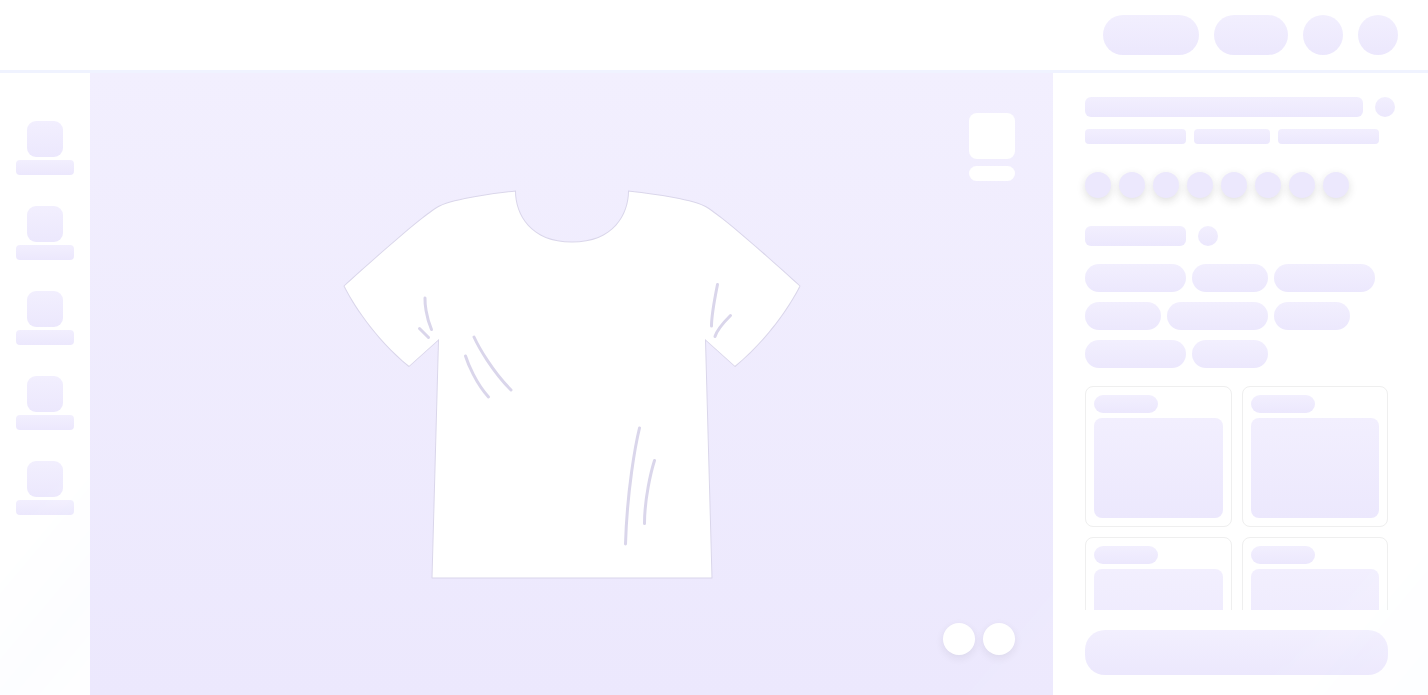 scroll, scrollTop: 0, scrollLeft: 0, axis: both 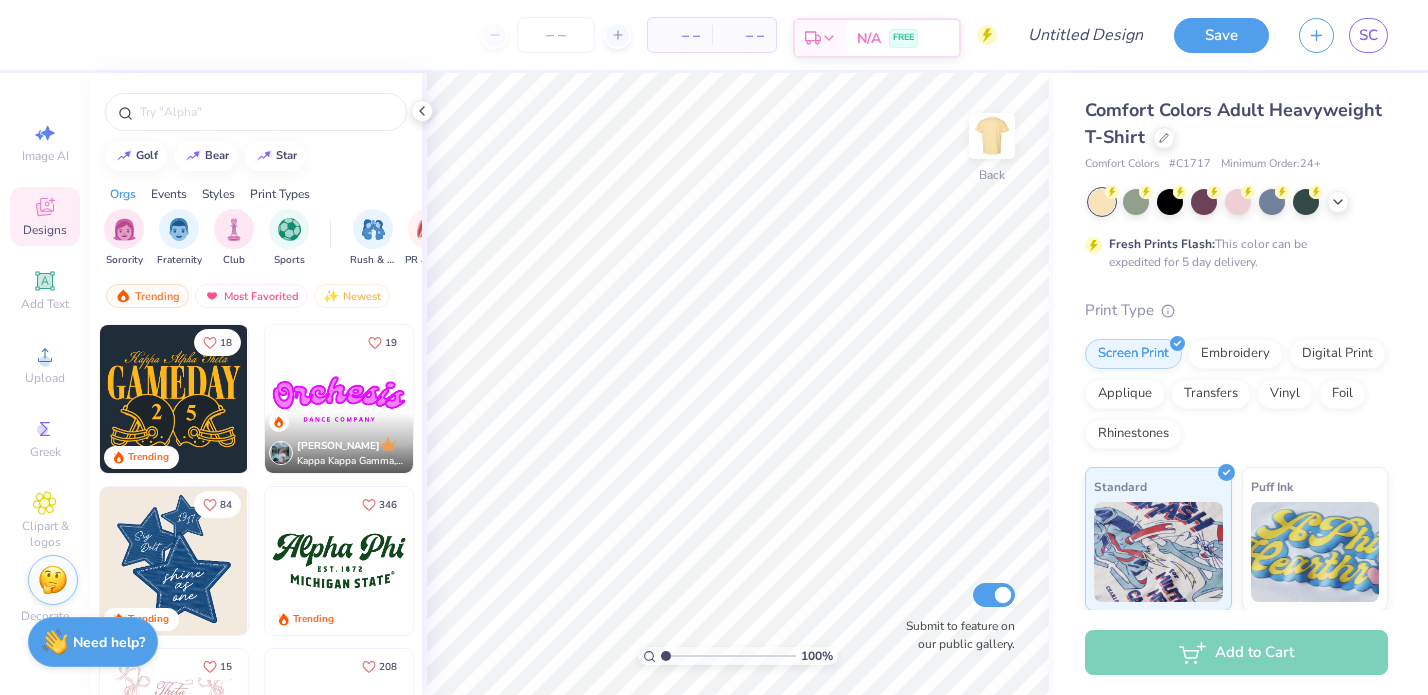 click on "Est. Delivery" at bounding box center (821, 38) 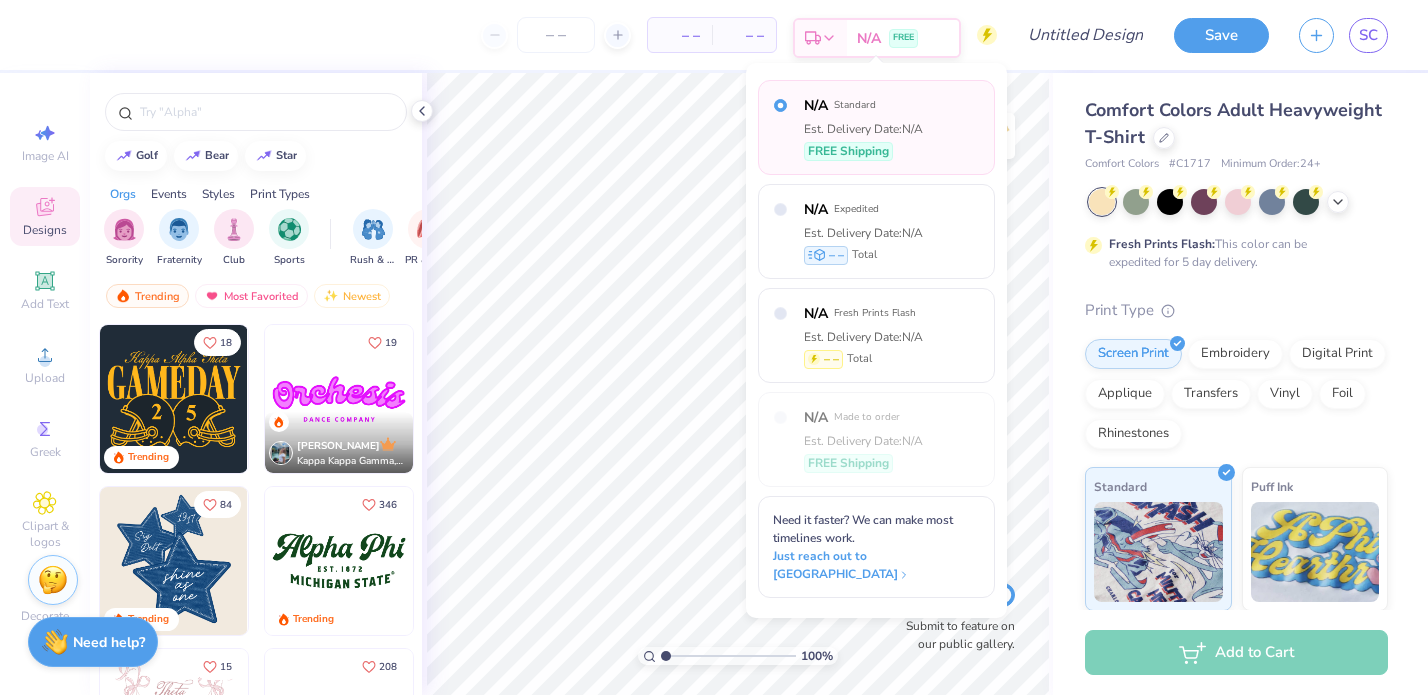 click on "Est. Delivery" at bounding box center (821, 38) 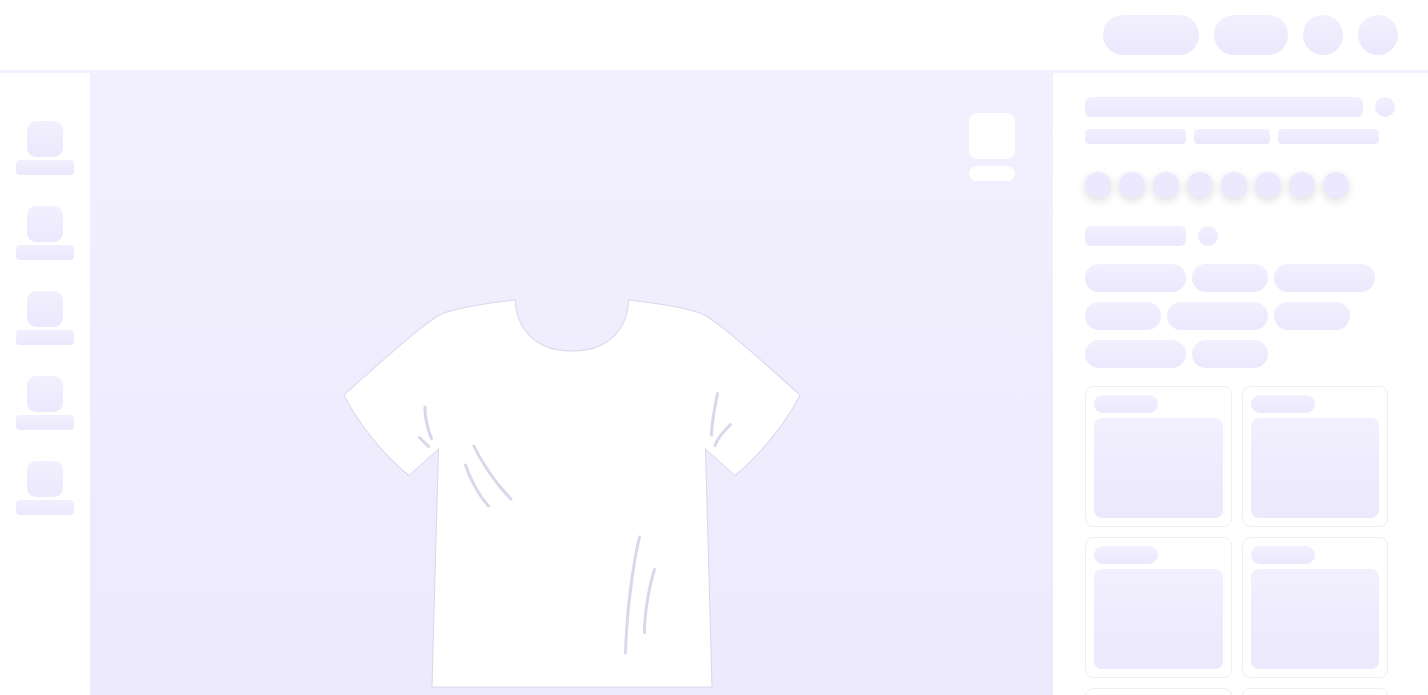 scroll, scrollTop: 0, scrollLeft: 0, axis: both 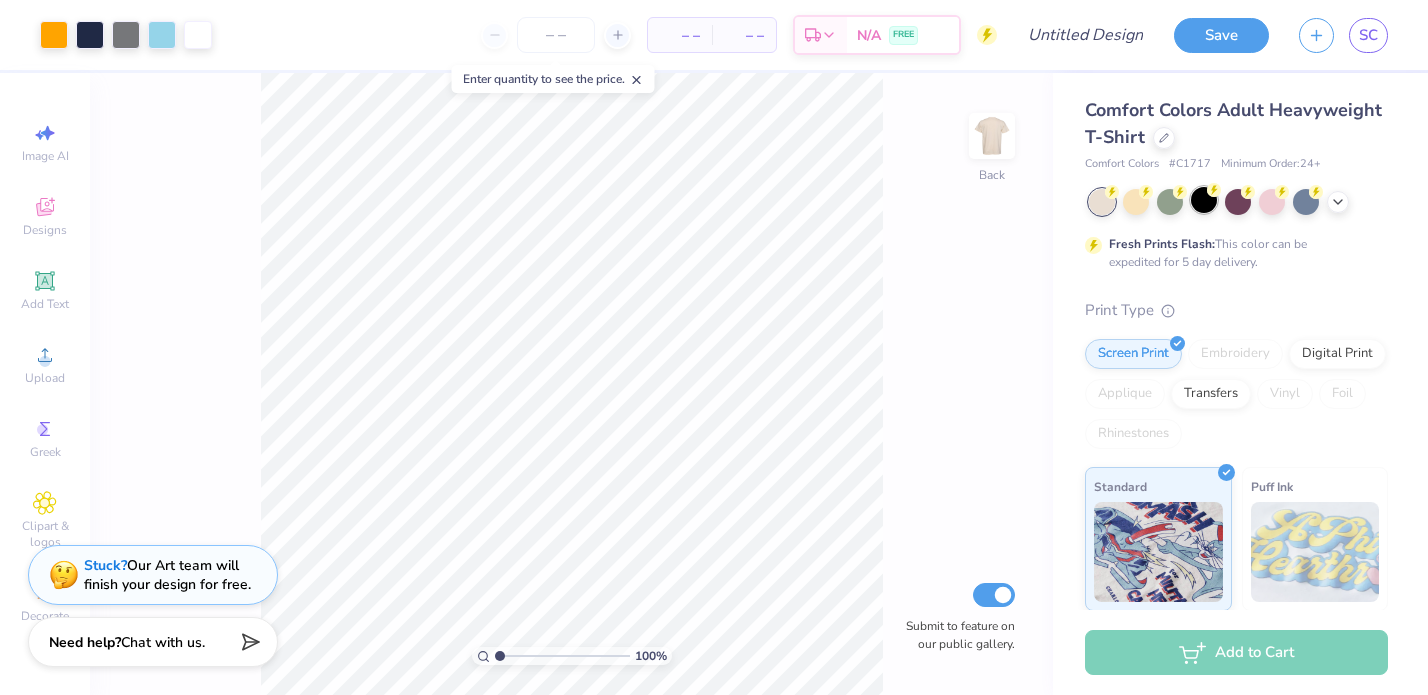 click at bounding box center [1204, 200] 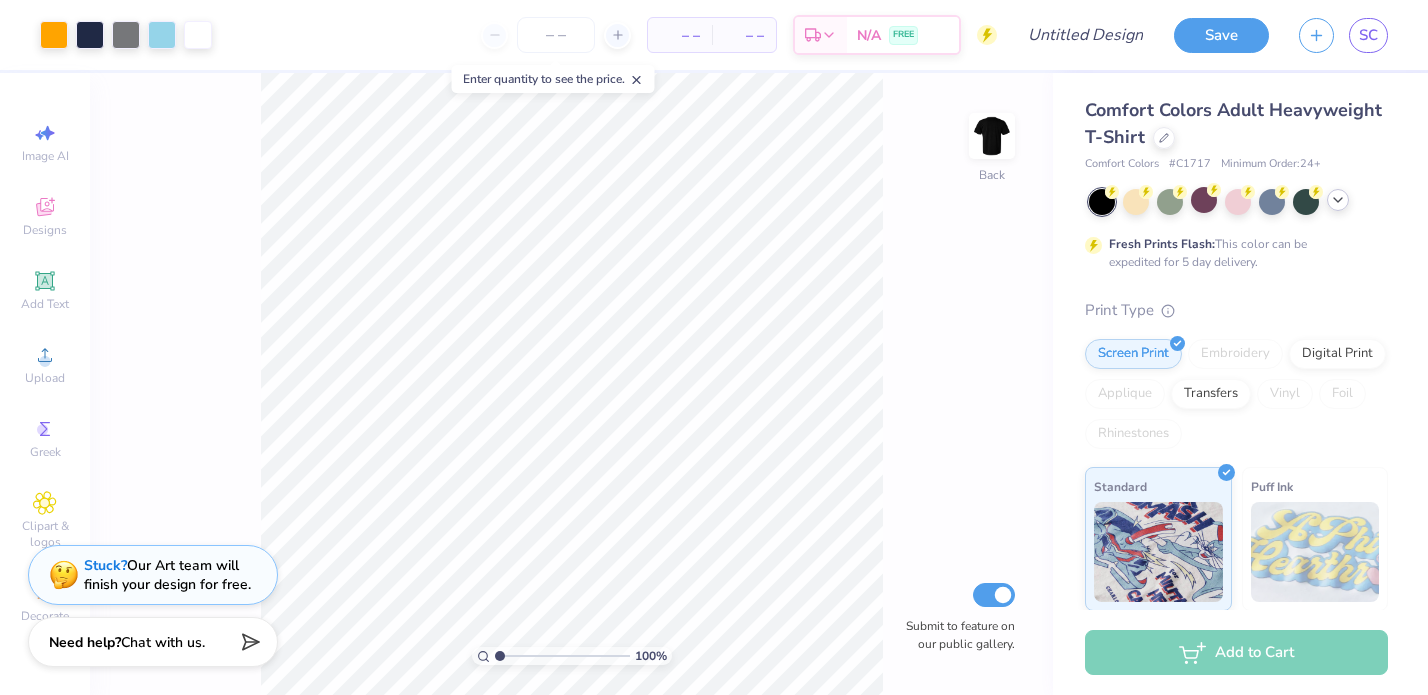 click at bounding box center [1338, 200] 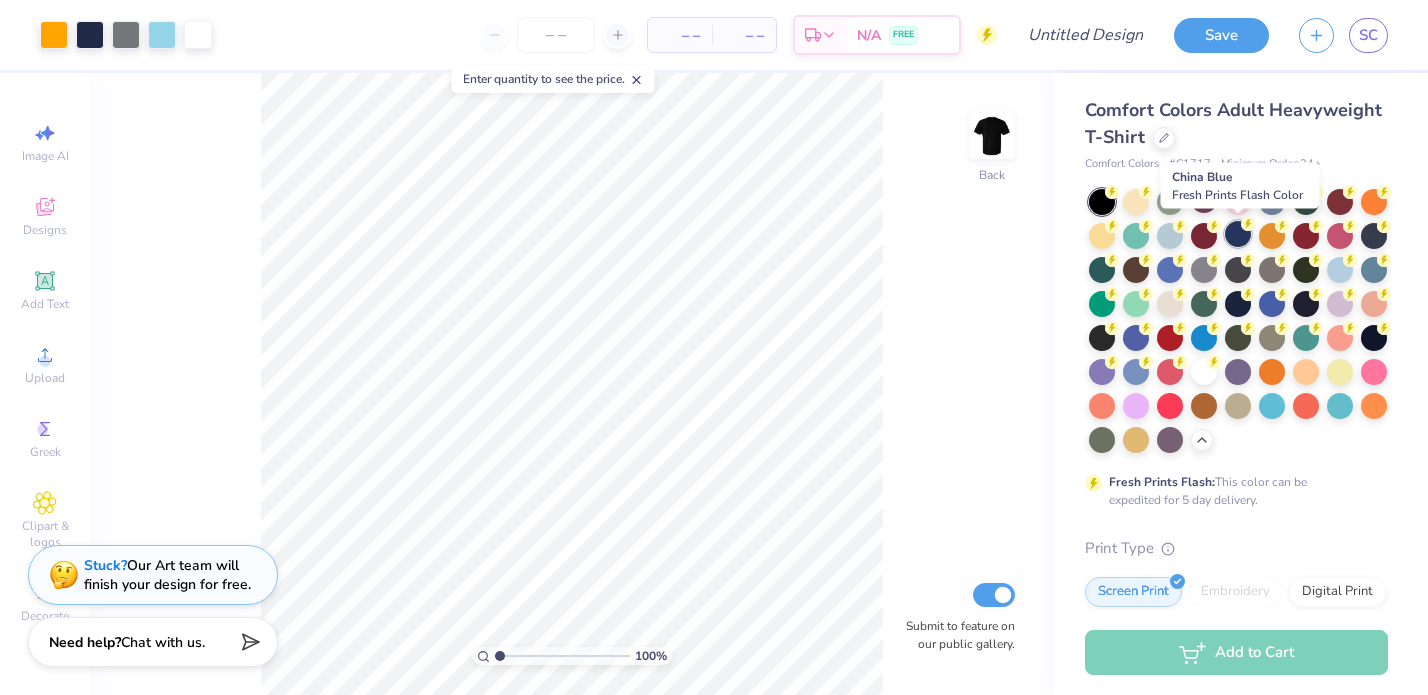 click at bounding box center [1238, 234] 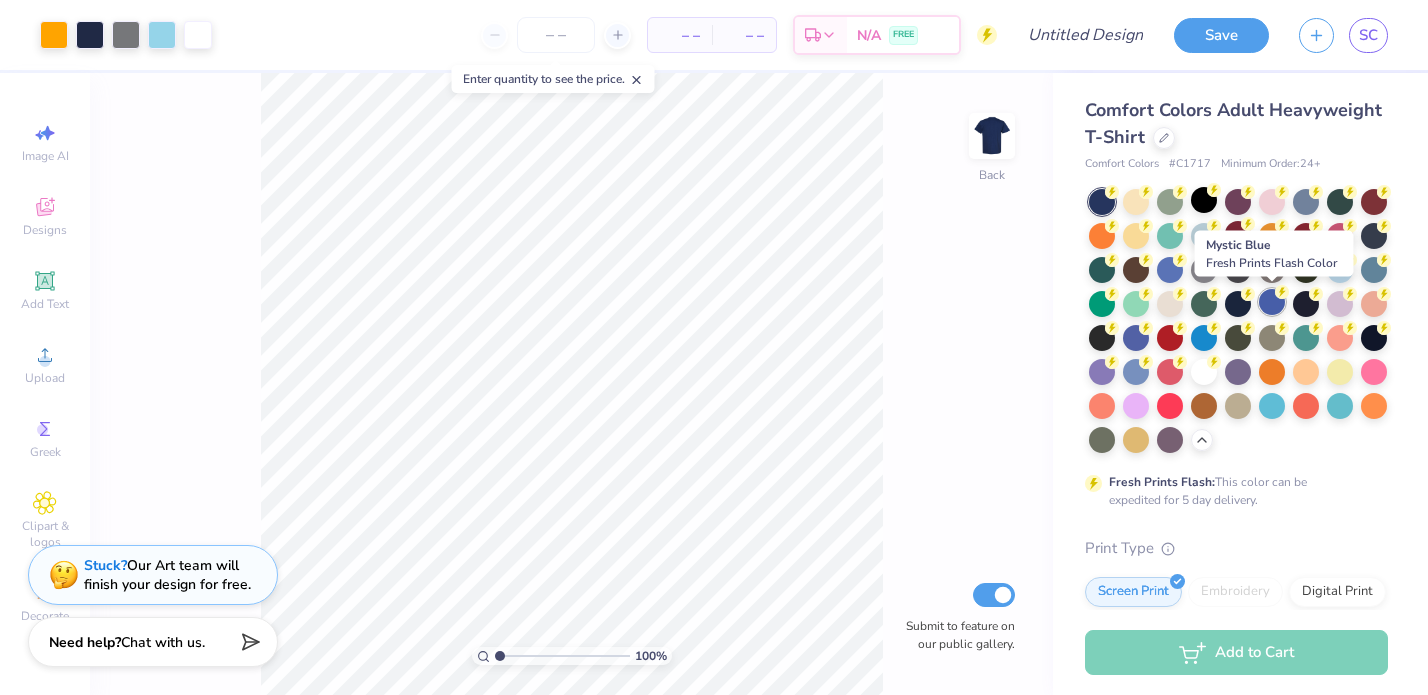 click at bounding box center [1272, 302] 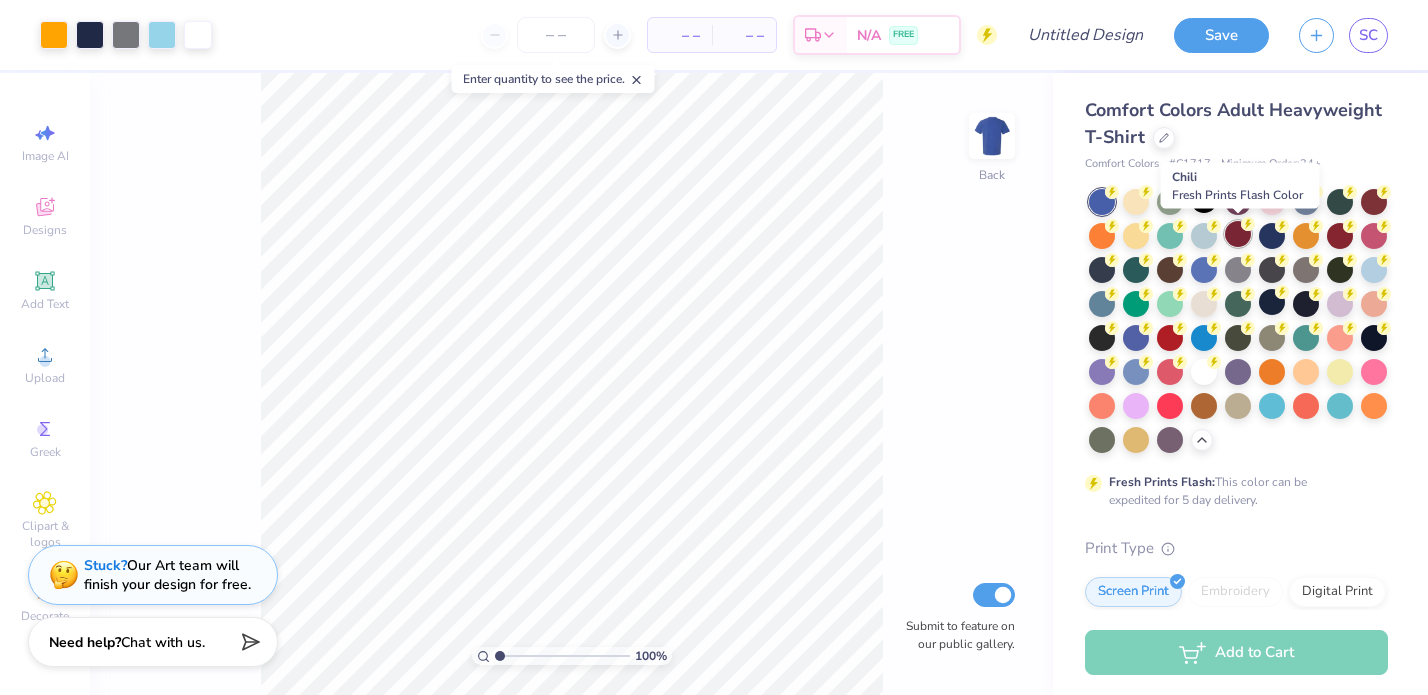 click 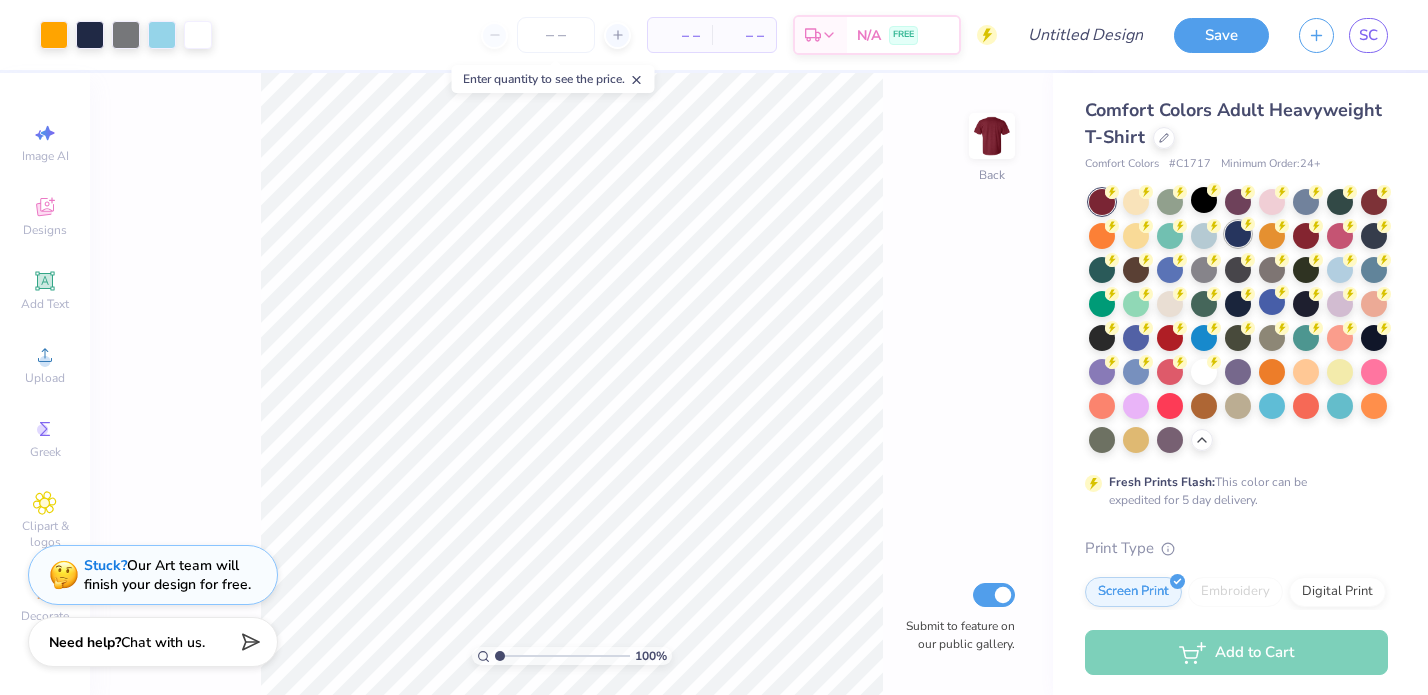 click at bounding box center [1238, 234] 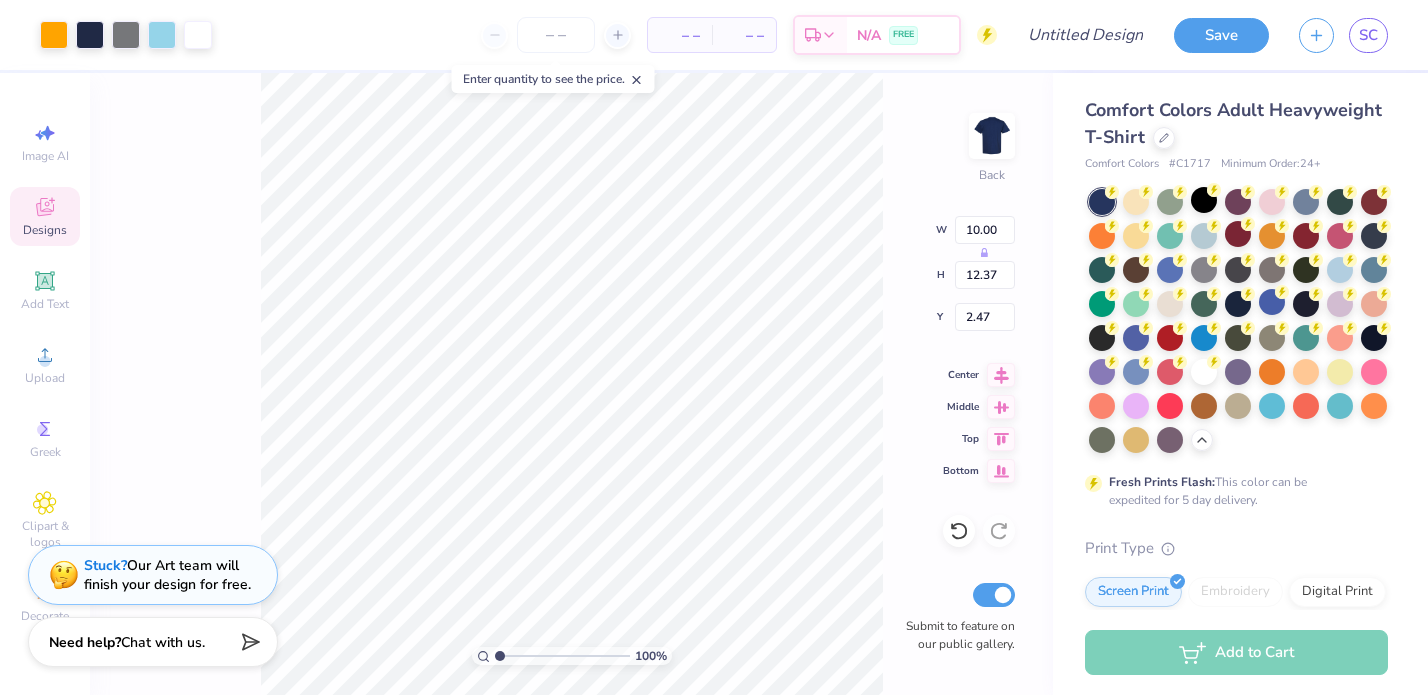 type on "3.00" 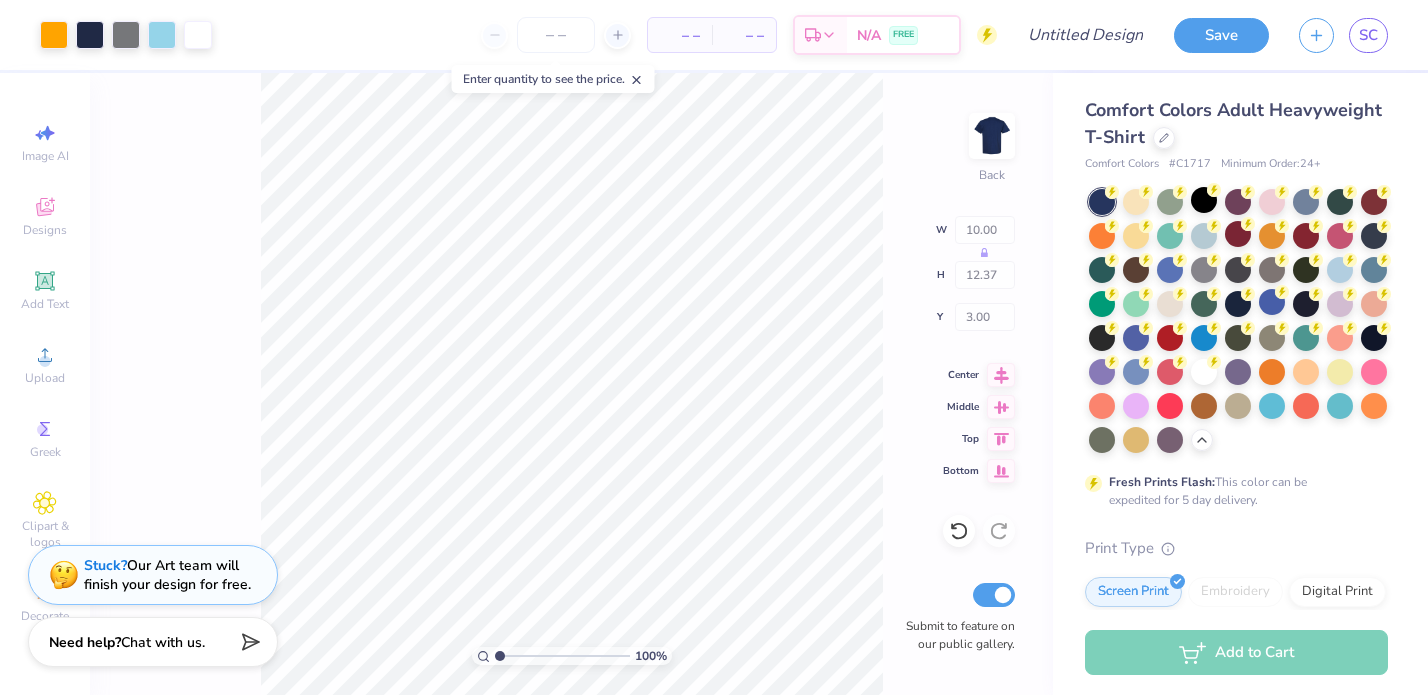 type on "8.77" 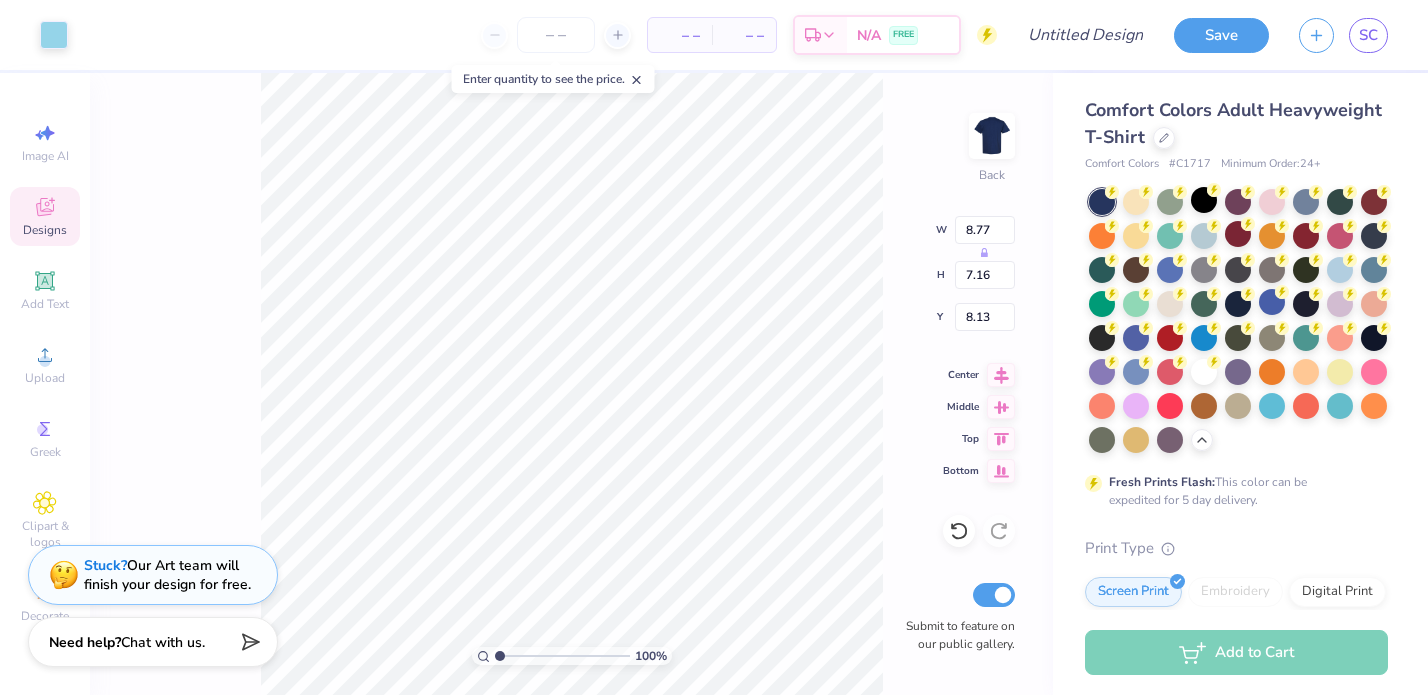 click on "Designs" at bounding box center [45, 230] 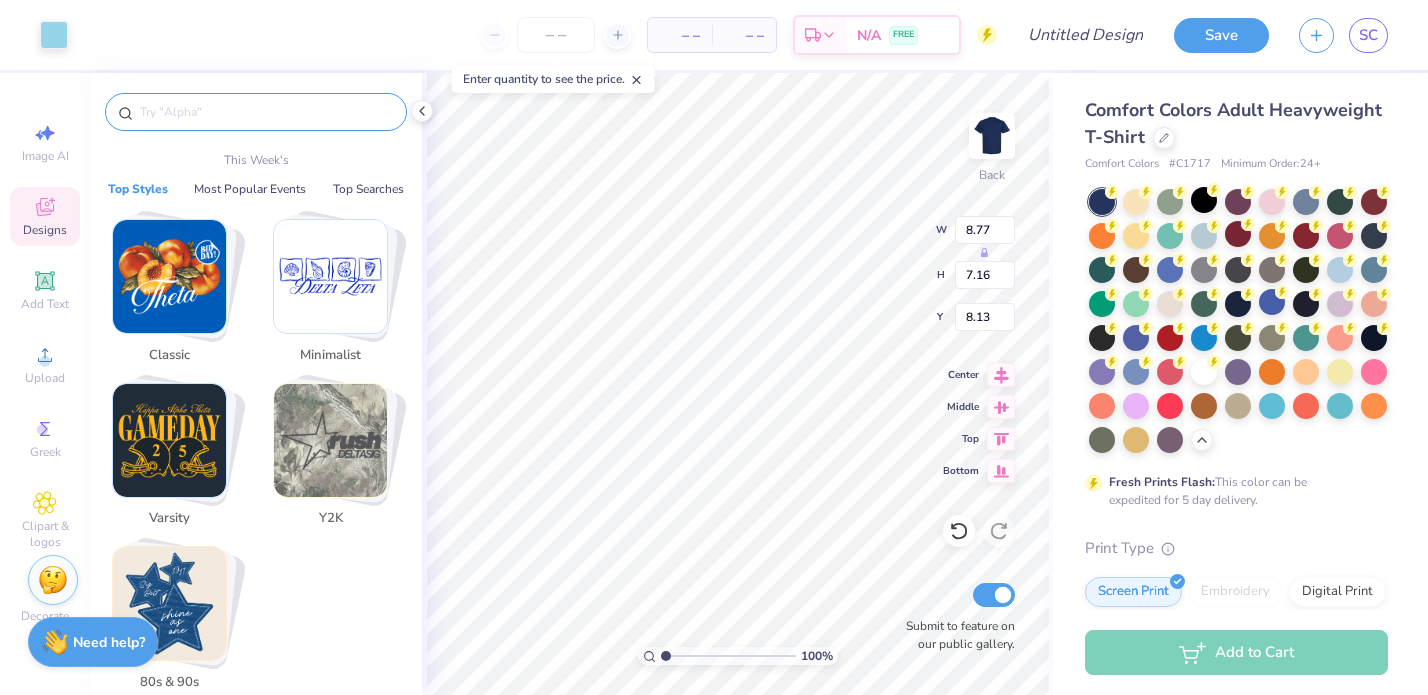 click at bounding box center (266, 112) 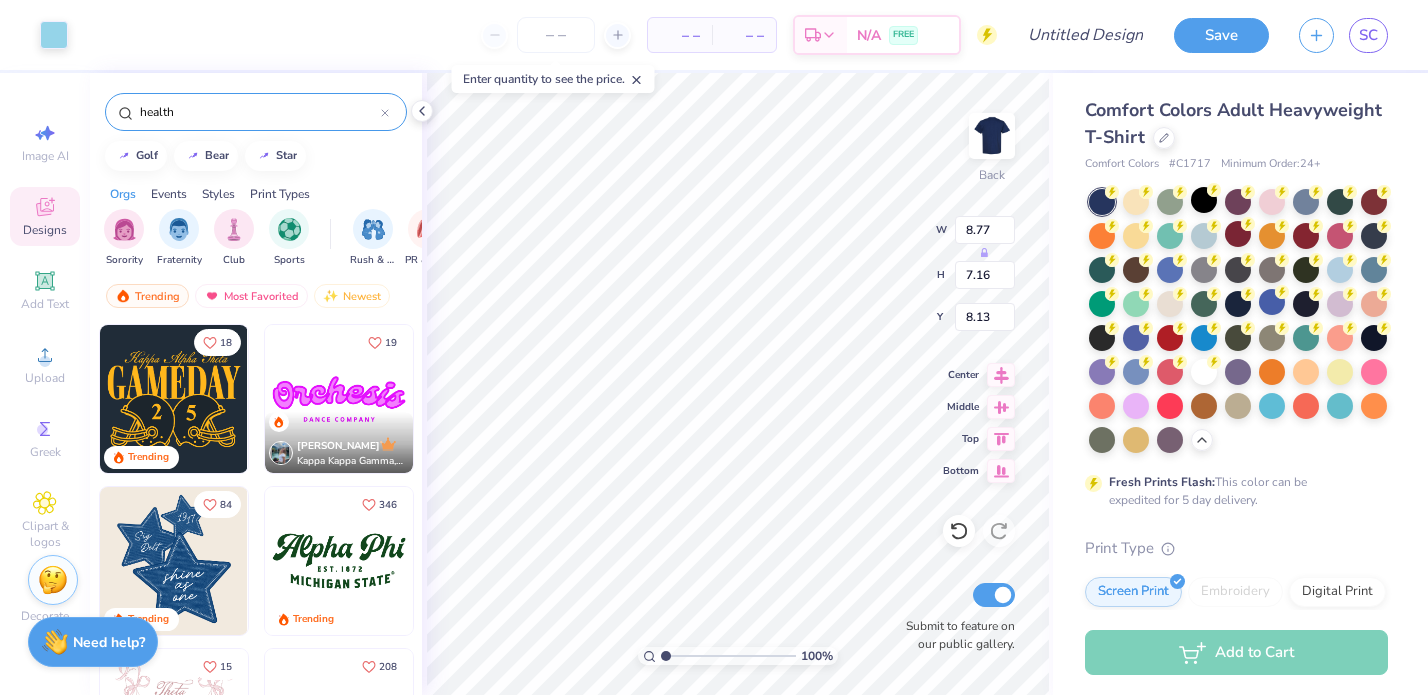 type on "health" 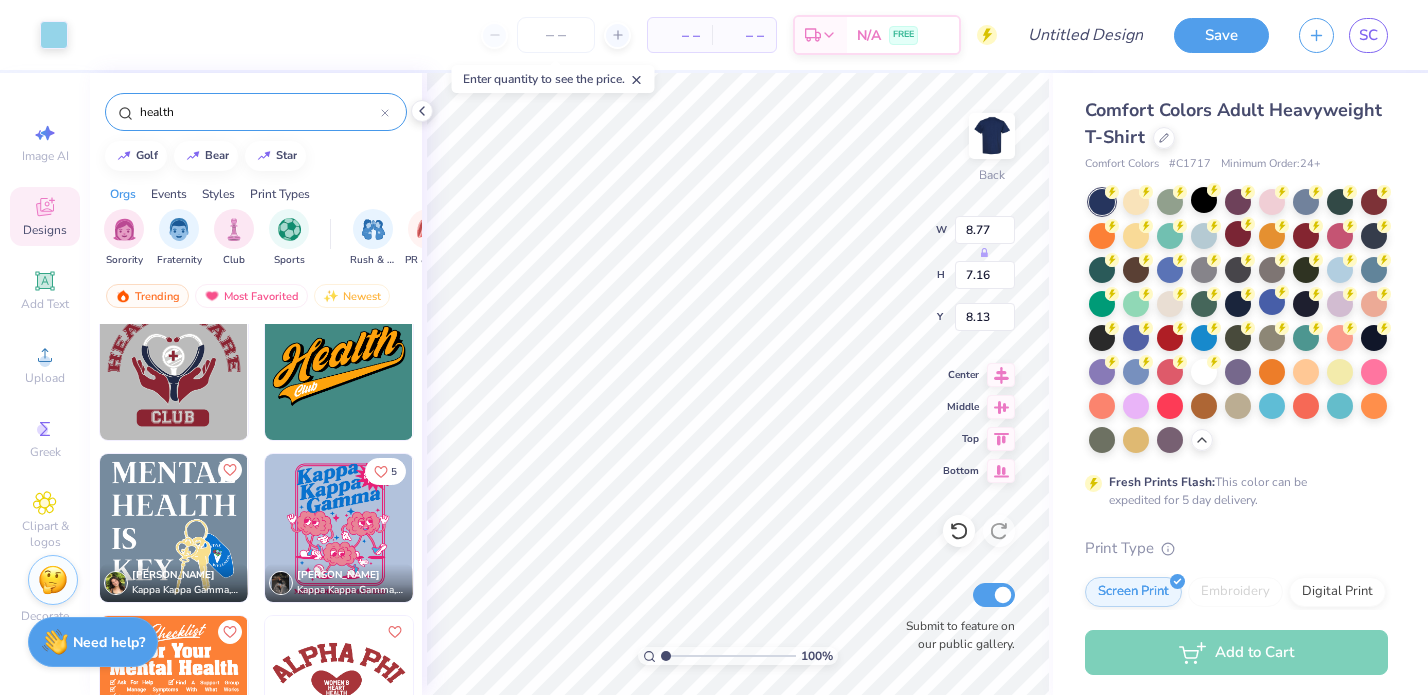 scroll, scrollTop: 155, scrollLeft: 0, axis: vertical 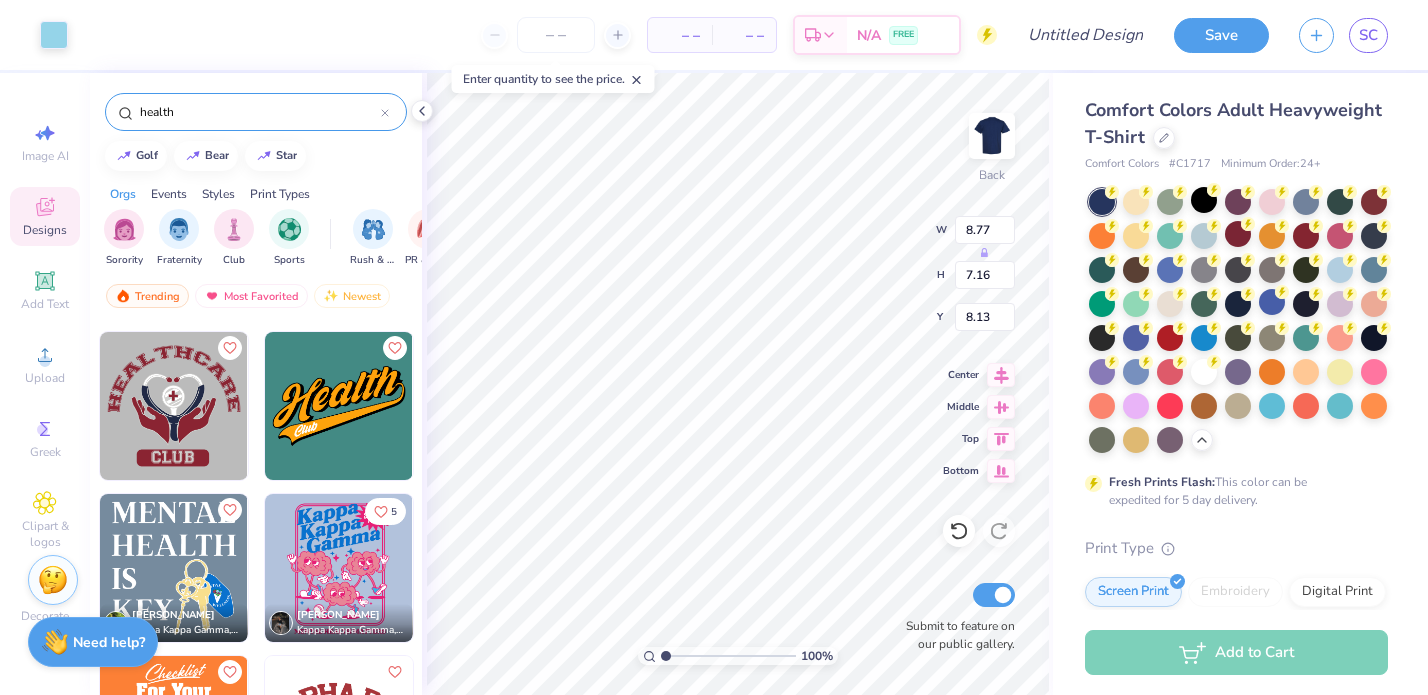 click at bounding box center (174, 406) 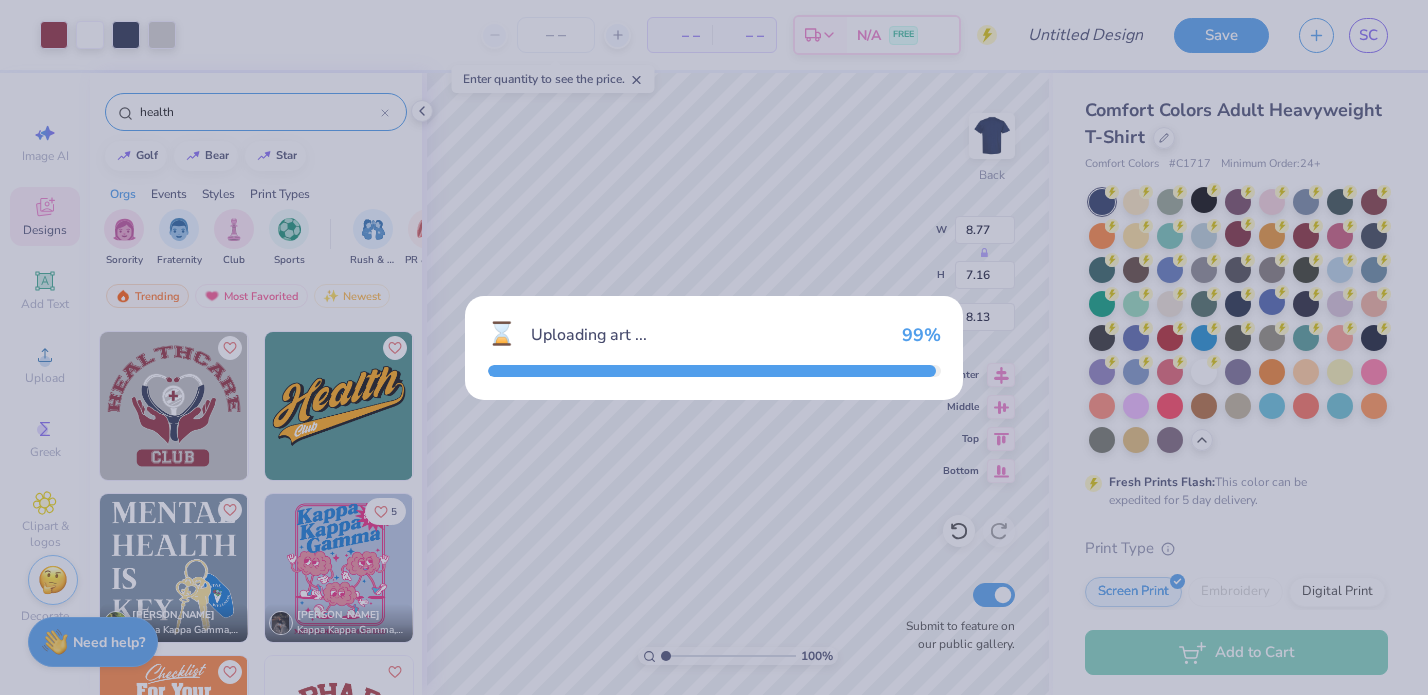 type on "11.66" 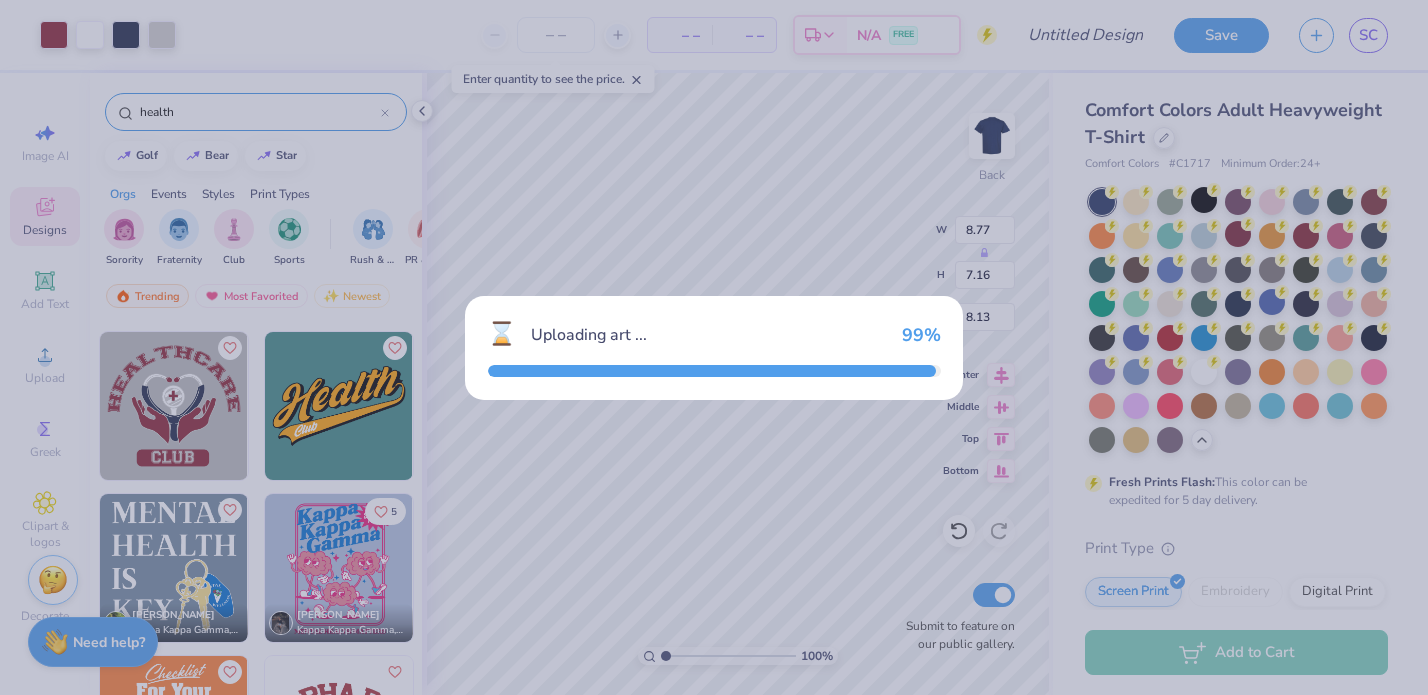 type on "10.62" 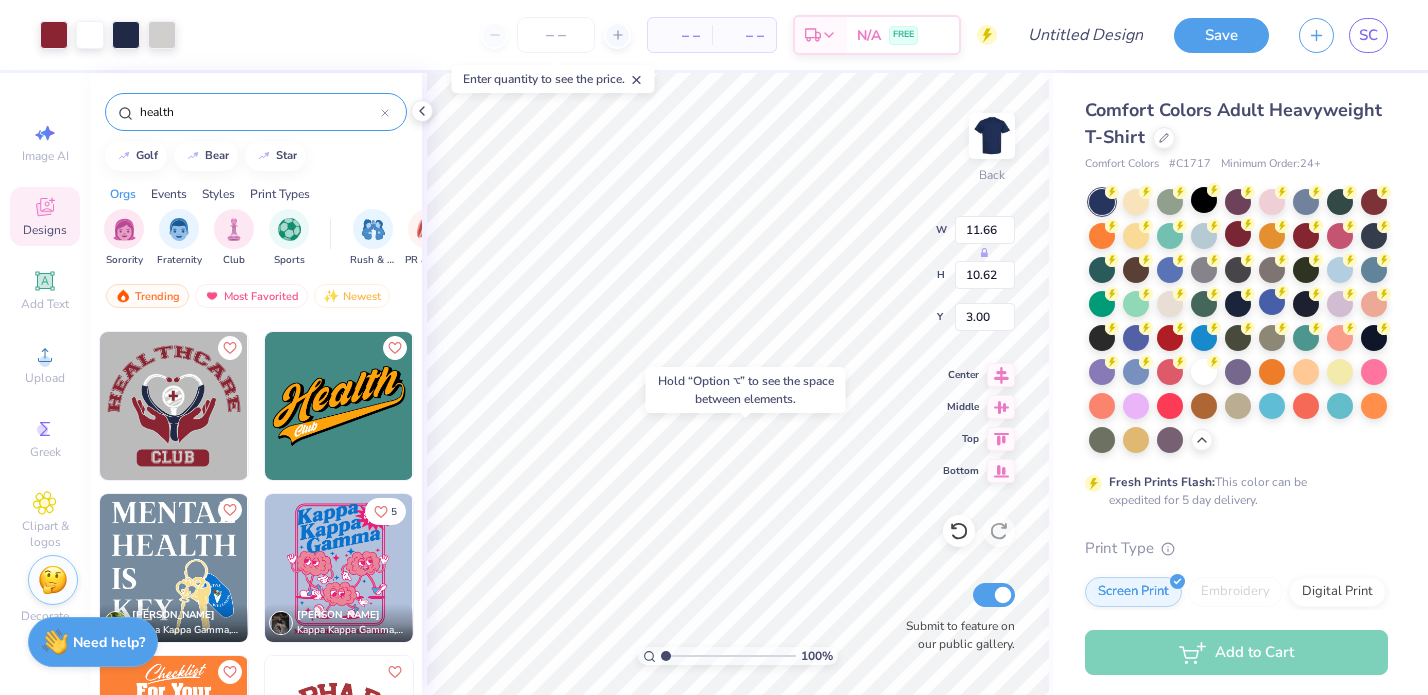 type on "13.88" 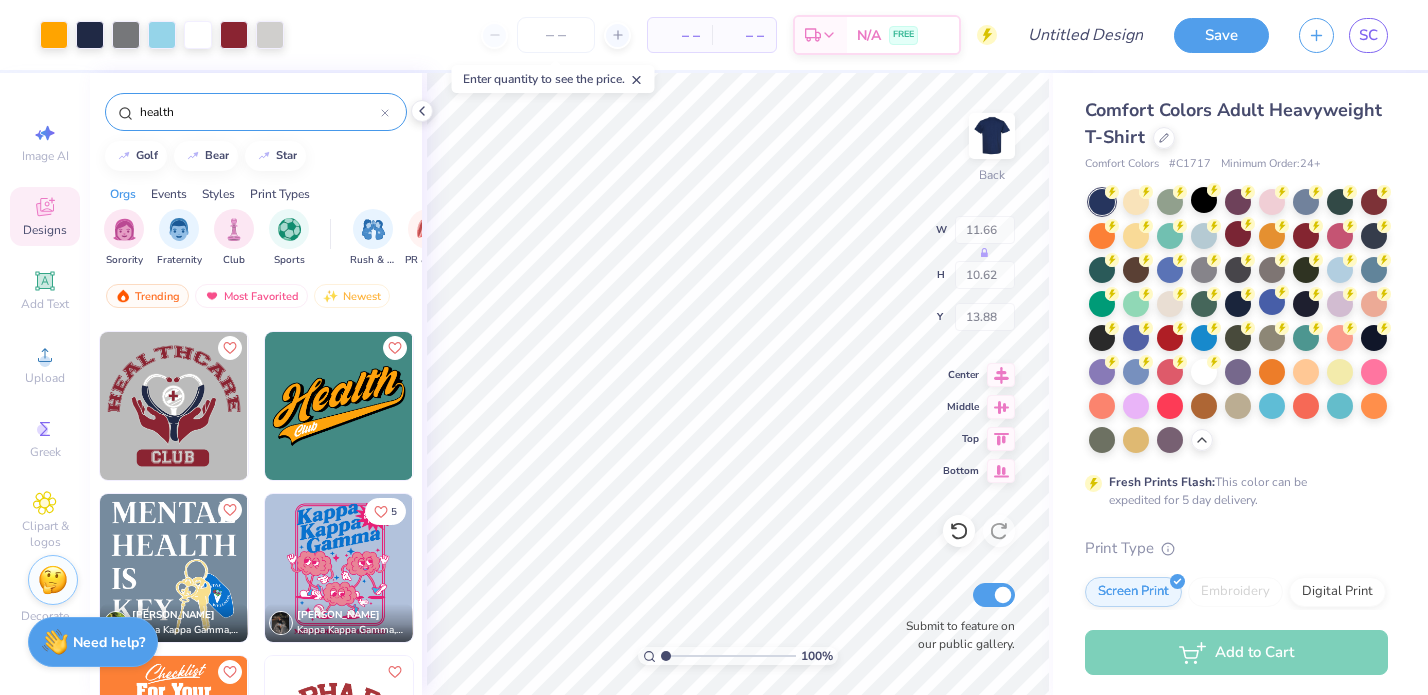 type on "10.26" 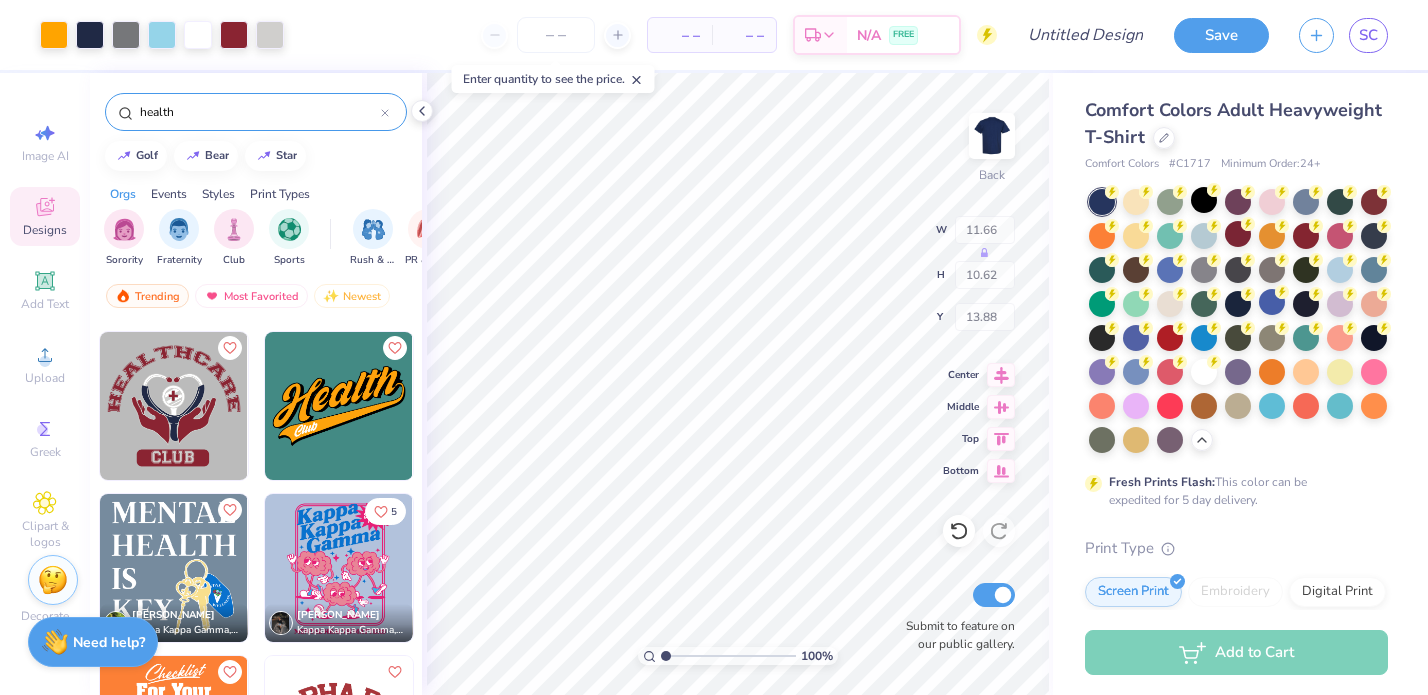 type on "9.35" 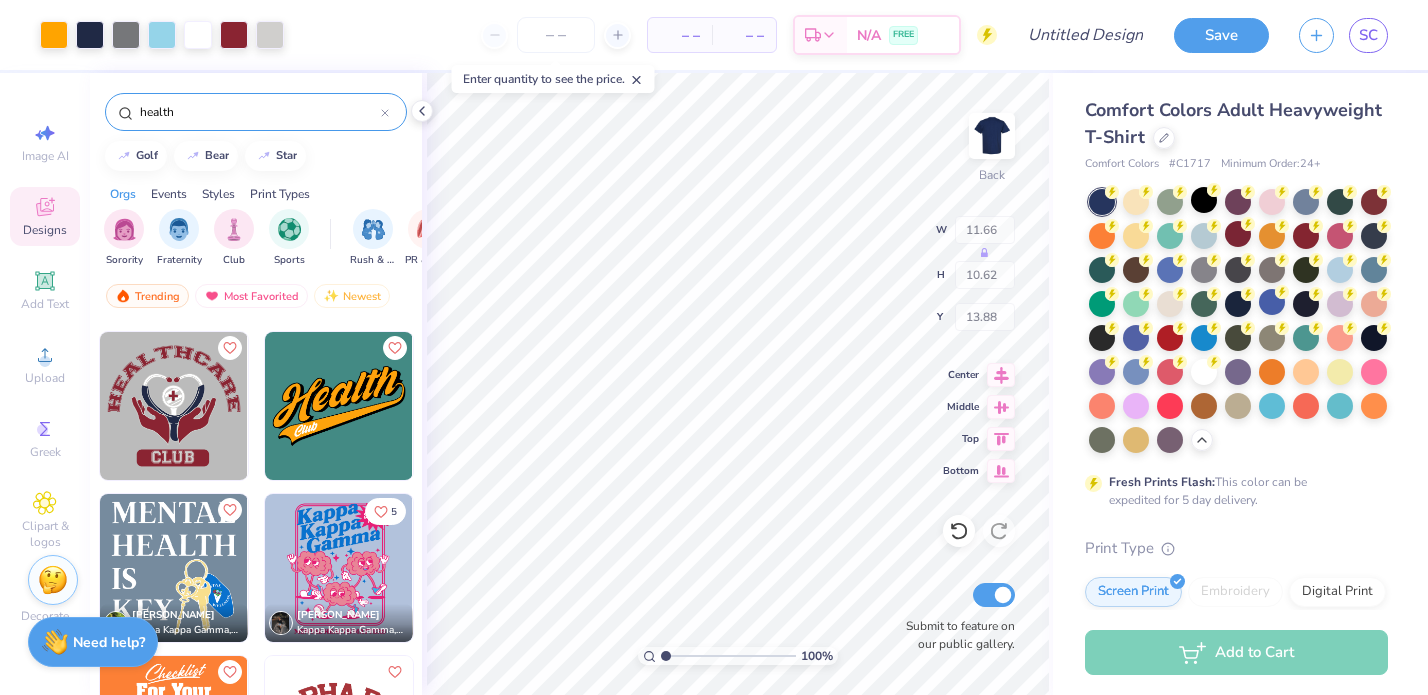 type on "15.15" 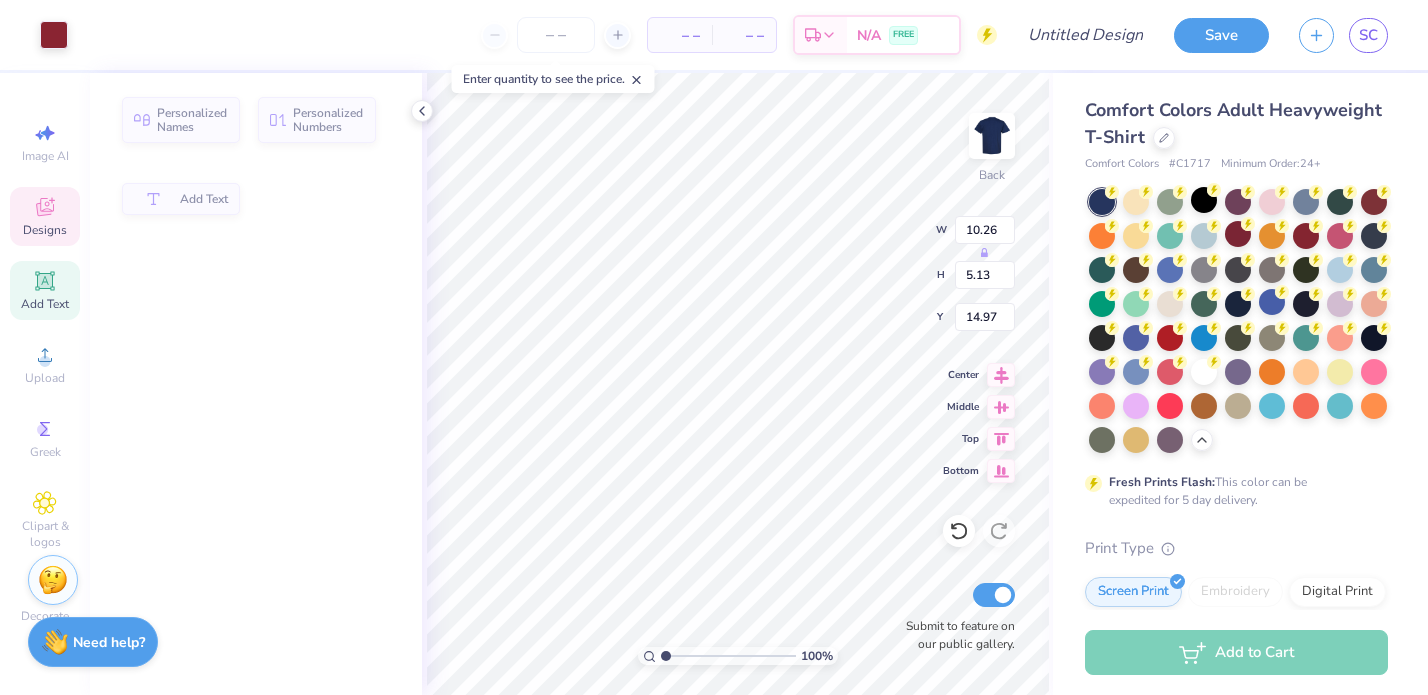 type on "5.13" 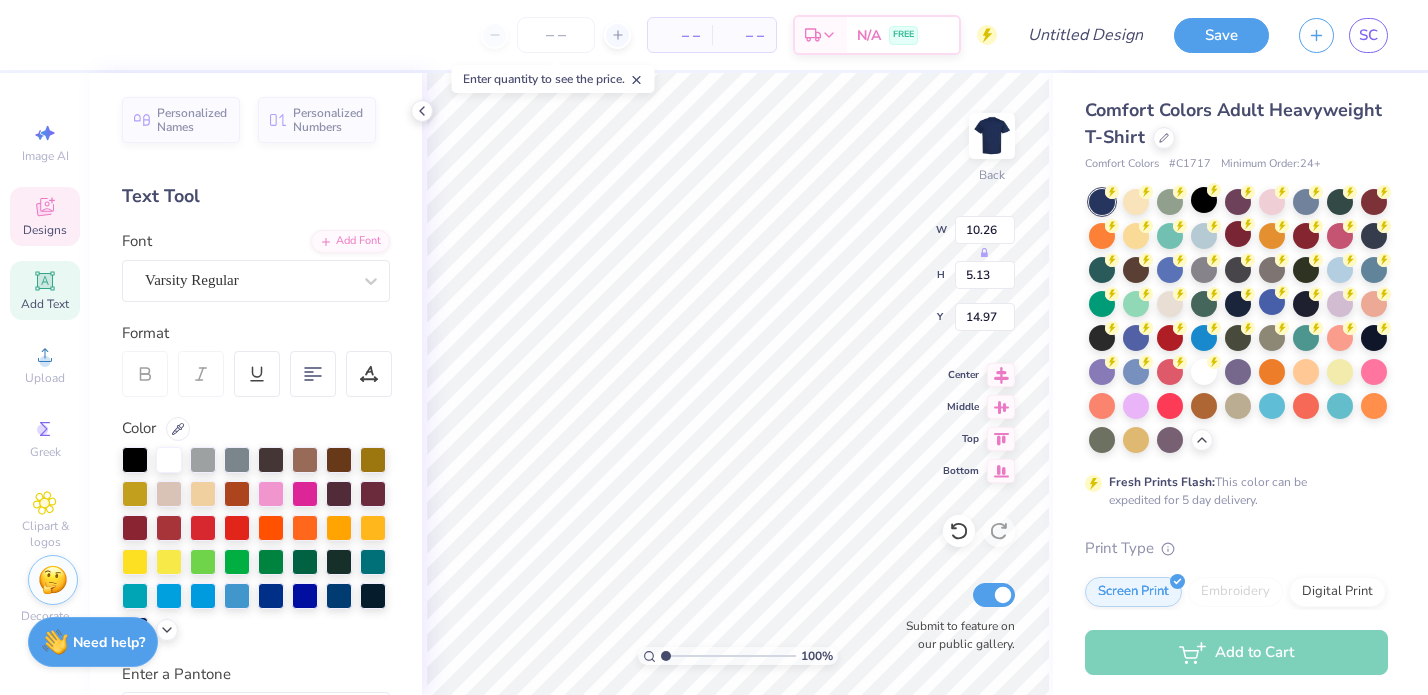 type 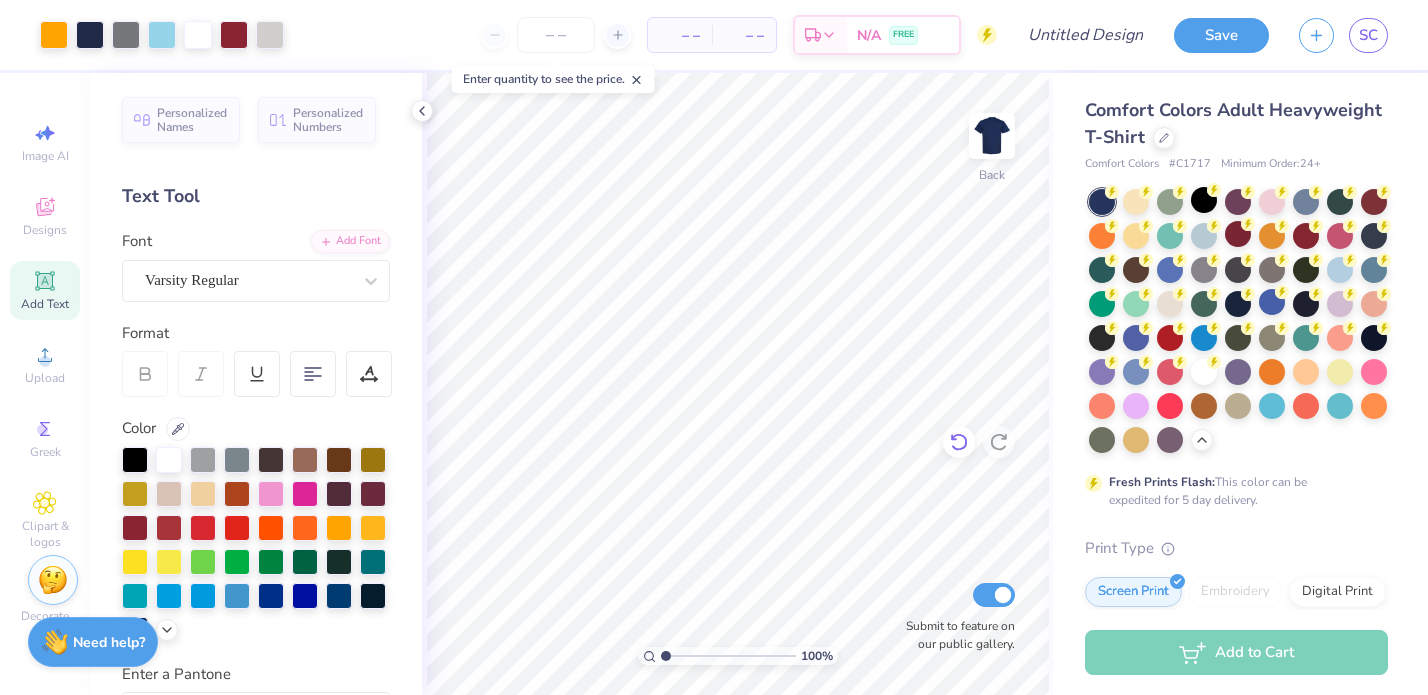 click 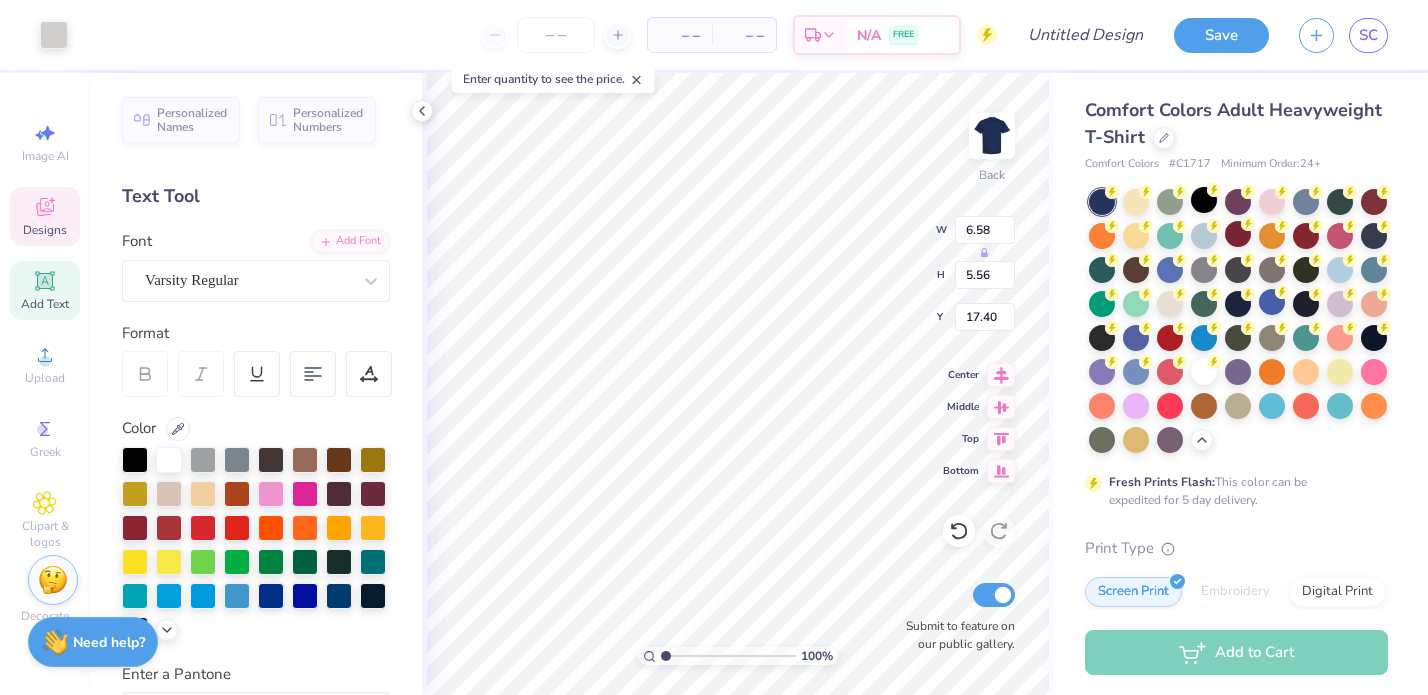 type on "14.62" 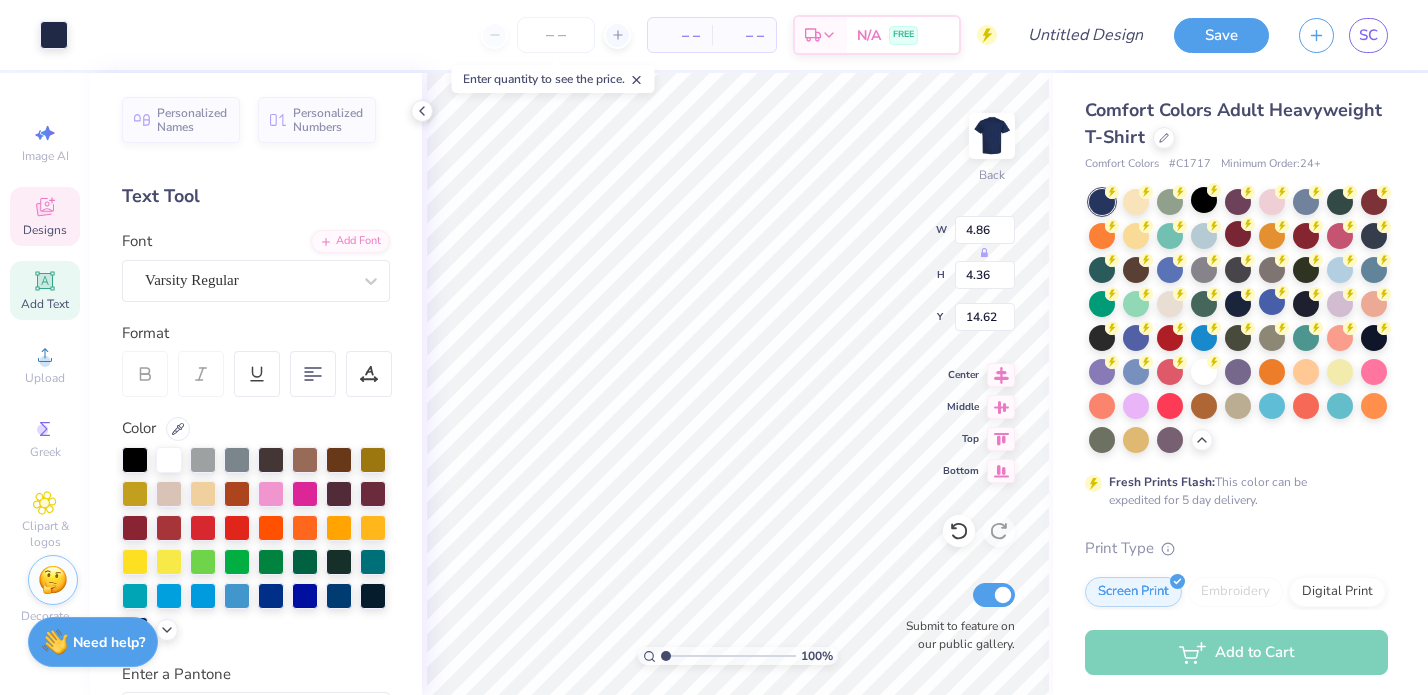 type on "4.86" 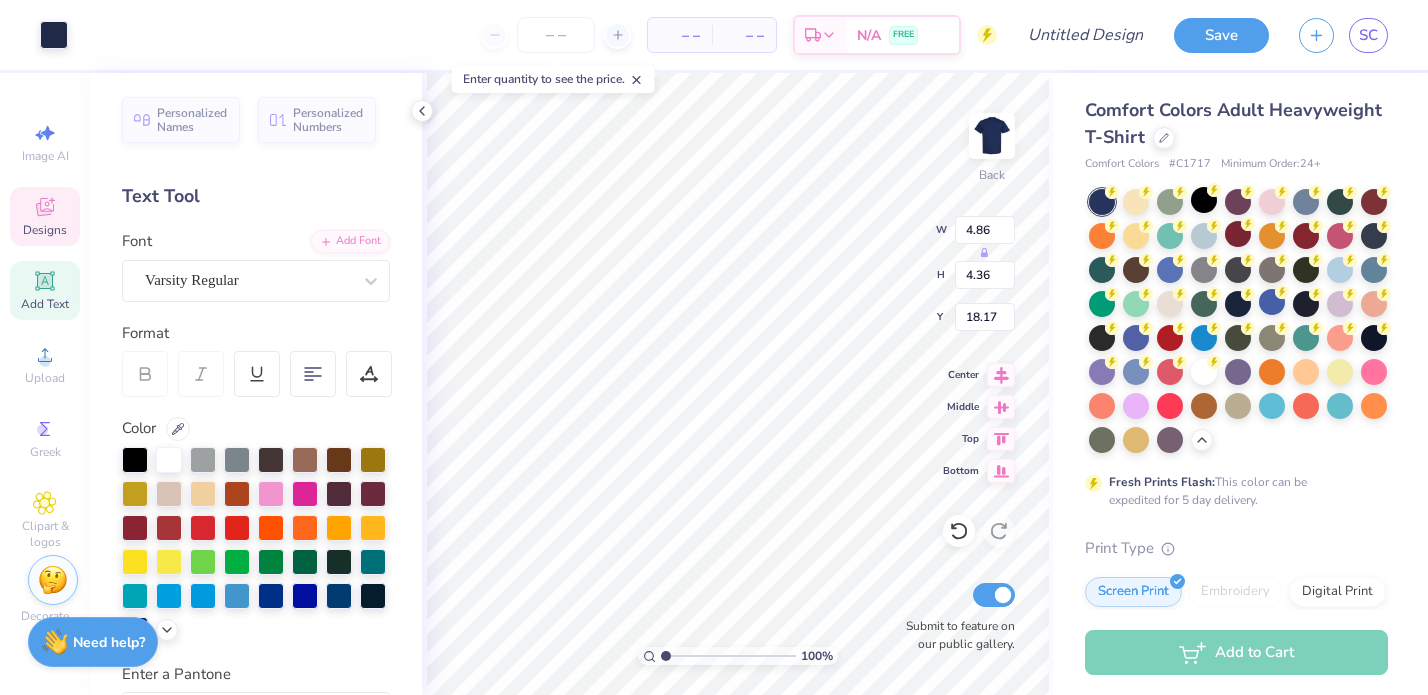 type on "6.58" 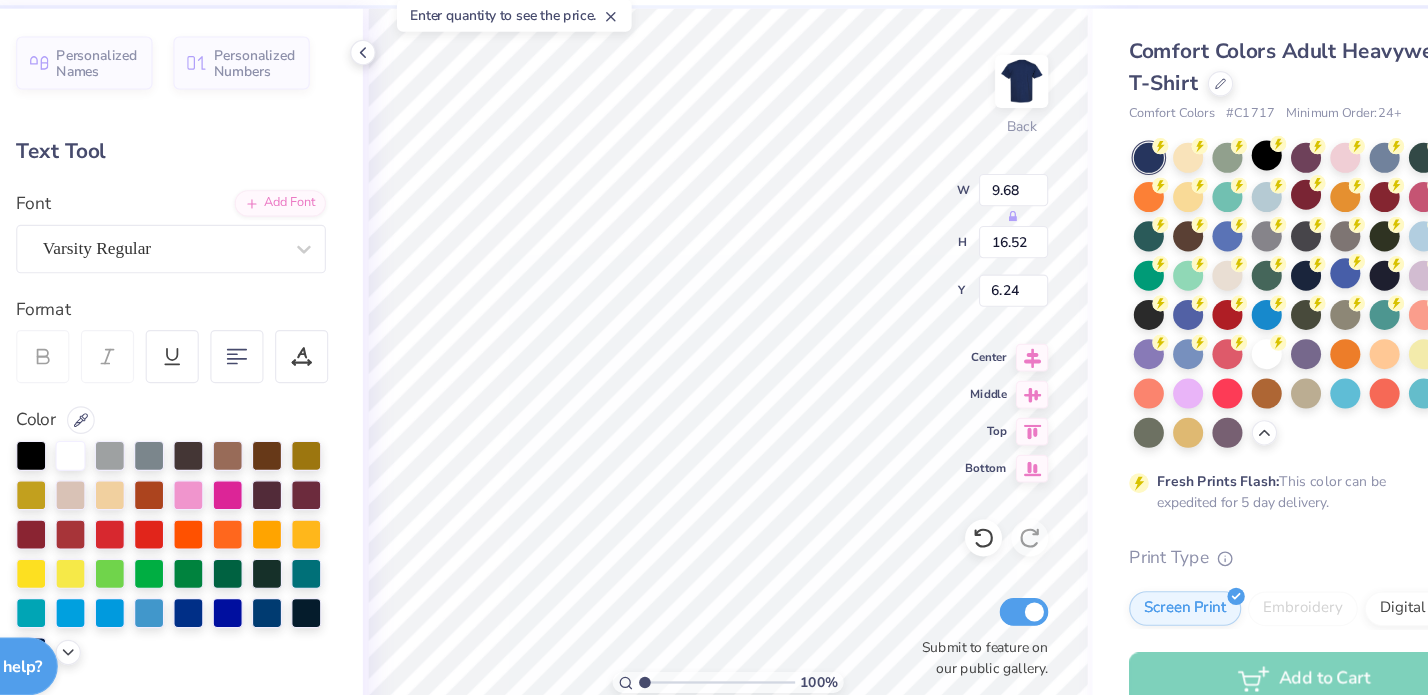 type on "6.22" 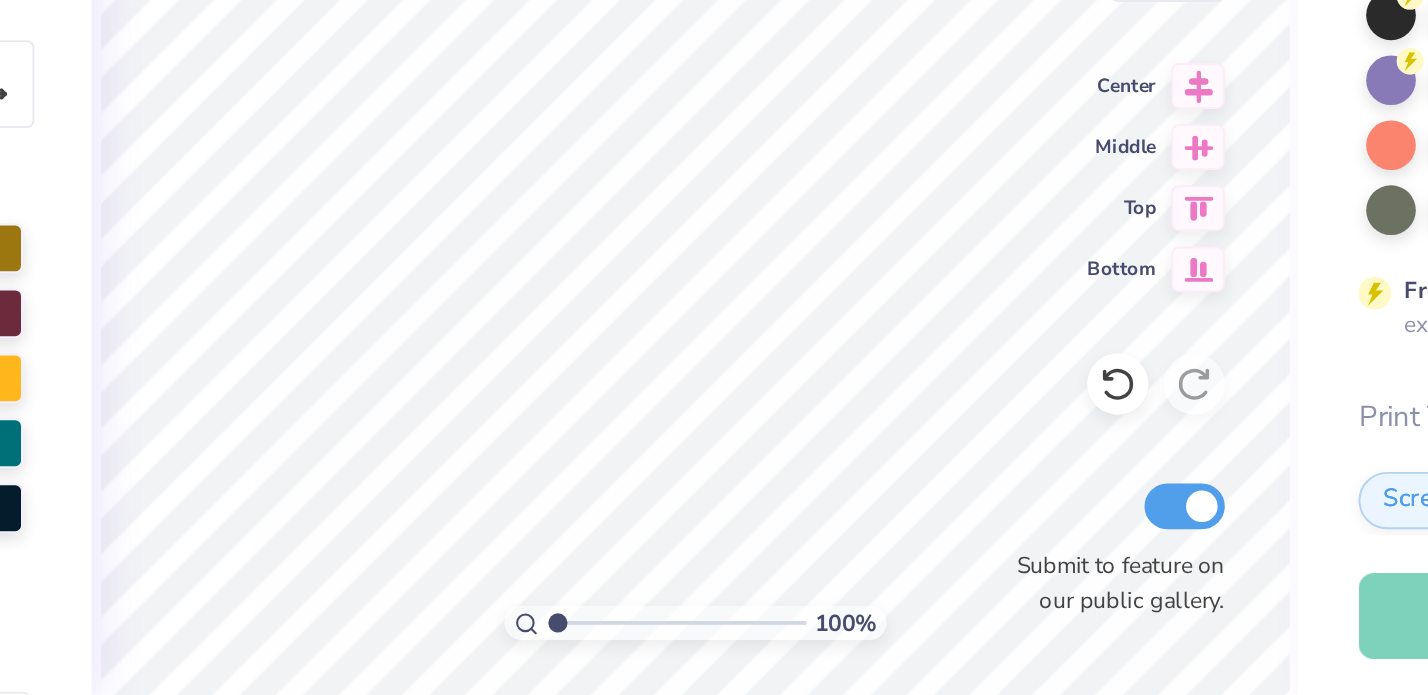 type on "5.59" 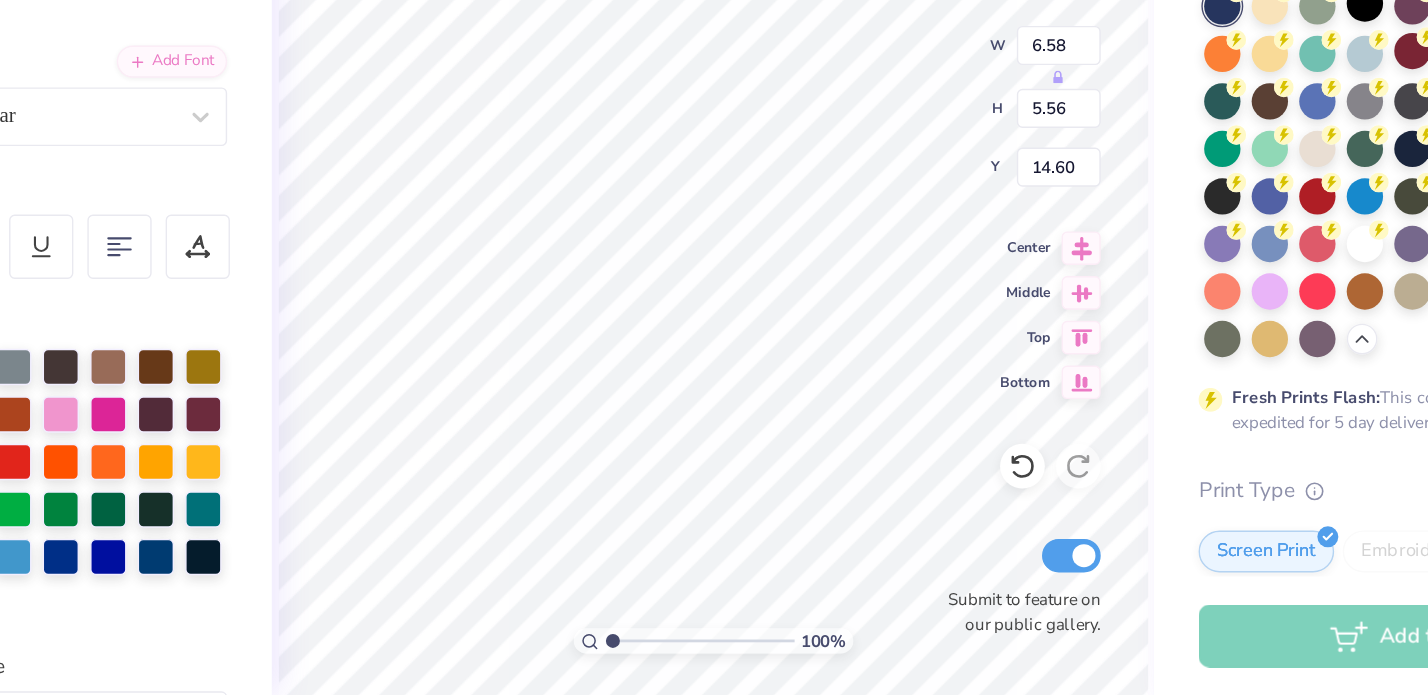 scroll, scrollTop: 0, scrollLeft: 0, axis: both 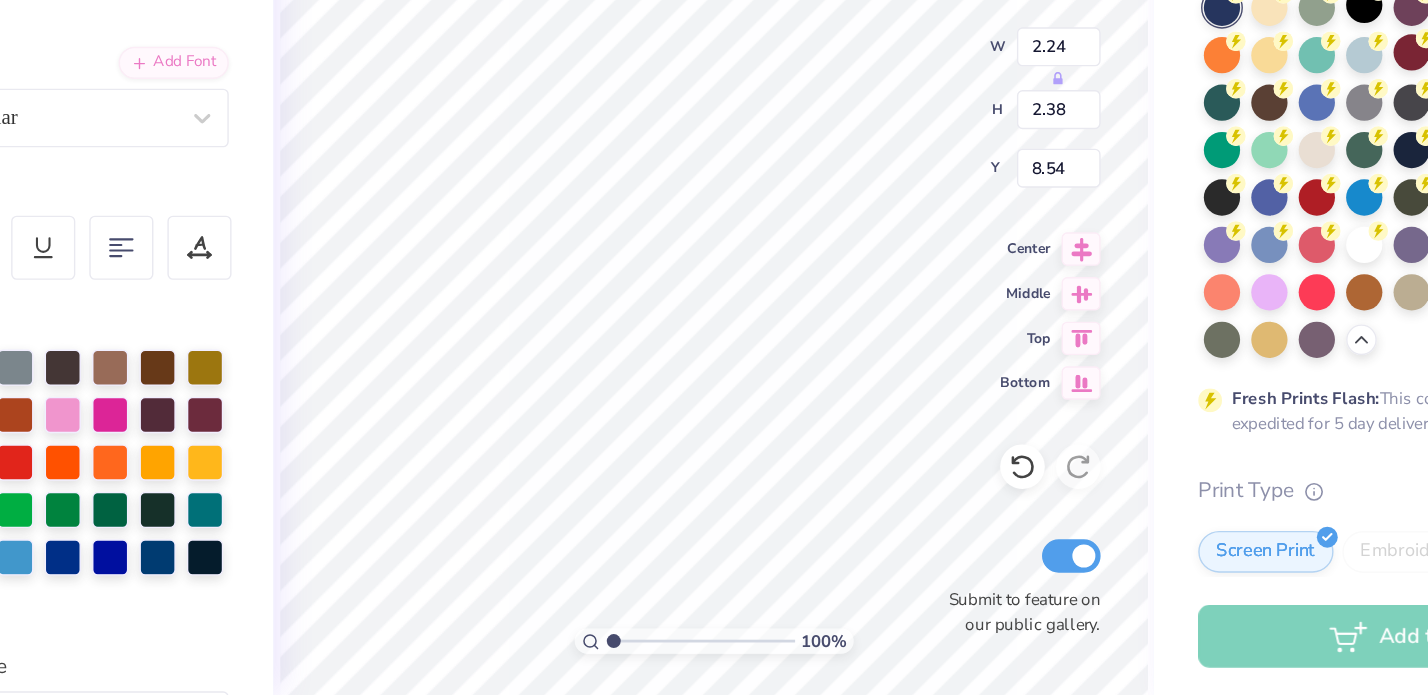 type on "5.41" 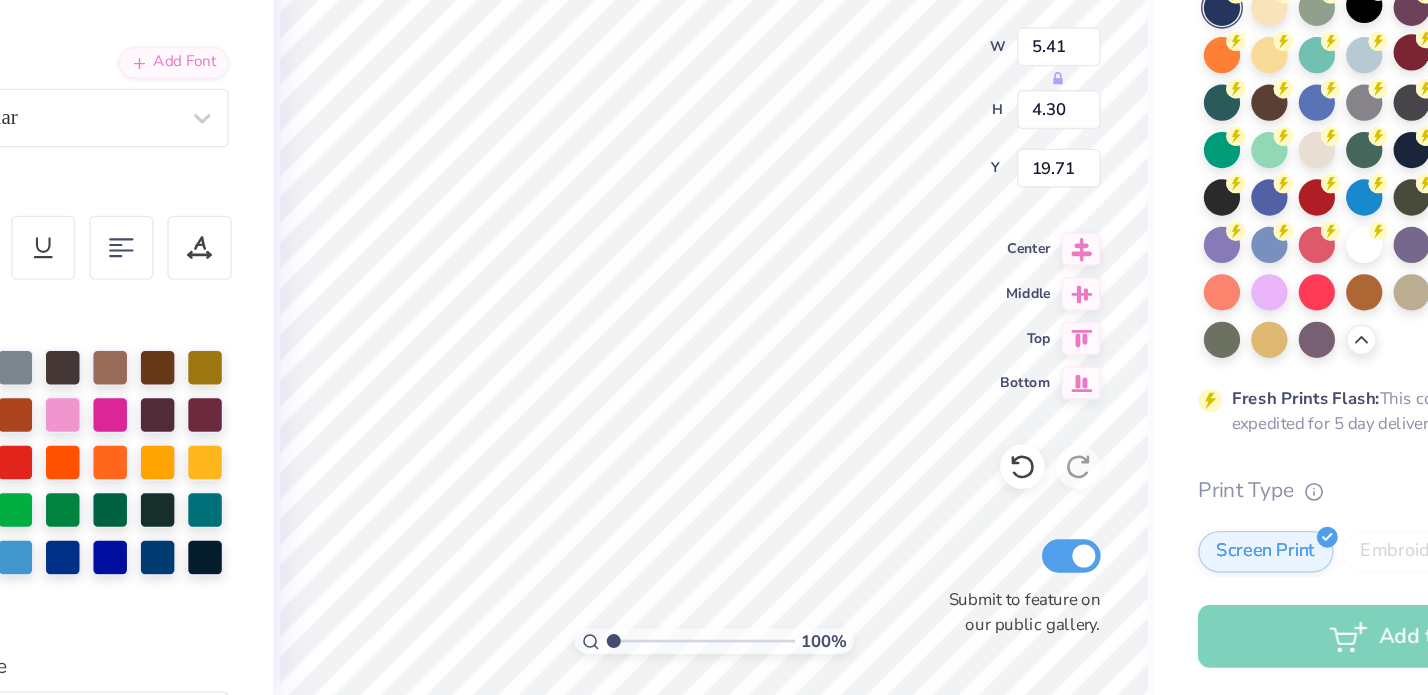 type on "14.67" 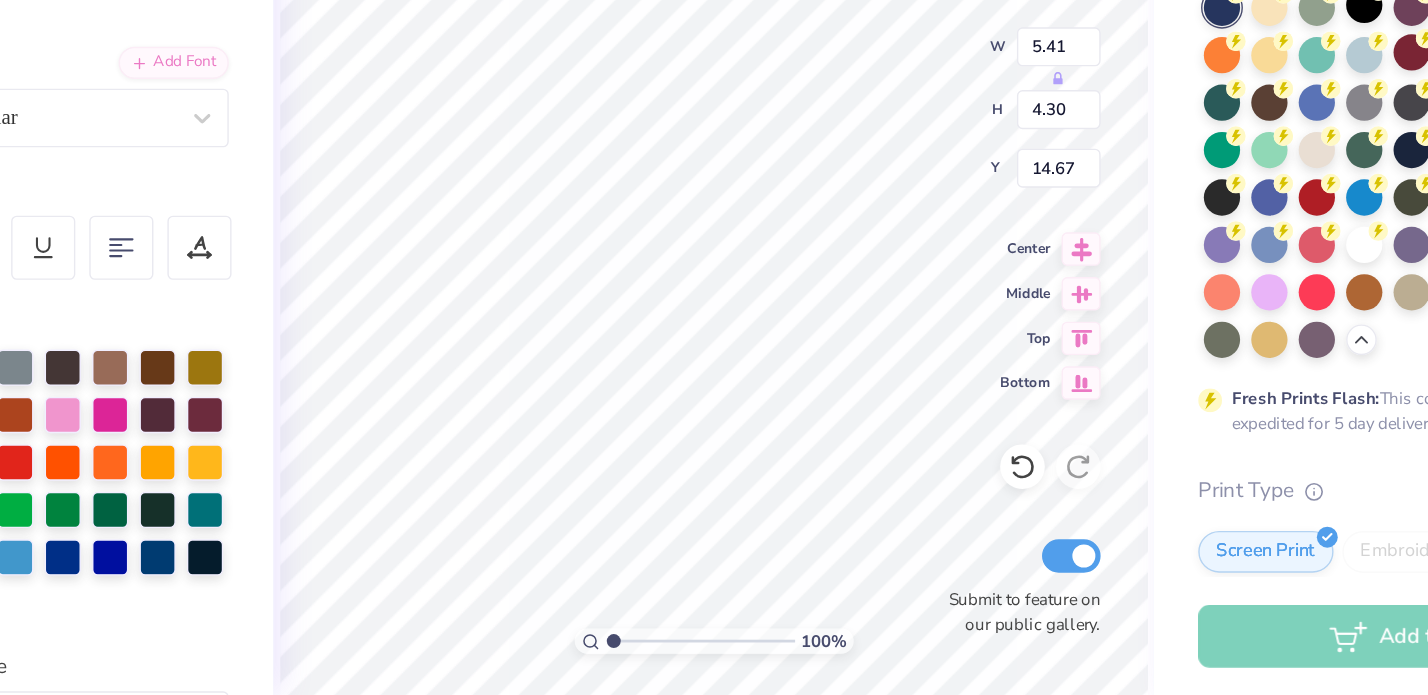 type on "6.84" 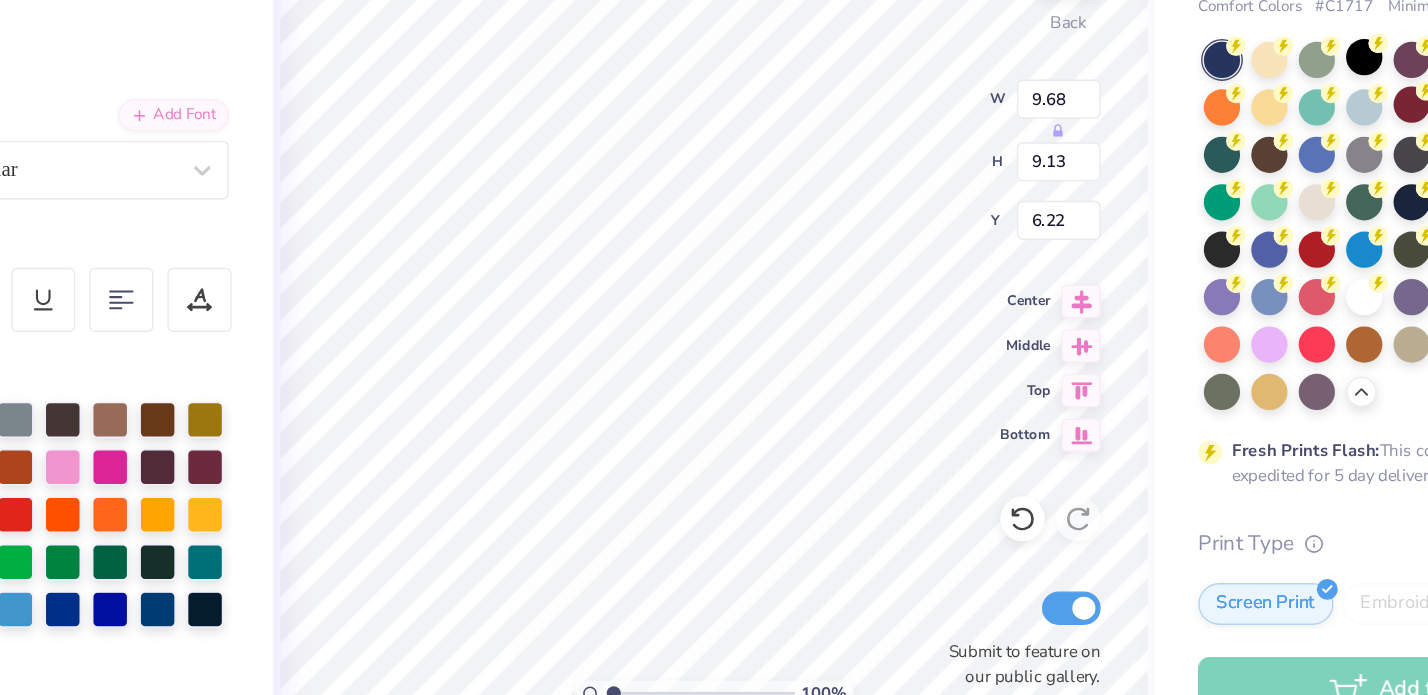 scroll, scrollTop: 0, scrollLeft: 0, axis: both 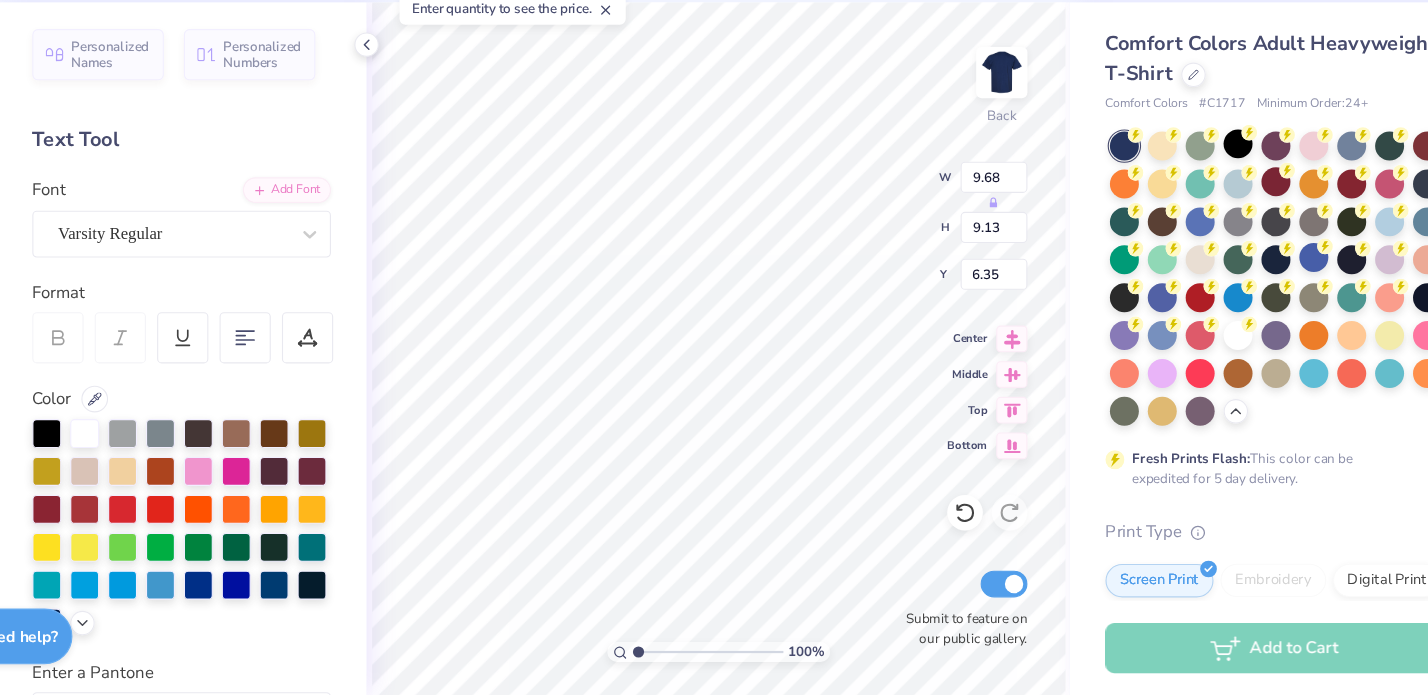 type on "6.35" 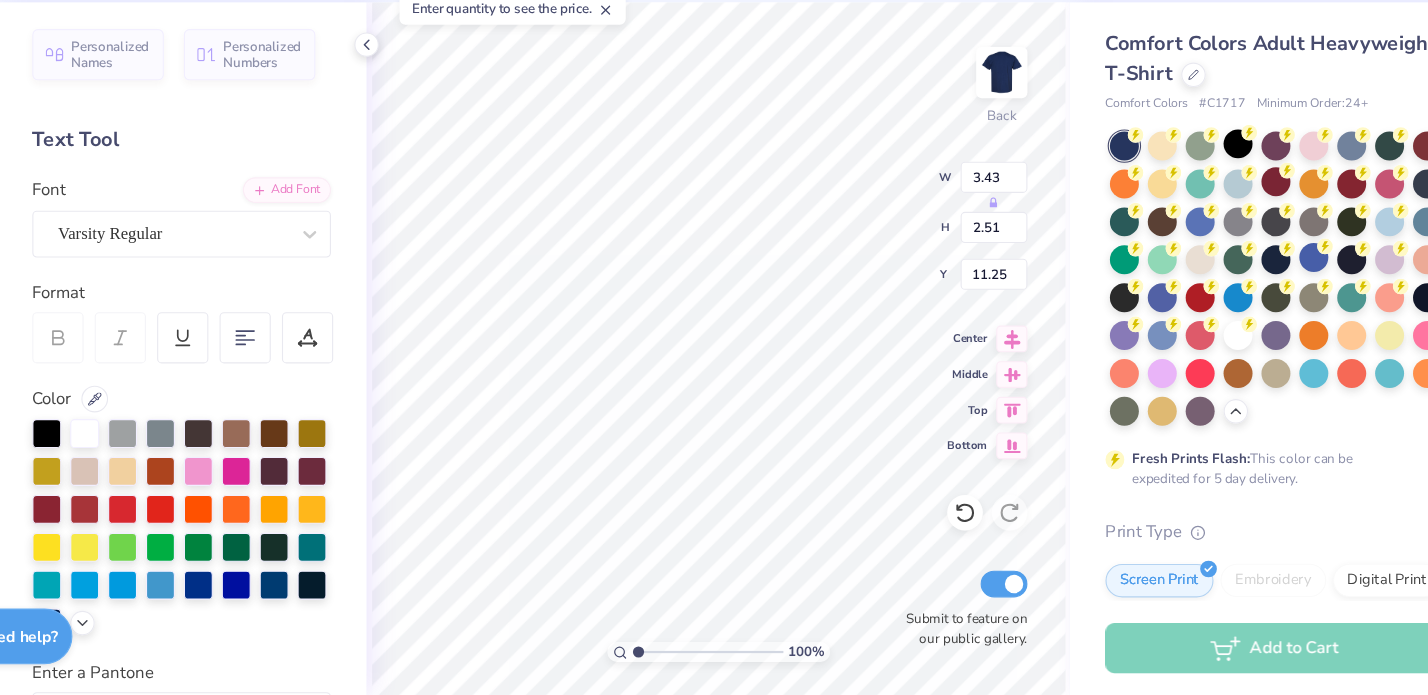 scroll, scrollTop: 0, scrollLeft: 0, axis: both 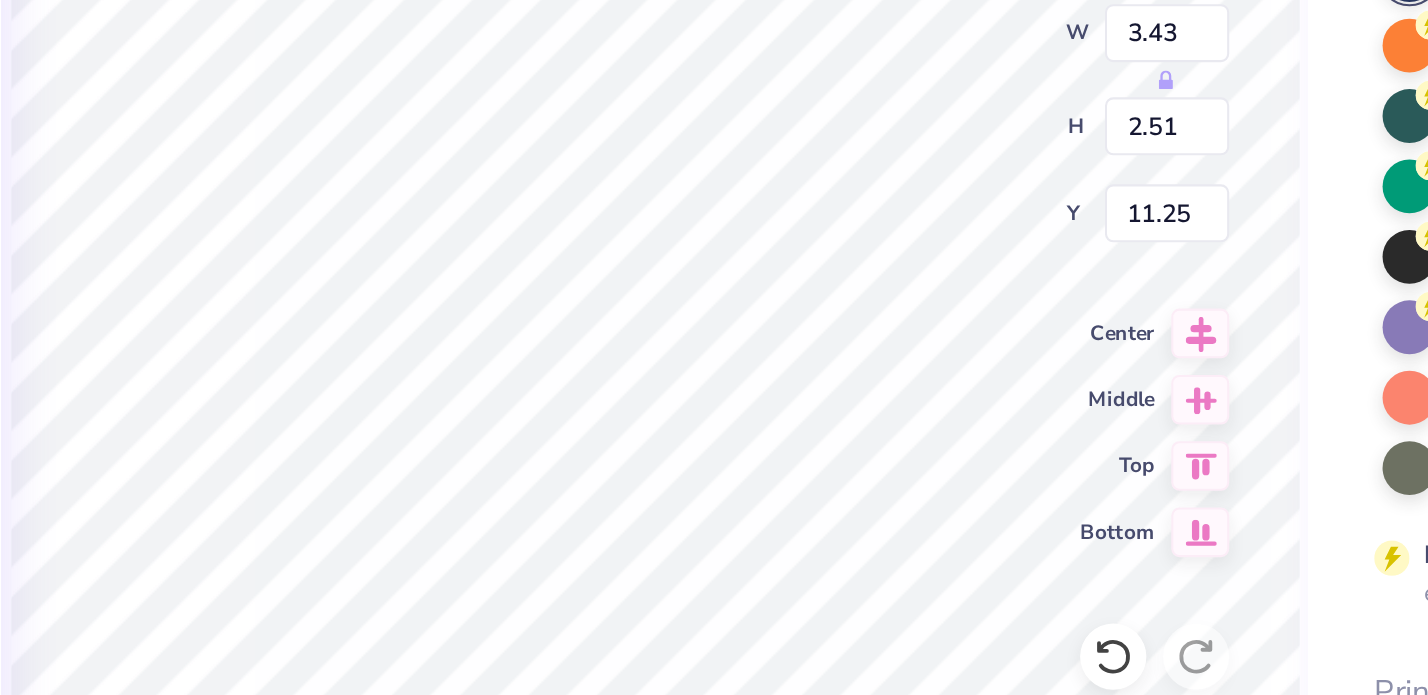 type on "2.24" 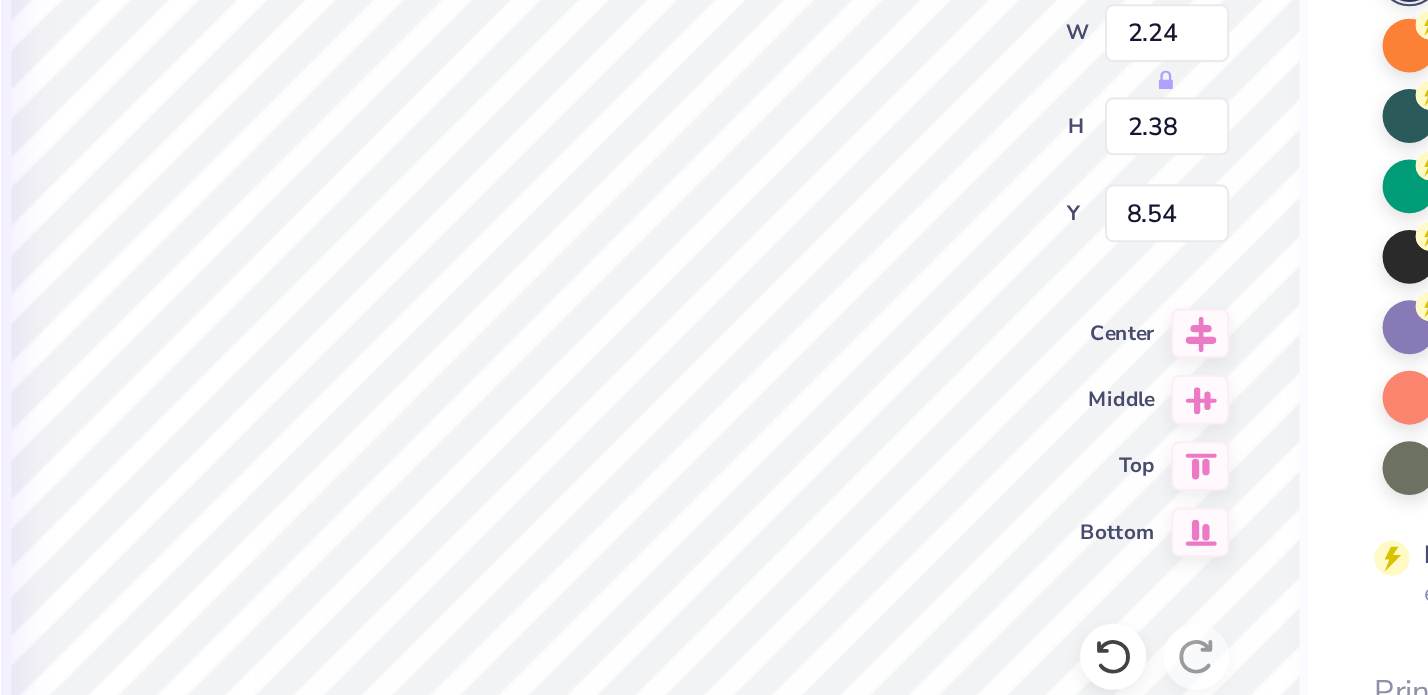 type on "9.68" 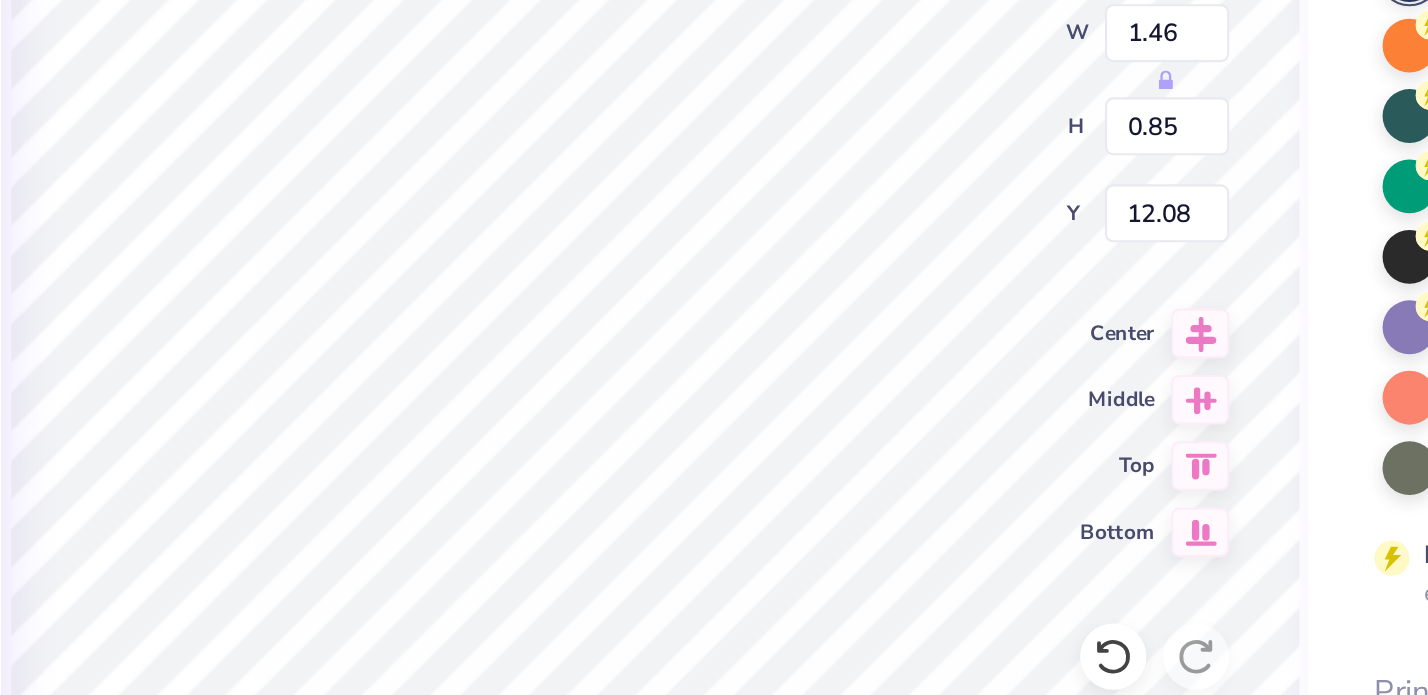 type on "9.68" 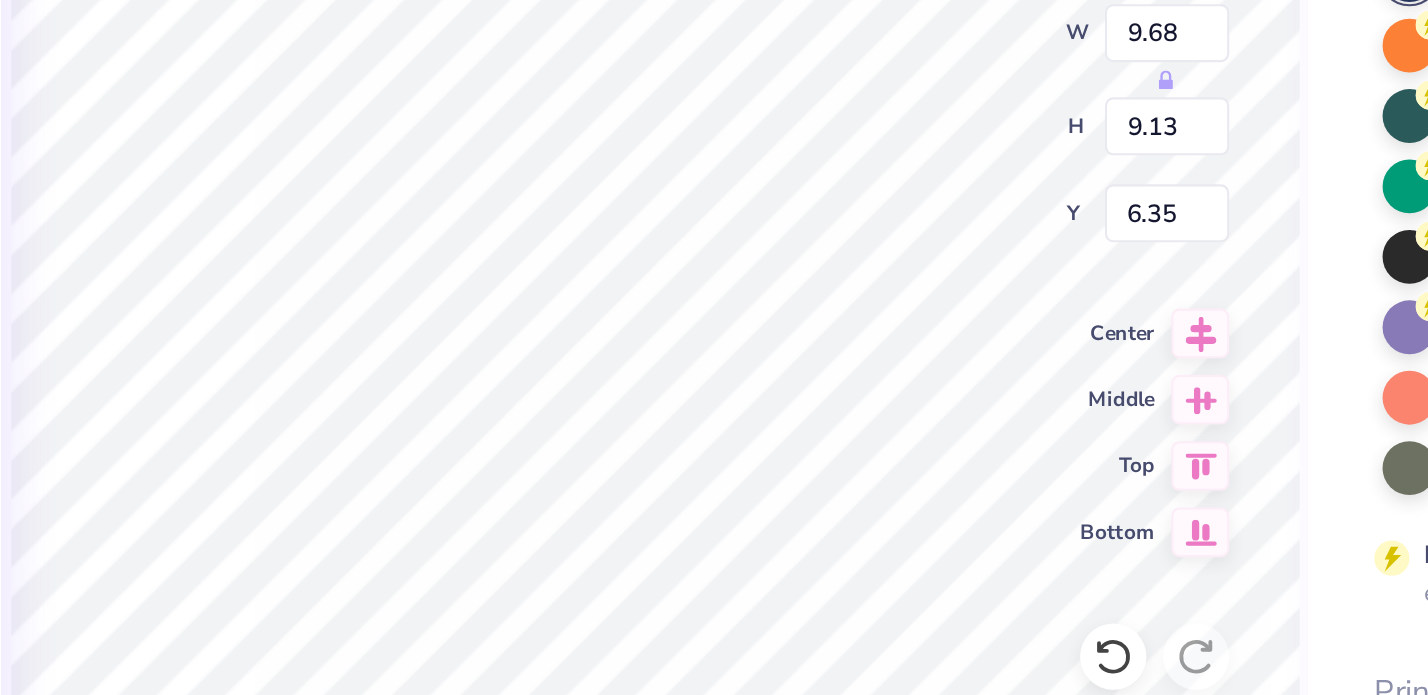 type on "2.37" 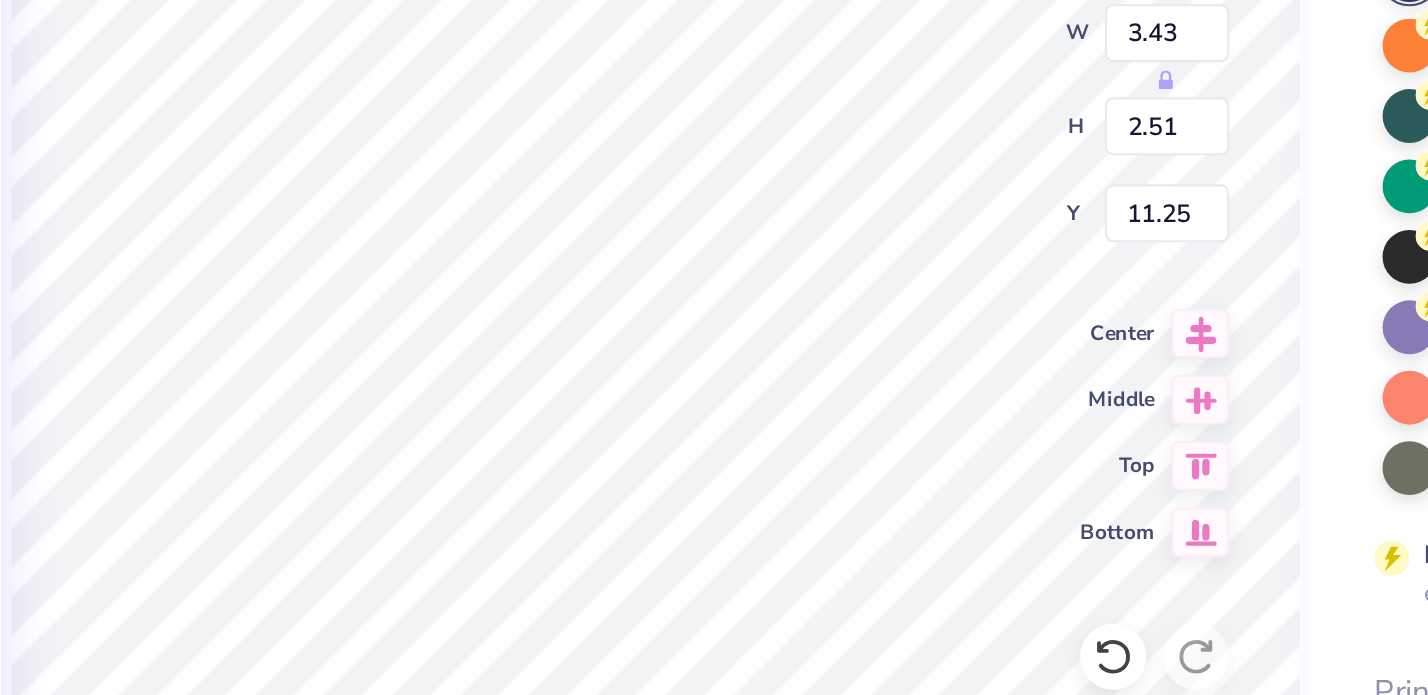 type on "9.68" 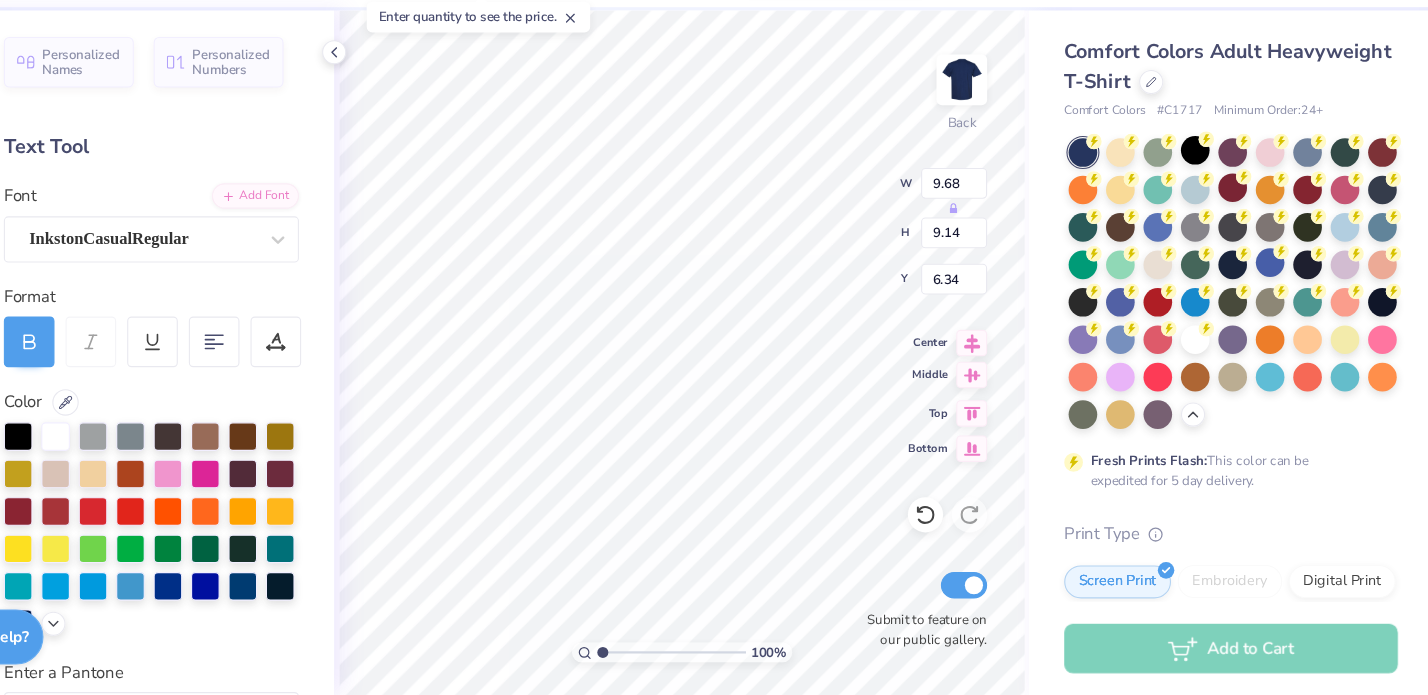click 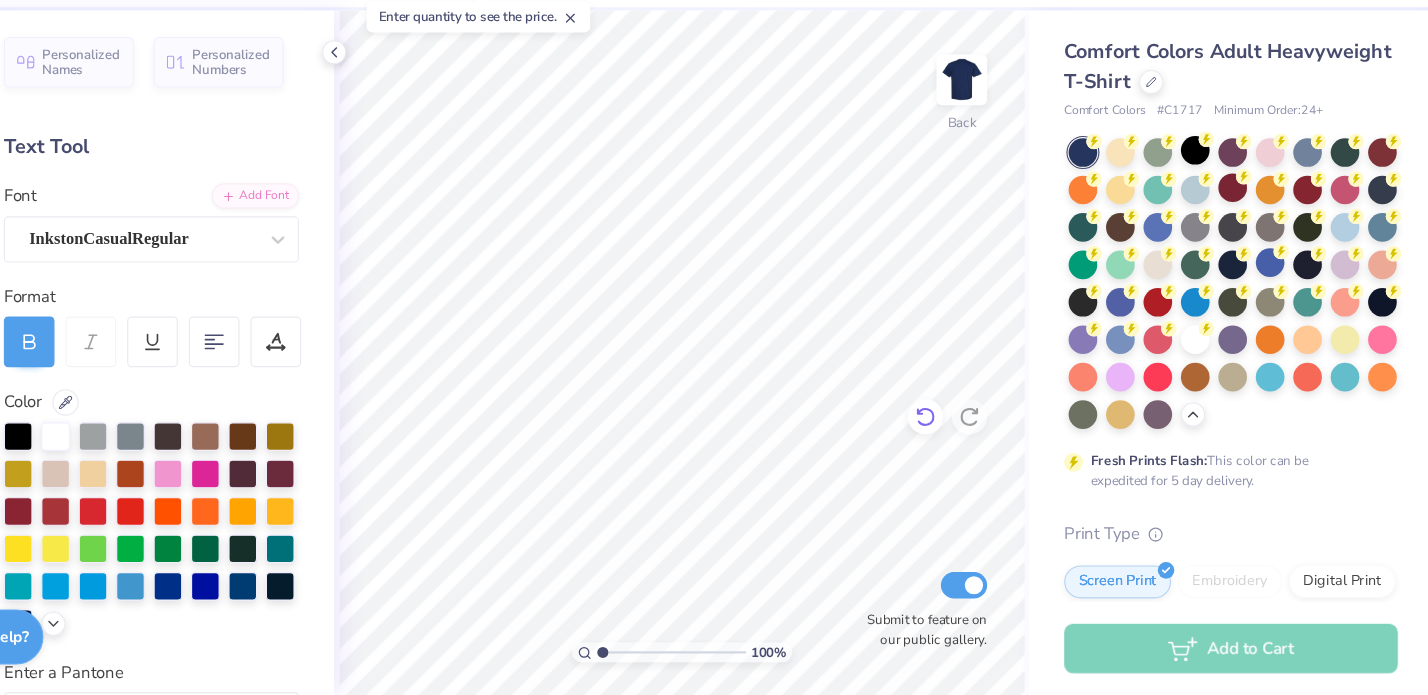 click 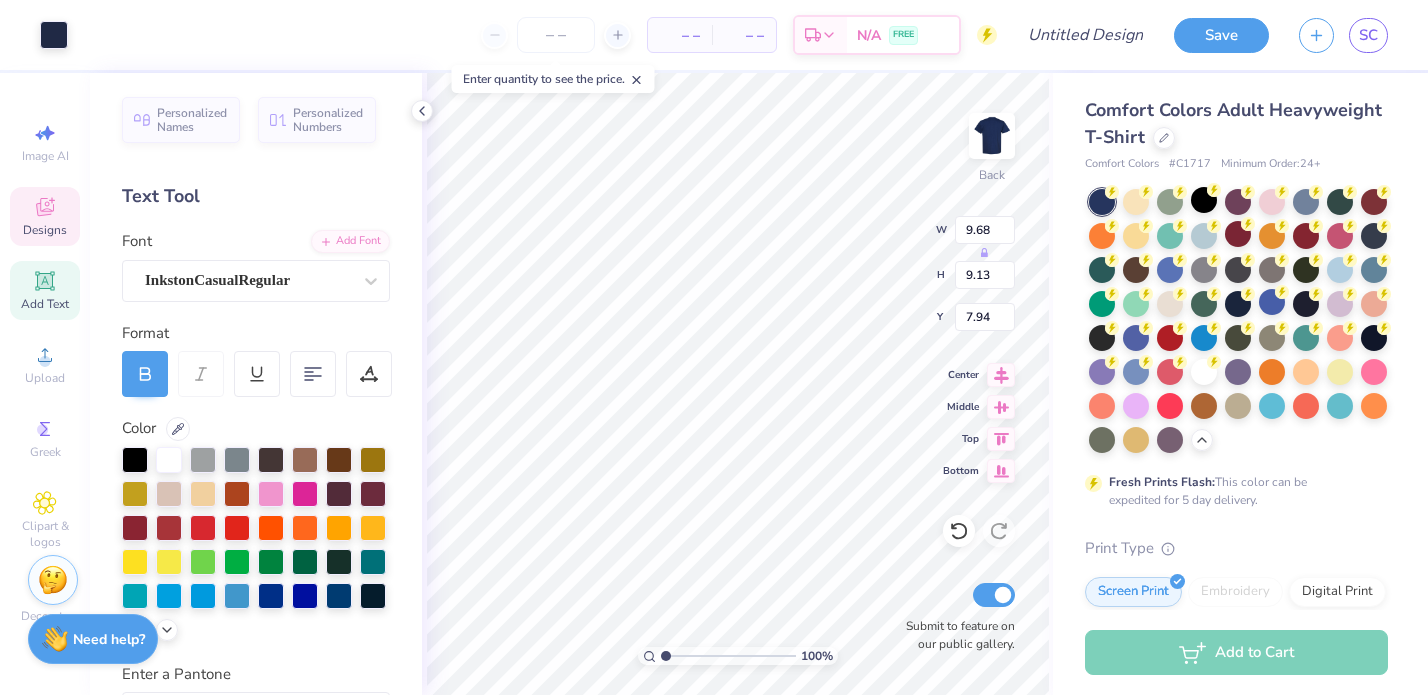 click on "Need help?  Chat with us." at bounding box center (93, 639) 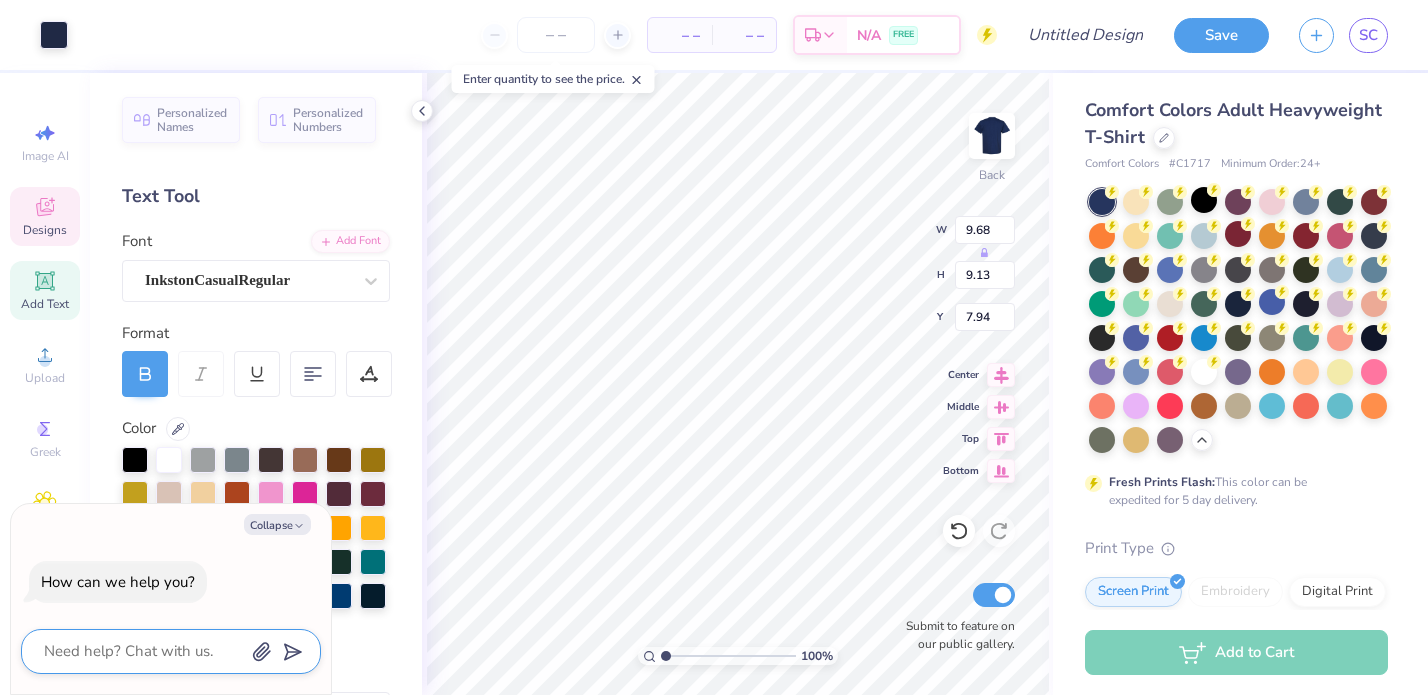 click at bounding box center [143, 651] 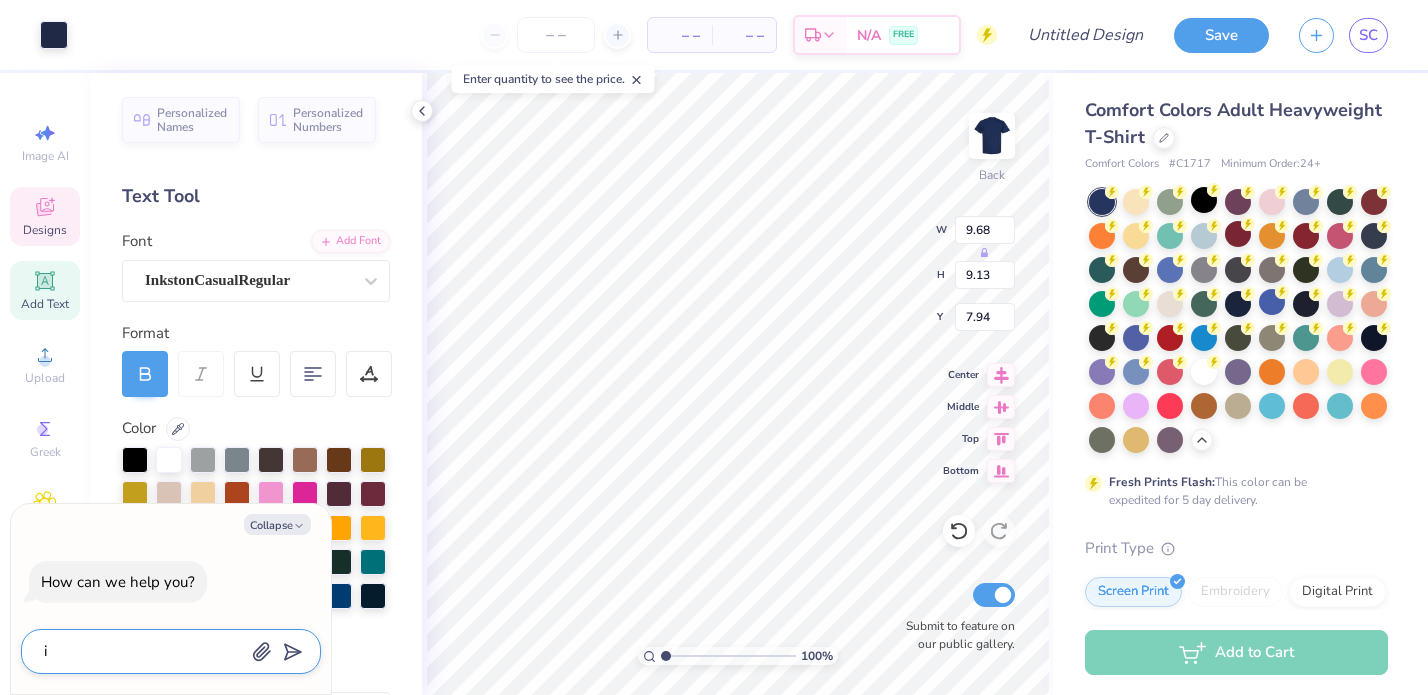 type on "is" 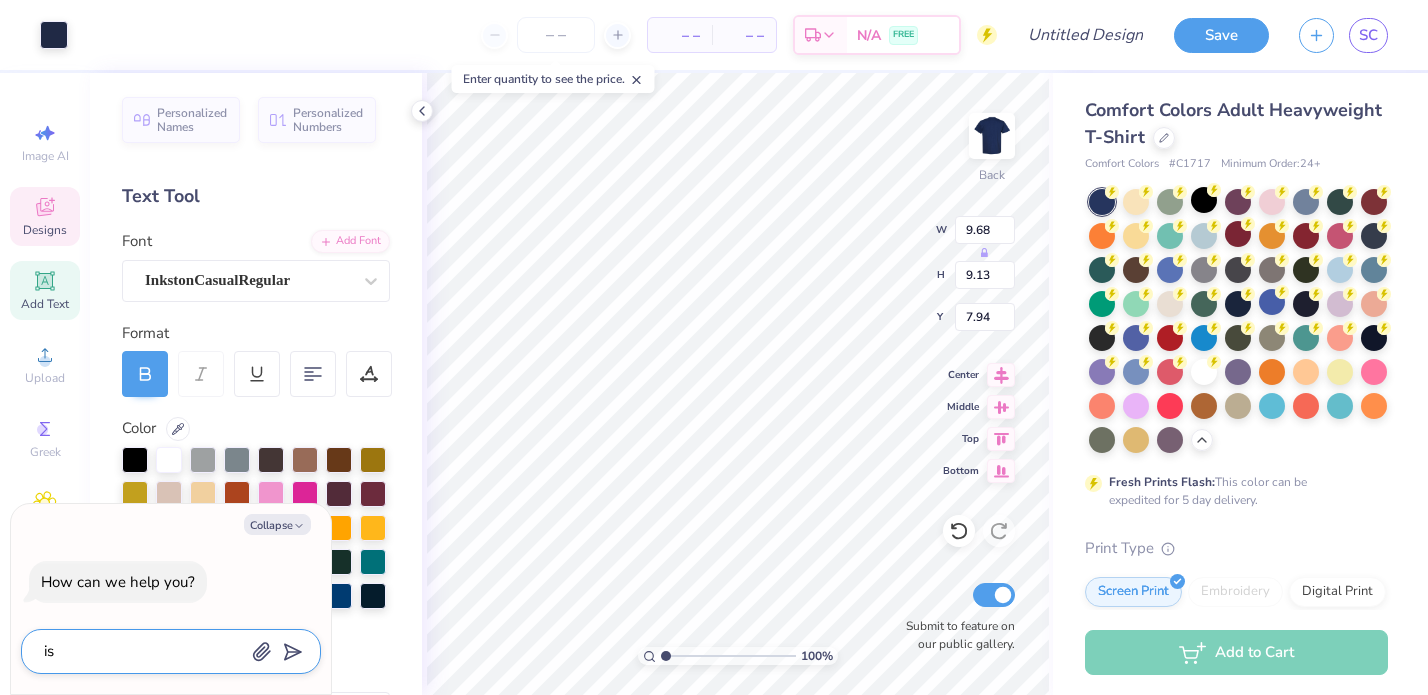 type on "is" 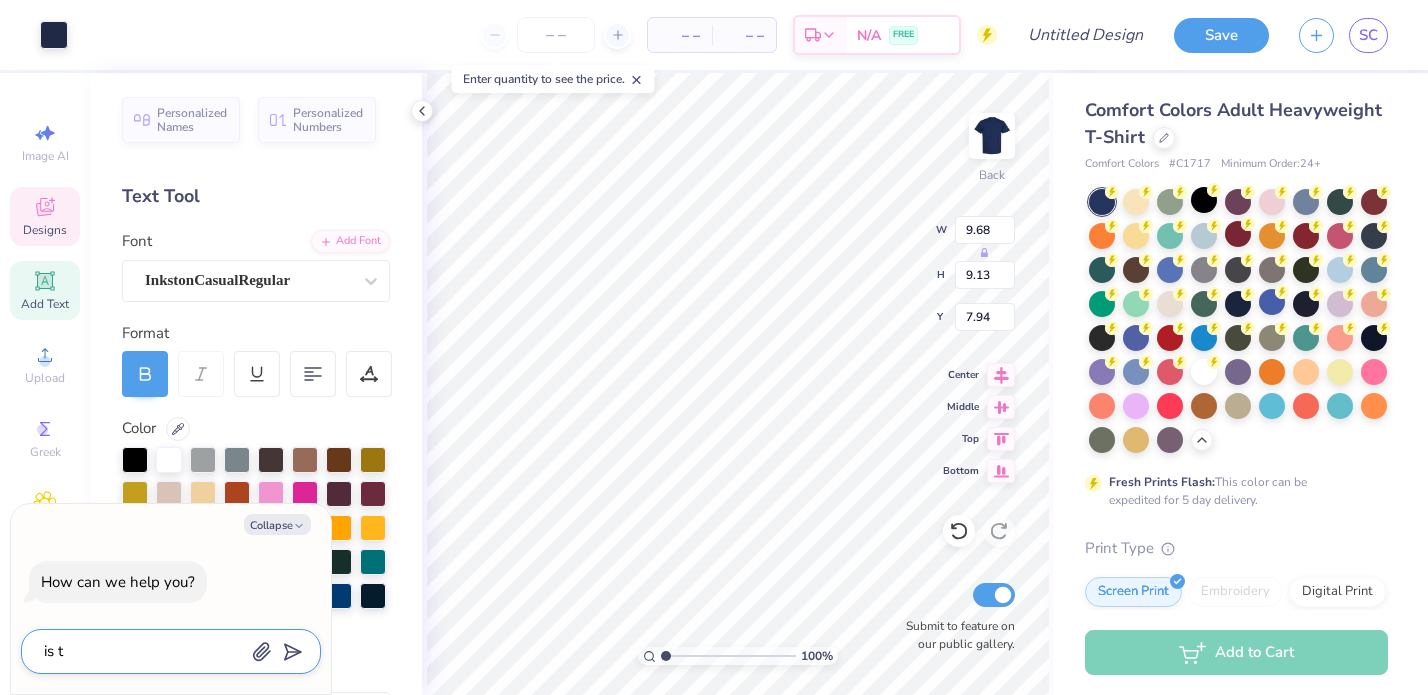 type on "is th" 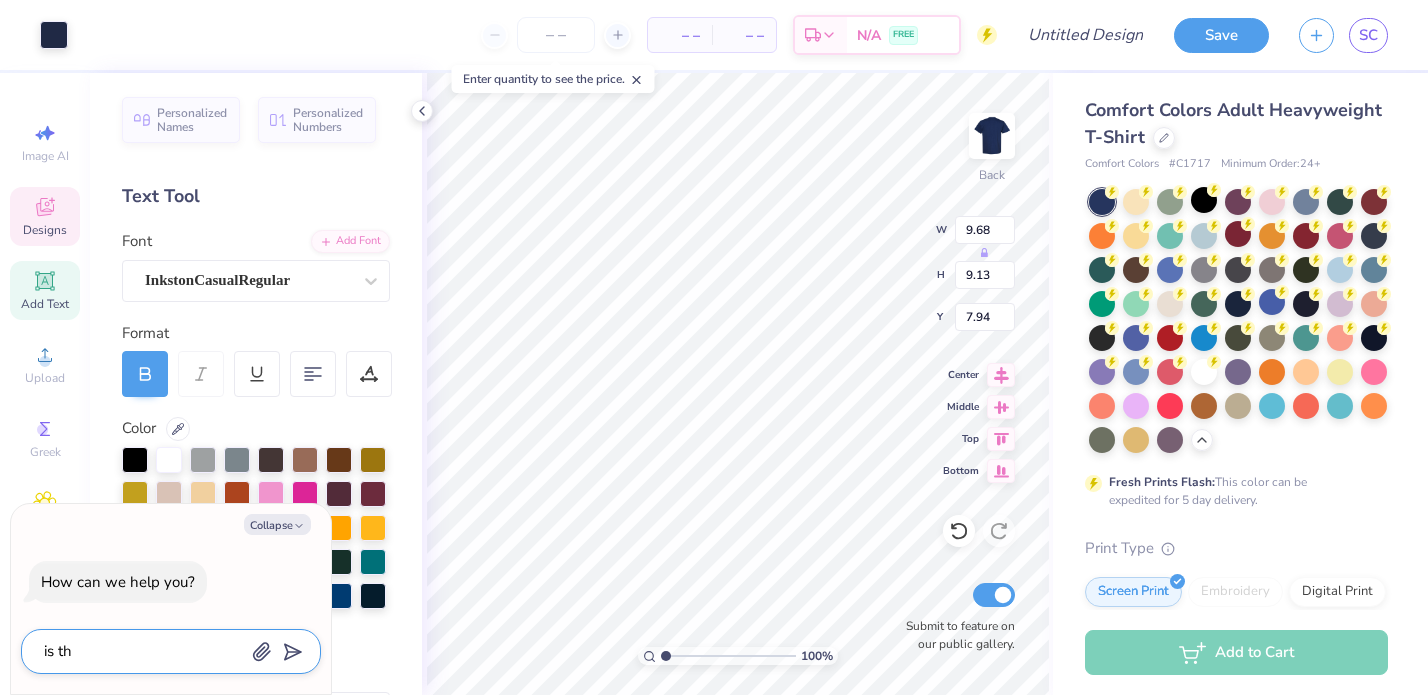 type on "is the" 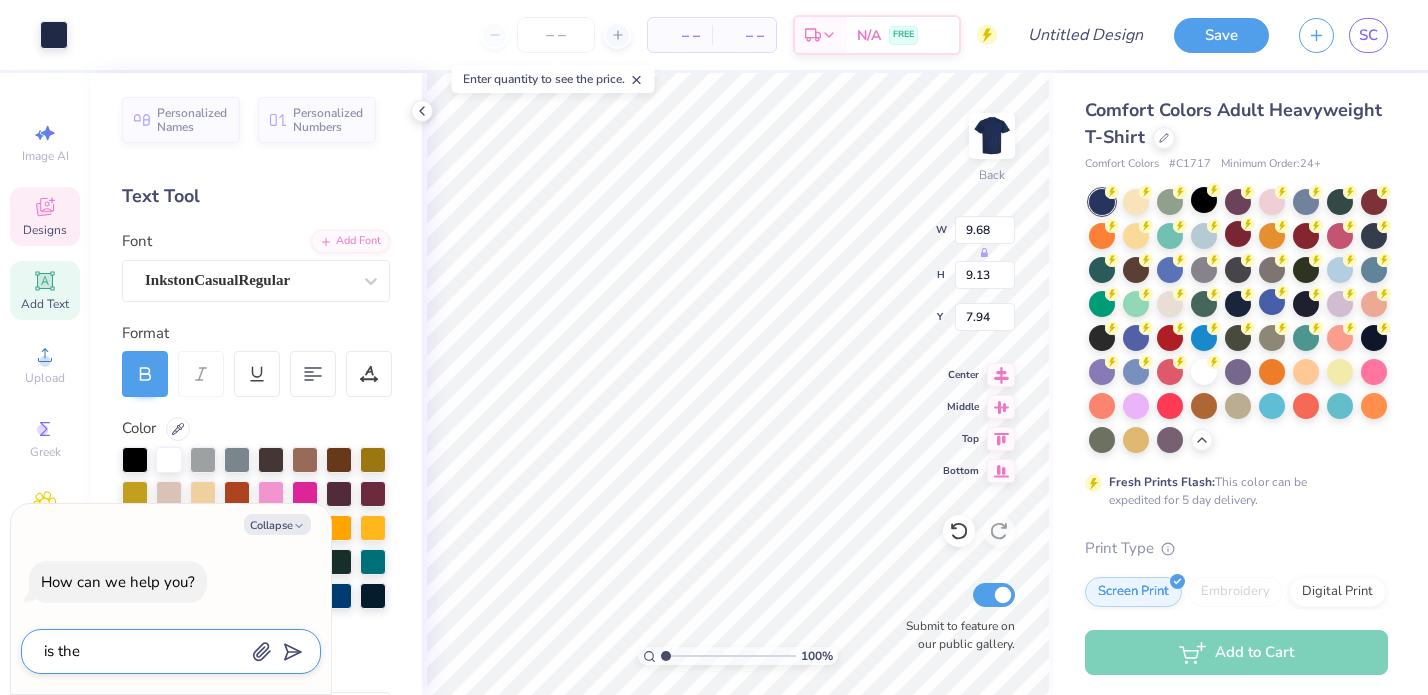 type on "is ther" 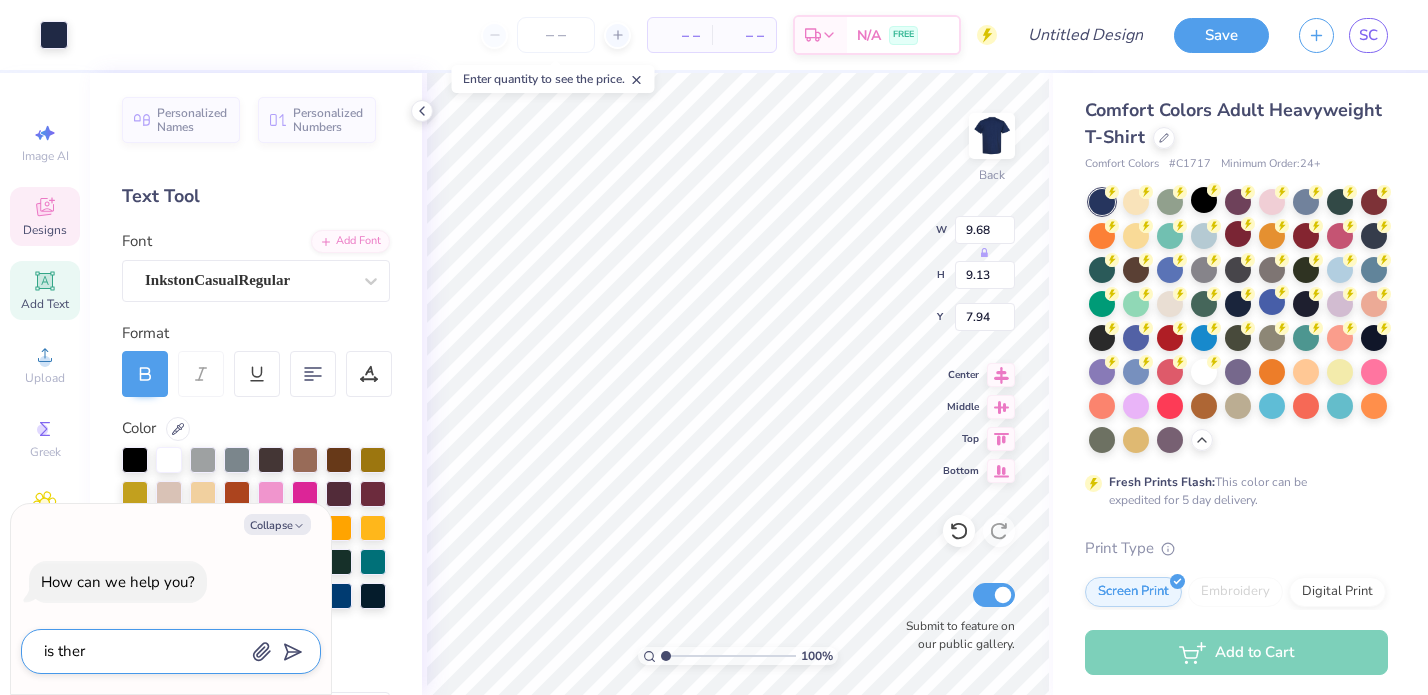 type on "is there" 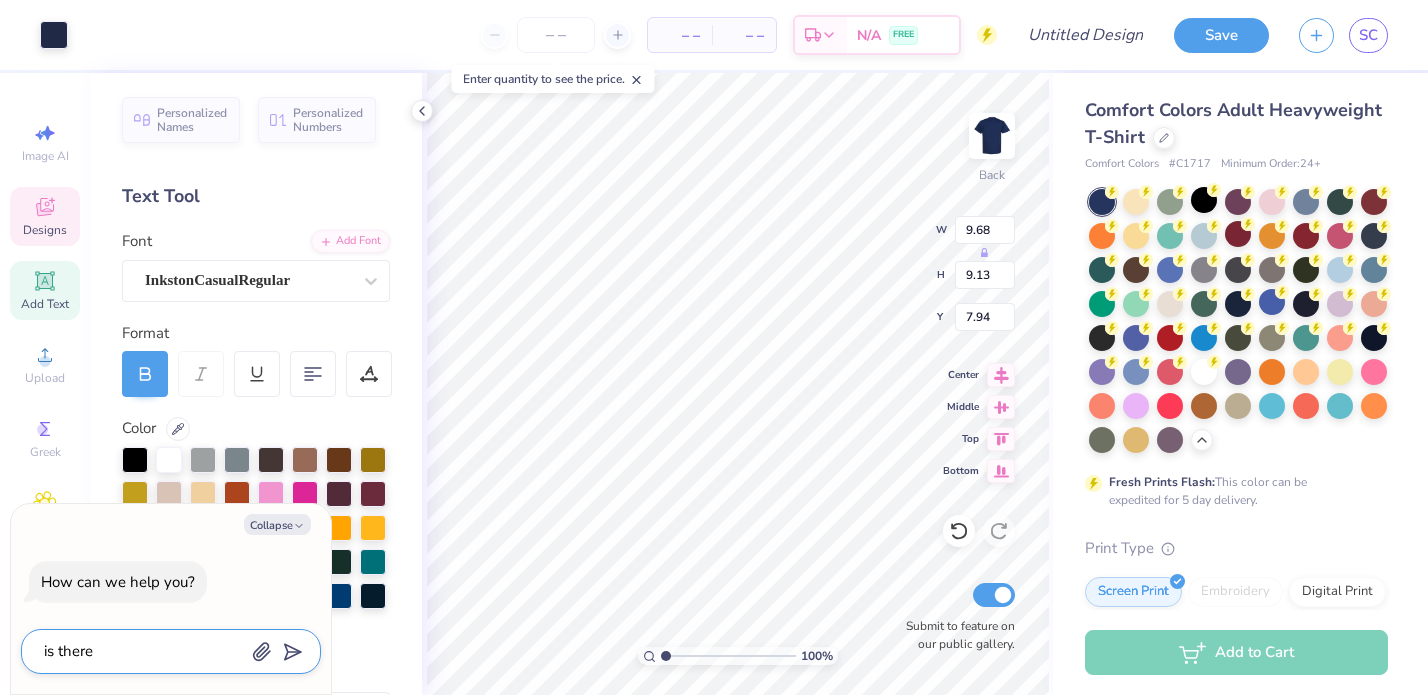 type on "is there" 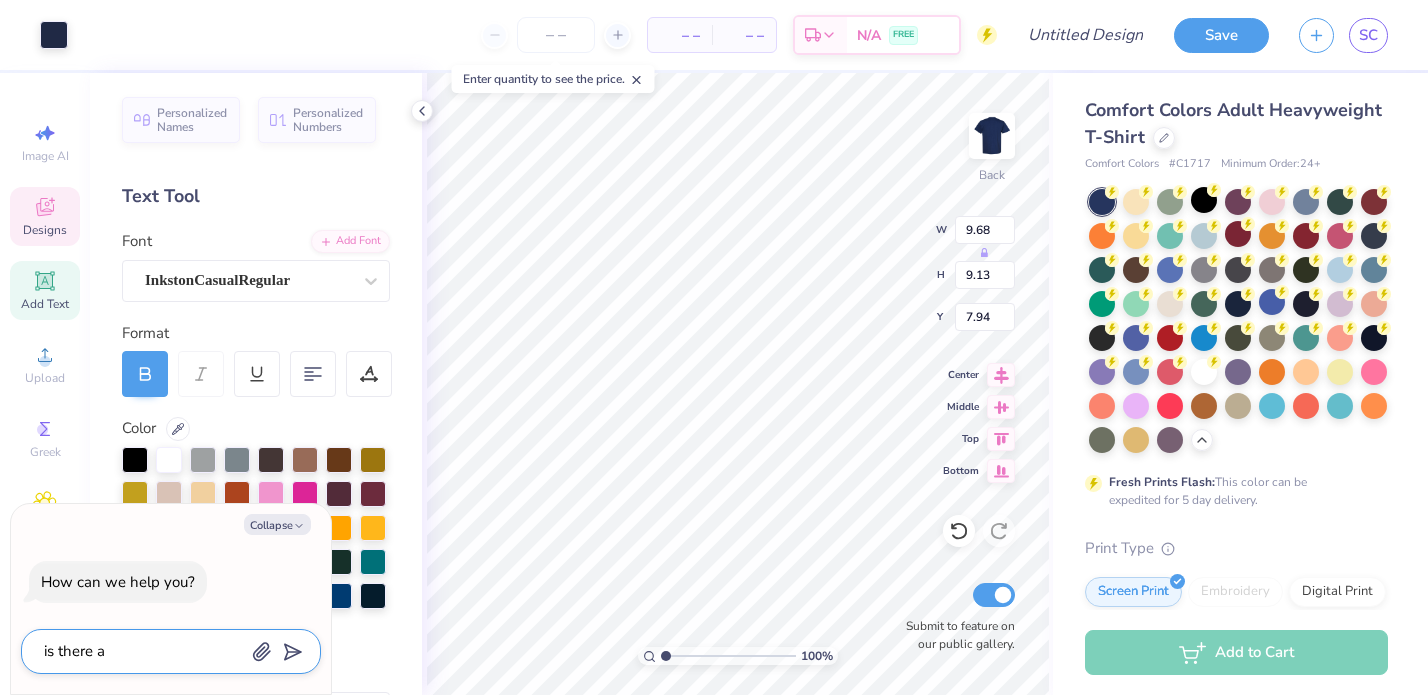 type on "is there a" 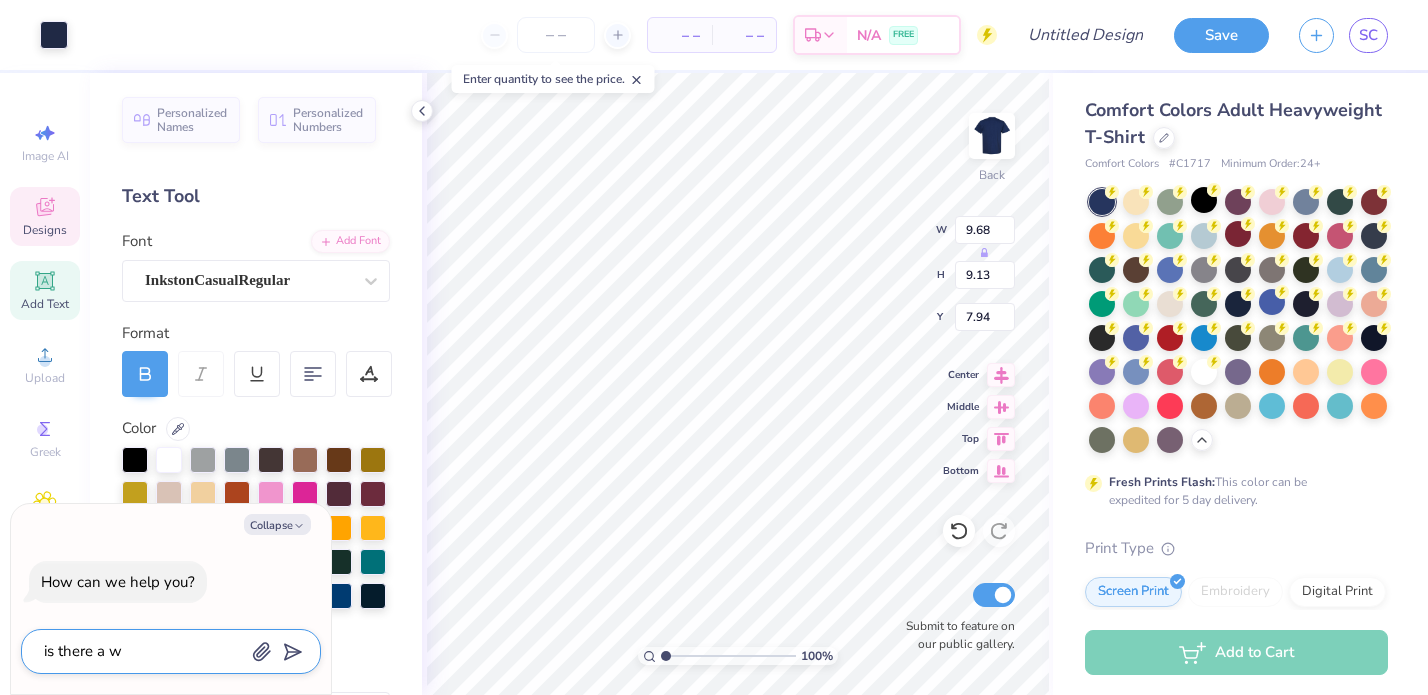 type on "is there a wa" 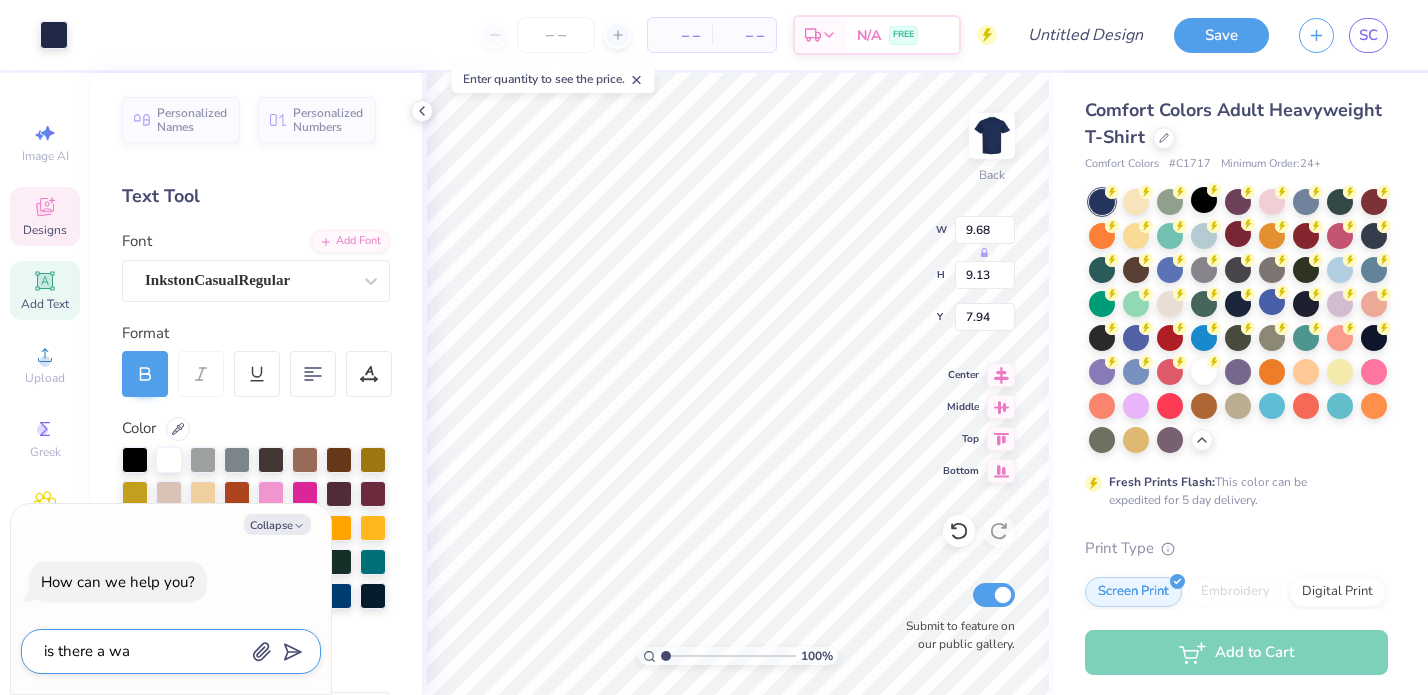type on "is there a way" 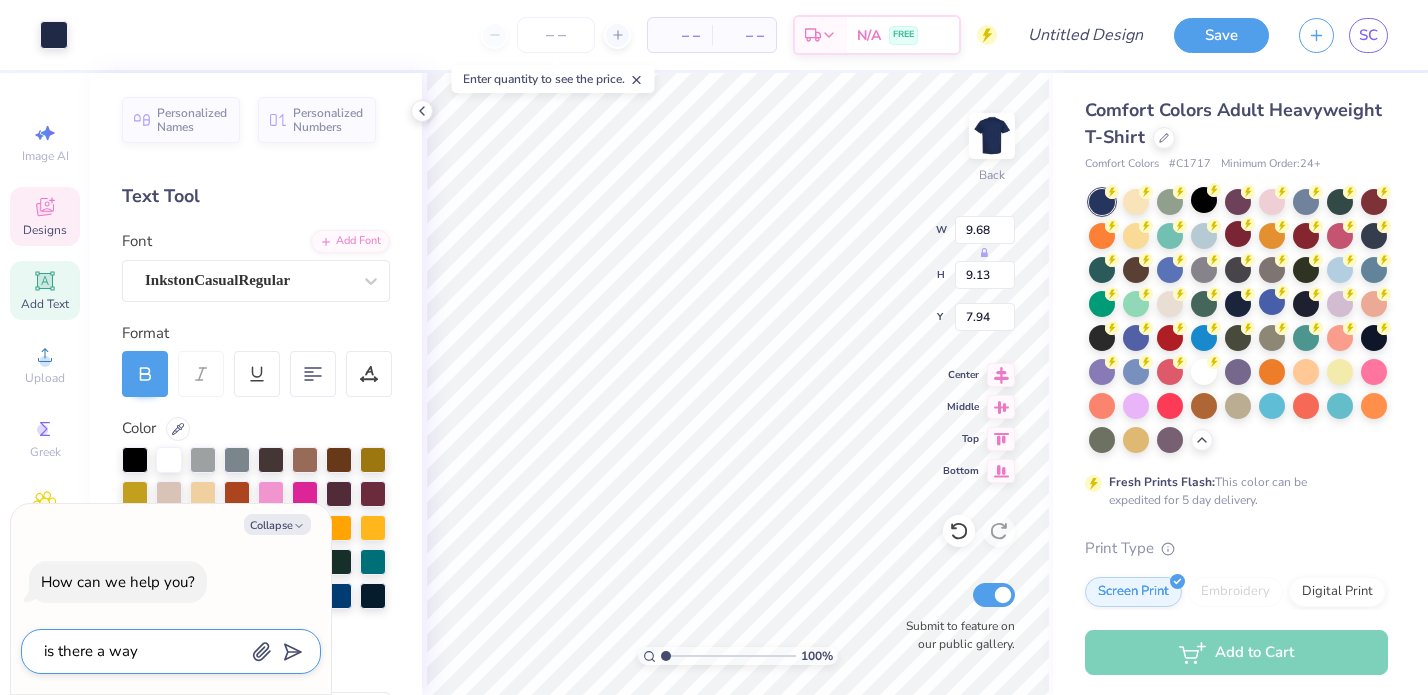 type on "is there a way" 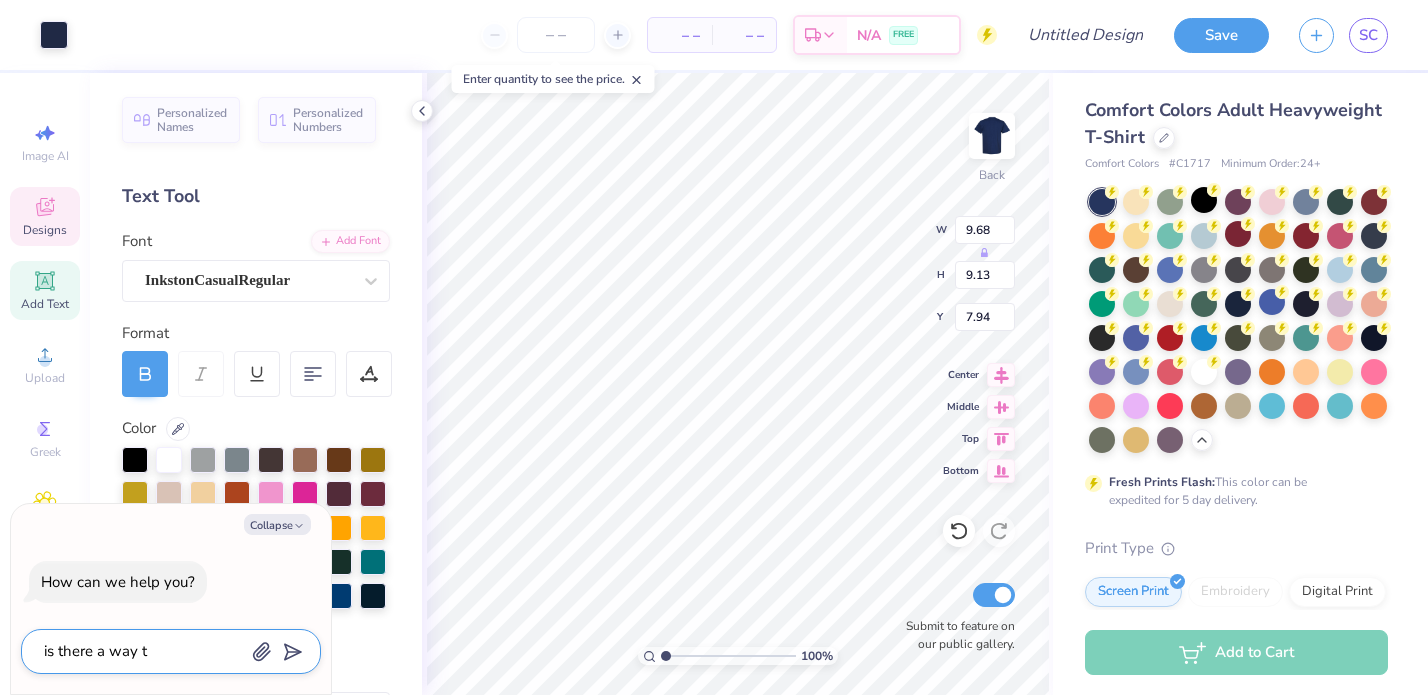 type on "is there a way to" 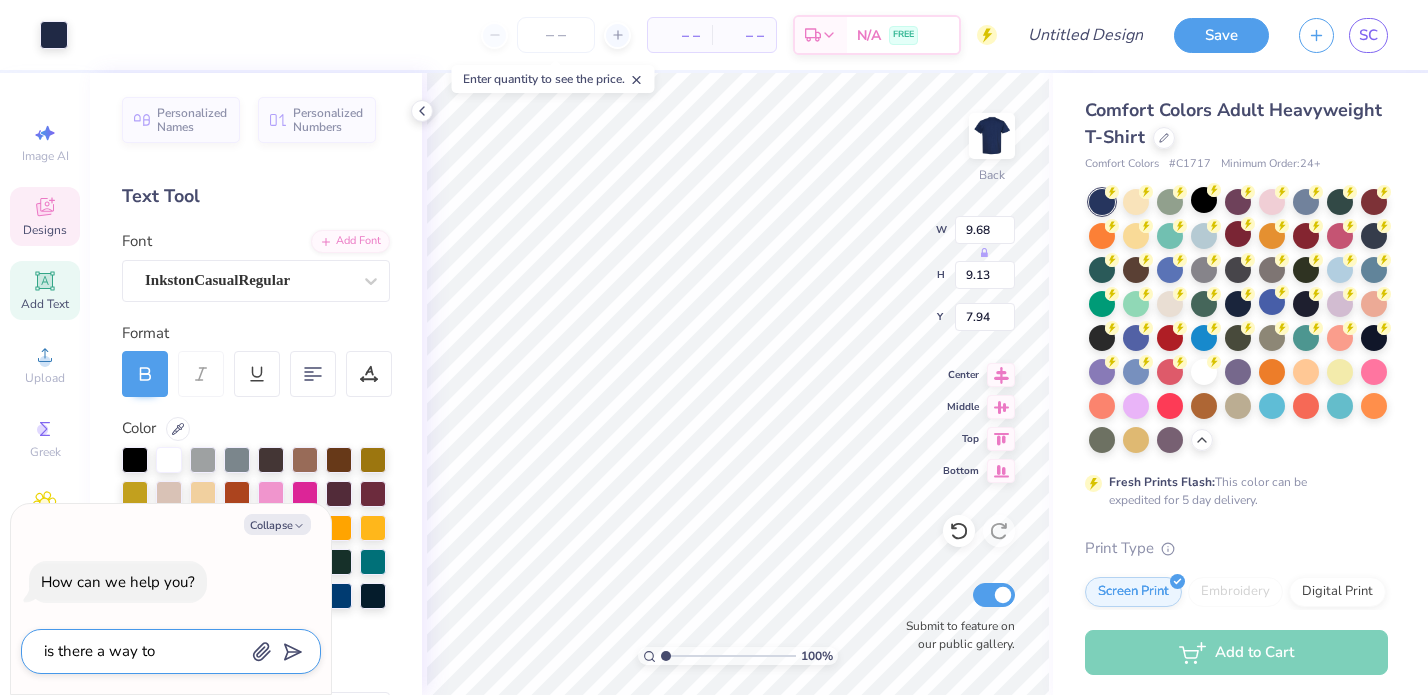 type on "is there a way to" 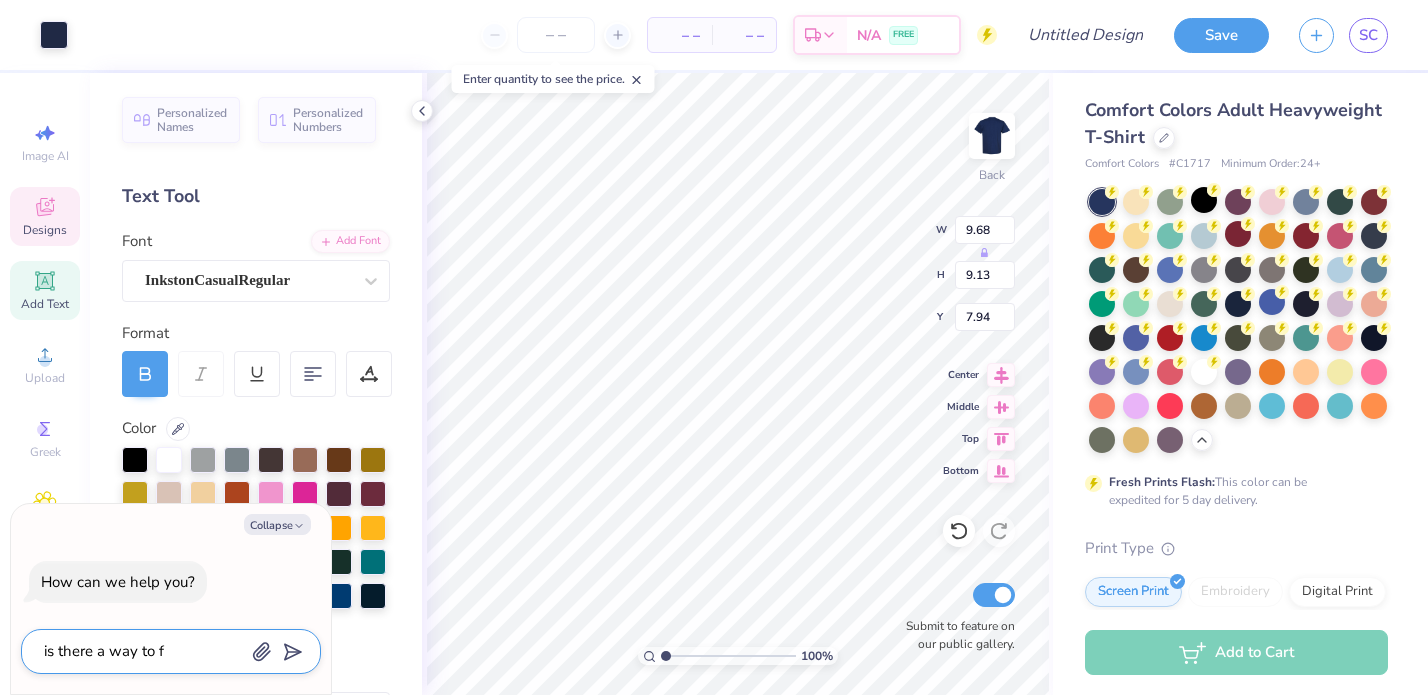 type on "is there a way to fi" 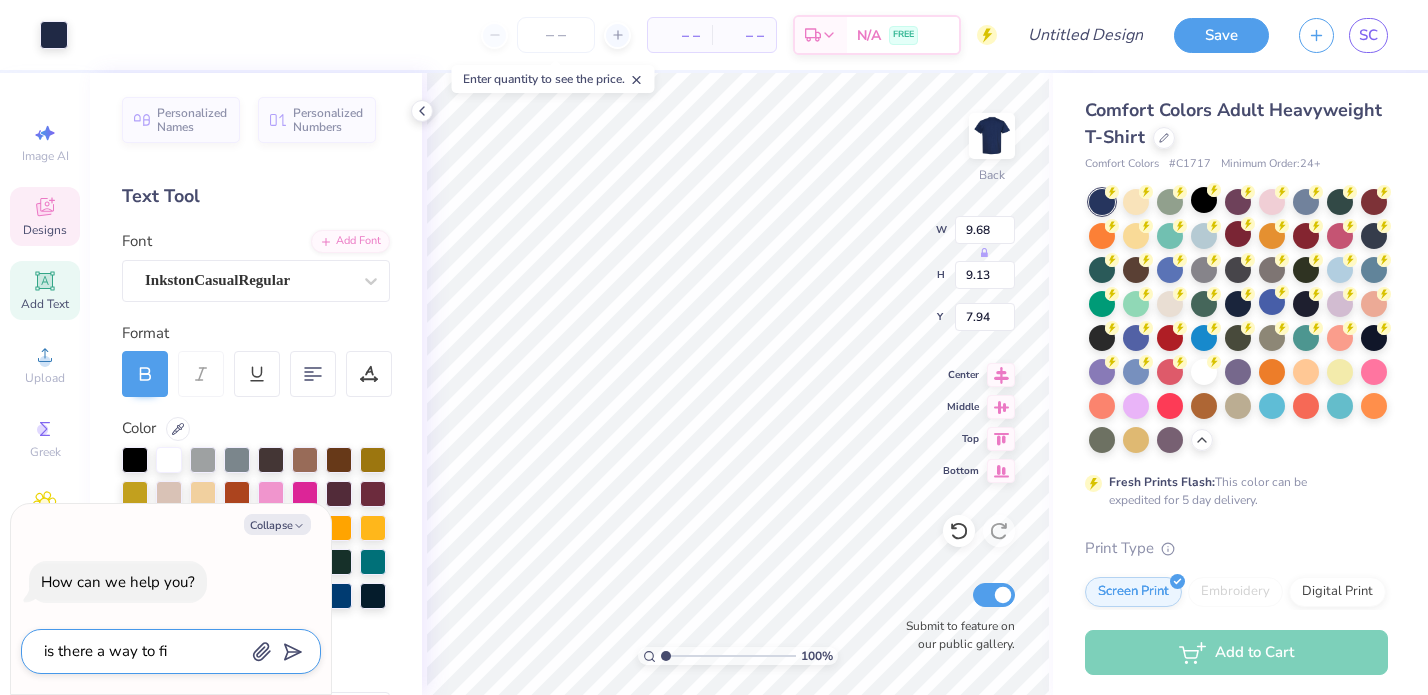 type on "is there a way to fin" 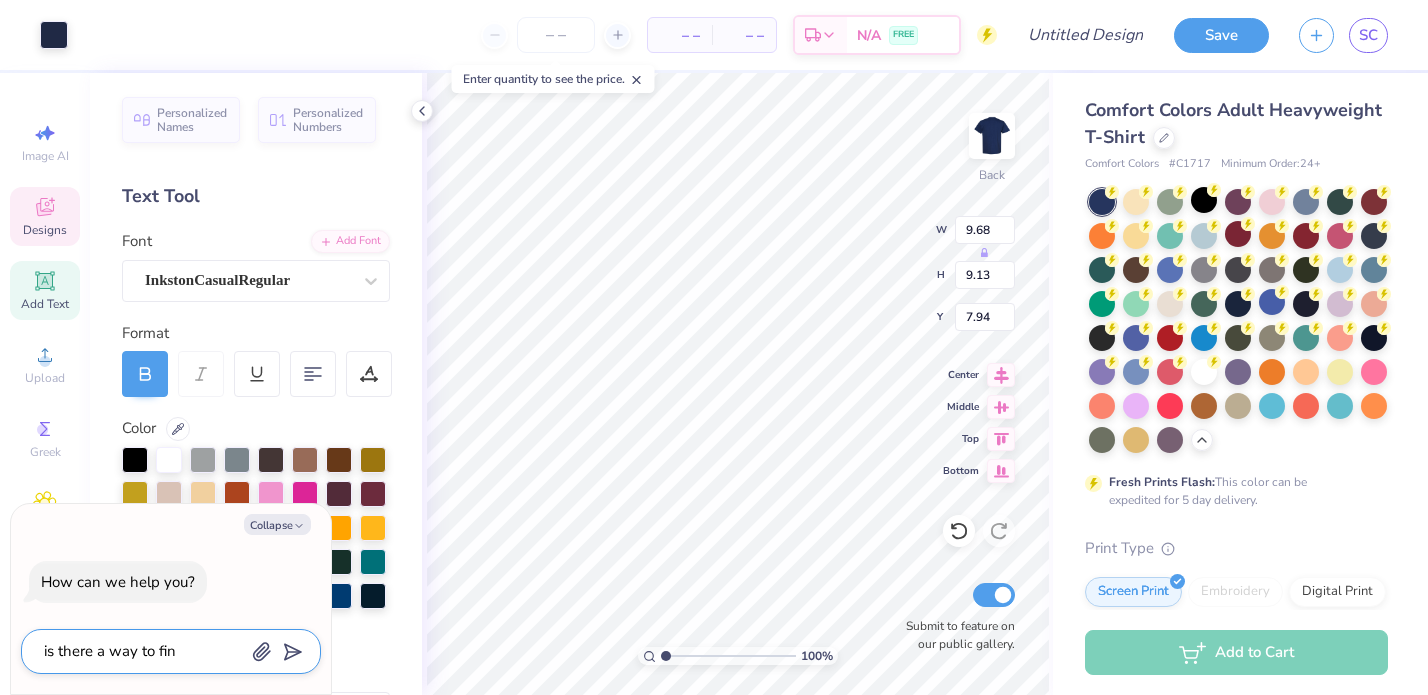 type on "is there a way to find" 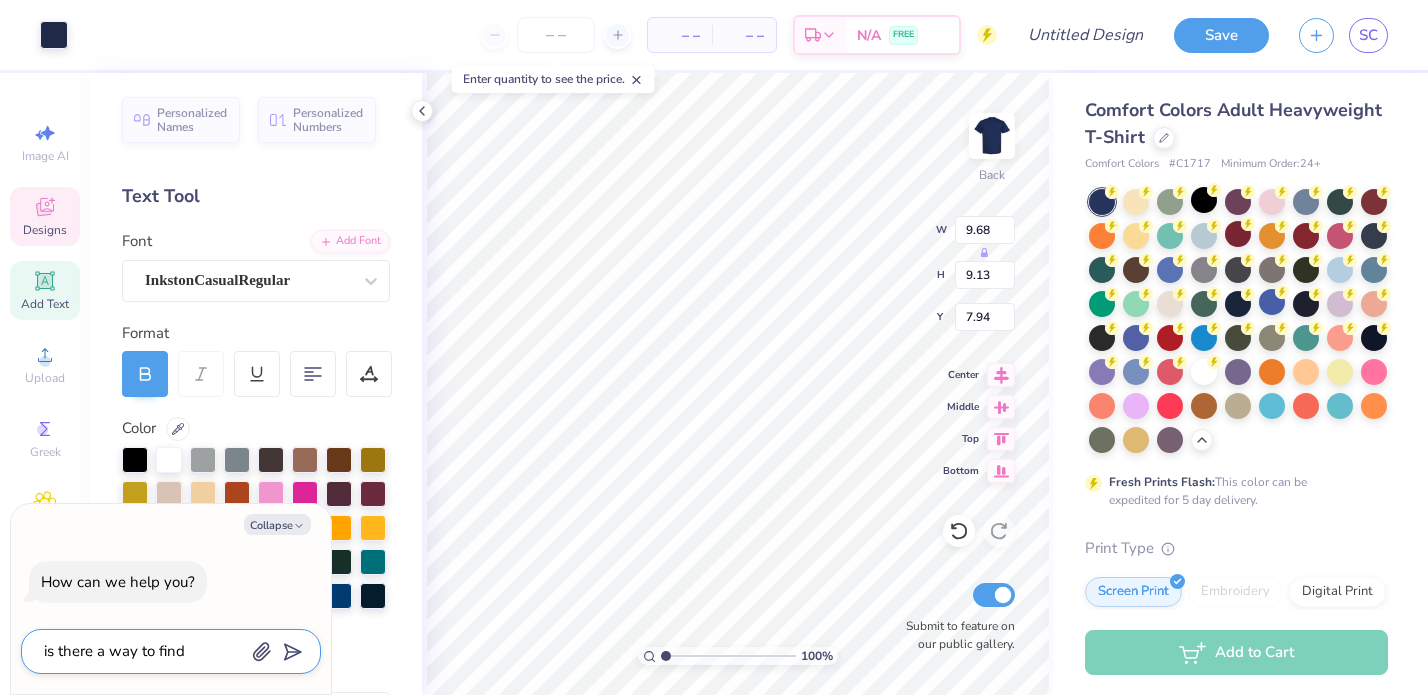type on "is there a way to find" 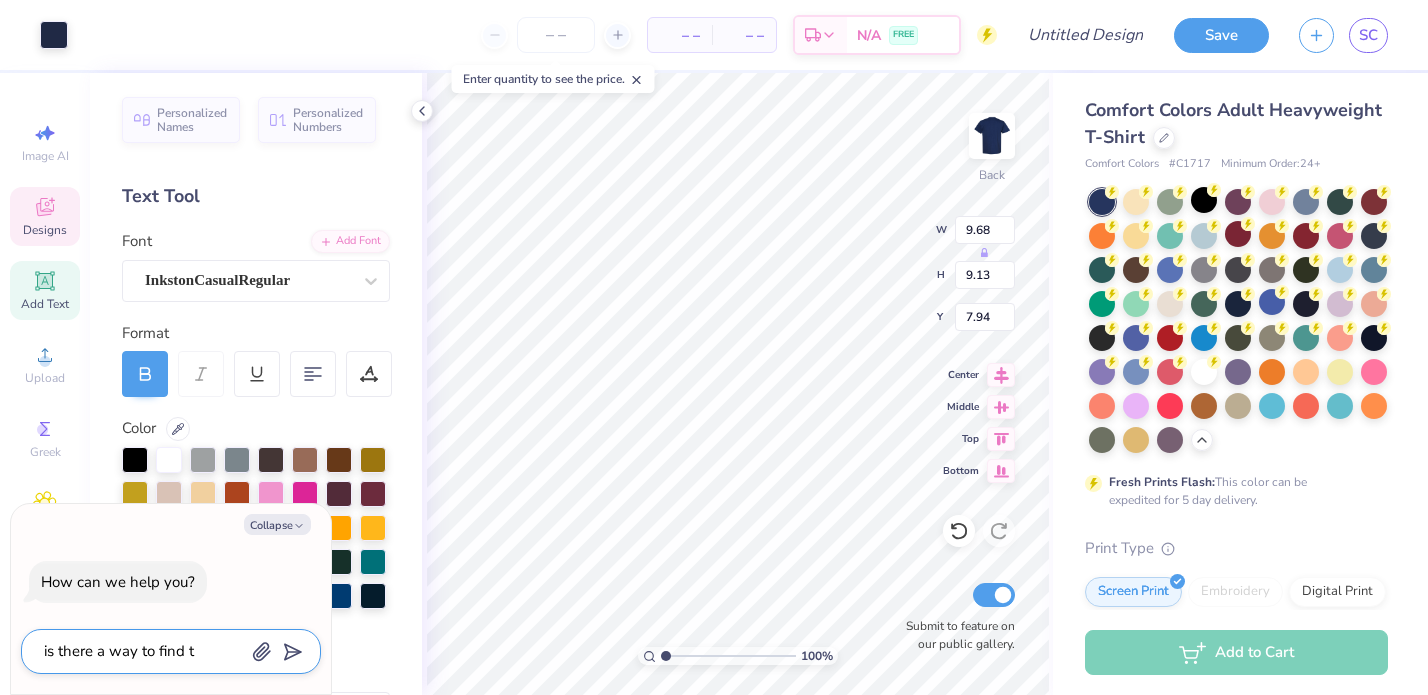 type on "is there a way to find th" 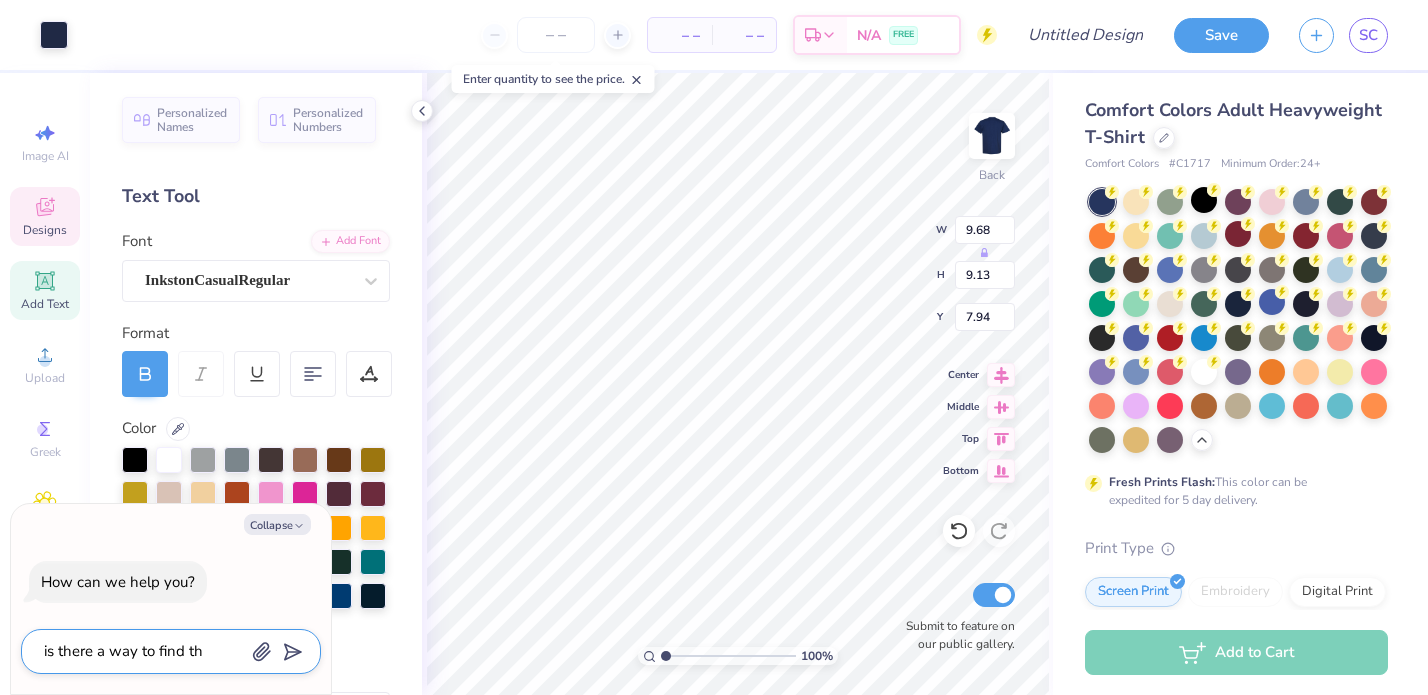 type on "is there a way to find the" 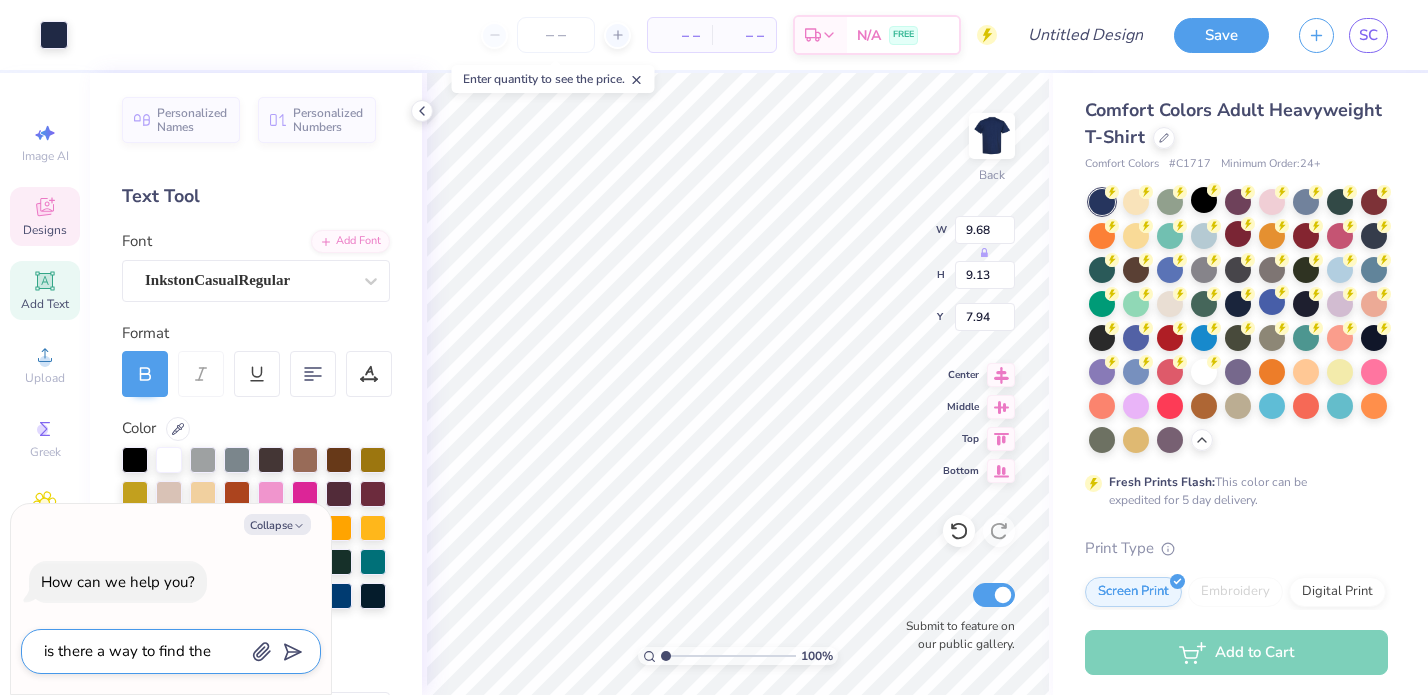 type on "is there a way to find the" 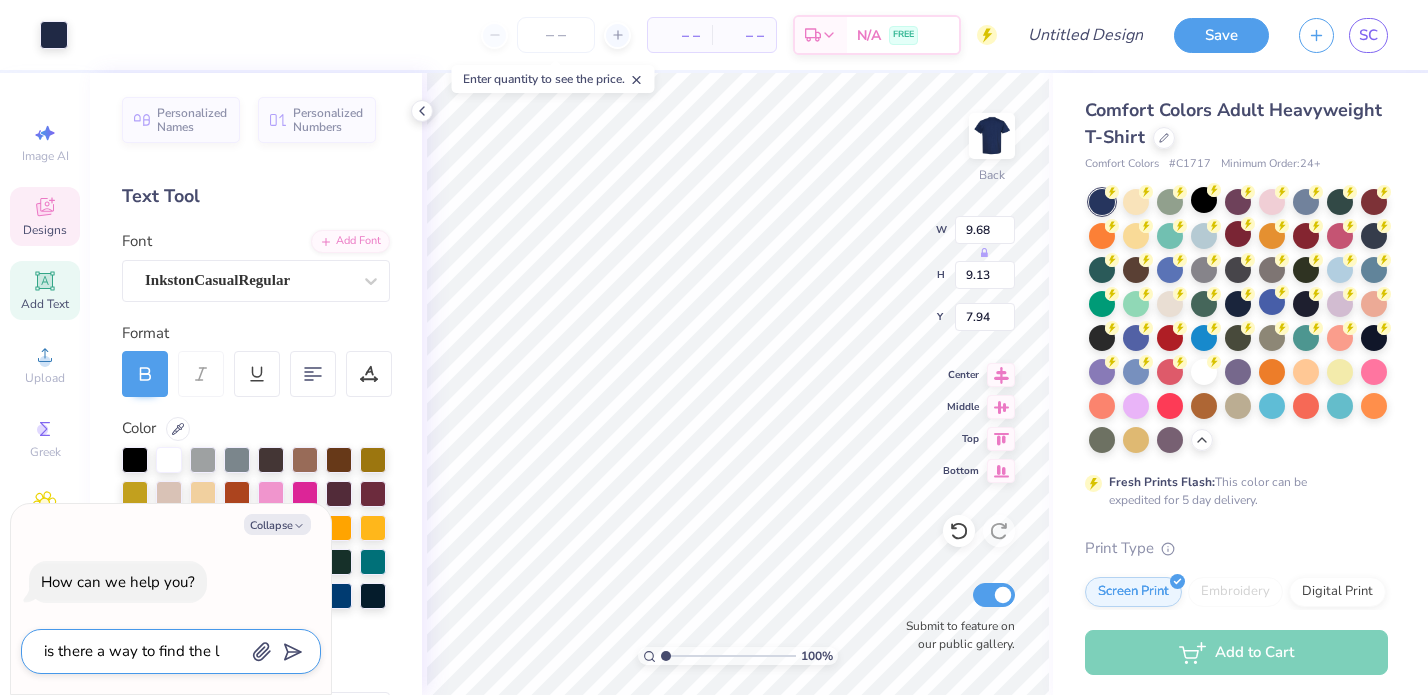type on "is there a way to find the la" 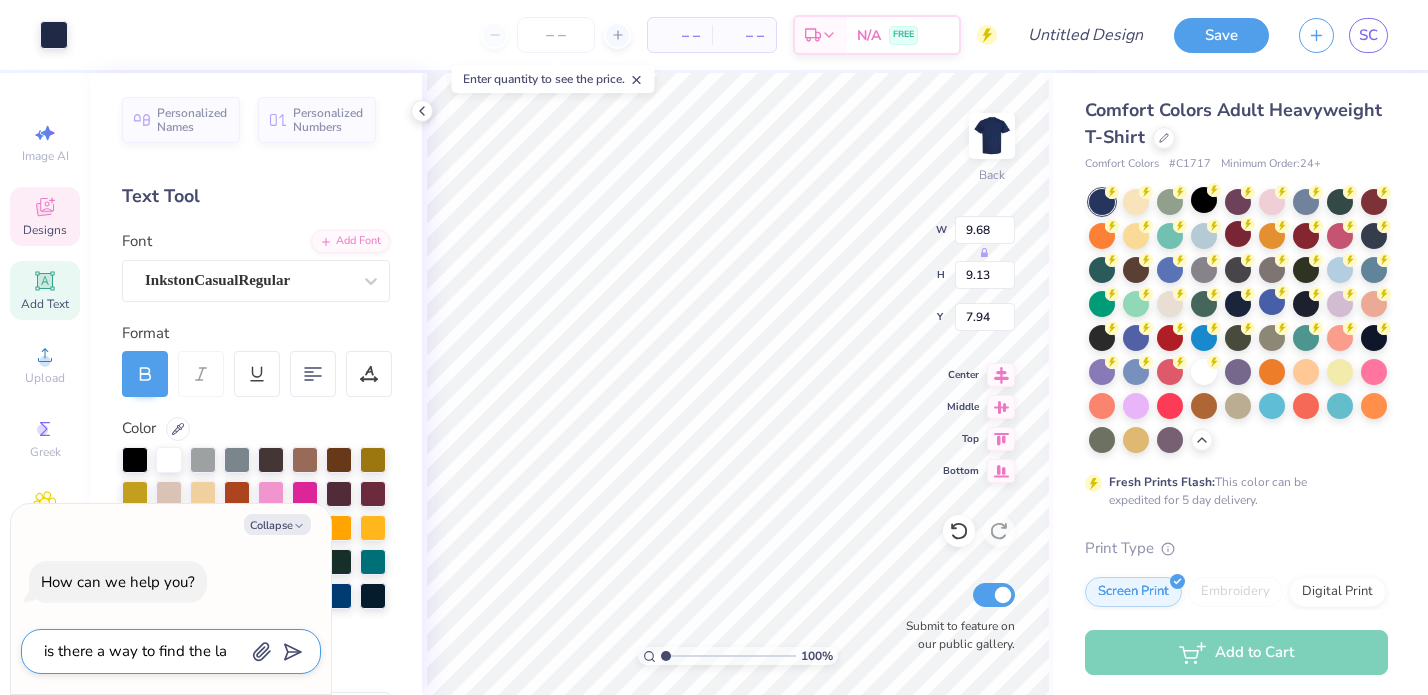 type on "is there a way to find the lay" 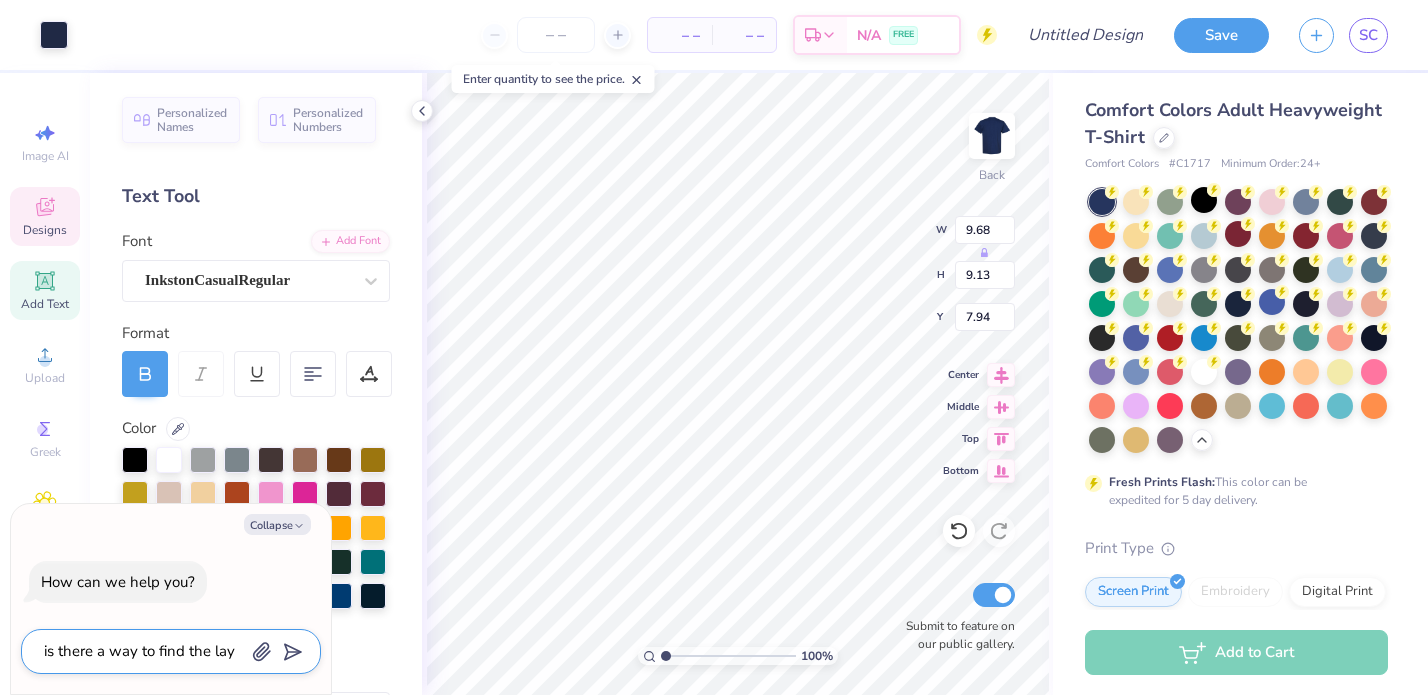 type on "is there a way to find the laye" 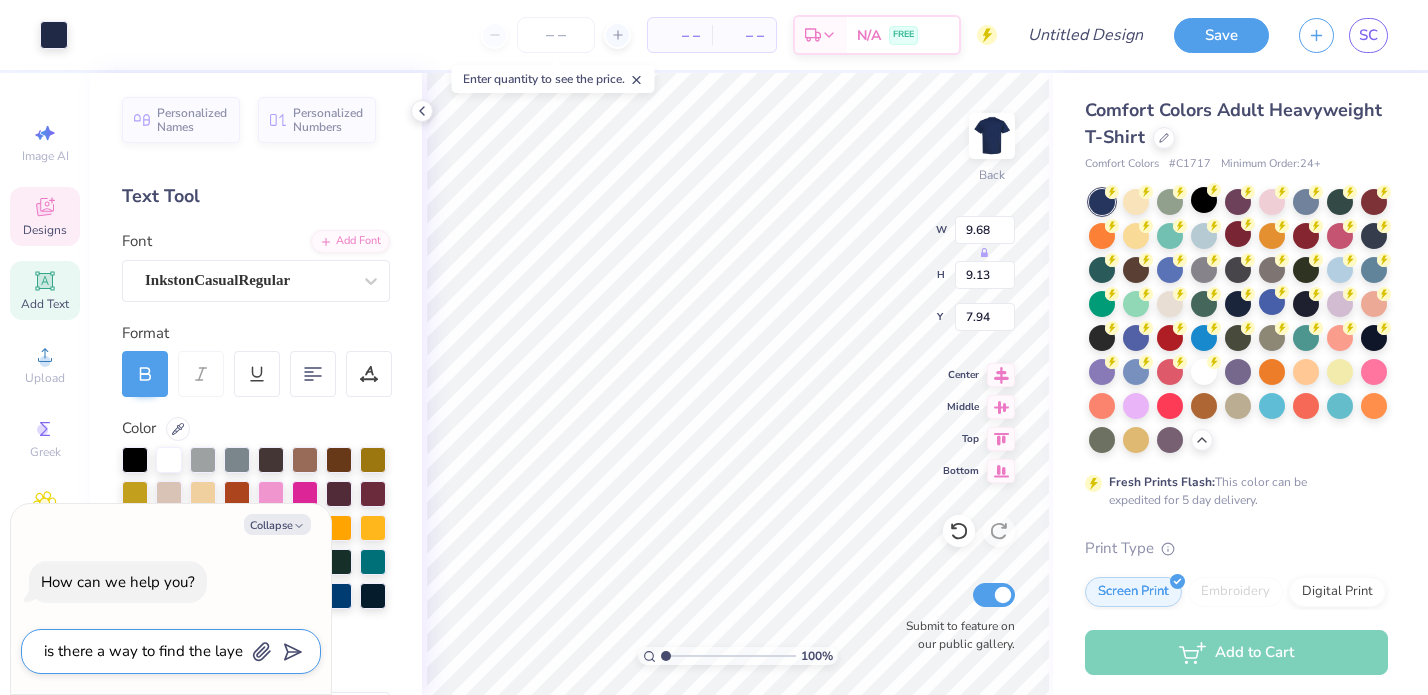type on "is there a way to find the layer" 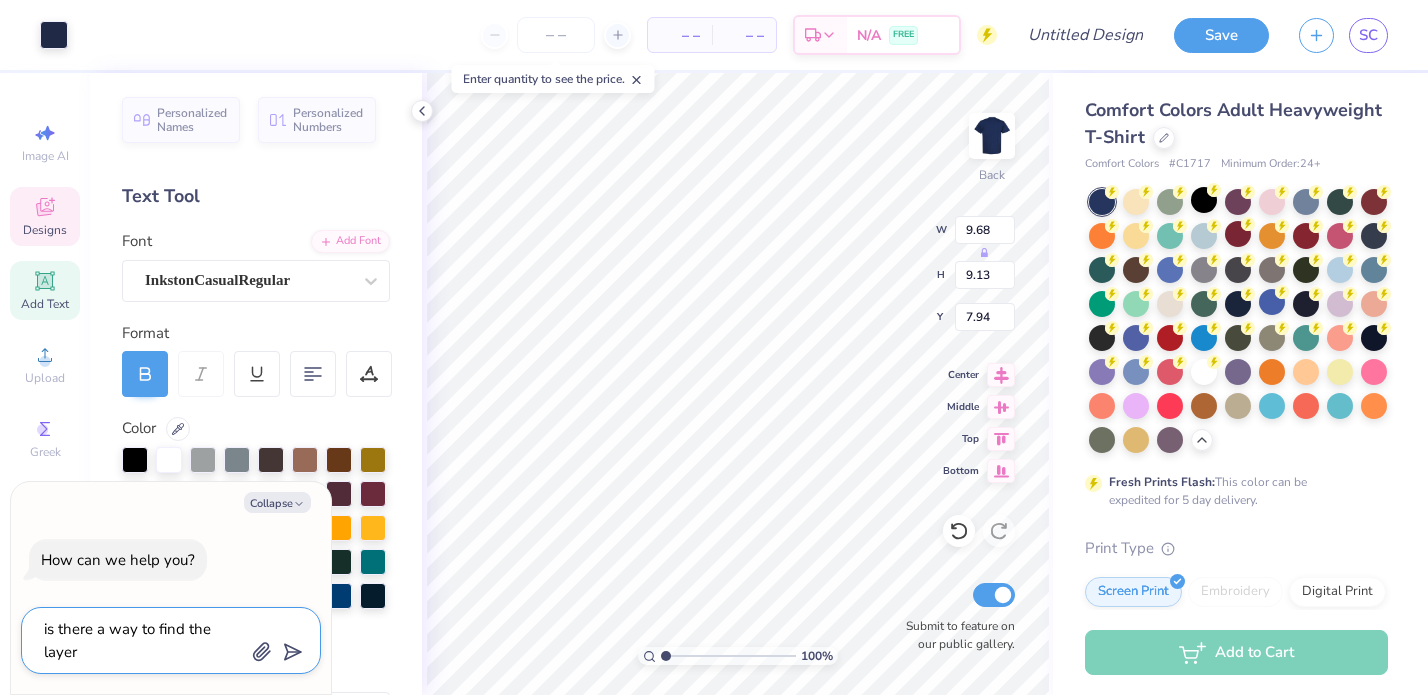 type on "is there a way to find the layers" 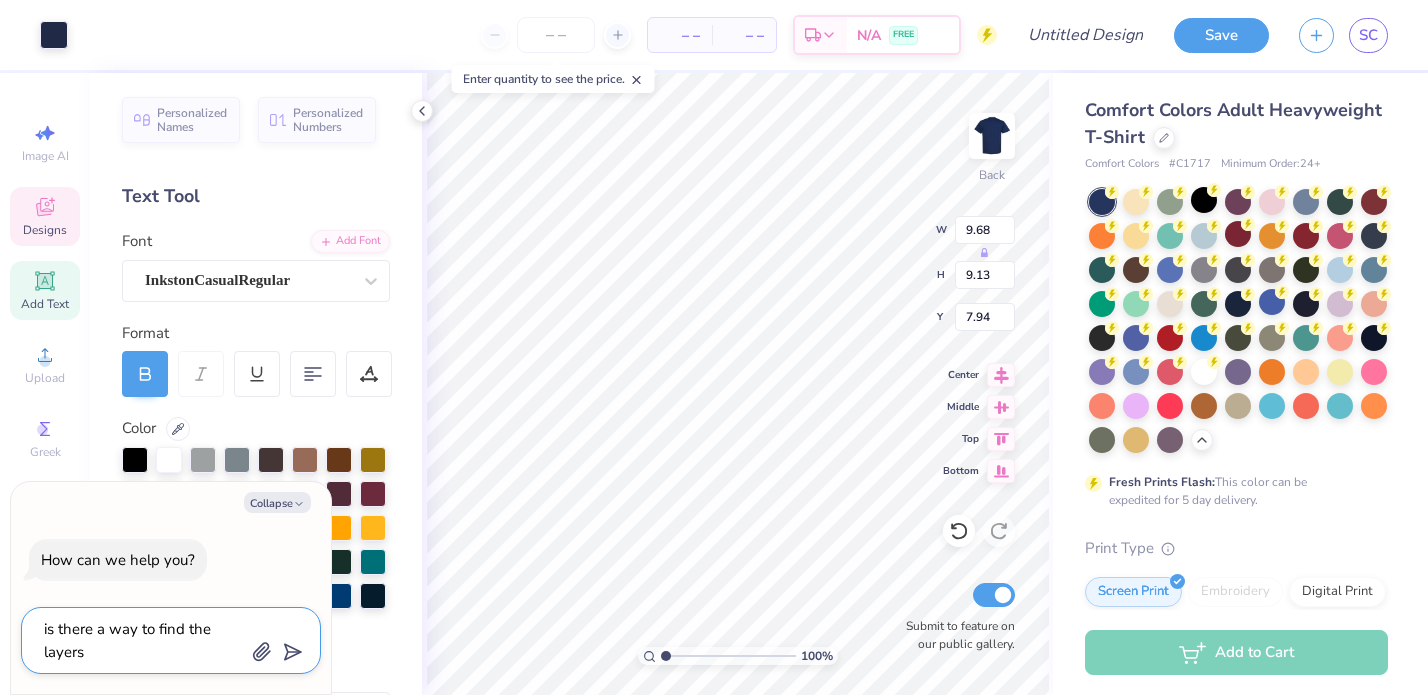 type on "is there a way to find the layers" 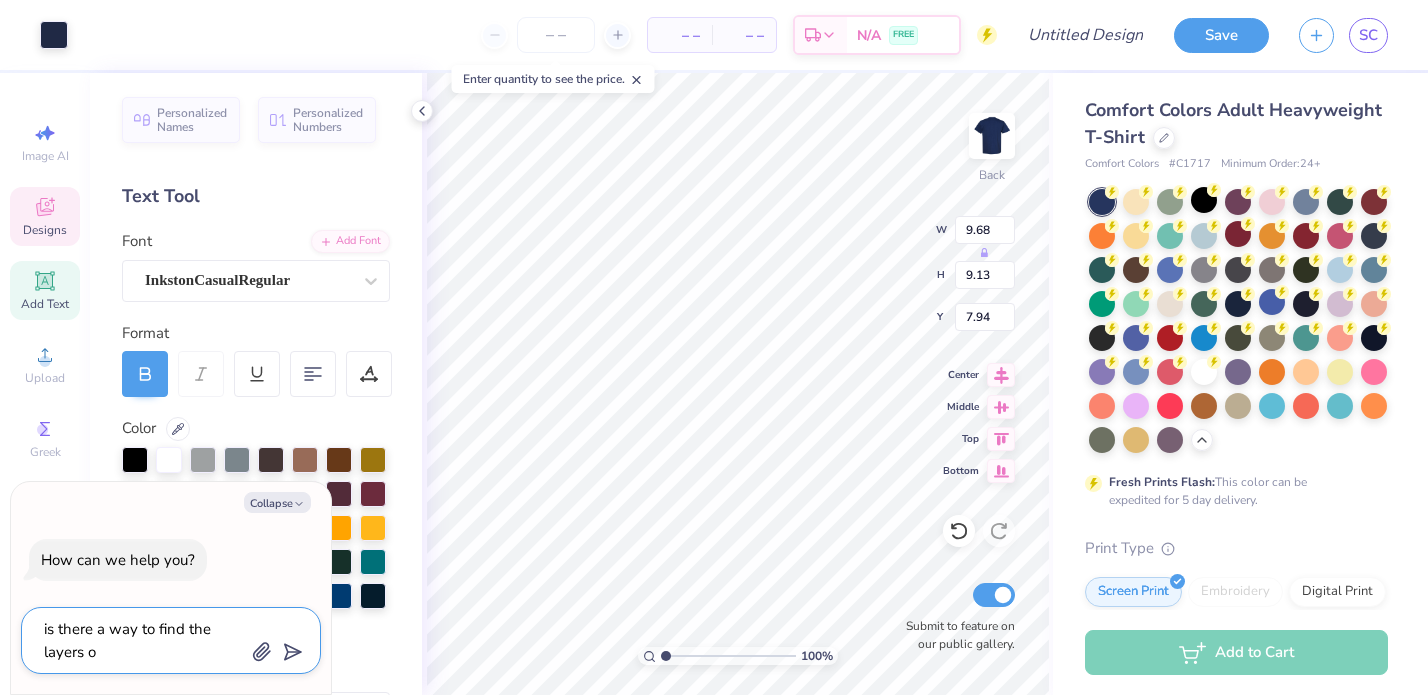 type on "is there a way to find the layers of" 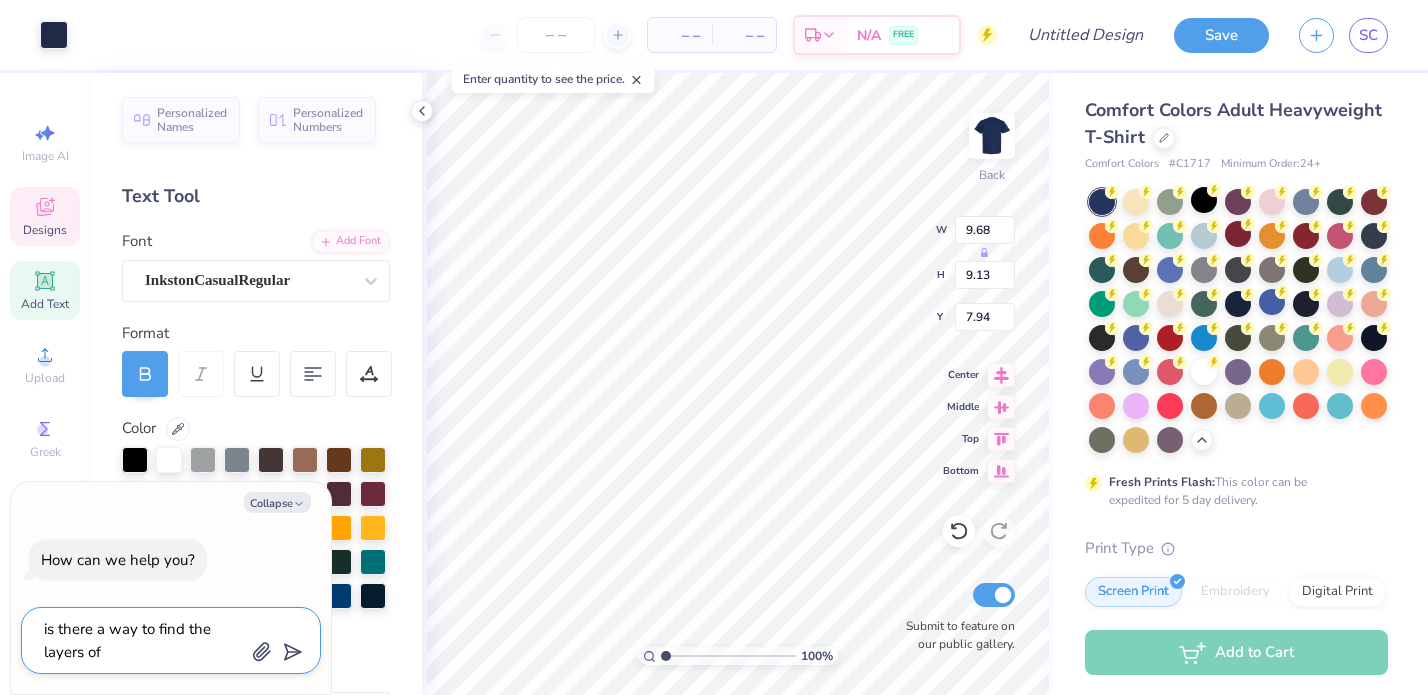 type on "is there a way to find the layers of" 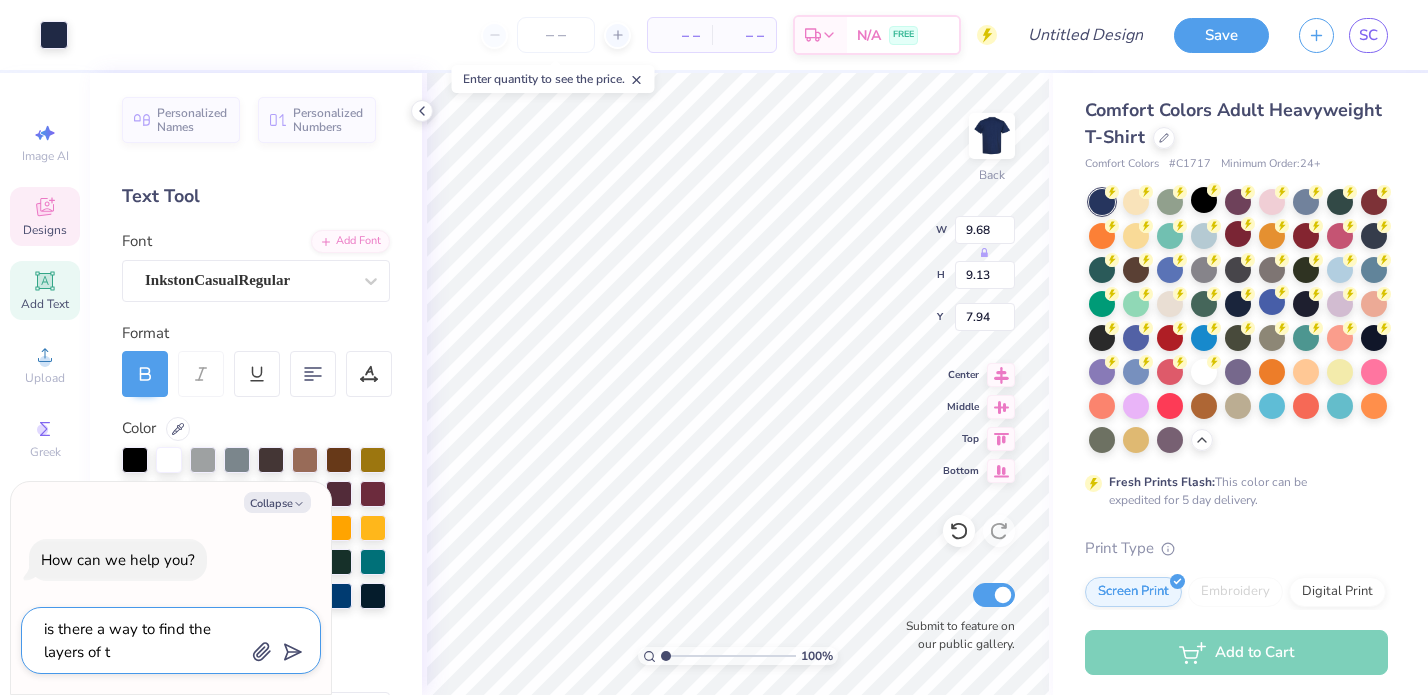 type on "x" 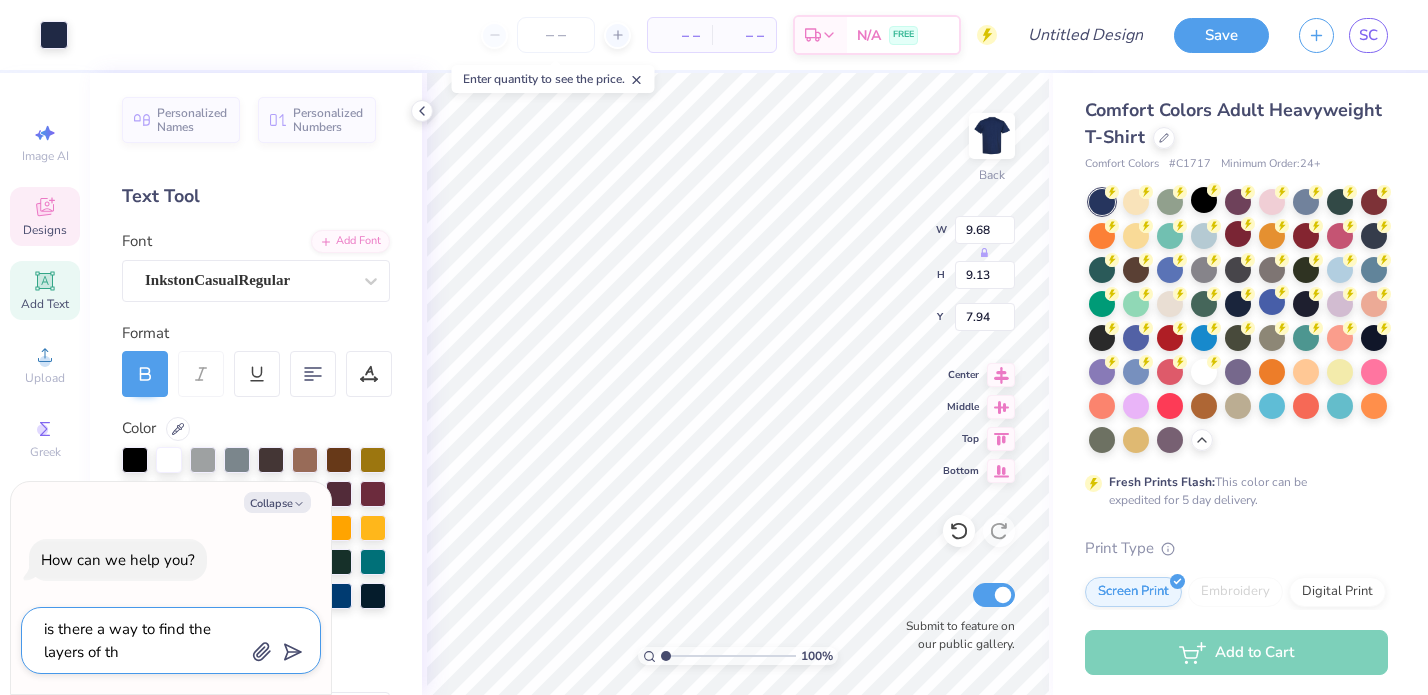 type on "is there a way to find the layers of the" 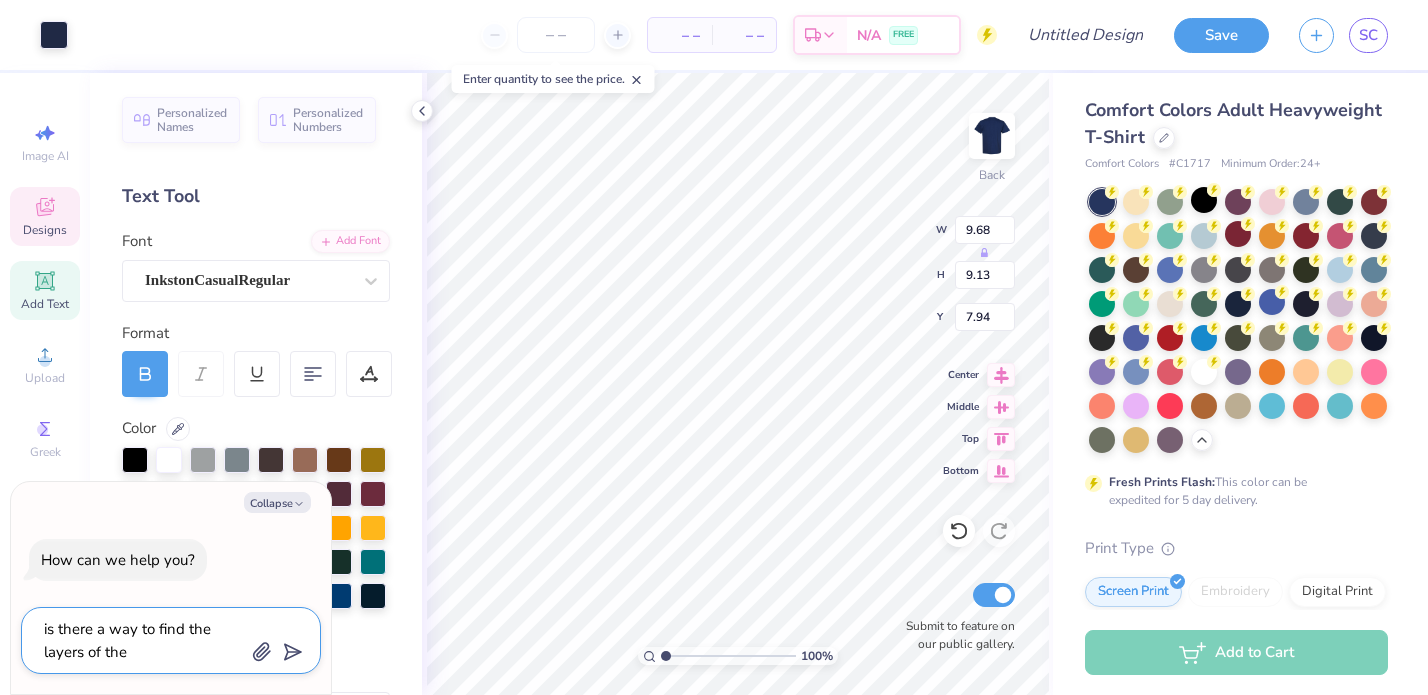 type on "is there a way to find the layers of the" 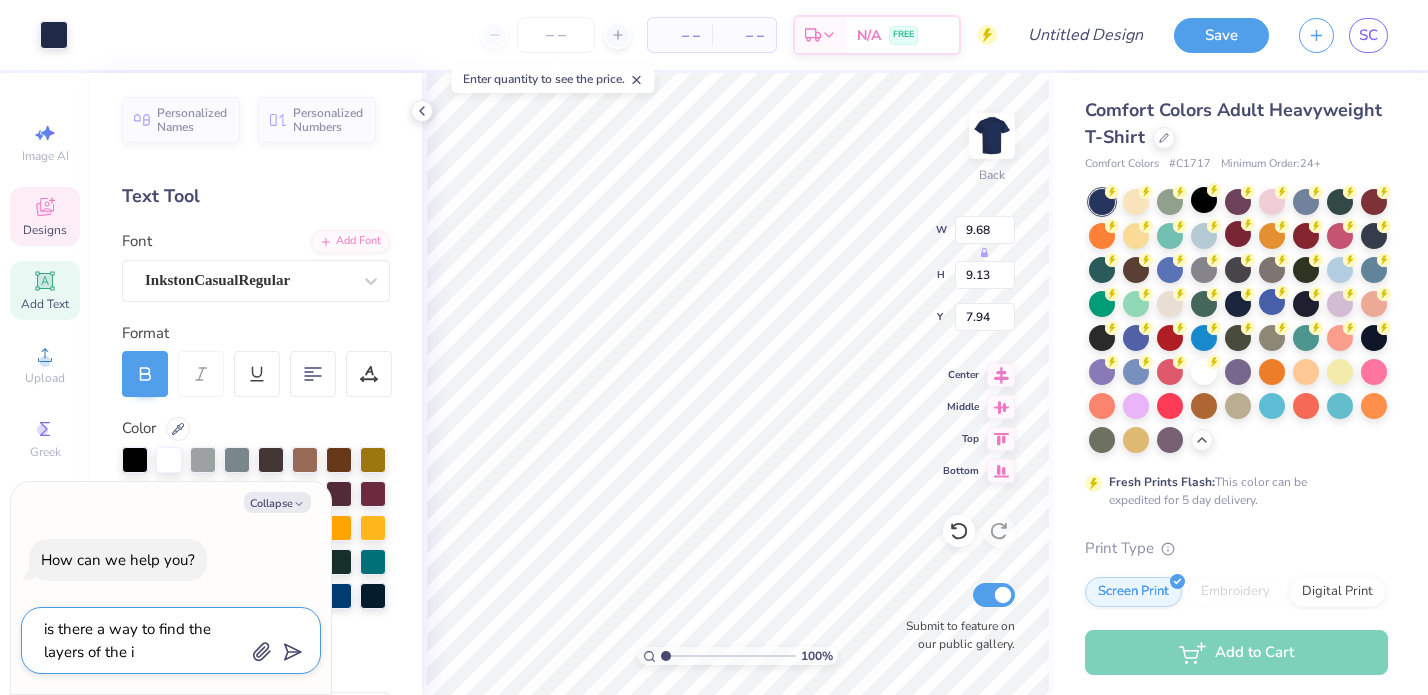 type on "is there a way to find the layers of the im" 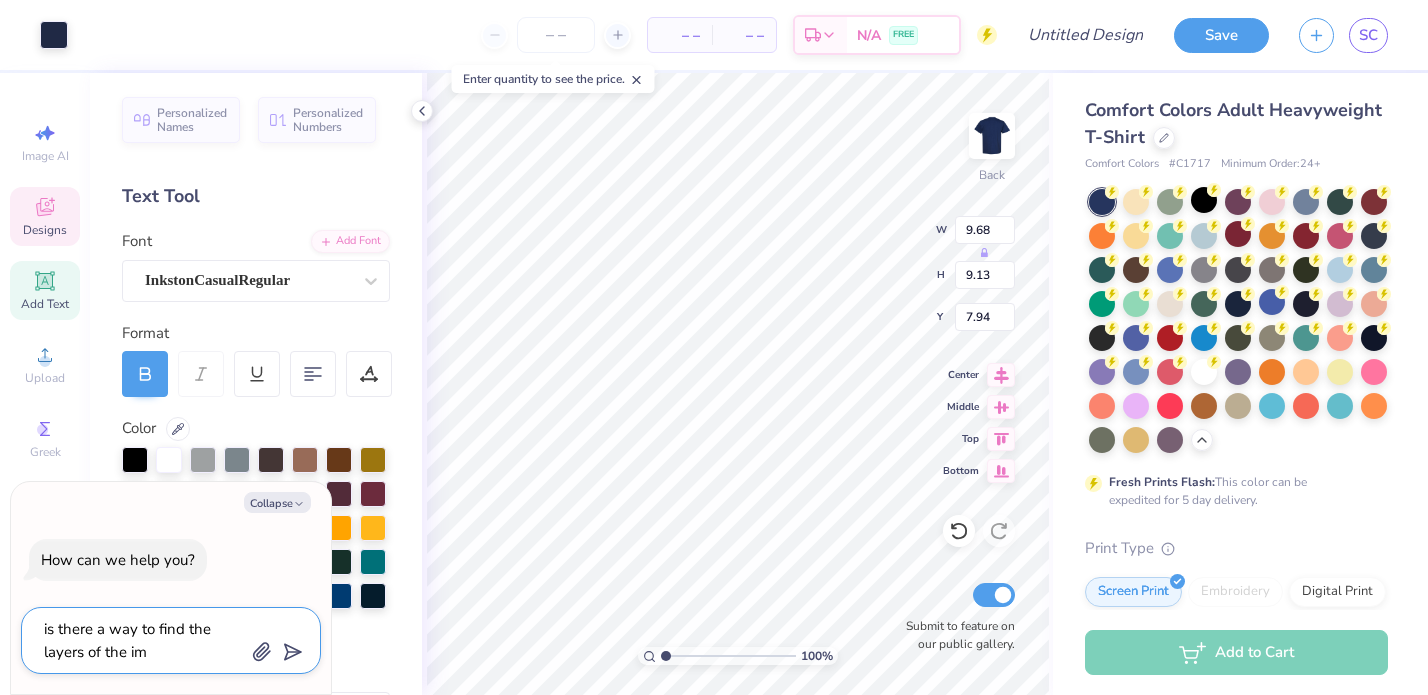 type on "is there a way to find the layers of the ima" 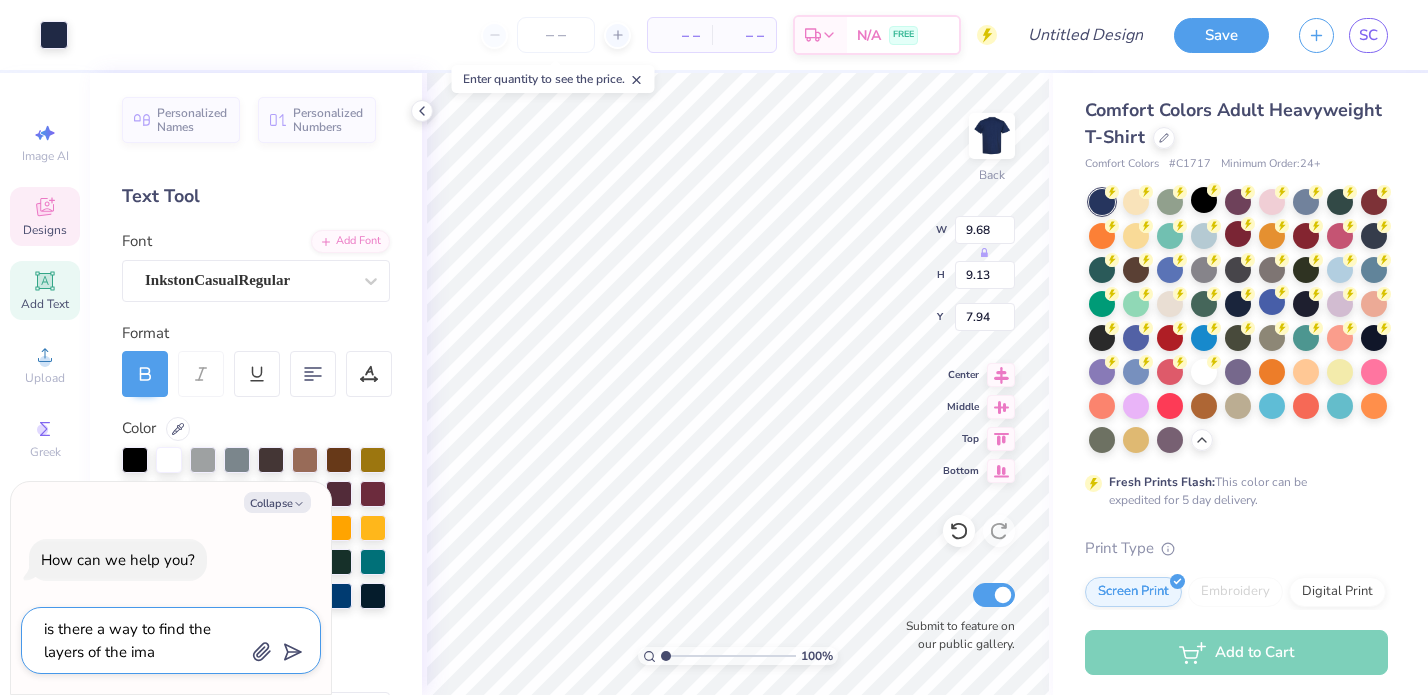 type on "is there a way to find the layers of the imag" 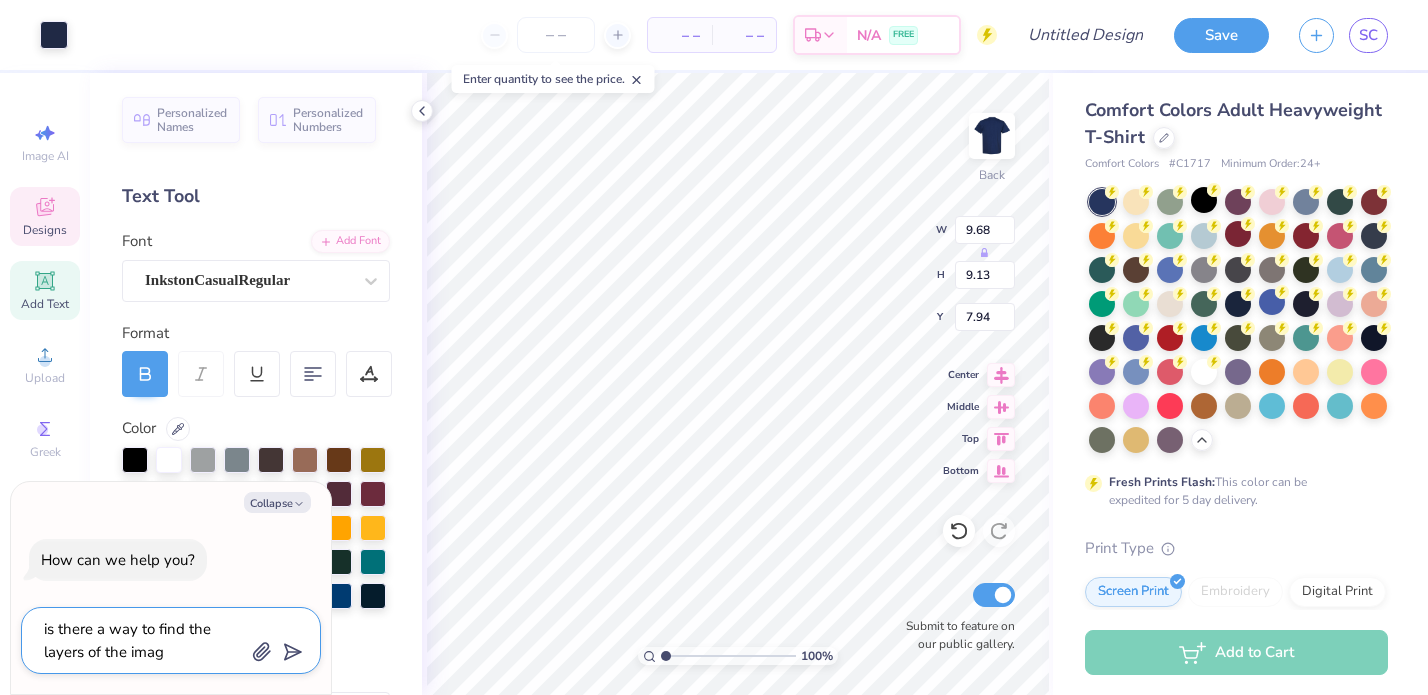 type on "is there a way to find the layers of the image" 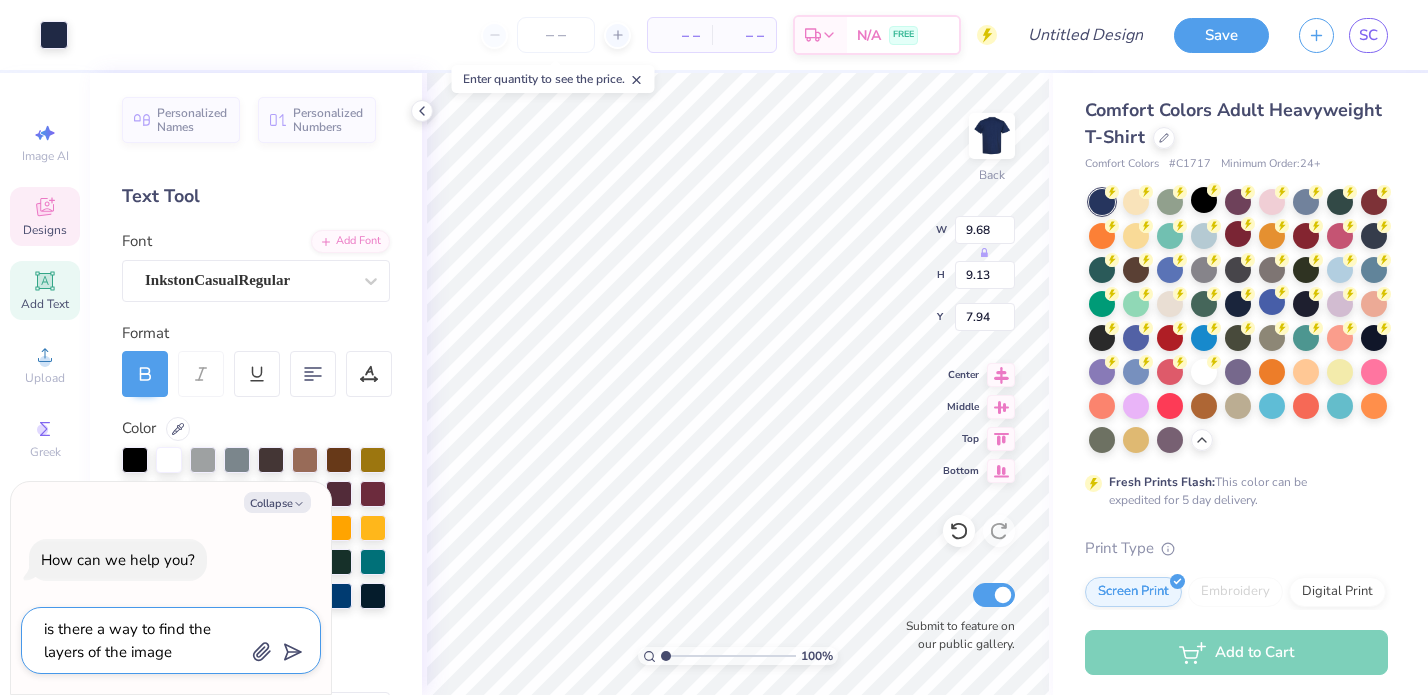 type on "is there a way to find the layers of the images" 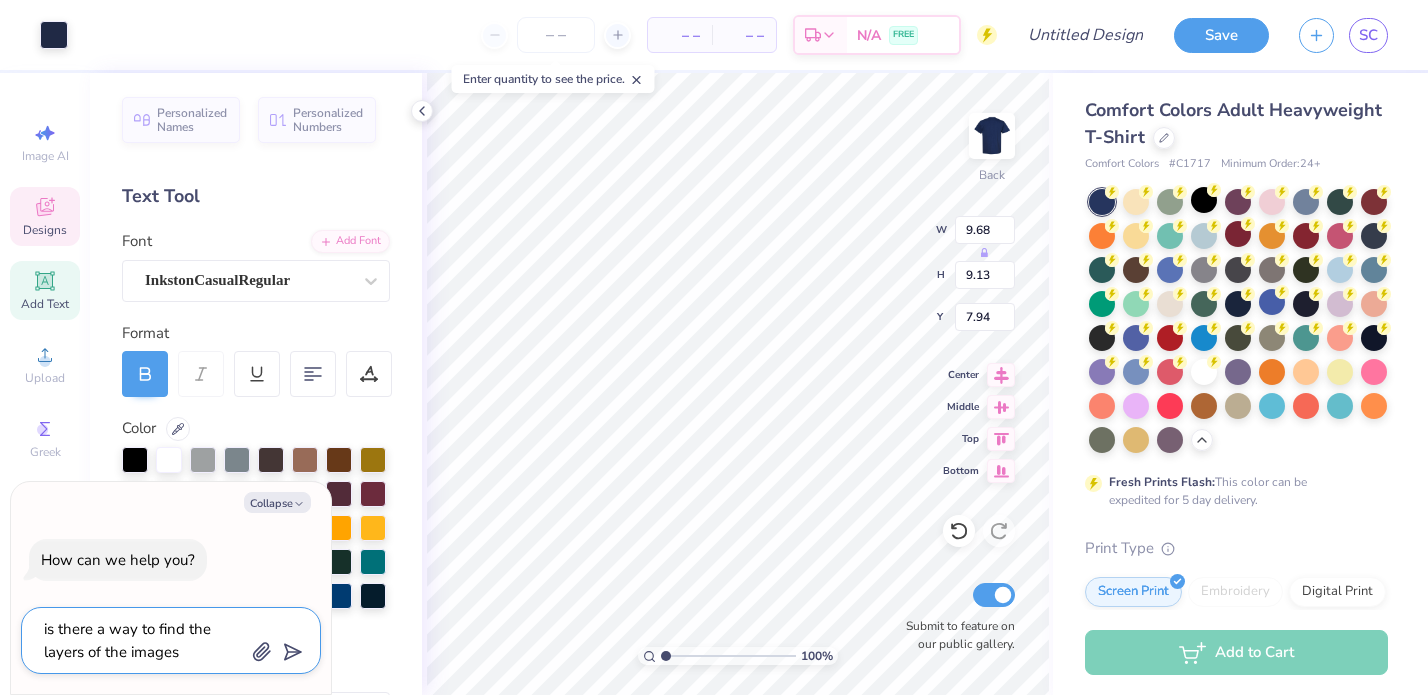 type on "is there a way to find the layers of the images" 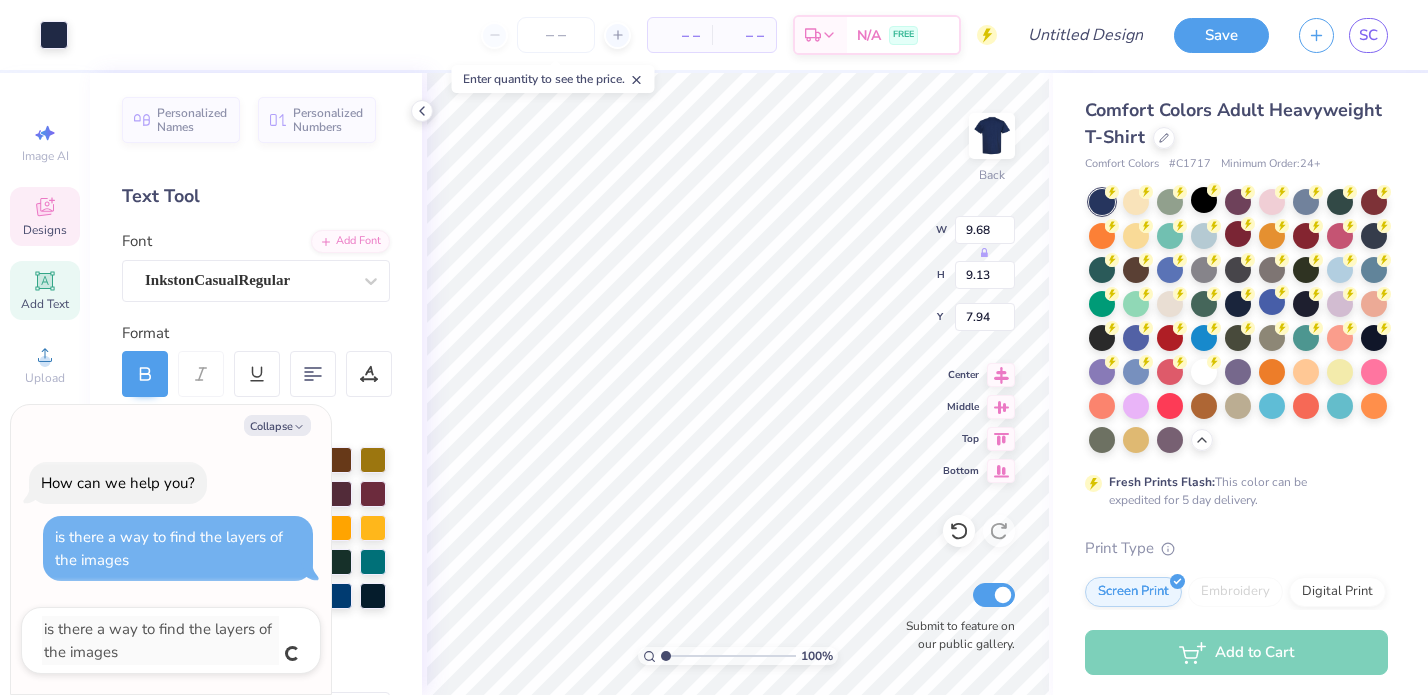 type on "x" 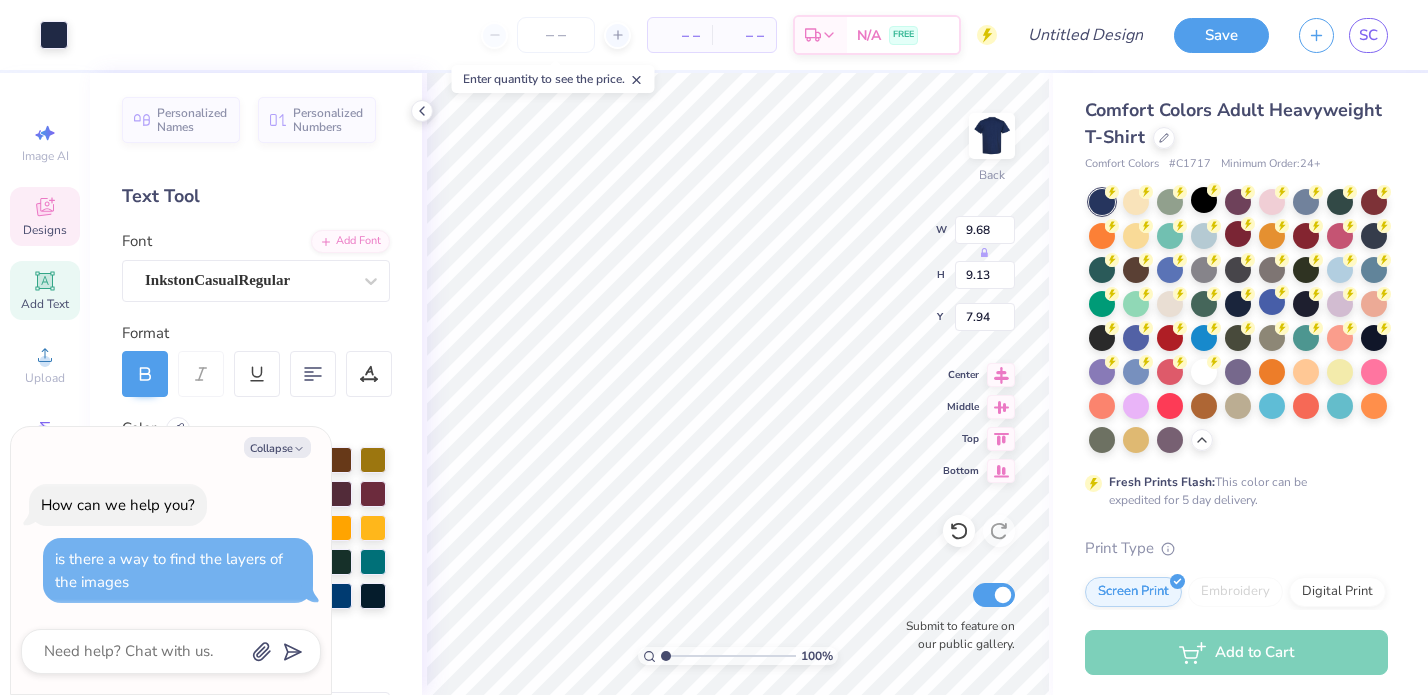 type on "x" 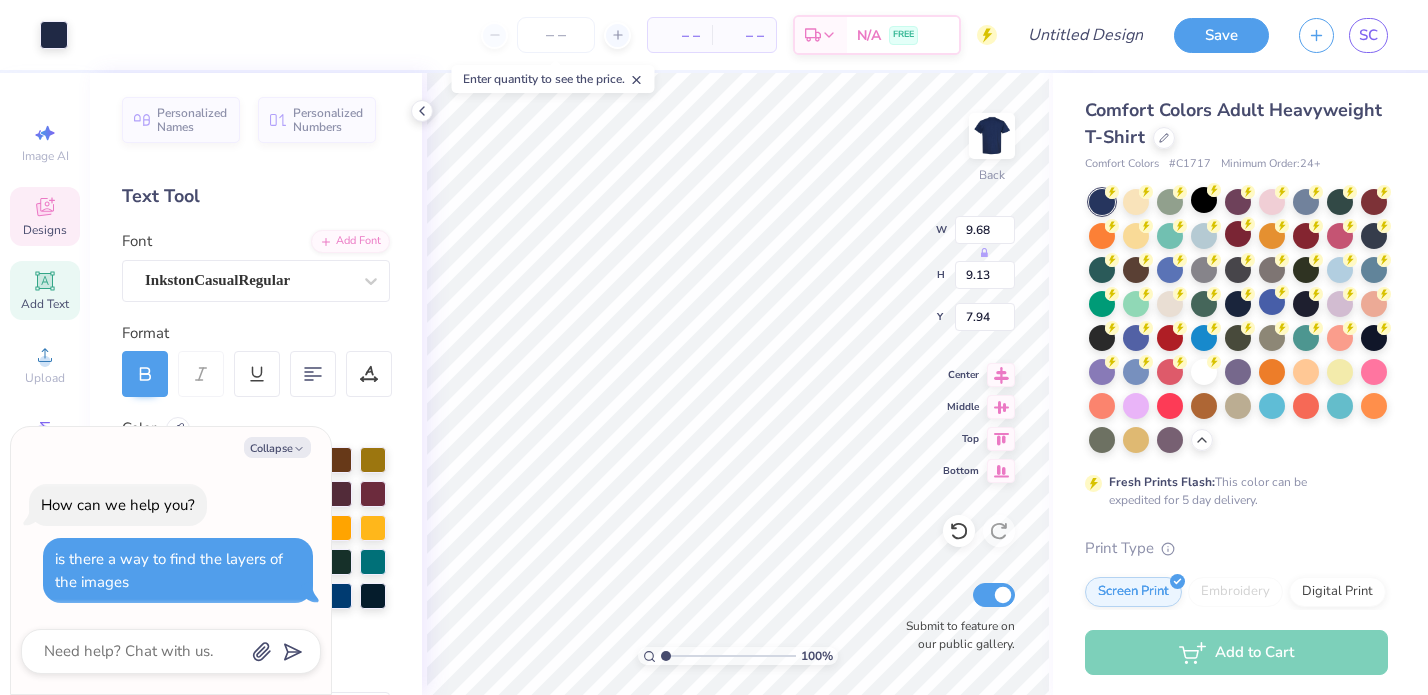 type on "7.93" 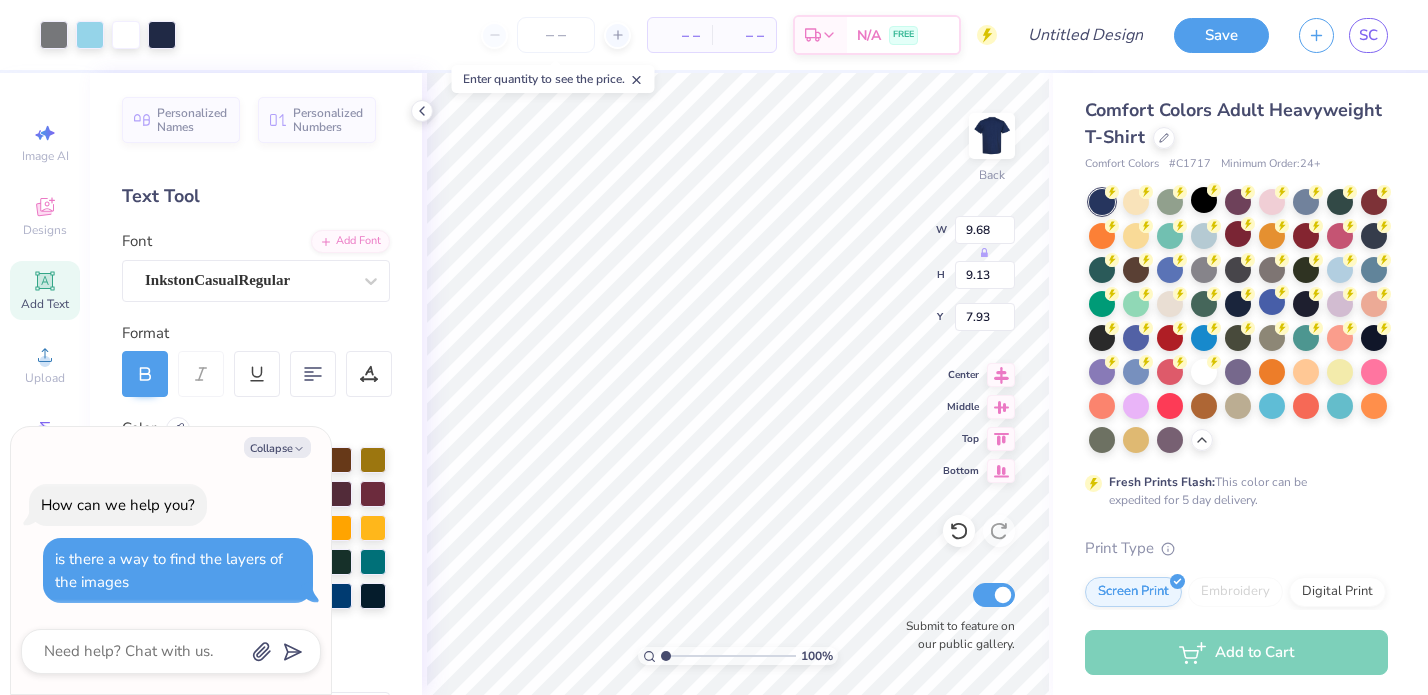 type on "x" 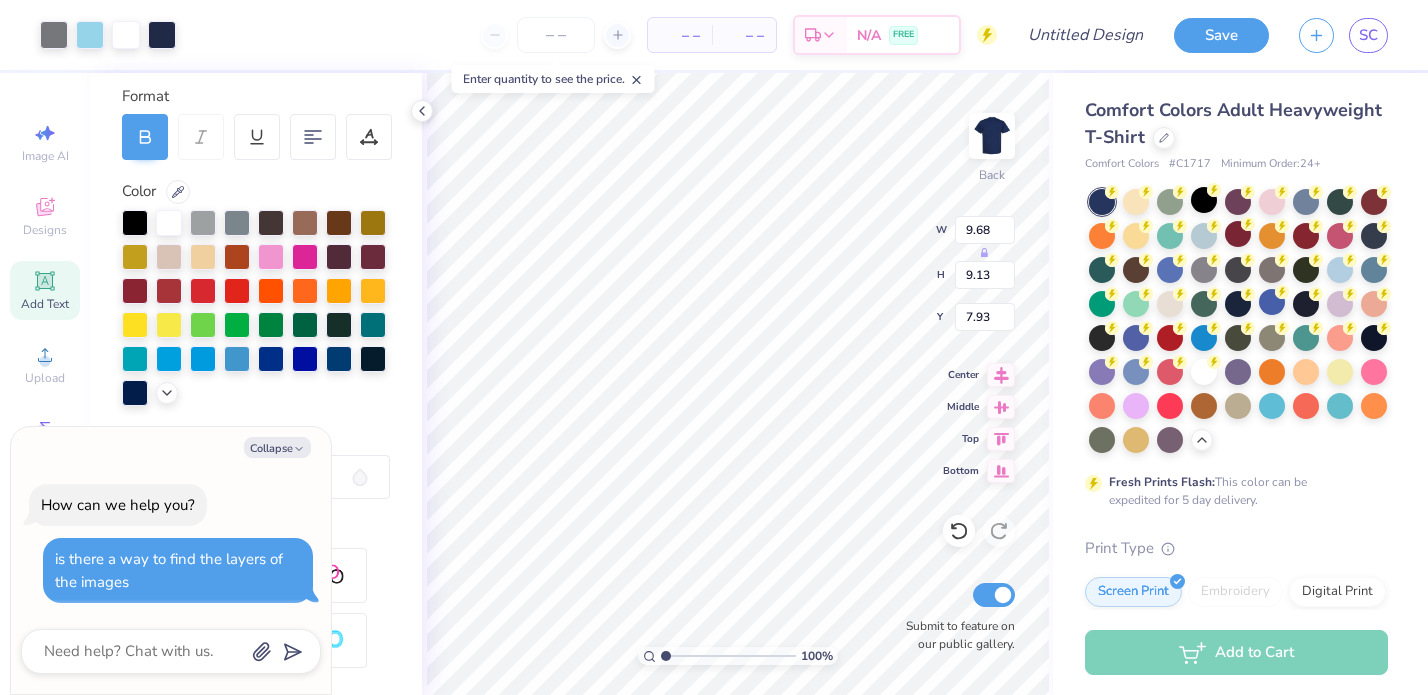 scroll, scrollTop: 468, scrollLeft: 0, axis: vertical 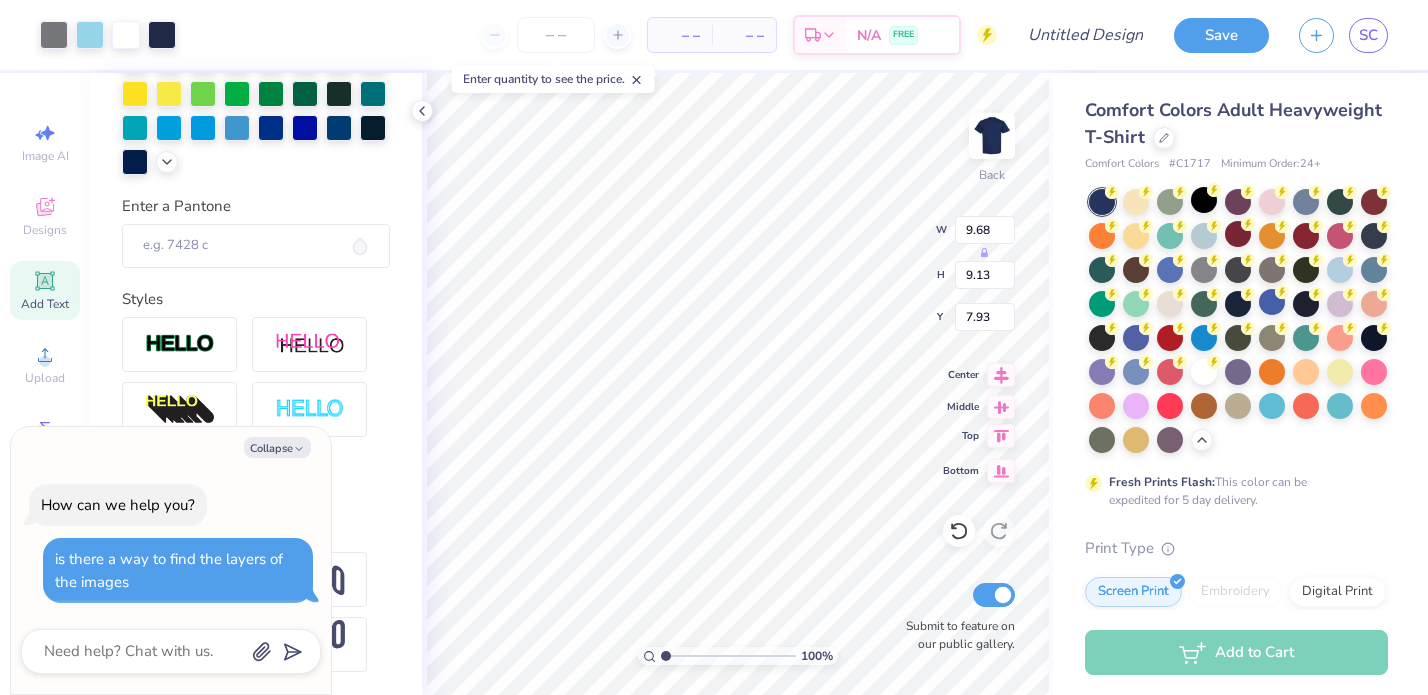 click 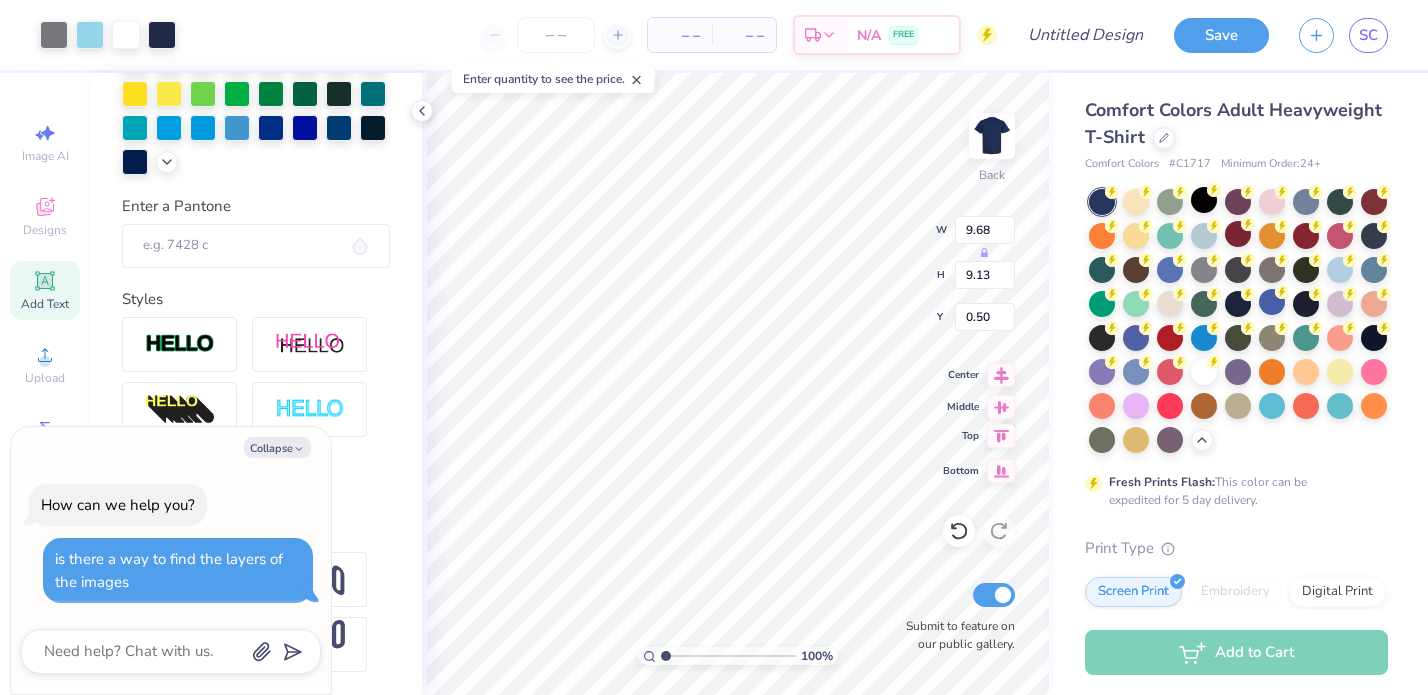 click 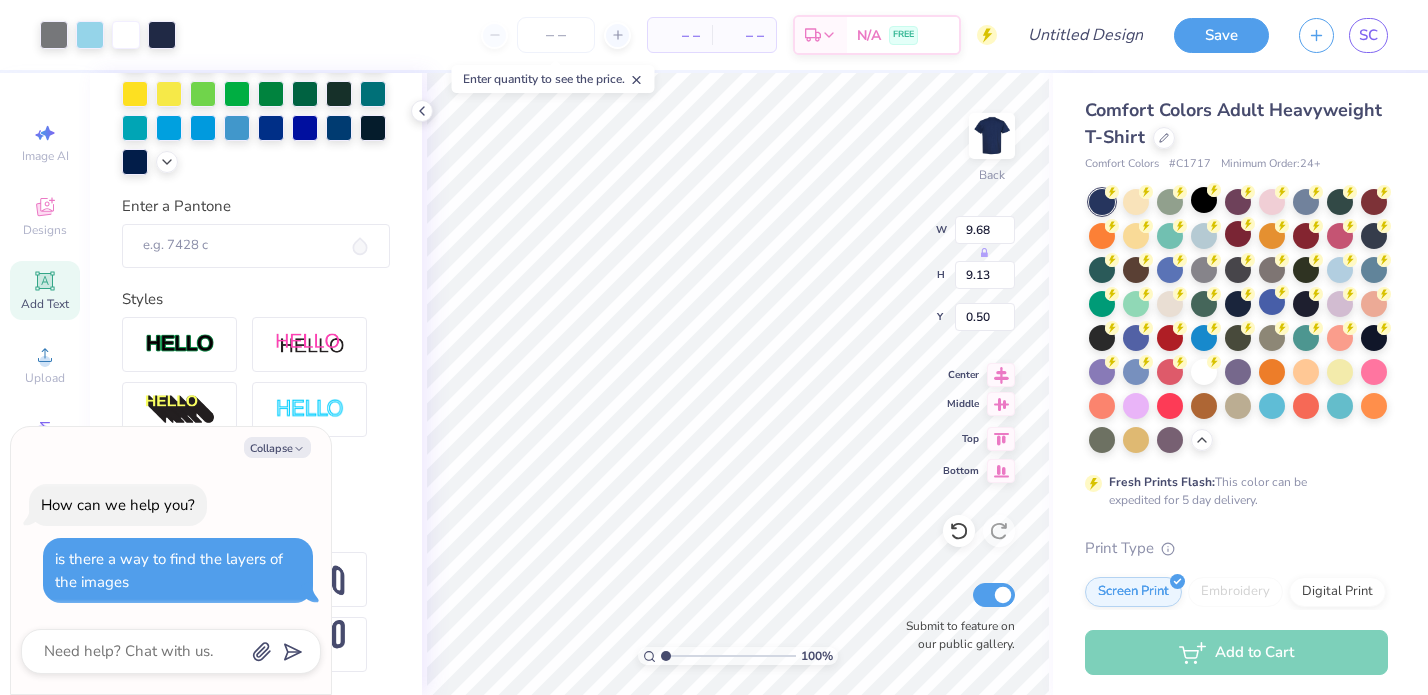 click 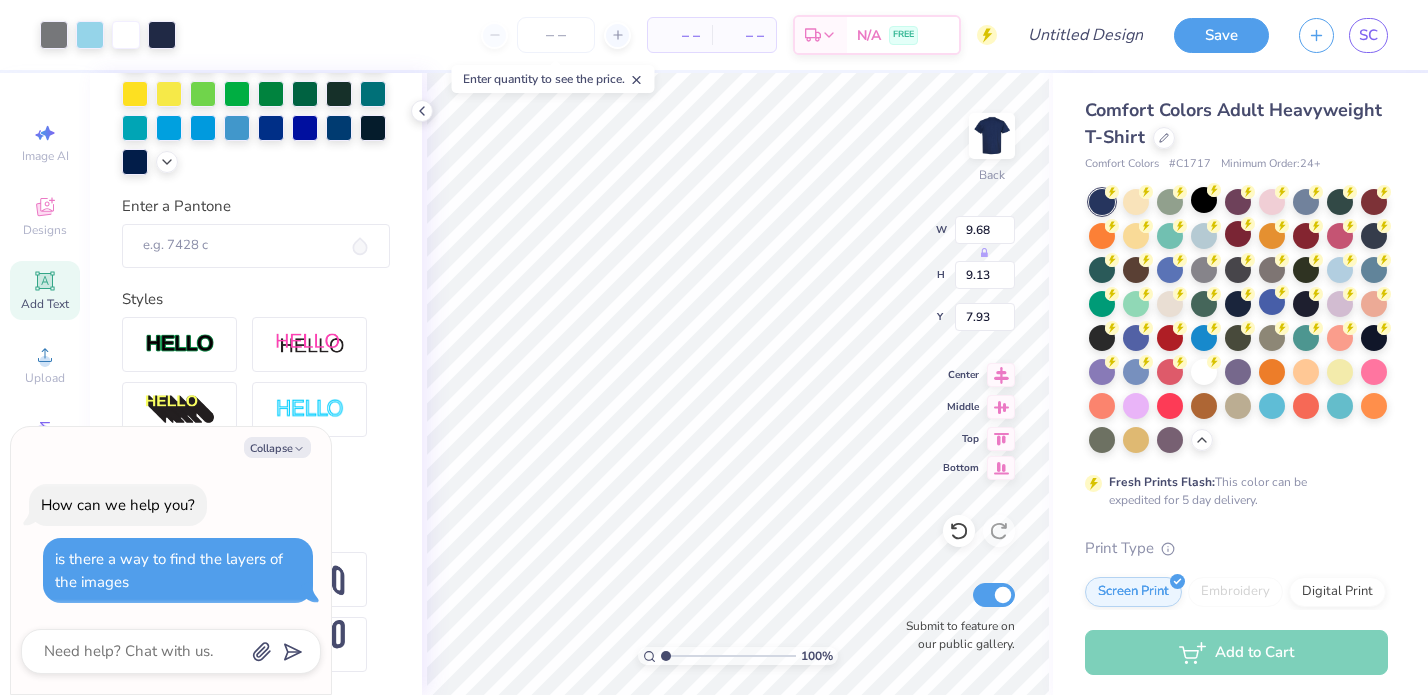click at bounding box center (1001, 468) 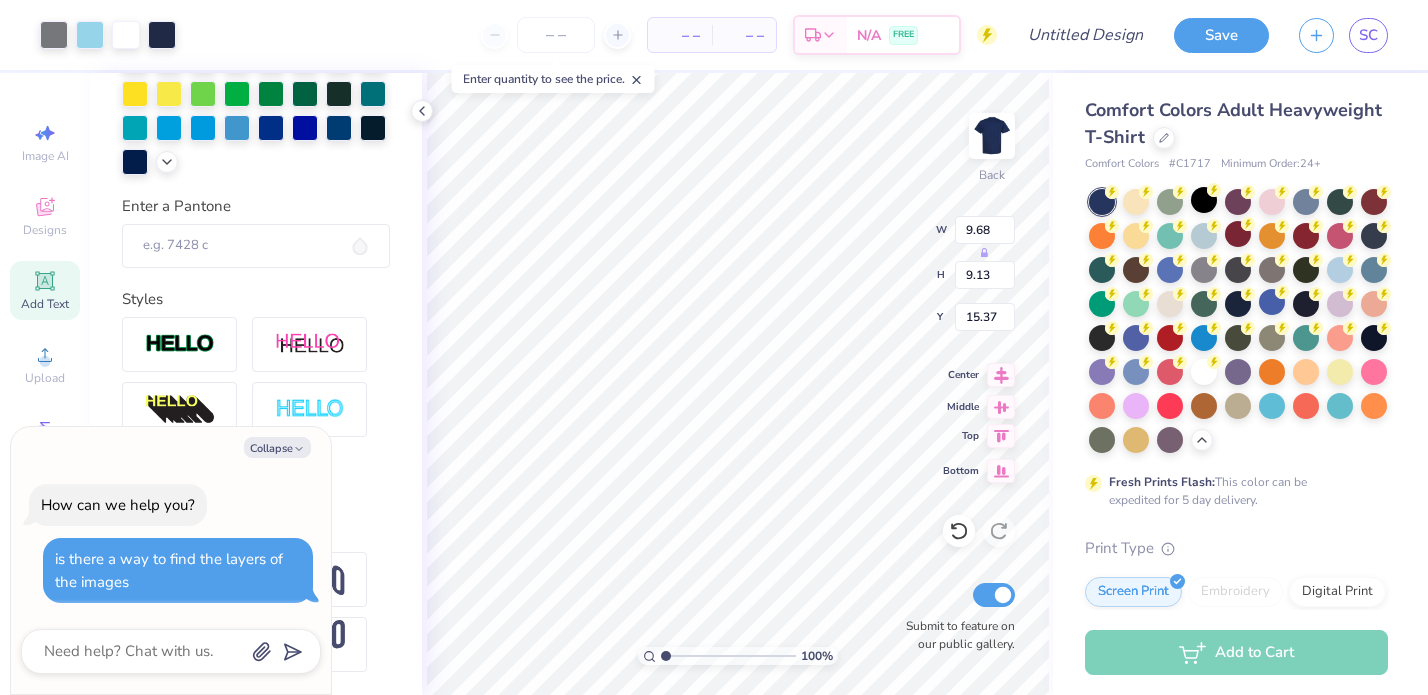 click 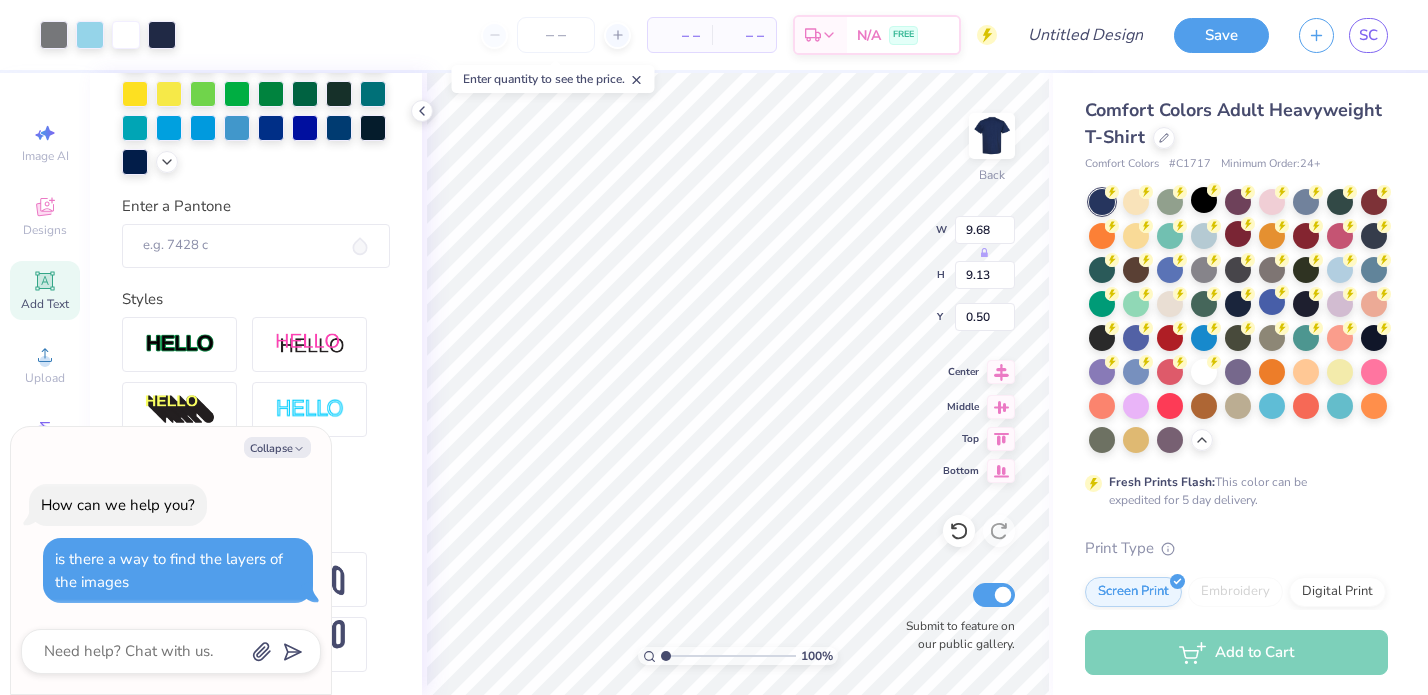 click at bounding box center (1001, 372) 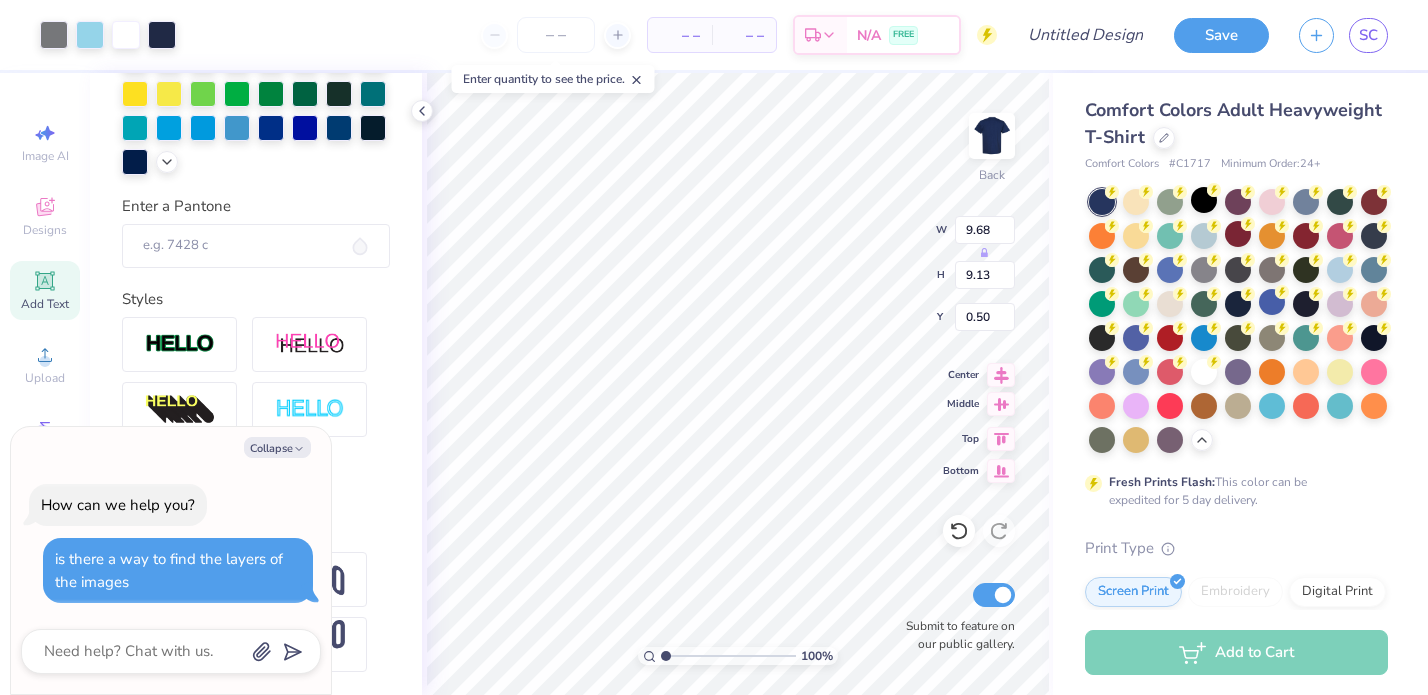 click 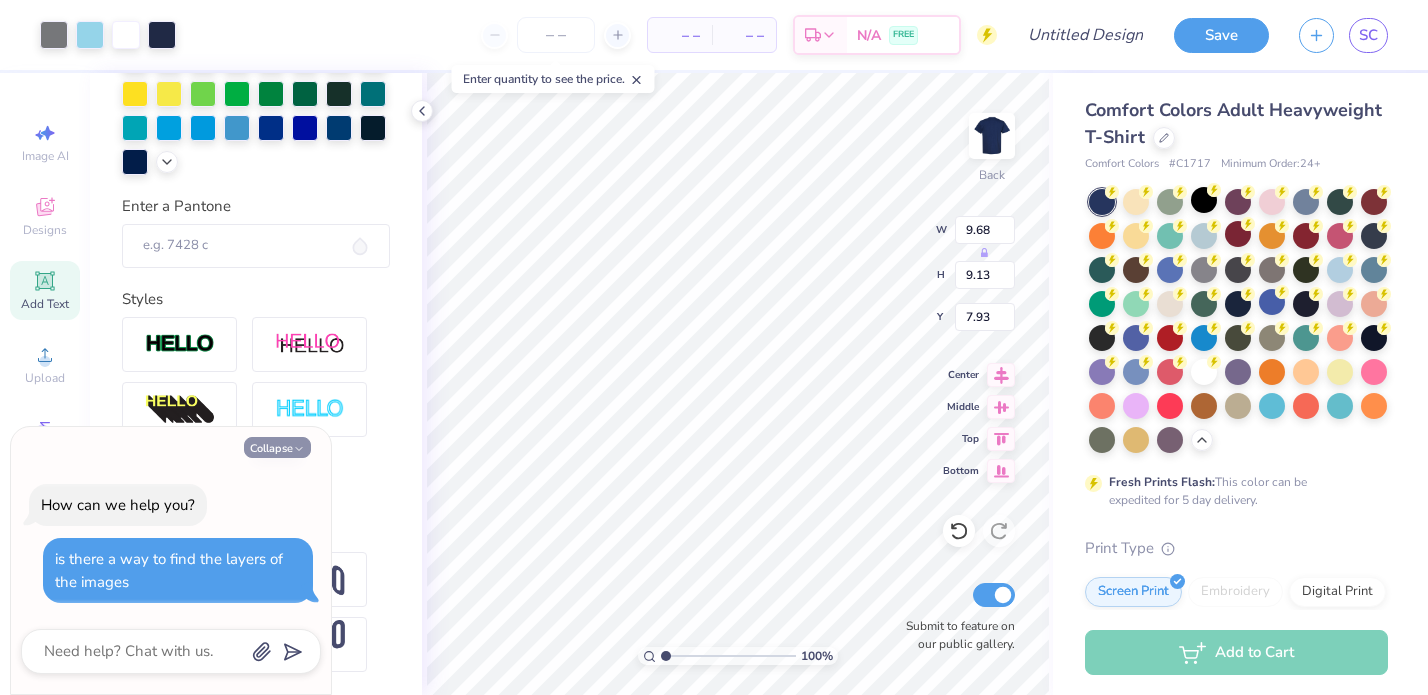click on "Collapse" at bounding box center (277, 447) 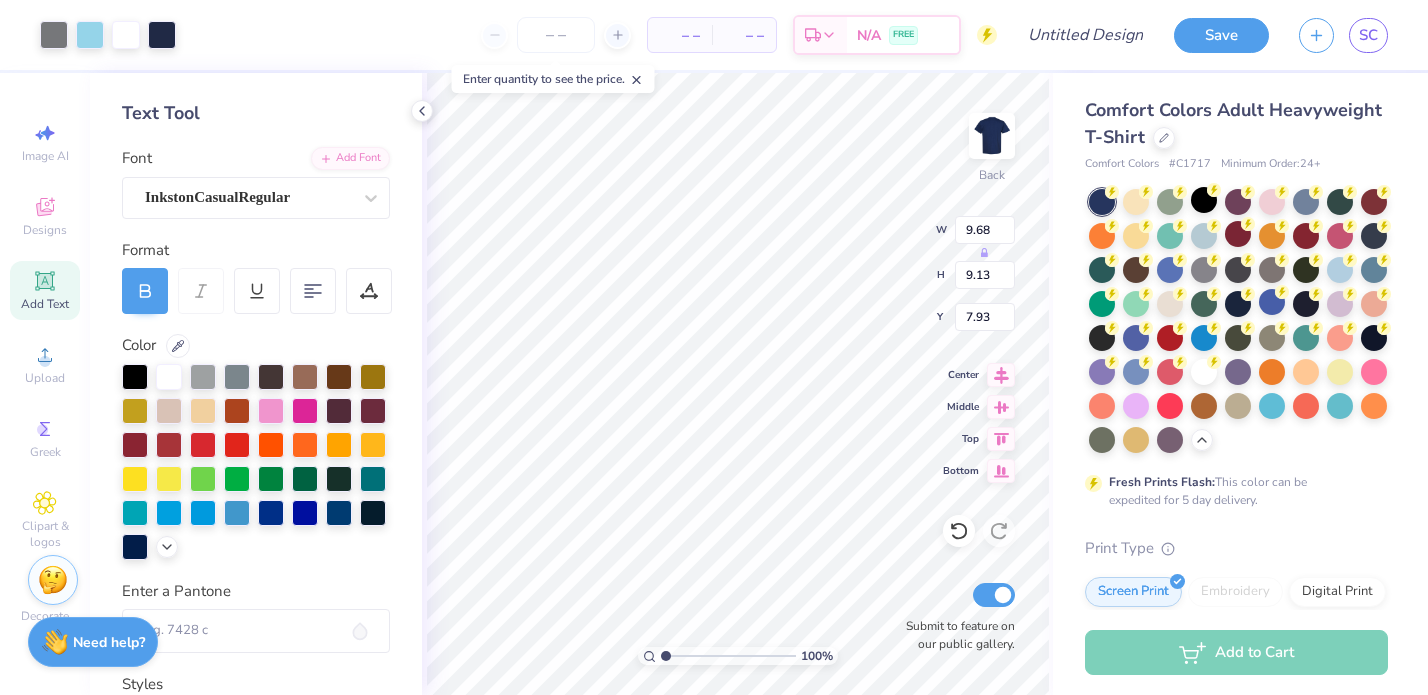 scroll, scrollTop: 0, scrollLeft: 0, axis: both 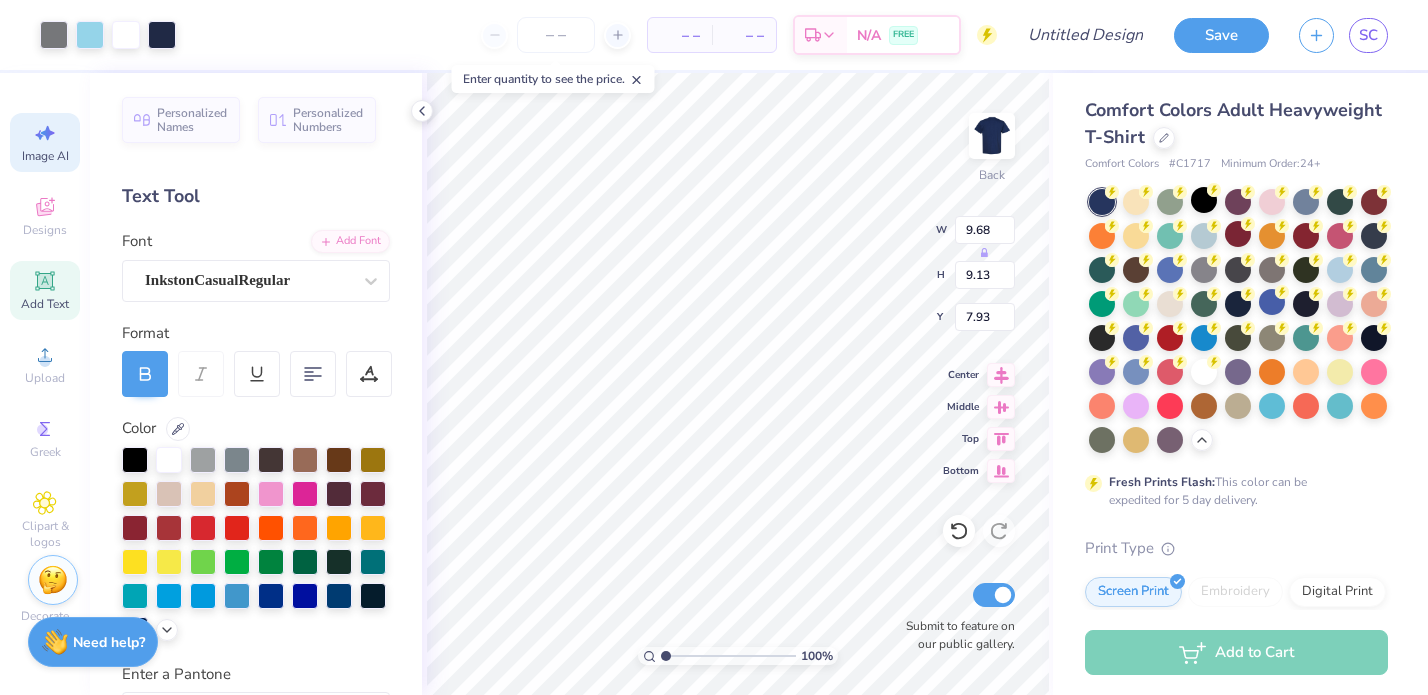 click 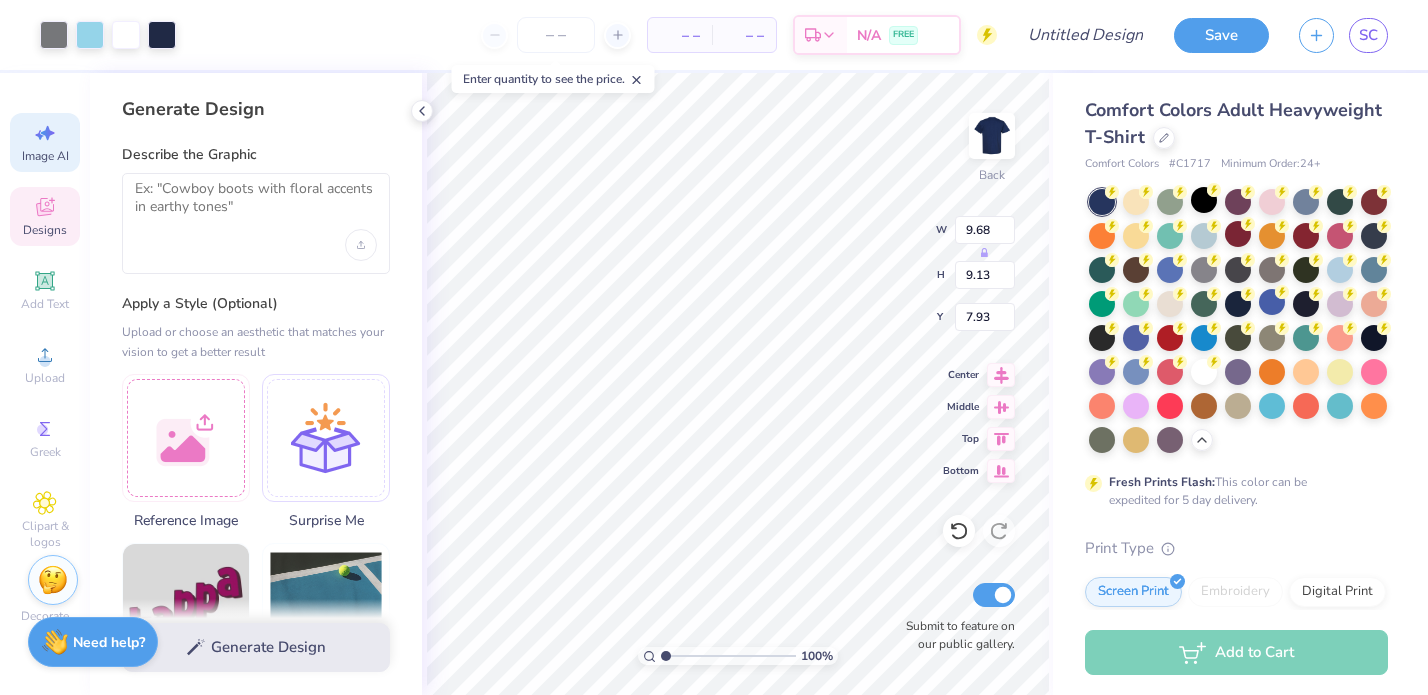 click 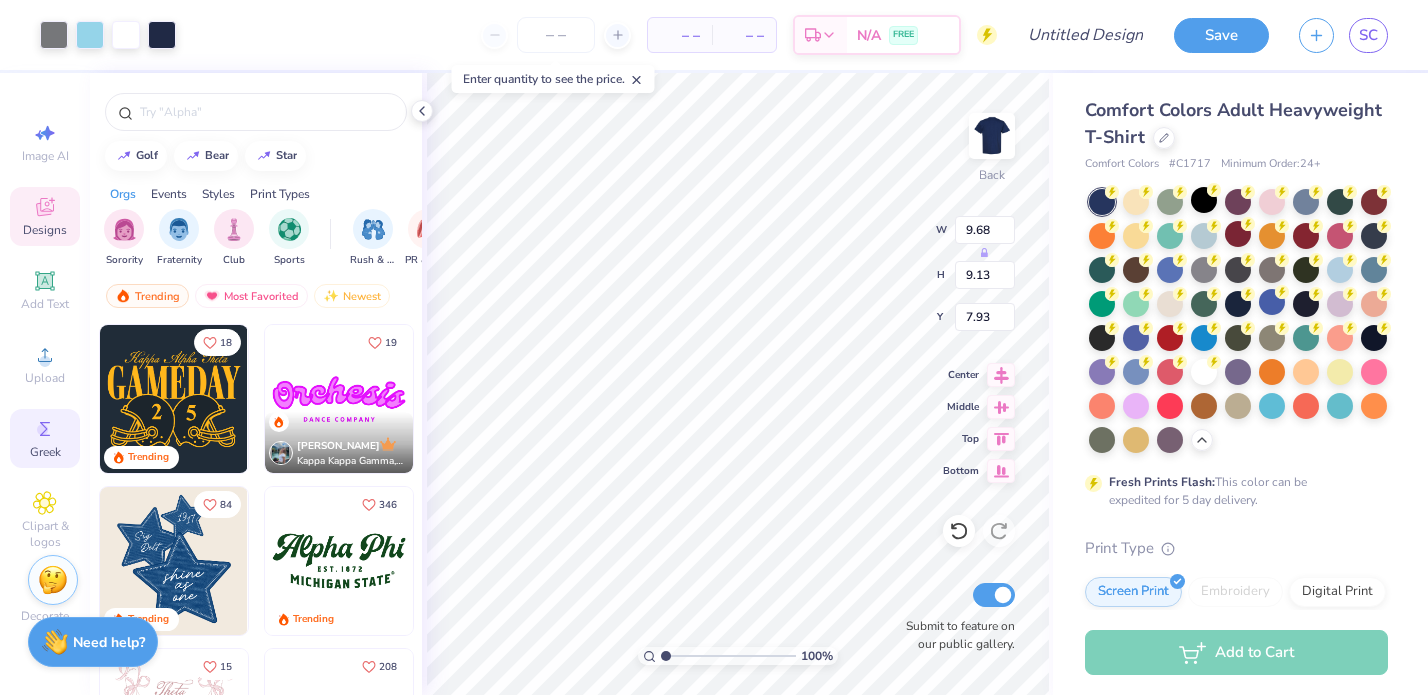 click 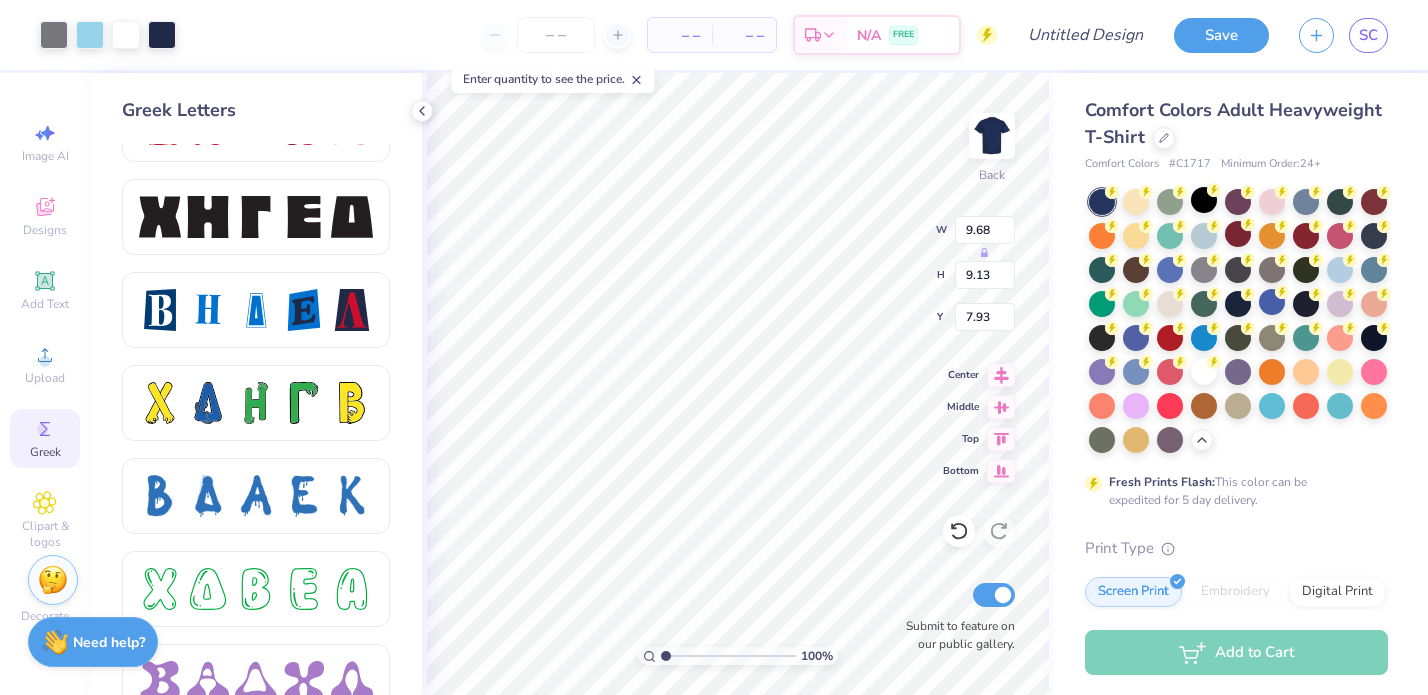 scroll, scrollTop: 2668, scrollLeft: 0, axis: vertical 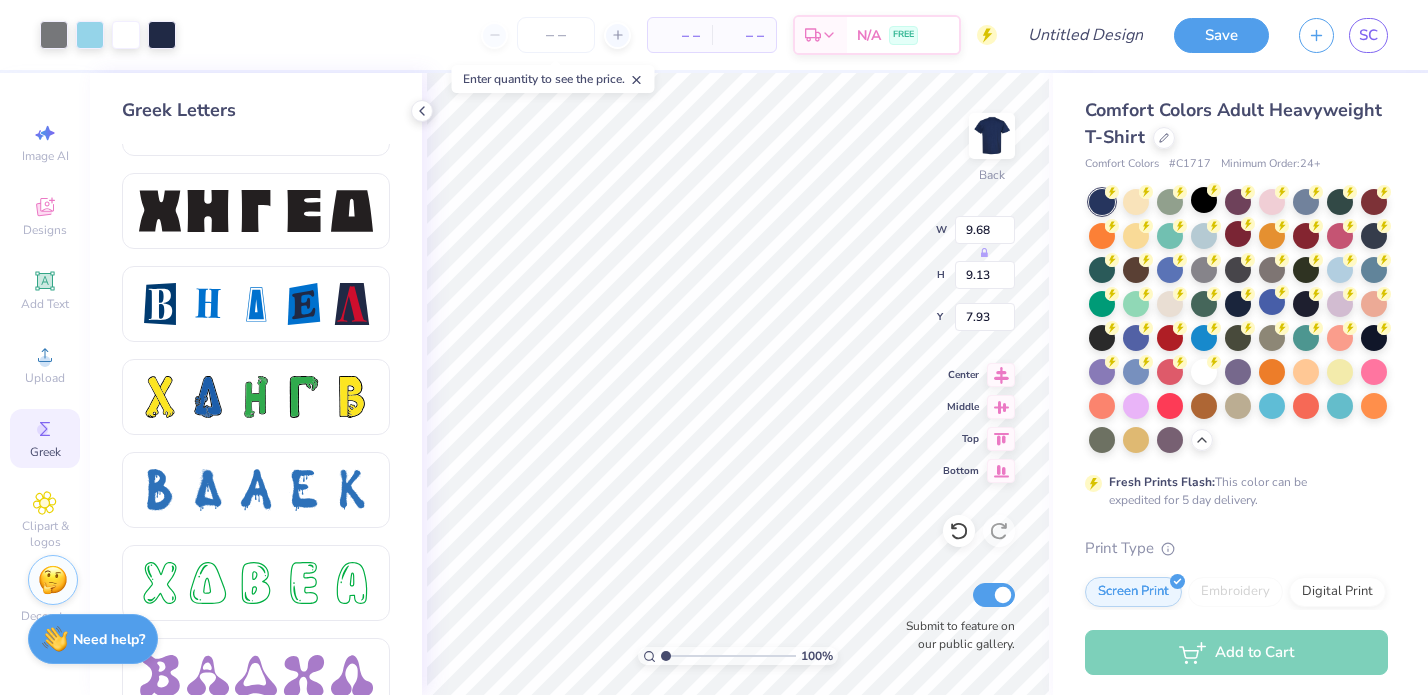 click on "Need help?  Chat with us." at bounding box center [93, 639] 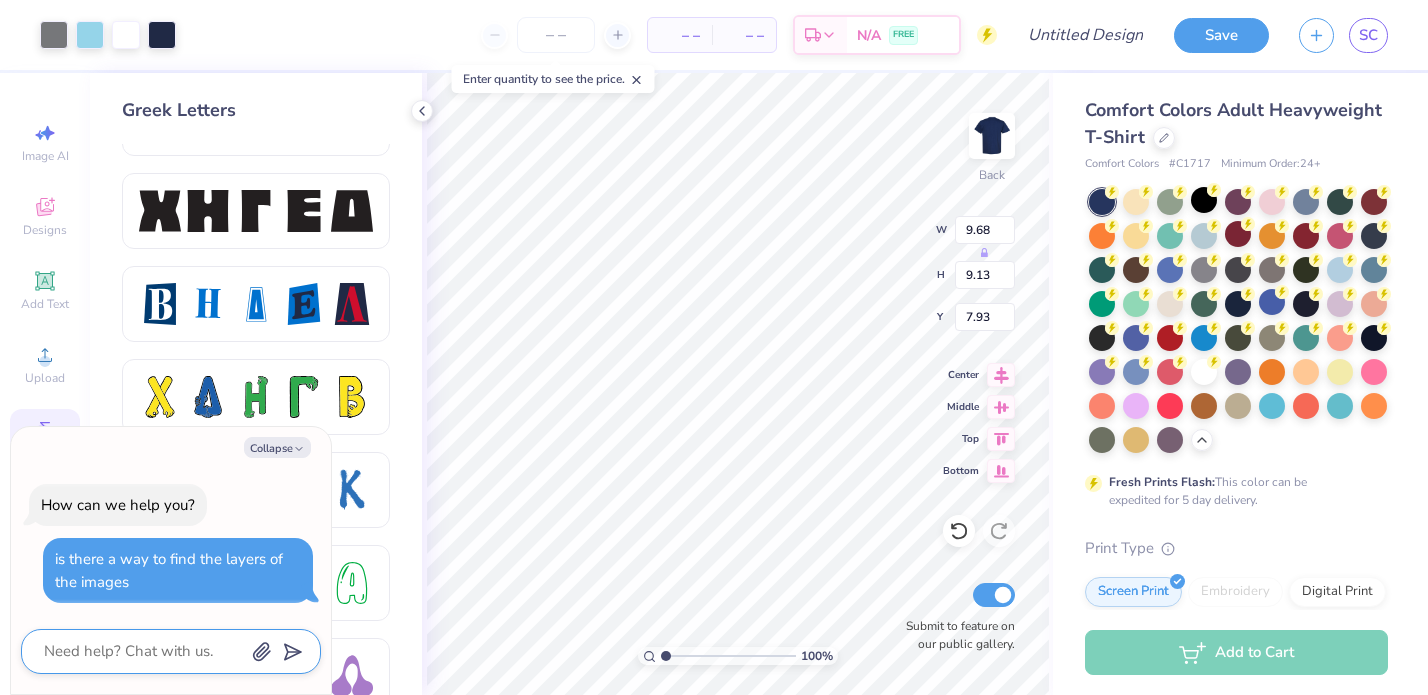 click at bounding box center [143, 651] 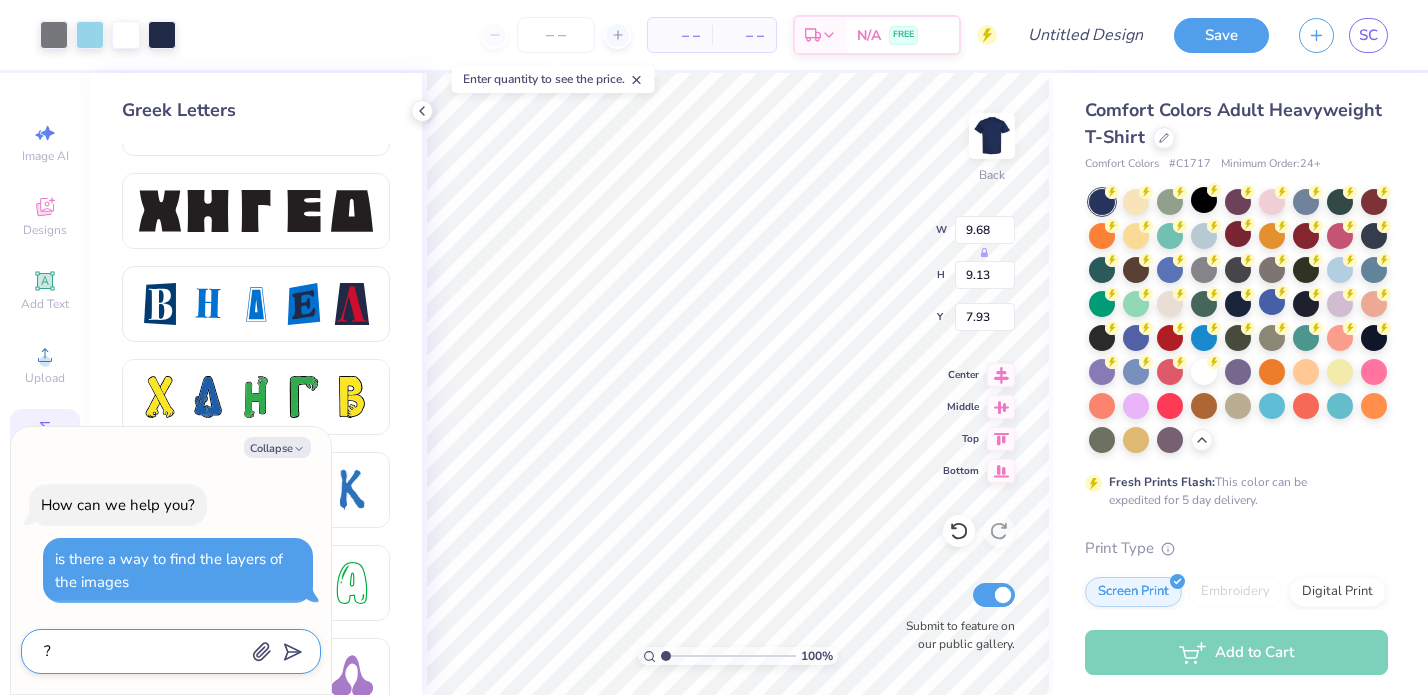 type on "?" 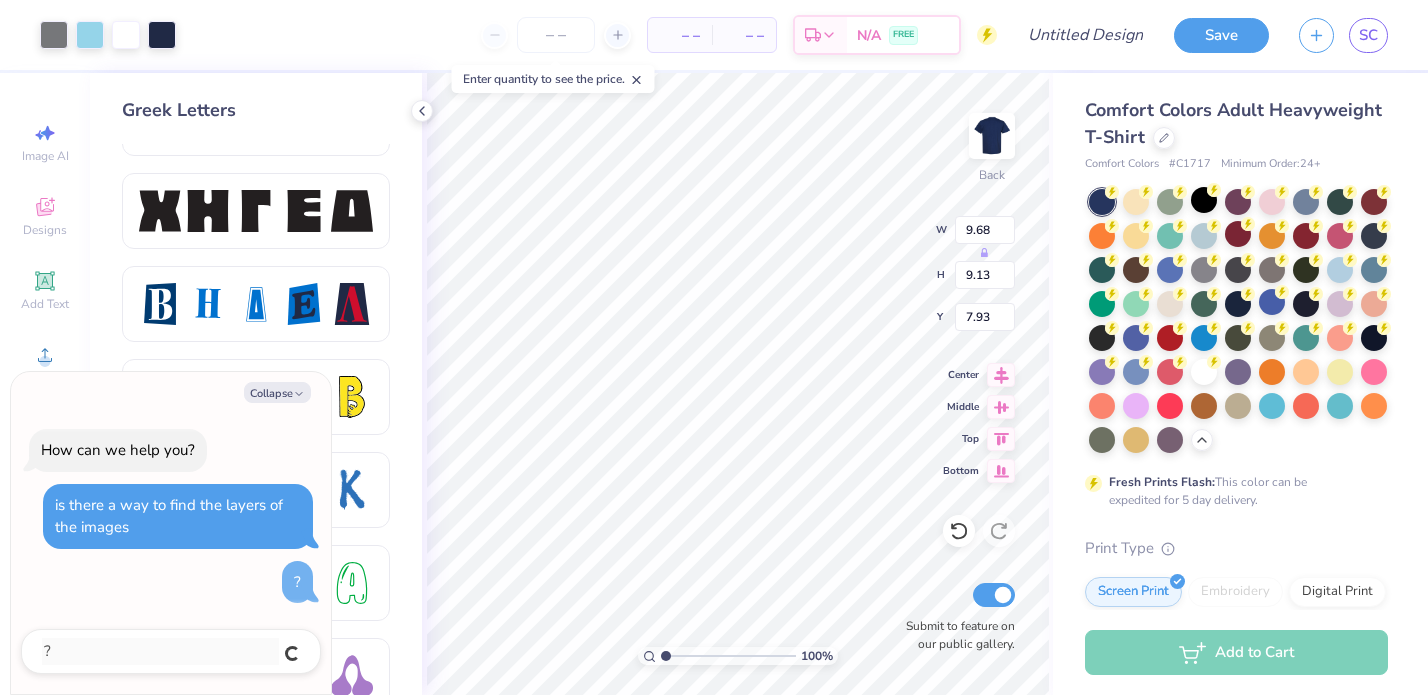 type on "x" 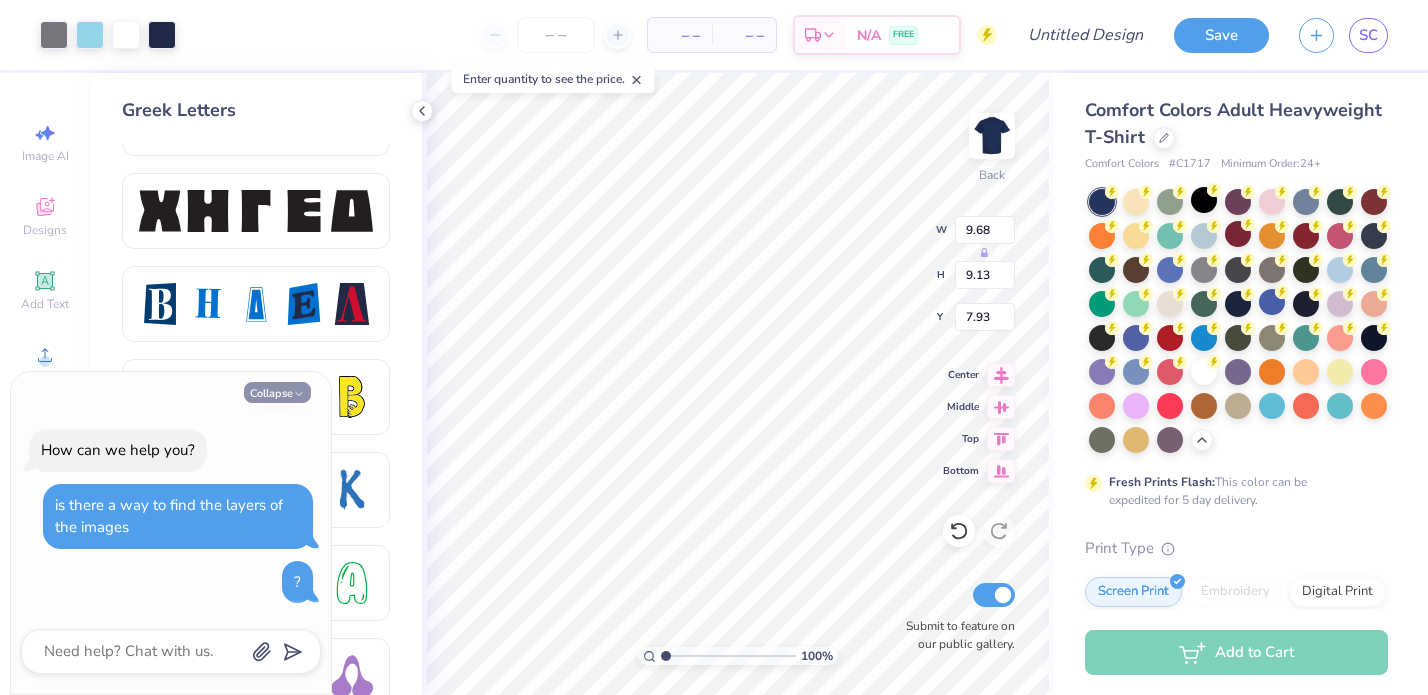 click on "Collapse" at bounding box center (277, 392) 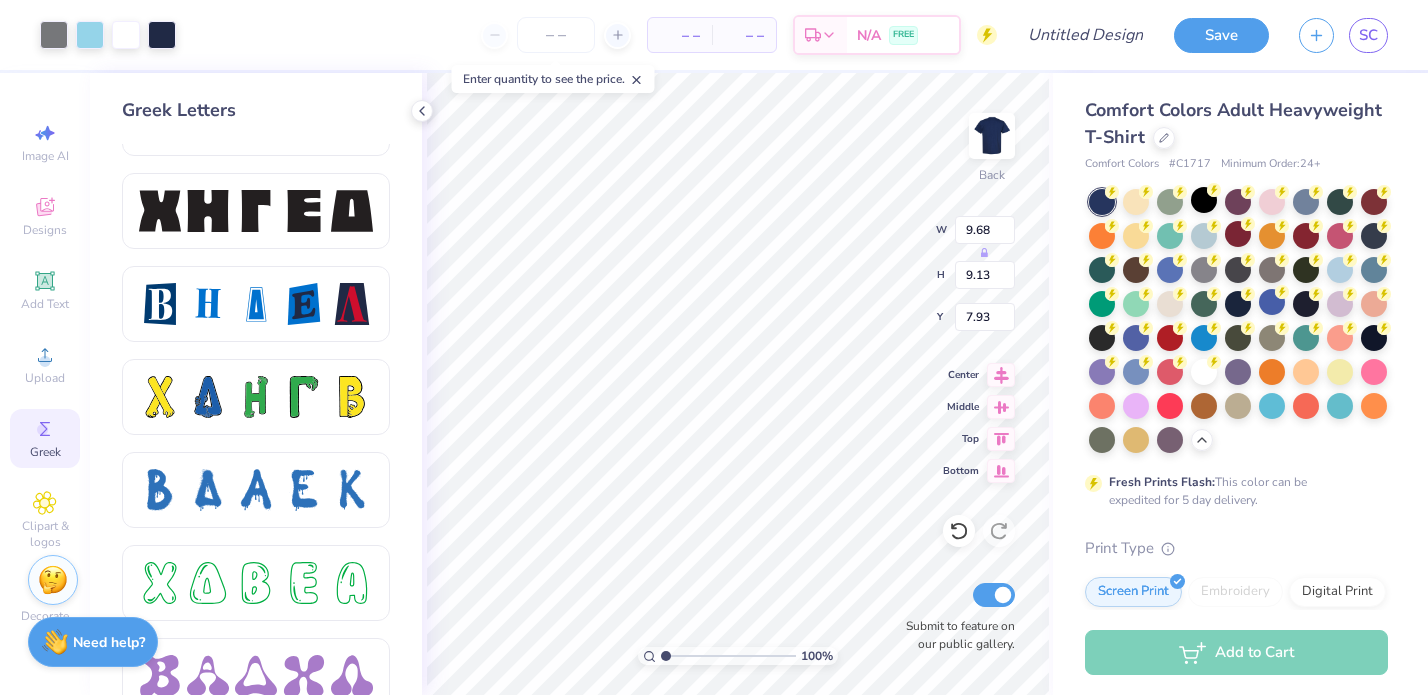 click on "Image AI Designs Add Text Upload Greek Clipart & logos Decorate" at bounding box center [45, 372] 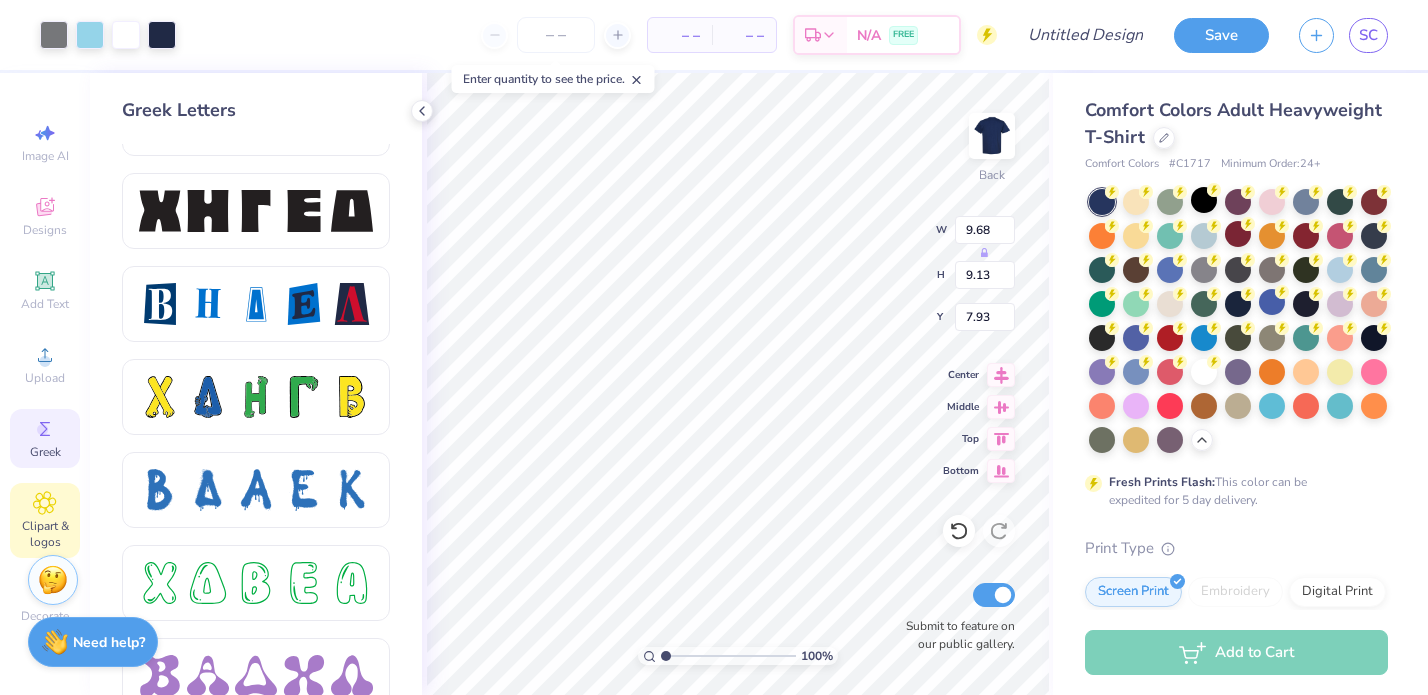 click 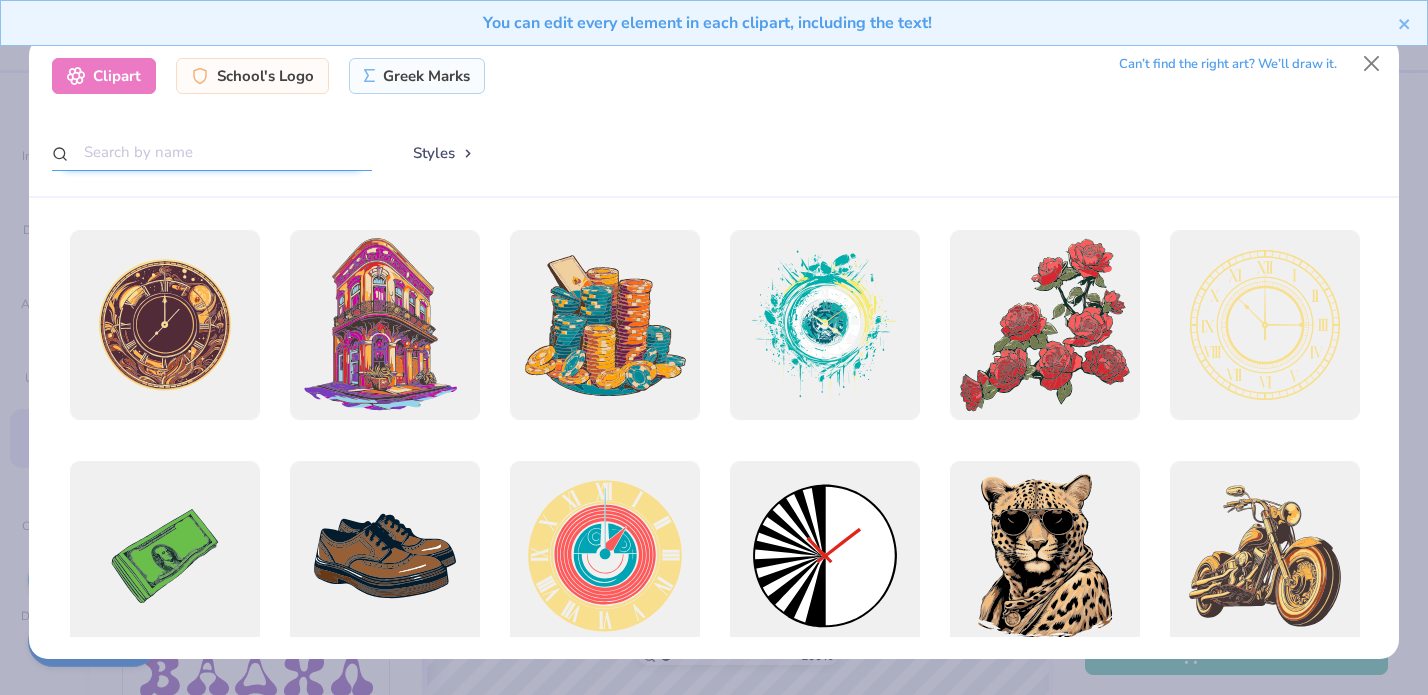 click at bounding box center [212, 152] 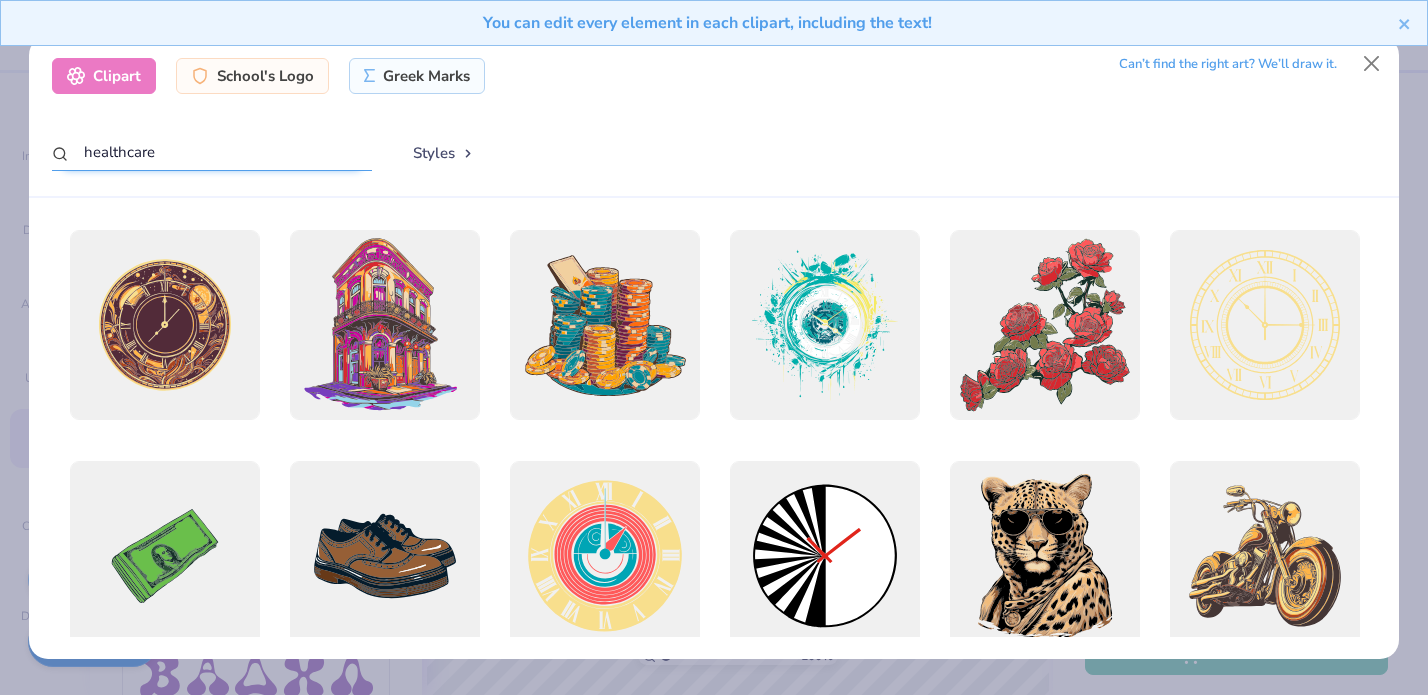 type on "healthcare" 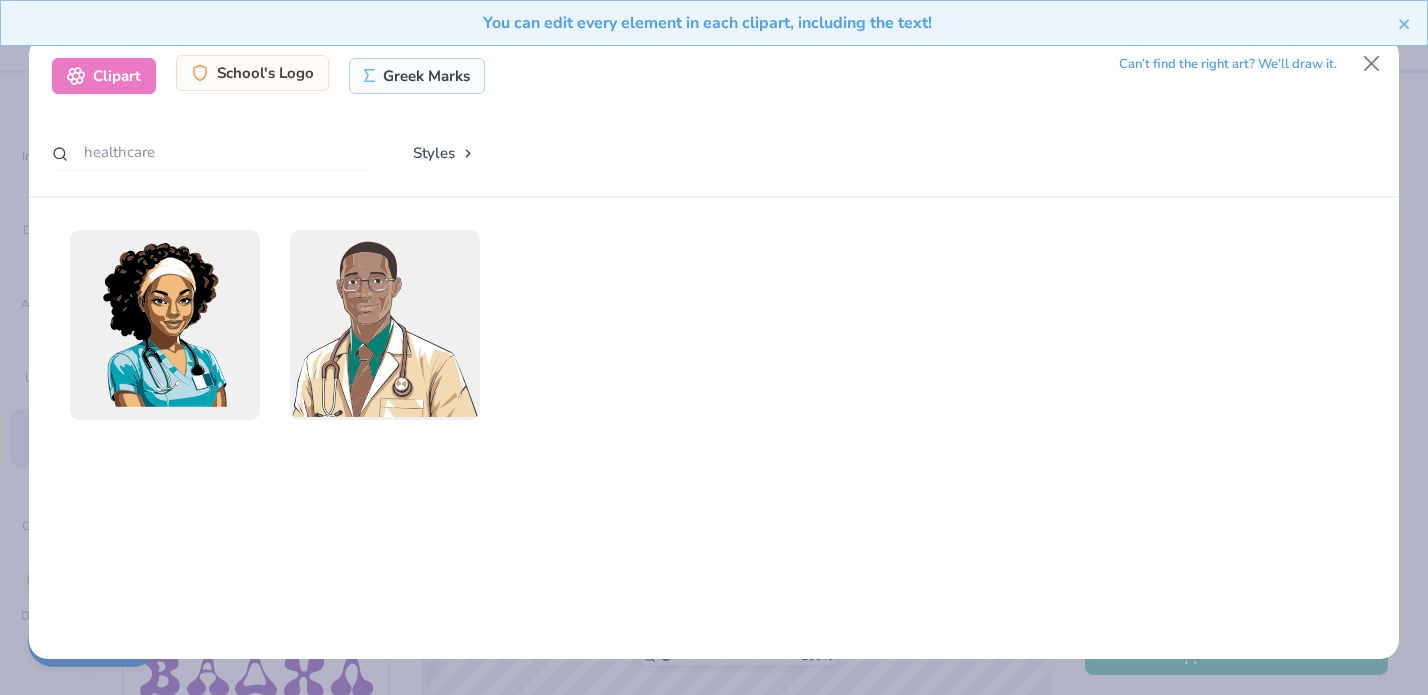 click on "School's Logo" at bounding box center (252, 73) 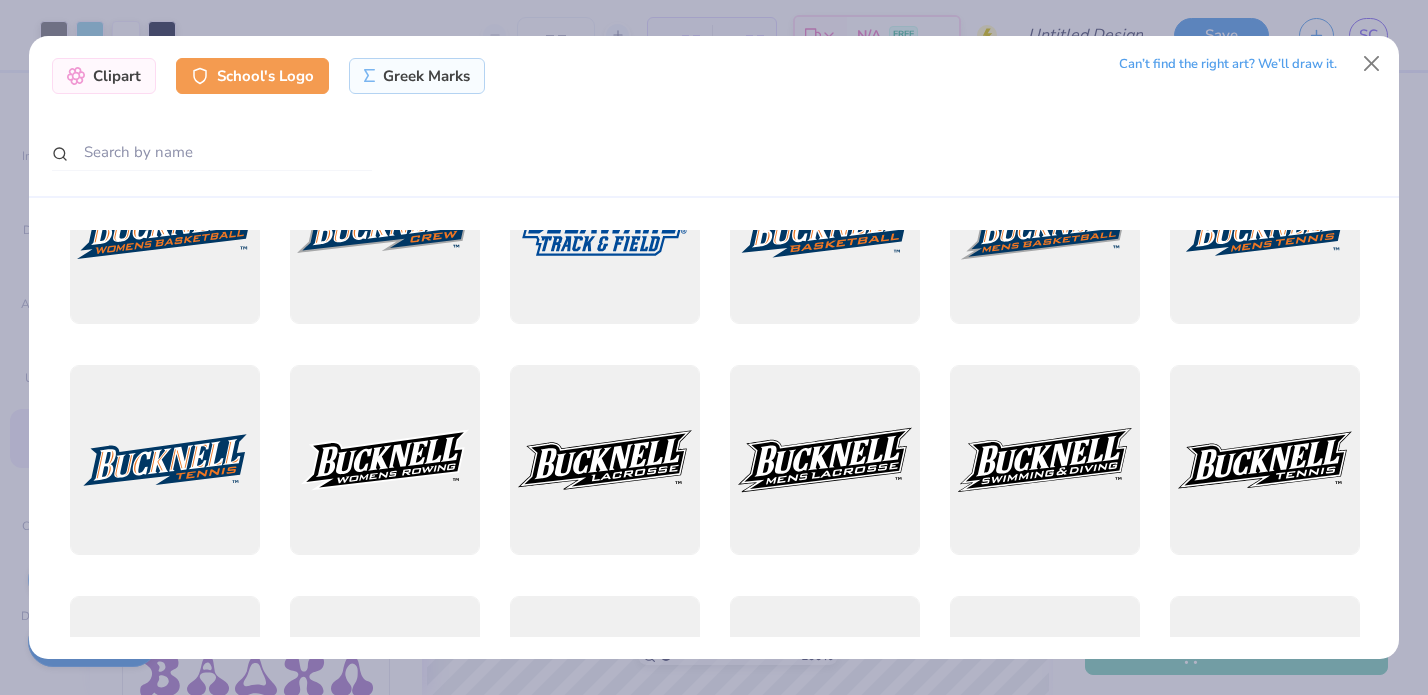 scroll, scrollTop: 1425, scrollLeft: 0, axis: vertical 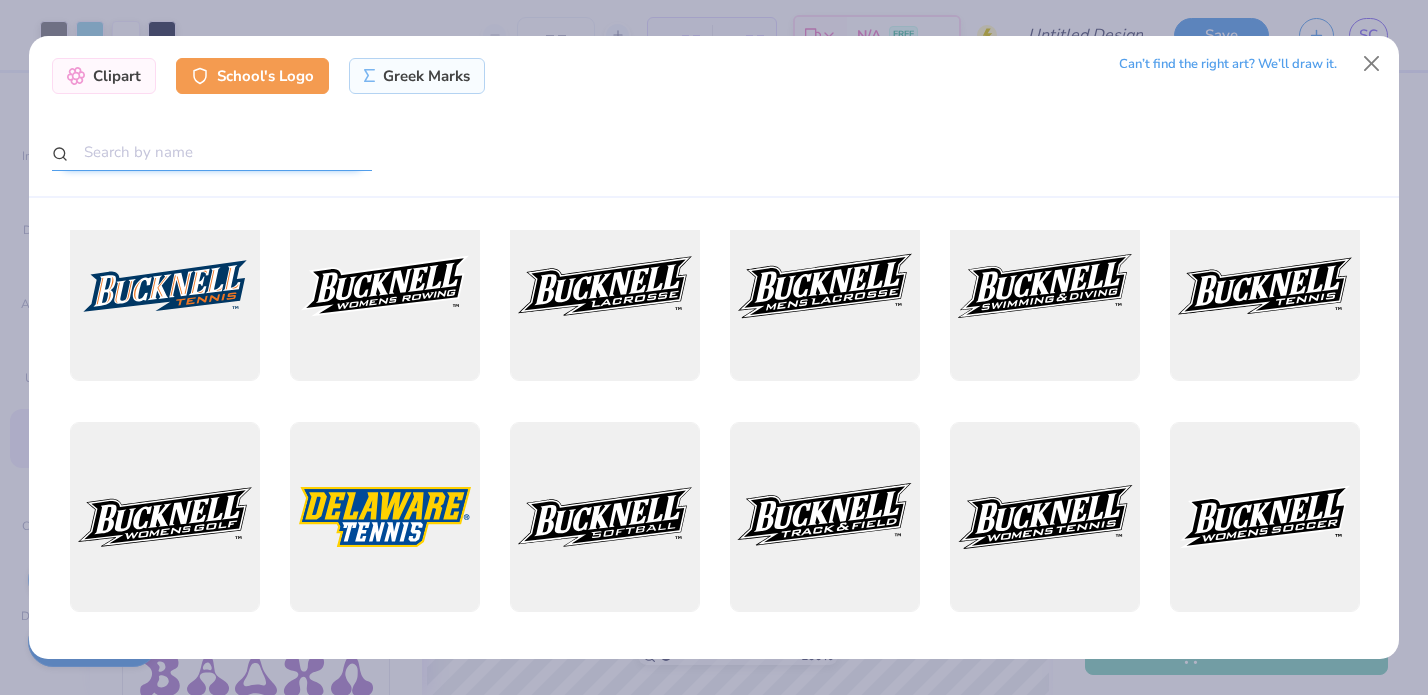 click at bounding box center [212, 152] 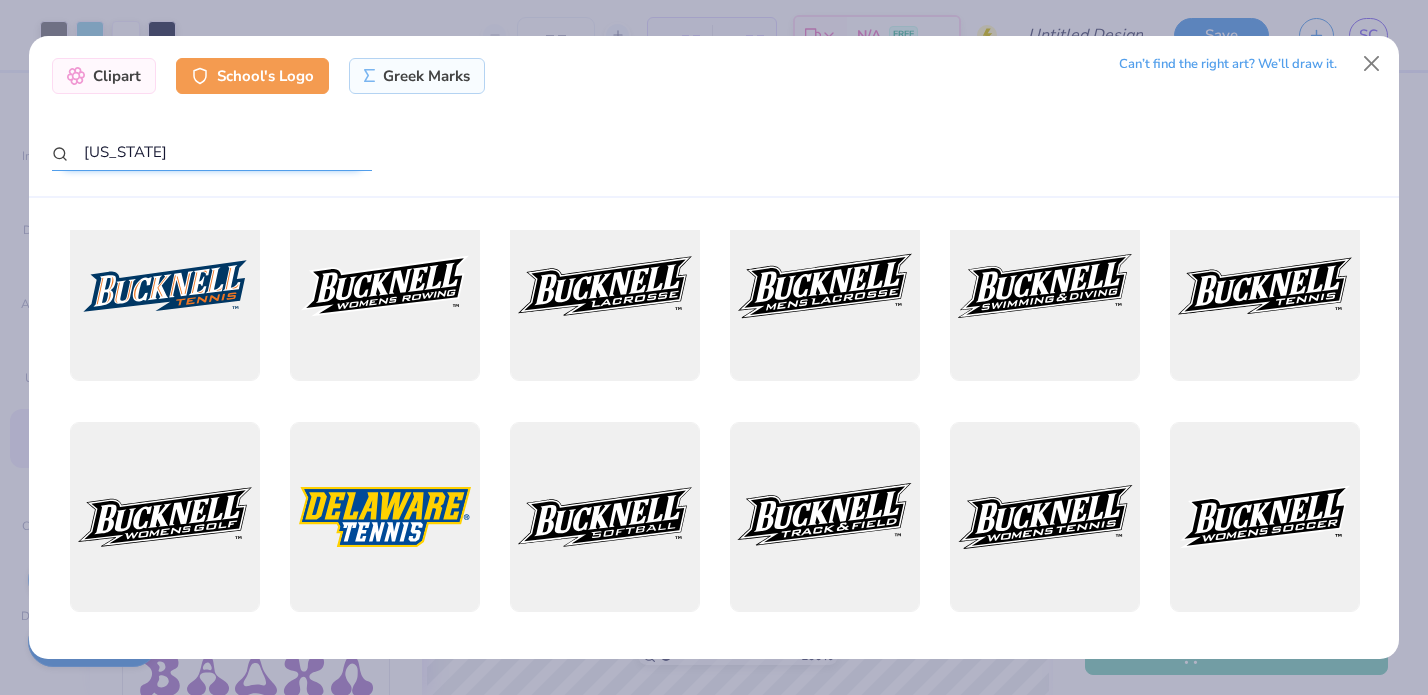 type on "Illinois" 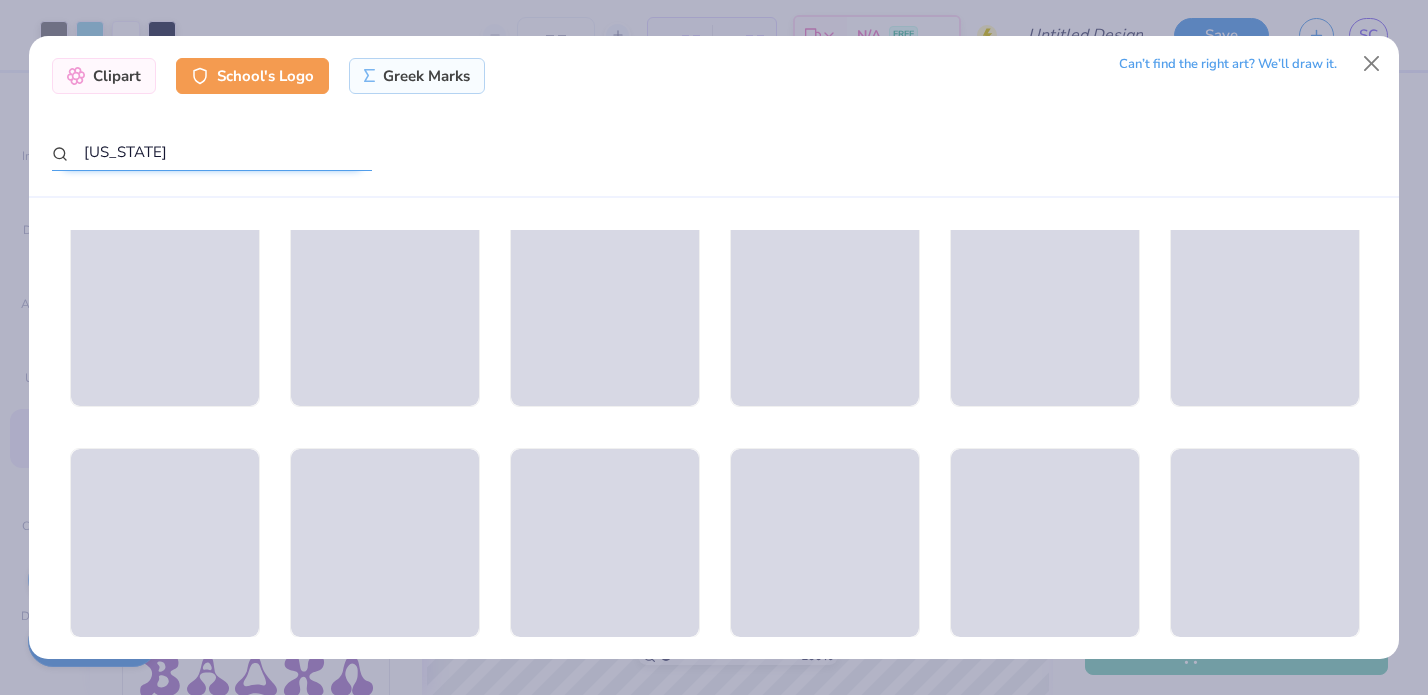 scroll, scrollTop: 6482, scrollLeft: 0, axis: vertical 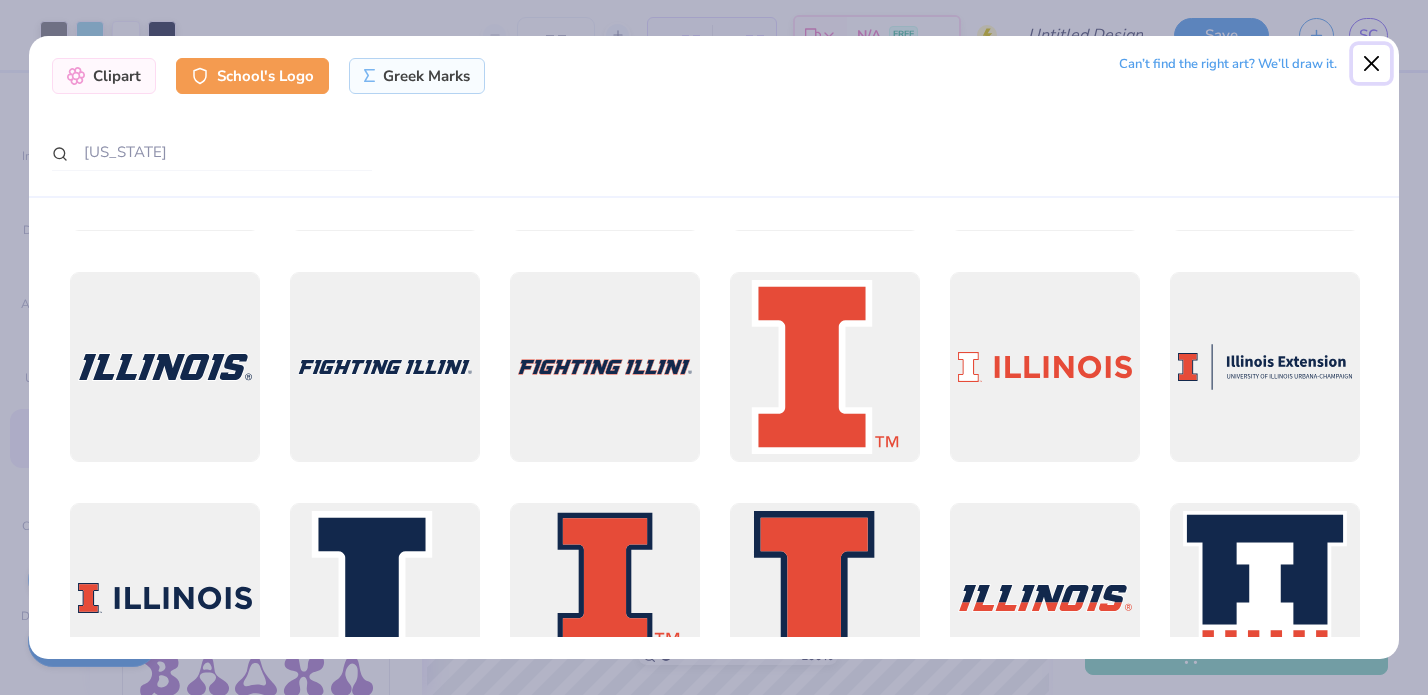 click at bounding box center (1372, 64) 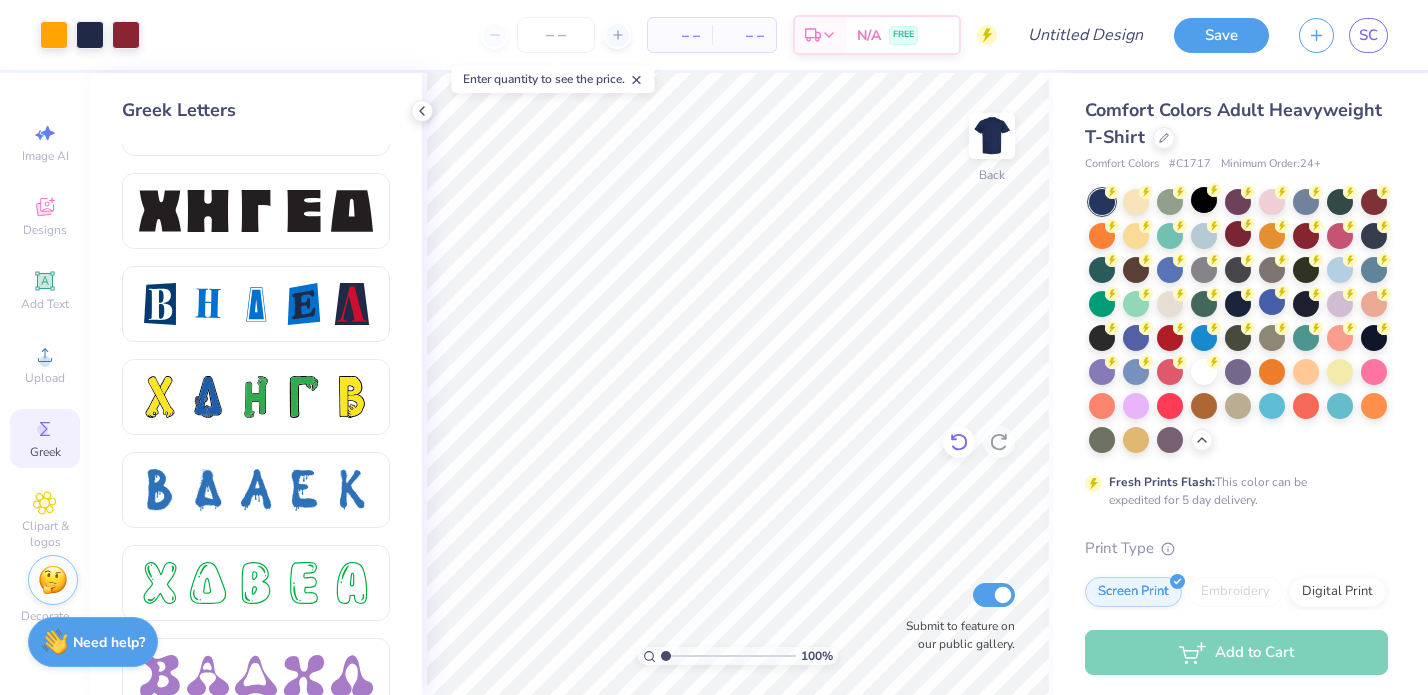 click 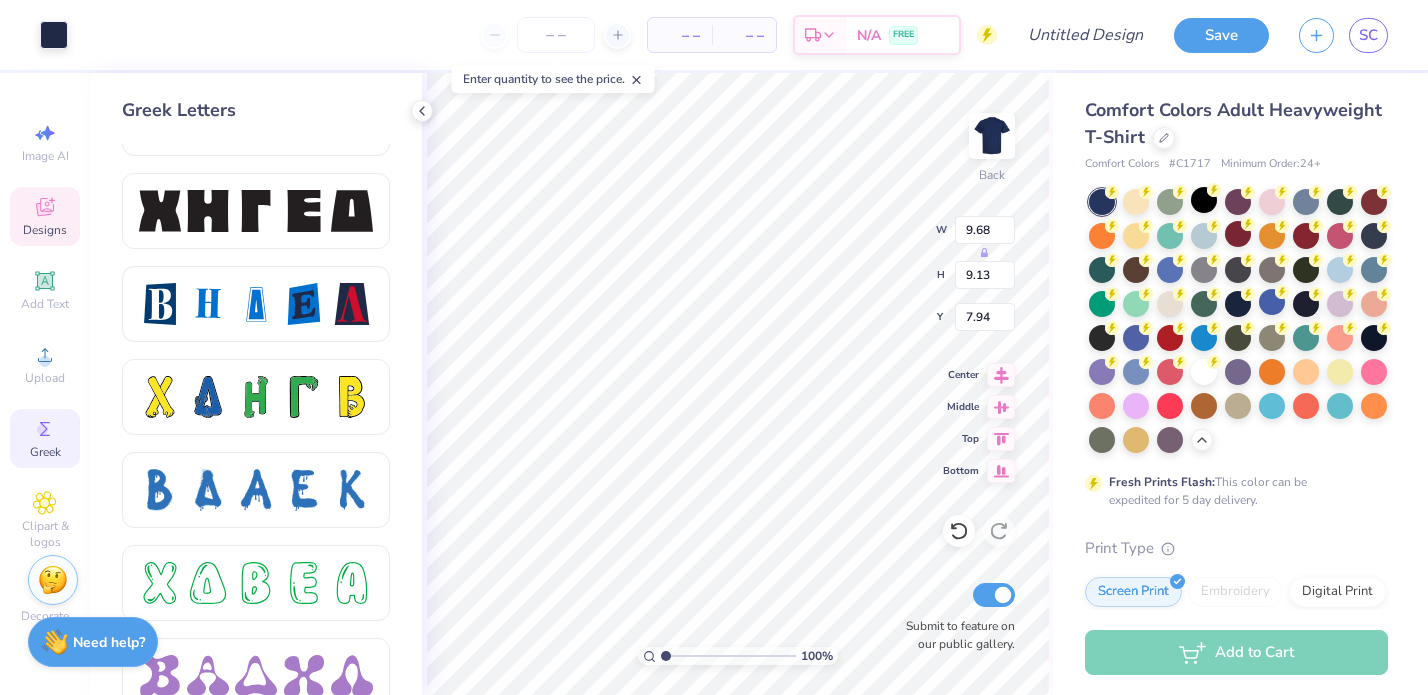 type on "15.37" 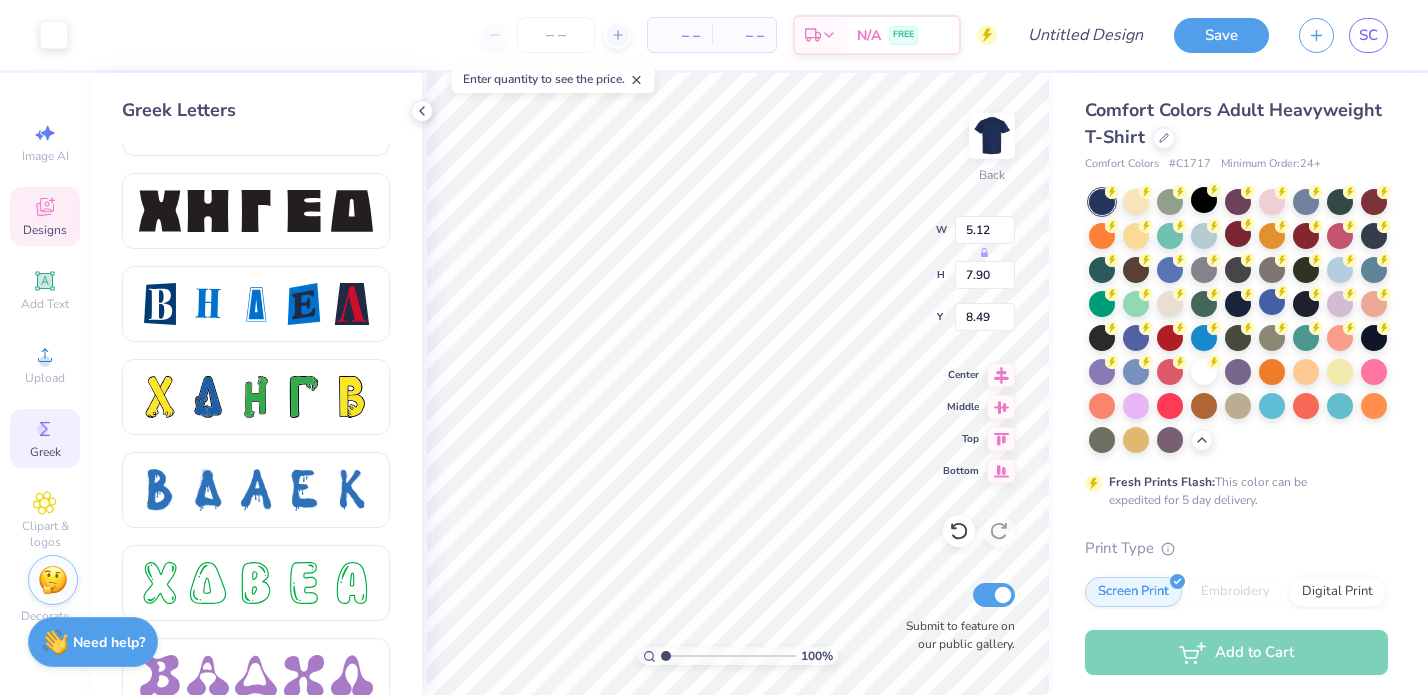 type on "9.59" 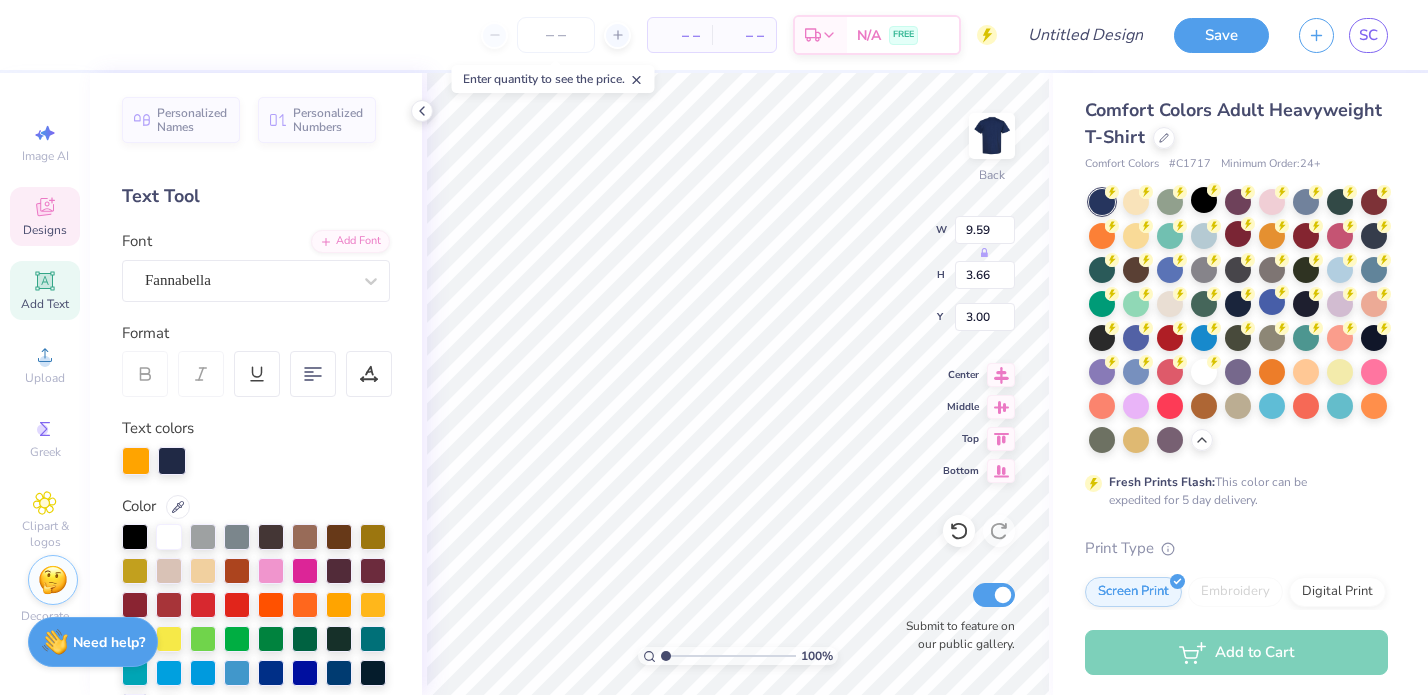 scroll, scrollTop: 0, scrollLeft: 0, axis: both 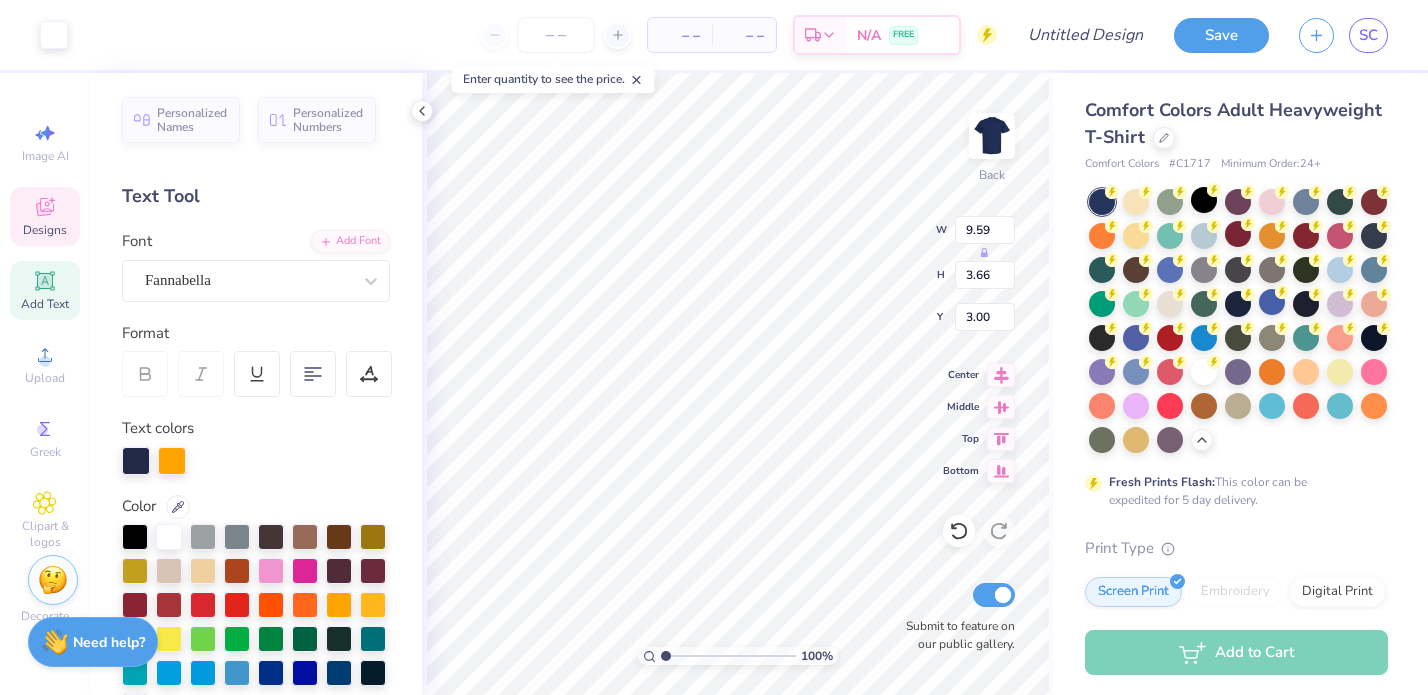 type on "5.12" 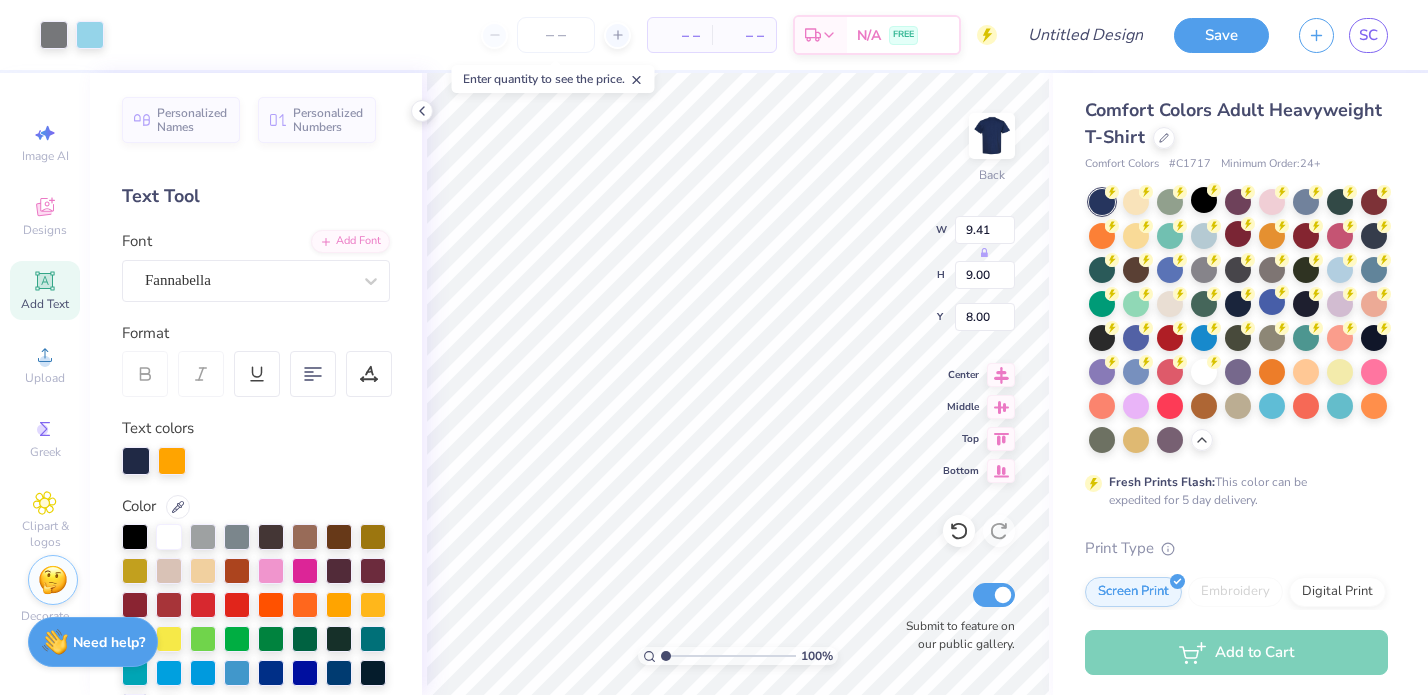 type on "9.41" 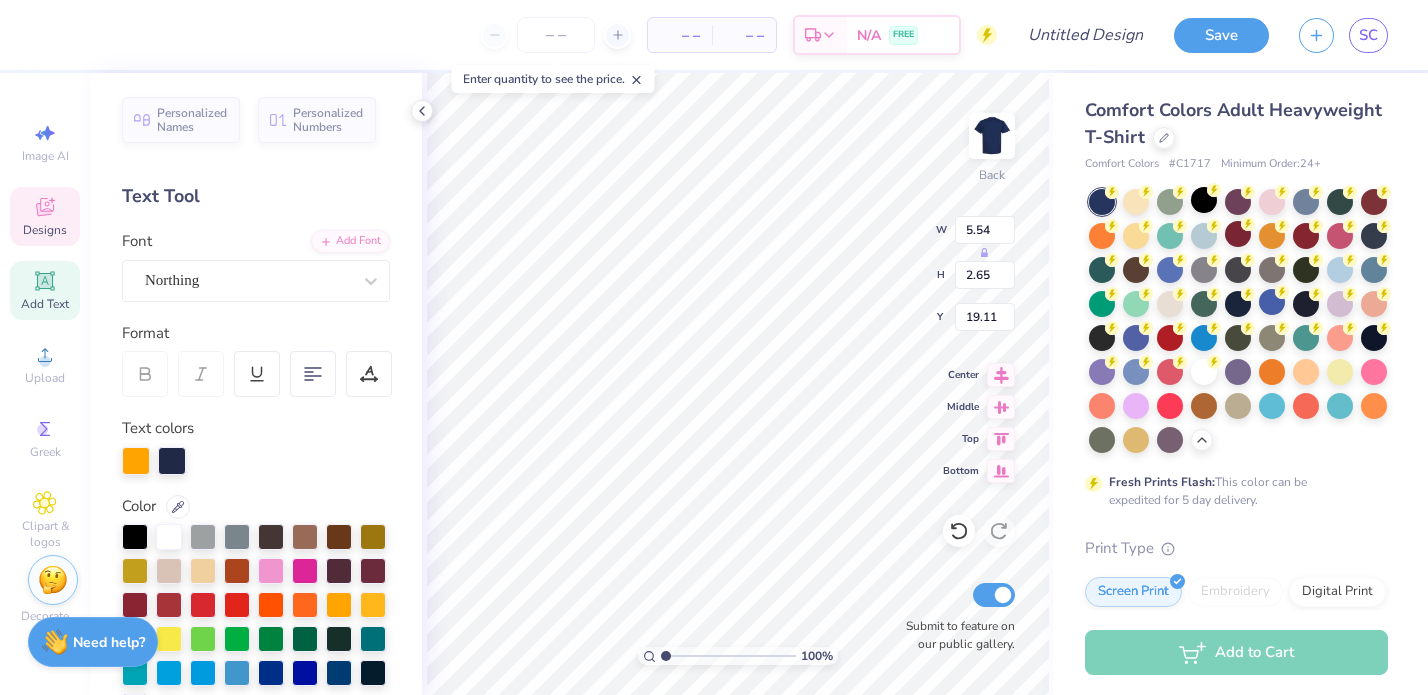 type on "19.11" 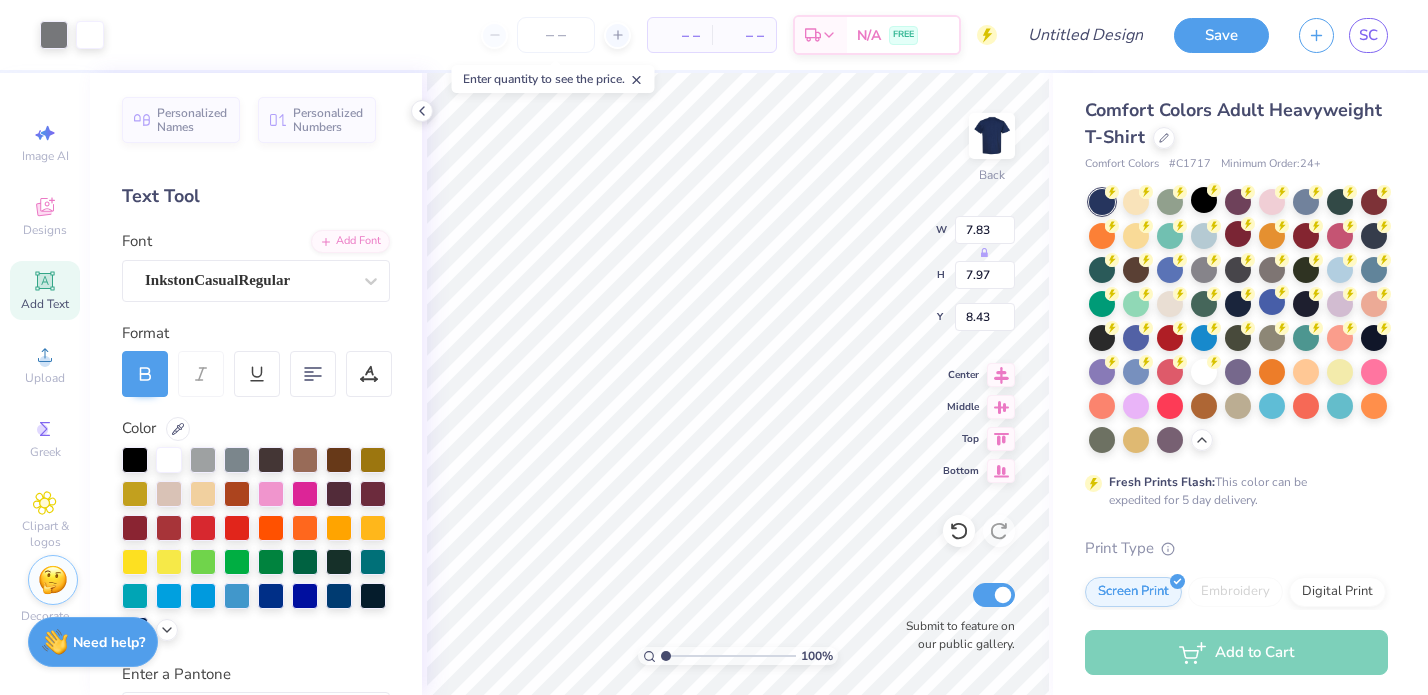 type on "5.07" 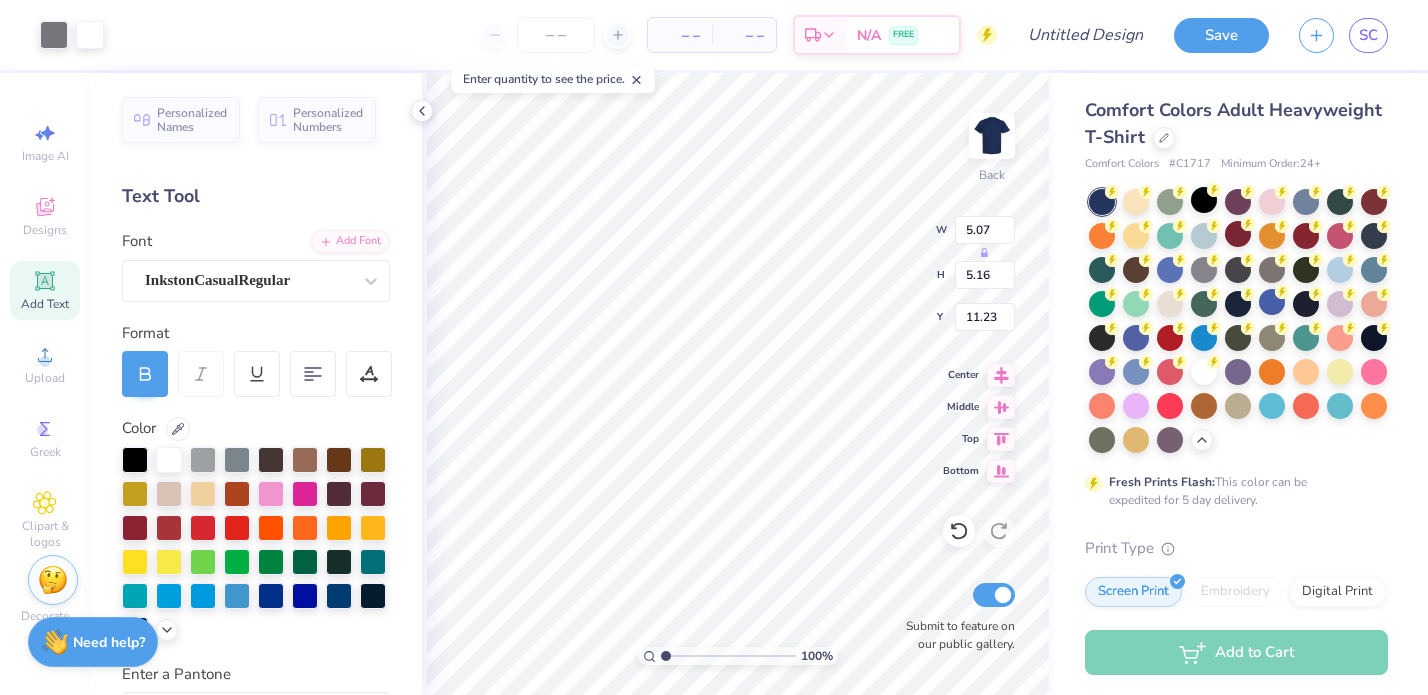 type on "2.65" 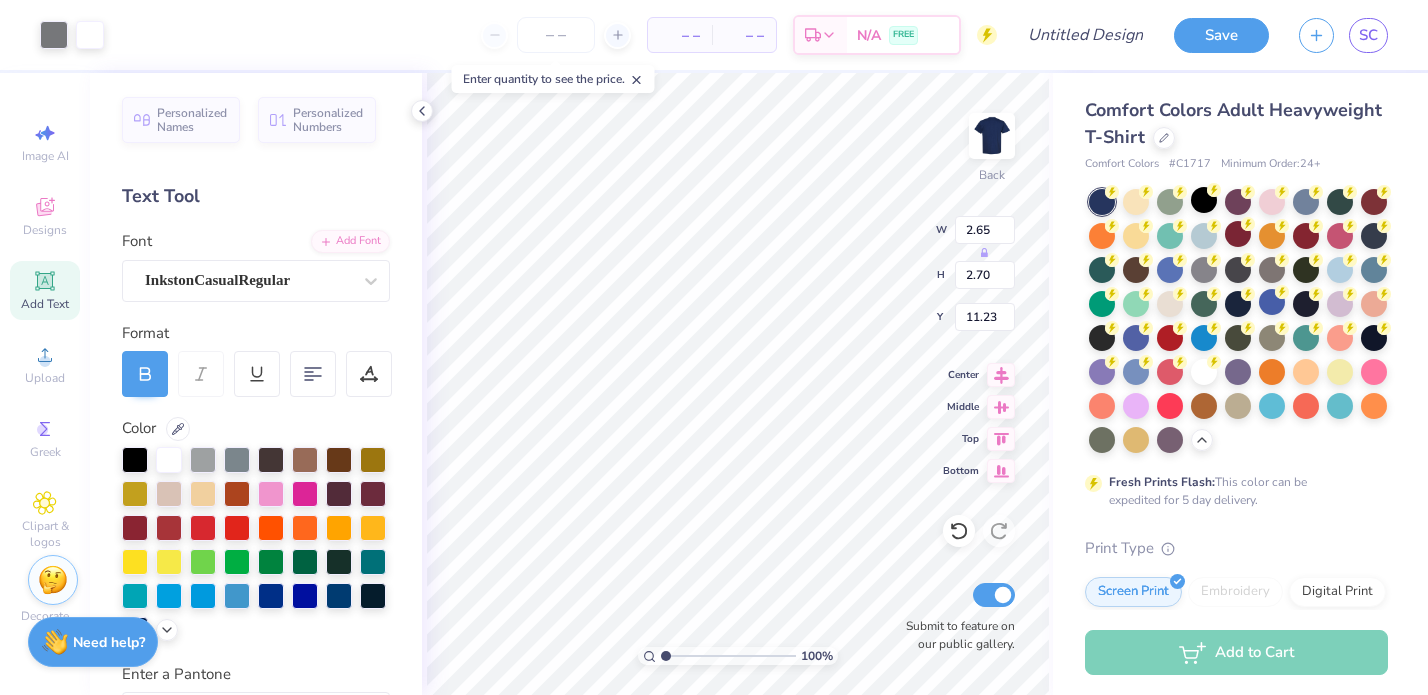 type on "1.65" 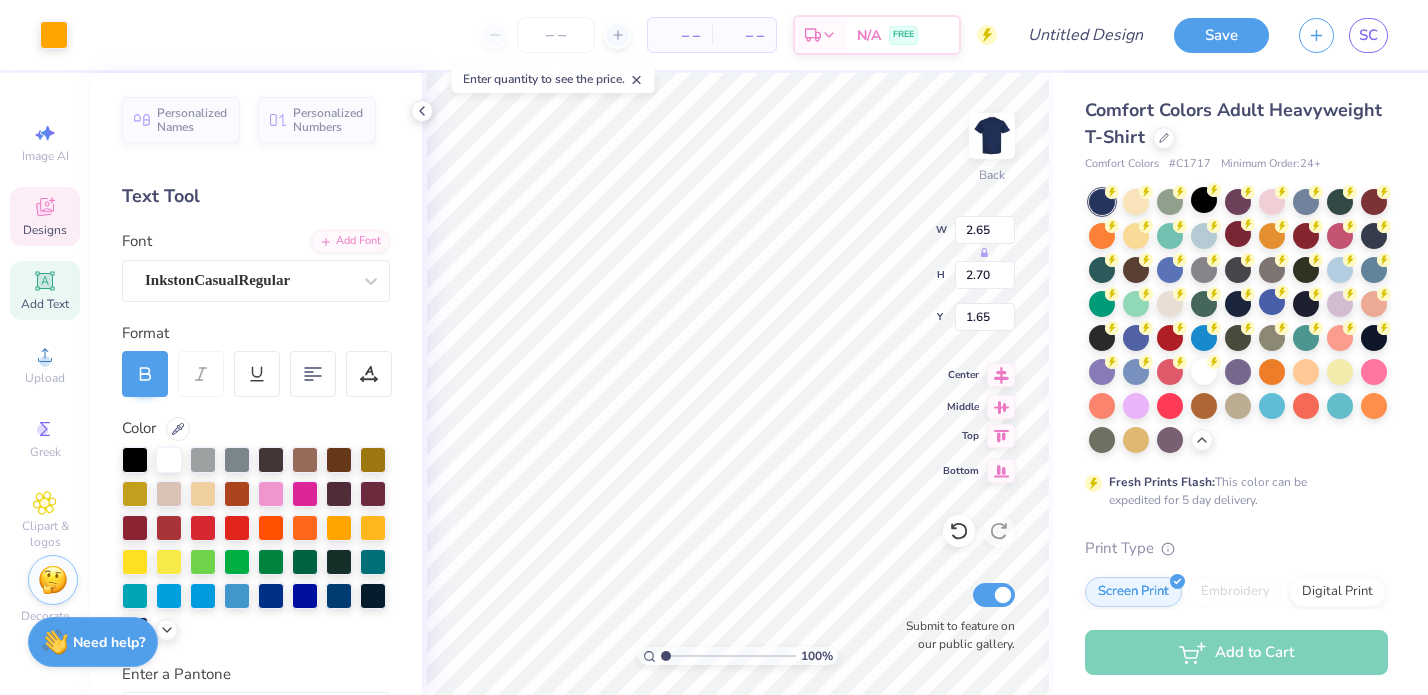 type on "3.30" 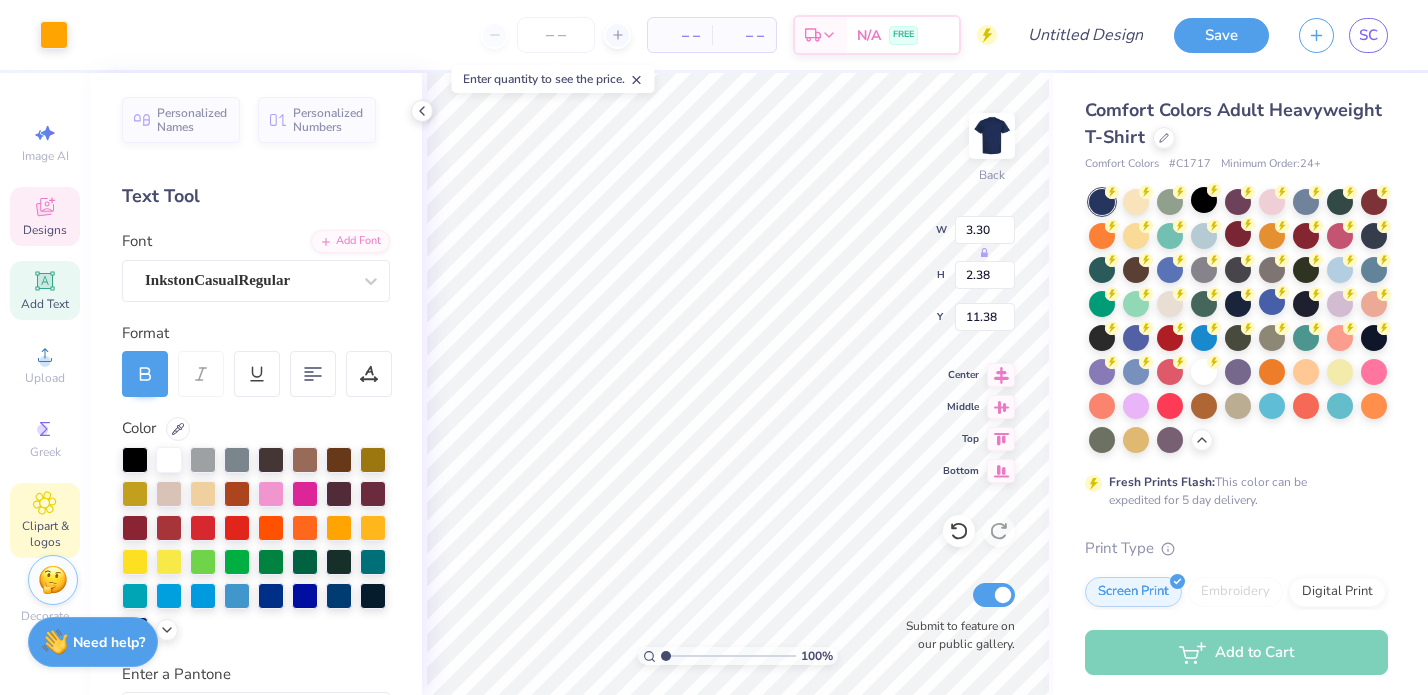 click 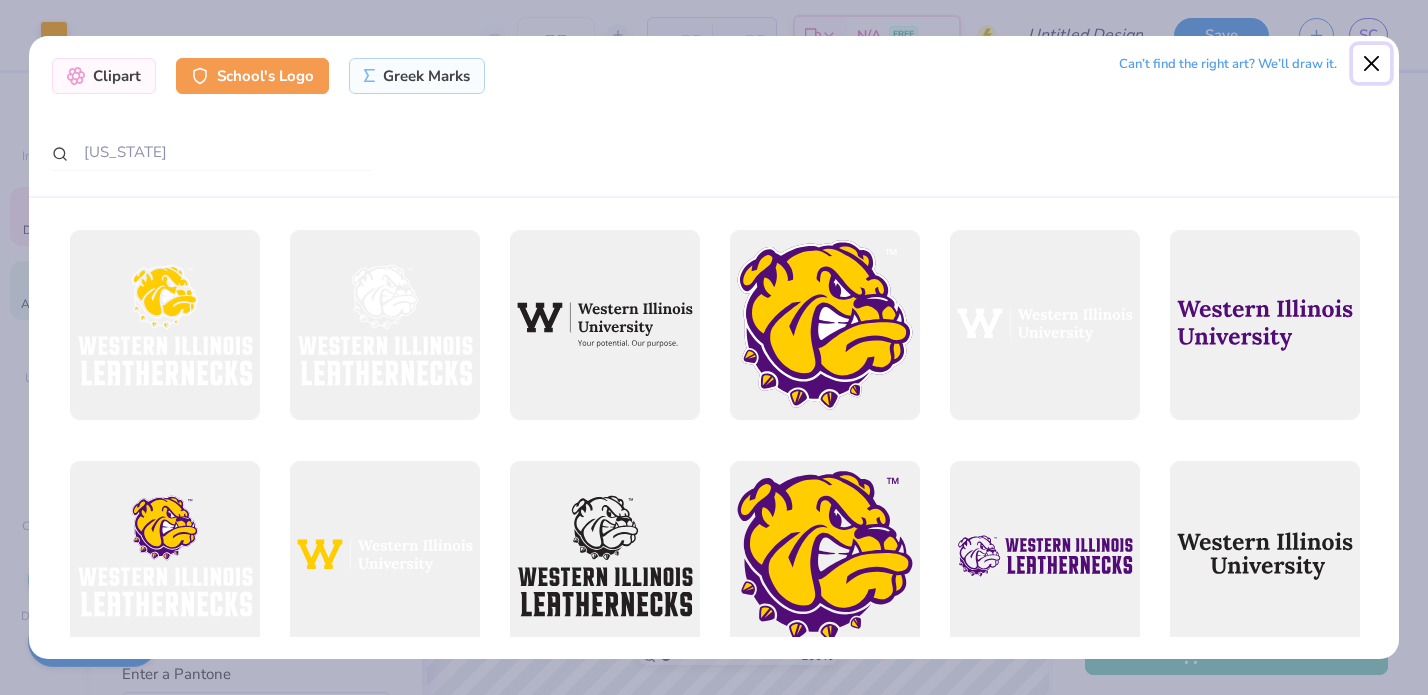 click at bounding box center [1372, 64] 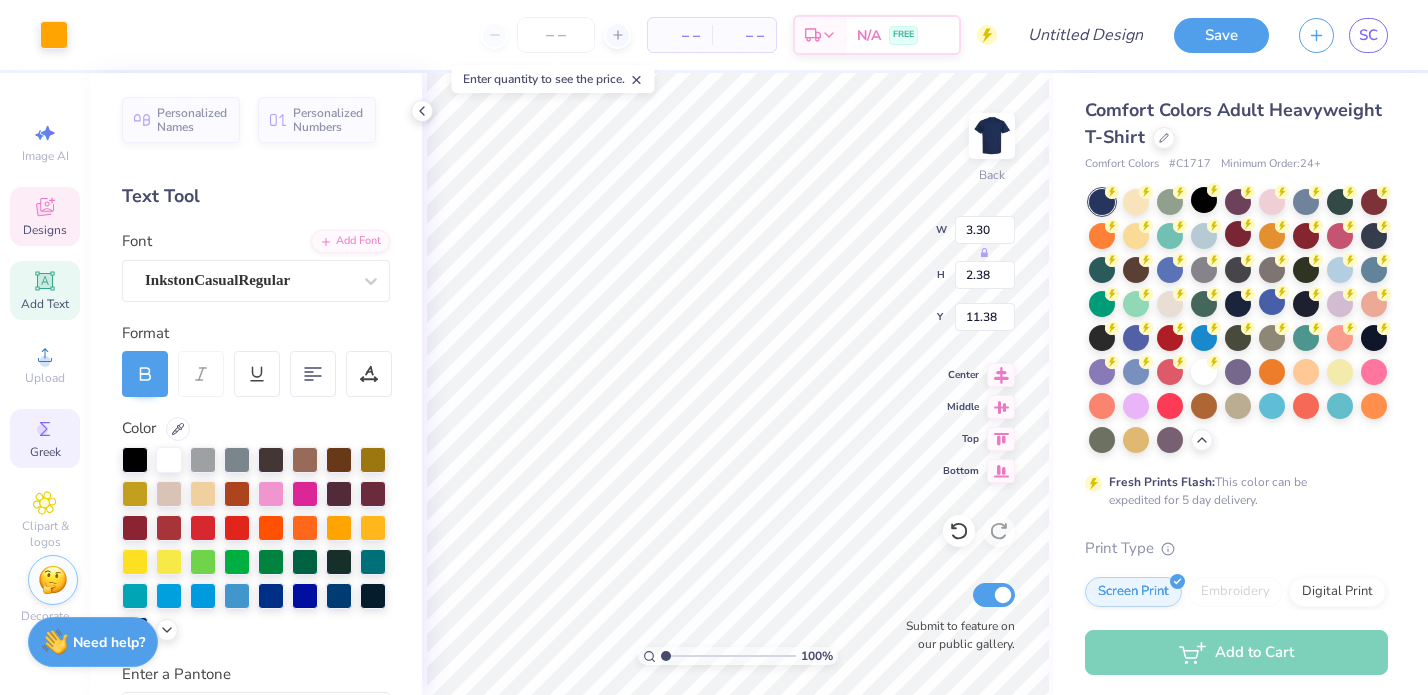 click on "Greek" at bounding box center (45, 438) 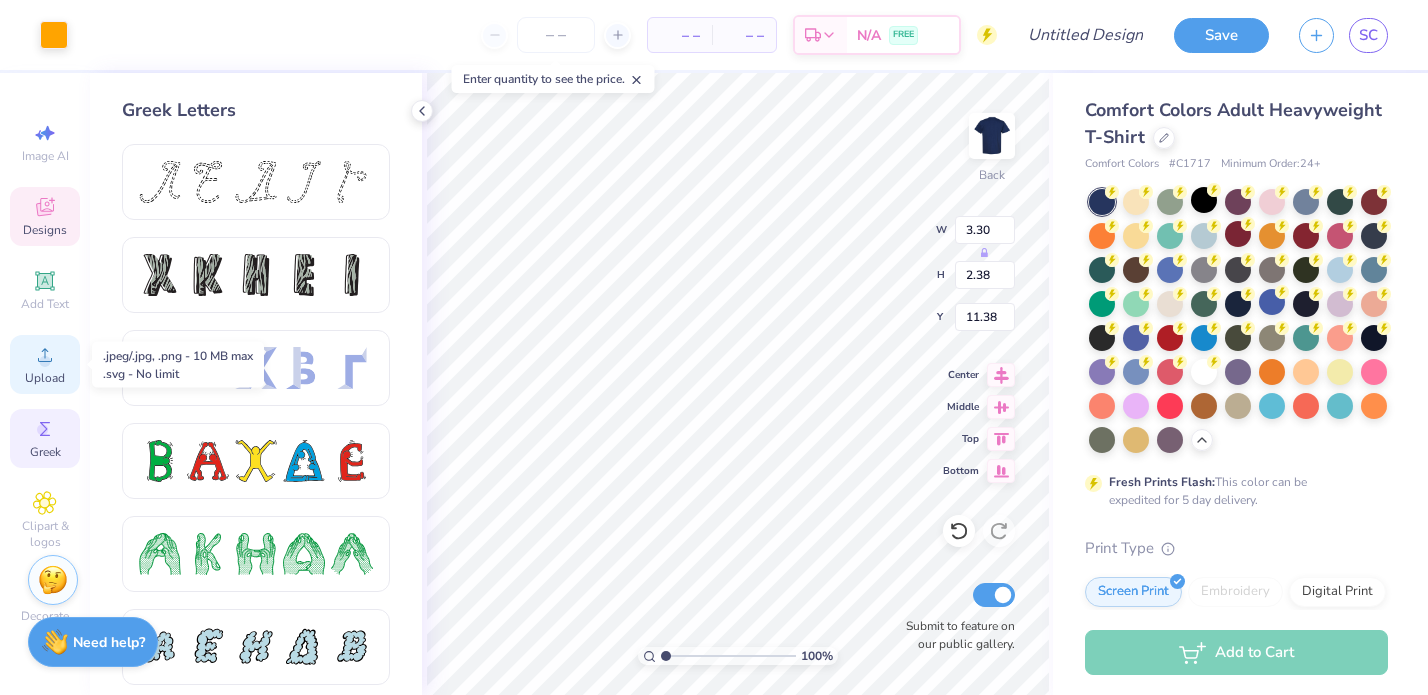 click 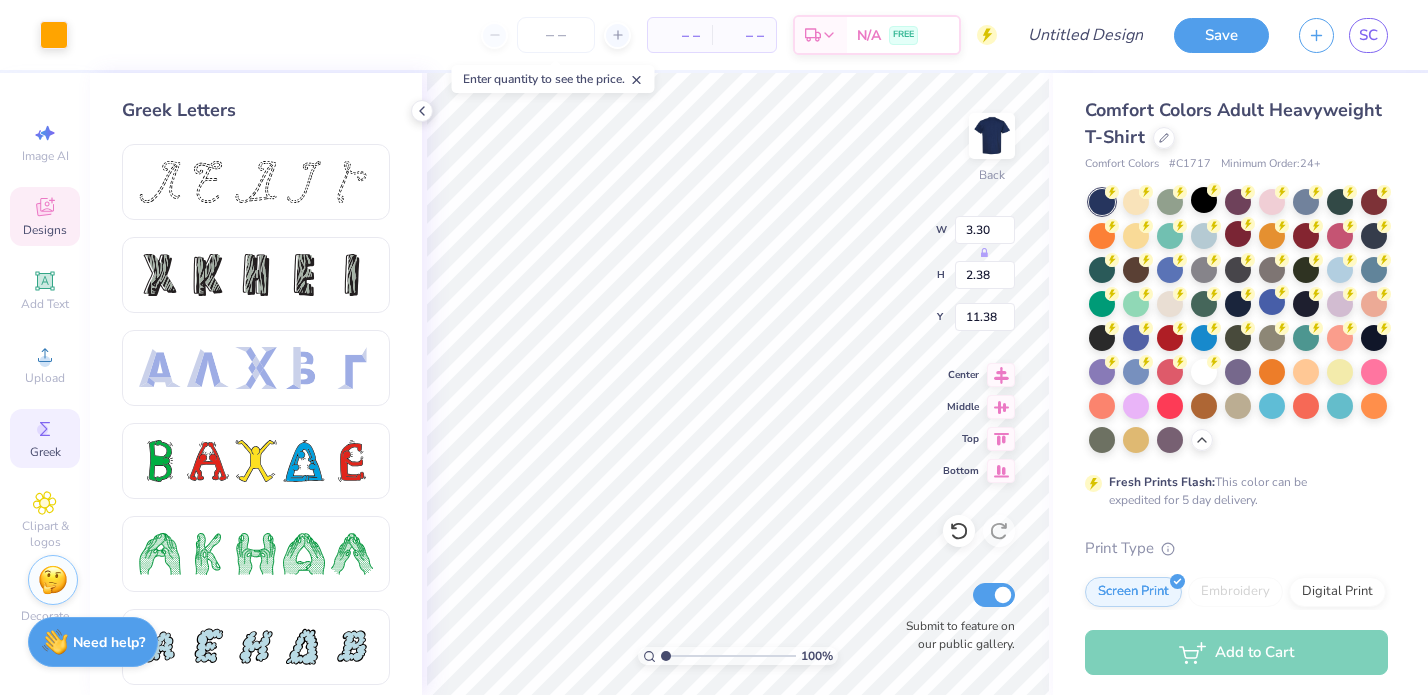click 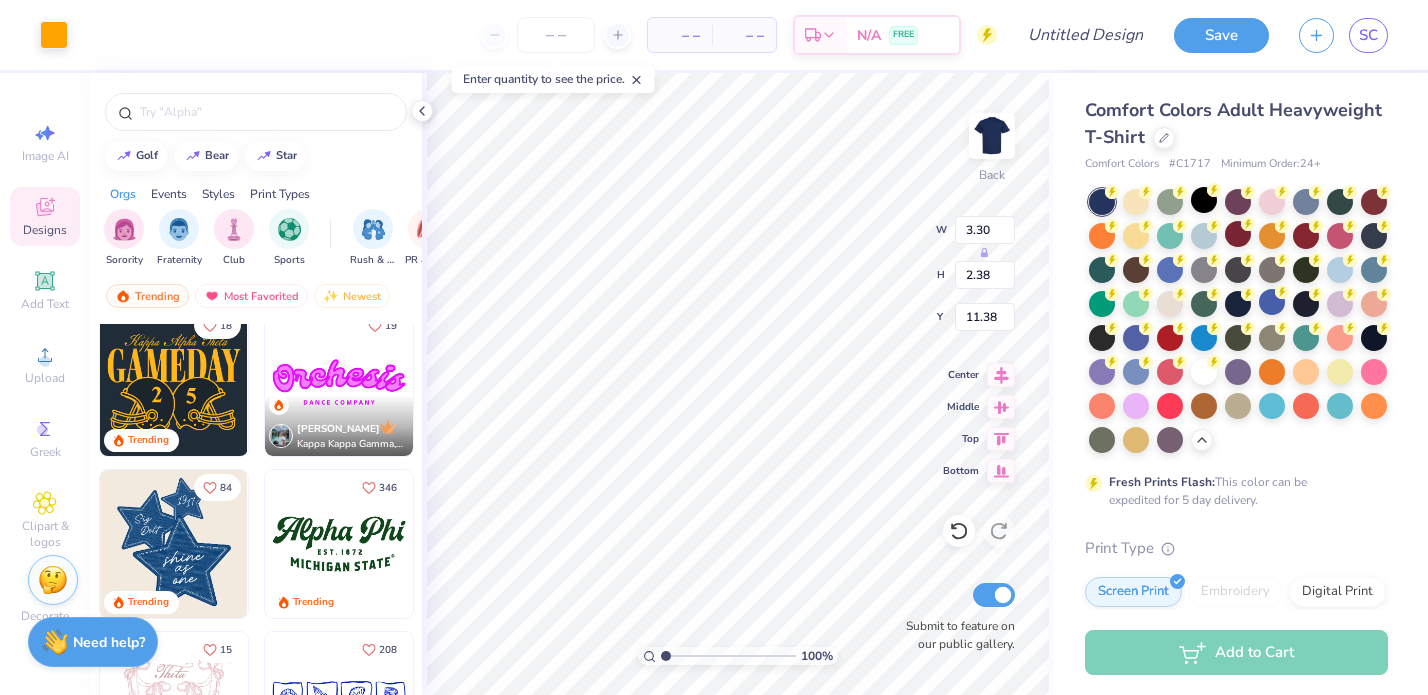 scroll, scrollTop: 21, scrollLeft: 0, axis: vertical 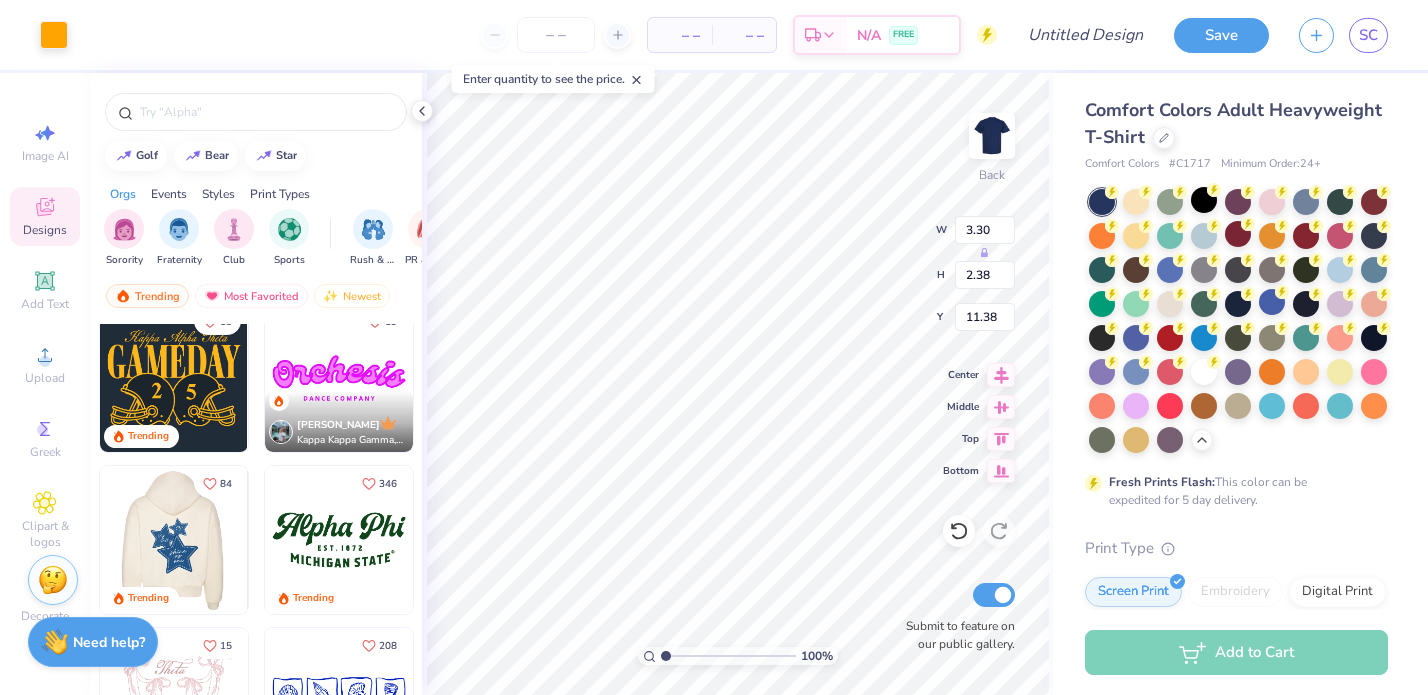 click at bounding box center (173, 540) 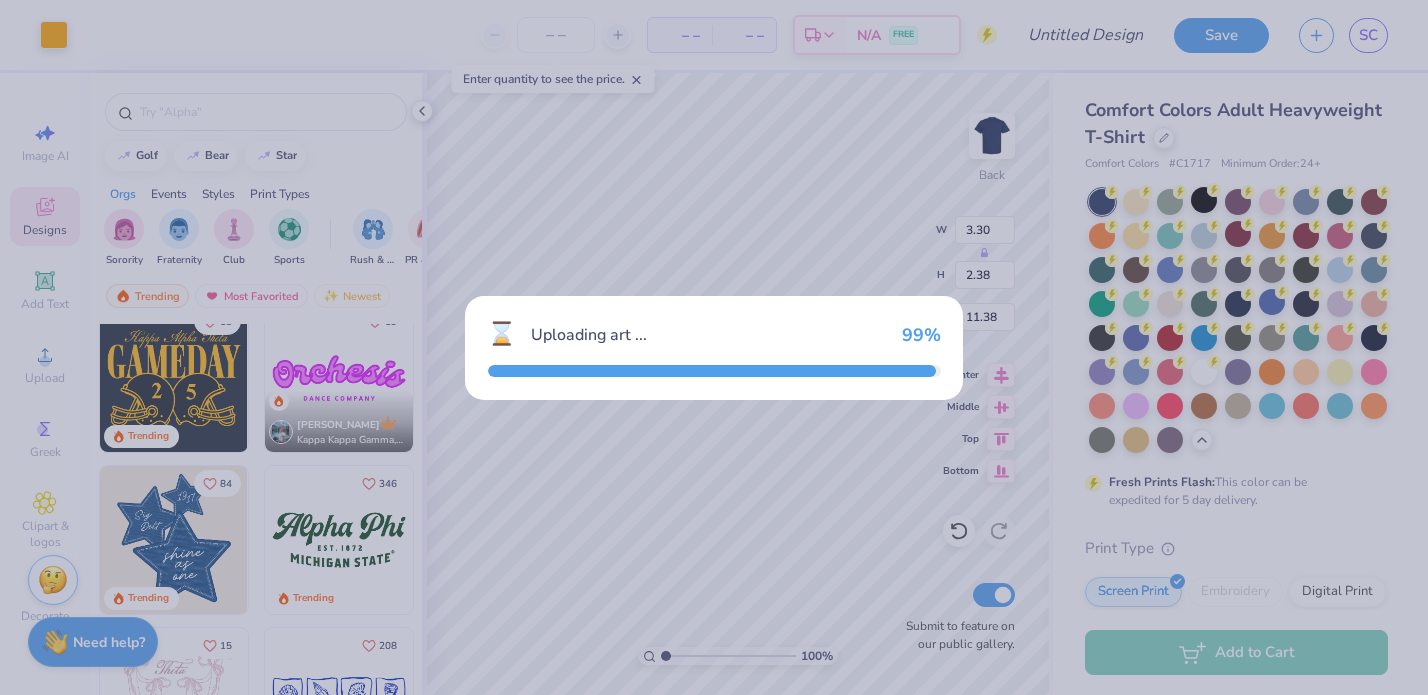 type on "9.69" 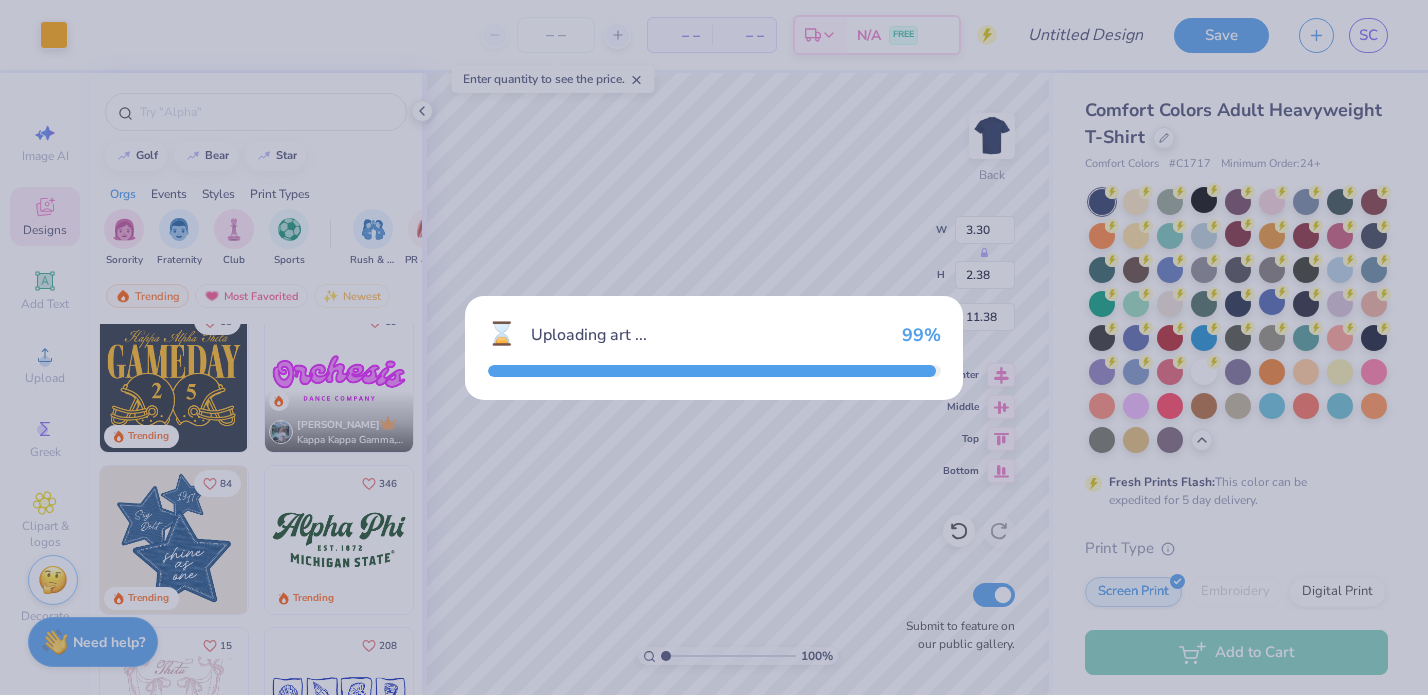 type on "11.32" 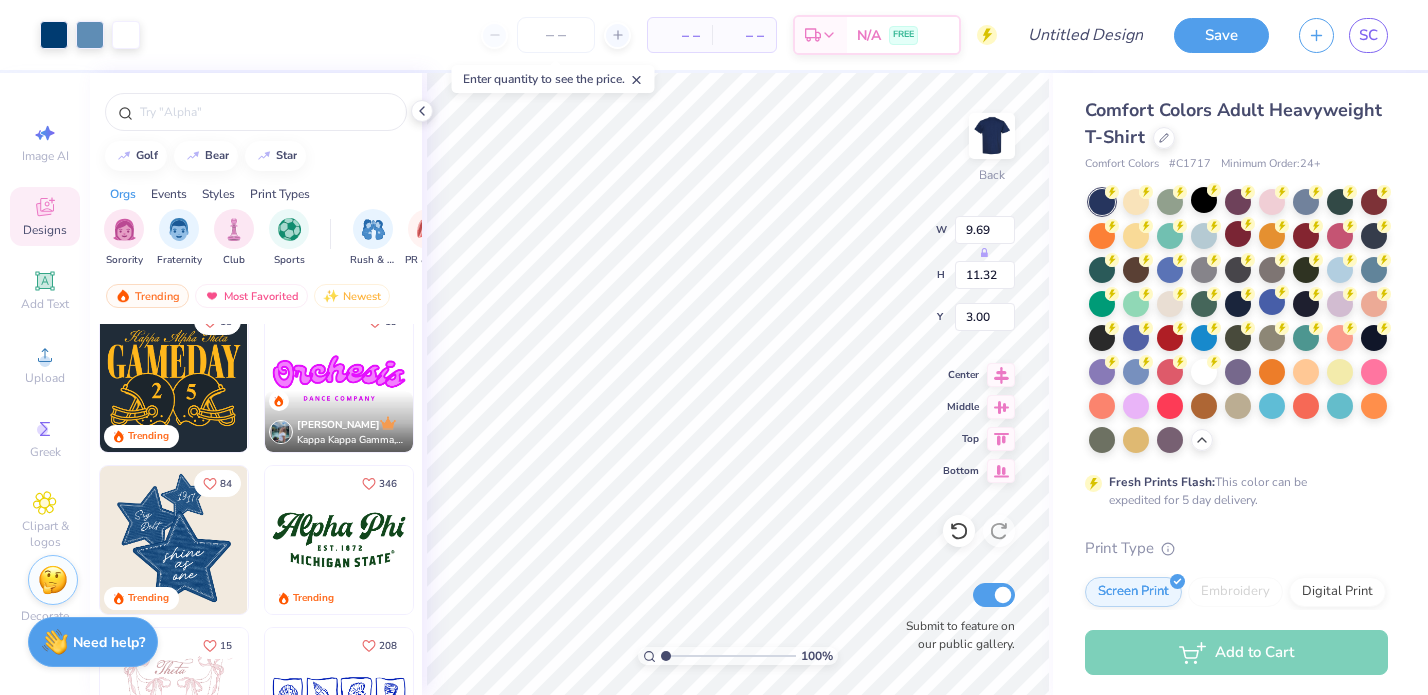 type on "12.50" 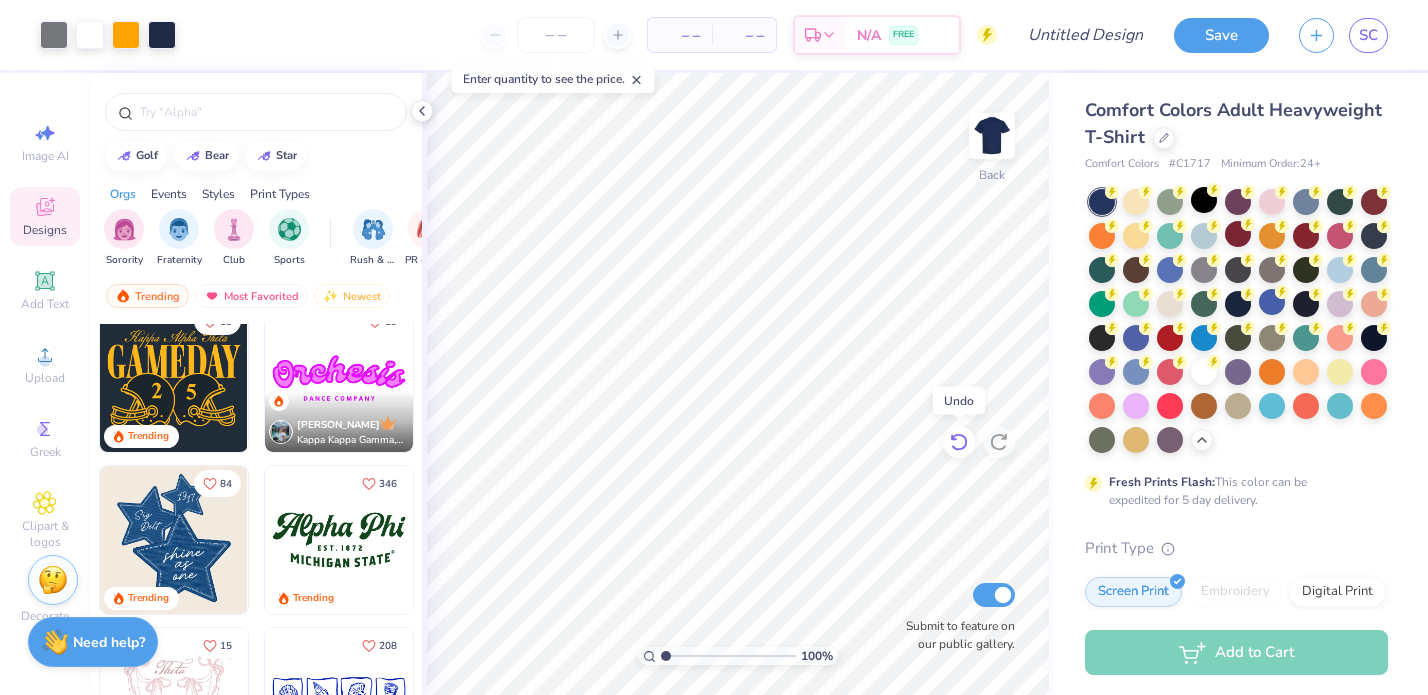 click 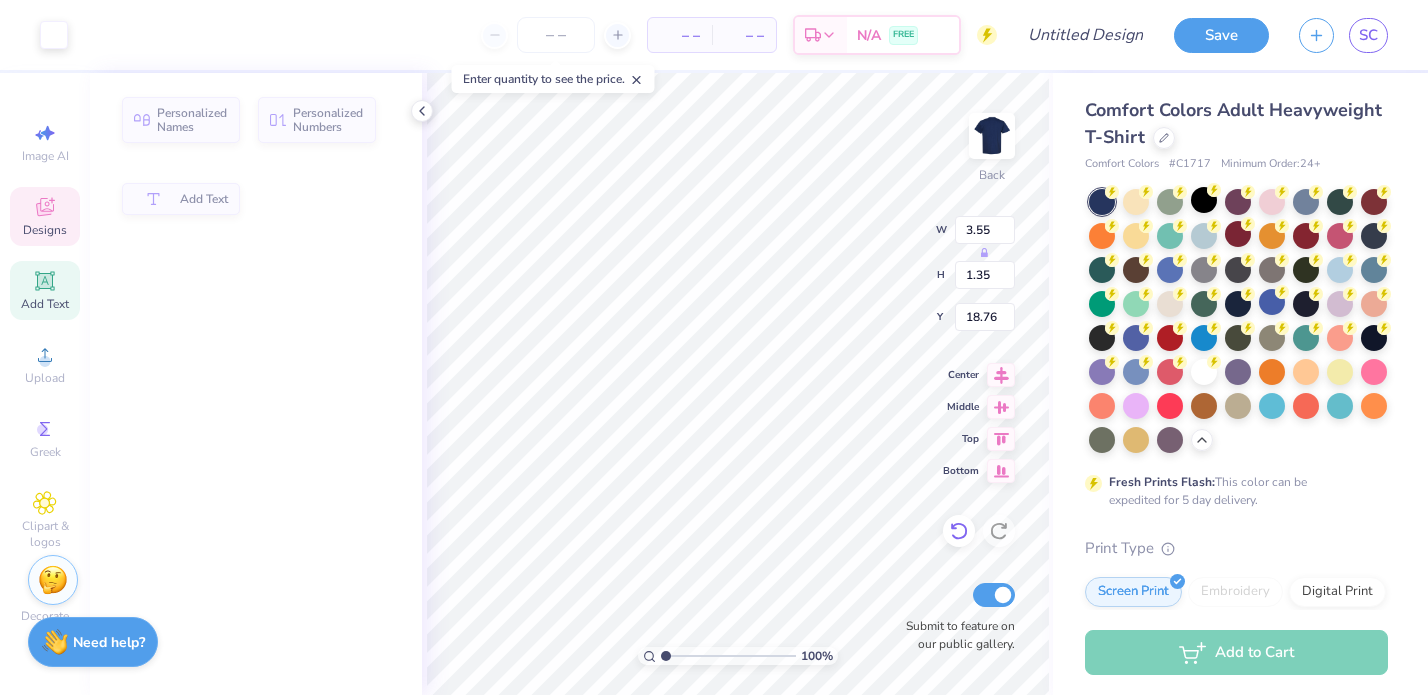 type 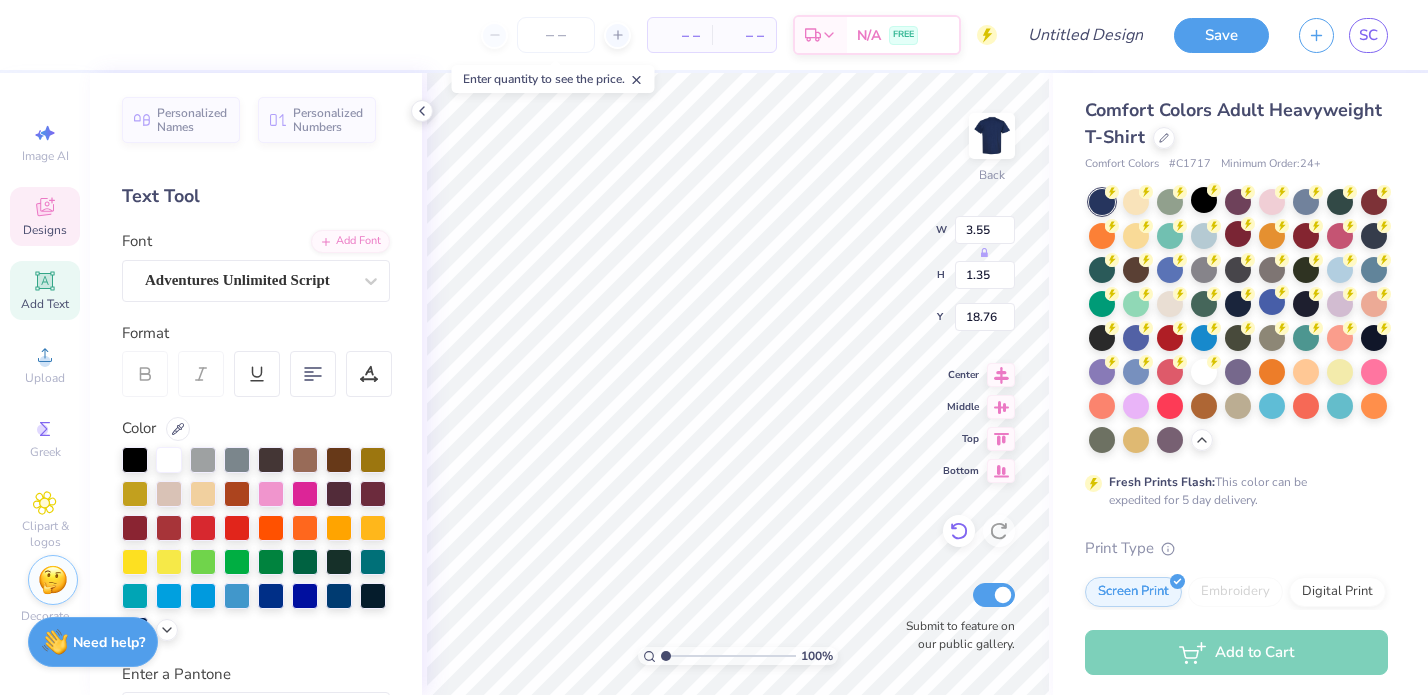 scroll, scrollTop: 0, scrollLeft: 0, axis: both 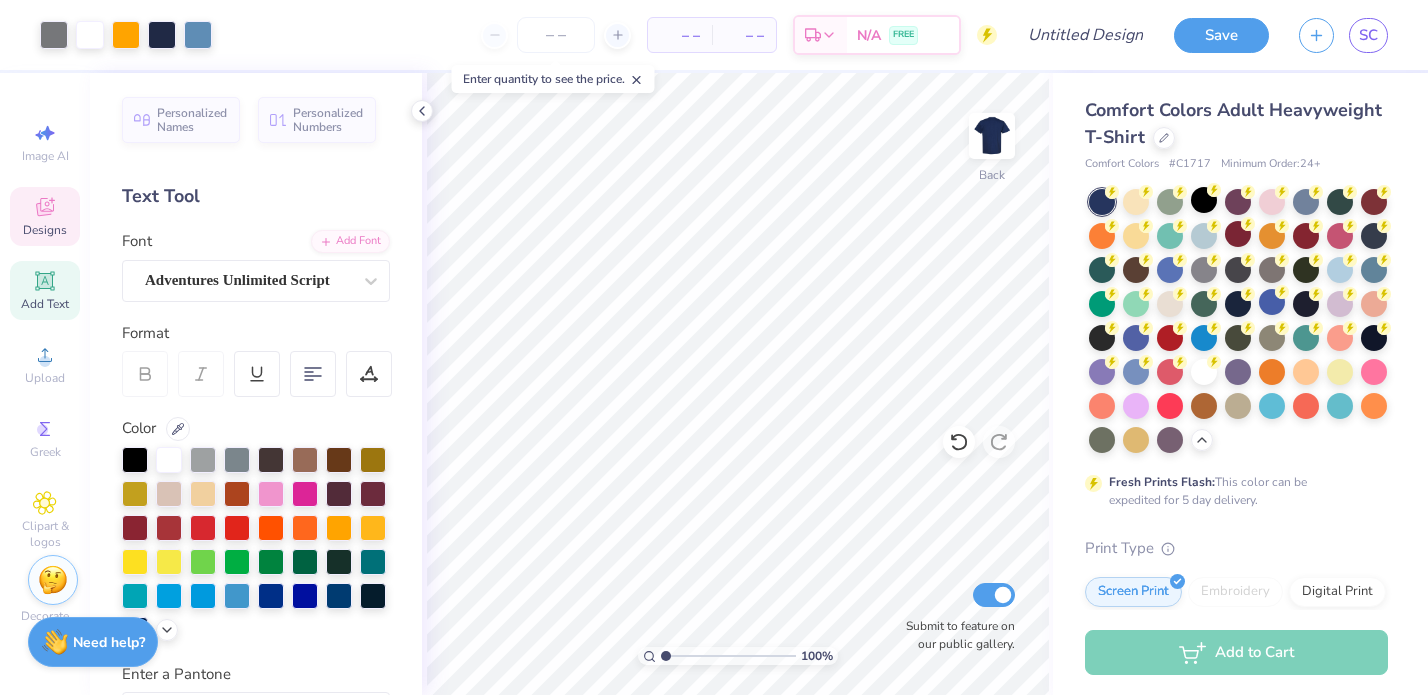 click on "Designs" at bounding box center [45, 216] 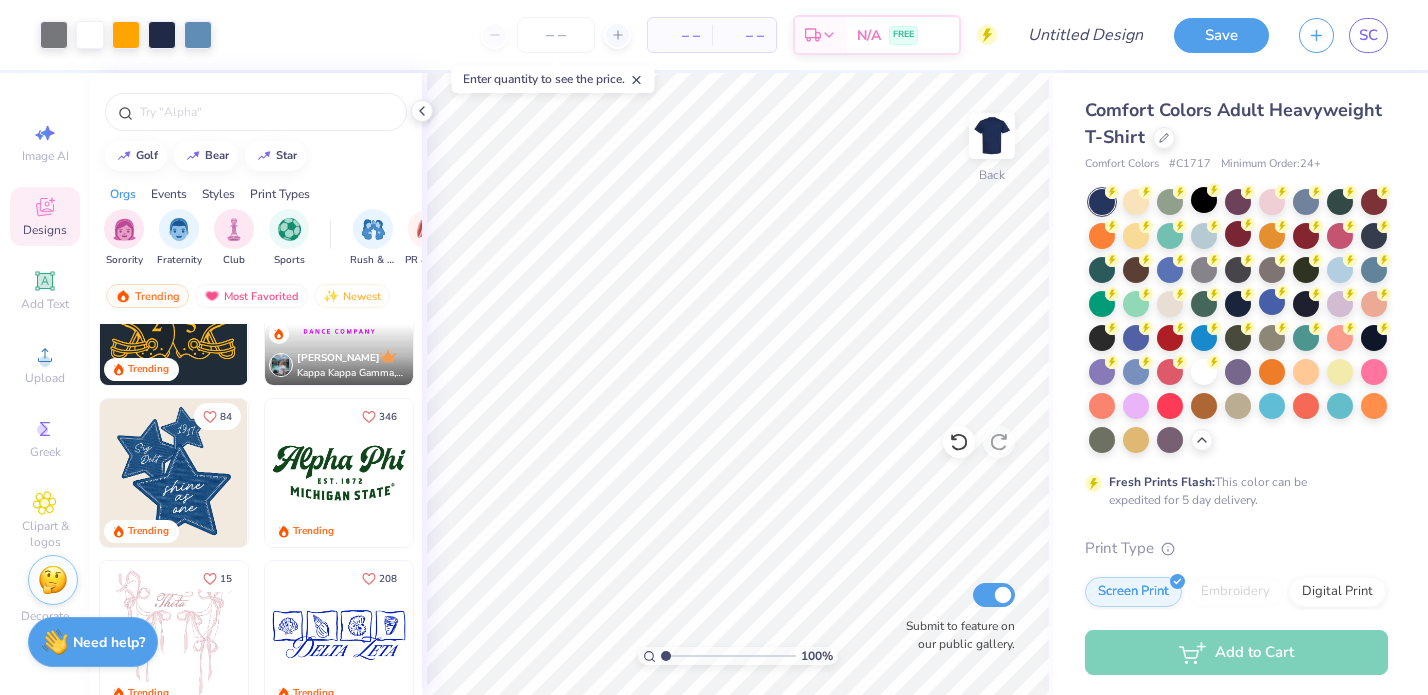 scroll, scrollTop: 106, scrollLeft: 0, axis: vertical 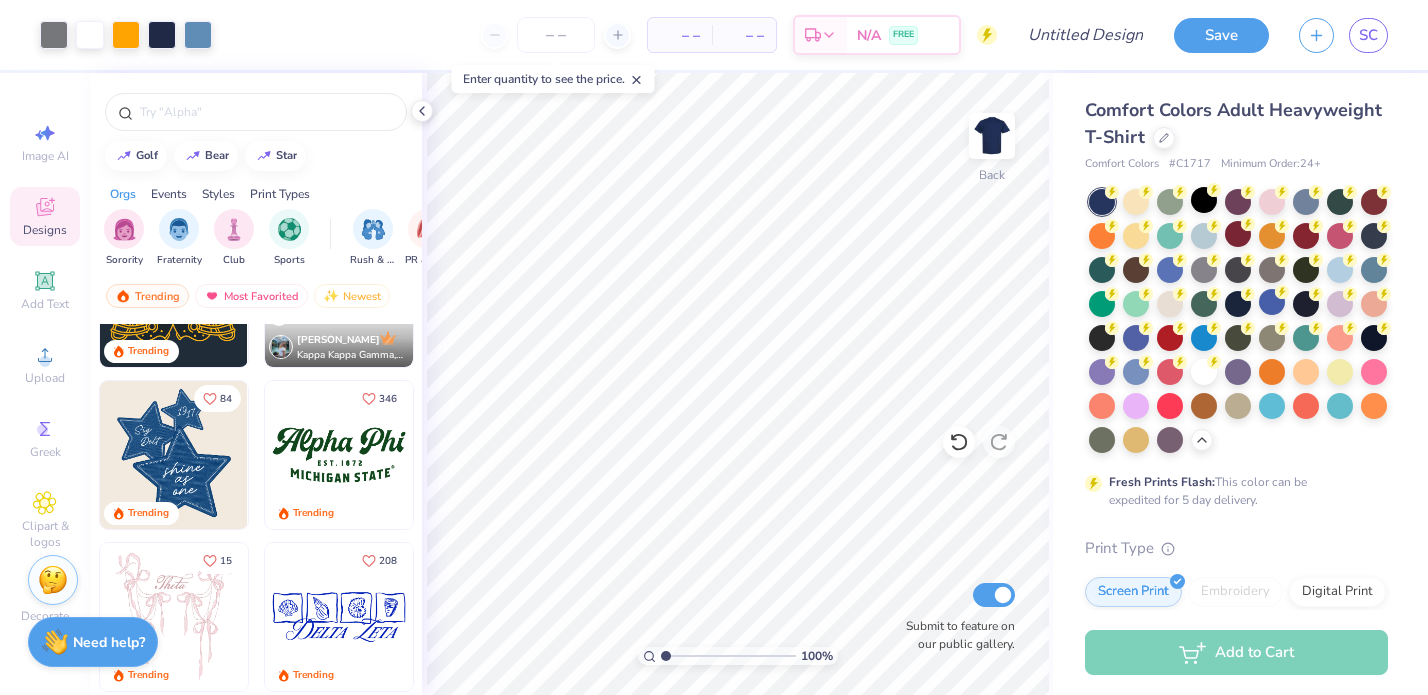 click at bounding box center [174, 455] 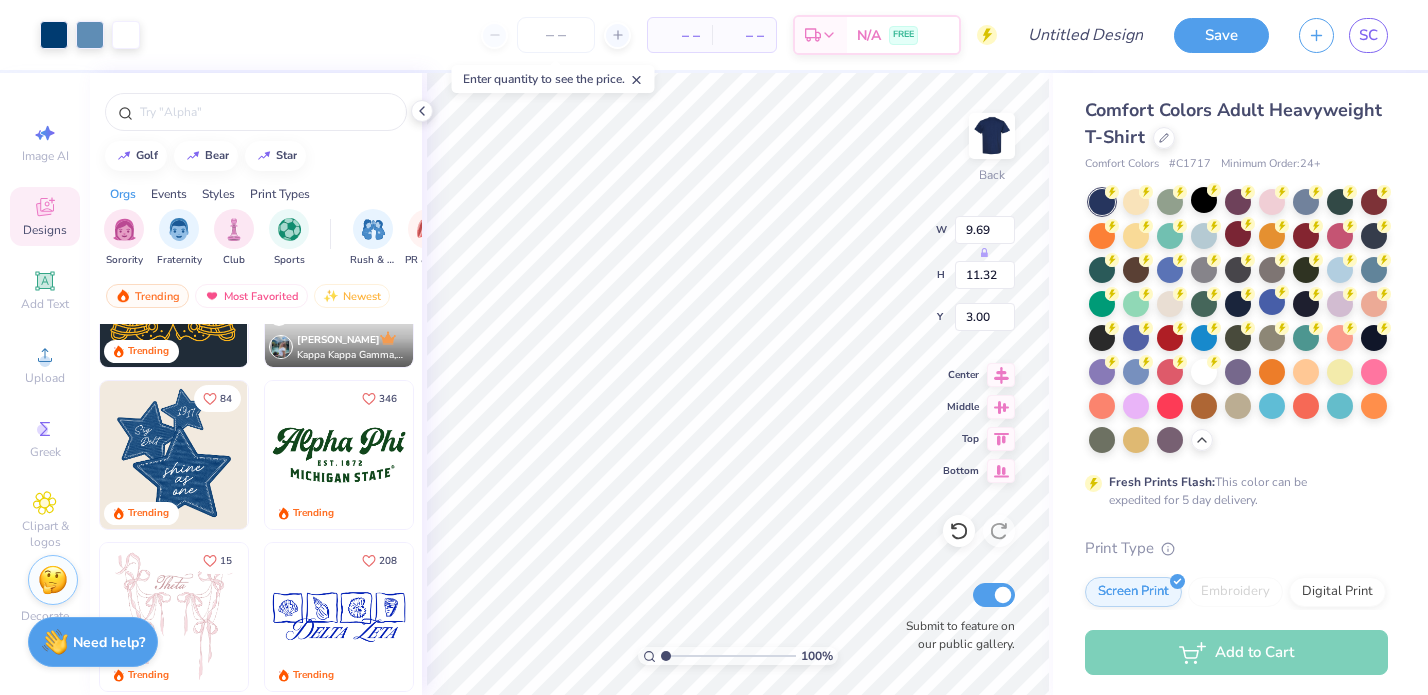 click at bounding box center [256, 107] 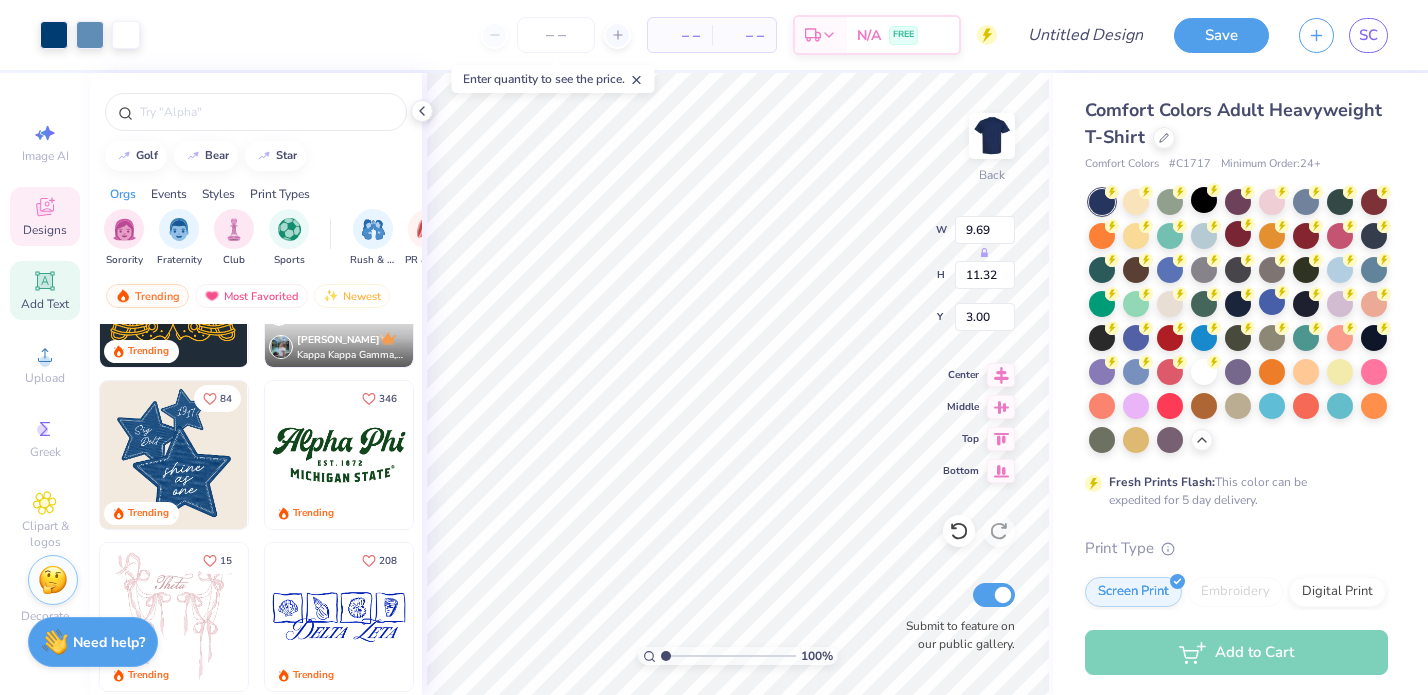 click 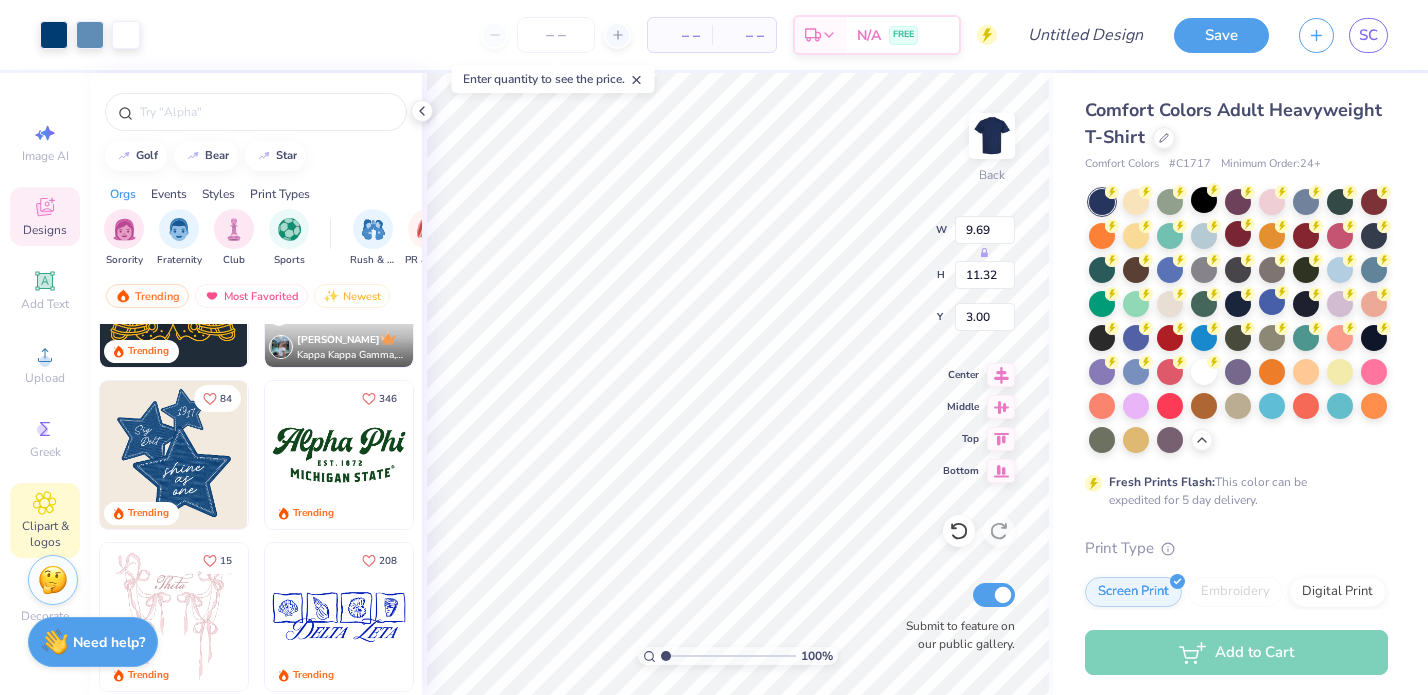 click on "Clipart & logos" at bounding box center [45, 534] 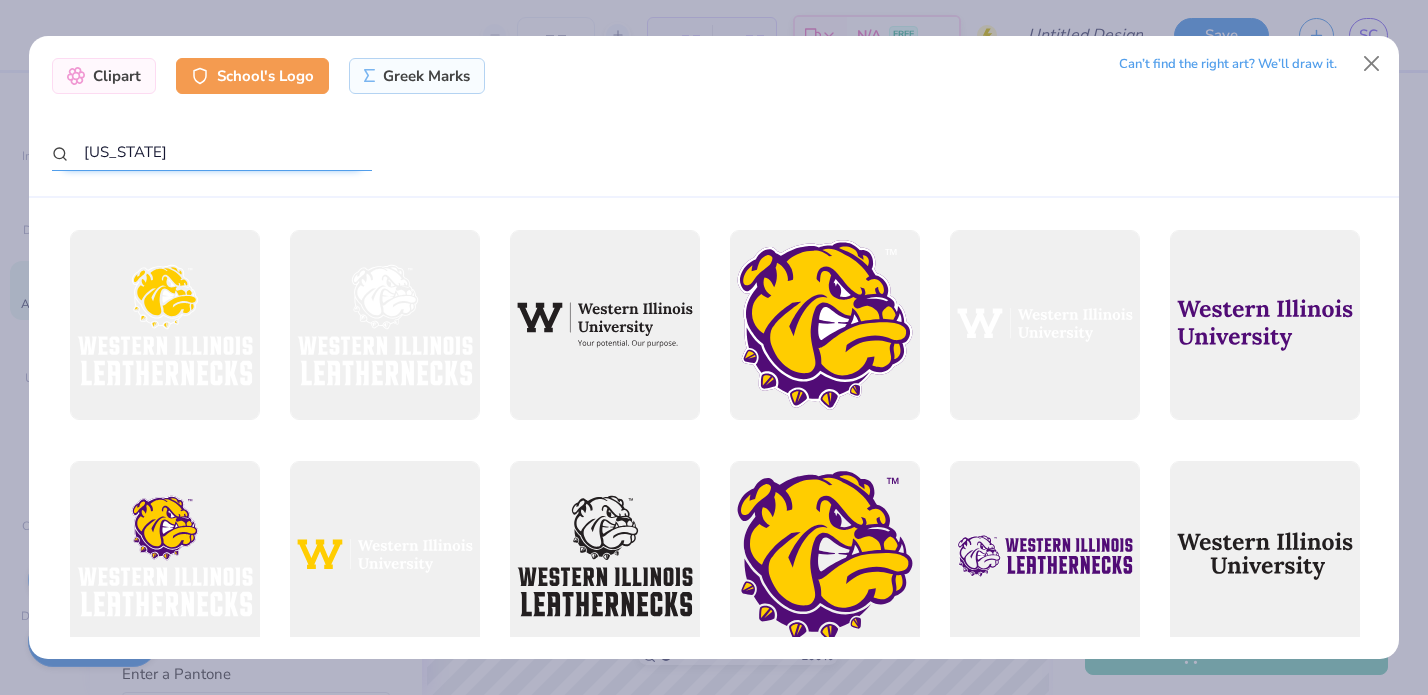 click on "Illinois" at bounding box center [212, 152] 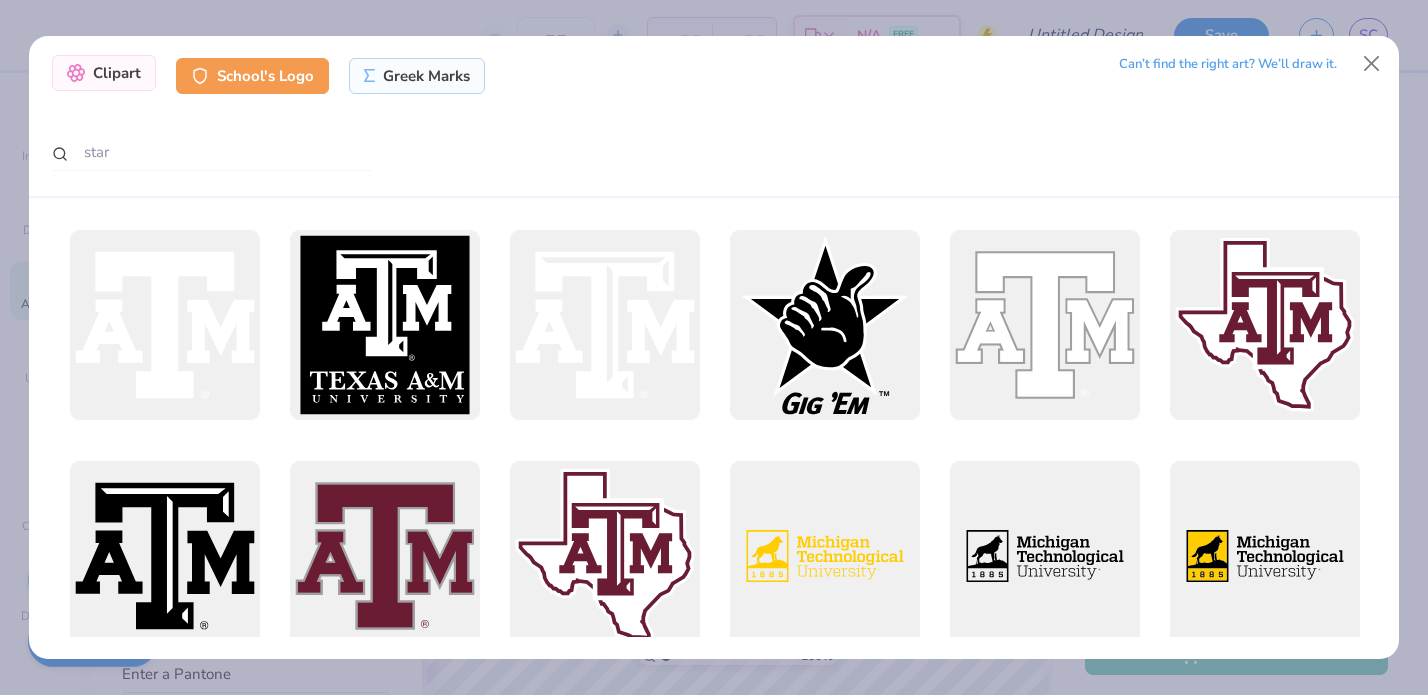 click on "Clipart" at bounding box center [104, 73] 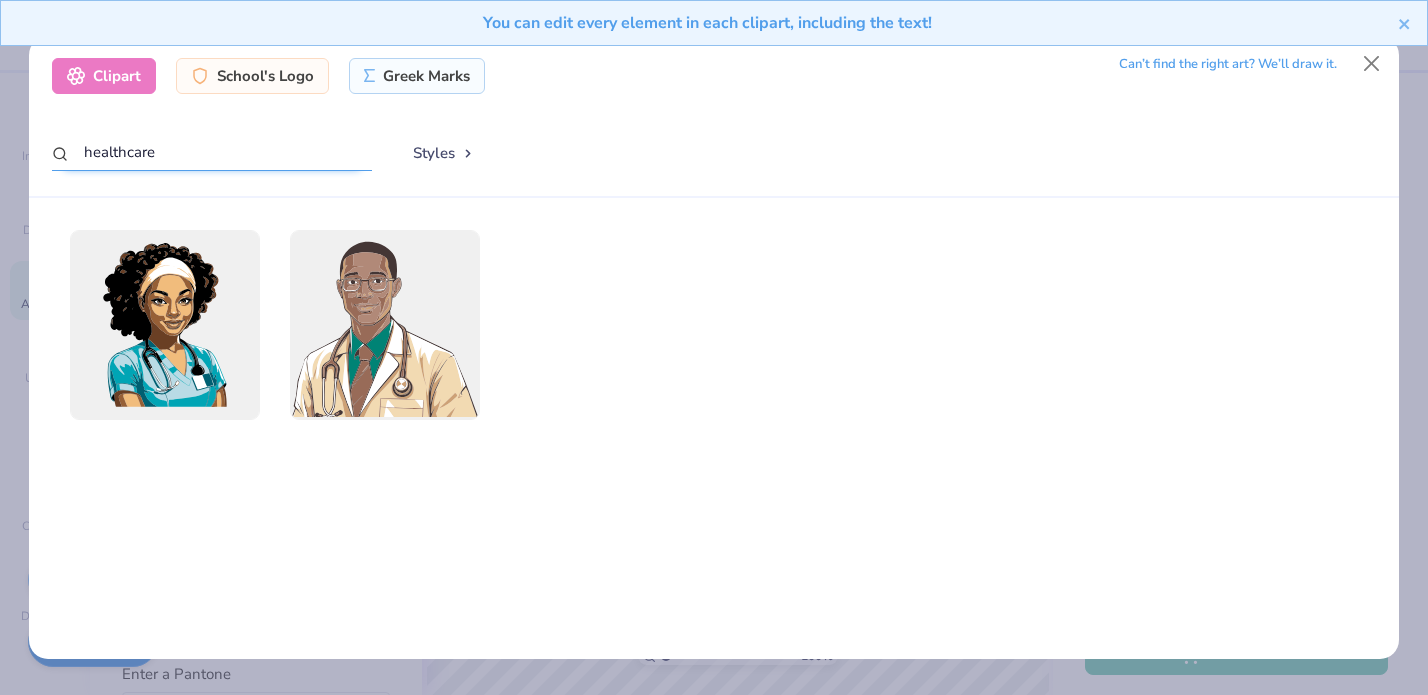 click on "healthcare" at bounding box center (212, 152) 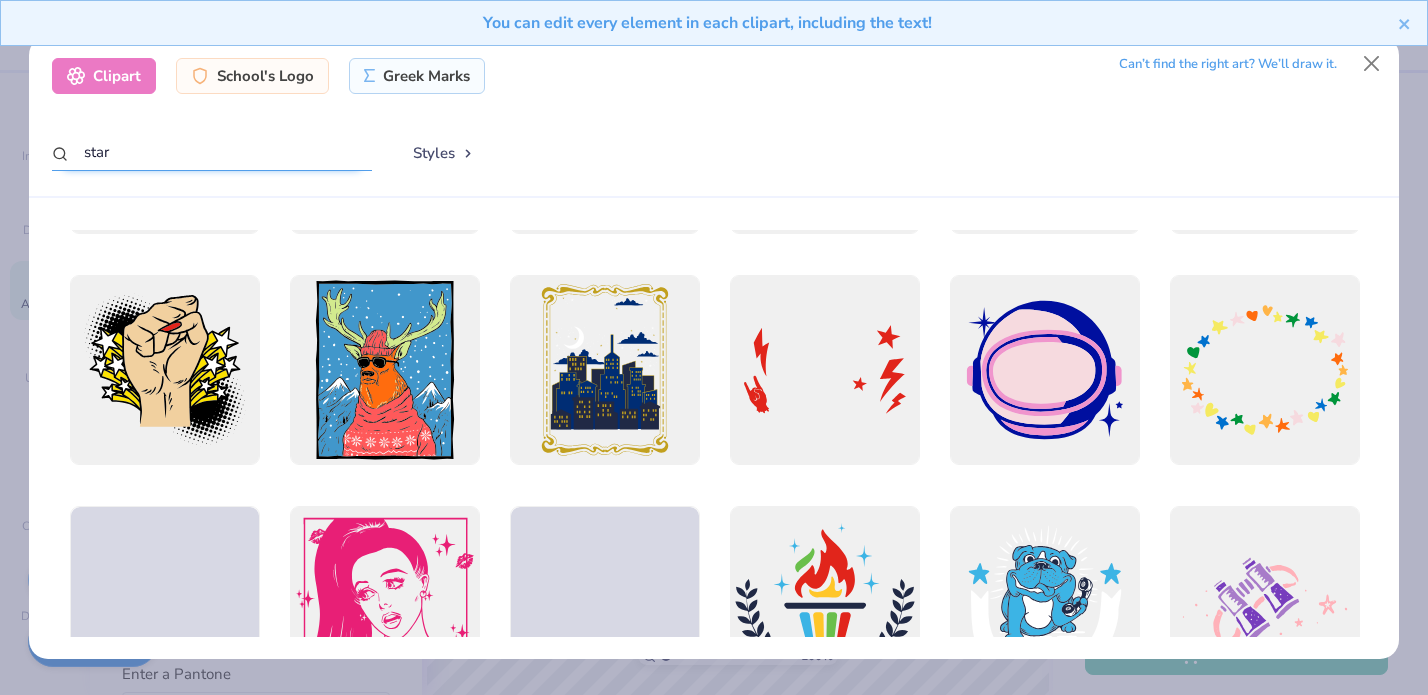scroll, scrollTop: 7414, scrollLeft: 0, axis: vertical 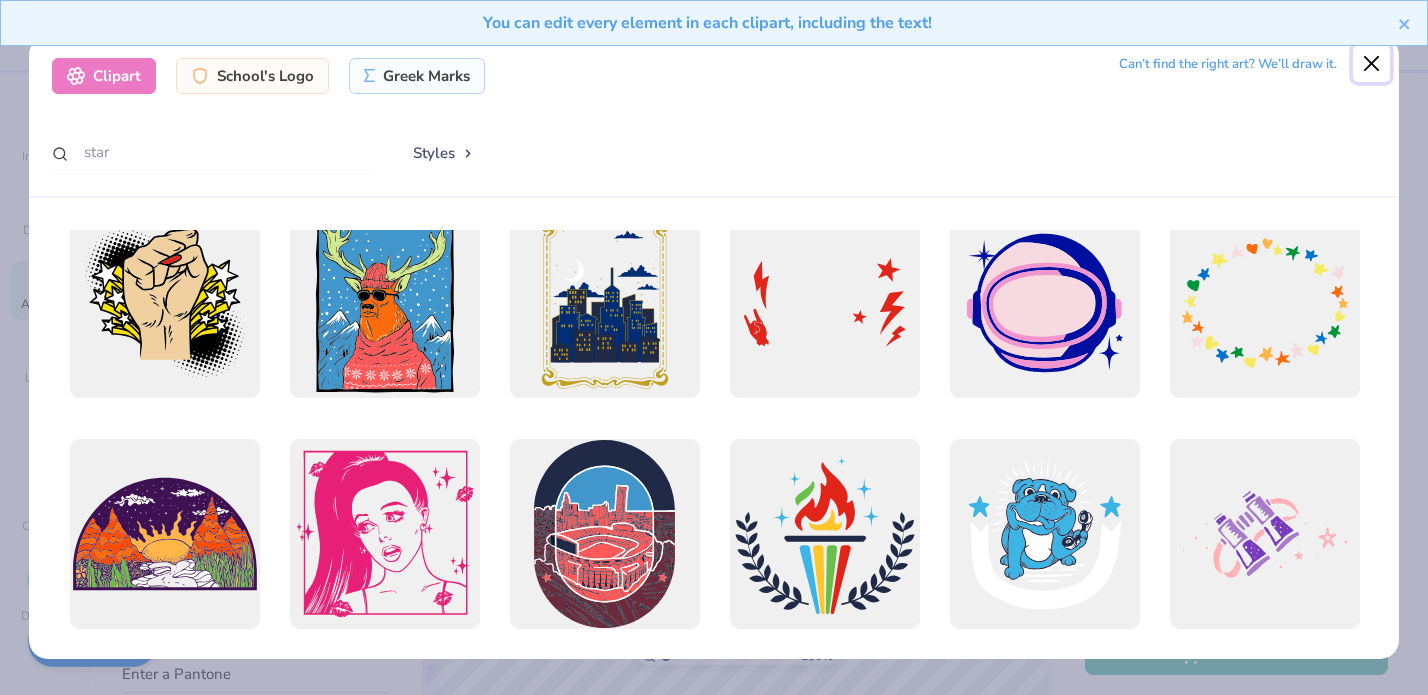 click at bounding box center [1372, 64] 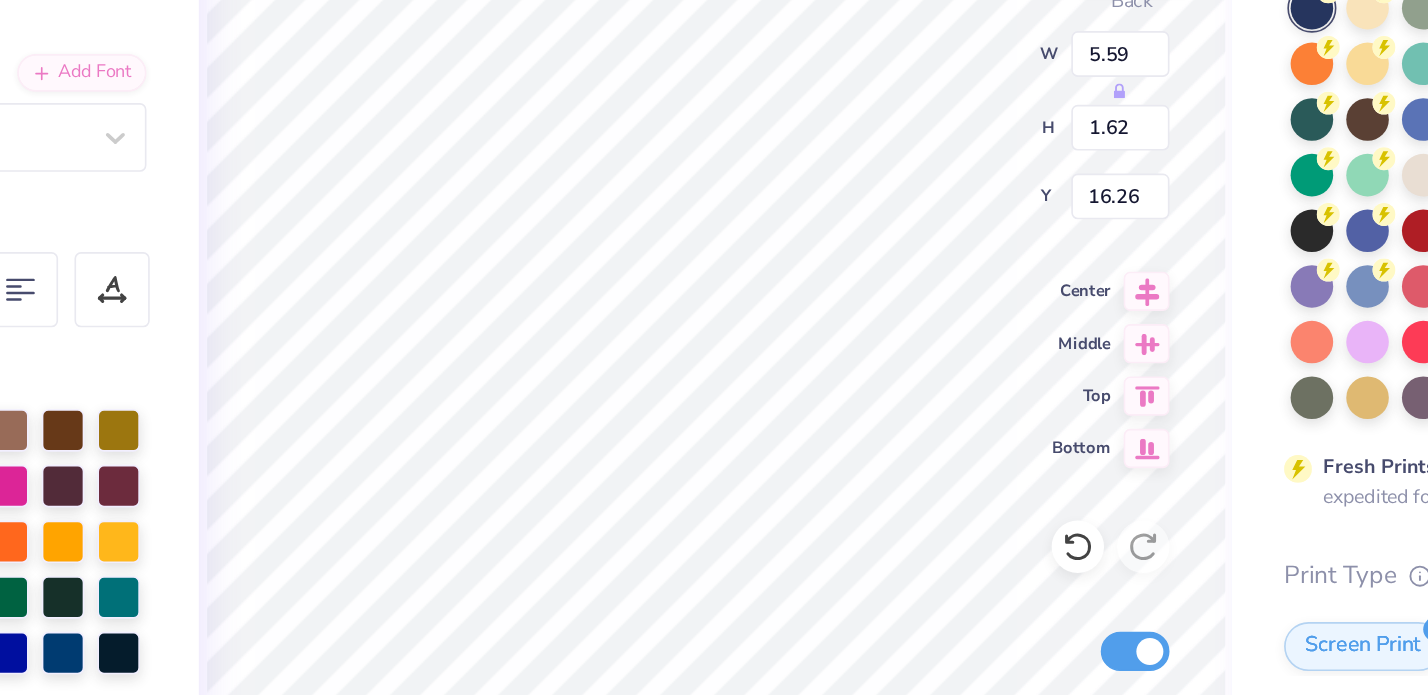scroll, scrollTop: 0, scrollLeft: 0, axis: both 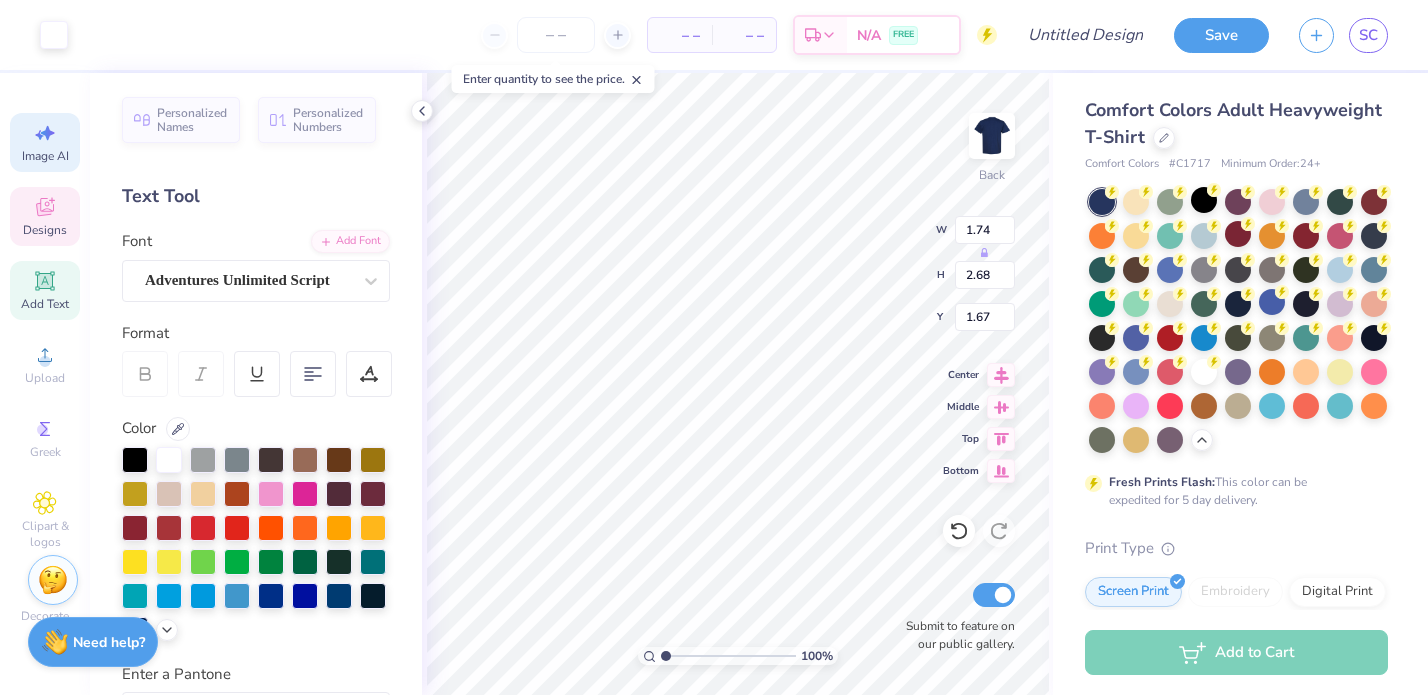 click on "Image AI" at bounding box center (45, 142) 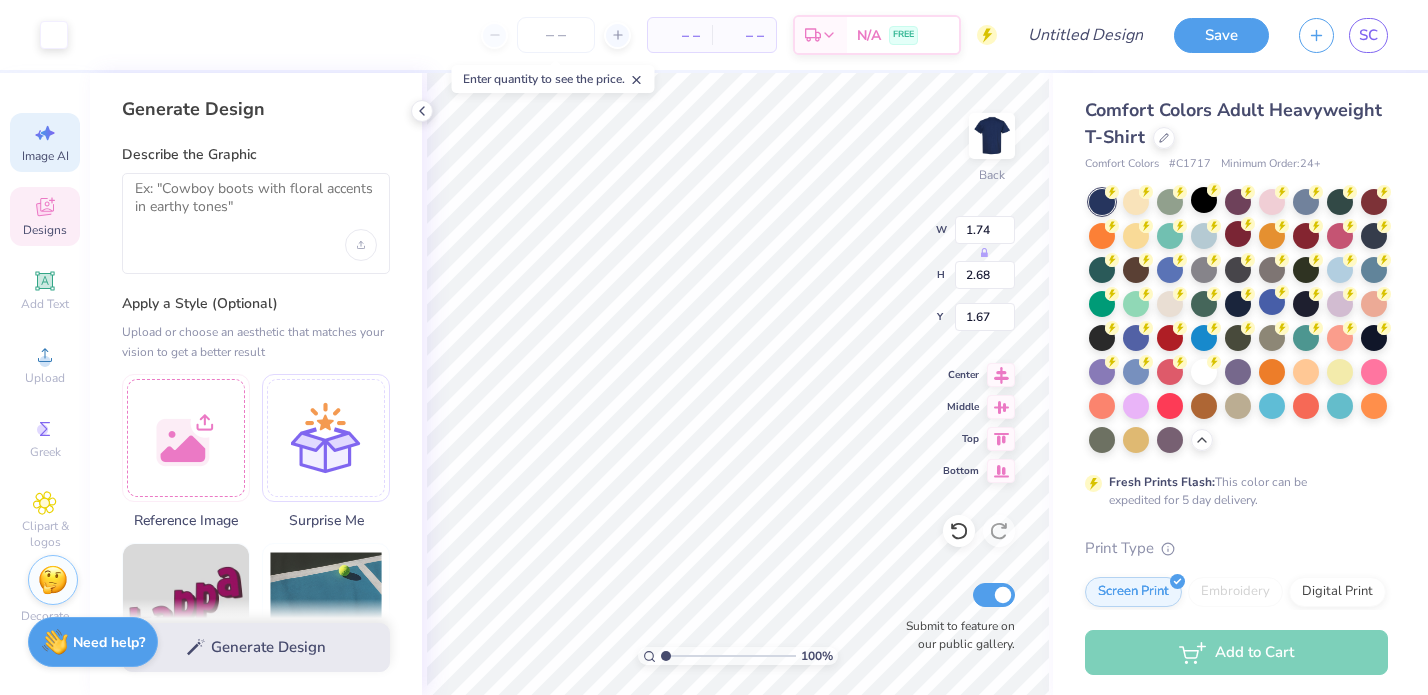 click on "Designs" at bounding box center (45, 230) 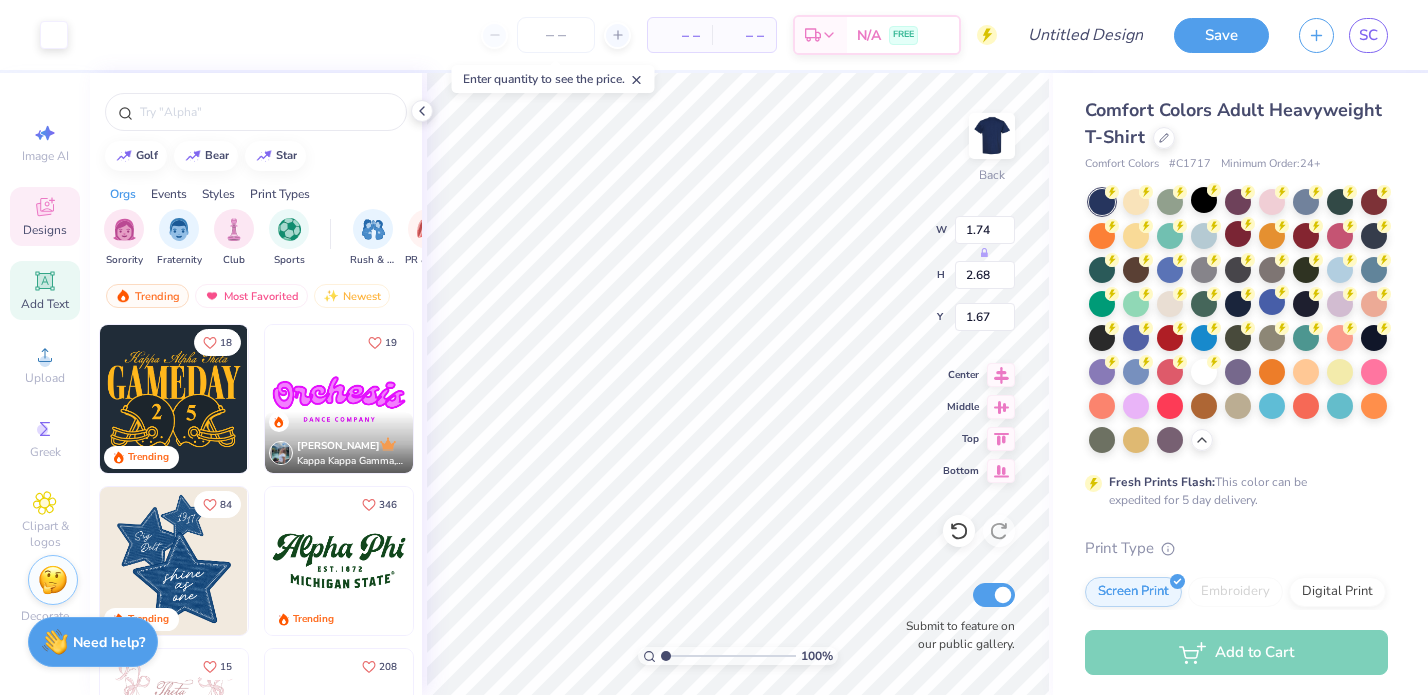 click 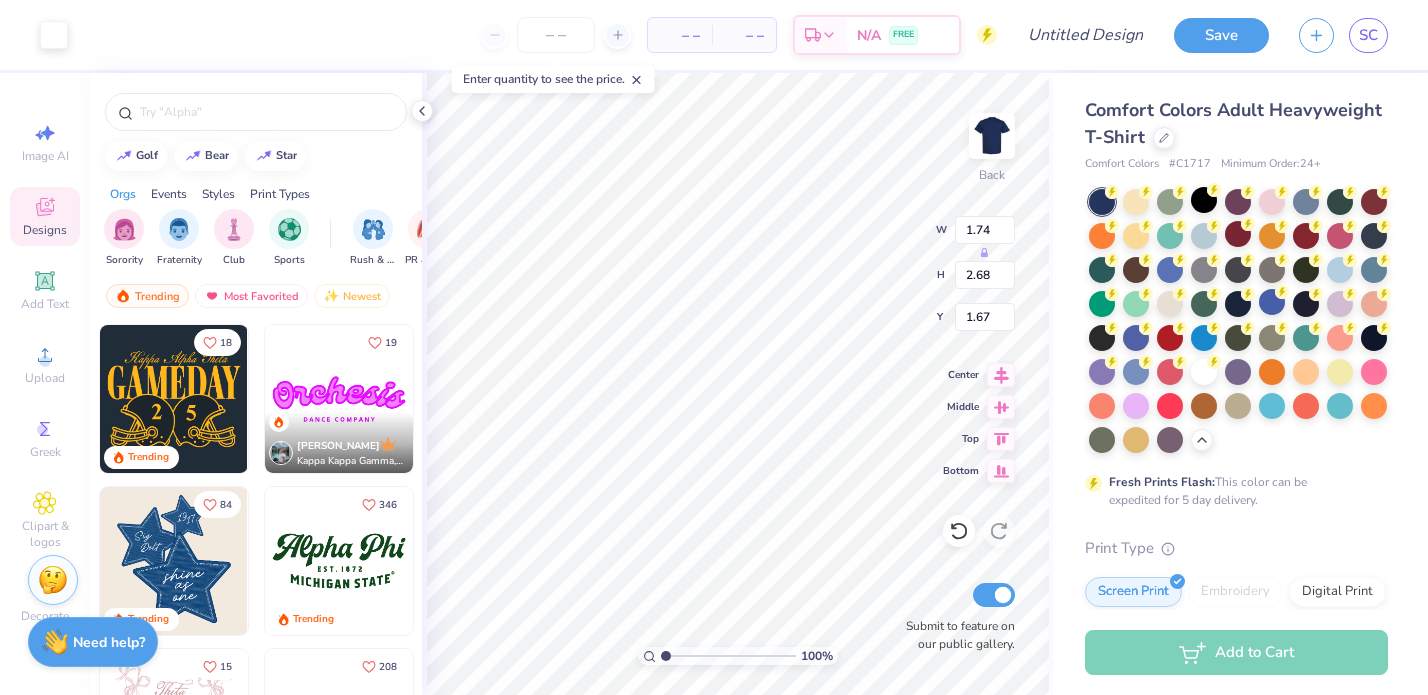 click 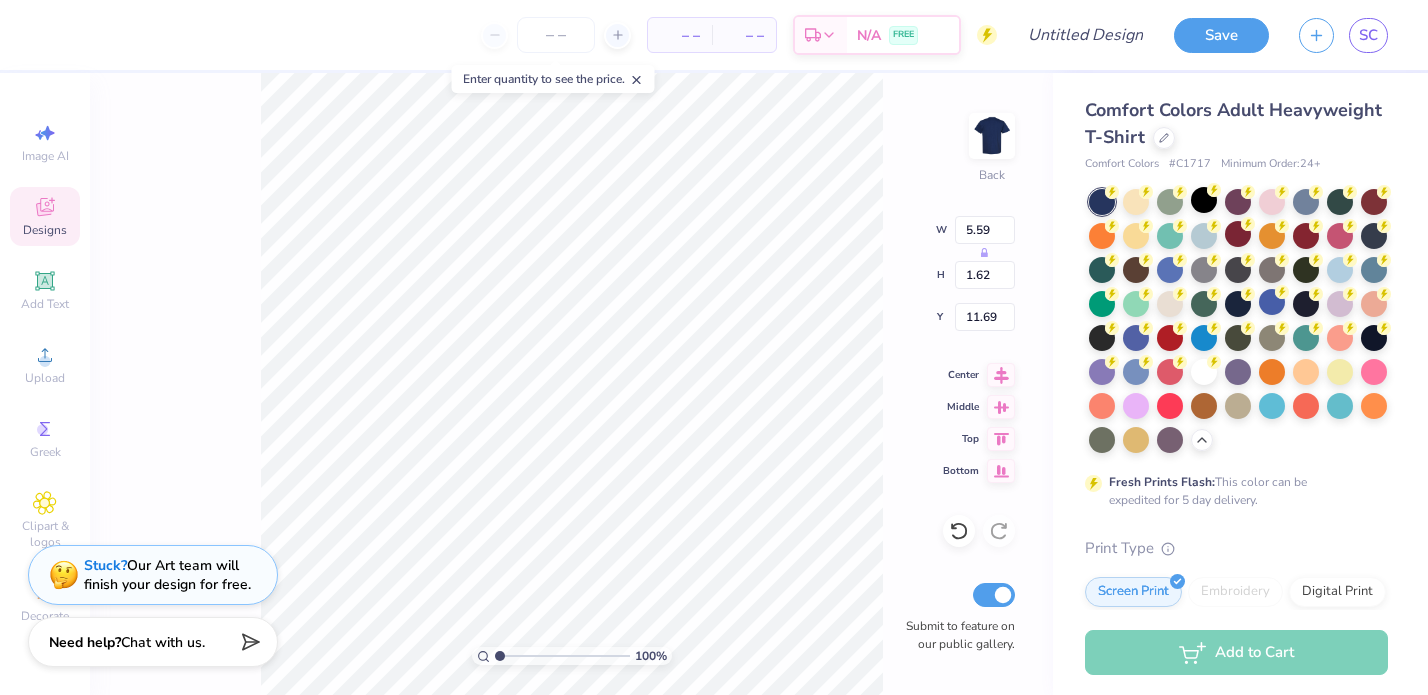 click 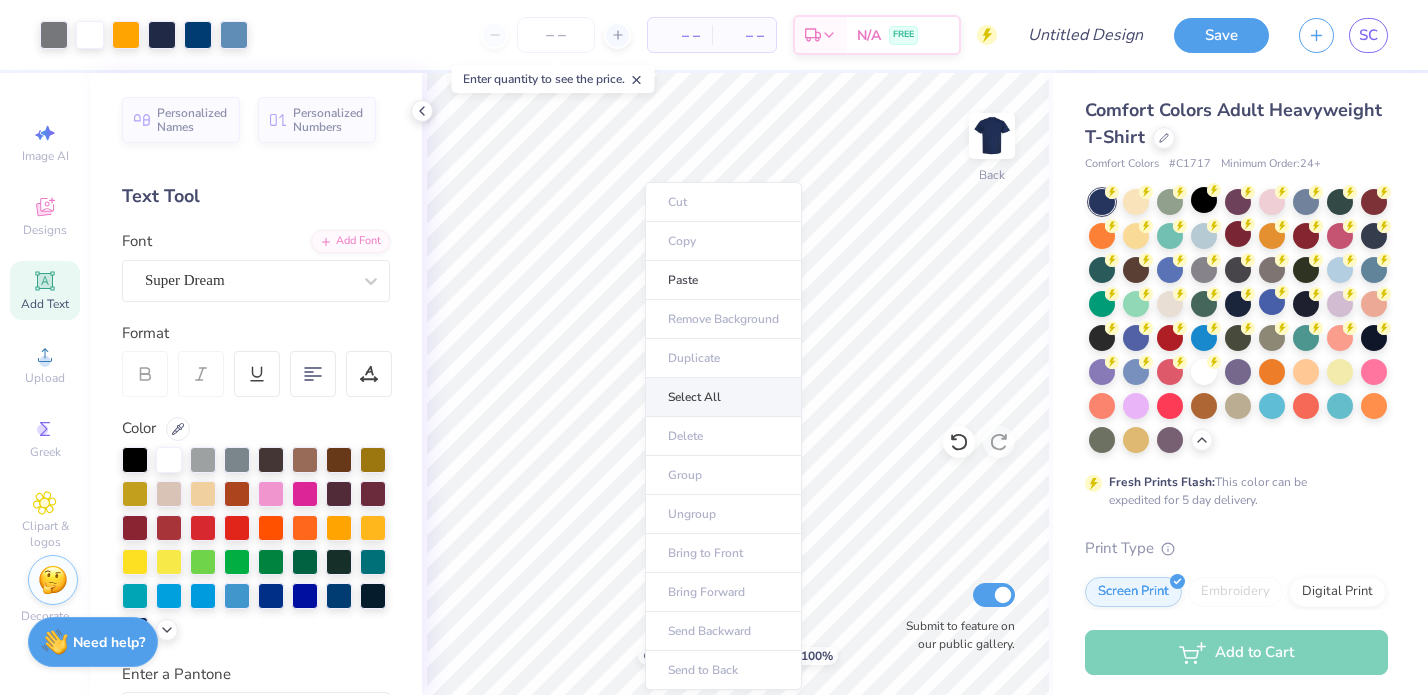 click on "Select All" at bounding box center (723, 397) 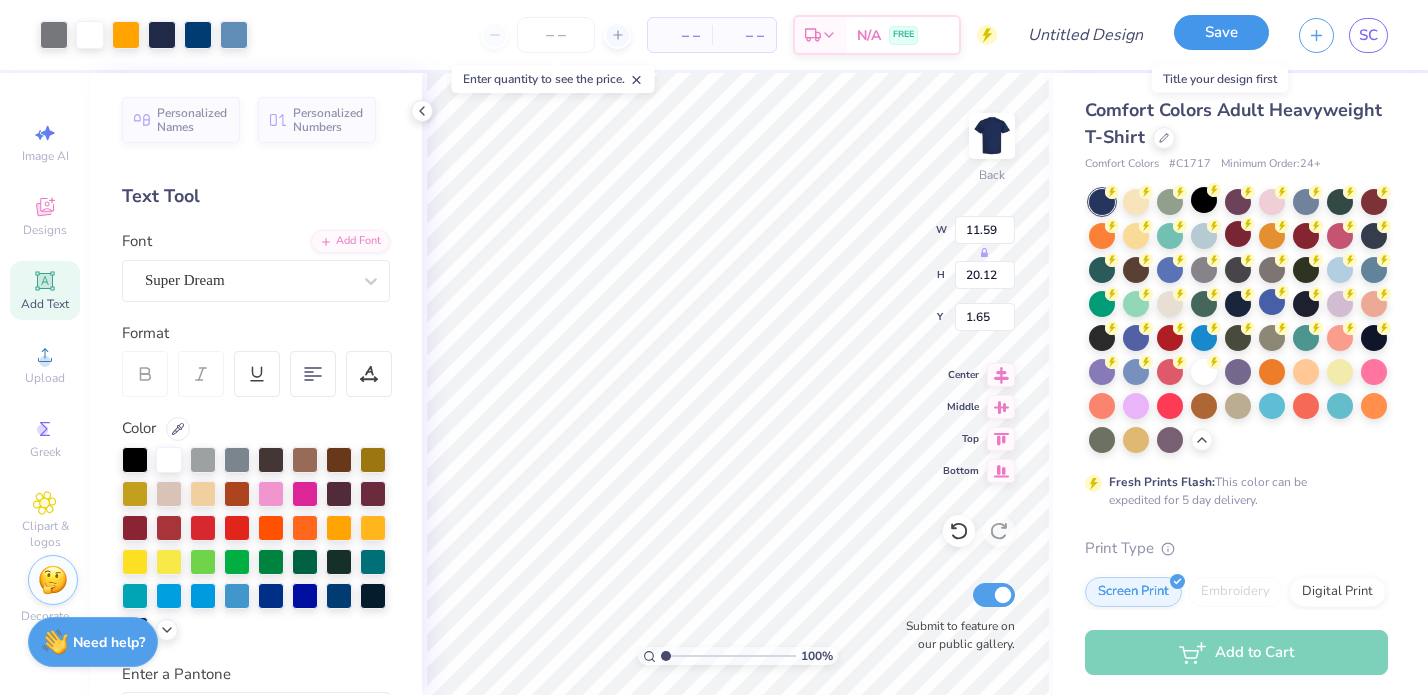 click on "Save" at bounding box center [1221, 32] 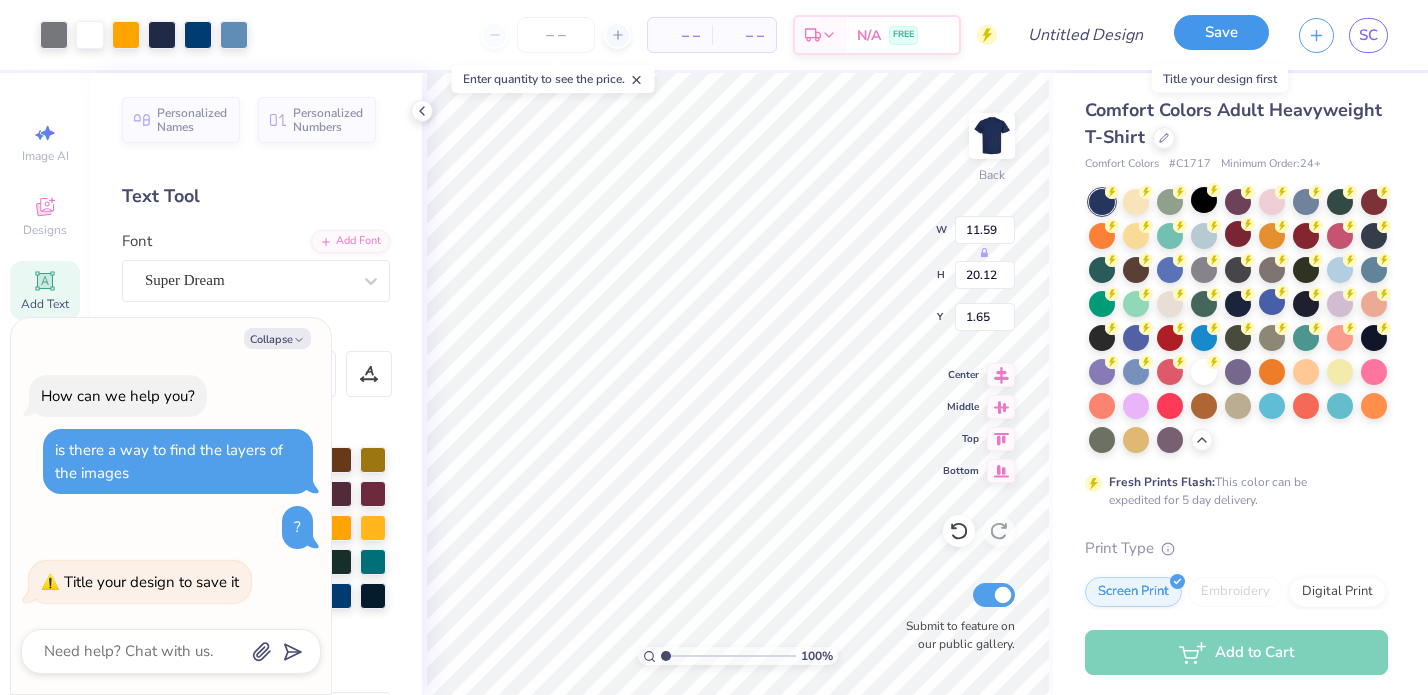 click on "Save" at bounding box center [1221, 32] 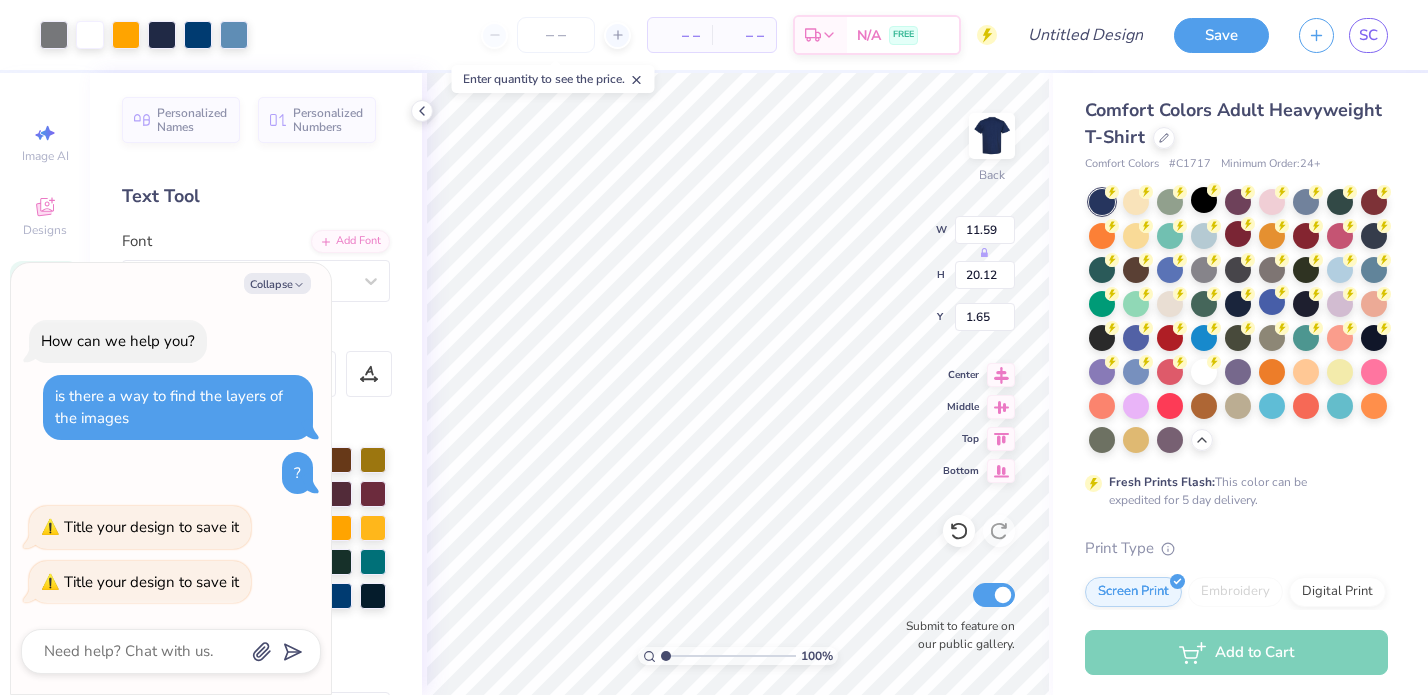 click on "Title your design to save it" at bounding box center [140, 527] 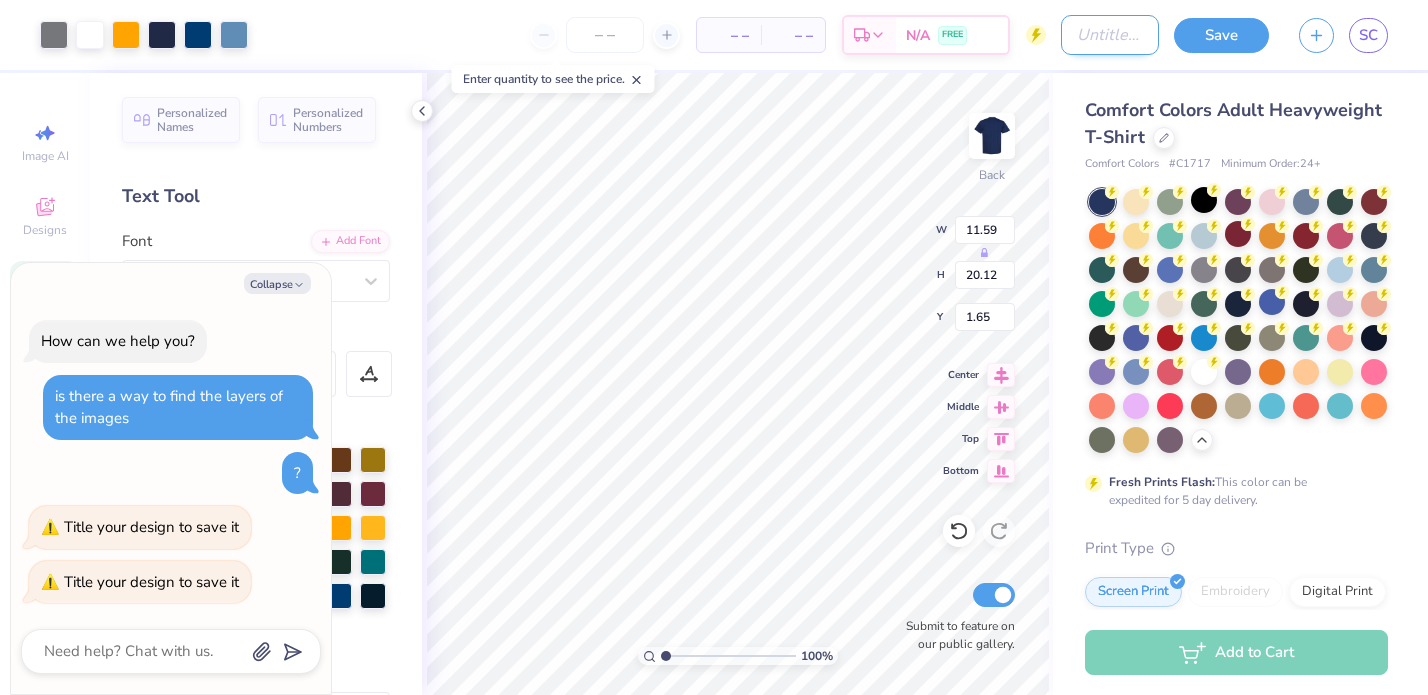 click on "Design Title" at bounding box center (1110, 35) 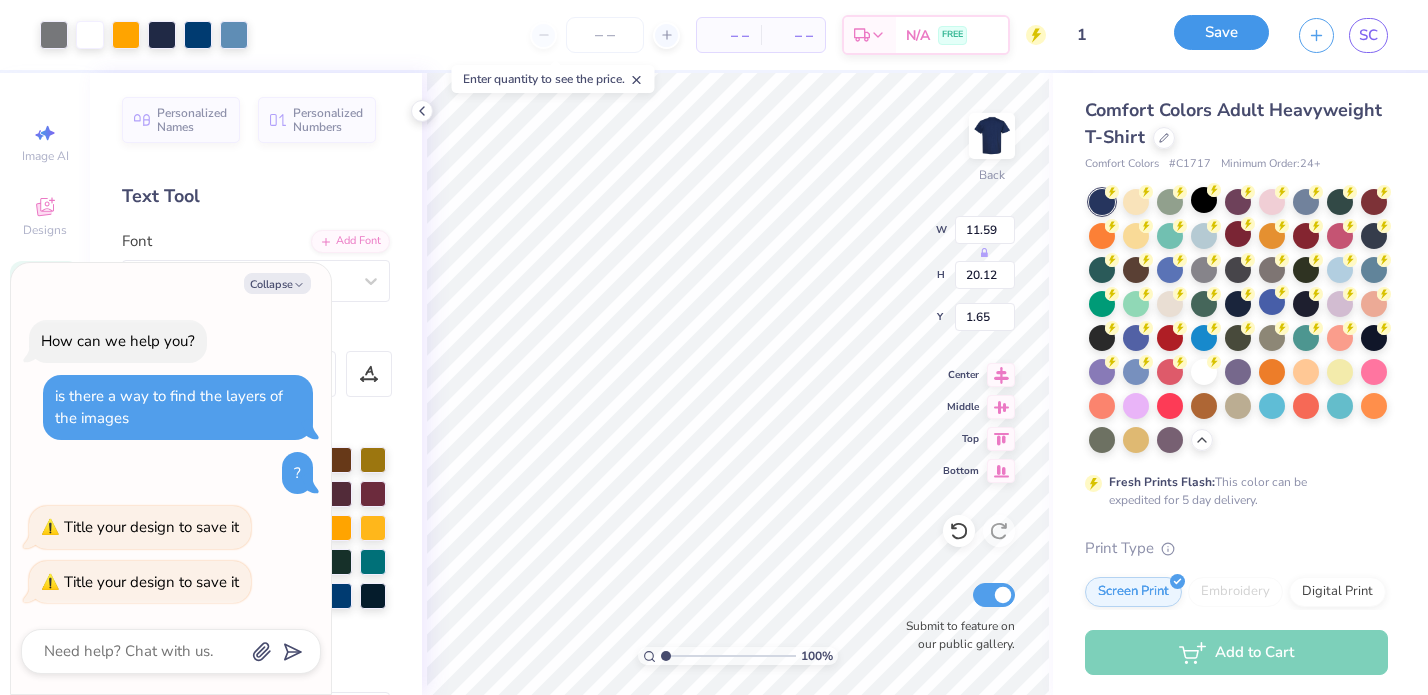 click on "Save" at bounding box center [1221, 32] 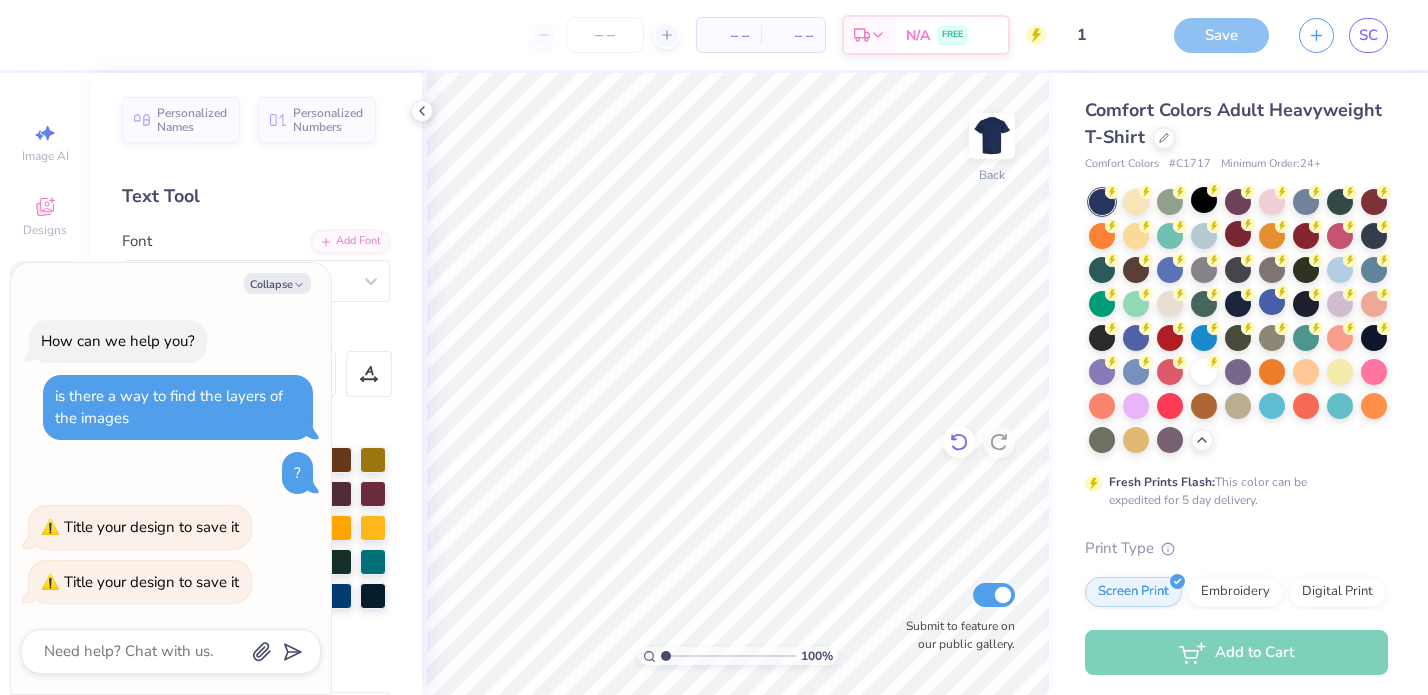 click 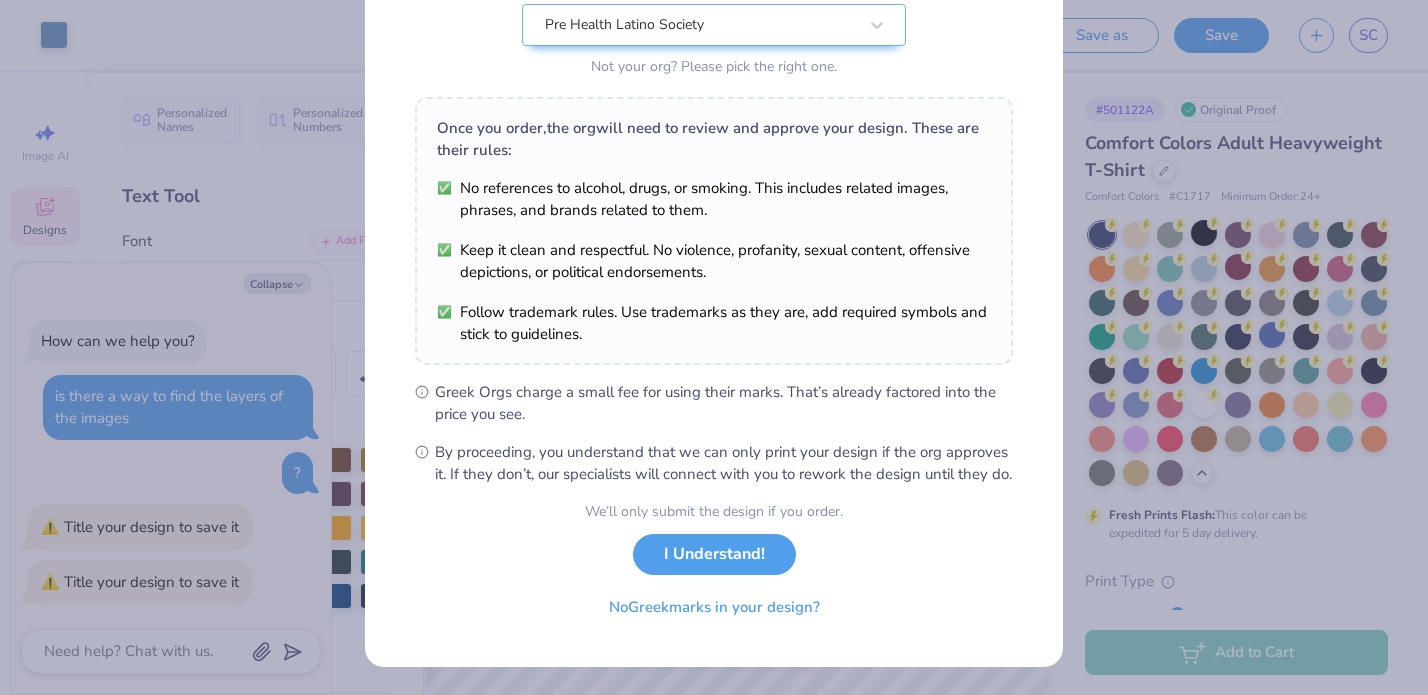 scroll, scrollTop: 241, scrollLeft: 0, axis: vertical 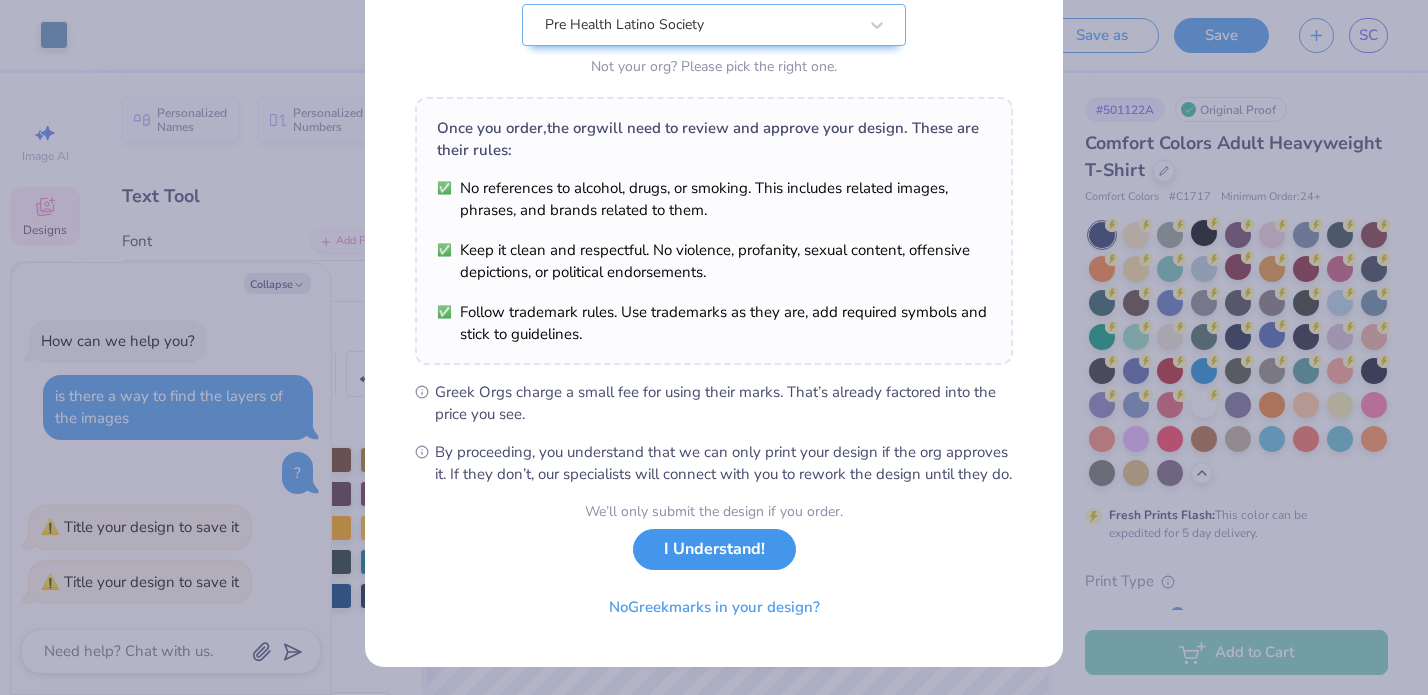 click on "I Understand!" at bounding box center (714, 549) 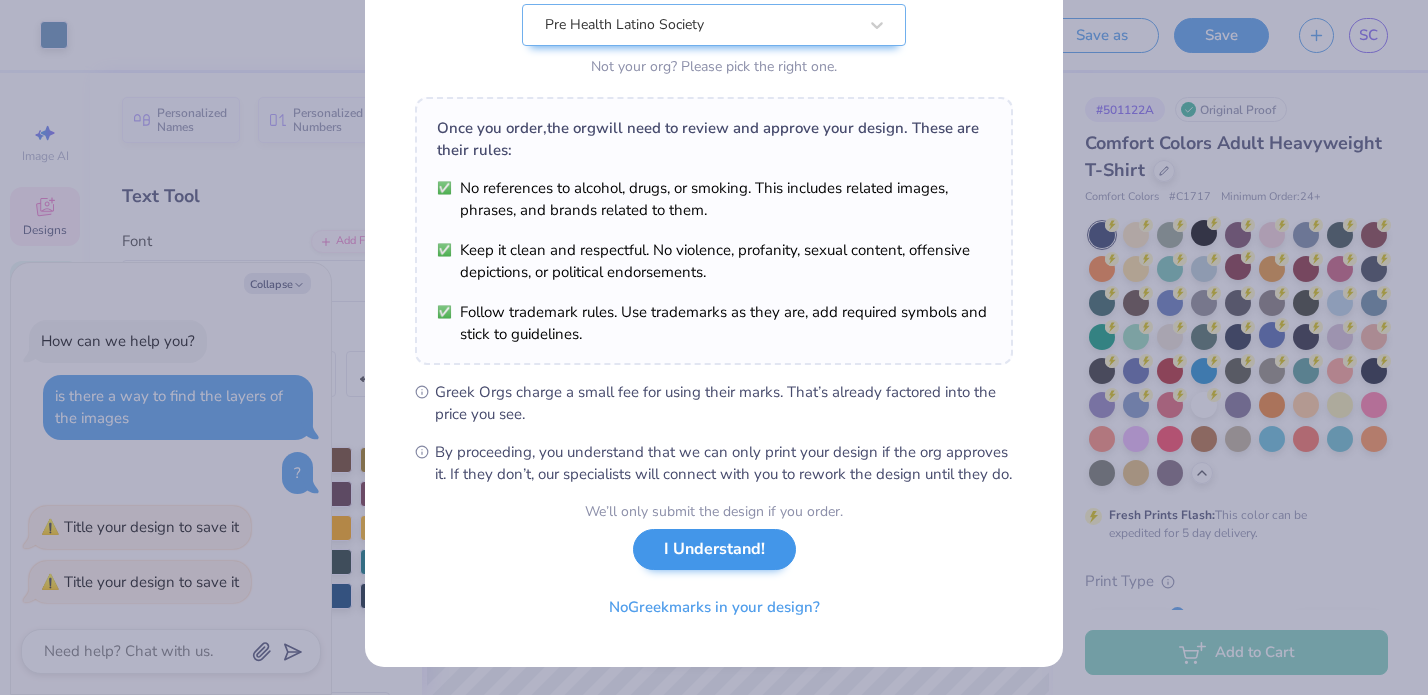 scroll, scrollTop: 0, scrollLeft: 0, axis: both 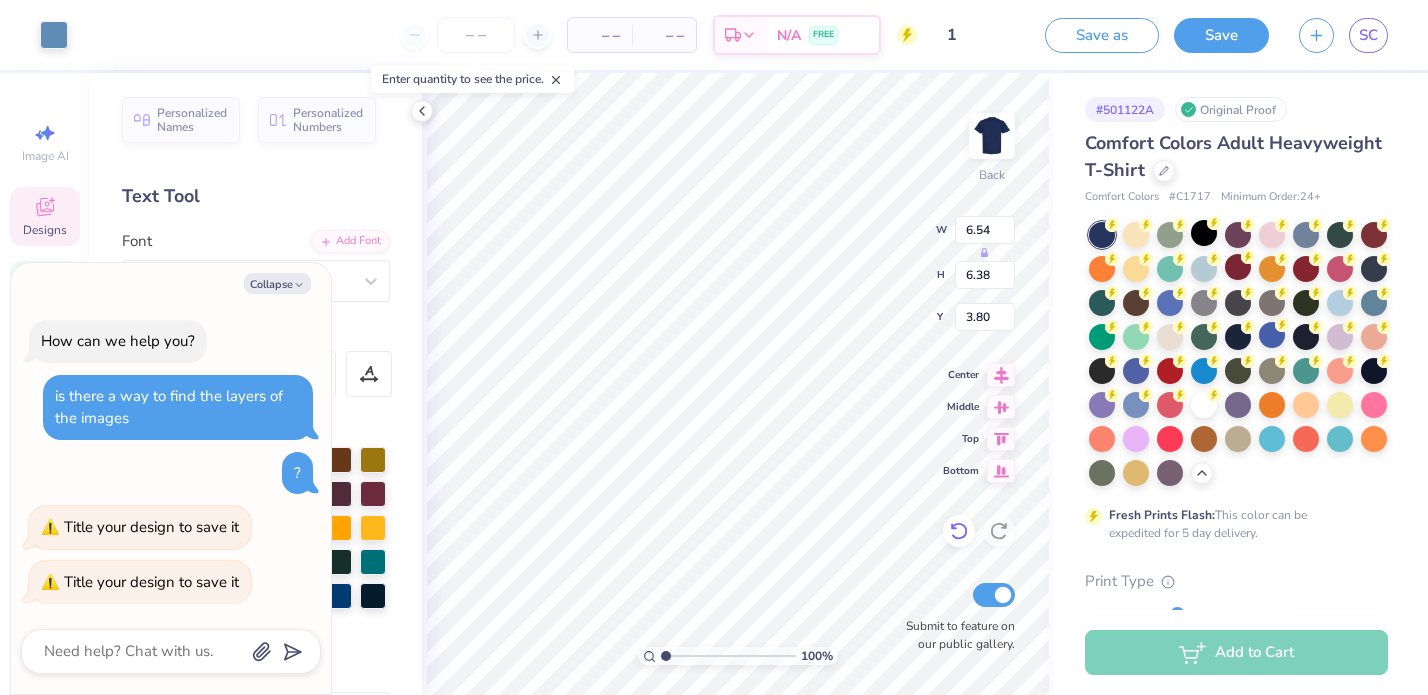 click 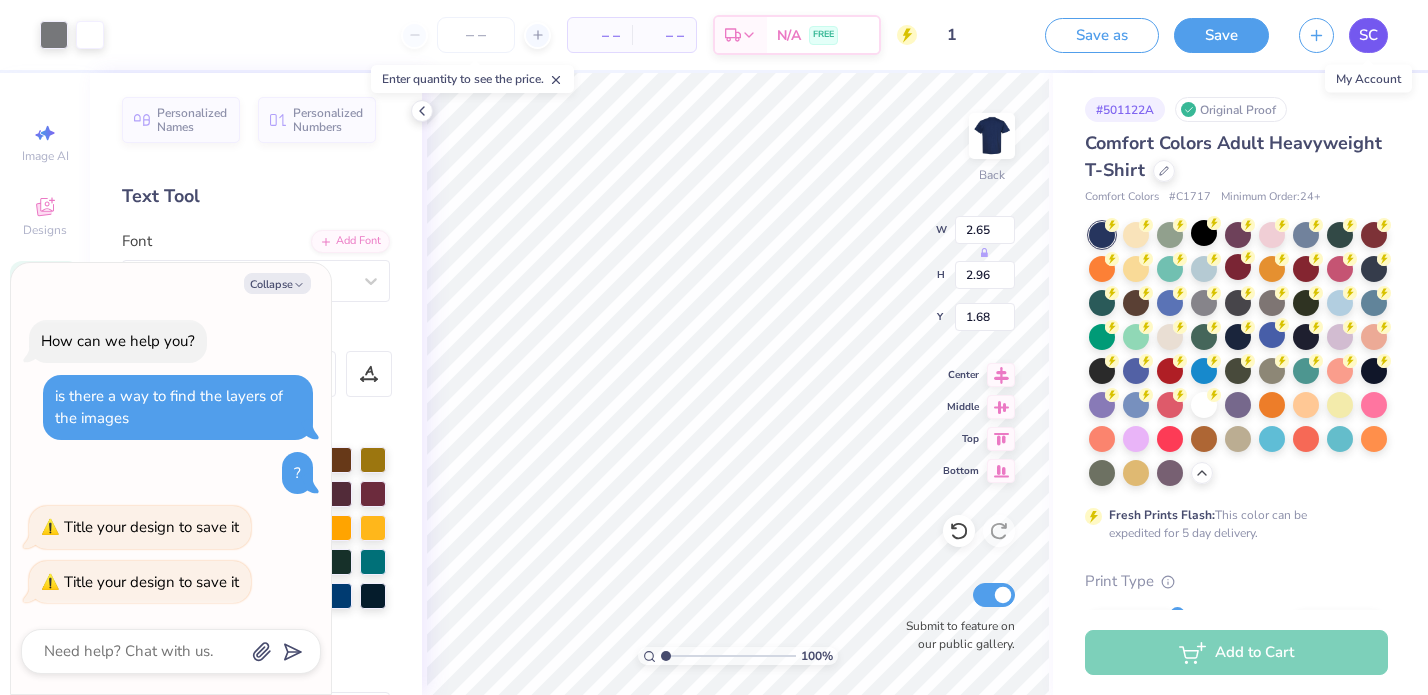 click on "SC" at bounding box center (1368, 35) 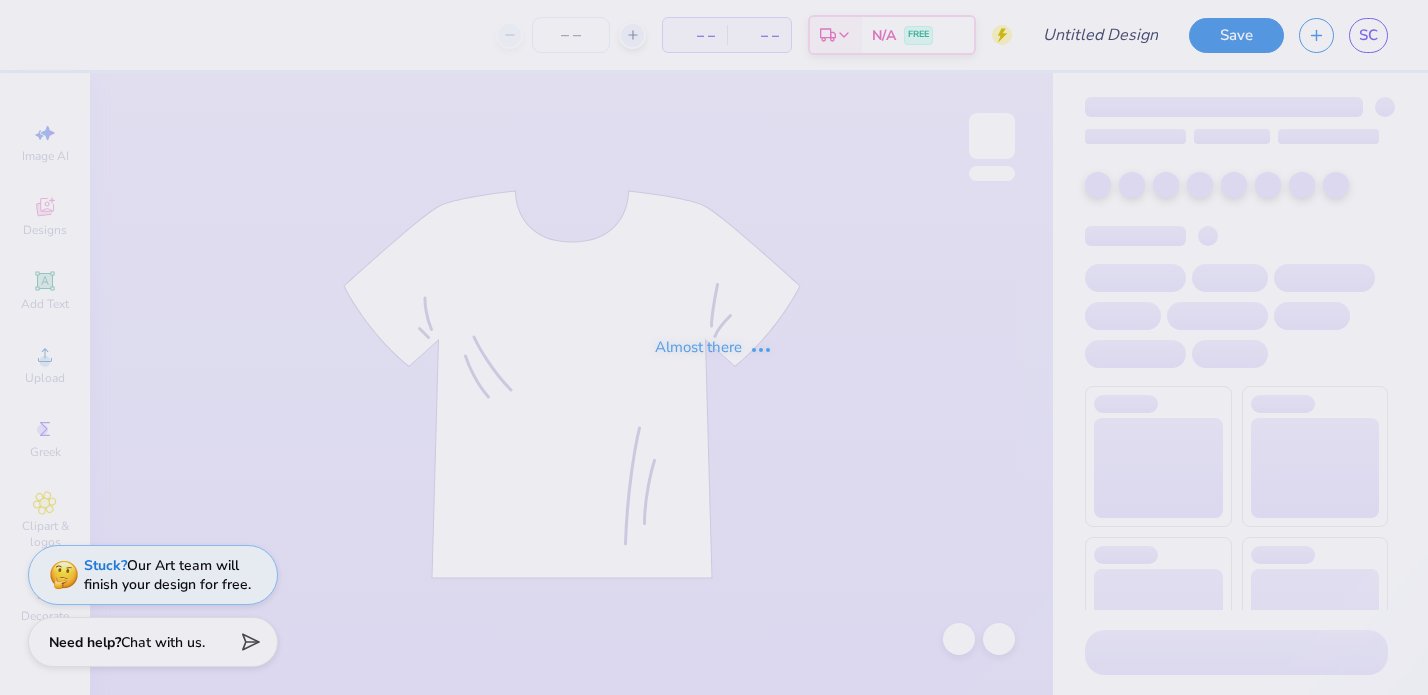 scroll, scrollTop: 0, scrollLeft: 0, axis: both 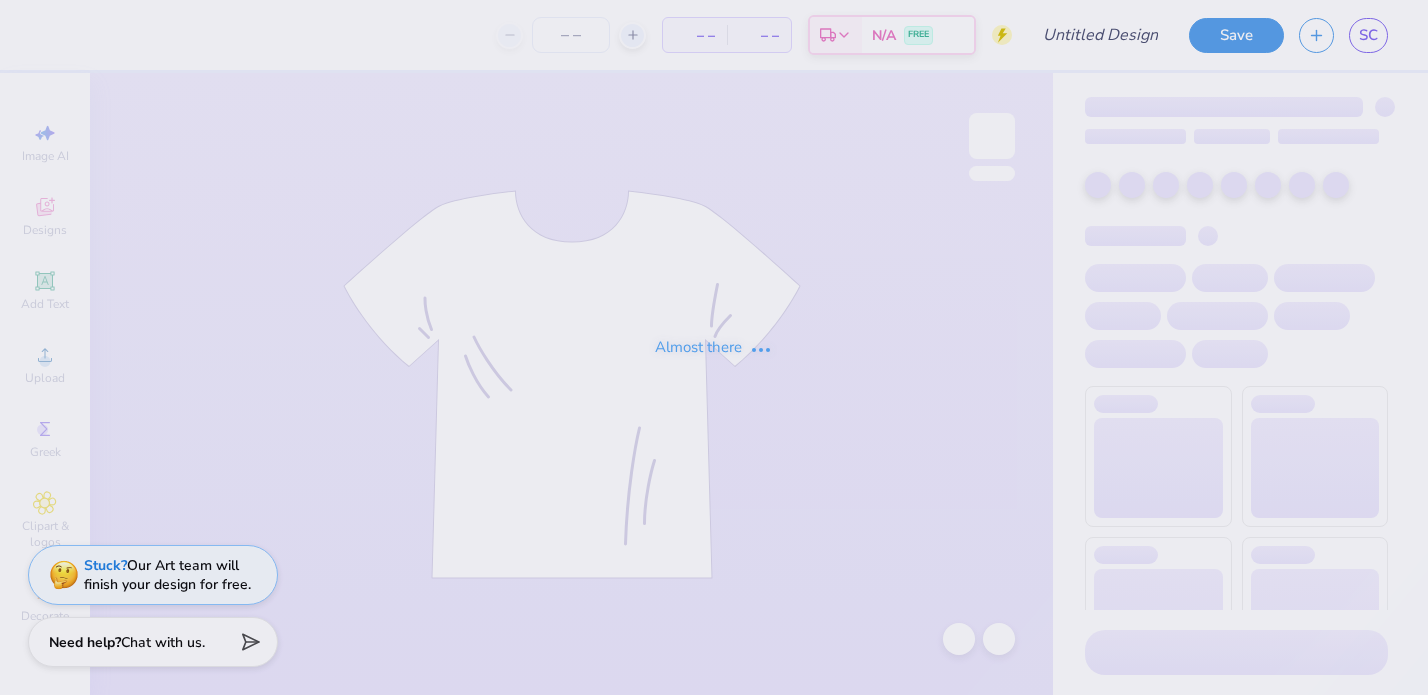 type on "1" 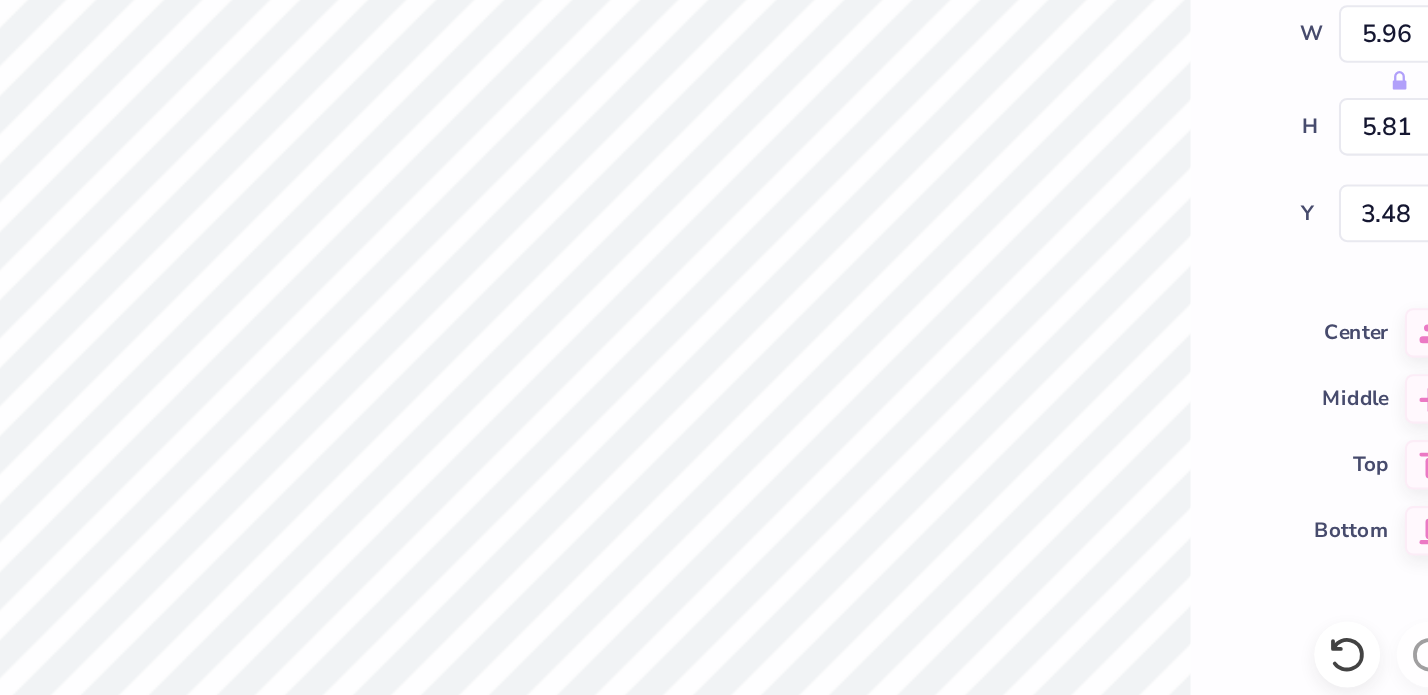 type on "3.48" 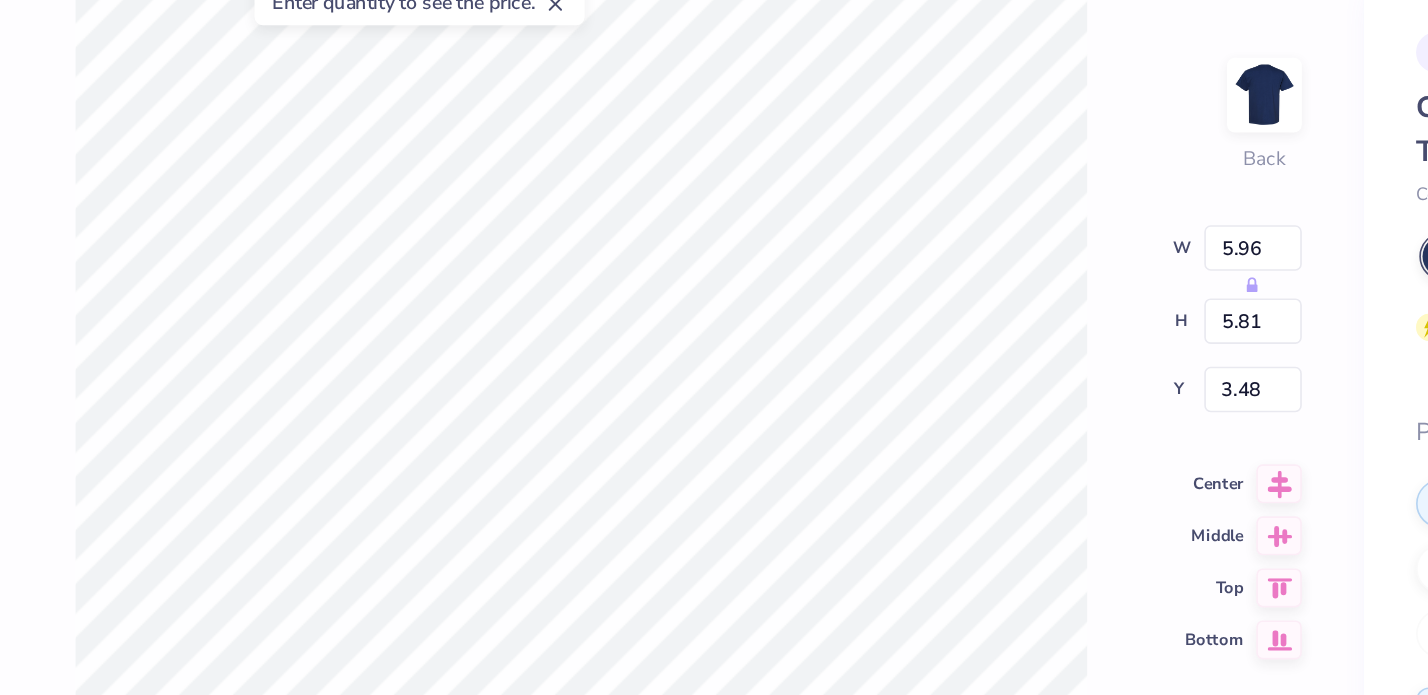 type on "3.42" 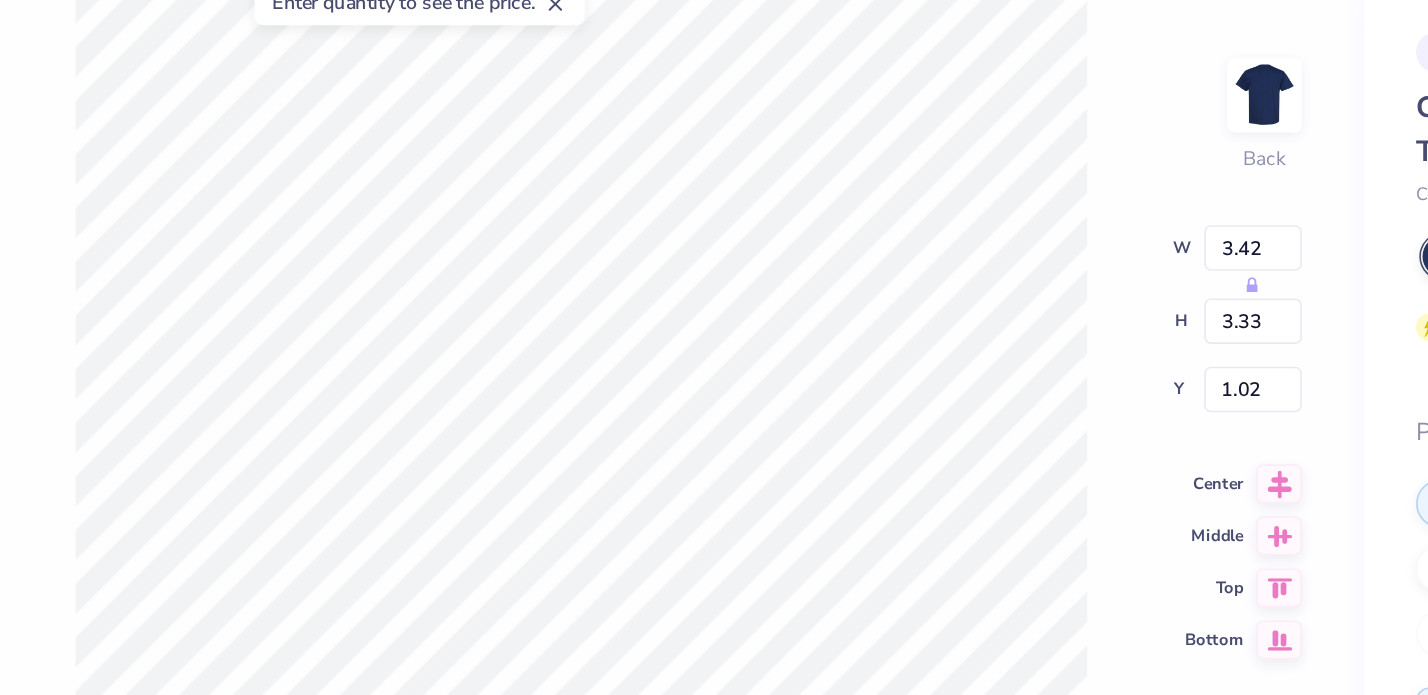 type on "1.04" 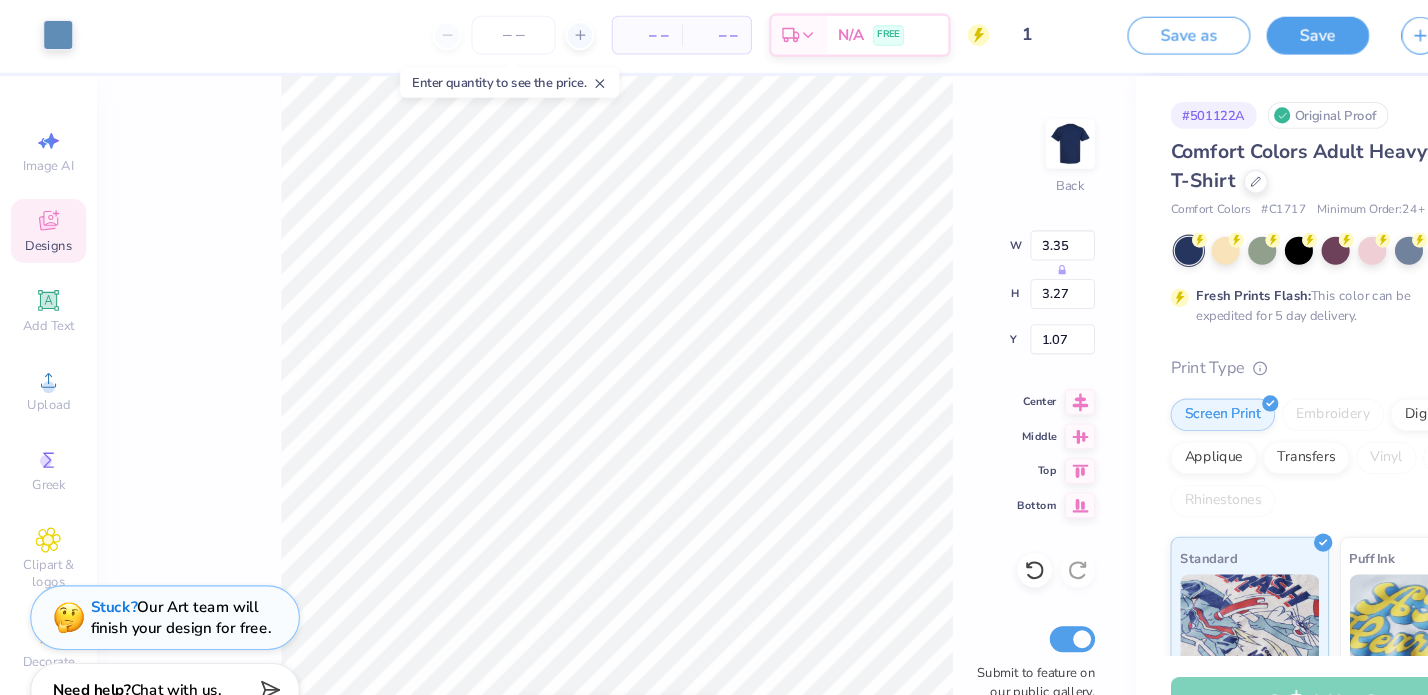 type on "1.70" 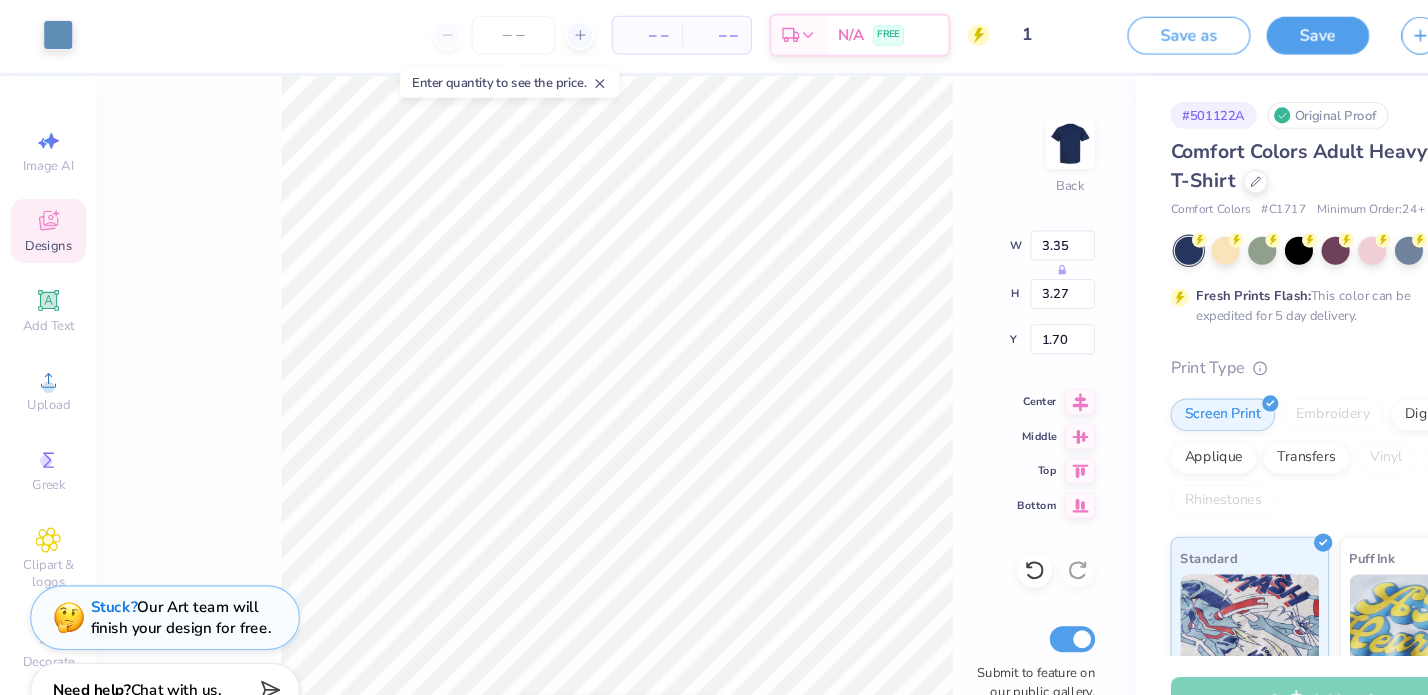 type on "3.11" 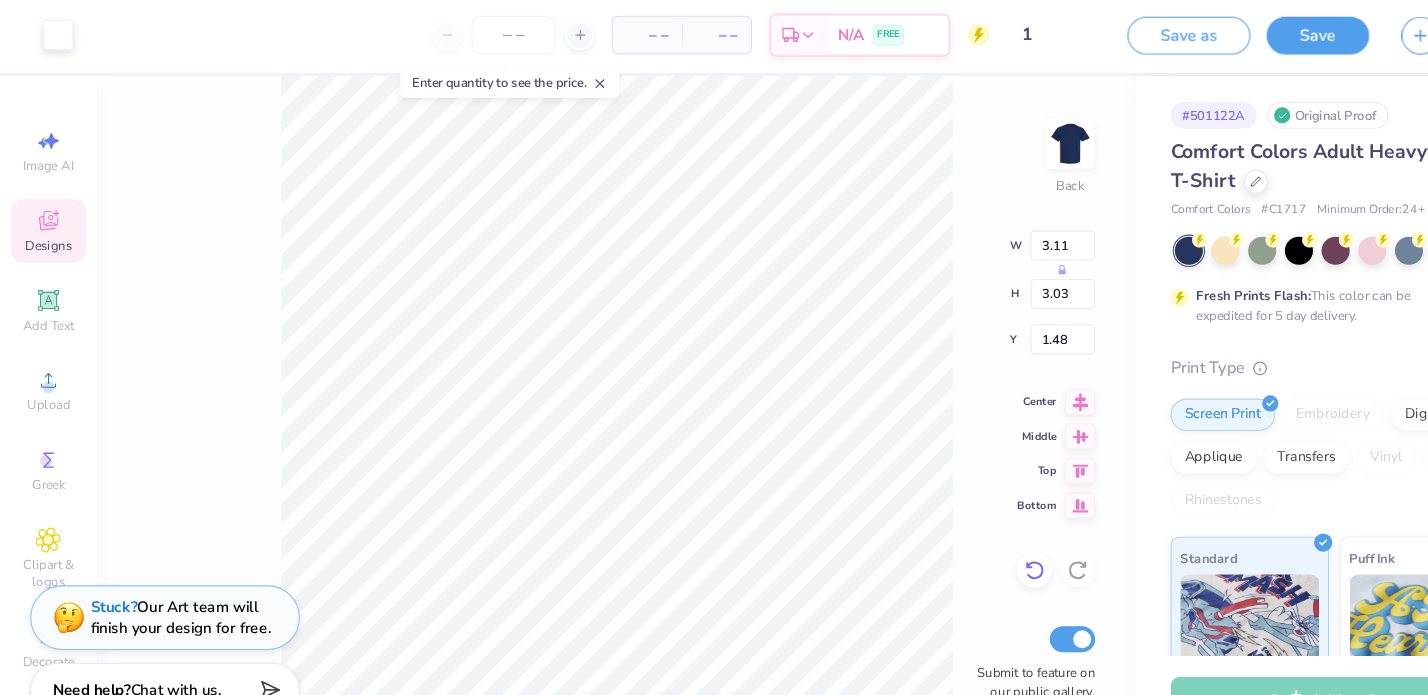 click 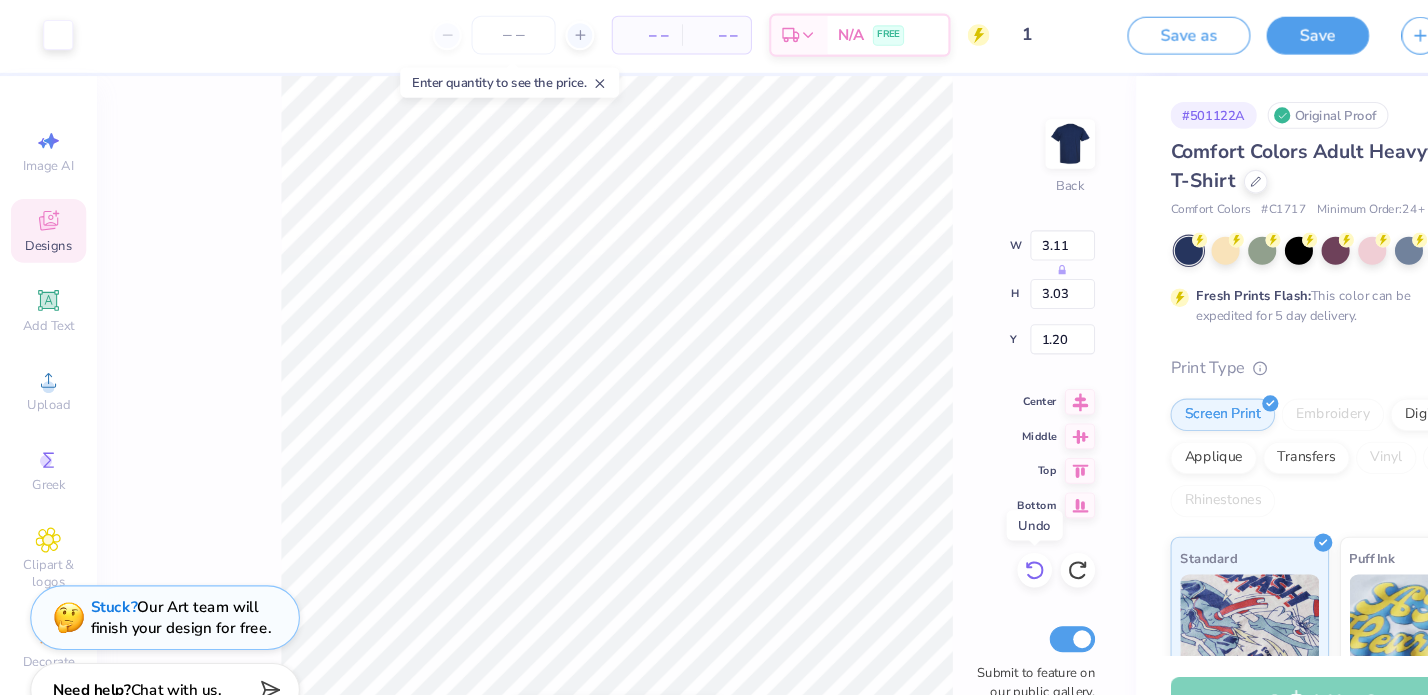 click 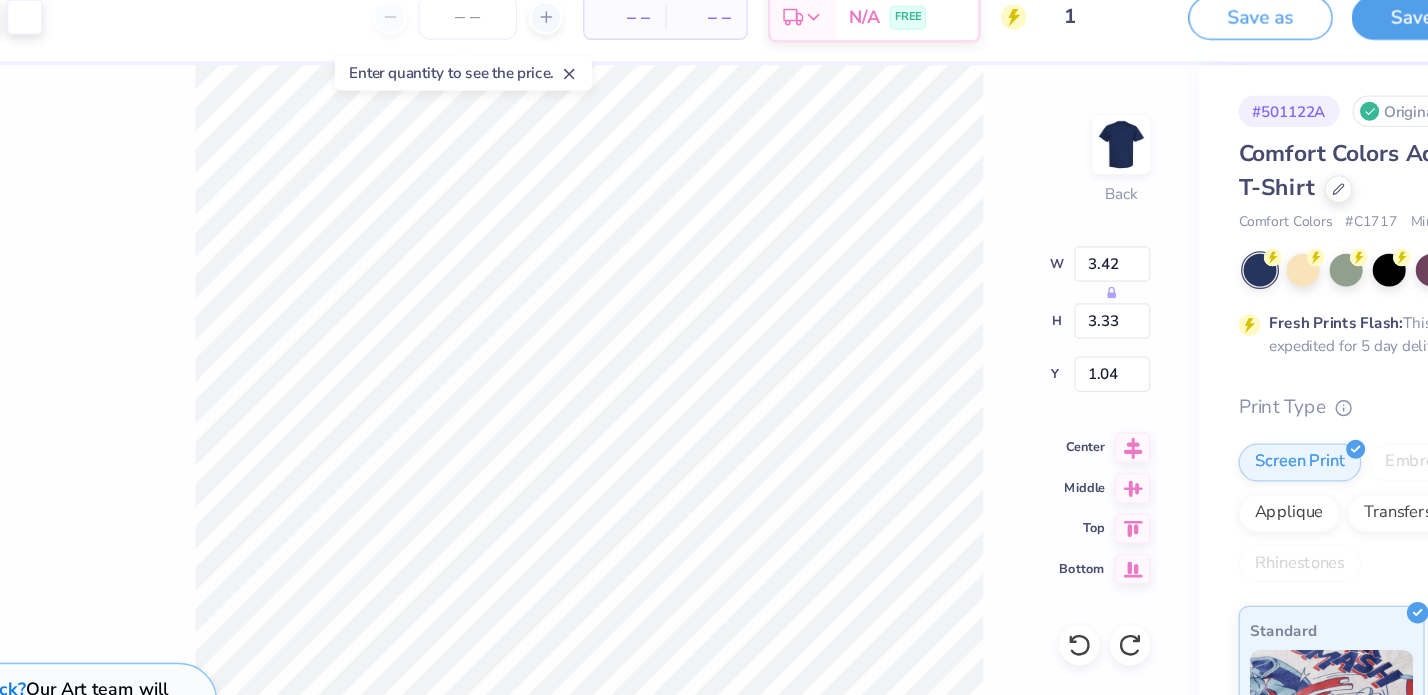 type on "3.00" 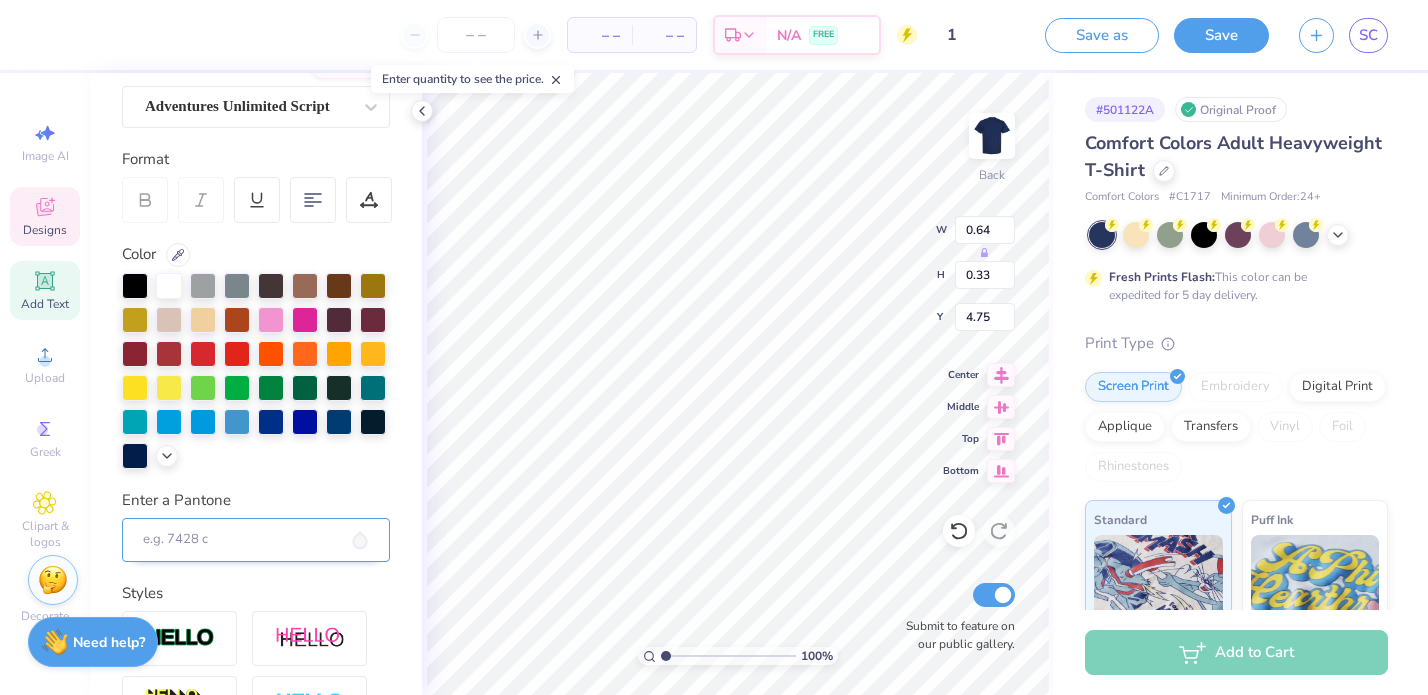 scroll, scrollTop: 0, scrollLeft: 0, axis: both 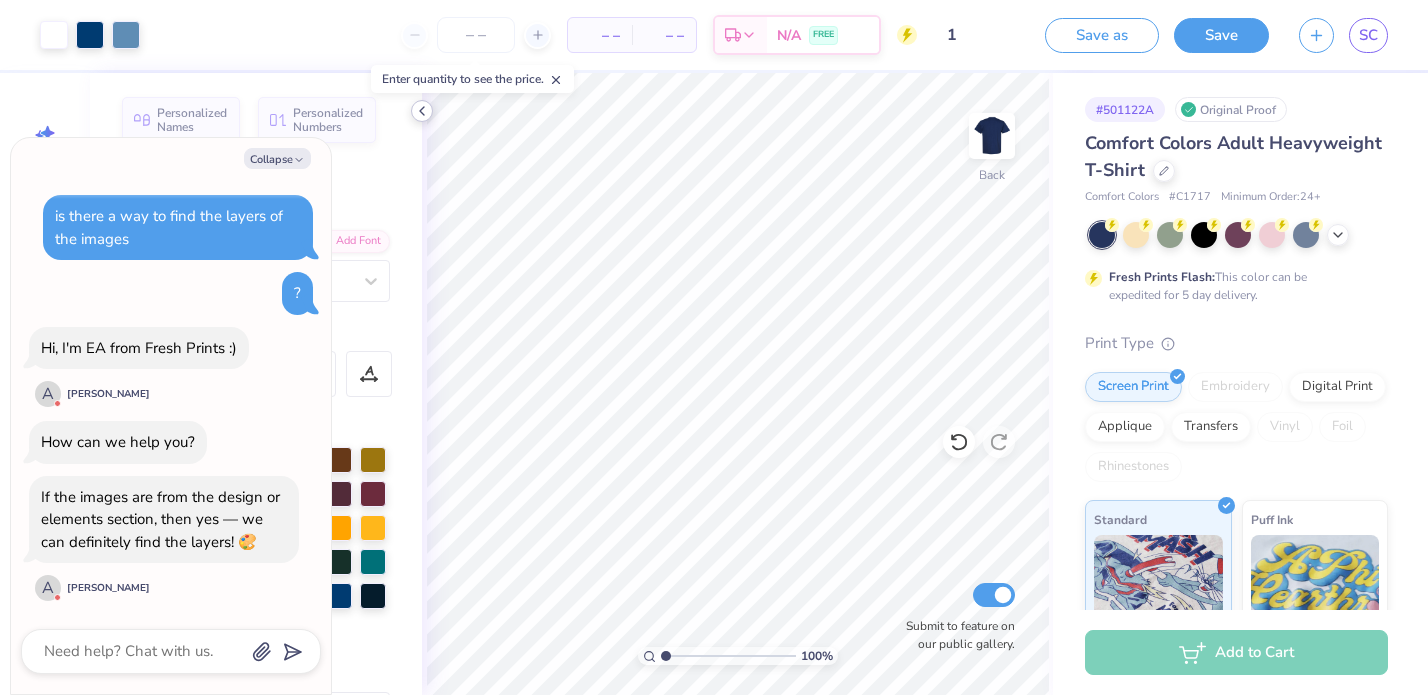 click 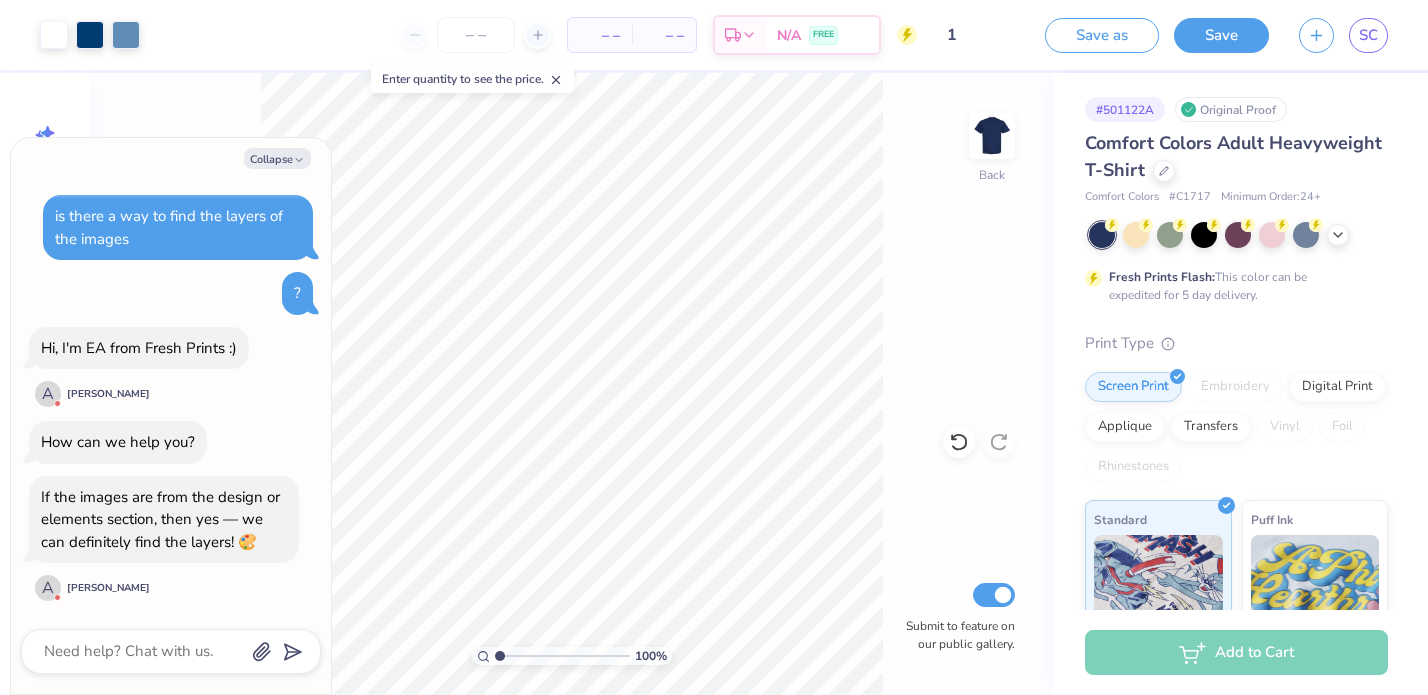 click on "100  % Back Submit to feature on our public gallery." at bounding box center [571, 384] 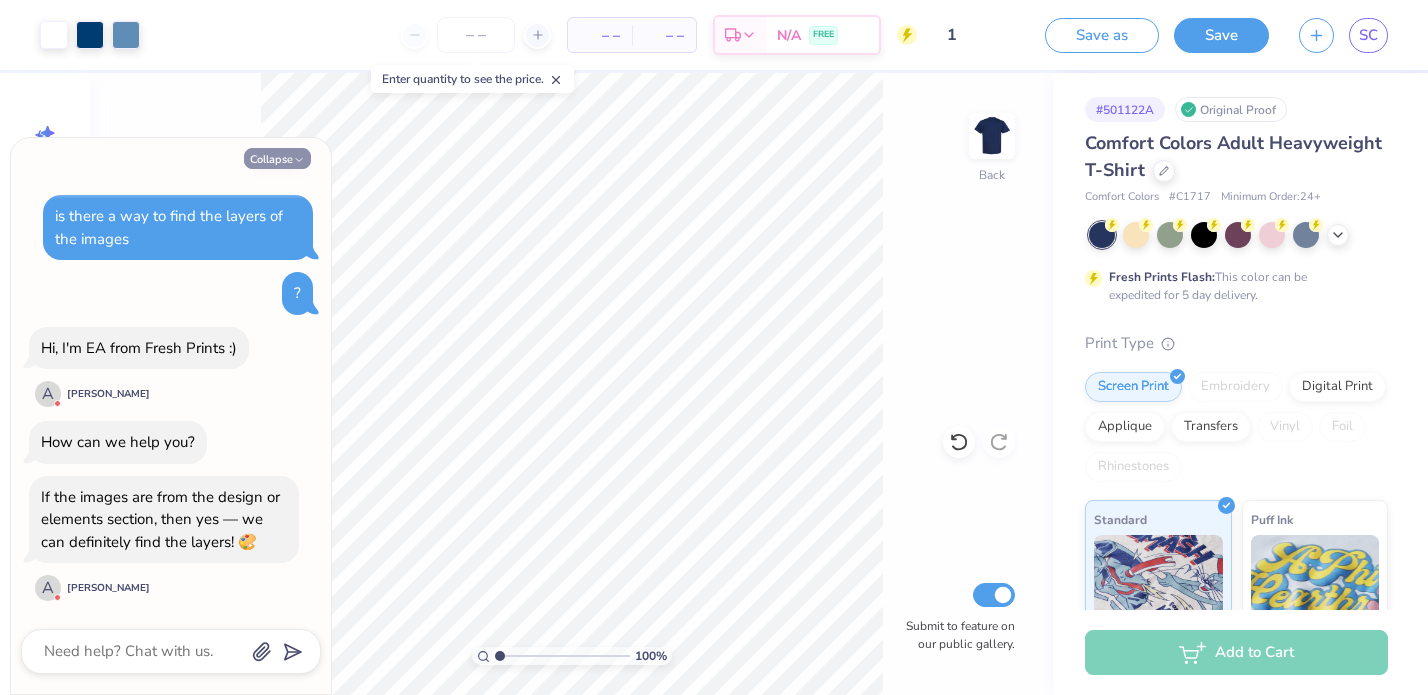 click on "Collapse" at bounding box center (277, 158) 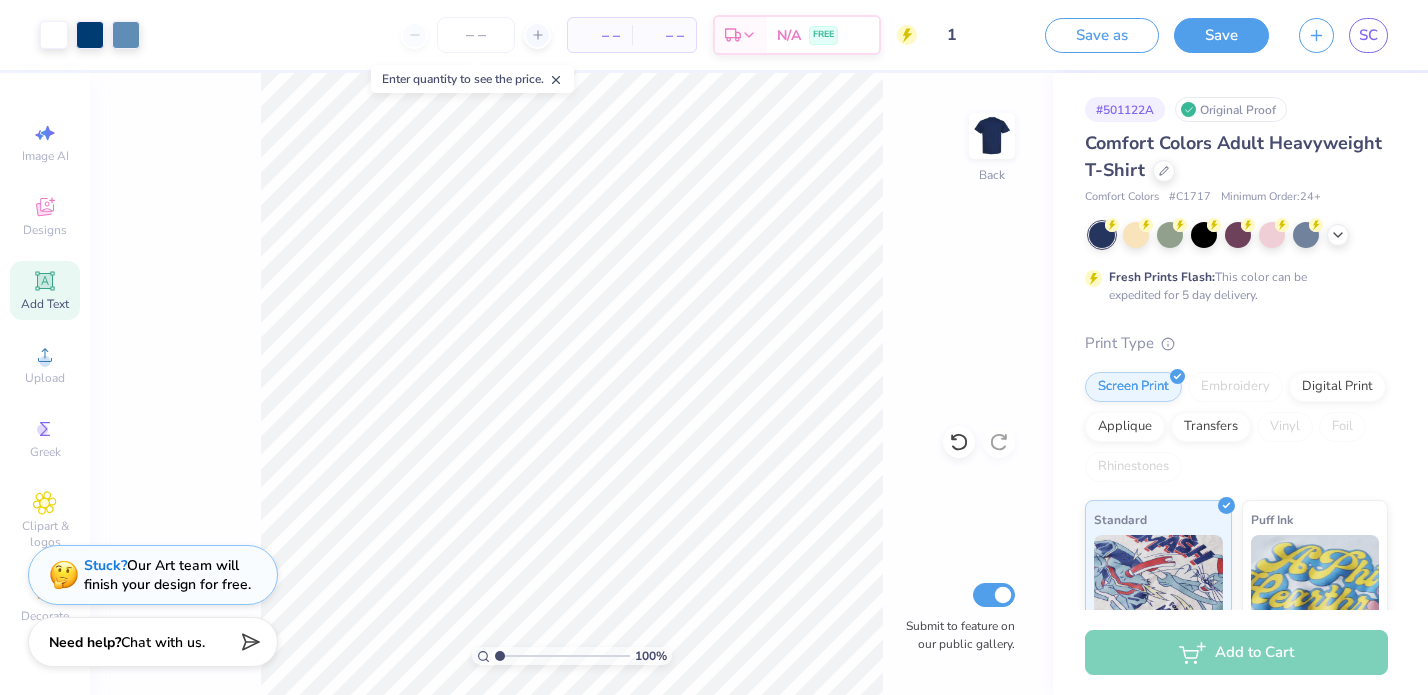 click on "Add Text" at bounding box center (45, 290) 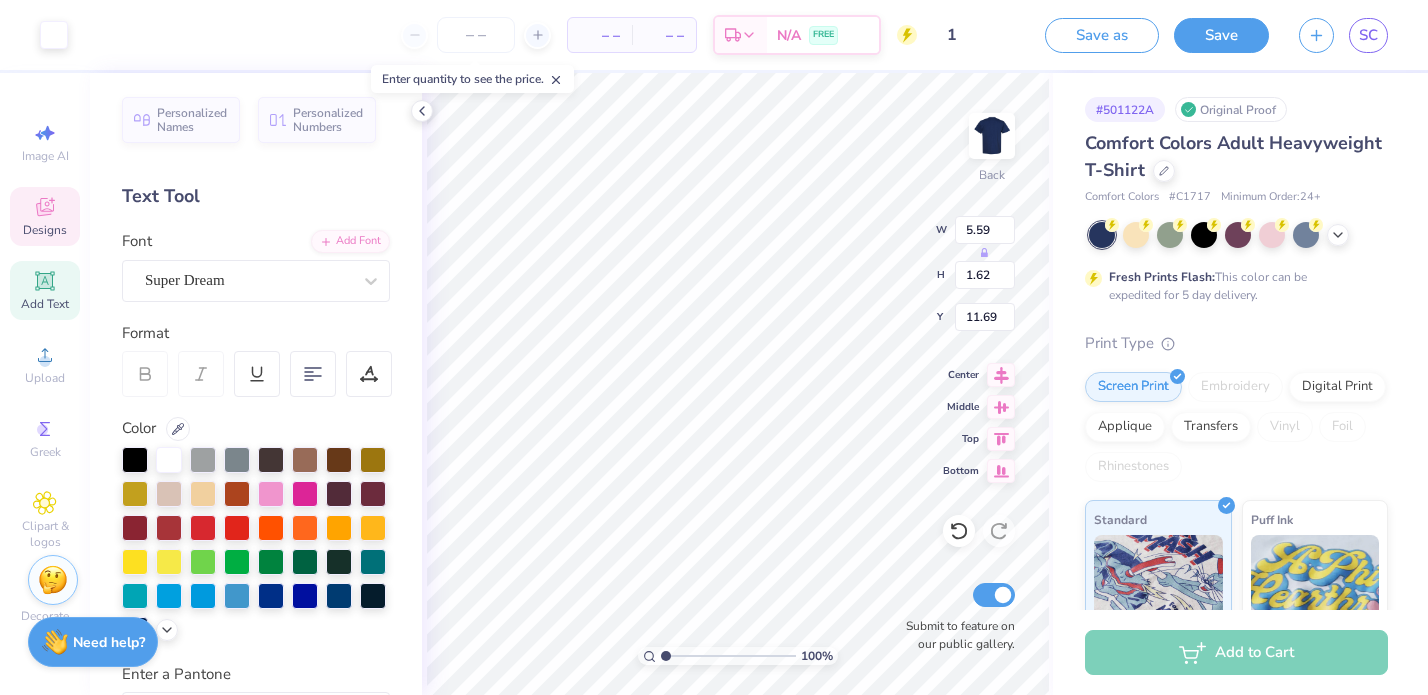click on "Designs" at bounding box center (45, 216) 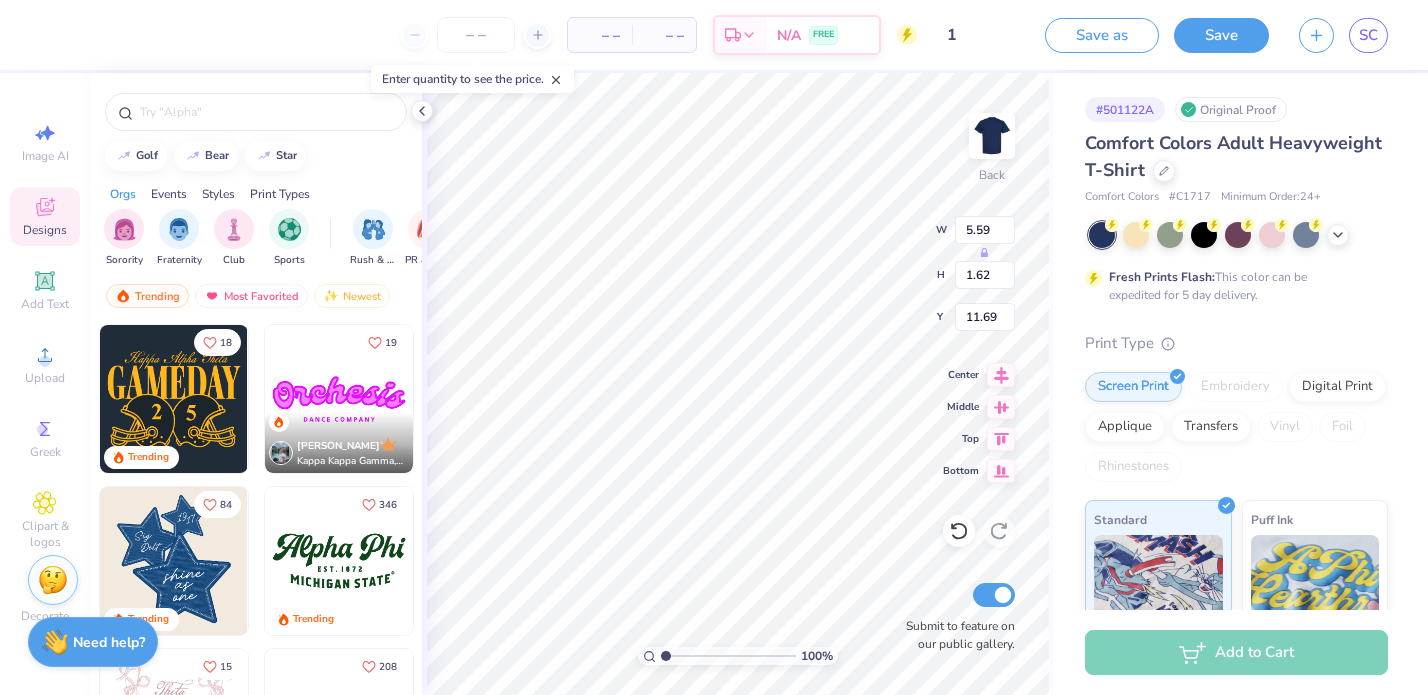 type on "T" 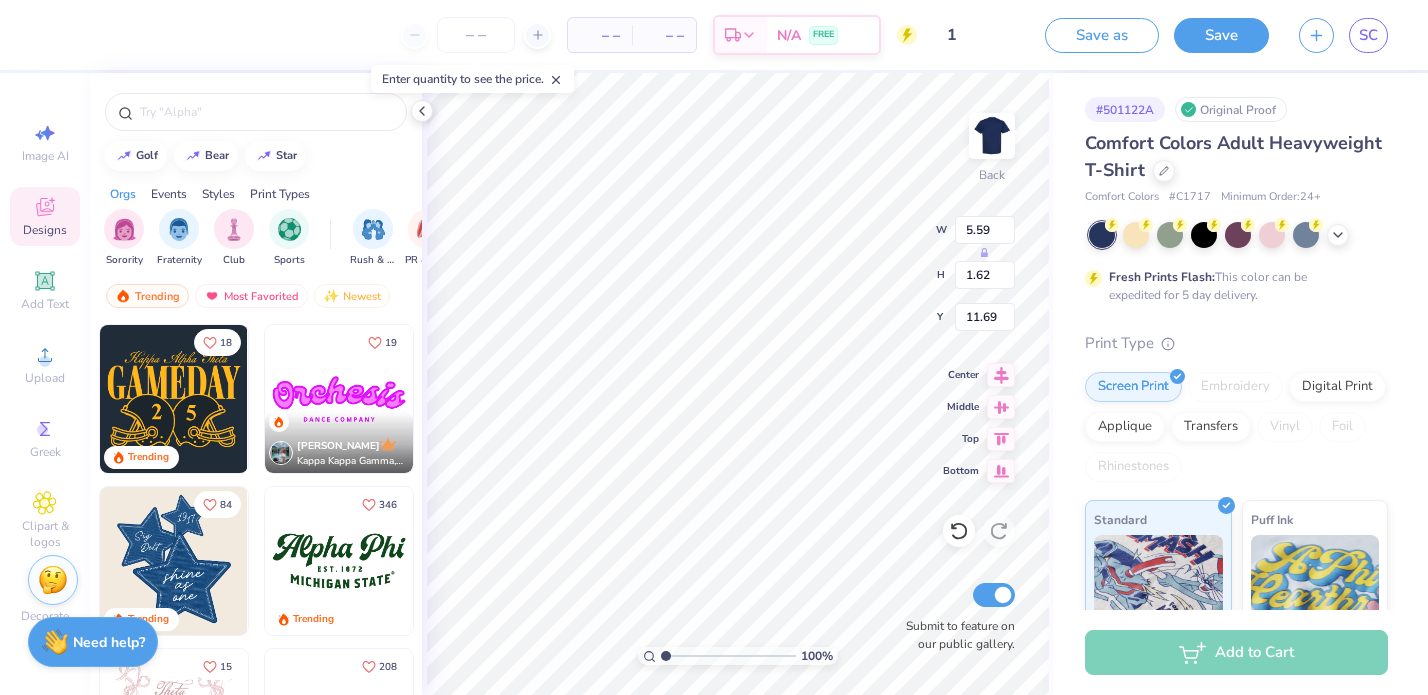 type 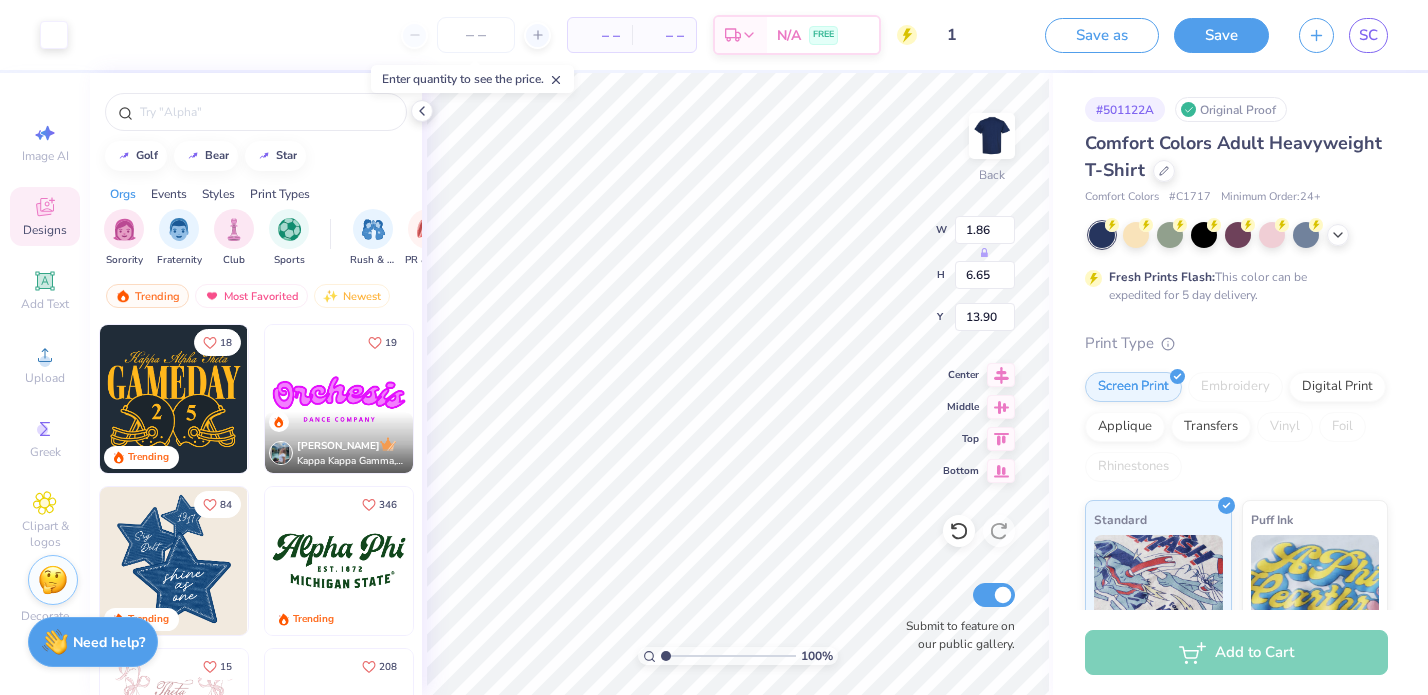 type on "1.86" 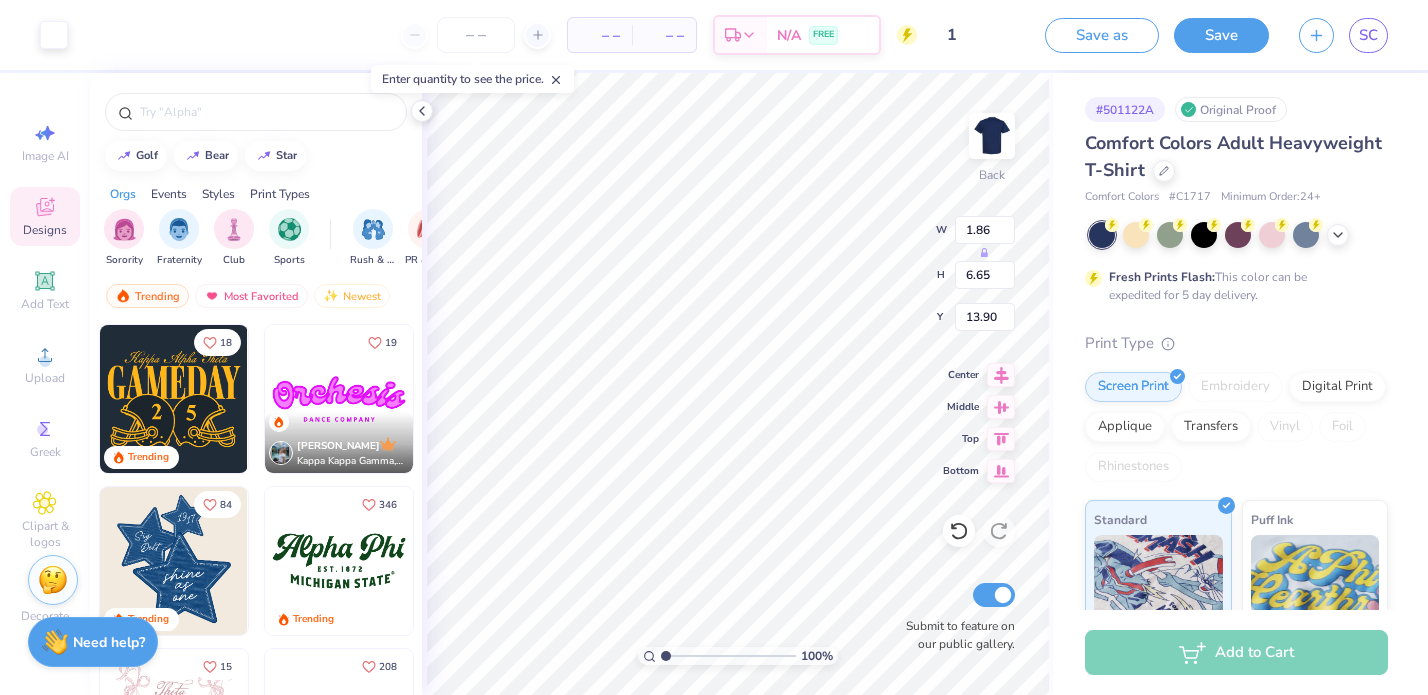 type on "6.65" 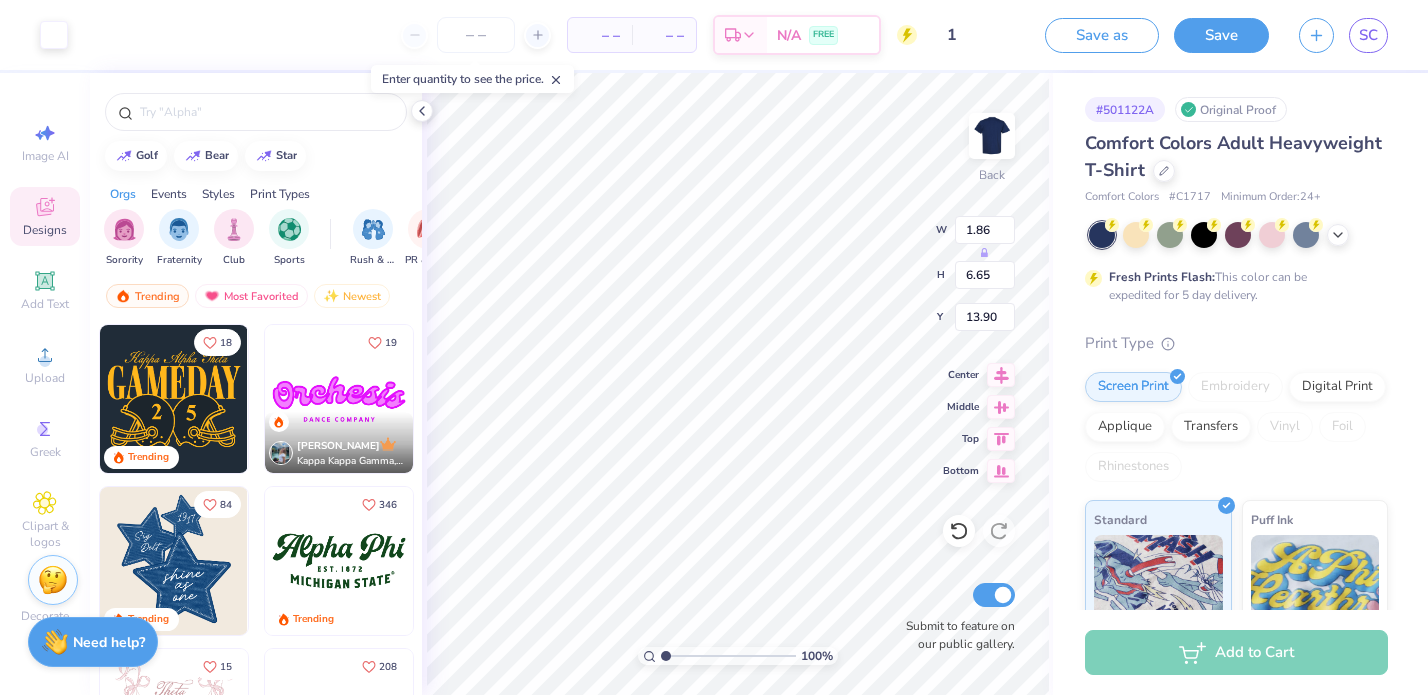 type on "13.94" 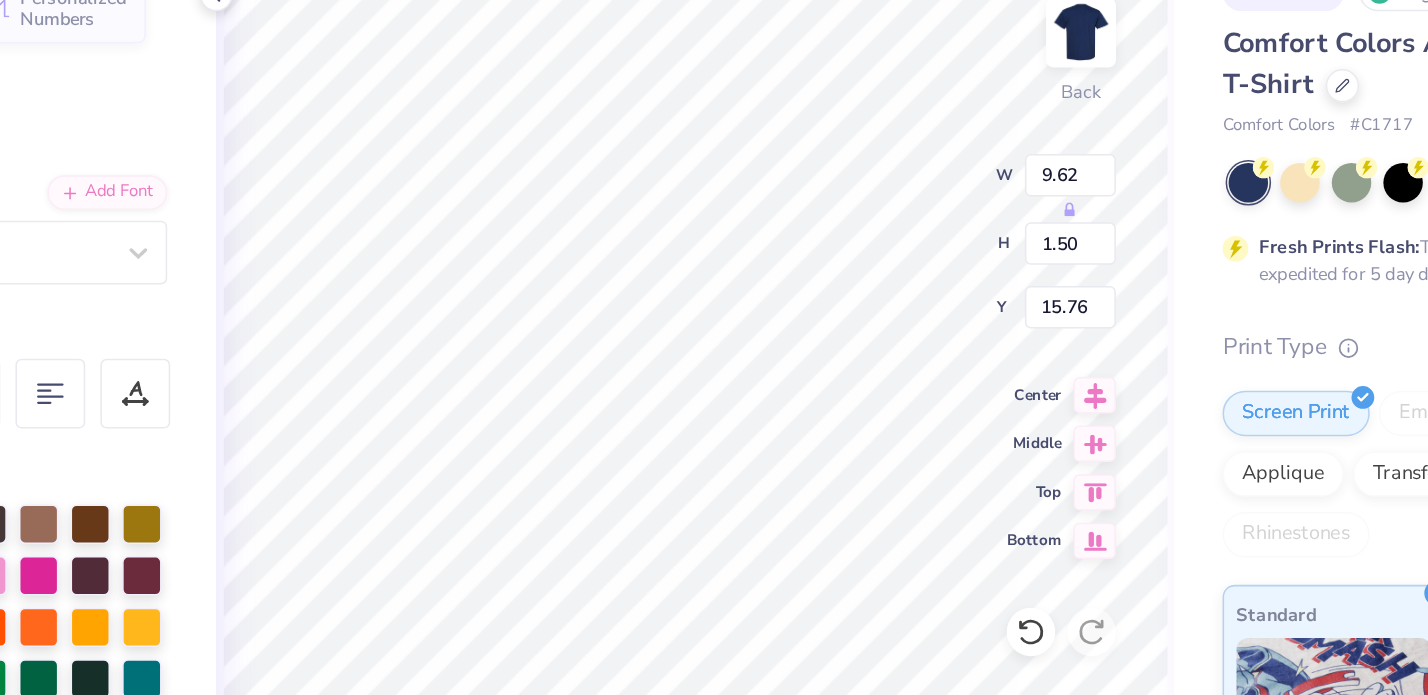 type on "3.35" 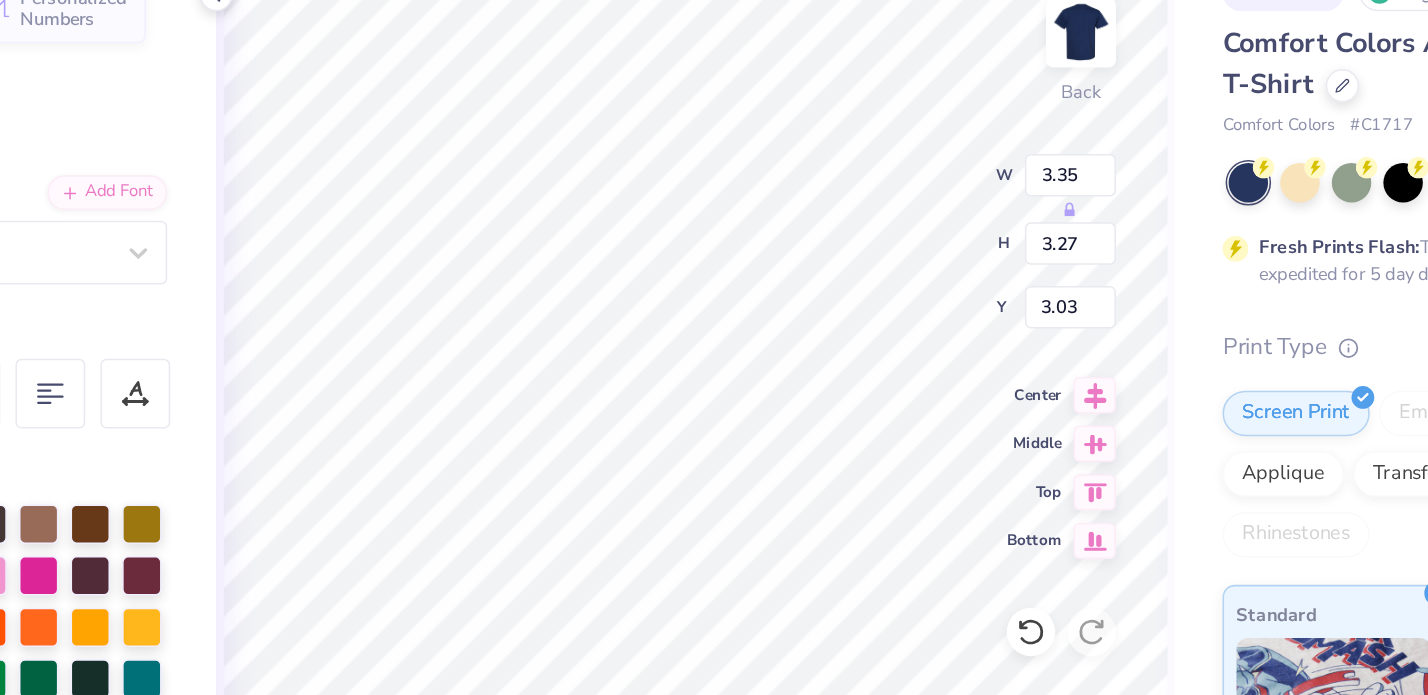 type on "3.00" 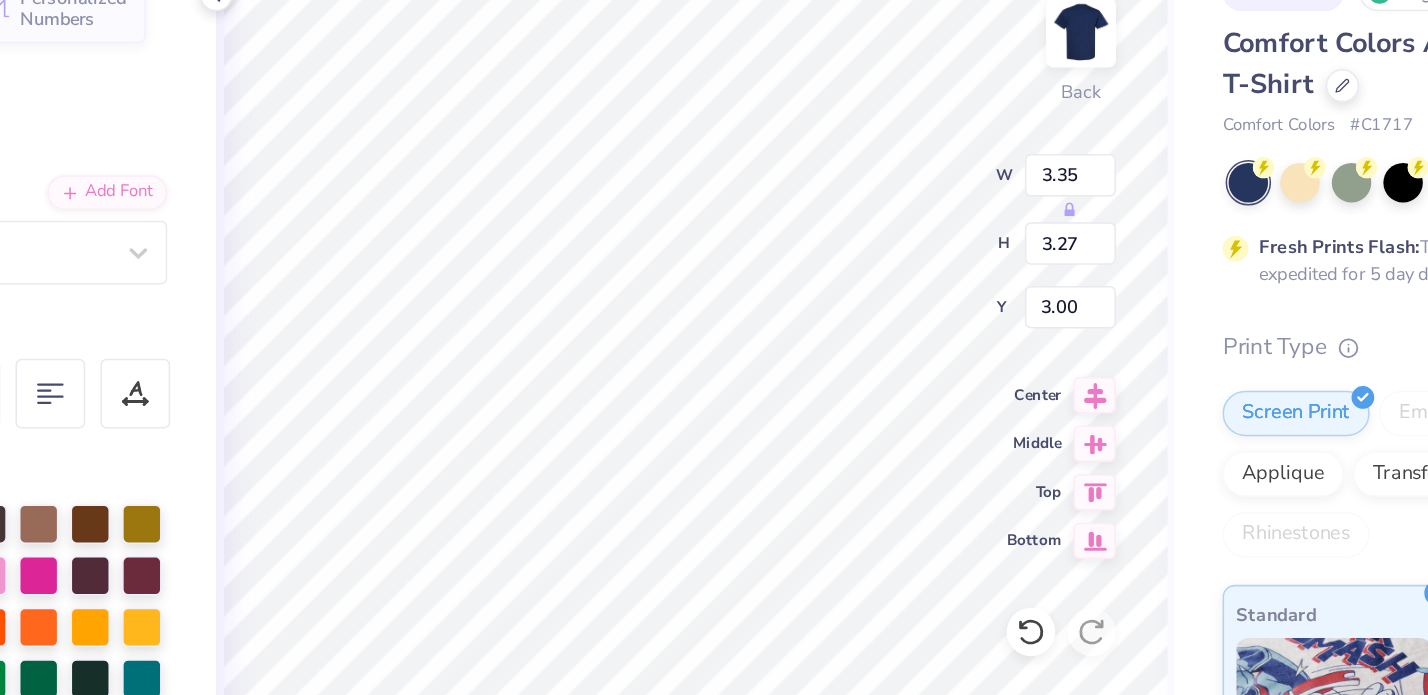 type on "3.79" 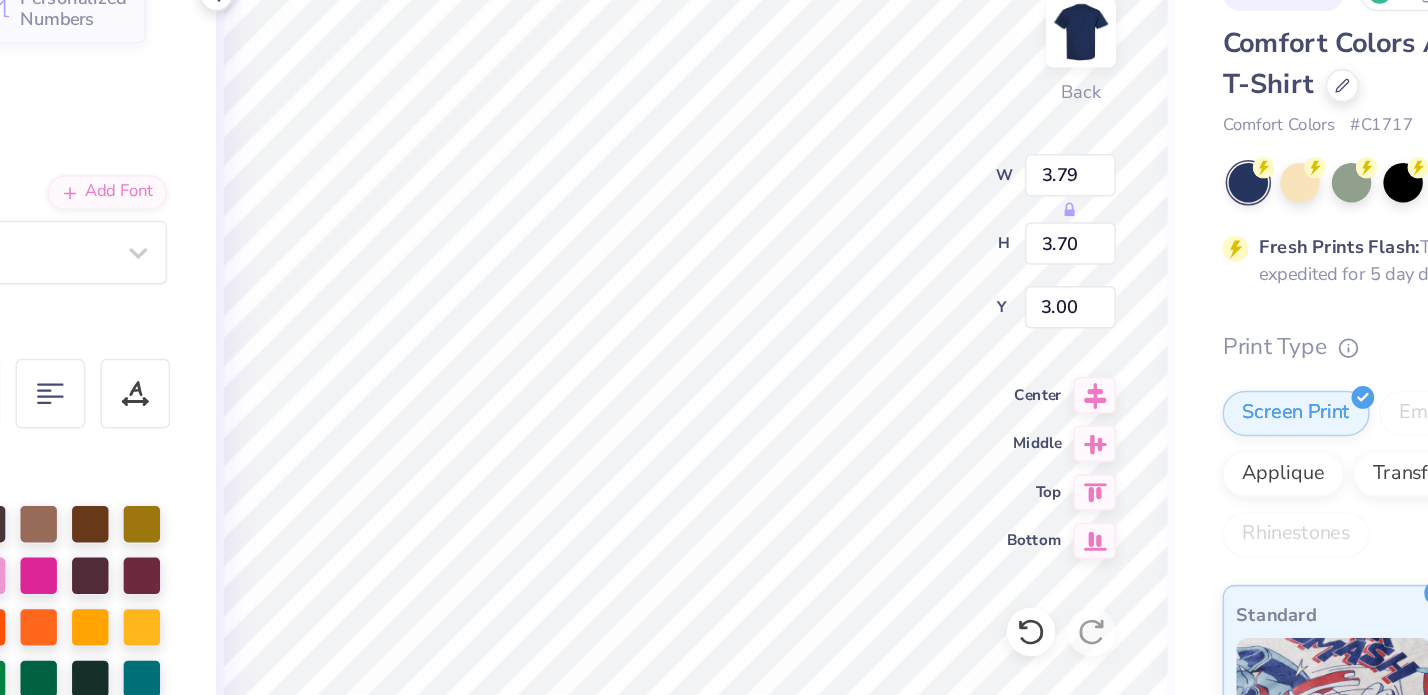 type on "3.60" 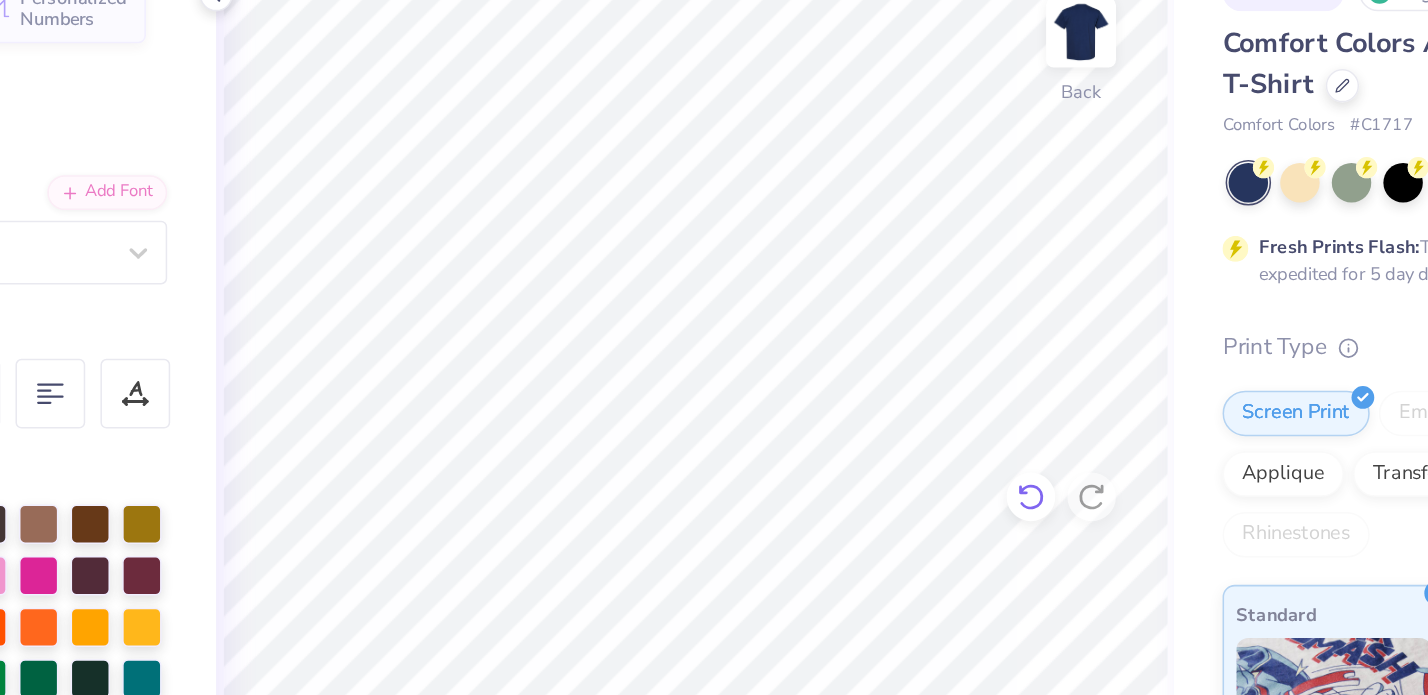 click 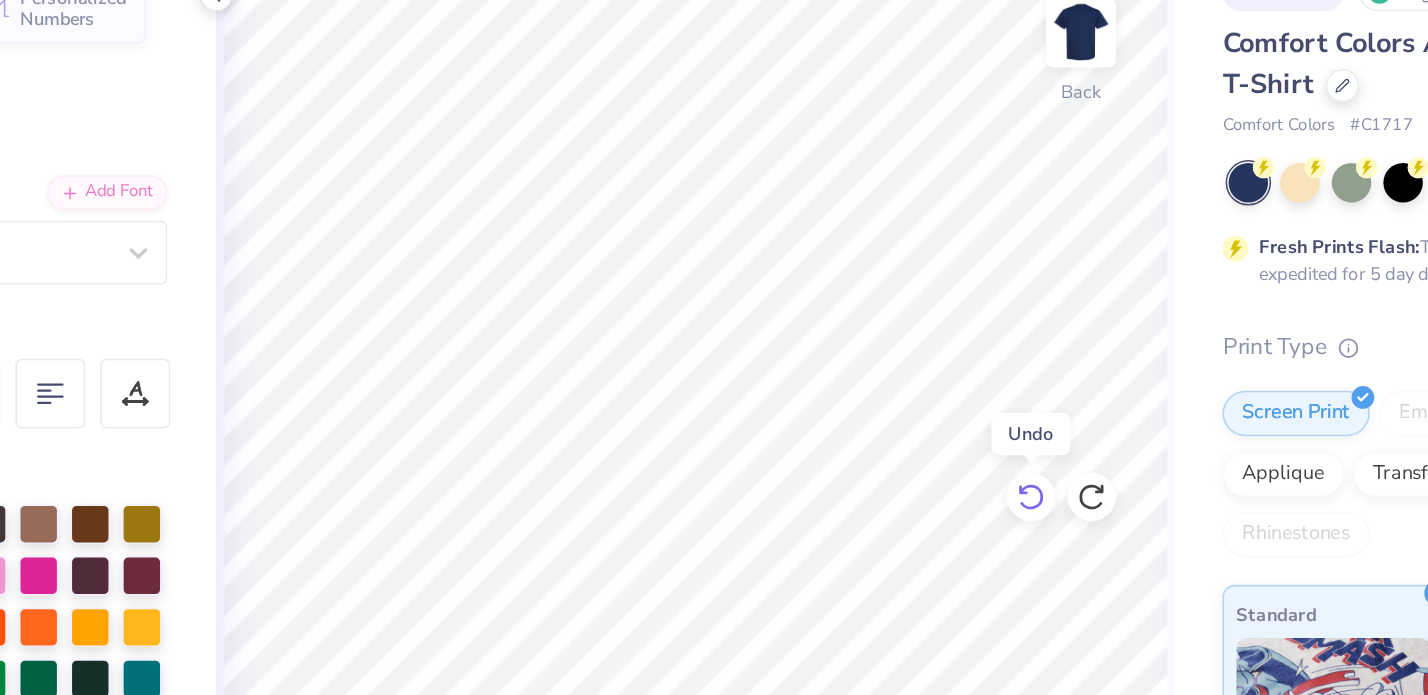 click 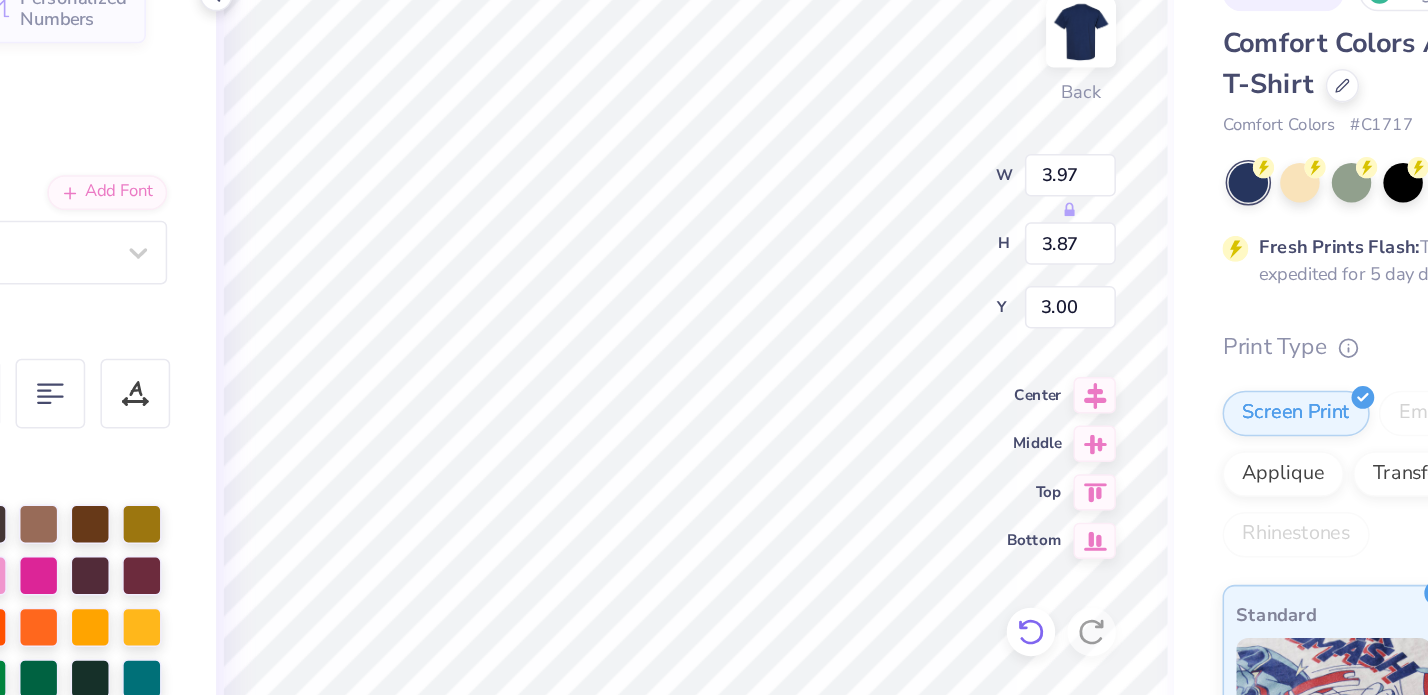 type on "3.97" 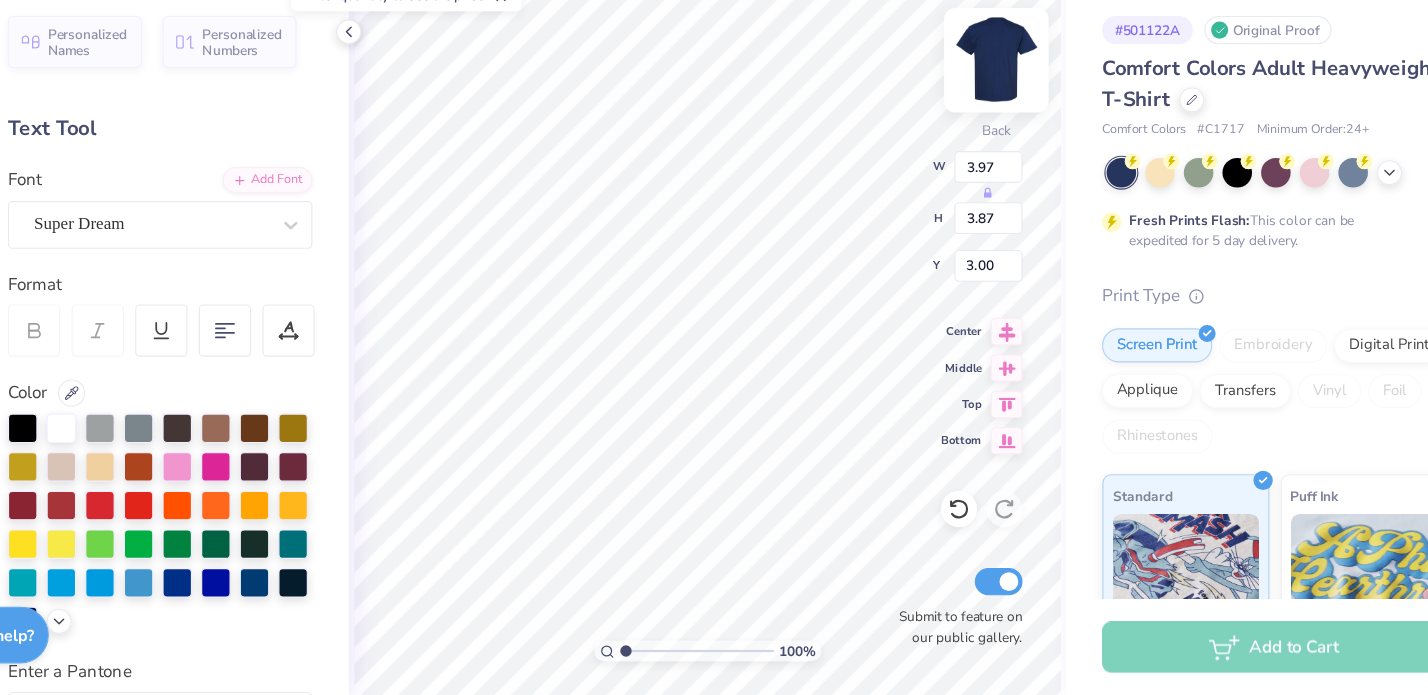 type on "9.62" 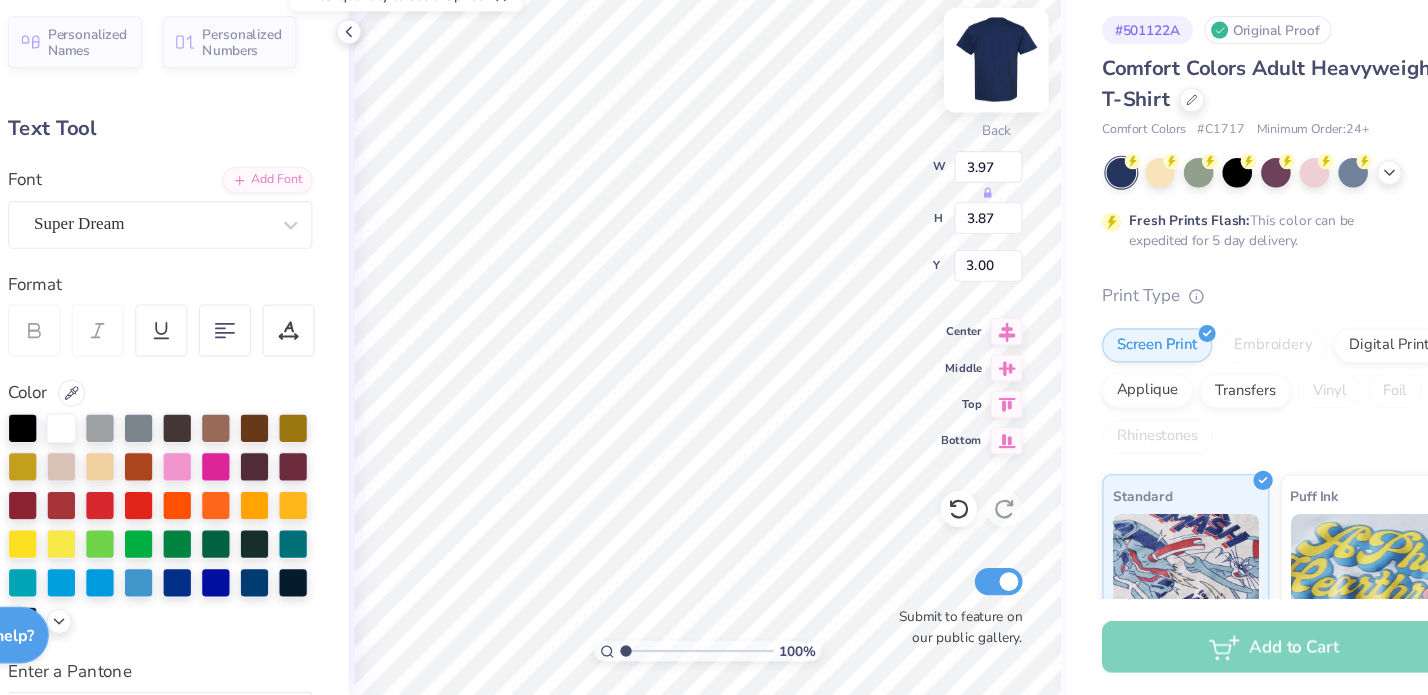 type on "1.50" 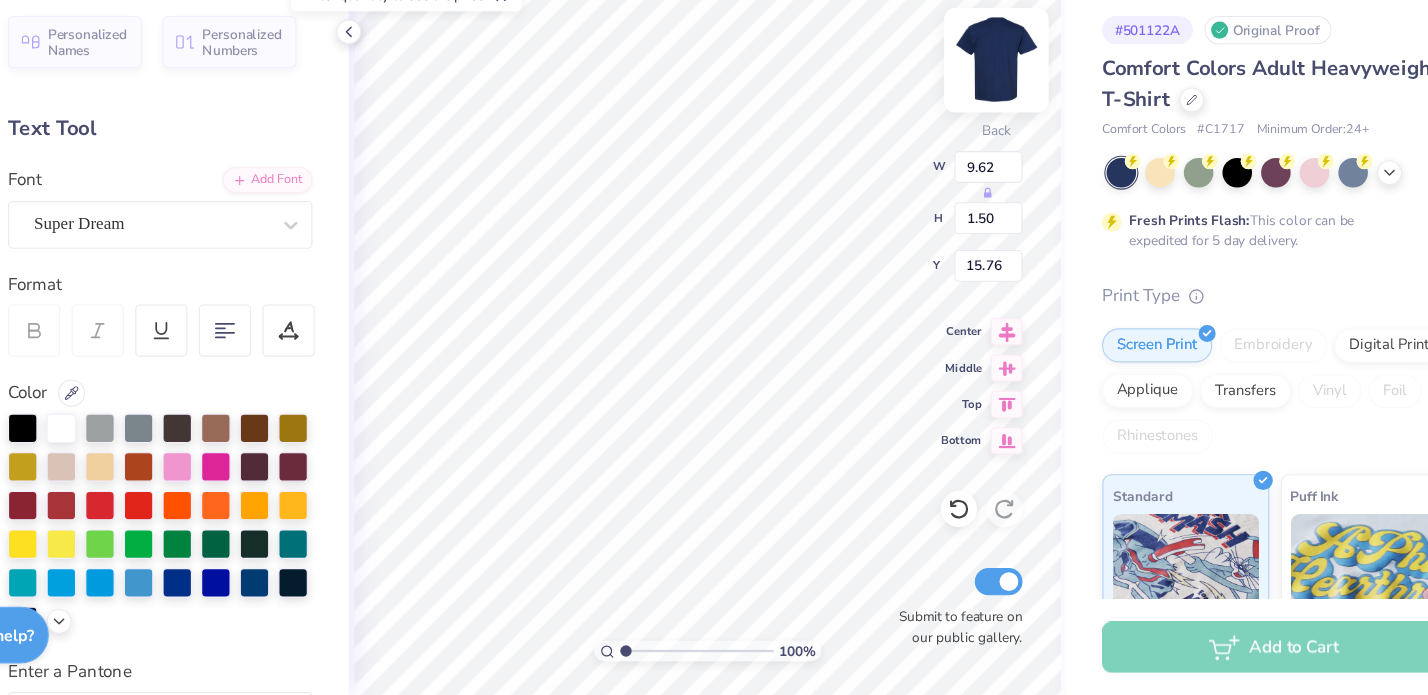 click at bounding box center (992, 136) 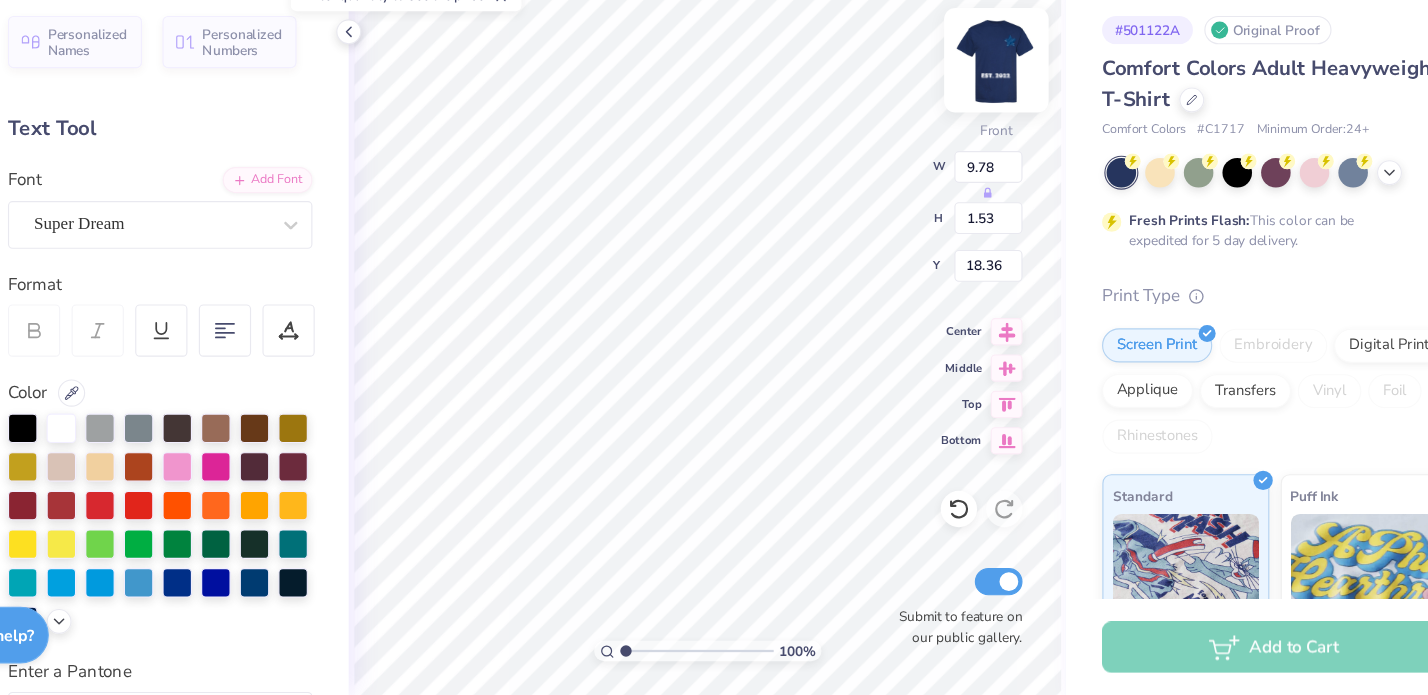 type on "23.15" 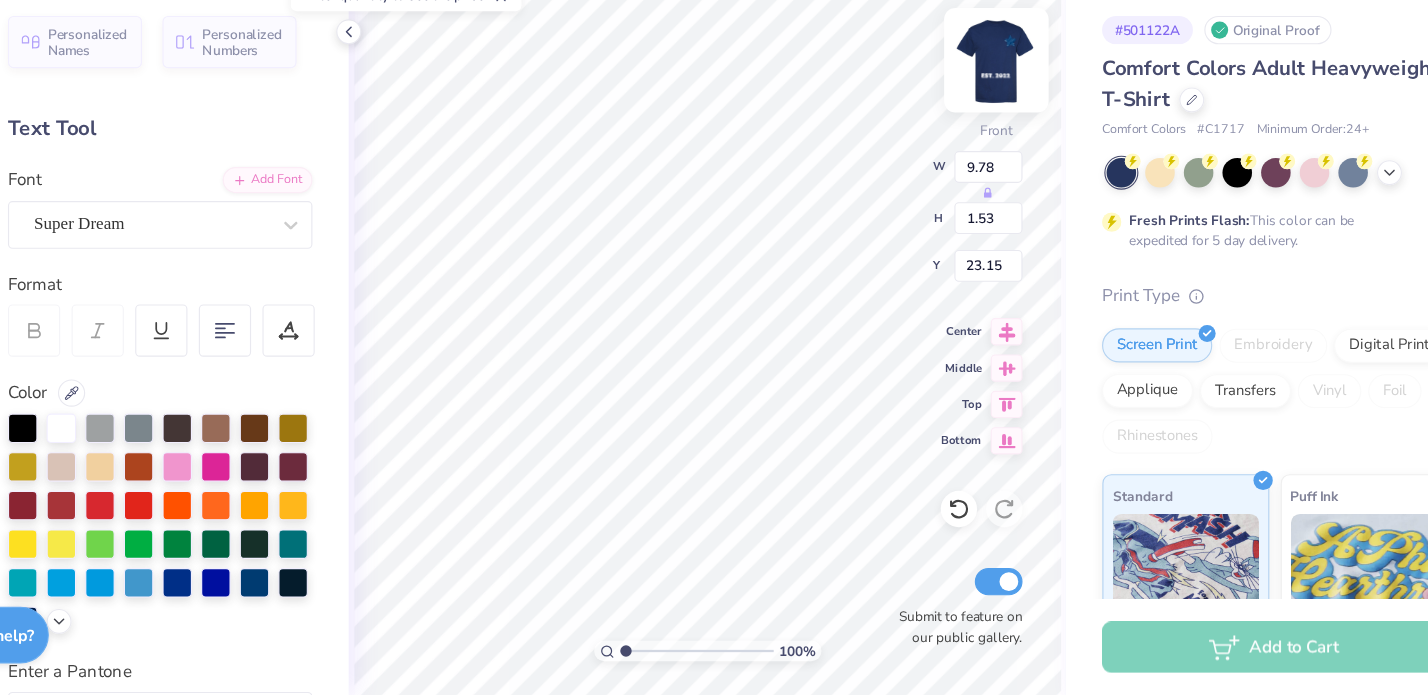 type on "4.86" 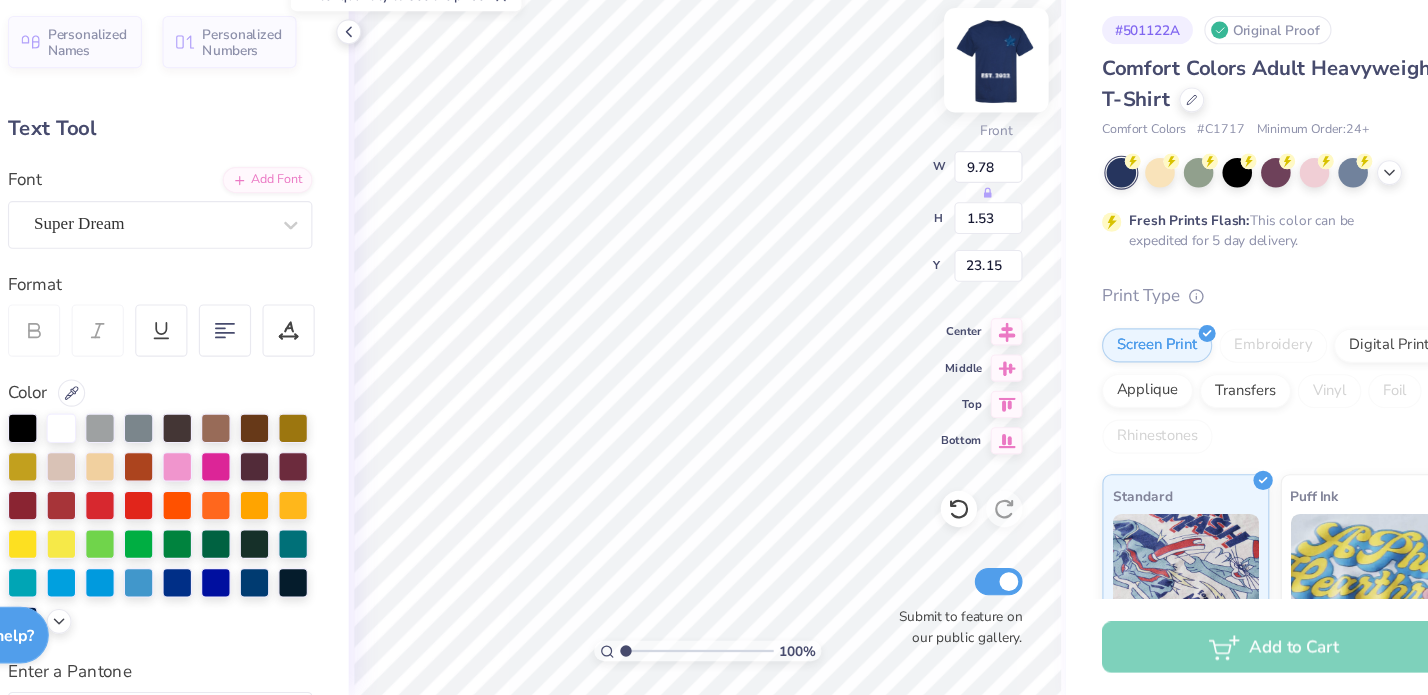 type on "0.76" 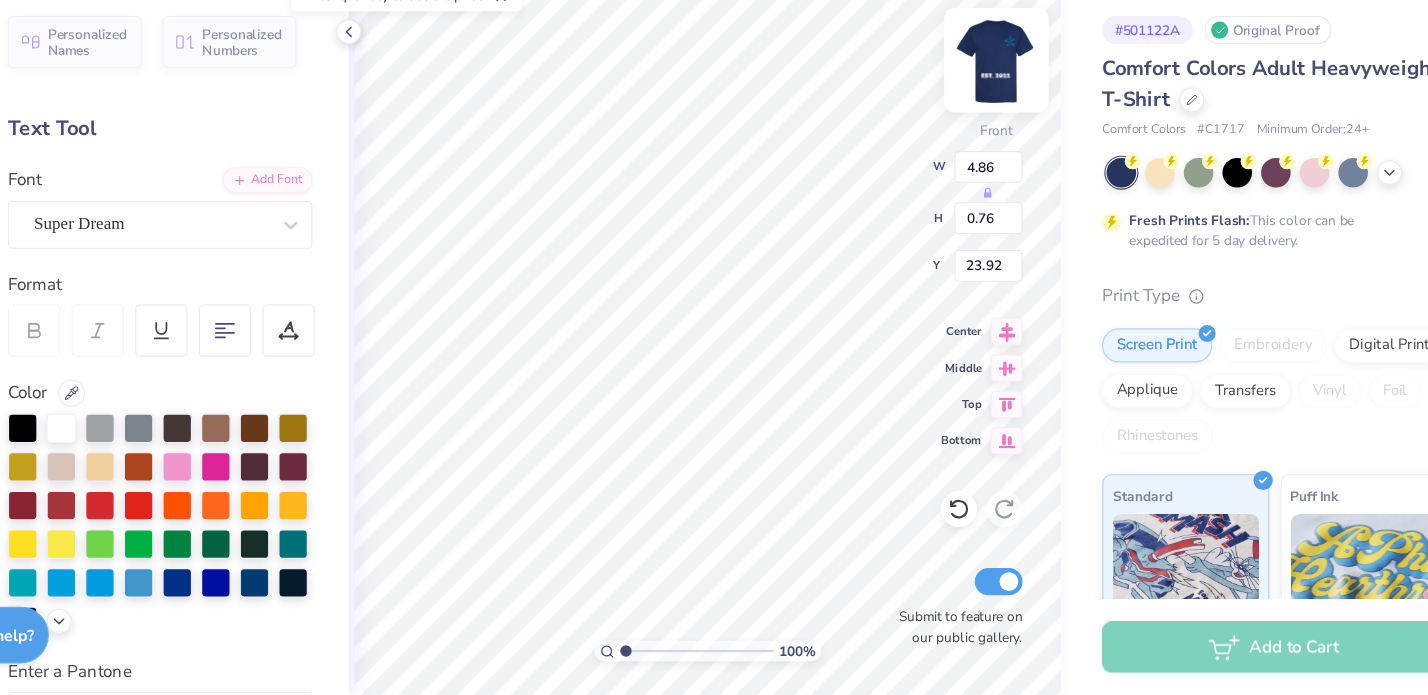 type on "23.00" 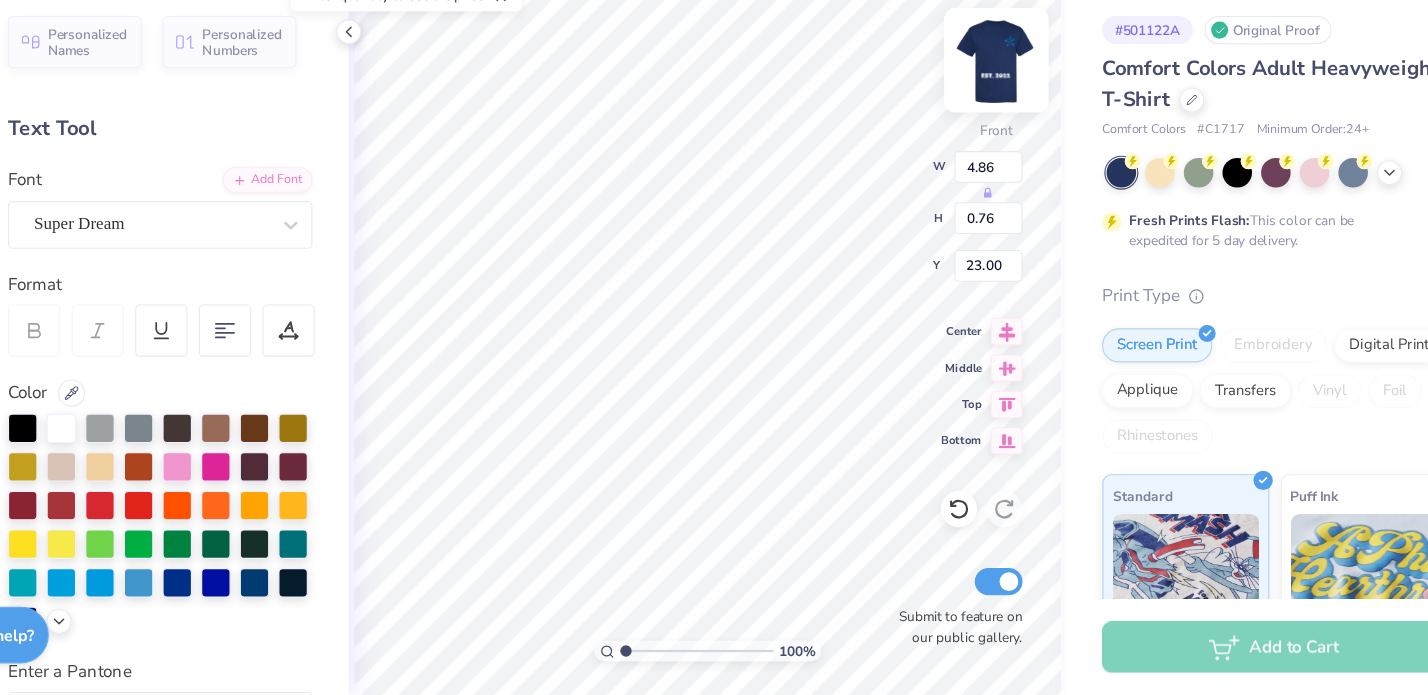type on "2.49" 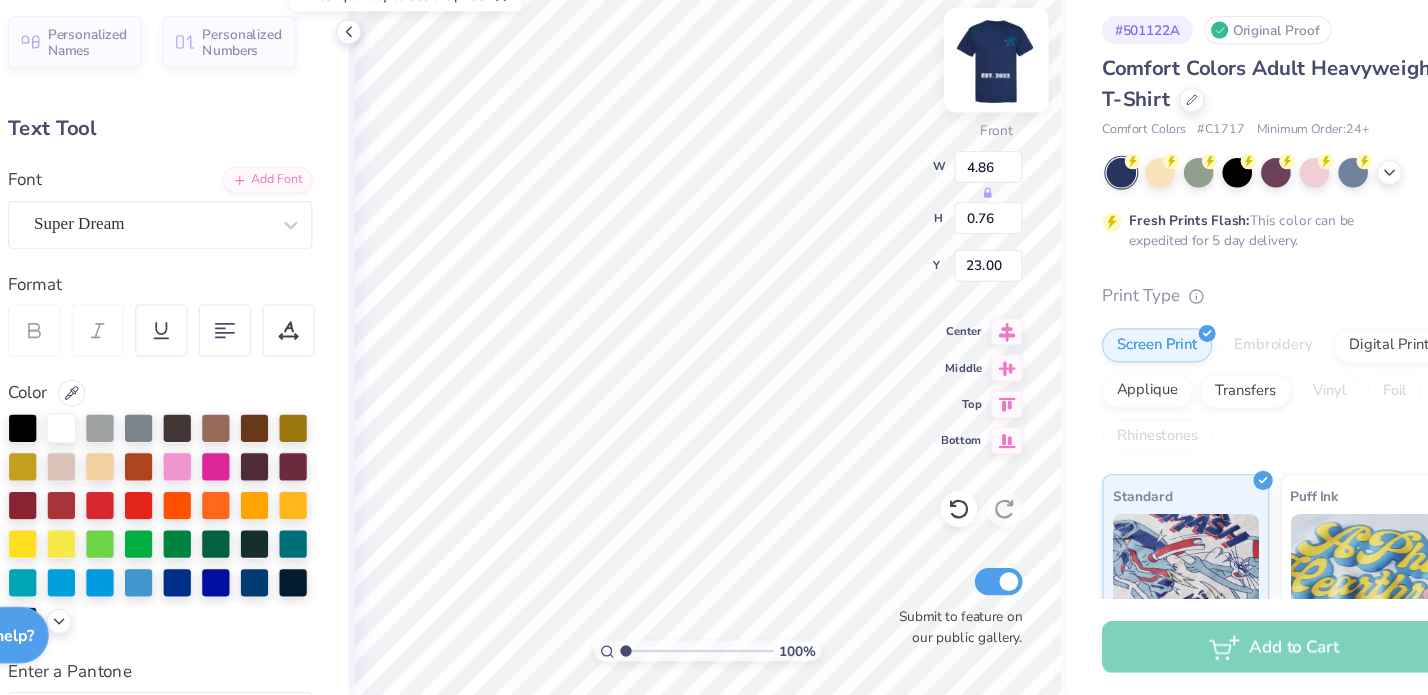 type on "0.39" 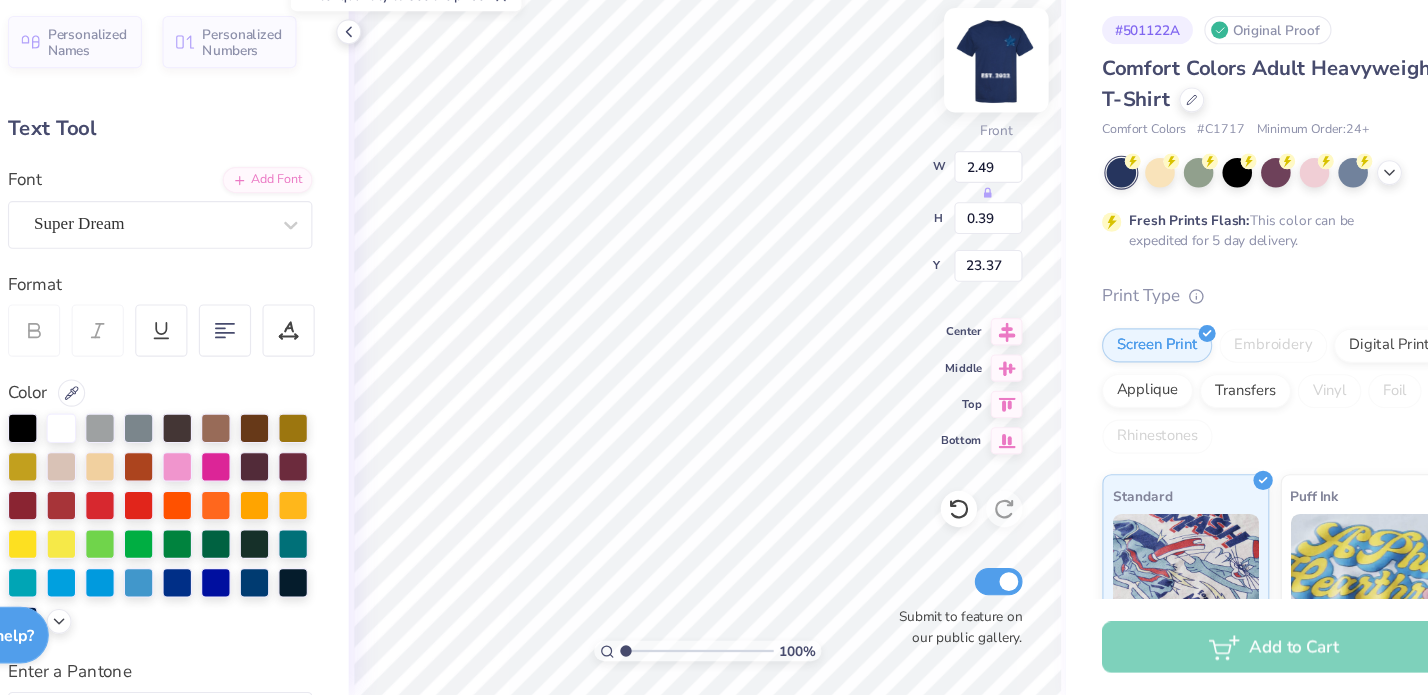 type on "25.90" 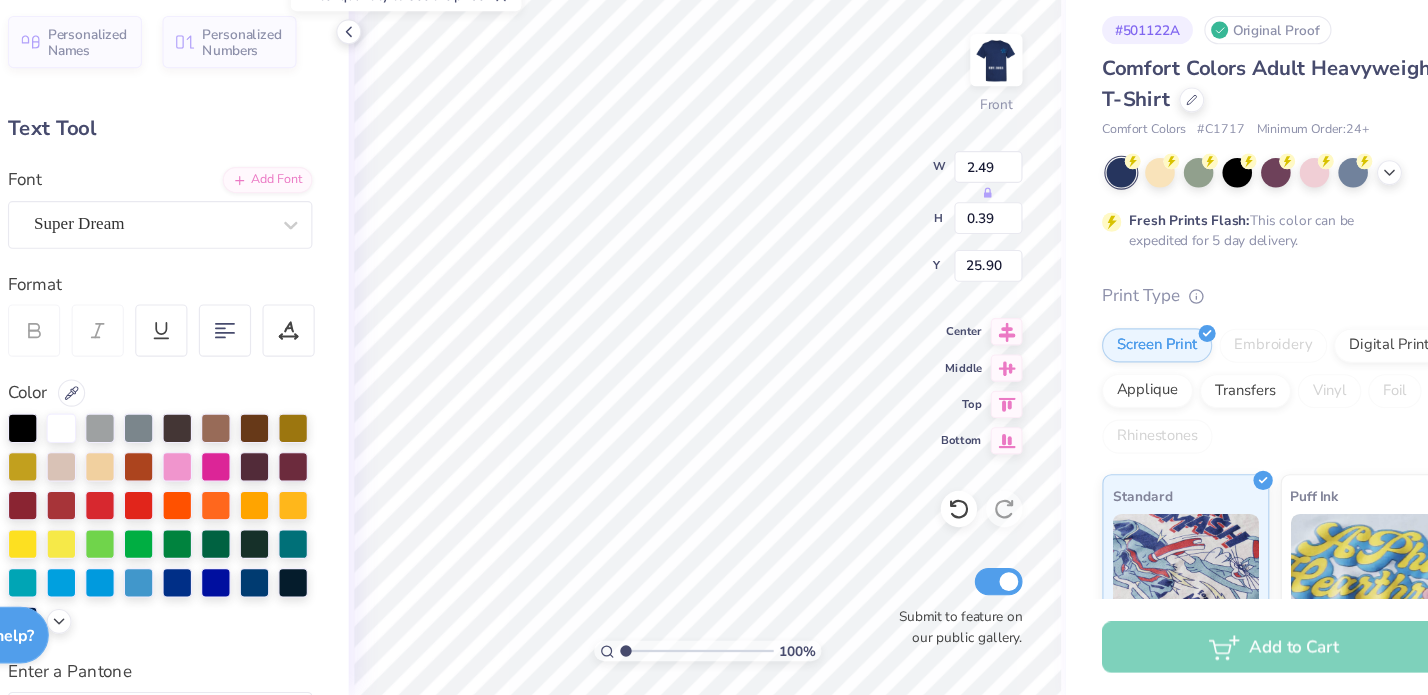 type on "3.00" 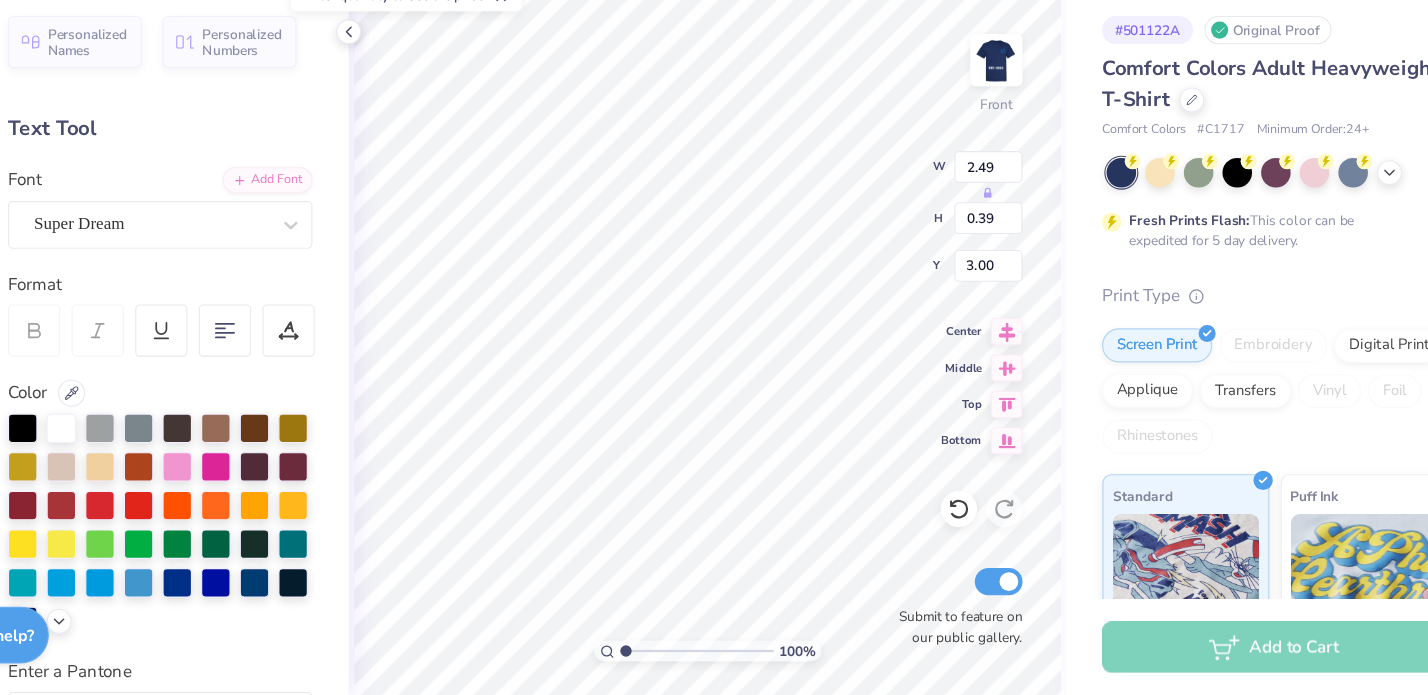 type on "3.52" 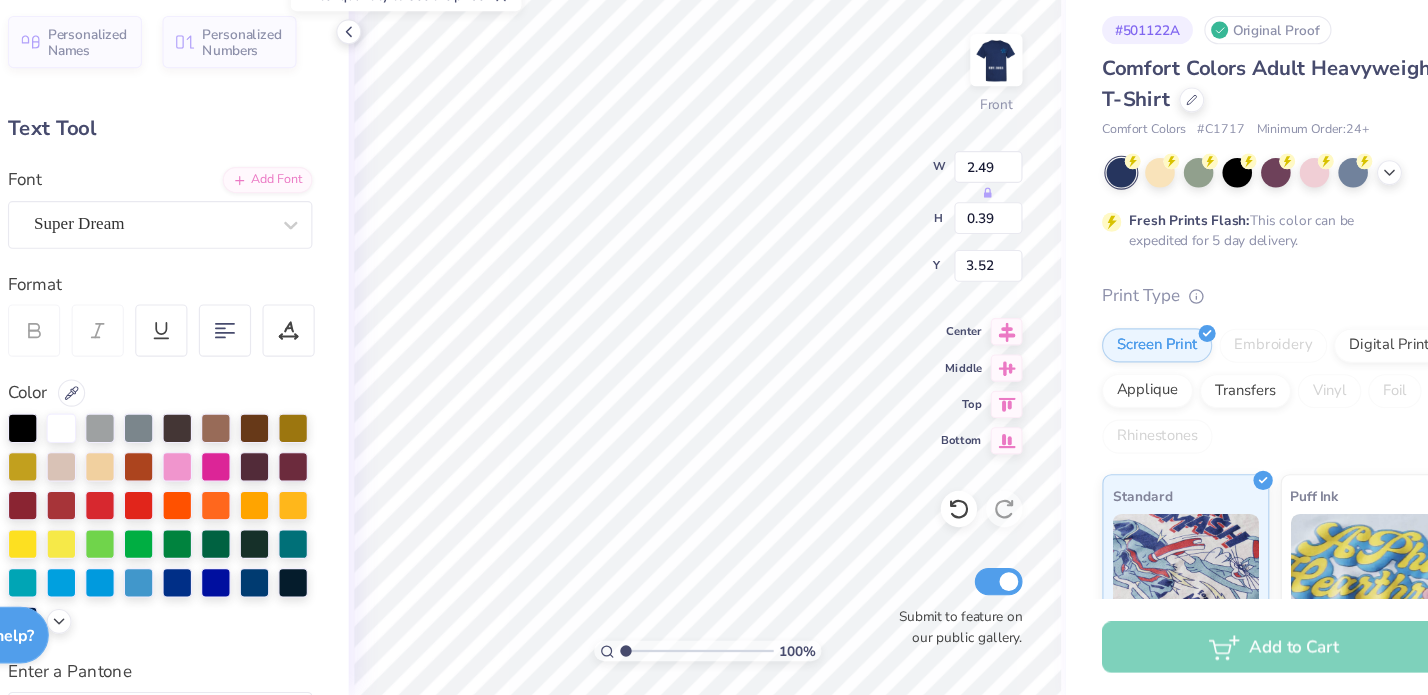 type on "3.00" 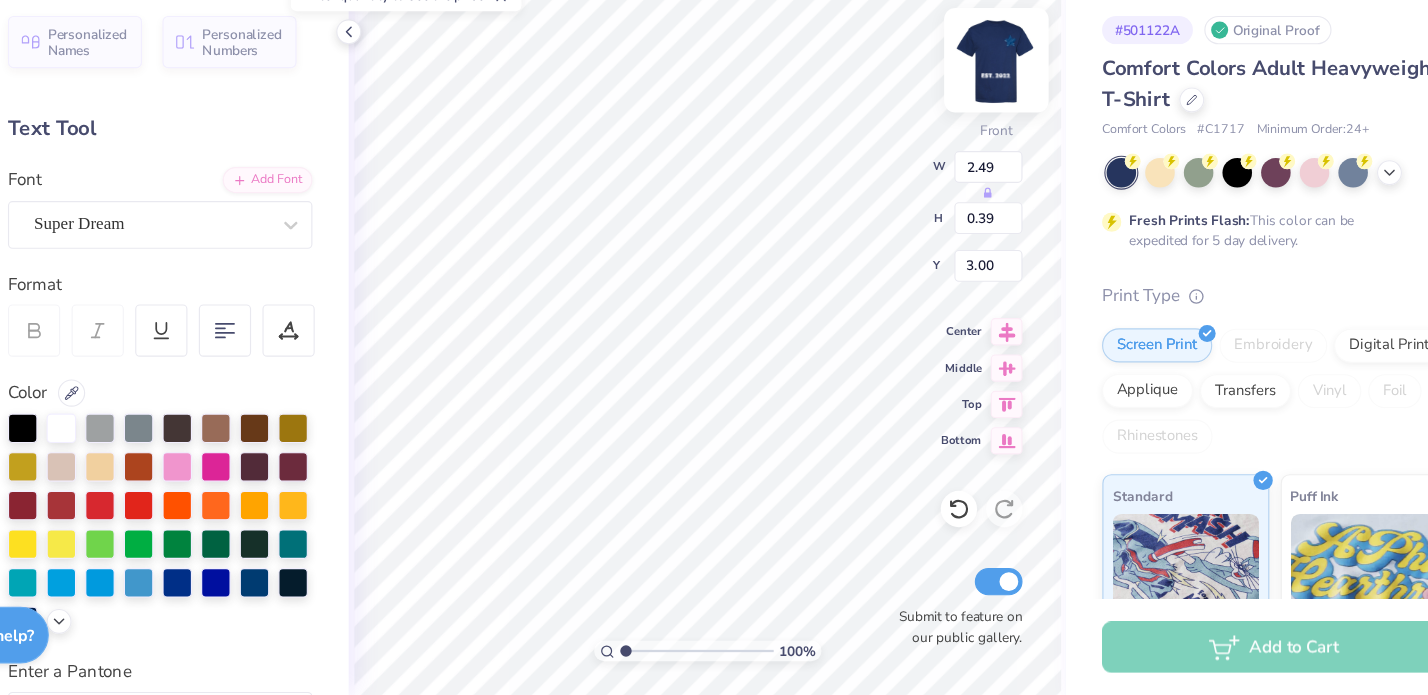 click at bounding box center [992, 136] 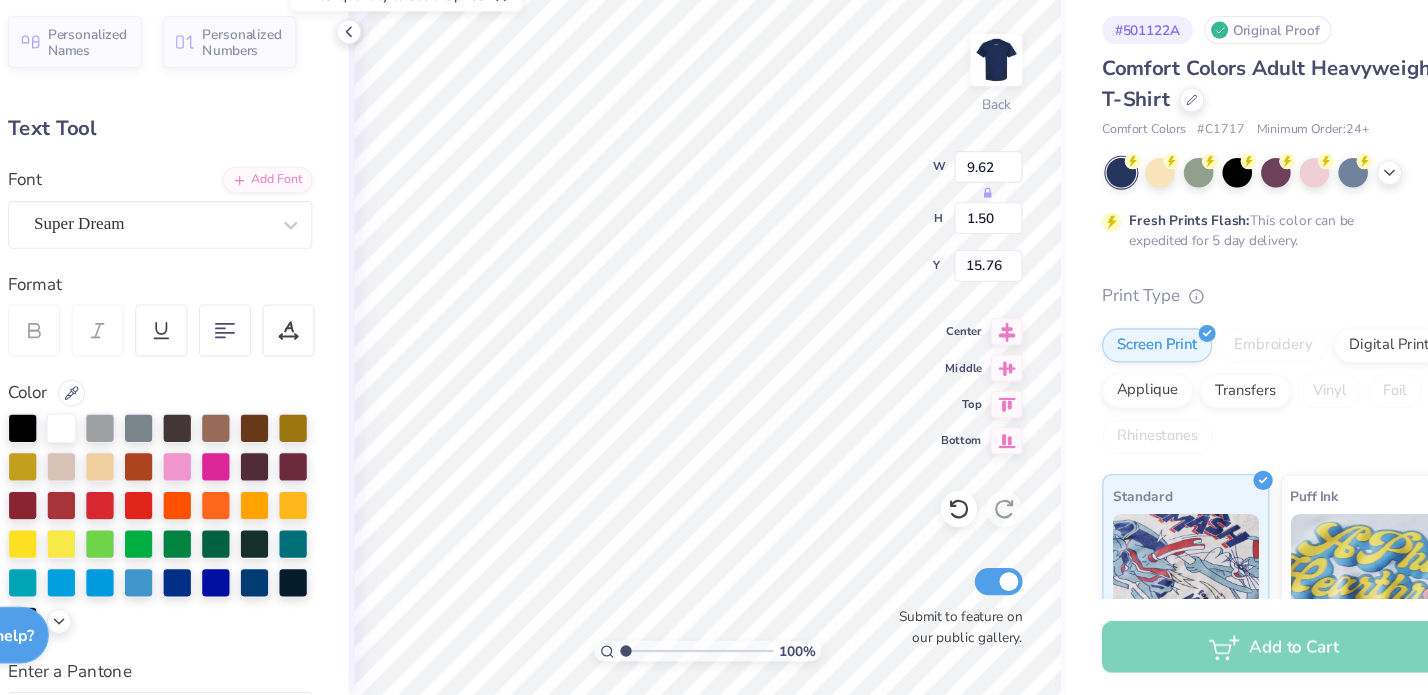 type on "15.73" 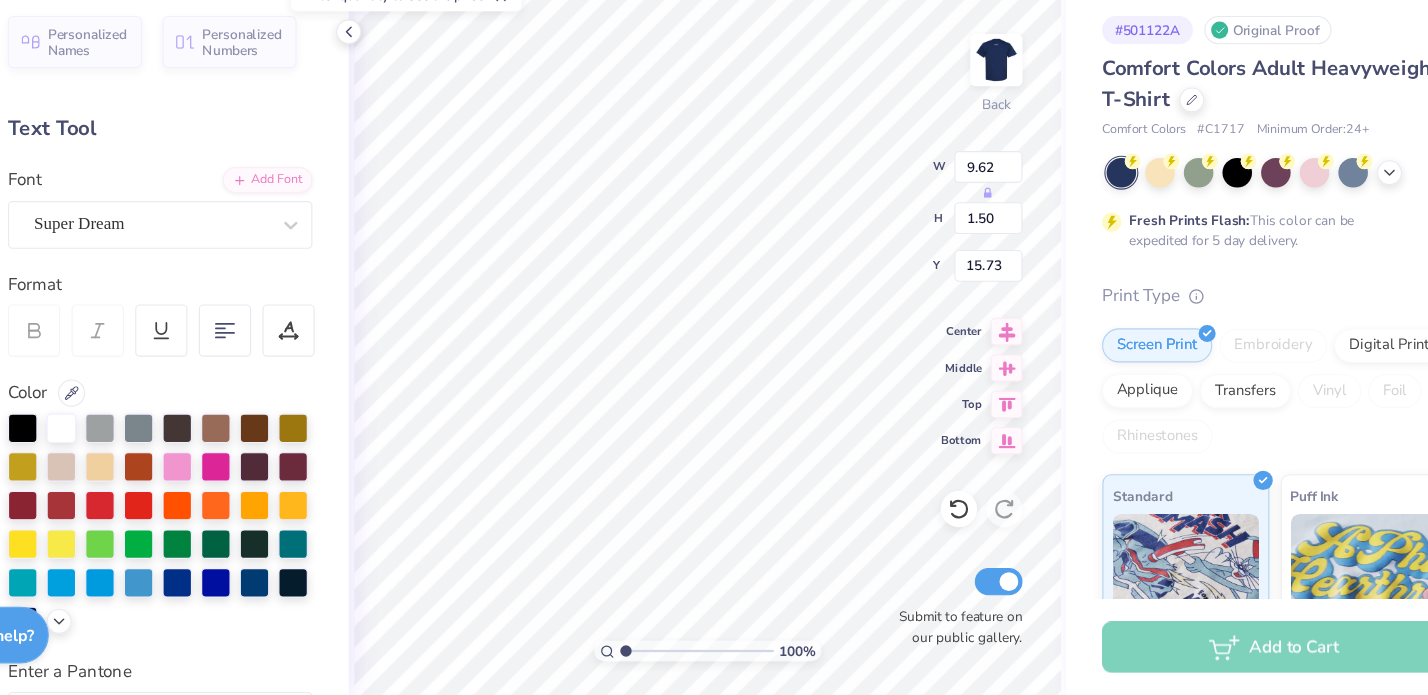 scroll, scrollTop: 0, scrollLeft: 0, axis: both 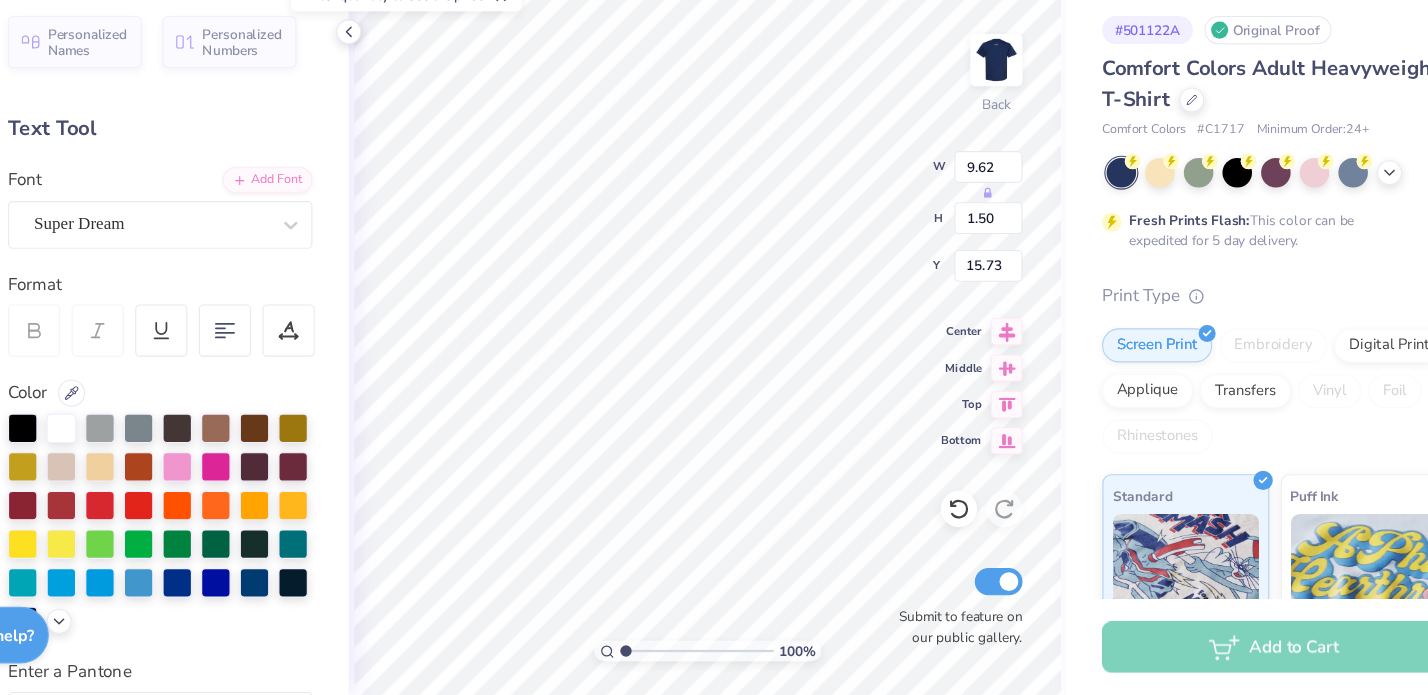 type on "E" 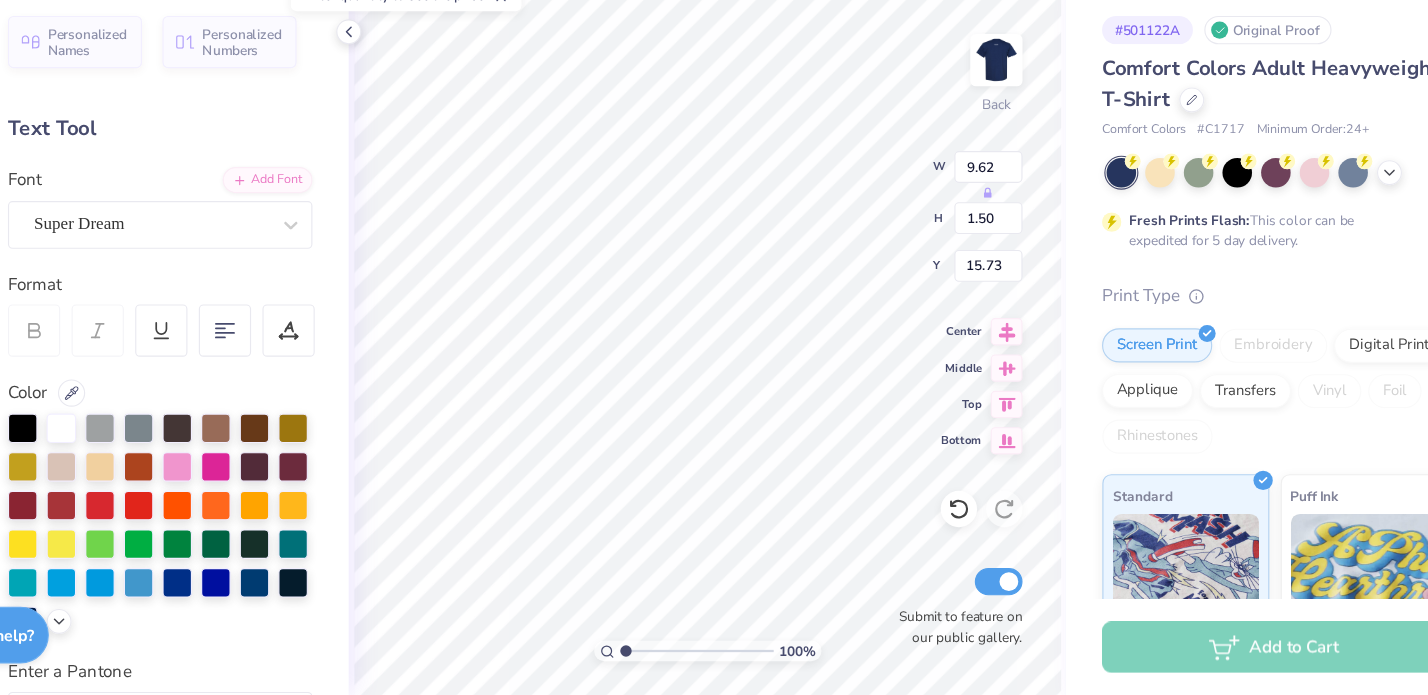 scroll, scrollTop: 0, scrollLeft: 3, axis: horizontal 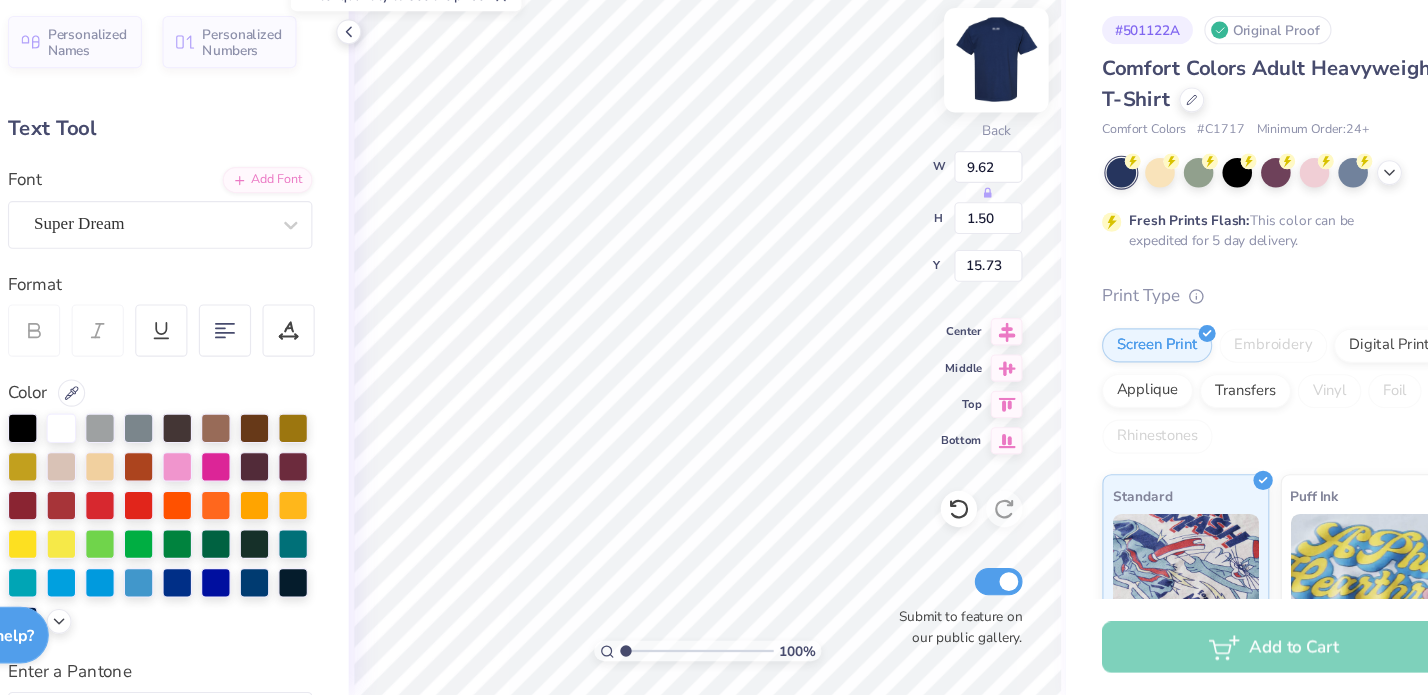 type on "PLUS" 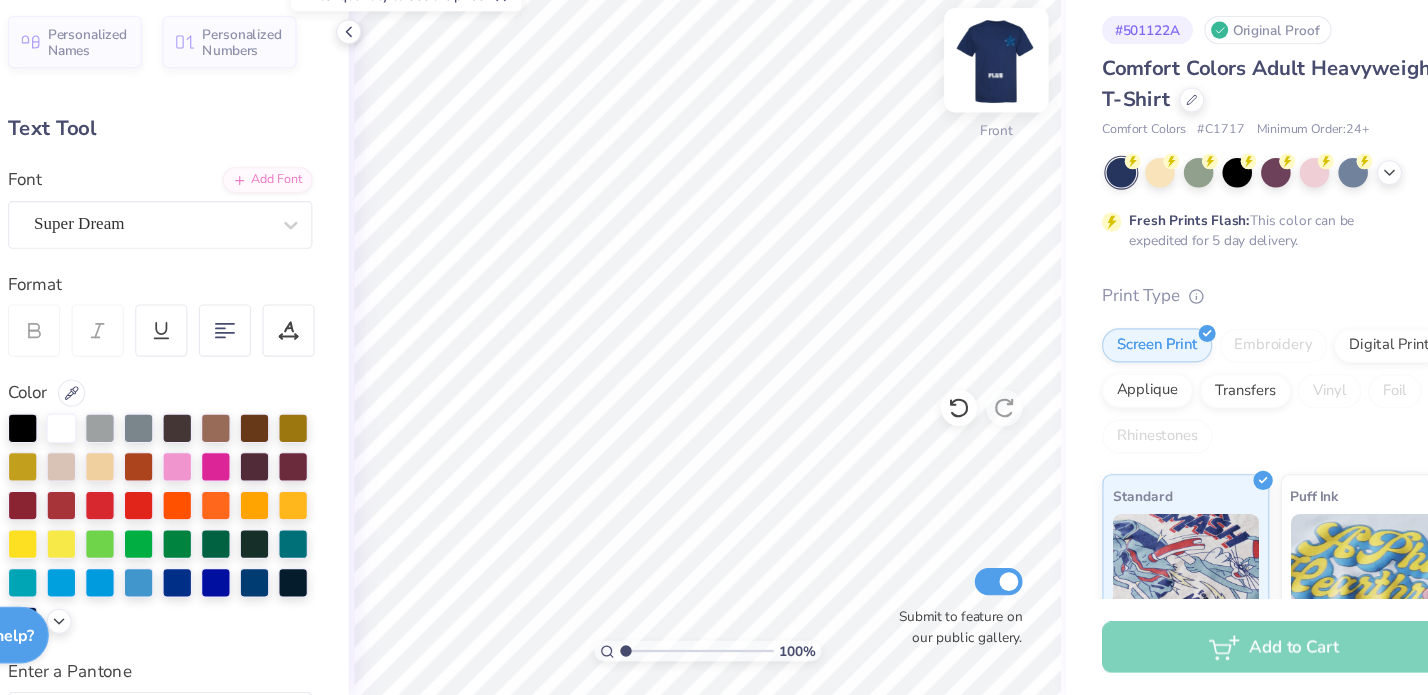 click at bounding box center (992, 136) 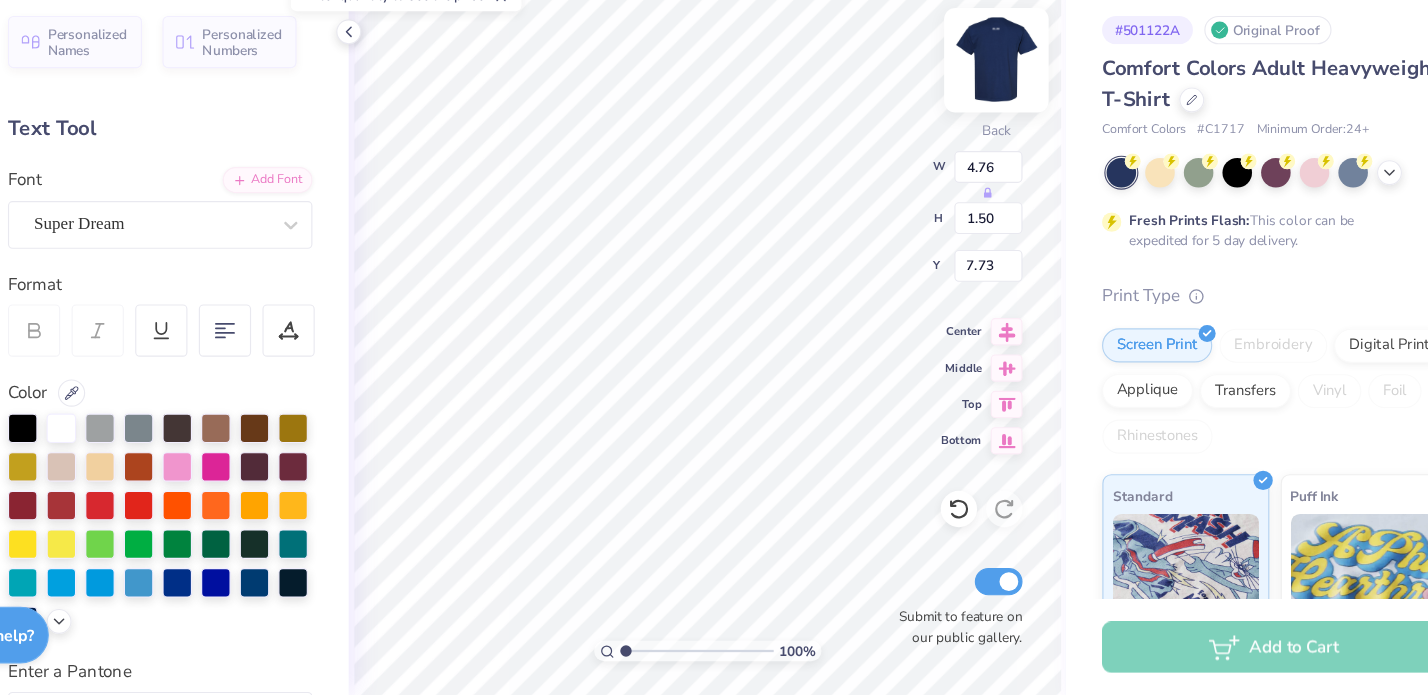 type on "7.73" 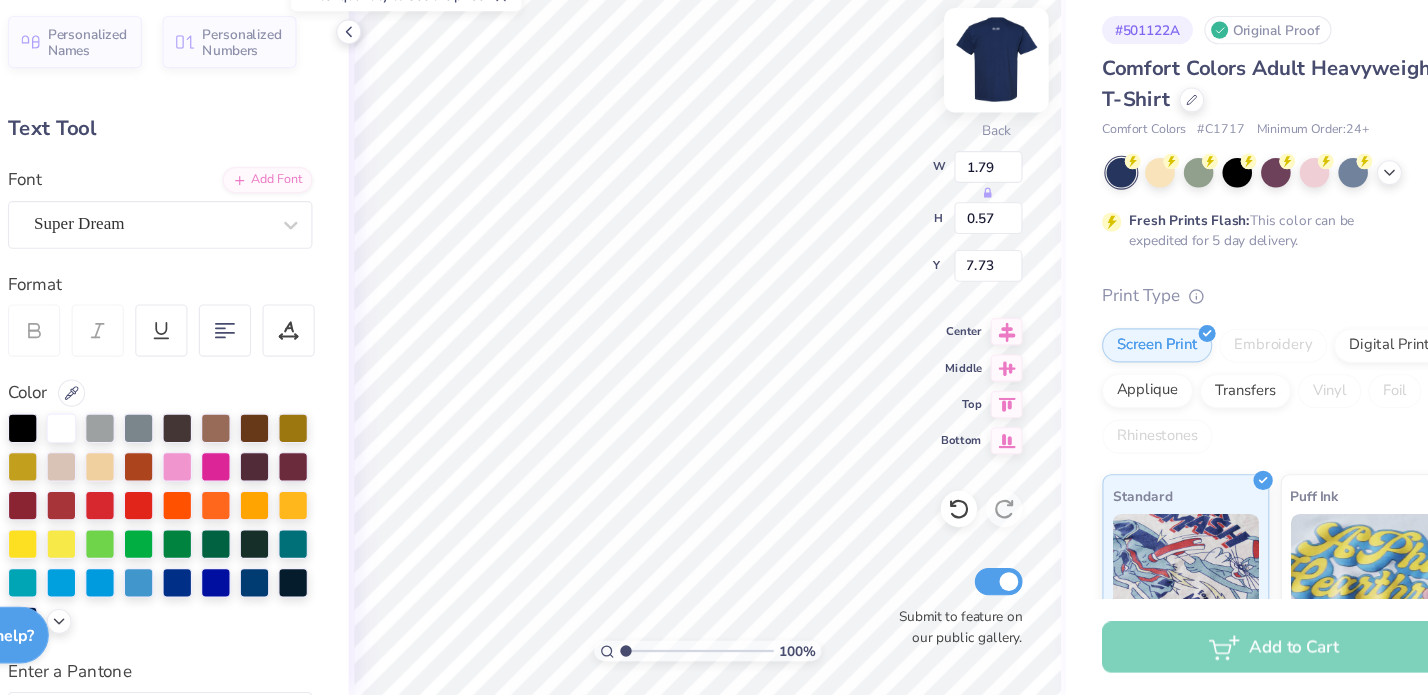 type on "1.79" 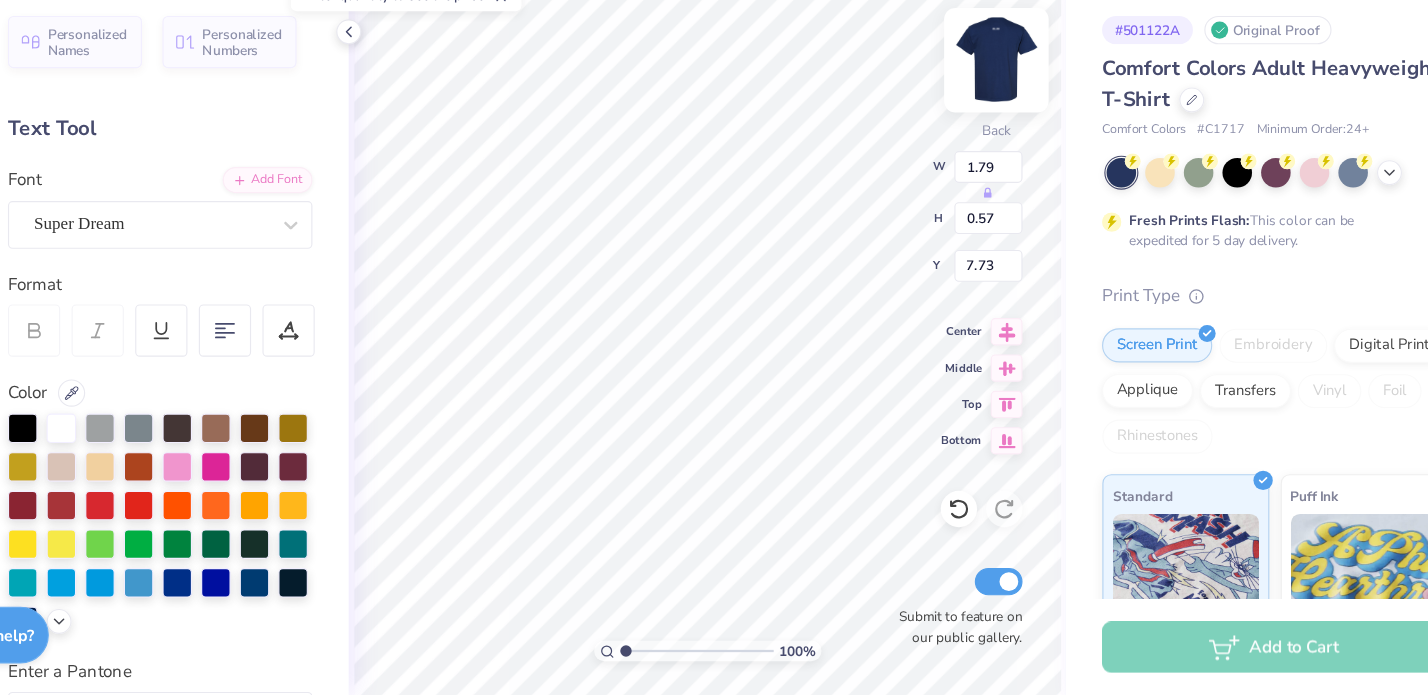 type on "0.57" 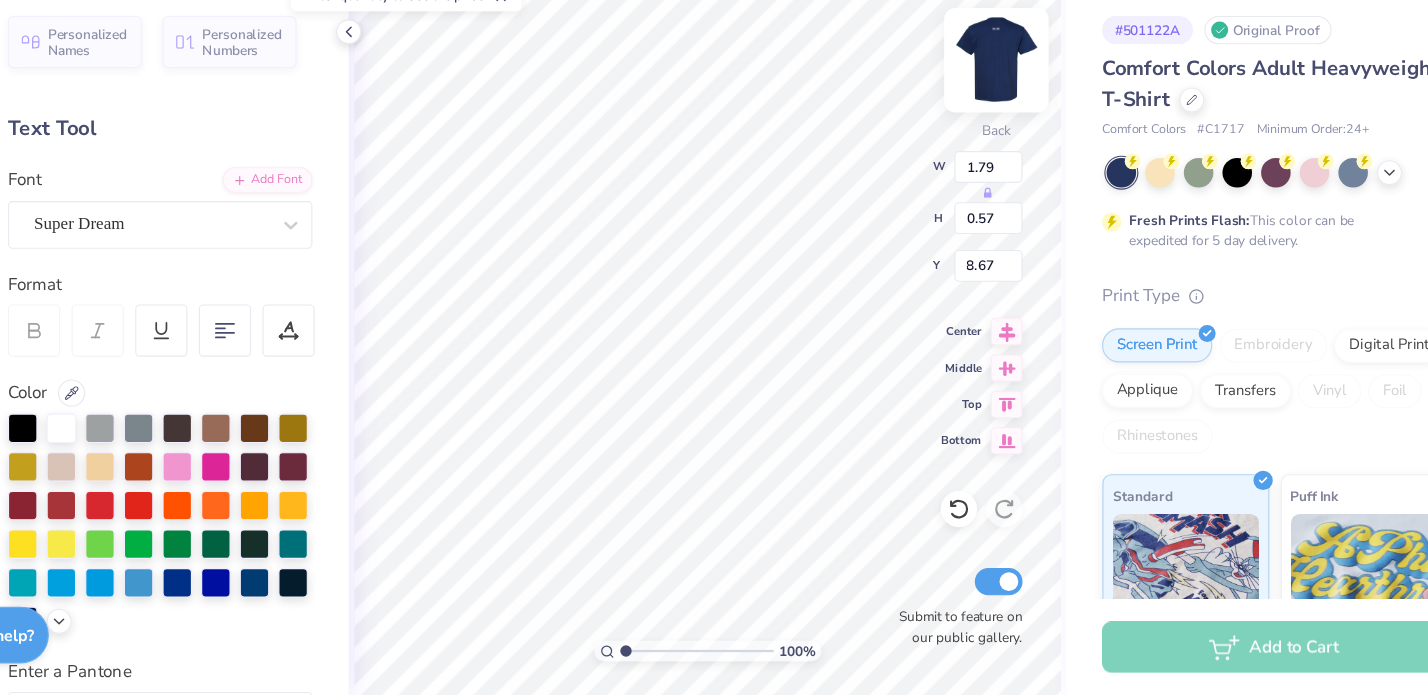 type on "6.70" 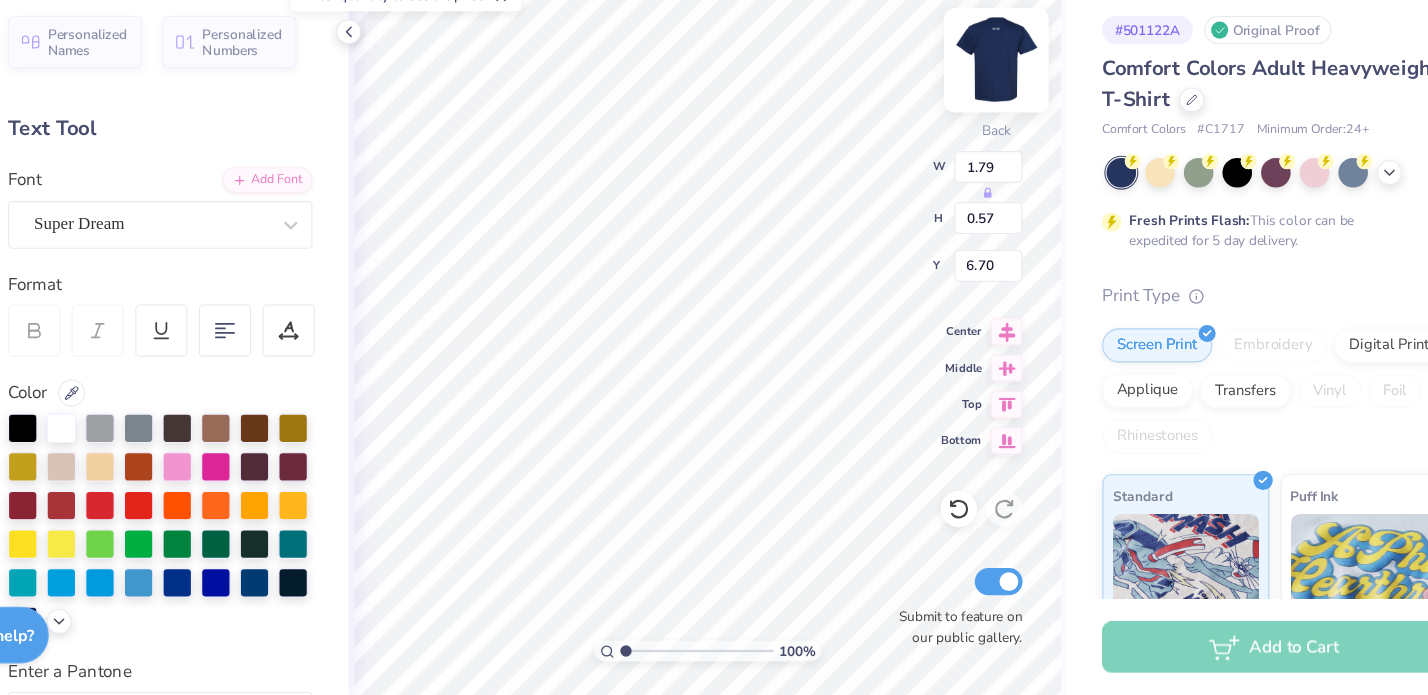 type on "1.36" 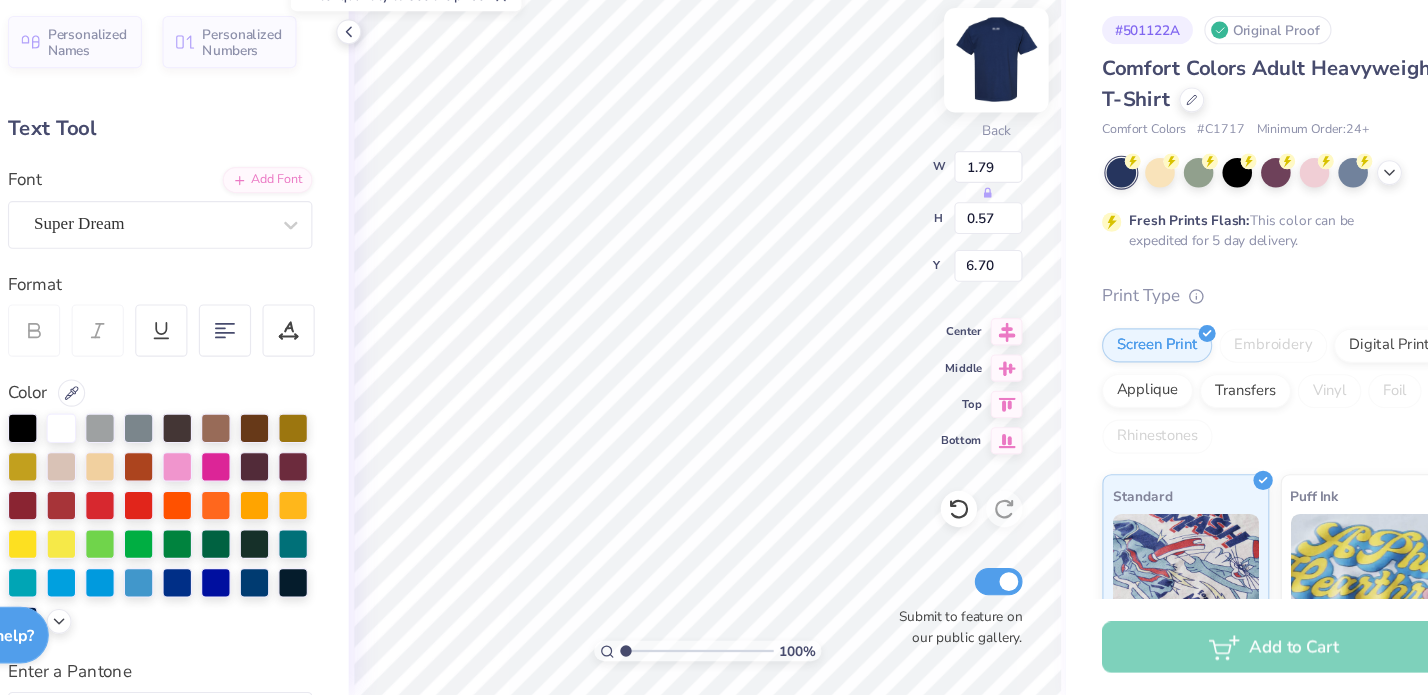 type on "0.43" 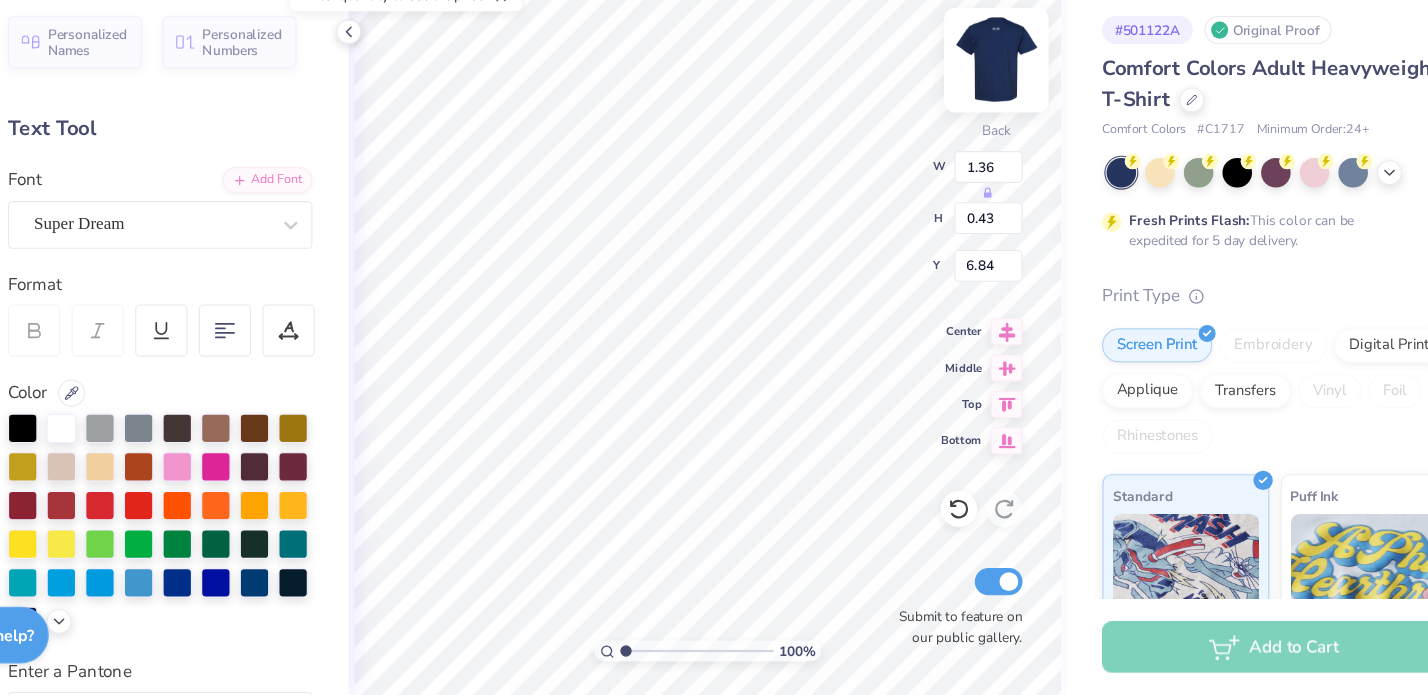 type on "6.70" 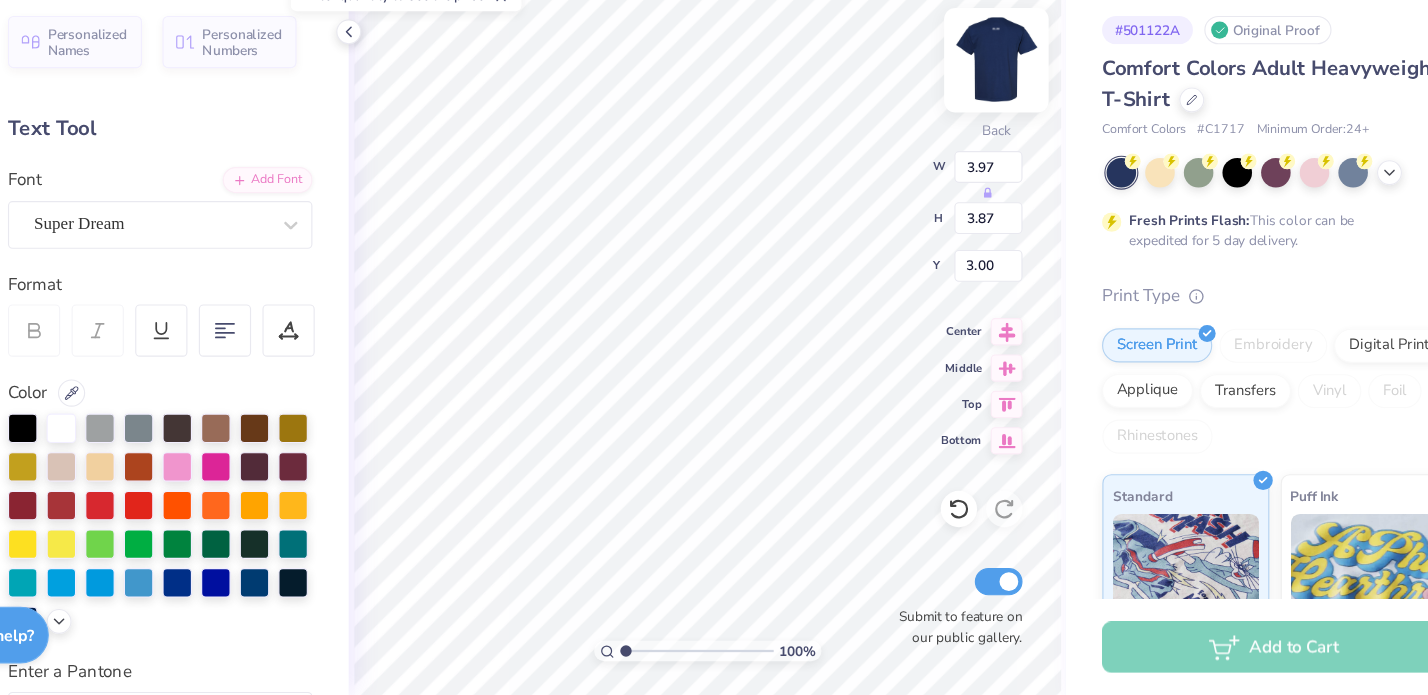 type on "3.90" 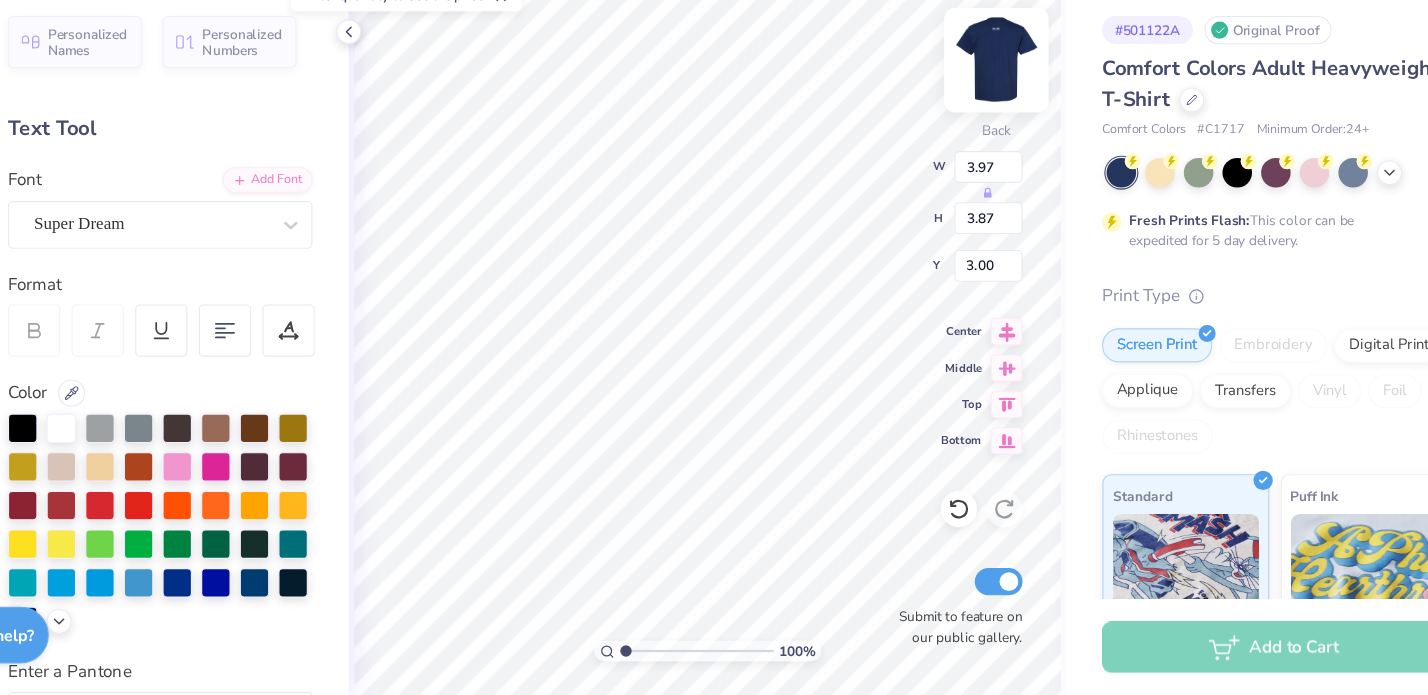 type on "3.80" 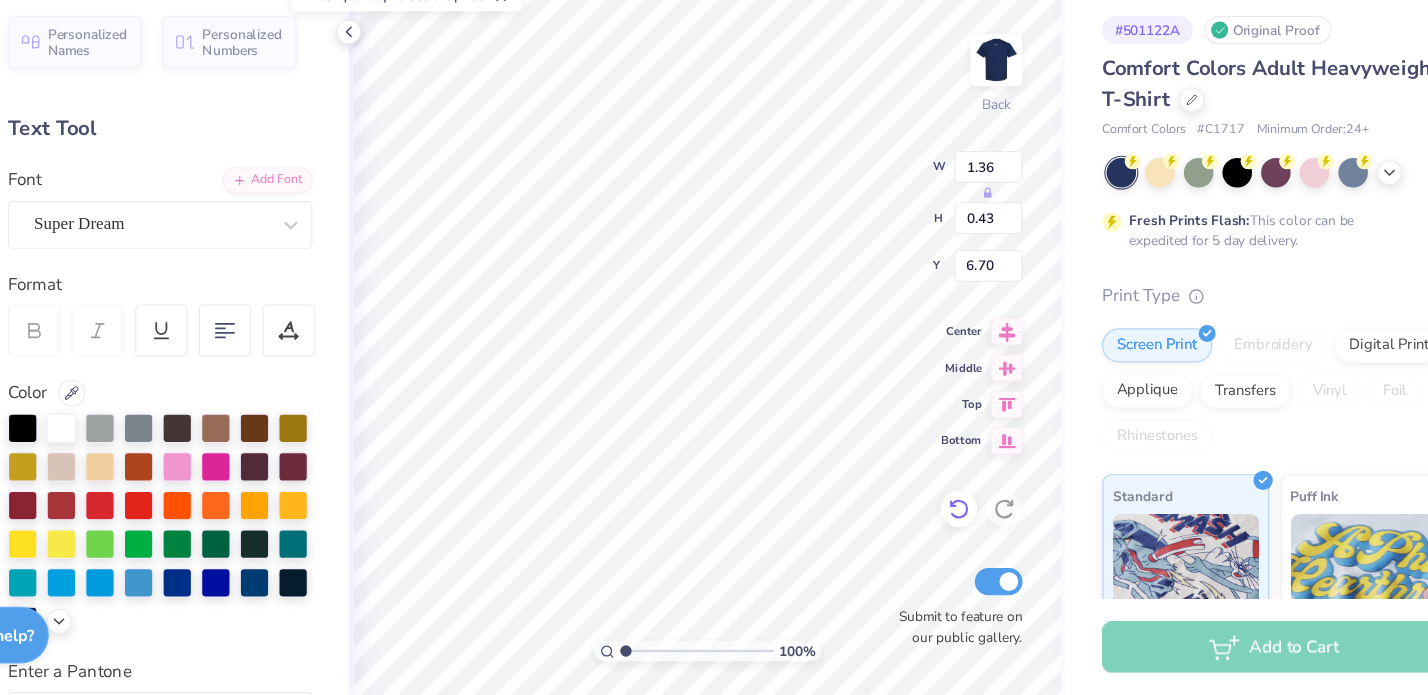 click 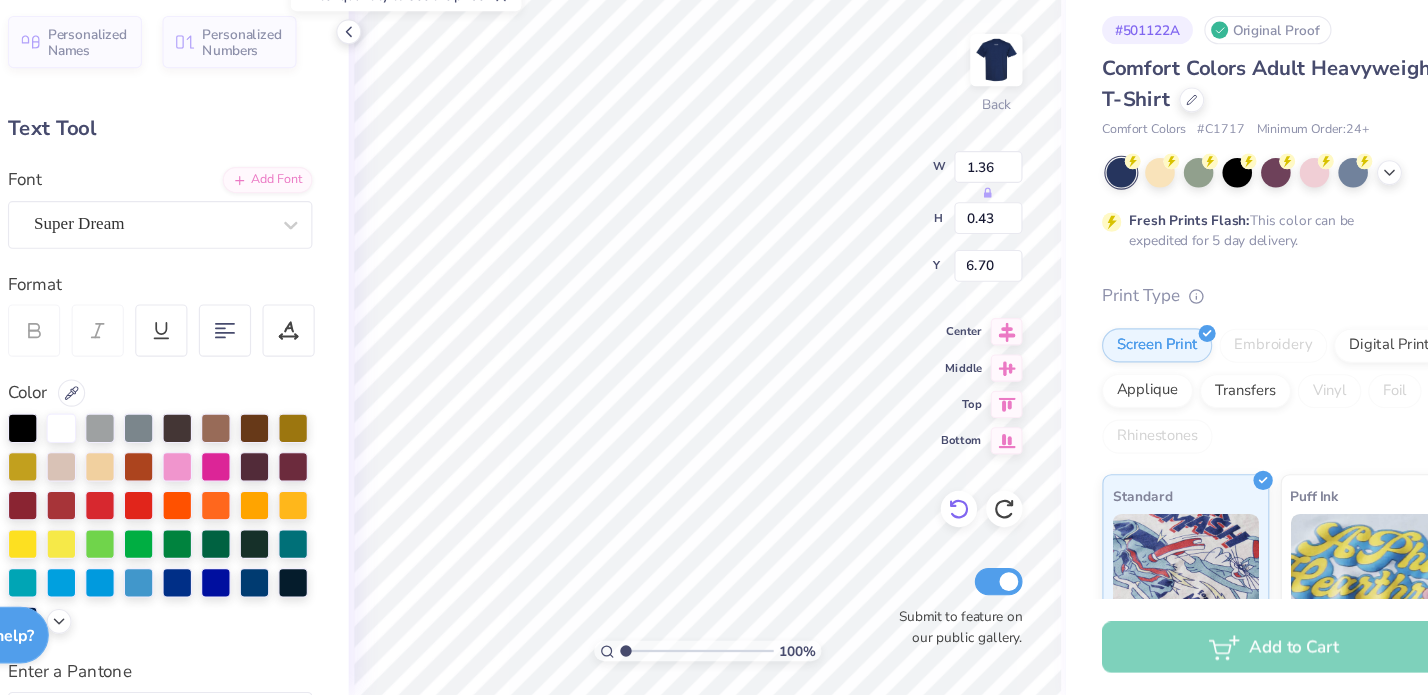 click 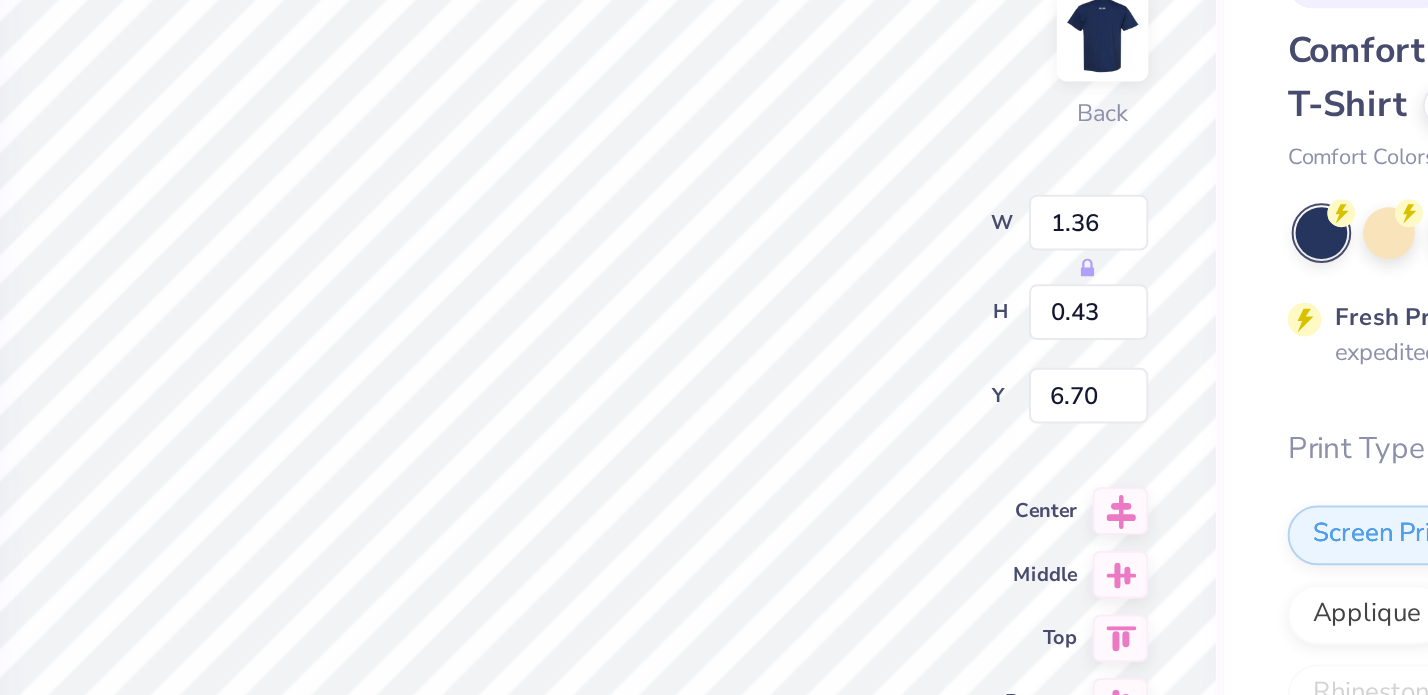 type on "3.90" 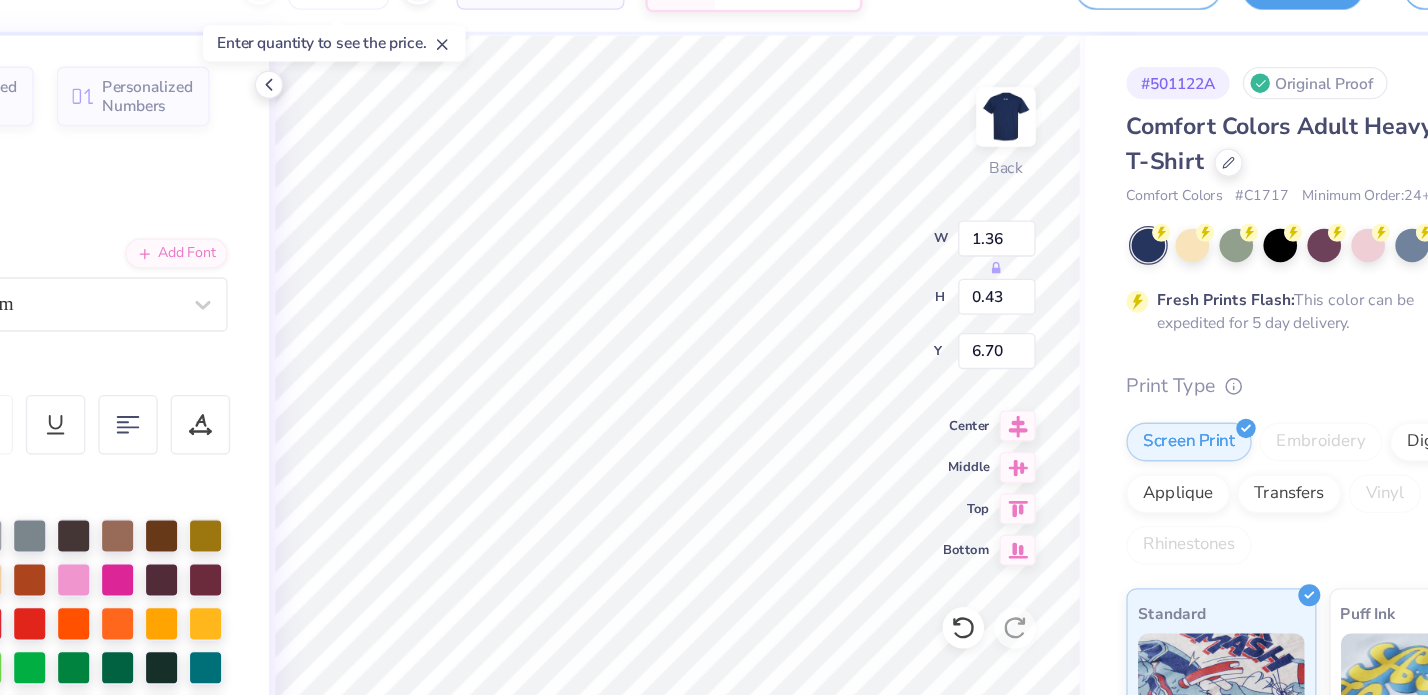 type on "1.61" 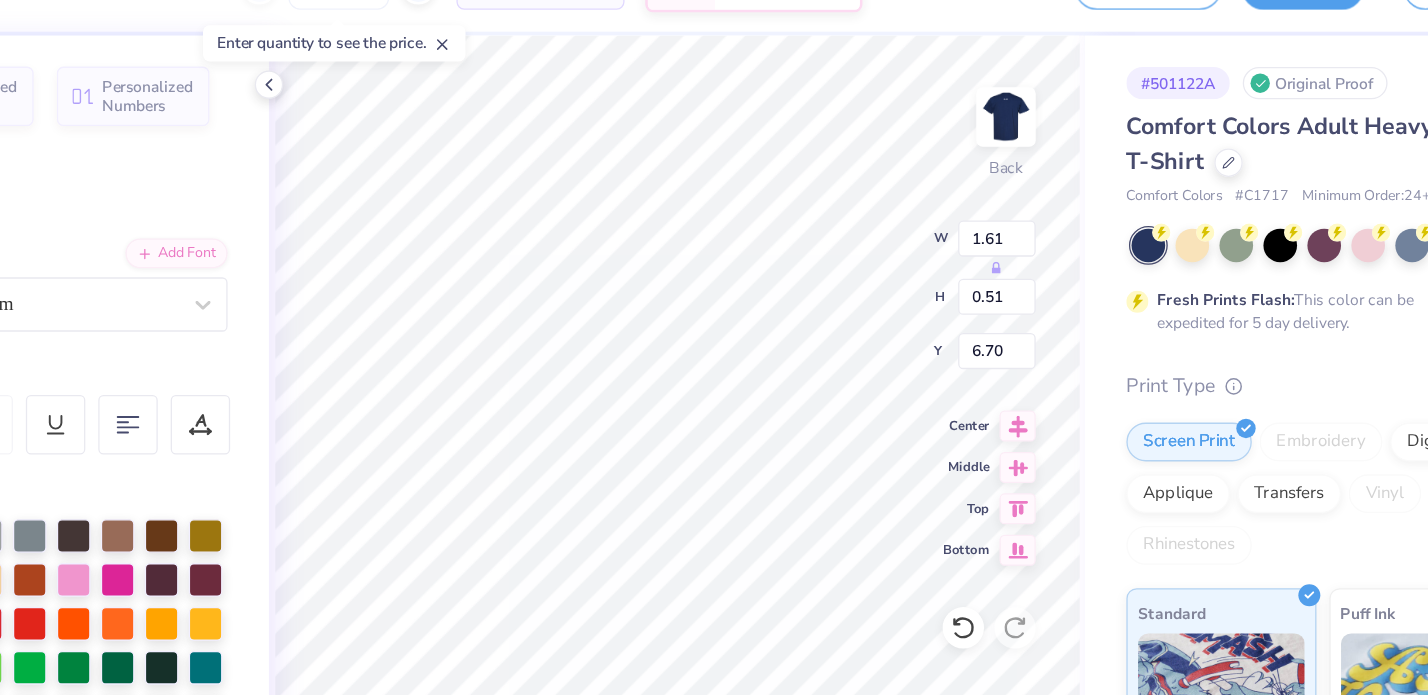 type on "6.87" 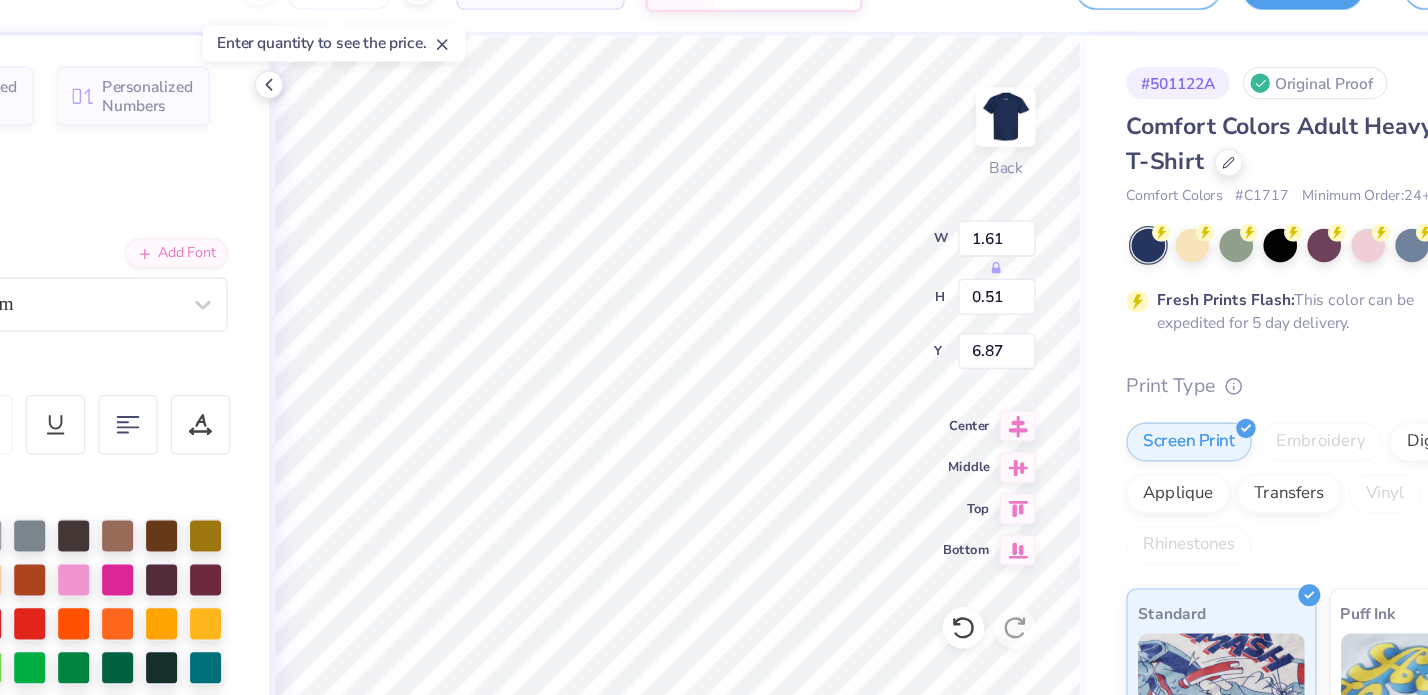 type on "6.80" 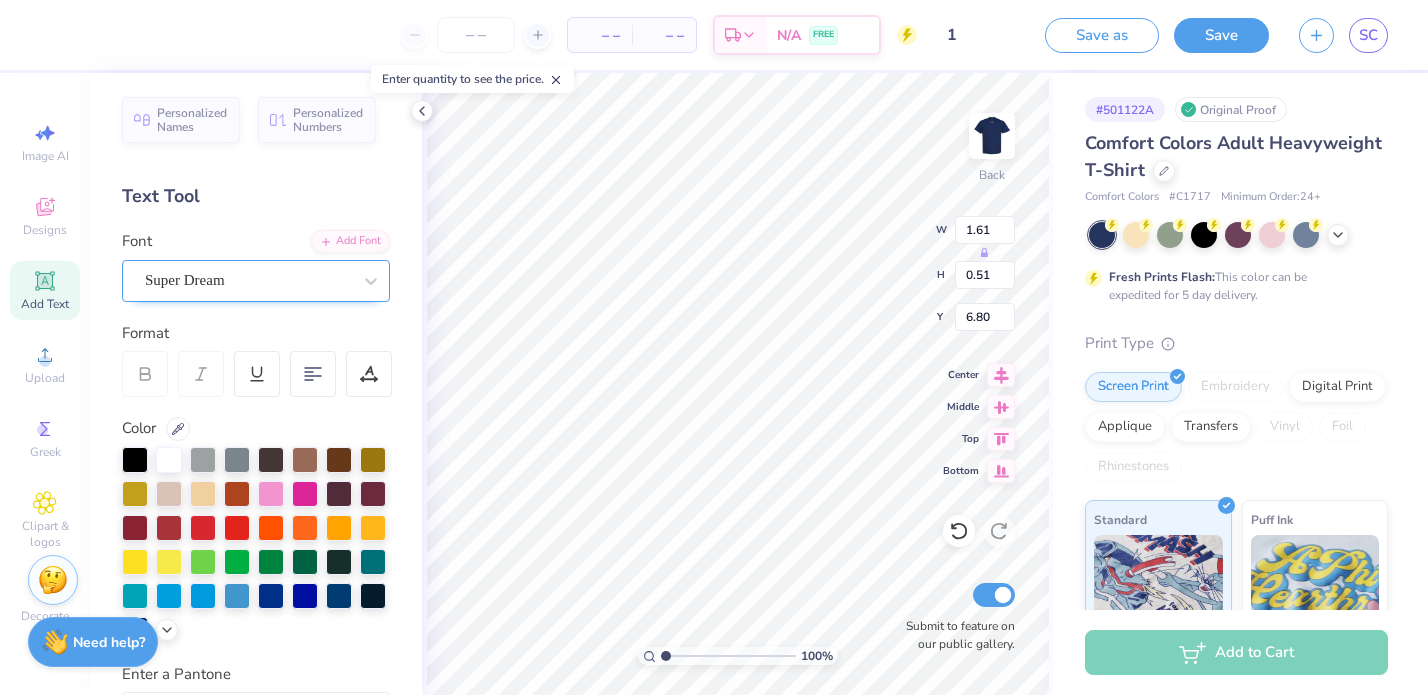 click on "Super Dream" at bounding box center (248, 280) 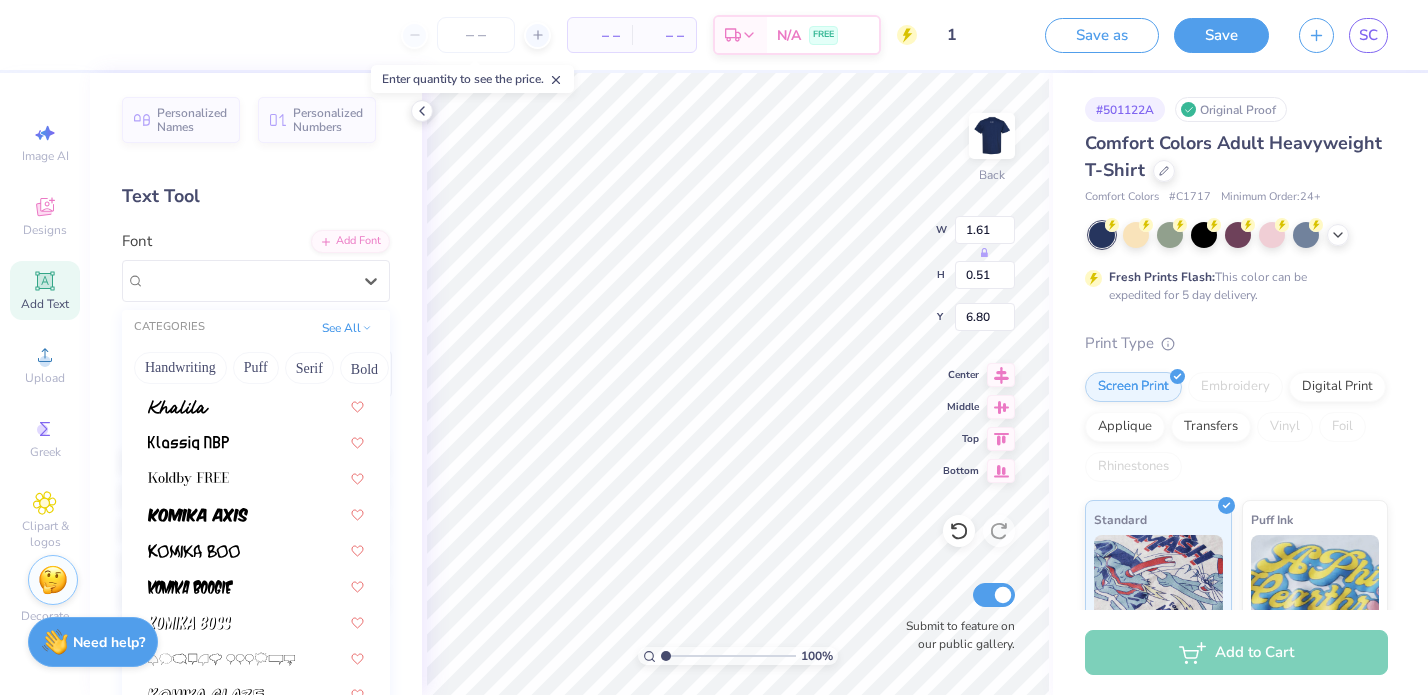 scroll, scrollTop: 5468, scrollLeft: 0, axis: vertical 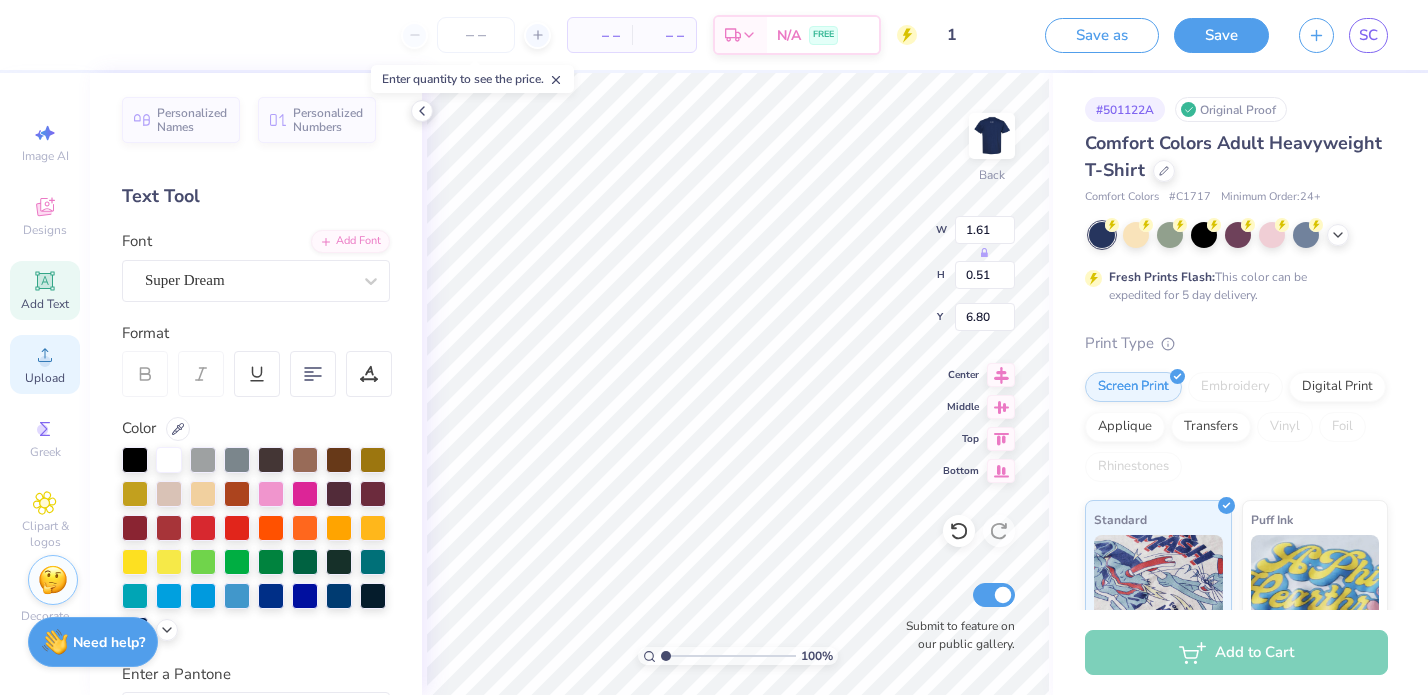 click on "Upload" at bounding box center (45, 378) 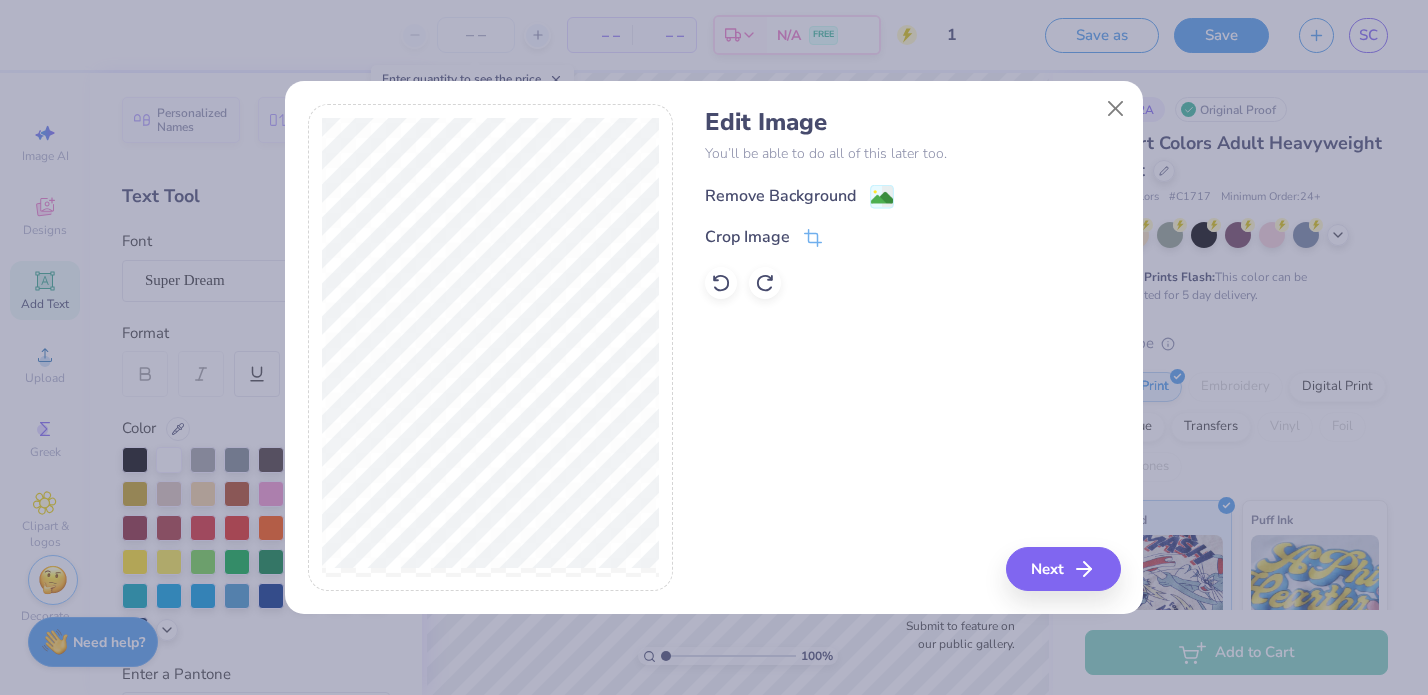 click on "Remove Background" at bounding box center [780, 196] 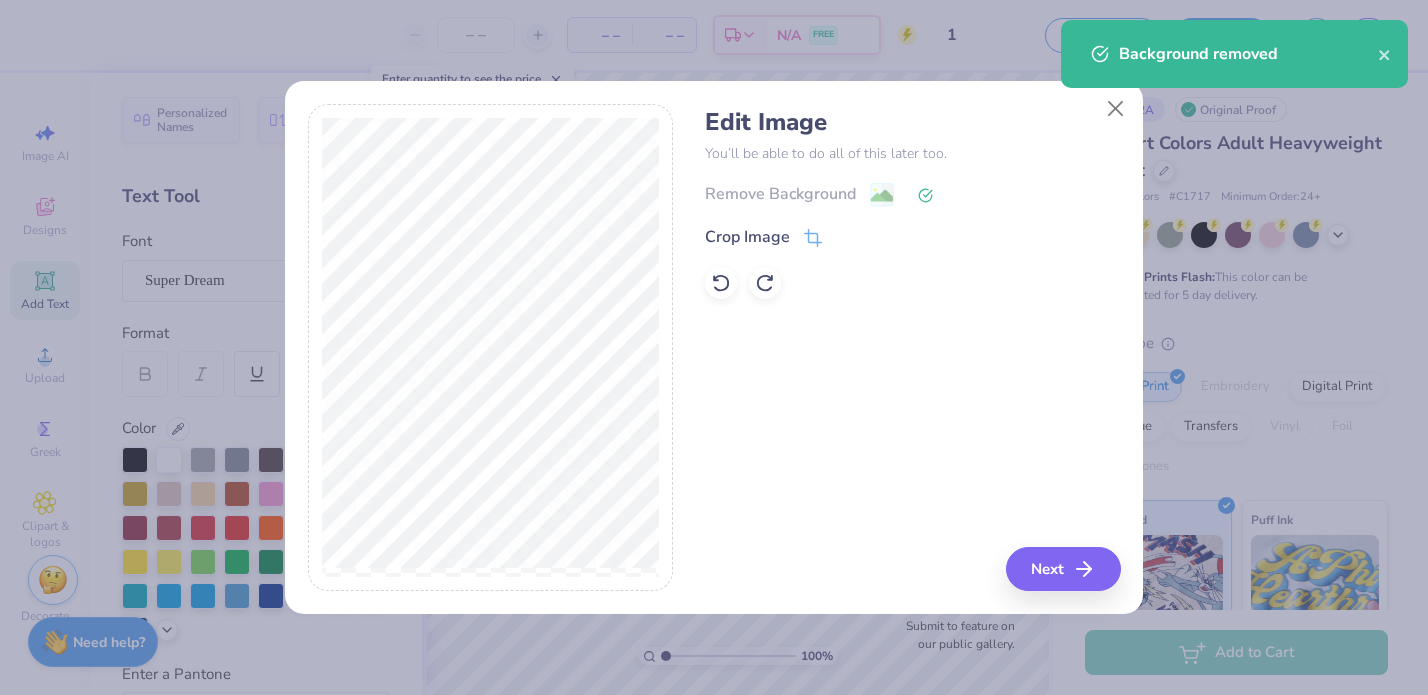 click on "Edit Image You’ll be able to do all of this later too. Remove Background Crop Image" at bounding box center [912, 203] 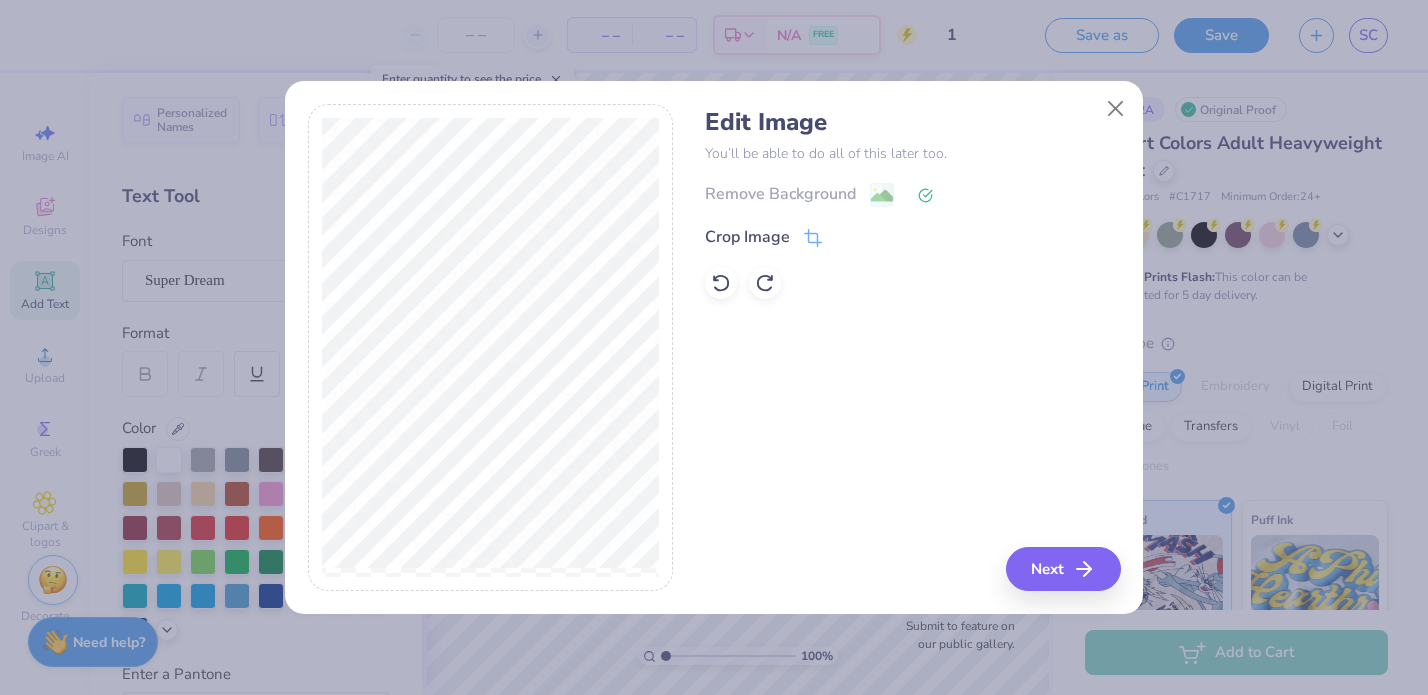 click 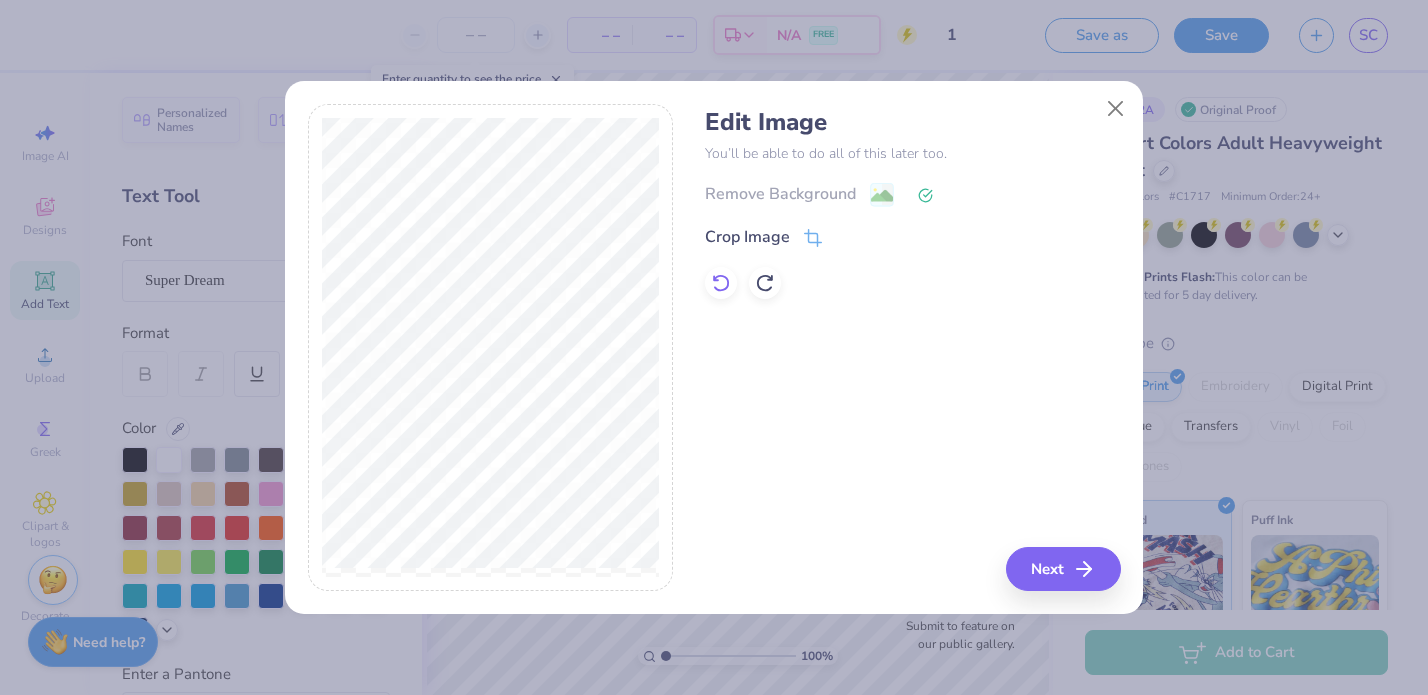 click at bounding box center (721, 283) 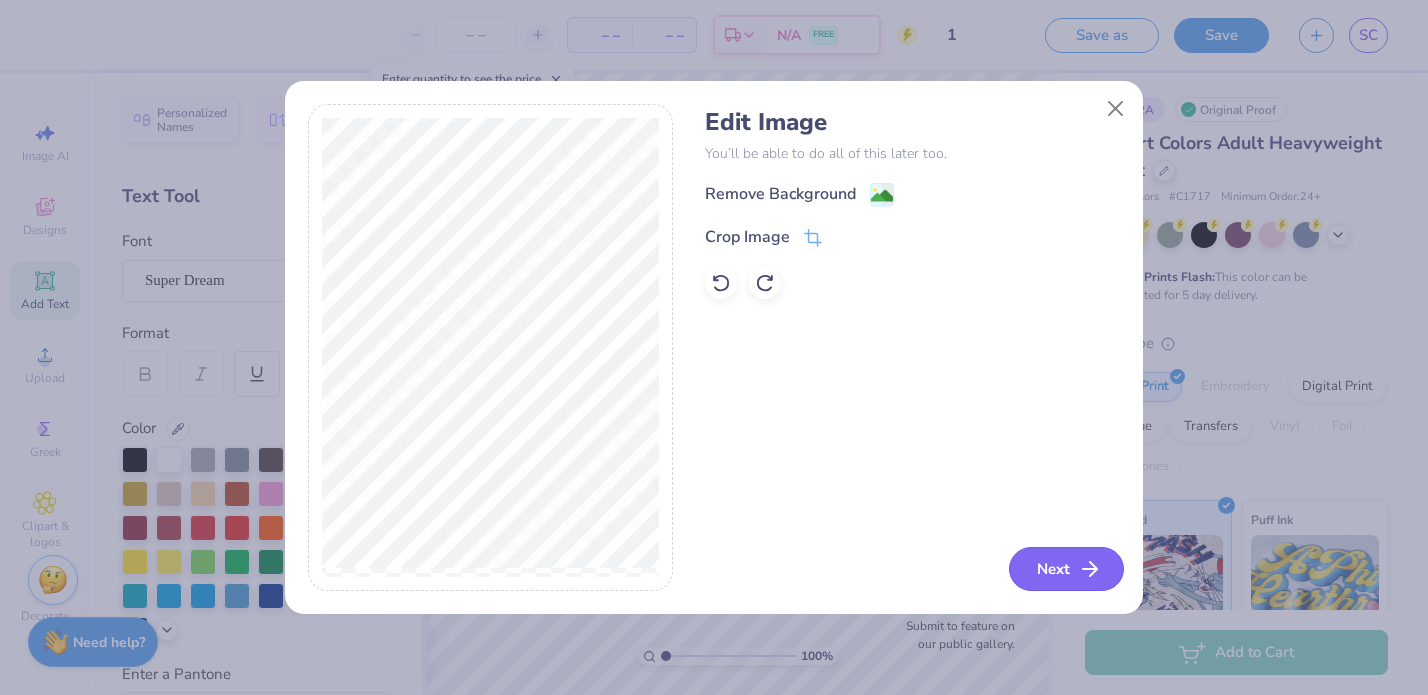 click 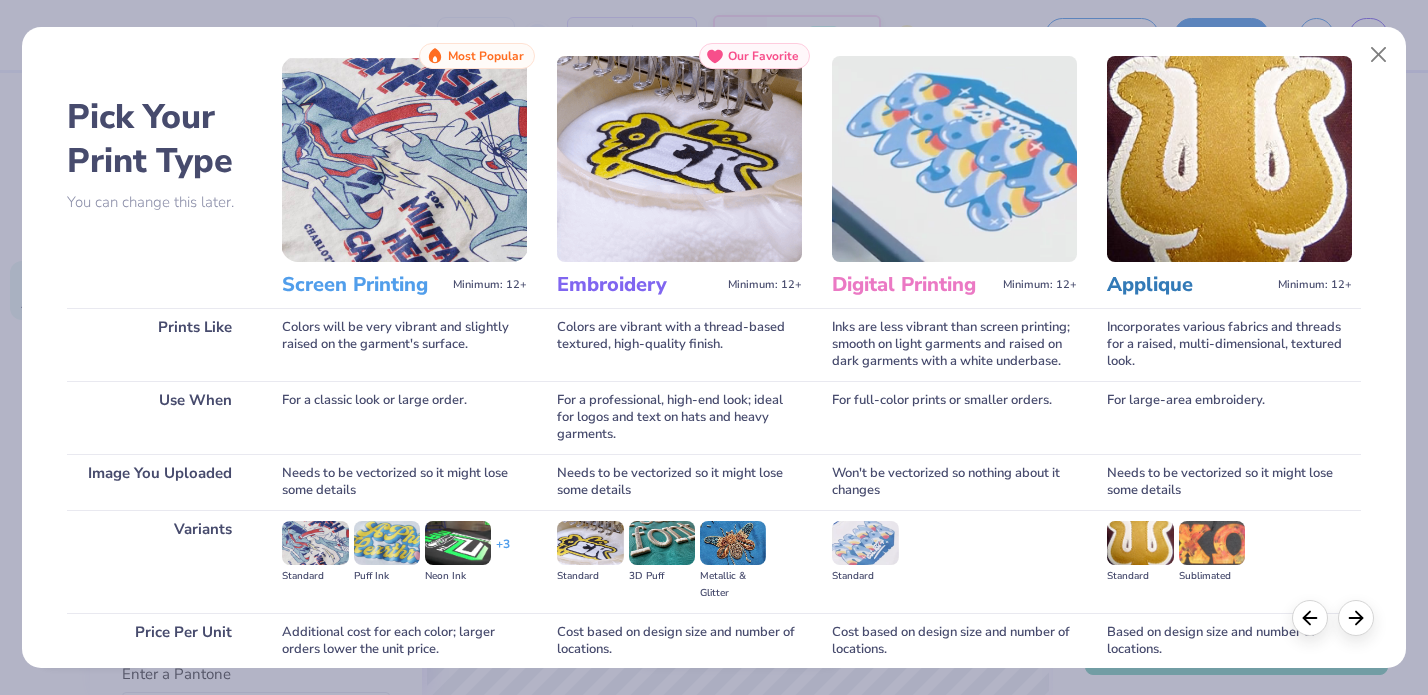 scroll, scrollTop: 202, scrollLeft: 0, axis: vertical 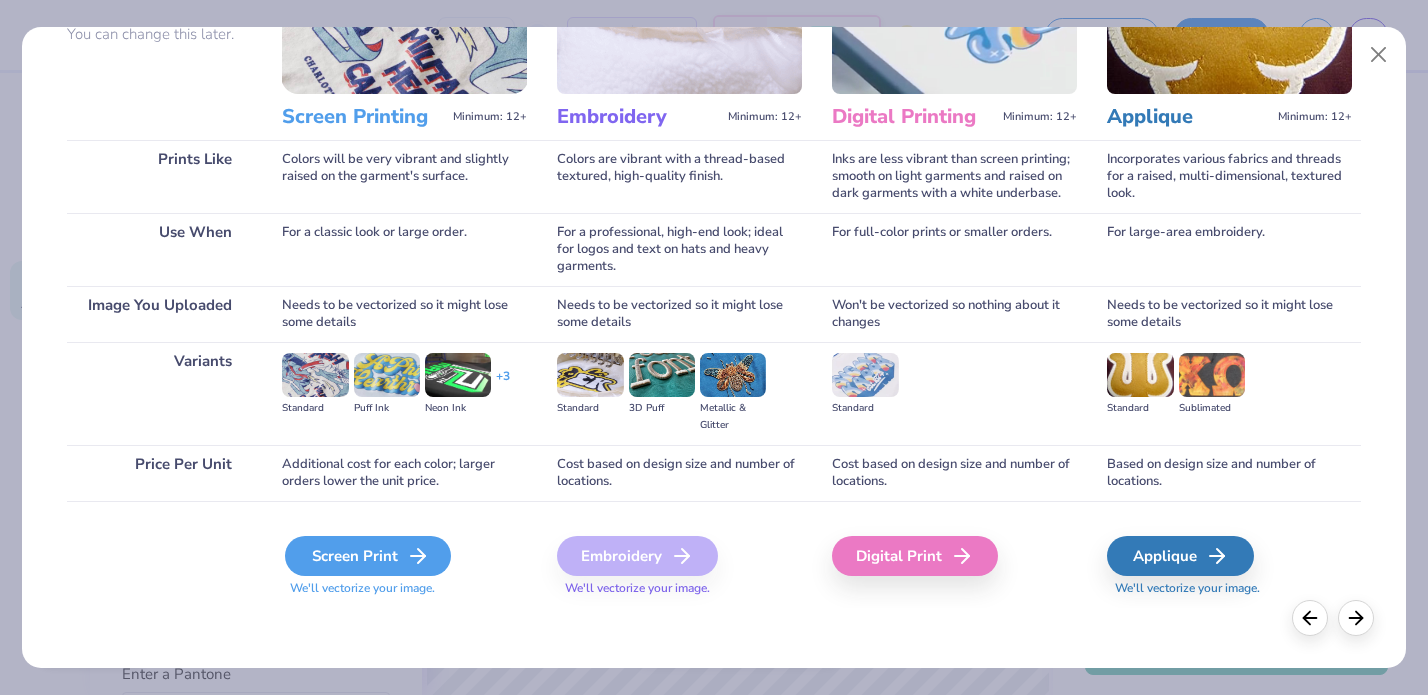 click on "Screen Print" at bounding box center [368, 556] 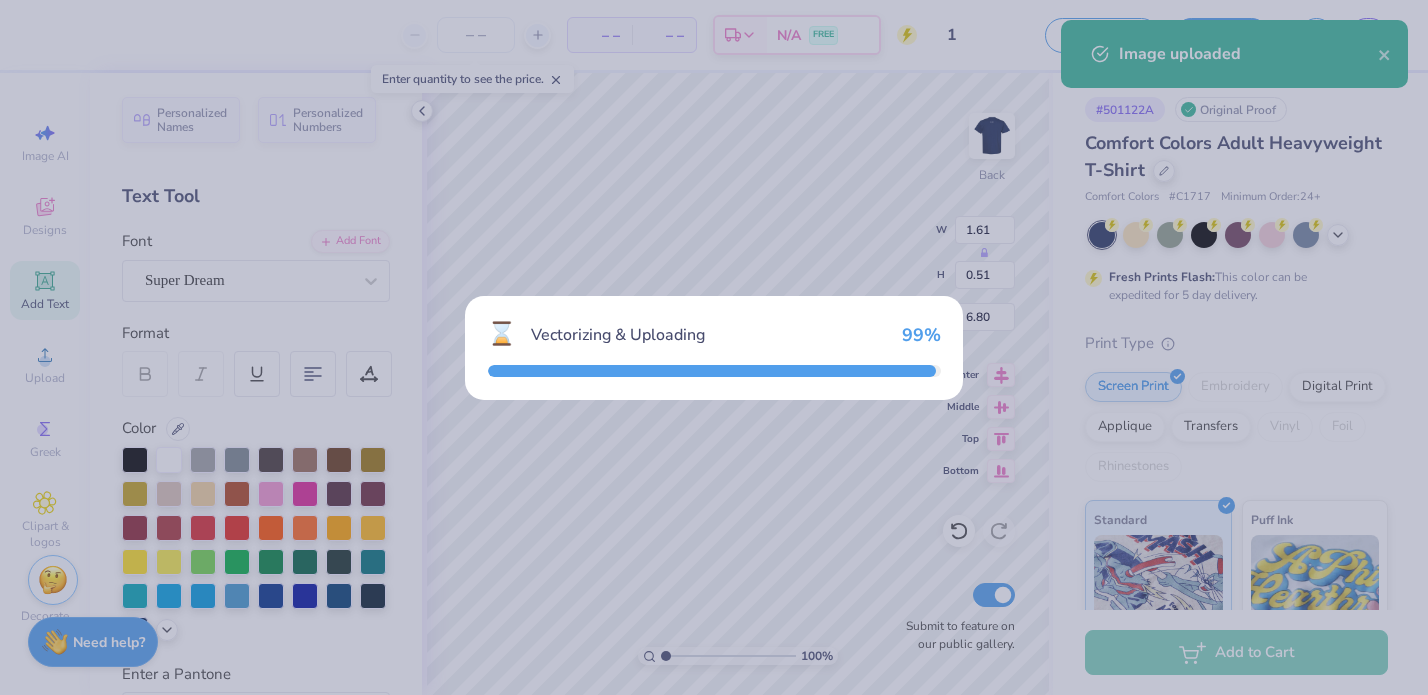 type on "11.82" 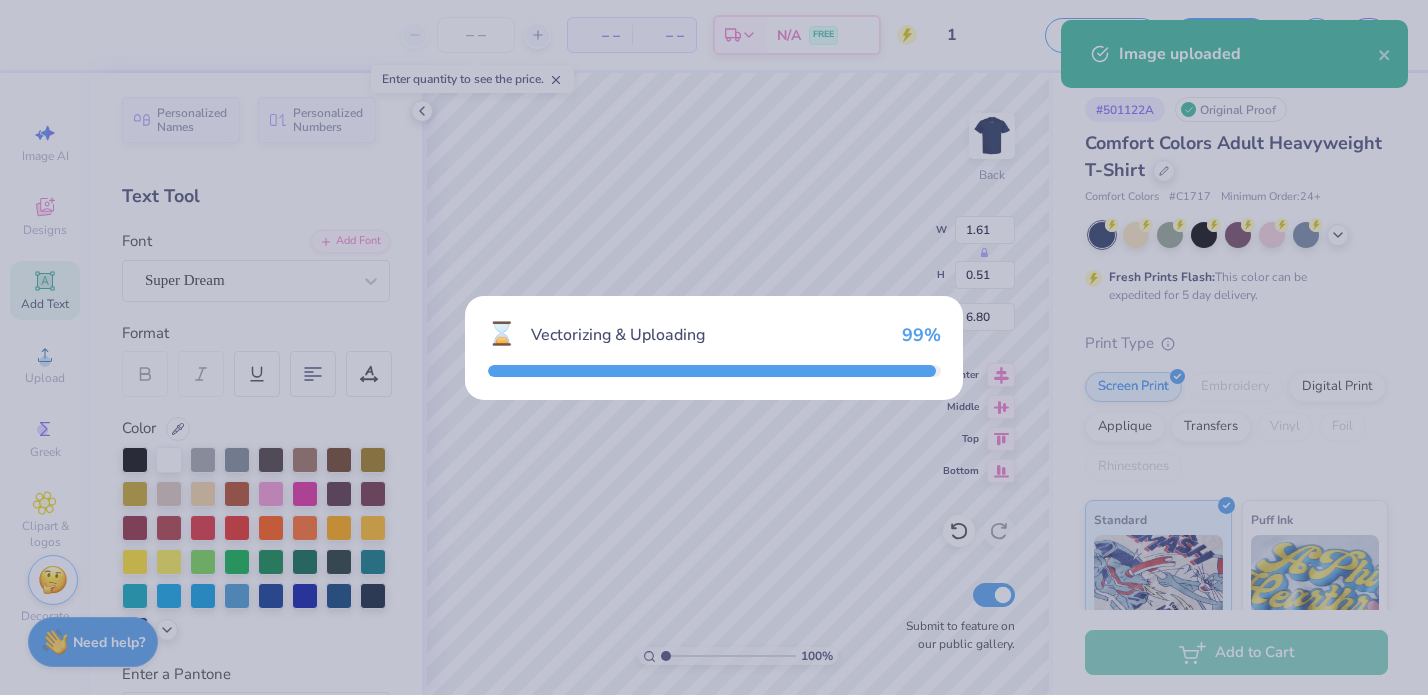 type on "11.84" 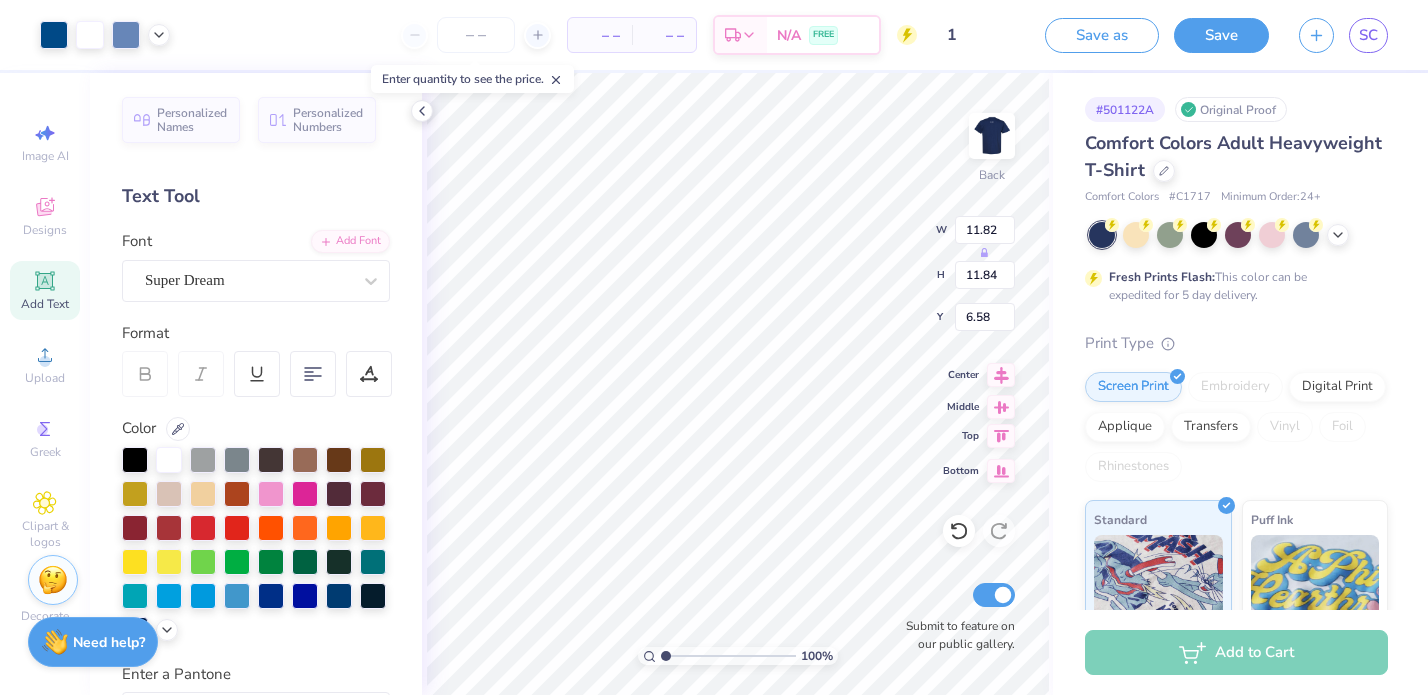 type on "3.54" 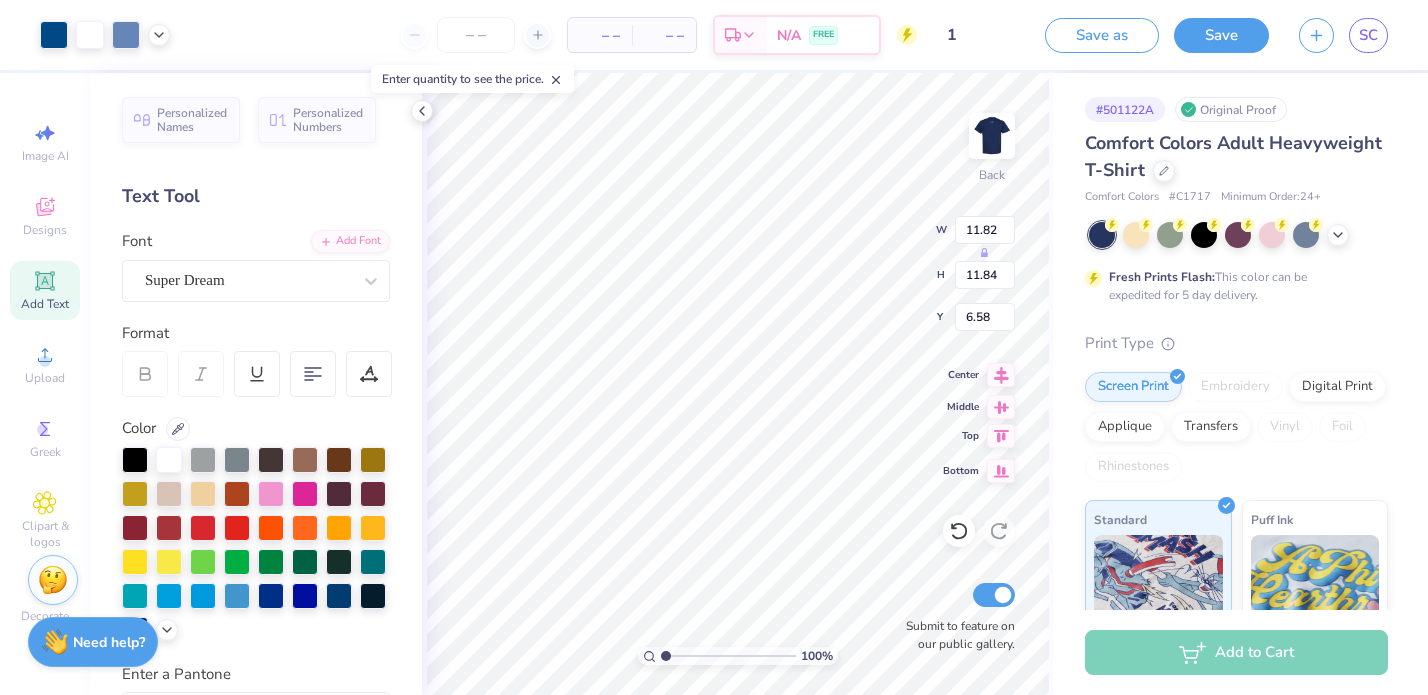 type on "3.55" 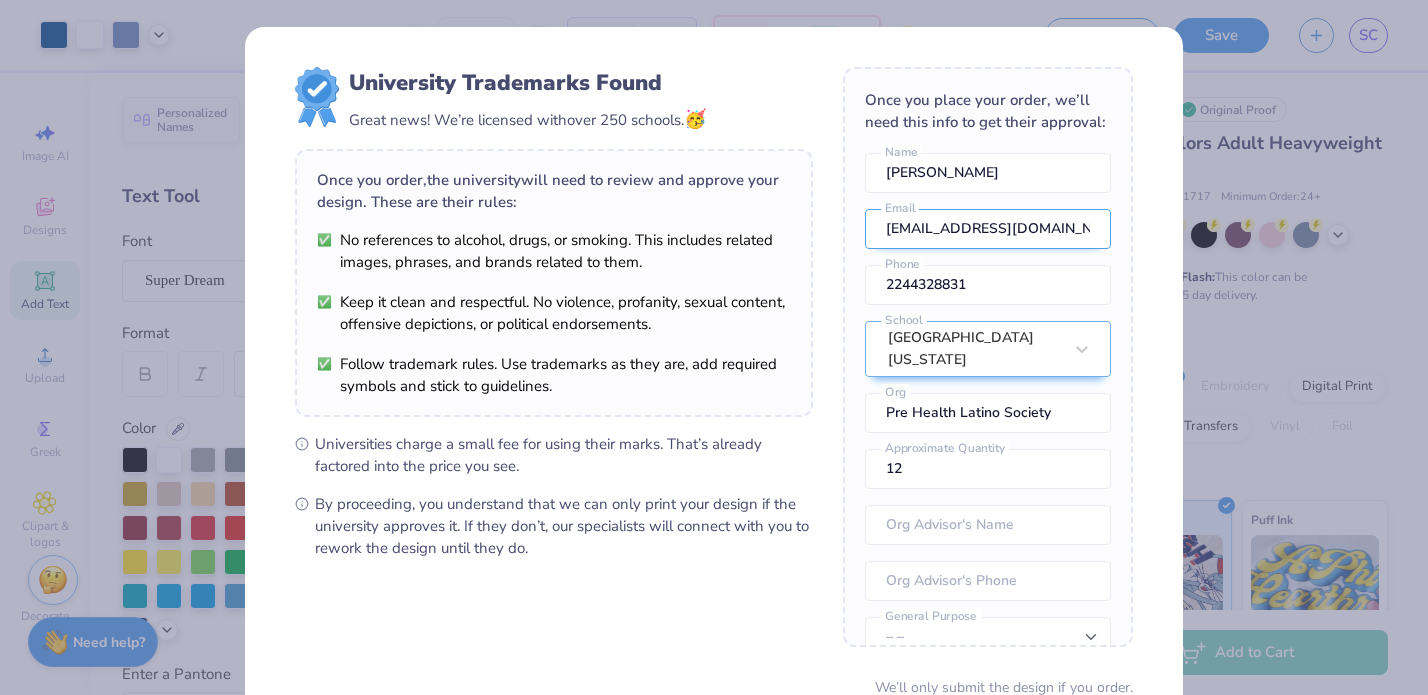scroll, scrollTop: 88, scrollLeft: 0, axis: vertical 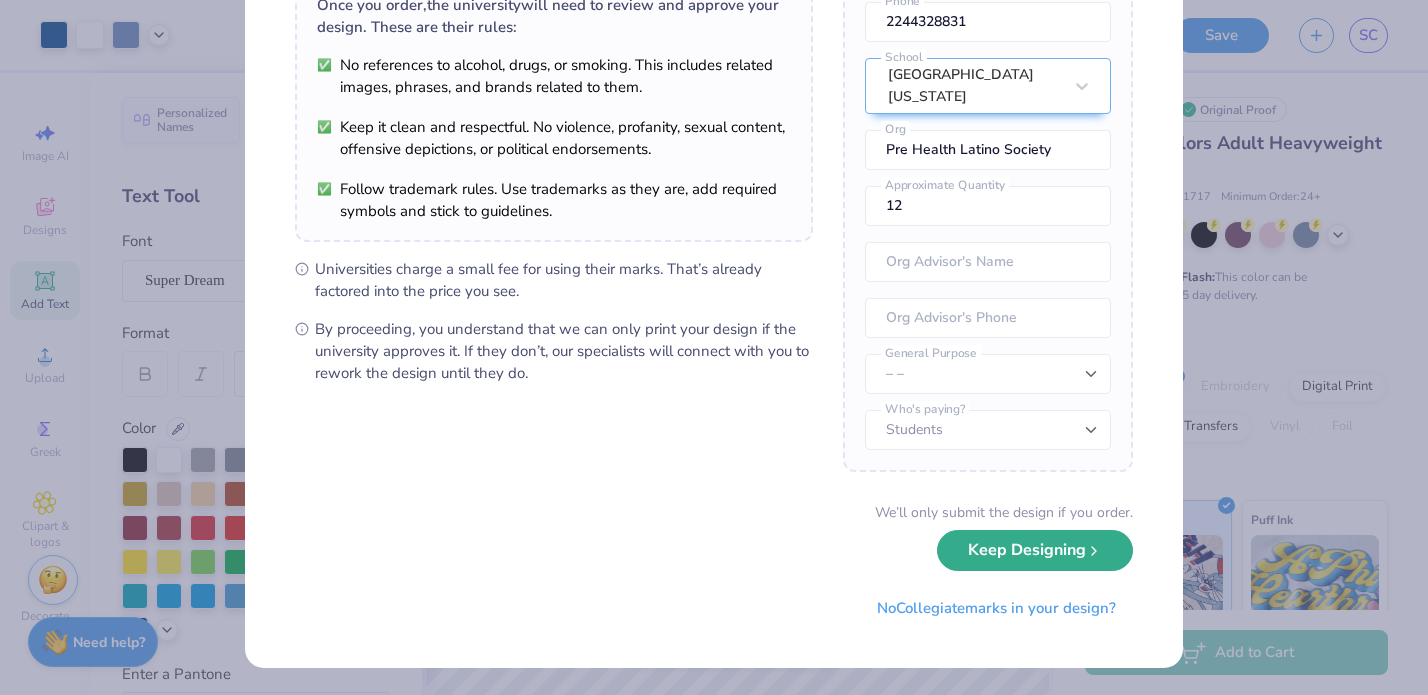 click on "Keep Designing" at bounding box center (1035, 550) 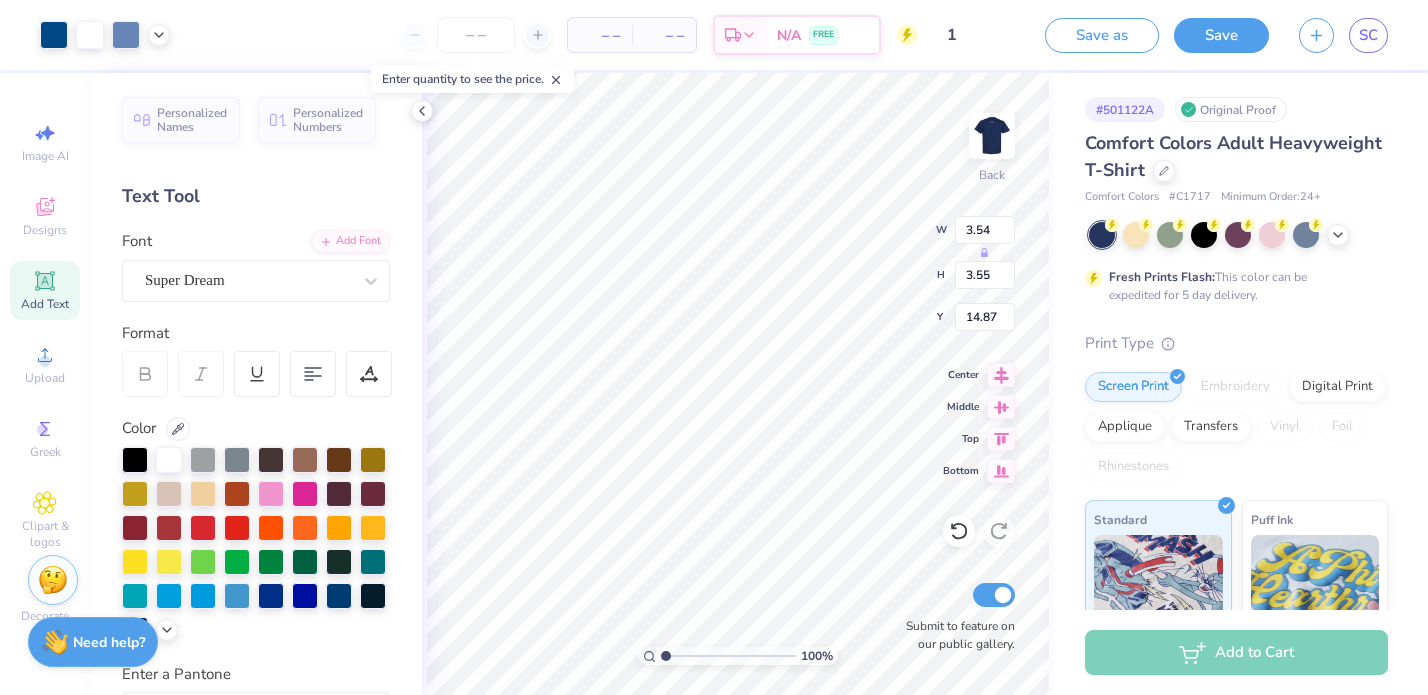 scroll, scrollTop: 0, scrollLeft: 0, axis: both 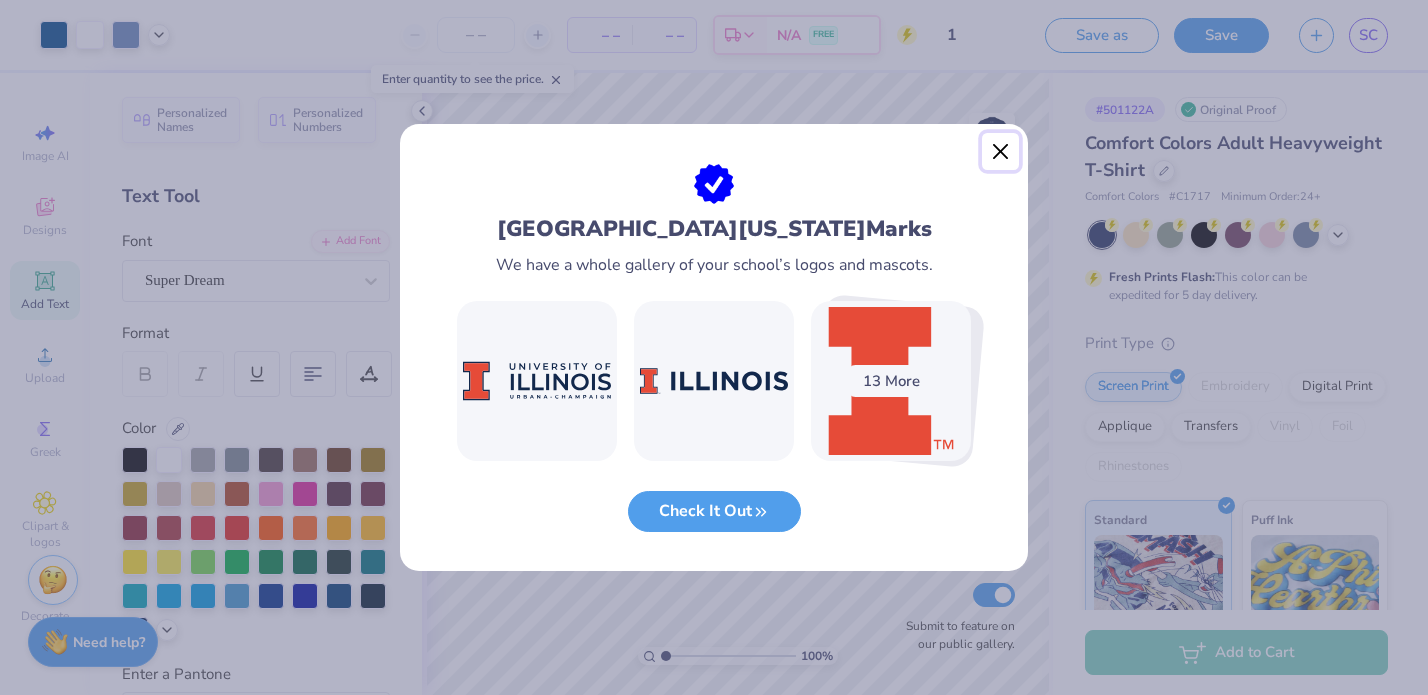 click at bounding box center [1001, 152] 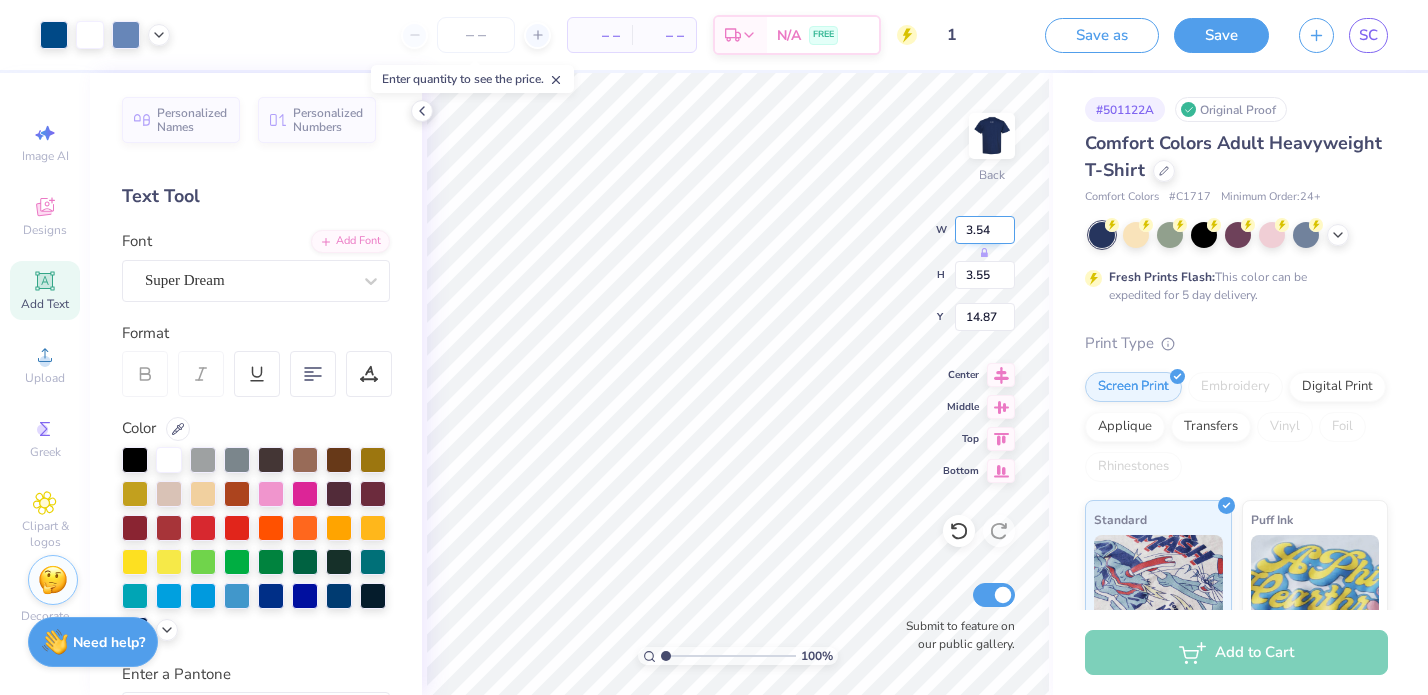 type on "11.42" 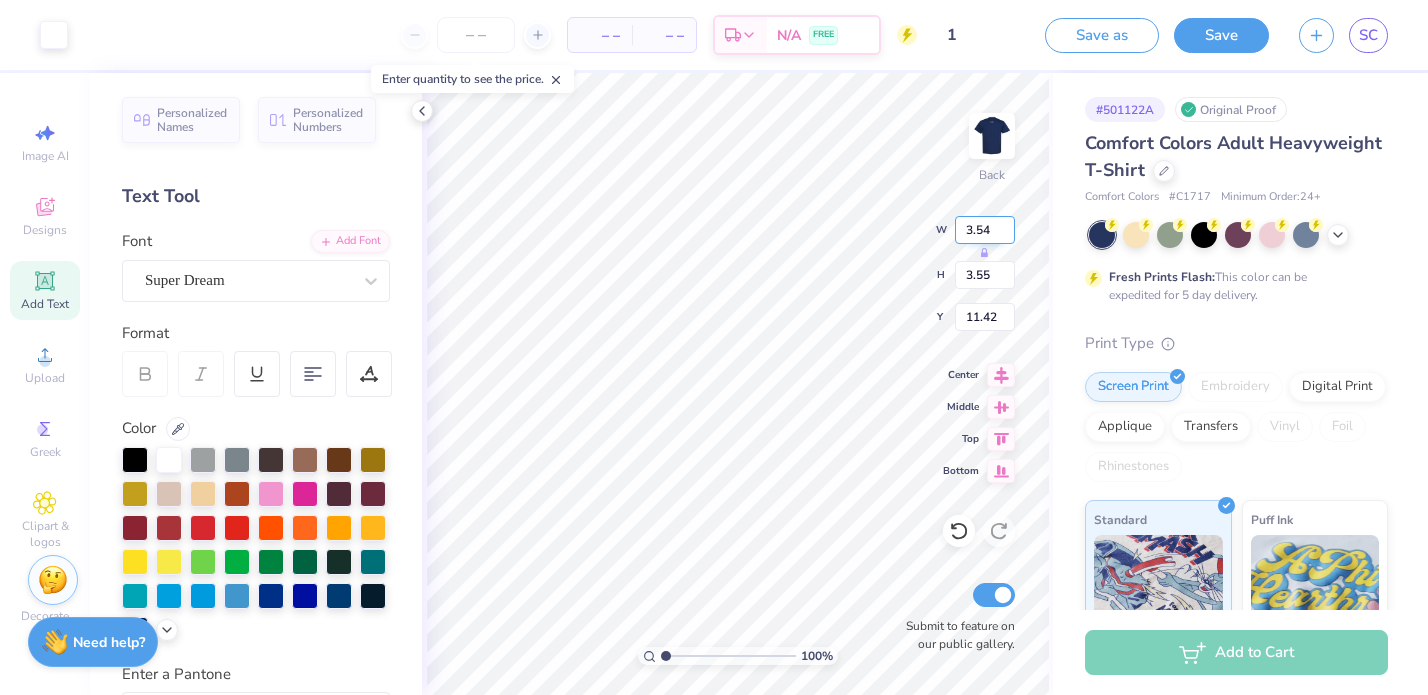type on "1.61" 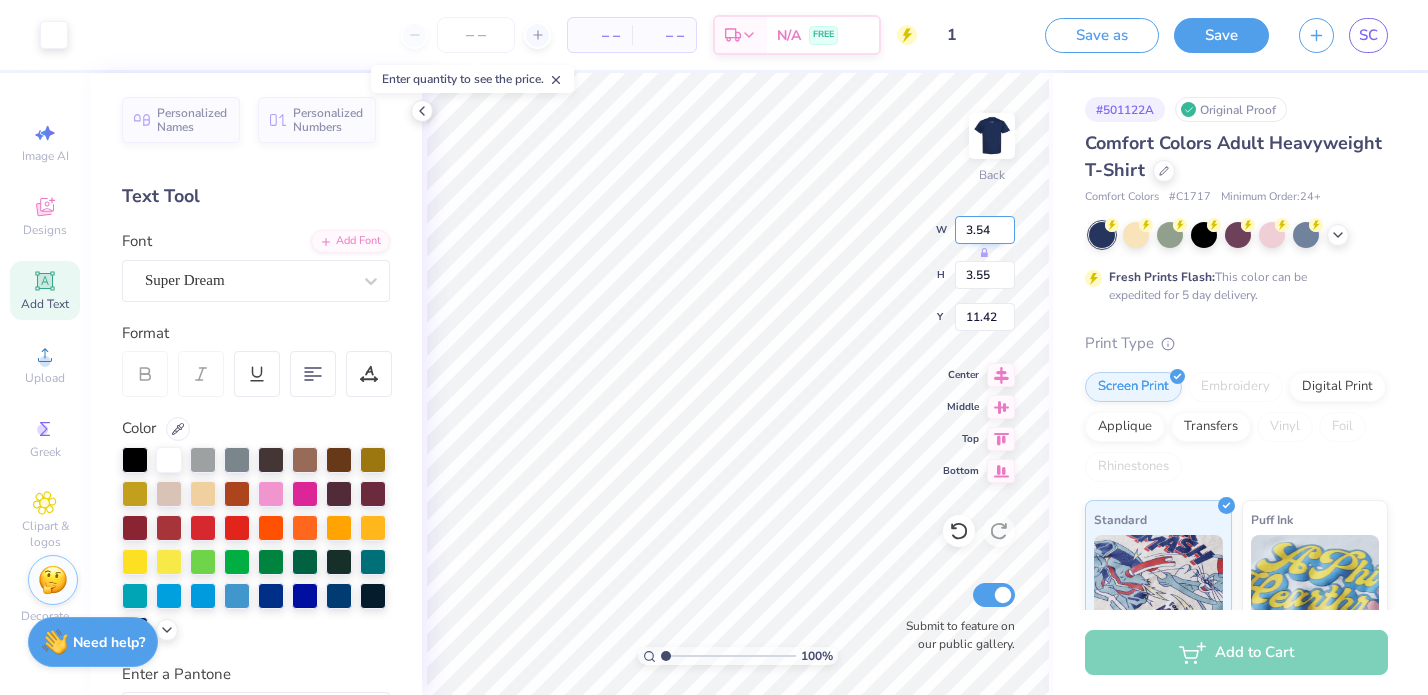 type on "0.51" 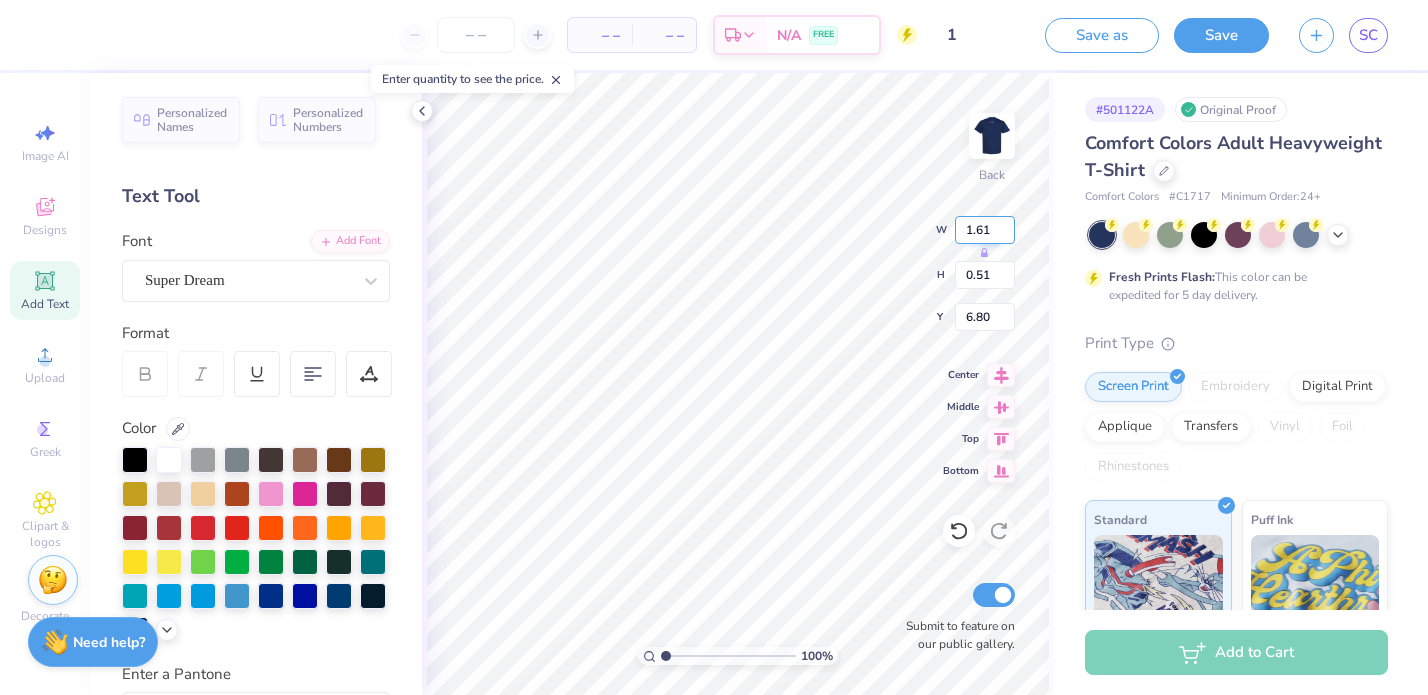 type on "3.54" 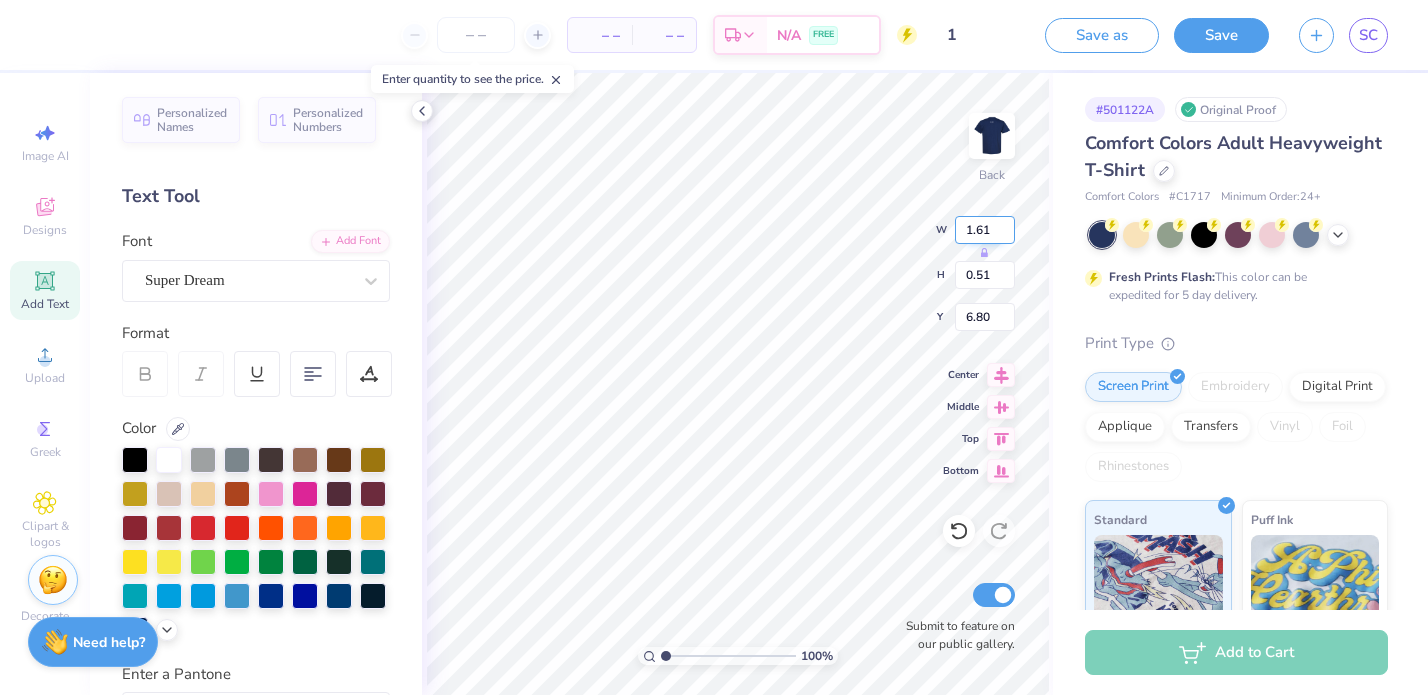 type on "3.55" 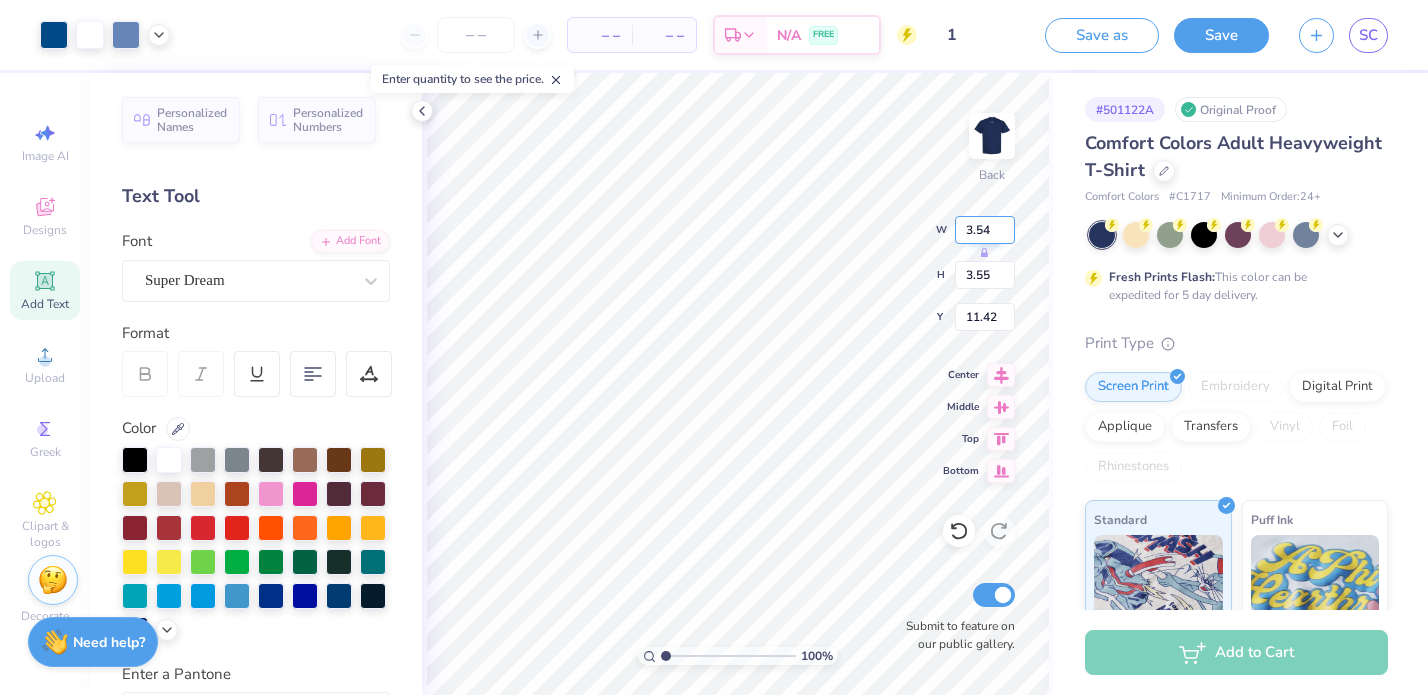 type on "11.45" 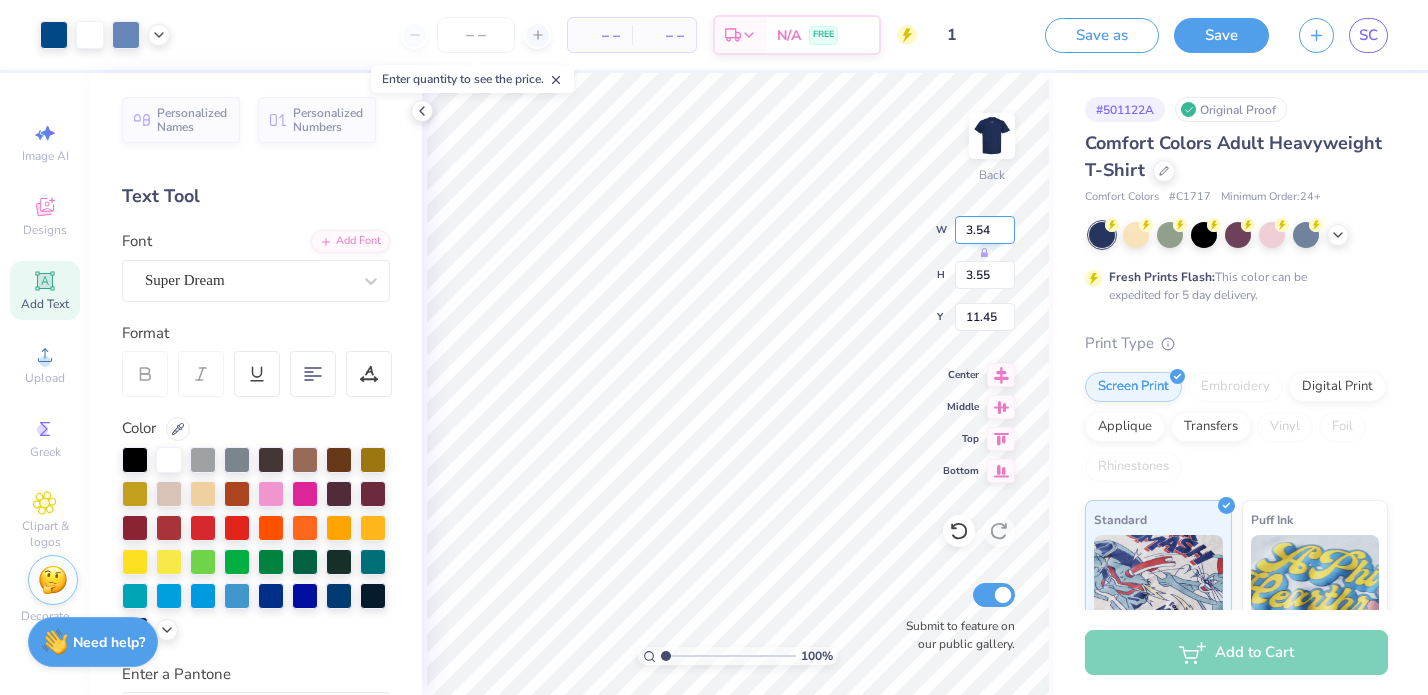 type on "1.20" 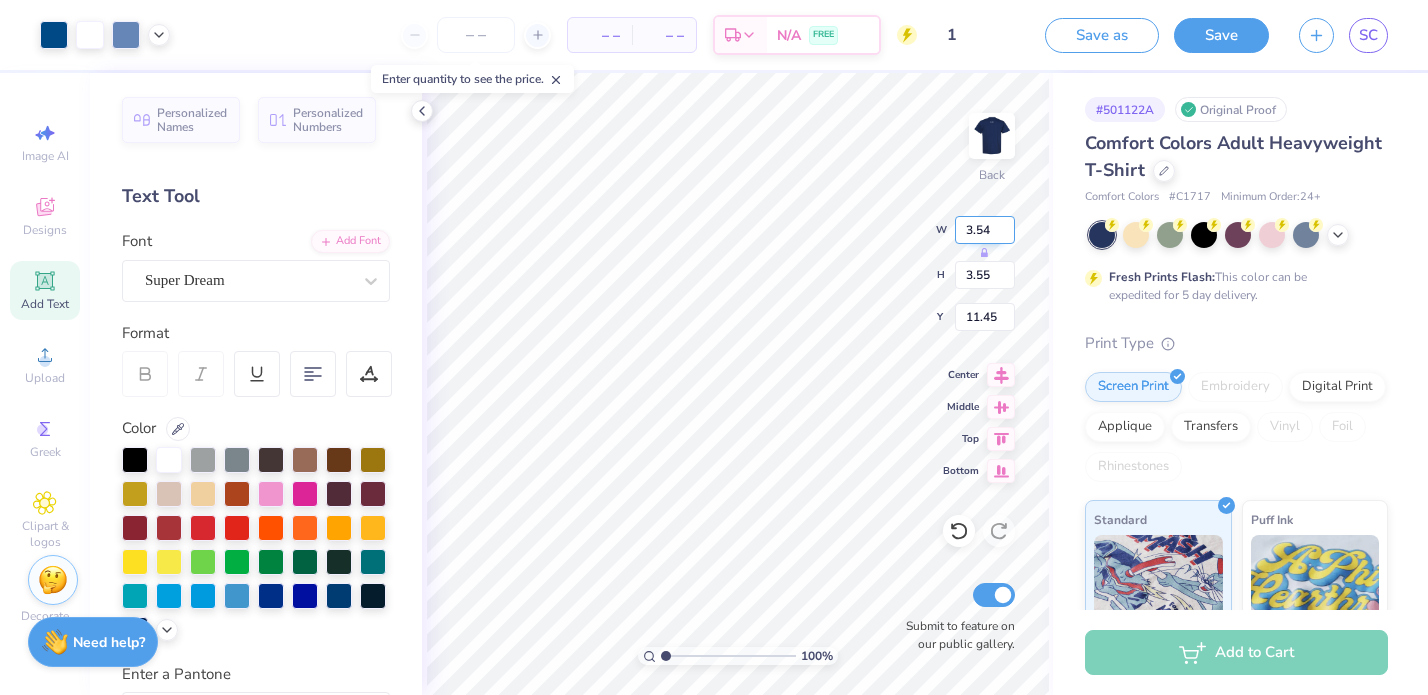 type on "1.20" 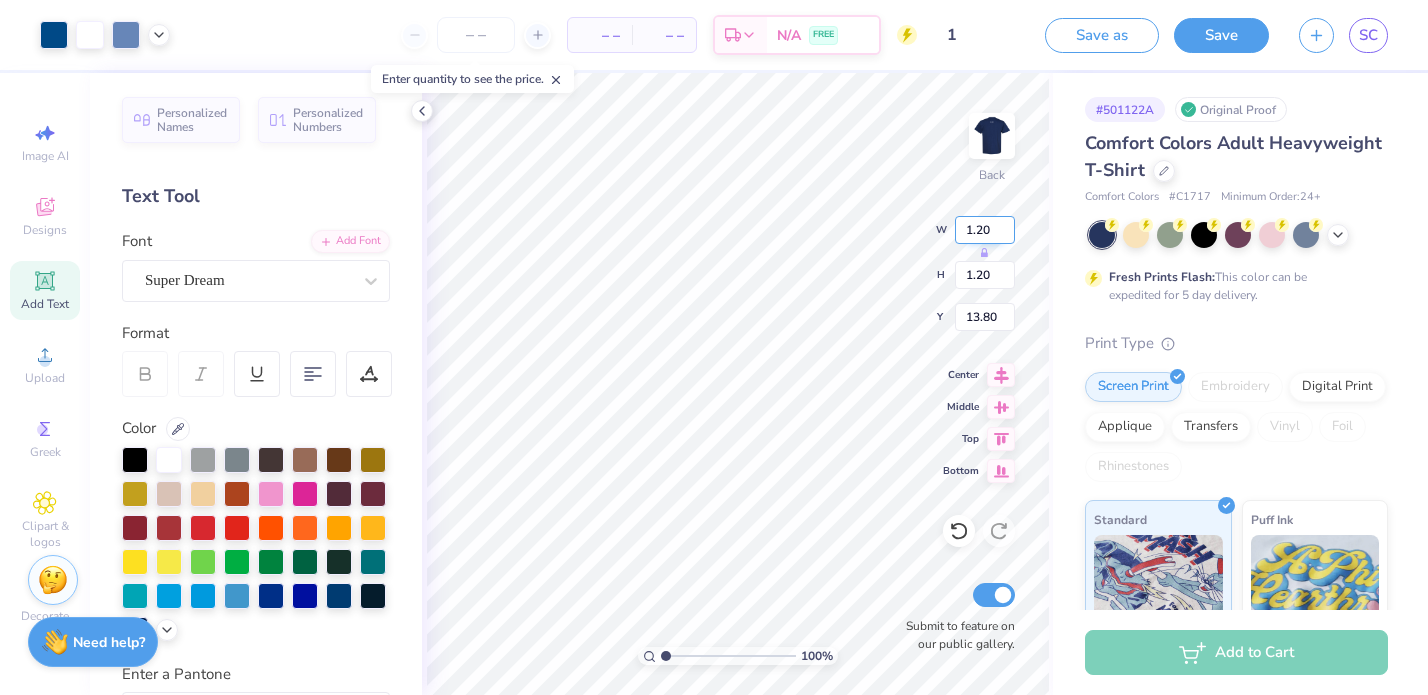 type on "4.94" 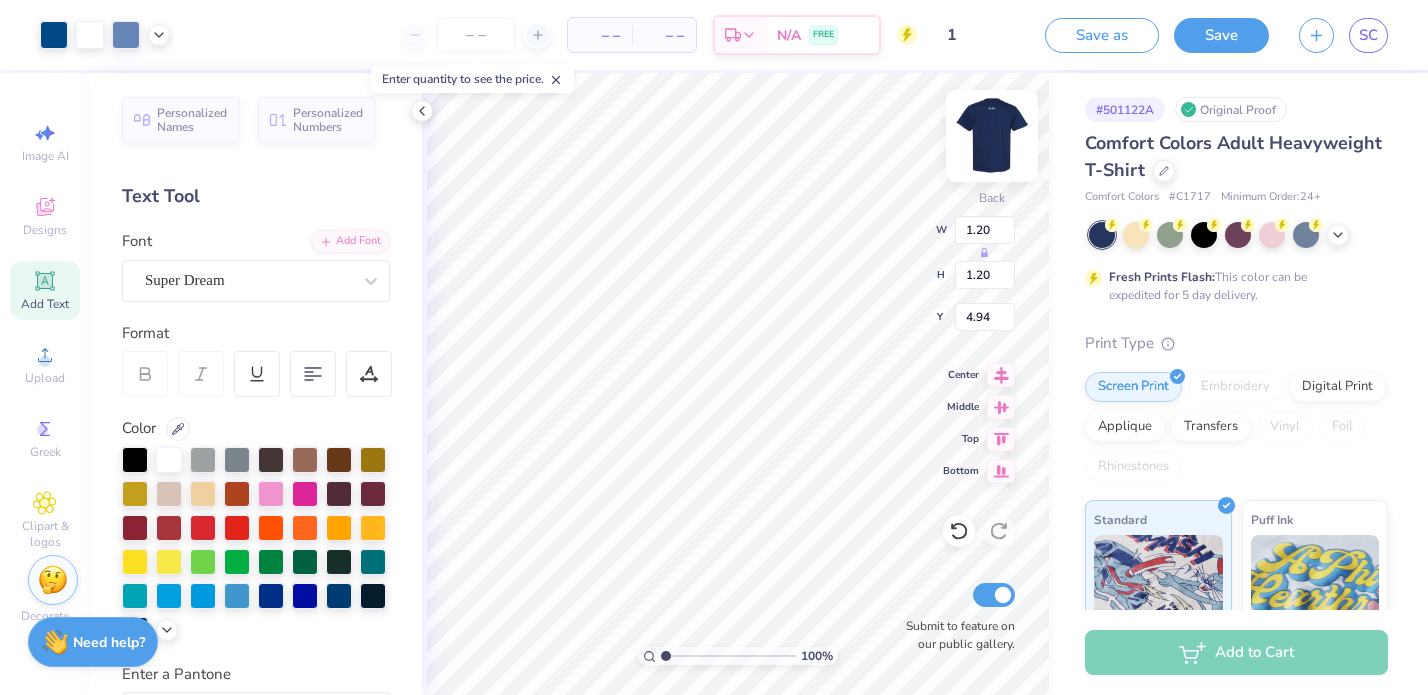 click at bounding box center [992, 136] 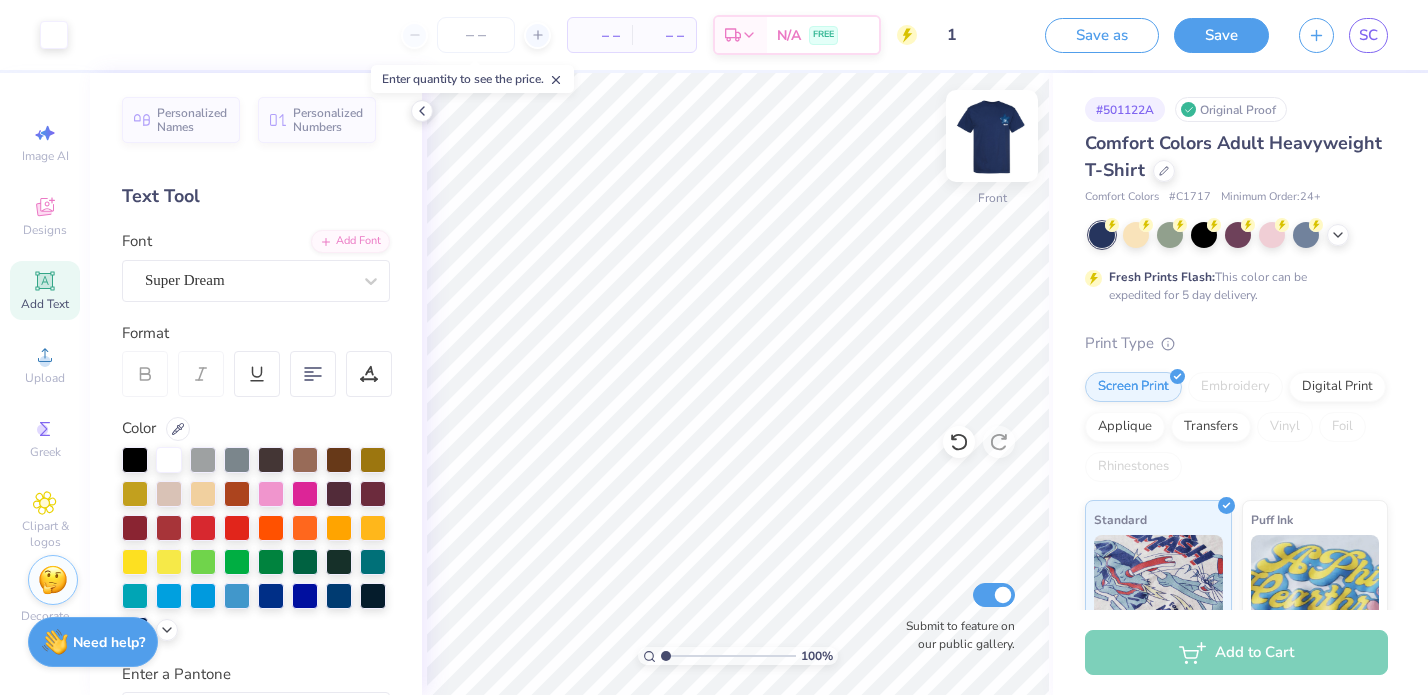 click at bounding box center (992, 136) 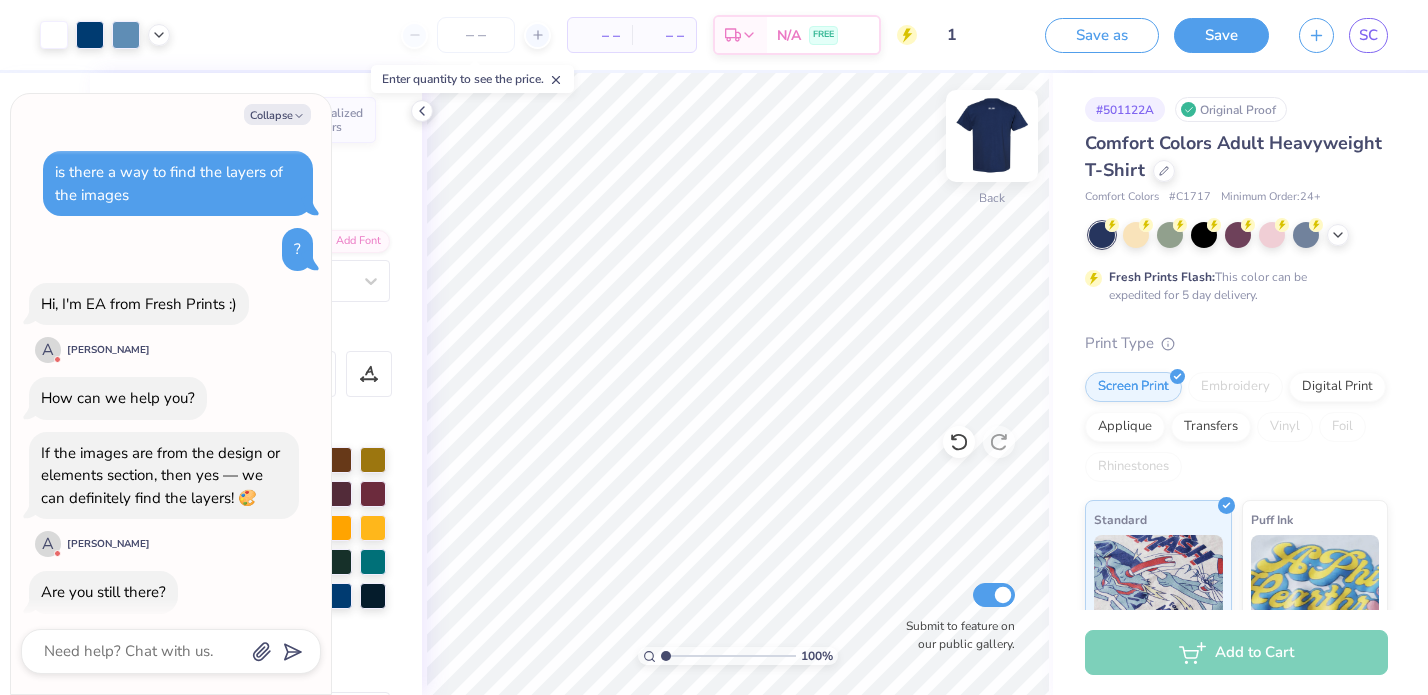scroll, scrollTop: 50, scrollLeft: 0, axis: vertical 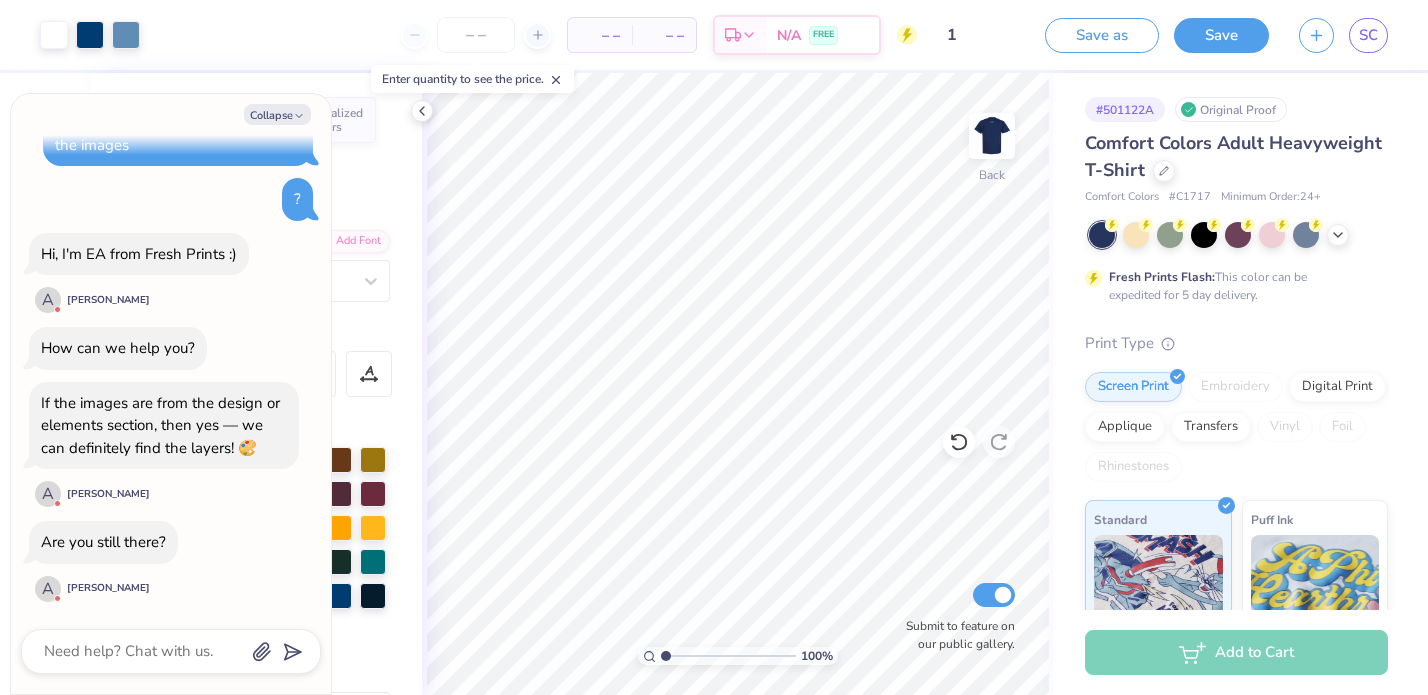 click on "Collapse is there a way to find the layers of the images ? Hi, I'm EA from Fresh Prints :) A Ashanna  V How can we help you? If the images are from the design or elements section, then yes — we can definitely find the layers! 🎨 A Ashanna  V Are you still there? A Ashanna  V" at bounding box center (171, 394) 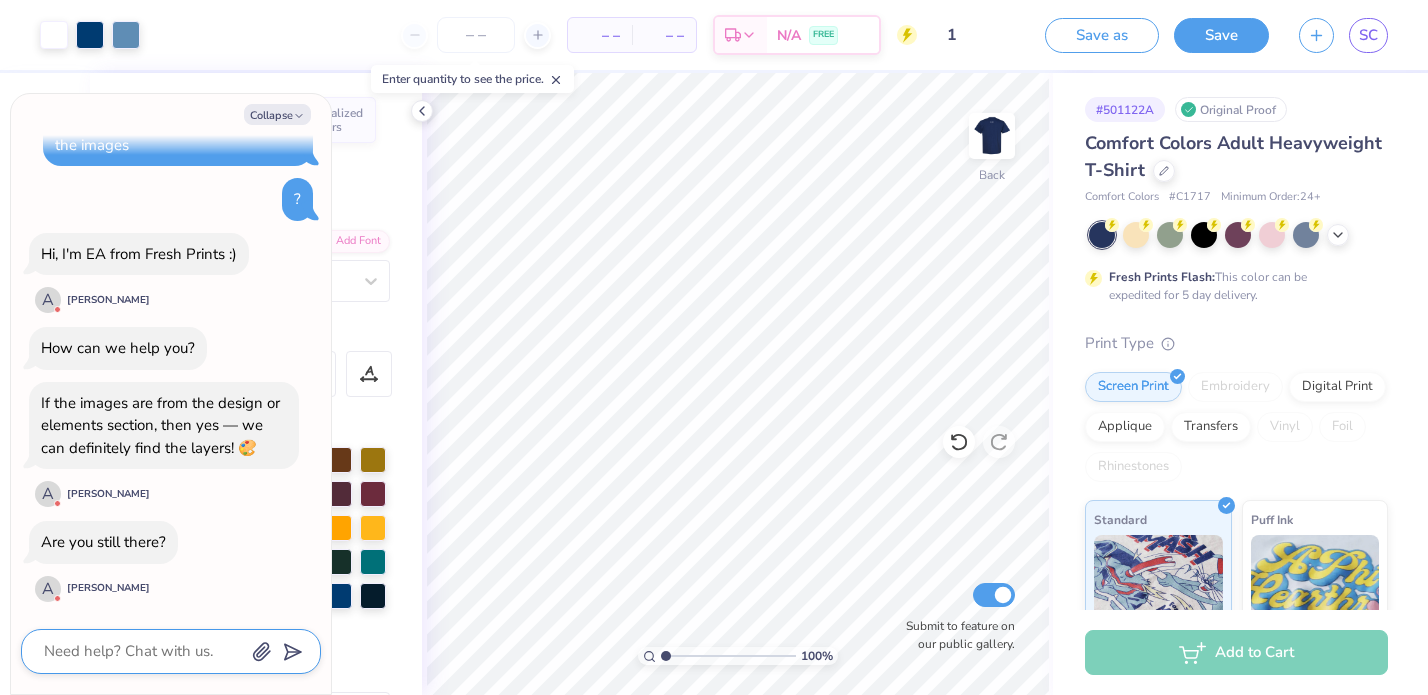 click at bounding box center (143, 651) 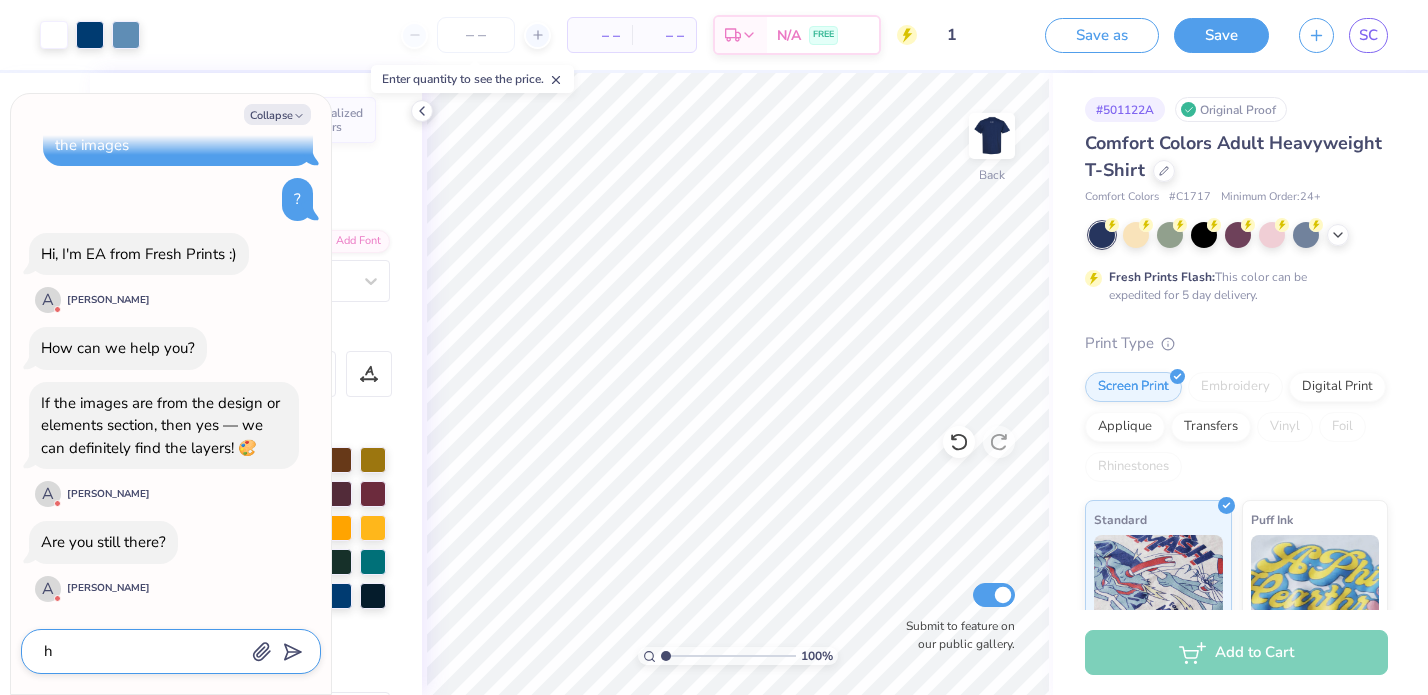 type on "x" 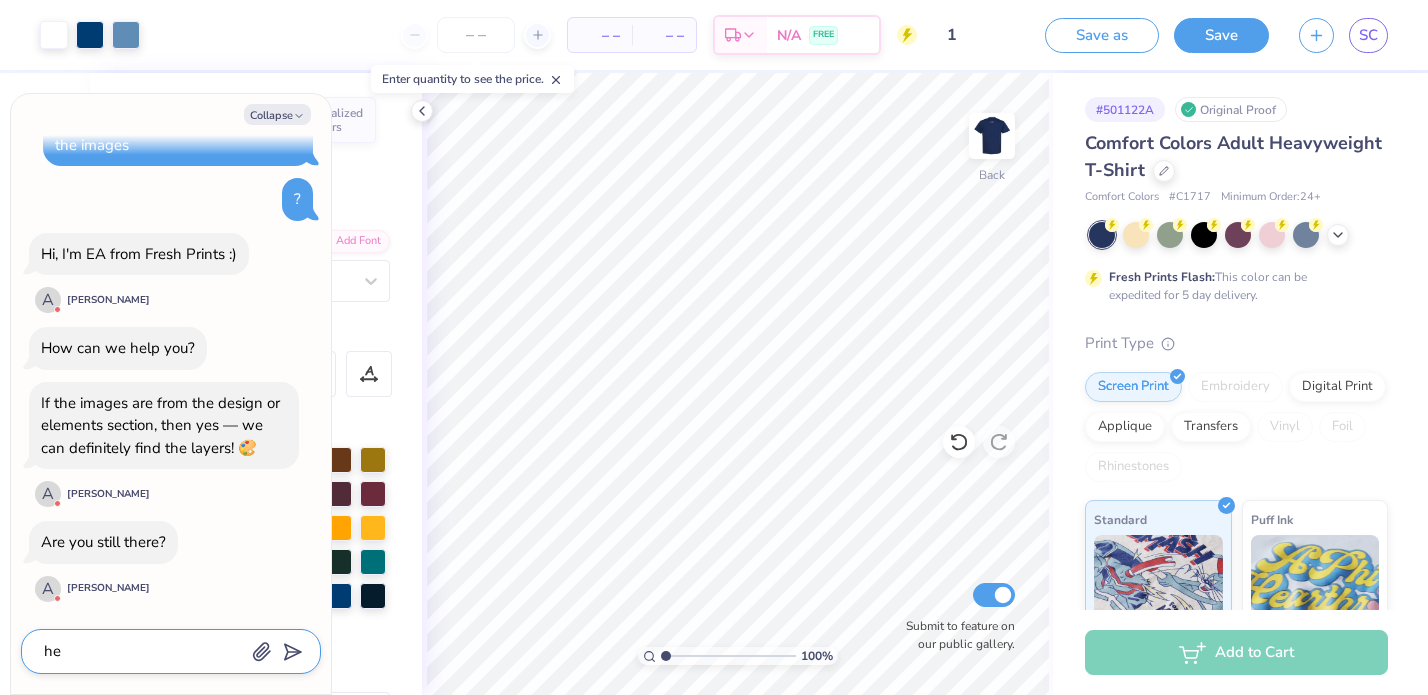 type on "x" 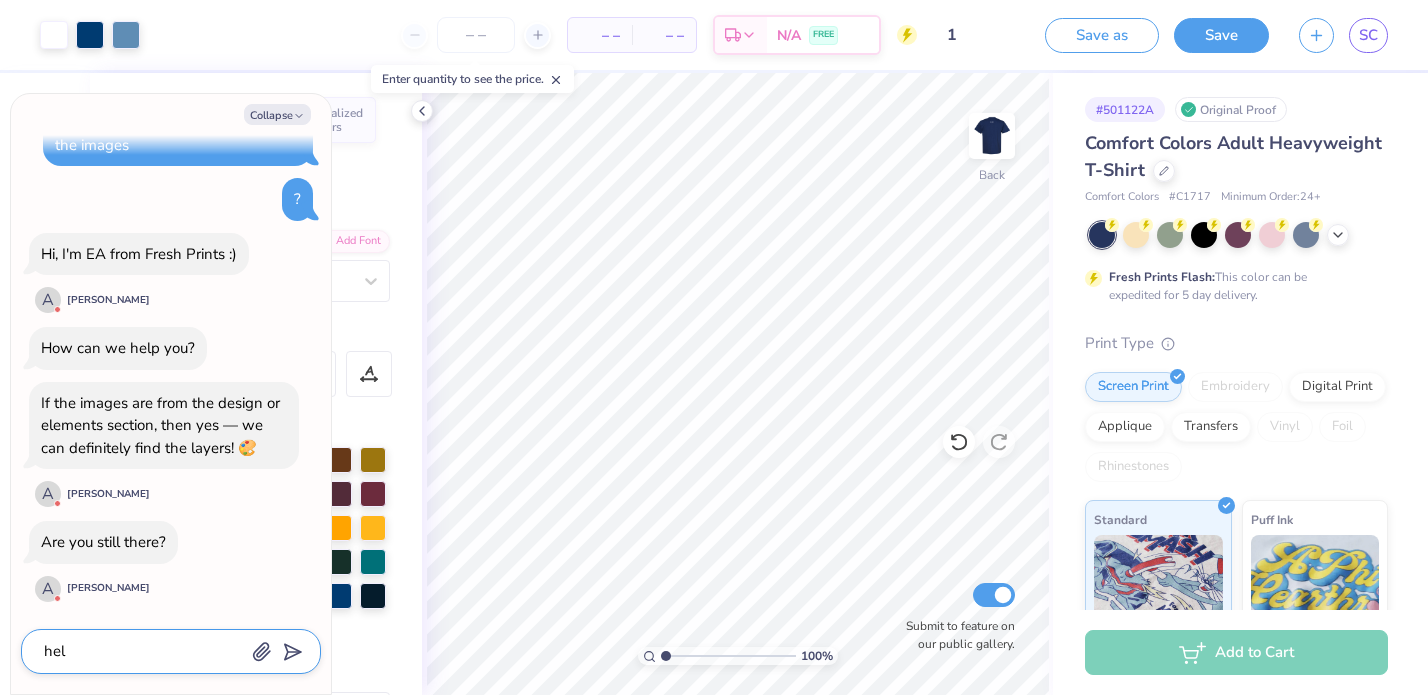 type on "x" 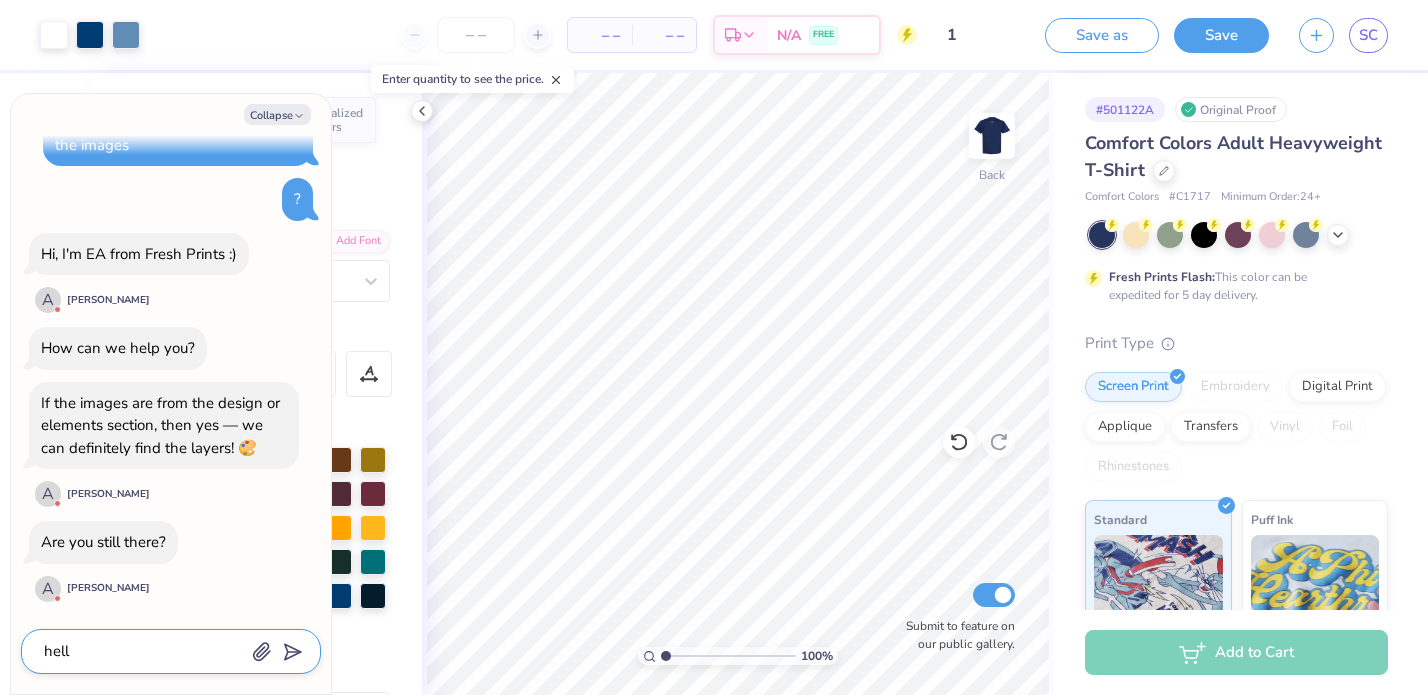 type on "x" 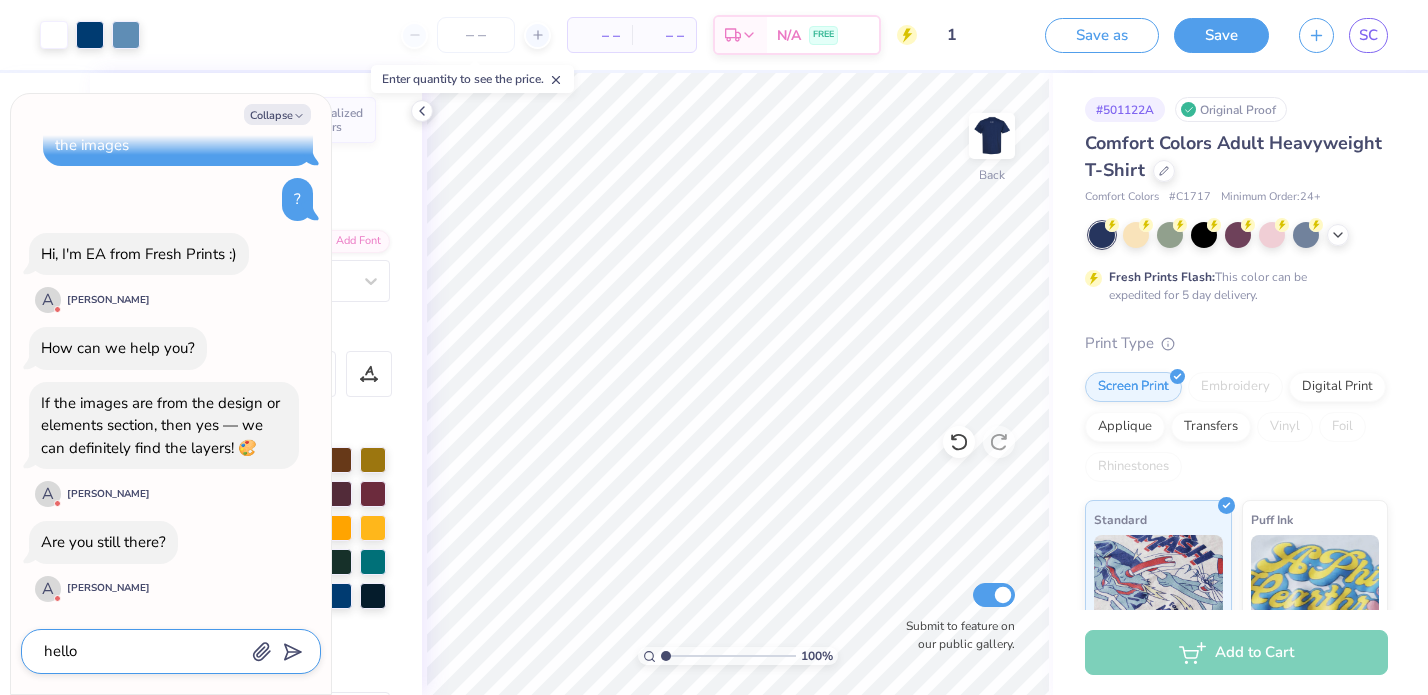 type on "x" 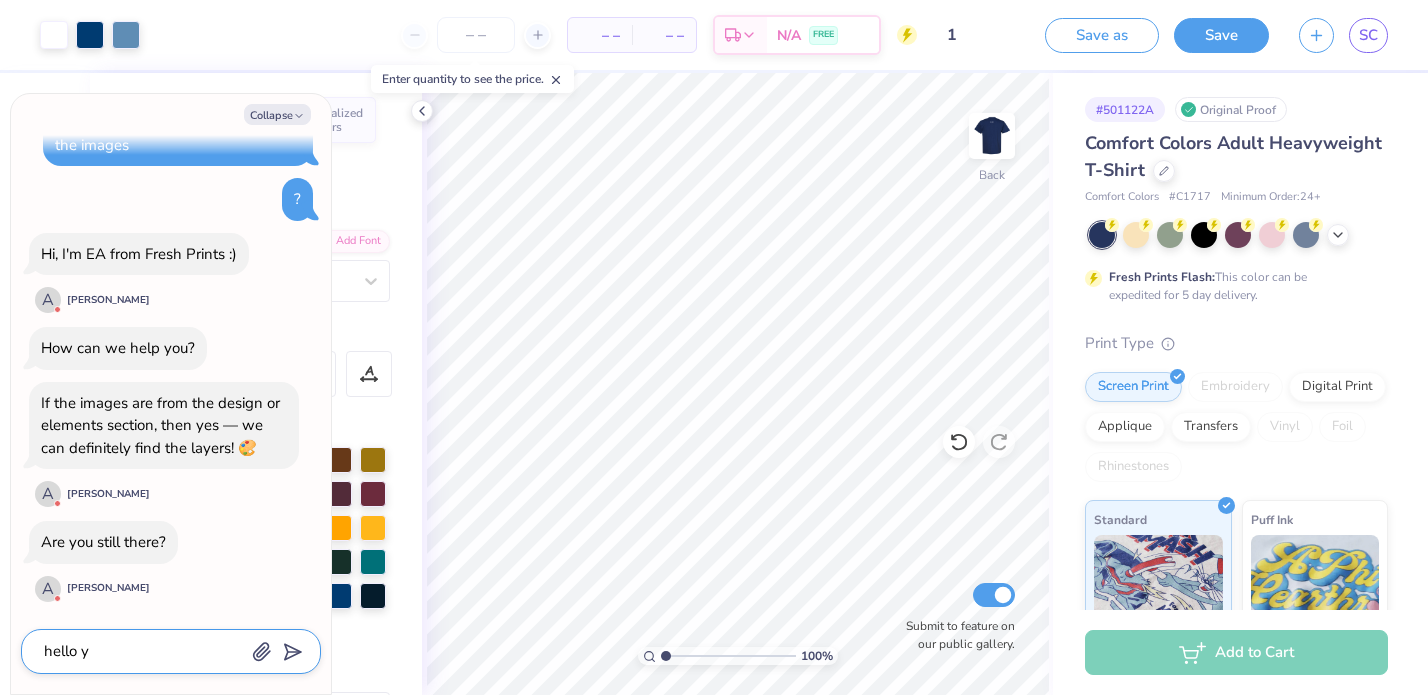 type on "x" 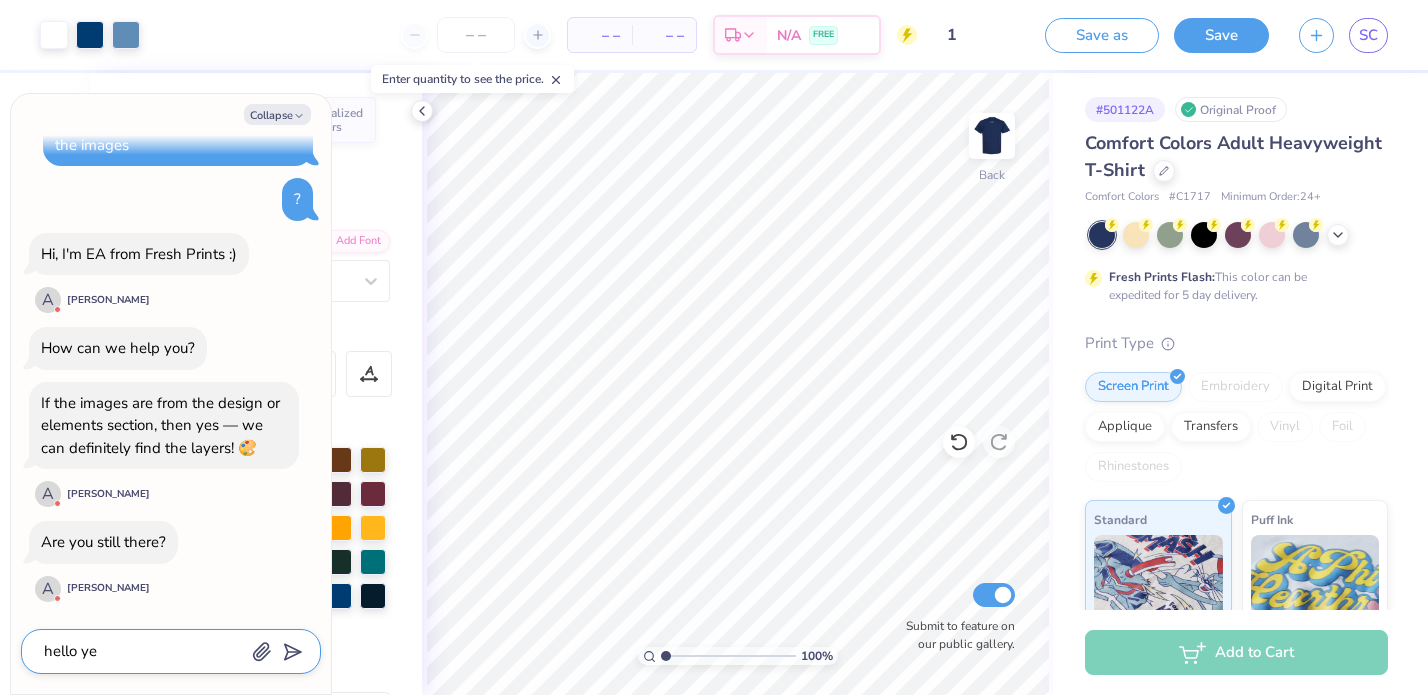 type on "x" 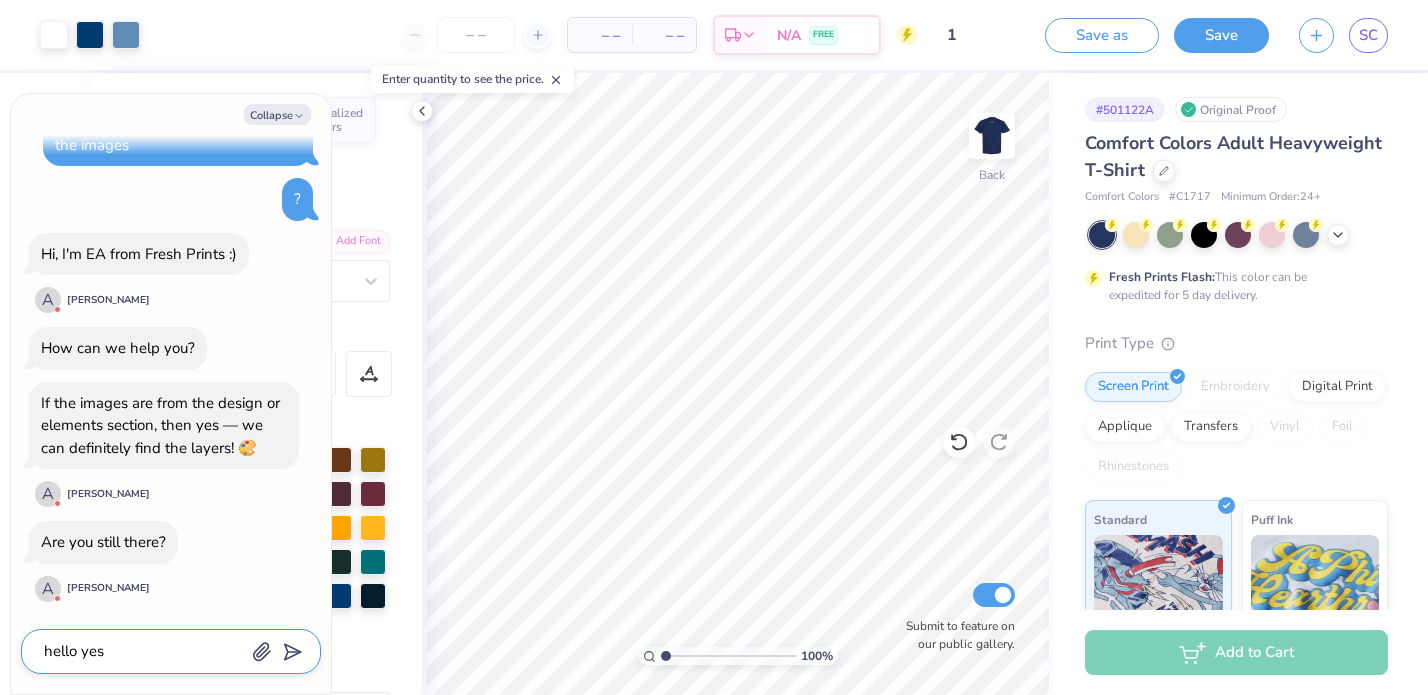 type on "x" 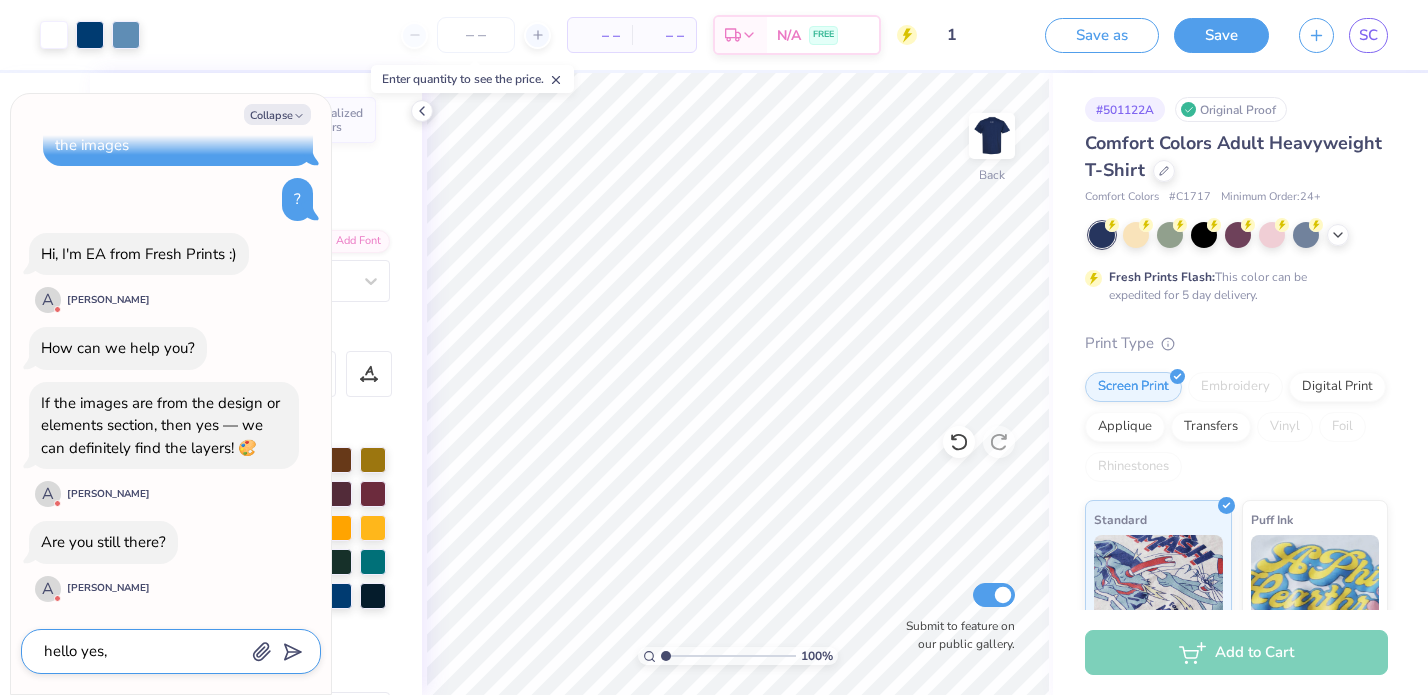type on "x" 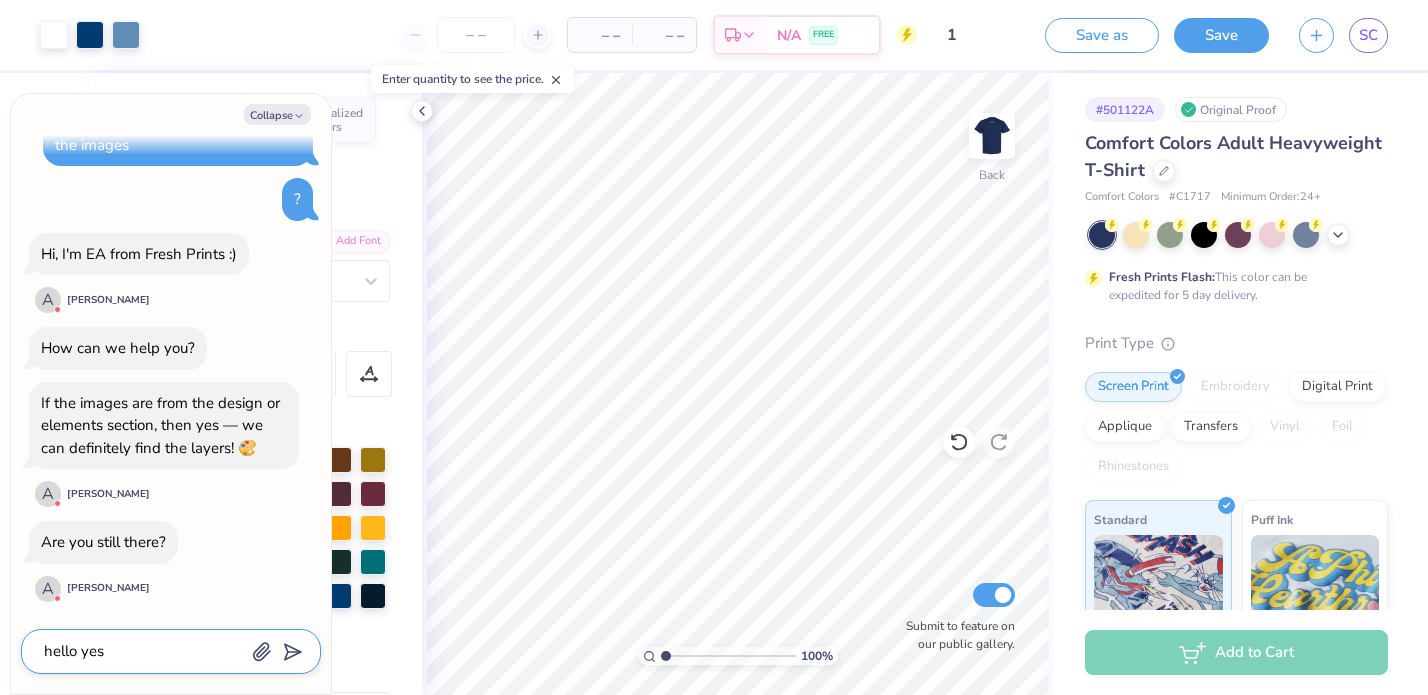 type on "x" 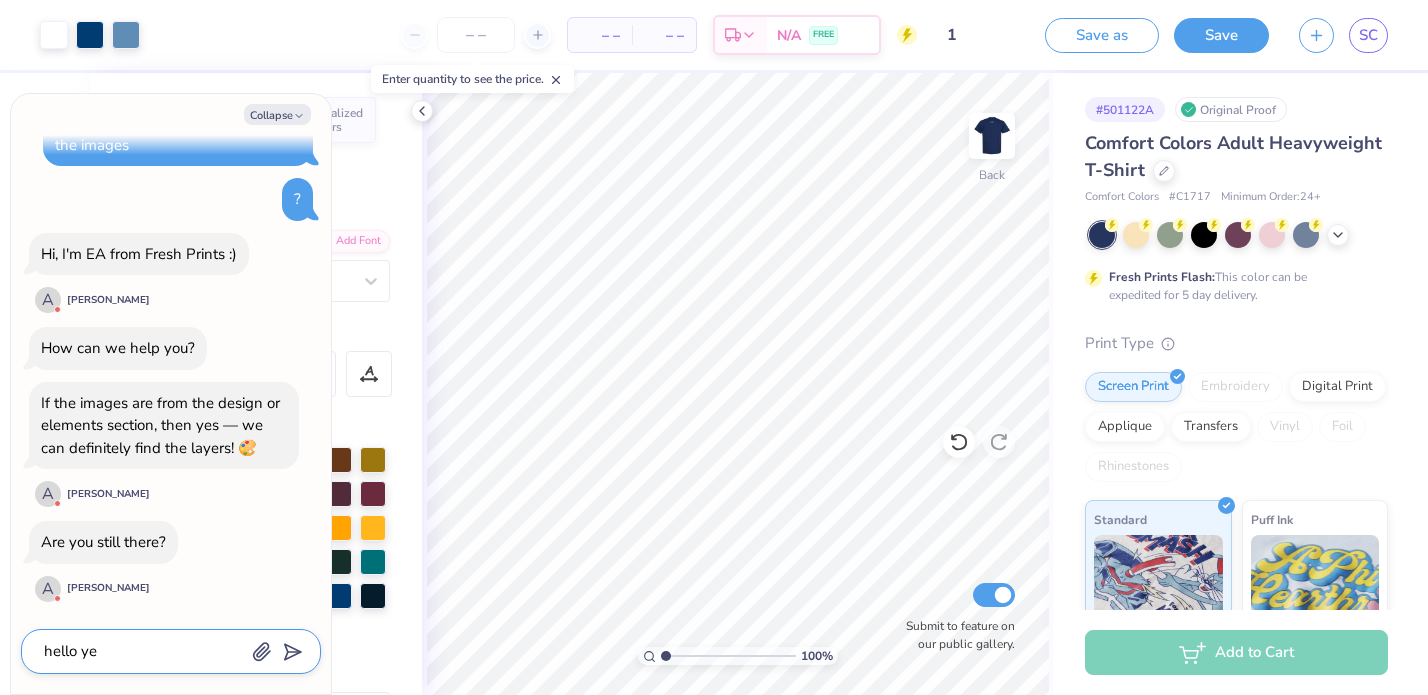 type on "x" 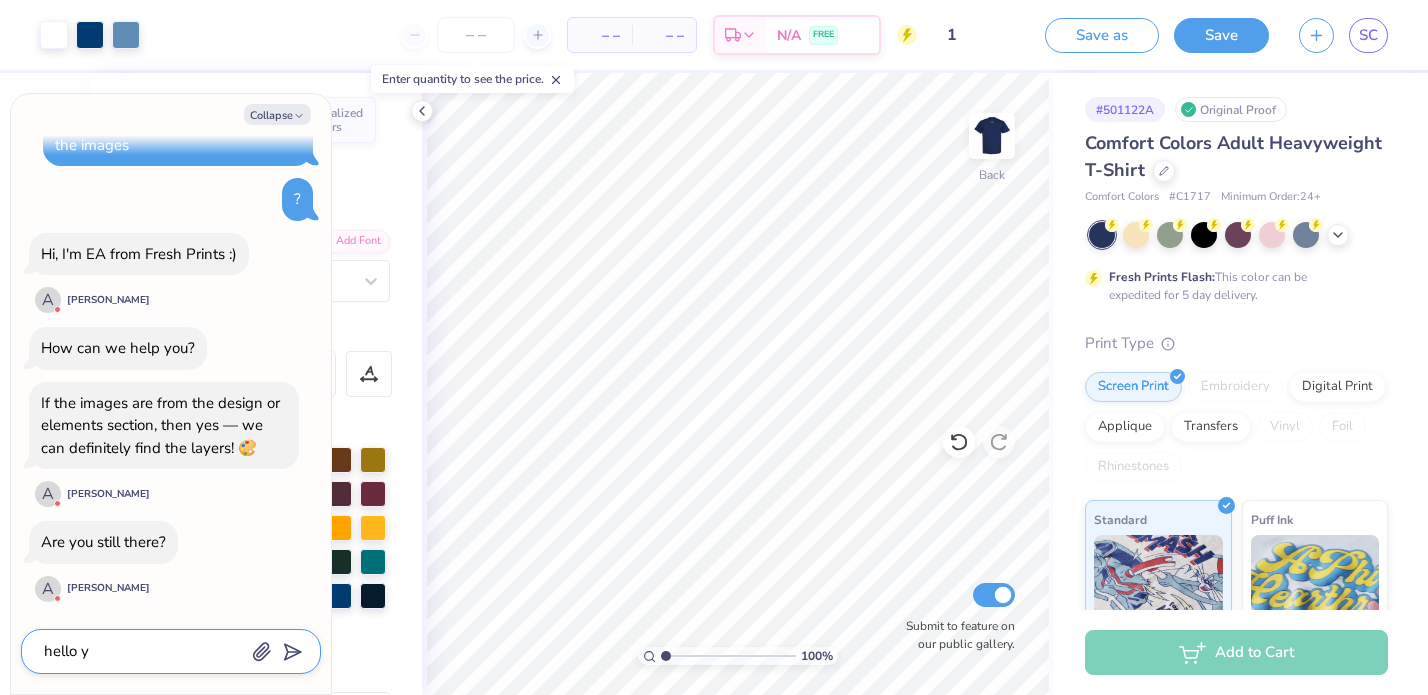 type on "x" 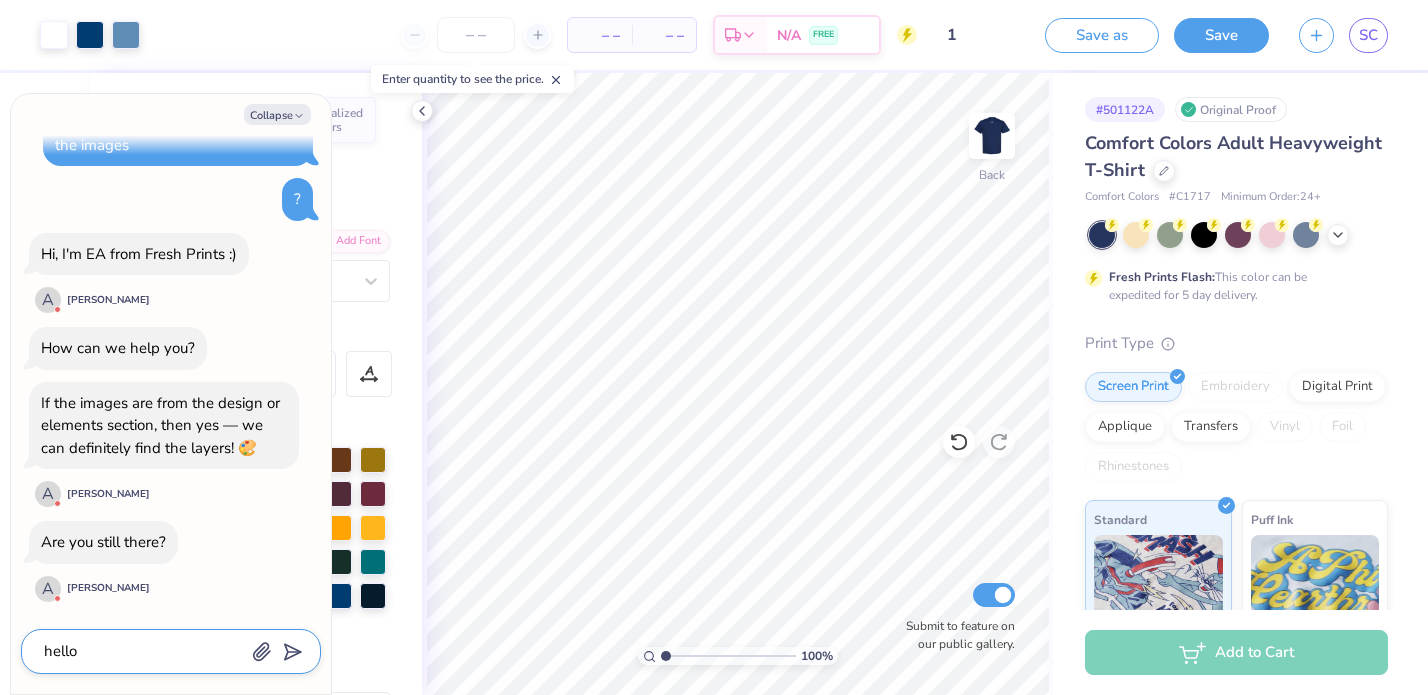 type on "x" 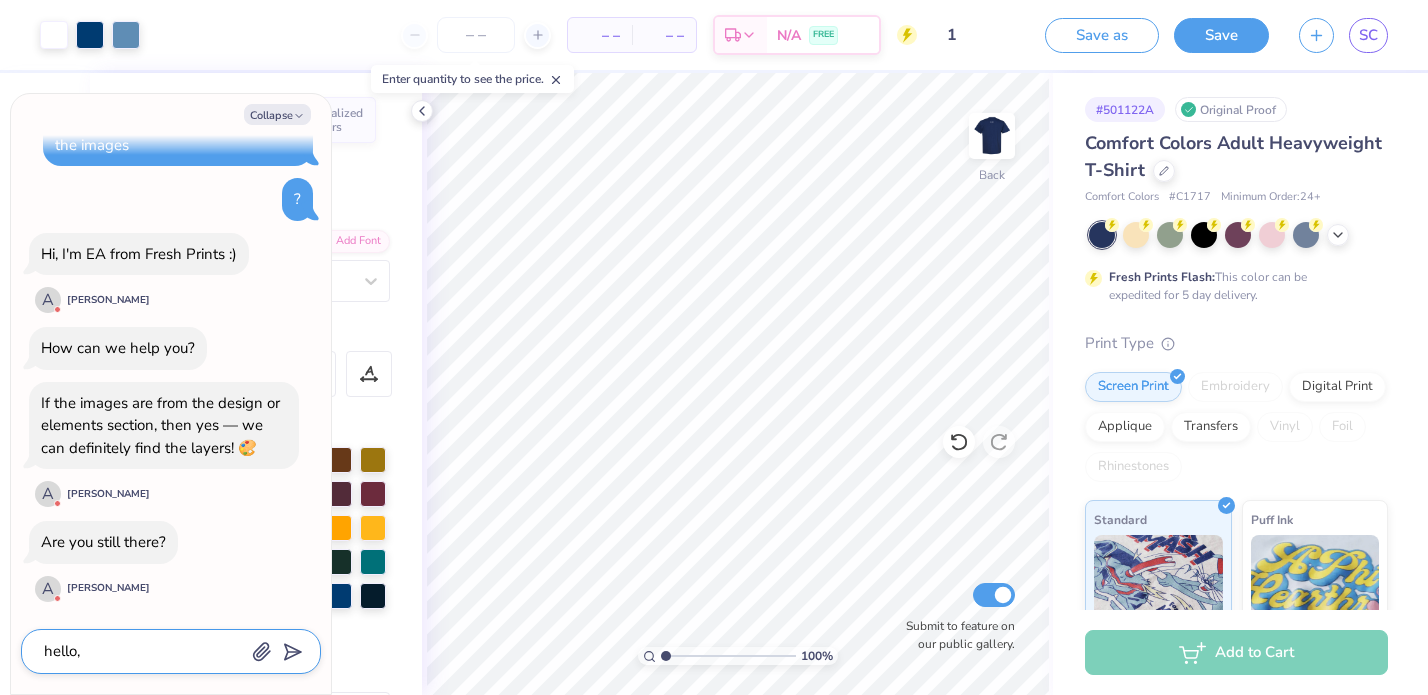 type on "x" 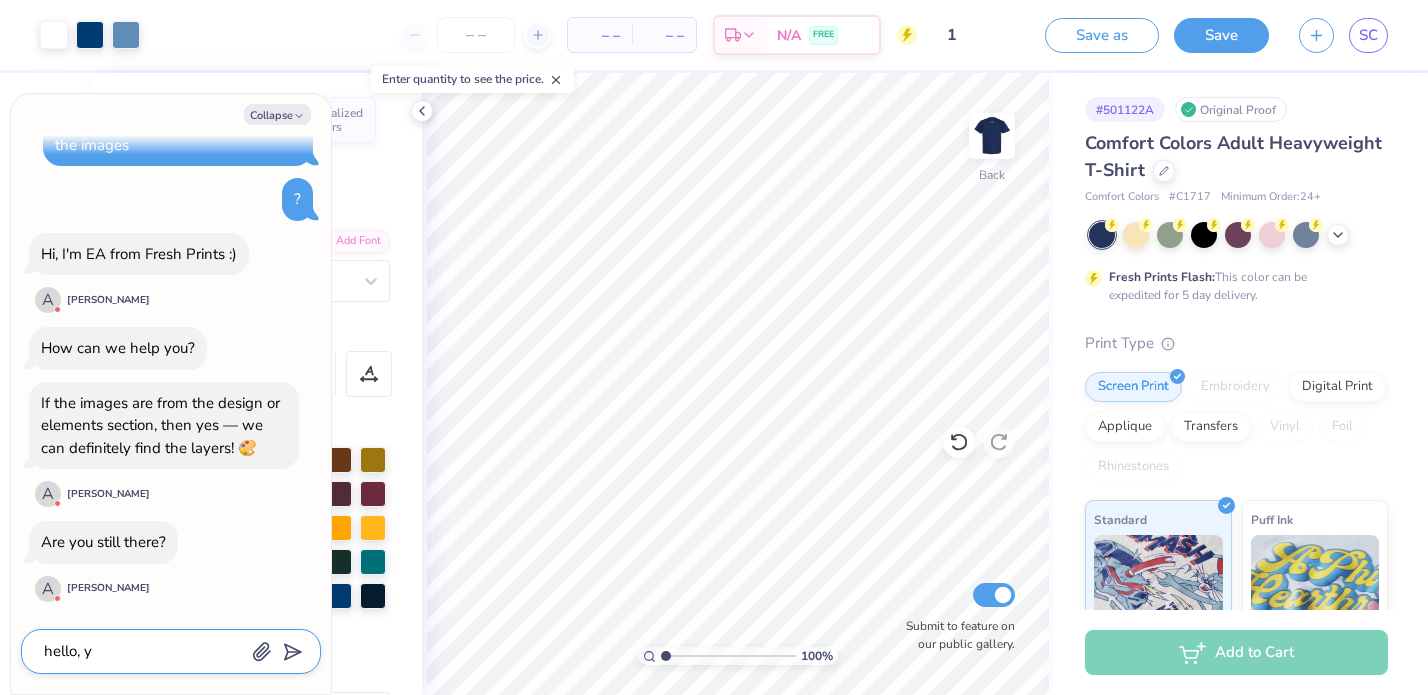 type on "x" 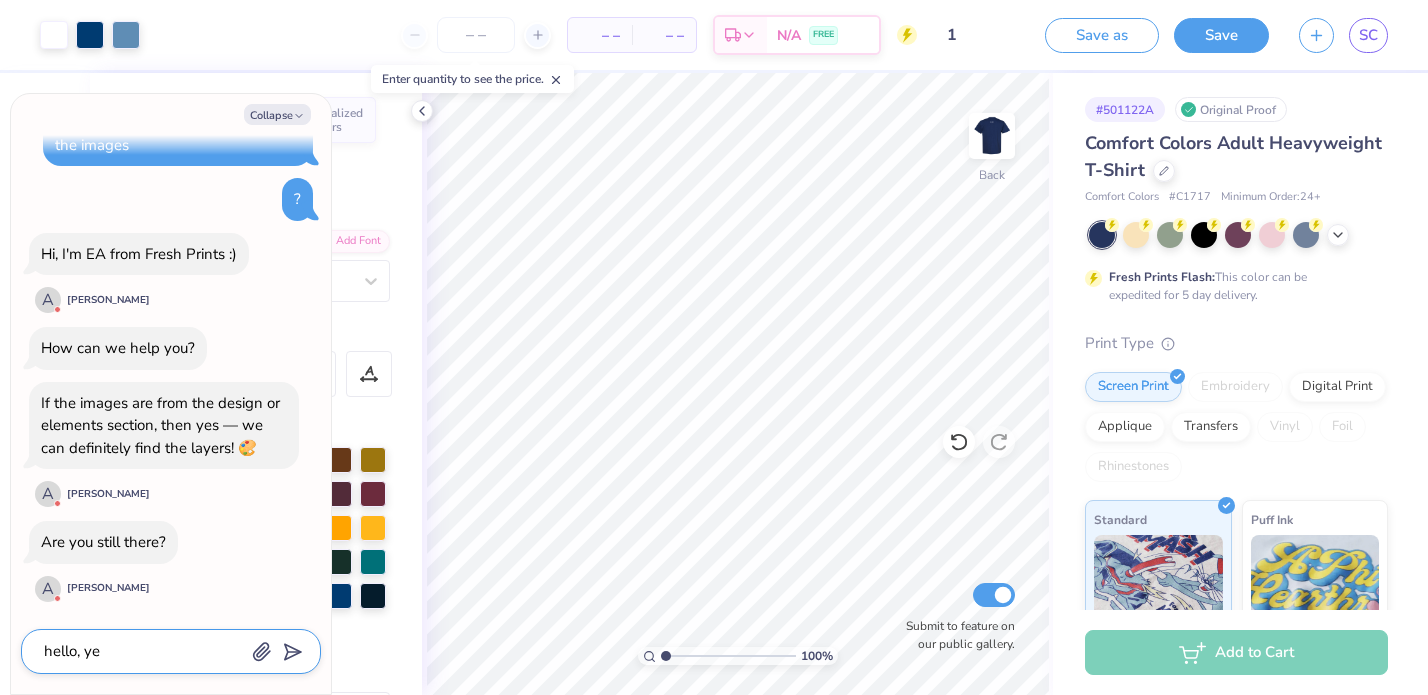 type on "x" 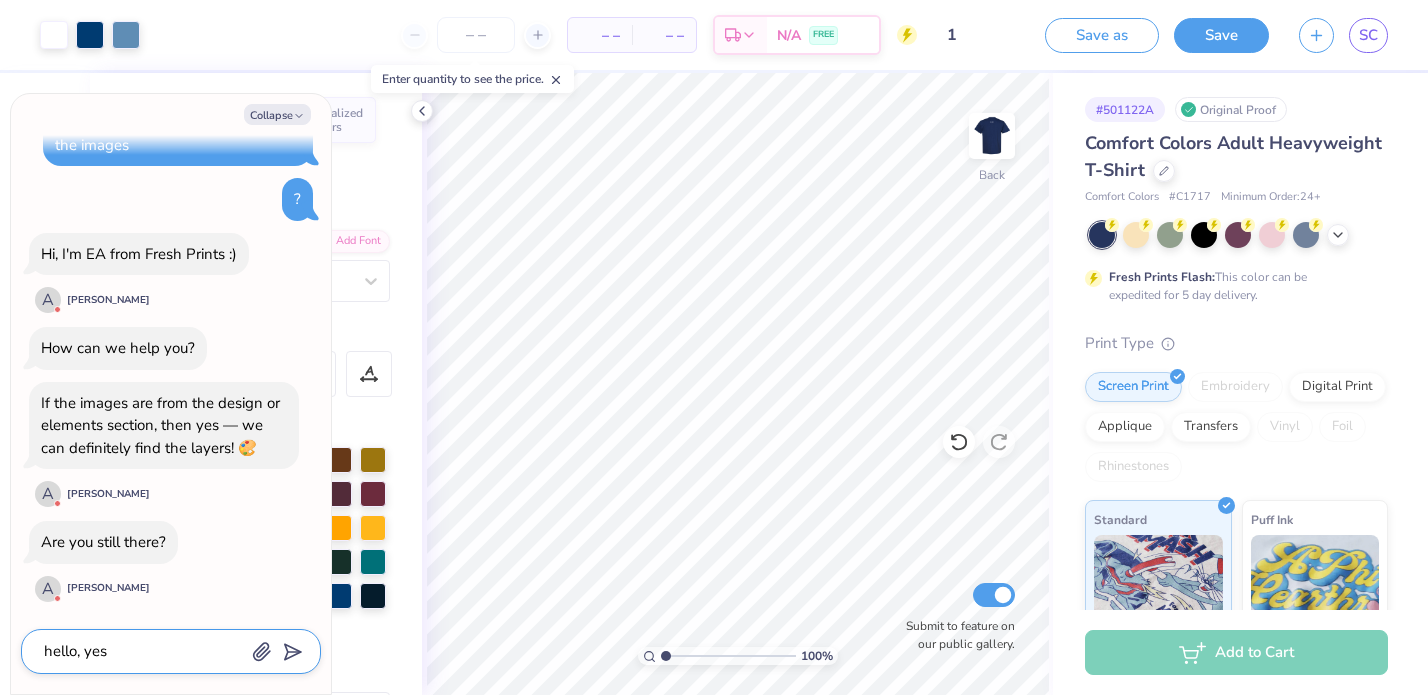 type on "hello, yes" 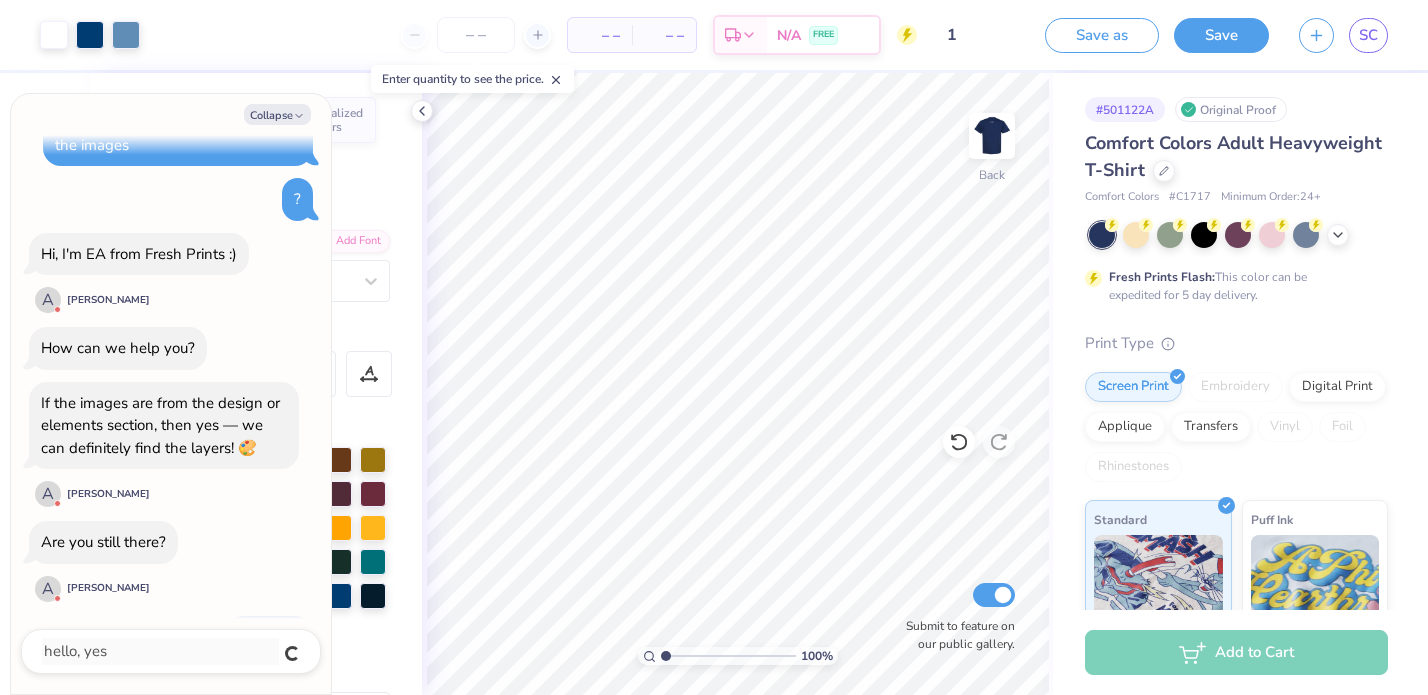 scroll, scrollTop: 105, scrollLeft: 0, axis: vertical 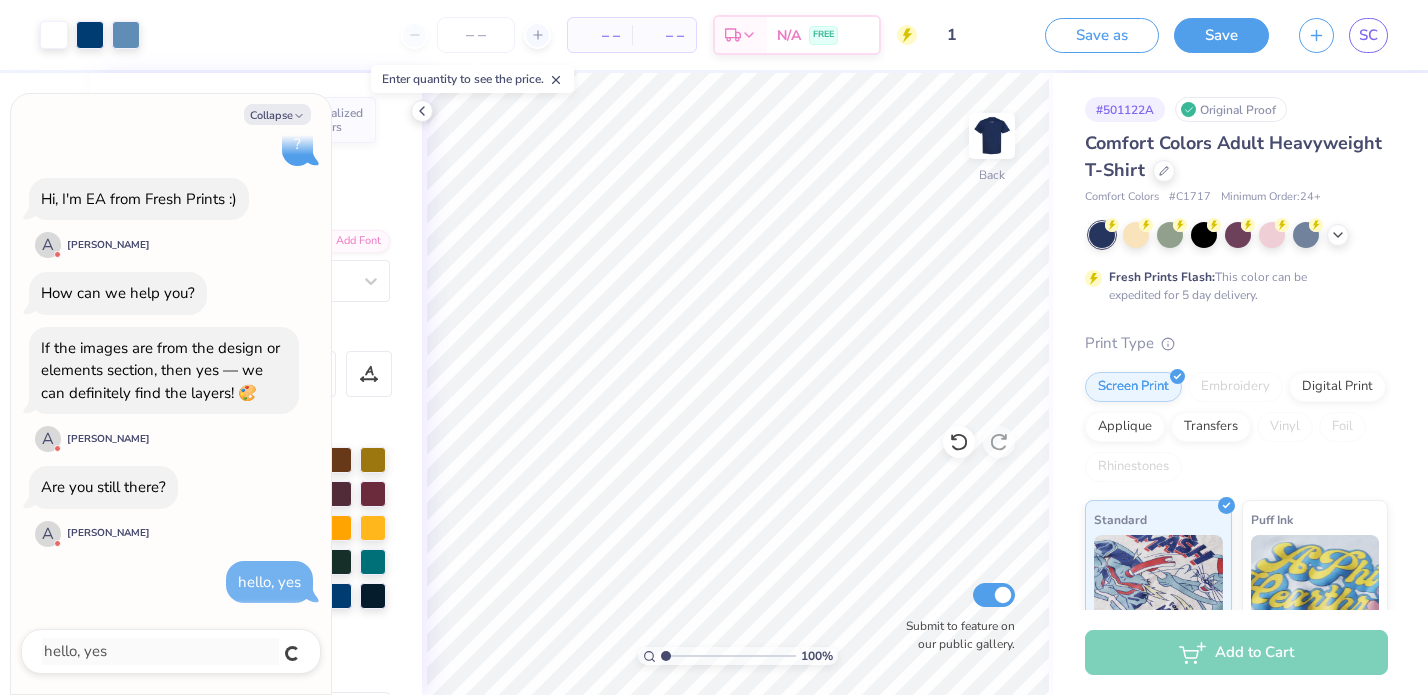 type on "x" 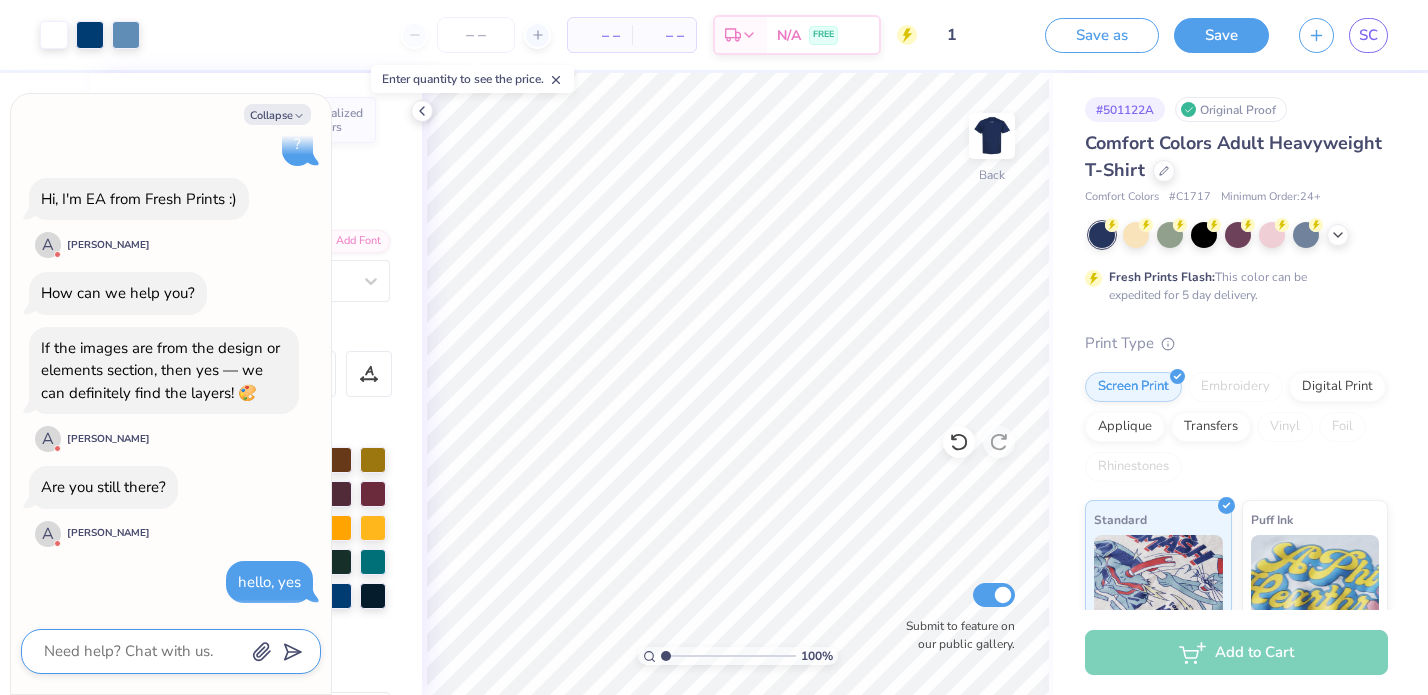 click at bounding box center [143, 651] 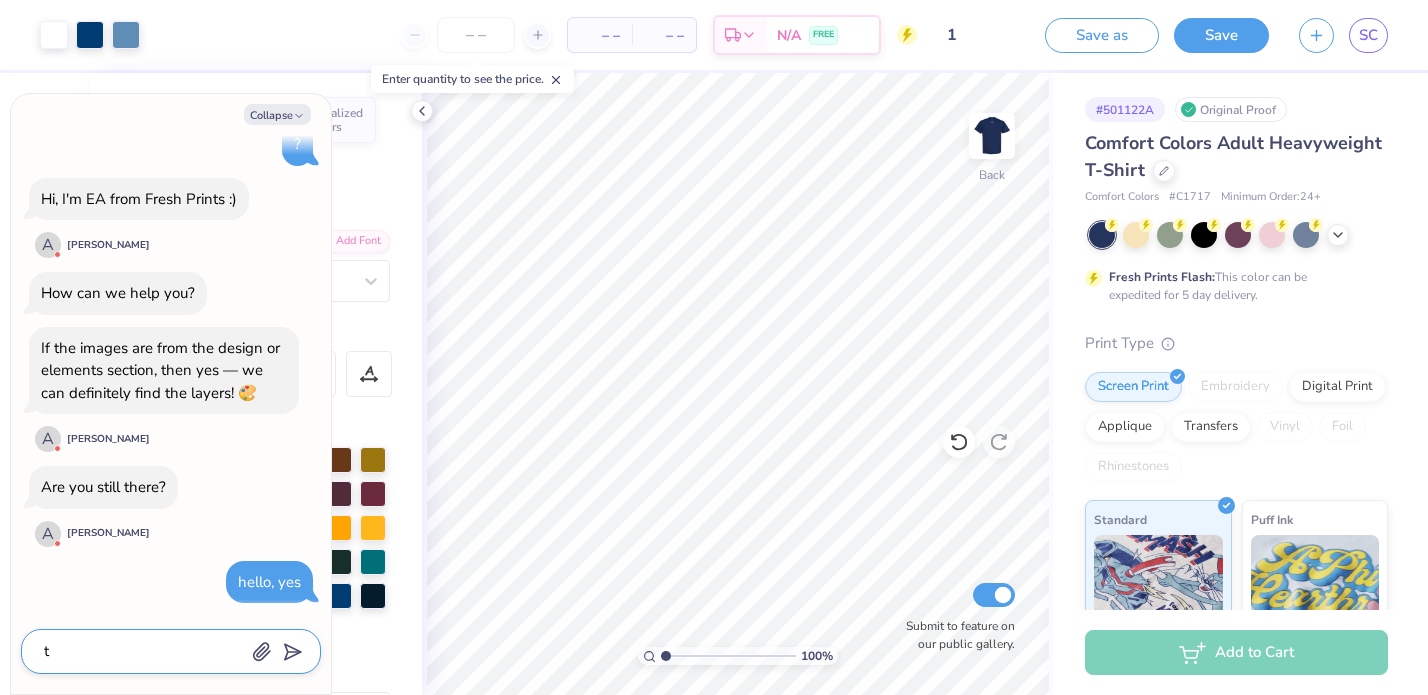type on "x" 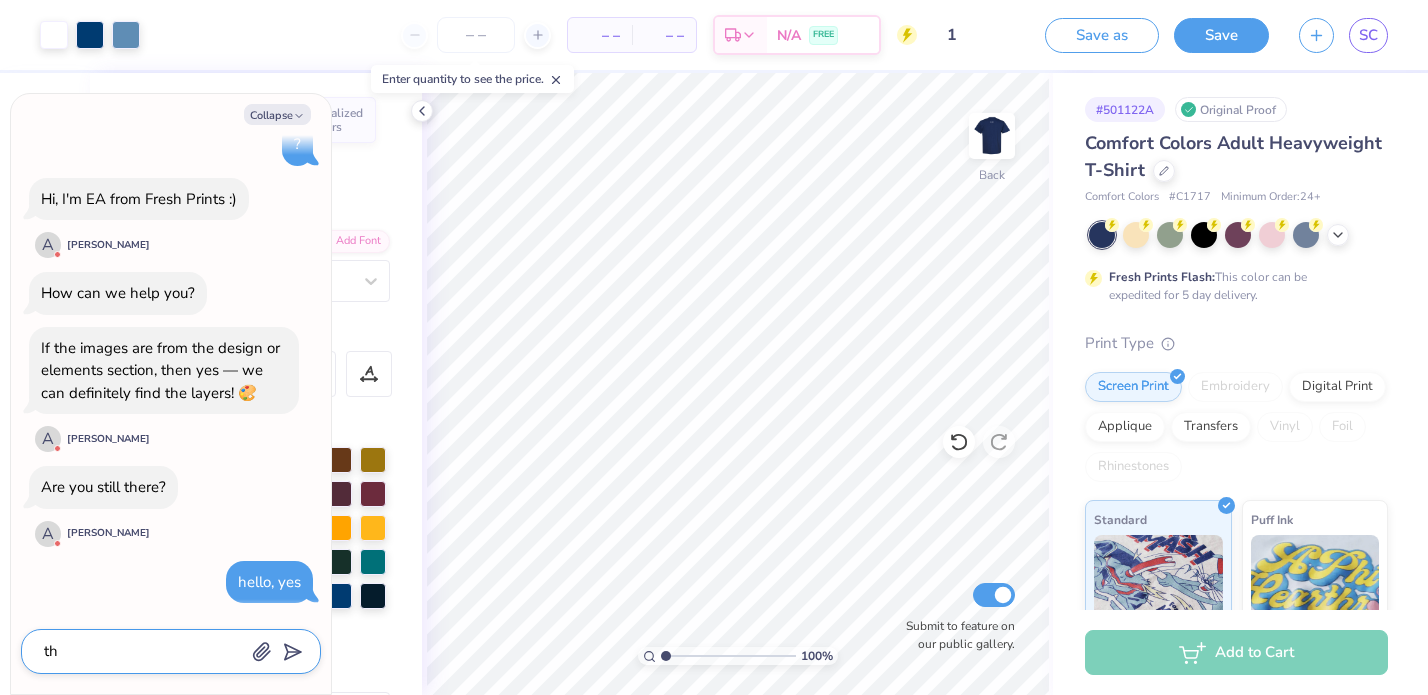 type on "x" 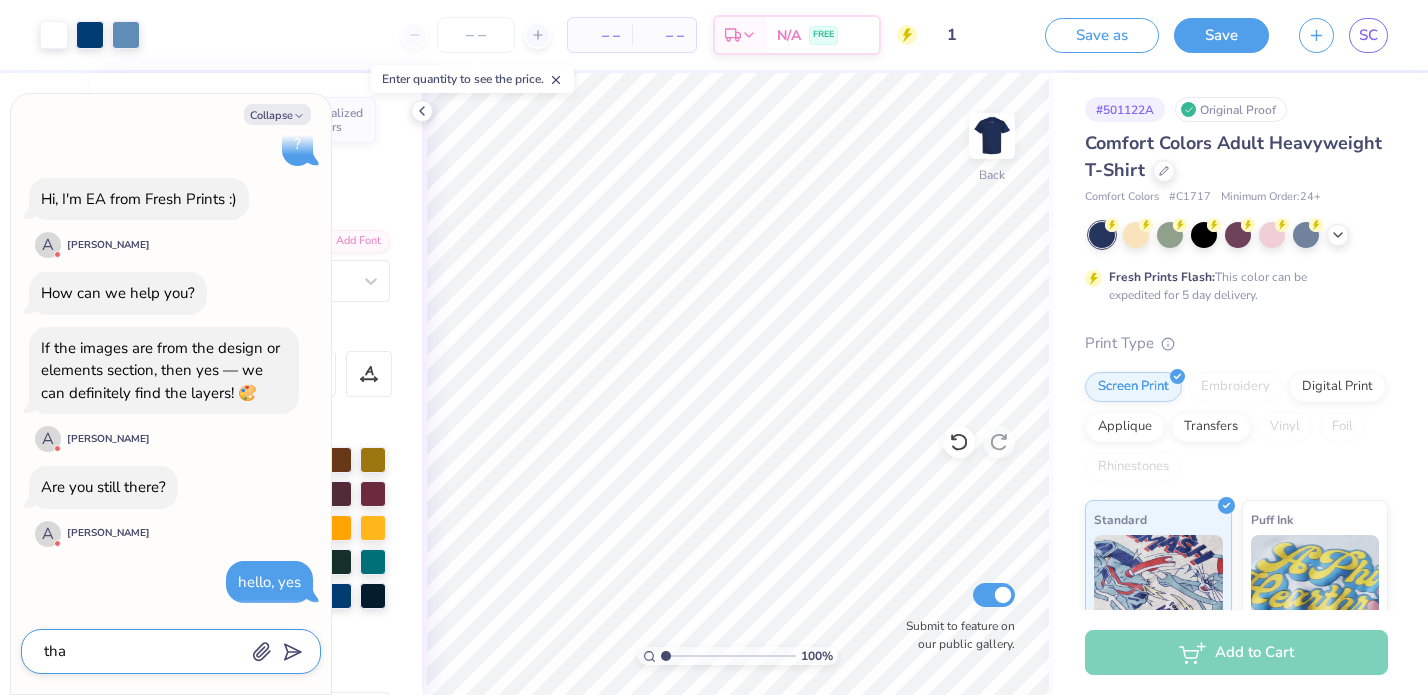 type on "x" 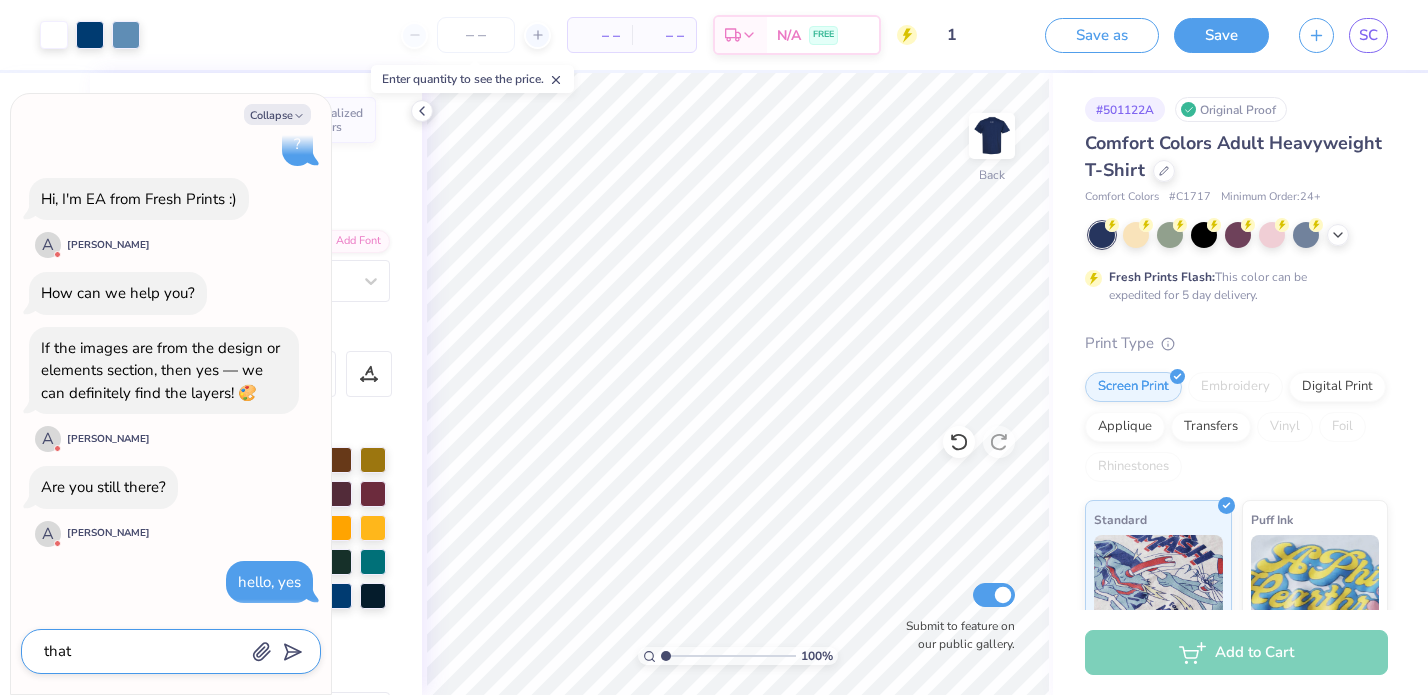 type on "x" 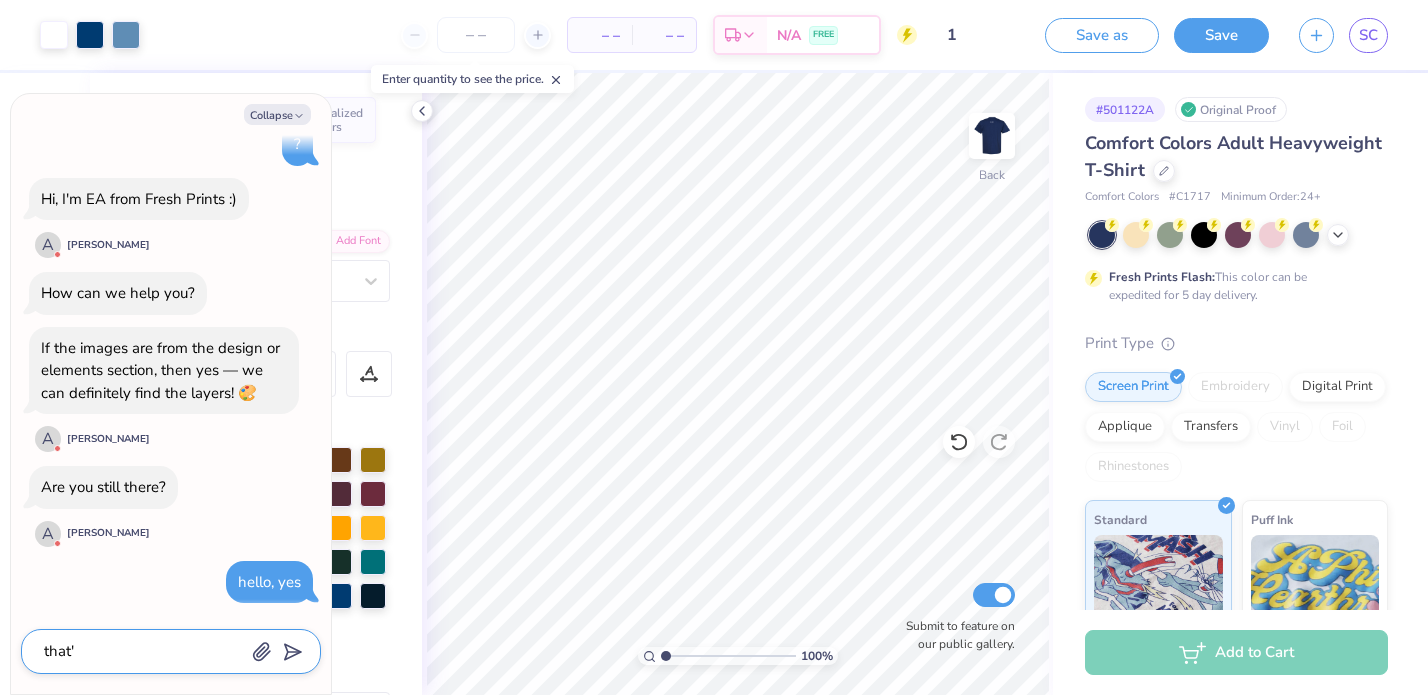 type on "x" 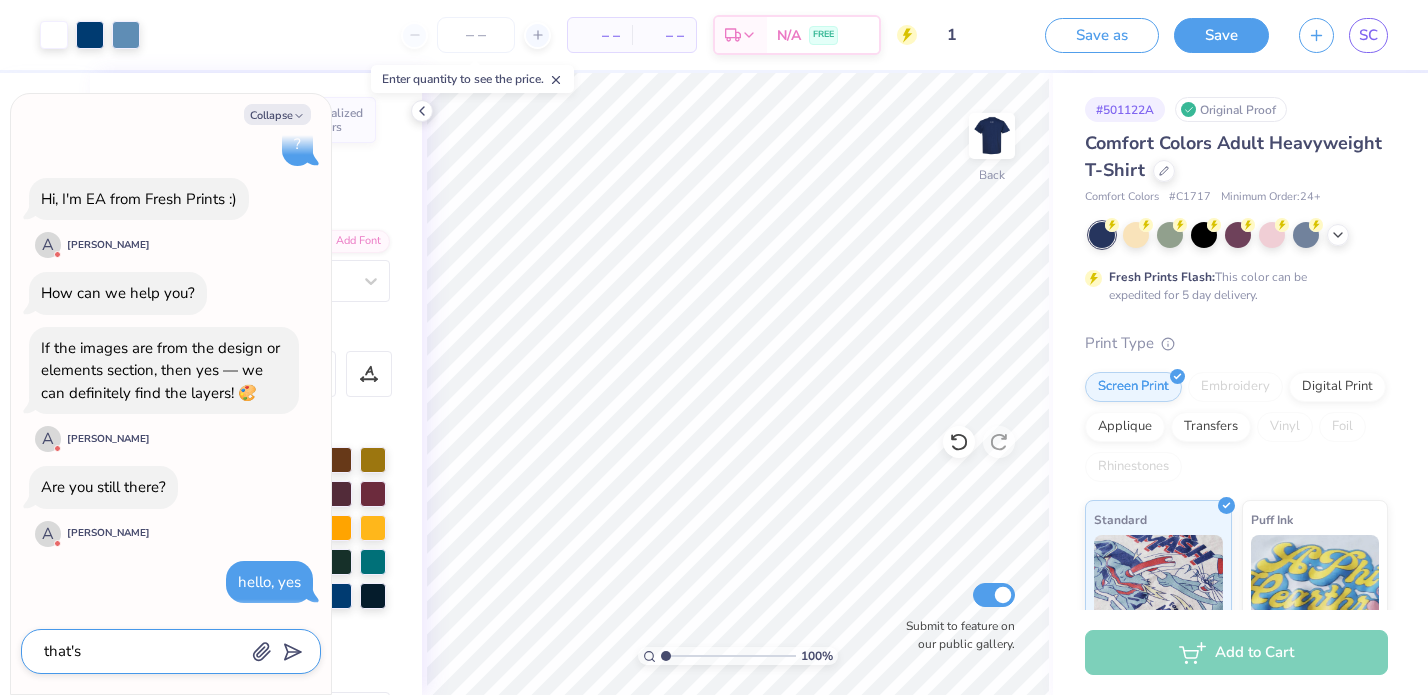 type on "x" 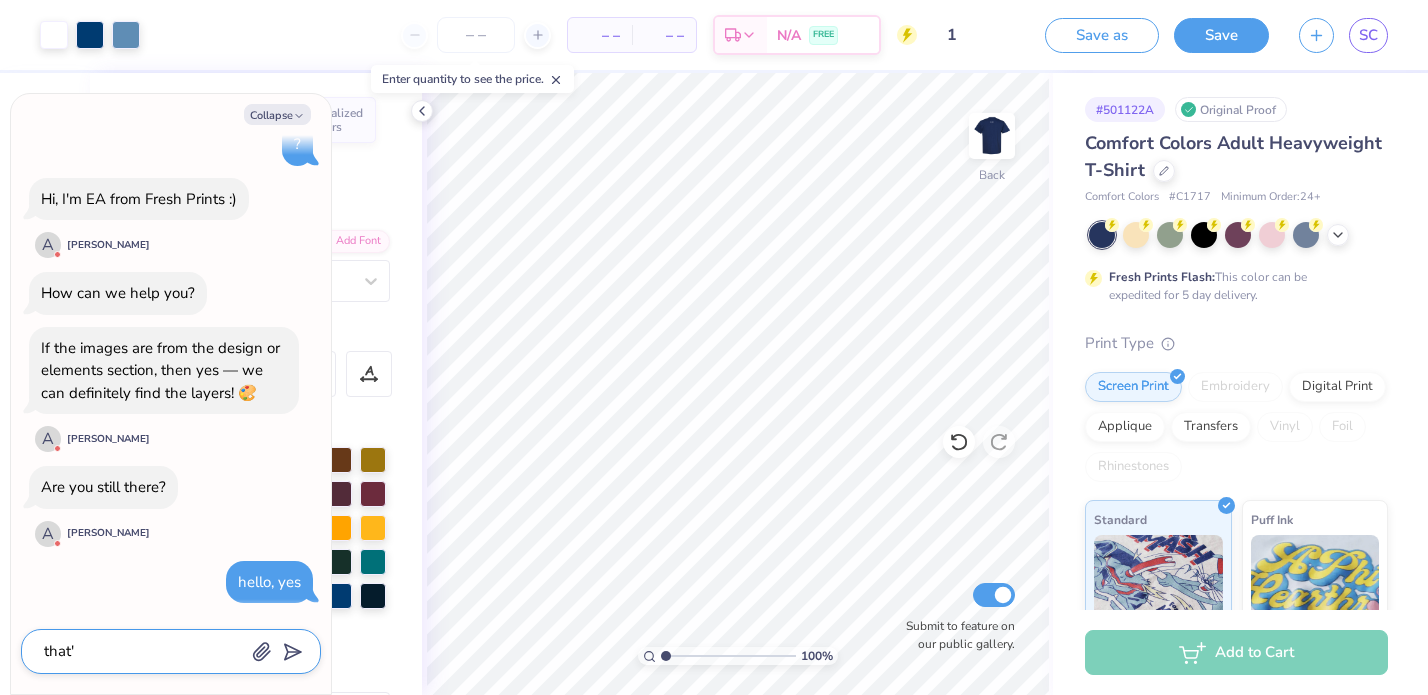 type on "x" 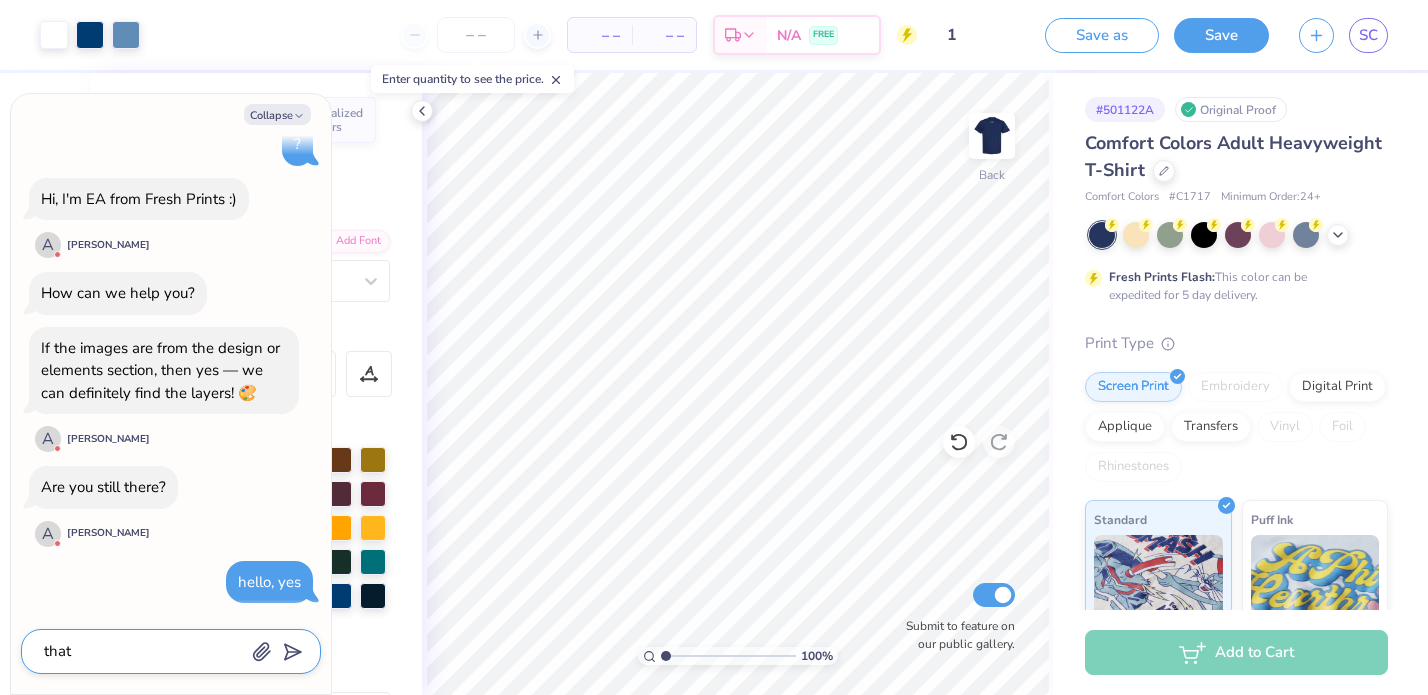 type on "x" 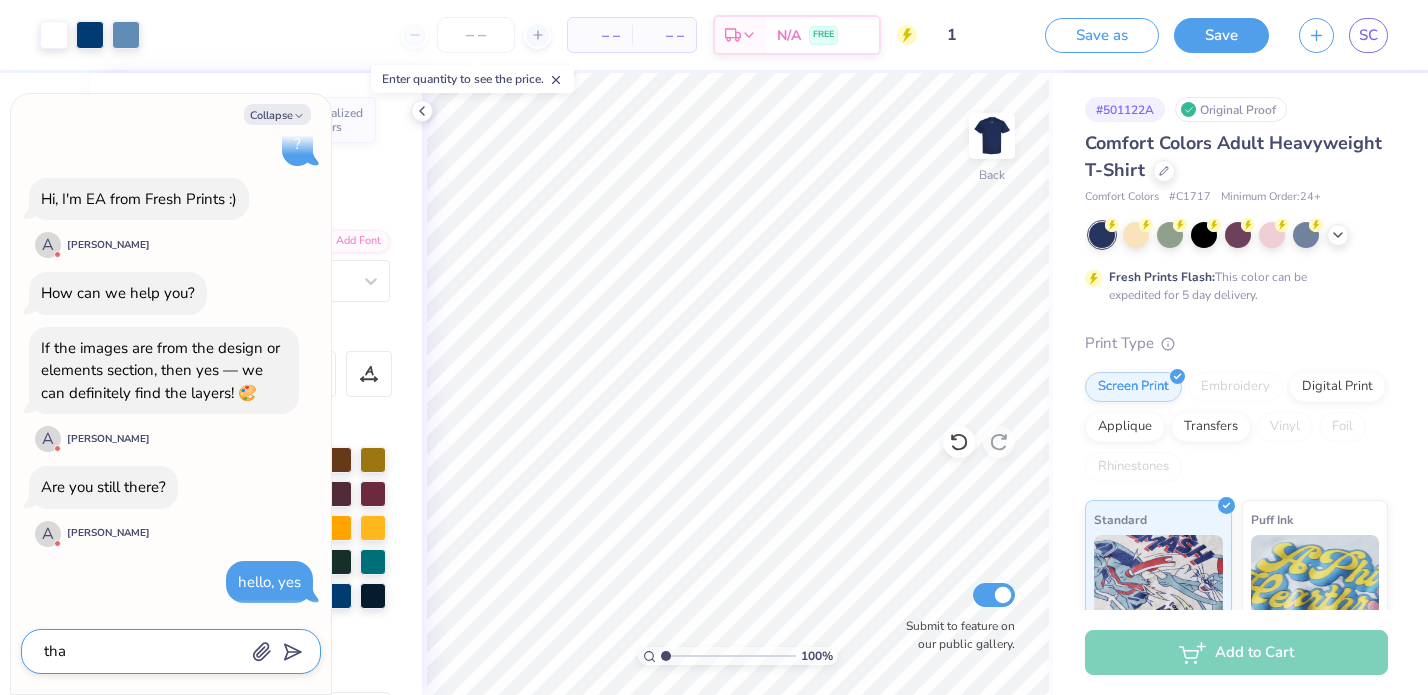 type on "x" 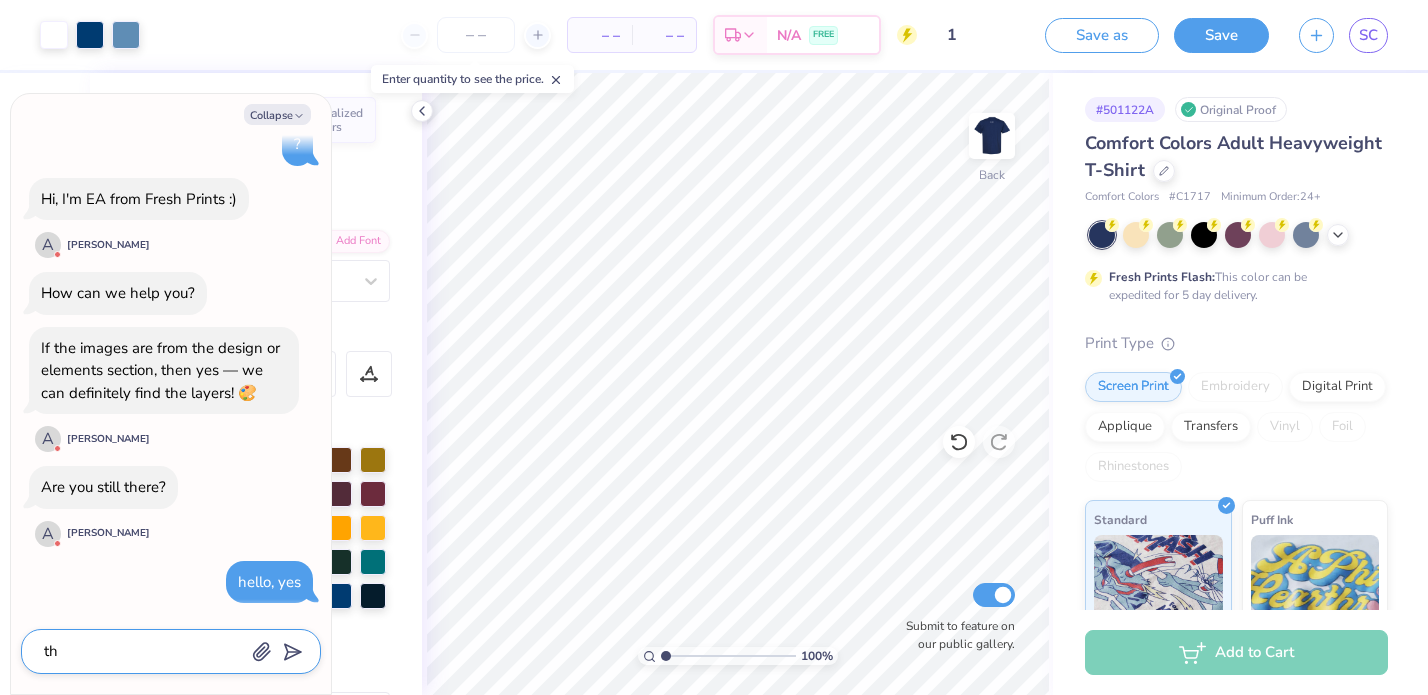 type on "x" 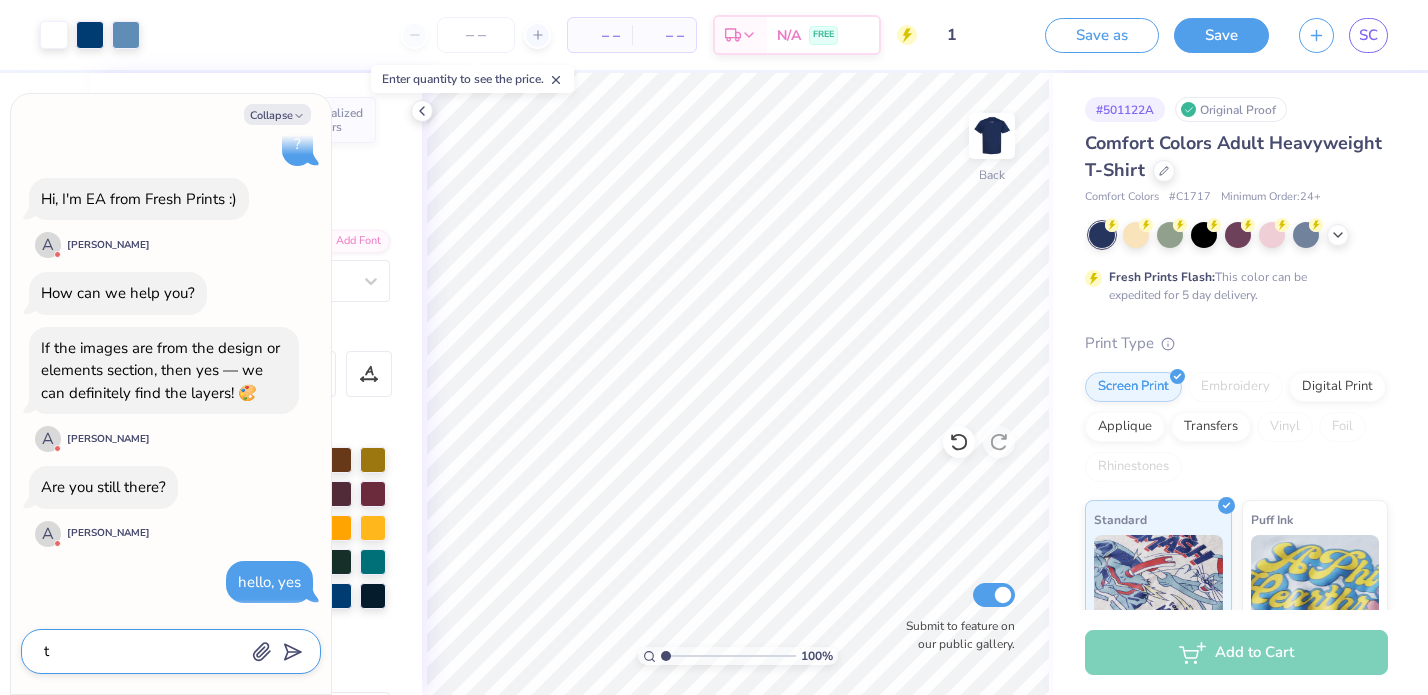 type on "x" 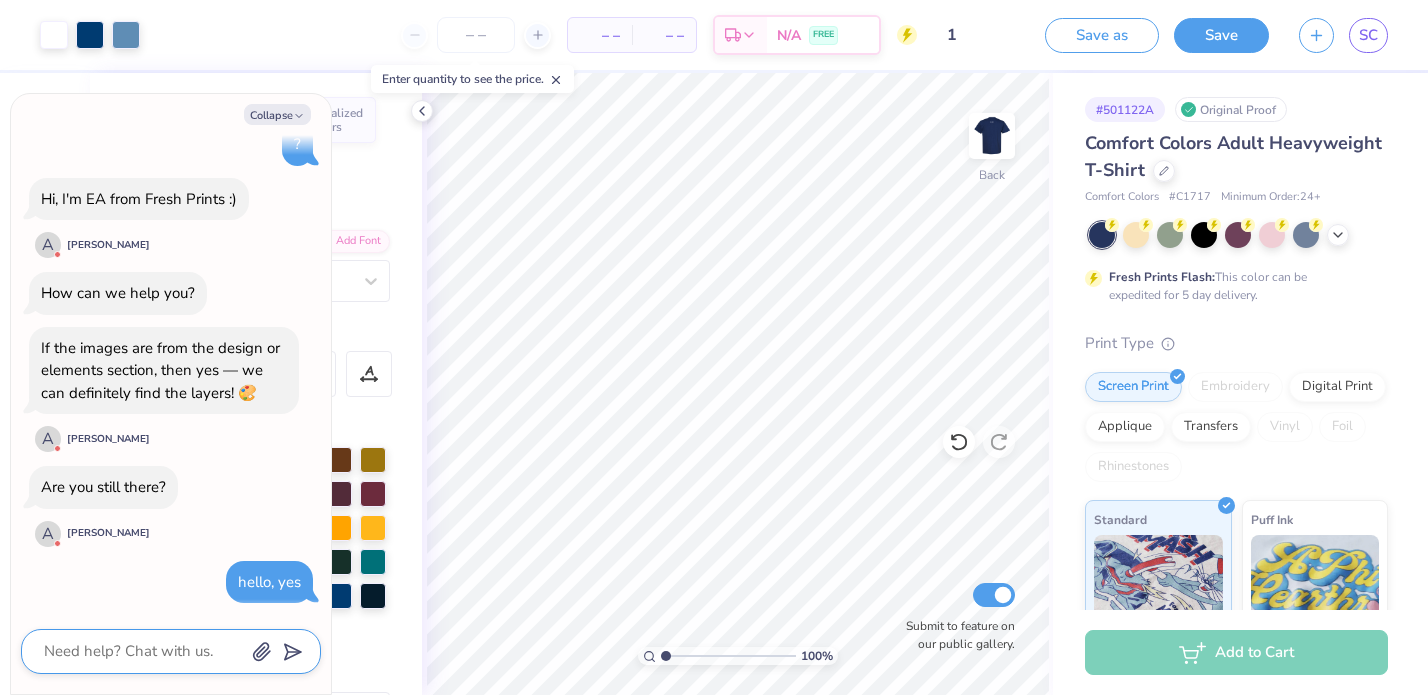 type on "x" 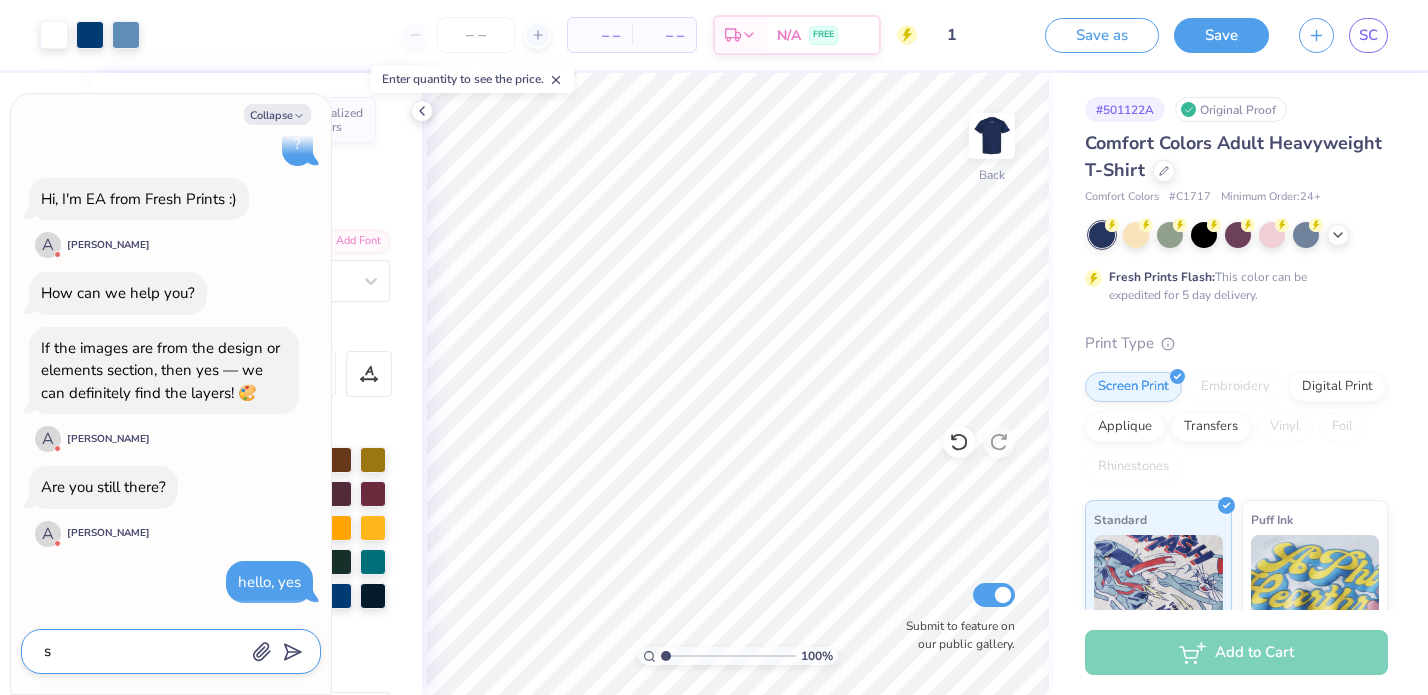 type on "x" 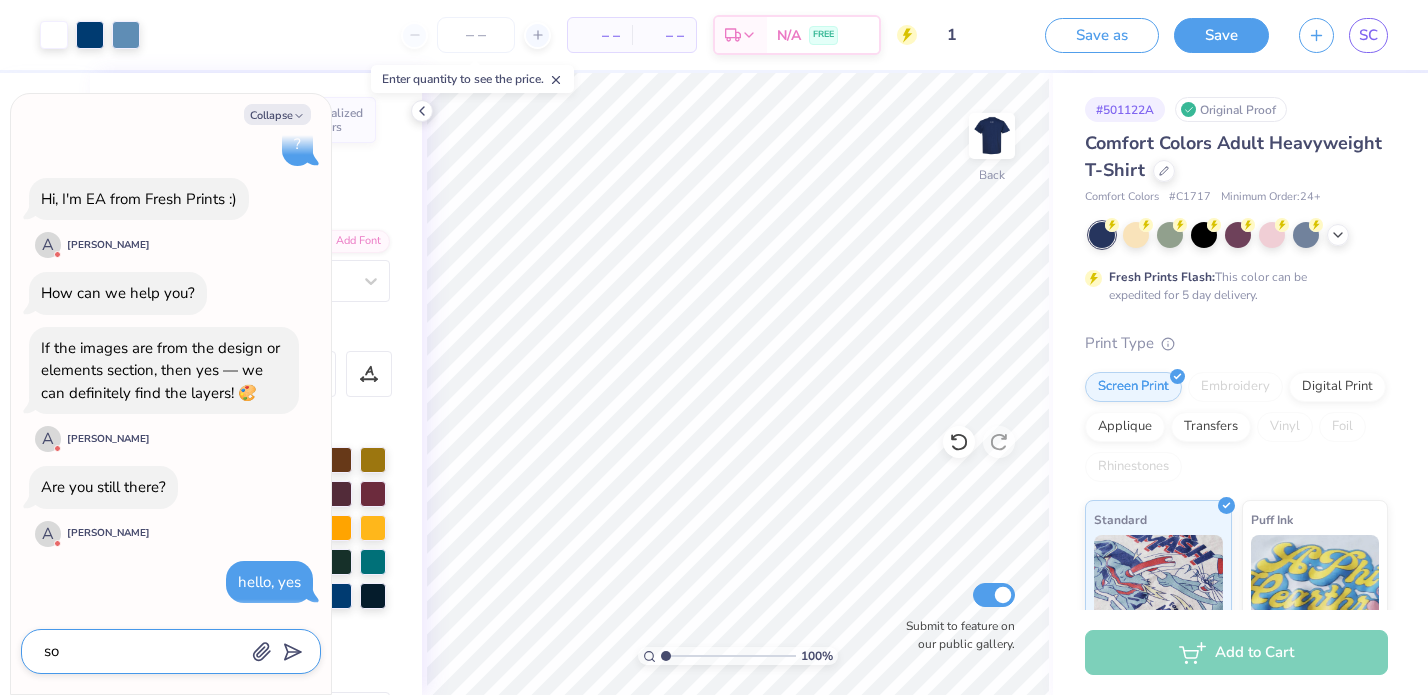 type on "x" 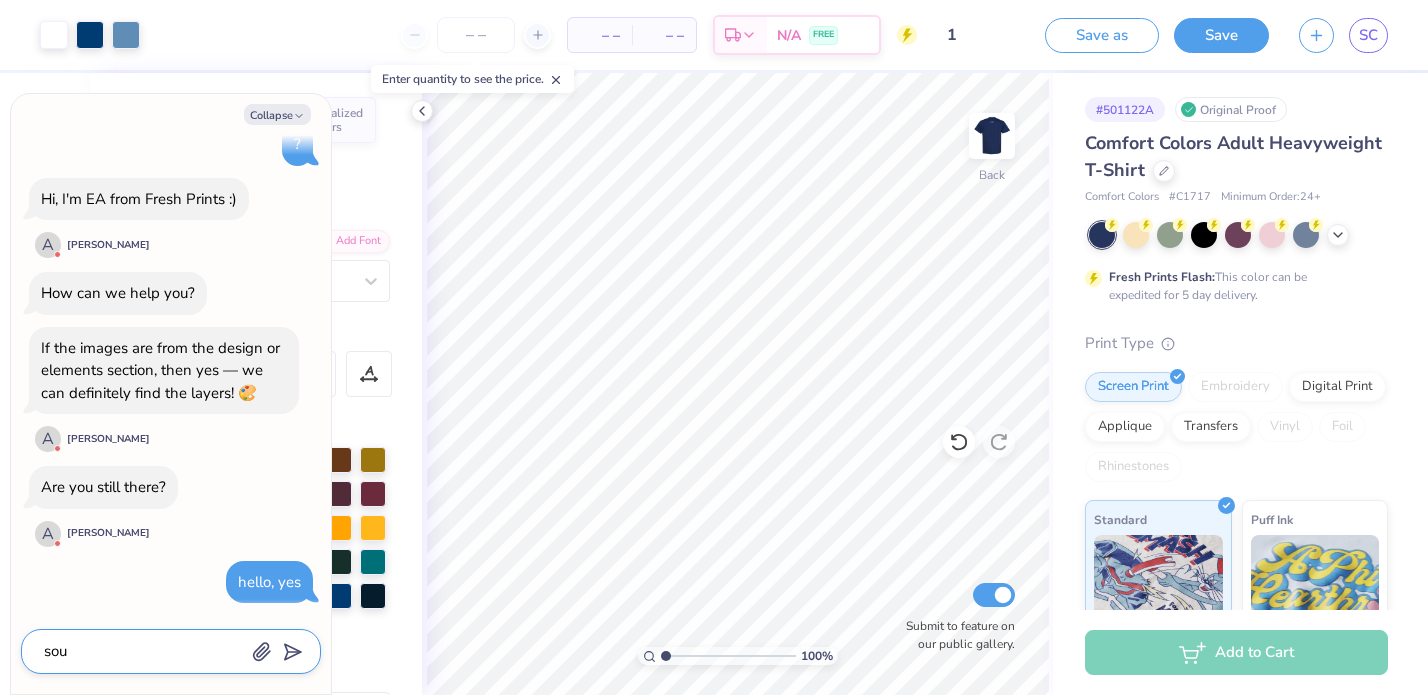 type on "x" 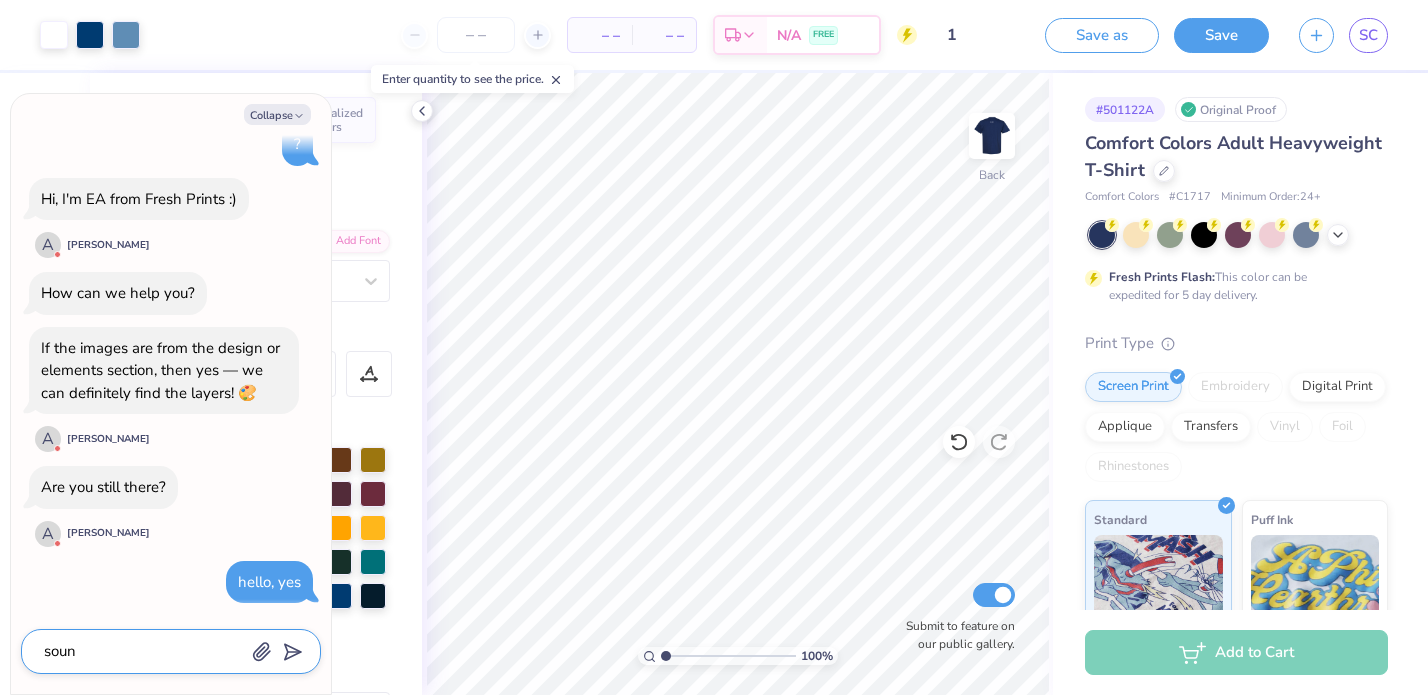 type on "x" 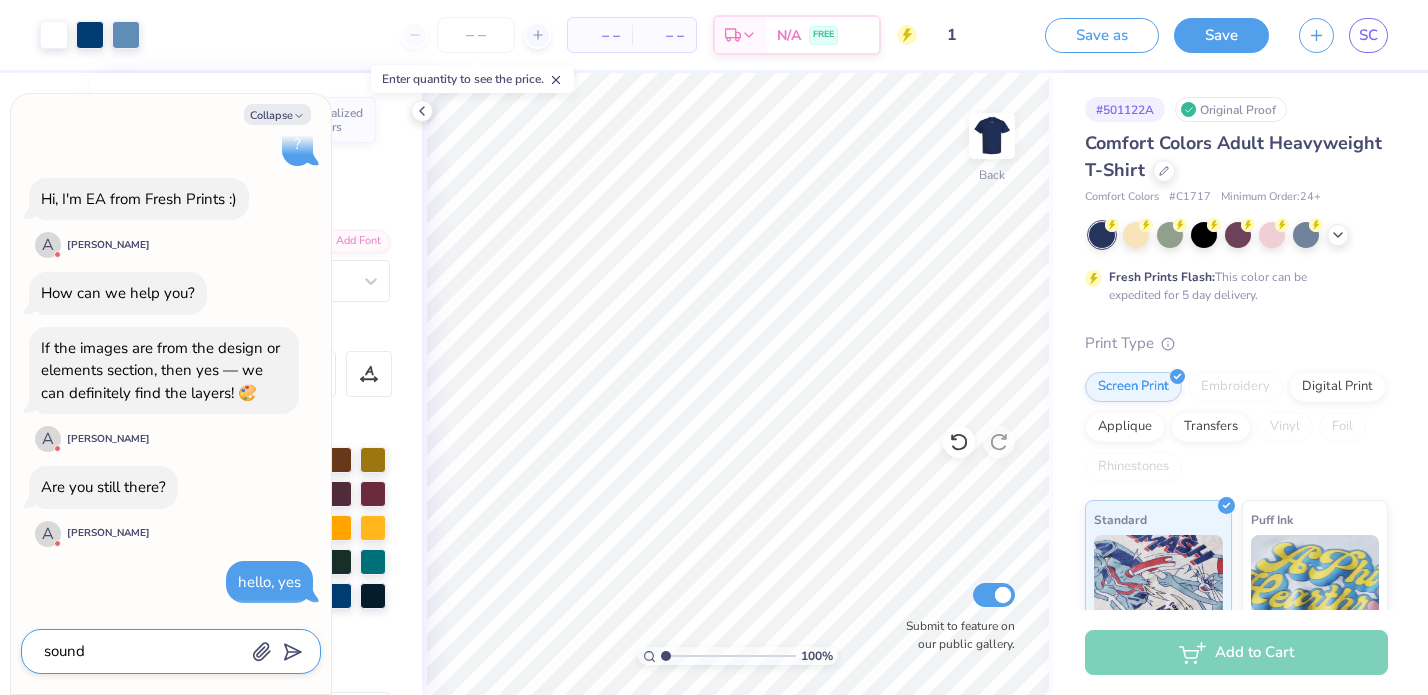 type on "x" 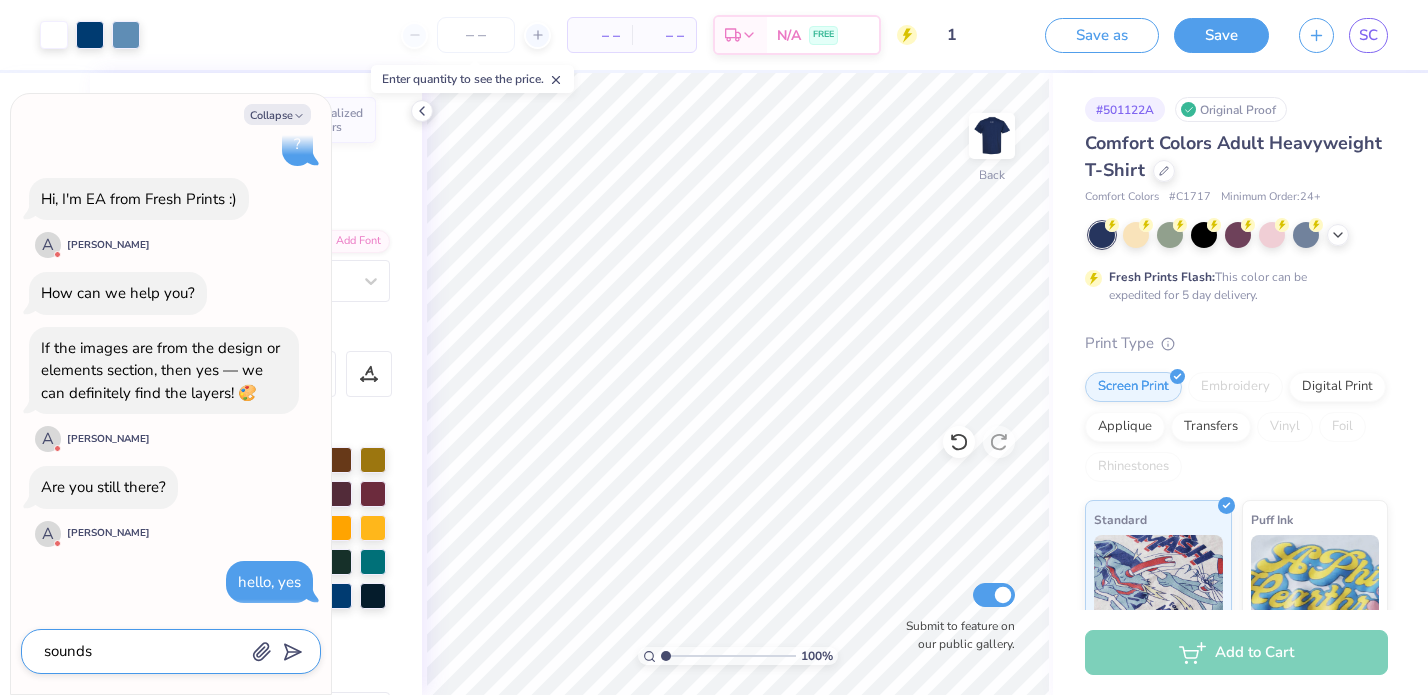 type on "x" 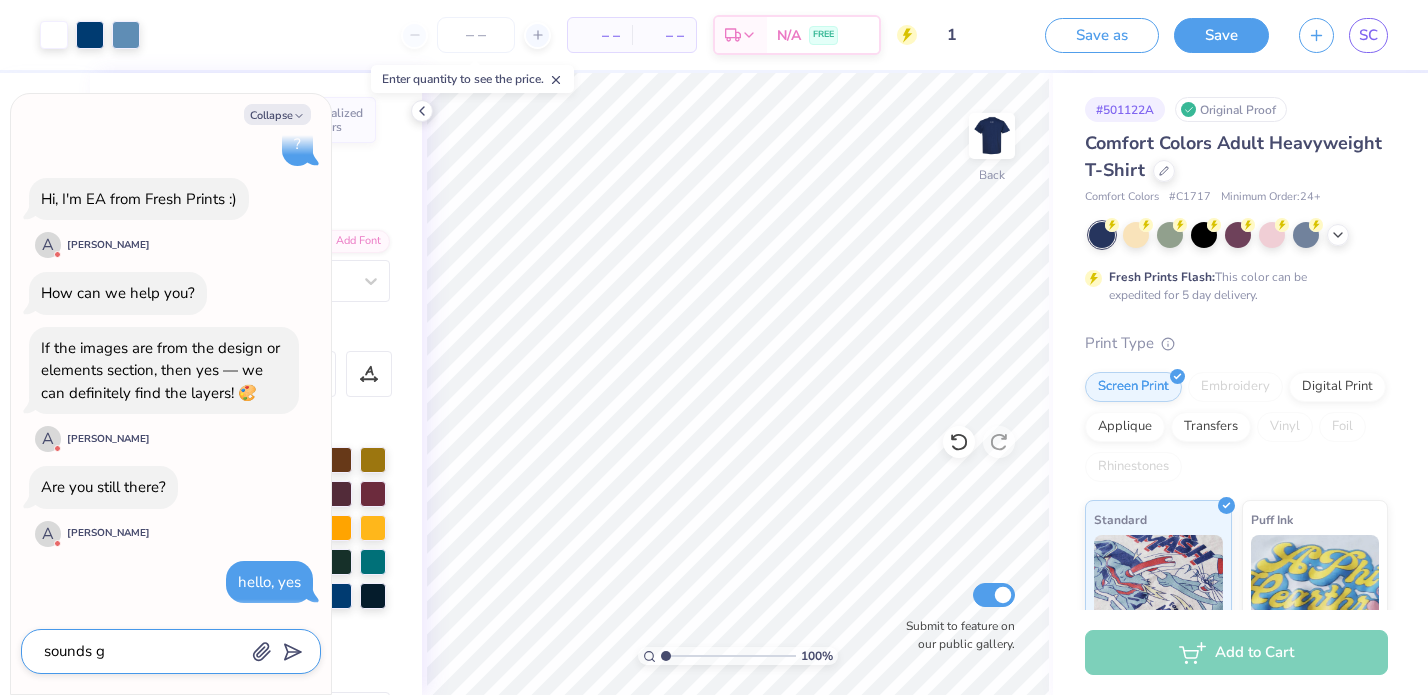 type on "x" 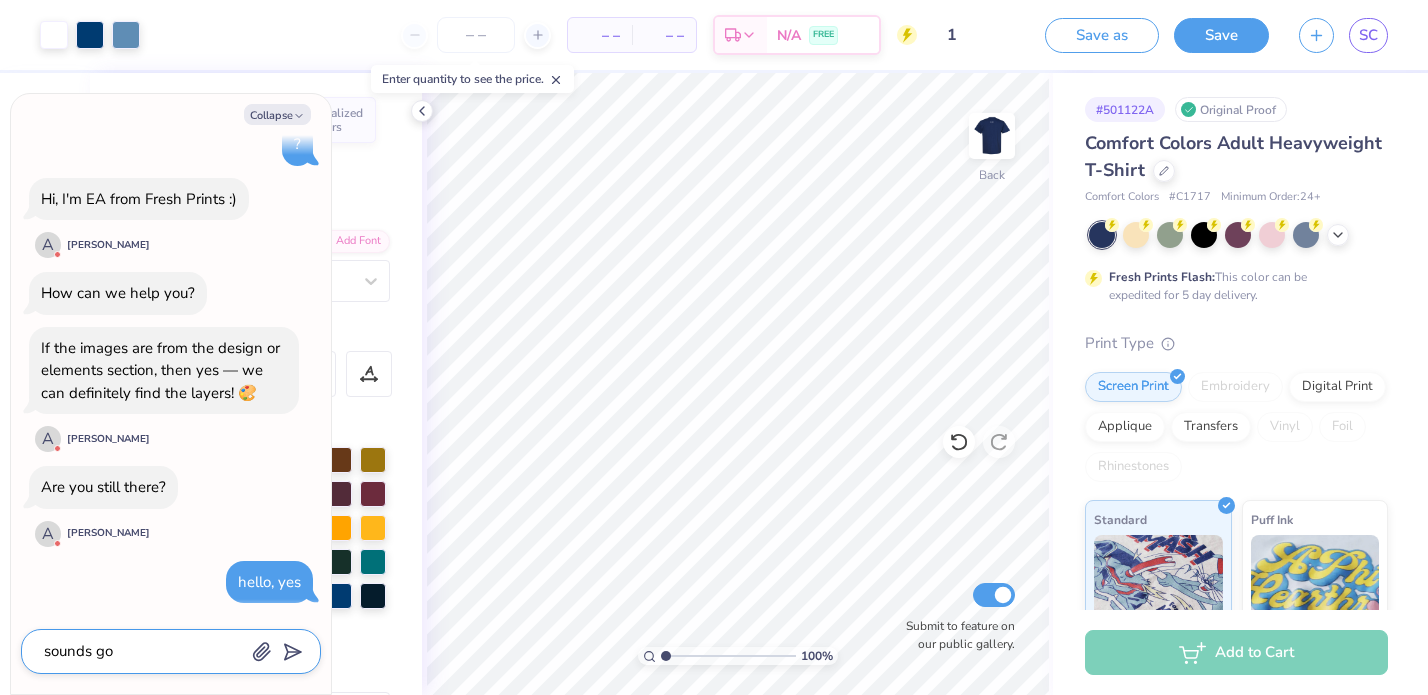 type on "x" 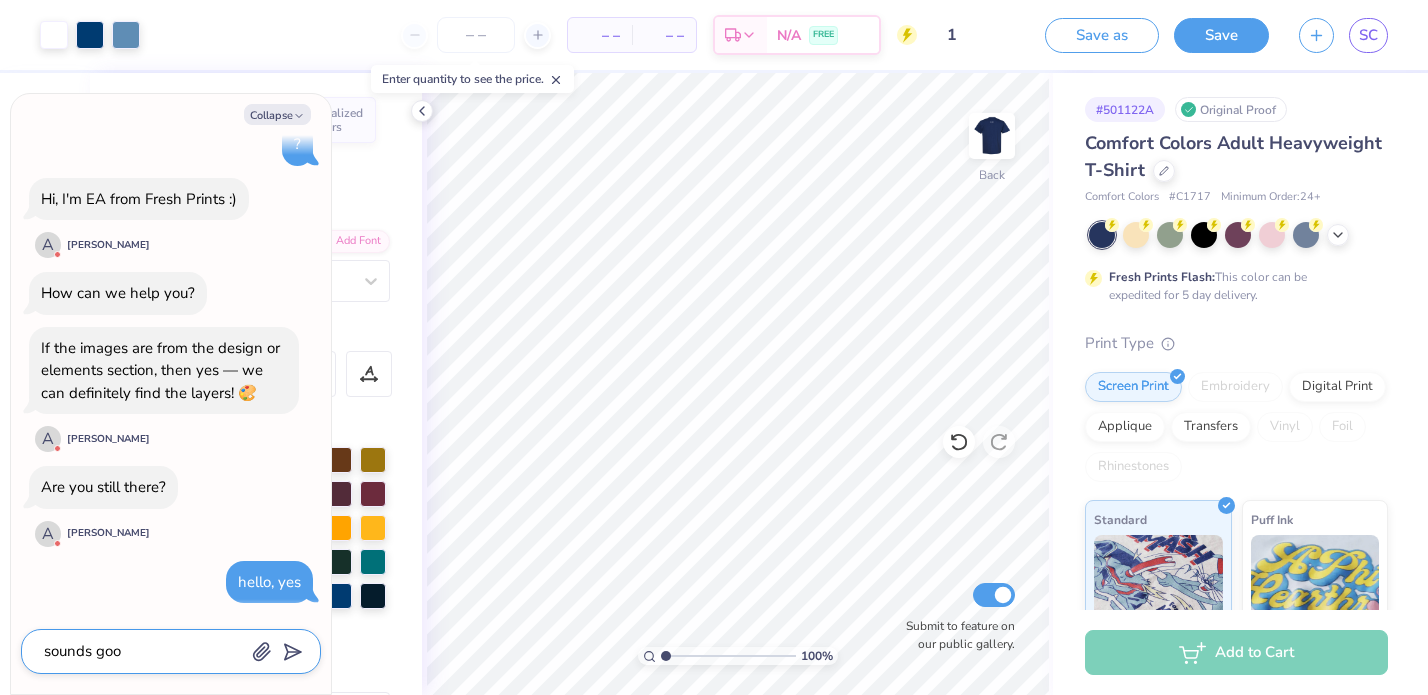 type on "x" 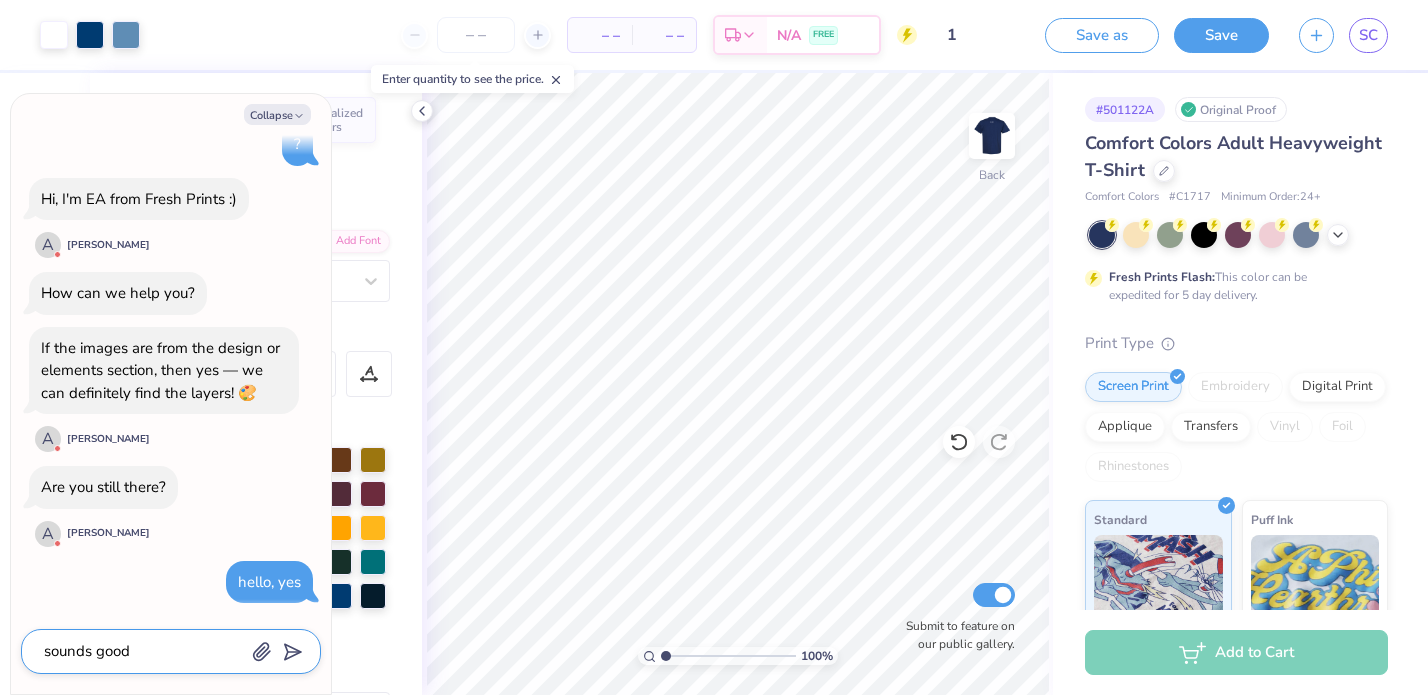 type on "x" 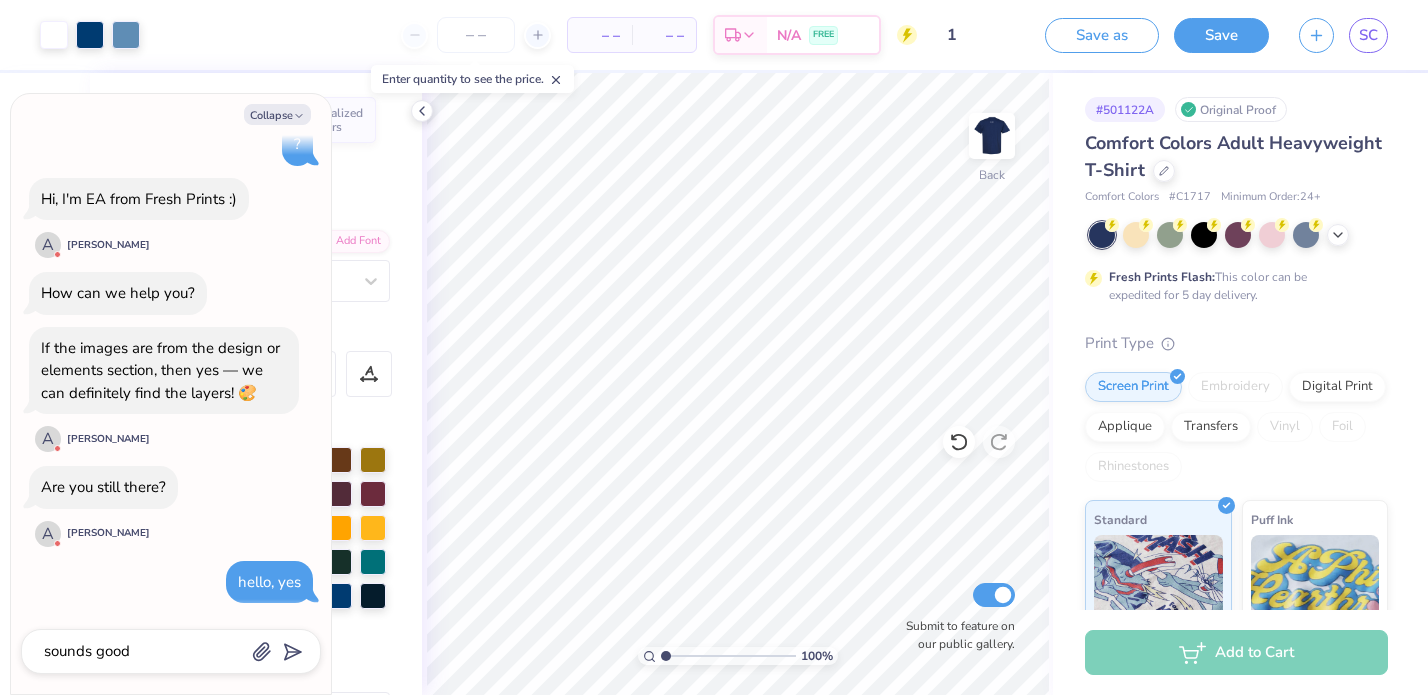 scroll, scrollTop: 159, scrollLeft: 0, axis: vertical 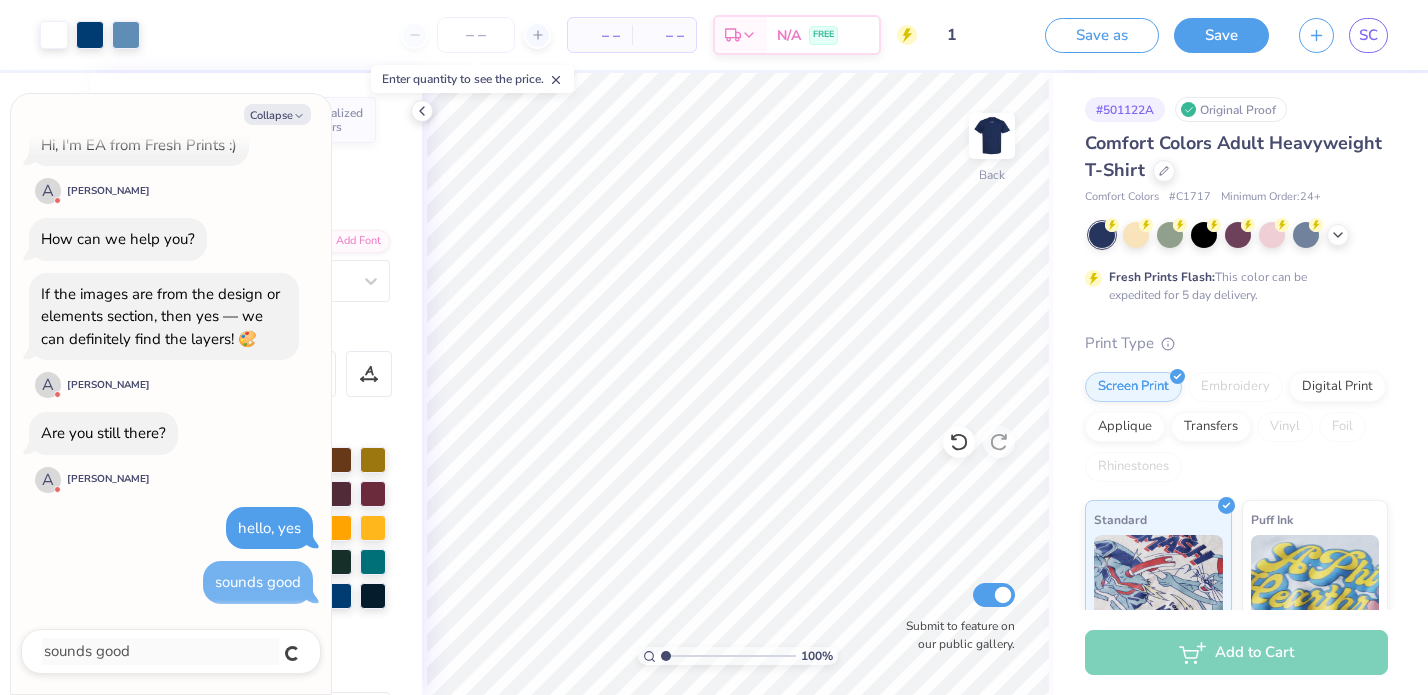 type on "x" 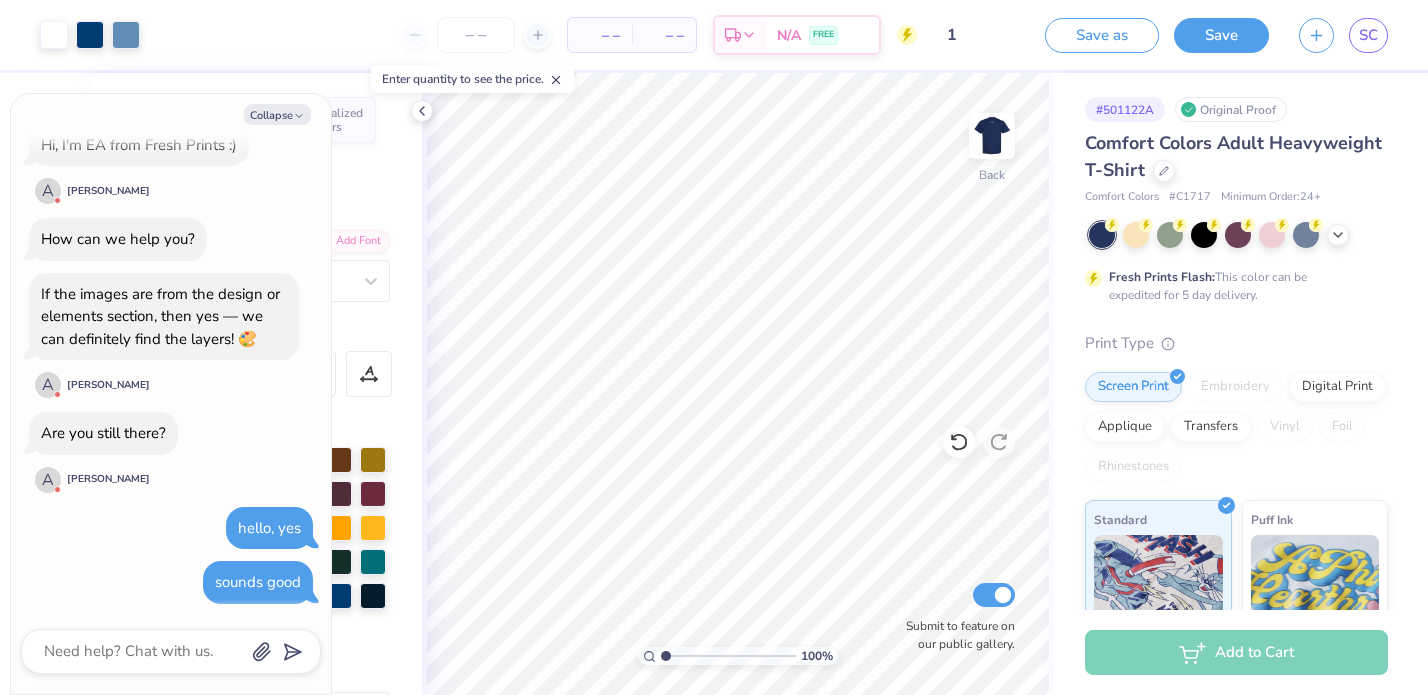 click on "Personalized Names Personalized Numbers Text Tool  Add Font Font Super Dream Format Color Enter a Pantone Styles Text Shape" at bounding box center (256, 384) 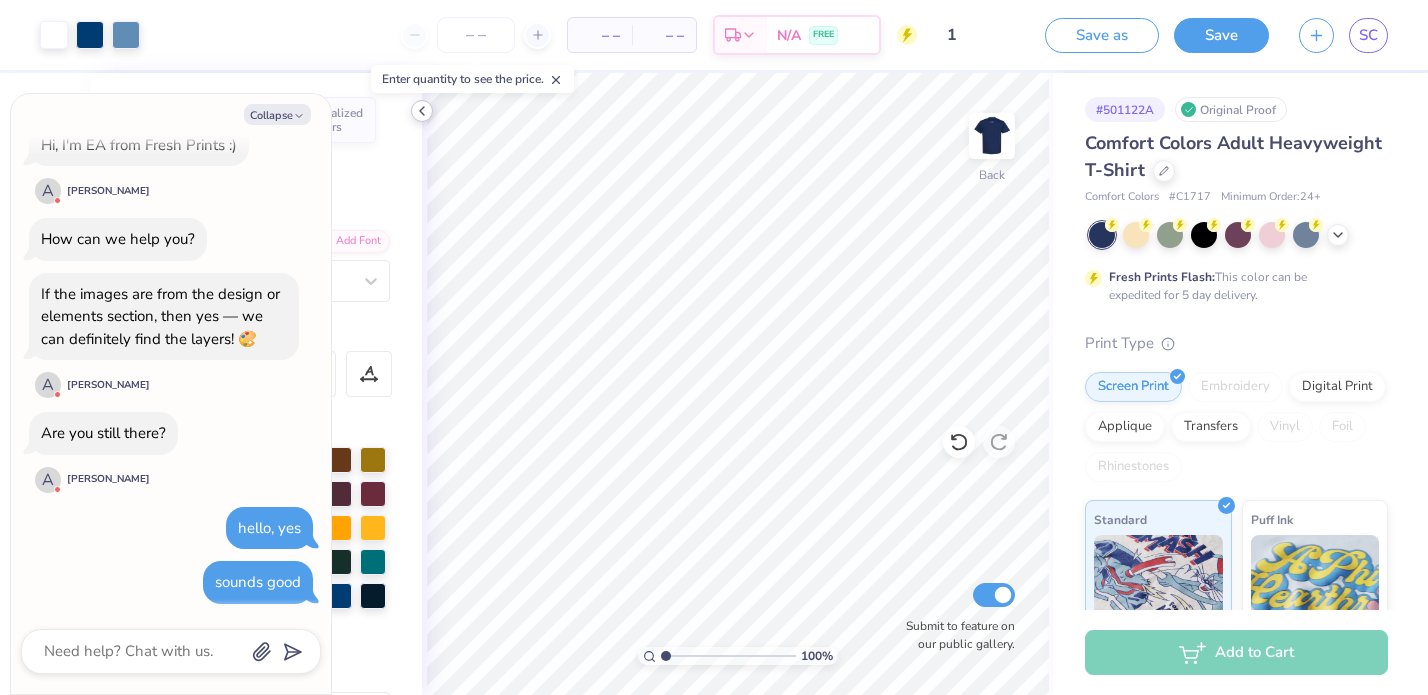 click 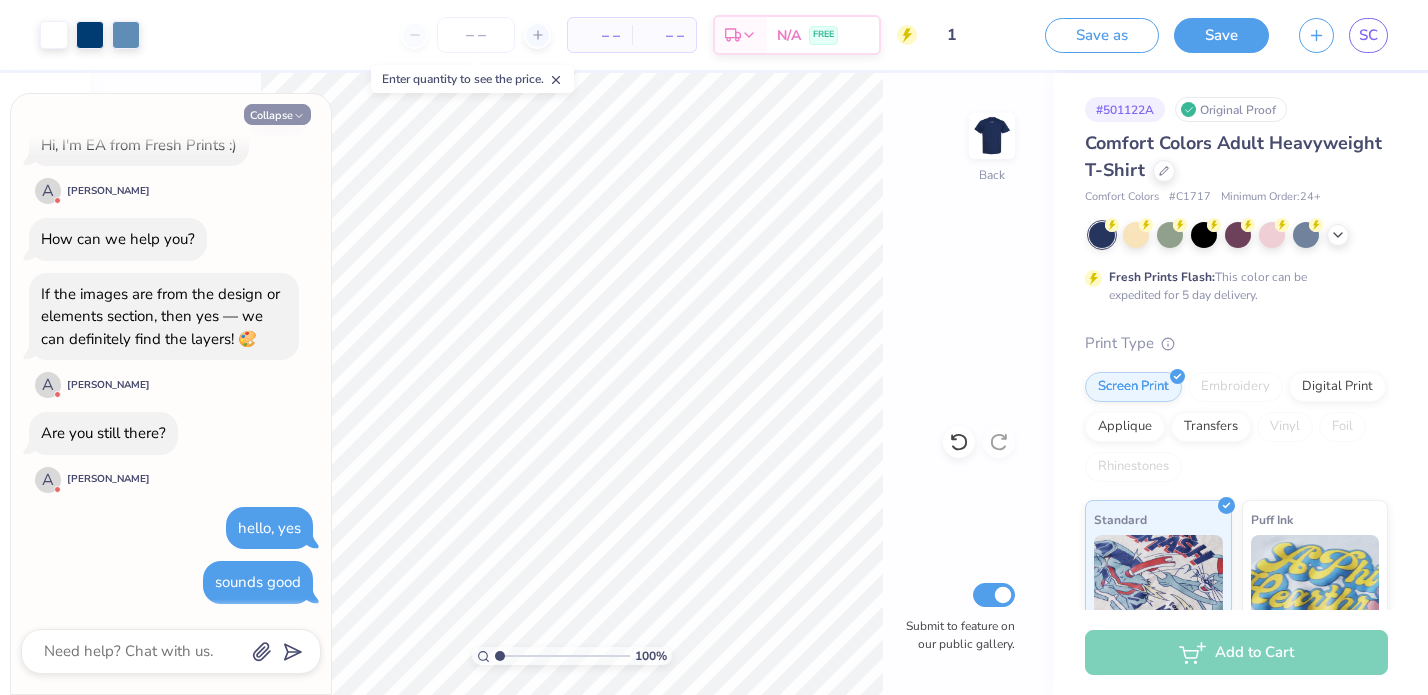click on "Collapse" at bounding box center (277, 114) 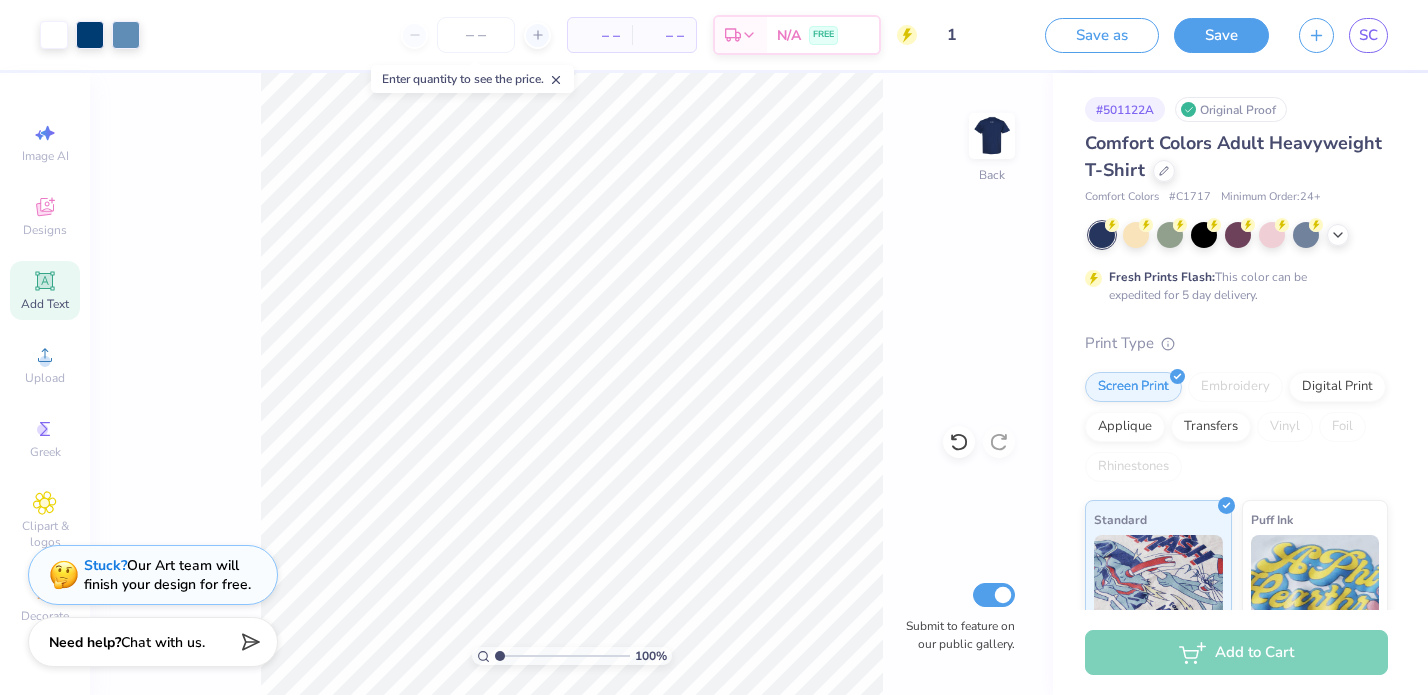 click on "Add Text" at bounding box center (45, 290) 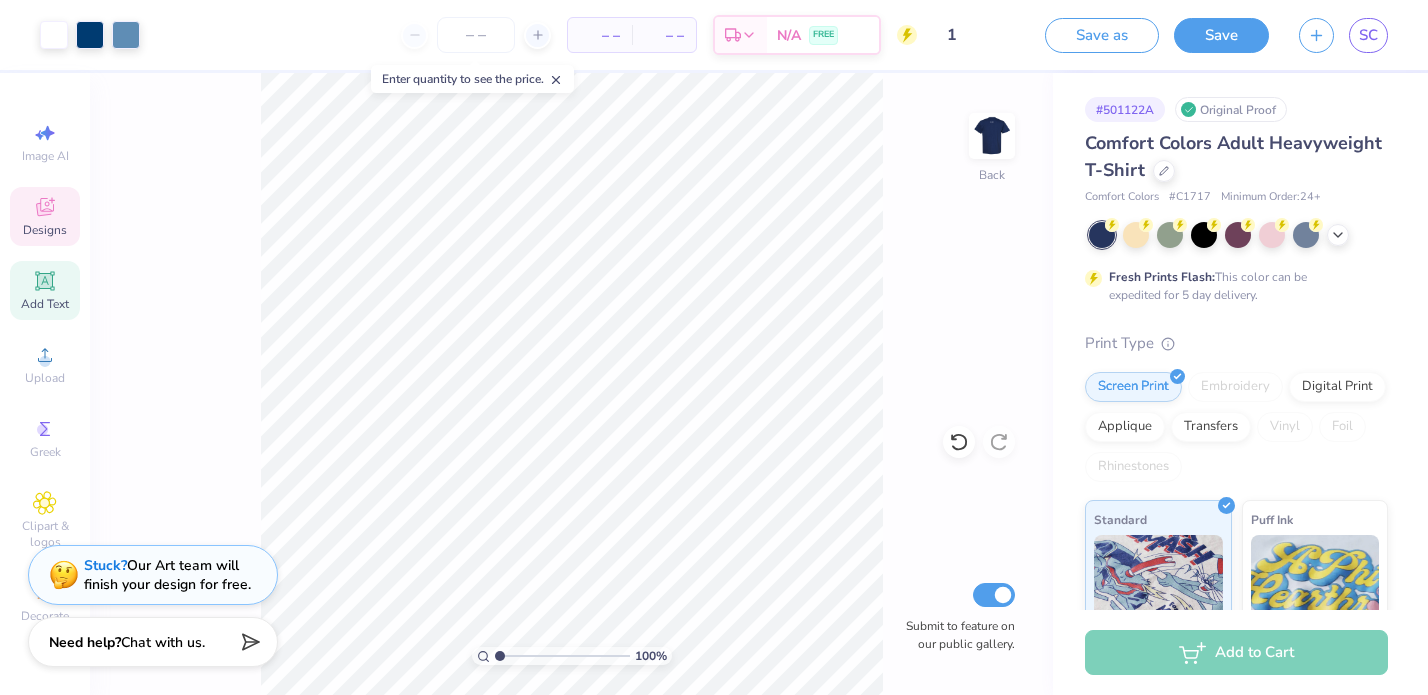 click on "Designs" at bounding box center [45, 230] 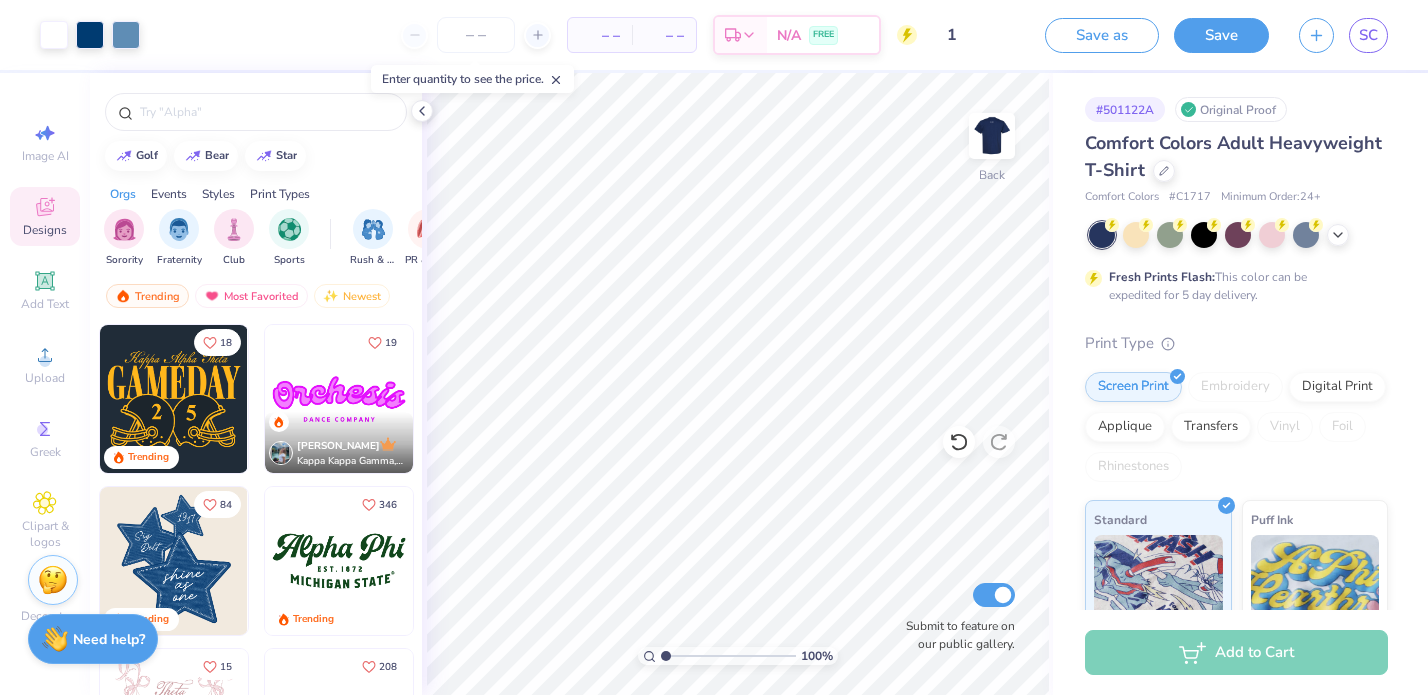 click on "Need help?" at bounding box center [109, 639] 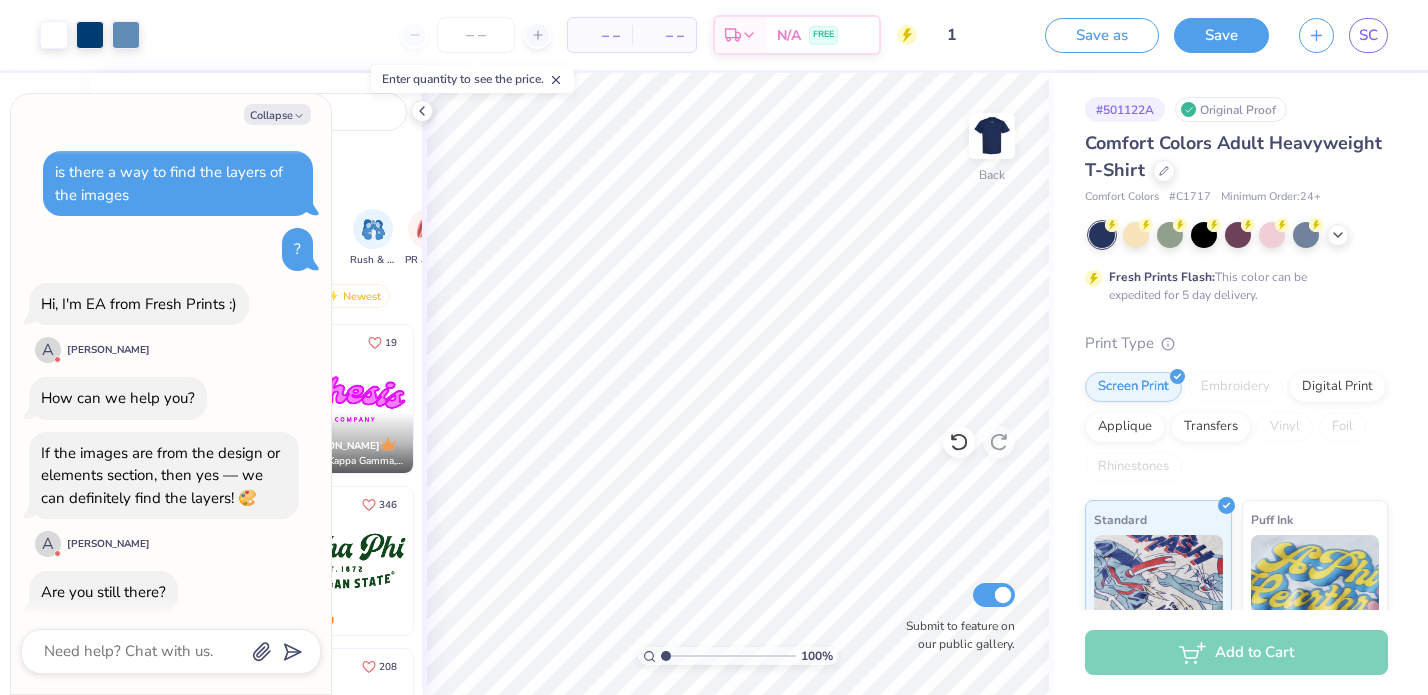 scroll, scrollTop: 159, scrollLeft: 0, axis: vertical 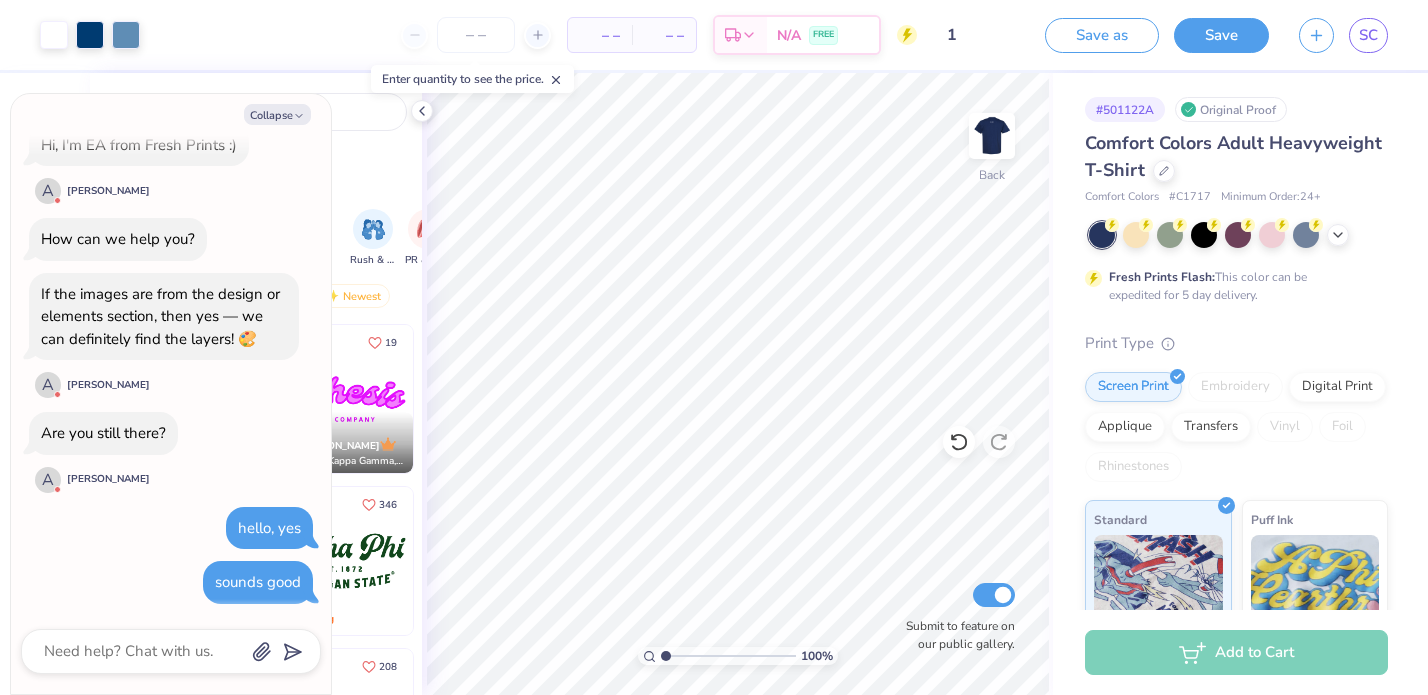 click at bounding box center (171, 651) 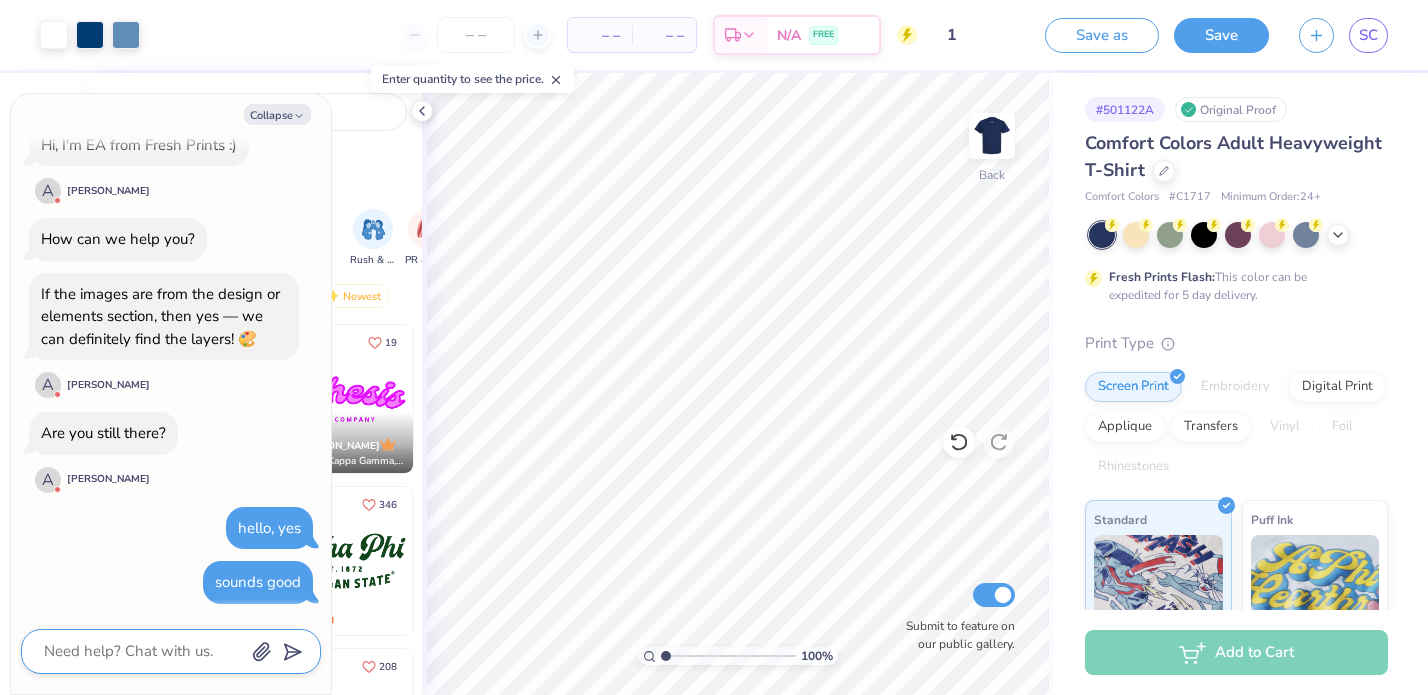click at bounding box center [143, 651] 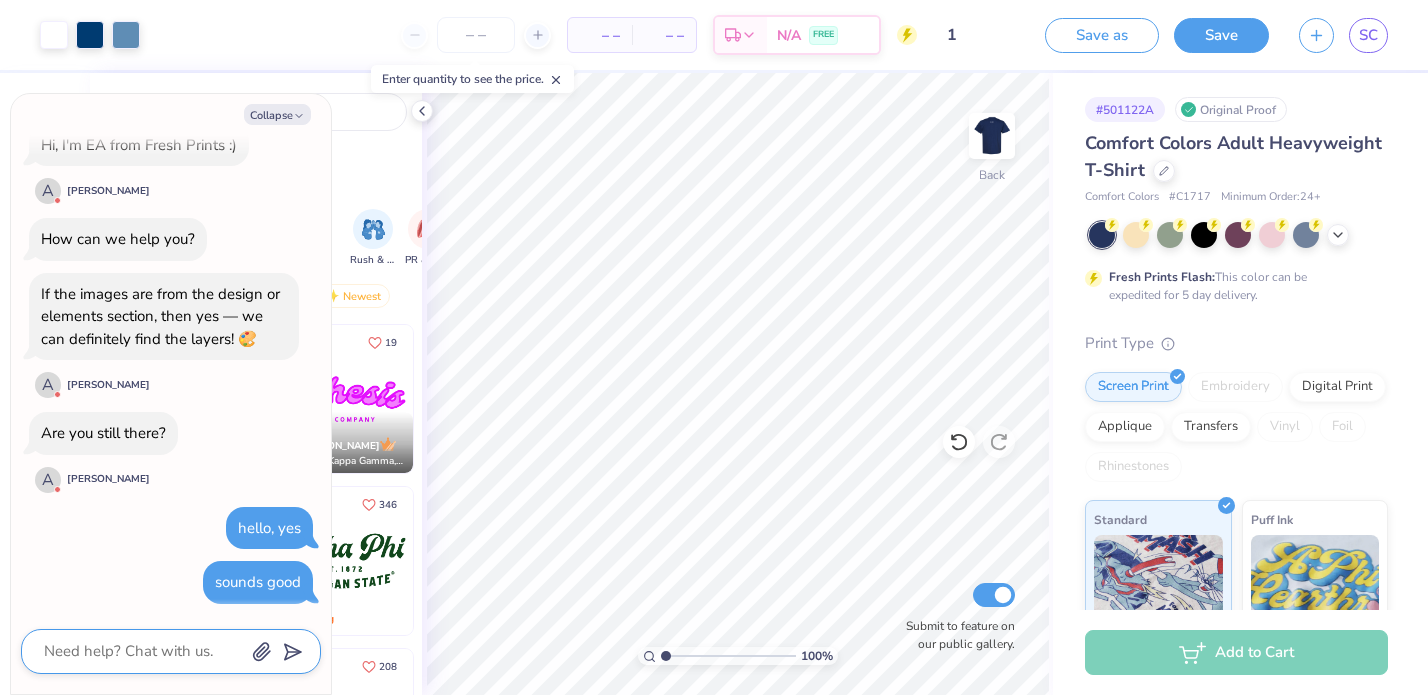 type on "x" 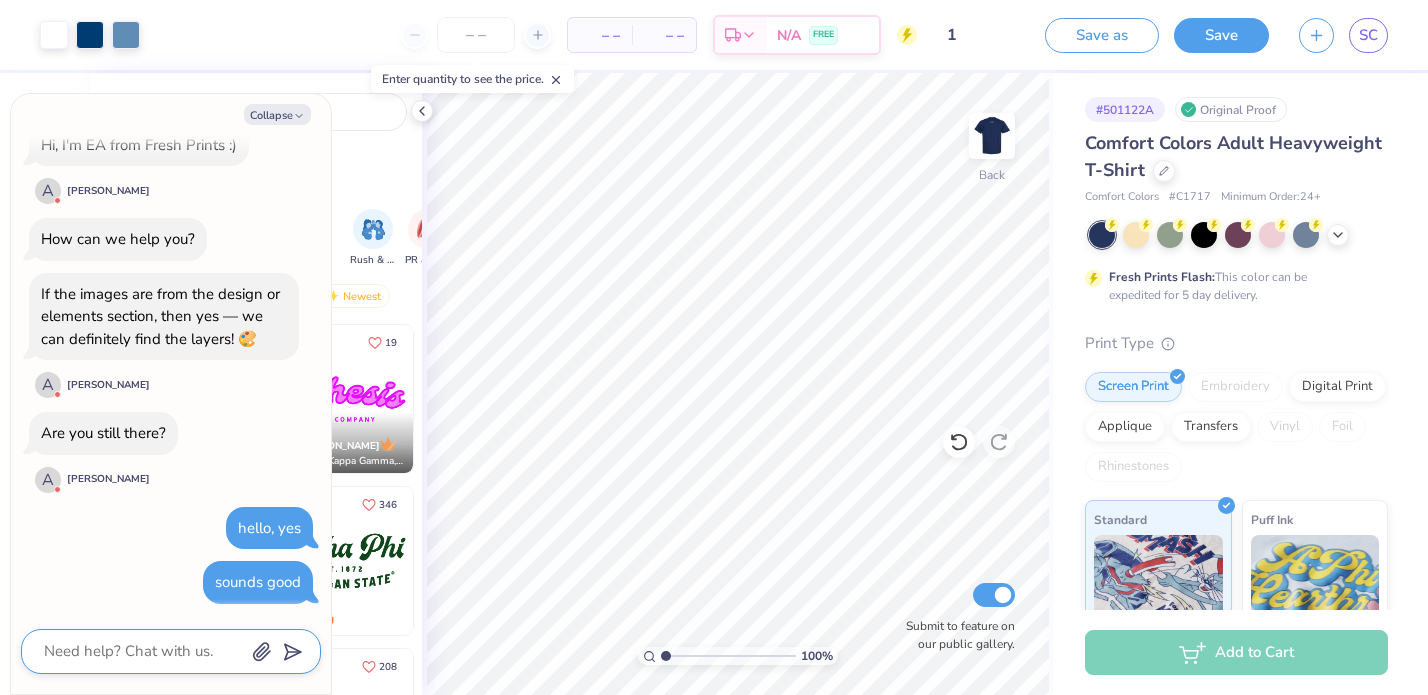 type on "d" 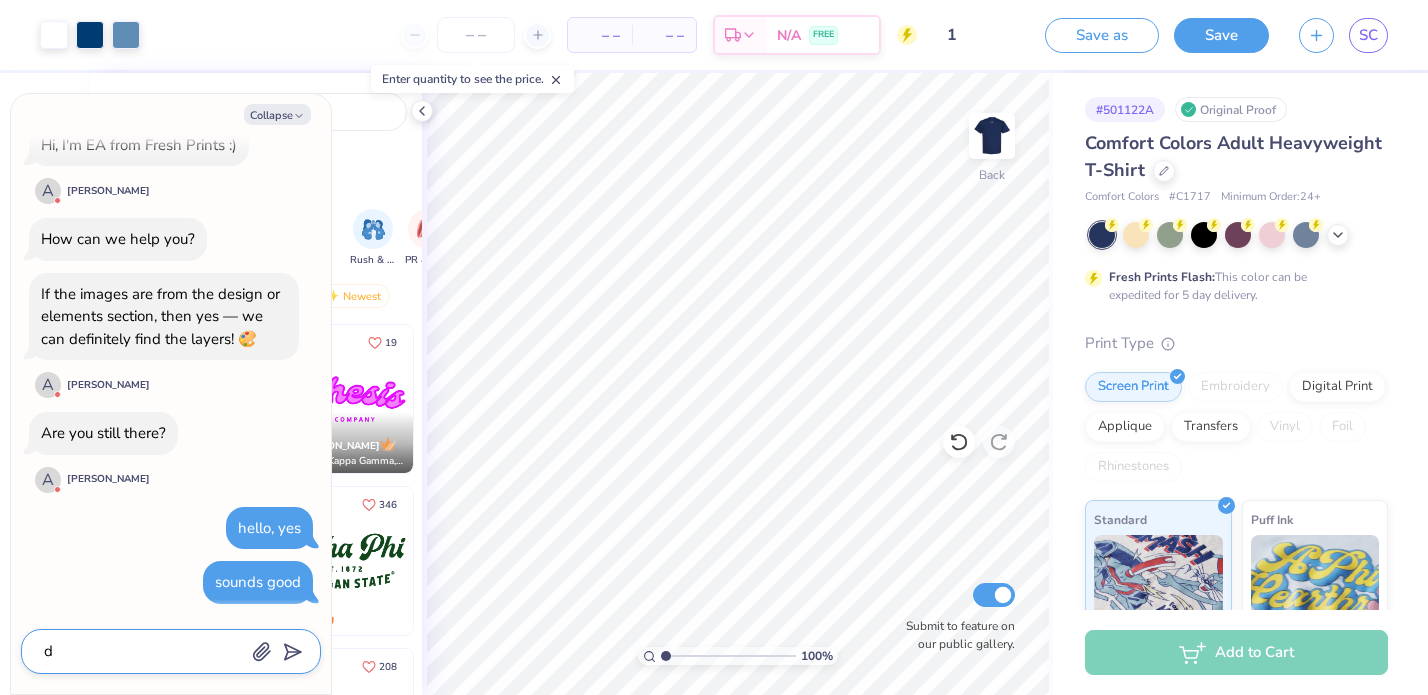 type on "x" 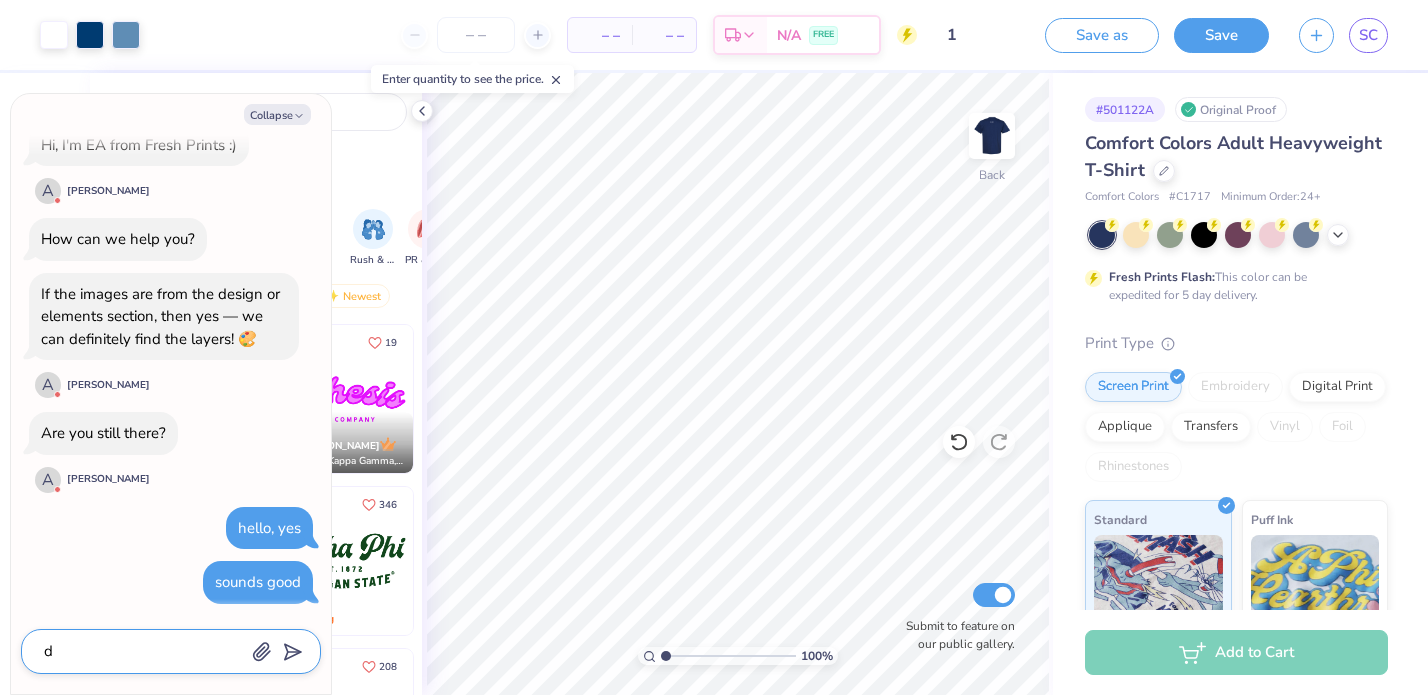 type on "do" 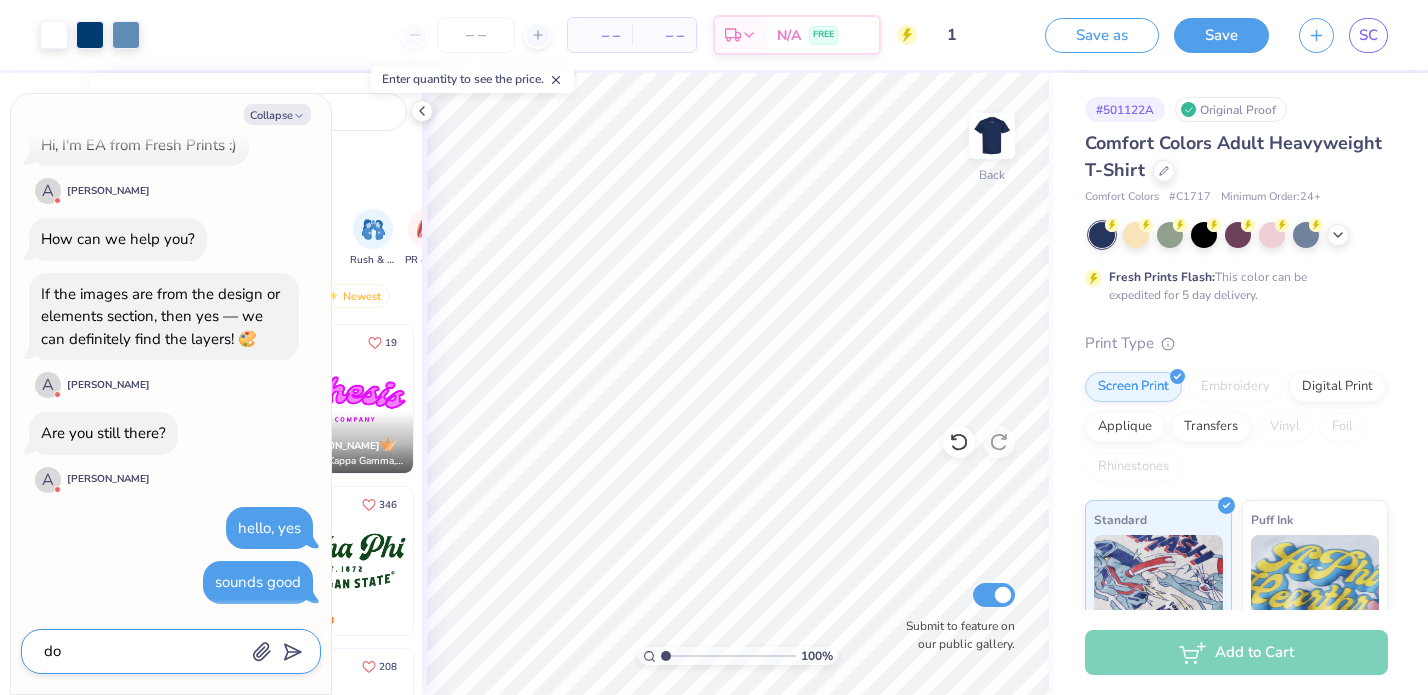 type on "x" 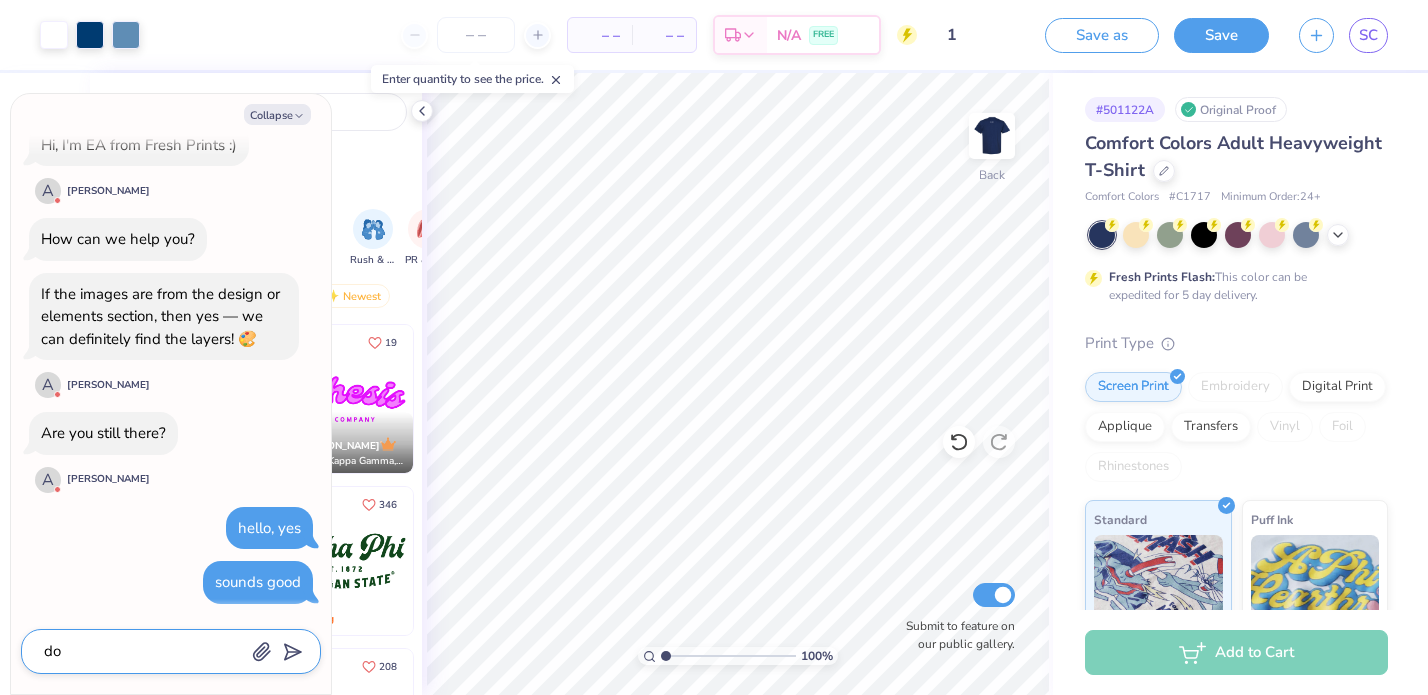 type on "do" 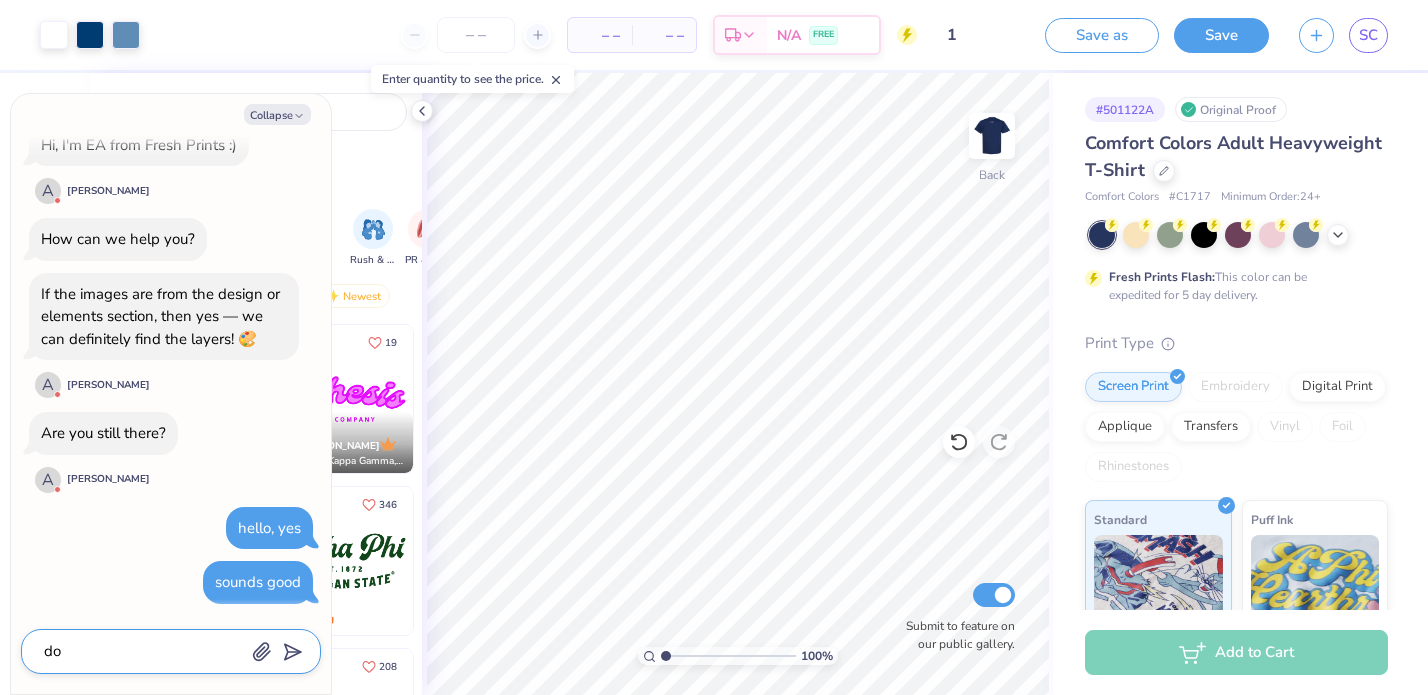 type on "x" 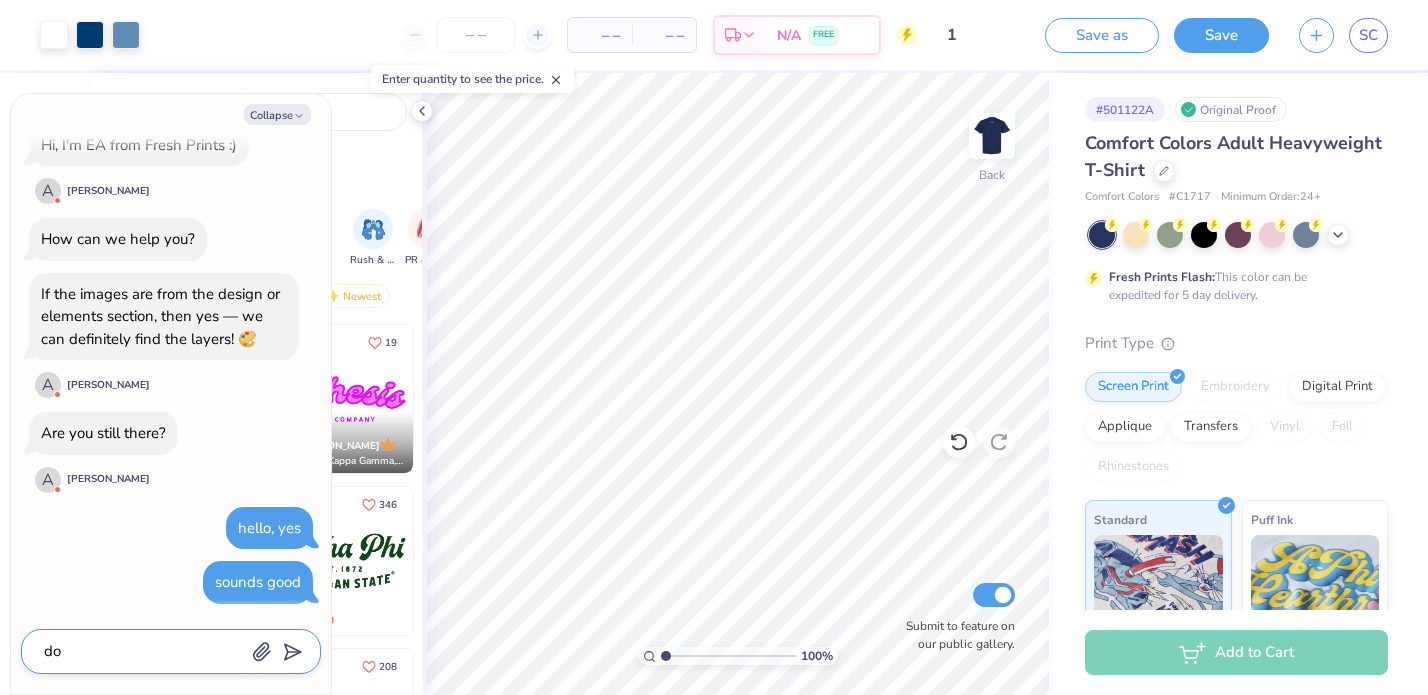 type on "do y" 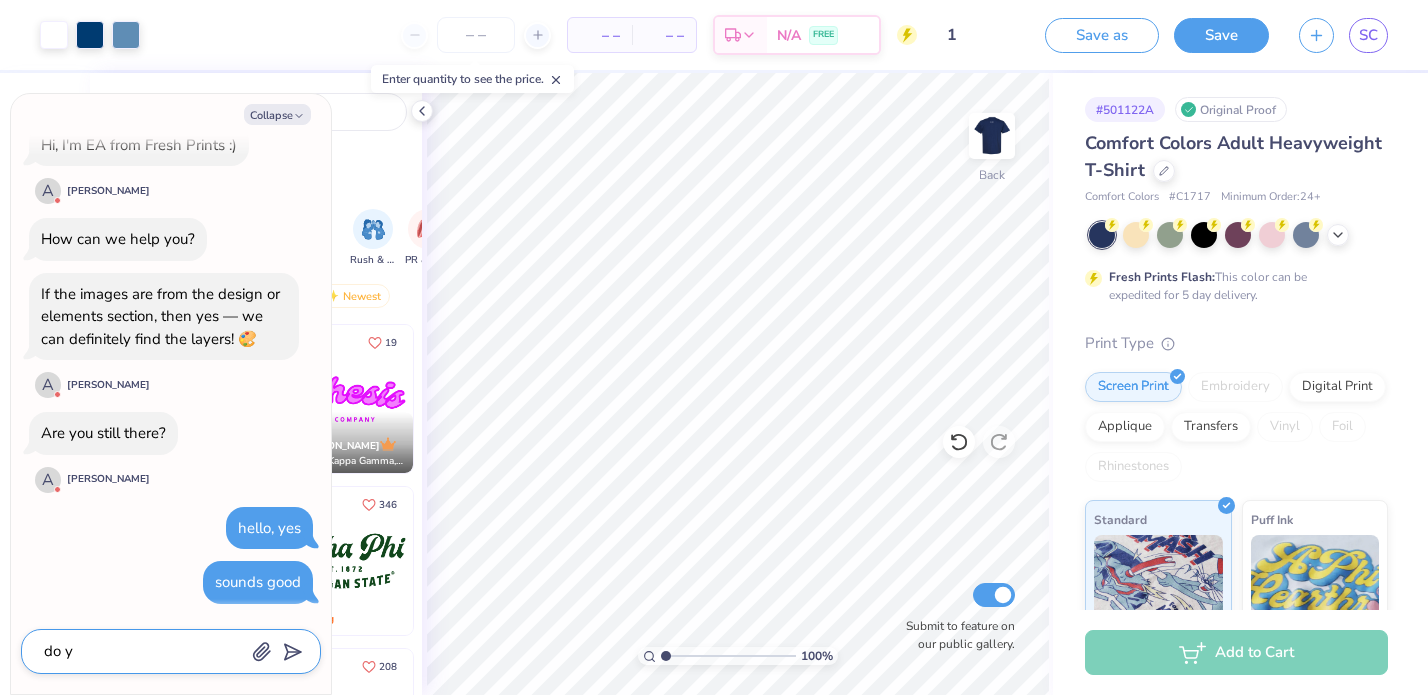 type on "x" 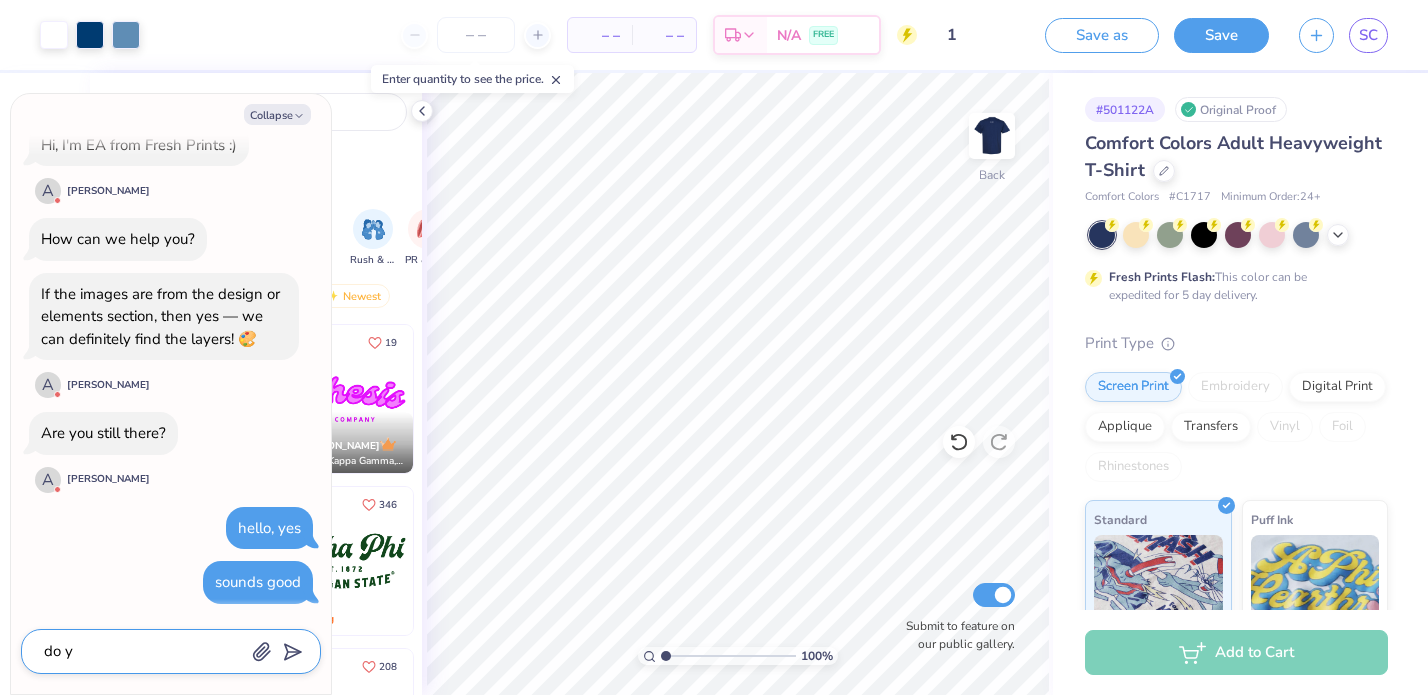 type on "do yo" 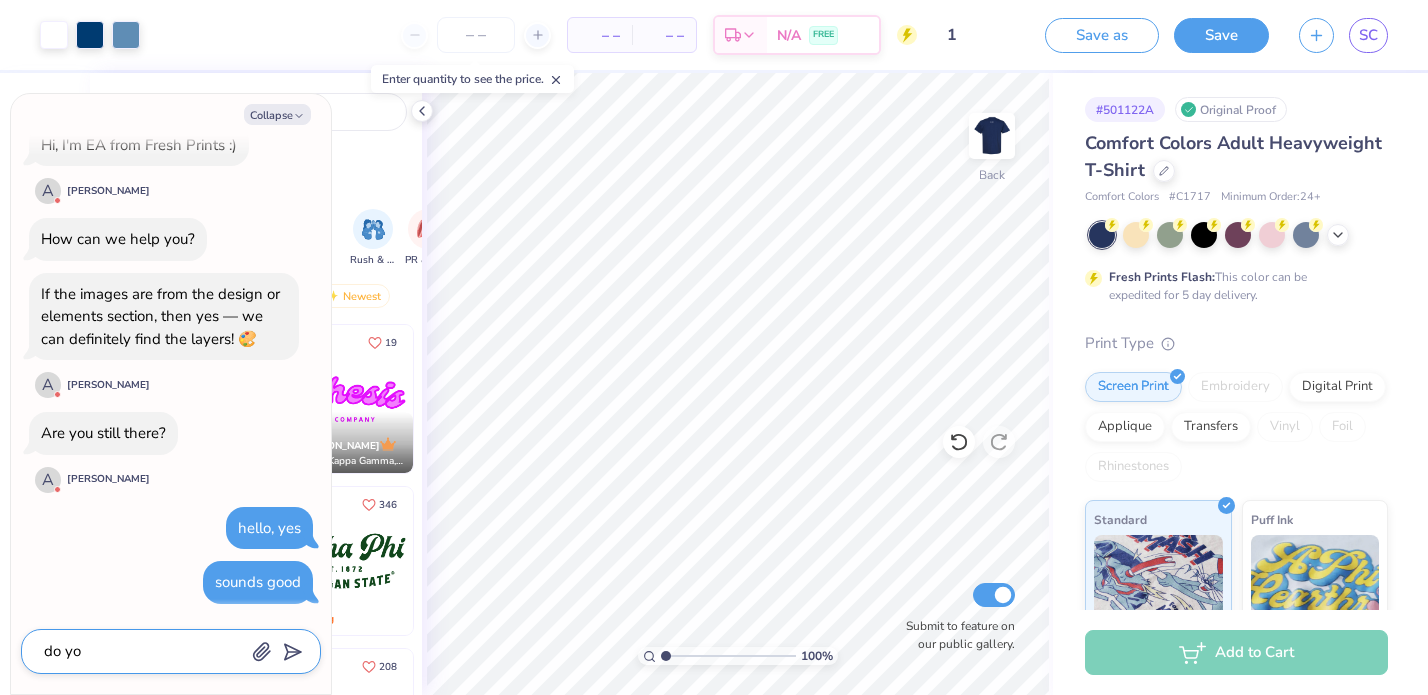 type on "x" 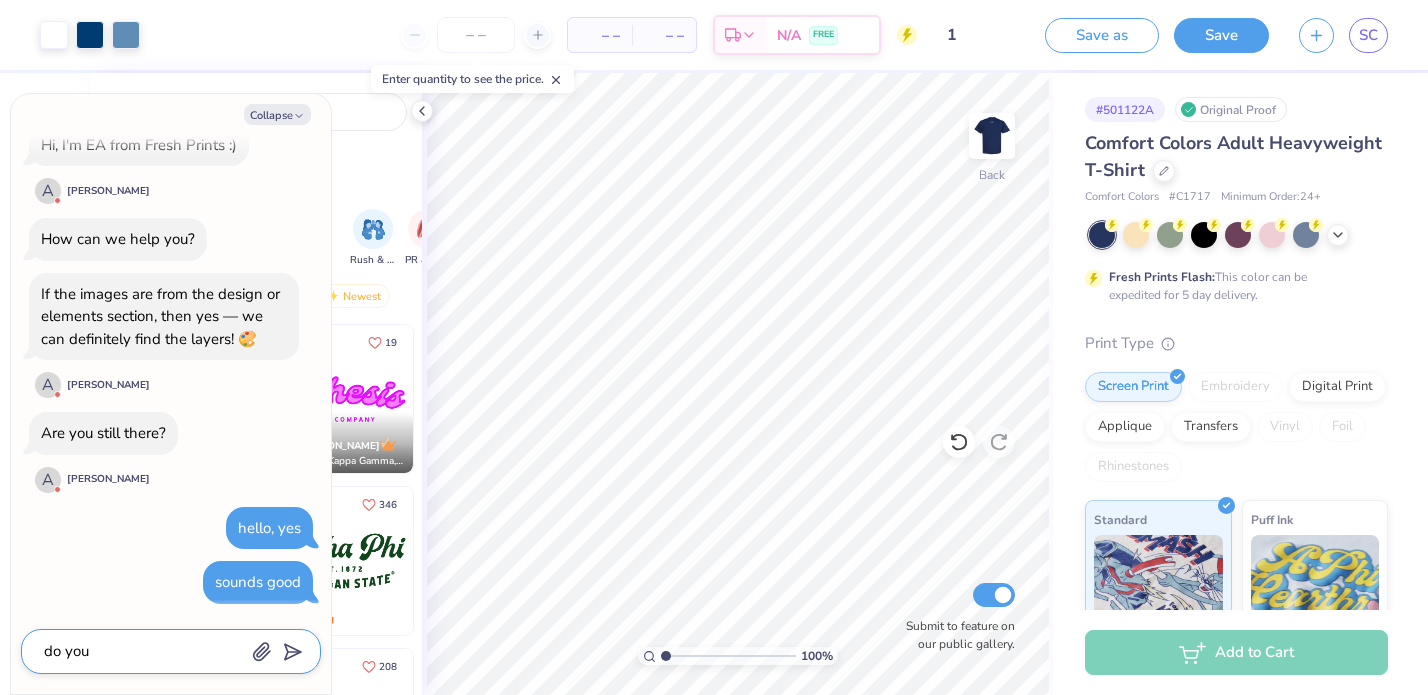 type on "do you" 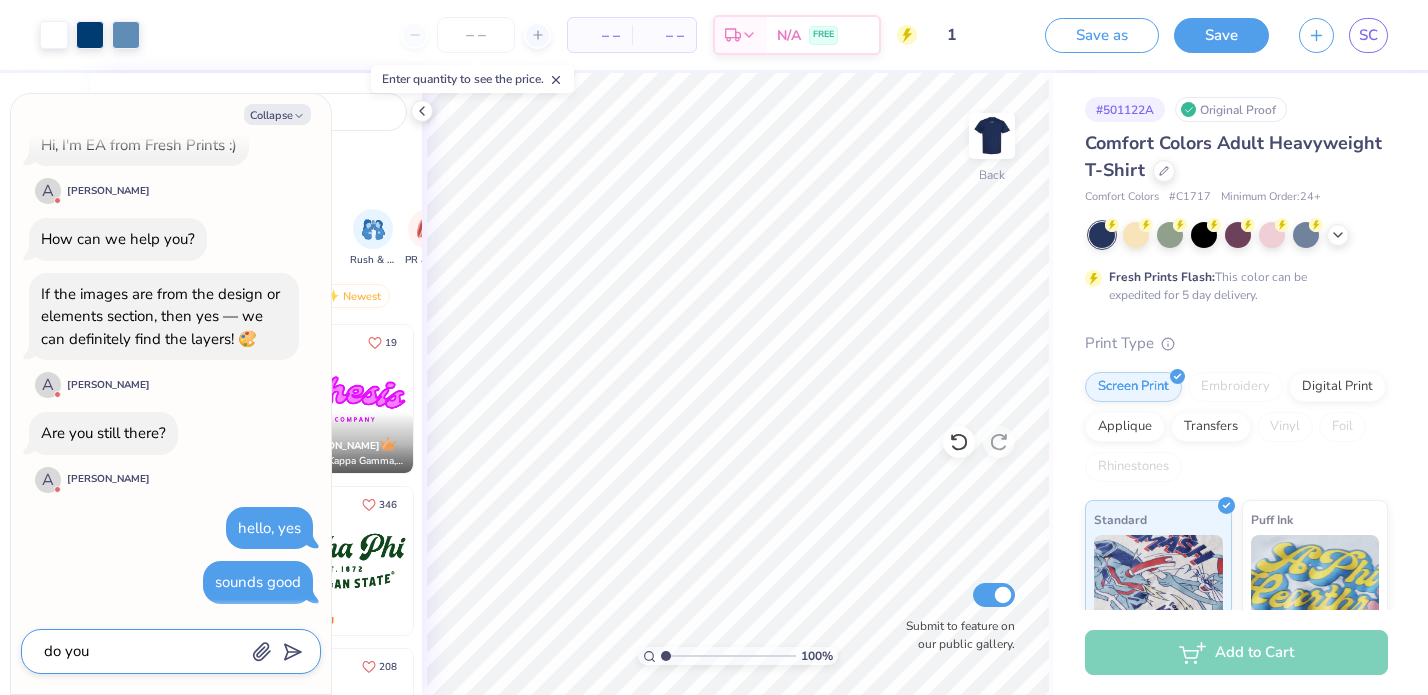 type on "x" 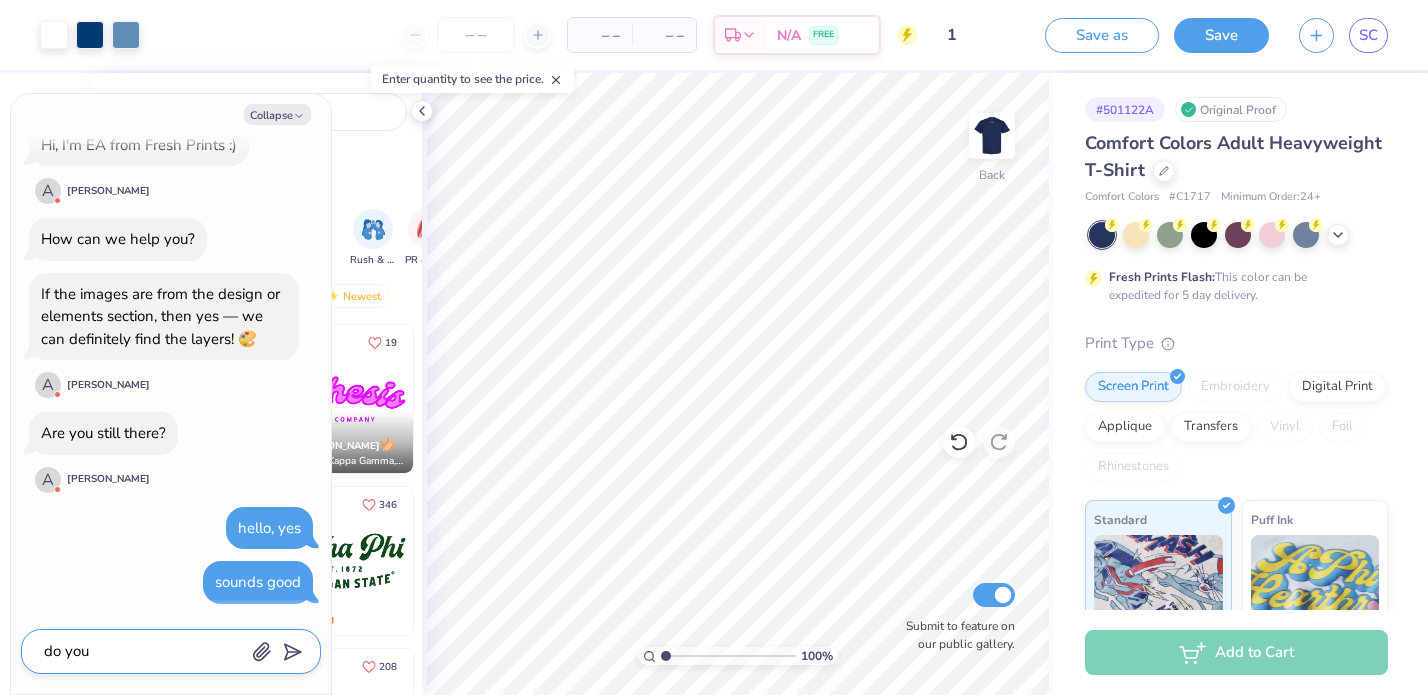 type on "do you h" 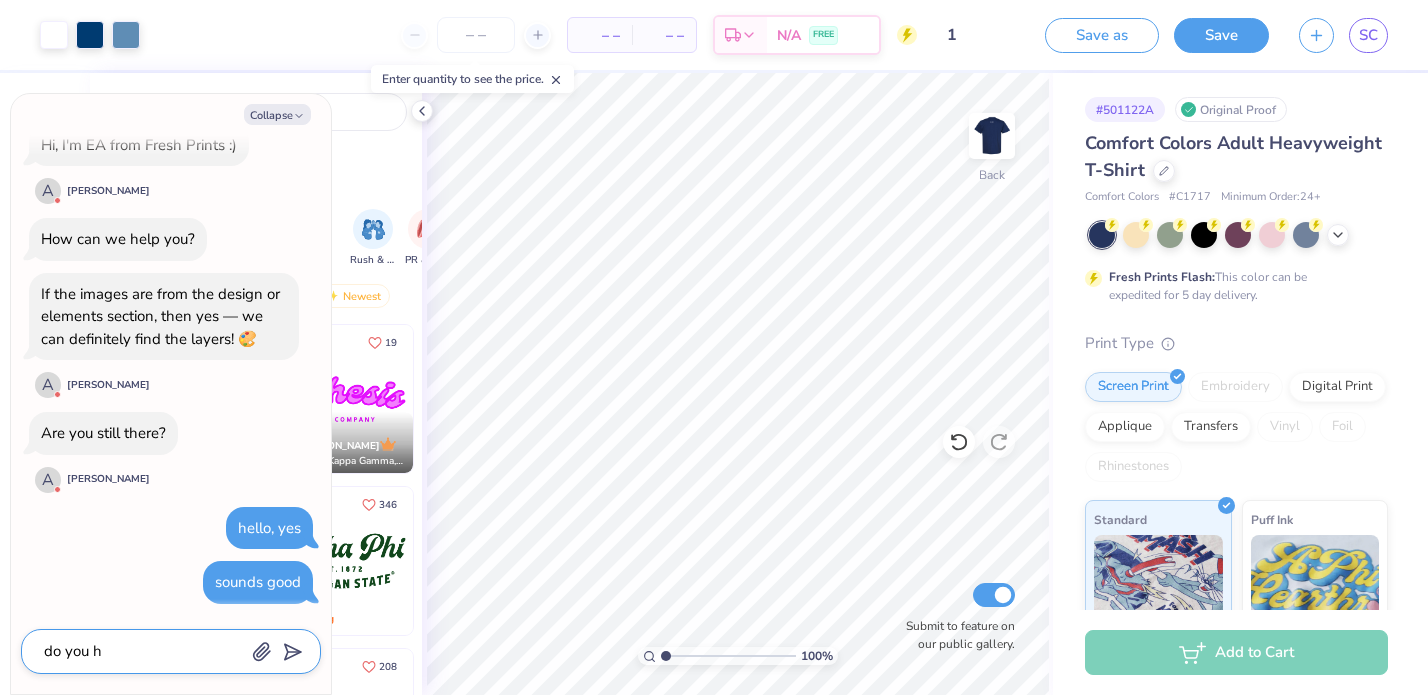 type on "x" 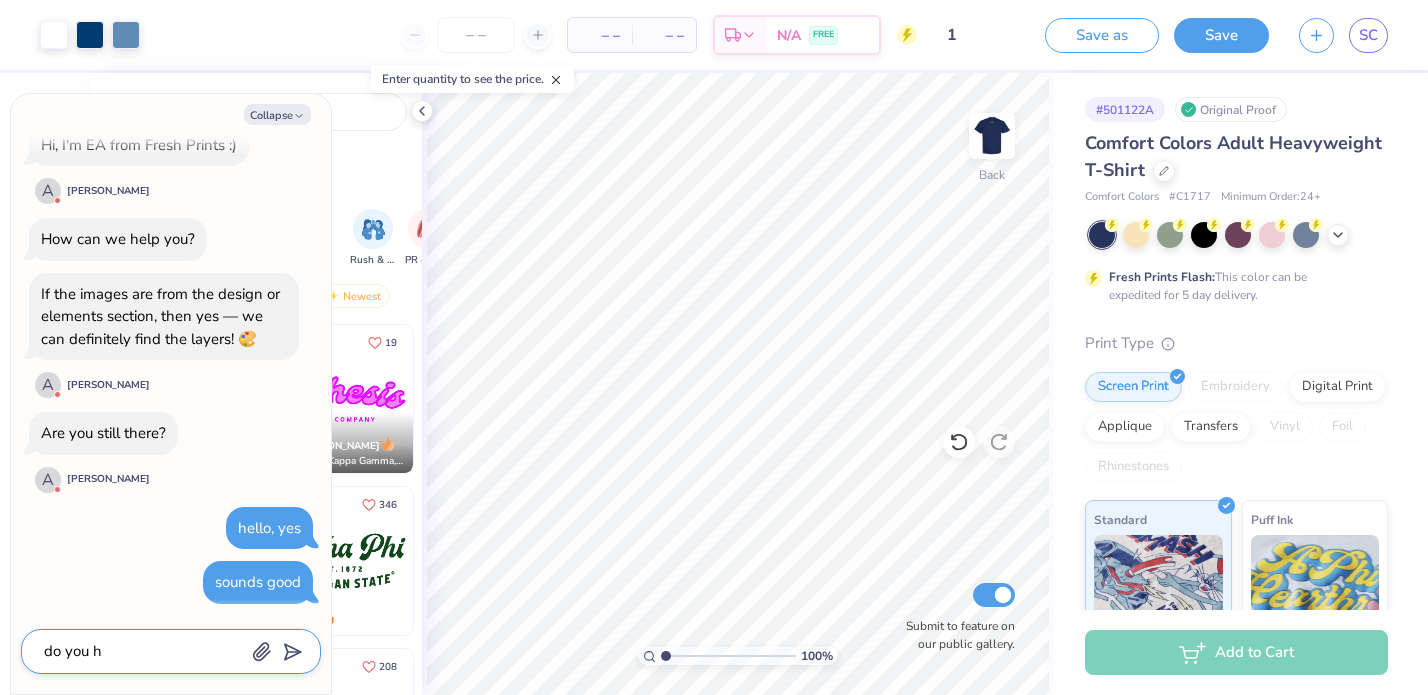 type on "do you ha" 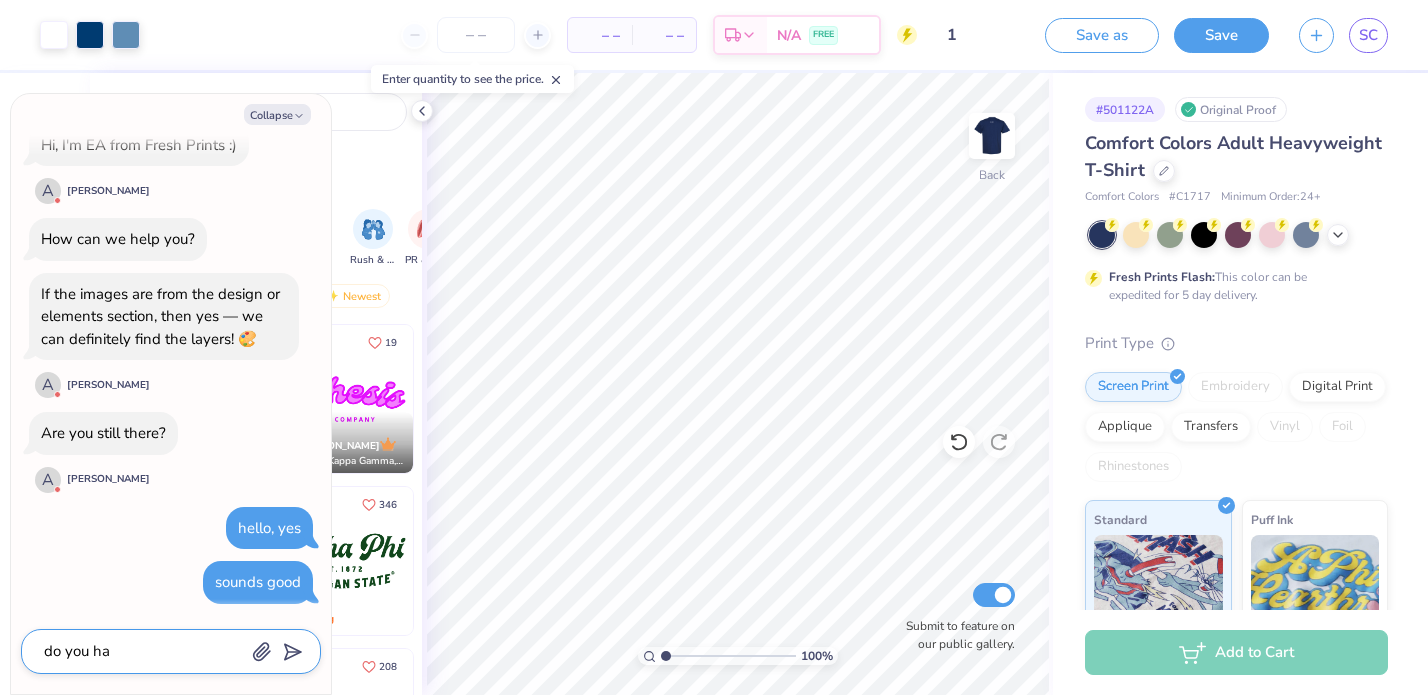type on "x" 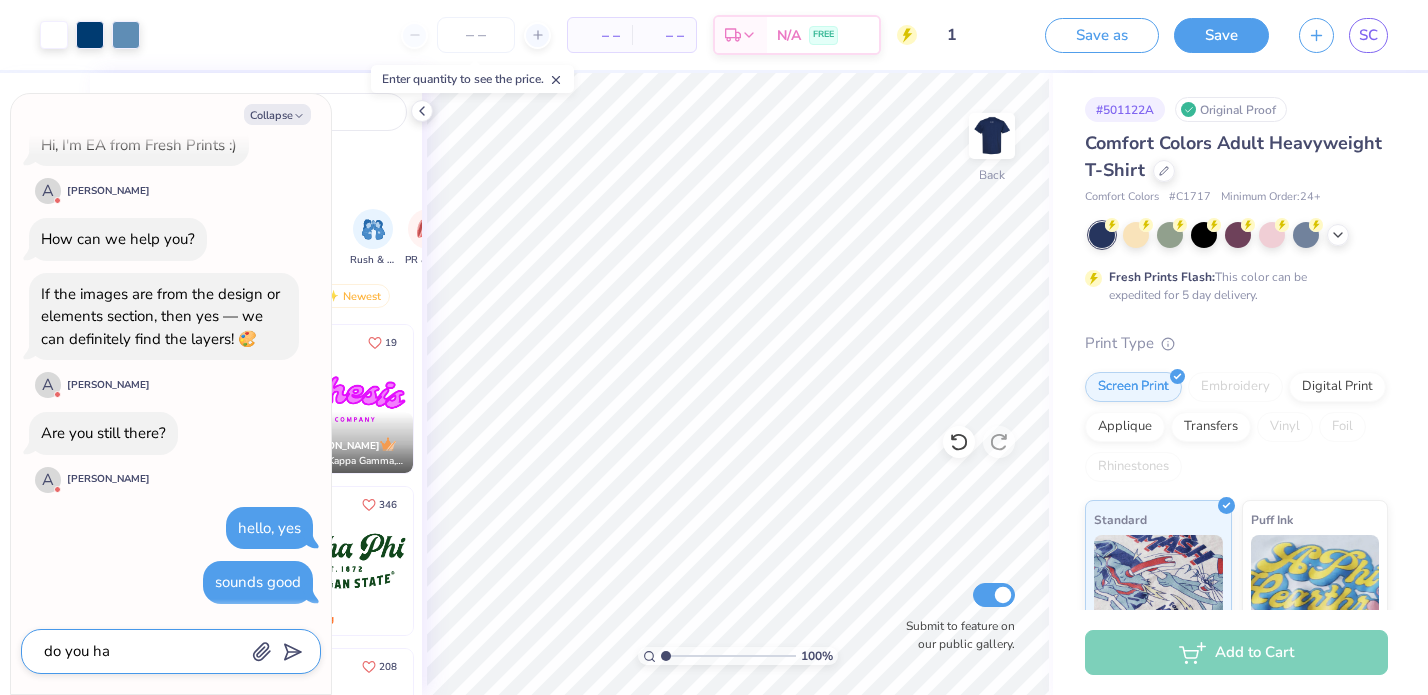 type on "do you hav" 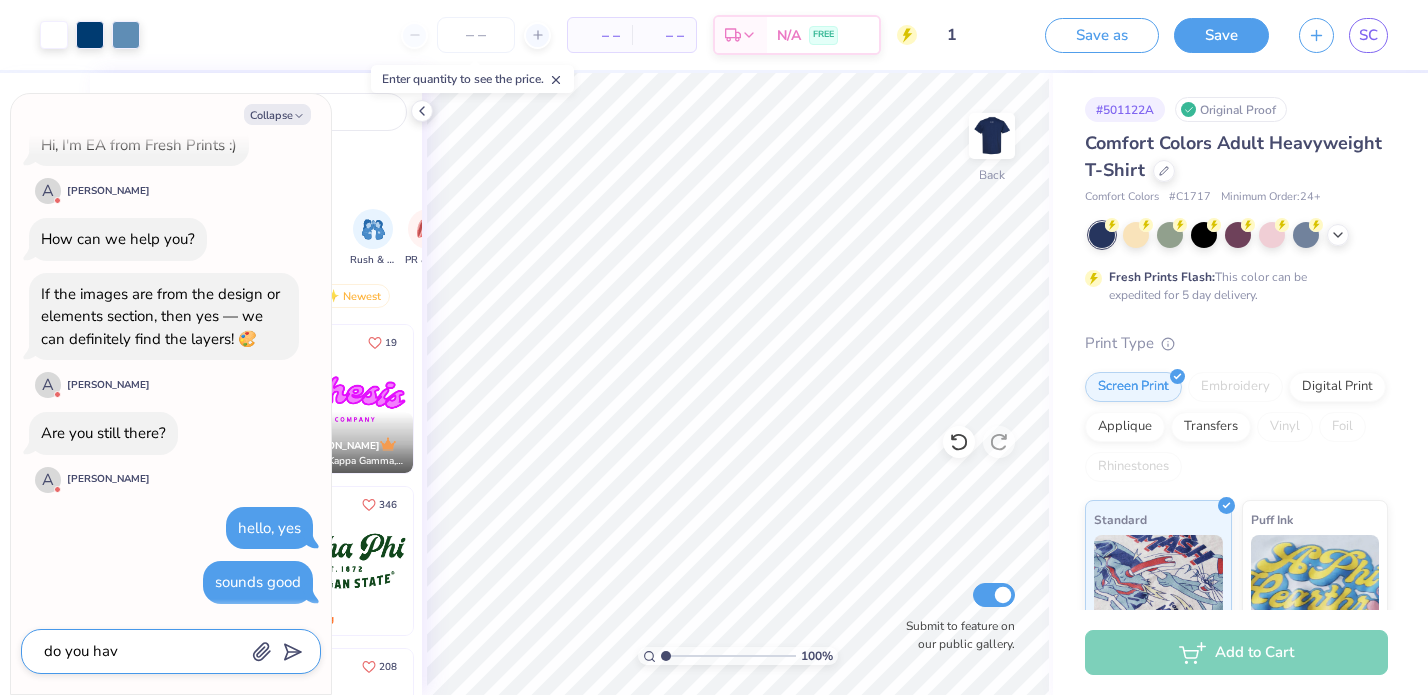 type on "x" 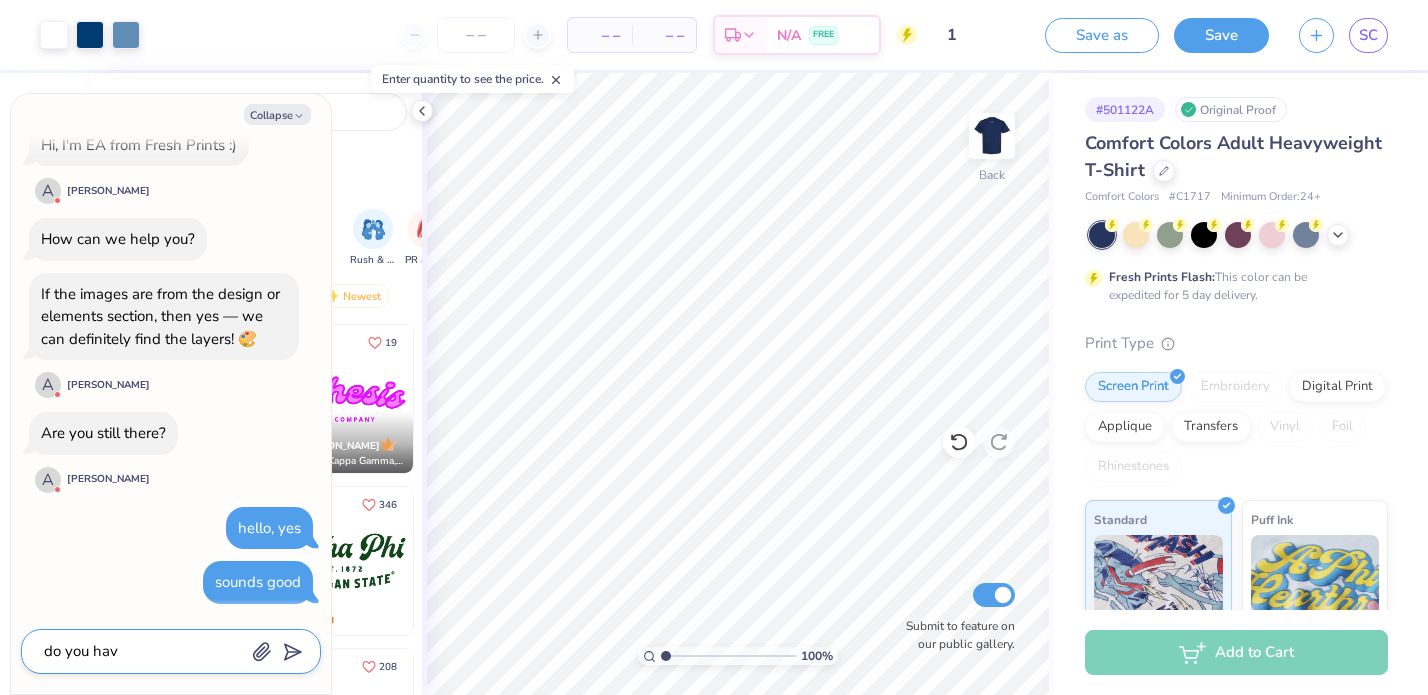 type on "do you have" 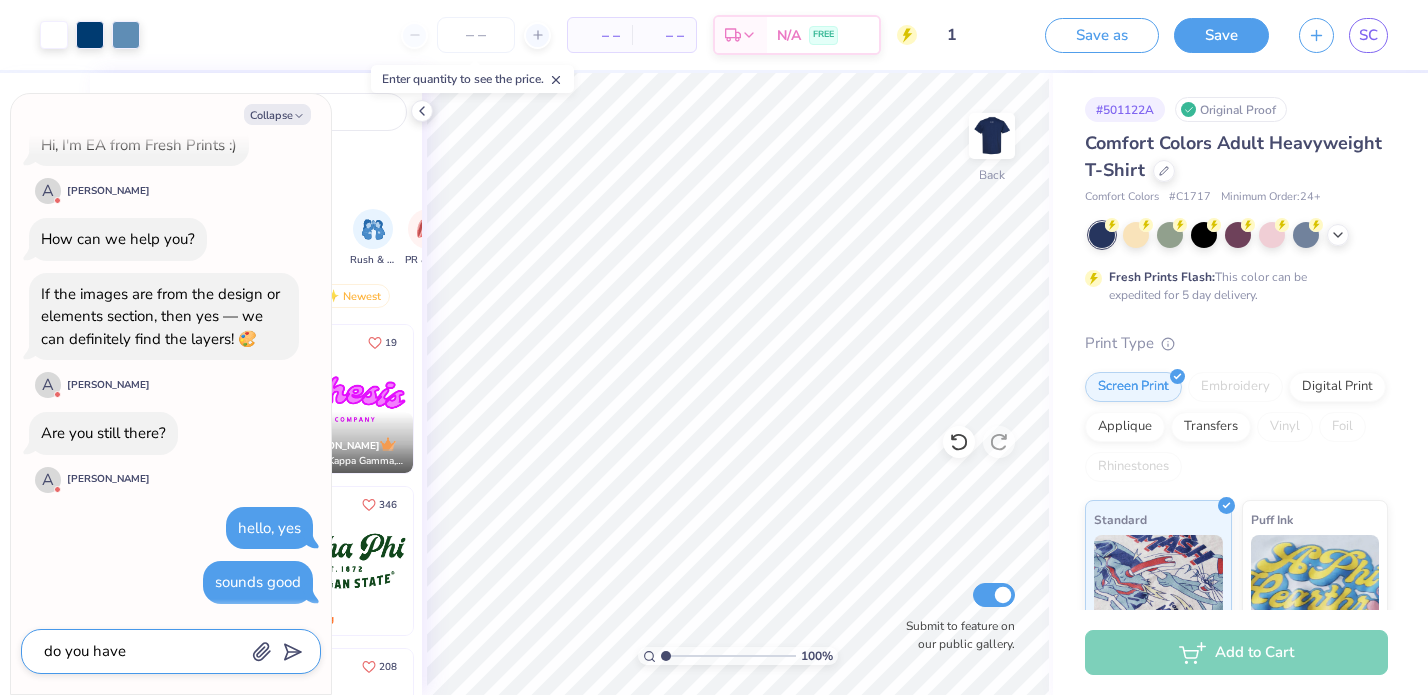type on "x" 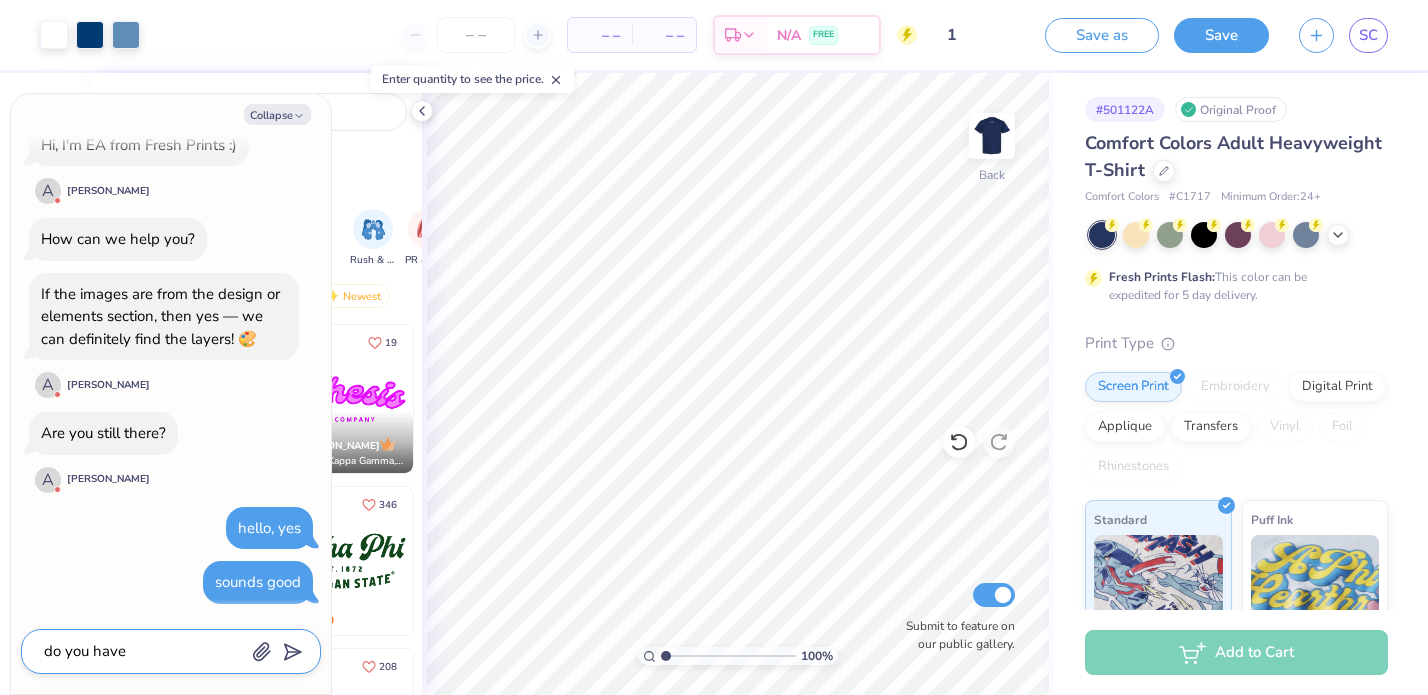 type on "do you have" 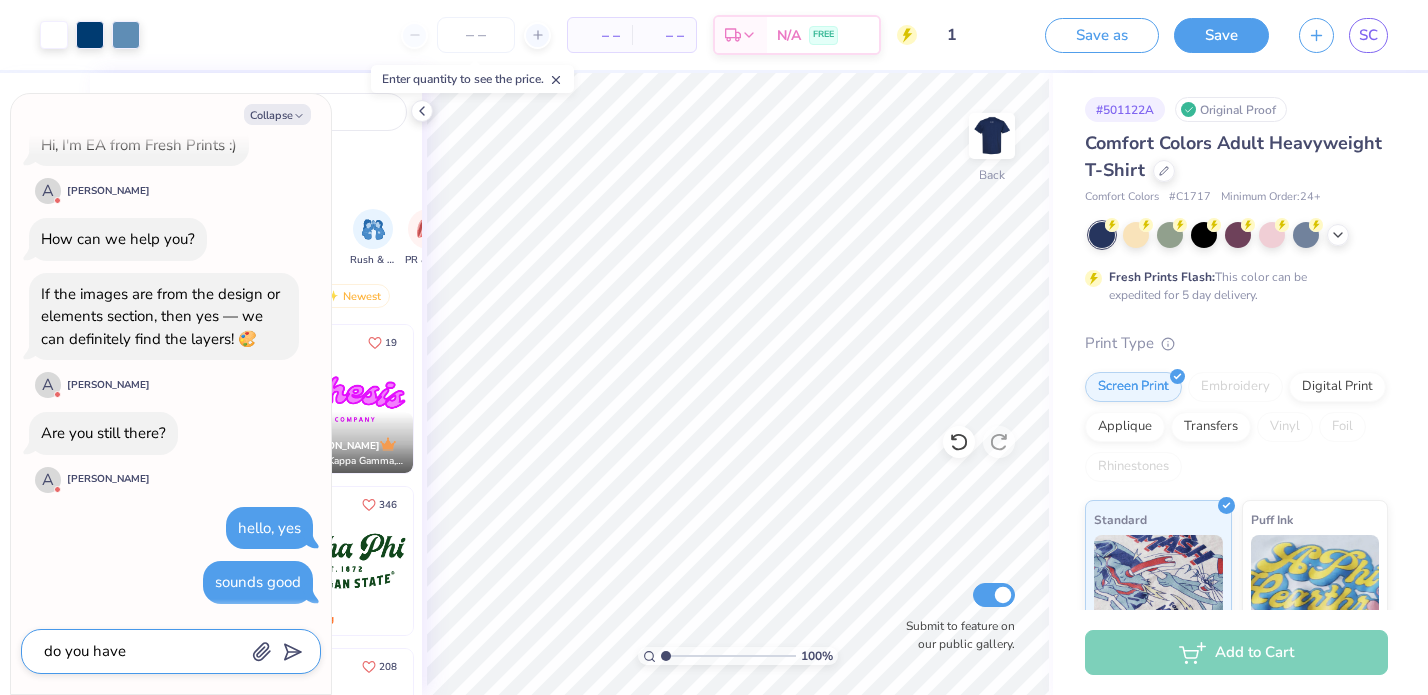 type on "x" 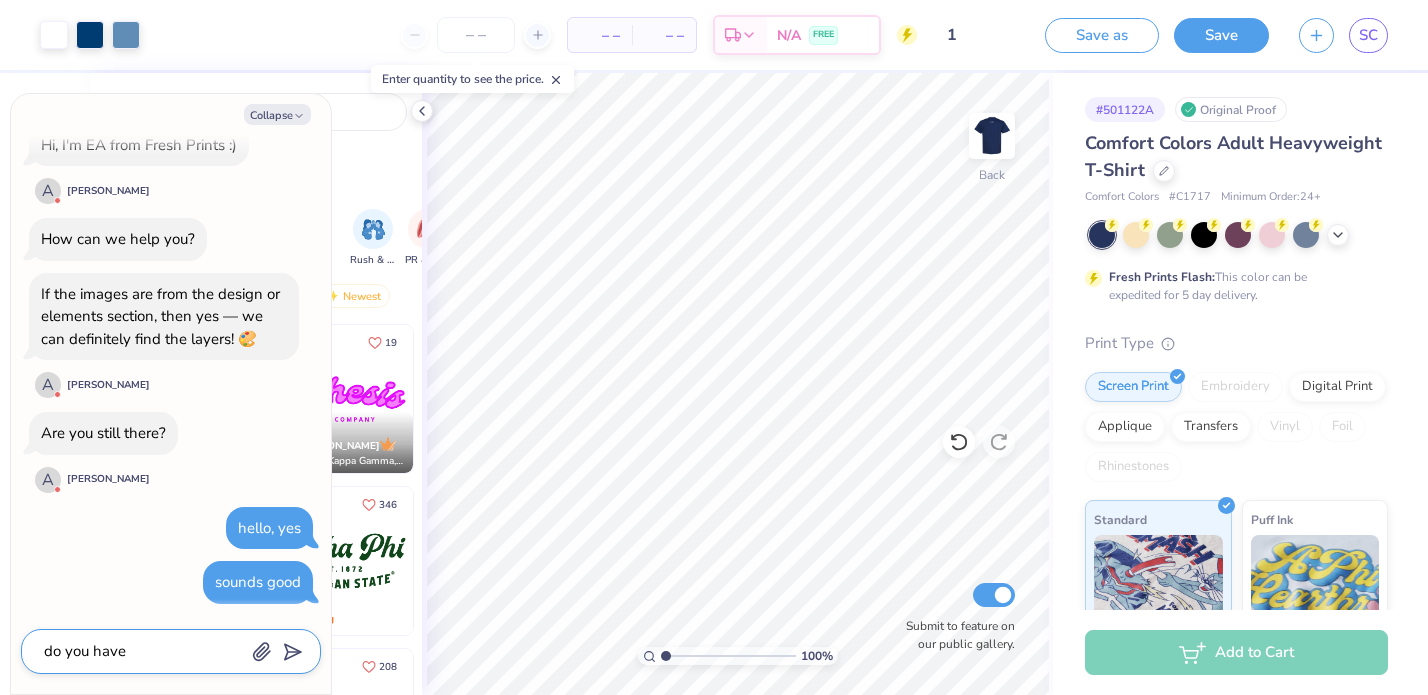 type on "do you have a" 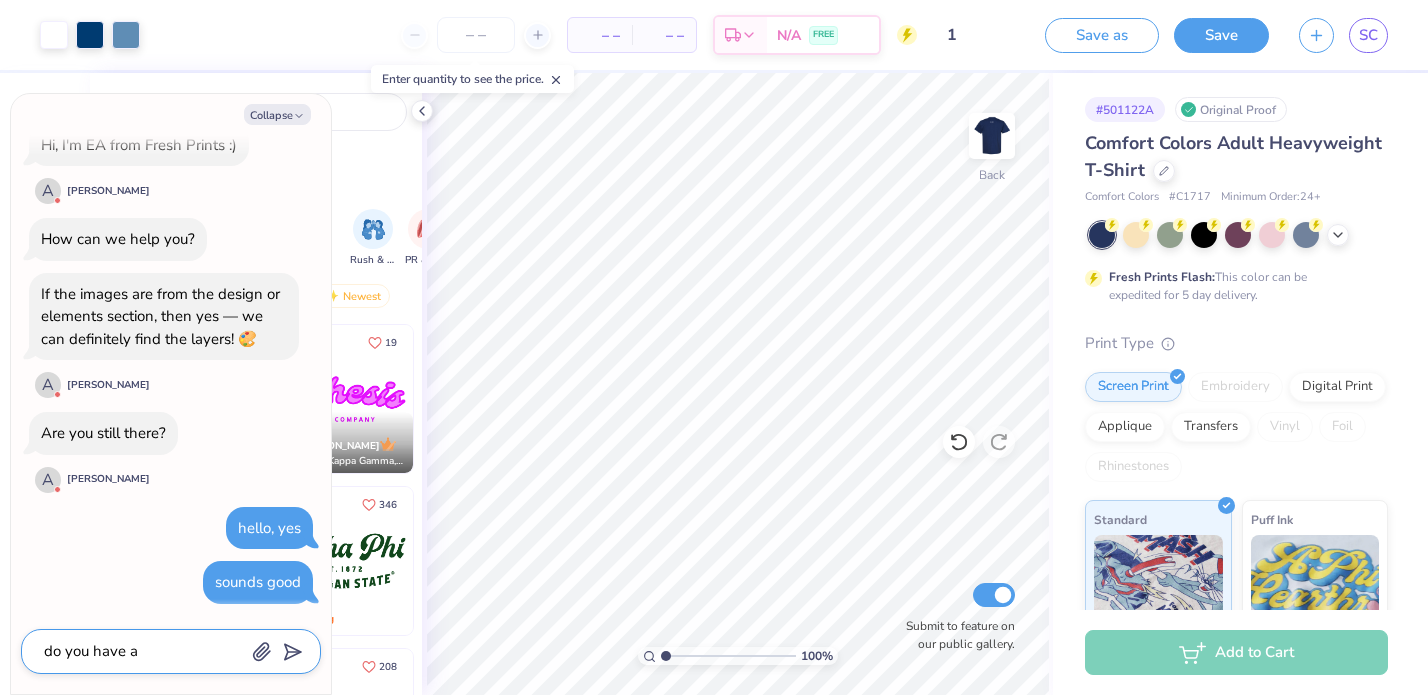 type on "x" 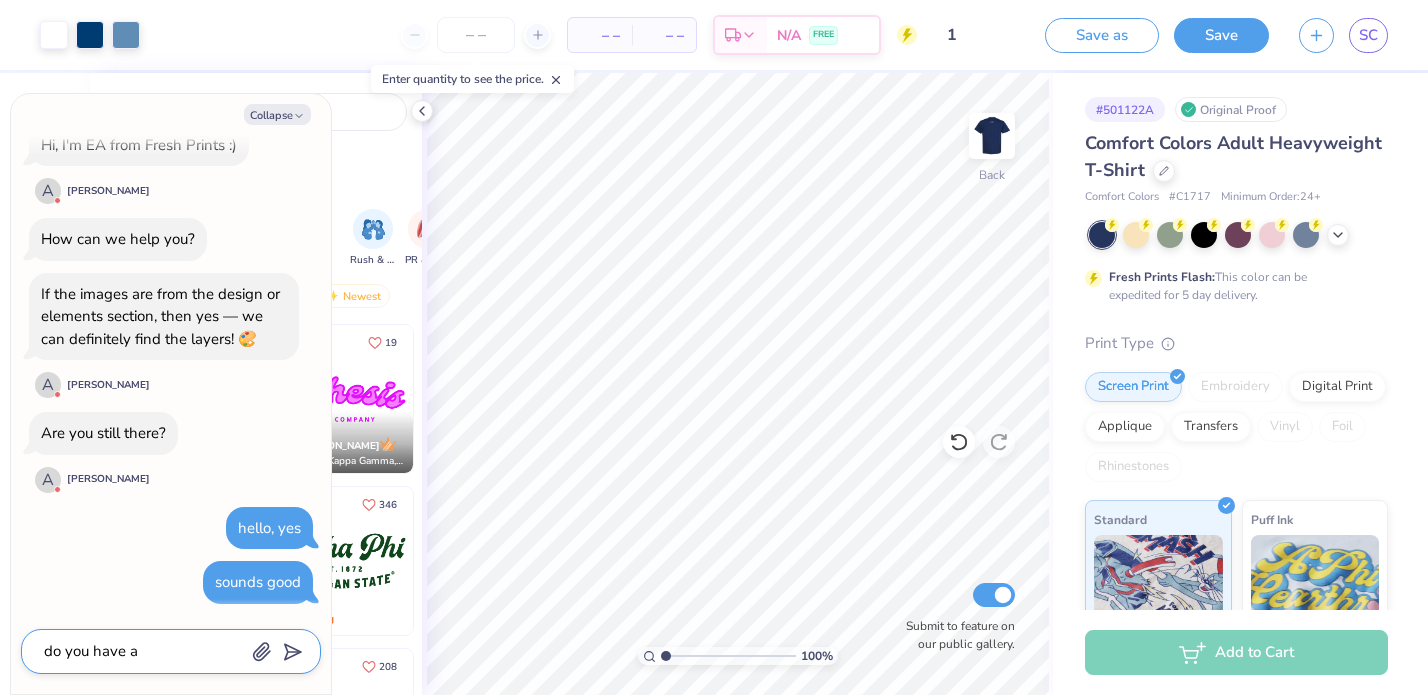 type on "do you have ad" 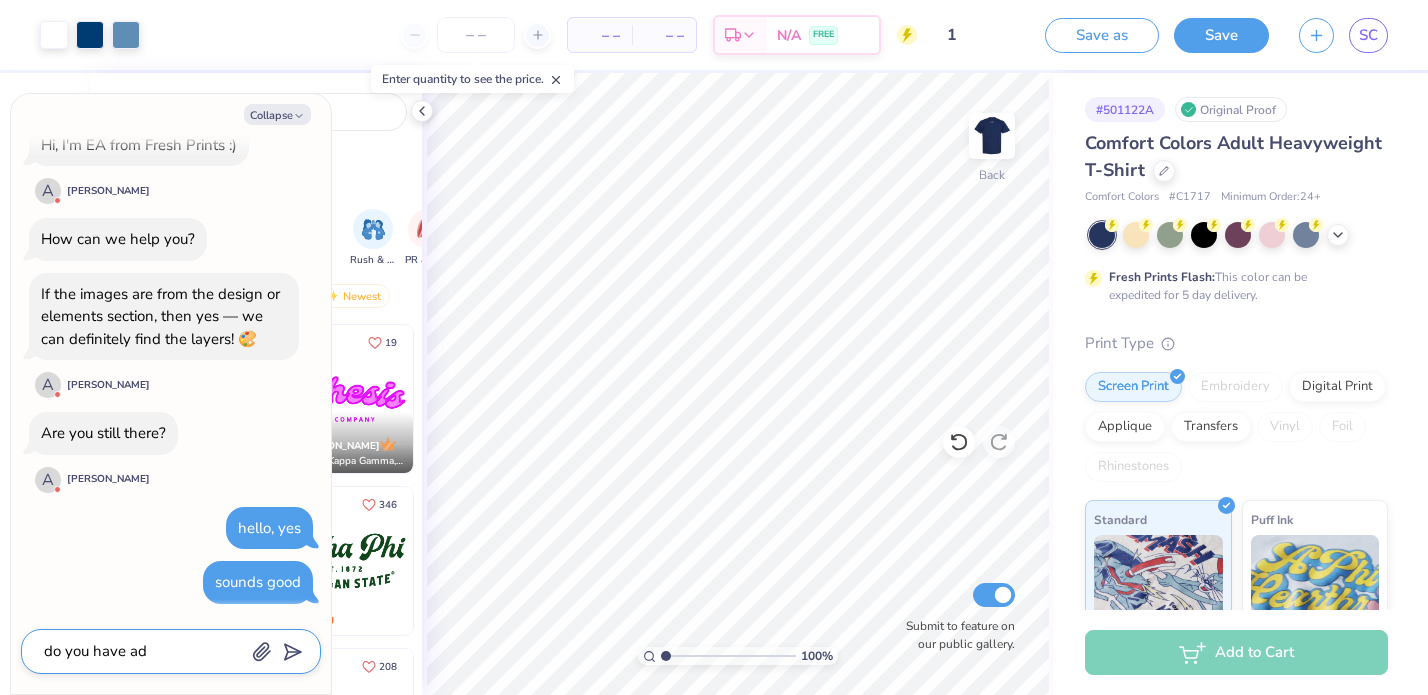 type on "x" 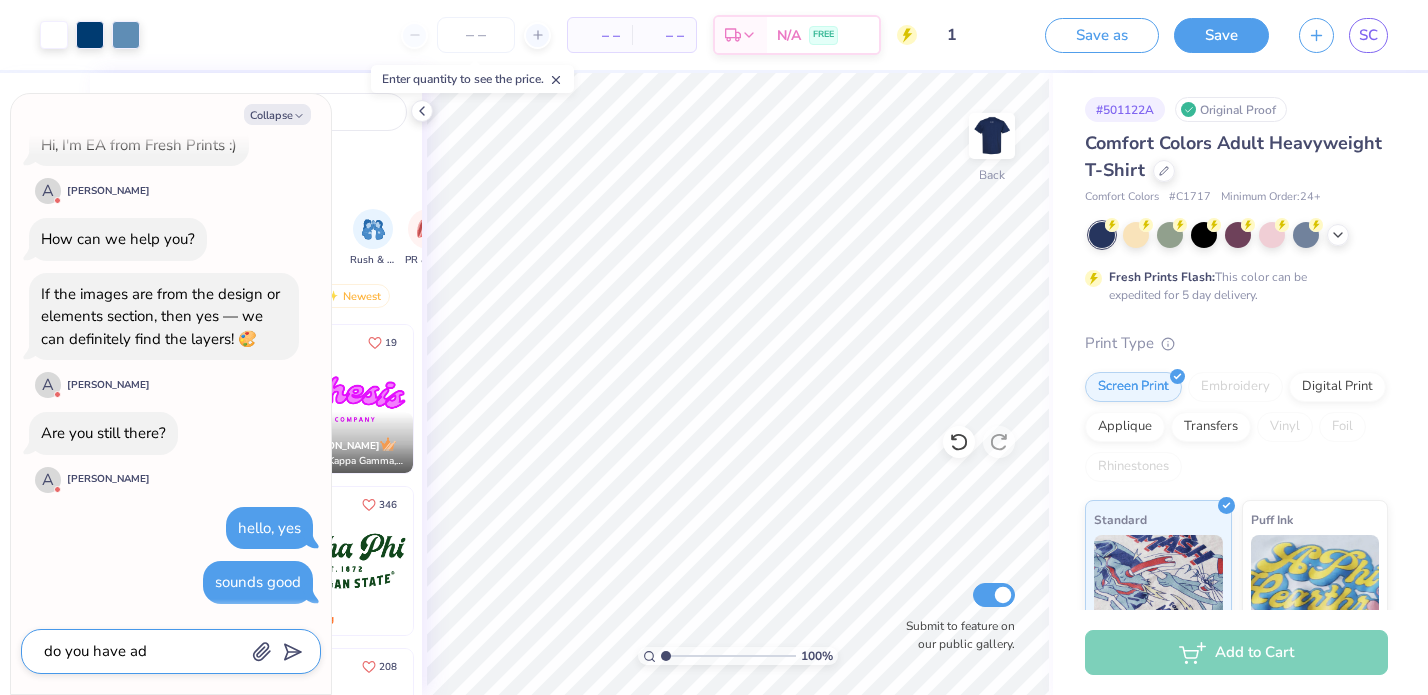 type on "do you have adv" 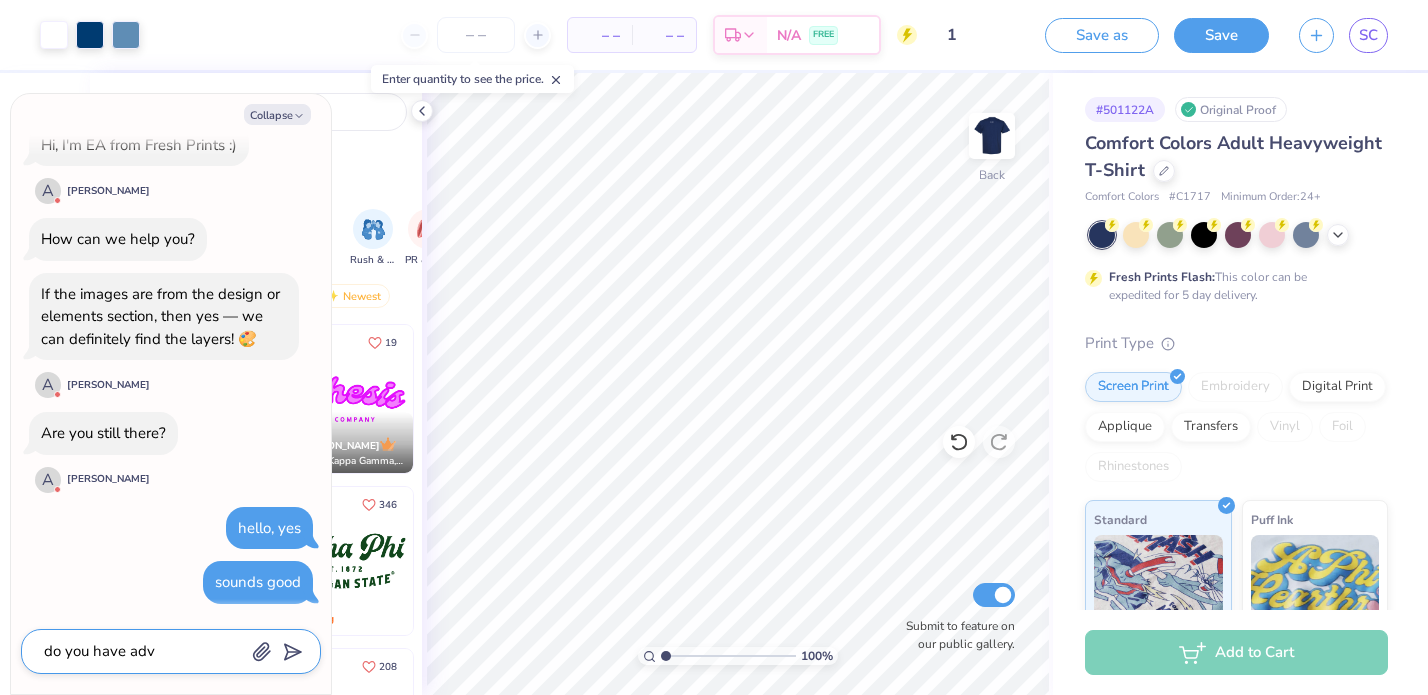 type 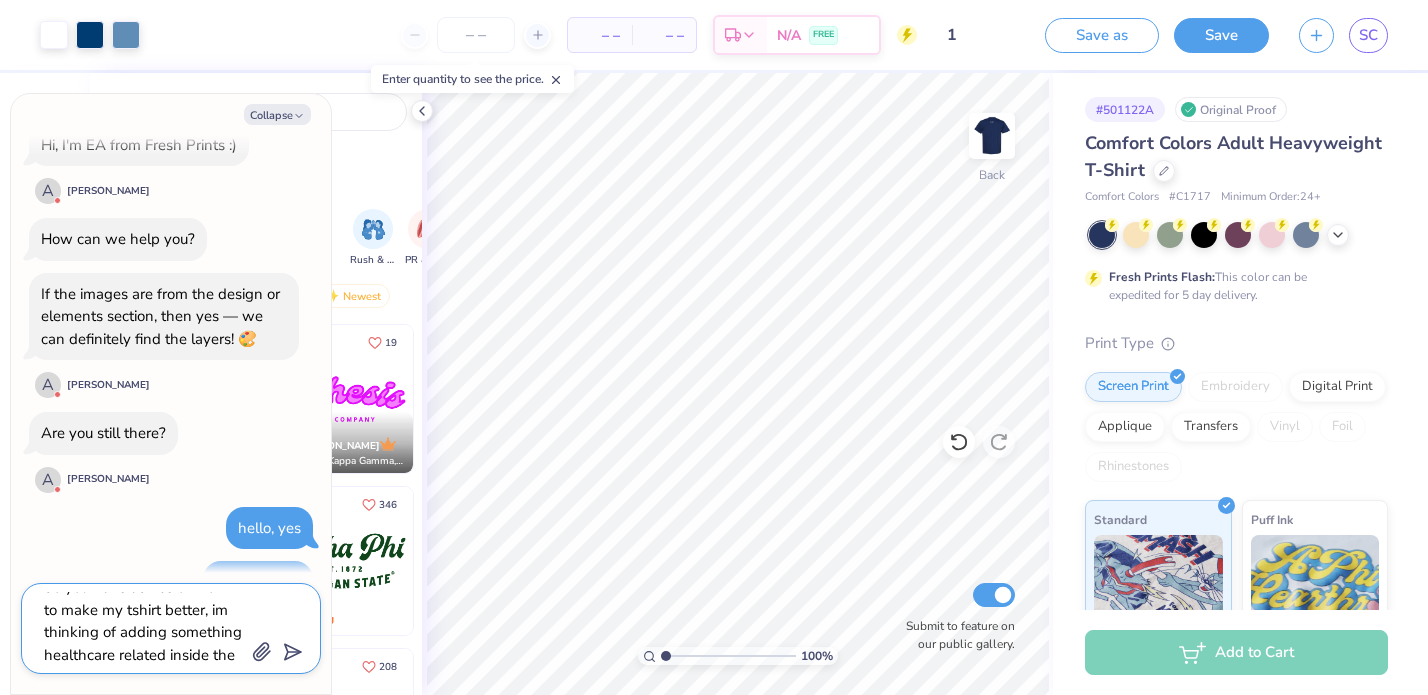 scroll, scrollTop: 40, scrollLeft: 0, axis: vertical 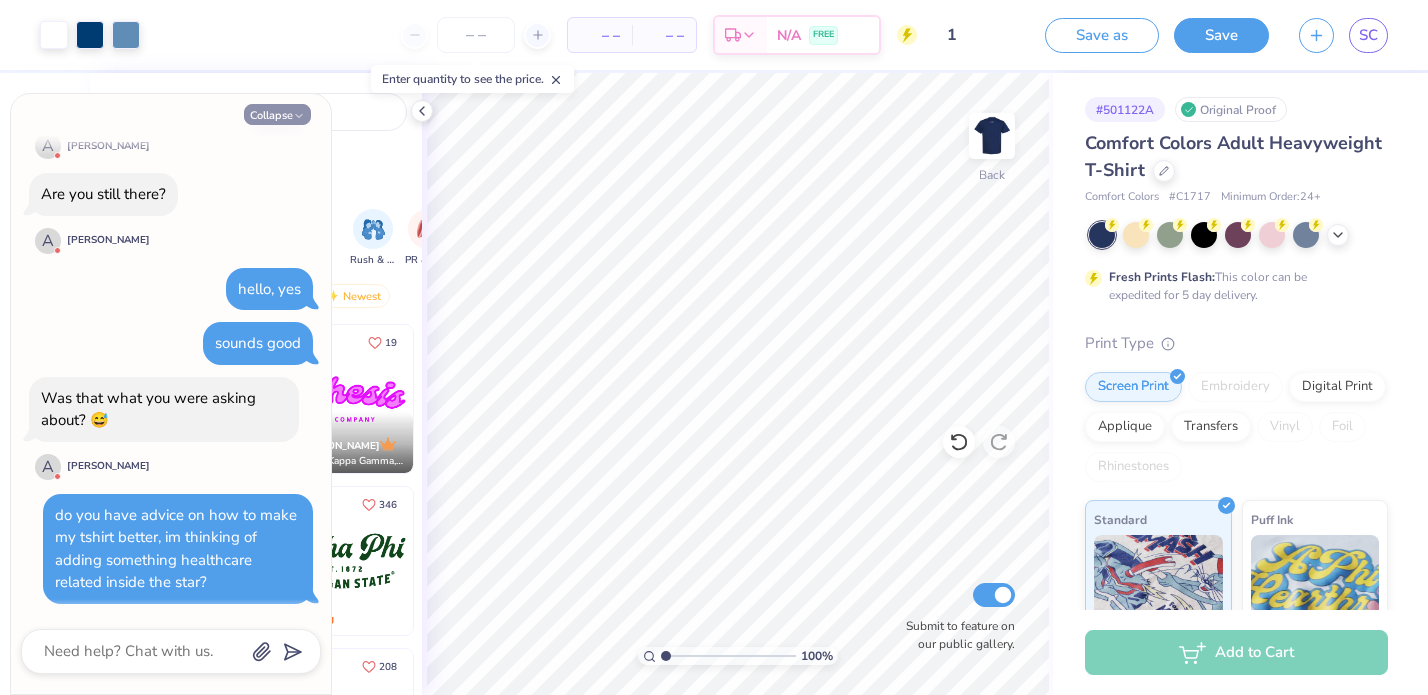 click on "Collapse" at bounding box center [277, 114] 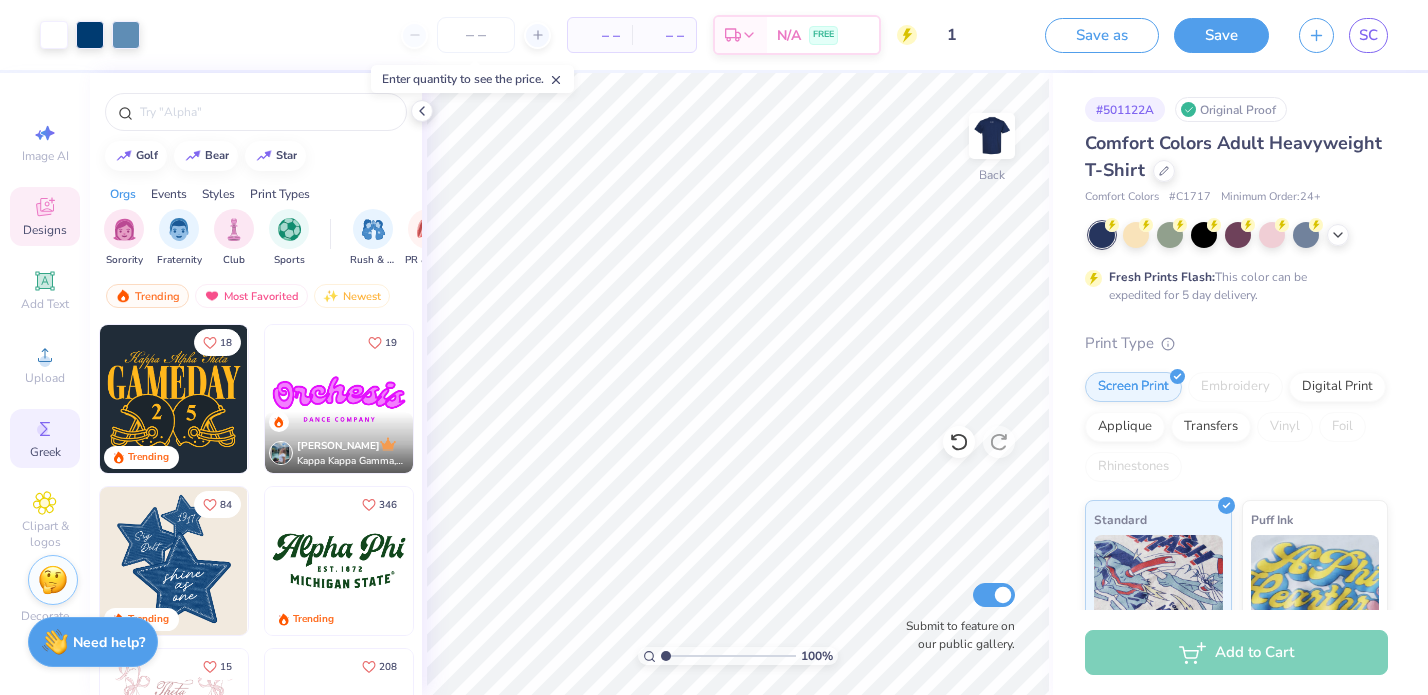 click 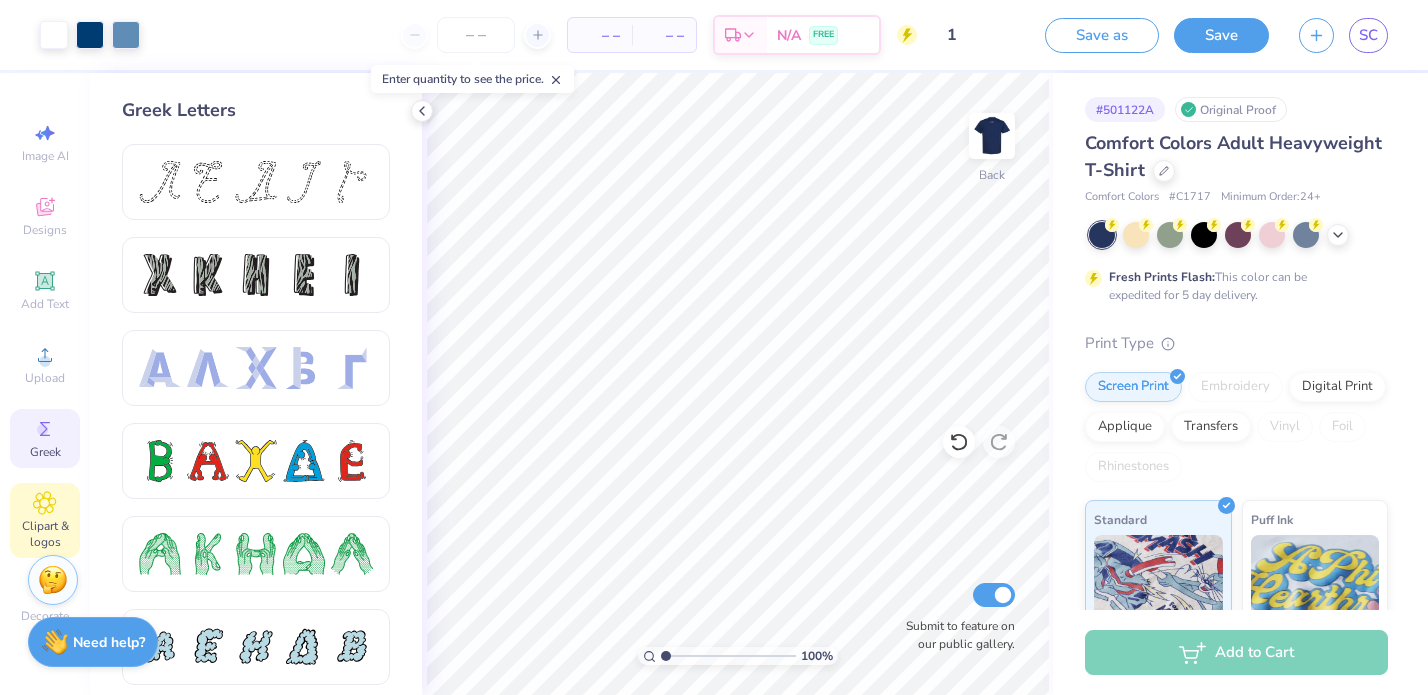 click on "Clipart & logos" at bounding box center (45, 520) 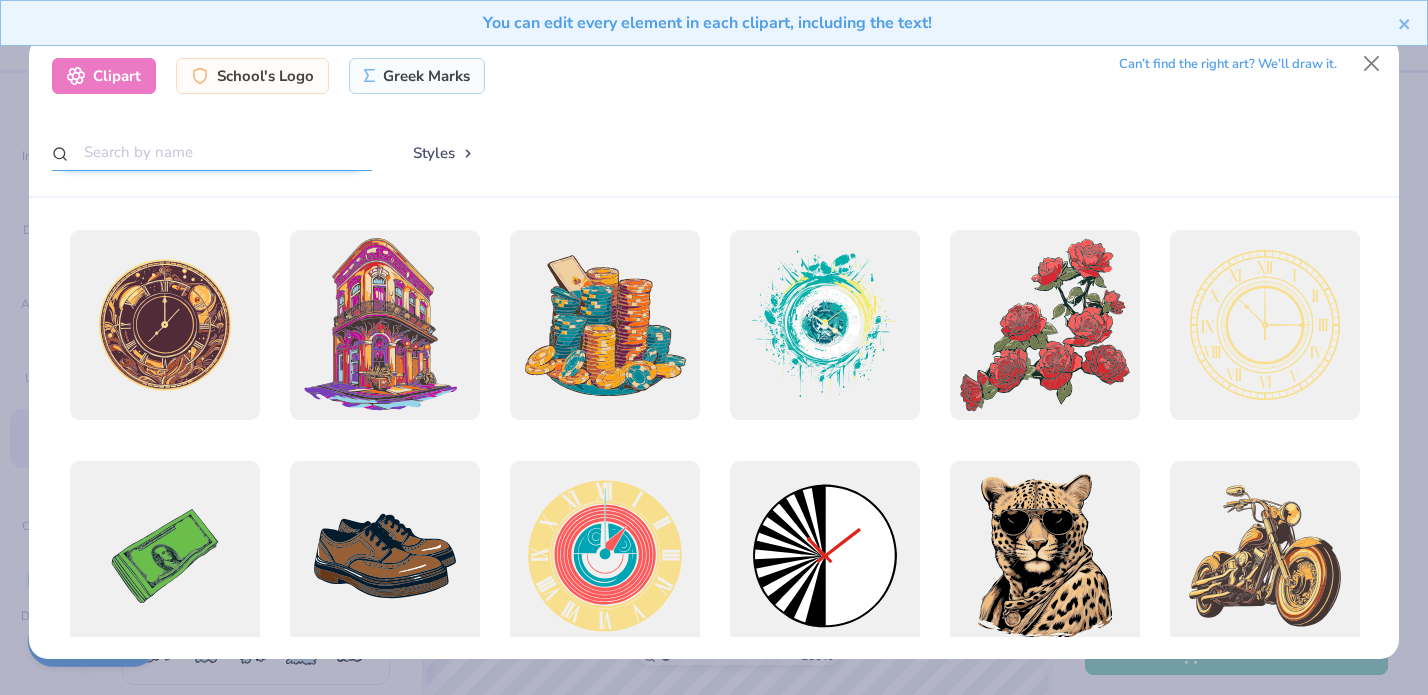 click at bounding box center [212, 152] 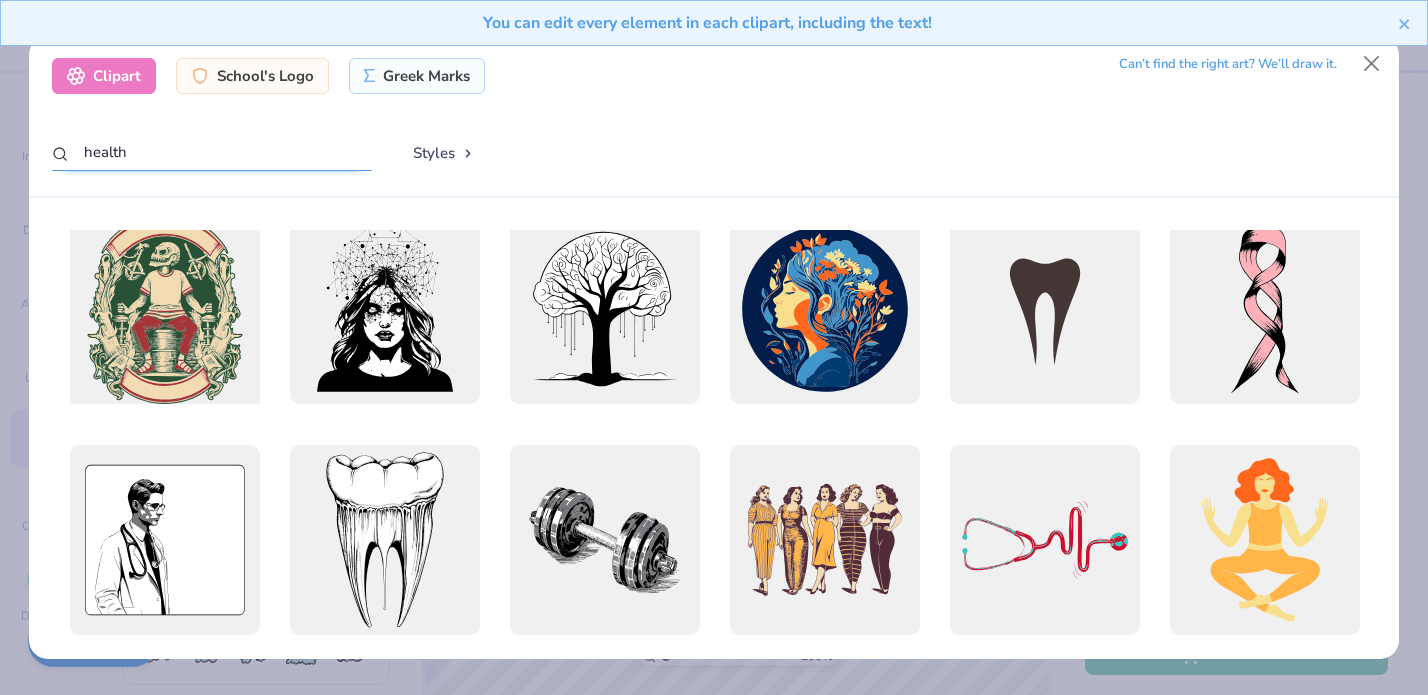 scroll, scrollTop: 17, scrollLeft: 0, axis: vertical 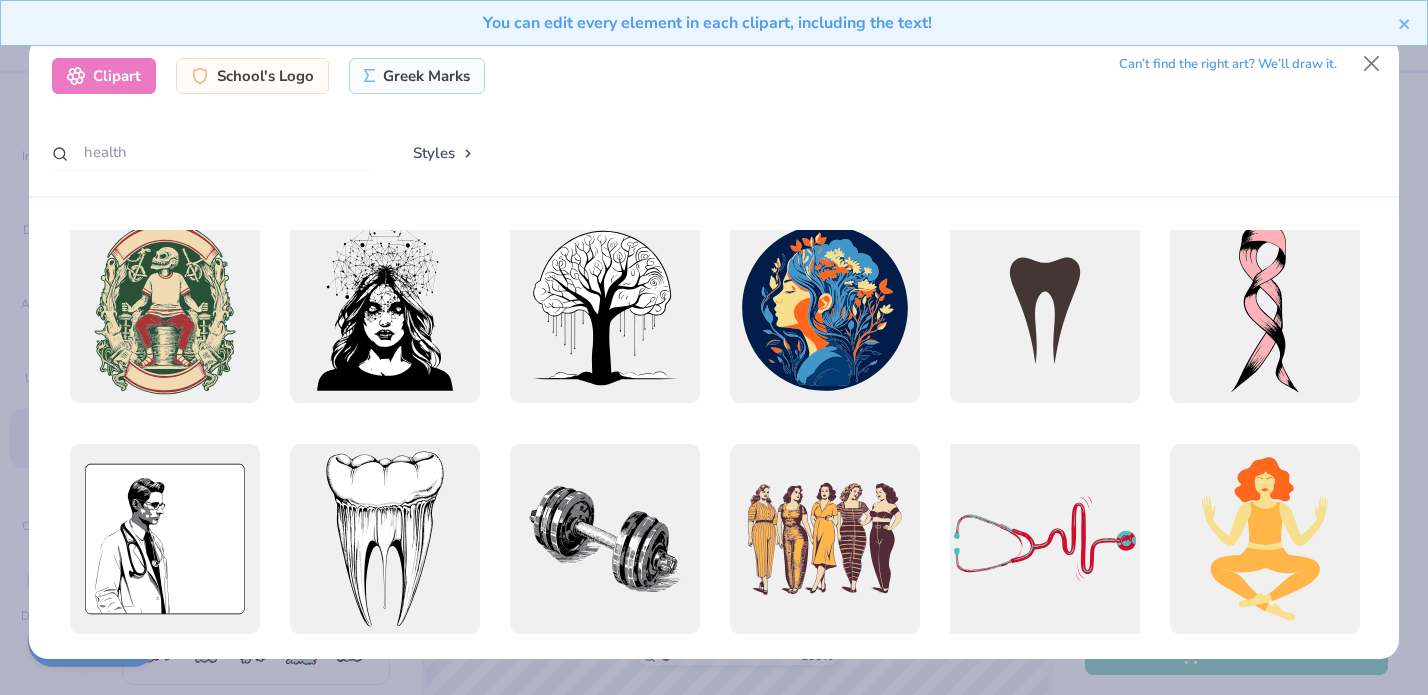 click at bounding box center (1044, 539) 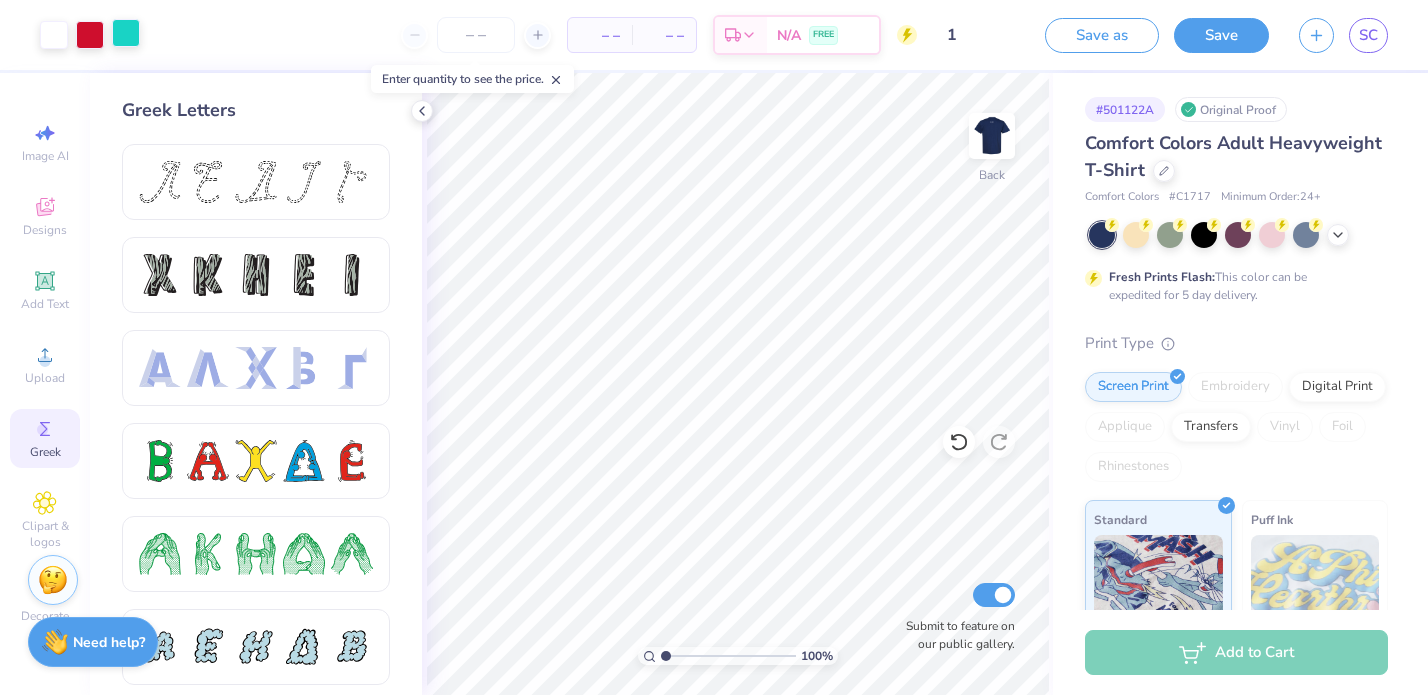 click at bounding box center (126, 33) 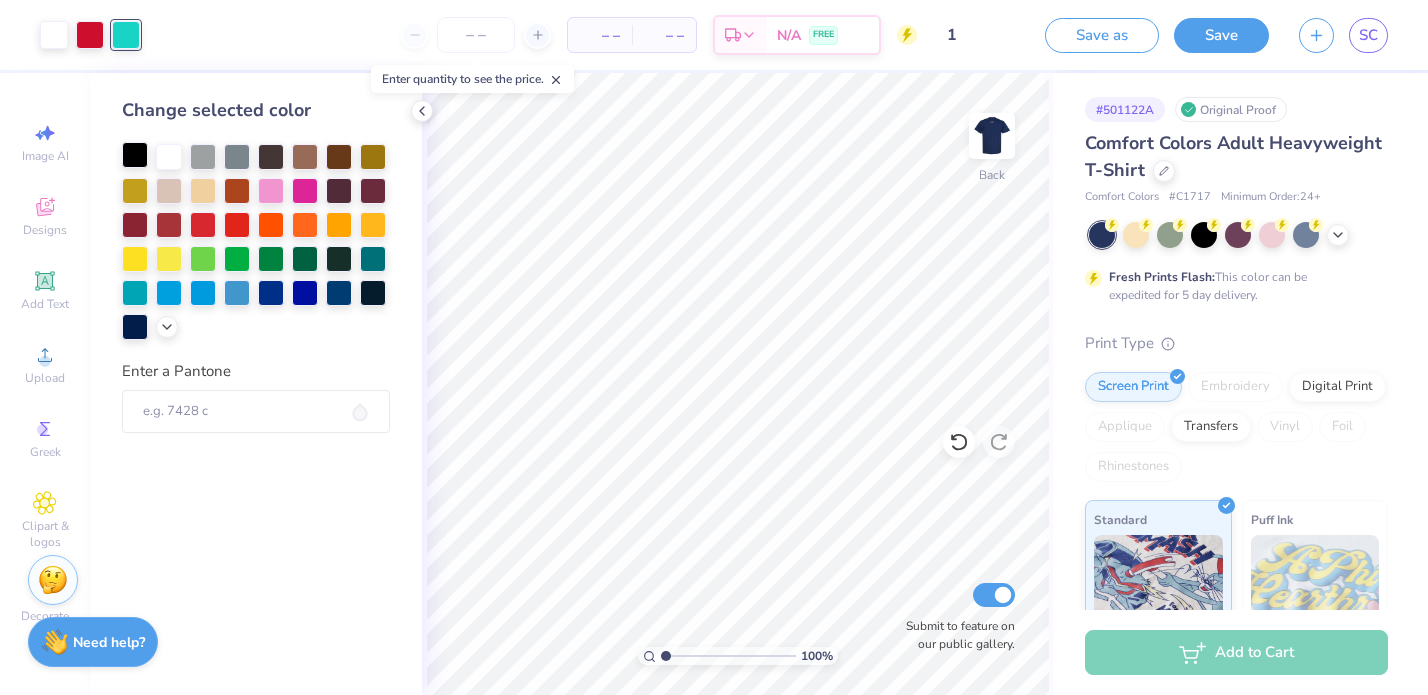 click at bounding box center (135, 155) 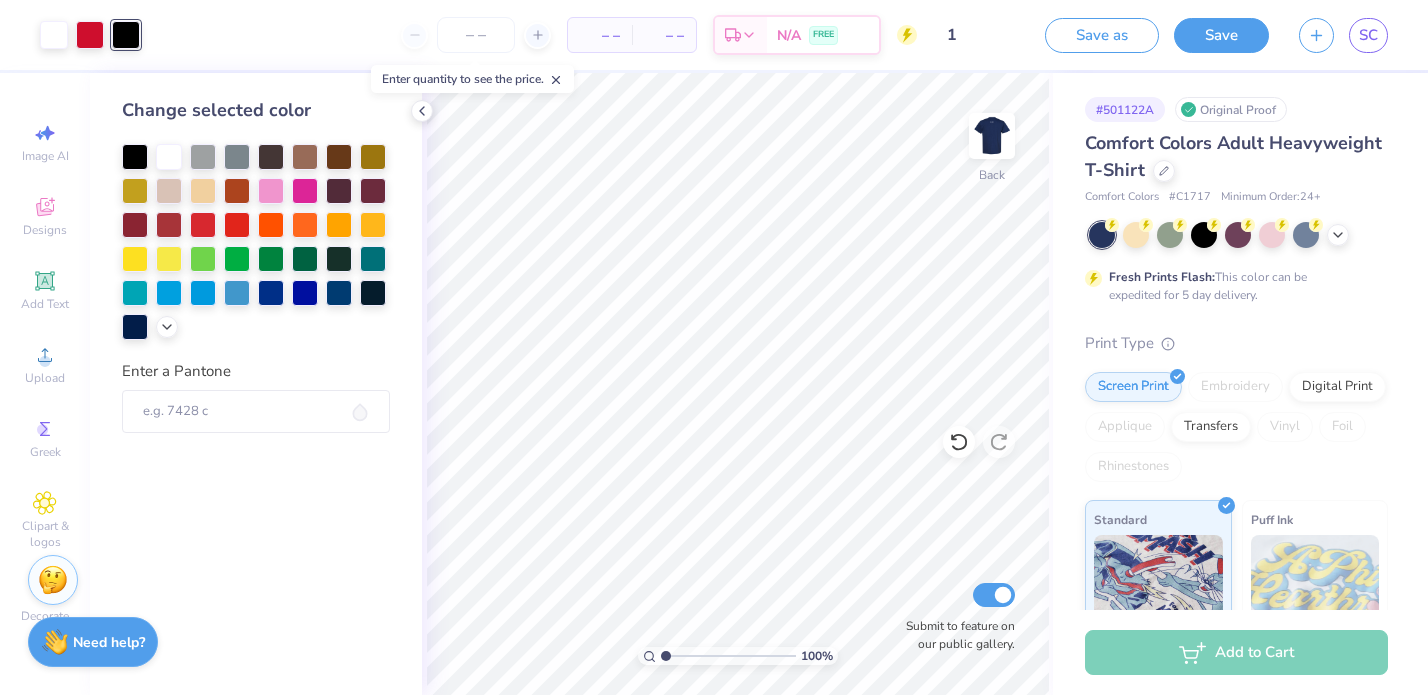 click at bounding box center (90, 35) 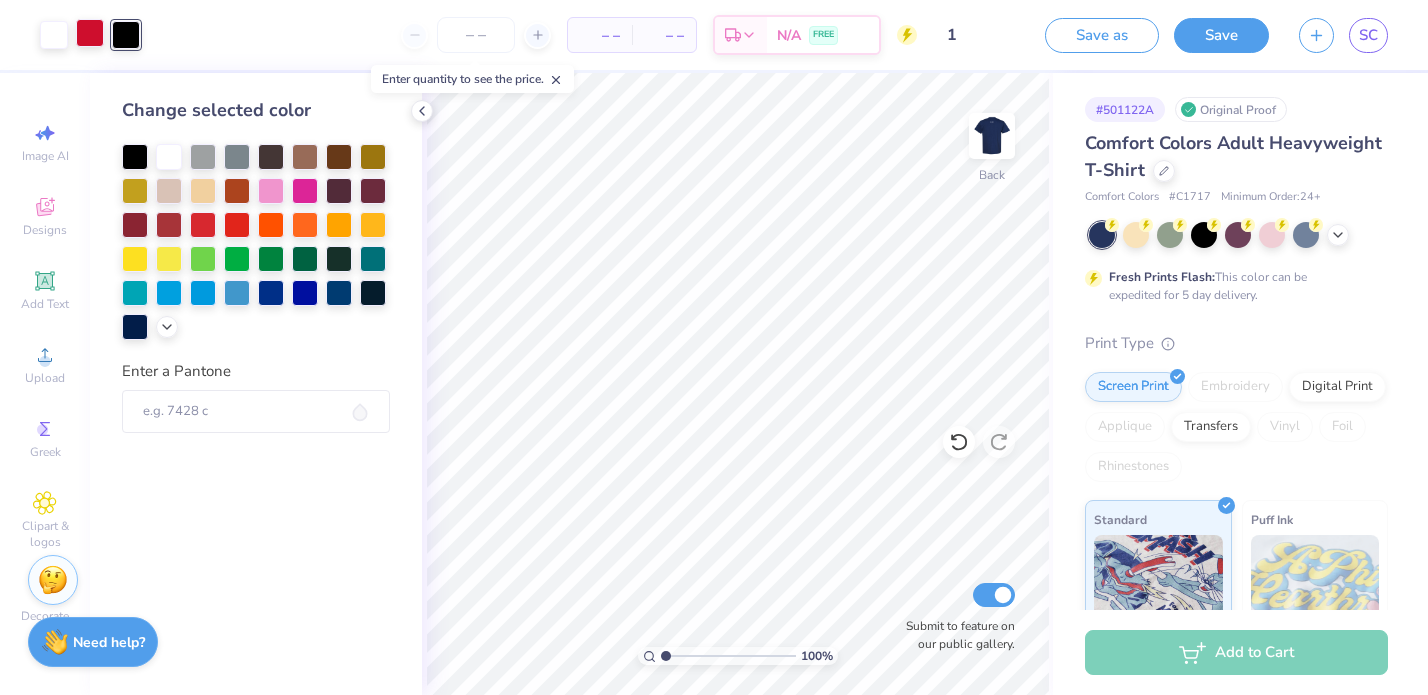 click at bounding box center (90, 33) 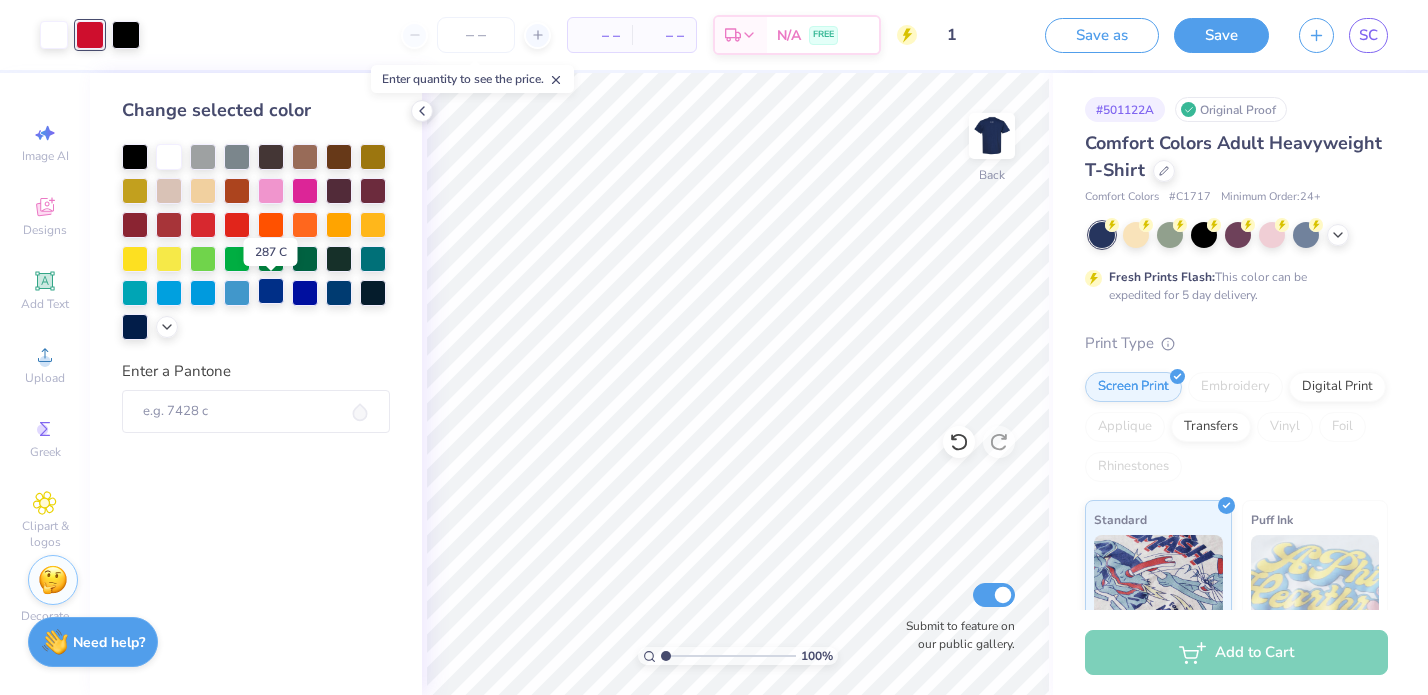 click at bounding box center [271, 291] 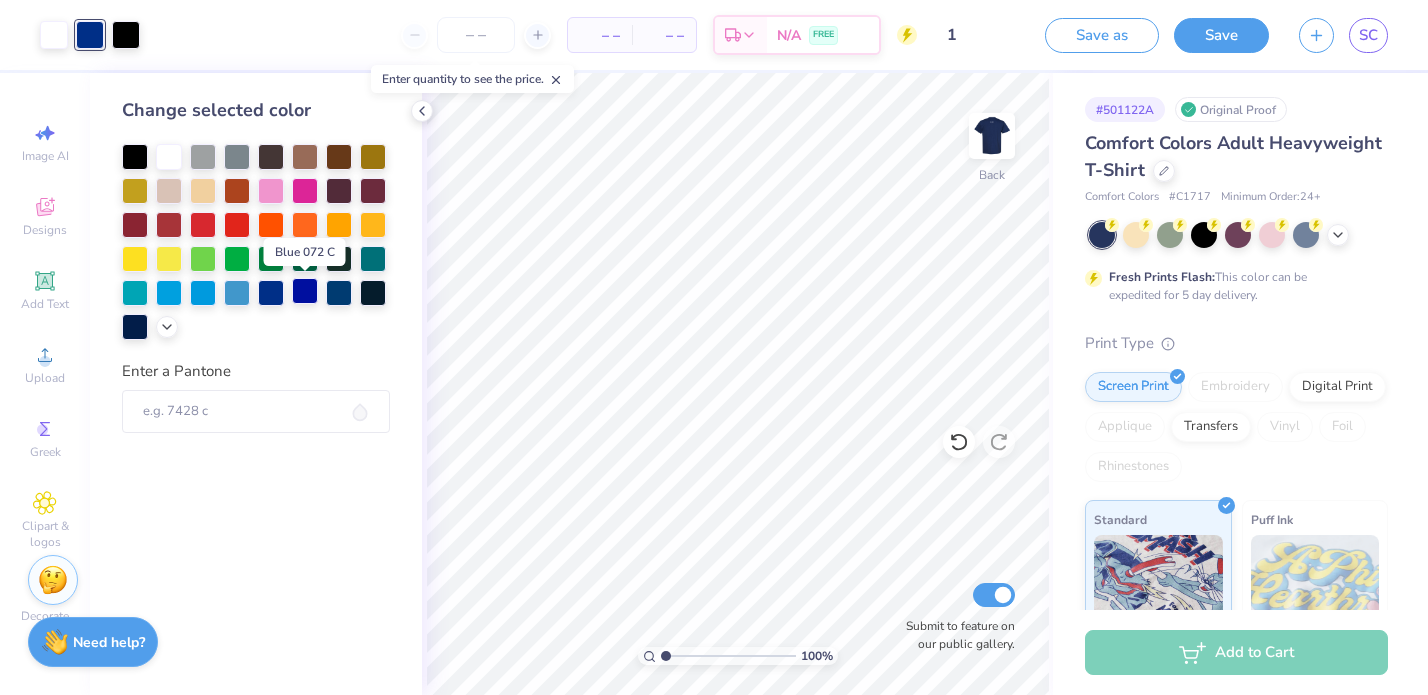click at bounding box center (305, 291) 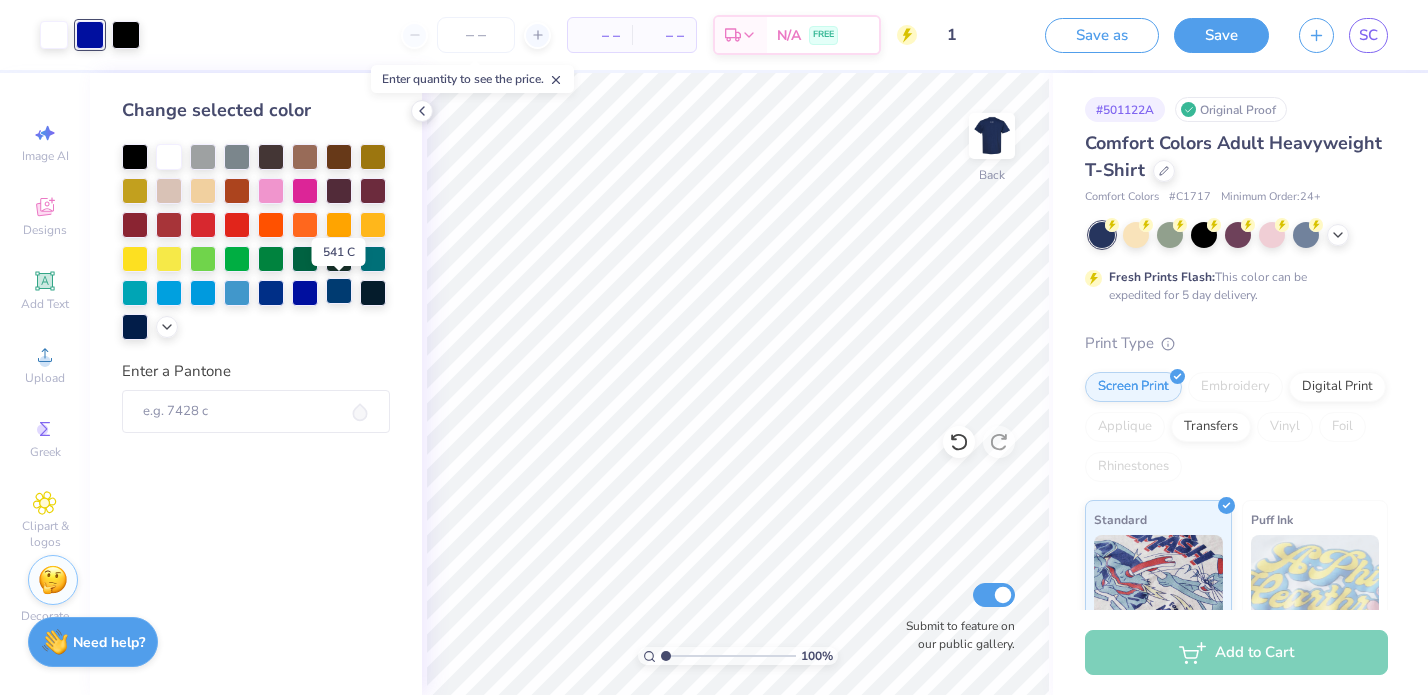 click at bounding box center (339, 291) 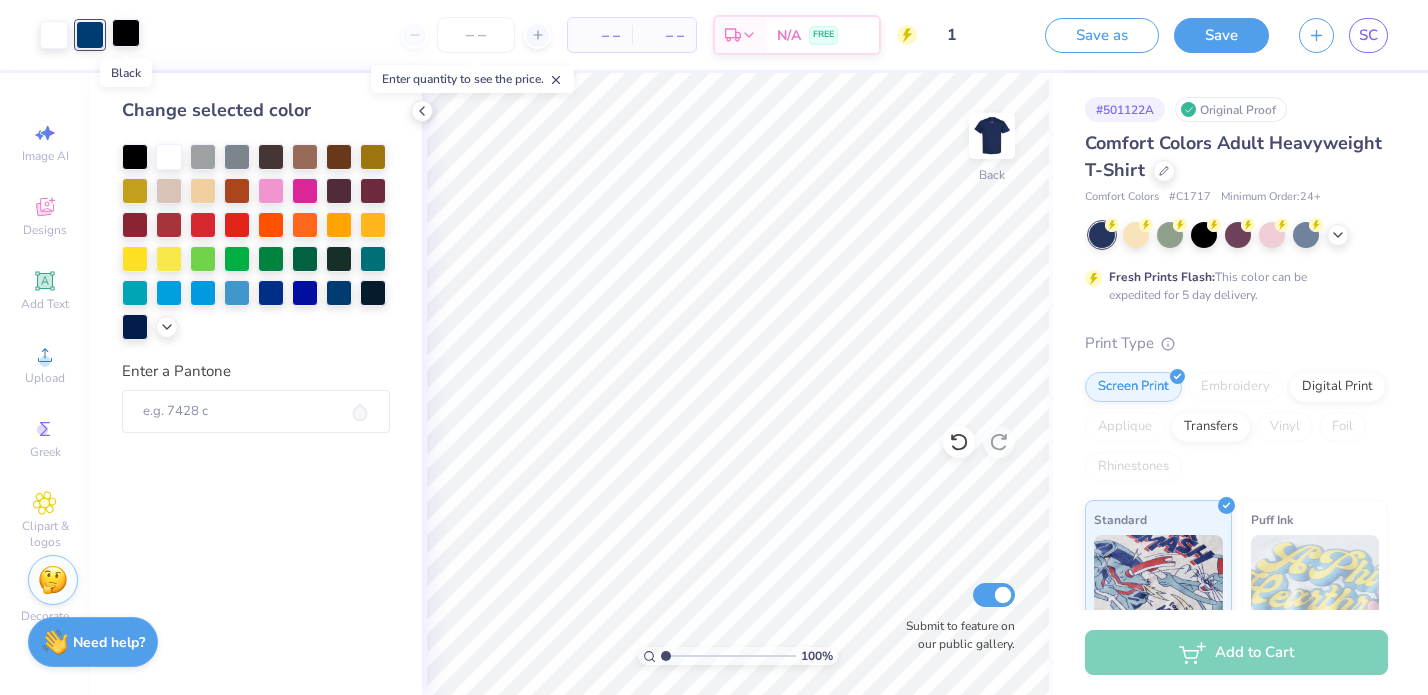 click at bounding box center [126, 33] 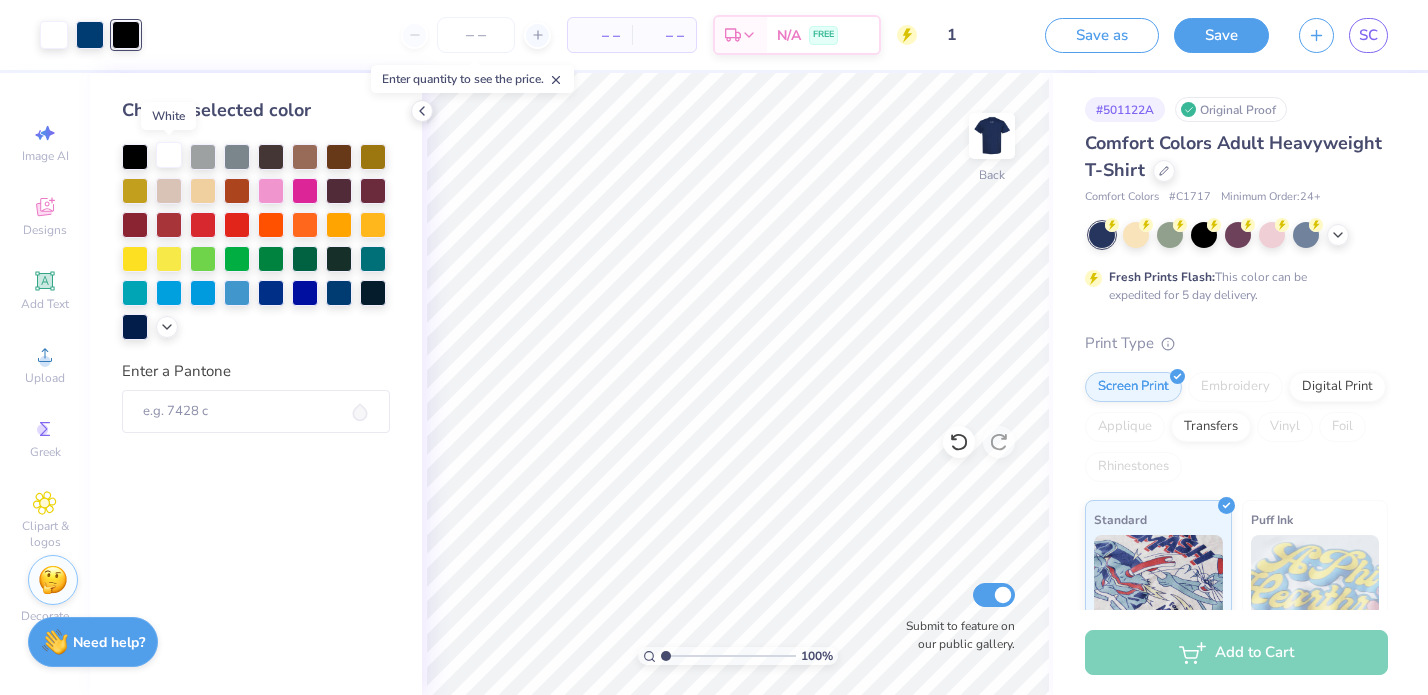 click at bounding box center [169, 155] 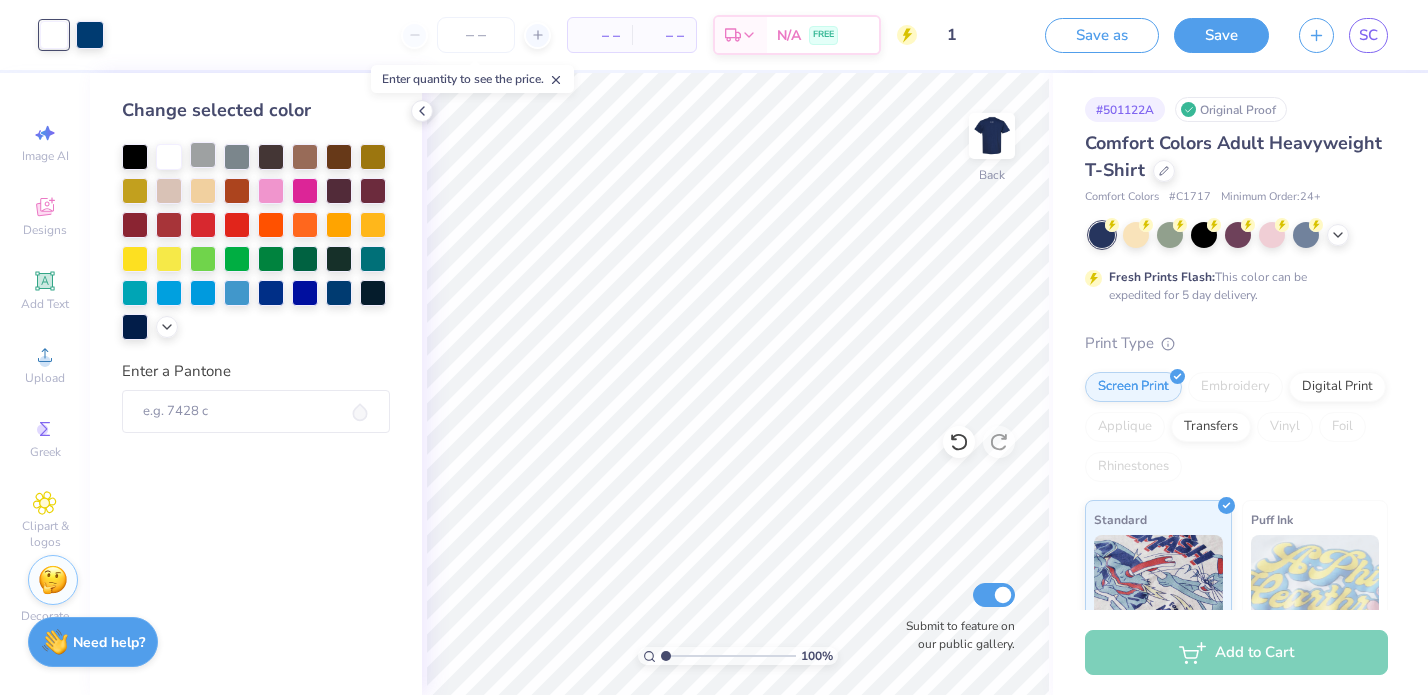 drag, startPoint x: 231, startPoint y: 157, endPoint x: 211, endPoint y: 159, distance: 20.09975 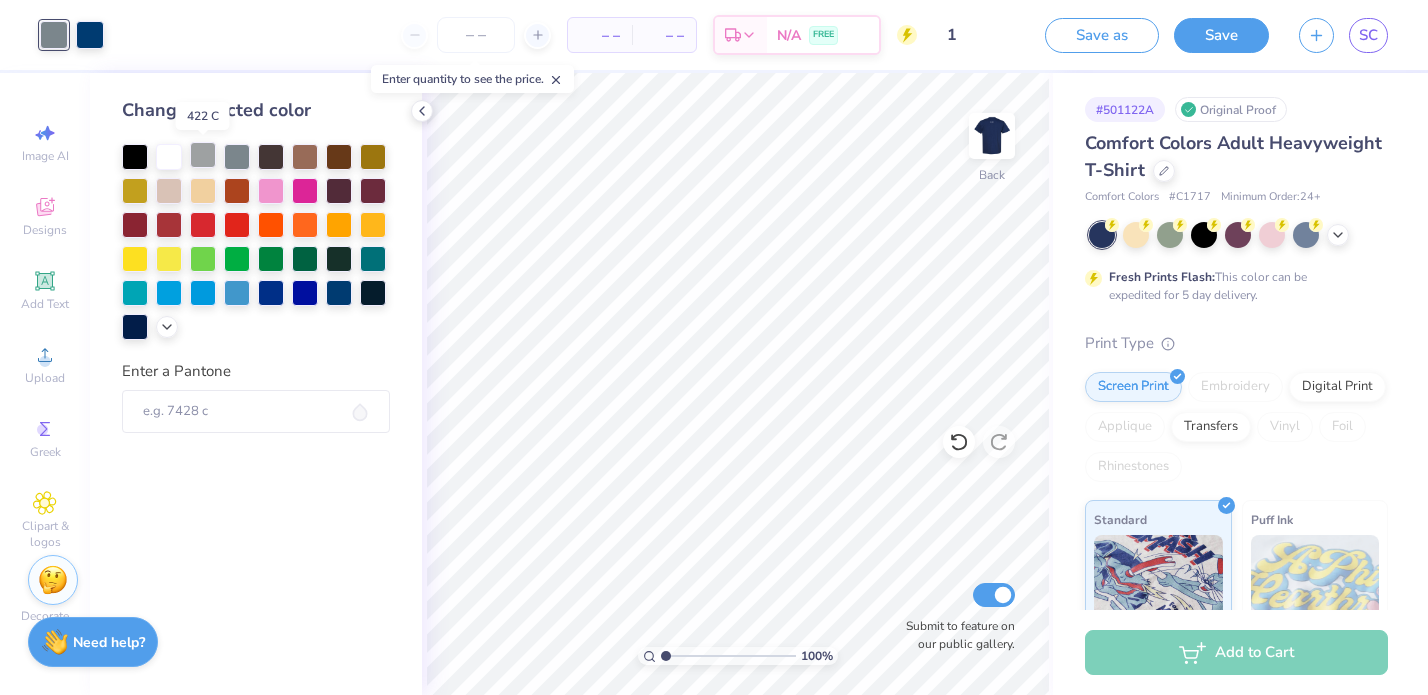 click at bounding box center [203, 155] 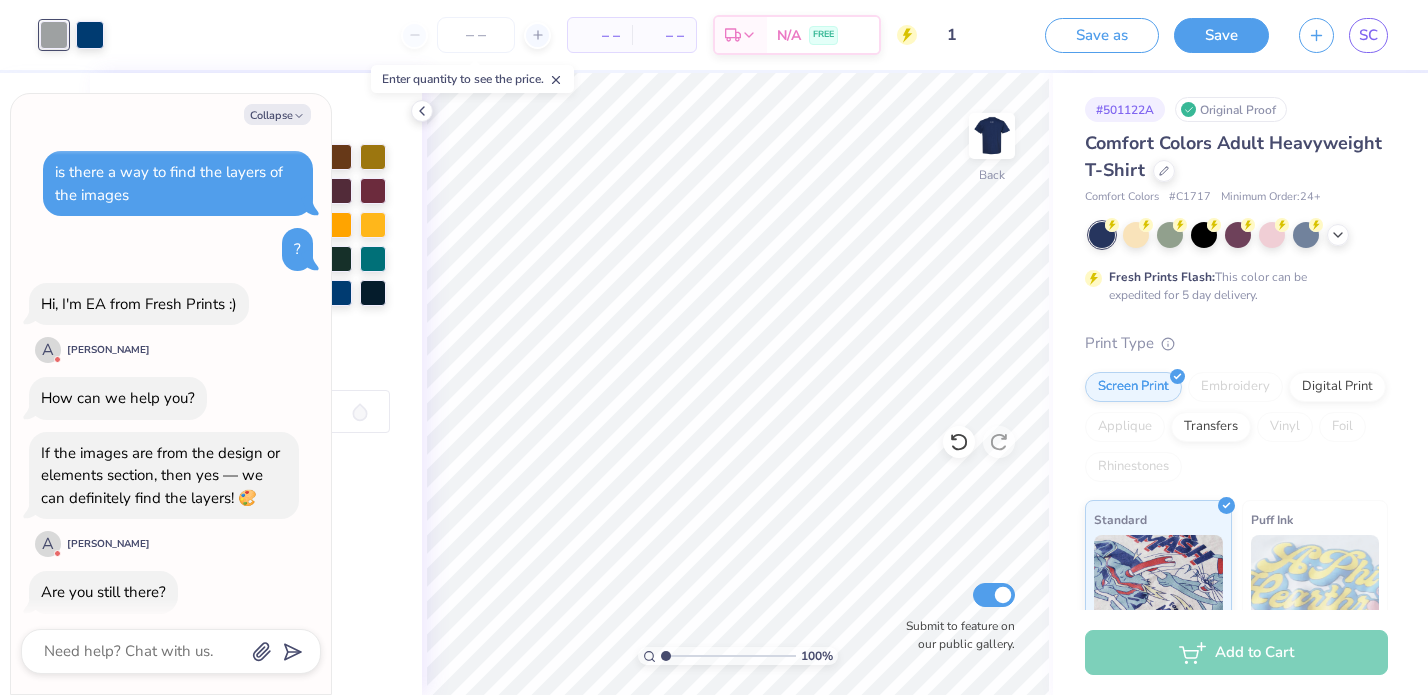 scroll, scrollTop: 538, scrollLeft: 0, axis: vertical 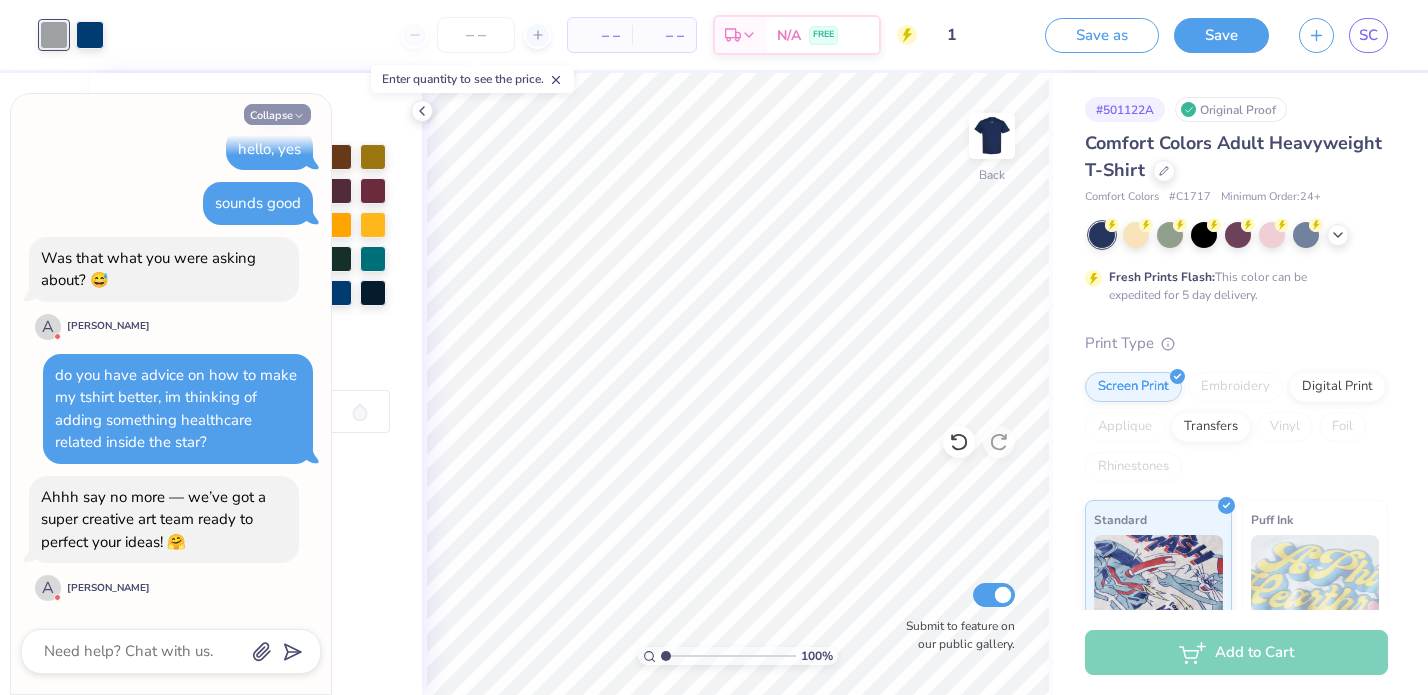 click on "Collapse" at bounding box center (277, 114) 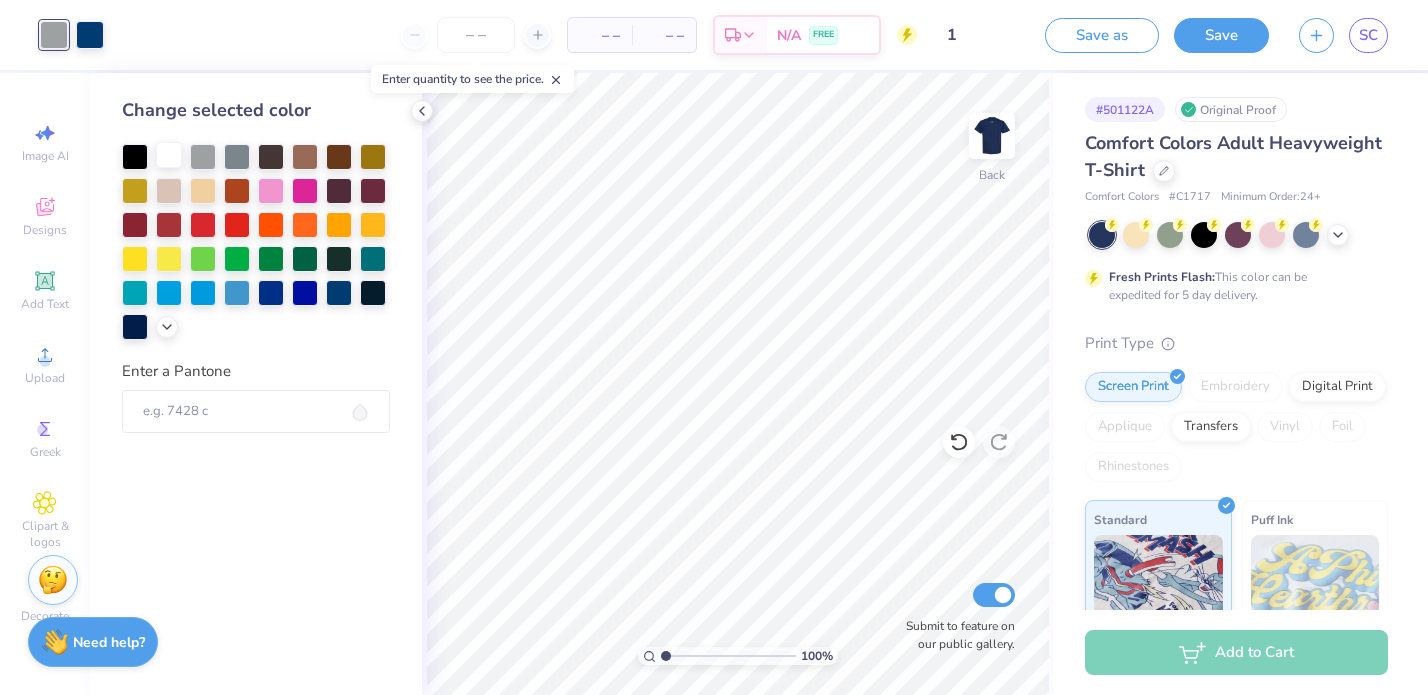 click at bounding box center [169, 155] 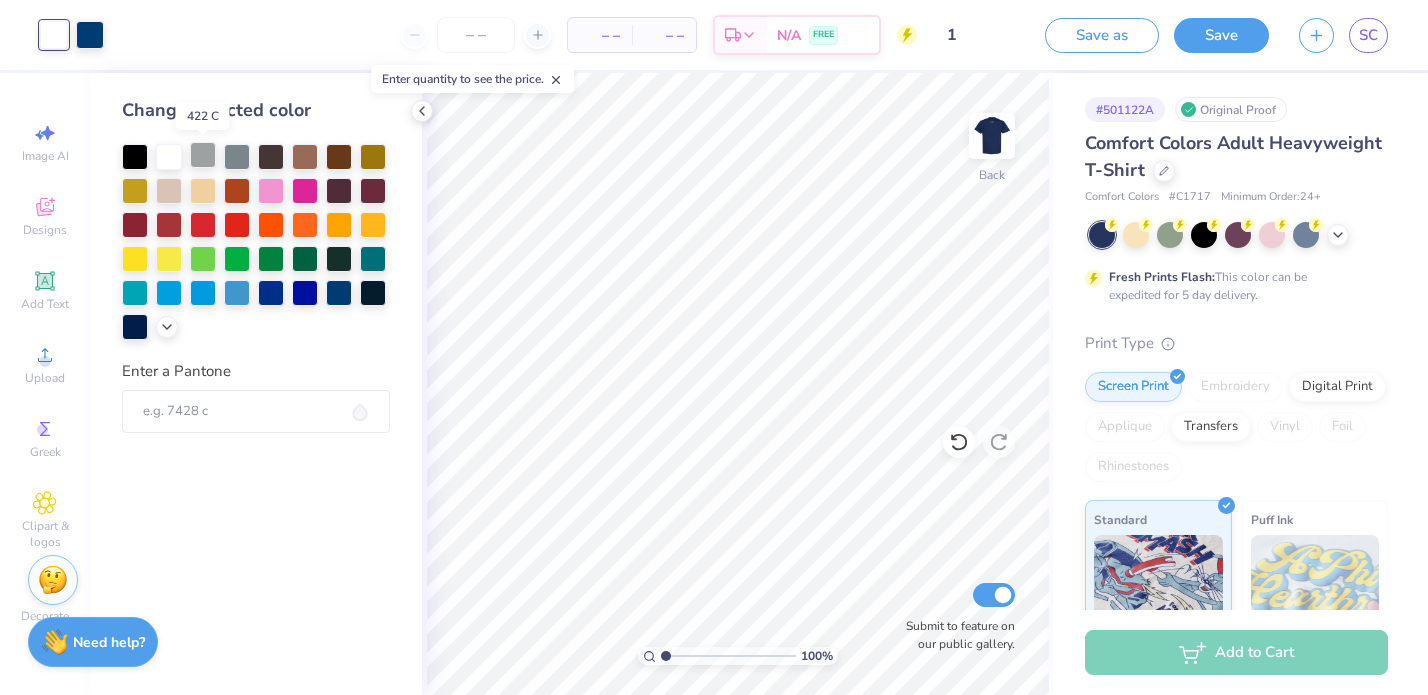 click at bounding box center (203, 155) 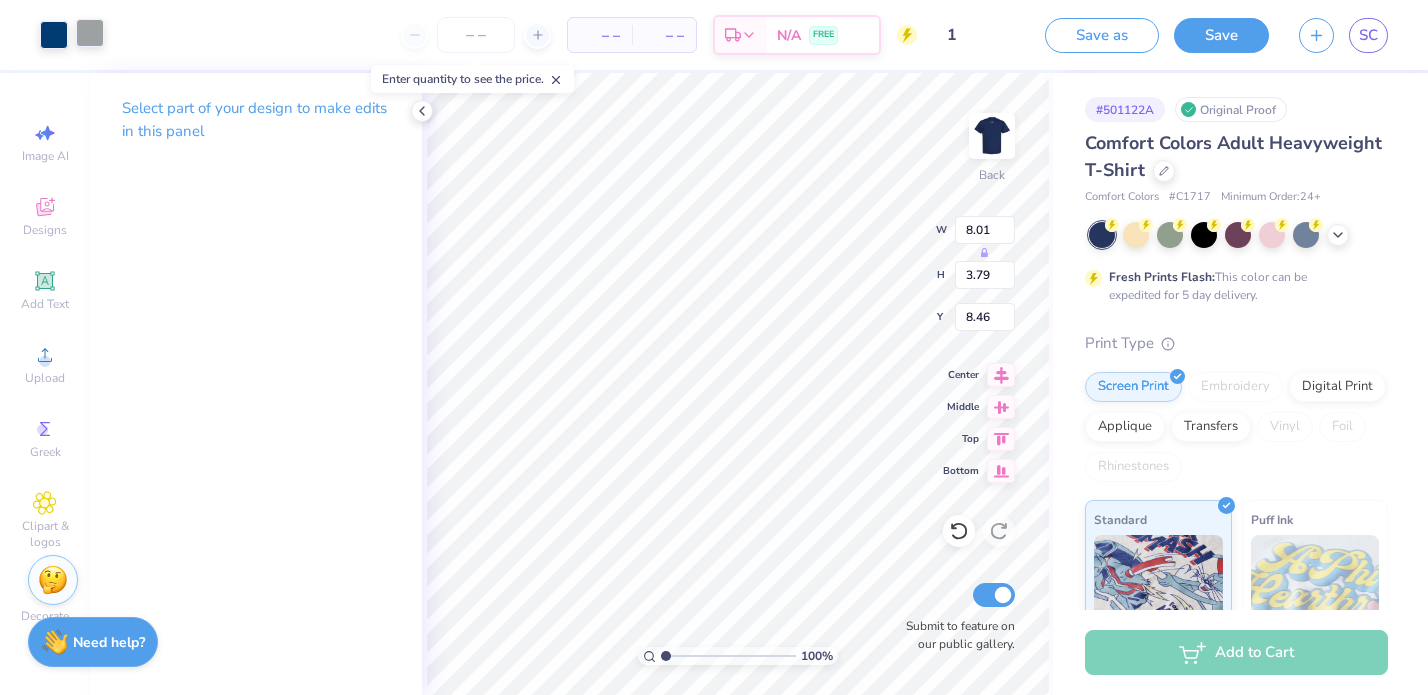 click at bounding box center [90, 33] 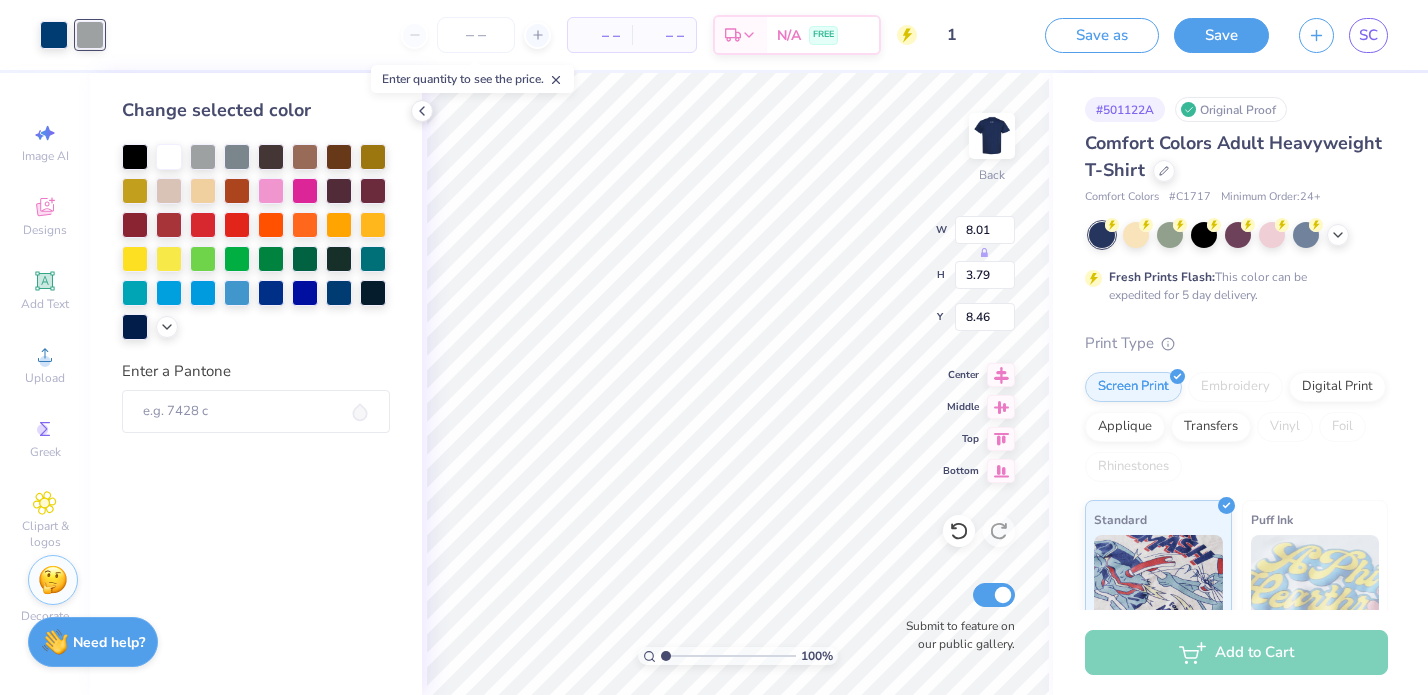 click at bounding box center (169, 157) 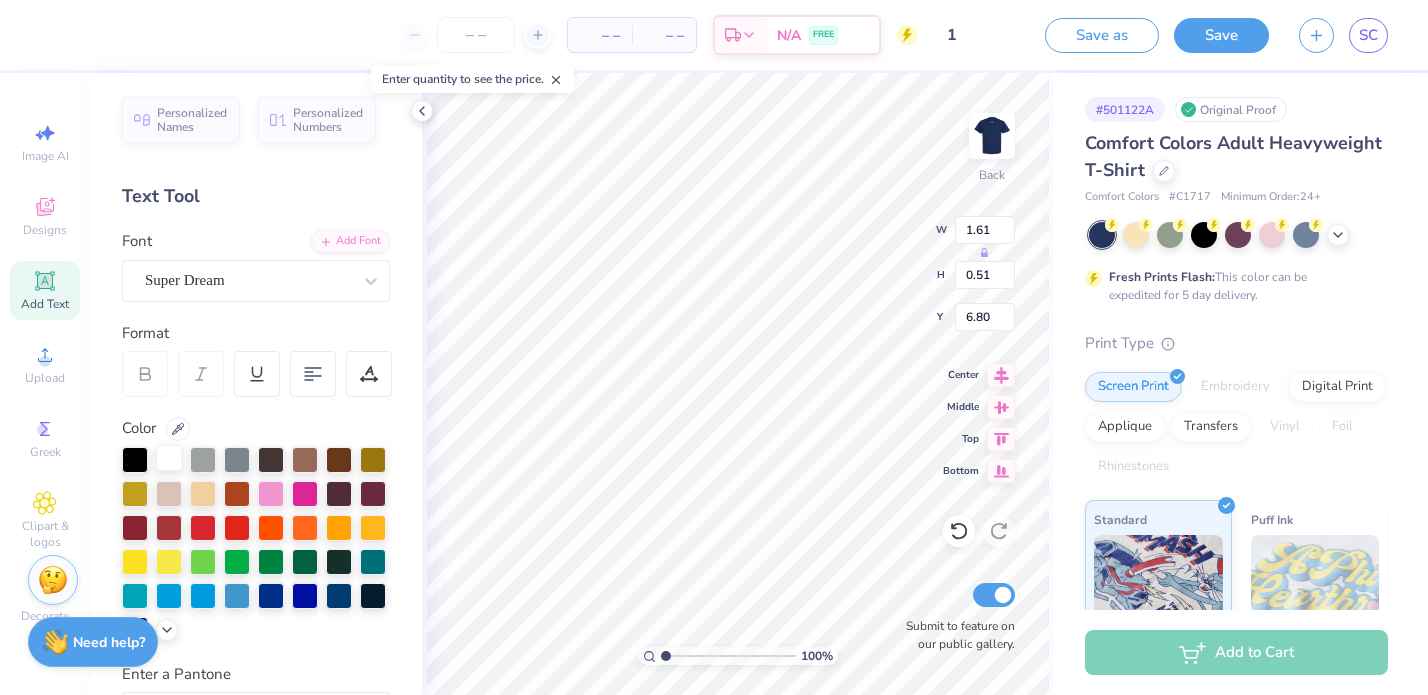 click at bounding box center [169, 458] 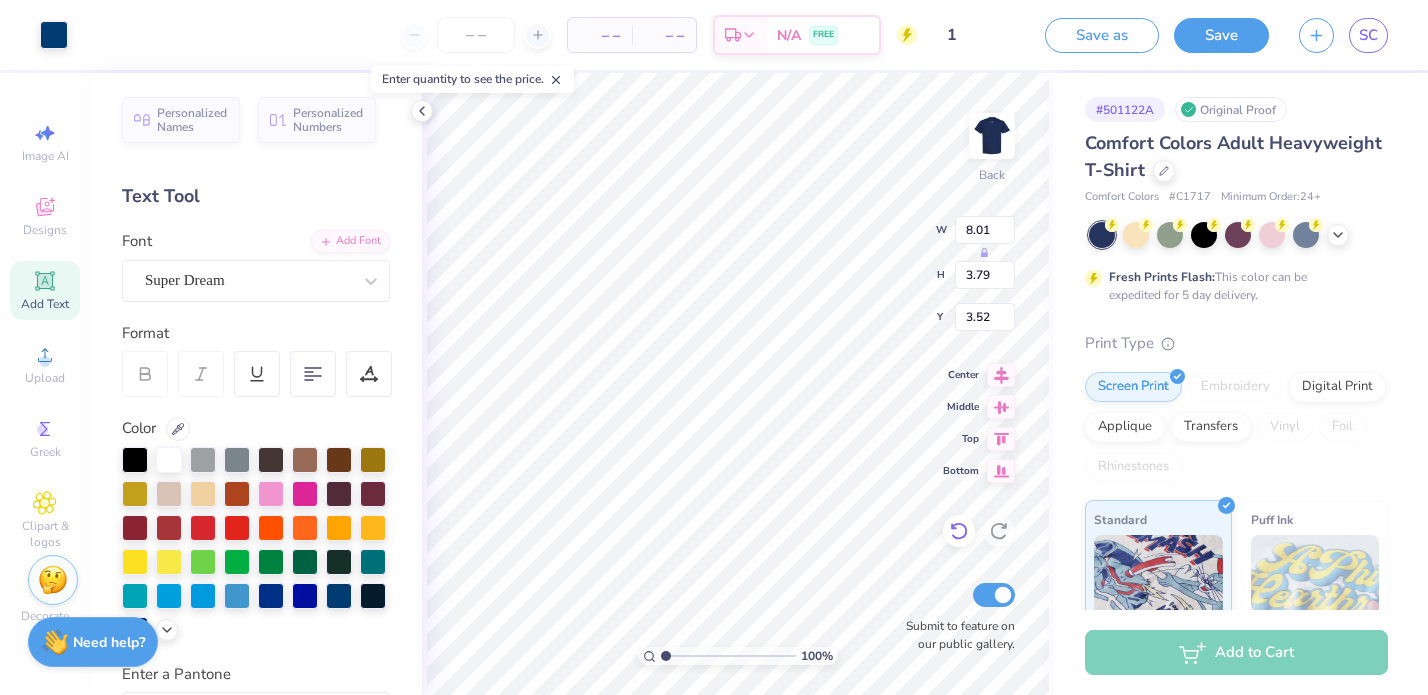 click 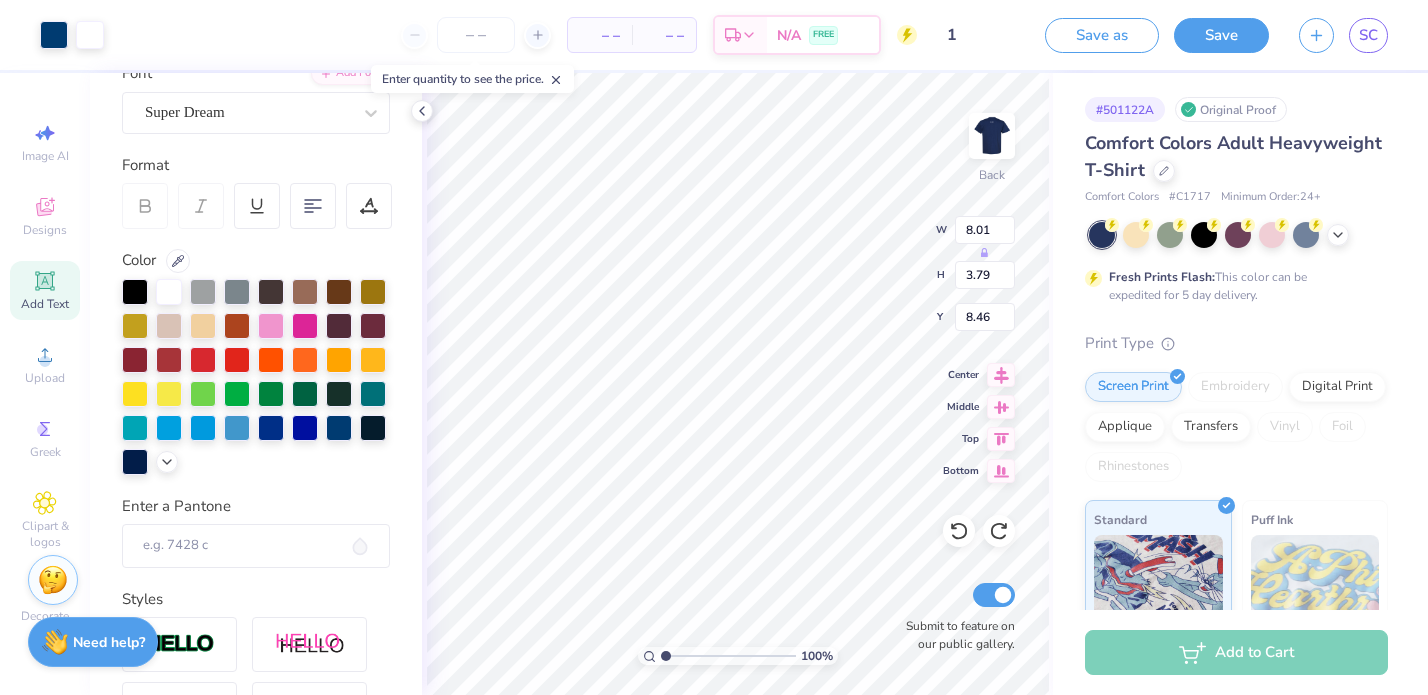scroll, scrollTop: 468, scrollLeft: 0, axis: vertical 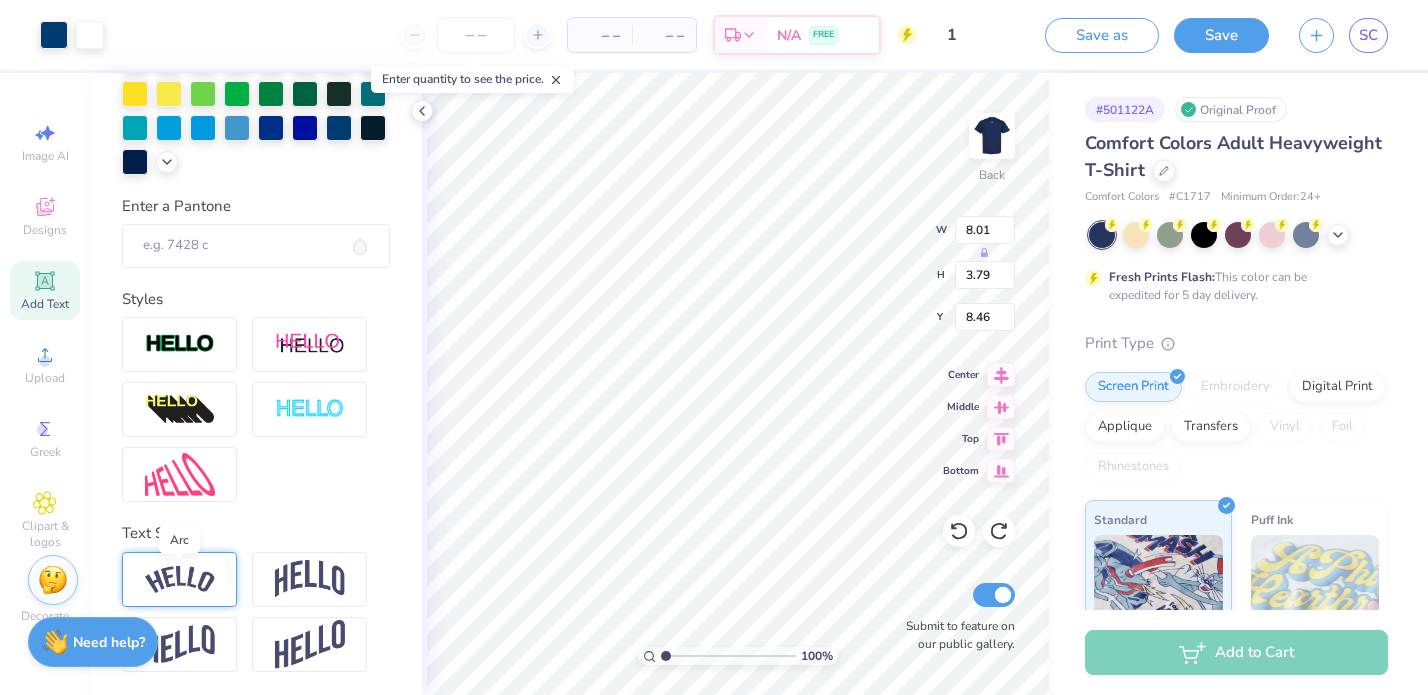 click at bounding box center (180, 579) 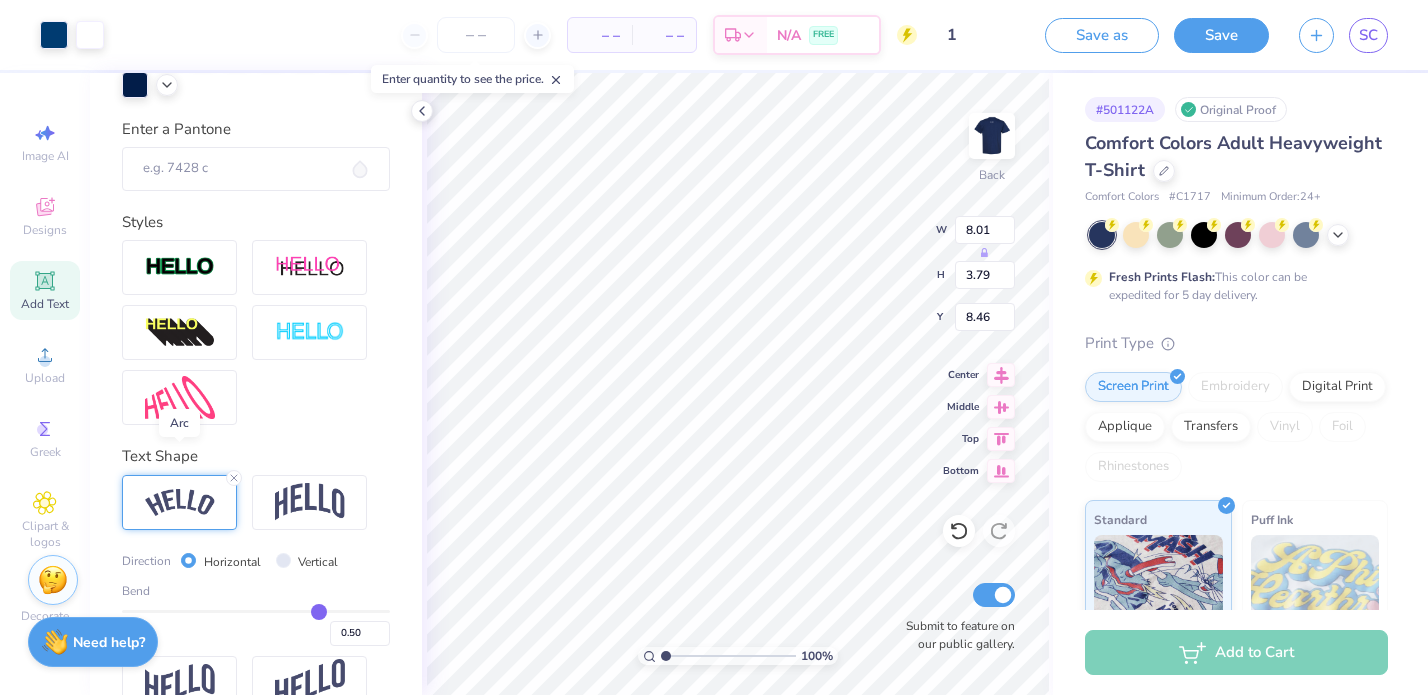 scroll, scrollTop: 585, scrollLeft: 0, axis: vertical 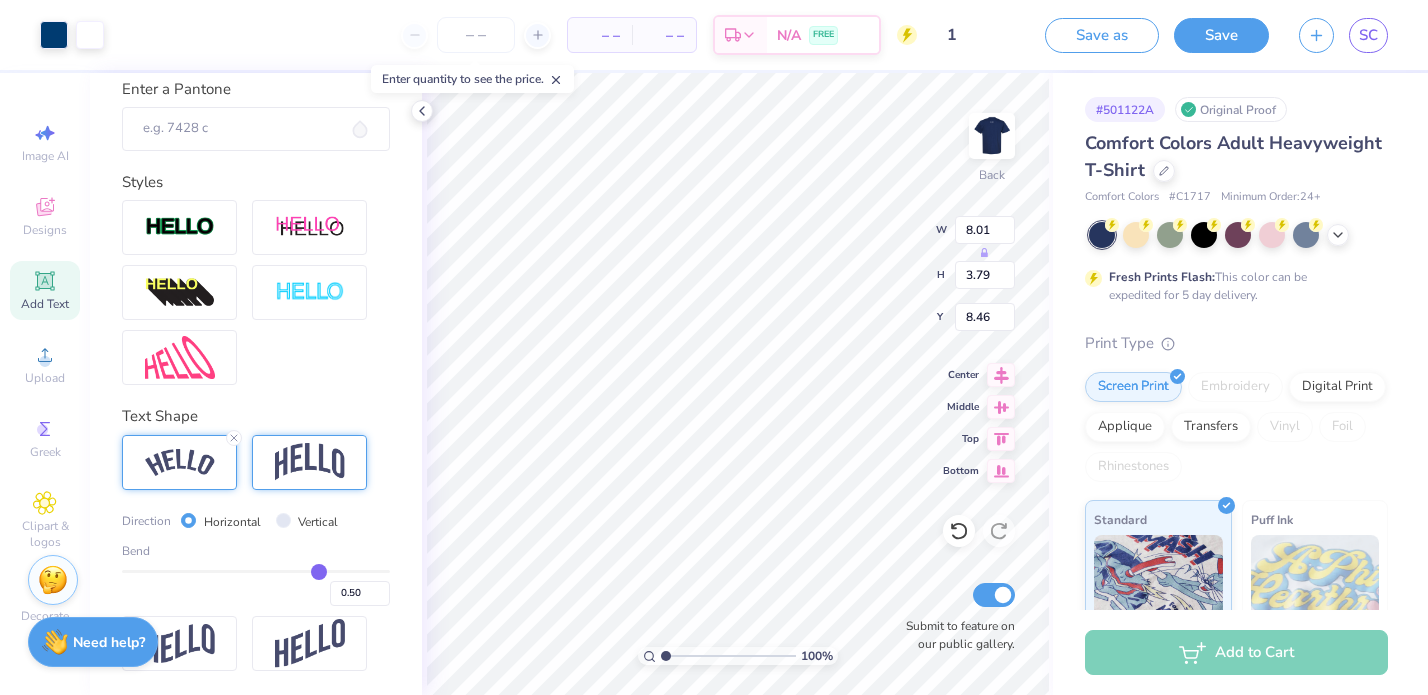 click at bounding box center (310, 462) 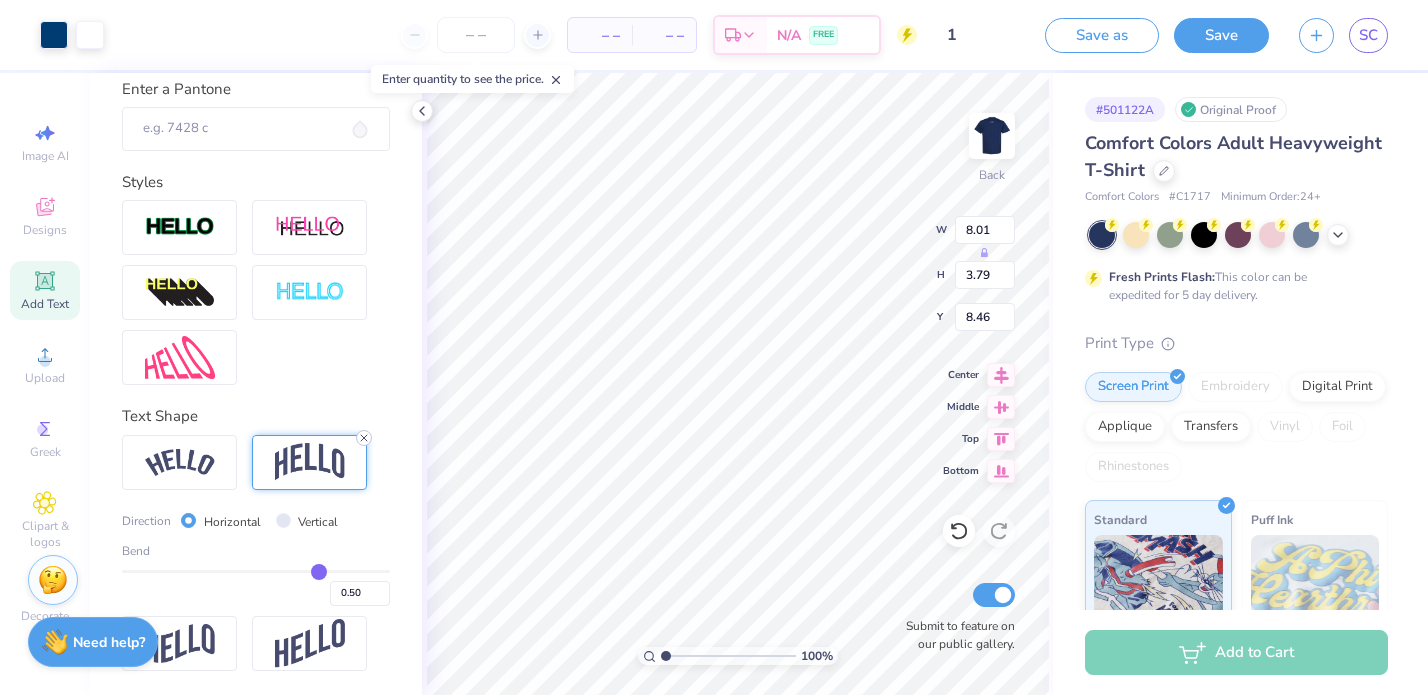 click 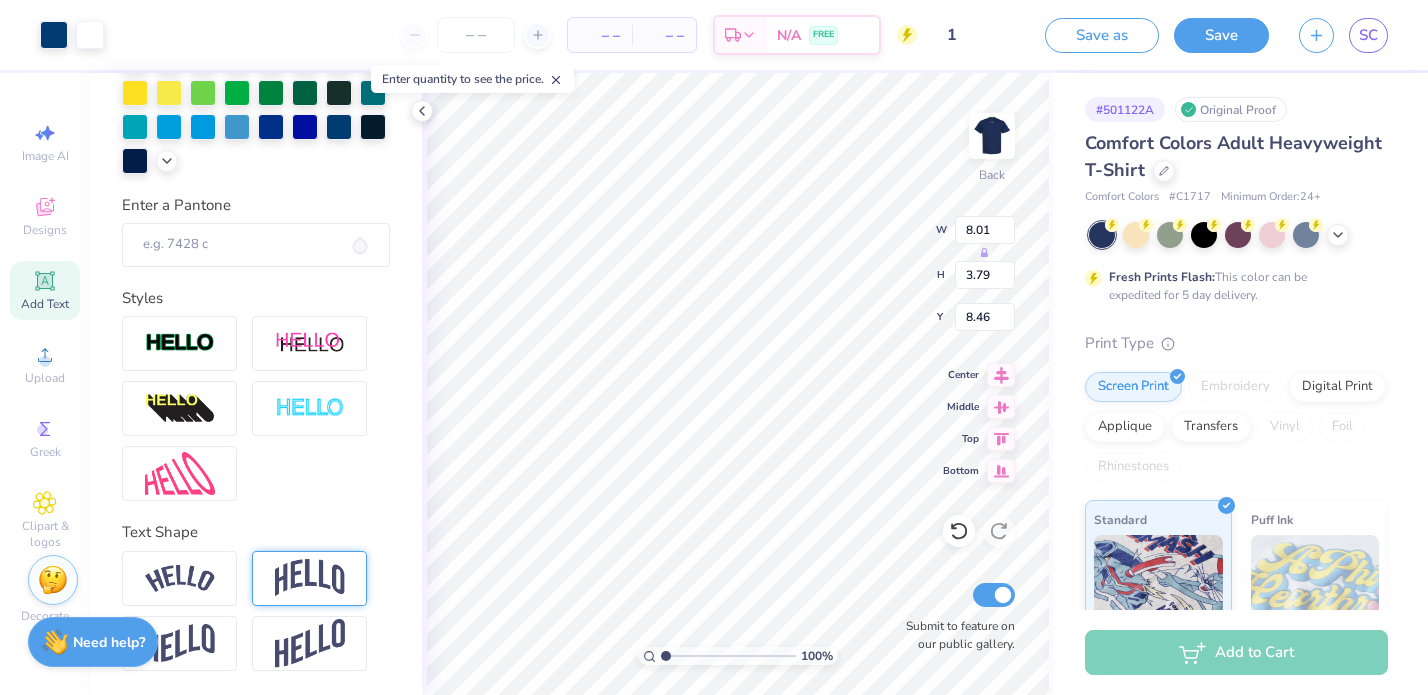 scroll, scrollTop: 468, scrollLeft: 0, axis: vertical 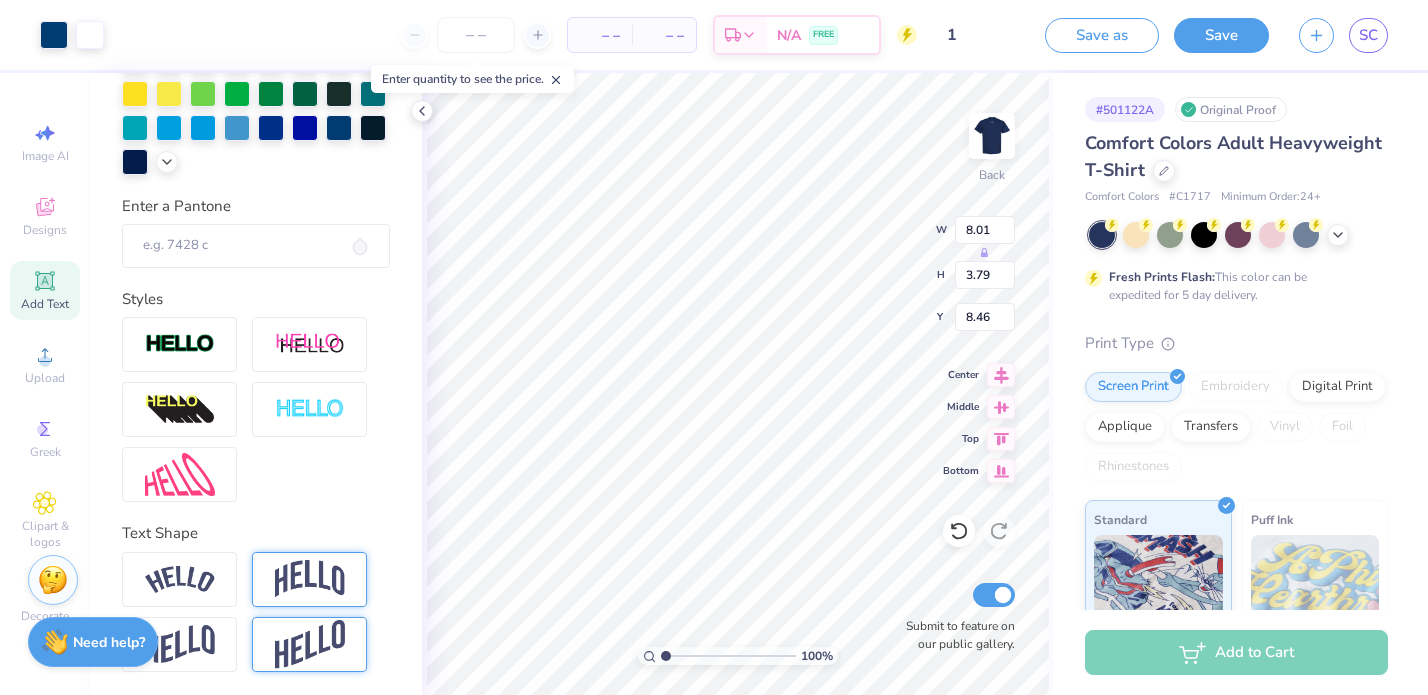 click at bounding box center (310, 644) 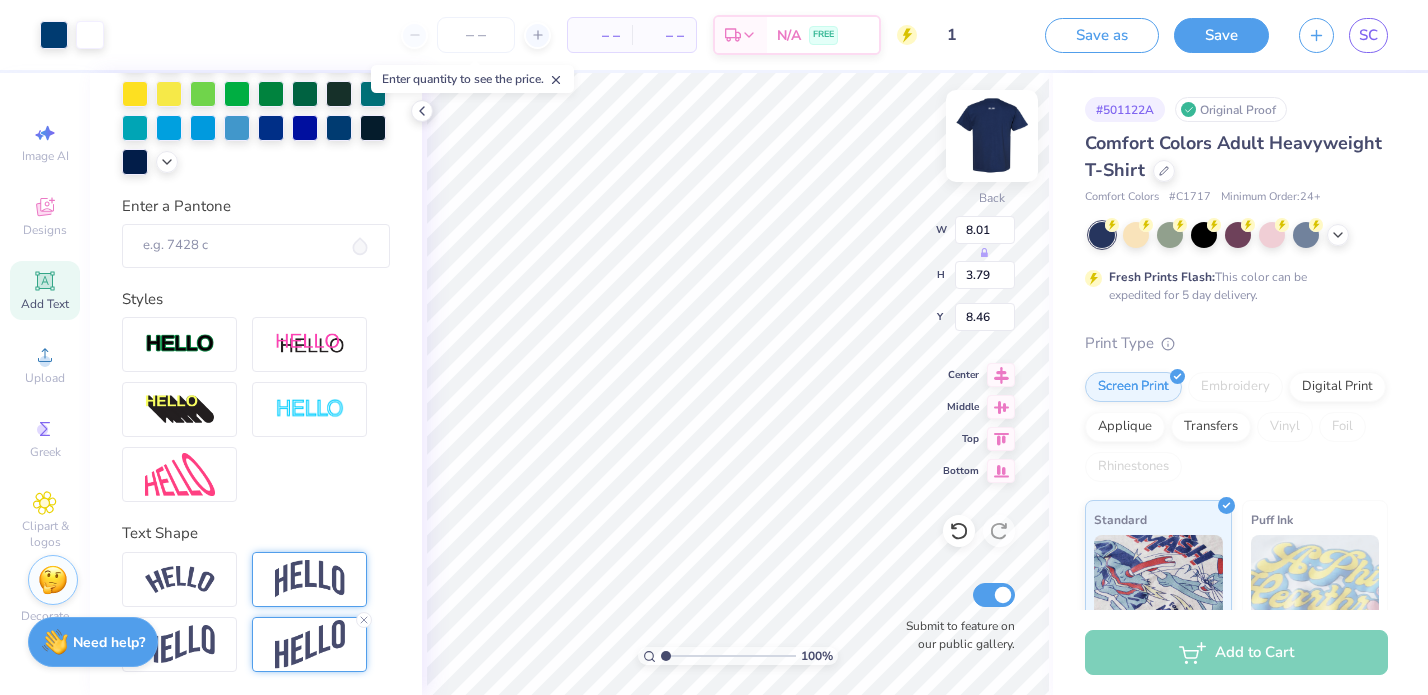 click at bounding box center [992, 136] 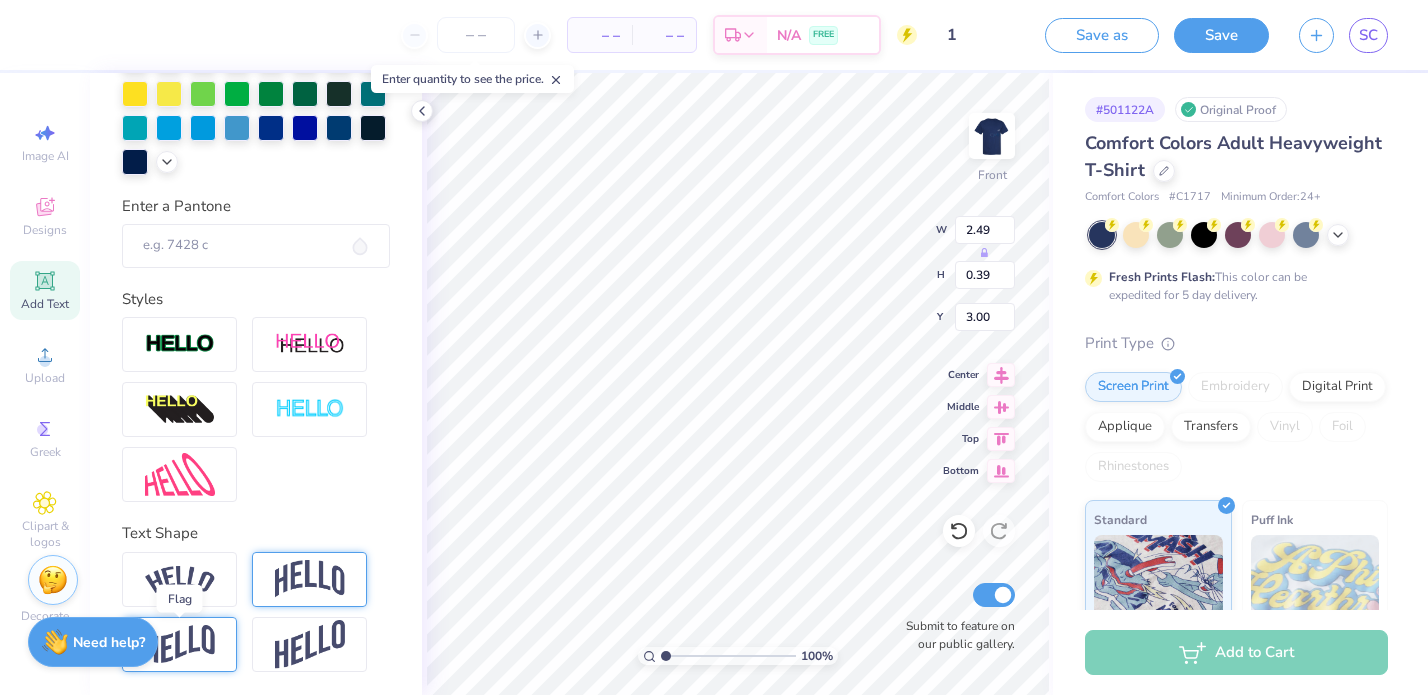 click at bounding box center [180, 644] 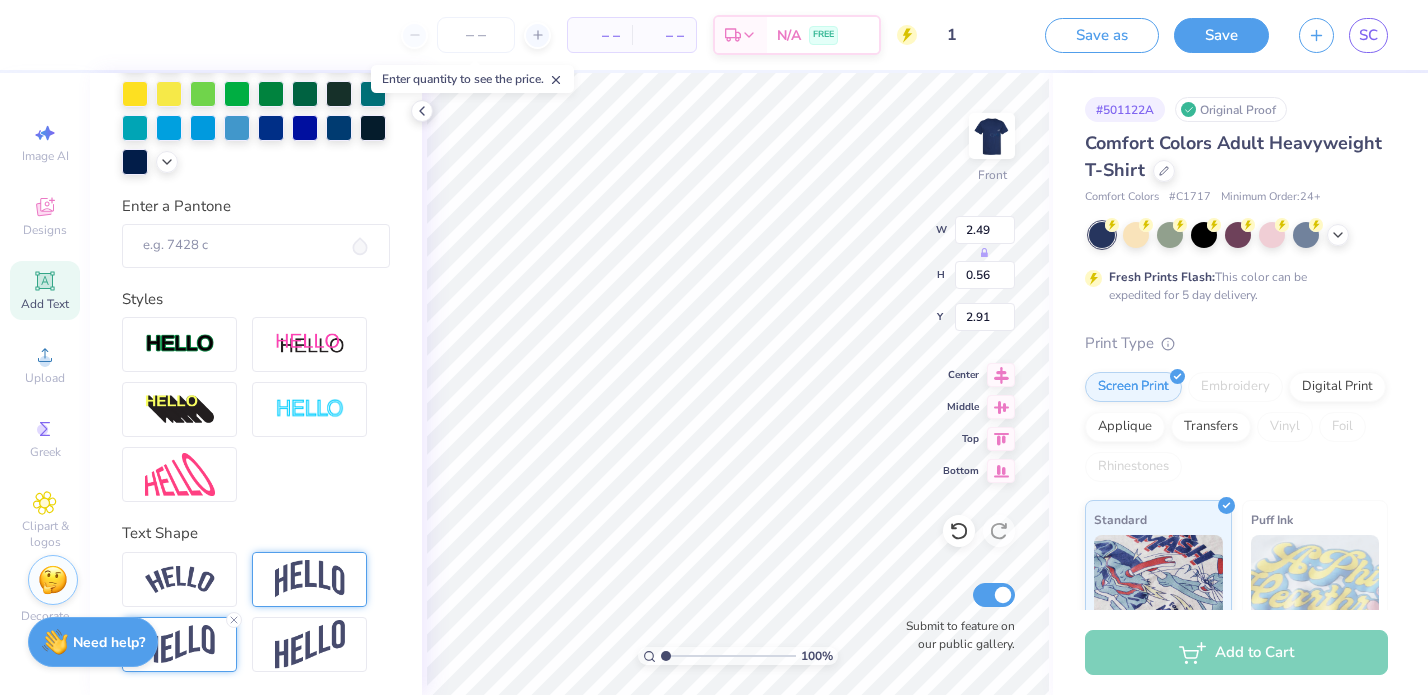 click at bounding box center (310, 579) 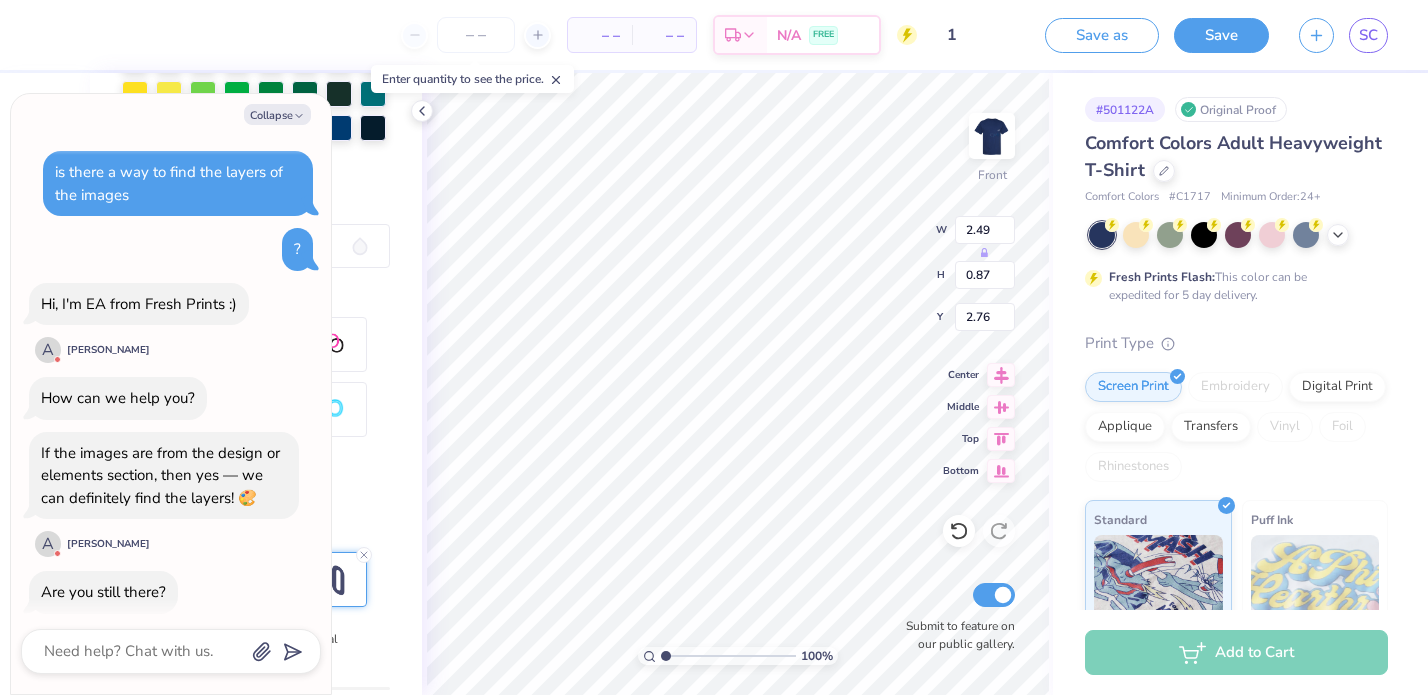 scroll, scrollTop: 700, scrollLeft: 0, axis: vertical 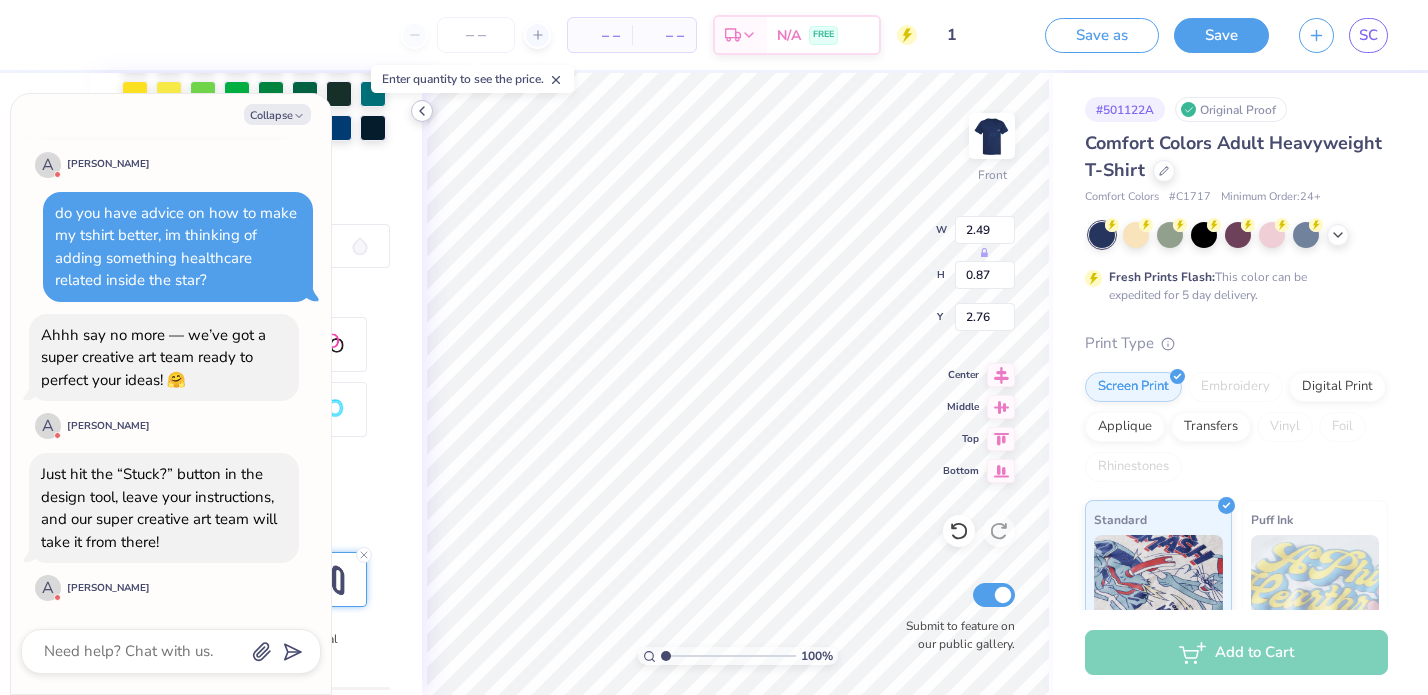 click 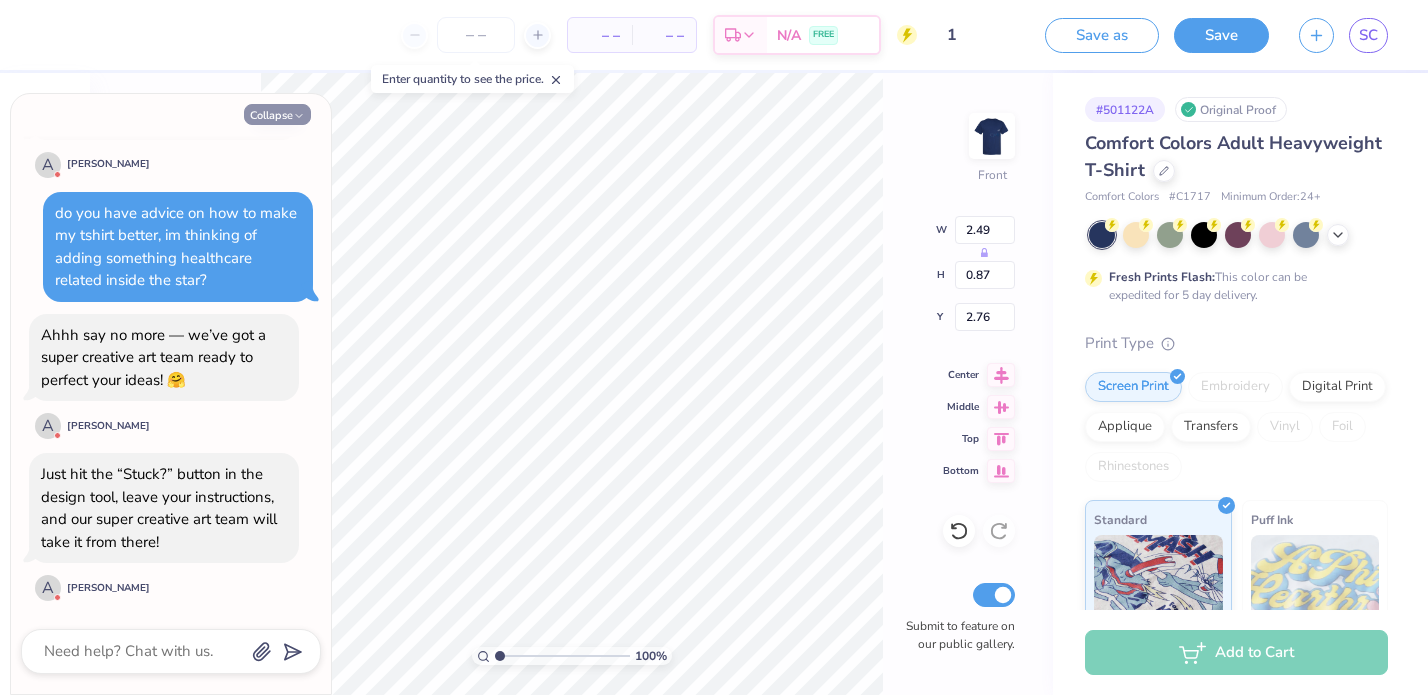 click on "Collapse" at bounding box center (277, 114) 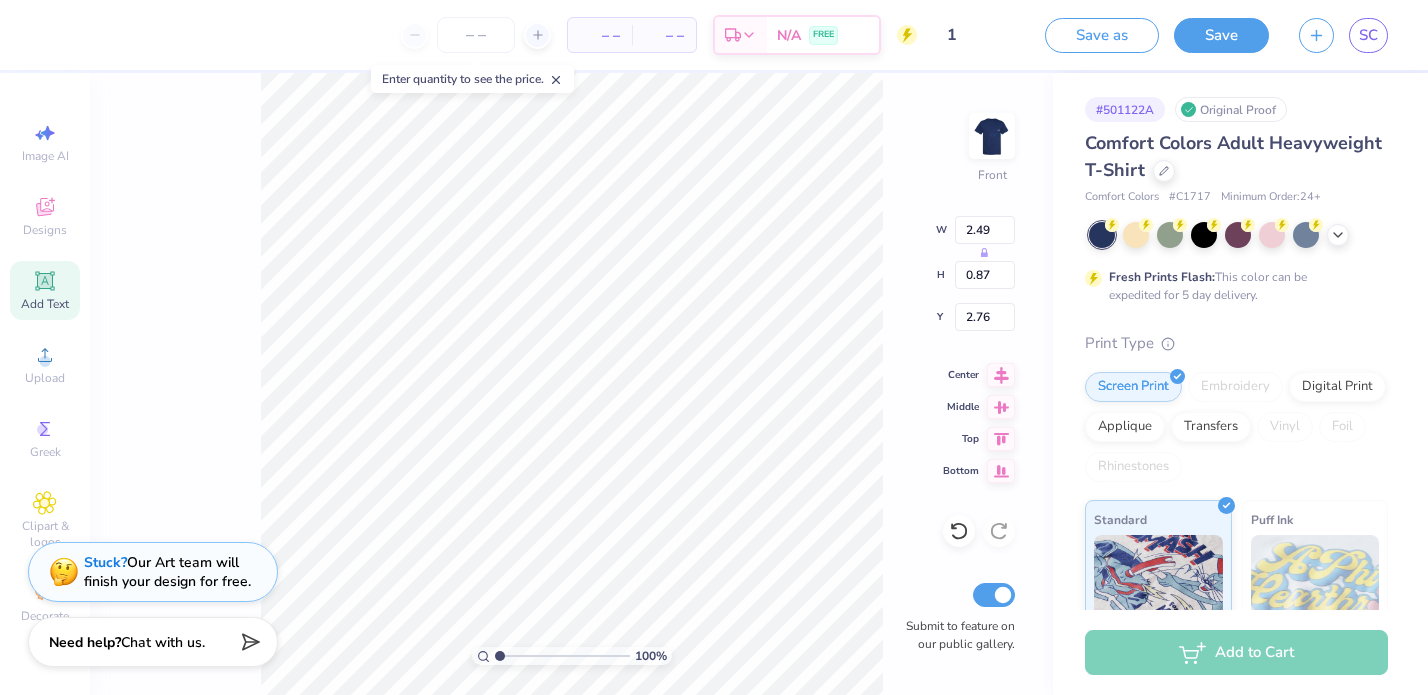 click at bounding box center (64, 572) 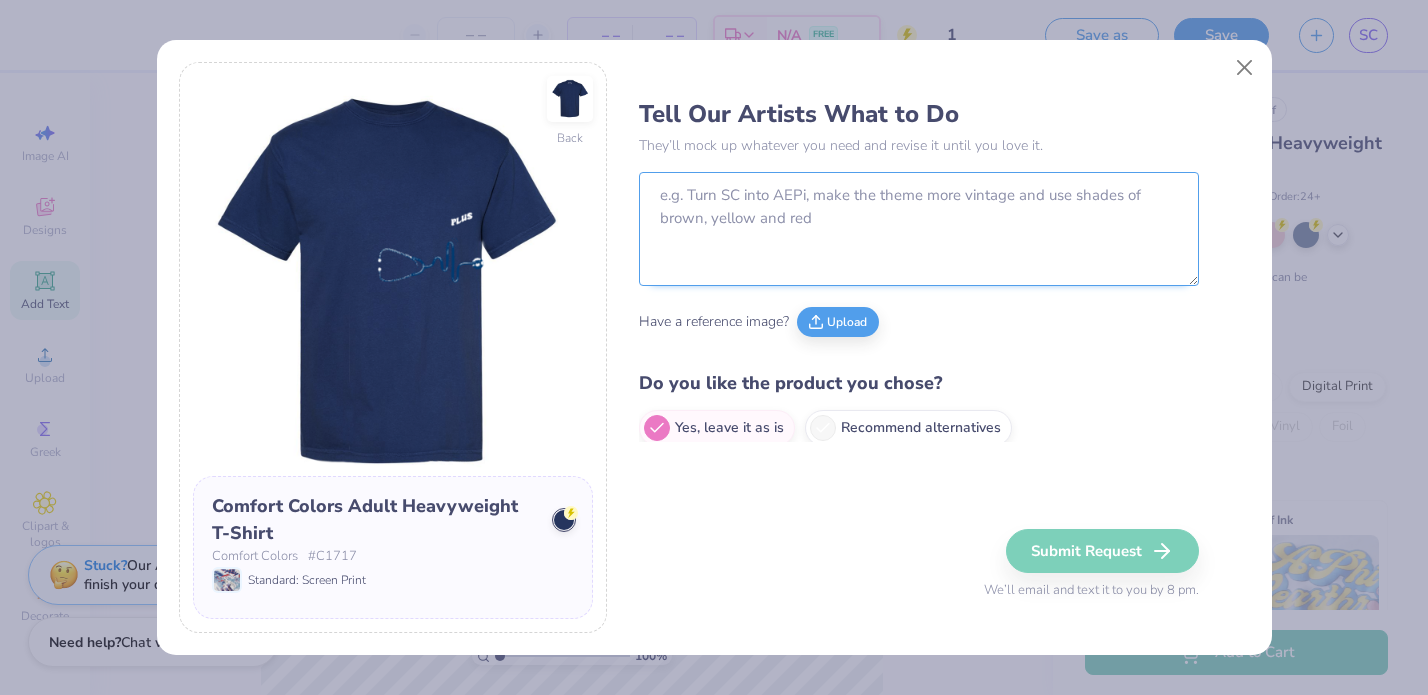 scroll, scrollTop: 19, scrollLeft: 0, axis: vertical 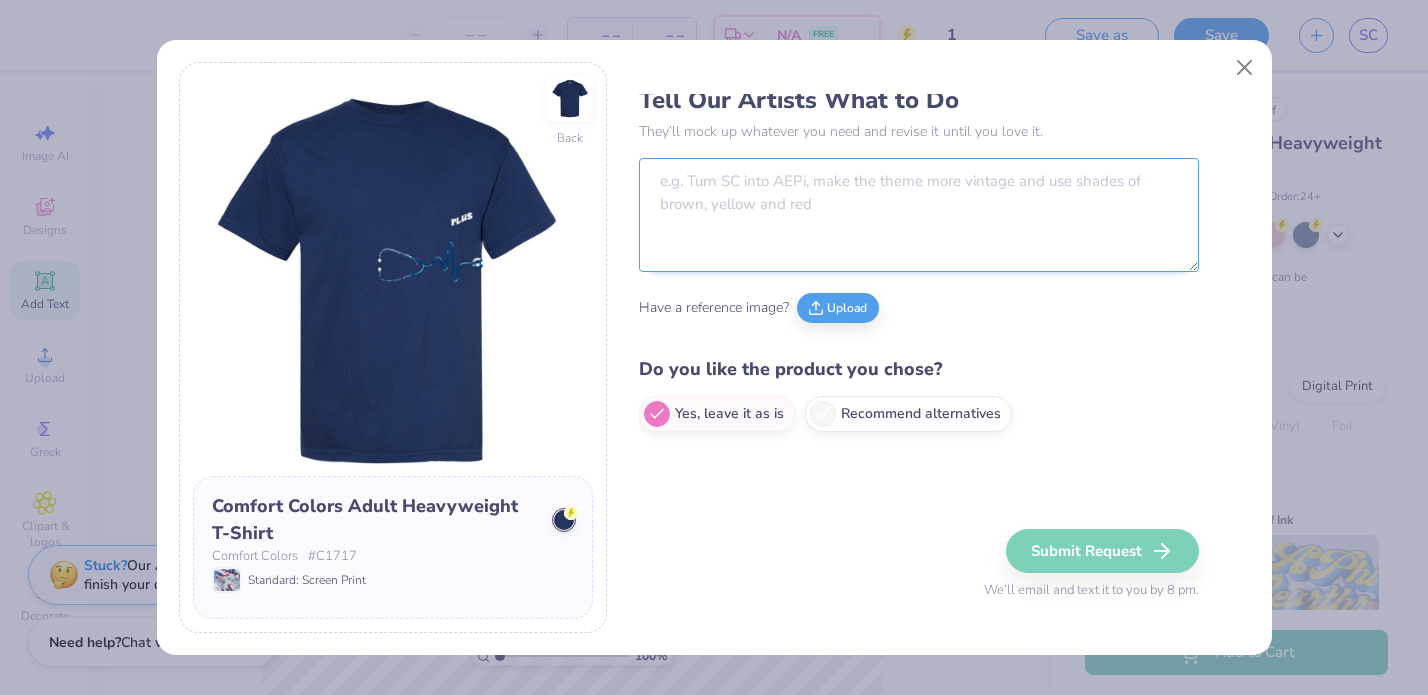 click at bounding box center (919, 215) 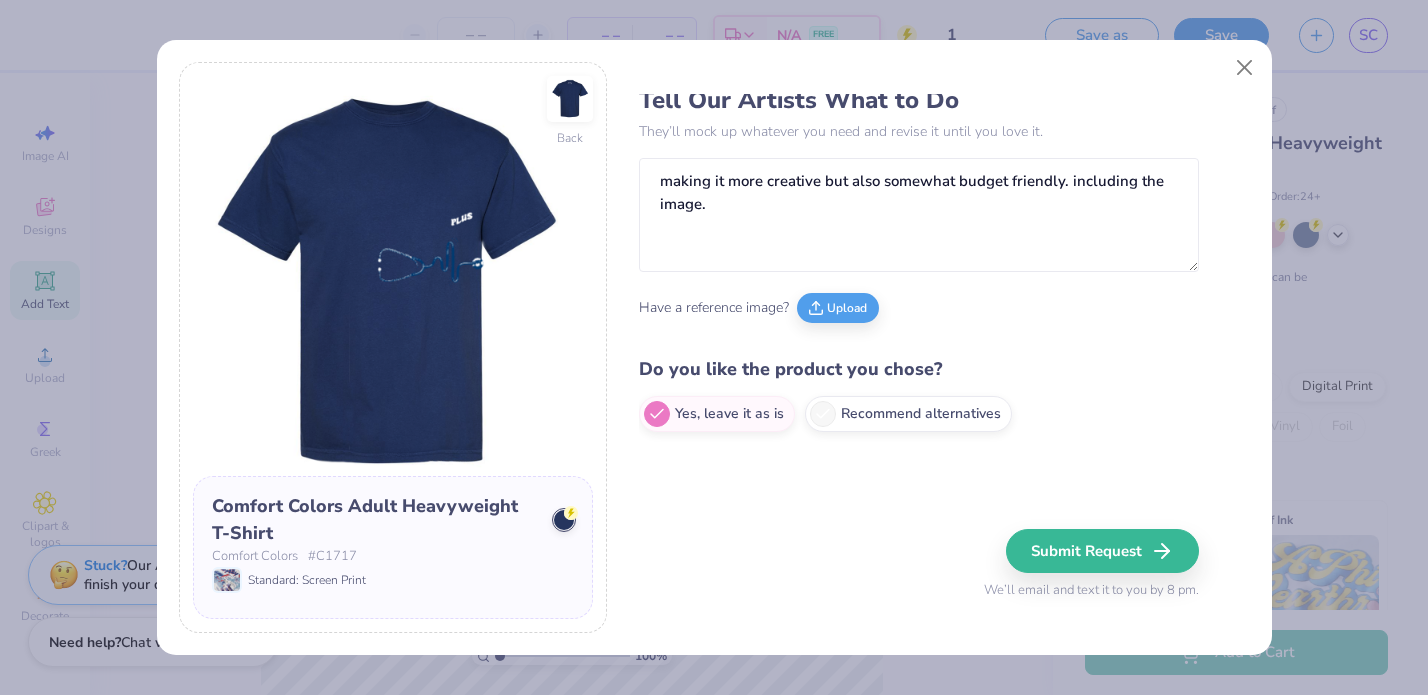click on "Have a reference image? Upload" at bounding box center [919, 307] 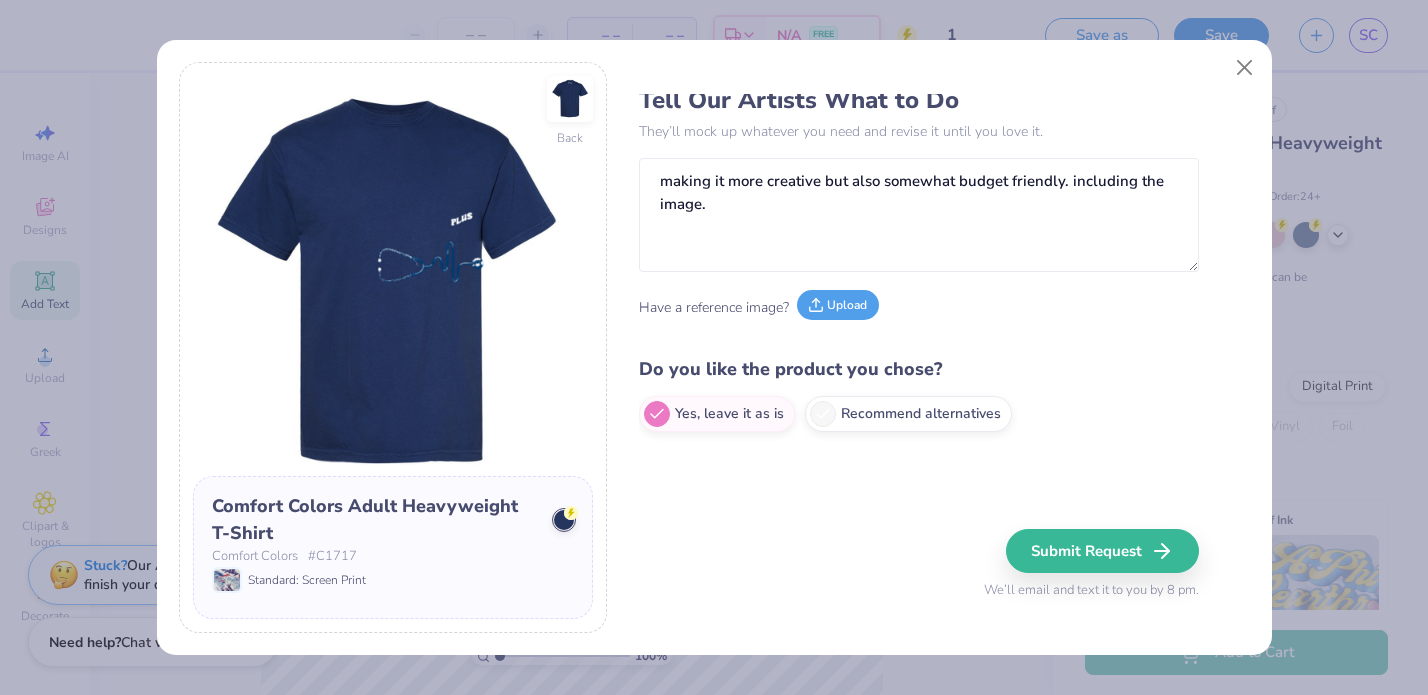 click on "Upload" at bounding box center [838, 305] 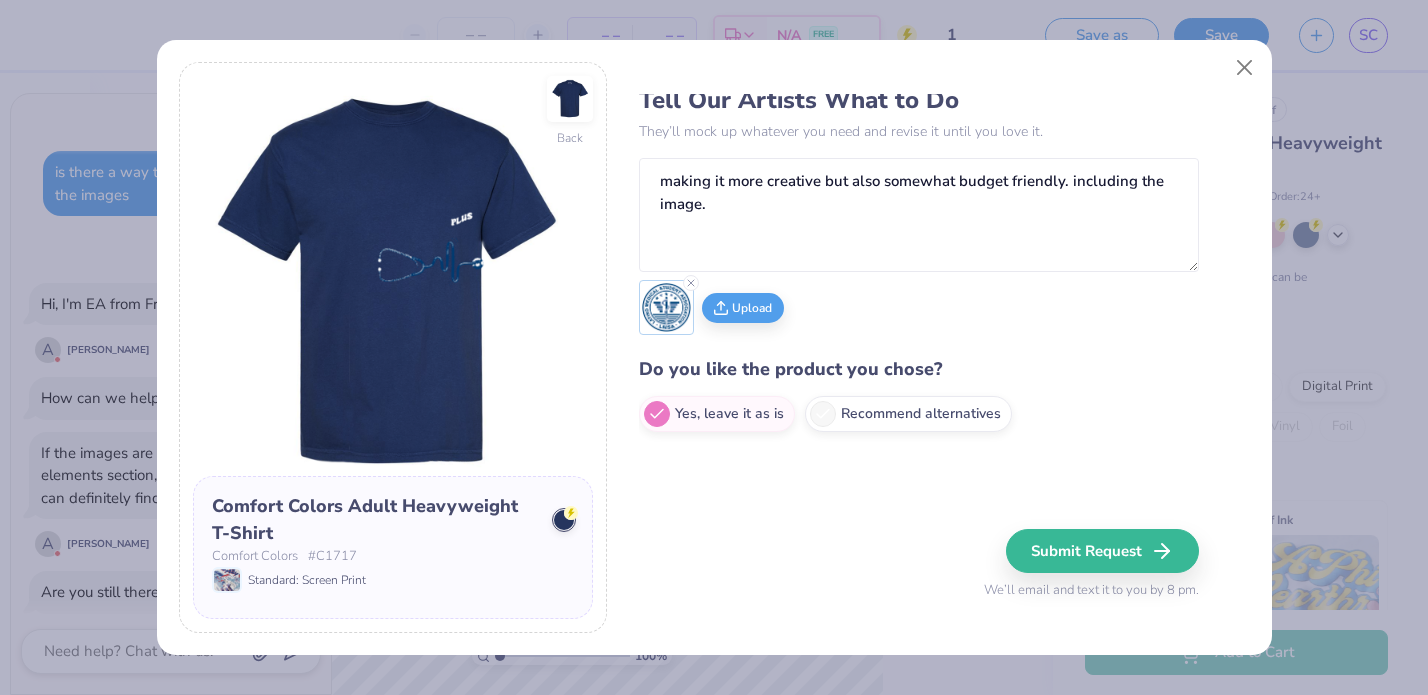 scroll, scrollTop: 862, scrollLeft: 0, axis: vertical 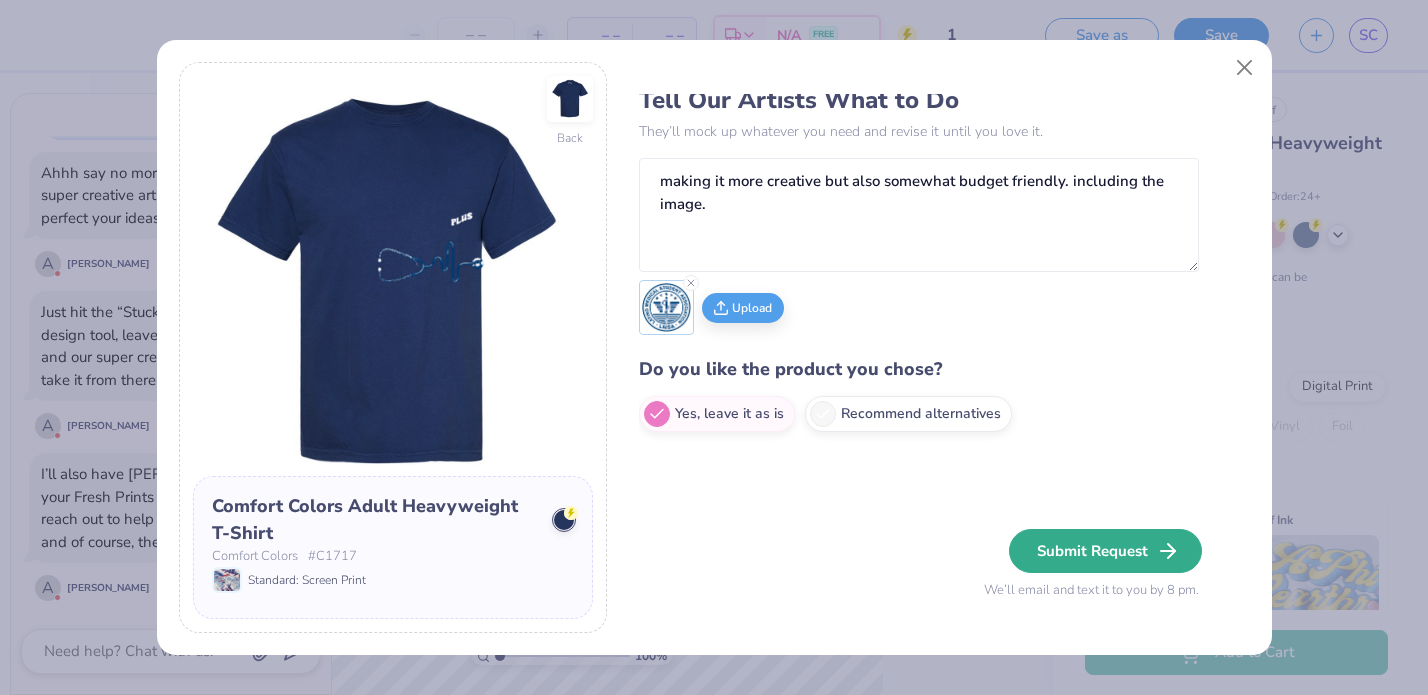 click on "Submit Request" at bounding box center [1105, 551] 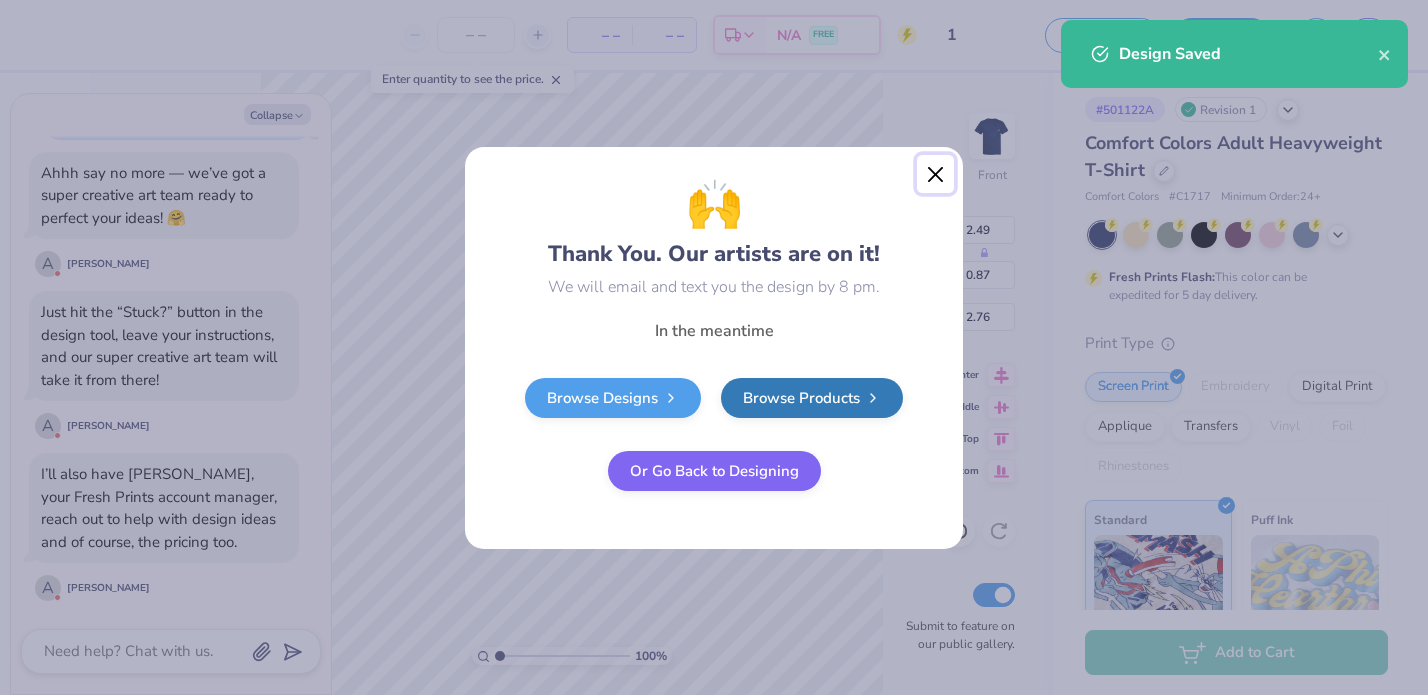 click at bounding box center [936, 174] 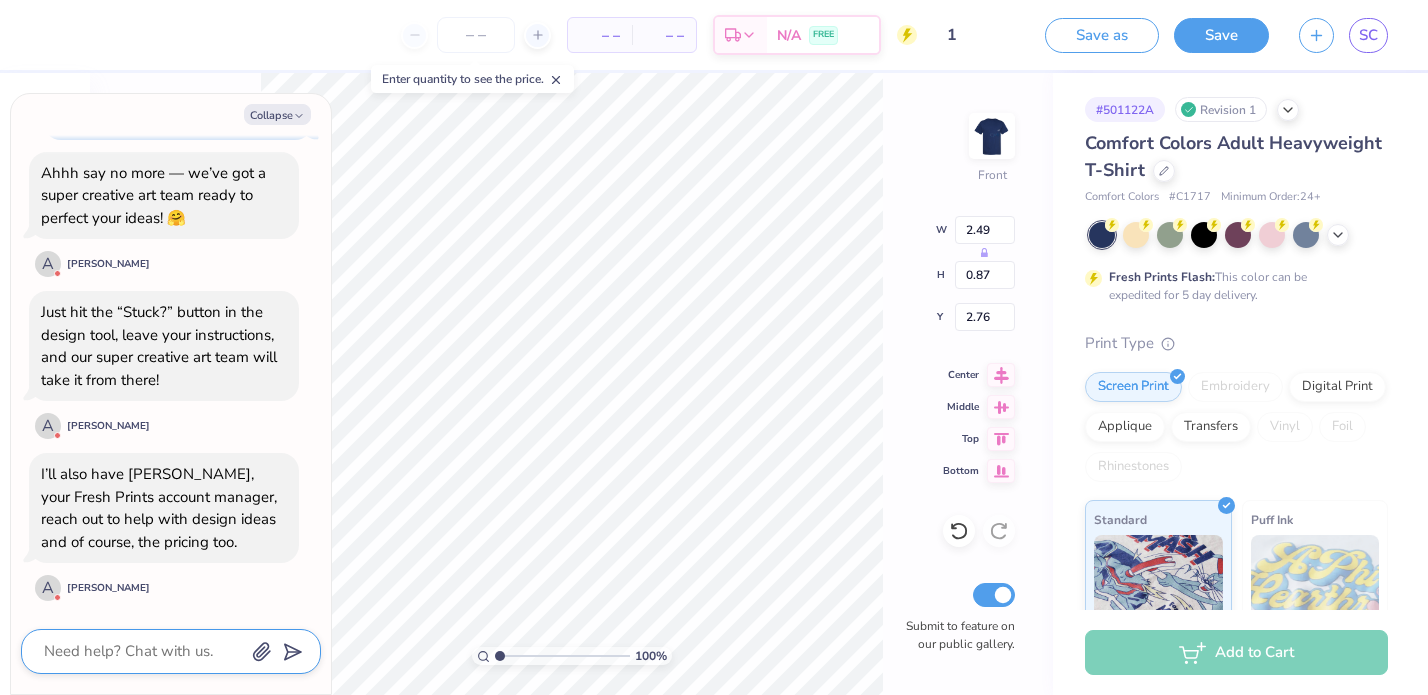 click at bounding box center (143, 651) 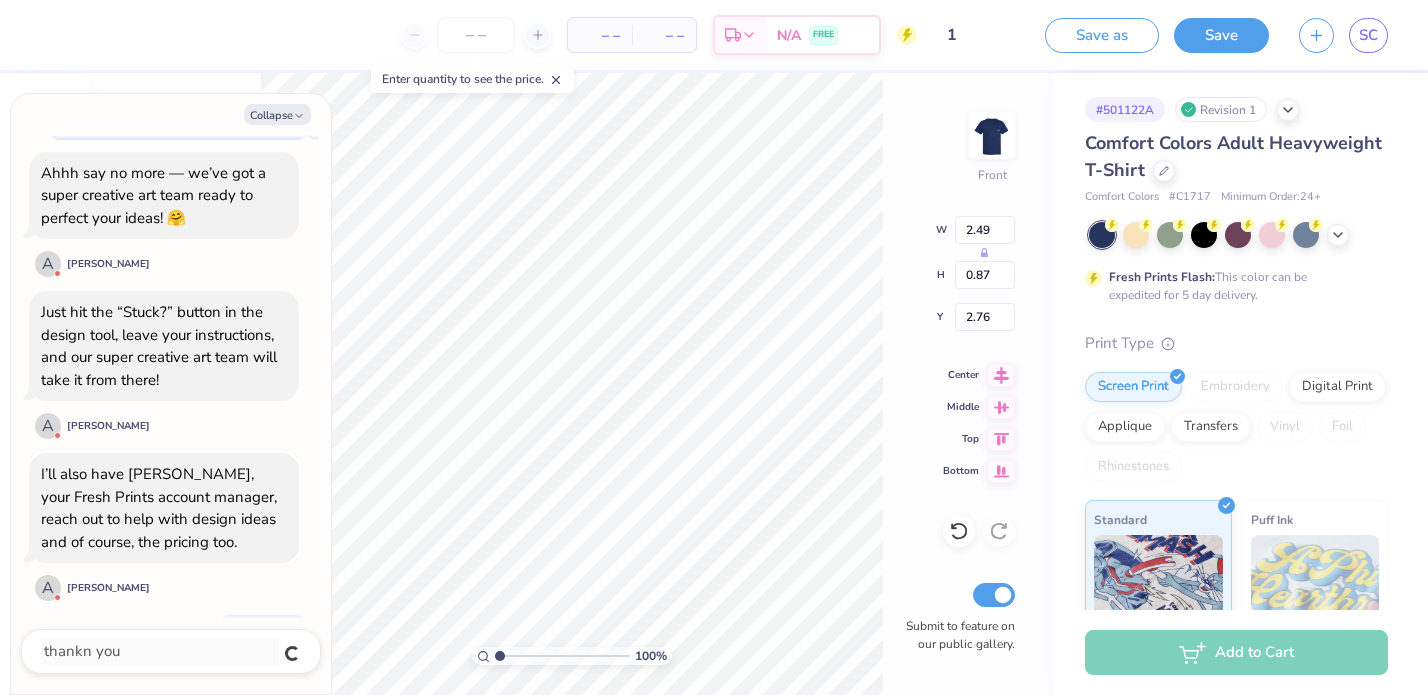 scroll, scrollTop: 916, scrollLeft: 0, axis: vertical 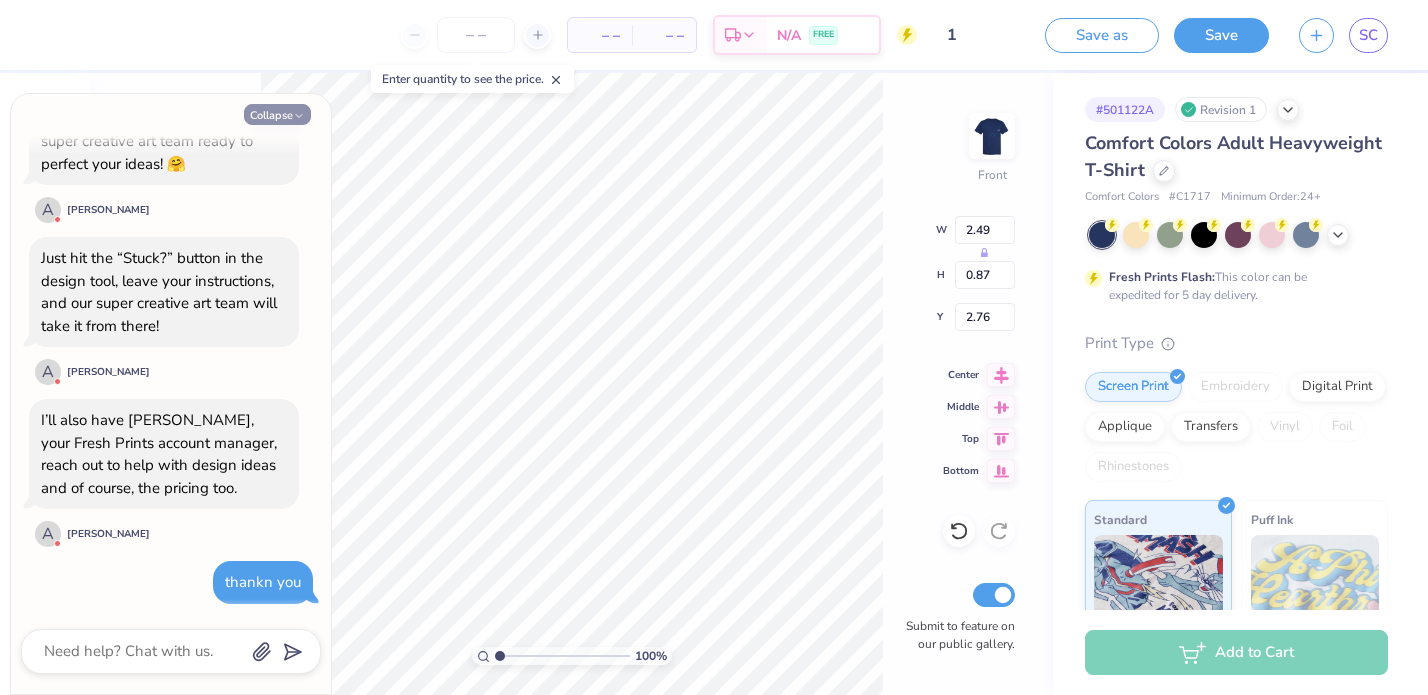 click on "Collapse" at bounding box center (277, 114) 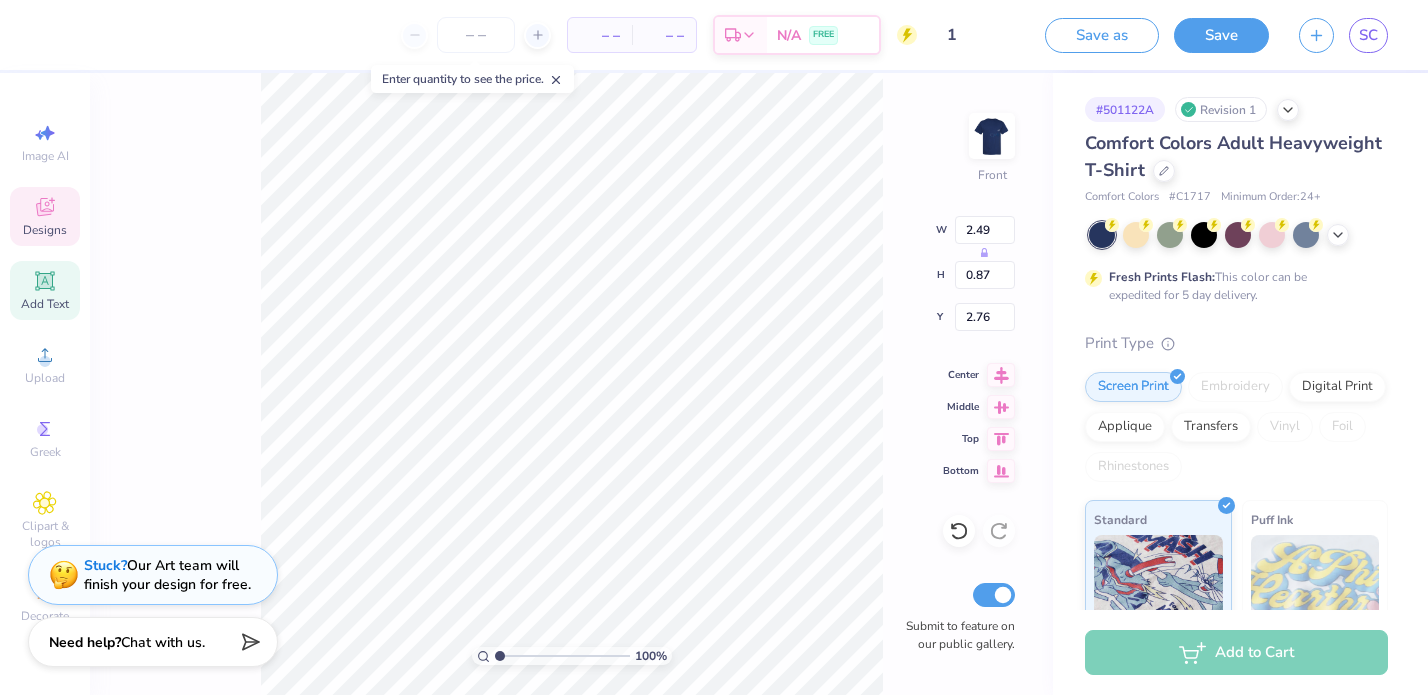 click on "Designs" at bounding box center [45, 230] 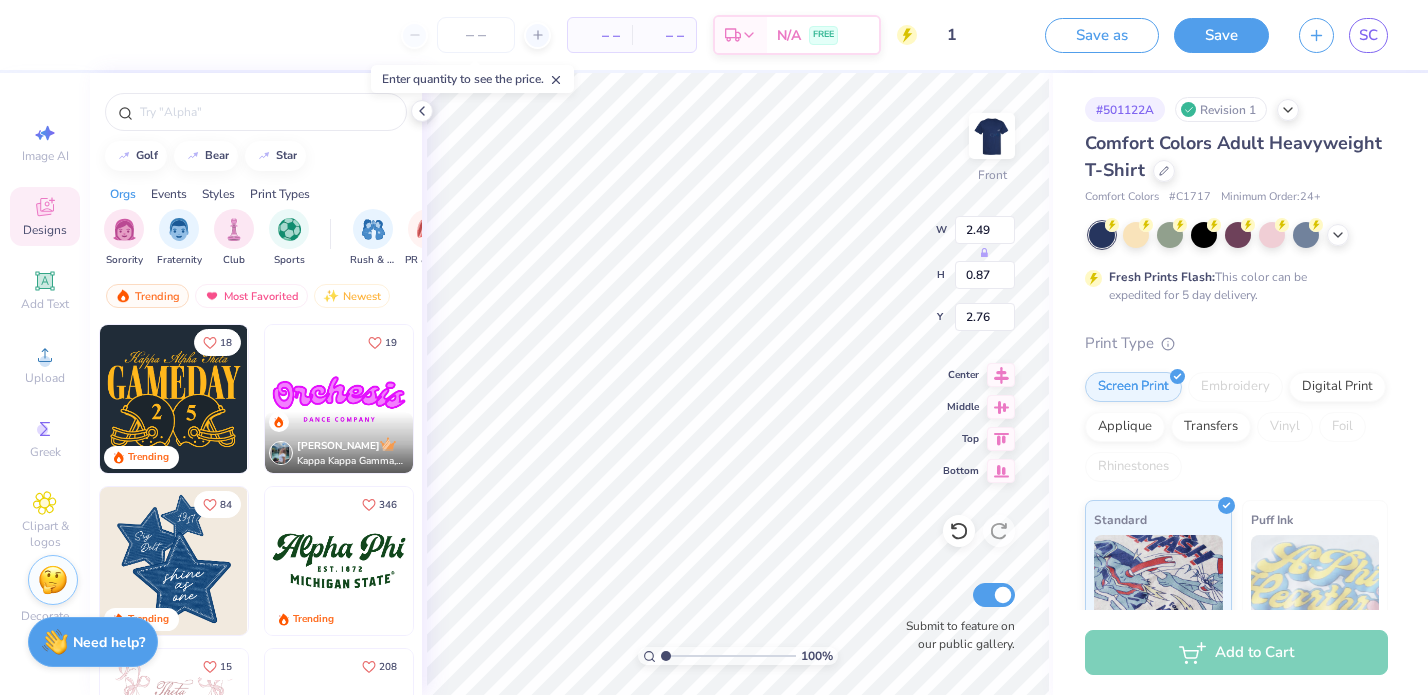 scroll, scrollTop: 0, scrollLeft: 1, axis: horizontal 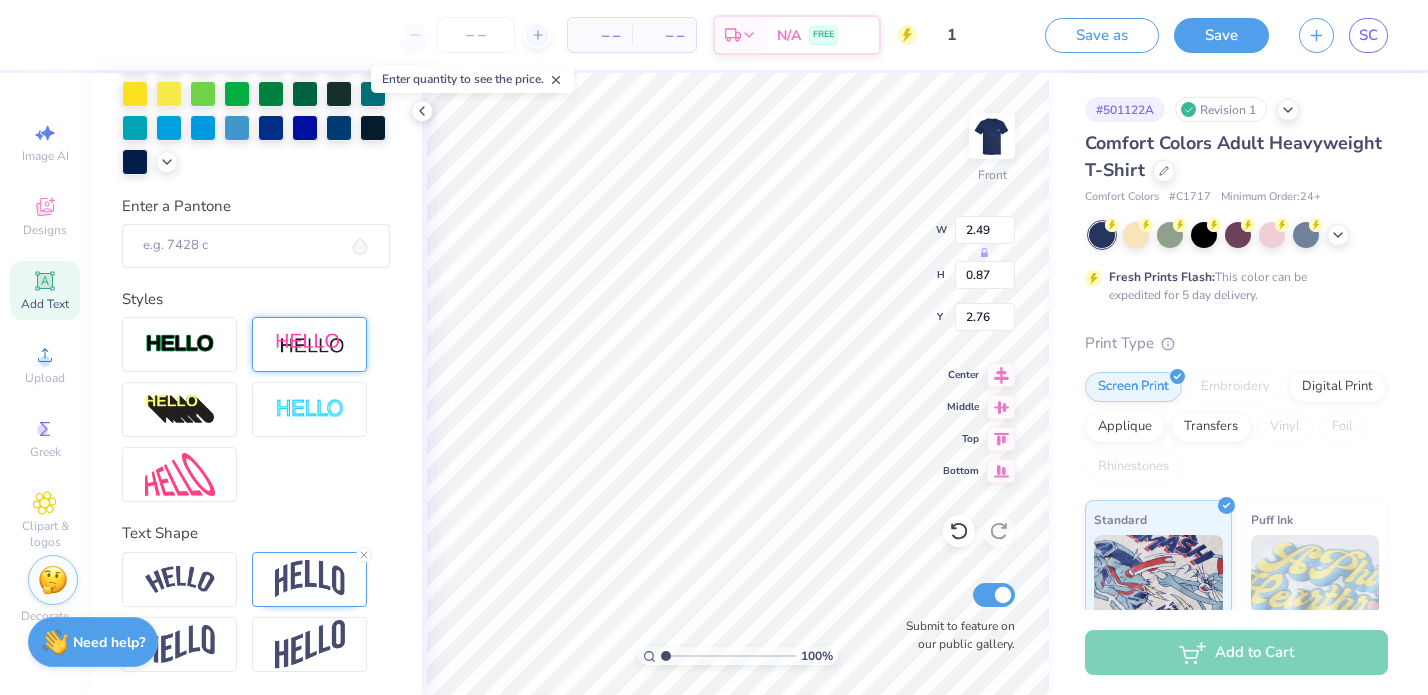 click at bounding box center [309, 344] 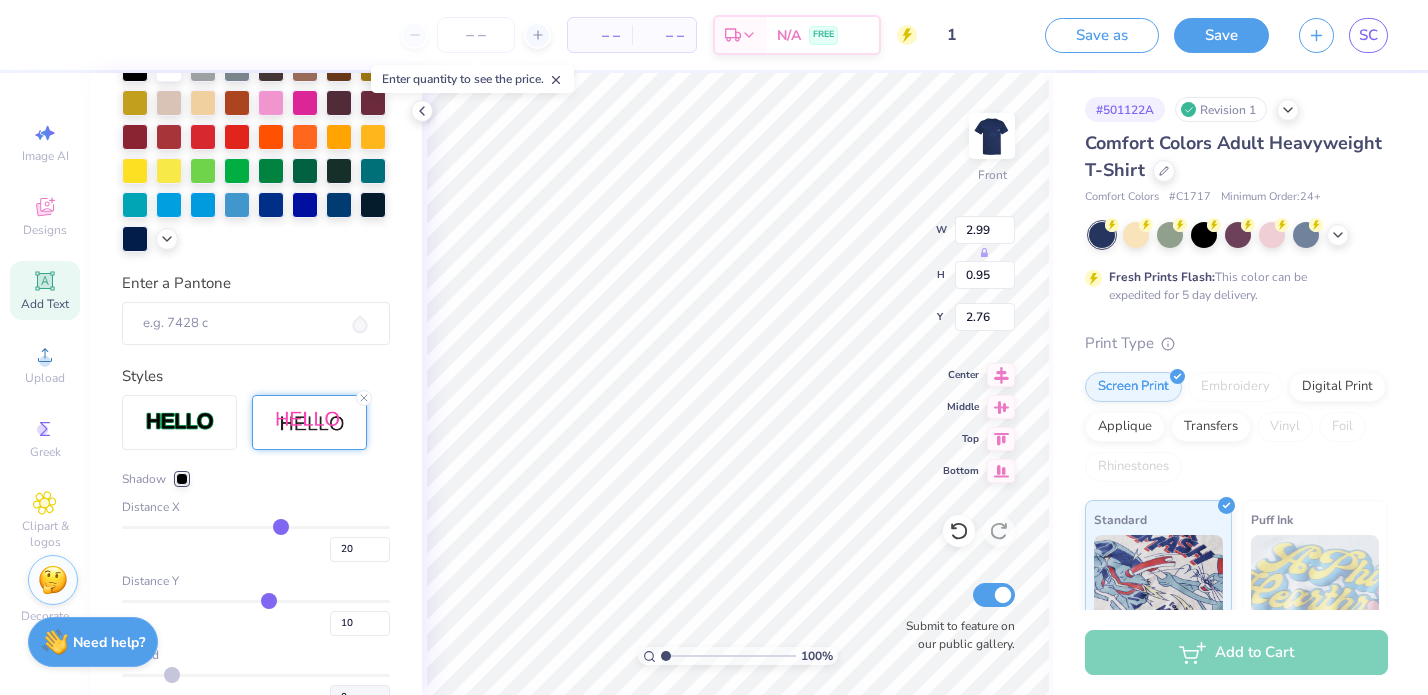 scroll, scrollTop: 546, scrollLeft: 0, axis: vertical 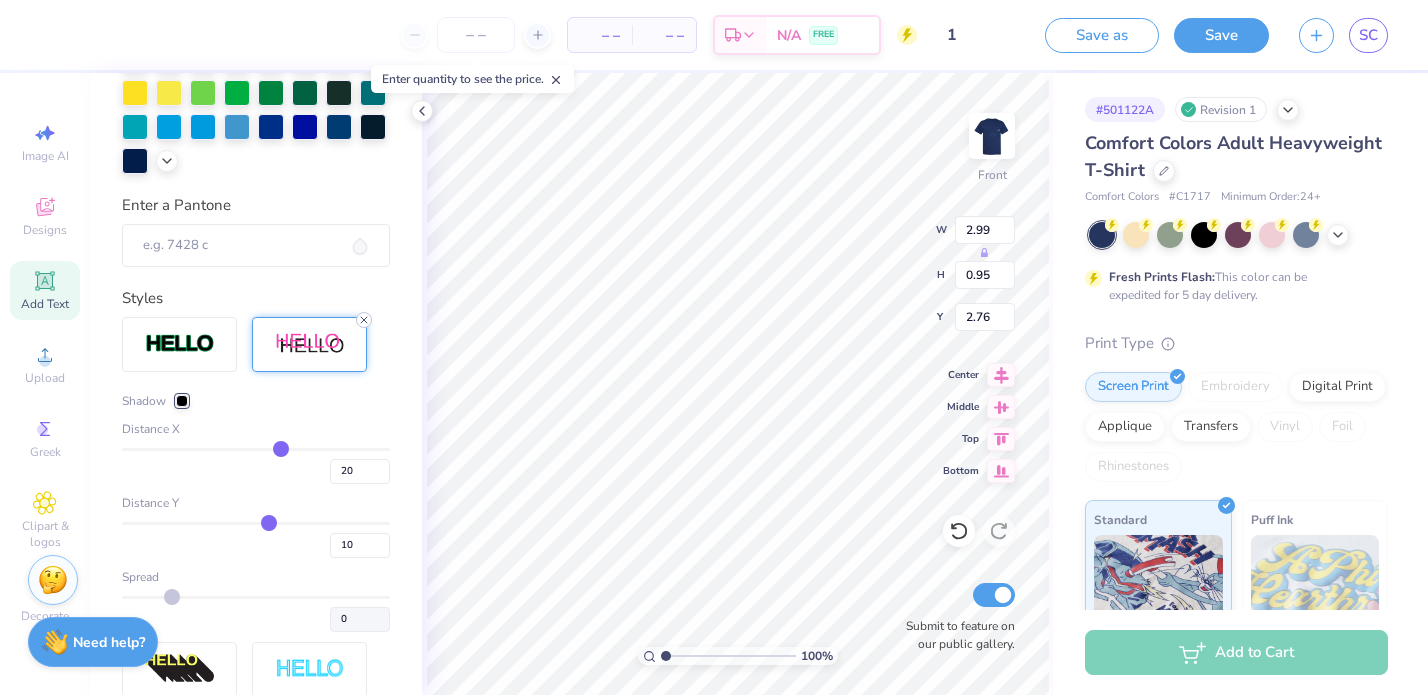click 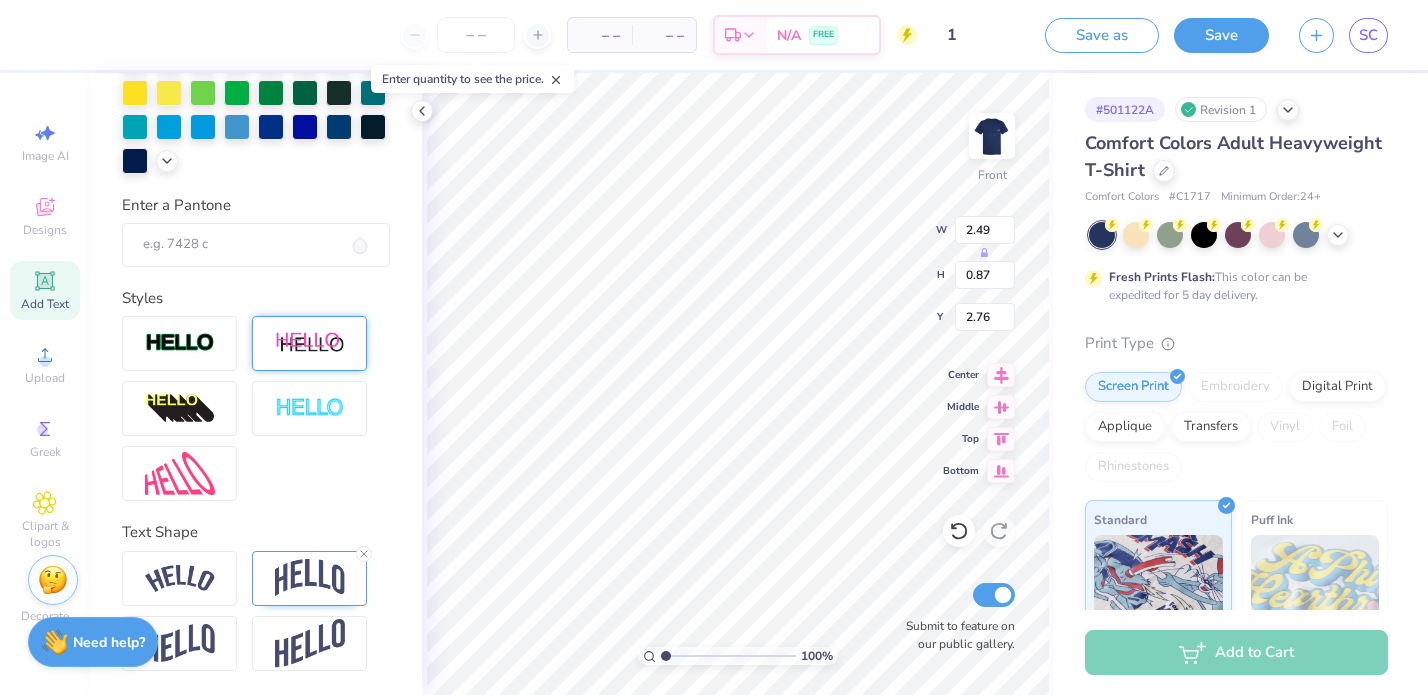 scroll, scrollTop: 468, scrollLeft: 0, axis: vertical 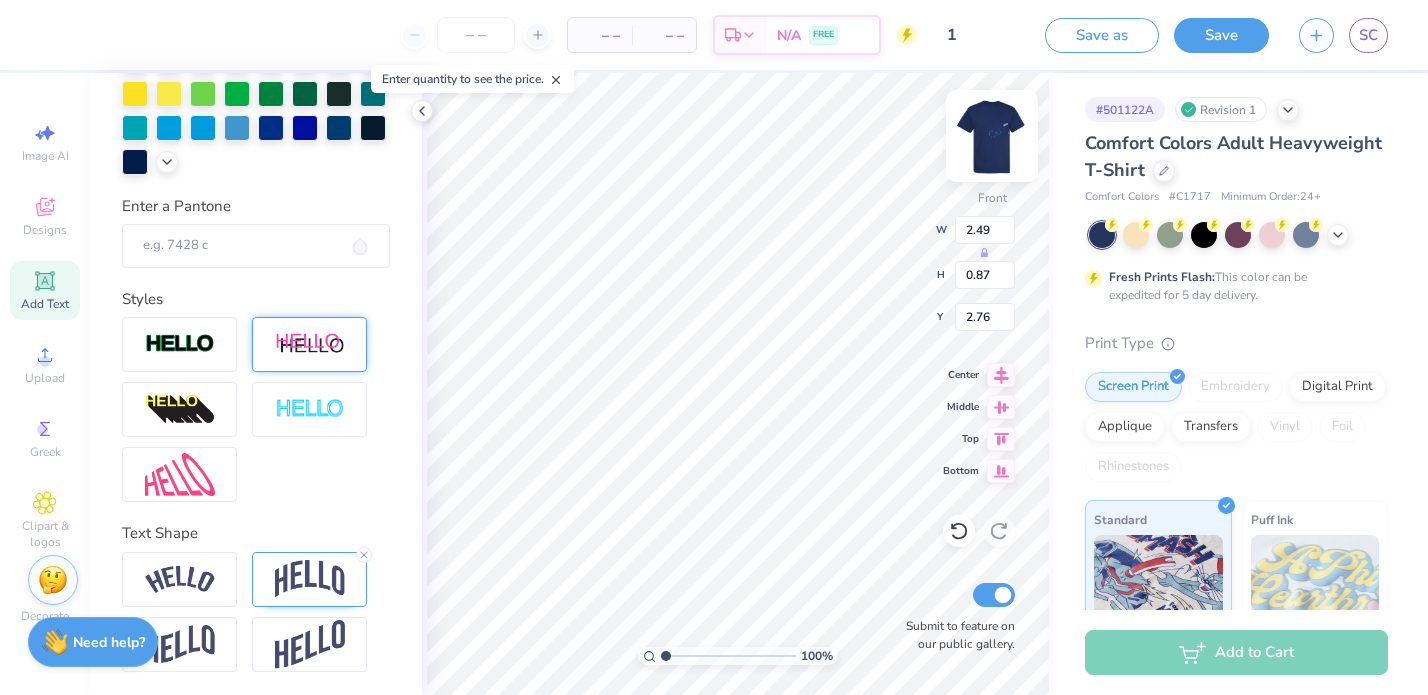 click at bounding box center [992, 136] 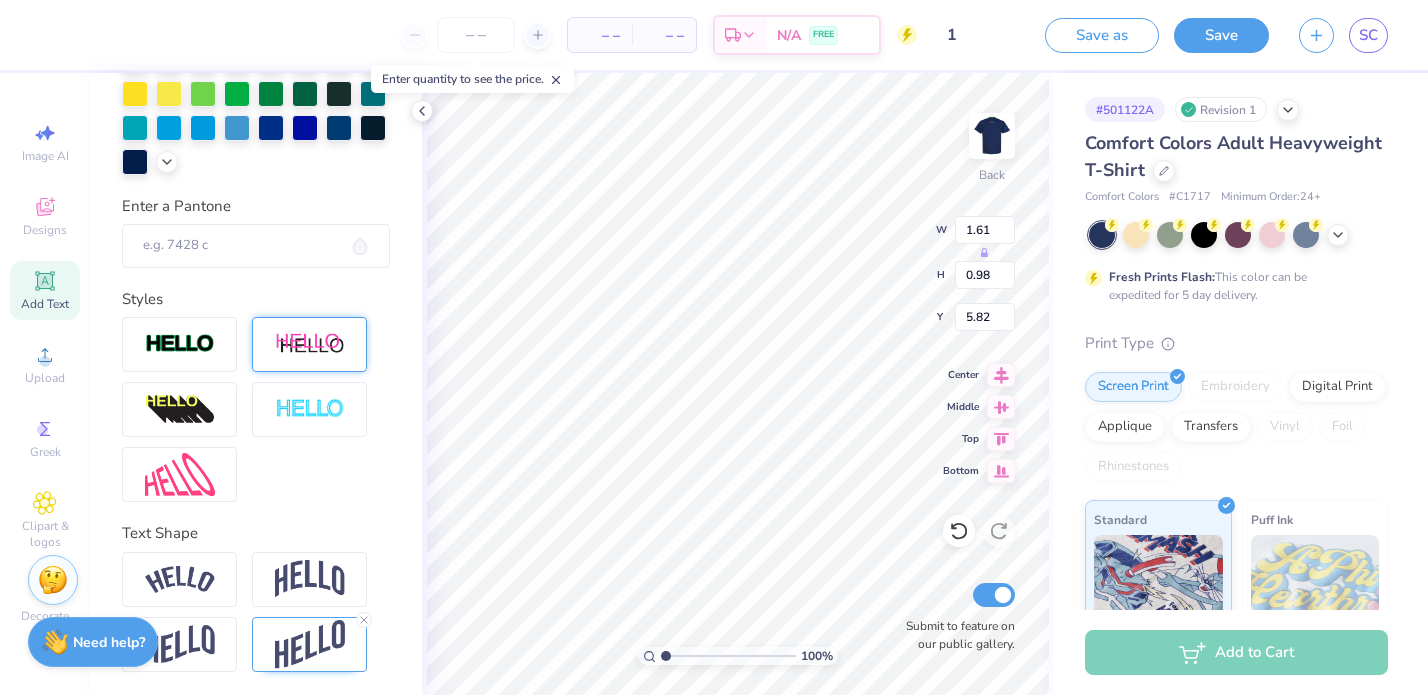 scroll, scrollTop: 0, scrollLeft: 1, axis: horizontal 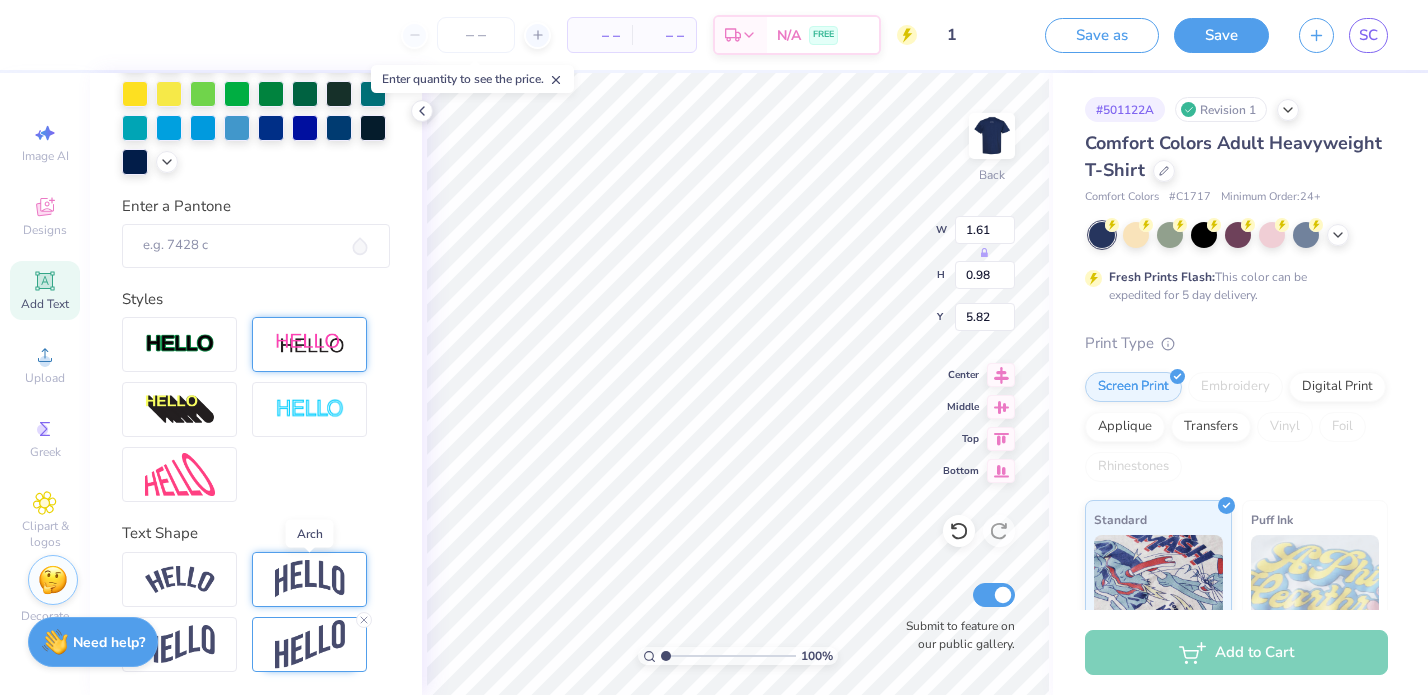 click at bounding box center [310, 579] 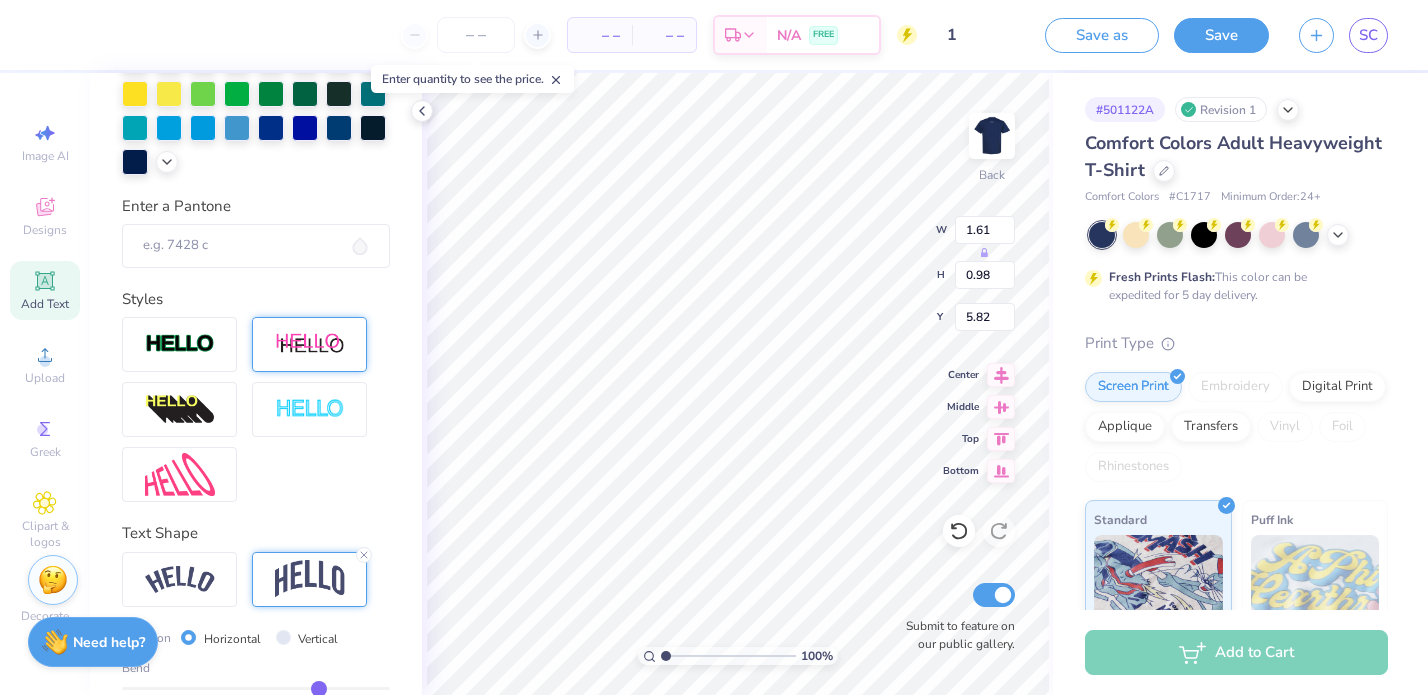 scroll, scrollTop: 585, scrollLeft: 0, axis: vertical 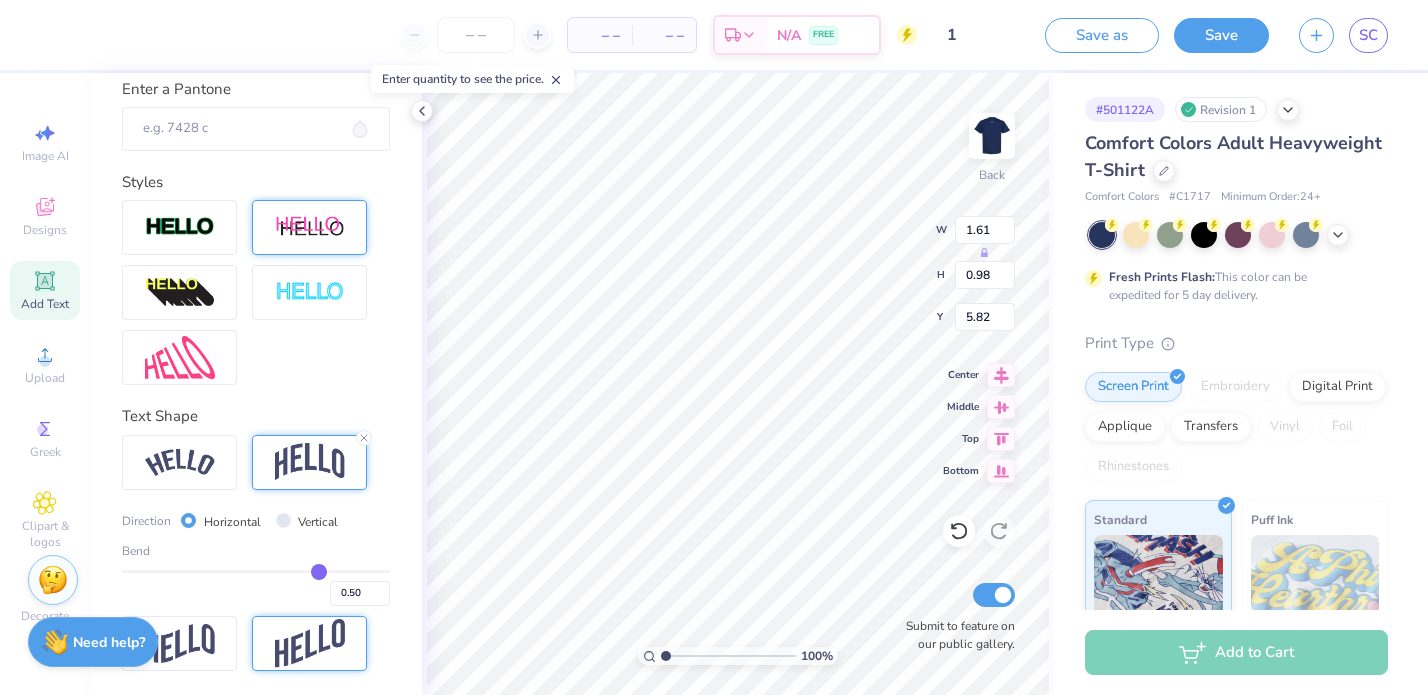 click at bounding box center (310, 643) 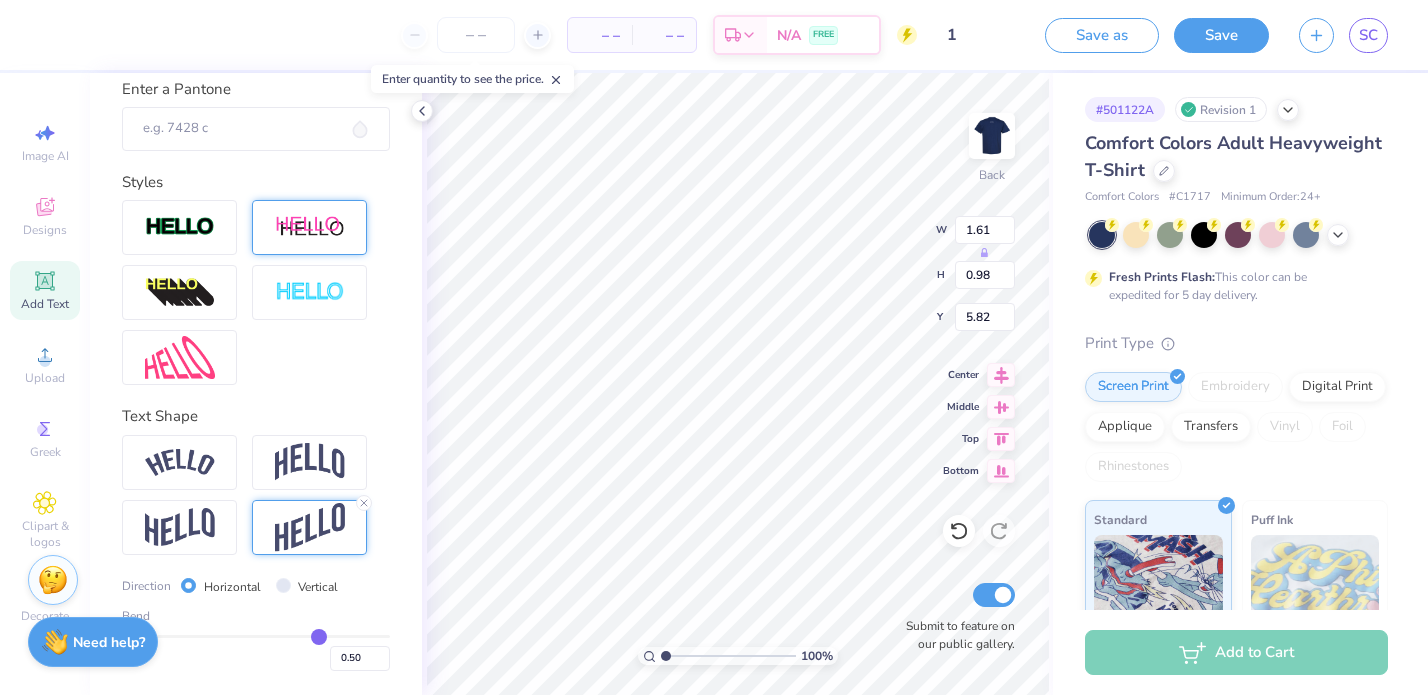 click on "100  % Back W 1.61 H 0.98 Y 5.82 Center Middle Top Bottom Submit to feature on our public gallery." at bounding box center [737, 384] 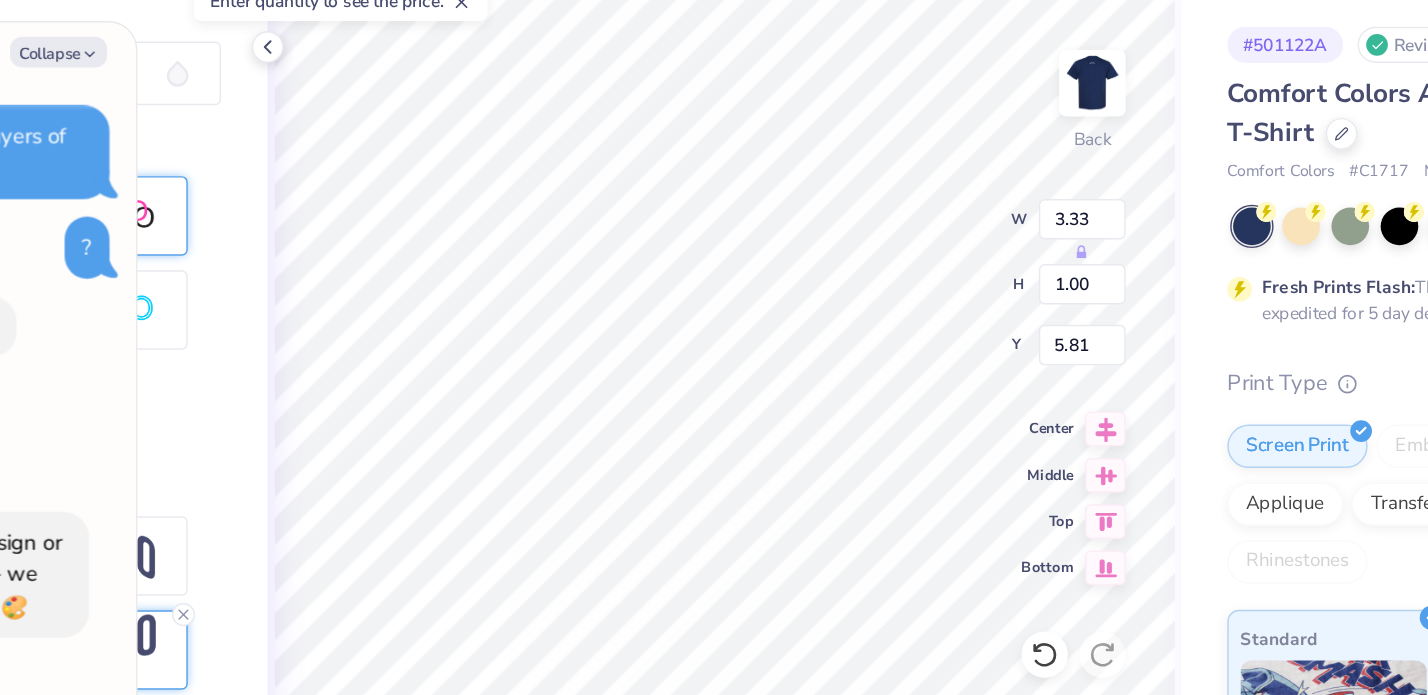 scroll, scrollTop: 1033, scrollLeft: 0, axis: vertical 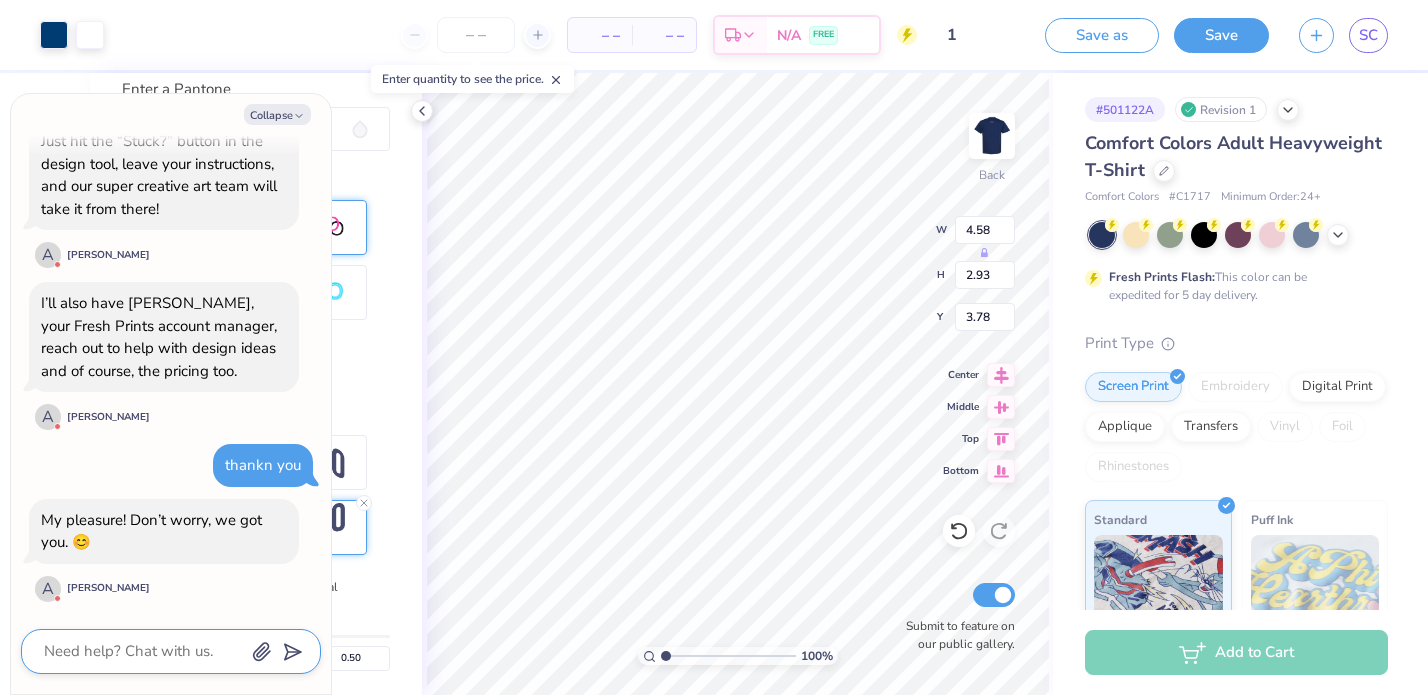 click at bounding box center (143, 651) 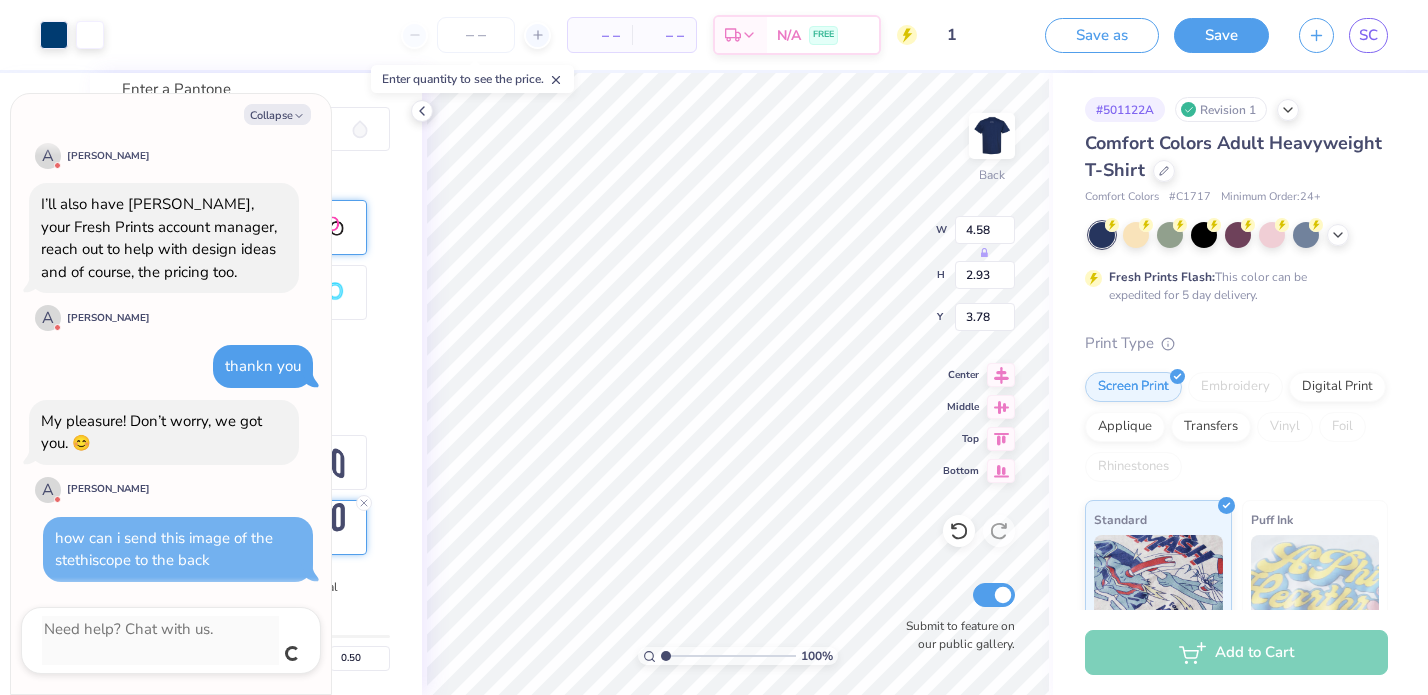 scroll, scrollTop: 1110, scrollLeft: 0, axis: vertical 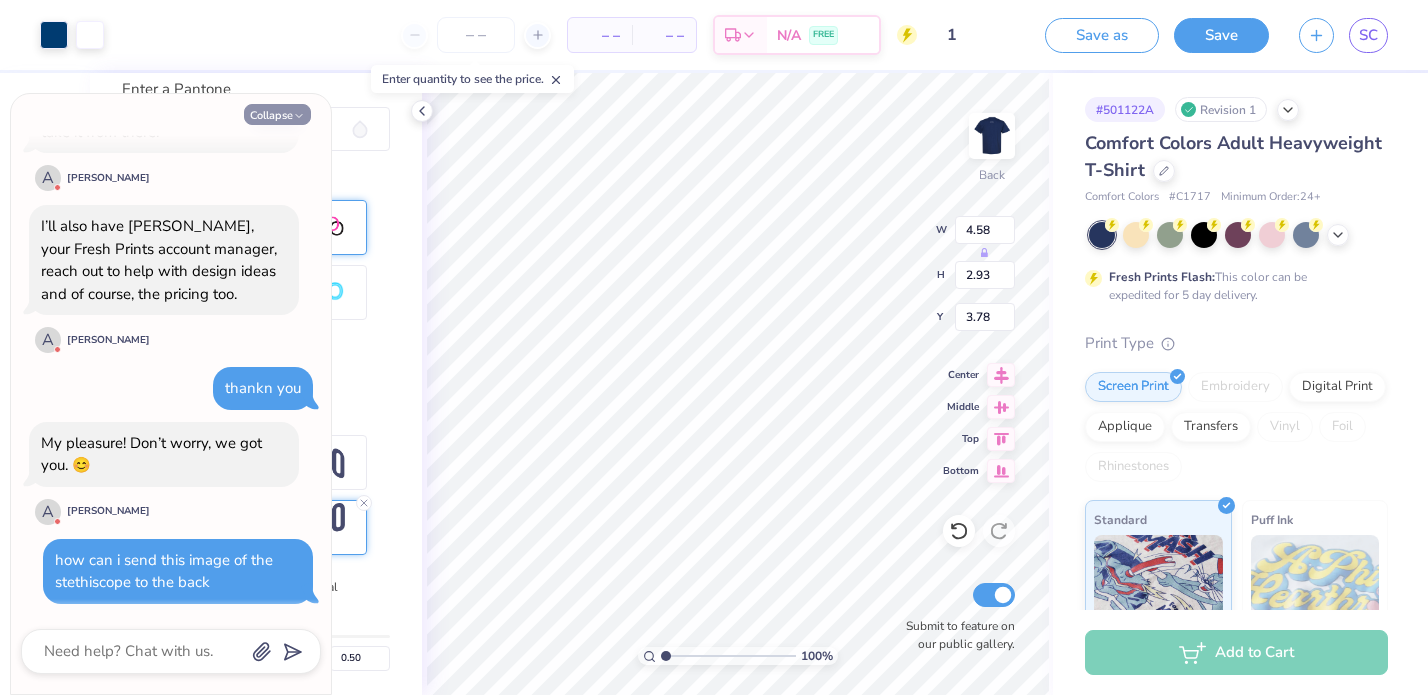 click on "Collapse" at bounding box center (277, 114) 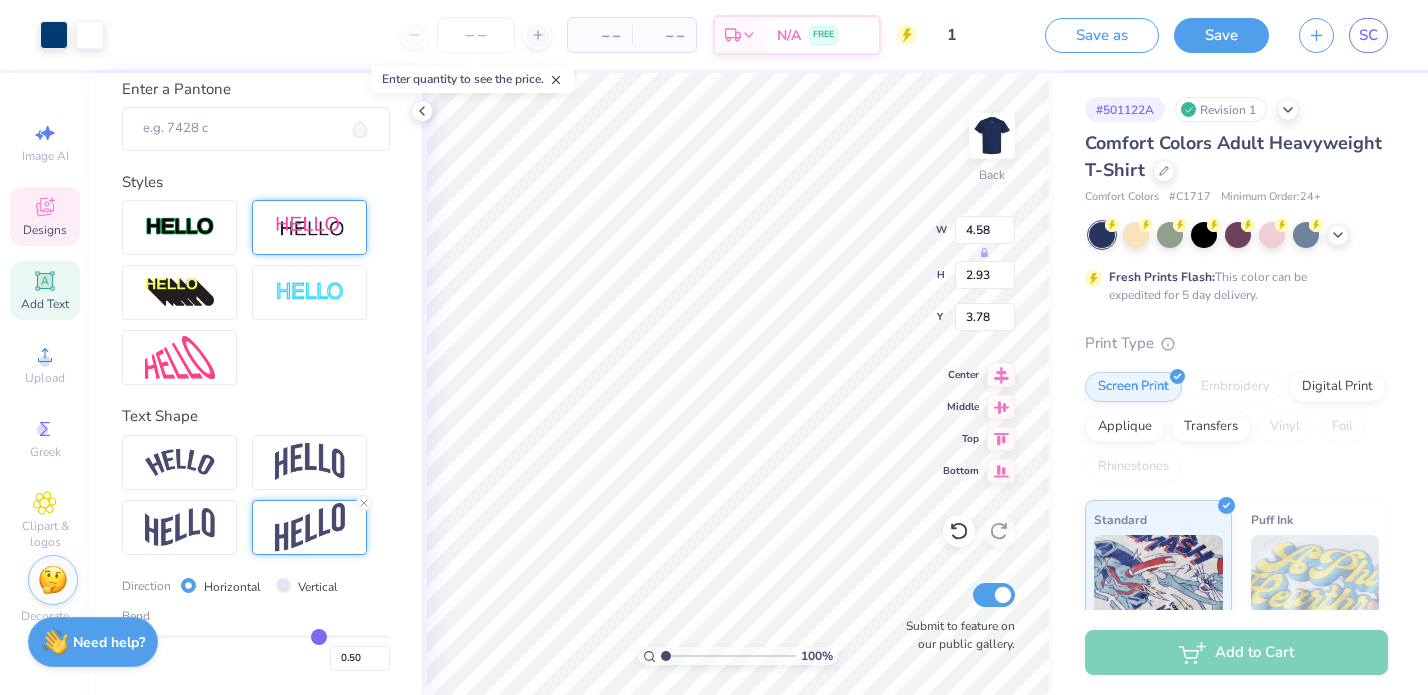 click 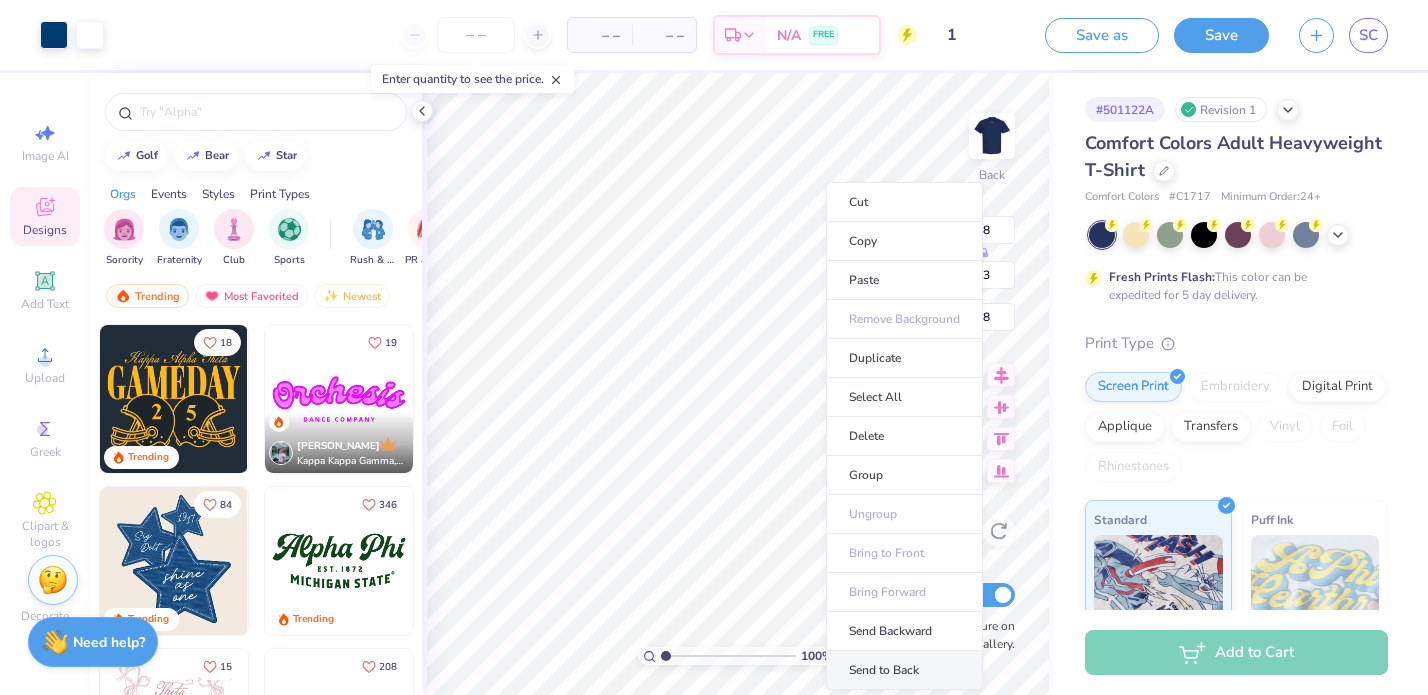 click on "Send to Back" at bounding box center [904, 670] 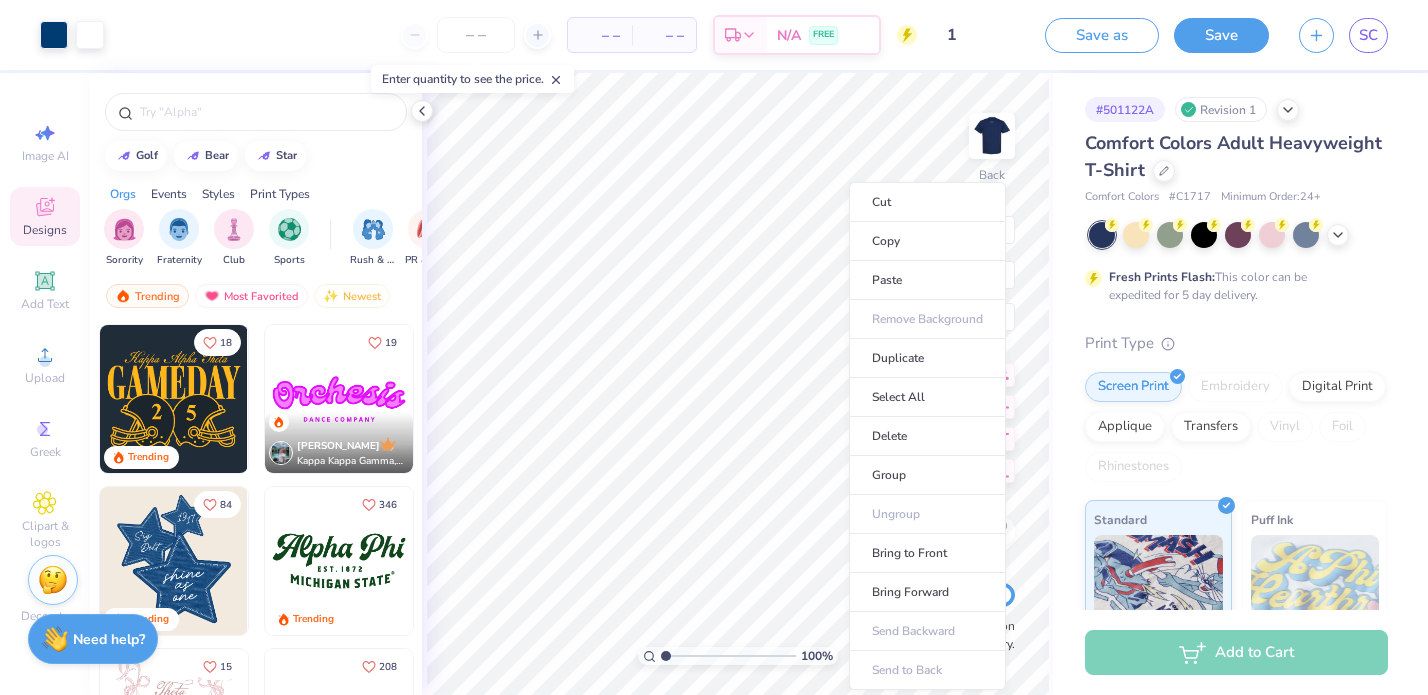 click on "Need help?" at bounding box center [109, 639] 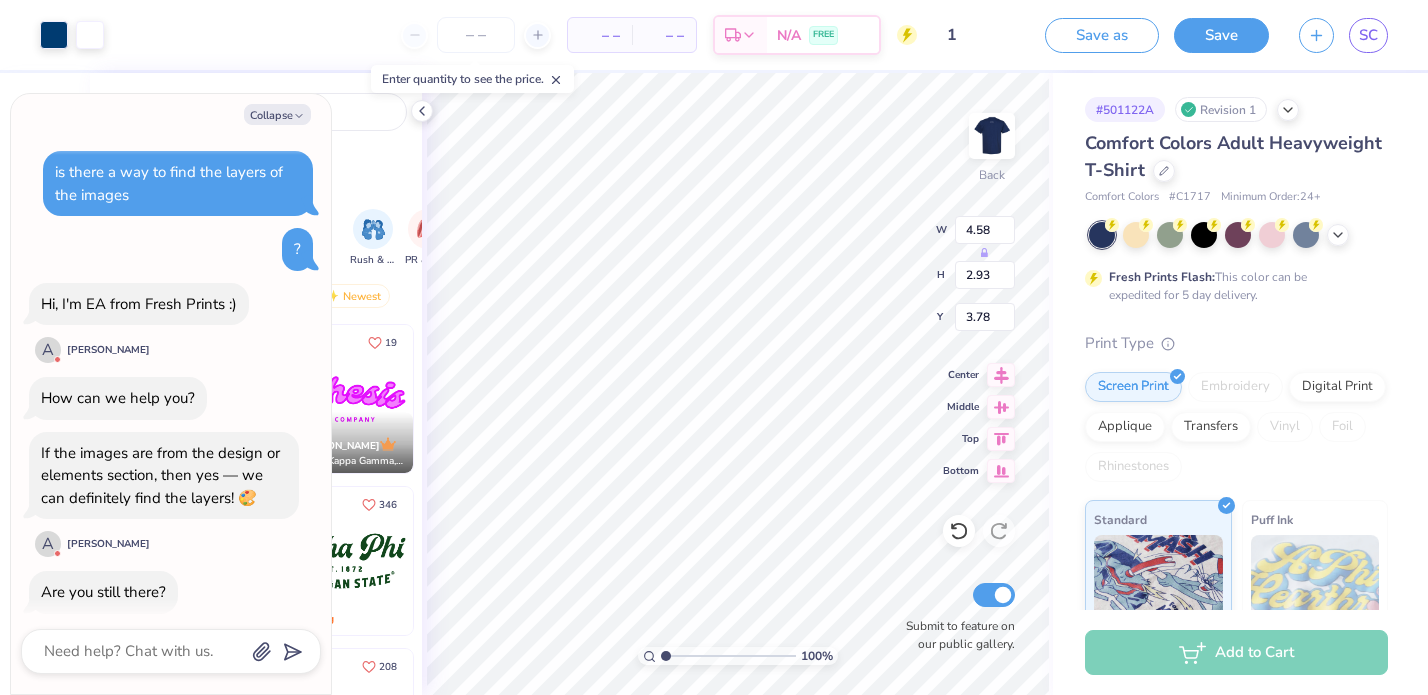scroll, scrollTop: 1110, scrollLeft: 0, axis: vertical 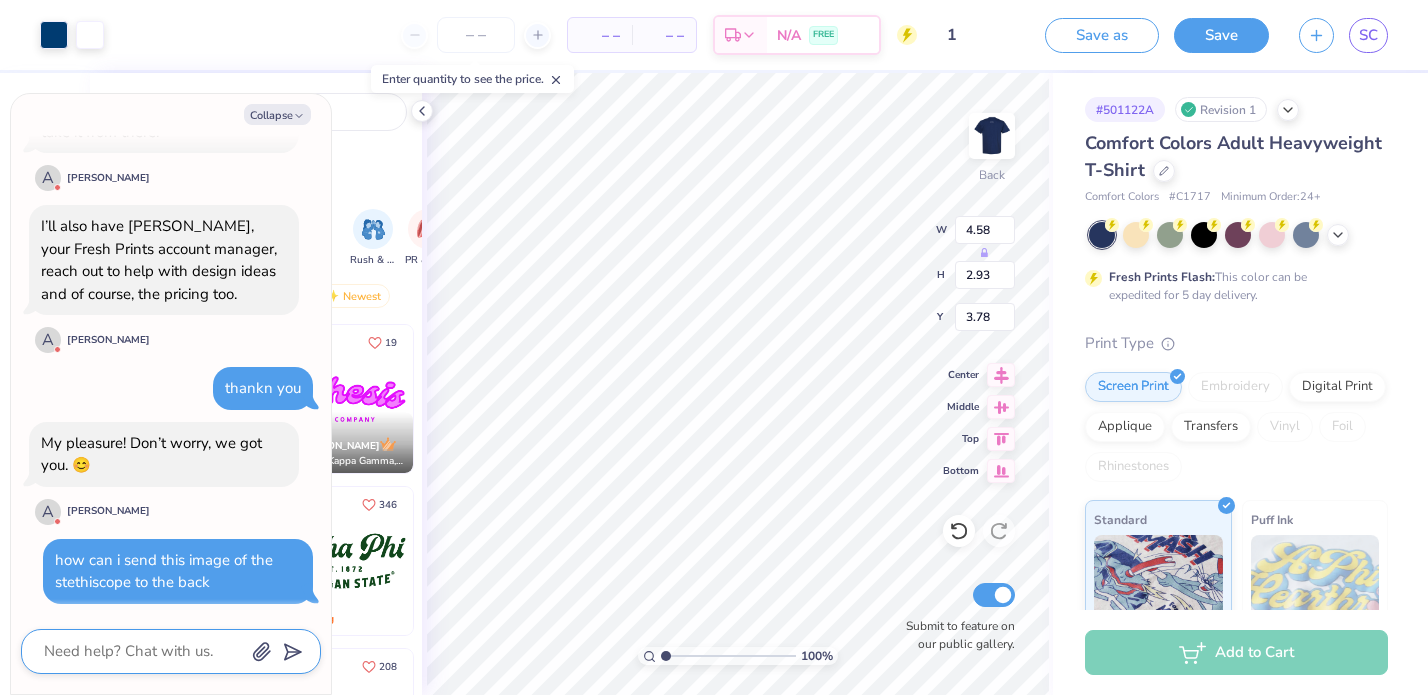 click at bounding box center (143, 651) 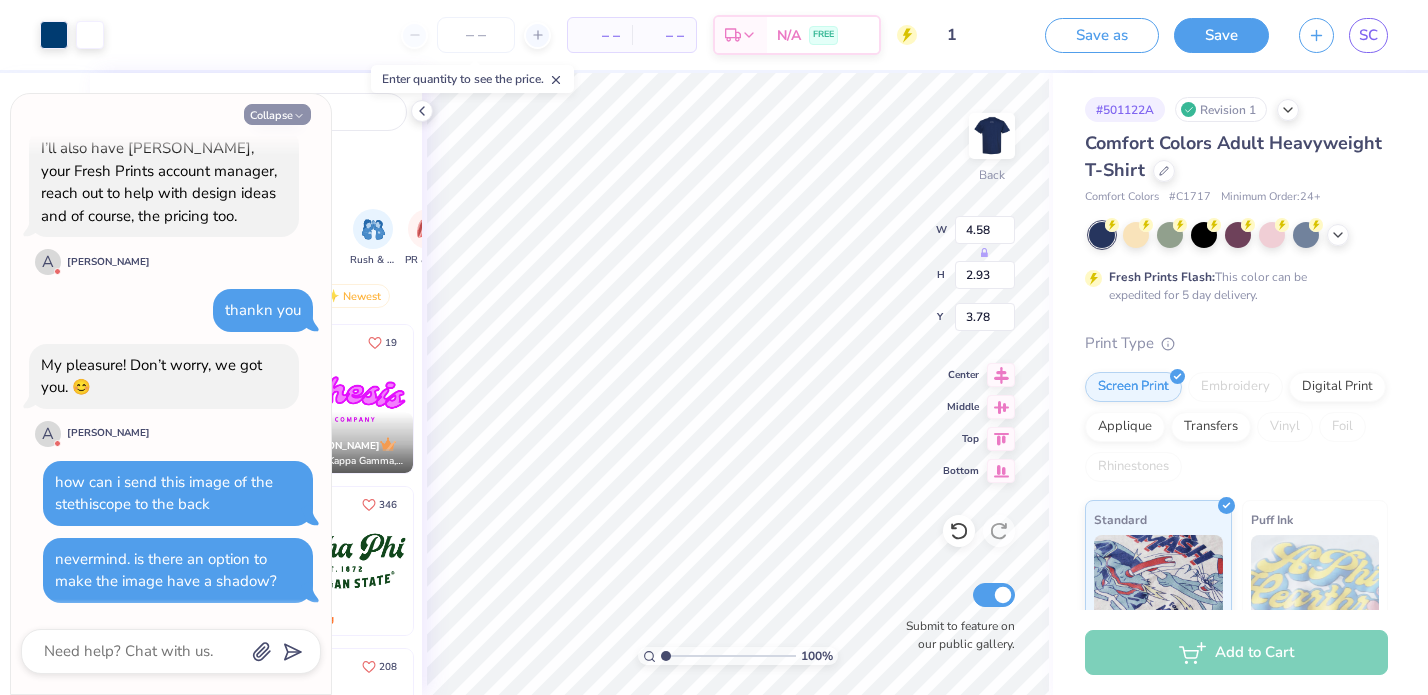 scroll, scrollTop: 1187, scrollLeft: 0, axis: vertical 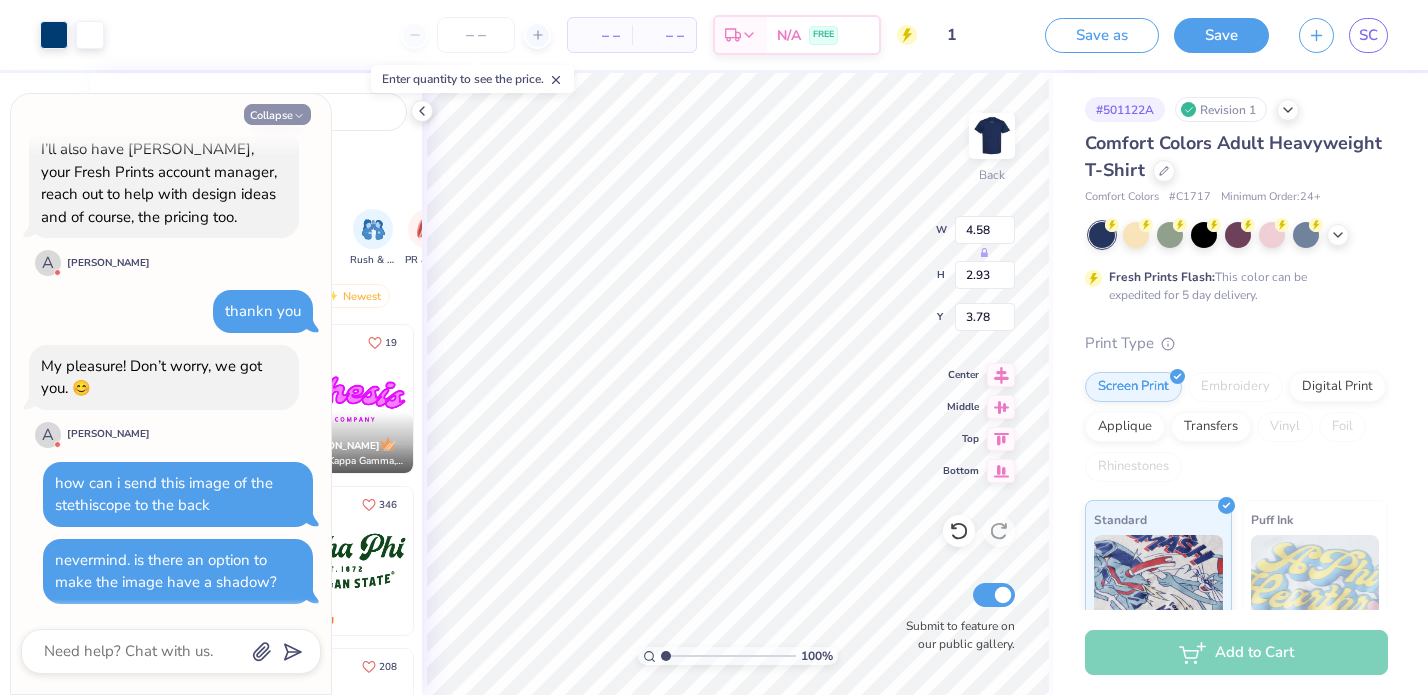 click on "Collapse" at bounding box center [277, 114] 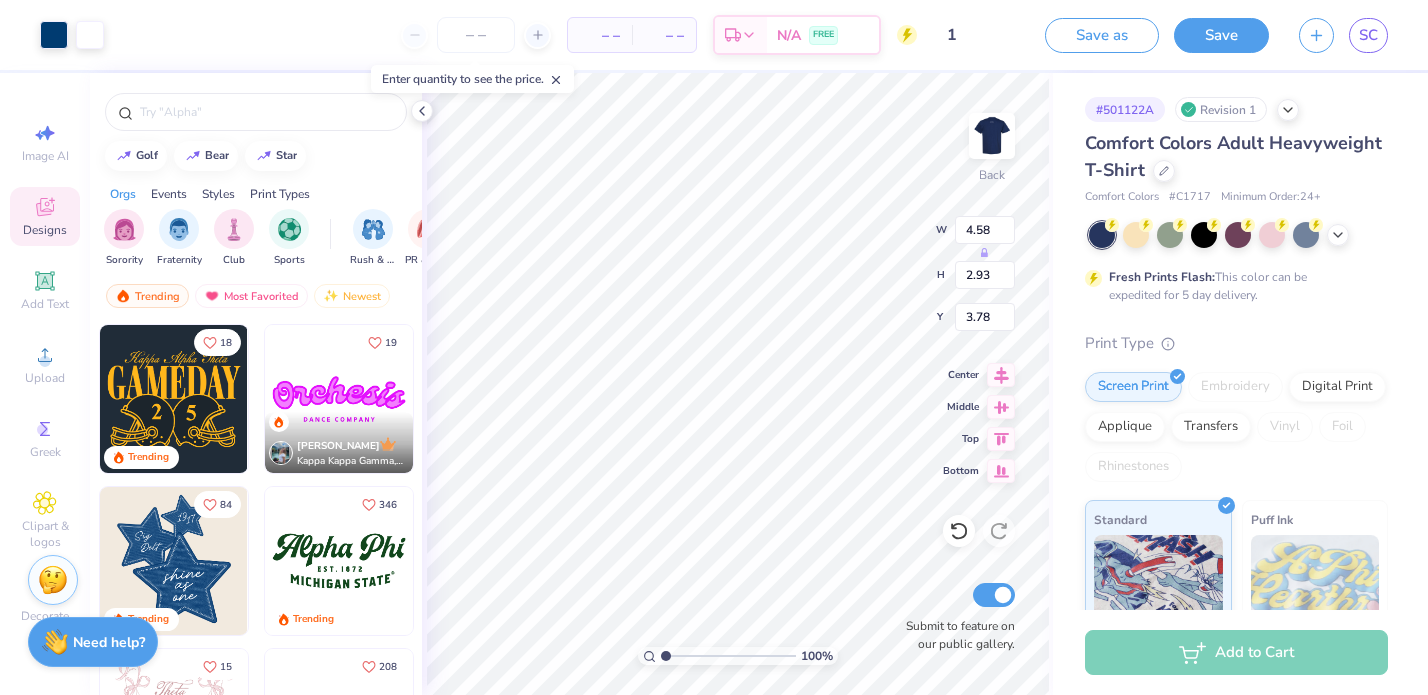 scroll, scrollTop: 342, scrollLeft: 0, axis: vertical 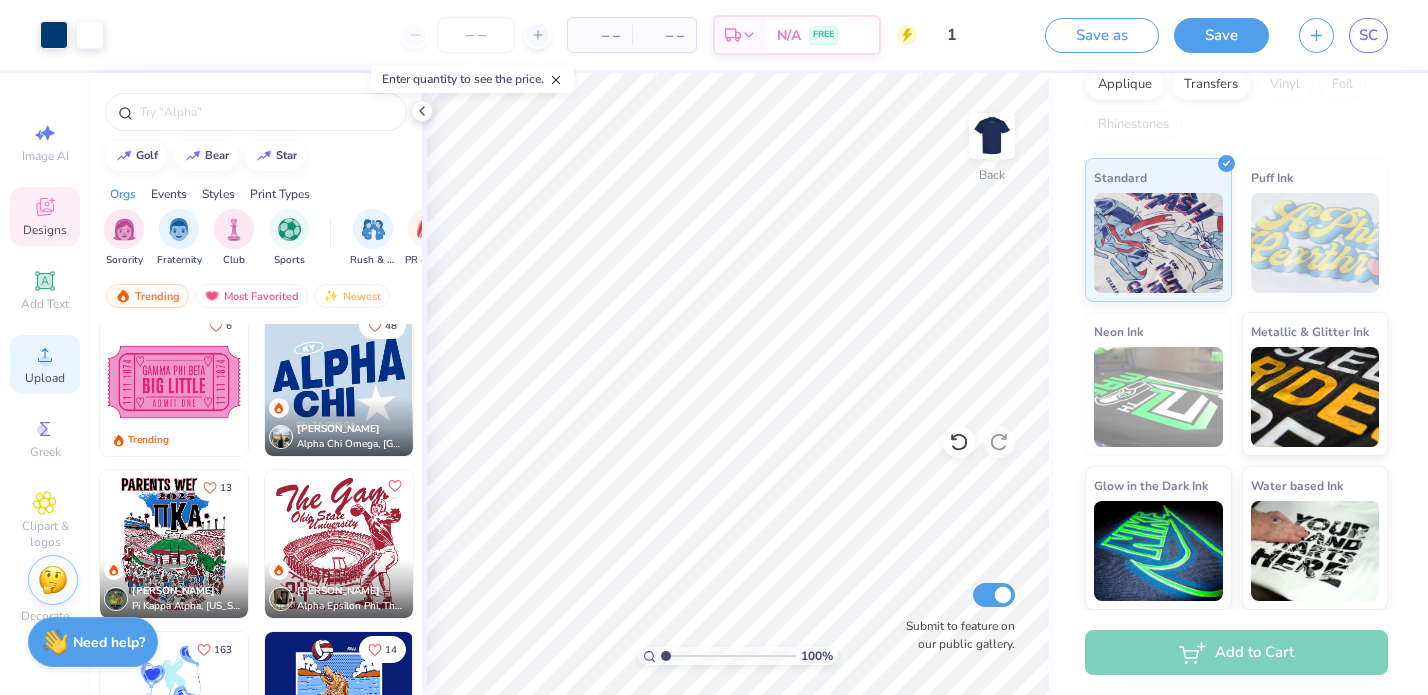 click on "Upload" at bounding box center [45, 378] 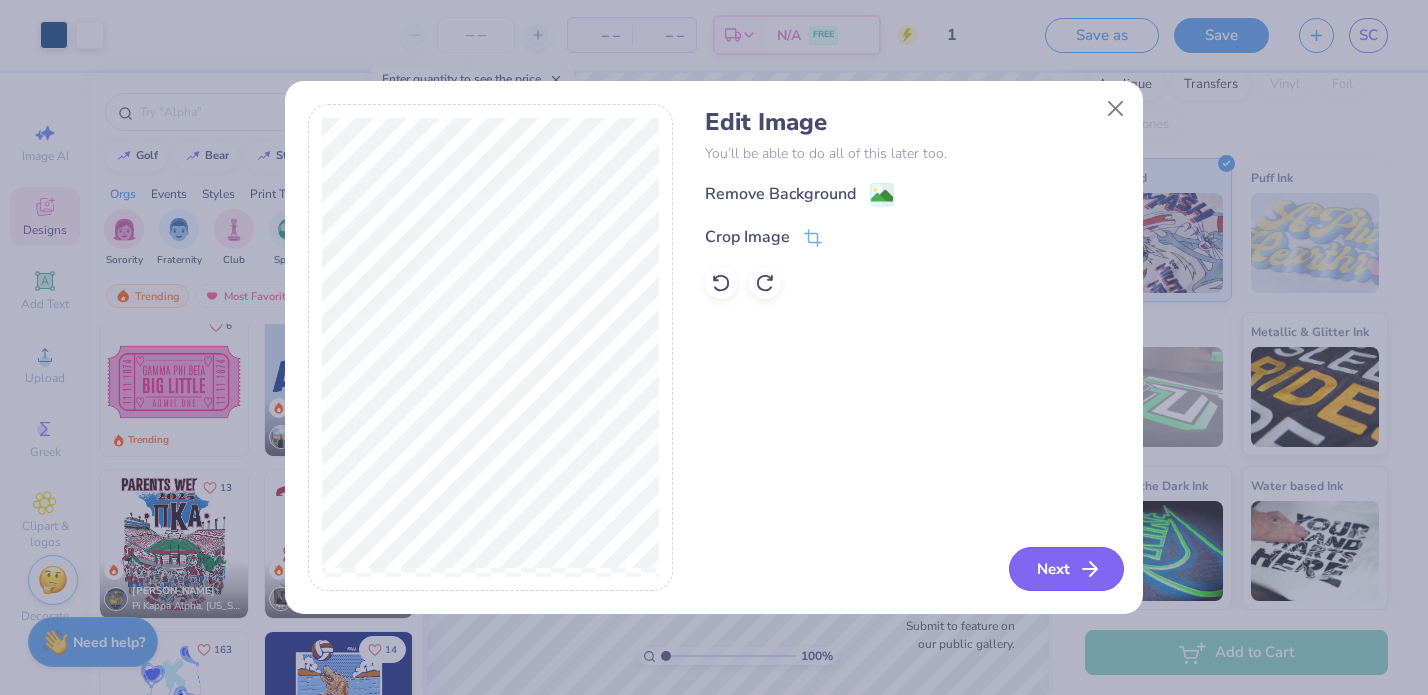 click 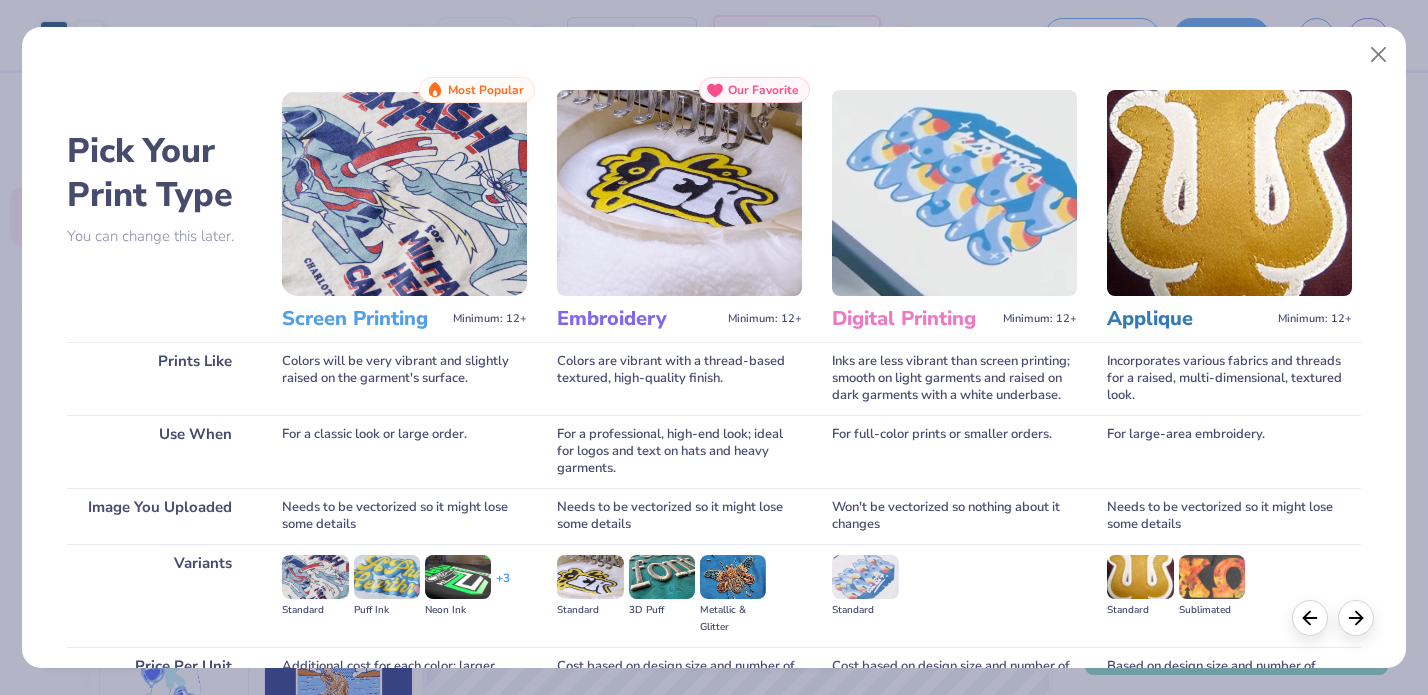 scroll, scrollTop: 202, scrollLeft: 0, axis: vertical 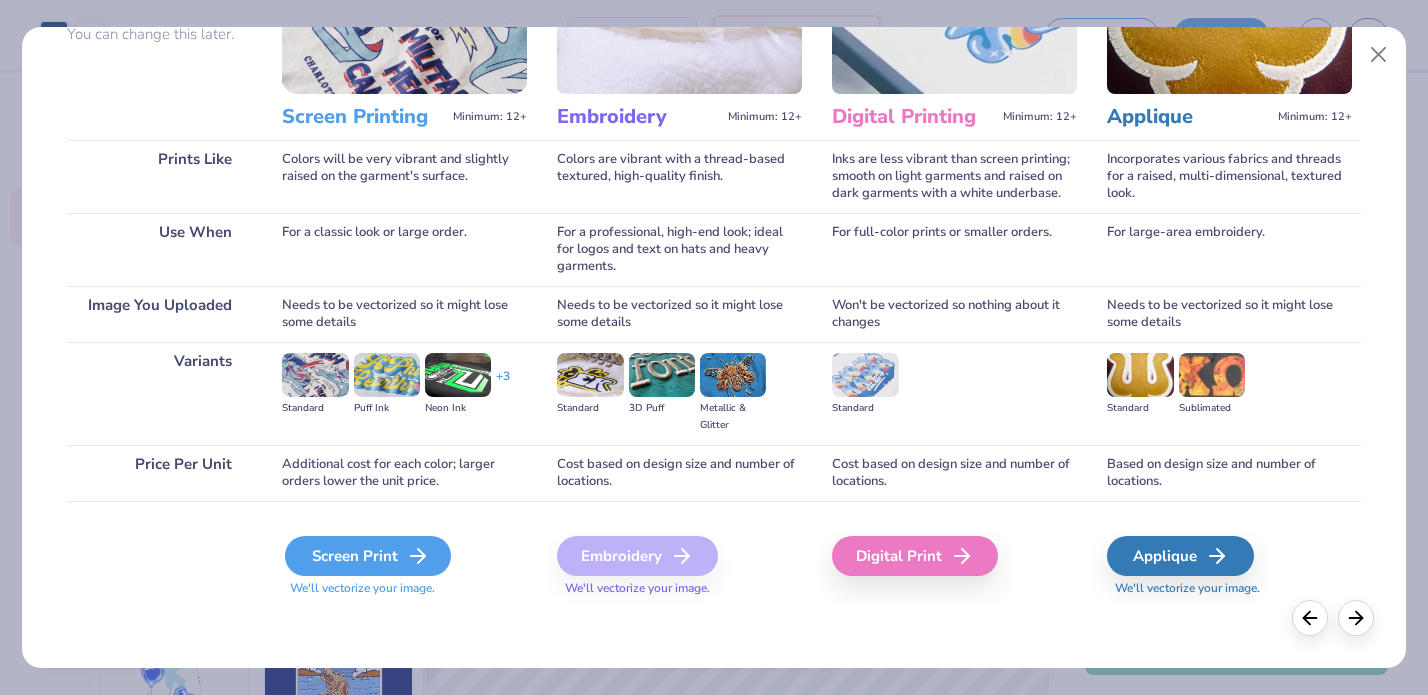 click on "Screen Print" at bounding box center (368, 556) 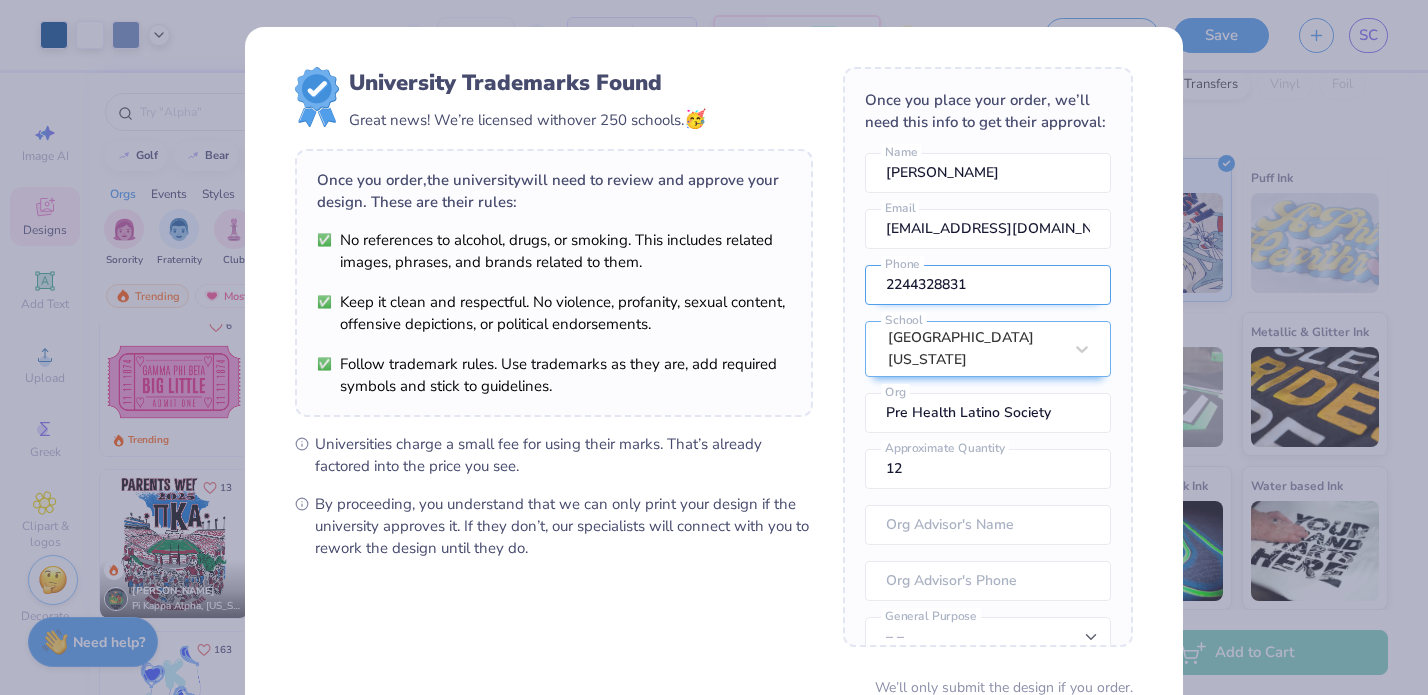 scroll, scrollTop: 88, scrollLeft: 0, axis: vertical 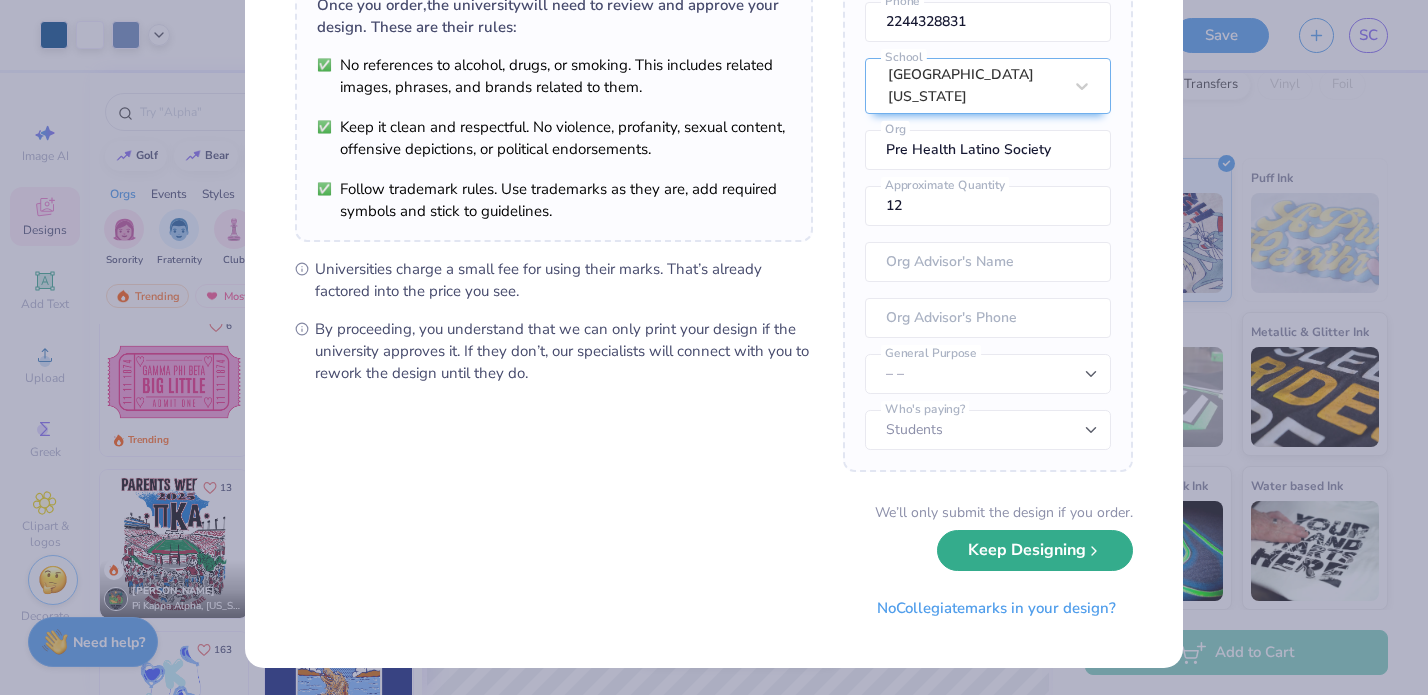 click on "Keep Designing" at bounding box center (1035, 550) 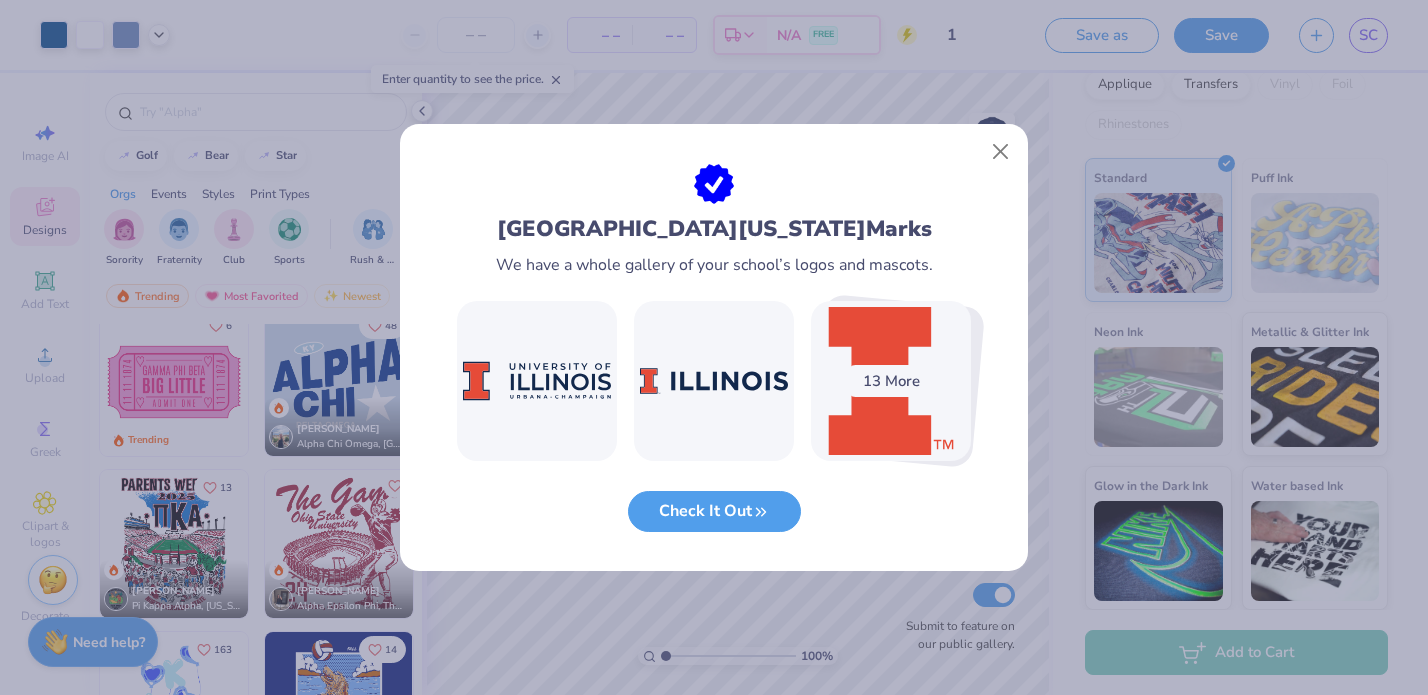 scroll, scrollTop: 0, scrollLeft: 0, axis: both 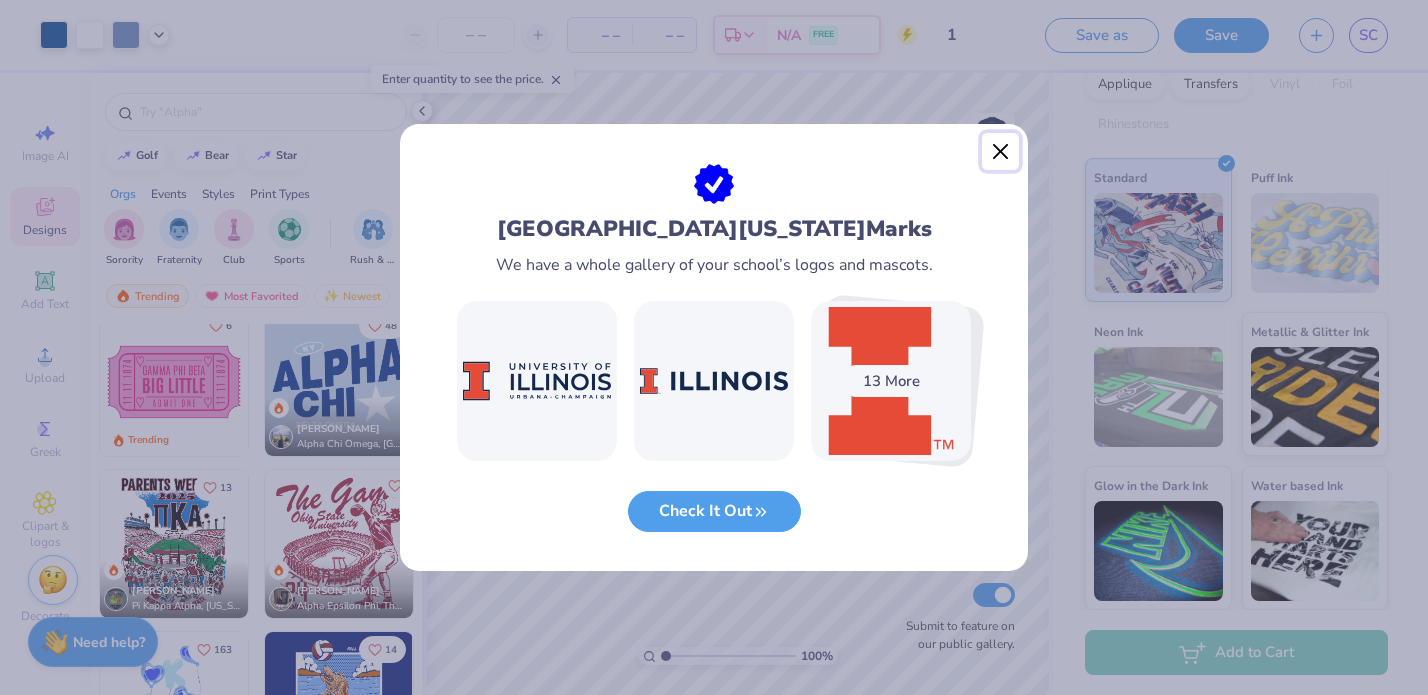 click at bounding box center [1001, 152] 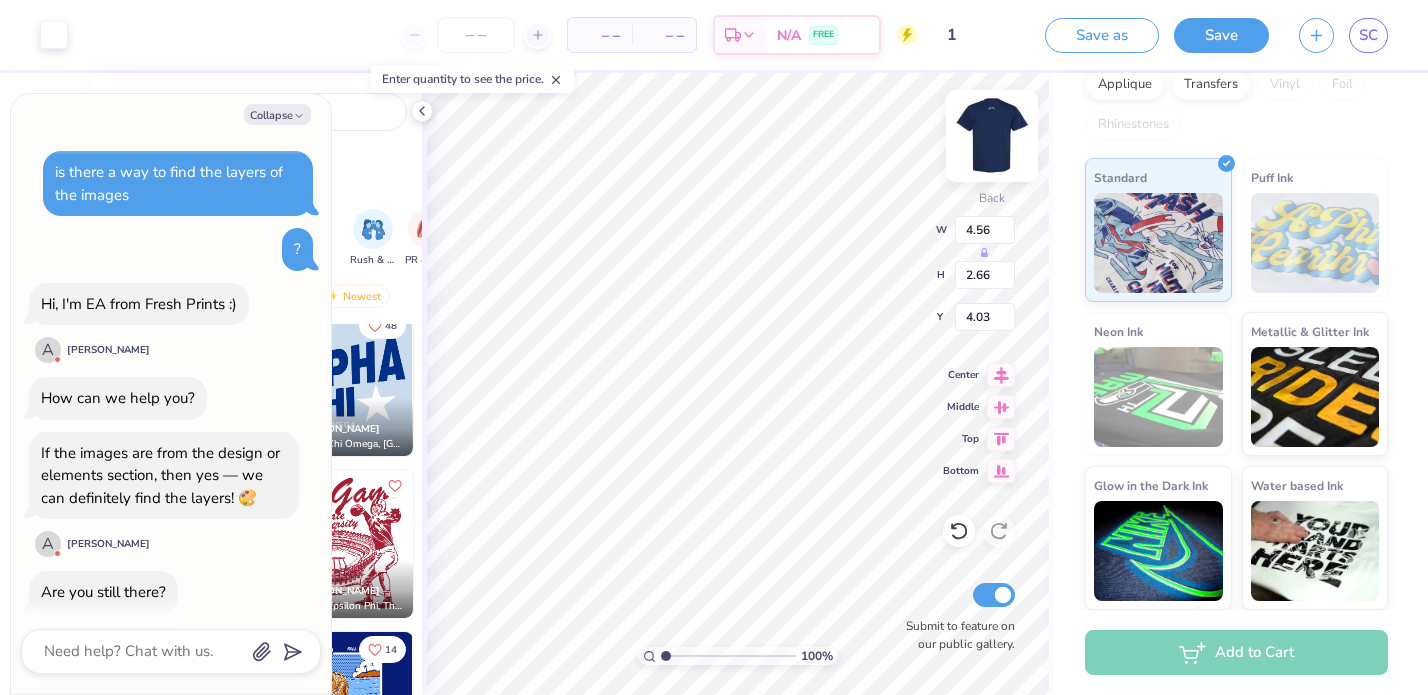 scroll, scrollTop: 1304, scrollLeft: 0, axis: vertical 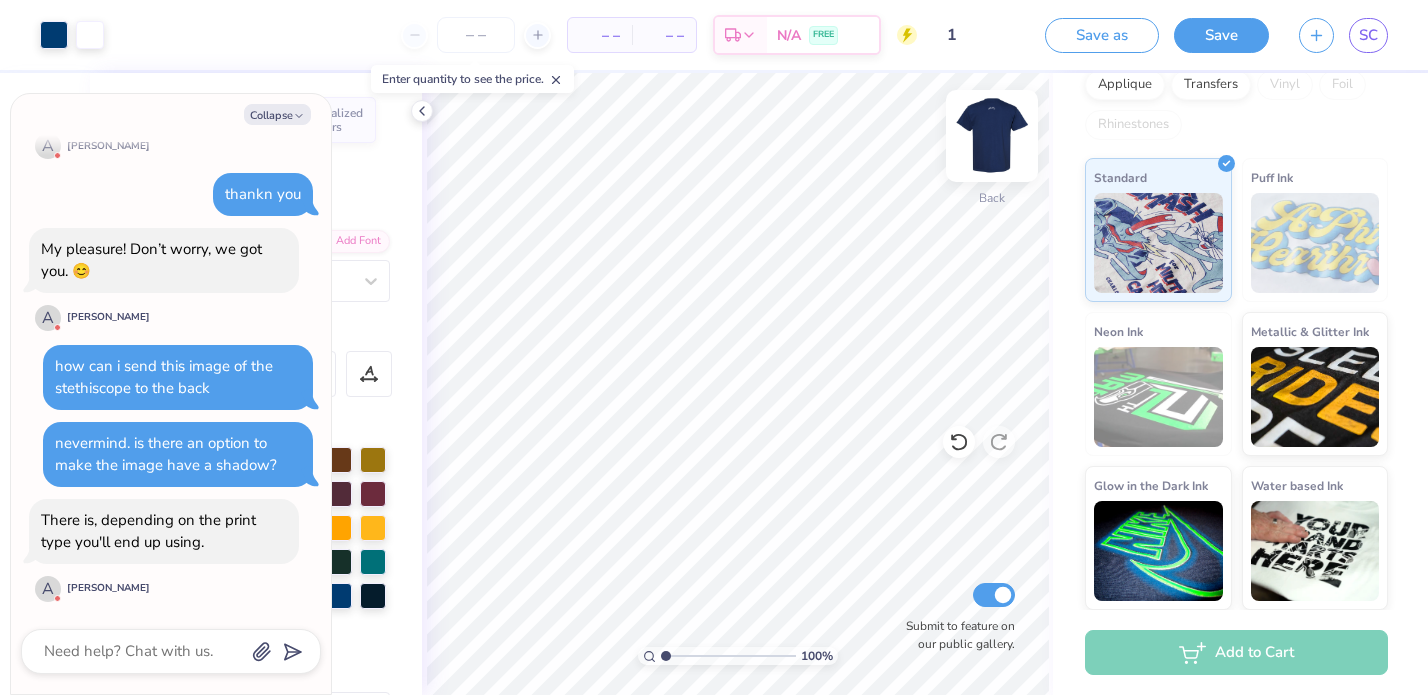 click at bounding box center (992, 136) 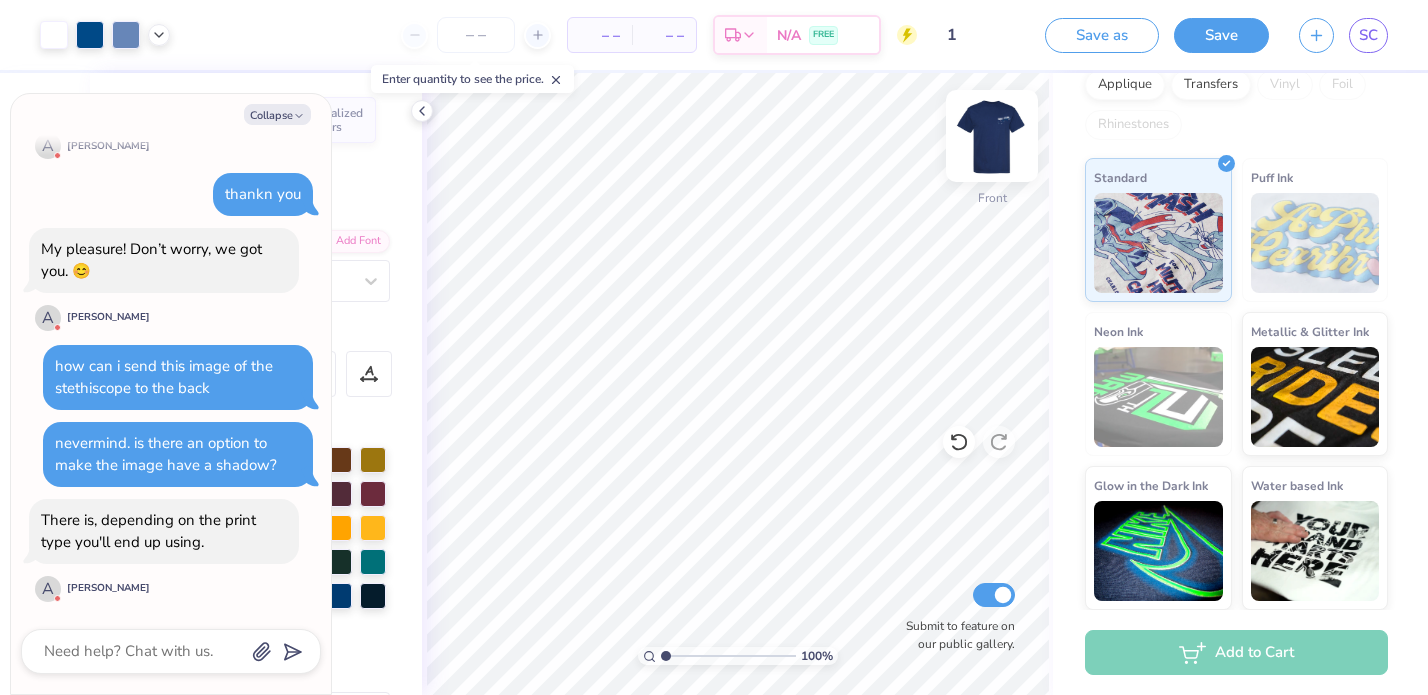 click at bounding box center [992, 136] 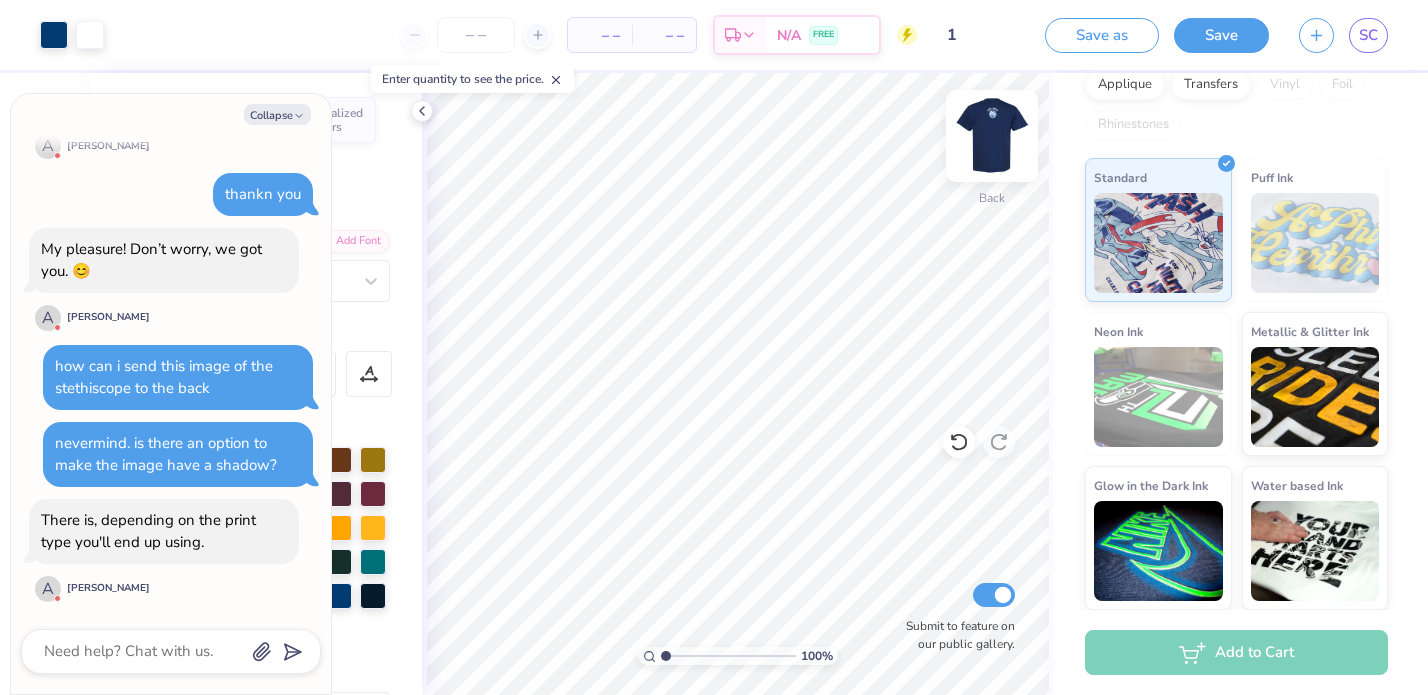 click at bounding box center (992, 136) 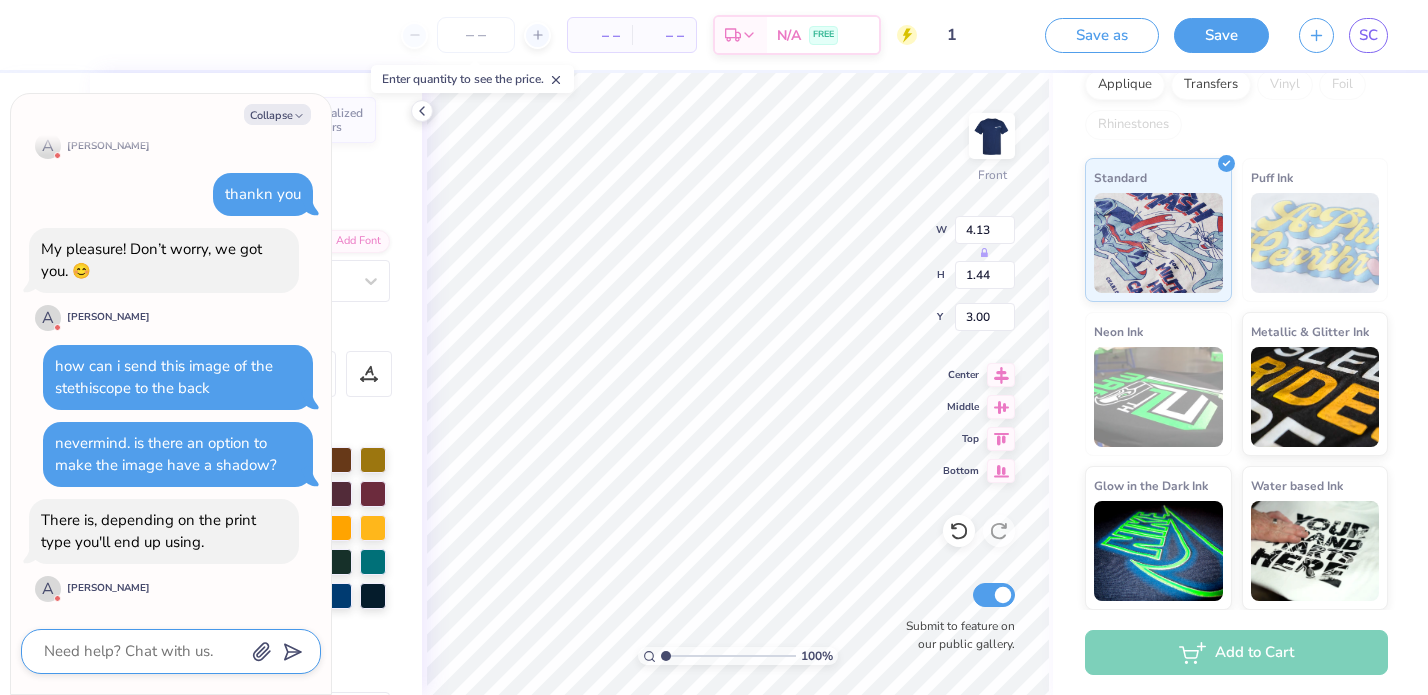 click at bounding box center [143, 651] 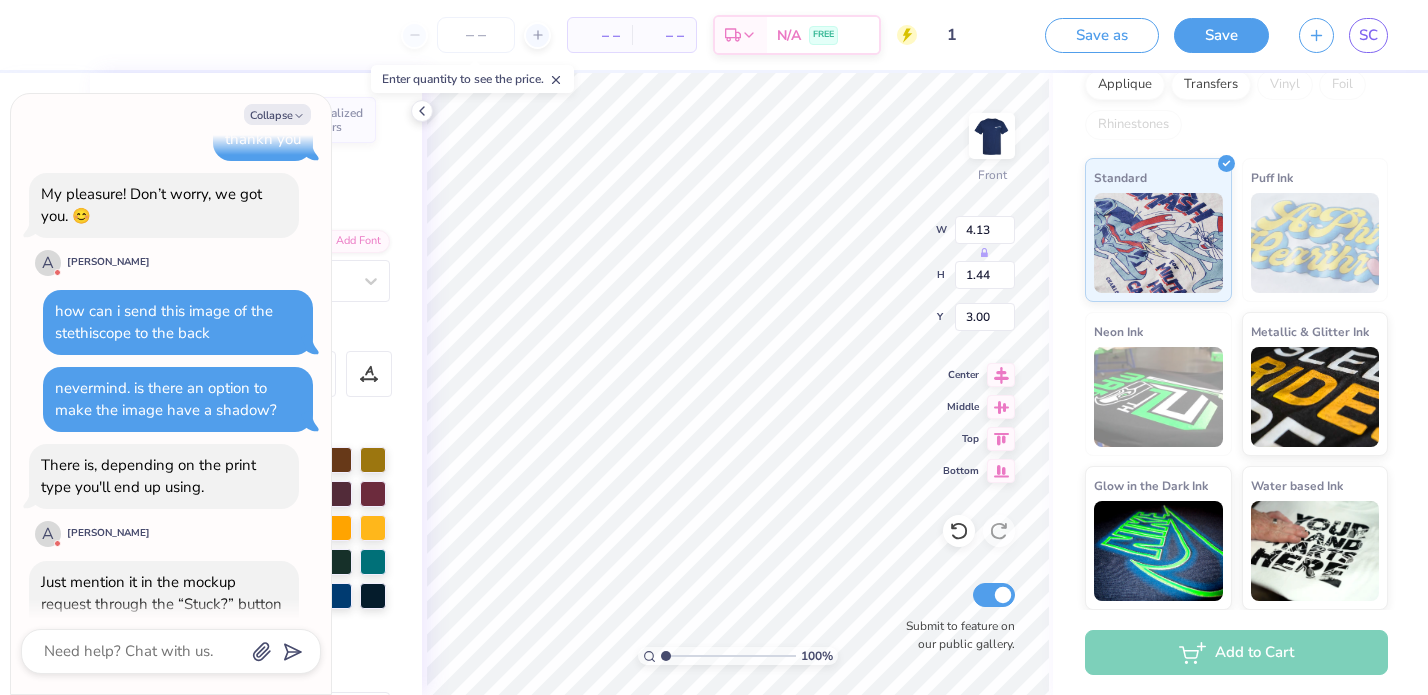 scroll, scrollTop: 1566, scrollLeft: 0, axis: vertical 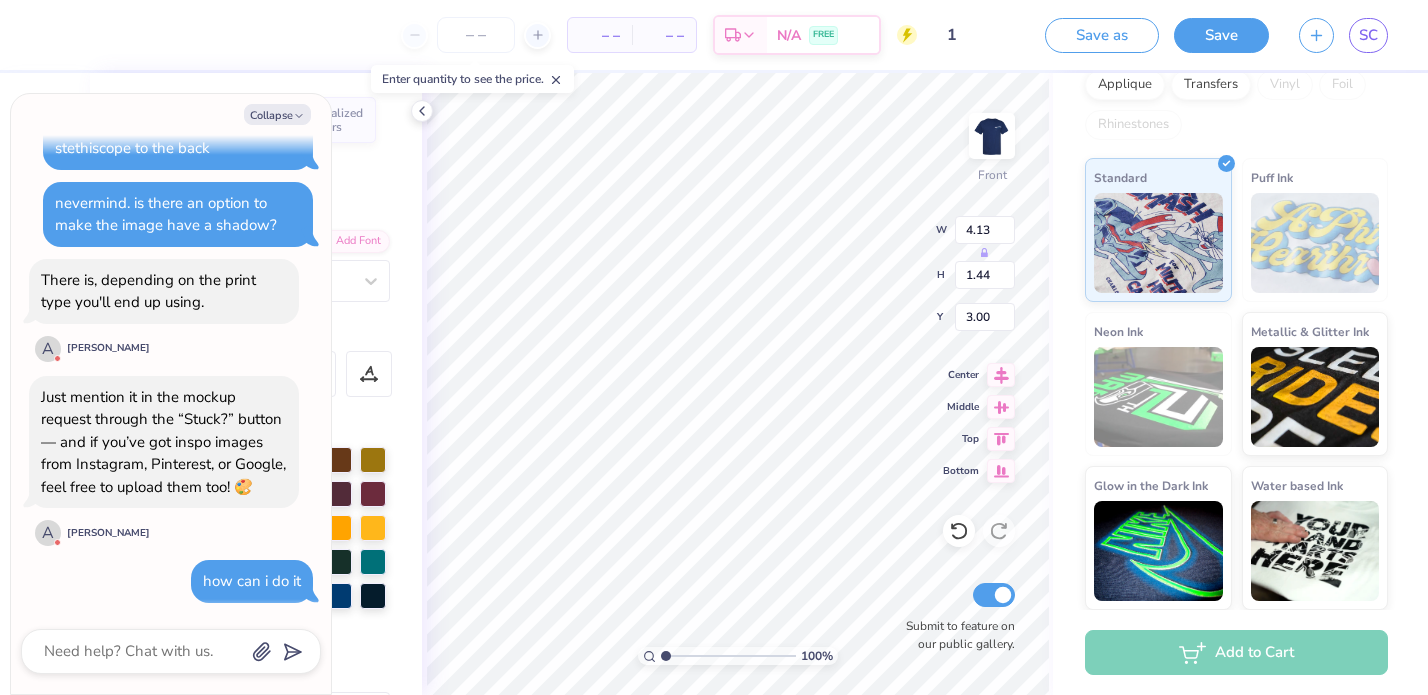 click on "Collapse is there a way to find the layers of the images ? Hi, I'm EA from Fresh Prints :) A Ashanna  V How can we help you? If the images are from the design or elements section, then yes — we can definitely find the layers! 🎨 A Ashanna  V Are you still there? A Ashanna  V hello, yes sounds good  Was that what you were asking about? 😅 A Ashanna  V do you have advice on how to make my tshirt better, im thinking of adding something healthcare related inside the star? Ahhh say no more — we’ve got a super creative art team ready to perfect your ideas! 🤗 A Ashanna  V Just hit the “Stuck?” button in the design tool, leave your instructions, and our super creative art team will take it from there! A Ashanna  V I’ll also have Shravani, your Fresh Prints account manager, reach out to help with design ideas and of course, the pricing too. A Ashanna  V thankn you  My pleasure! Don’t worry, we got you. 😊 A Ashanna  V how can i send this image of the stethiscope to the back  A Ashanna  V A" at bounding box center [171, 394] 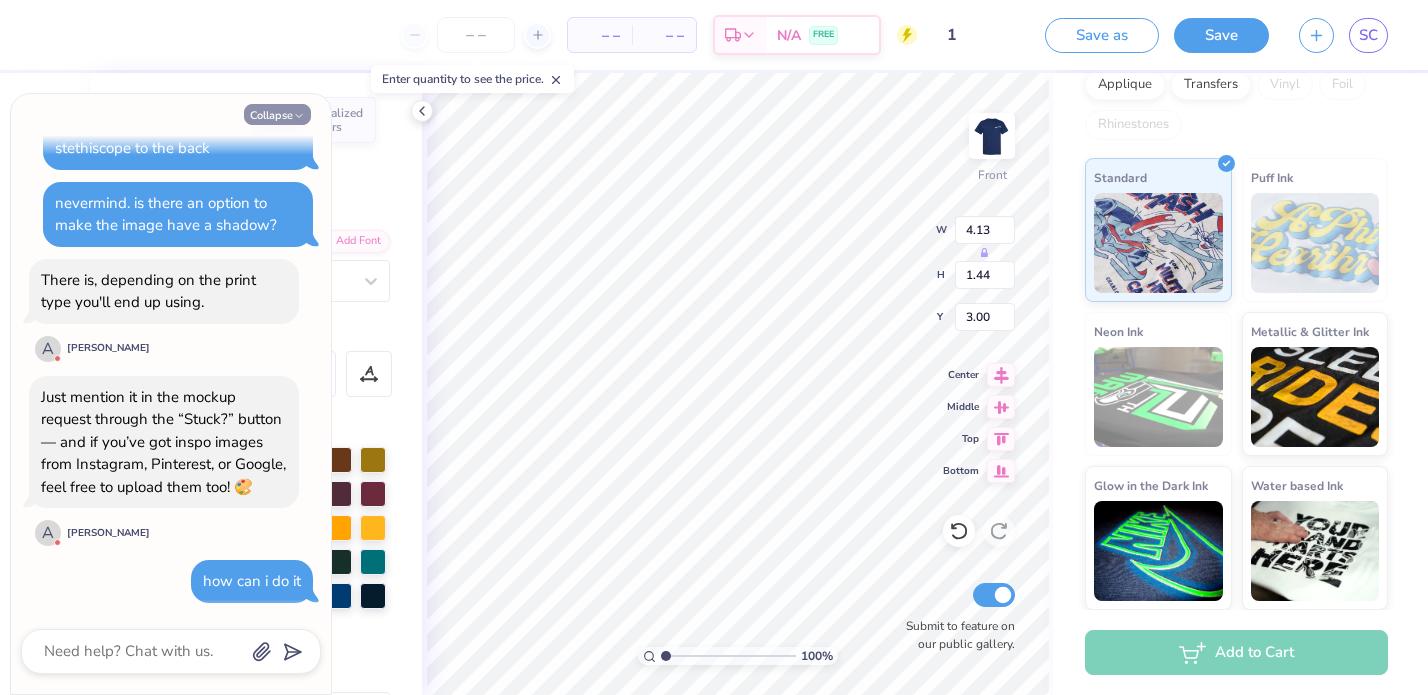 click on "Collapse" at bounding box center (277, 114) 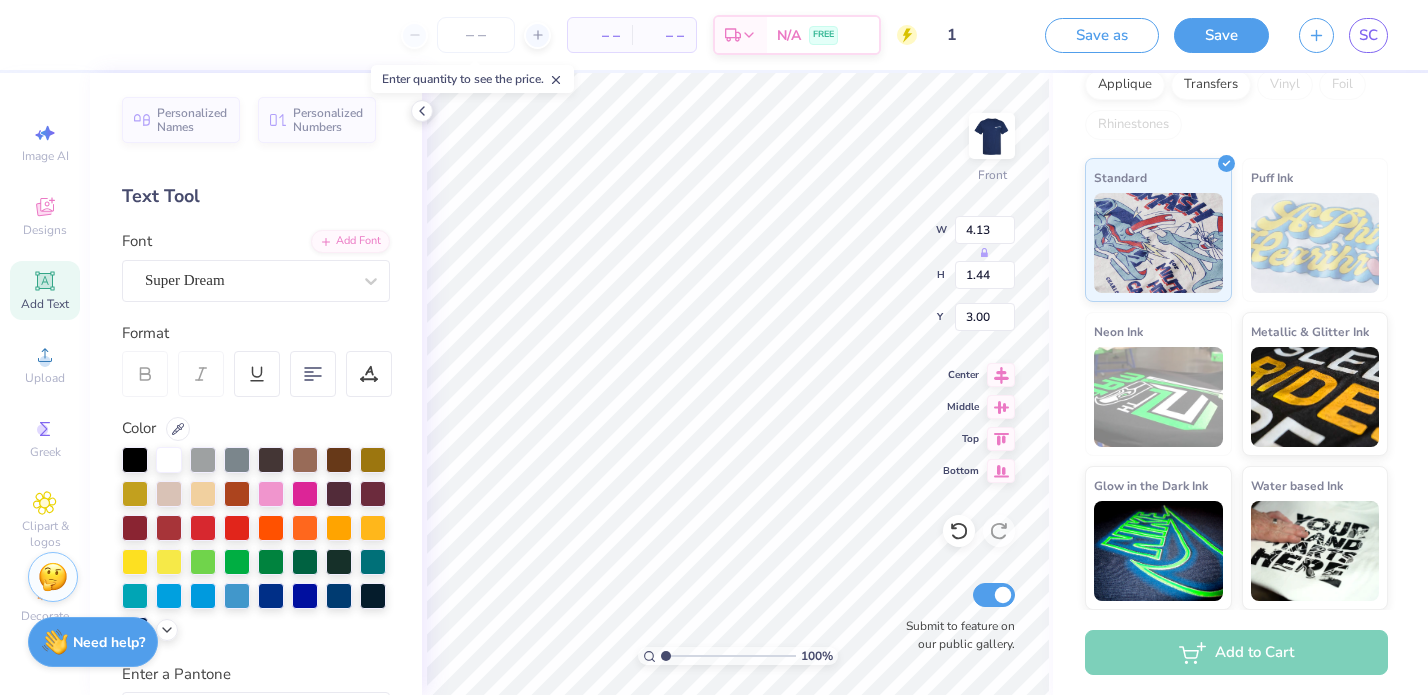 click at bounding box center (53, 577) 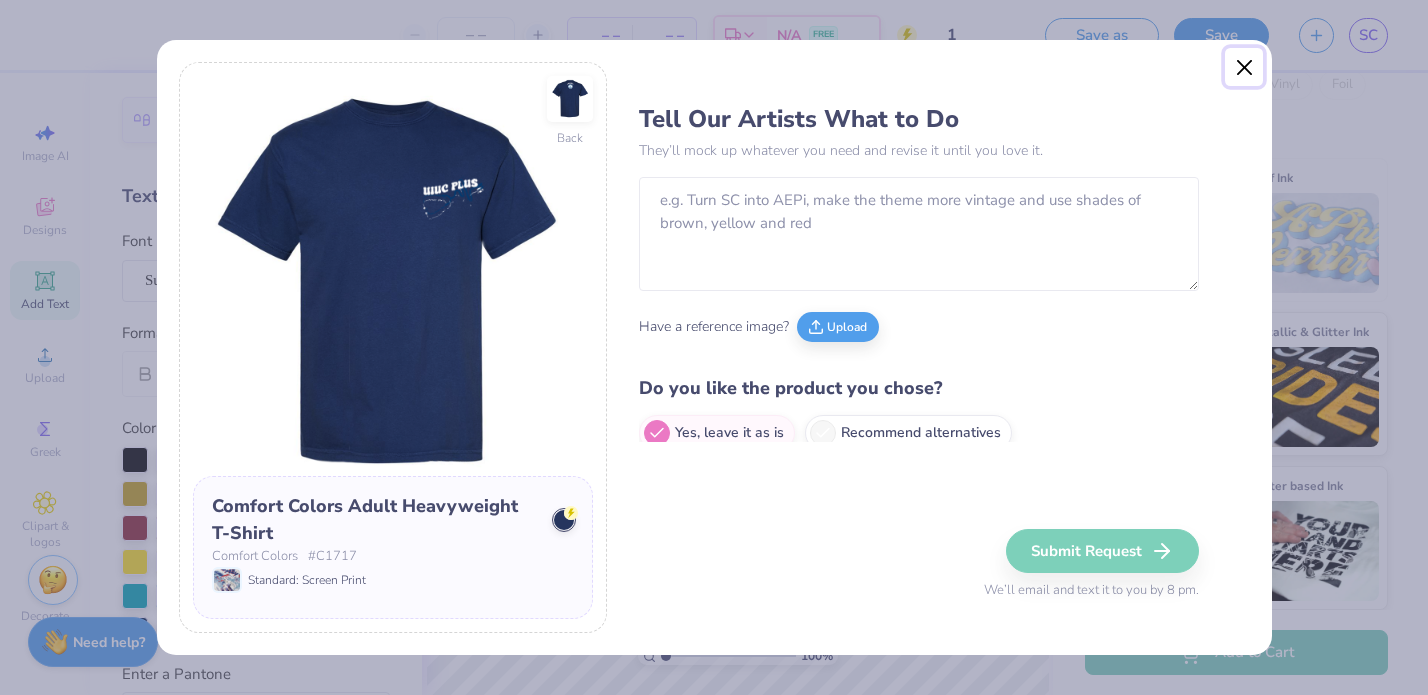 click at bounding box center [1244, 67] 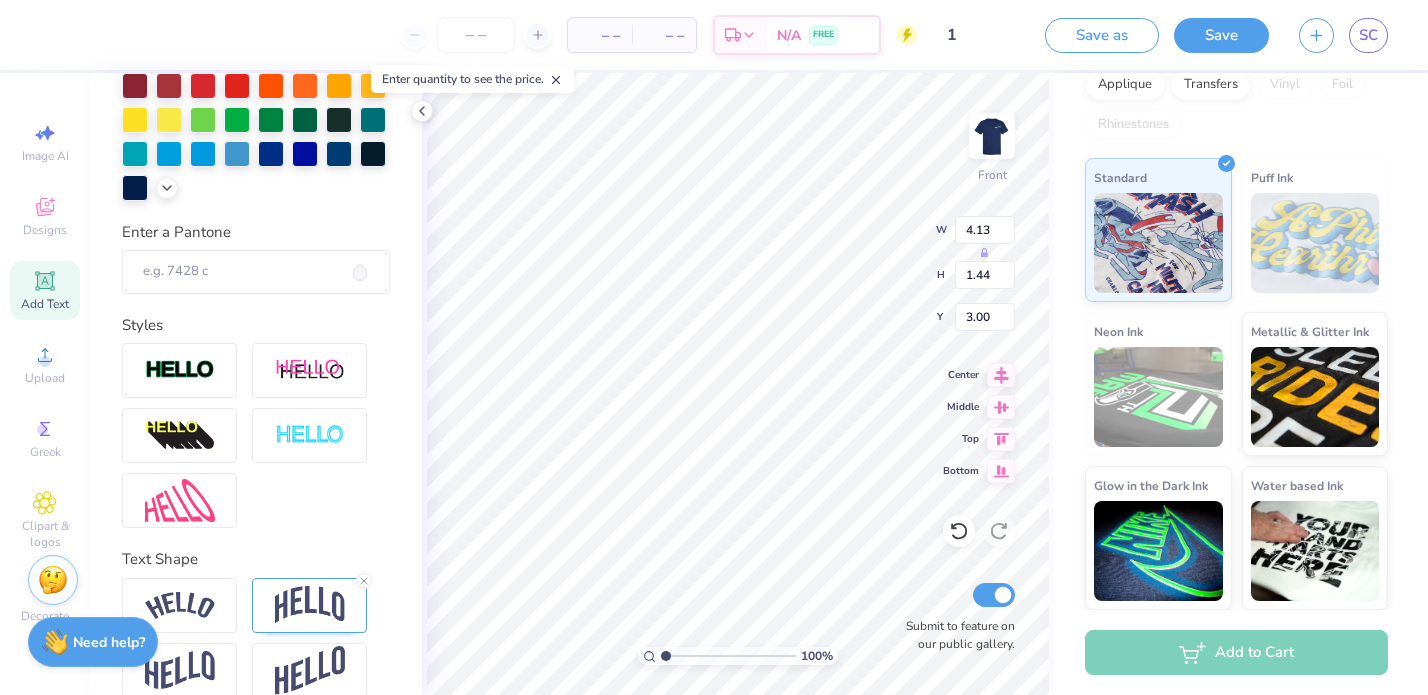 scroll, scrollTop: 468, scrollLeft: 0, axis: vertical 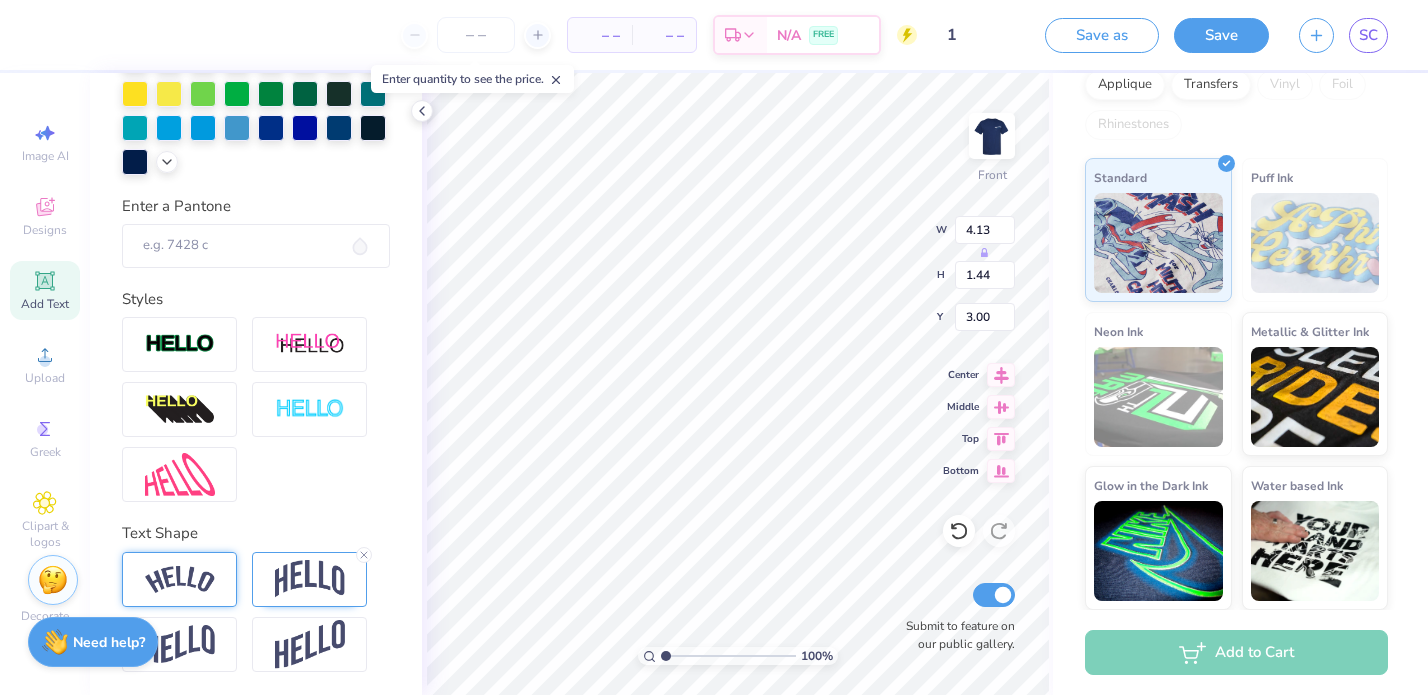 click at bounding box center [180, 579] 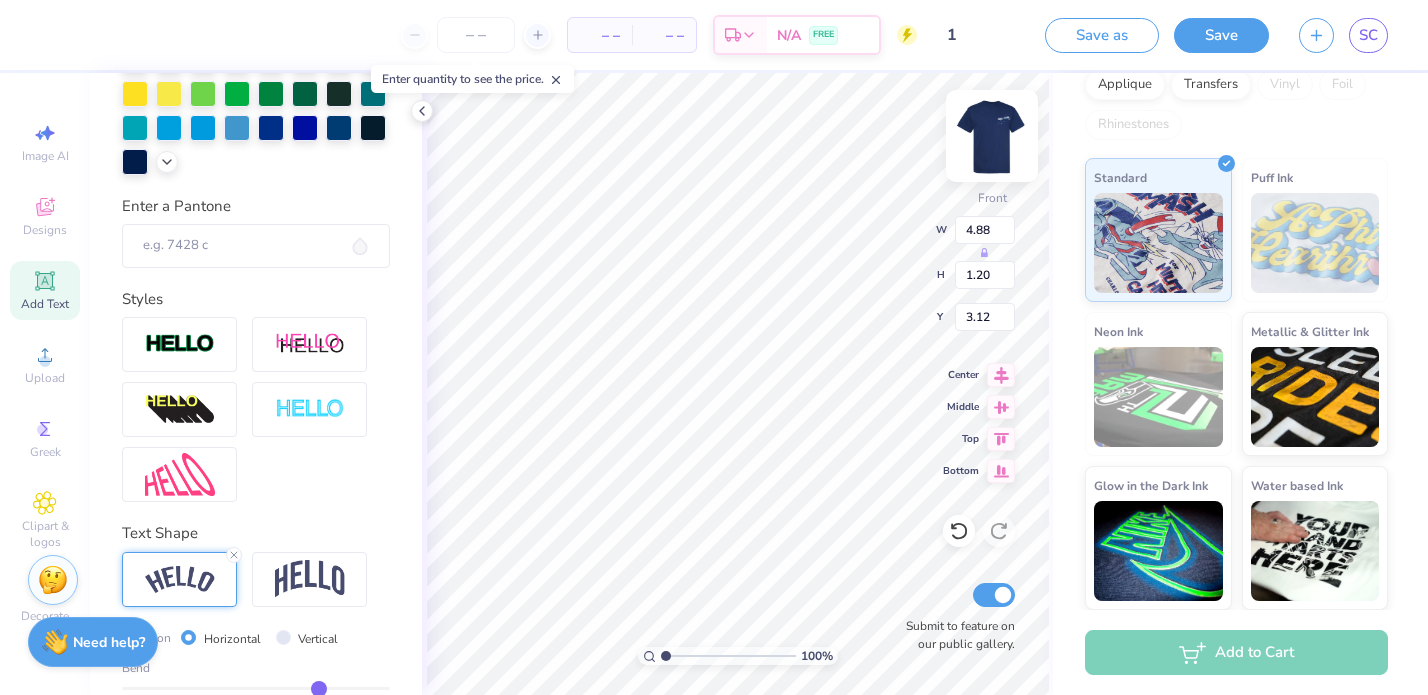 click at bounding box center [992, 136] 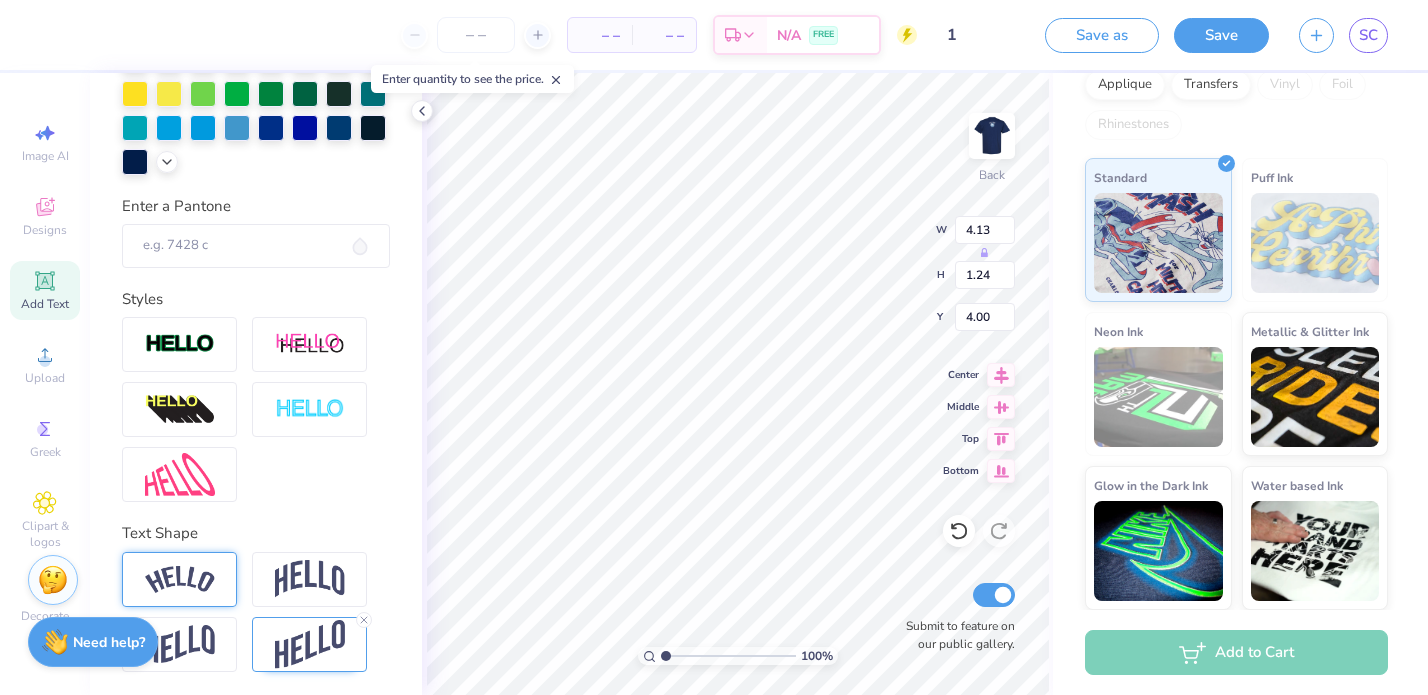 click at bounding box center (180, 579) 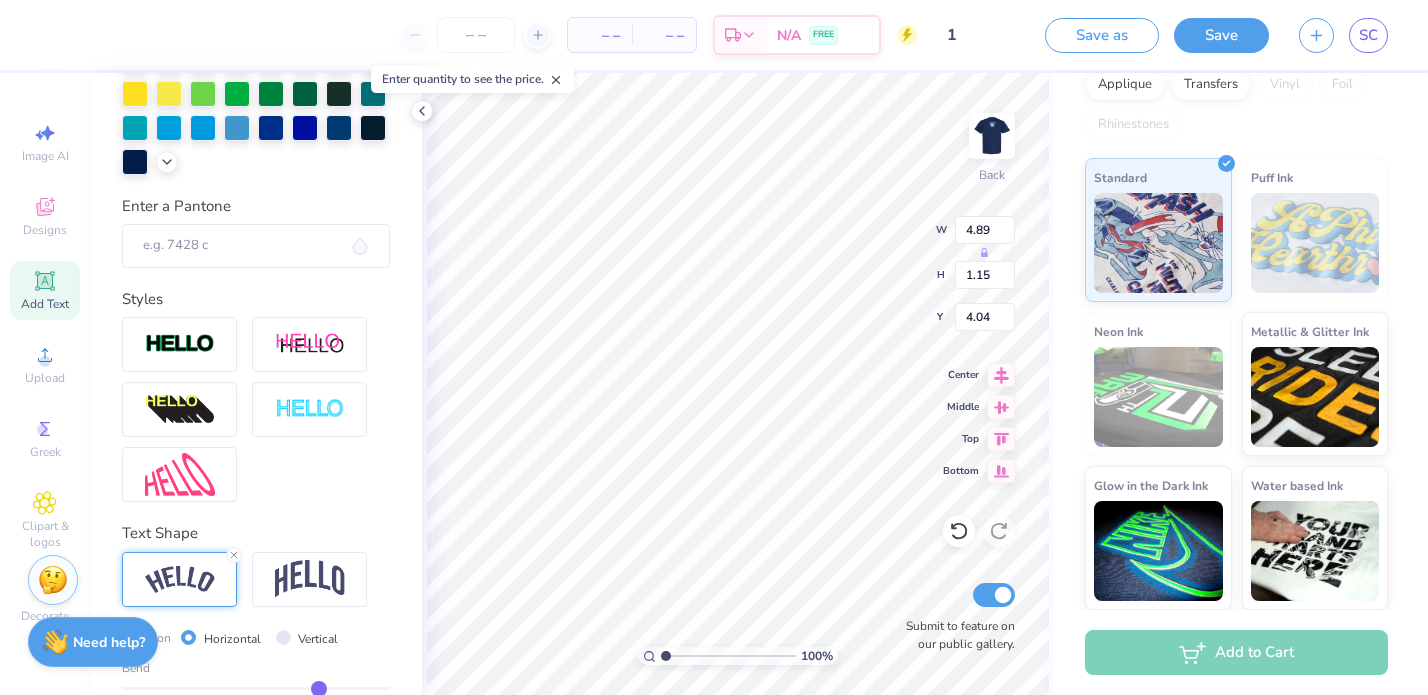 scroll, scrollTop: 585, scrollLeft: 0, axis: vertical 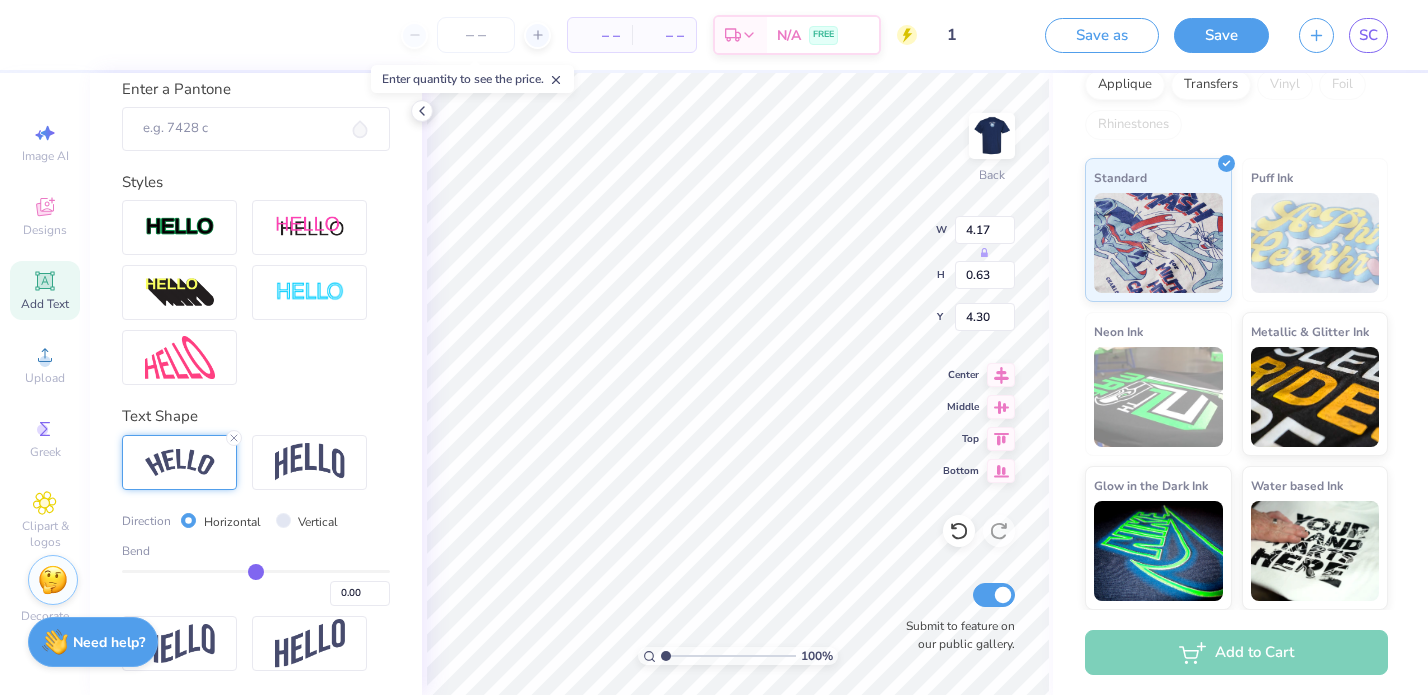 drag, startPoint x: 318, startPoint y: 572, endPoint x: 251, endPoint y: 586, distance: 68.44706 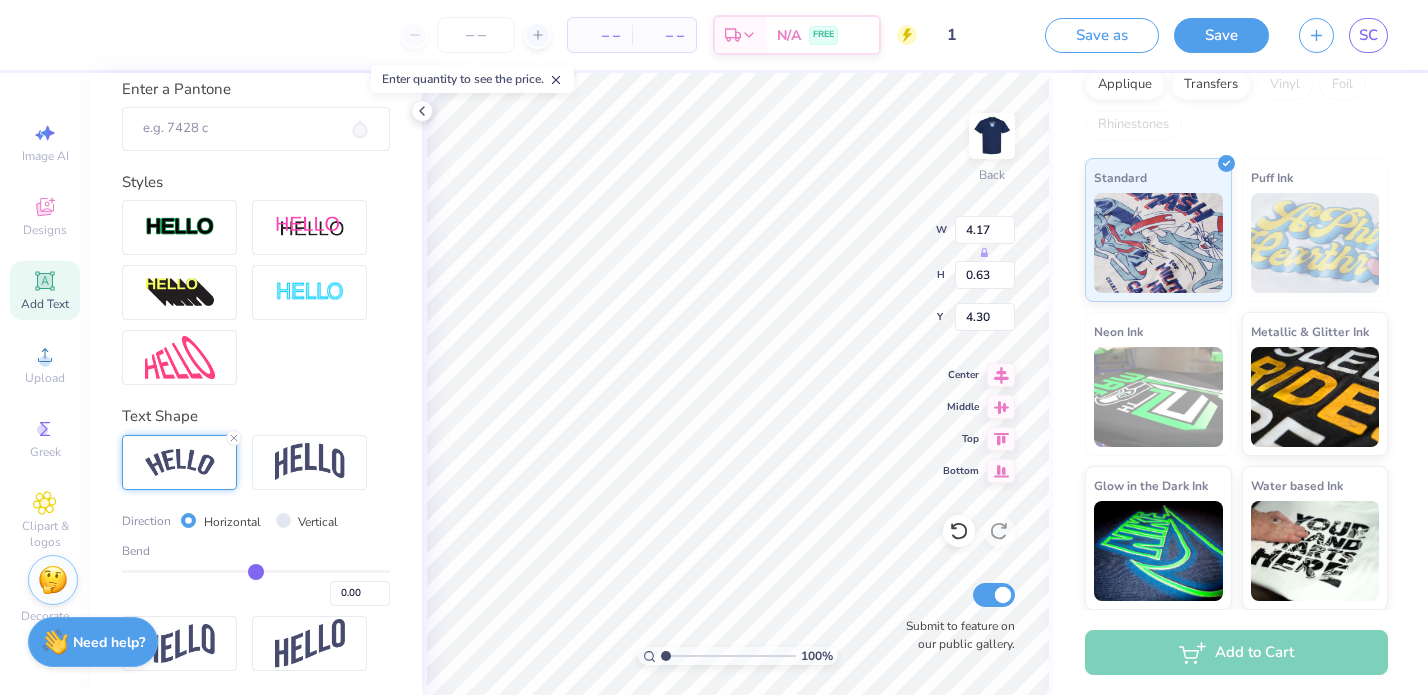 click at bounding box center (256, 571) 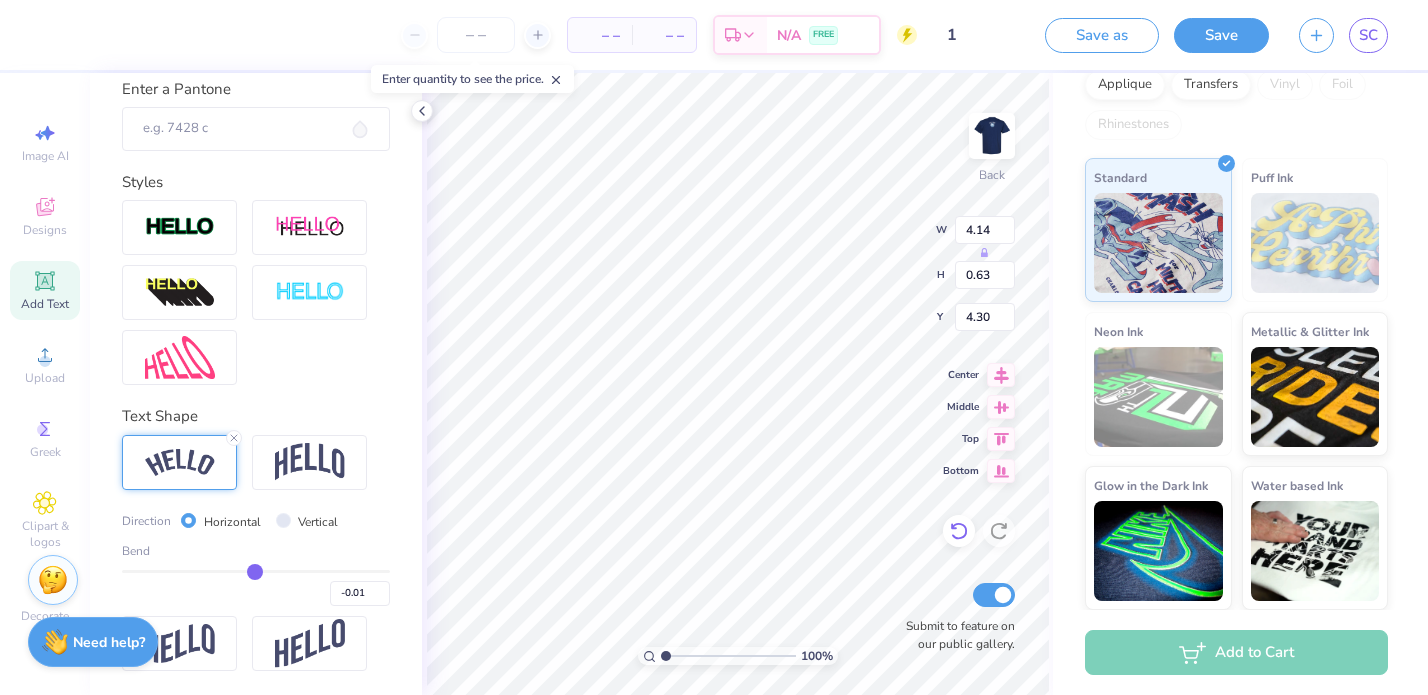 click 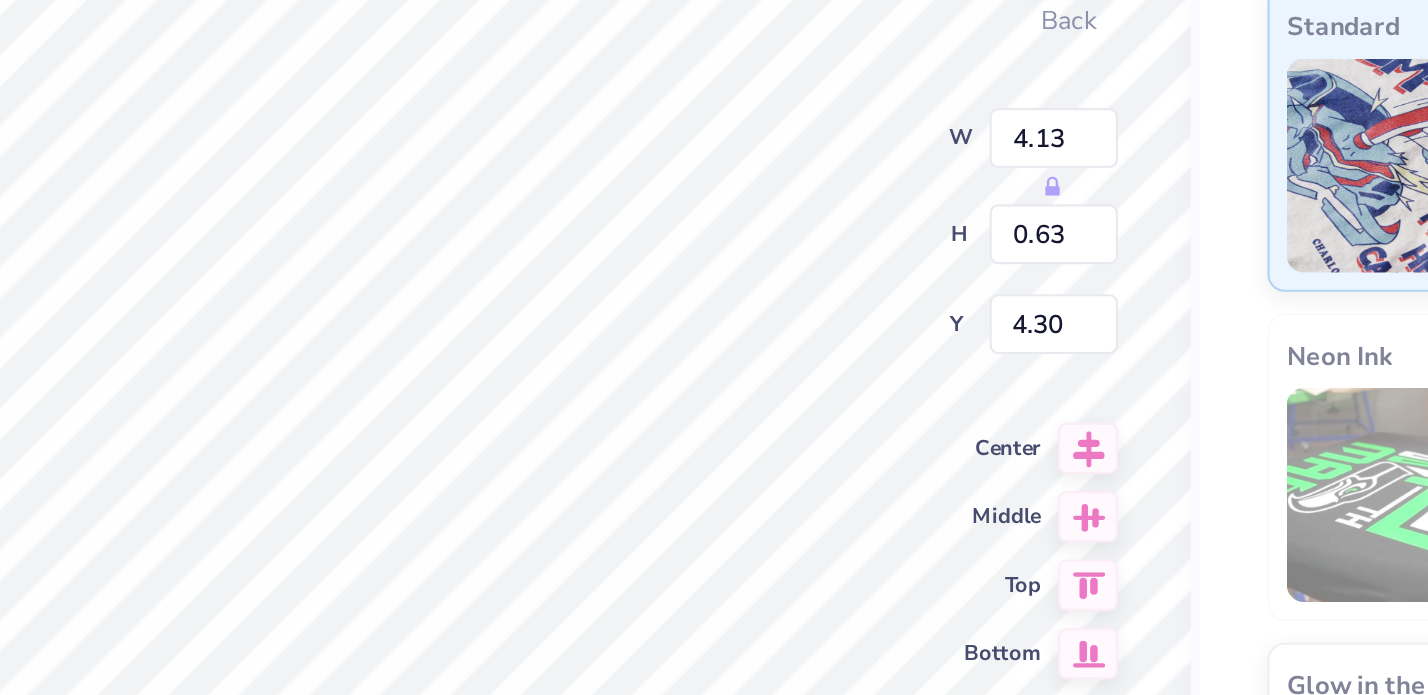 scroll, scrollTop: 1705, scrollLeft: 0, axis: vertical 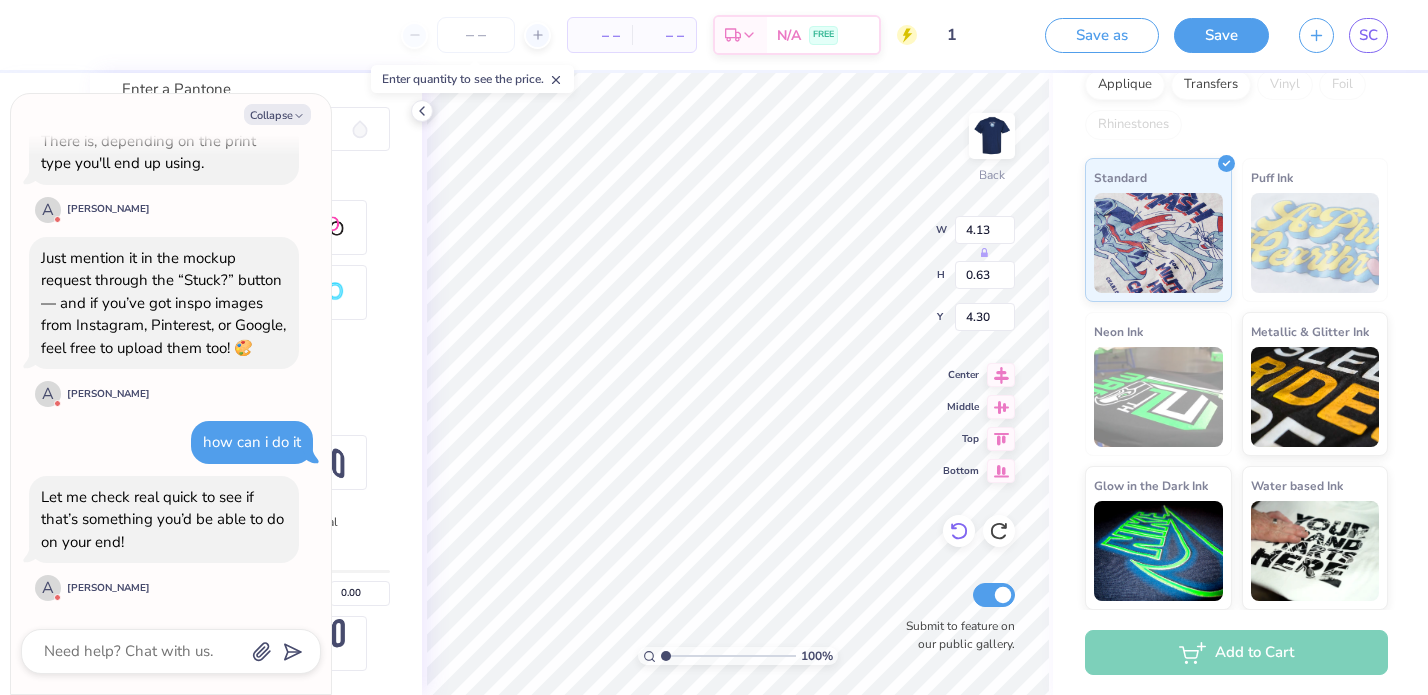 click 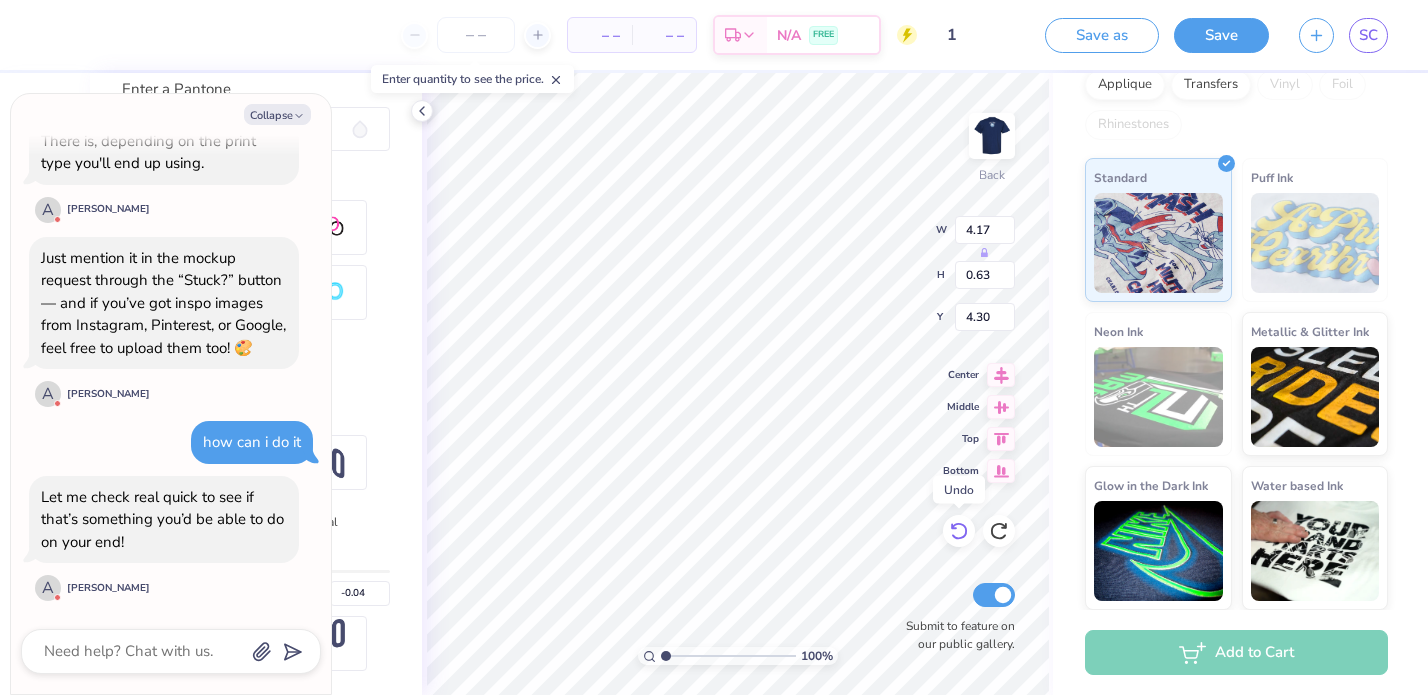 click 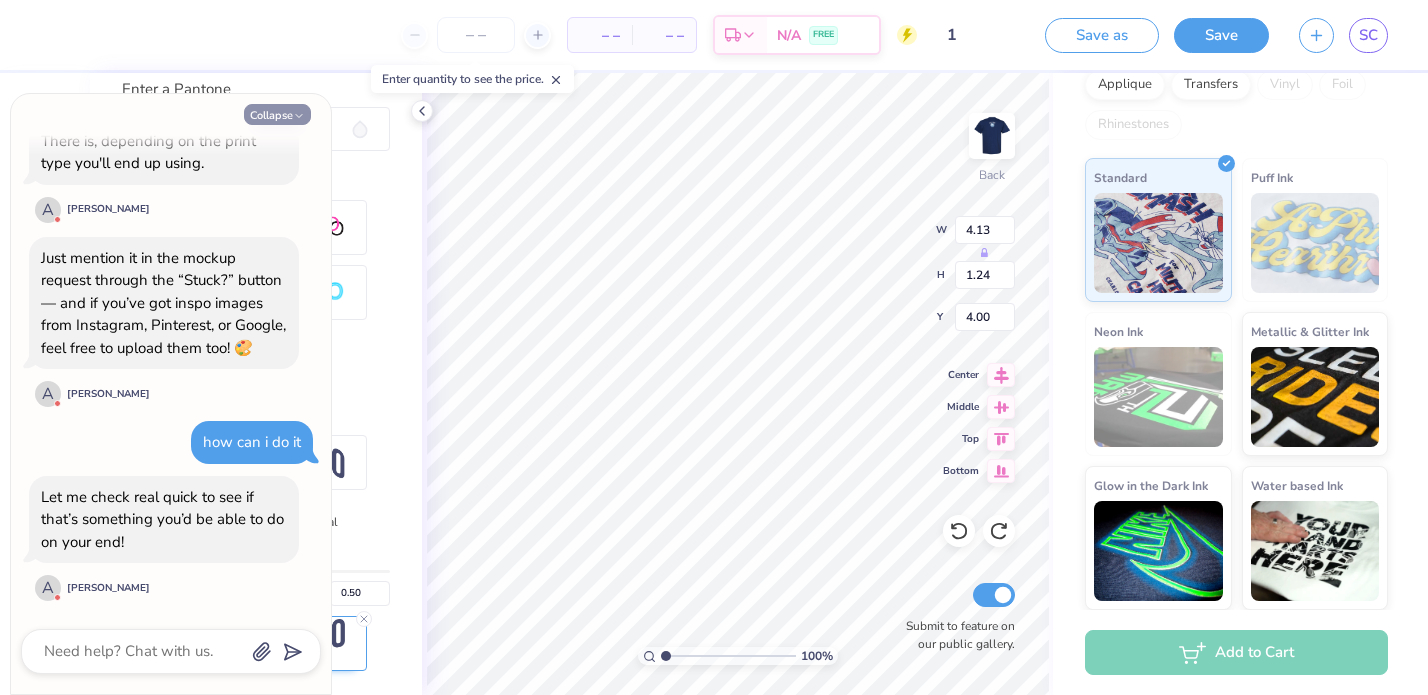 click on "Collapse" at bounding box center [277, 114] 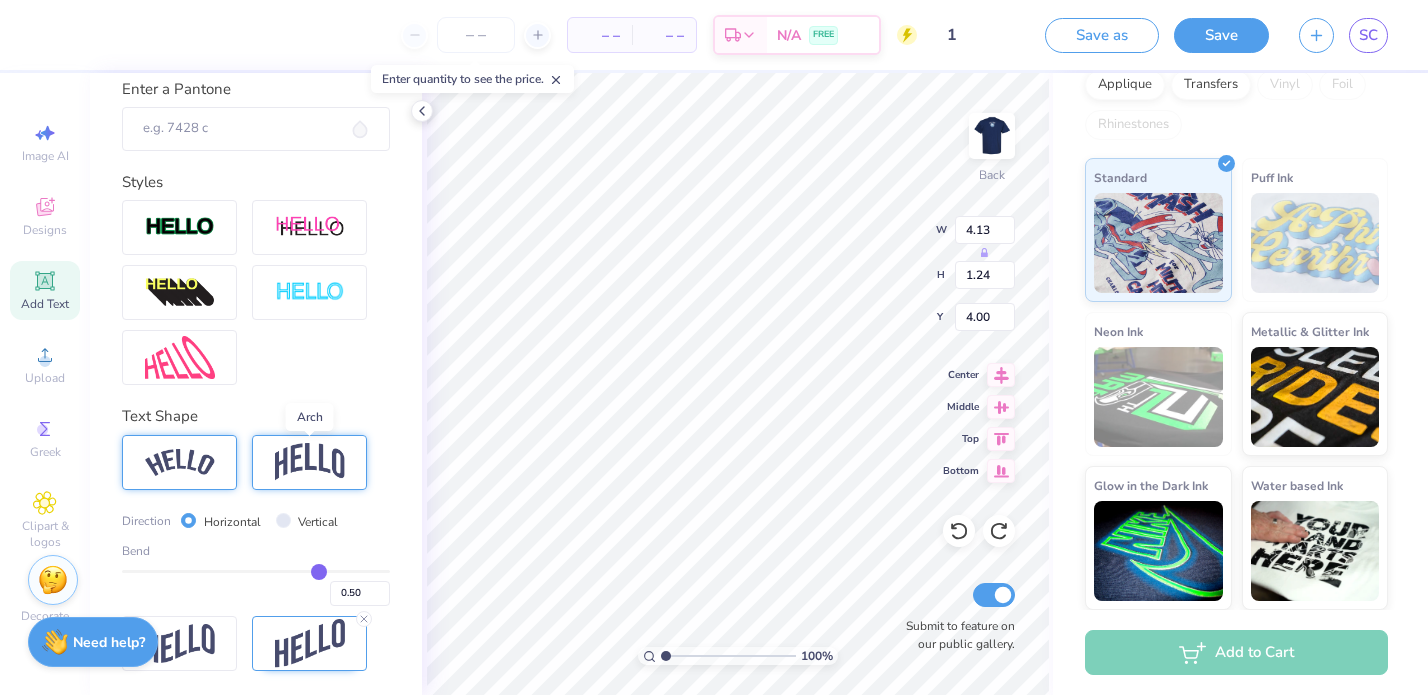 click at bounding box center (310, 462) 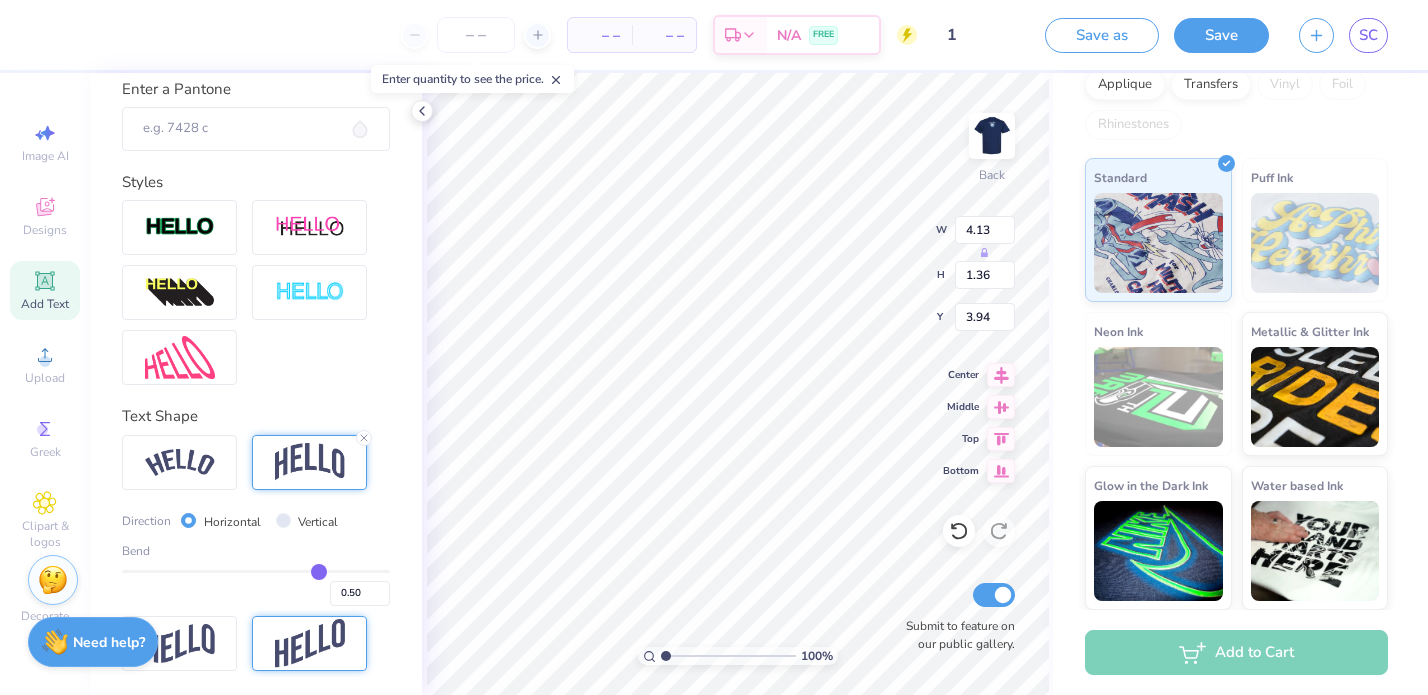 click at bounding box center [309, 643] 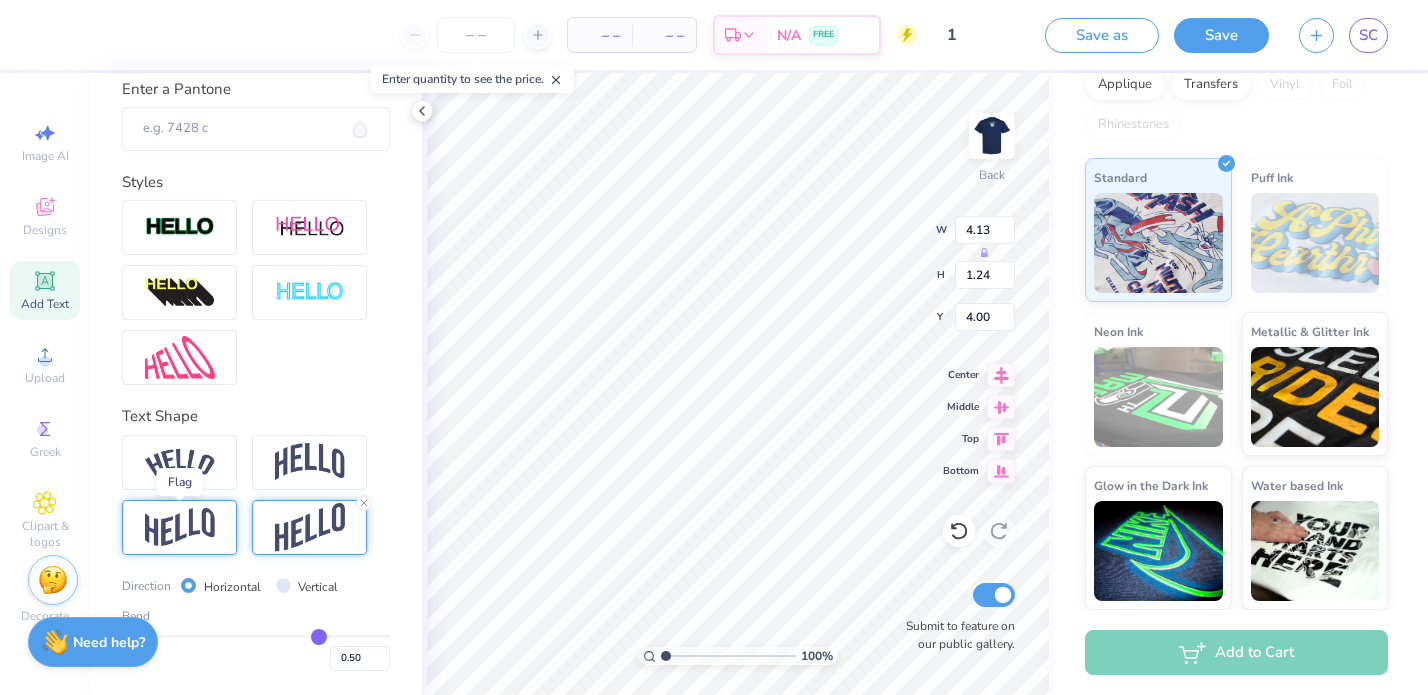 click at bounding box center [180, 527] 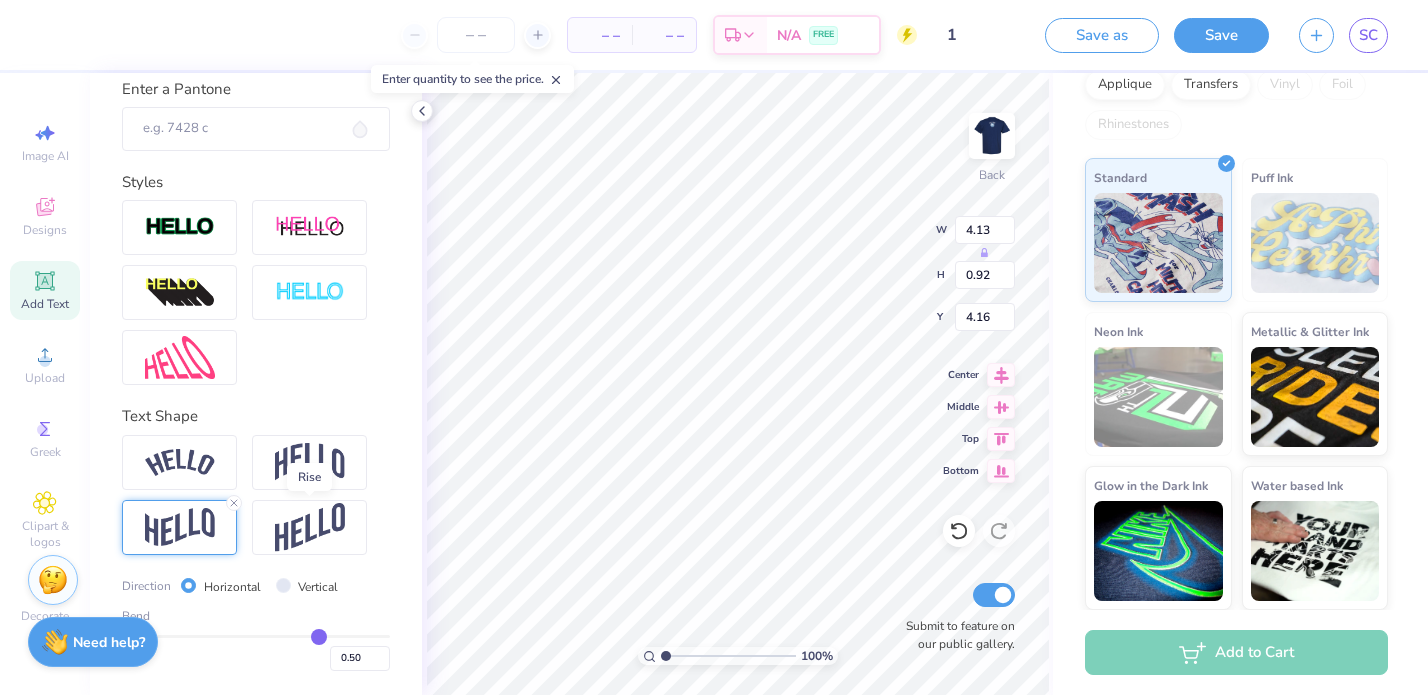 click at bounding box center [310, 527] 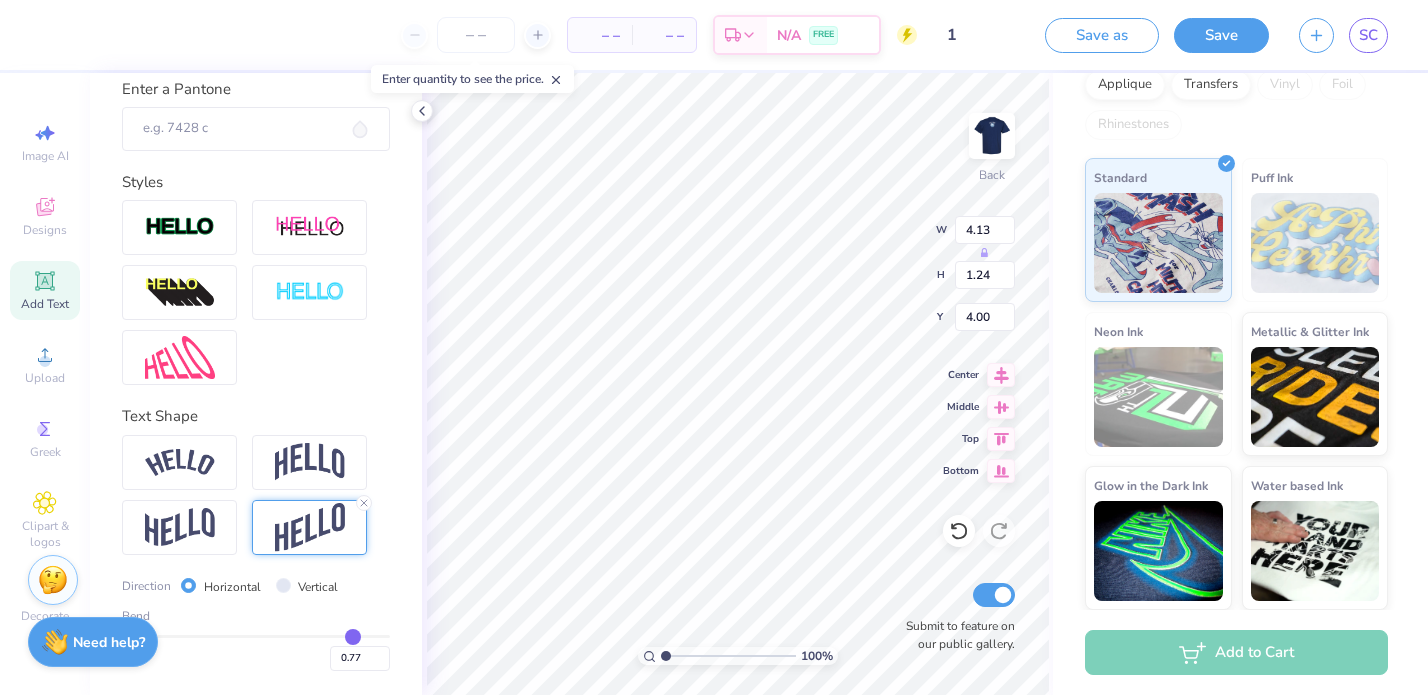 drag, startPoint x: 321, startPoint y: 638, endPoint x: 352, endPoint y: 643, distance: 31.400637 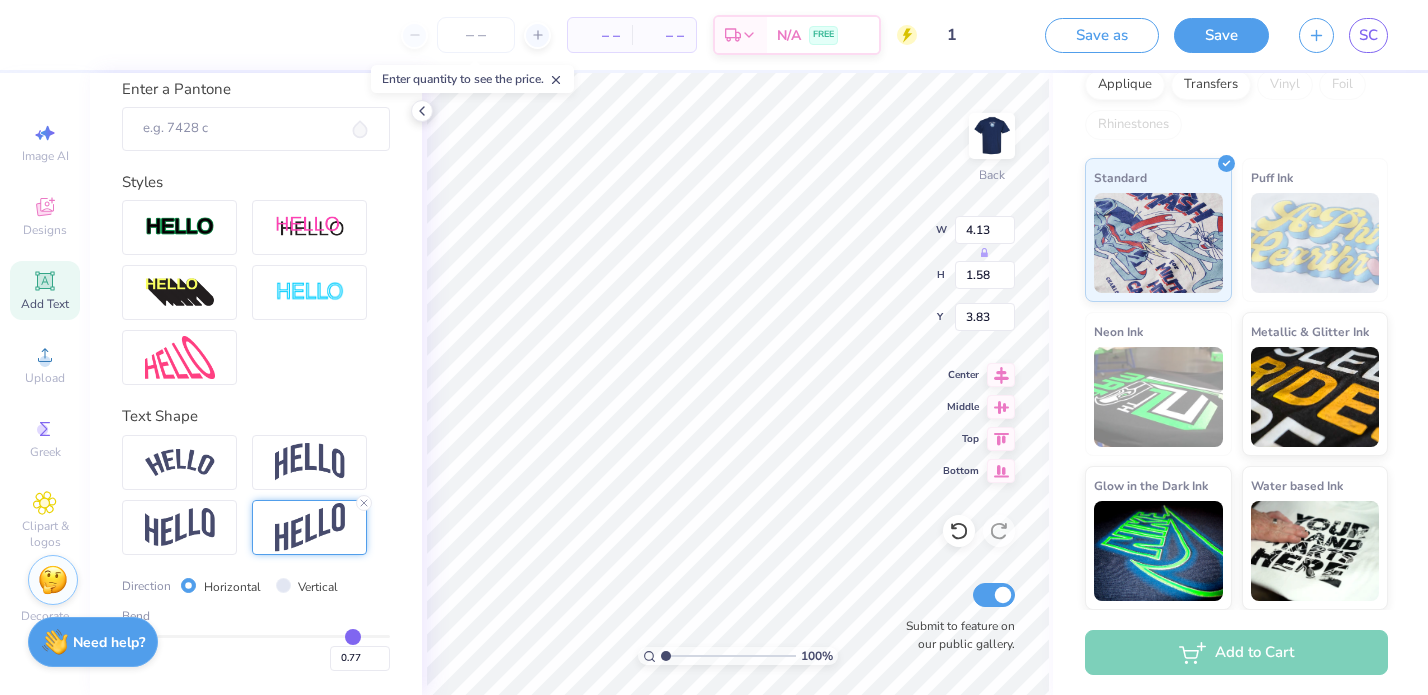 click on "Vertical" at bounding box center [318, 587] 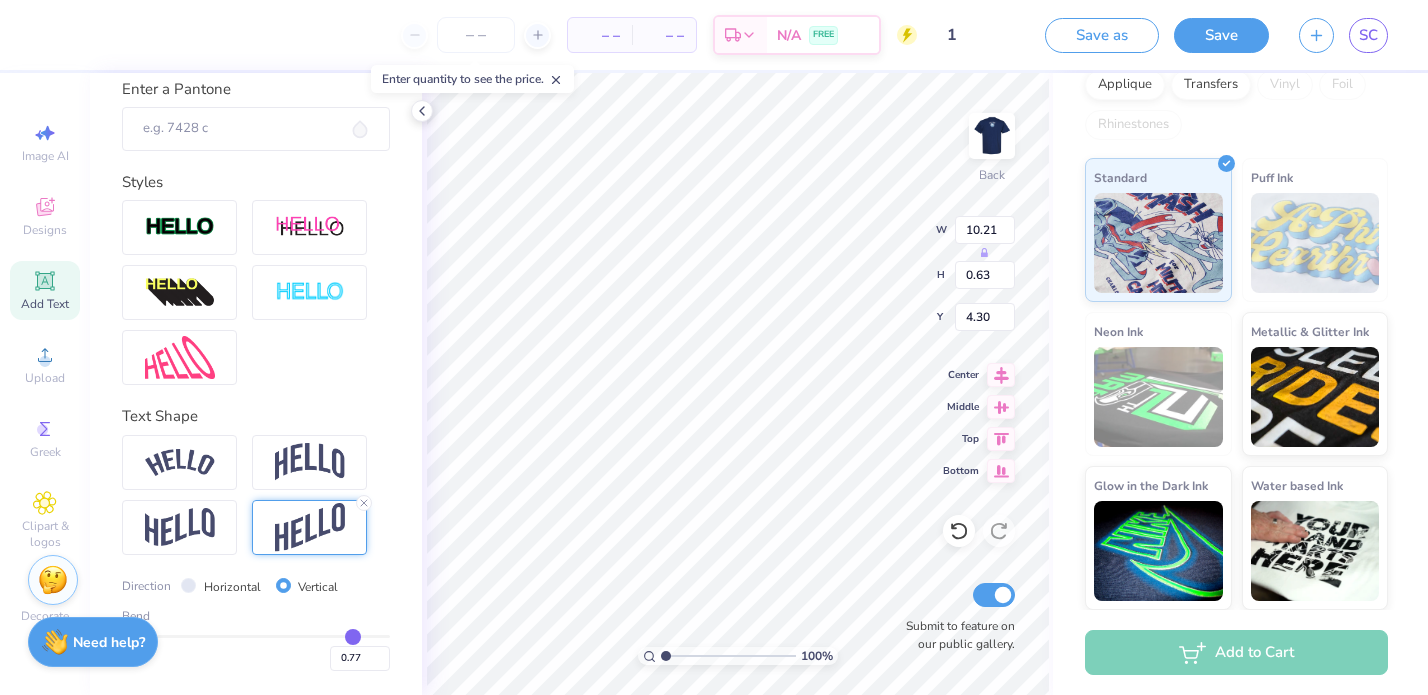 click on "Horizontal" at bounding box center [232, 587] 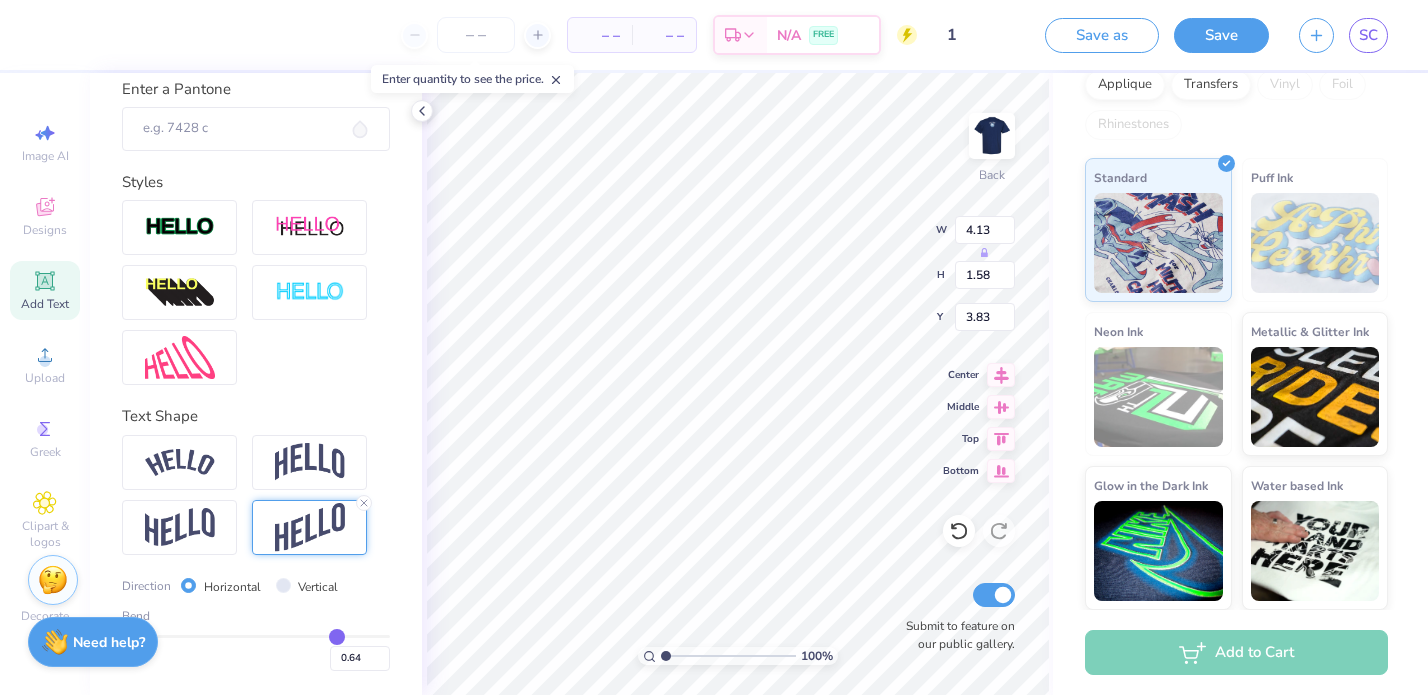 drag, startPoint x: 350, startPoint y: 639, endPoint x: 335, endPoint y: 639, distance: 15 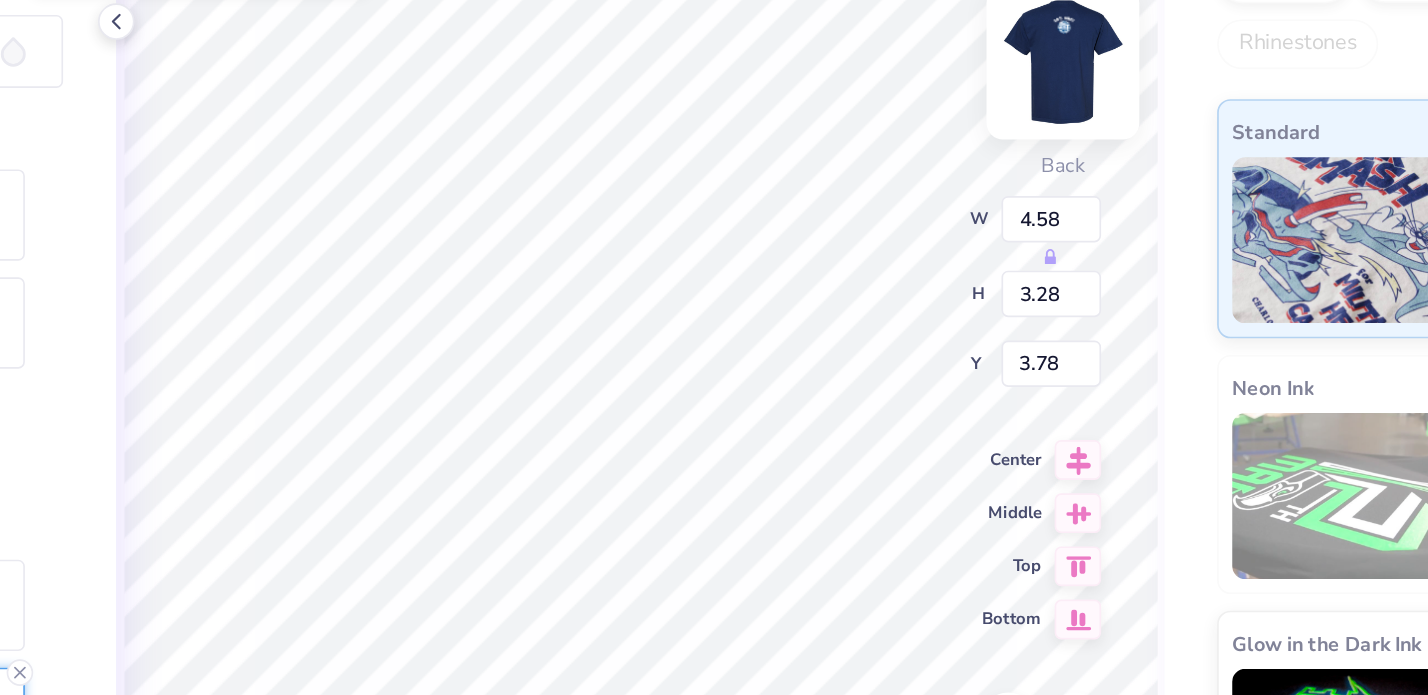 click at bounding box center [992, 136] 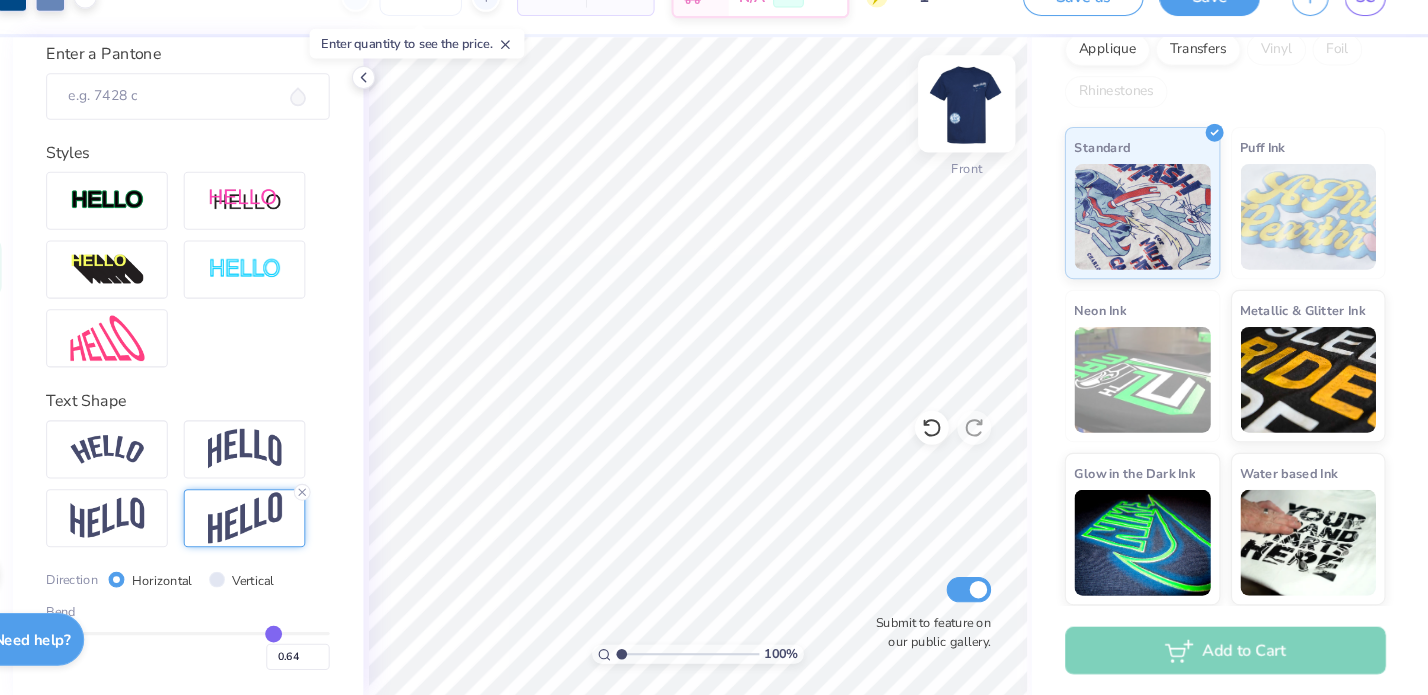 scroll, scrollTop: 0, scrollLeft: 0, axis: both 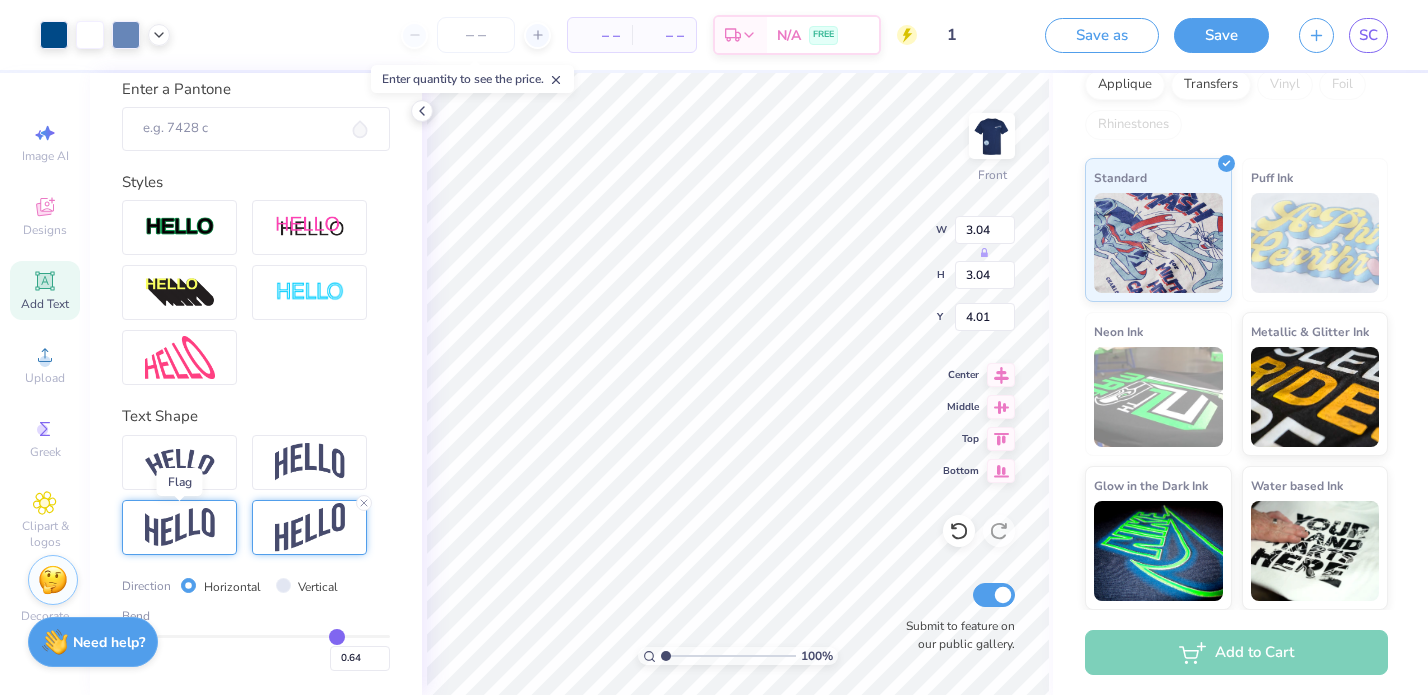 click at bounding box center (180, 527) 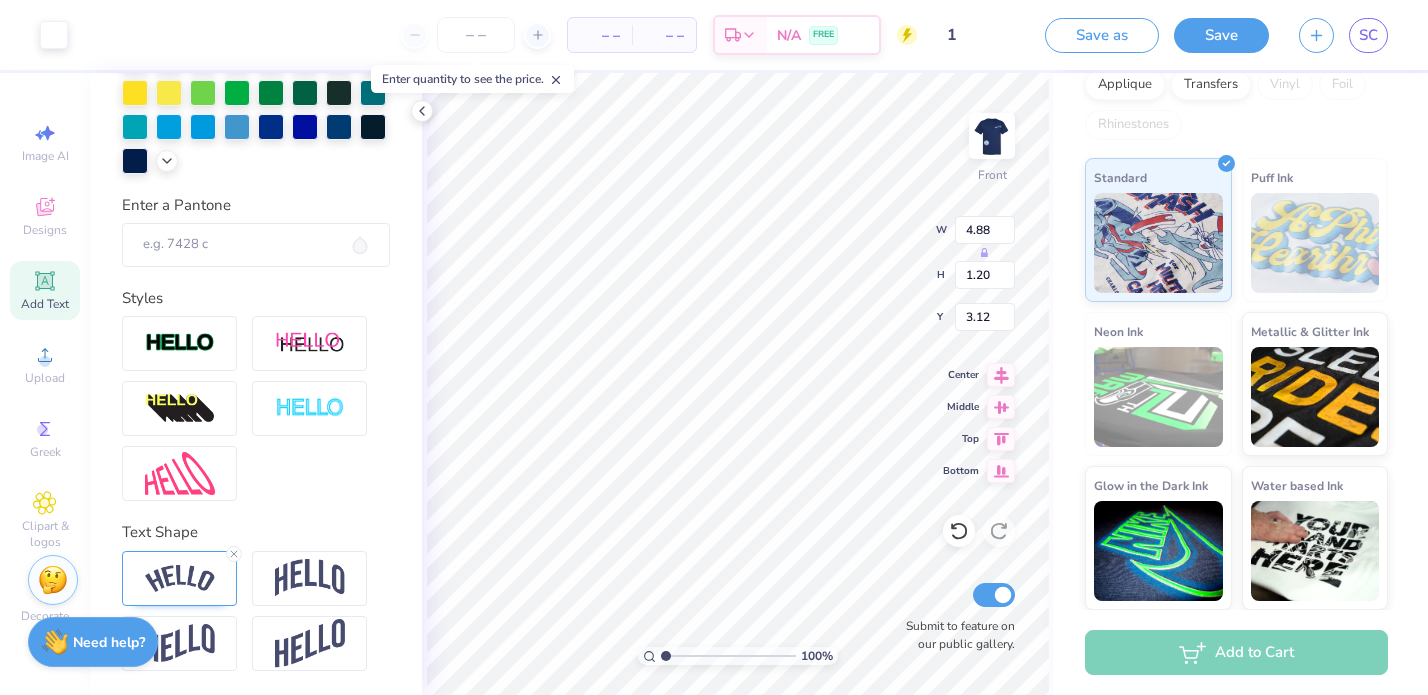 scroll, scrollTop: 468, scrollLeft: 0, axis: vertical 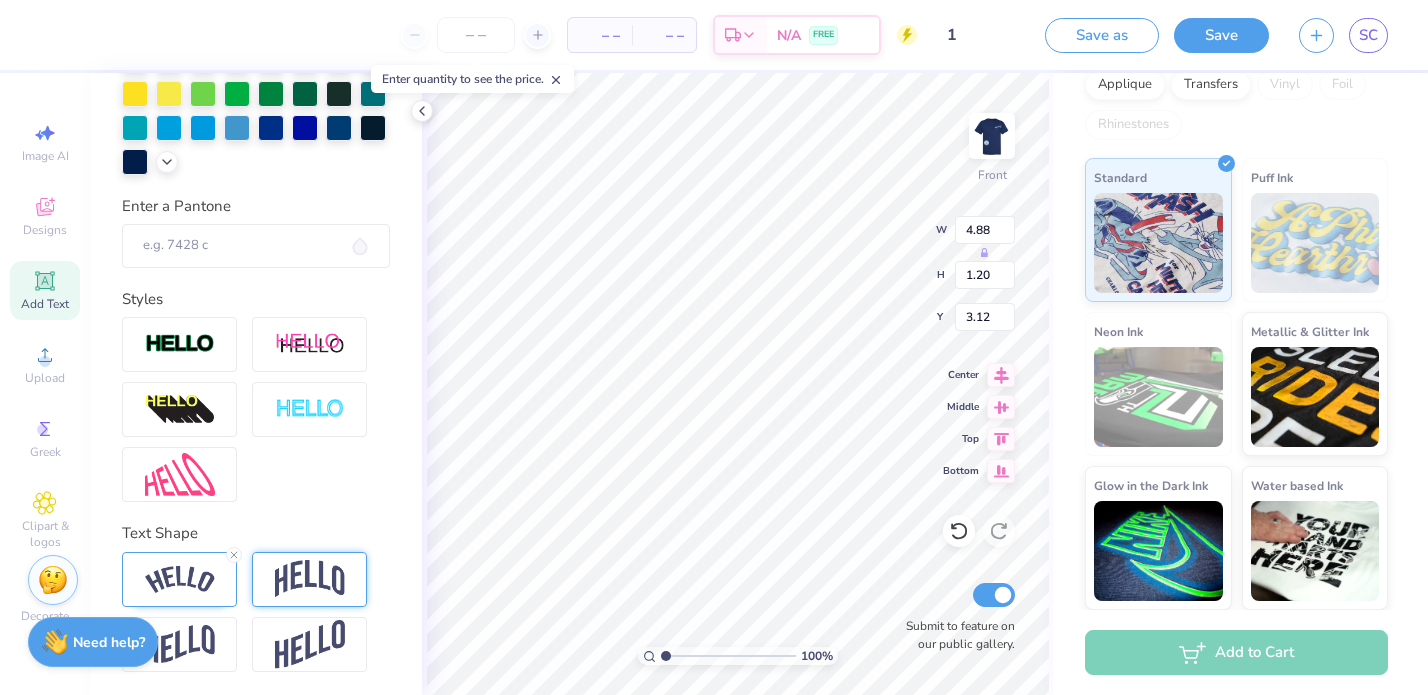 click at bounding box center [309, 579] 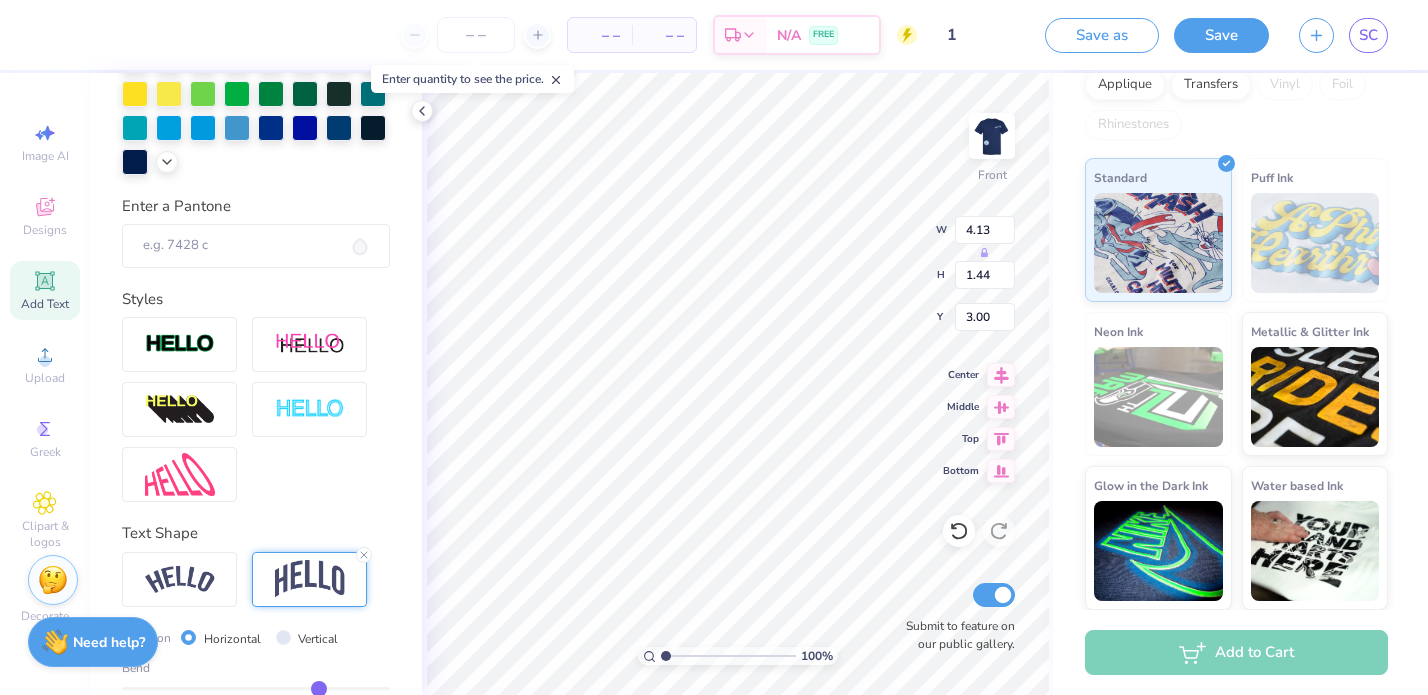 scroll, scrollTop: 585, scrollLeft: 0, axis: vertical 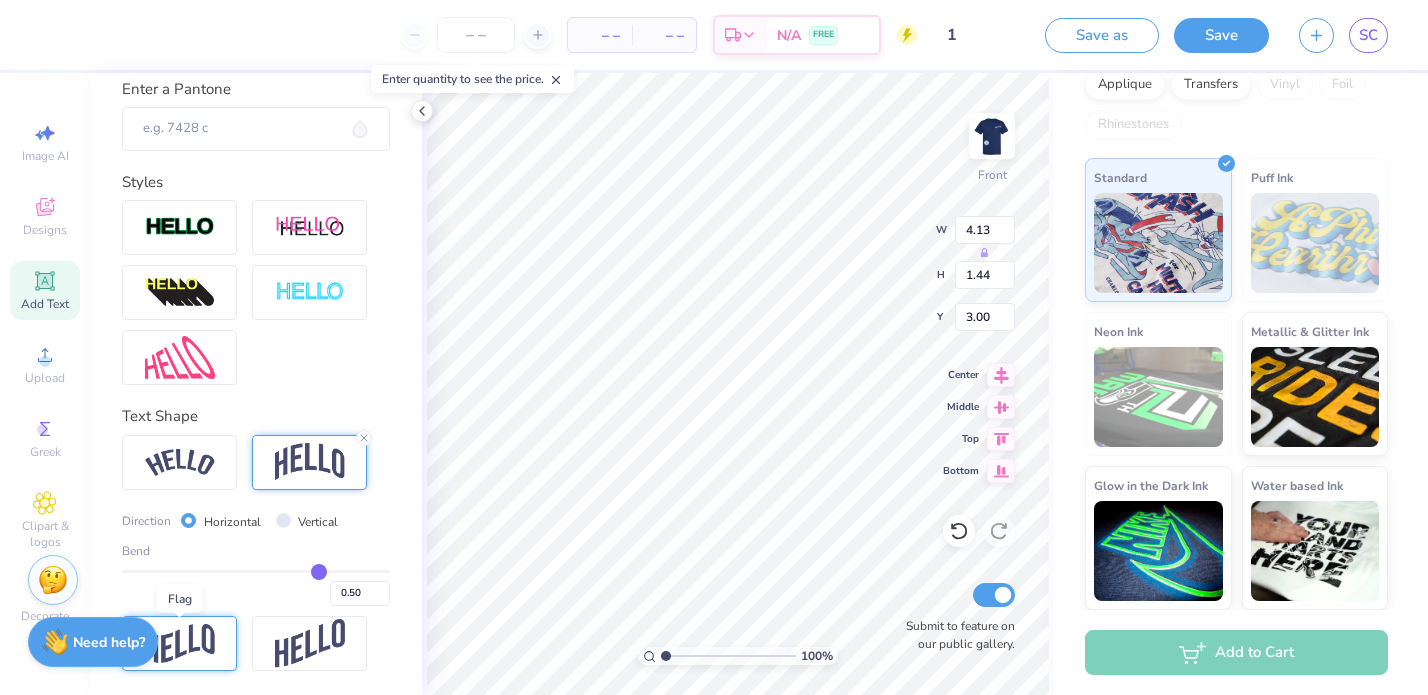 click at bounding box center (180, 643) 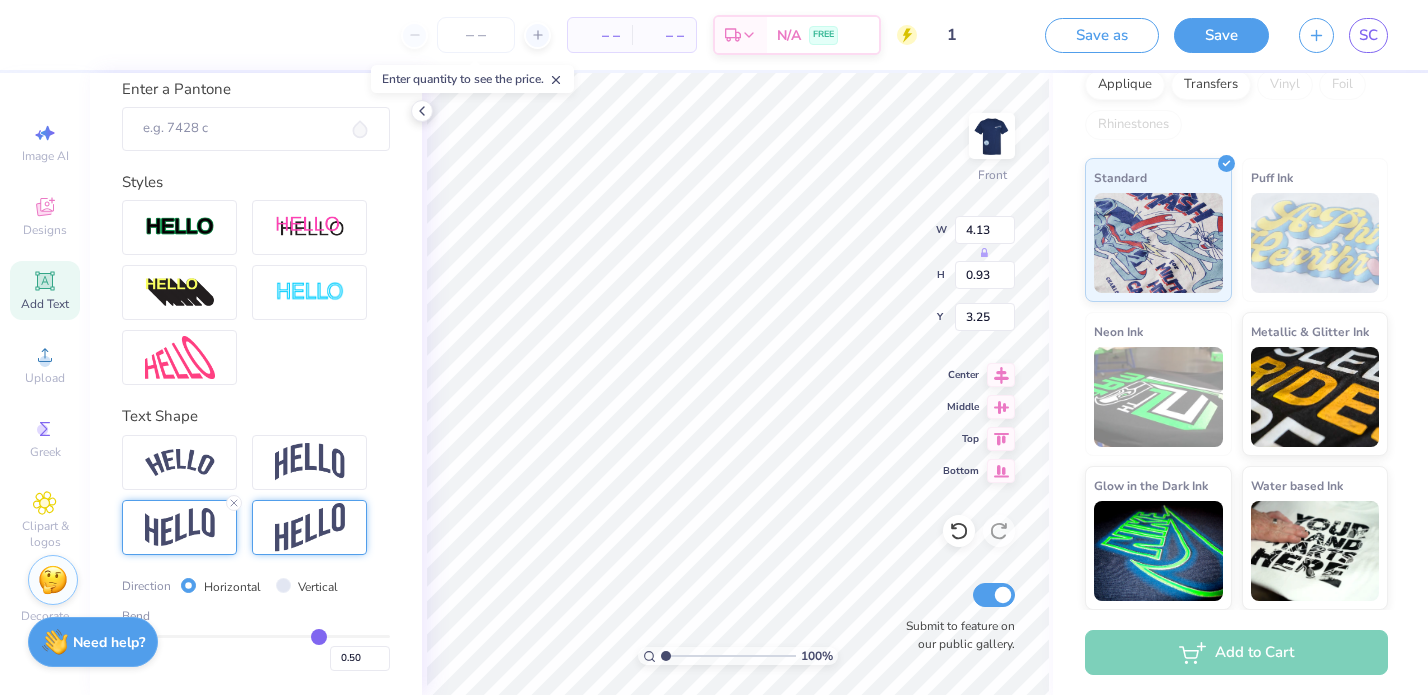 click at bounding box center (310, 527) 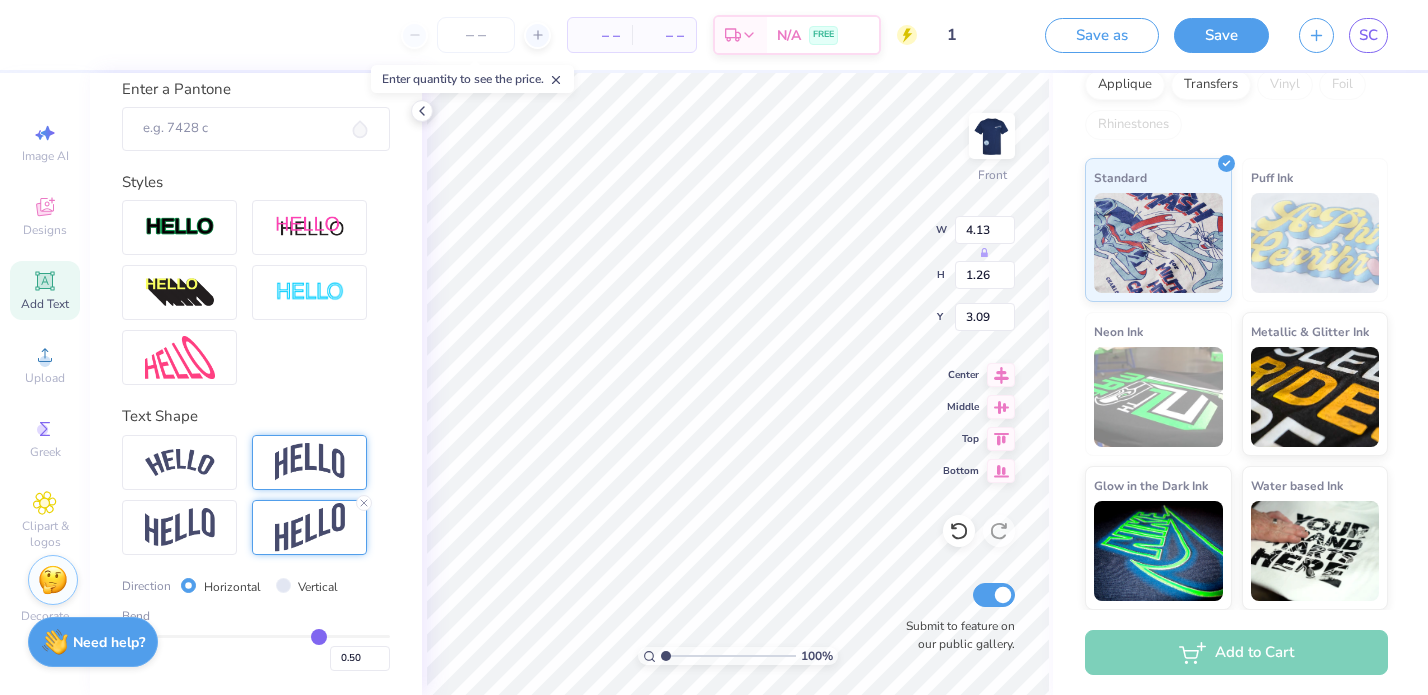 click at bounding box center (310, 462) 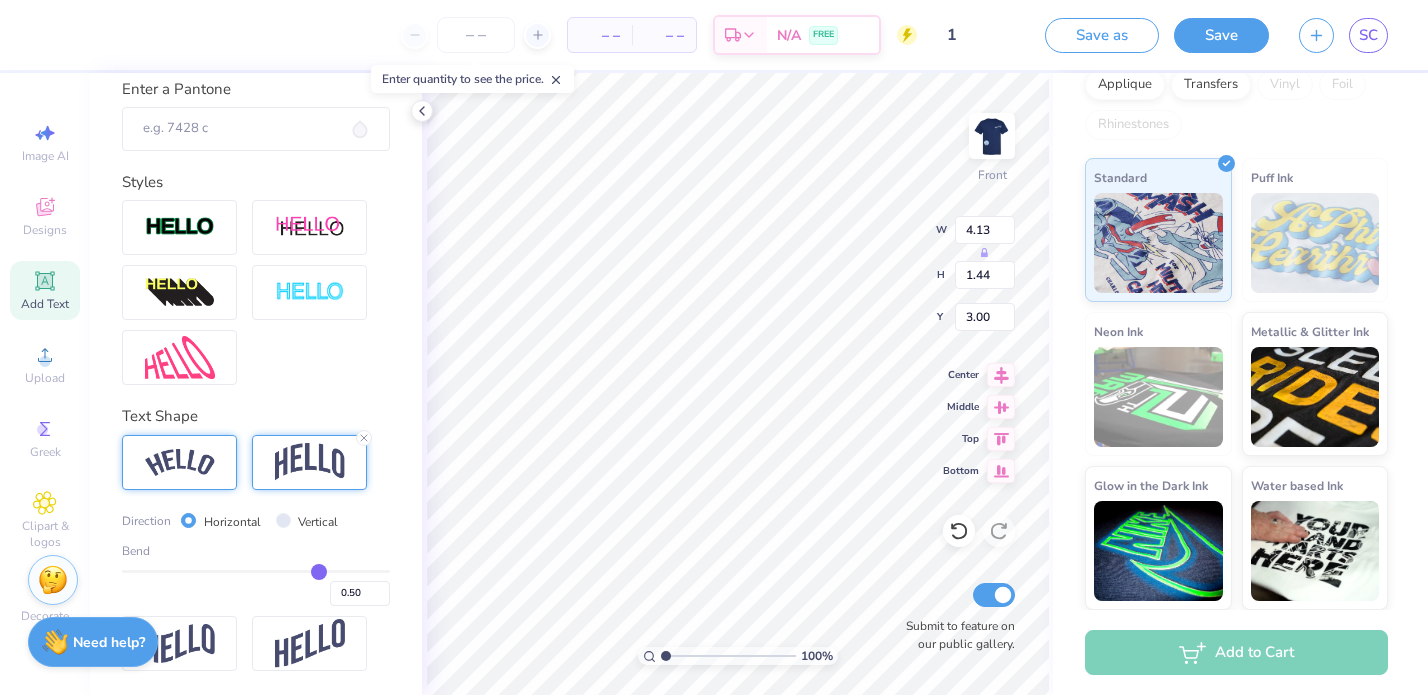 click at bounding box center (179, 462) 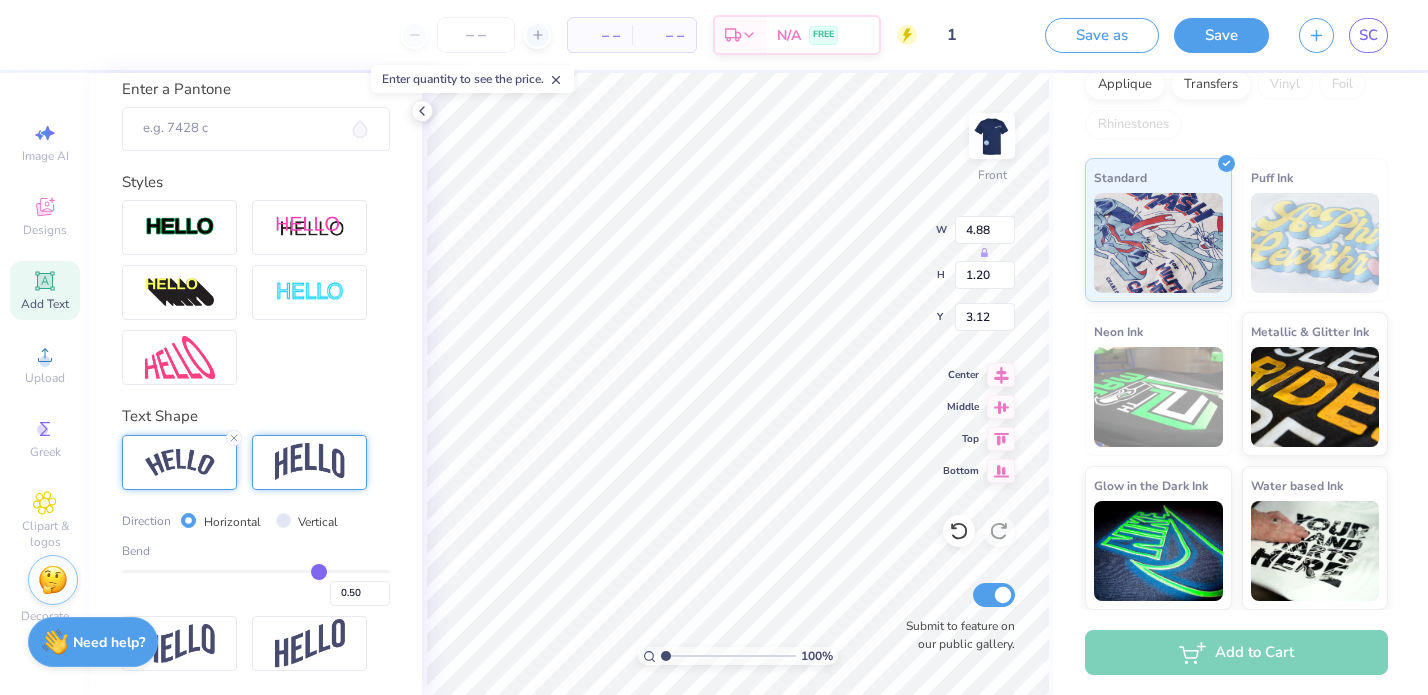 click at bounding box center [309, 462] 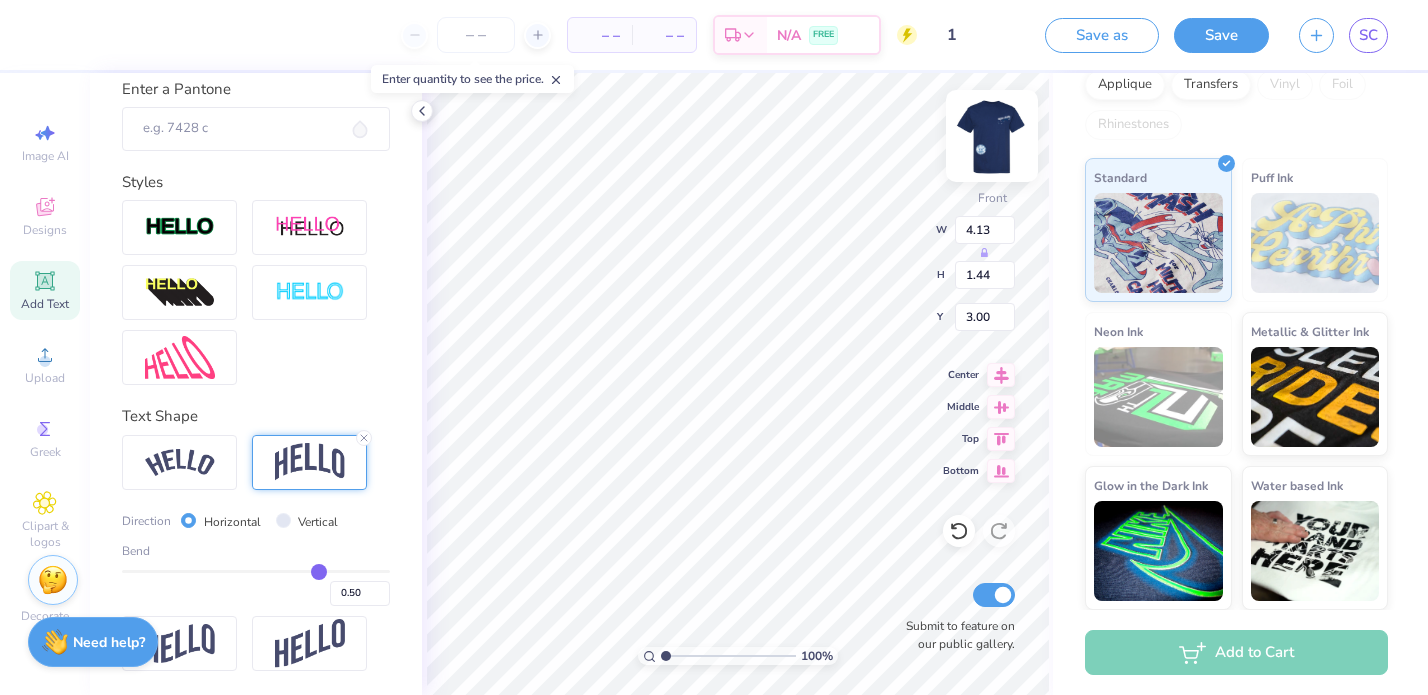 click at bounding box center (992, 136) 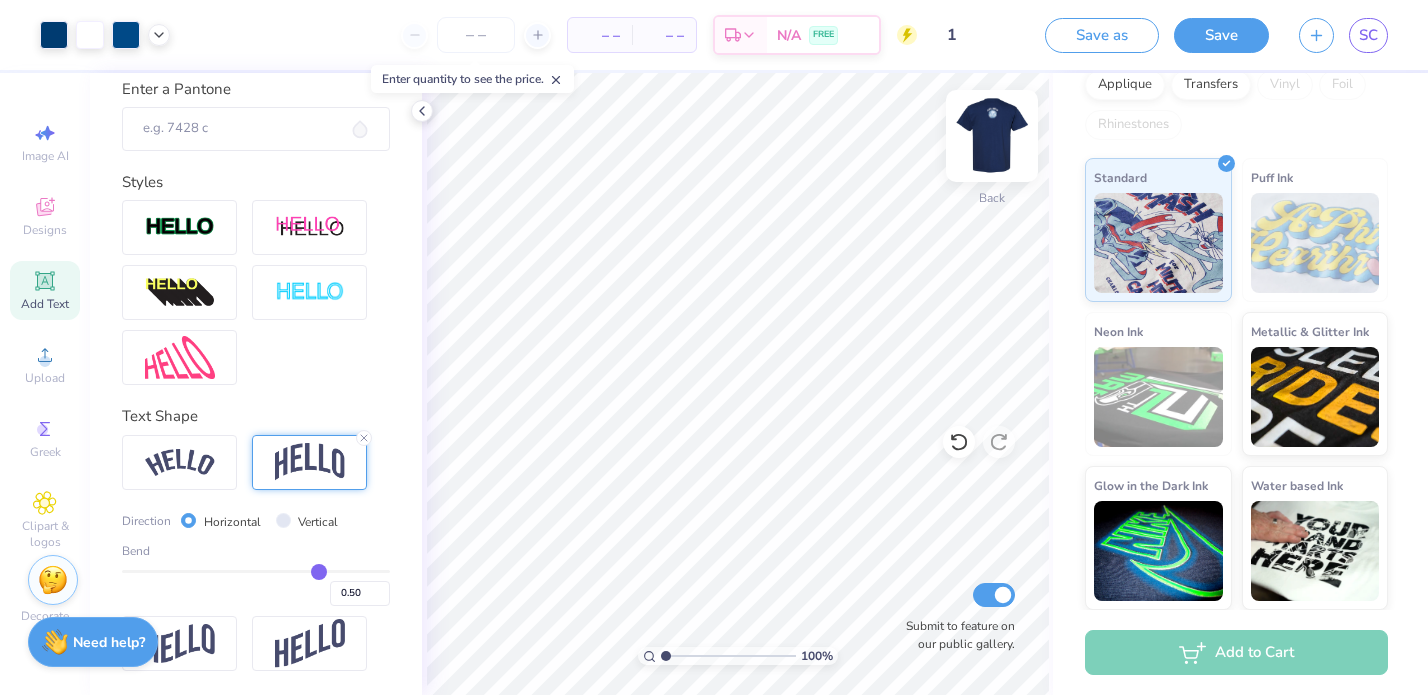 click at bounding box center [992, 136] 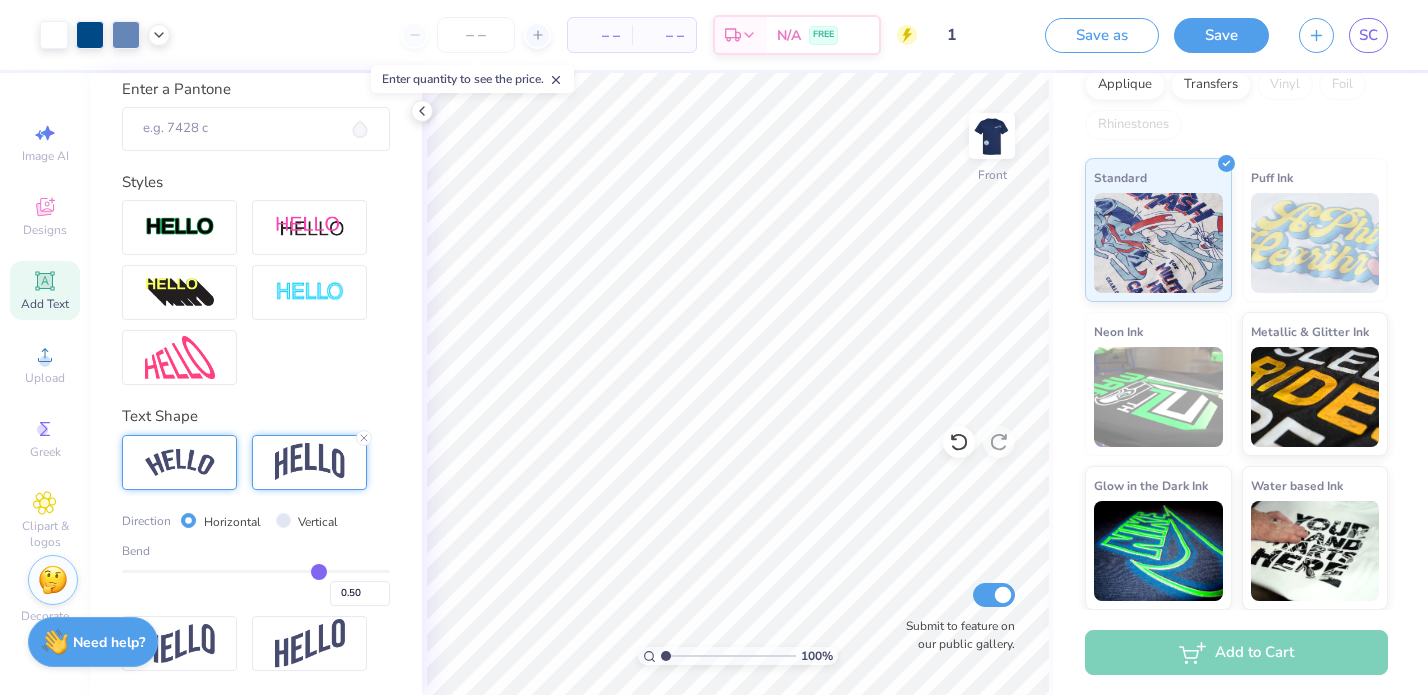click at bounding box center (180, 462) 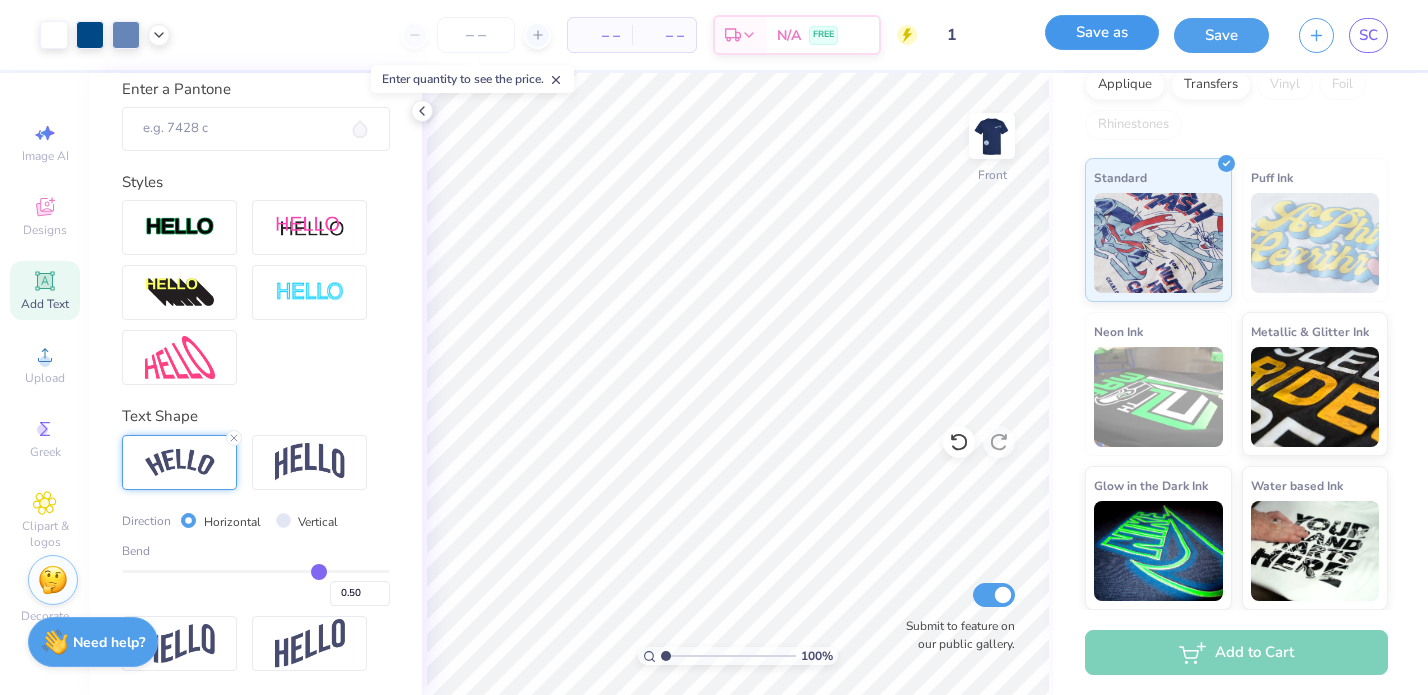 click on "Save as" at bounding box center [1102, 32] 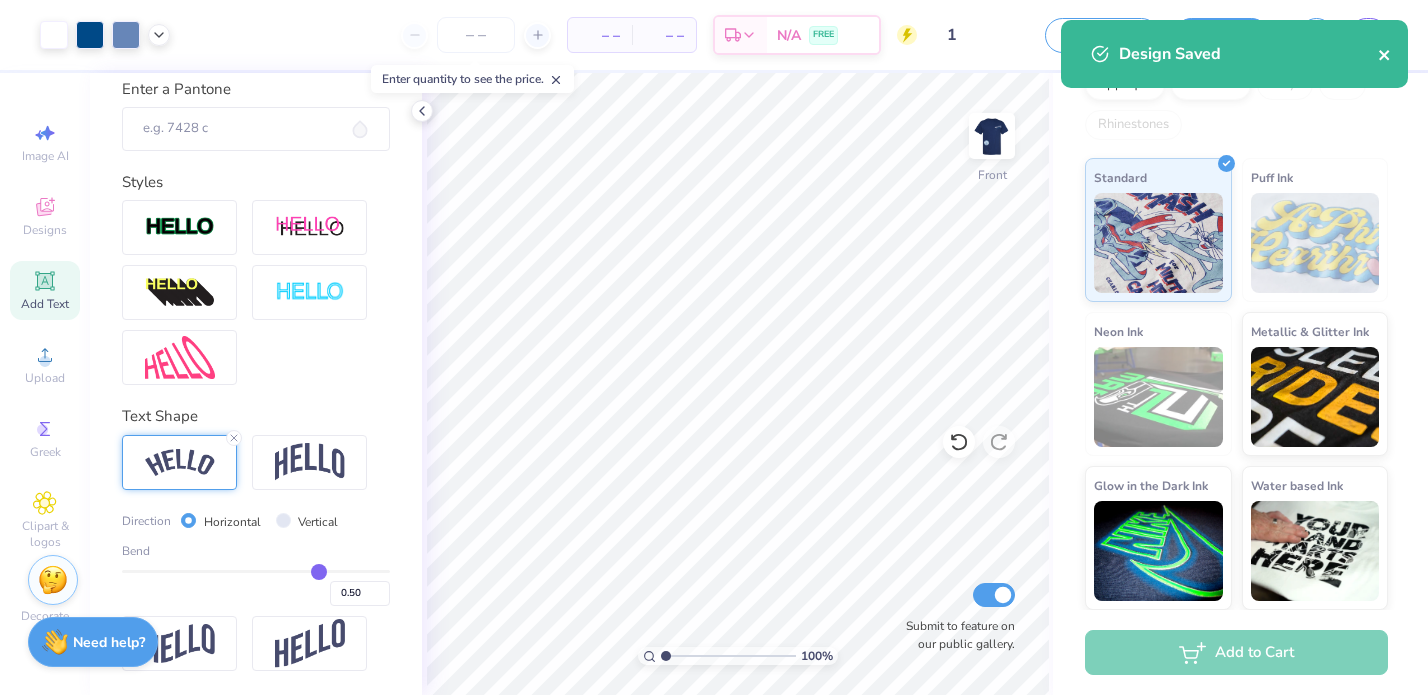 click 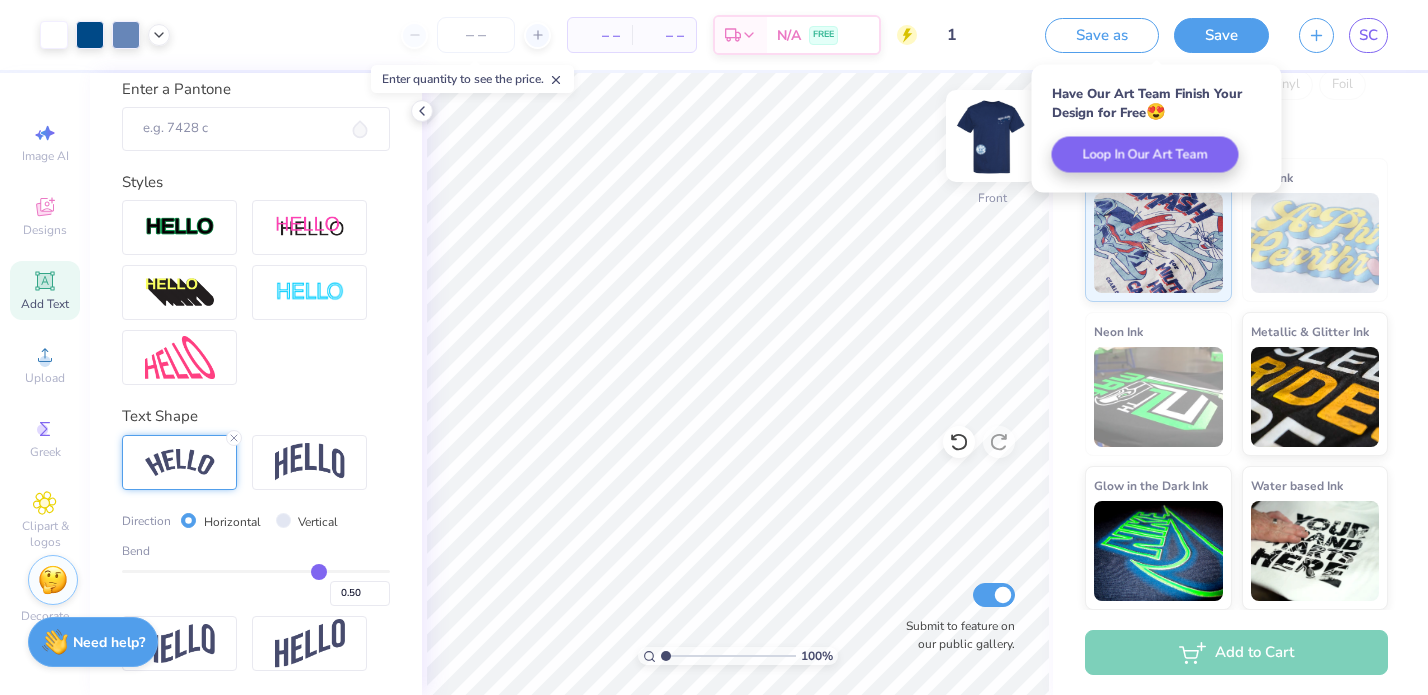 click at bounding box center (992, 136) 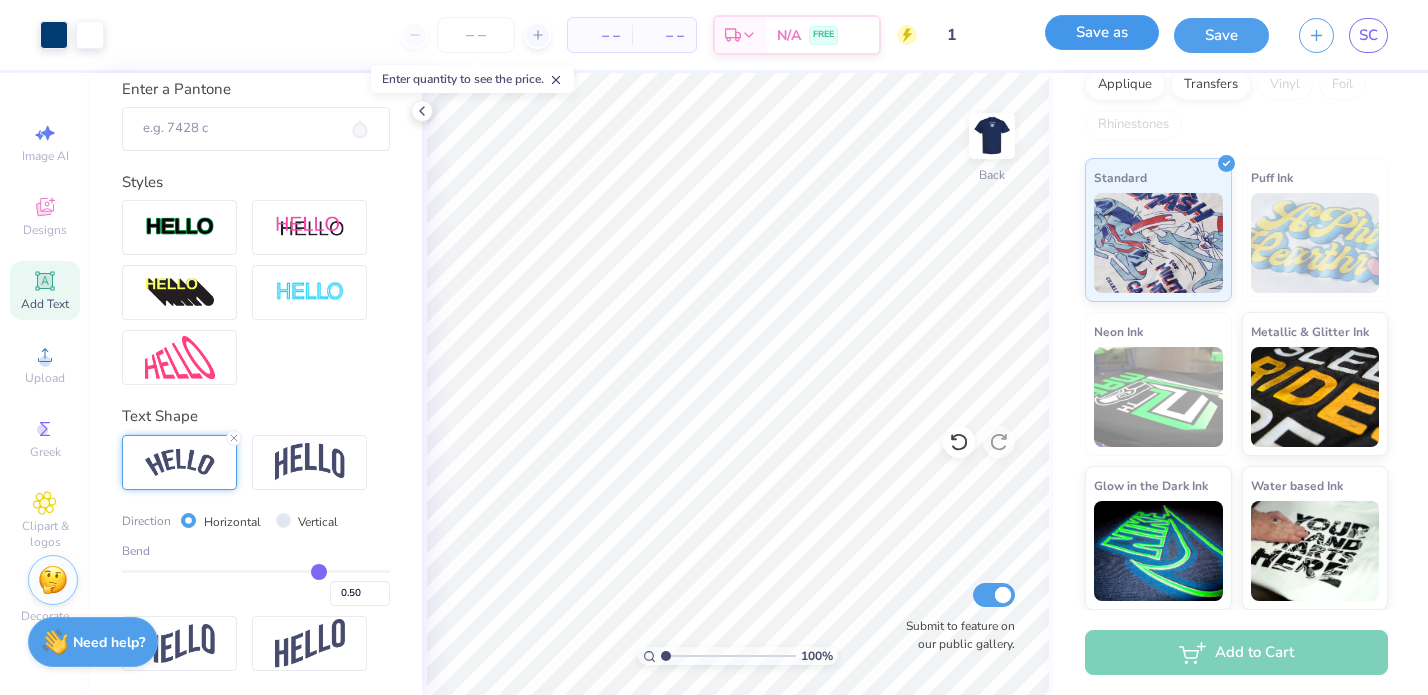 click on "Save as" at bounding box center [1102, 32] 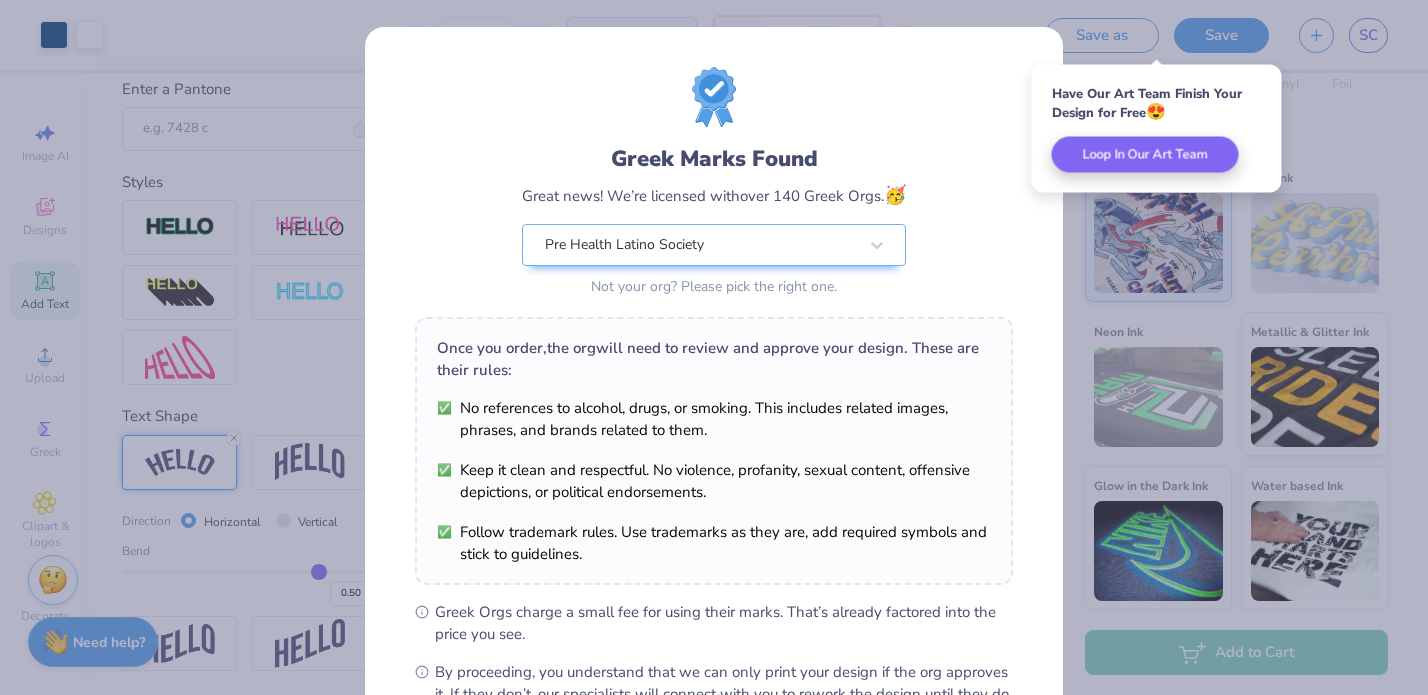 click on "Greek Marks Found Great news! We’re licensed with  over 140 Greek Orgs. 🥳 Pre Health Latino Society Not your org? Please pick the right one." at bounding box center (714, 184) 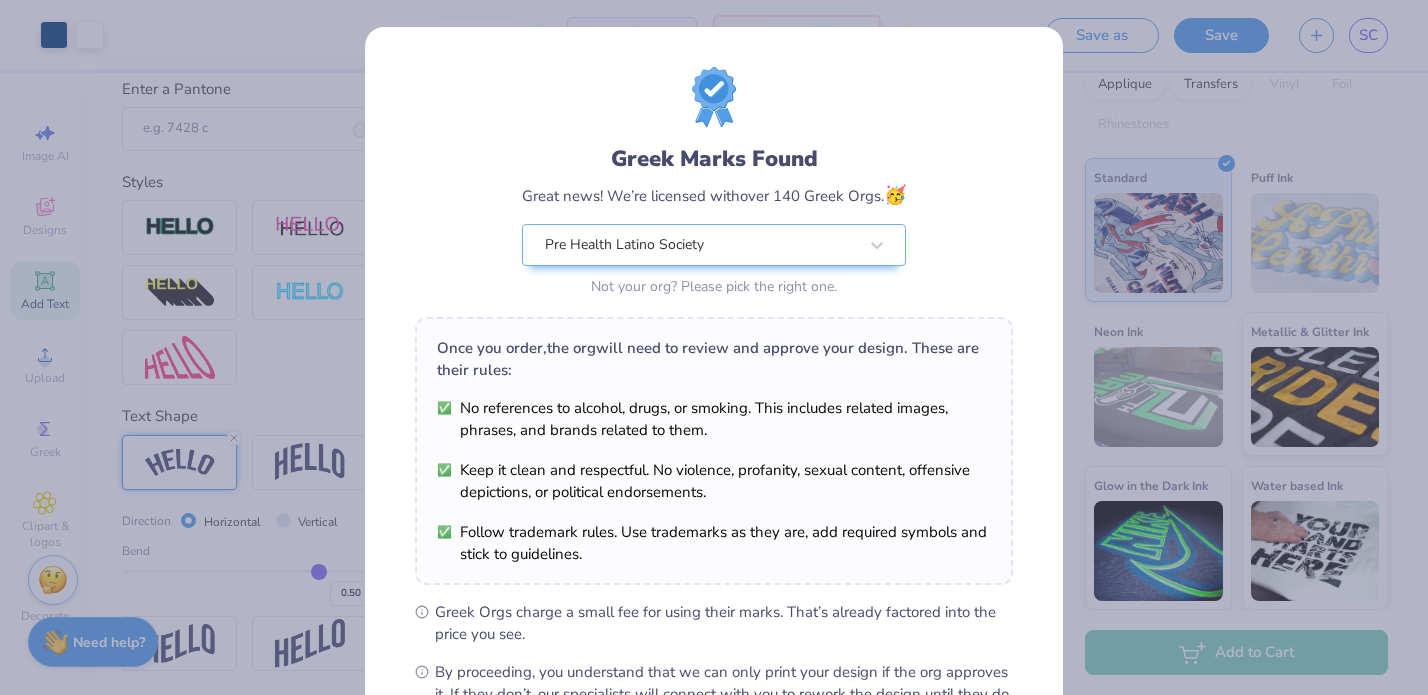 scroll, scrollTop: 241, scrollLeft: 0, axis: vertical 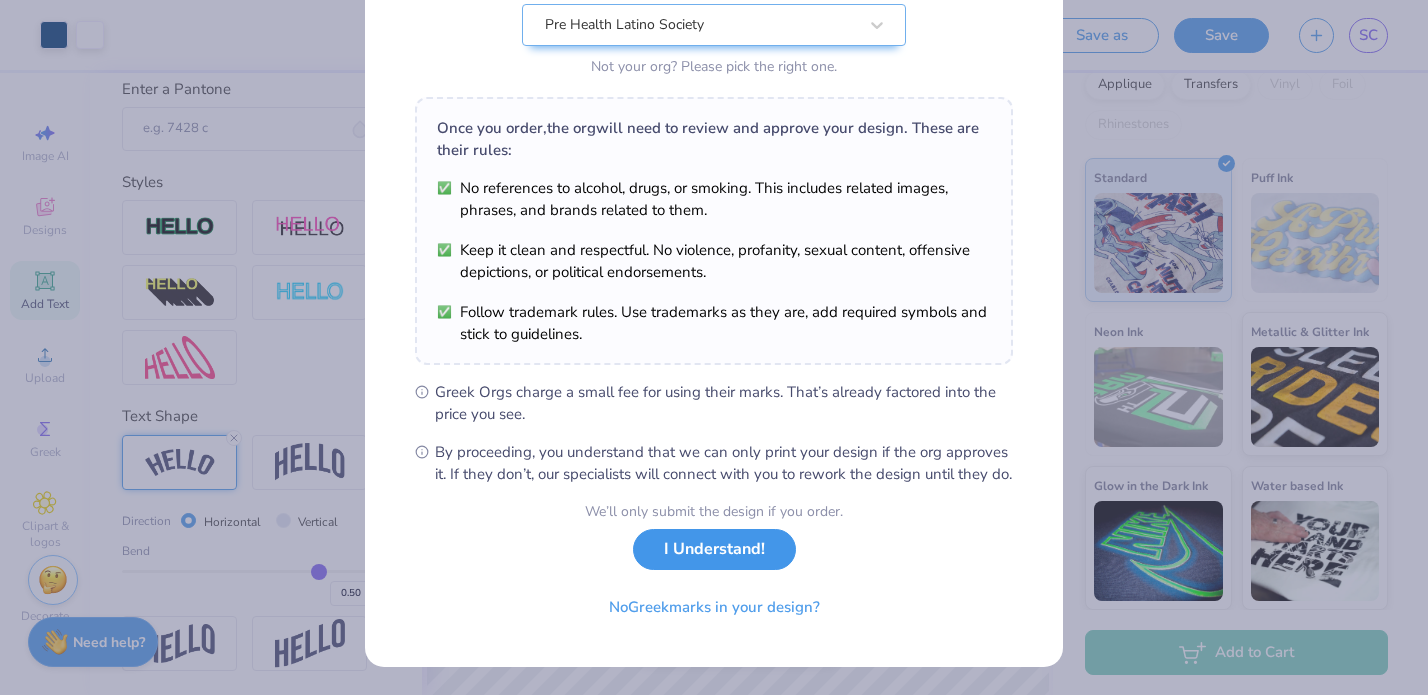 click on "I Understand!" at bounding box center (714, 549) 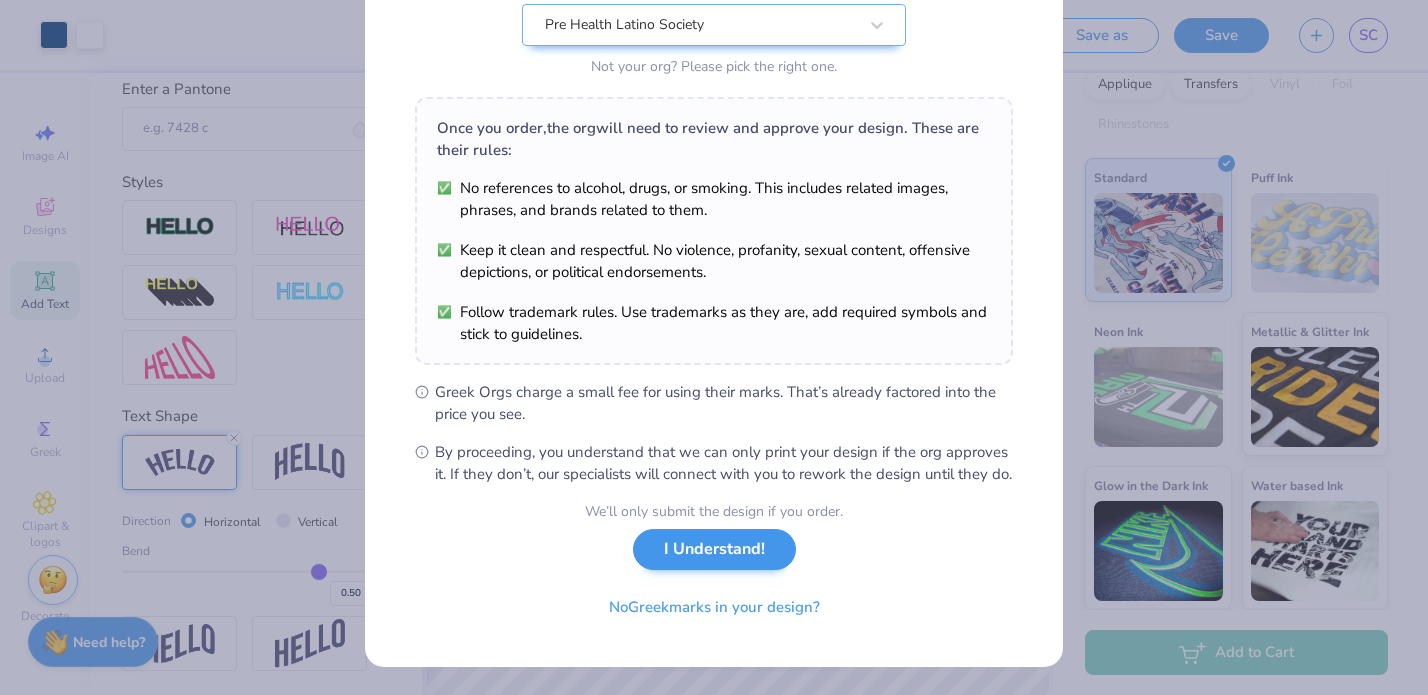 scroll, scrollTop: 0, scrollLeft: 0, axis: both 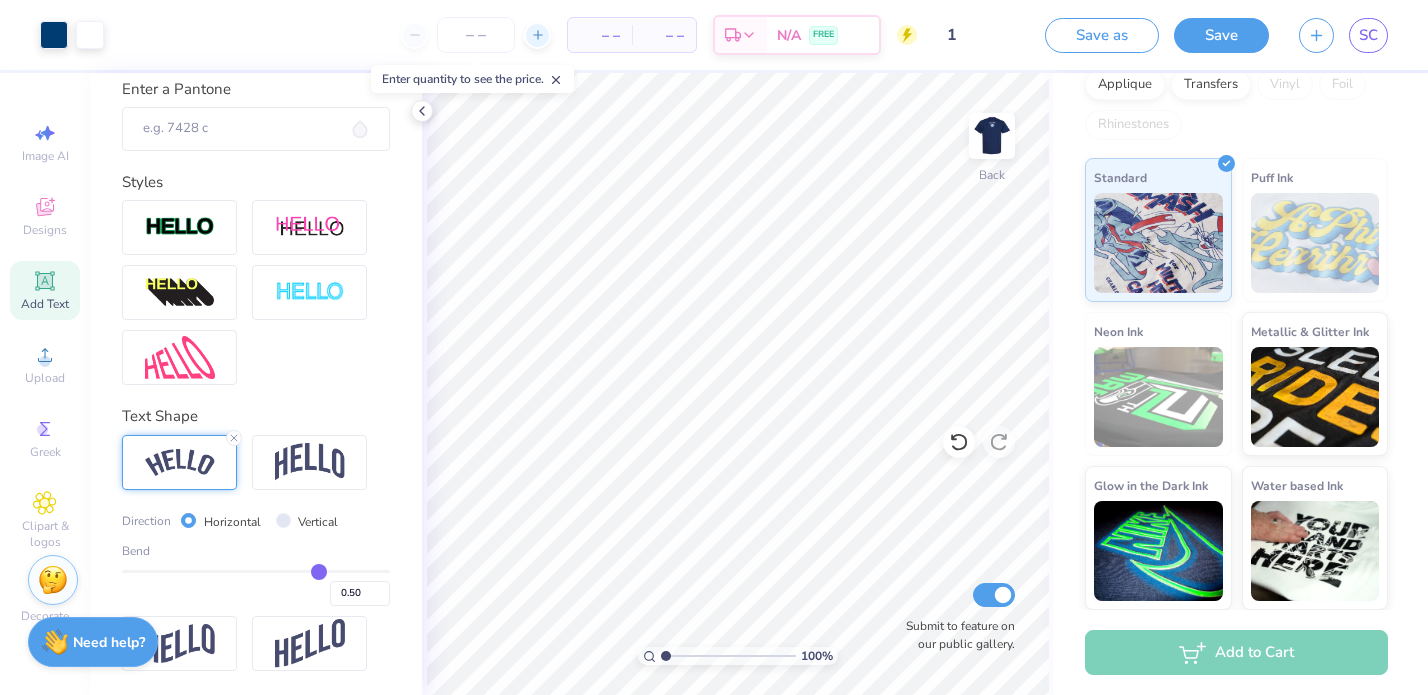 click 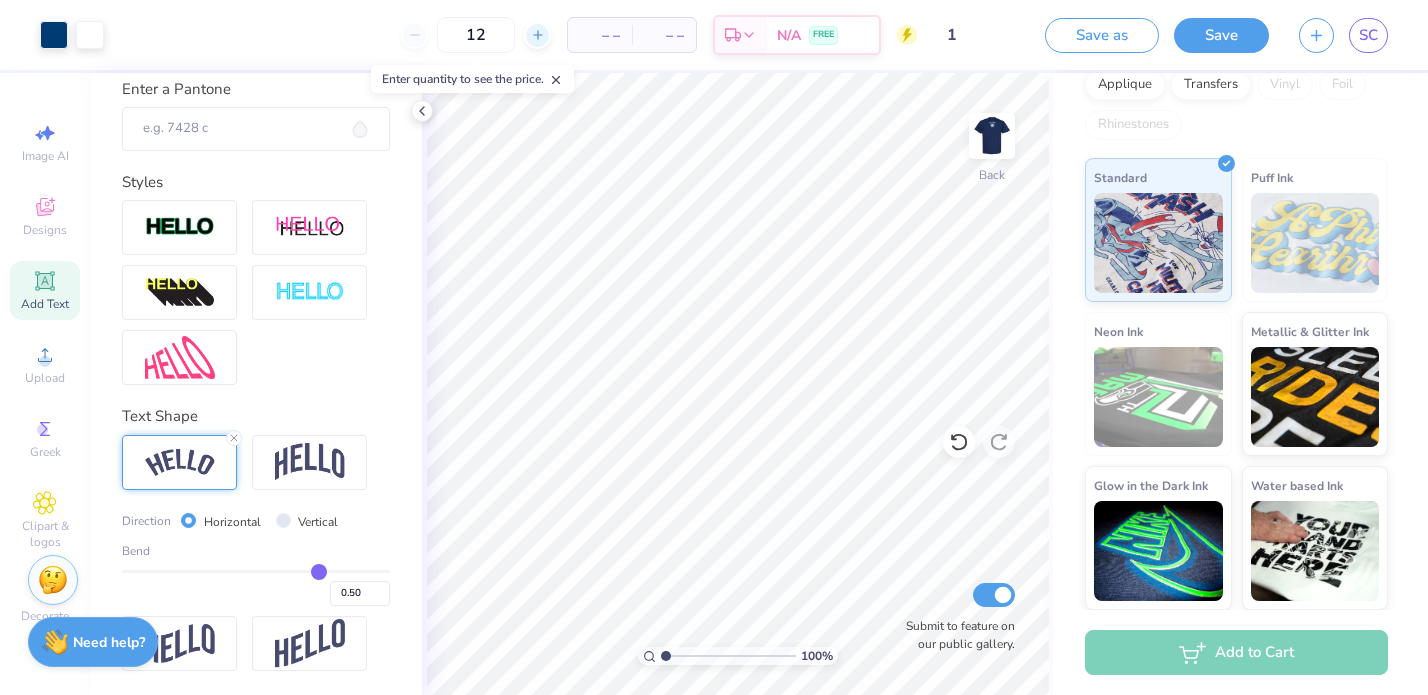 click 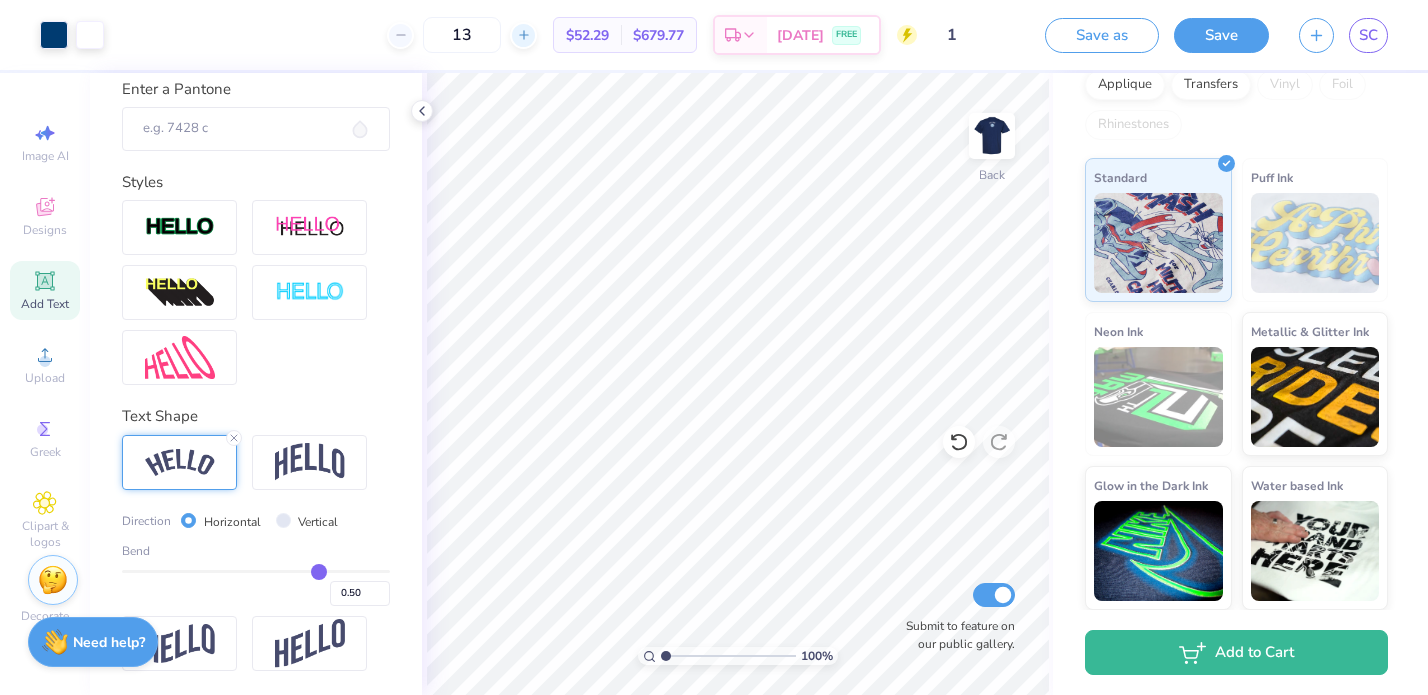 click 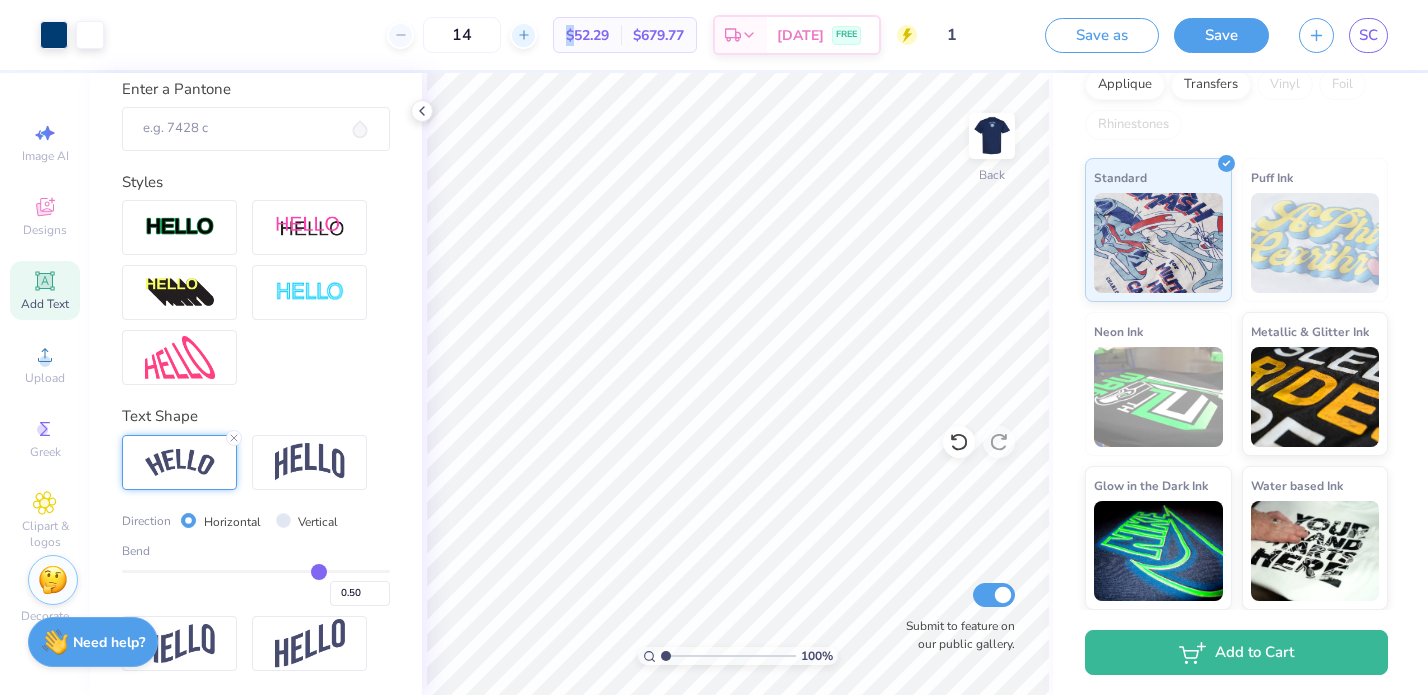 click 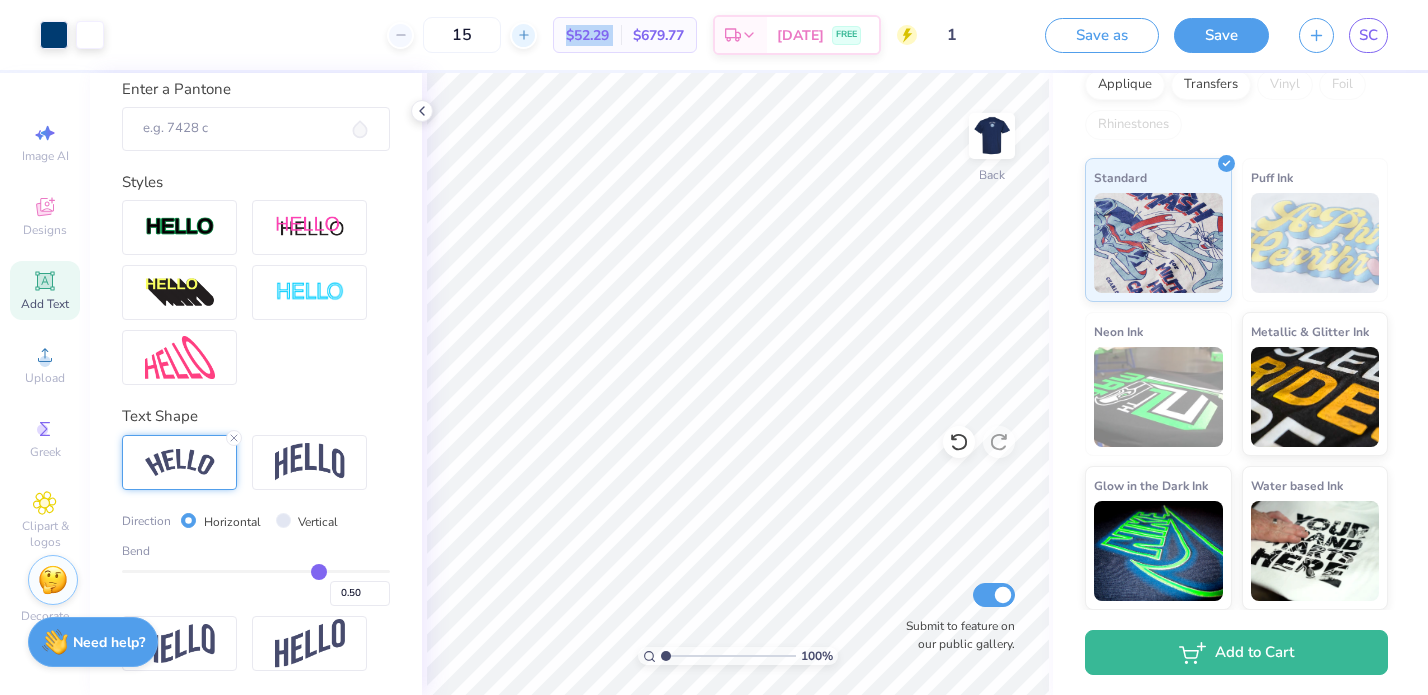 click 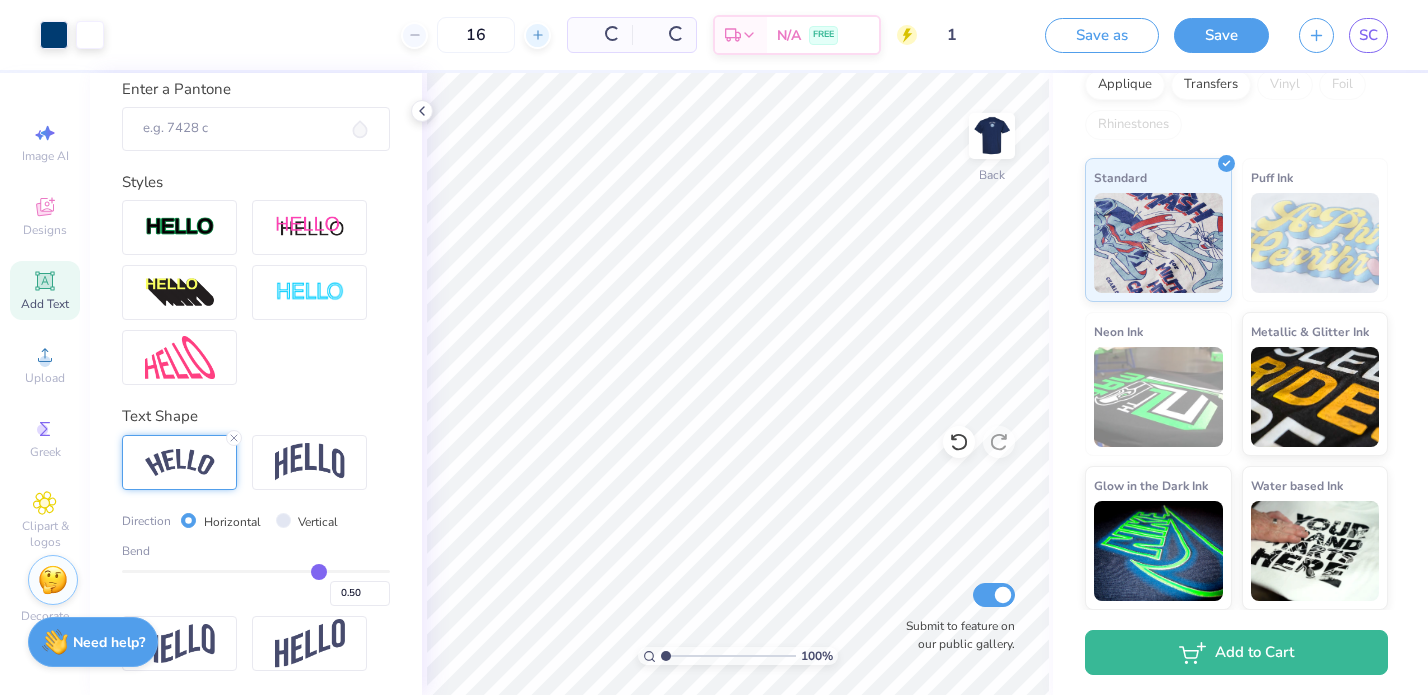 click on "16" at bounding box center [476, 35] 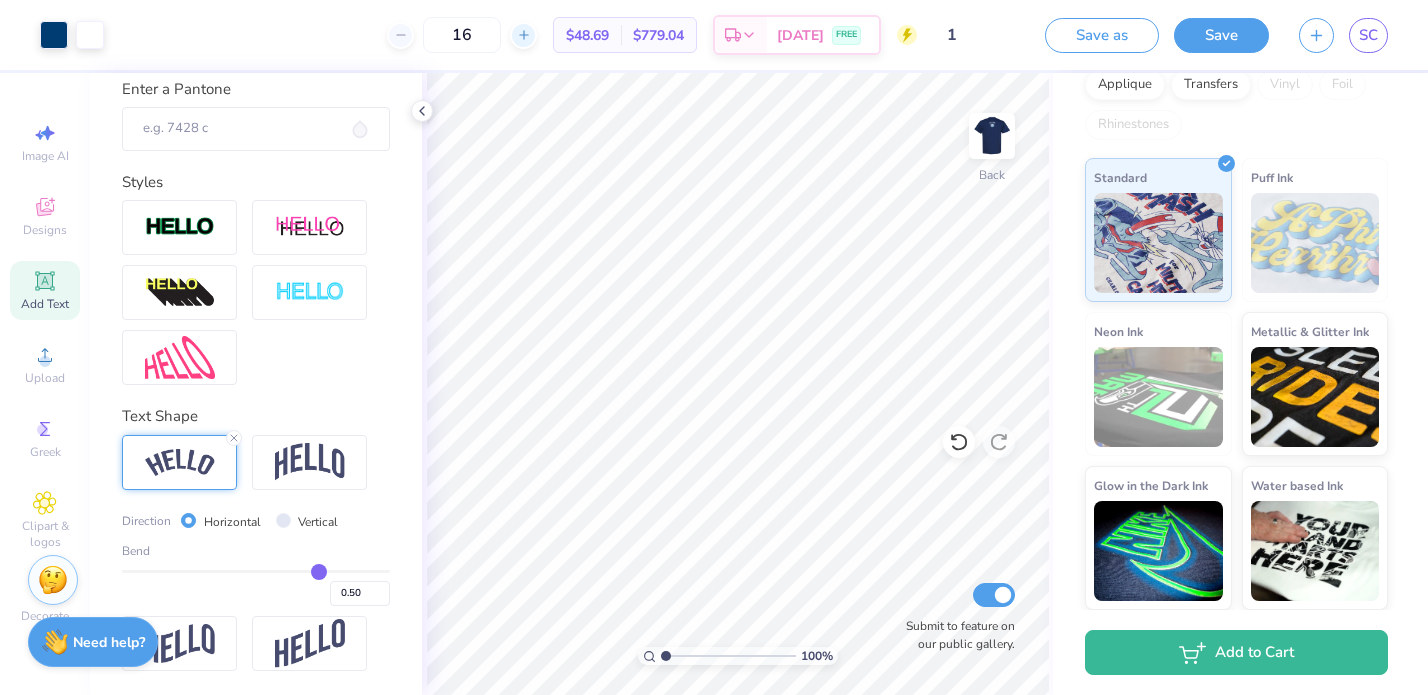 click at bounding box center (523, 35) 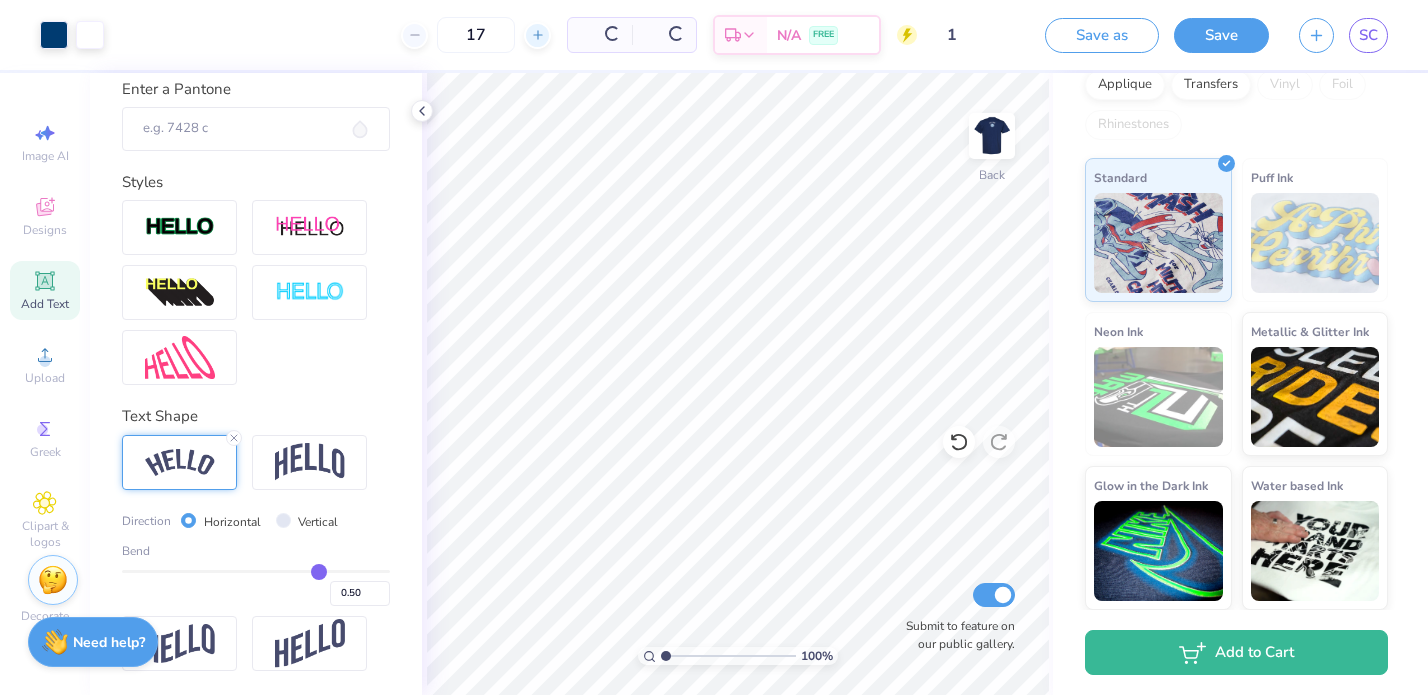 click at bounding box center [537, 35] 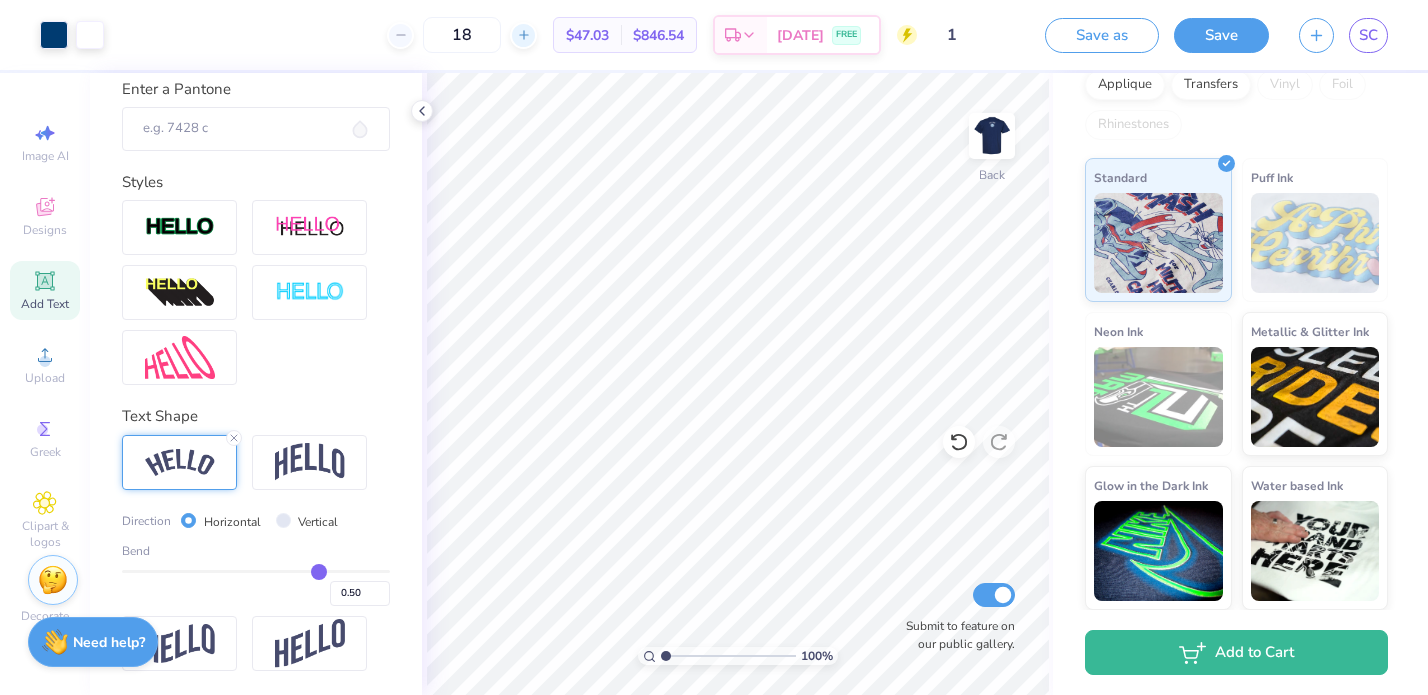 click 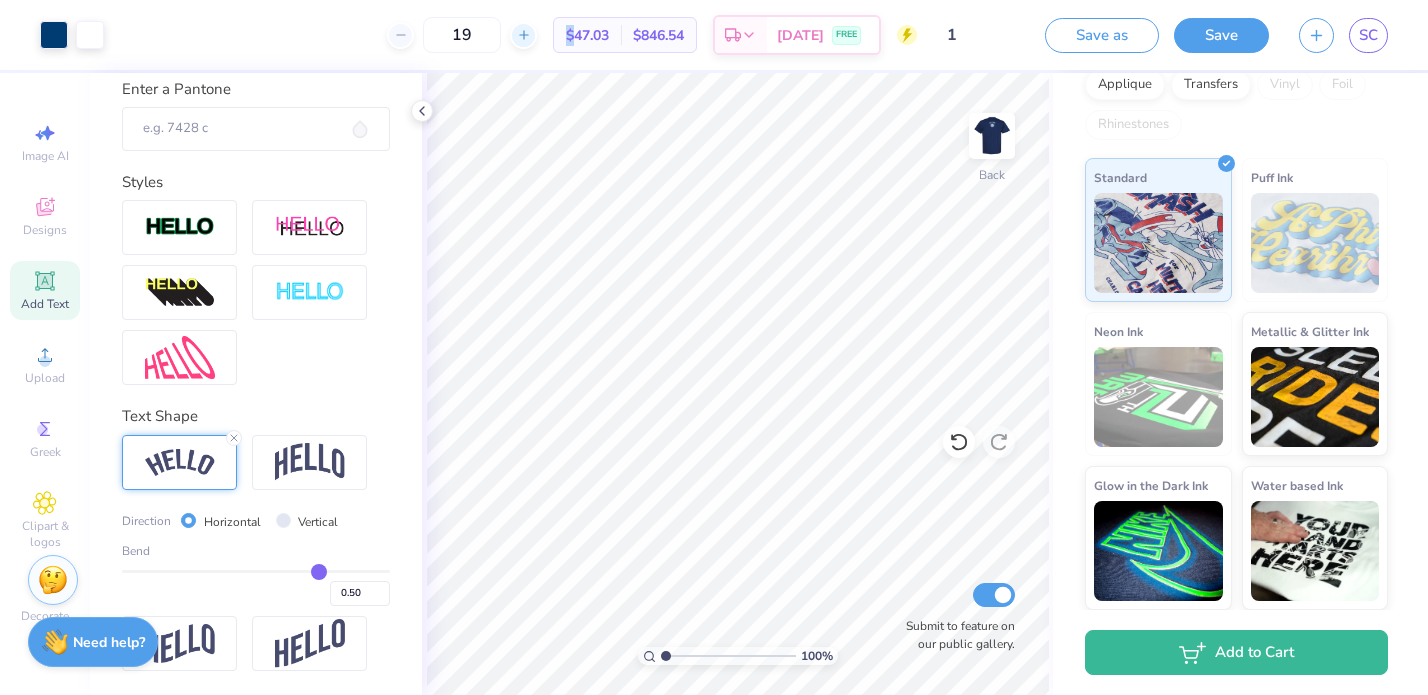 click 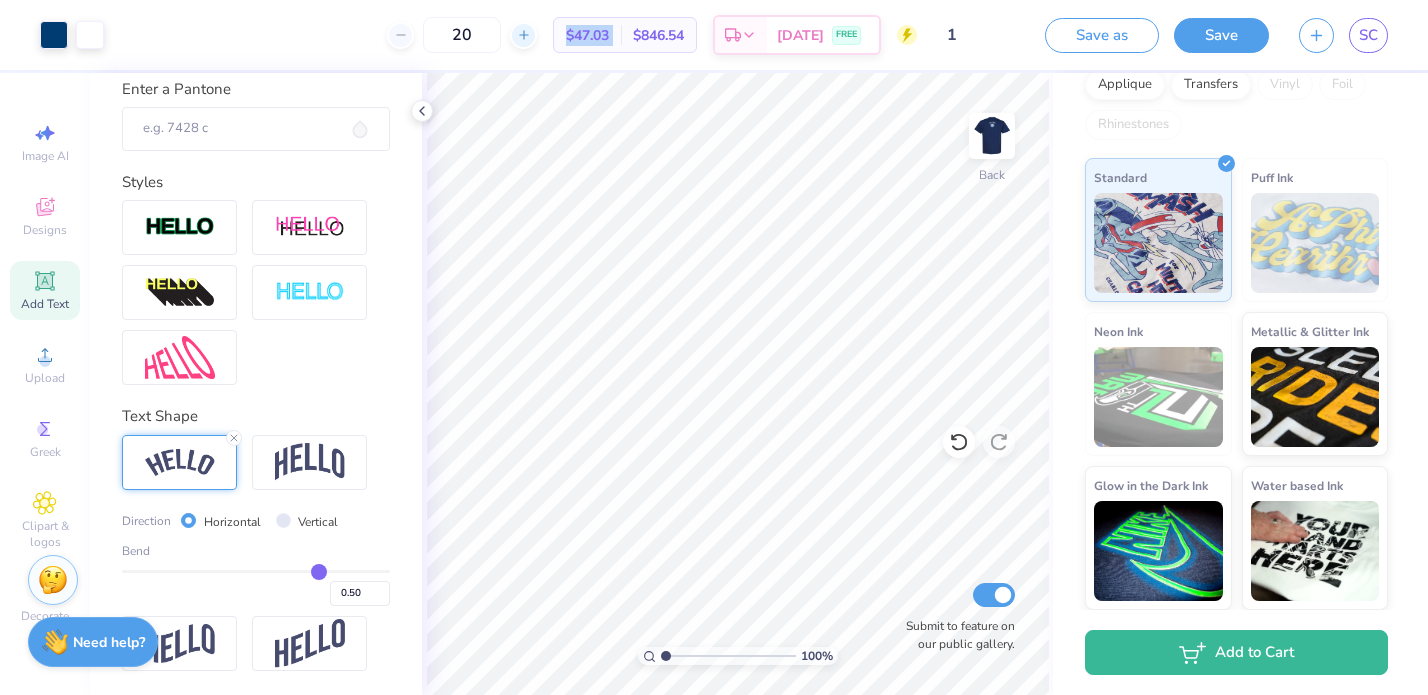 click 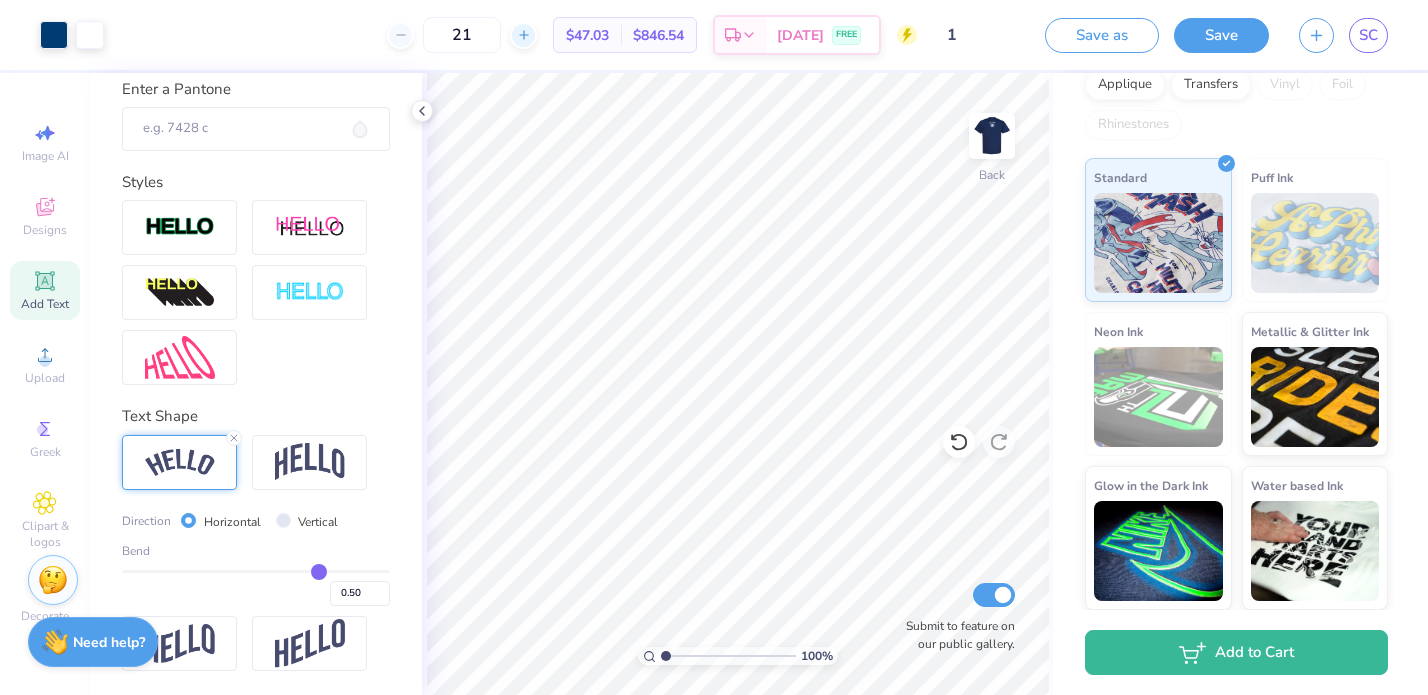 click 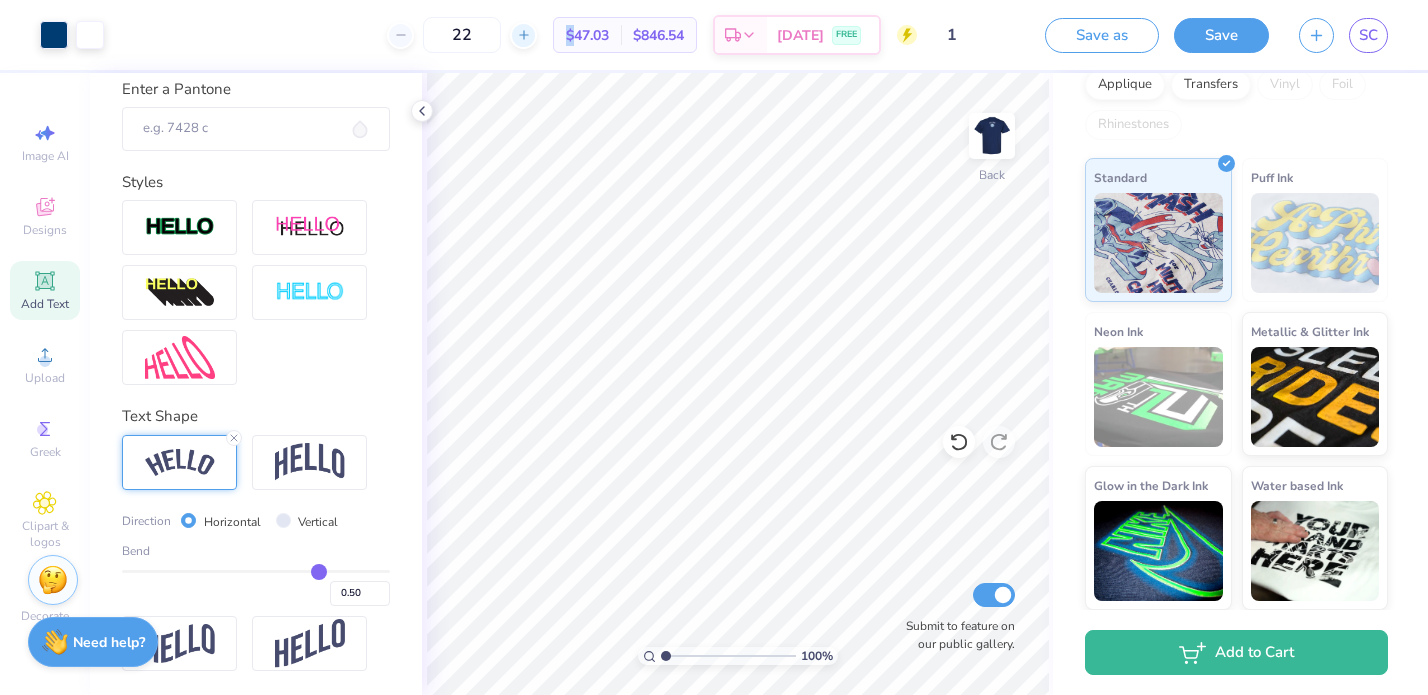 click 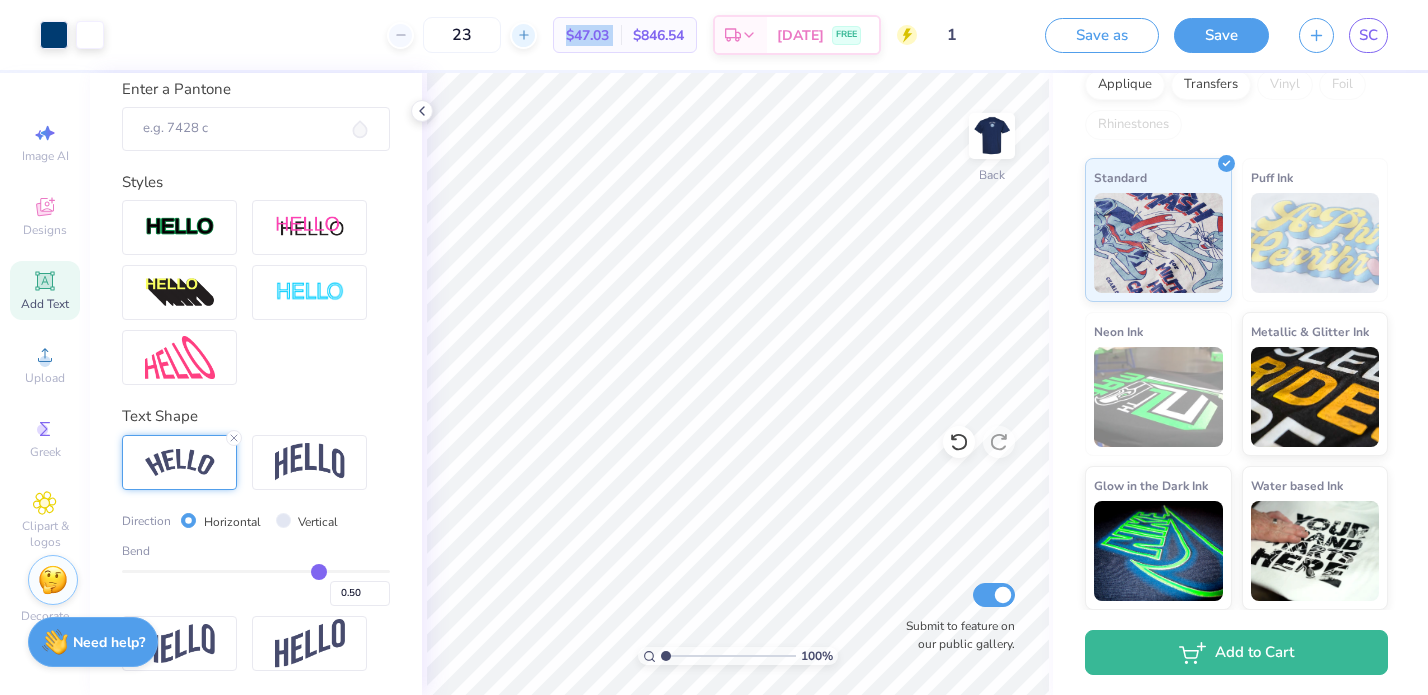 click 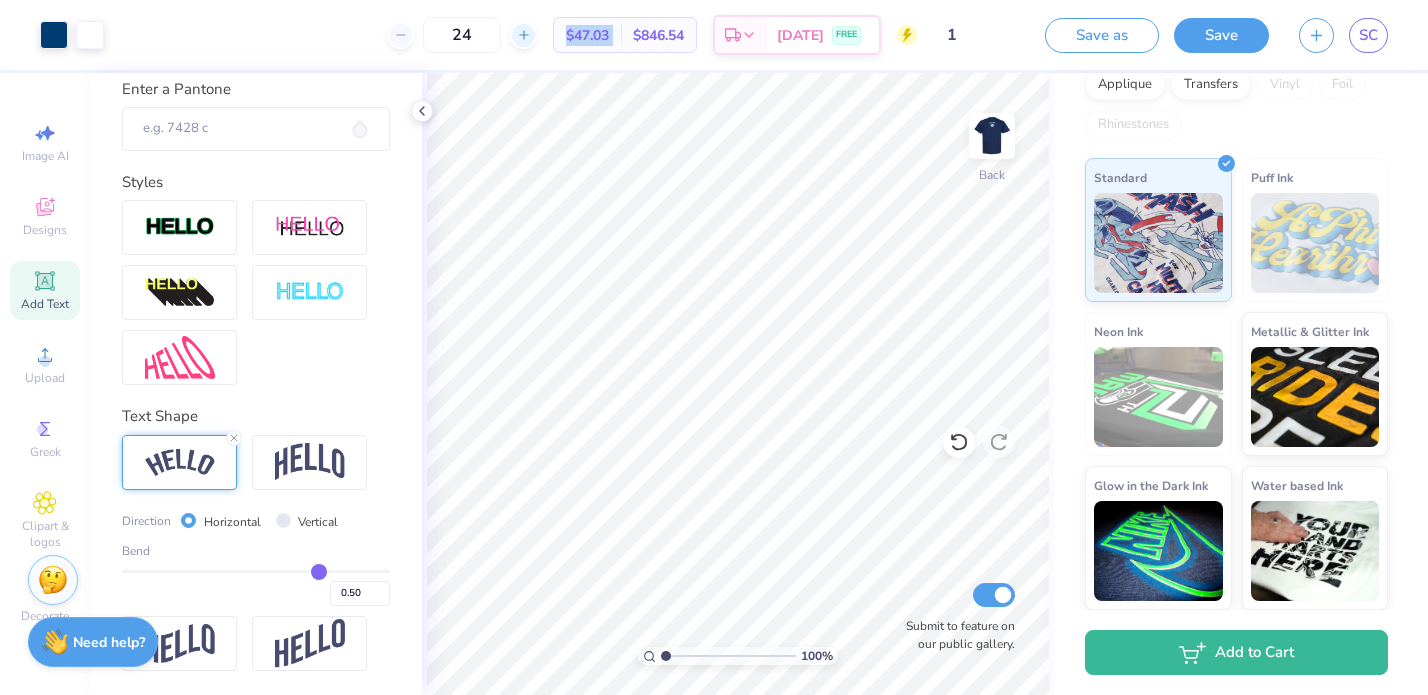 click 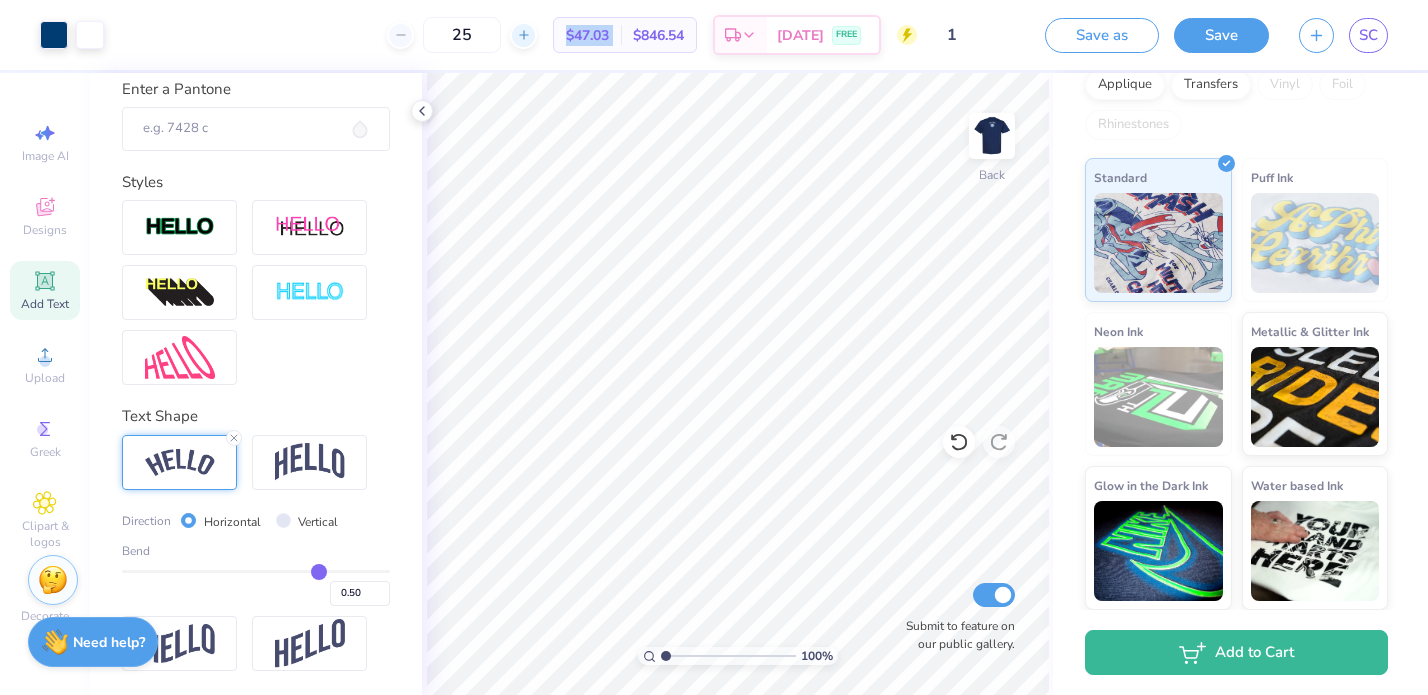 click 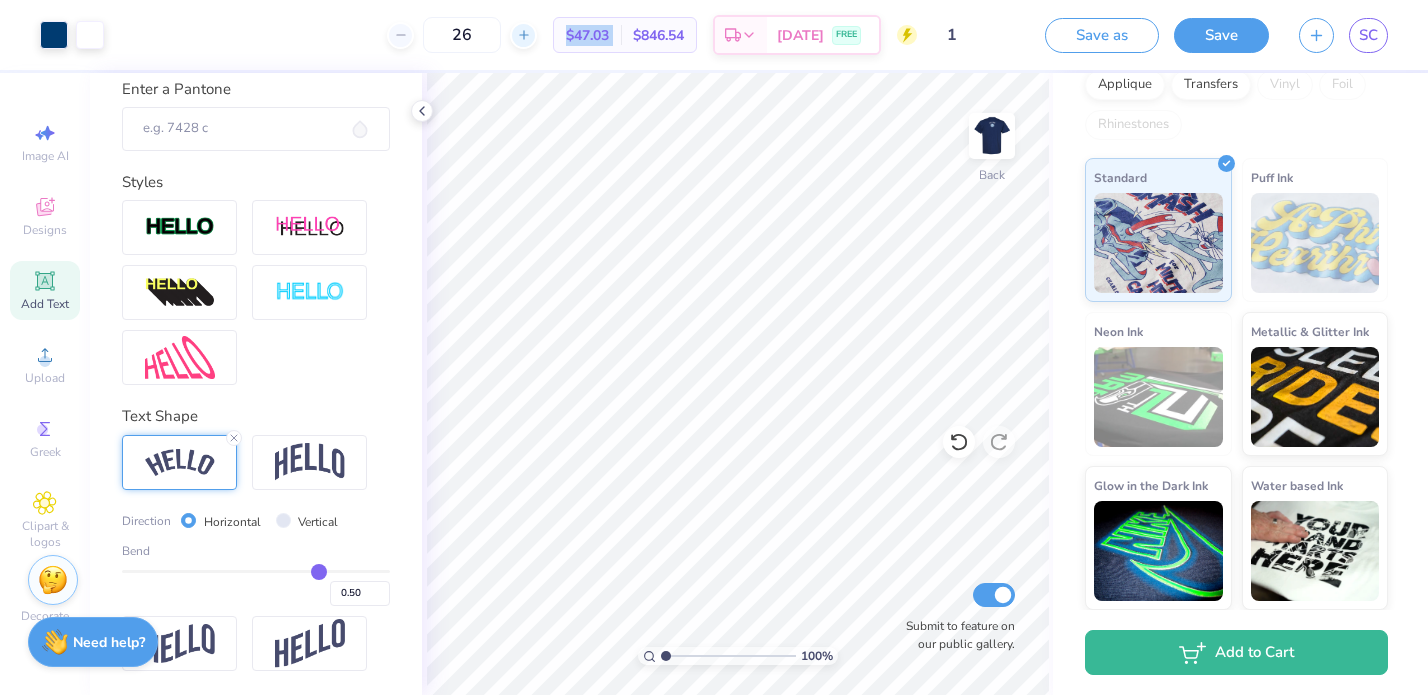 click 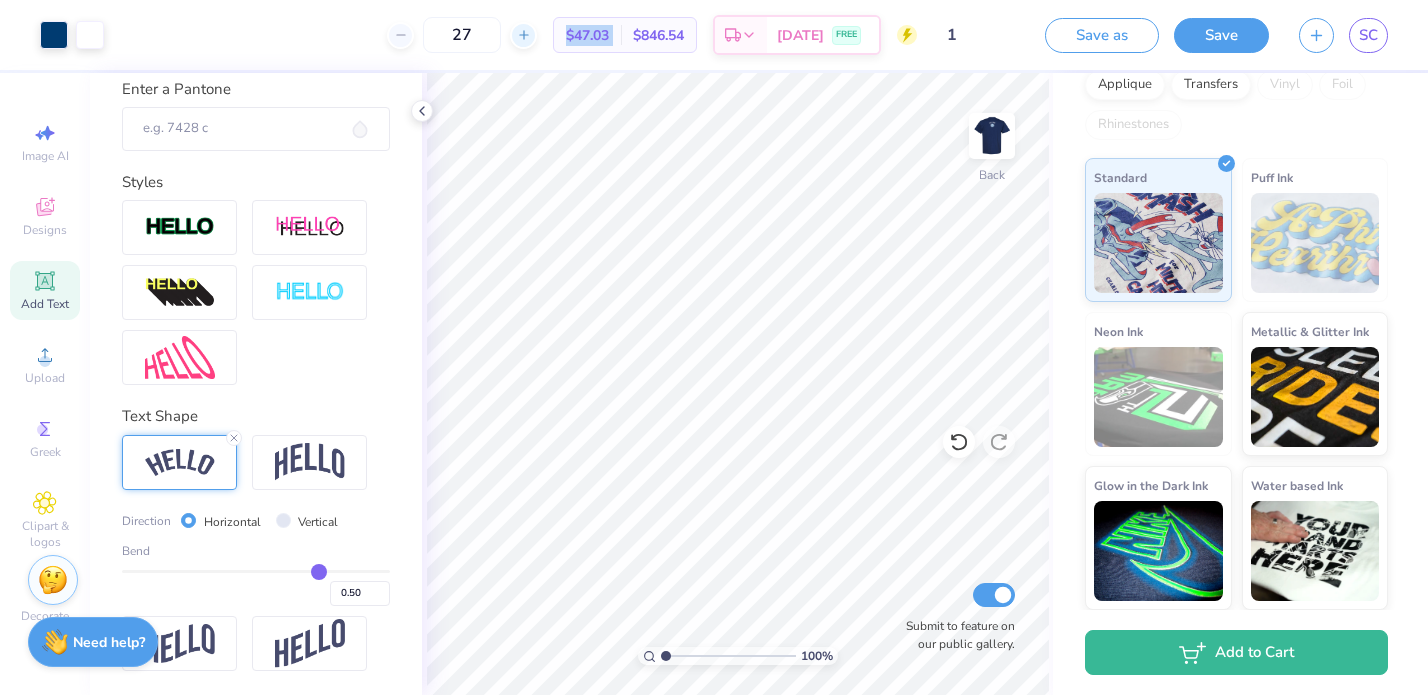 click 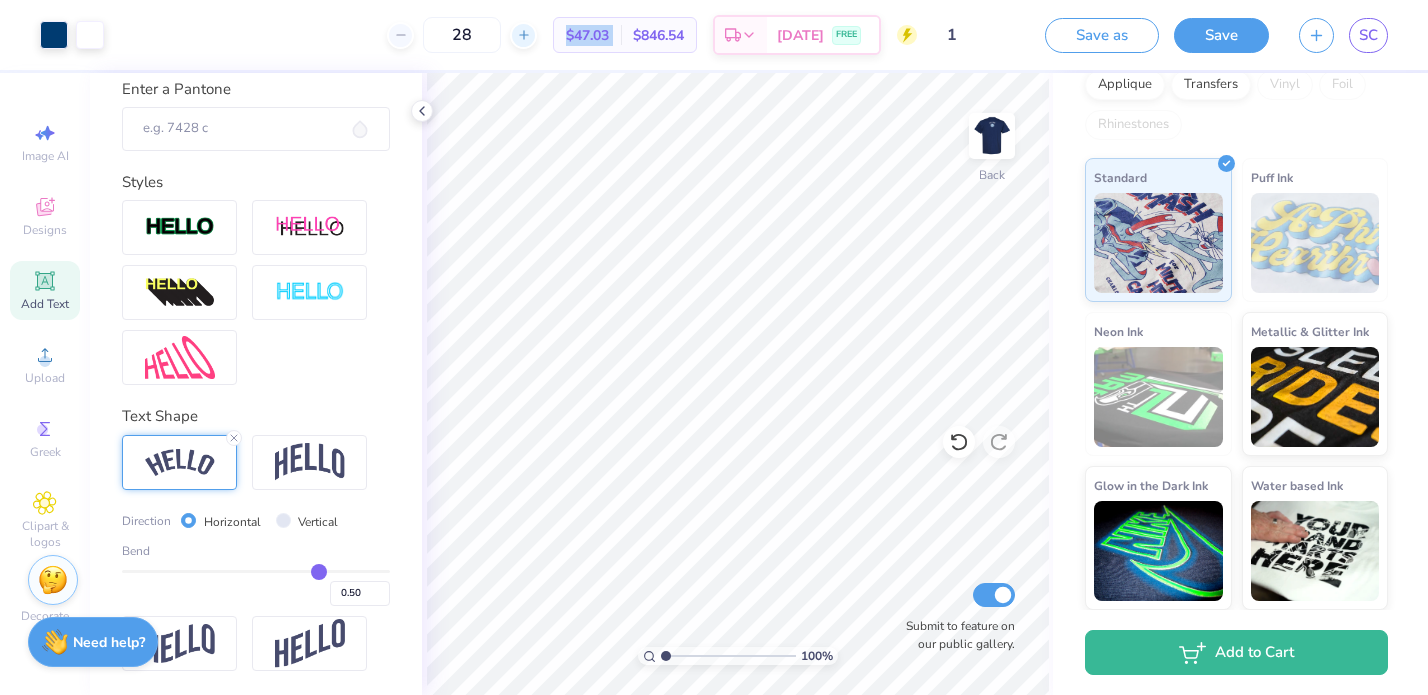 click 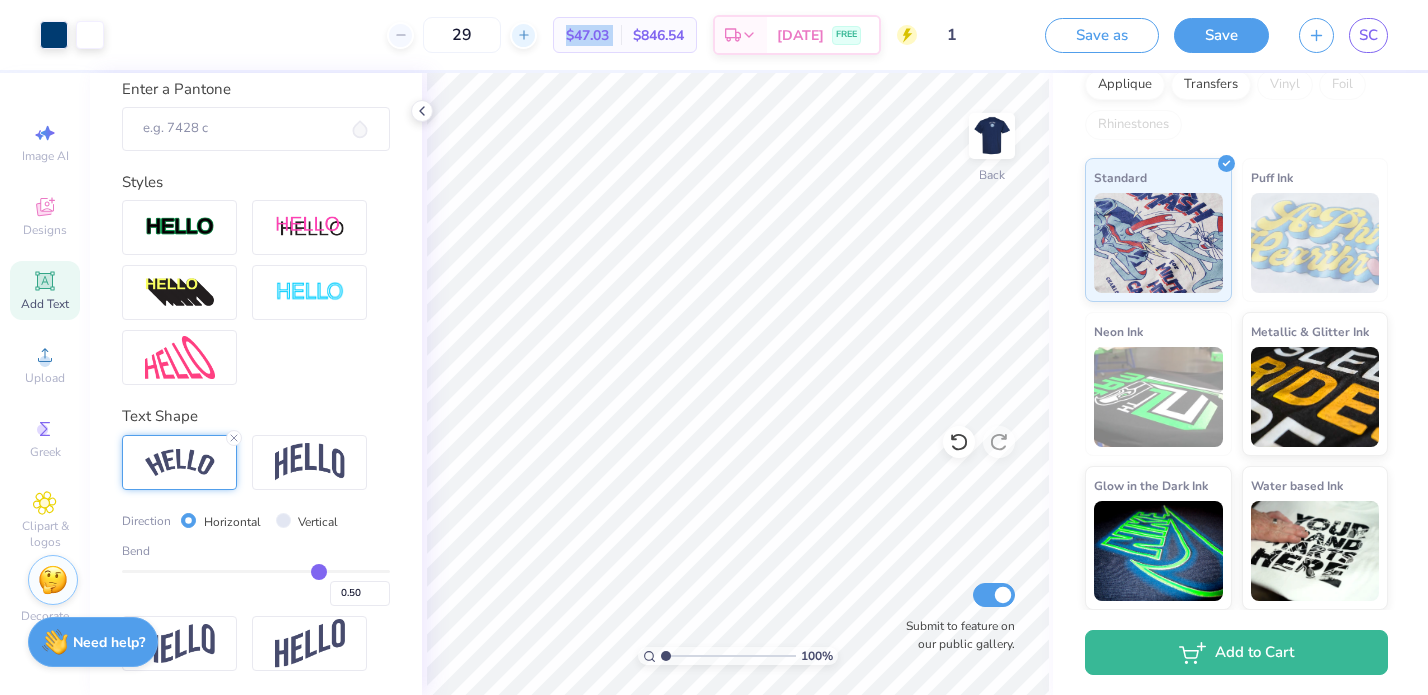 click 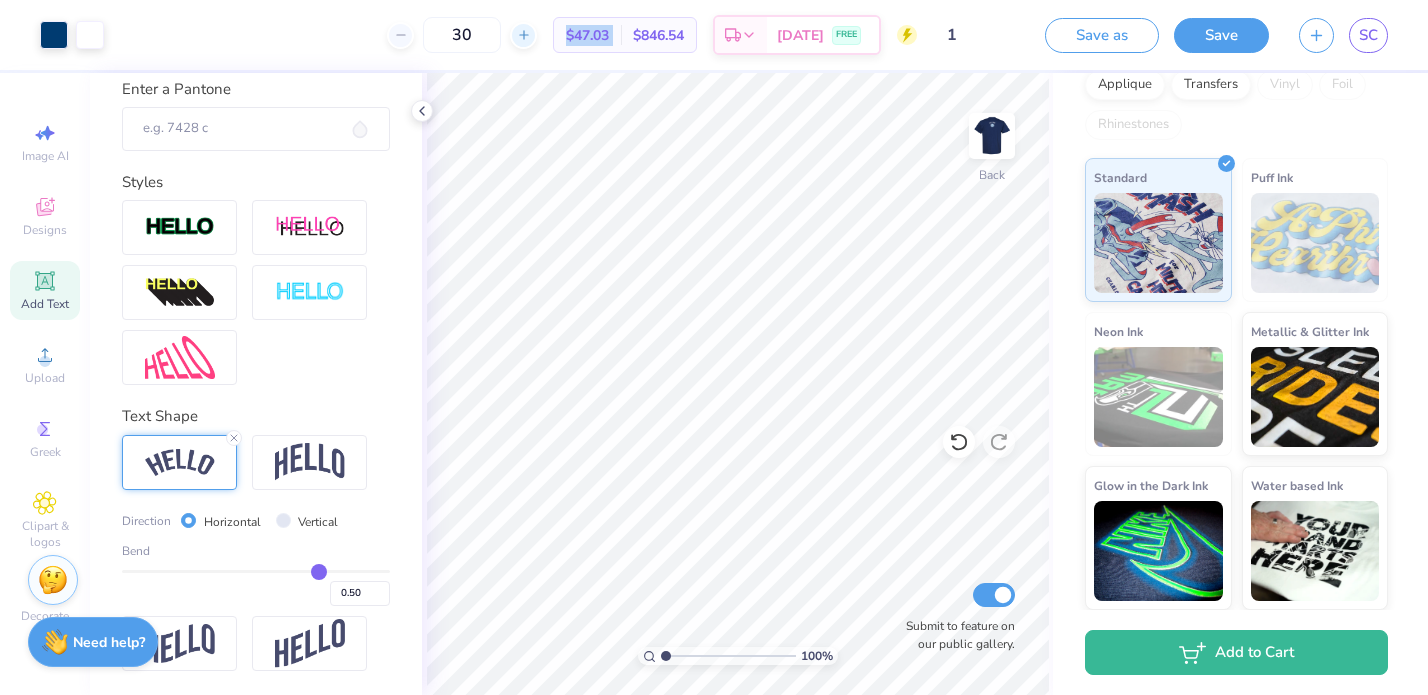 click 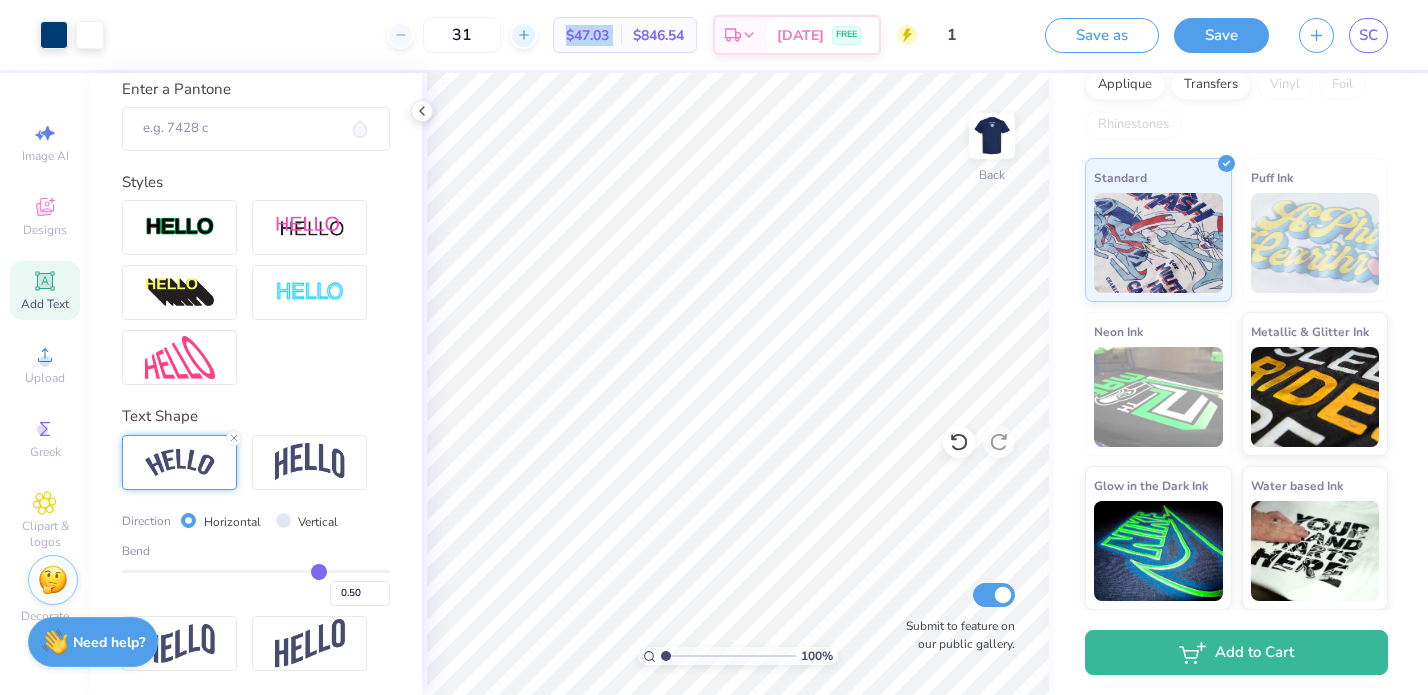 click 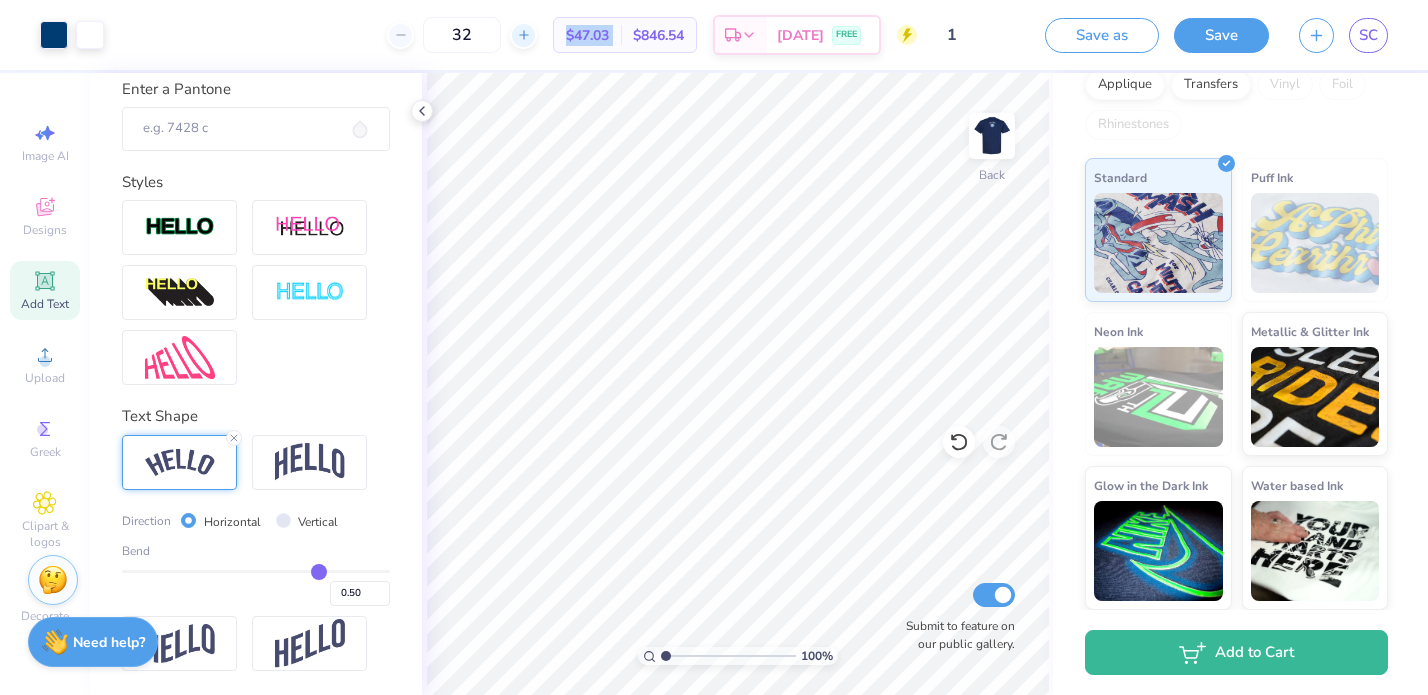 click 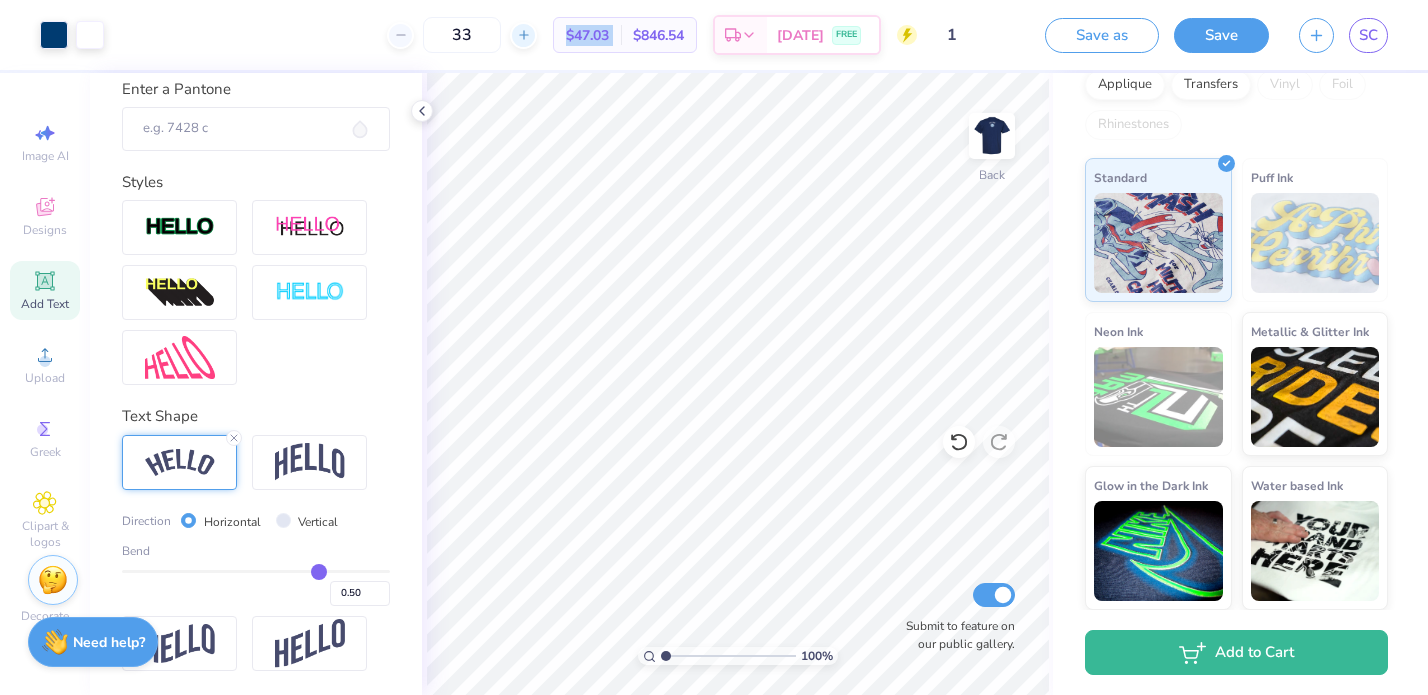 click 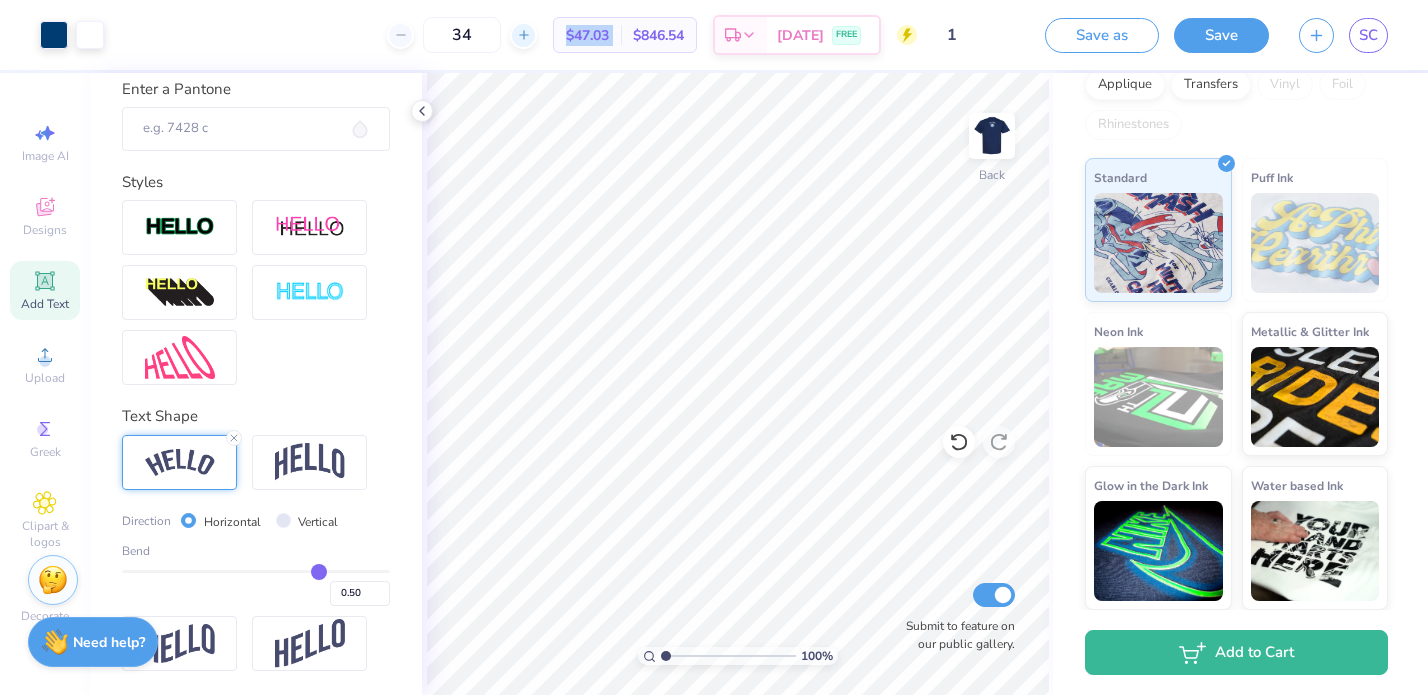 click 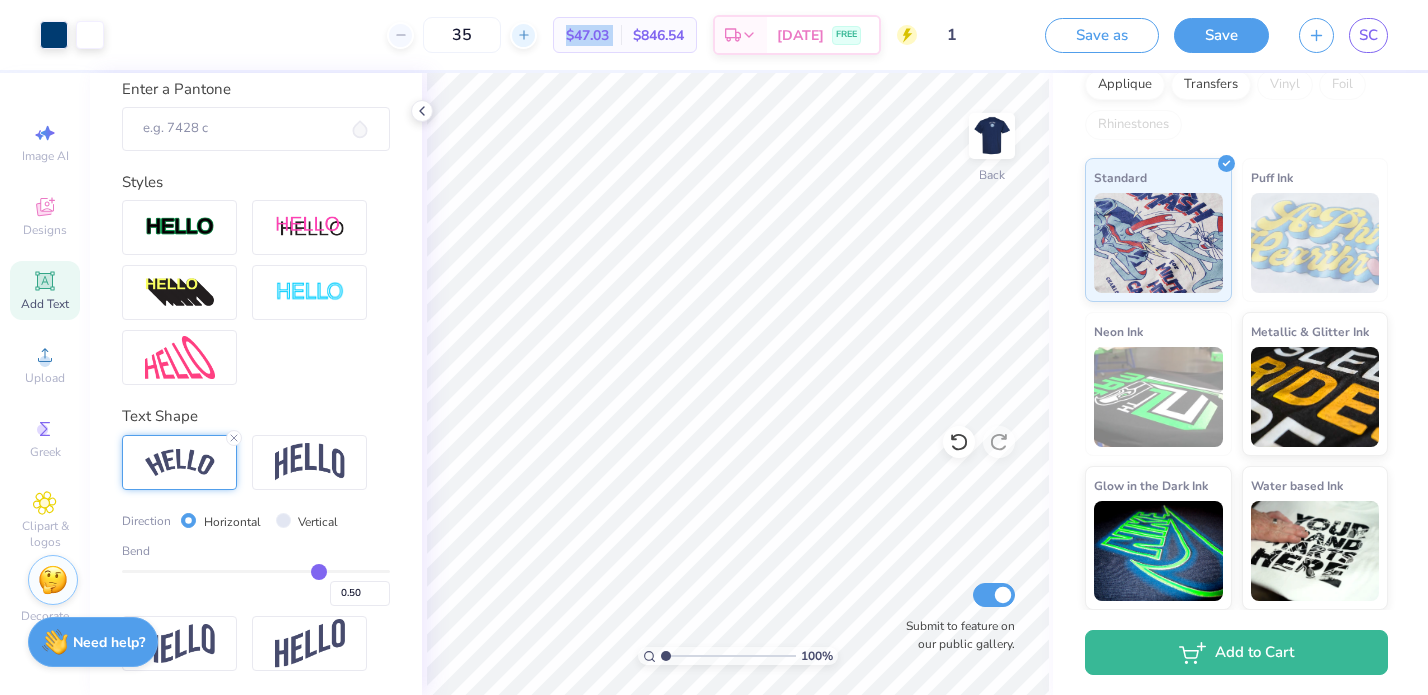 click 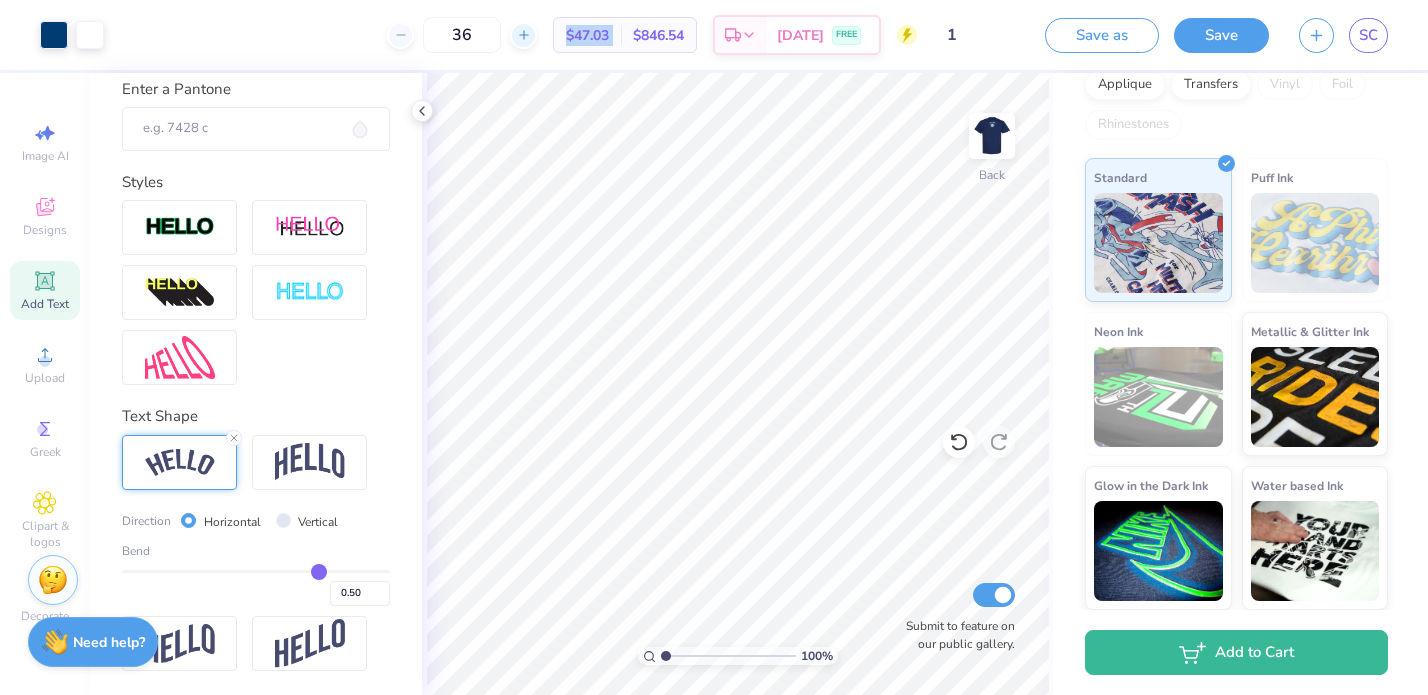 click 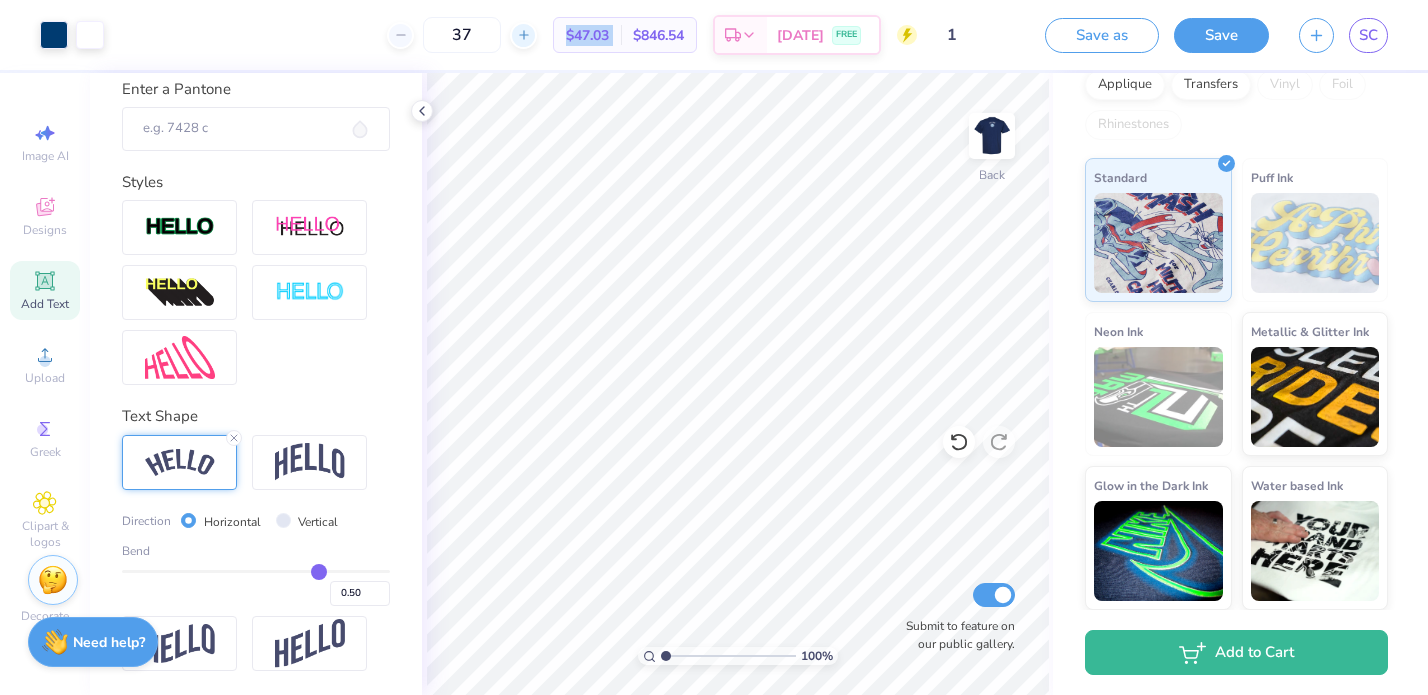 click 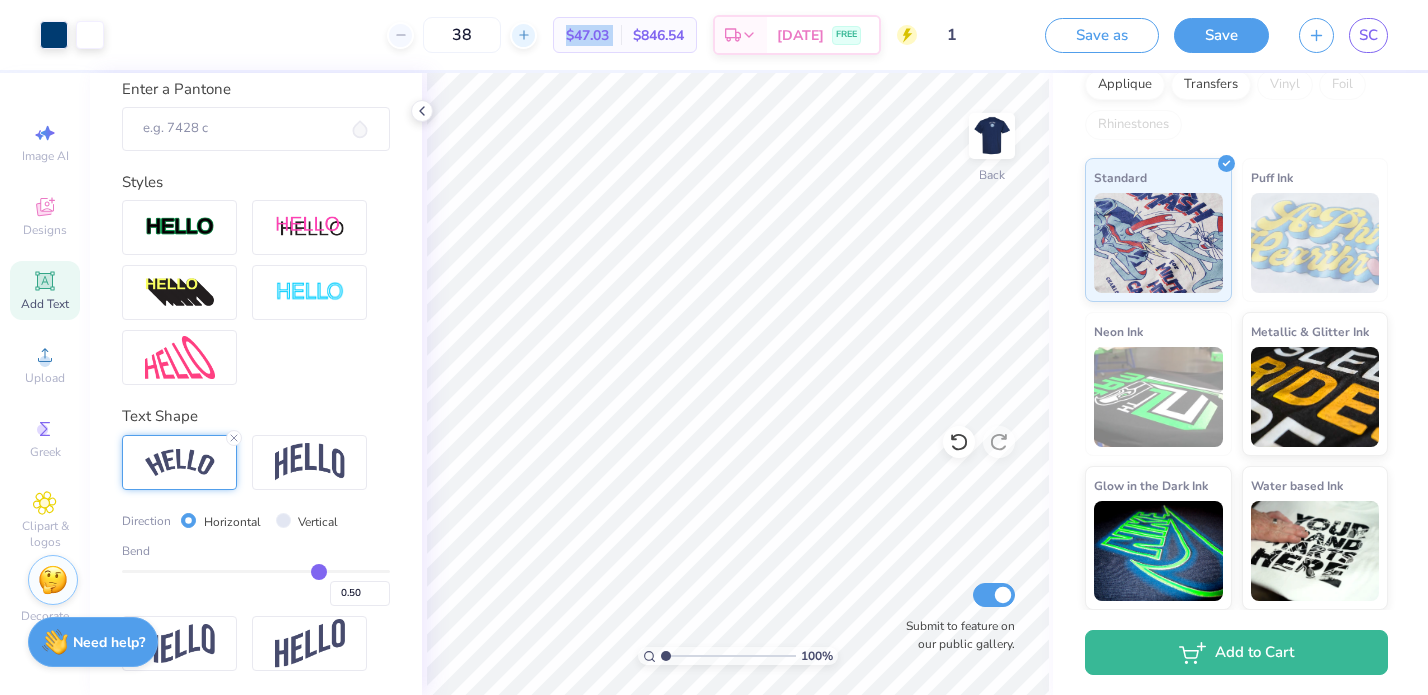 click 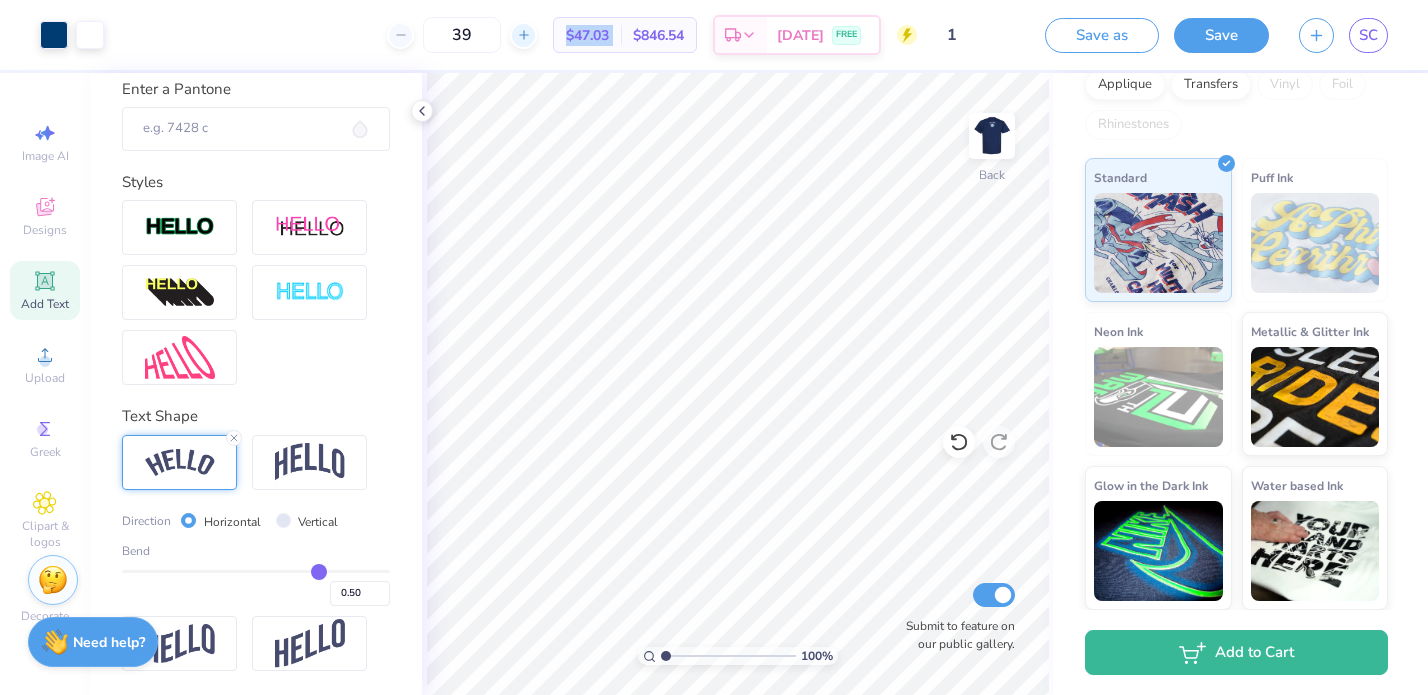 click 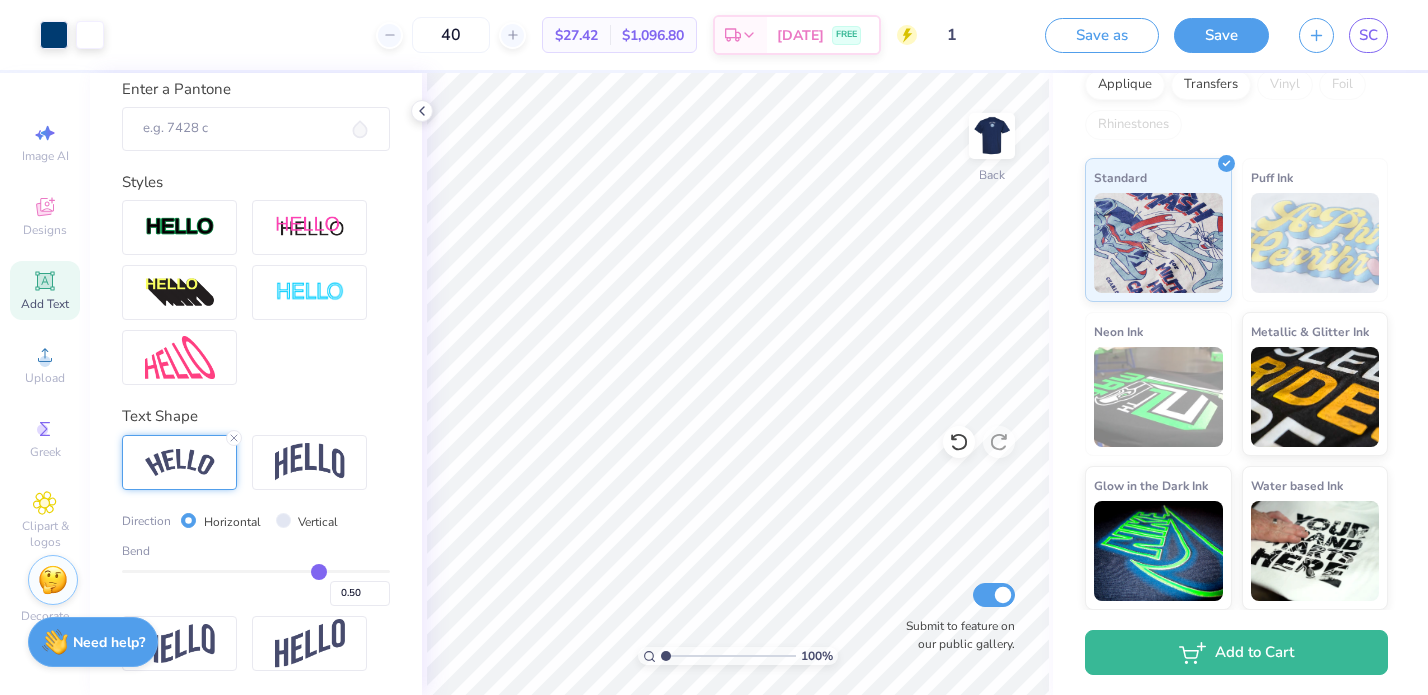 click on "40 $27.42 Per Item $1,096.80 Total Est. Delivery Aug 9 FREE" at bounding box center [518, 35] 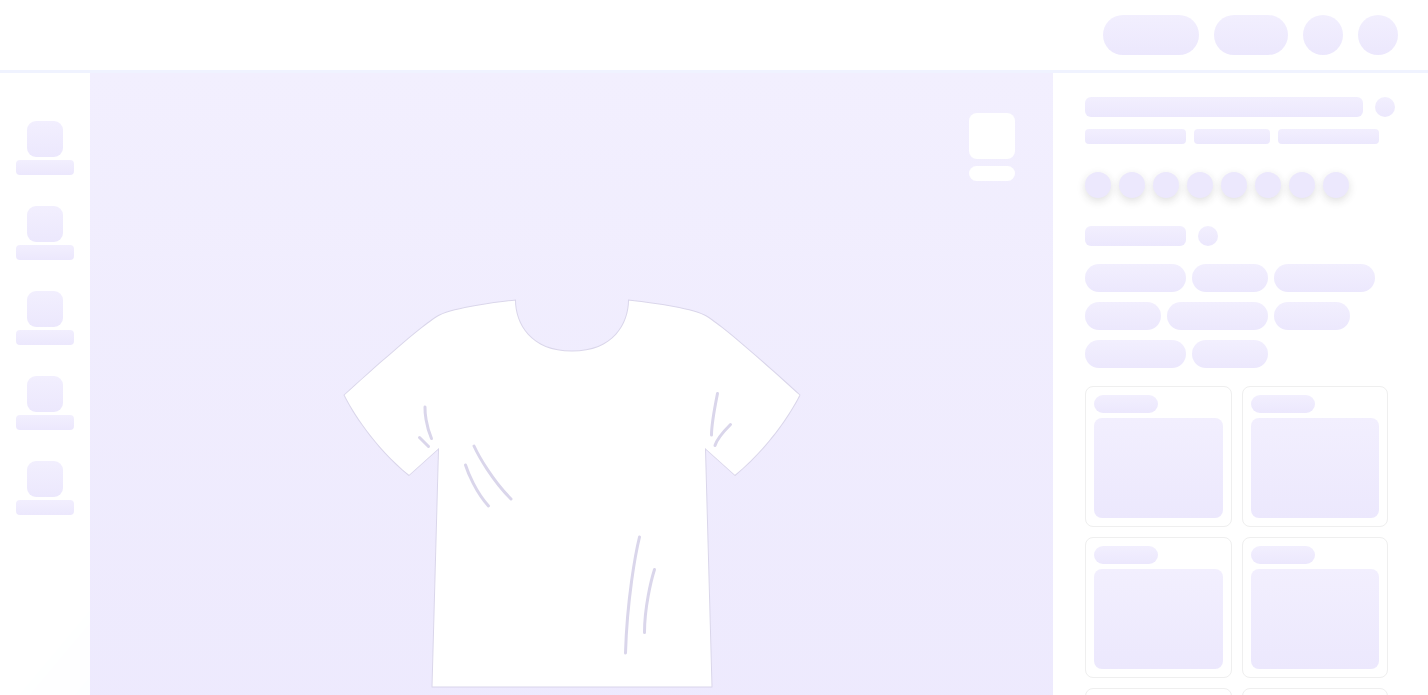 scroll, scrollTop: 0, scrollLeft: 0, axis: both 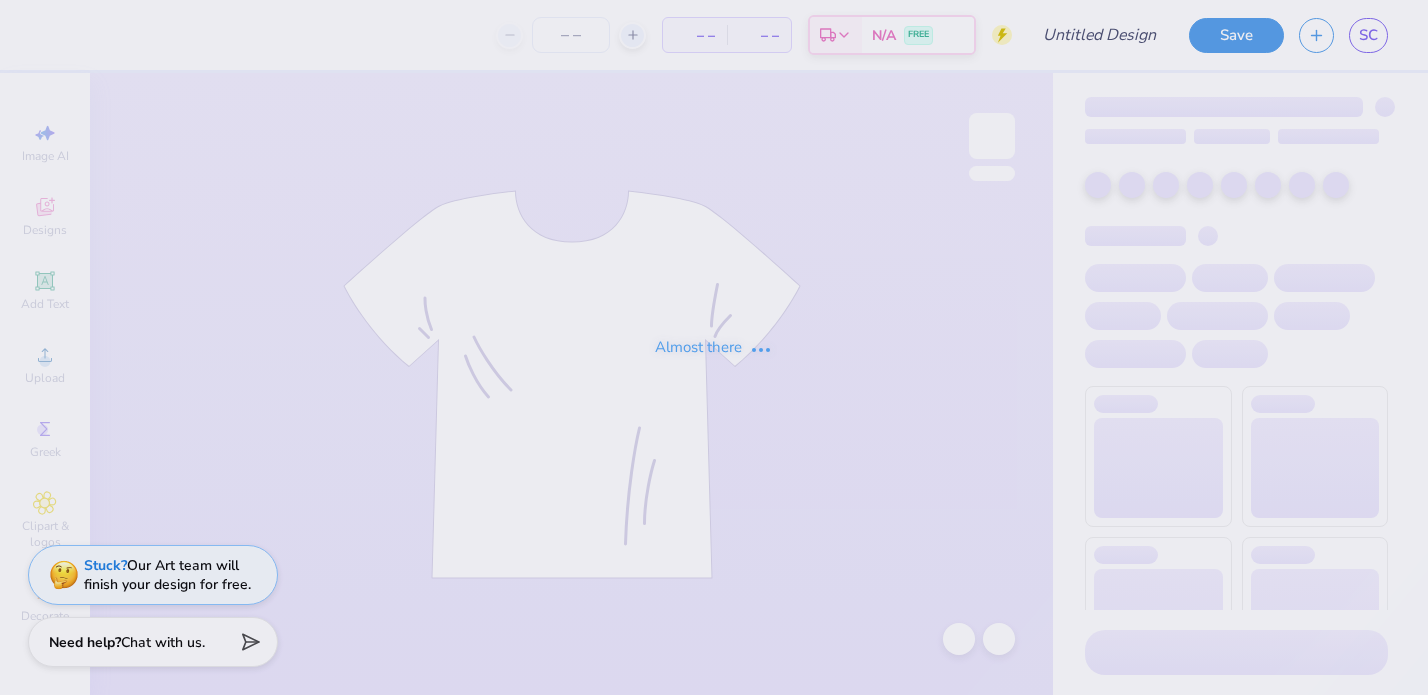 type on "1" 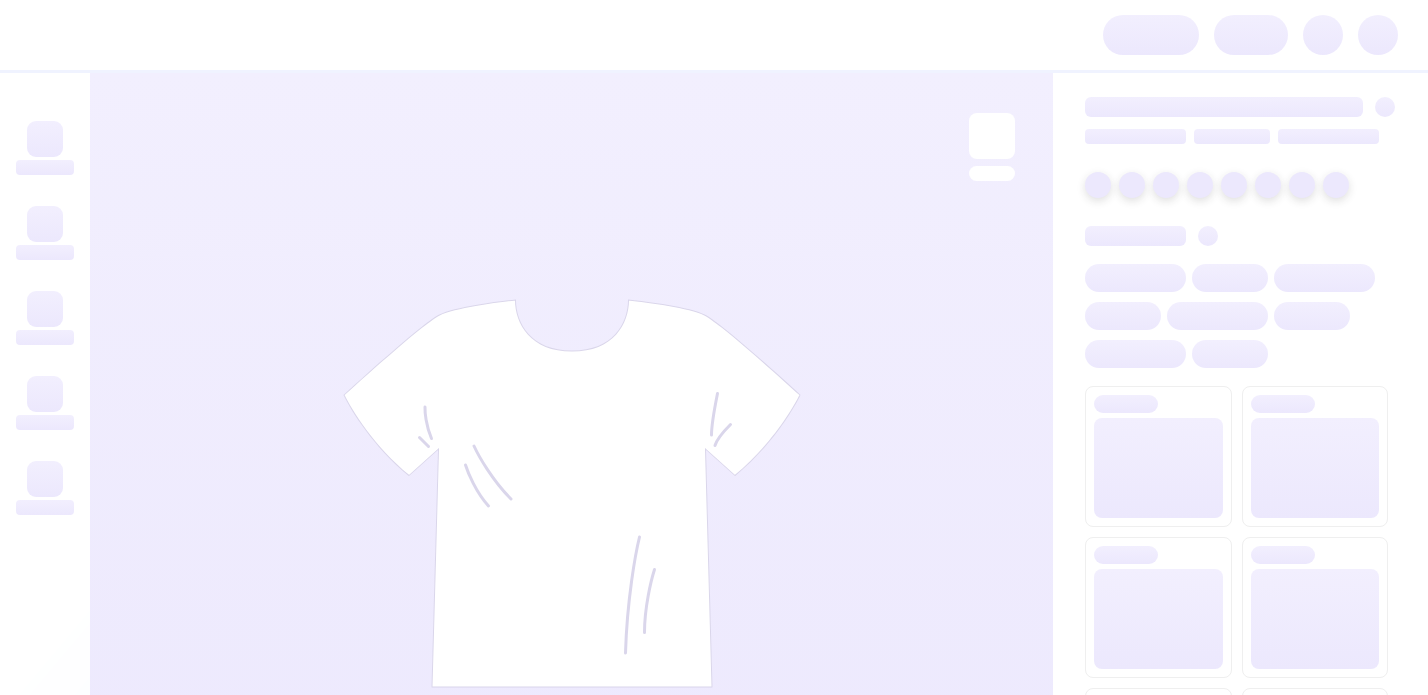 scroll, scrollTop: 0, scrollLeft: 0, axis: both 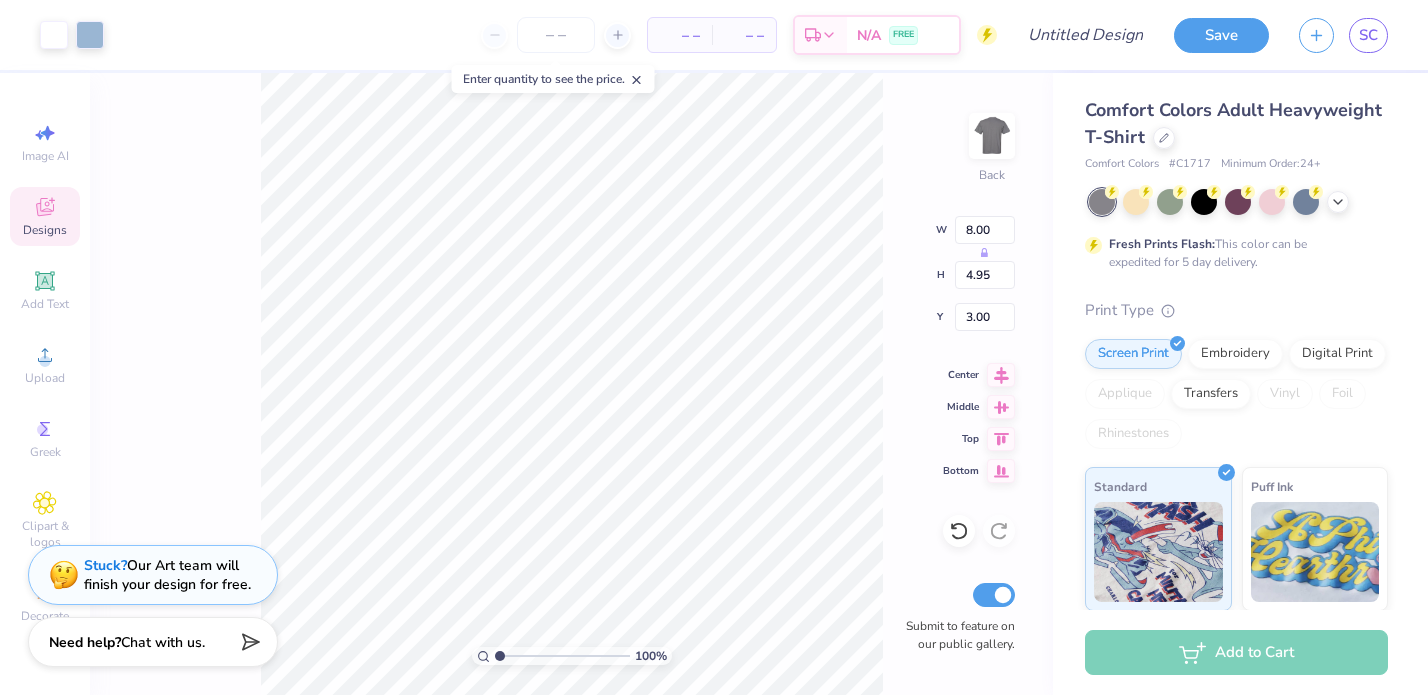 type on "4.85" 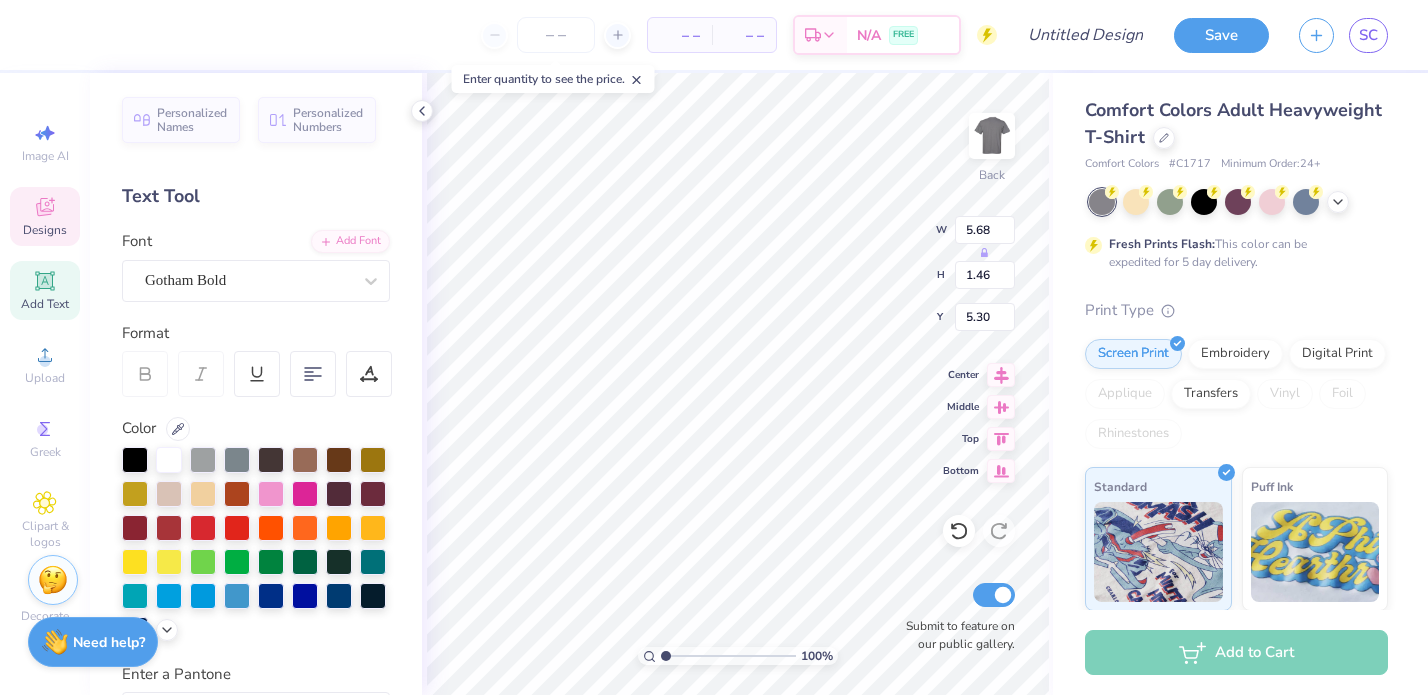 type on "5.40" 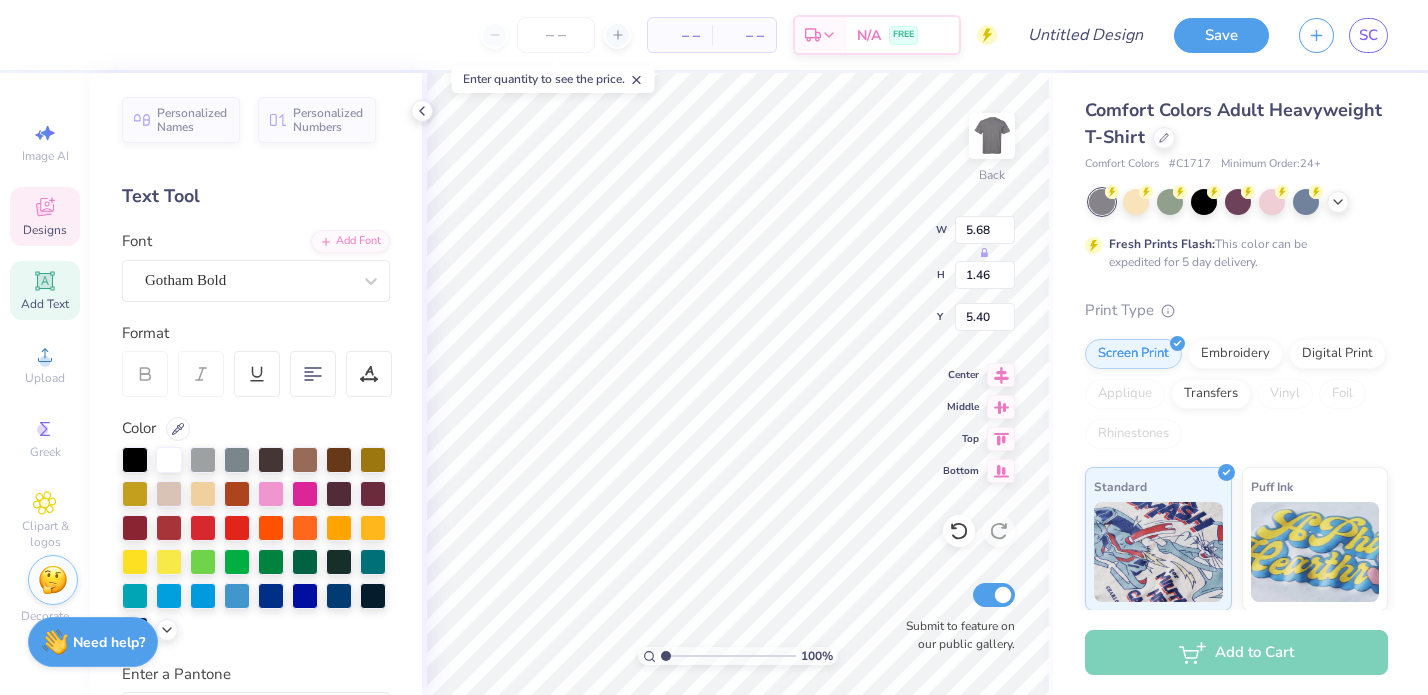 type on "I" 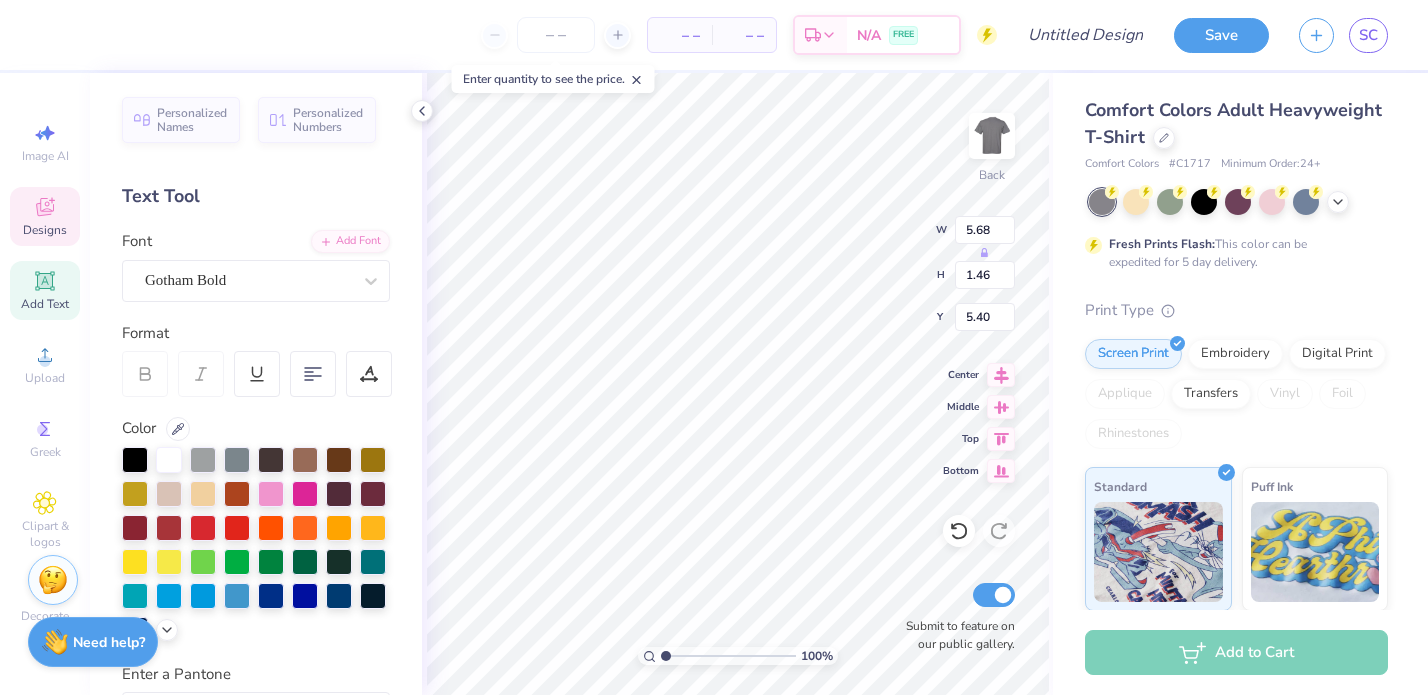 scroll, scrollTop: 0, scrollLeft: 2, axis: horizontal 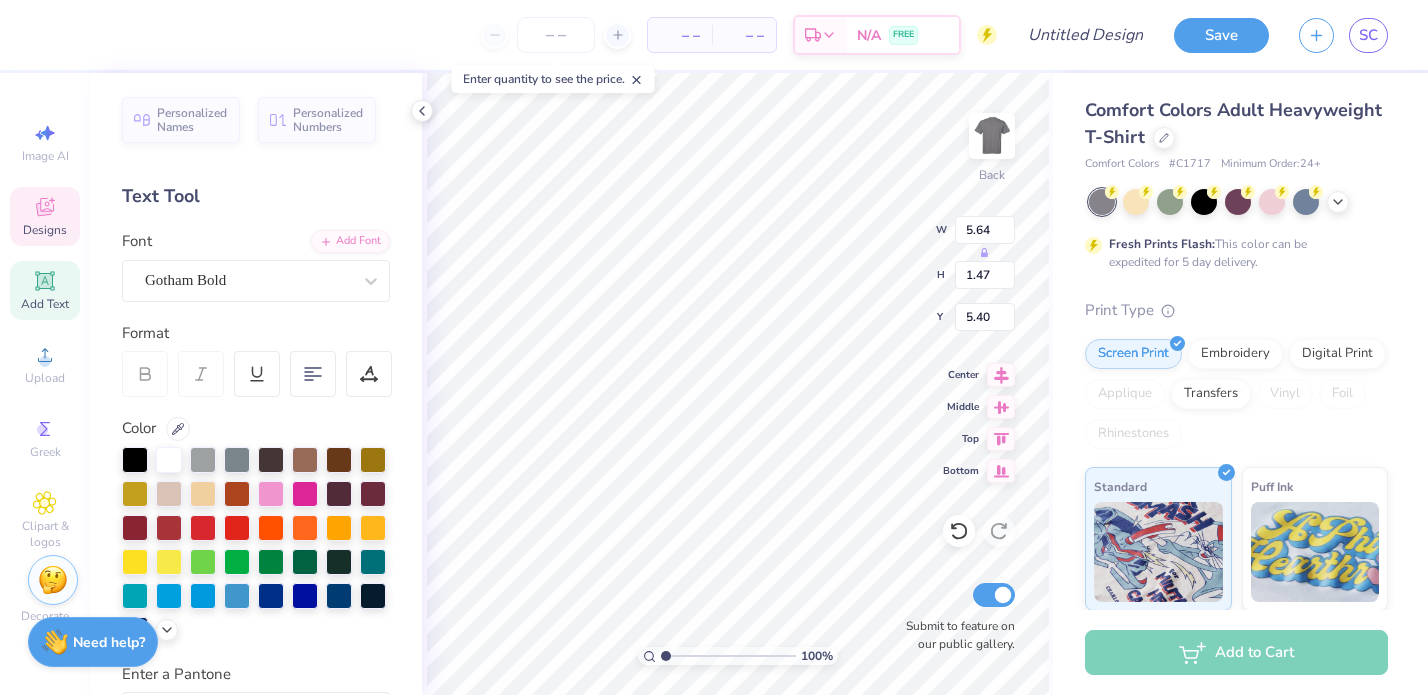 type on "5.64" 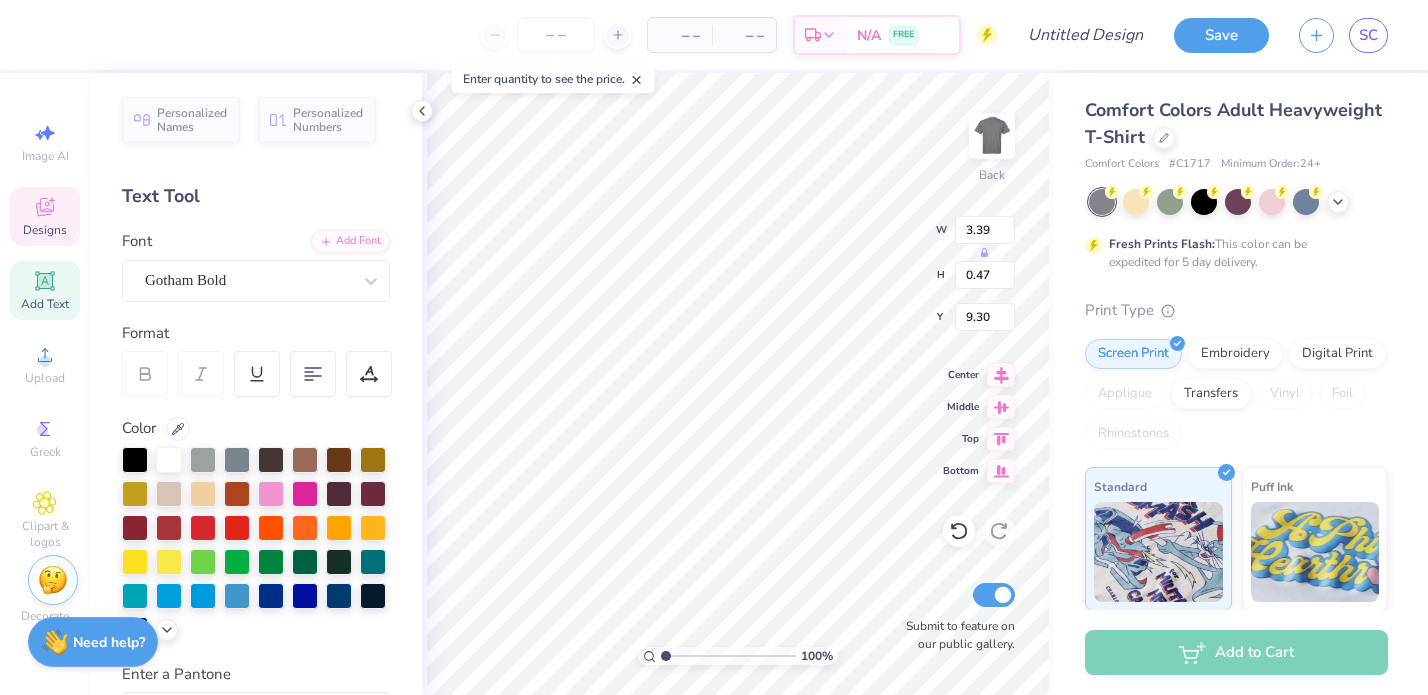 type on "3.38" 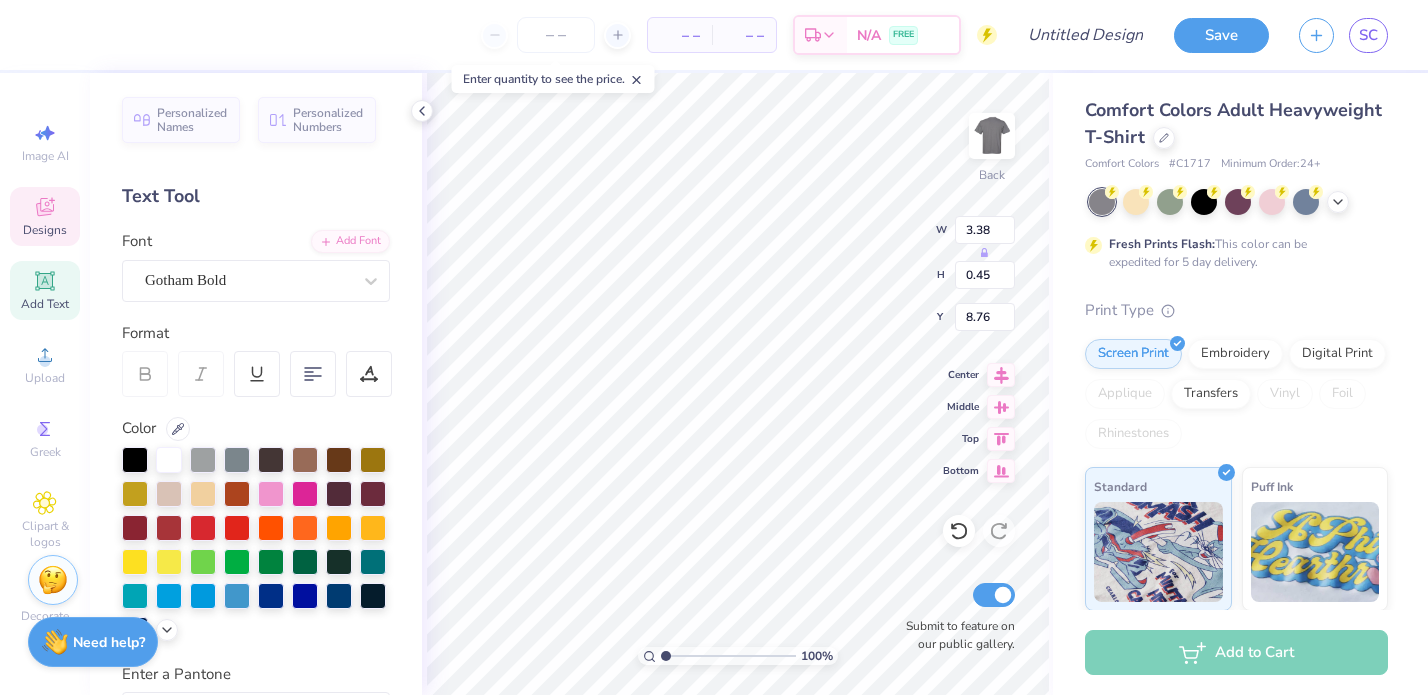 scroll, scrollTop: 0, scrollLeft: 3, axis: horizontal 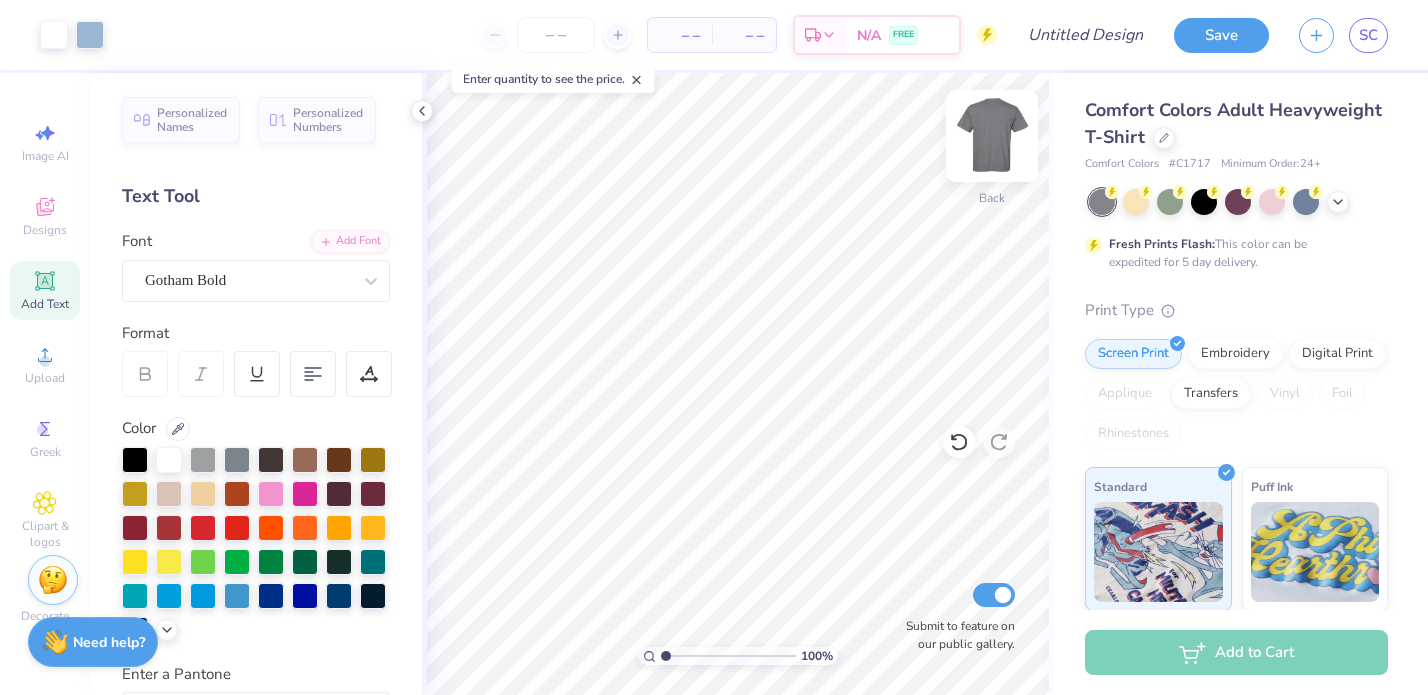click at bounding box center (992, 136) 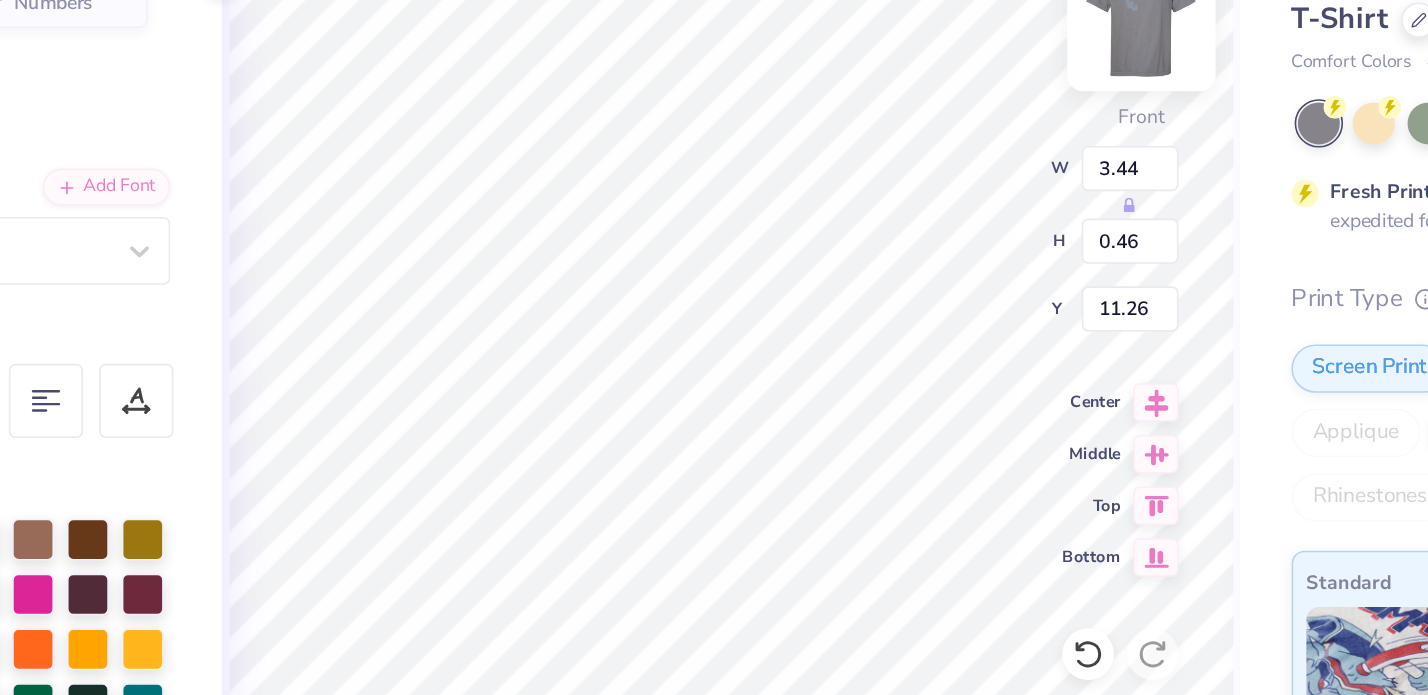 type on "11.28" 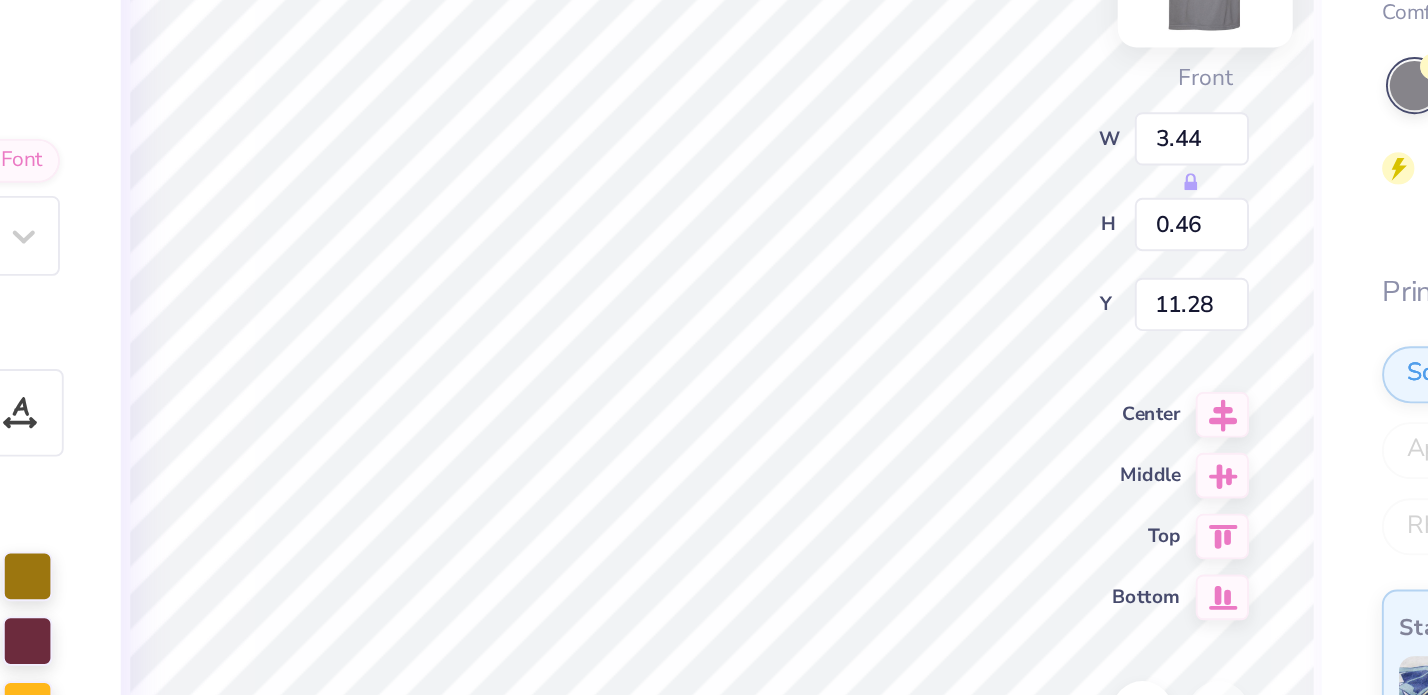scroll, scrollTop: 0, scrollLeft: 0, axis: both 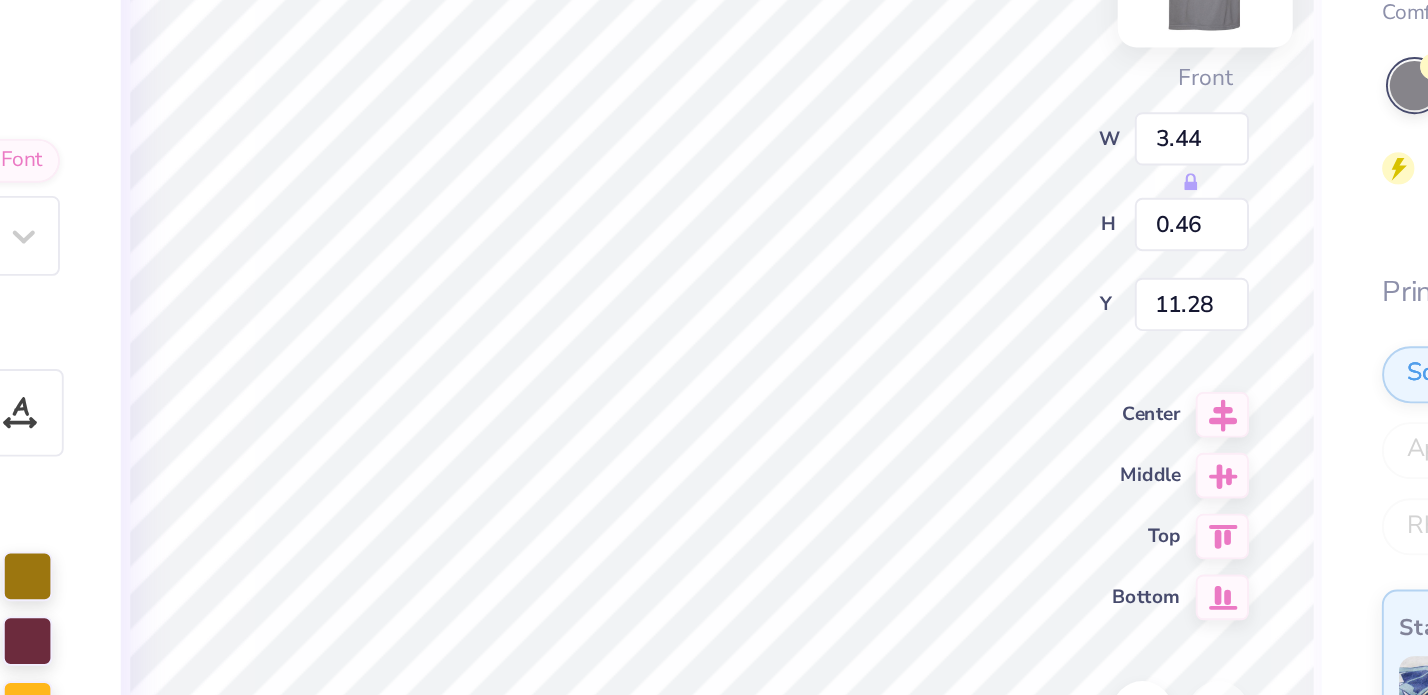 type on "P" 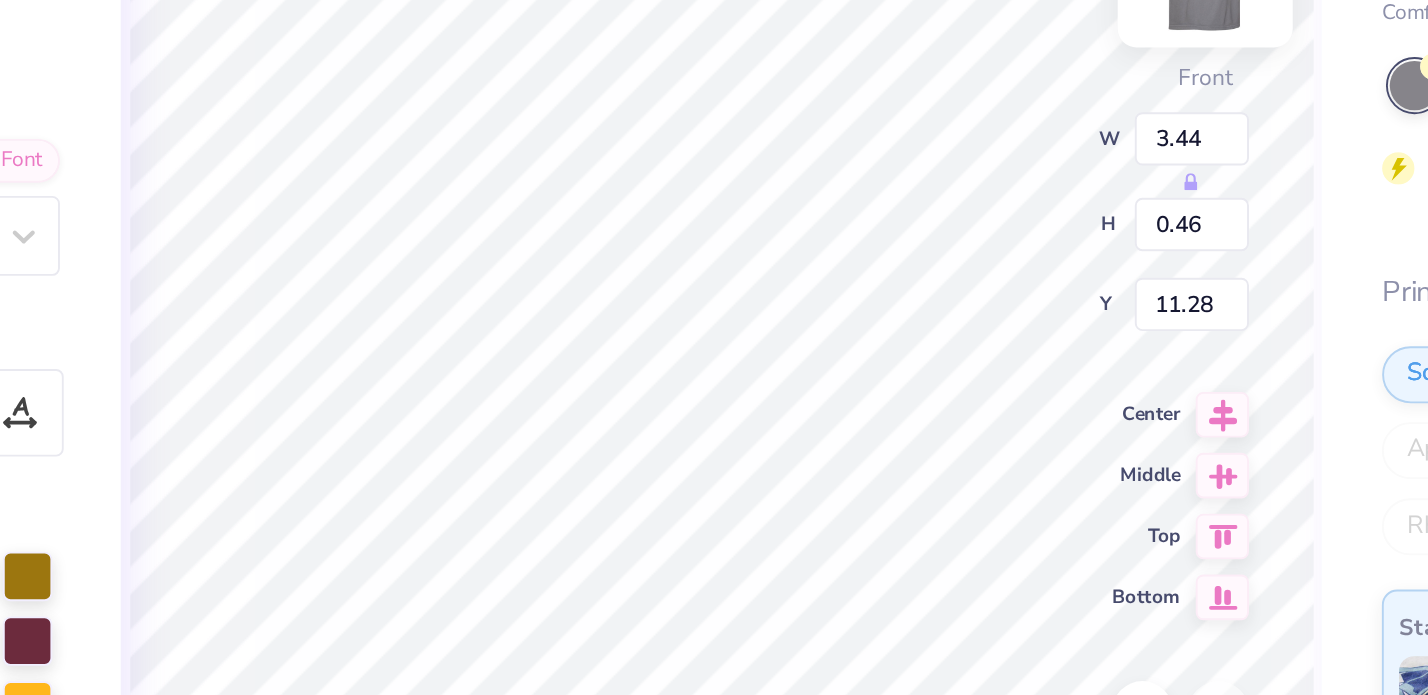 scroll, scrollTop: 1, scrollLeft: 1, axis: both 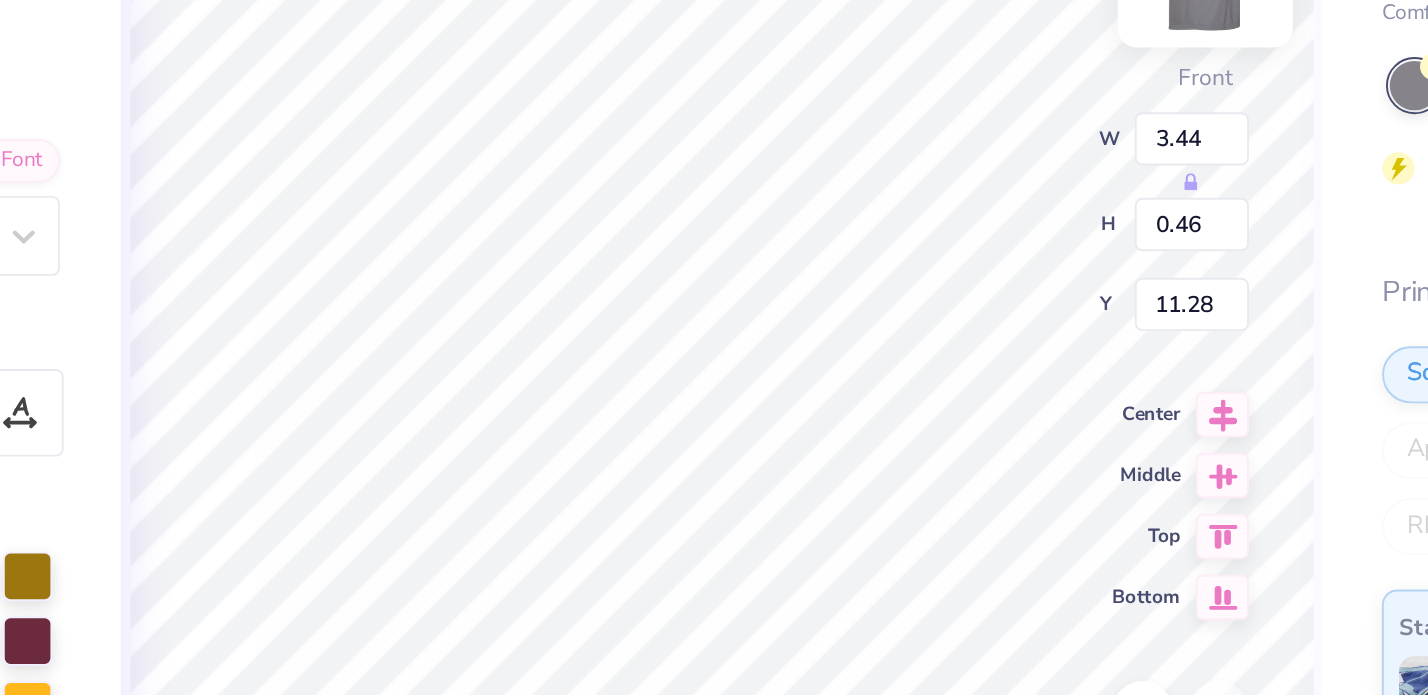 type on "LATINO GENES
HEASL" 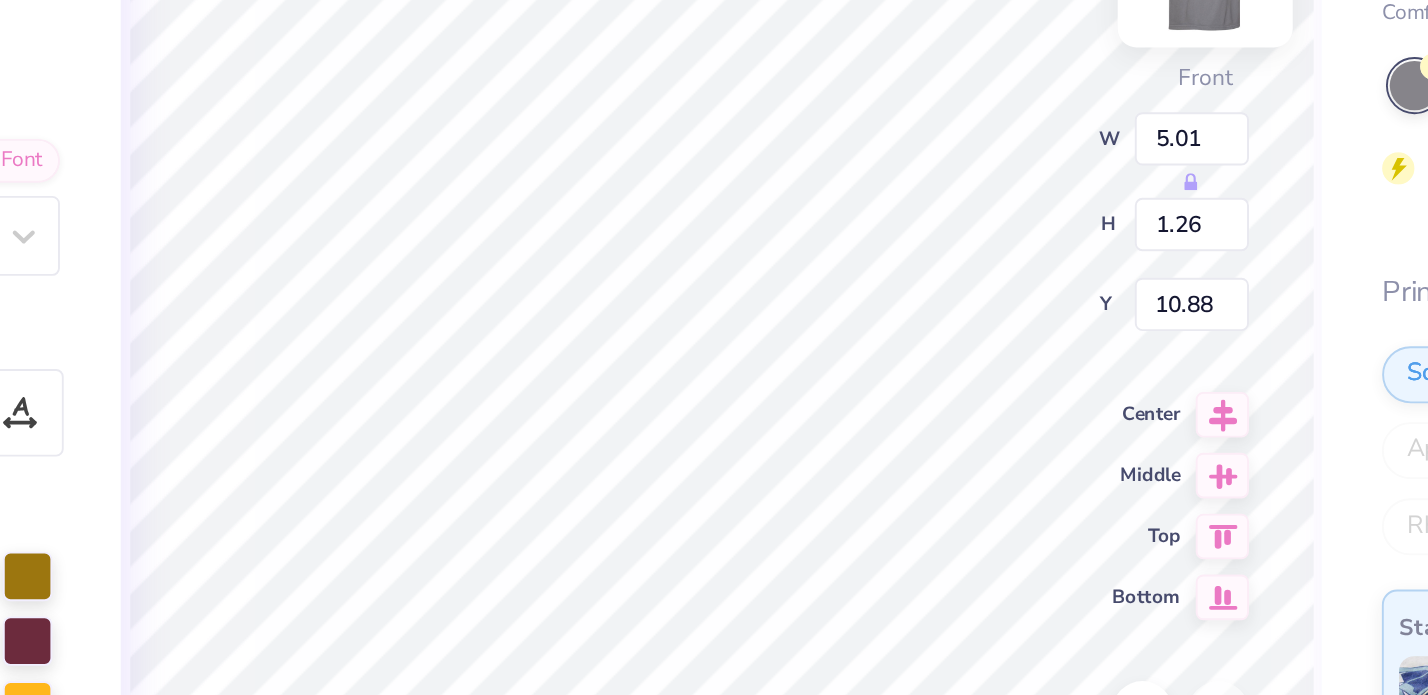 scroll, scrollTop: 1, scrollLeft: 9, axis: both 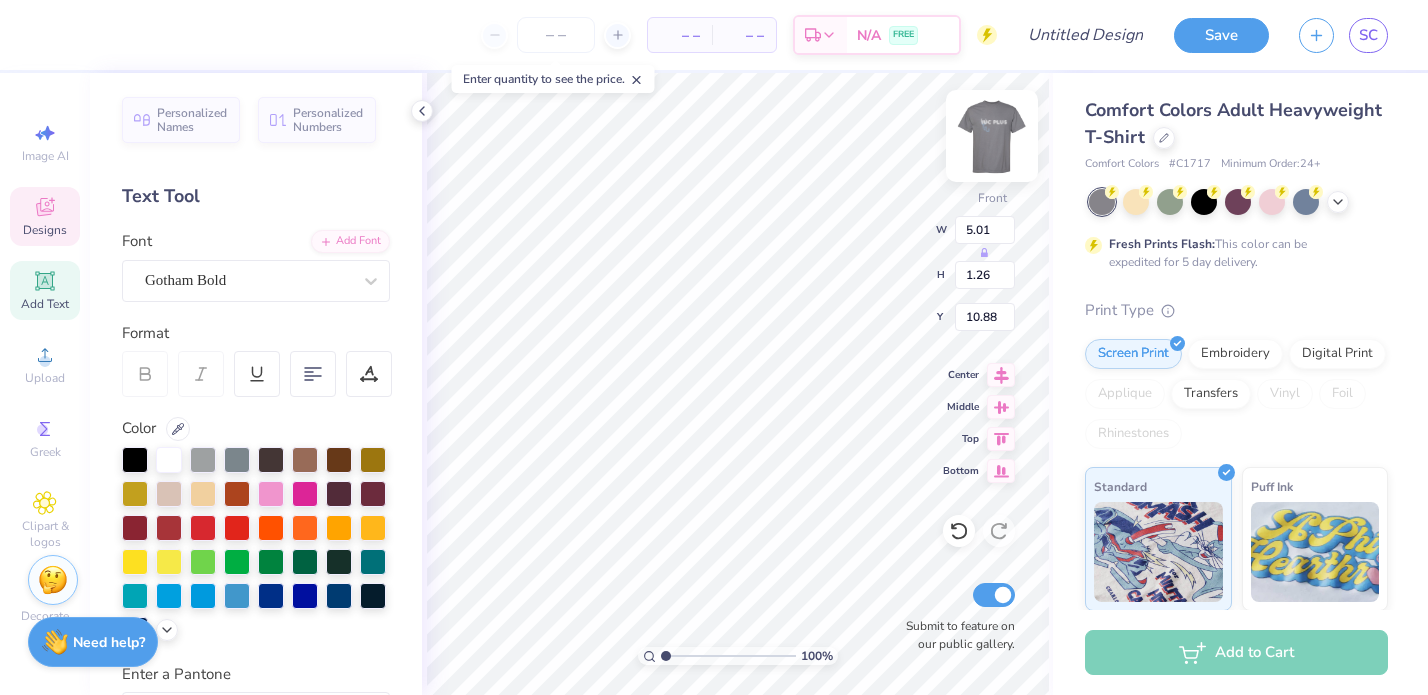 type on "LATINO GENES
HEALTHCARE DREAMS" 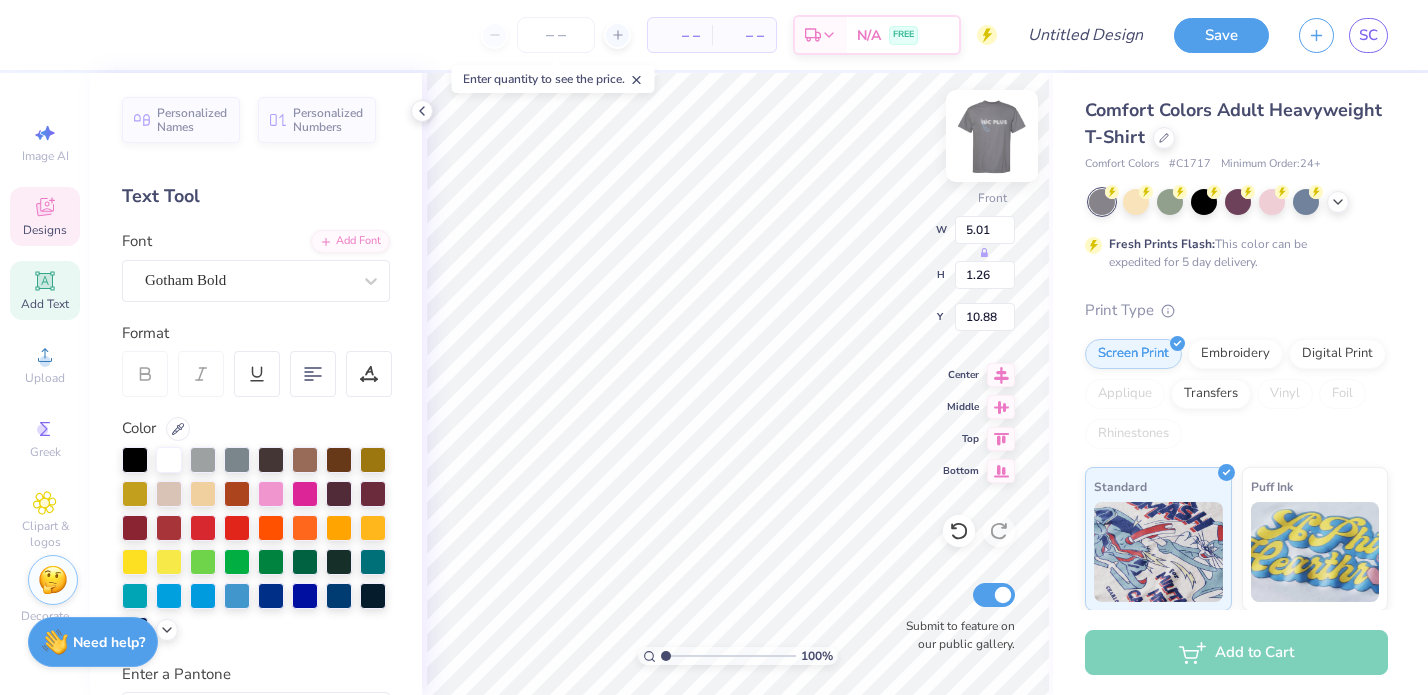 scroll, scrollTop: 1, scrollLeft: 9, axis: both 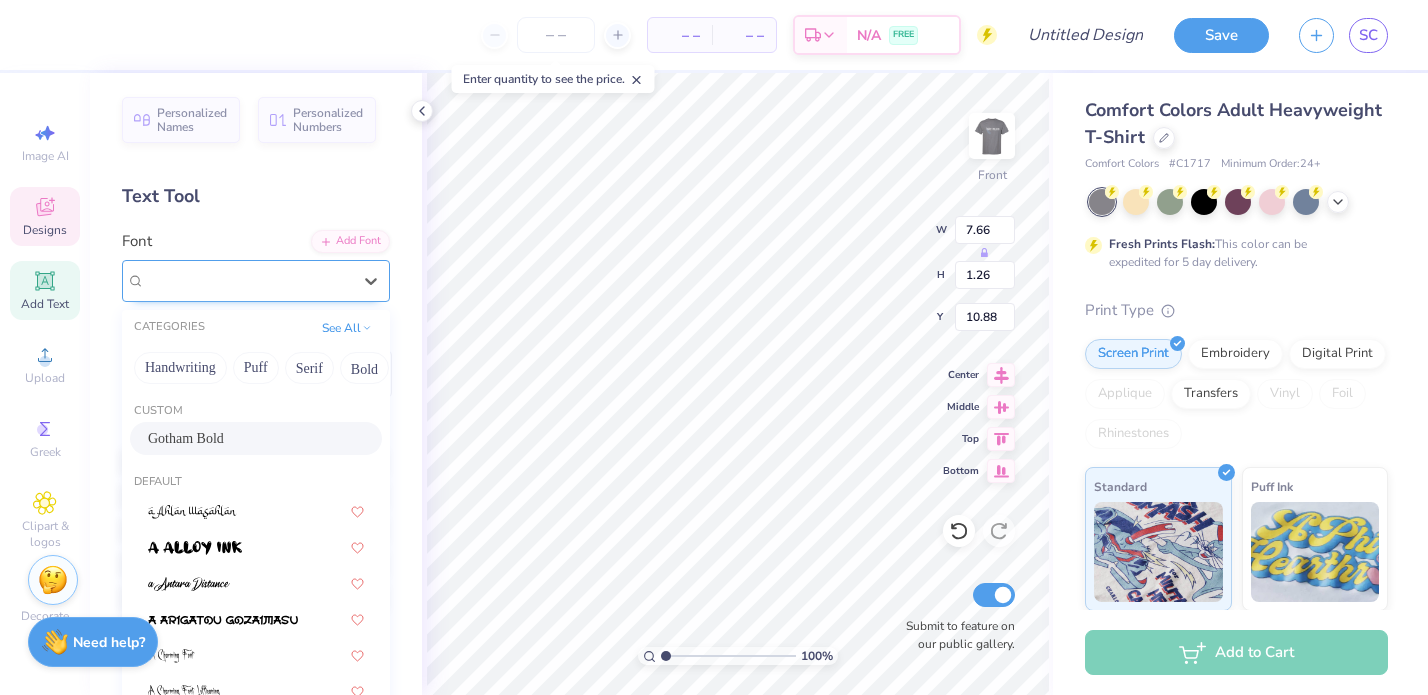 click on "Gotham Bold" at bounding box center (248, 280) 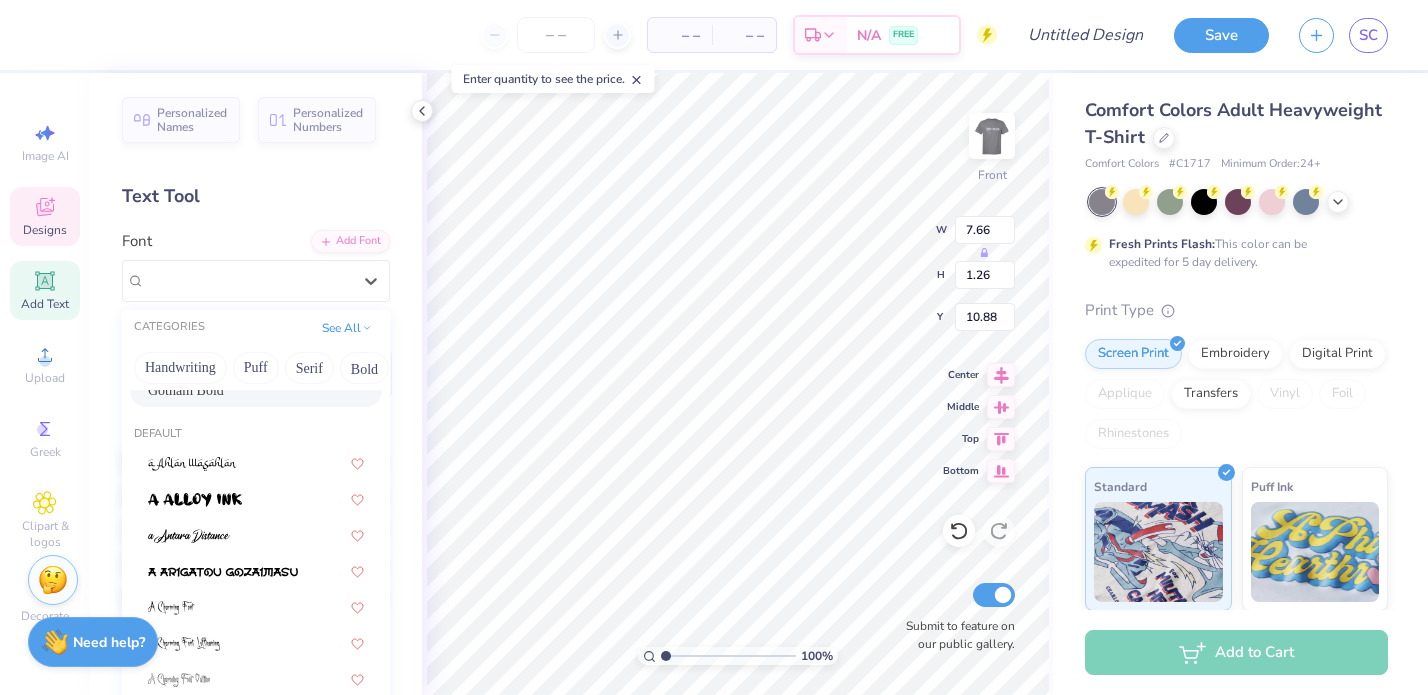 scroll, scrollTop: 61, scrollLeft: 0, axis: vertical 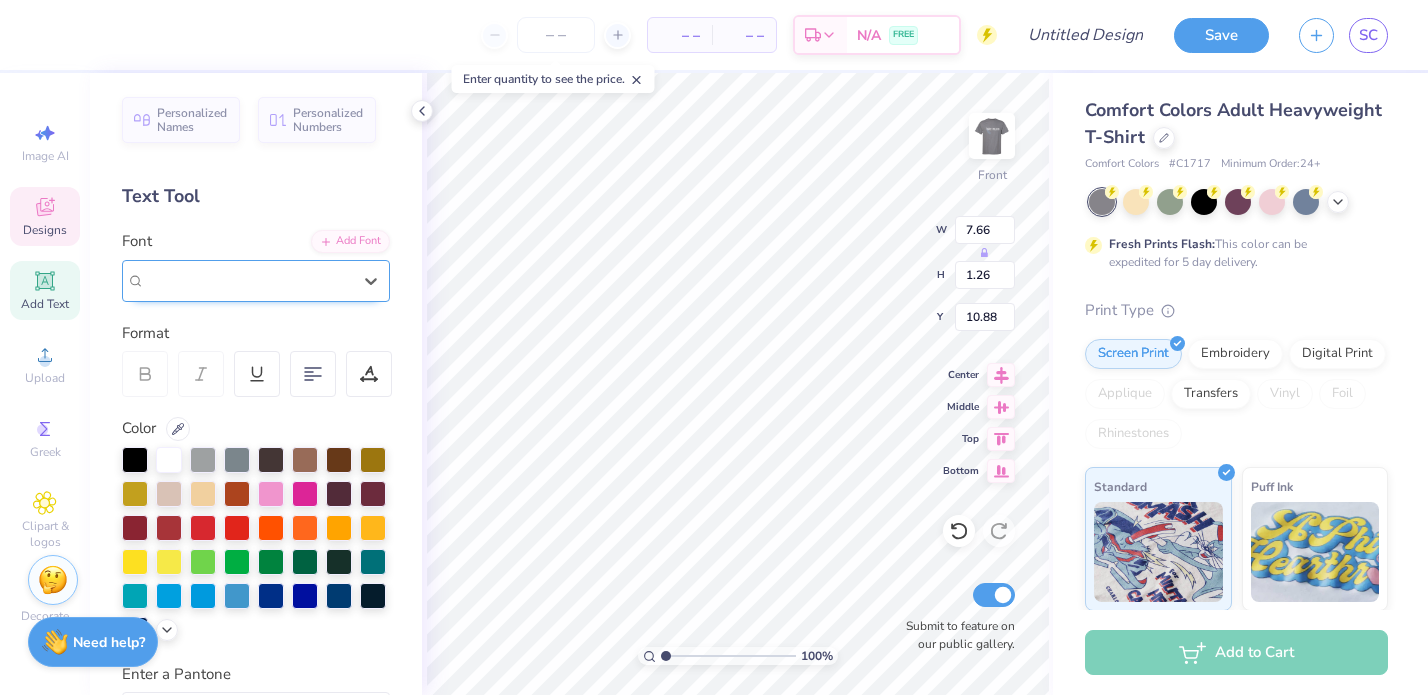 click on "Gotham Bold" at bounding box center (185, 280) 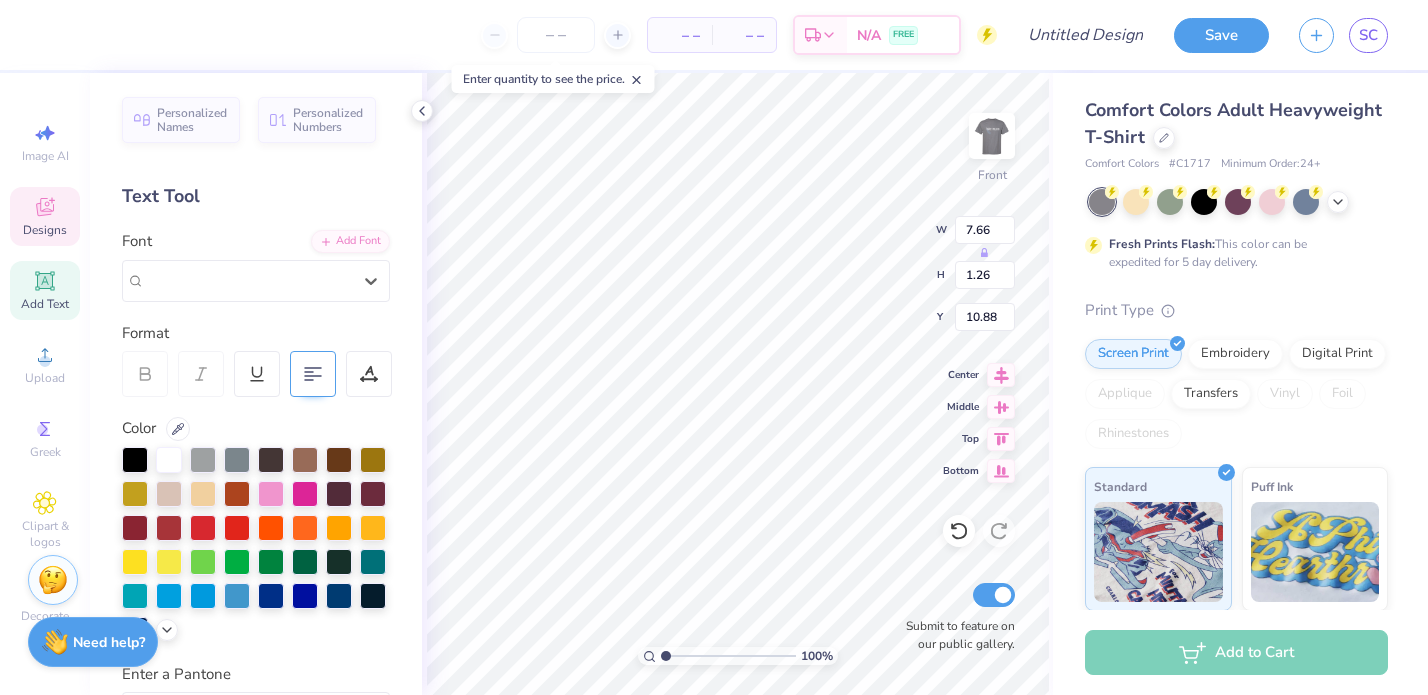 click 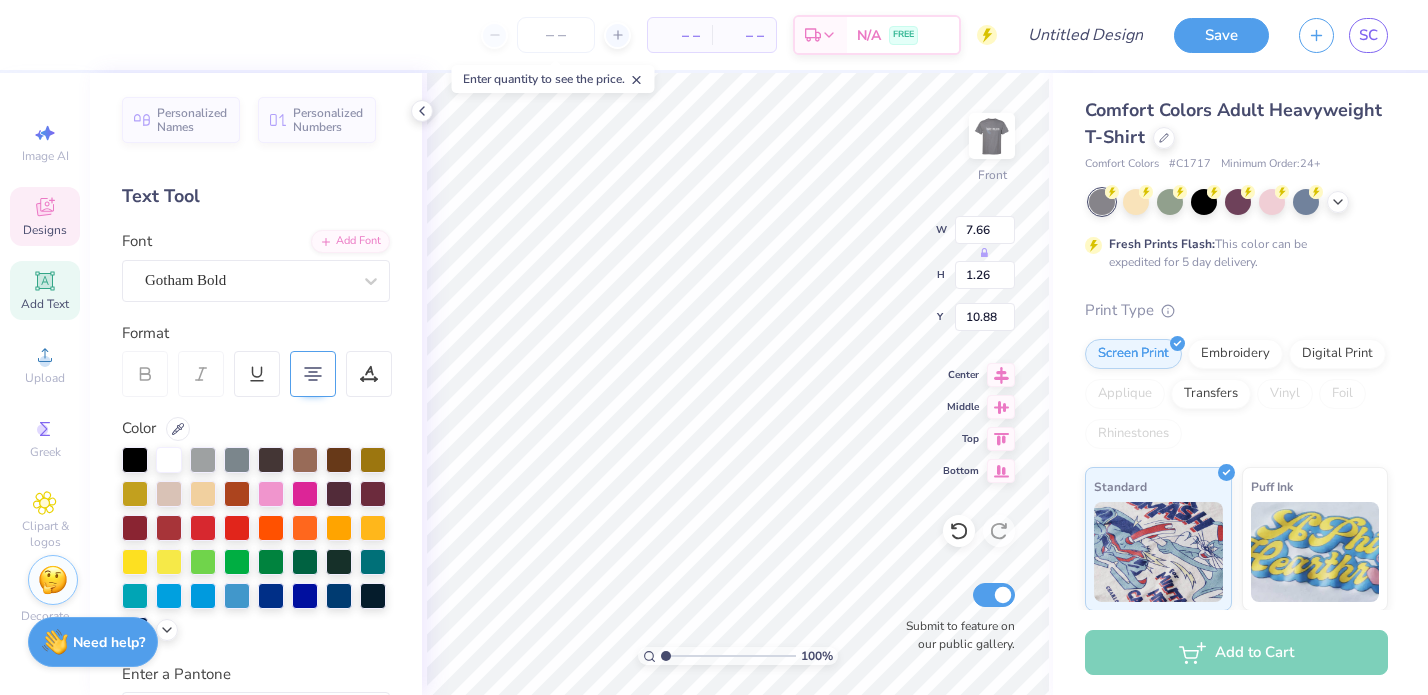 type on "3.00" 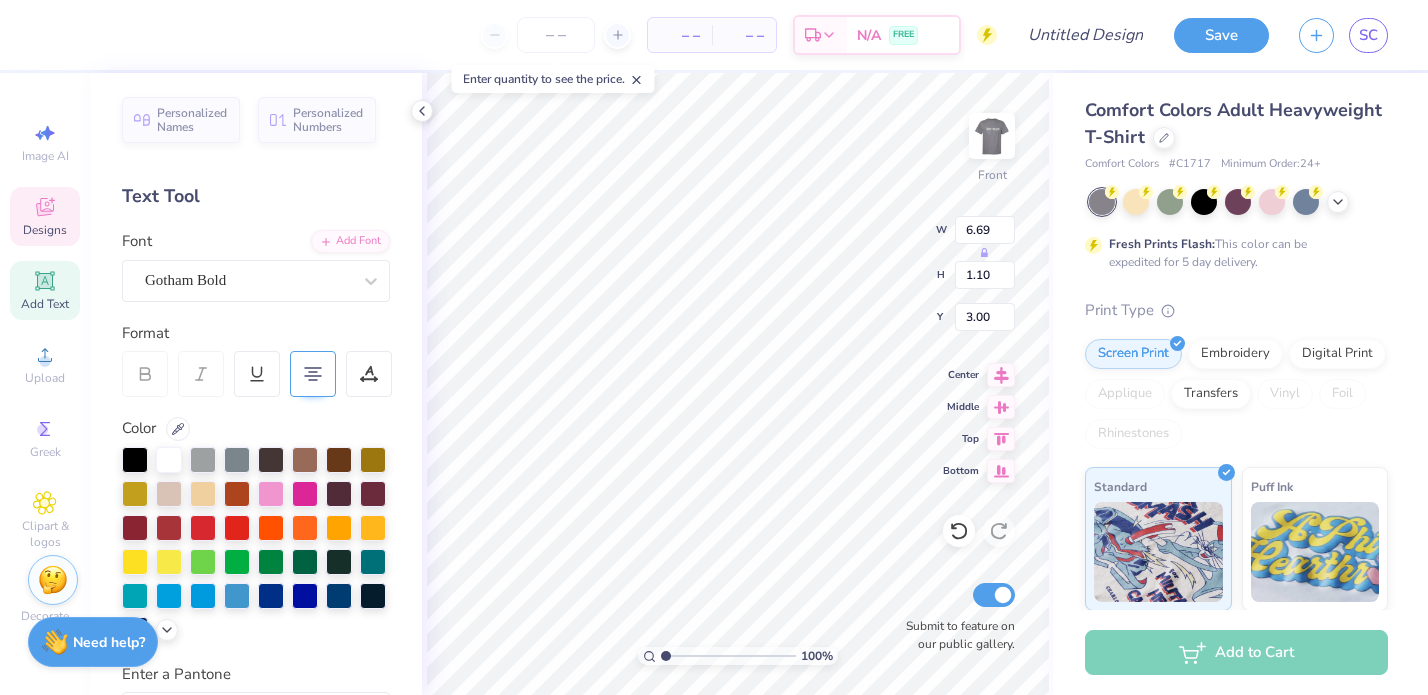type on "6.69" 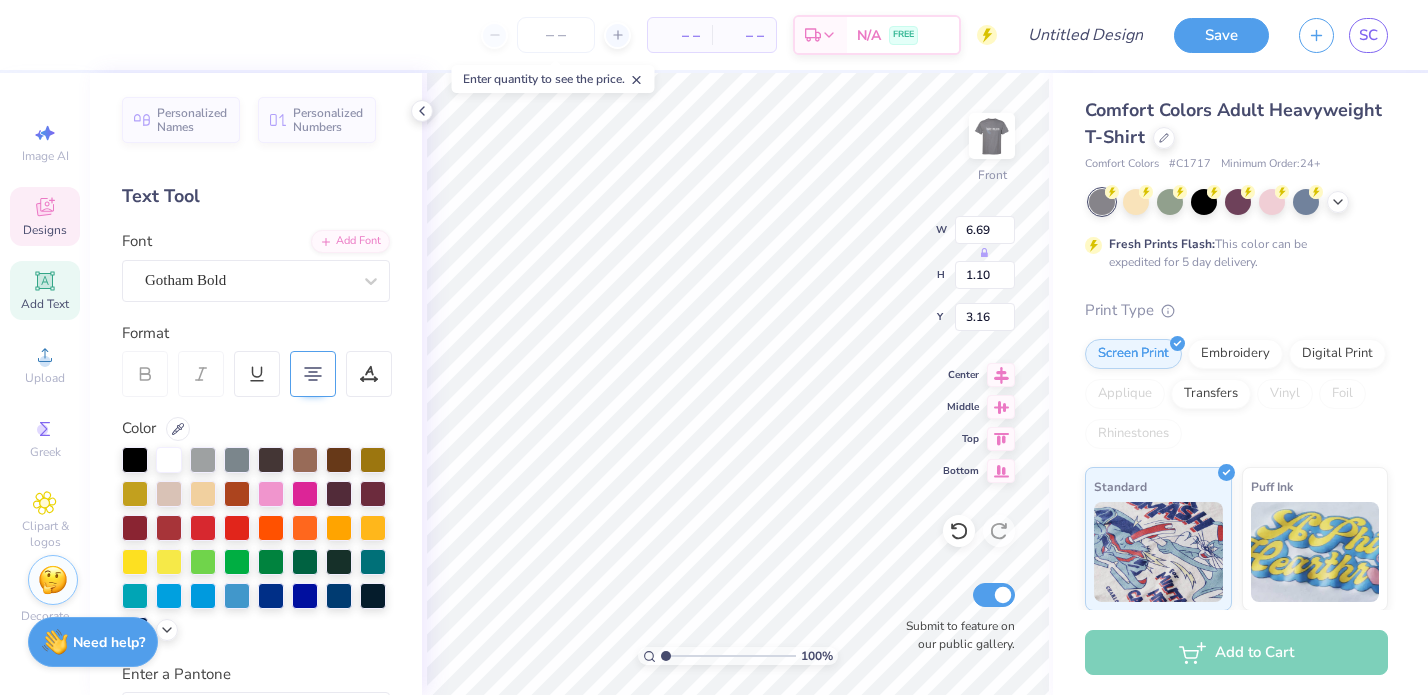type on "3.30" 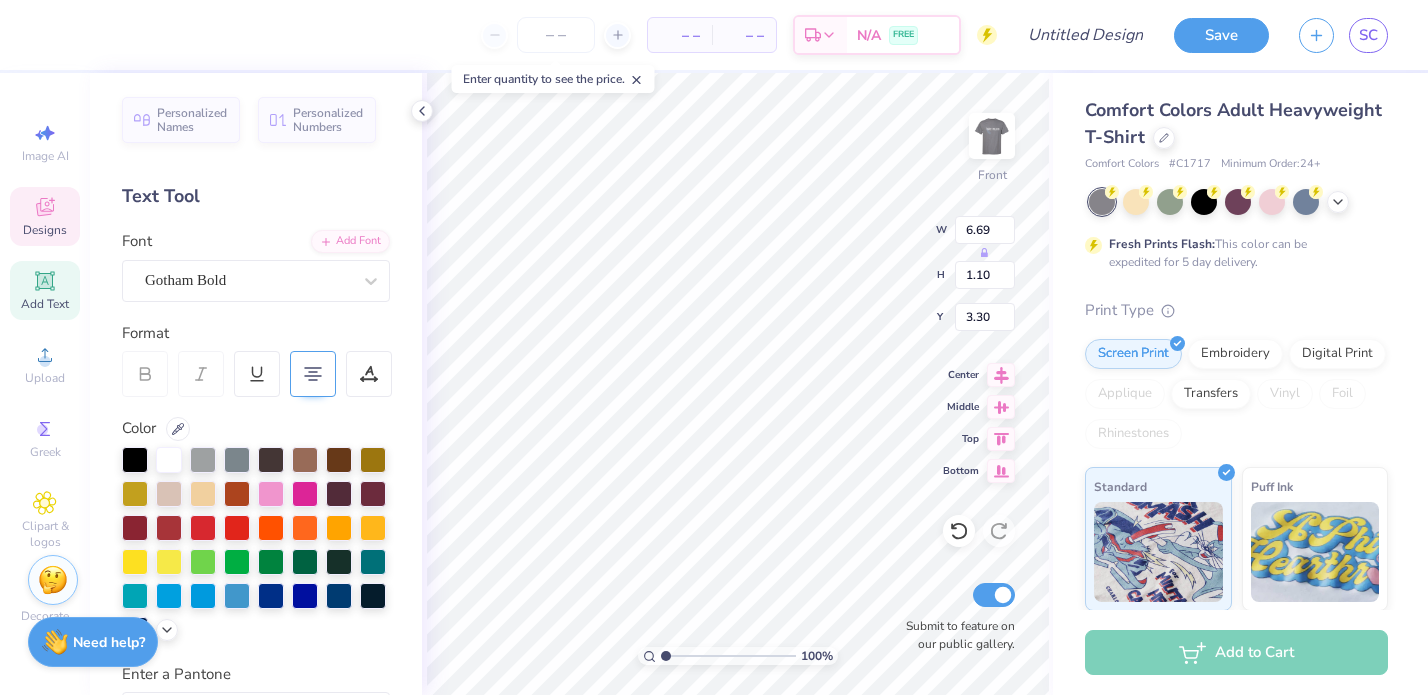 type on "6.99" 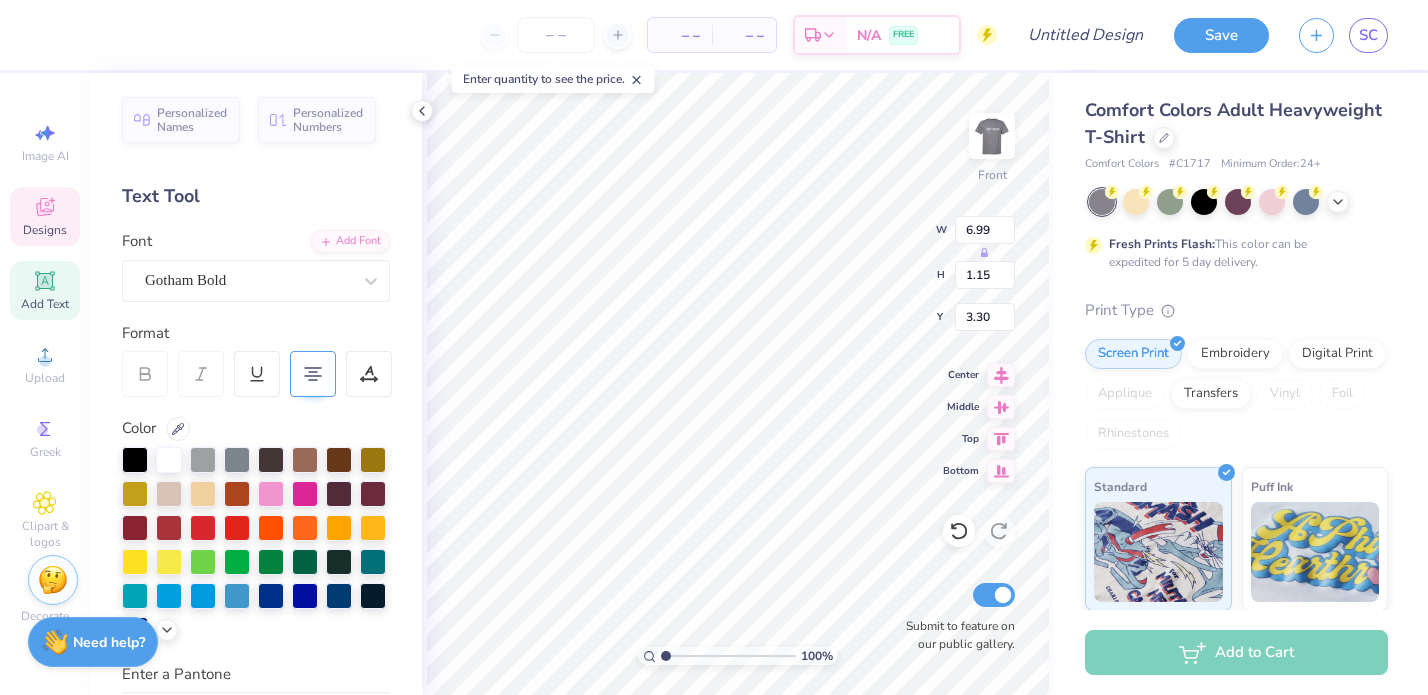click 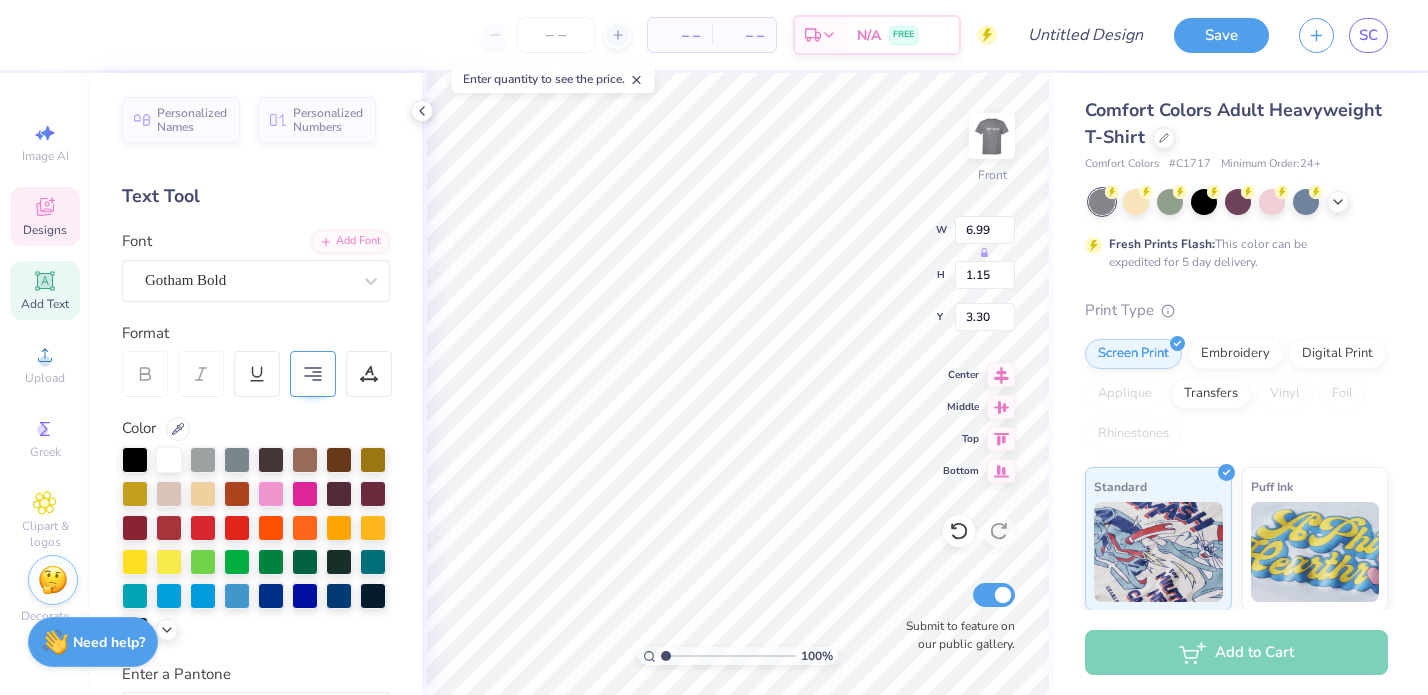 click 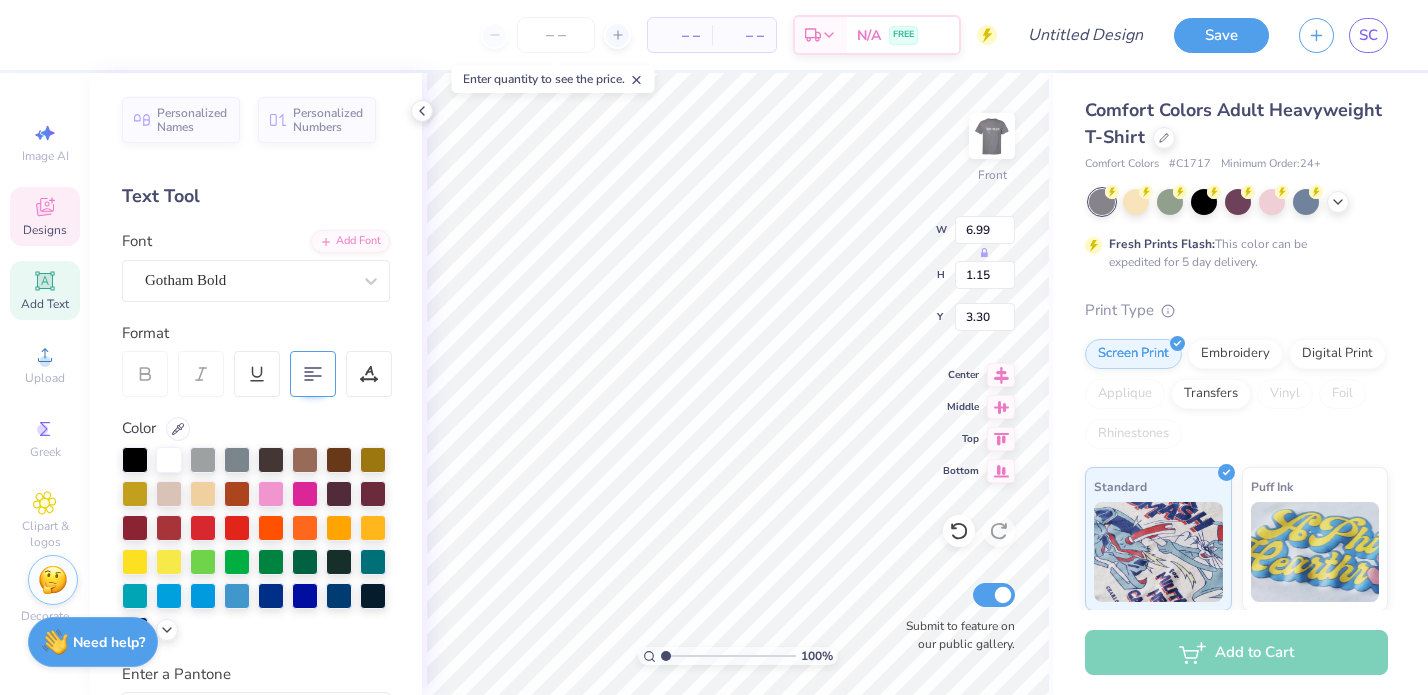 click 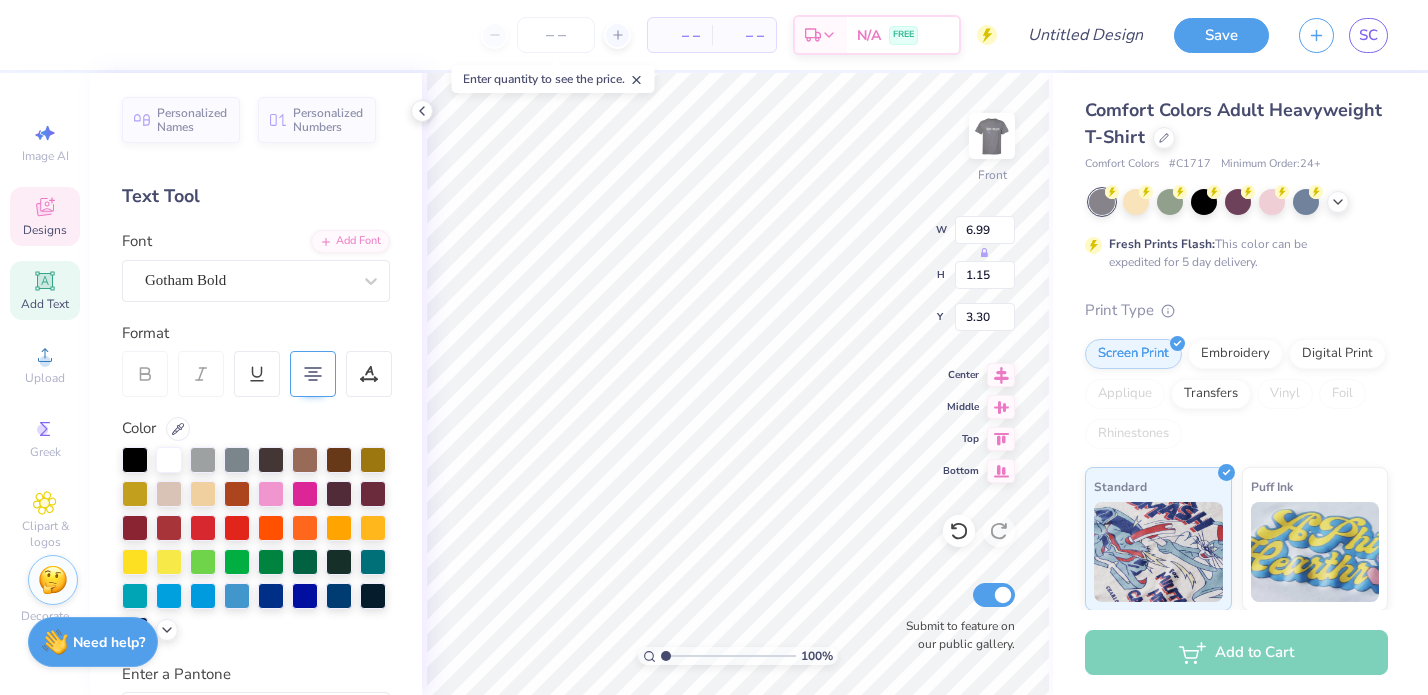 scroll, scrollTop: 468, scrollLeft: 0, axis: vertical 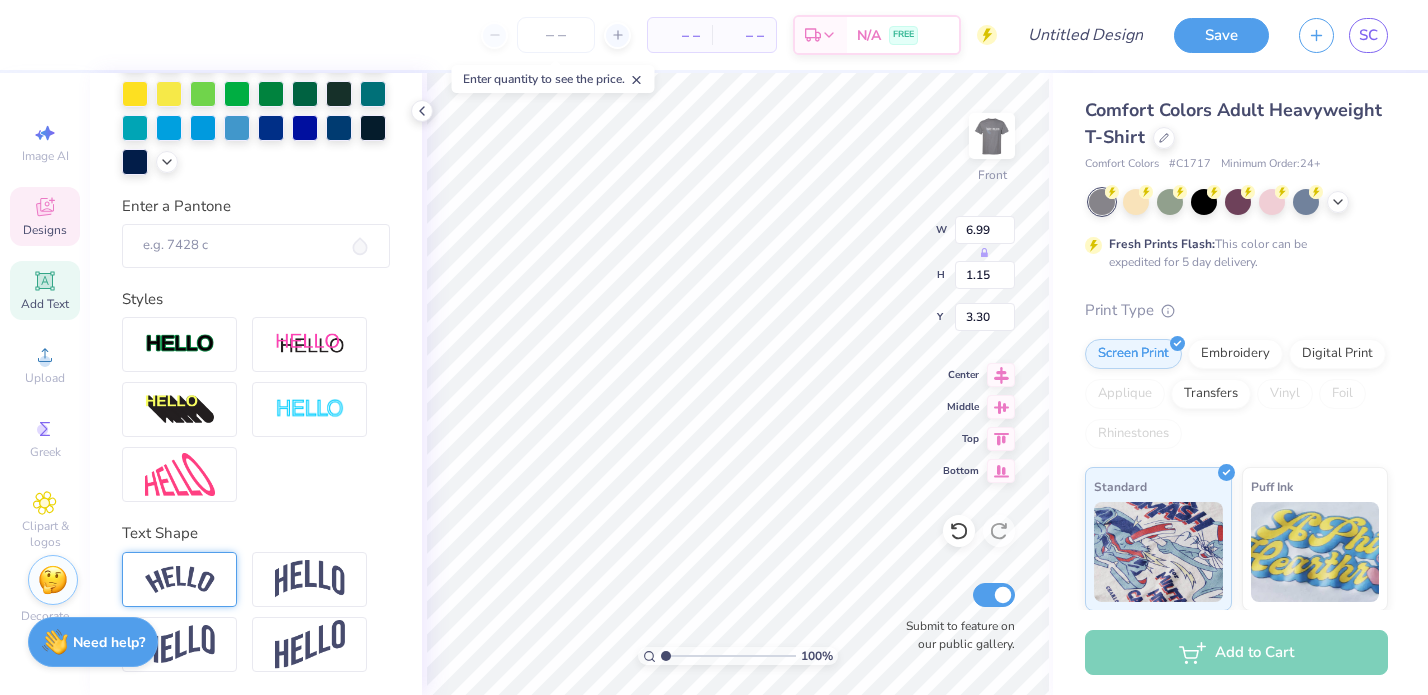 click at bounding box center (180, 579) 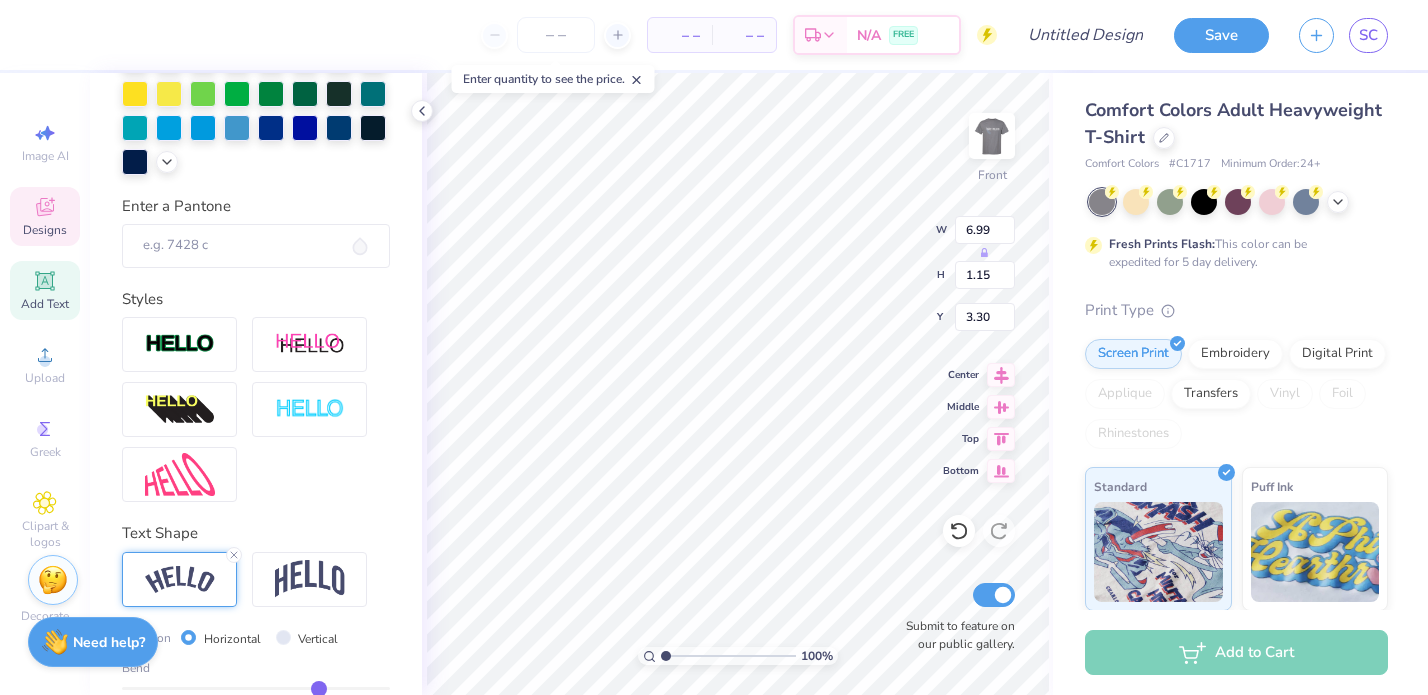 type on "7.55" 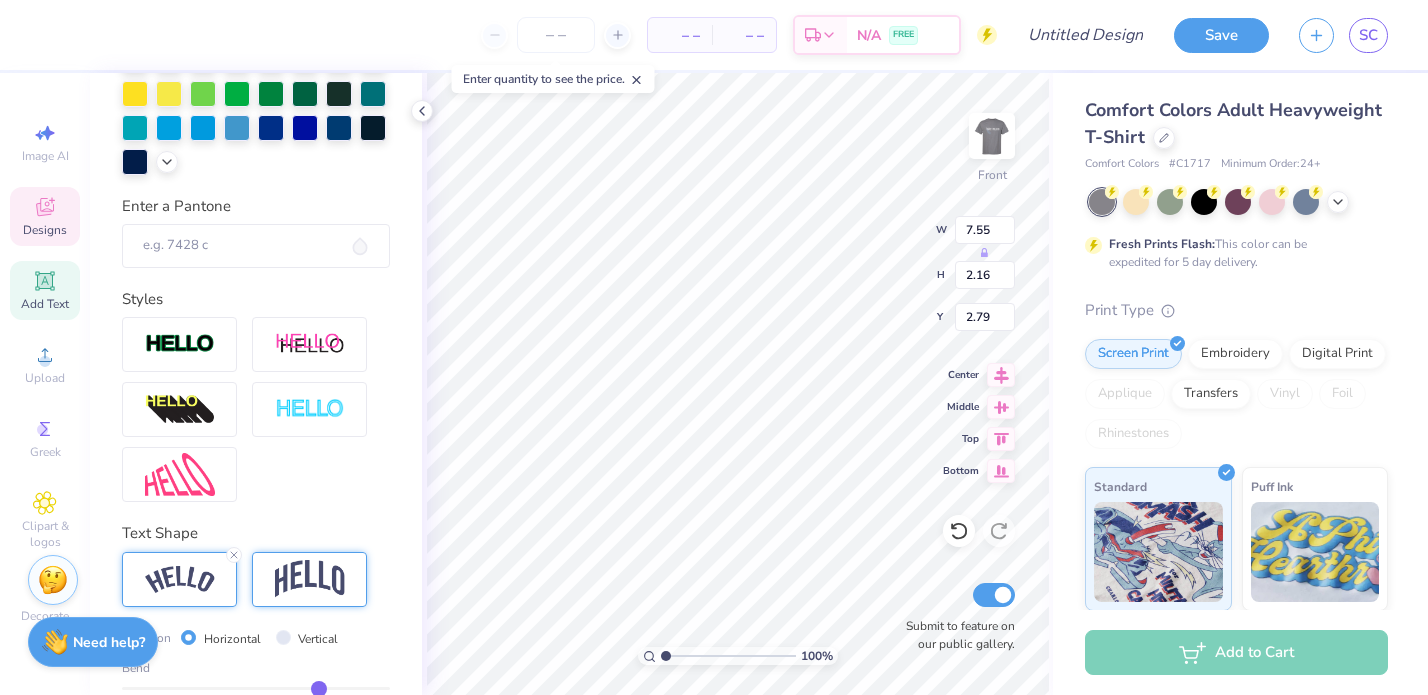 click at bounding box center [310, 579] 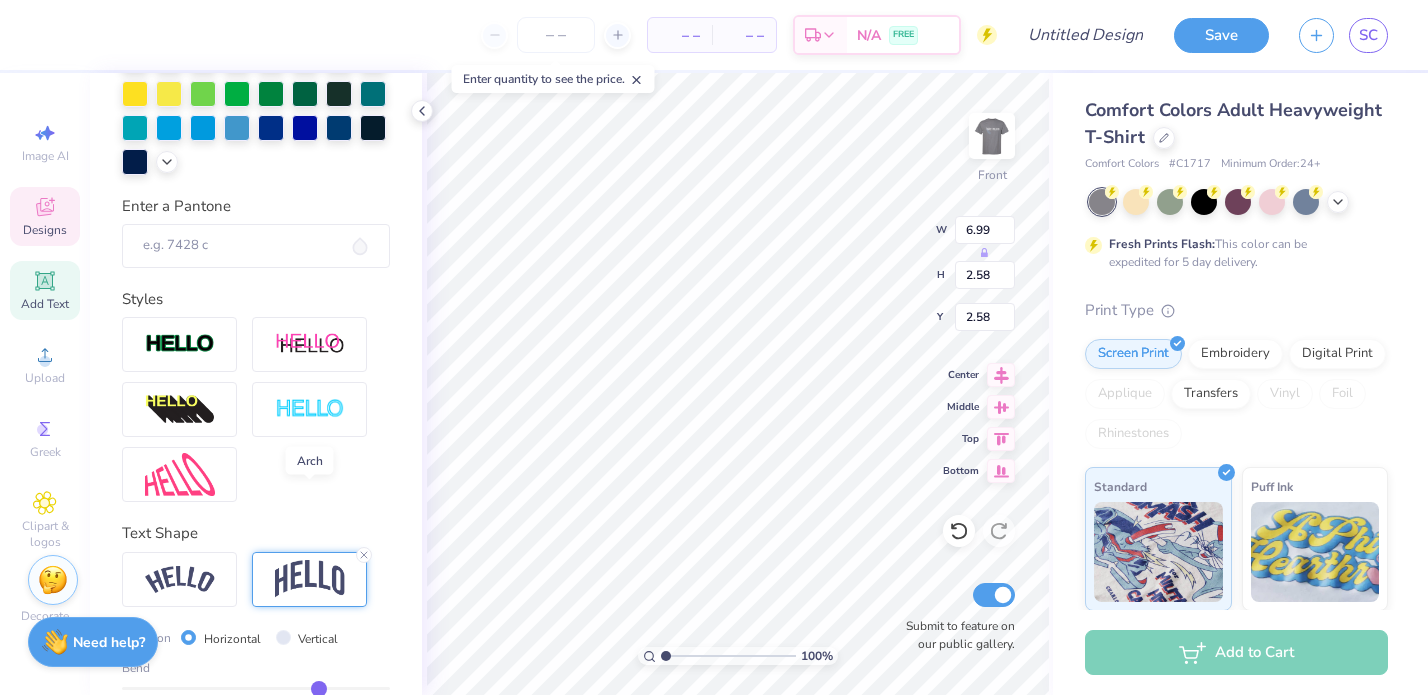 scroll, scrollTop: 585, scrollLeft: 0, axis: vertical 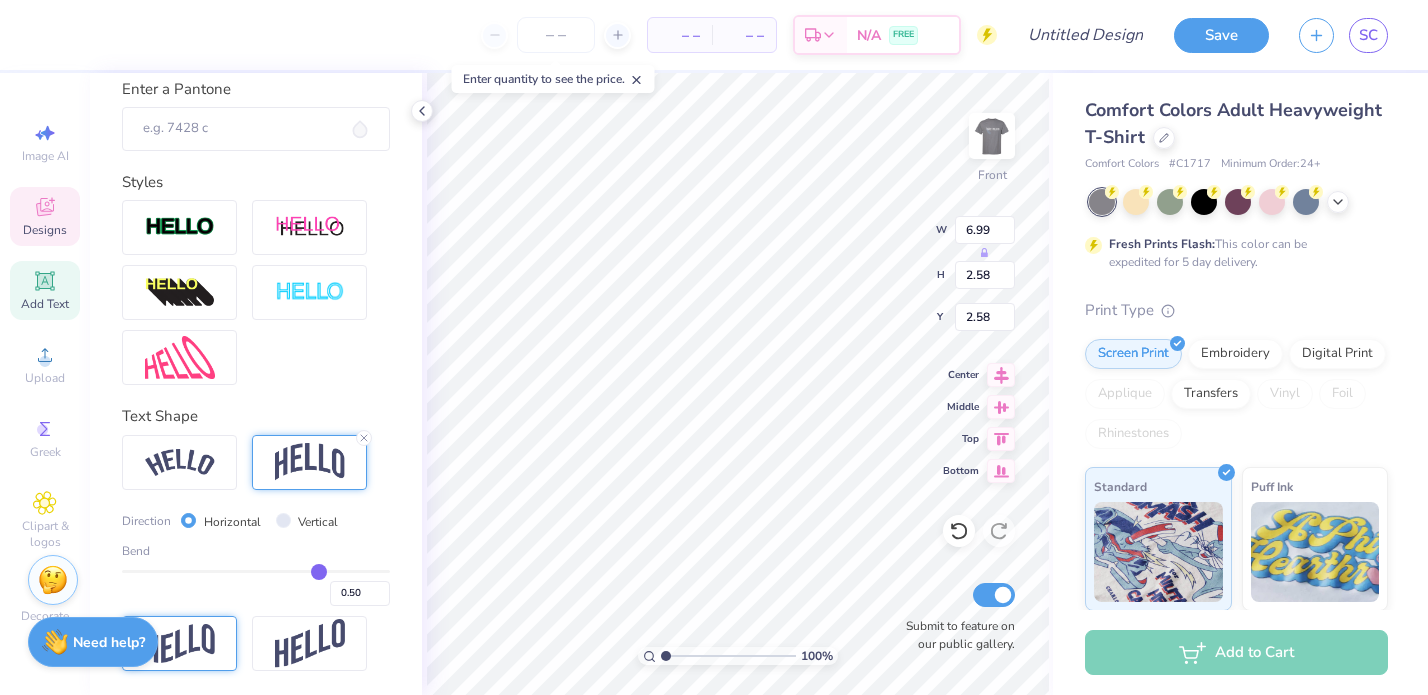 click at bounding box center [179, 643] 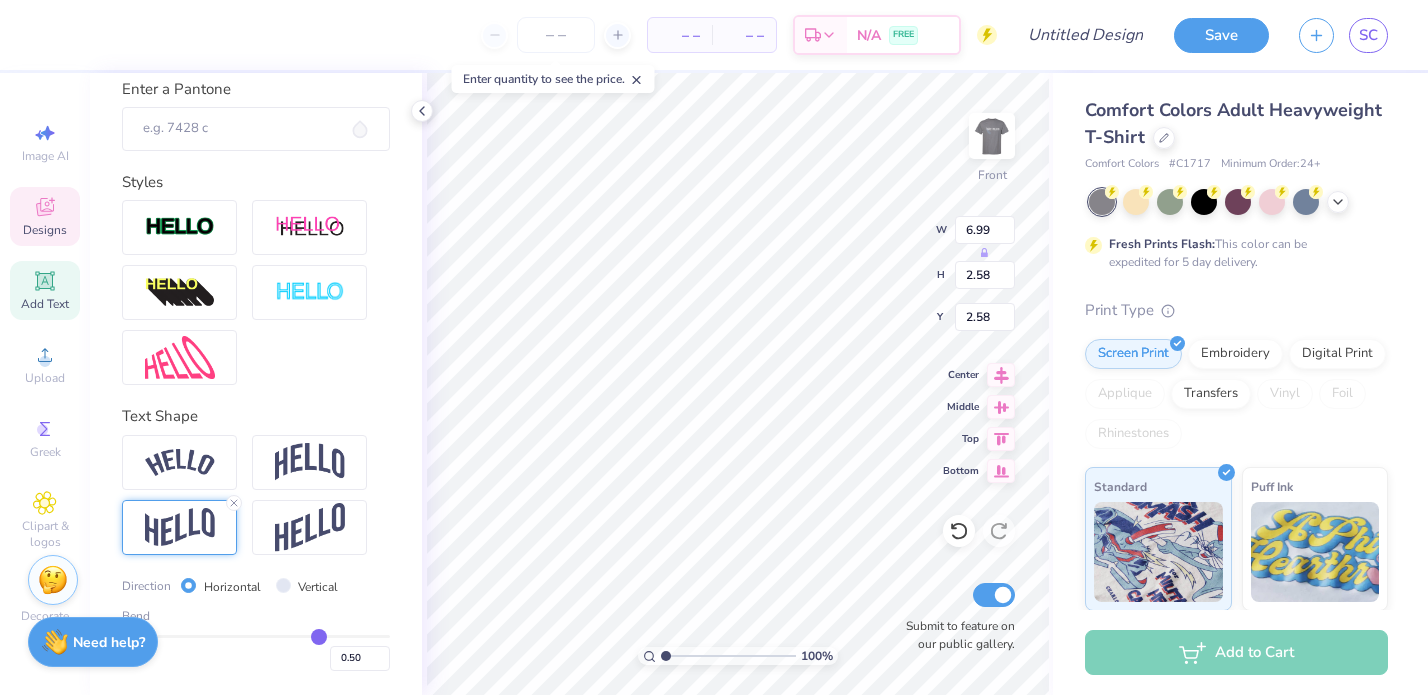 type on "1.71" 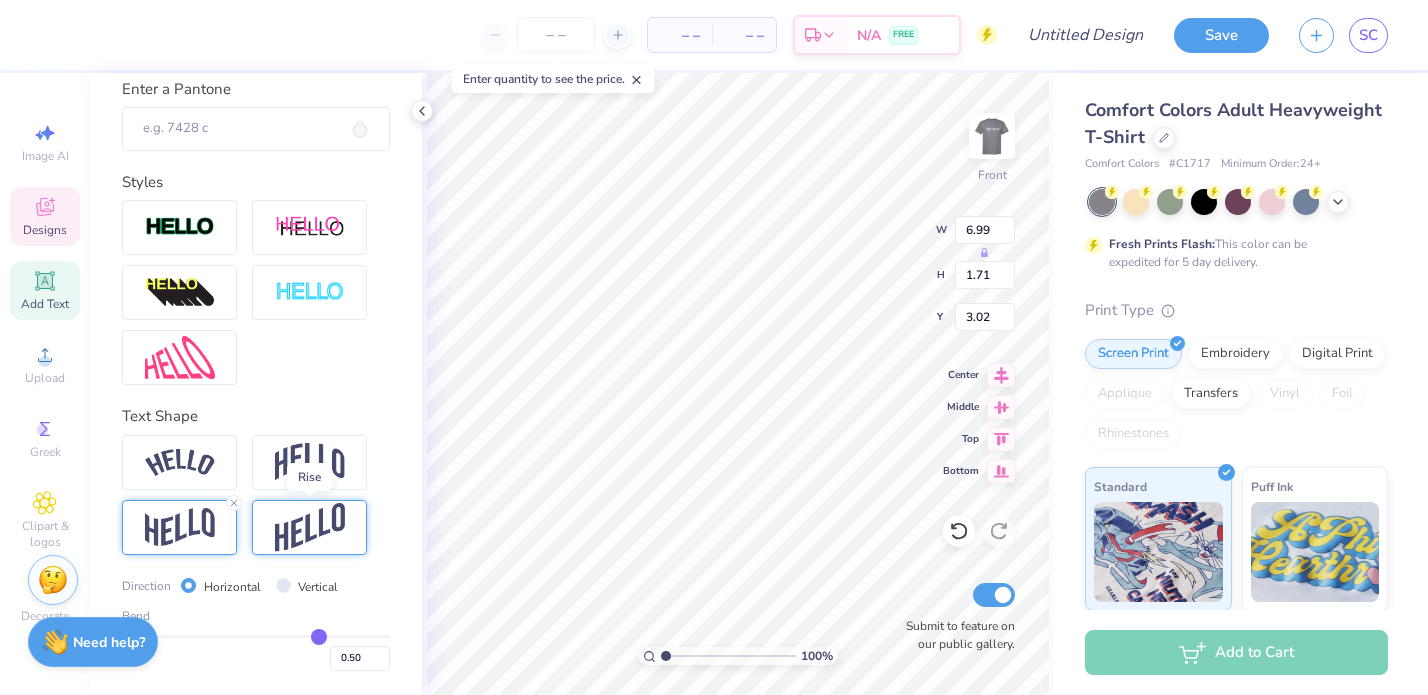 click at bounding box center (310, 527) 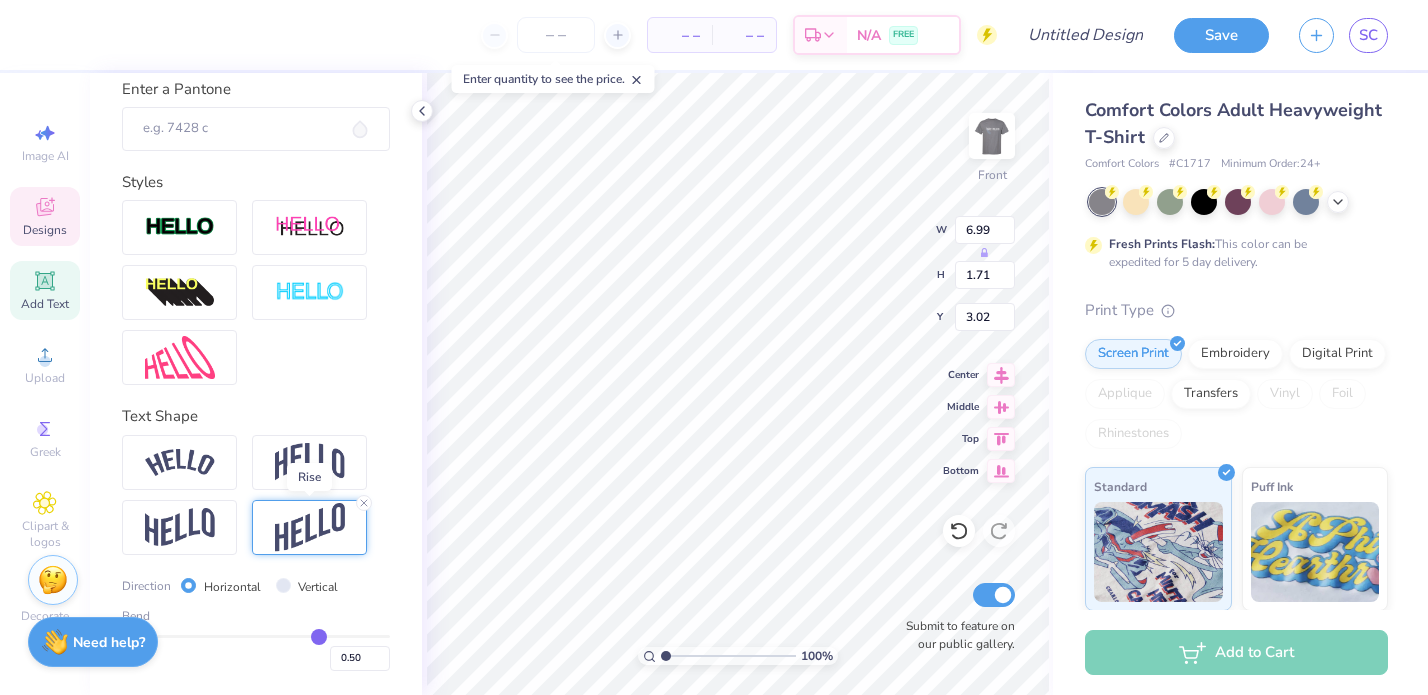 type on "2.19" 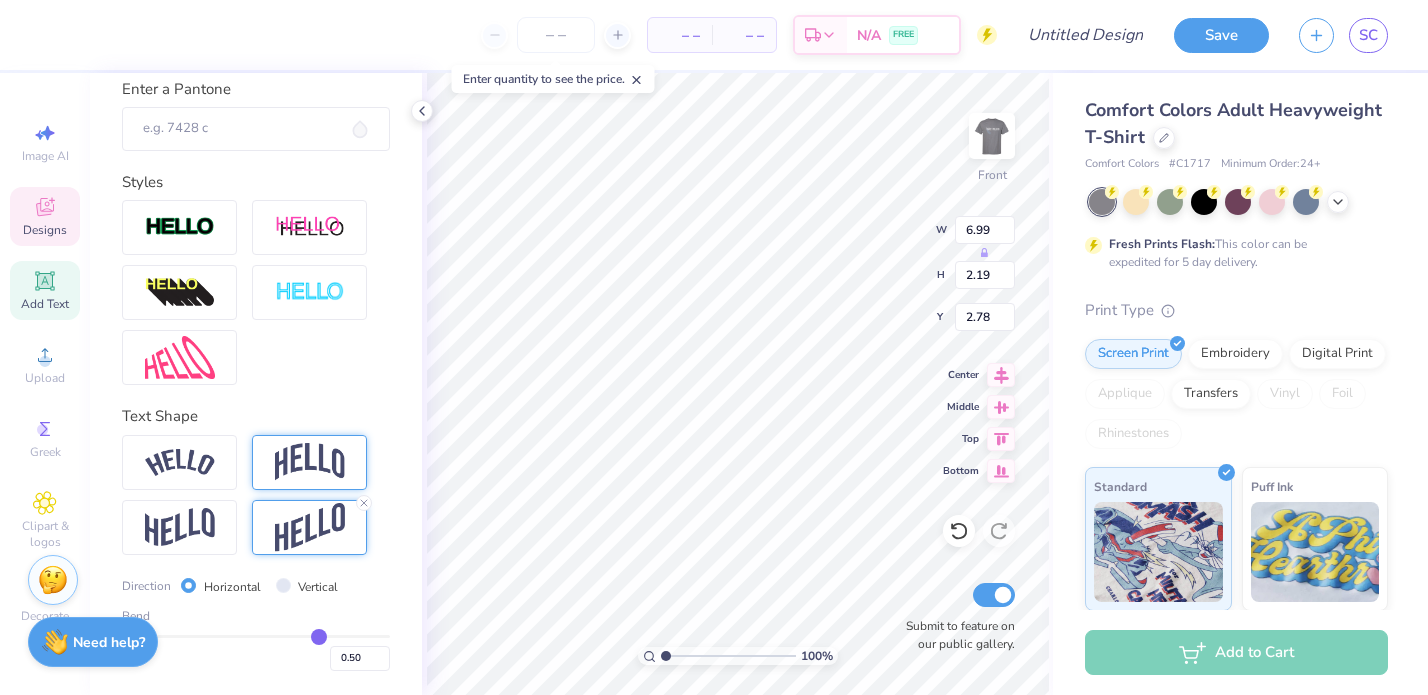scroll, scrollTop: 448, scrollLeft: 0, axis: vertical 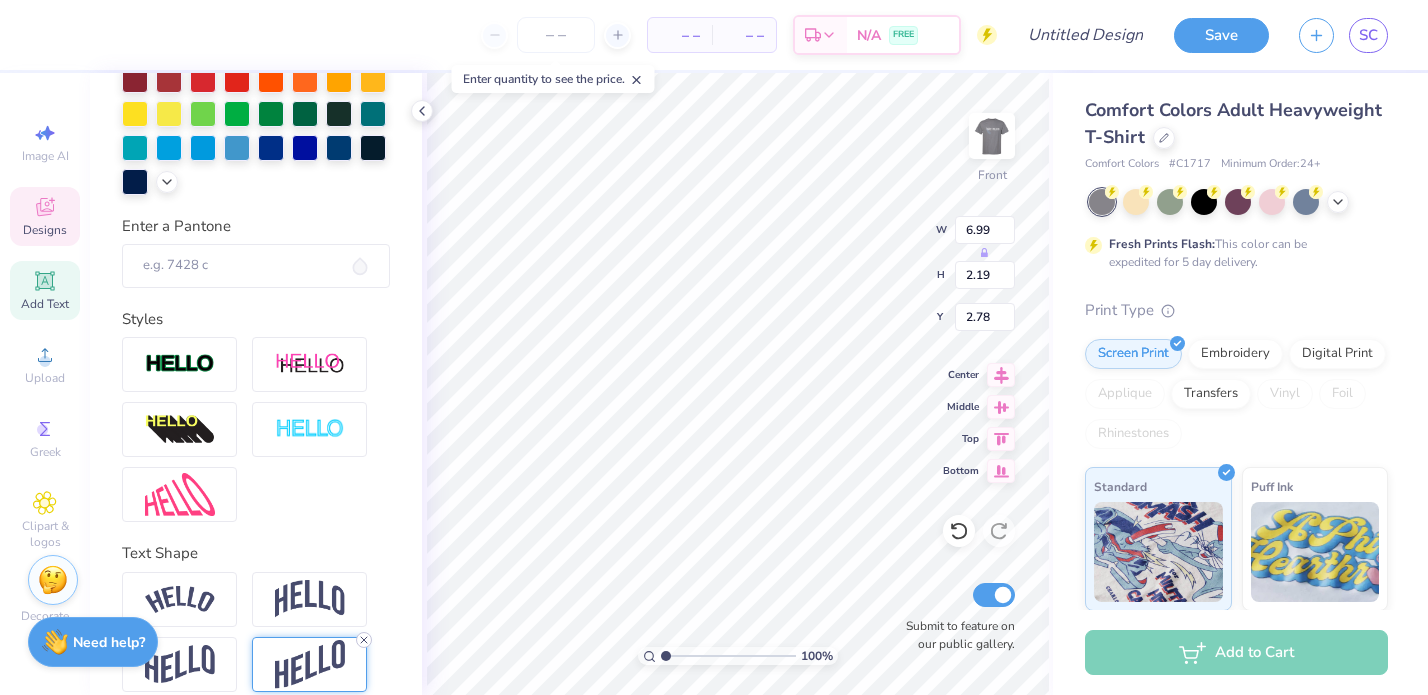 click 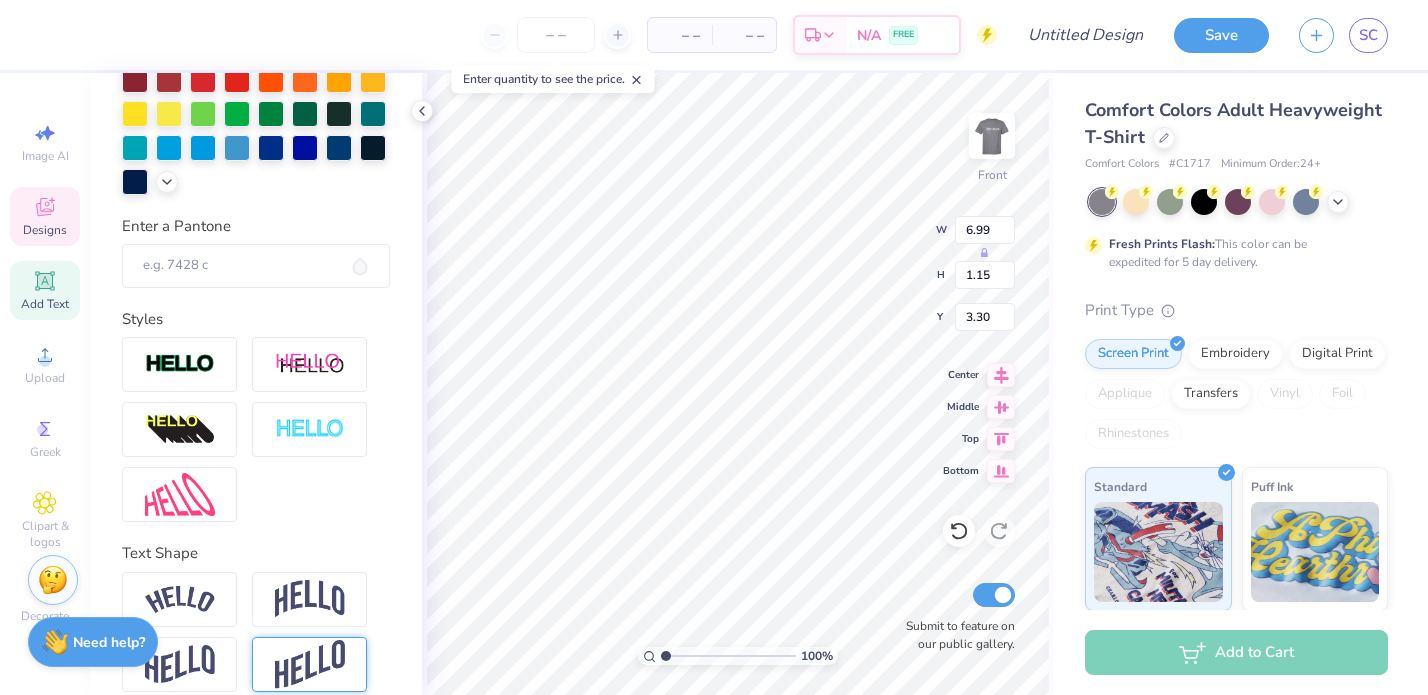 type on "5.98" 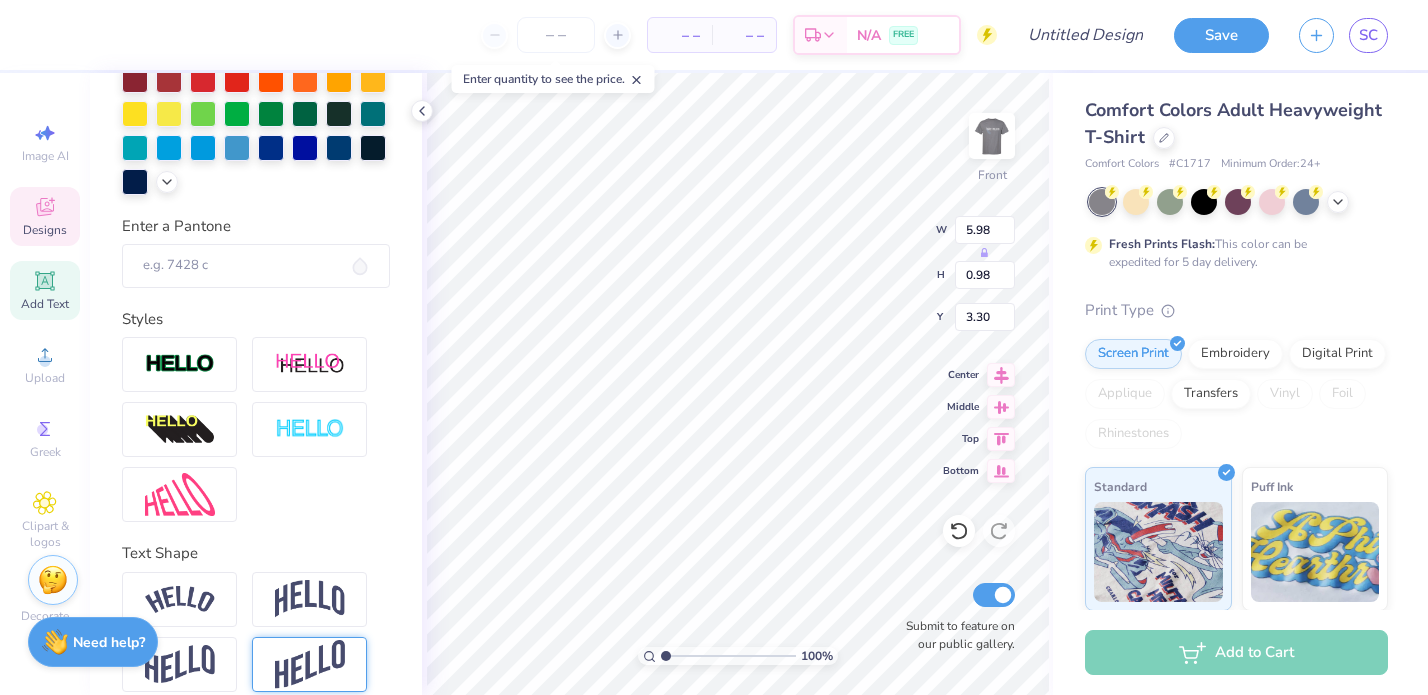 type on "3.00" 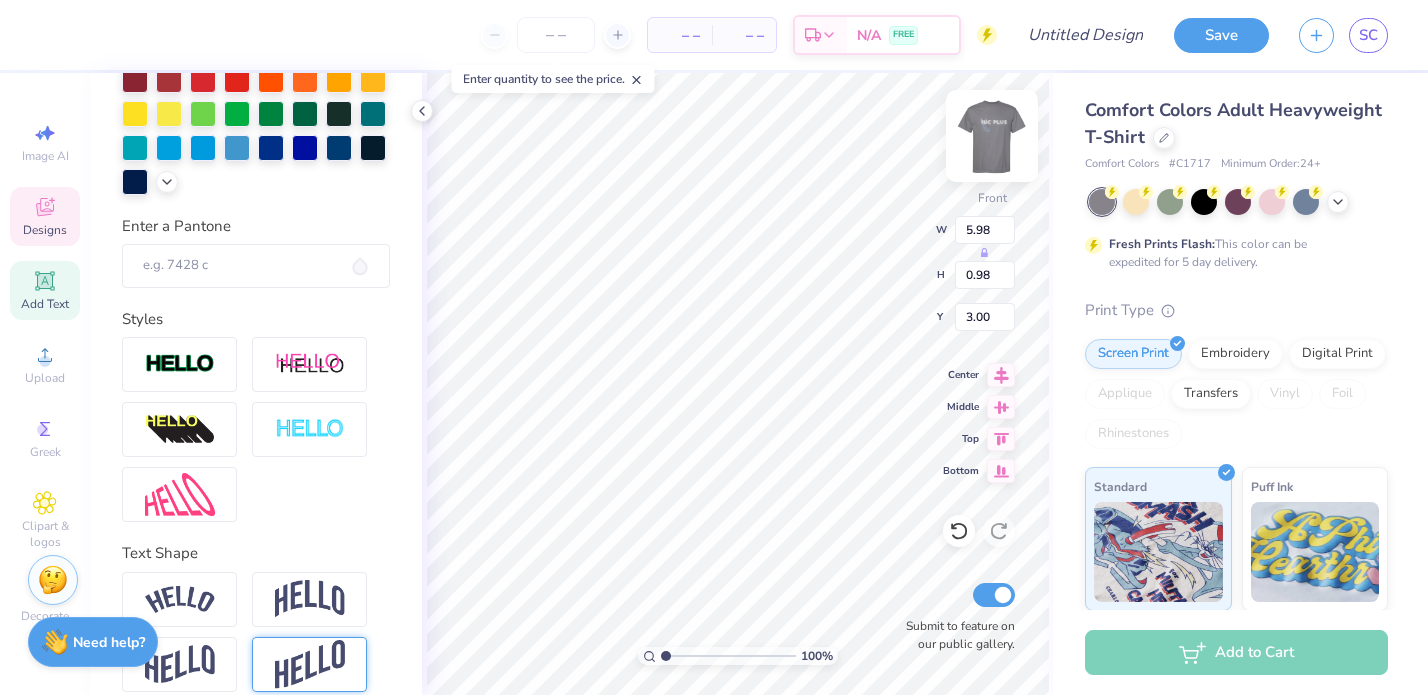 click at bounding box center [992, 136] 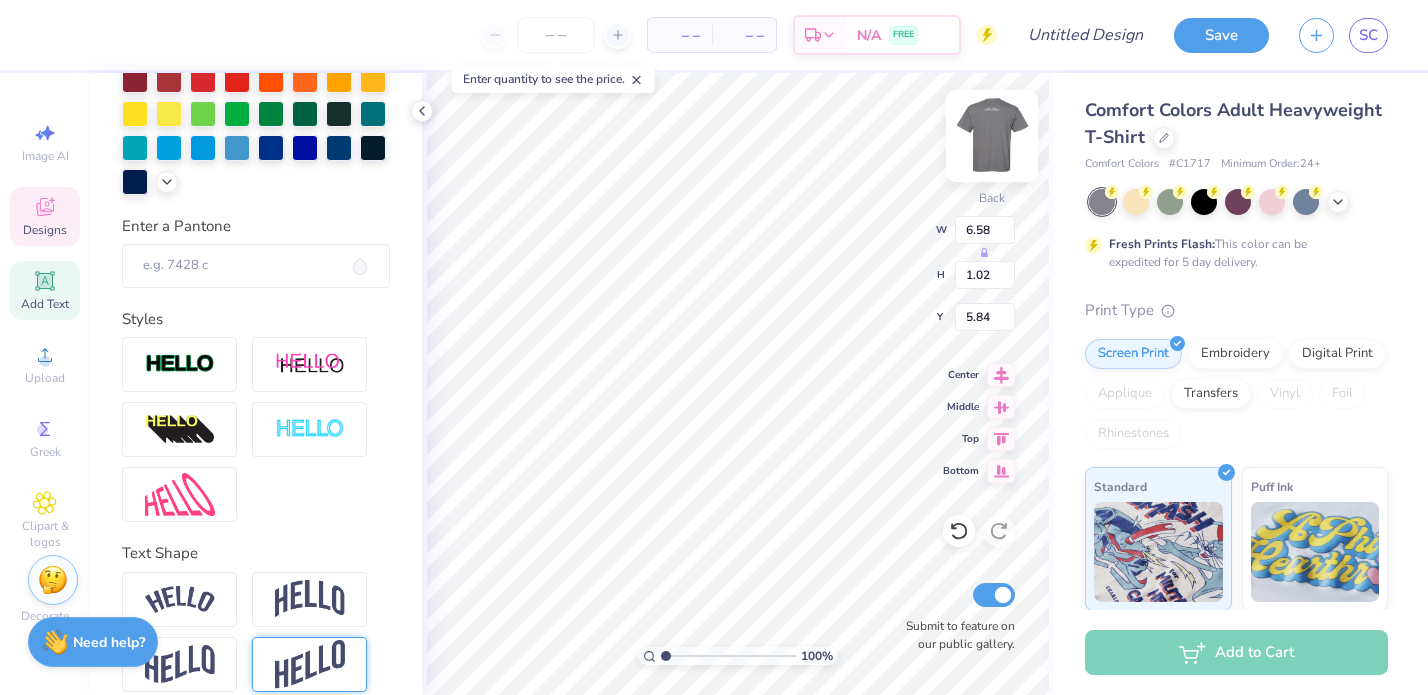 type on "6.58" 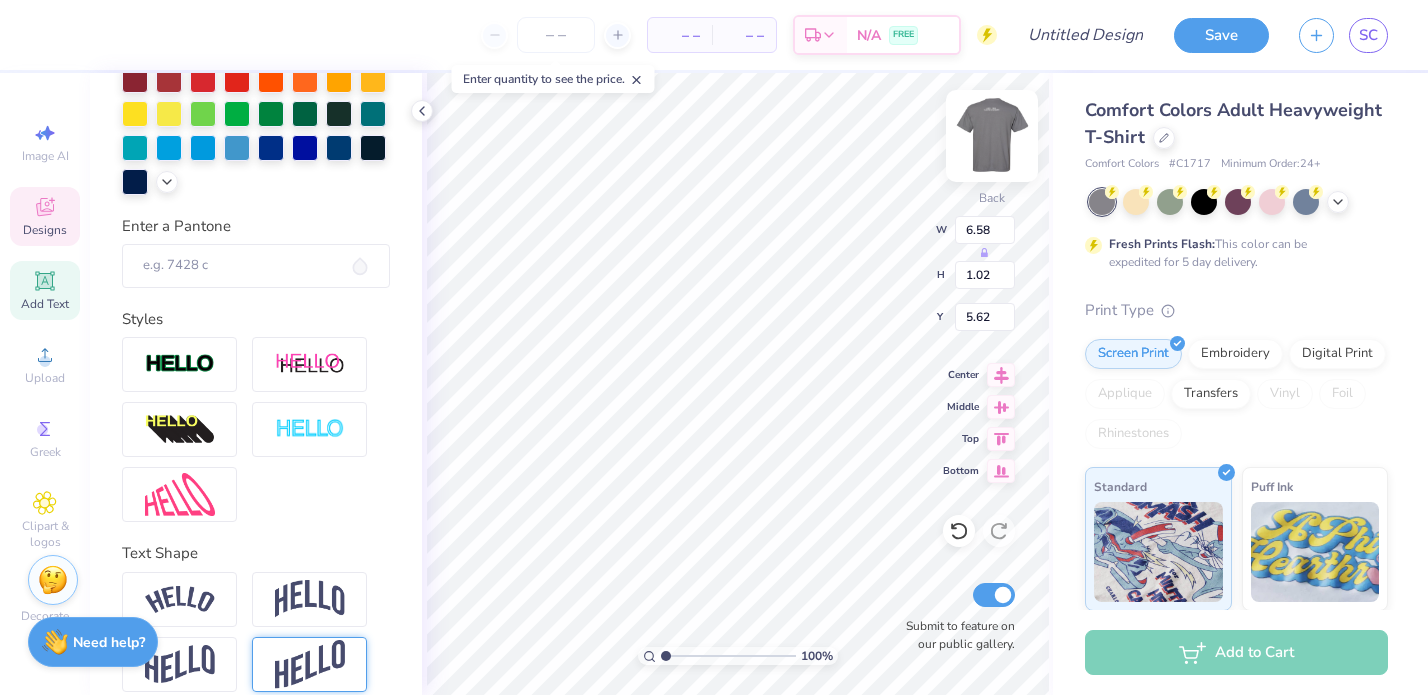 type on "7.81" 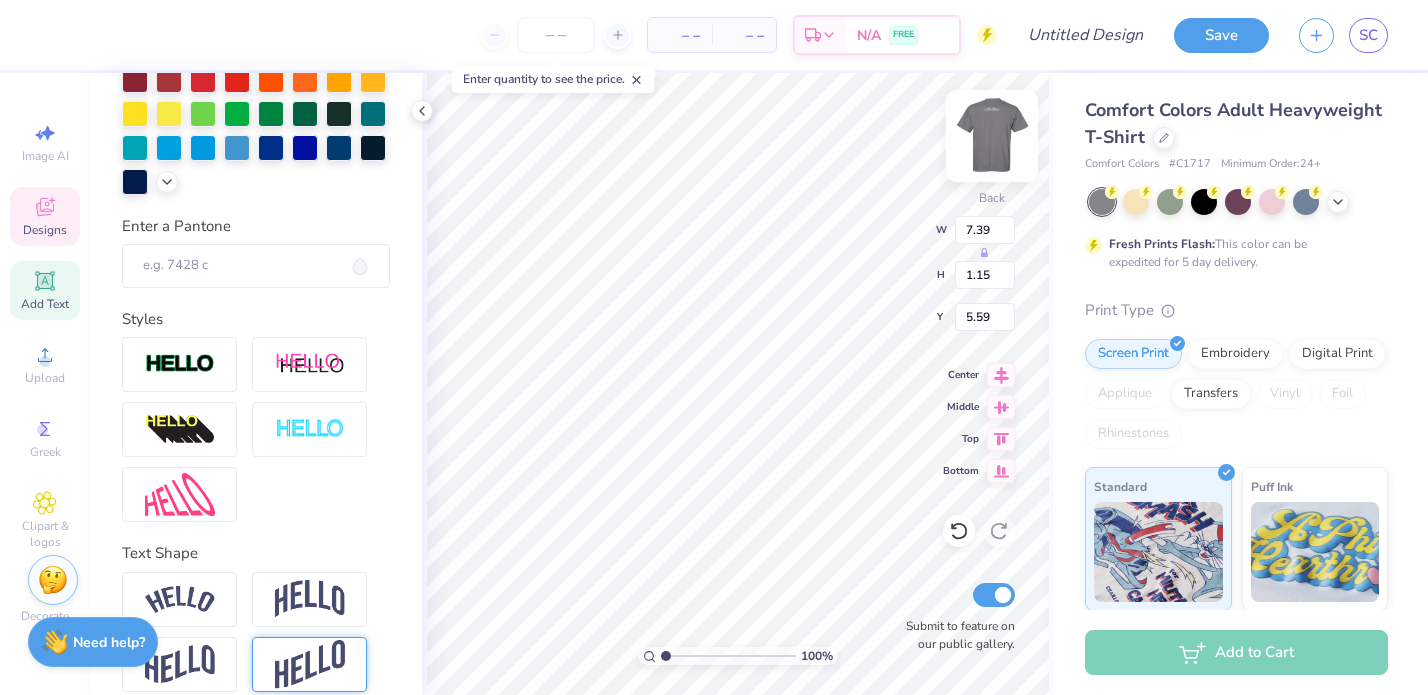 type on "7.39" 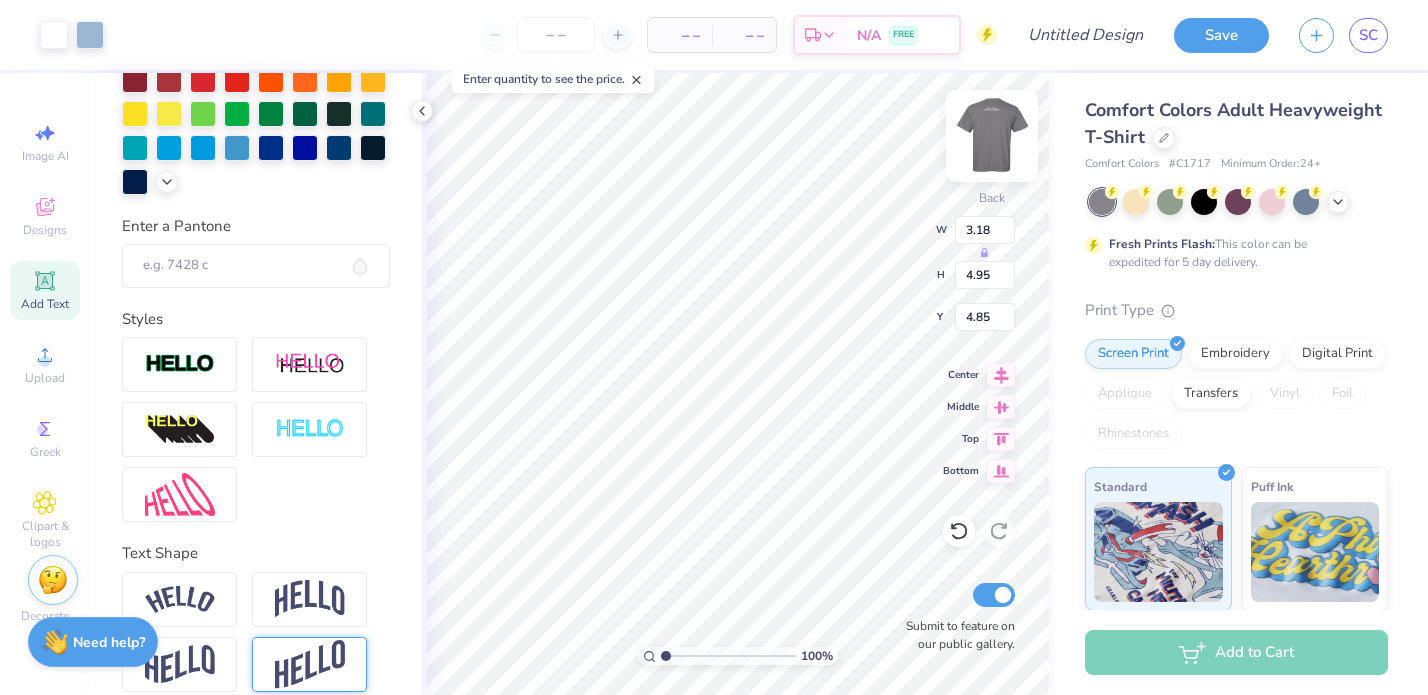 type on "10.42" 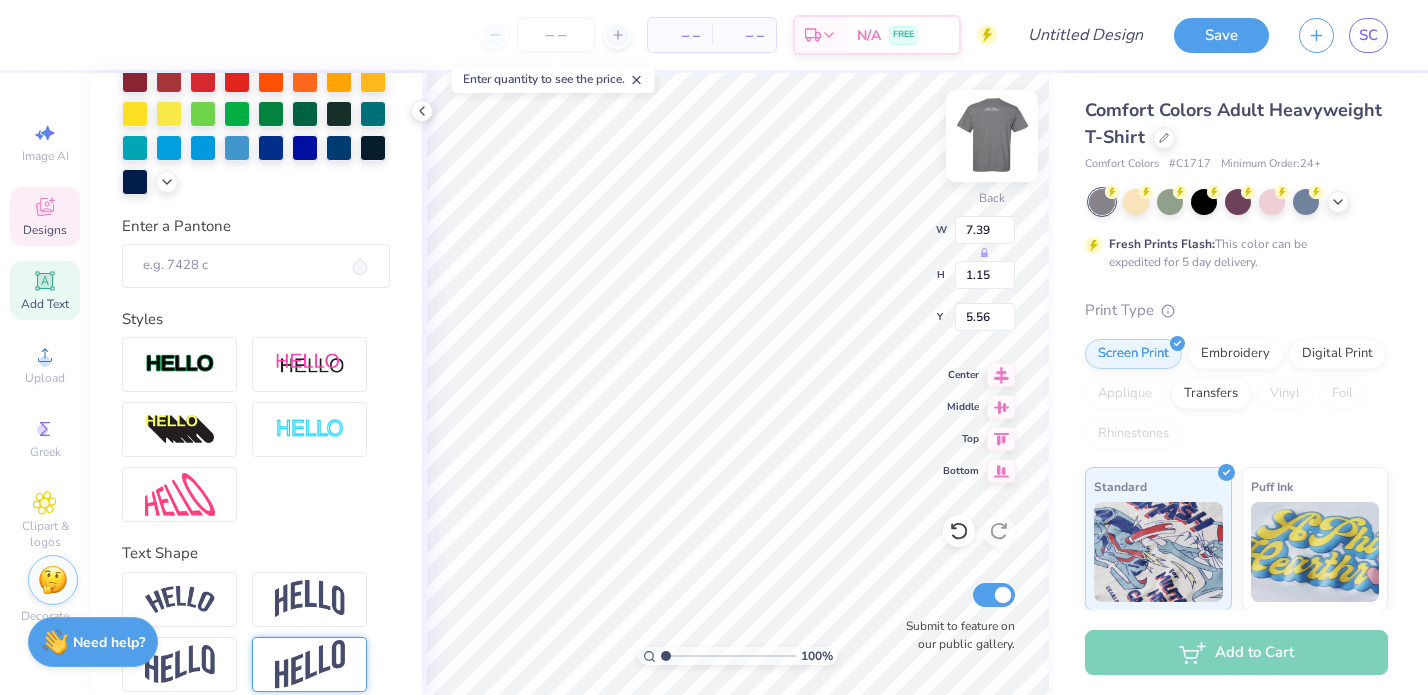 scroll, scrollTop: 0, scrollLeft: 0, axis: both 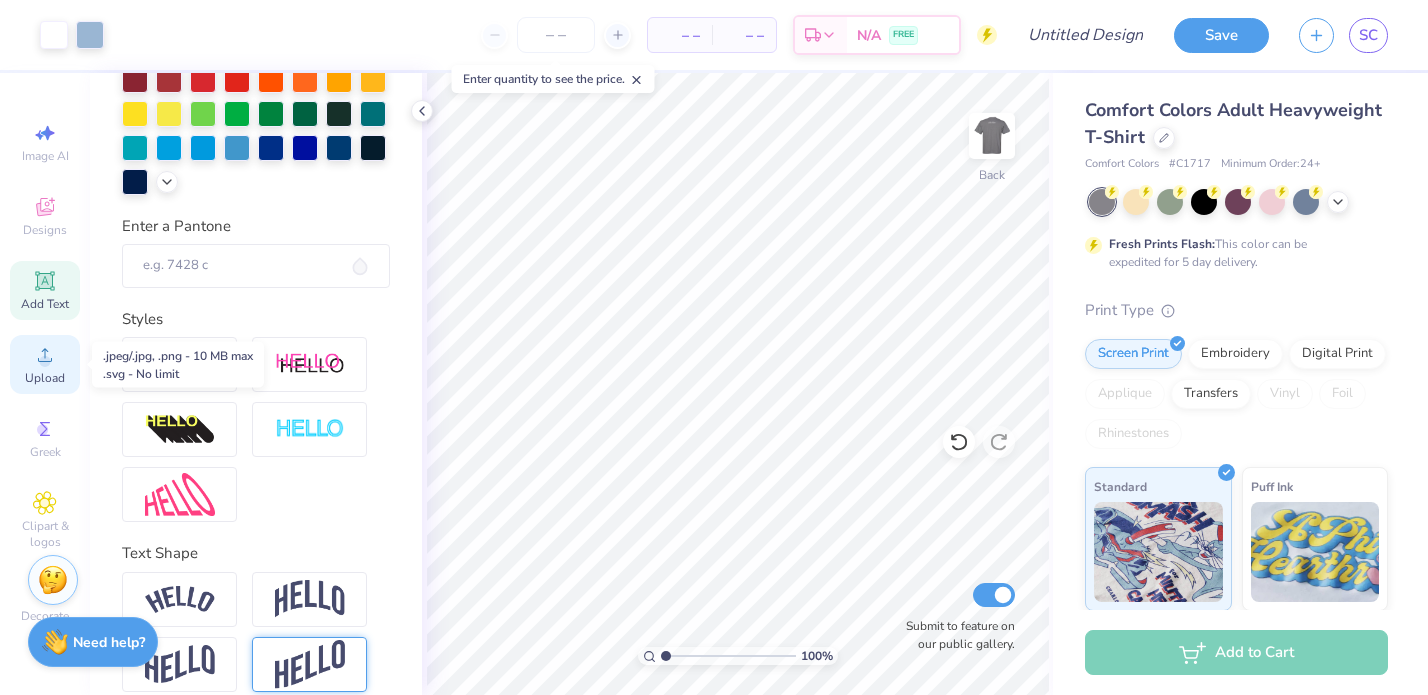 click on "Upload" at bounding box center [45, 364] 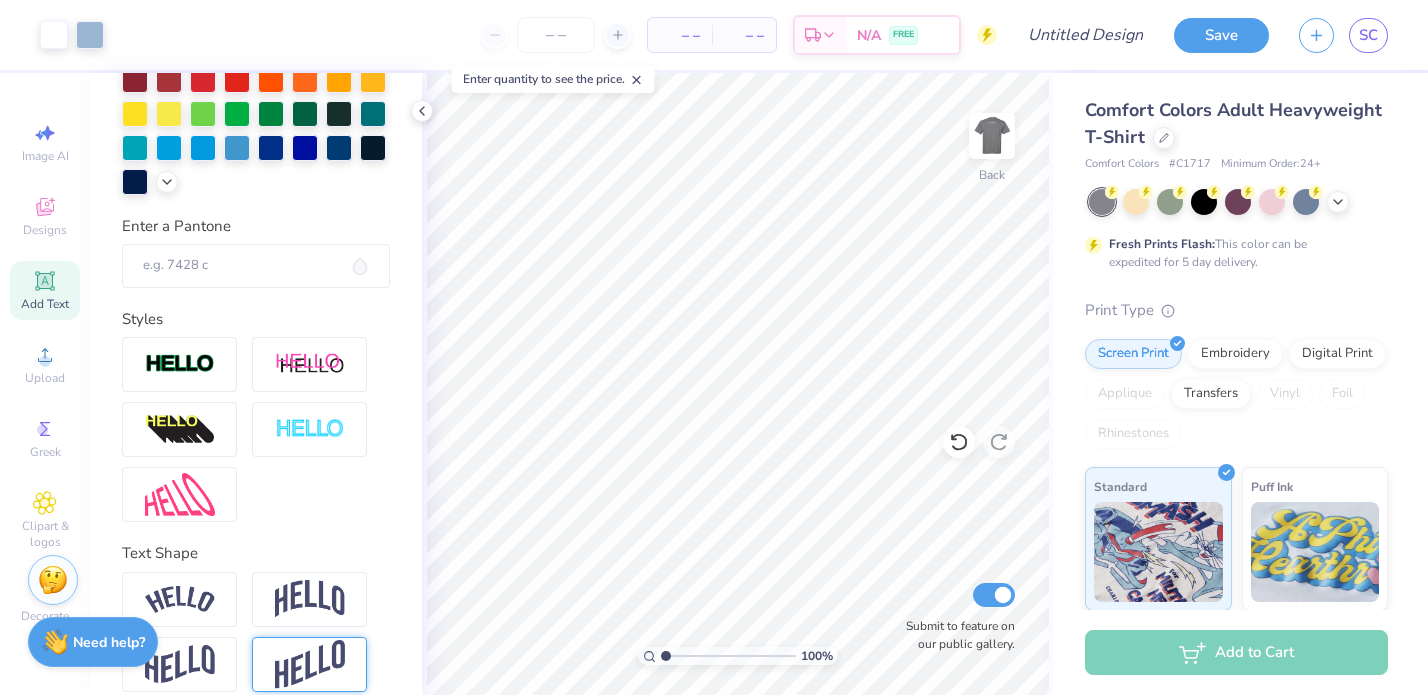 click 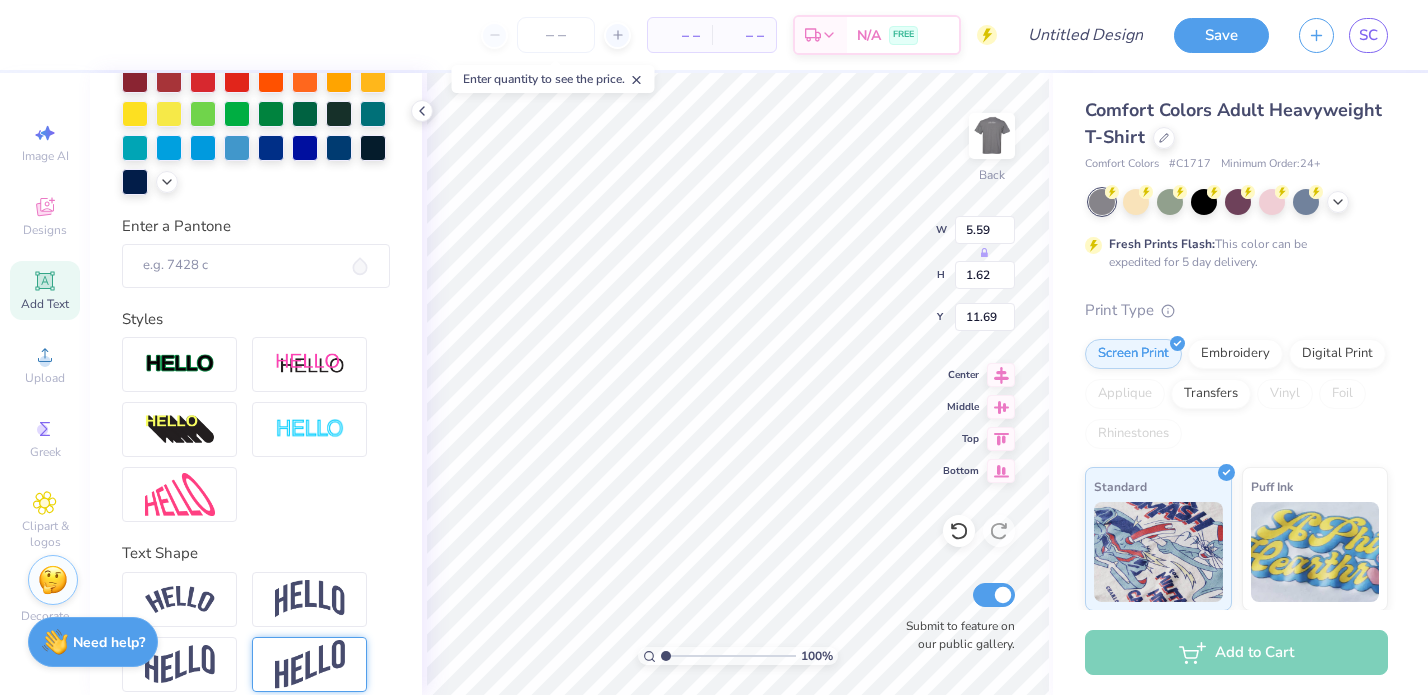 scroll, scrollTop: 0, scrollLeft: 0, axis: both 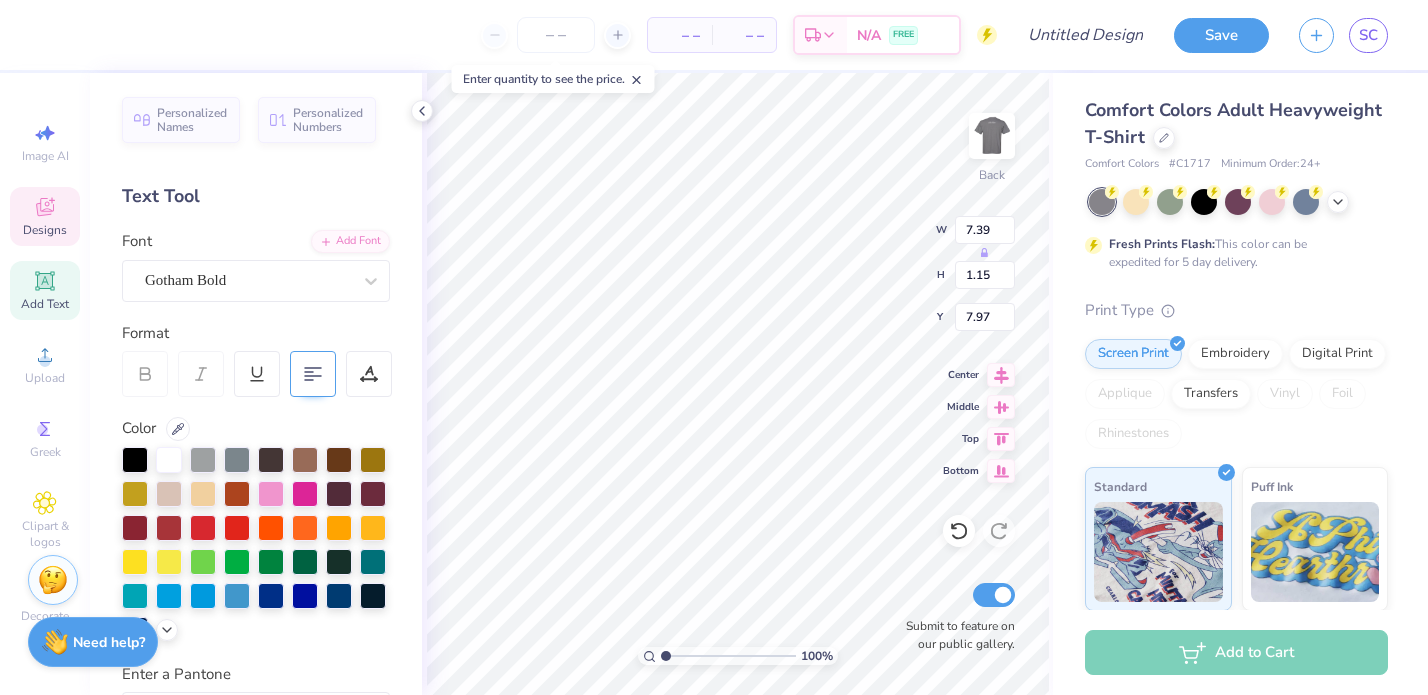 type on "13.89" 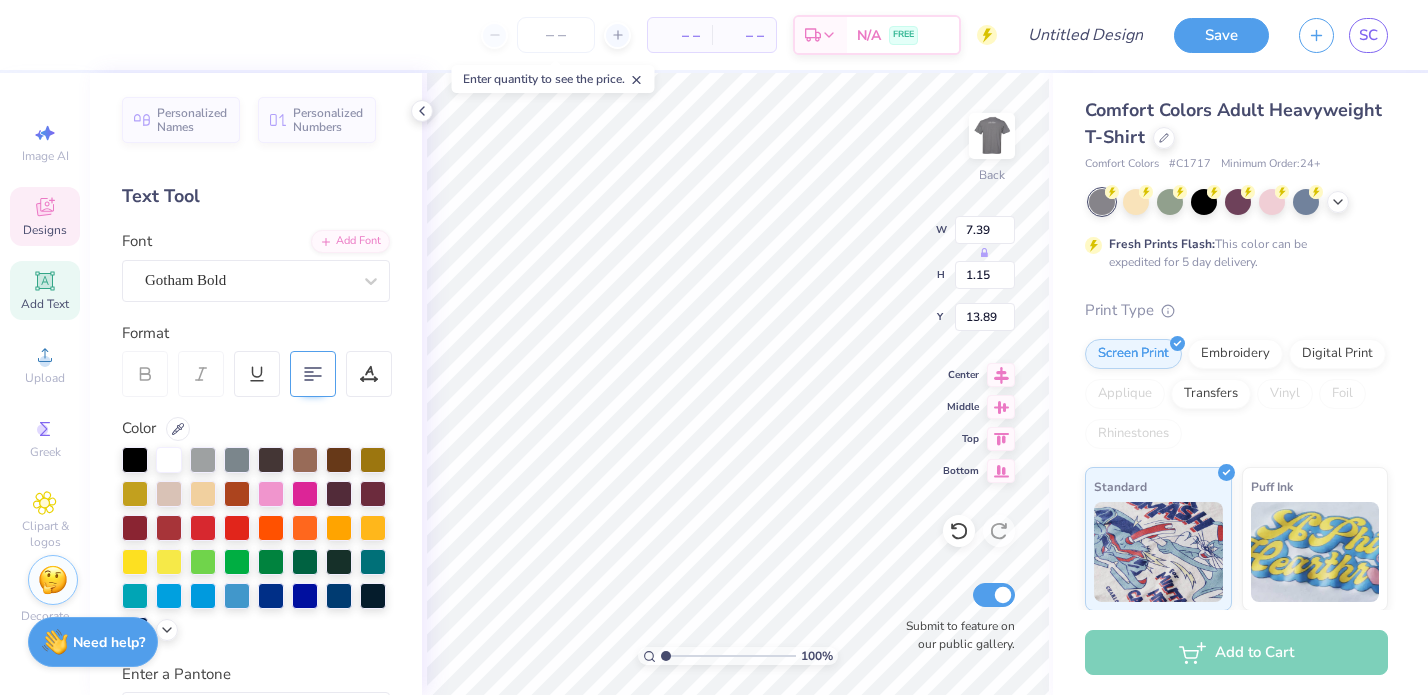 scroll, scrollTop: 0, scrollLeft: 0, axis: both 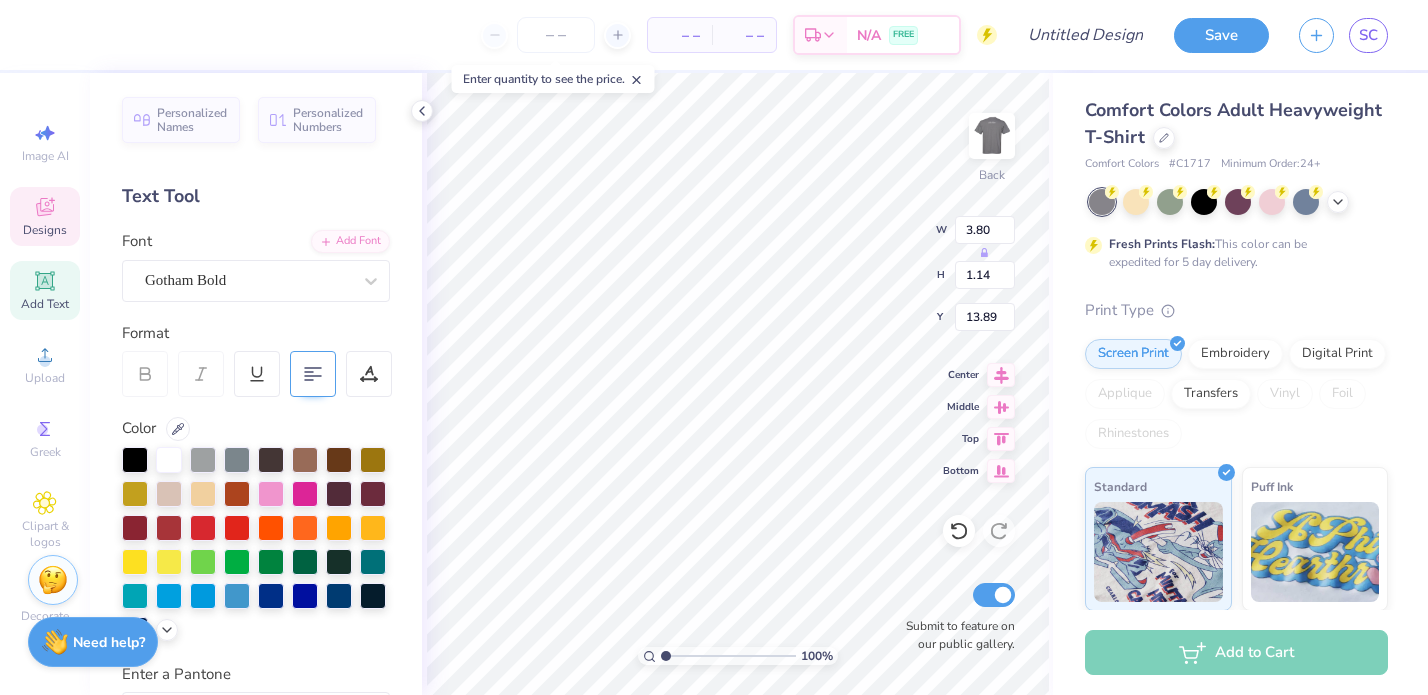 type on "14.22" 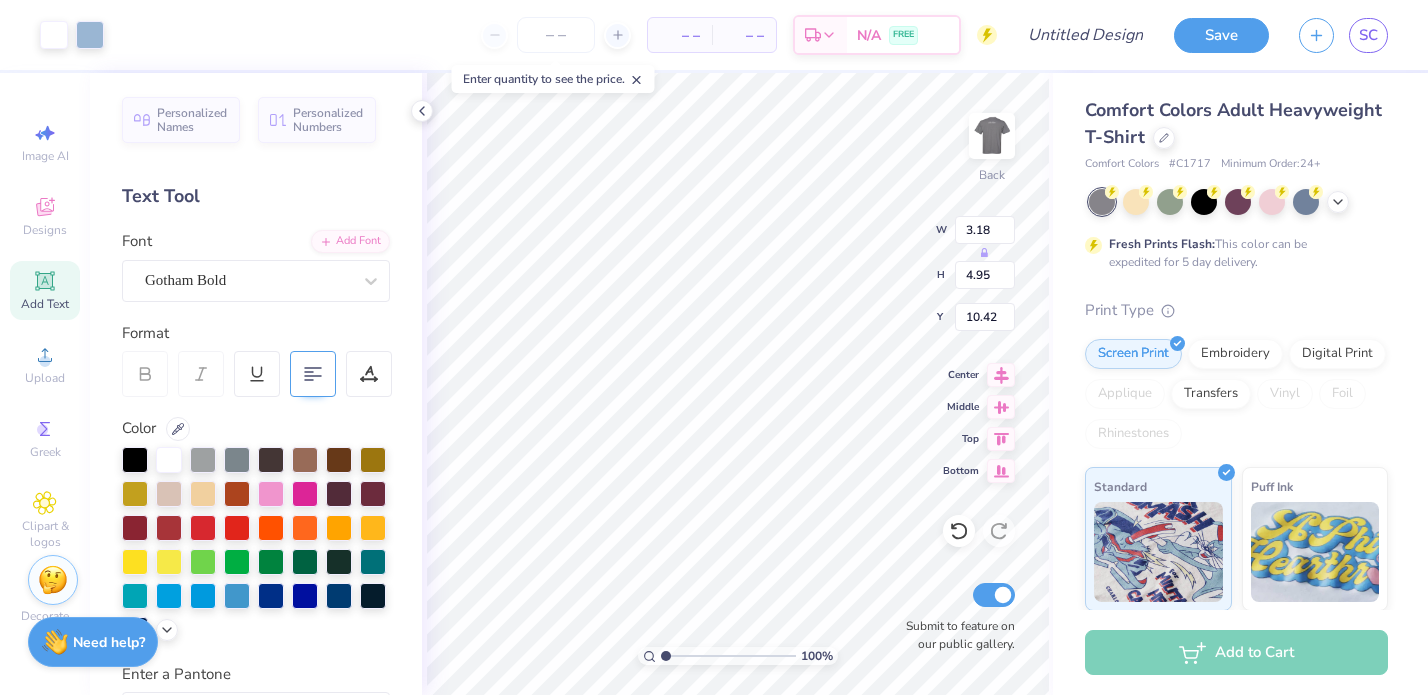type on "13.63" 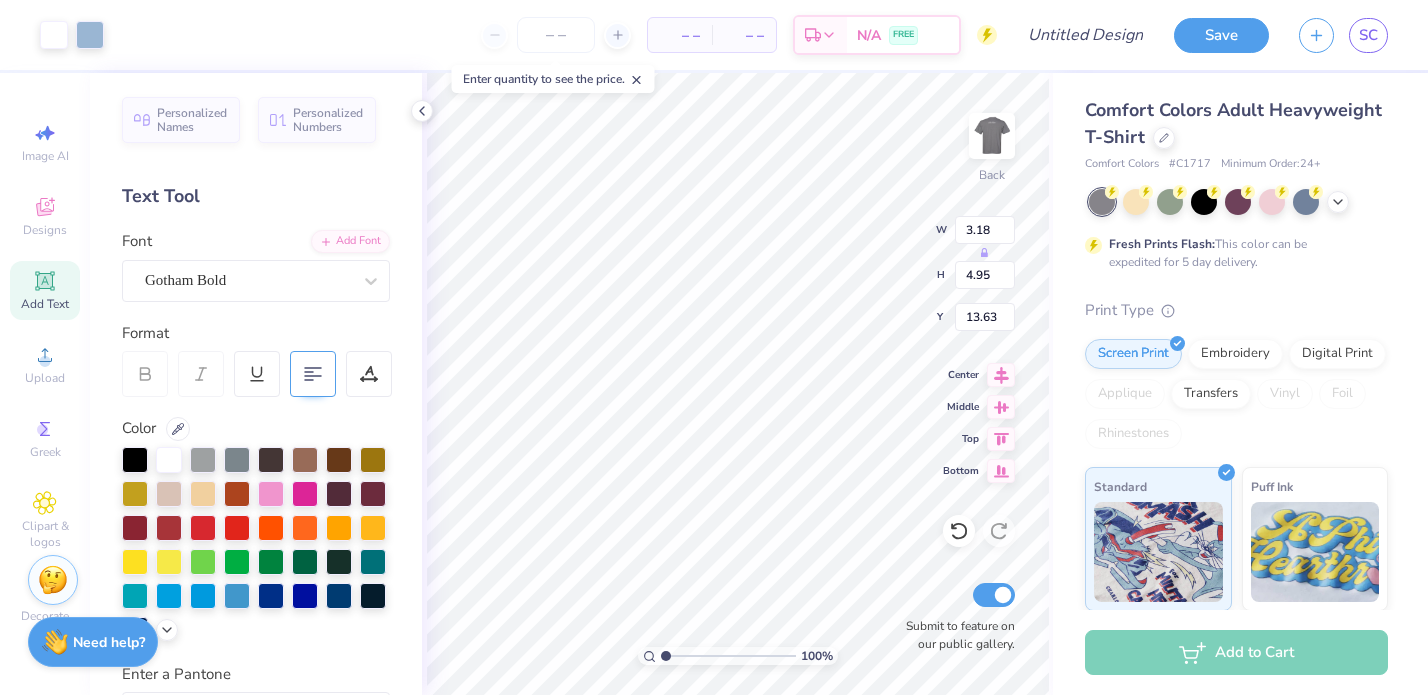 type on "1.54" 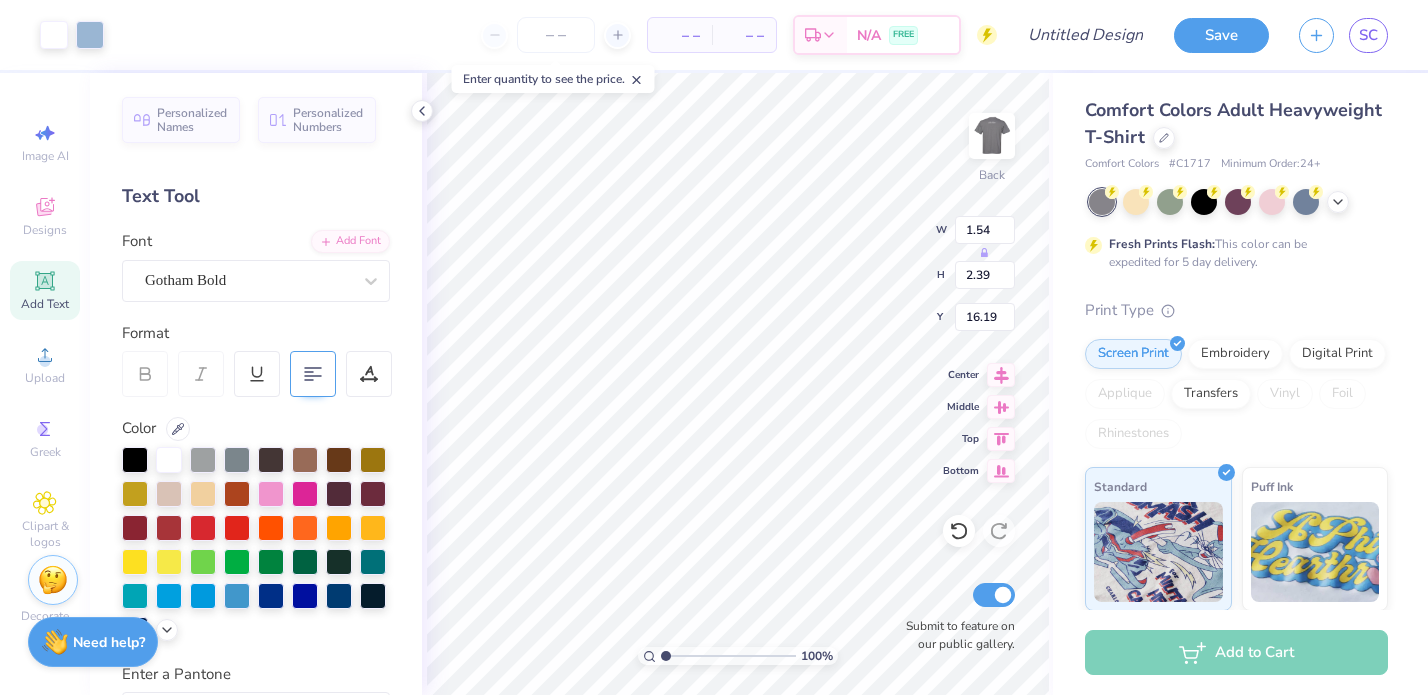 type on "14.22" 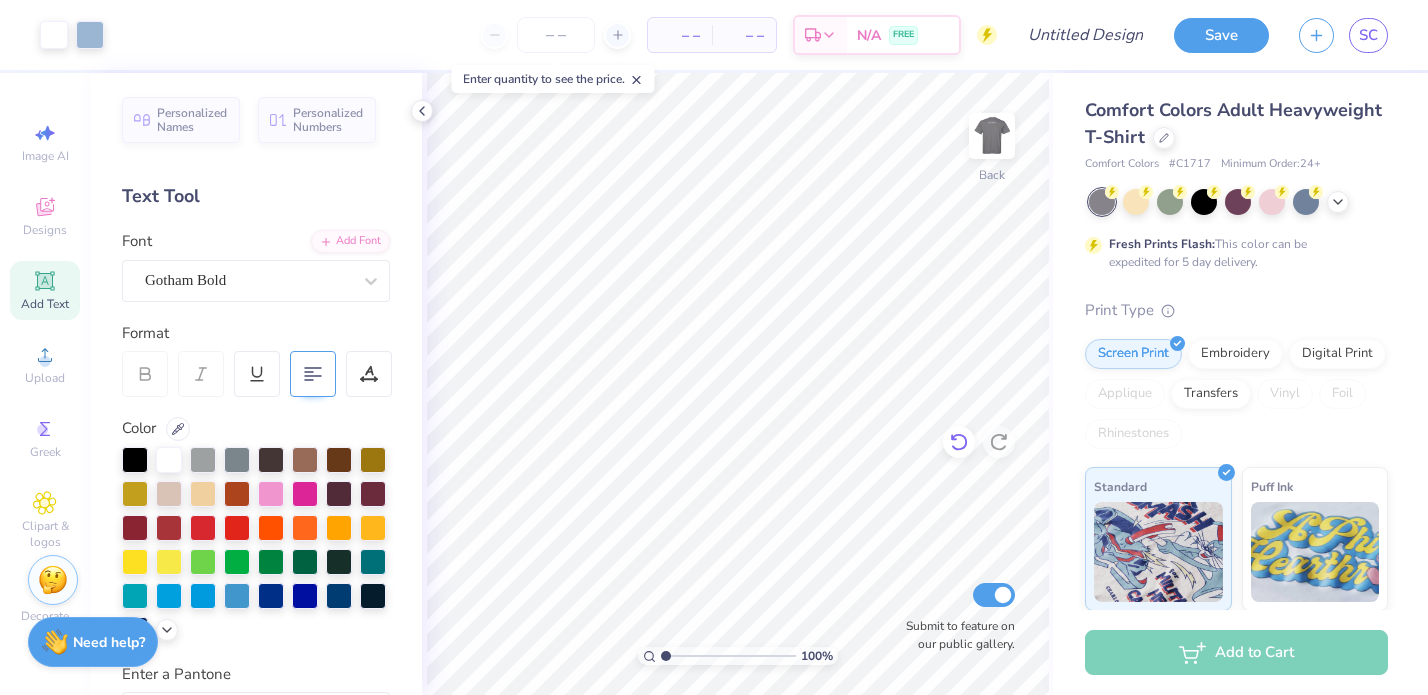 click 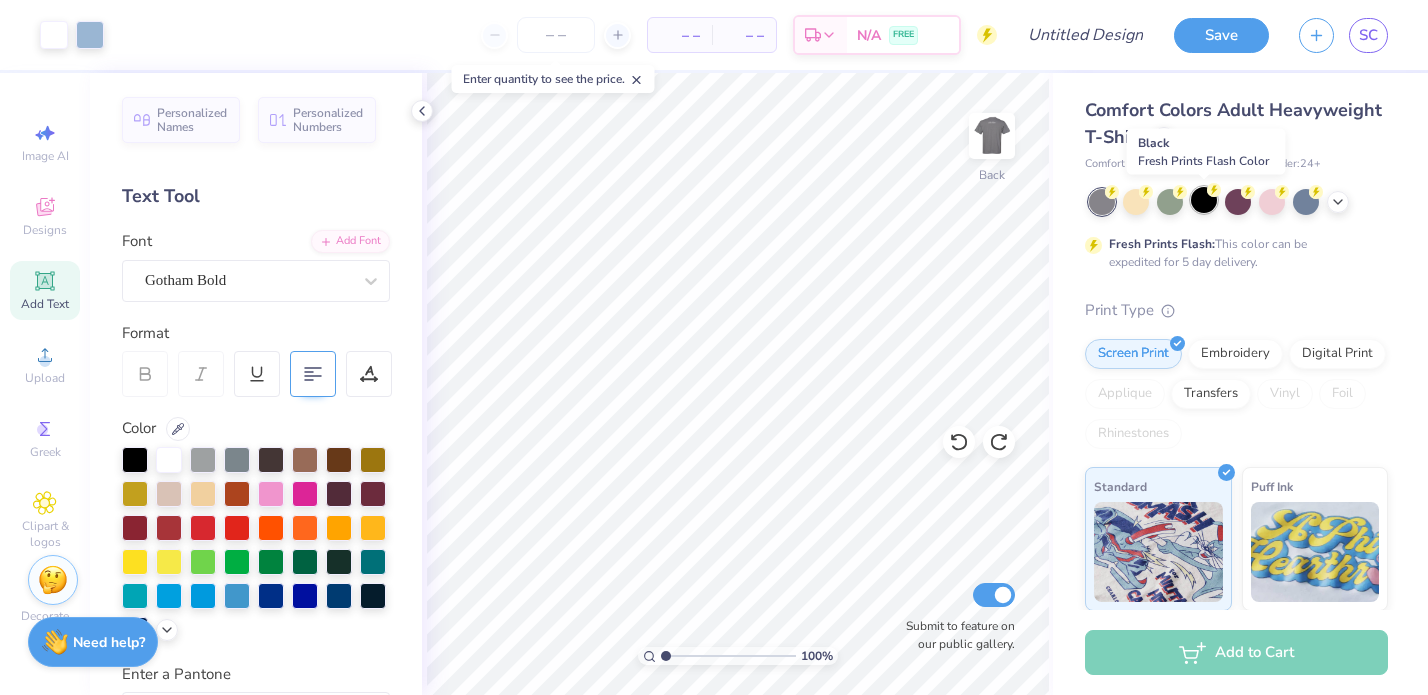 click at bounding box center (1204, 200) 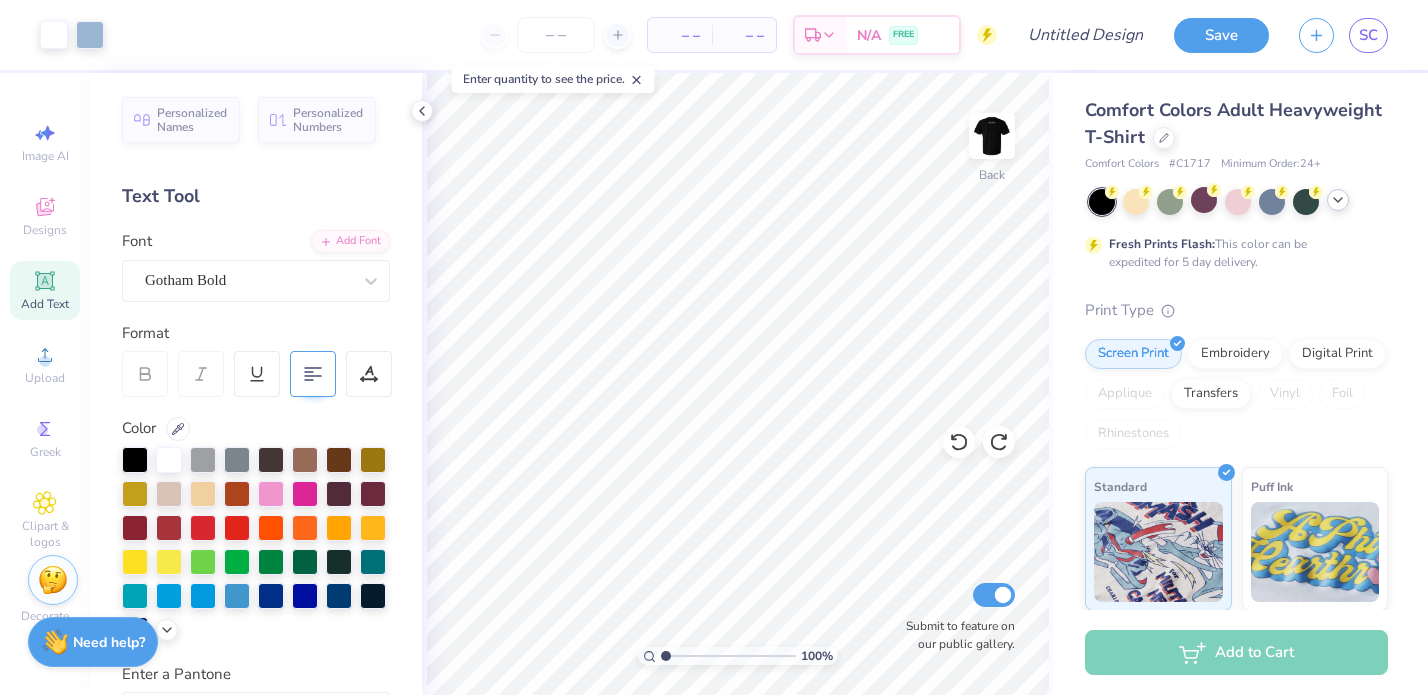 click at bounding box center (1338, 200) 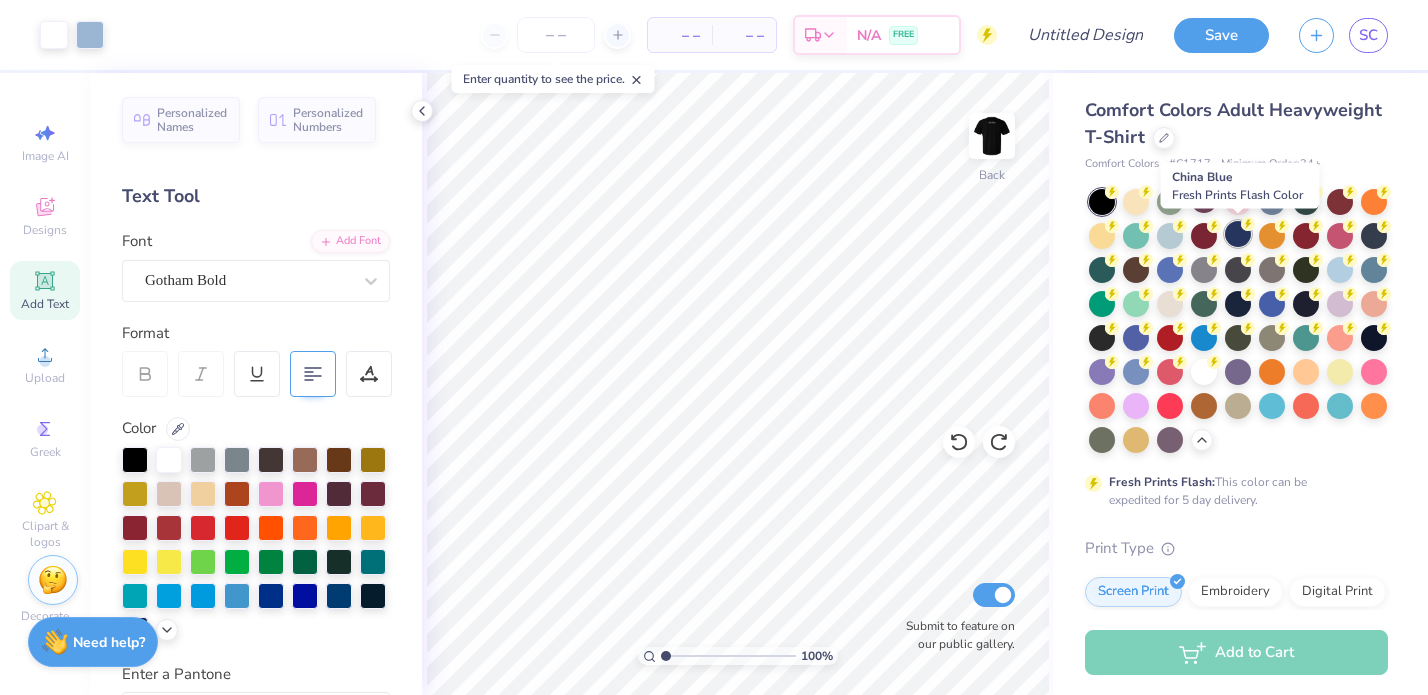 click at bounding box center (1238, 234) 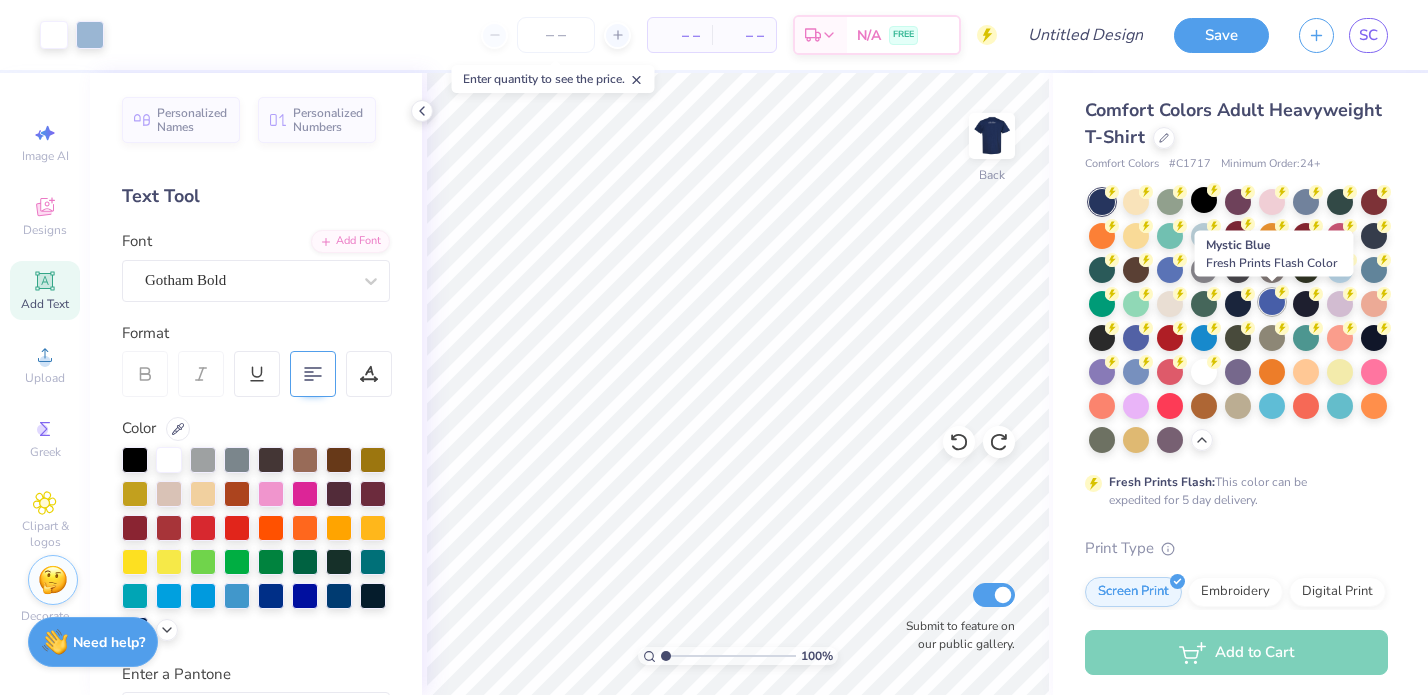 click at bounding box center (1272, 302) 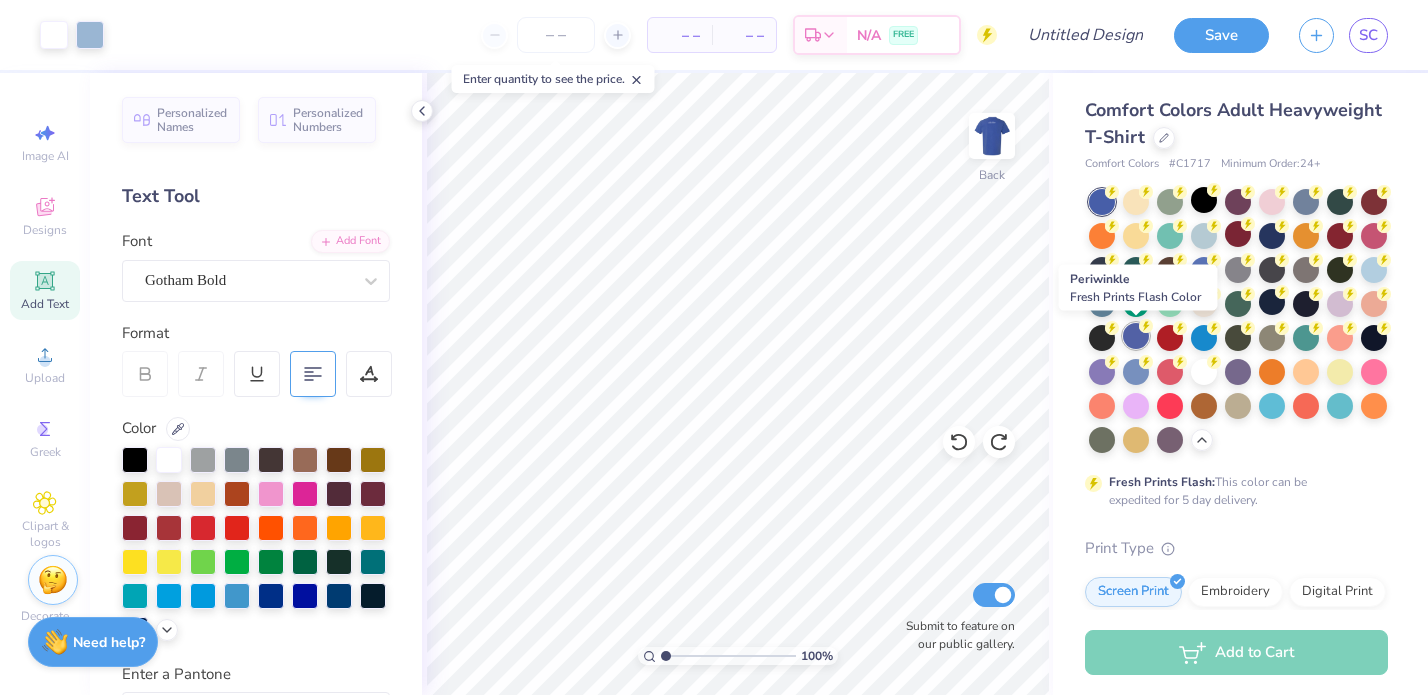 click at bounding box center [1136, 336] 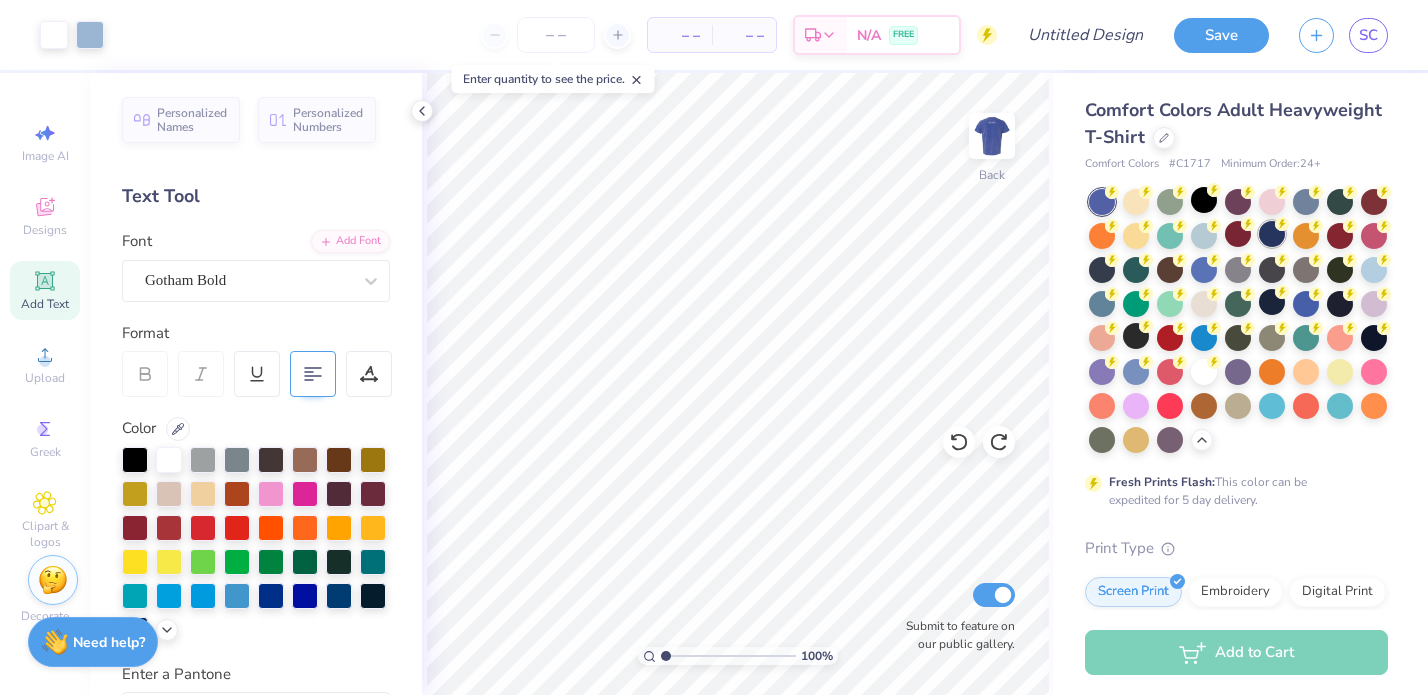 click at bounding box center (1272, 234) 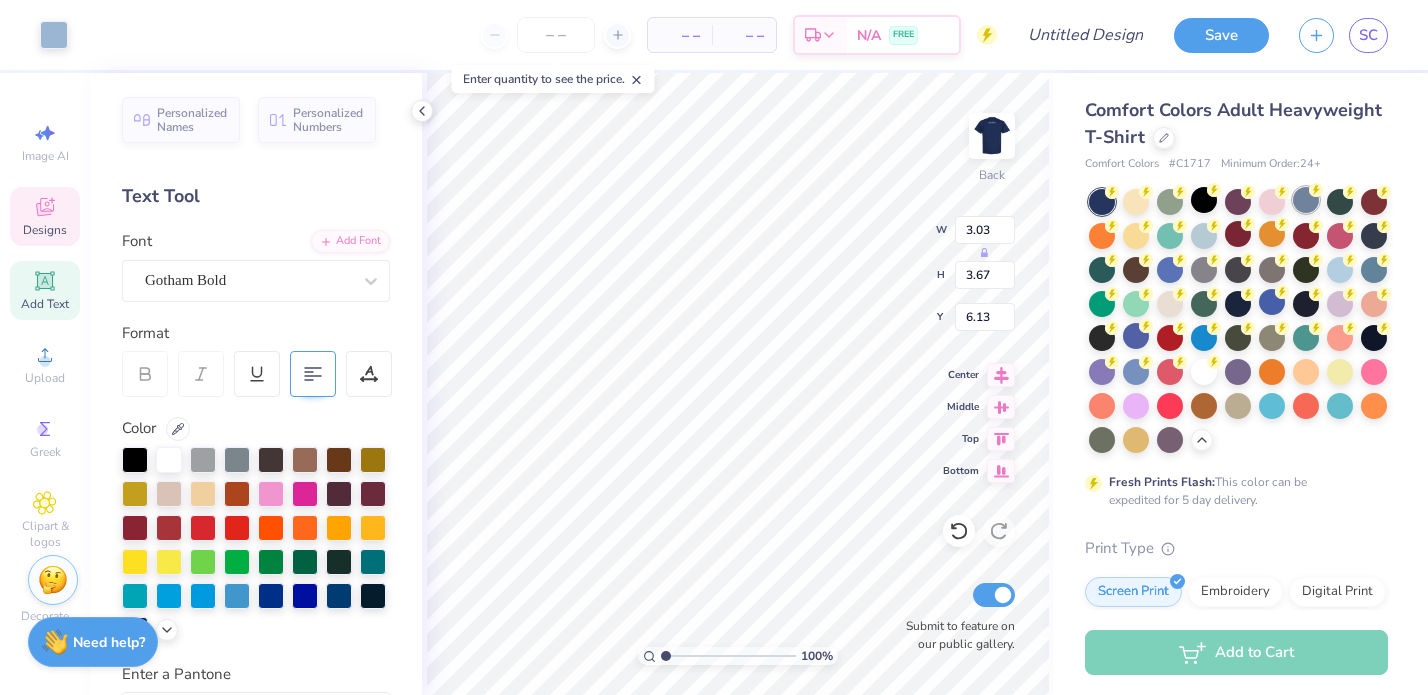 click at bounding box center [1306, 200] 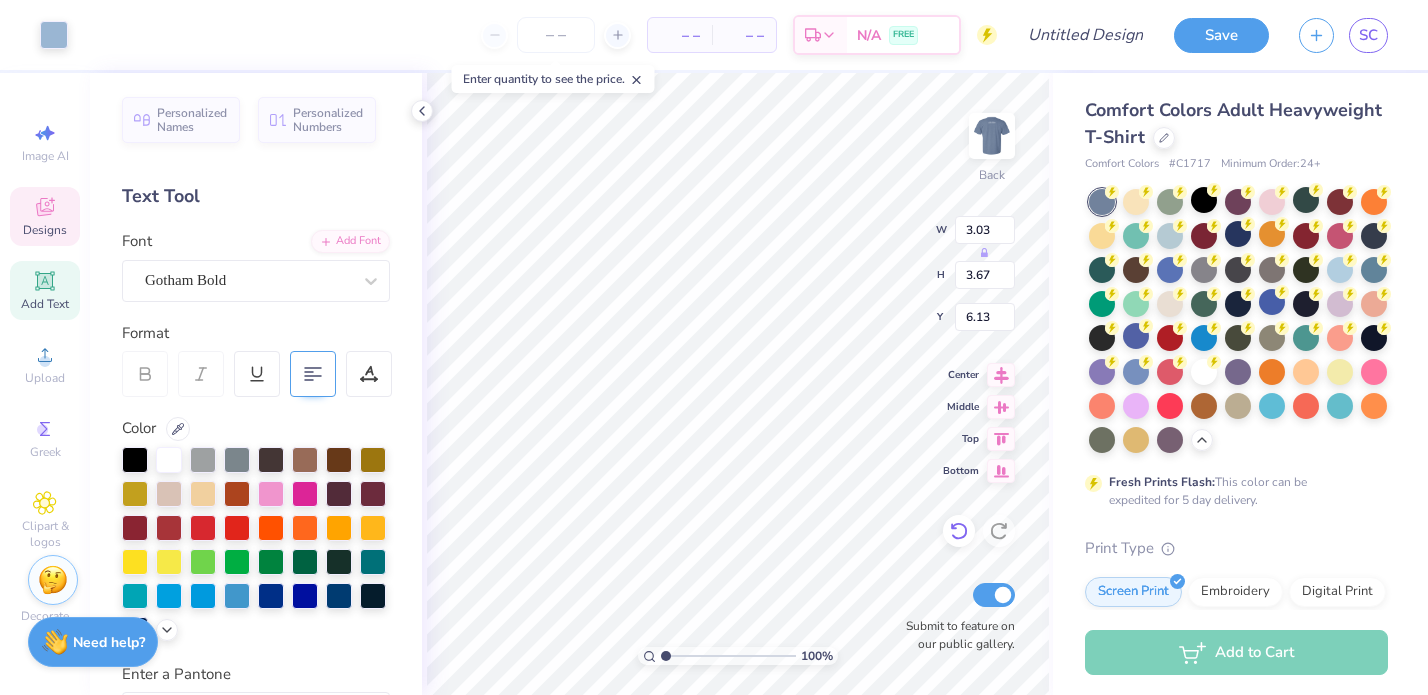 click 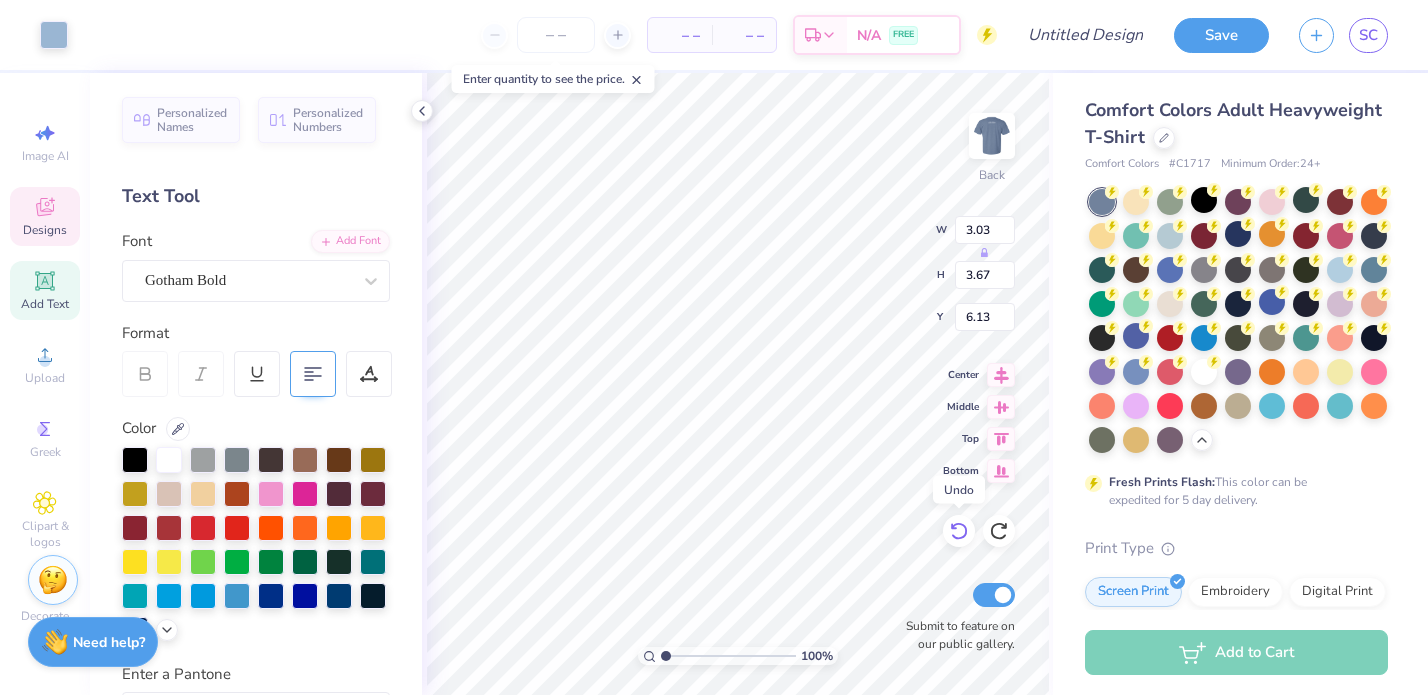 click 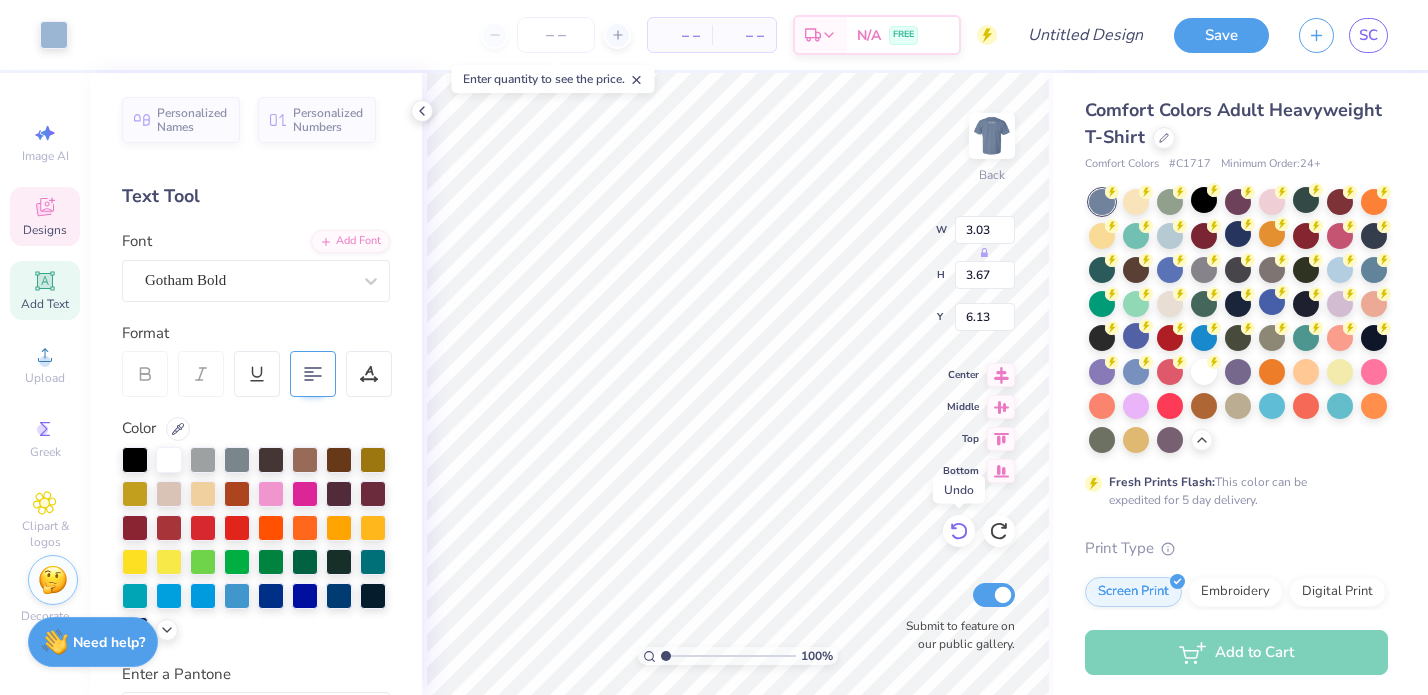 click 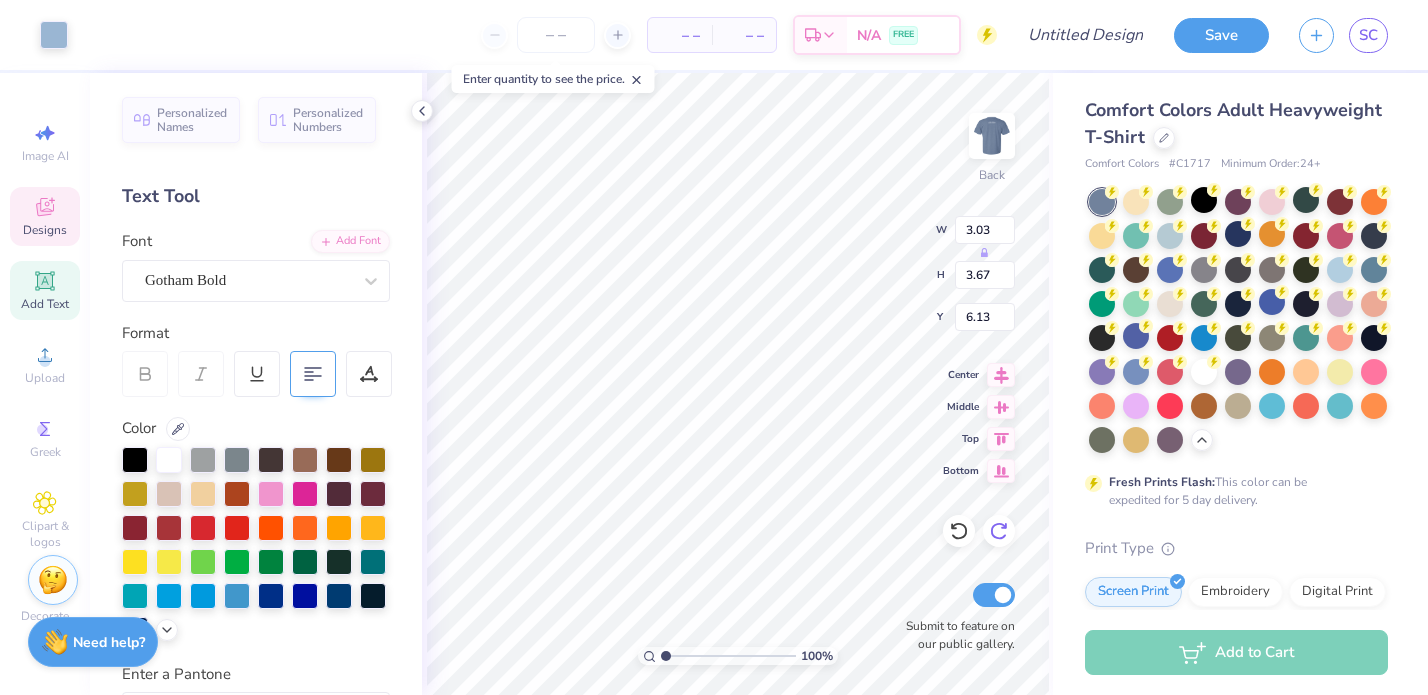 click 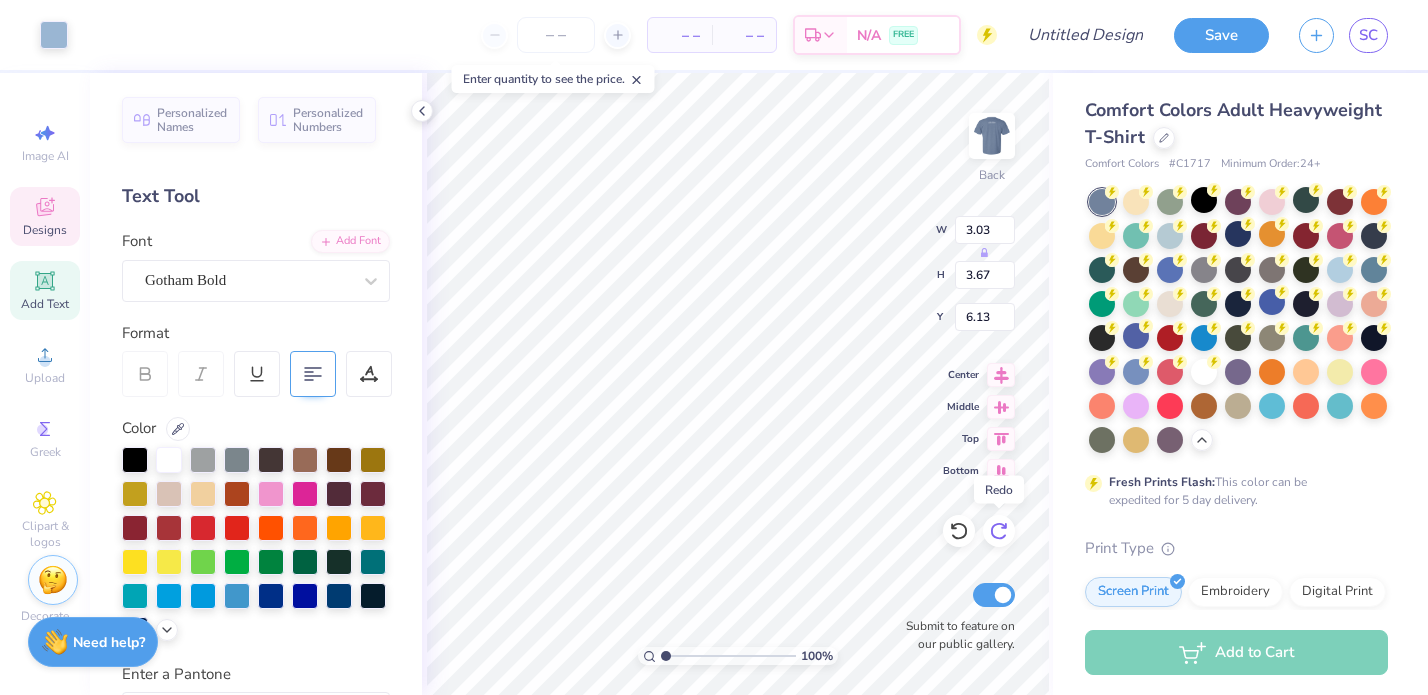click 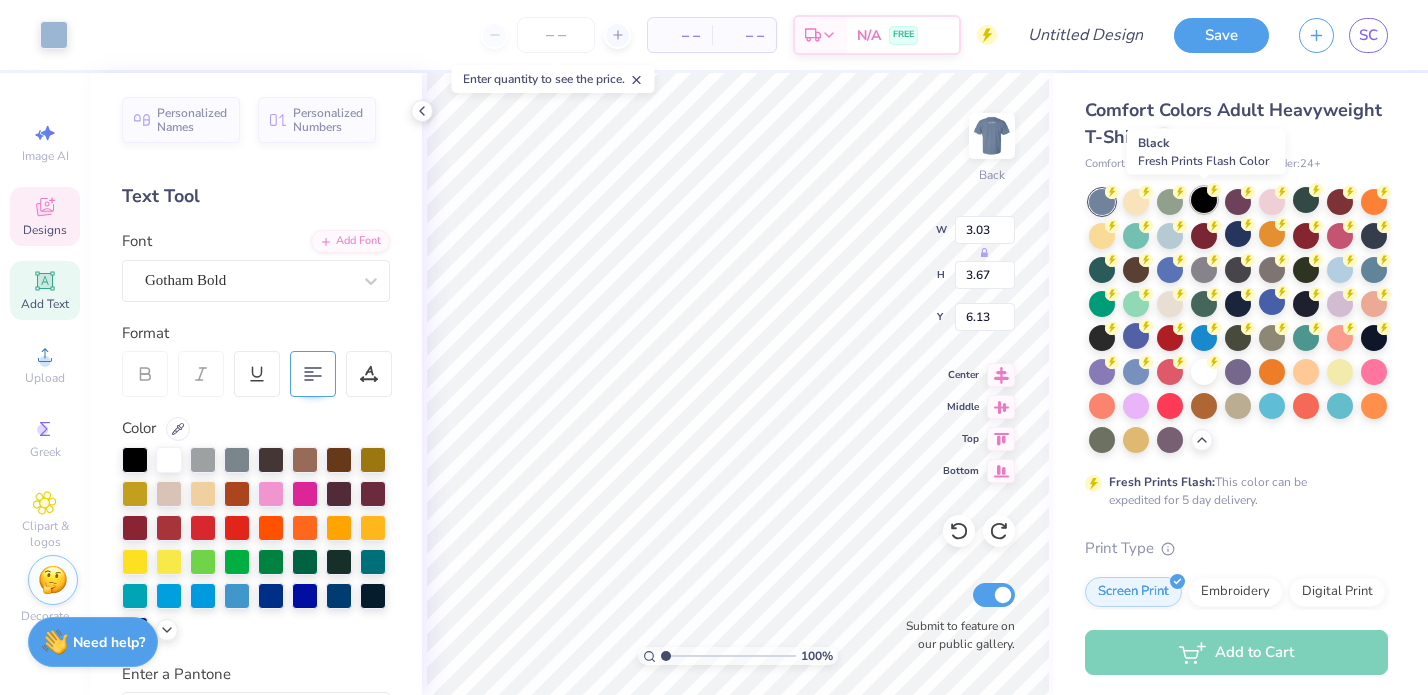 click at bounding box center [1204, 200] 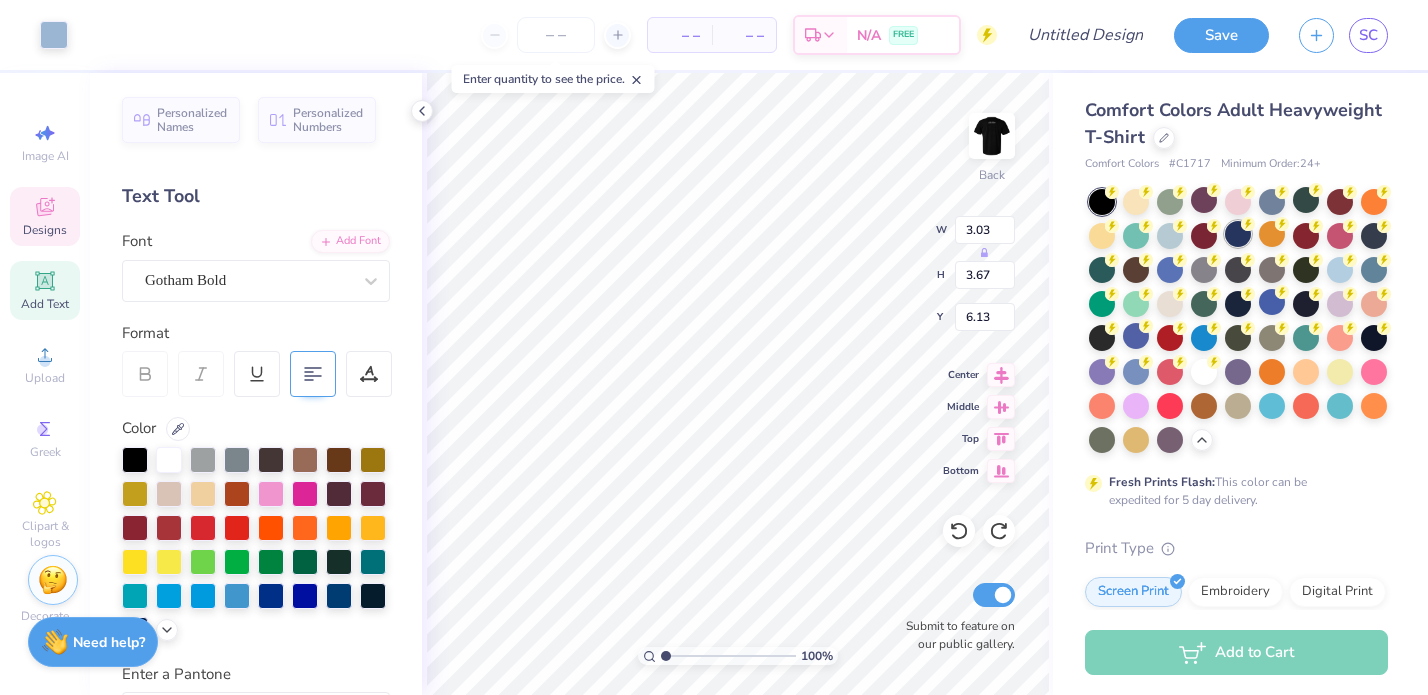 click at bounding box center [1238, 234] 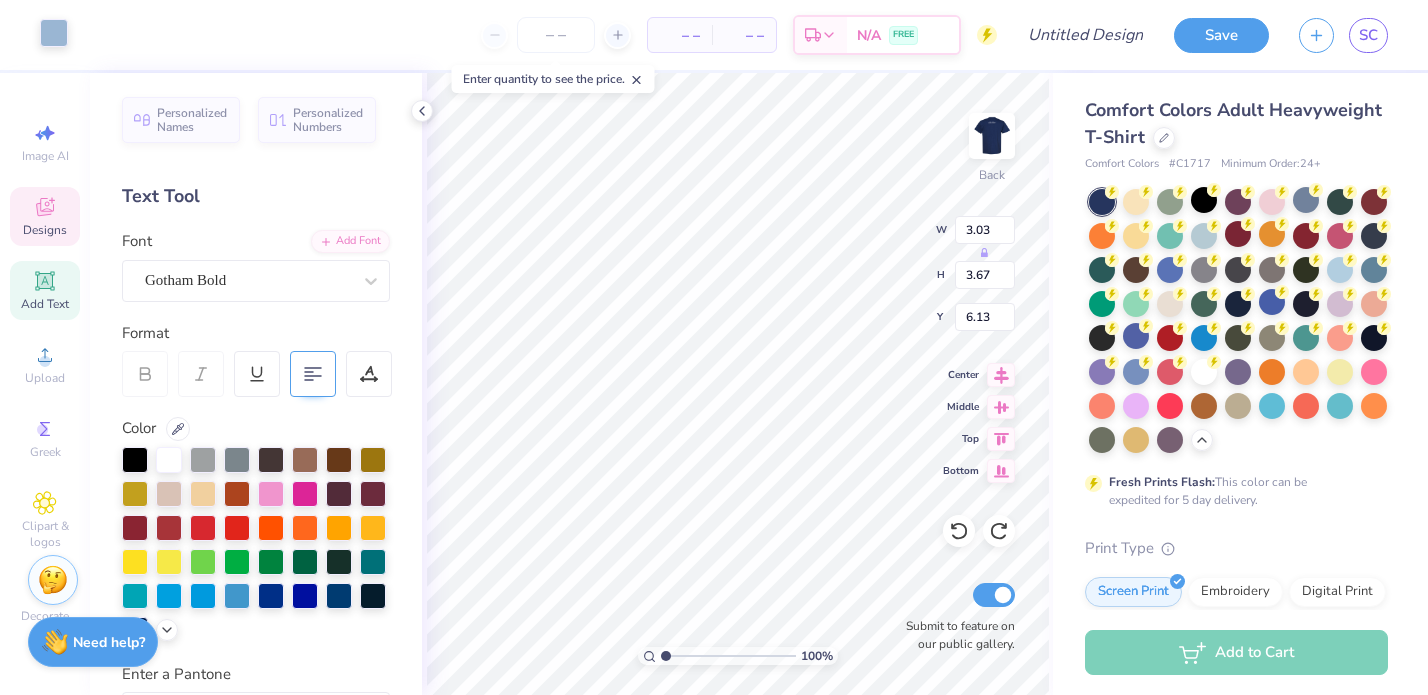 click at bounding box center (54, 33) 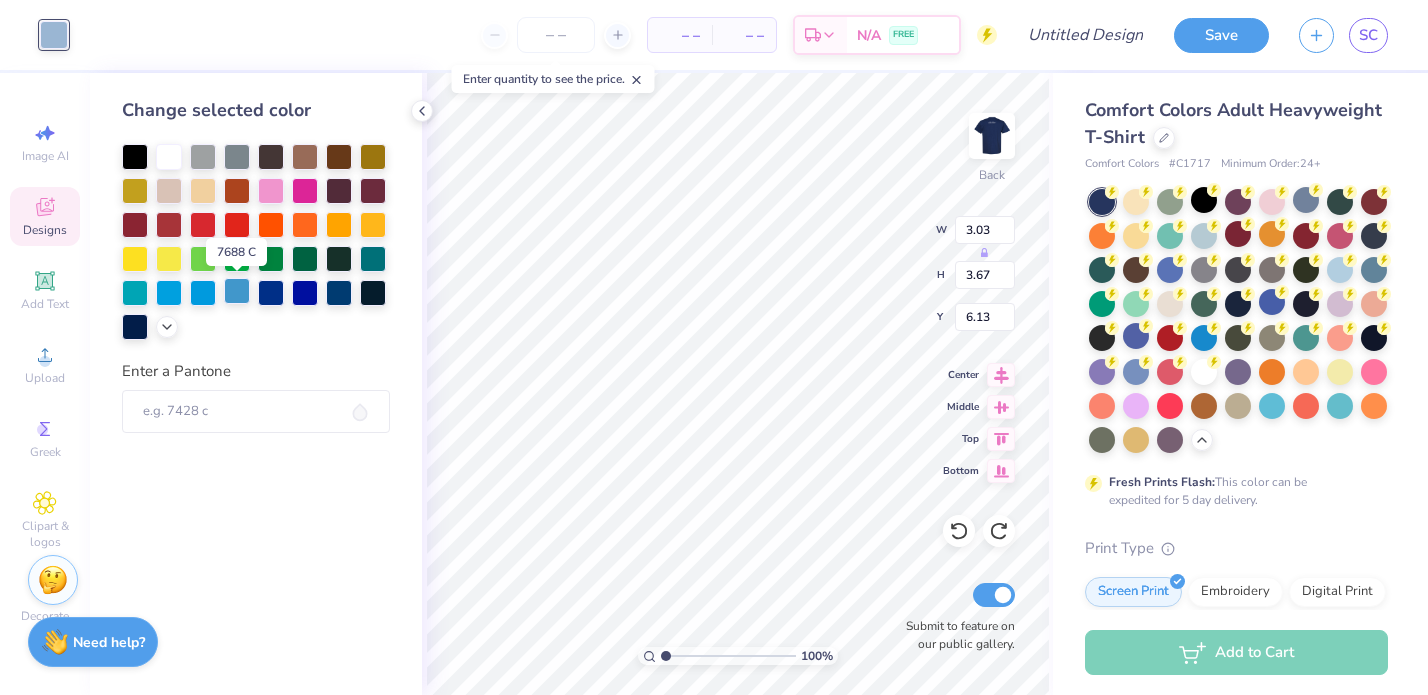 click at bounding box center [237, 291] 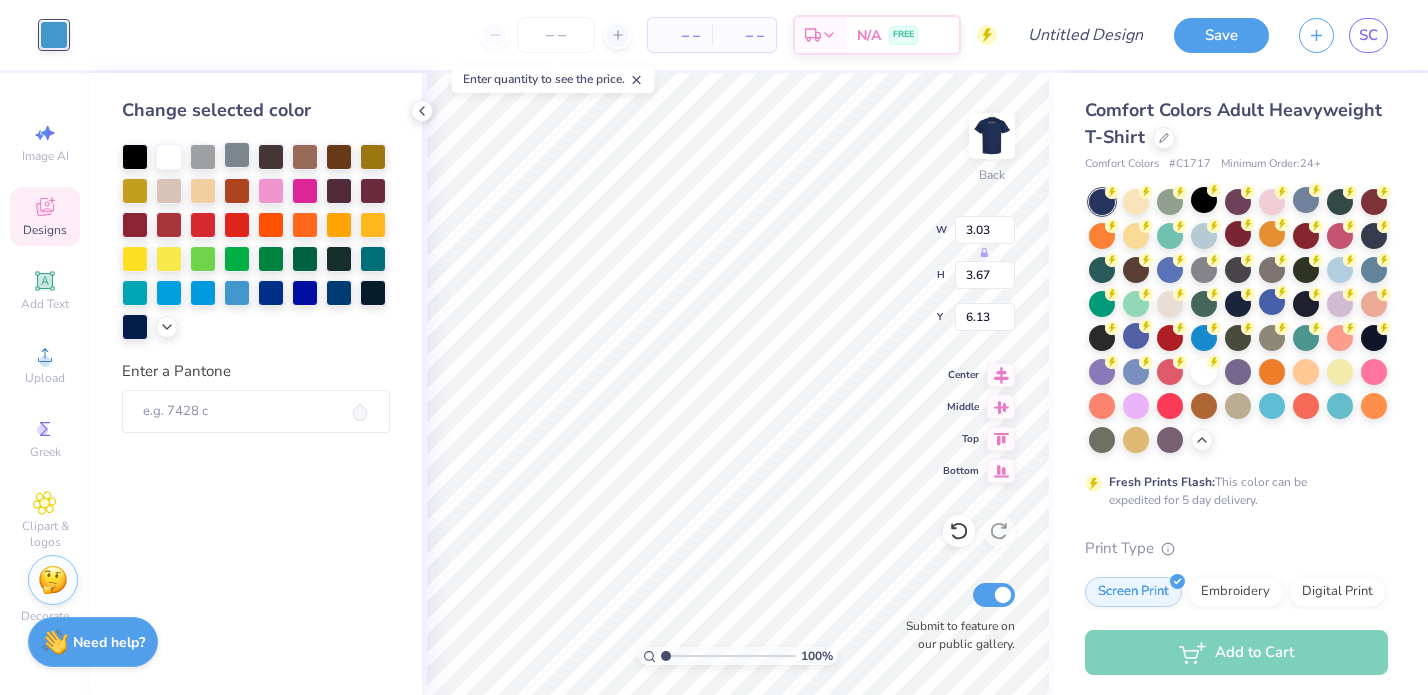 click at bounding box center [237, 155] 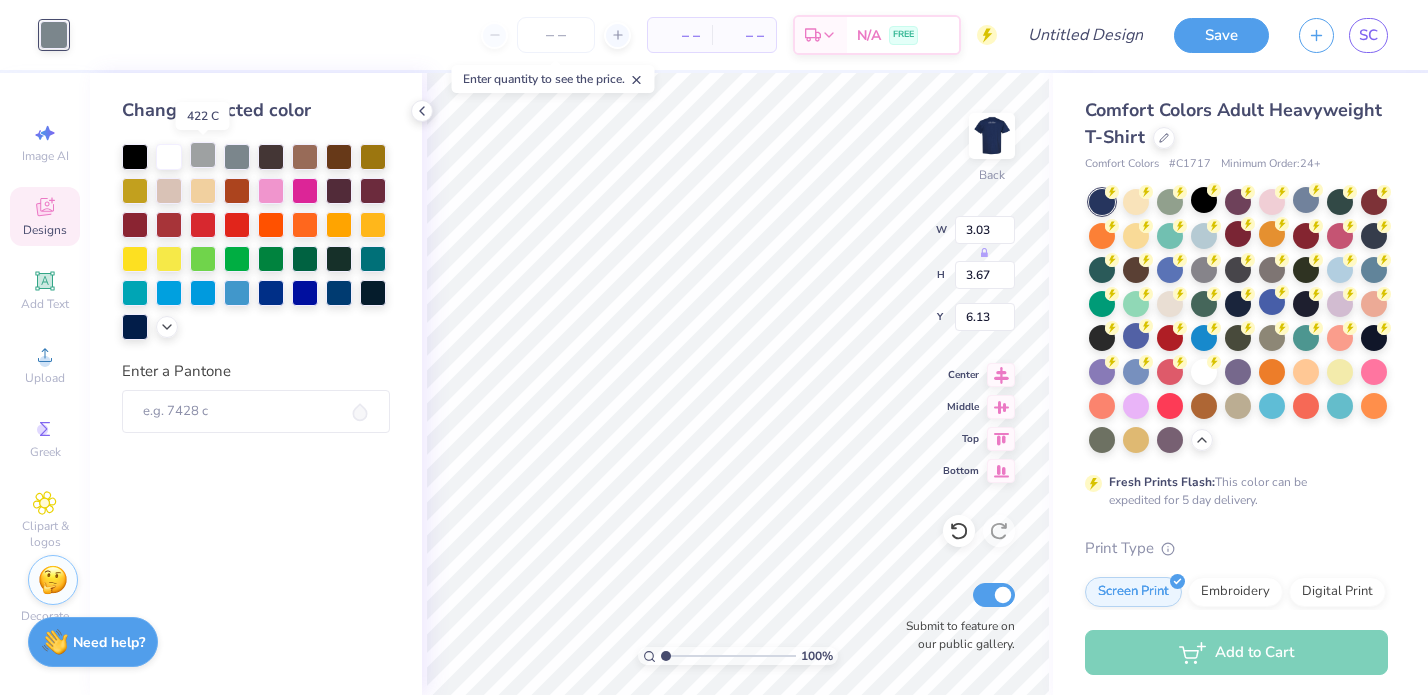 click at bounding box center [203, 155] 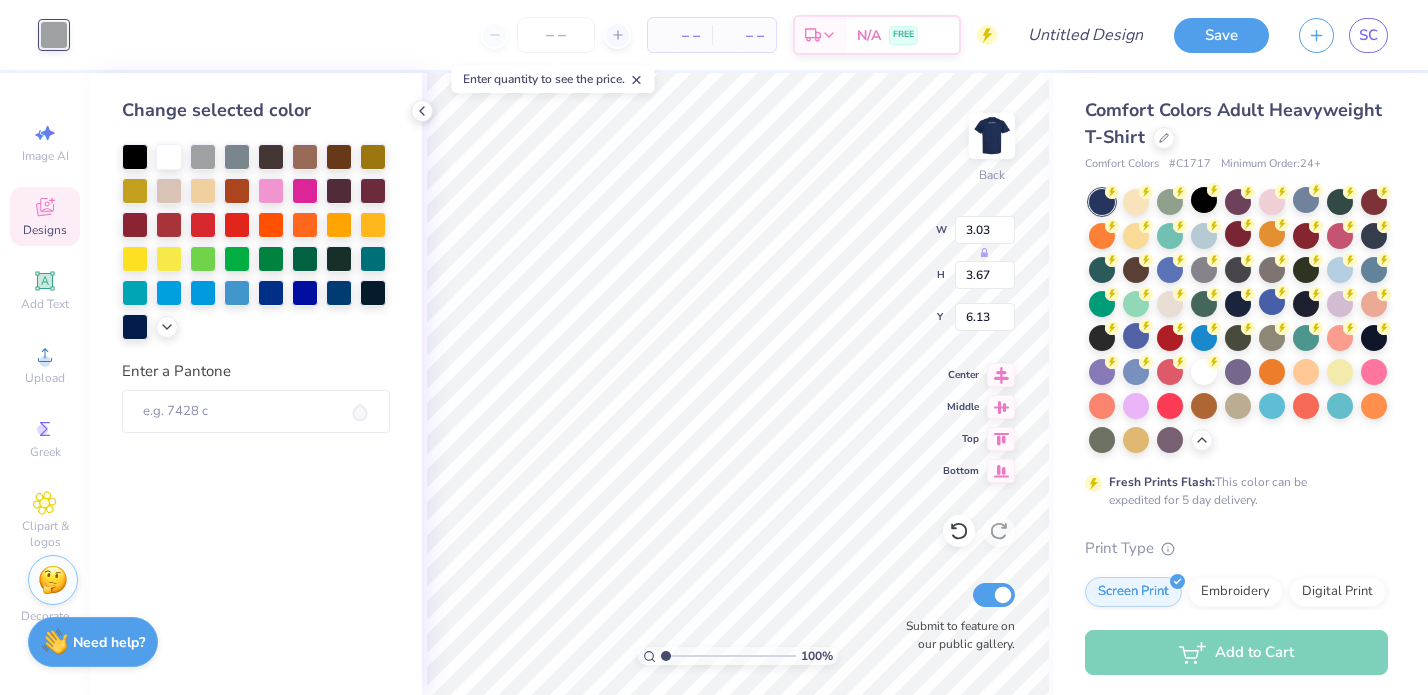 type on "7.39" 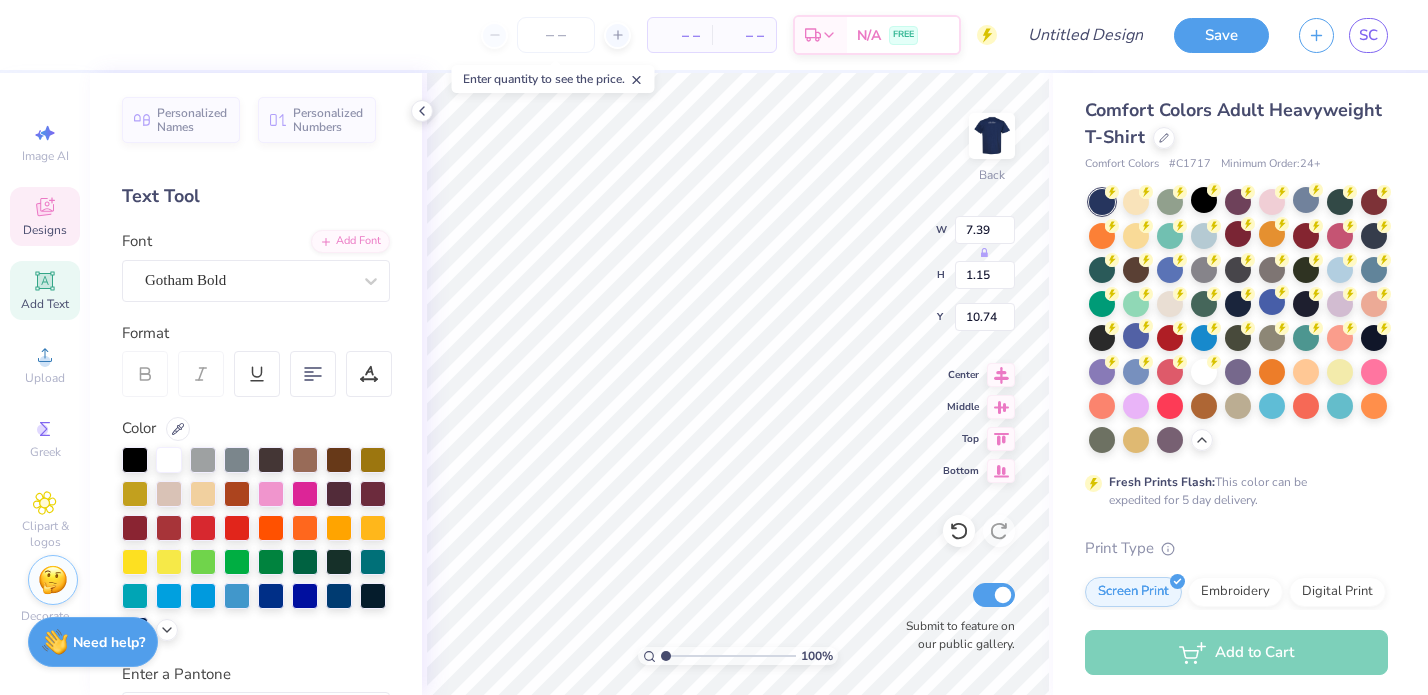 type on "10.74" 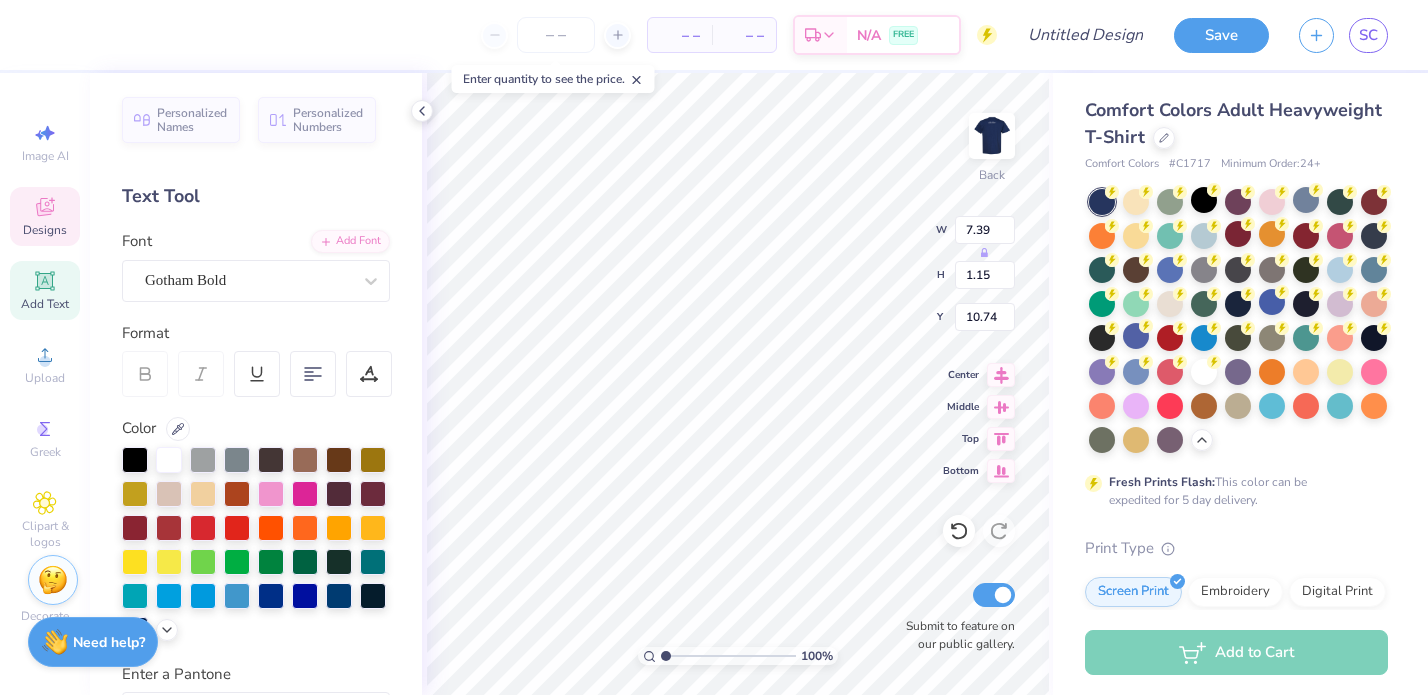 scroll, scrollTop: 0, scrollLeft: 0, axis: both 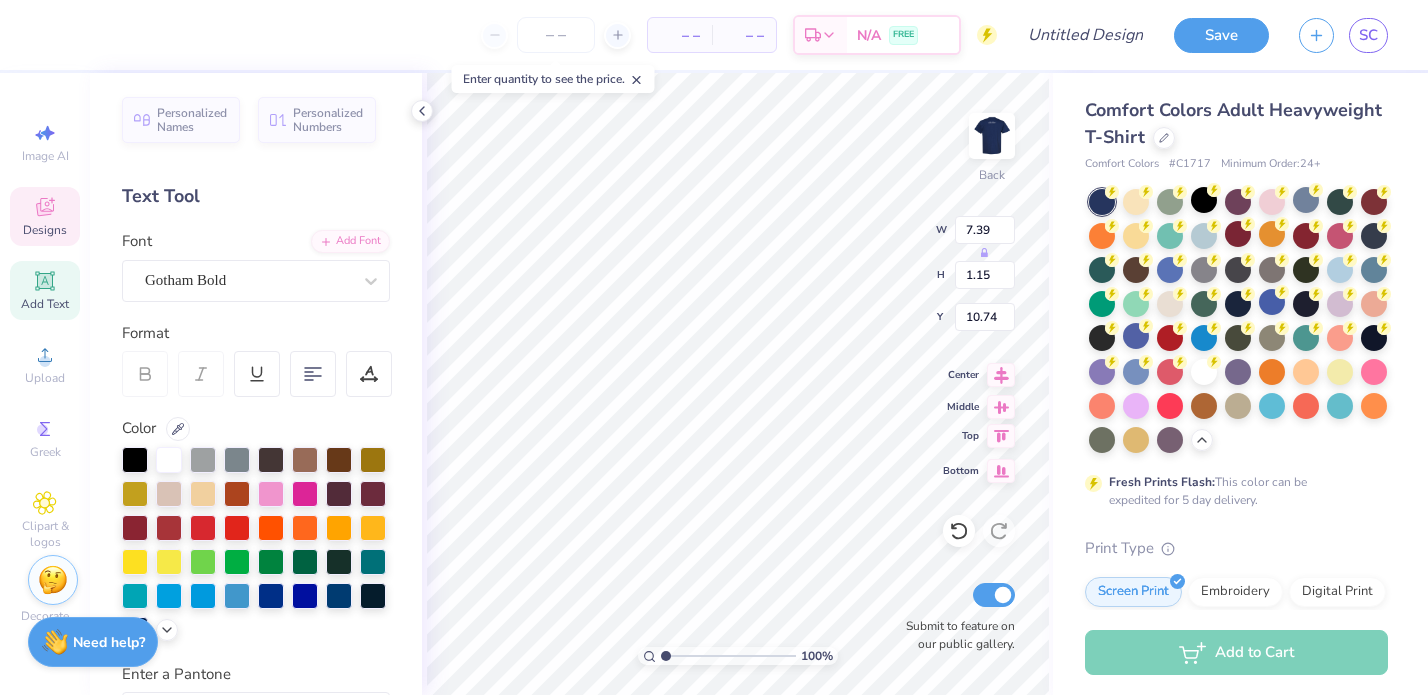 type on "LMSA" 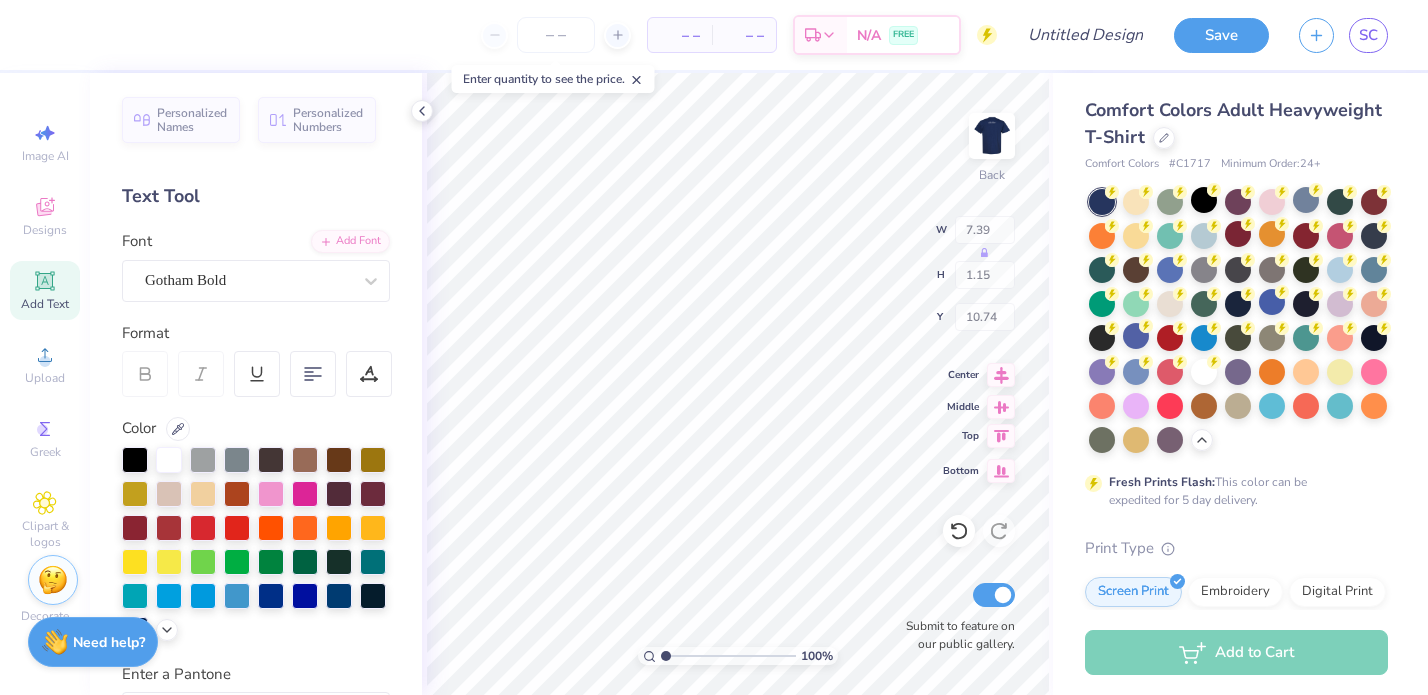type on "4.44" 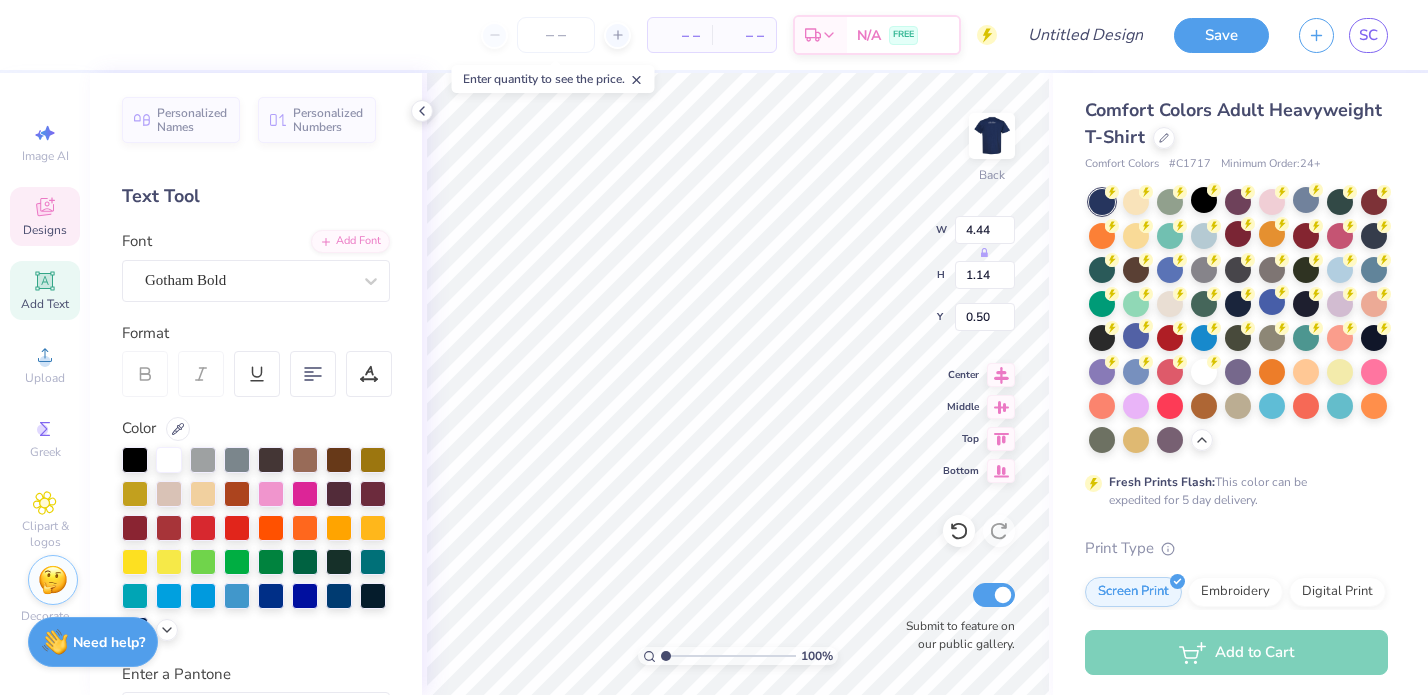 type on "12.50" 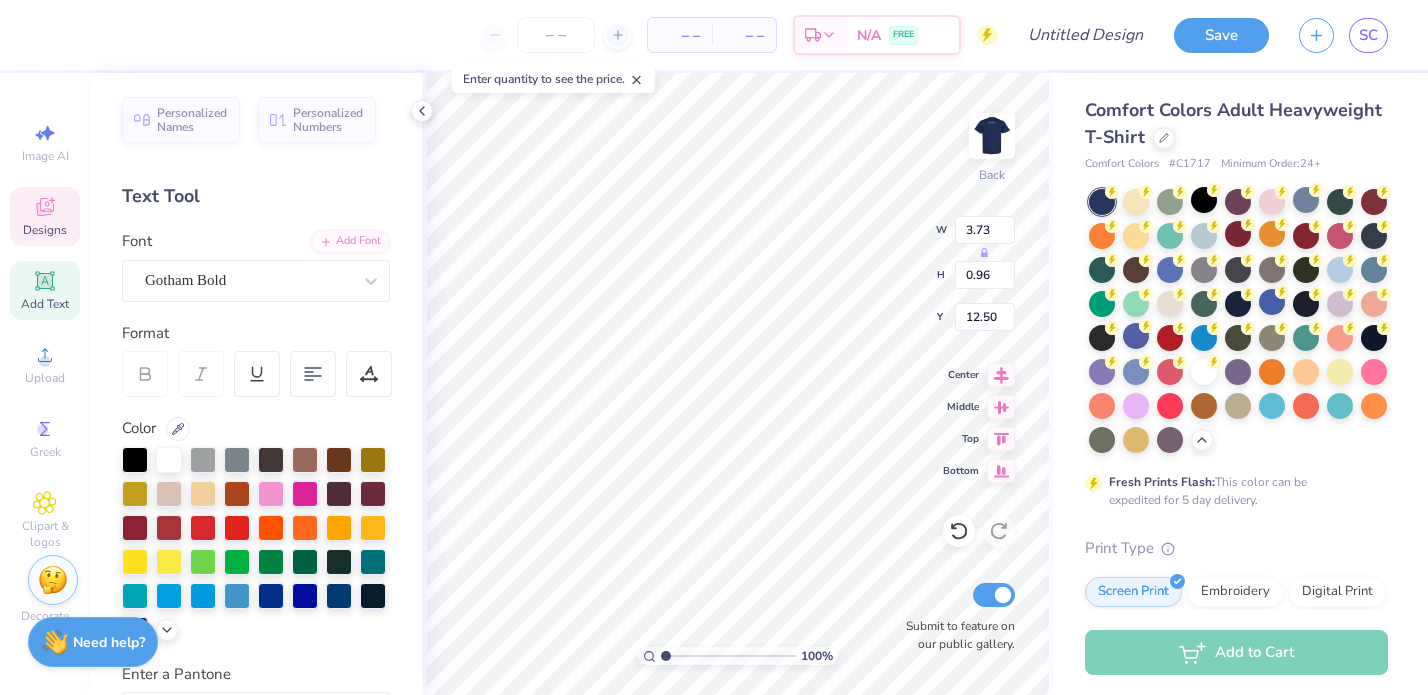 type on "3.73" 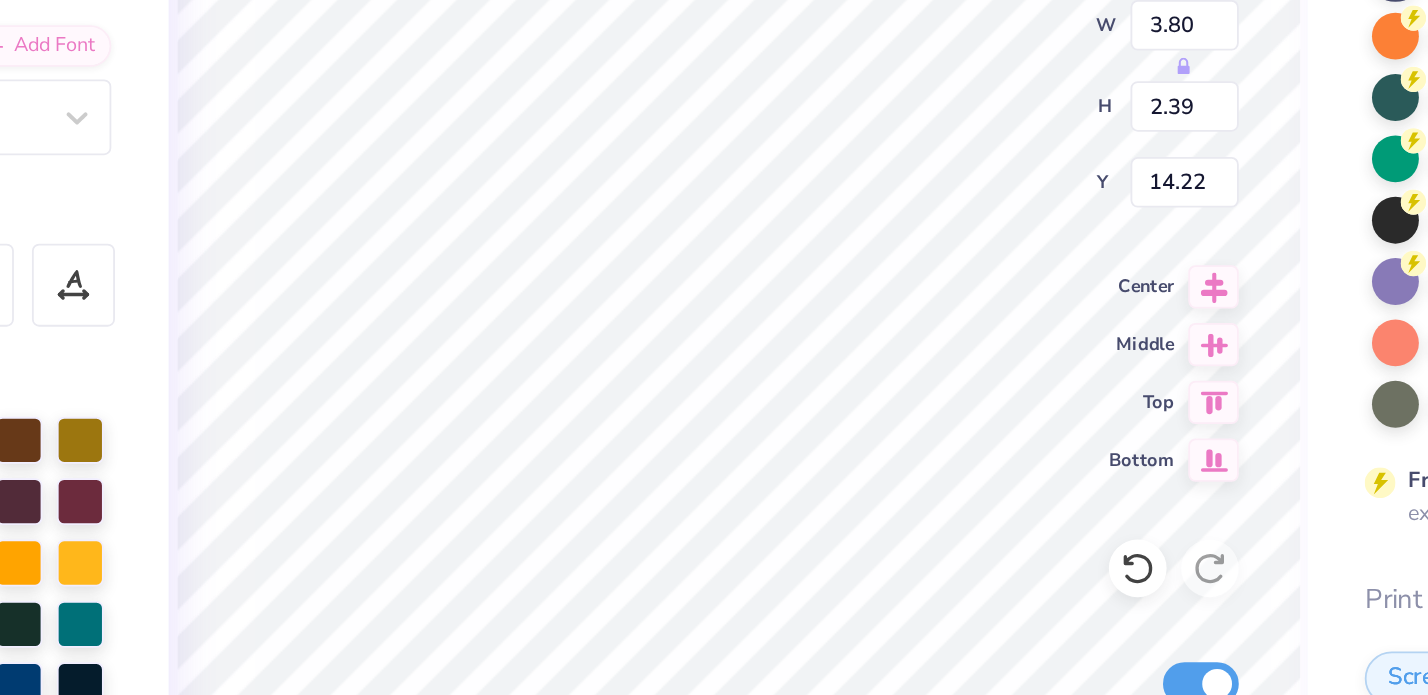 type on "4.89" 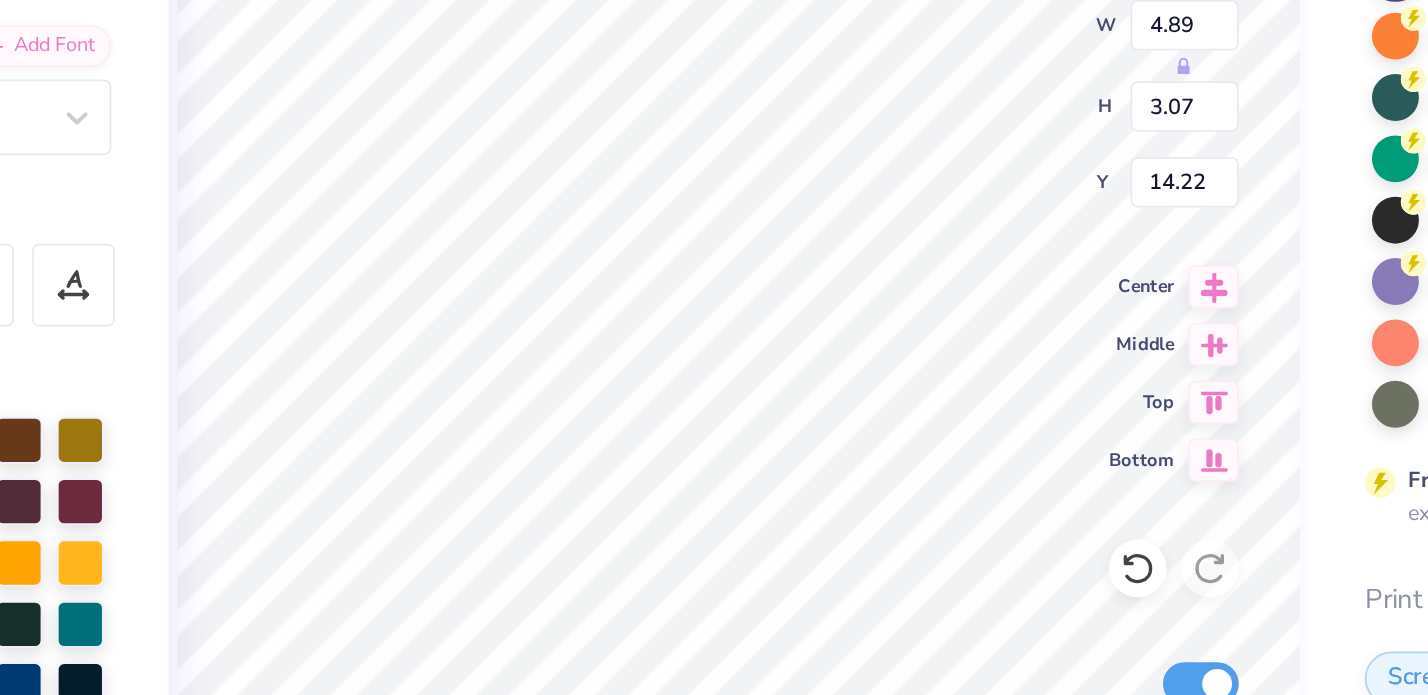 type on "3.73" 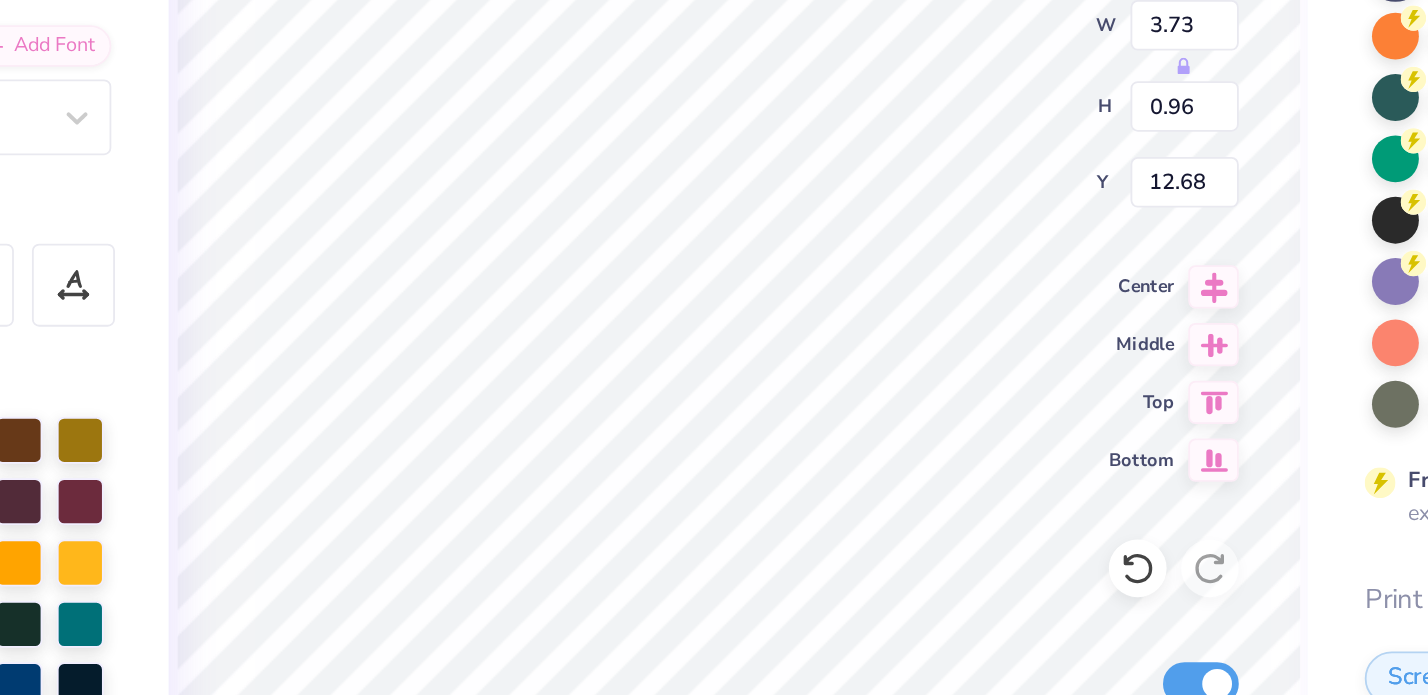 type on "3.81" 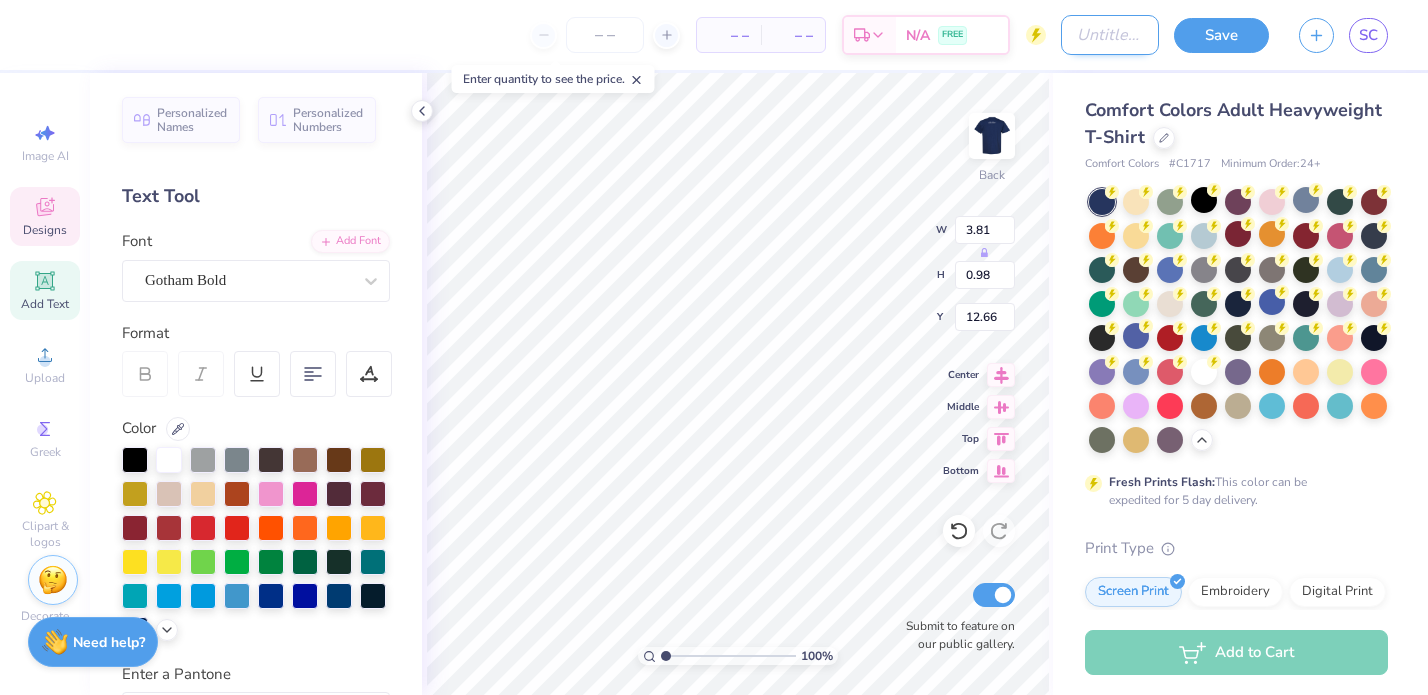 click on "Design Title" at bounding box center [1110, 35] 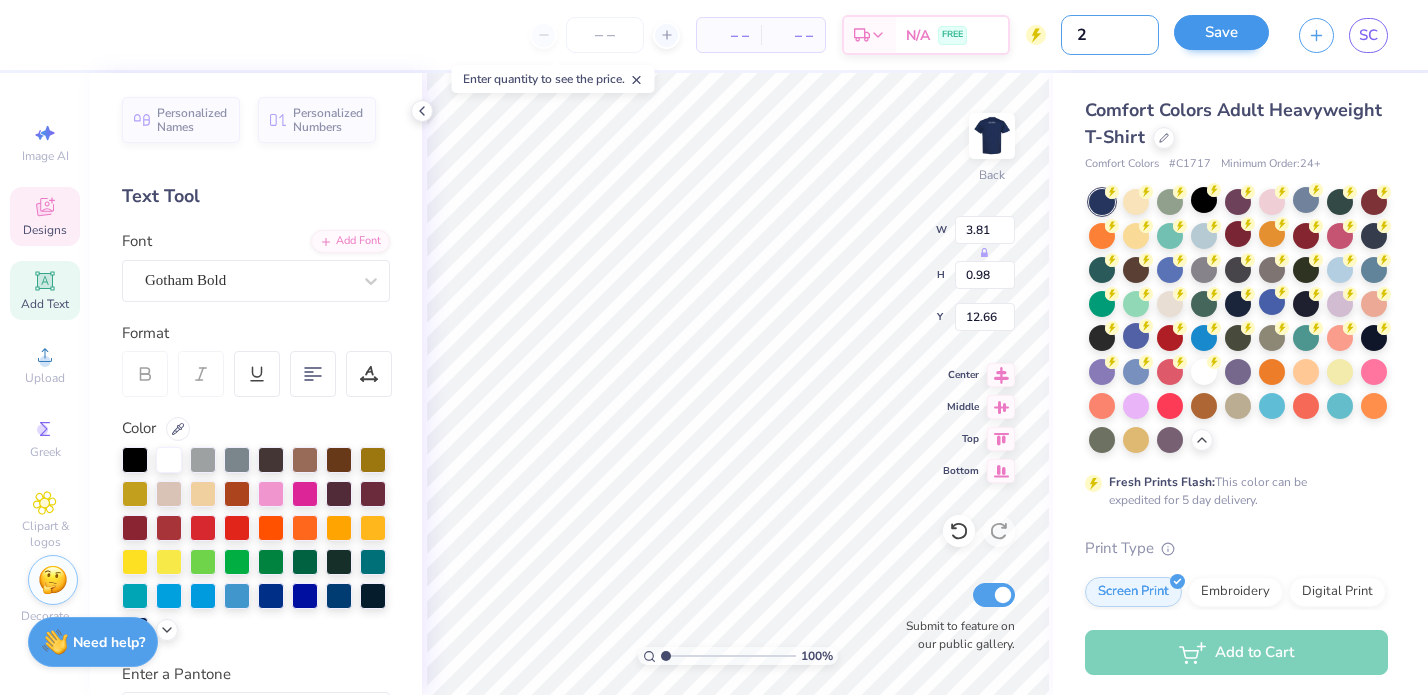 type on "2" 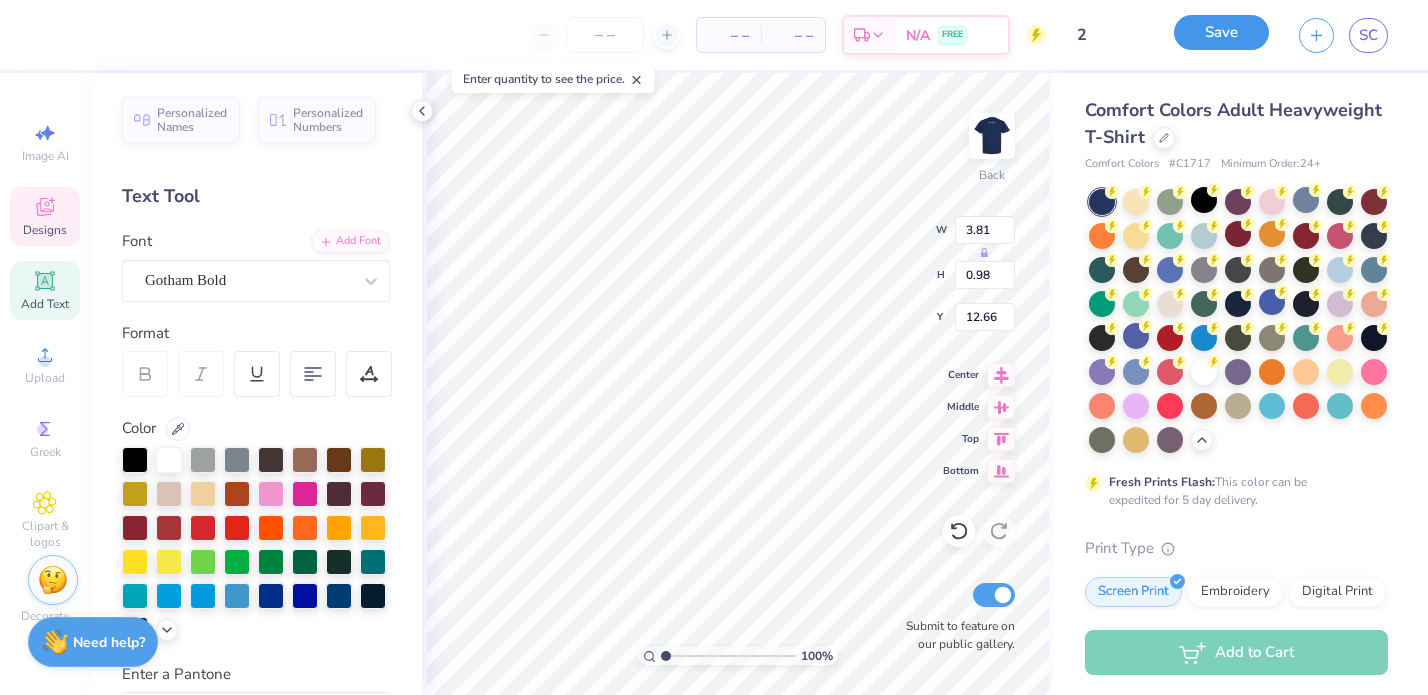 click on "Save" at bounding box center [1221, 32] 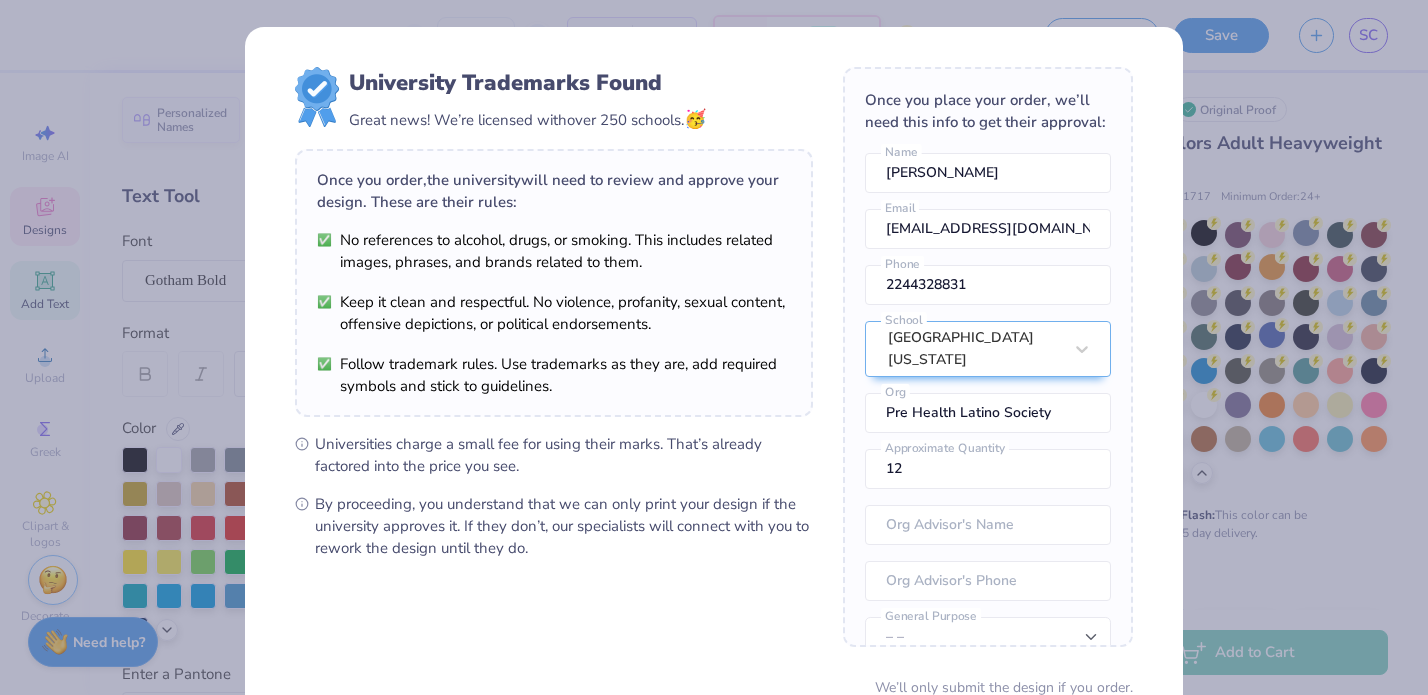 click on "University Trademarks Found Great news! We’re licensed with  over 250 schools. 🥳 Once you order,  the university  will need to review and approve your design. These are their rules: No references to alcohol, drugs, or smoking. This includes related images, phrases, and brands related to them. Keep it clean and respectful. No violence, profanity, sexual content, offensive depictions, or political endorsements. Follow trademark rules. Use trademarks as they are, add required symbols and stick to guidelines. Universities charge a small fee for using their marks. That’s already factored into the price you see. By proceeding, you understand that we can only print your design if the university approves it. If they don’t, our specialists will connect with you to rework the design until they do. Once you place your order, we’ll need this info to get their approval: Sofia C Name plusuiuc@gmail.com Email 2244328831 Phone University of Illinois Urbana-Champaign School Pre Health Latino Society Org 12 – –" at bounding box center [714, 435] 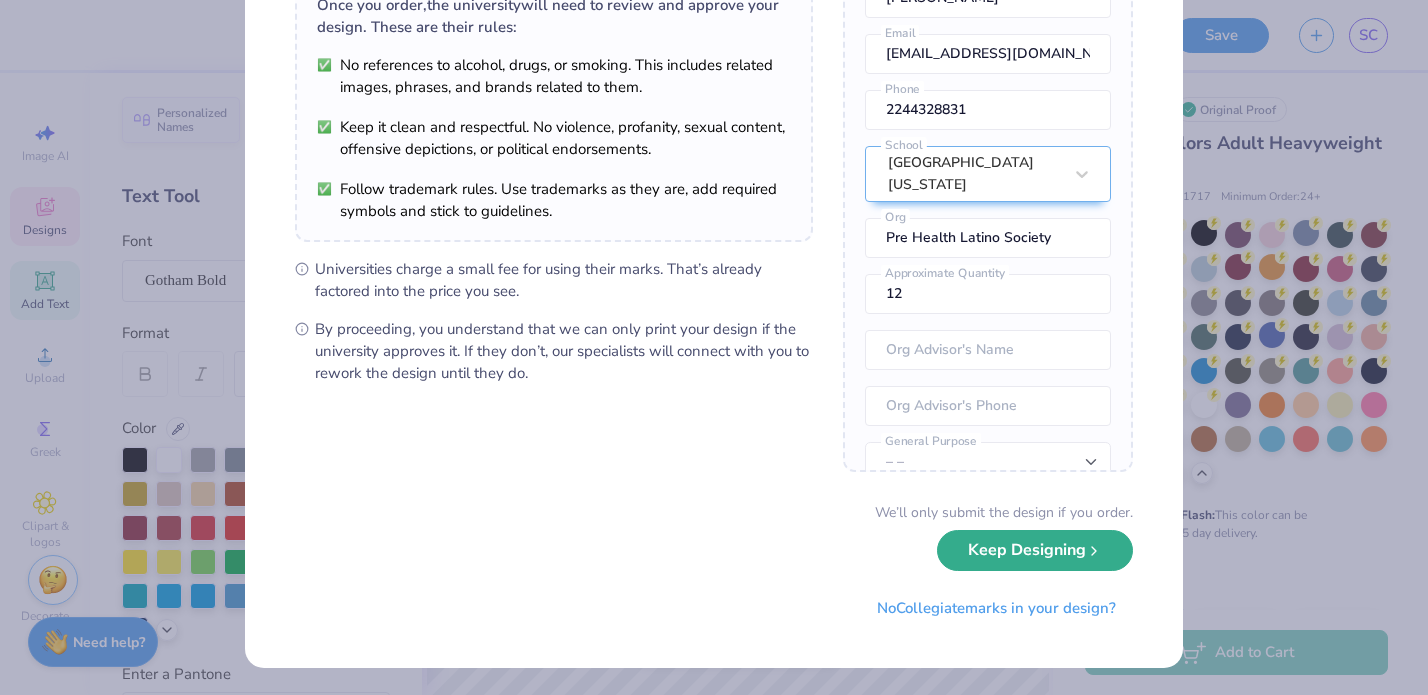 click on "Keep Designing" at bounding box center (1035, 550) 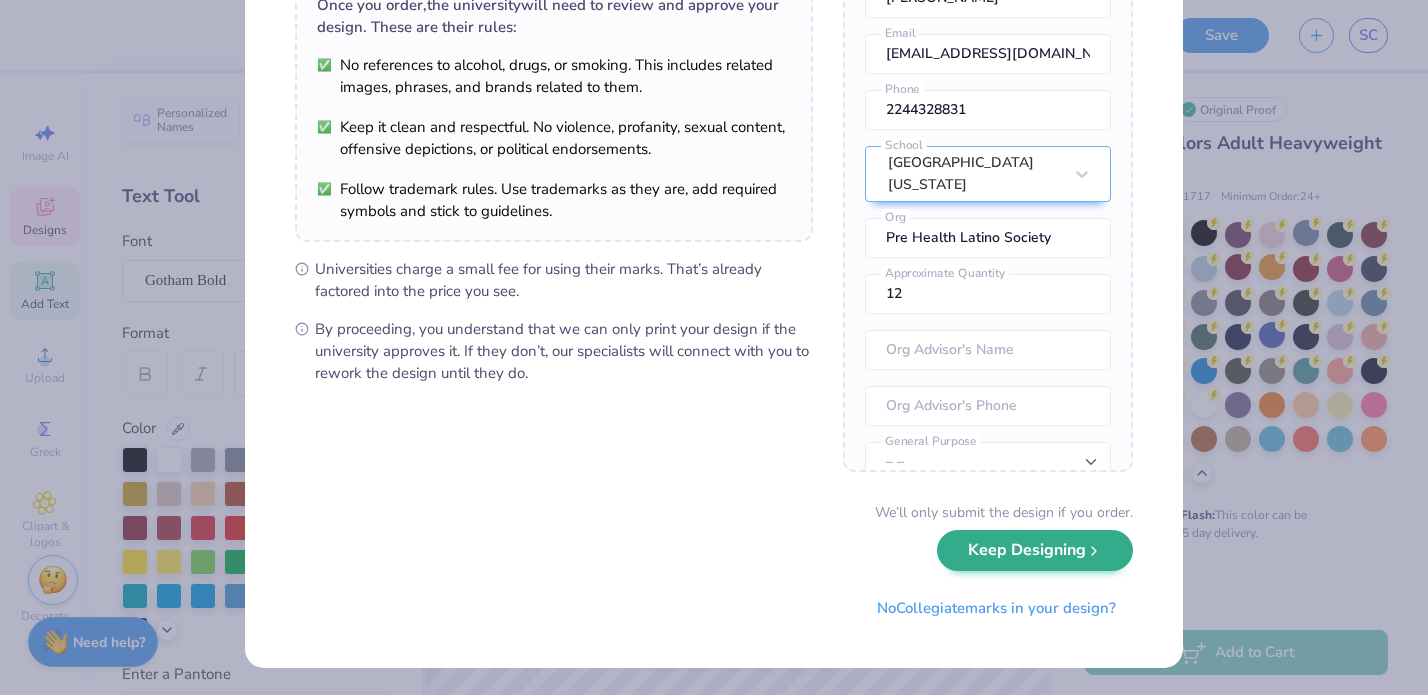 scroll, scrollTop: 0, scrollLeft: 0, axis: both 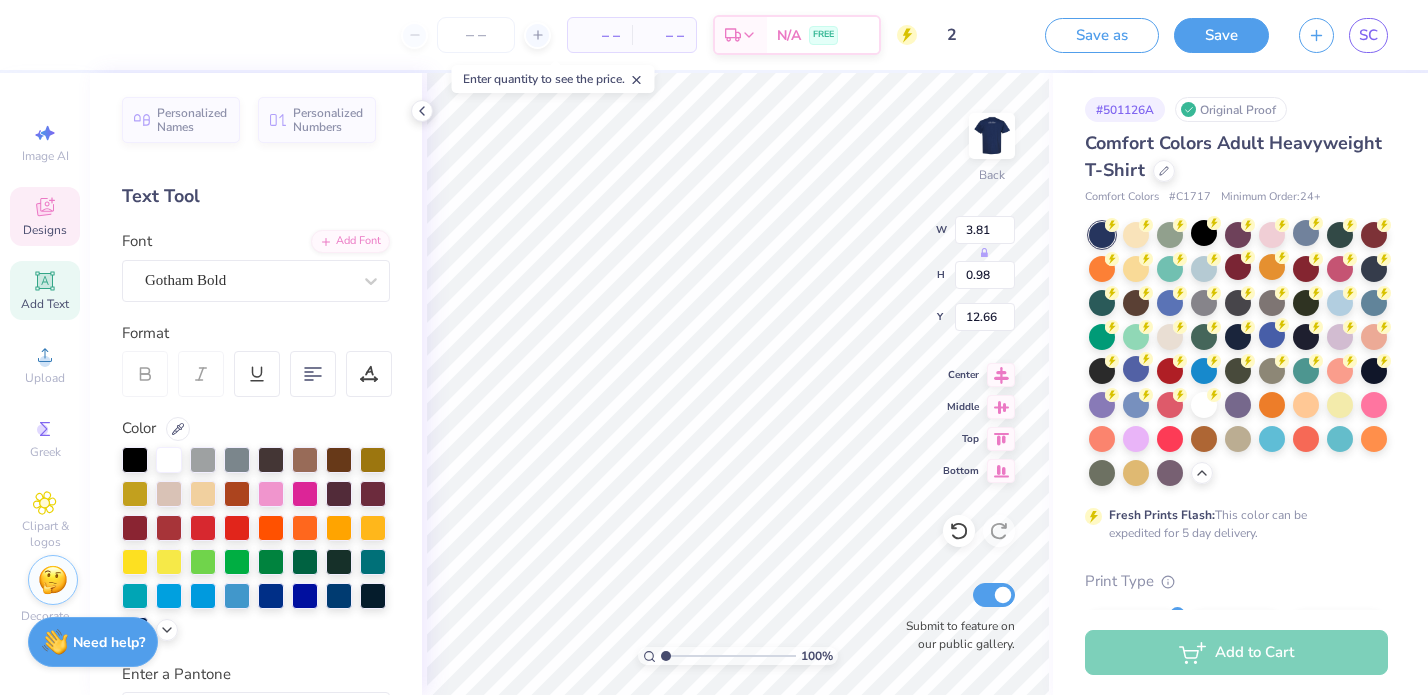 drag, startPoint x: 1087, startPoint y: 35, endPoint x: 1067, endPoint y: 52, distance: 26.24881 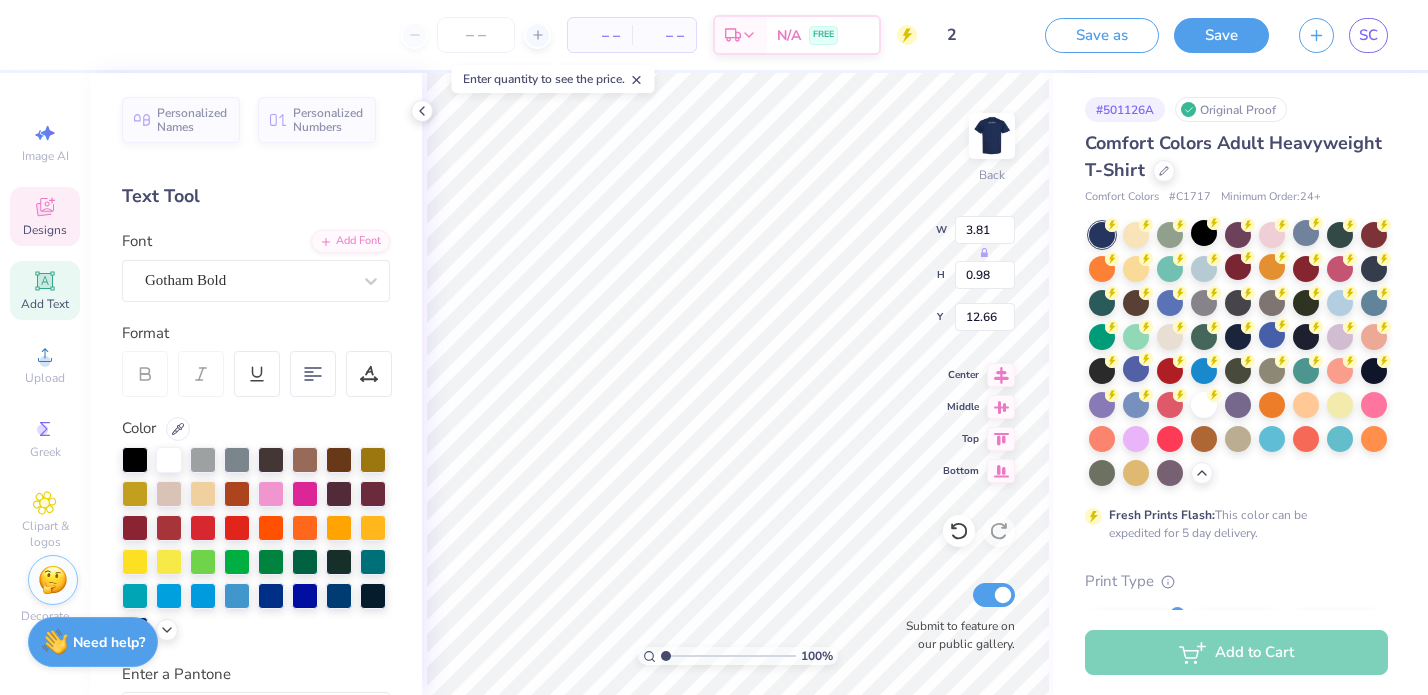 click on "Save as" at bounding box center (1102, 35) 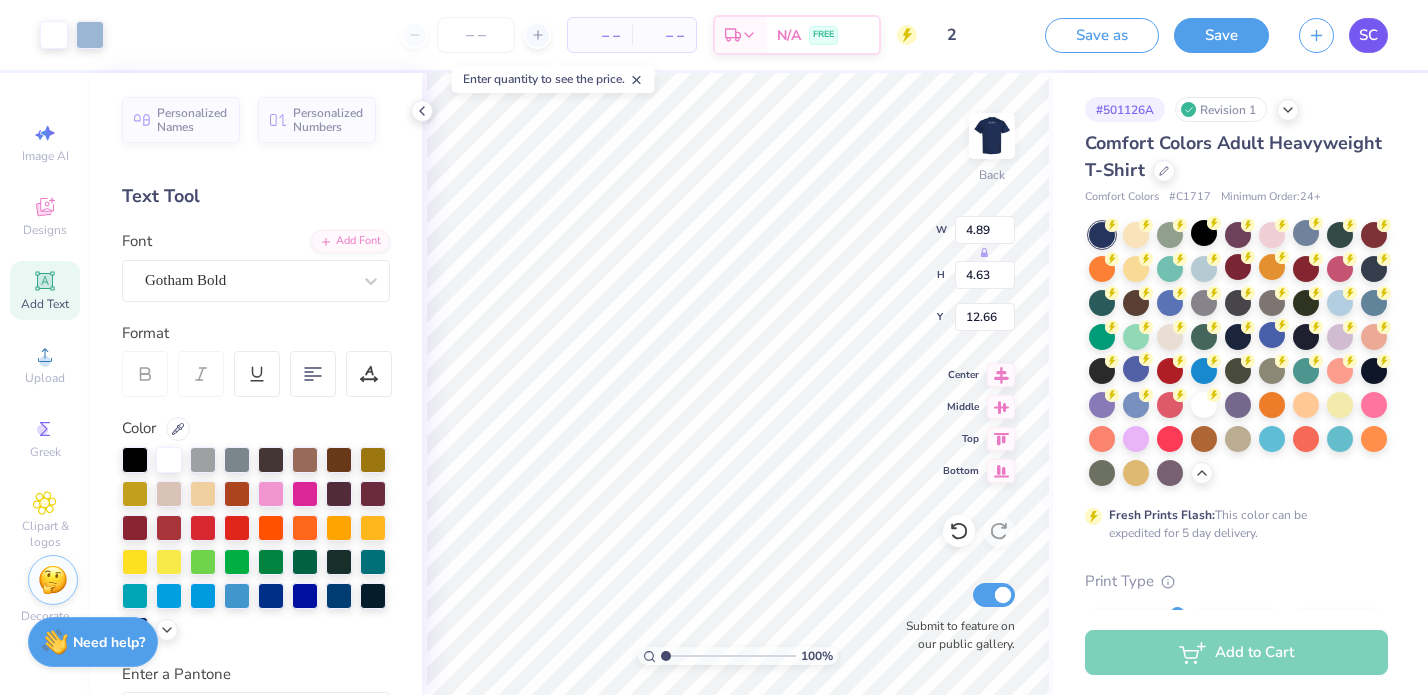 click on "SC" at bounding box center (1368, 35) 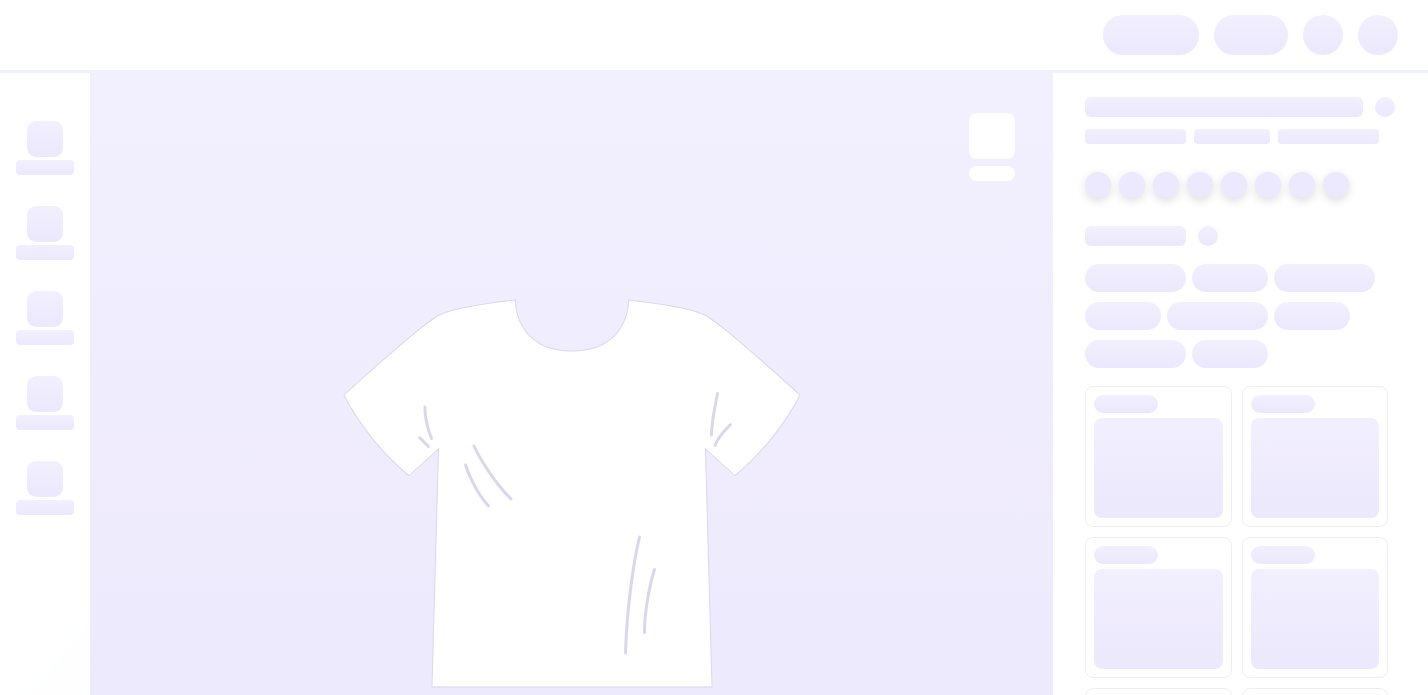 scroll, scrollTop: 0, scrollLeft: 0, axis: both 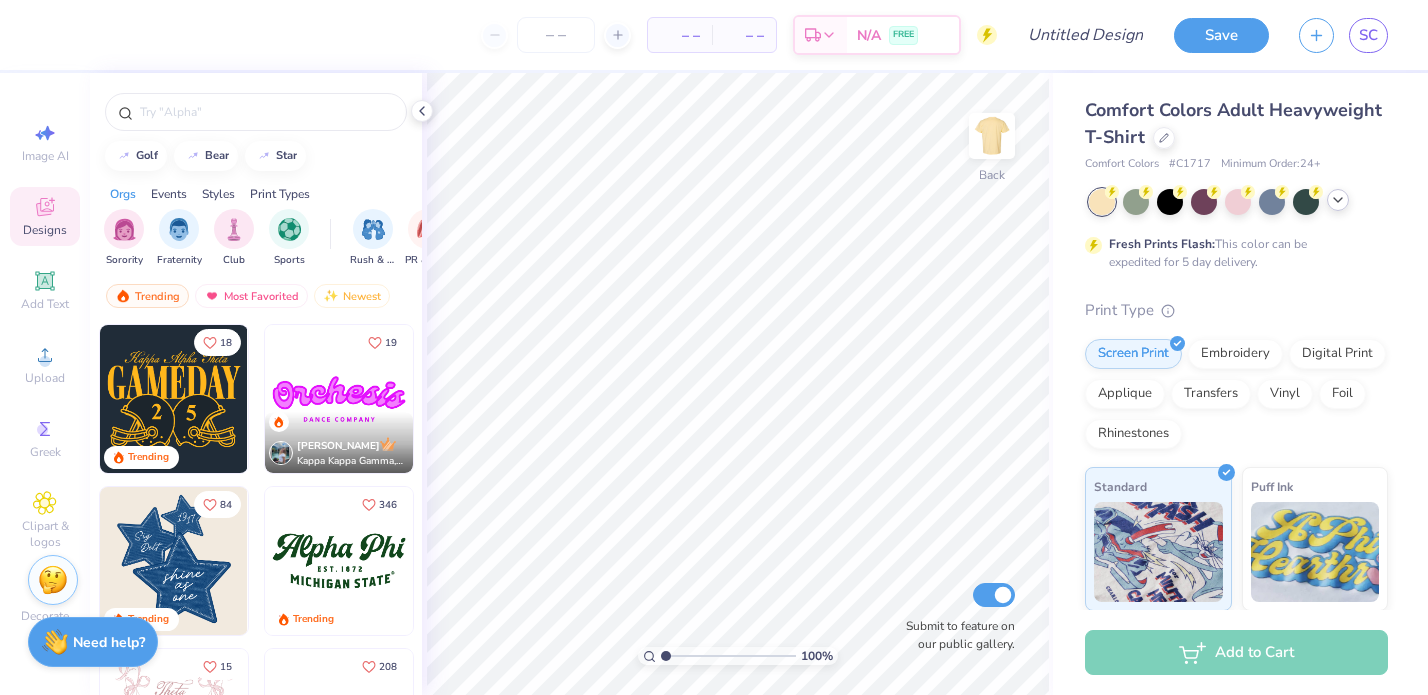 click at bounding box center (1338, 200) 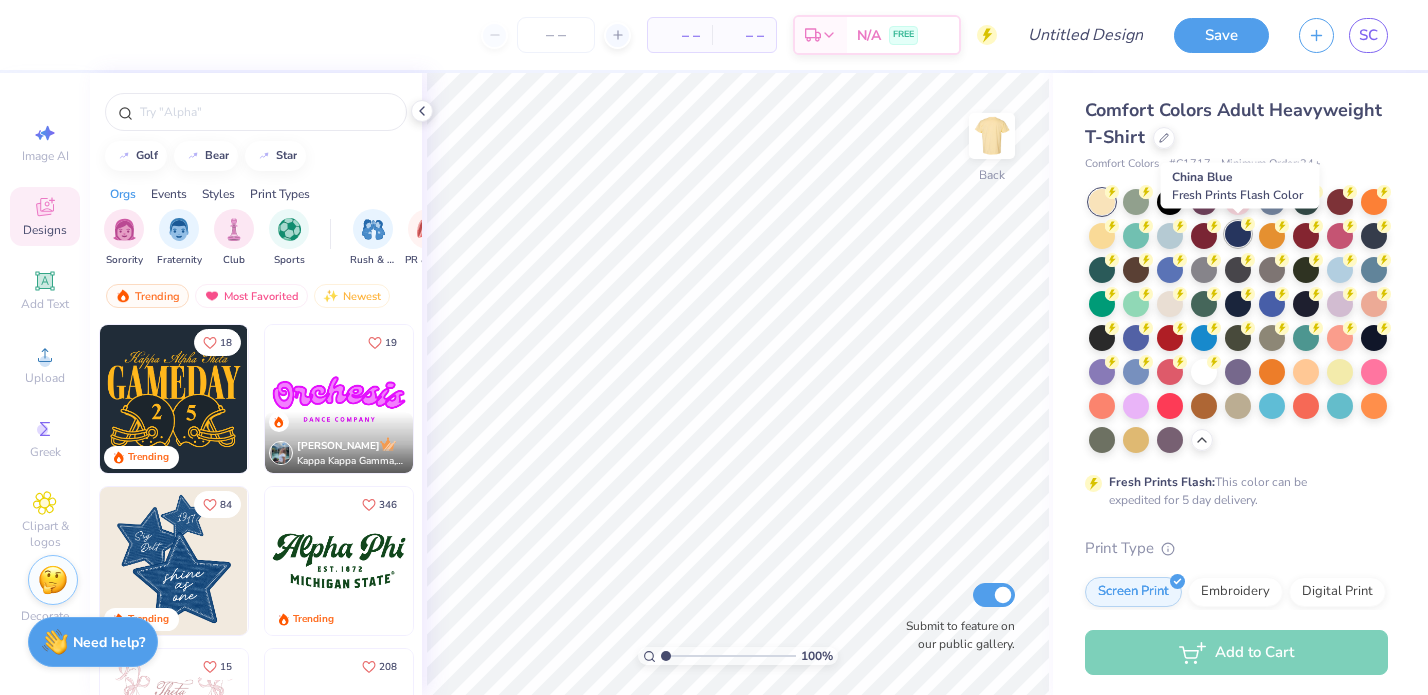 click at bounding box center (1238, 234) 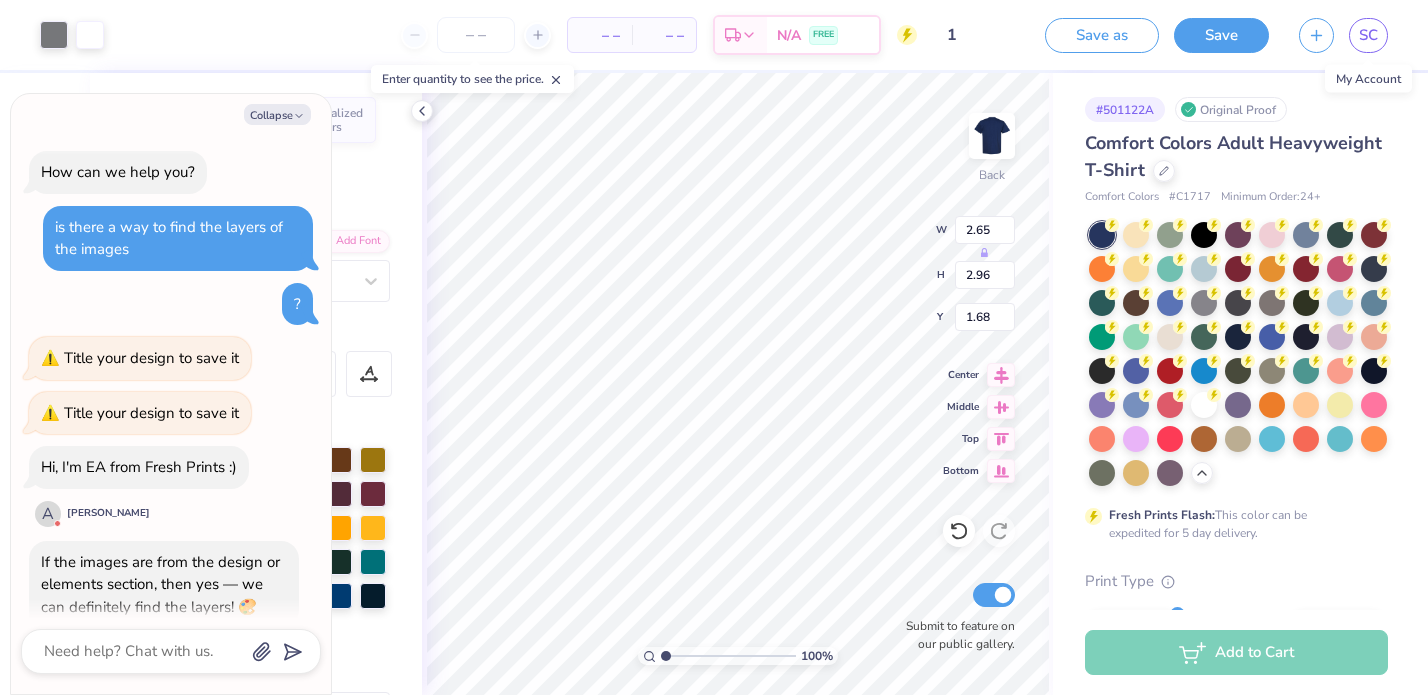 scroll, scrollTop: 0, scrollLeft: 0, axis: both 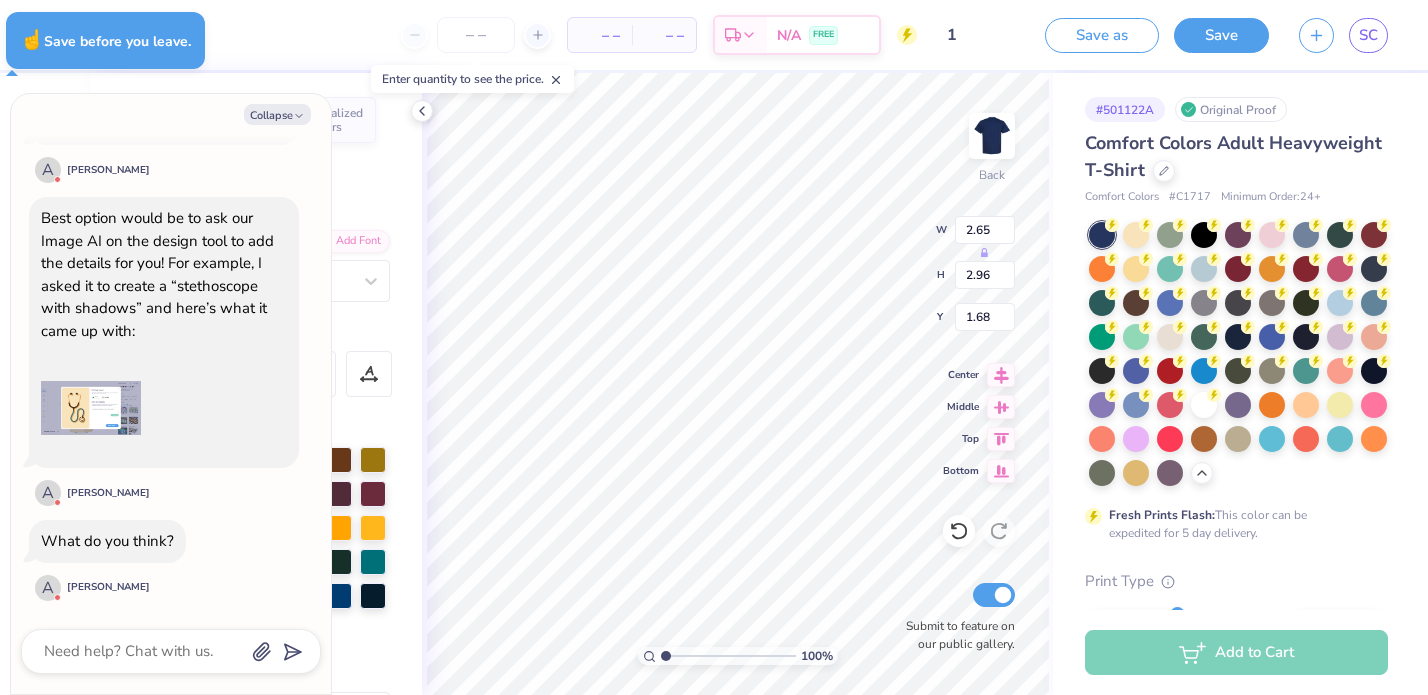 type on "x" 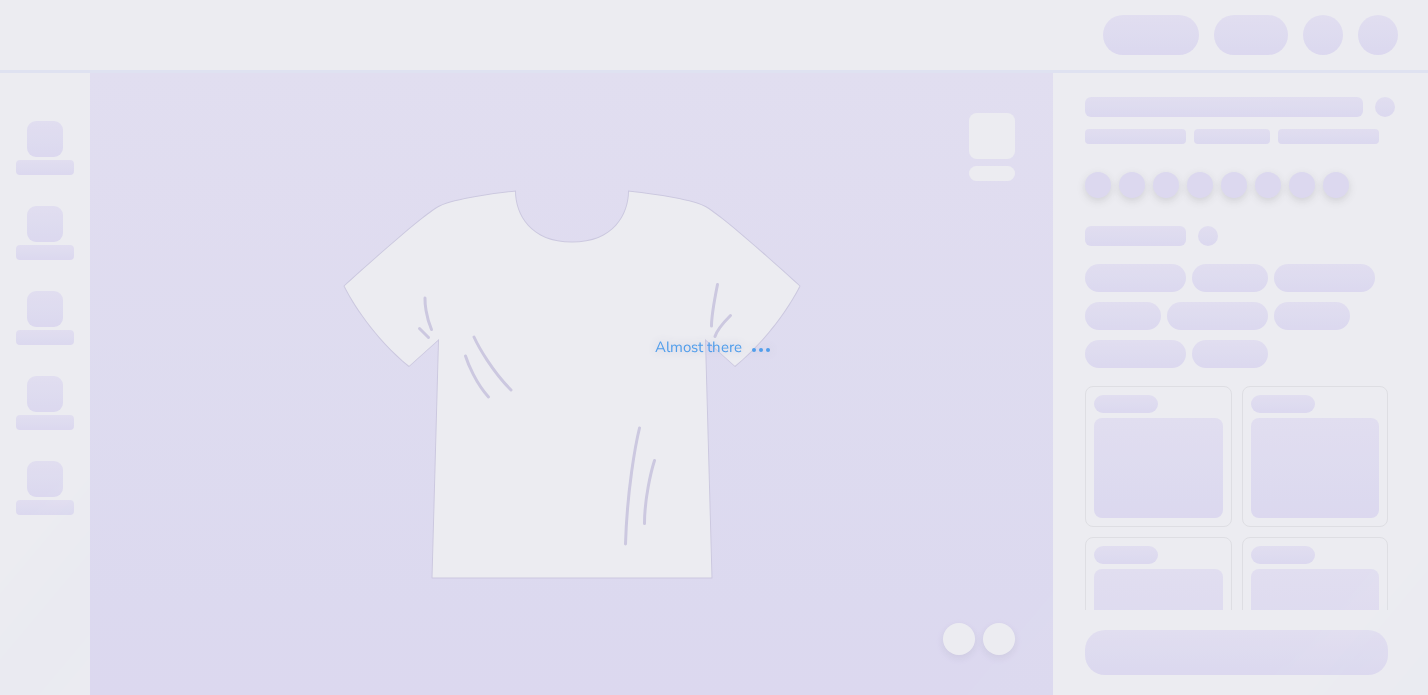 scroll, scrollTop: 0, scrollLeft: 0, axis: both 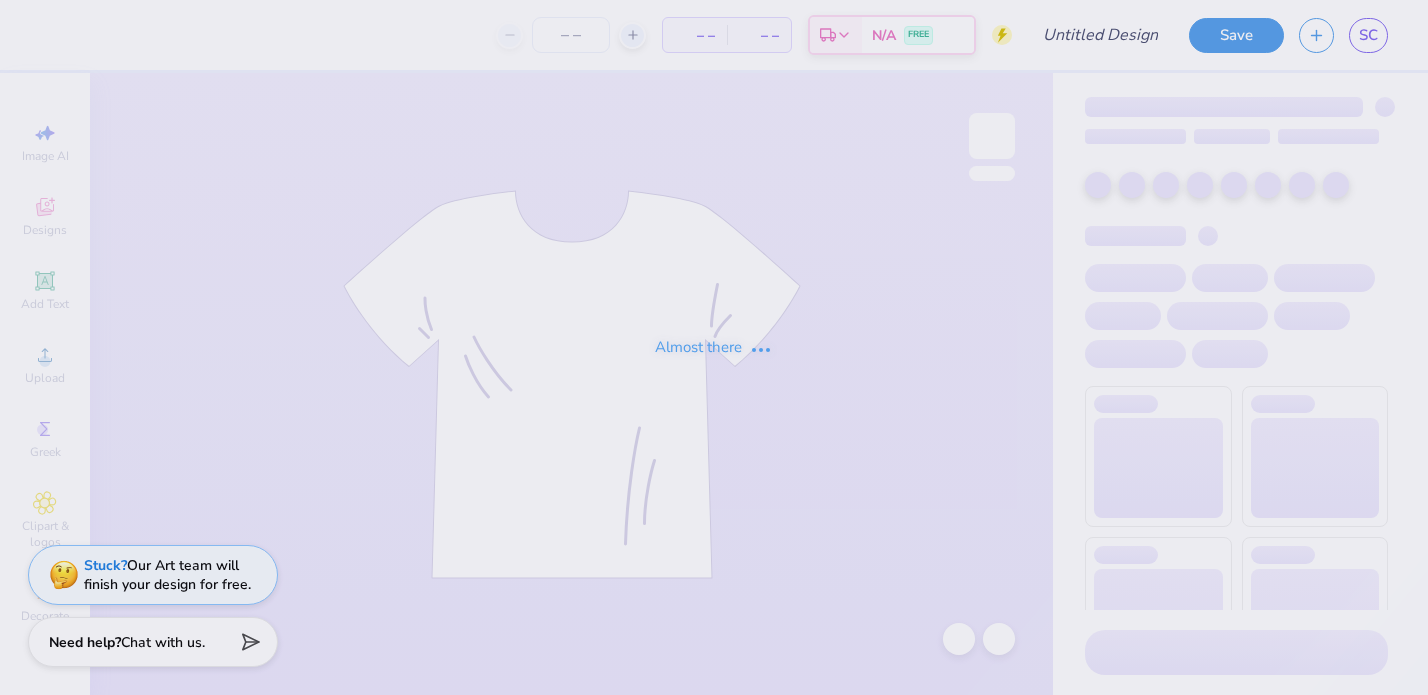 type on "1" 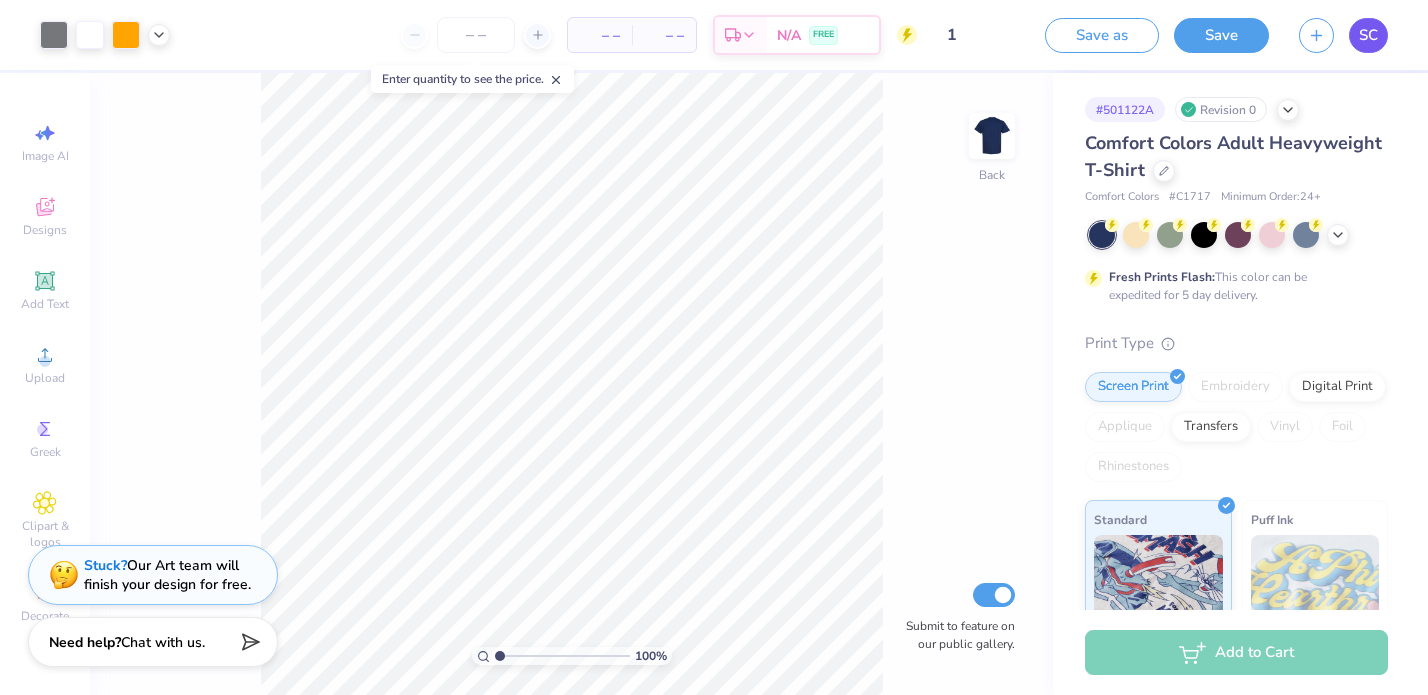 click on "SC" at bounding box center [1368, 35] 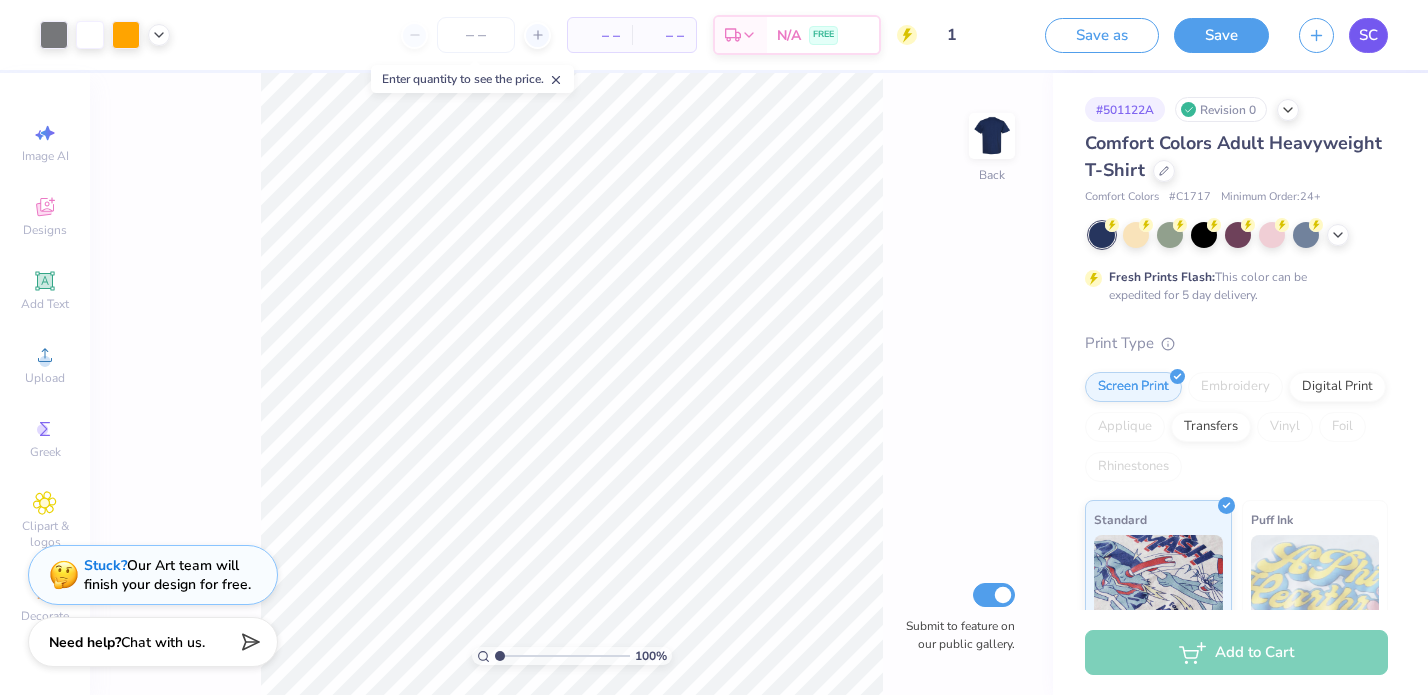 click on "SC" at bounding box center (1368, 35) 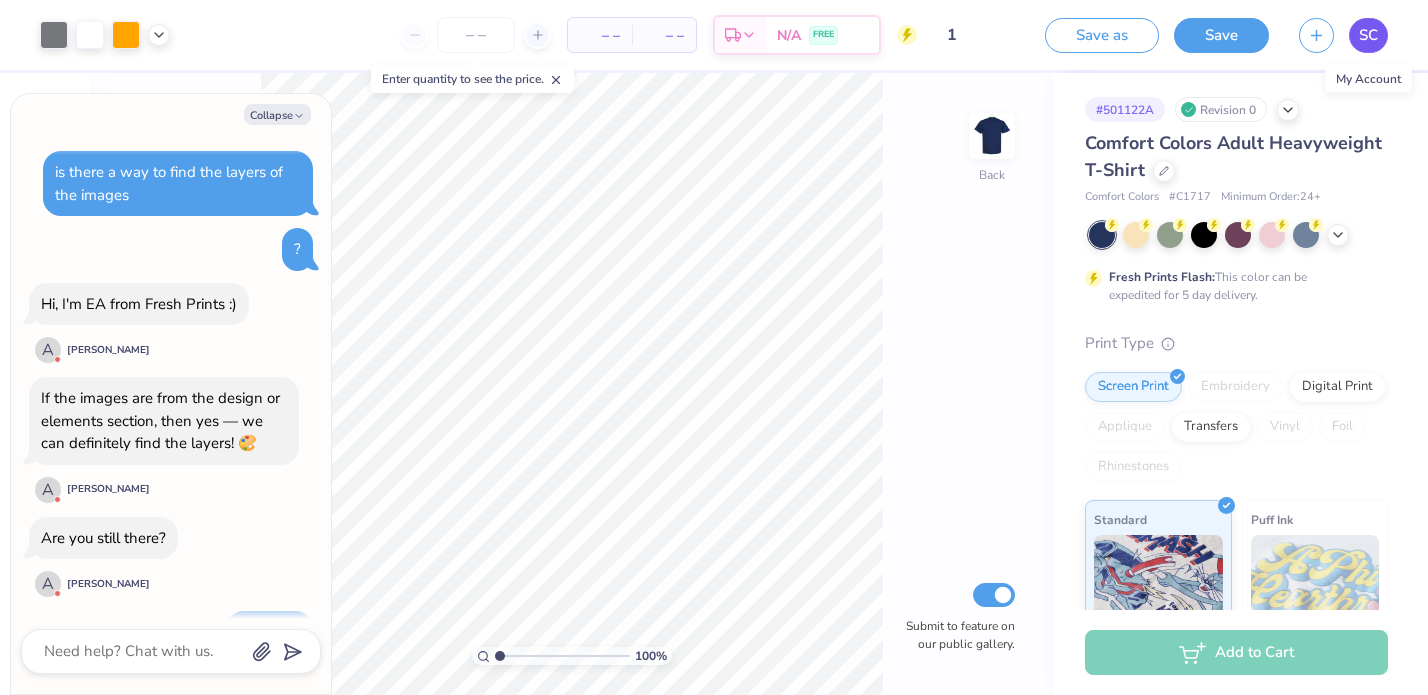 scroll, scrollTop: 2285, scrollLeft: 0, axis: vertical 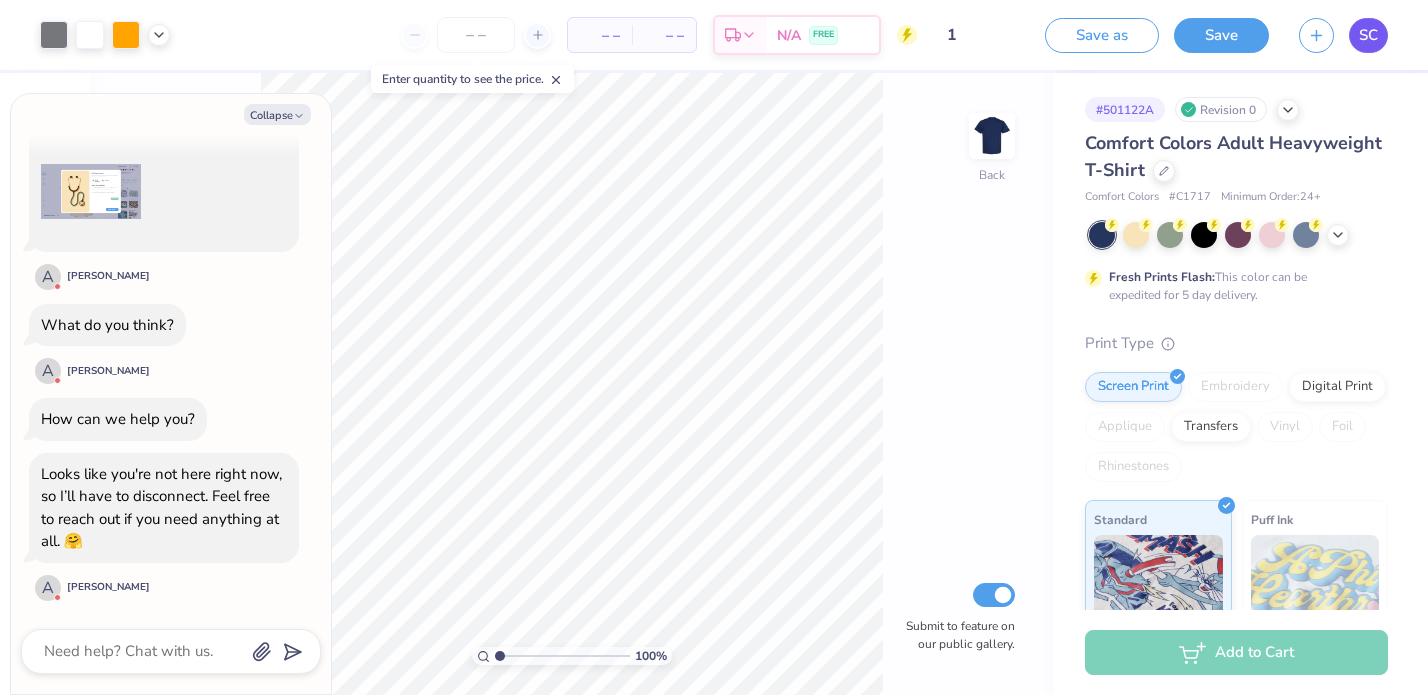 click on "SC" at bounding box center (1368, 35) 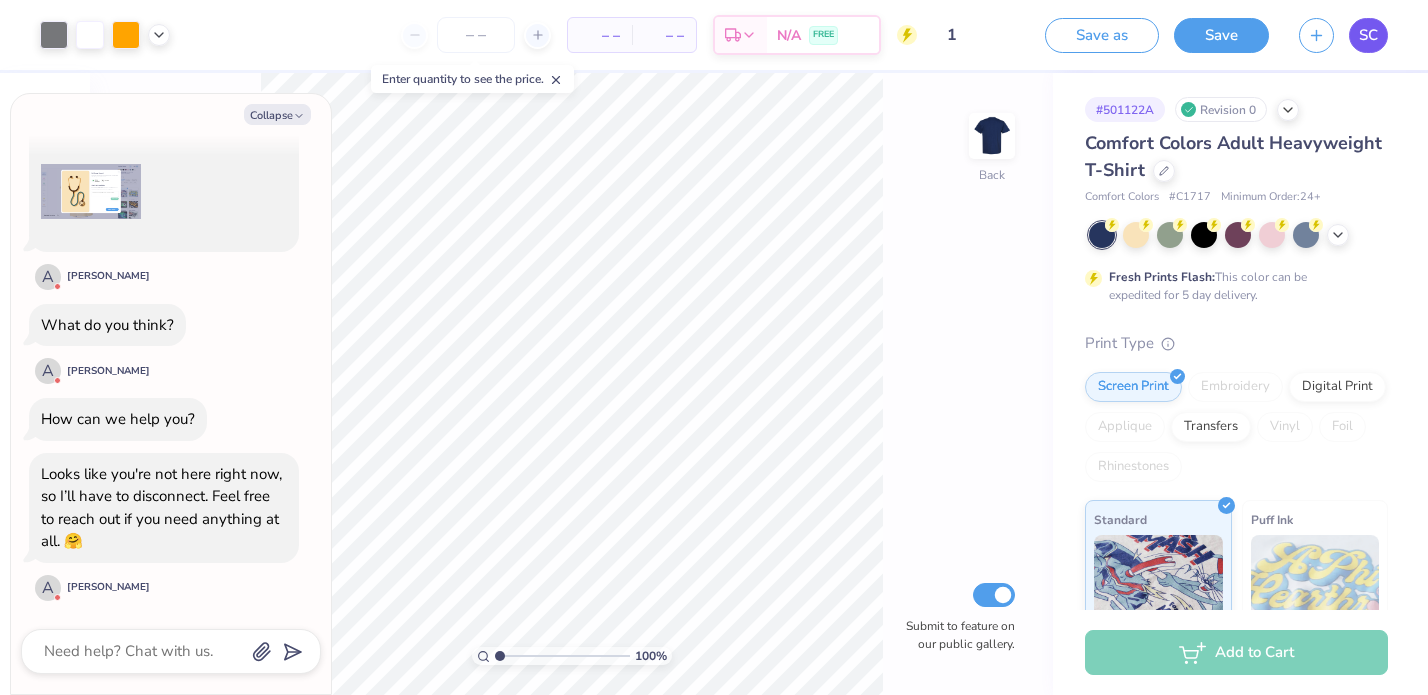 click on "SC" at bounding box center [1368, 35] 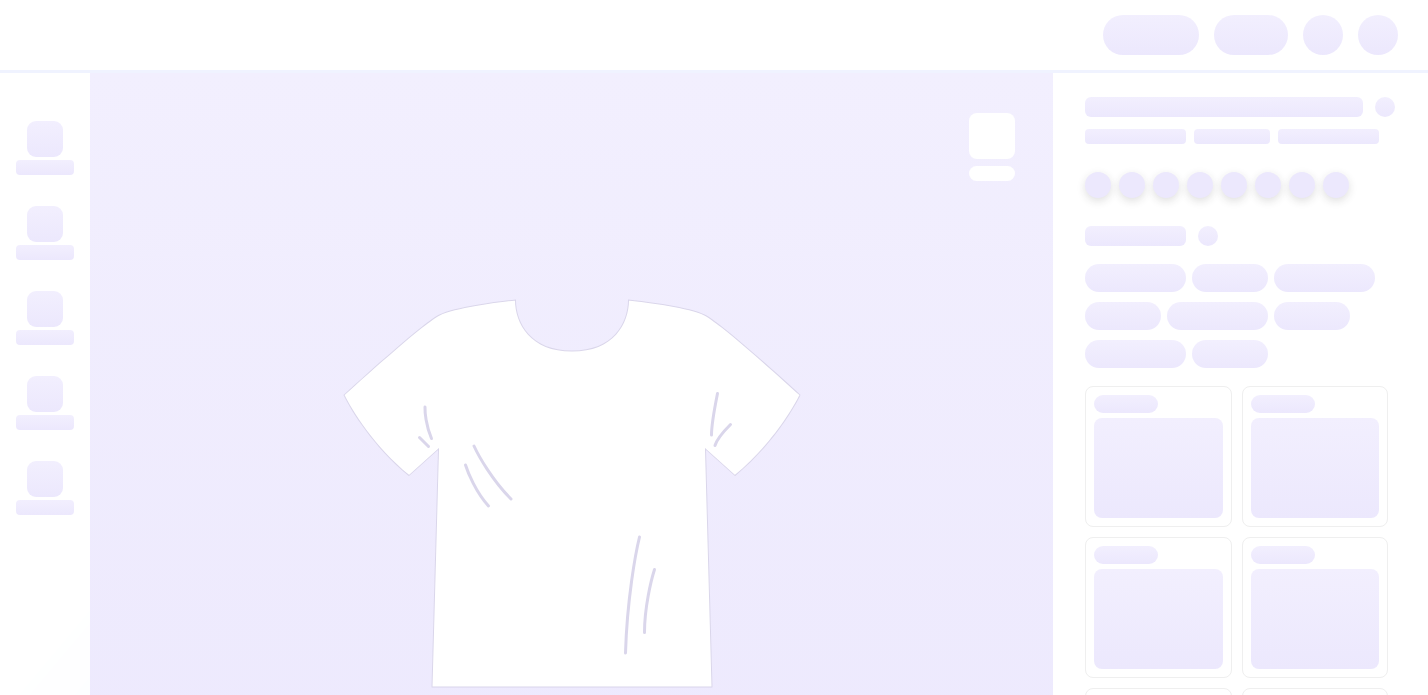scroll, scrollTop: 0, scrollLeft: 0, axis: both 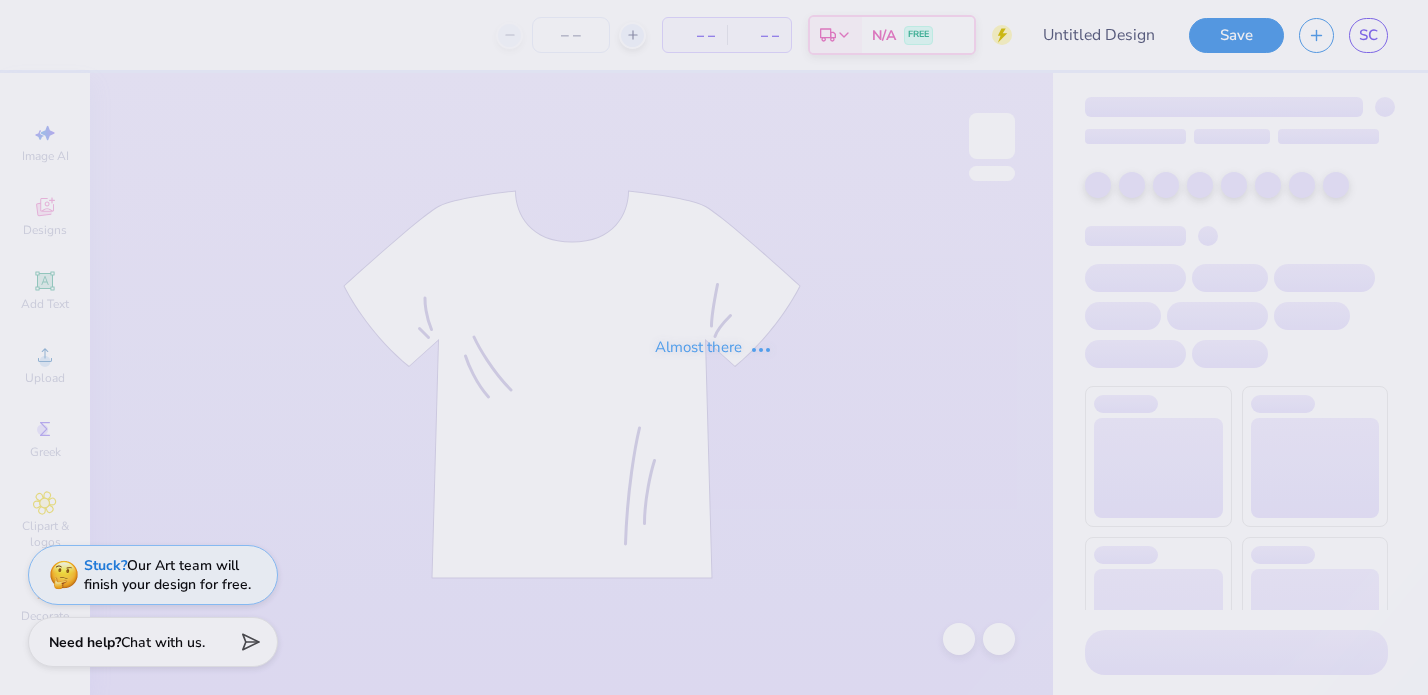 type on "2" 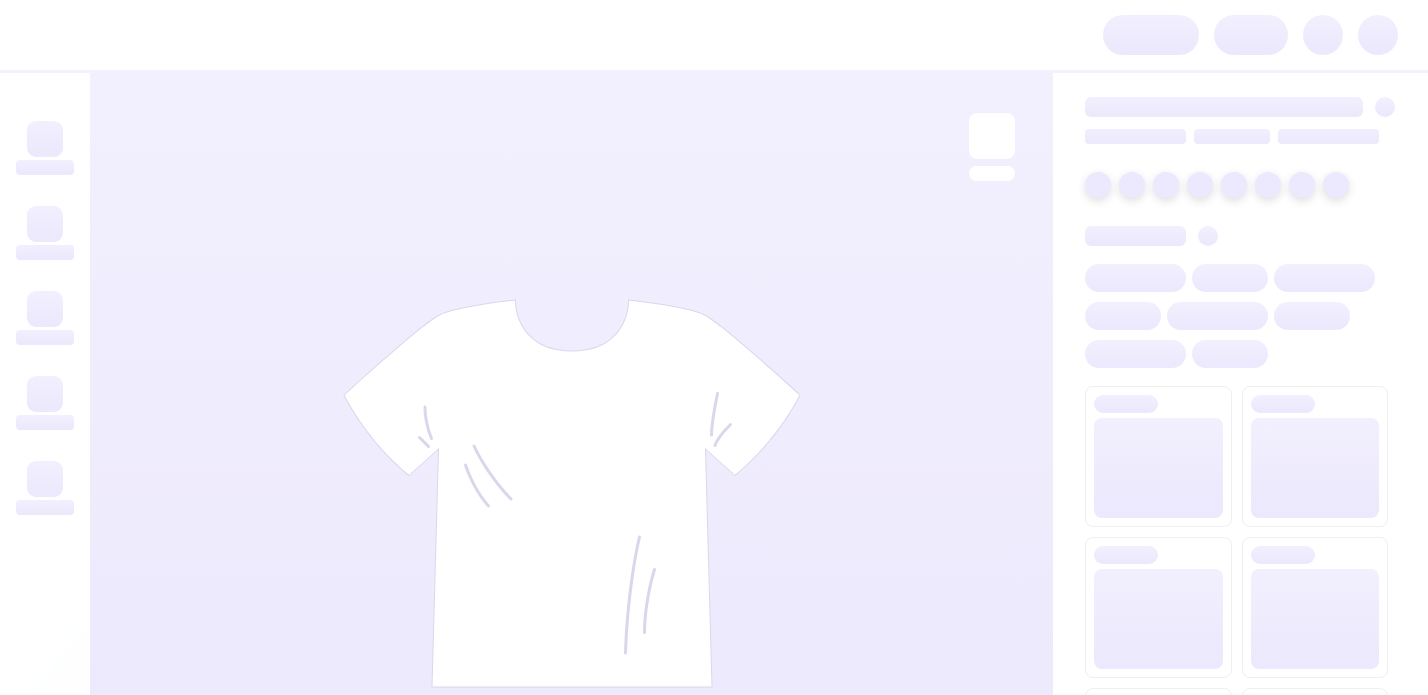 scroll, scrollTop: 0, scrollLeft: 0, axis: both 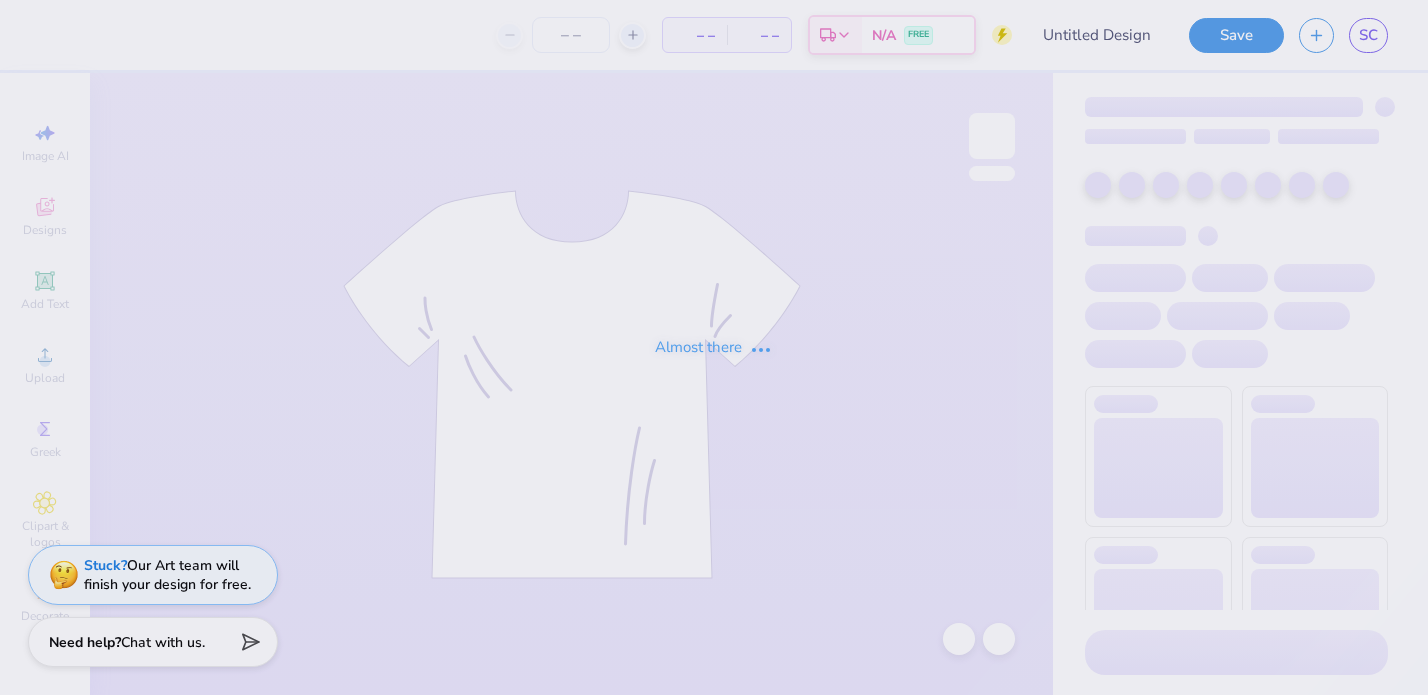 type on "1" 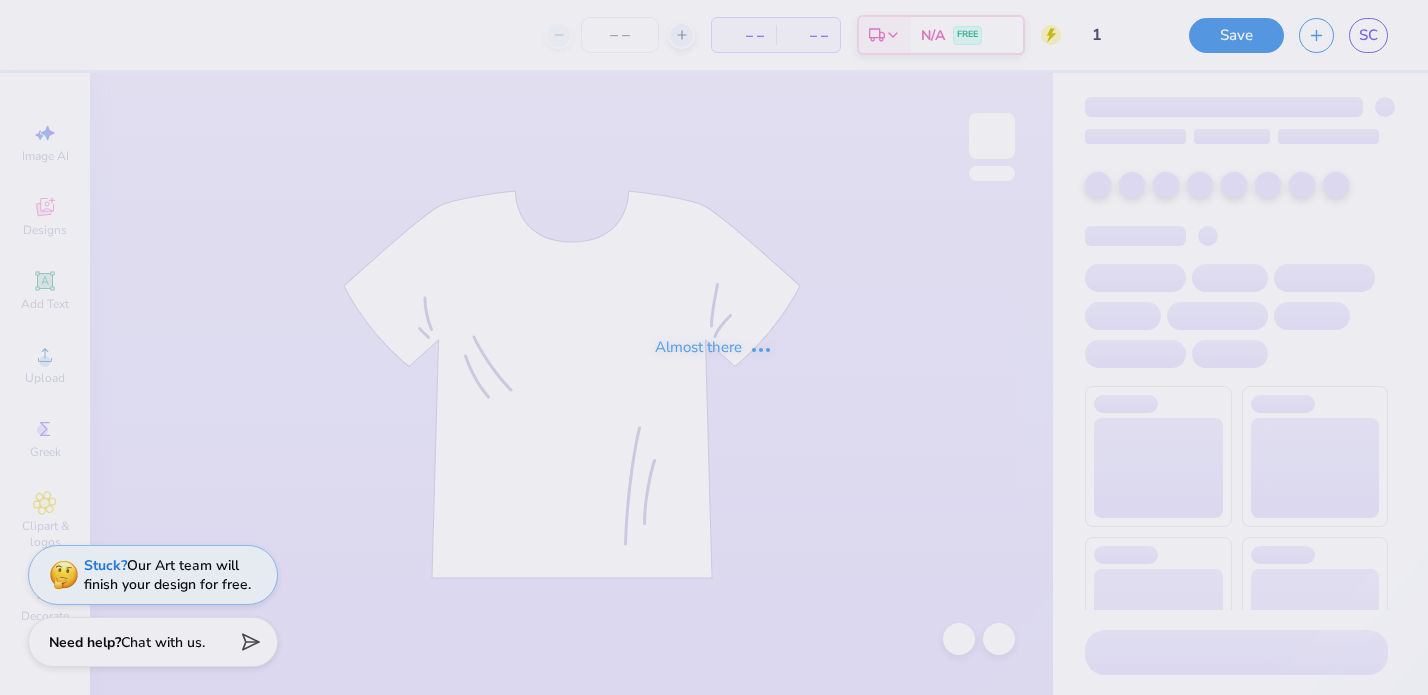 type on "50" 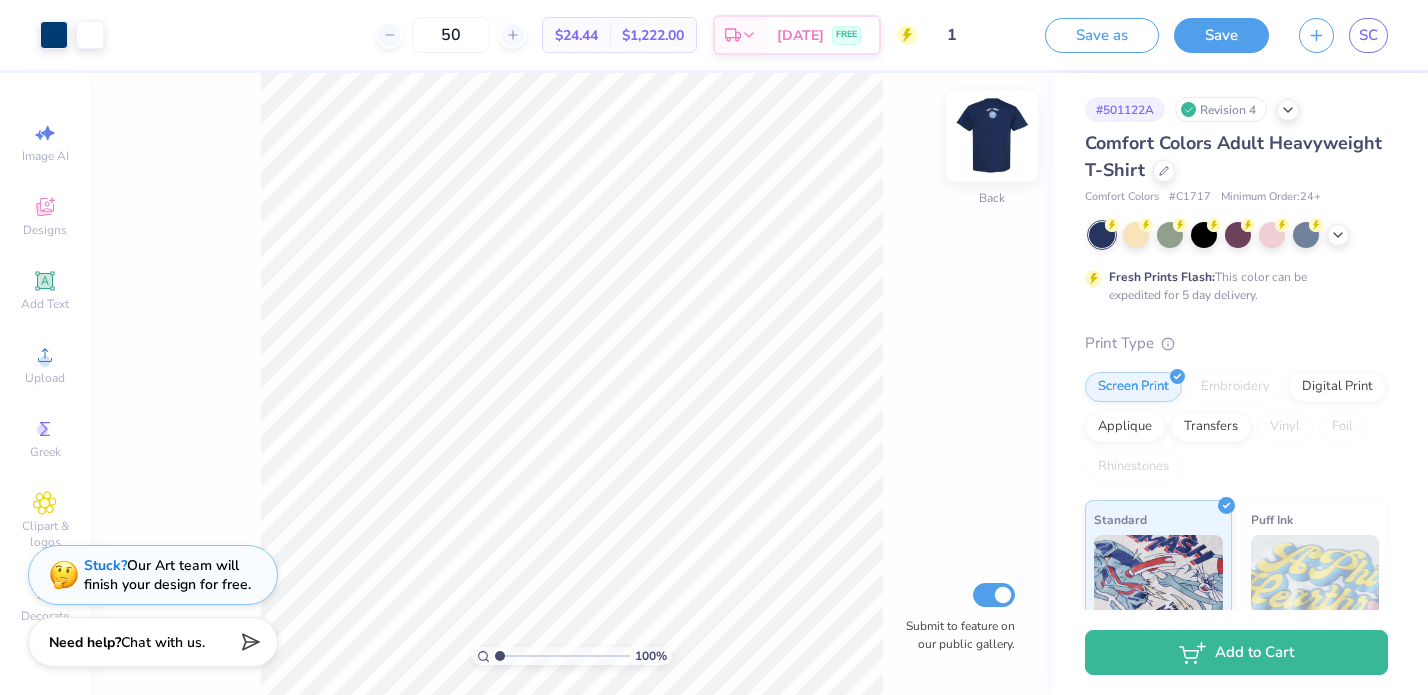 click at bounding box center (992, 136) 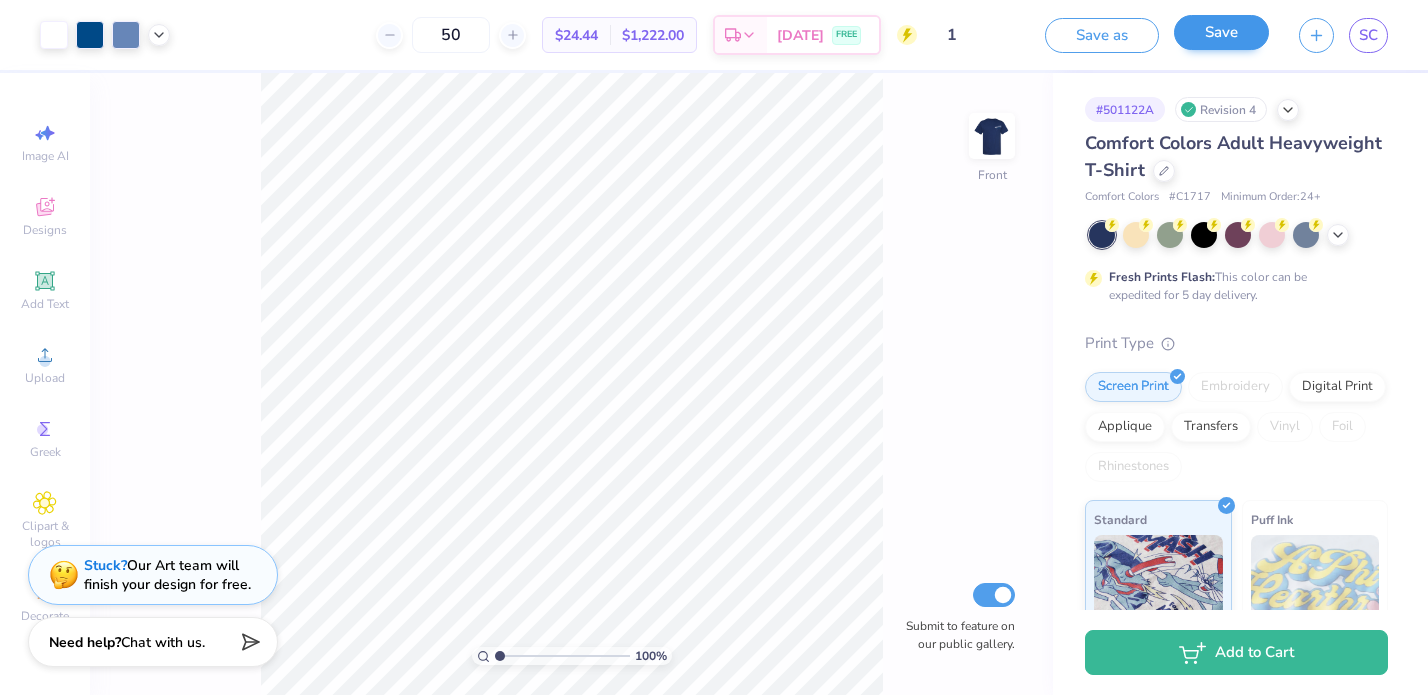 click on "Save" at bounding box center (1221, 35) 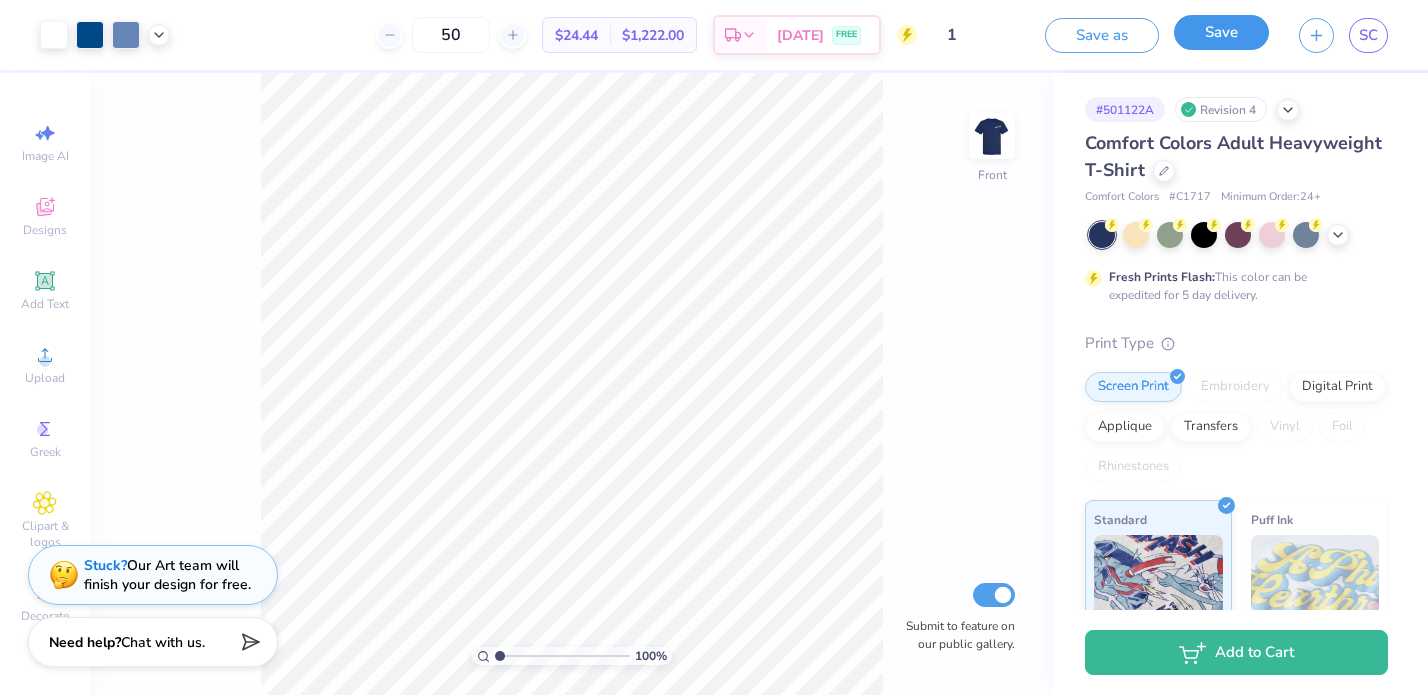 click on "Save" at bounding box center [1221, 32] 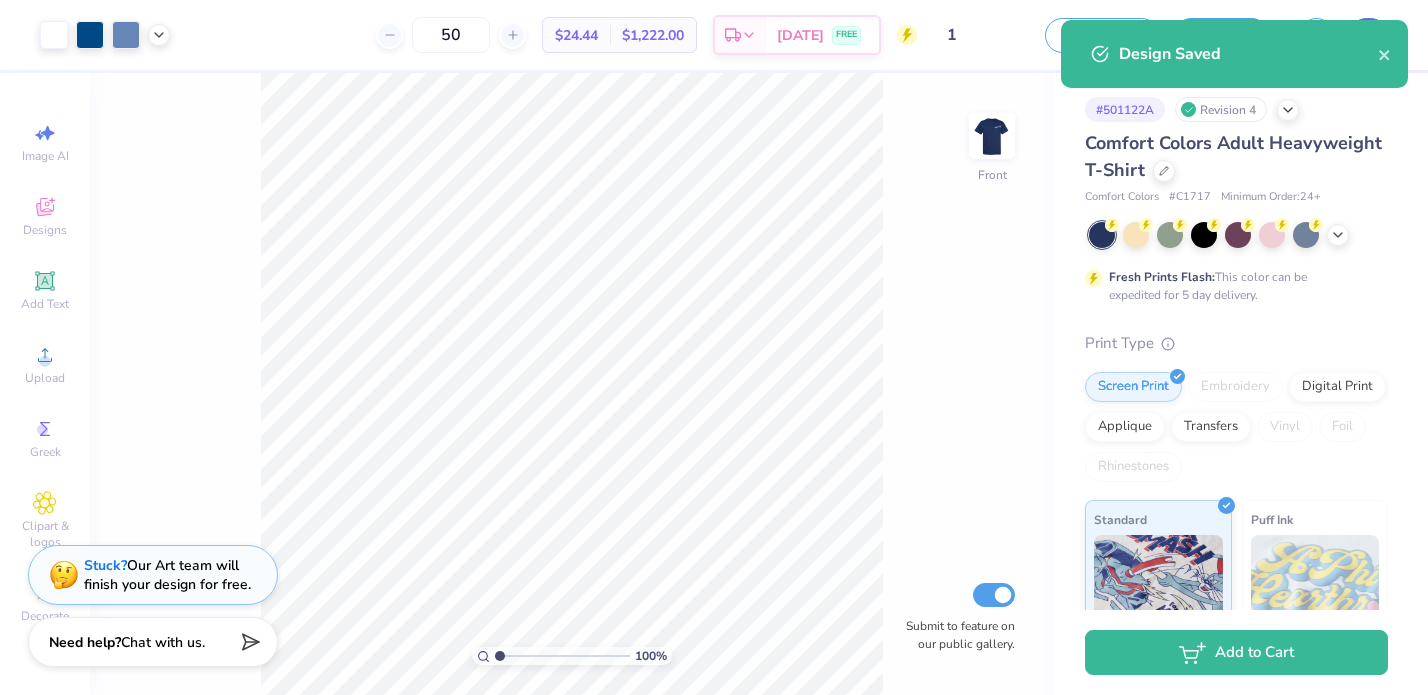 click on "Design Saved" at bounding box center (1234, 54) 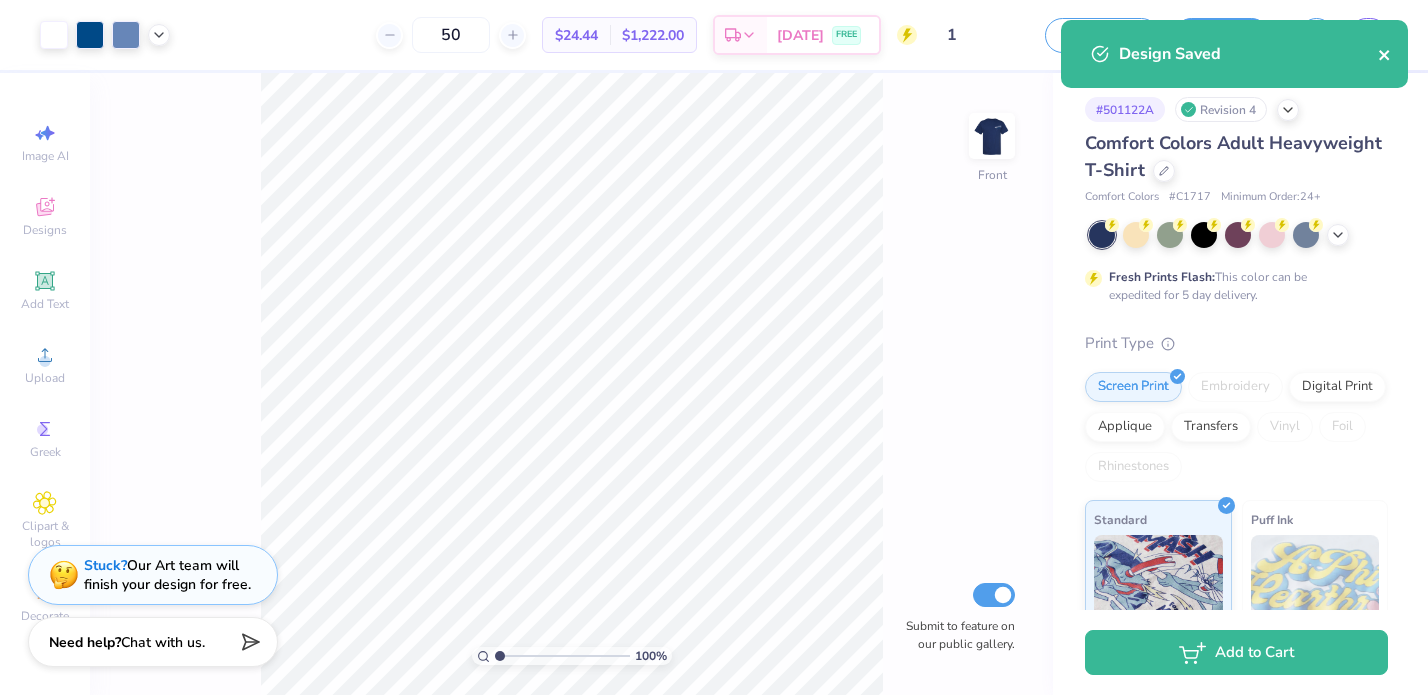 click 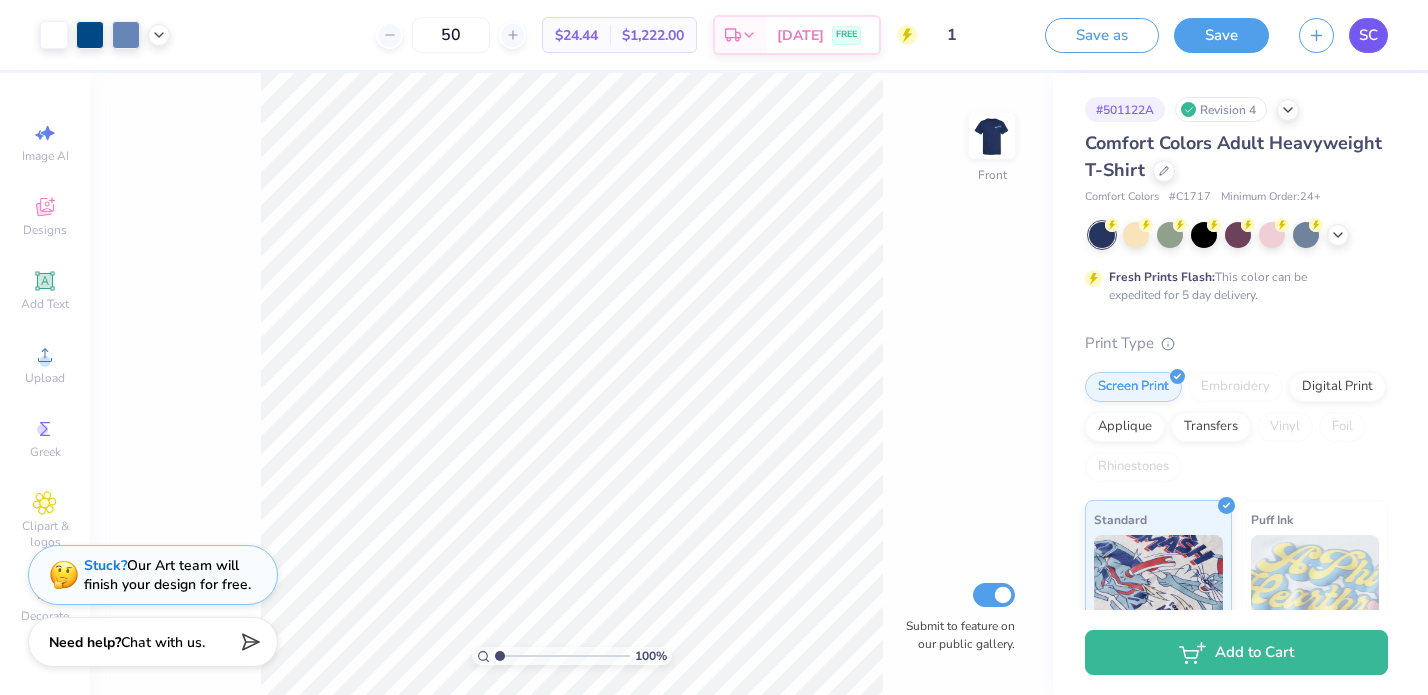 click on "SC" at bounding box center [1368, 35] 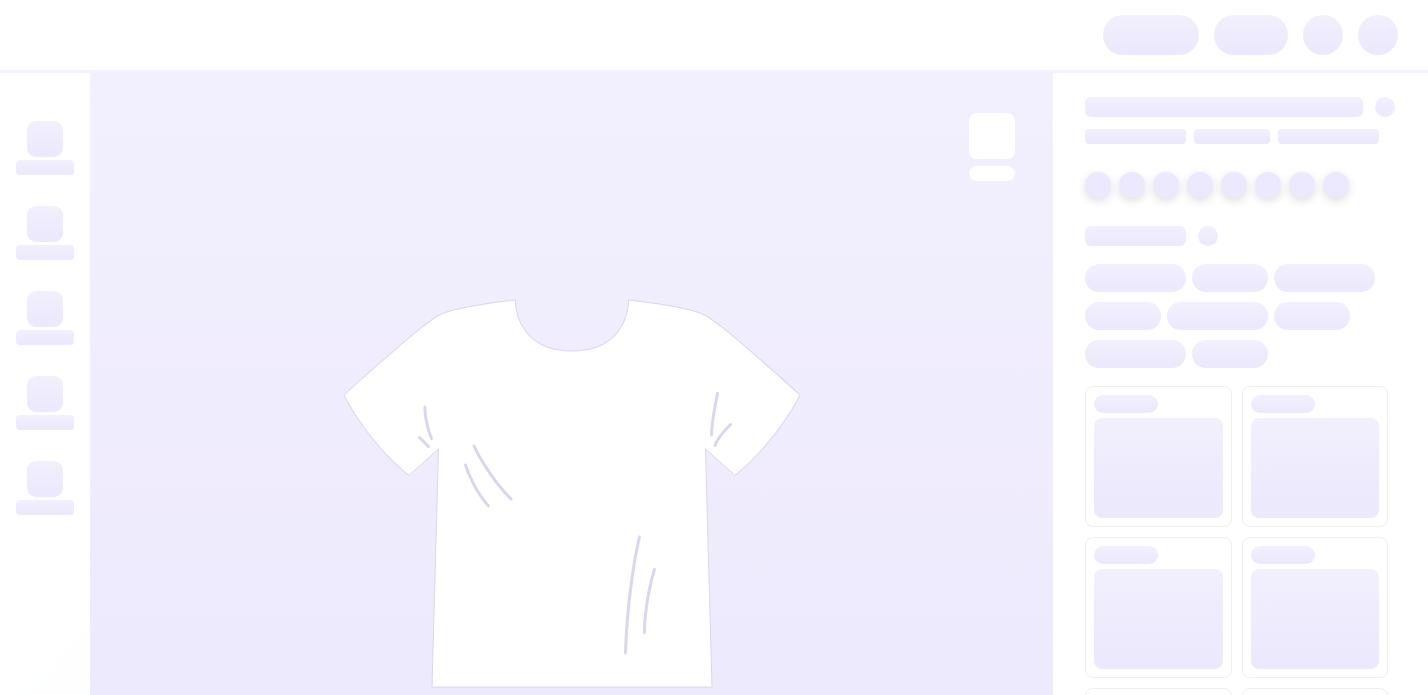 scroll, scrollTop: 0, scrollLeft: 0, axis: both 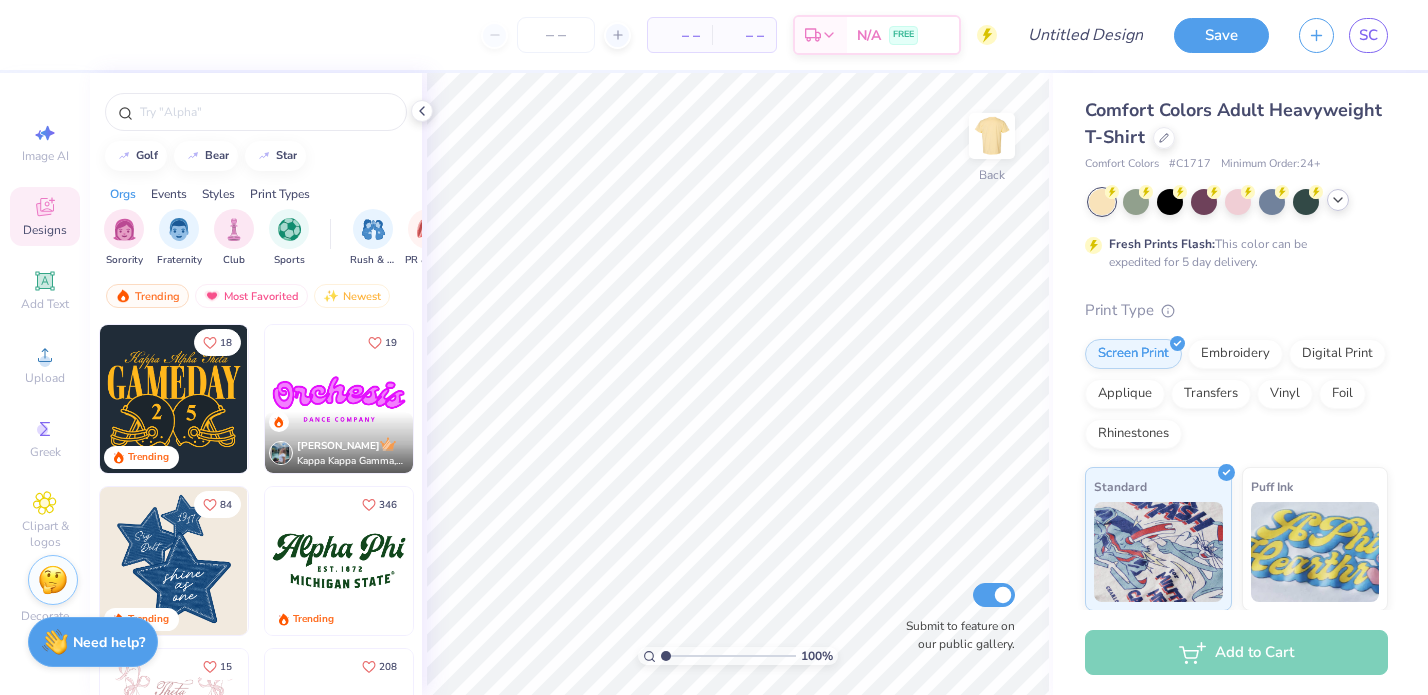 click at bounding box center (1338, 200) 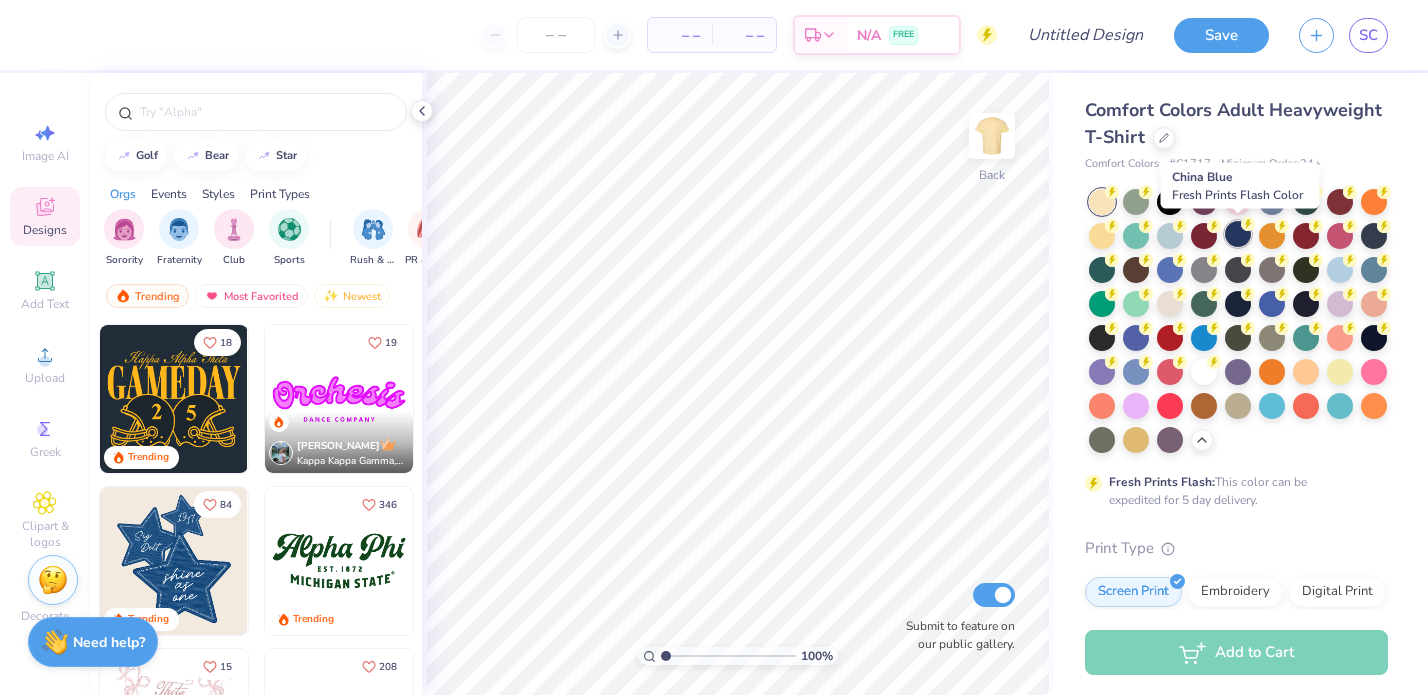 click at bounding box center [1238, 234] 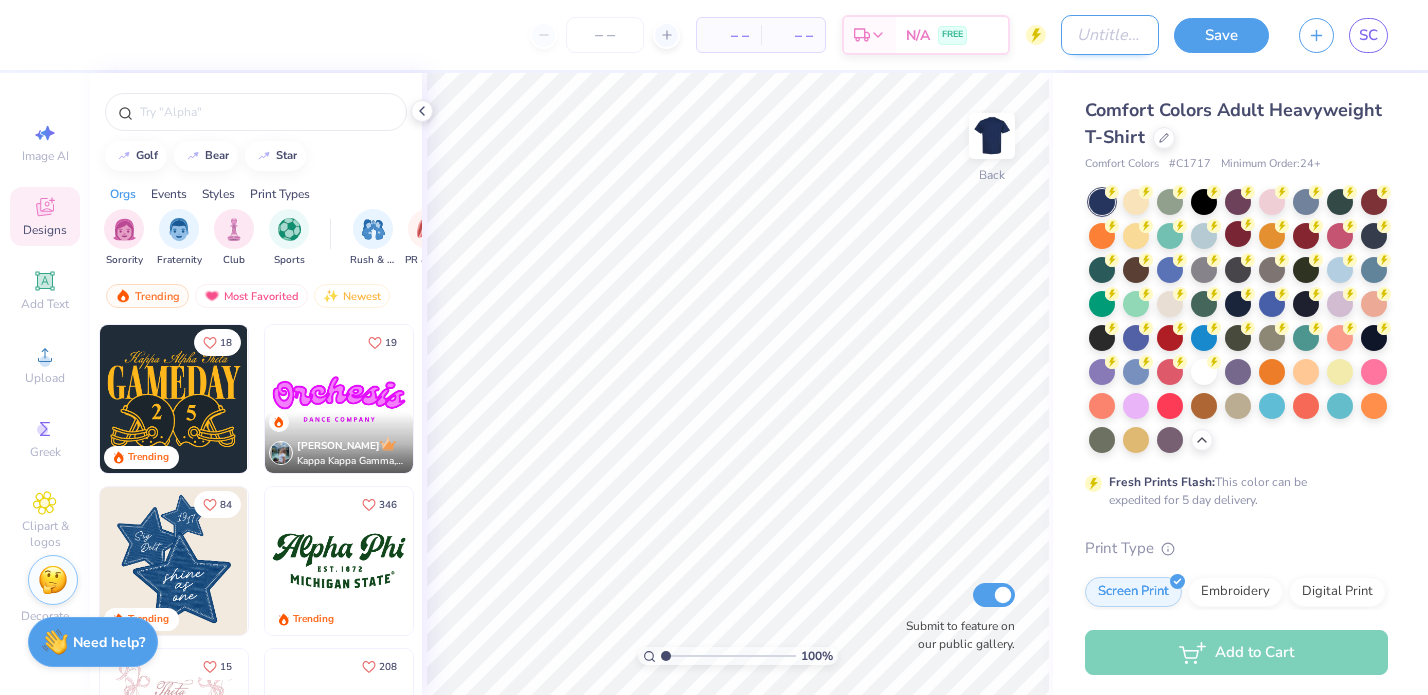 click on "Design Title" at bounding box center (1110, 35) 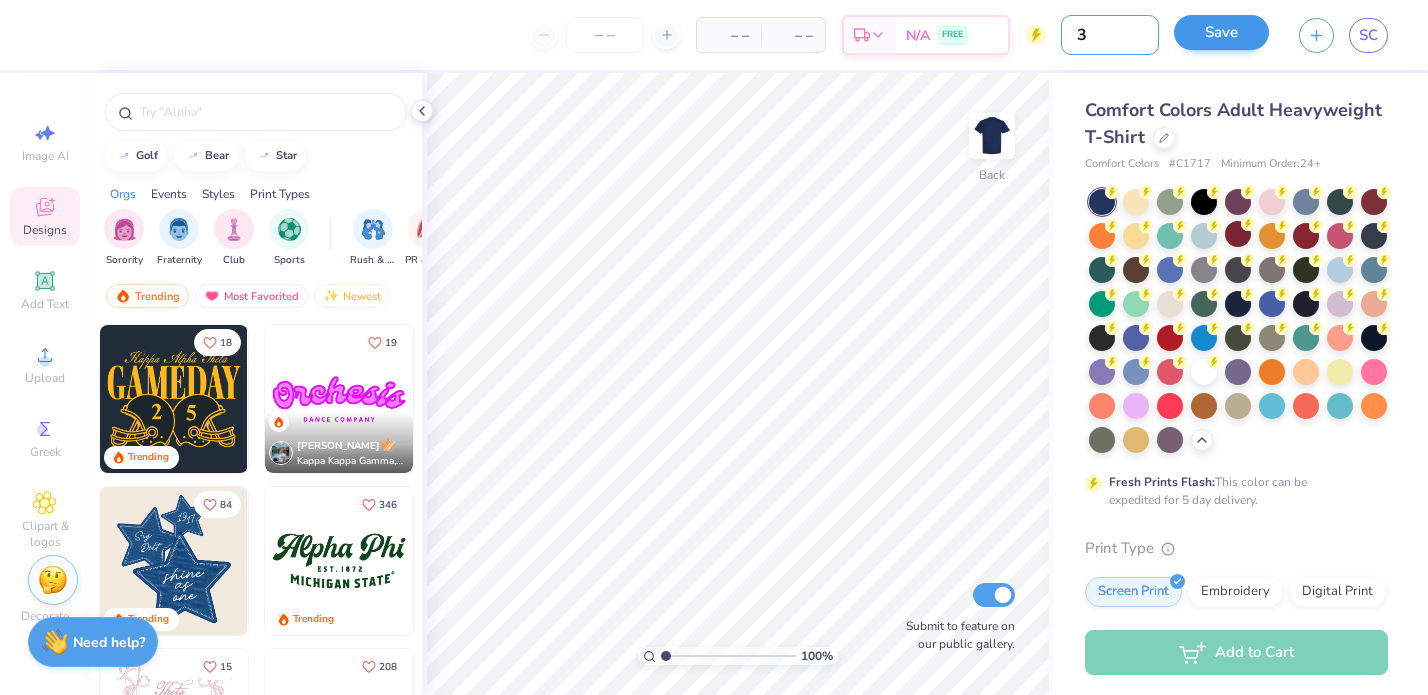 type on "3" 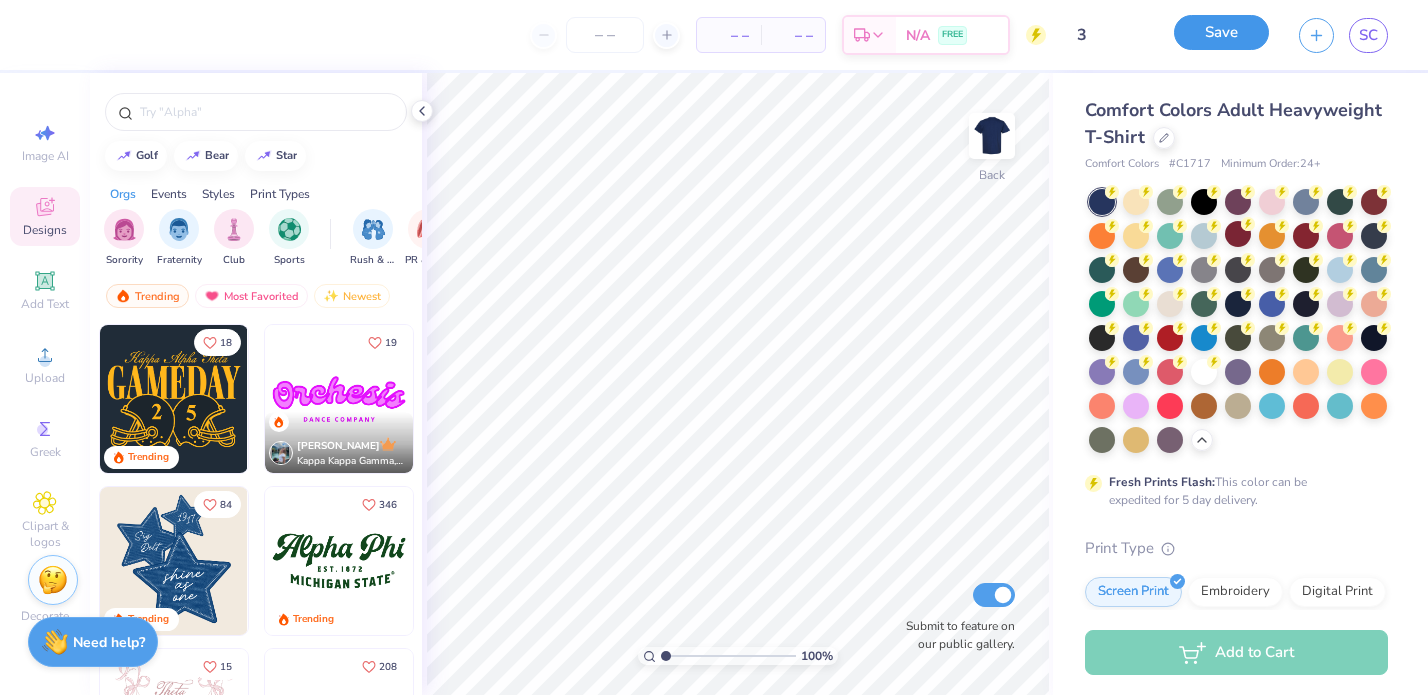 click on "Save" at bounding box center (1221, 32) 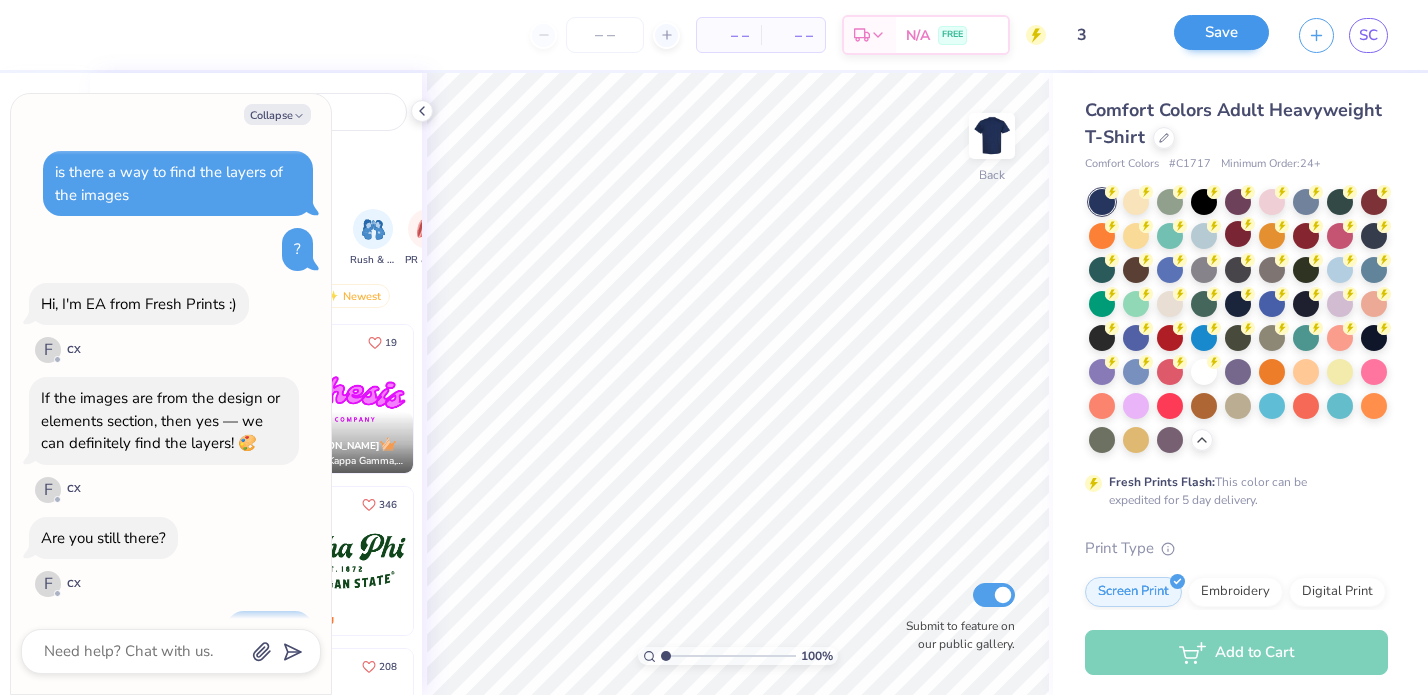 scroll, scrollTop: 2413, scrollLeft: 0, axis: vertical 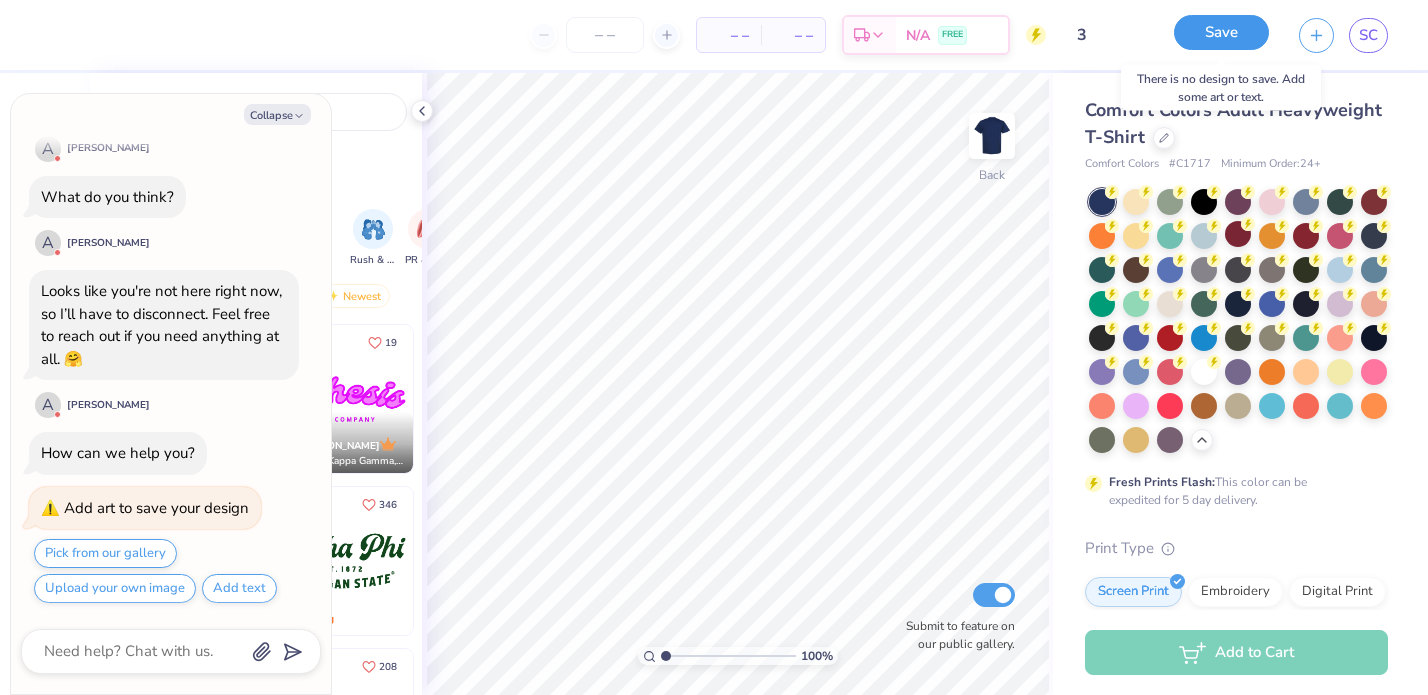 click on "Save" at bounding box center (1221, 32) 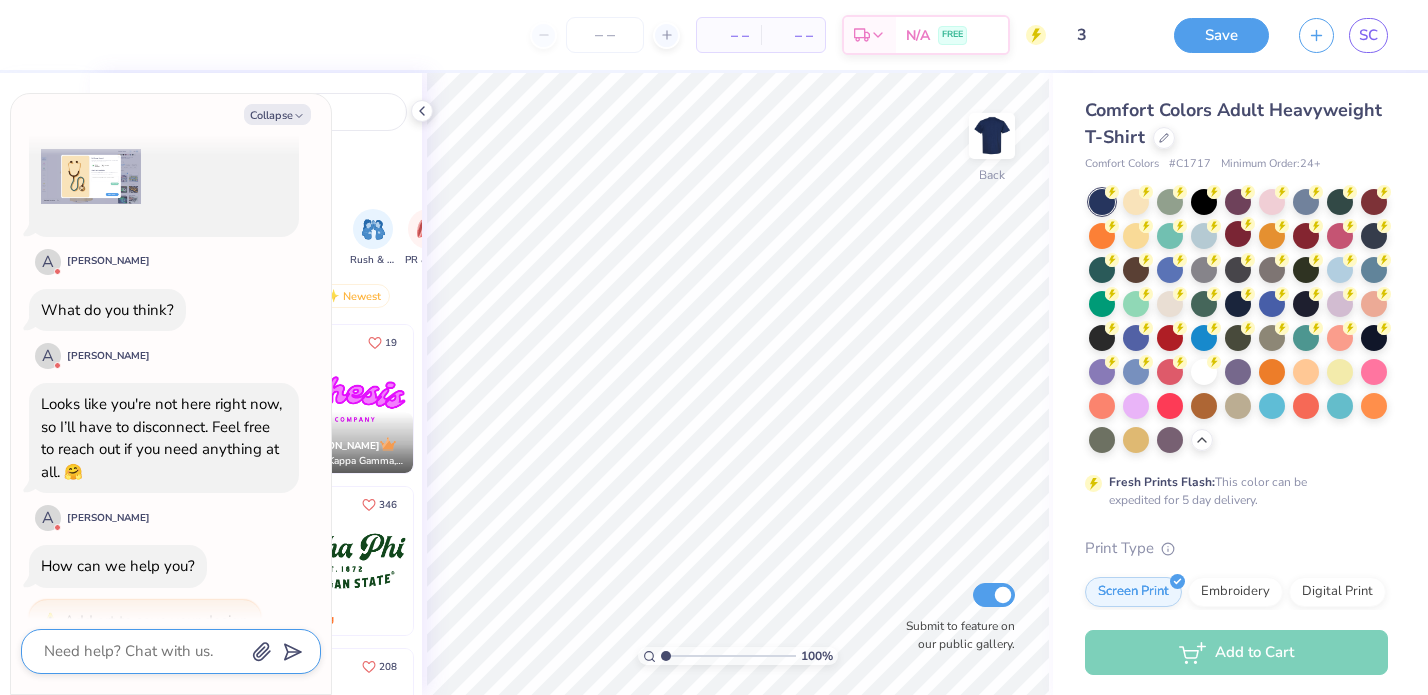 scroll, scrollTop: 2064, scrollLeft: 0, axis: vertical 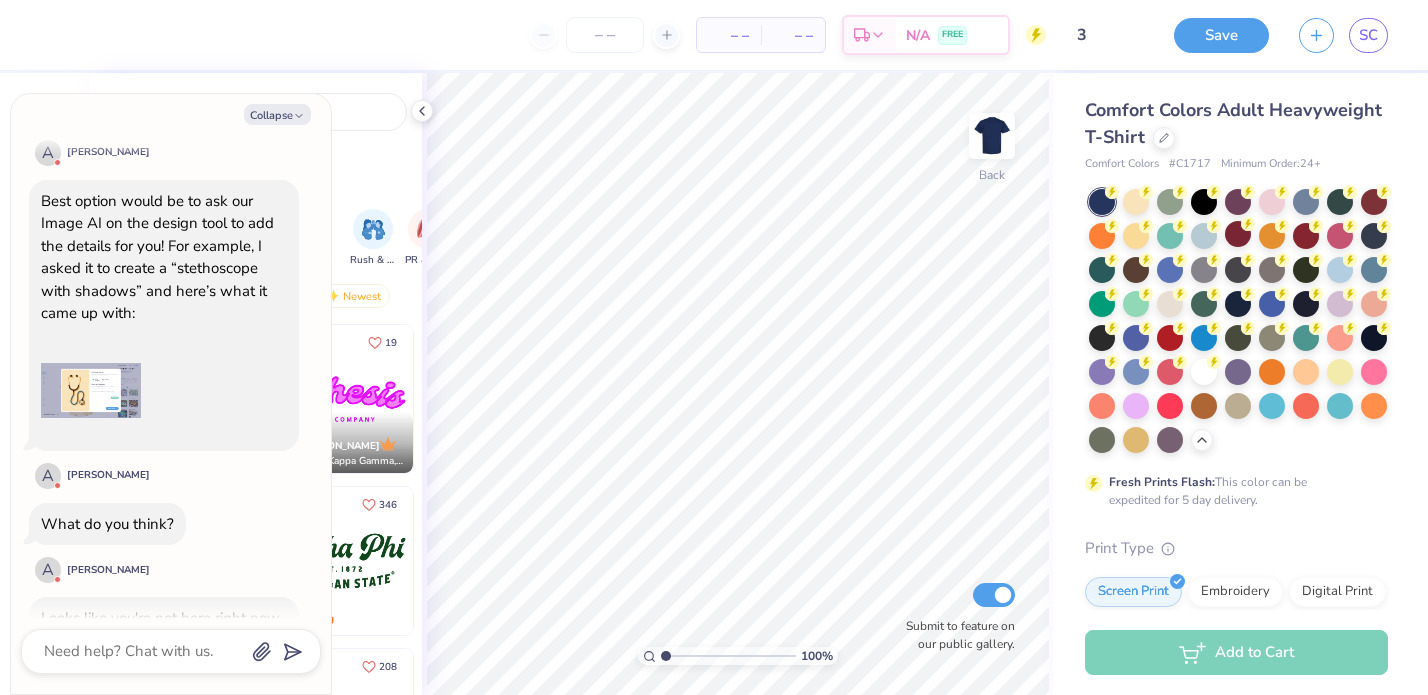 click at bounding box center (91, 391) 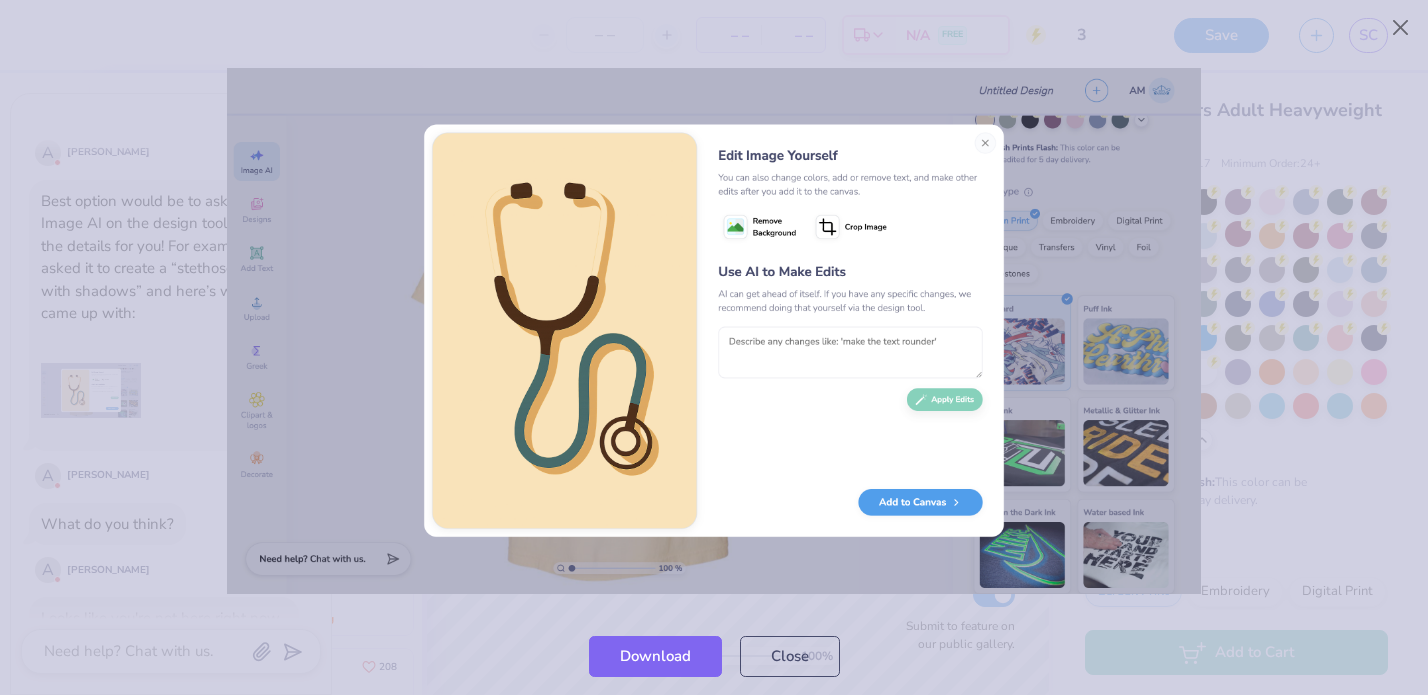 click at bounding box center [714, 331] 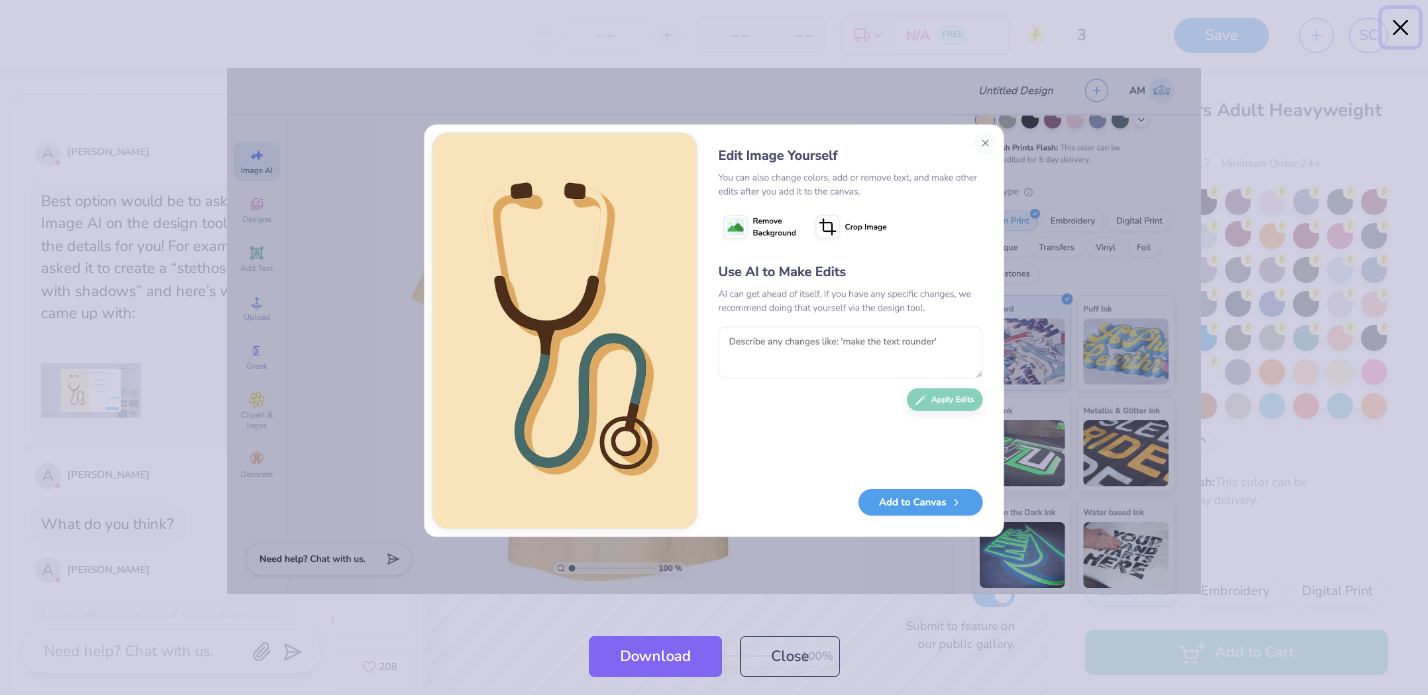 click at bounding box center (1401, 28) 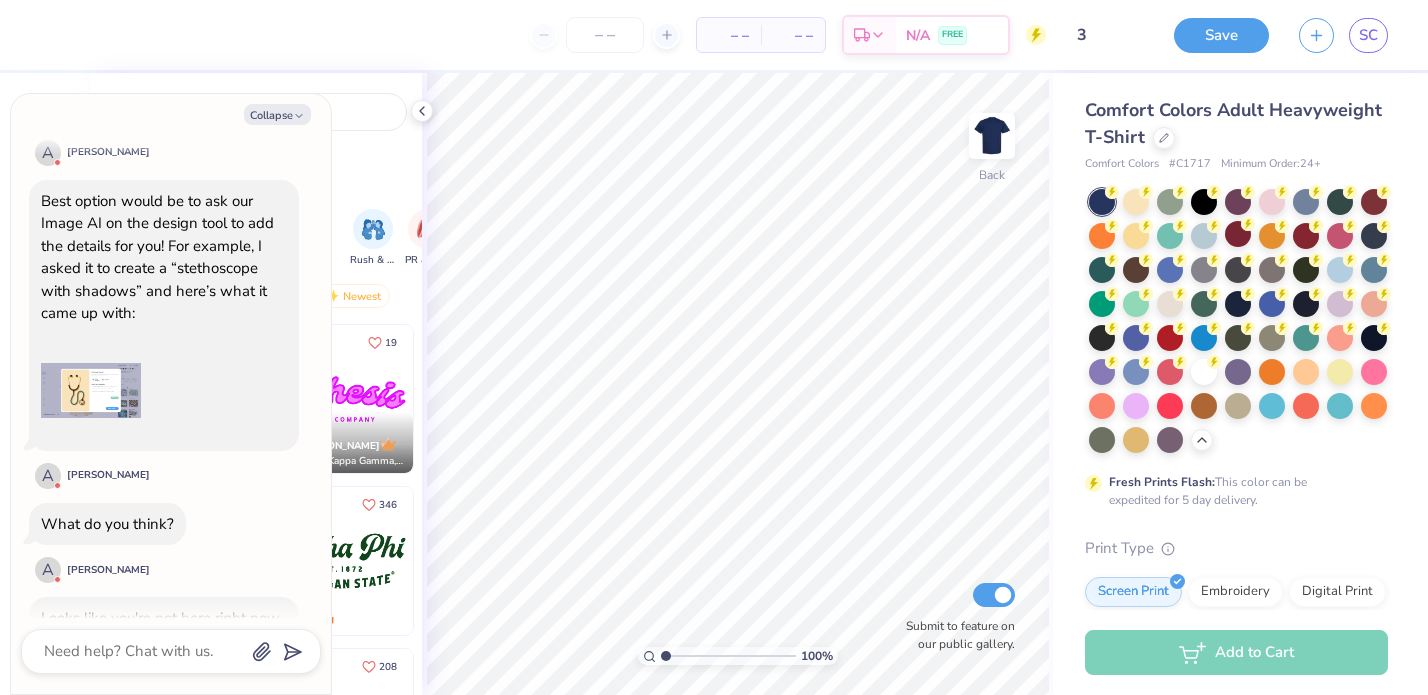 click at bounding box center (91, 391) 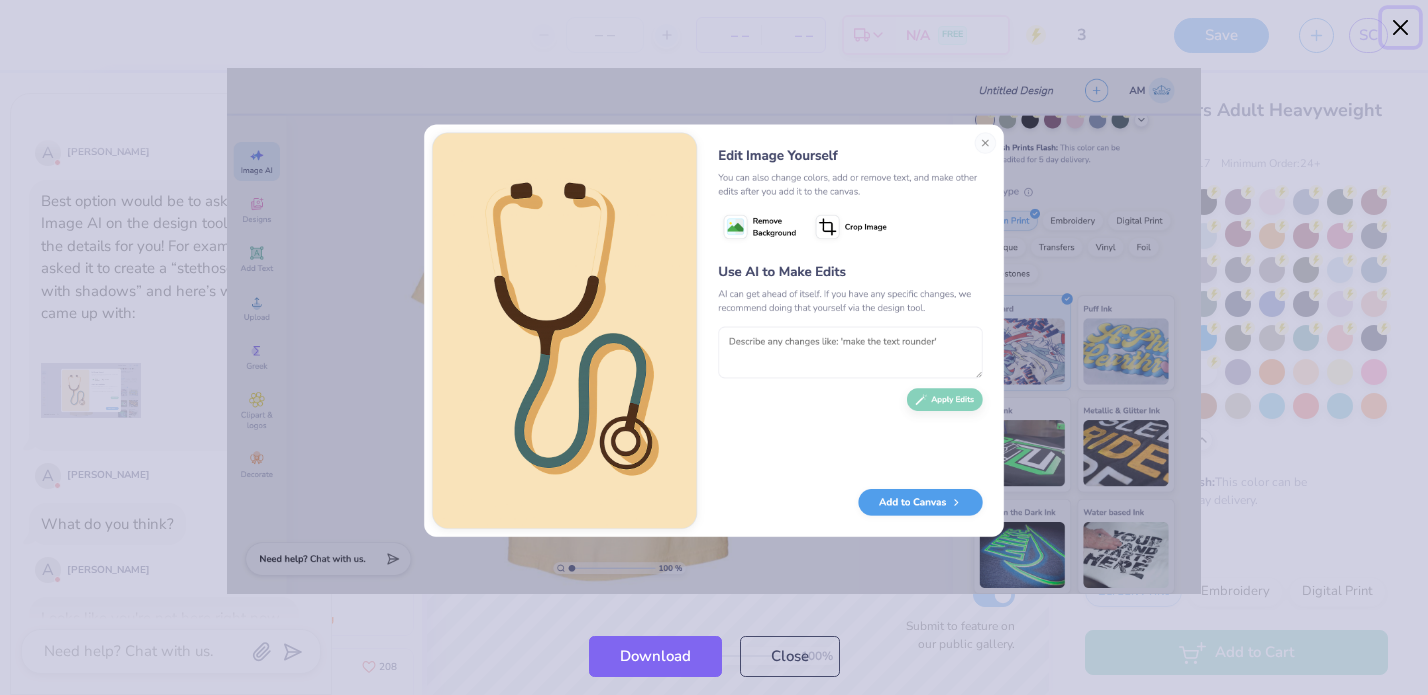 click at bounding box center [1401, 28] 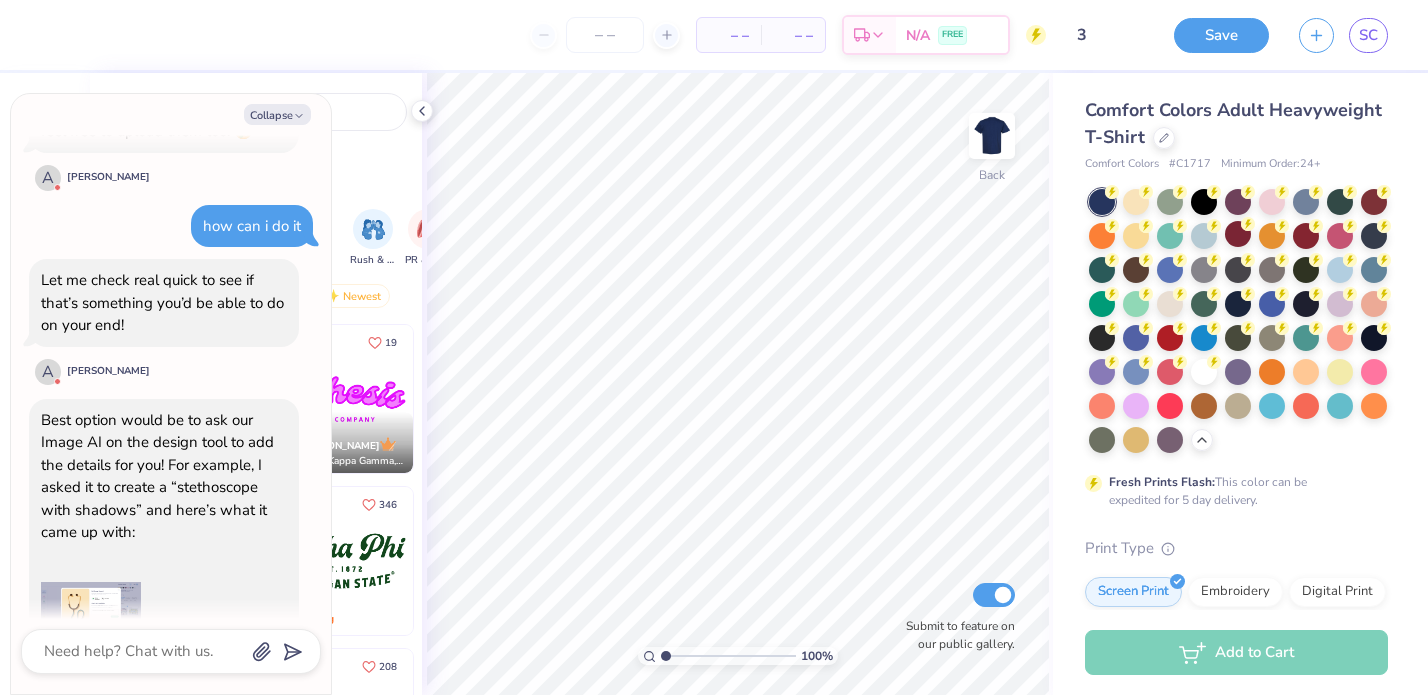 scroll, scrollTop: 1842, scrollLeft: 0, axis: vertical 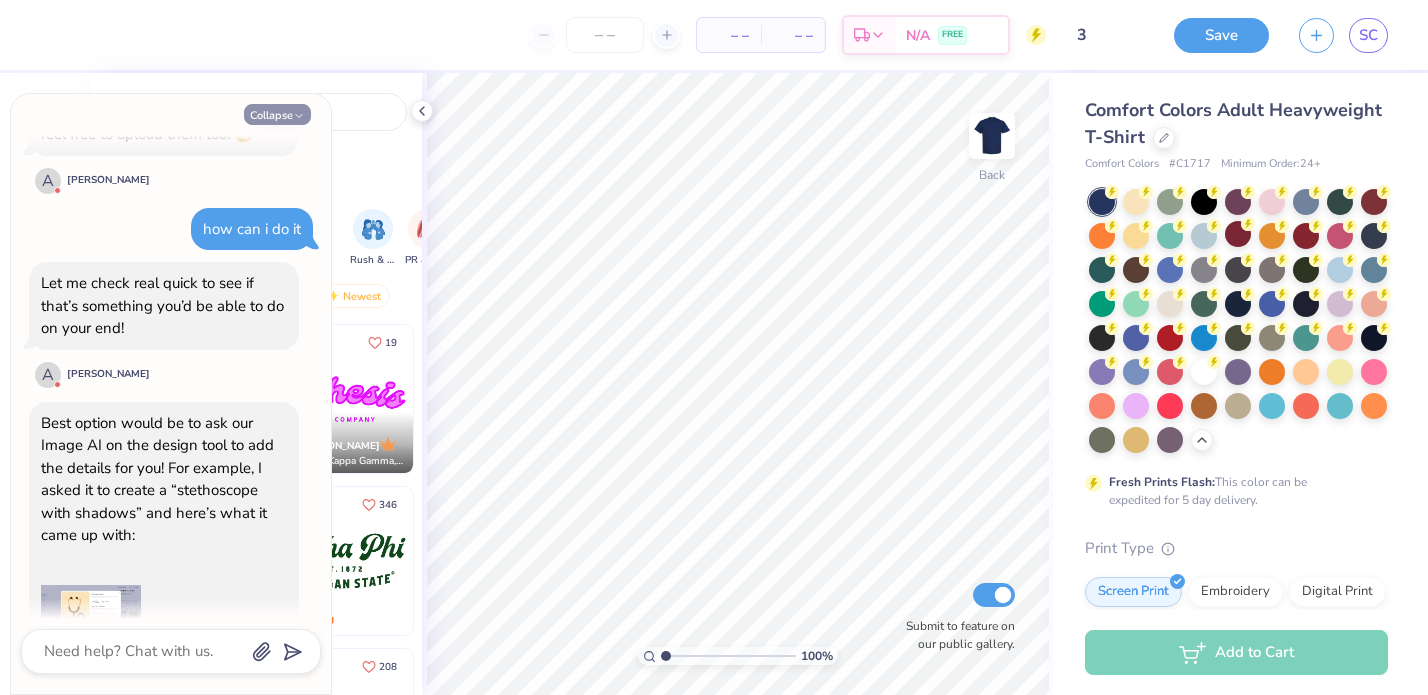 click on "Collapse" at bounding box center [277, 114] 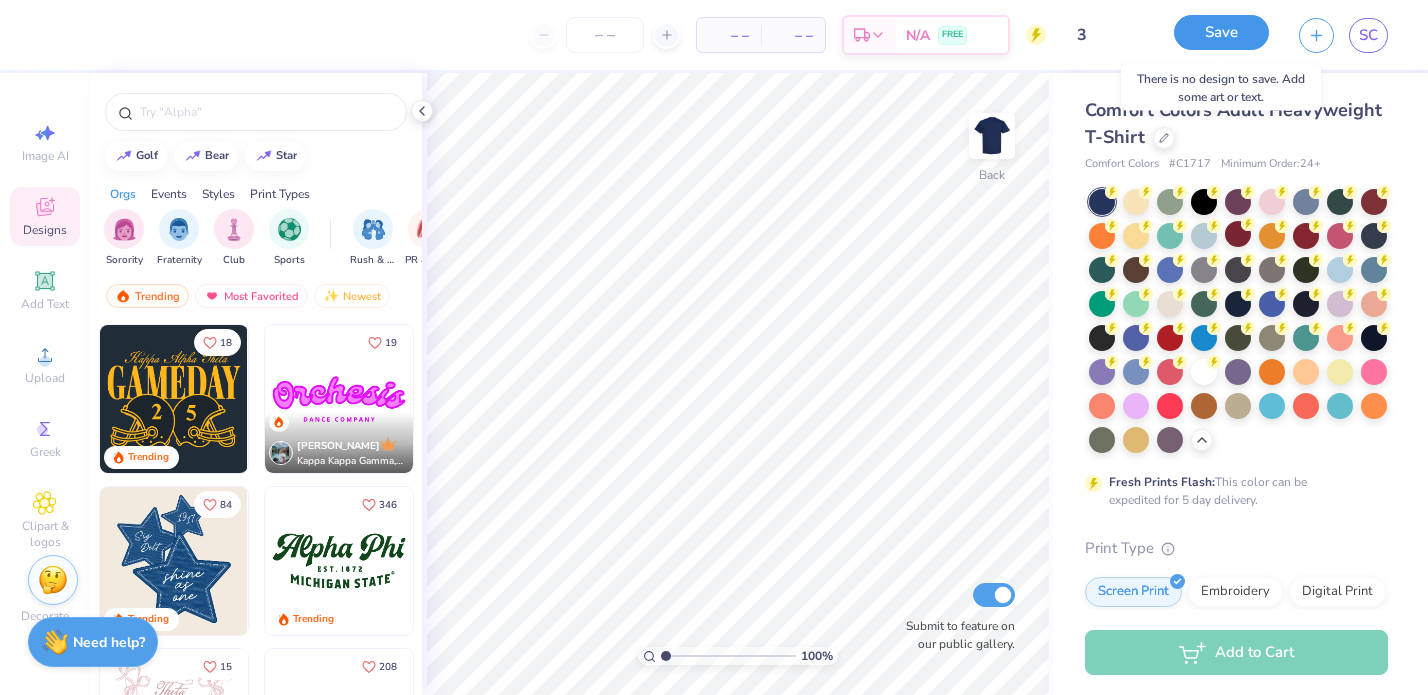 click on "Save" at bounding box center [1221, 32] 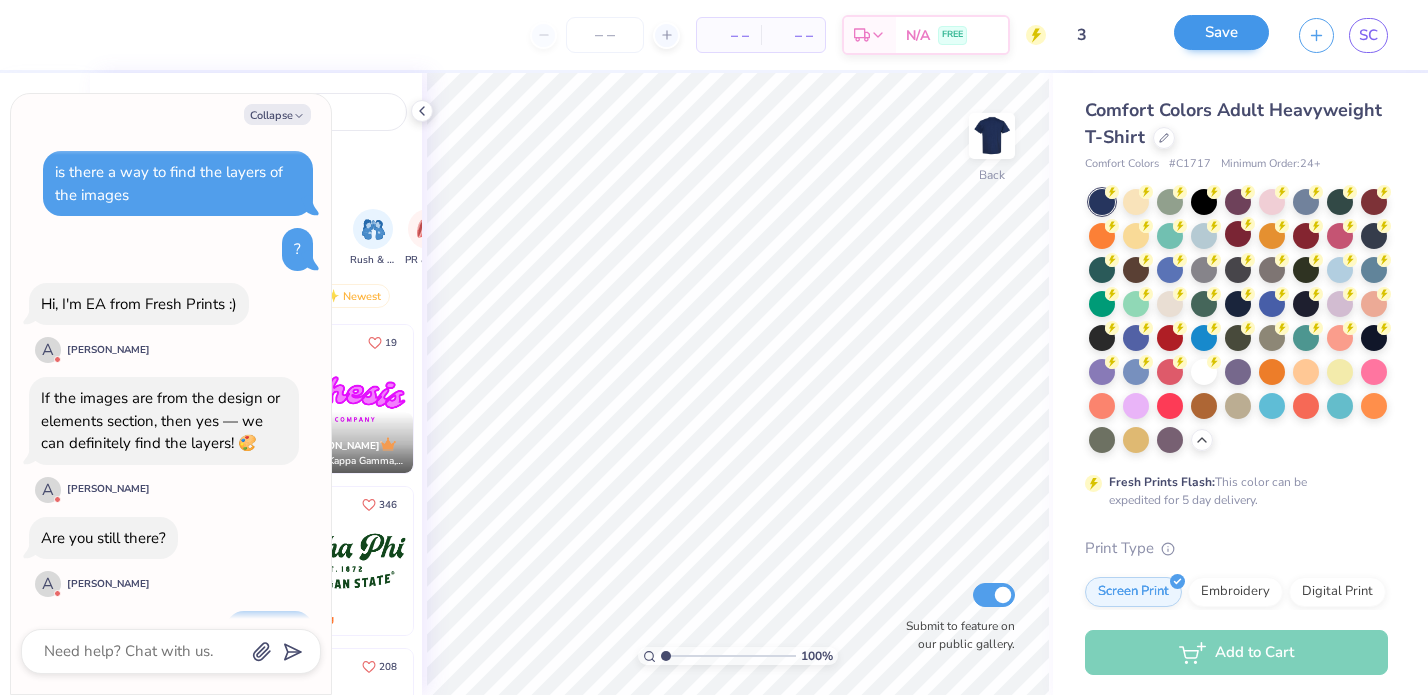 scroll, scrollTop: 2670, scrollLeft: 0, axis: vertical 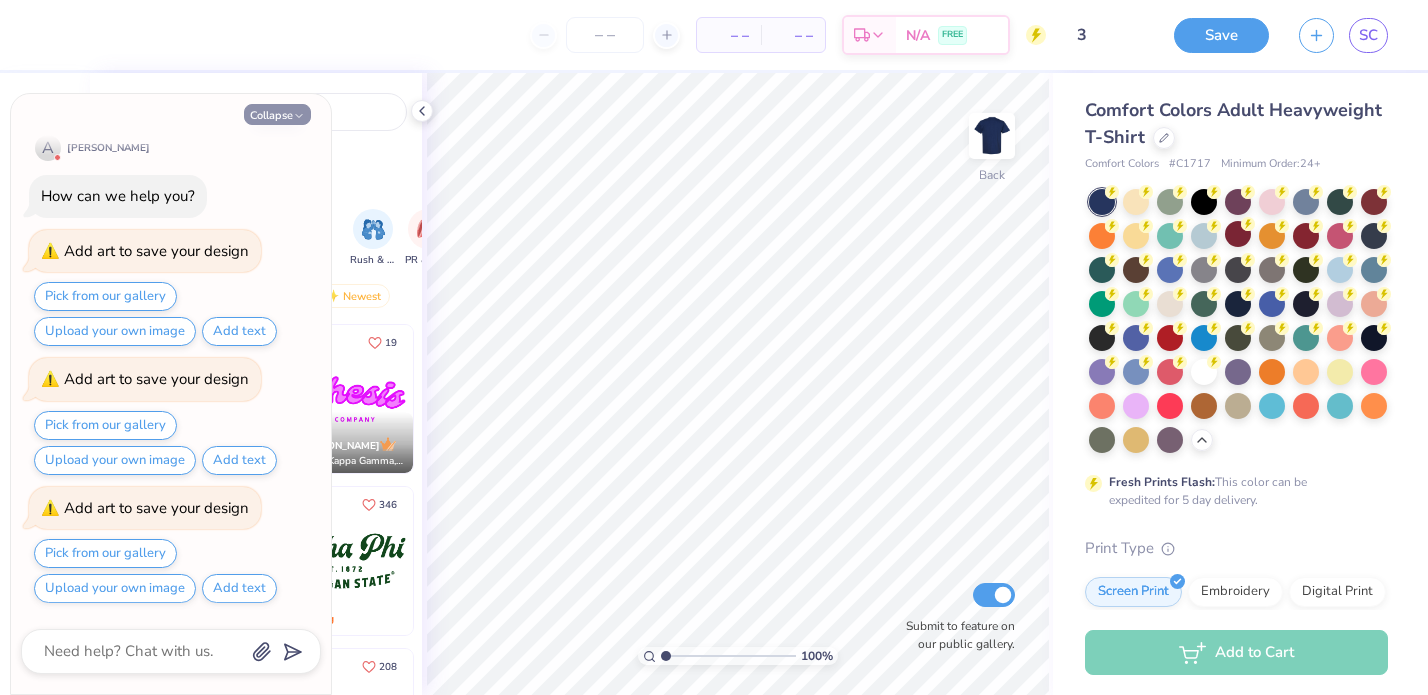click on "Collapse" at bounding box center (277, 114) 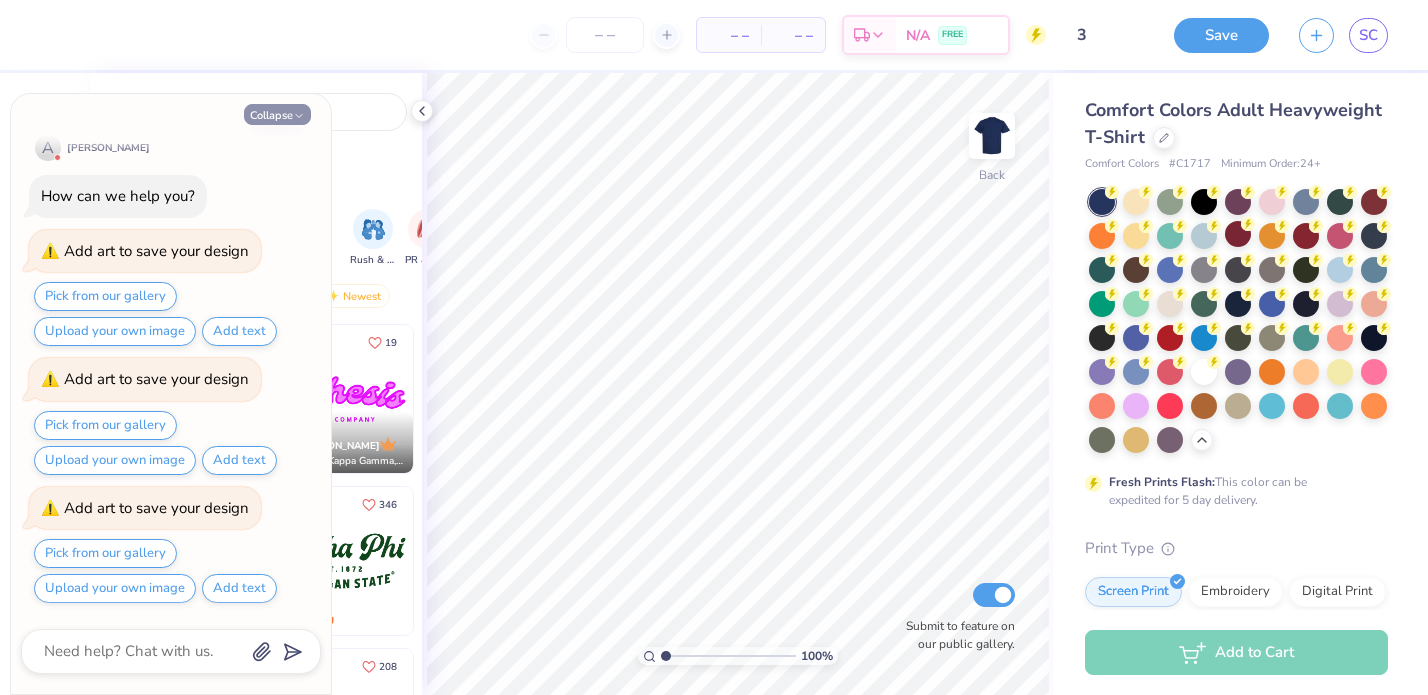 type on "x" 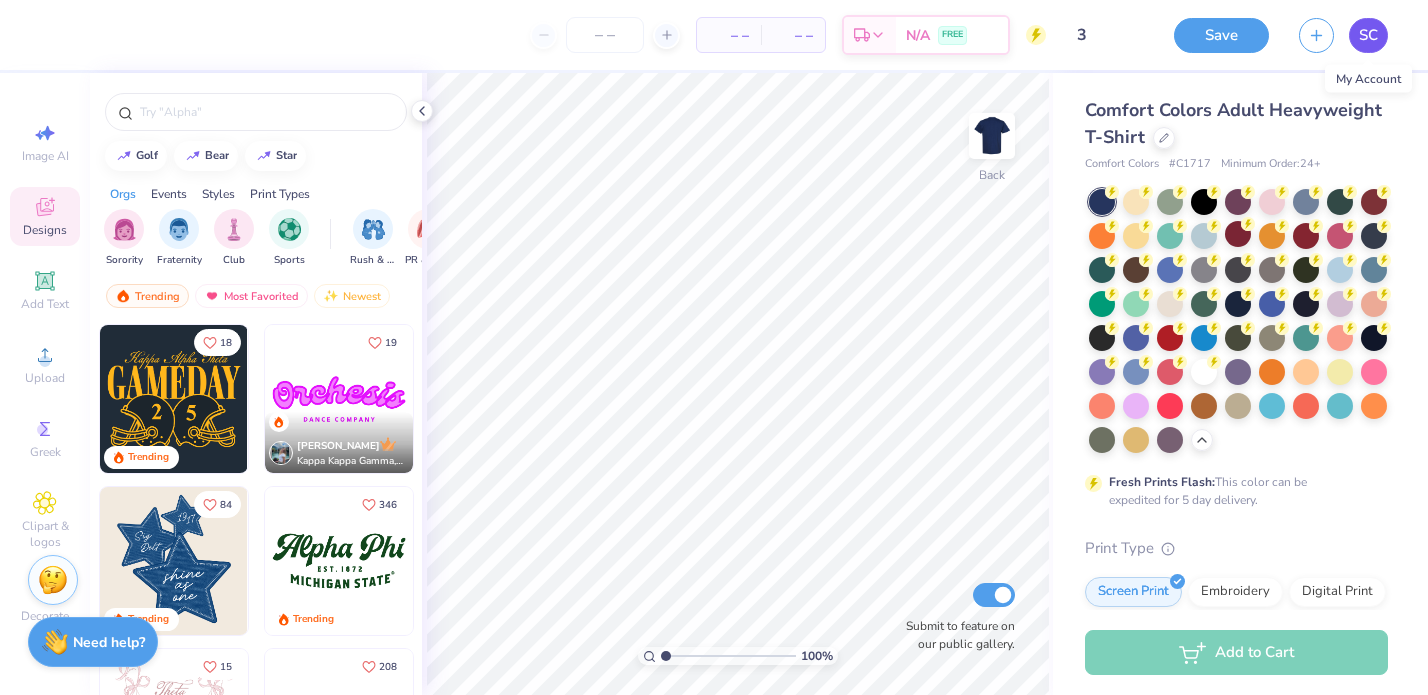 click on "SC" at bounding box center [1368, 35] 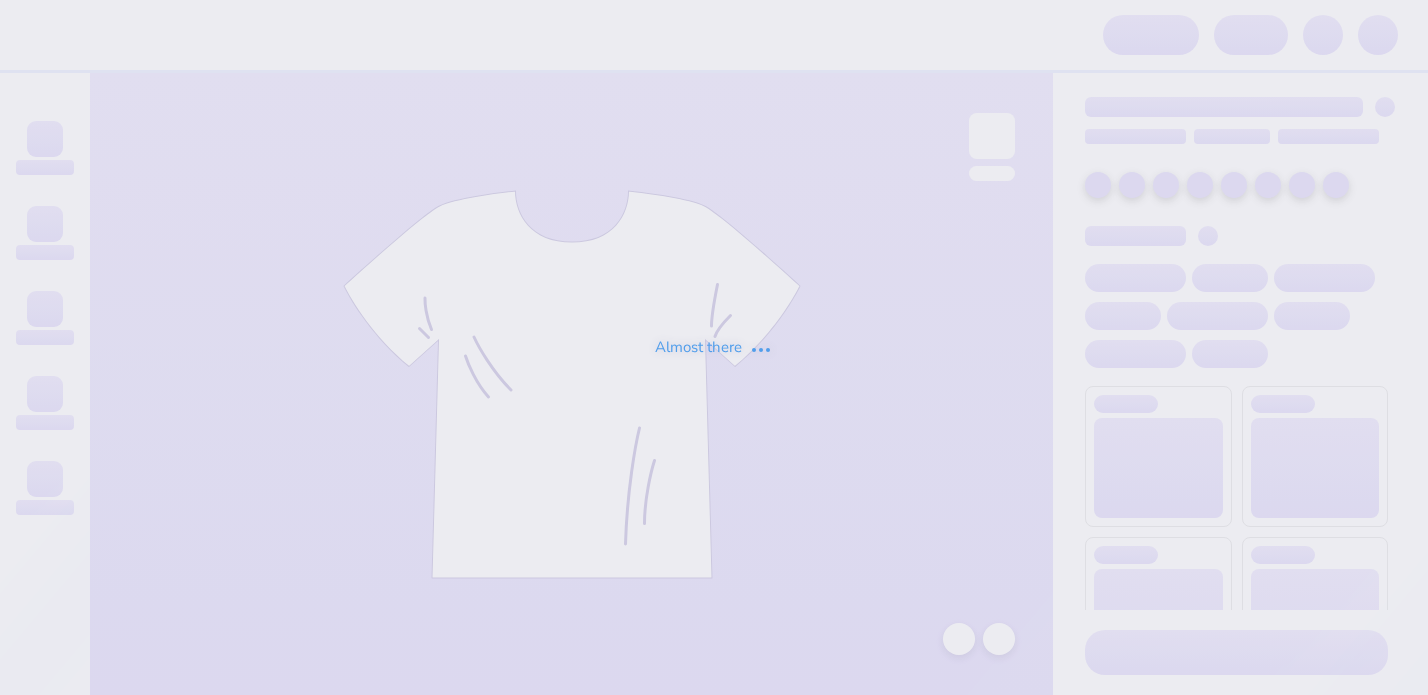 scroll, scrollTop: 0, scrollLeft: 0, axis: both 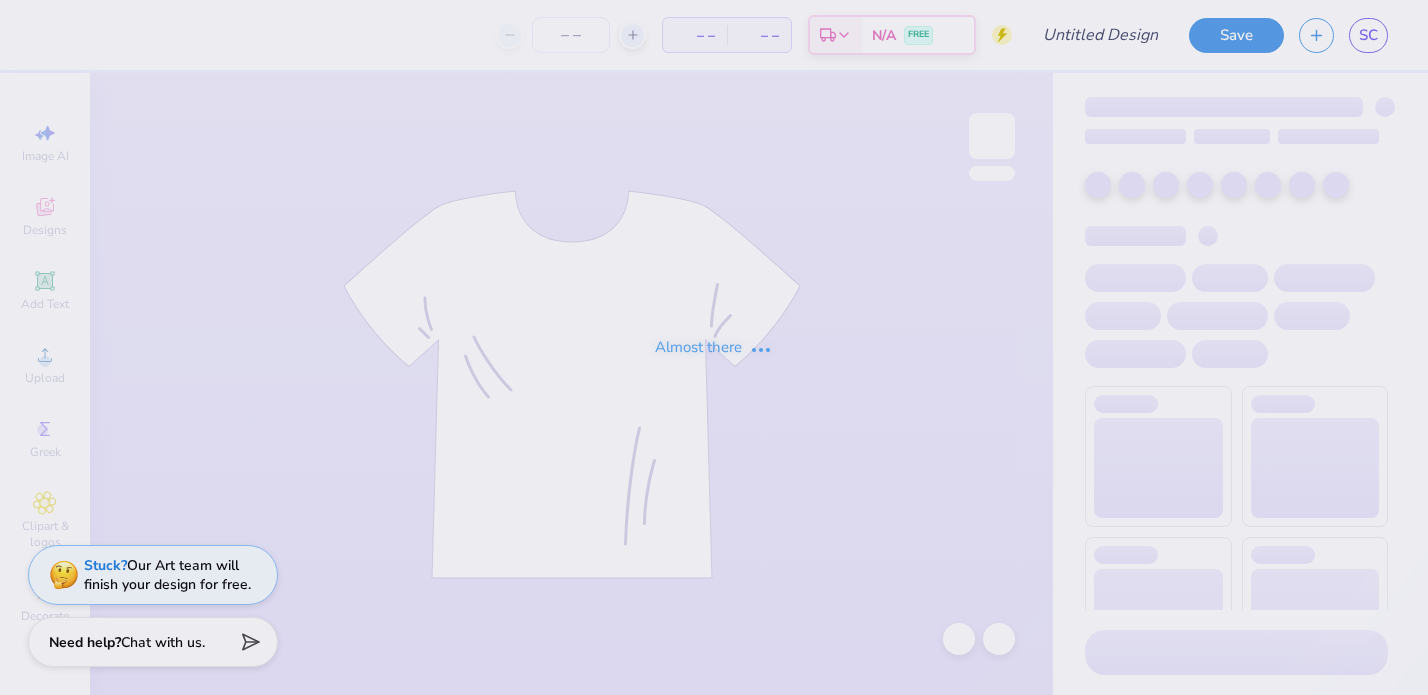 type on "1" 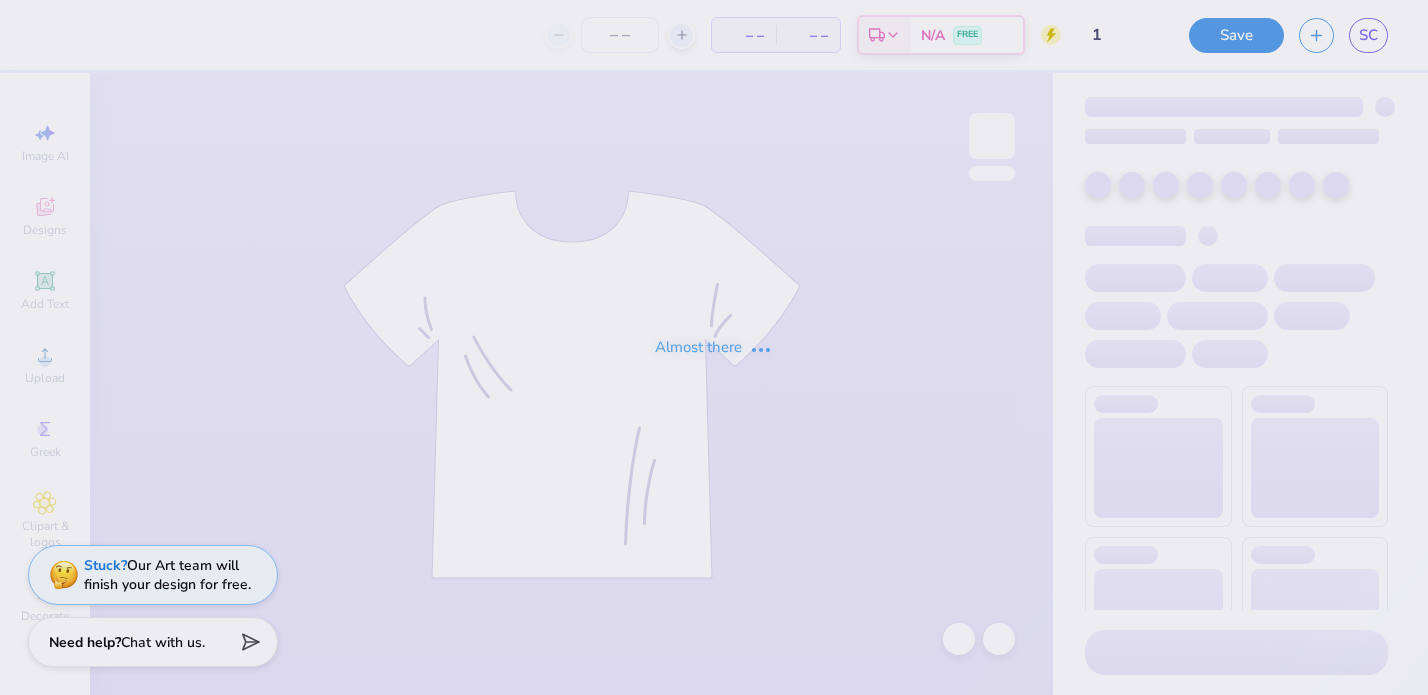 type on "50" 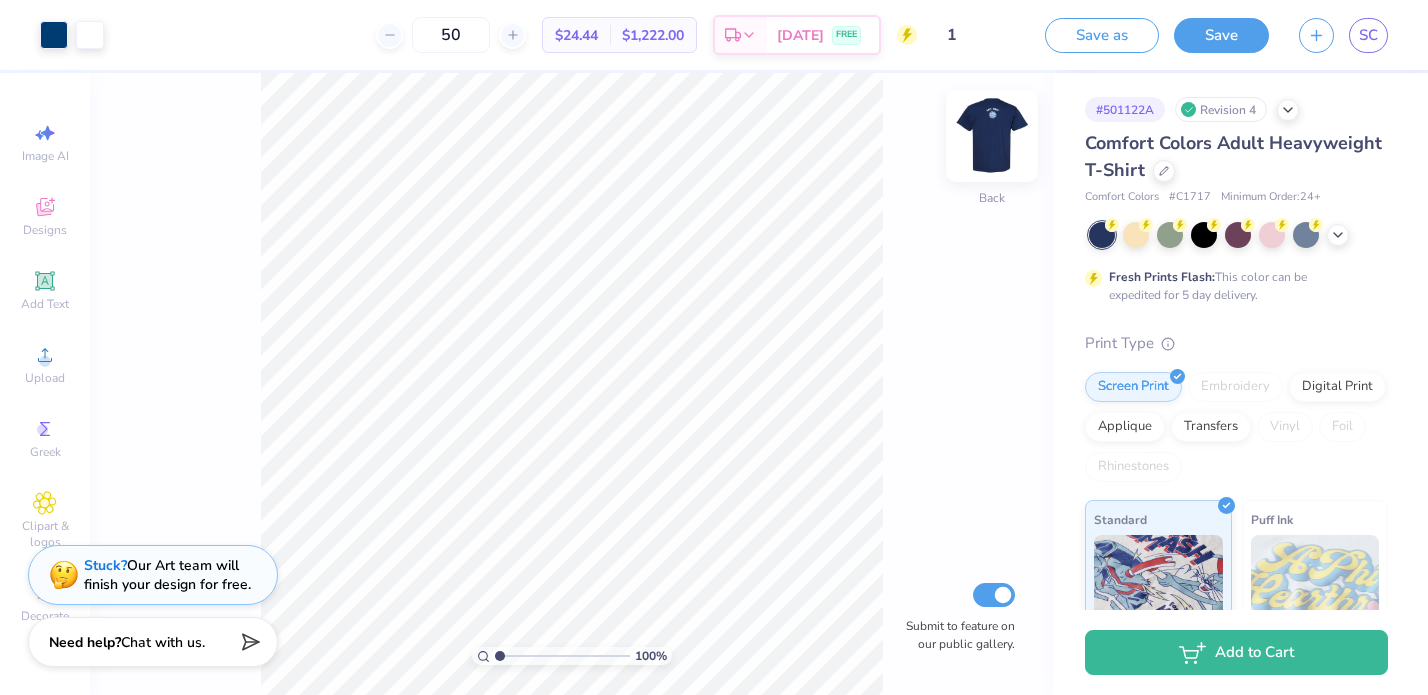 click at bounding box center (992, 136) 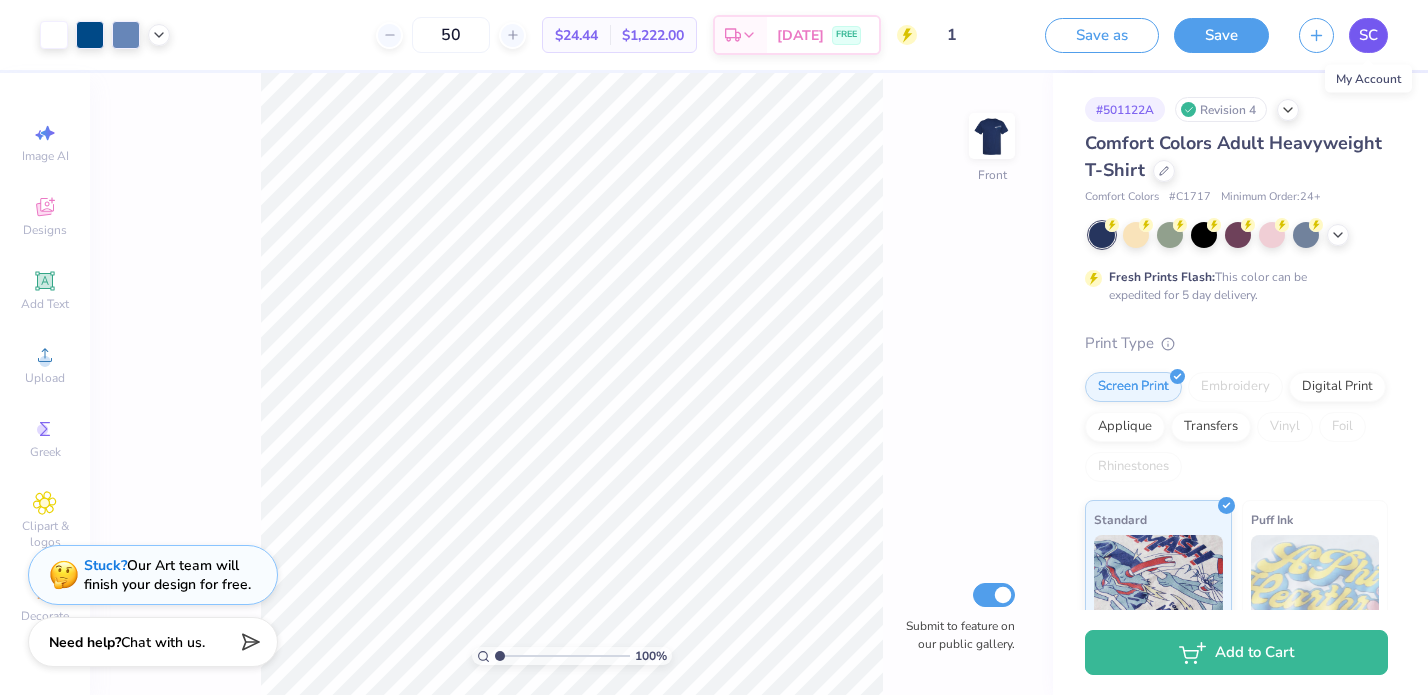 click on "SC" at bounding box center [1368, 35] 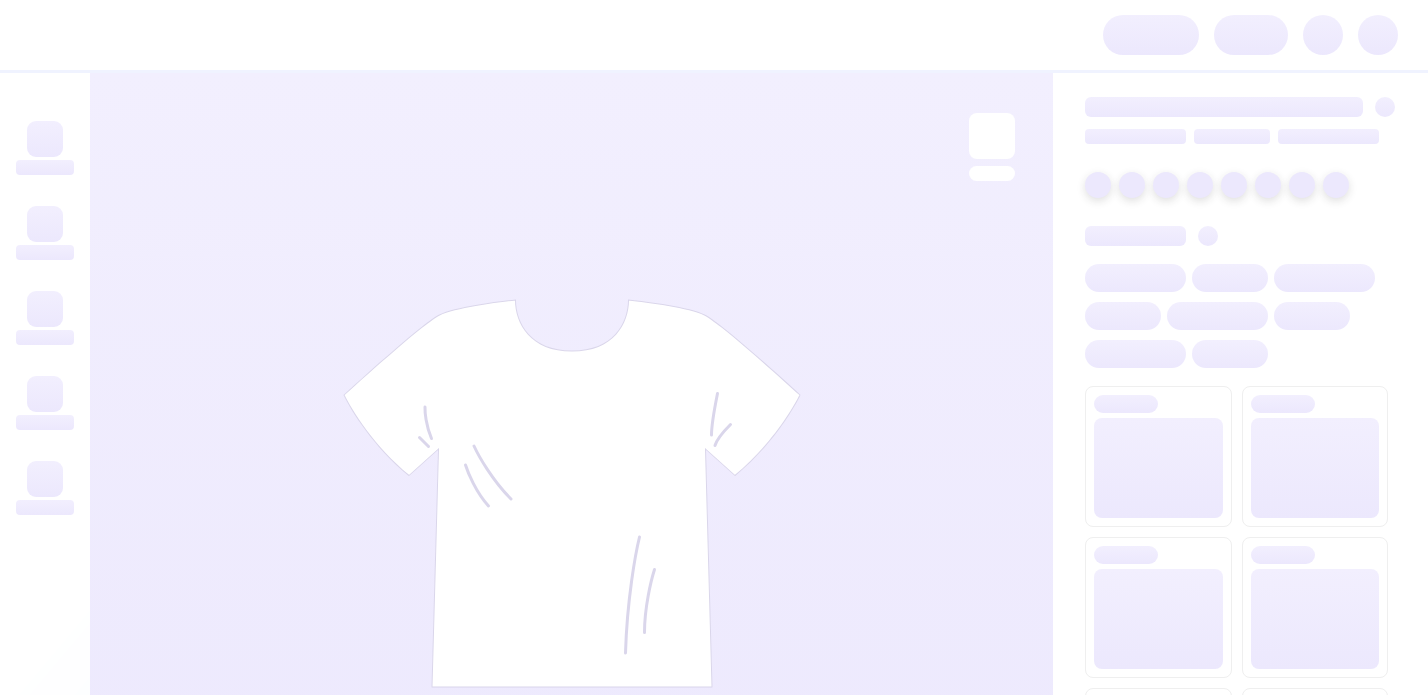 scroll, scrollTop: 0, scrollLeft: 0, axis: both 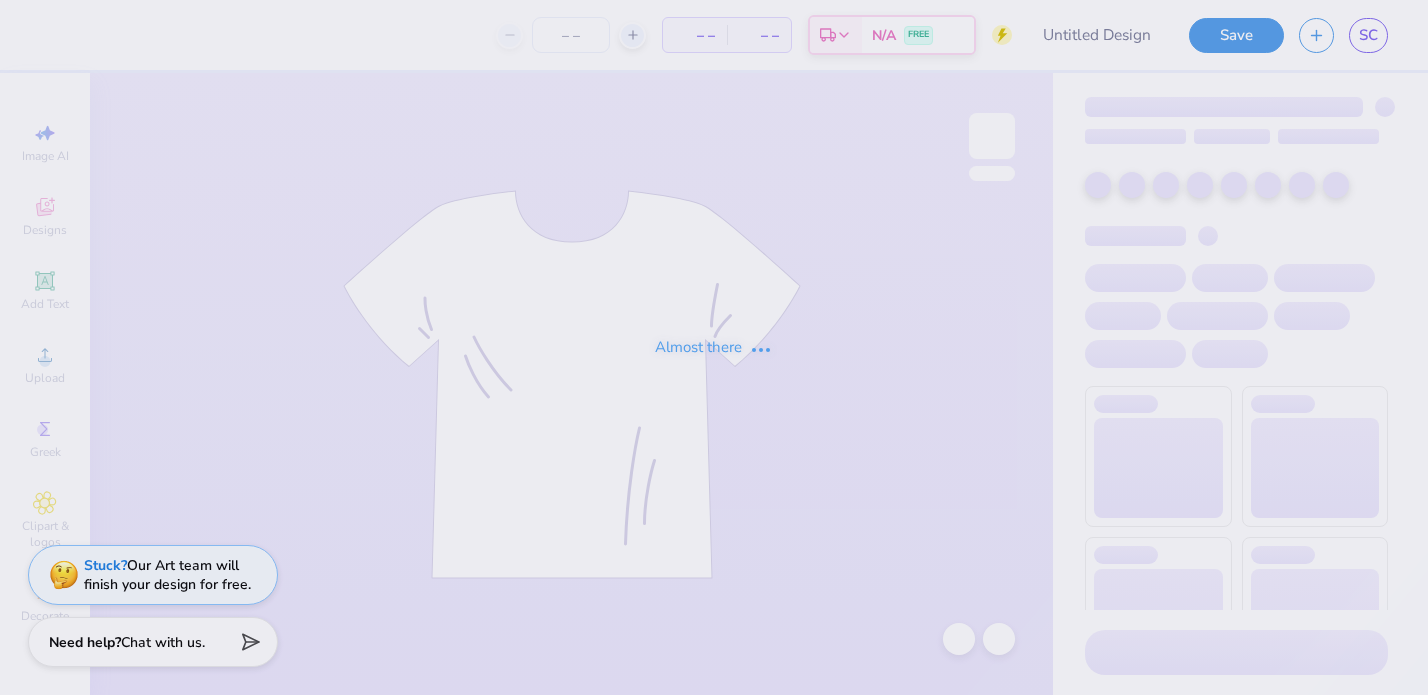 type on "2" 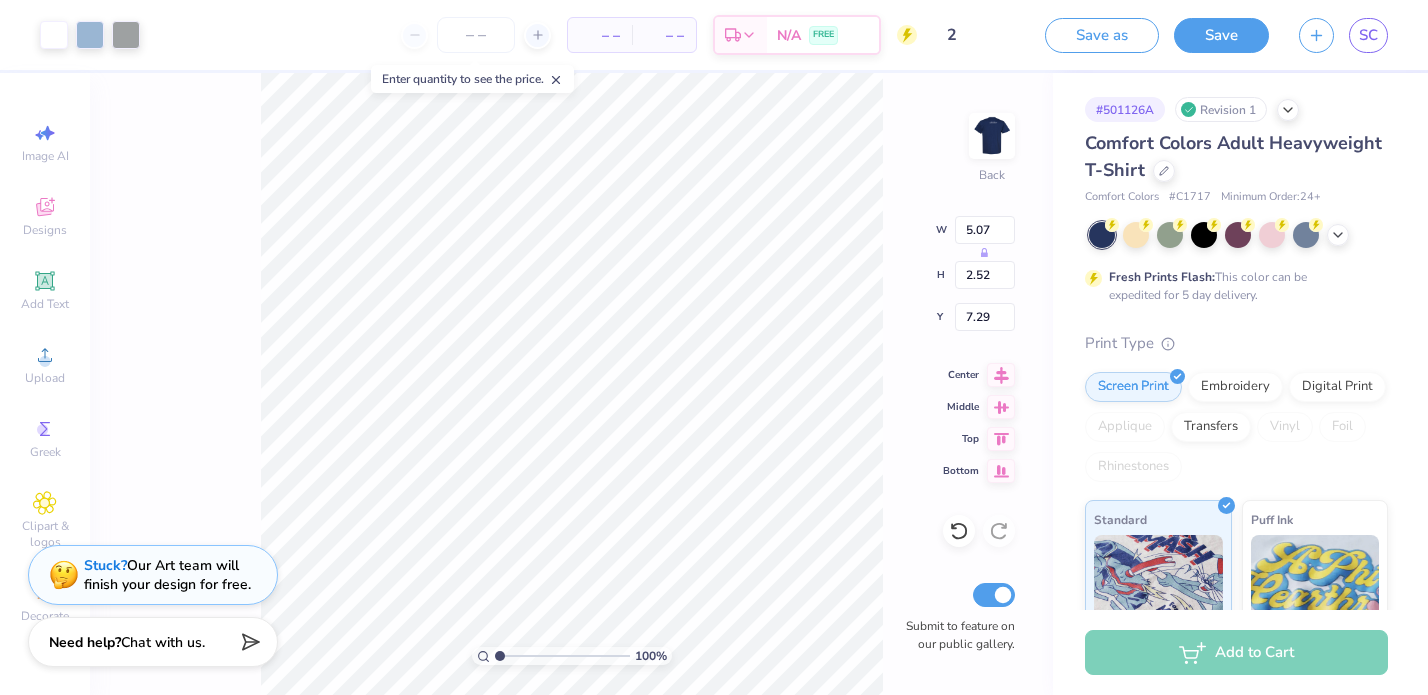 type on "5.07" 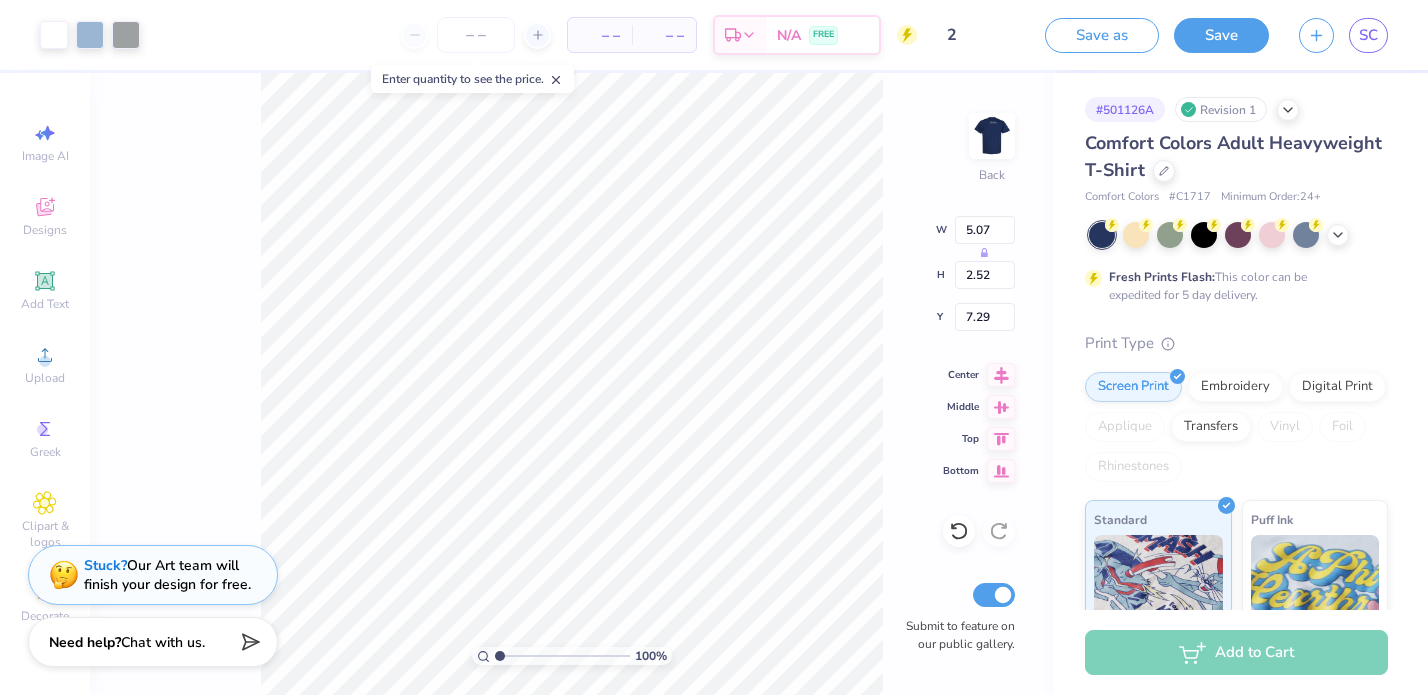 type on "2.52" 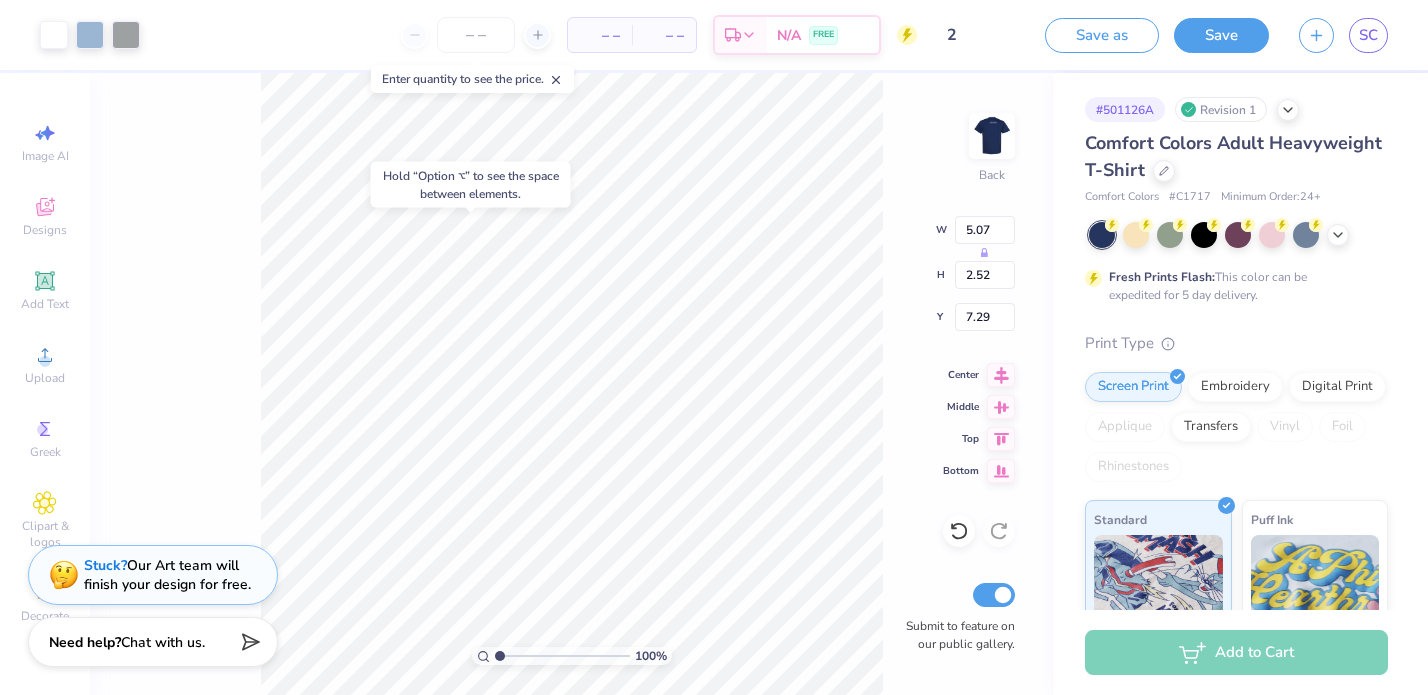 type on "3.85" 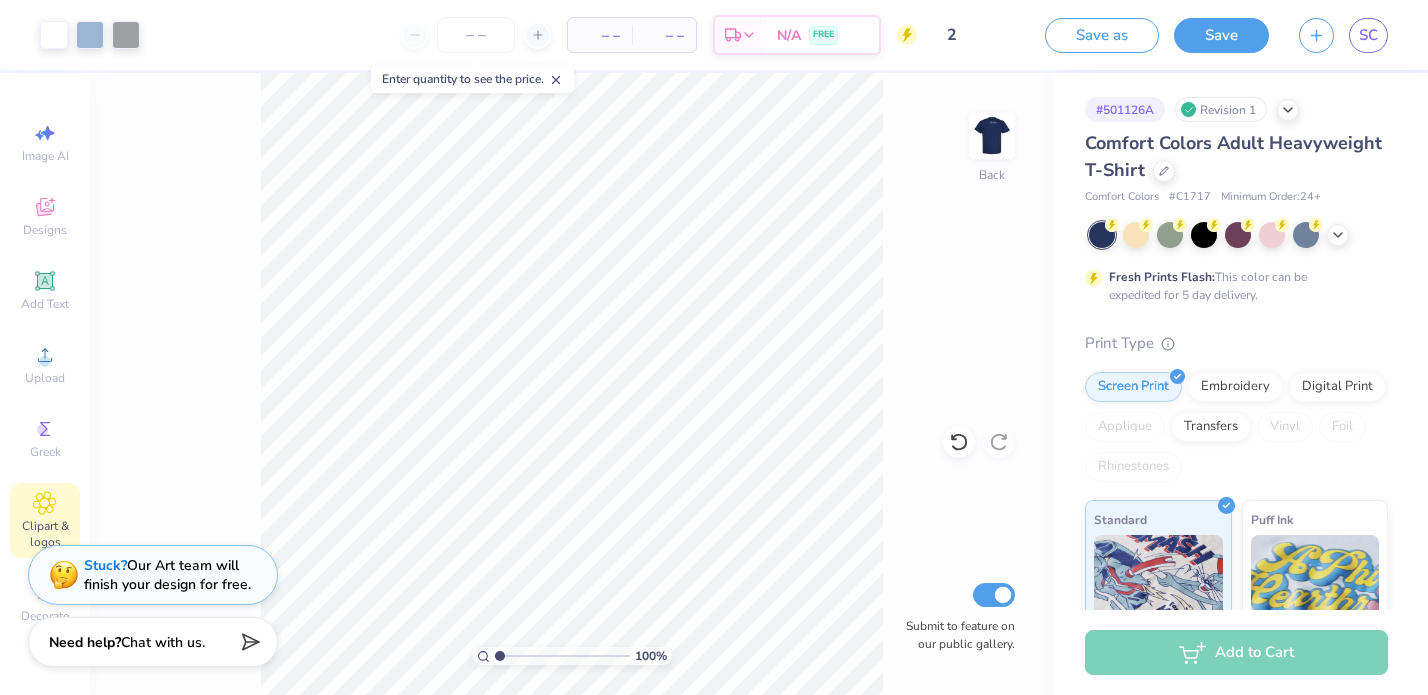 click 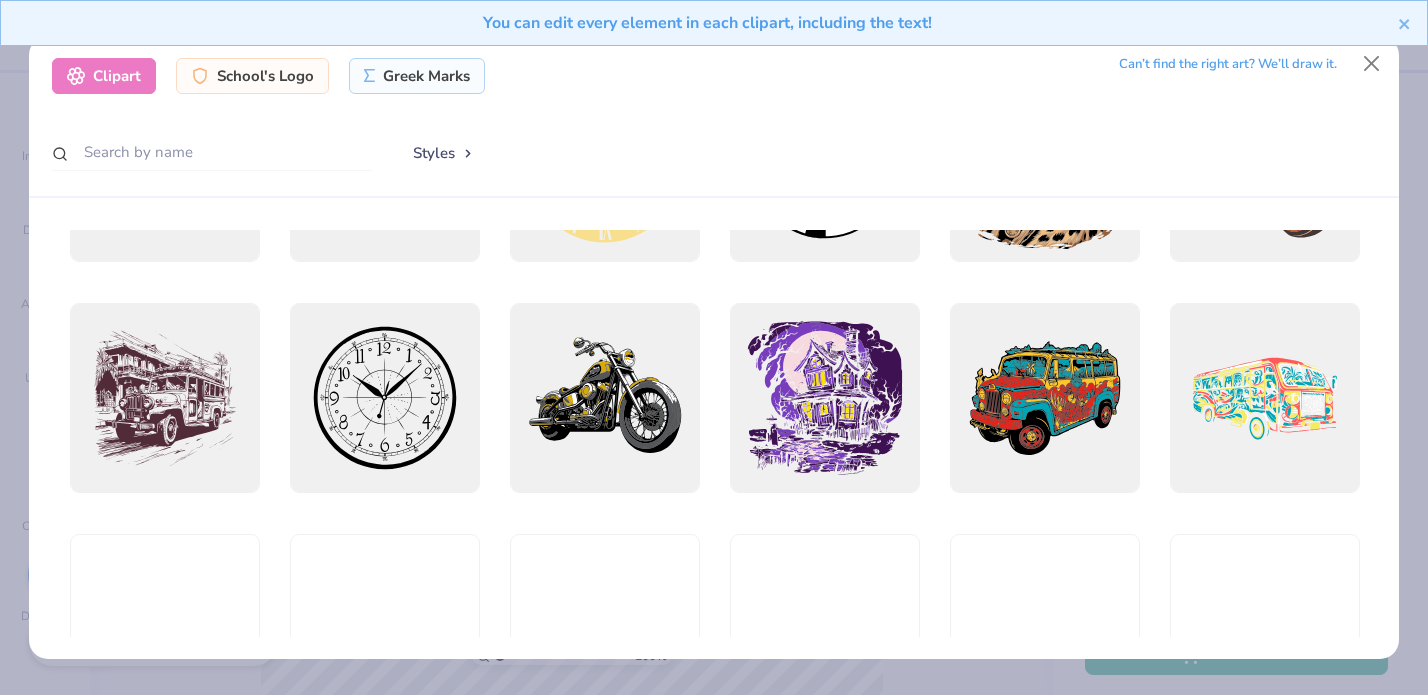 scroll, scrollTop: 500, scrollLeft: 0, axis: vertical 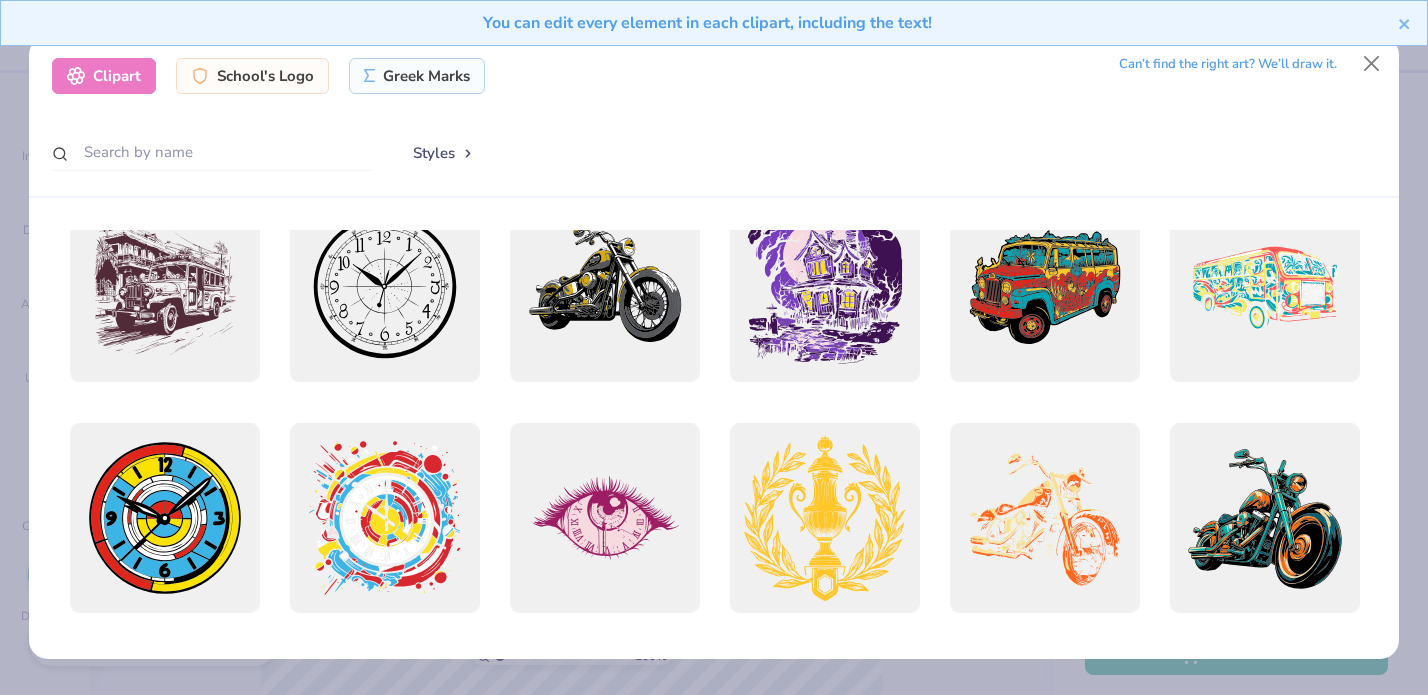 click on "You can edit every element in each clipart, including the text!" at bounding box center (714, 30) 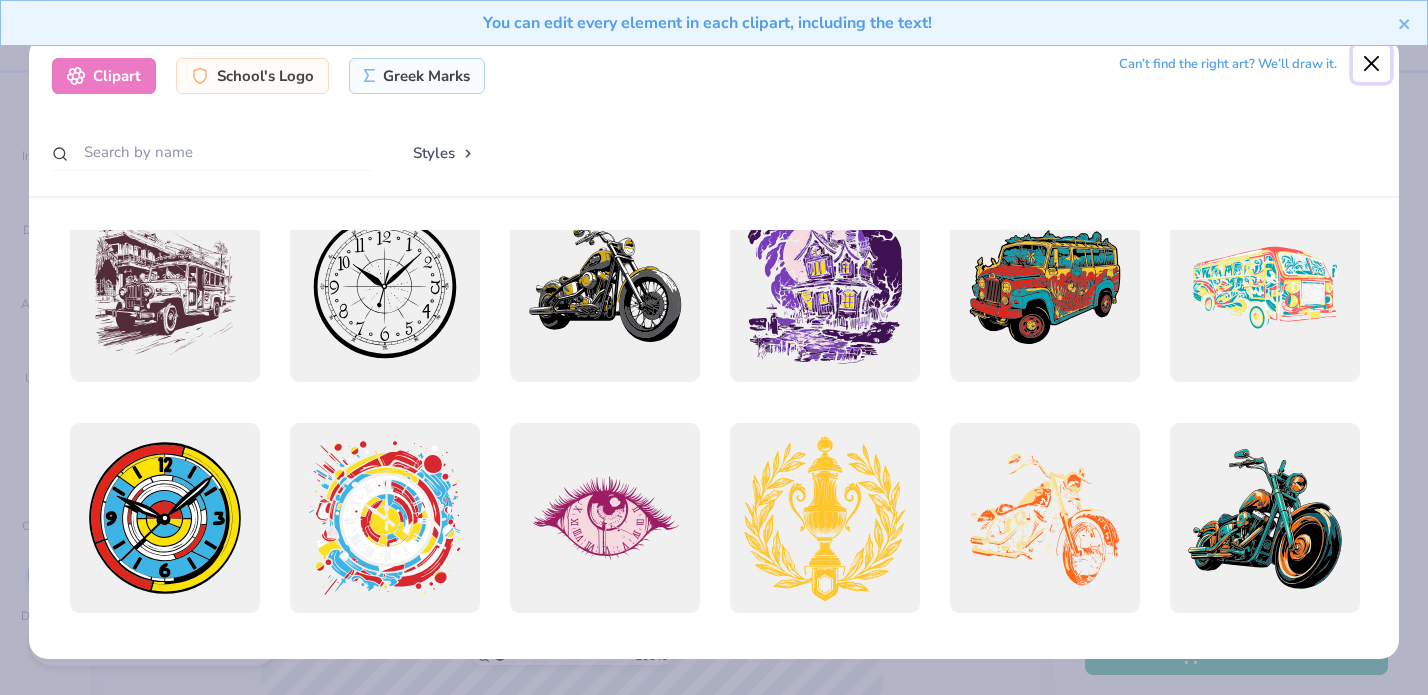 click at bounding box center [1372, 64] 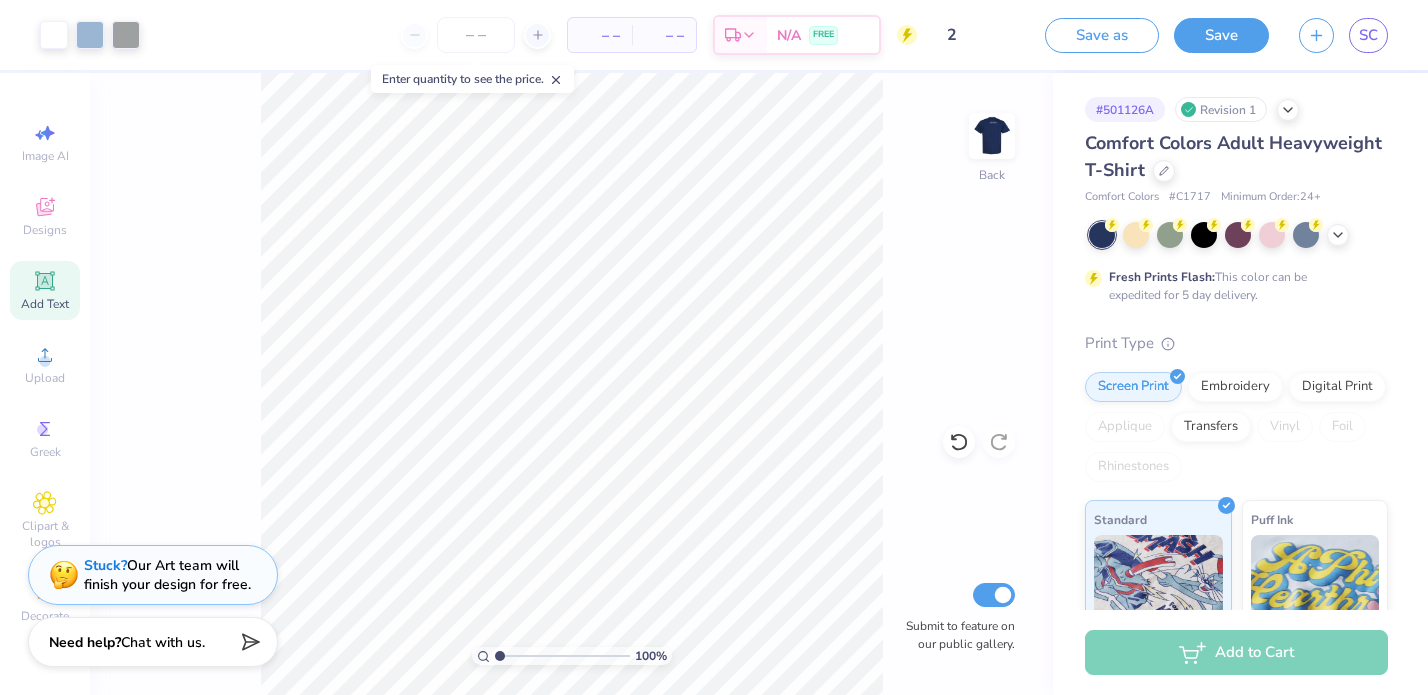 click on "Add Text" at bounding box center [45, 290] 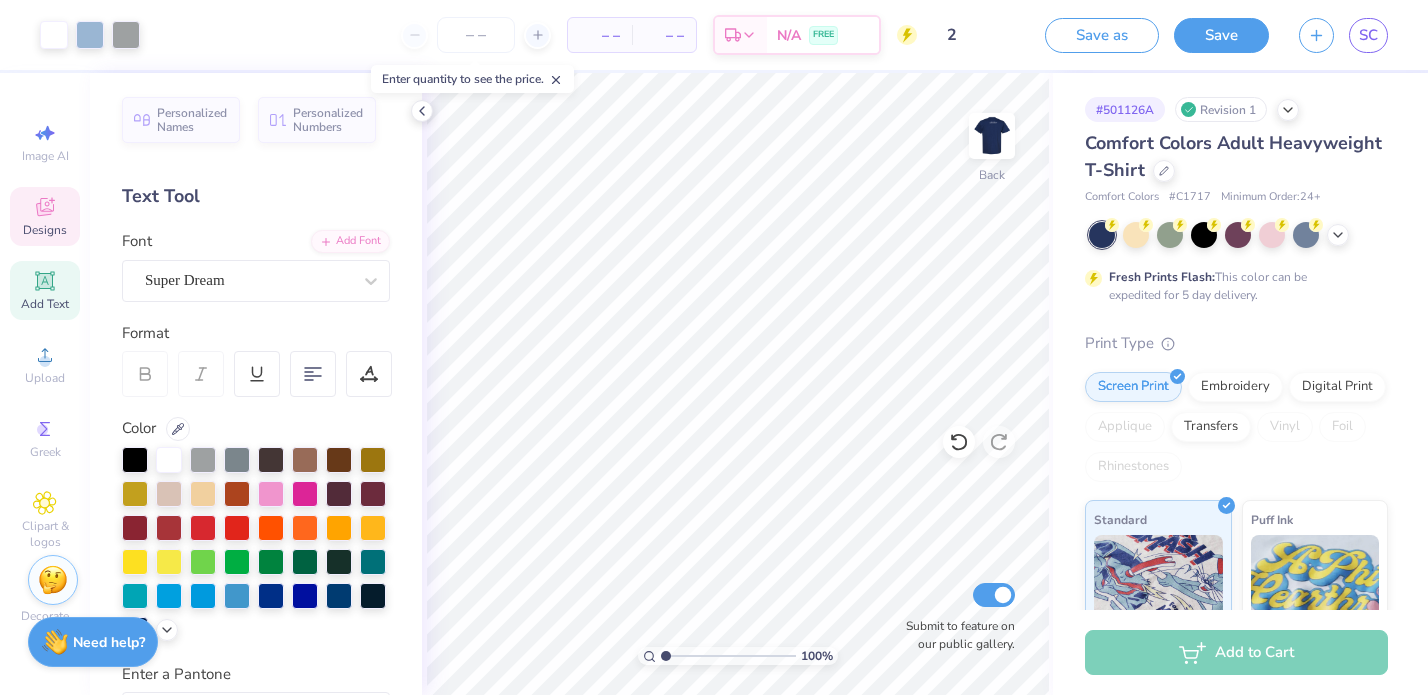click 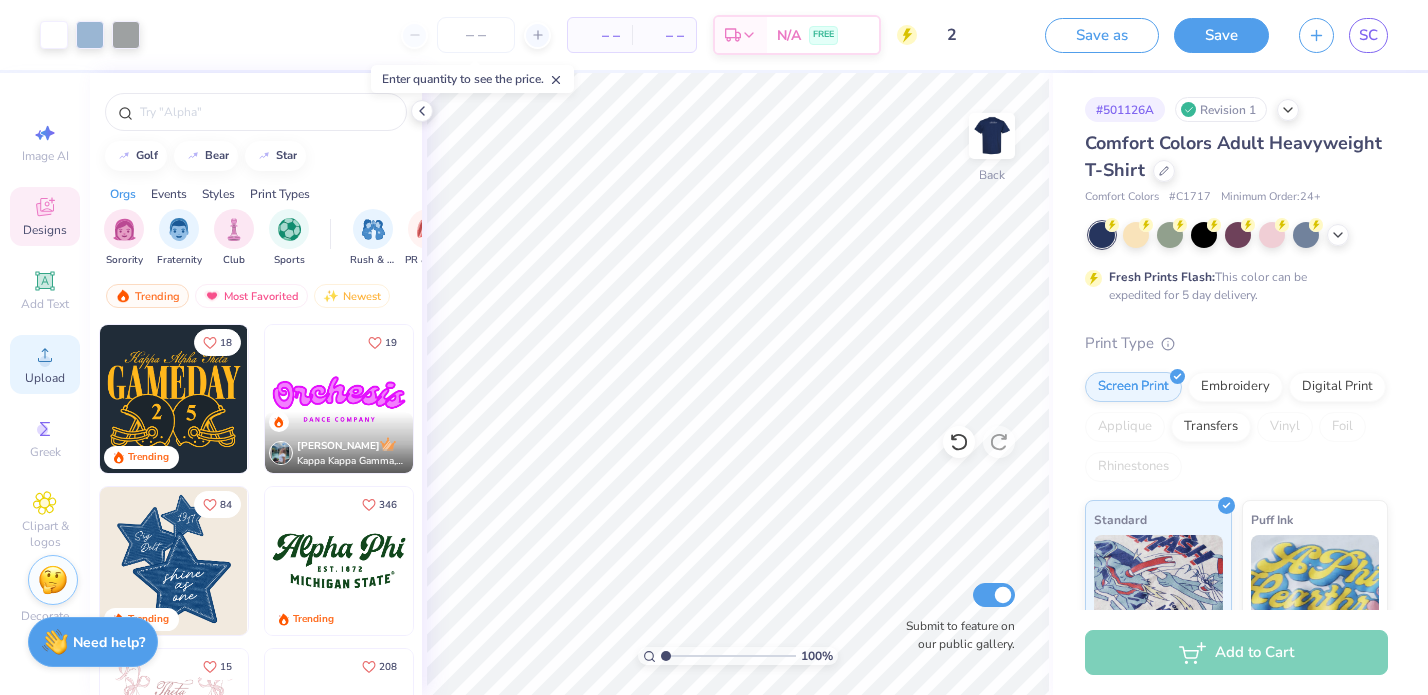 click on "Upload" at bounding box center (45, 378) 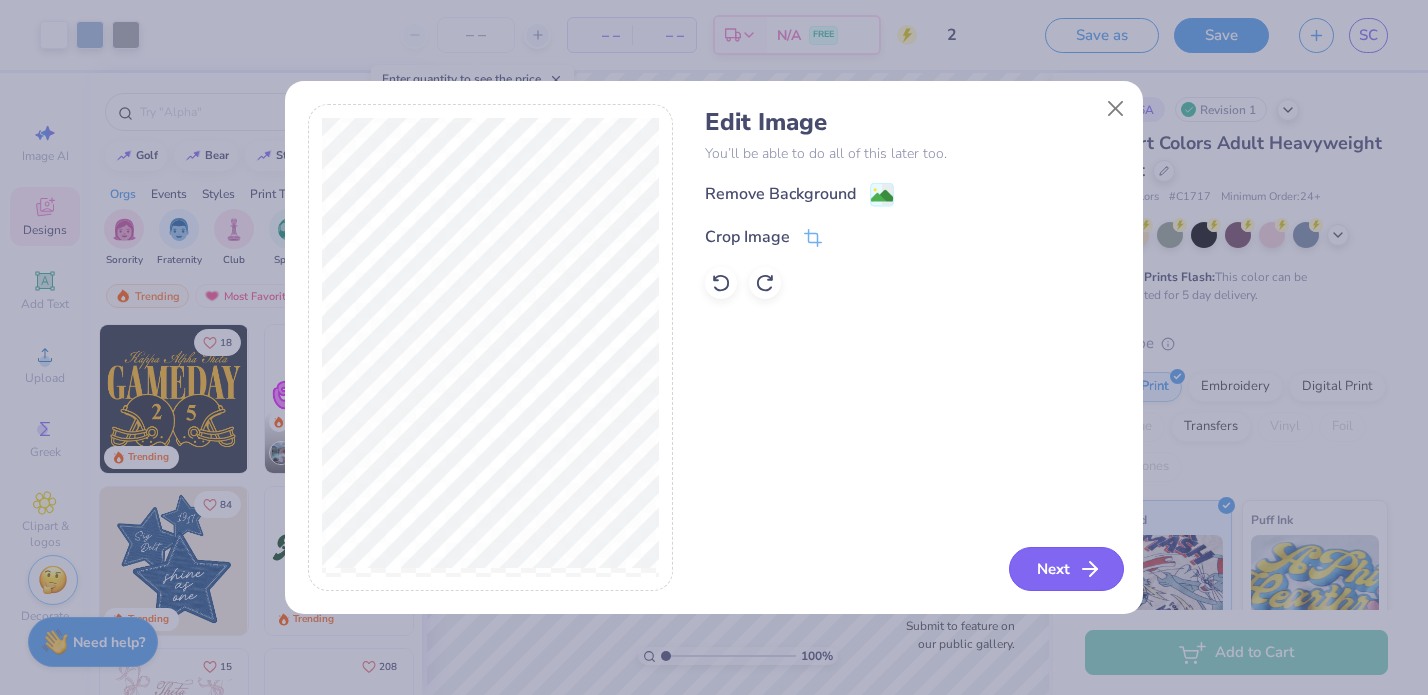 click on "Next" at bounding box center (1066, 569) 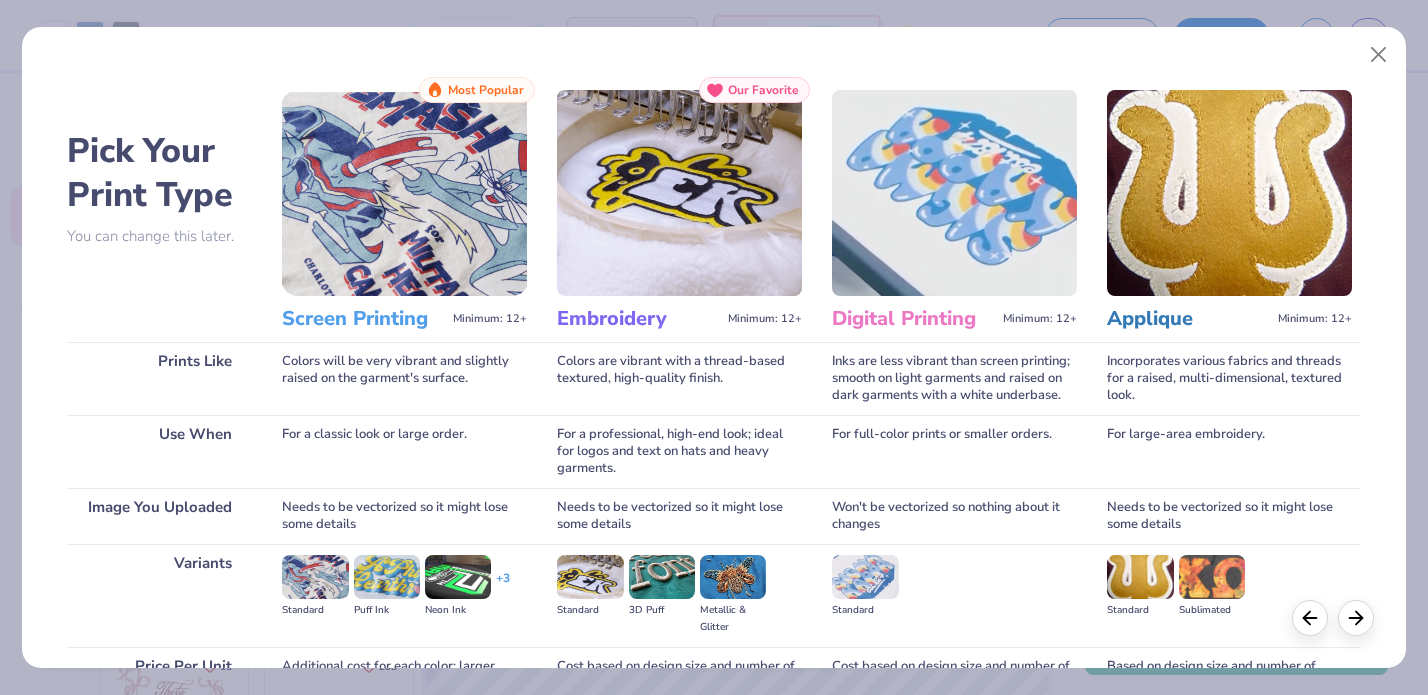 scroll, scrollTop: 202, scrollLeft: 0, axis: vertical 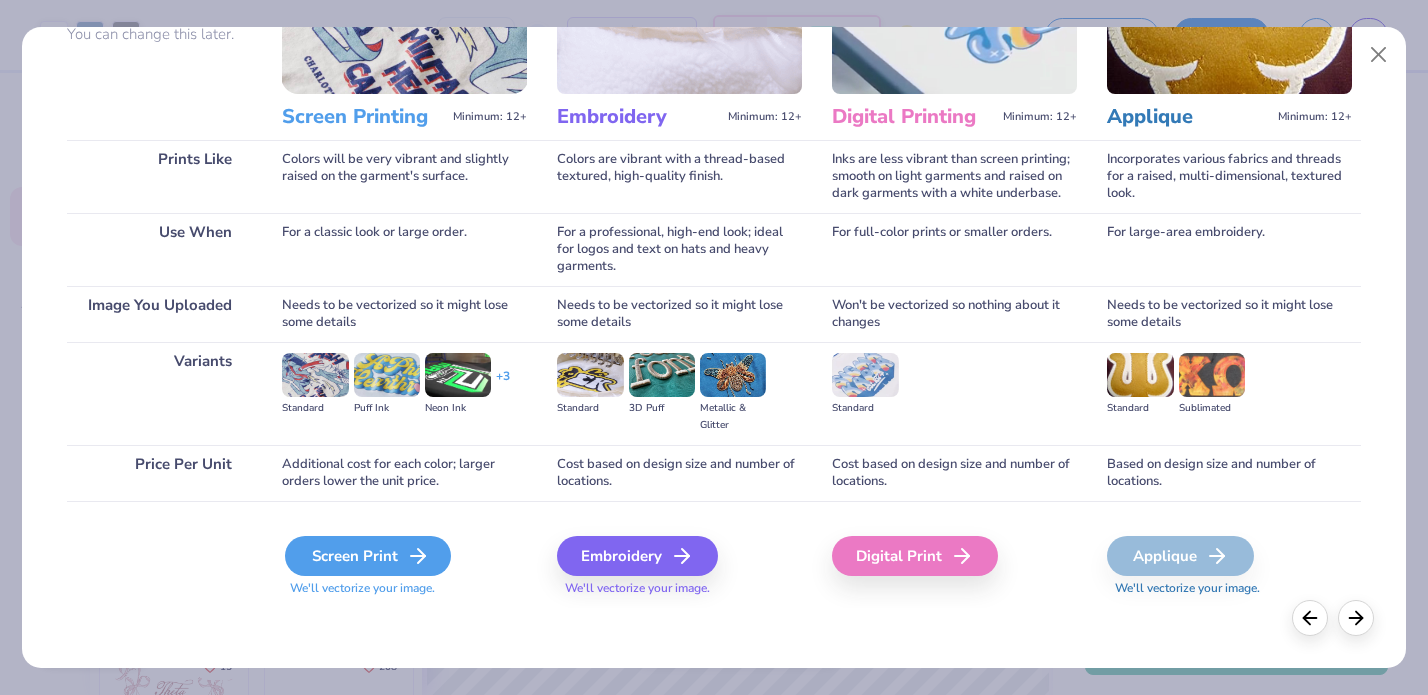 click on "Screen Print" at bounding box center (368, 556) 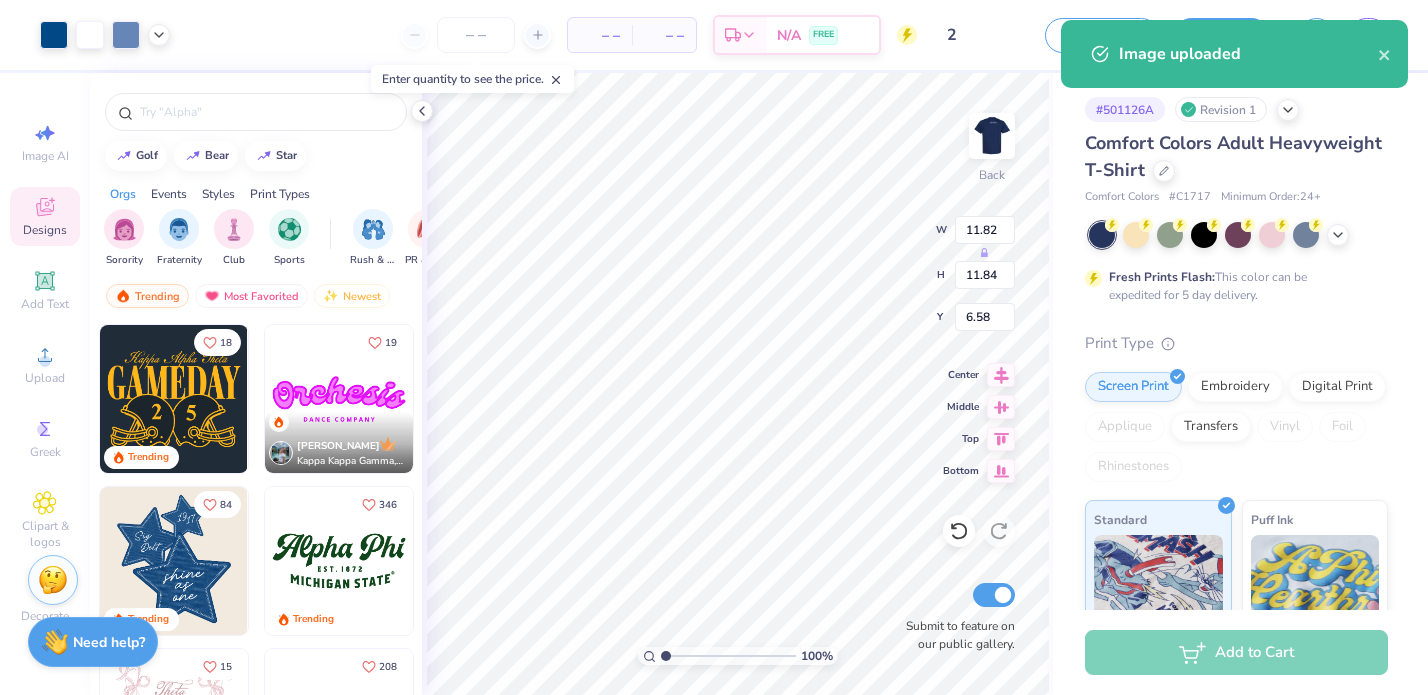 type on "3.20" 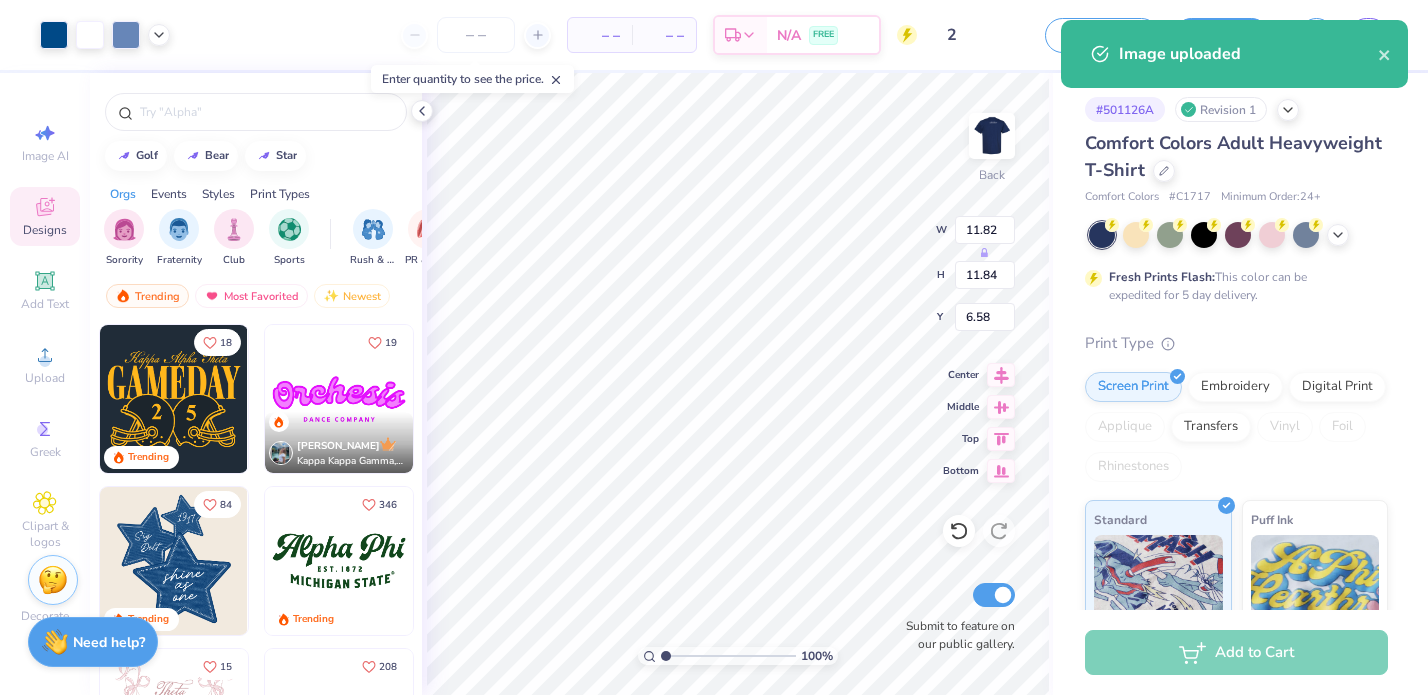 type on "3.20" 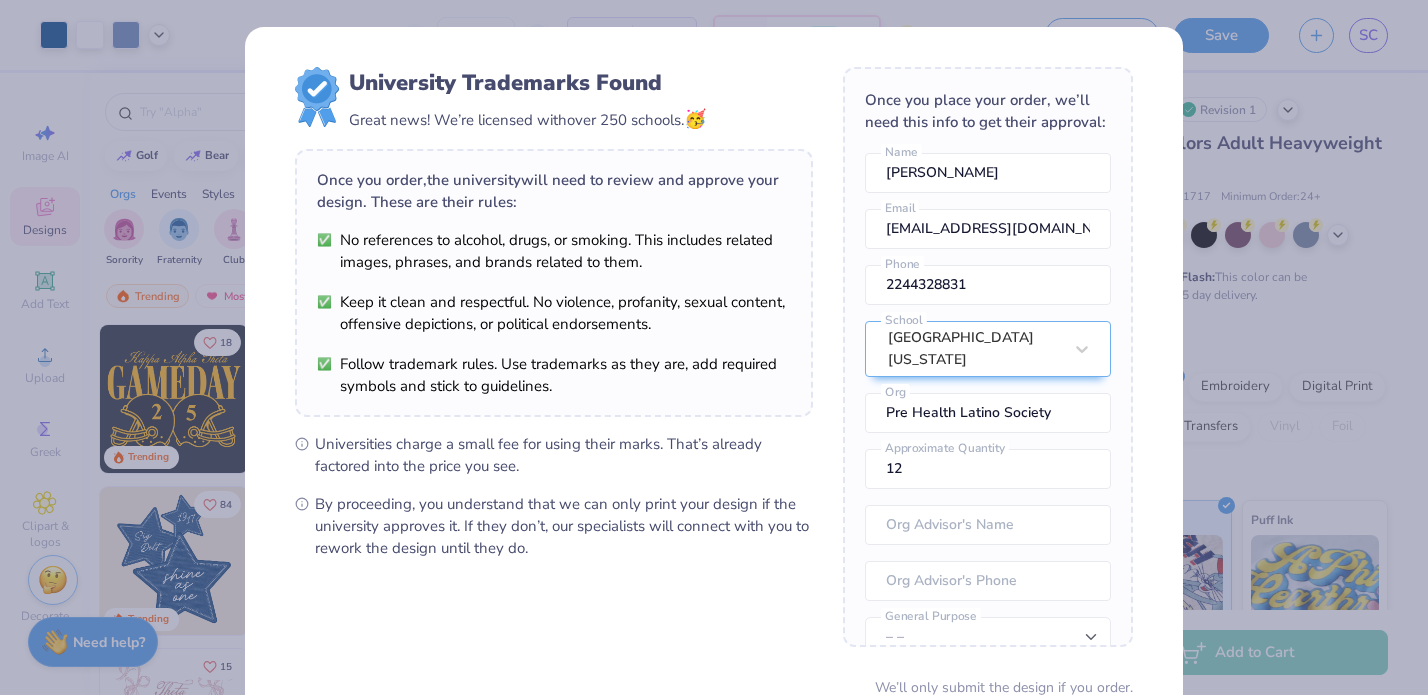 click on "Art colors – – Per Item – – Total Est. Delivery N/A FREE Design Title 2 Save as Save SC Image AI Designs Add Text Upload Greek Clipart & logos Decorate golf bear star Orgs Events Styles Print Types Sorority Fraternity Club Sports Rush & Bid PR & General Game Day Parent's Weekend Philanthropy Big Little Reveal Holidays Retreat Date Parties & Socials Greek Week Graduation Founder’s Day Formal & Semi Spring Break Classic Minimalist Varsity Y2K 80s & 90s Handdrawn Typography Grunge 60s & 70s Cartoons Embroidery Screen Print Patches Digital Print Applique Transfers Vinyl Trending Most Favorited Newest 18 Trending 19 [PERSON_NAME] Kappa Kappa Gamma, [GEOGRAPHIC_DATA][US_STATE] 84 Trending 346 Trending 15 Trending 208 Trending 7 Trending 10 Trending 100  % Back W 3.20 H 3.20 Y 15.22 Center Middle Top Bottom Submit to feature on our public gallery. # 501126A Revision 1 Comfort Colors Adult Heavyweight T-Shirt Comfort Colors # C1717 Minimum Order:  24 +   Fresh Prints Flash: Print Type" at bounding box center (714, 347) 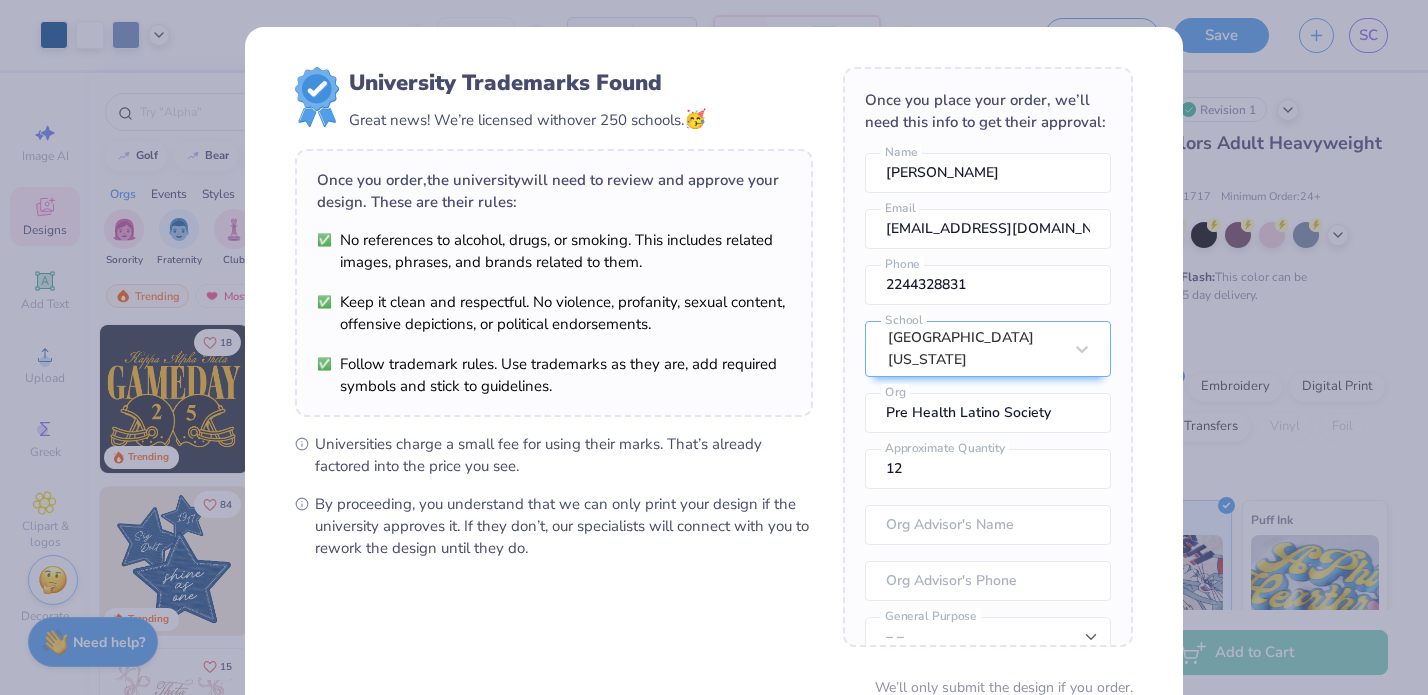 type on "4.76" 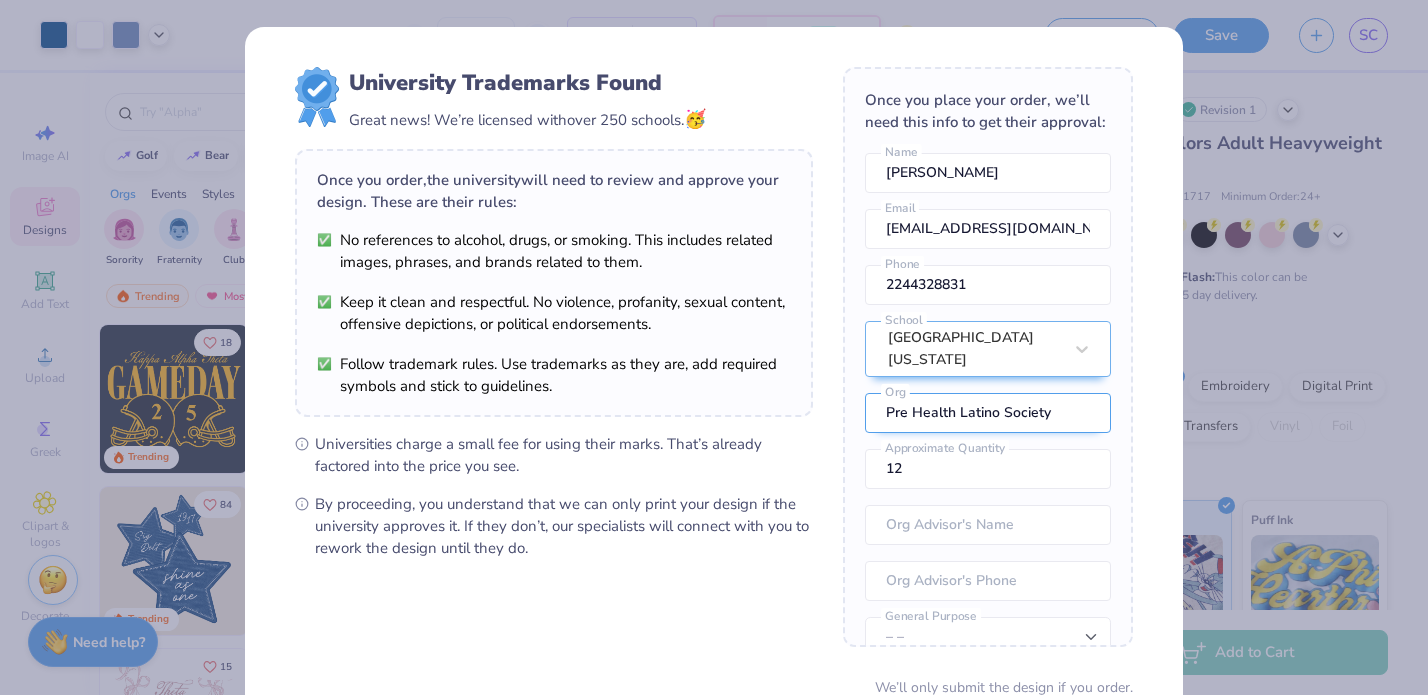 scroll, scrollTop: 88, scrollLeft: 0, axis: vertical 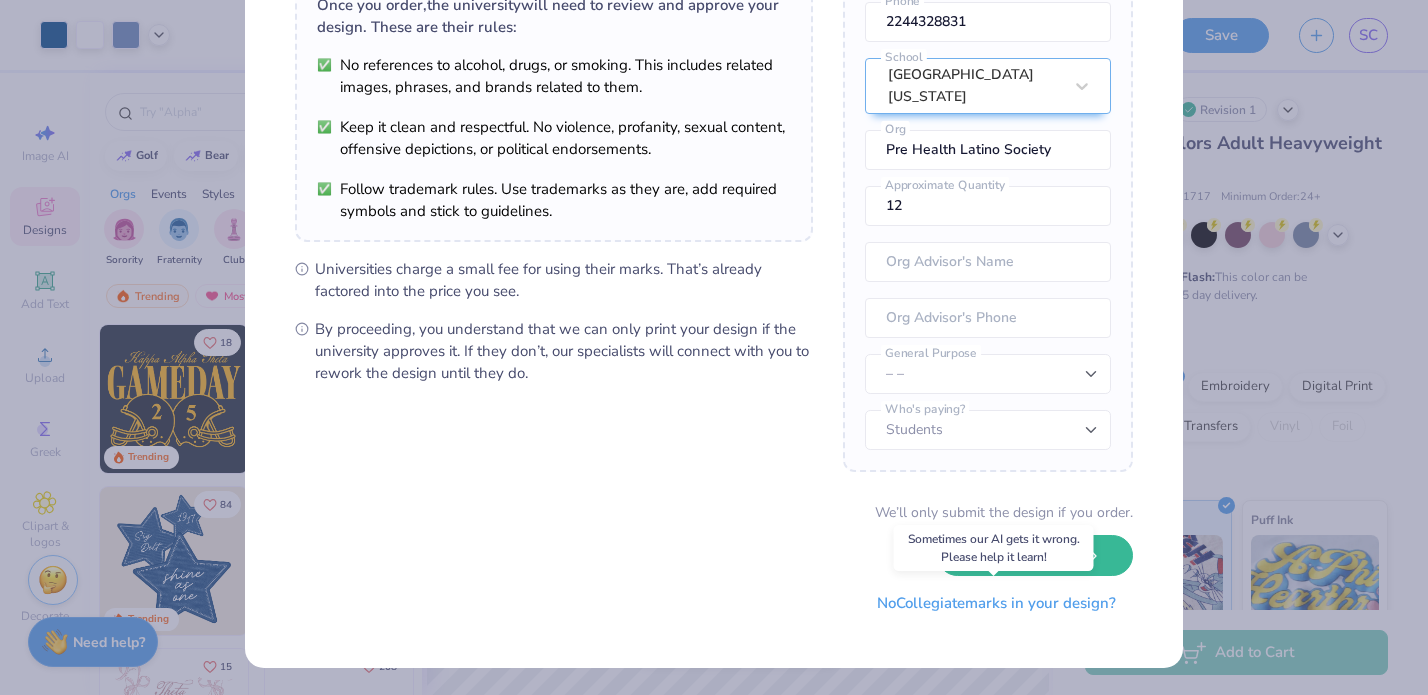 click on "No  Collegiate  marks in your design?" at bounding box center (996, 603) 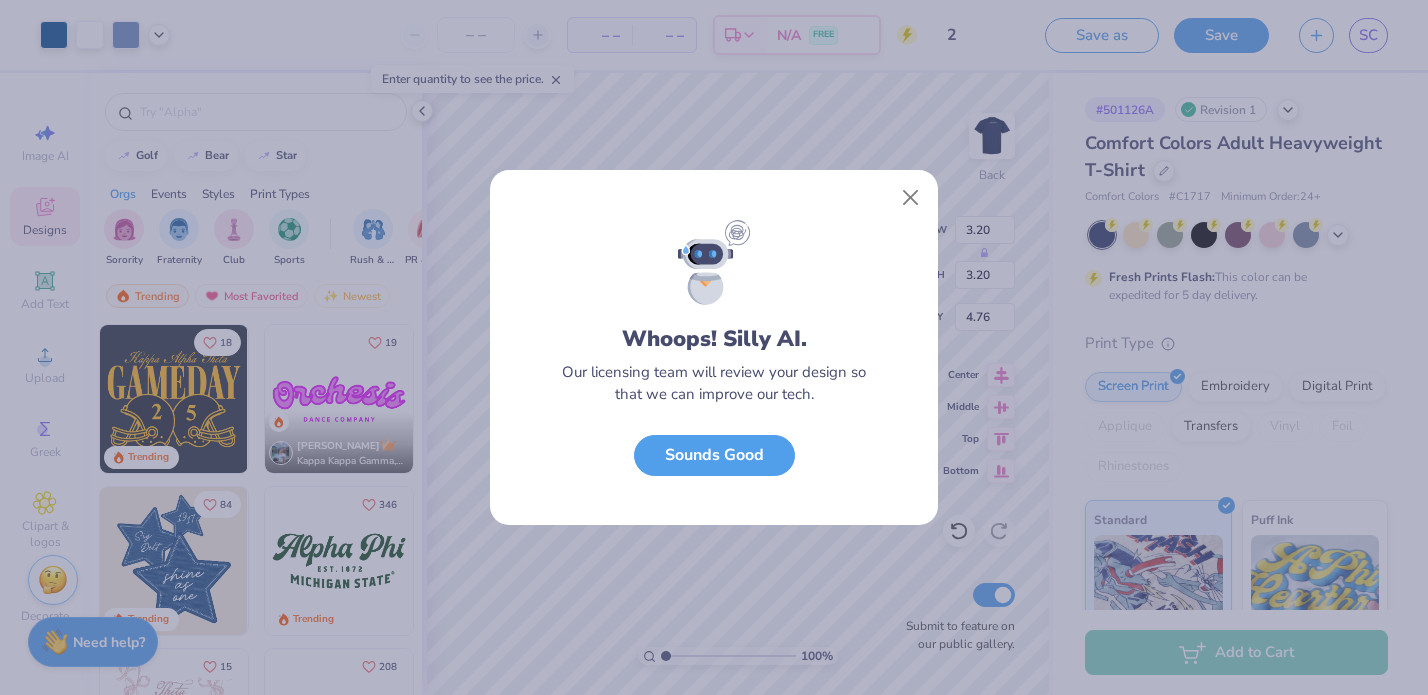 scroll, scrollTop: 0, scrollLeft: 0, axis: both 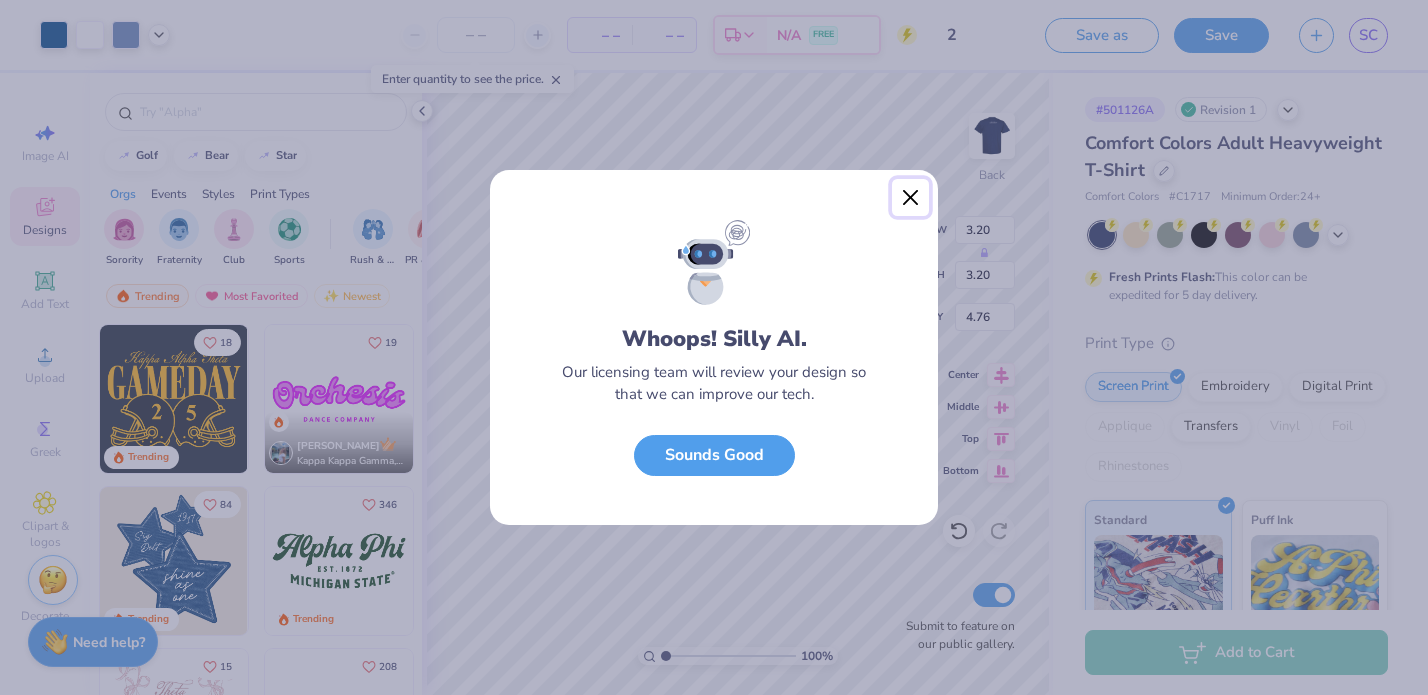 click at bounding box center (911, 198) 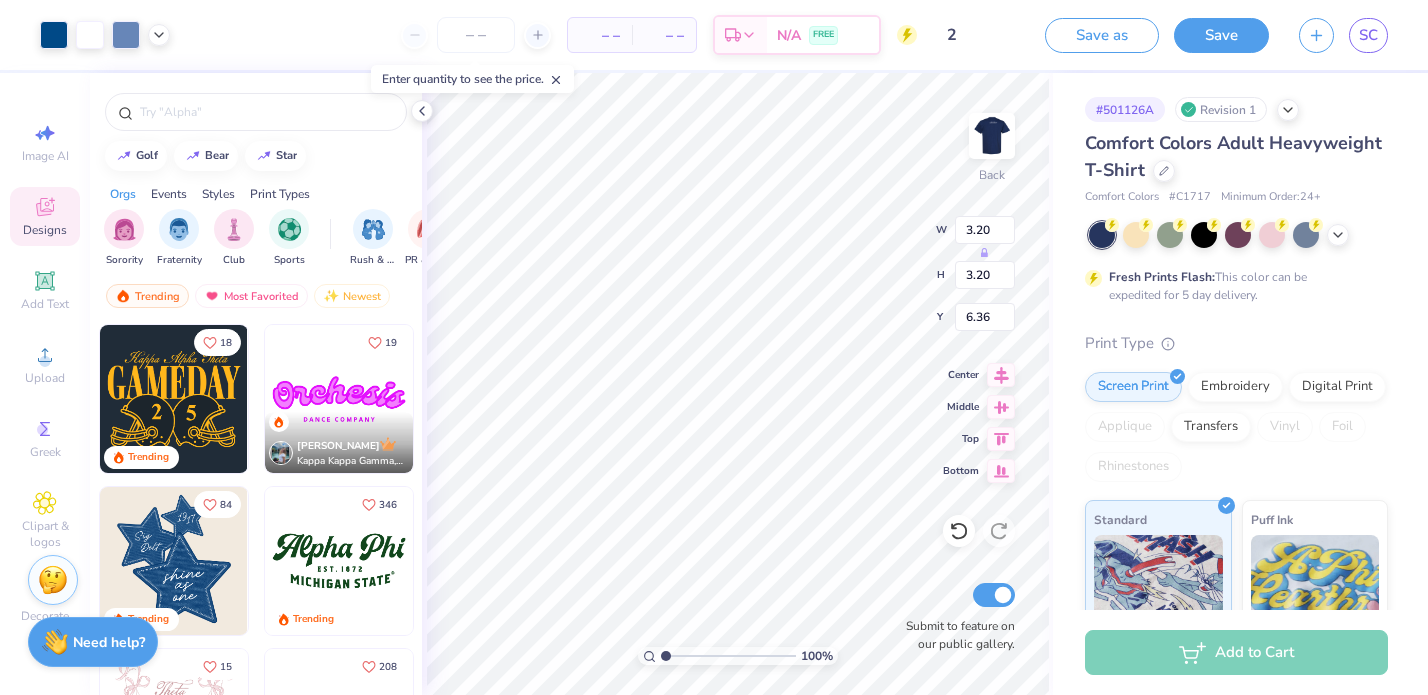 type on "6.36" 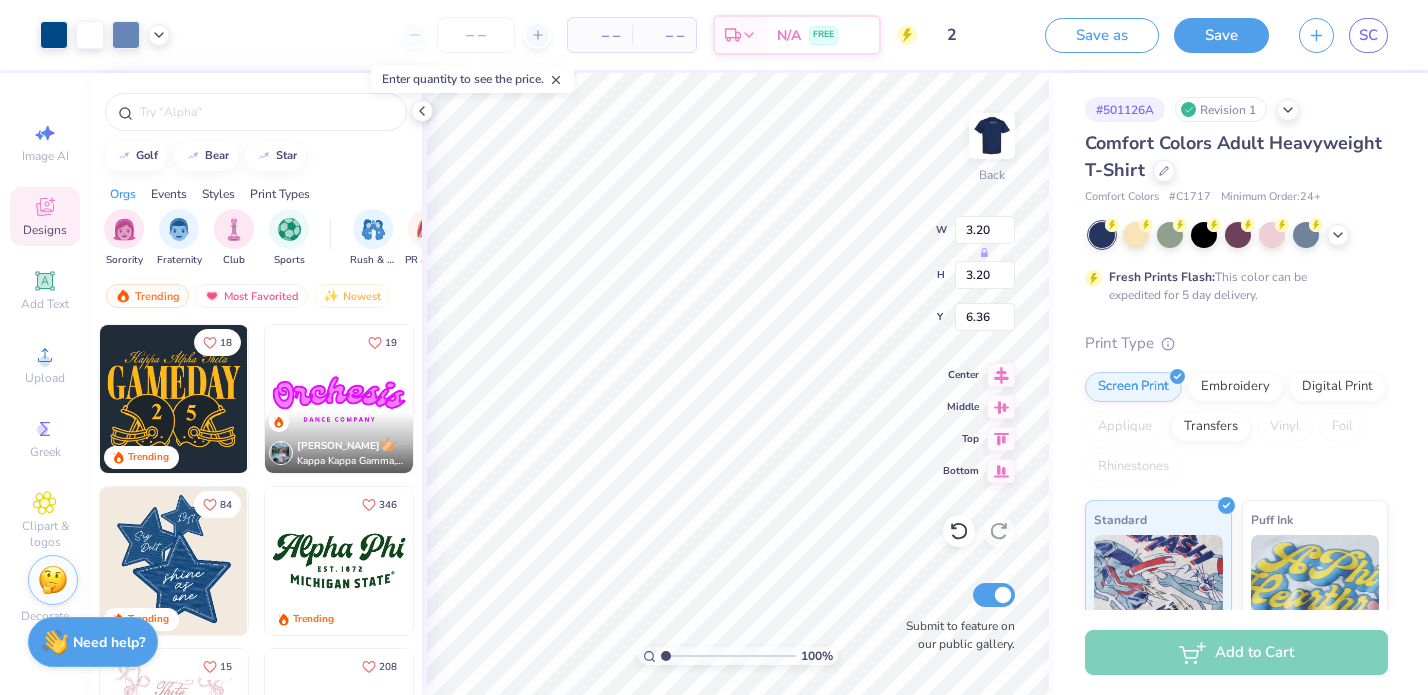 type on "1.31" 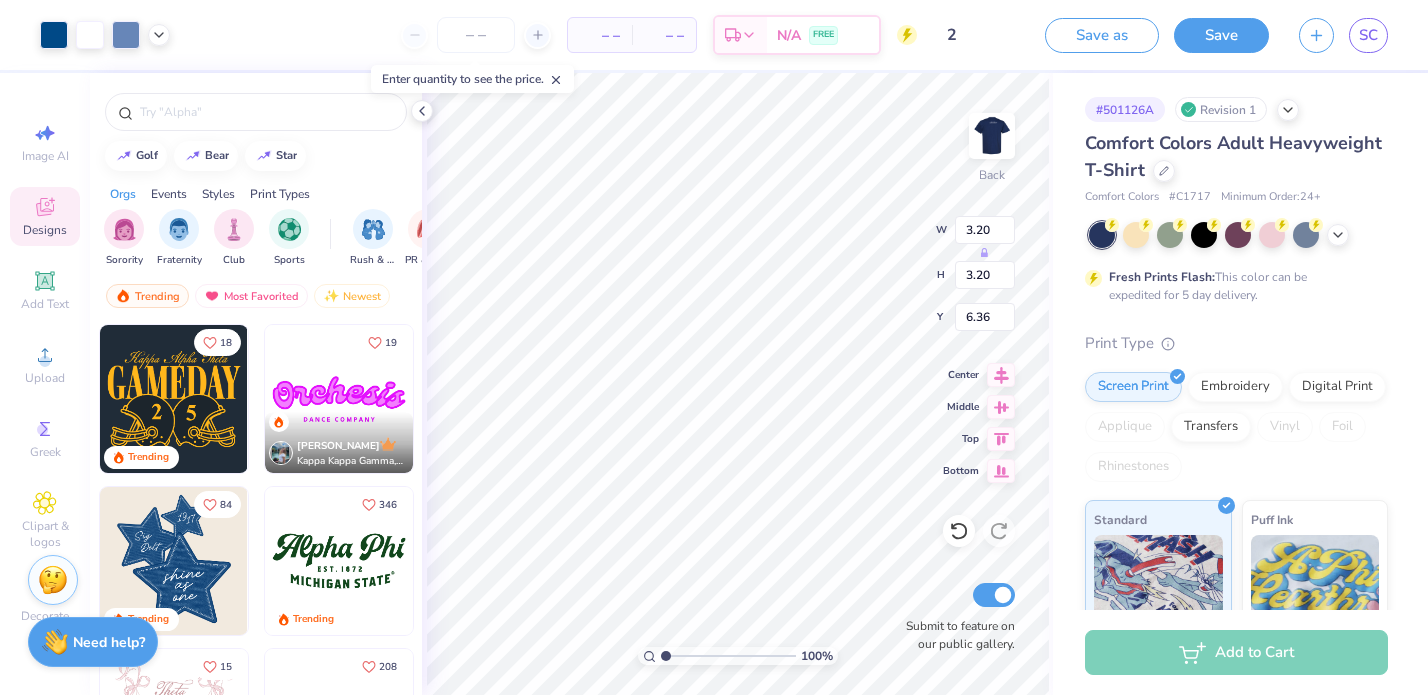 type on "1.31" 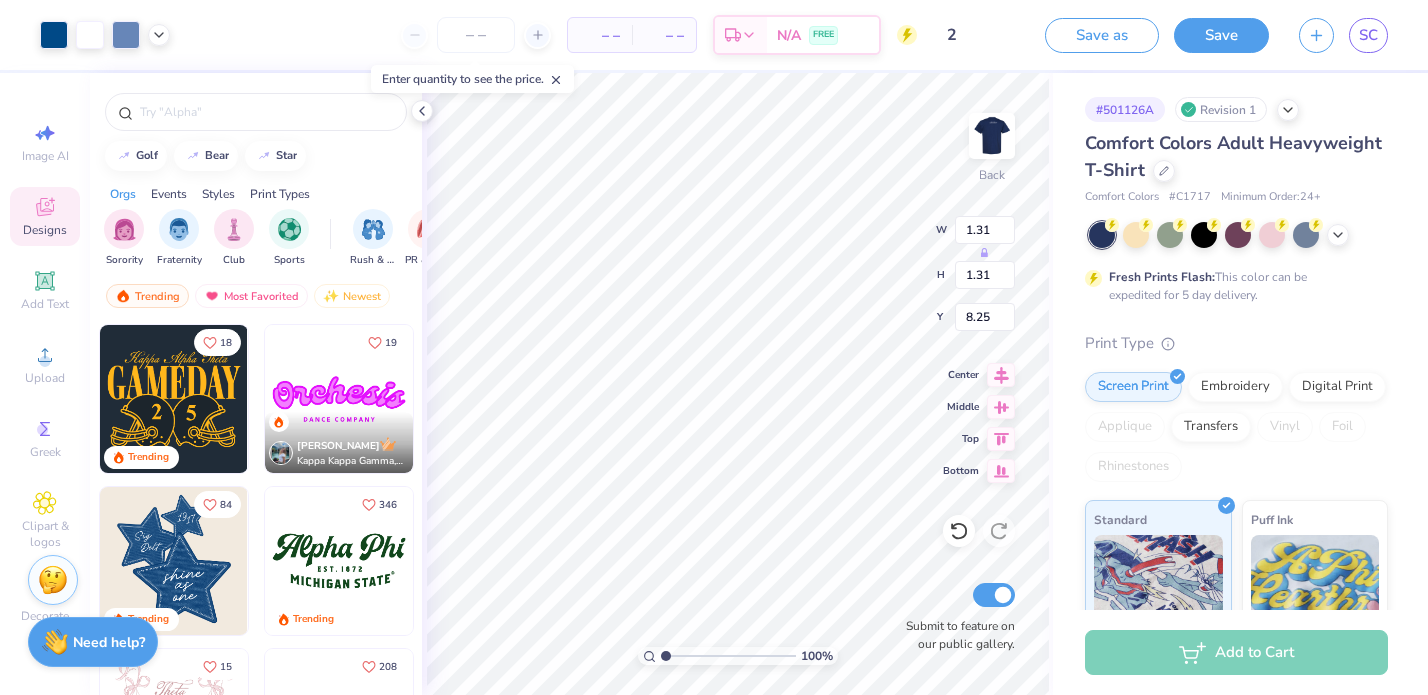 type on "5.05" 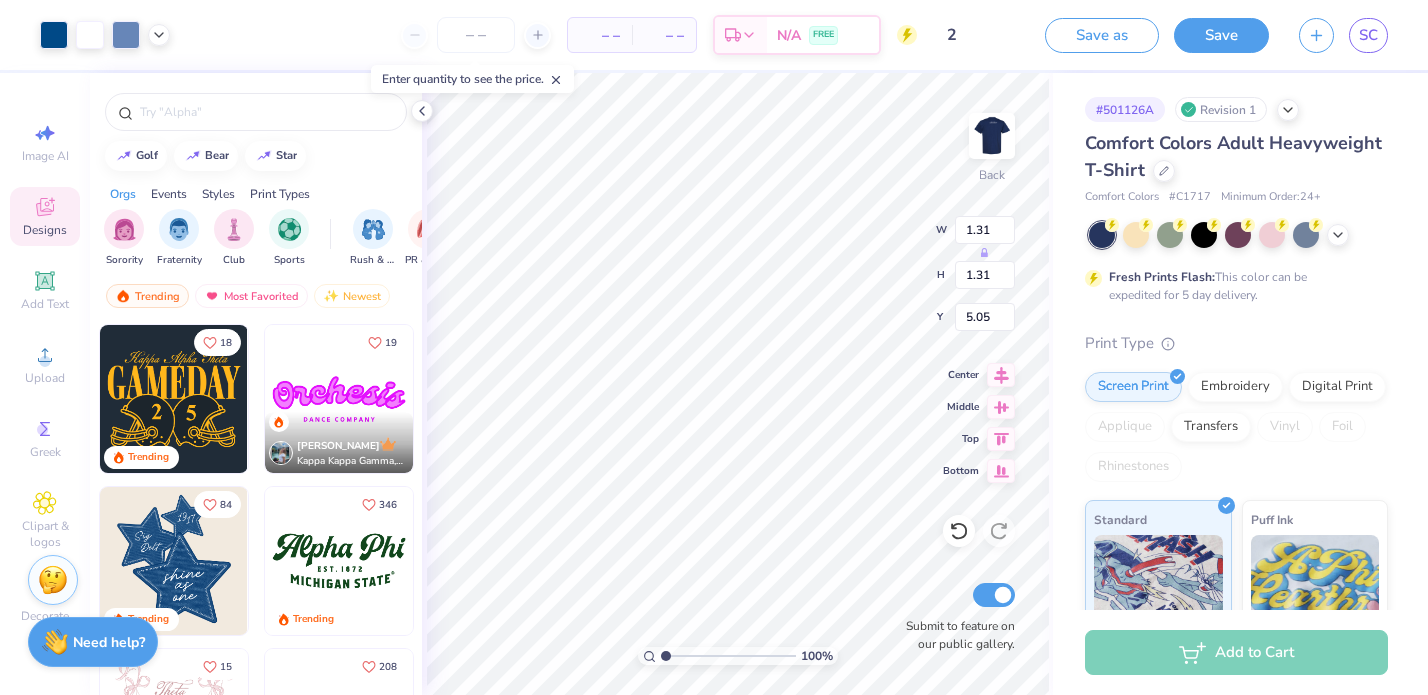 type on "2.83" 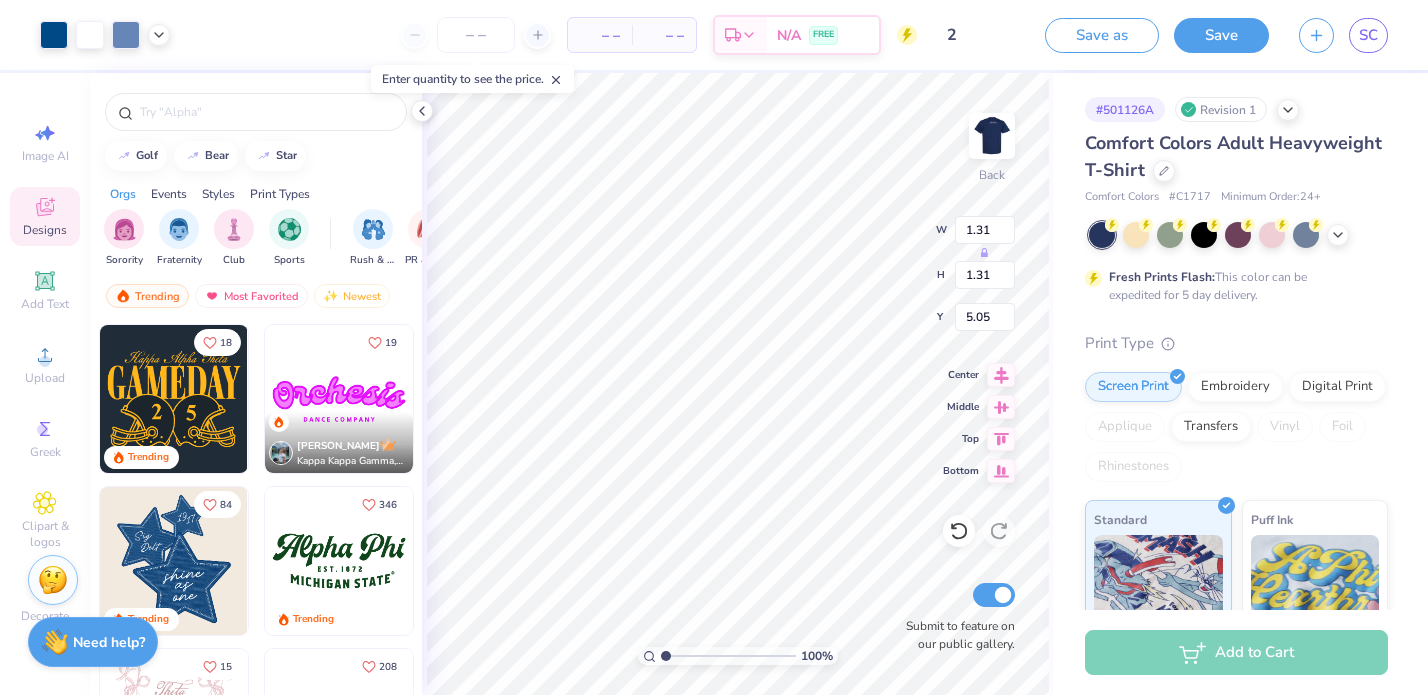 type on "2.84" 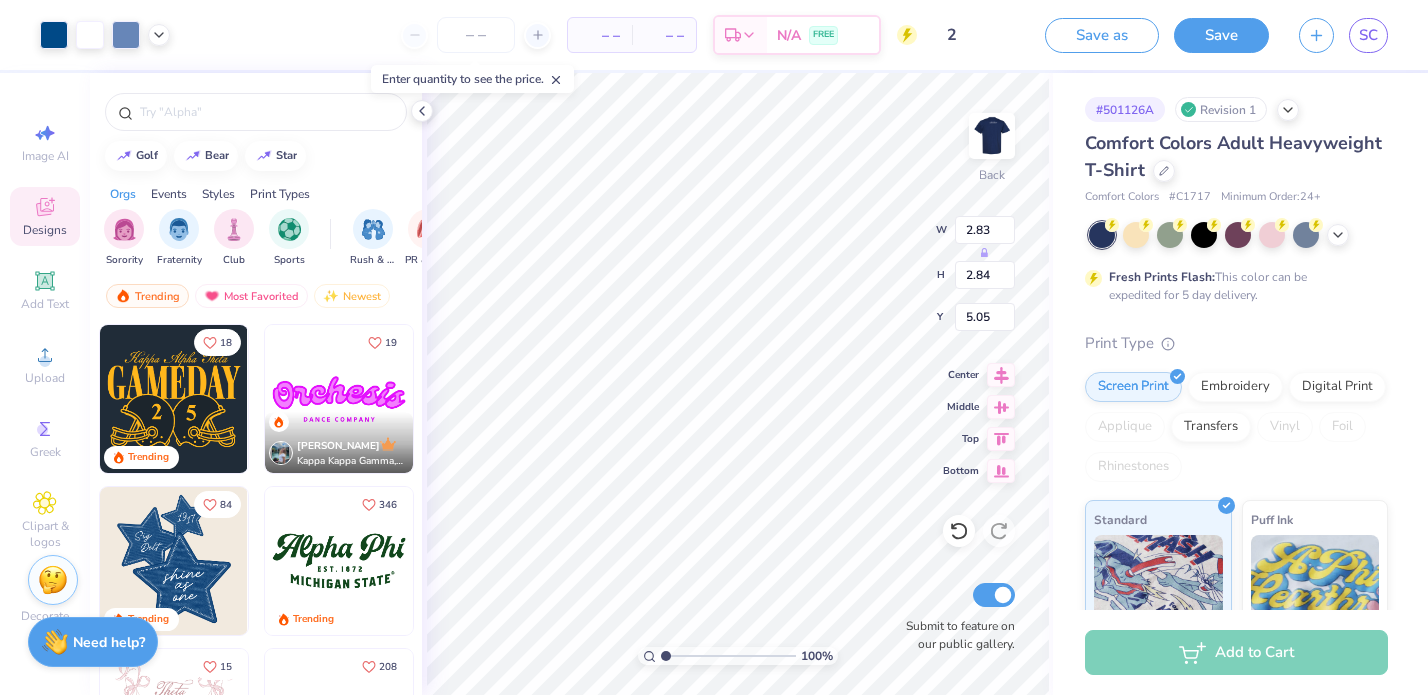 type on "5.43" 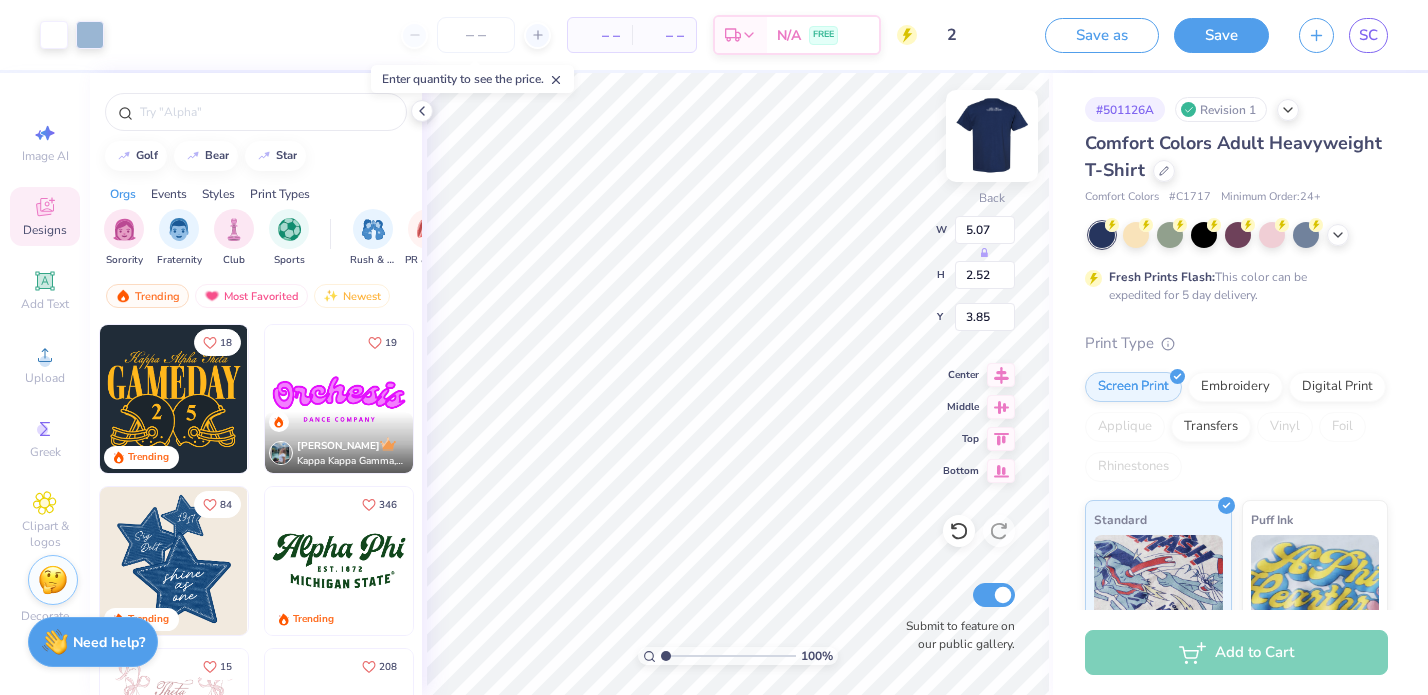 click at bounding box center (992, 136) 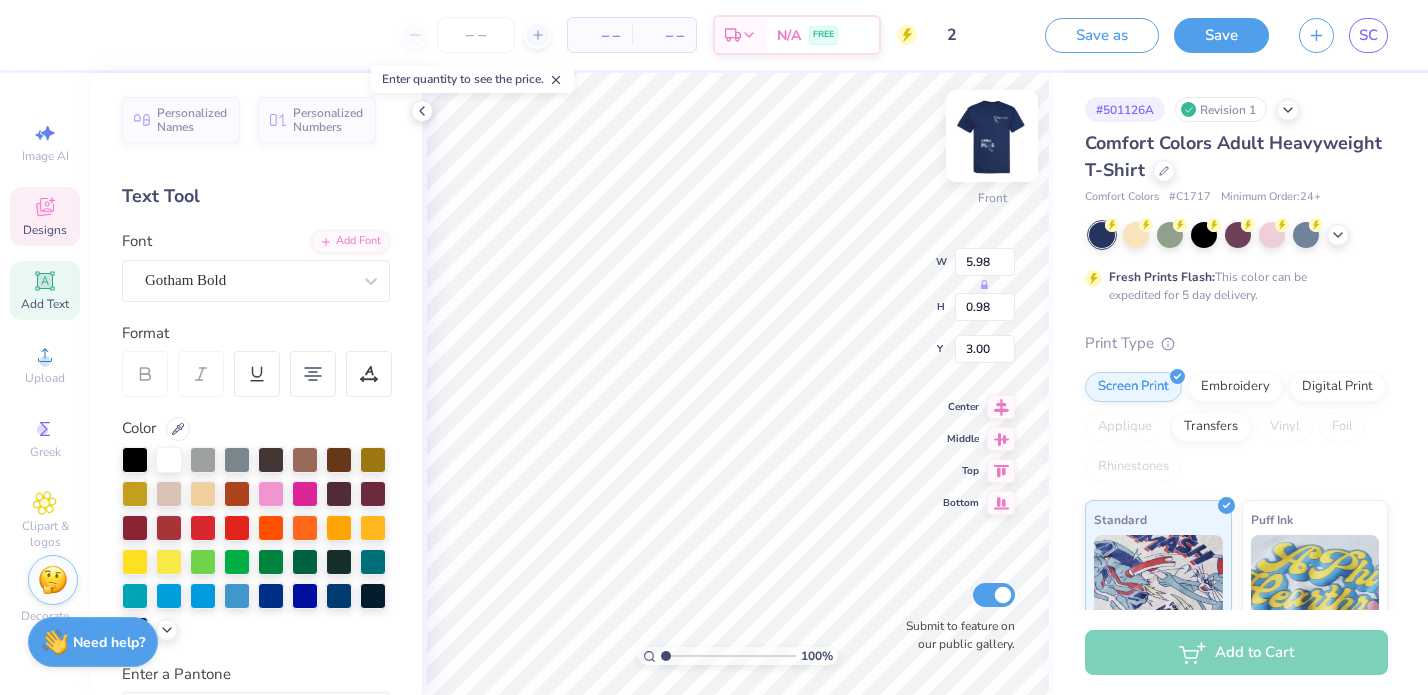 type on "3.58" 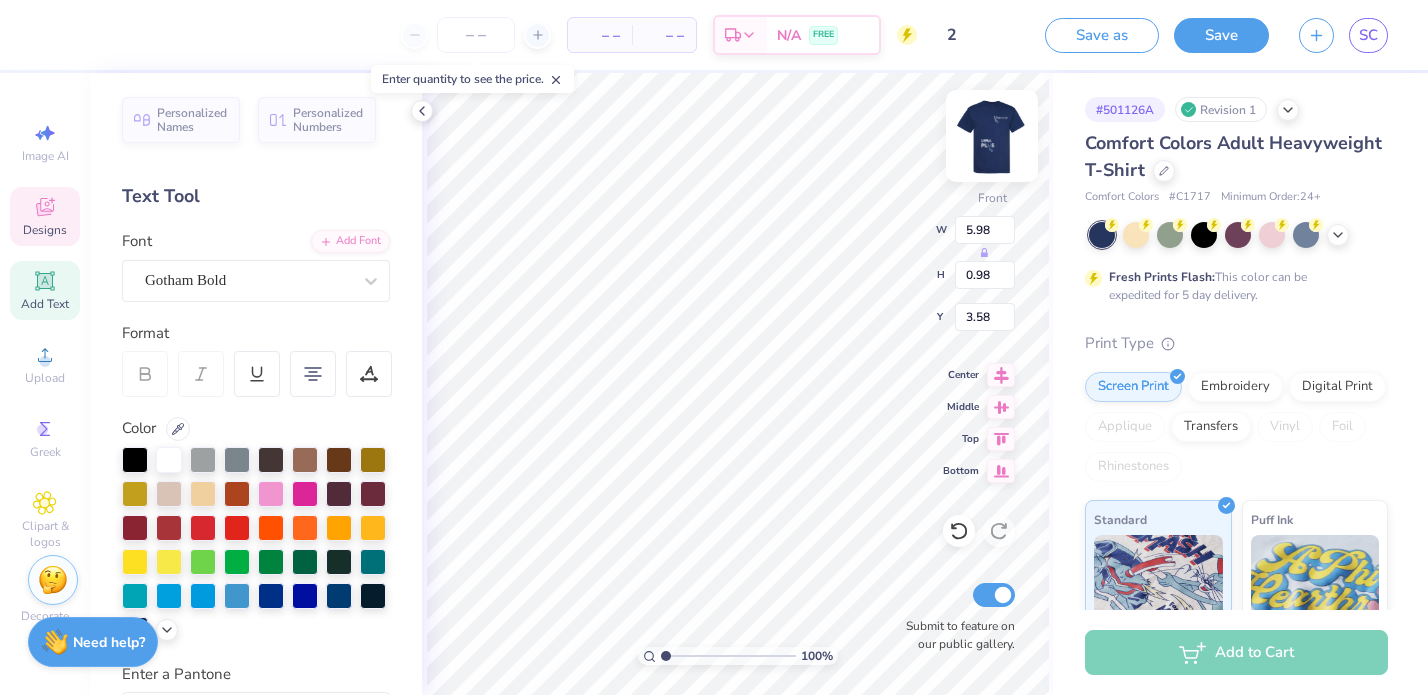 click at bounding box center (992, 136) 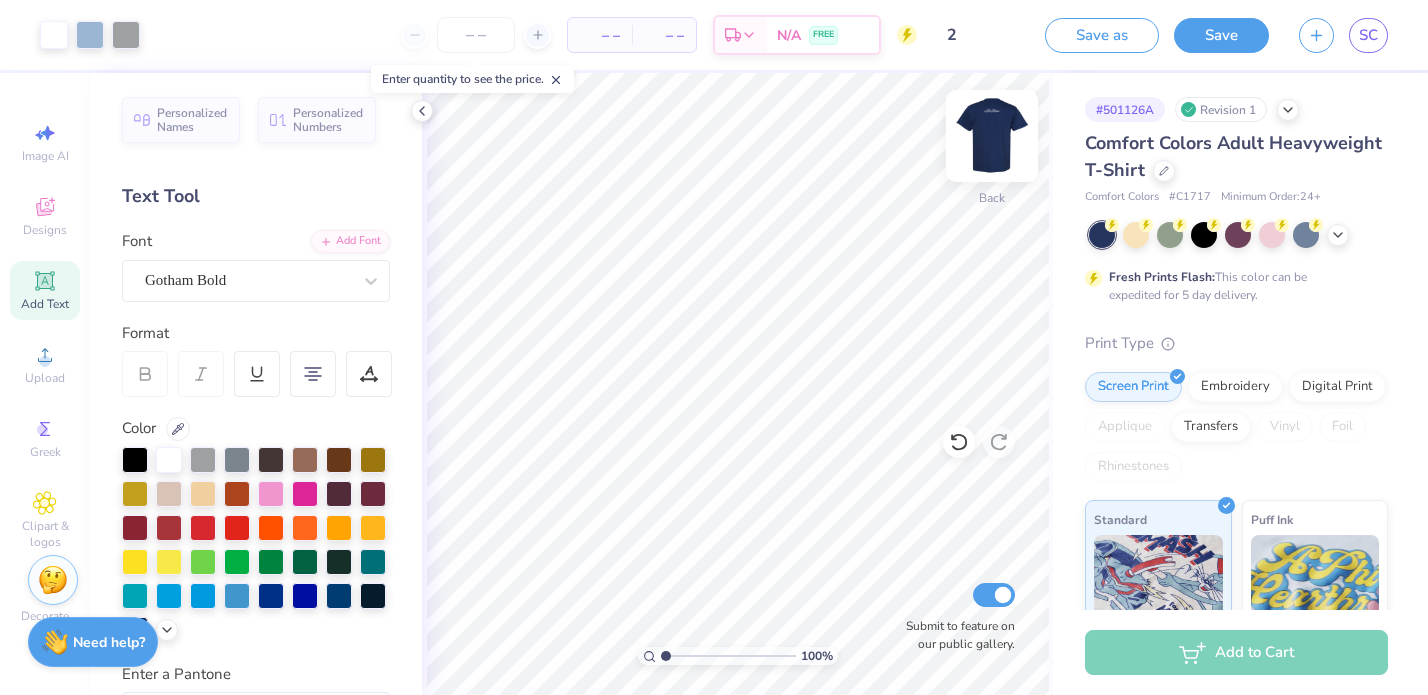 click at bounding box center (992, 136) 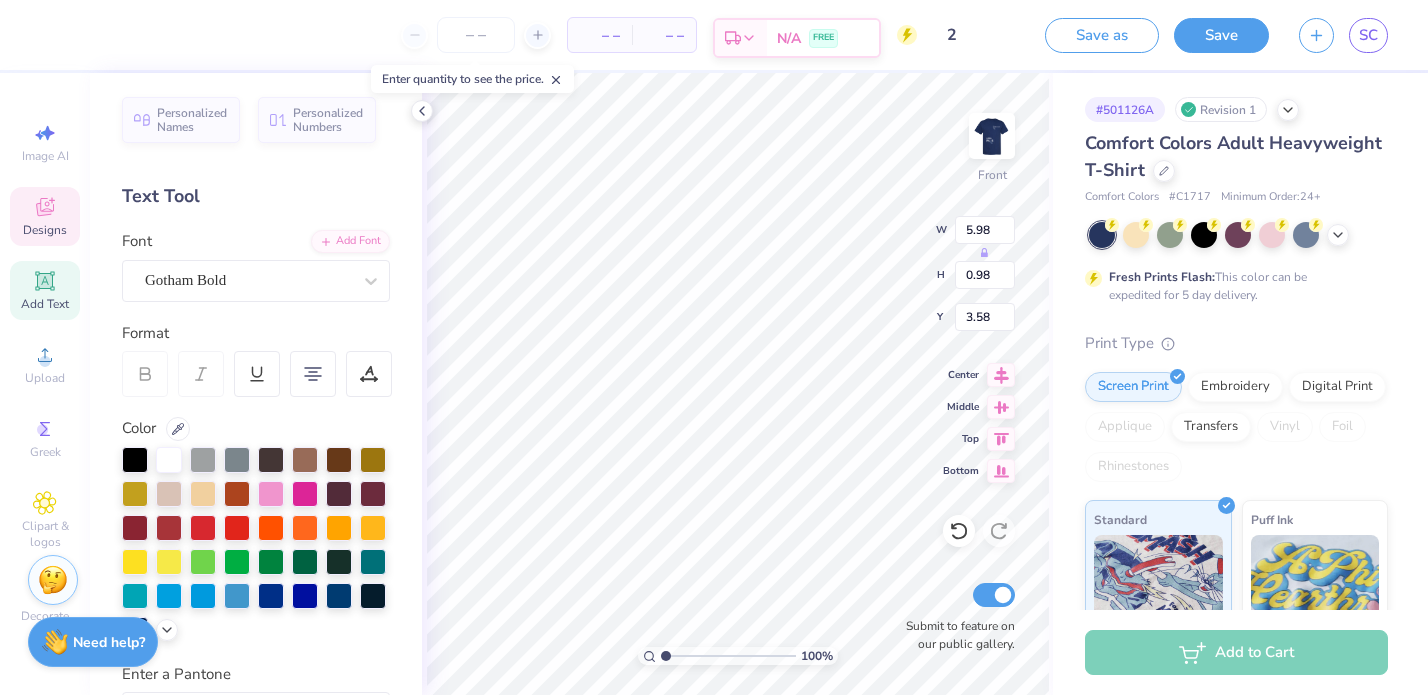 type on "3.69" 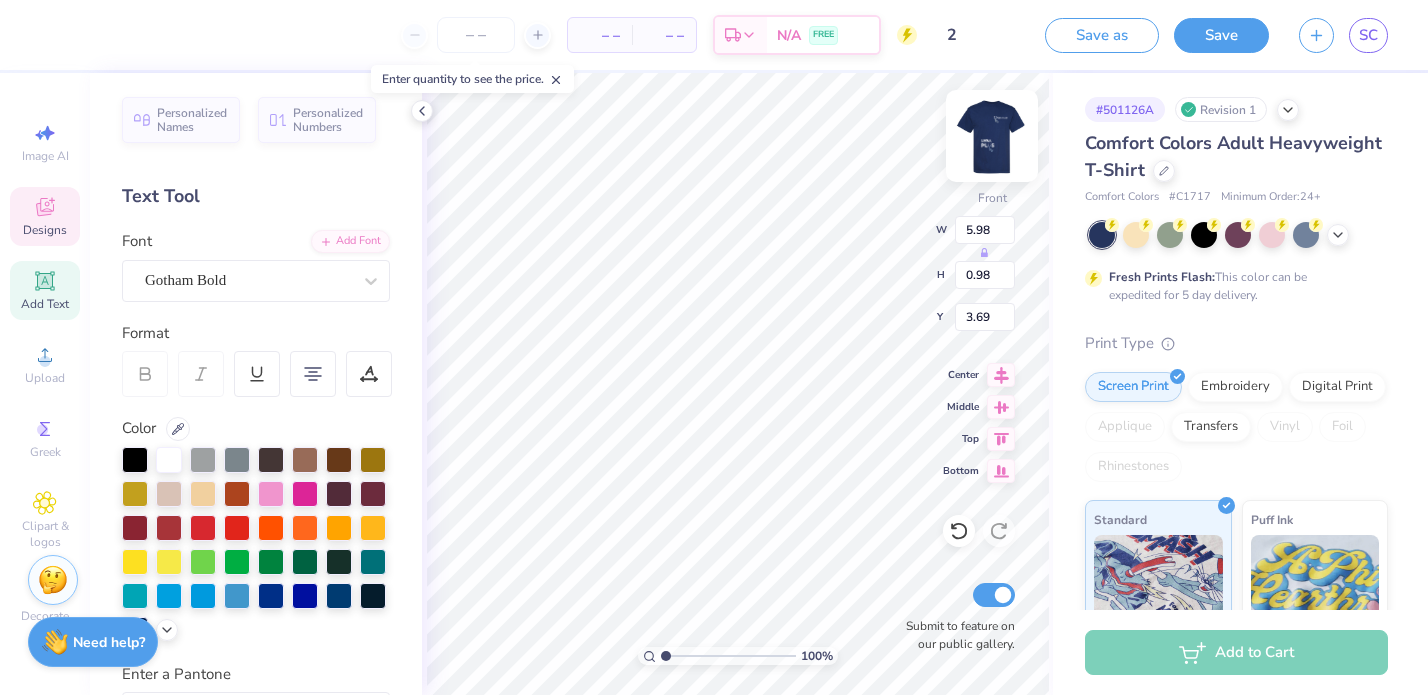 click at bounding box center (992, 136) 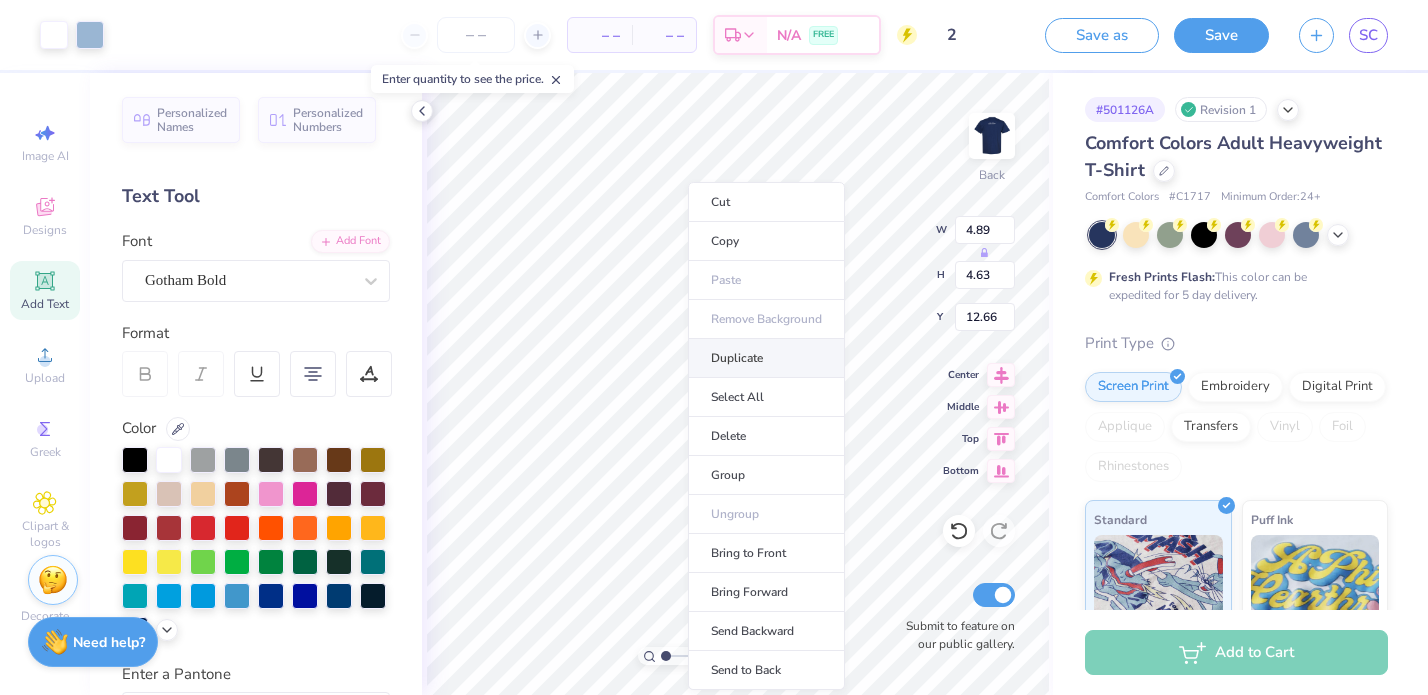 click on "Duplicate" at bounding box center [766, 358] 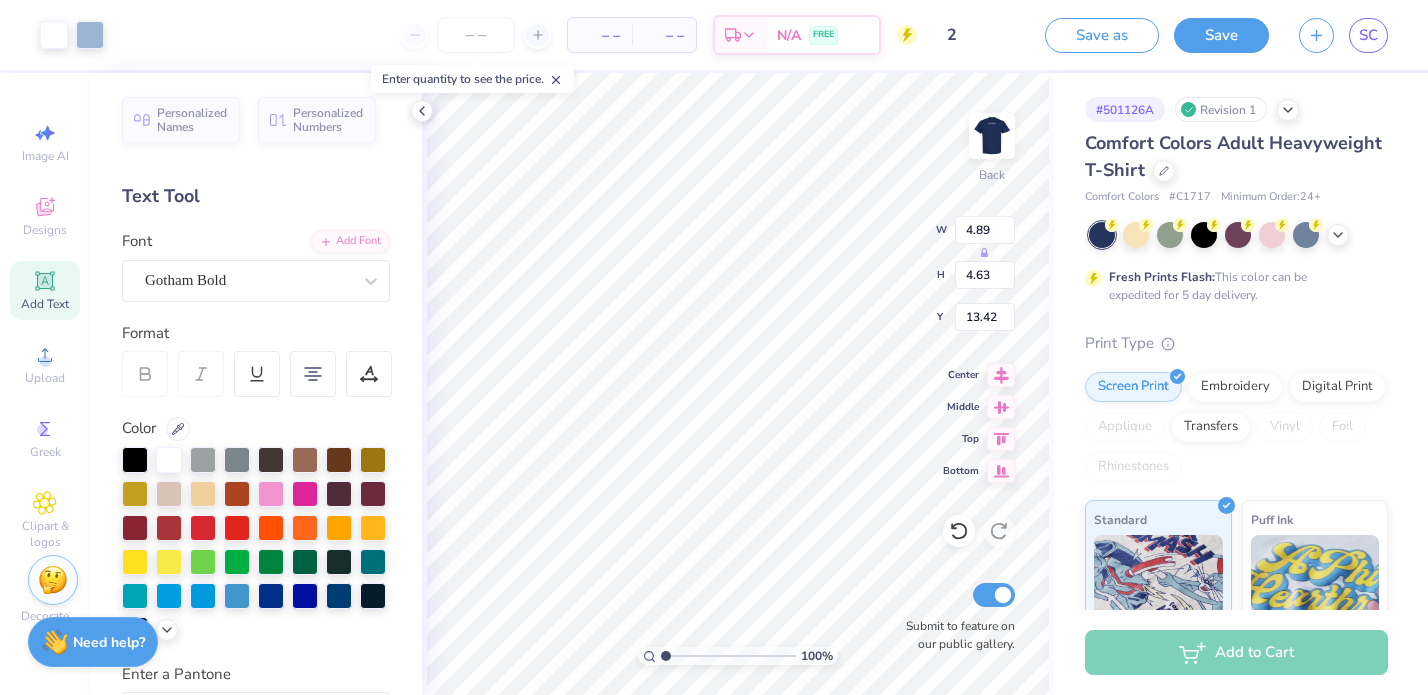 type on "13.42" 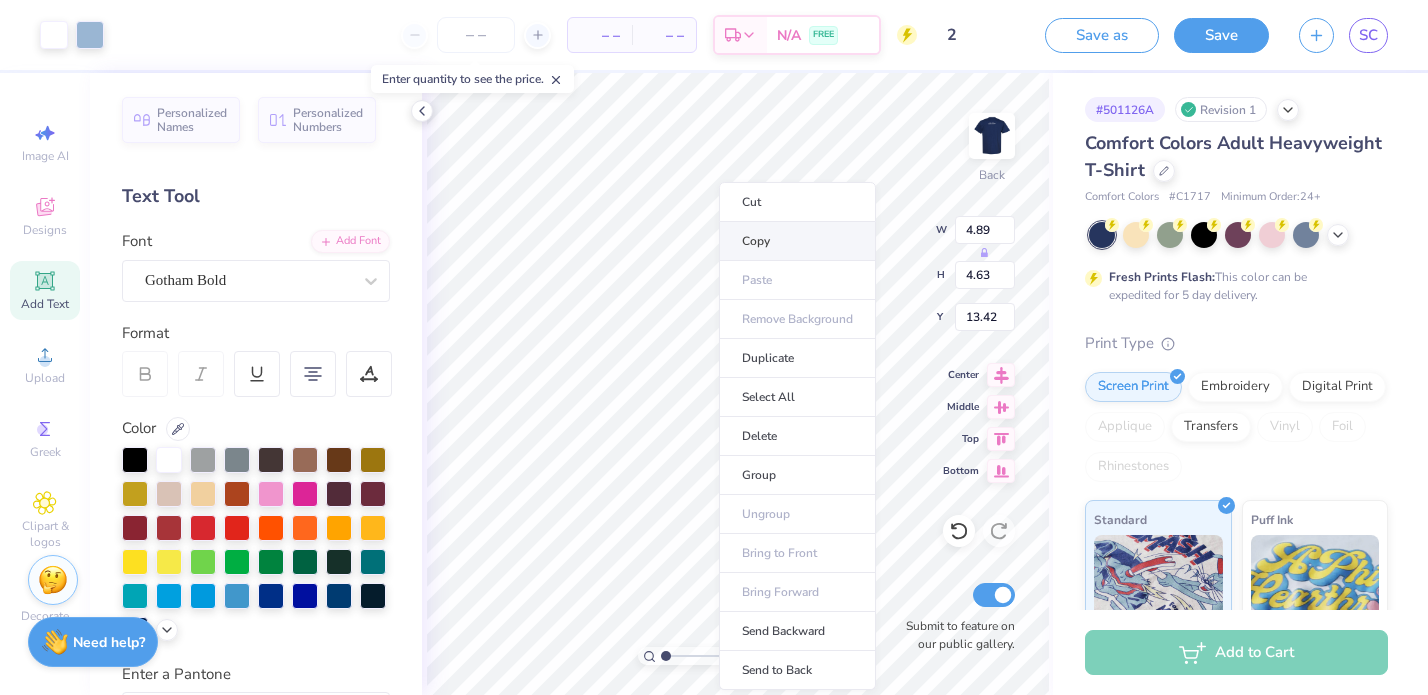 click on "Copy" at bounding box center [797, 241] 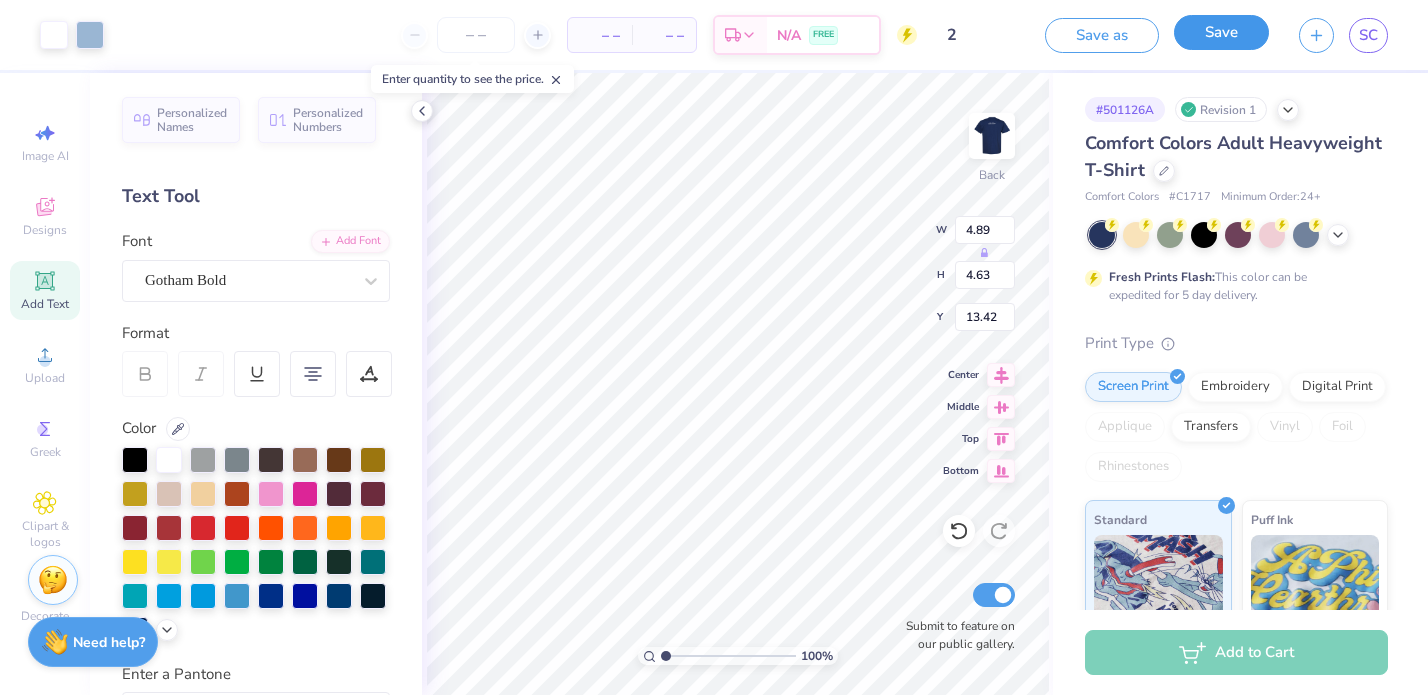 click on "Save" at bounding box center (1221, 32) 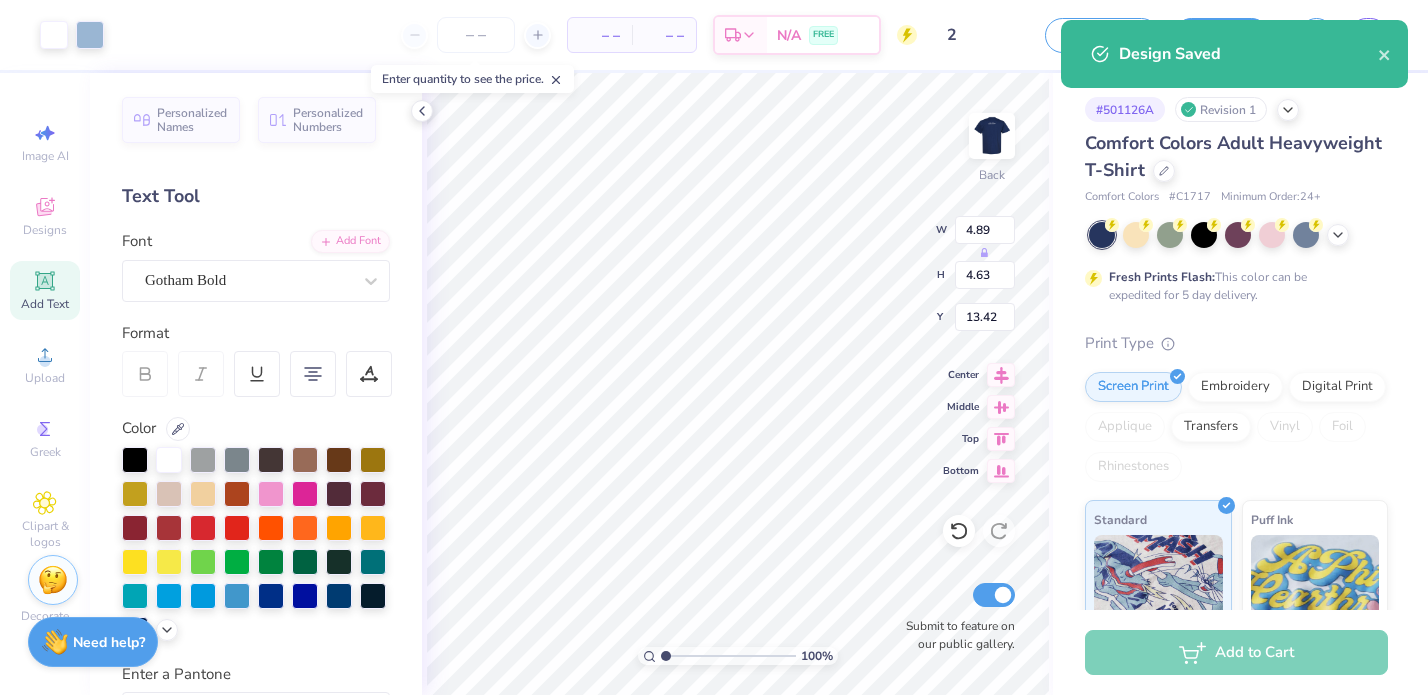 click on "Design Saved" at bounding box center [1234, 54] 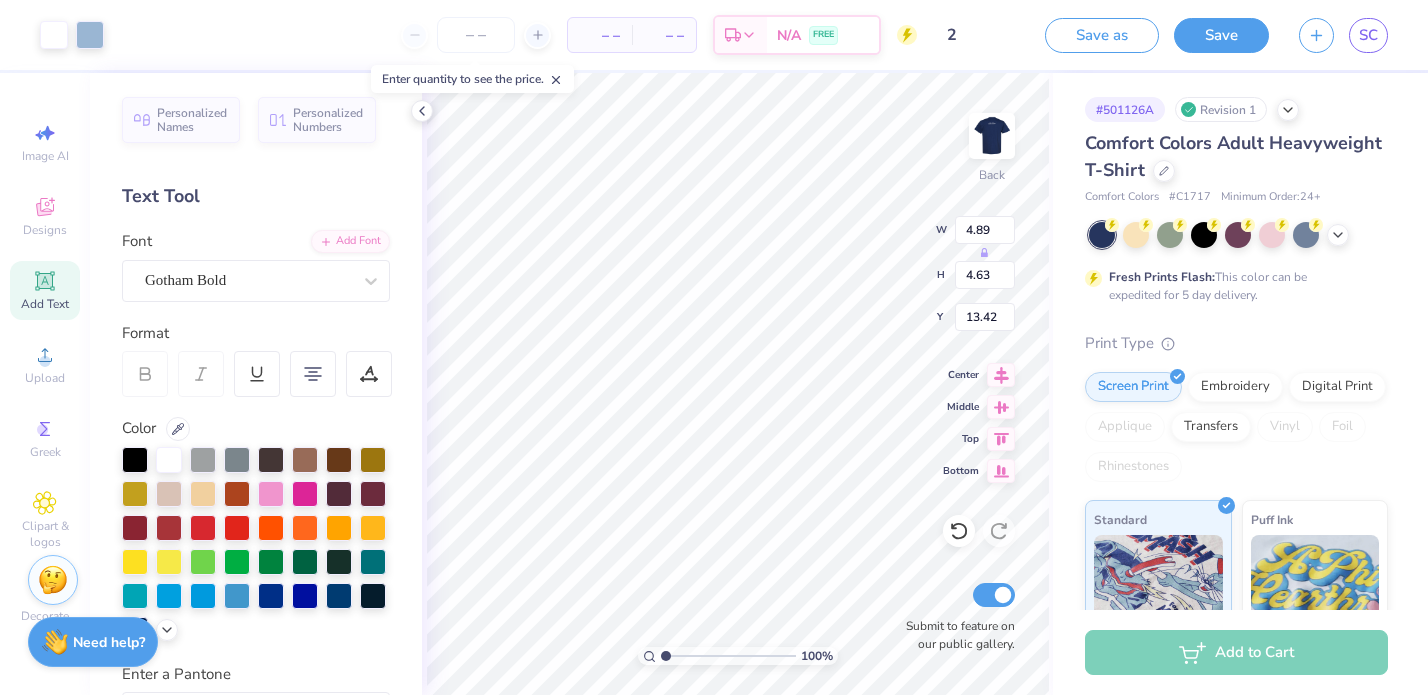 click on "Design Saved" at bounding box center (1234, 61) 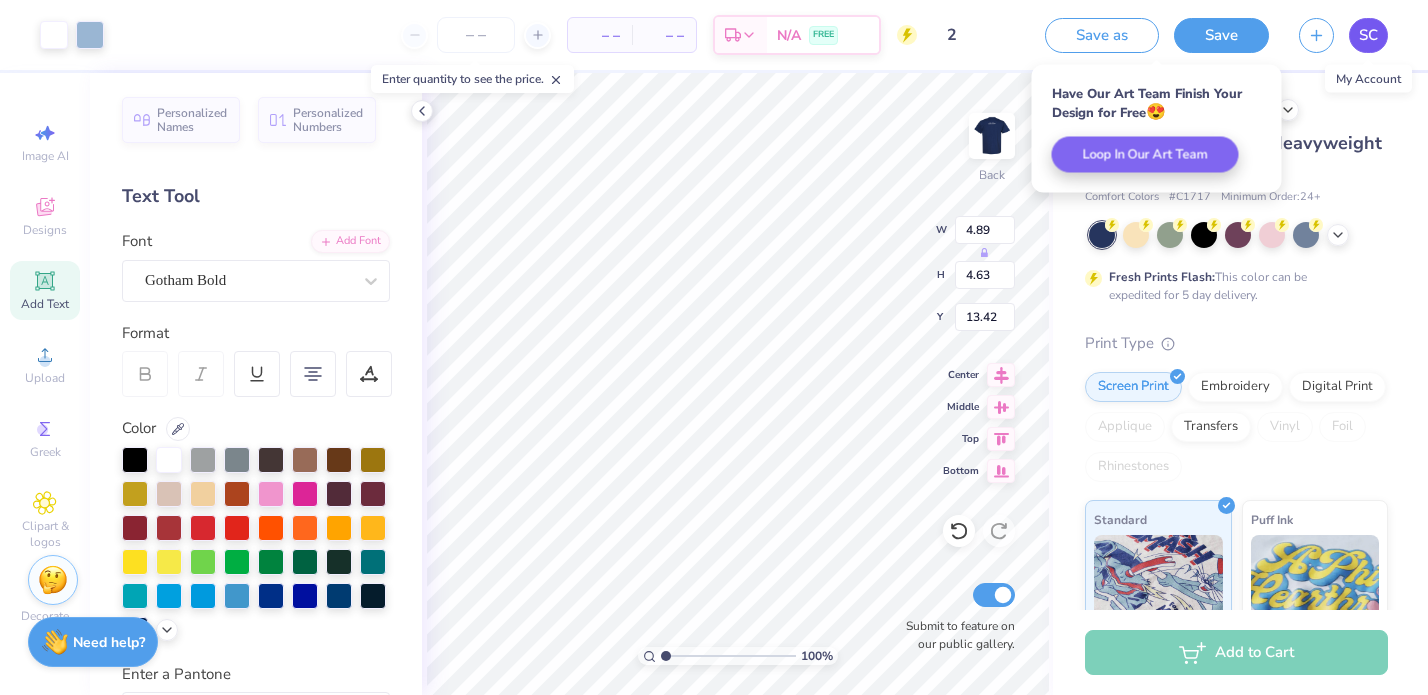 click on "SC" at bounding box center [1368, 35] 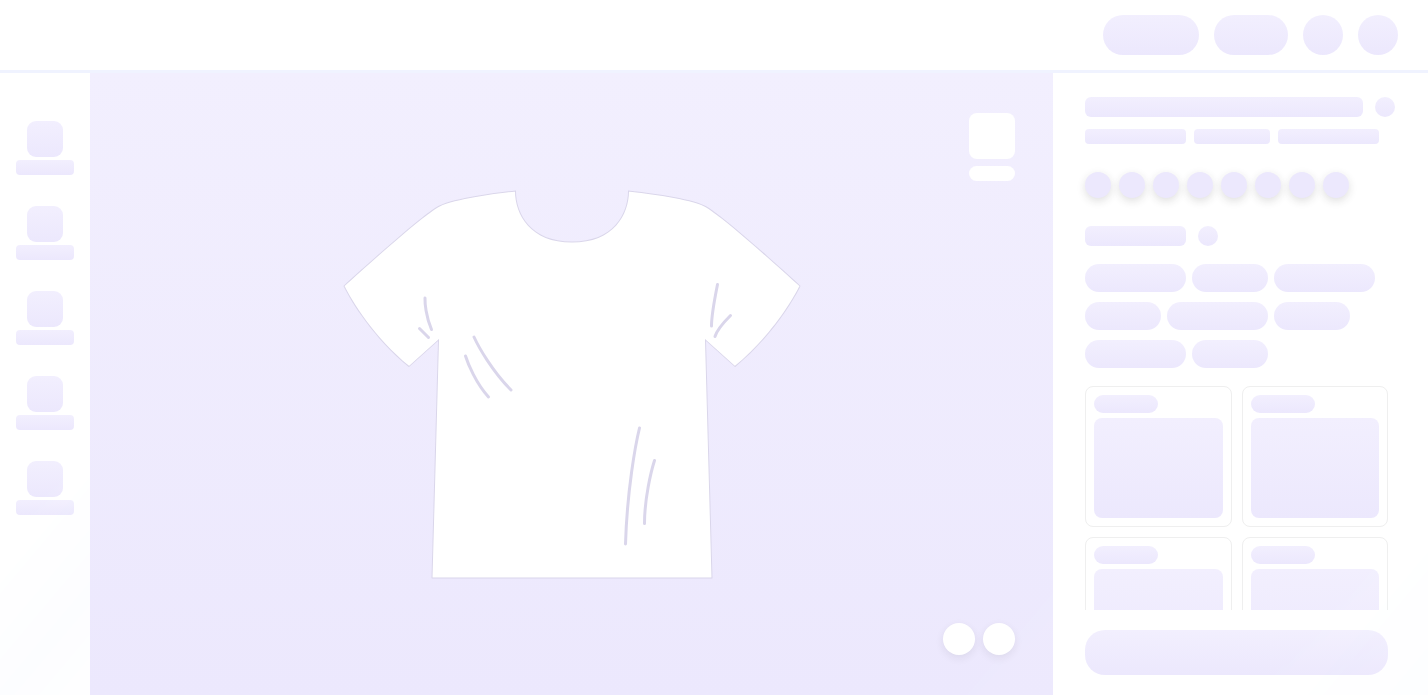 scroll, scrollTop: 0, scrollLeft: 0, axis: both 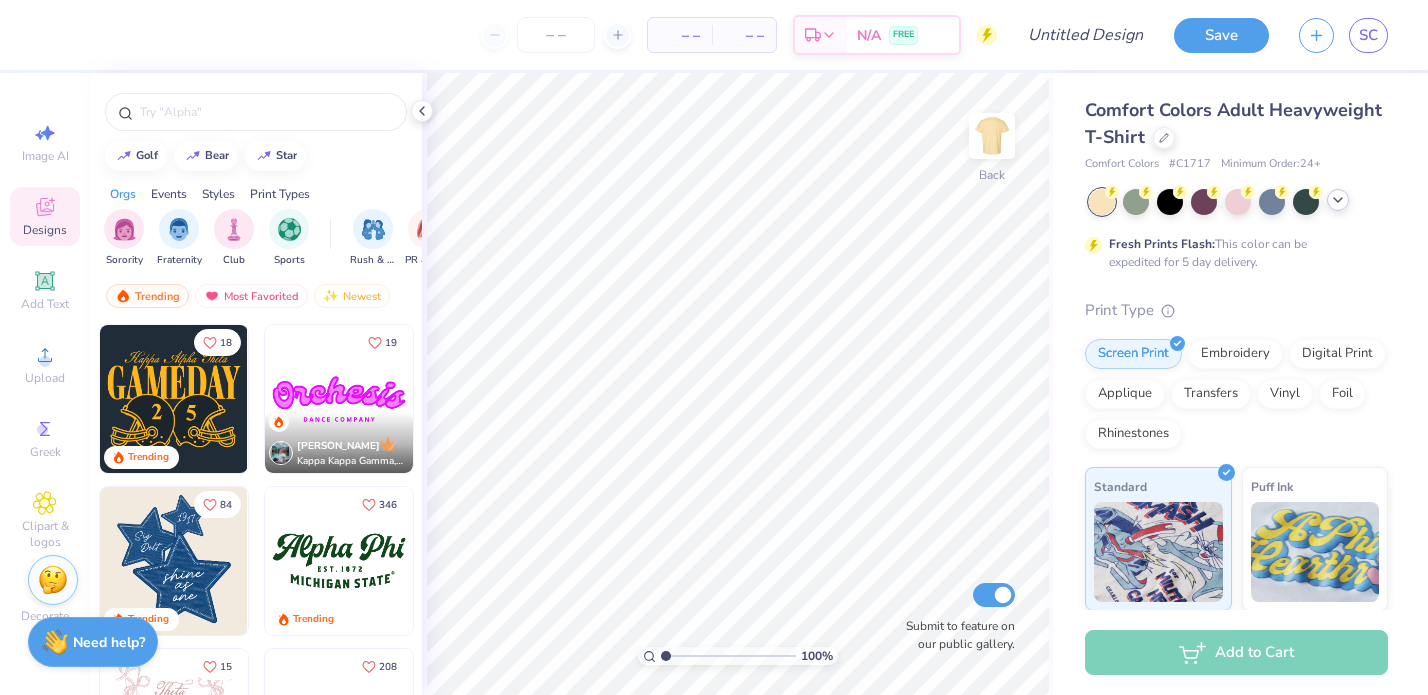 click at bounding box center [1338, 200] 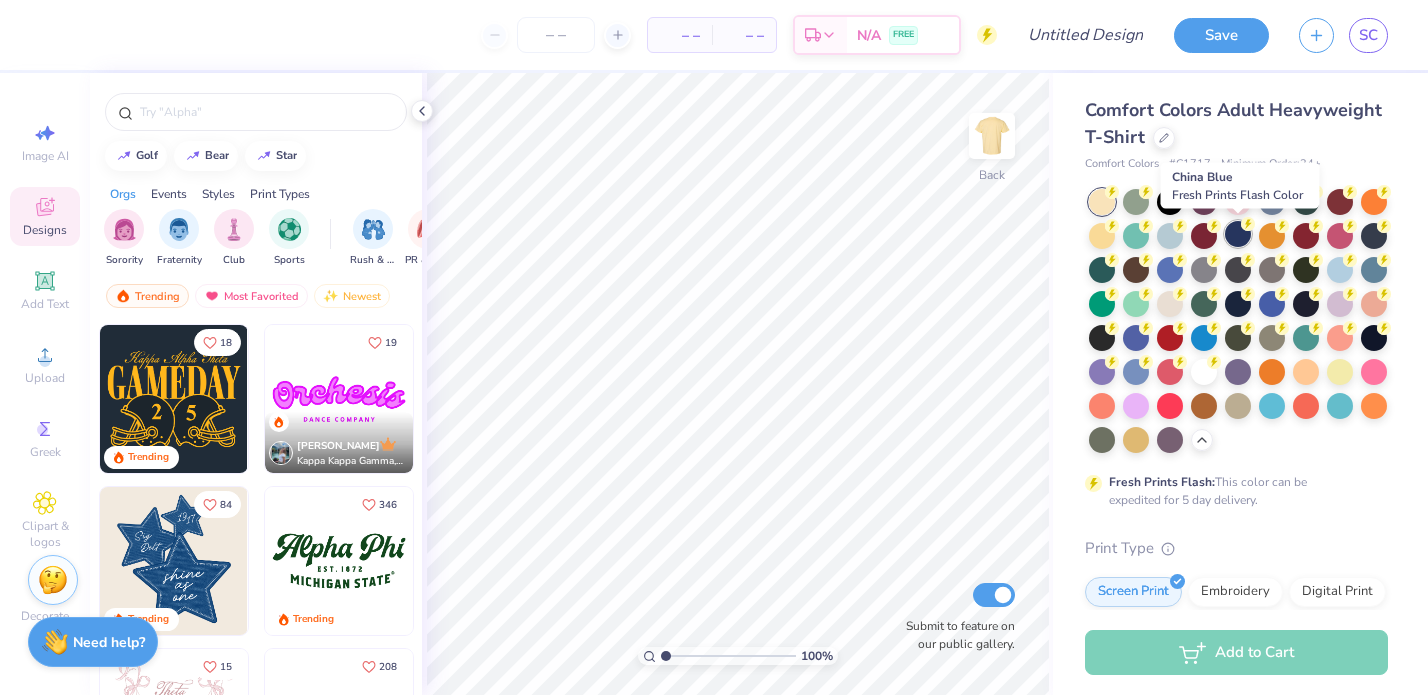 click at bounding box center (1238, 234) 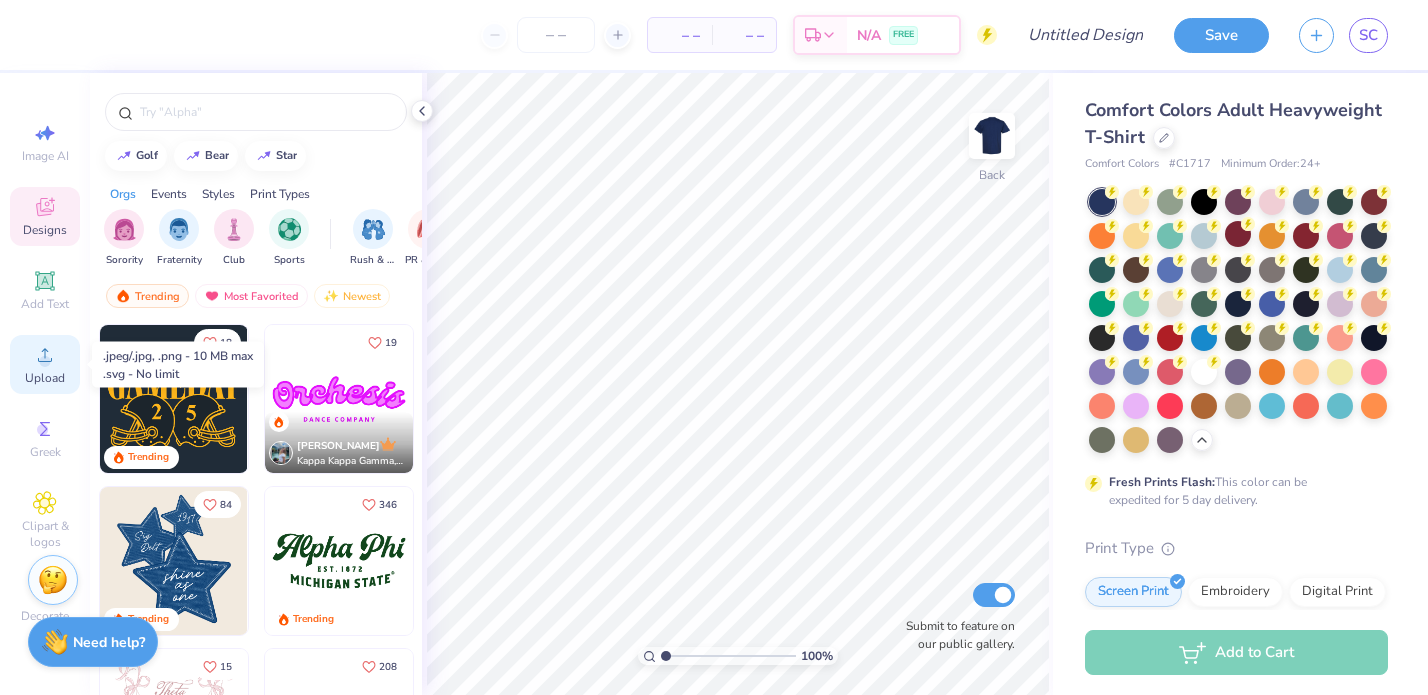 click on "Upload" at bounding box center [45, 378] 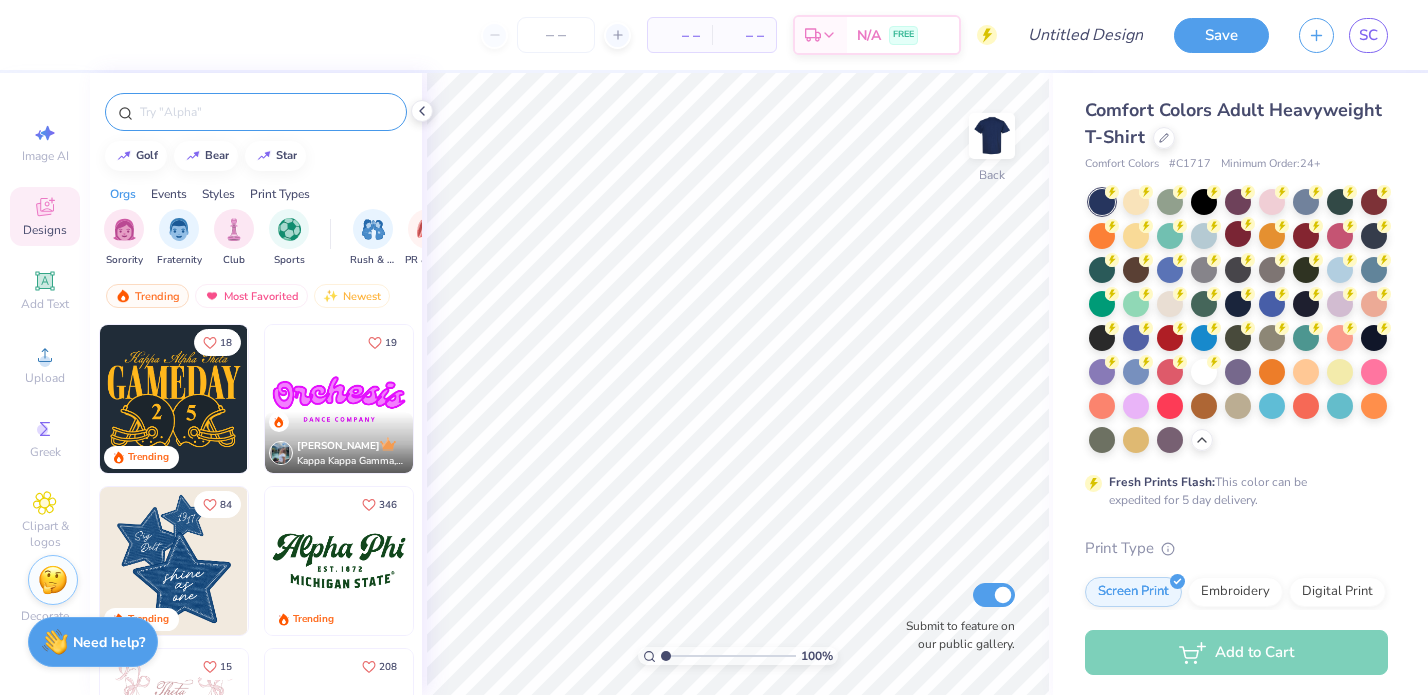 click at bounding box center (266, 112) 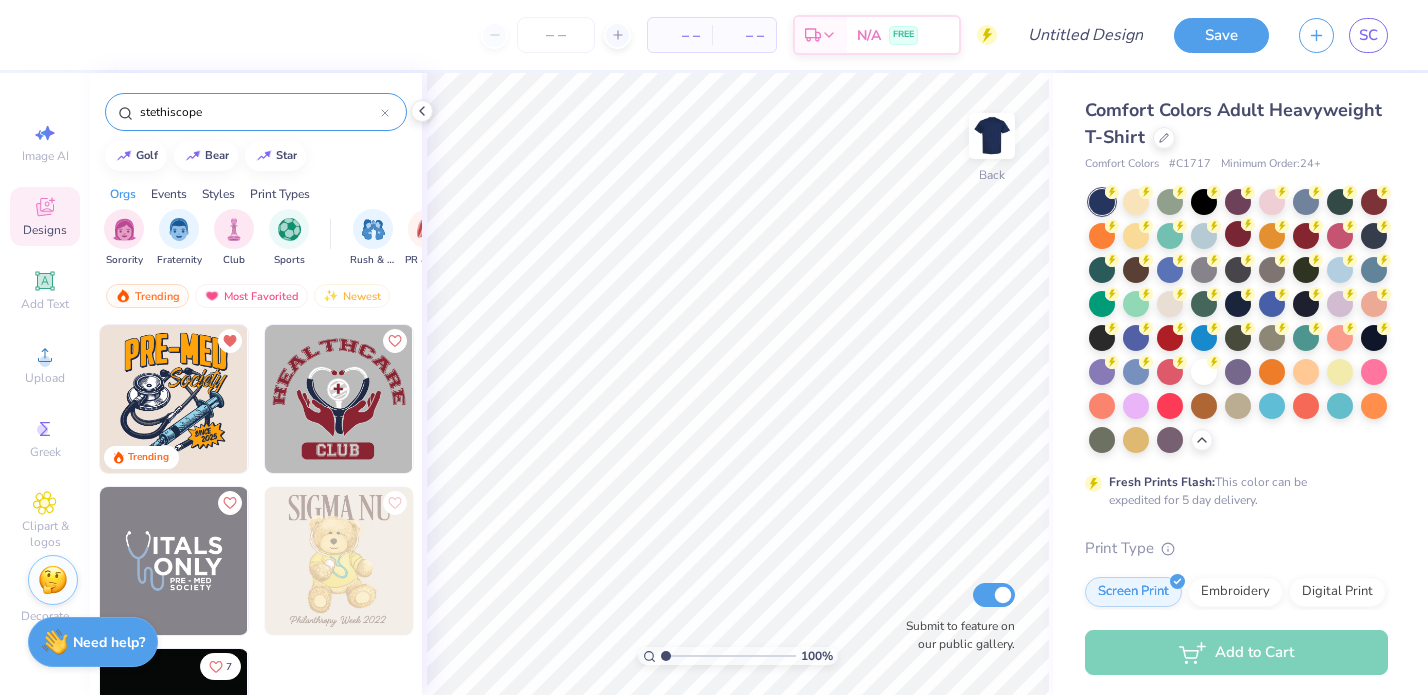 type on "stethiscope" 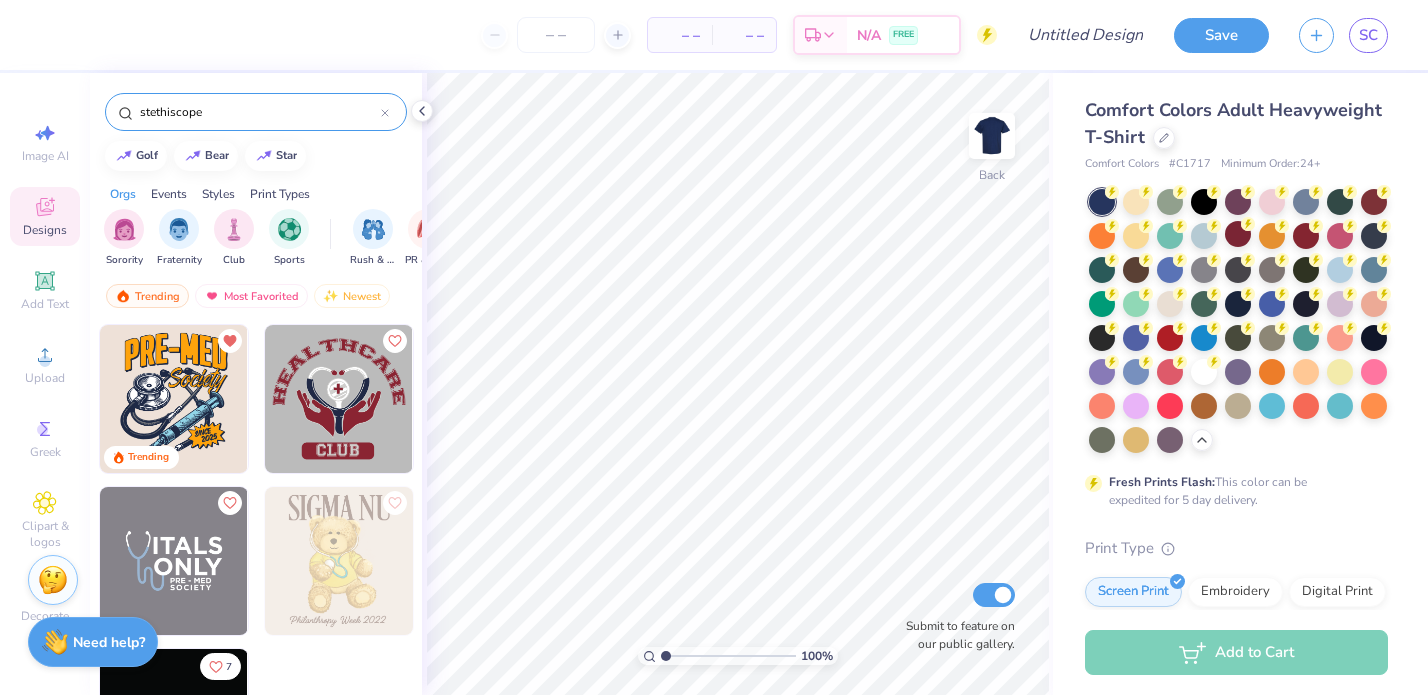 scroll, scrollTop: 40, scrollLeft: 0, axis: vertical 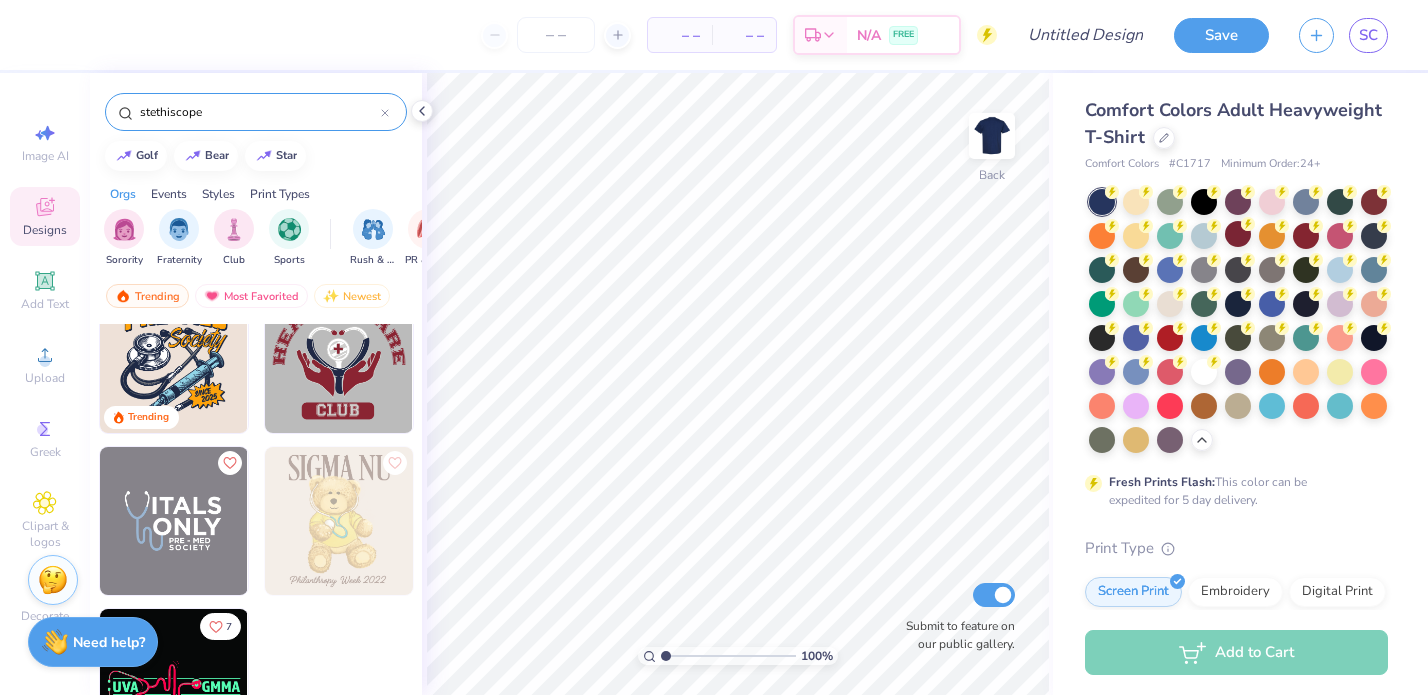 click at bounding box center [25, 521] 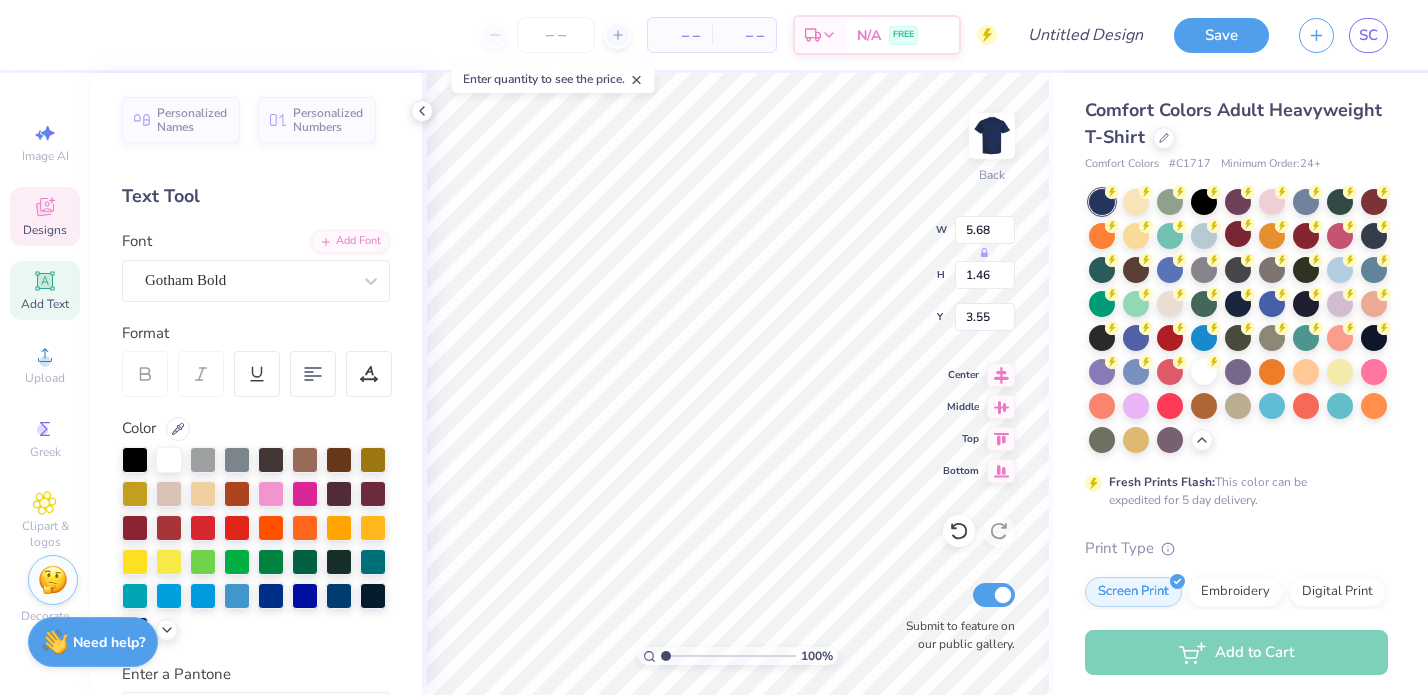 type on "I" 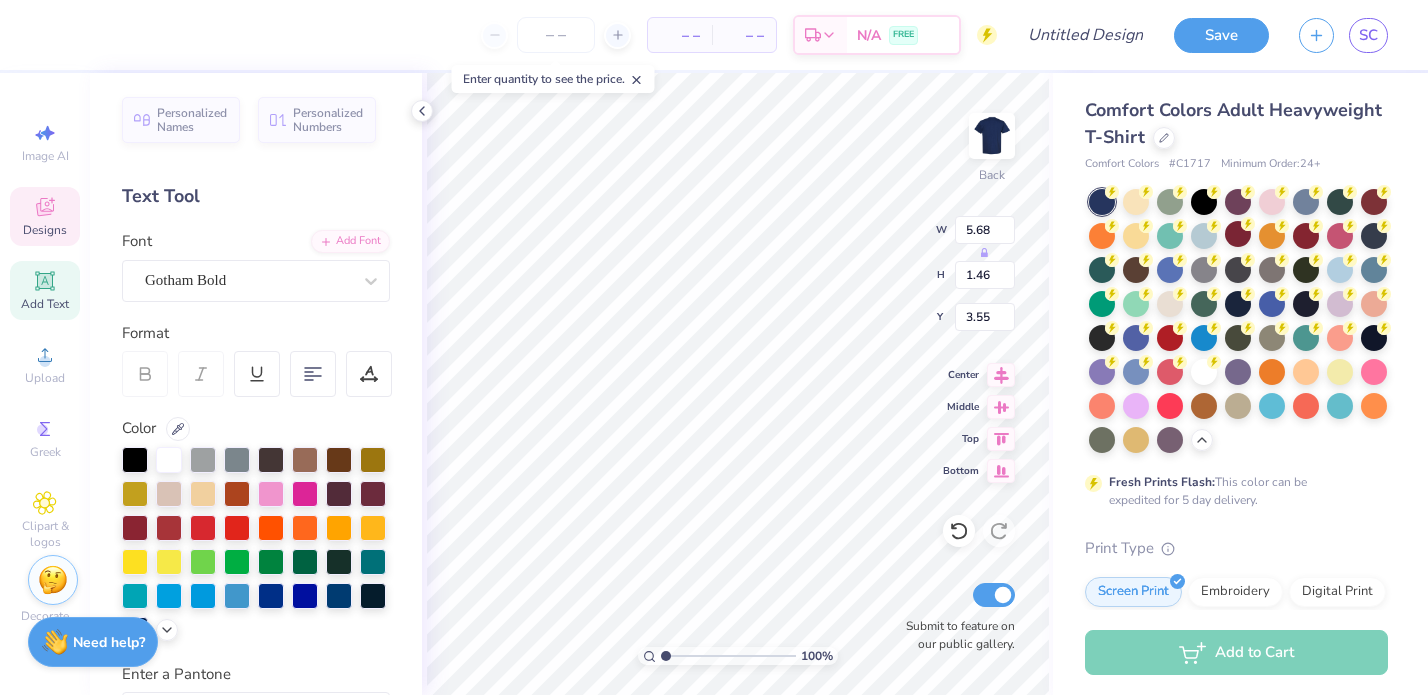scroll, scrollTop: 1, scrollLeft: 0, axis: vertical 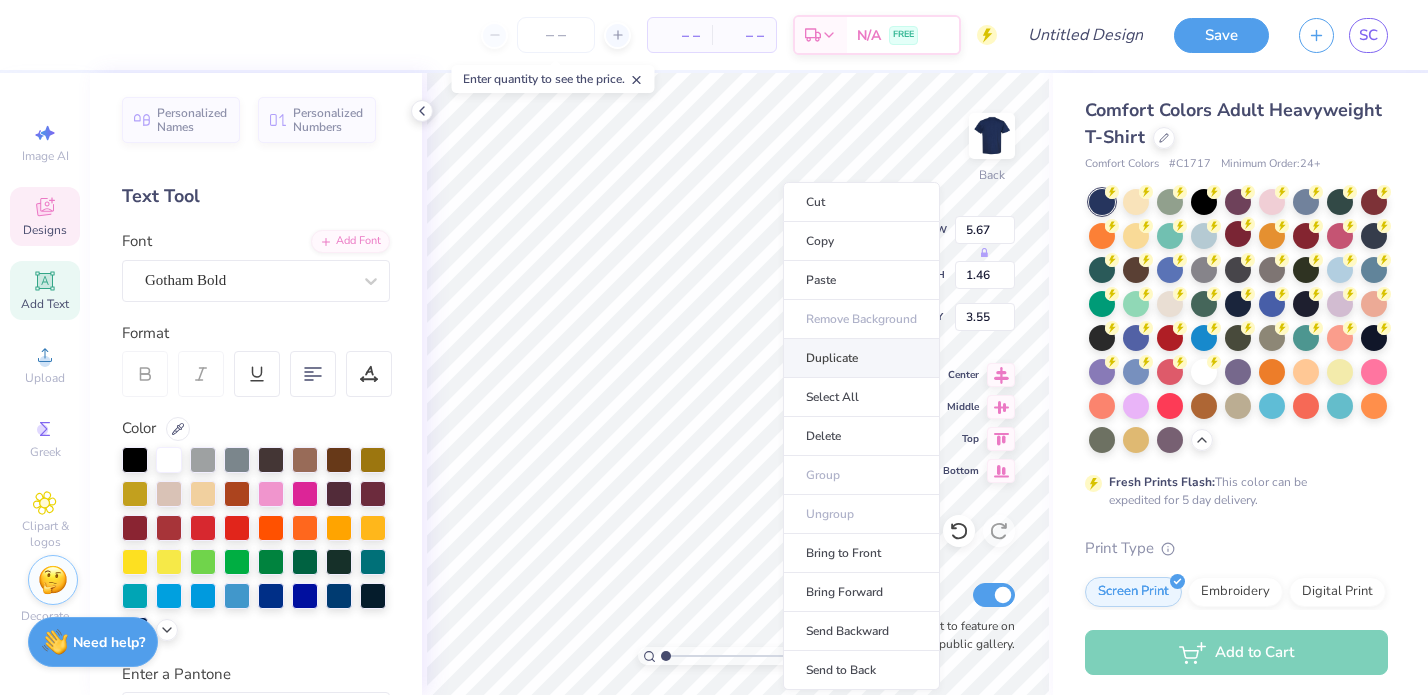 click on "Duplicate" at bounding box center (861, 358) 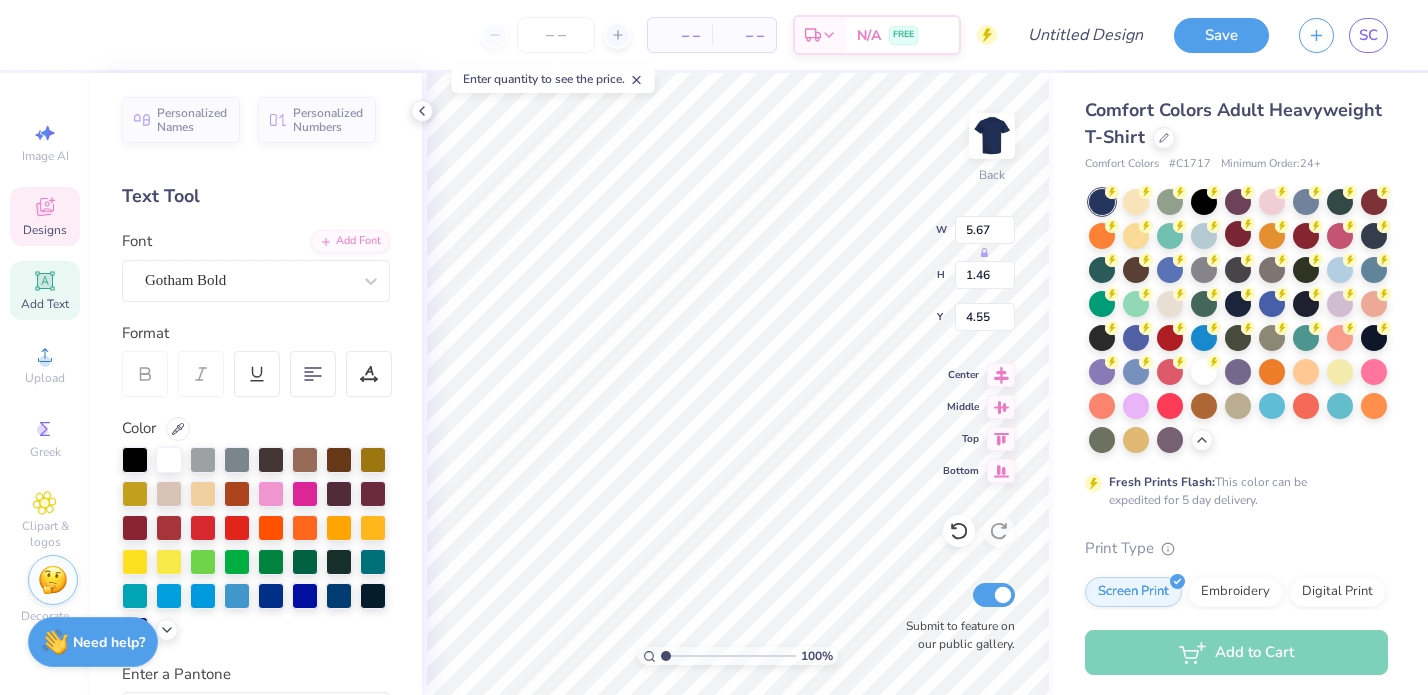 type on "4.65" 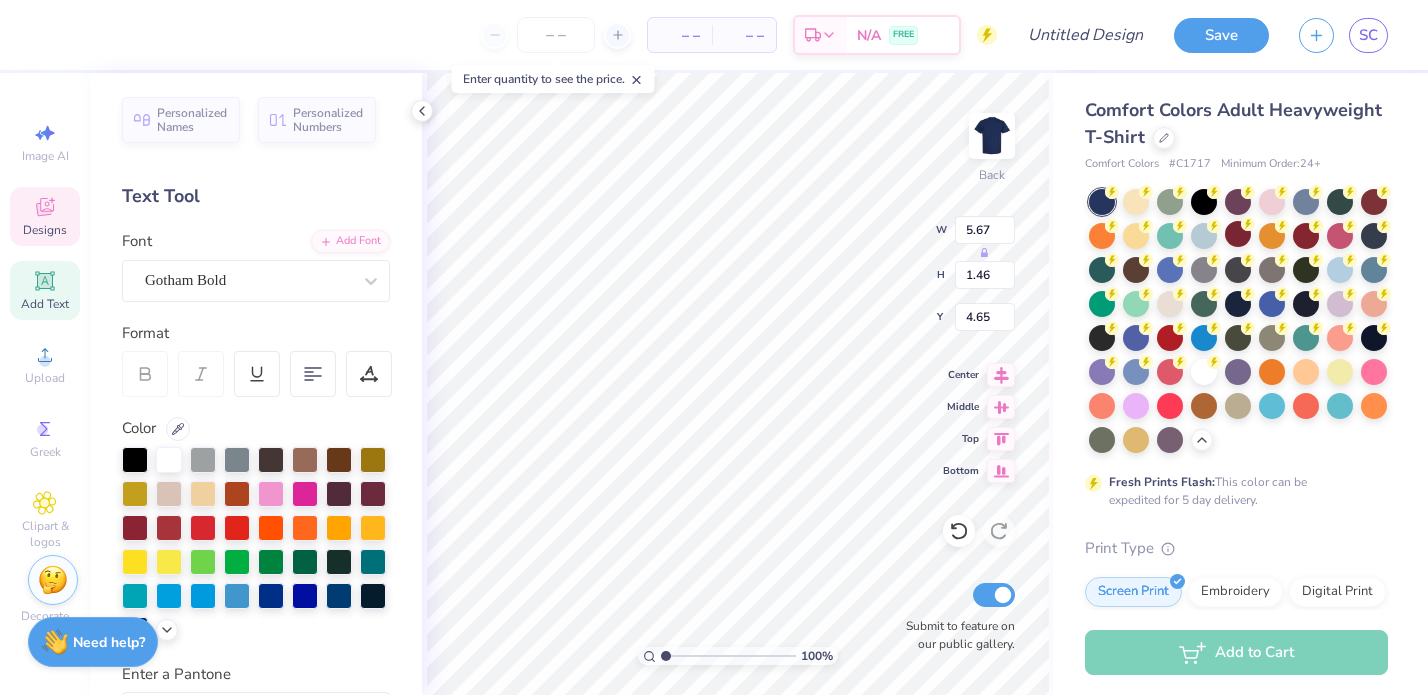 scroll, scrollTop: 0, scrollLeft: 0, axis: both 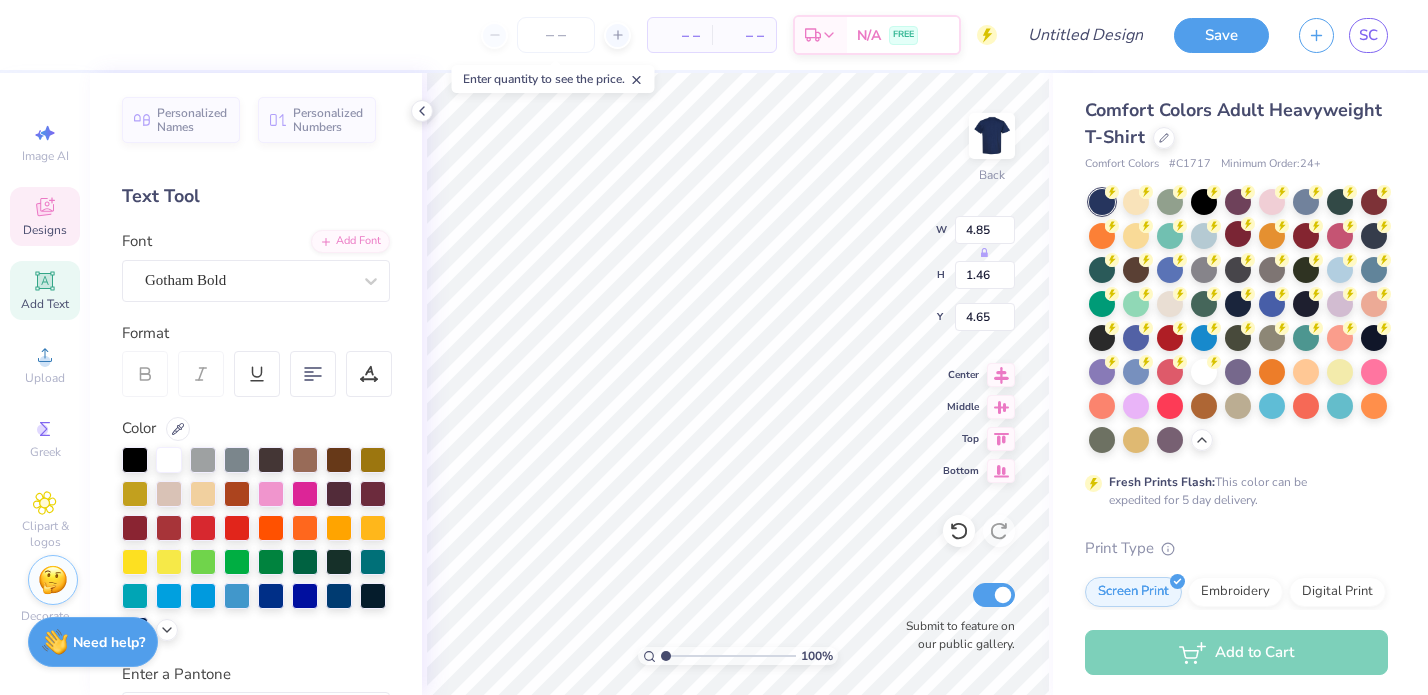 type on "5.38" 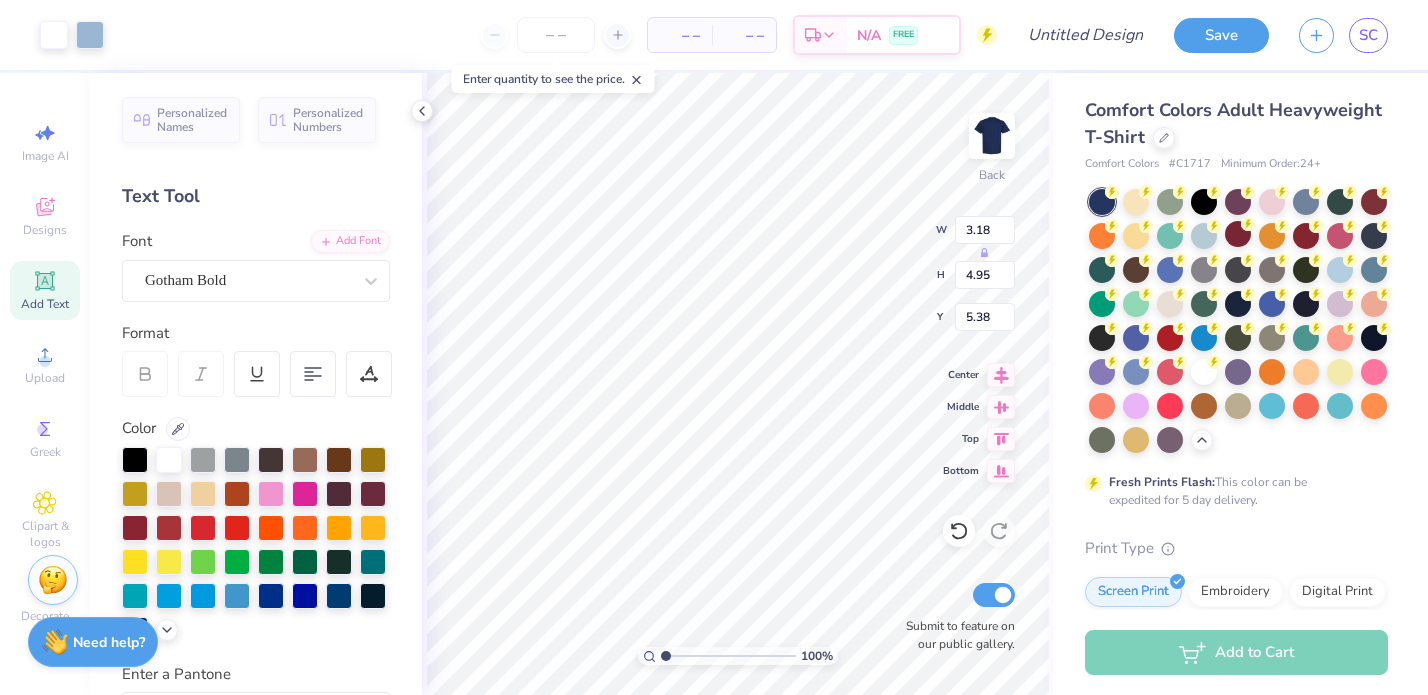 type on "5.38" 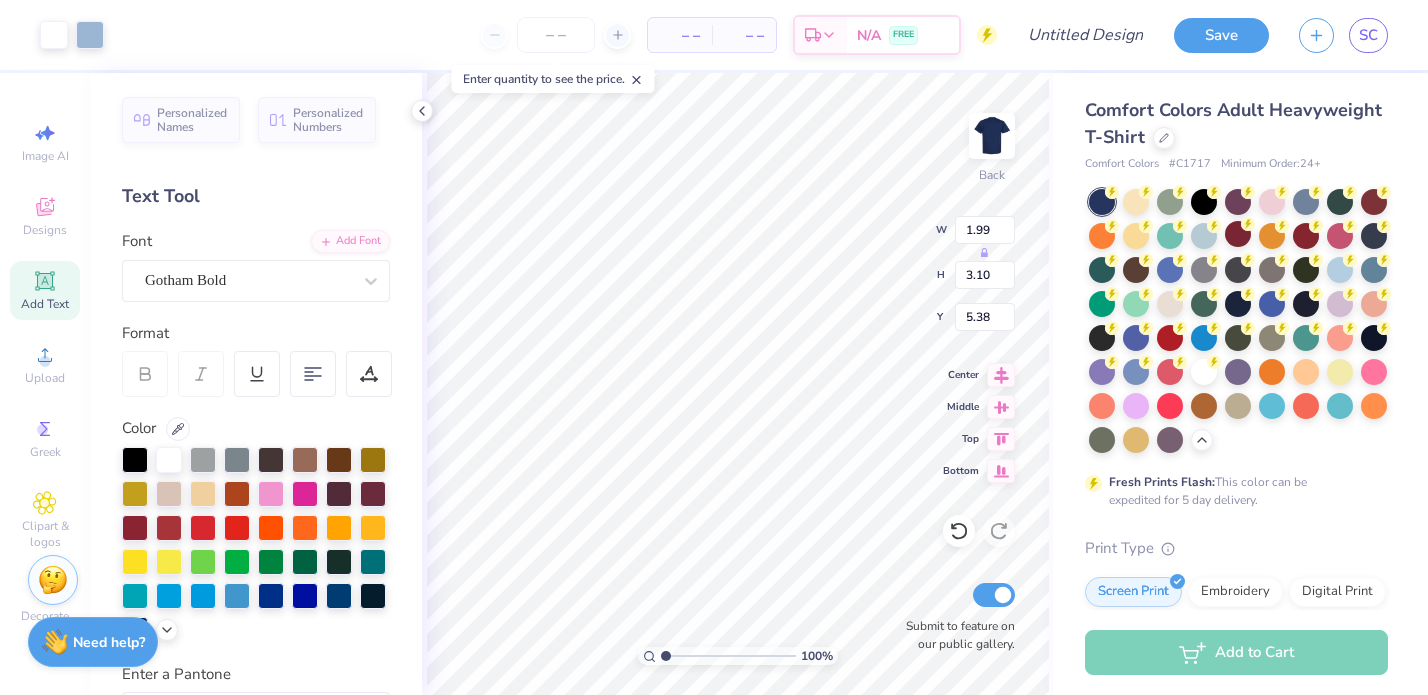 type on "1.99" 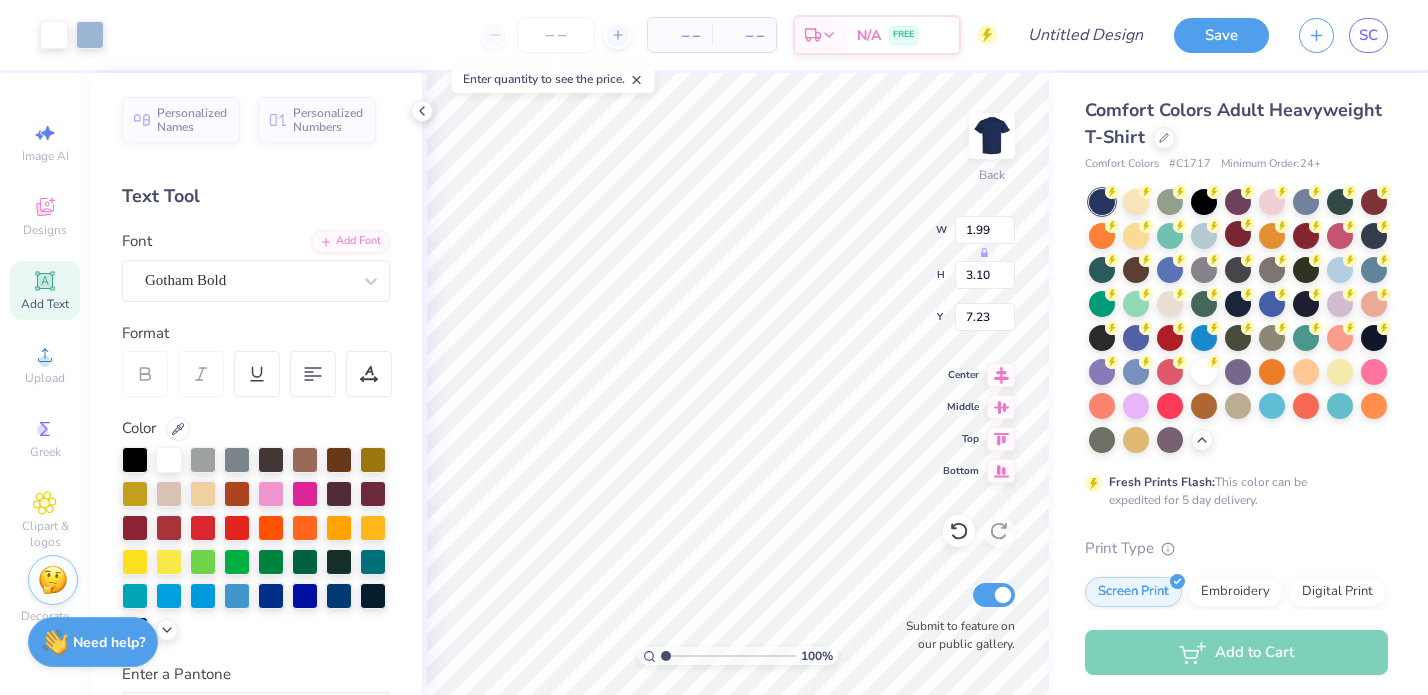 type on "5.38" 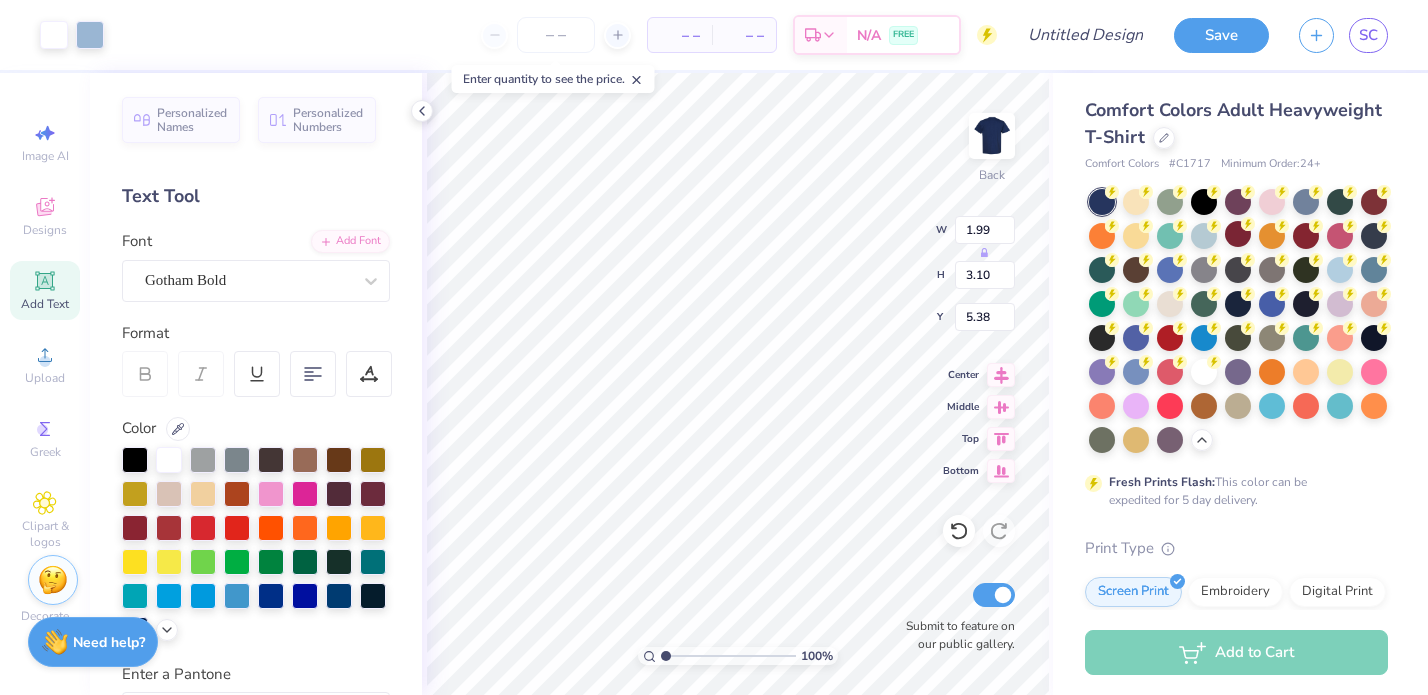 type on "1.87" 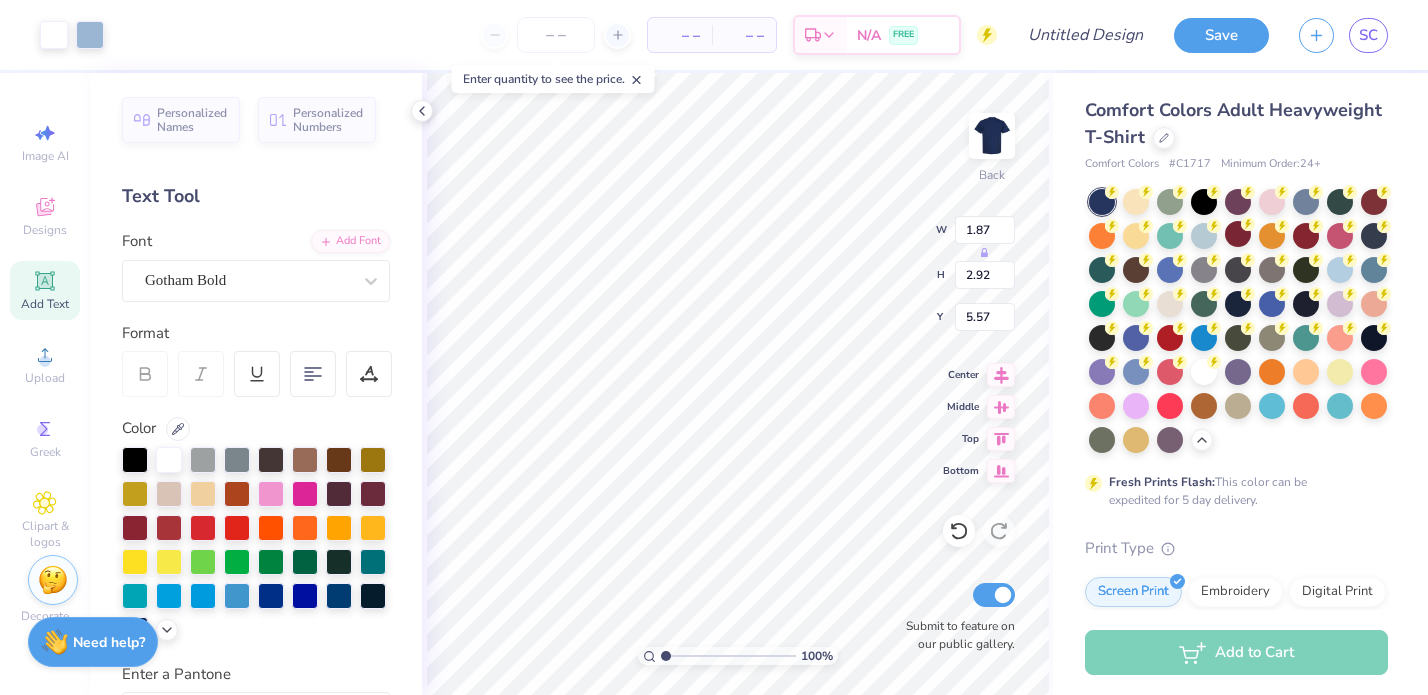 type on "5.39" 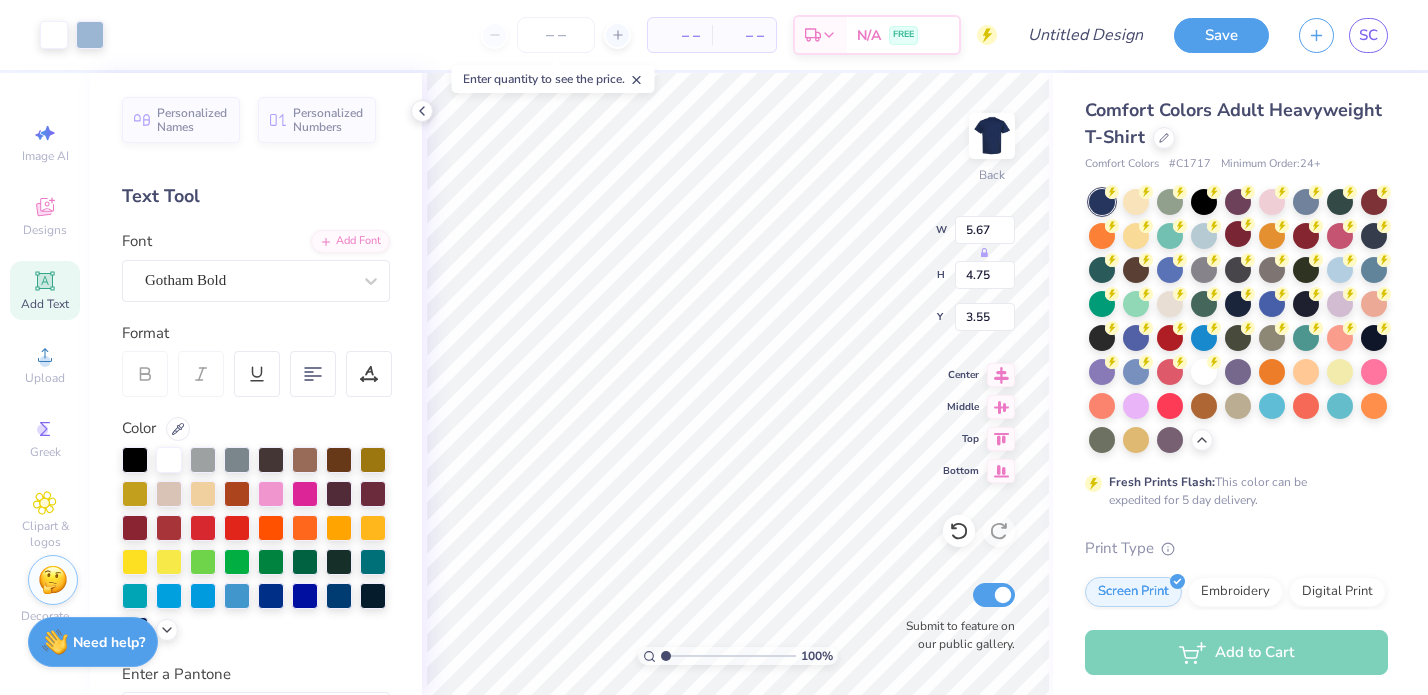 type on "3.00" 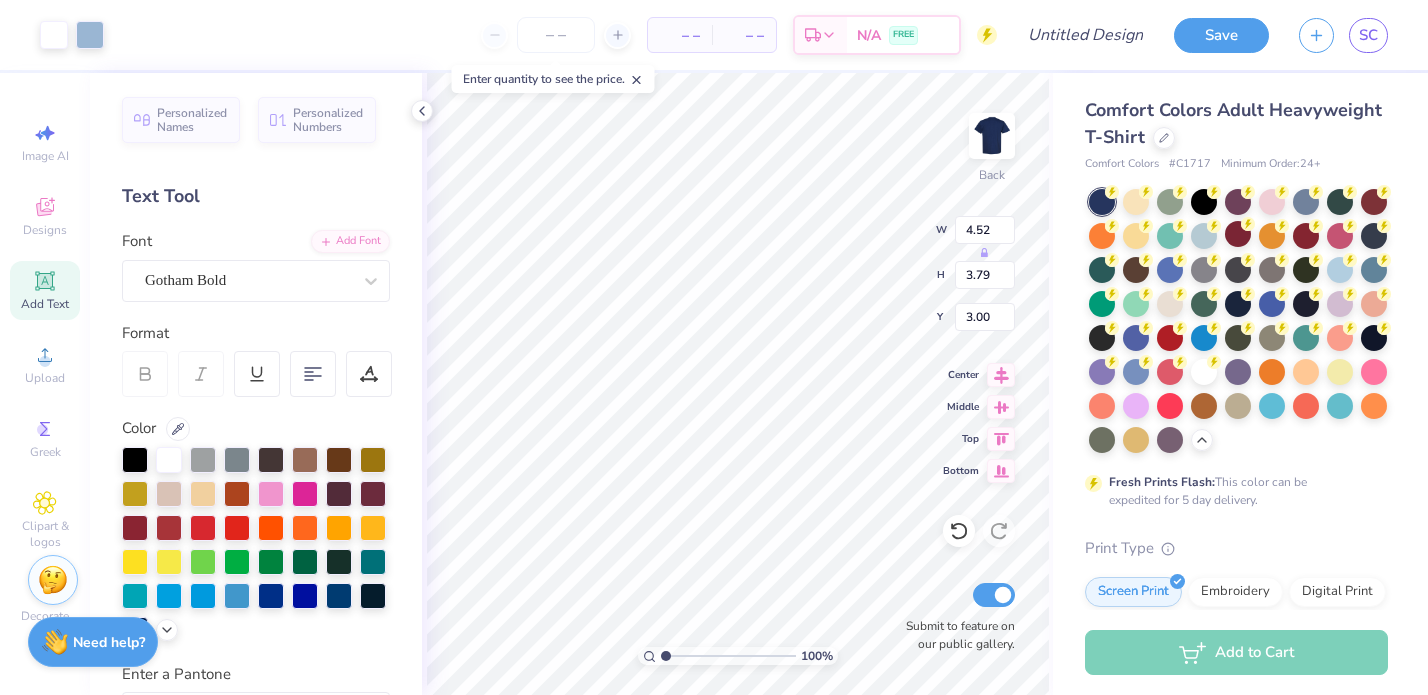 type on "4.52" 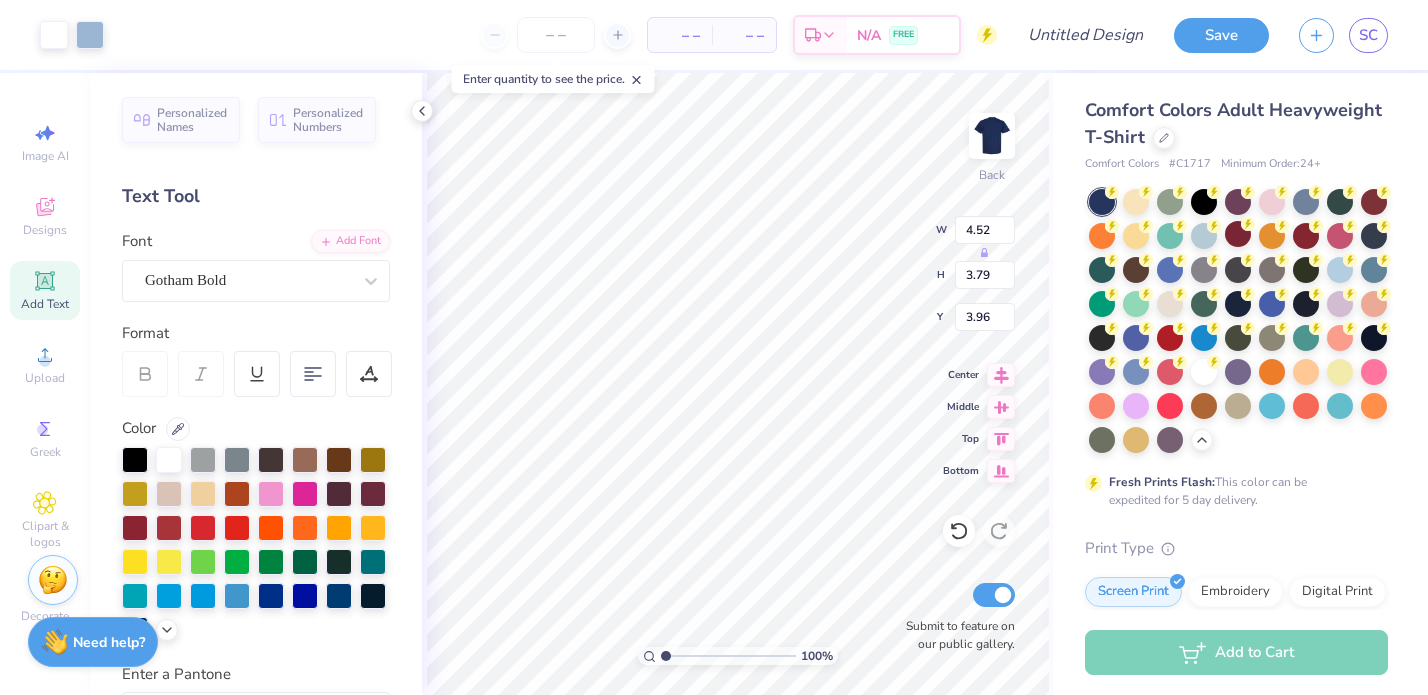 type on "3.00" 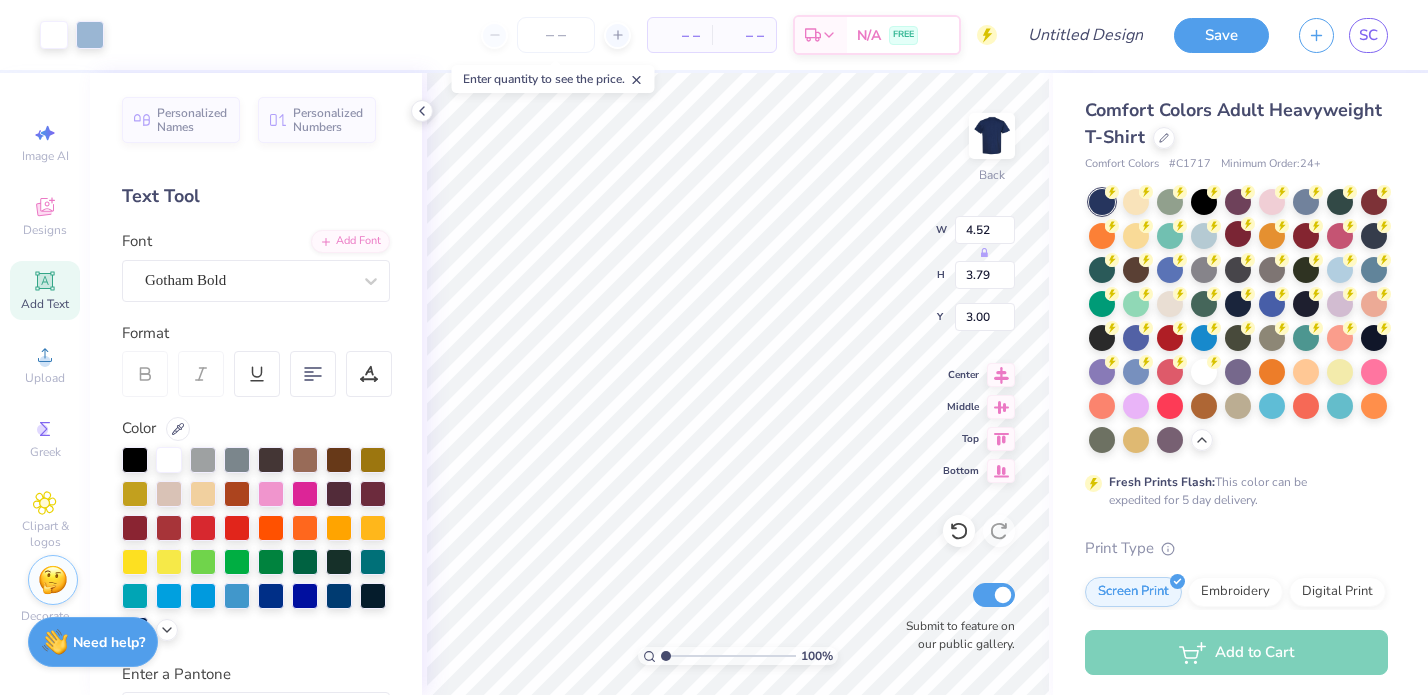 type on "5.22" 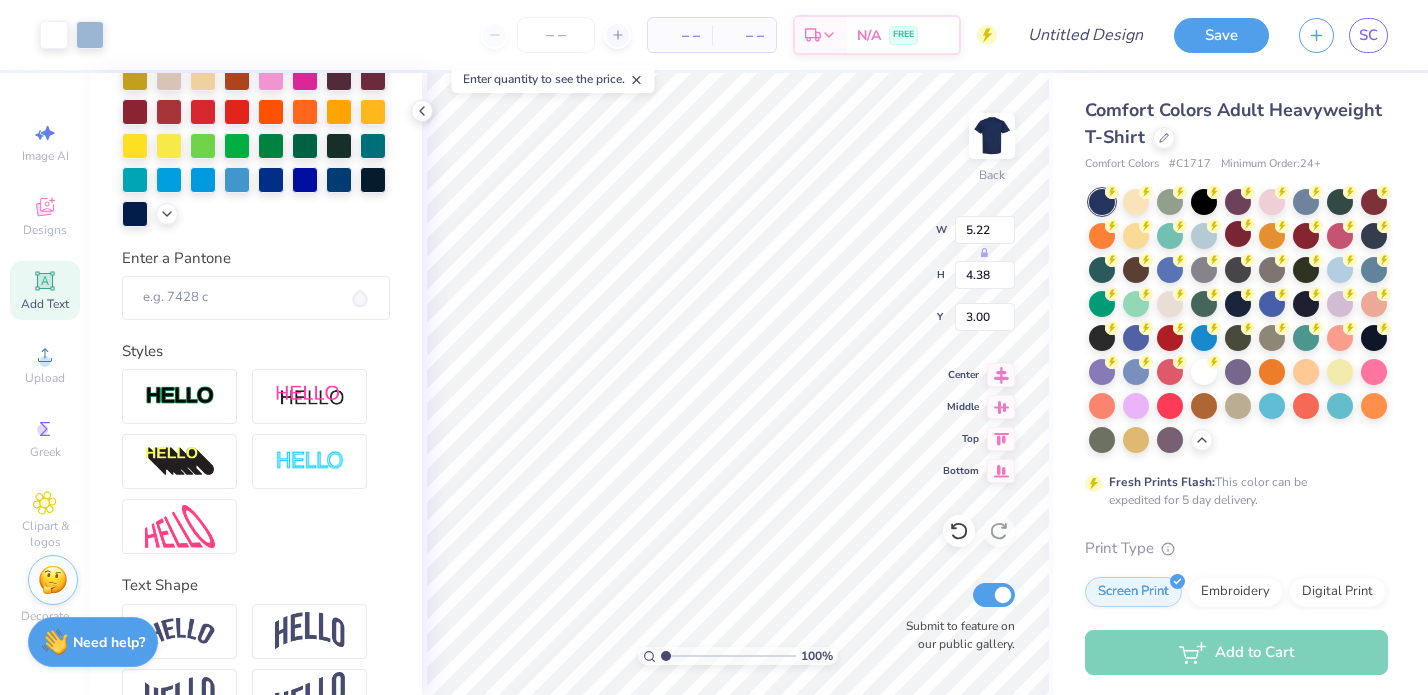 scroll, scrollTop: 468, scrollLeft: 0, axis: vertical 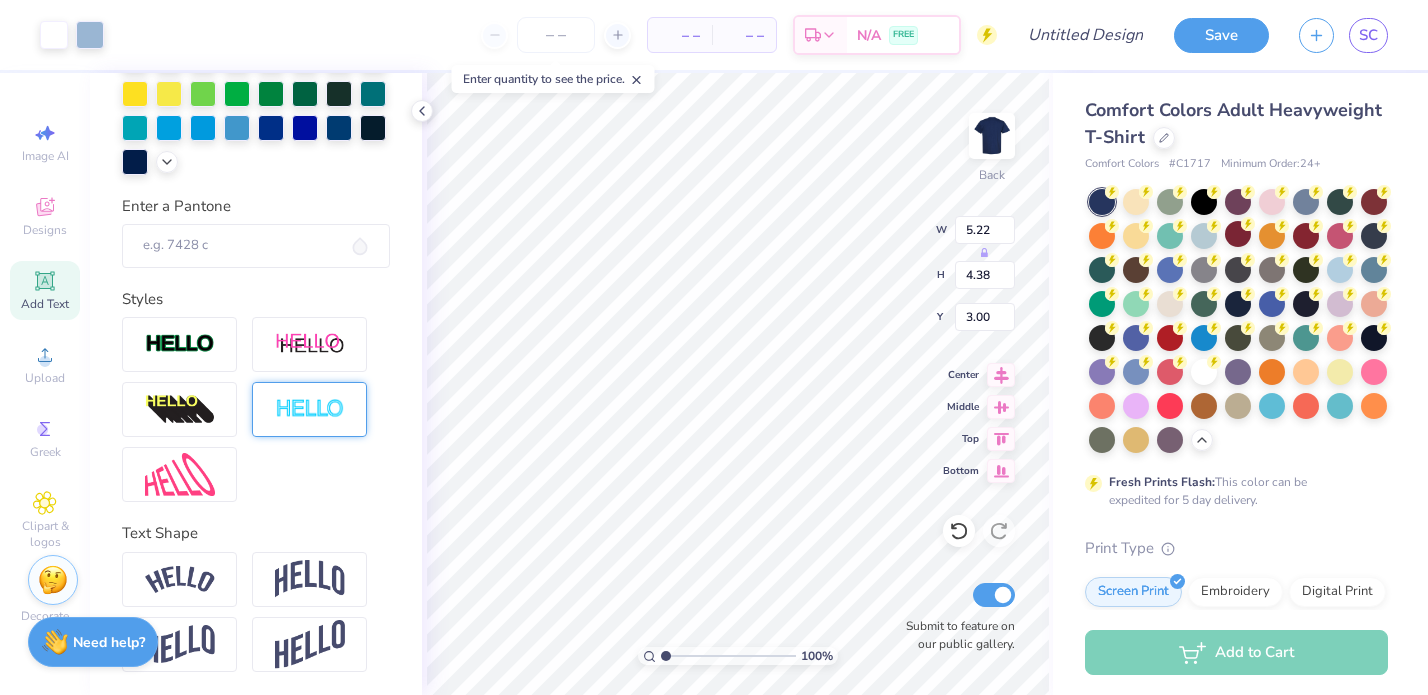 click at bounding box center [310, 409] 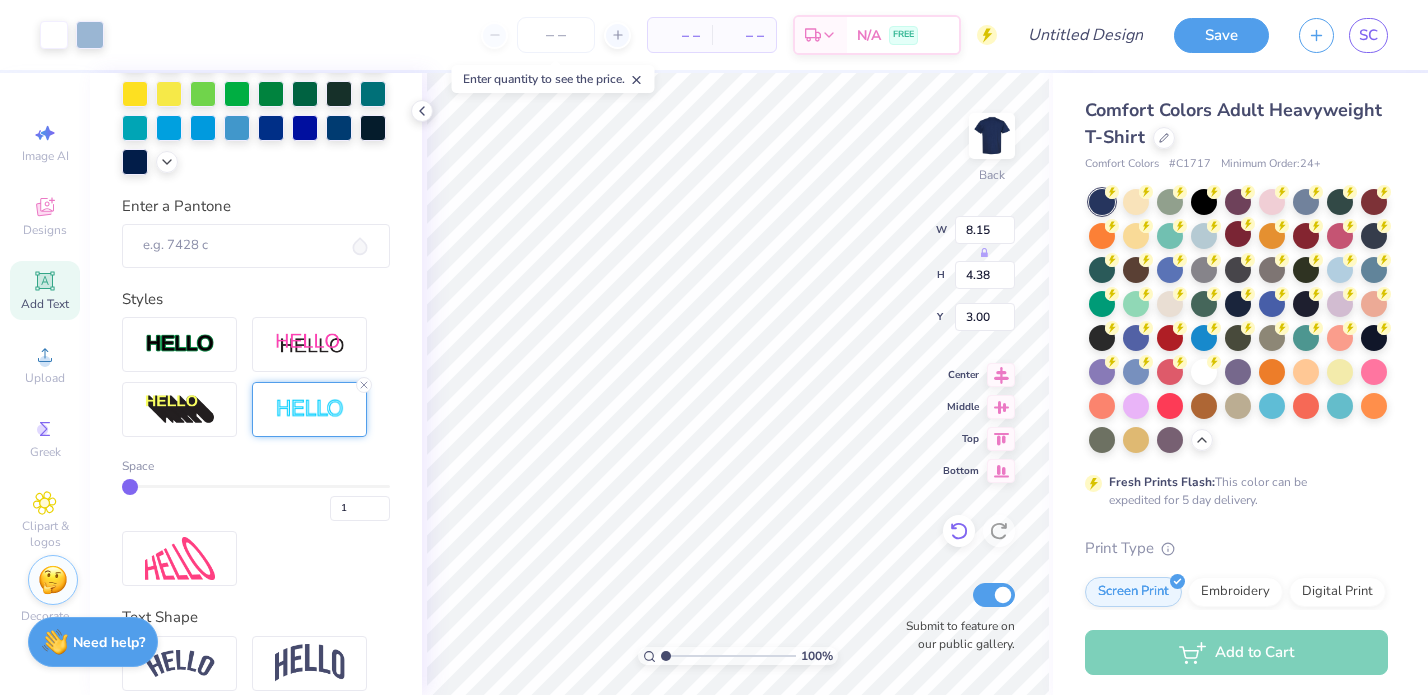 click 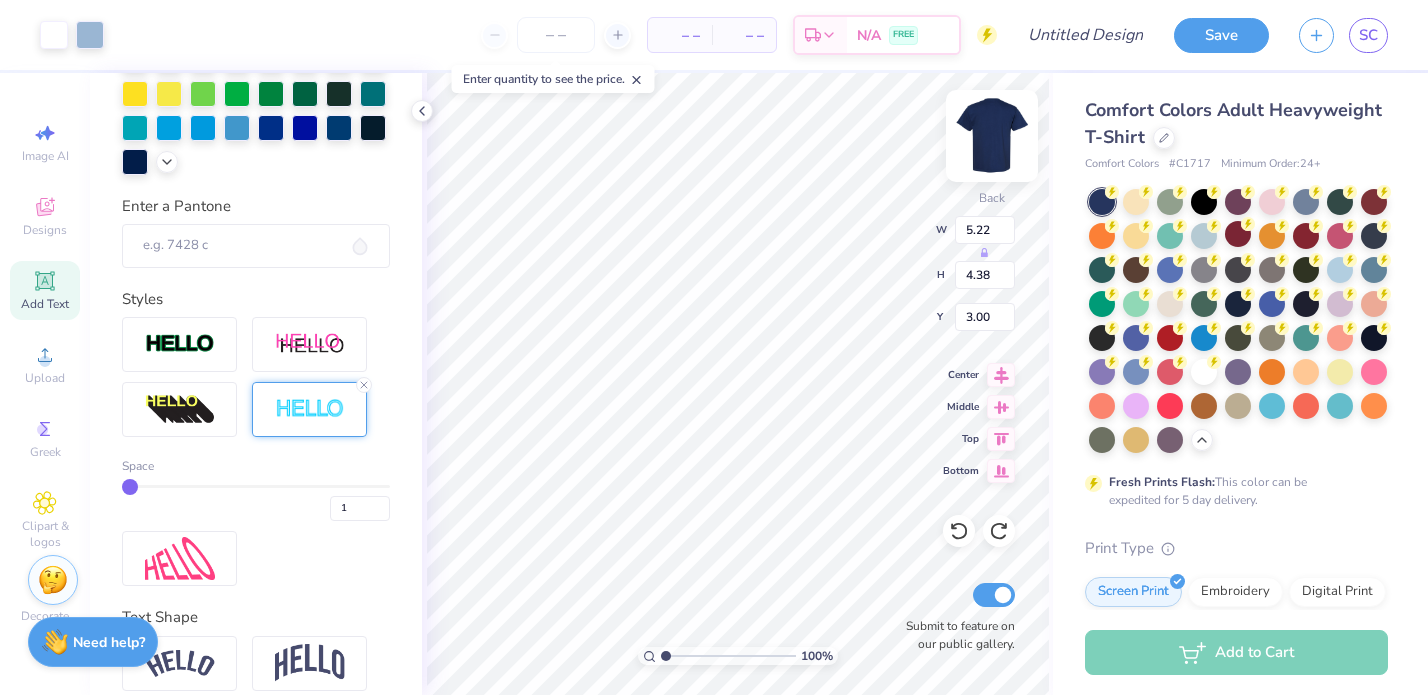 click at bounding box center [992, 136] 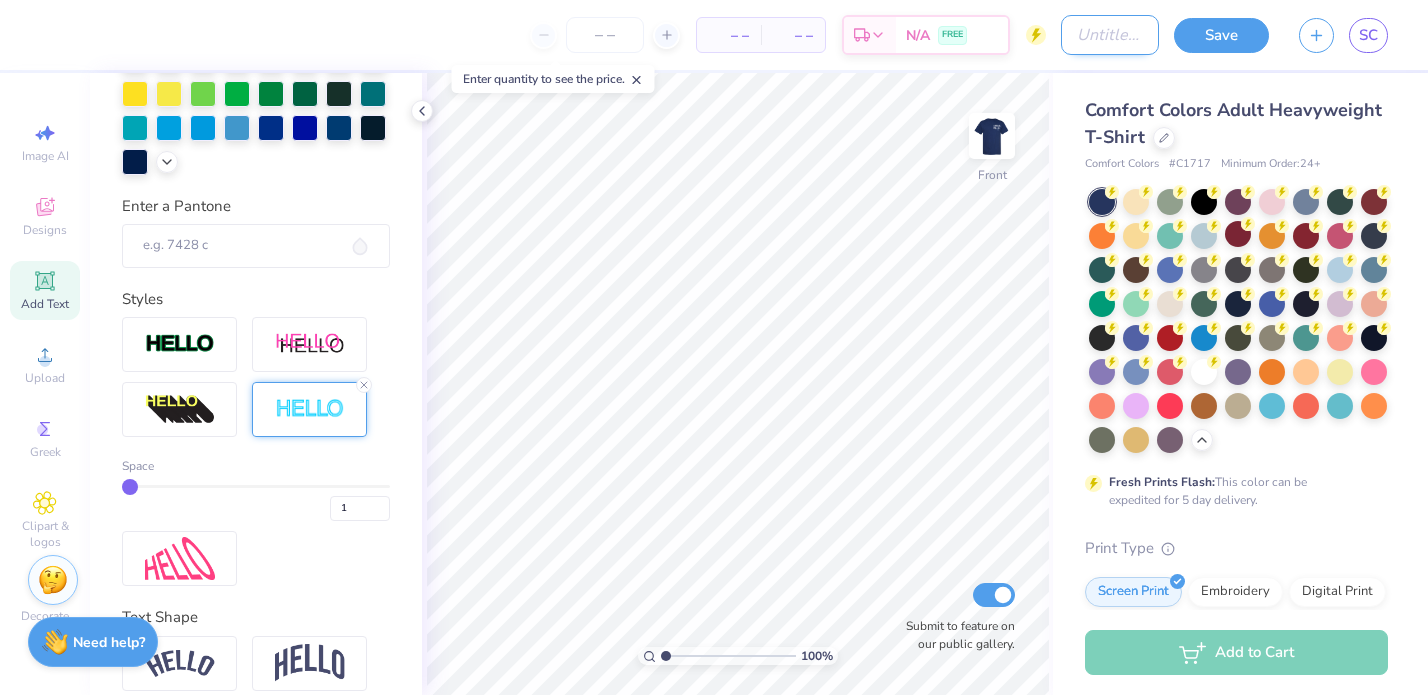 click on "Design Title" at bounding box center [1110, 35] 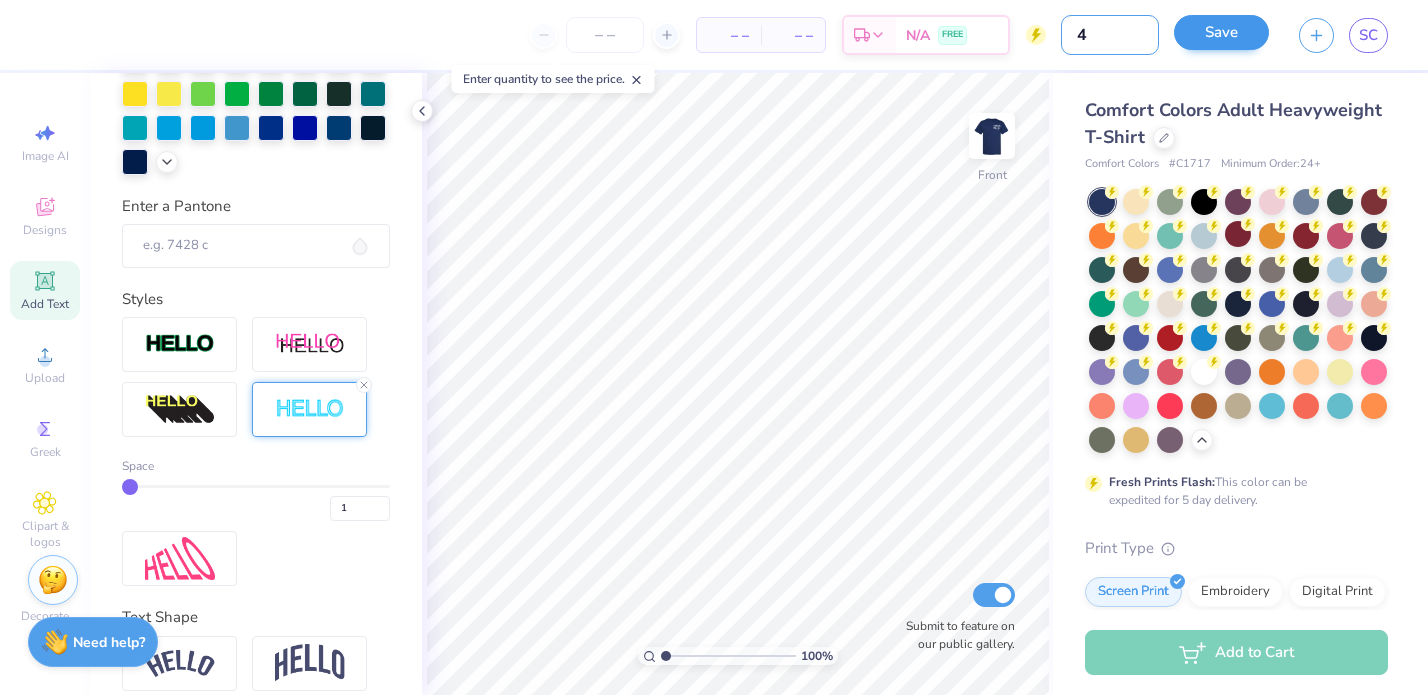type on "4" 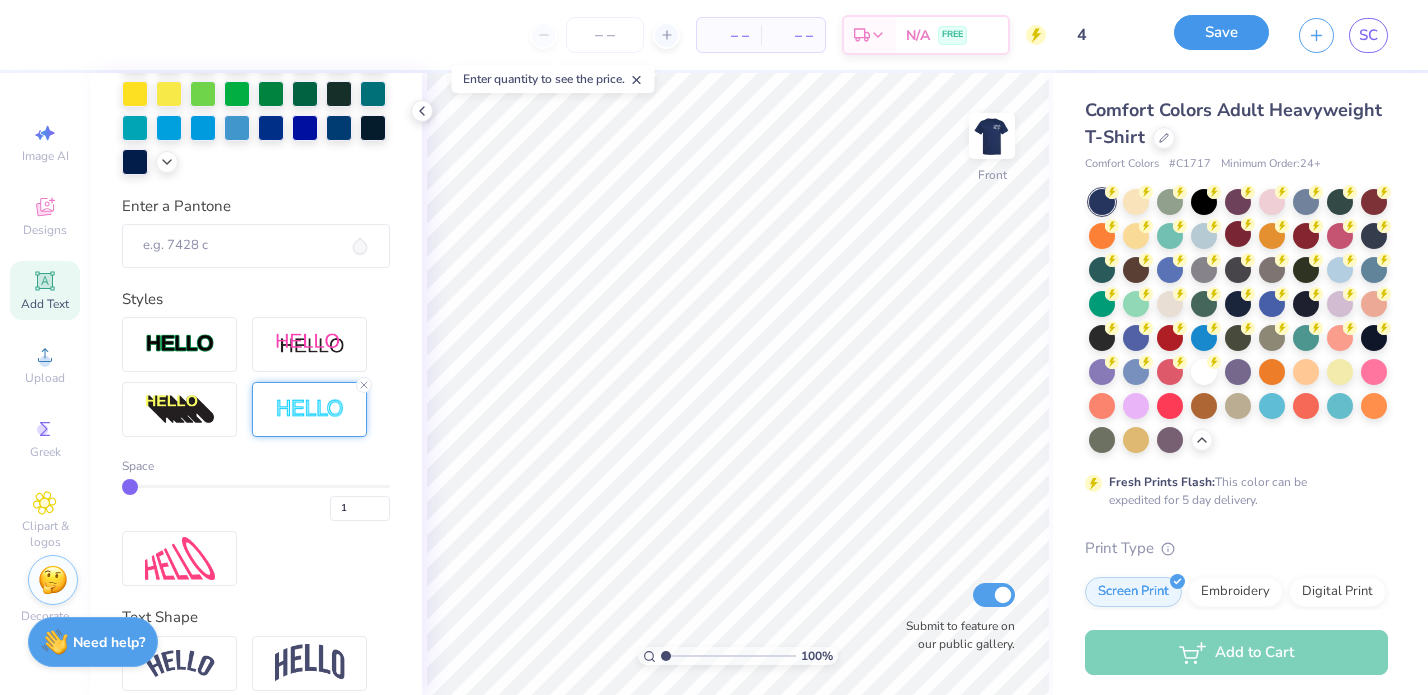 click on "Save" at bounding box center [1221, 32] 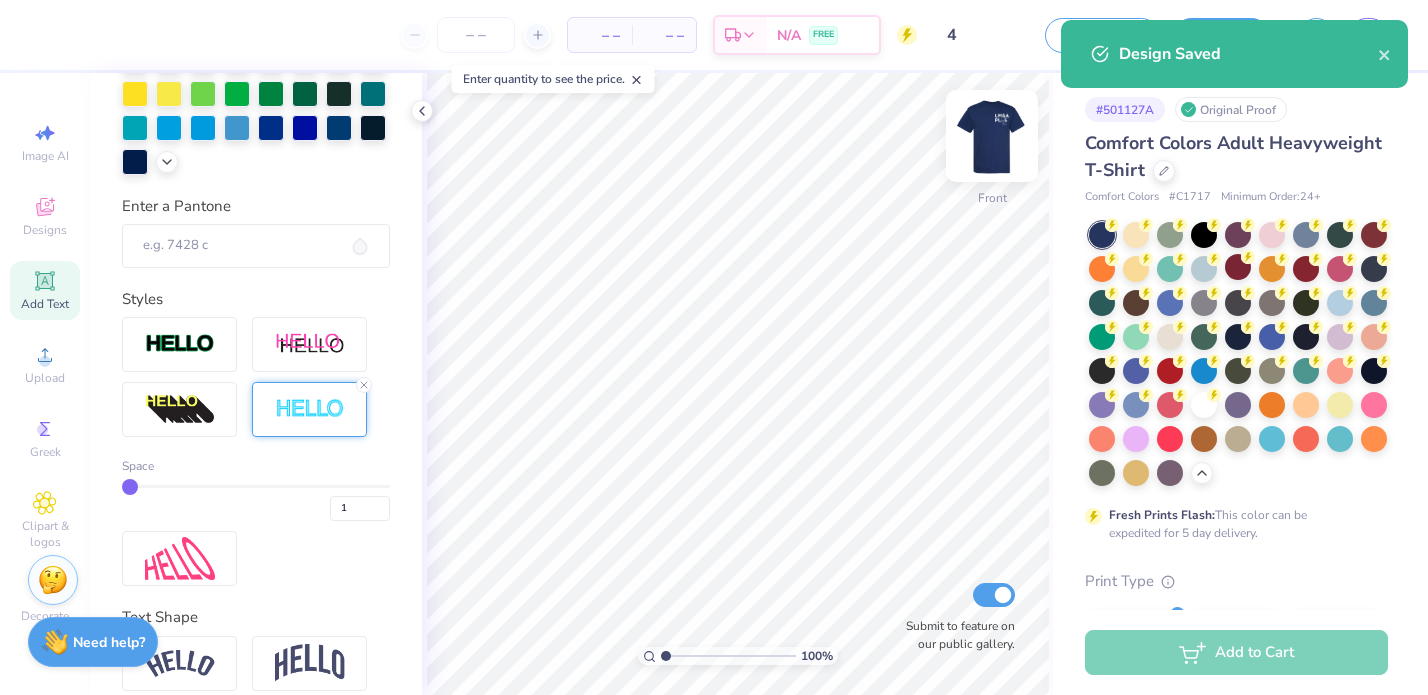 click at bounding box center [992, 136] 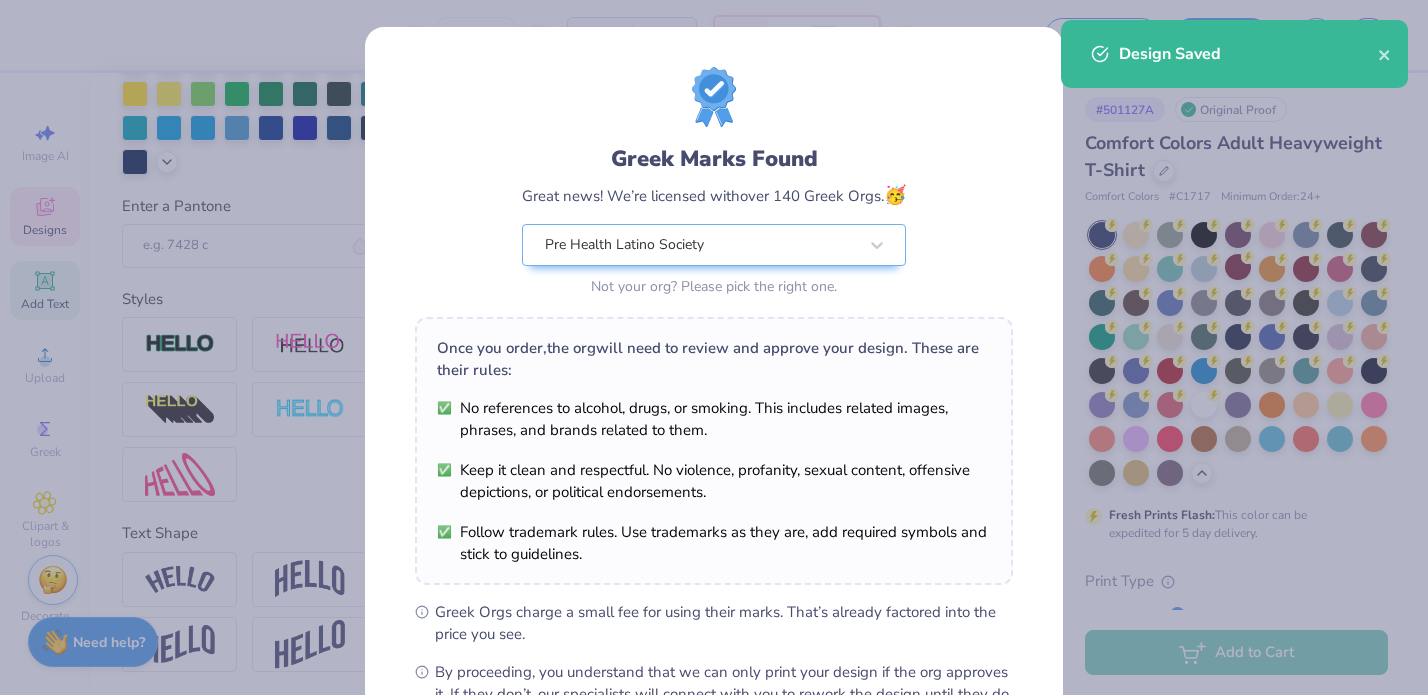 scroll, scrollTop: 241, scrollLeft: 0, axis: vertical 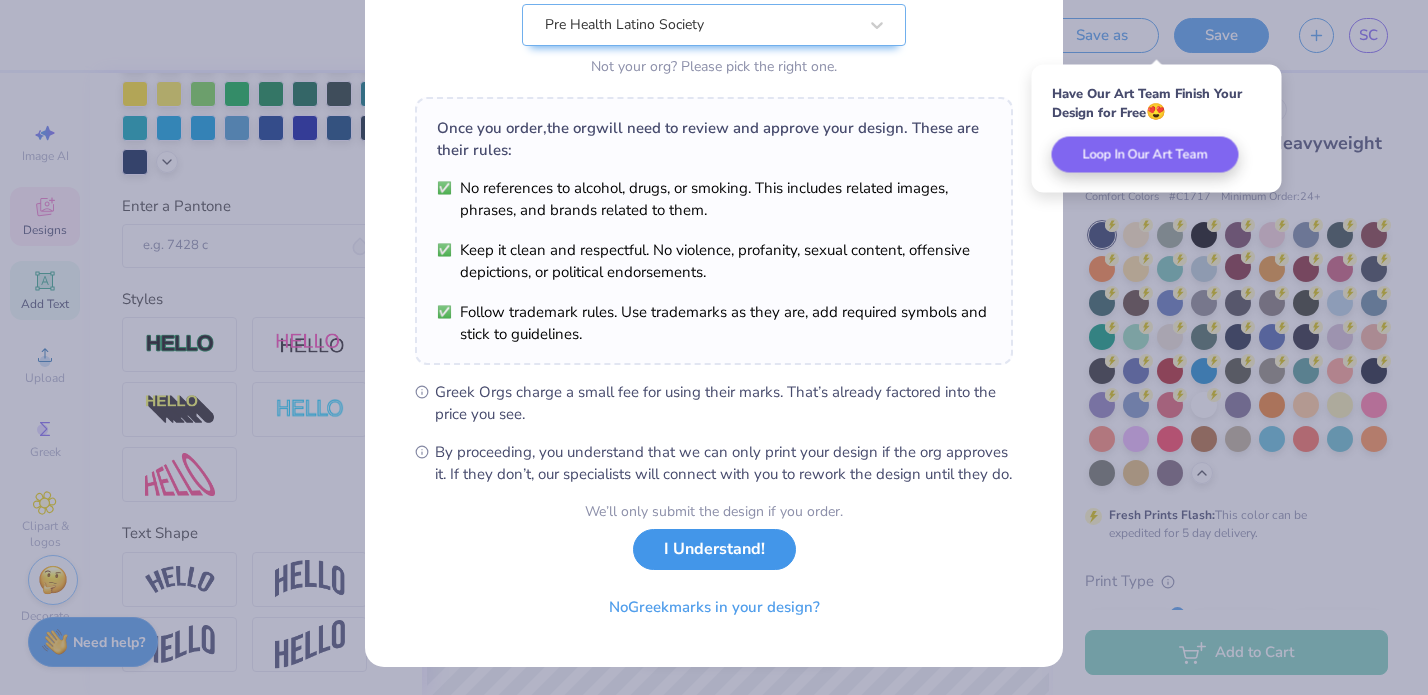 click on "I Understand!" at bounding box center [714, 549] 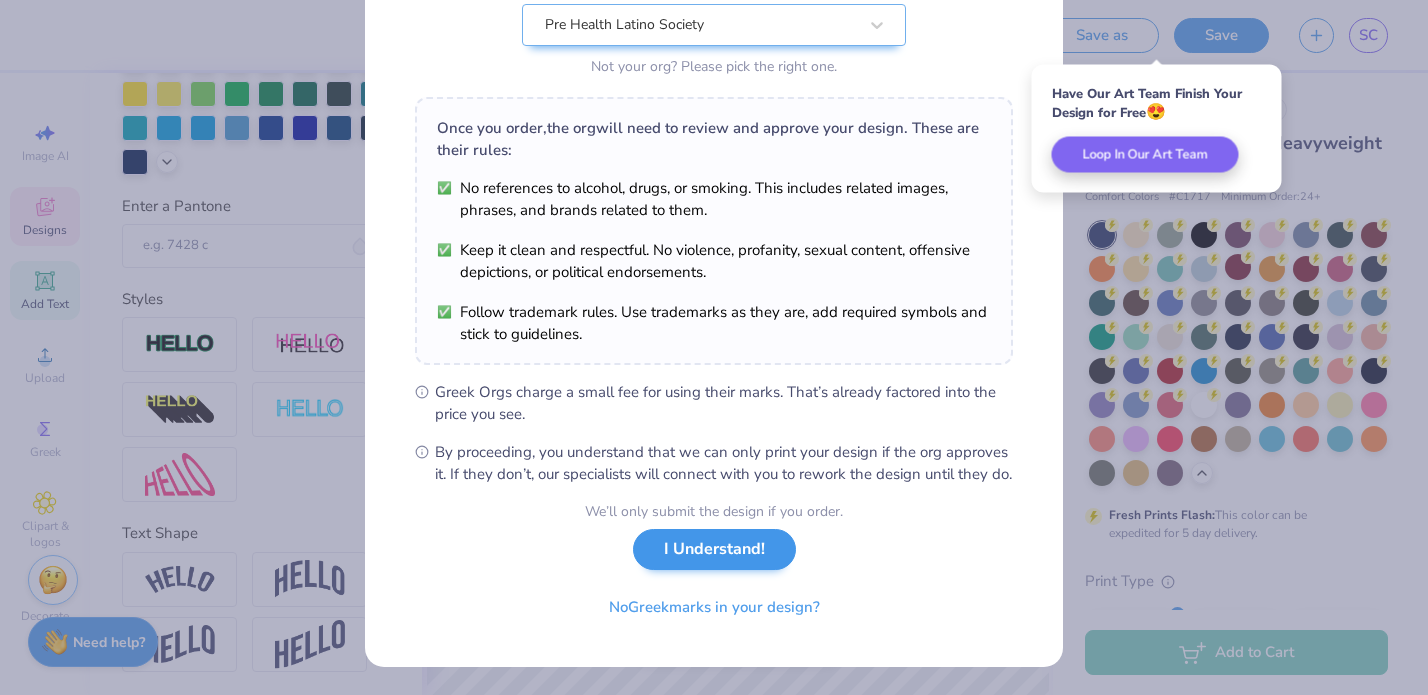 scroll, scrollTop: 0, scrollLeft: 0, axis: both 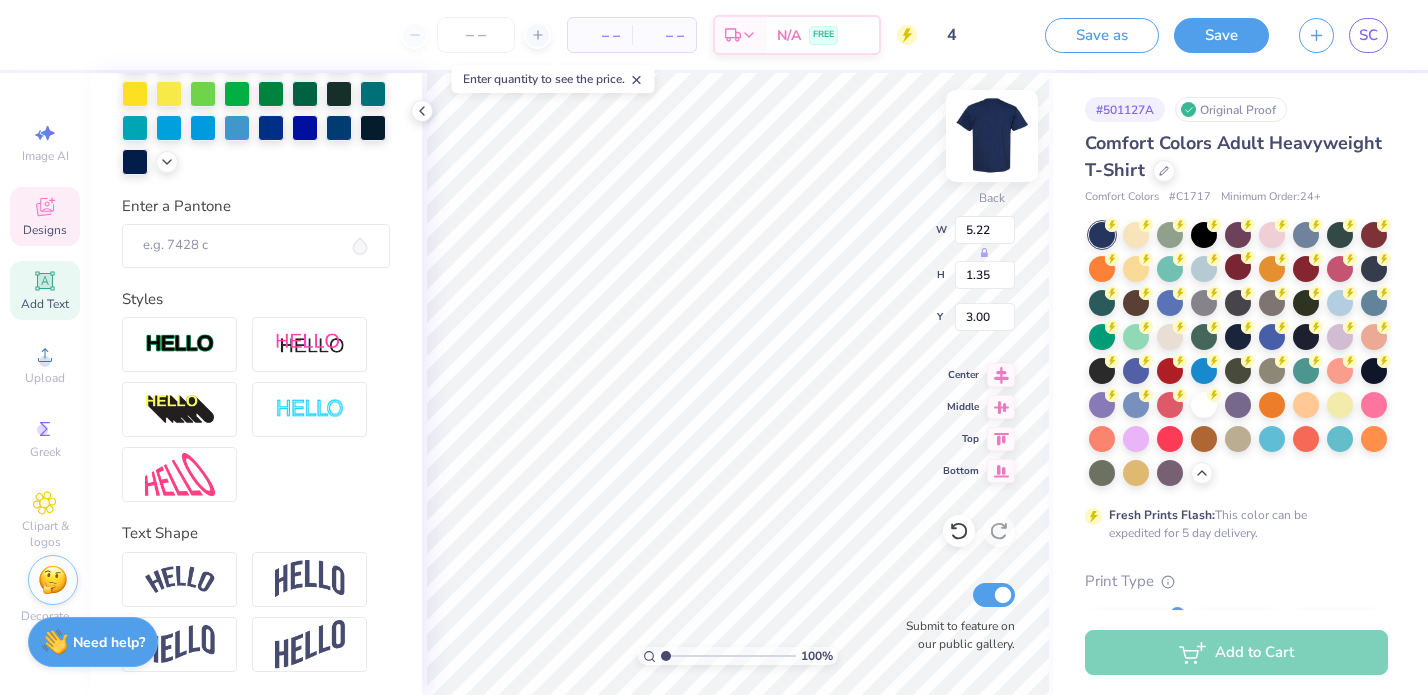 click at bounding box center (992, 136) 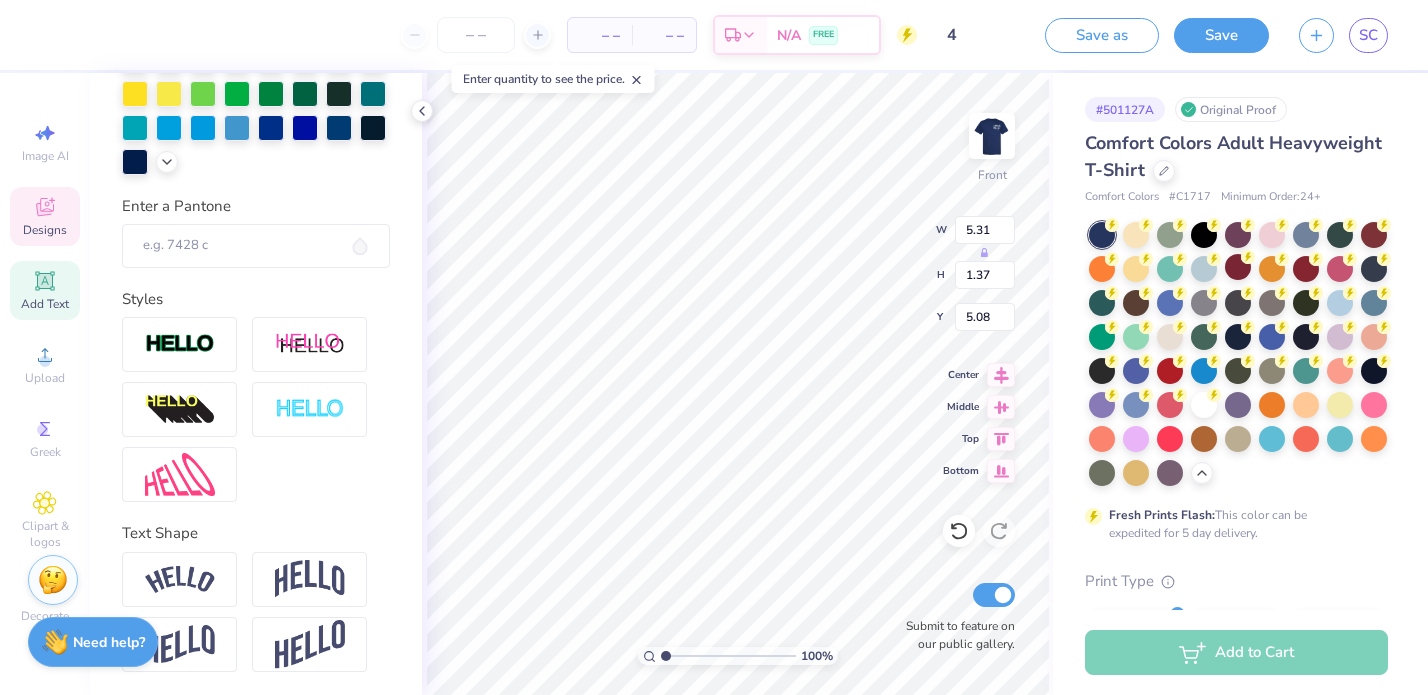 type on "5.11" 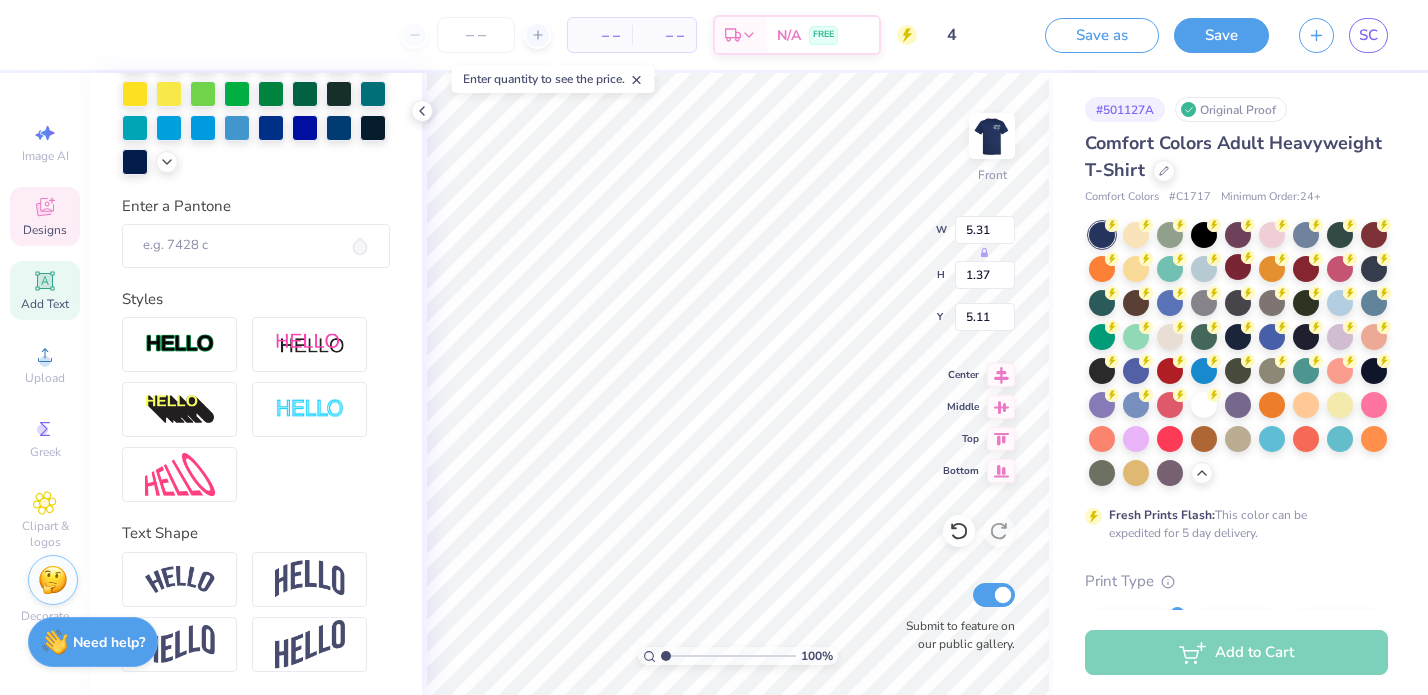 scroll, scrollTop: 1, scrollLeft: 9, axis: both 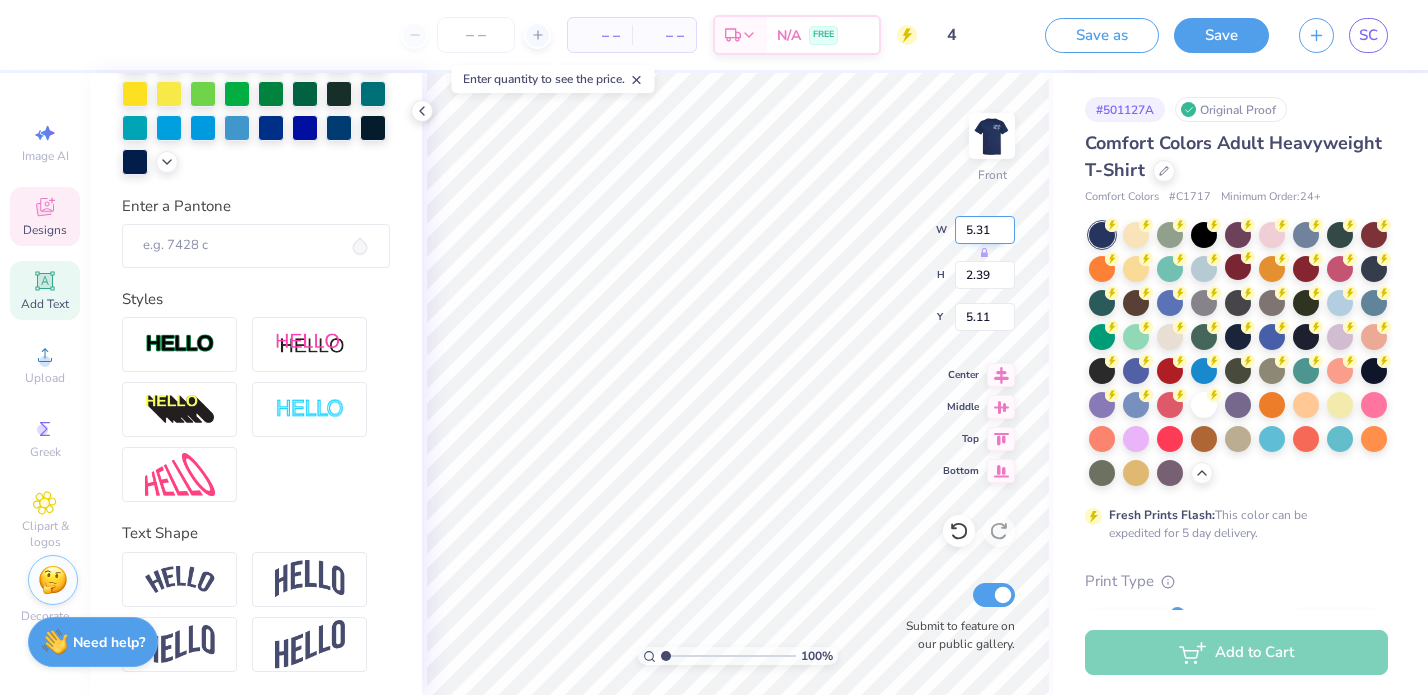 type on "14.53" 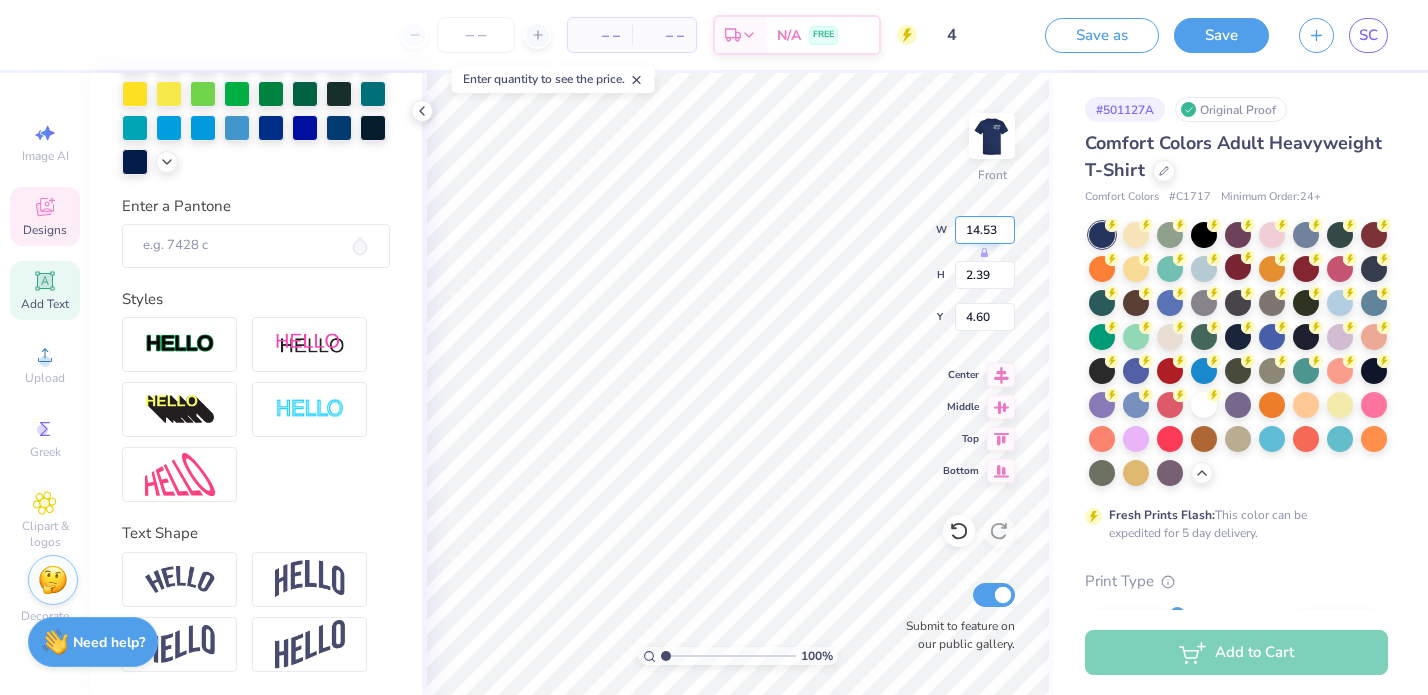 click on "100  % Front W 14.53 H 2.39 Y 4.60 Center Middle Top Bottom Submit to feature on our public gallery." at bounding box center (737, 384) 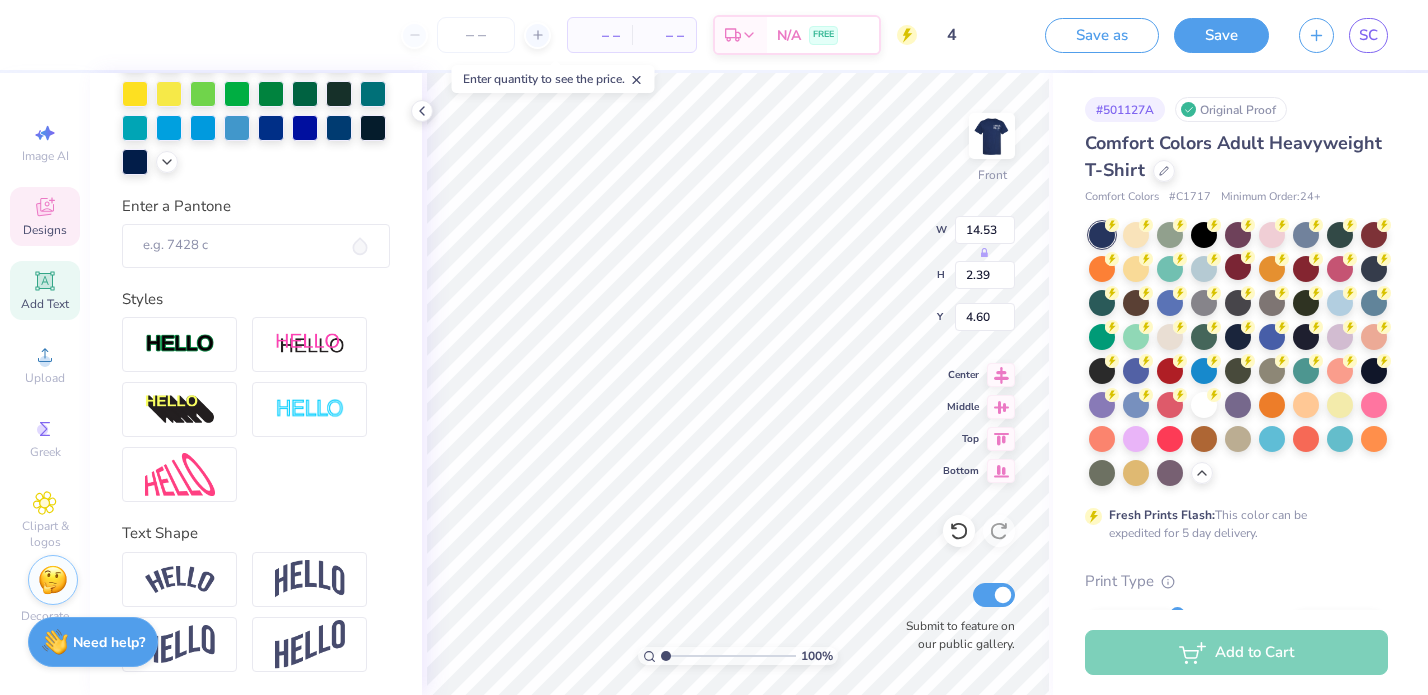 scroll, scrollTop: 0, scrollLeft: 0, axis: both 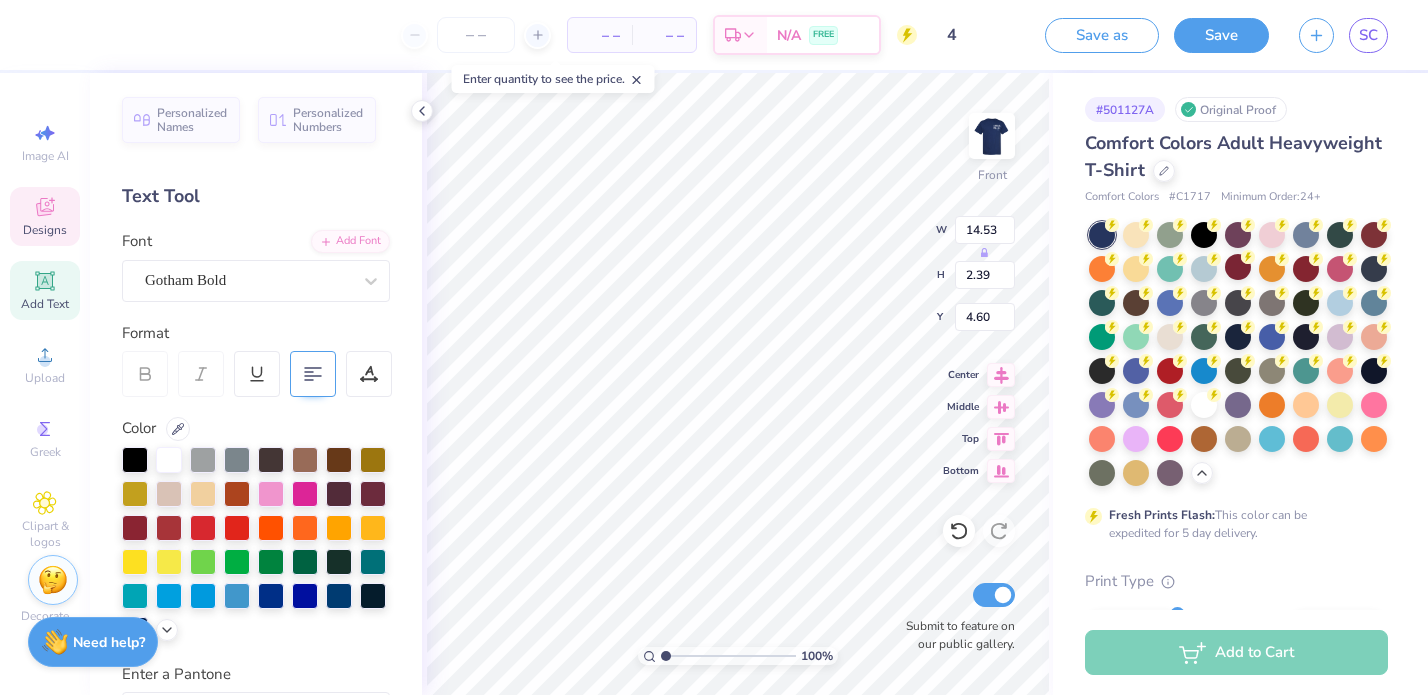 click at bounding box center [313, 374] 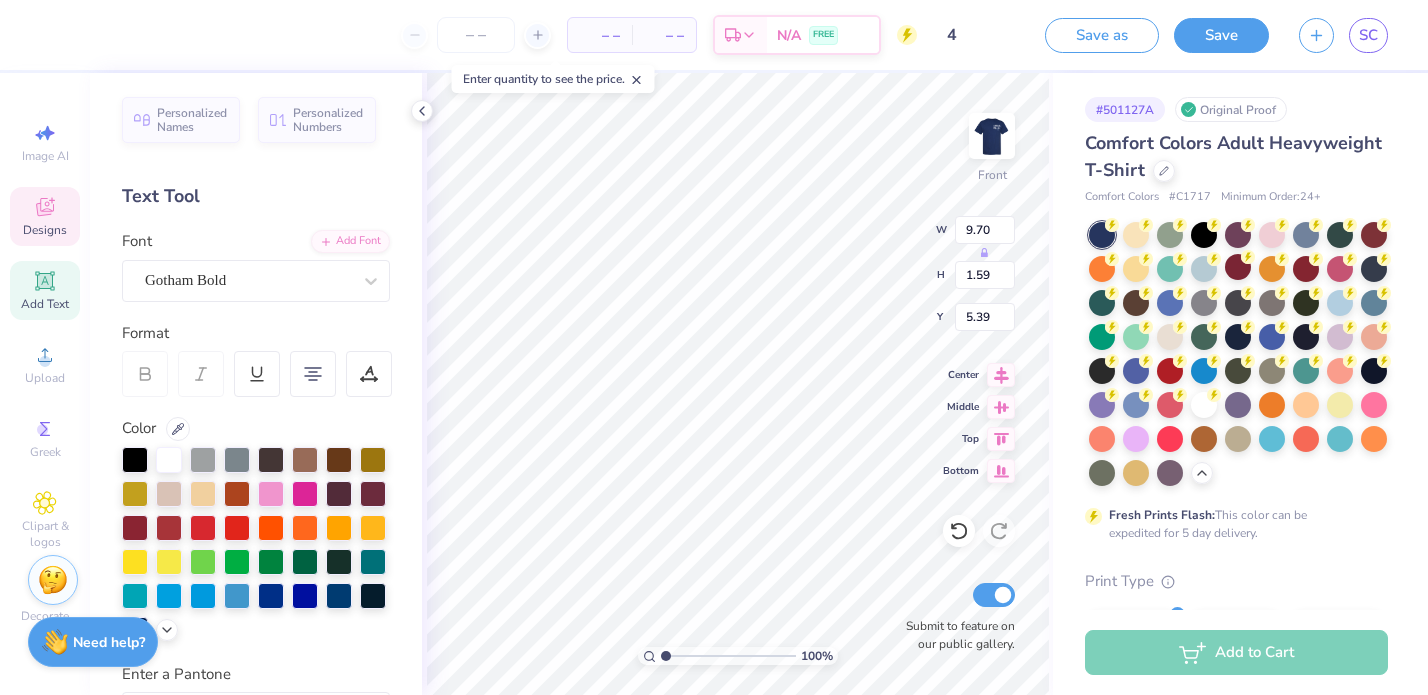 type on "9.70" 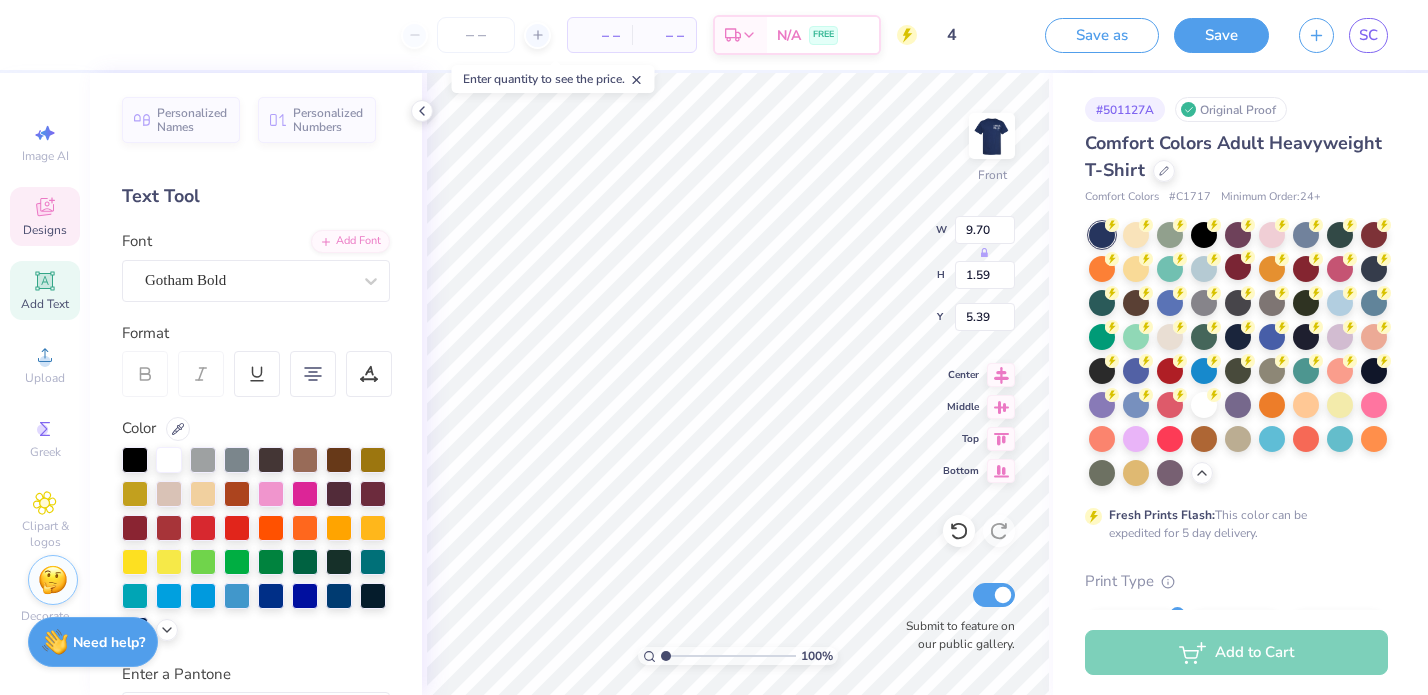 type on "1.59" 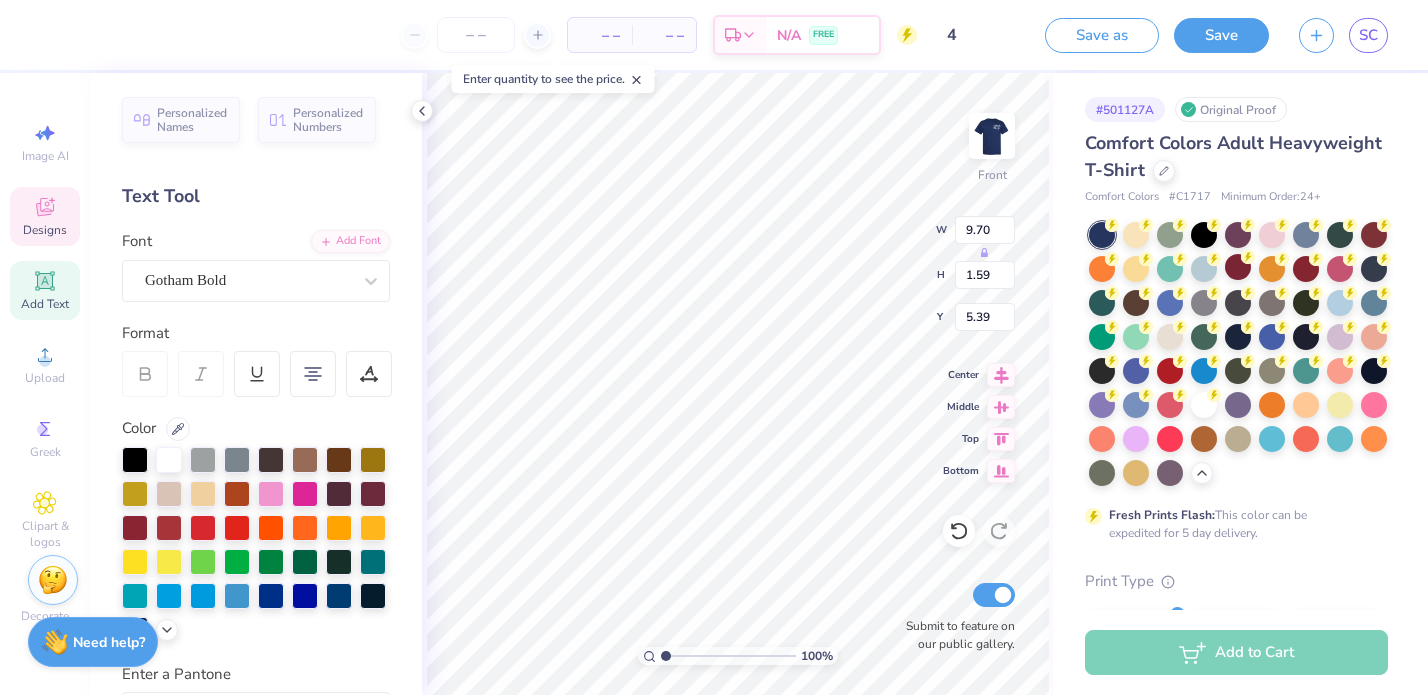 type on "3.00" 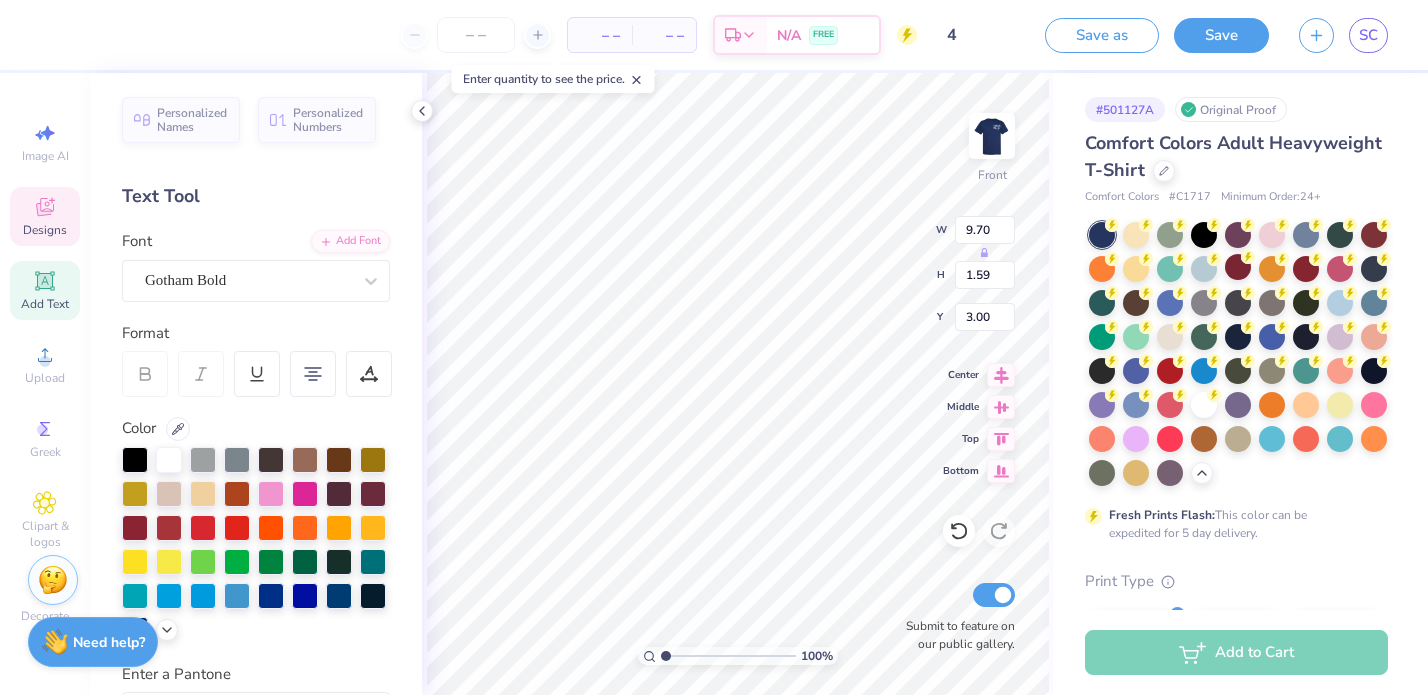 type on "10.10" 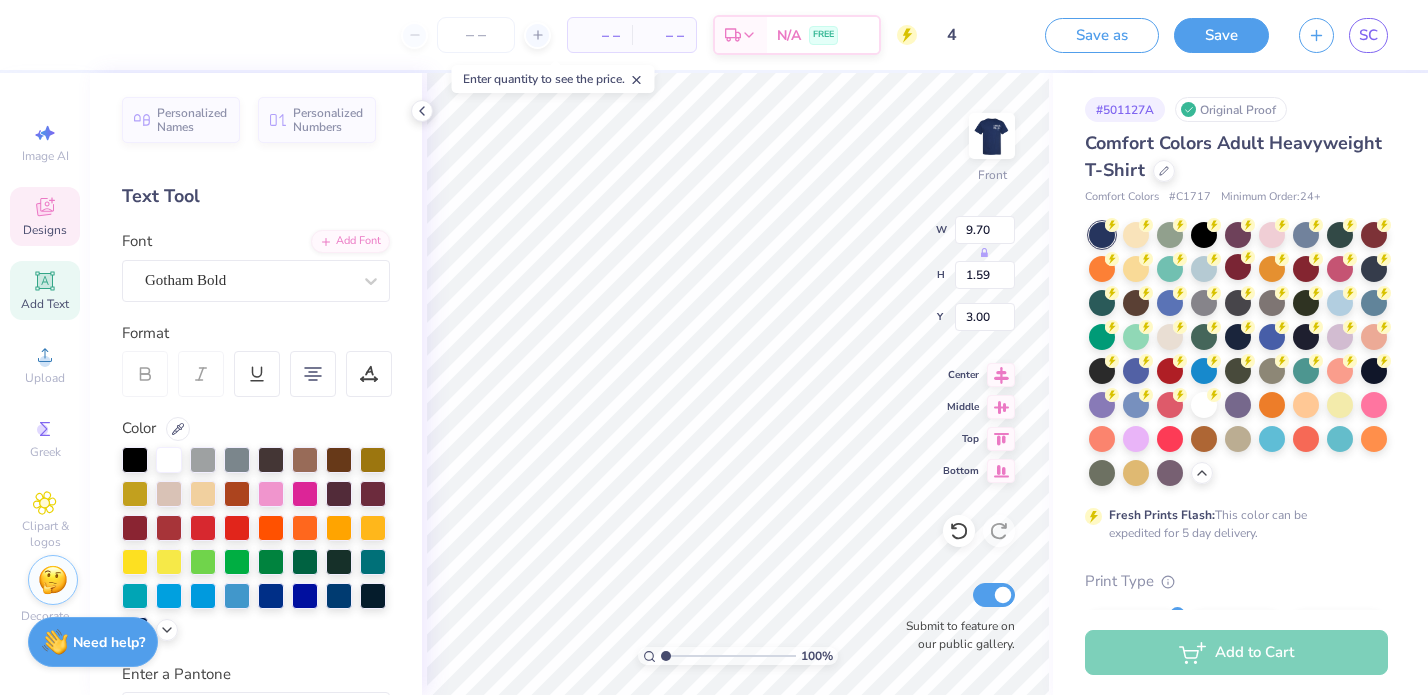 type on "1.66" 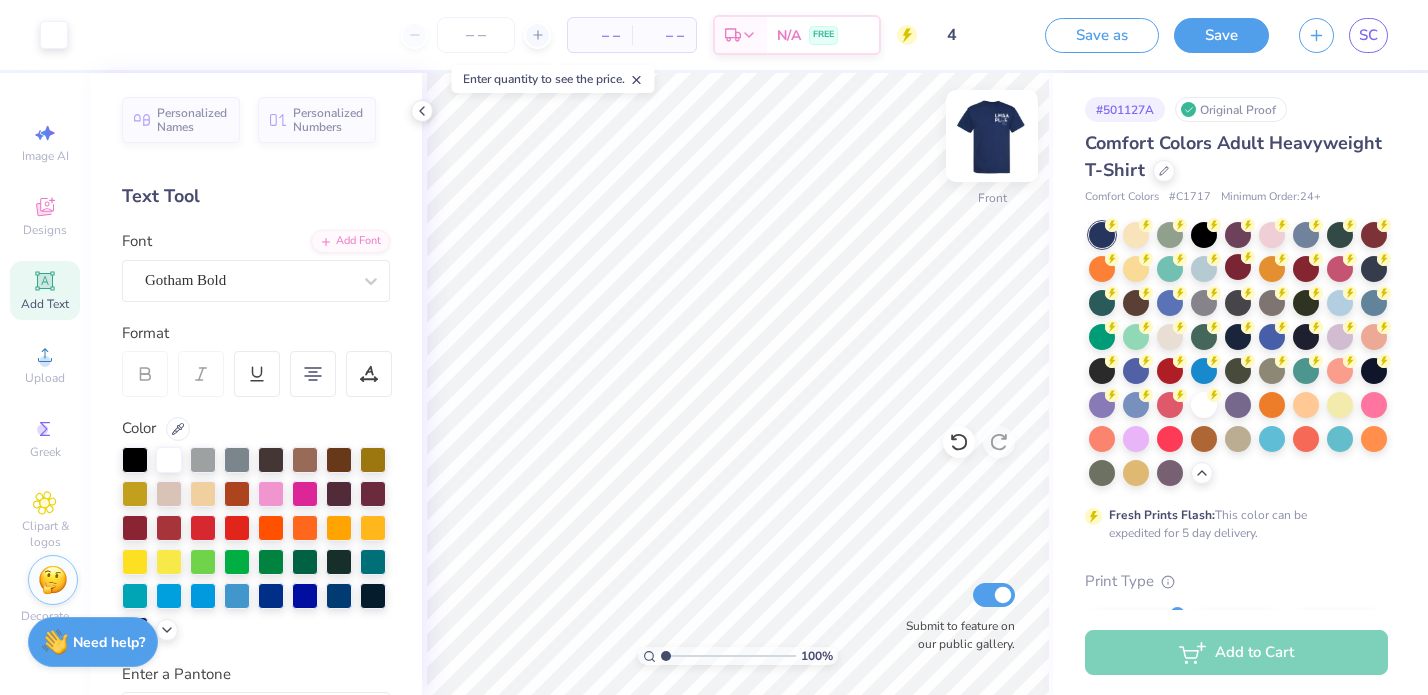 click at bounding box center (992, 136) 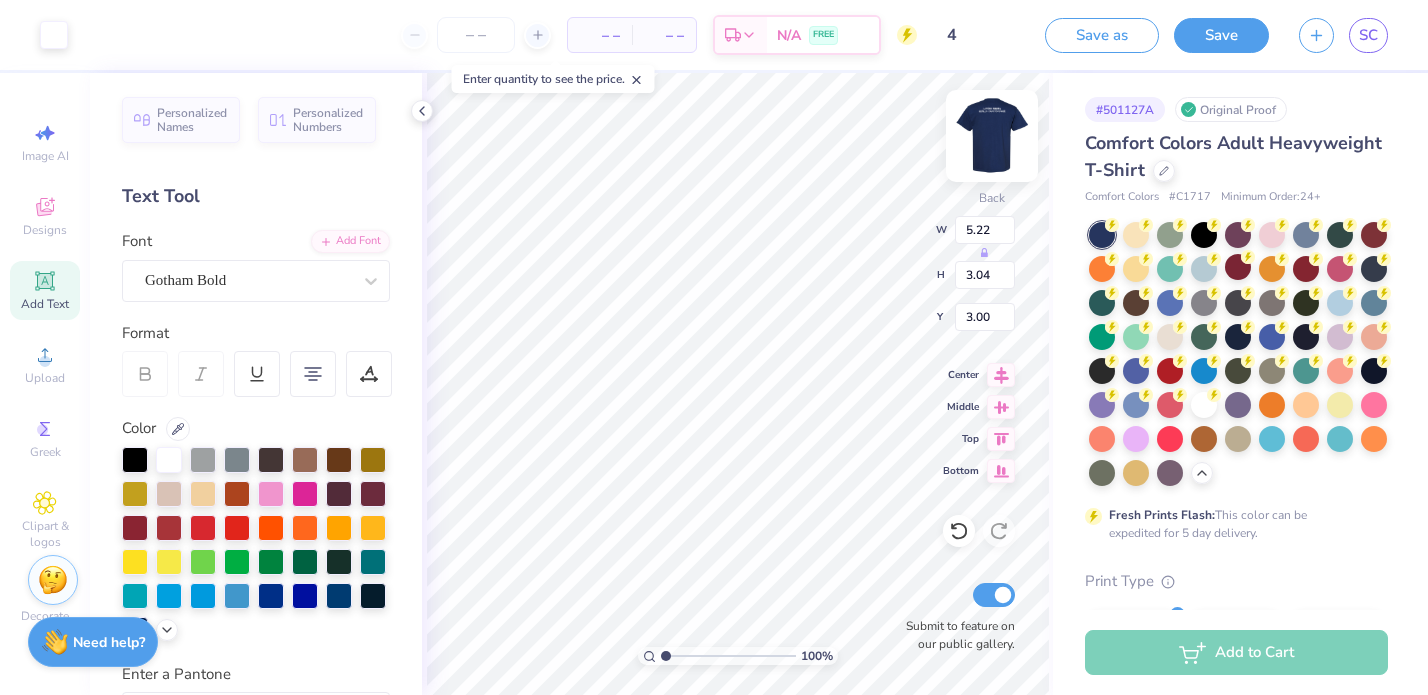 type on "4.81" 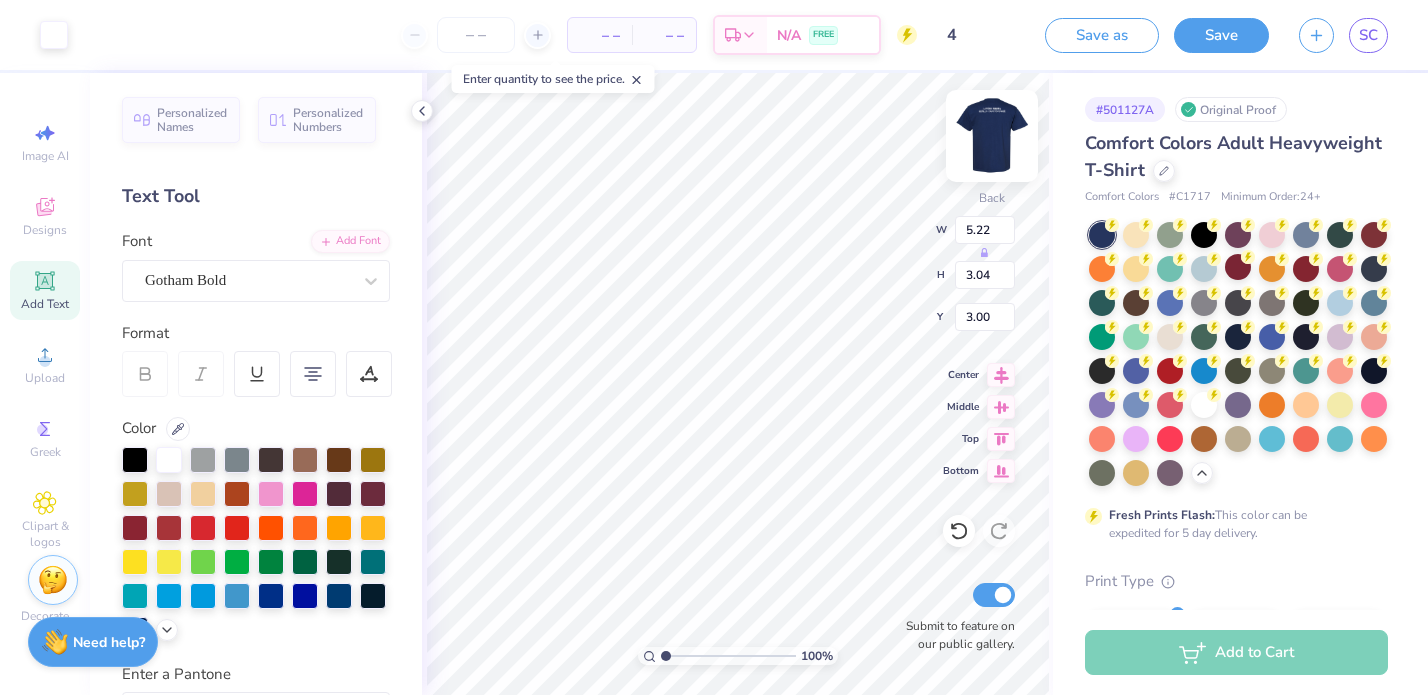 type on "2.80" 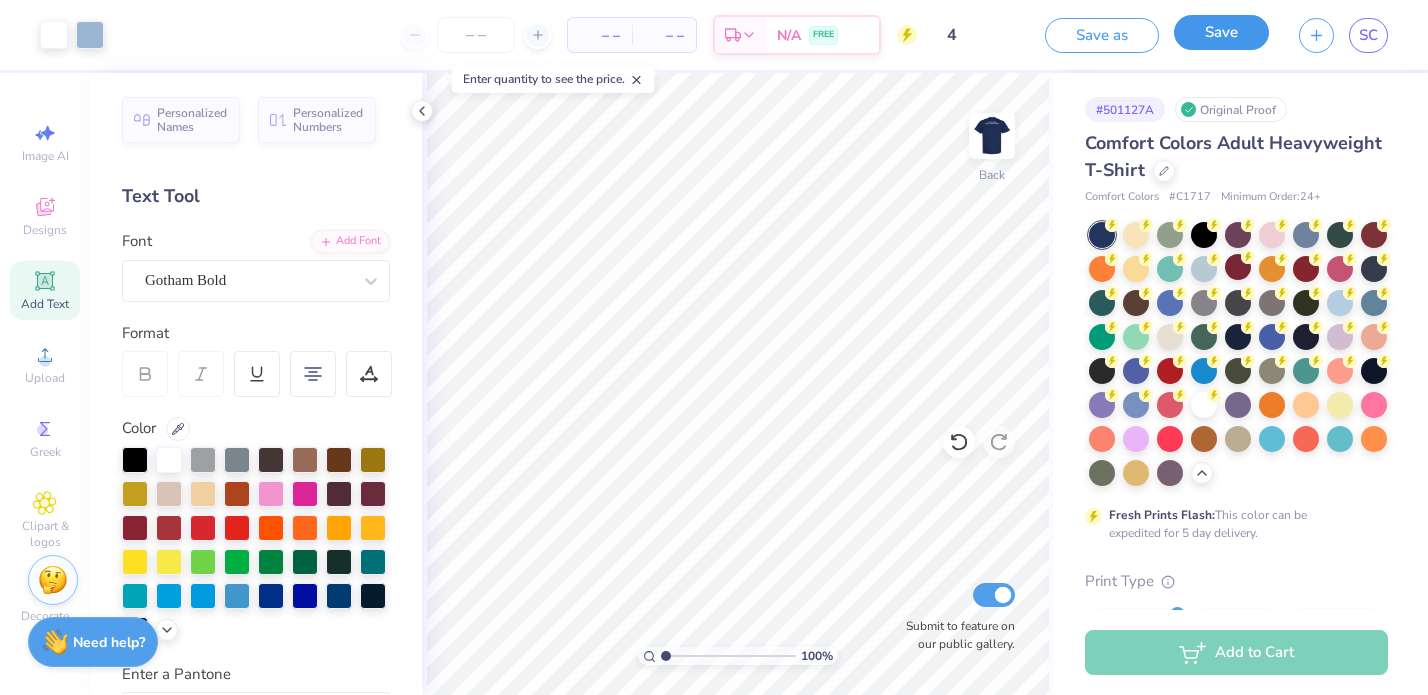 click on "Save" at bounding box center (1221, 32) 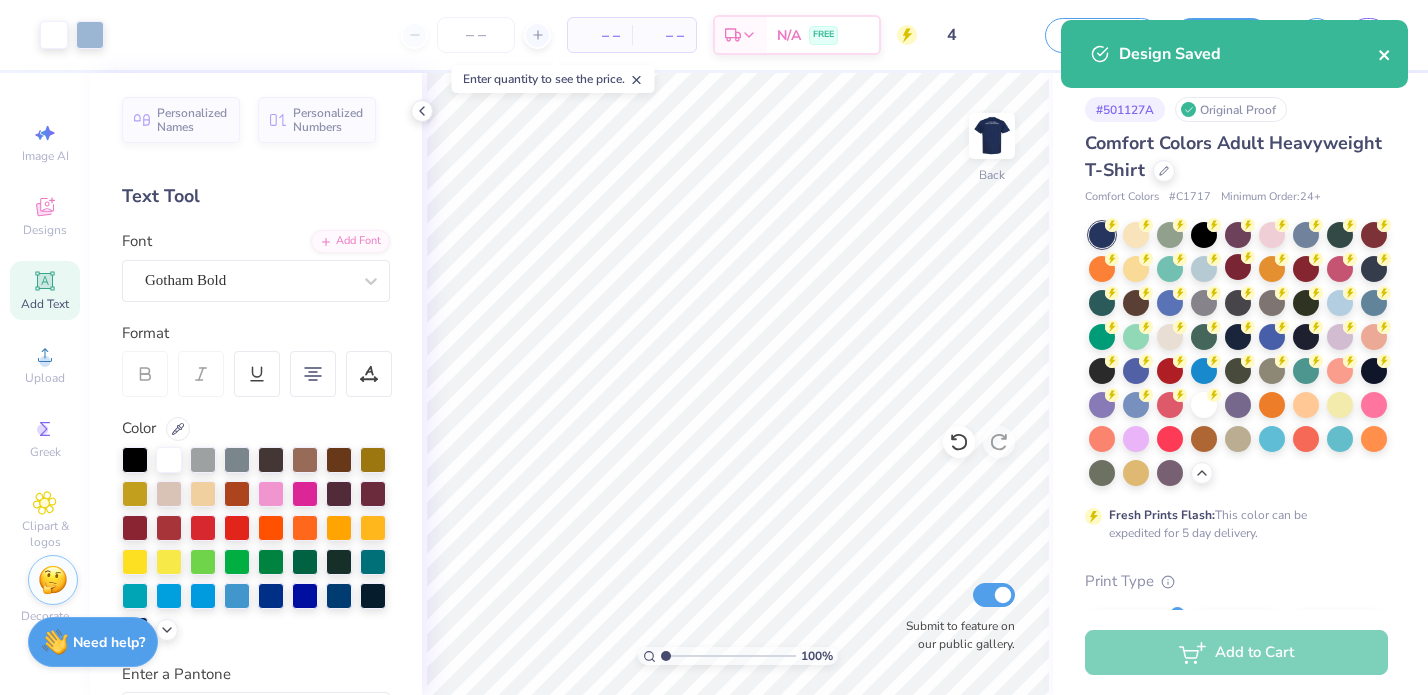 click at bounding box center (1385, 54) 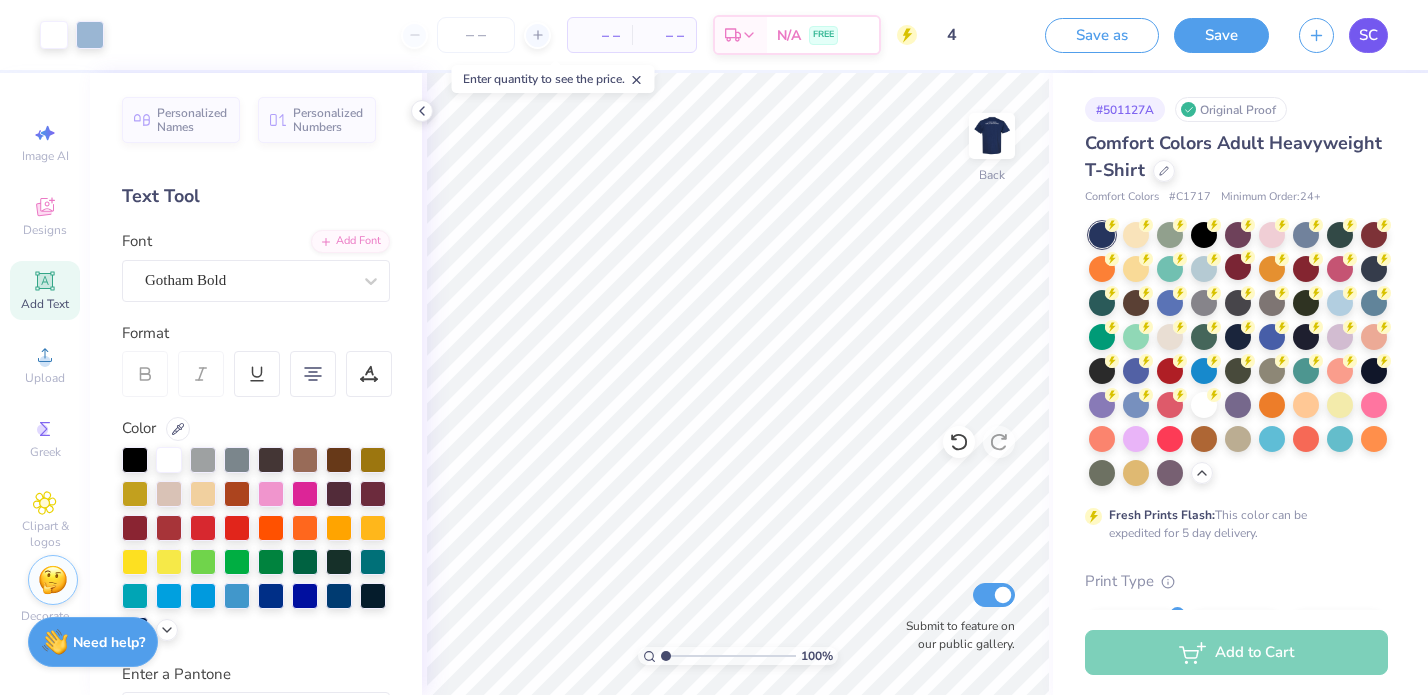 click on "SC" at bounding box center (1368, 35) 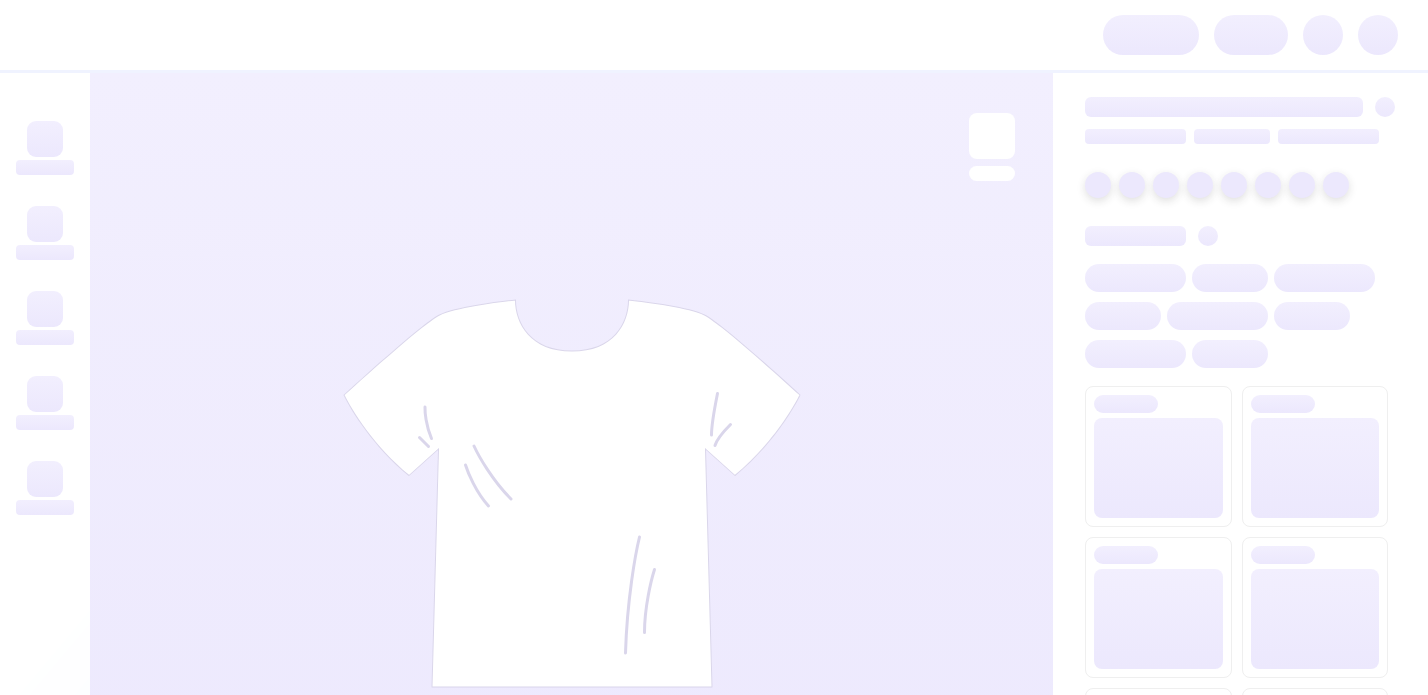 scroll, scrollTop: 0, scrollLeft: 0, axis: both 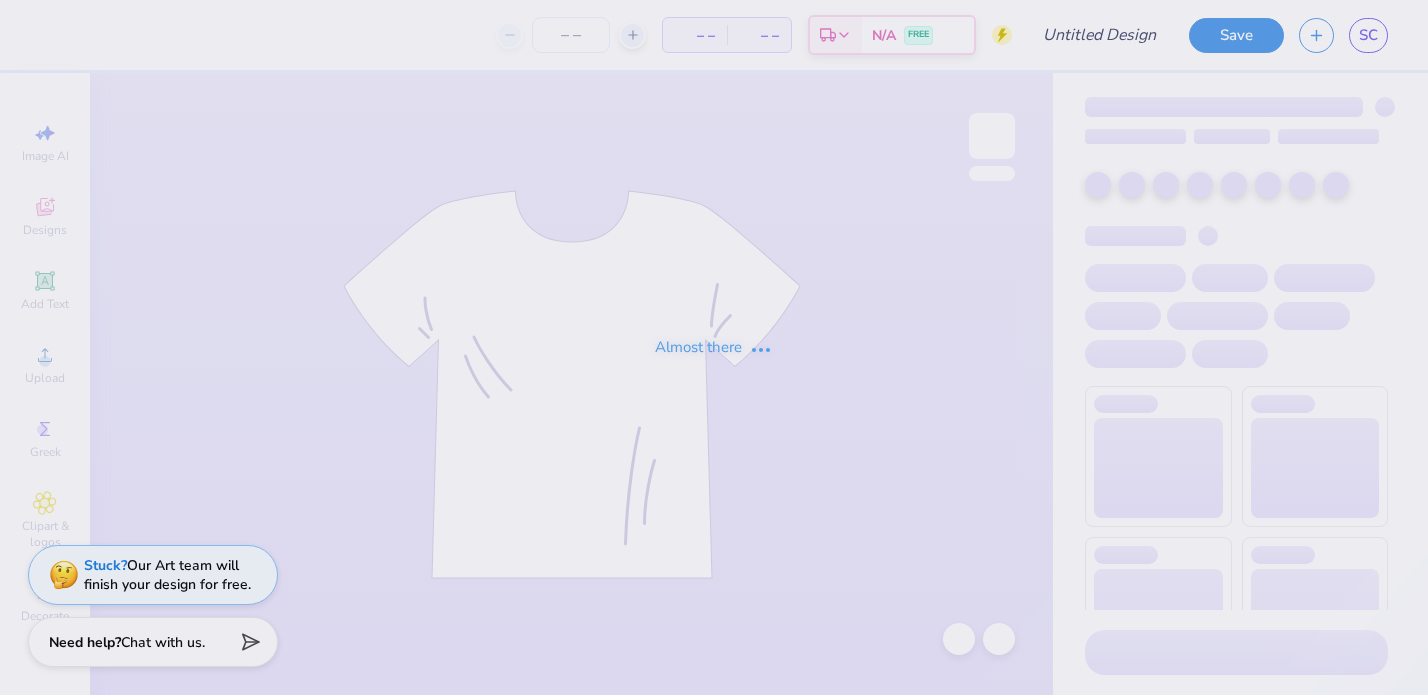 type on "2" 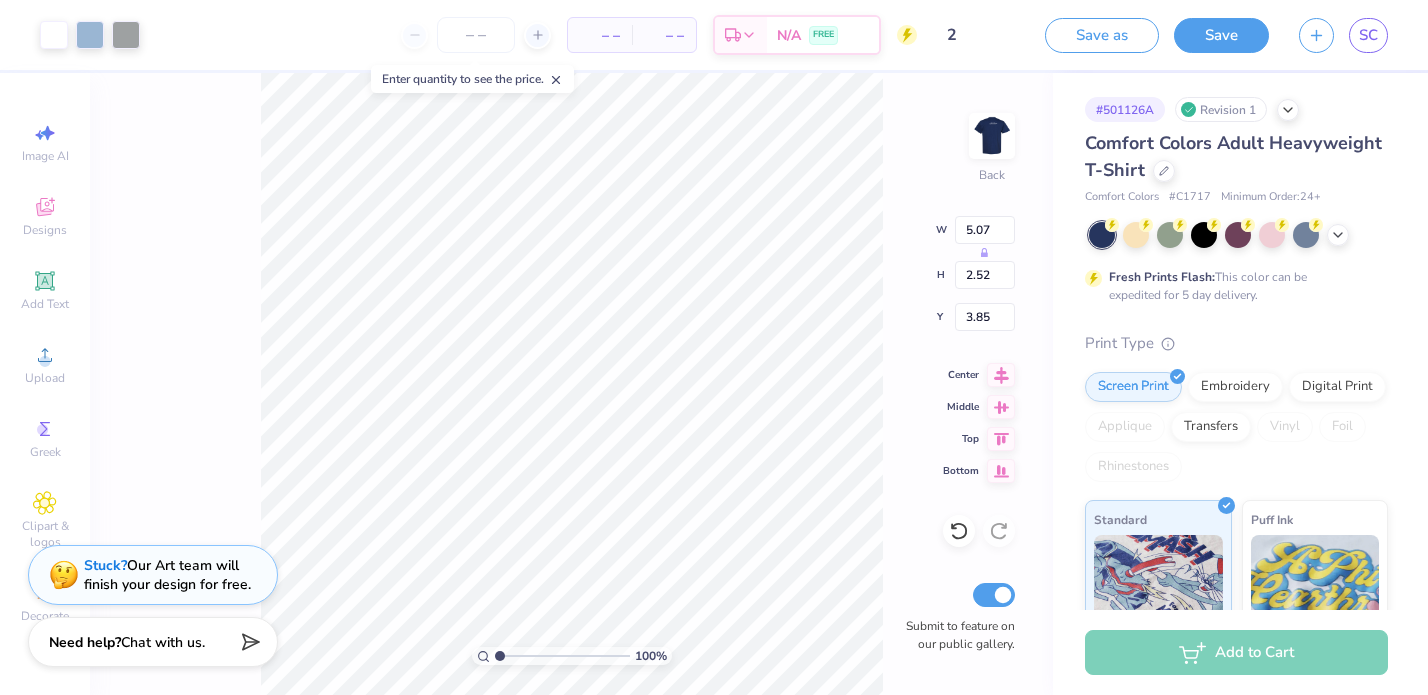 type on "5.78" 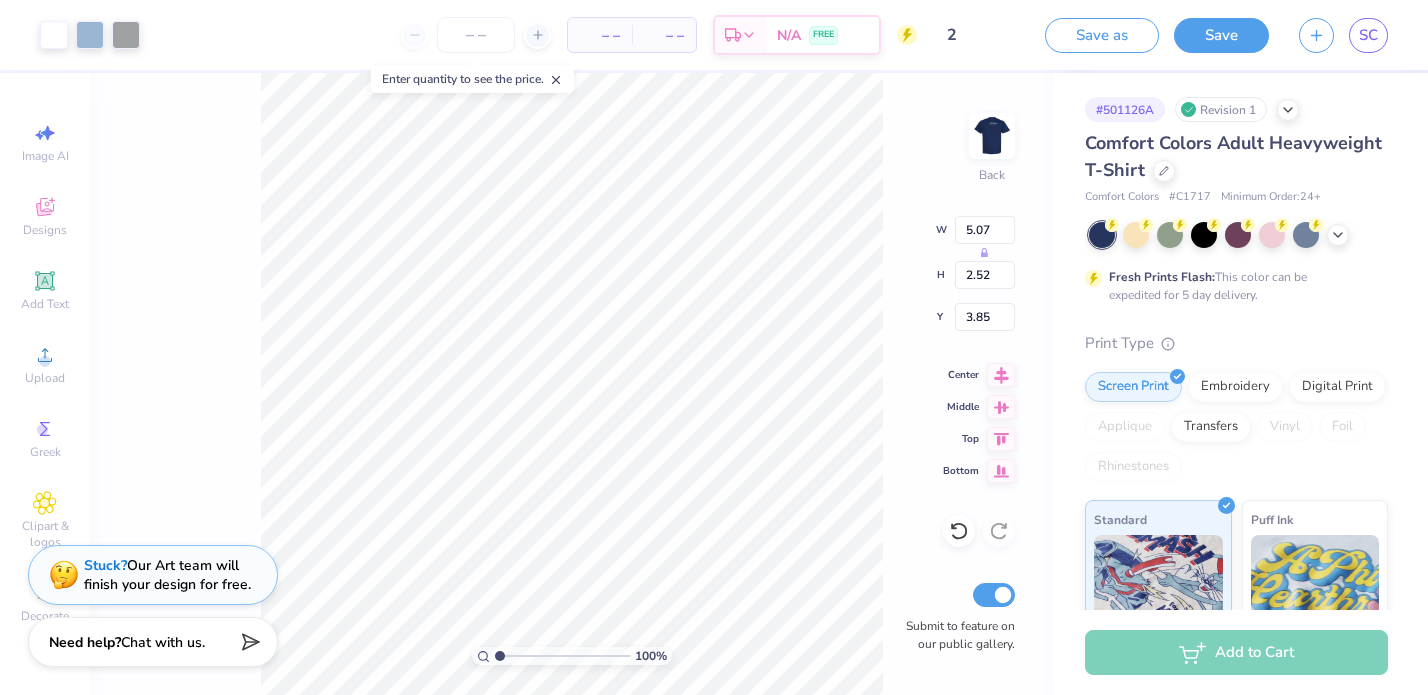type on "2.87" 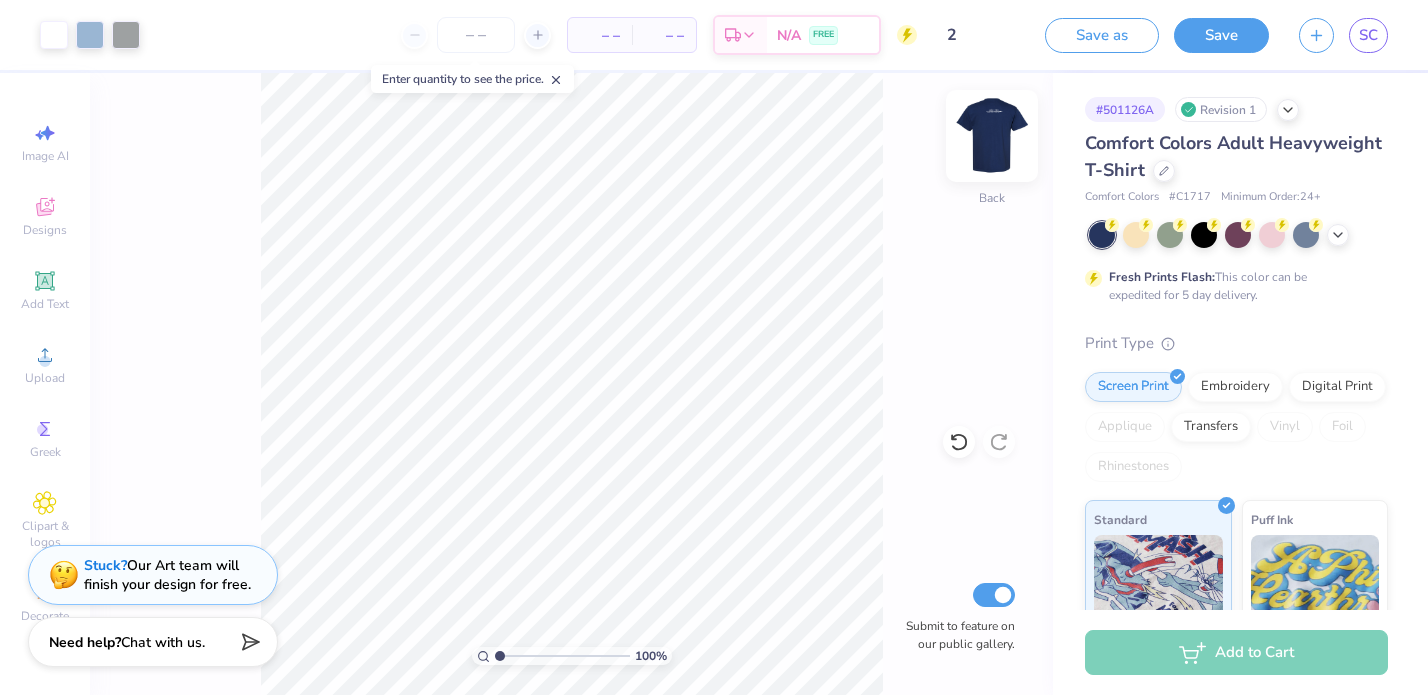 click at bounding box center (992, 136) 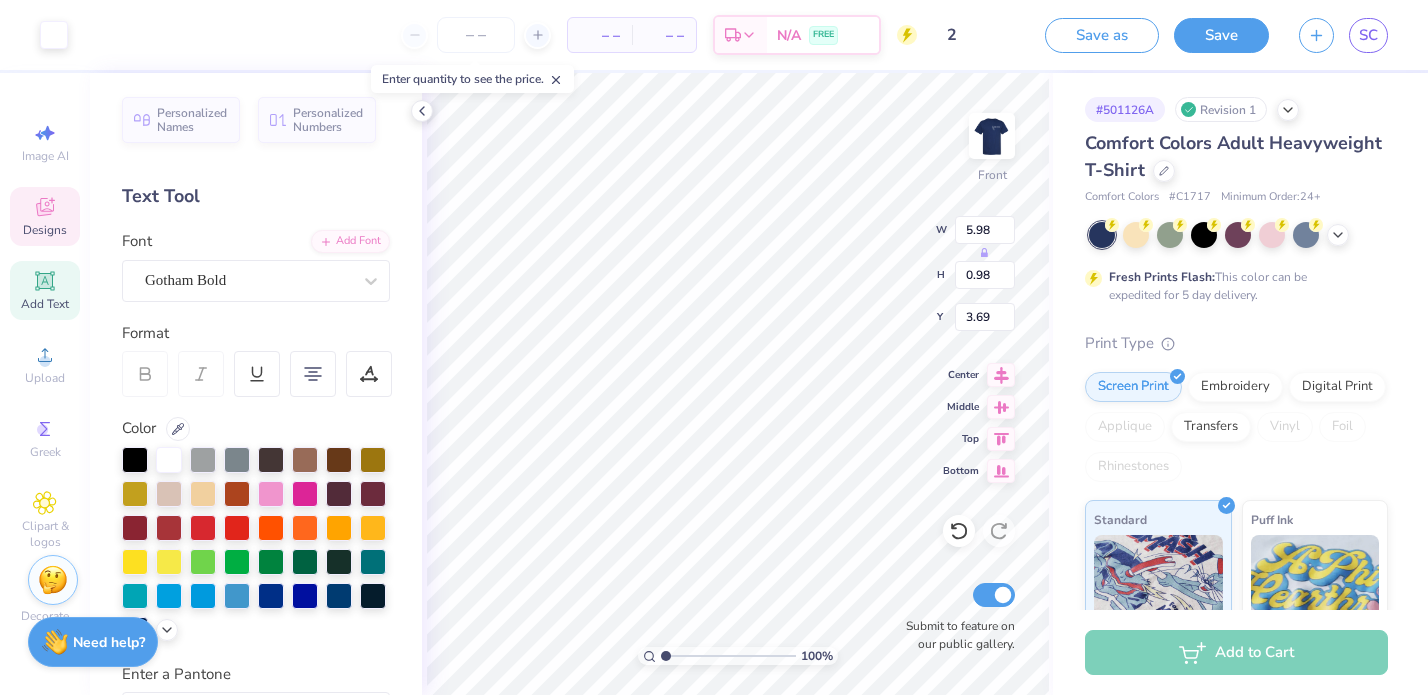 type on "3.72" 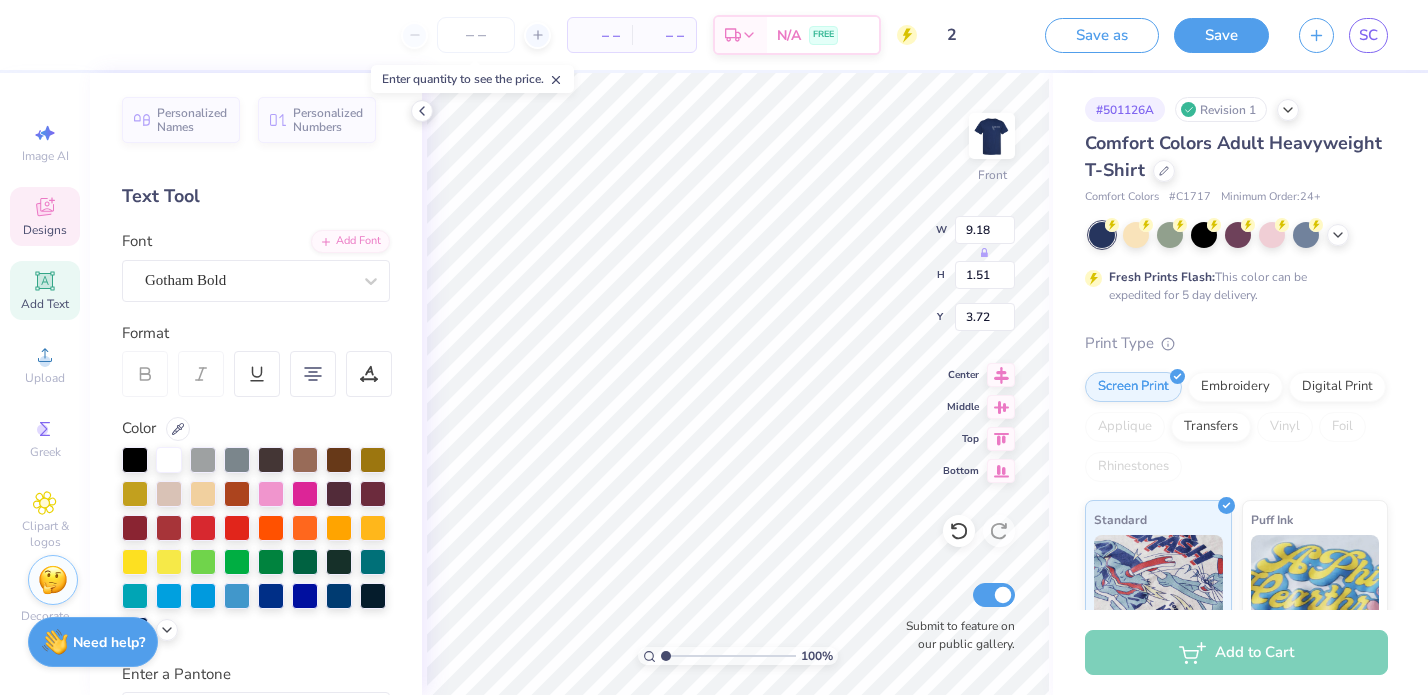 type on "9.18" 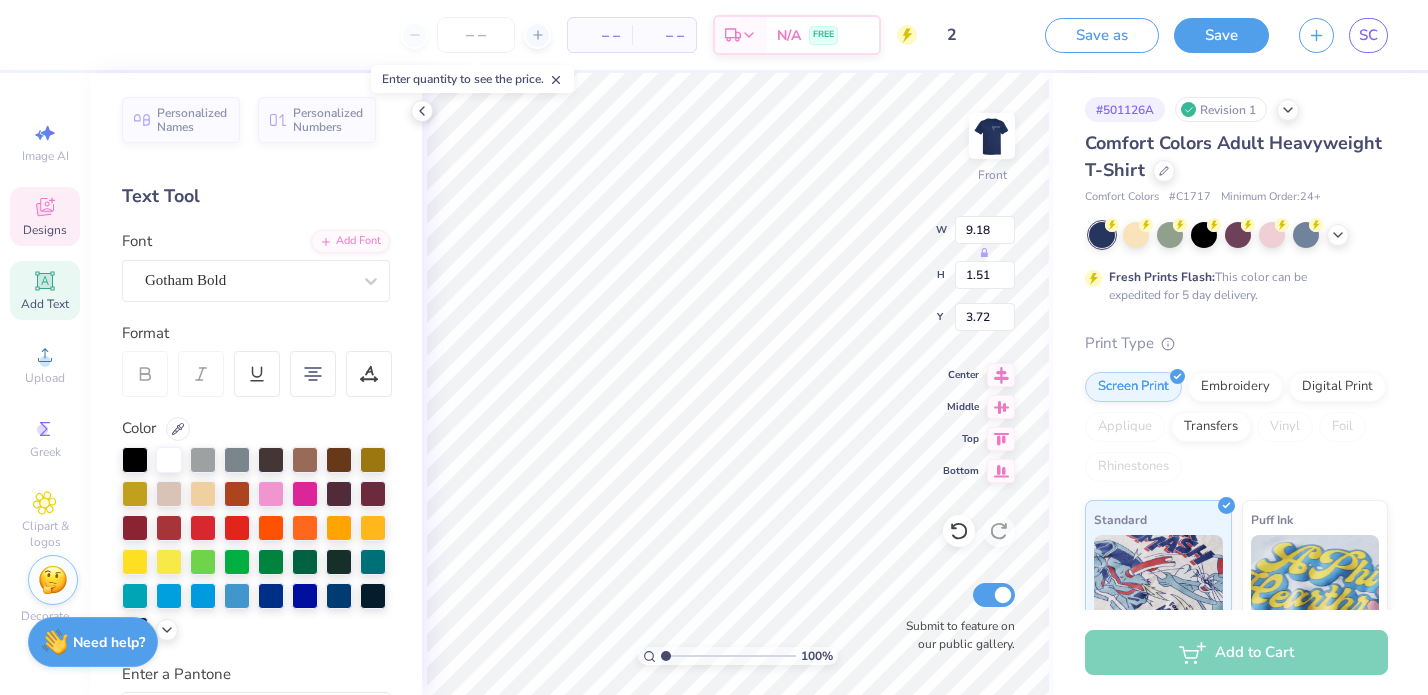 type on "1.51" 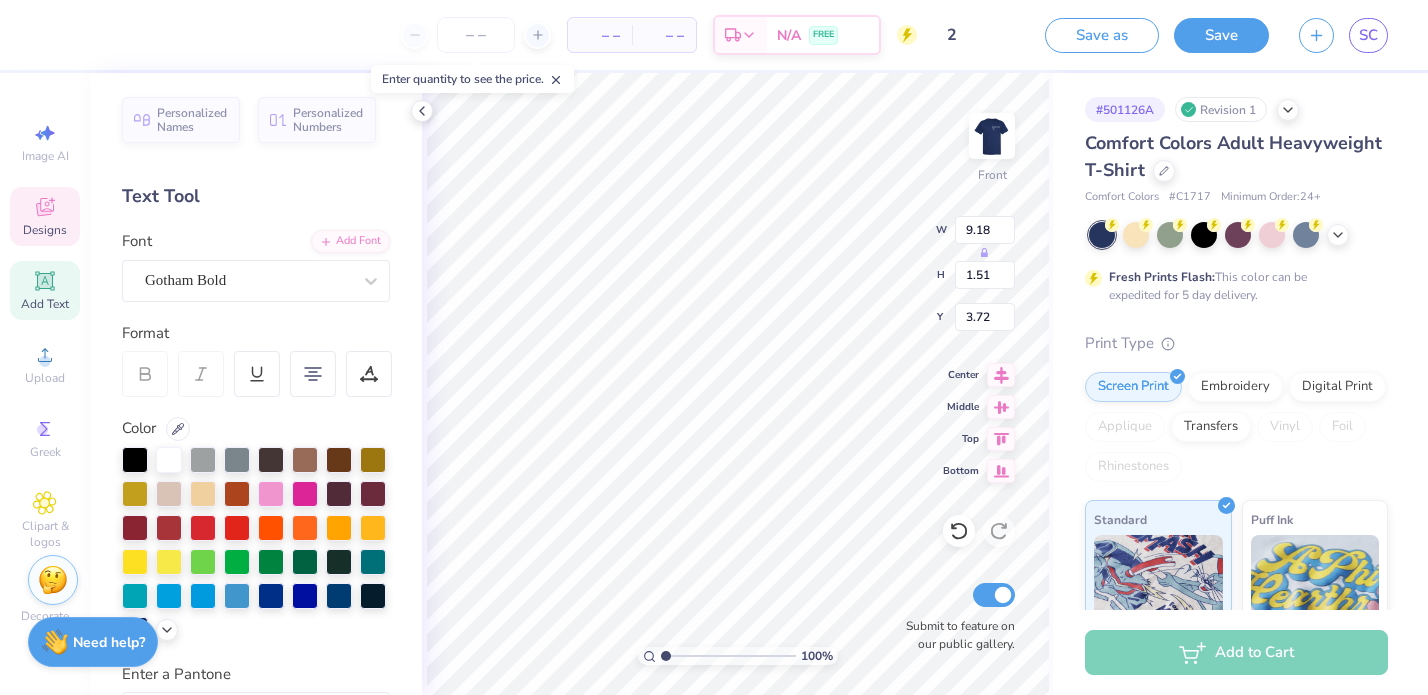 type on "3.00" 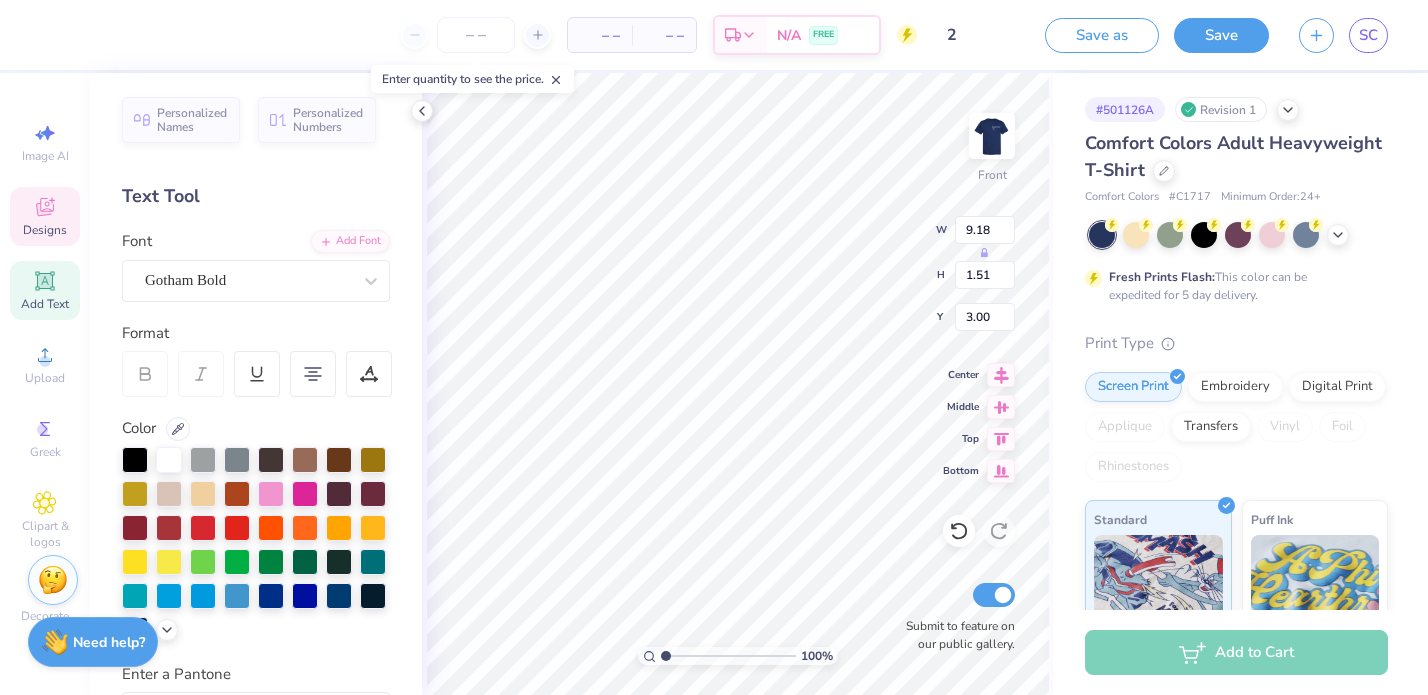 type on "7.30" 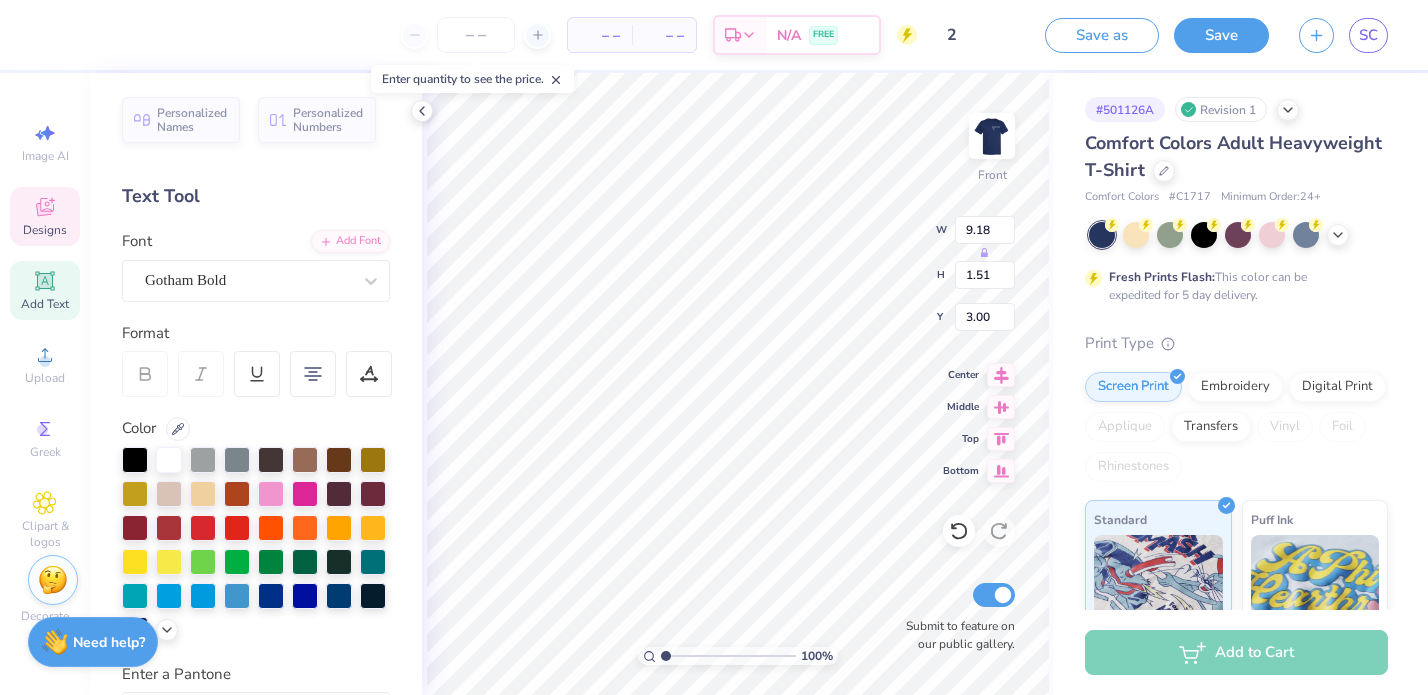 type on "1.20" 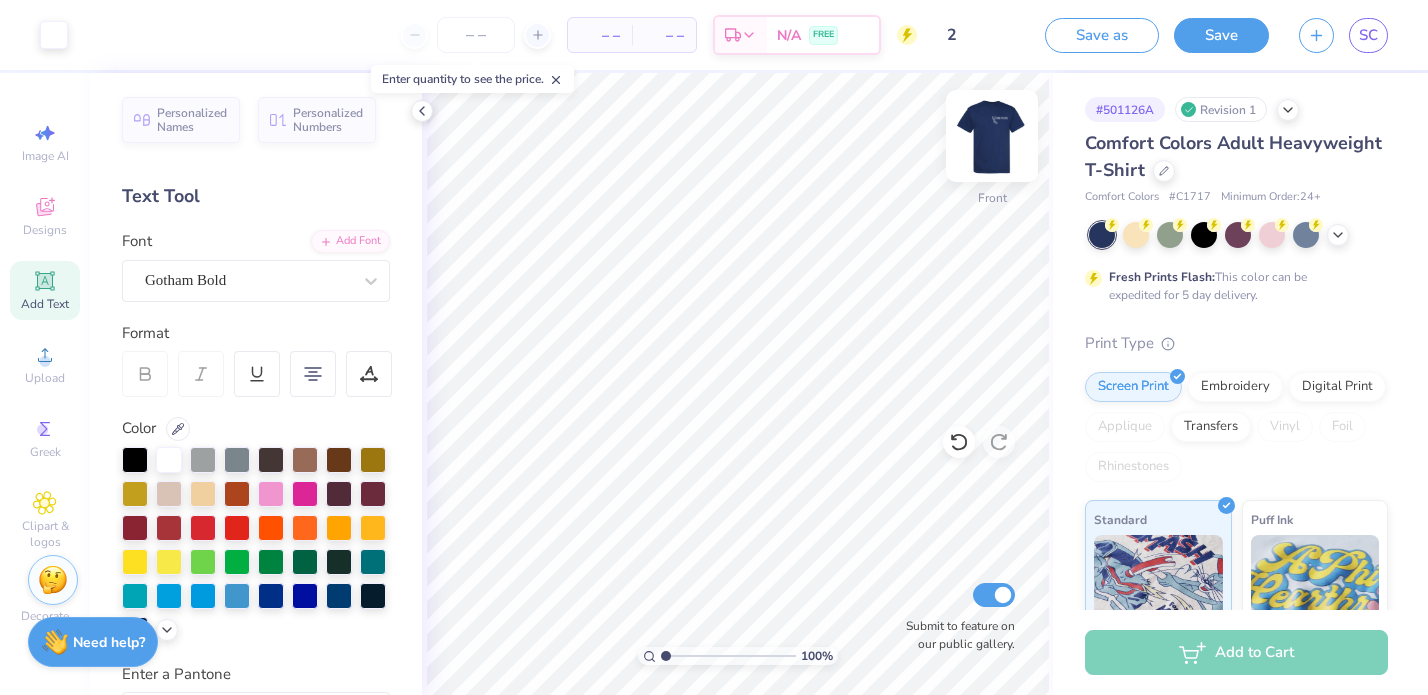 click at bounding box center (992, 136) 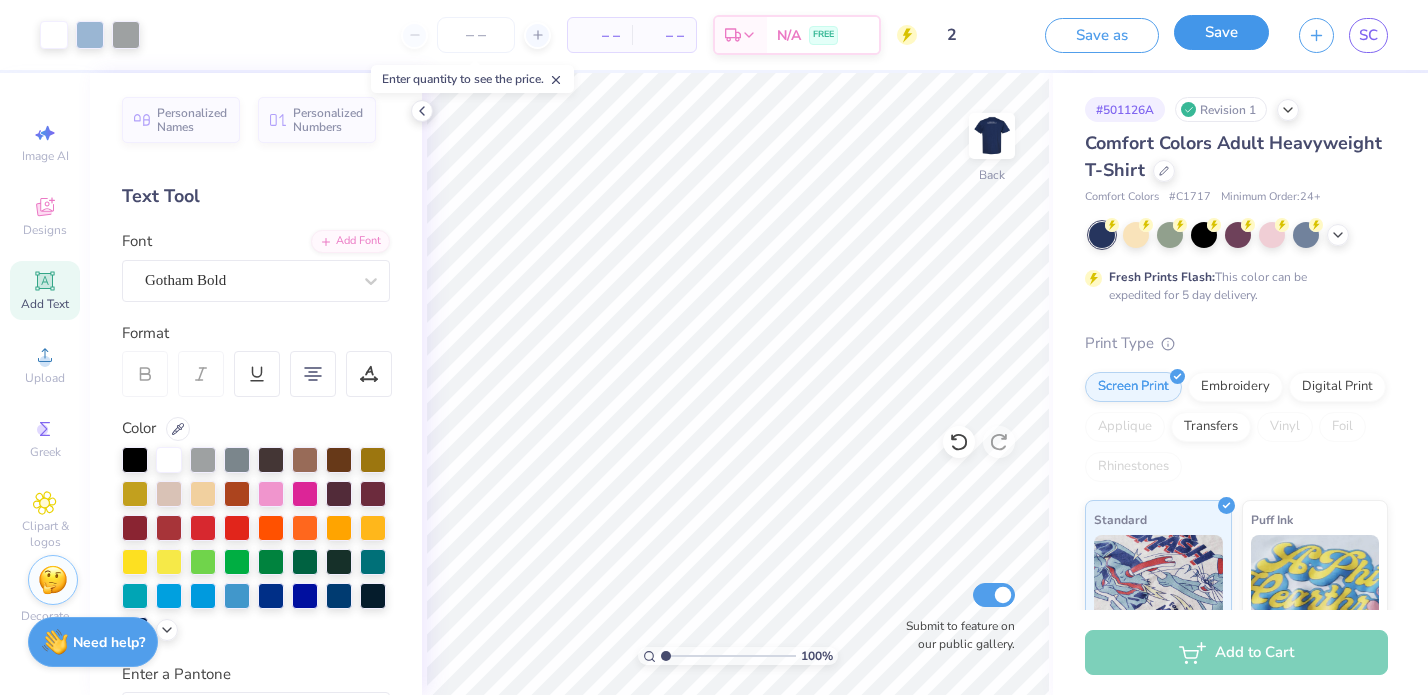 click on "Save" at bounding box center [1221, 32] 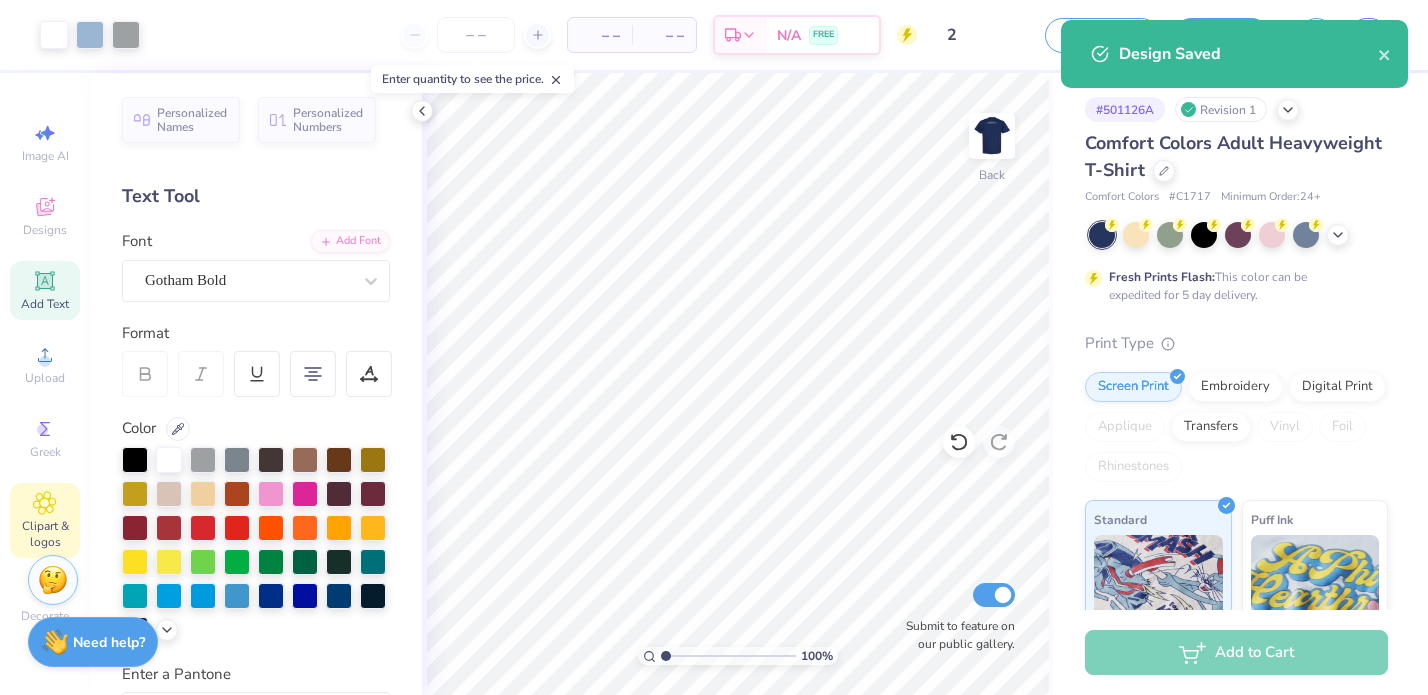 click 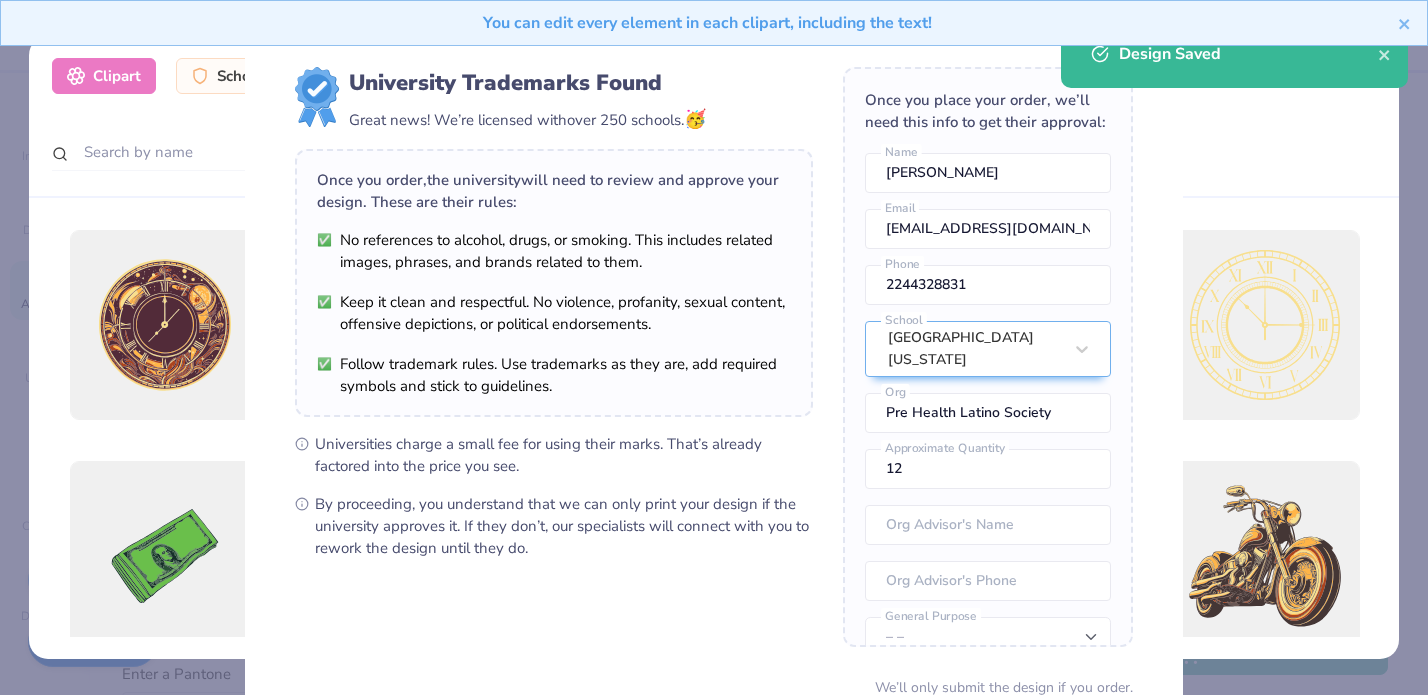 scroll, scrollTop: 88, scrollLeft: 0, axis: vertical 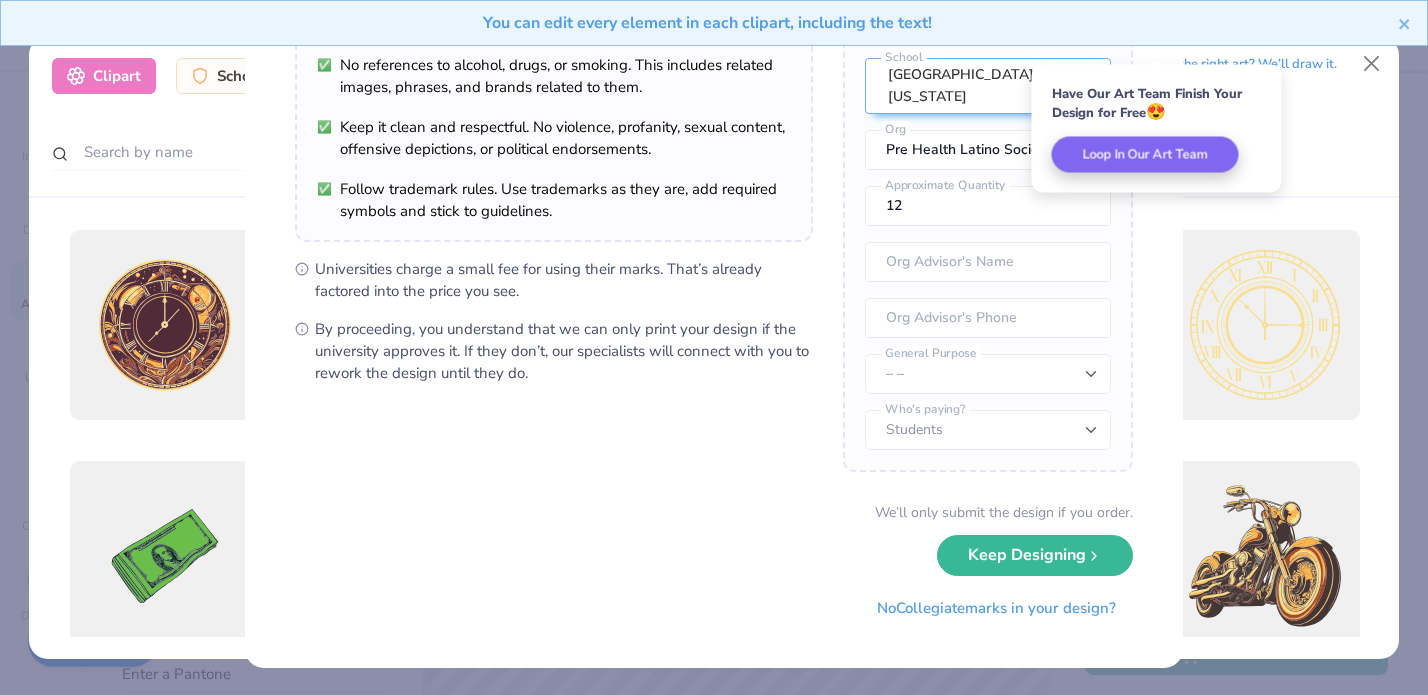 drag, startPoint x: 1020, startPoint y: 555, endPoint x: 1054, endPoint y: 366, distance: 192.03384 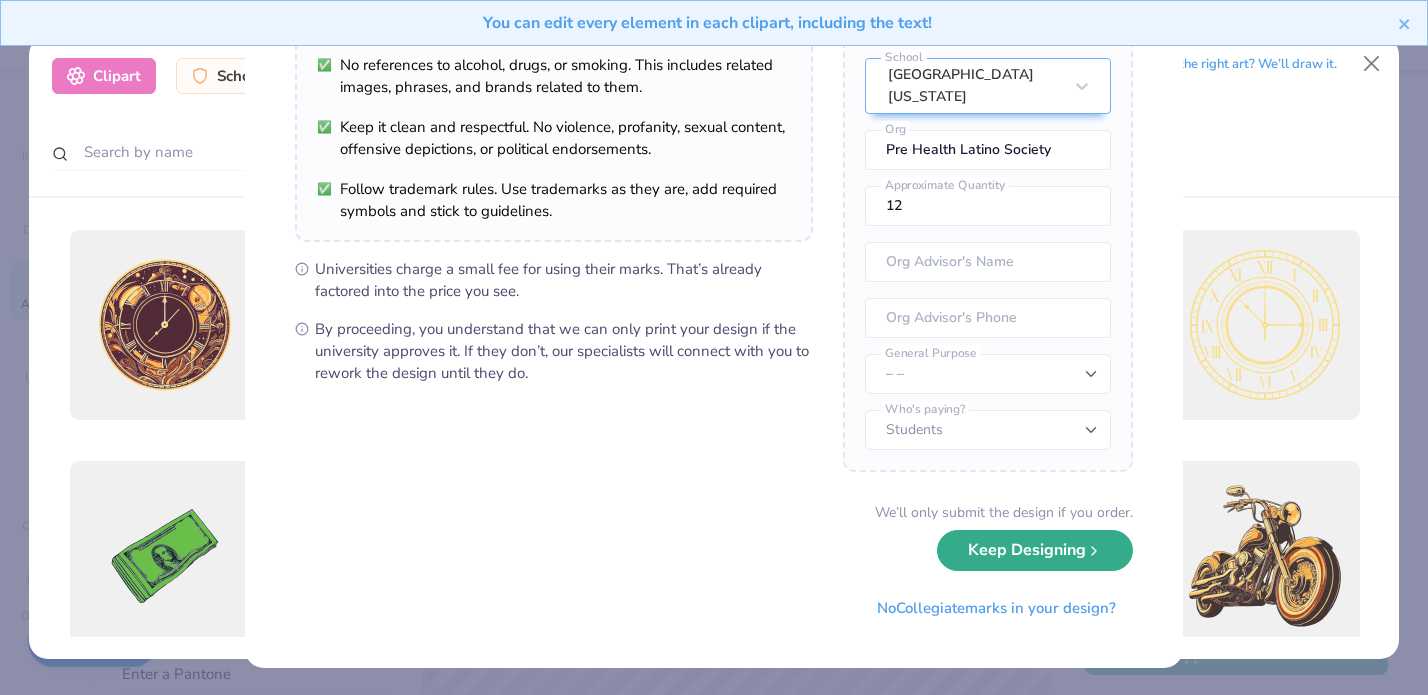 click on "Keep Designing" at bounding box center (1035, 550) 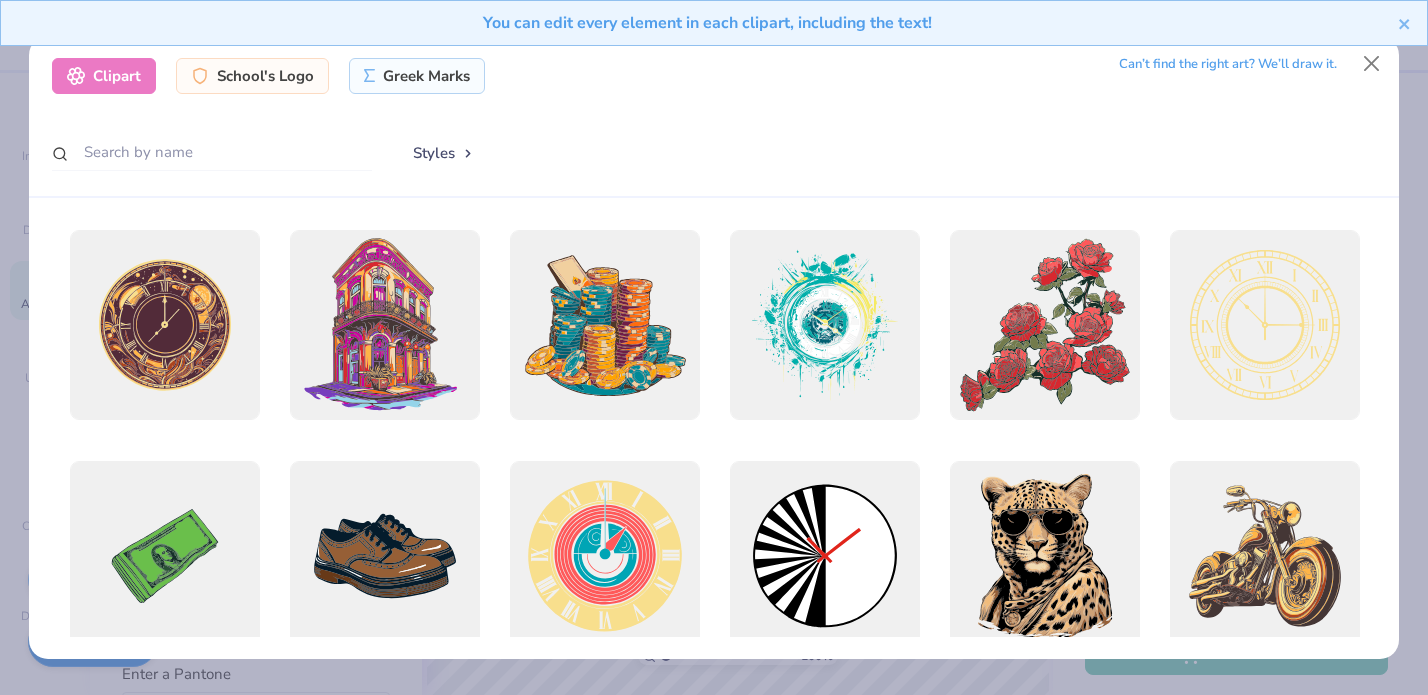 scroll, scrollTop: 0, scrollLeft: 0, axis: both 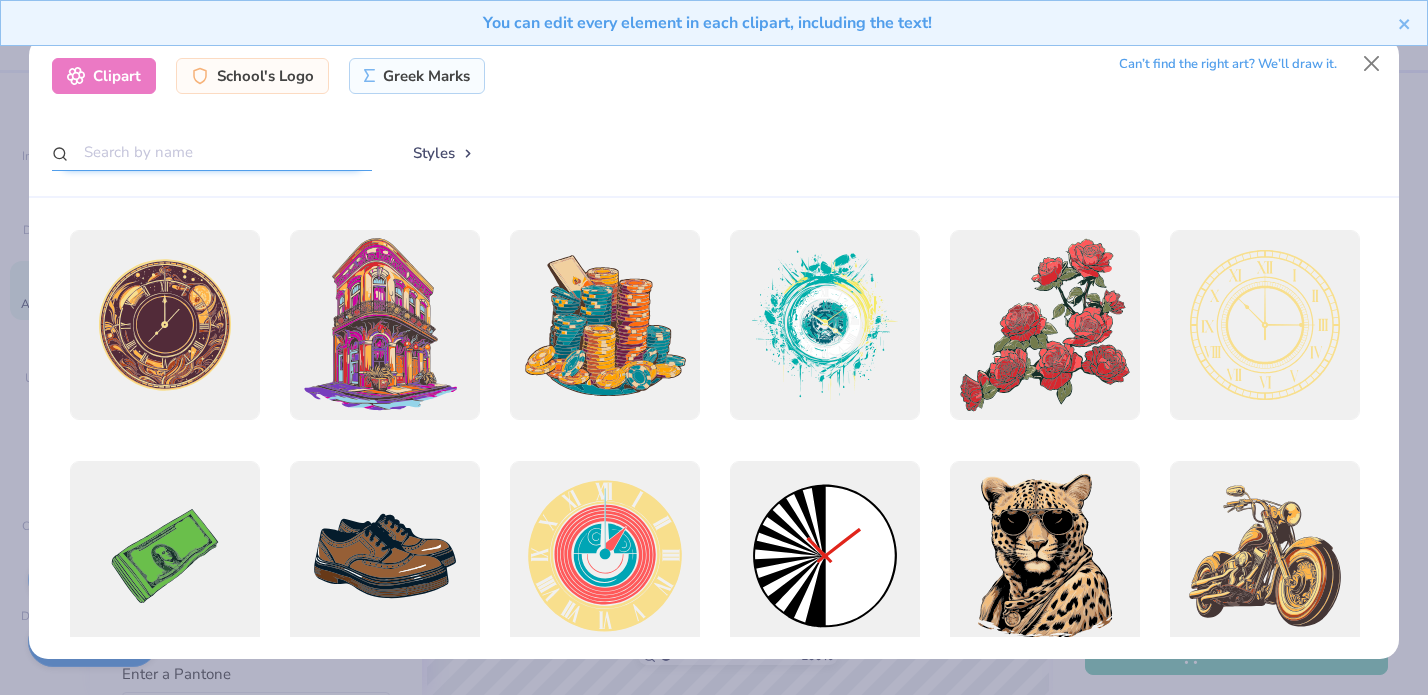 click at bounding box center [212, 152] 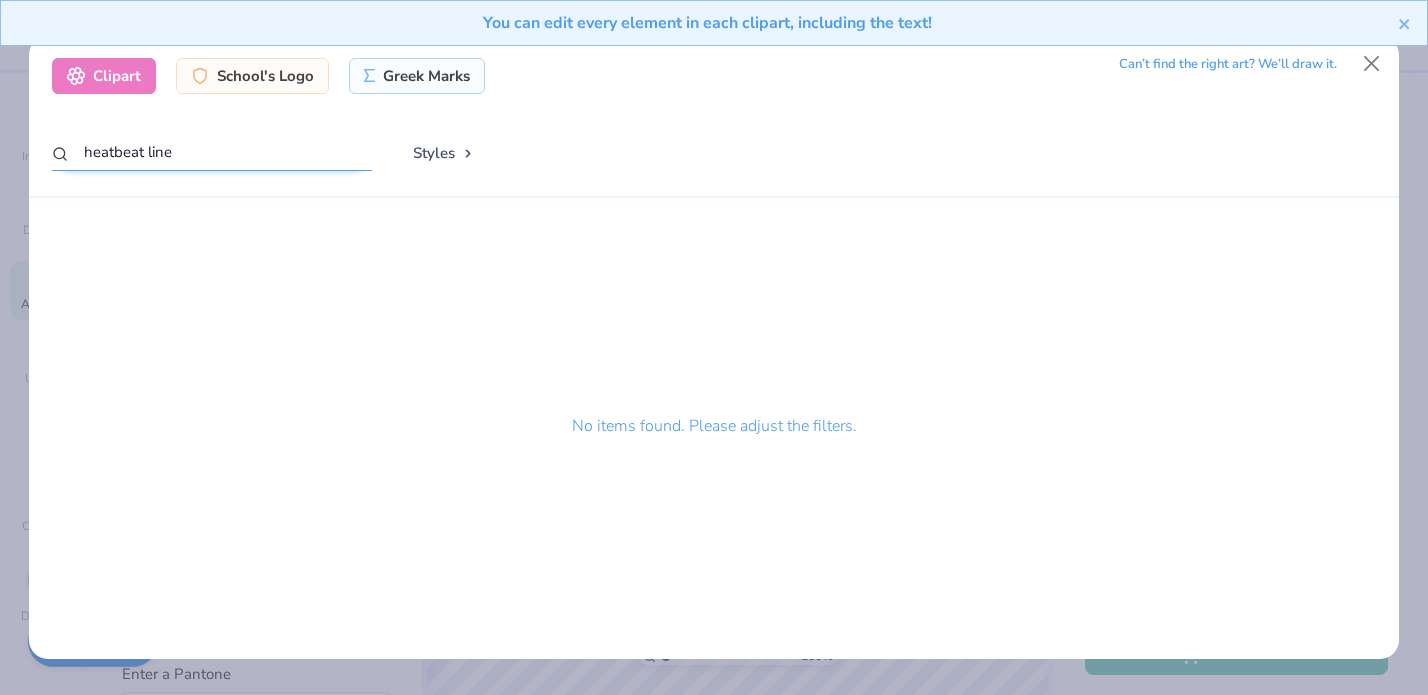 click on "heatbeat line" at bounding box center [212, 152] 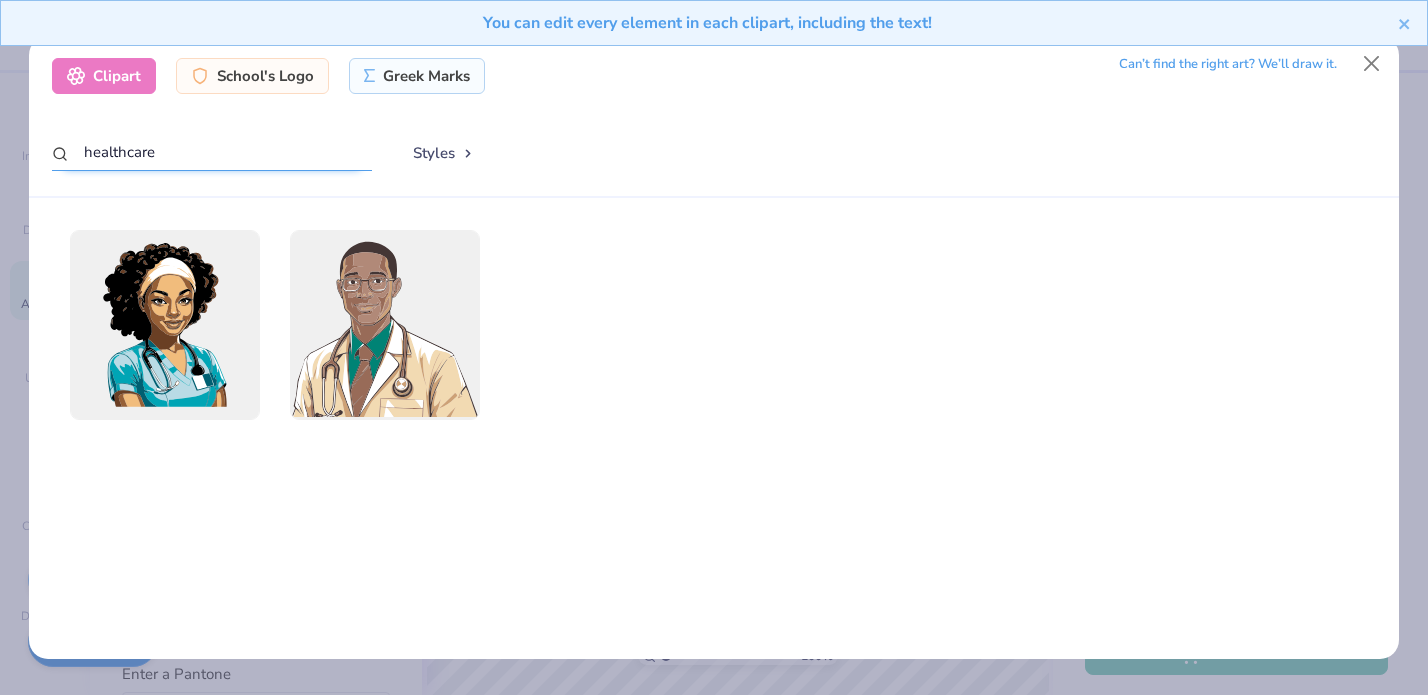 click on "healthcare" at bounding box center (212, 152) 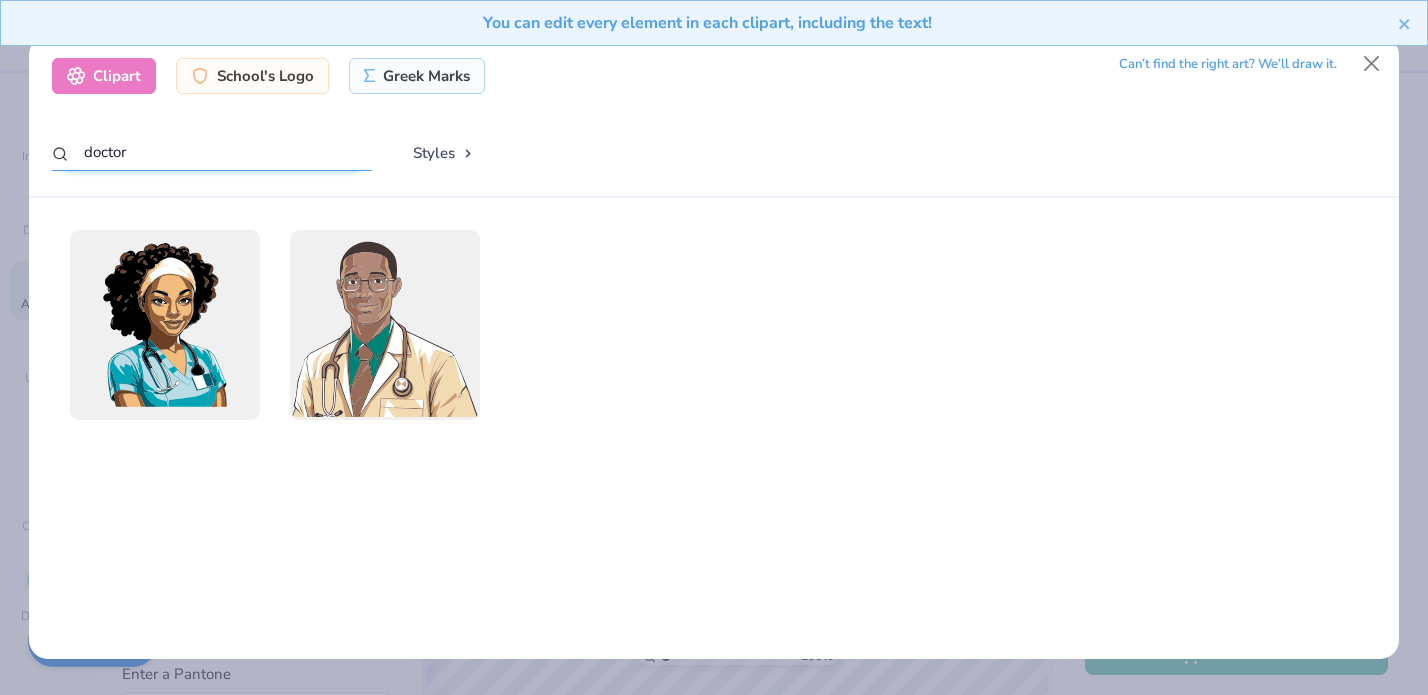 type on "doctor" 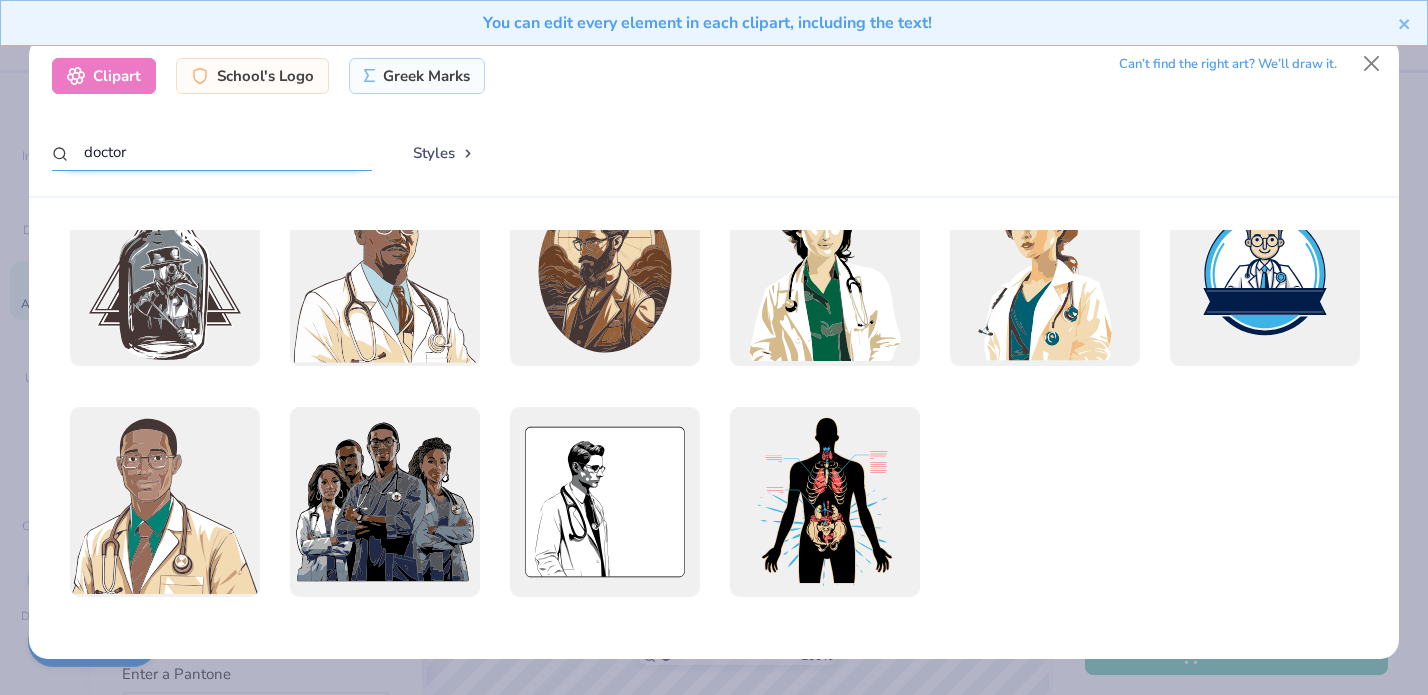 scroll, scrollTop: 0, scrollLeft: 0, axis: both 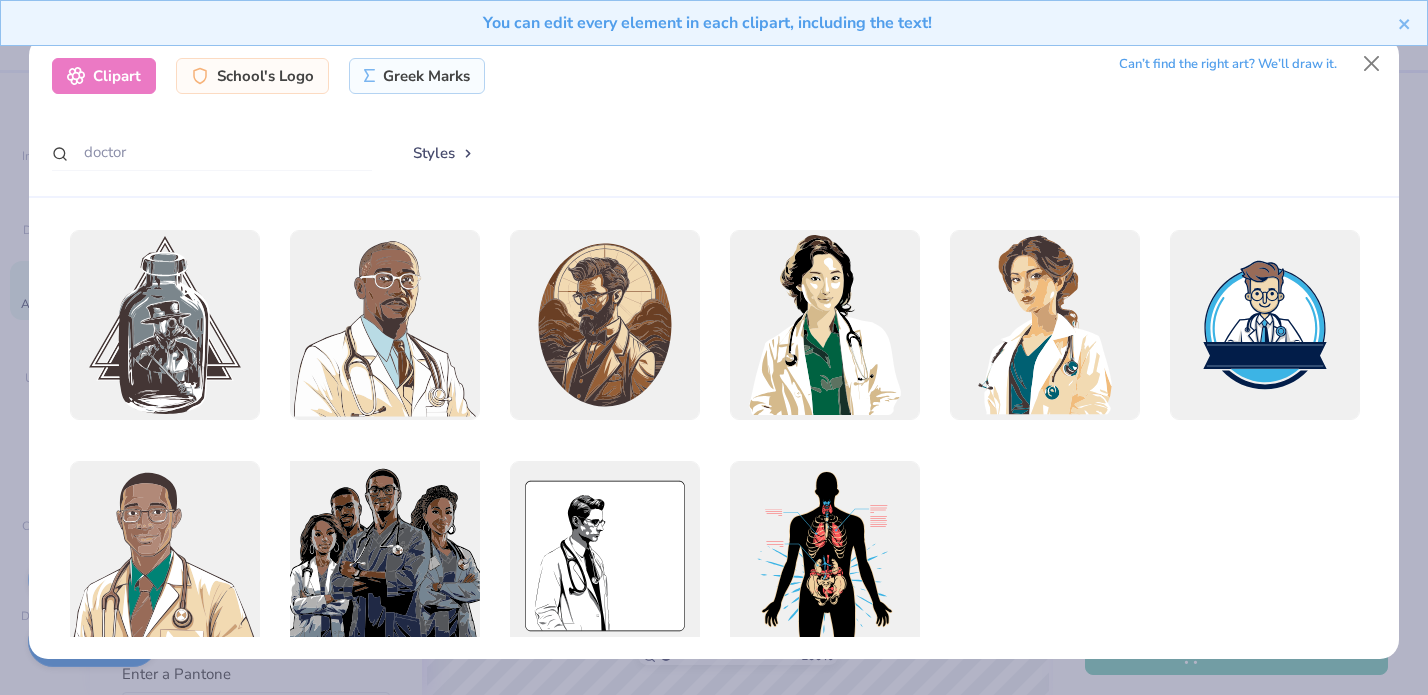 click at bounding box center (384, 556) 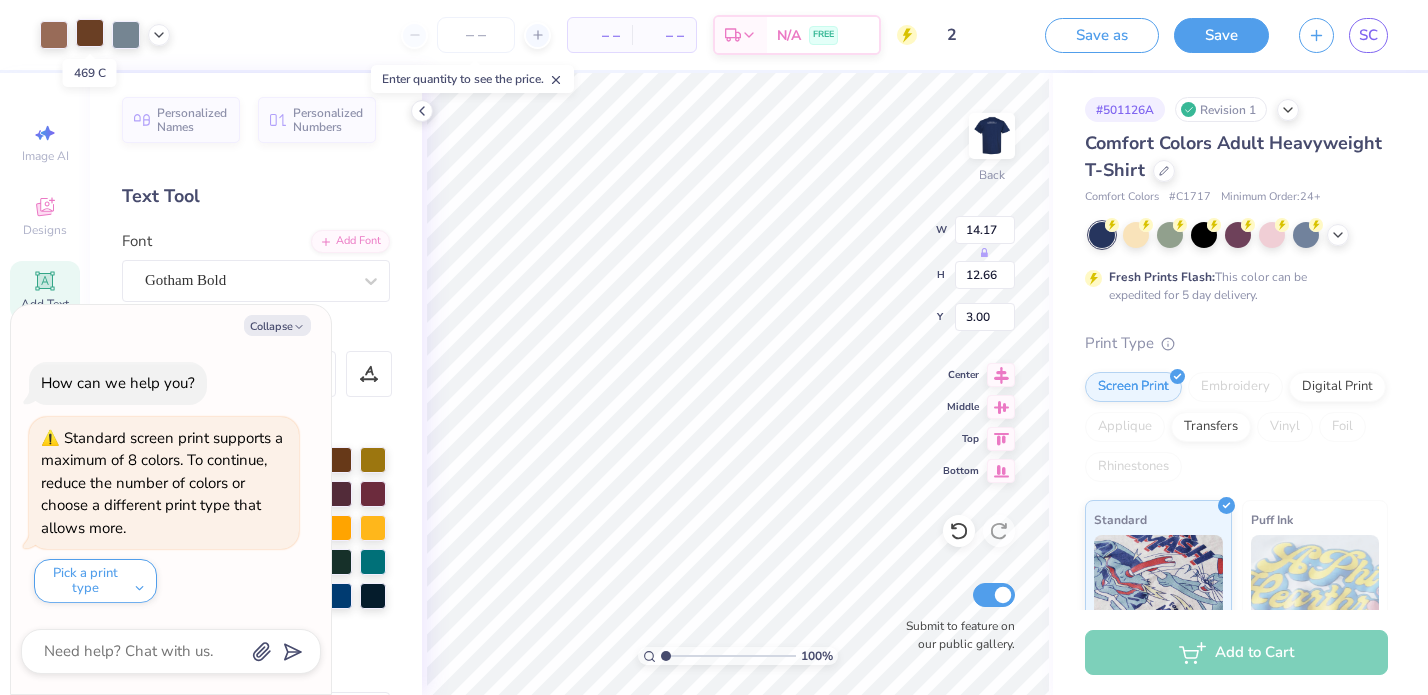 click at bounding box center [90, 33] 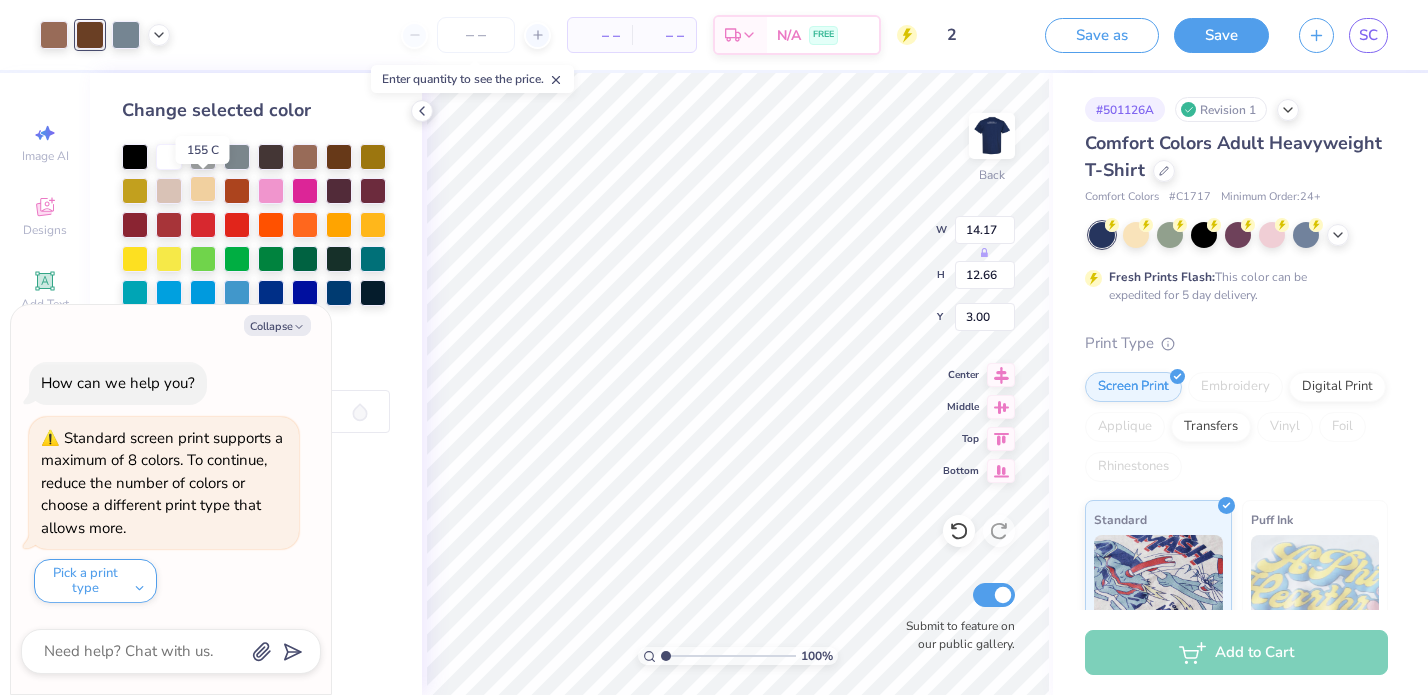 click at bounding box center (203, 189) 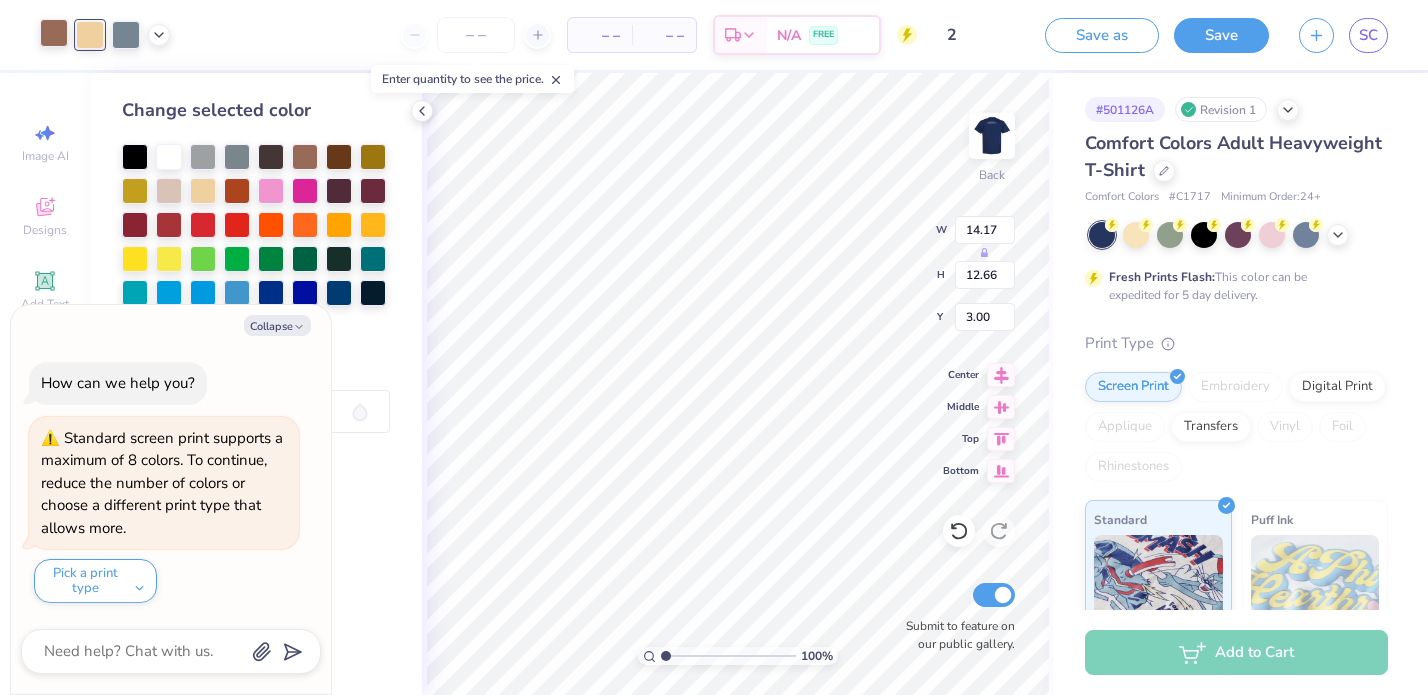 click at bounding box center [54, 33] 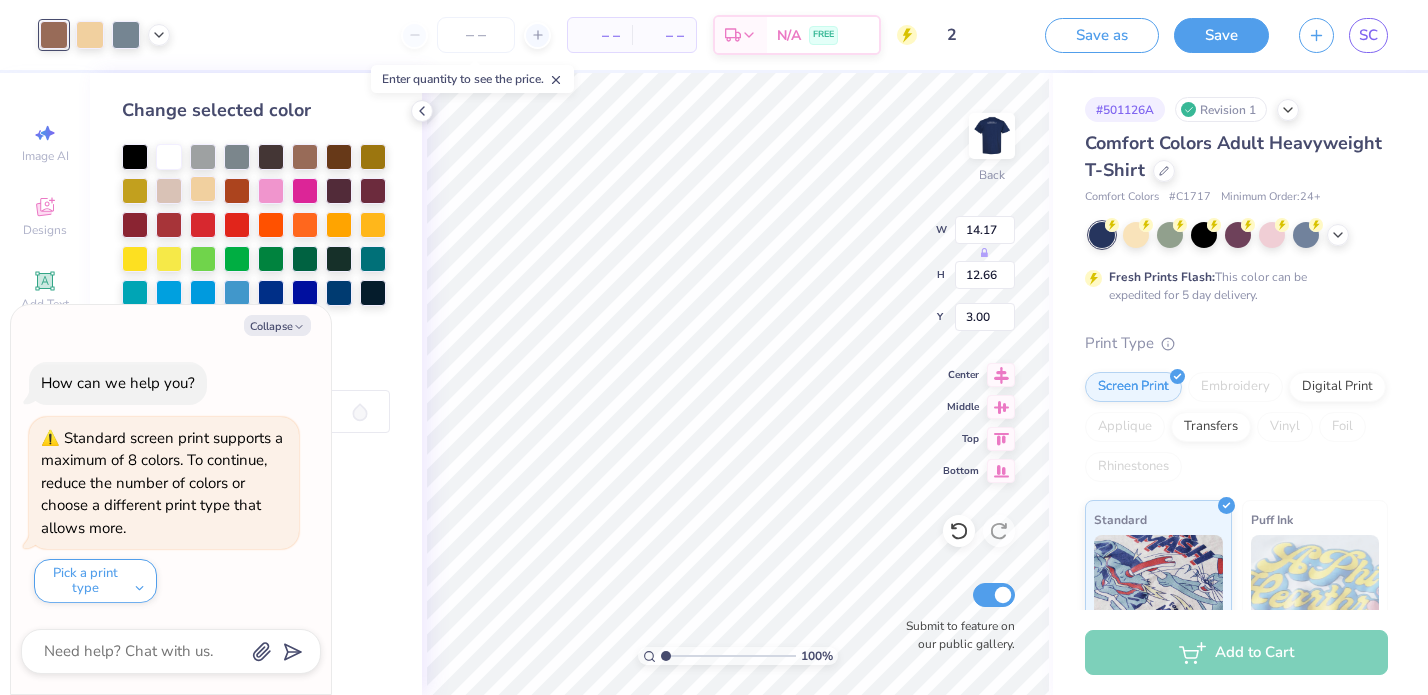 click at bounding box center [203, 189] 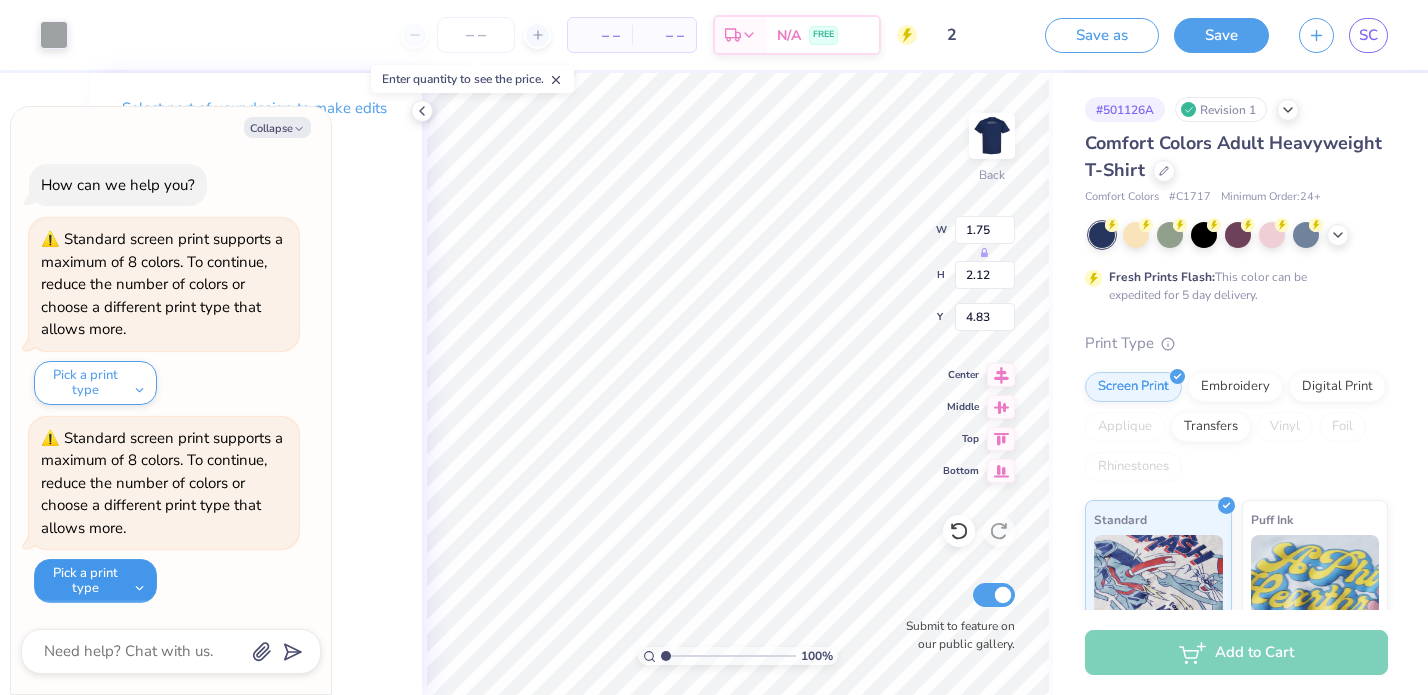 click on "Pick a print type" at bounding box center (95, 581) 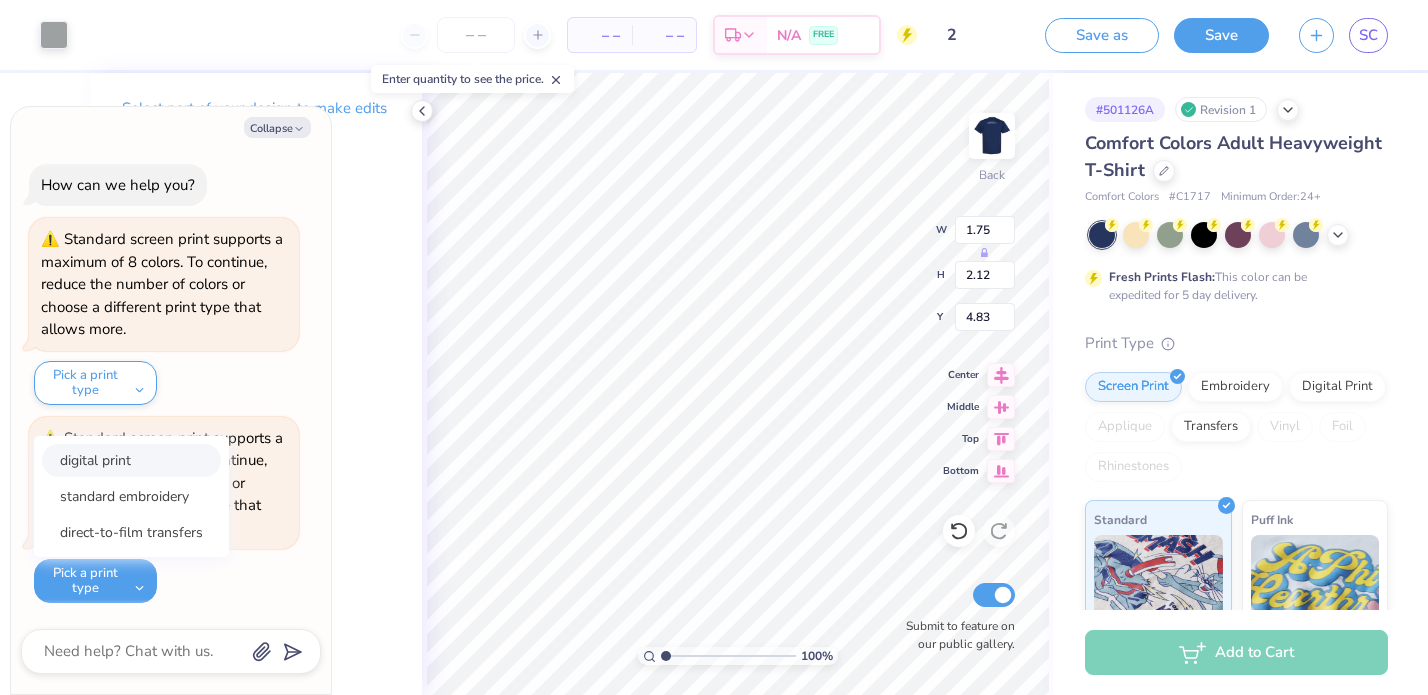 click on "digital print" at bounding box center [131, 460] 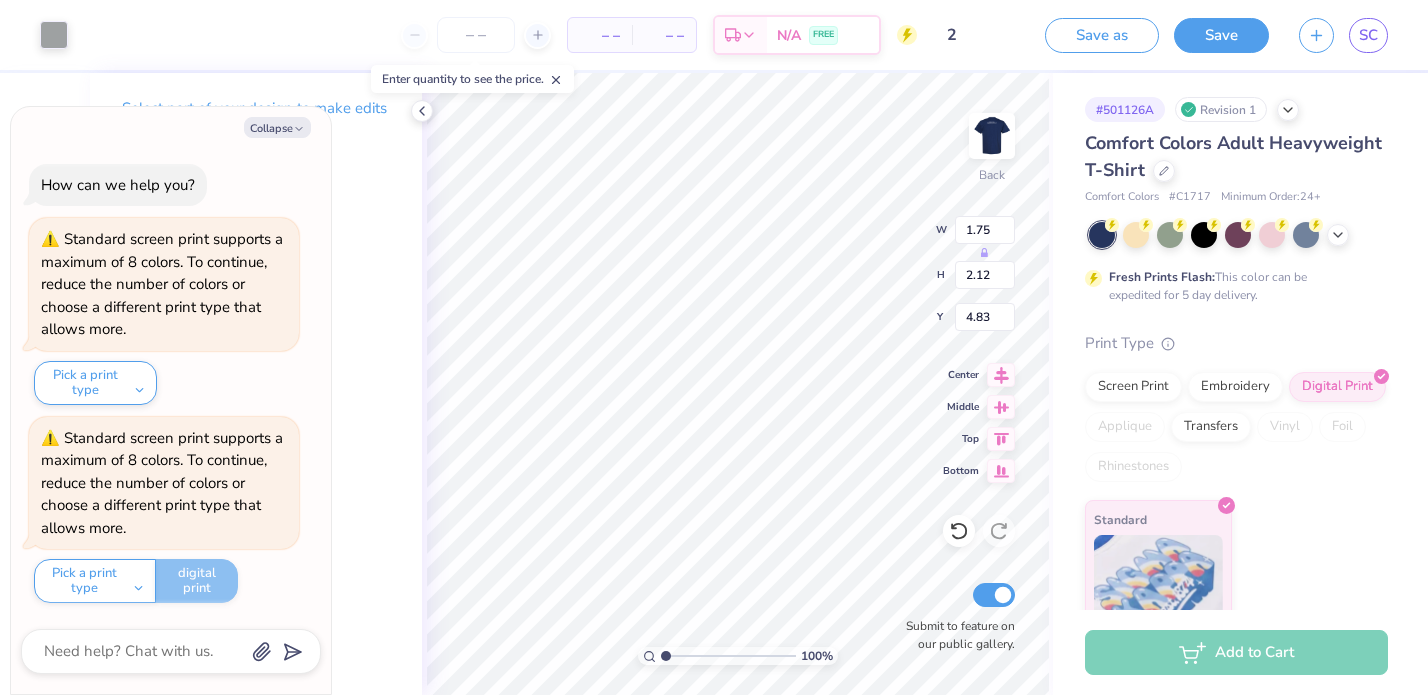 click on "Standard screen print supports a maximum of 8 colors. To continue, reduce the number of colors or choose a different print type that allows more. Pick a print type" at bounding box center [164, 311] 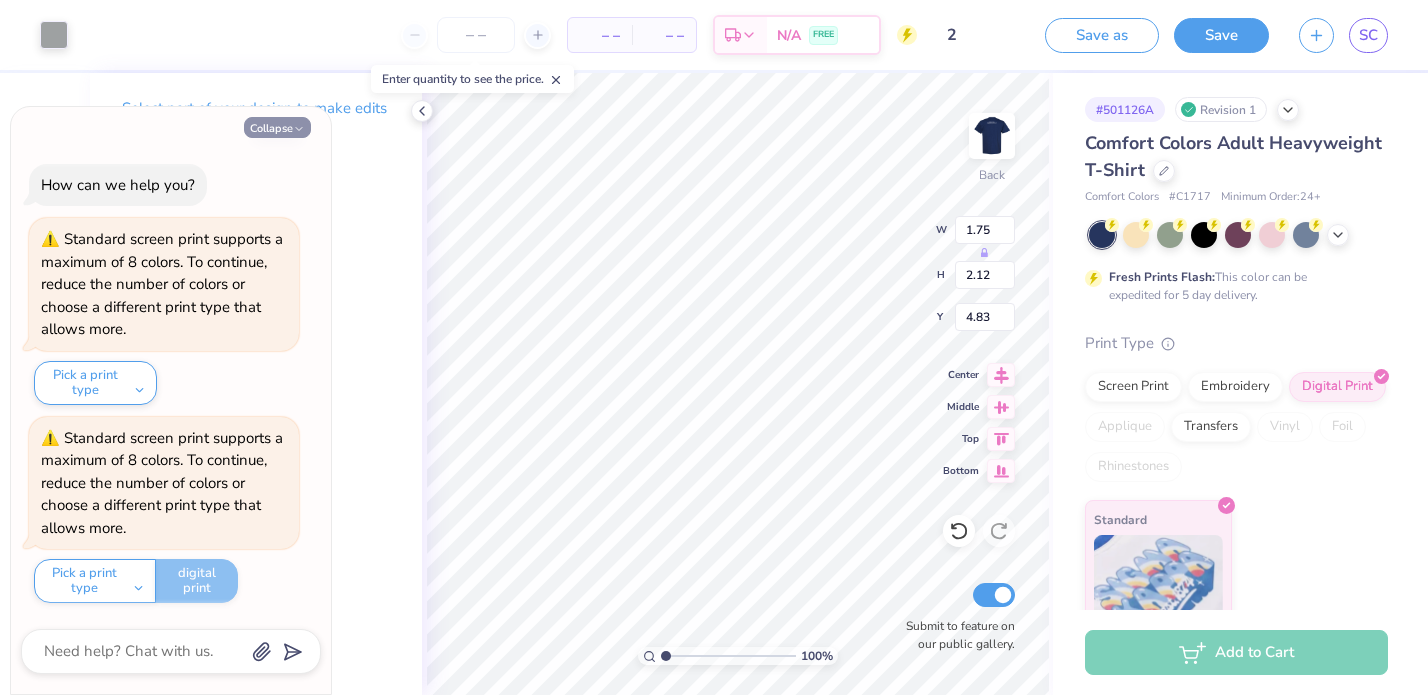 click on "Collapse" at bounding box center (277, 127) 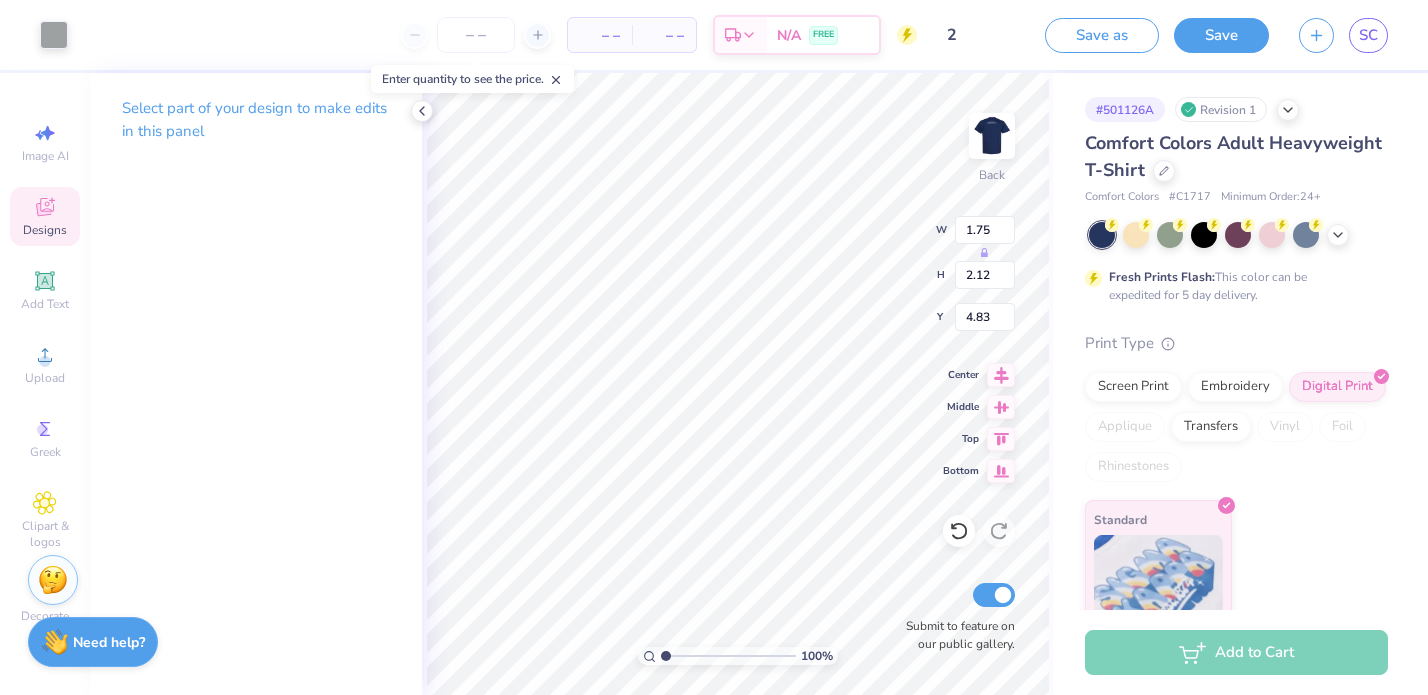 type on "5.65" 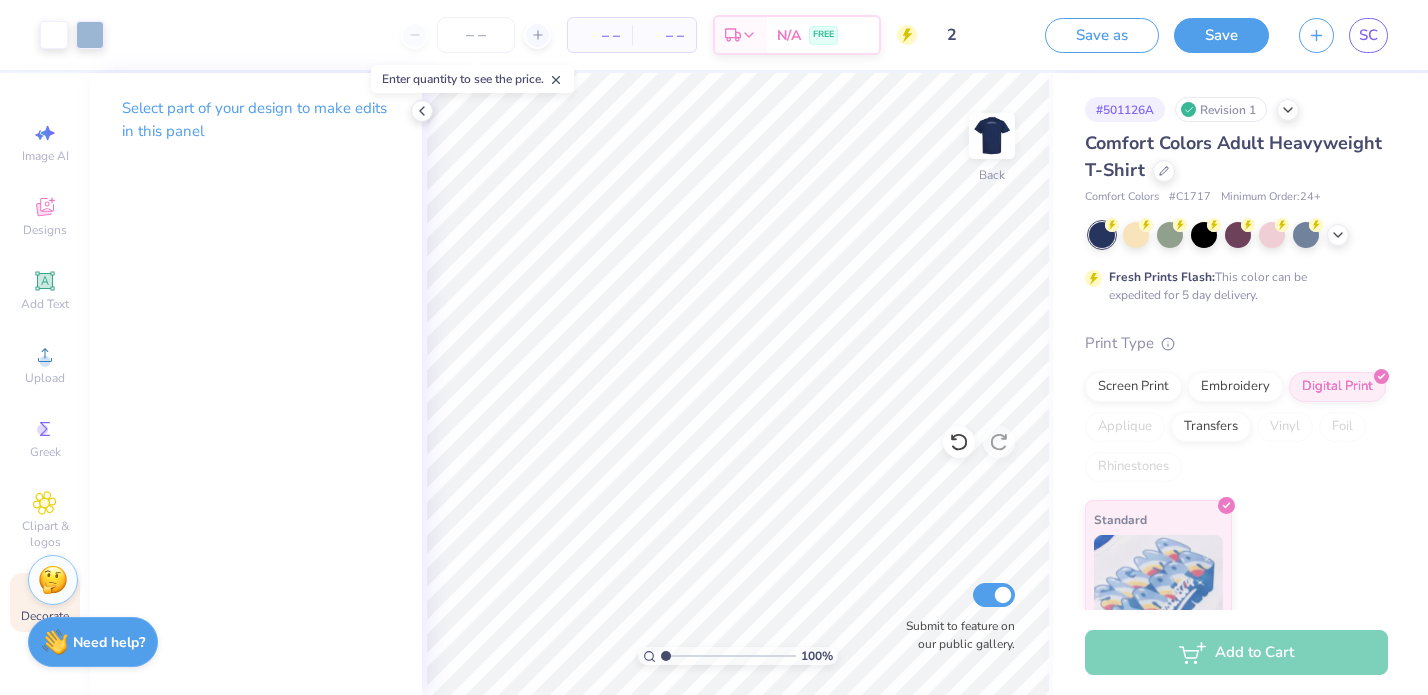 click on "Decorate" at bounding box center [45, 616] 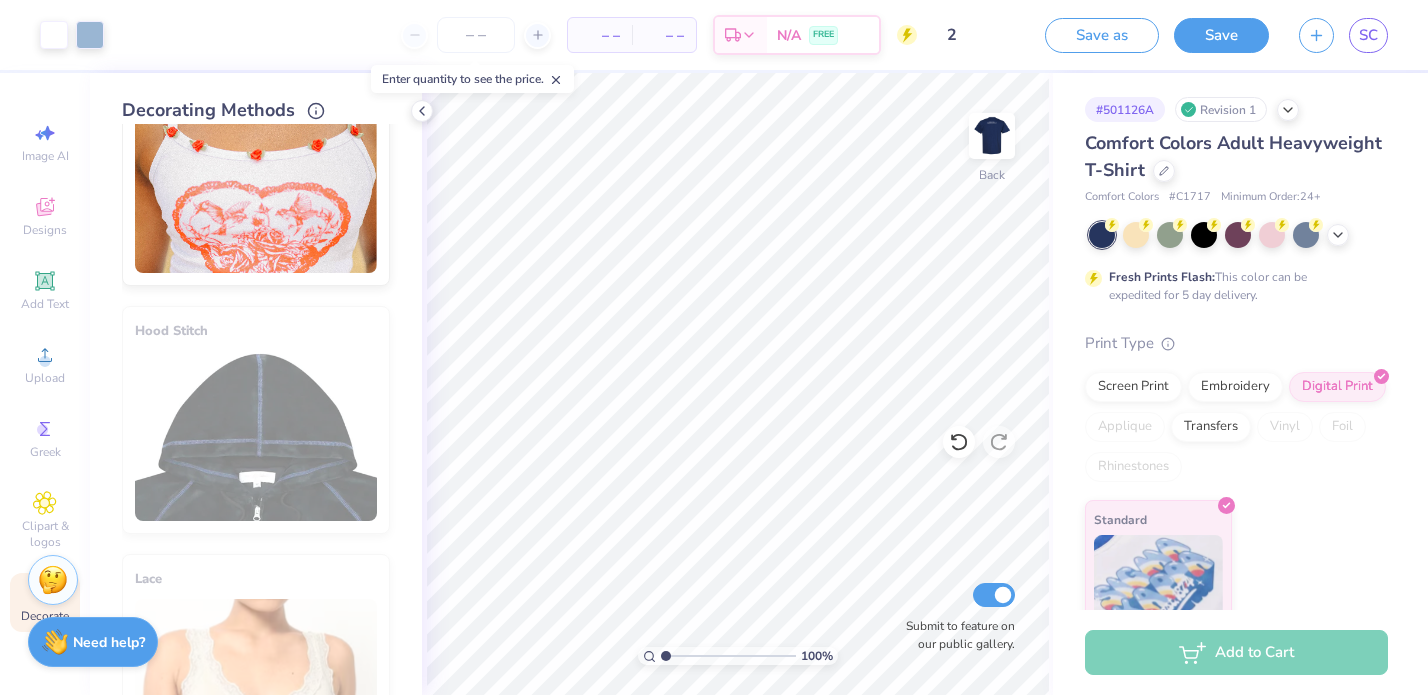 scroll, scrollTop: 1181, scrollLeft: 0, axis: vertical 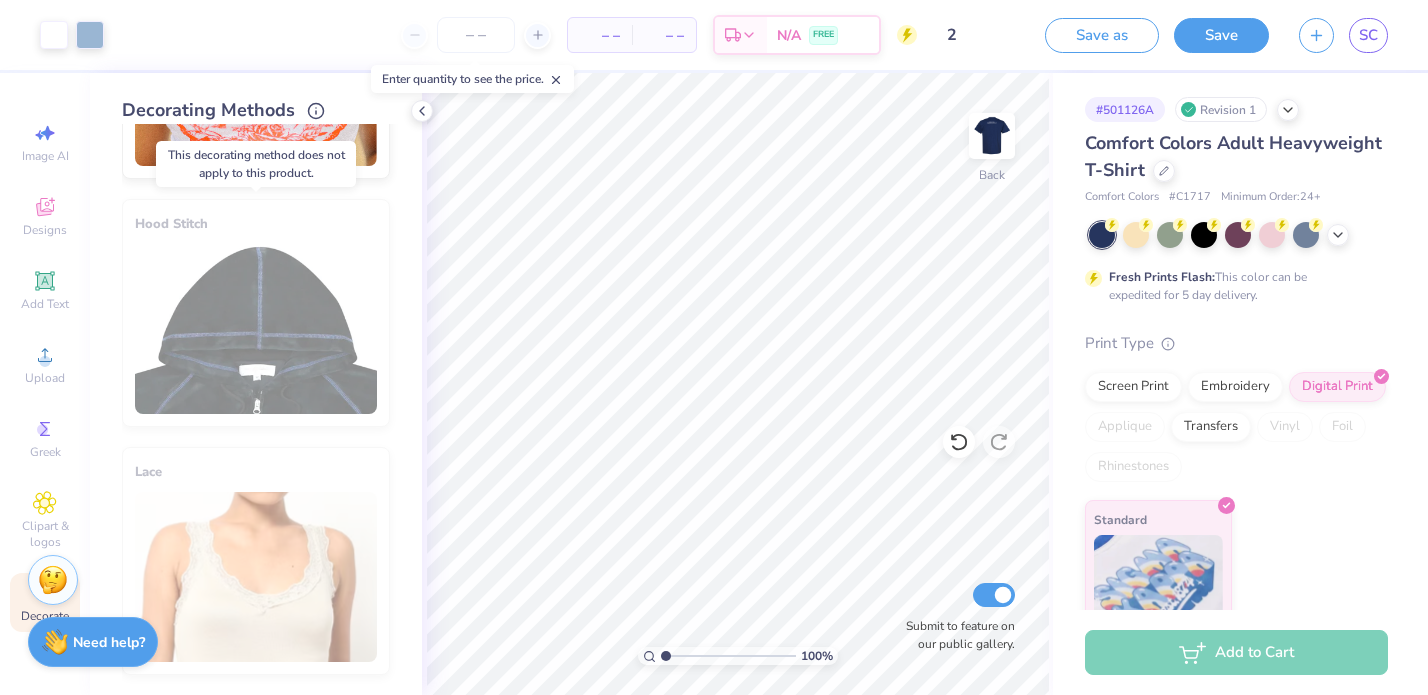 click on "Hood Stitch" at bounding box center (256, 313) 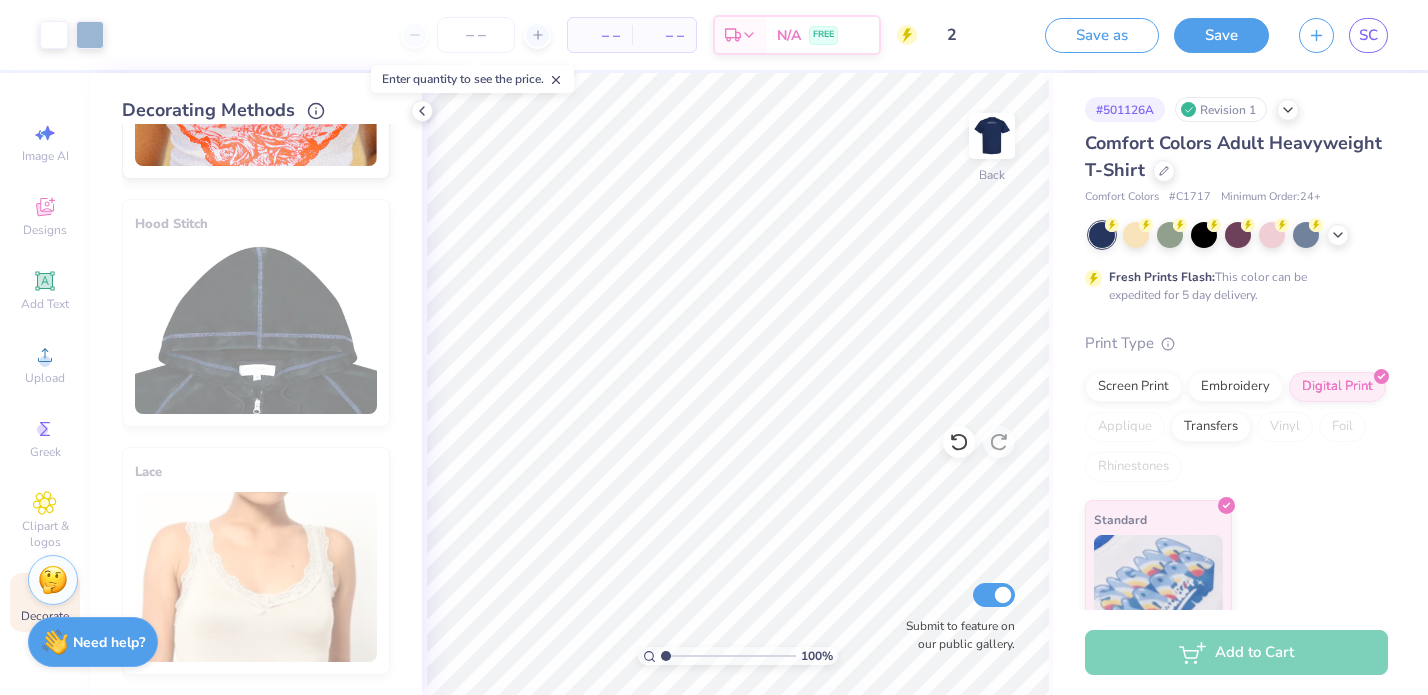 click 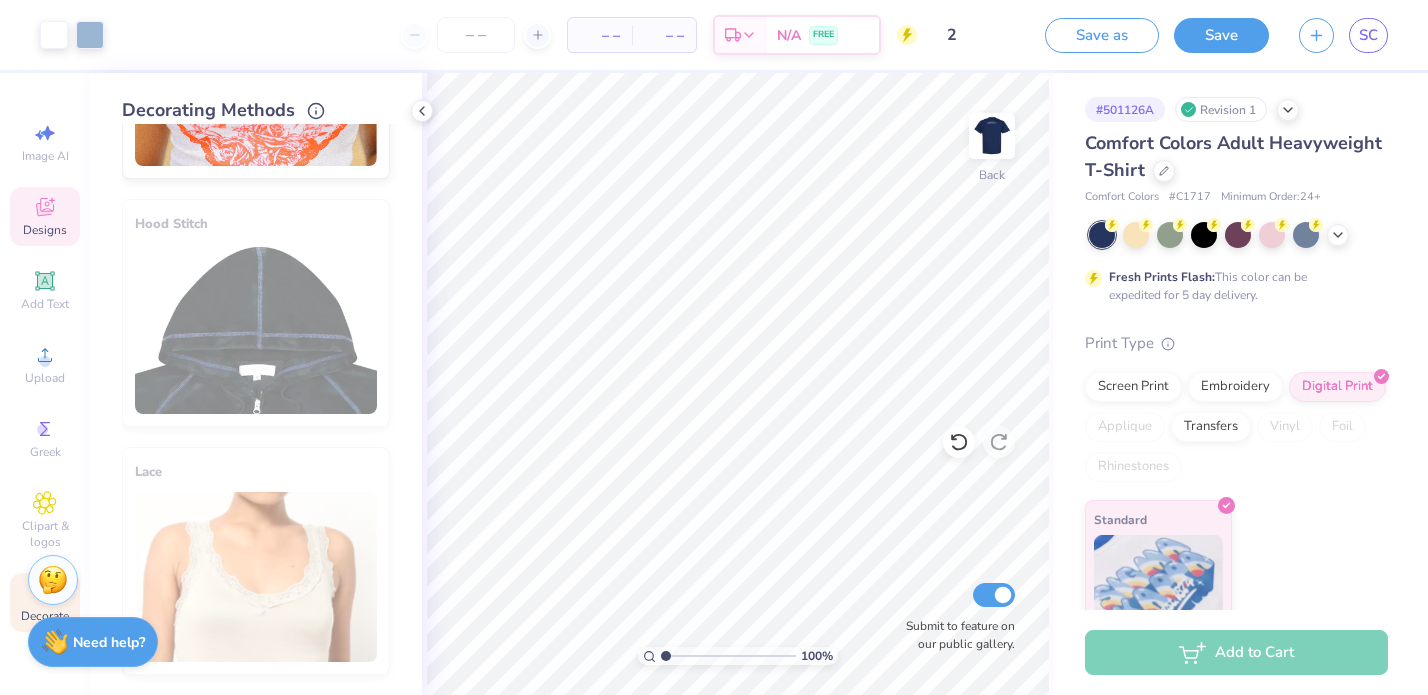 click on "Designs" at bounding box center (45, 216) 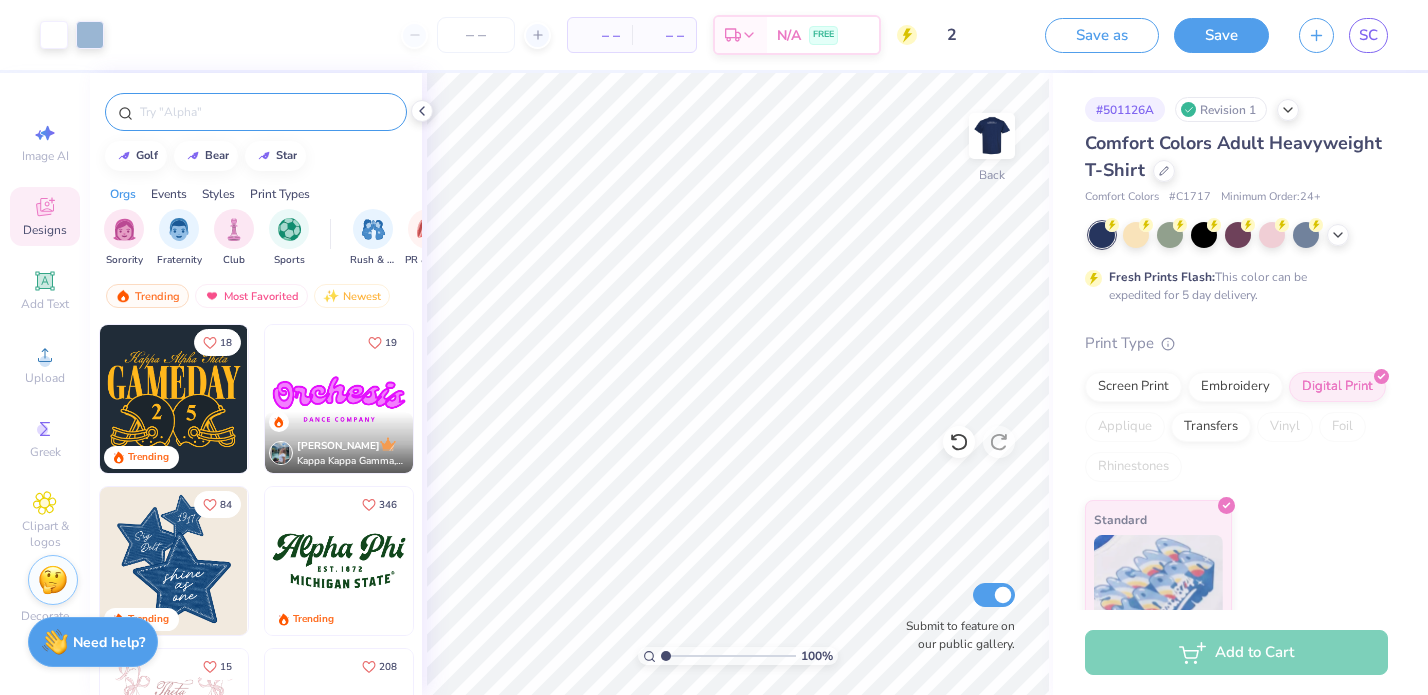 click at bounding box center [266, 112] 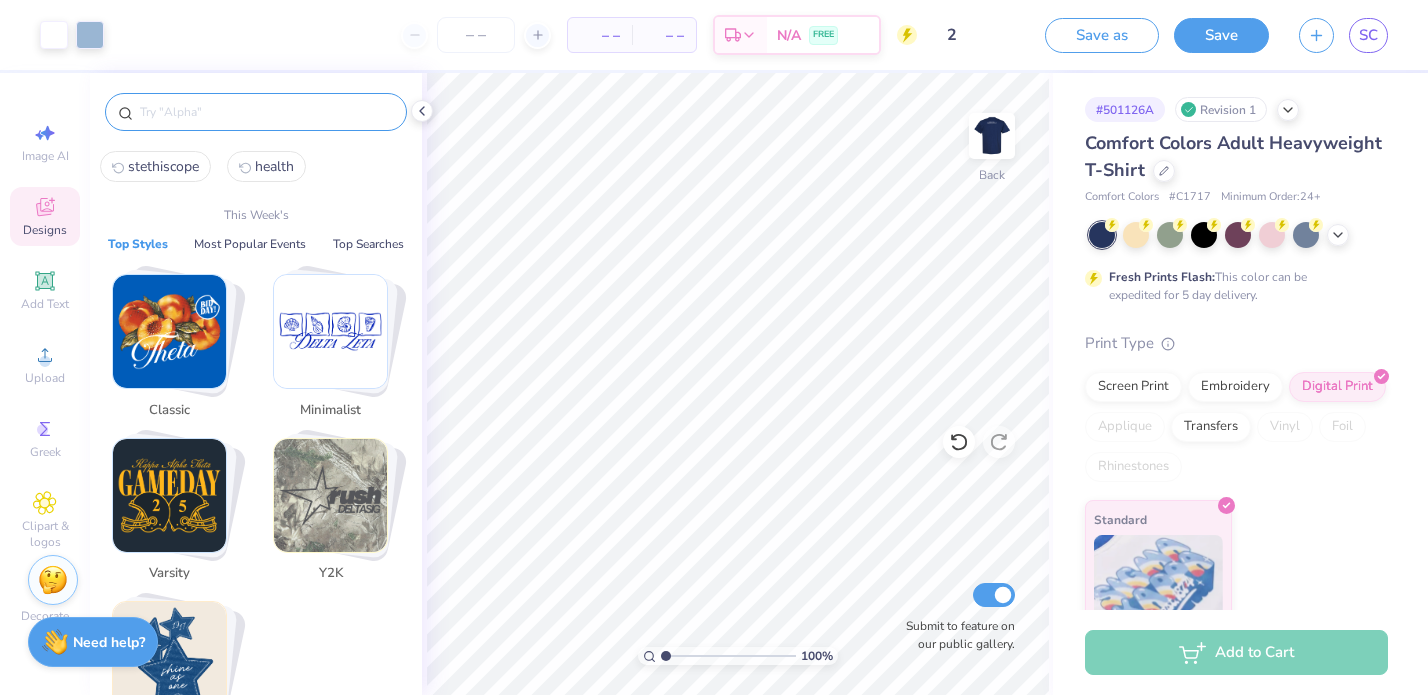 click on "health" at bounding box center [266, 166] 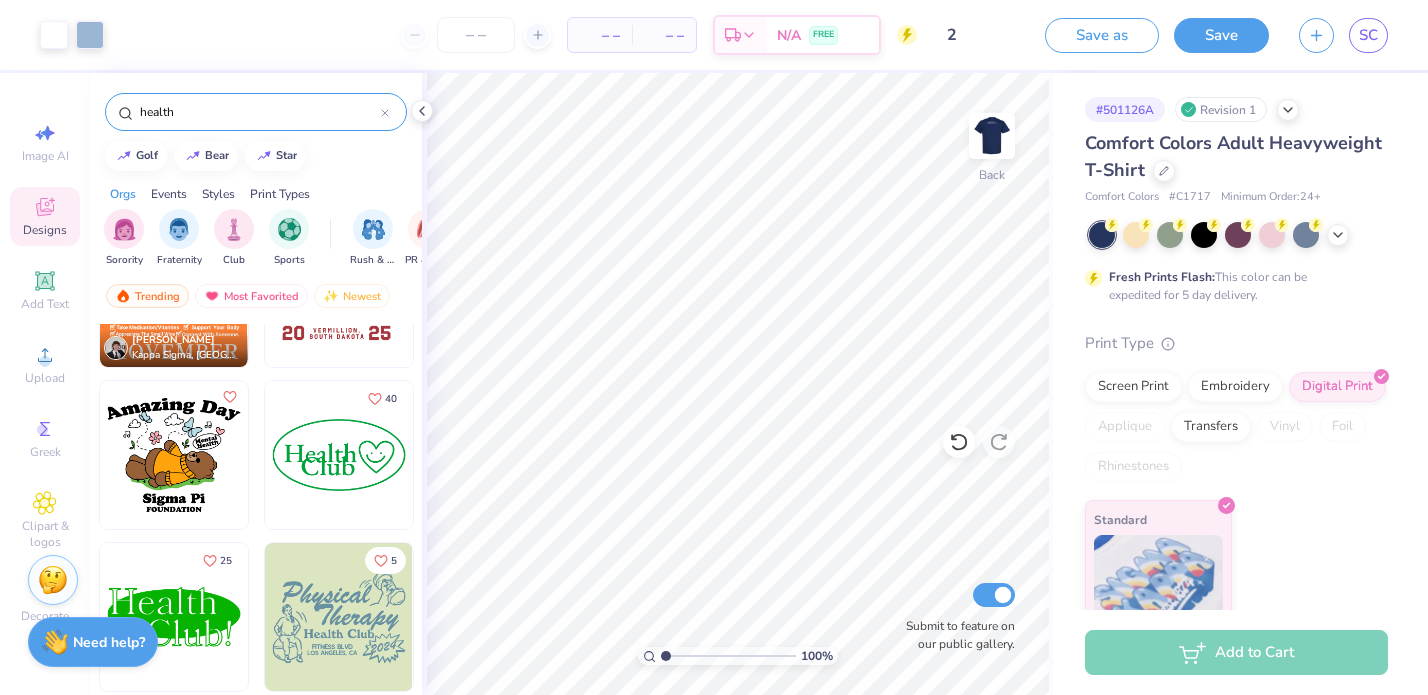 scroll, scrollTop: 752, scrollLeft: 0, axis: vertical 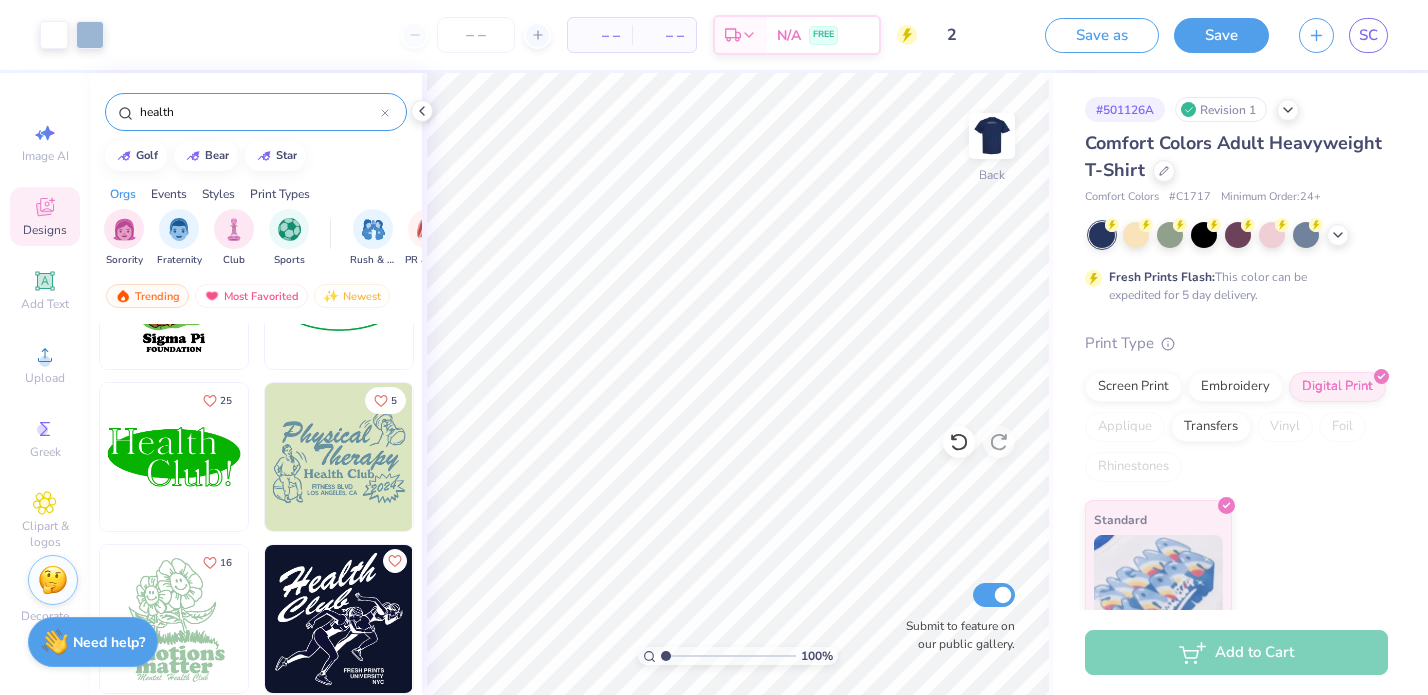 click at bounding box center (174, 457) 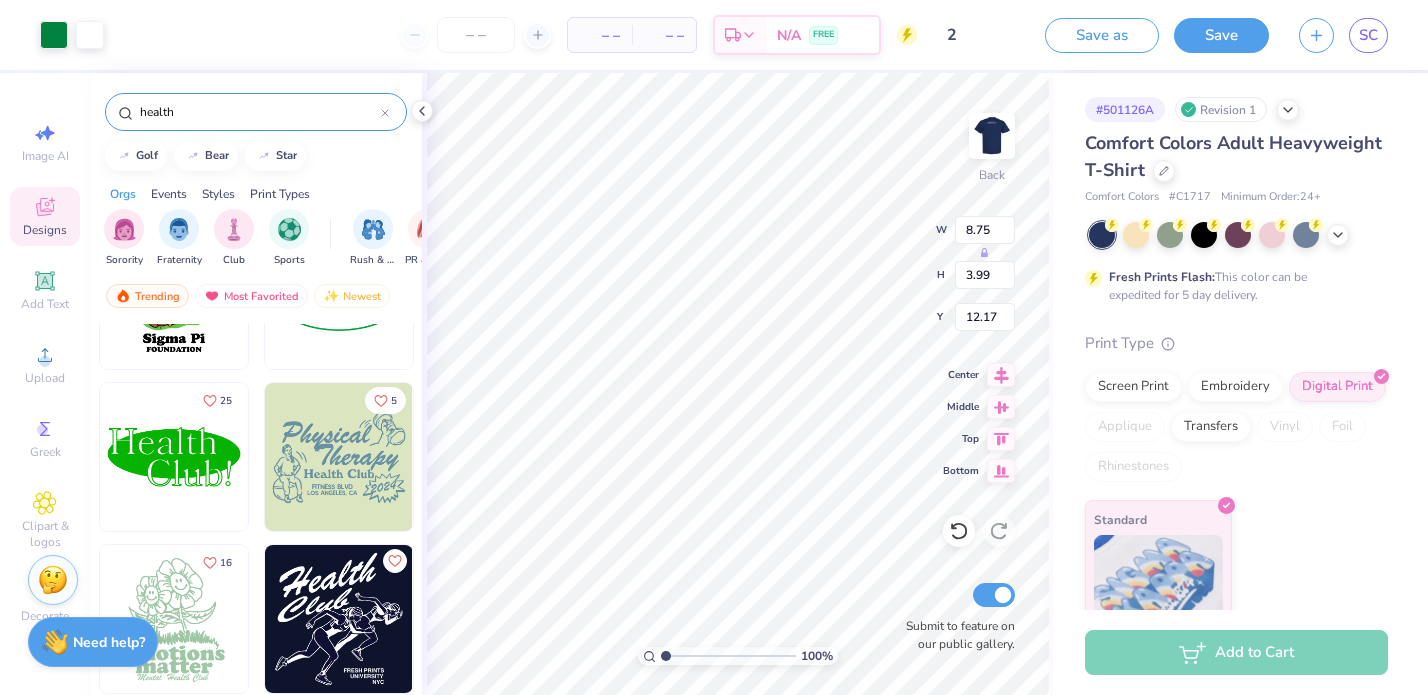 type on "12.17" 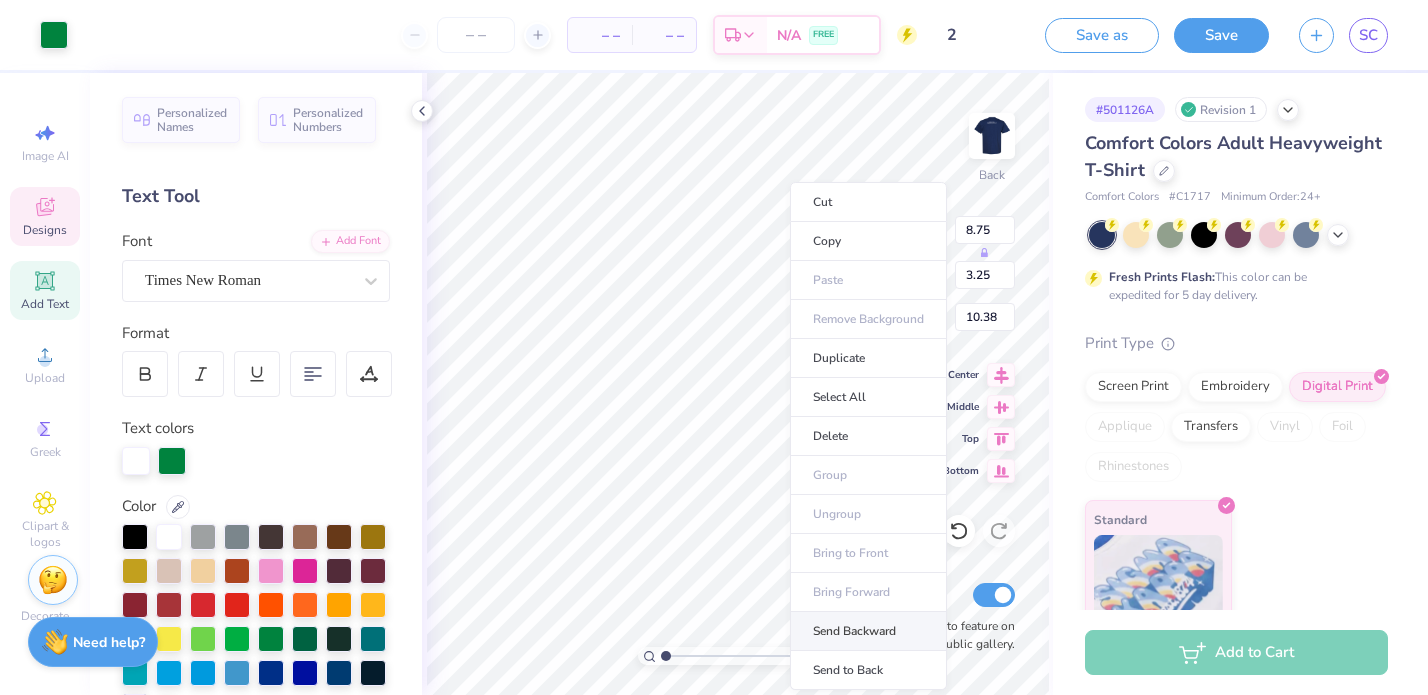 click on "Send Backward" at bounding box center (868, 631) 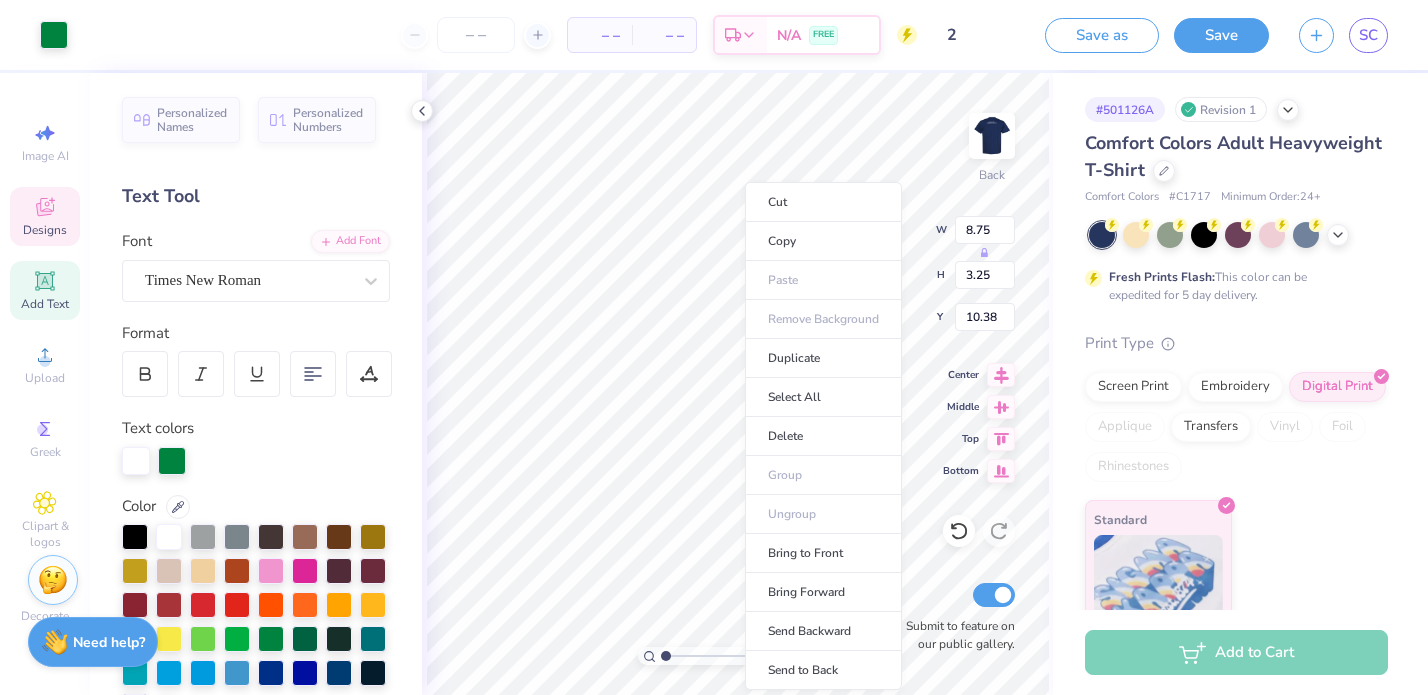 type on "10.87" 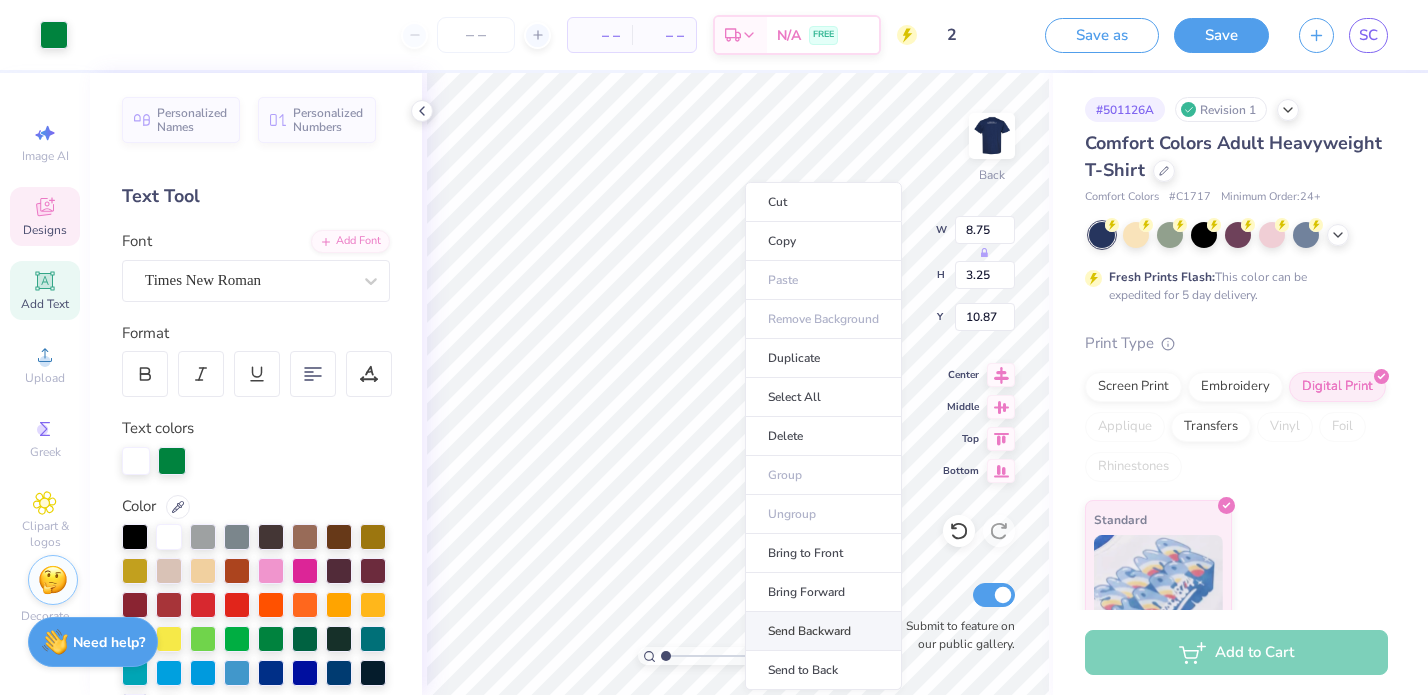 click on "Send Backward" at bounding box center (823, 631) 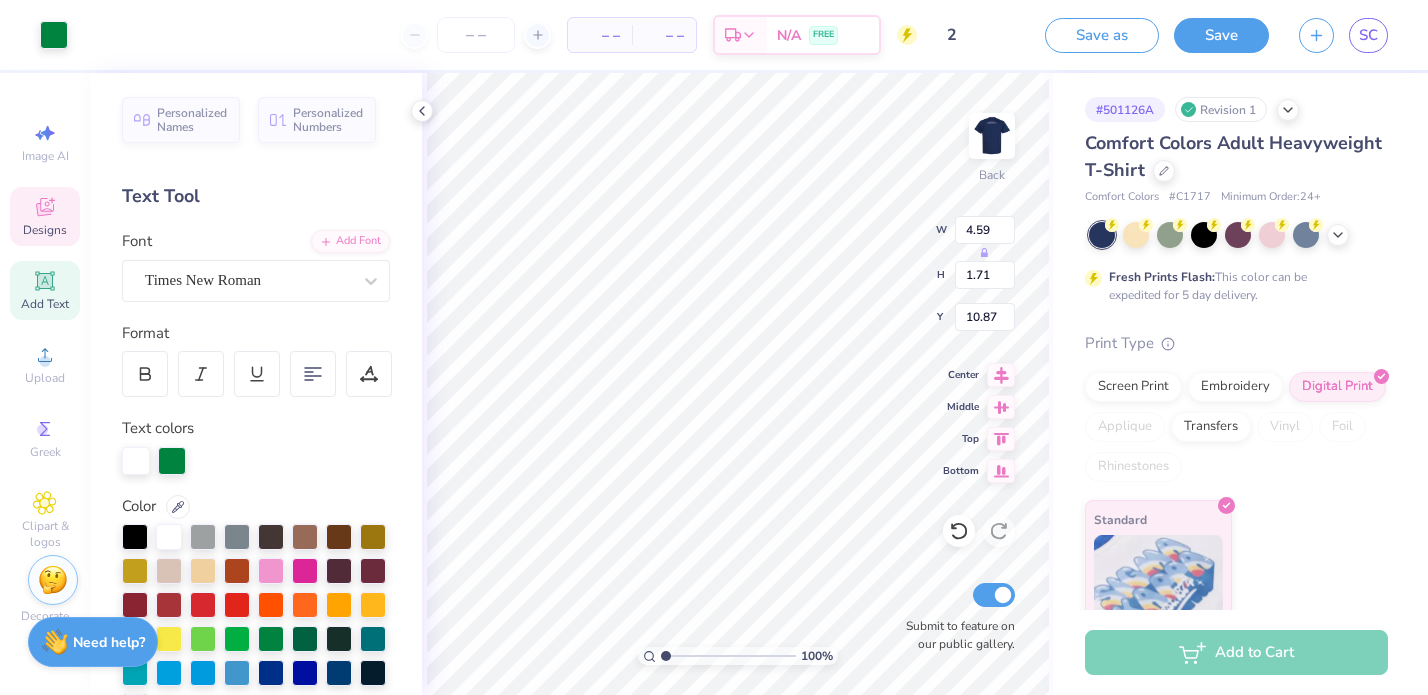 type on "4.59" 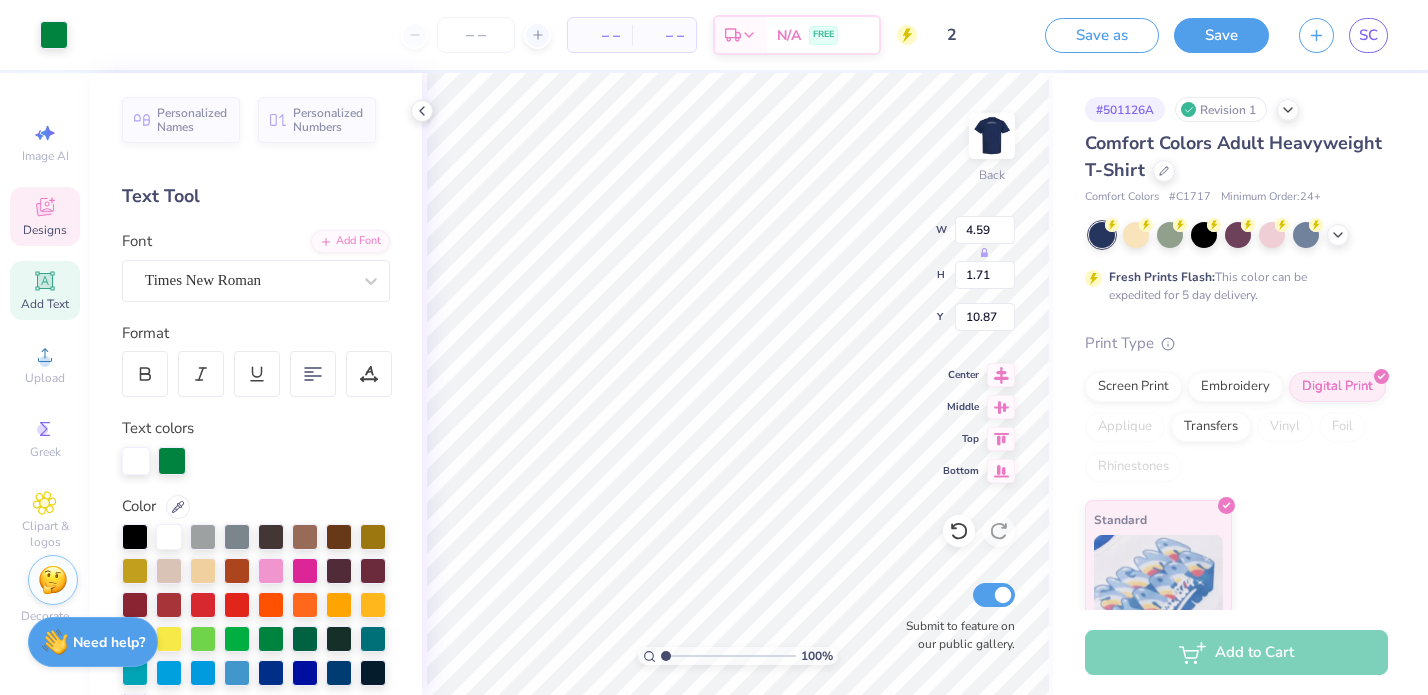 type on "1.71" 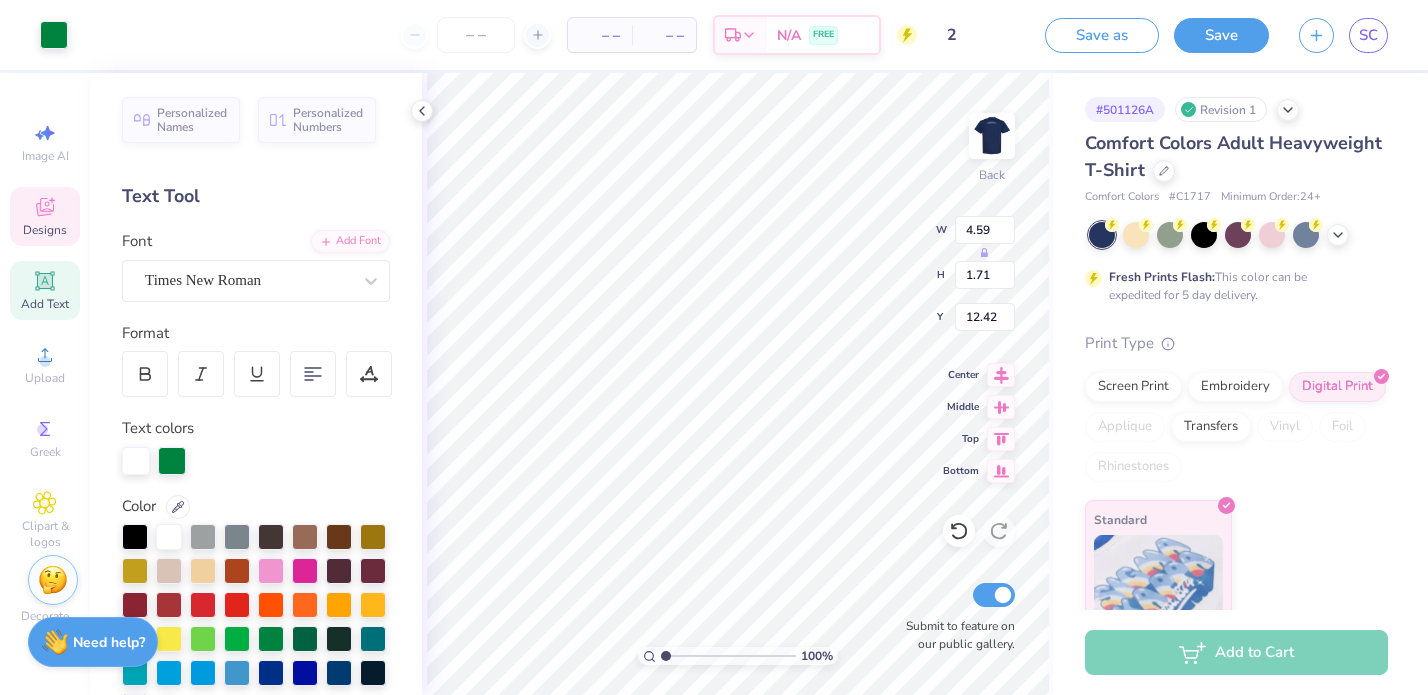 type on "4.83" 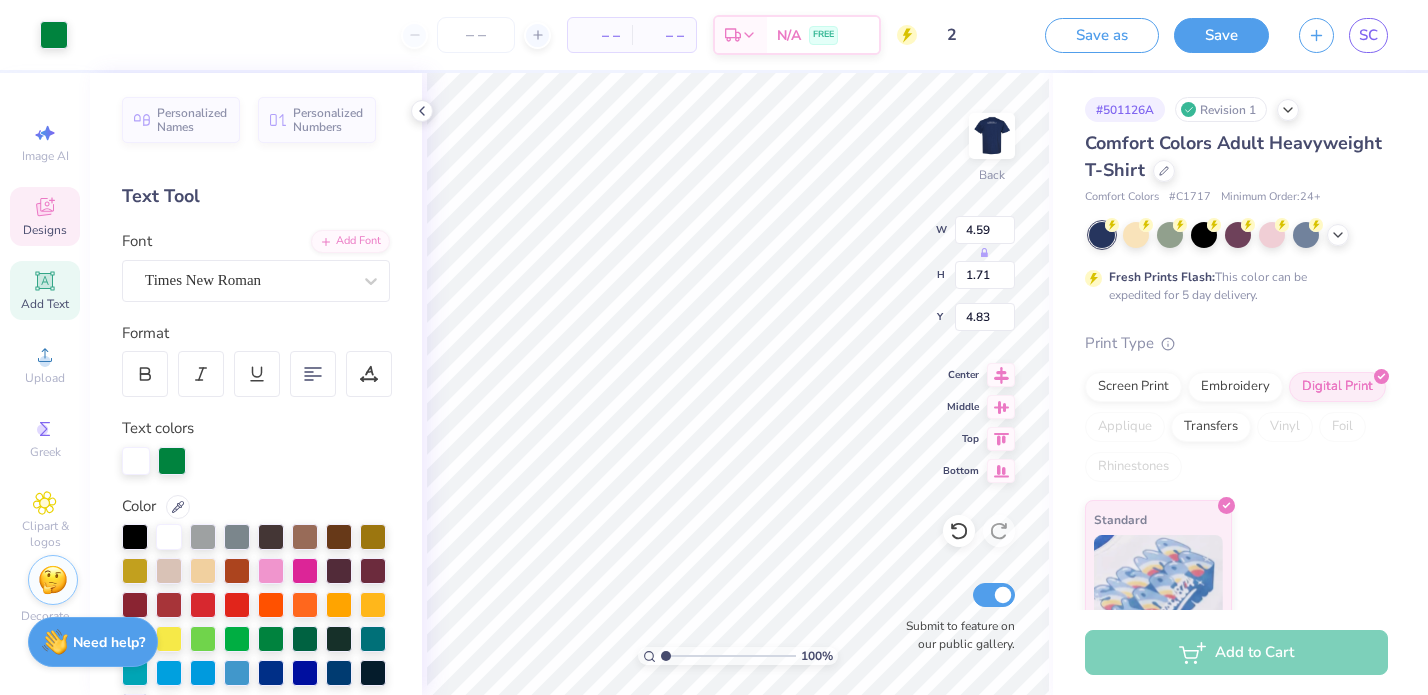 type on "5.71" 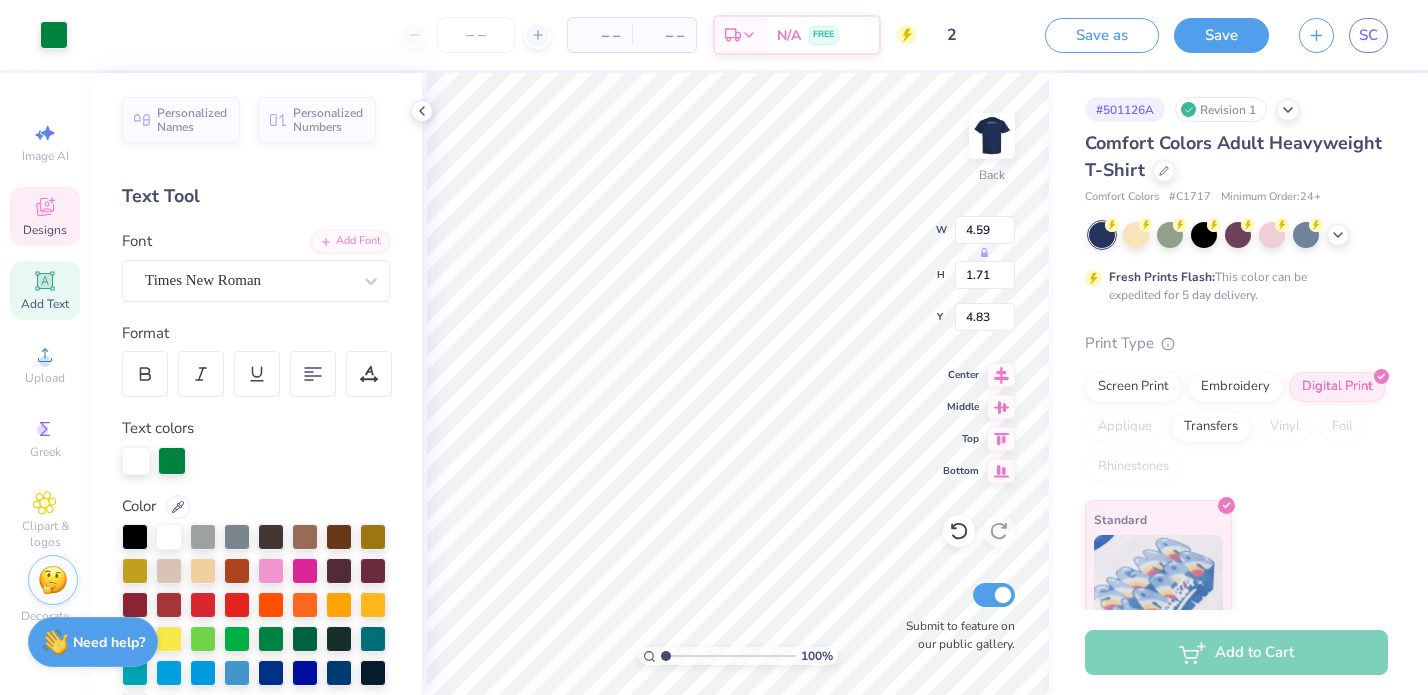 type on "2.13" 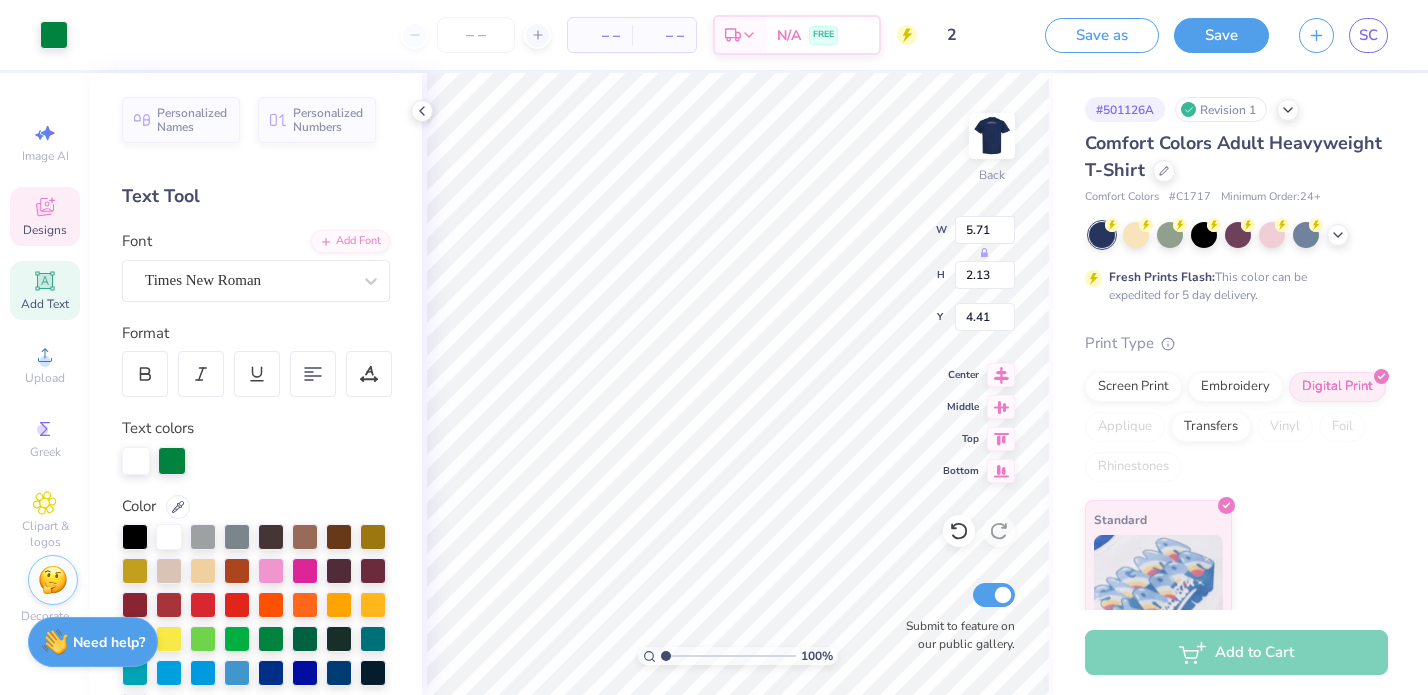 type on "5.78" 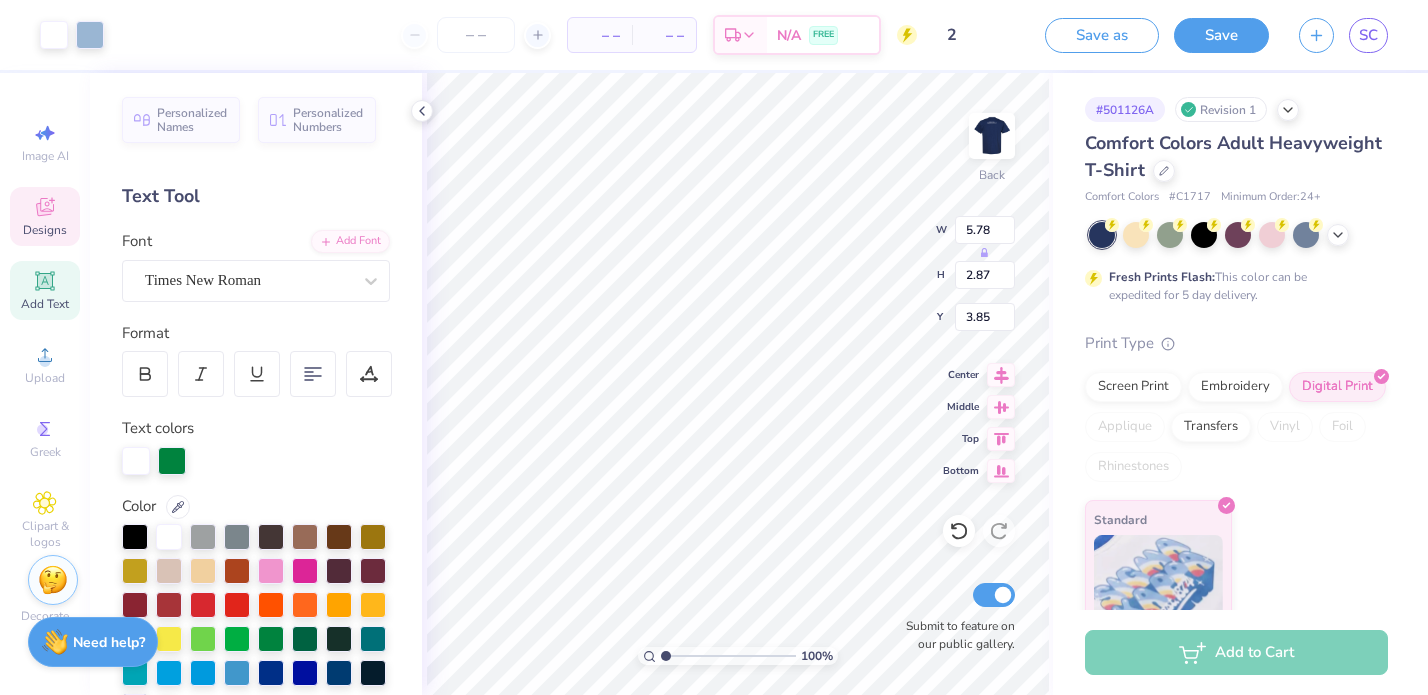 type on "5.47" 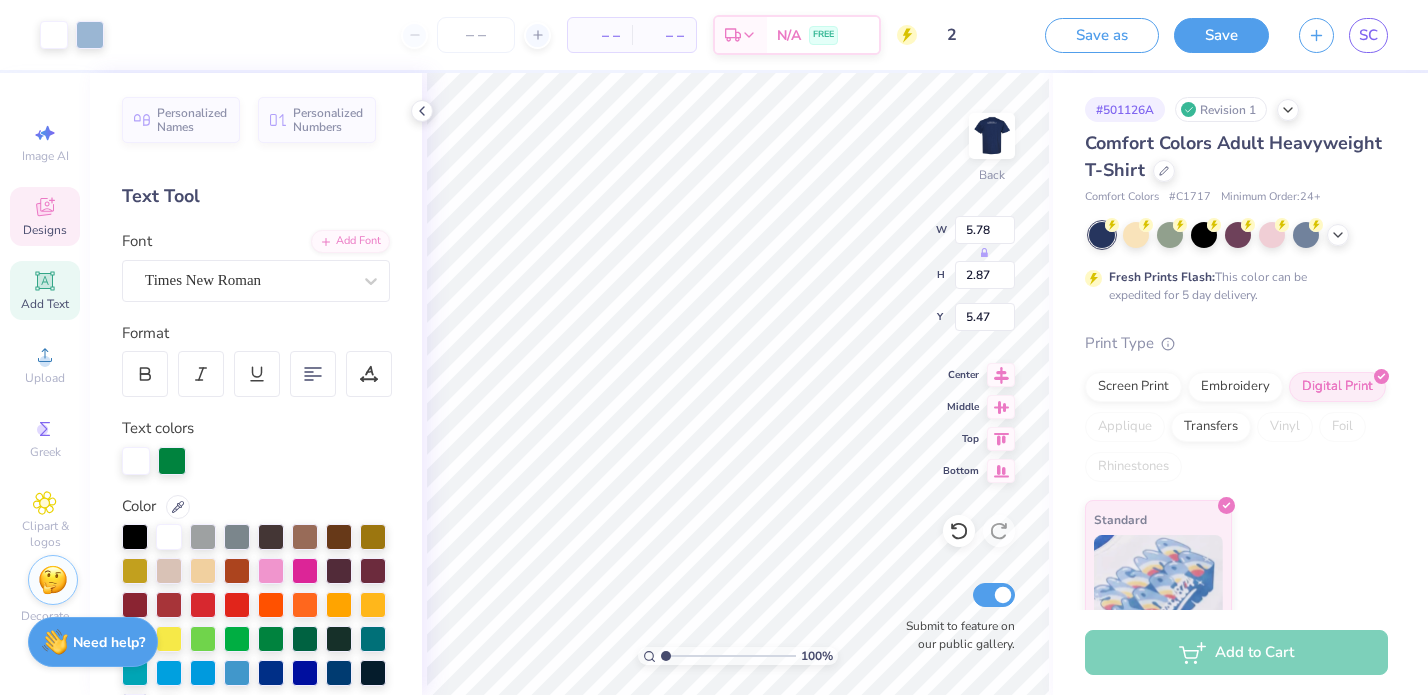 type on "1.19" 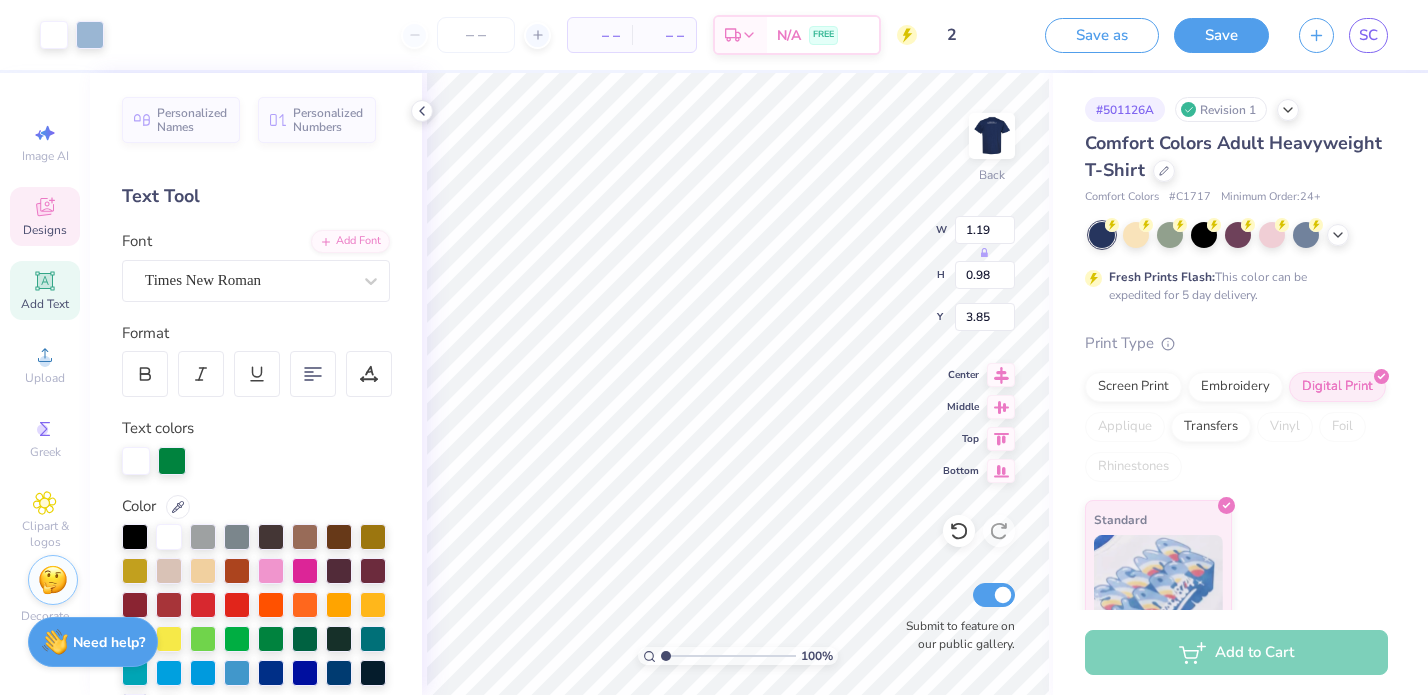 type on "3.92" 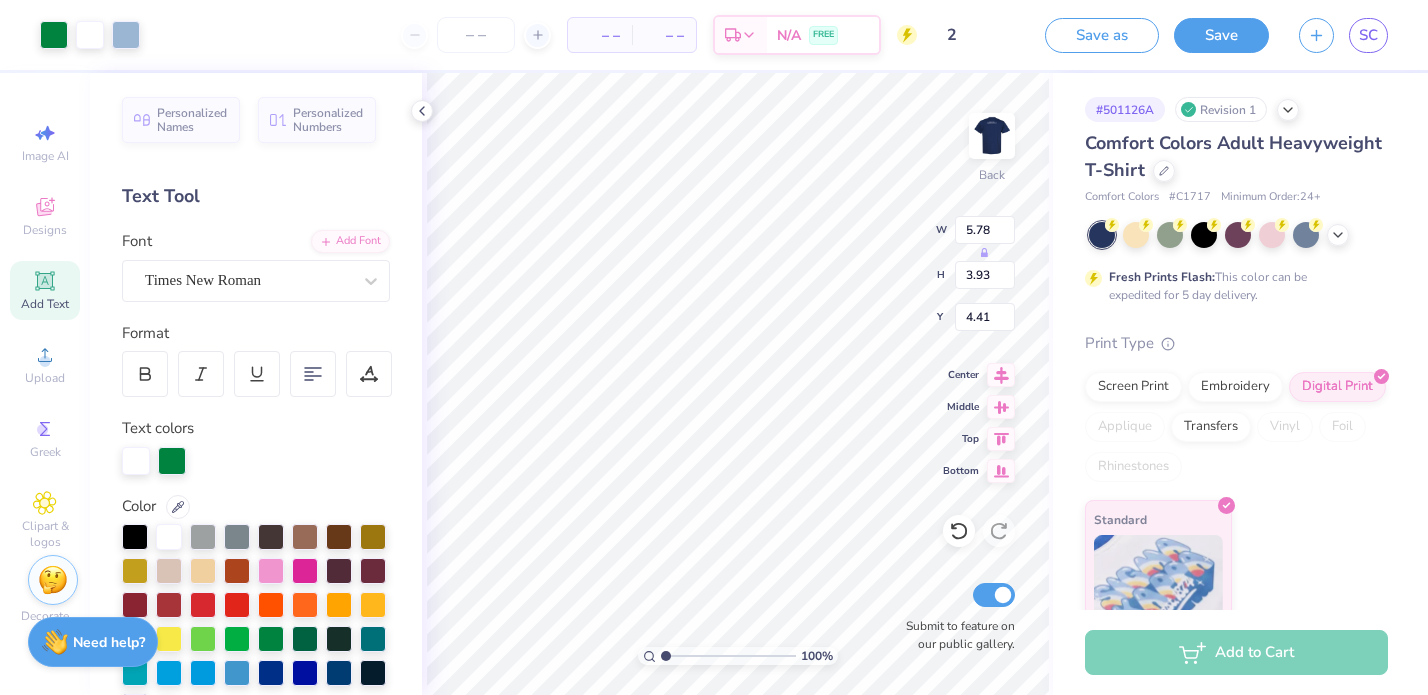 type on "5.04" 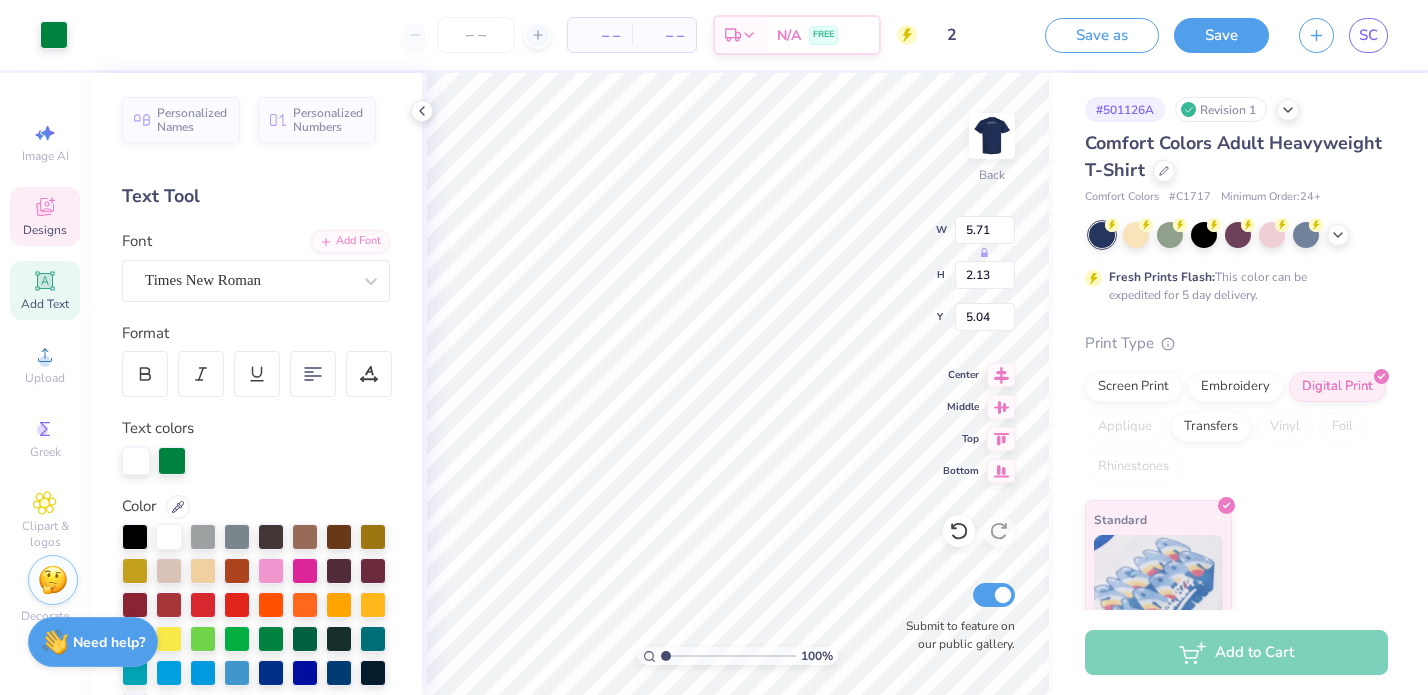 type on "3.00" 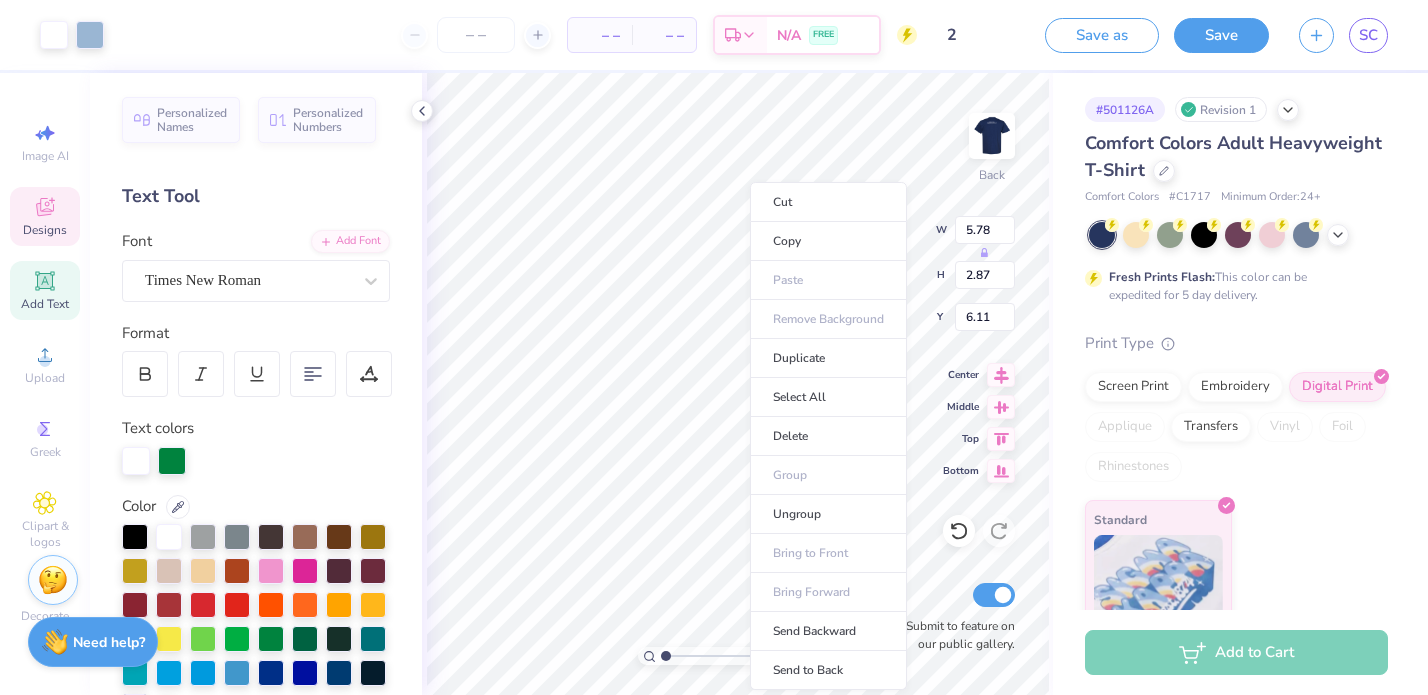 click on "Art colors – – Per Item – – Total Est. Delivery N/A FREE Design Title 2 Save as Save SC Image AI Designs Add Text Upload Greek Clipart & logos Decorate Personalized Names Personalized Numbers Text Tool  Add Font Font Times New Roman Format Text colors Color Enter a Pantone Styles Text Shape 100  % Back W 5.78 H 2.87 Y 6.11 Center Middle Top Bottom Submit to feature on our public gallery. # 501126A Revision 1 Comfort Colors Adult Heavyweight T-Shirt Comfort Colors # C1717 Minimum Order:  24 +   Fresh Prints Flash:  This color can be expedited for 5 day delivery. Print Type Screen Print Embroidery Digital Print Applique Transfers Vinyl Foil Rhinestones Standard Add to Cart Stuck?  Our Art team will finish your design for free. Need help?  Chat with us.
x Cut Copy Paste Remove Background Duplicate Select All Delete Group Ungroup Bring to Front Bring Forward Send Backward Send to Back" at bounding box center (714, 347) 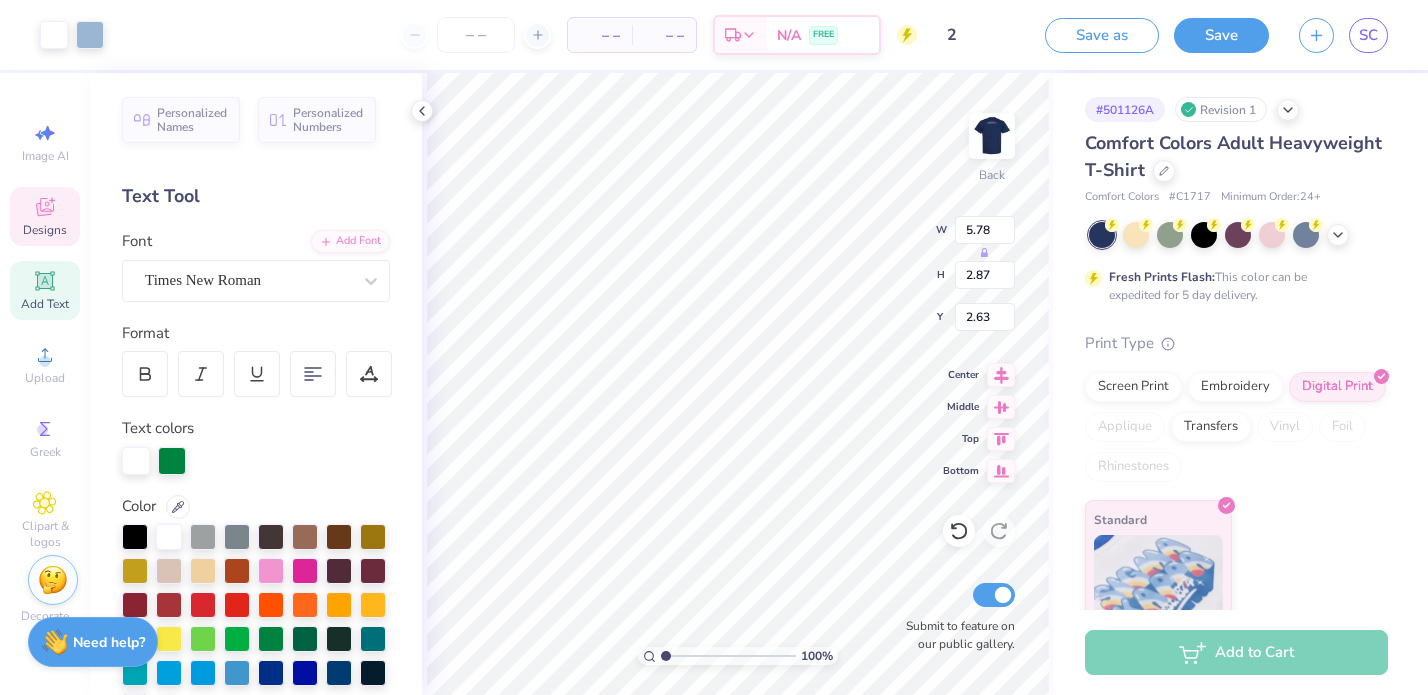 type on "3.69" 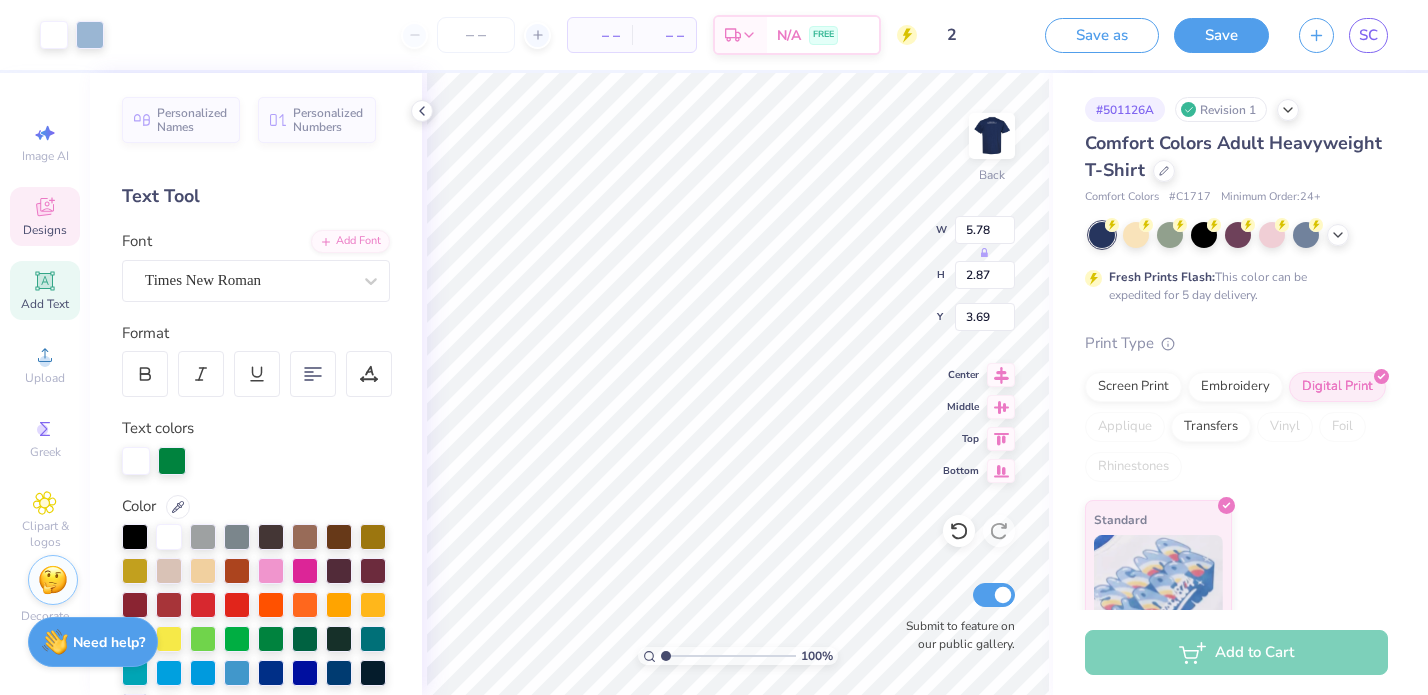 click on "Designs" at bounding box center (45, 230) 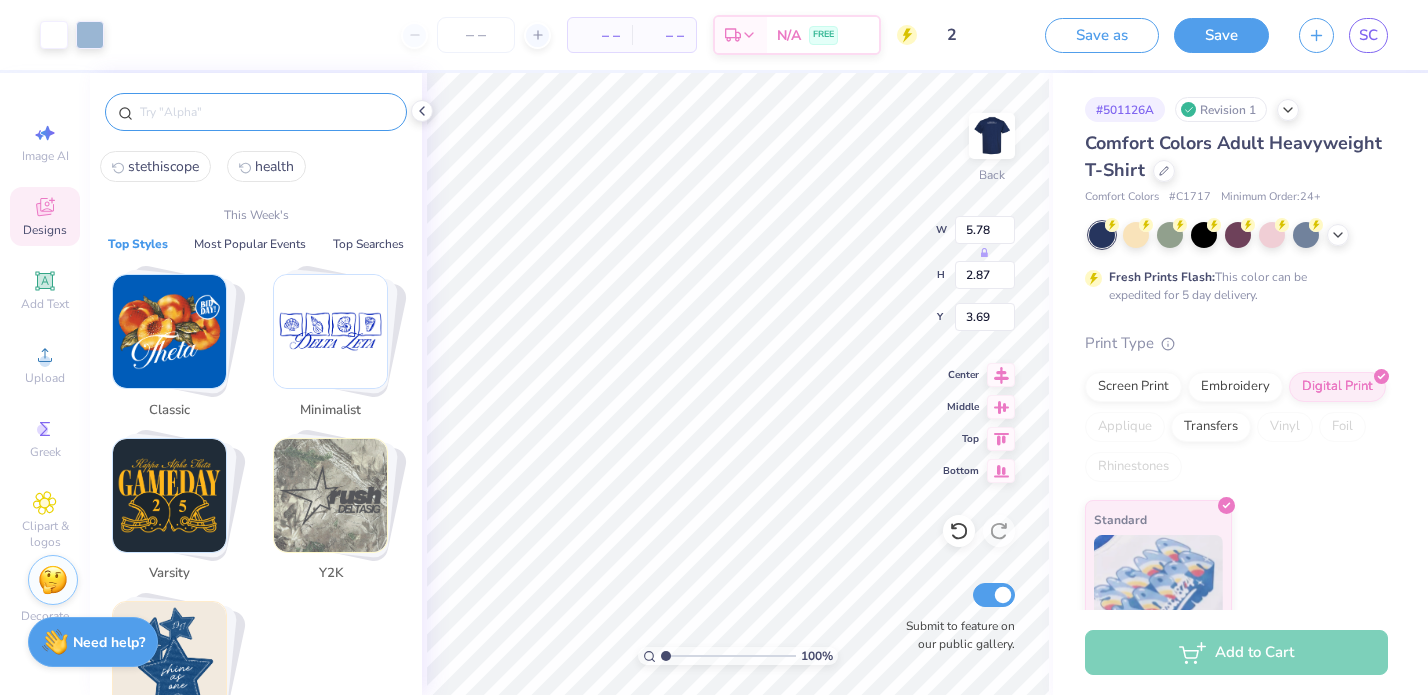 click at bounding box center [266, 112] 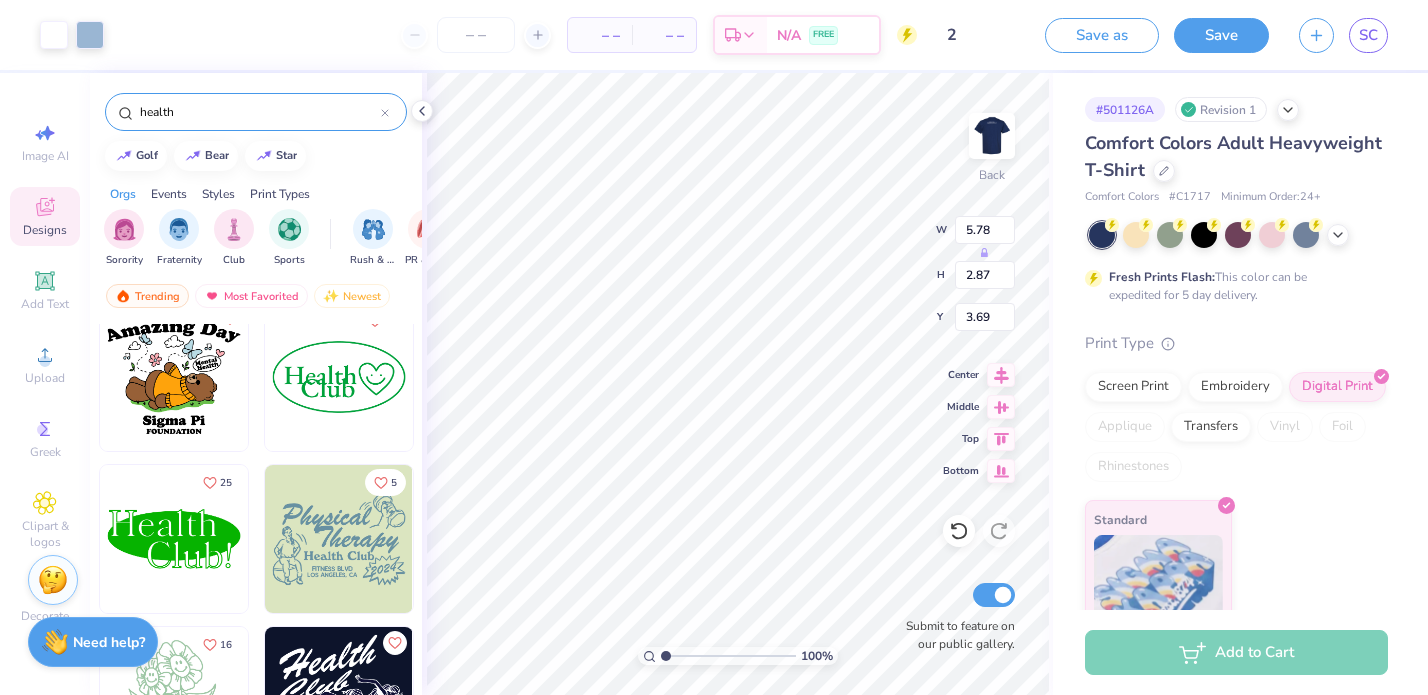 scroll, scrollTop: 673, scrollLeft: 0, axis: vertical 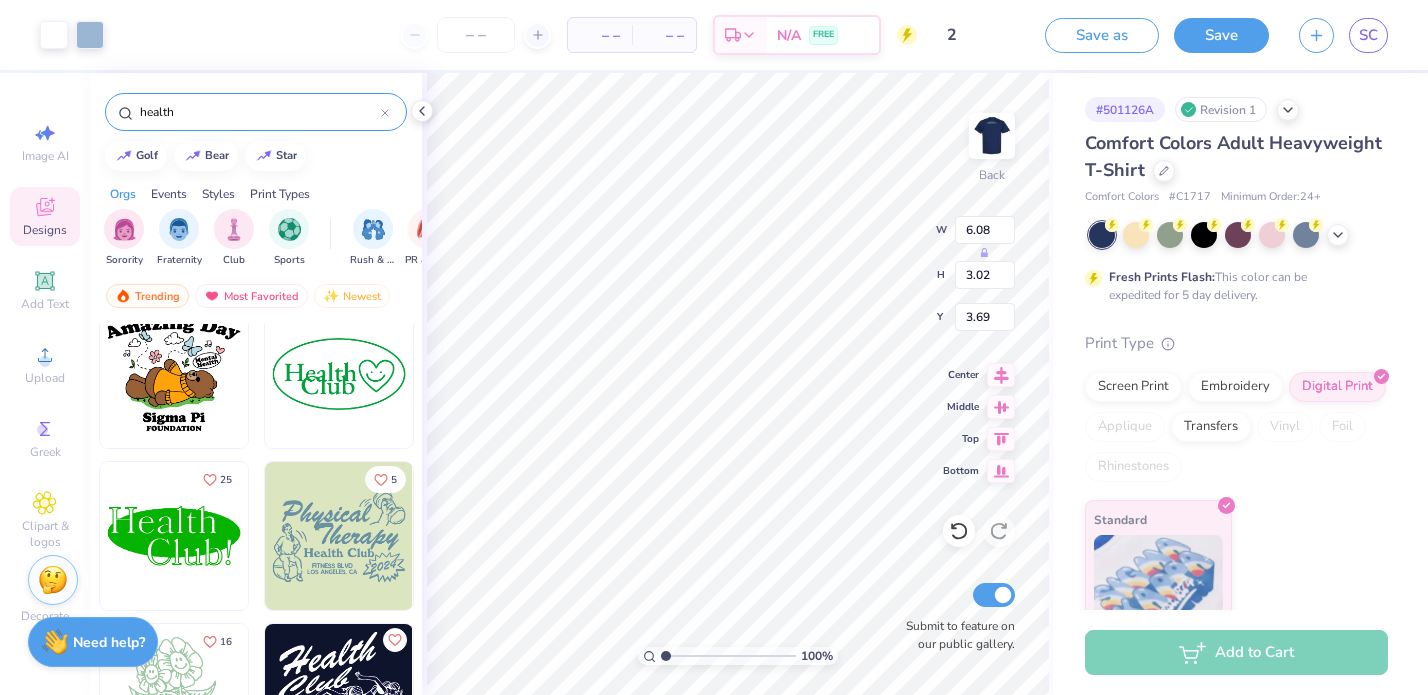 type on "6.08" 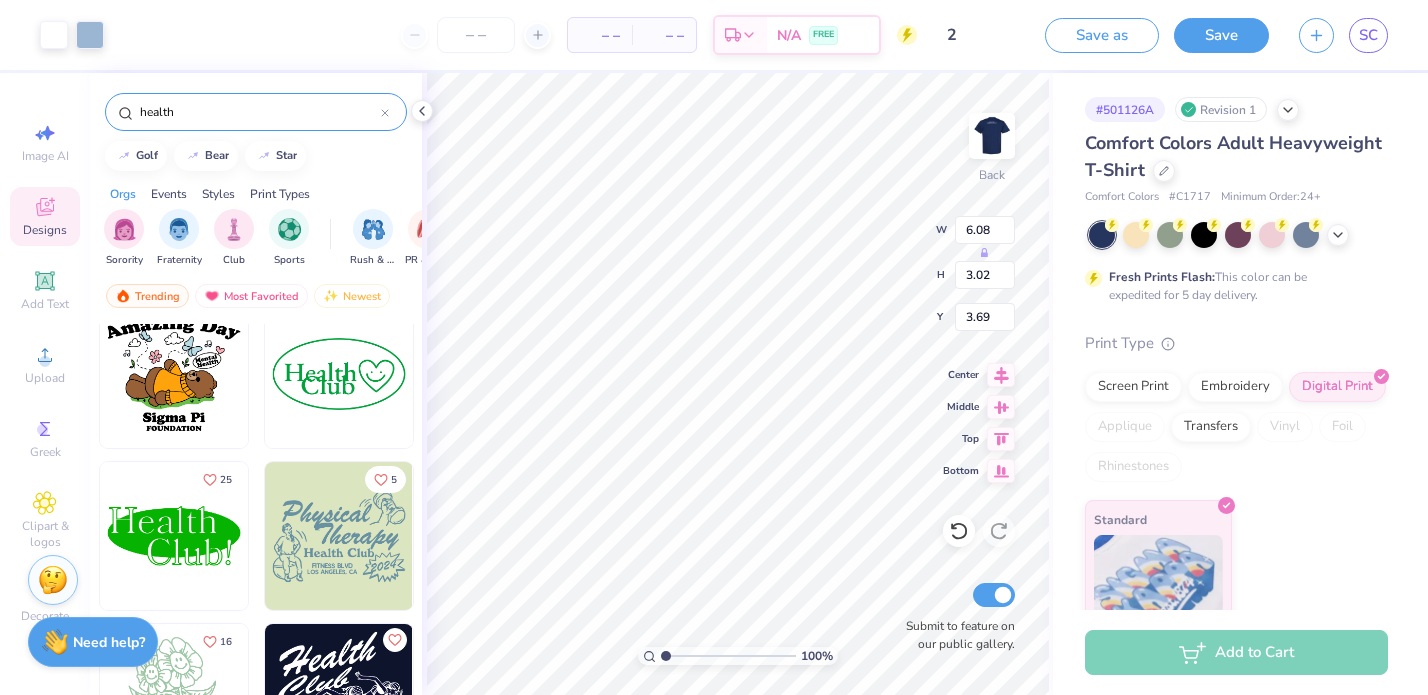 type on "3.02" 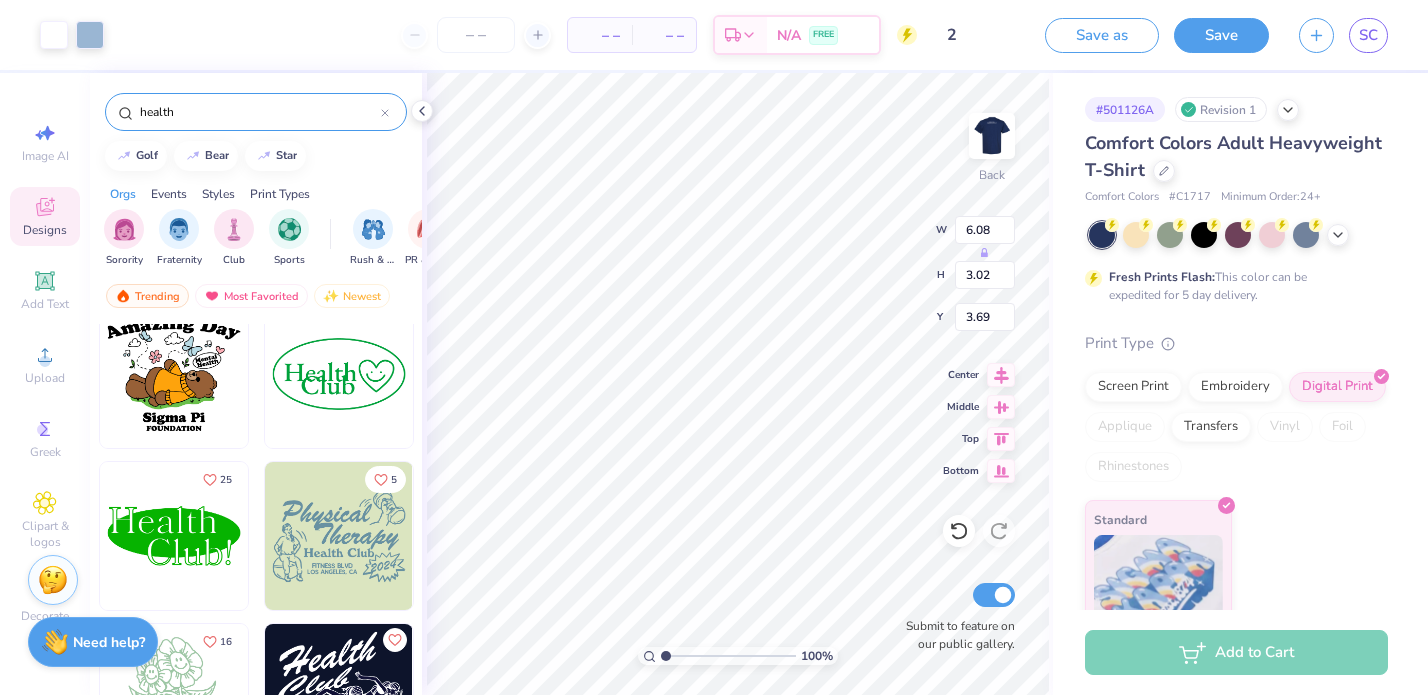 type on "3.54" 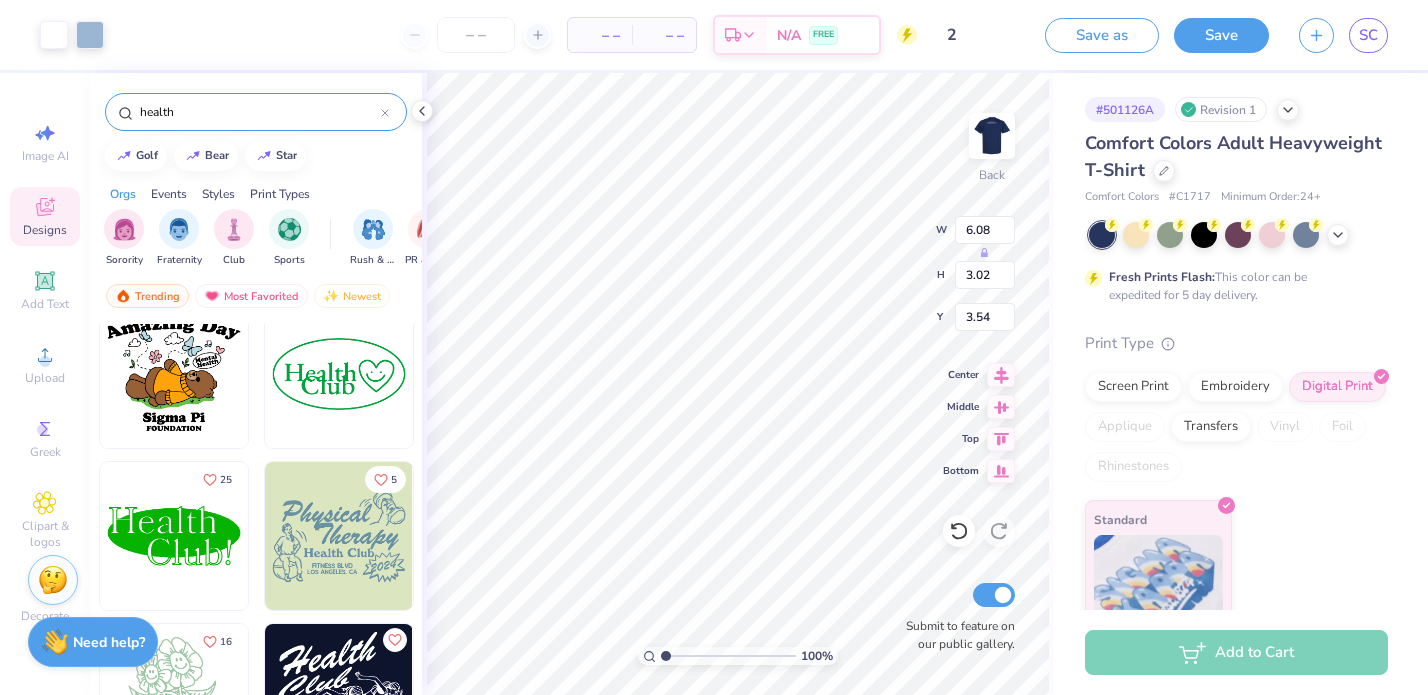 type on "5.71" 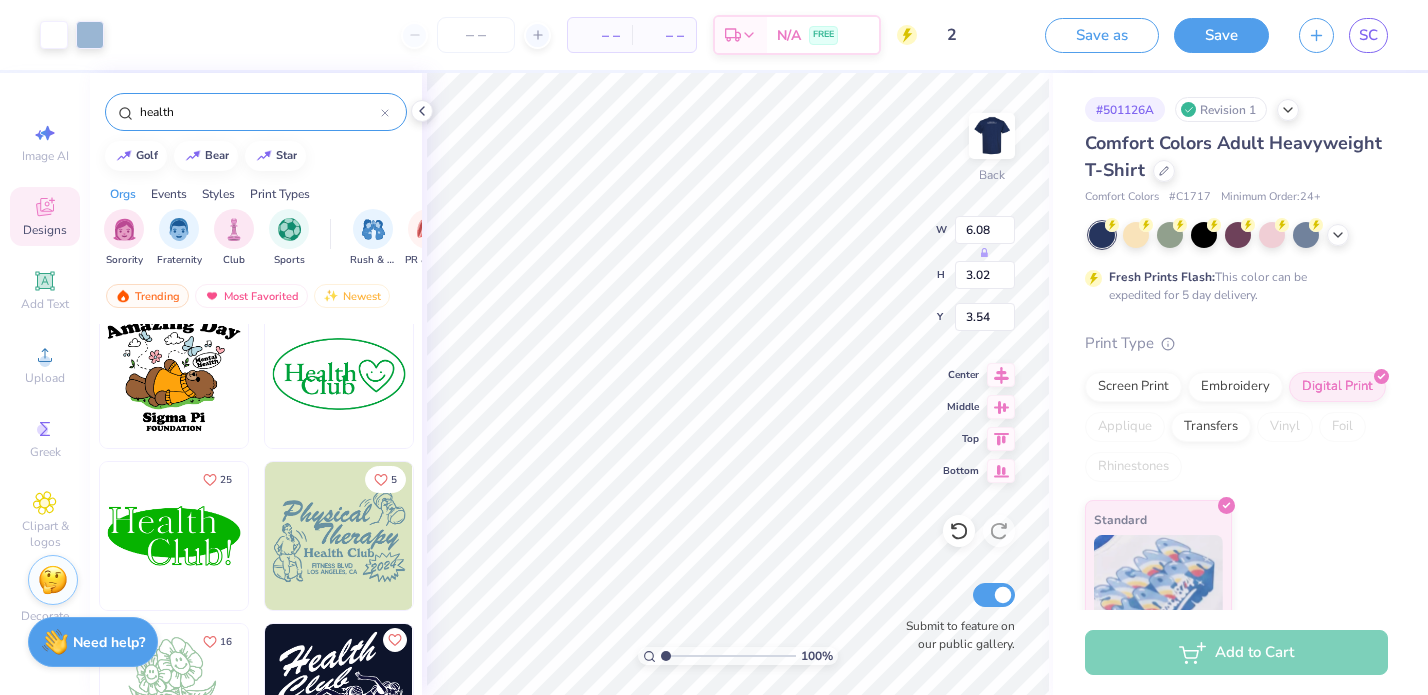 type on "2.13" 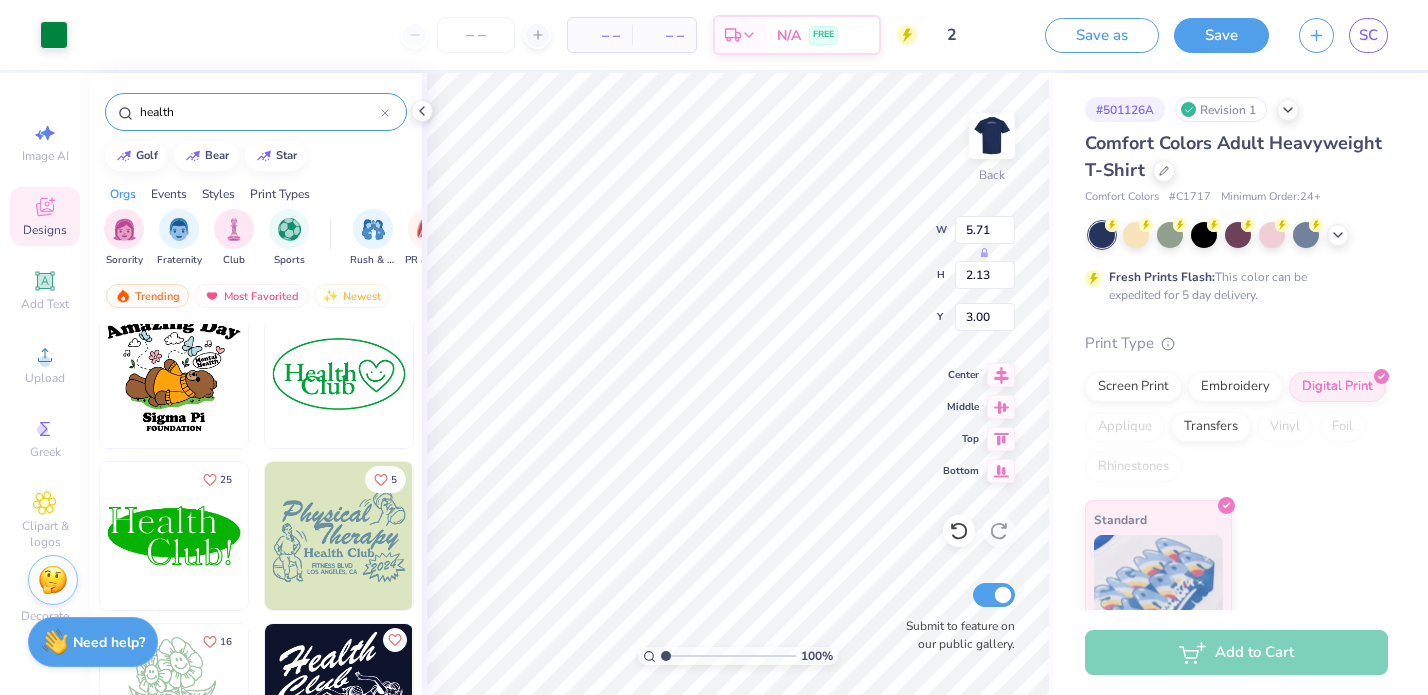 type on "3.99" 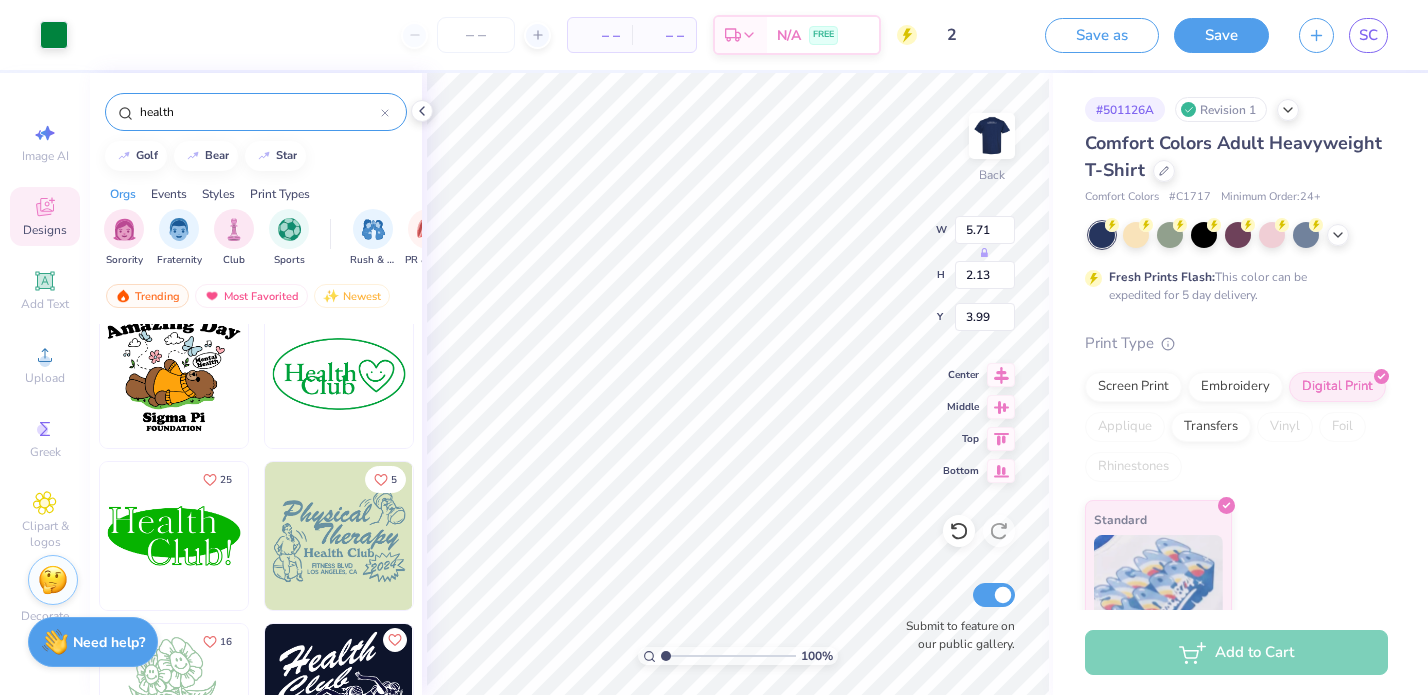 type on "6.08" 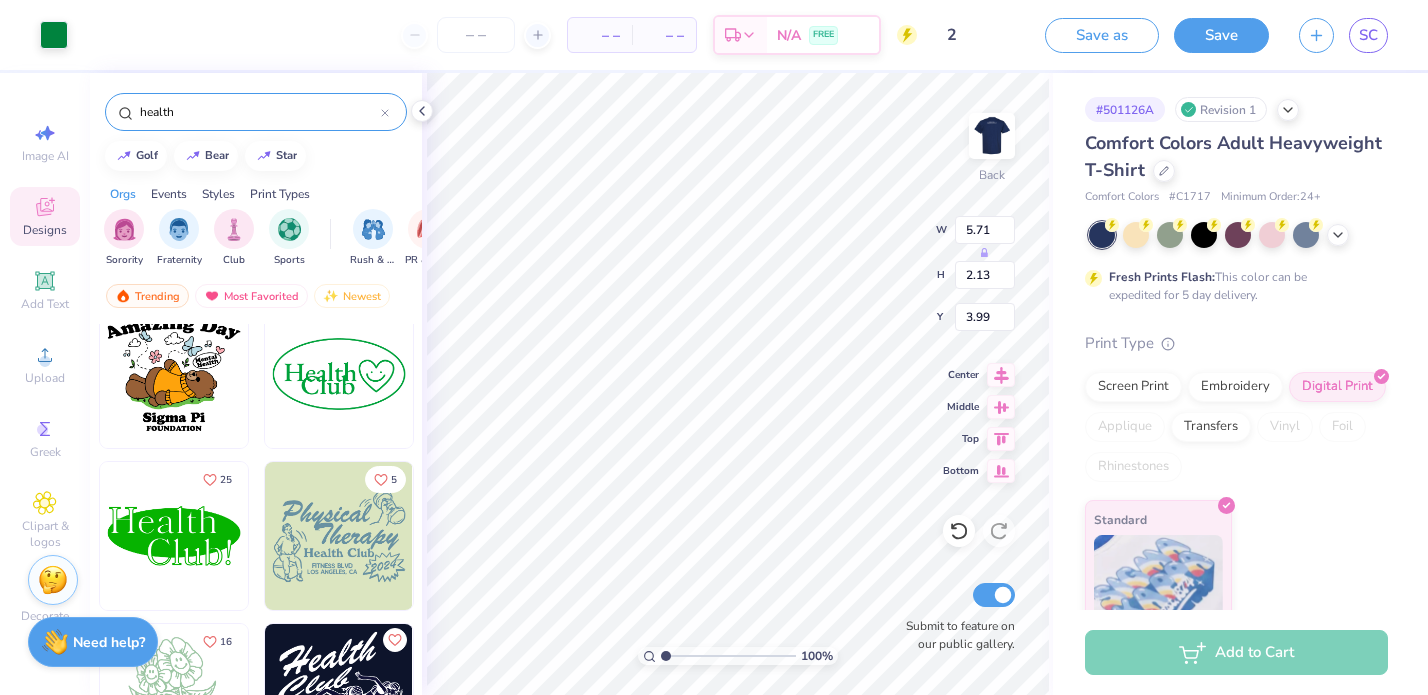 type on "3.02" 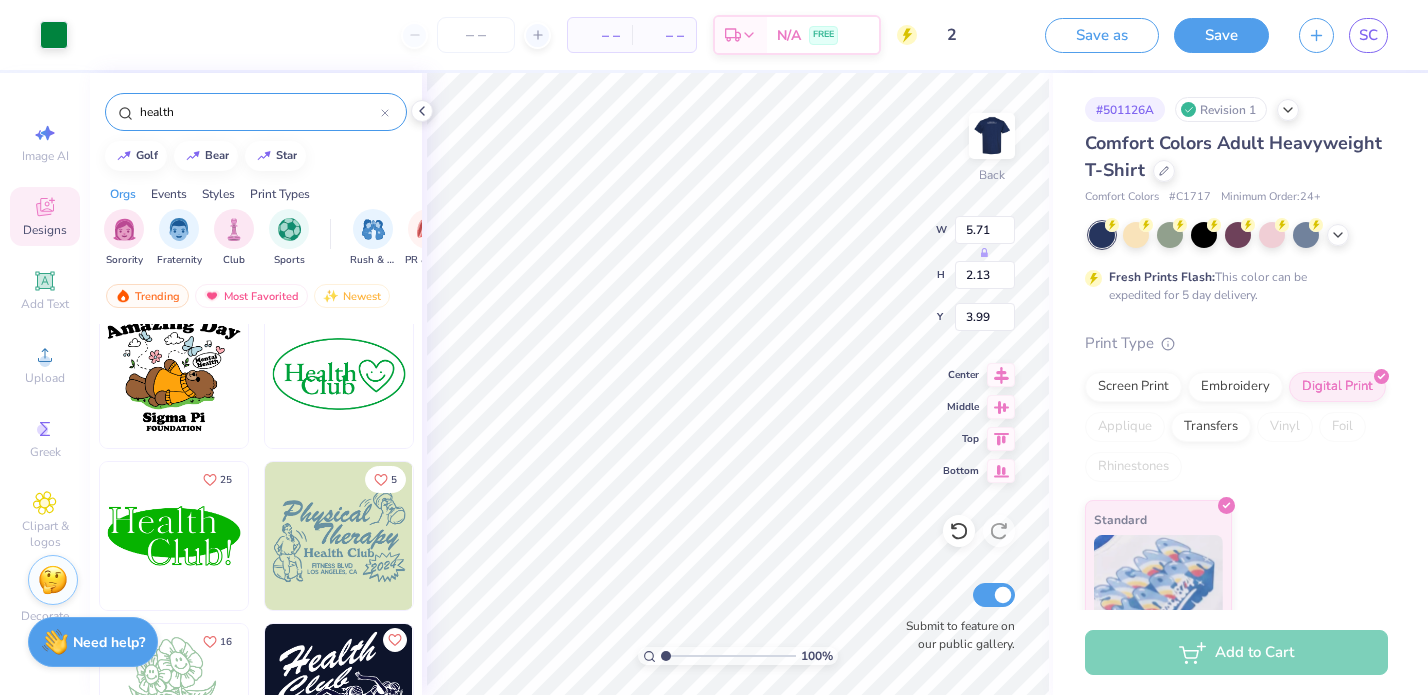 type on "3.54" 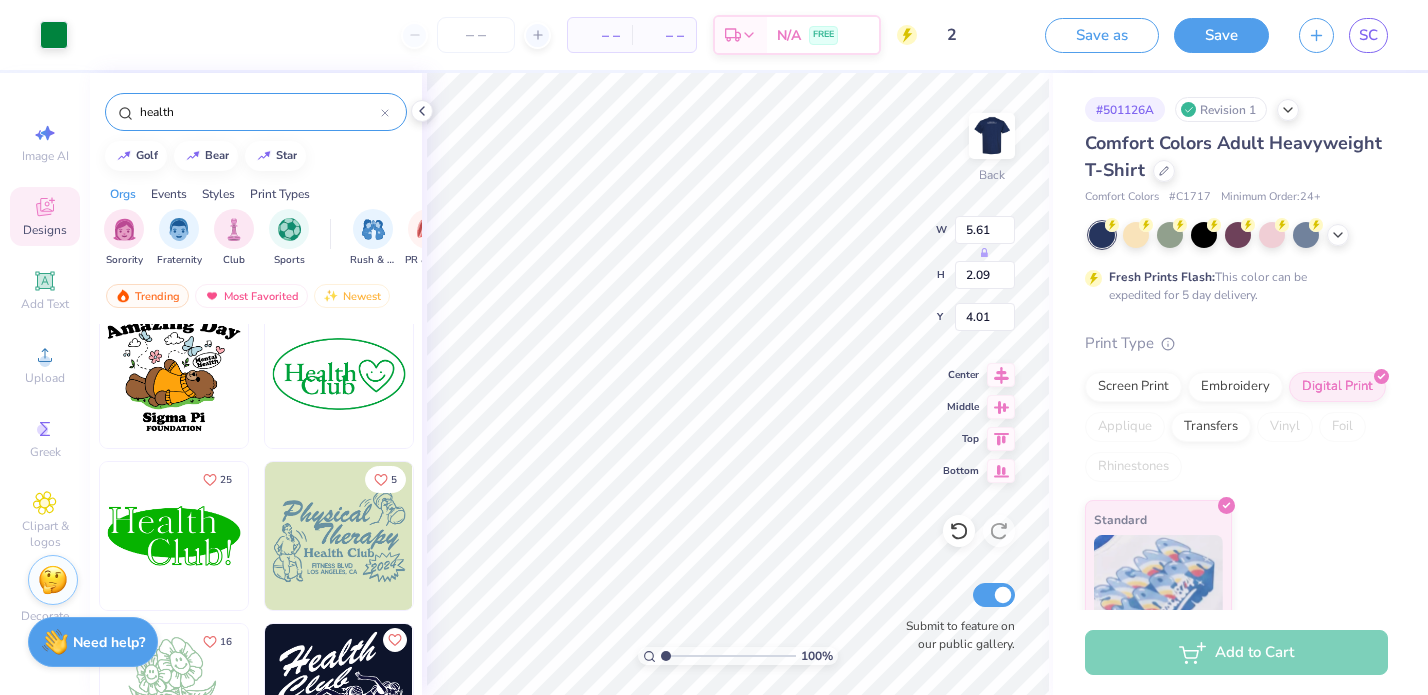 type on "5.61" 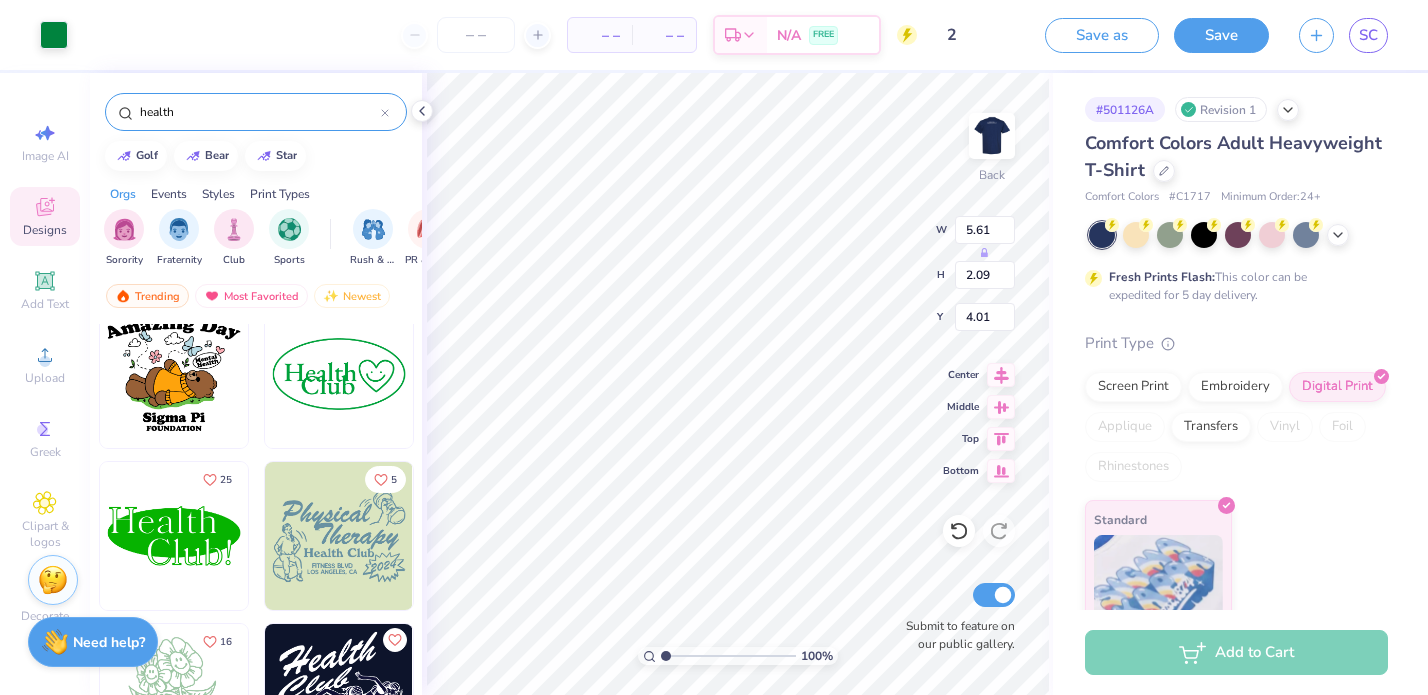 type on "2.09" 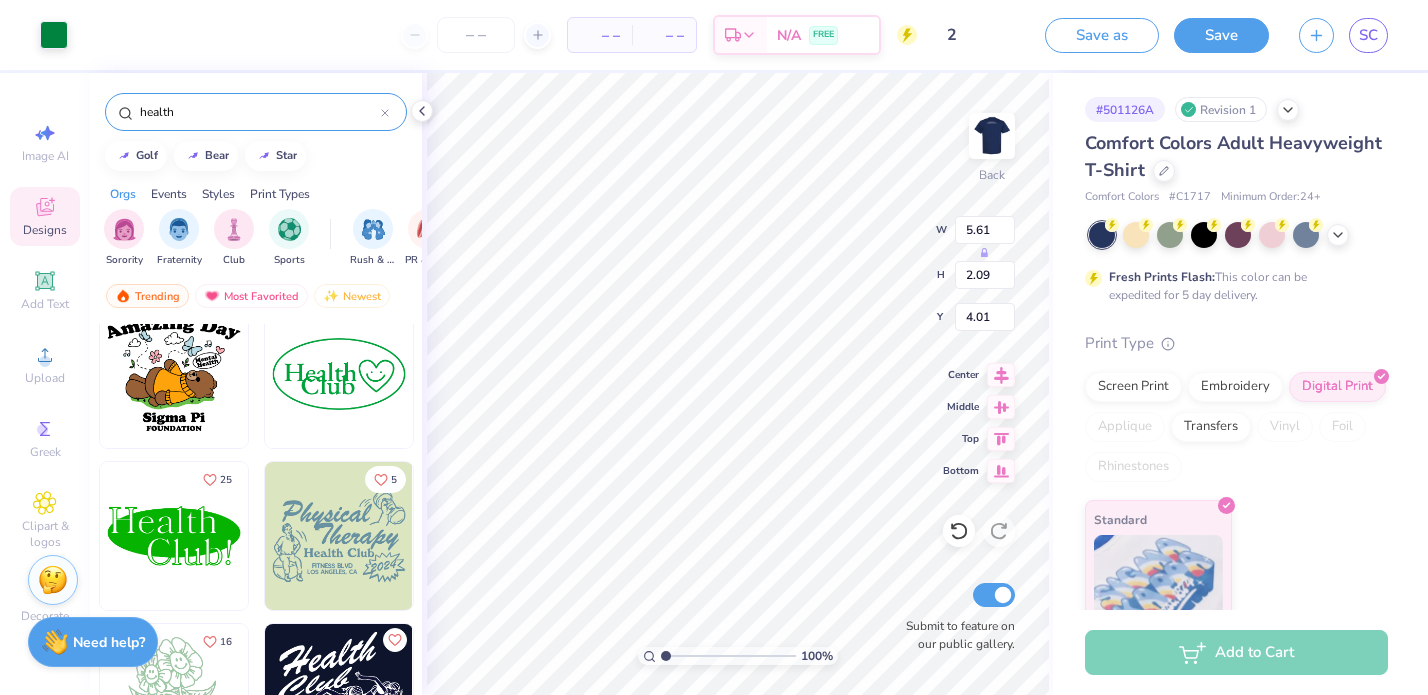 type on "9.02" 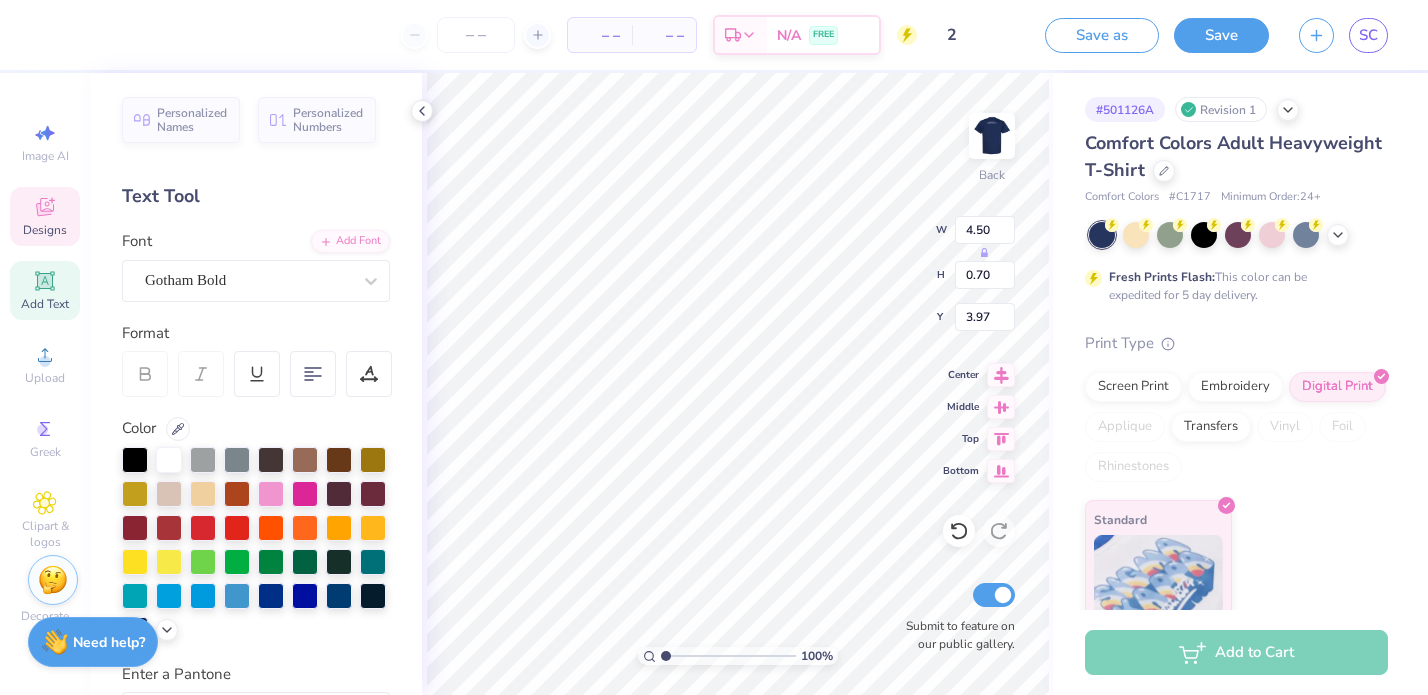 scroll, scrollTop: 1, scrollLeft: 0, axis: vertical 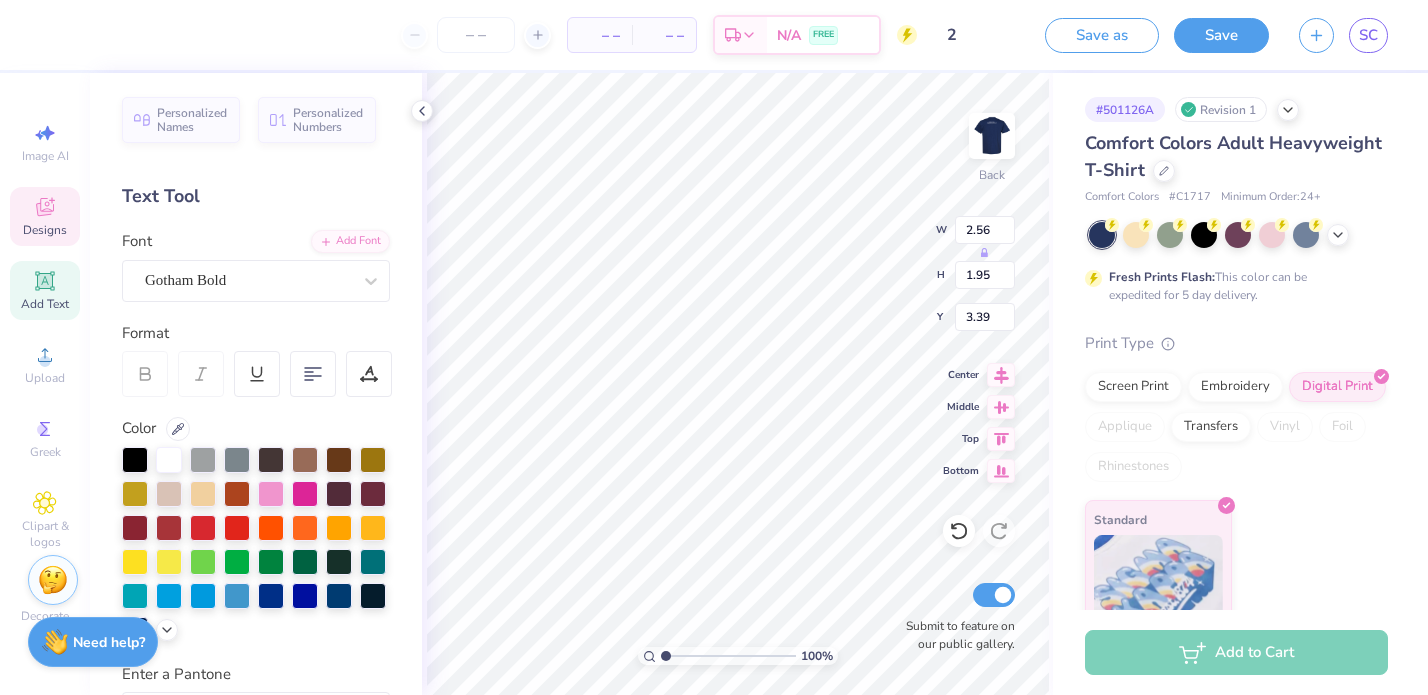 type on "2.56" 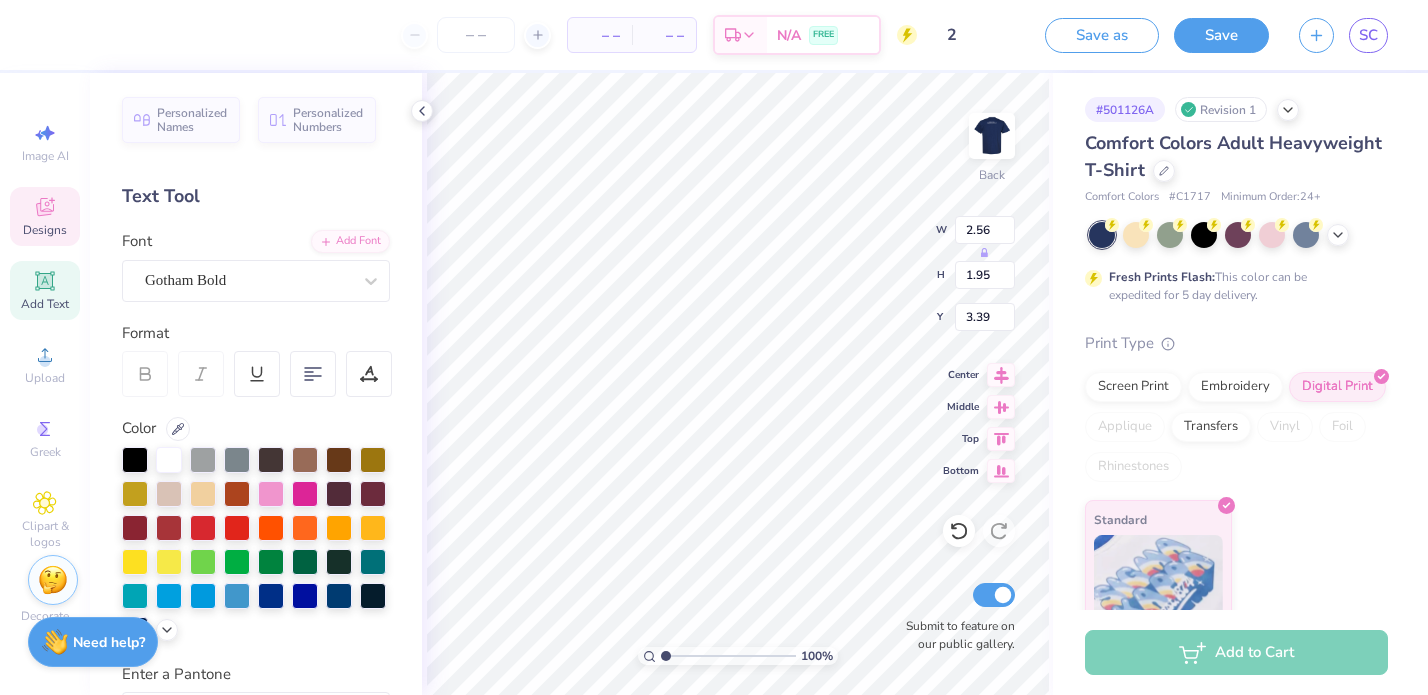 type on "1.95" 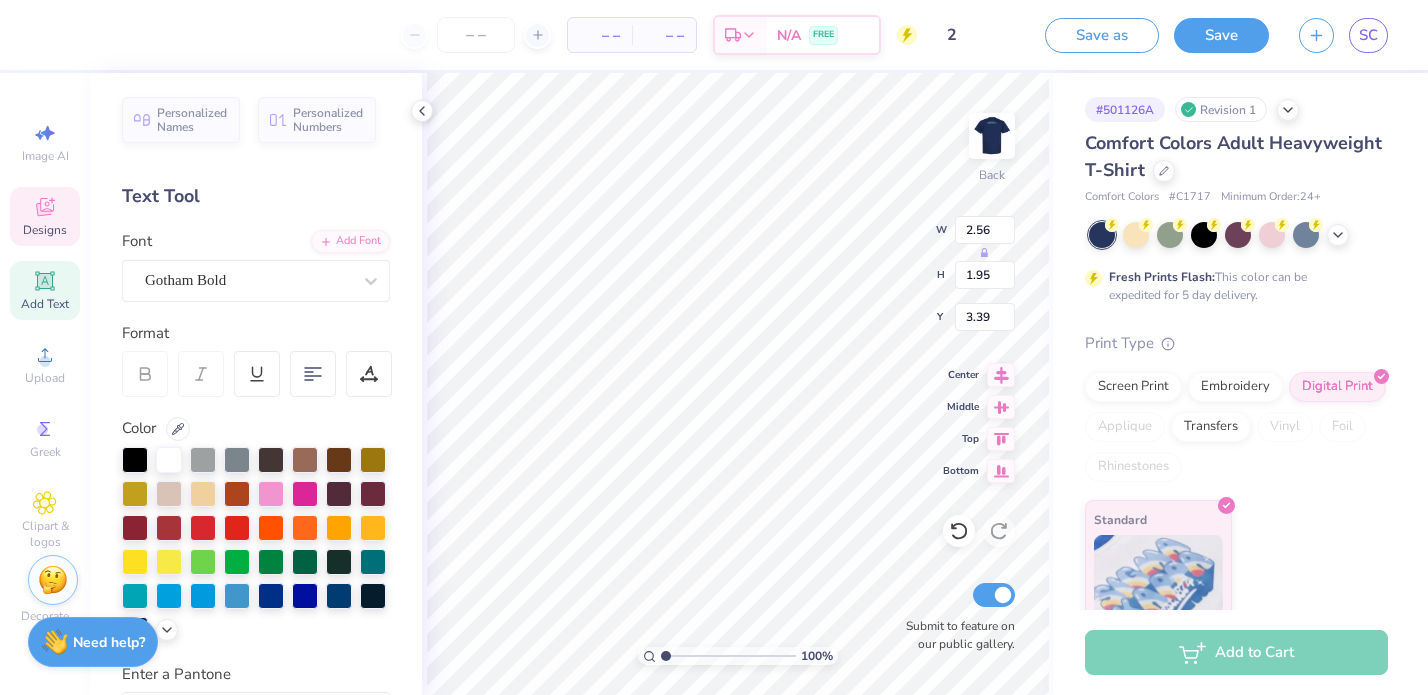 type on "4.06" 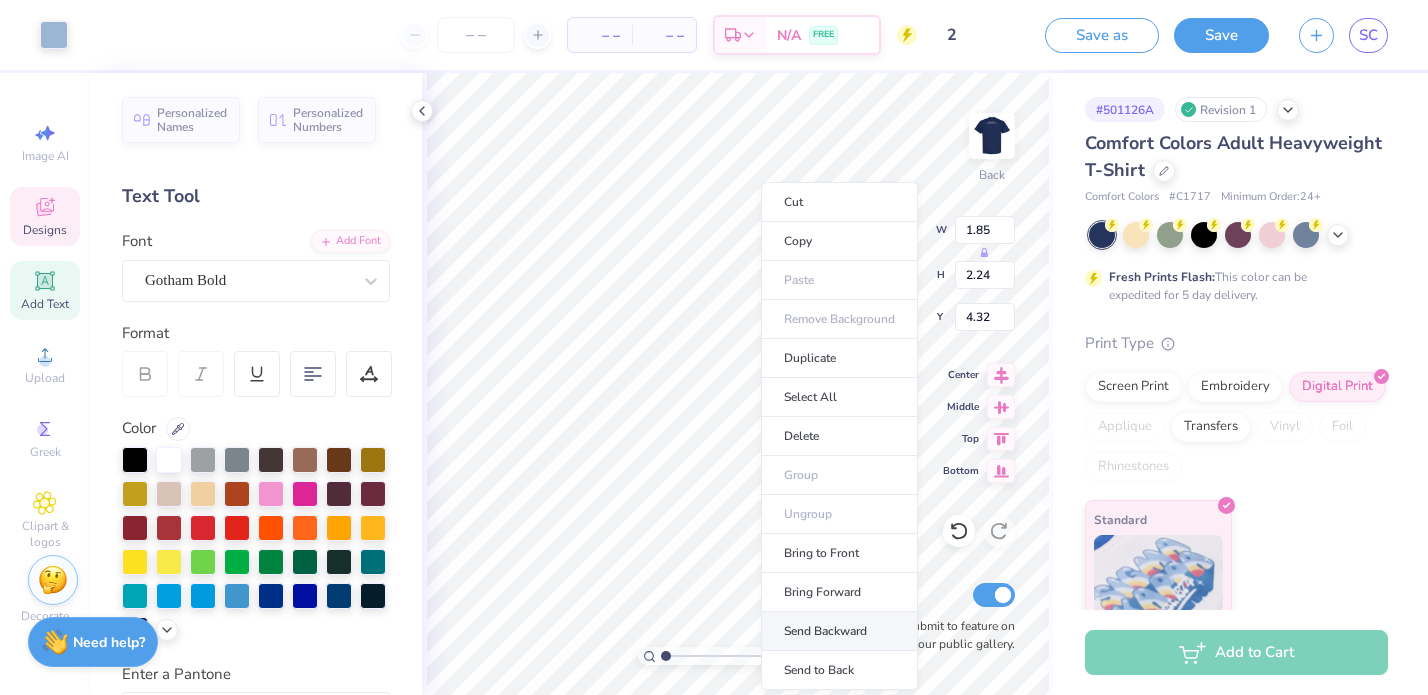 click on "Send Backward" at bounding box center (839, 631) 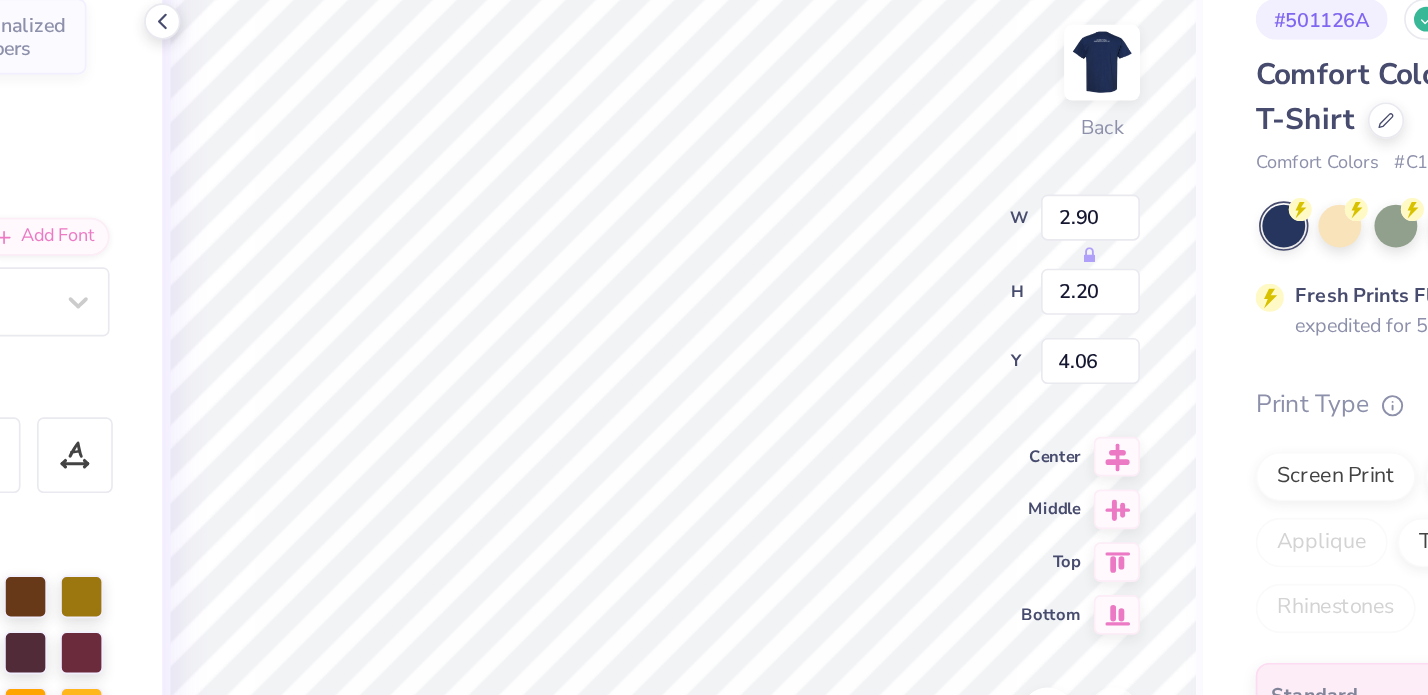 type on "2.90" 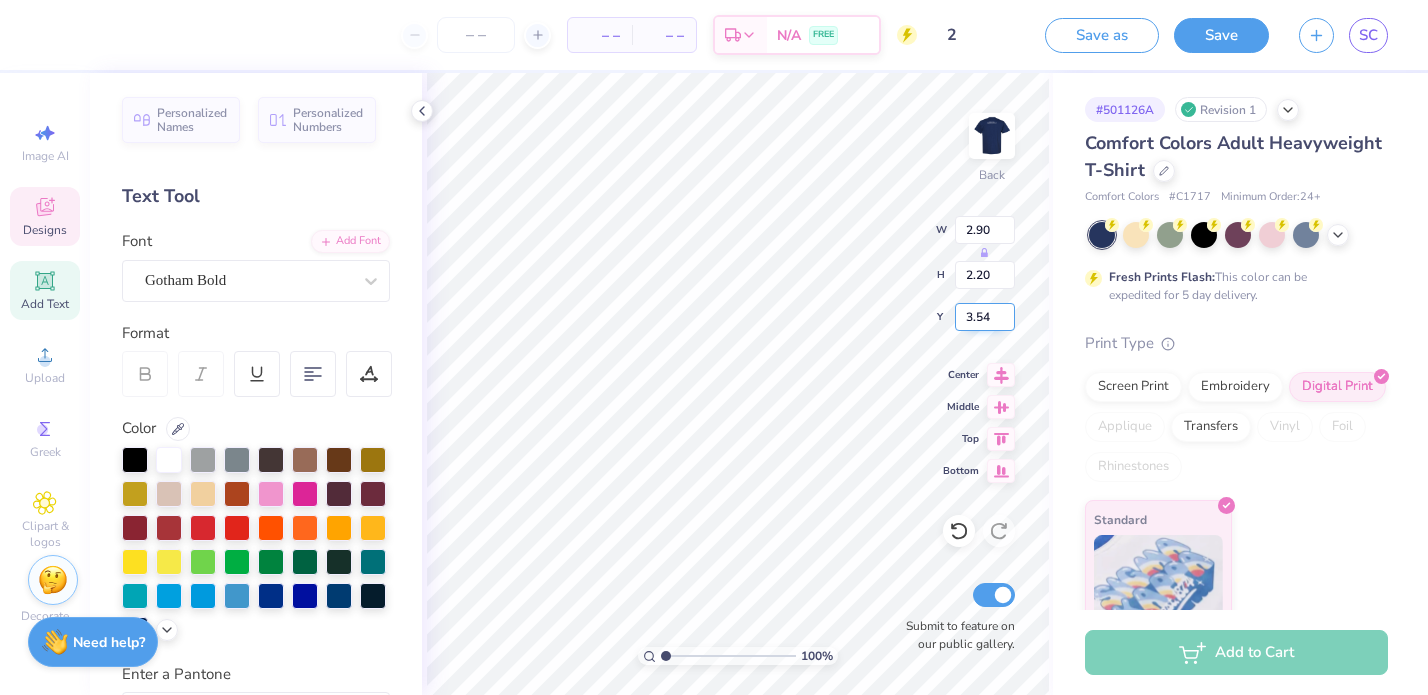 click on "3.54" at bounding box center [985, 317] 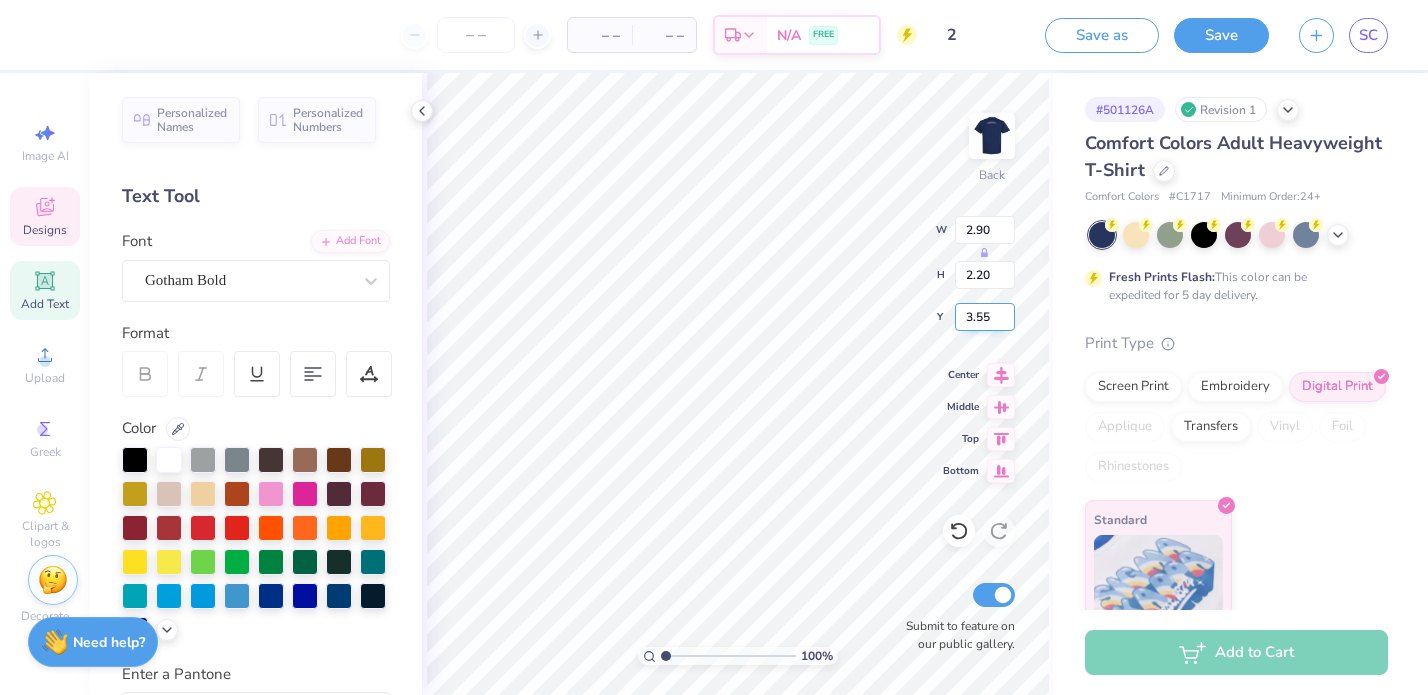click on "3.55" at bounding box center (985, 317) 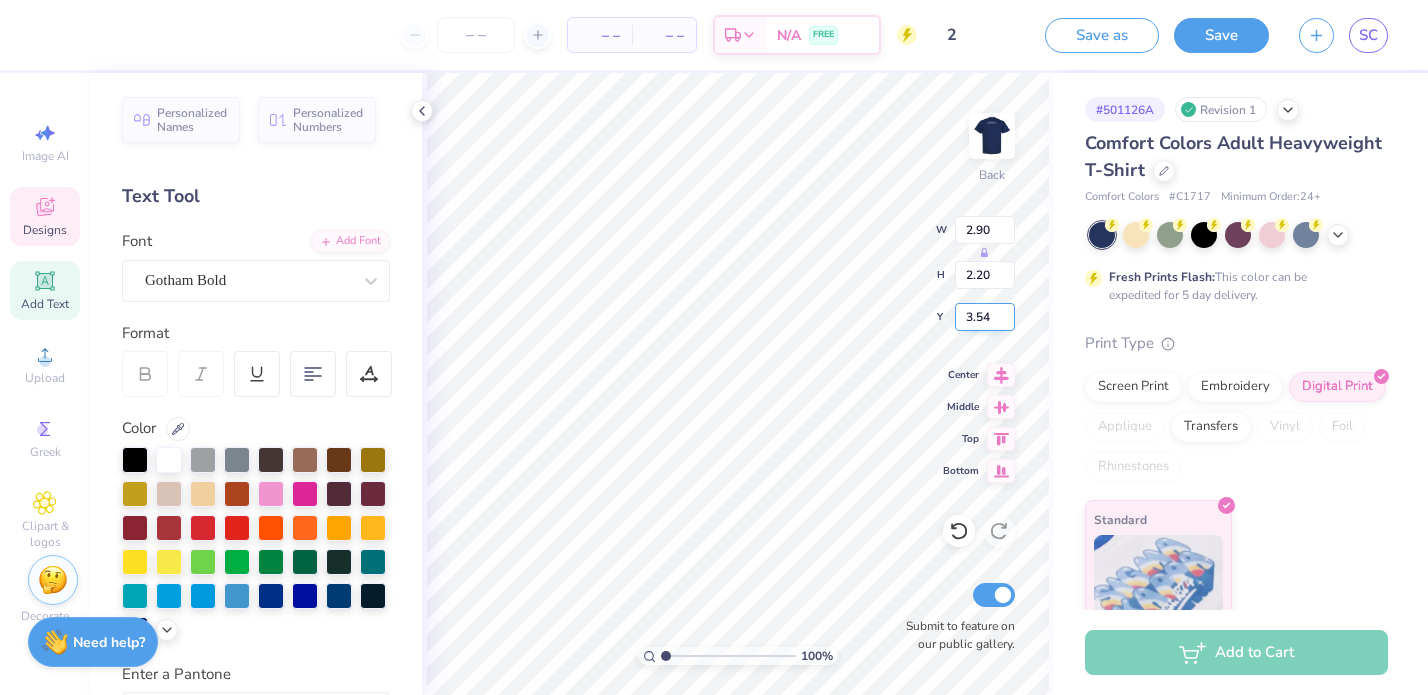 type on "3.54" 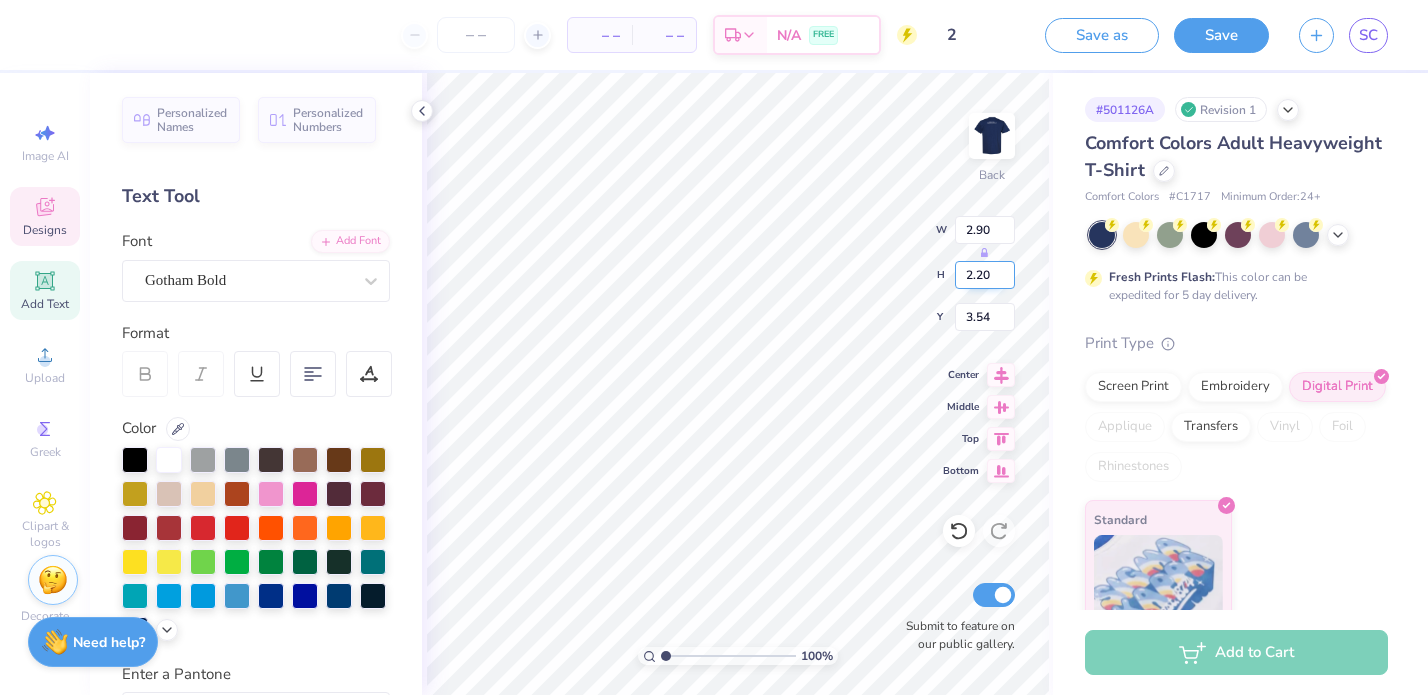 type on "2.21" 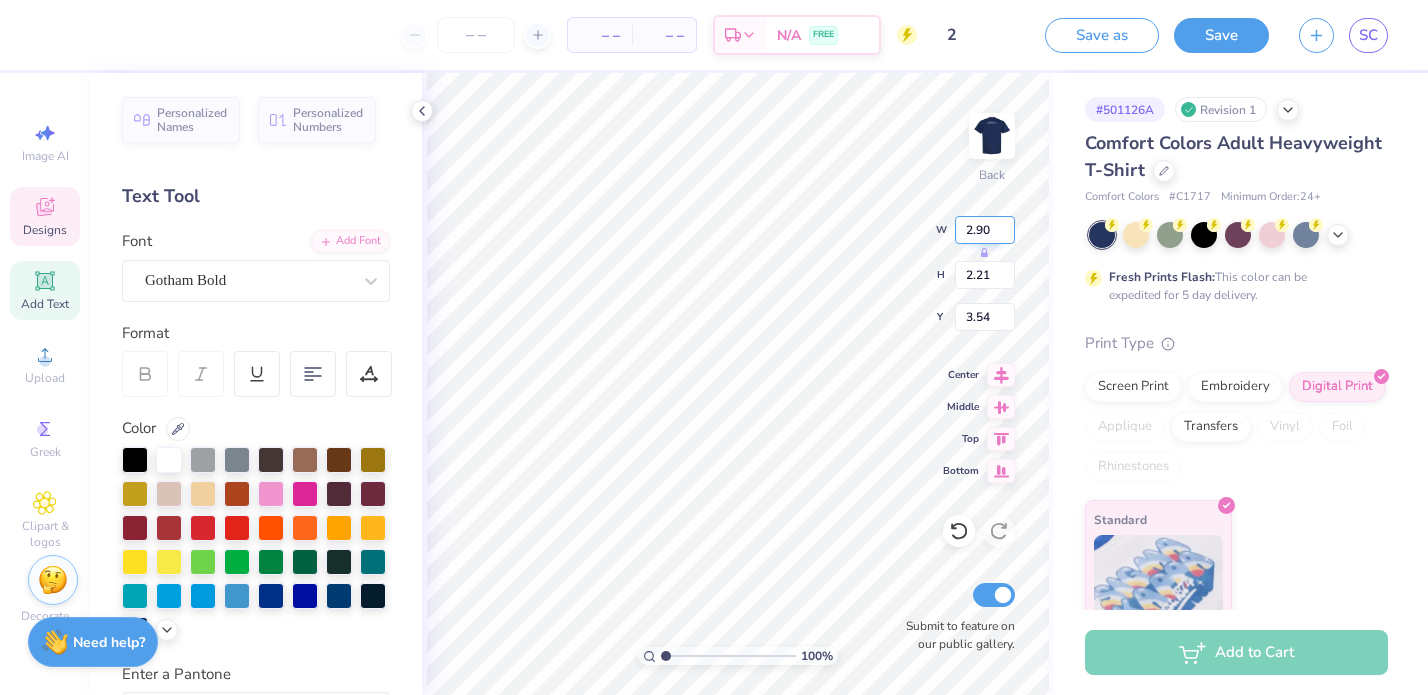 click on "2.91" at bounding box center [985, 230] 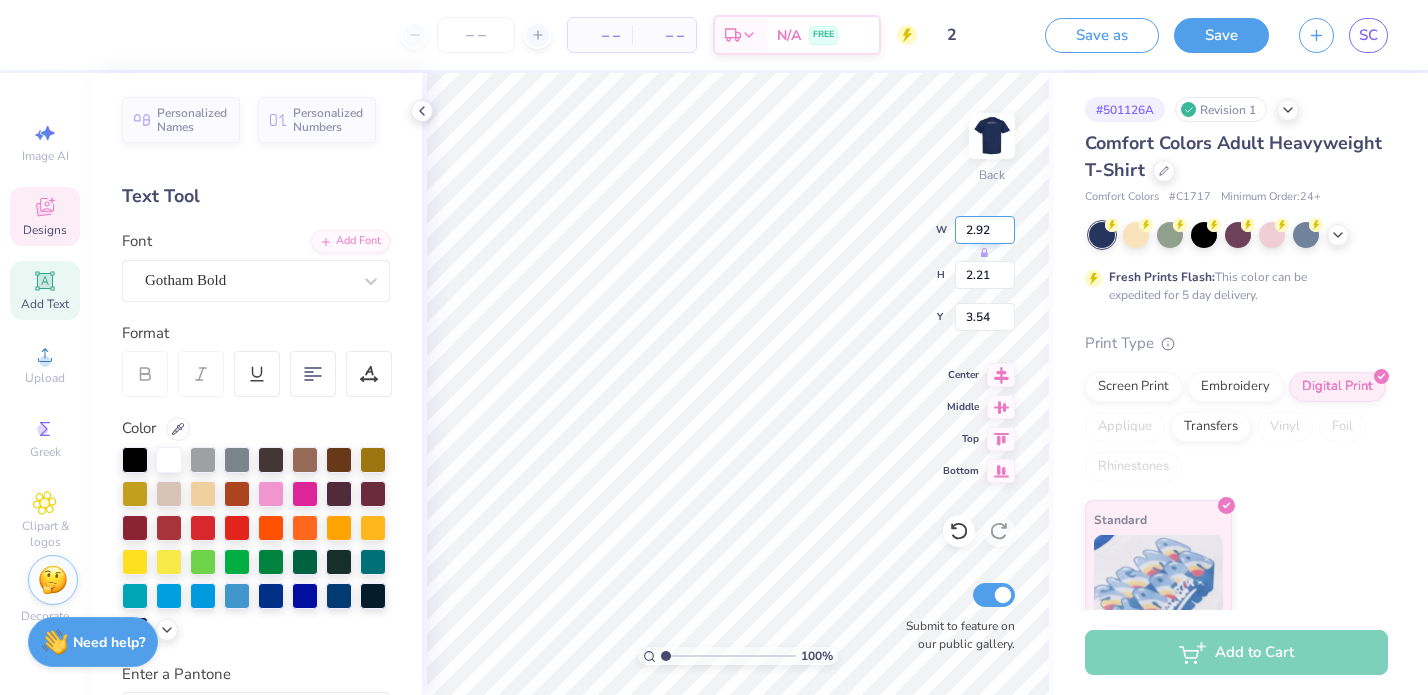 click on "2.92" at bounding box center (985, 230) 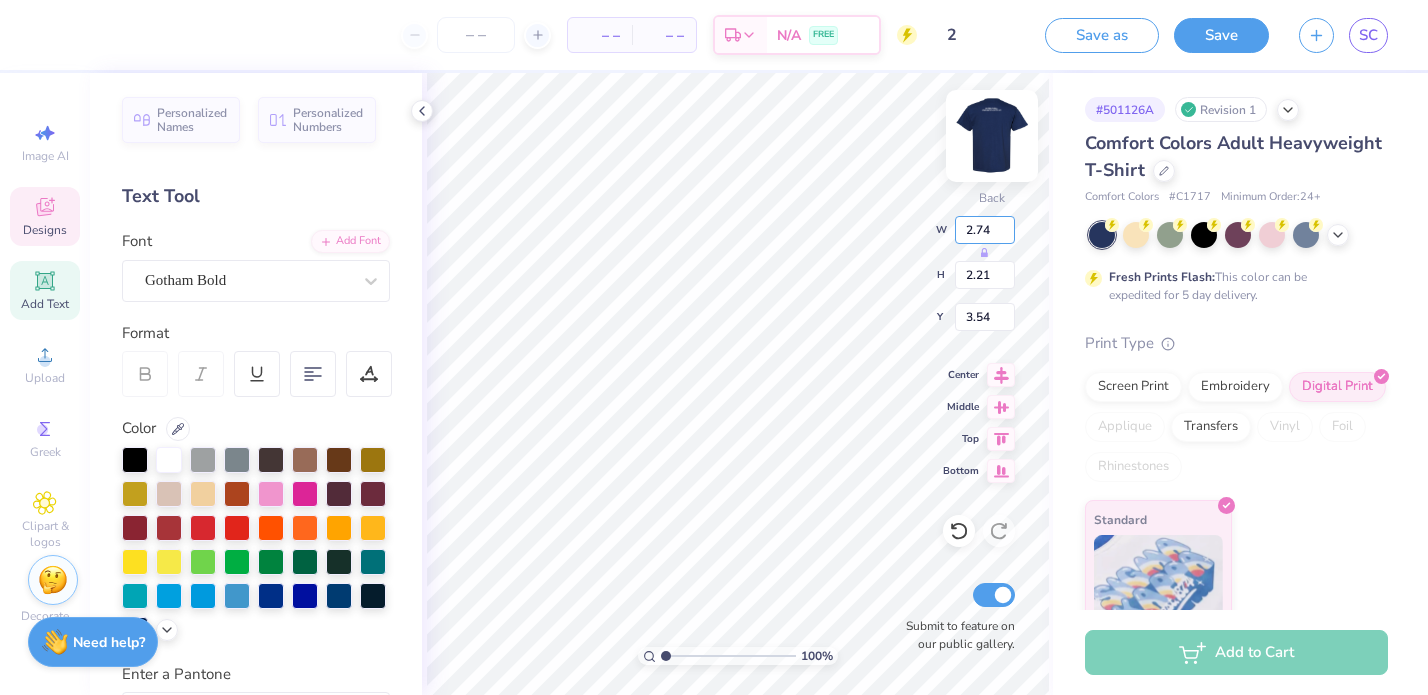 type on "2.74" 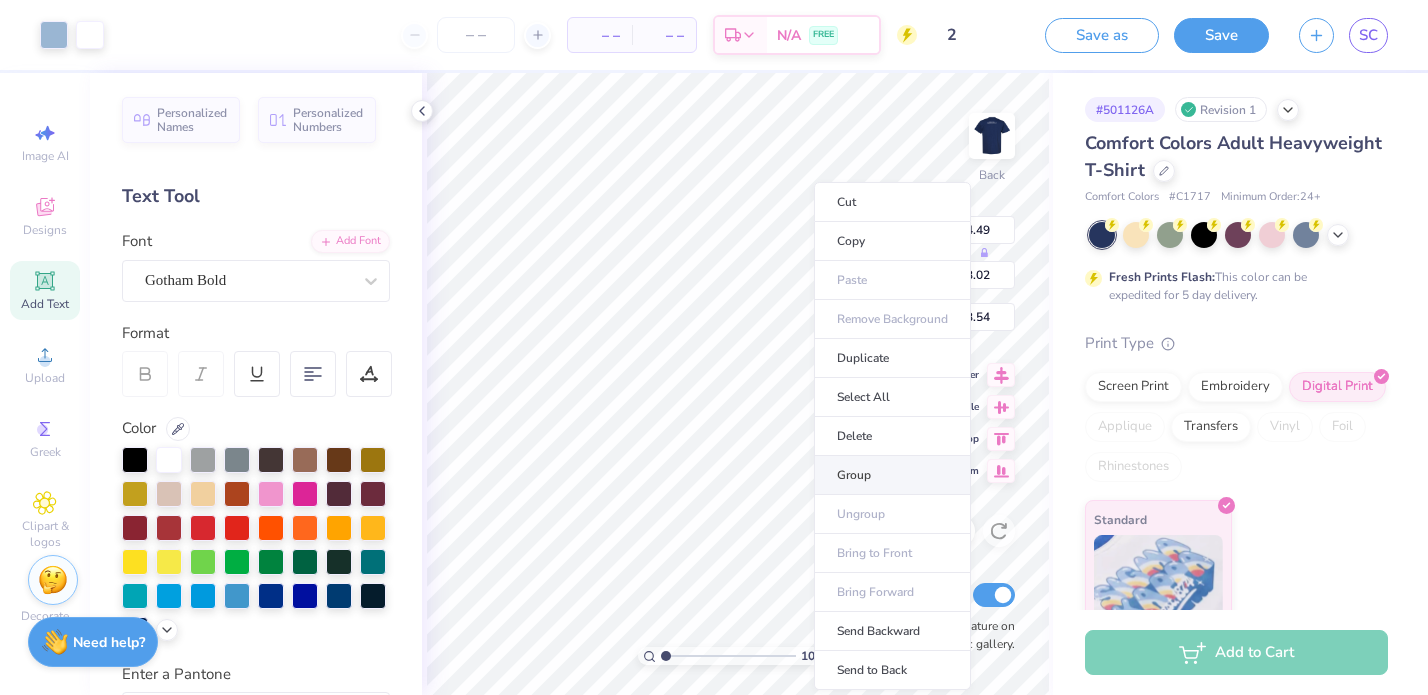 click on "Group" at bounding box center [892, 475] 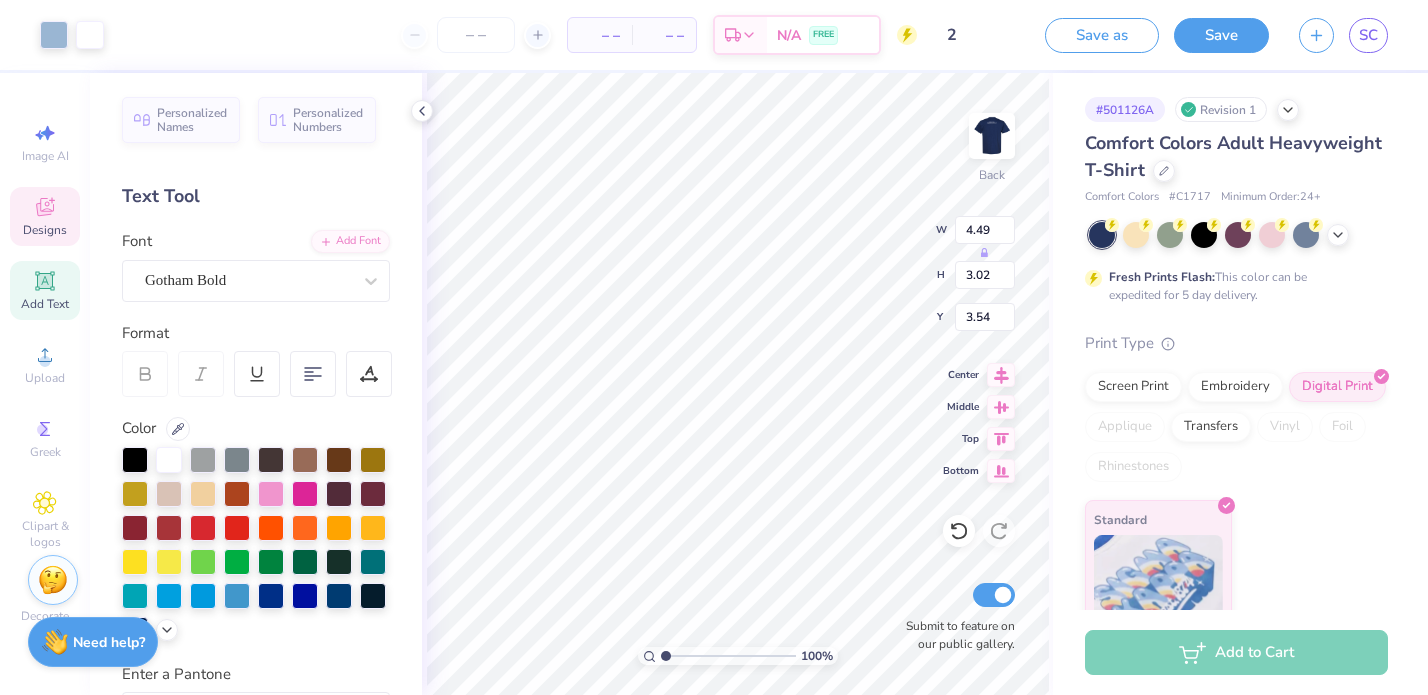 click on "Designs" at bounding box center [45, 216] 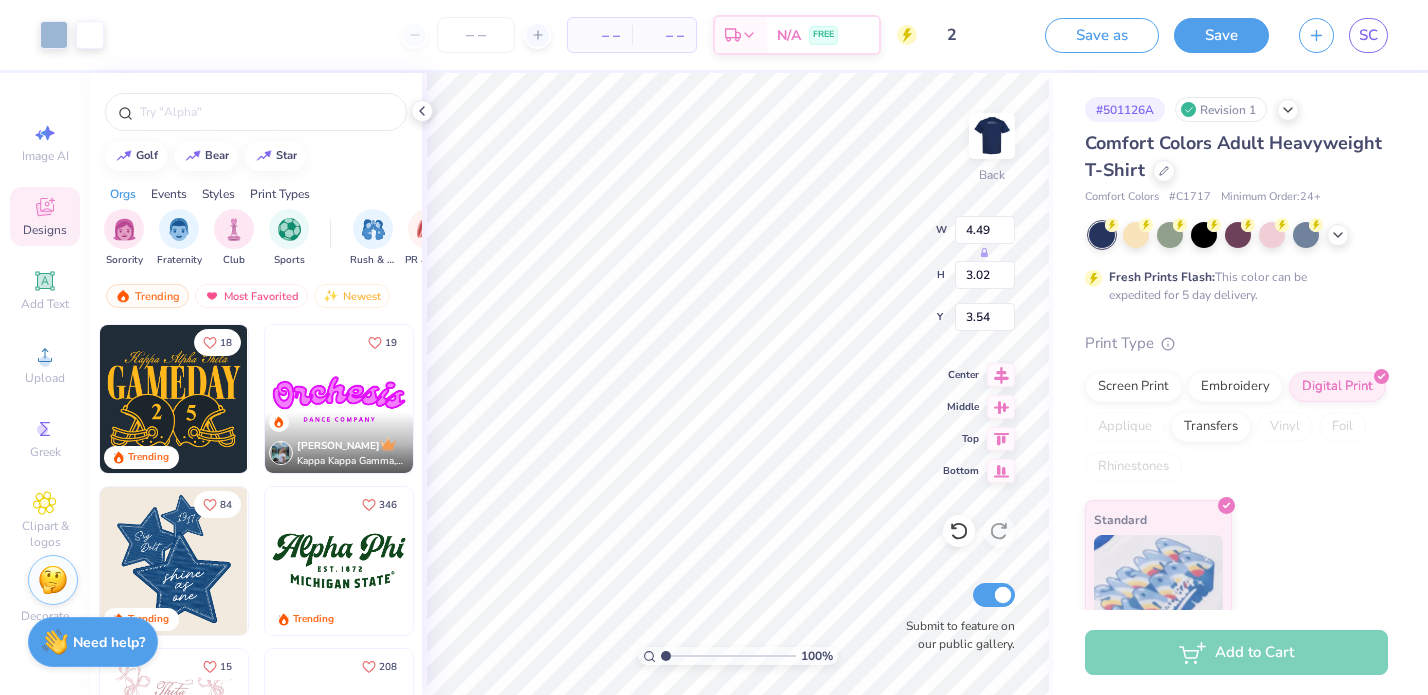 scroll, scrollTop: 137, scrollLeft: 0, axis: vertical 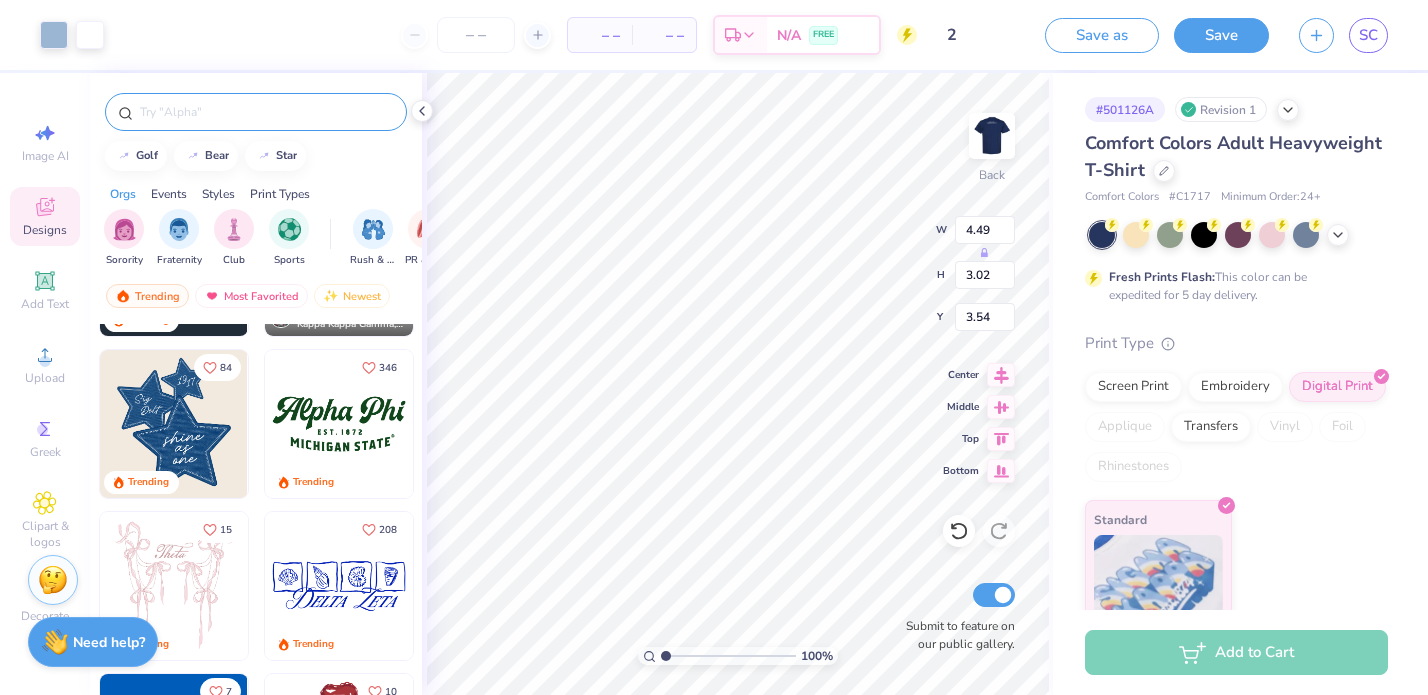 click at bounding box center [266, 112] 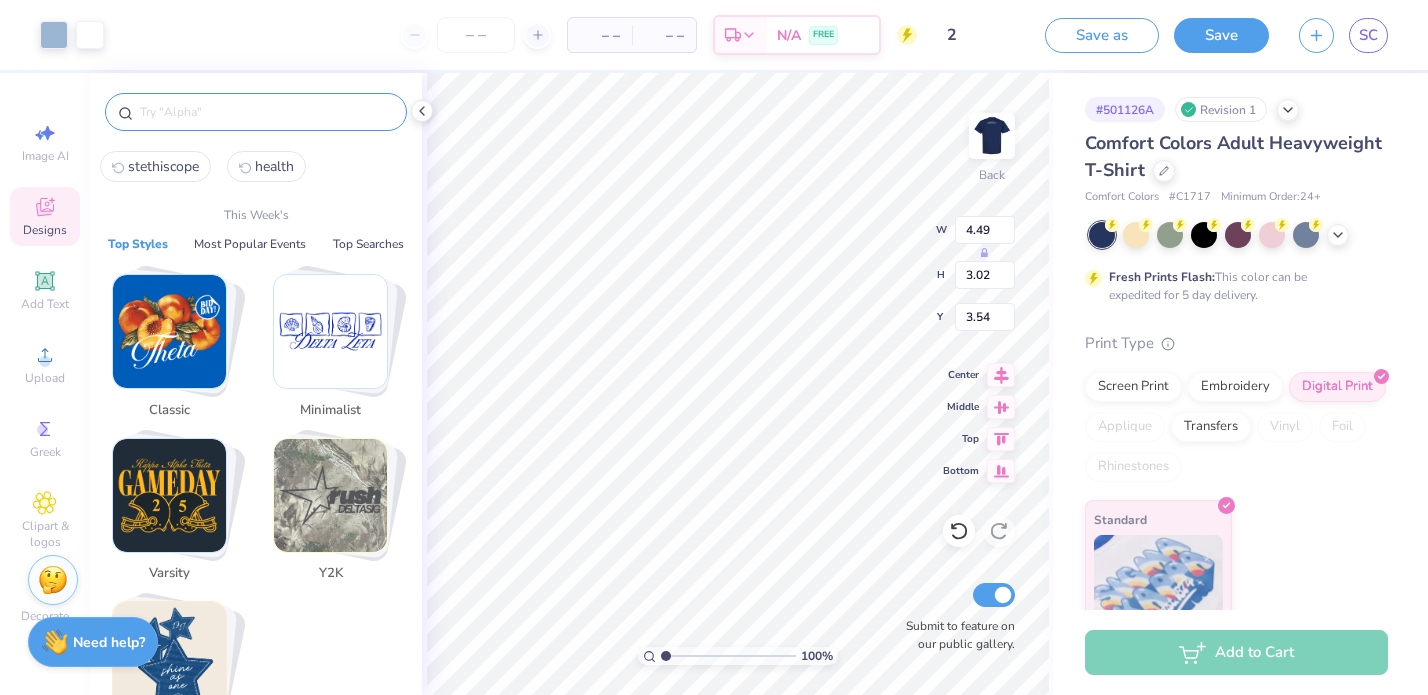 click on "health" at bounding box center (274, 166) 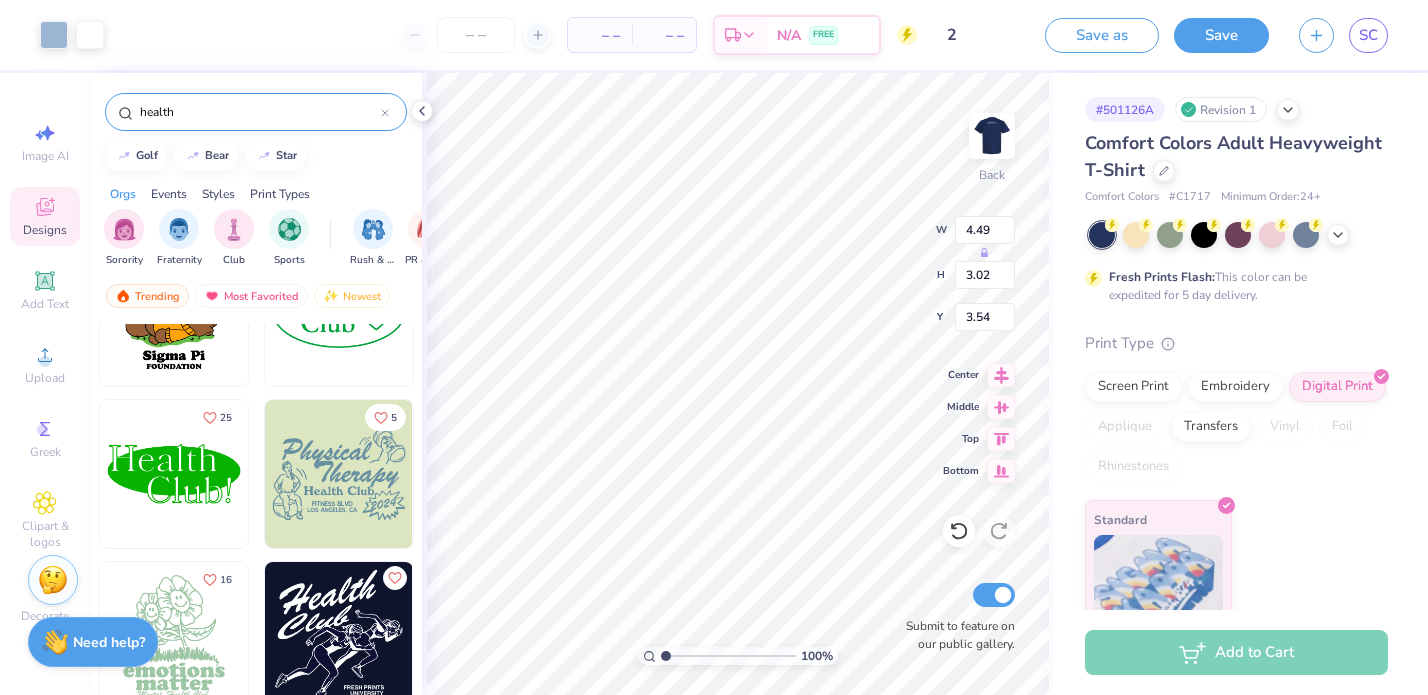 scroll, scrollTop: 737, scrollLeft: 0, axis: vertical 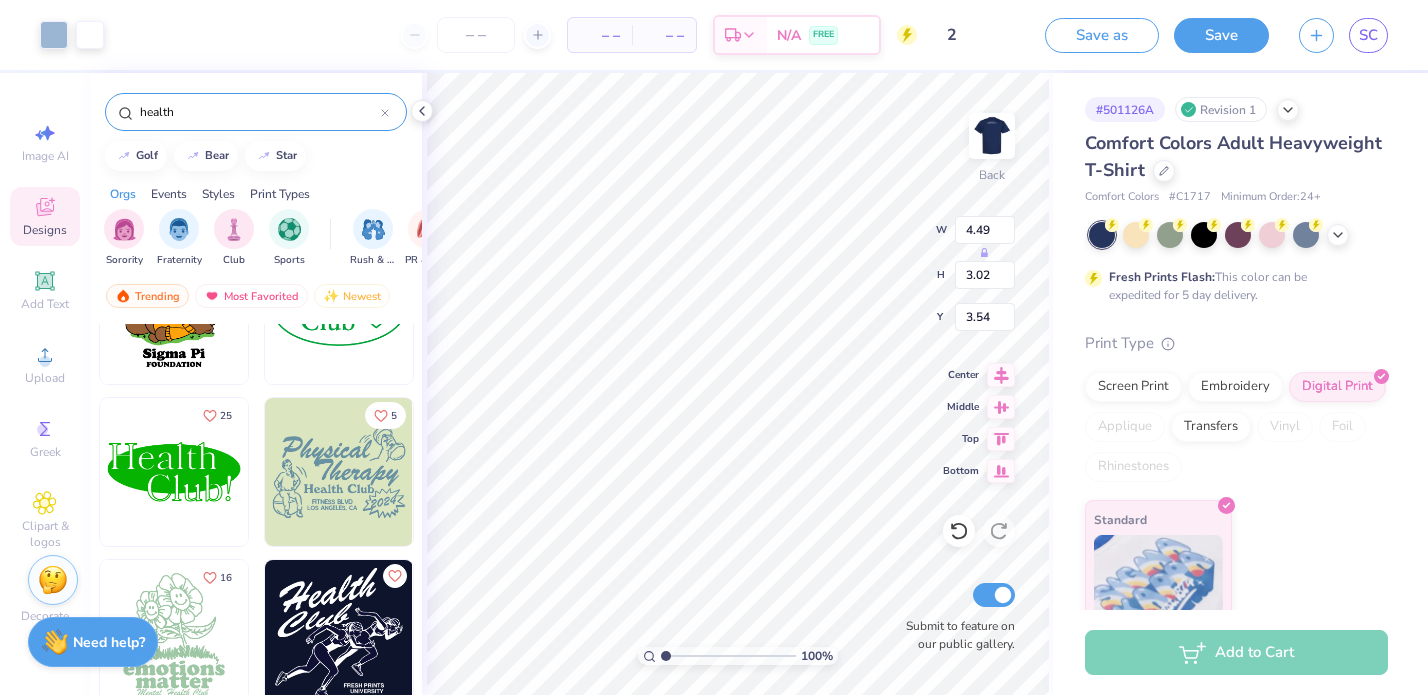 click at bounding box center (174, 472) 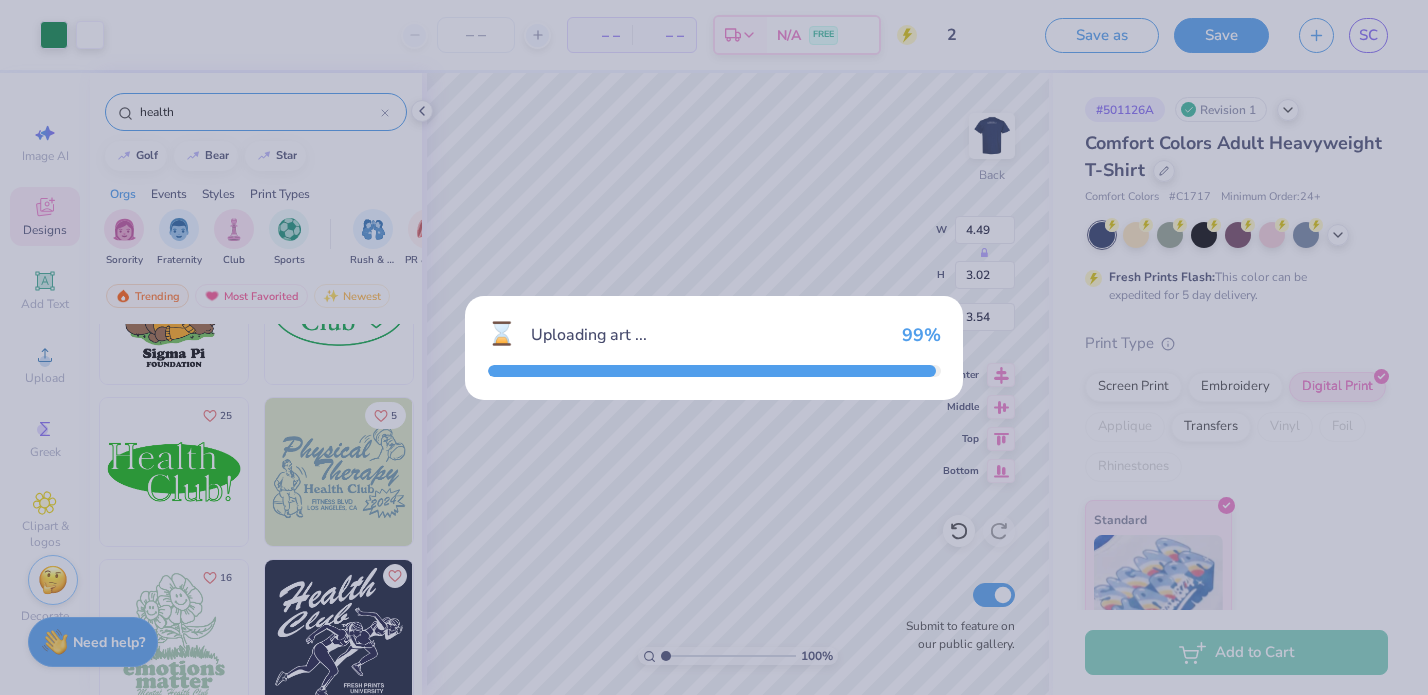 type on "8.75" 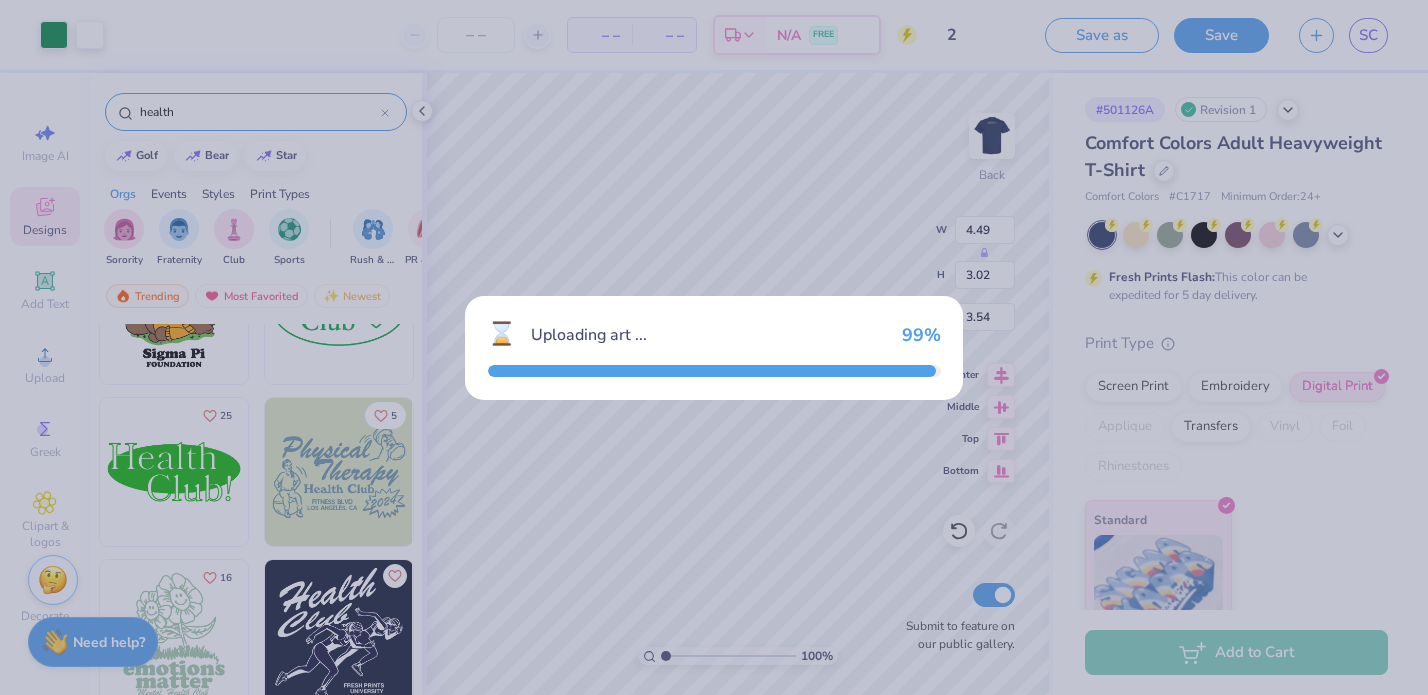 type on "3.99" 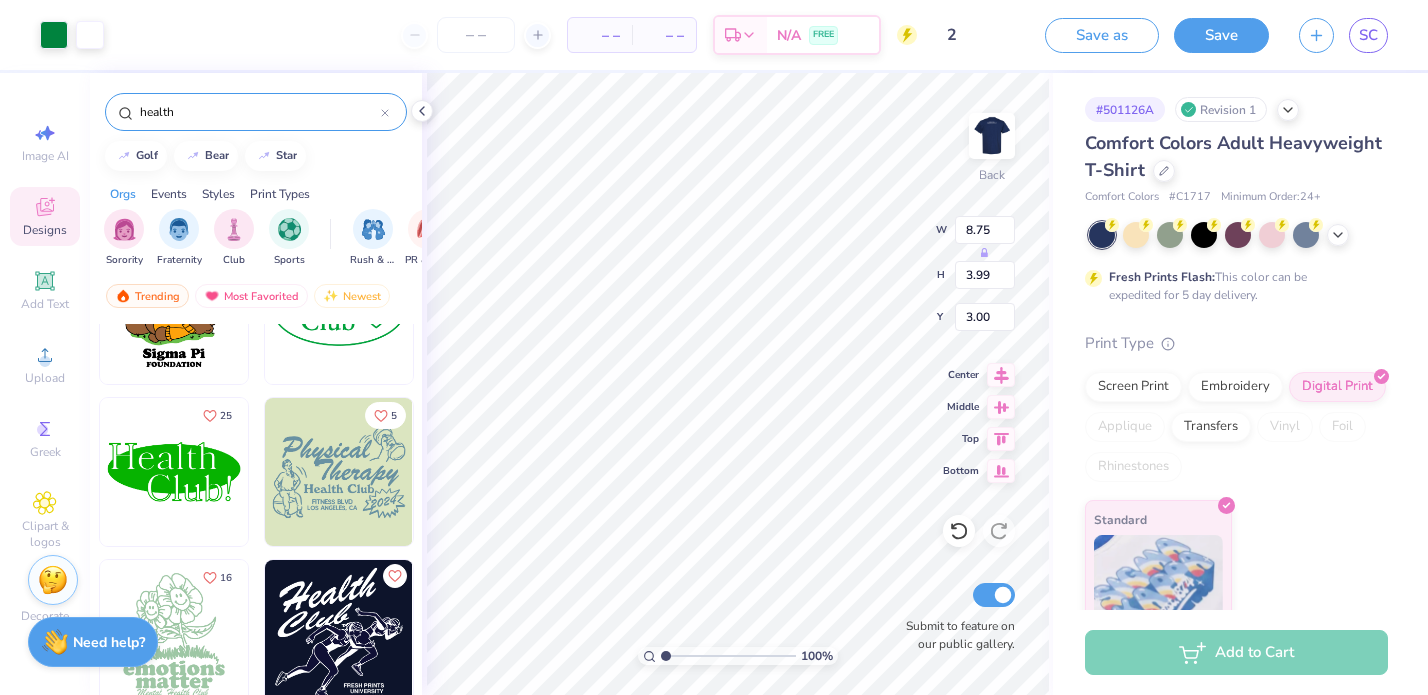 type on "14.17" 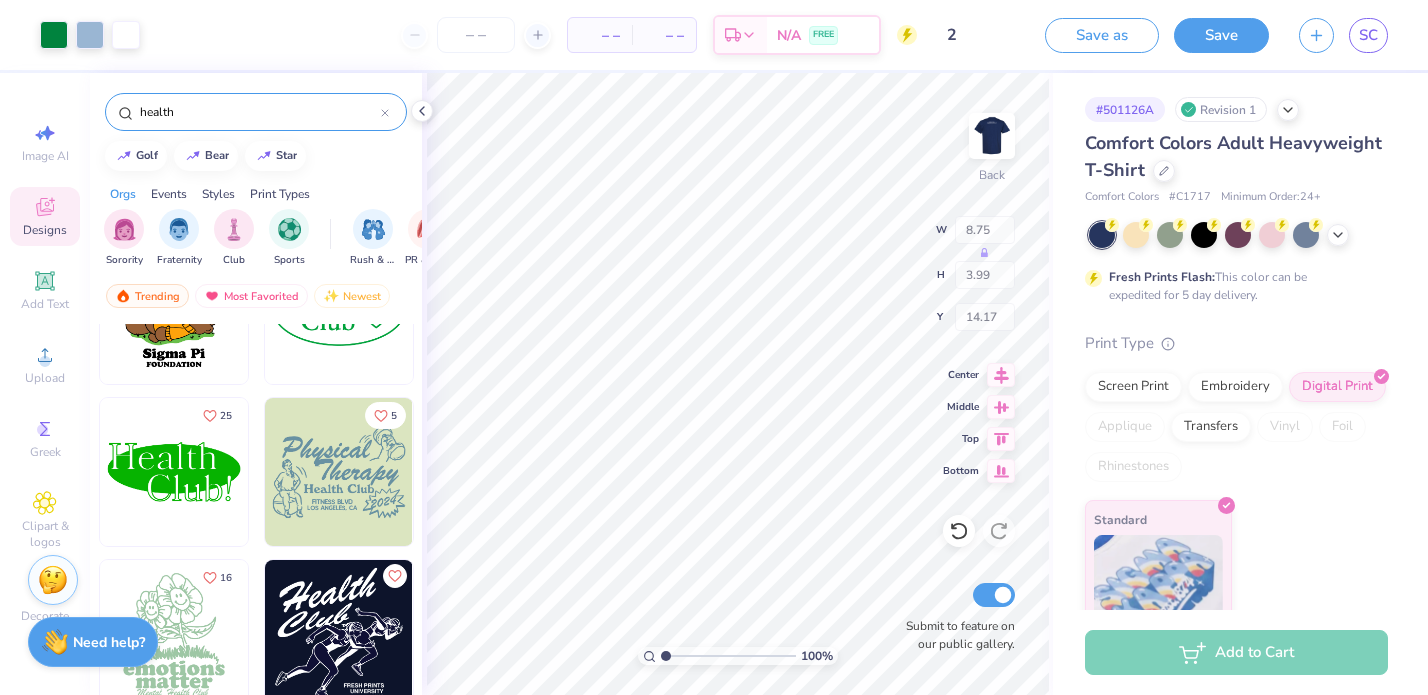type on "7.23" 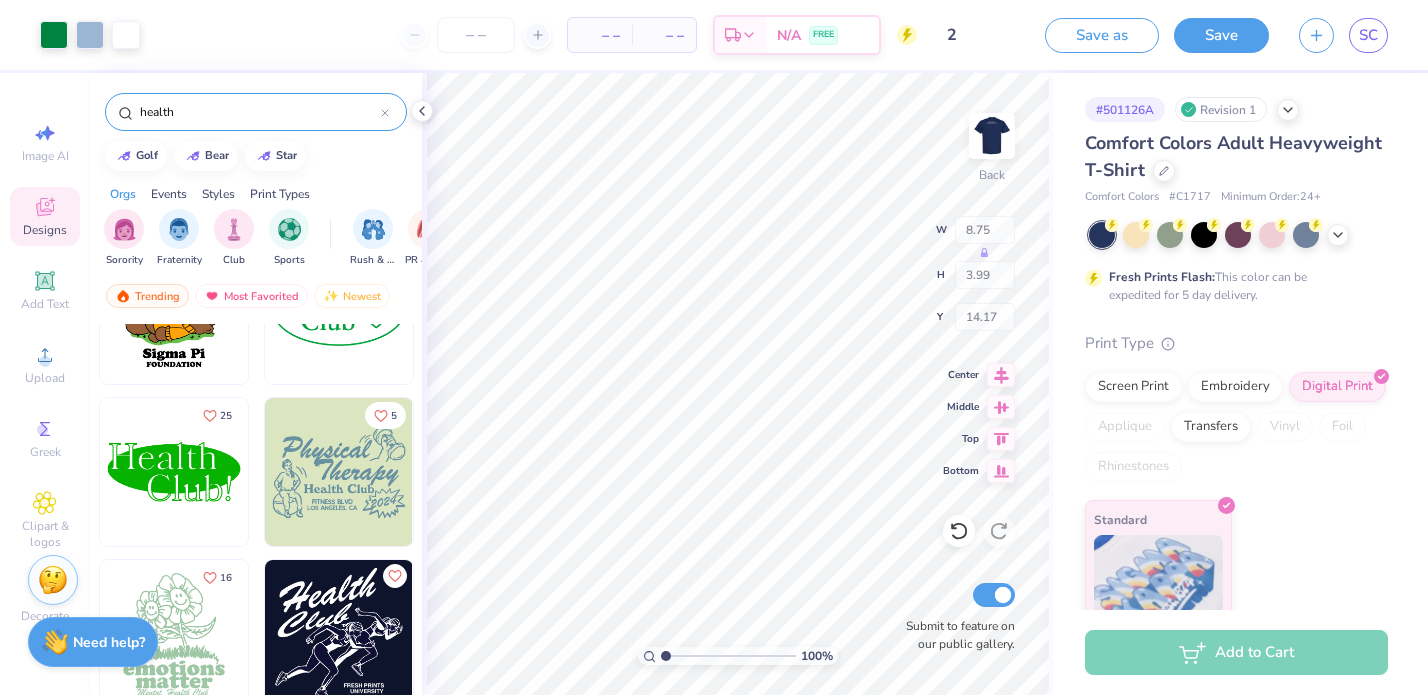 type on "1.93" 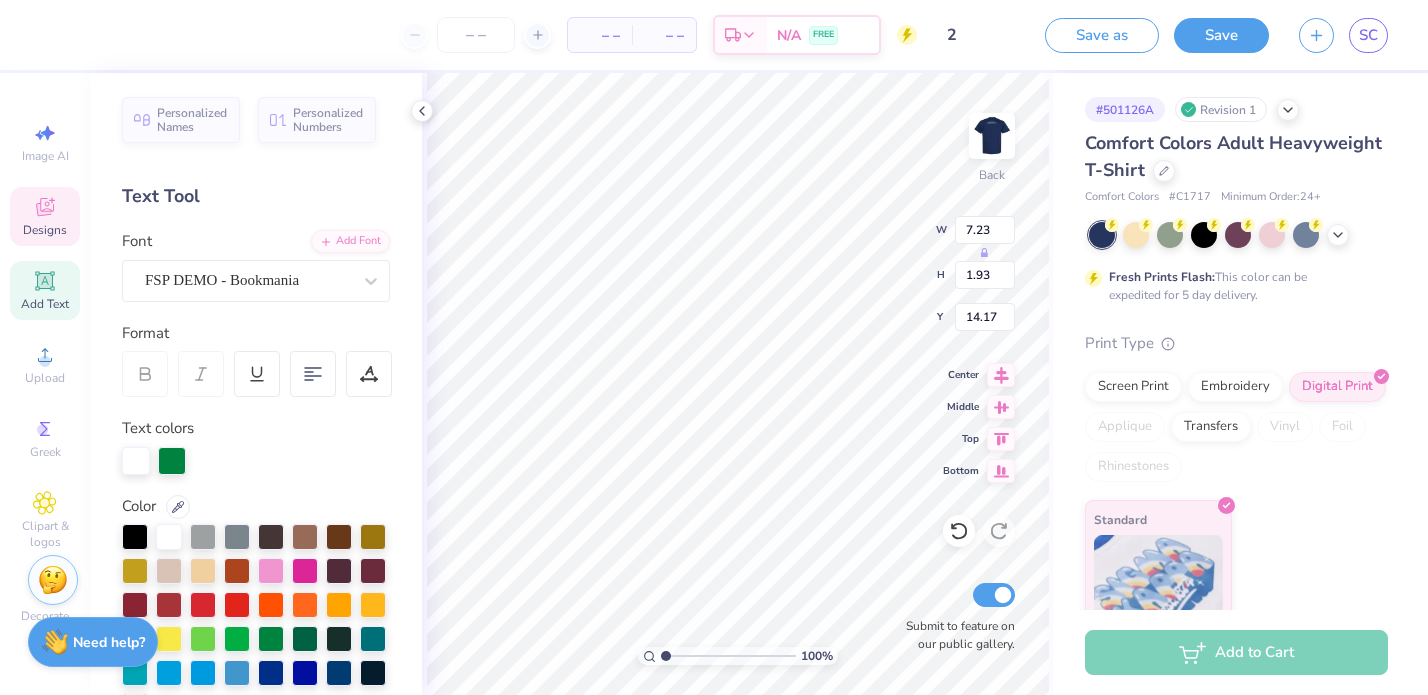 type on "4.49" 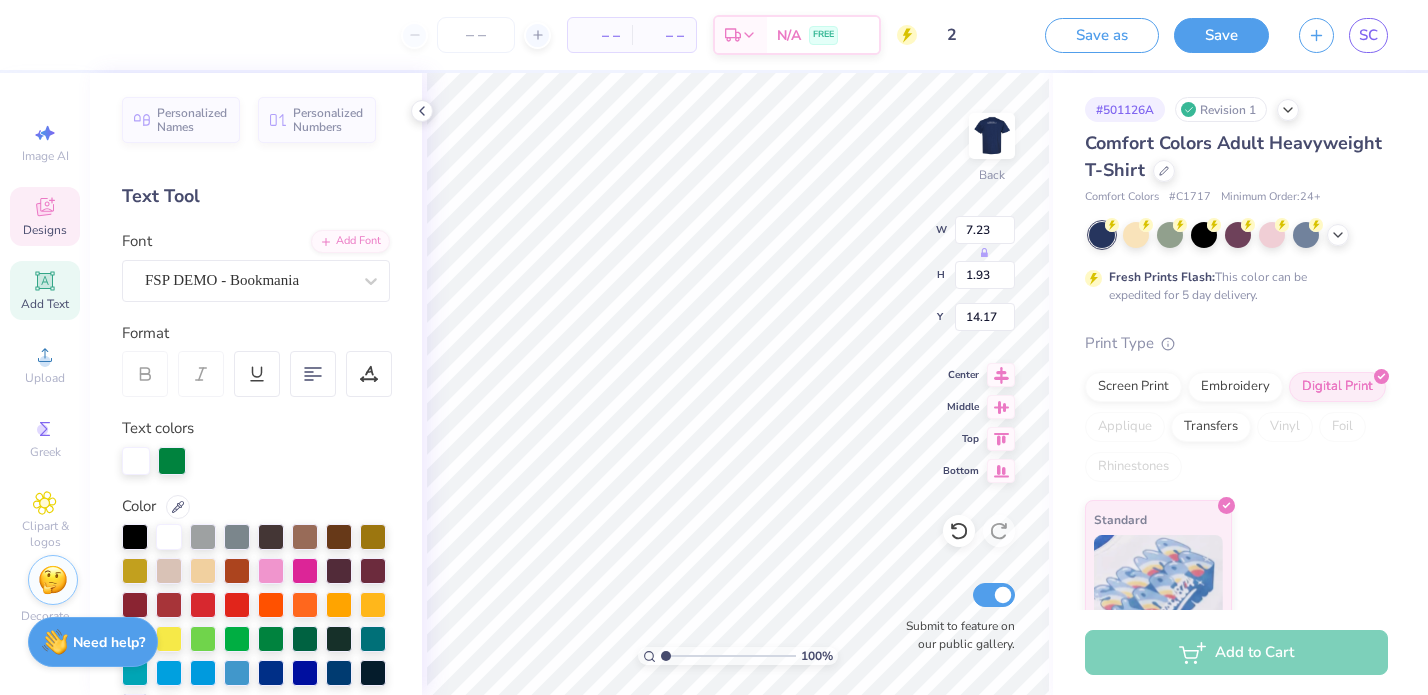 type on "3.02" 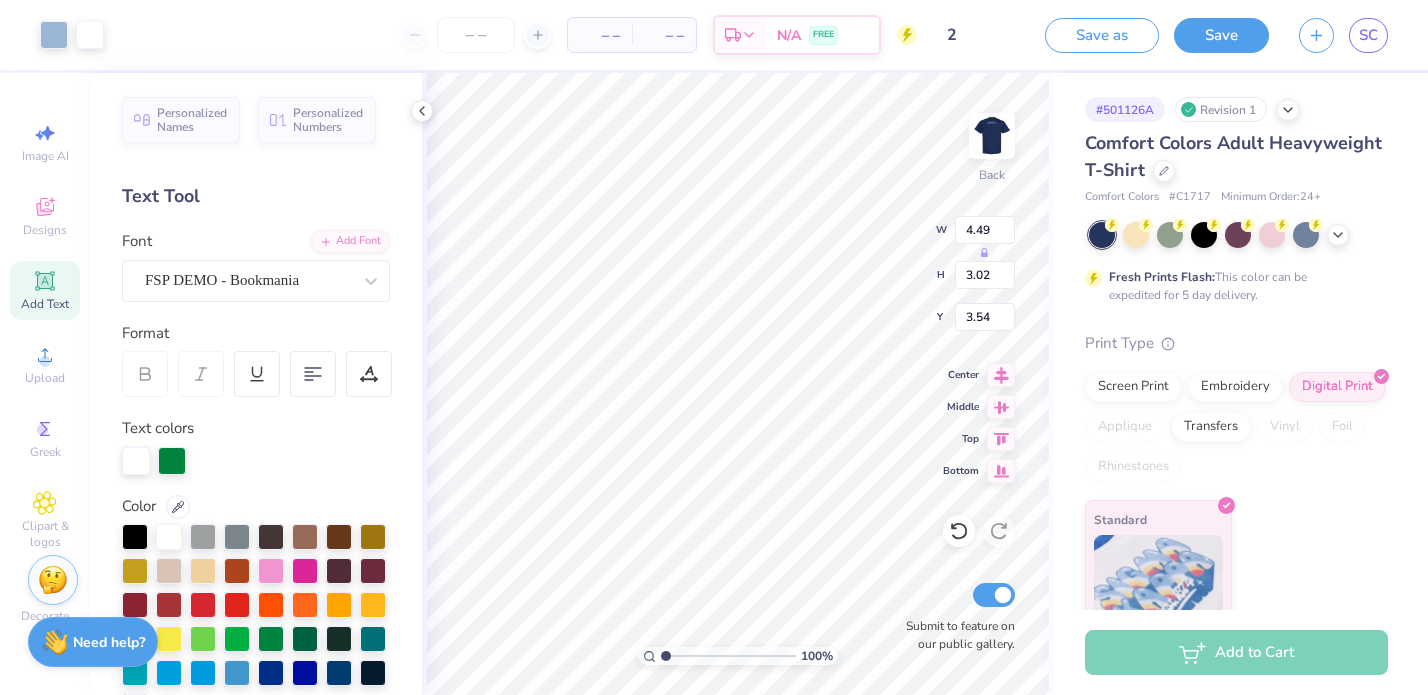click on "Font FSP DEMO - Bookmania" at bounding box center [256, 266] 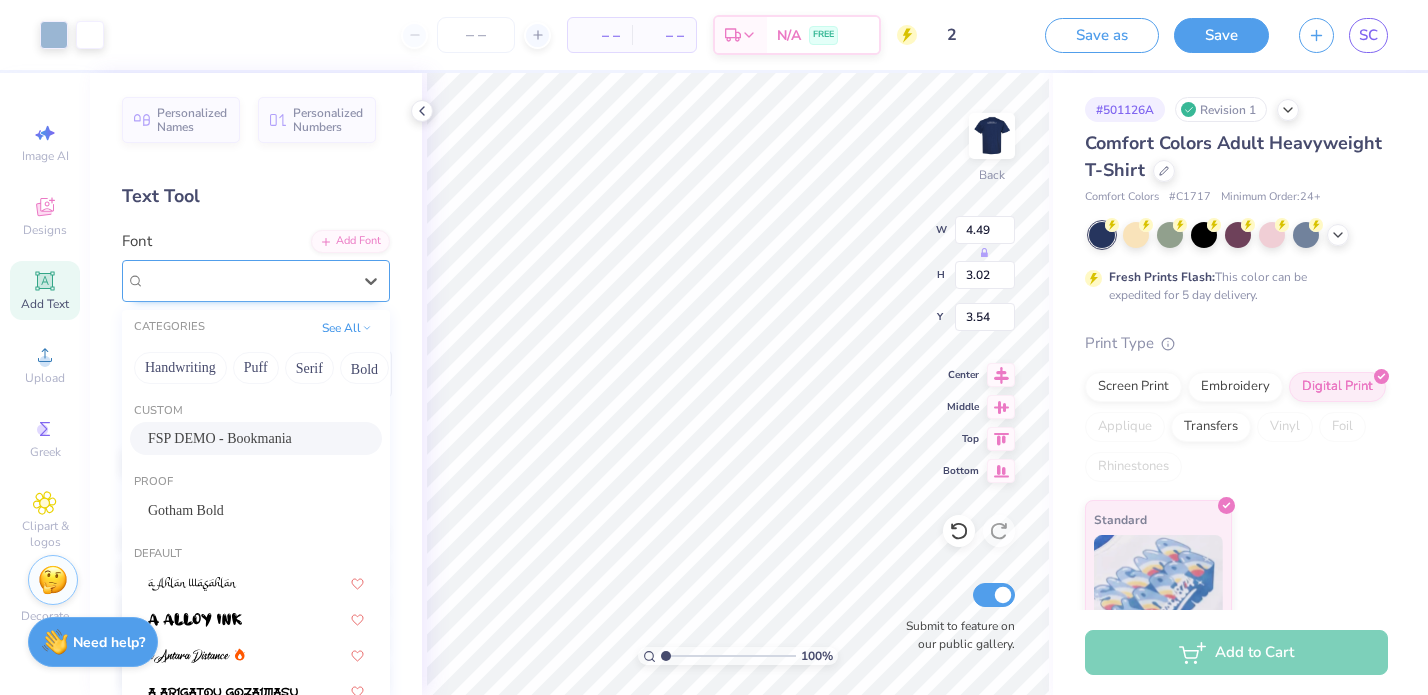 click on "FSP DEMO - Bookmania" at bounding box center (248, 280) 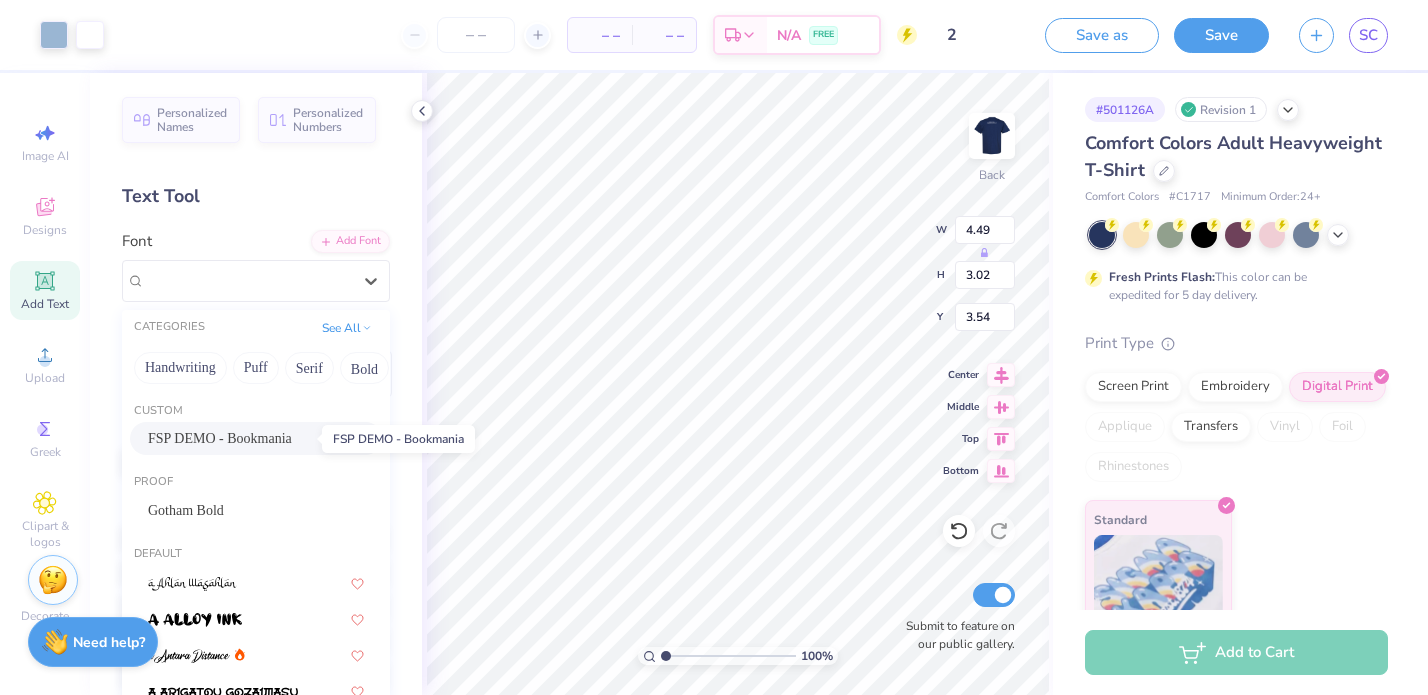 click on "FSP DEMO - Bookmania" at bounding box center [220, 438] 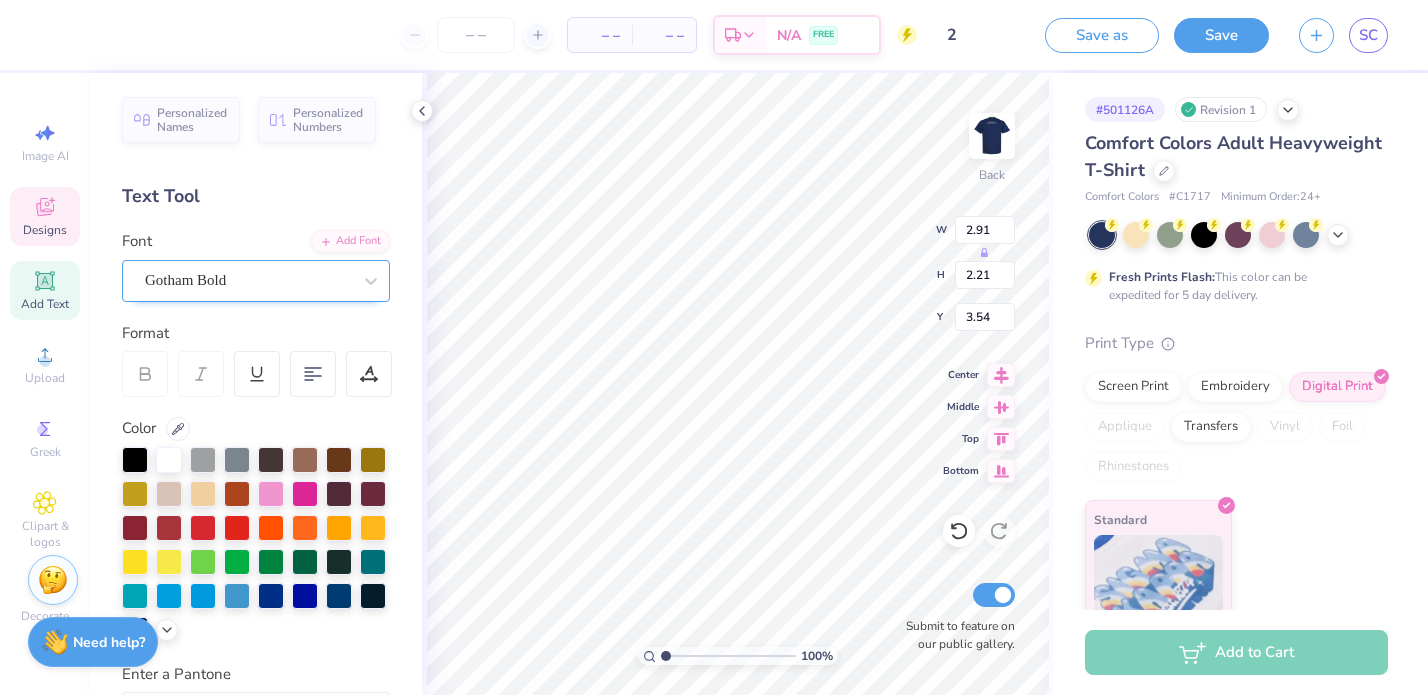 click on "Gotham Bold" at bounding box center [248, 280] 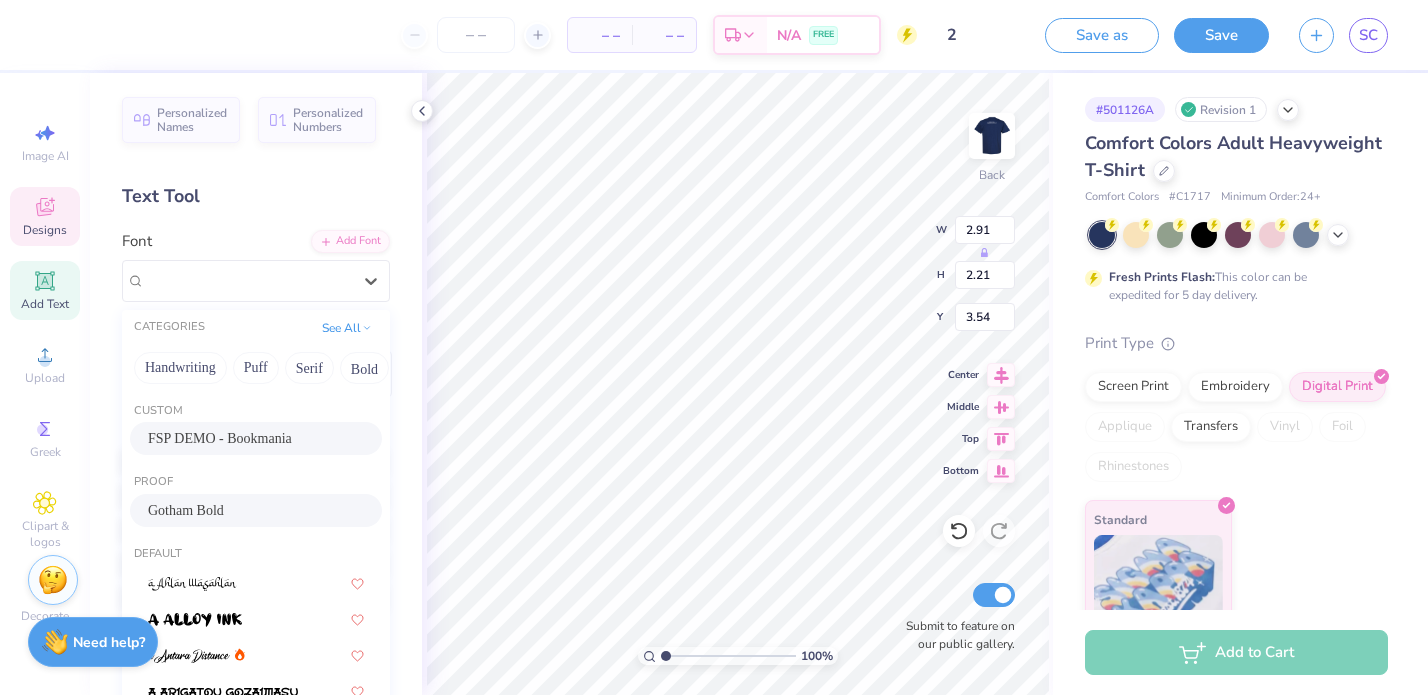 click on "FSP DEMO - Bookmania" at bounding box center (220, 438) 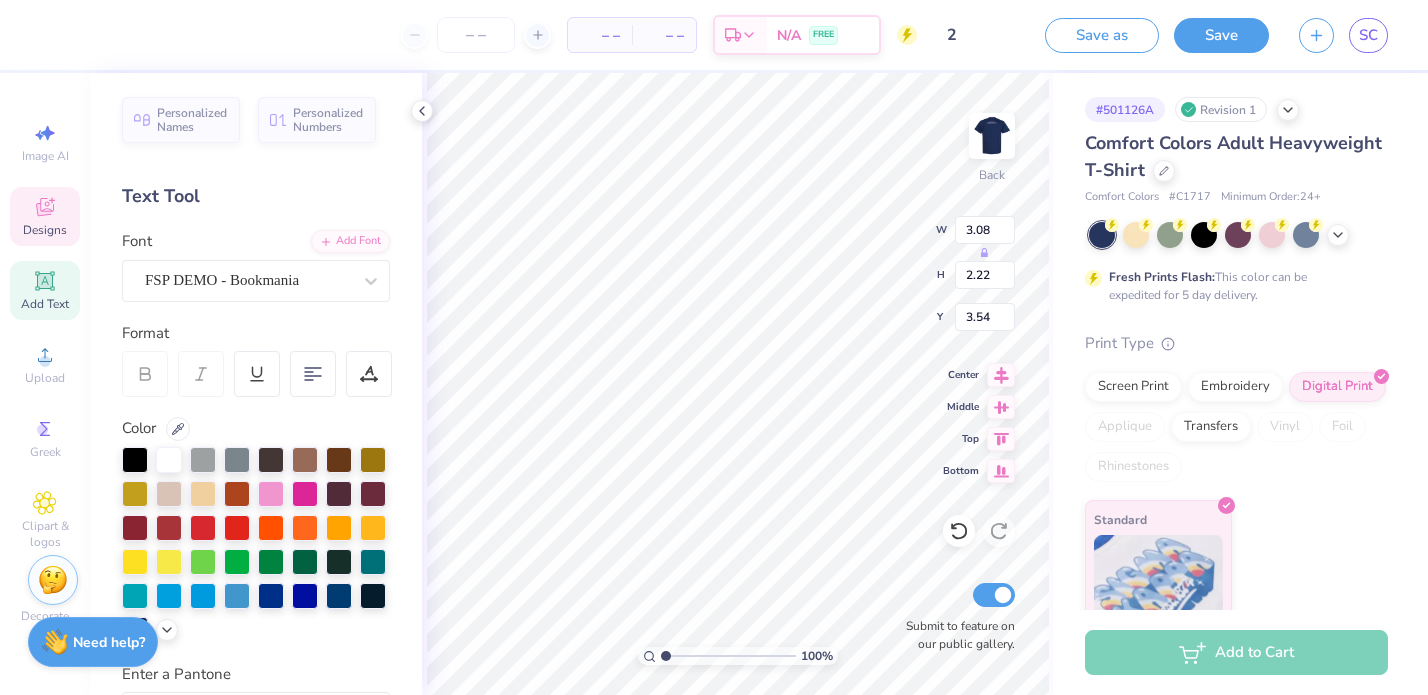 type on "3.08" 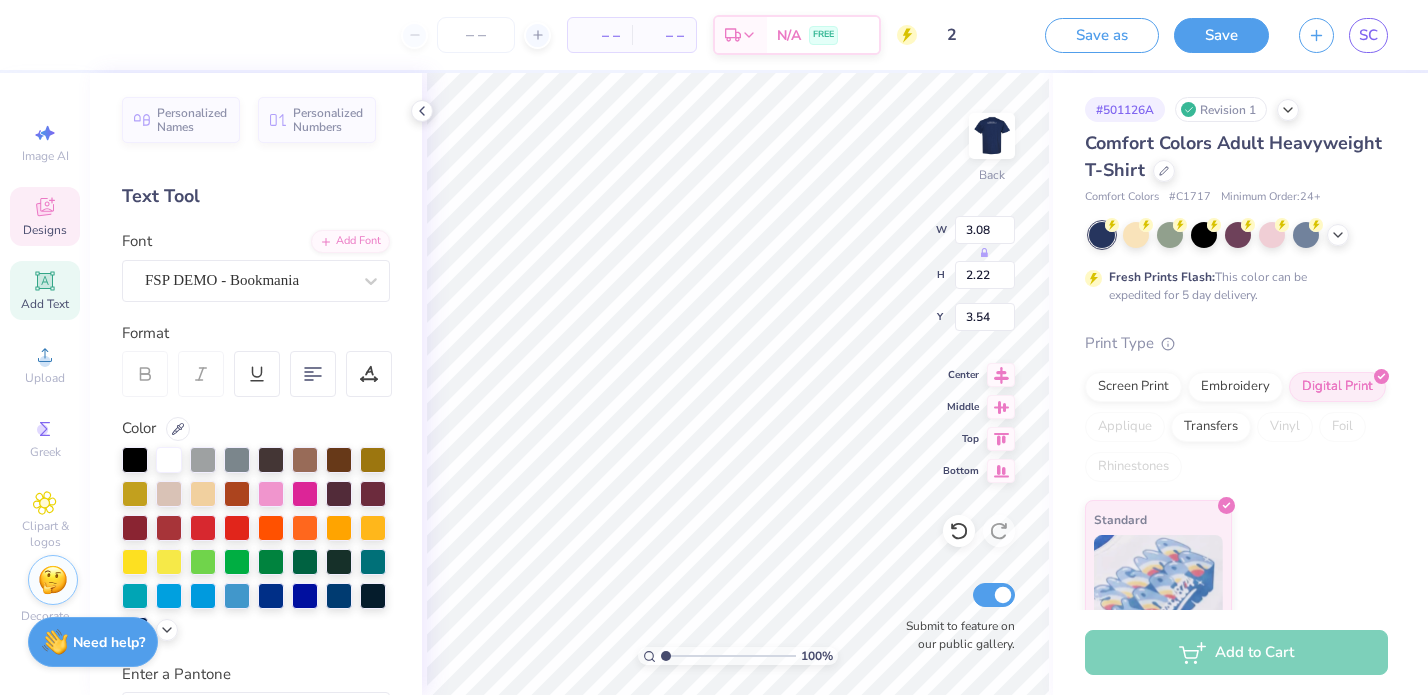 type on "2.22" 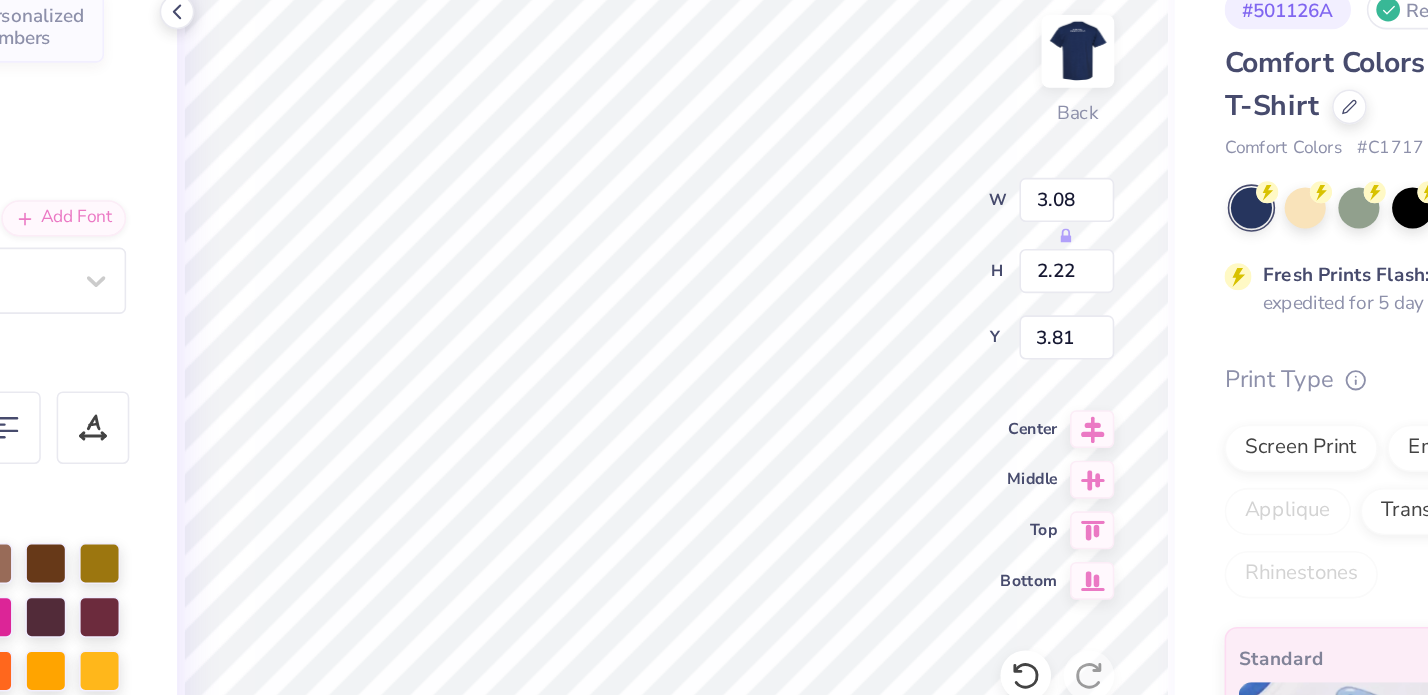 type on "3.81" 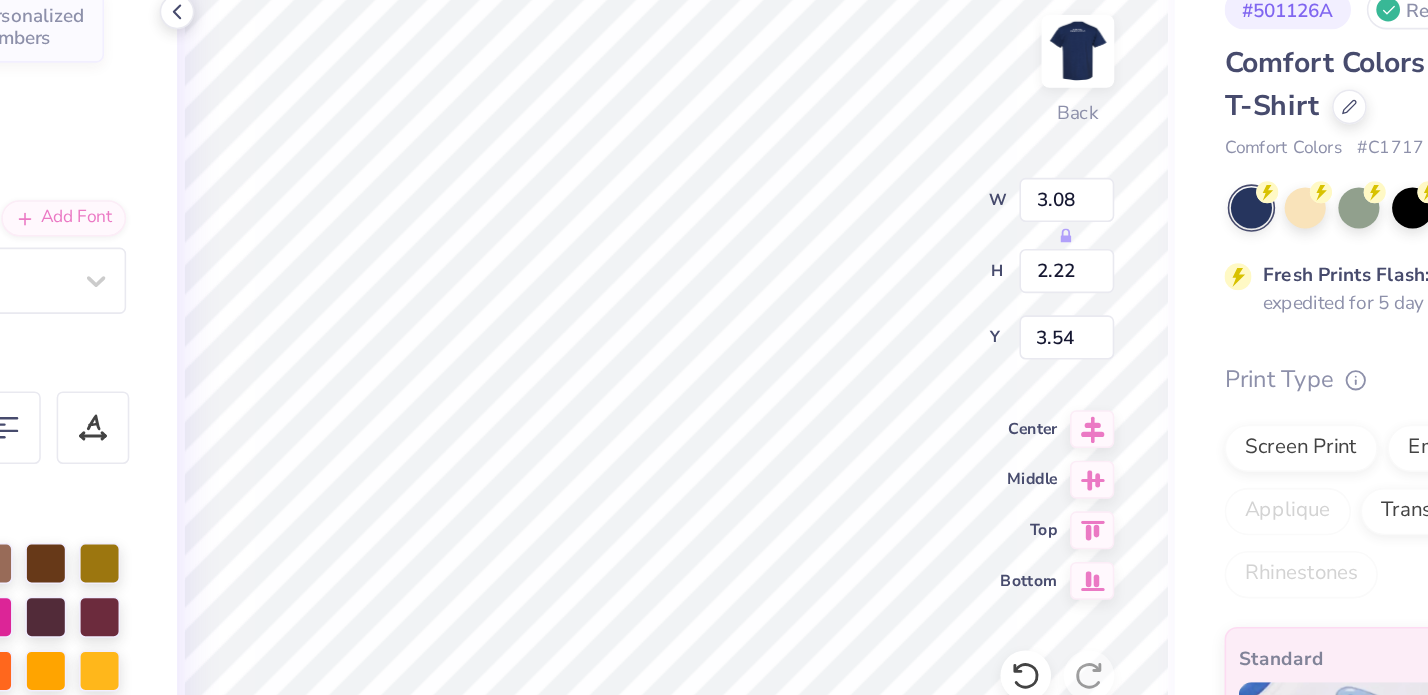 type on "3.54" 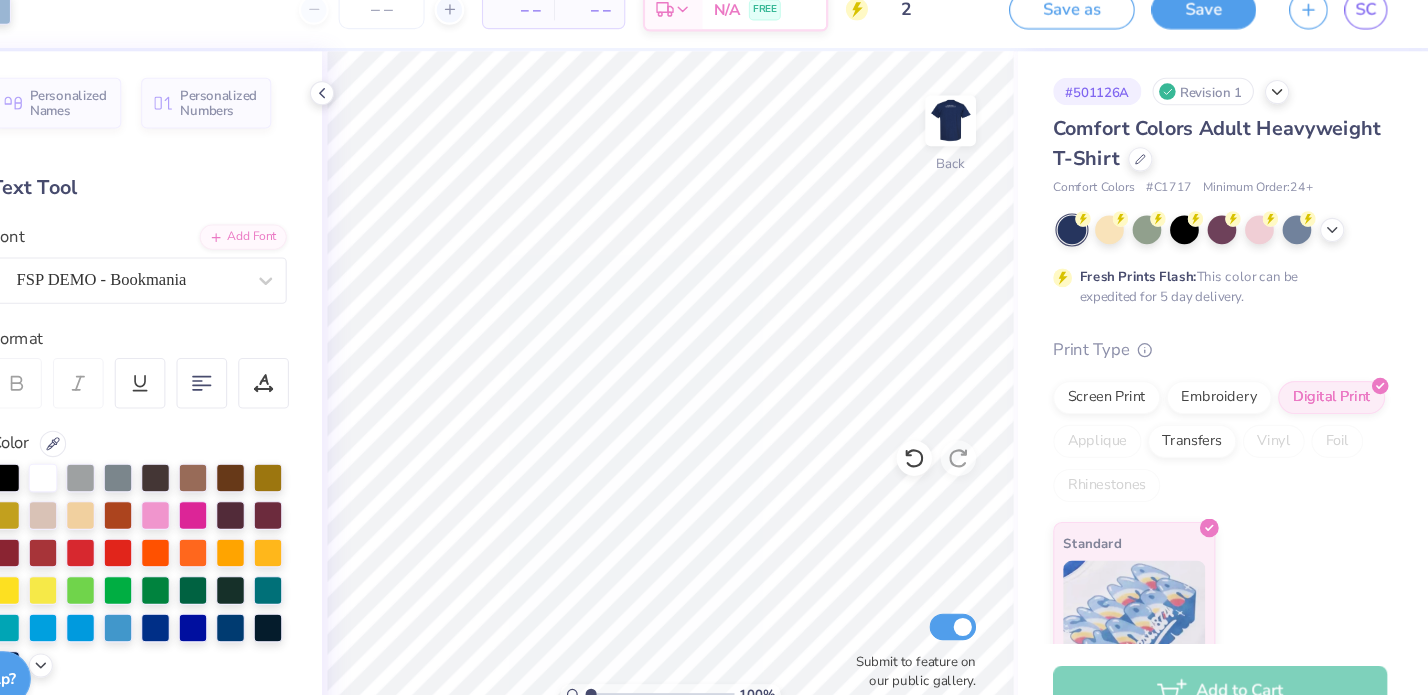 scroll, scrollTop: 0, scrollLeft: 0, axis: both 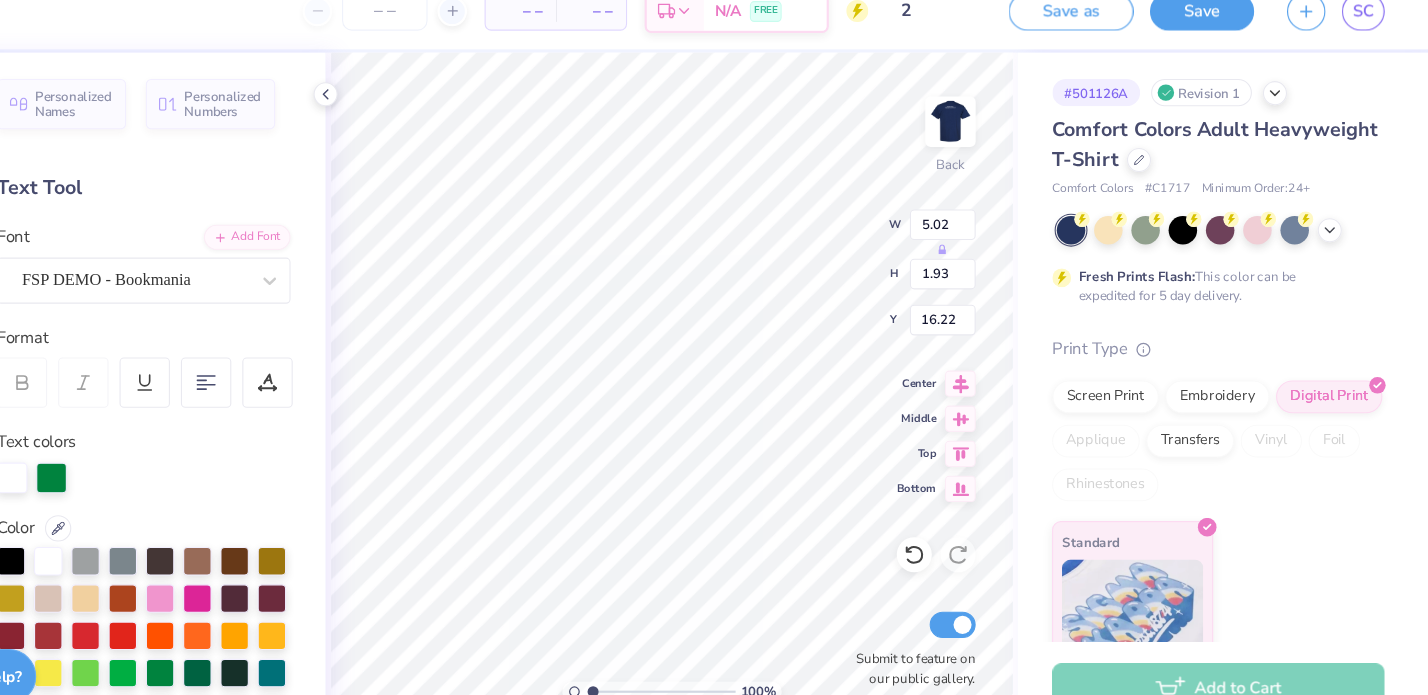 type on "16.28" 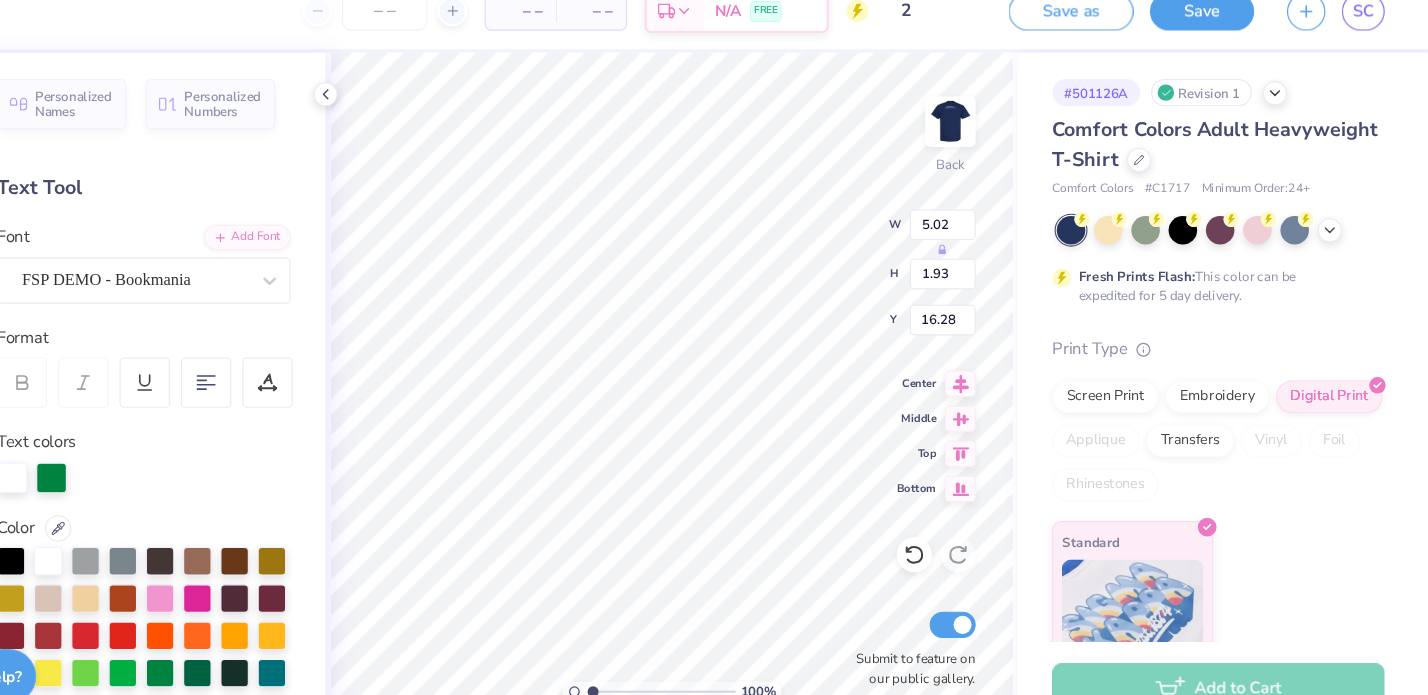 type on "3.08" 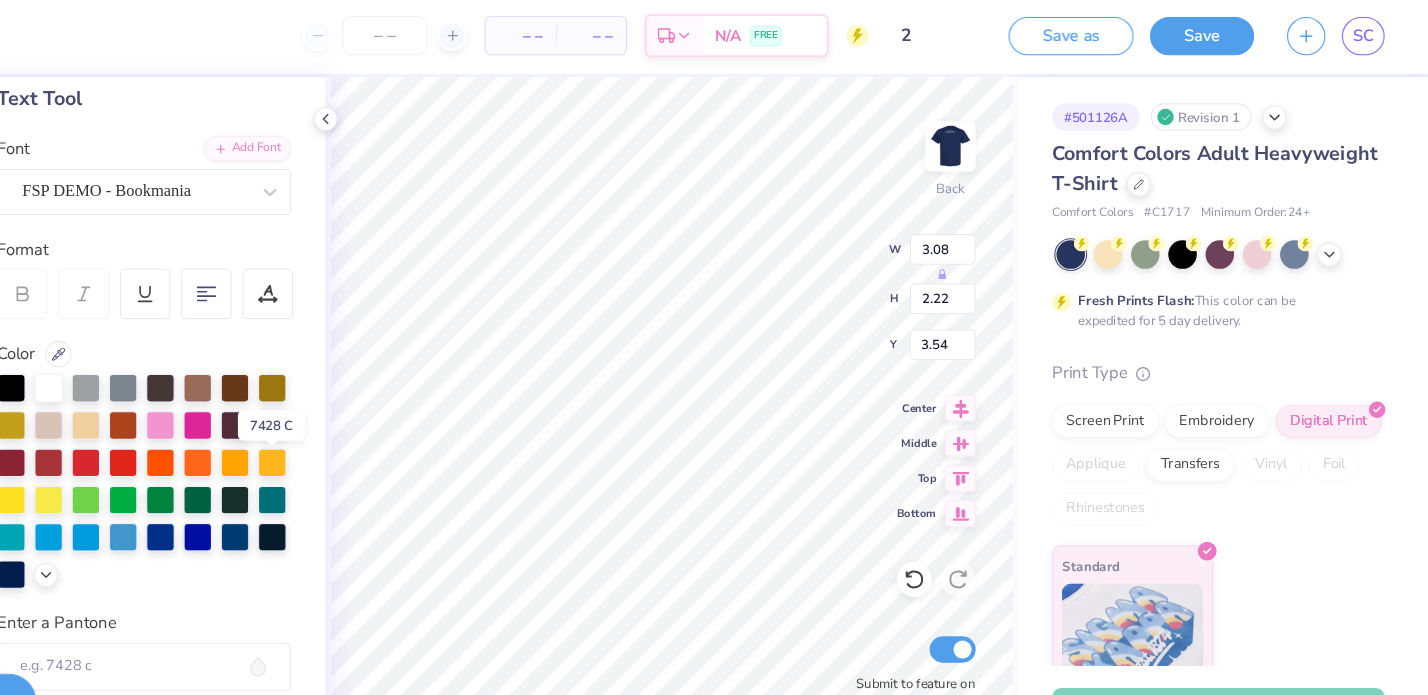scroll, scrollTop: 108, scrollLeft: 0, axis: vertical 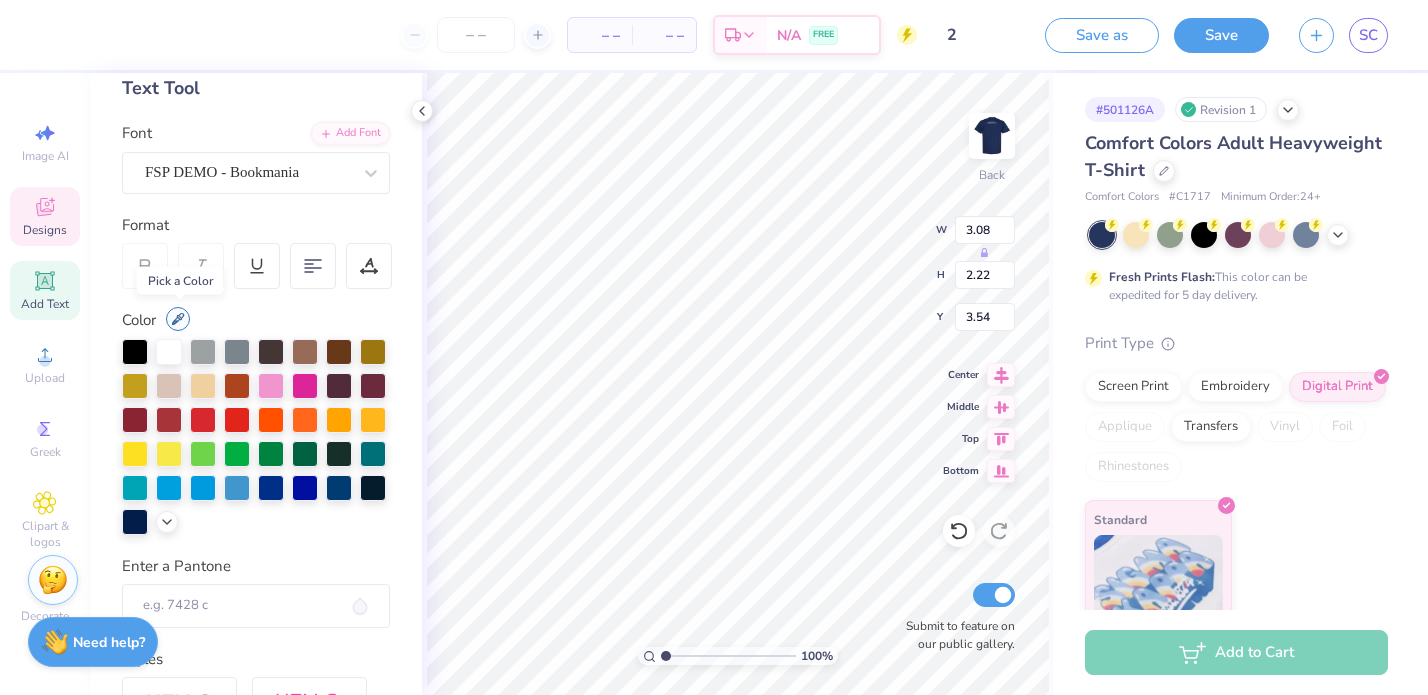 click 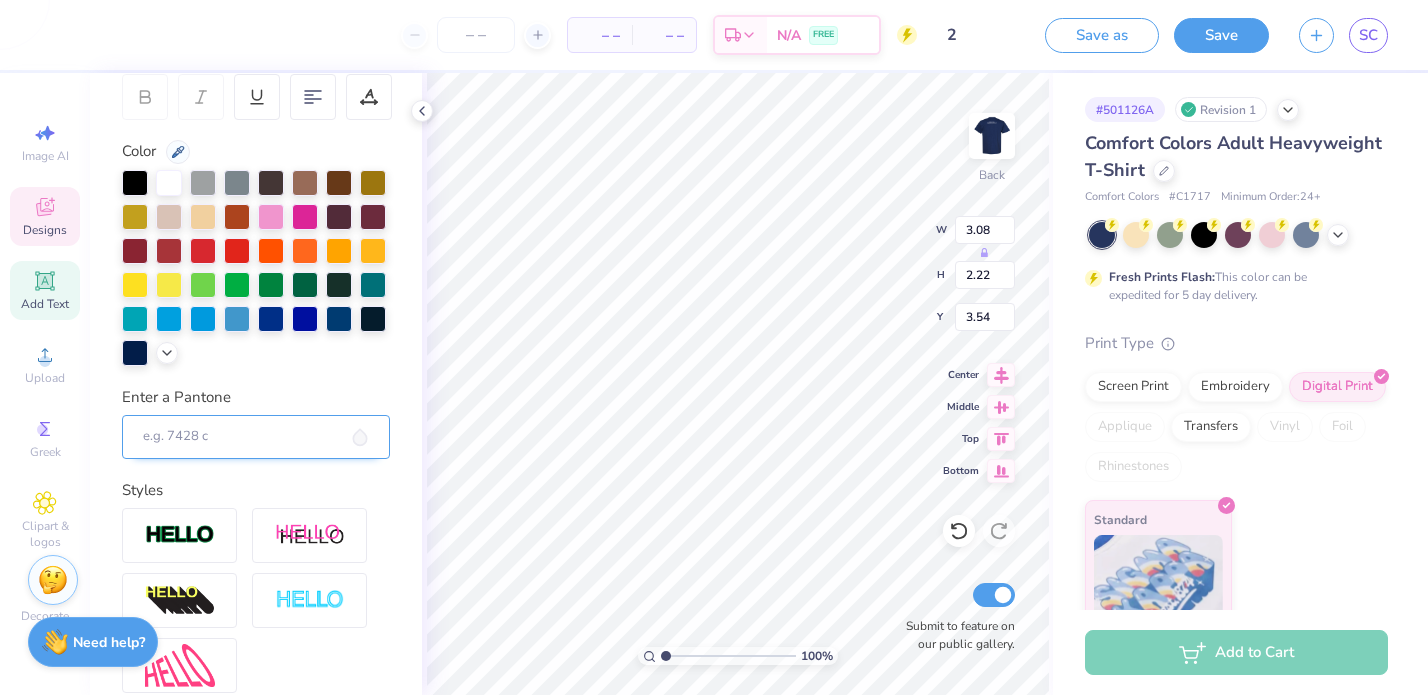 scroll, scrollTop: 468, scrollLeft: 0, axis: vertical 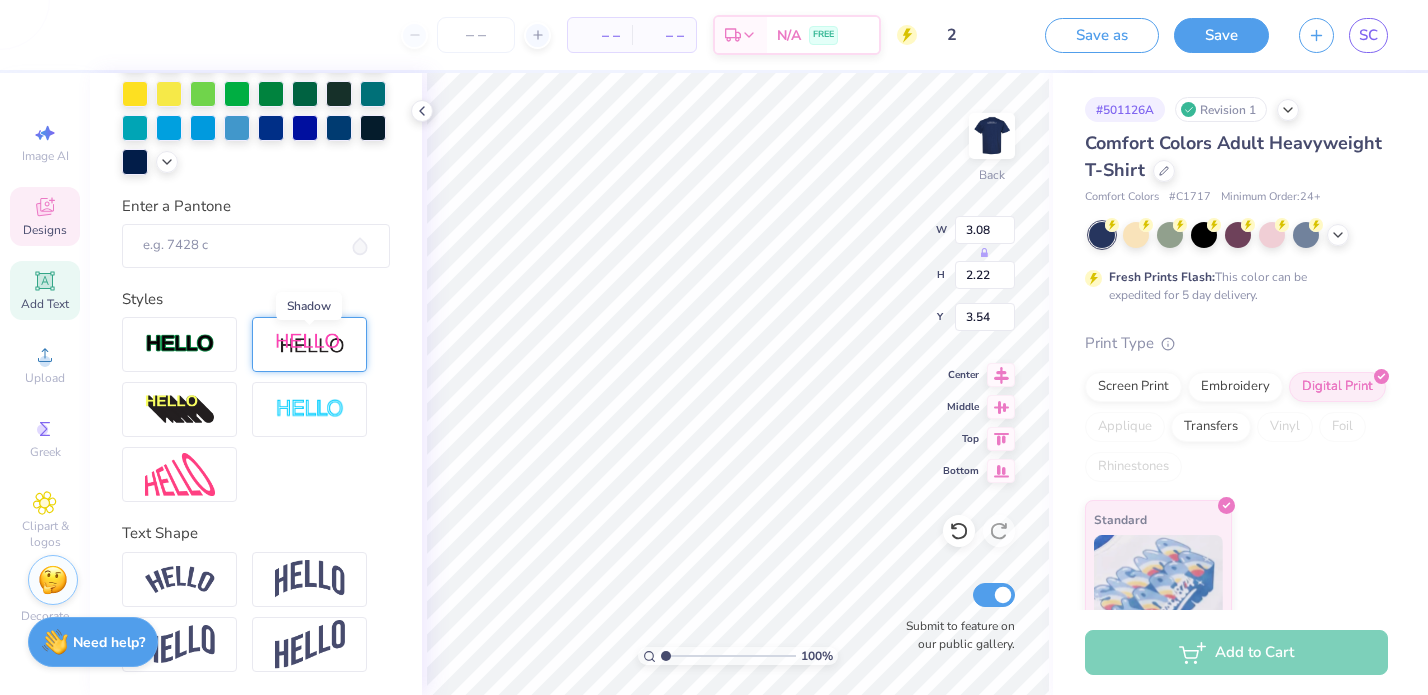 click at bounding box center [310, 344] 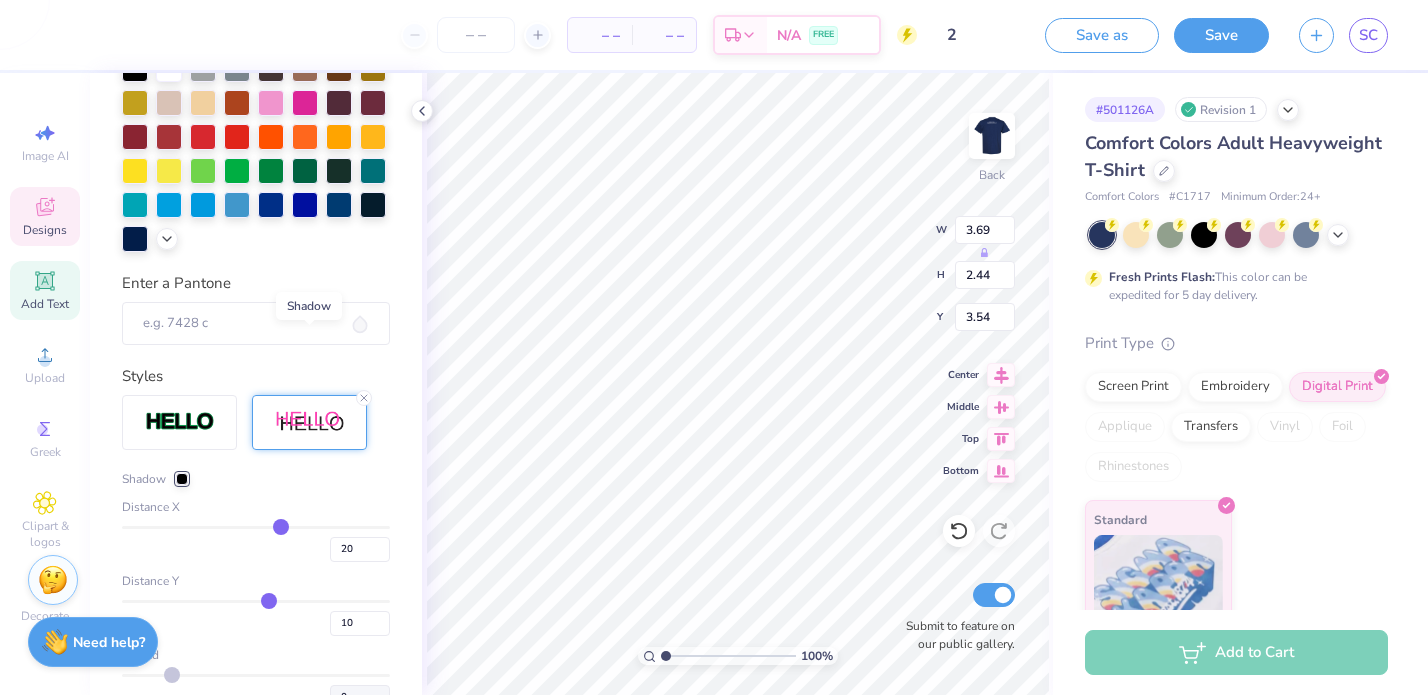 scroll, scrollTop: 546, scrollLeft: 0, axis: vertical 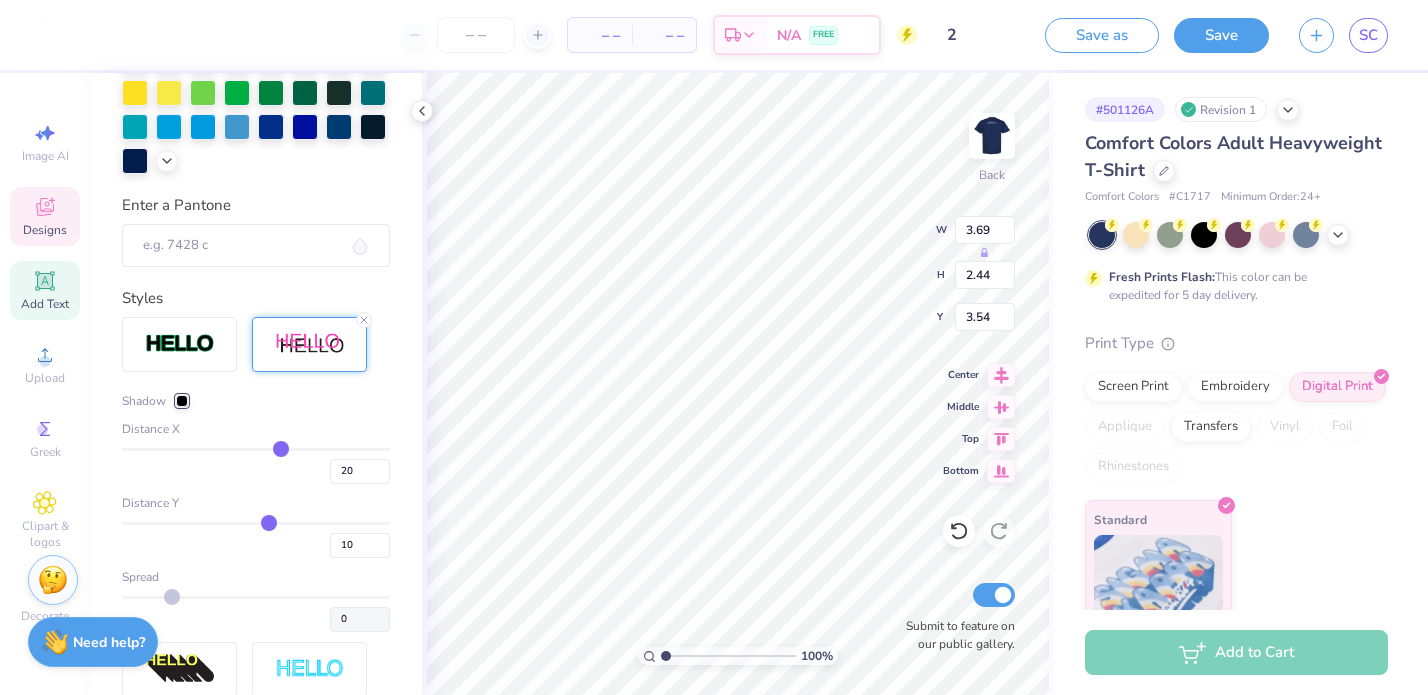 drag, startPoint x: 283, startPoint y: 440, endPoint x: 231, endPoint y: 440, distance: 52 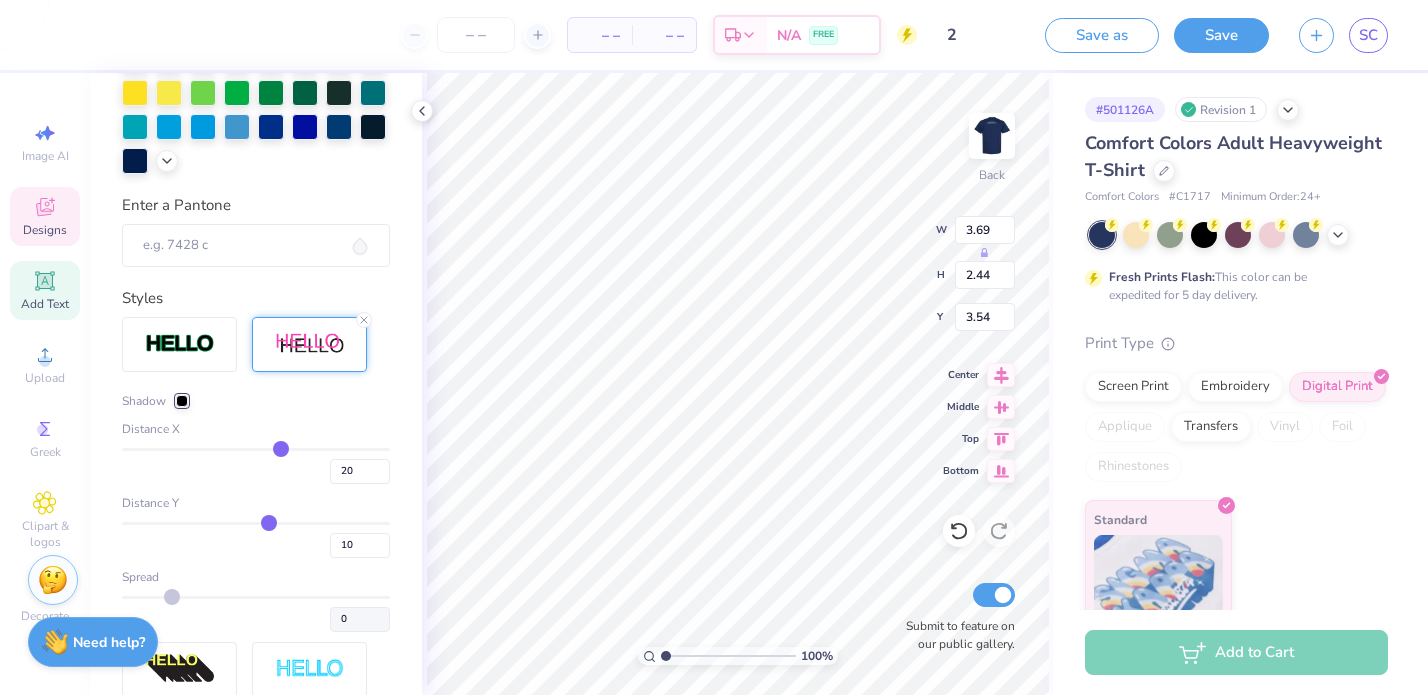 click on "Distance X 20" at bounding box center (256, 452) 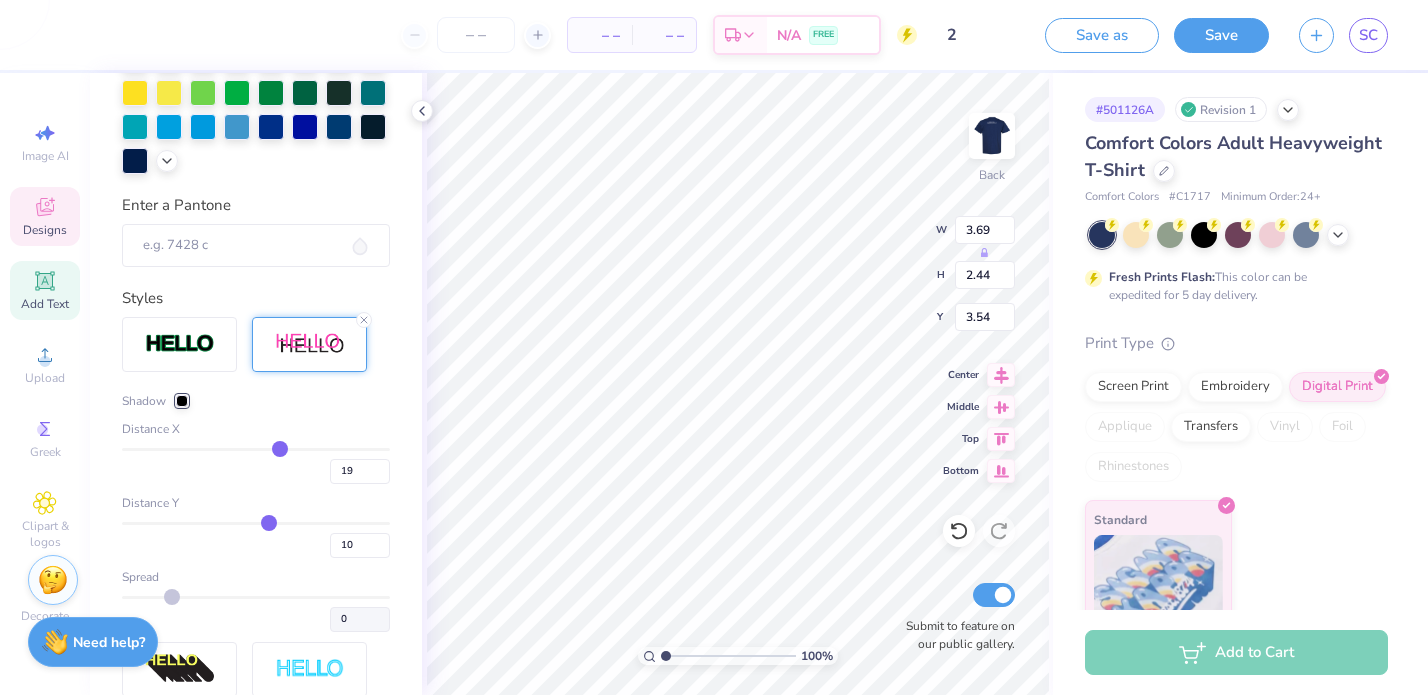 type on "18" 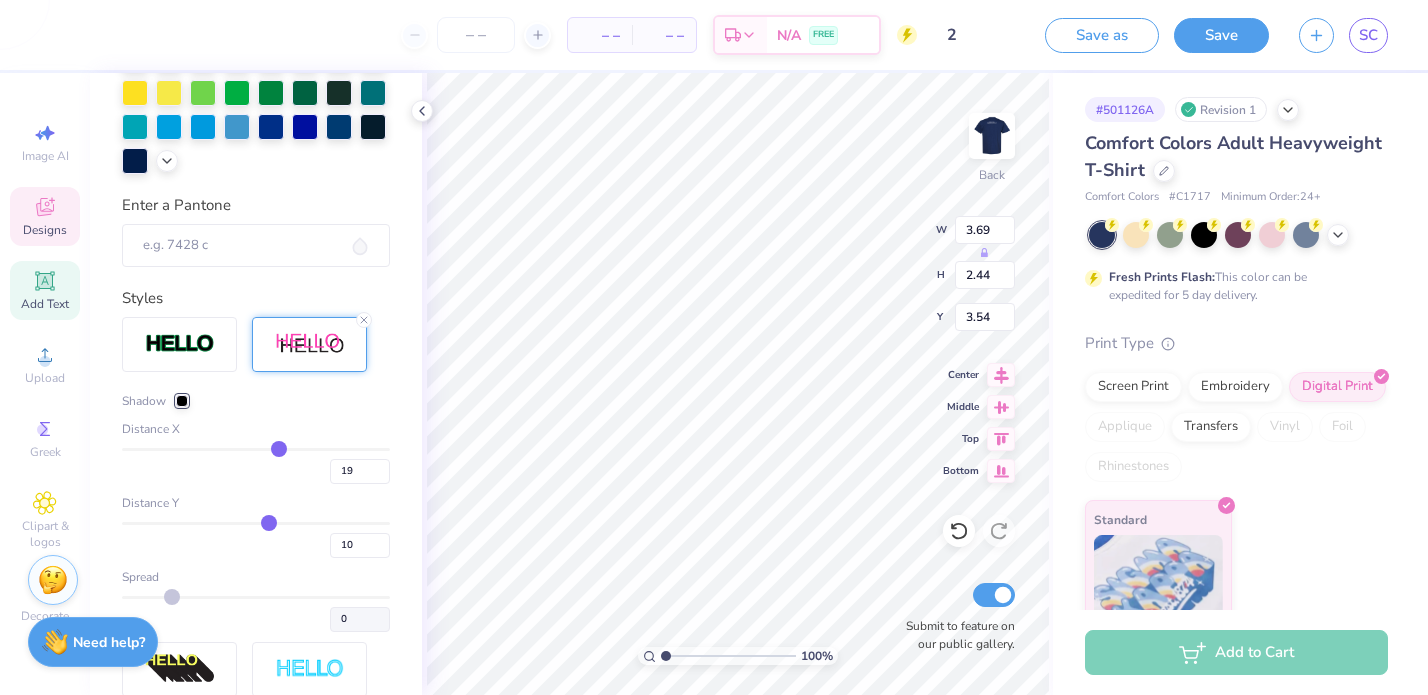 type on "18" 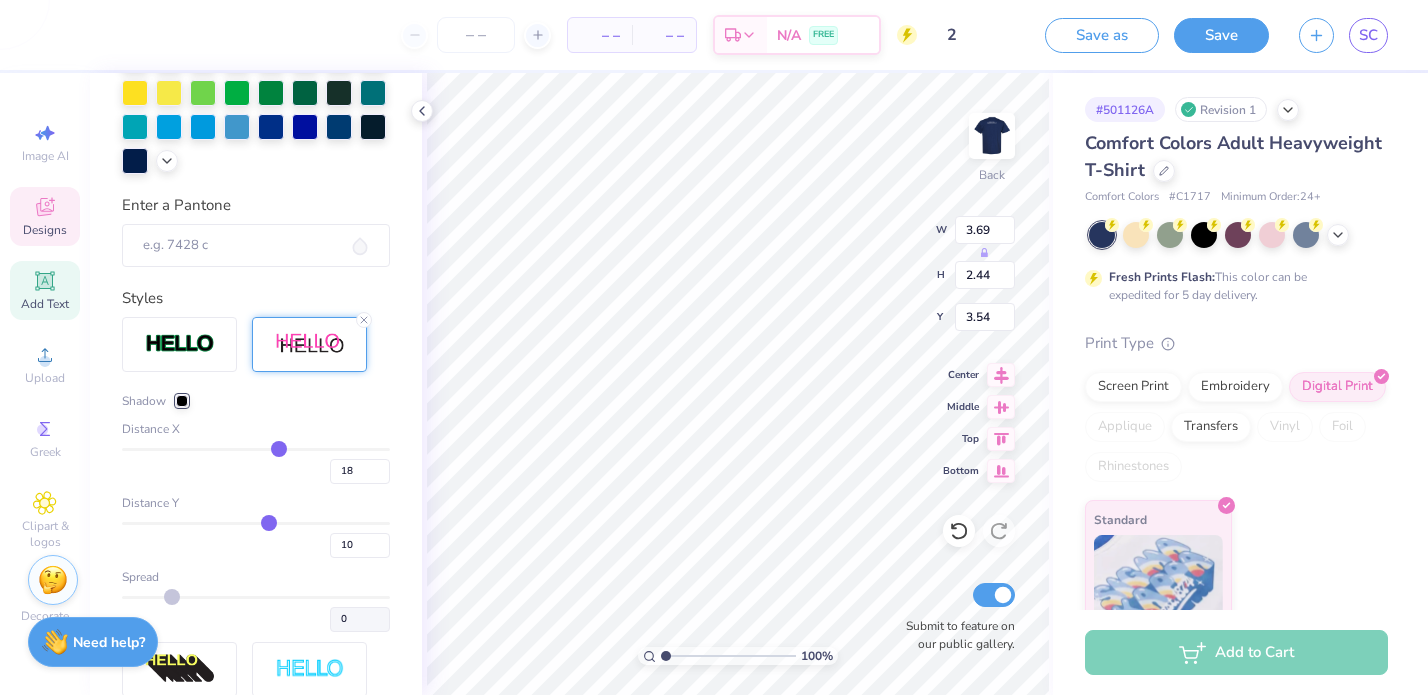 type on "16" 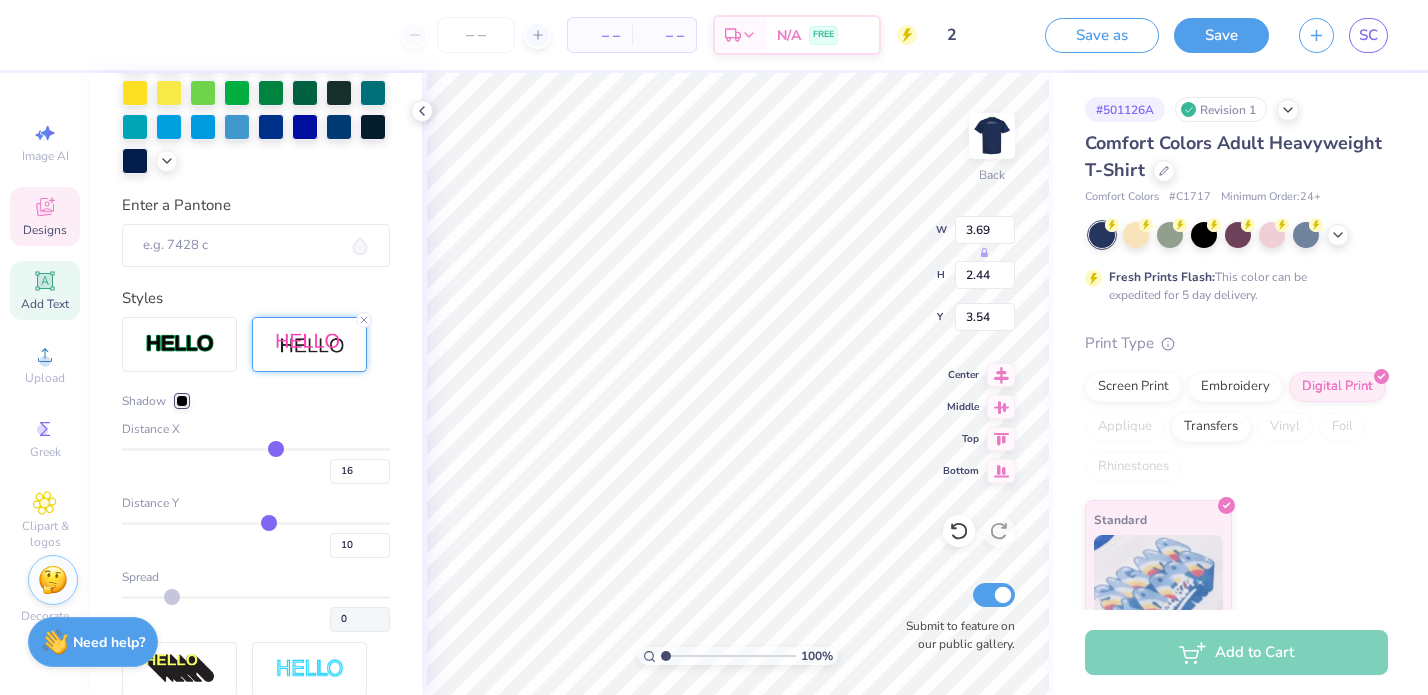 type on "14" 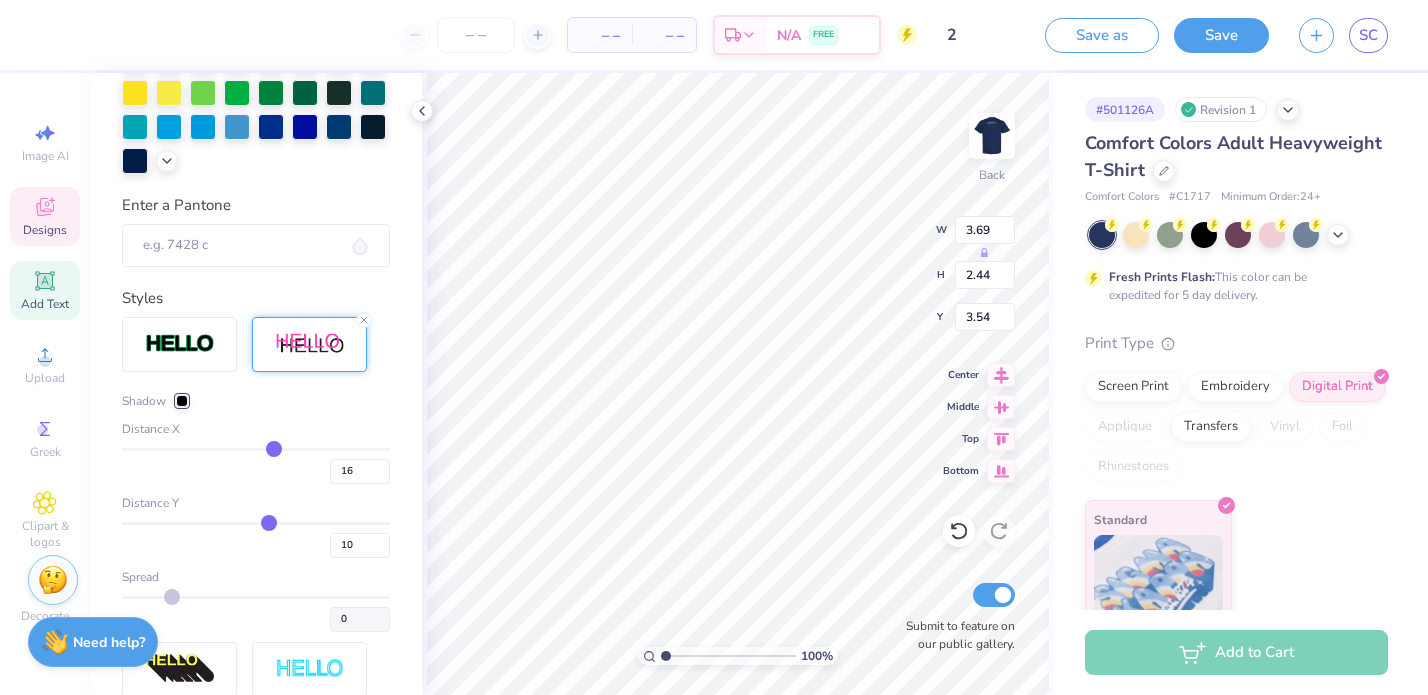 type on "14" 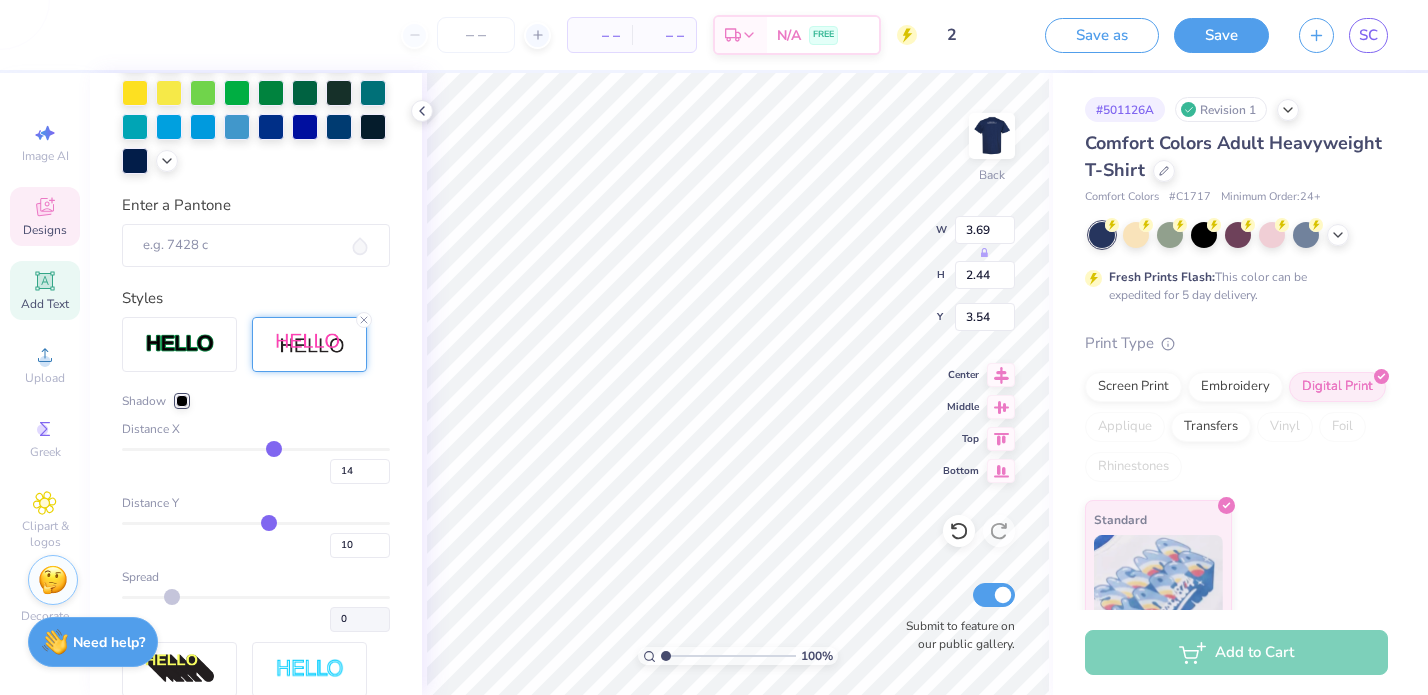 type on "13" 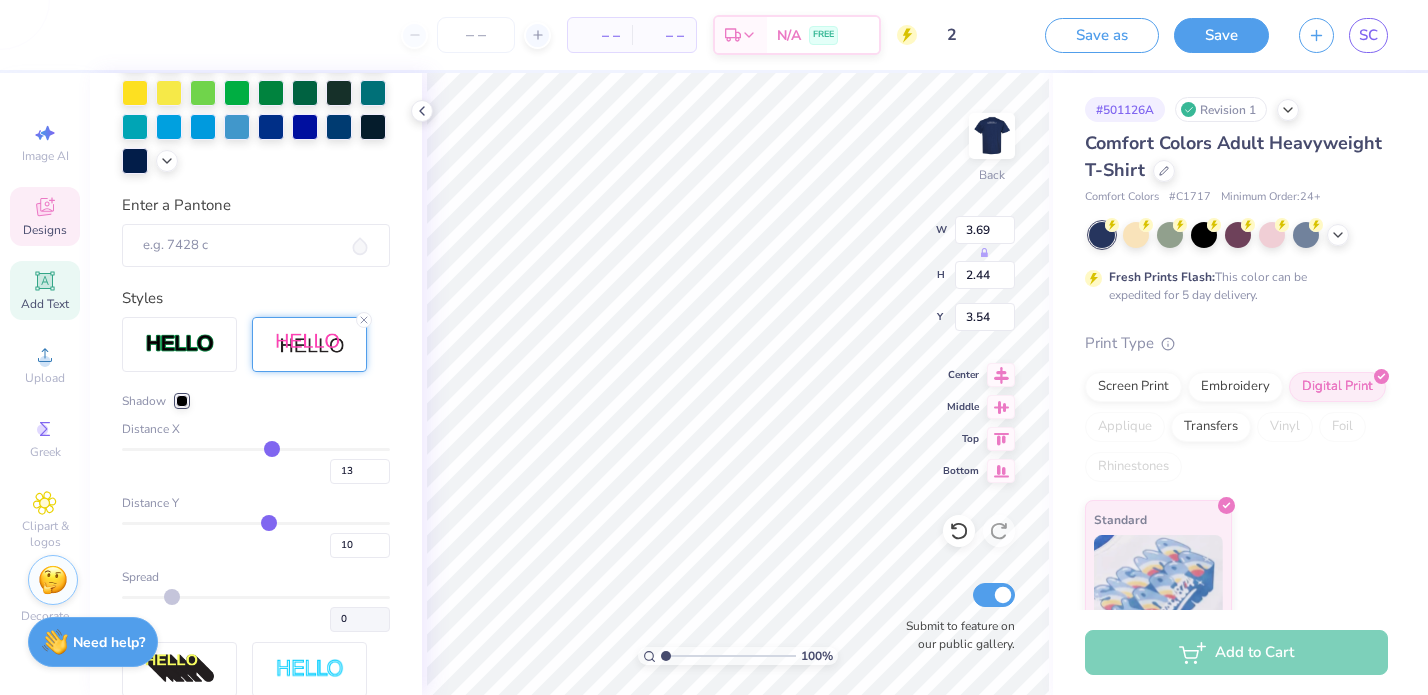 type on "11" 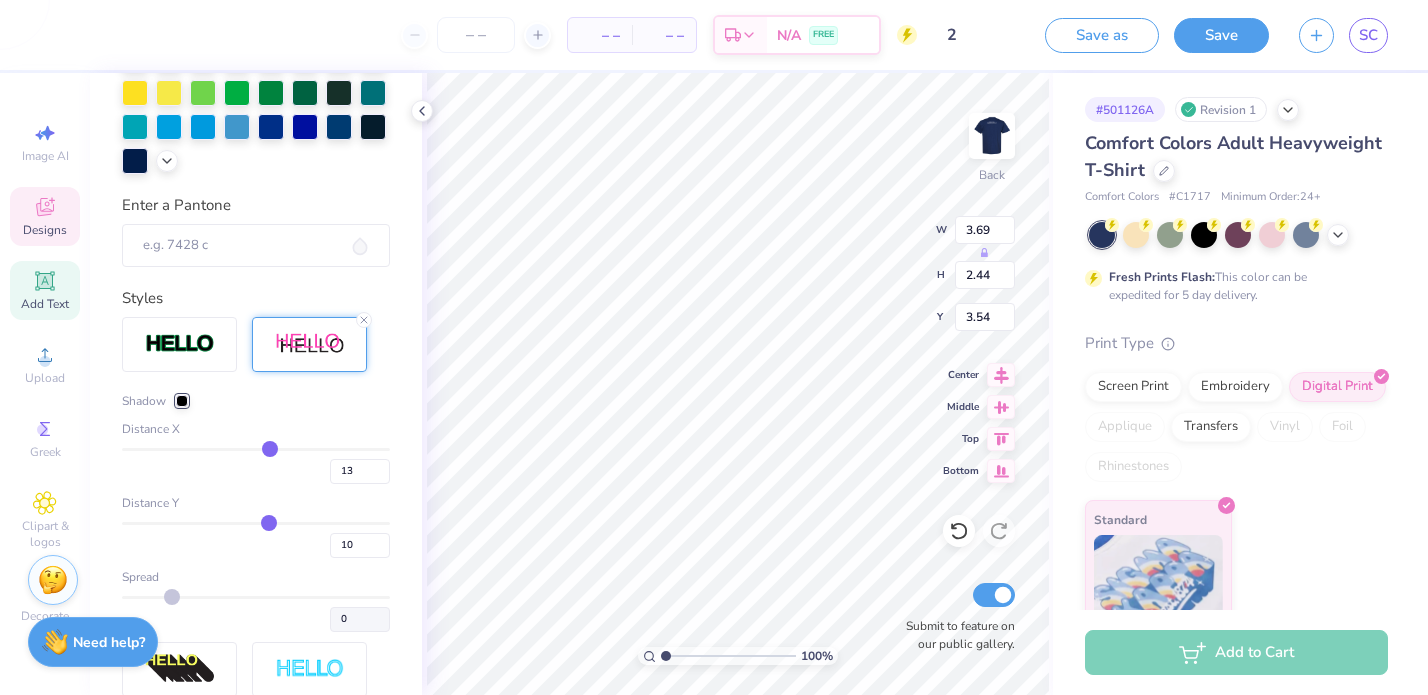type on "11" 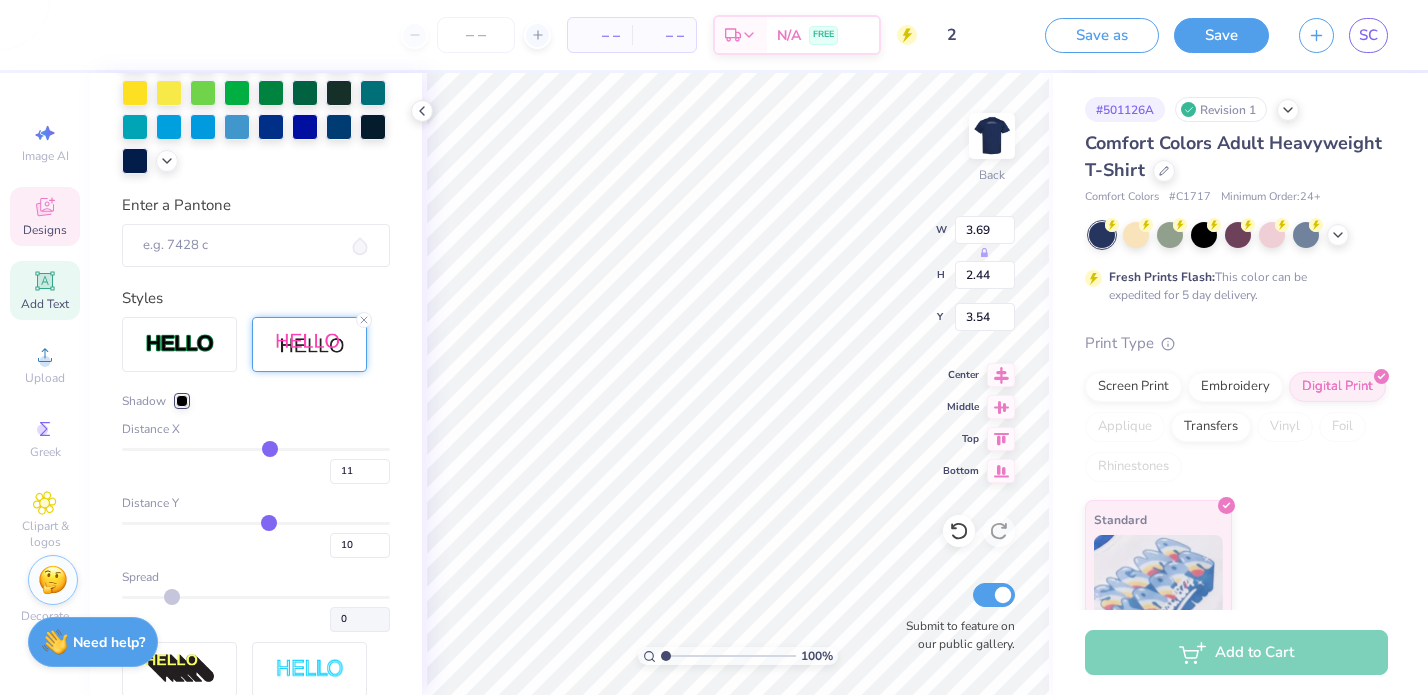 type on "10" 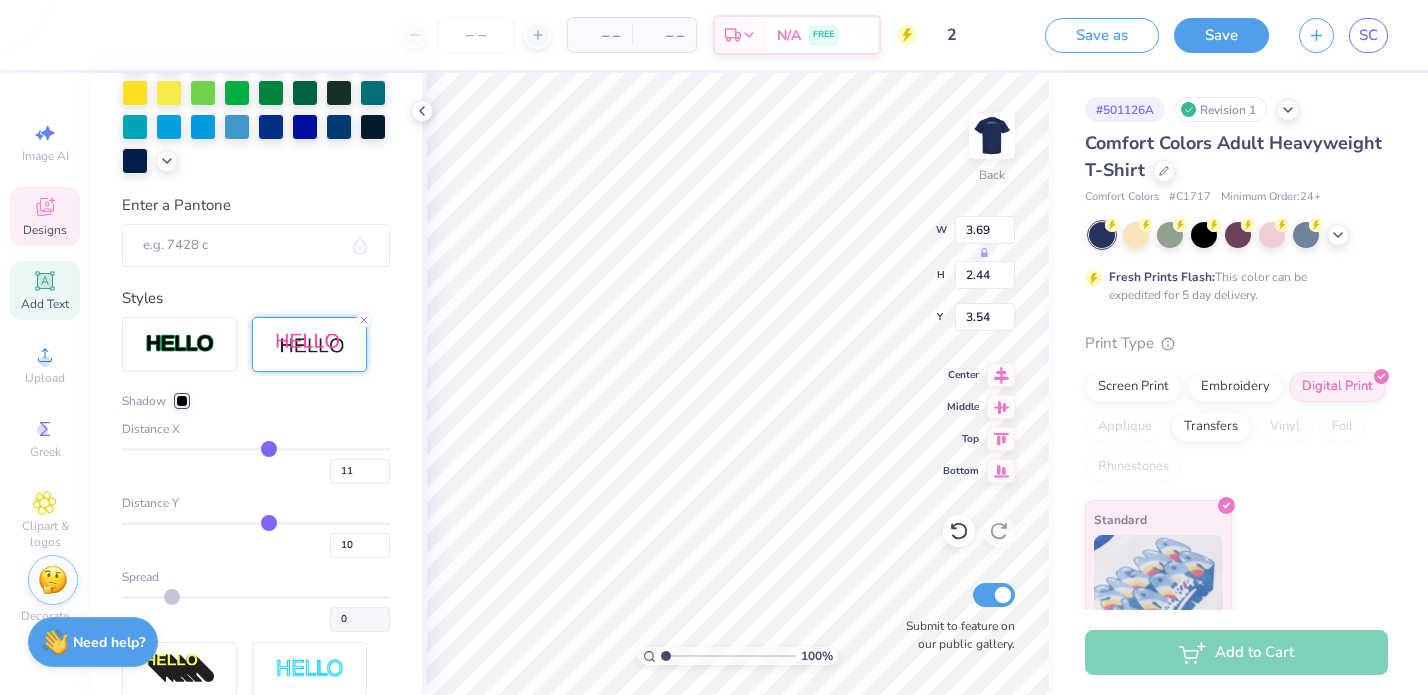 type on "10" 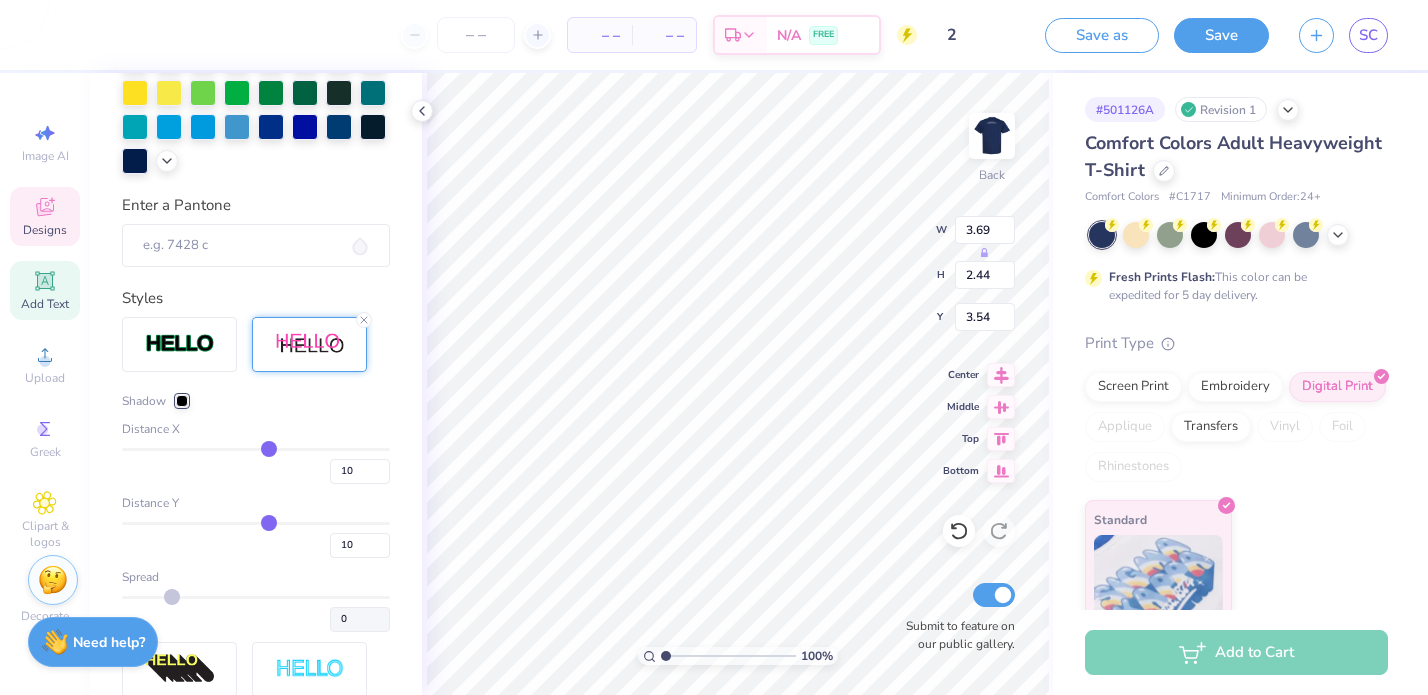 type on "9" 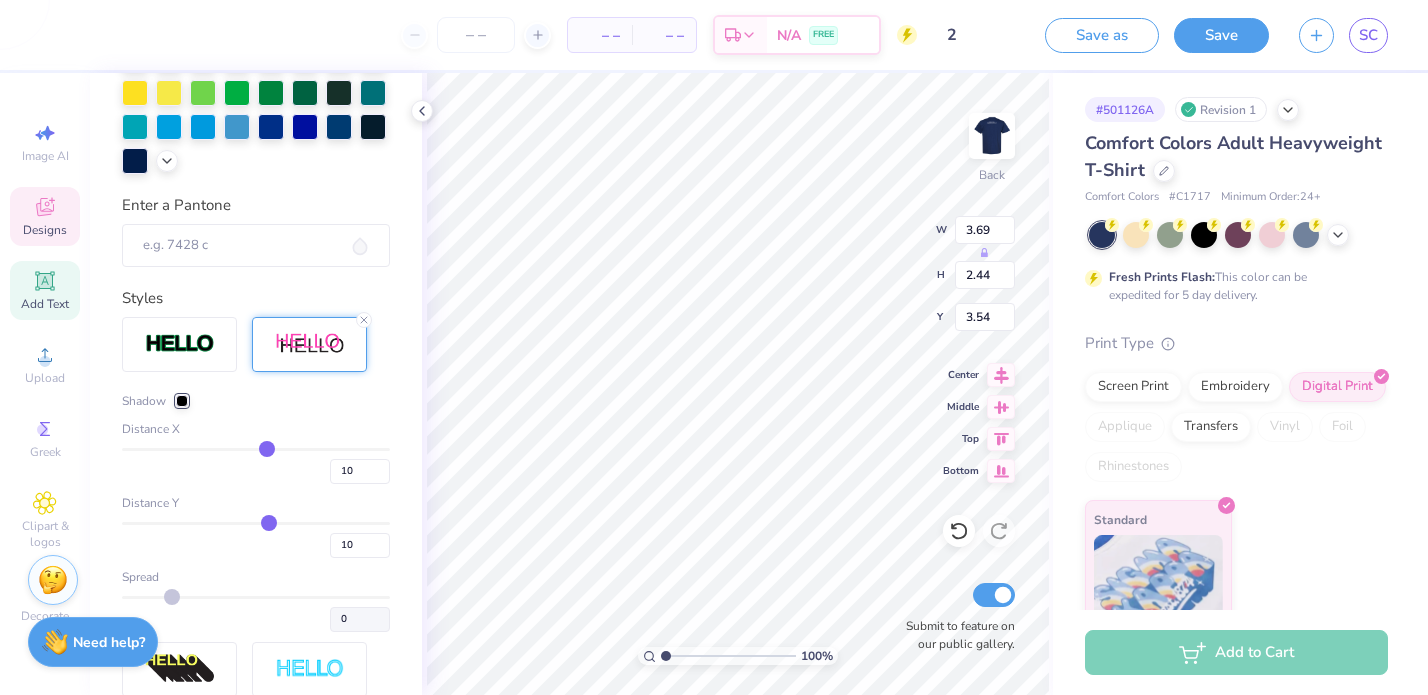 type on "9" 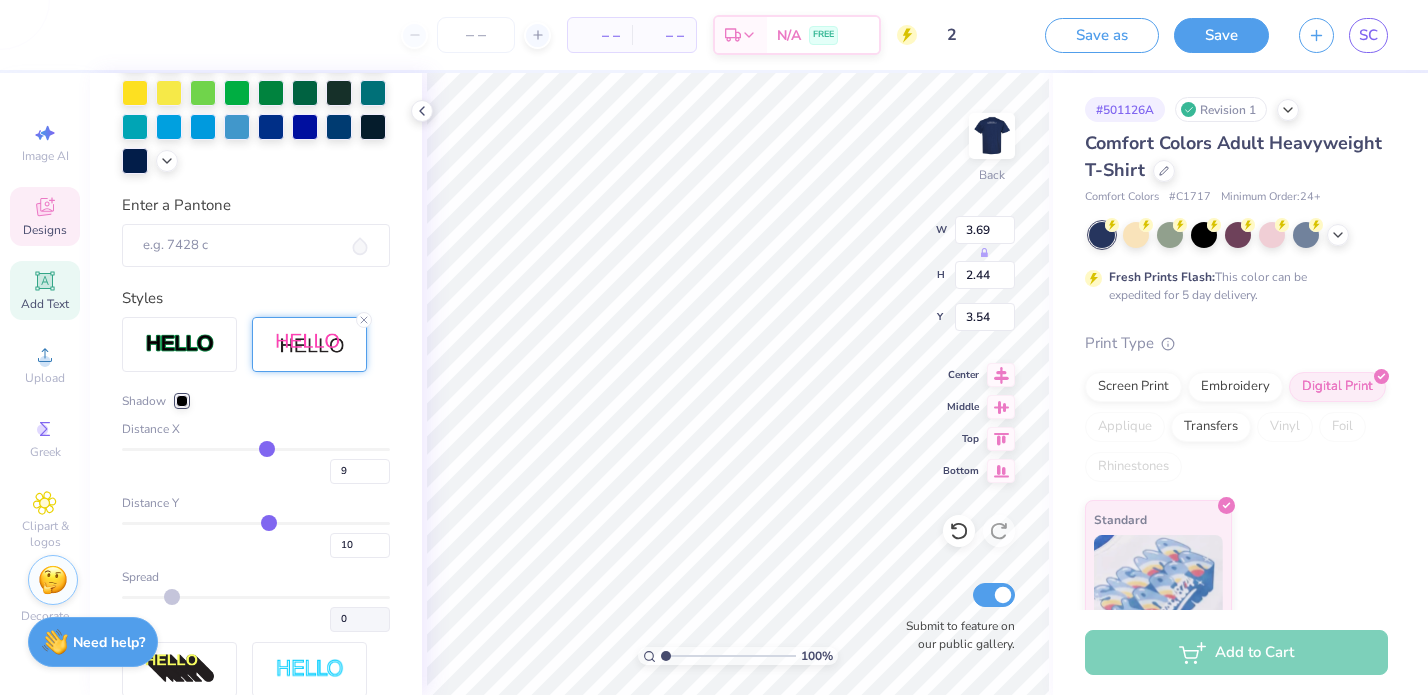 type on "7" 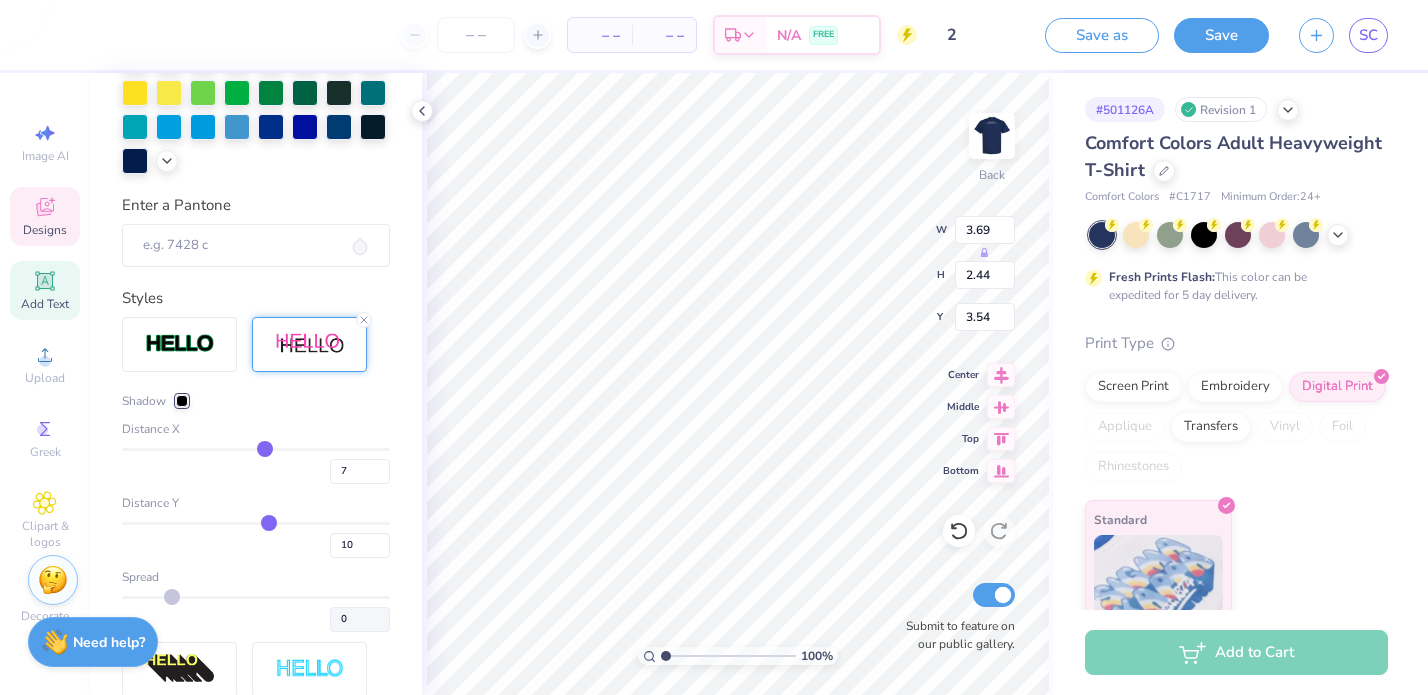 type on "6" 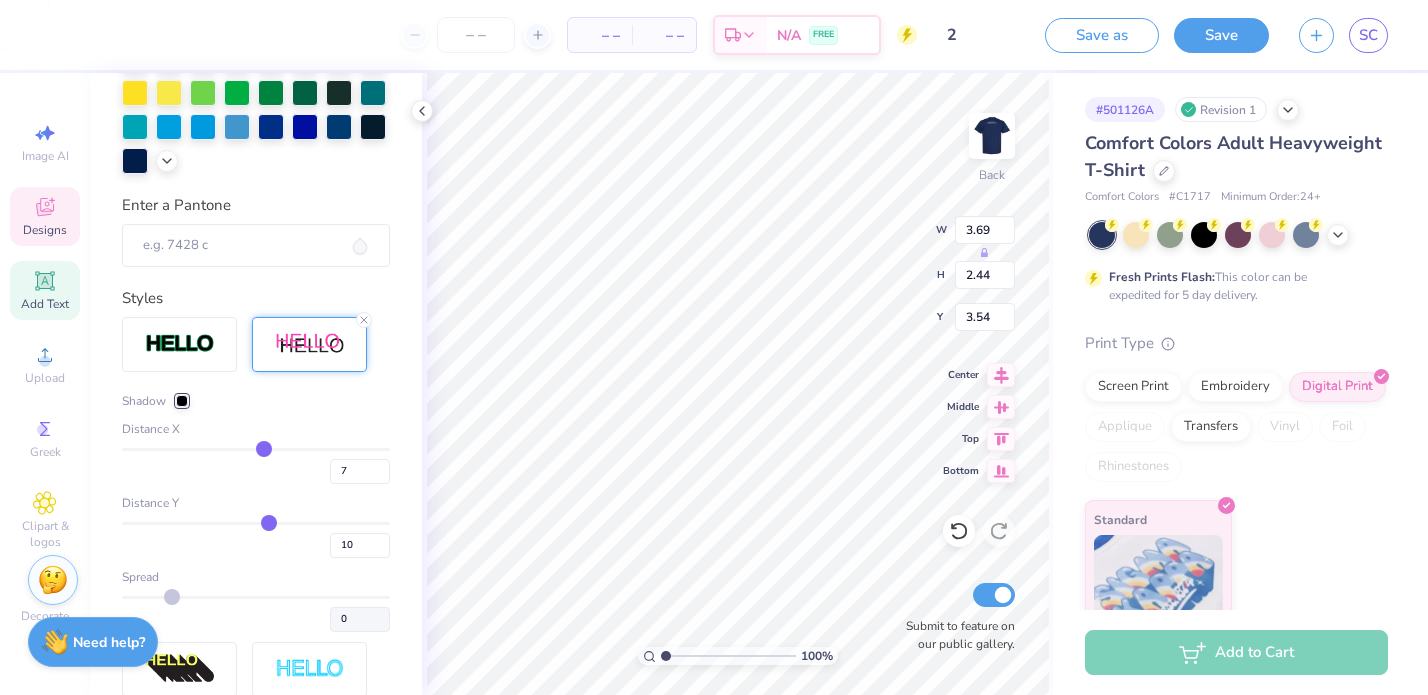 type on "6" 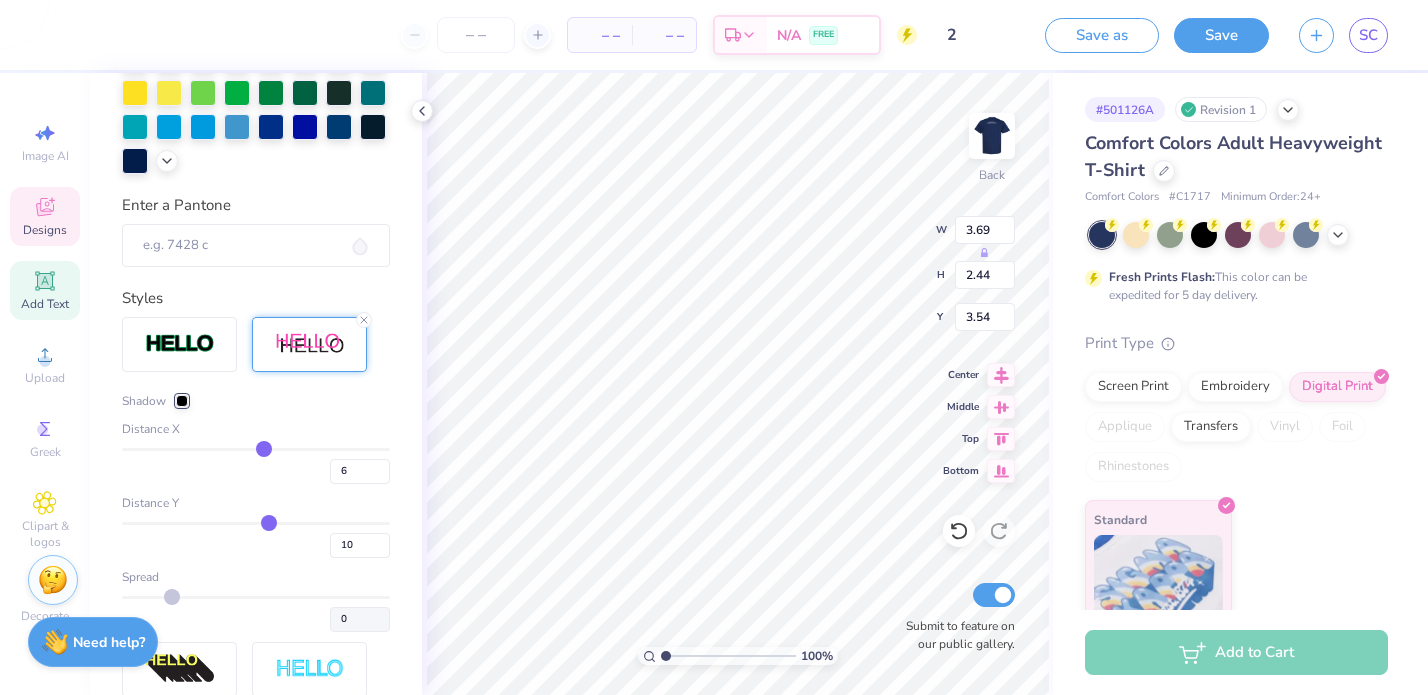 type on "5" 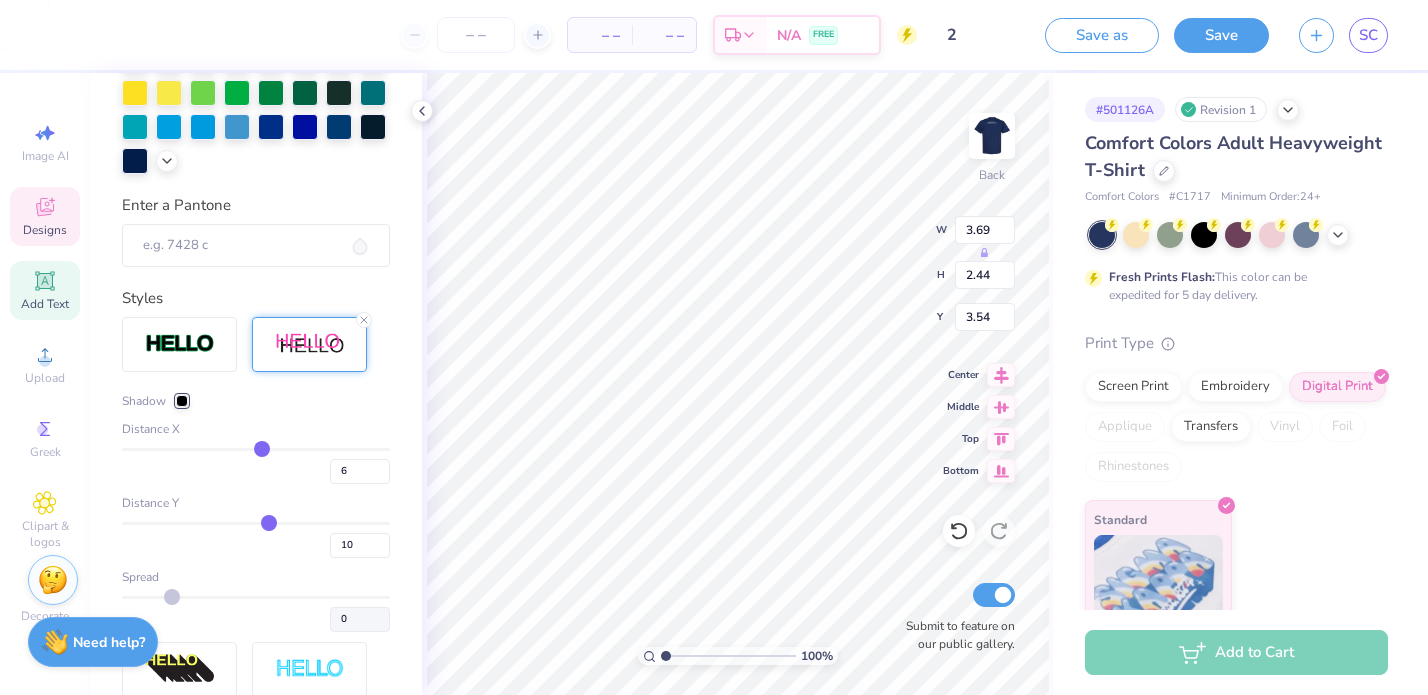 type on "5" 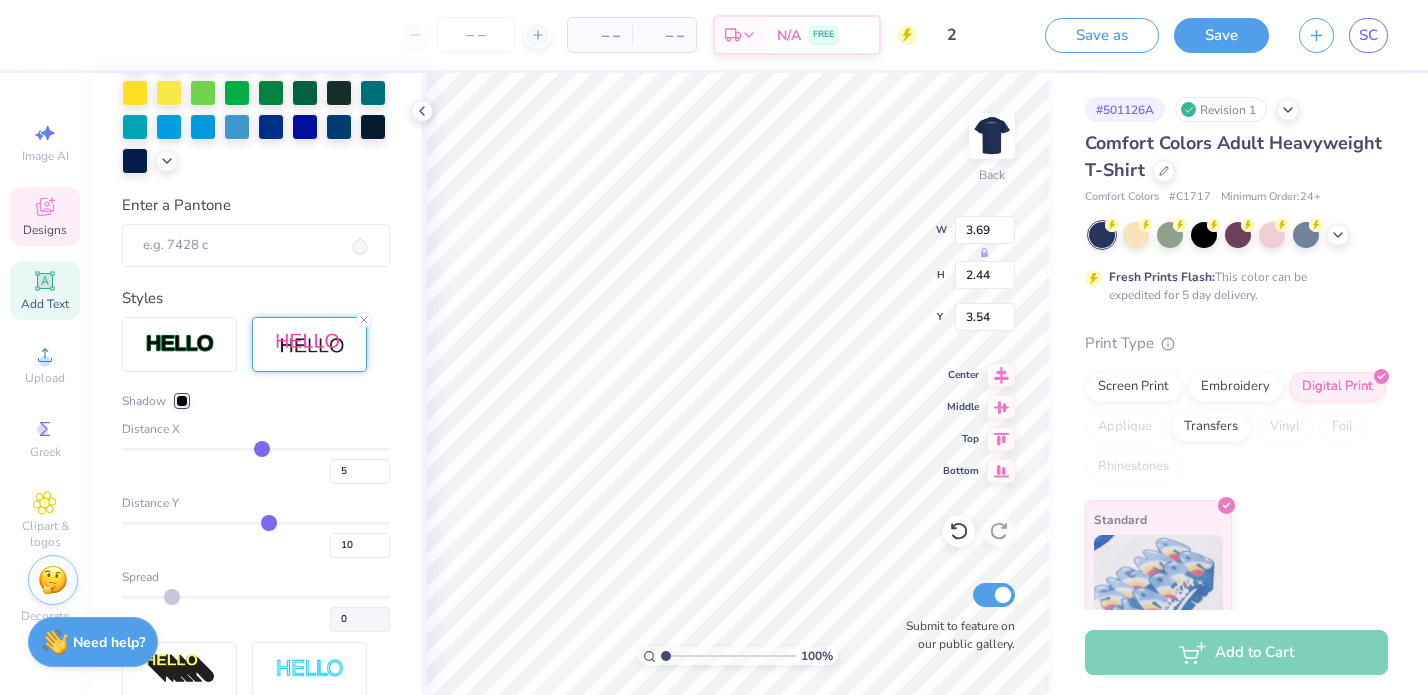 type on "4" 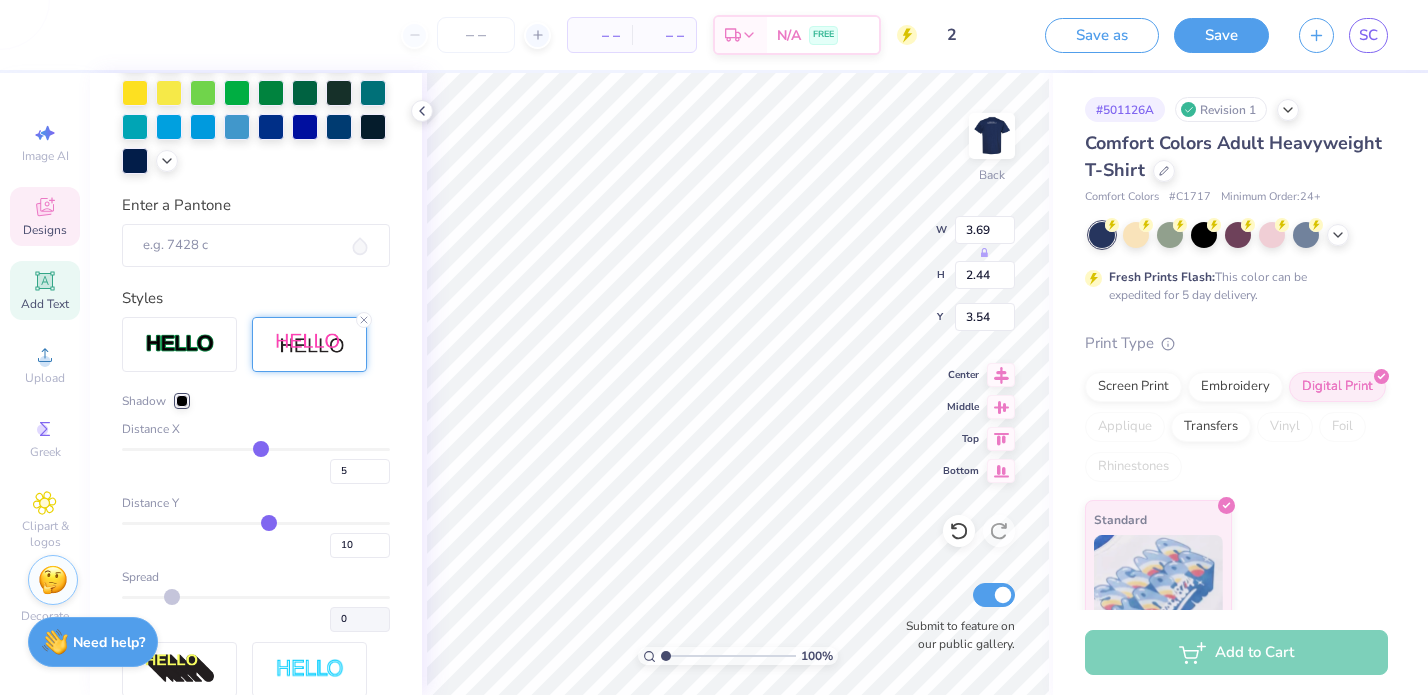 type on "4" 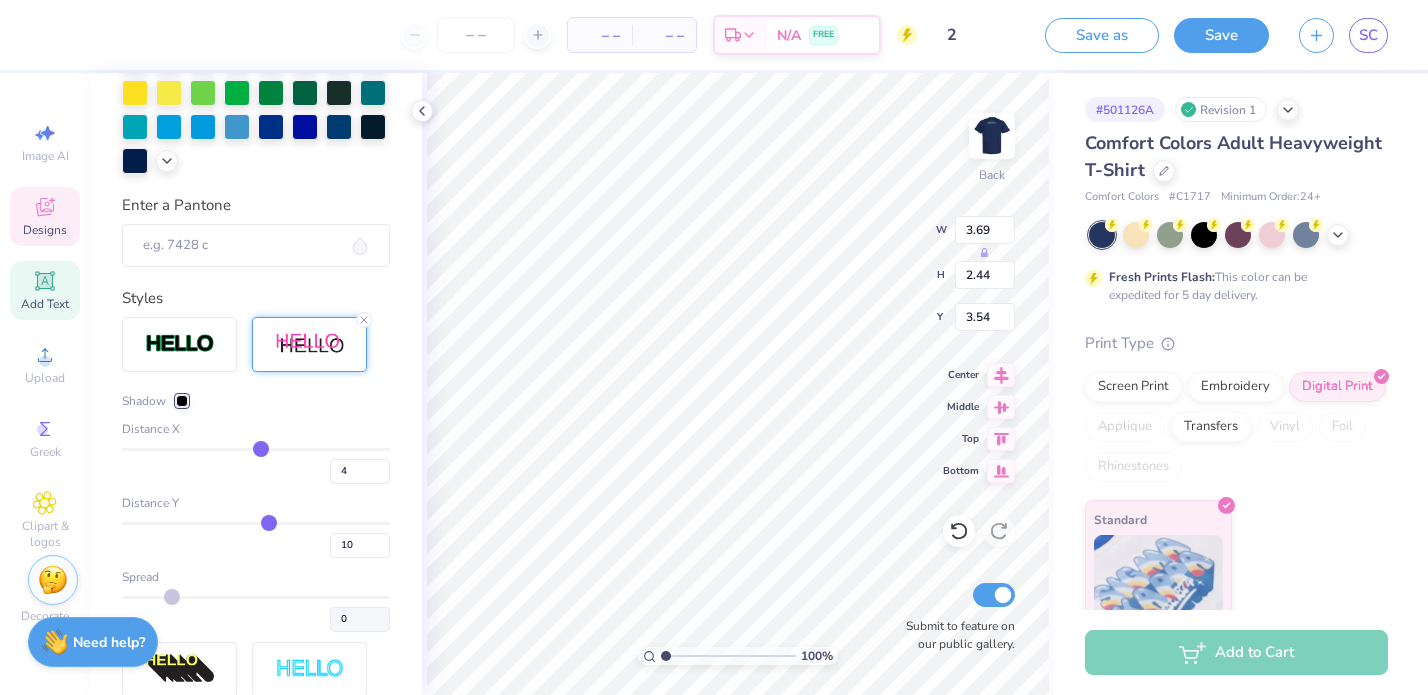 type on "2" 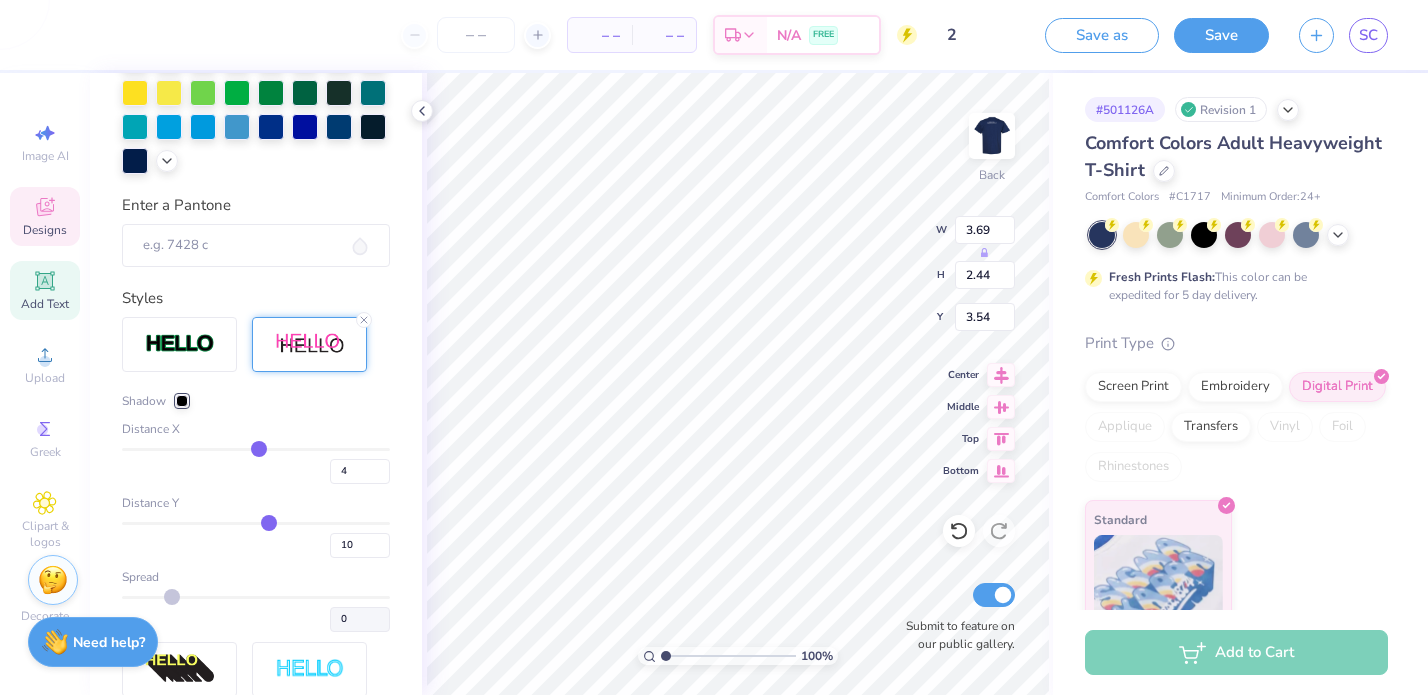 type on "2" 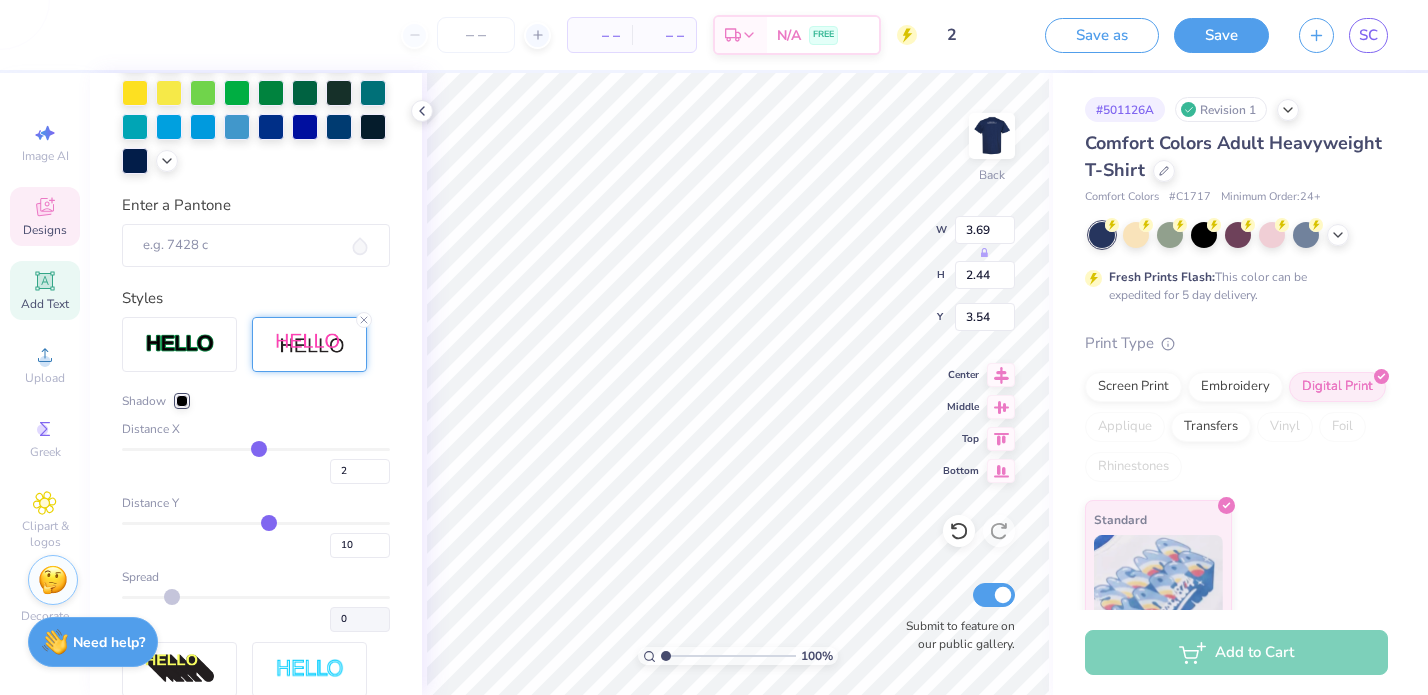 type on "1" 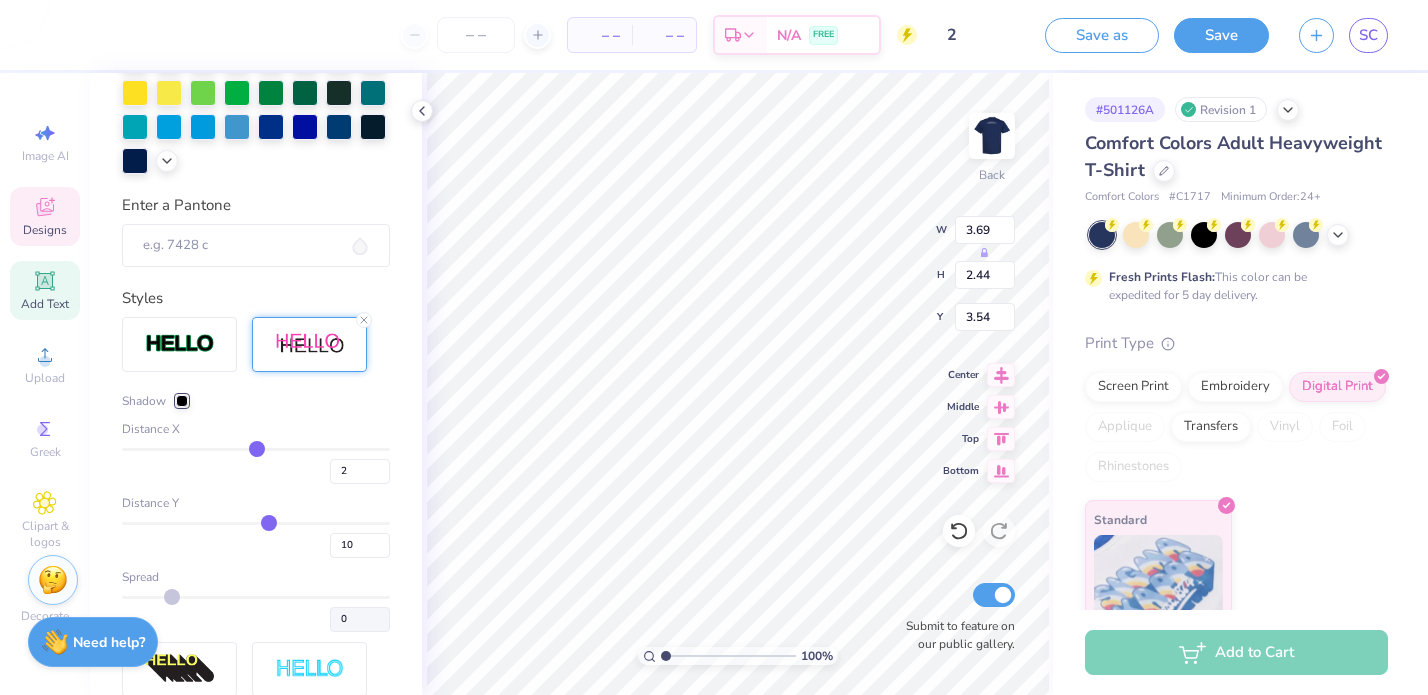 type on "1" 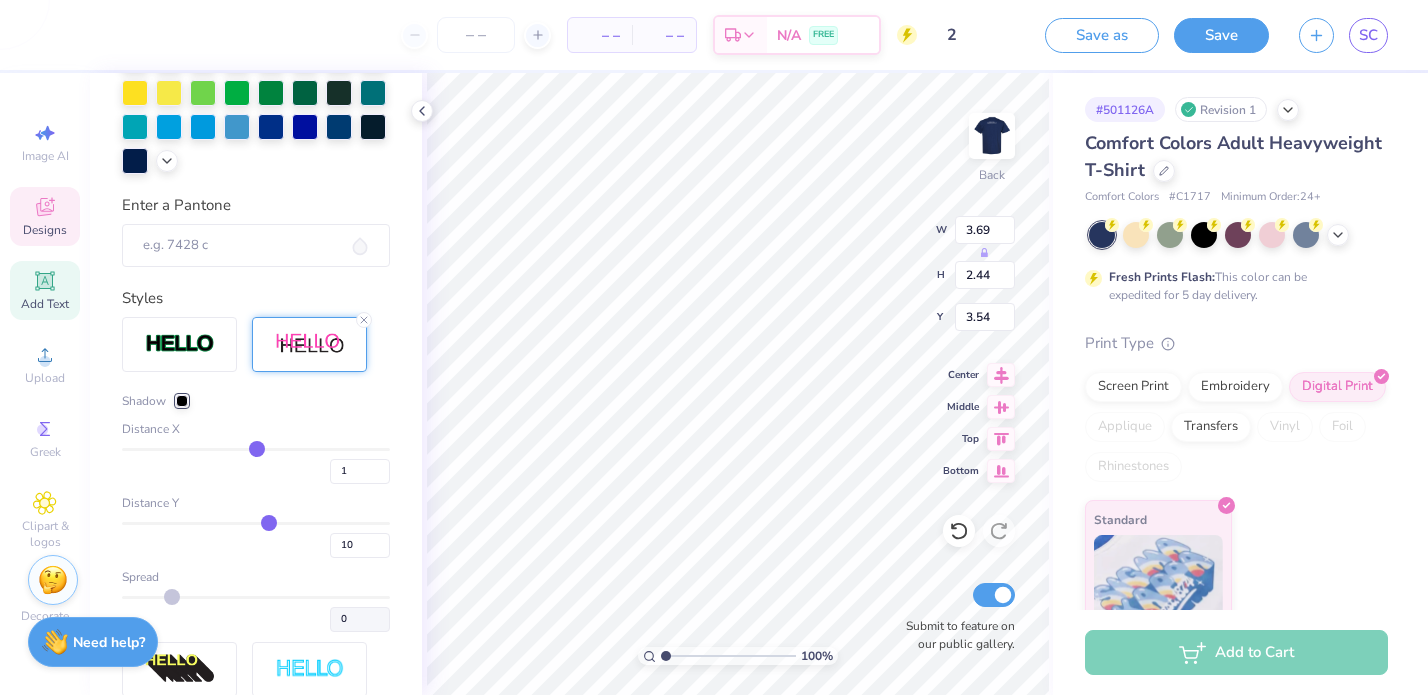 type on "-1" 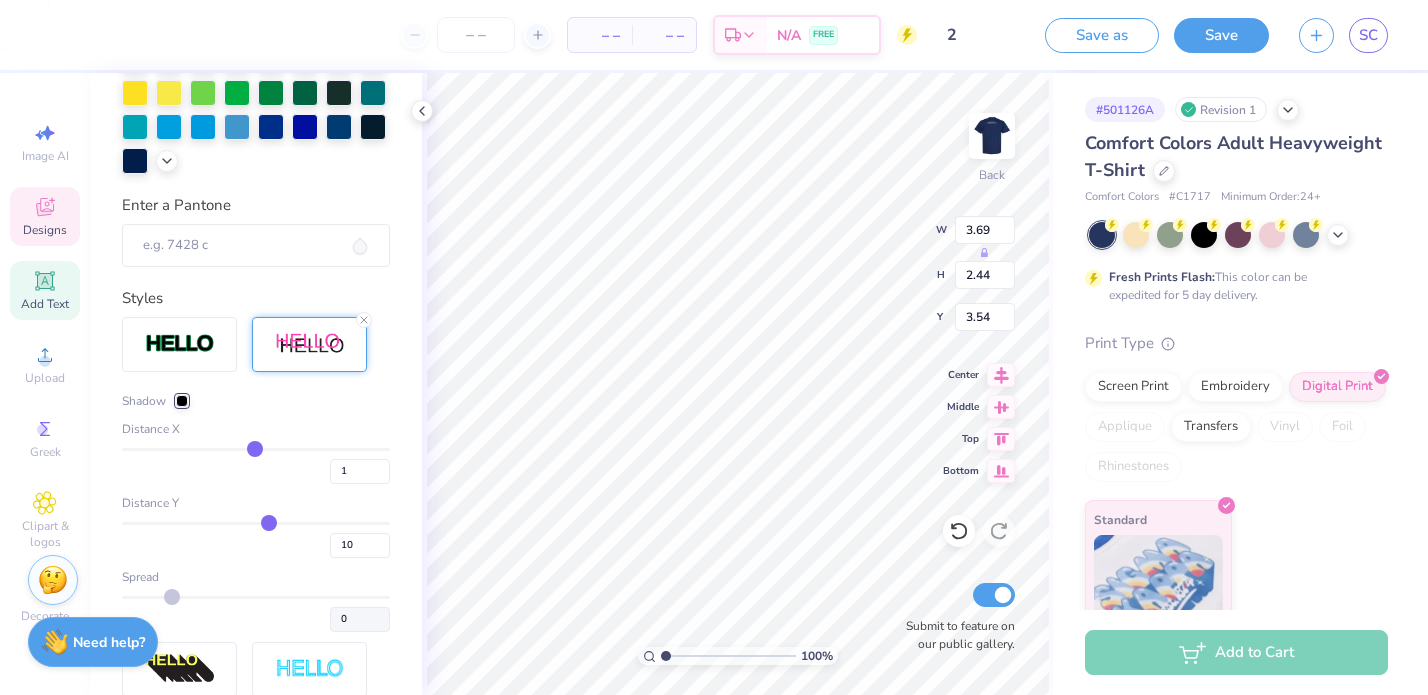 type on "-1" 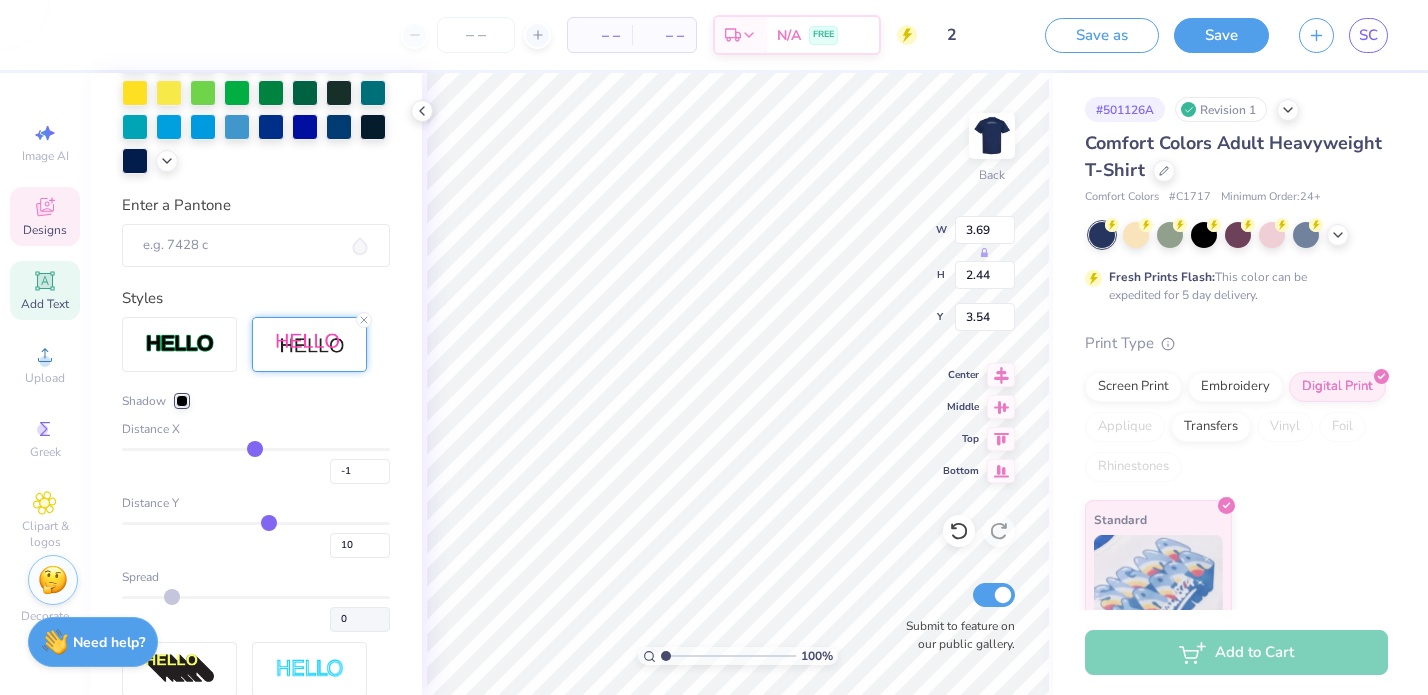 type on "-2" 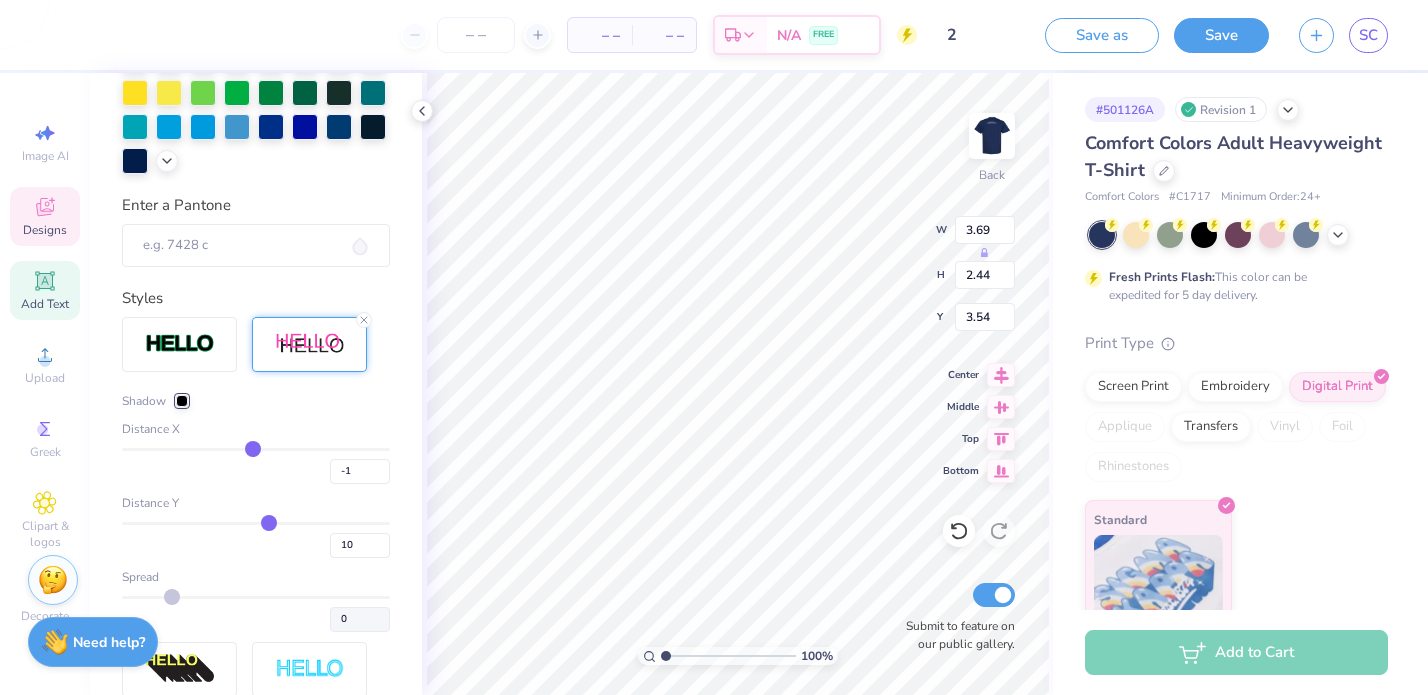 type on "-2" 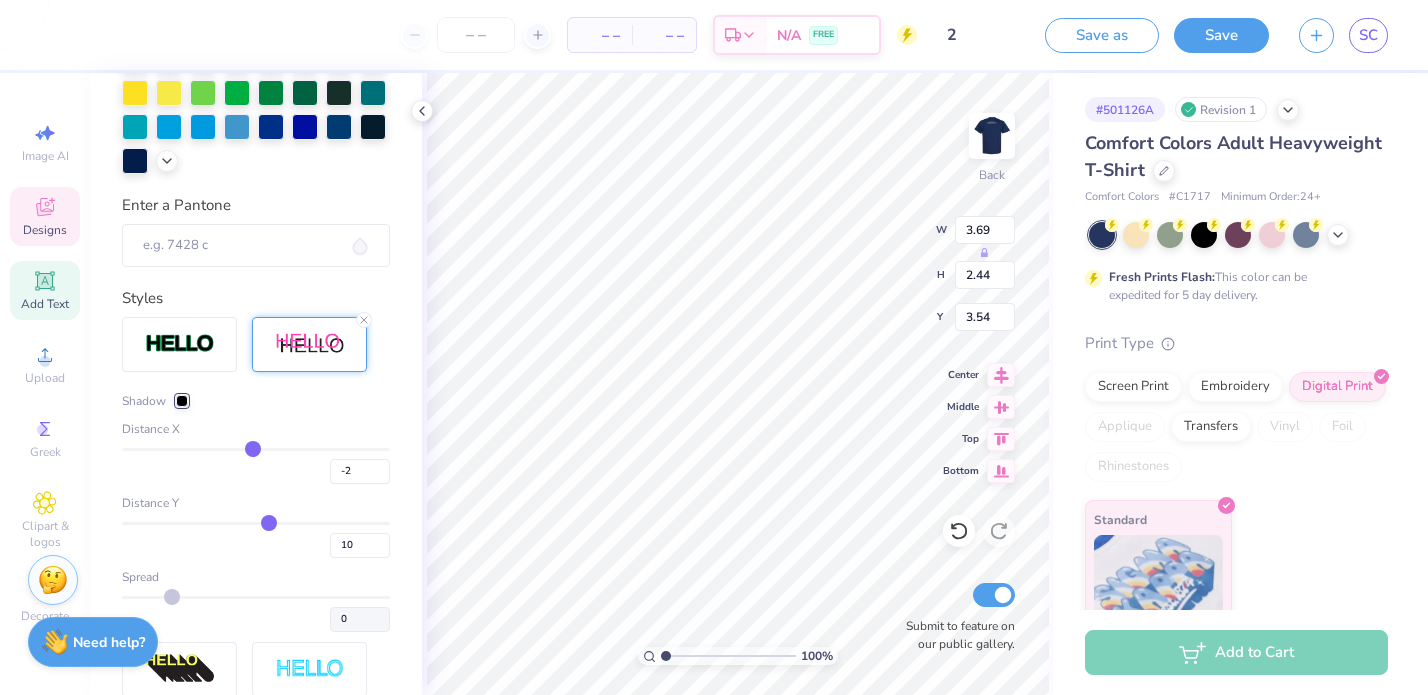 type on "-4" 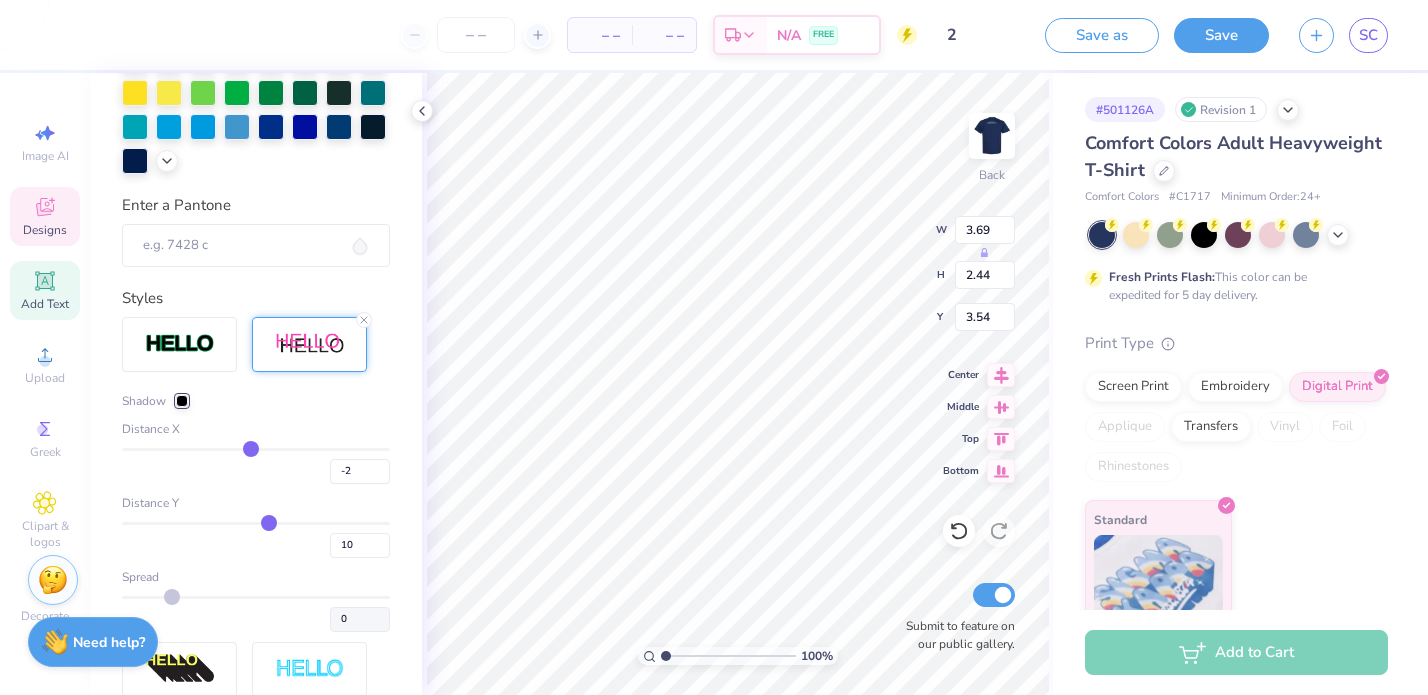 type on "-4" 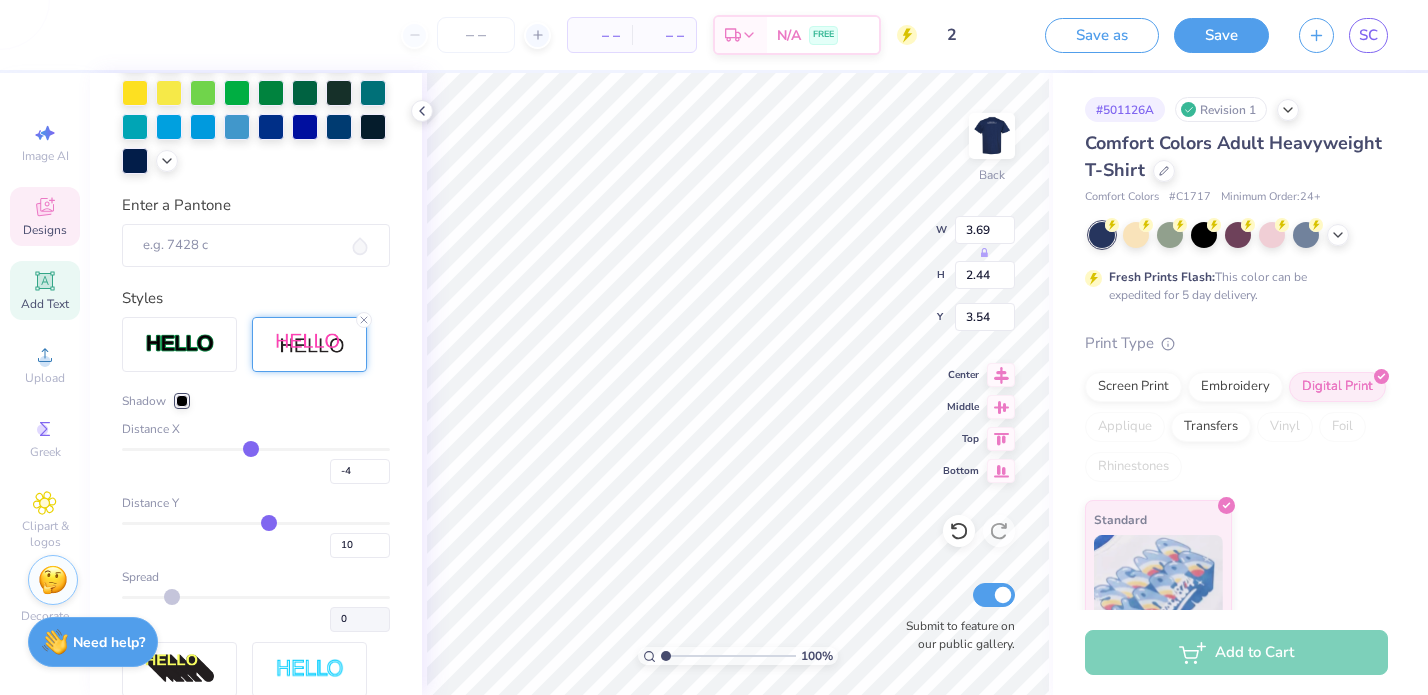 type on "-5" 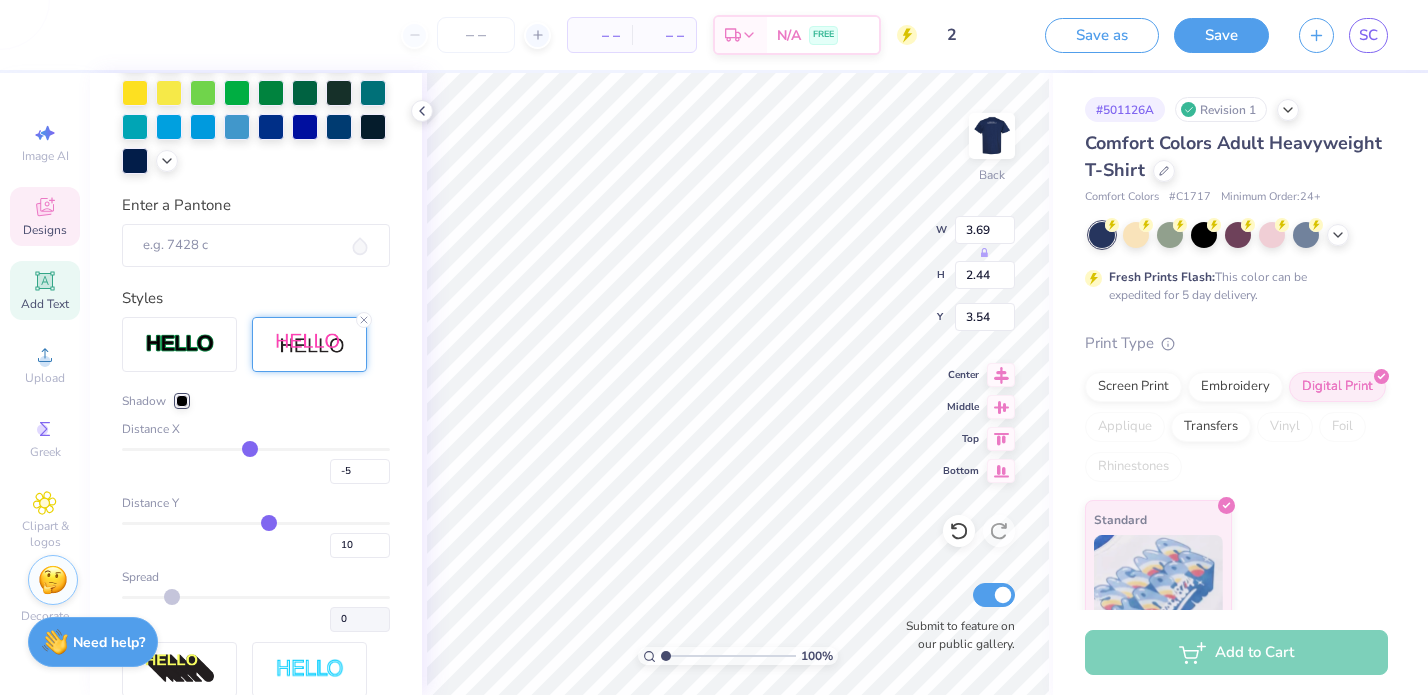 type on "-7" 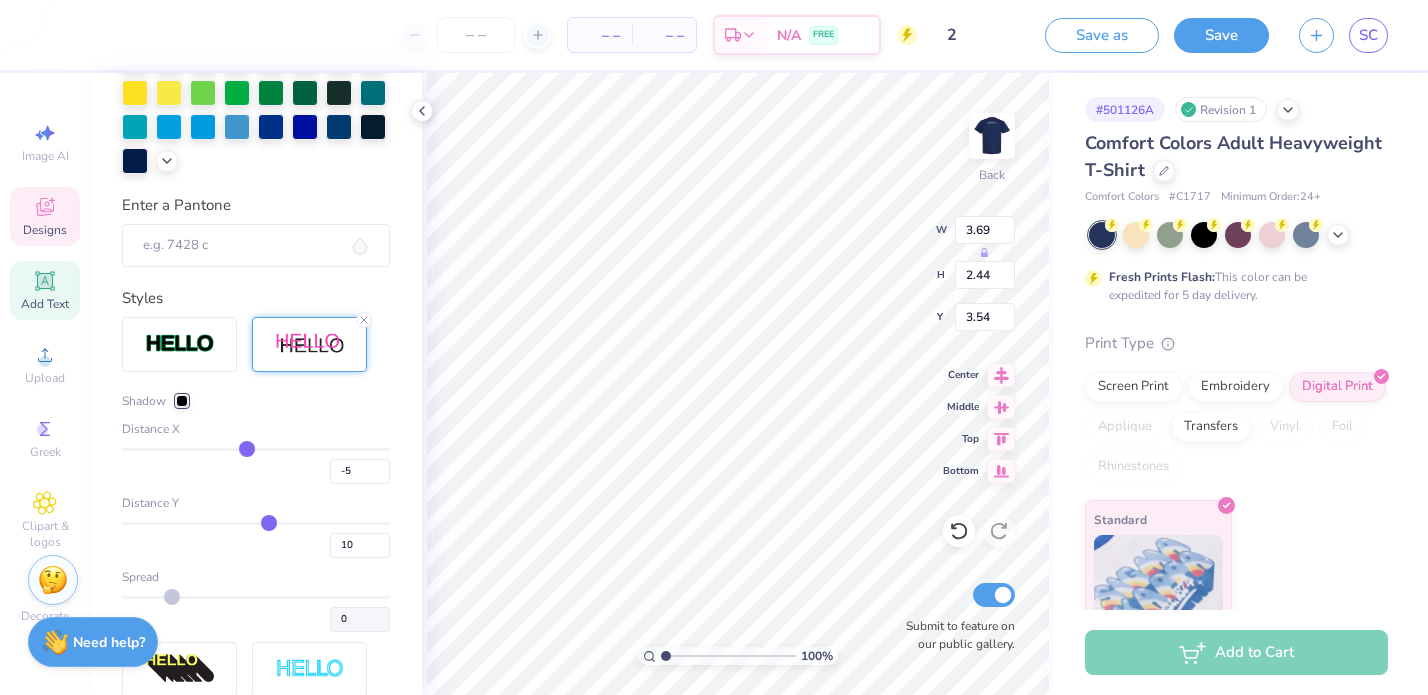type on "-7" 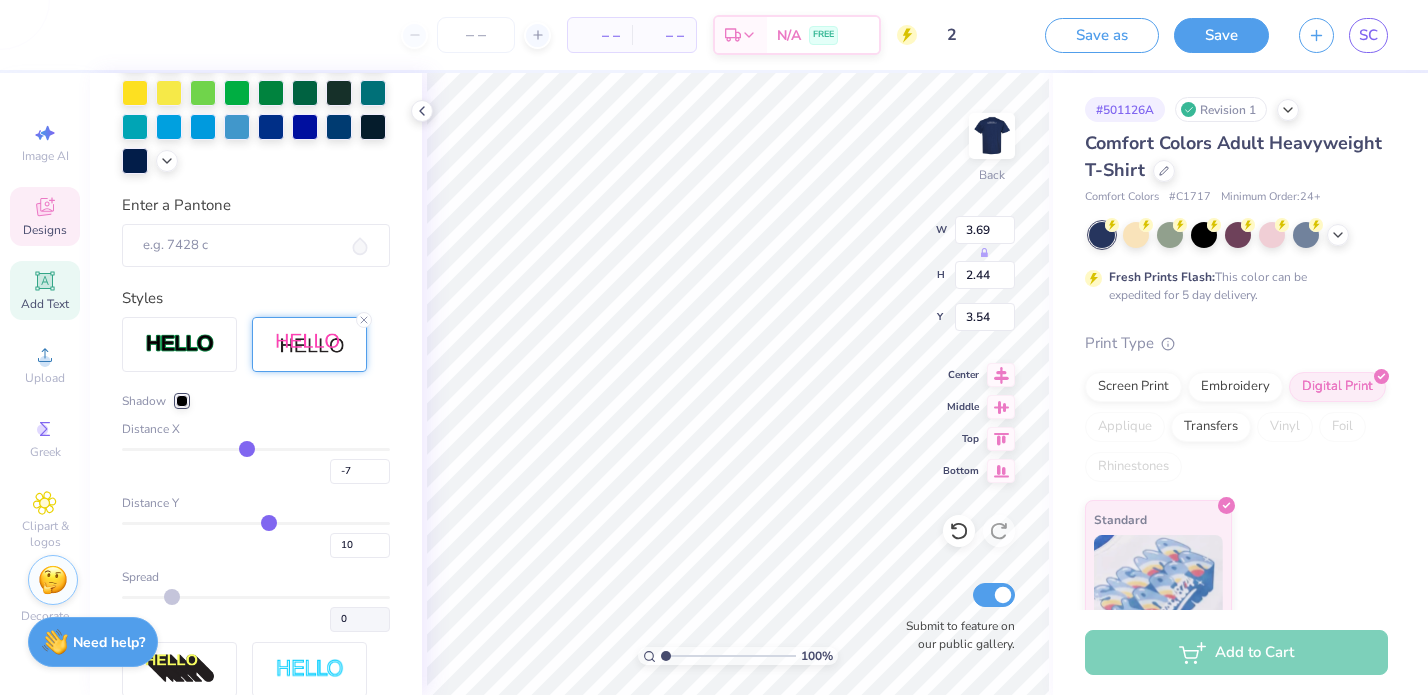 type on "-9" 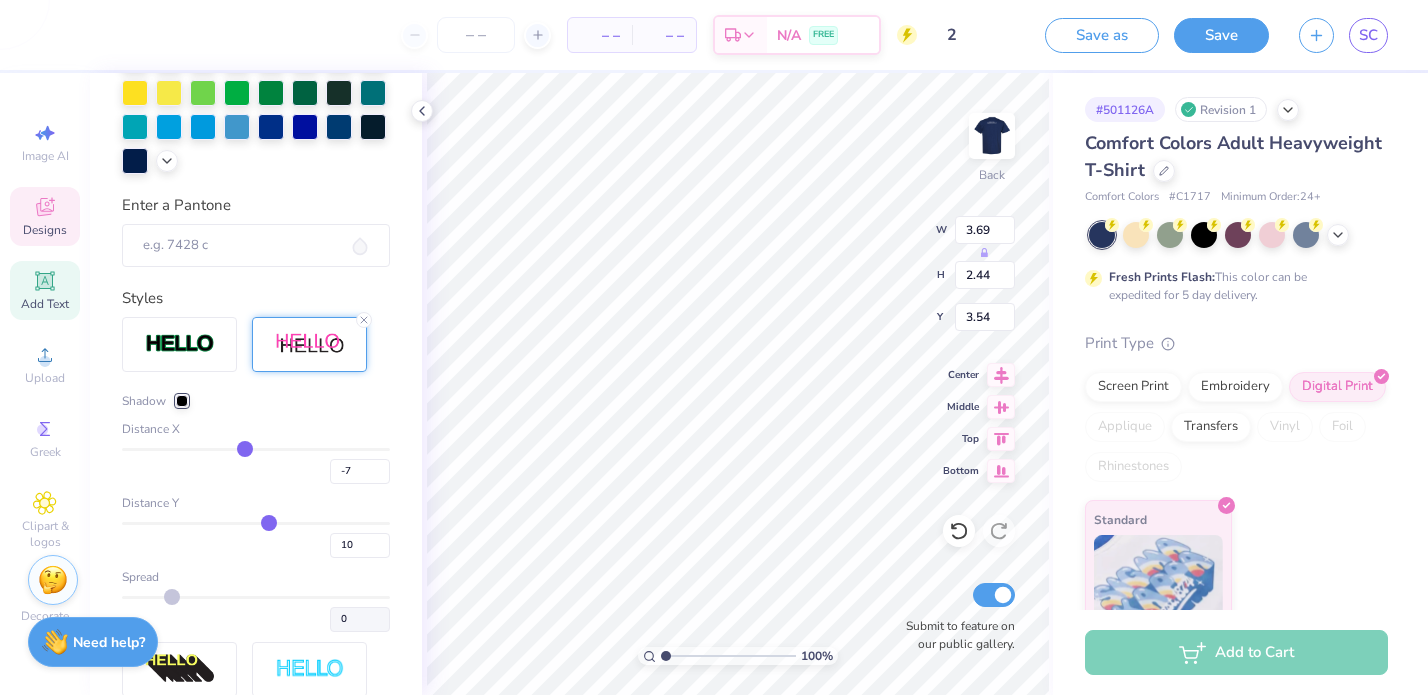 type on "-9" 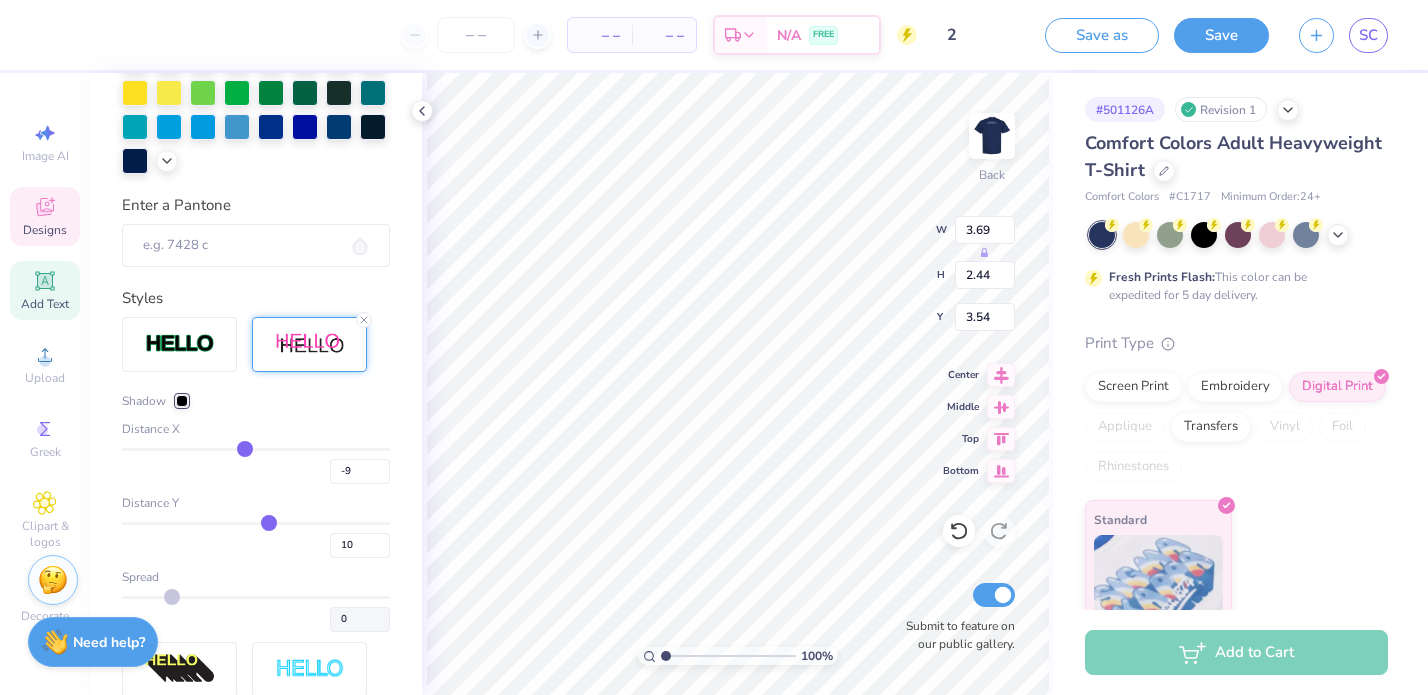 type on "-11" 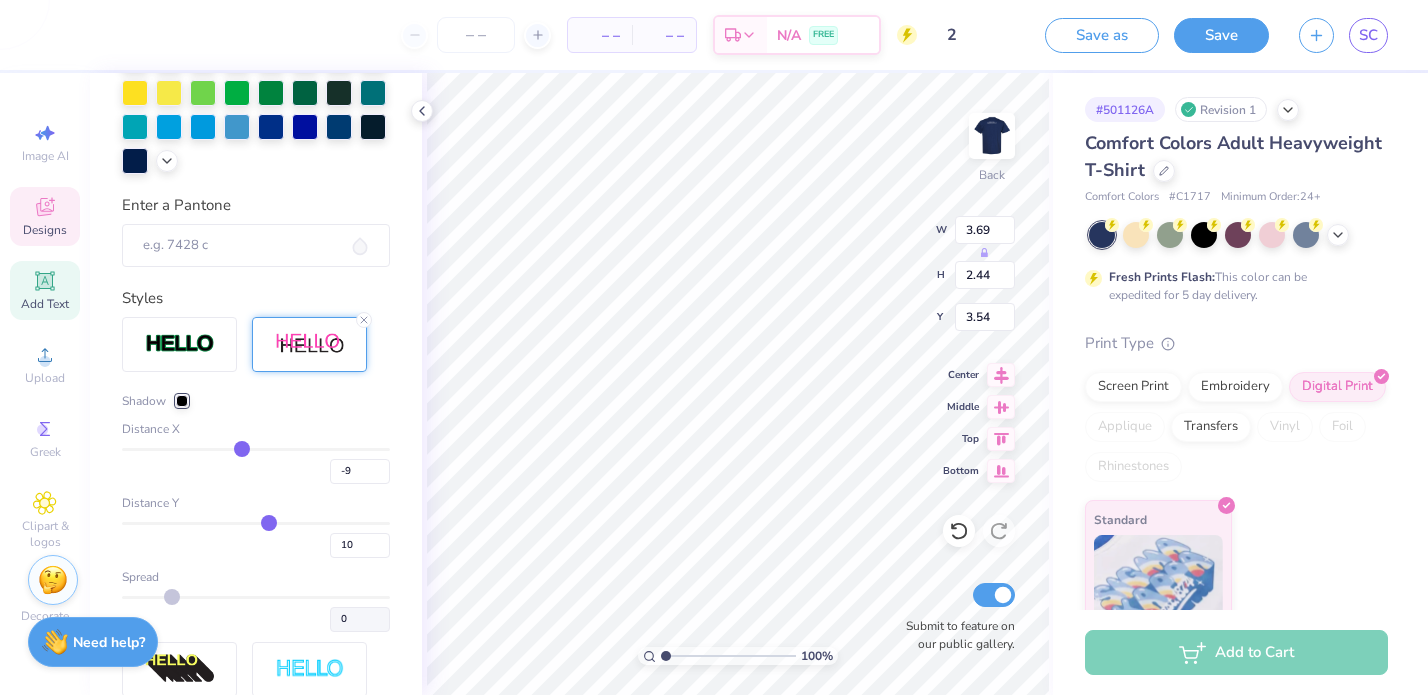 type on "-11" 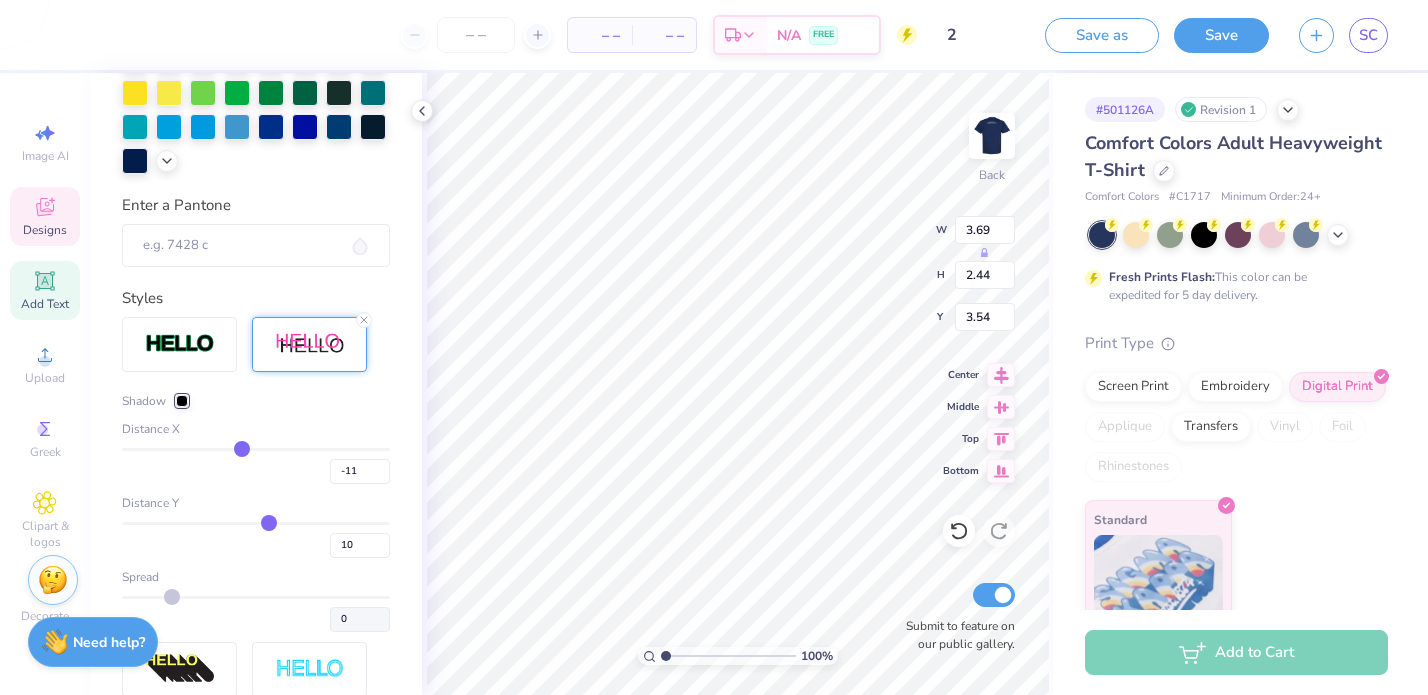 type on "-14" 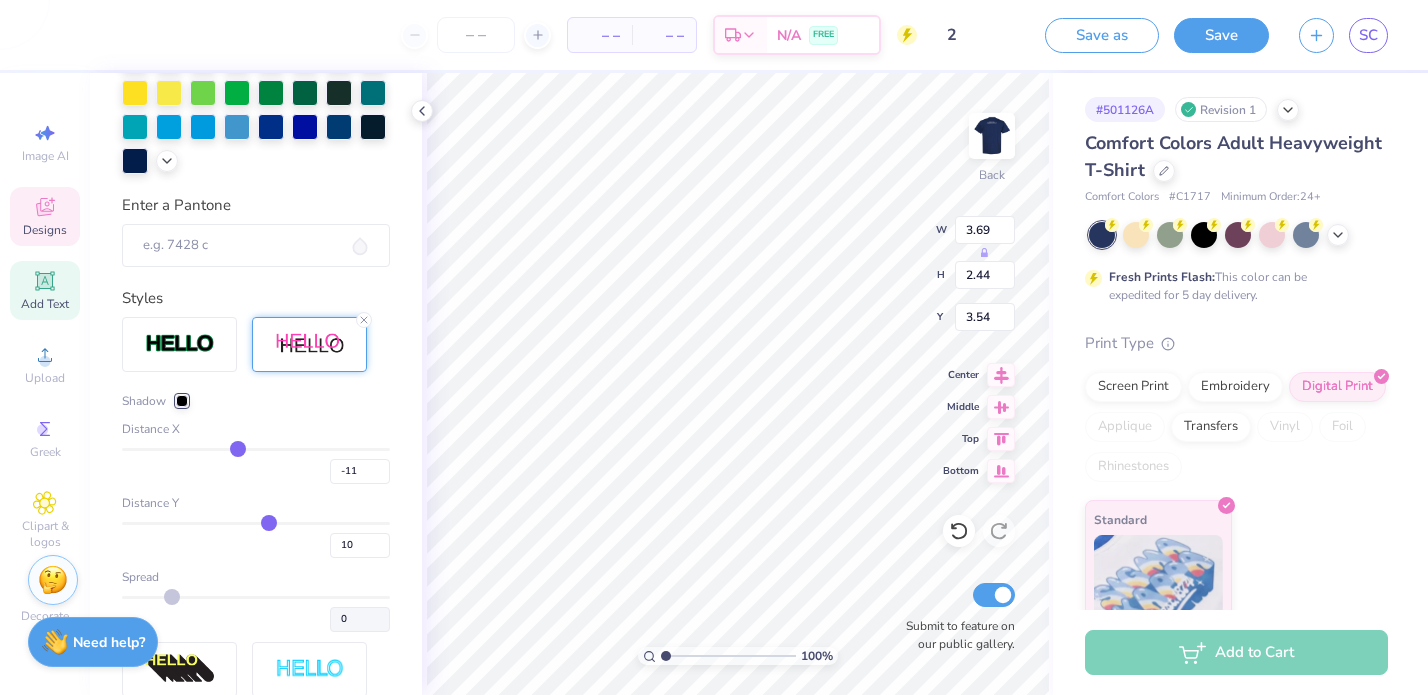 type on "-14" 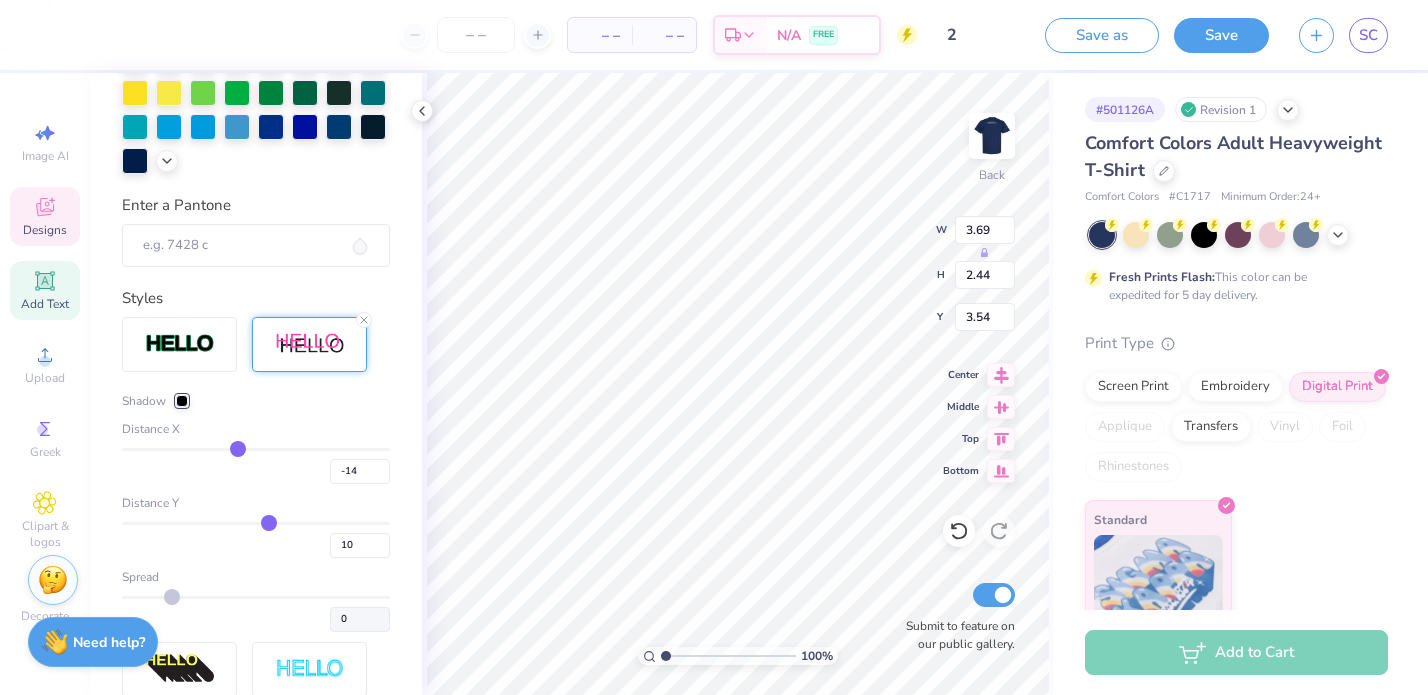 type on "-16" 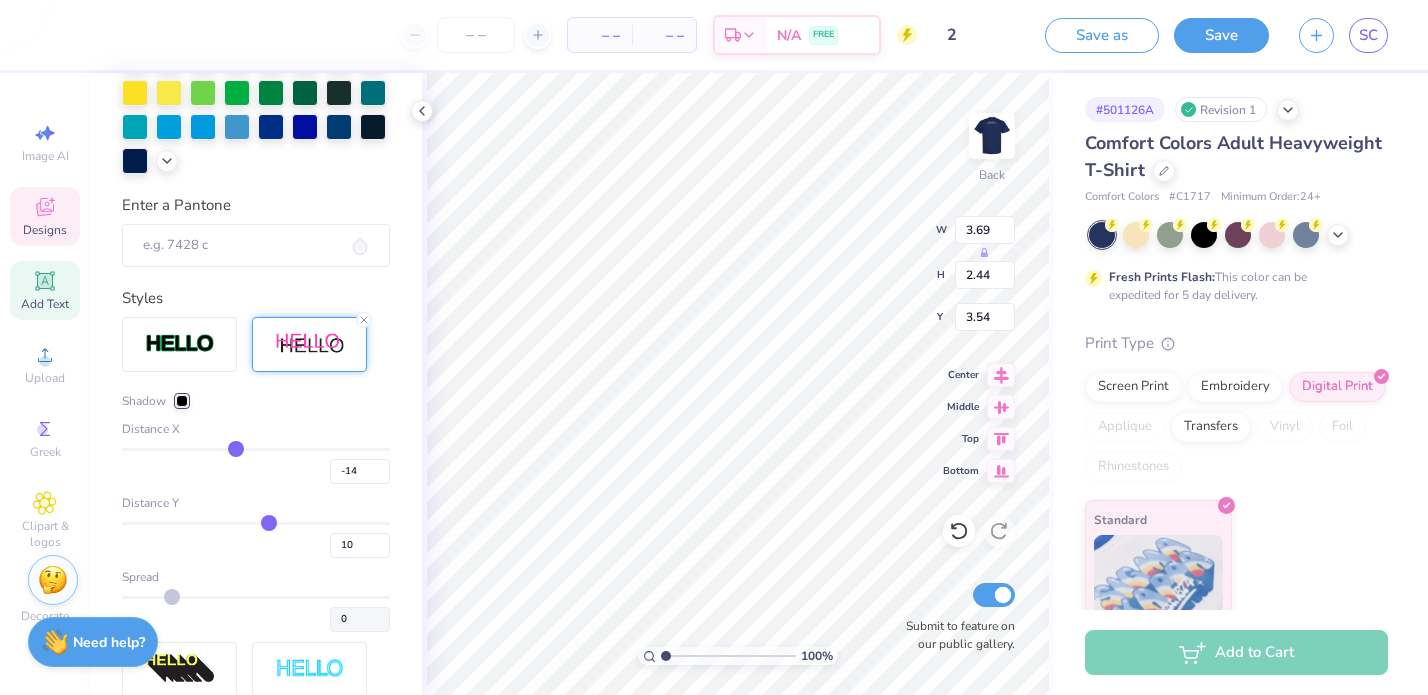 type on "-16" 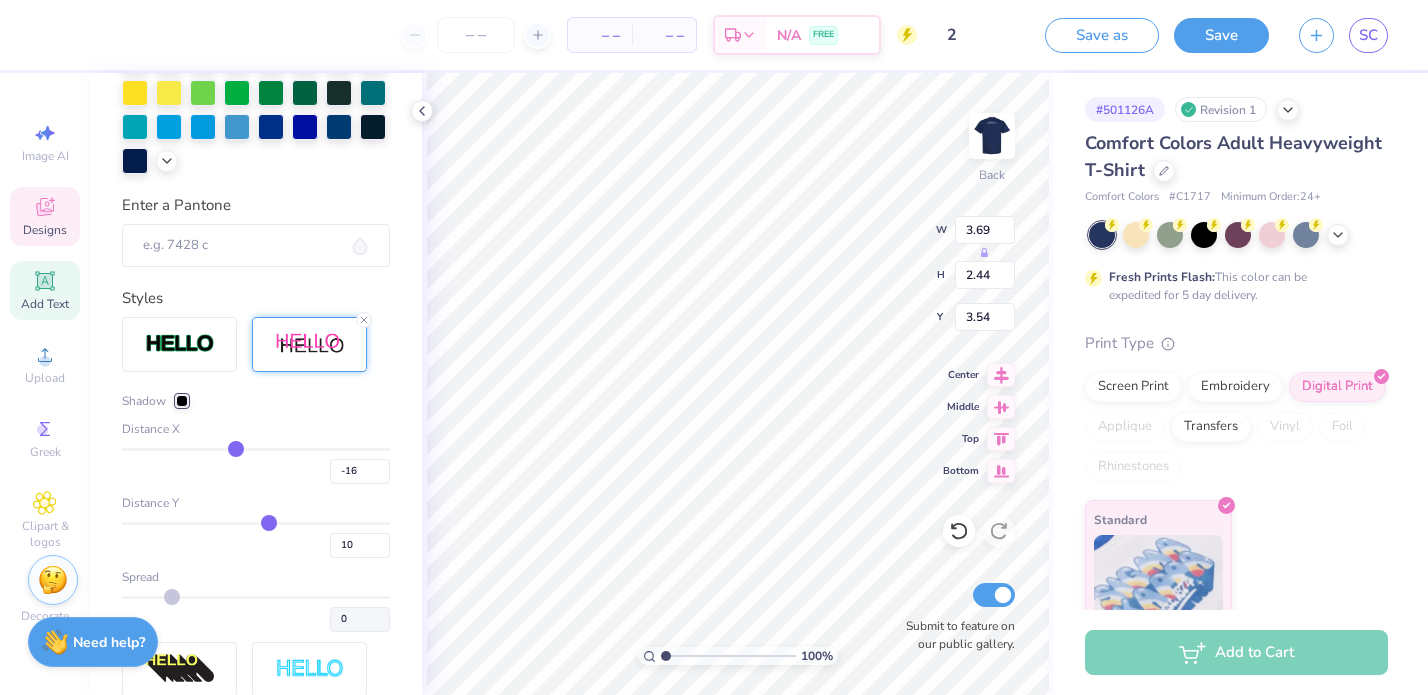 type on "-18" 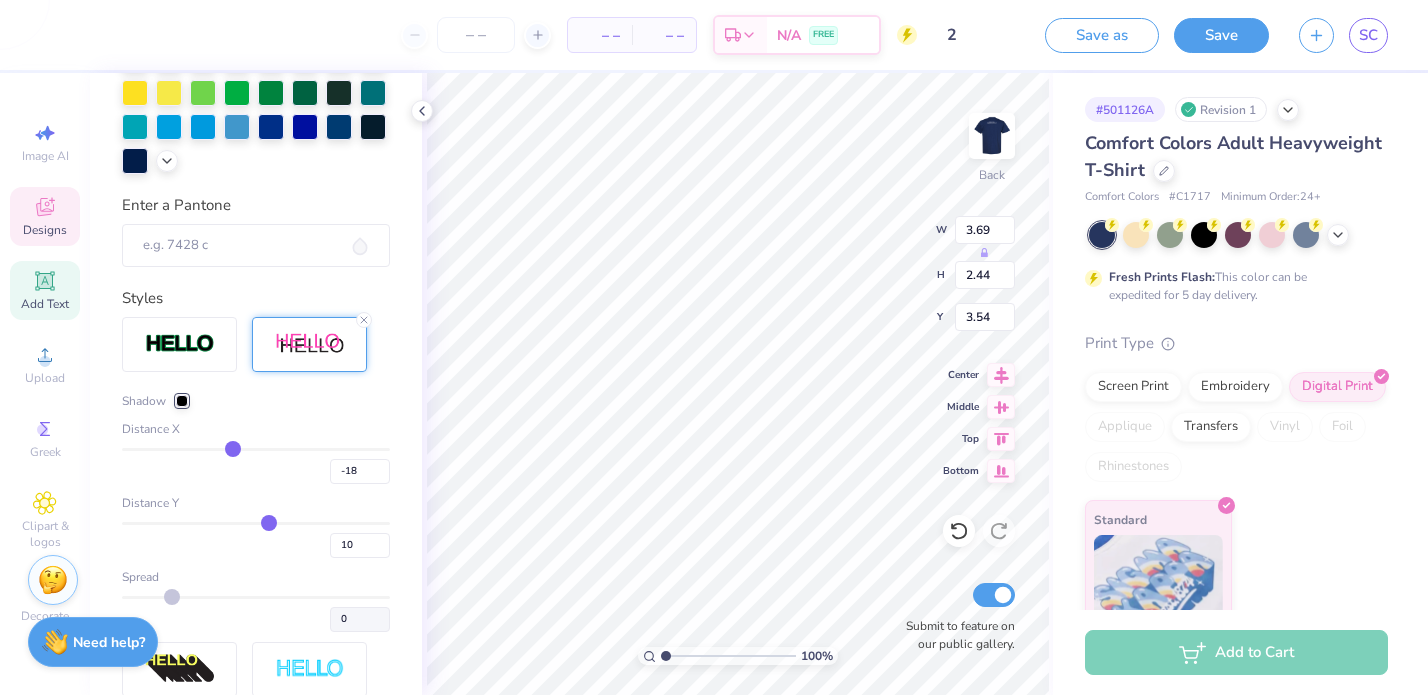 type on "-21" 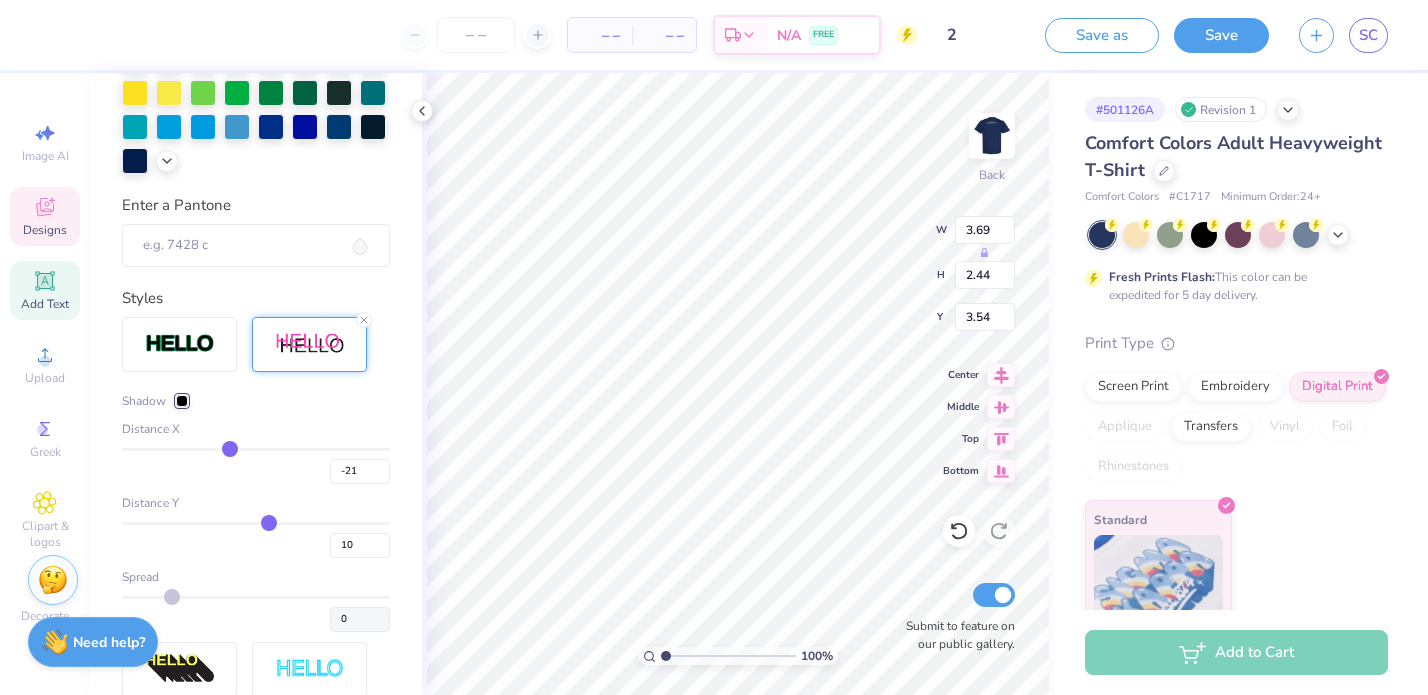 type on "-24" 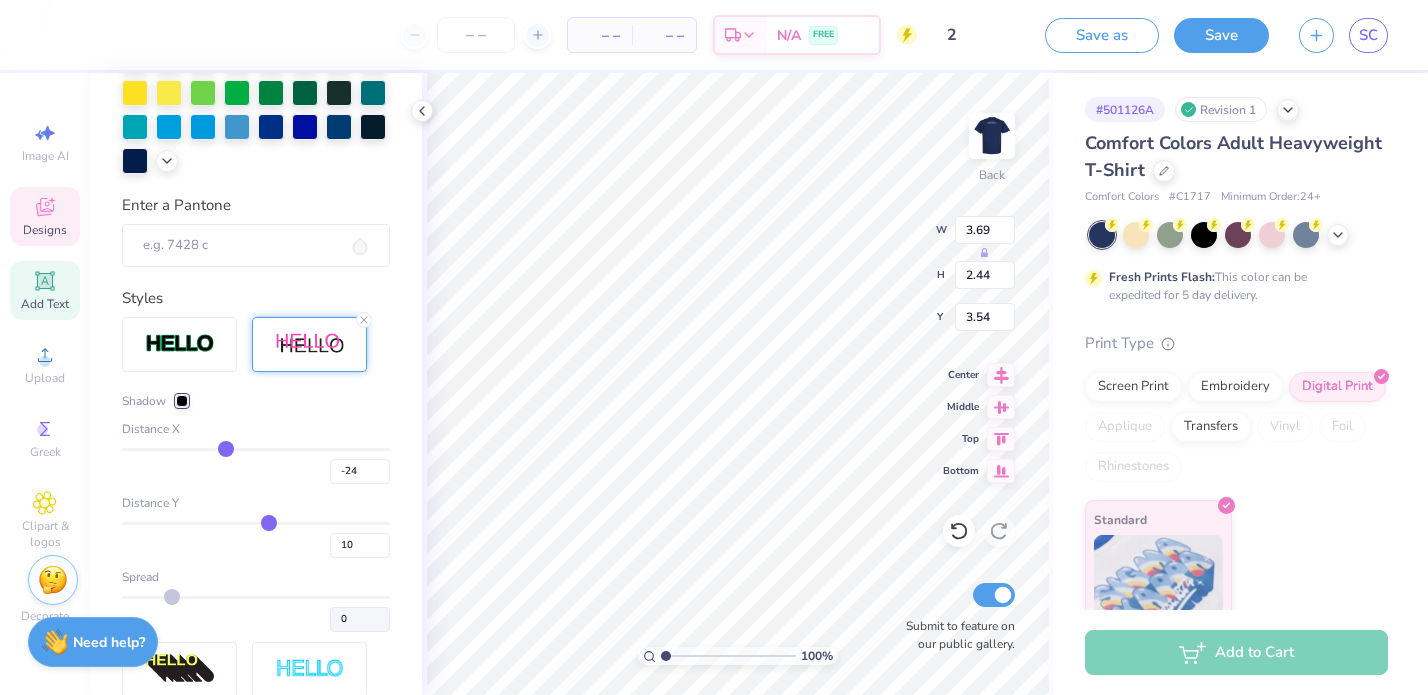 type on "-27" 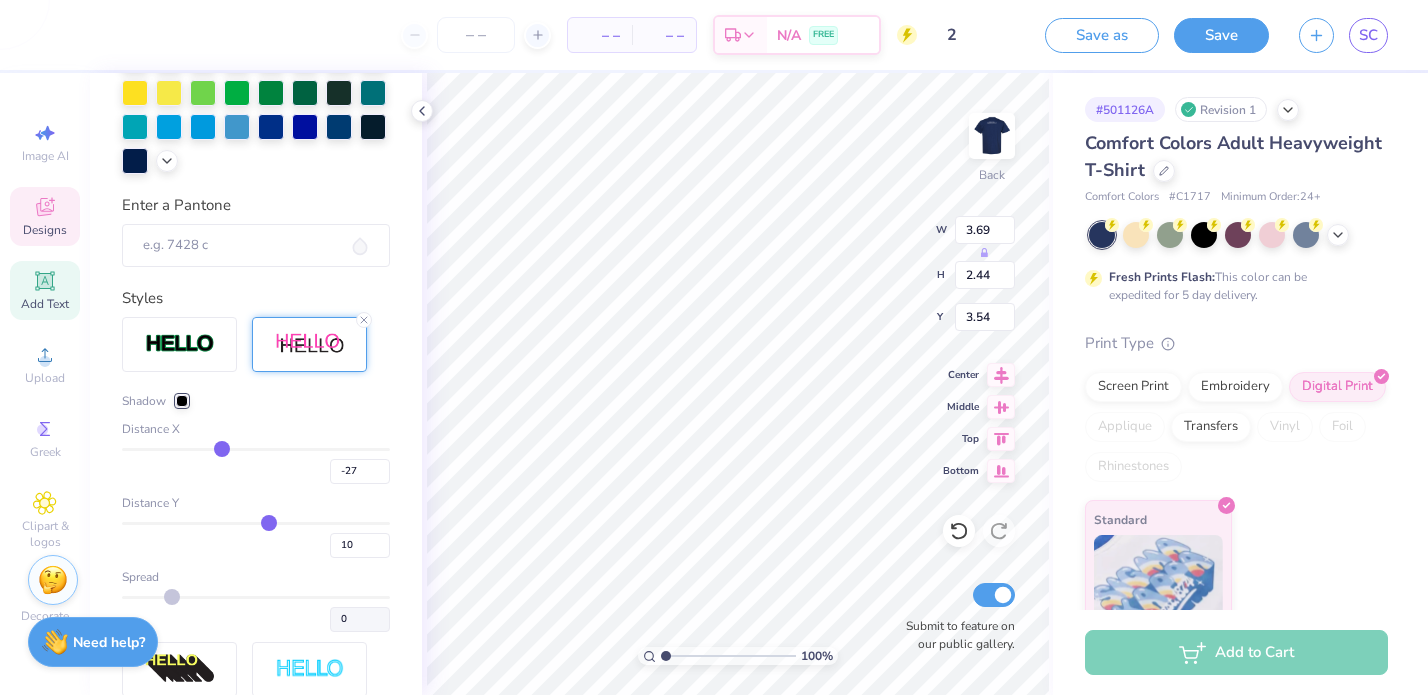 type on "-30" 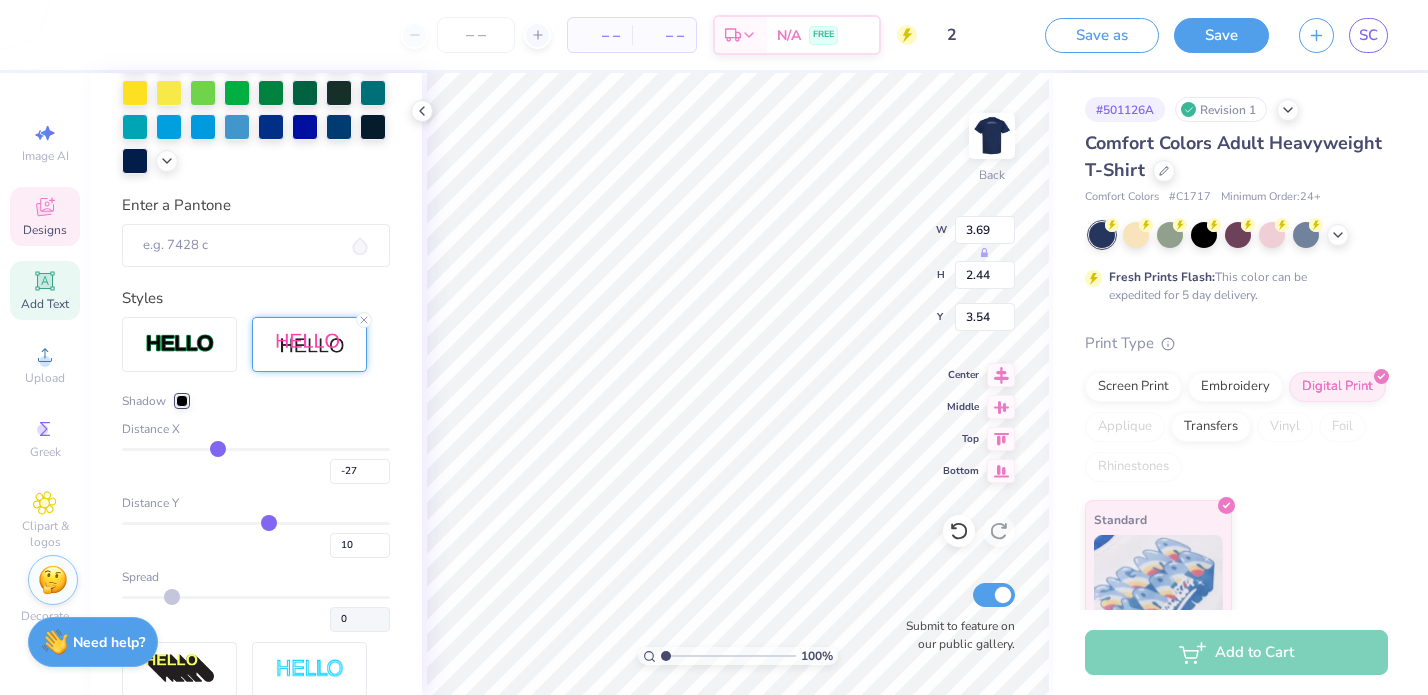 type on "-30" 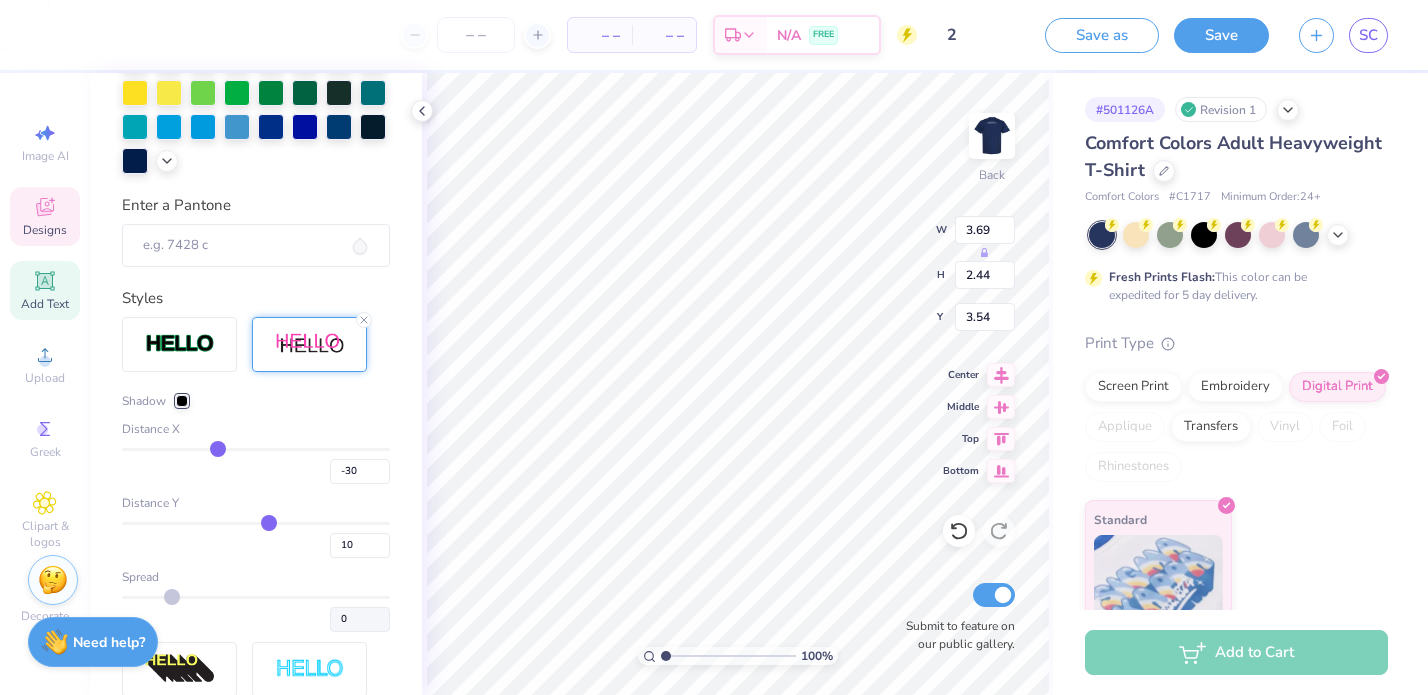 type on "-33" 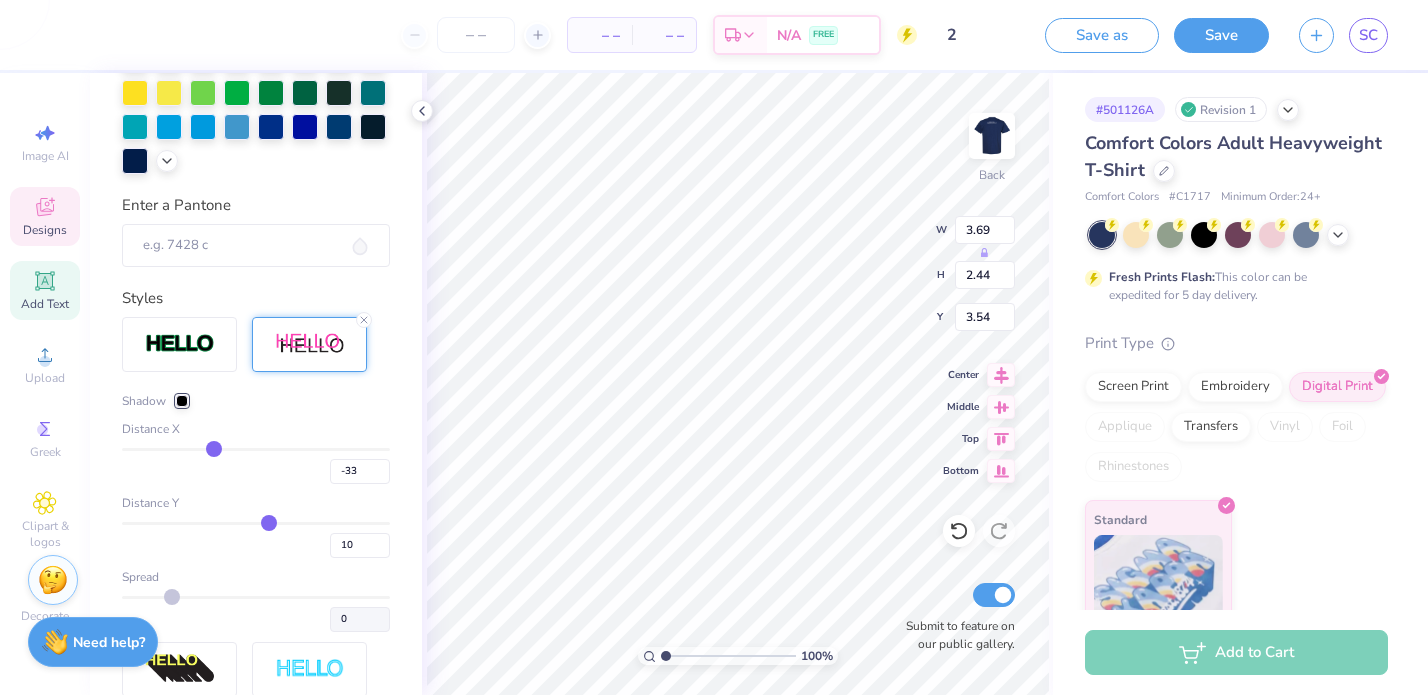 type on "-36" 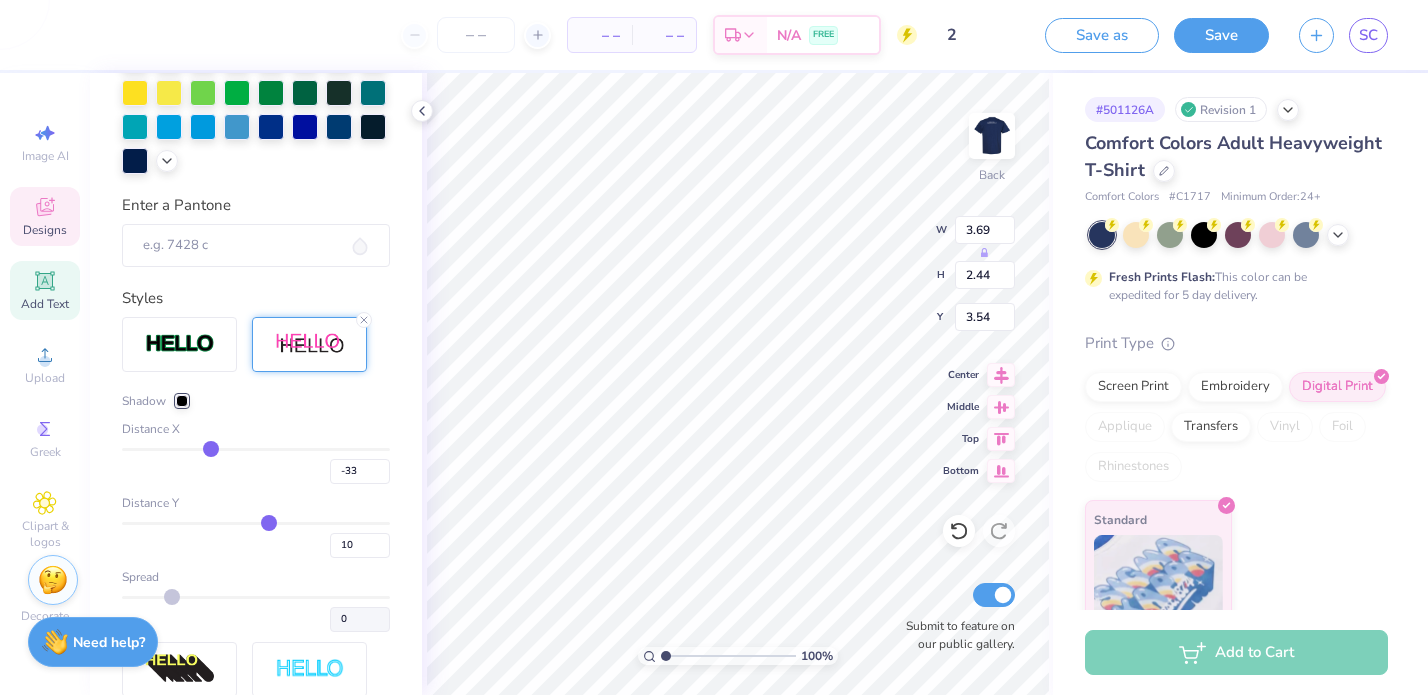 type on "-36" 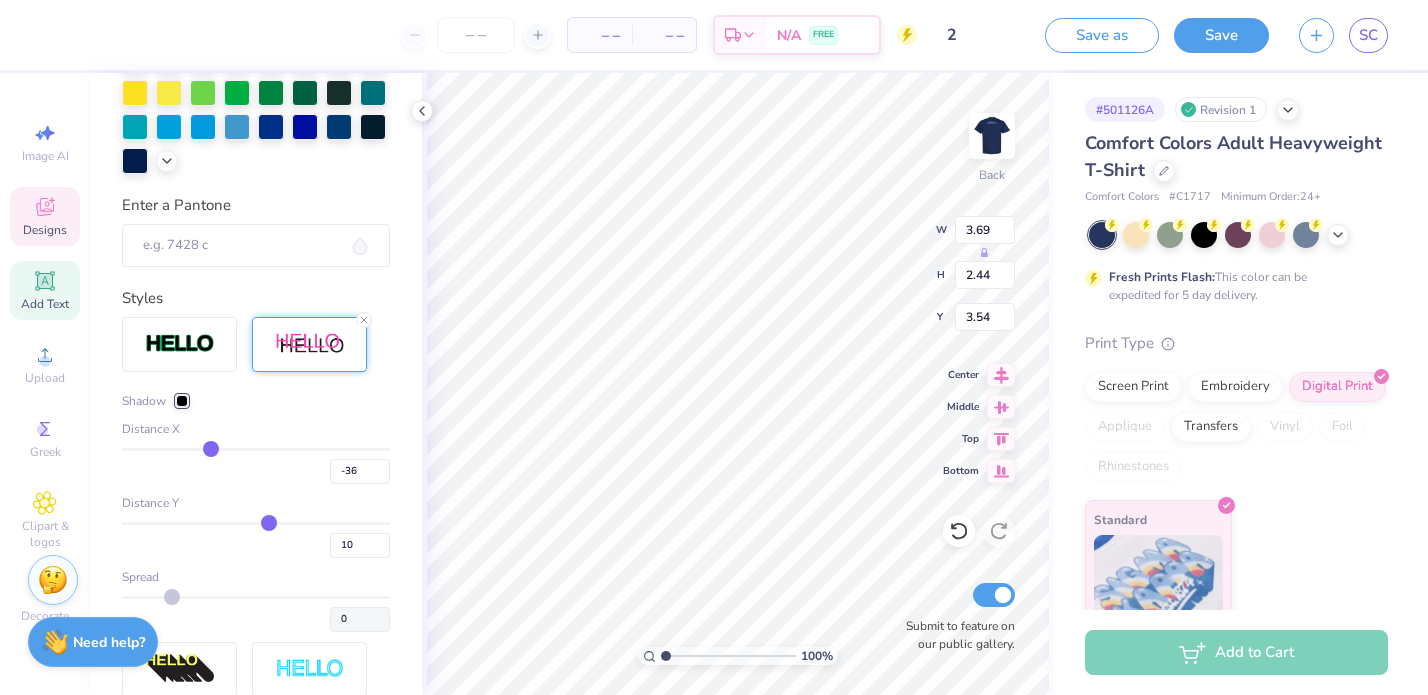 type on "-39" 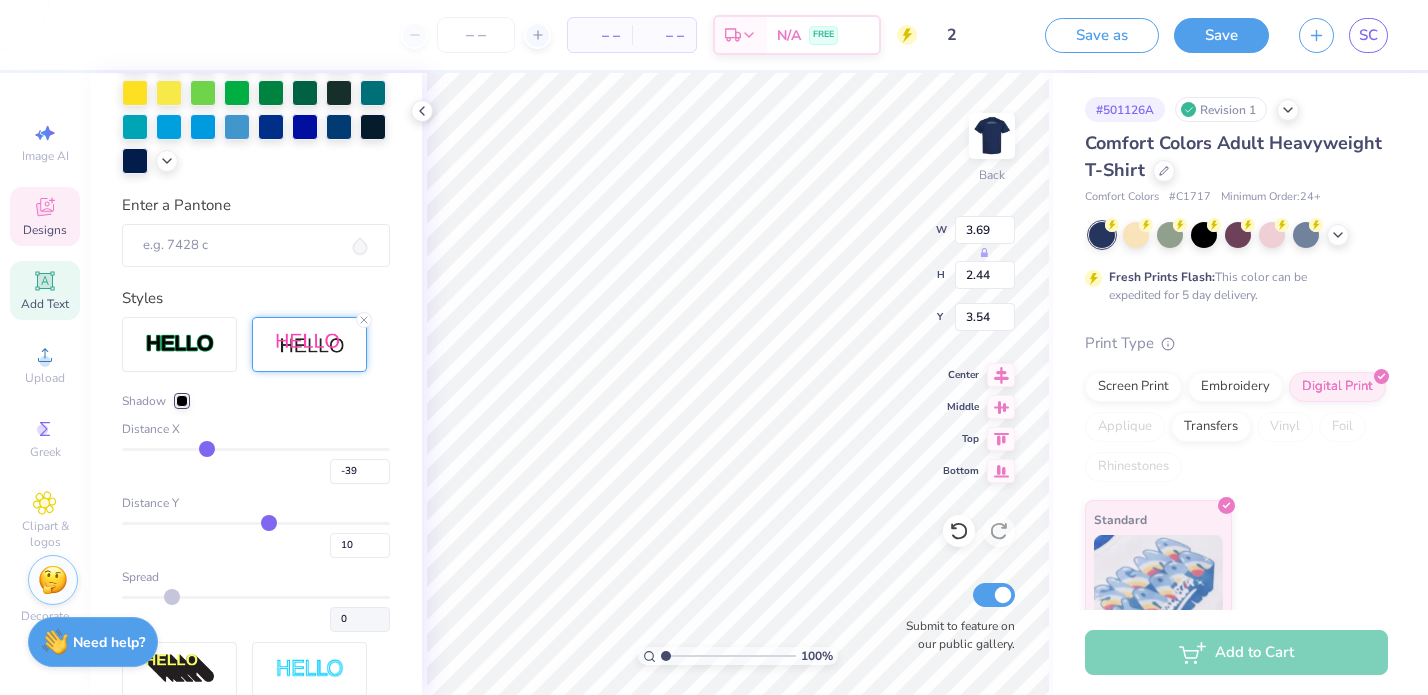 type on "-42" 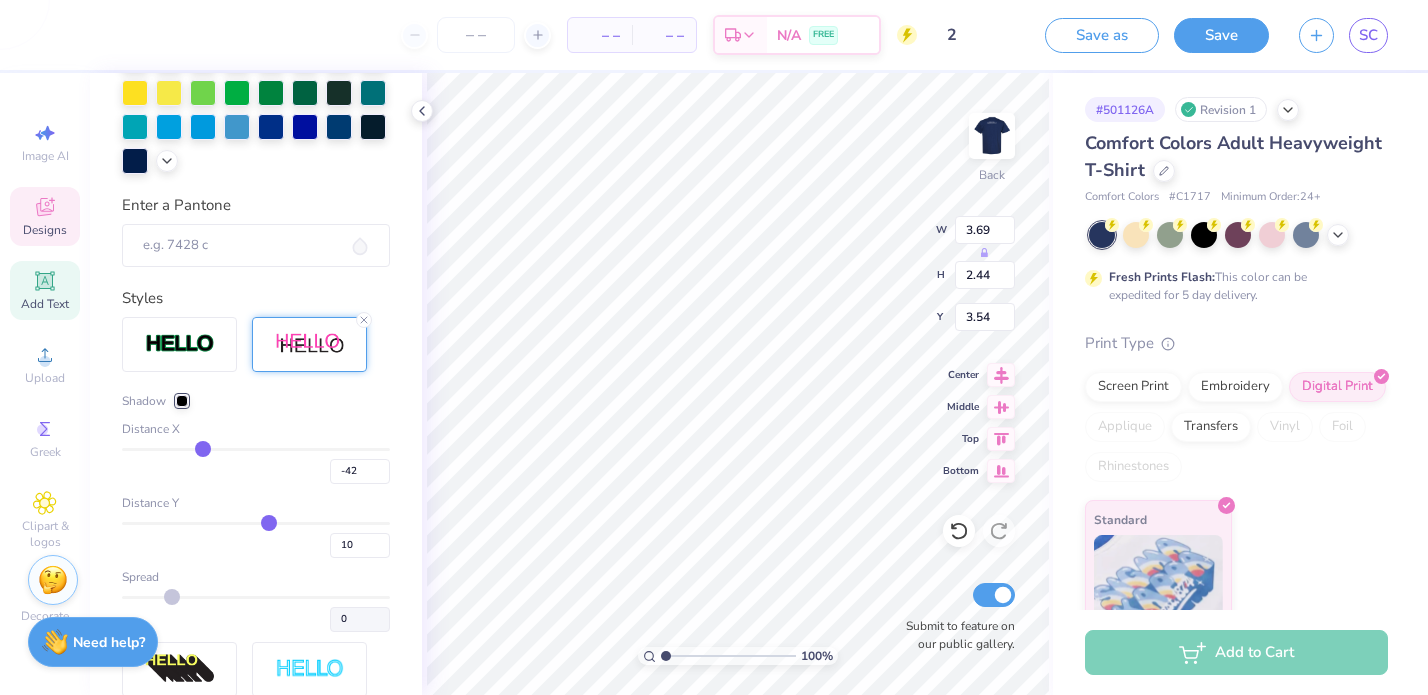 type on "-44" 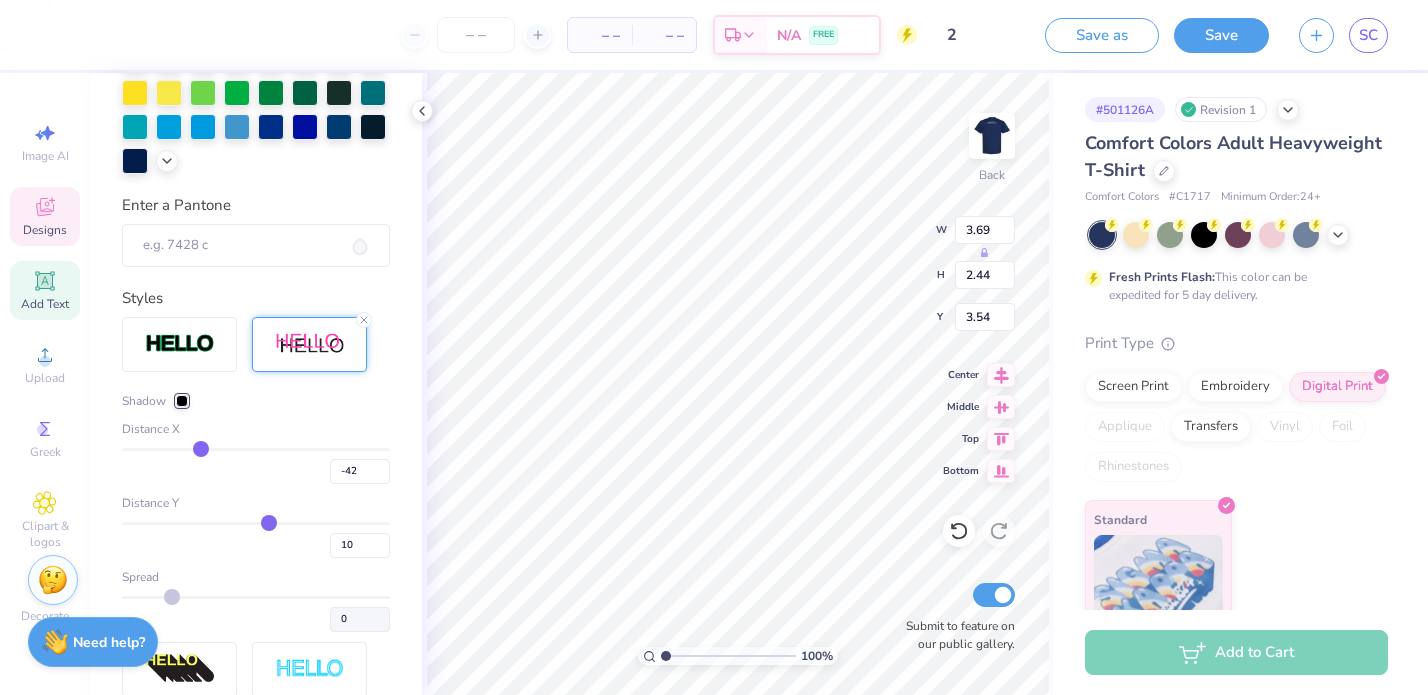 type on "-44" 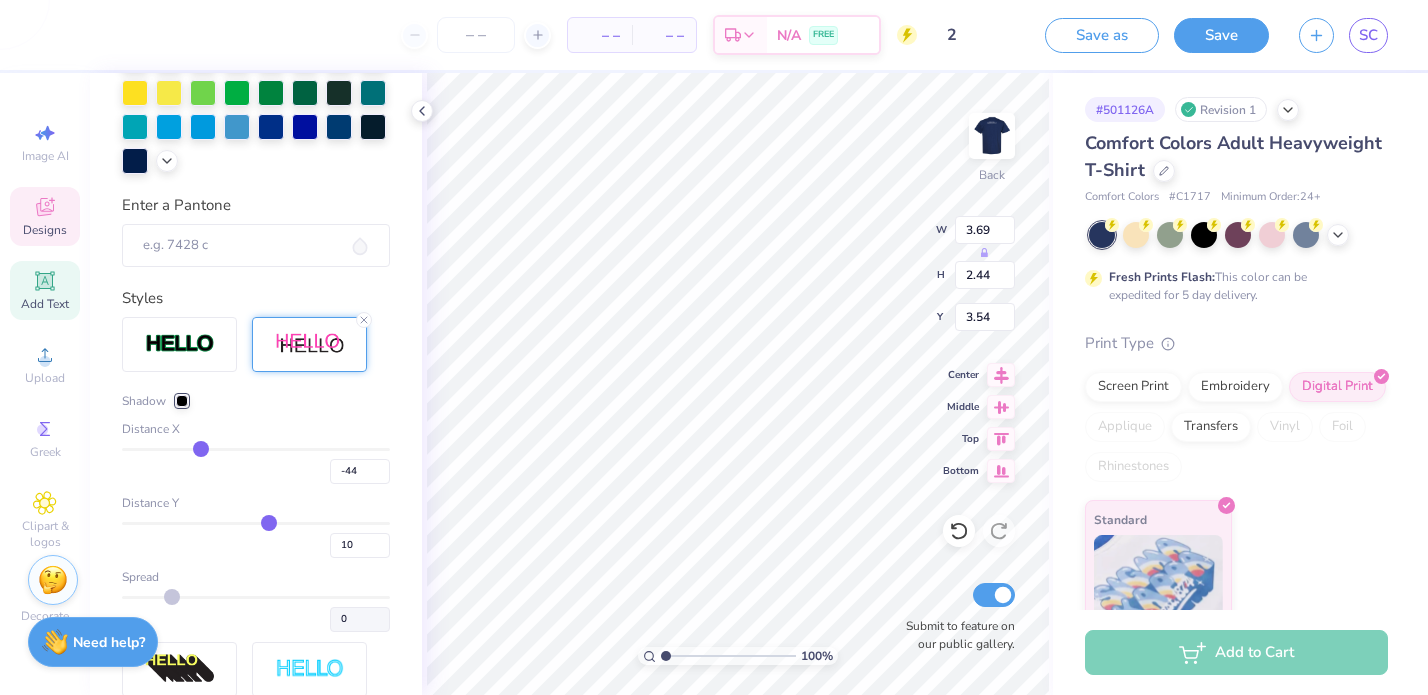 type on "-46" 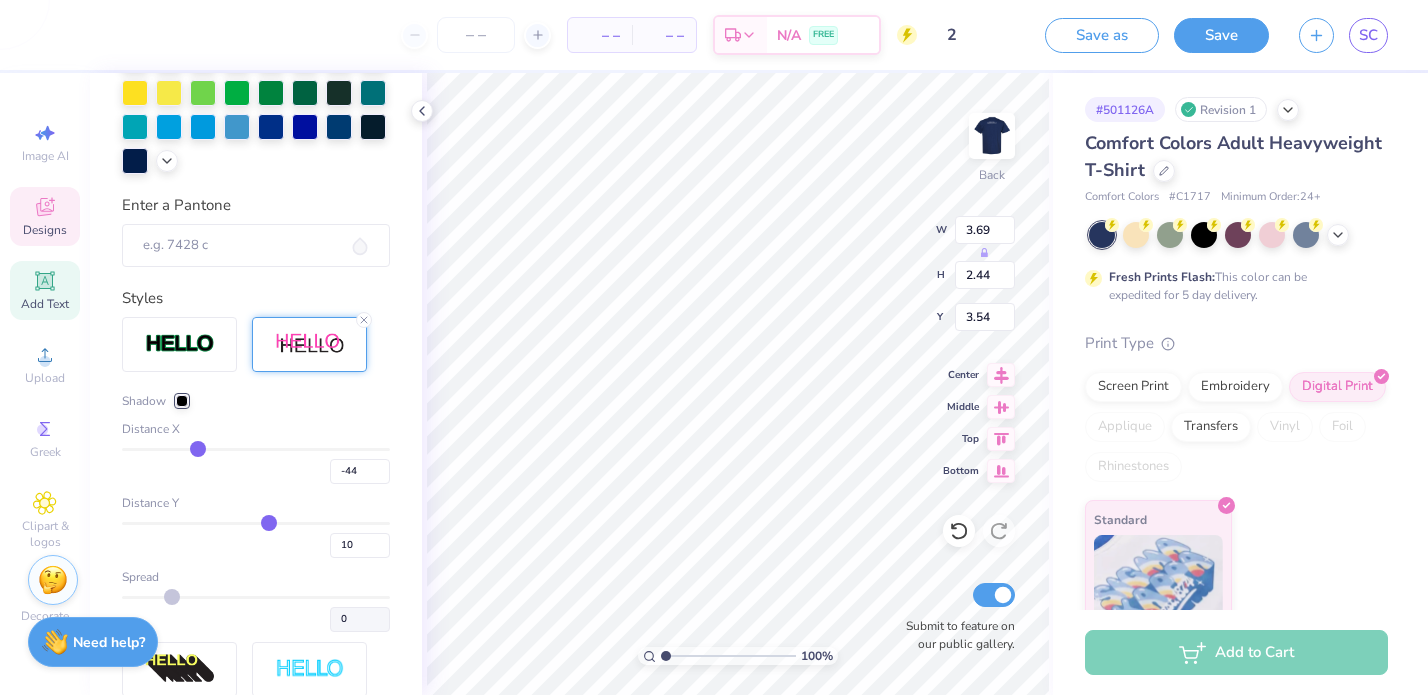 type on "-46" 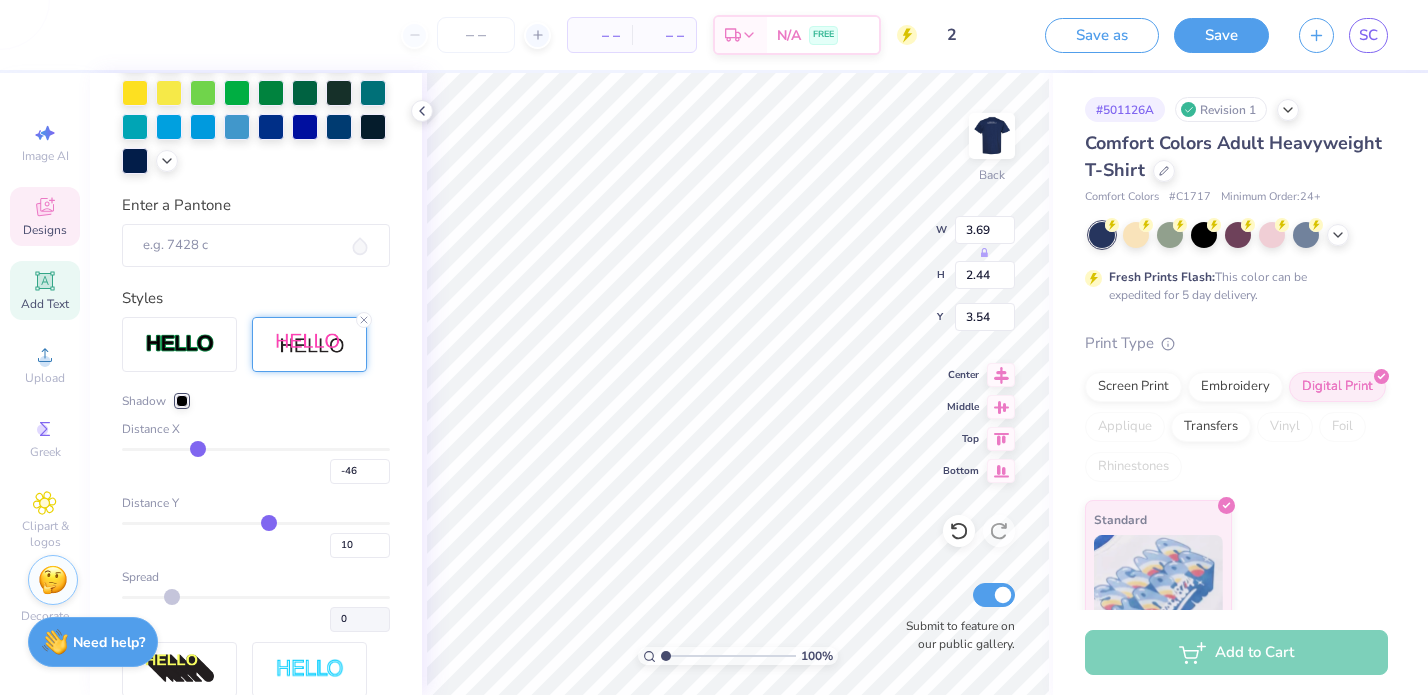 type on "-48" 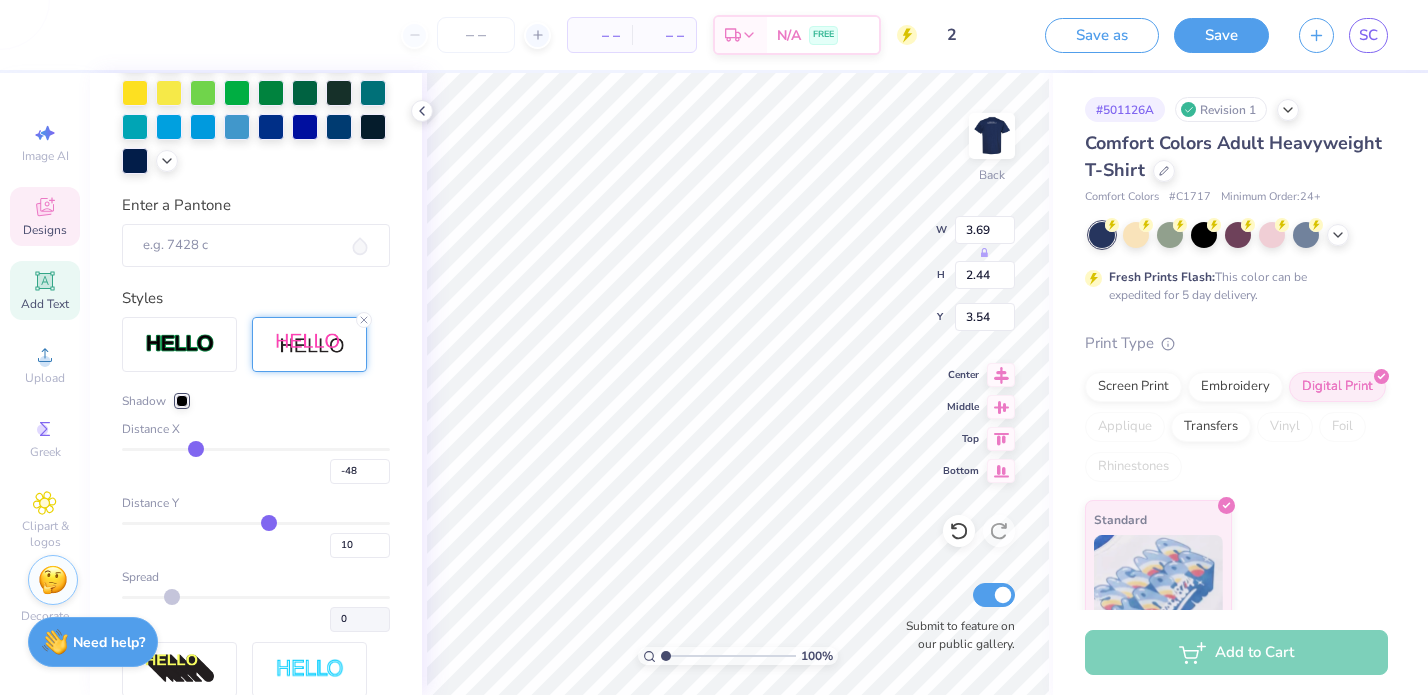 type on "-49" 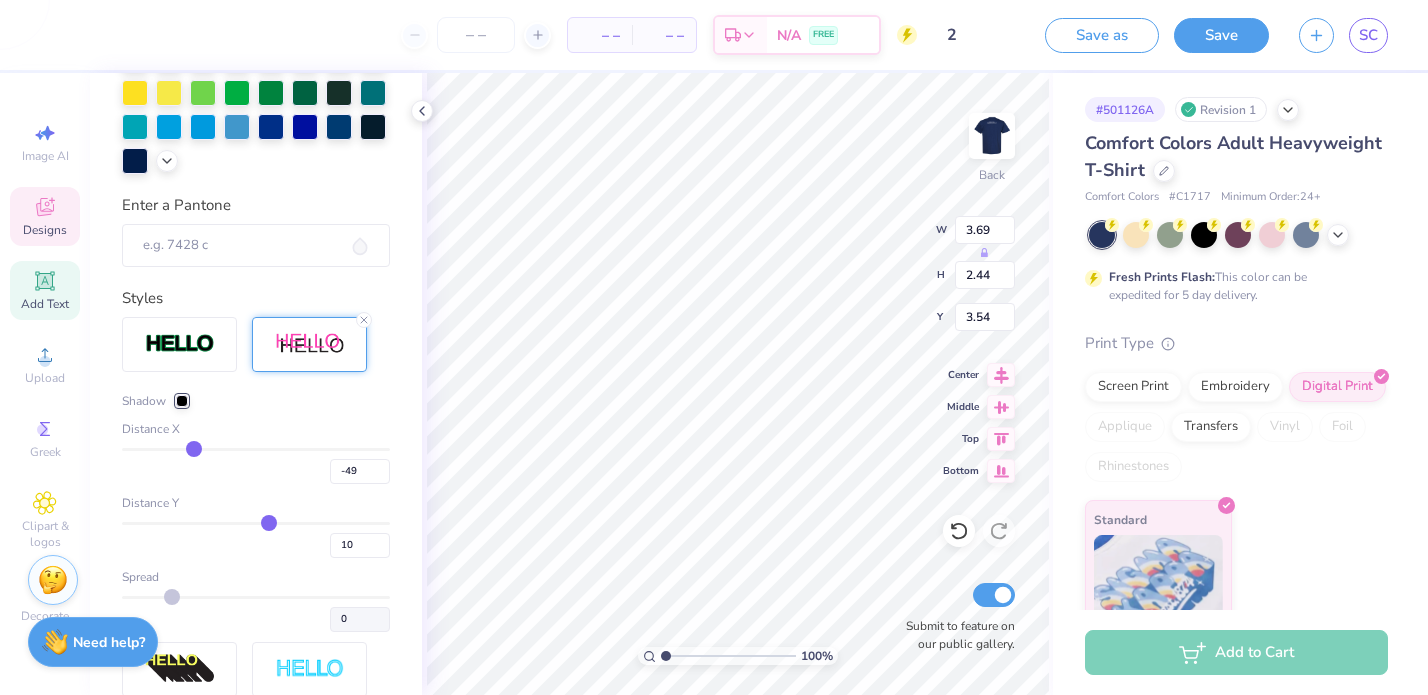 type on "-50" 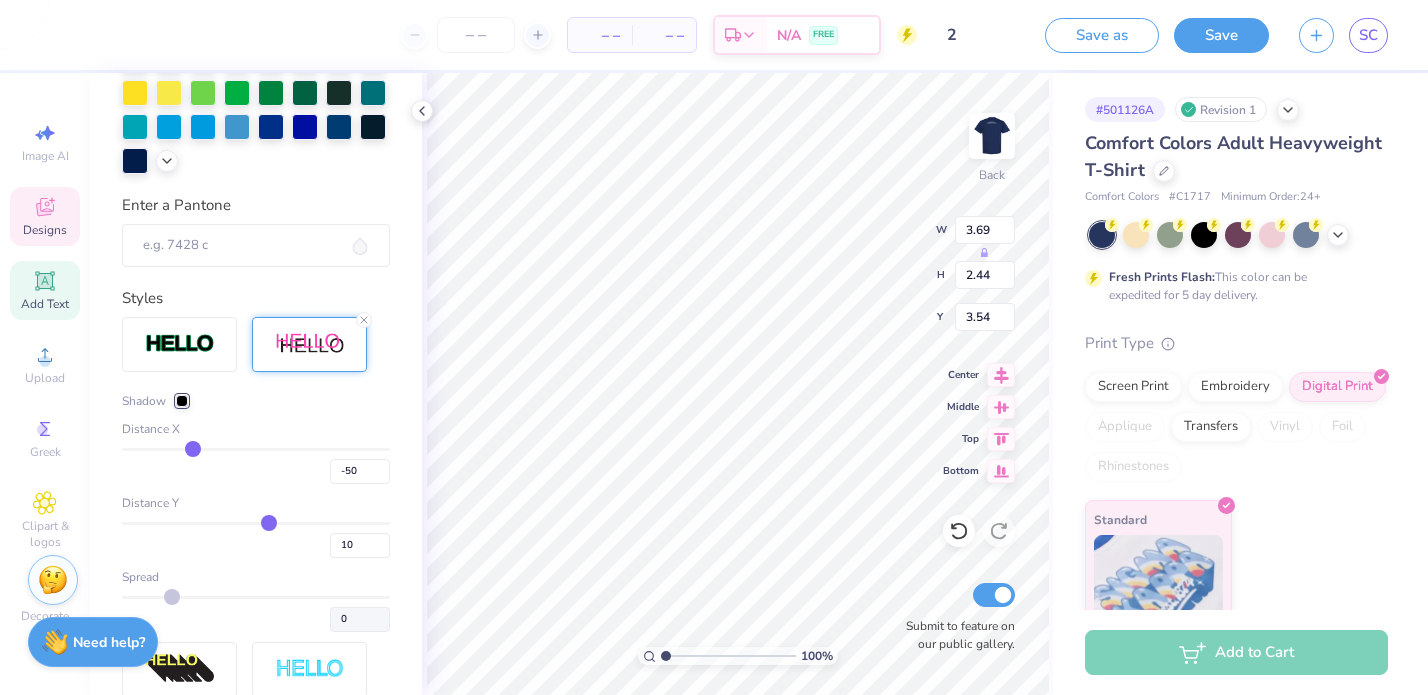 type on "-49" 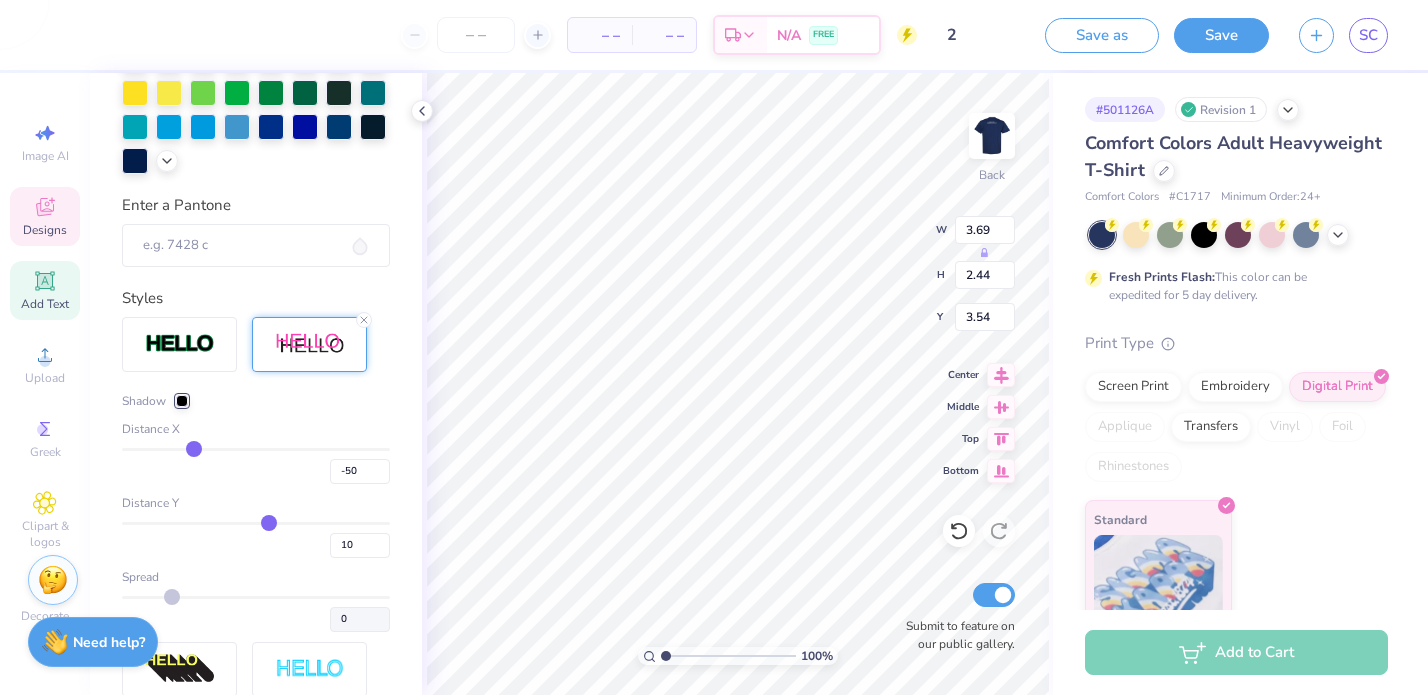 type on "-49" 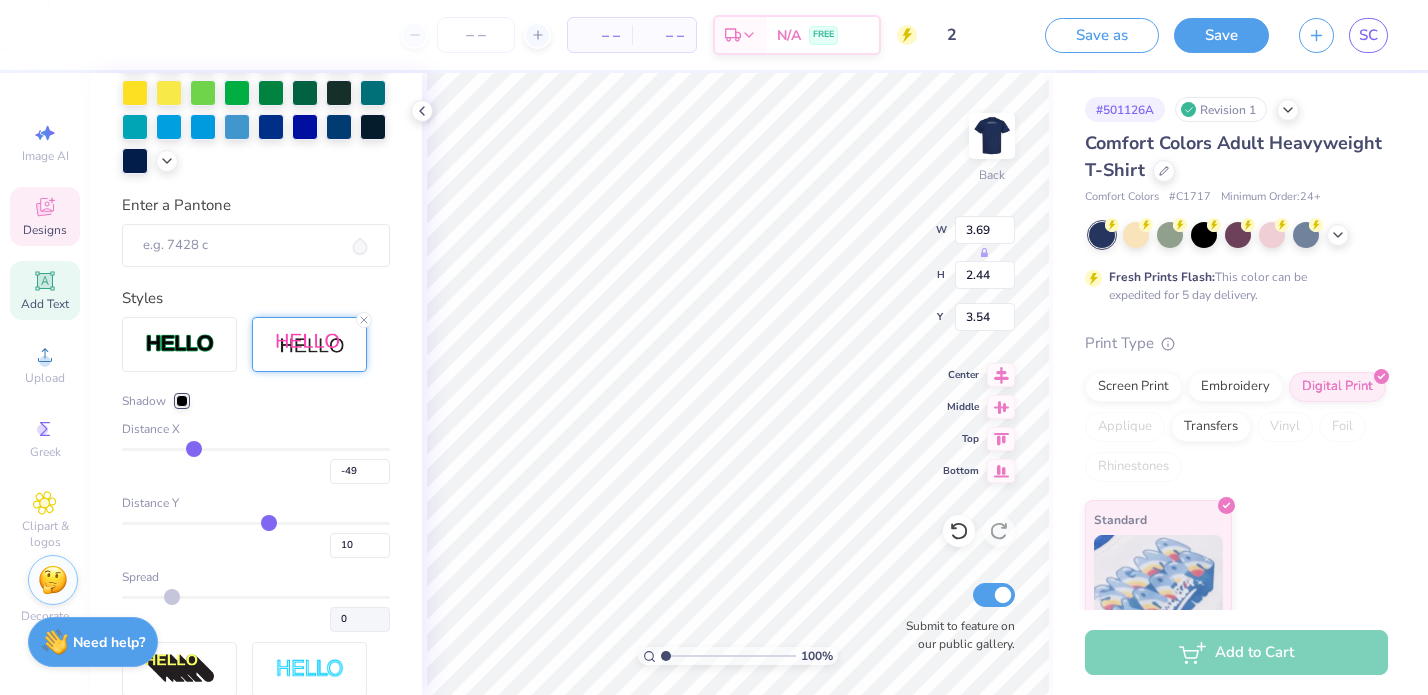 type on "-48" 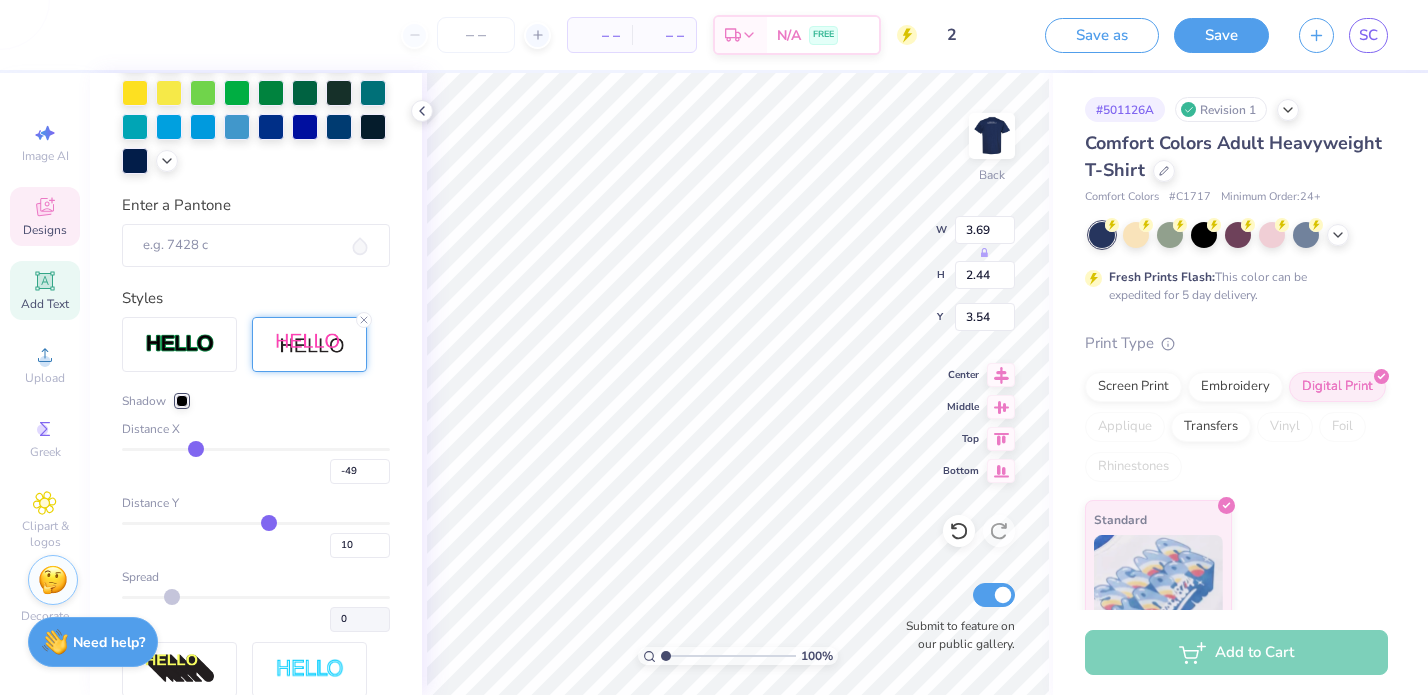 type on "-48" 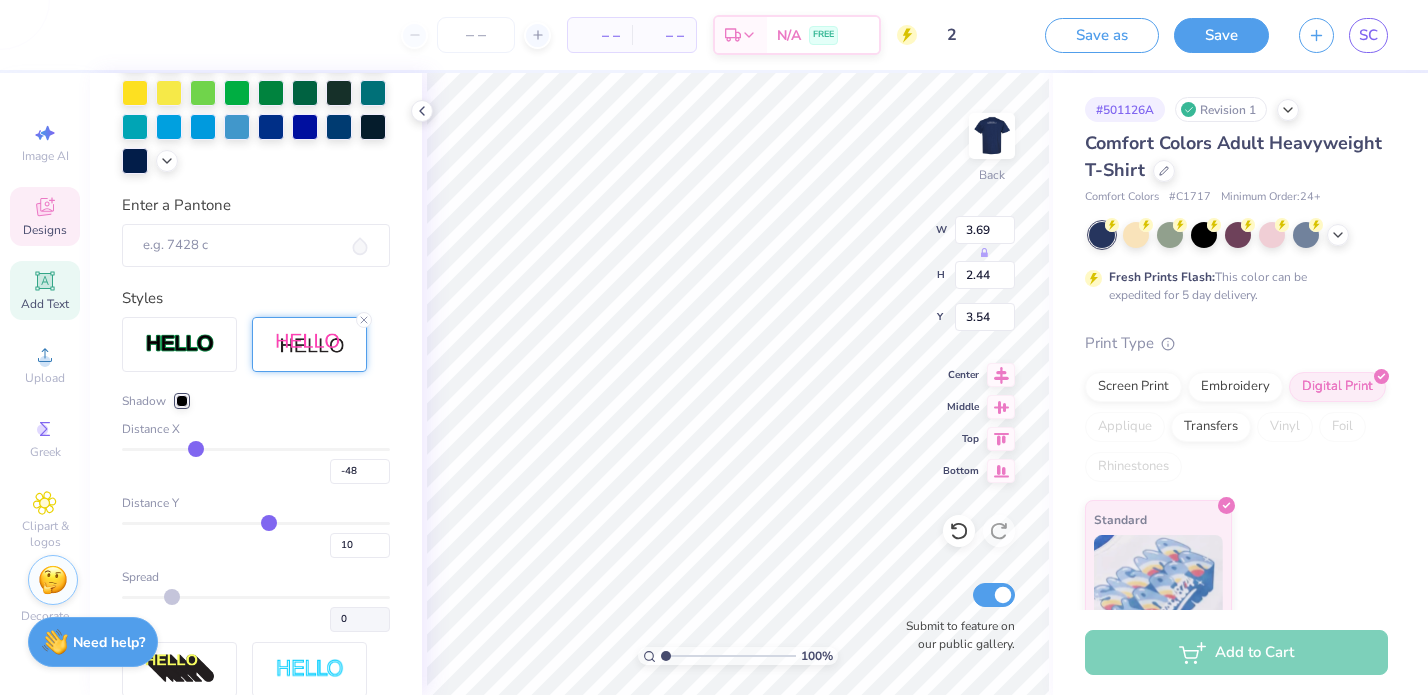 type on "-47" 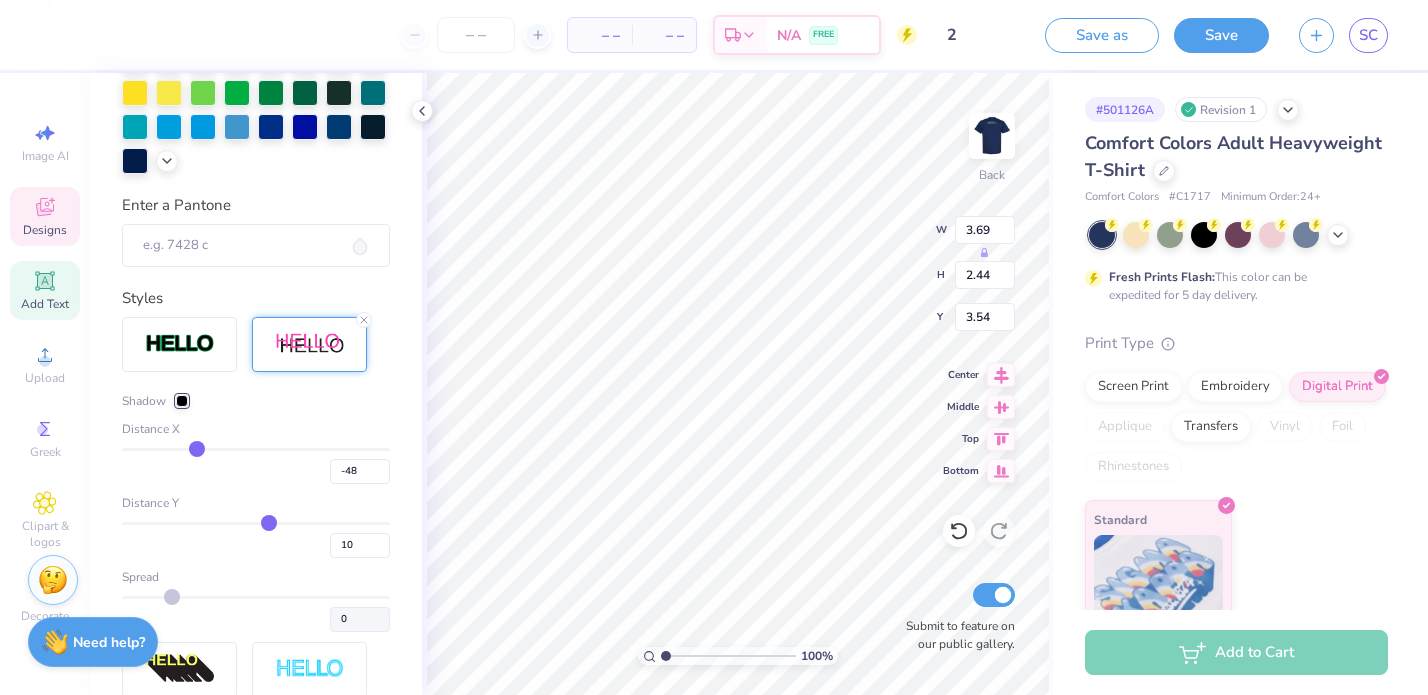 type on "-47" 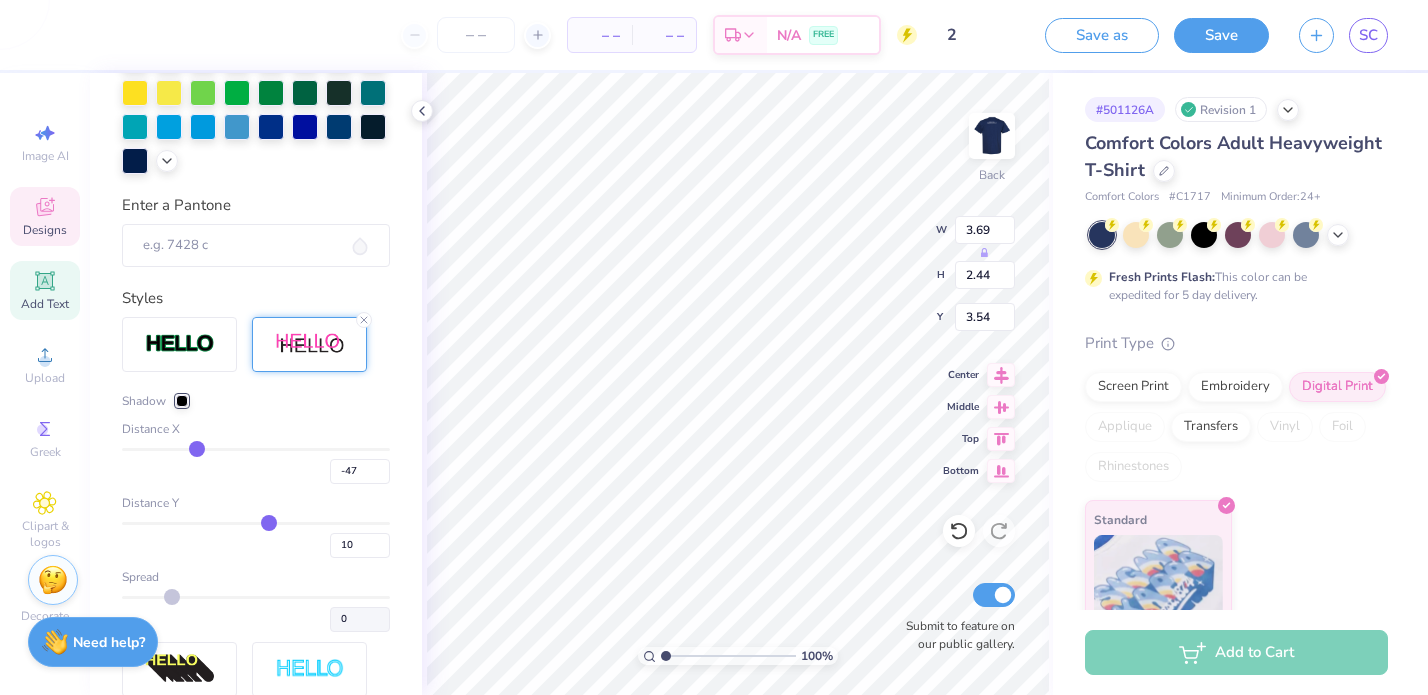 type on "-45" 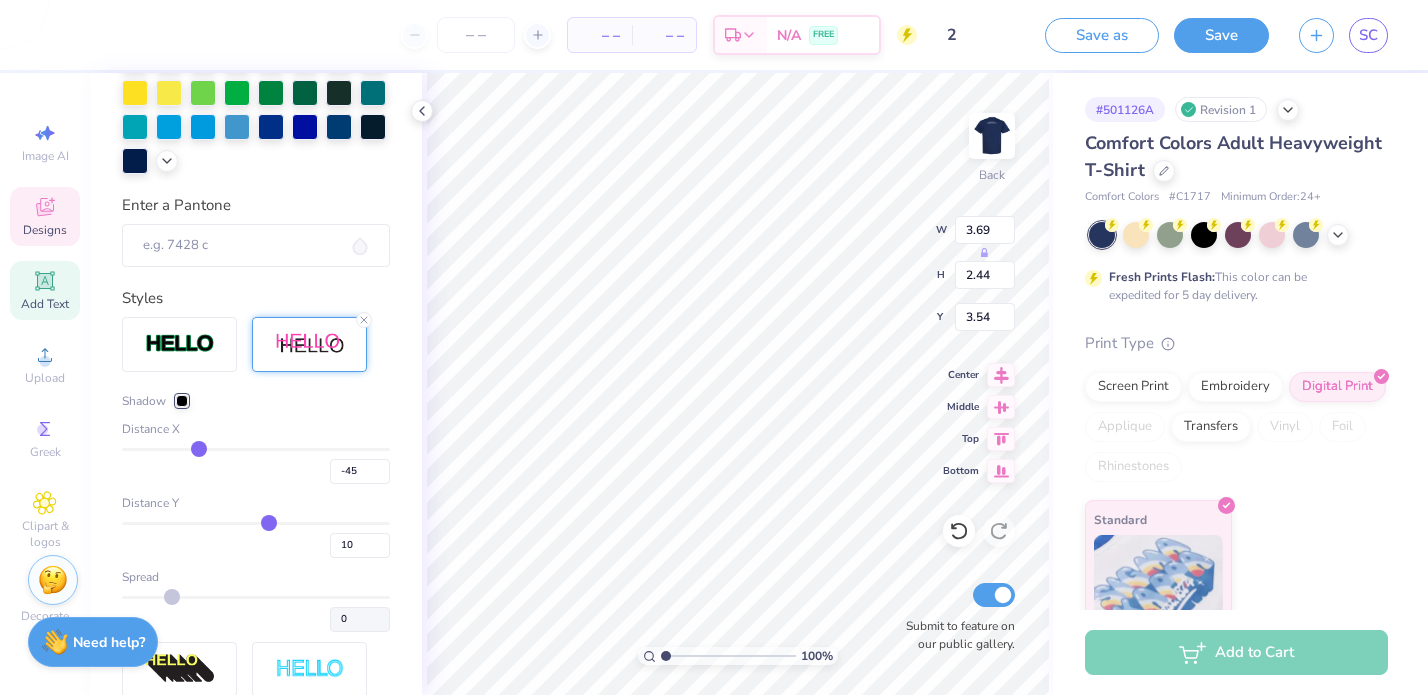type on "-43" 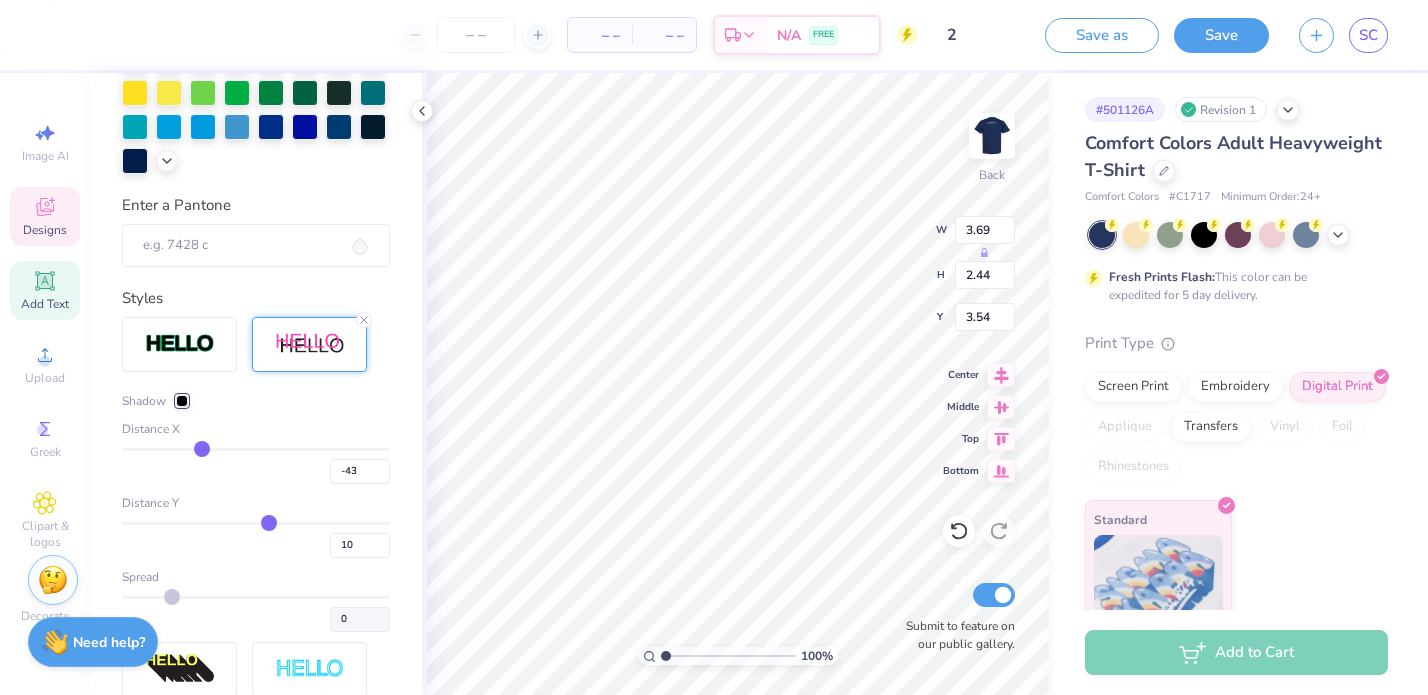type on "-41" 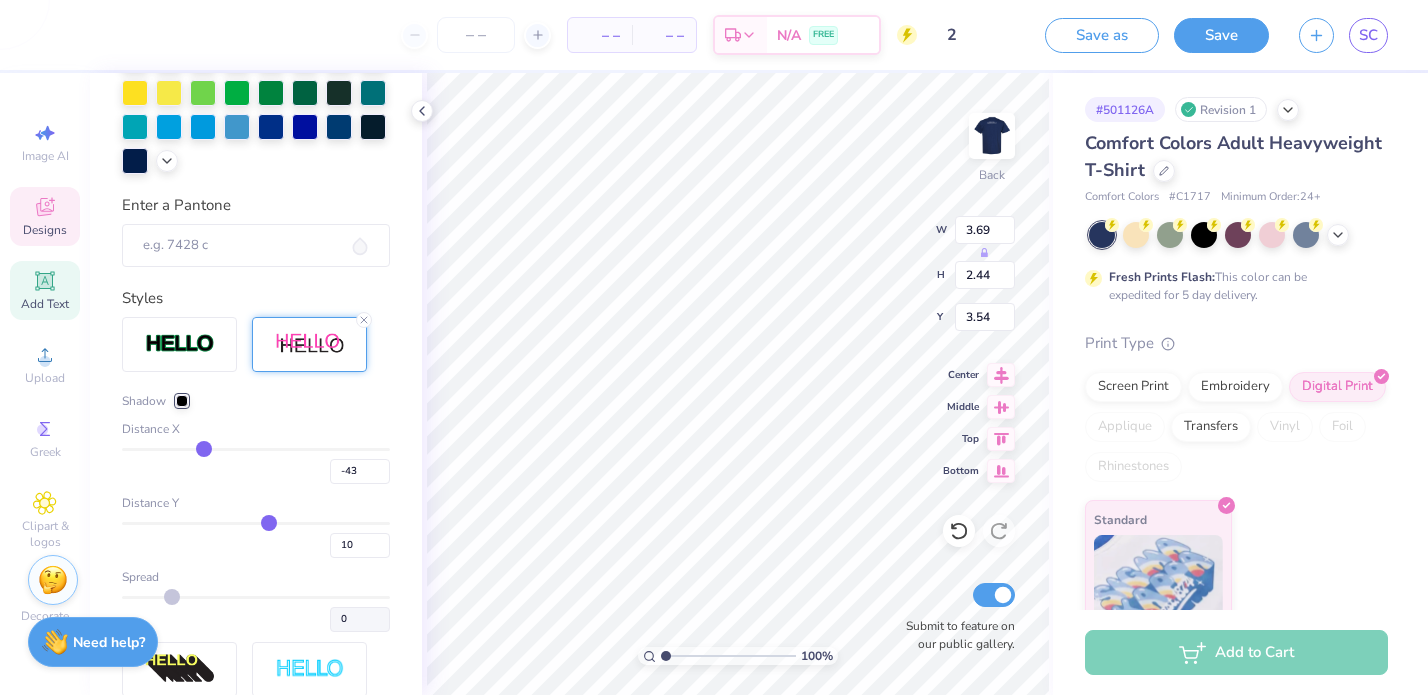 type on "-41" 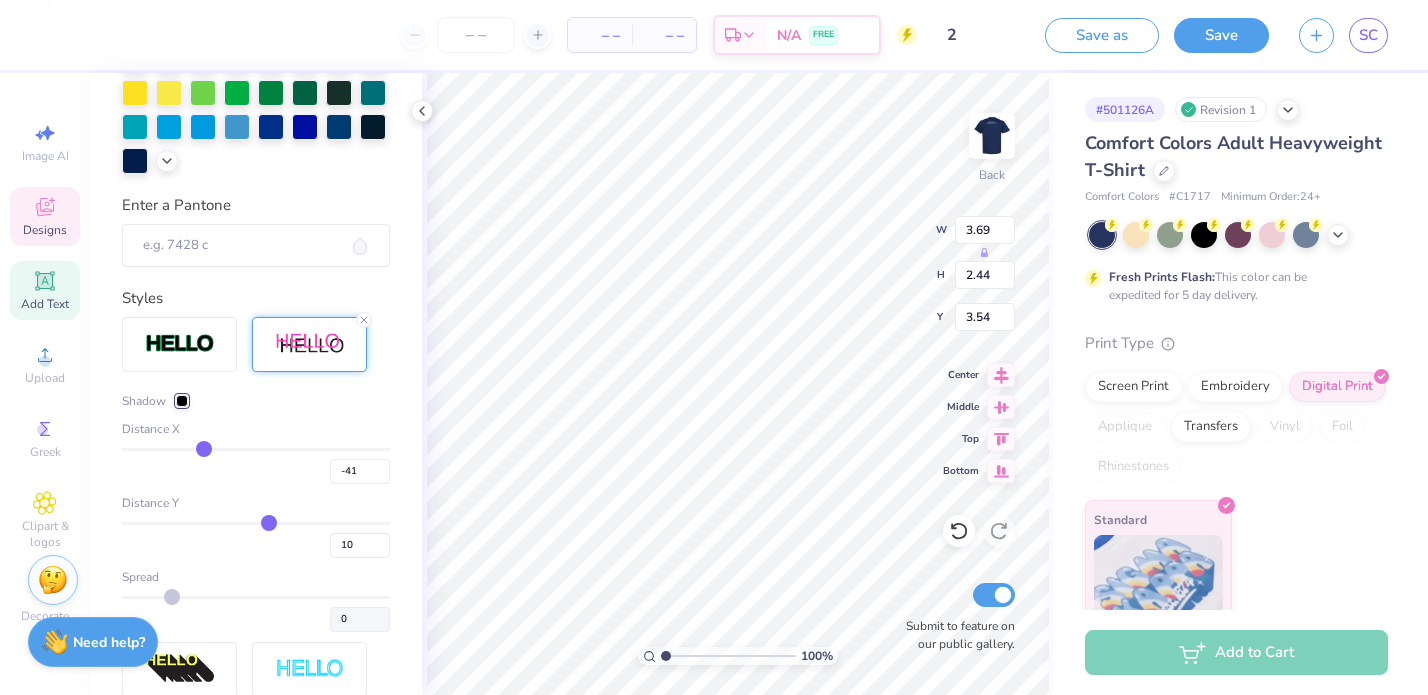 type on "-38" 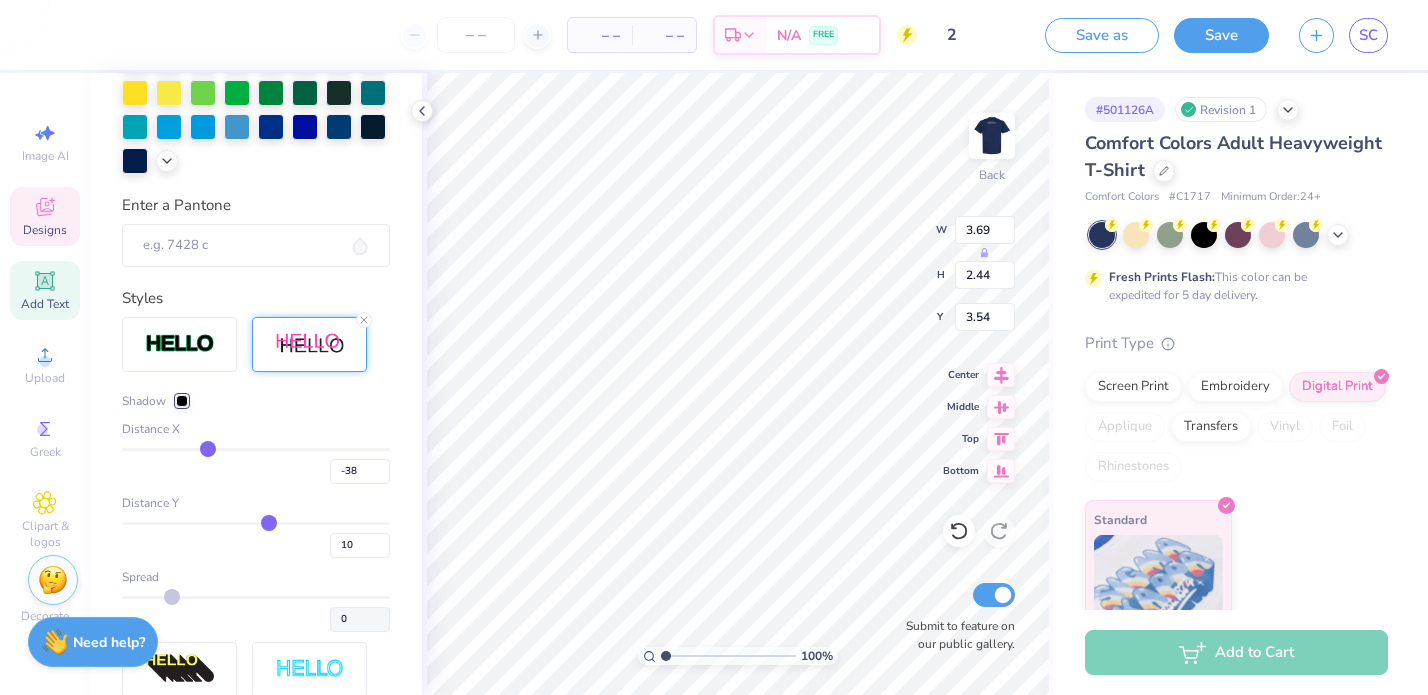 type on "-36" 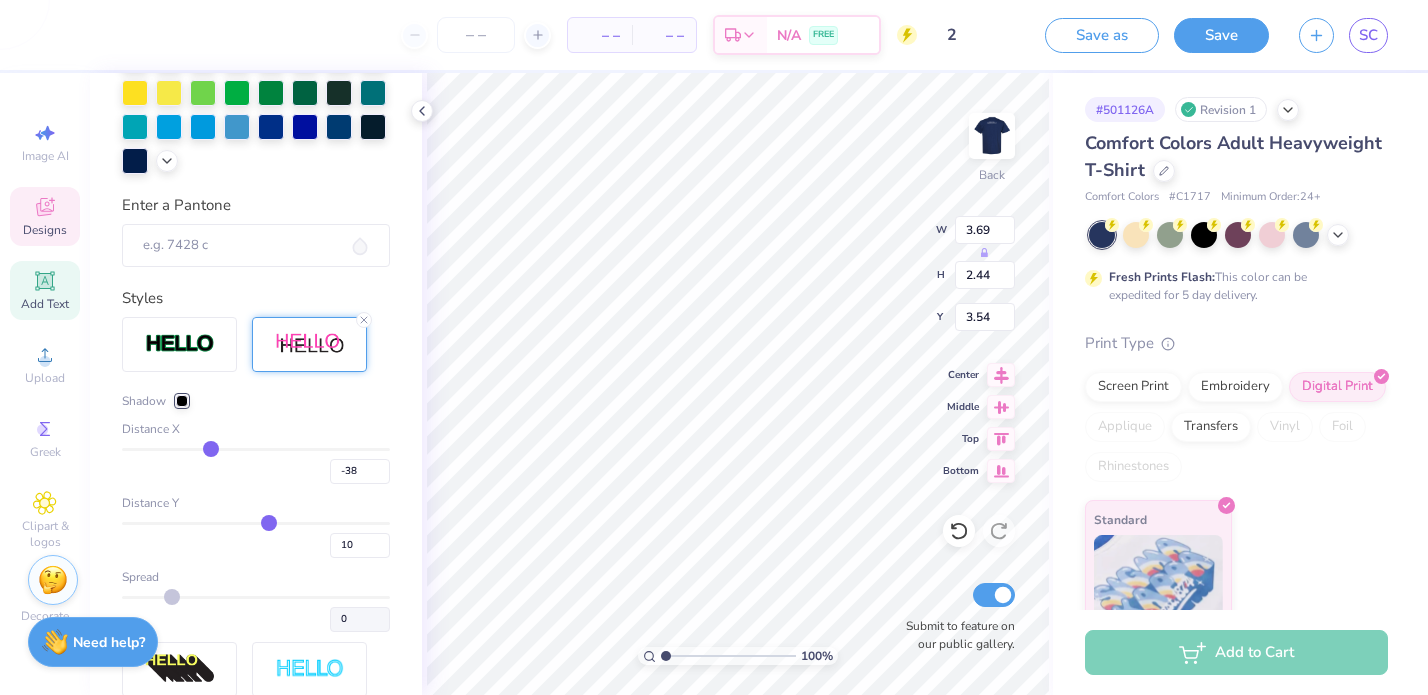 type on "-36" 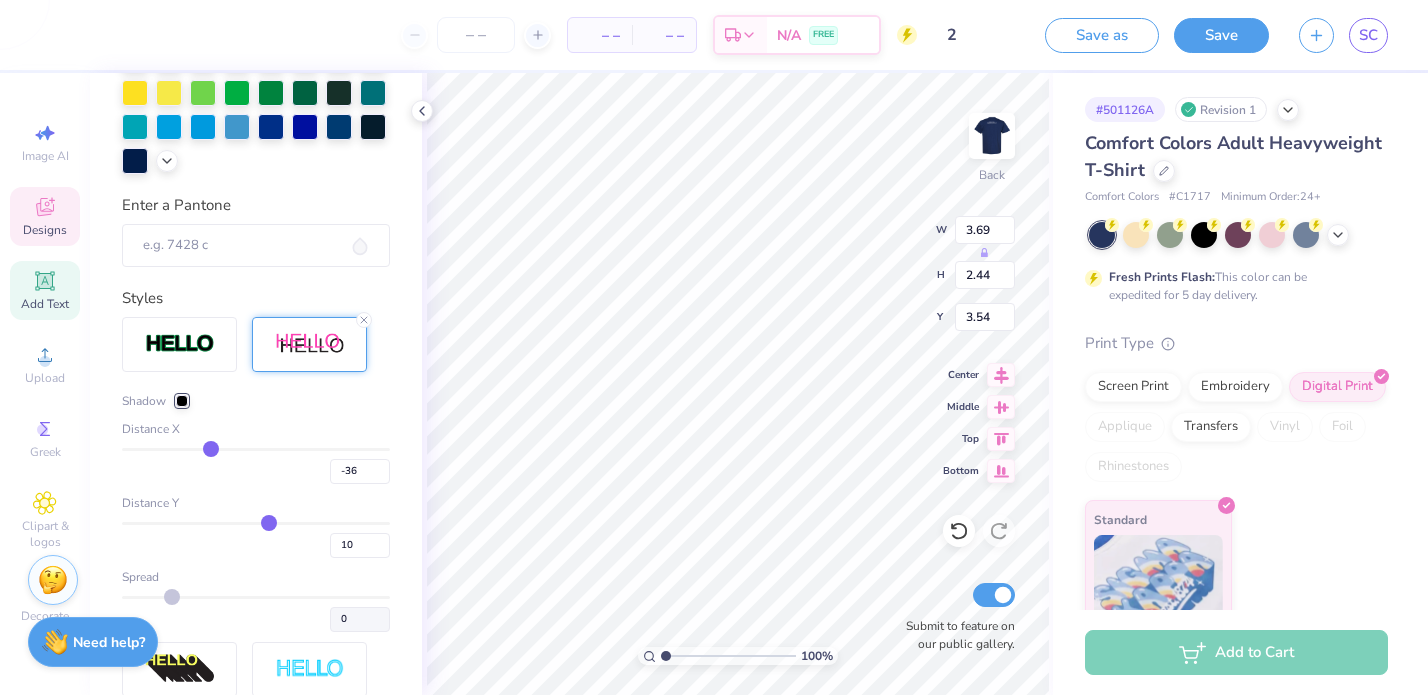 type on "-34" 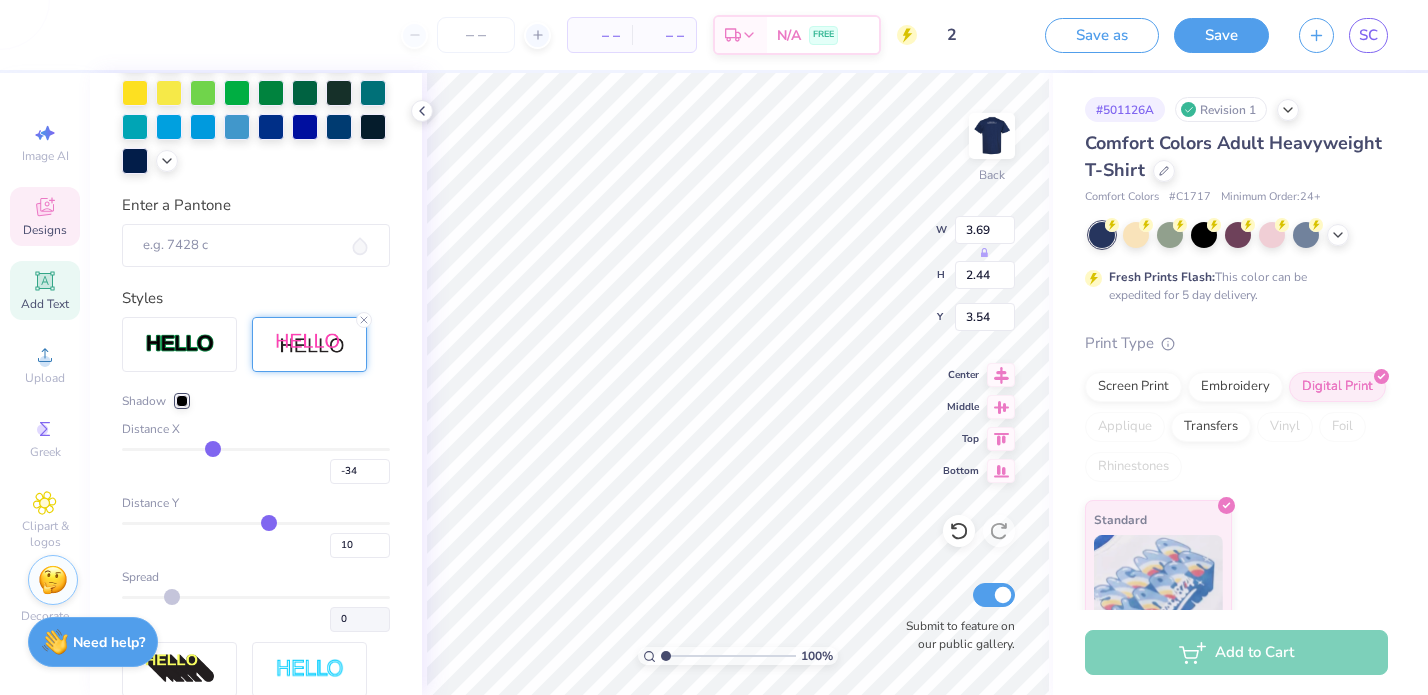 type on "-32" 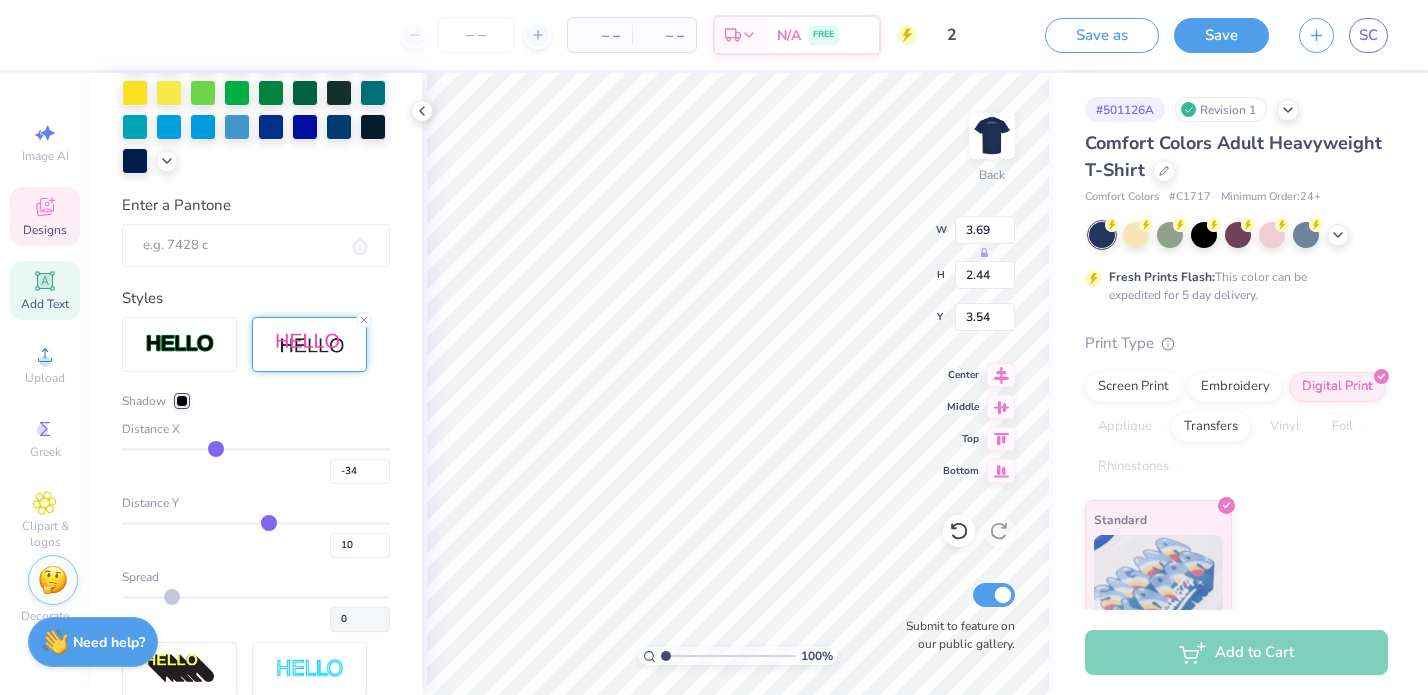 type on "-32" 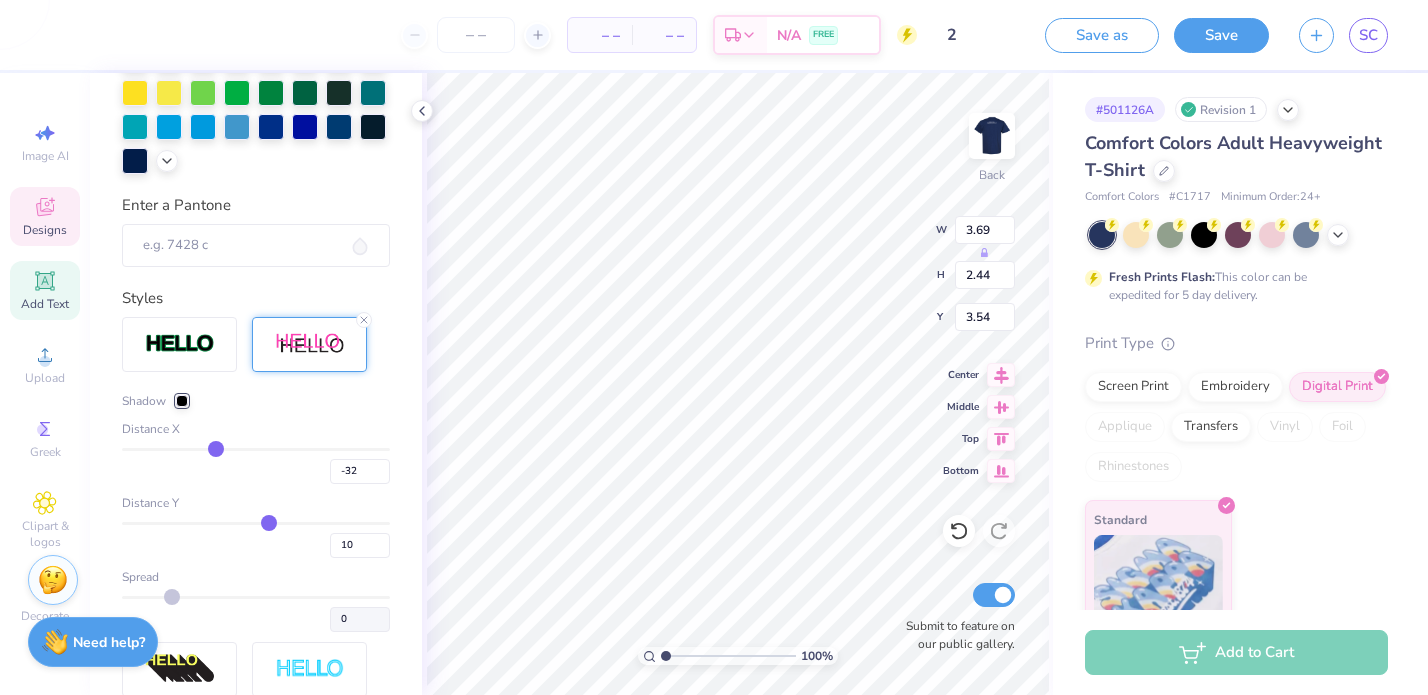 type on "-31" 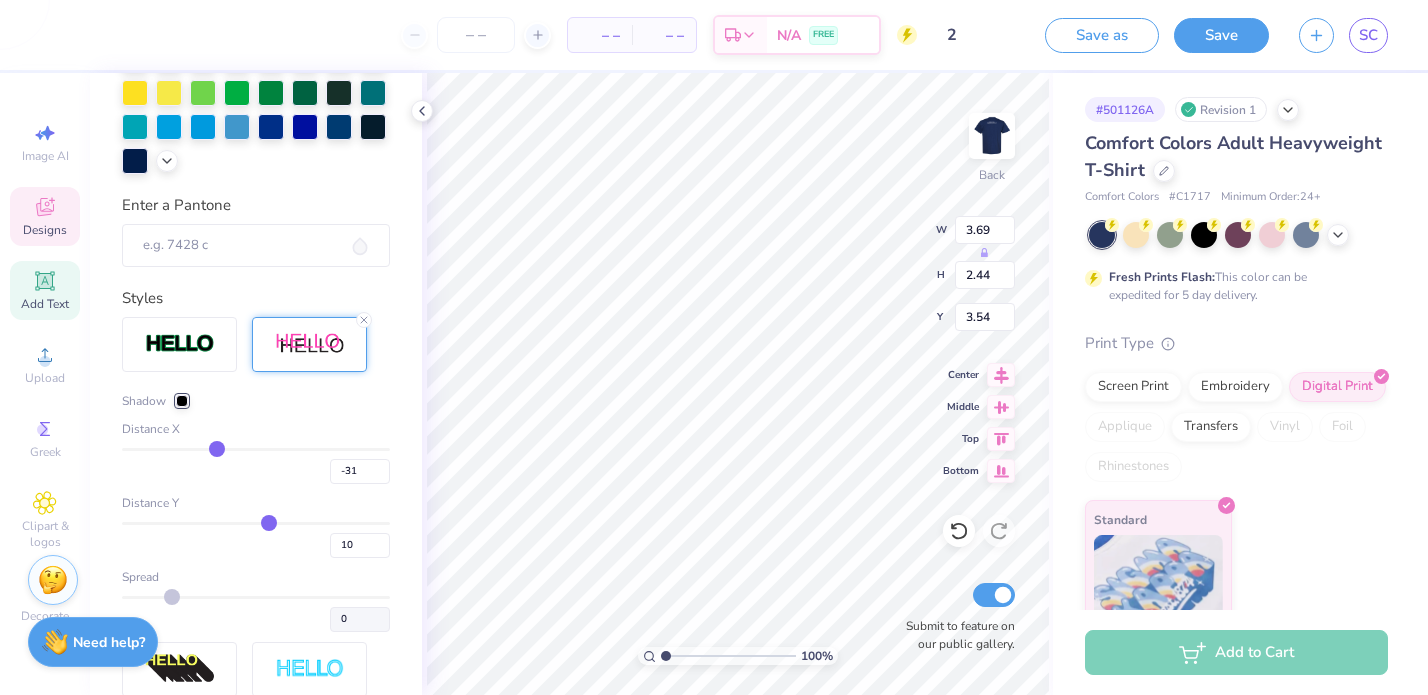 type on "-30" 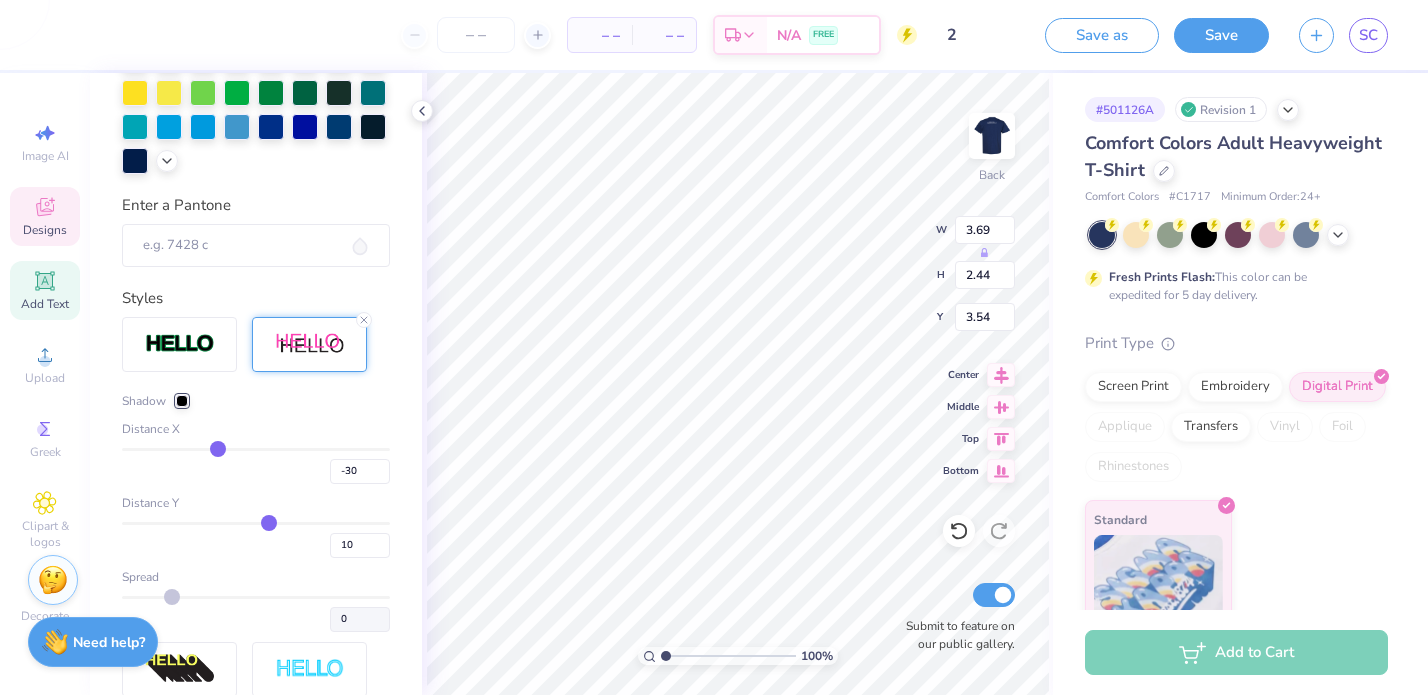 type on "-29" 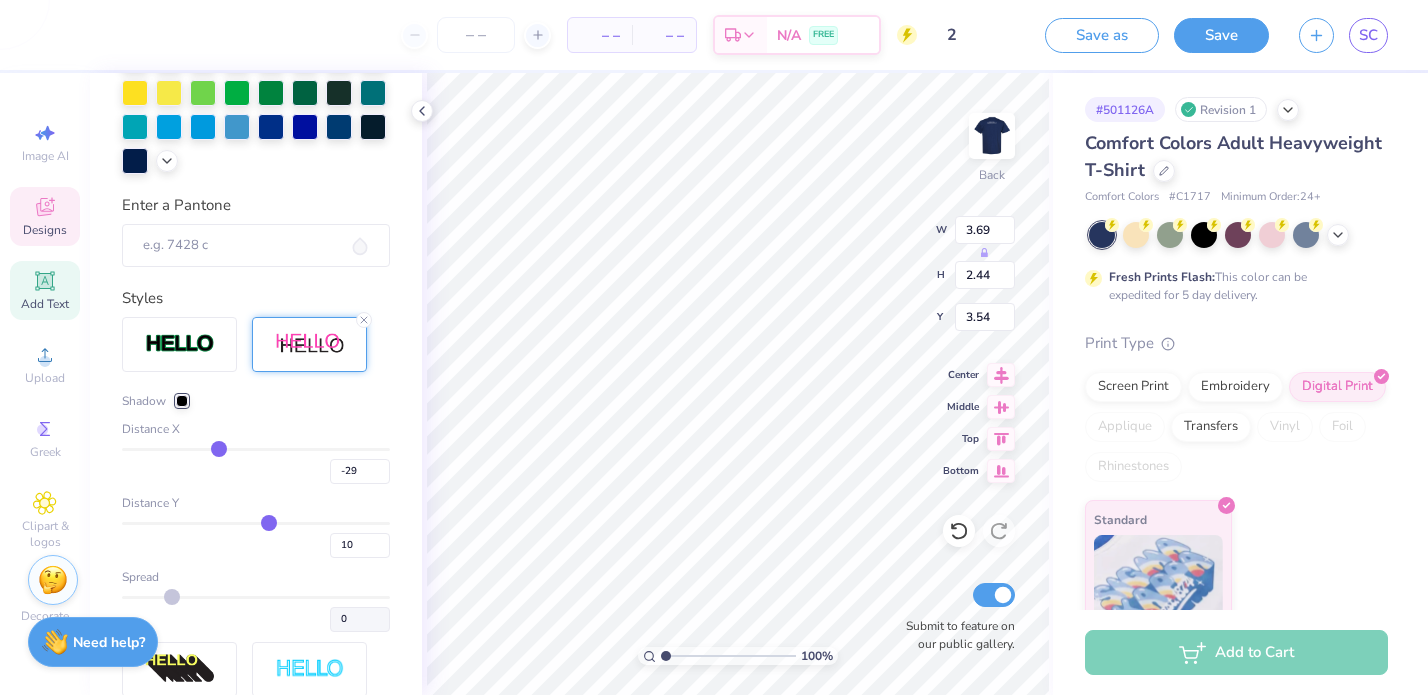 type on "-28" 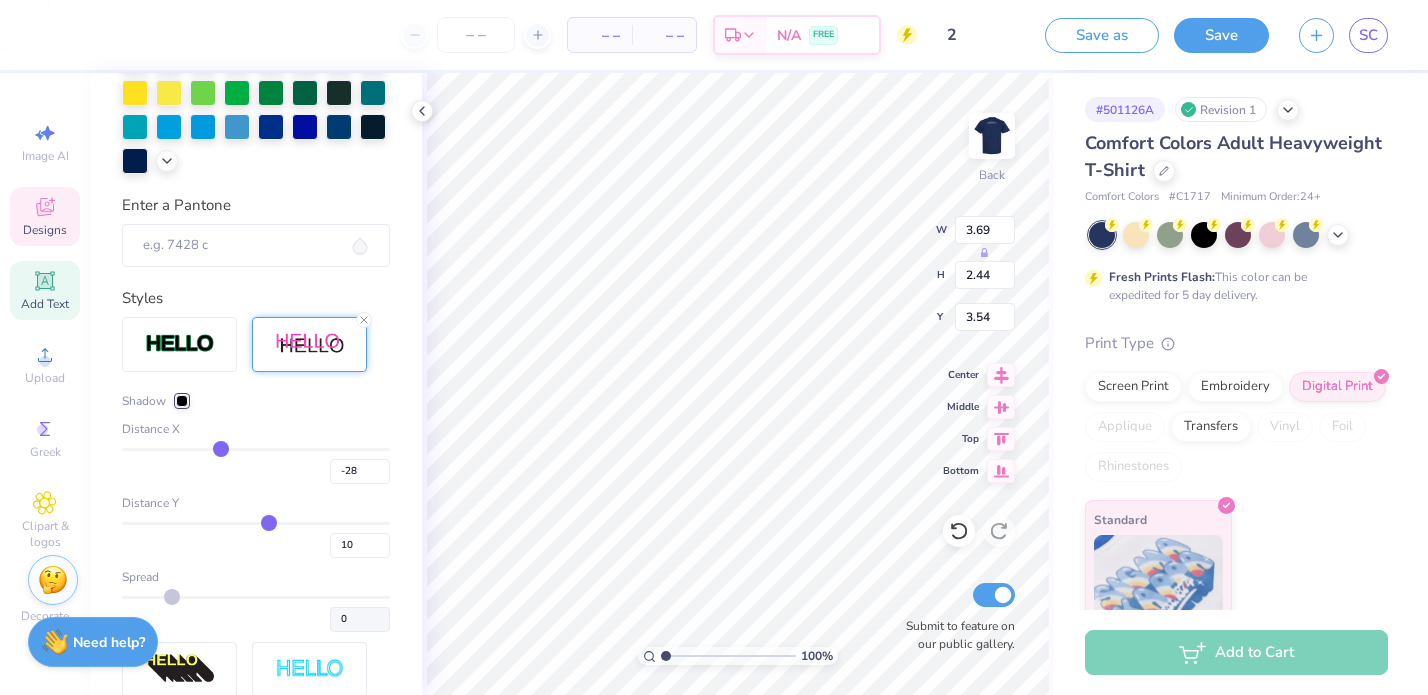 type on "-27" 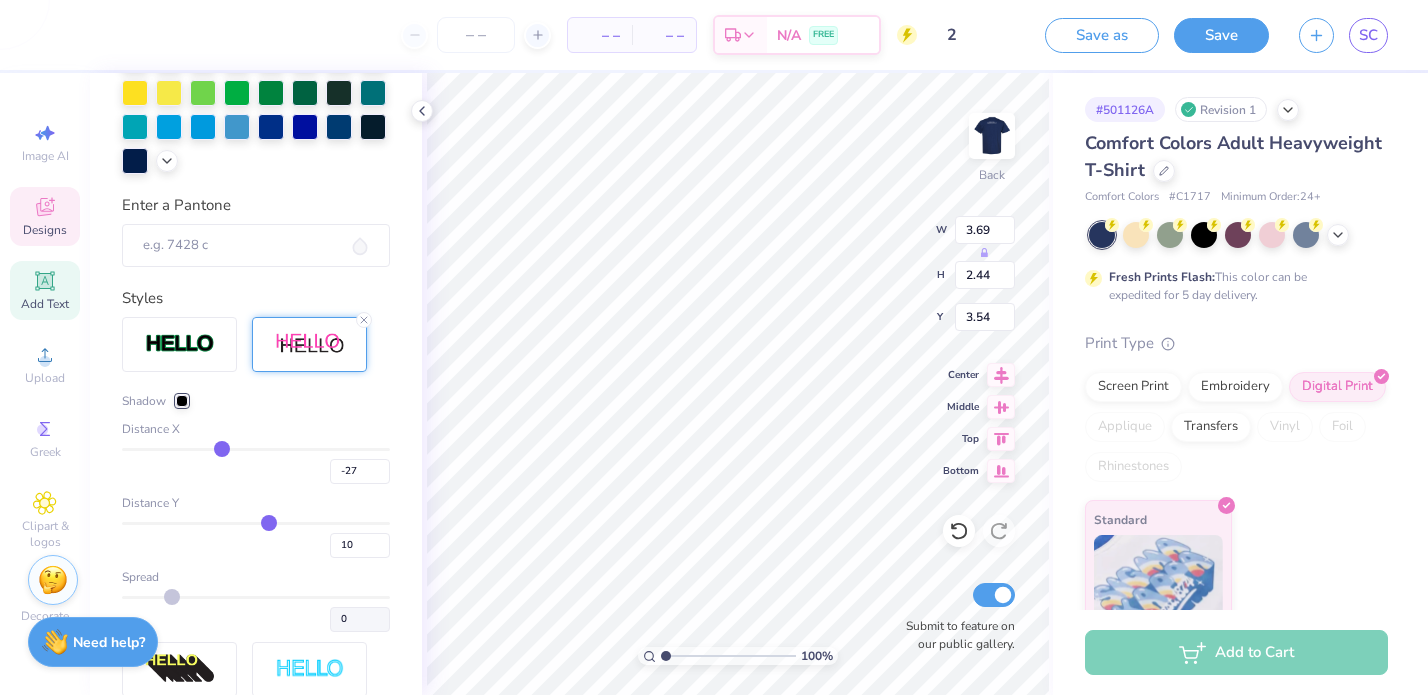 type on "-26" 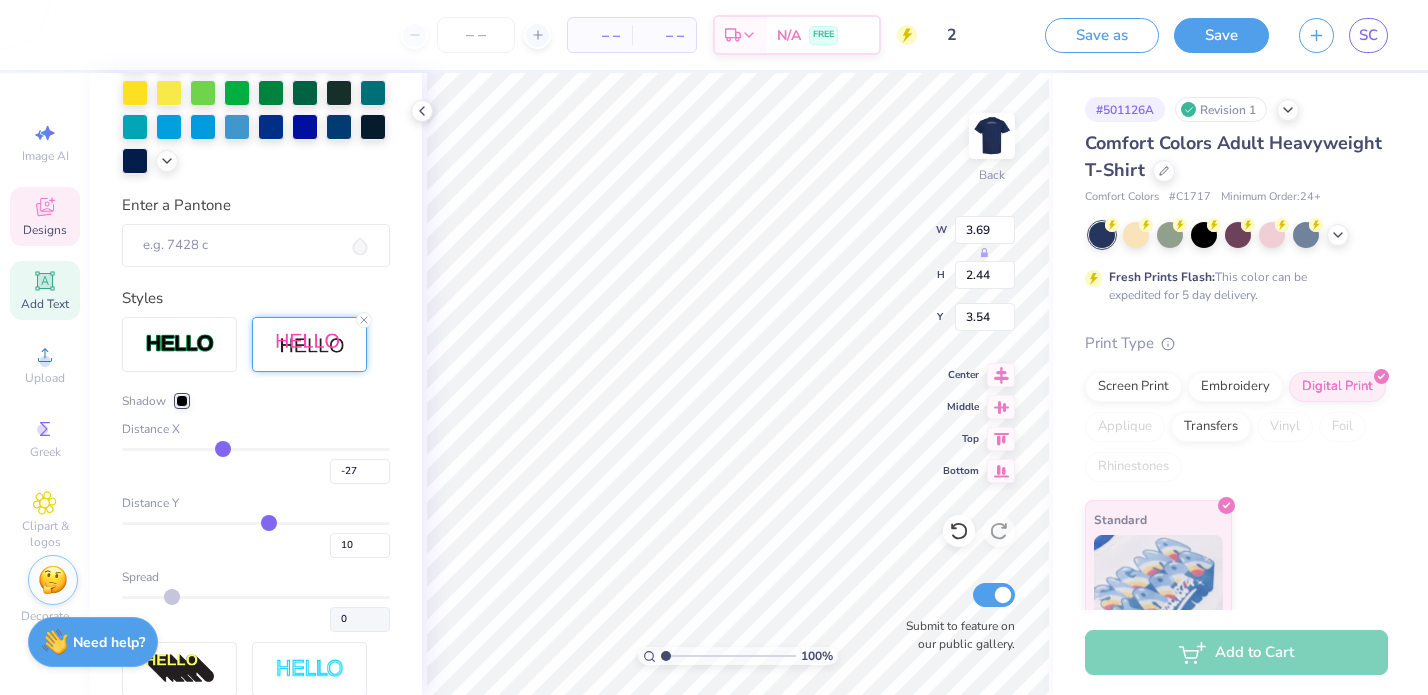 type on "-26" 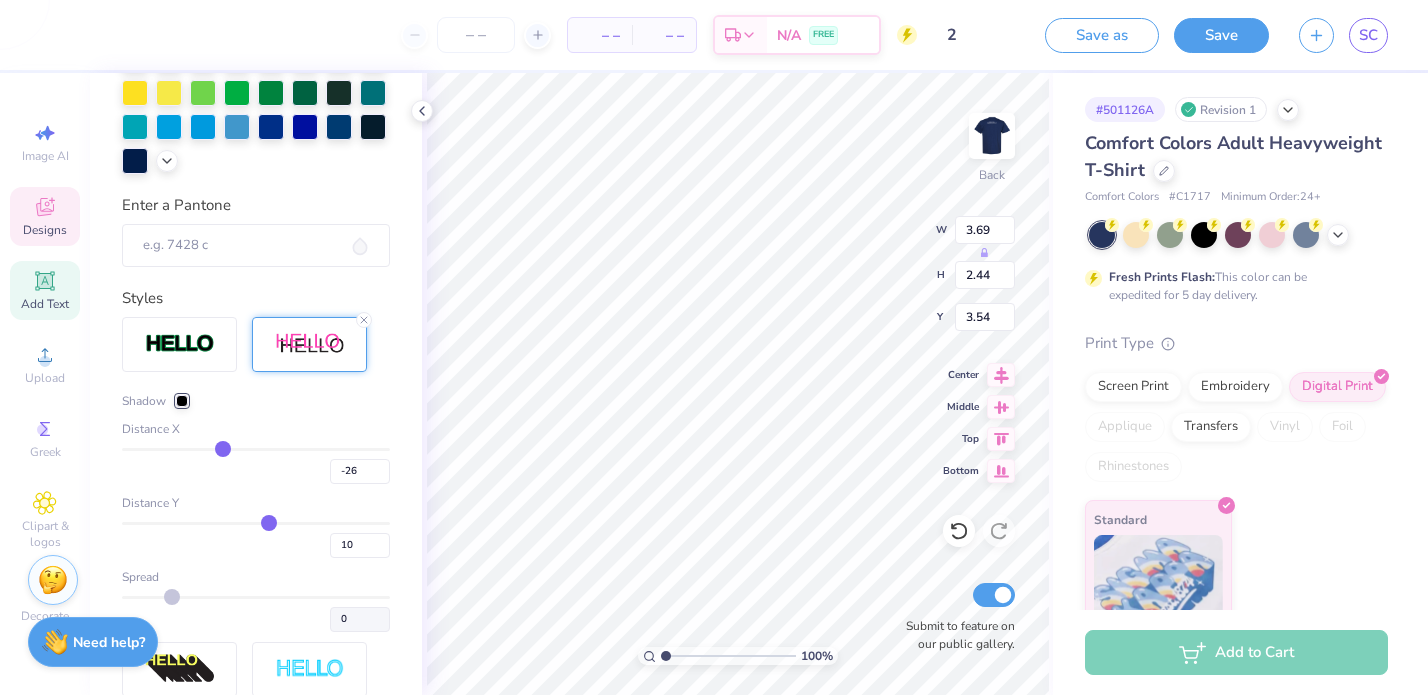 type on "-25" 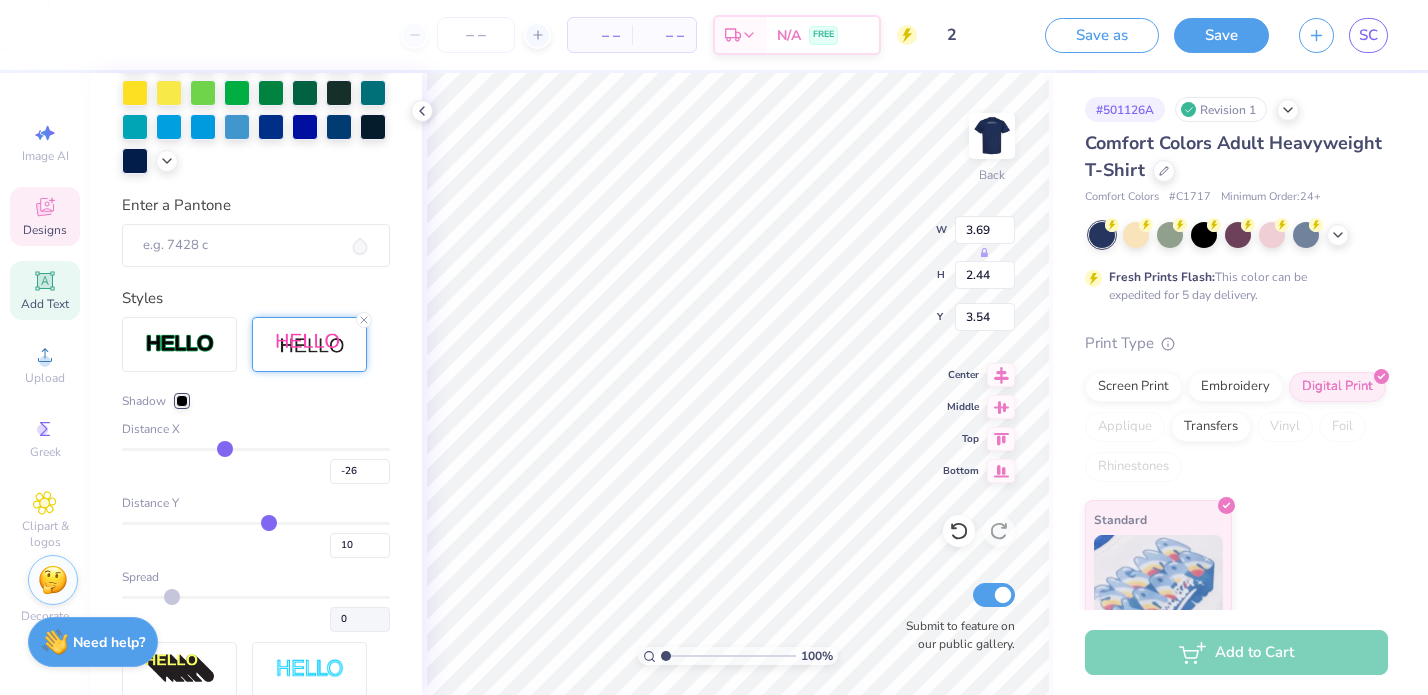 type on "-25" 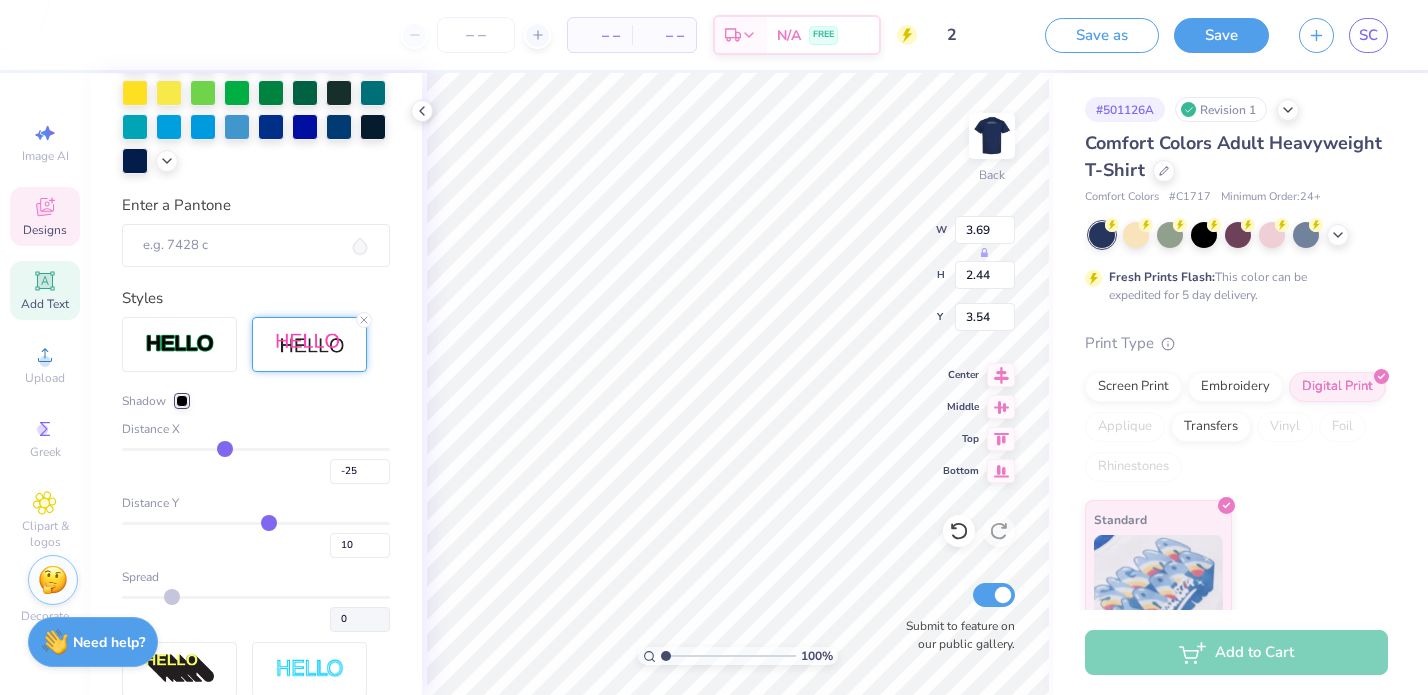 type on "-24" 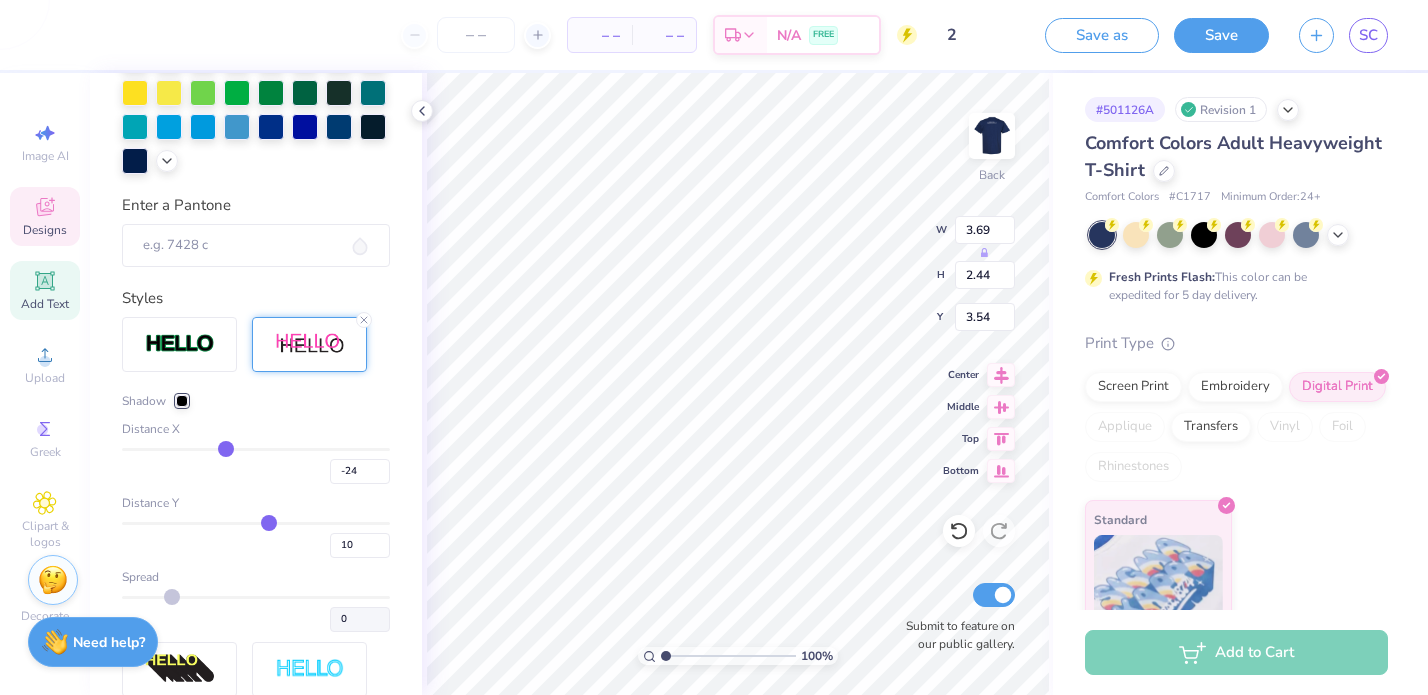type on "-23" 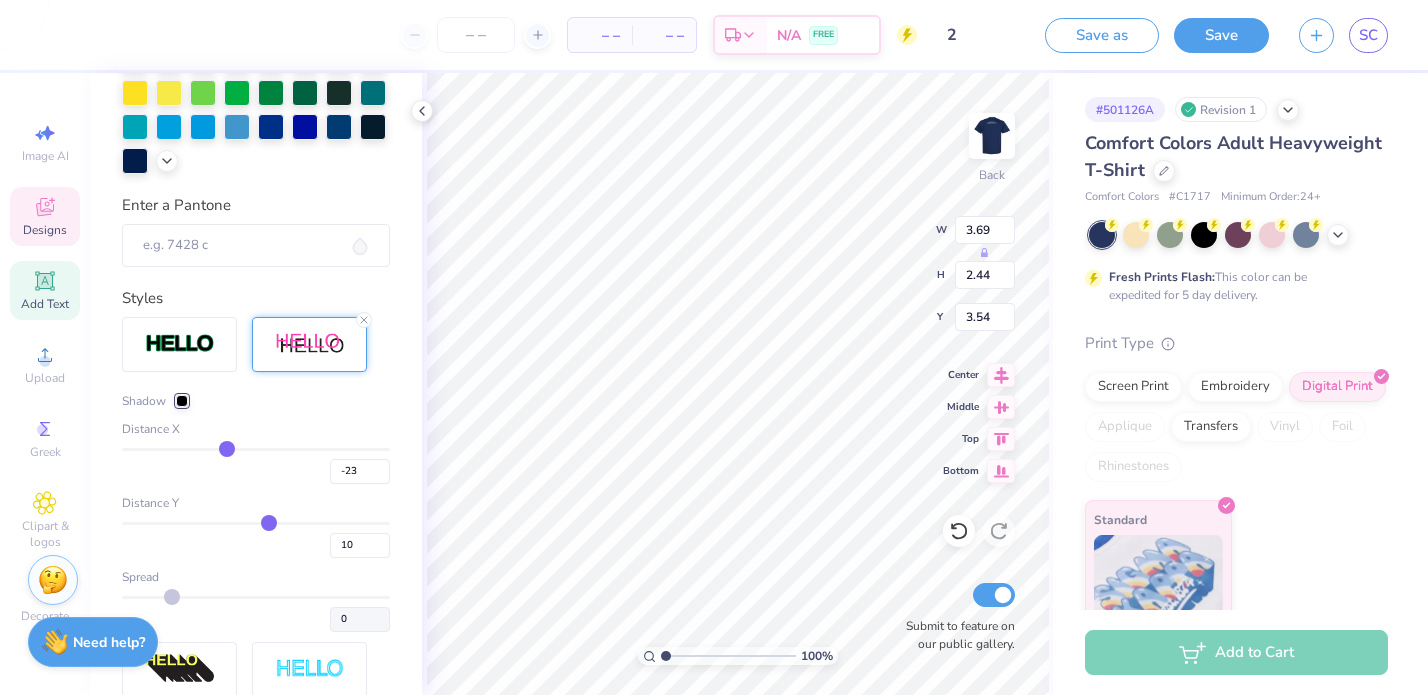 type on "-21" 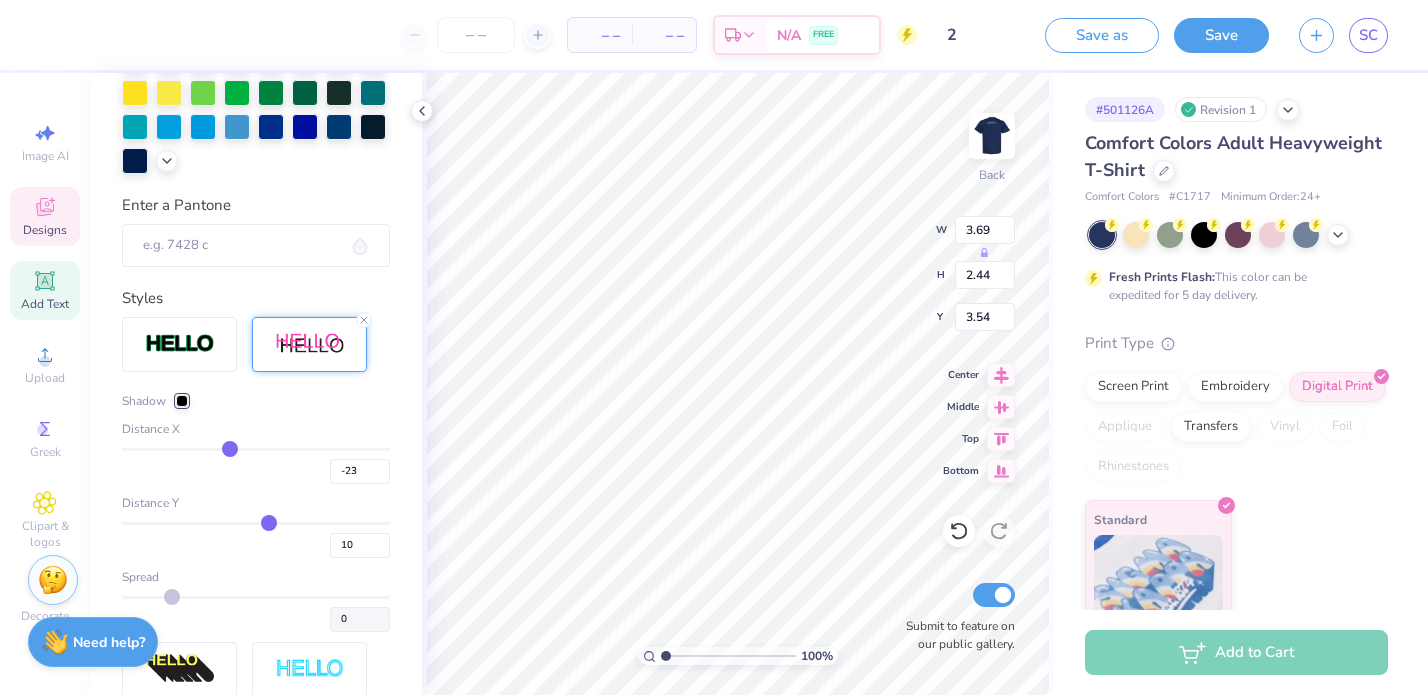 type on "-21" 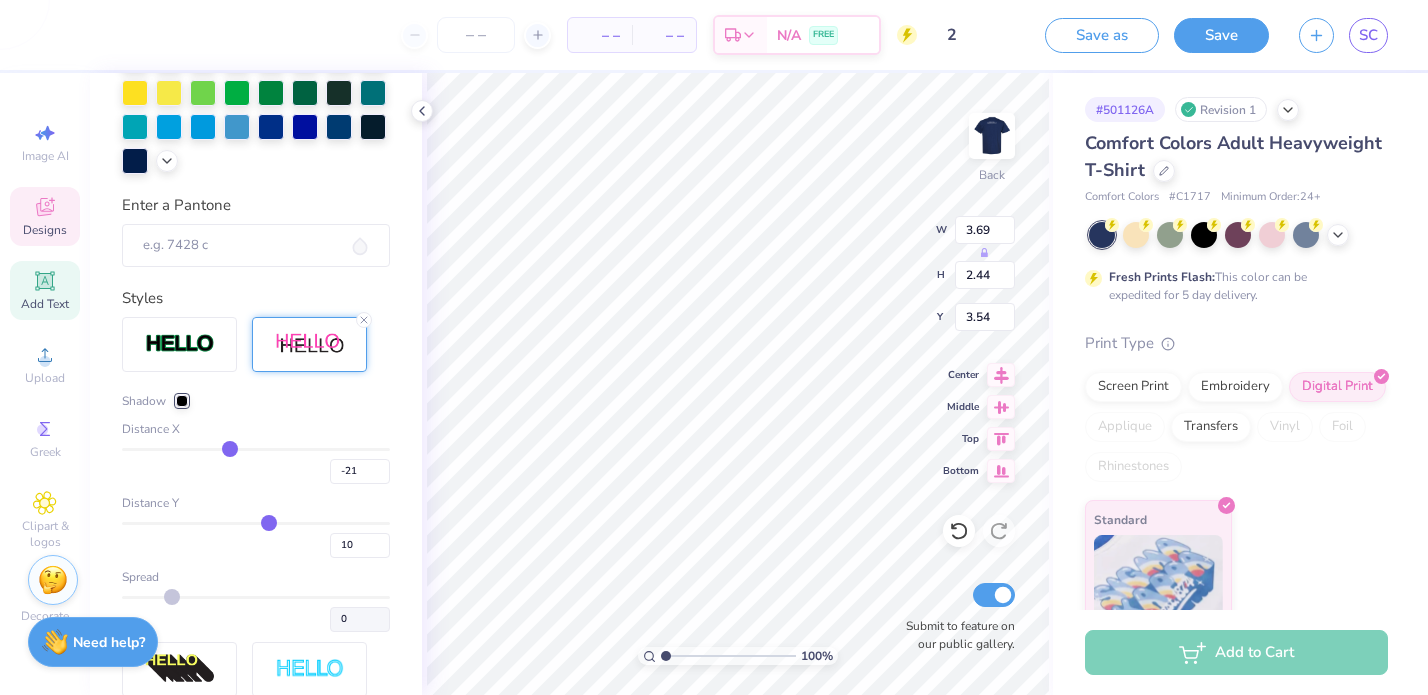 type on "-19" 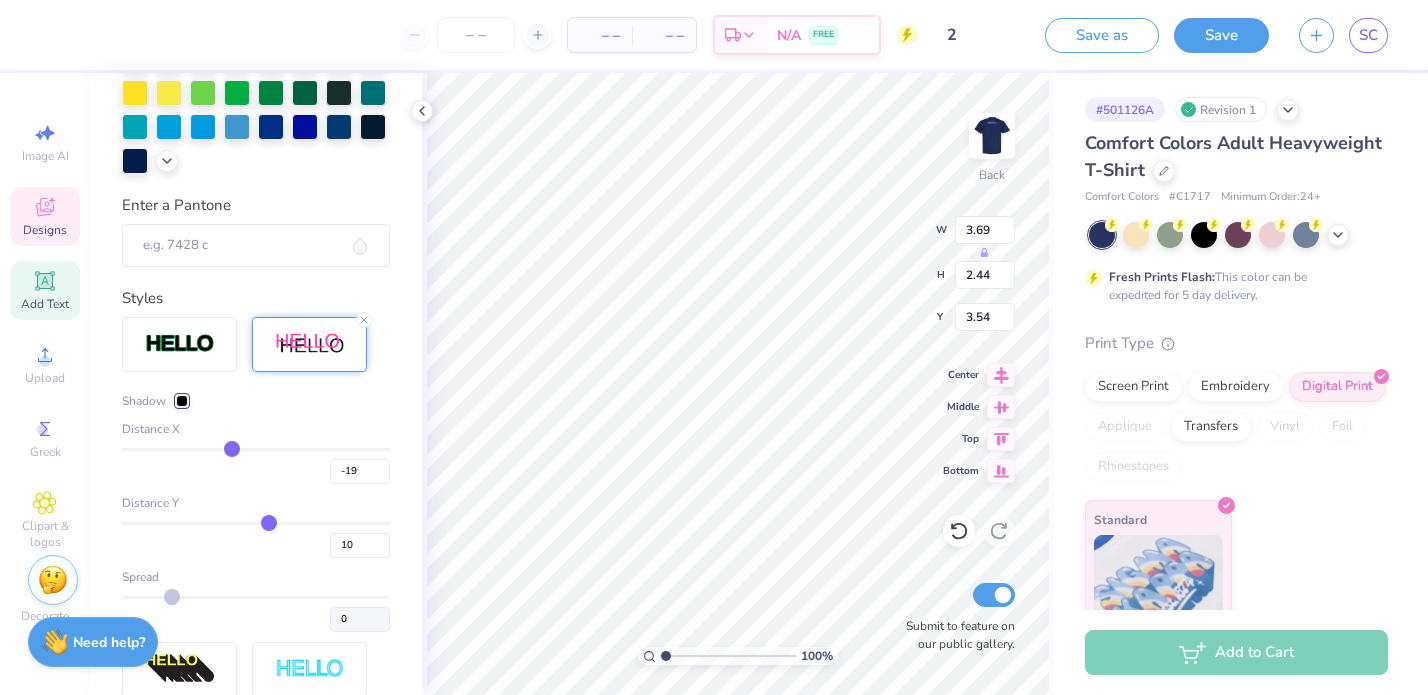type on "-17" 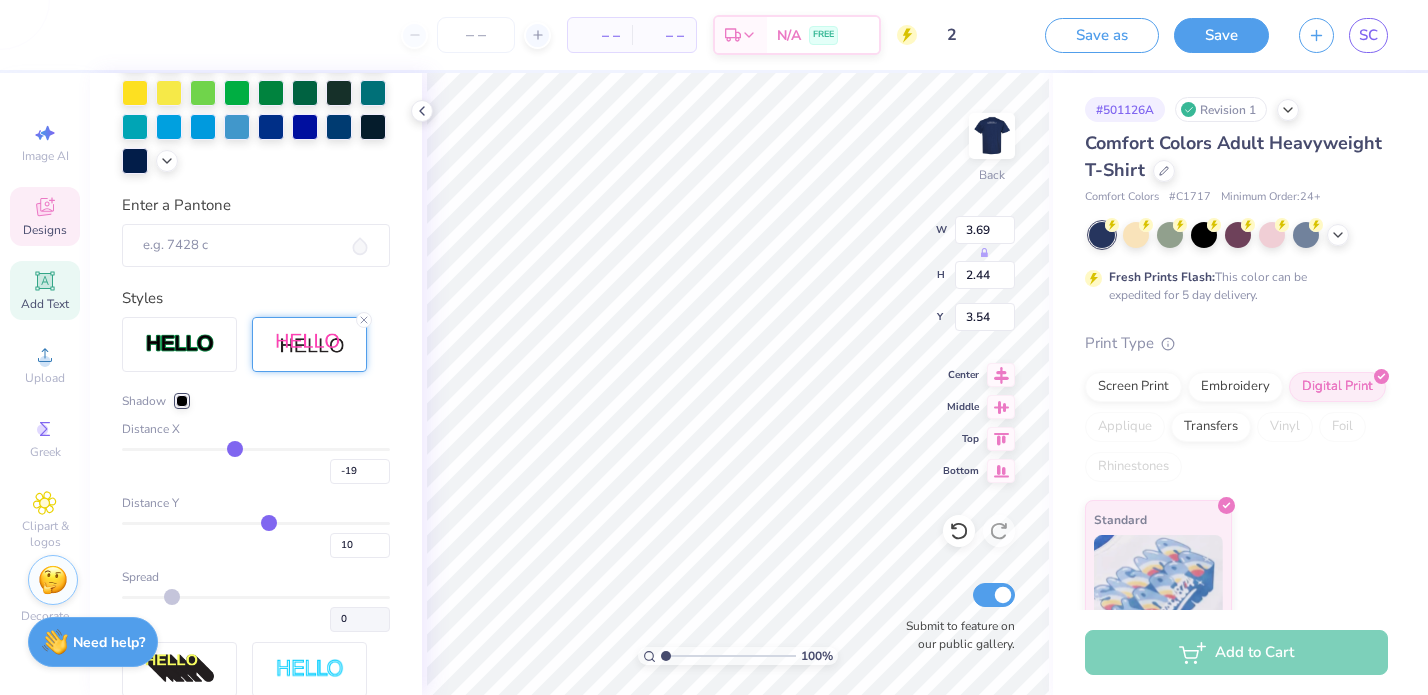 type on "-17" 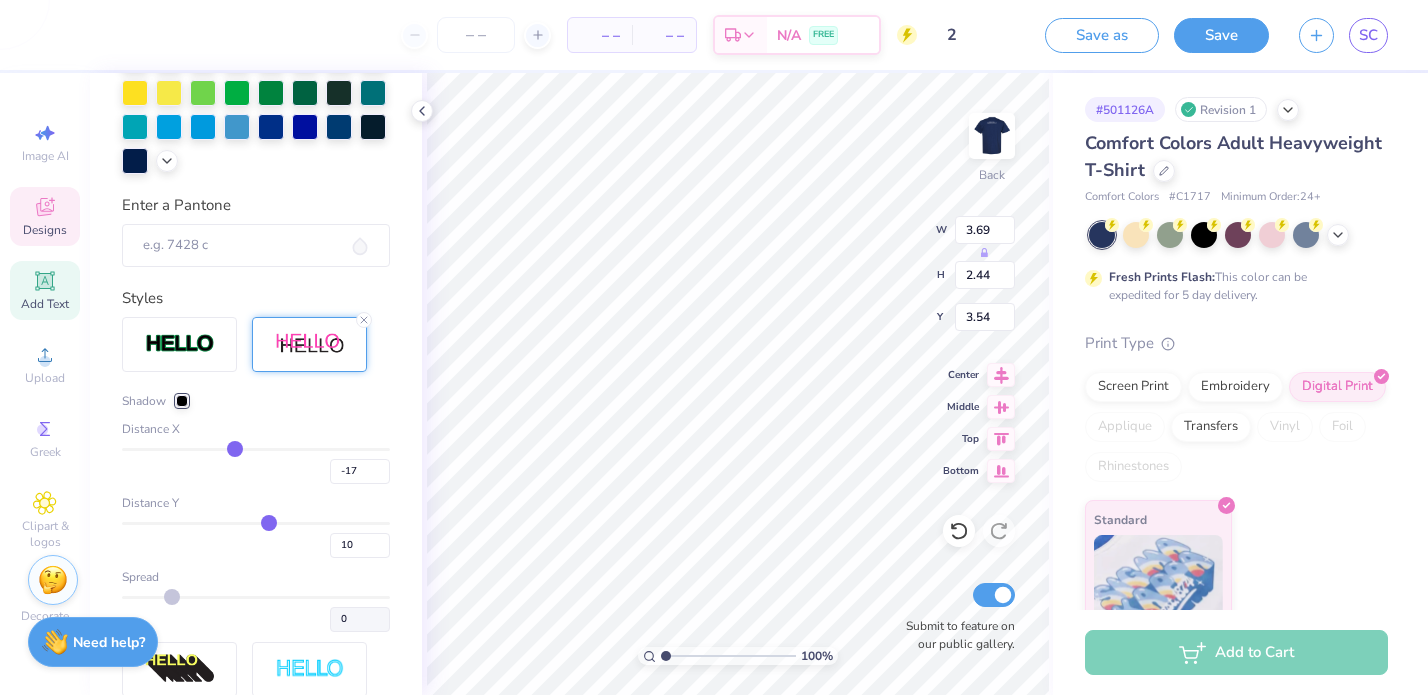 type on "-16" 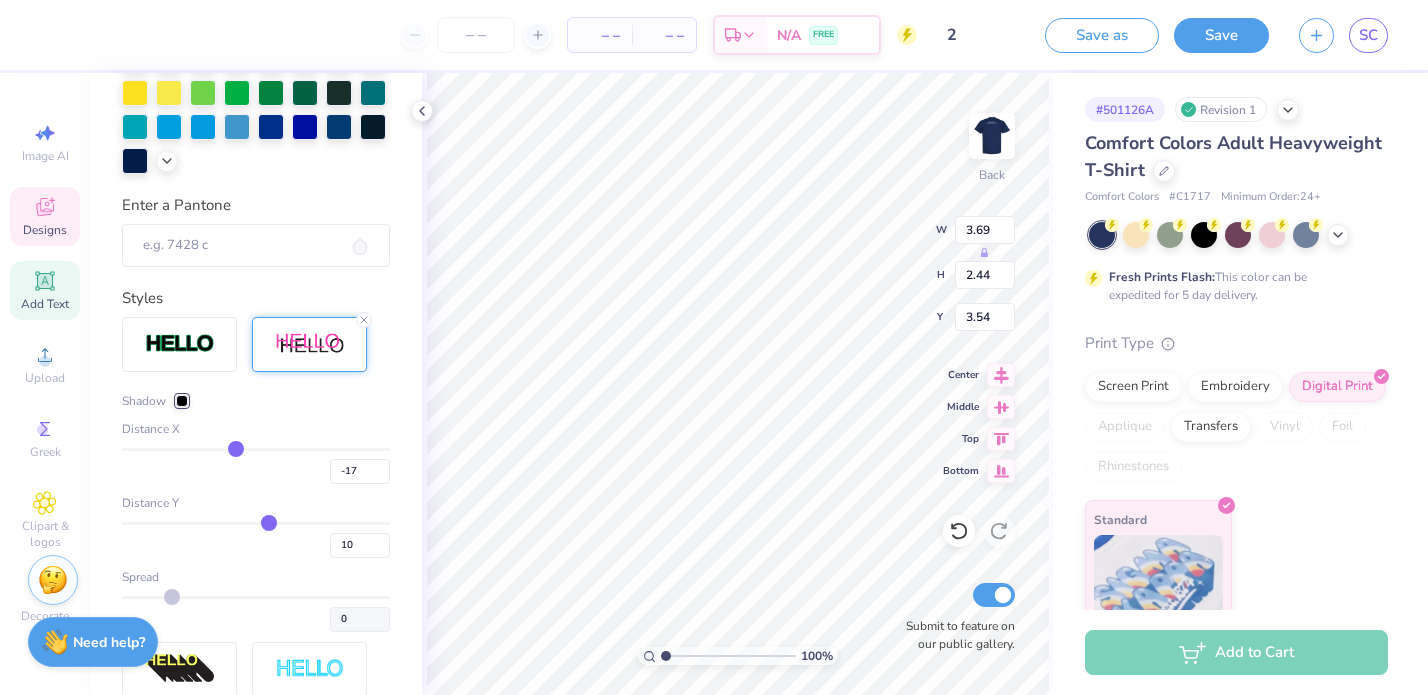 type on "-16" 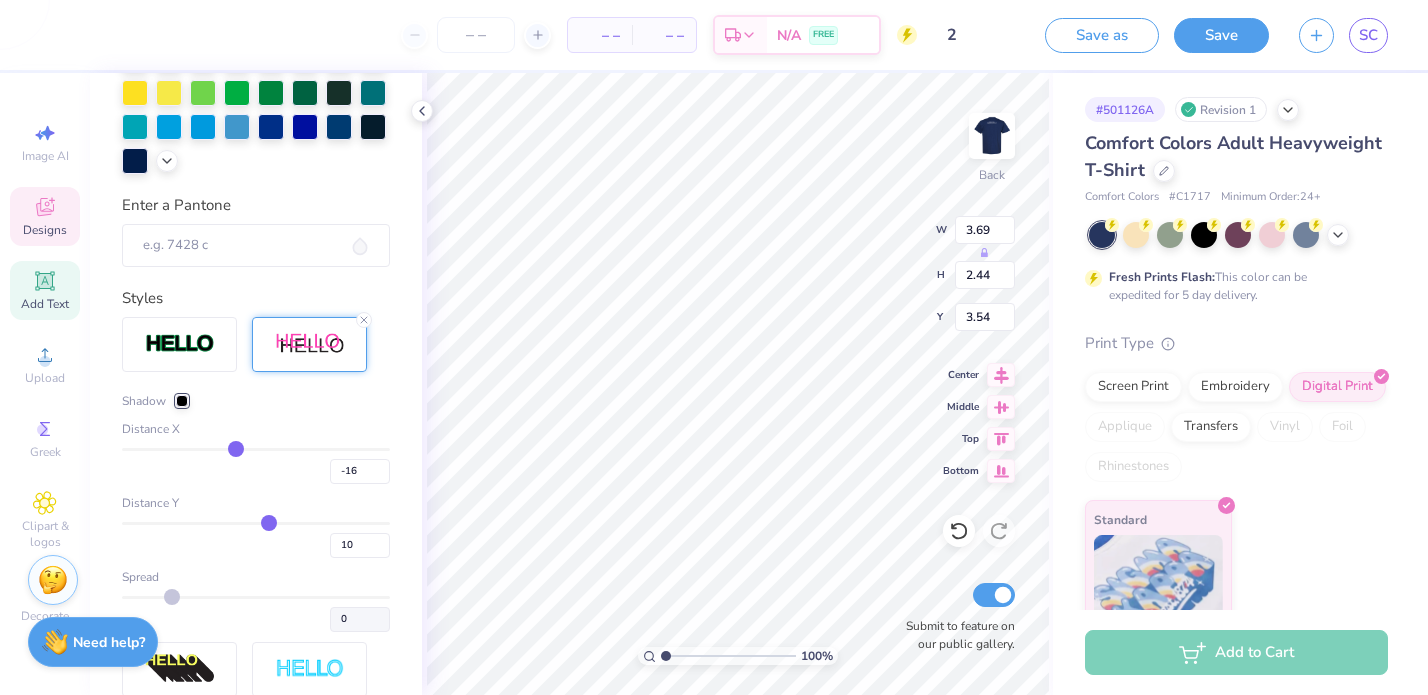type on "-15" 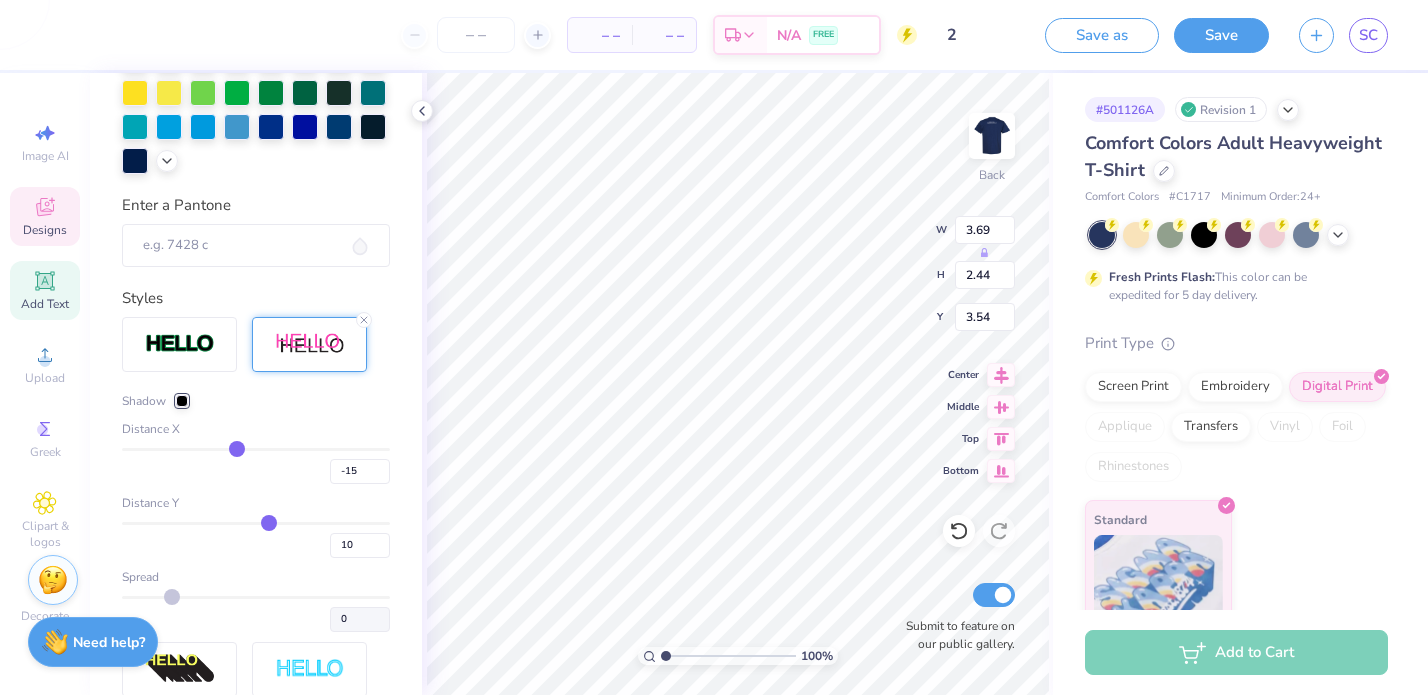 type on "-14" 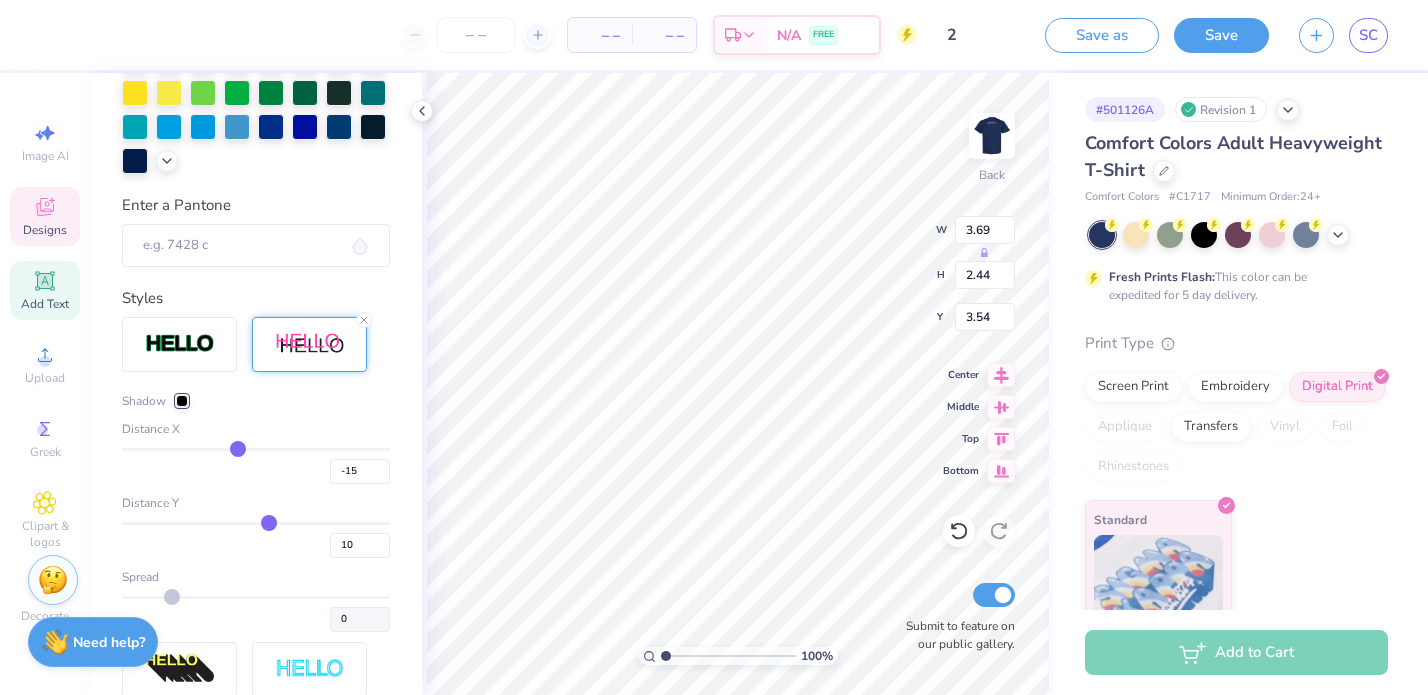 type on "-14" 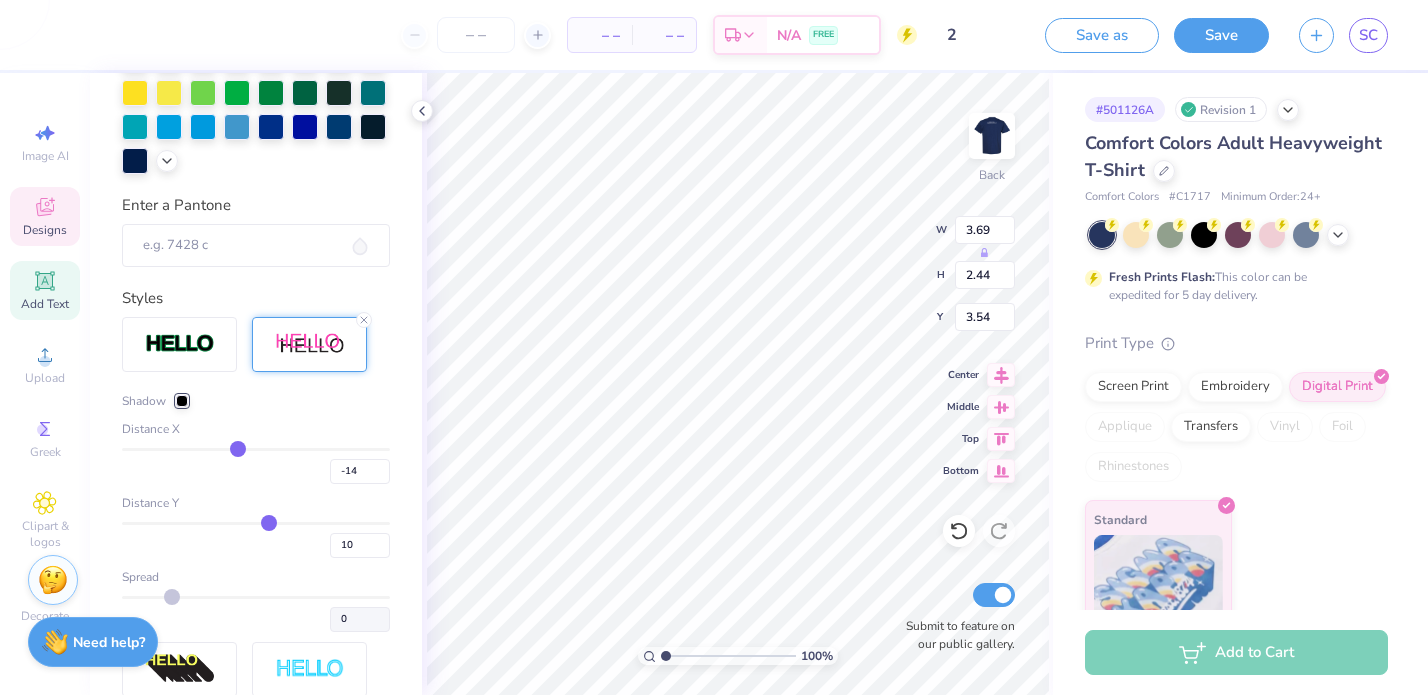 type on "-13" 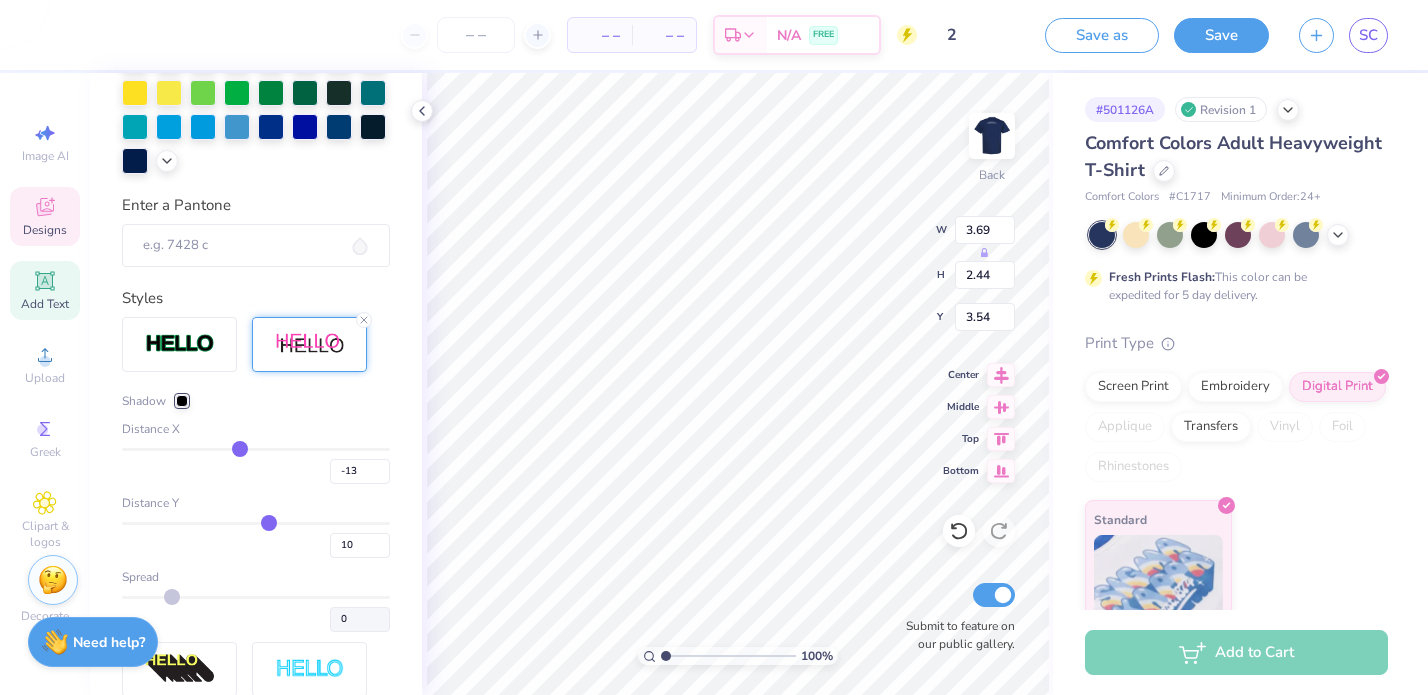 type on "-12" 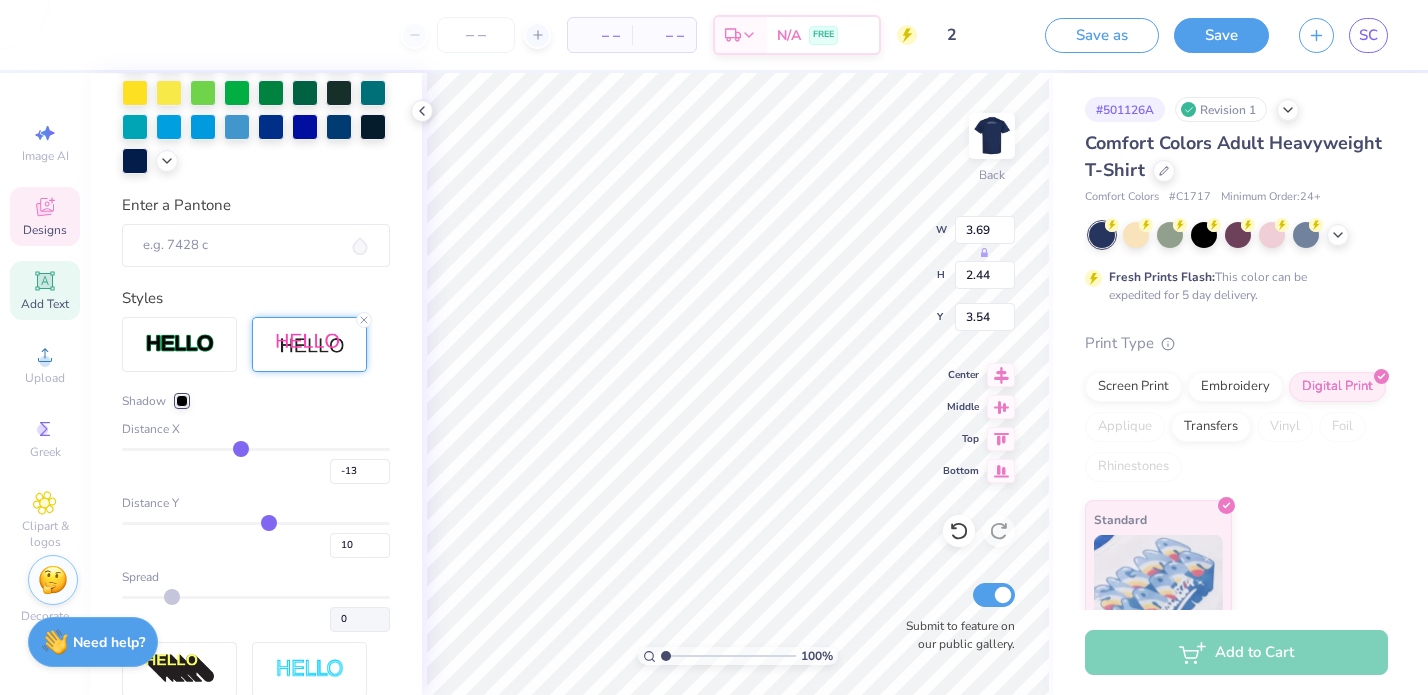 type on "-12" 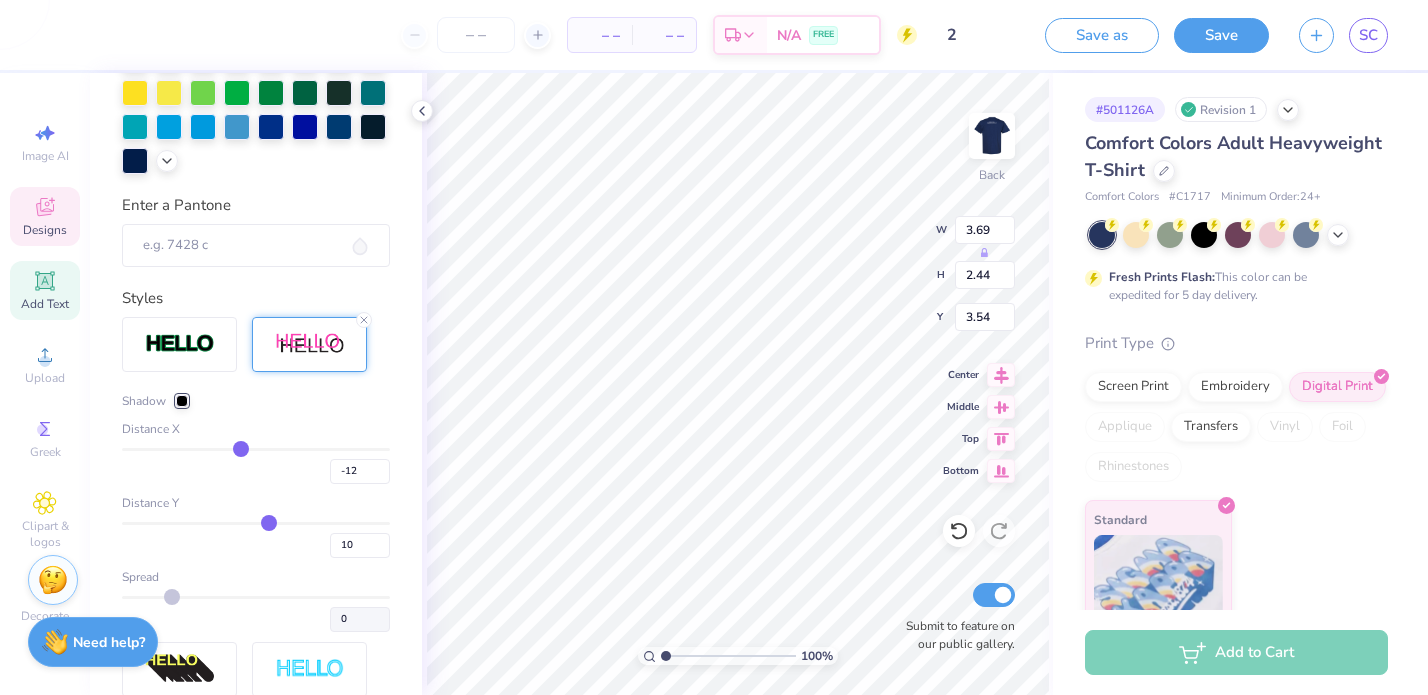 type 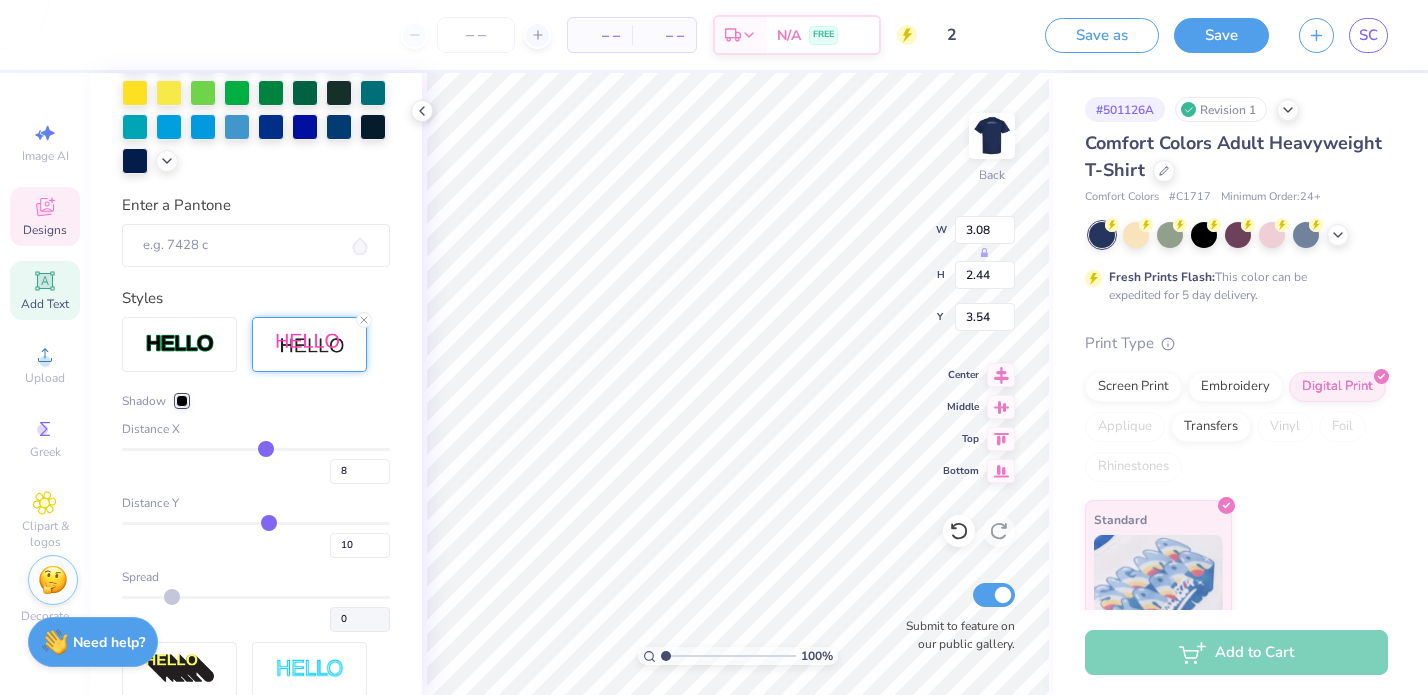 drag, startPoint x: 280, startPoint y: 455, endPoint x: 259, endPoint y: 460, distance: 21.587032 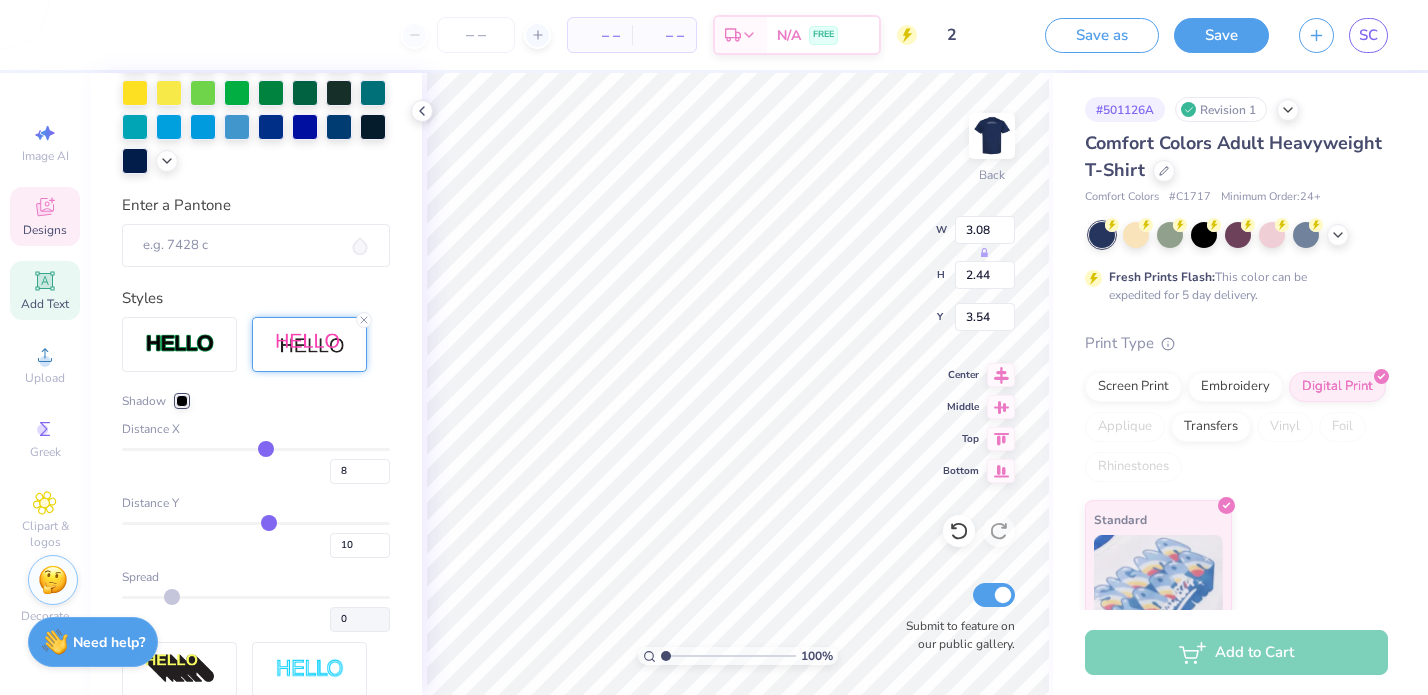 click at bounding box center (256, 449) 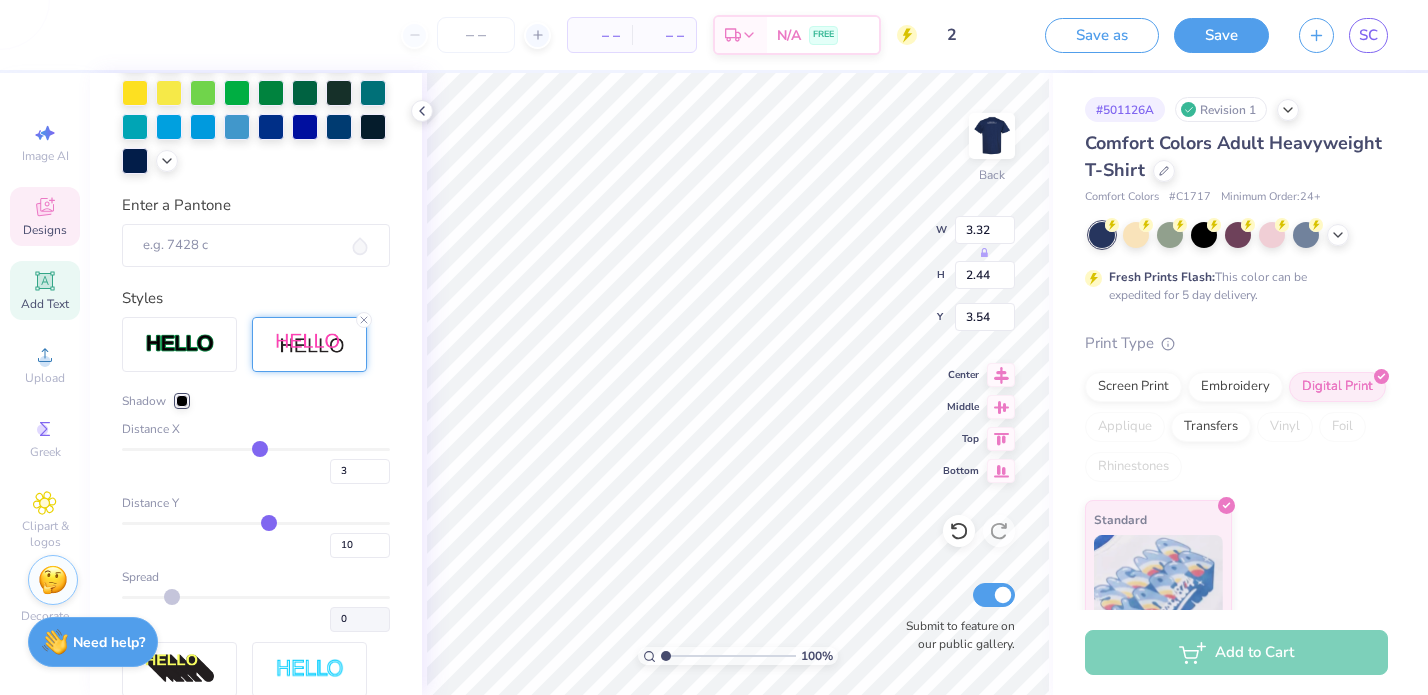 click at bounding box center [256, 449] 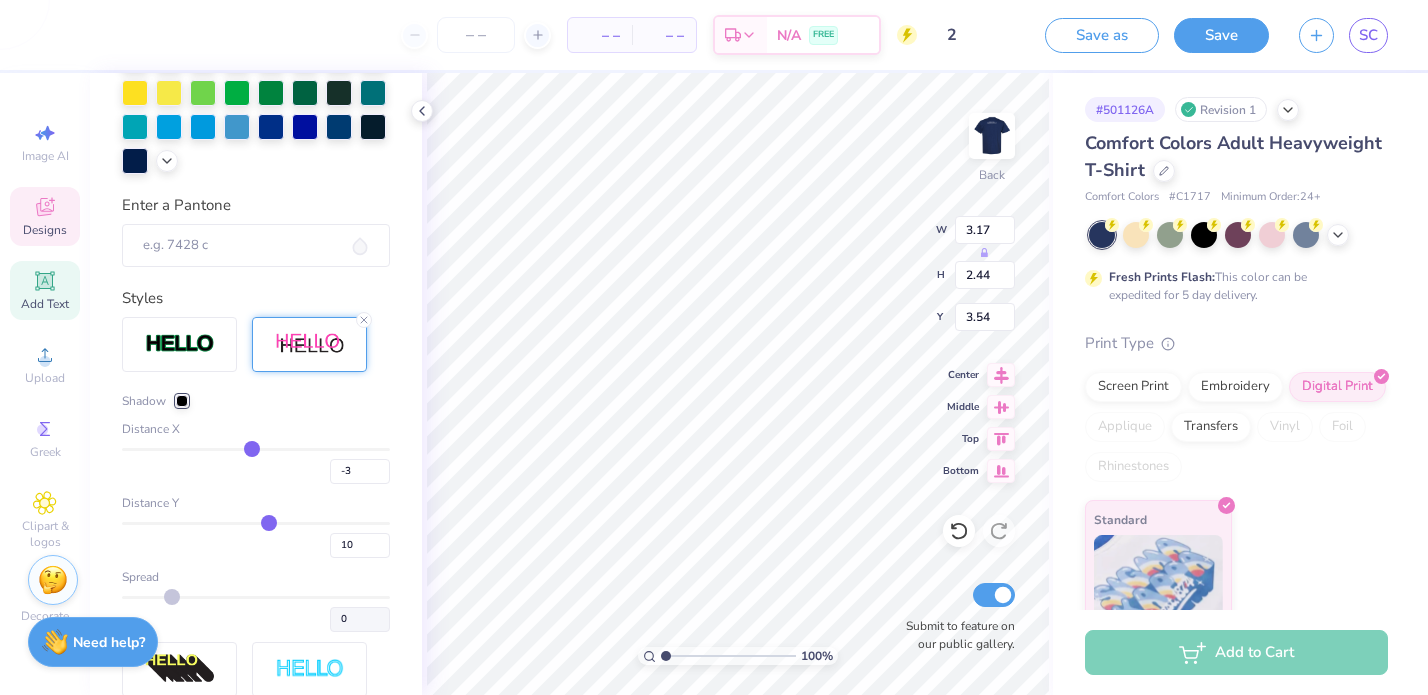click at bounding box center (256, 449) 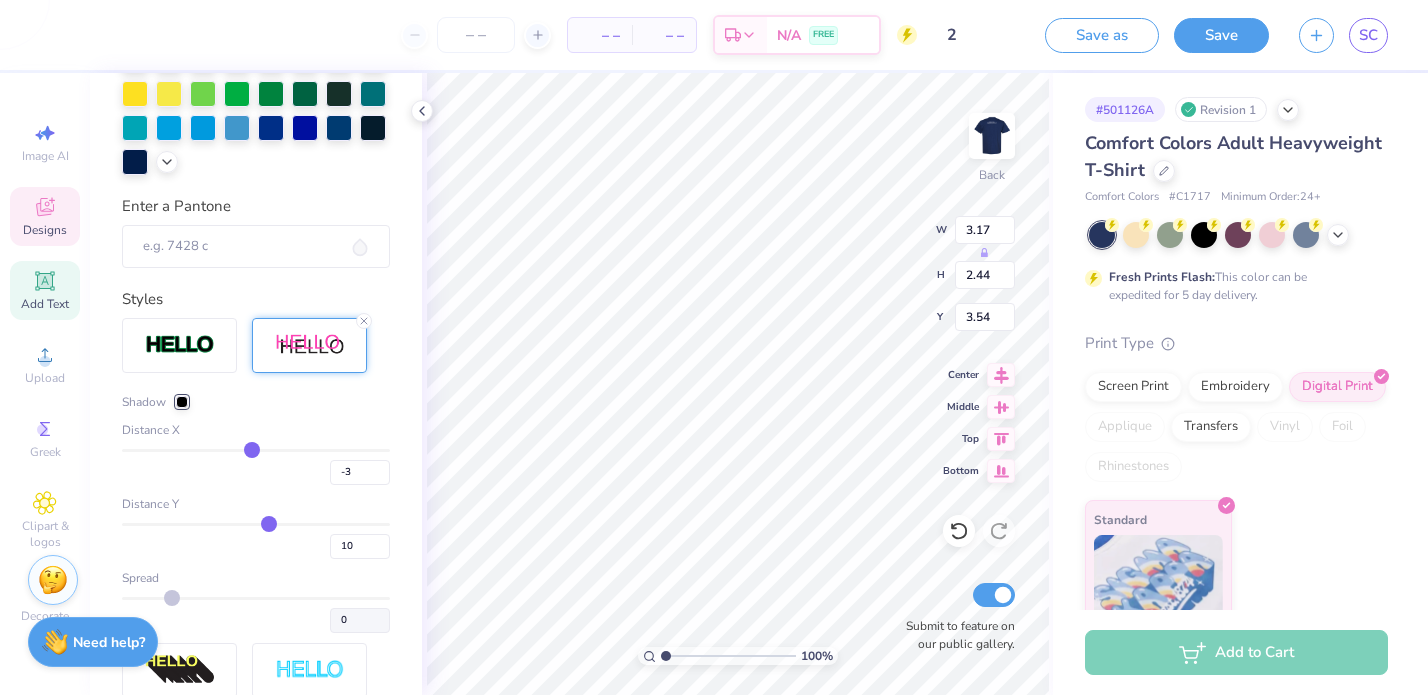 scroll, scrollTop: 578, scrollLeft: 0, axis: vertical 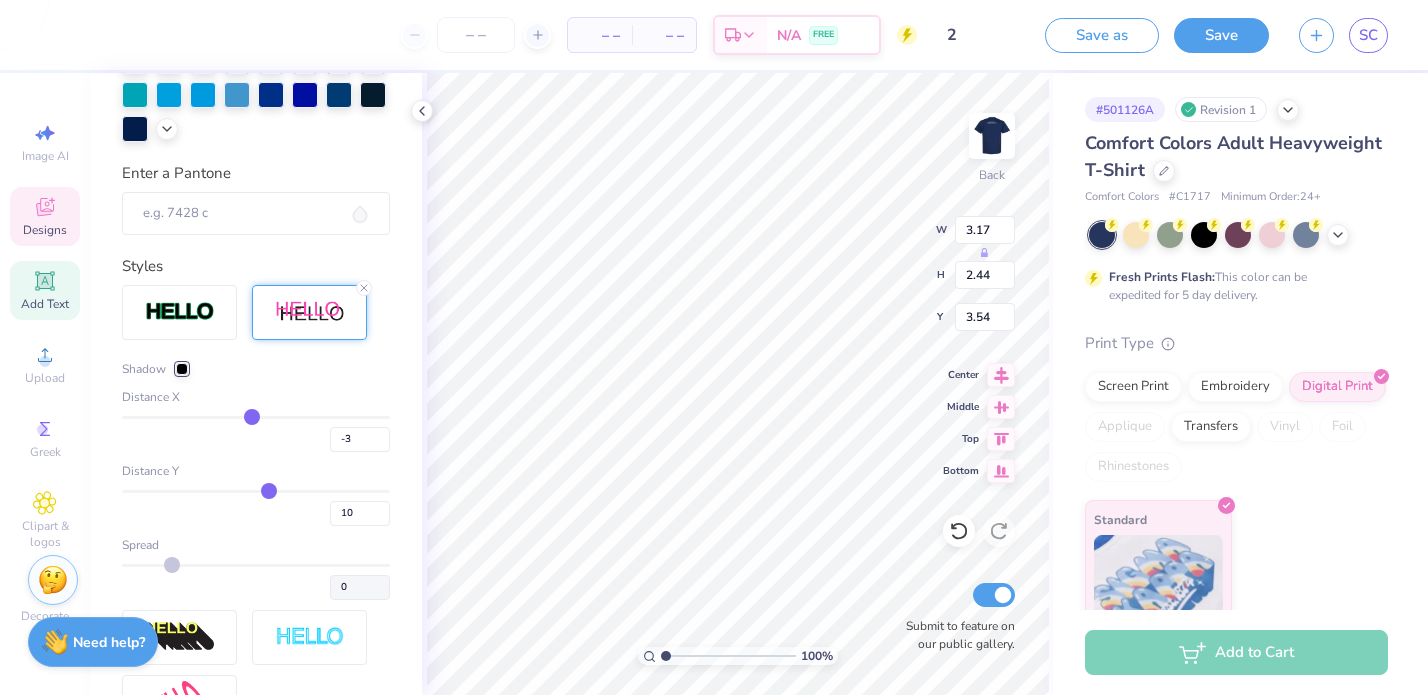 click at bounding box center (182, 369) 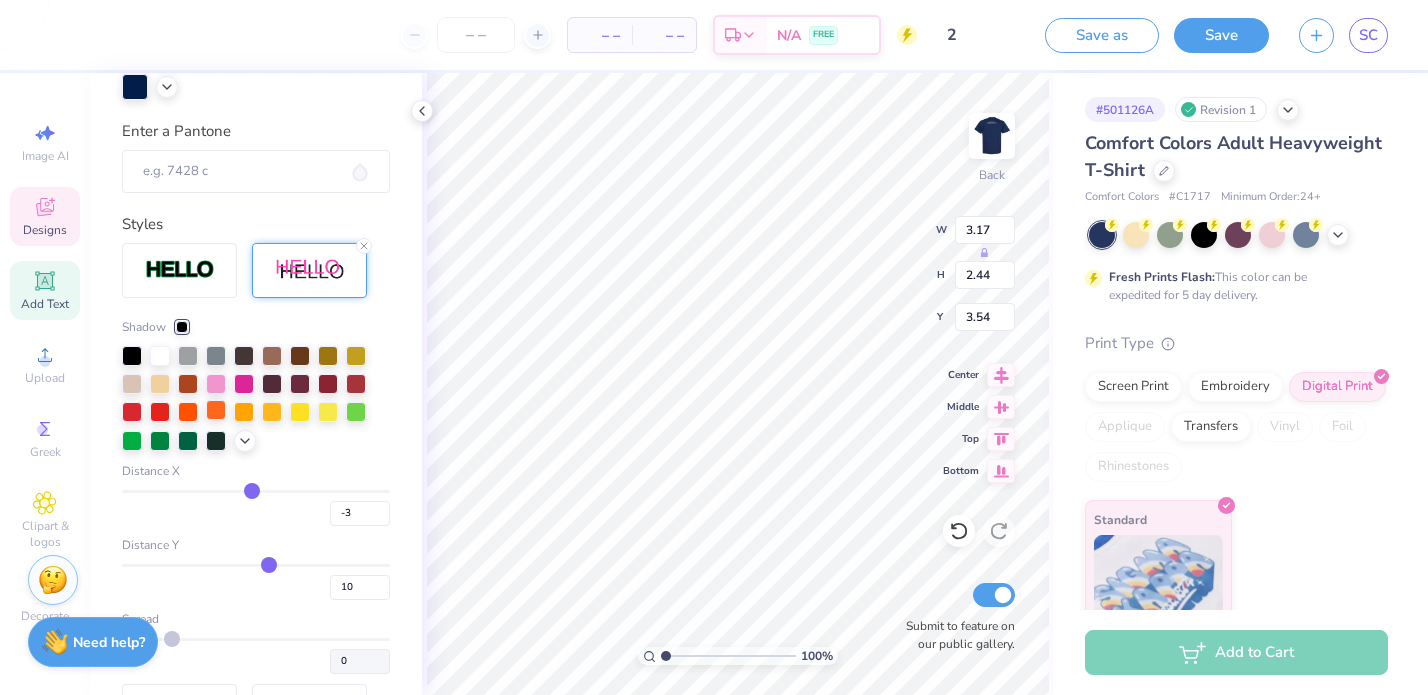 scroll, scrollTop: 624, scrollLeft: 0, axis: vertical 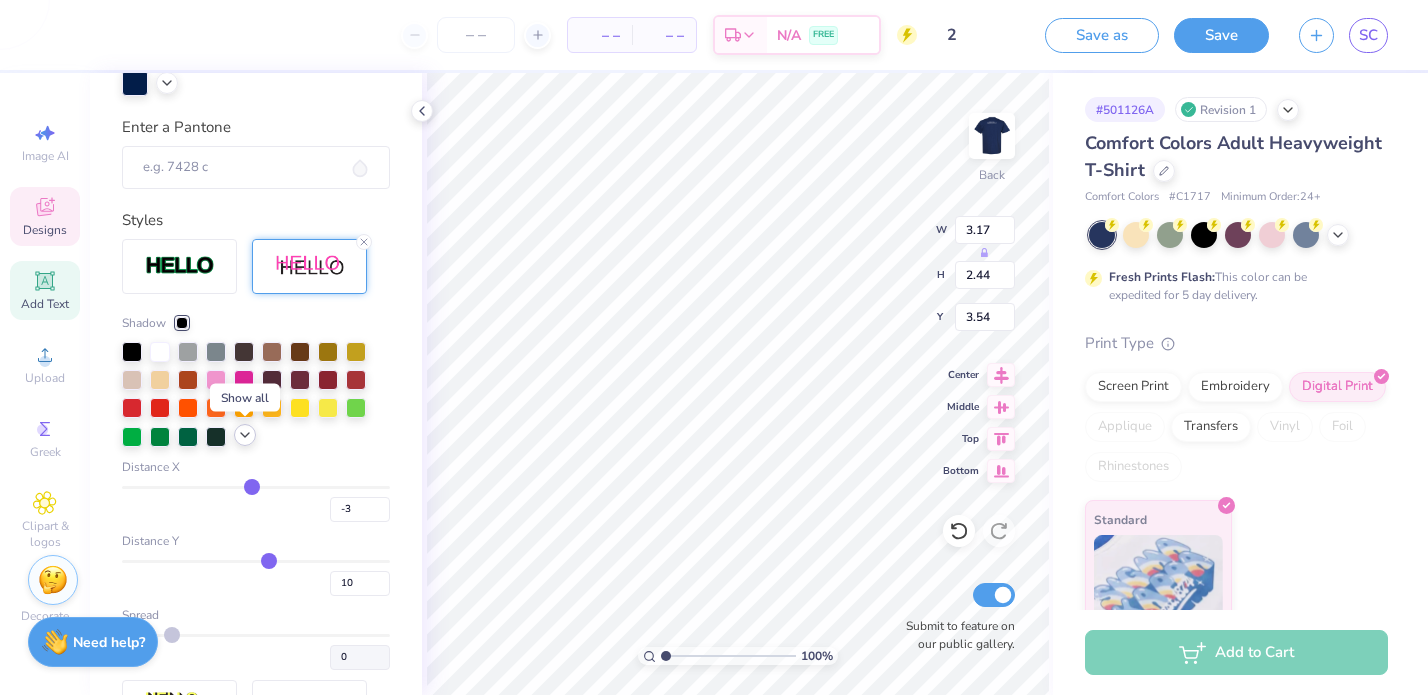click at bounding box center [245, 435] 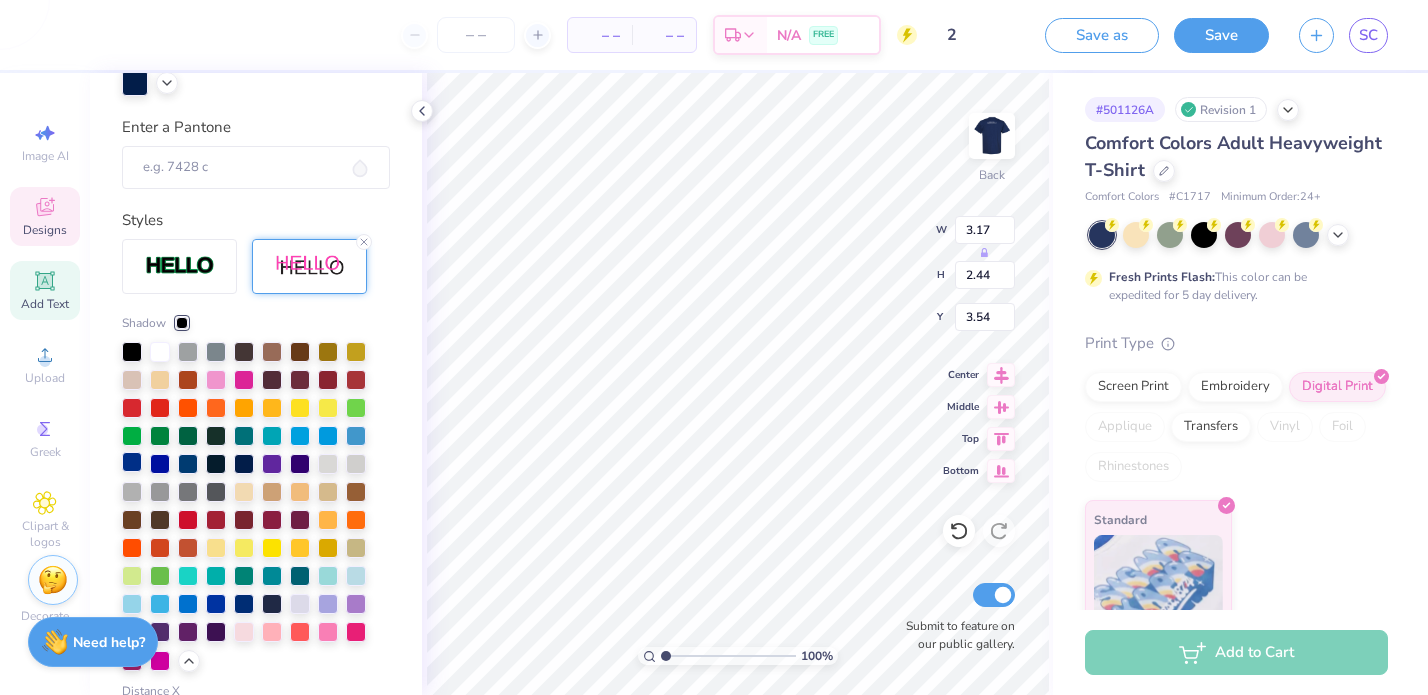 click at bounding box center (132, 462) 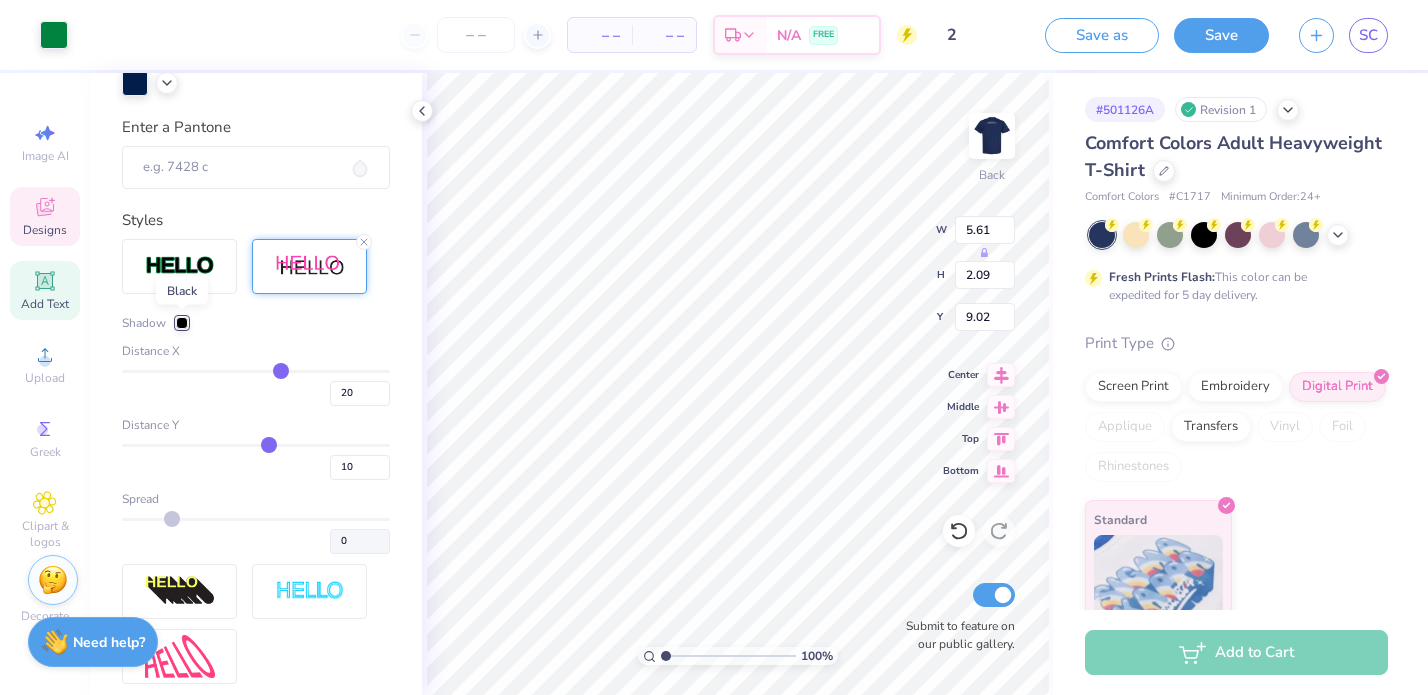 click at bounding box center (182, 323) 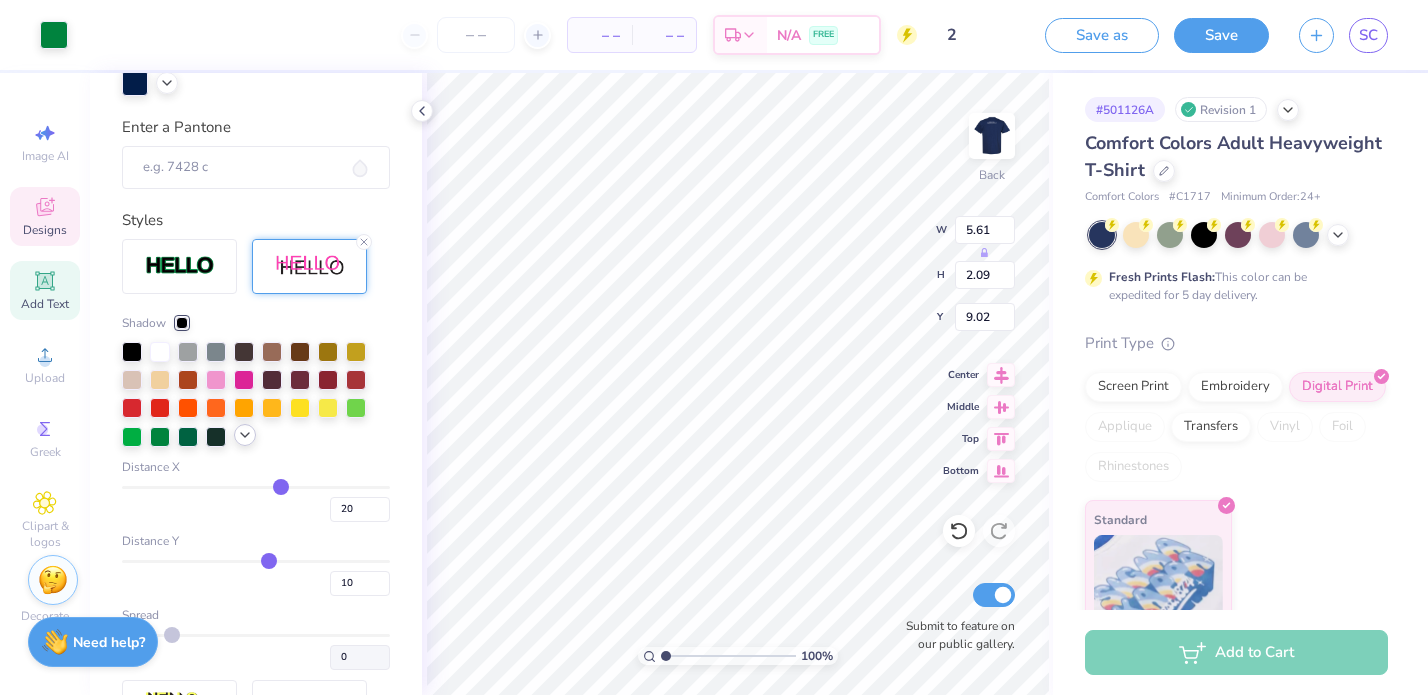 click at bounding box center (245, 435) 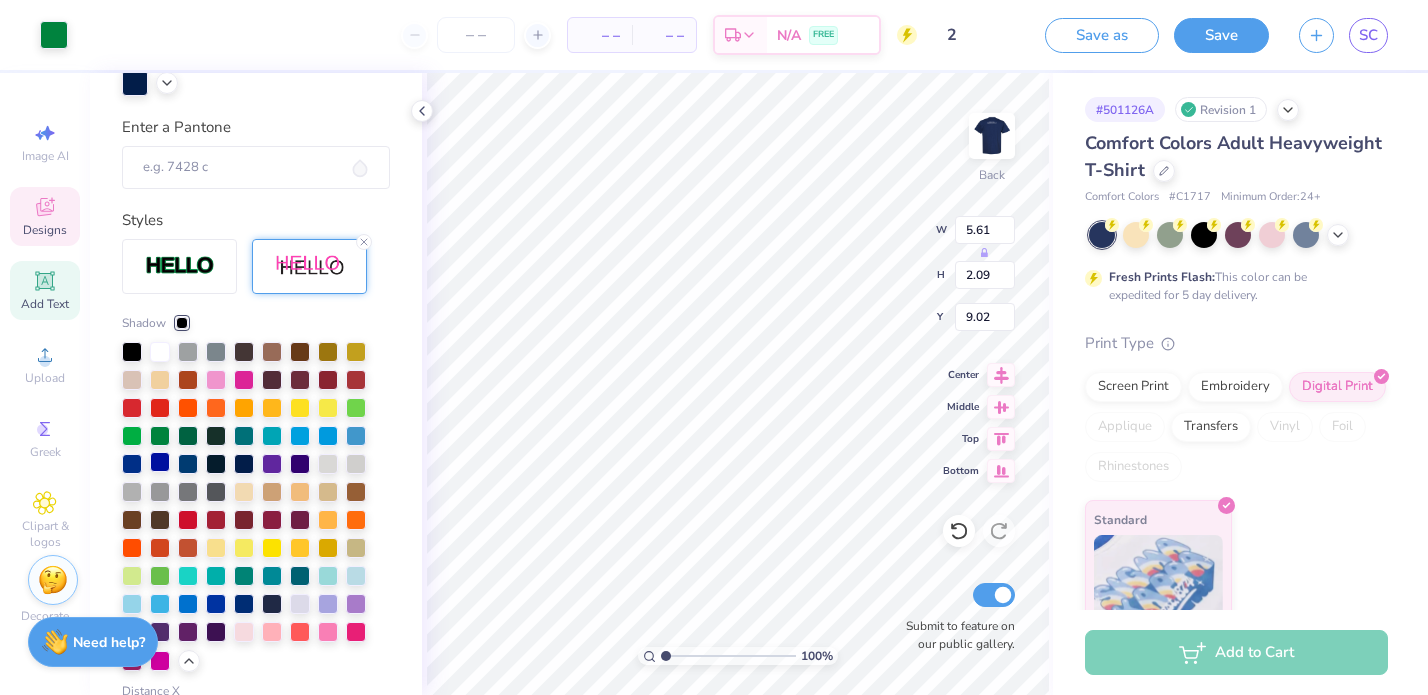 click at bounding box center (160, 462) 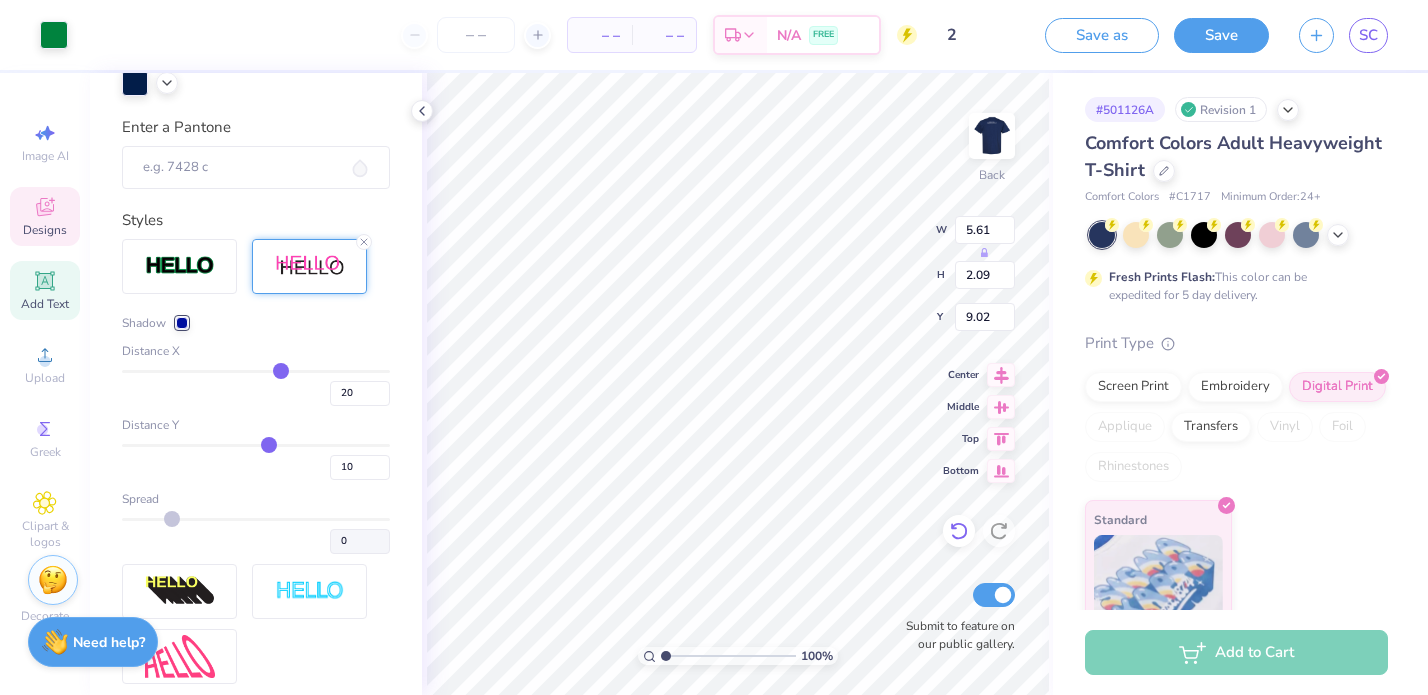 click 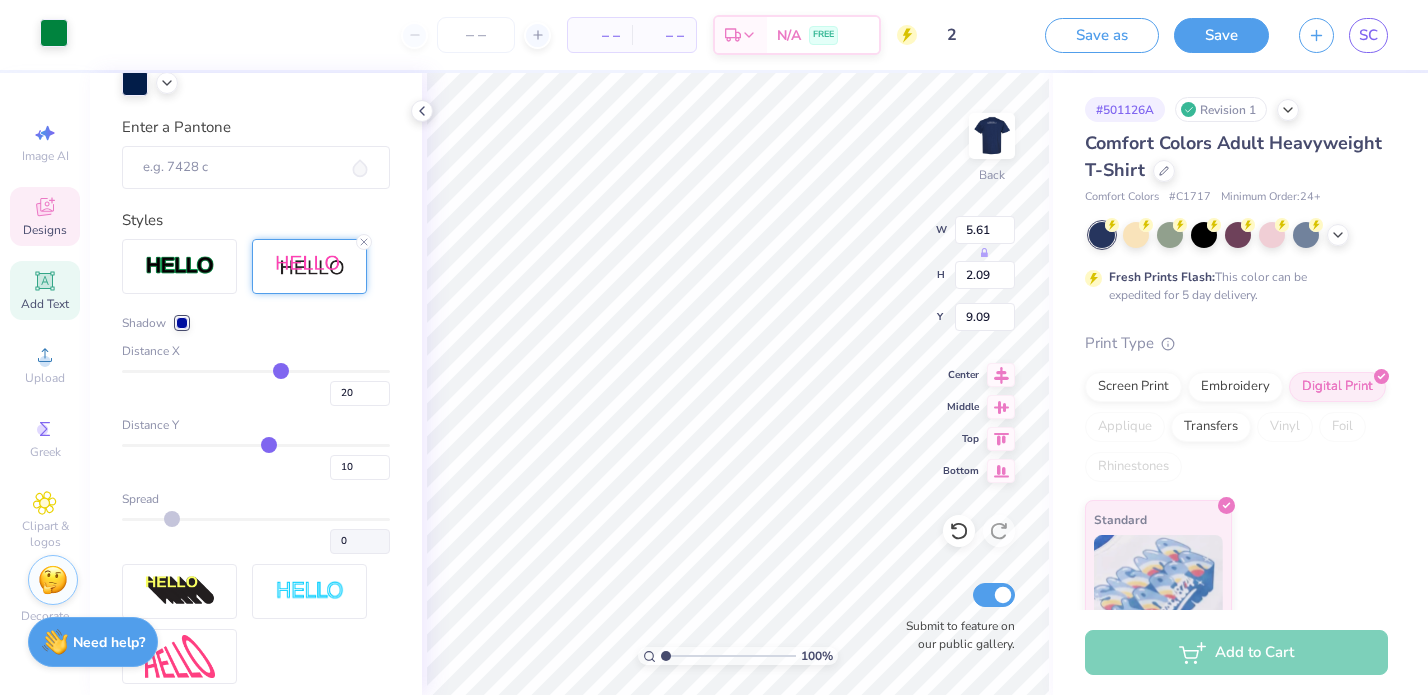 click at bounding box center [54, 33] 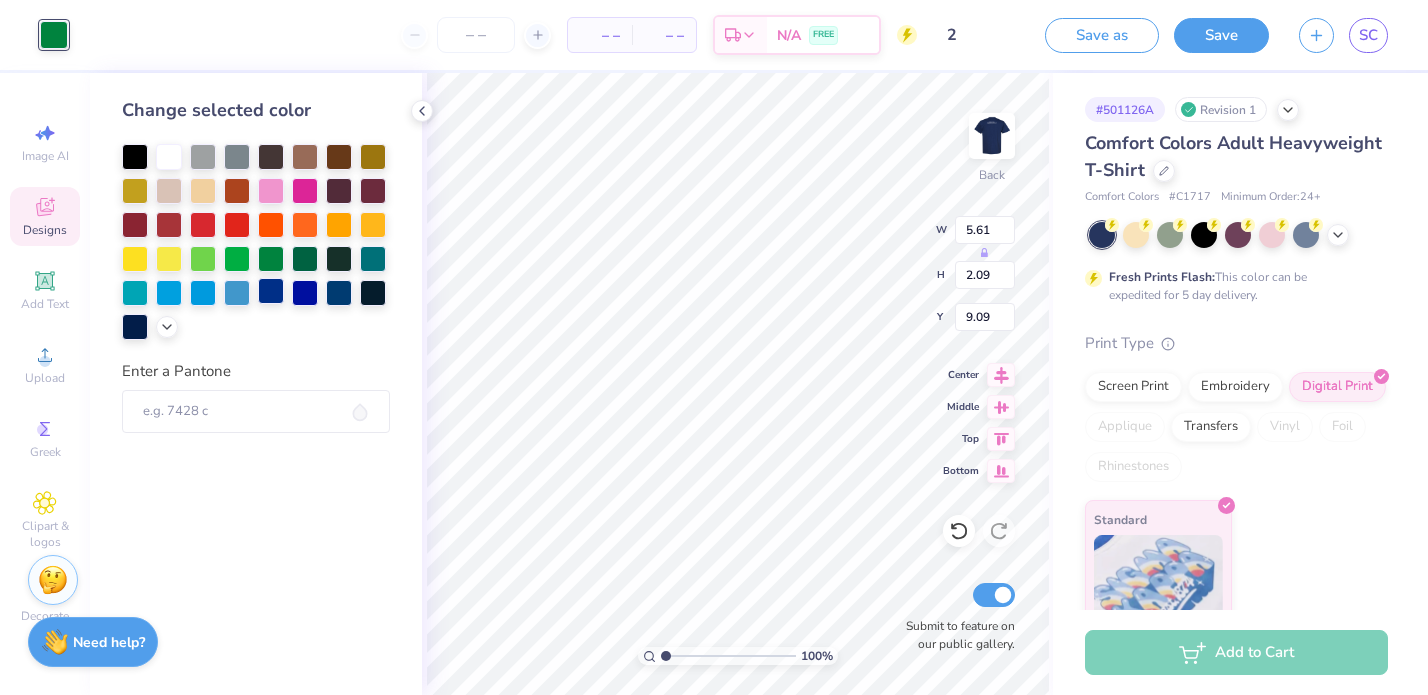 click at bounding box center (271, 291) 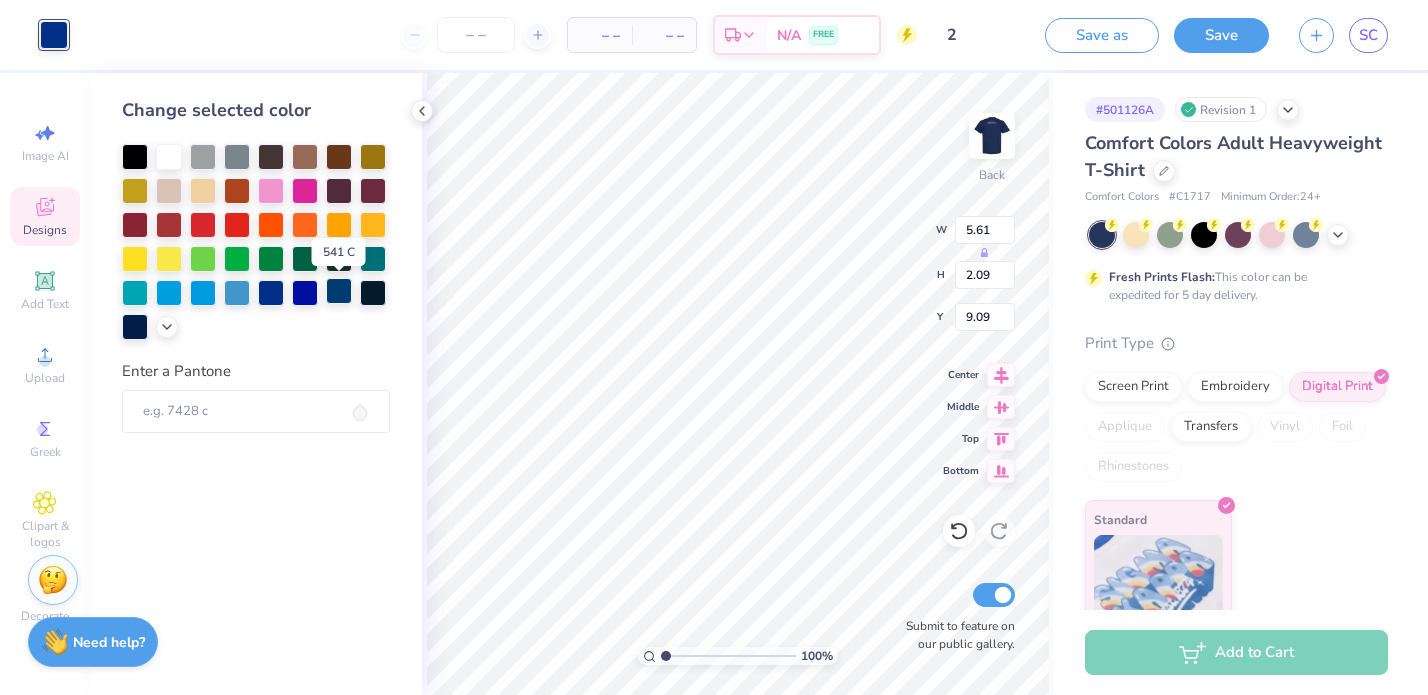 click at bounding box center (339, 291) 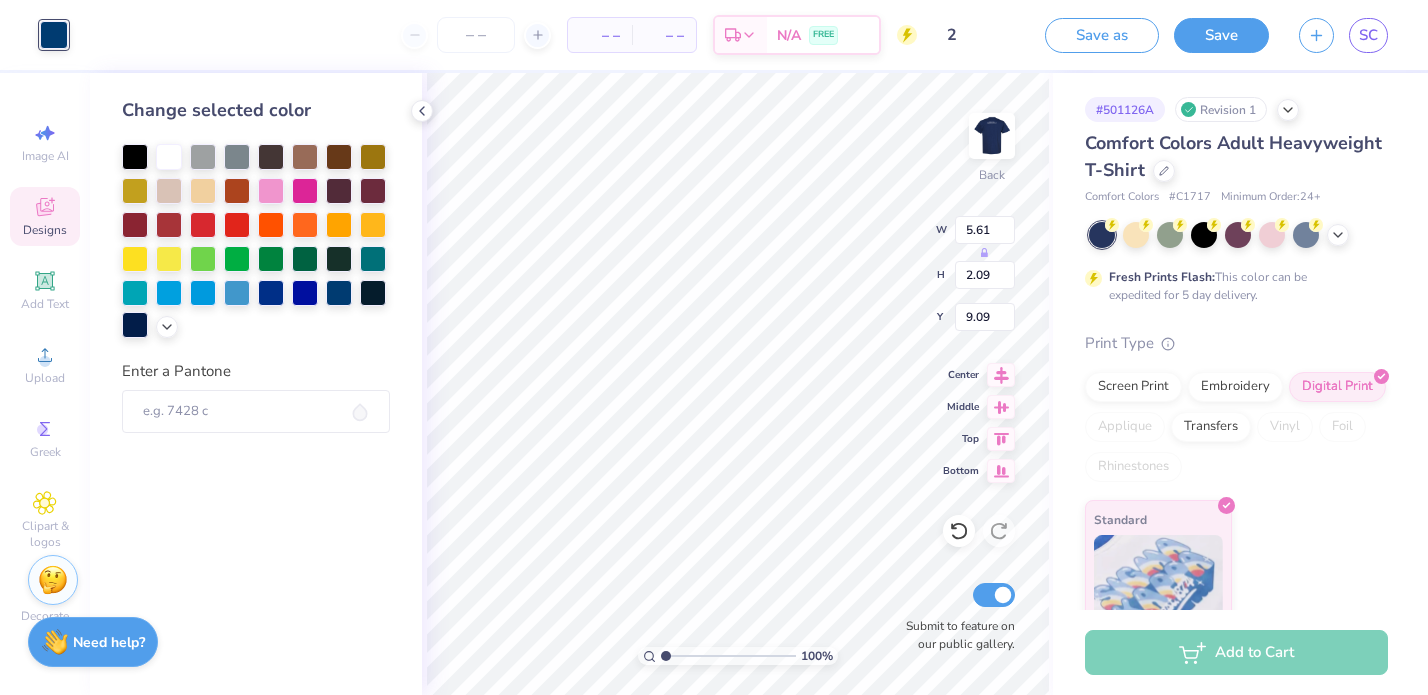 click at bounding box center [135, 325] 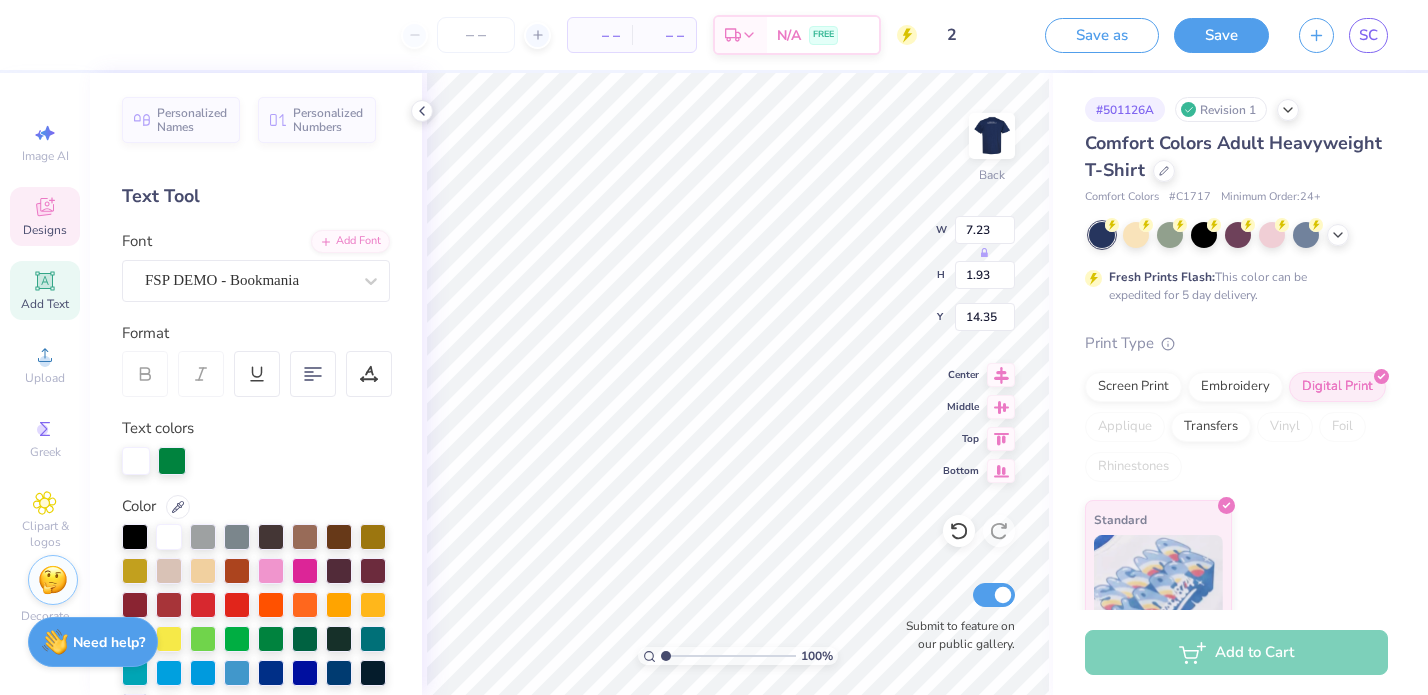 scroll, scrollTop: 1, scrollLeft: 0, axis: vertical 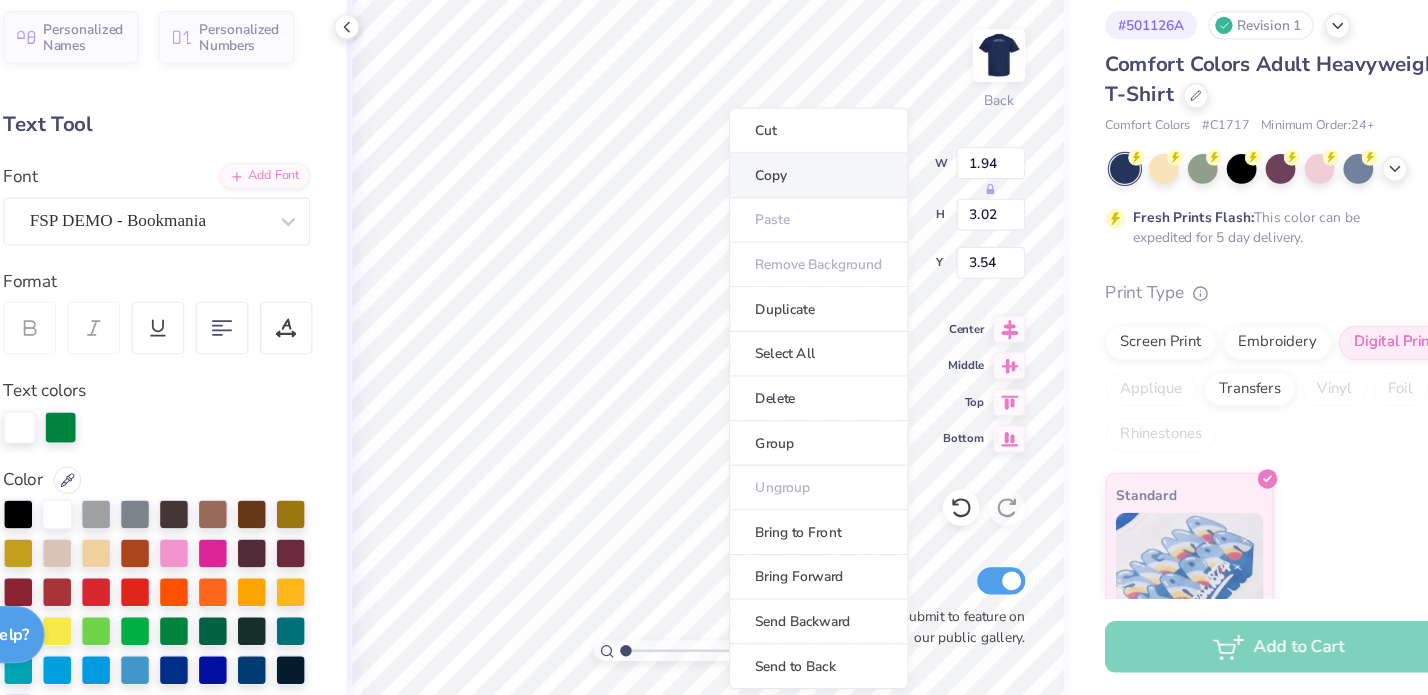 click on "Copy" at bounding box center (834, 241) 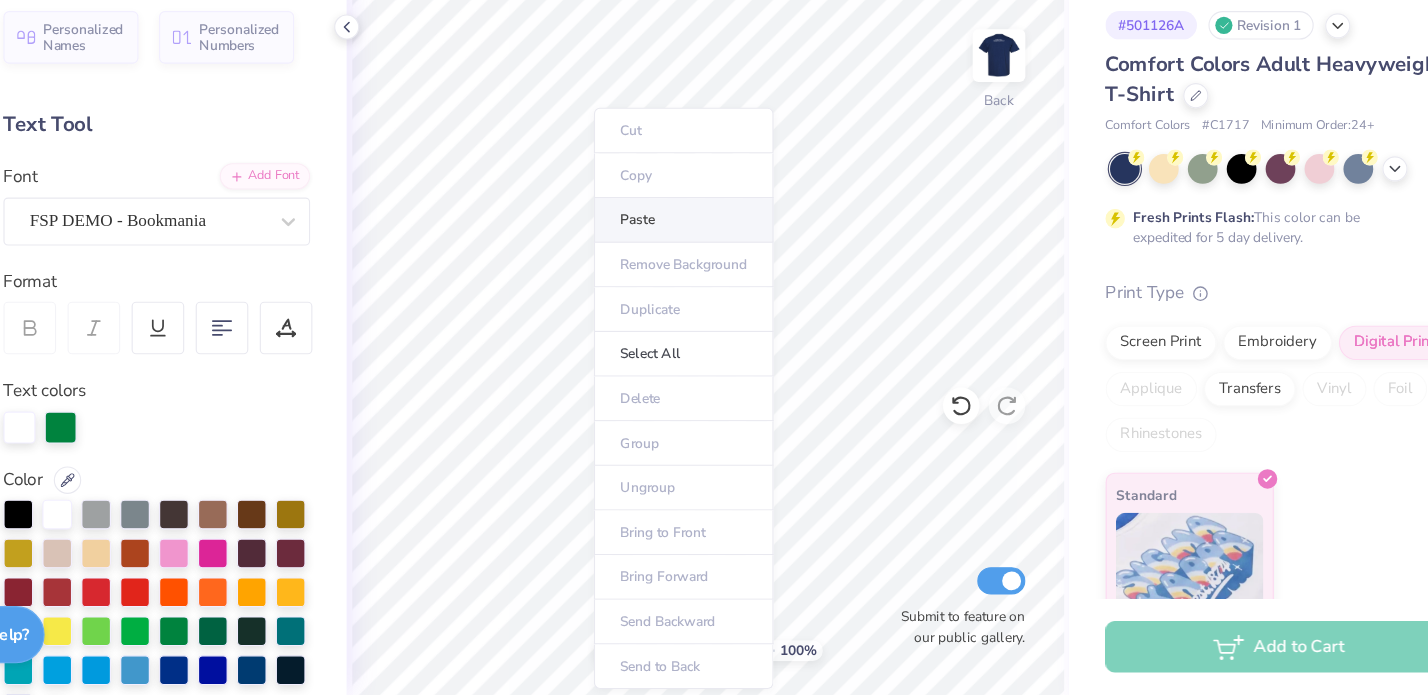 click on "Paste" at bounding box center (716, 280) 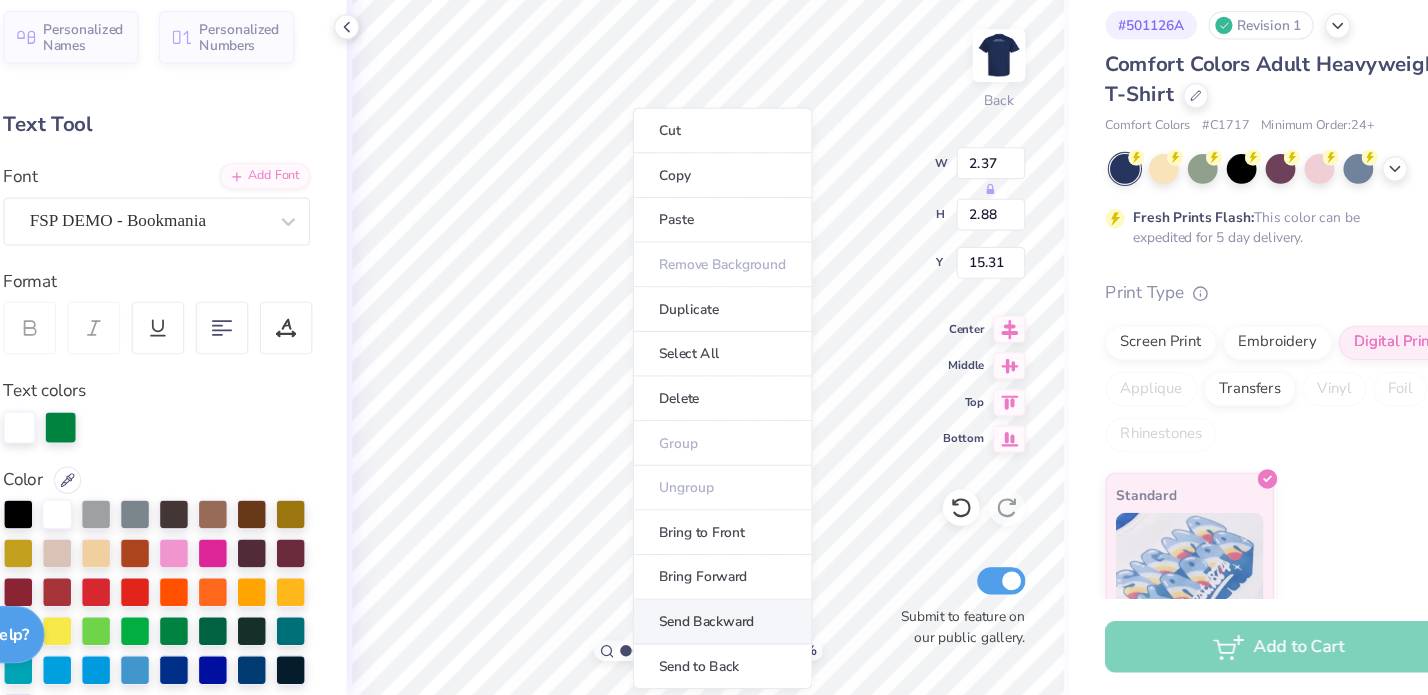 click on "Send Backward" at bounding box center (750, 631) 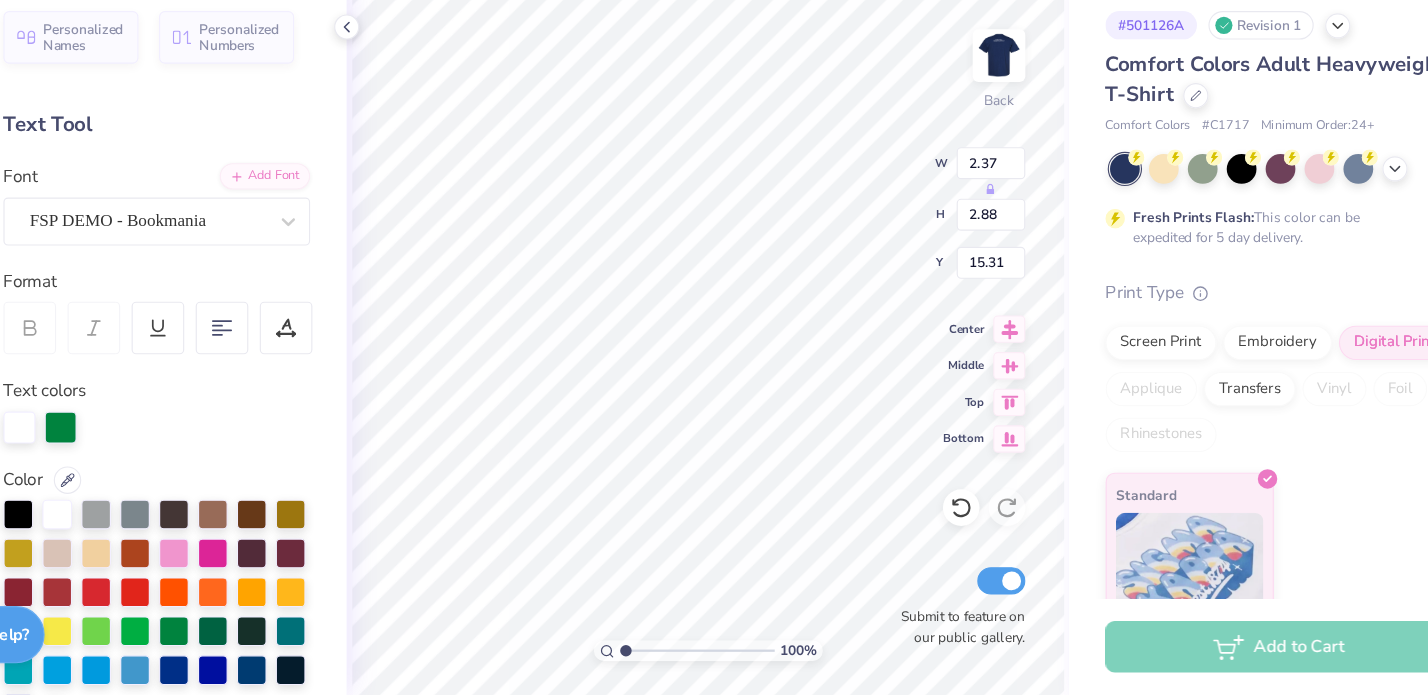 scroll, scrollTop: 0, scrollLeft: 0, axis: both 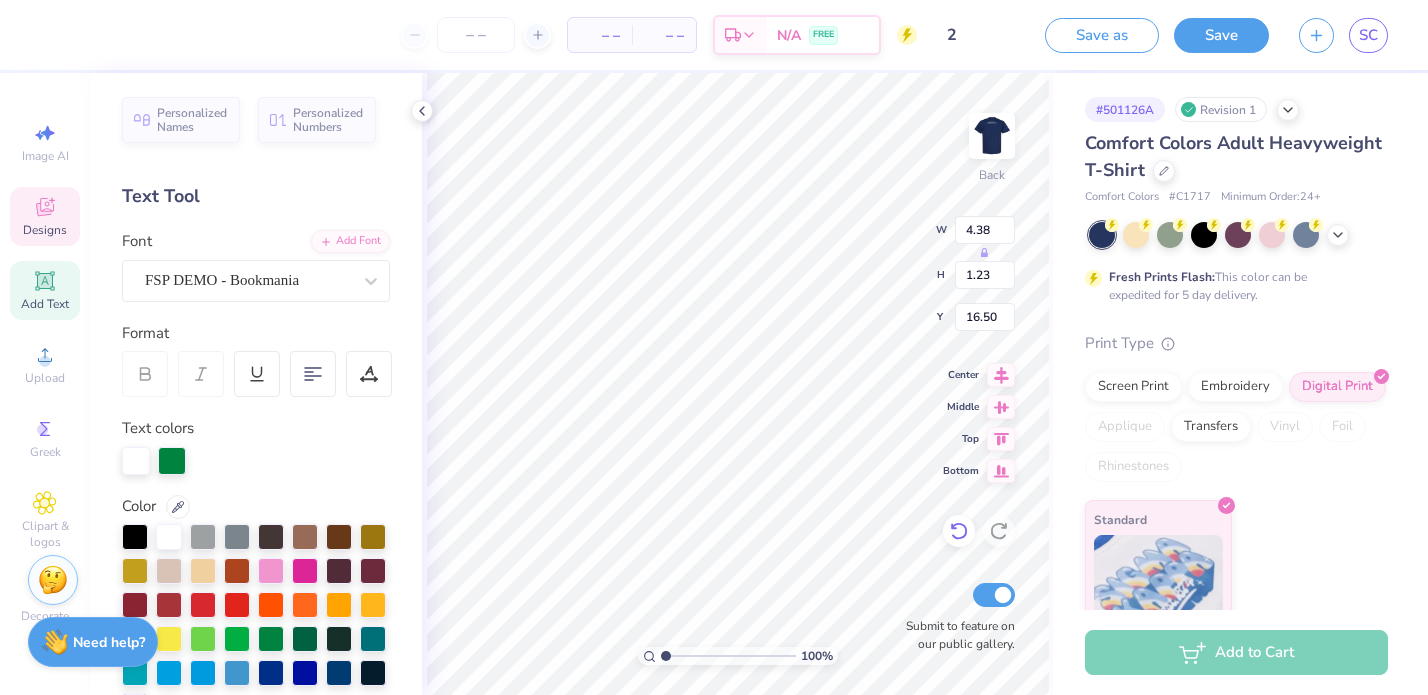 click 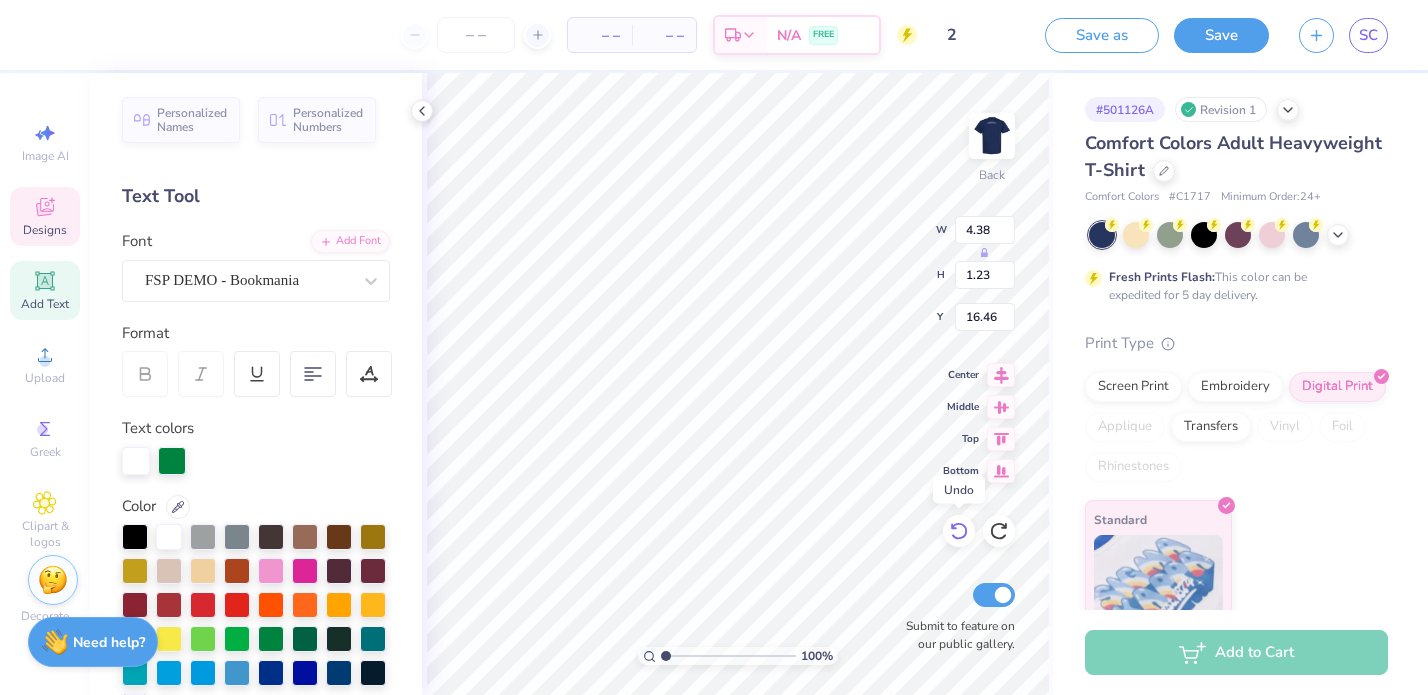 click 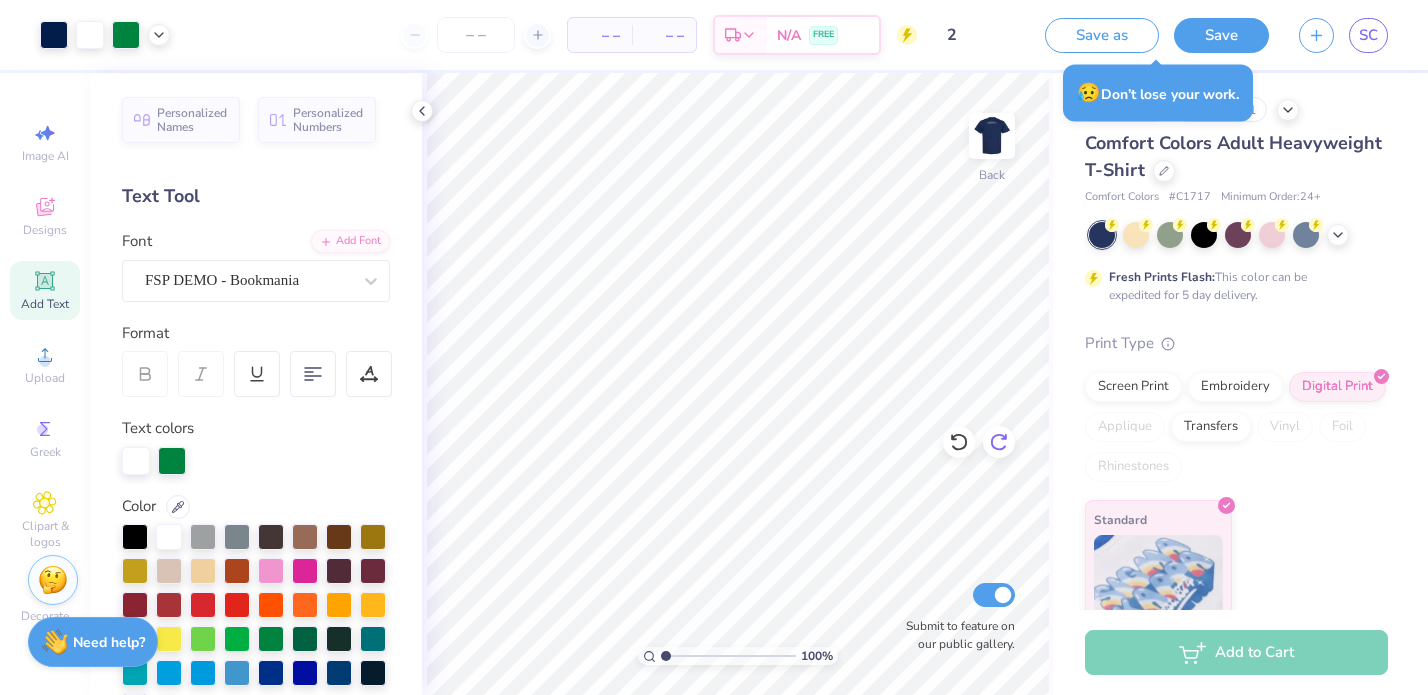 click 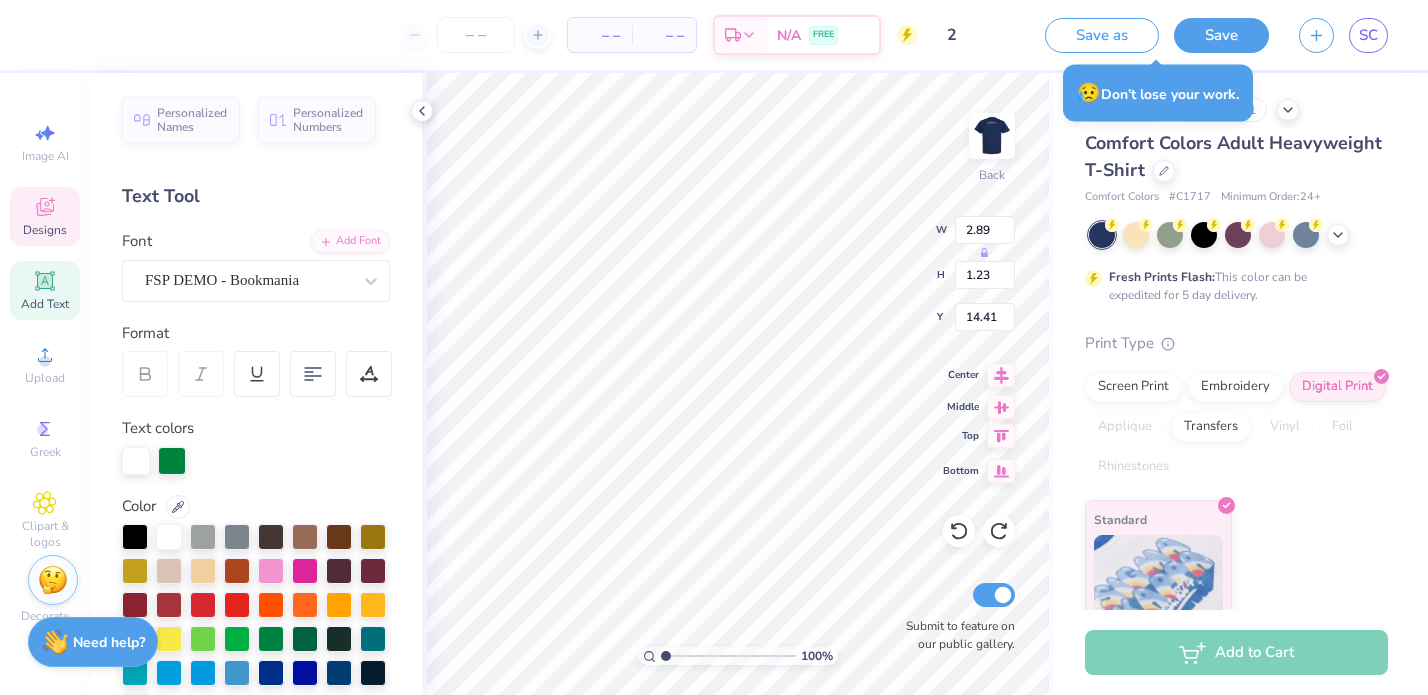 click 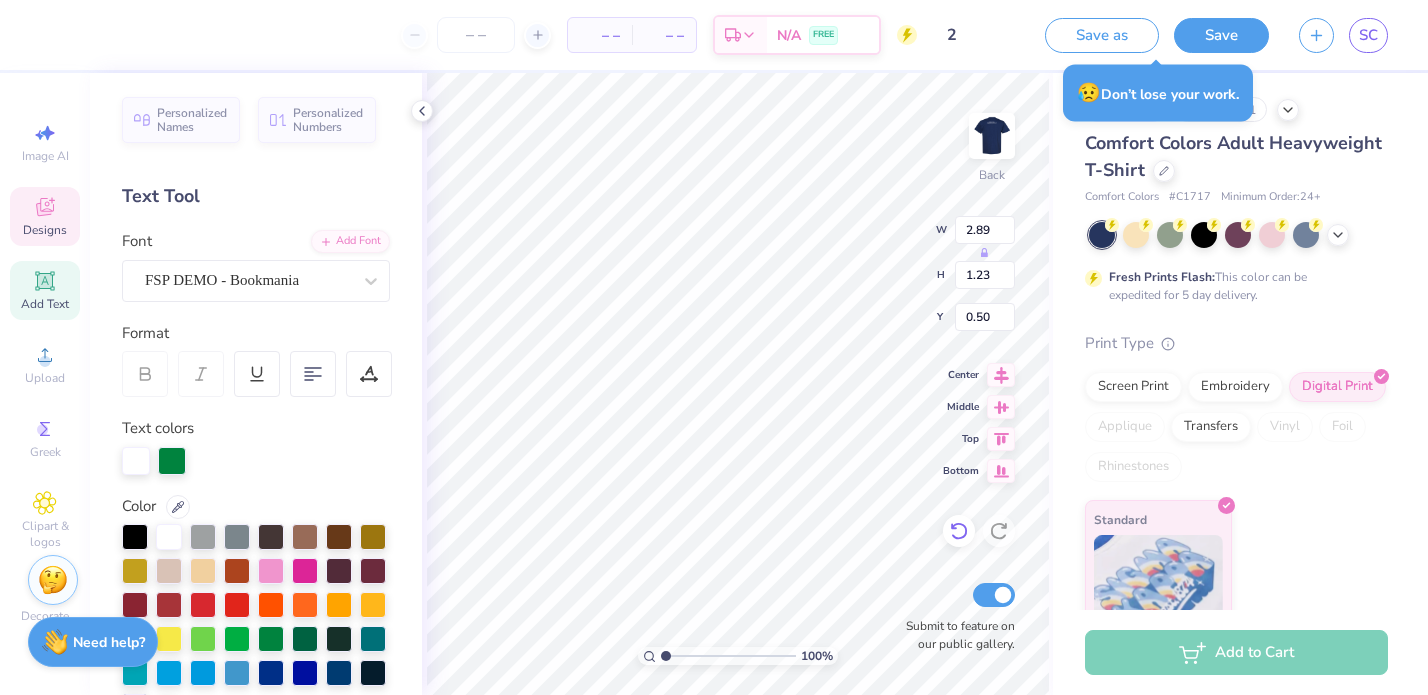 click 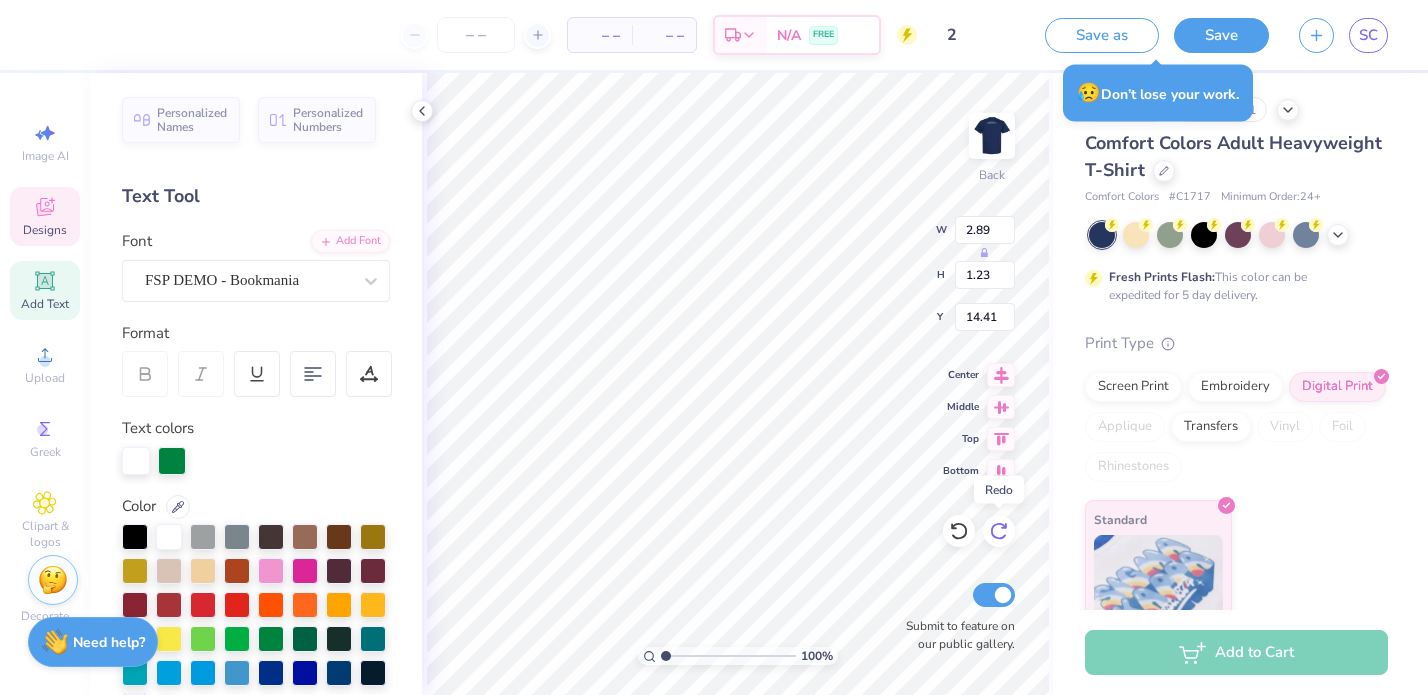 click 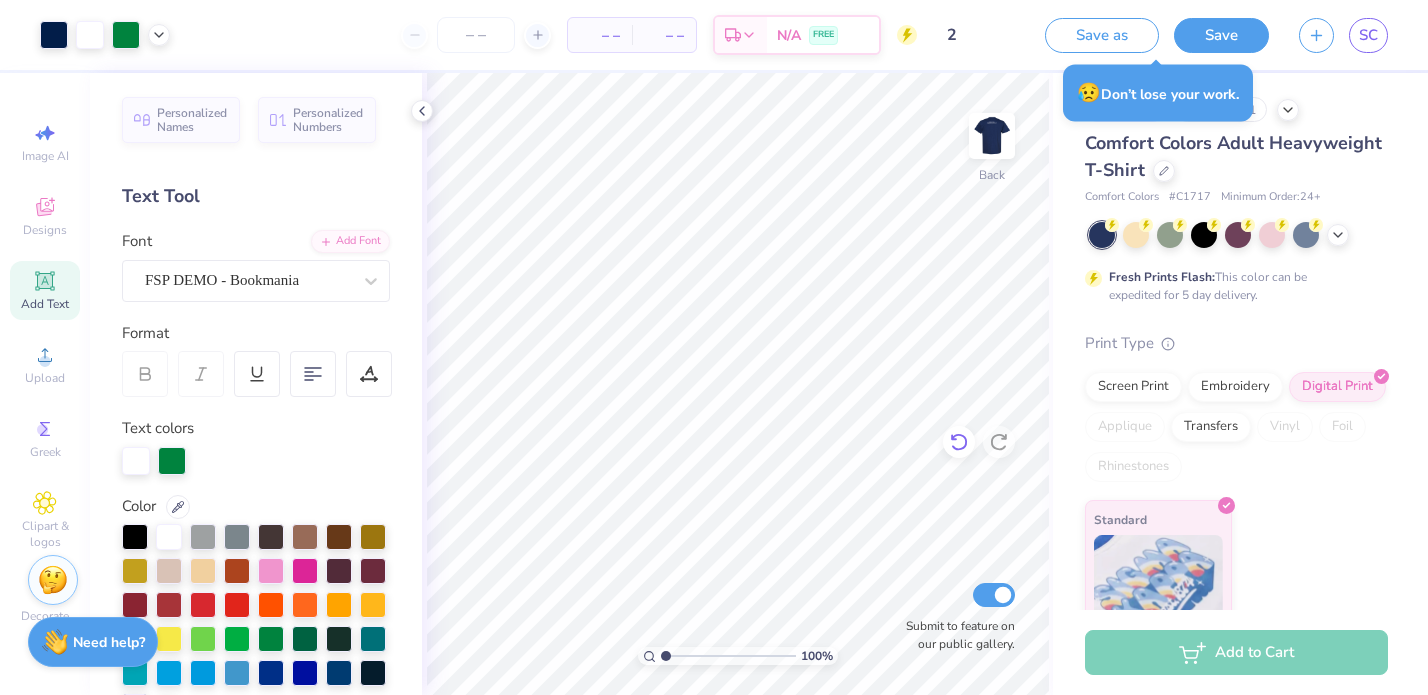 click 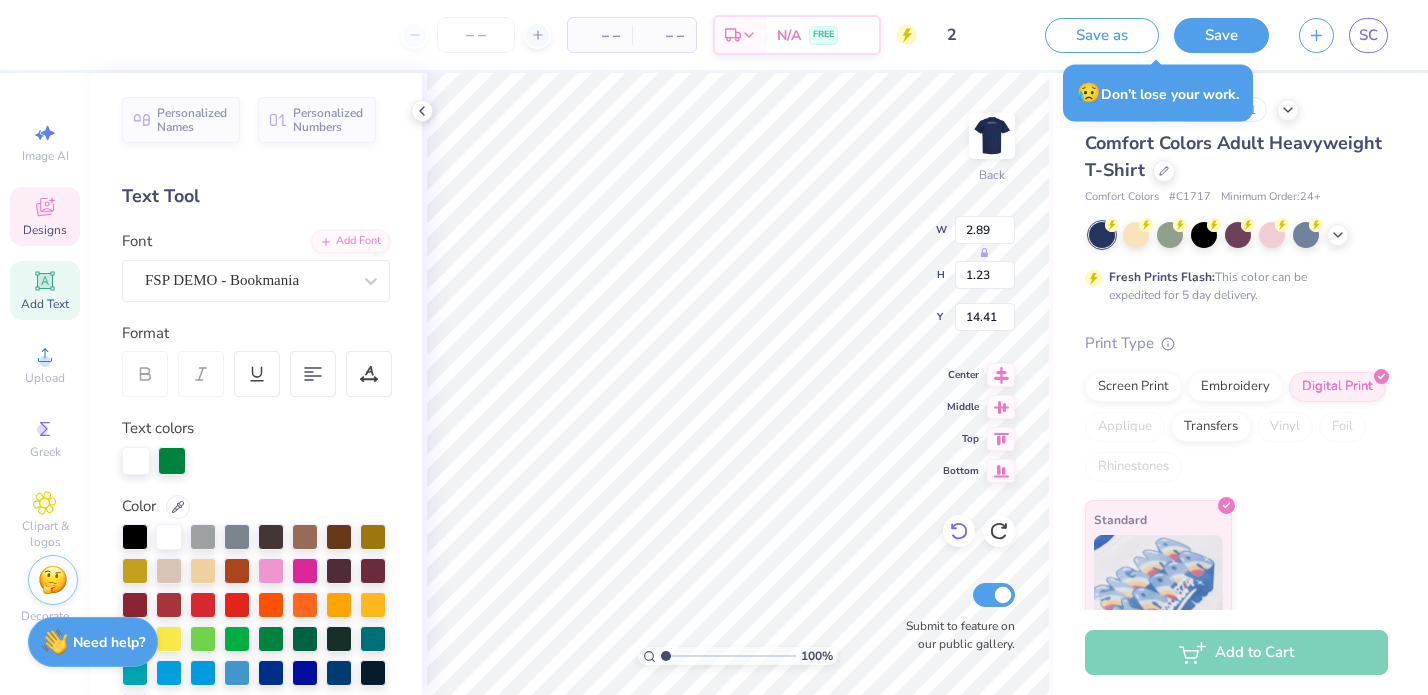 click on "Top" at bounding box center (979, 439) 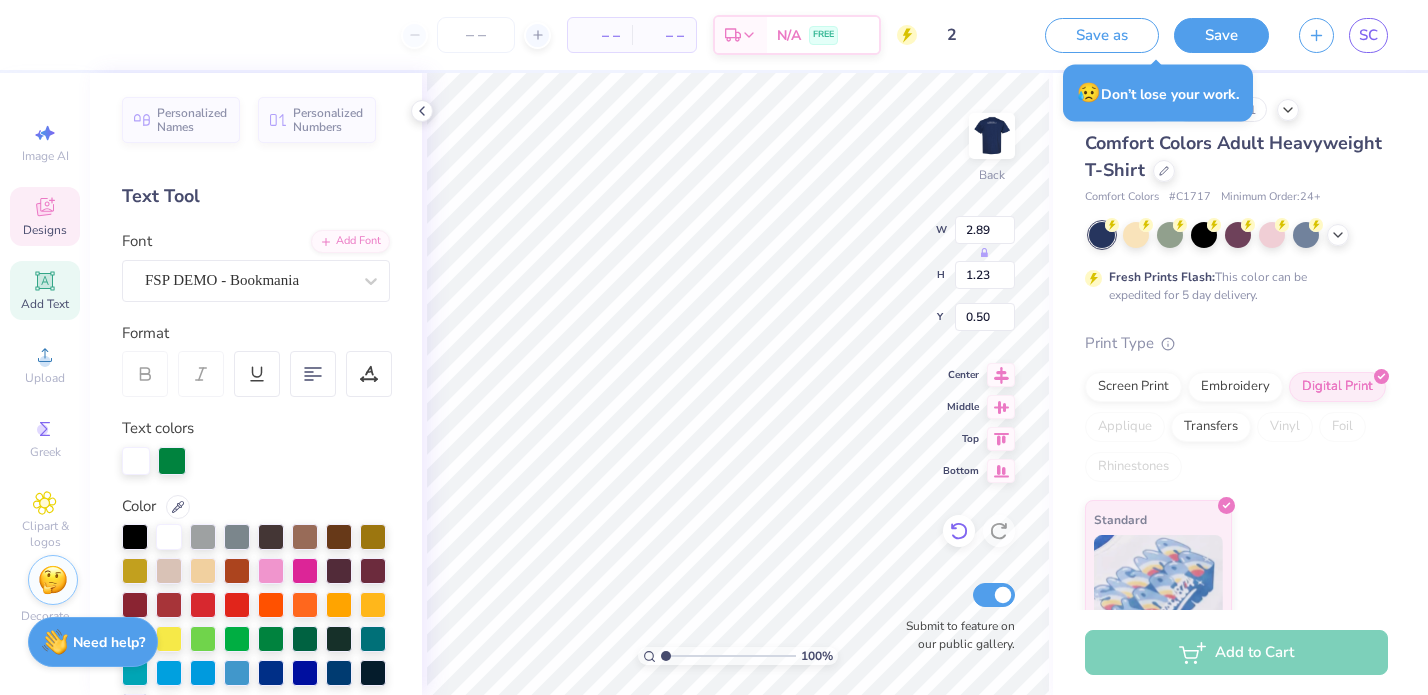 click 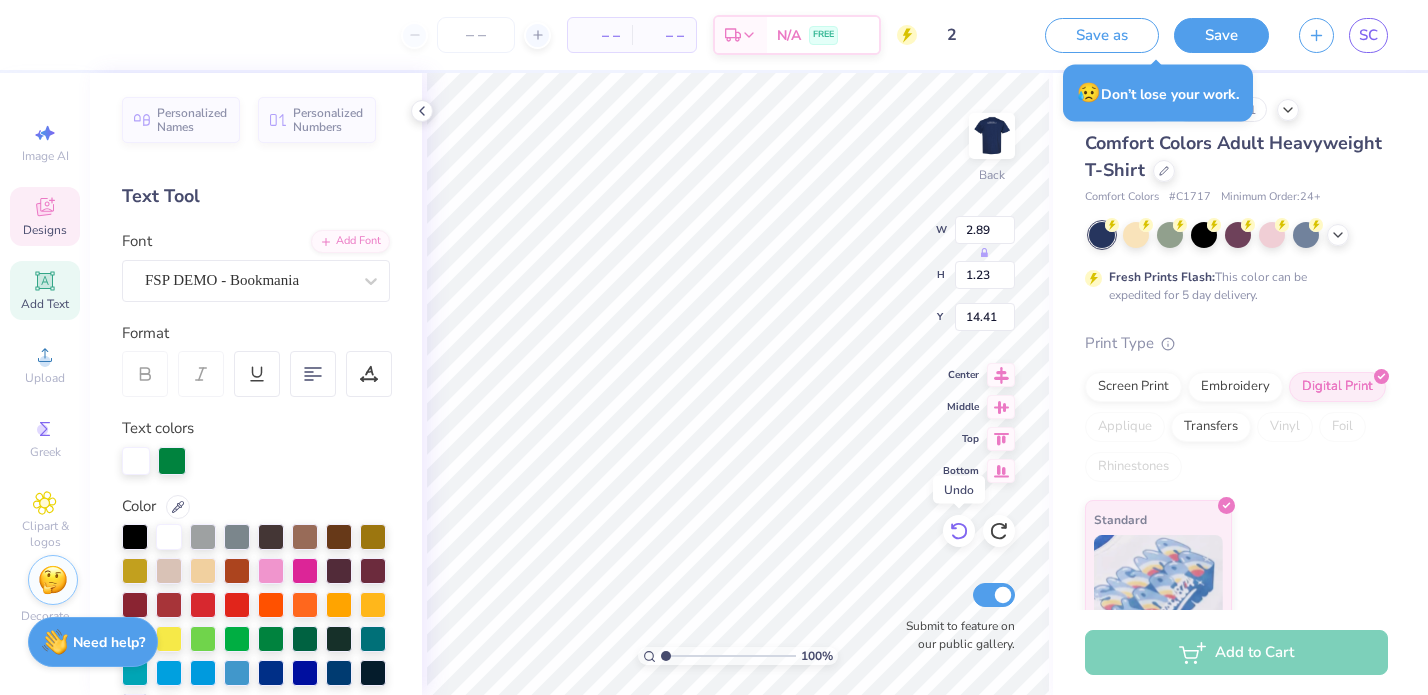 click 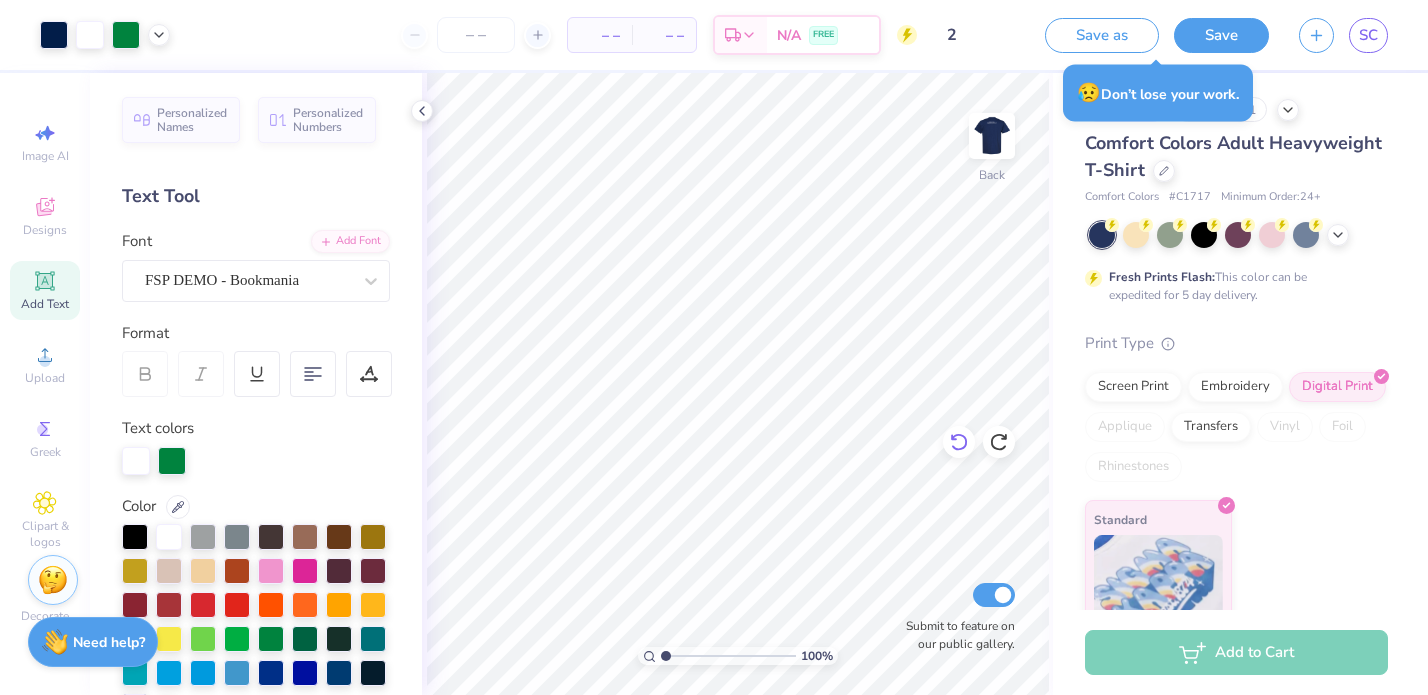 click 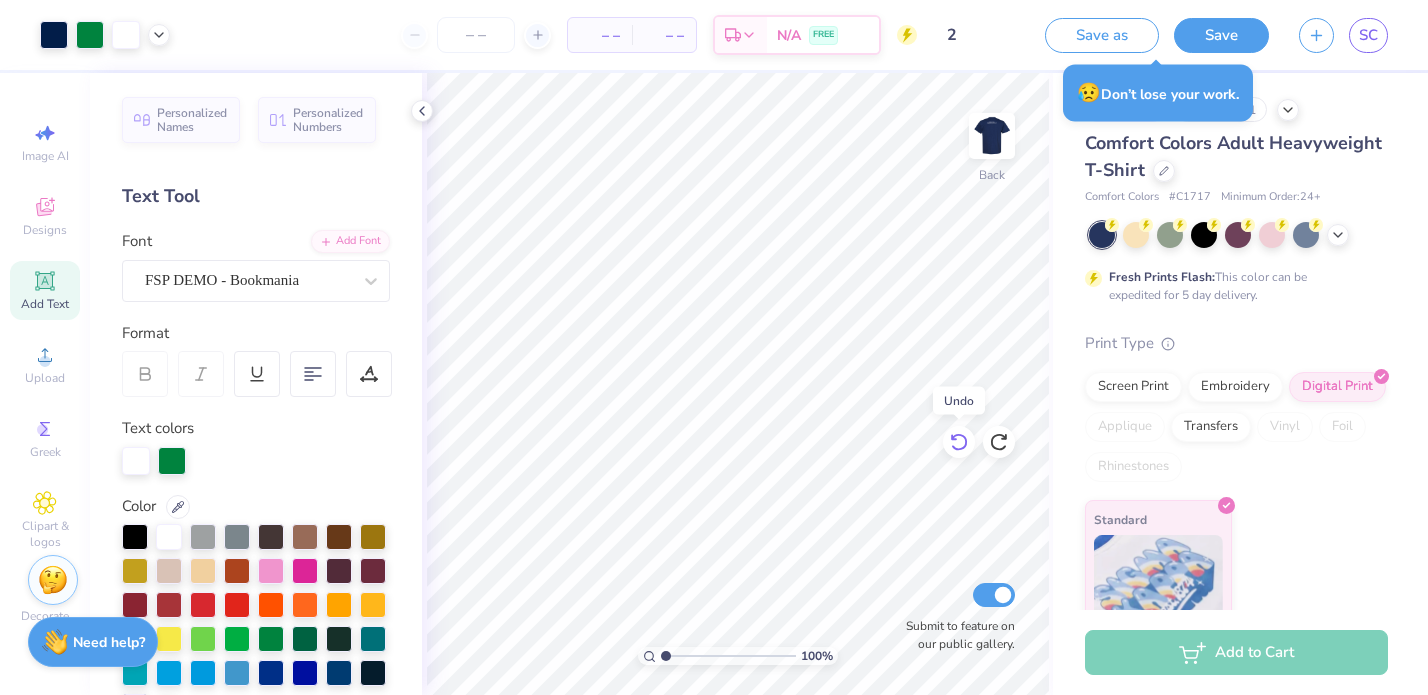 click 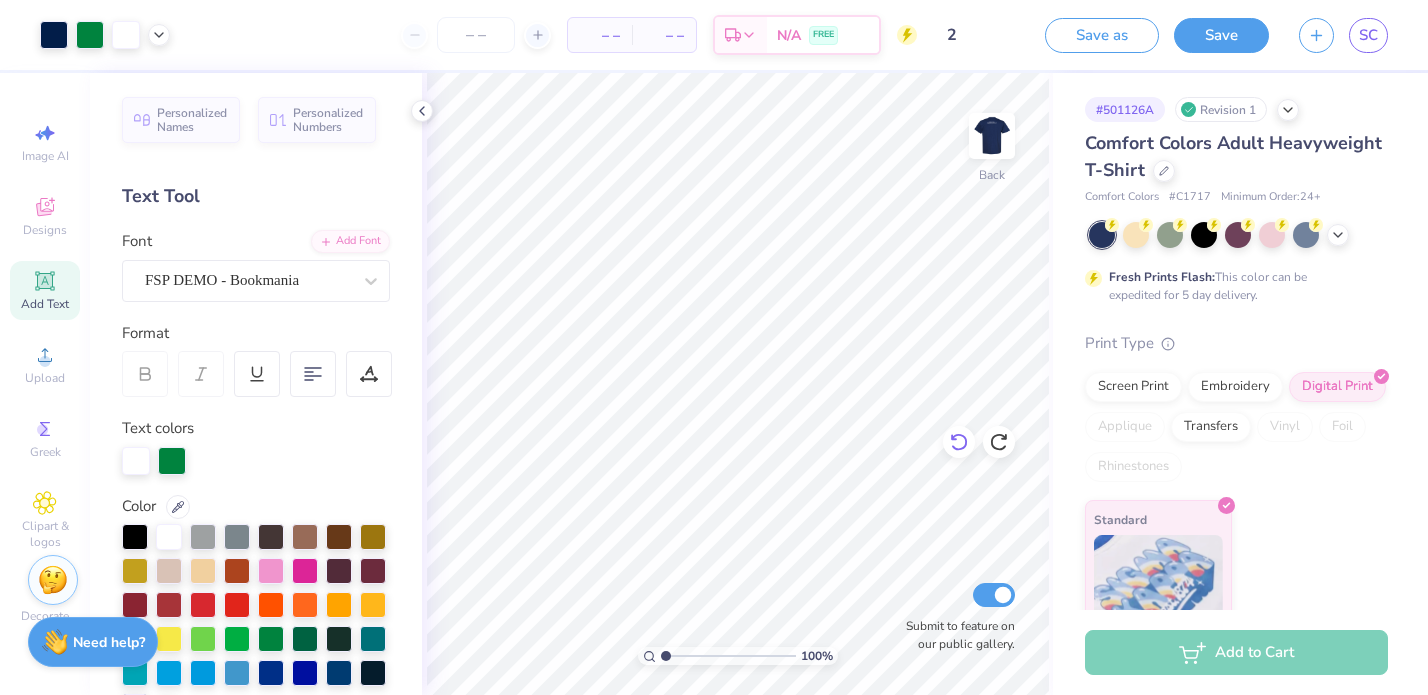 click 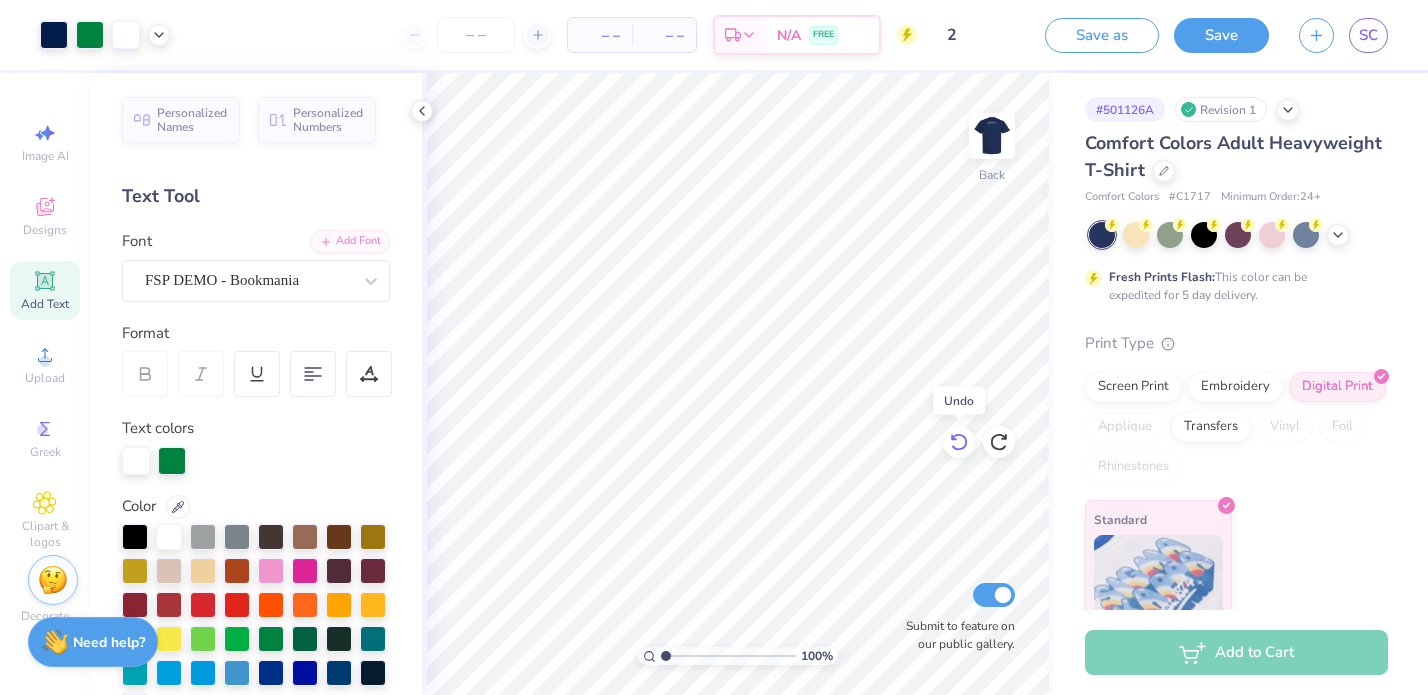 click 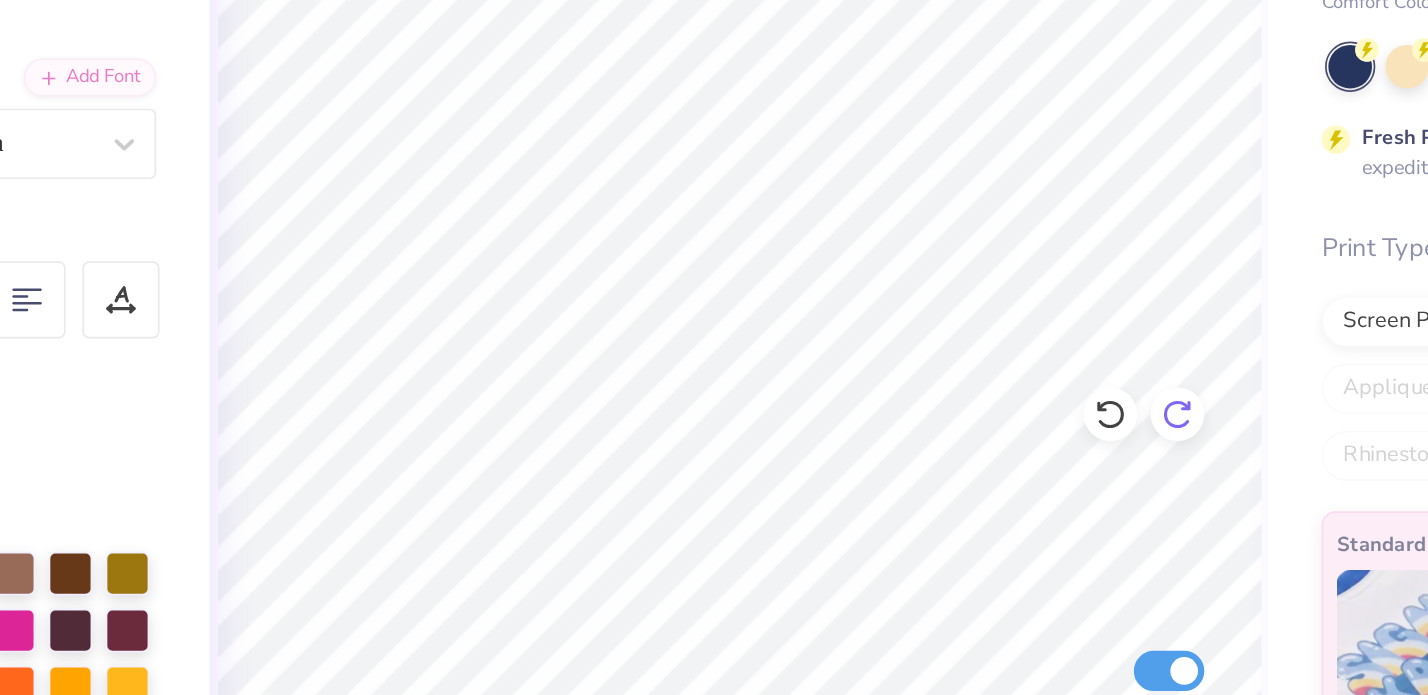 click 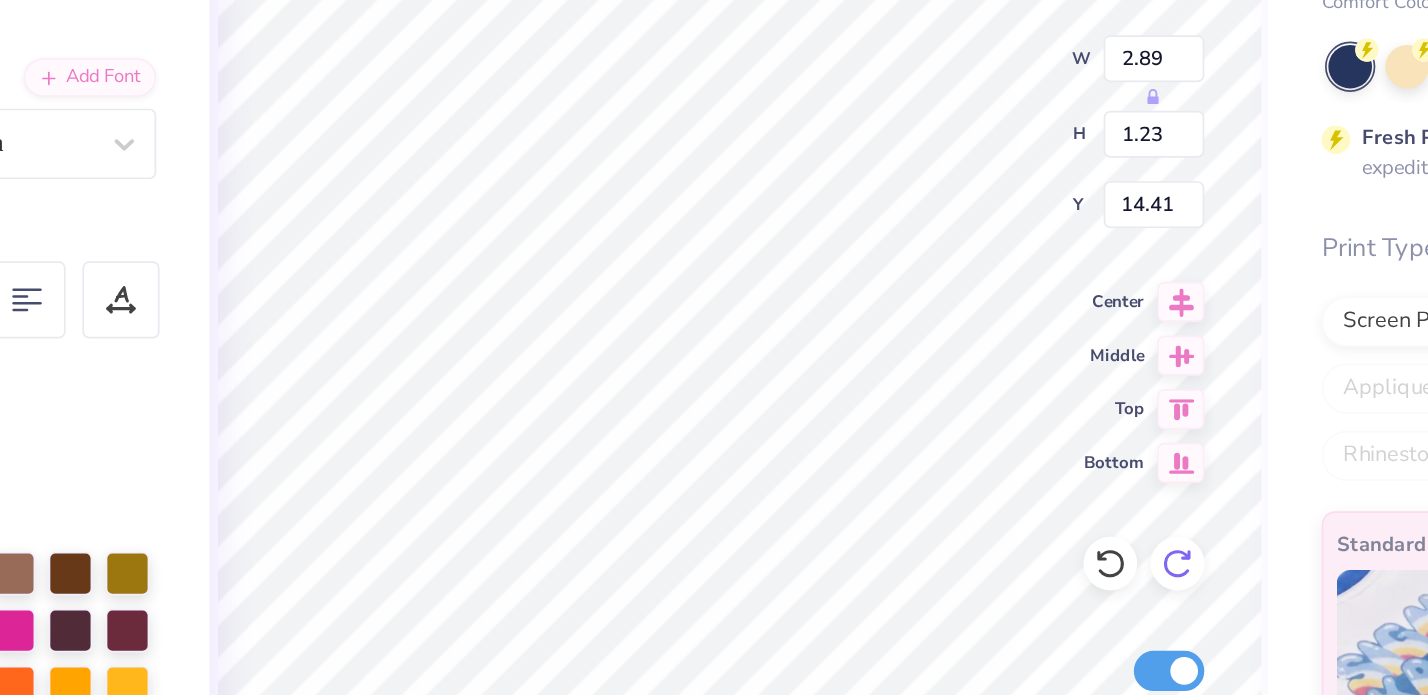 click 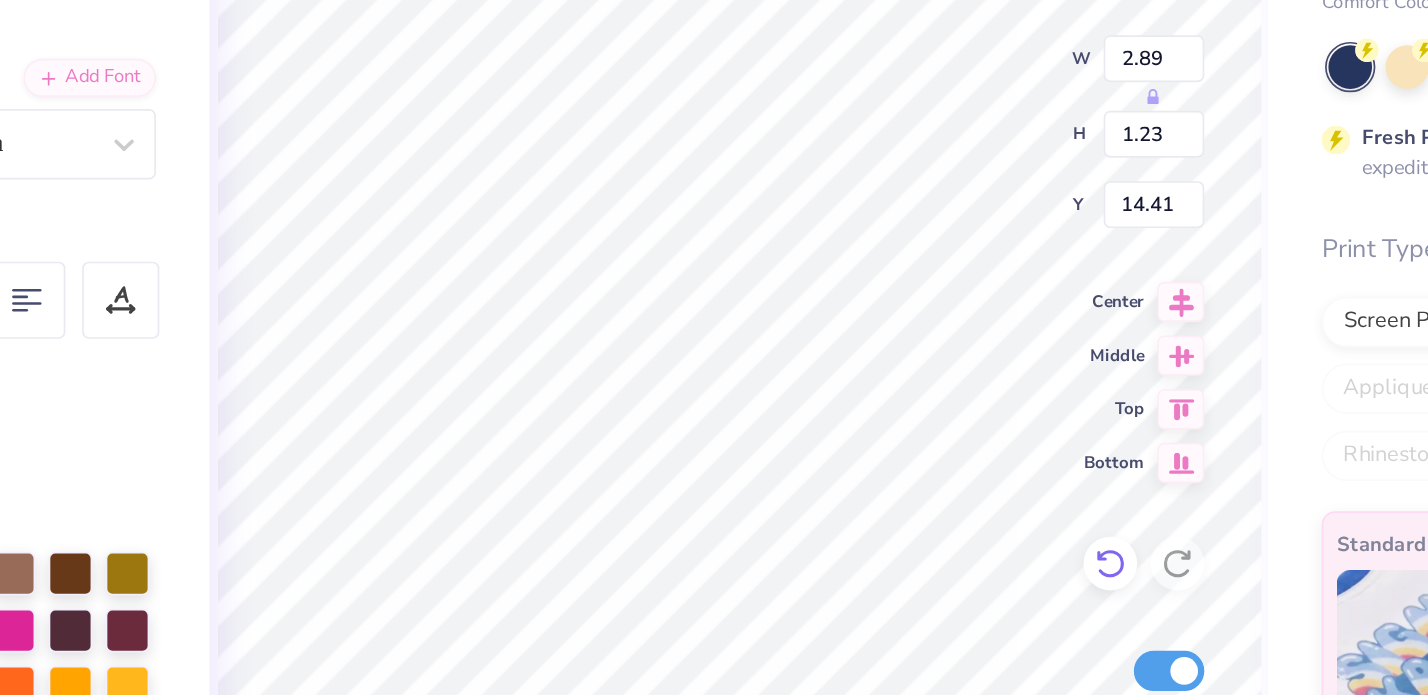 scroll, scrollTop: 0, scrollLeft: 0, axis: both 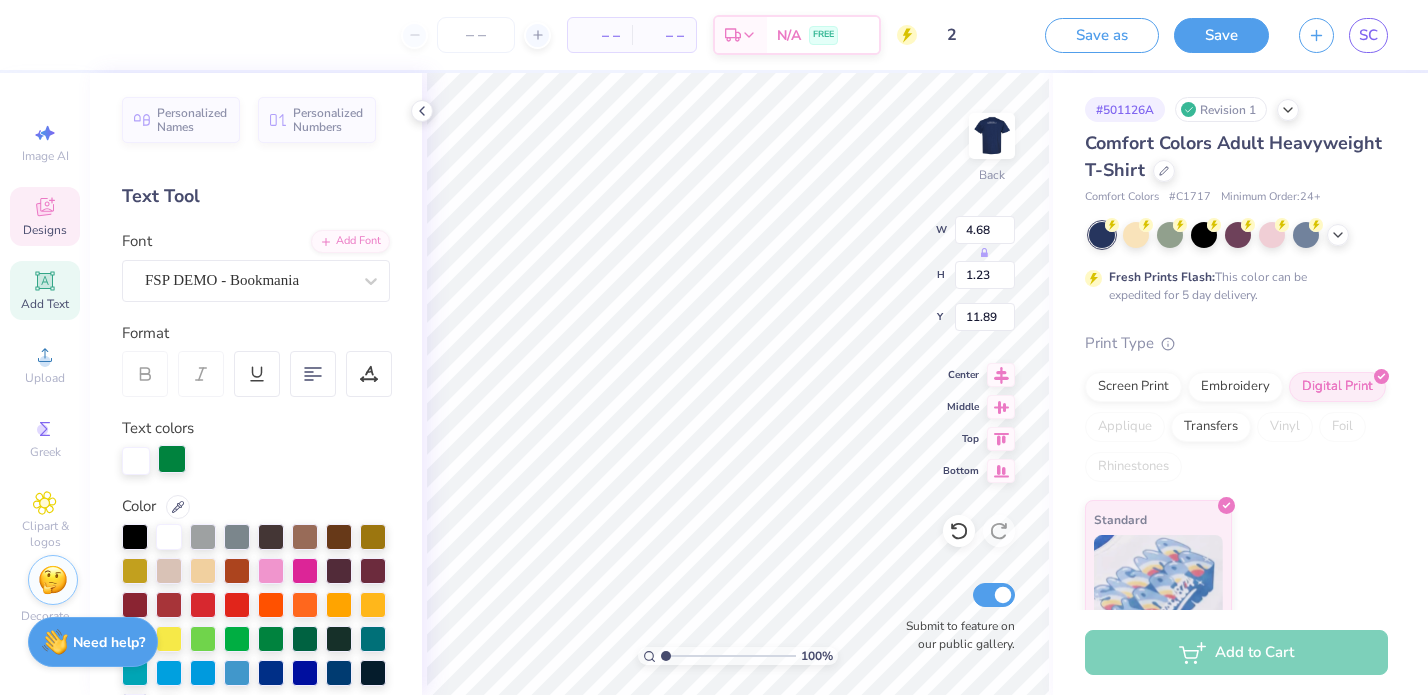 click at bounding box center [172, 459] 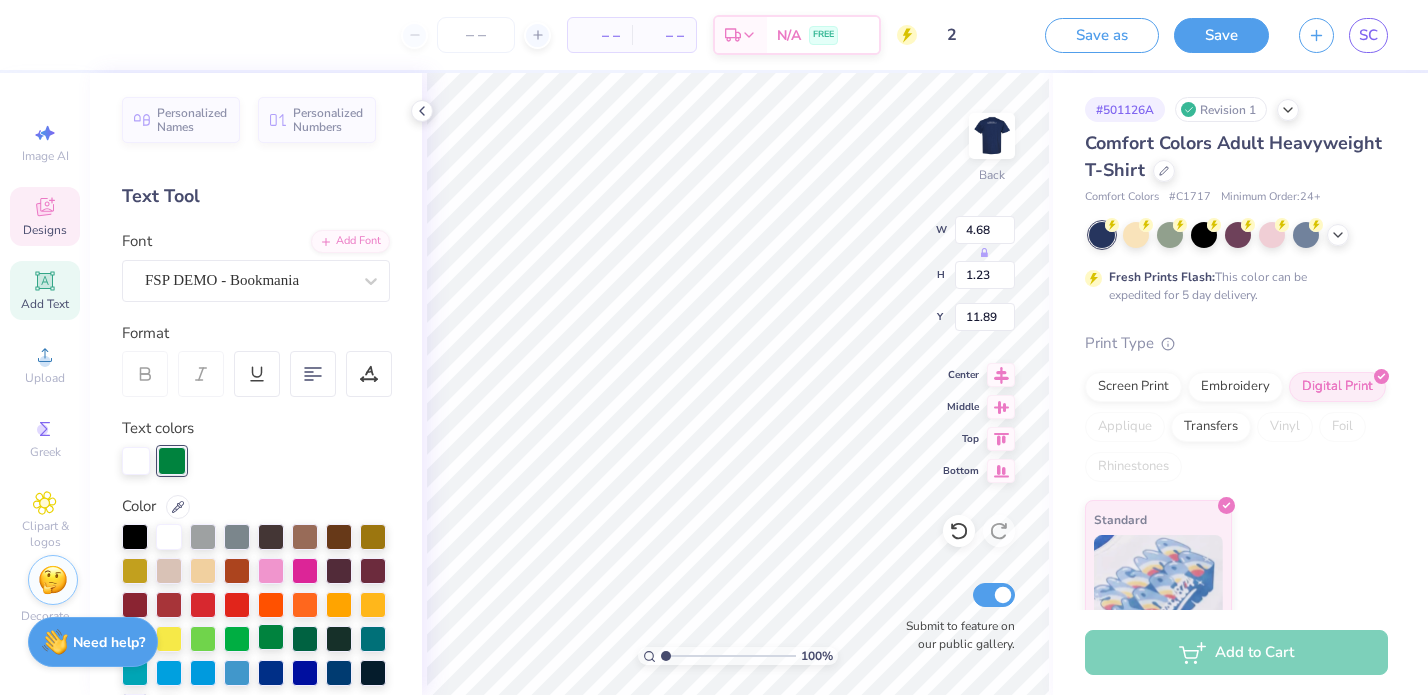 scroll, scrollTop: 11, scrollLeft: 0, axis: vertical 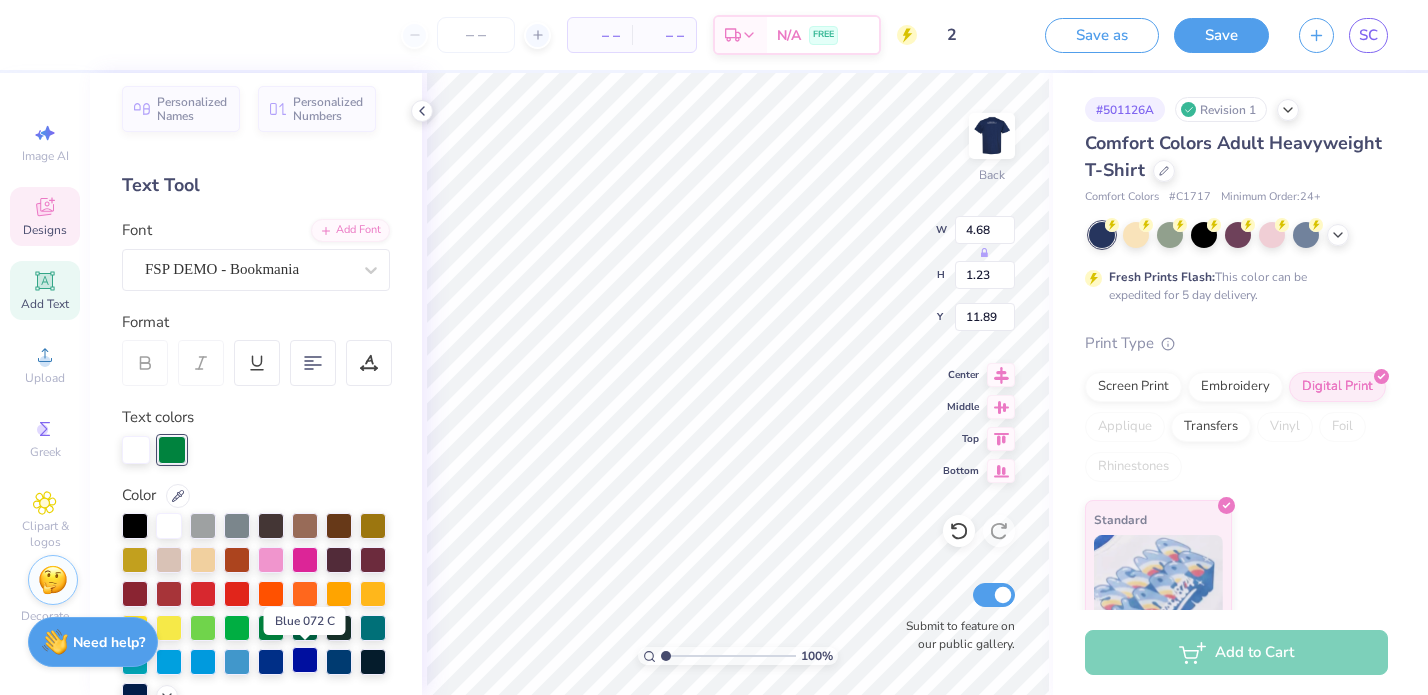 click at bounding box center (305, 660) 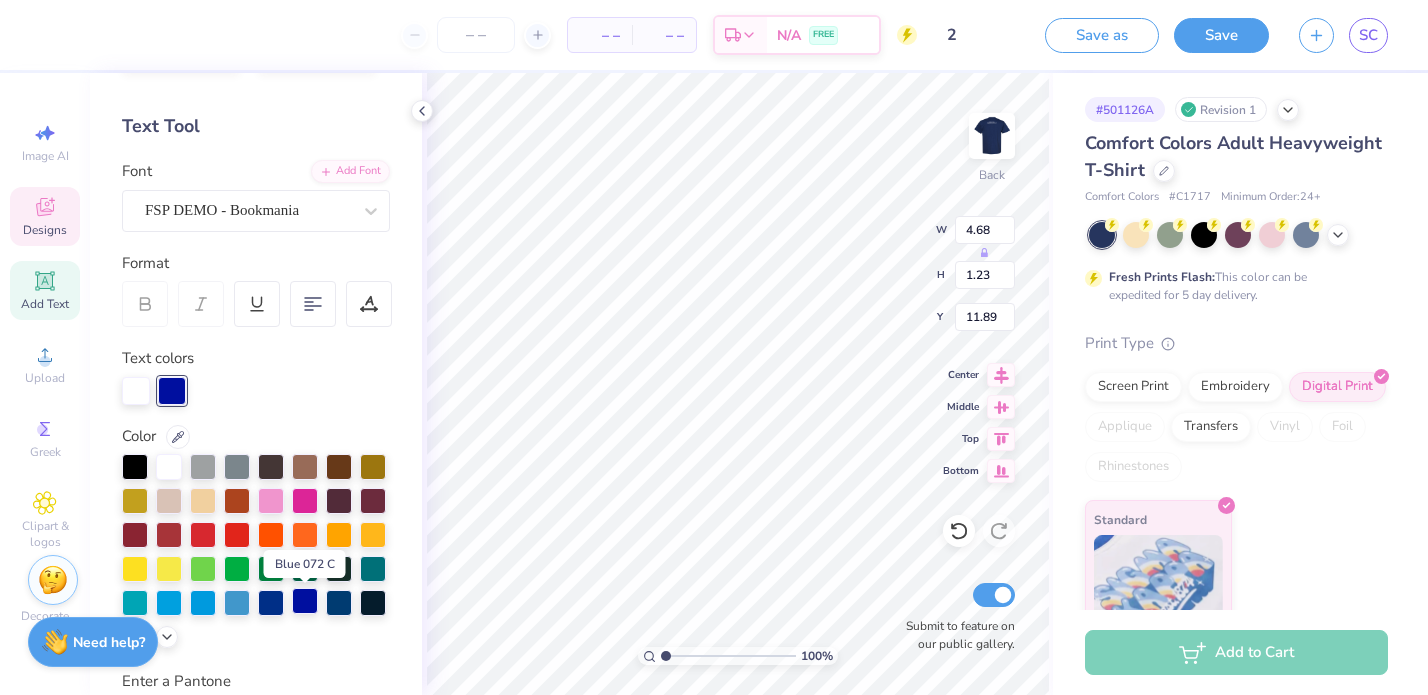 scroll, scrollTop: 76, scrollLeft: 0, axis: vertical 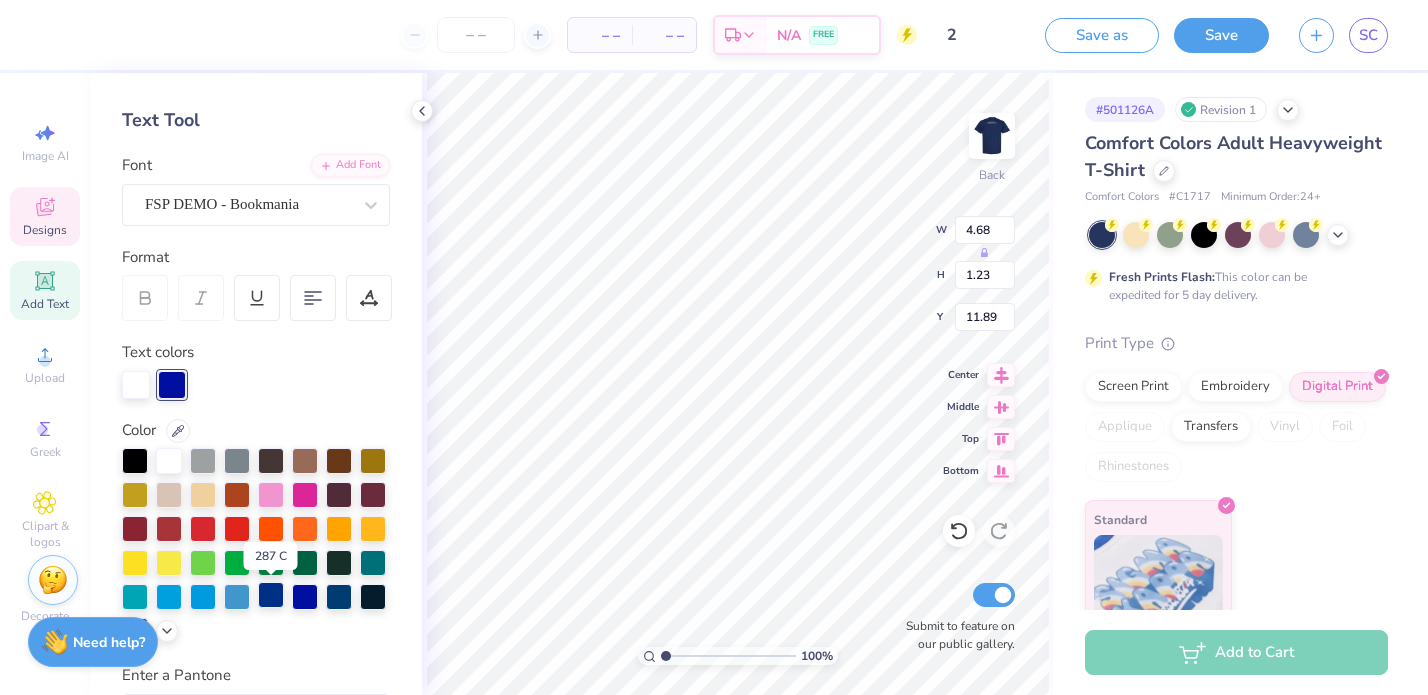 click at bounding box center (271, 595) 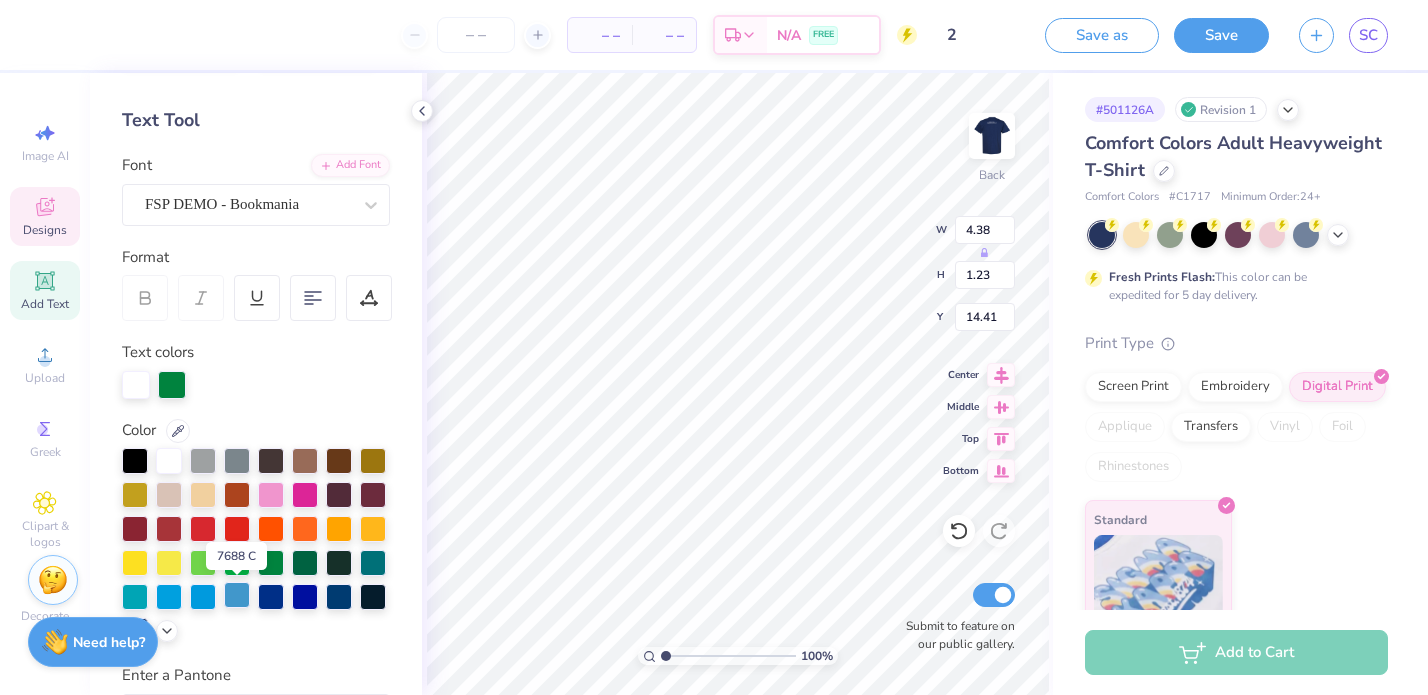 click at bounding box center [237, 595] 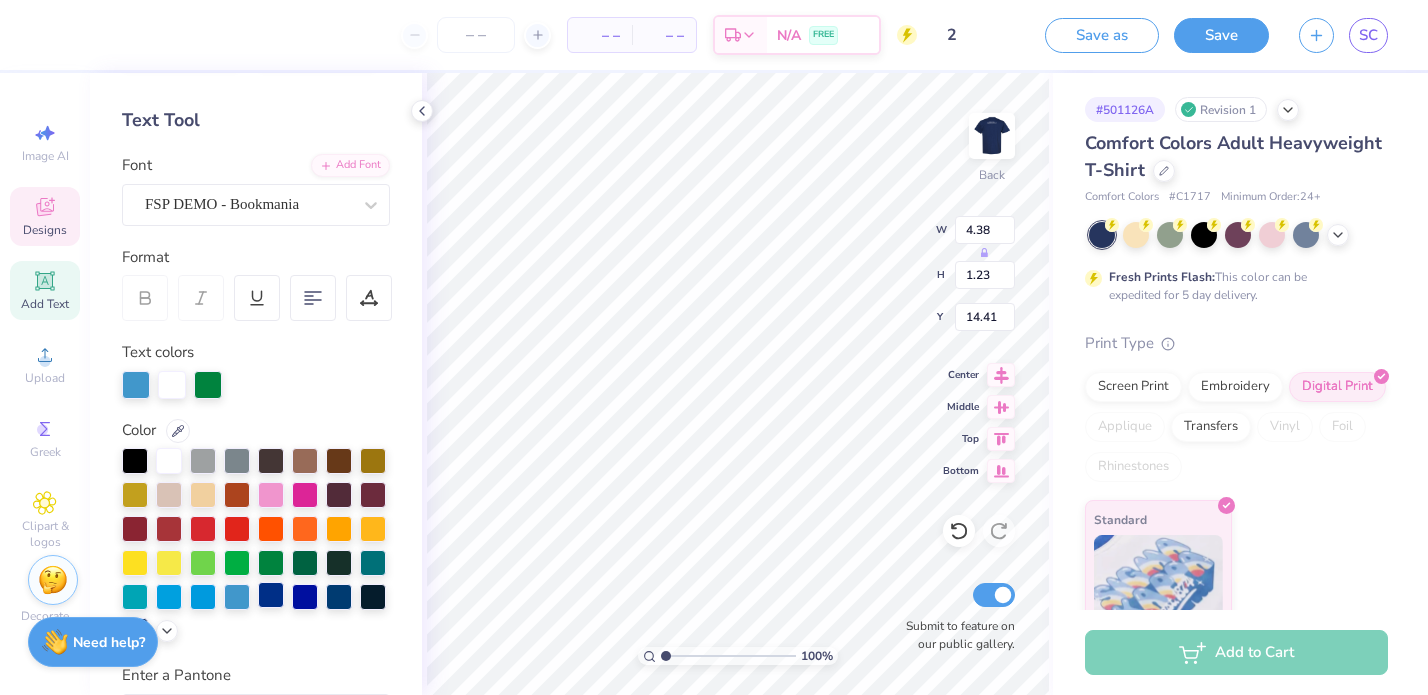 click at bounding box center [271, 595] 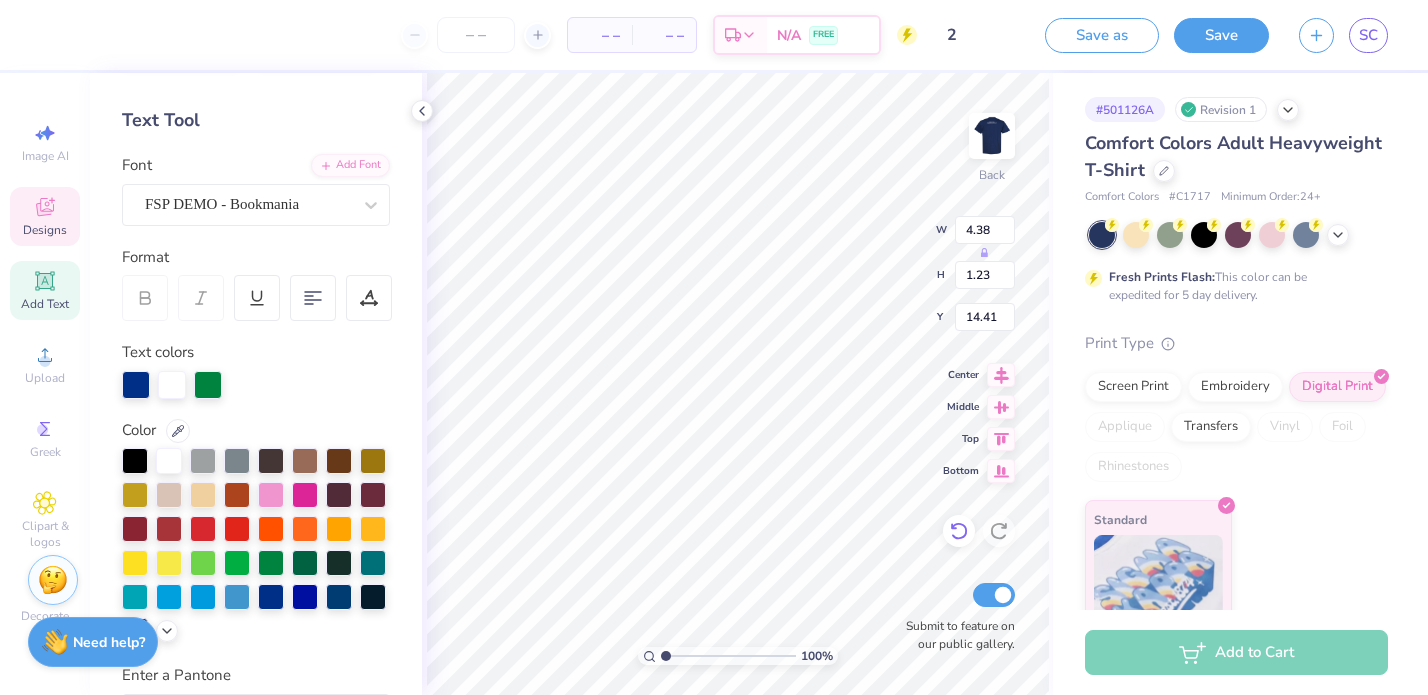 click 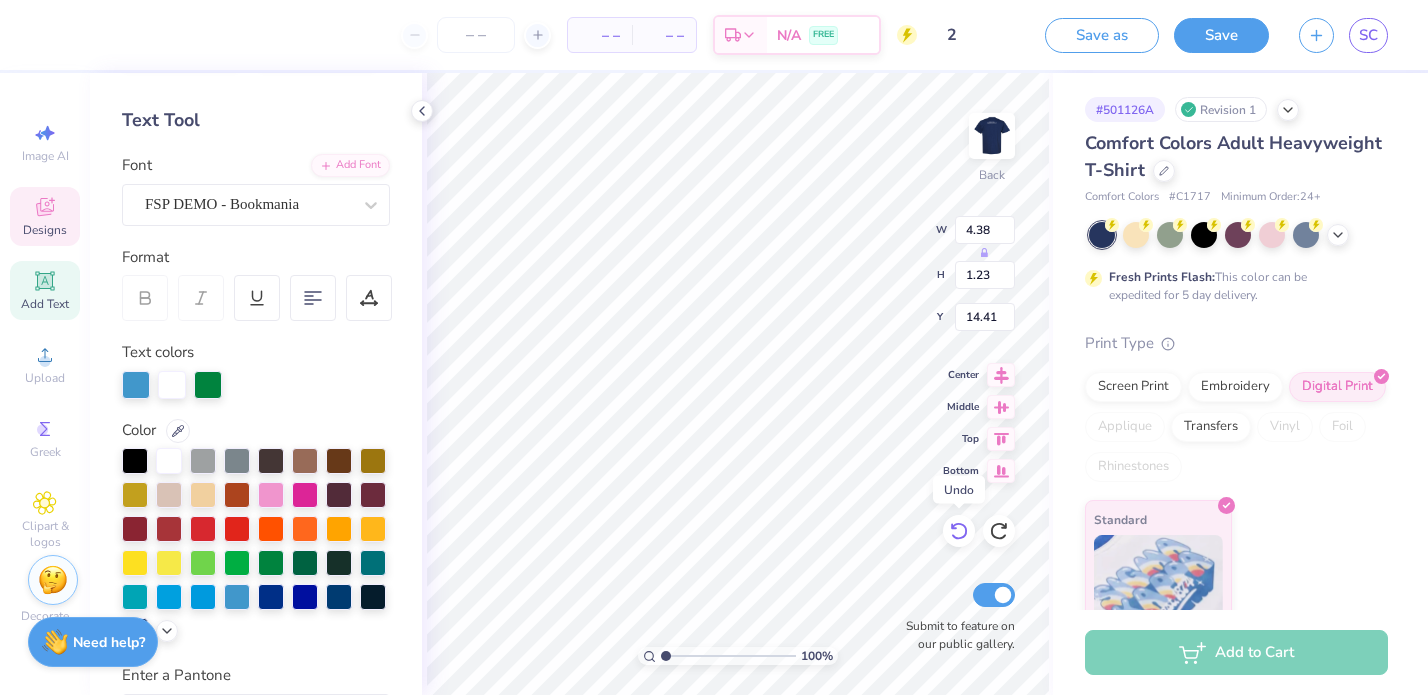 click 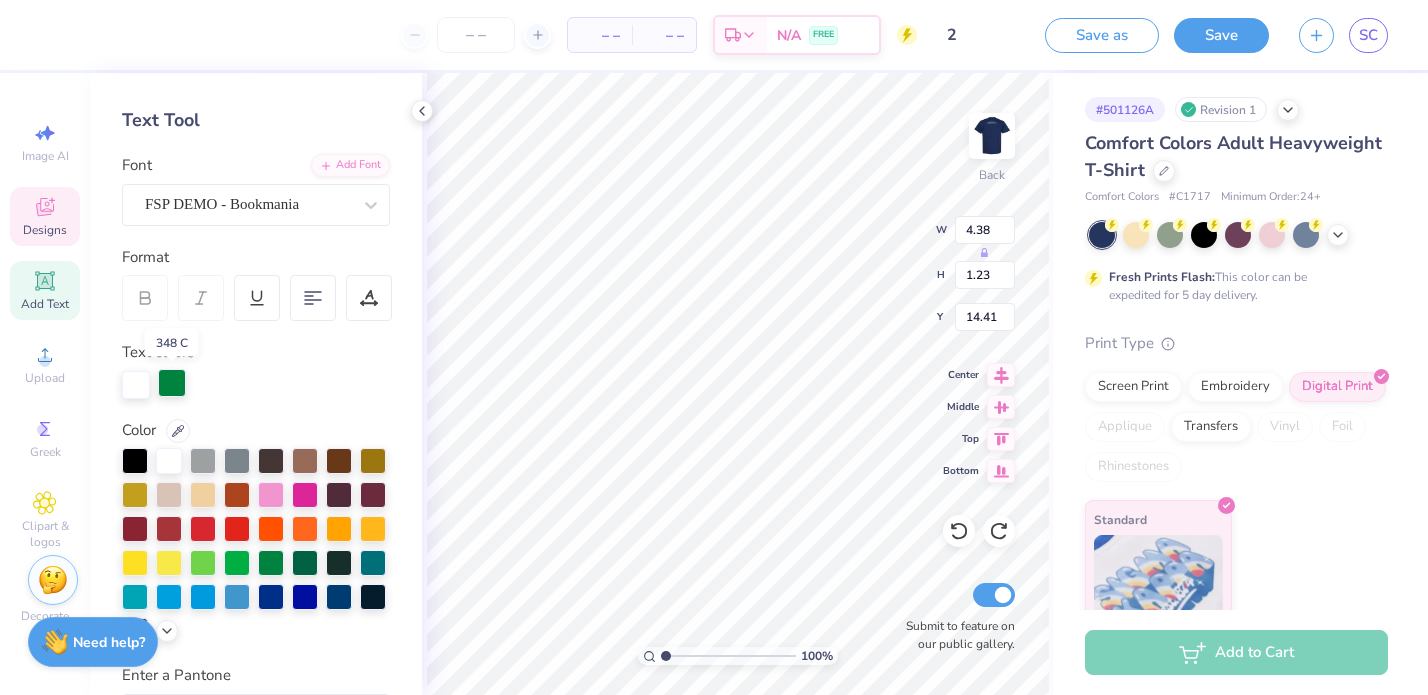 click at bounding box center [172, 383] 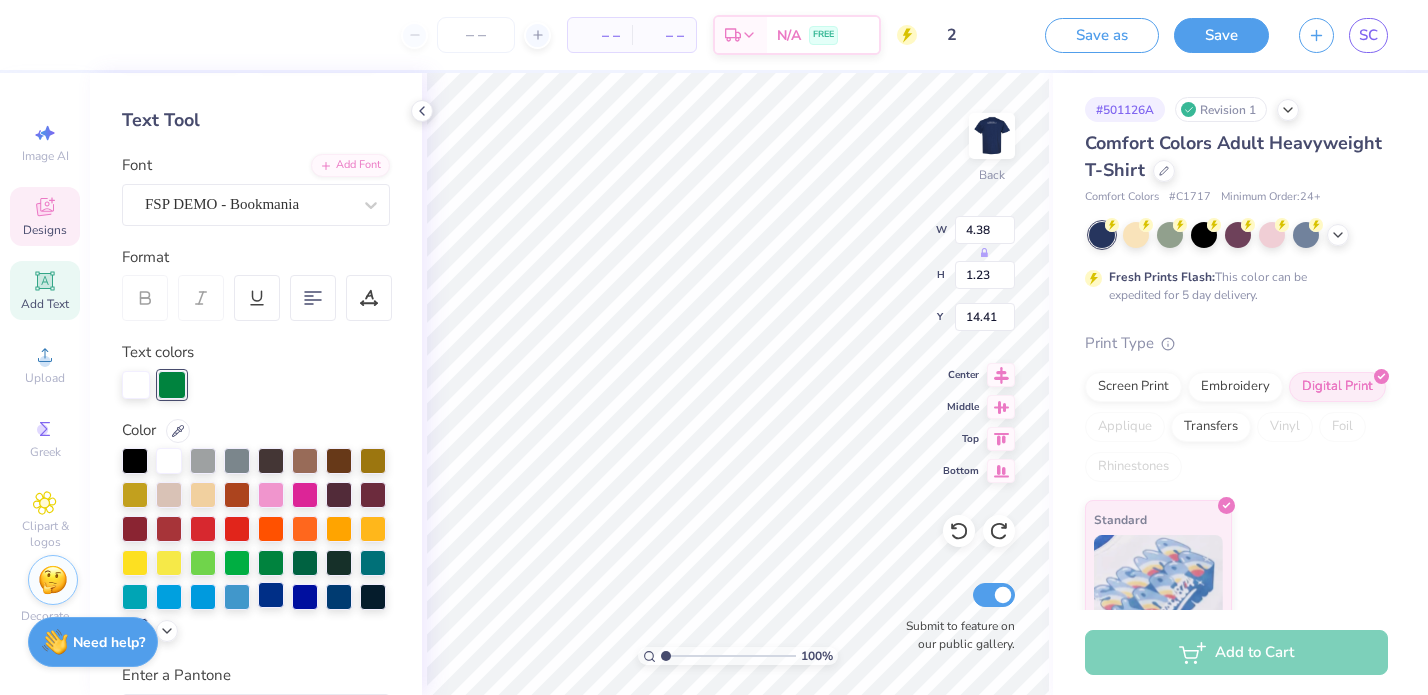 click at bounding box center [271, 595] 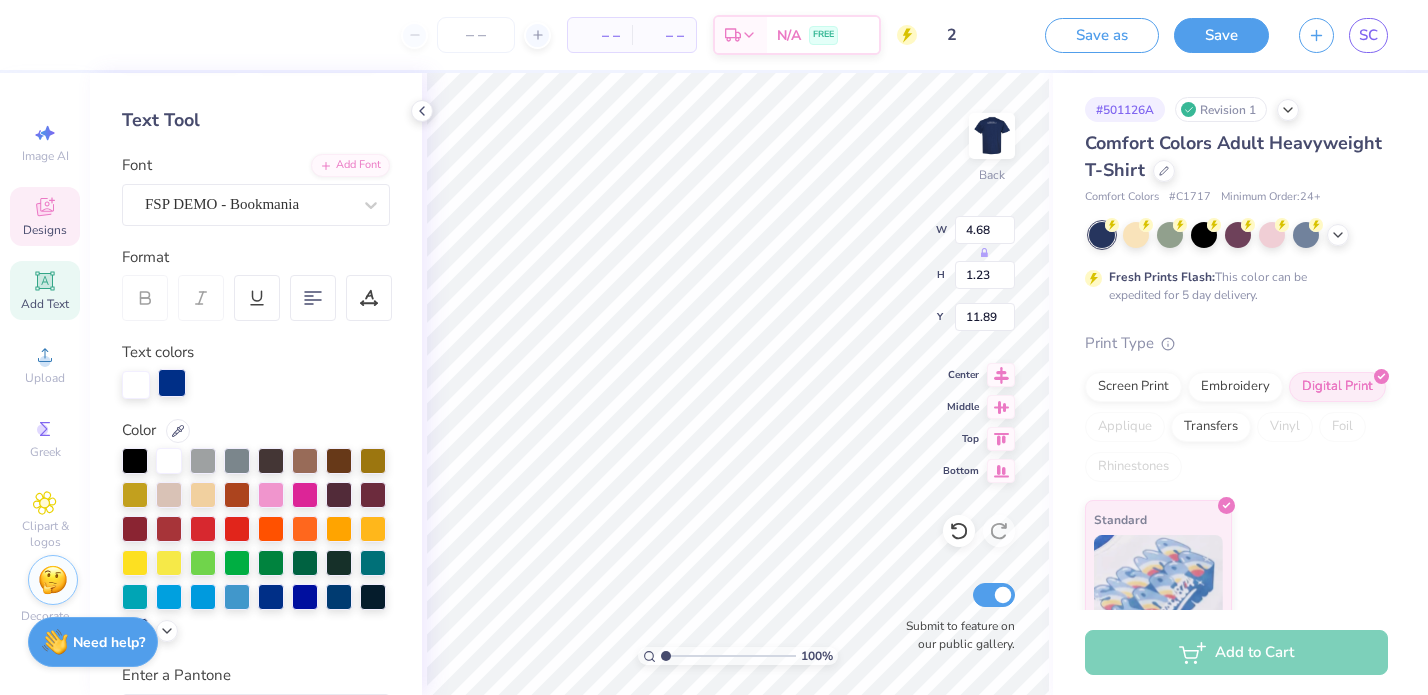 click at bounding box center (172, 383) 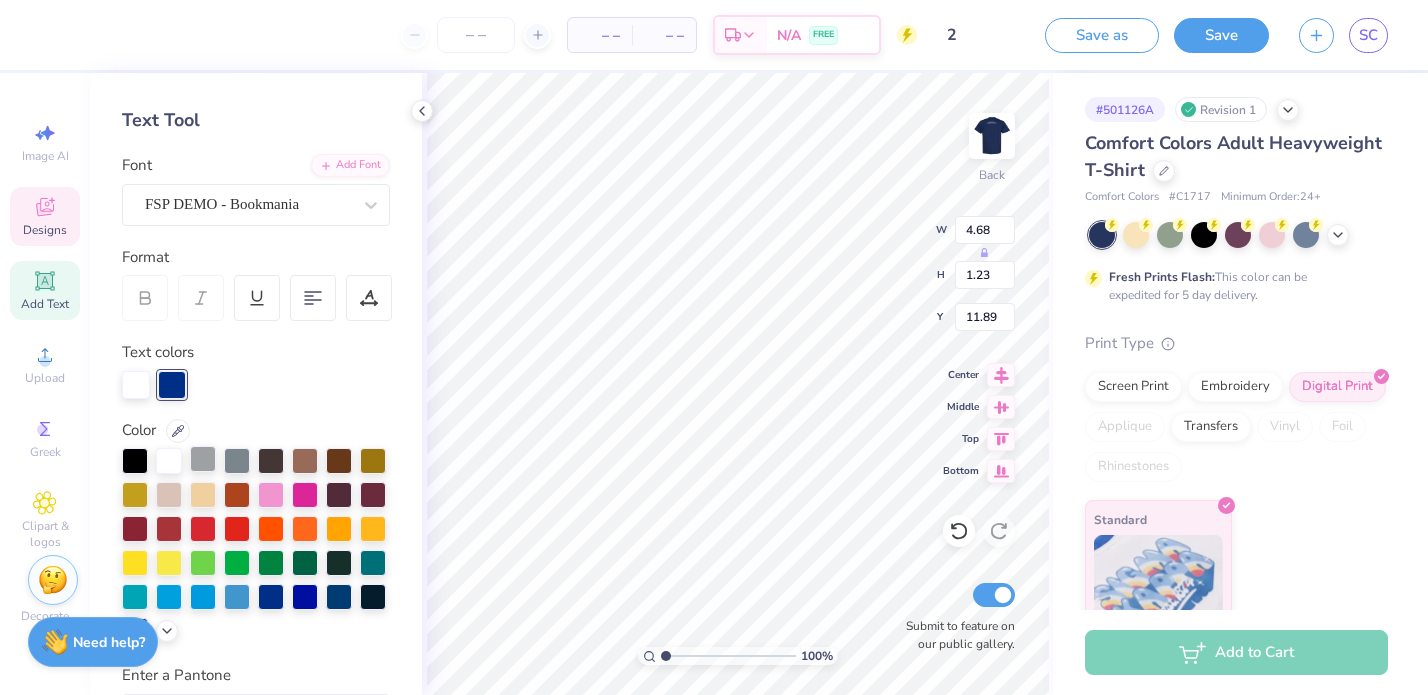 click at bounding box center [203, 459] 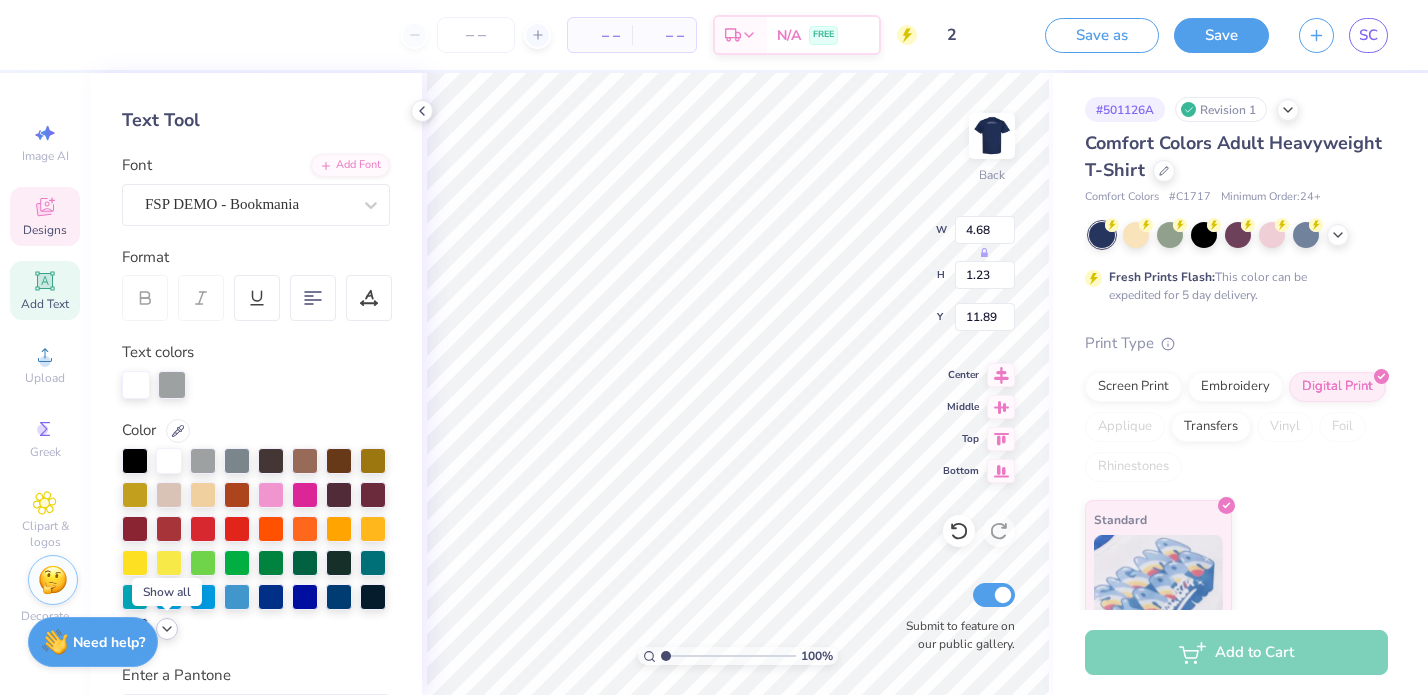 click at bounding box center (167, 629) 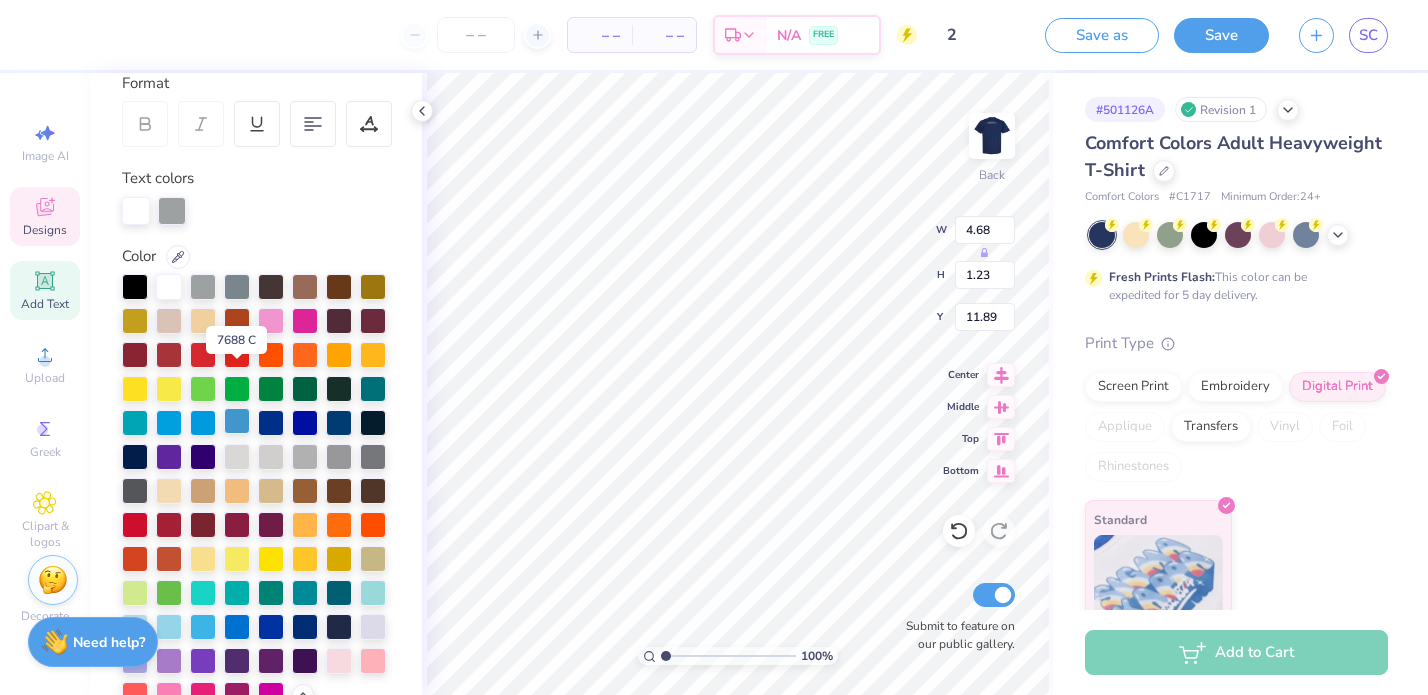 scroll, scrollTop: 378, scrollLeft: 0, axis: vertical 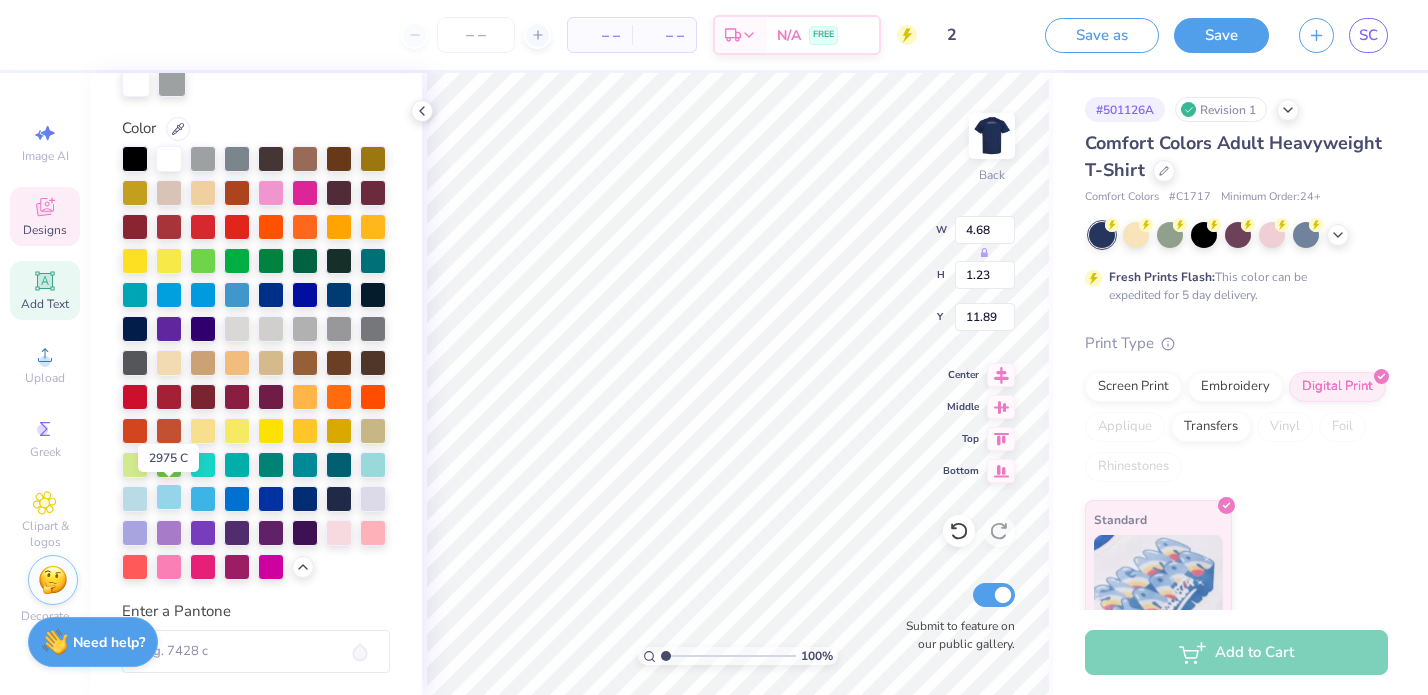 click at bounding box center [169, 497] 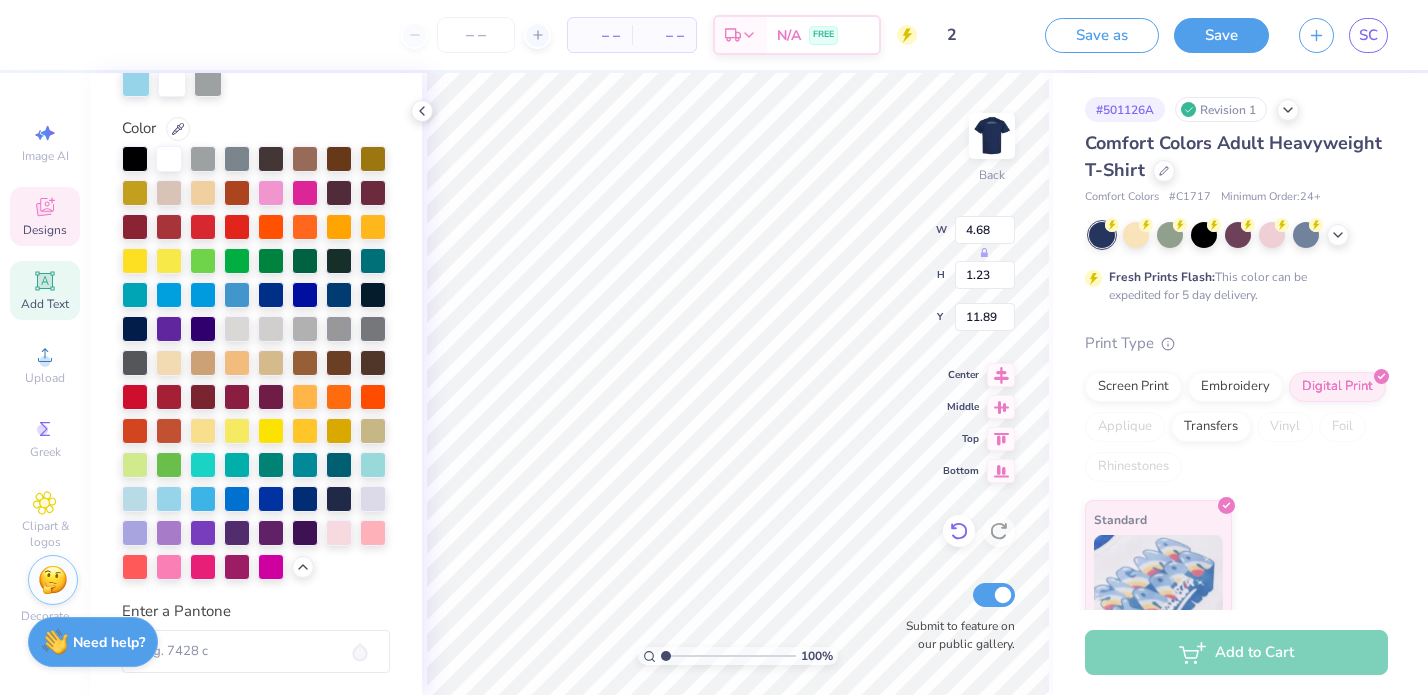 click 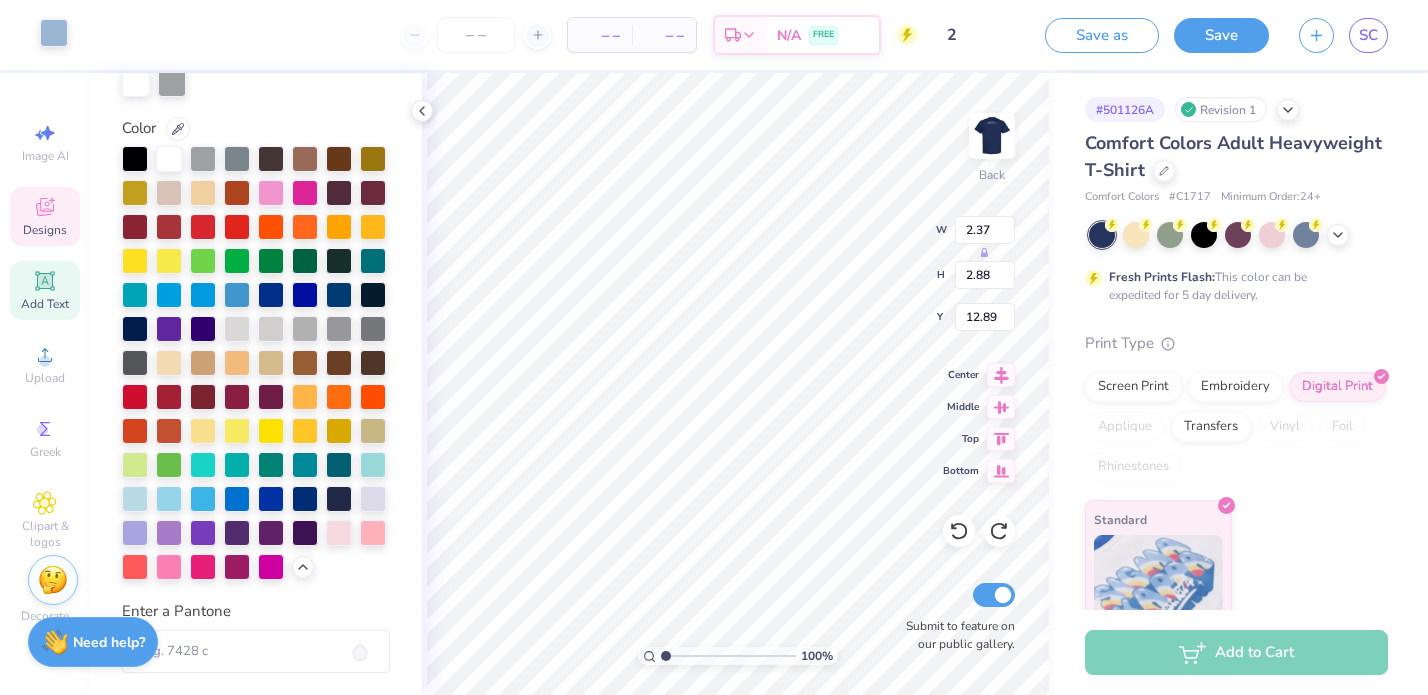 click at bounding box center (54, 33) 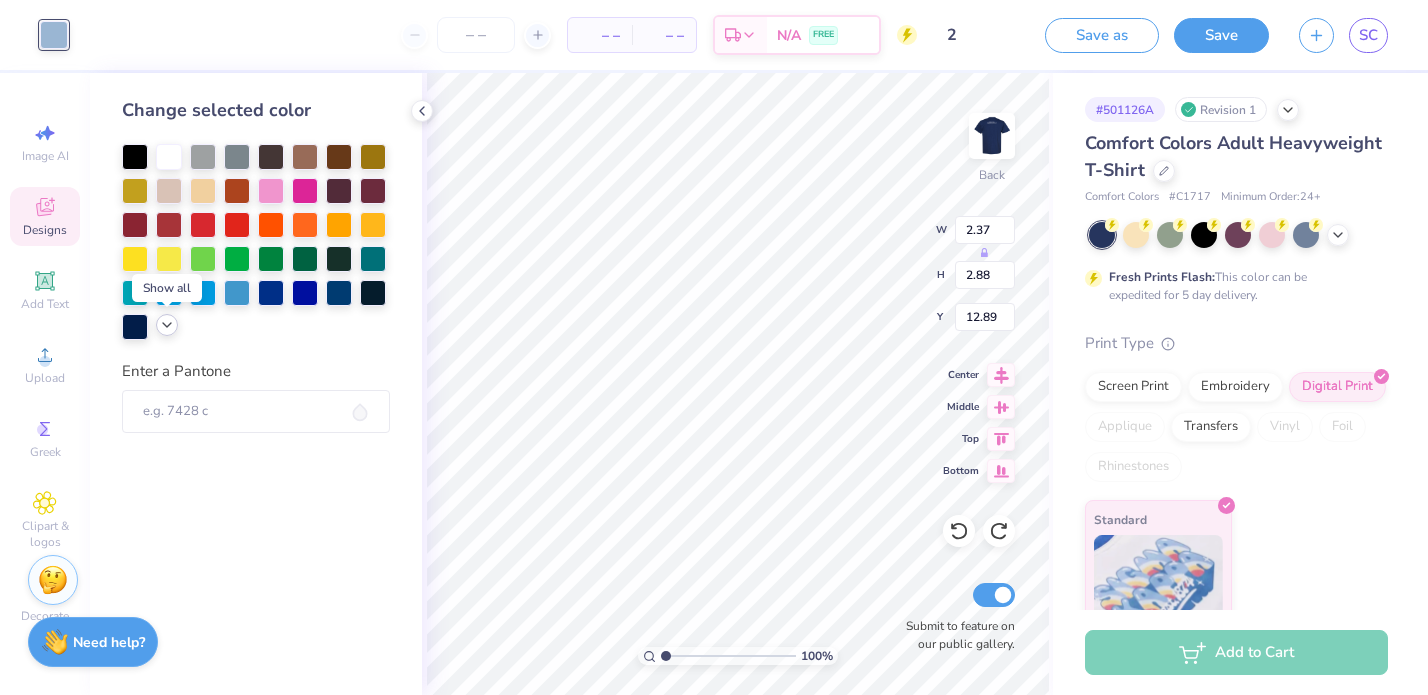 click at bounding box center (167, 325) 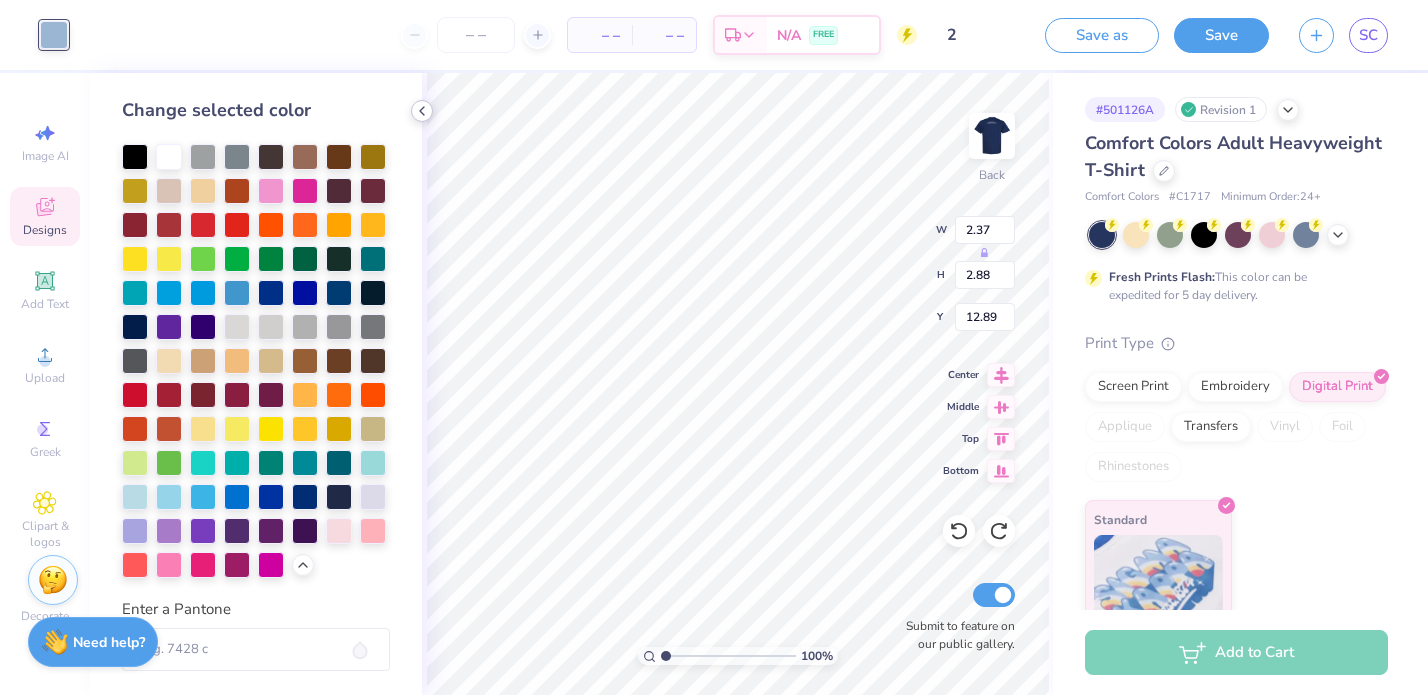 click 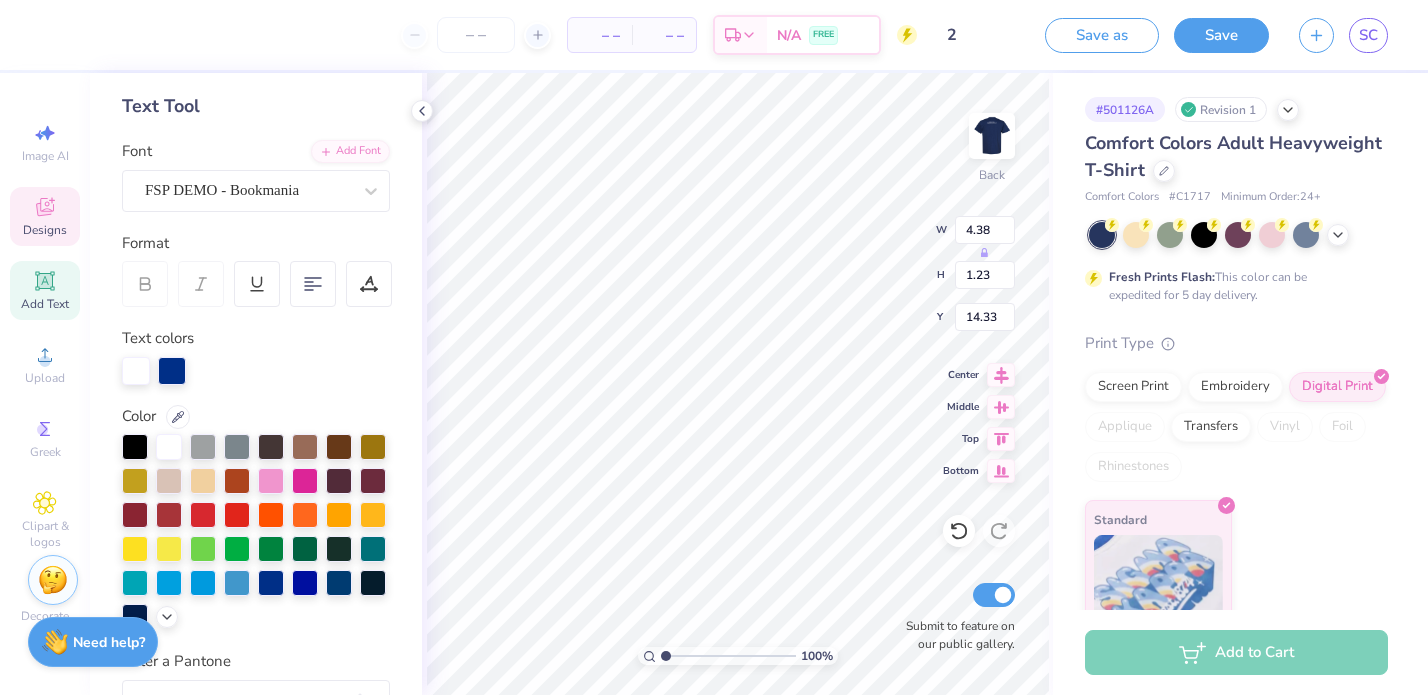 scroll, scrollTop: 166, scrollLeft: 0, axis: vertical 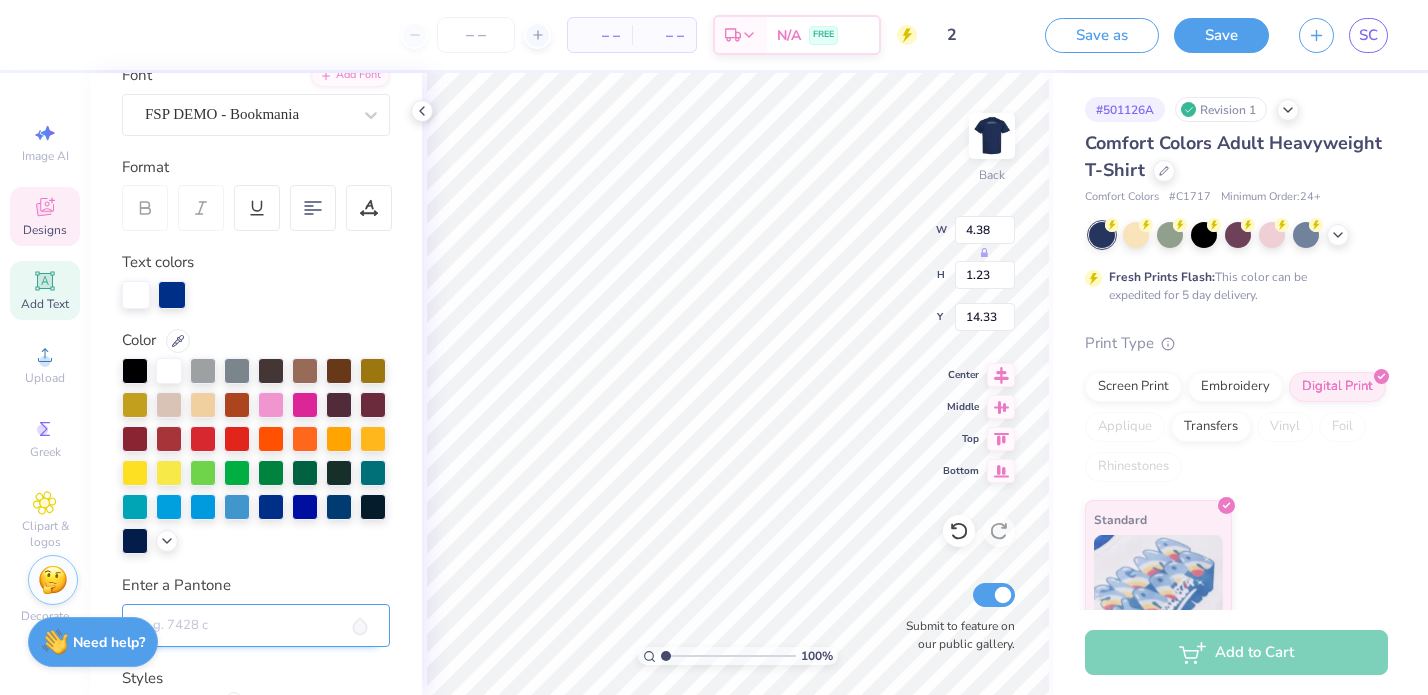 click on "Enter a Pantone" at bounding box center [256, 626] 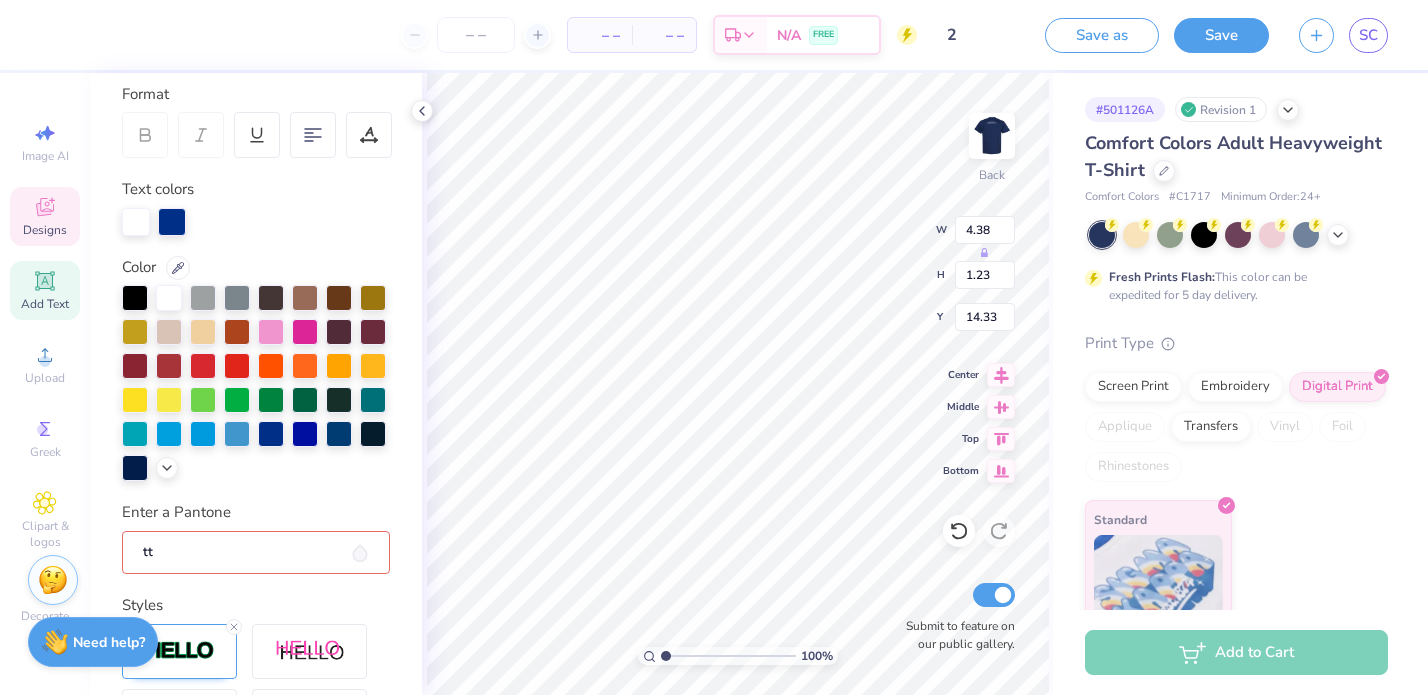 scroll, scrollTop: 248, scrollLeft: 0, axis: vertical 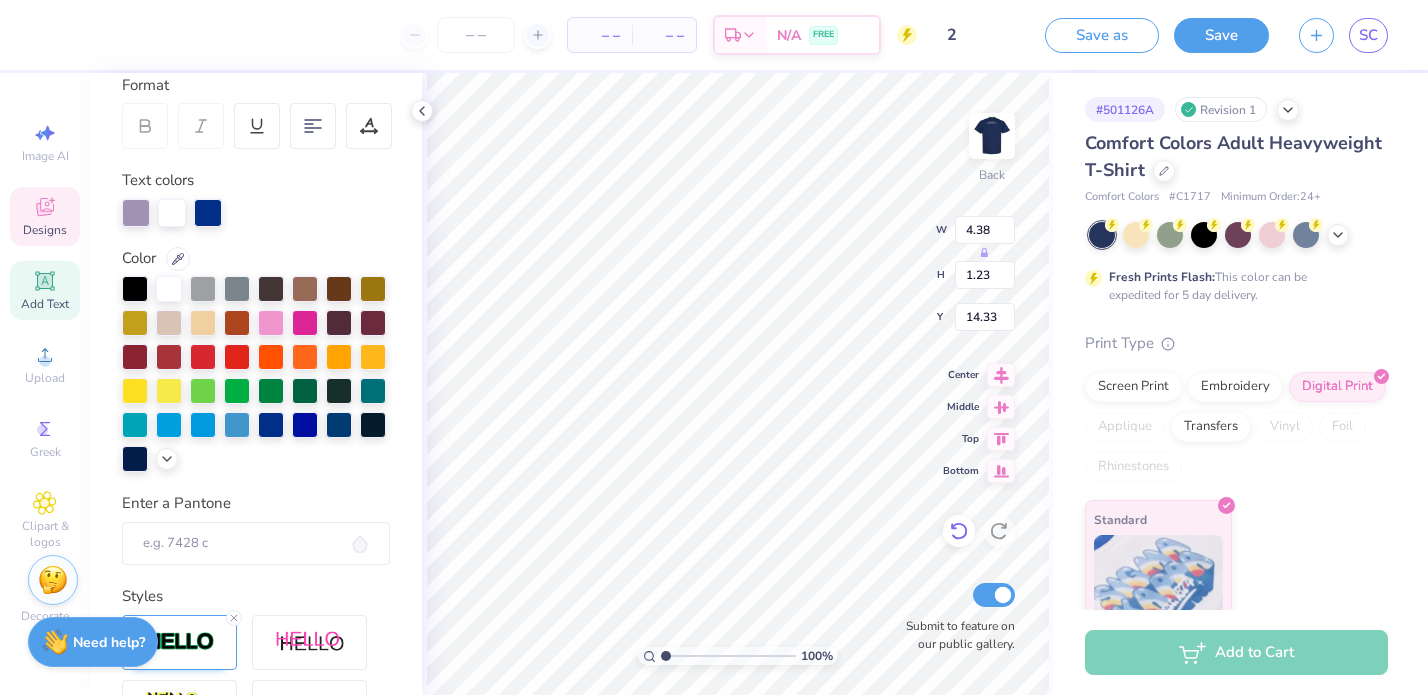 click at bounding box center [959, 531] 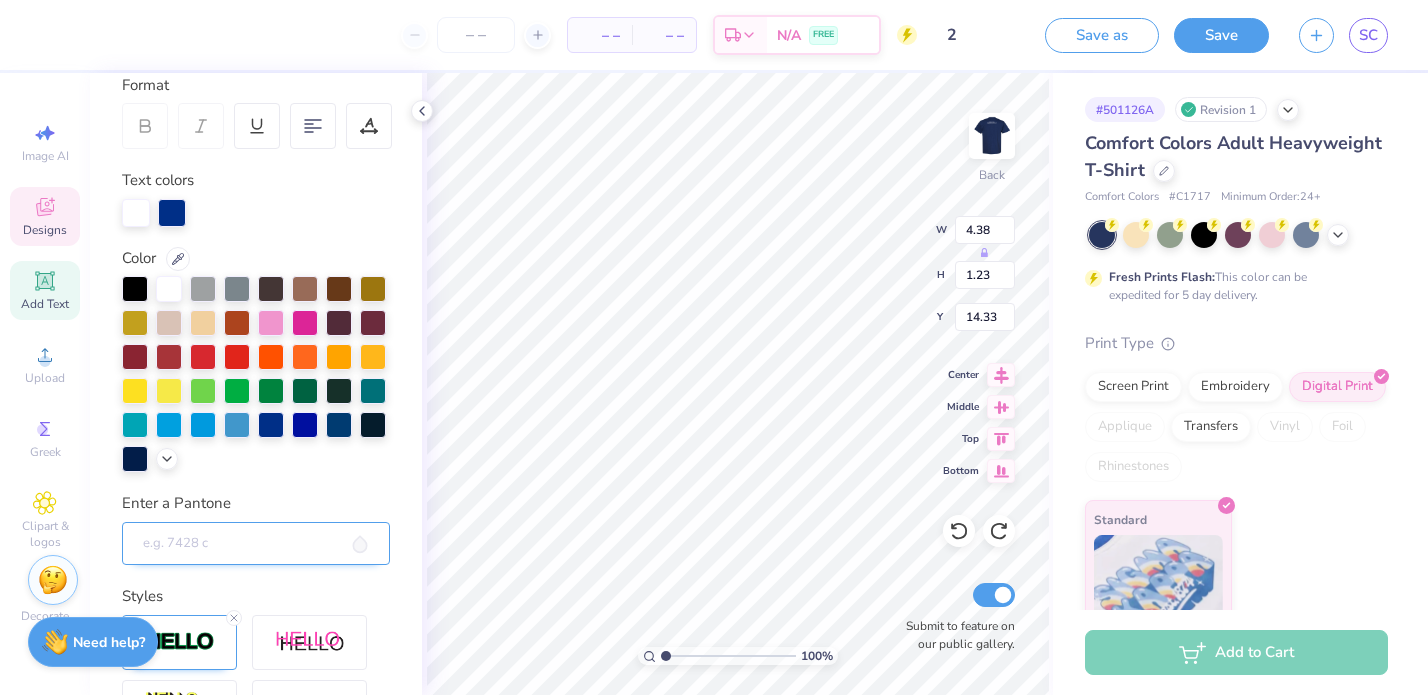 click on "Enter a Pantone" at bounding box center (256, 544) 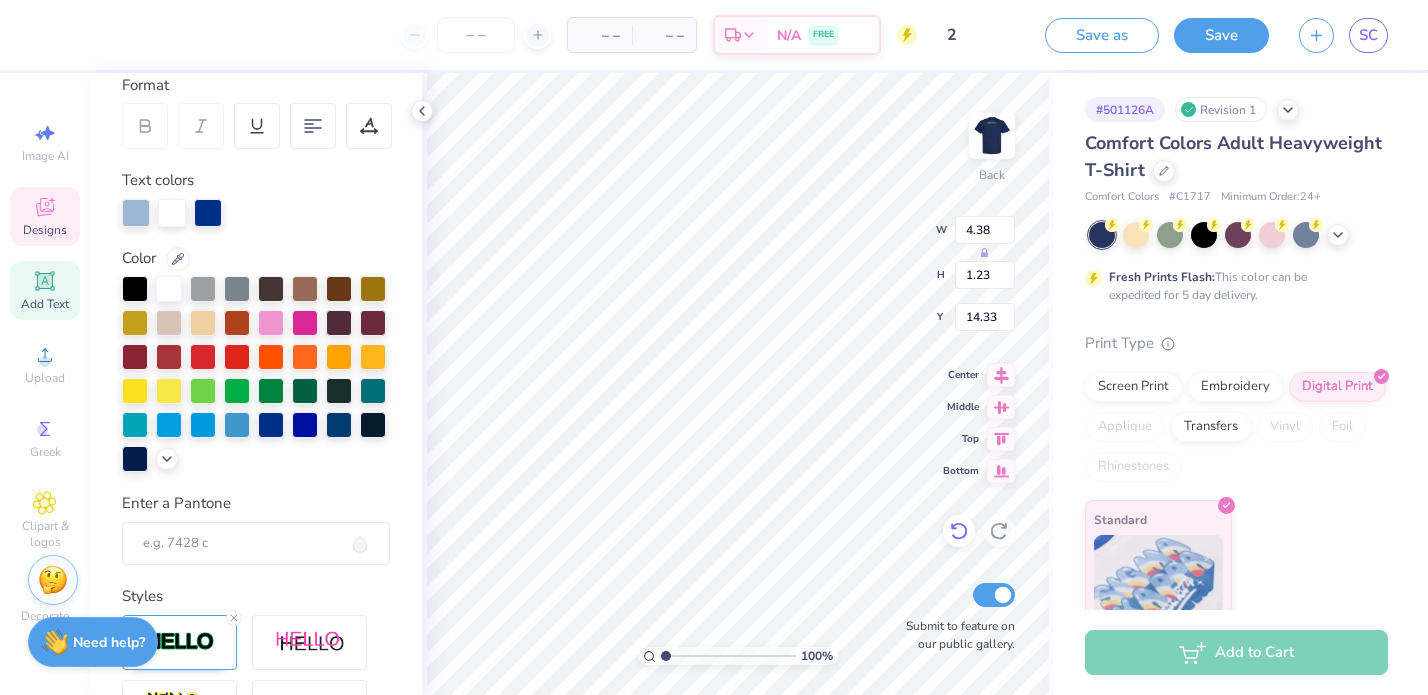 click 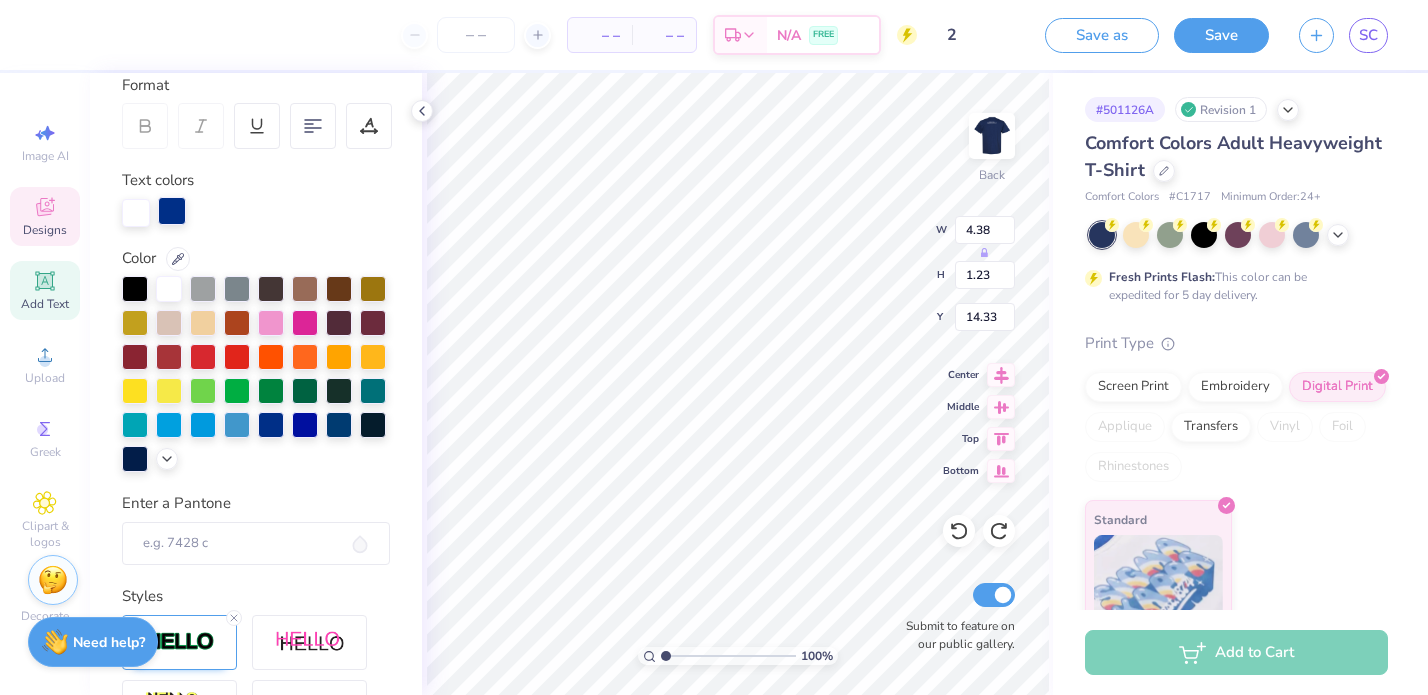 click at bounding box center [172, 211] 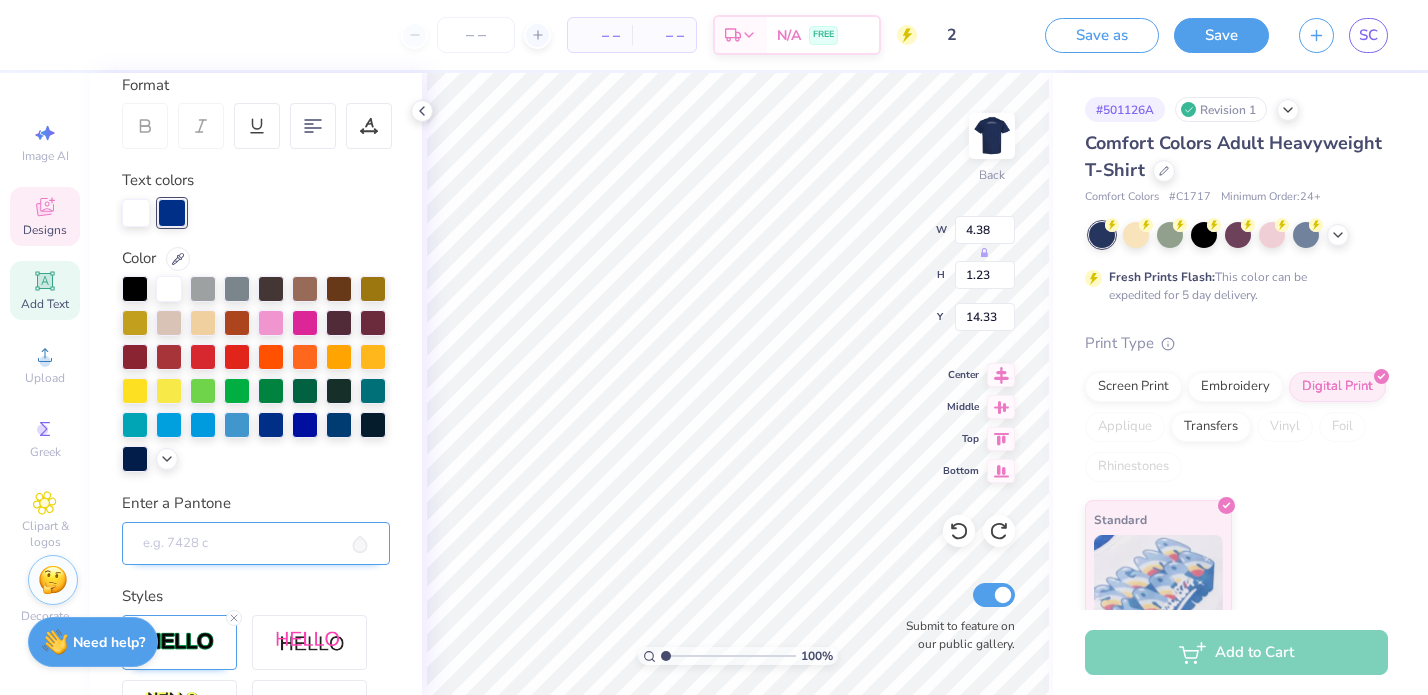 click on "Enter a Pantone" at bounding box center [256, 544] 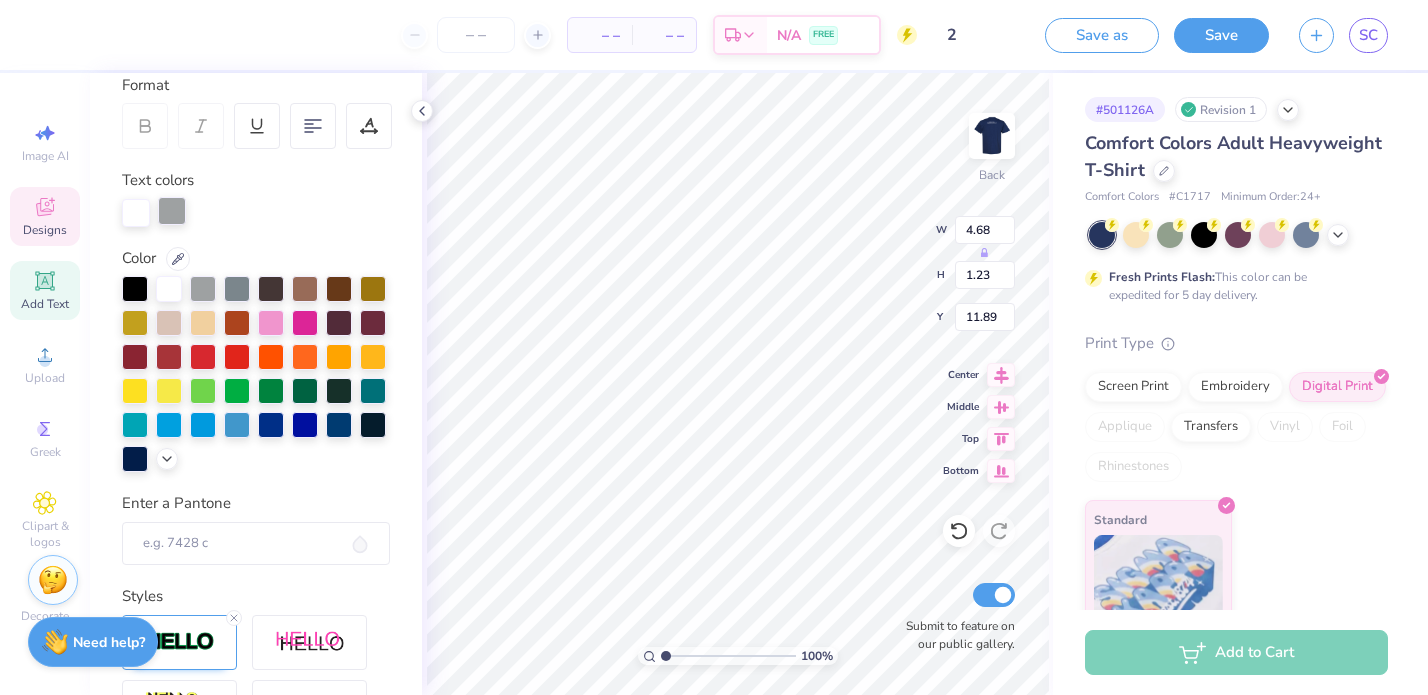 click at bounding box center (172, 211) 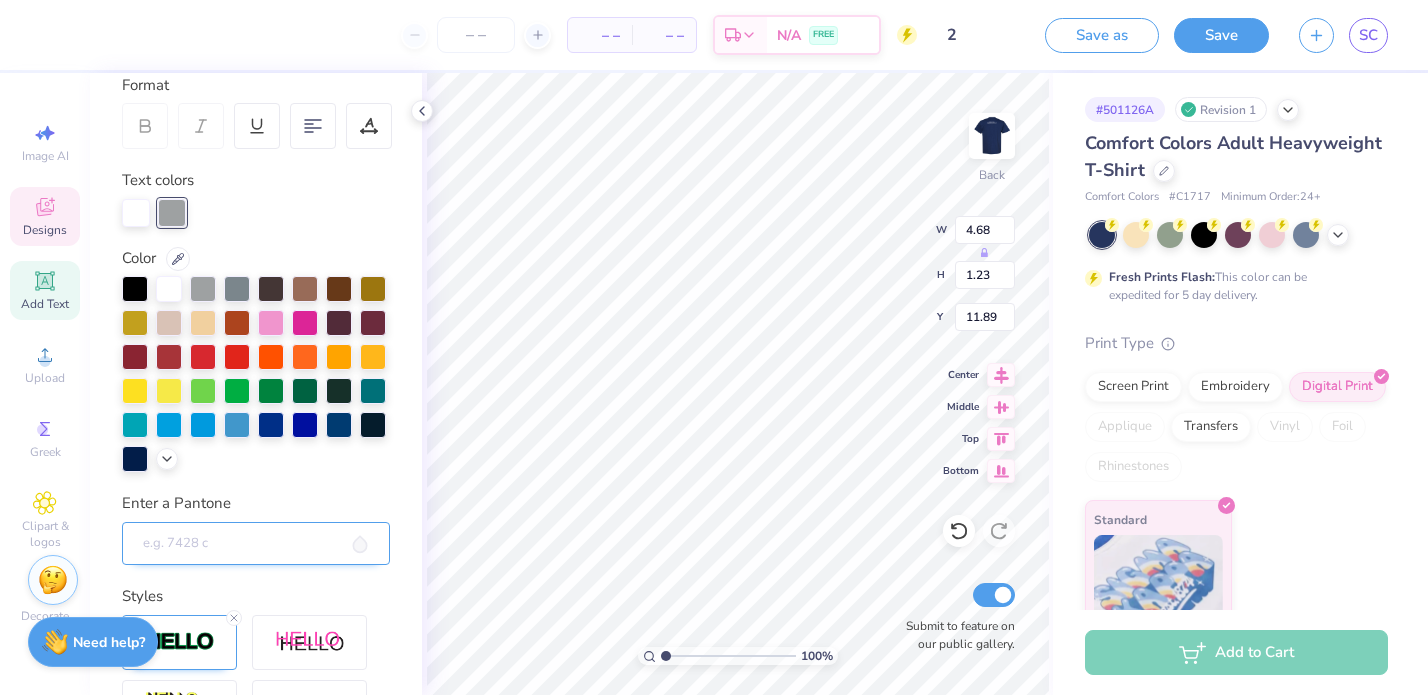 click on "Enter a Pantone" at bounding box center [256, 544] 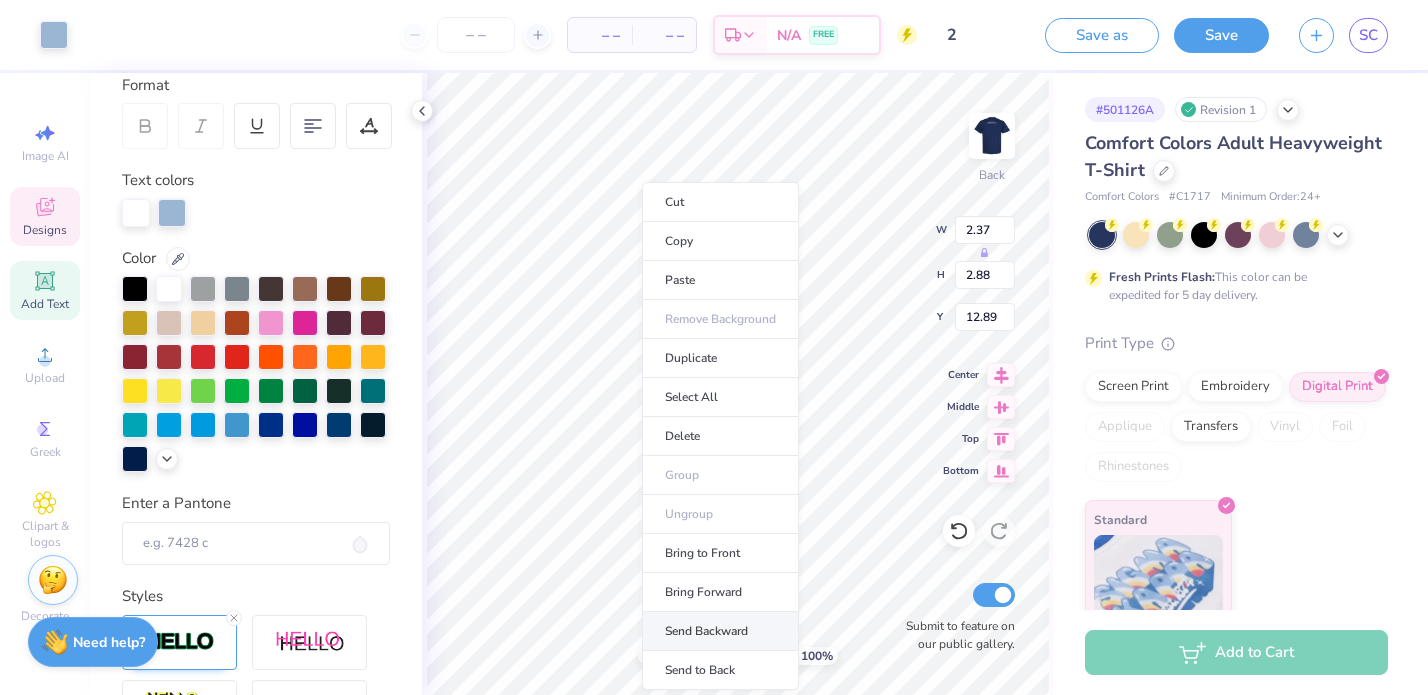 click on "Send Backward" at bounding box center [720, 631] 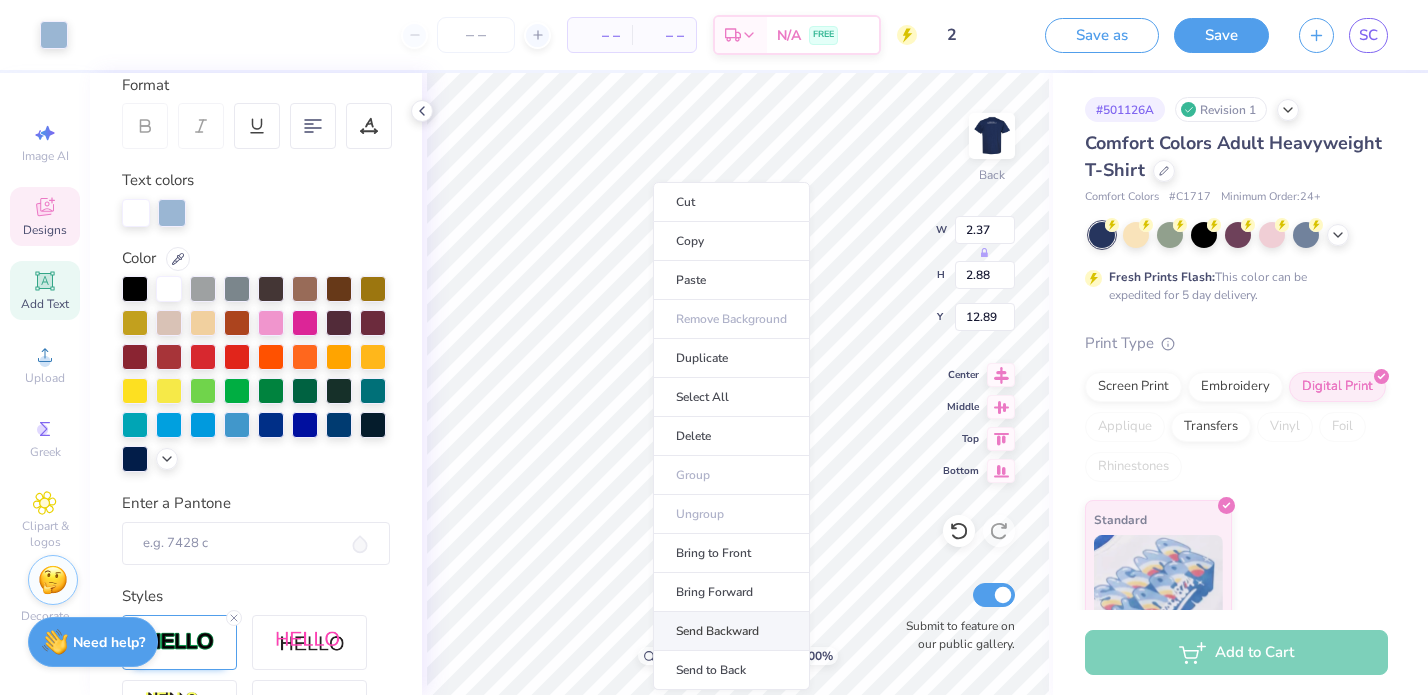 click on "Send Backward" at bounding box center (731, 631) 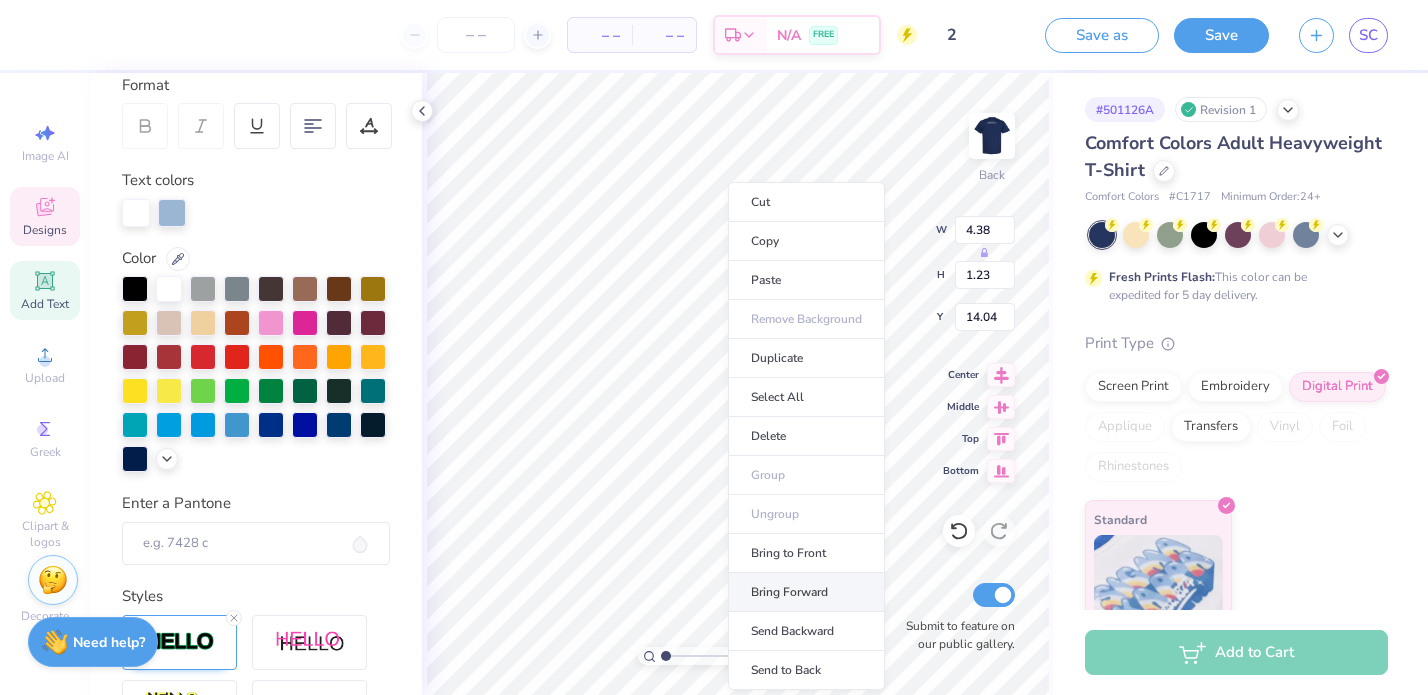 click on "Bring Forward" at bounding box center (806, 592) 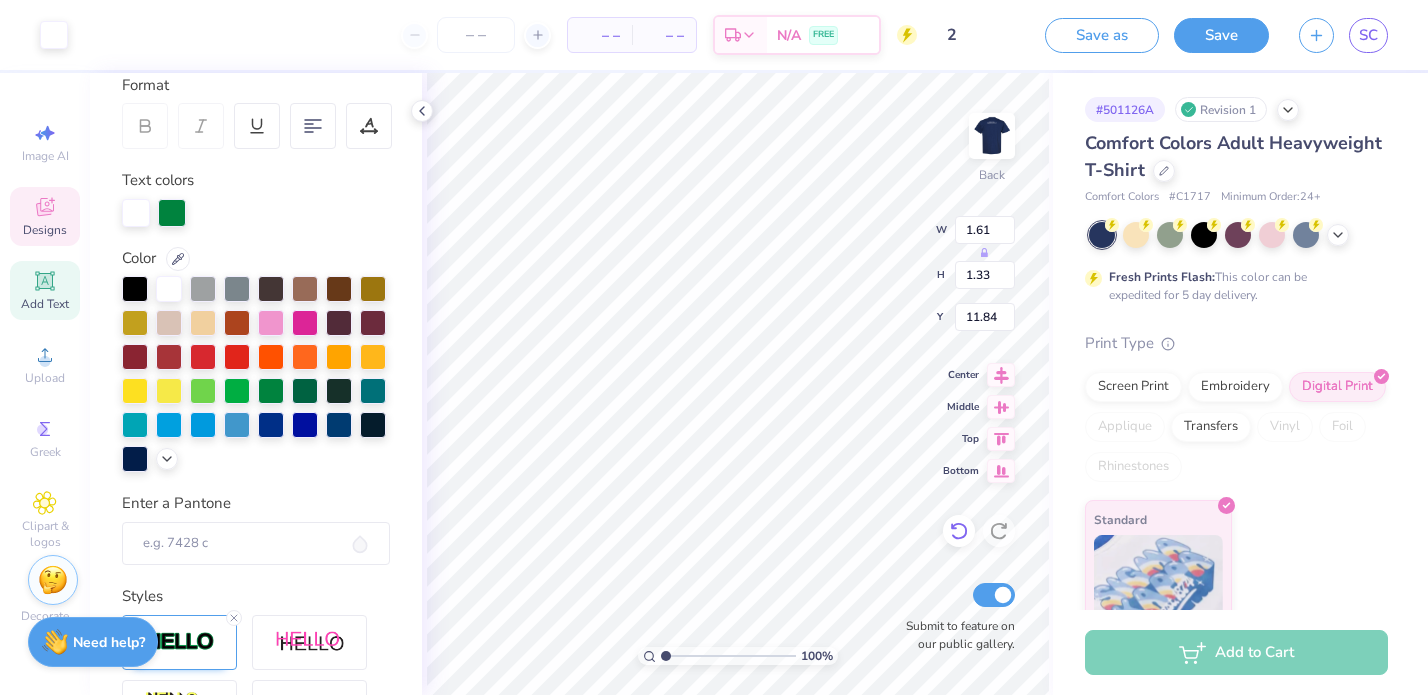 click 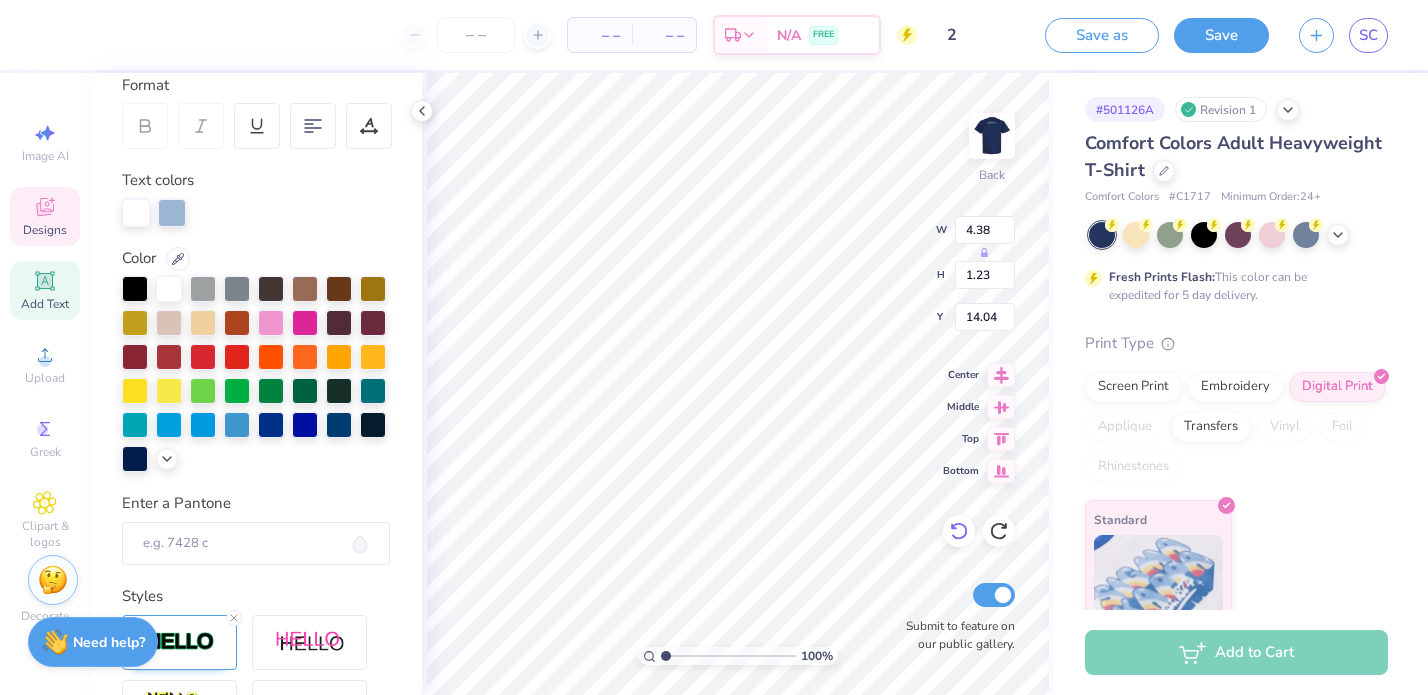 scroll, scrollTop: 0, scrollLeft: 0, axis: both 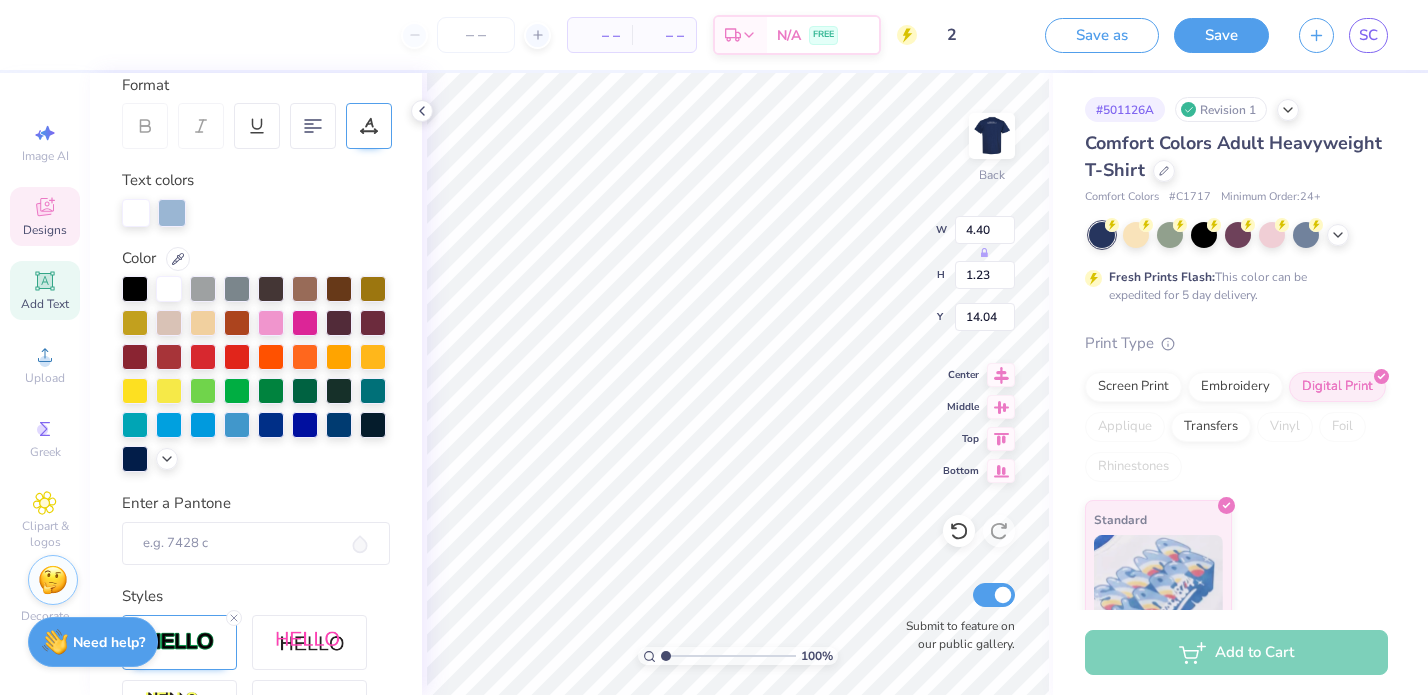 click at bounding box center (369, 126) 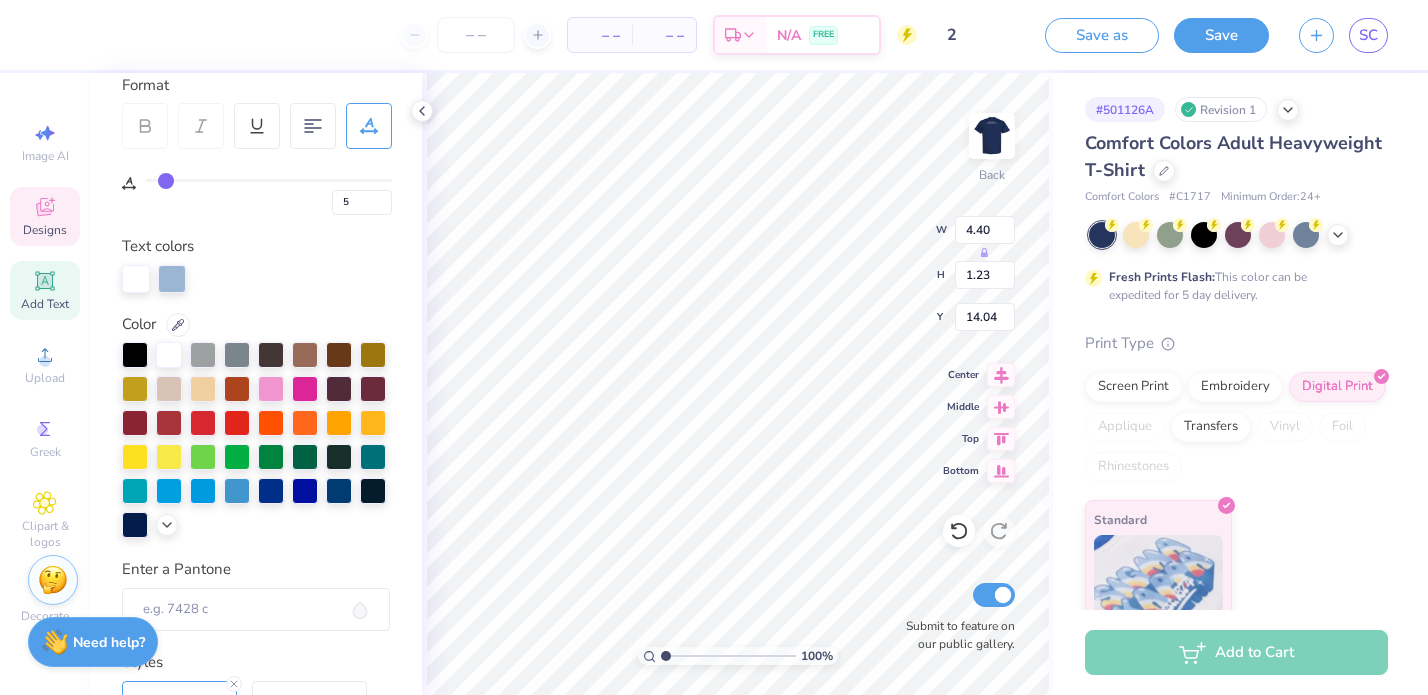 drag, startPoint x: 154, startPoint y: 173, endPoint x: 164, endPoint y: 174, distance: 10.049875 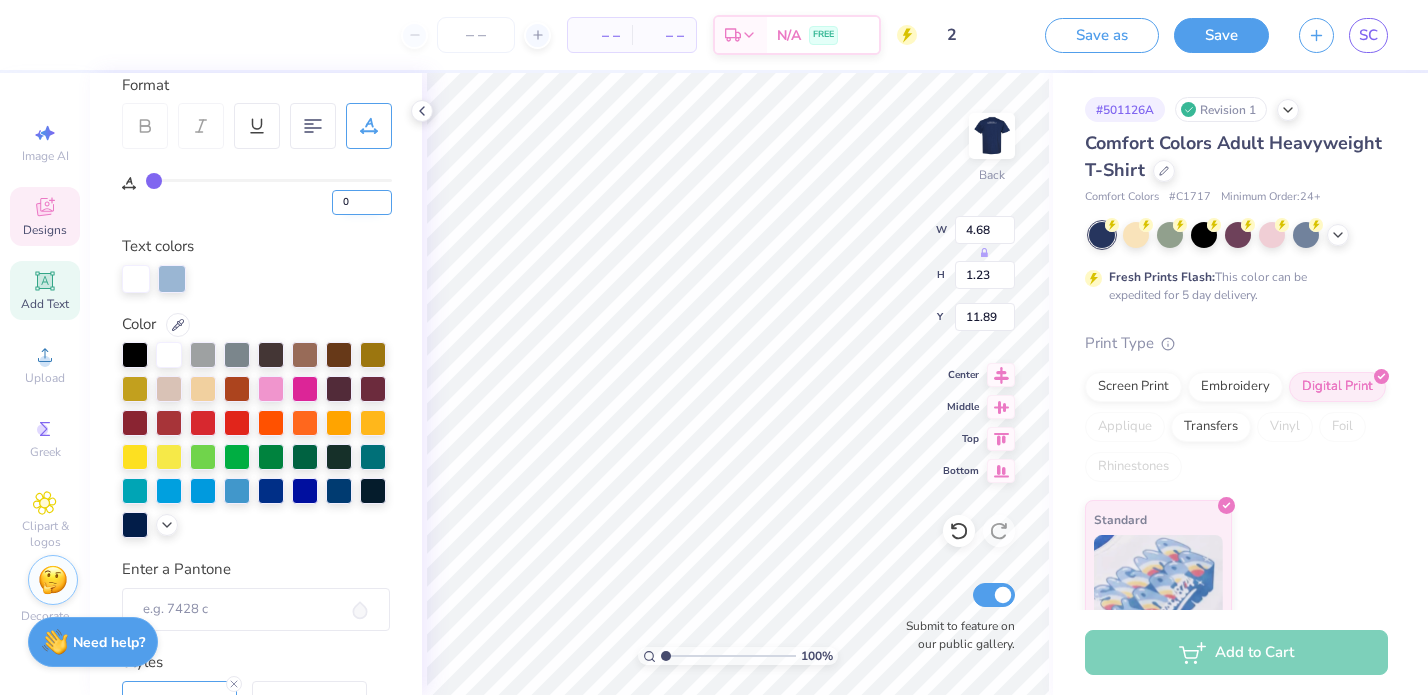 click on "0" at bounding box center (362, 202) 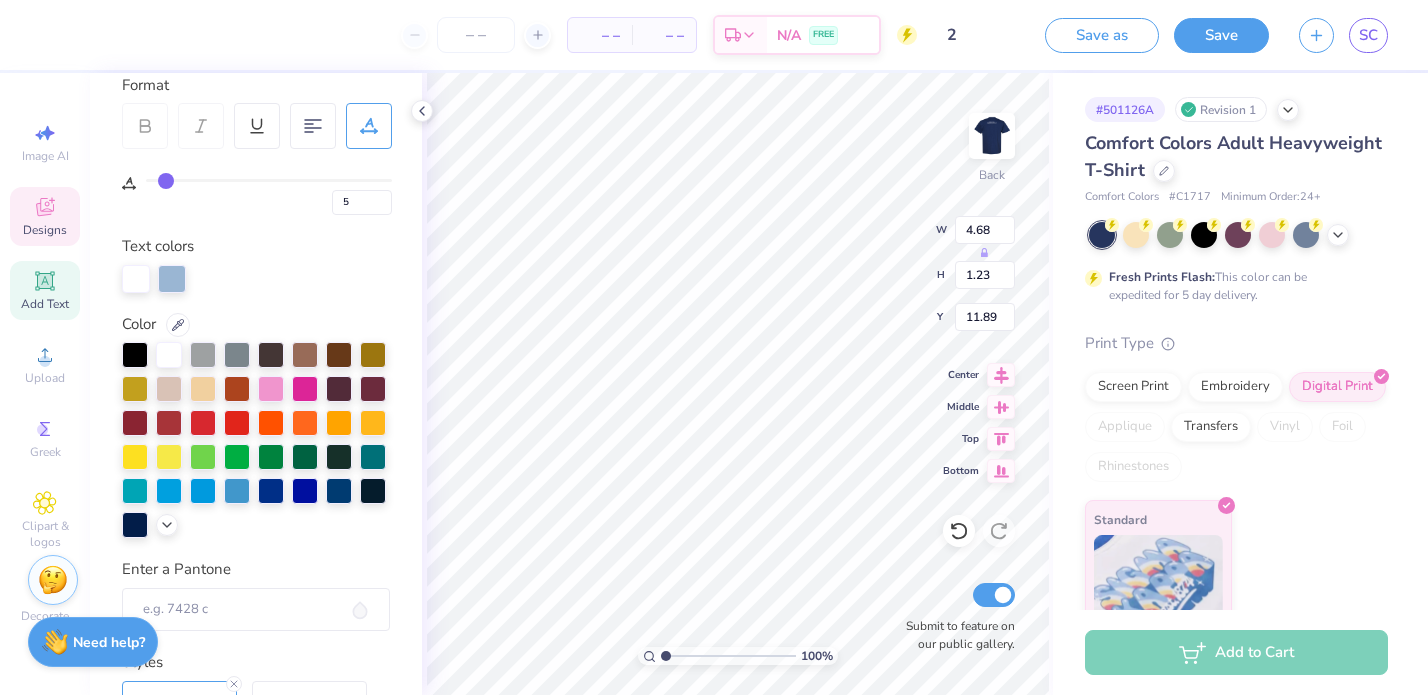click at bounding box center (256, 279) 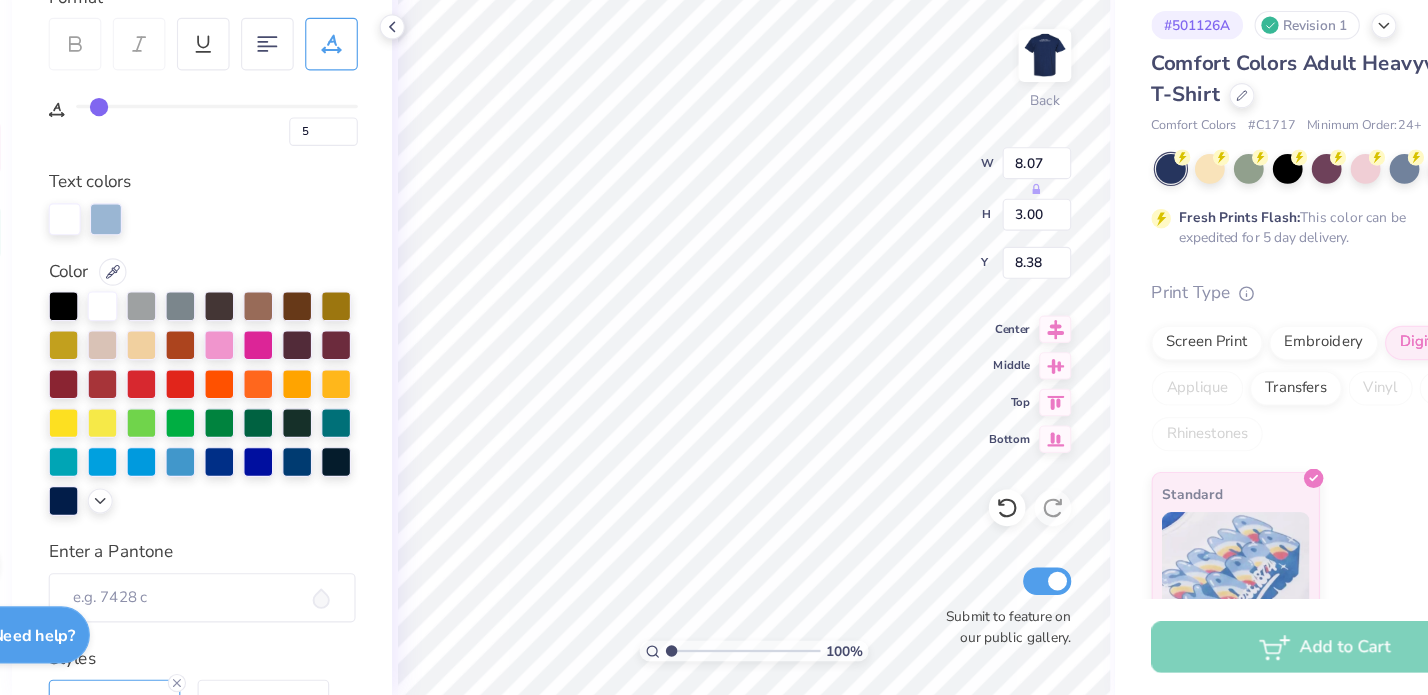 scroll, scrollTop: 0, scrollLeft: 0, axis: both 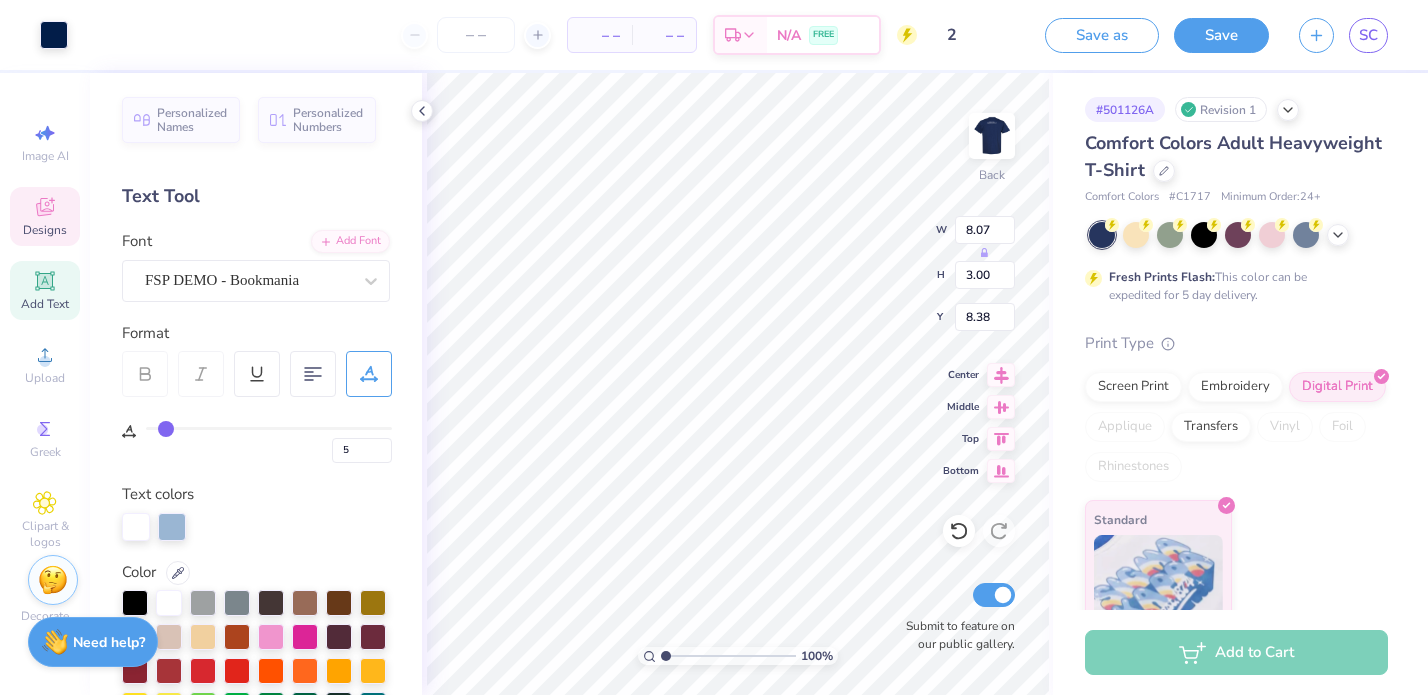 click on "Designs" at bounding box center [45, 230] 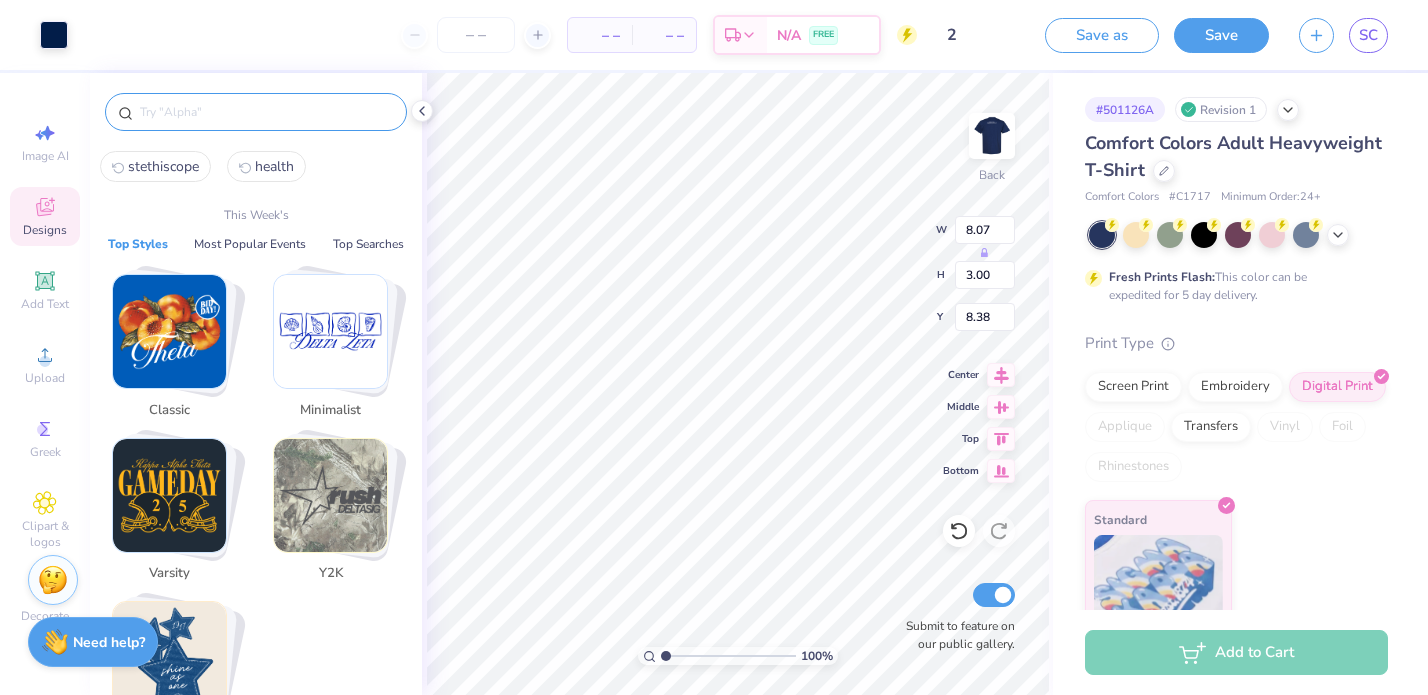 click at bounding box center (266, 112) 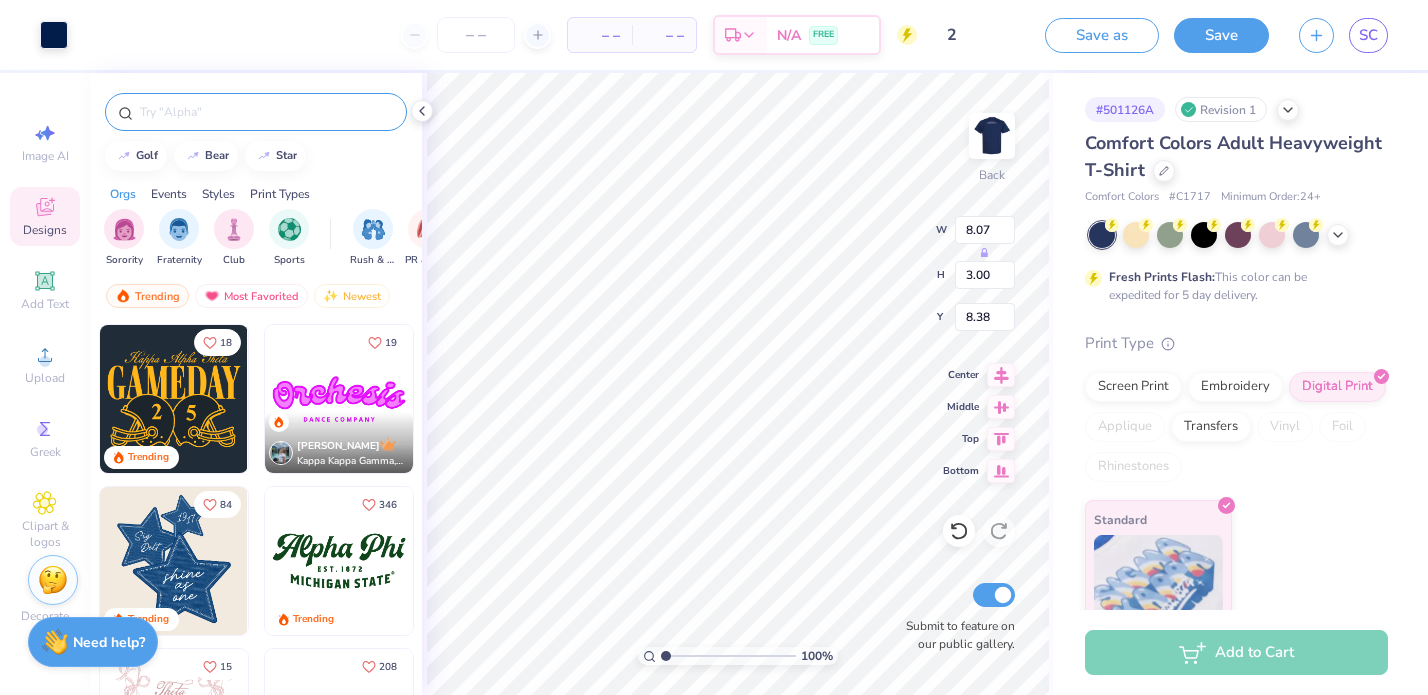 click at bounding box center (256, 112) 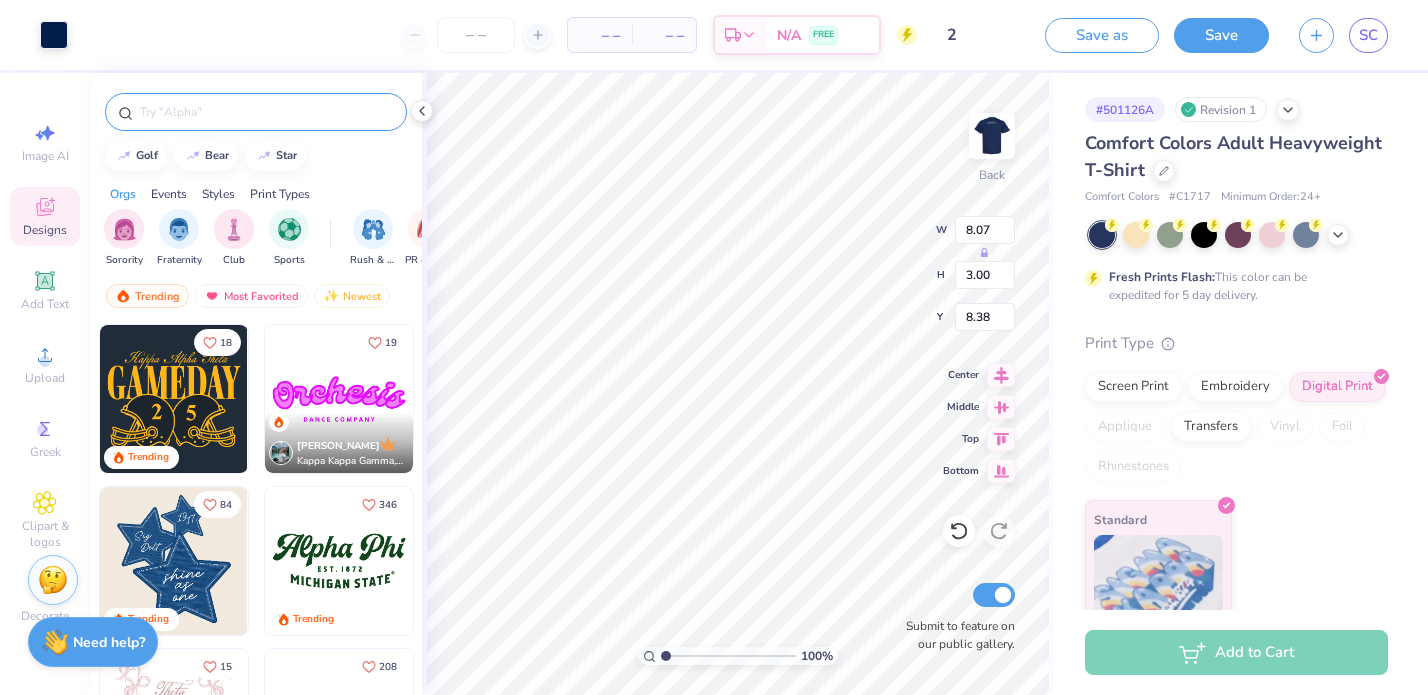 click at bounding box center [266, 112] 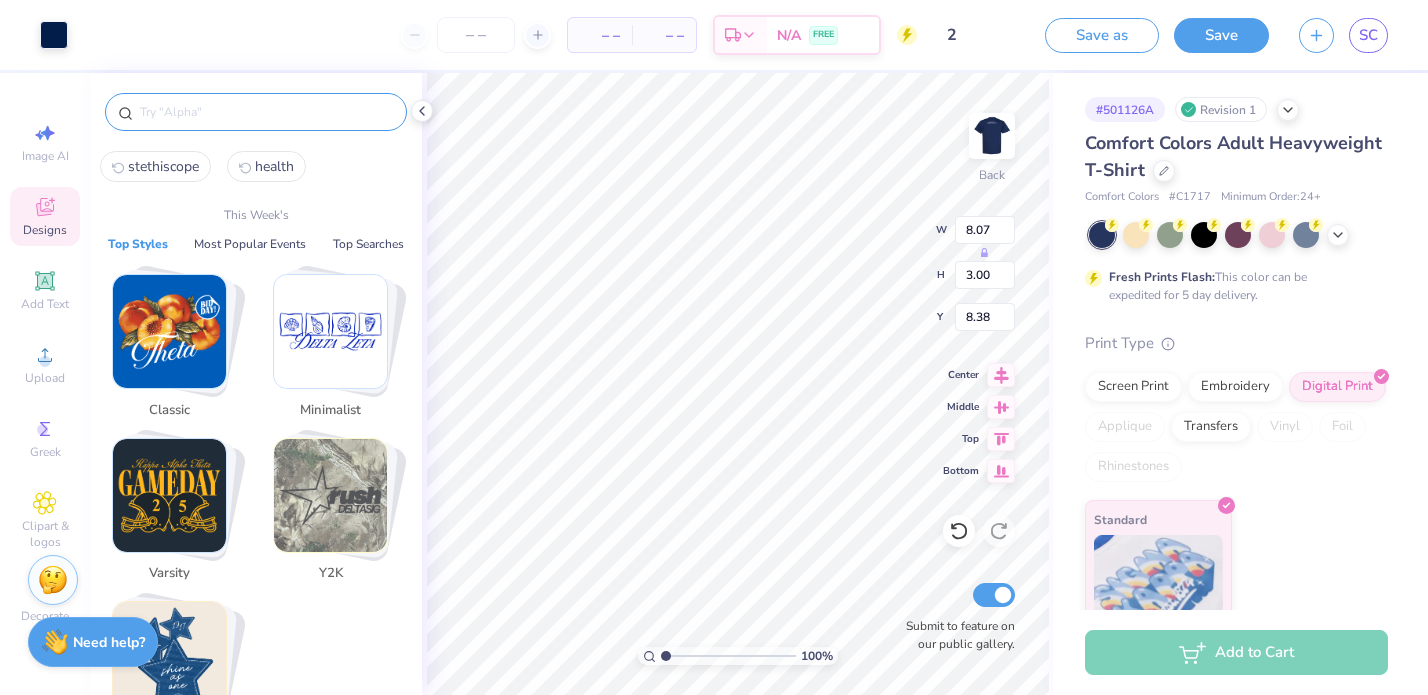 click on "health" at bounding box center [274, 166] 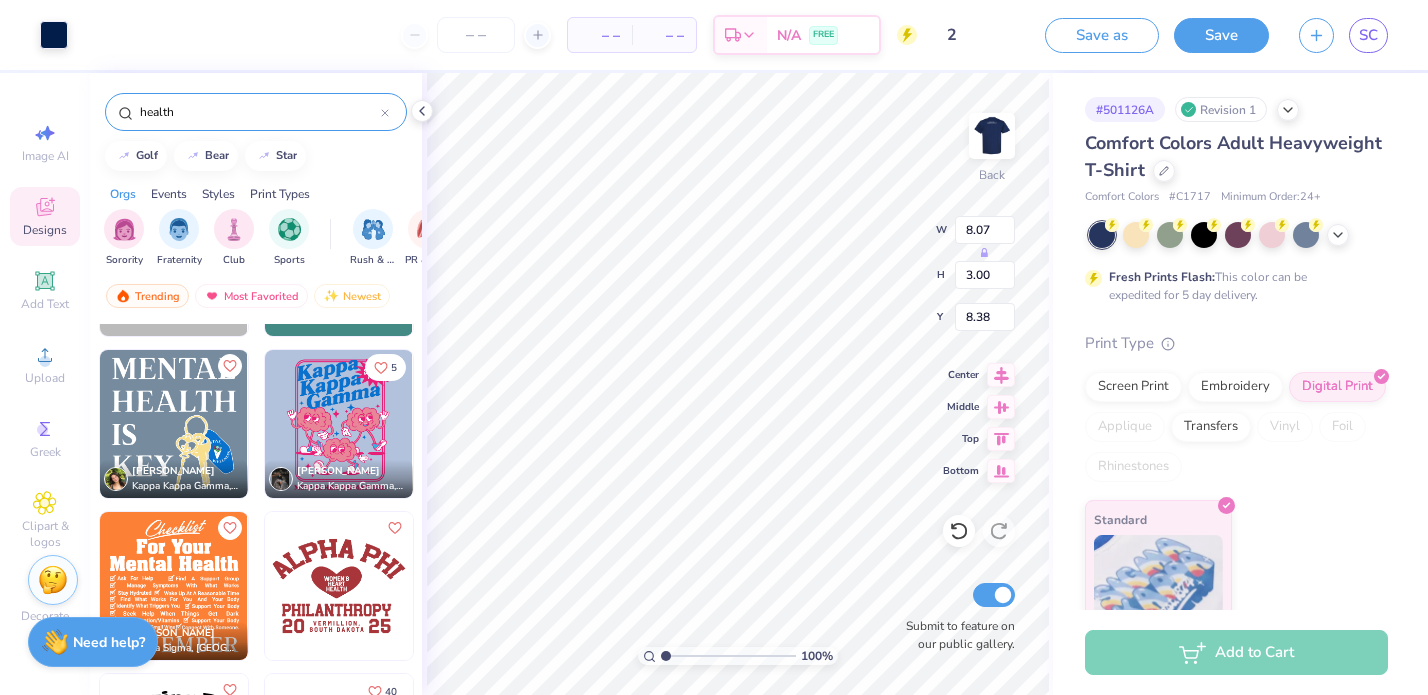 scroll, scrollTop: 667, scrollLeft: 0, axis: vertical 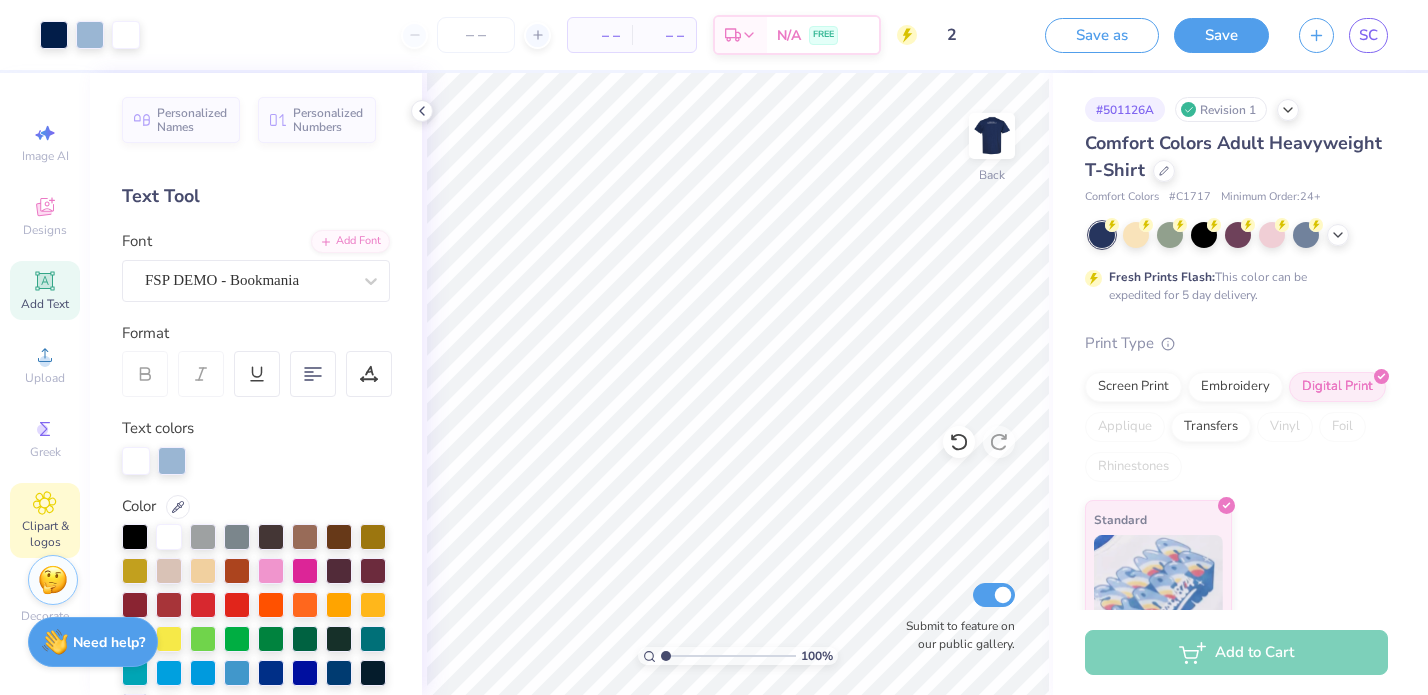 click on "Clipart & logos" at bounding box center [45, 520] 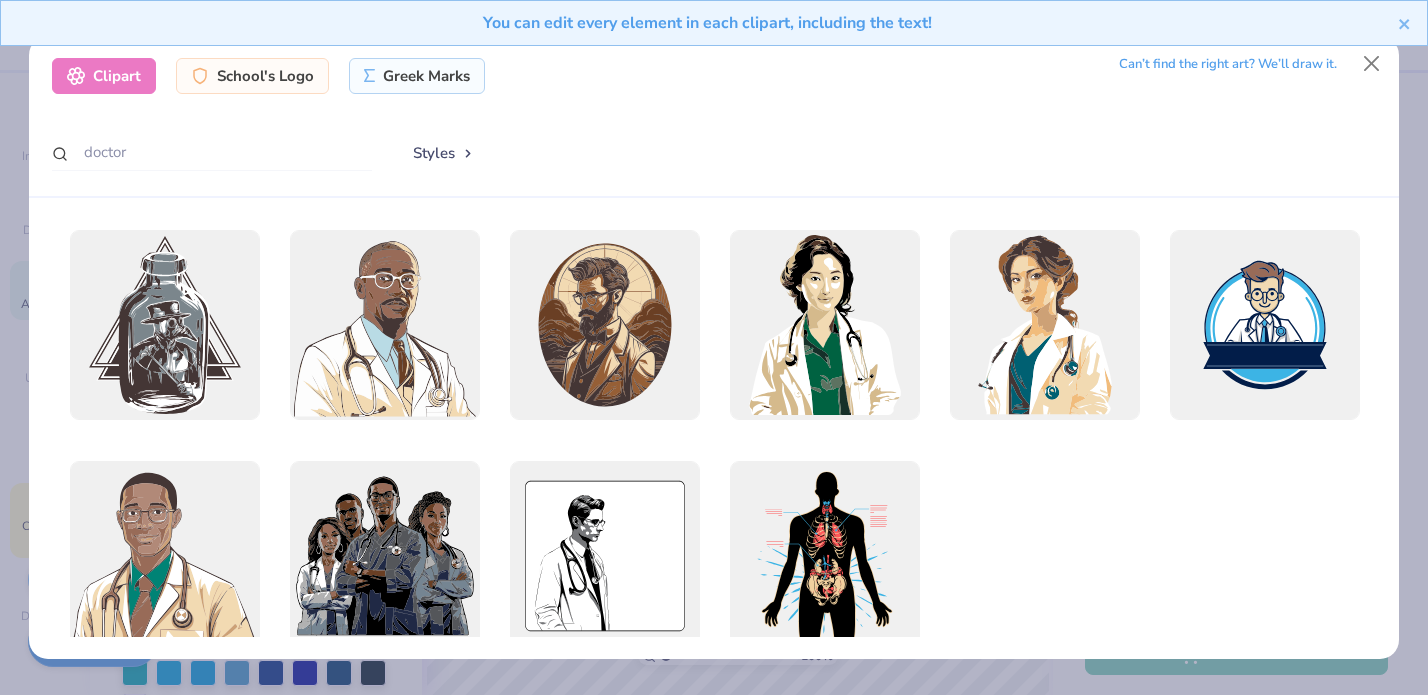 scroll, scrollTop: 41, scrollLeft: 0, axis: vertical 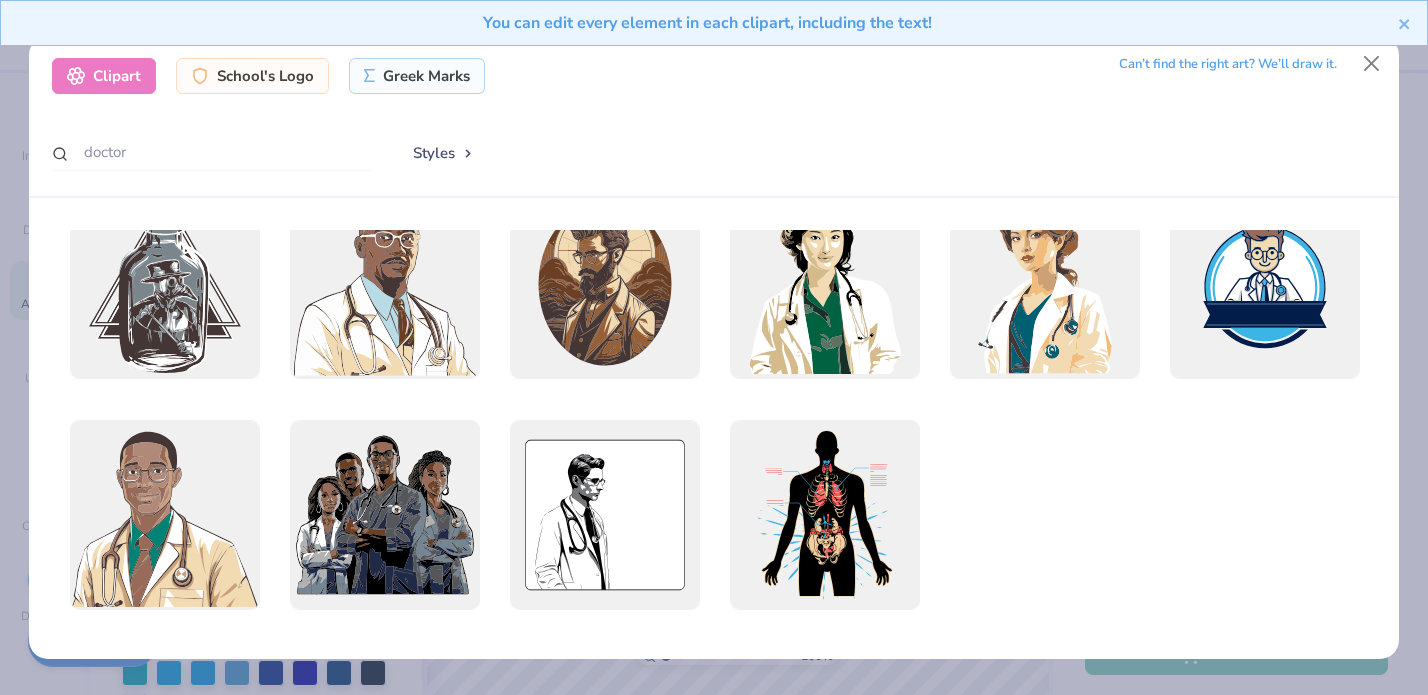 click on "You can edit every element in each clipart, including the text!" at bounding box center [714, 30] 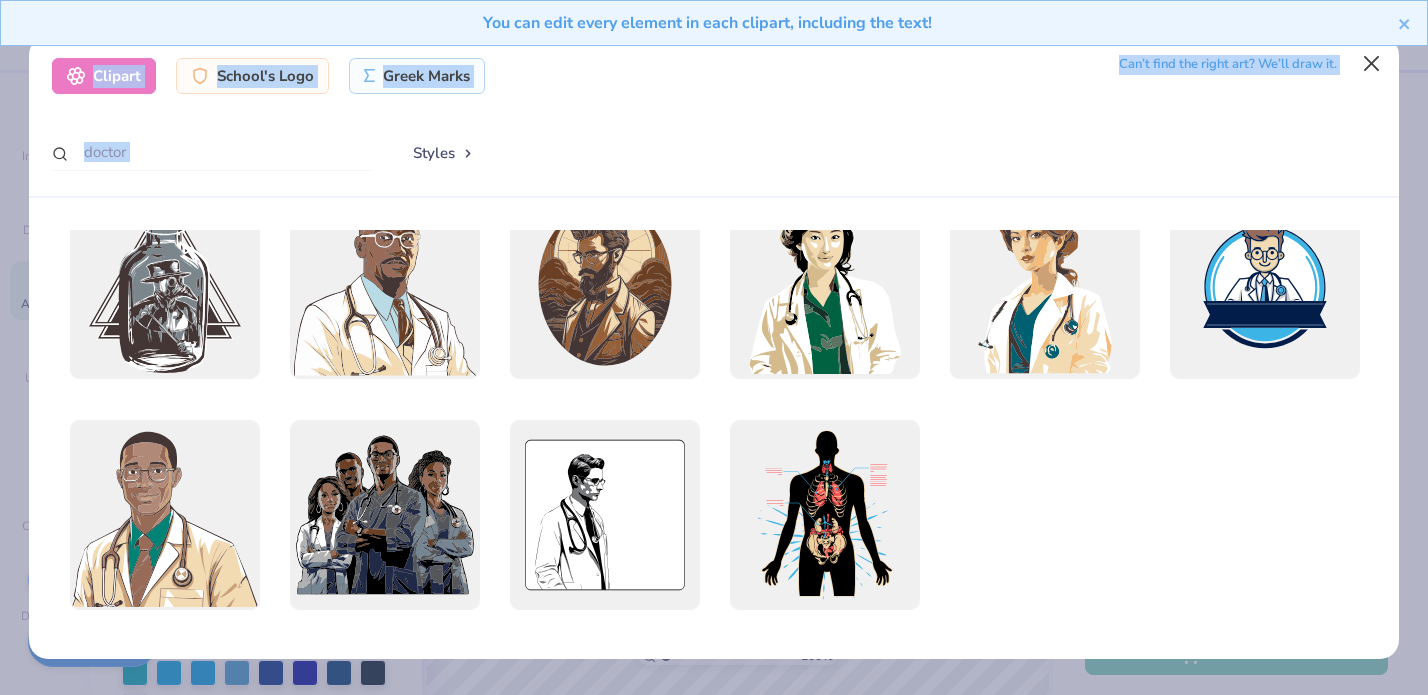 click on "Art colors – – Per Item – – Total Est. Delivery N/A FREE Design Title 2 Save as Save SC Image AI Designs Add Text Upload Greek Clipart & logos Decorate Personalized Names Personalized Numbers Text Tool  Add Font Font FSP DEMO - Bookmania Format Text colors Color Enter a Pantone Styles Text Shape 100  % Back Submit to feature on our public gallery. # 501126A Revision 1 Comfort Colors Adult Heavyweight T-Shirt Comfort Colors # C1717 Minimum Order:  24 +   Fresh Prints Flash:  This color can be expedited for 5 day delivery. Print Type Screen Print Embroidery Digital Print Applique Transfers Vinyl Foil Rhinestones Standard Add to Cart Stuck?  Our Art team will finish your design for free. Need help?  Chat with us. You can edit every element in each clipart, including the text!
x Clipart School's Logo Greek Marks Can’t find the right art? We’ll draw it. doctor Styles" at bounding box center (714, 347) 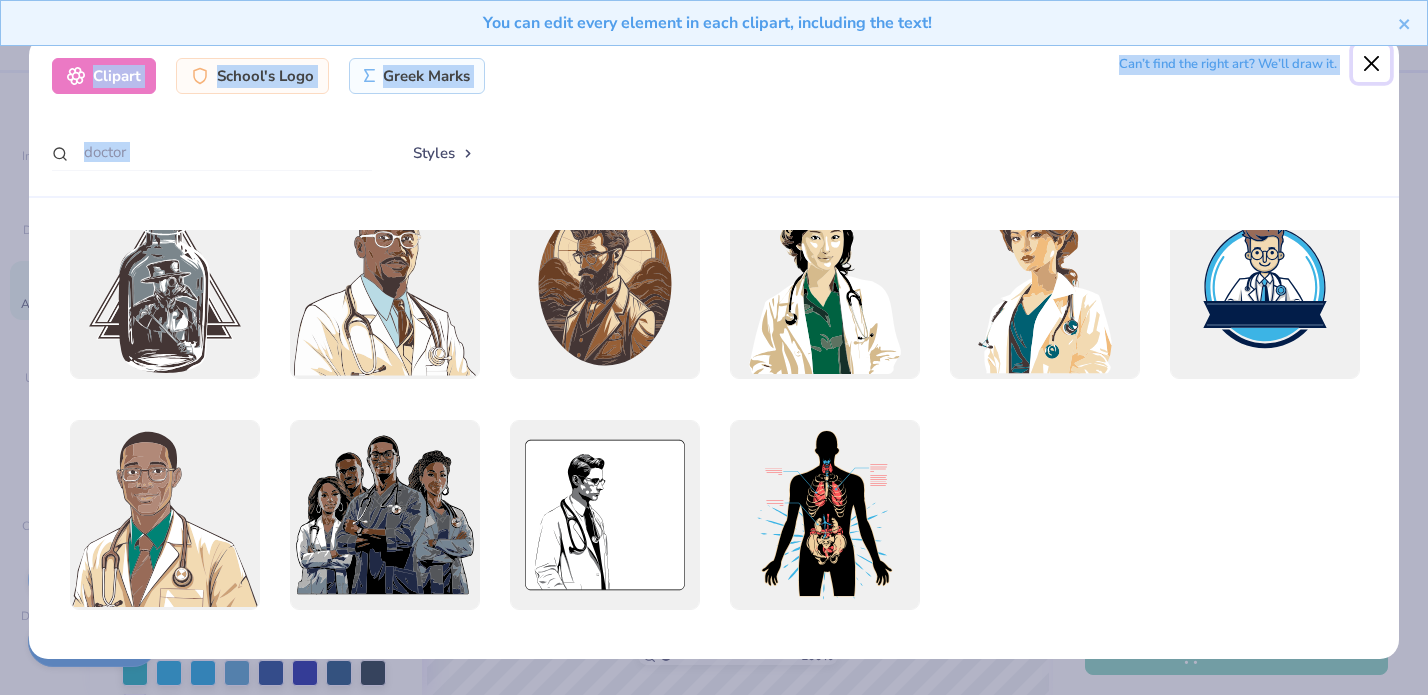 click at bounding box center (1372, 64) 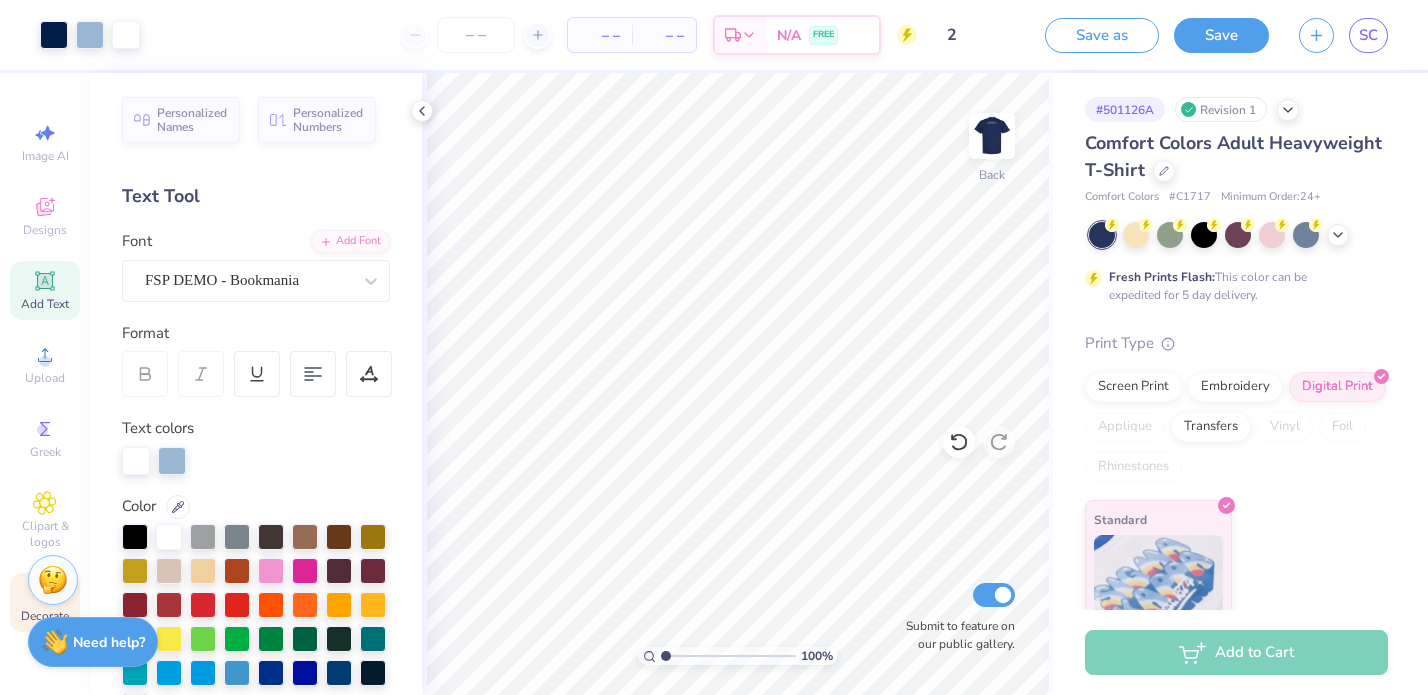click on "Decorate" at bounding box center [45, 602] 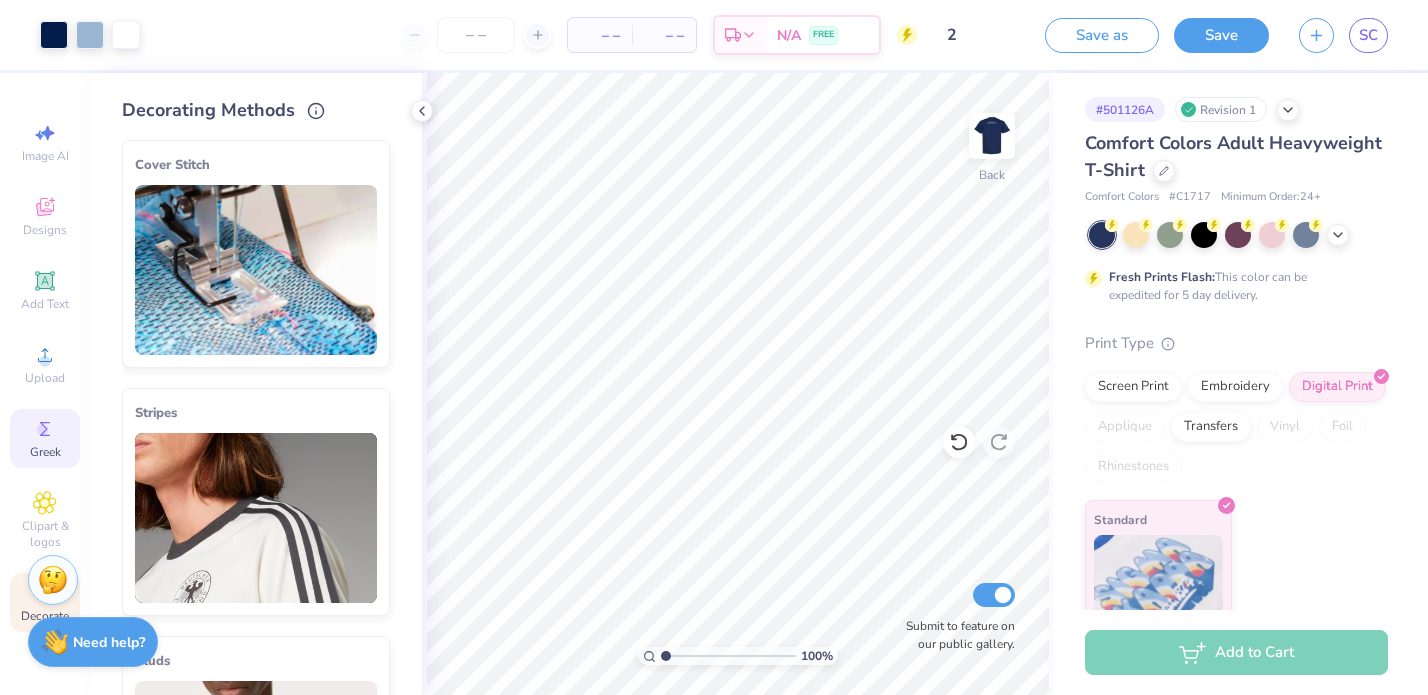click on "Greek" at bounding box center [45, 452] 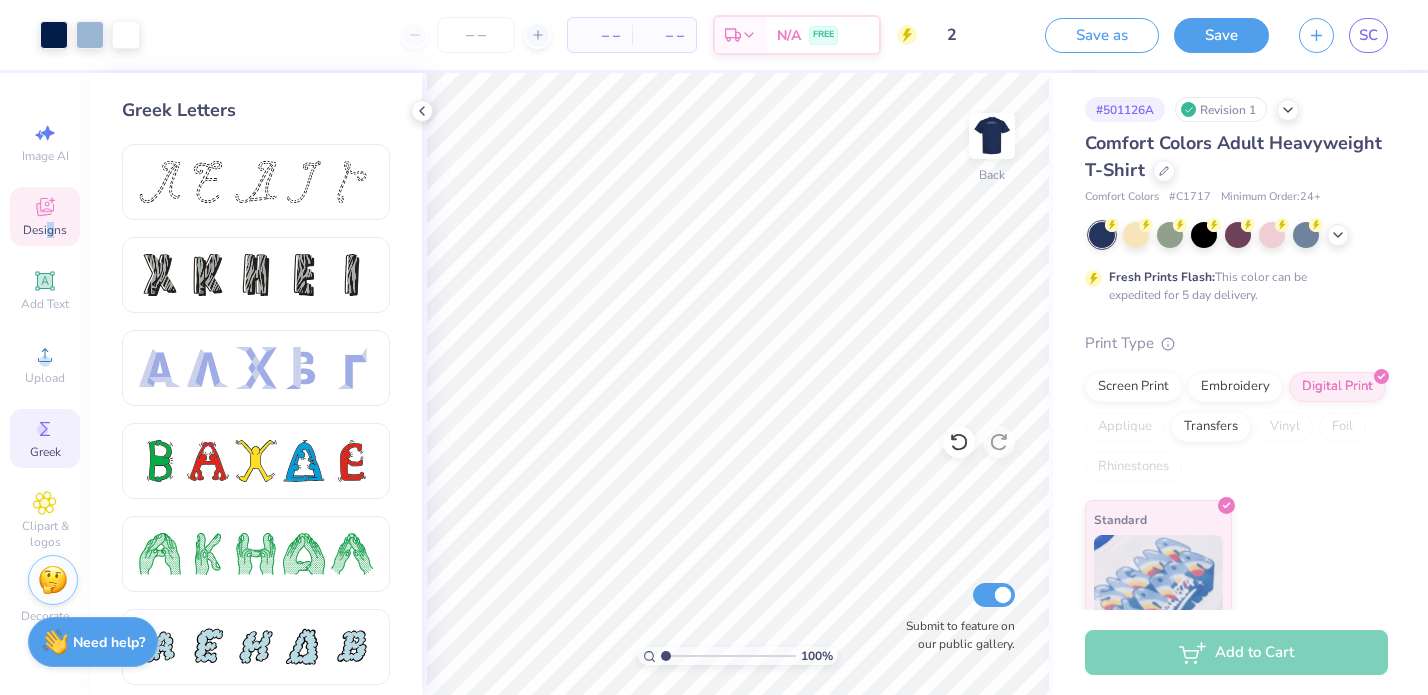 click on "Designs" at bounding box center (45, 230) 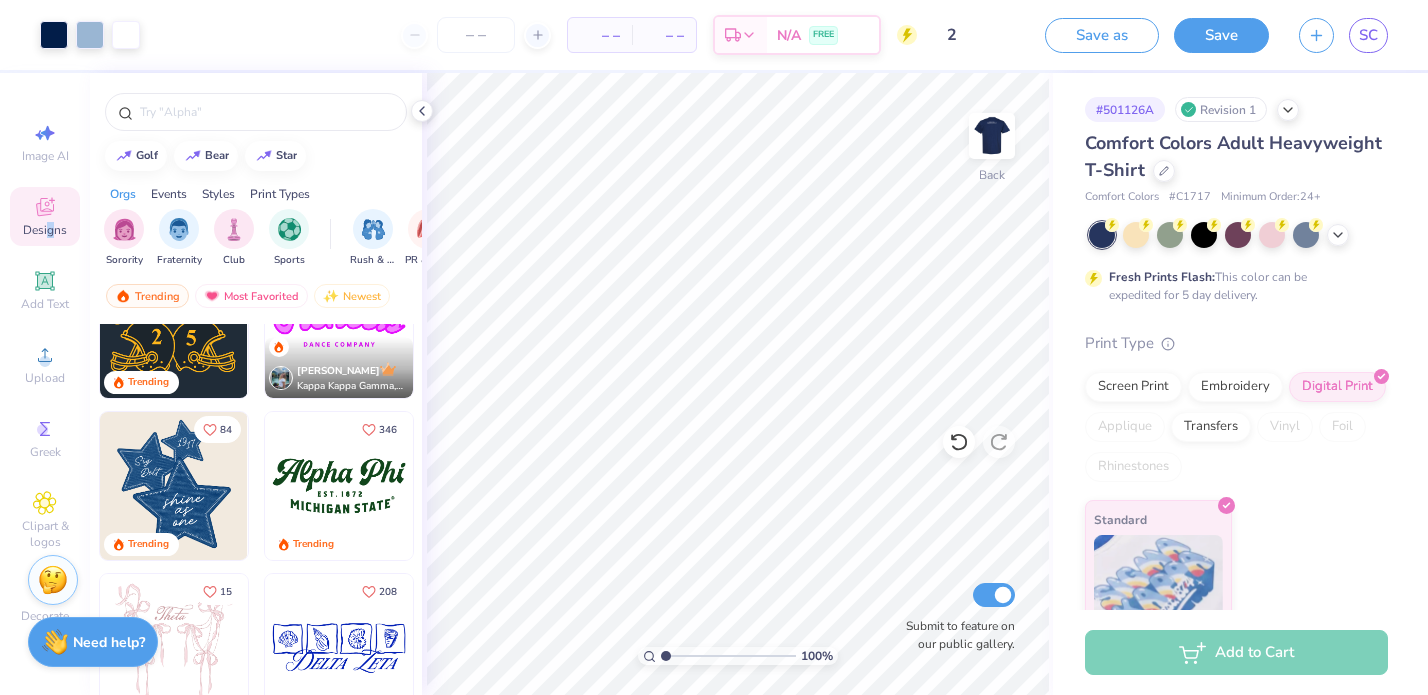 scroll, scrollTop: 191, scrollLeft: 0, axis: vertical 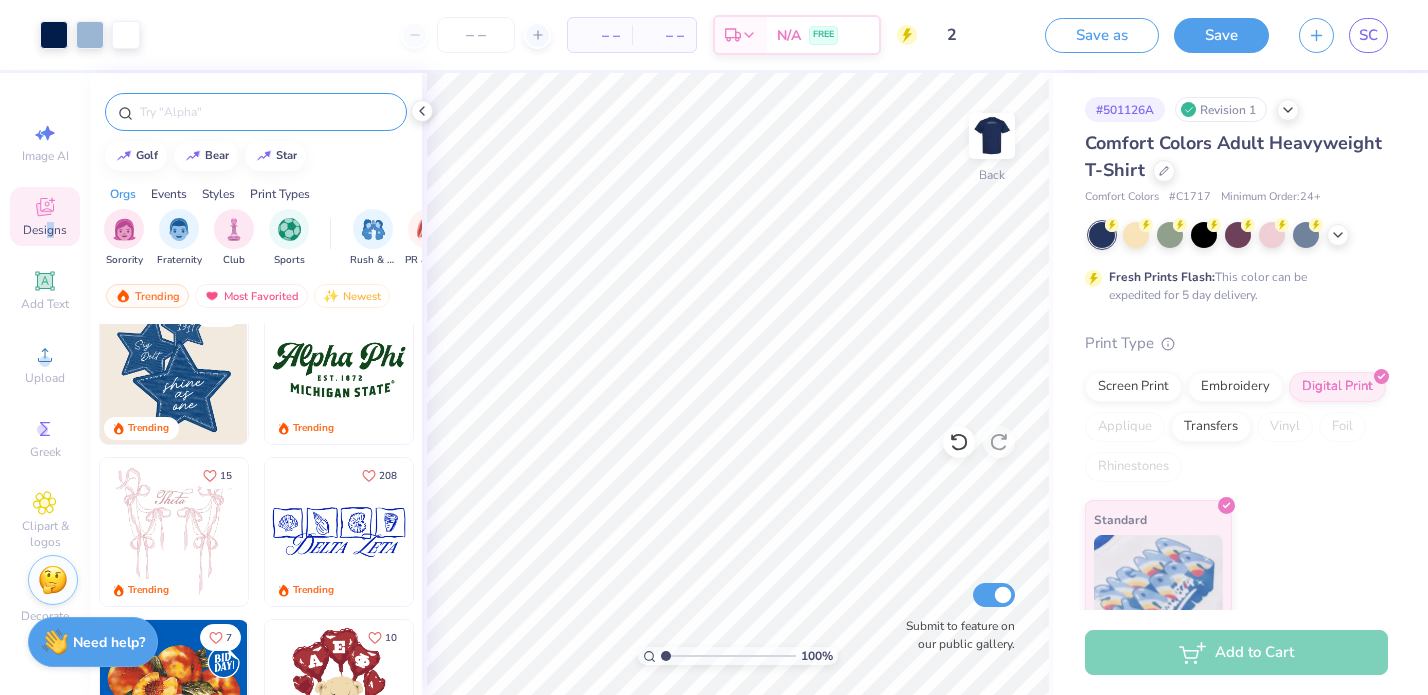 click at bounding box center (266, 112) 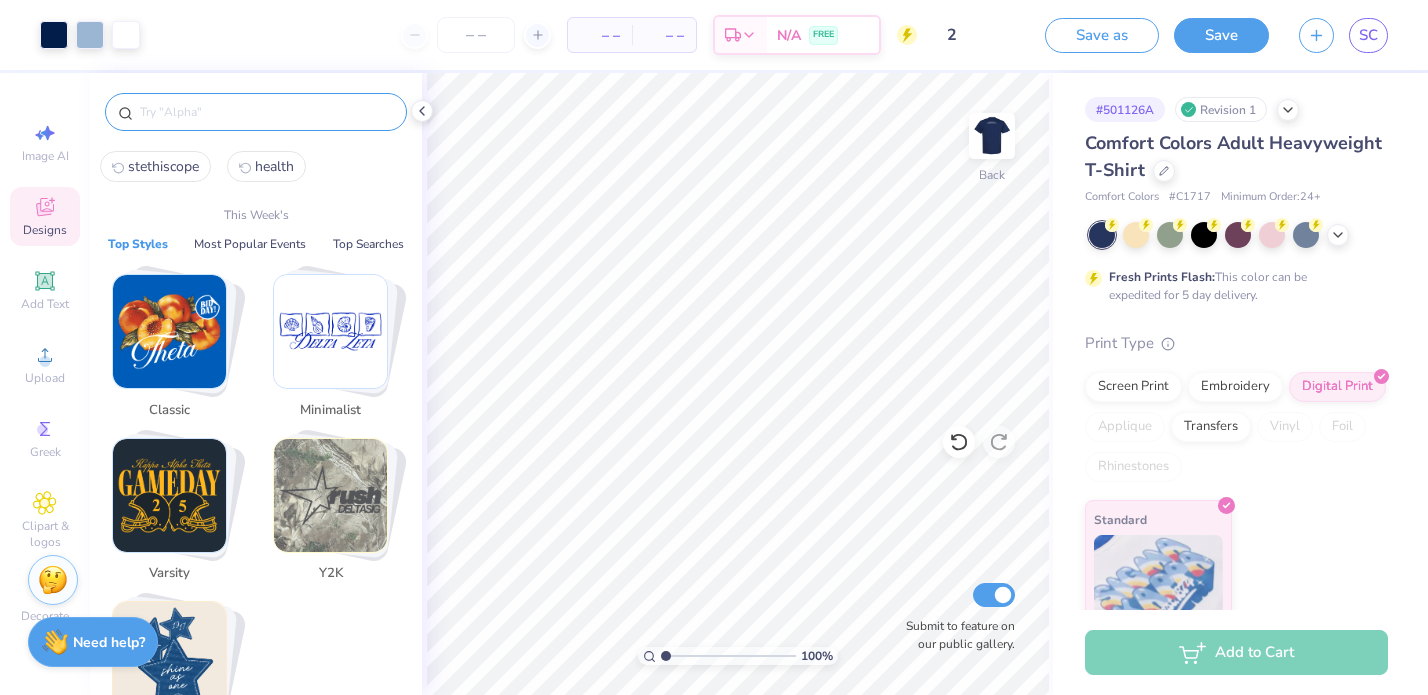 click on "health" at bounding box center [274, 166] 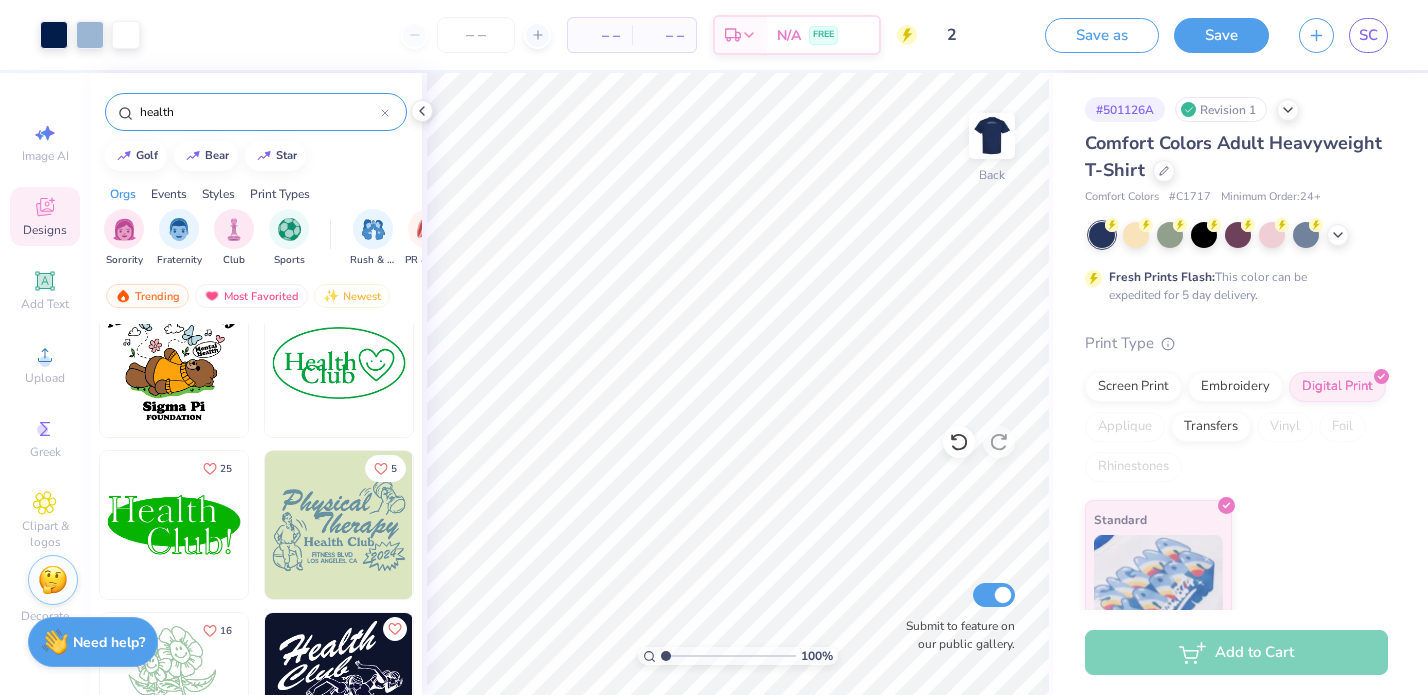 scroll, scrollTop: 694, scrollLeft: 0, axis: vertical 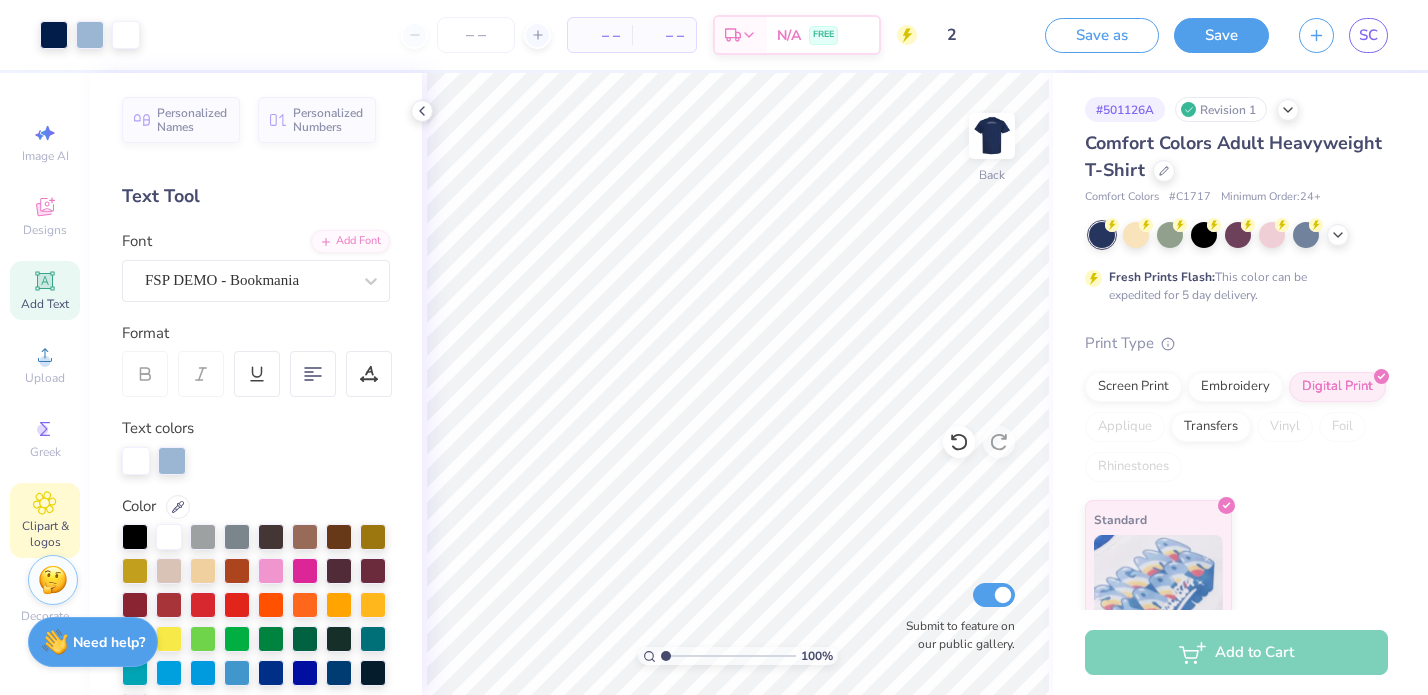 click on "Clipart & logos" at bounding box center (45, 534) 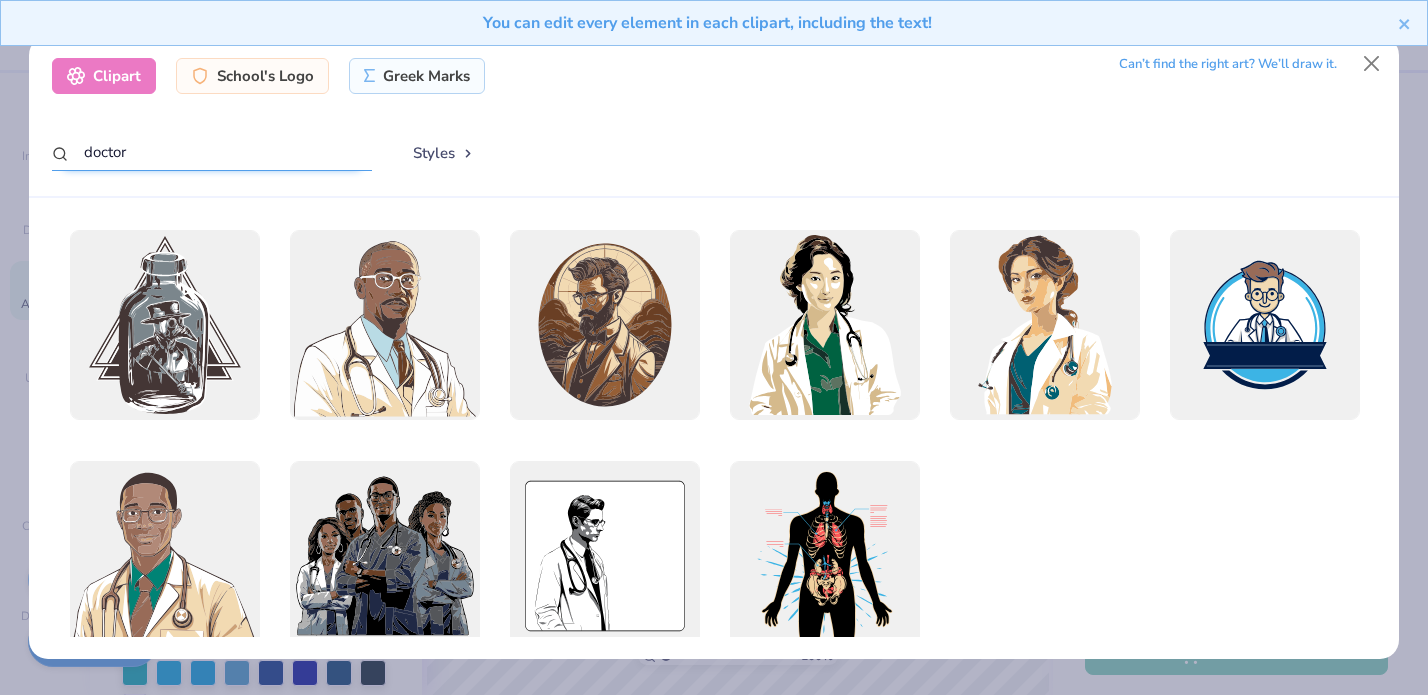 click on "doctor" at bounding box center (212, 152) 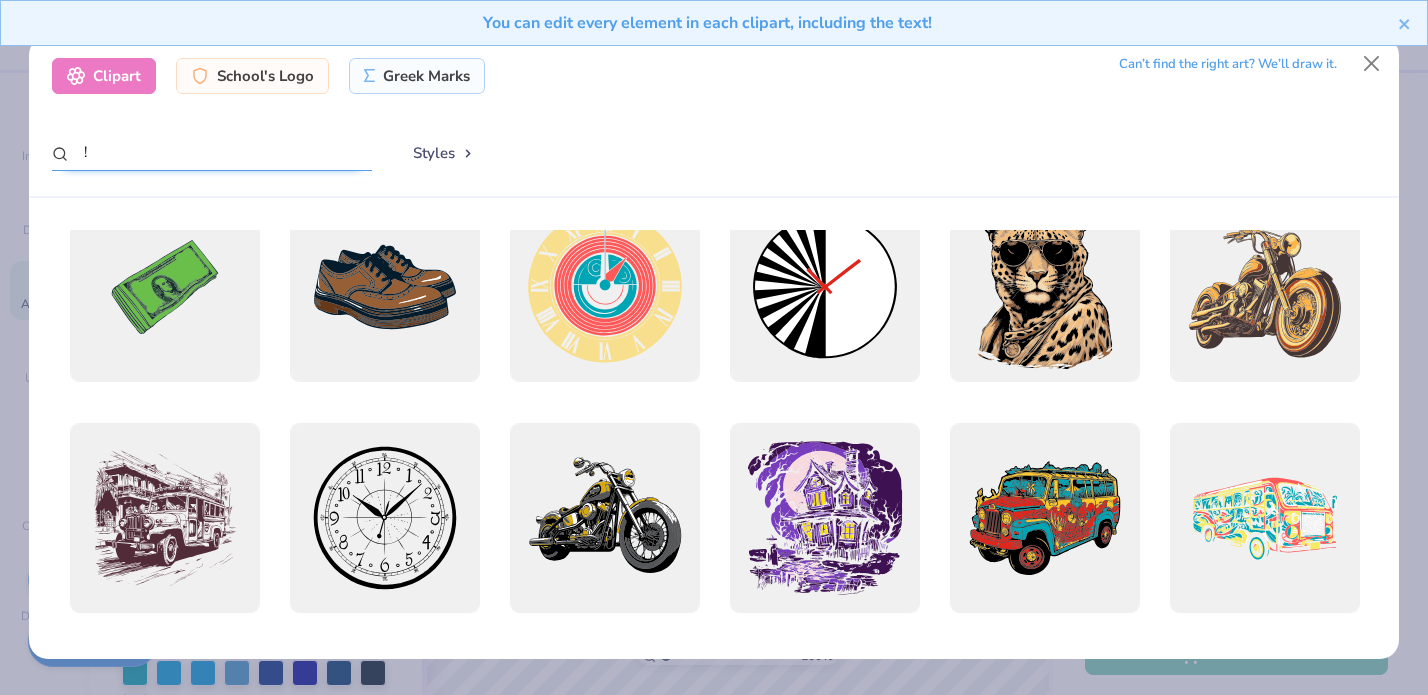 scroll, scrollTop: 713, scrollLeft: 0, axis: vertical 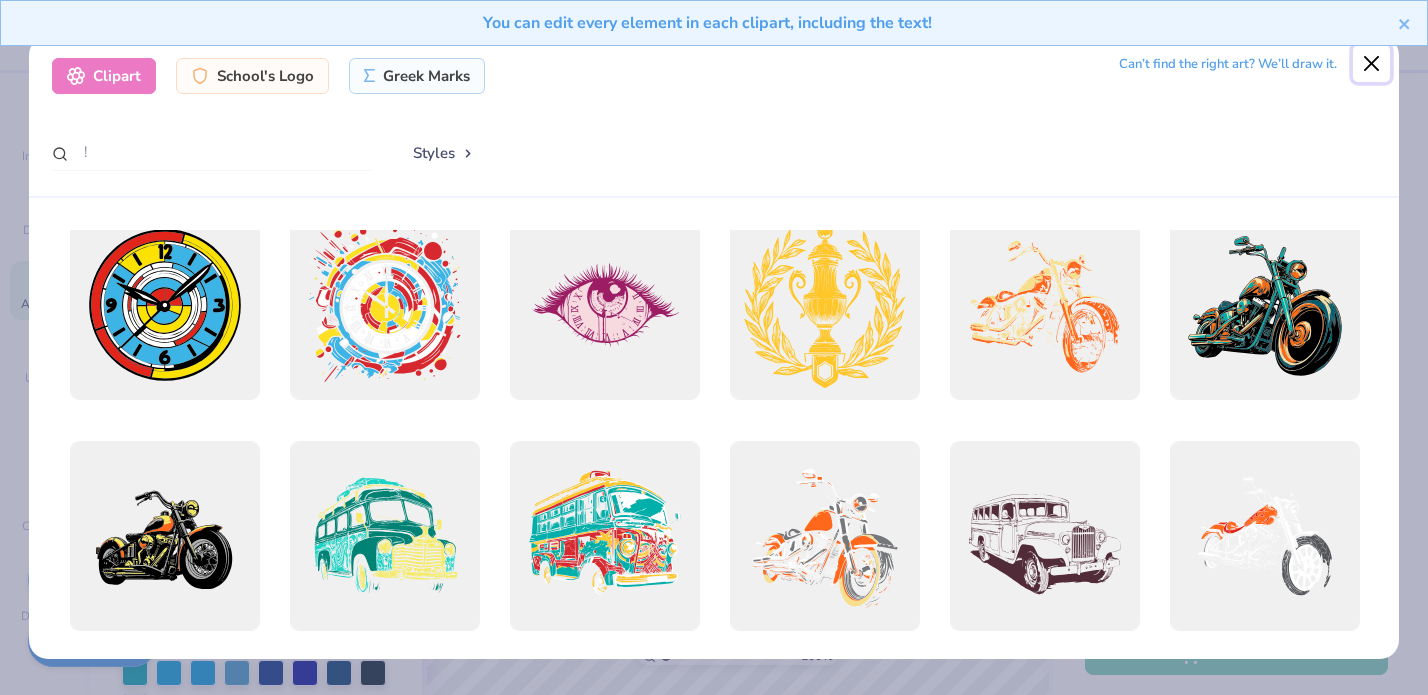 click at bounding box center [1372, 64] 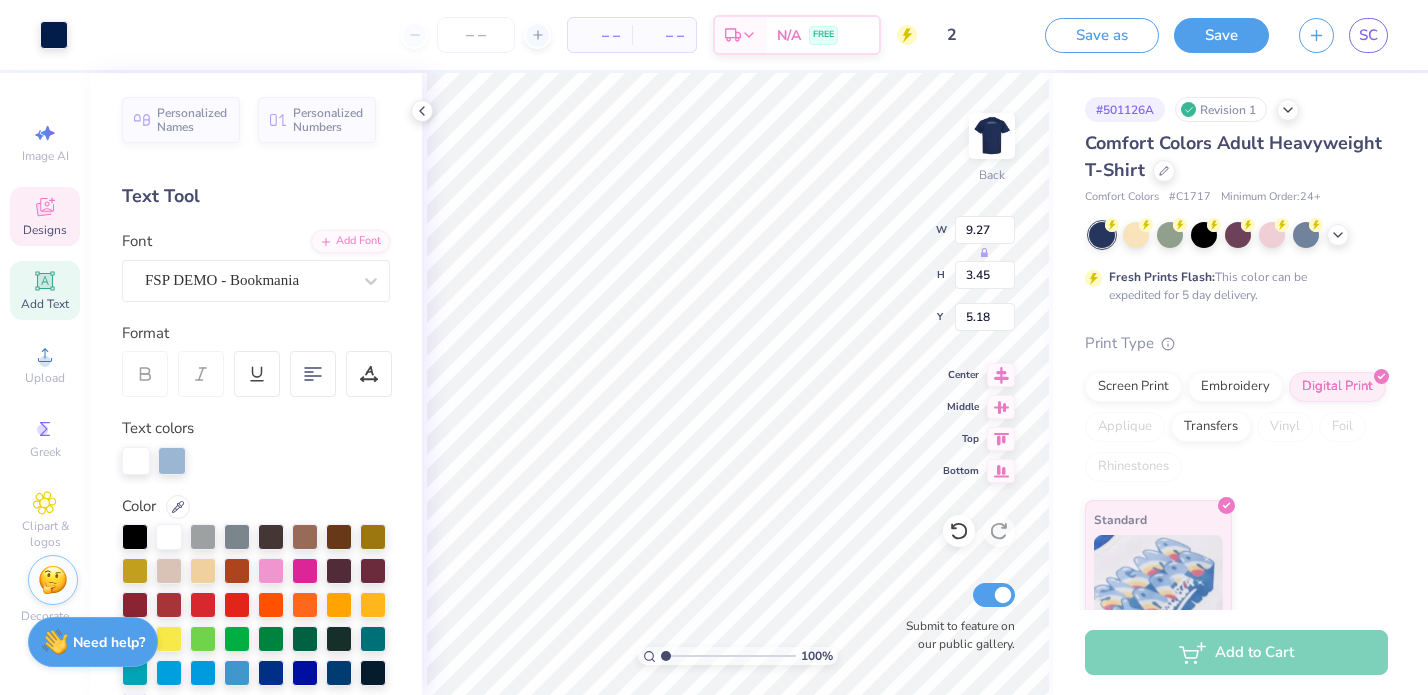 click 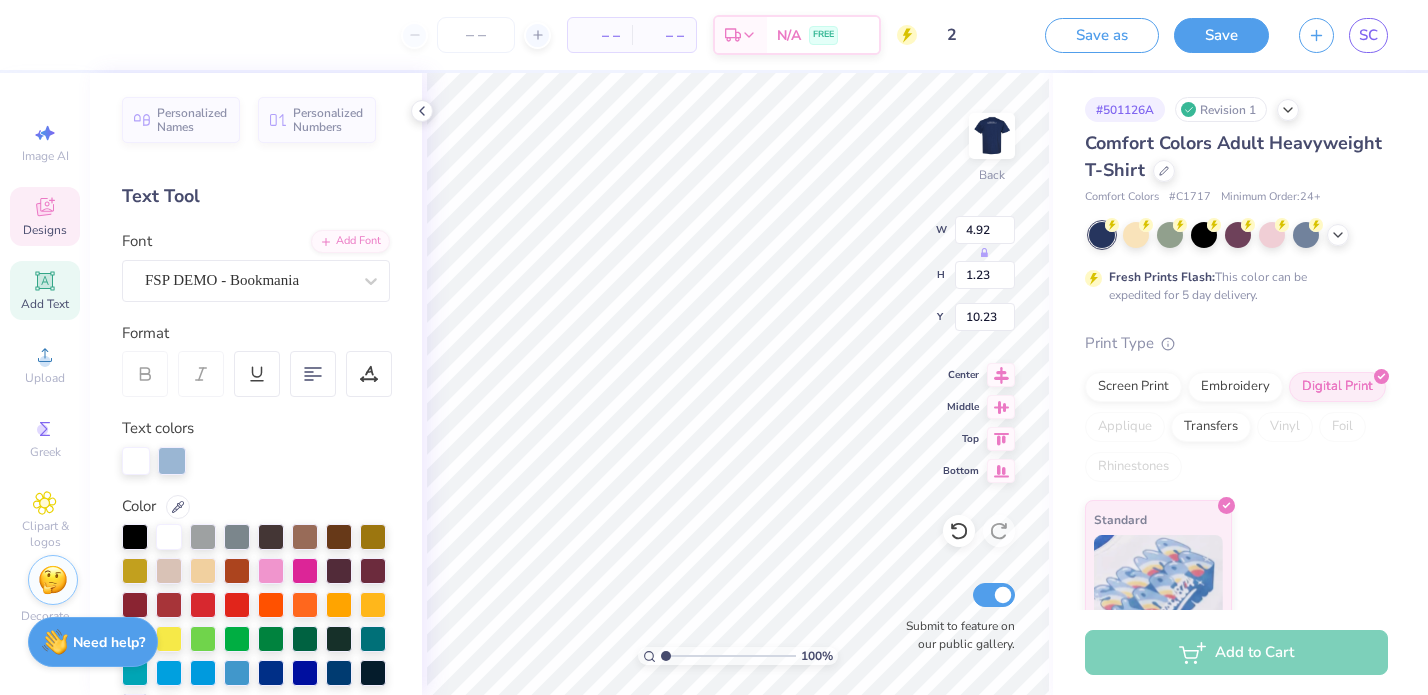 scroll, scrollTop: 0, scrollLeft: 5, axis: horizontal 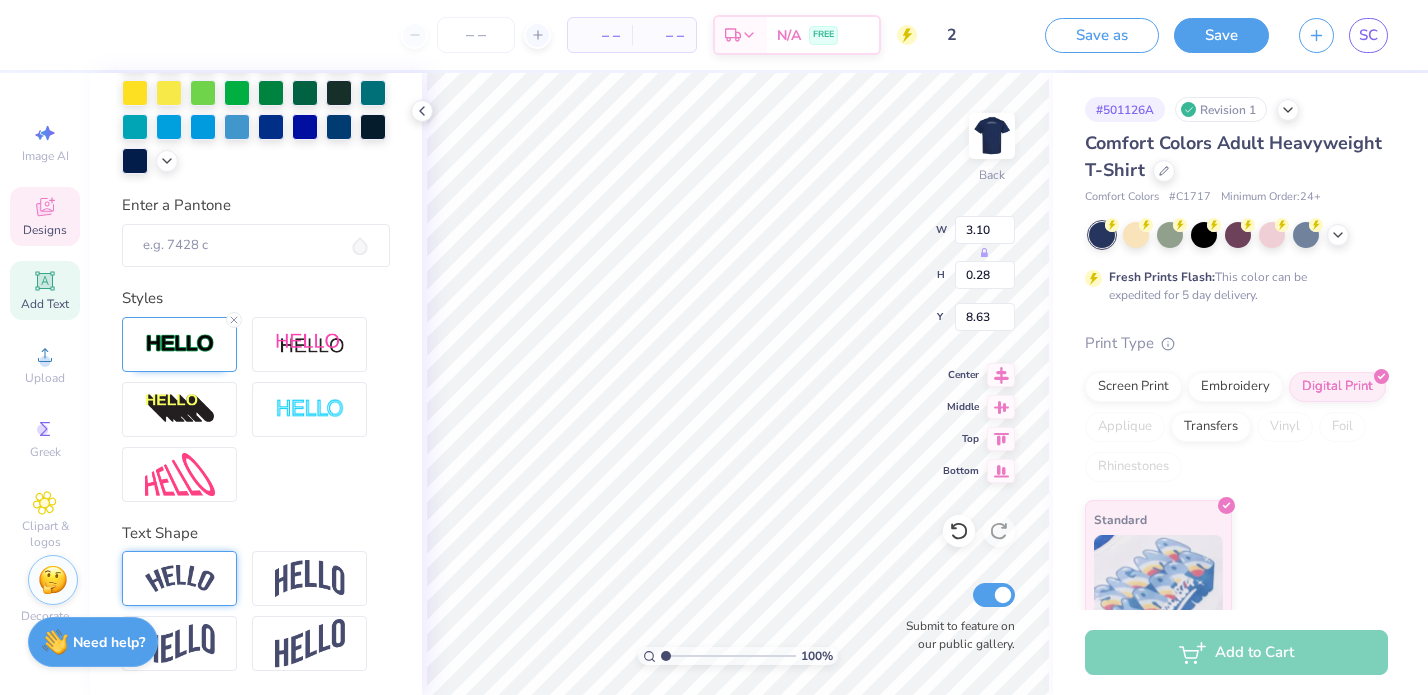 click at bounding box center [180, 578] 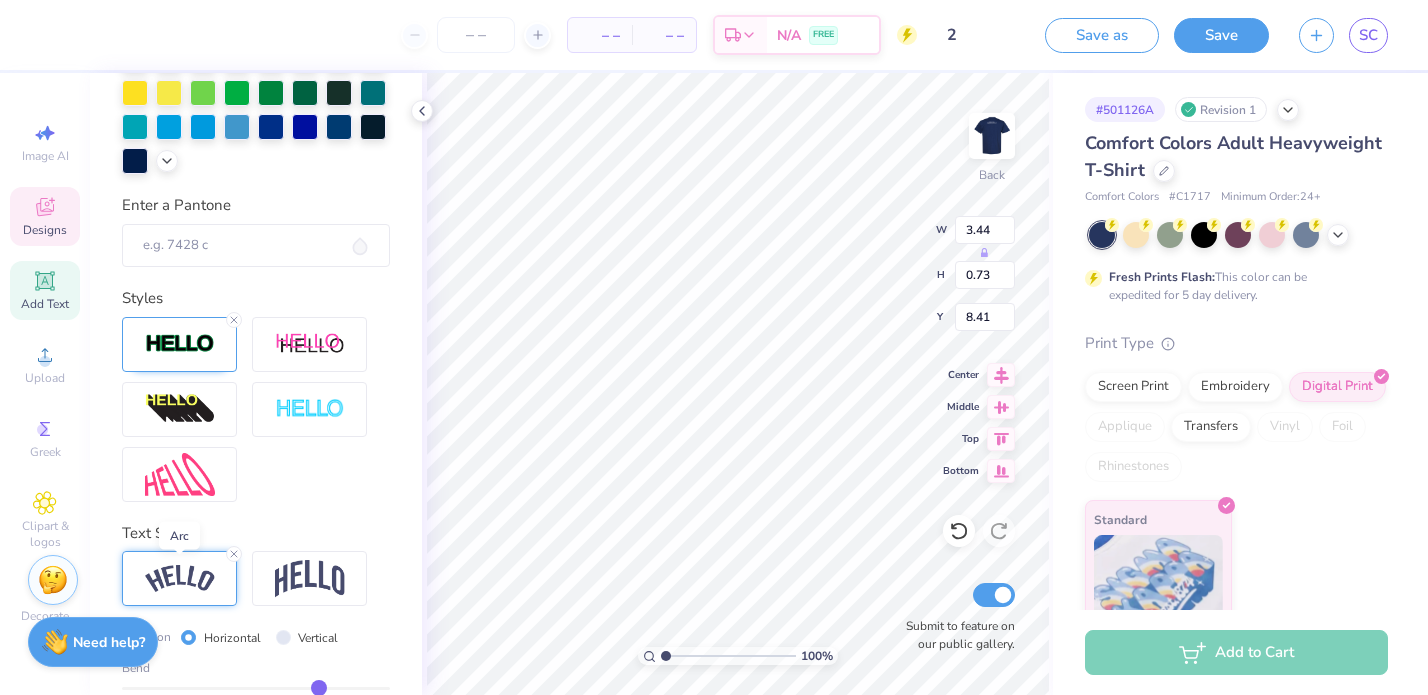 scroll, scrollTop: 662, scrollLeft: 0, axis: vertical 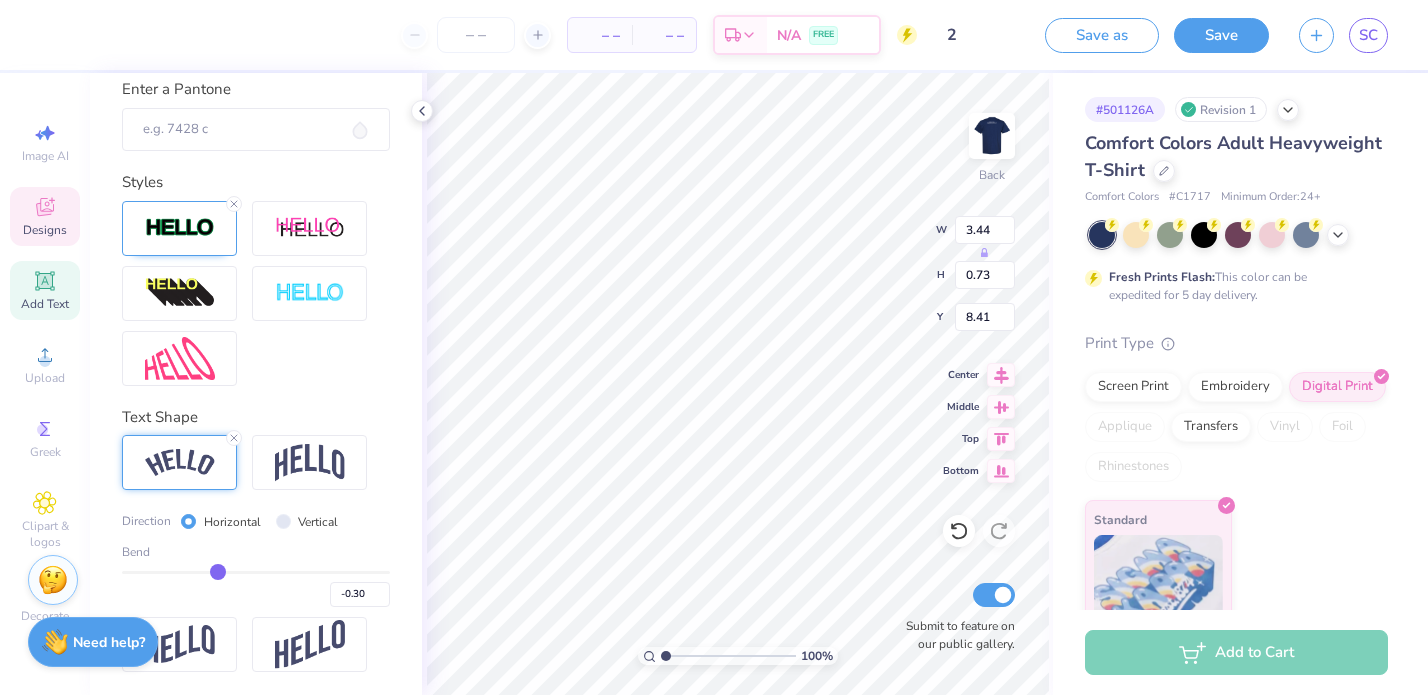 drag, startPoint x: 321, startPoint y: 567, endPoint x: 217, endPoint y: 570, distance: 104.04326 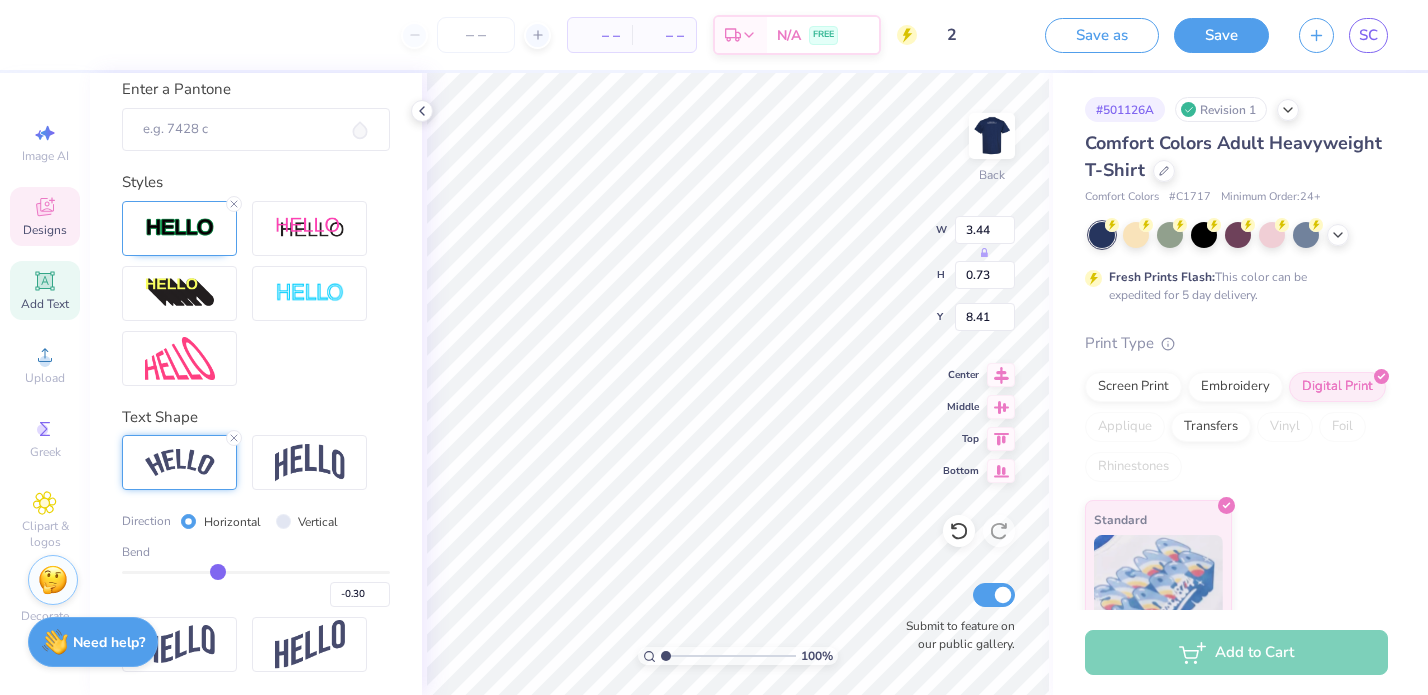 click at bounding box center (256, 572) 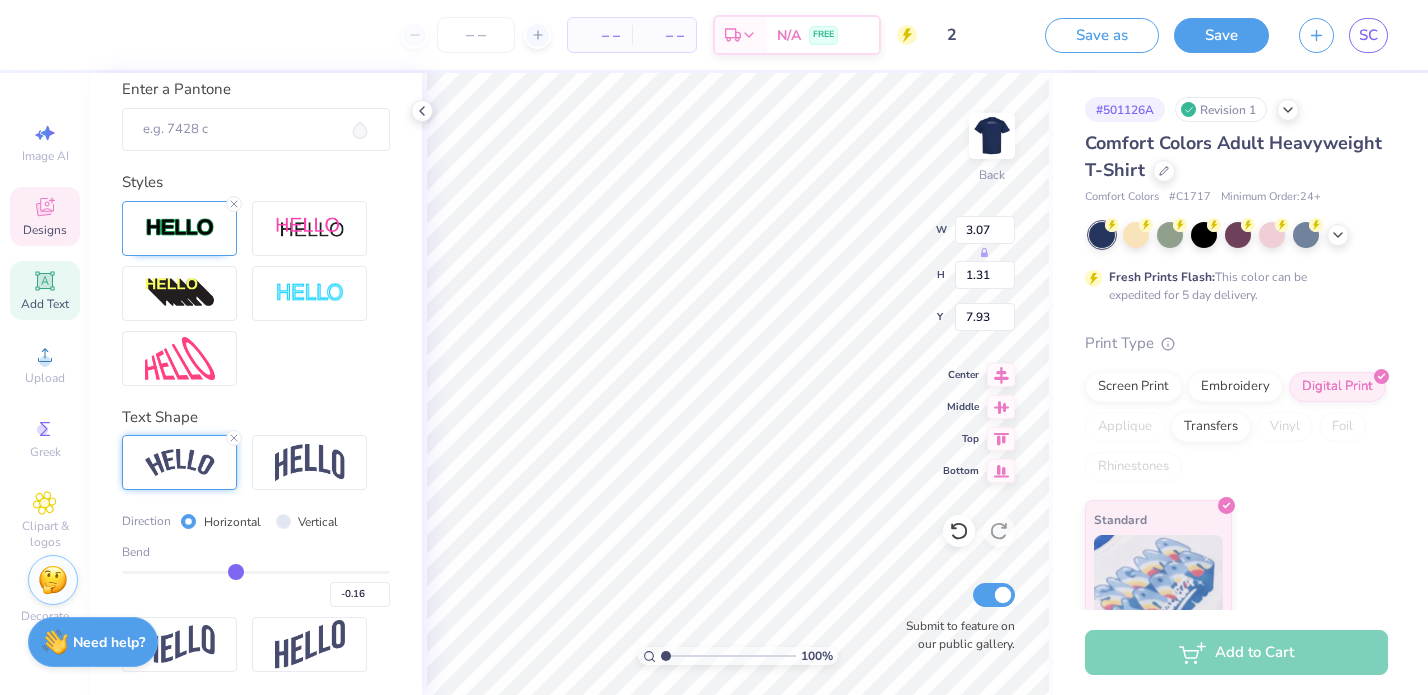 drag, startPoint x: 219, startPoint y: 573, endPoint x: 236, endPoint y: 574, distance: 17.029387 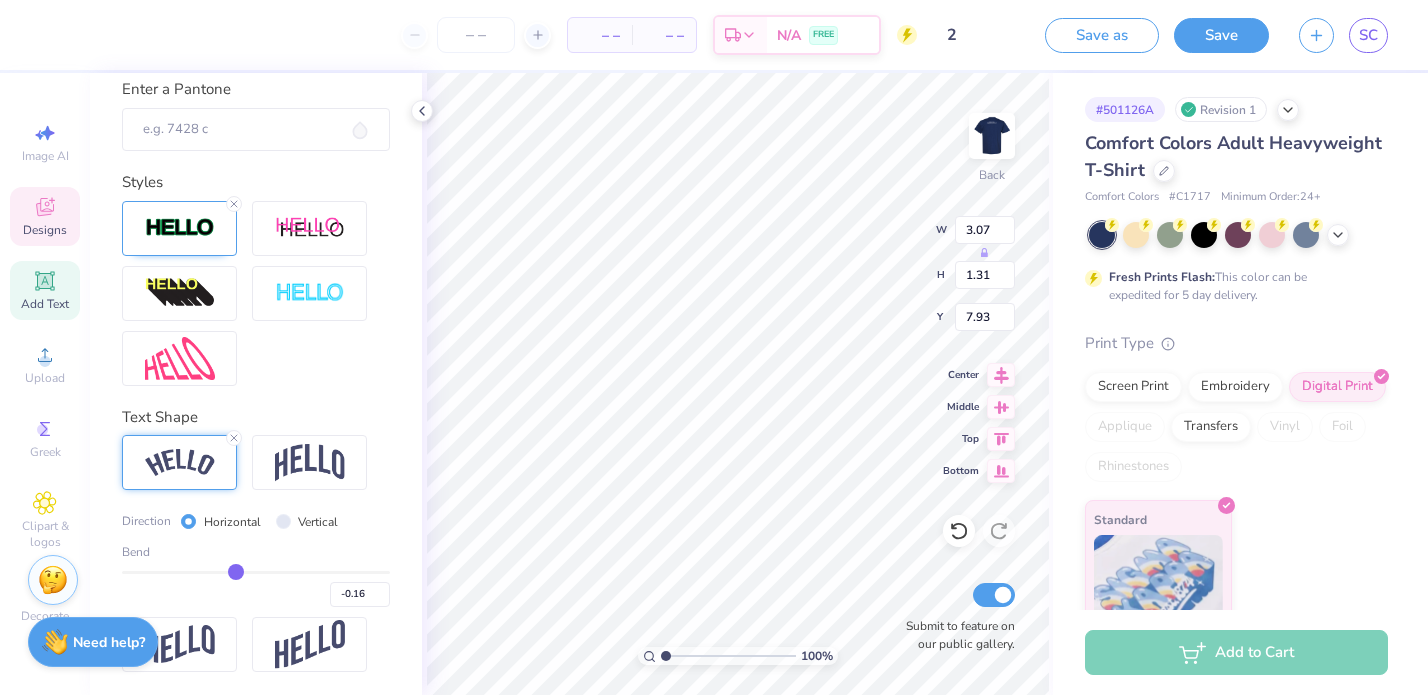 click at bounding box center [256, 572] 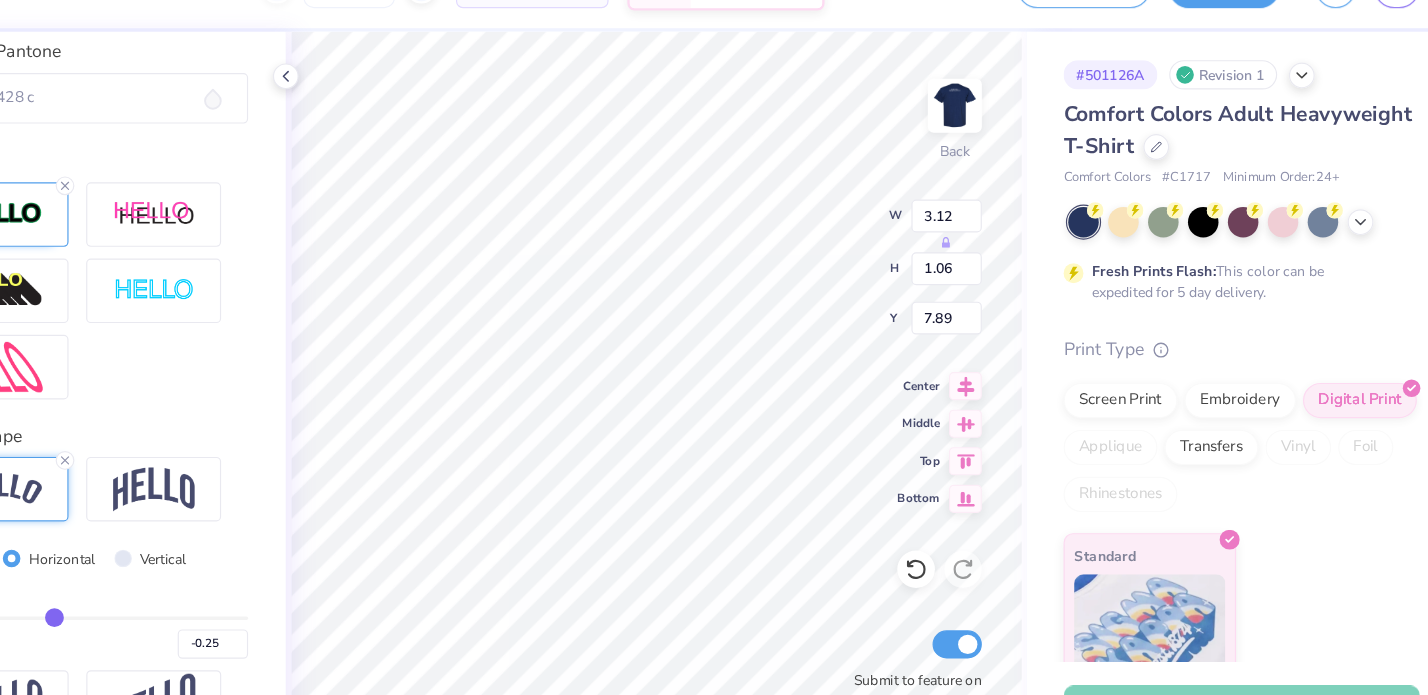 drag, startPoint x: 236, startPoint y: 569, endPoint x: 224, endPoint y: 568, distance: 12.0415945 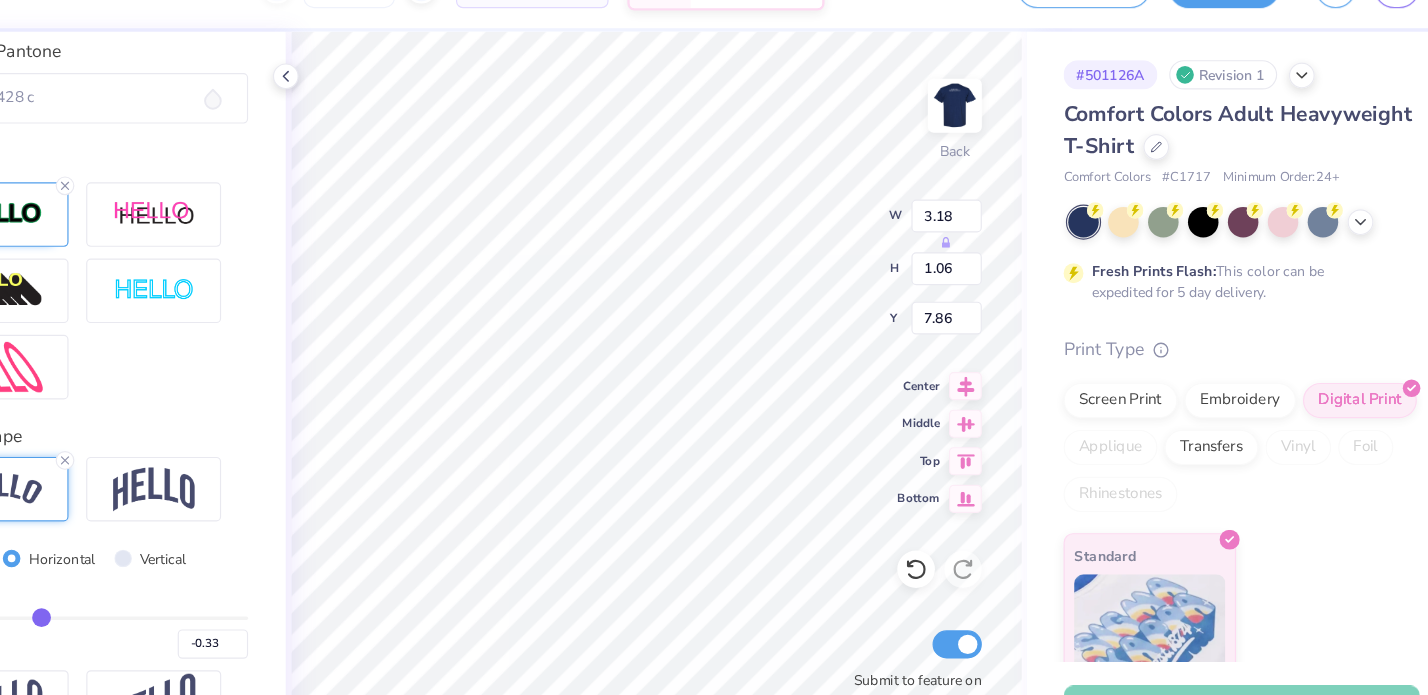 click at bounding box center [256, 572] 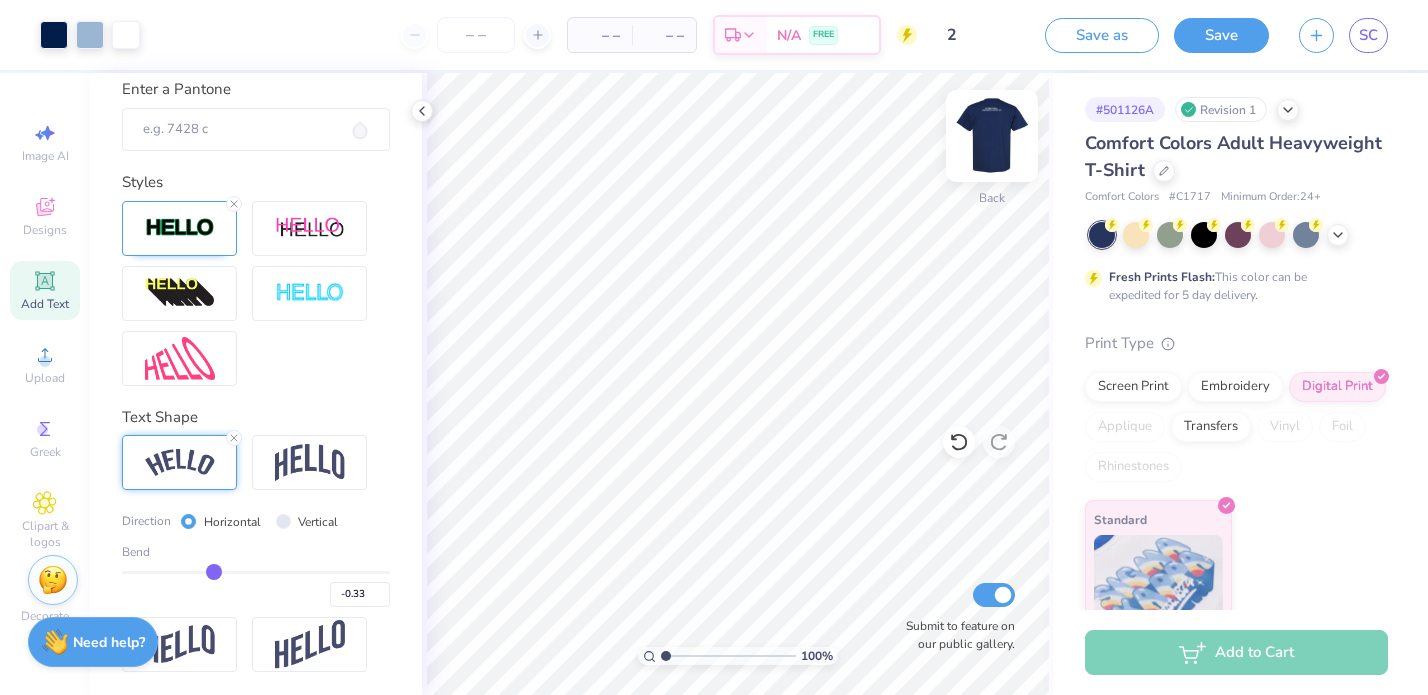 click at bounding box center [992, 136] 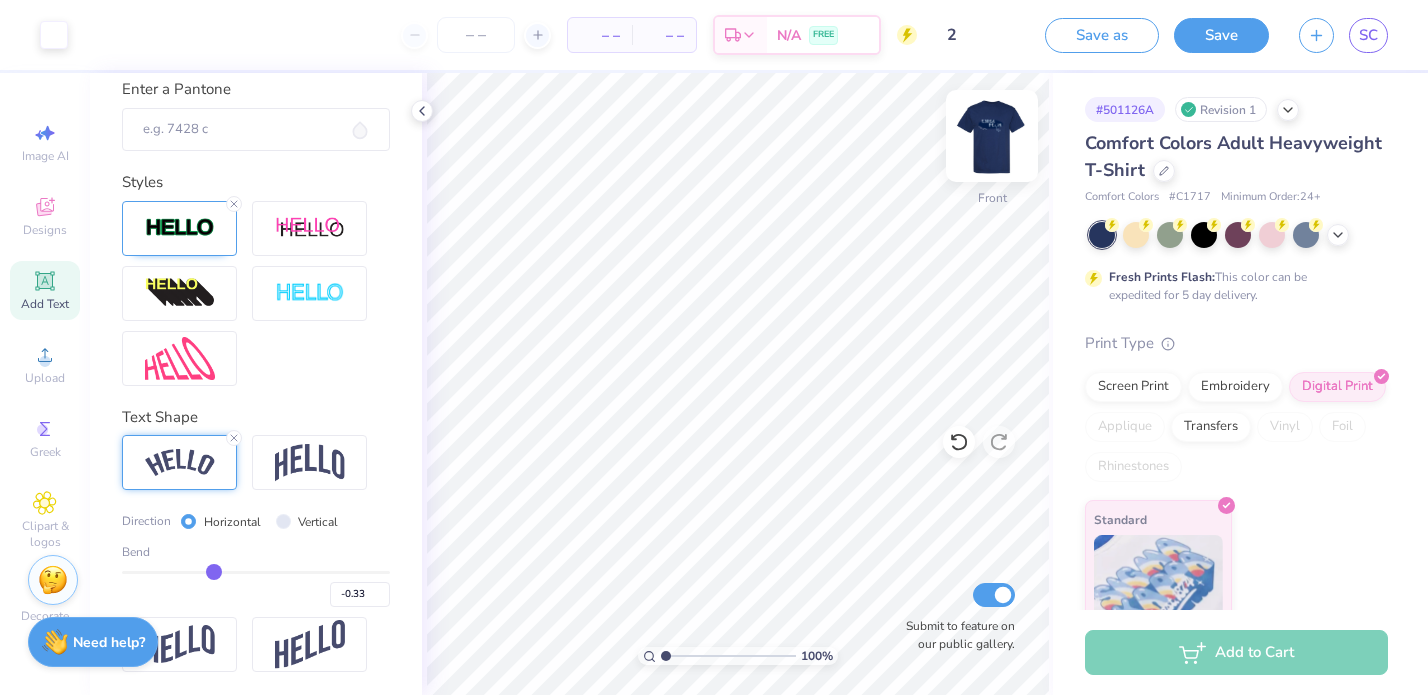 click at bounding box center [992, 136] 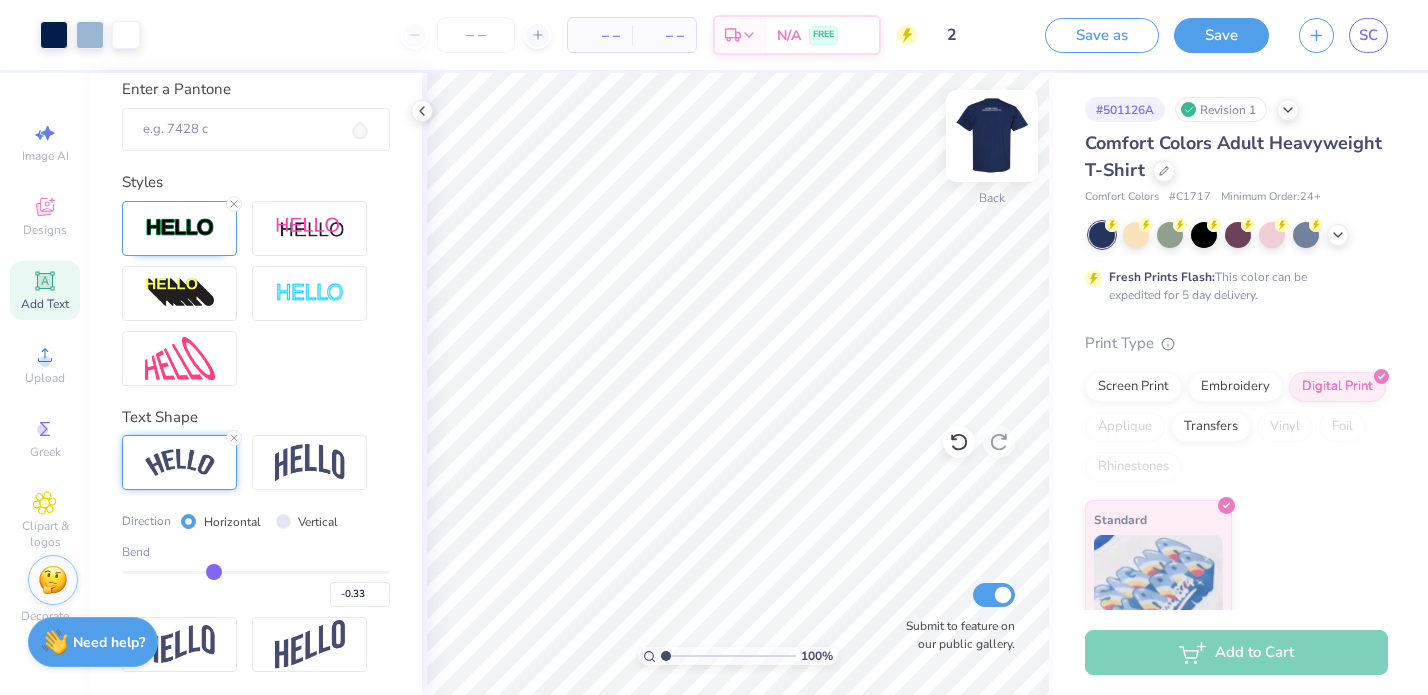 click at bounding box center [992, 136] 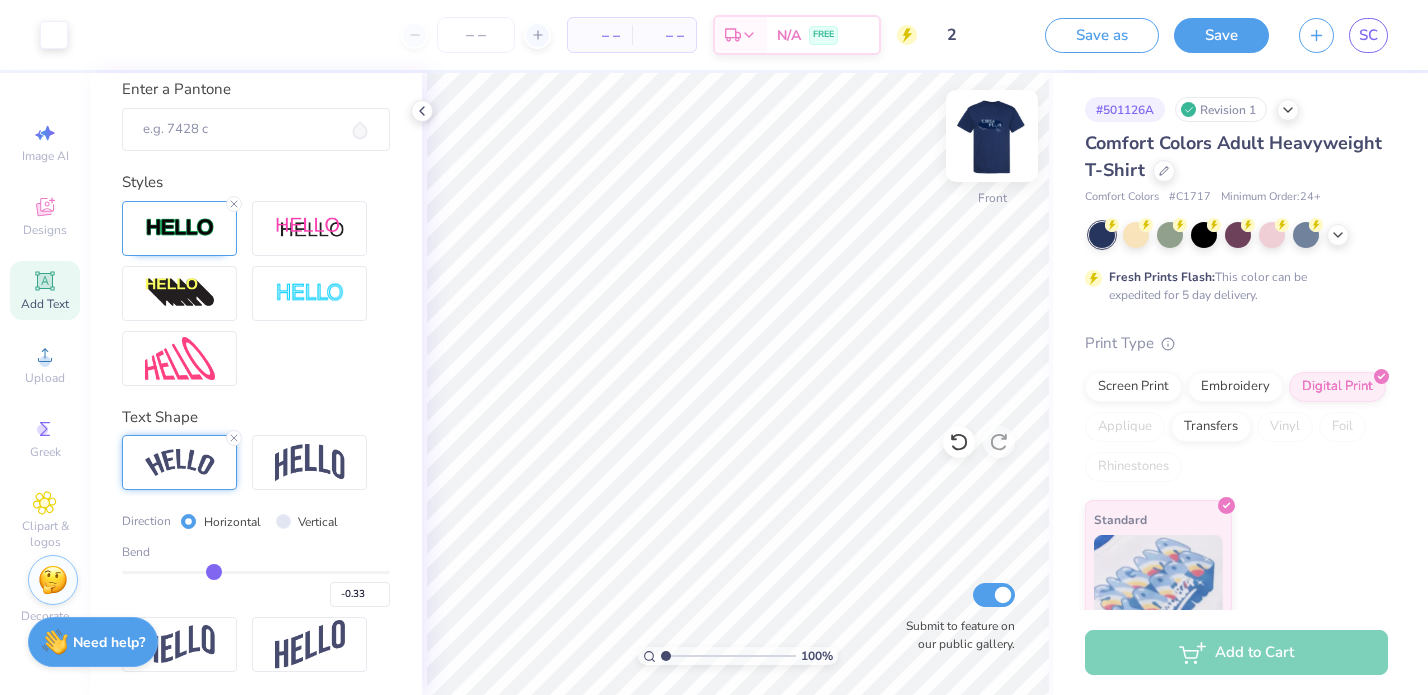 click at bounding box center (992, 136) 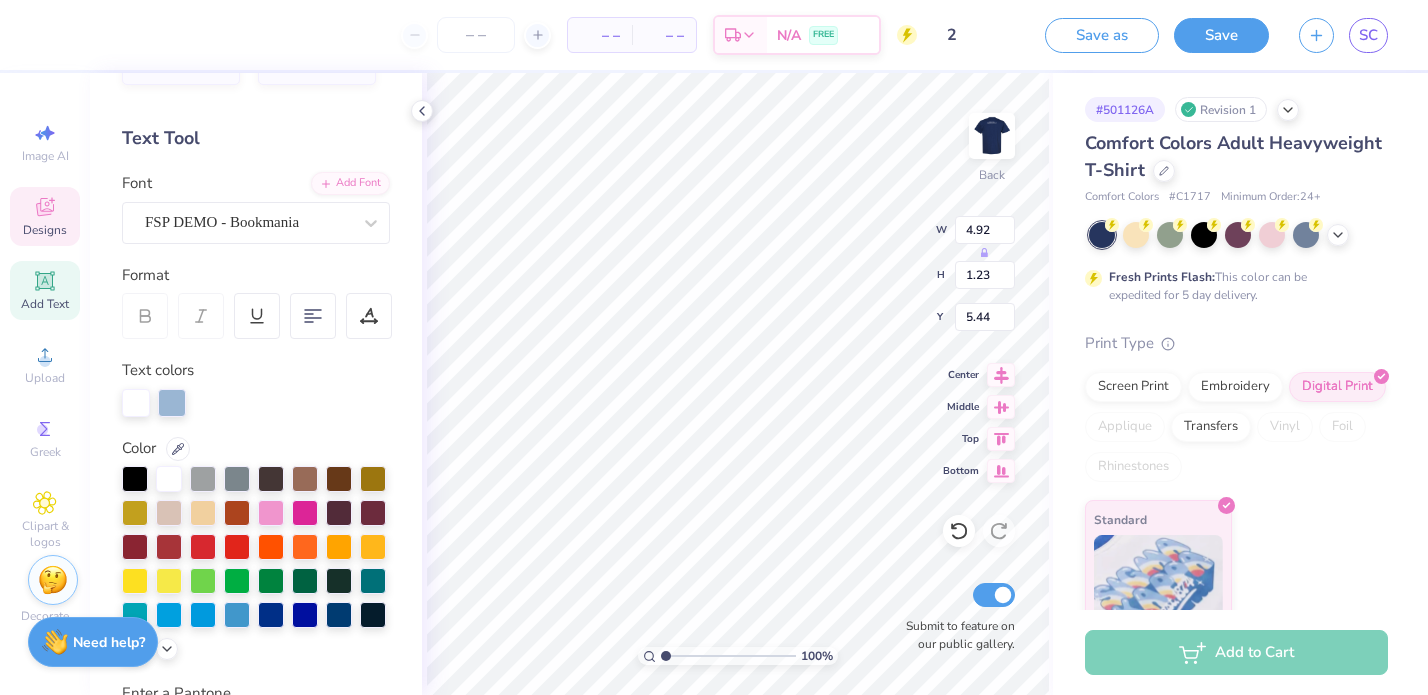 scroll, scrollTop: 0, scrollLeft: 0, axis: both 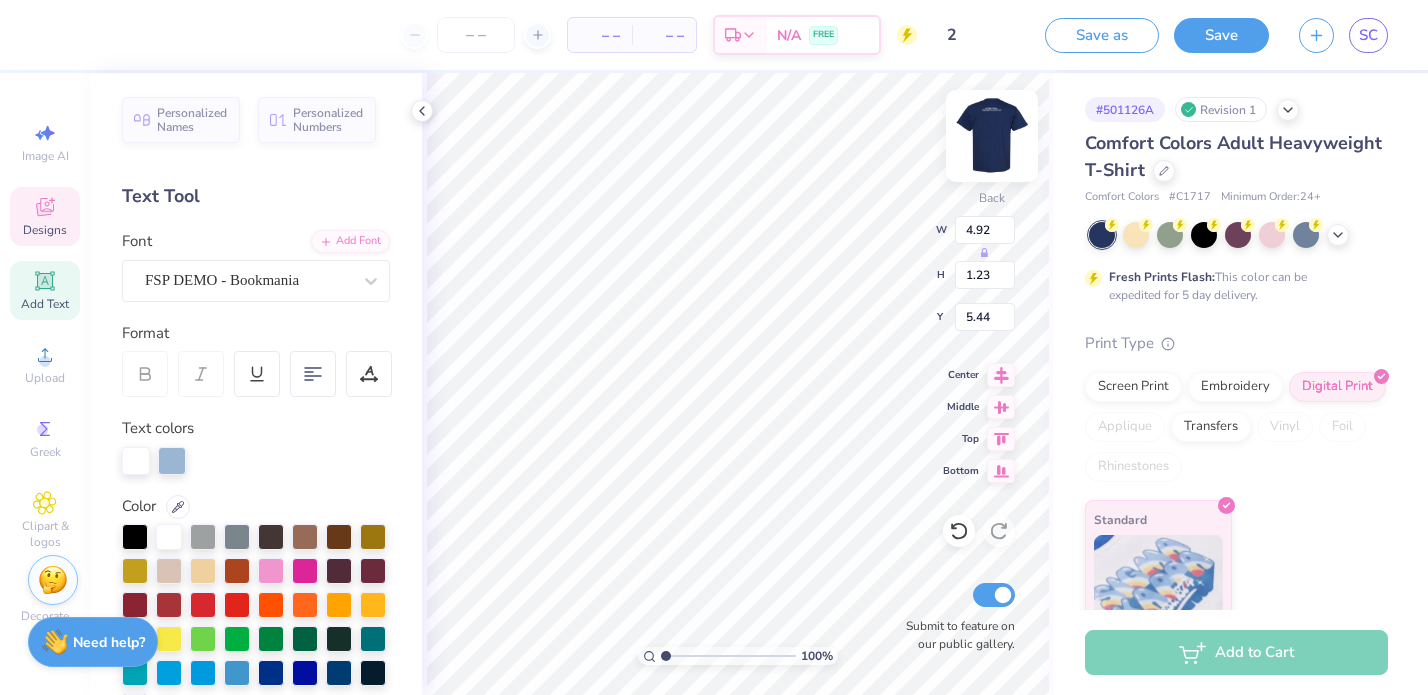 click at bounding box center (992, 136) 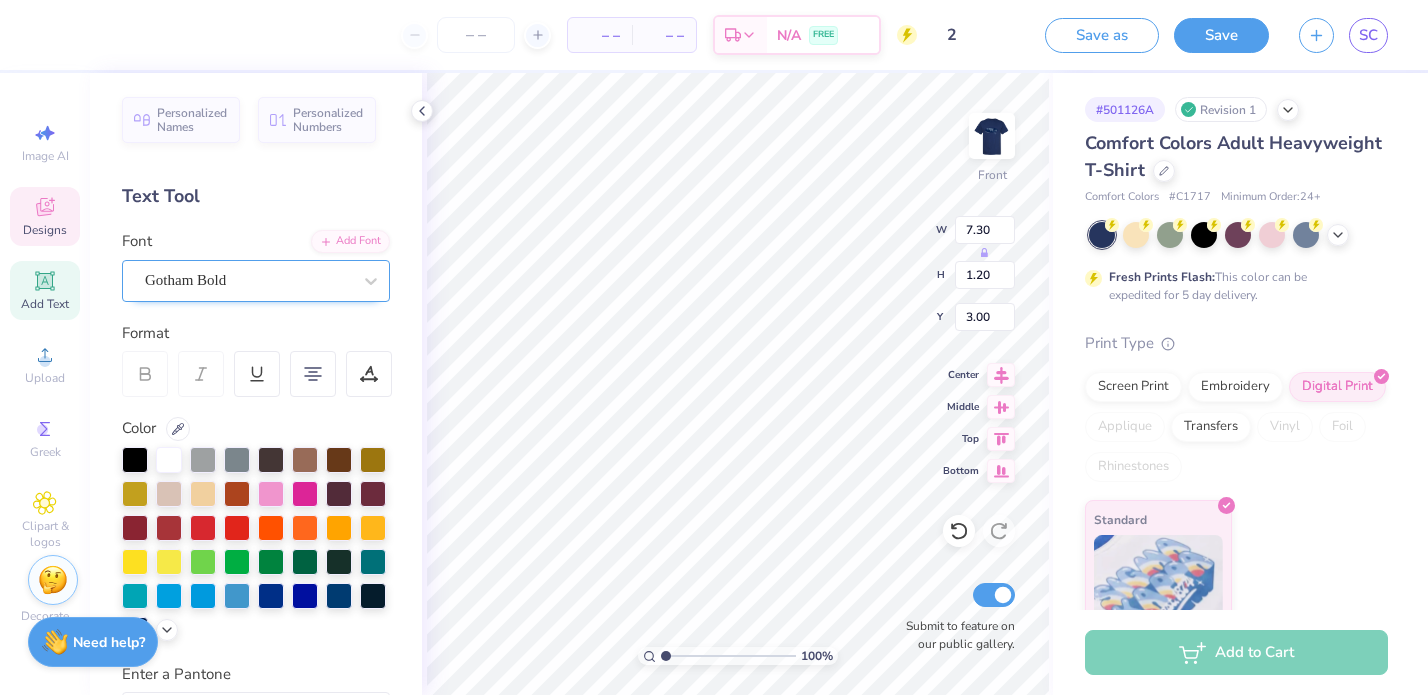 click at bounding box center [248, 280] 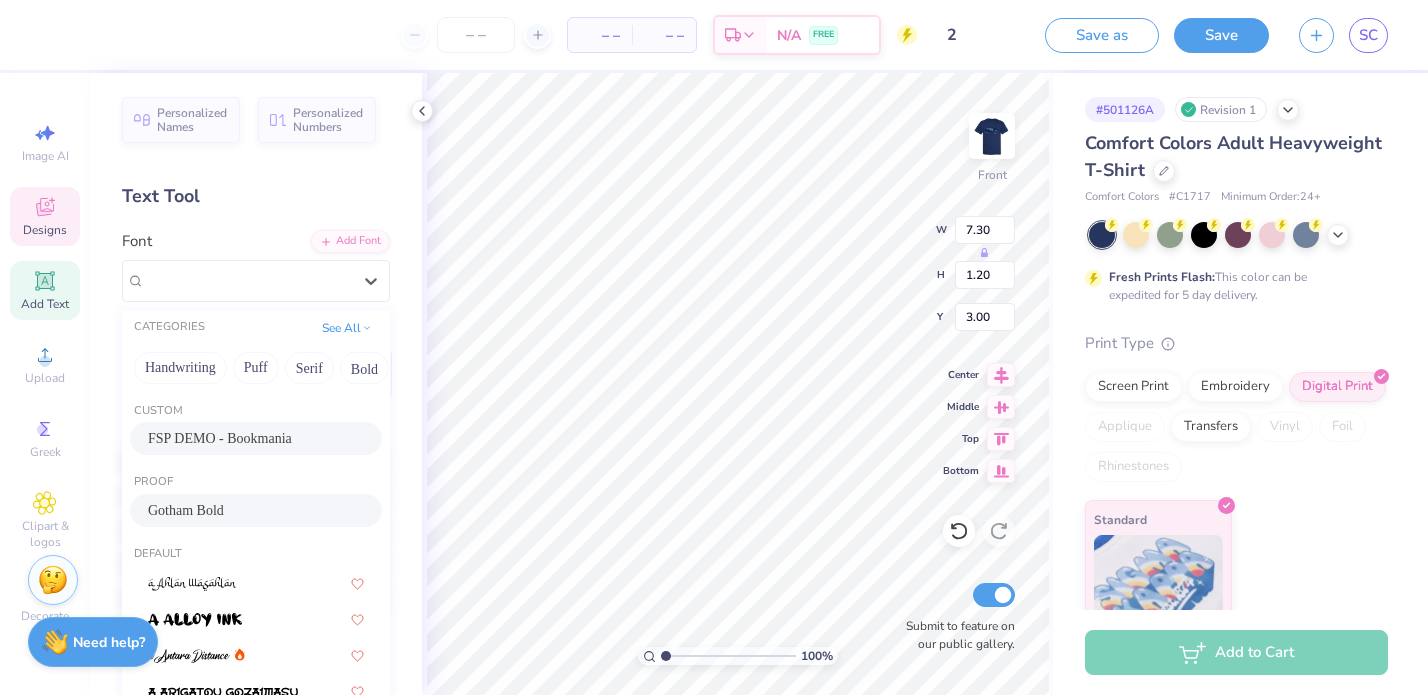click on "FSP DEMO - Bookmania" at bounding box center (220, 438) 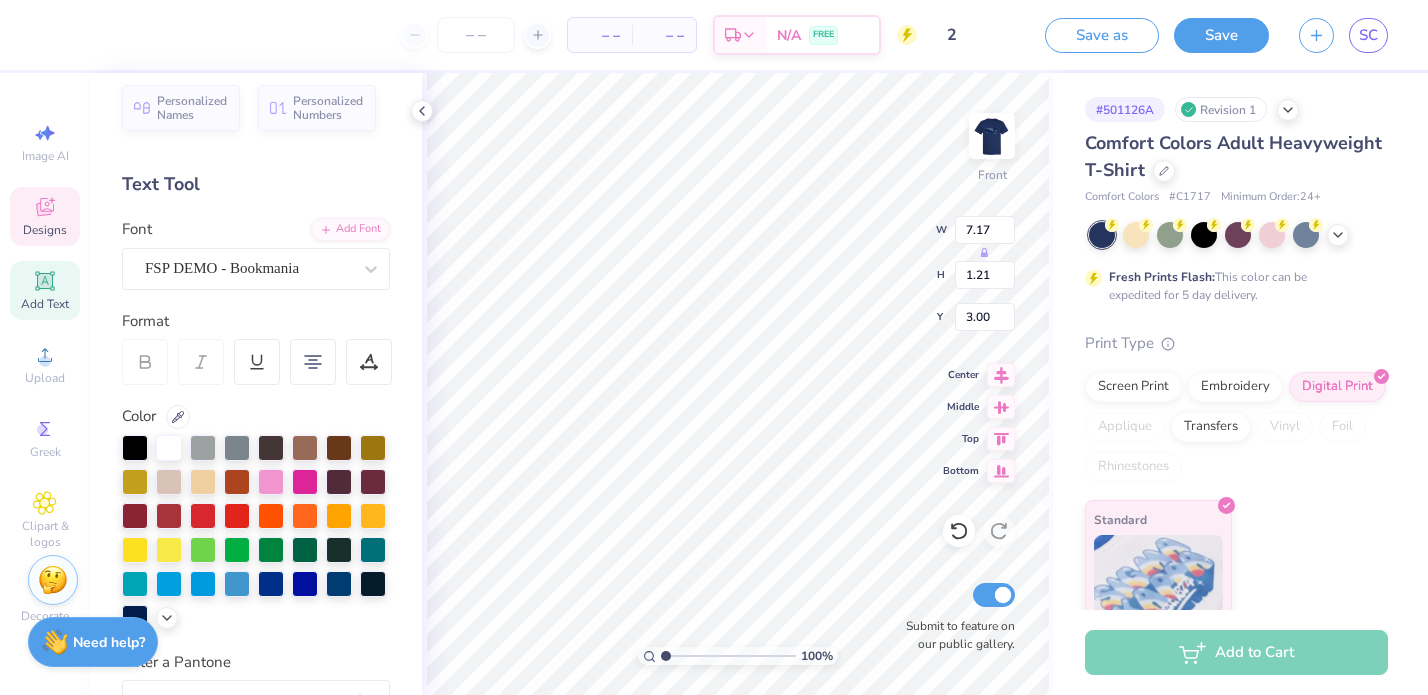 scroll, scrollTop: 310, scrollLeft: 0, axis: vertical 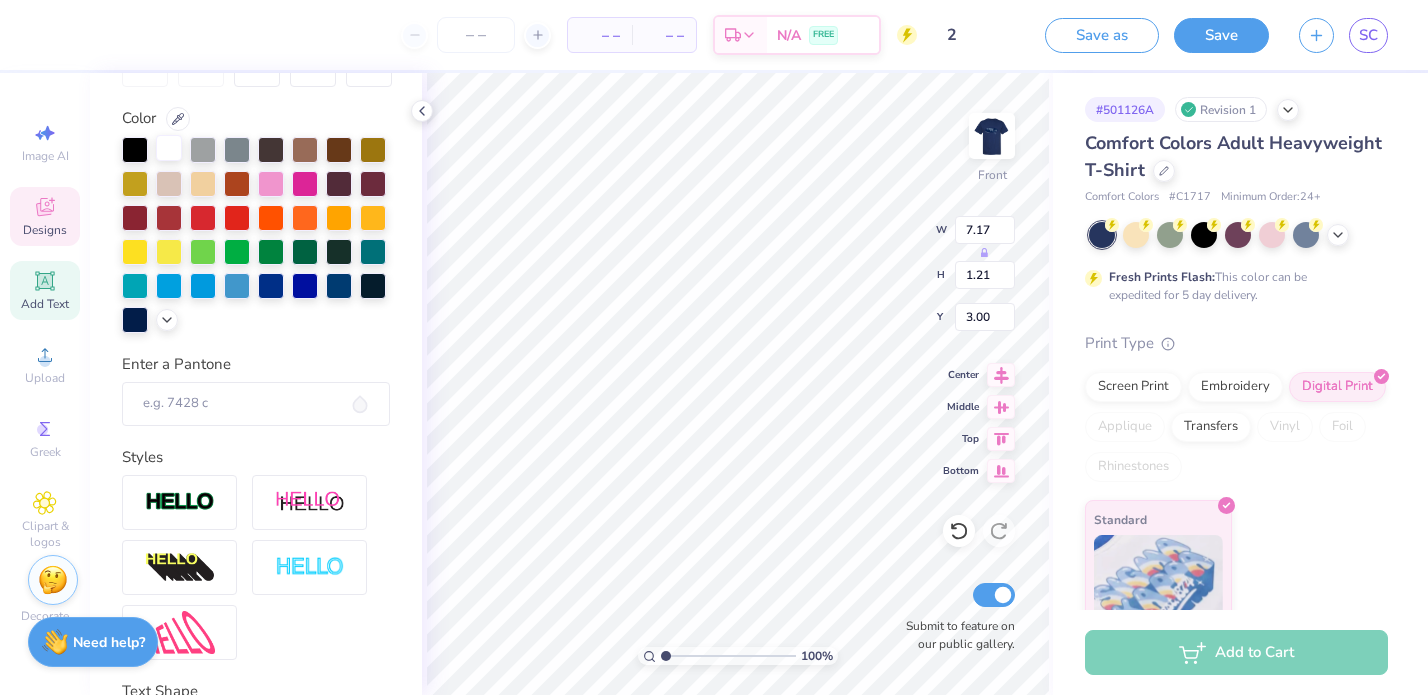 click at bounding box center [169, 148] 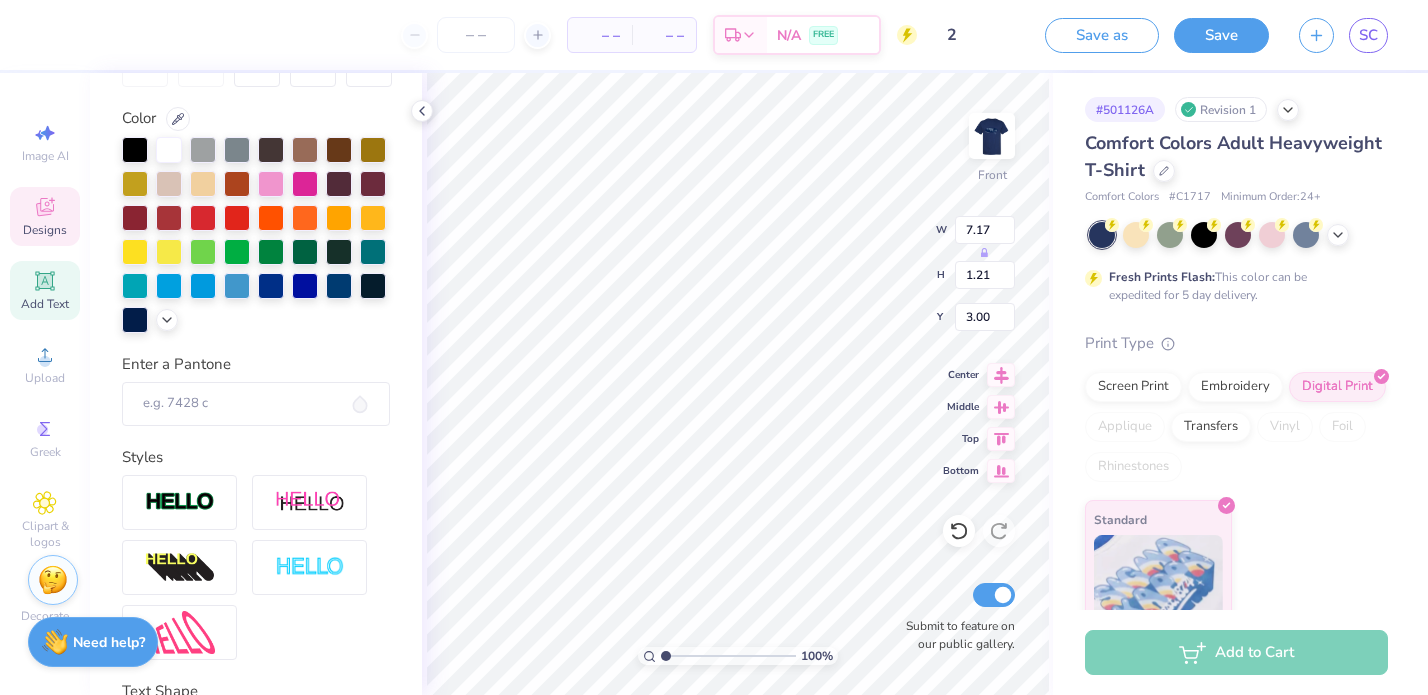 scroll, scrollTop: 359, scrollLeft: 0, axis: vertical 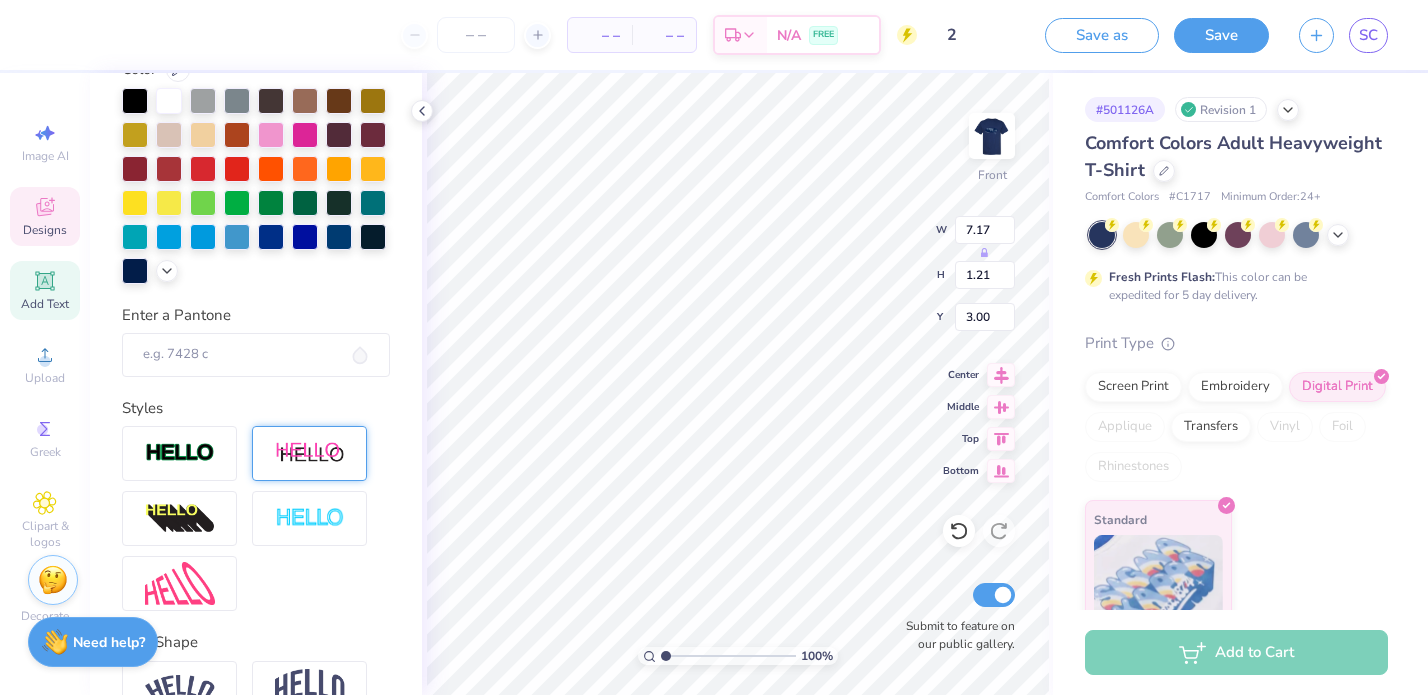 click at bounding box center (310, 453) 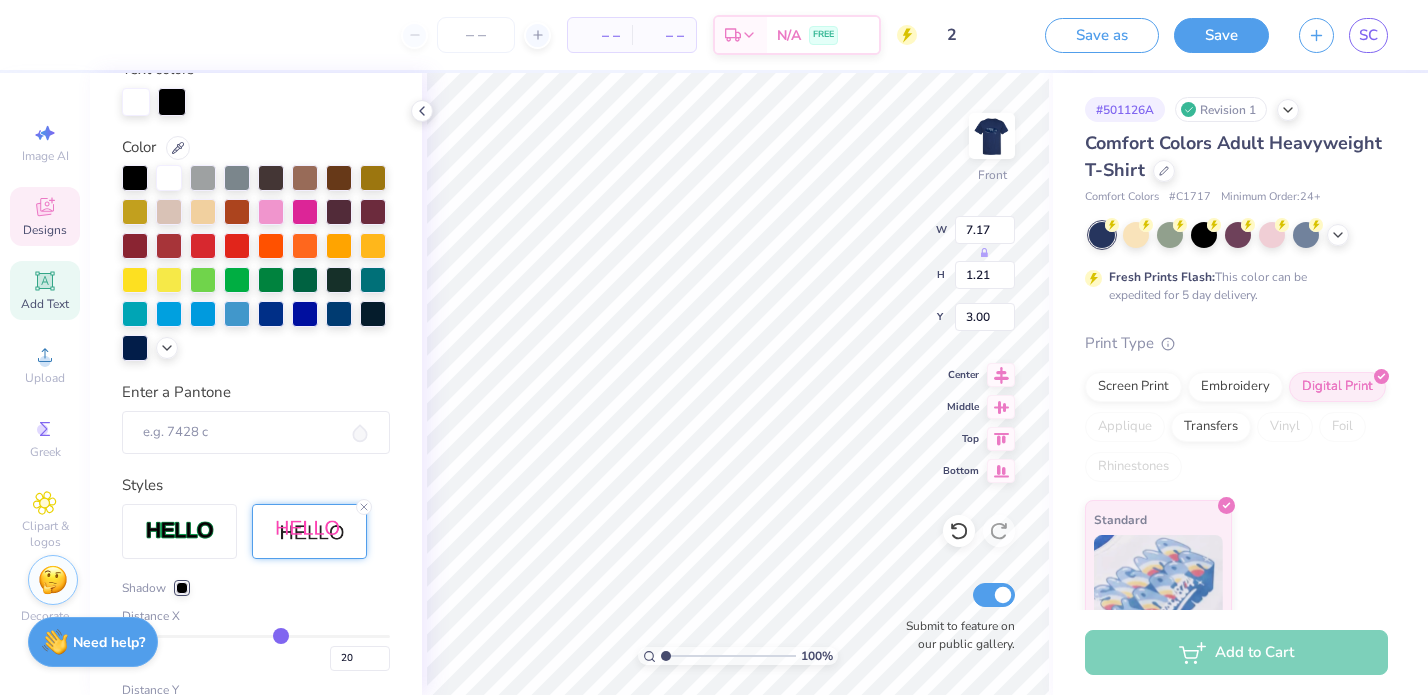 scroll, scrollTop: 436, scrollLeft: 0, axis: vertical 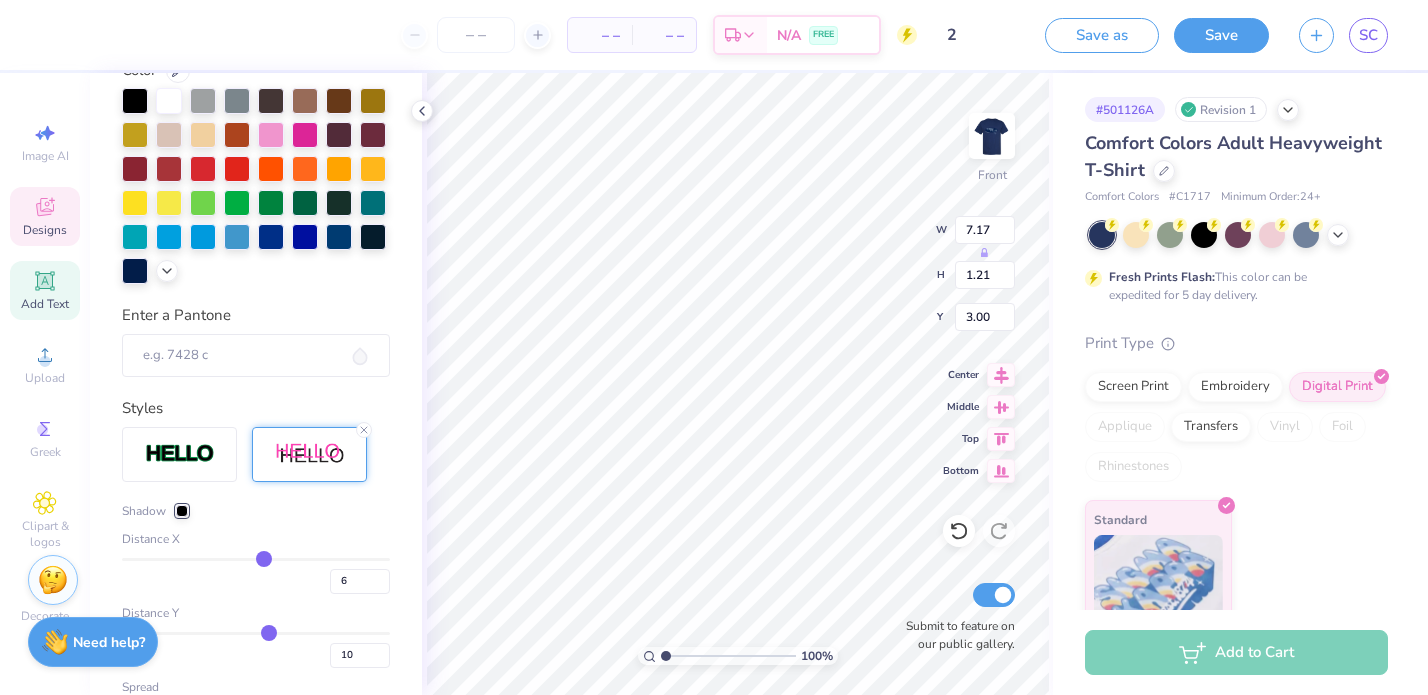drag, startPoint x: 286, startPoint y: 554, endPoint x: 264, endPoint y: 549, distance: 22.561028 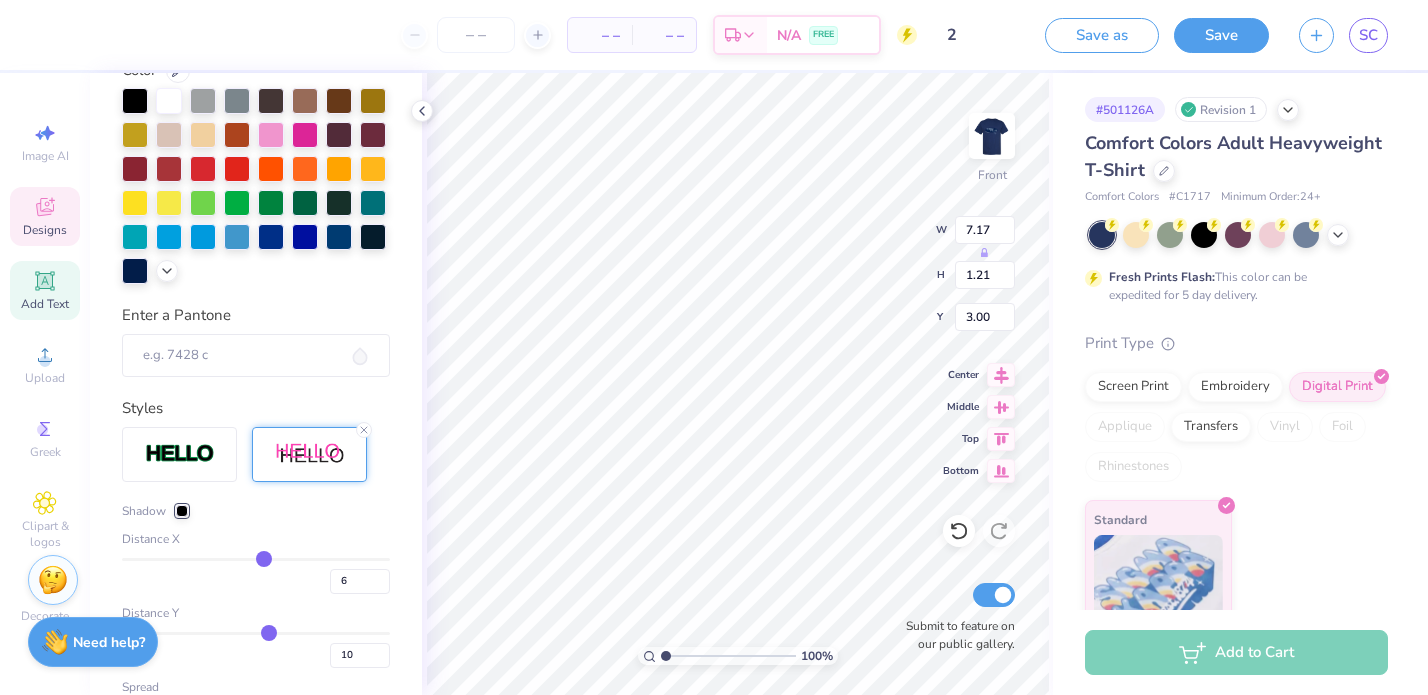 click at bounding box center (256, 559) 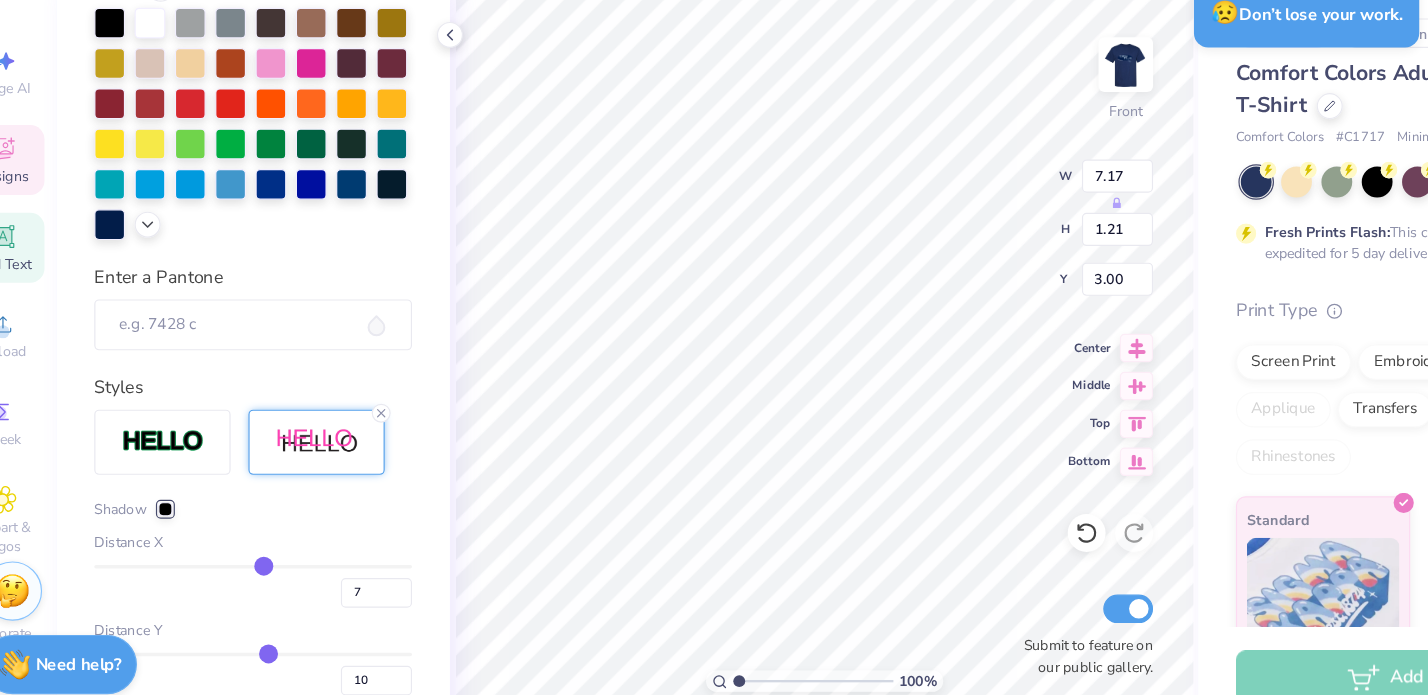 click at bounding box center (256, 559) 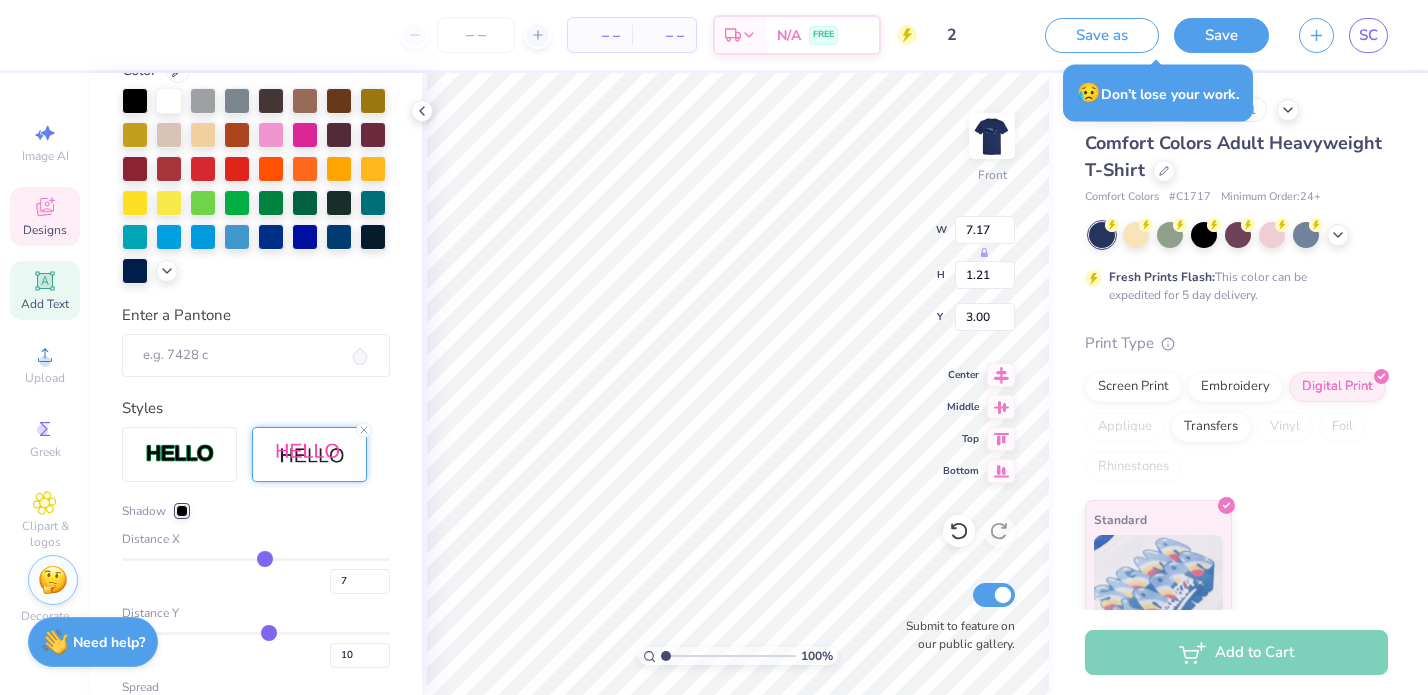 click on "Save" at bounding box center [1221, 35] 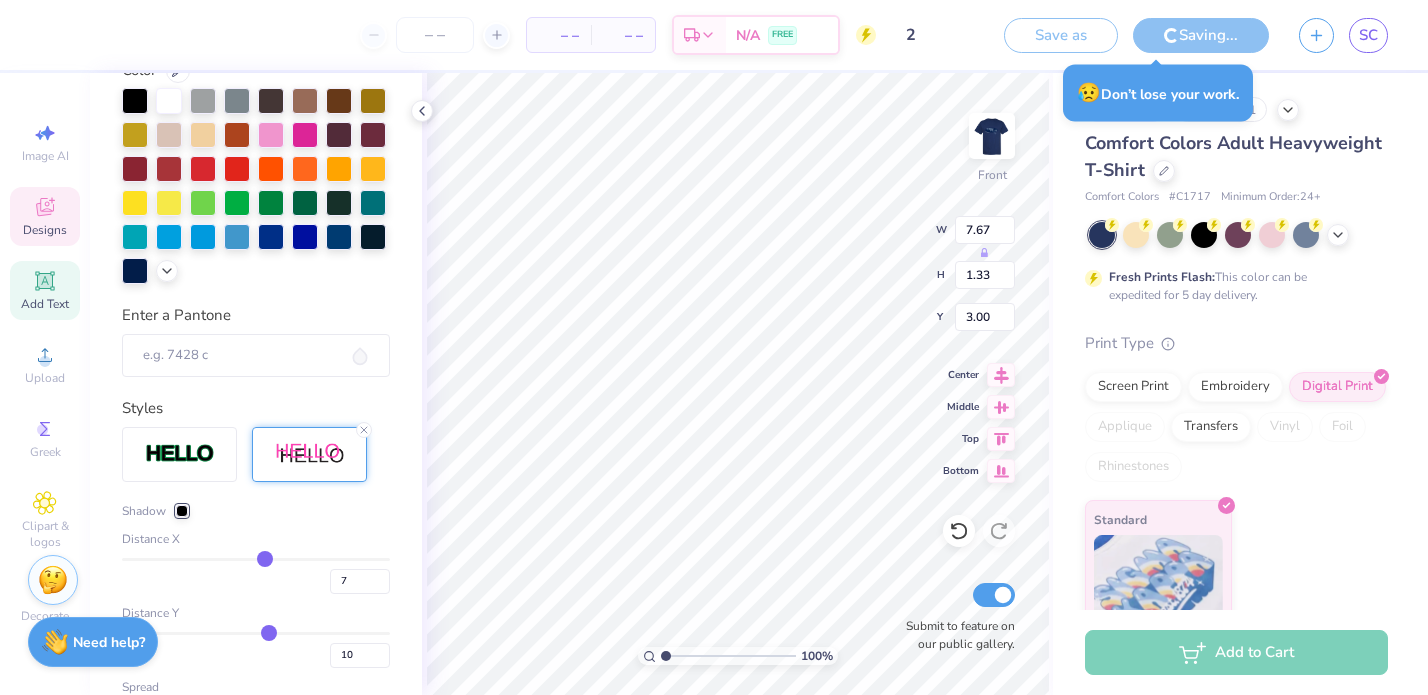 click on "Save as" at bounding box center (1061, 35) 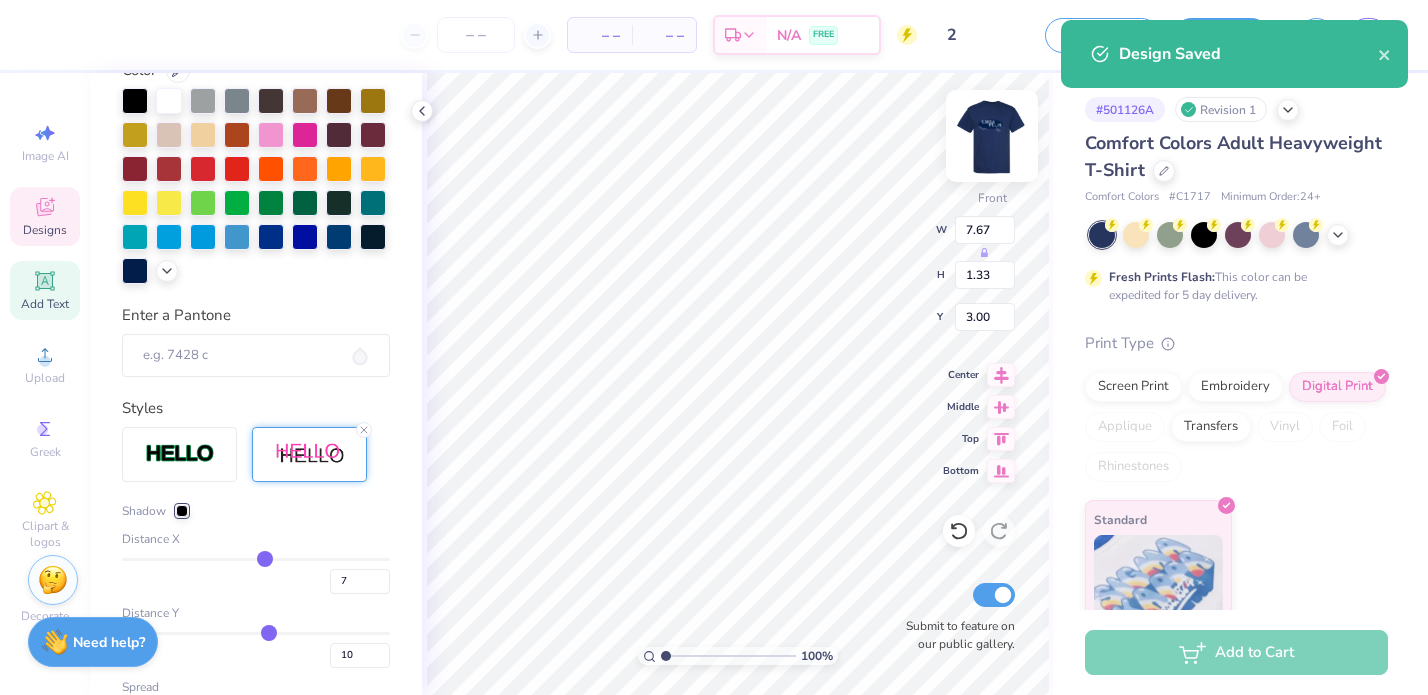 click at bounding box center [992, 136] 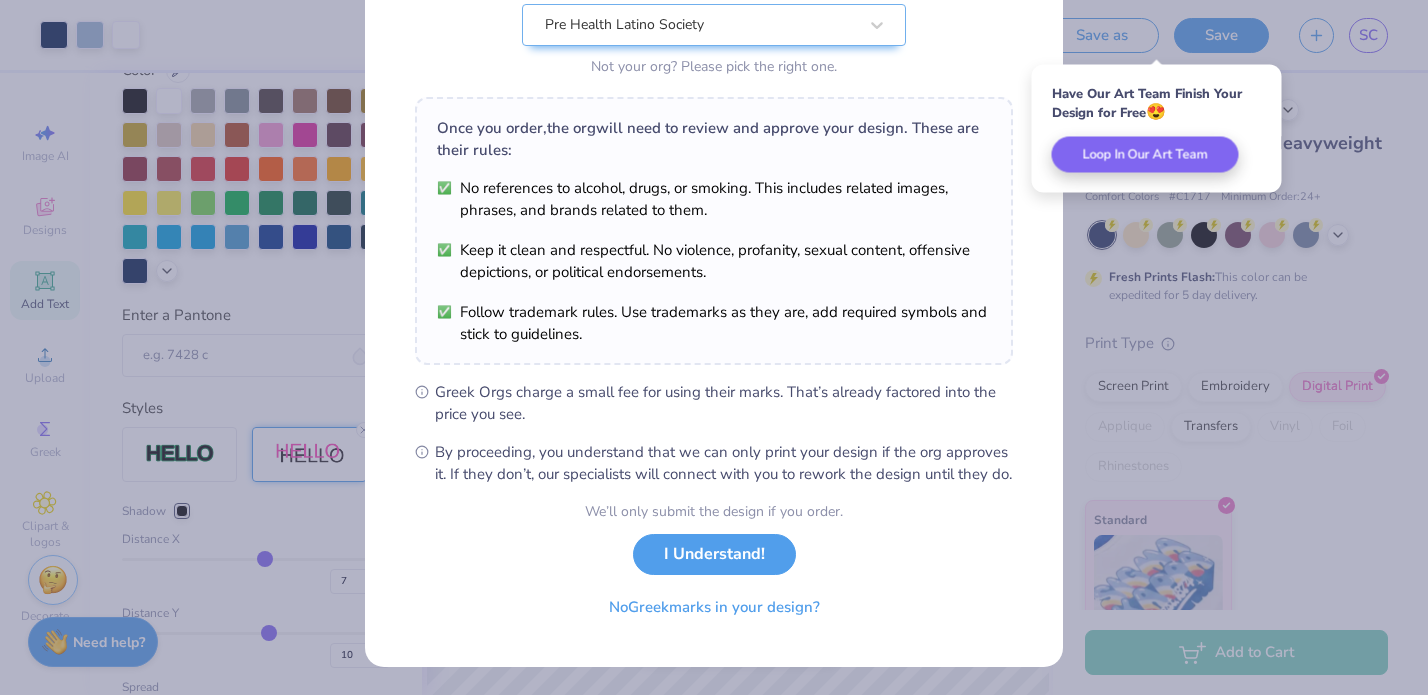 scroll, scrollTop: 241, scrollLeft: 0, axis: vertical 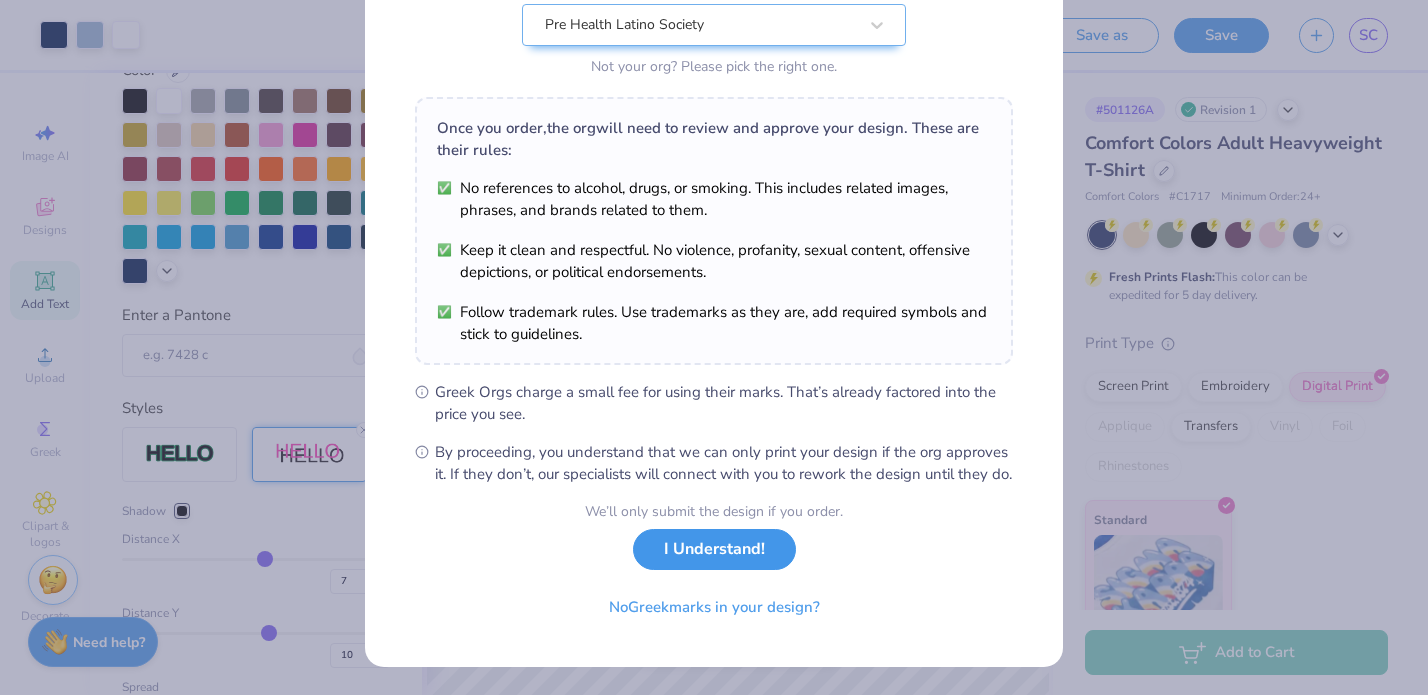 click on "I Understand!" at bounding box center (714, 549) 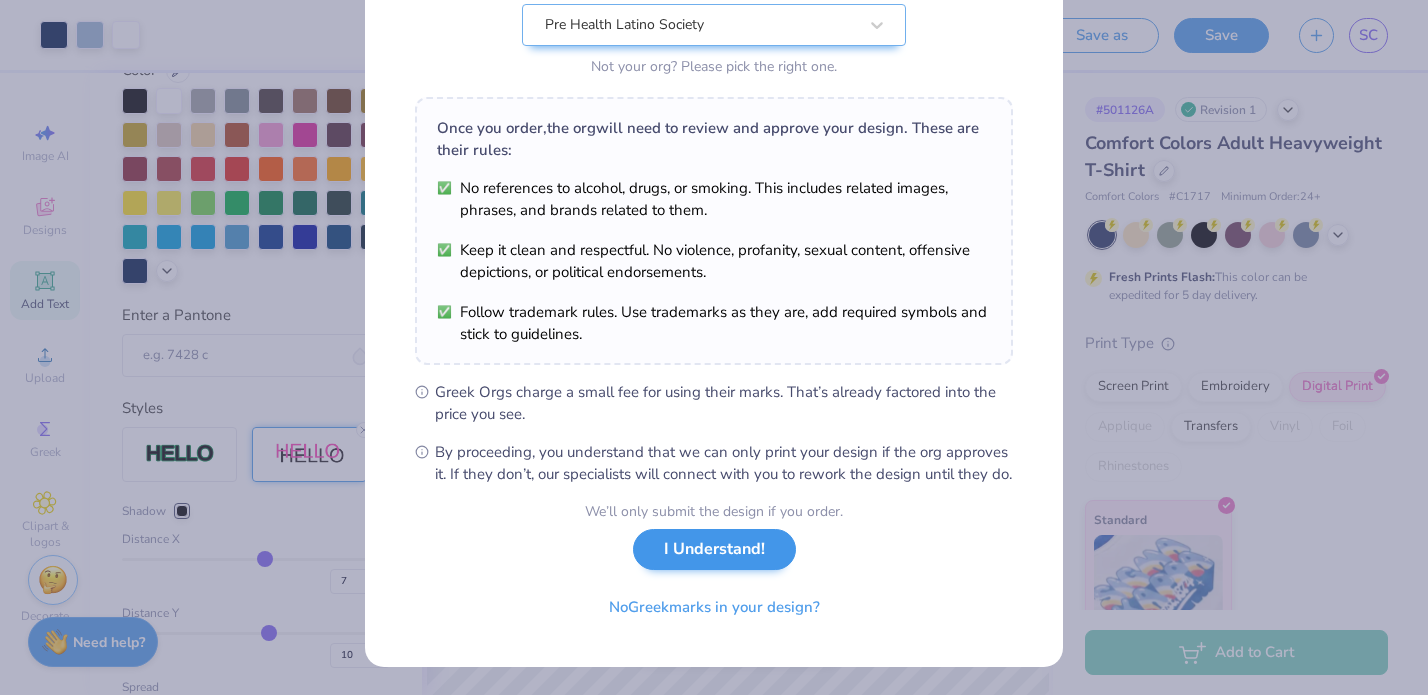 scroll, scrollTop: 0, scrollLeft: 0, axis: both 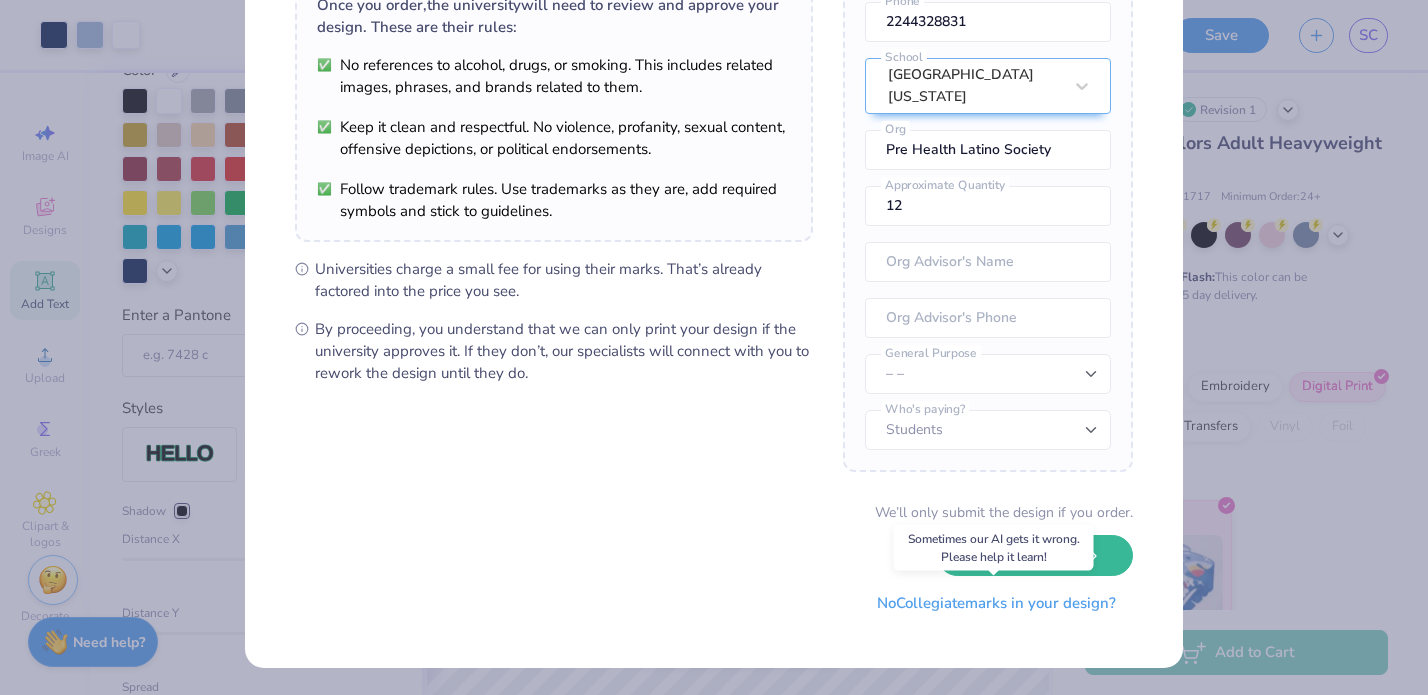 click on "No  Collegiate  marks in your design?" at bounding box center [996, 603] 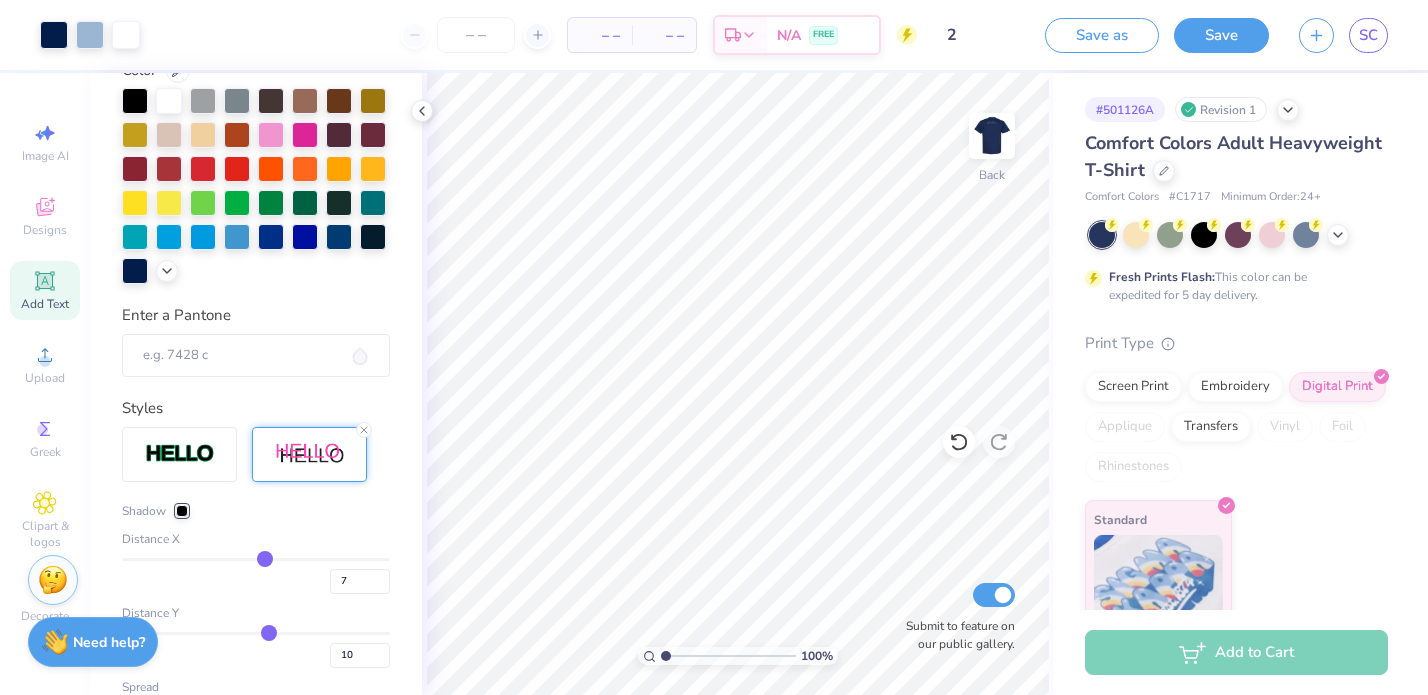scroll, scrollTop: 0, scrollLeft: 0, axis: both 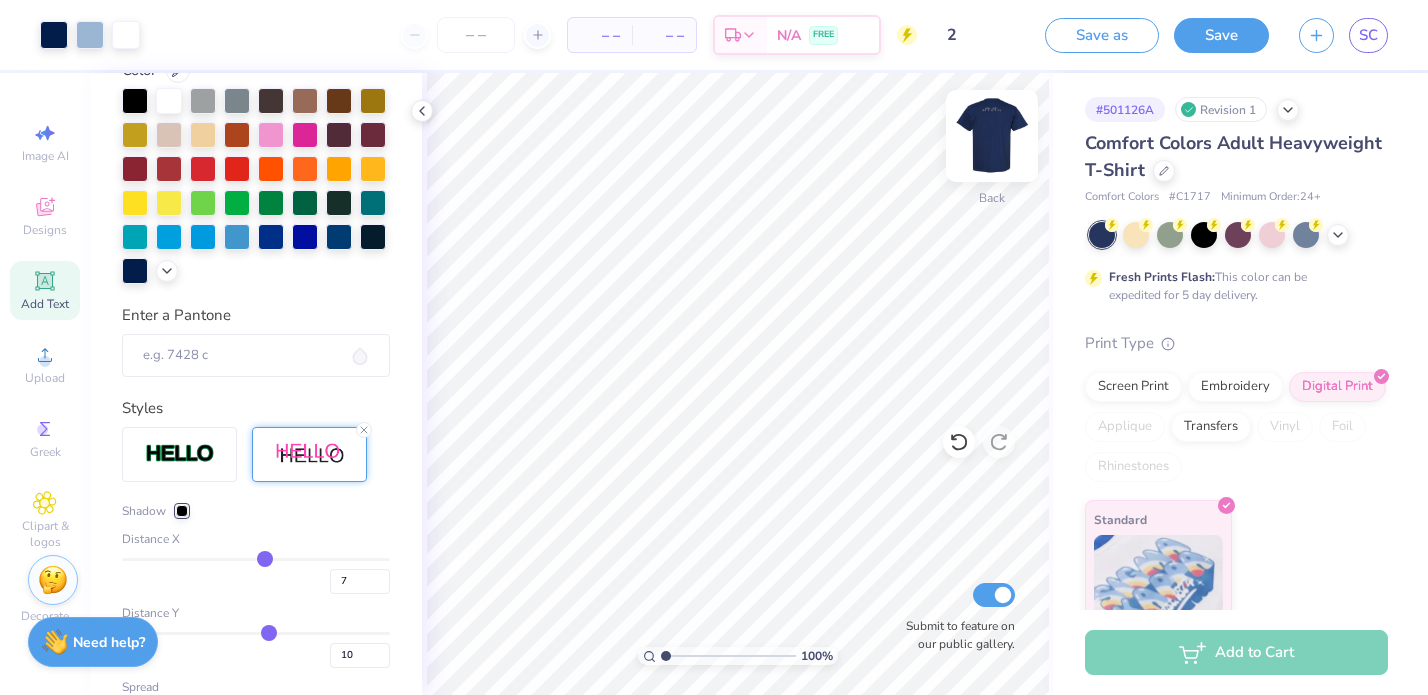 click at bounding box center [992, 136] 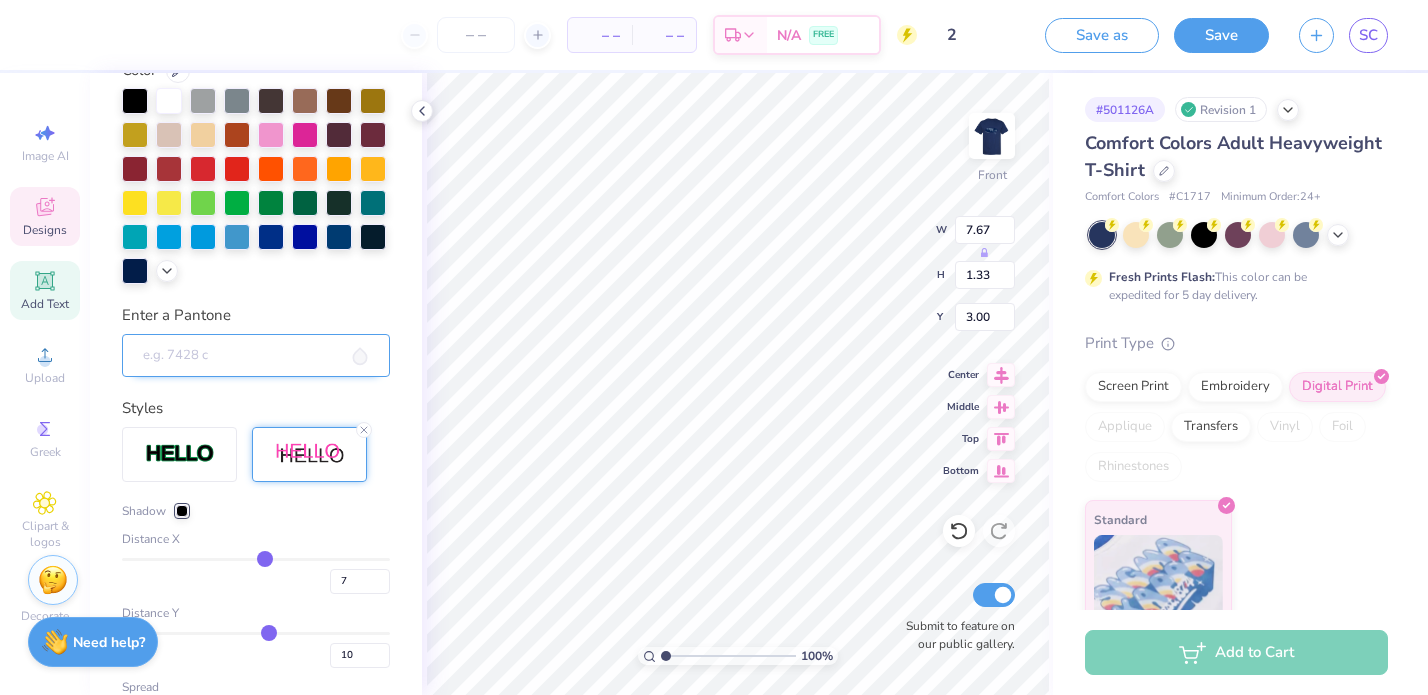 click on "Enter a Pantone" at bounding box center (256, 356) 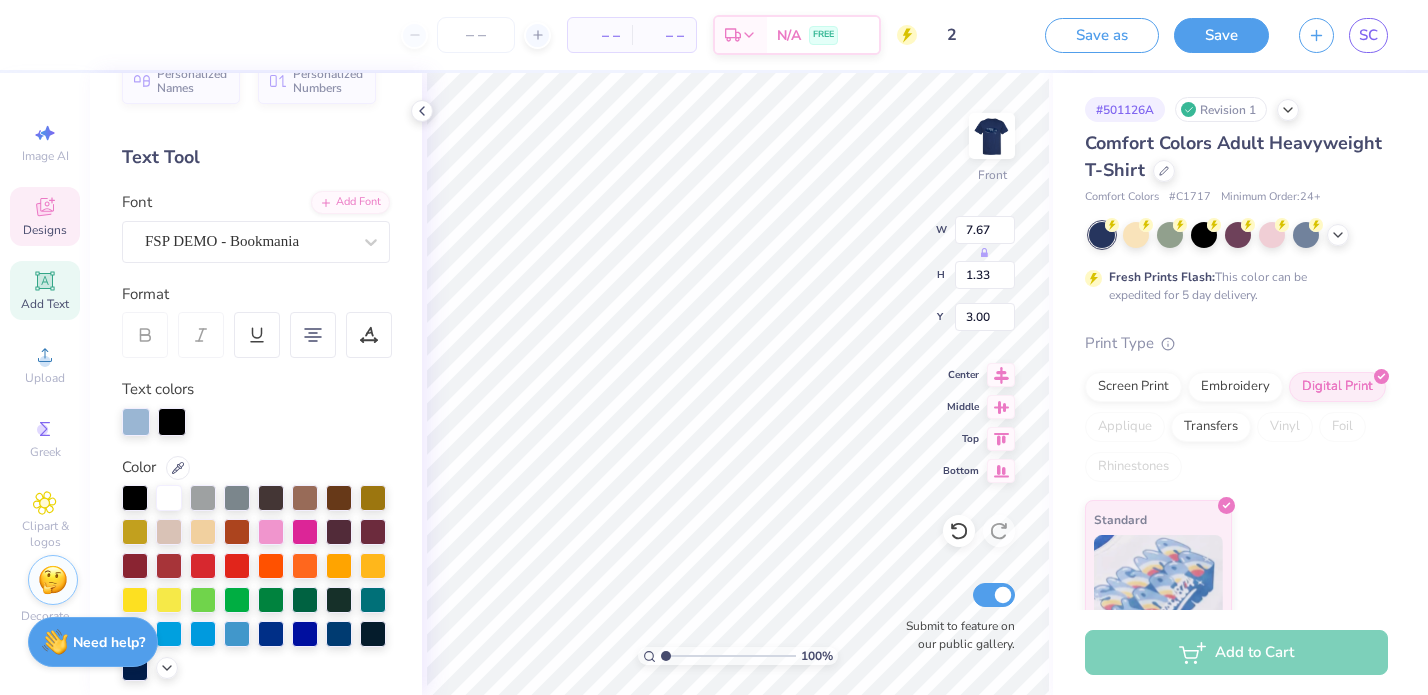 scroll, scrollTop: 0, scrollLeft: 0, axis: both 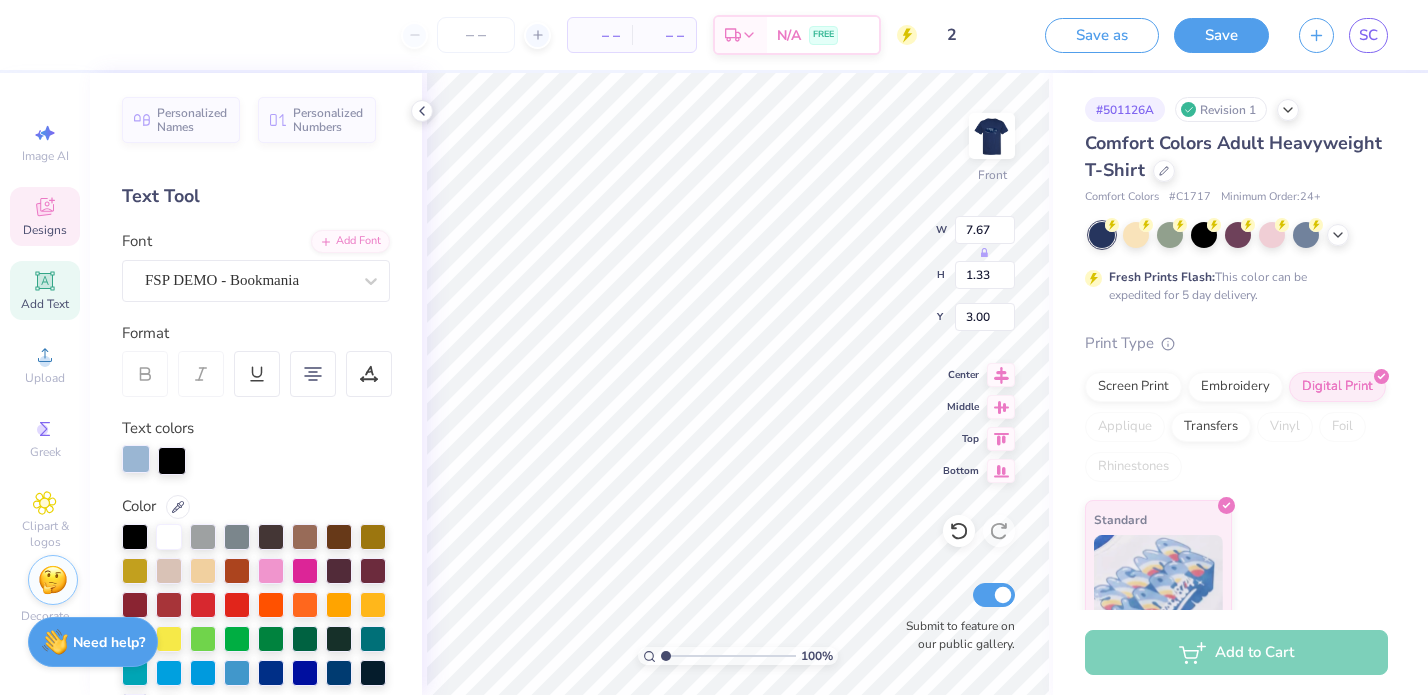 click at bounding box center [136, 459] 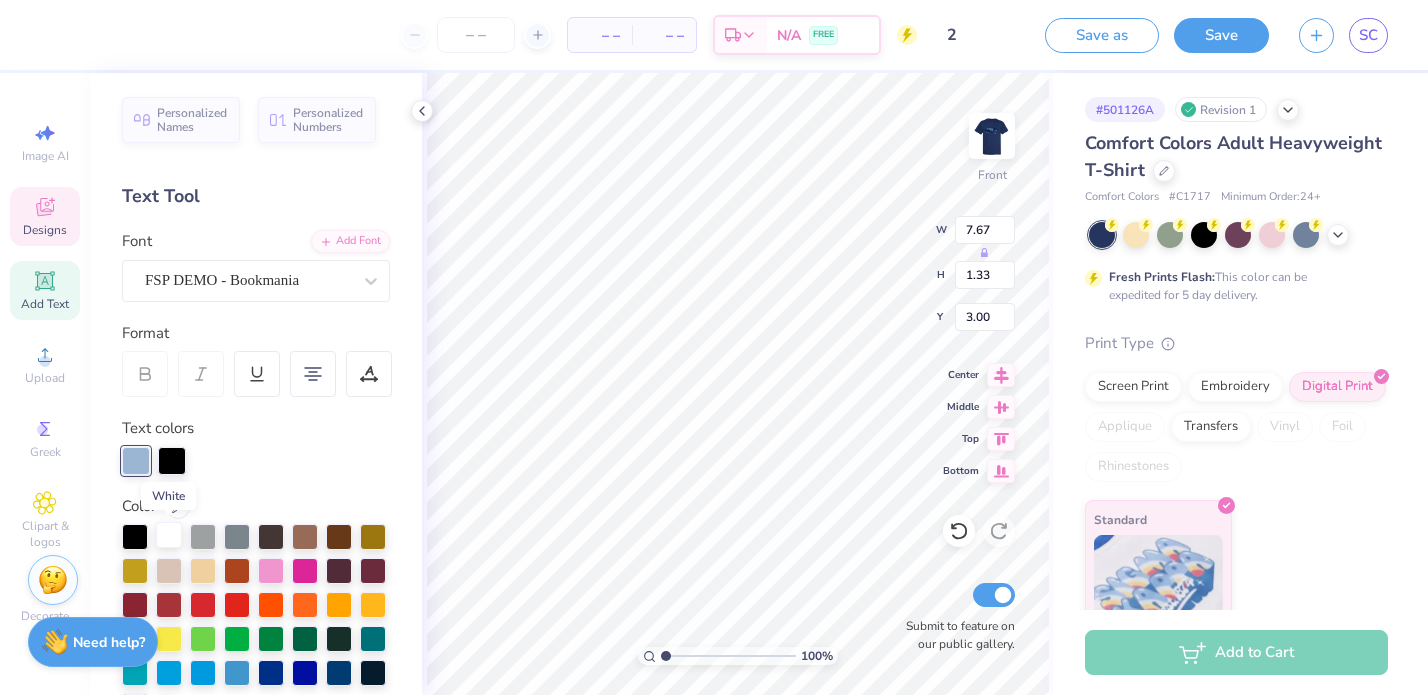 click at bounding box center [169, 535] 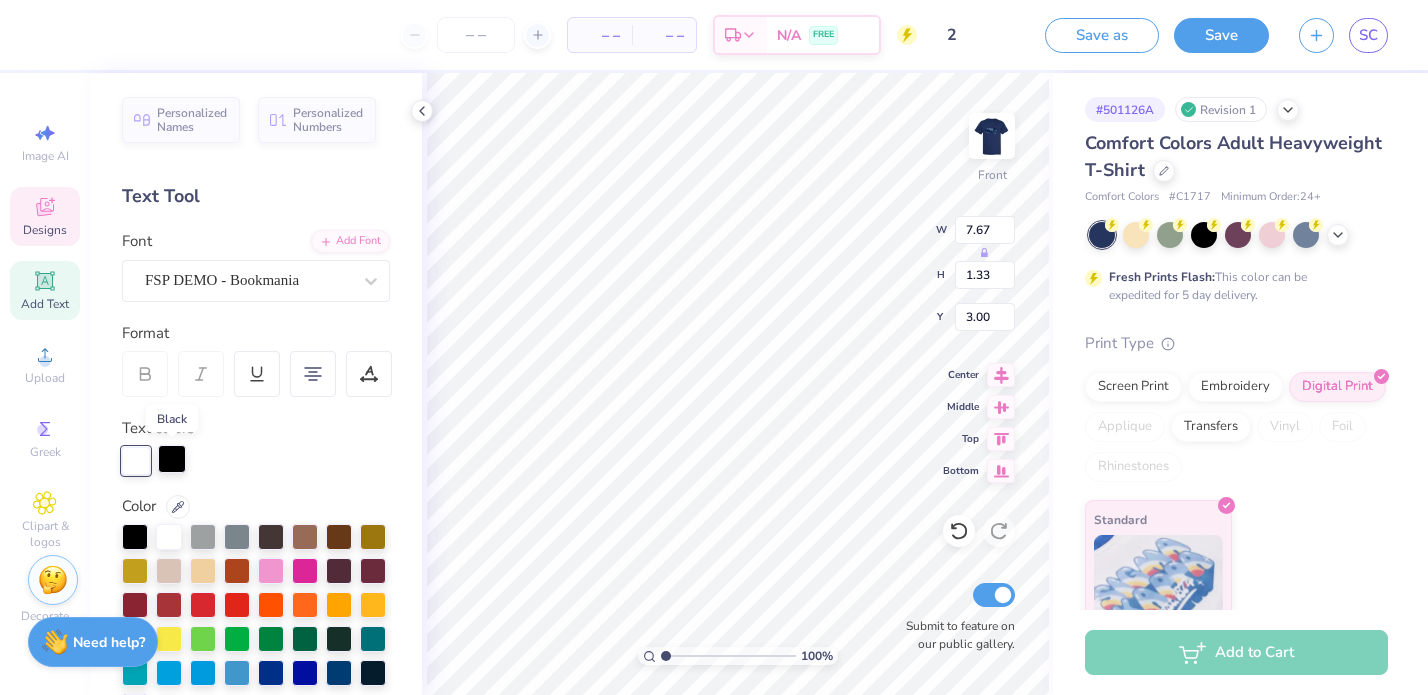 click at bounding box center (172, 459) 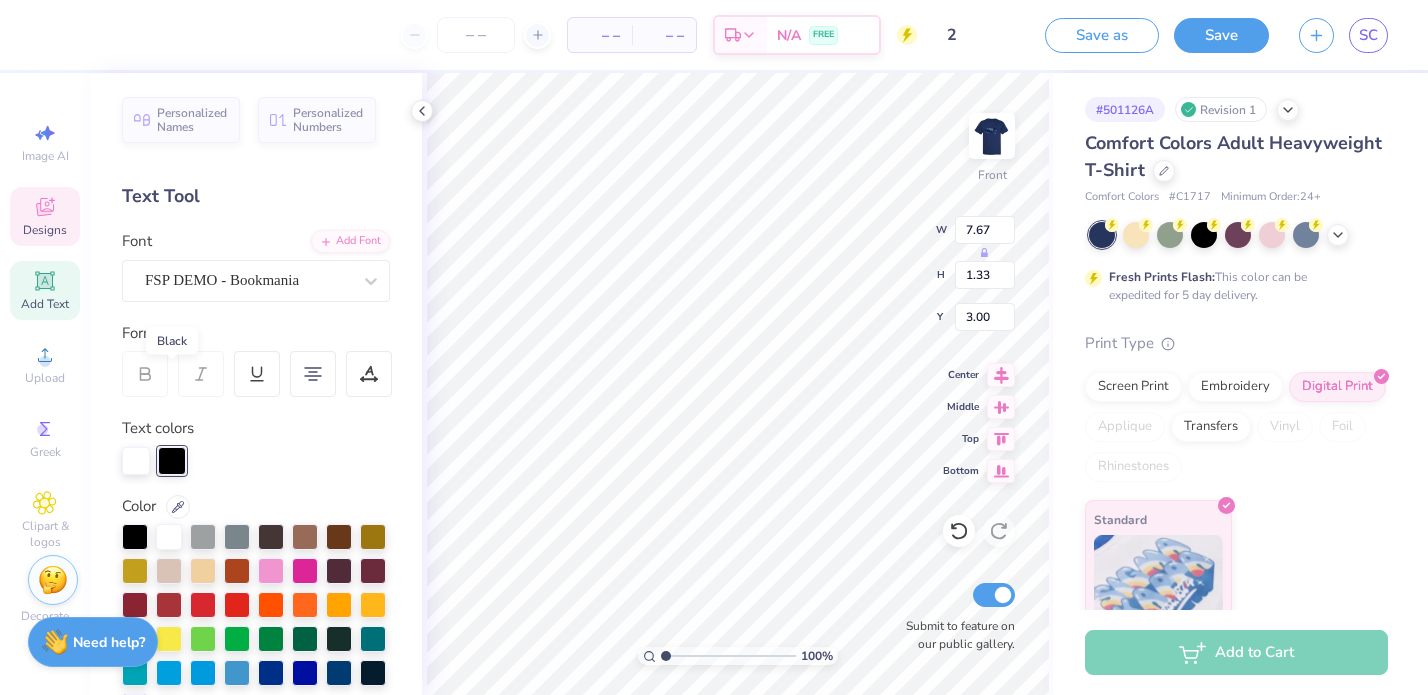 scroll, scrollTop: 385, scrollLeft: 0, axis: vertical 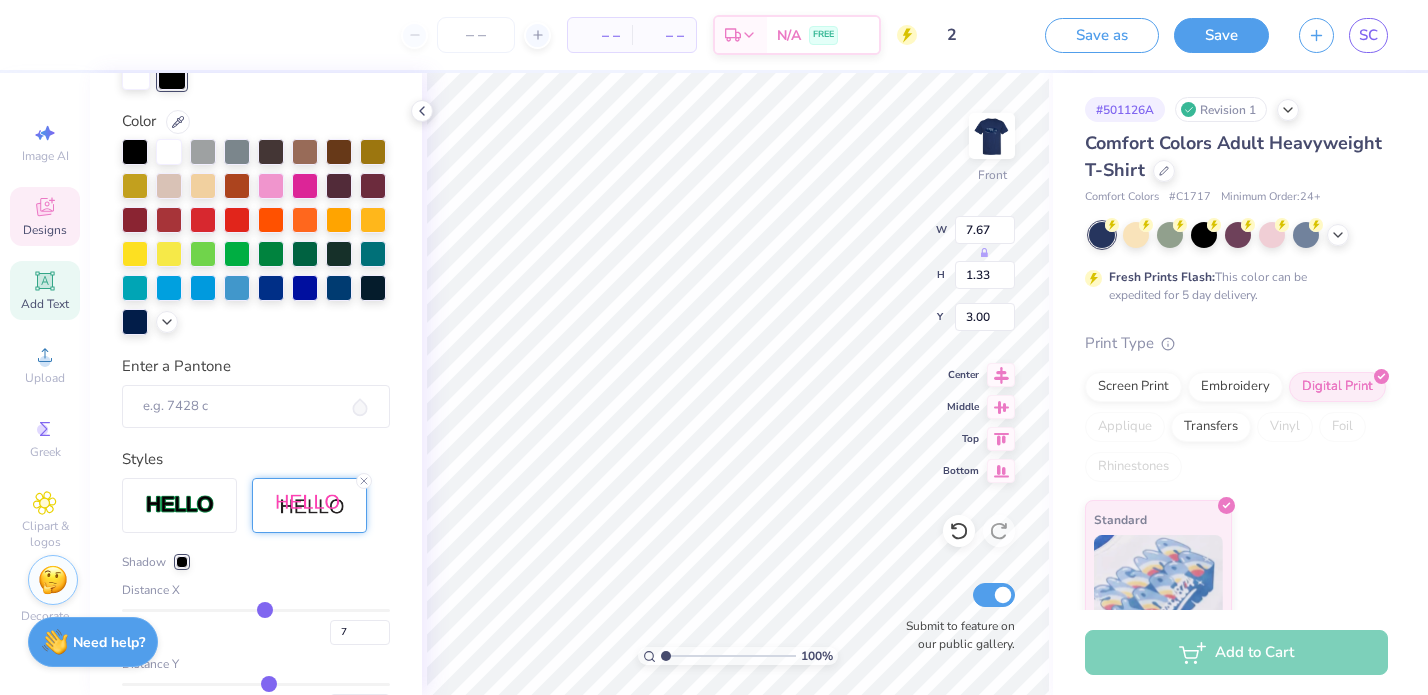 click on "Personalized Names Personalized Numbers Text Tool  Add Font Font FSP DEMO - Bookmania Format Text colors Color Enter a Pantone Styles Shadow Distance X 7 Distance Y 10 Spread 0 Text Shape" at bounding box center (256, 384) 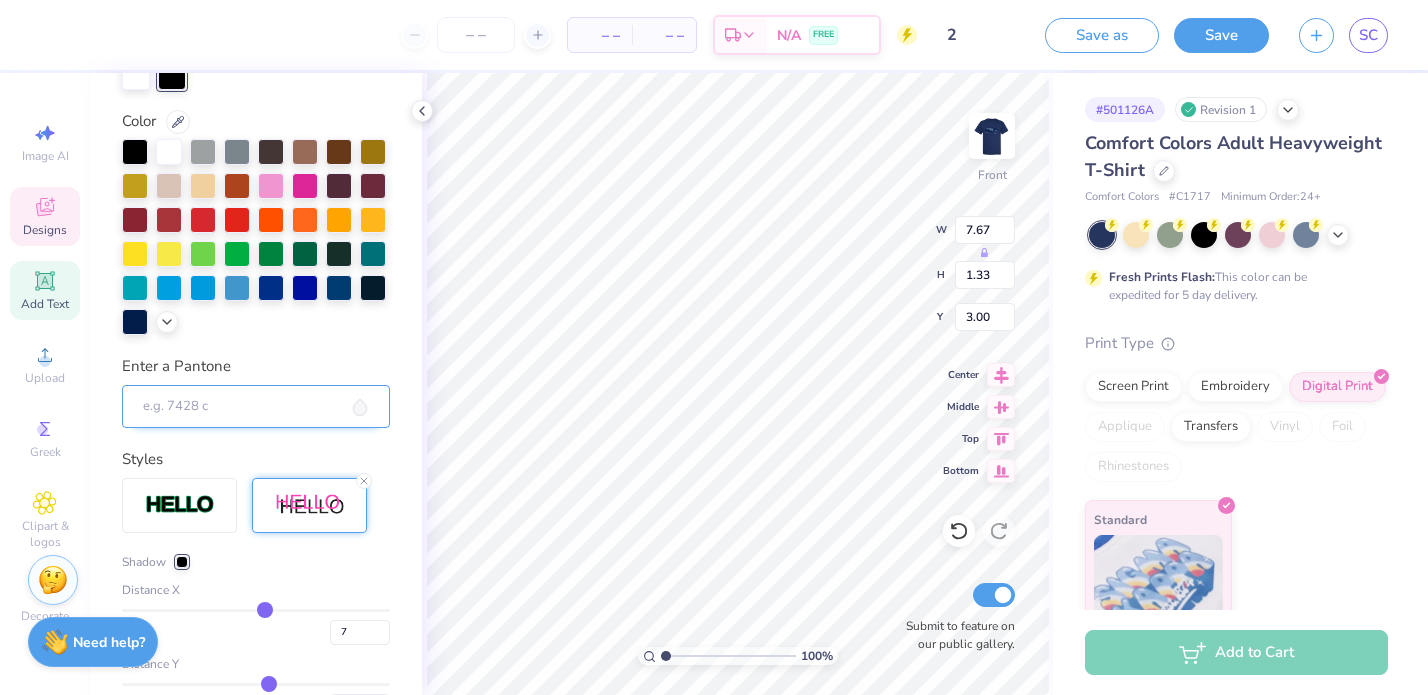 click on "Enter a Pantone" at bounding box center (256, 407) 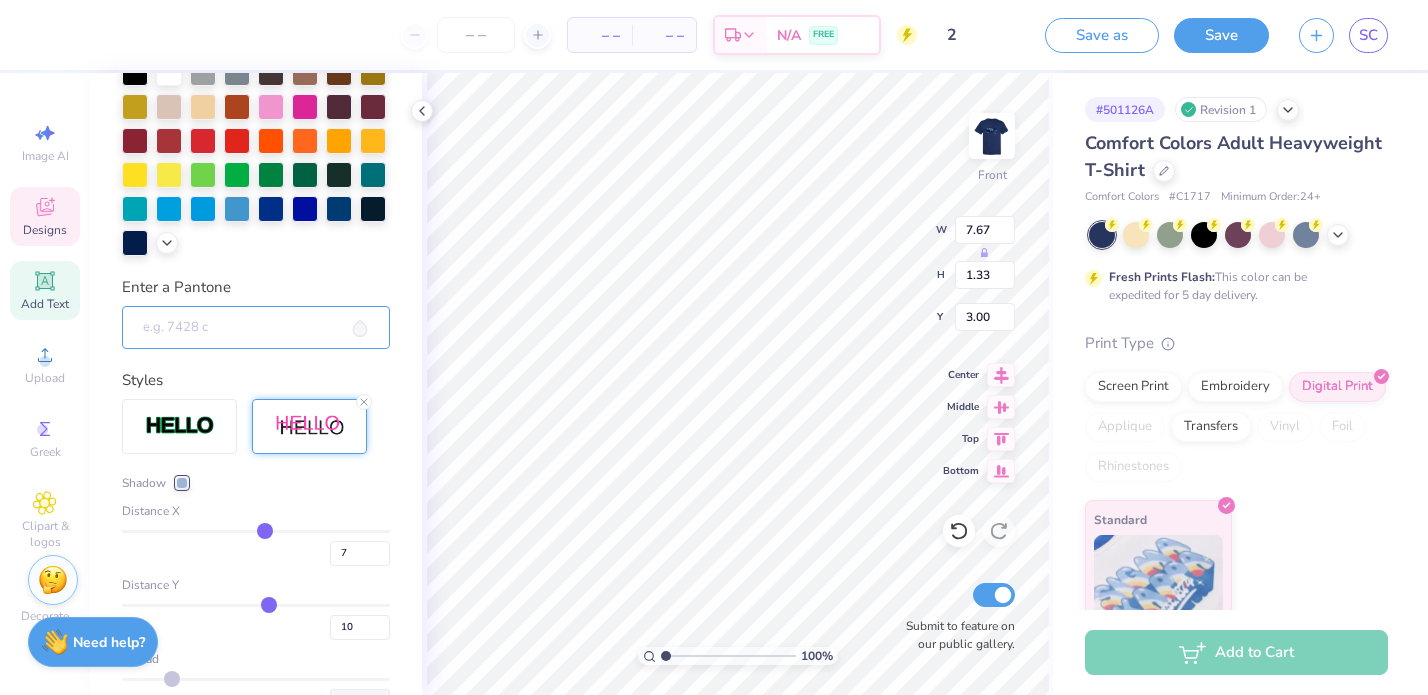 scroll, scrollTop: 581, scrollLeft: 0, axis: vertical 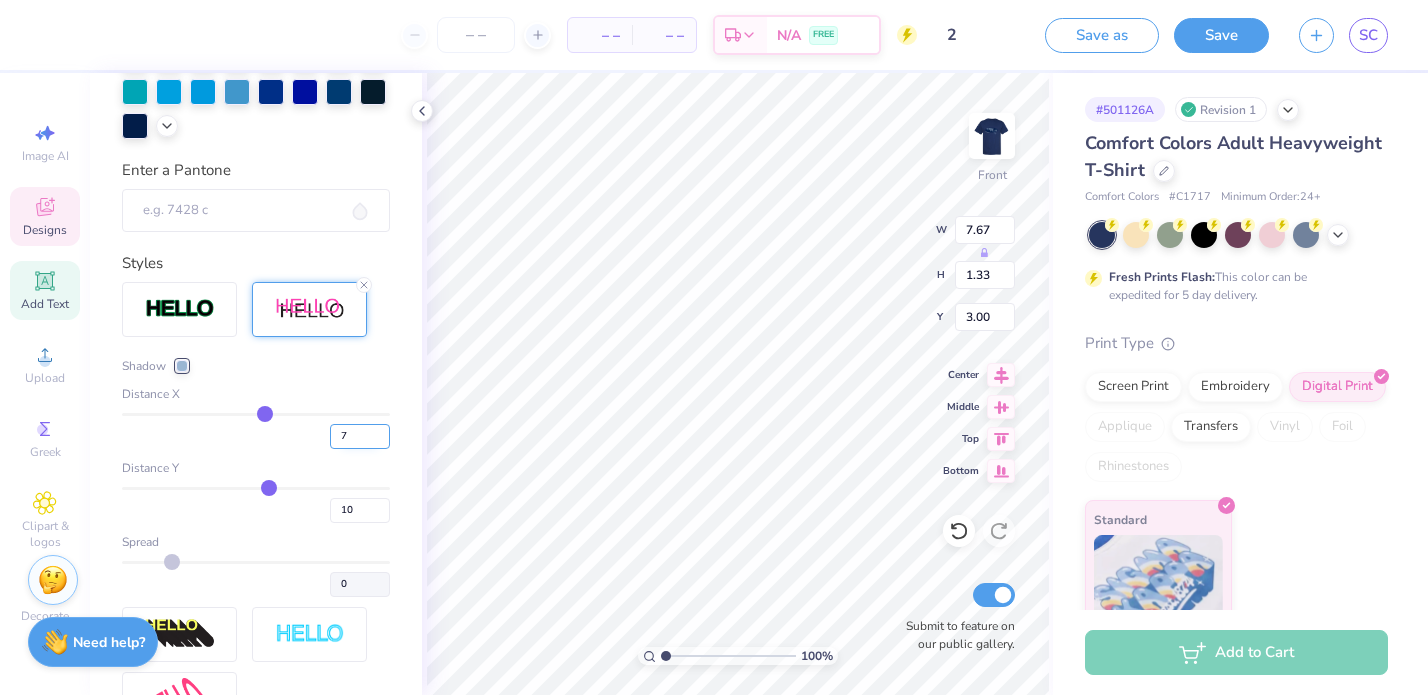 click on "7" at bounding box center (360, 436) 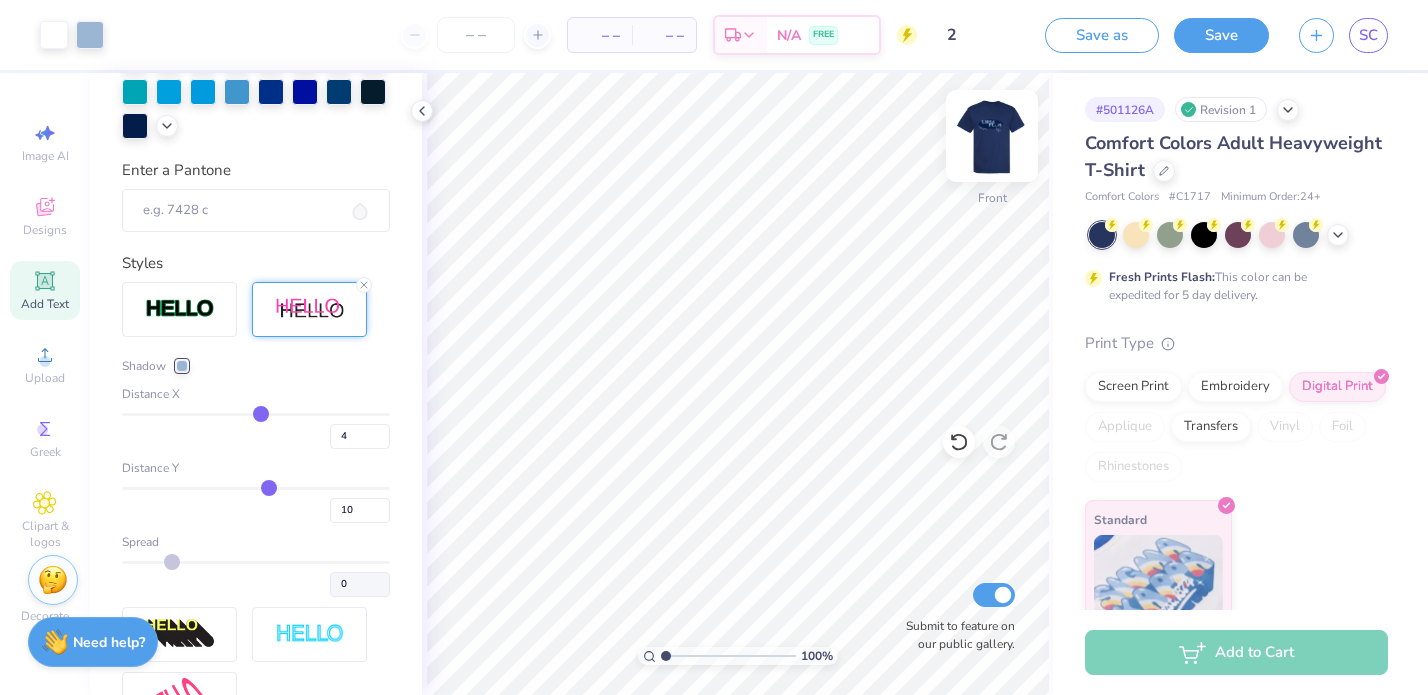 click at bounding box center (992, 136) 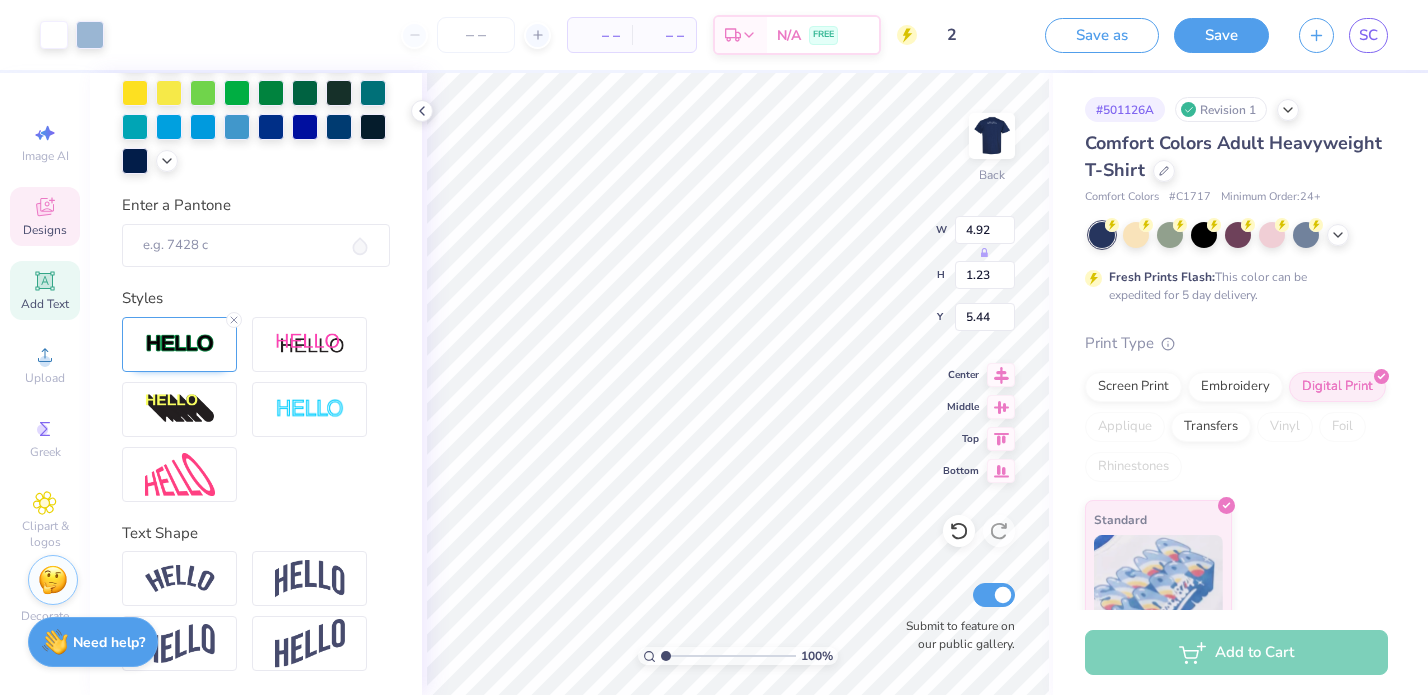 scroll, scrollTop: 546, scrollLeft: 0, axis: vertical 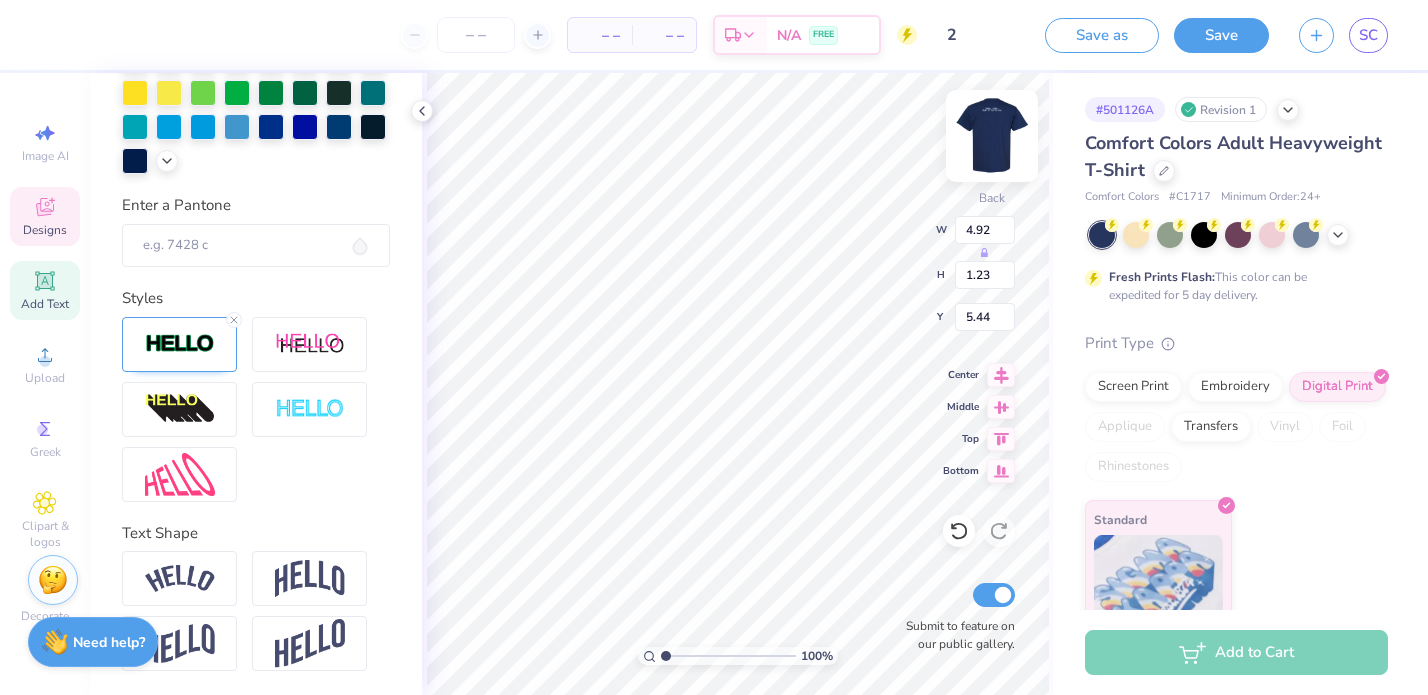click at bounding box center [992, 136] 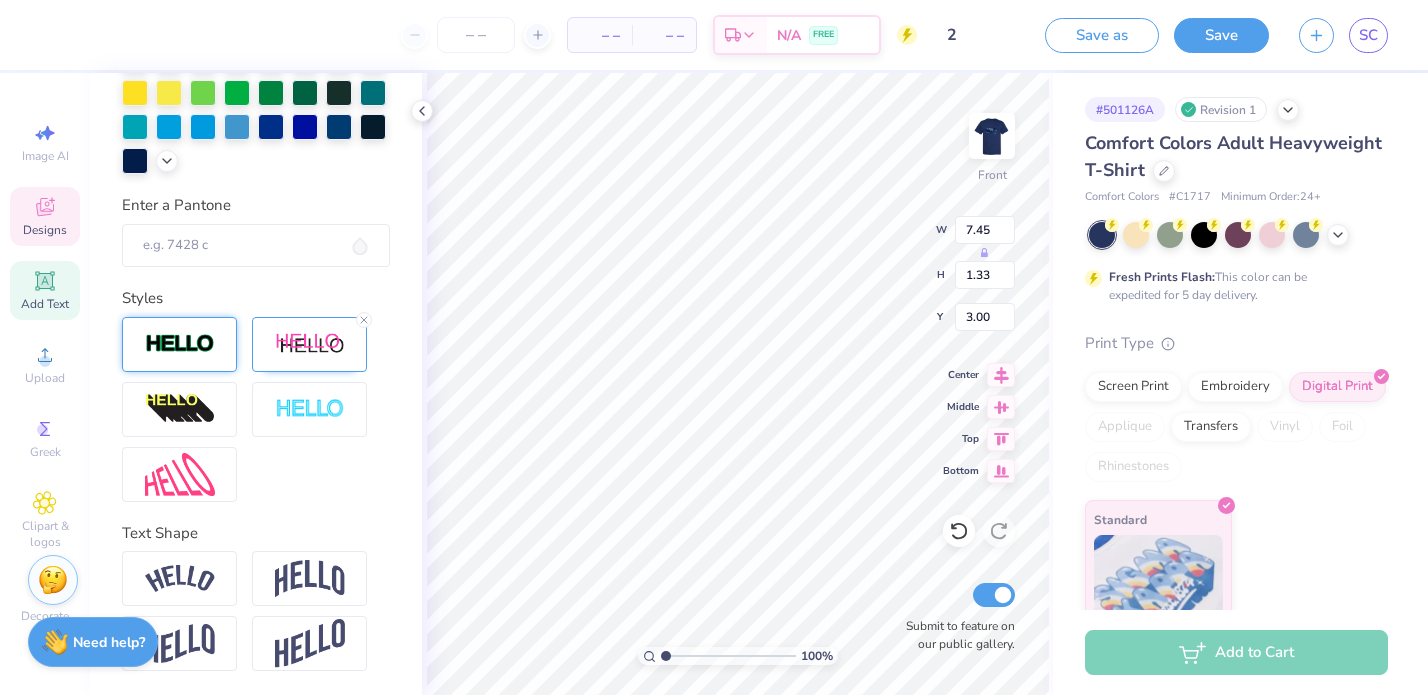 click at bounding box center [180, 344] 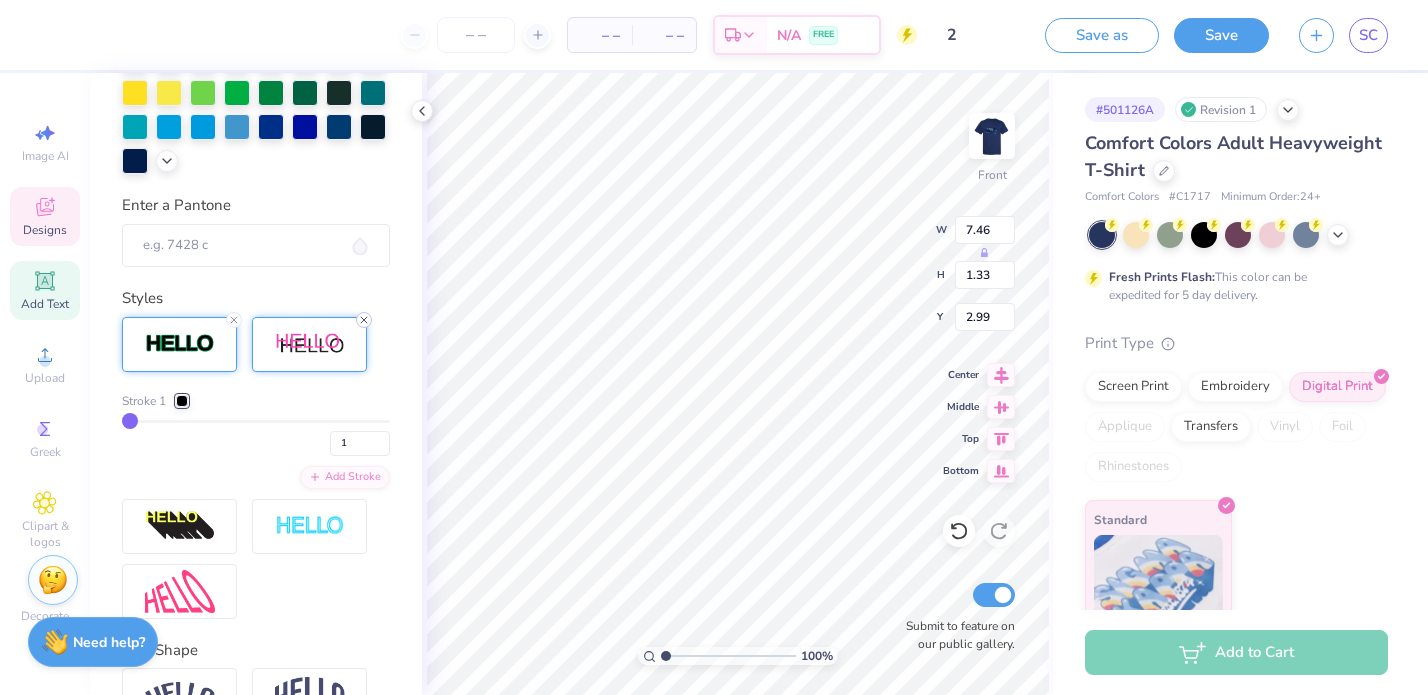 click 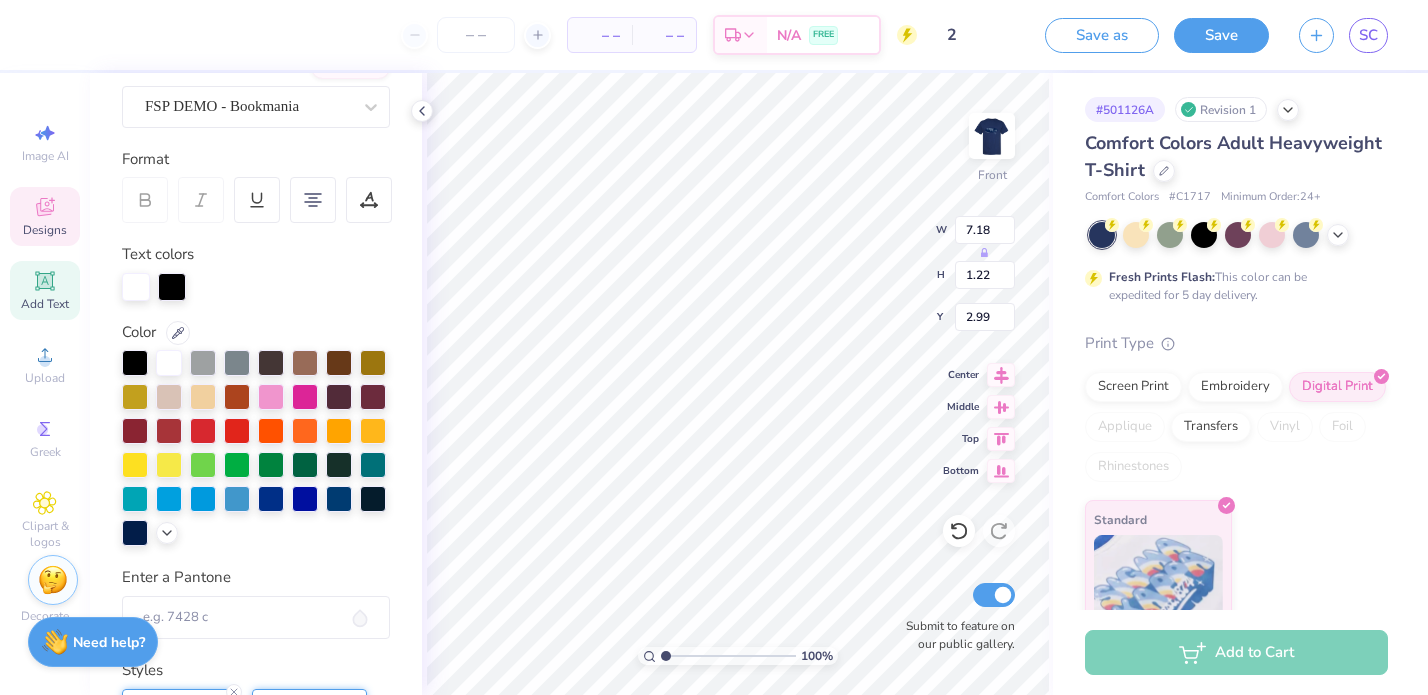scroll, scrollTop: 41, scrollLeft: 0, axis: vertical 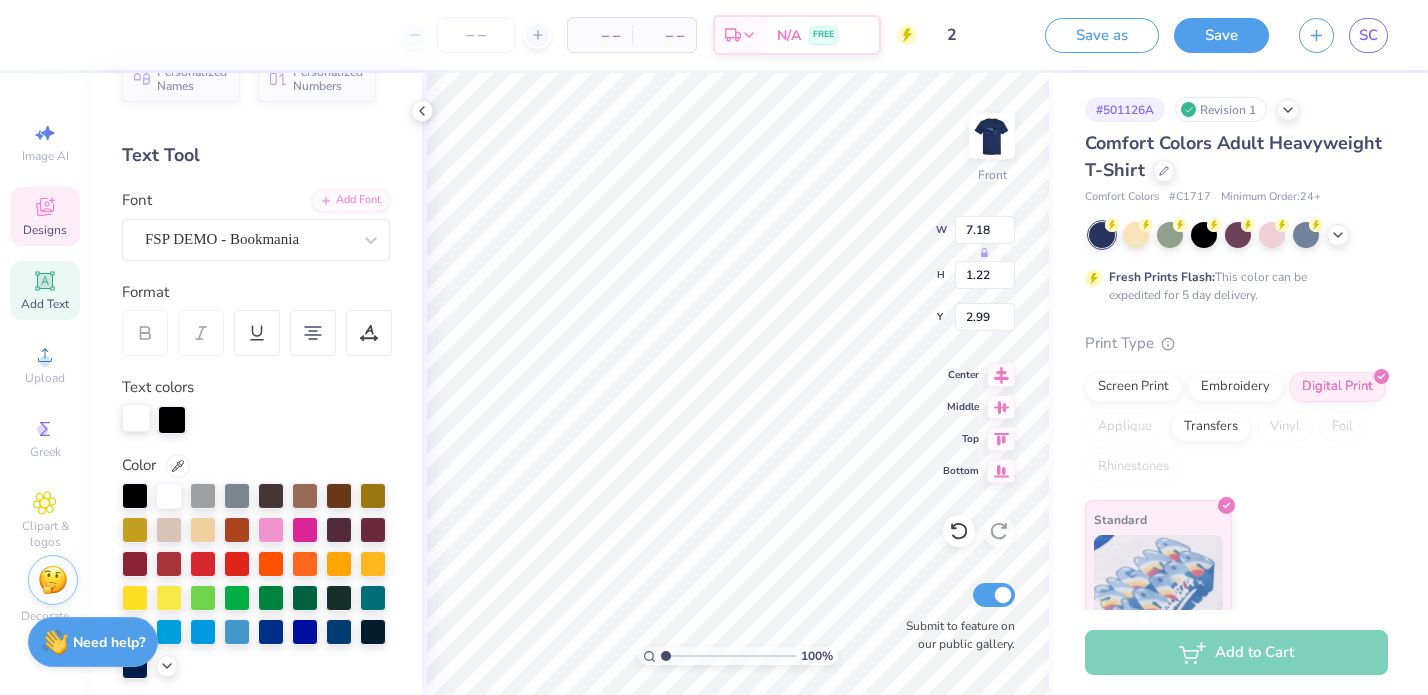 click at bounding box center (136, 418) 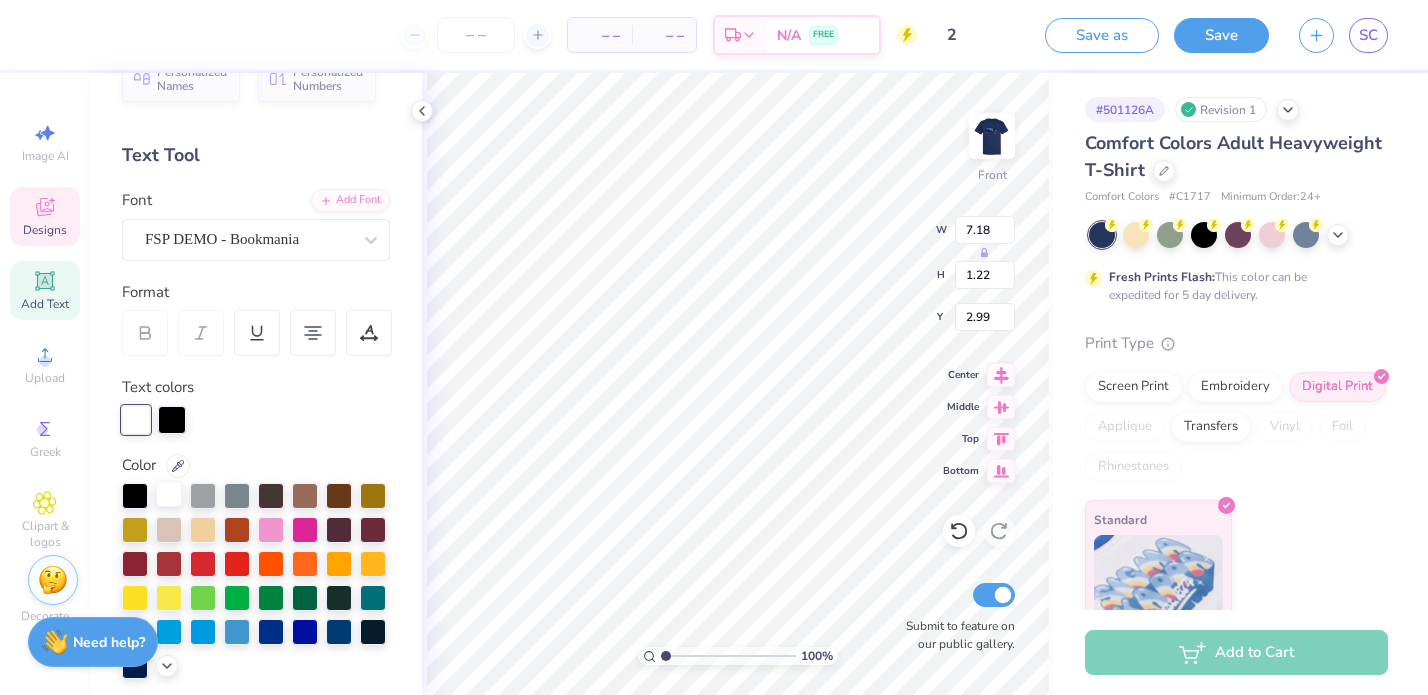 click at bounding box center [169, 494] 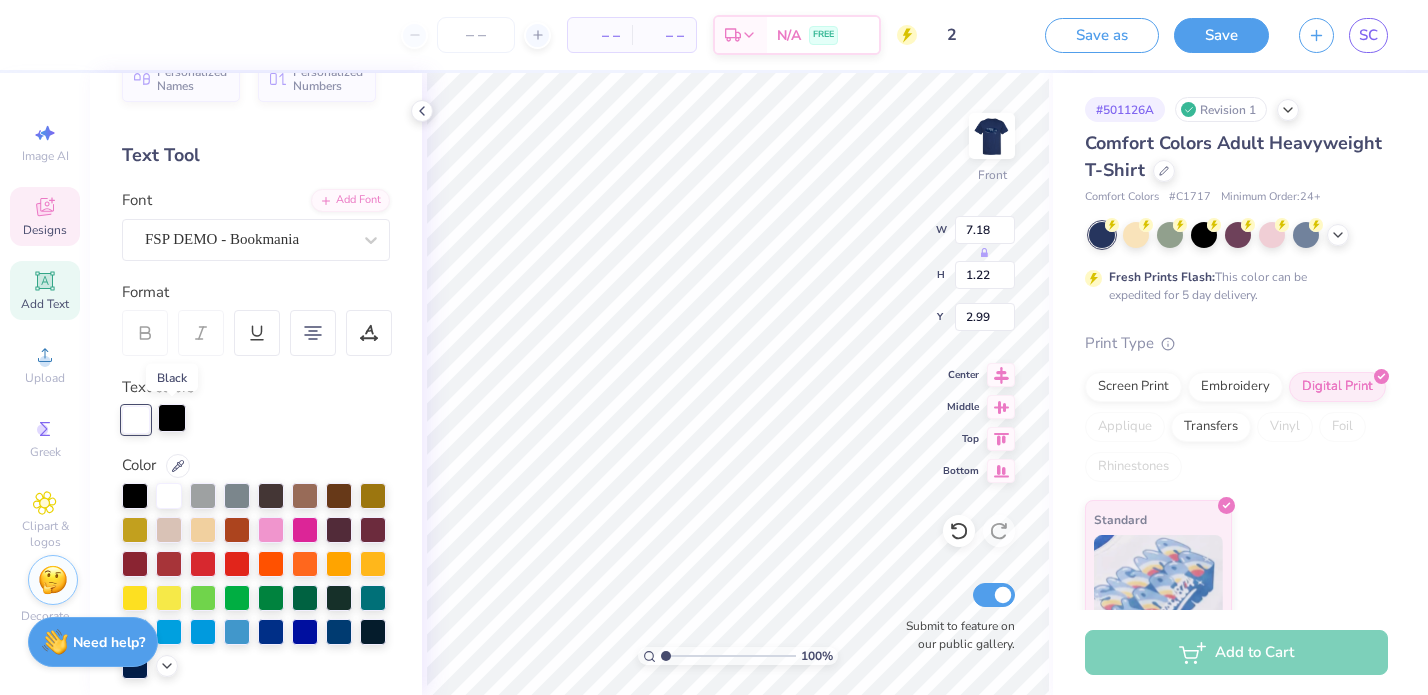 click at bounding box center [172, 418] 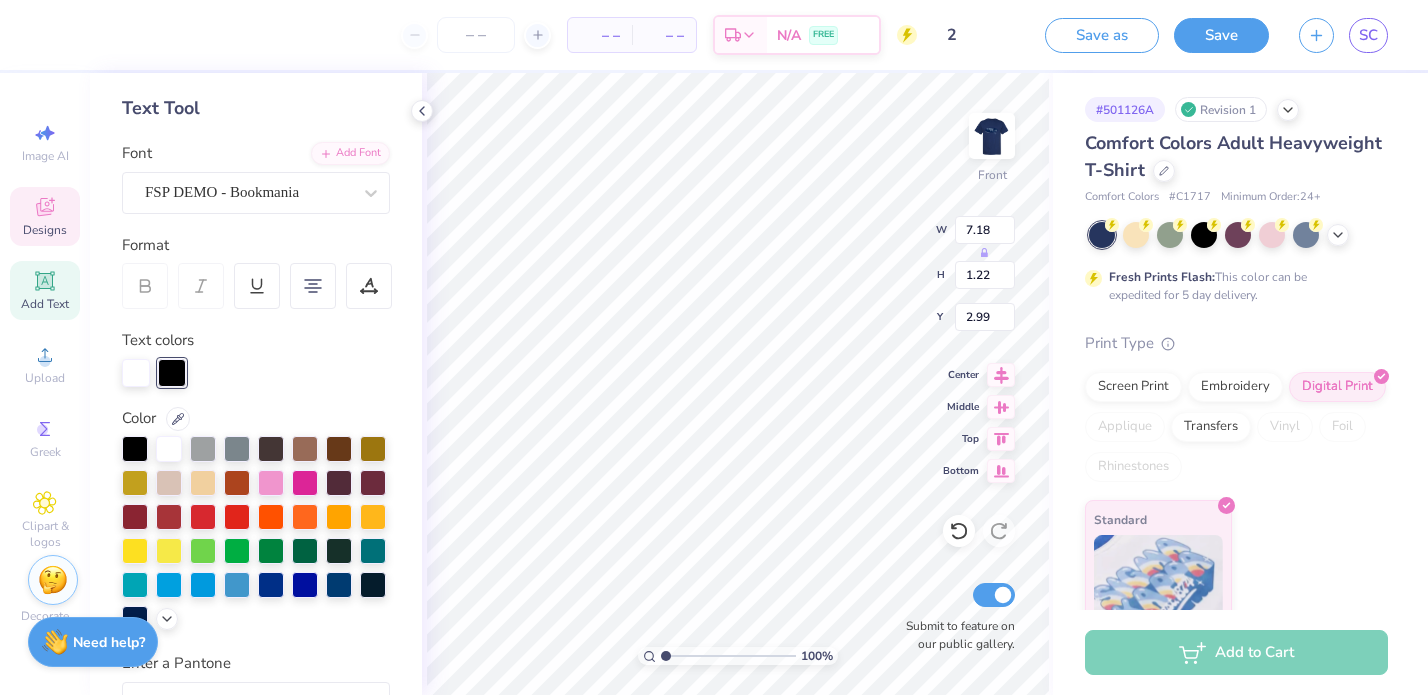 scroll, scrollTop: 157, scrollLeft: 0, axis: vertical 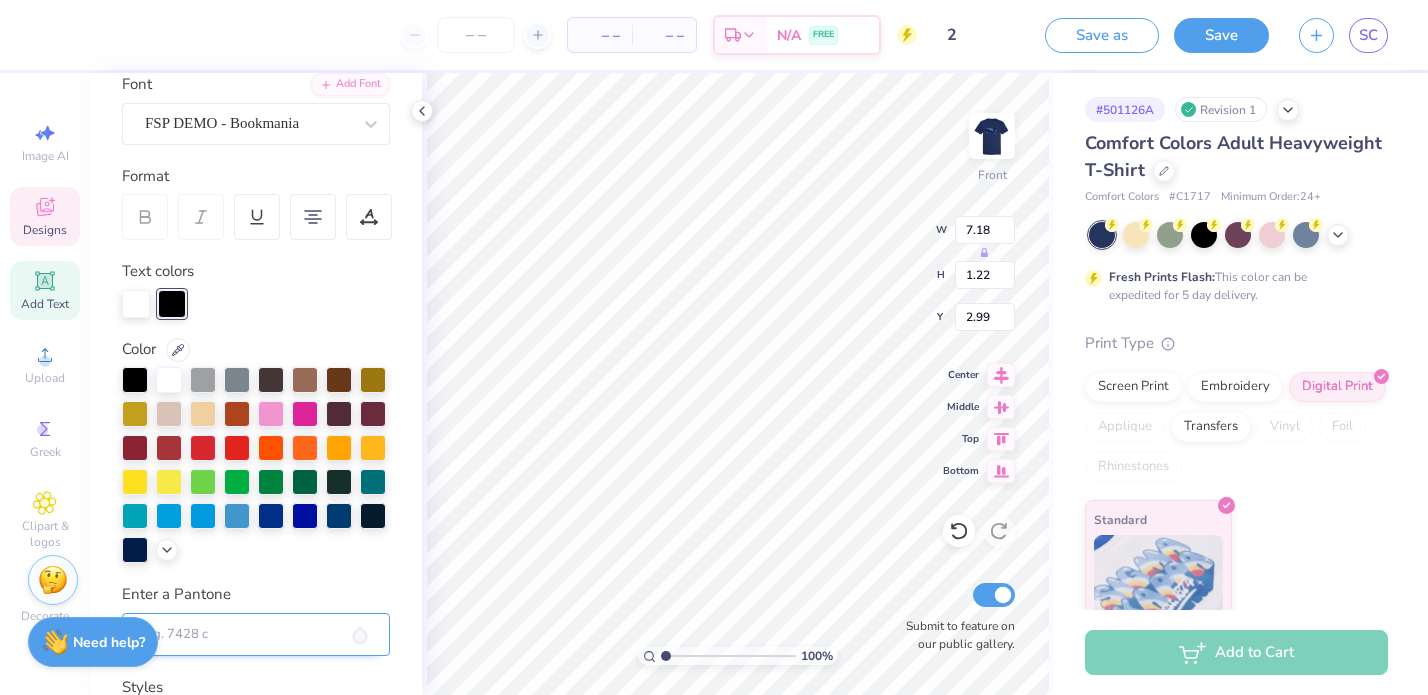 click on "Enter a Pantone" at bounding box center (256, 635) 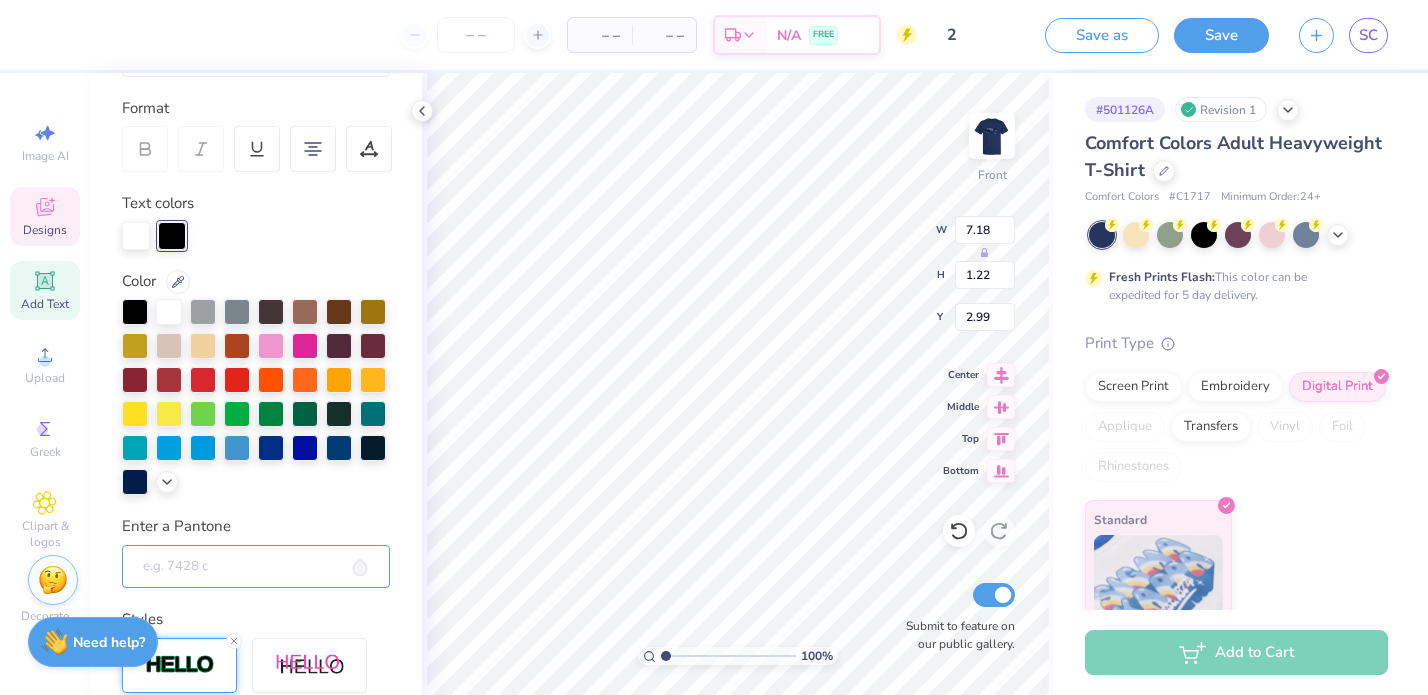 scroll, scrollTop: 243, scrollLeft: 0, axis: vertical 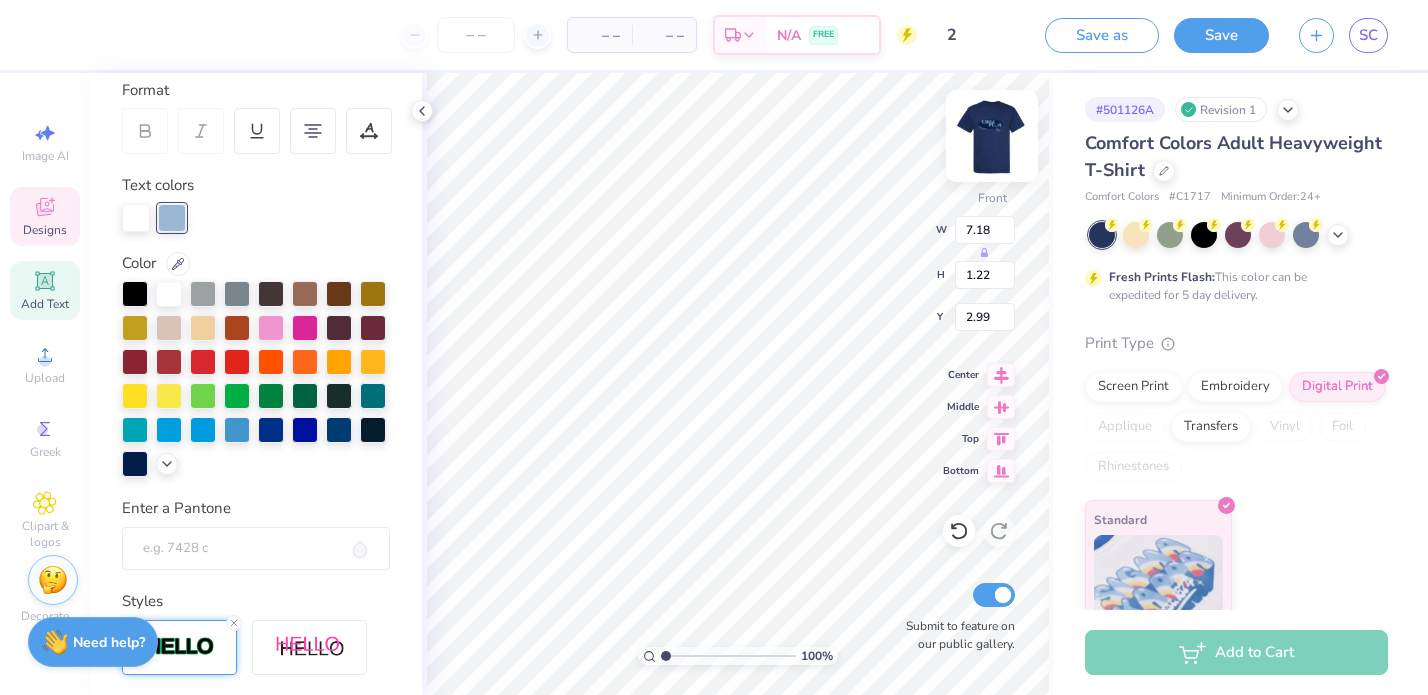 click at bounding box center [992, 136] 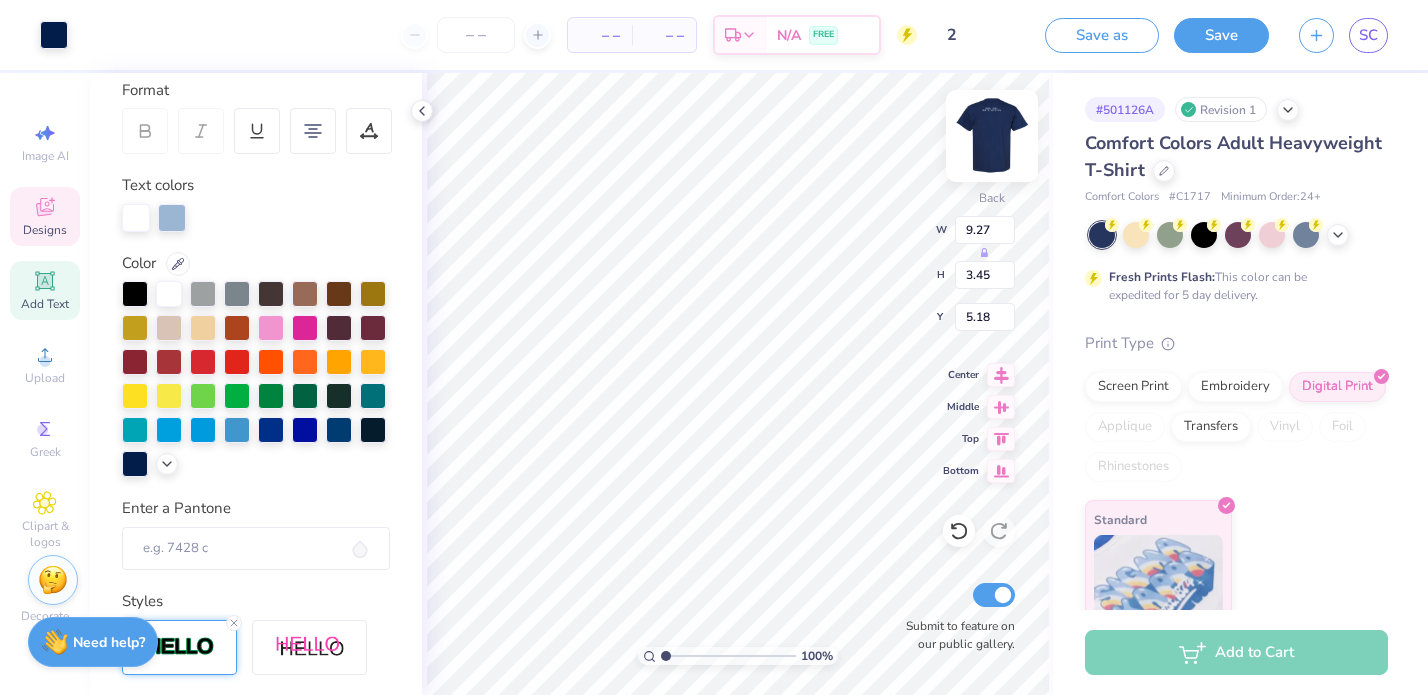 click at bounding box center (992, 136) 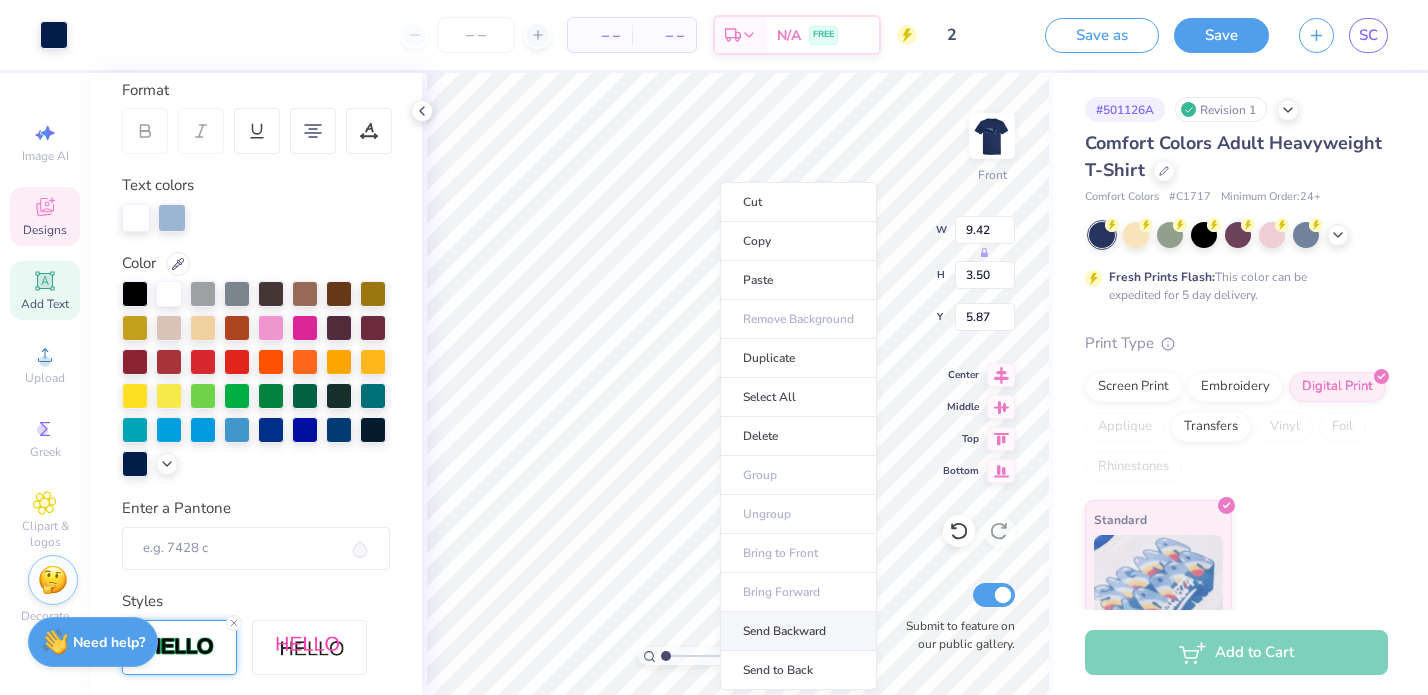 click on "Send Backward" at bounding box center [798, 631] 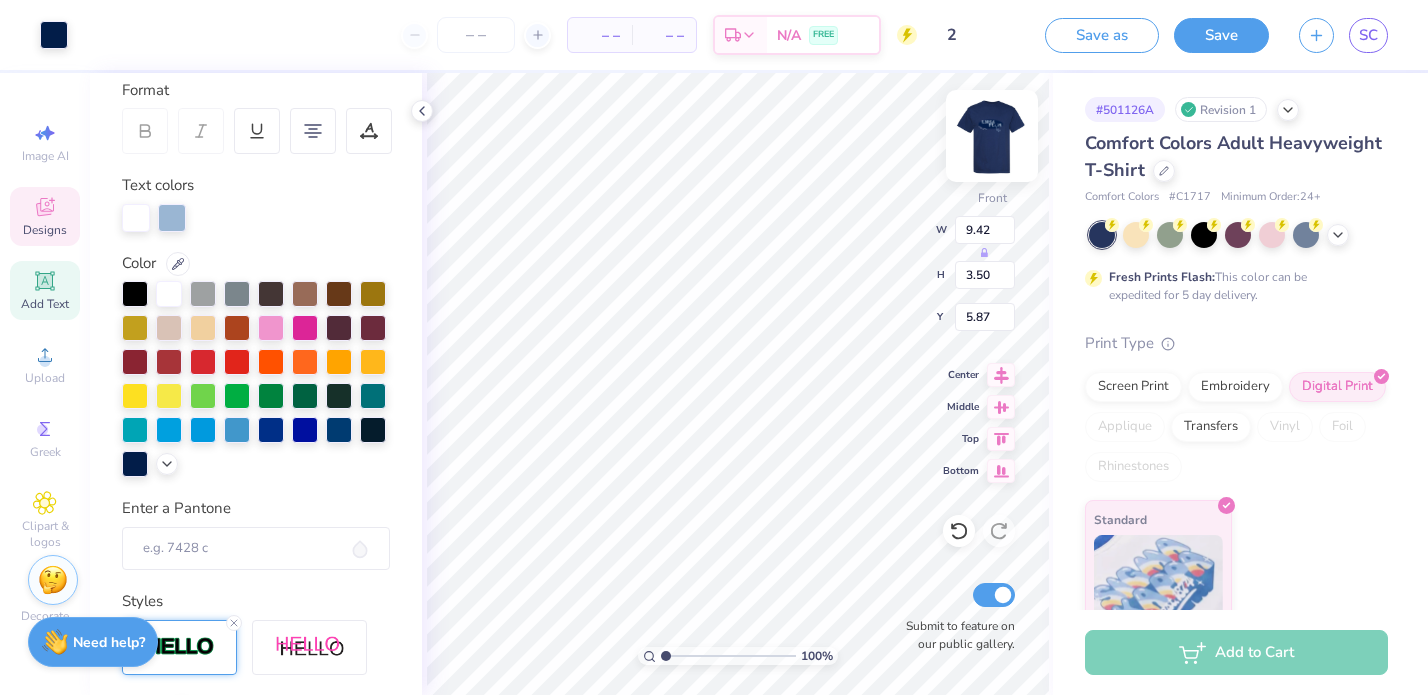 click at bounding box center [992, 136] 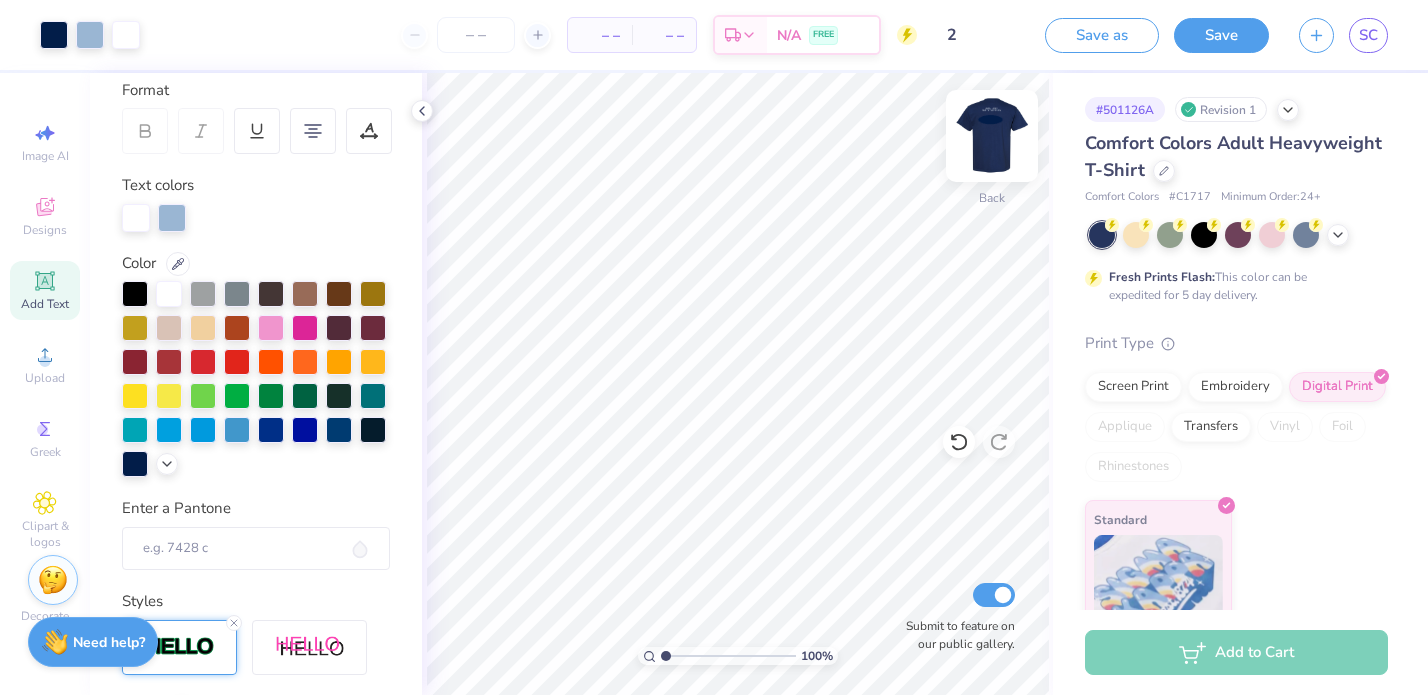 click at bounding box center [992, 136] 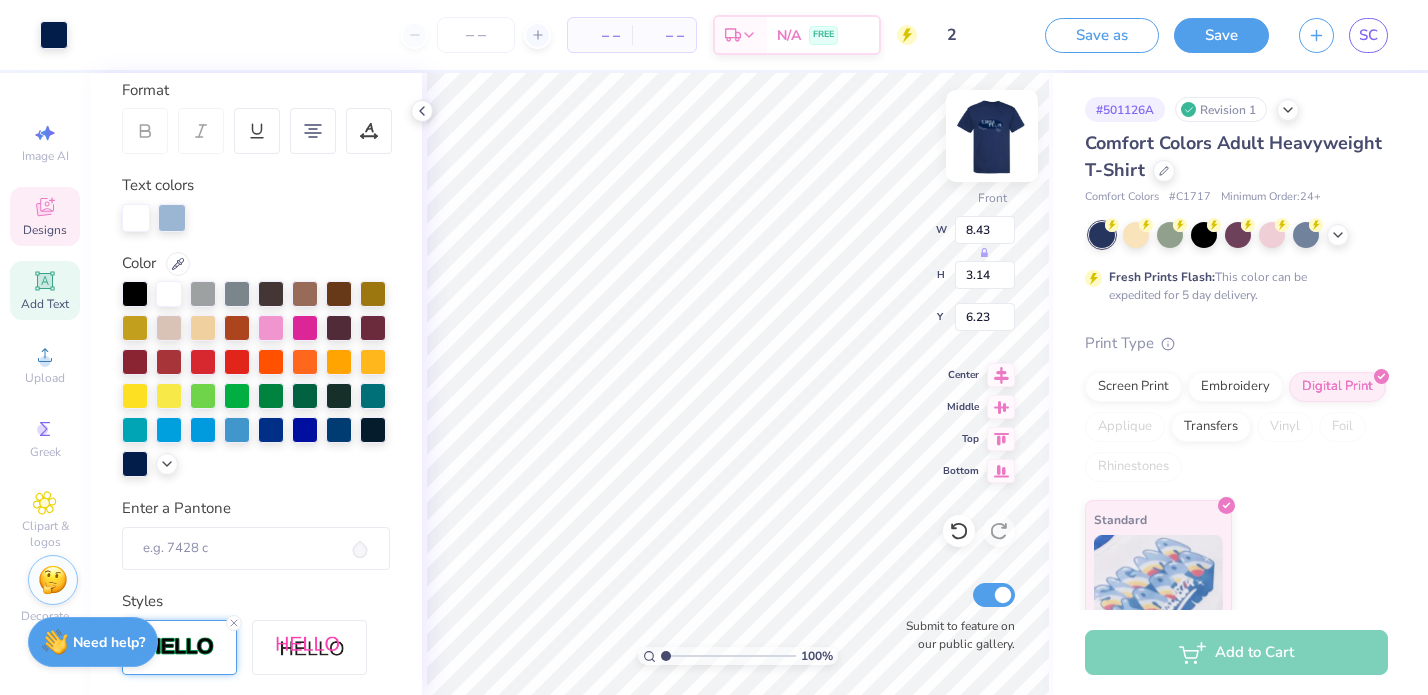 click at bounding box center [992, 136] 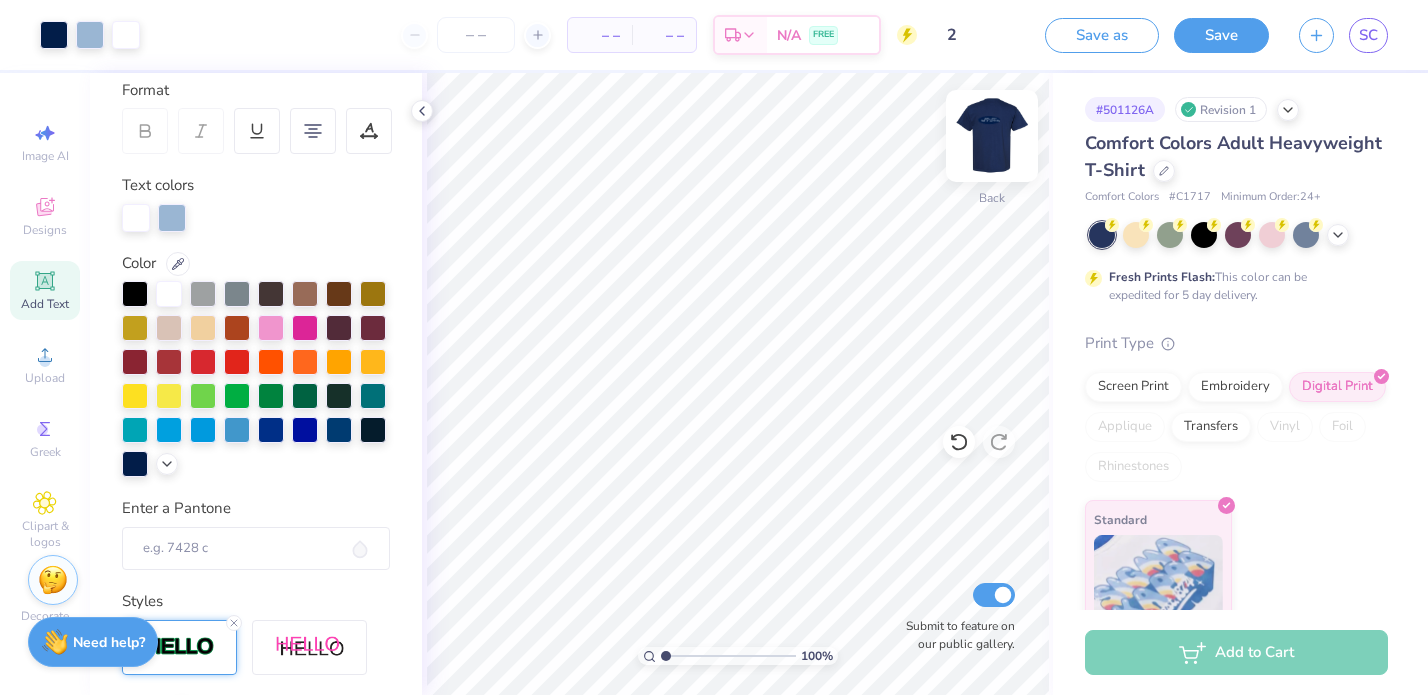 click at bounding box center [992, 136] 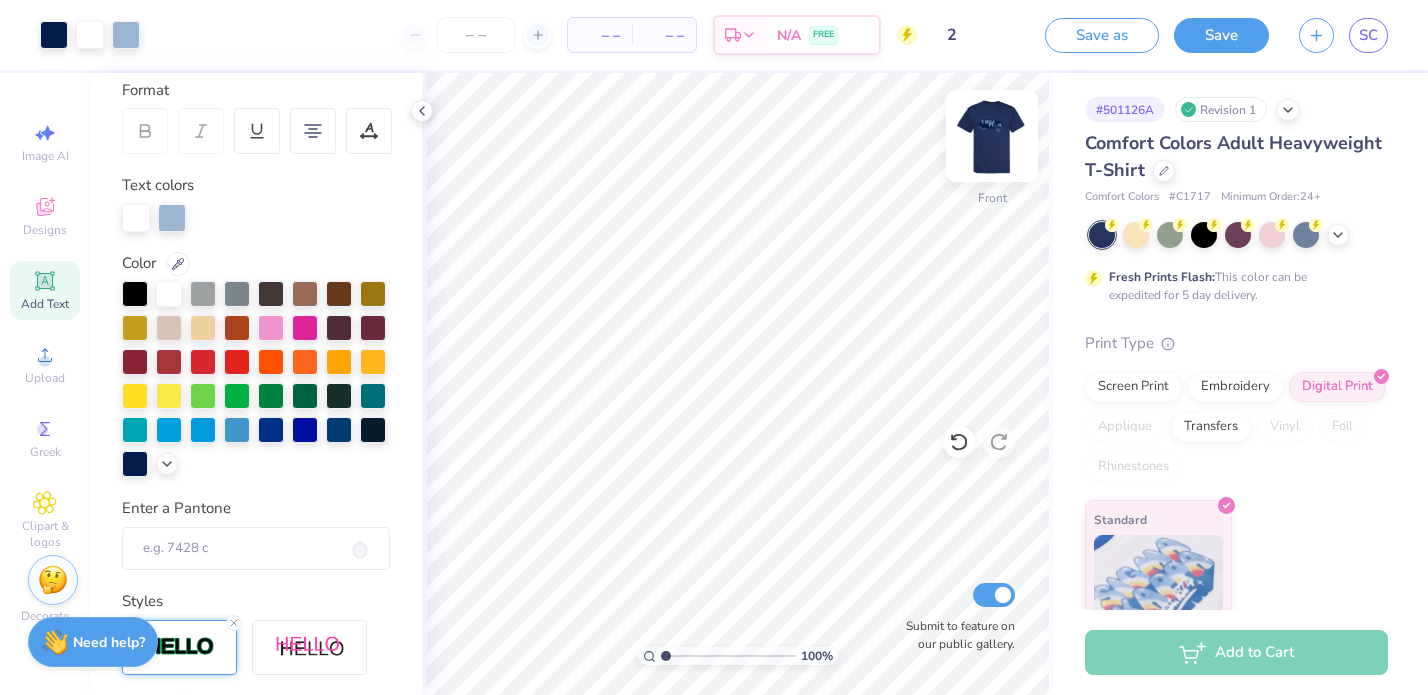 click at bounding box center [992, 136] 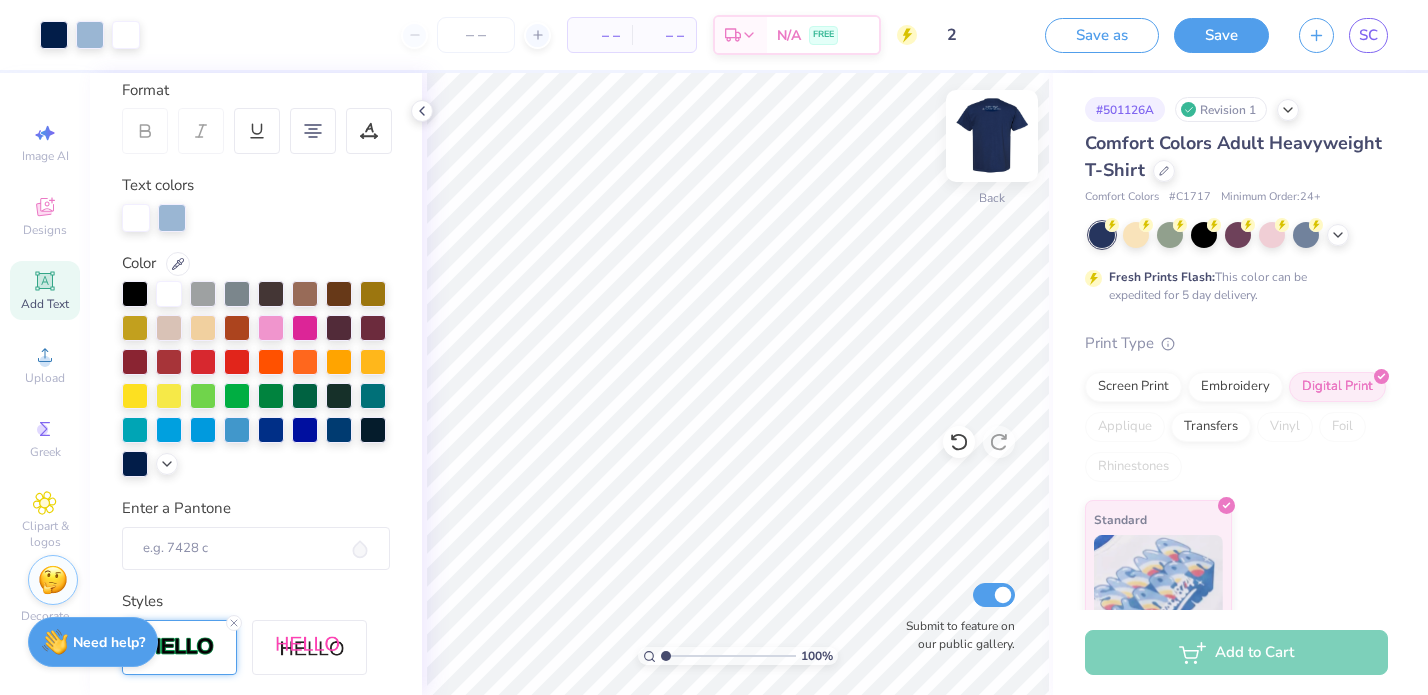 click at bounding box center (992, 136) 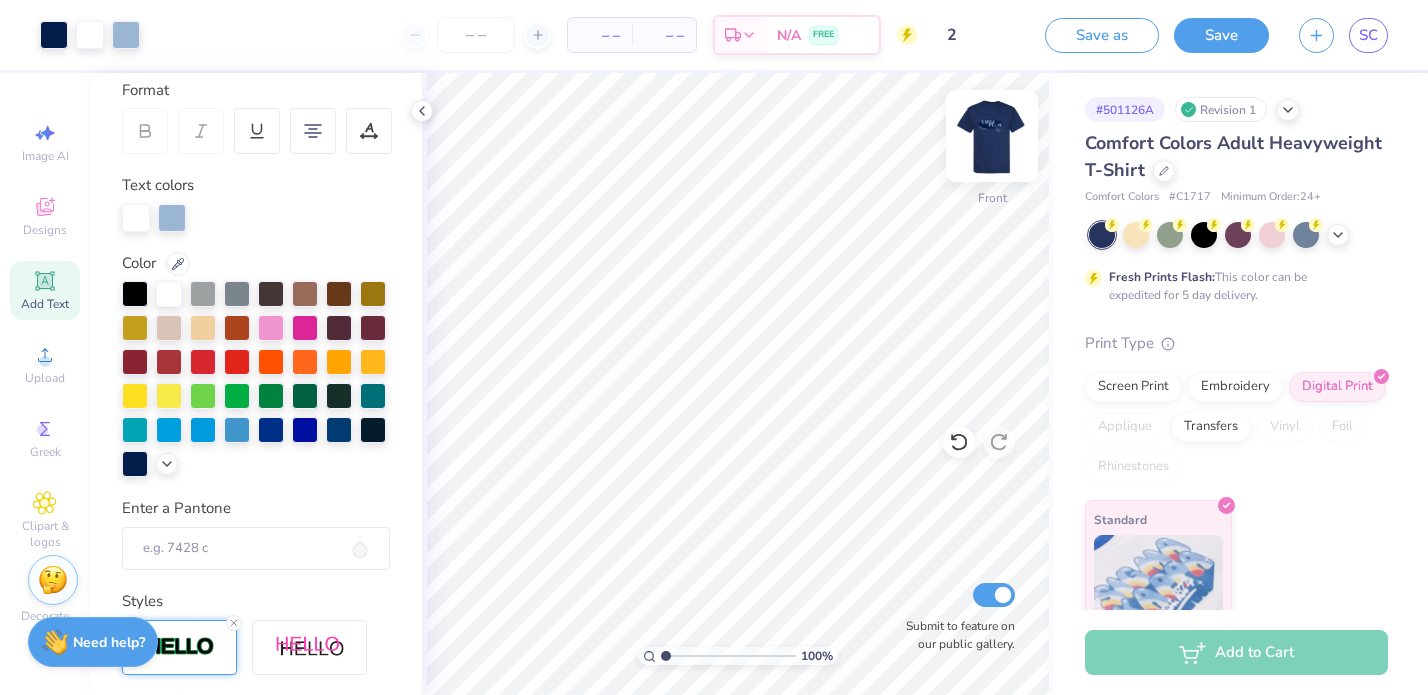 click at bounding box center (992, 136) 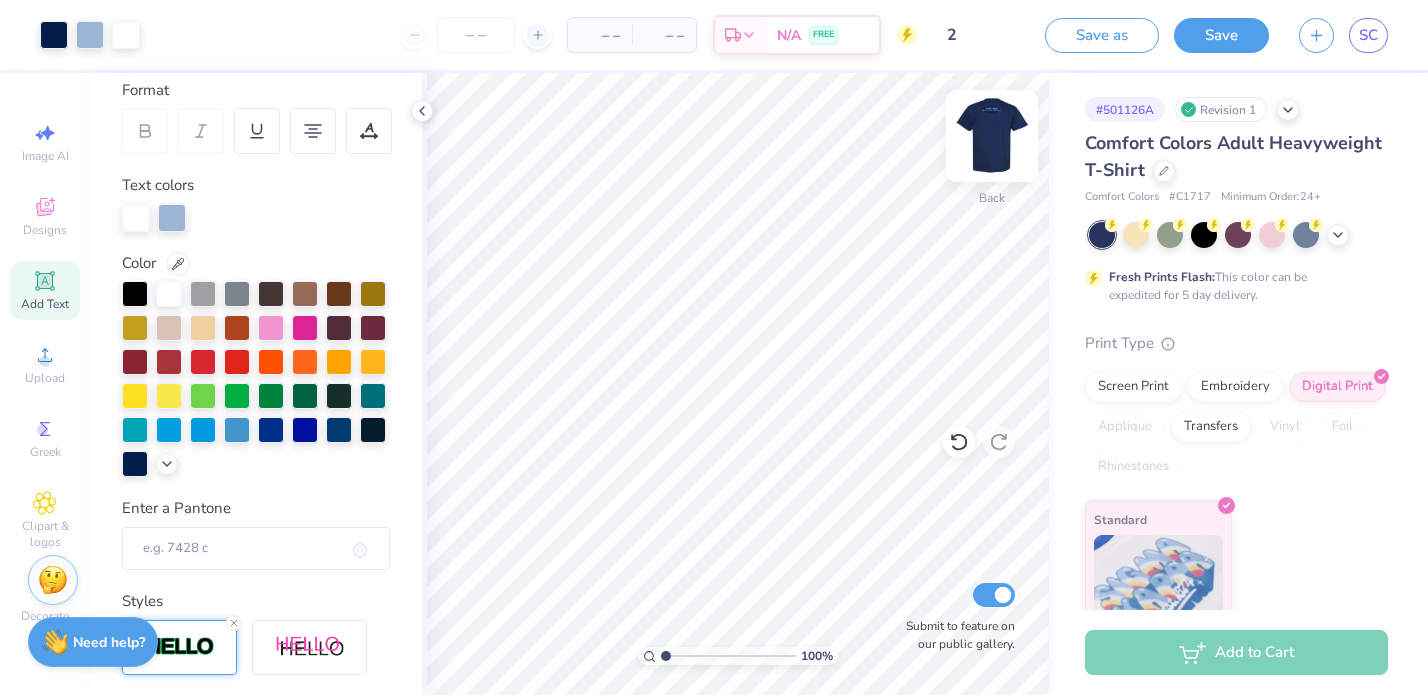 click at bounding box center (992, 136) 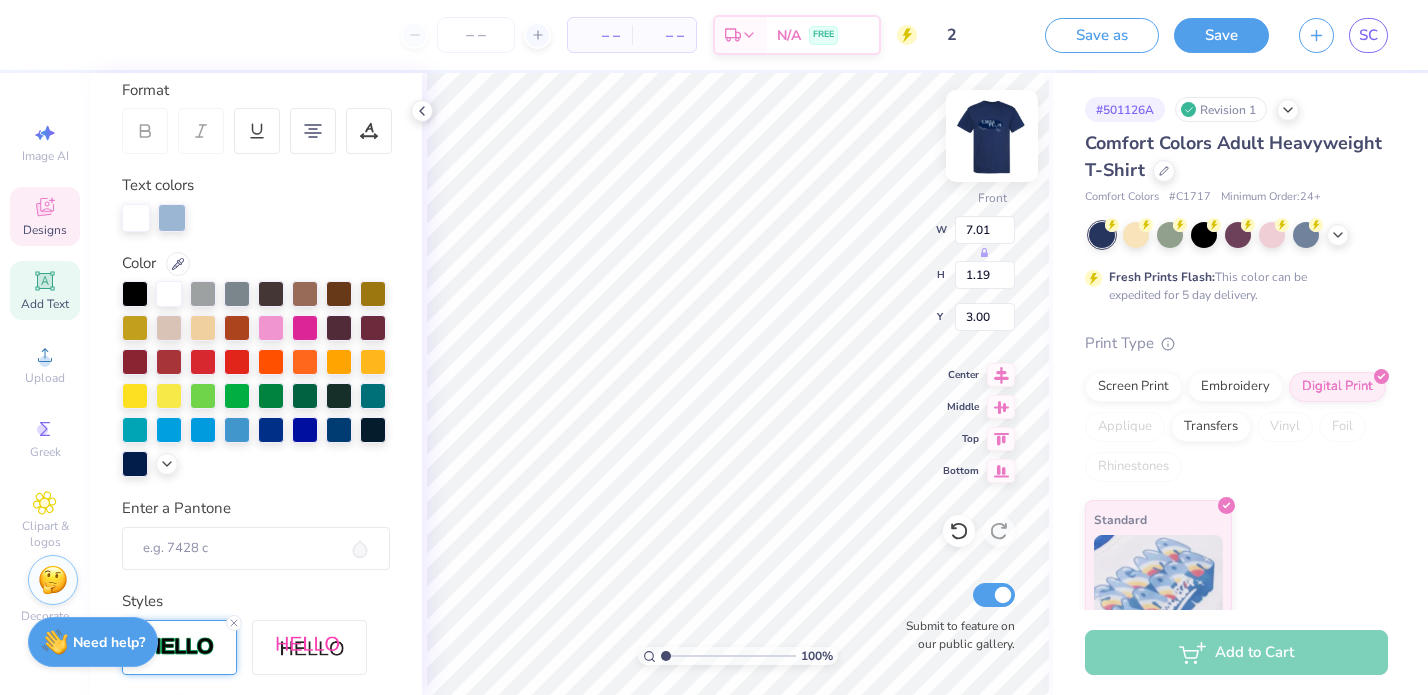 scroll, scrollTop: 0, scrollLeft: 0, axis: both 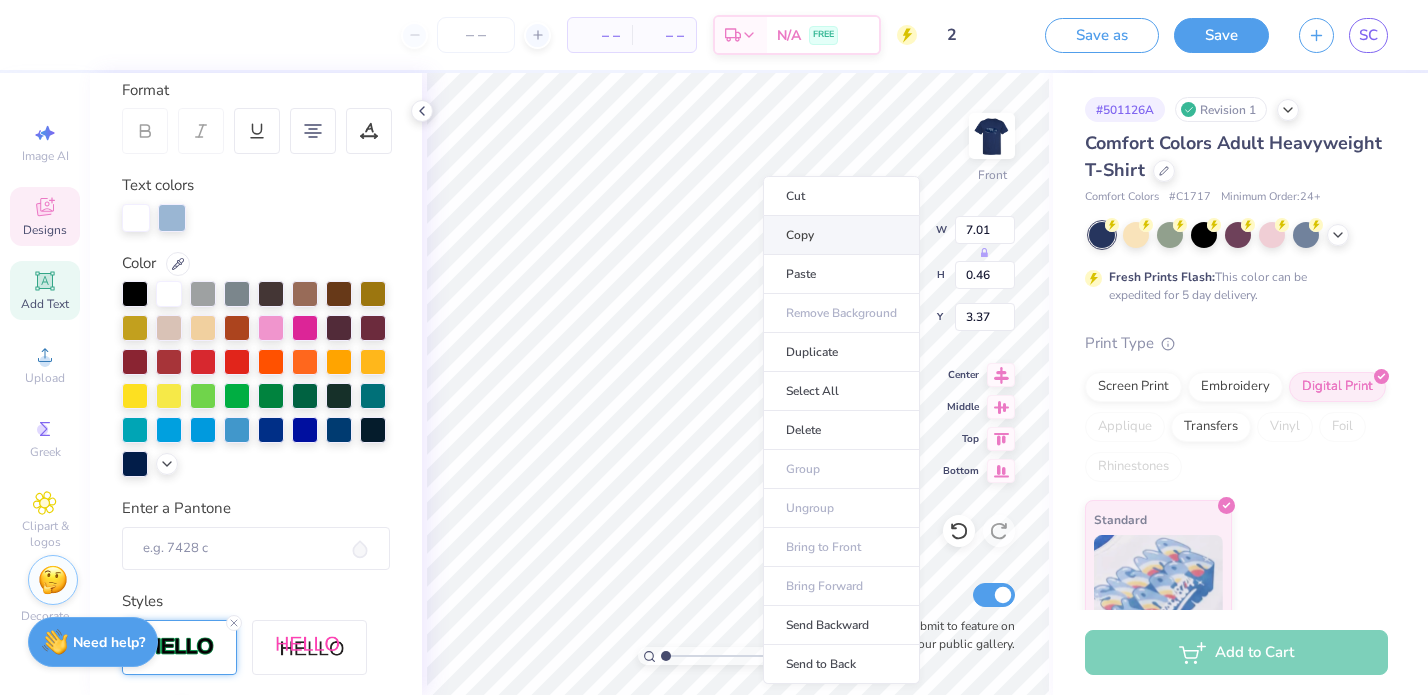 click on "Copy" at bounding box center (841, 235) 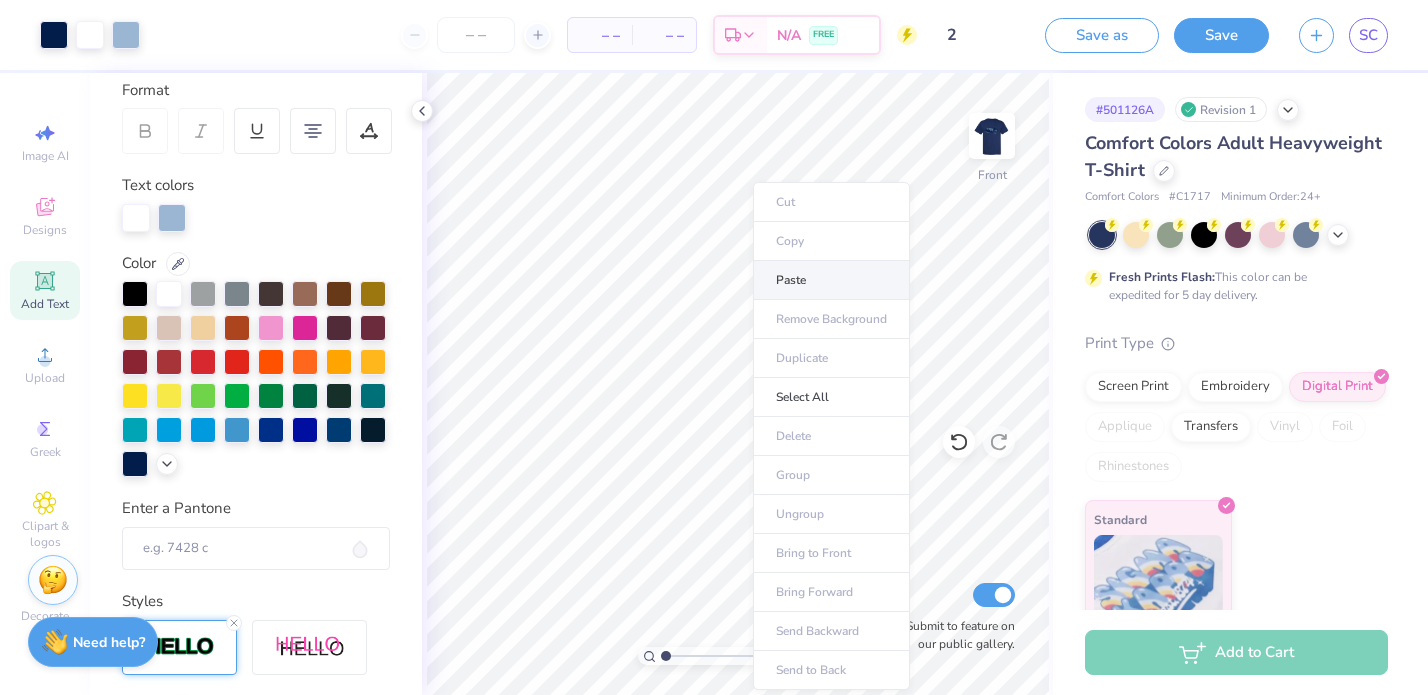 click on "Paste" at bounding box center (831, 280) 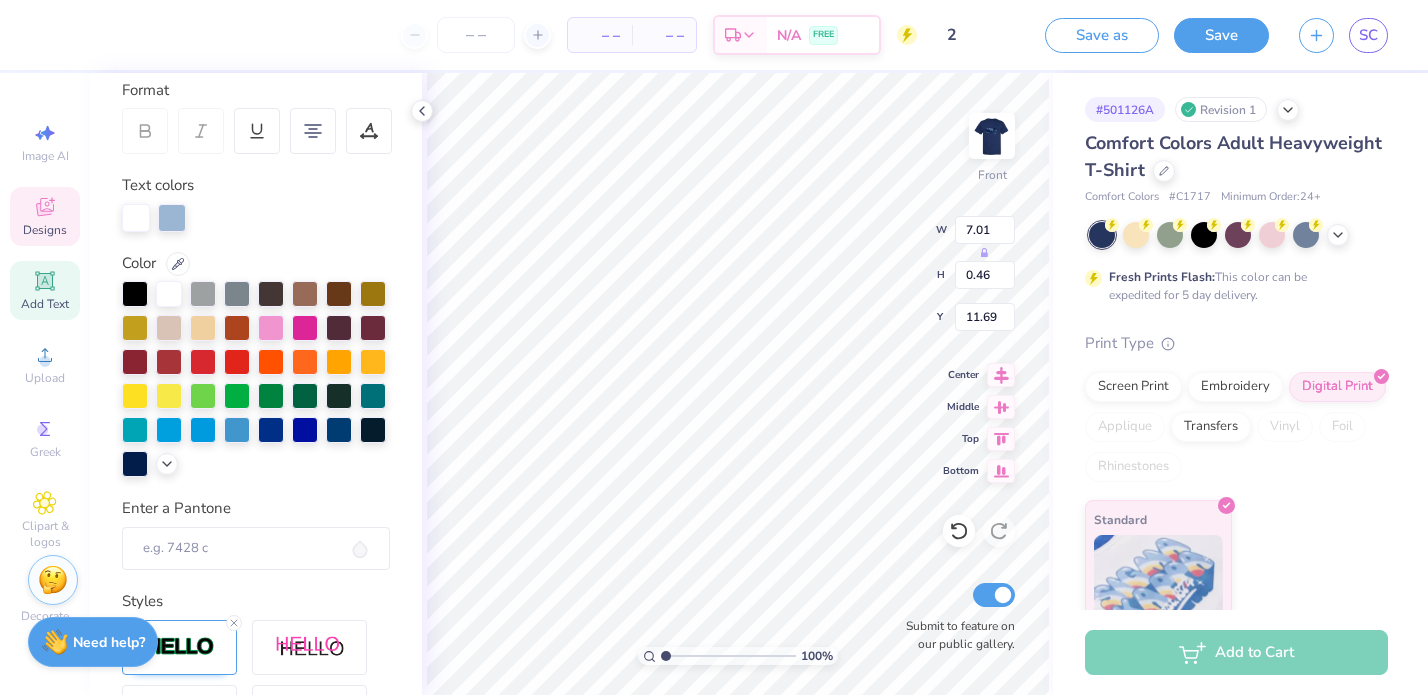 scroll, scrollTop: 1, scrollLeft: 5, axis: both 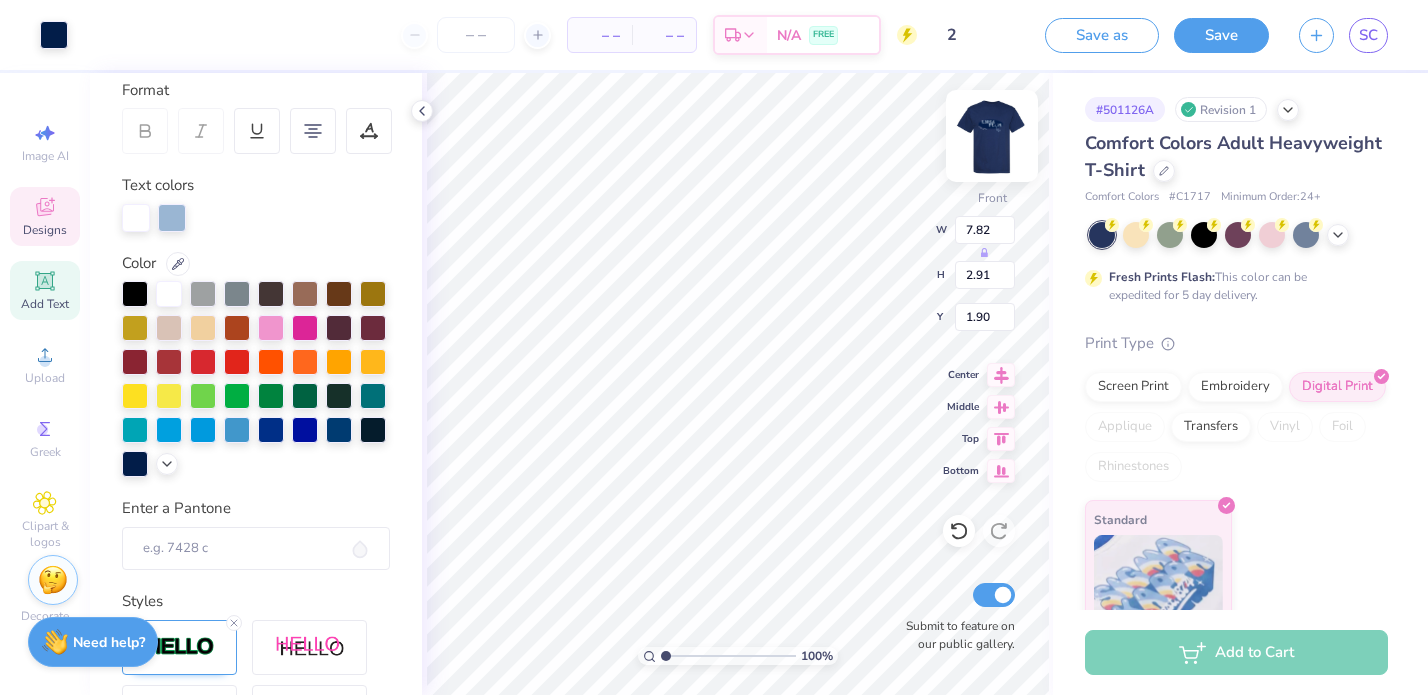 click at bounding box center [992, 136] 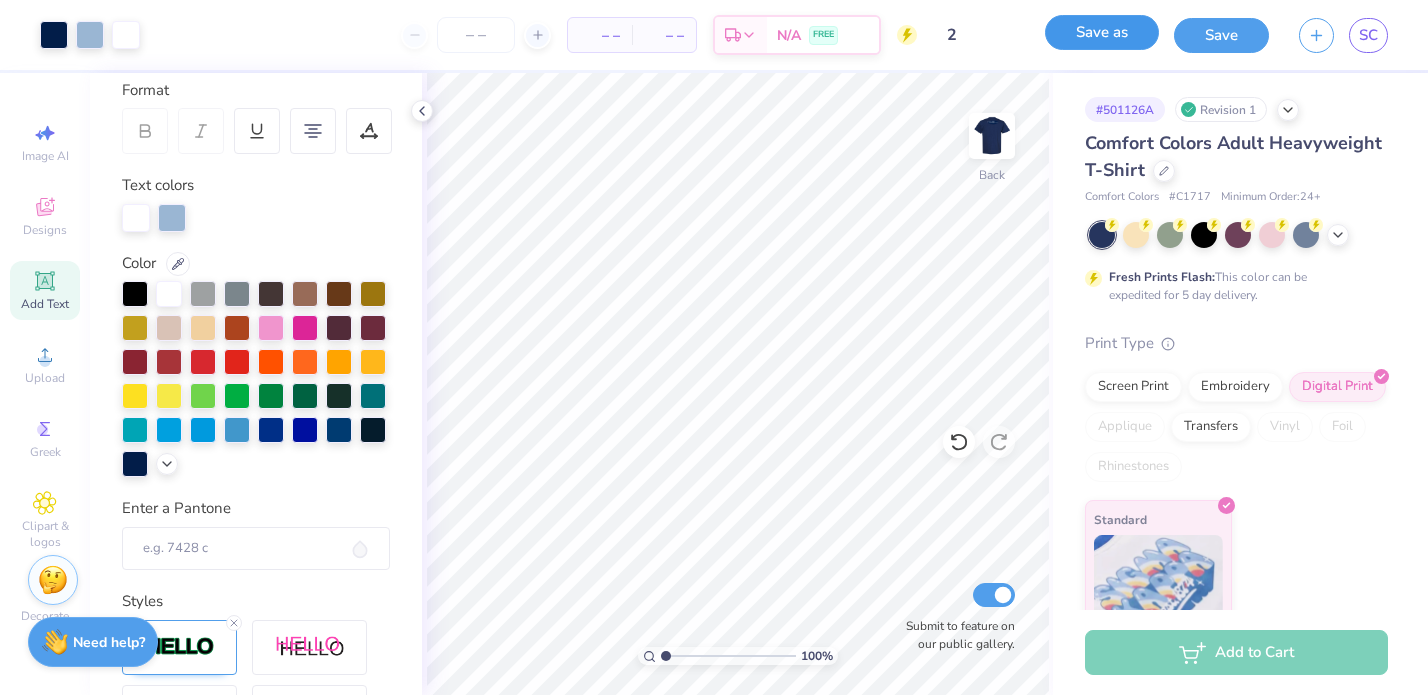 click on "Save as" at bounding box center [1102, 32] 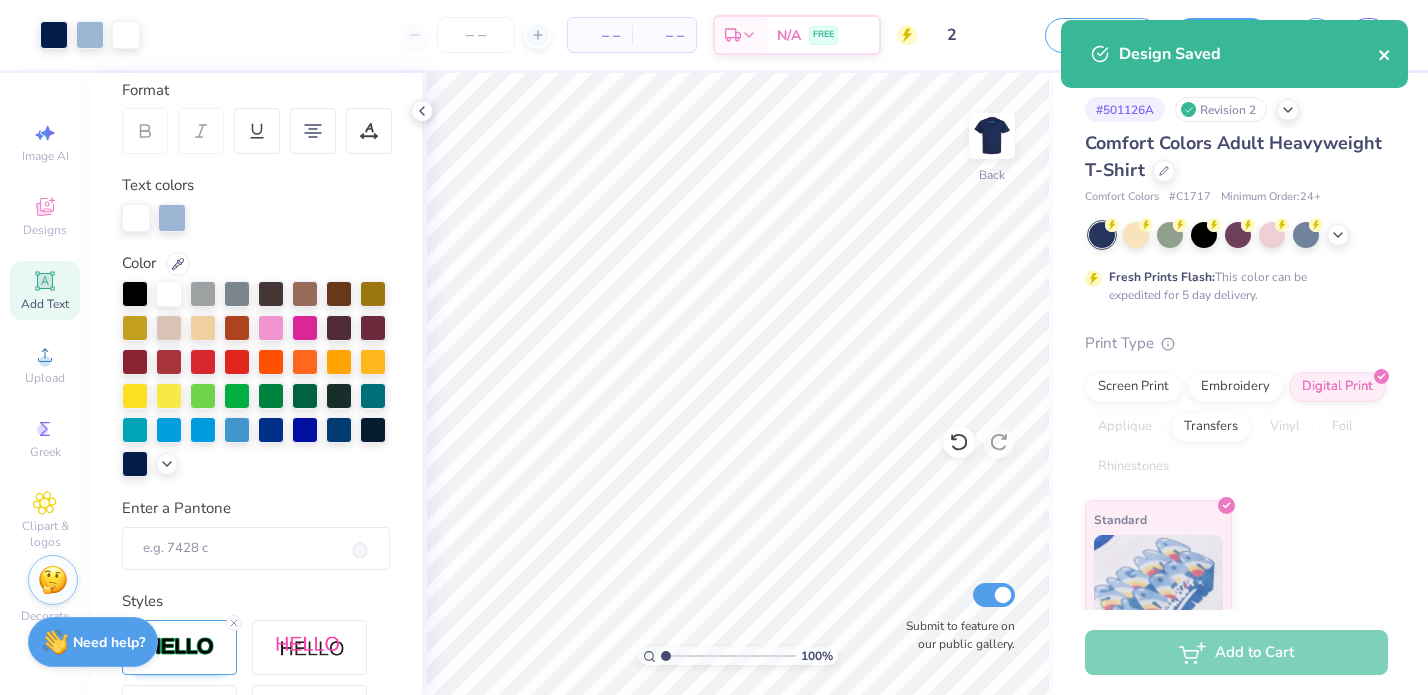 click 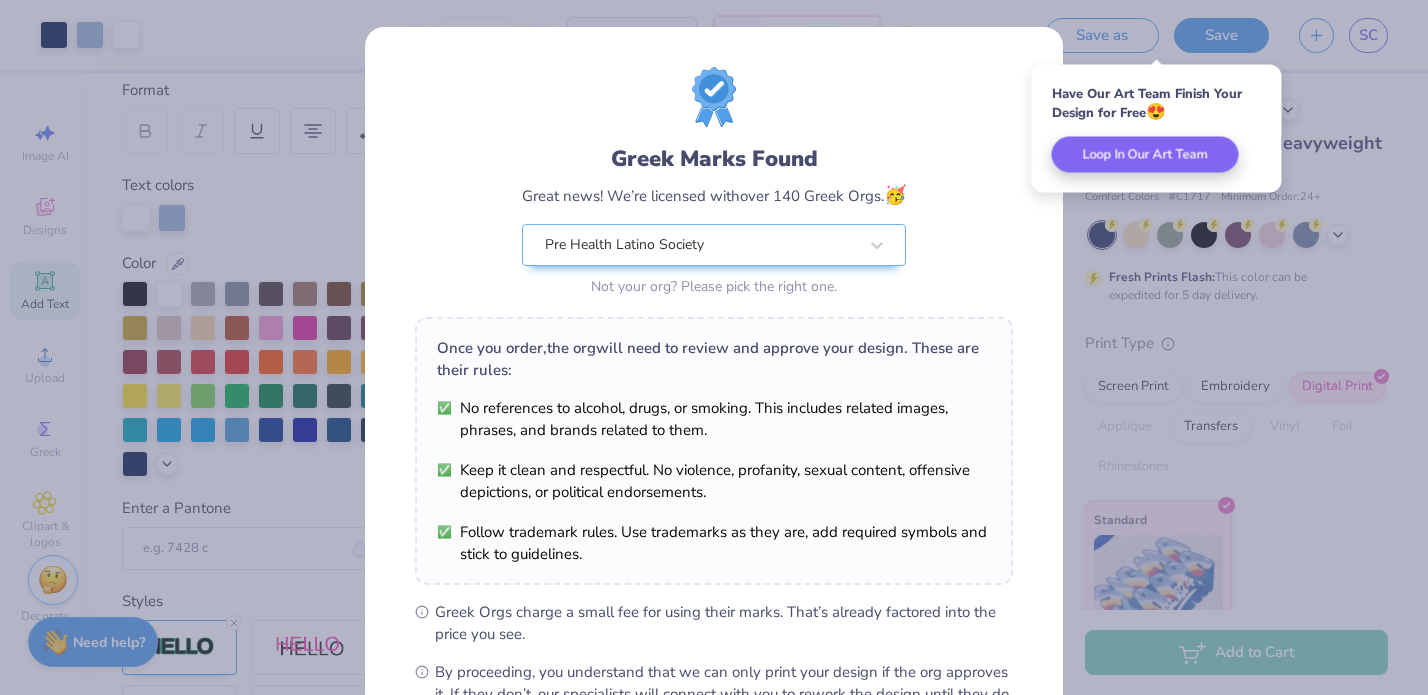 scroll, scrollTop: 241, scrollLeft: 0, axis: vertical 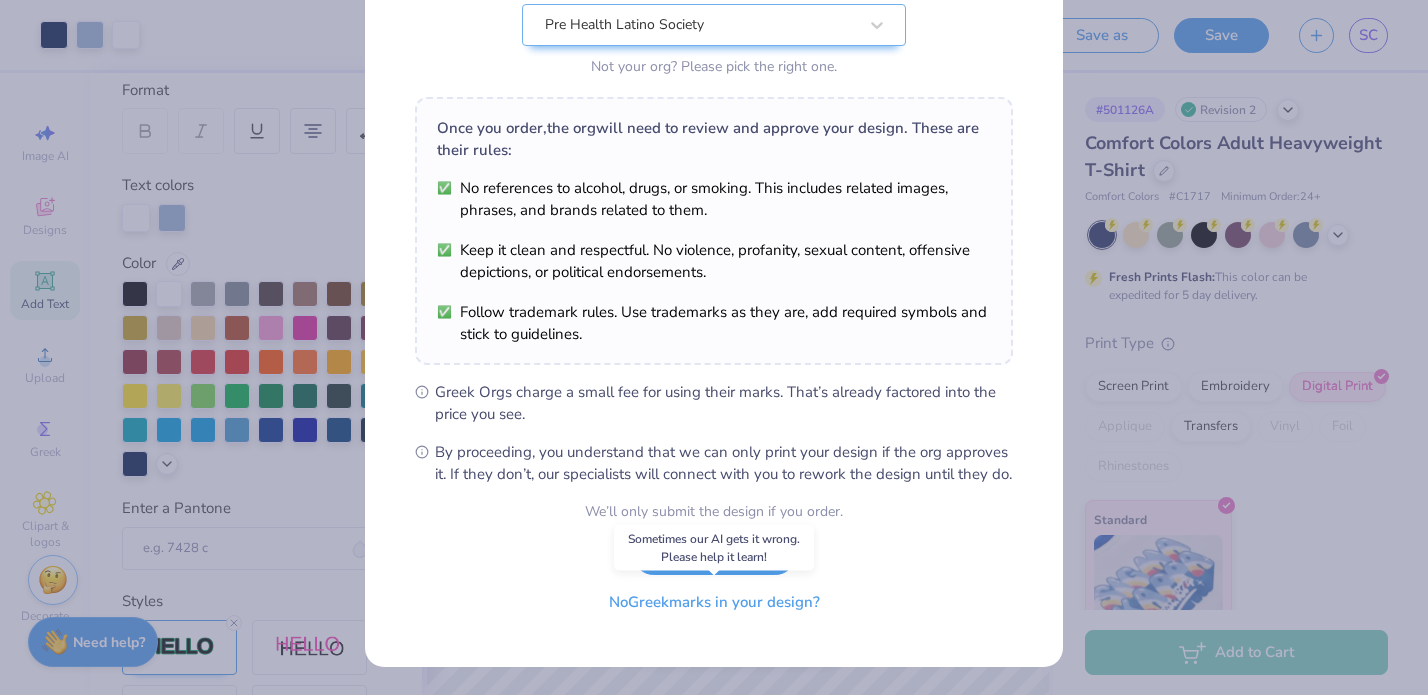 click on "No  Greek  marks in your design?" at bounding box center (714, 602) 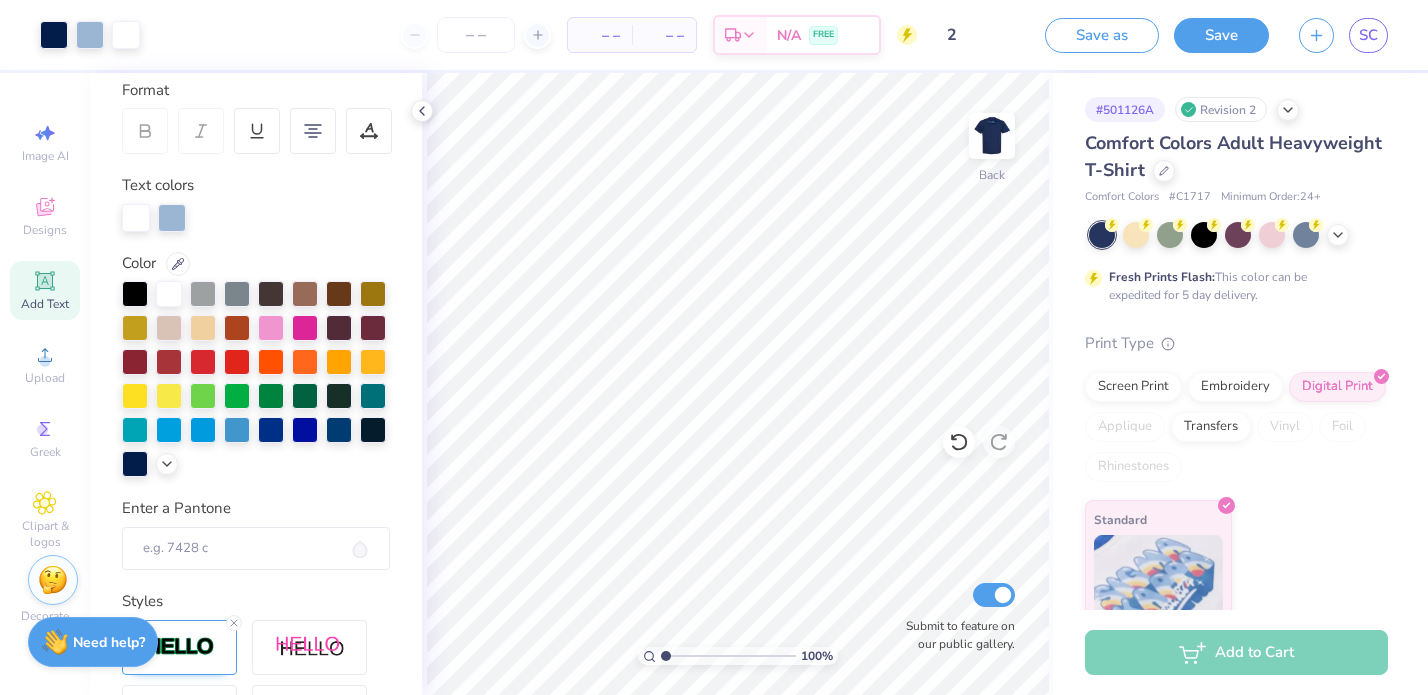 scroll, scrollTop: 0, scrollLeft: 0, axis: both 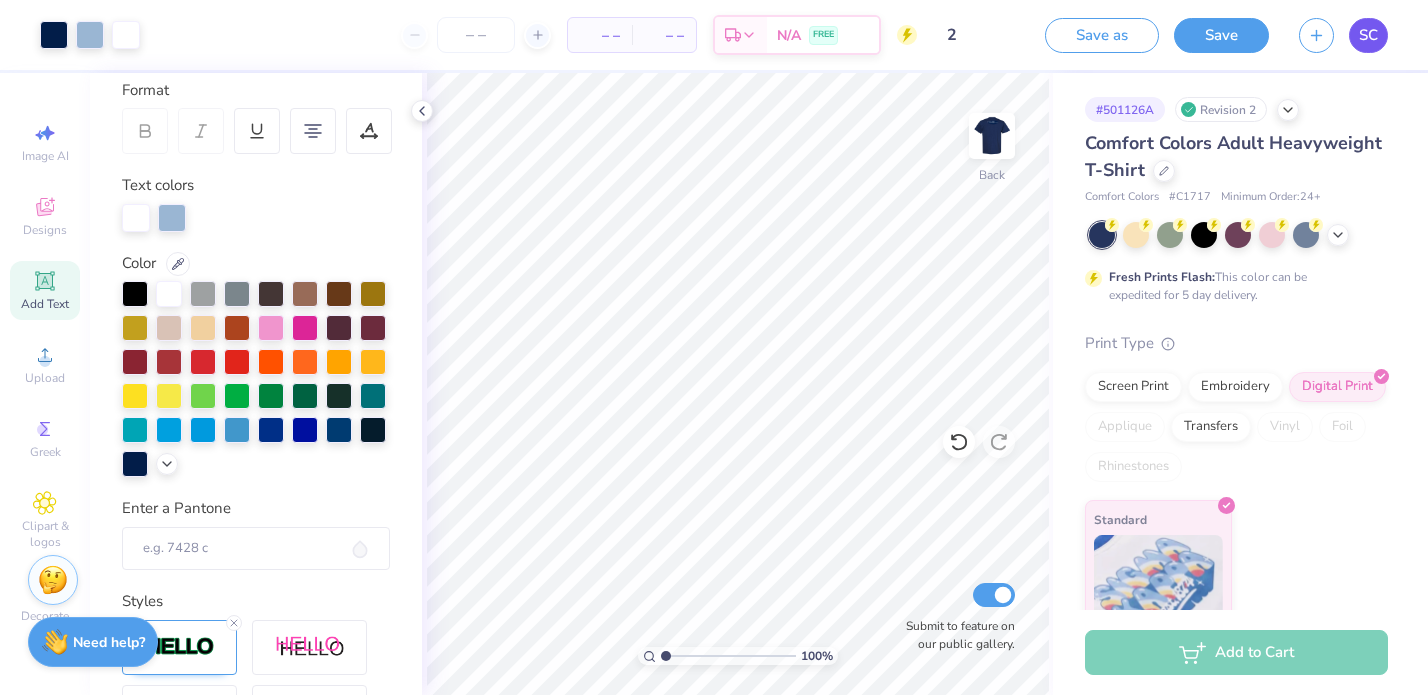 click on "SC" at bounding box center (1368, 35) 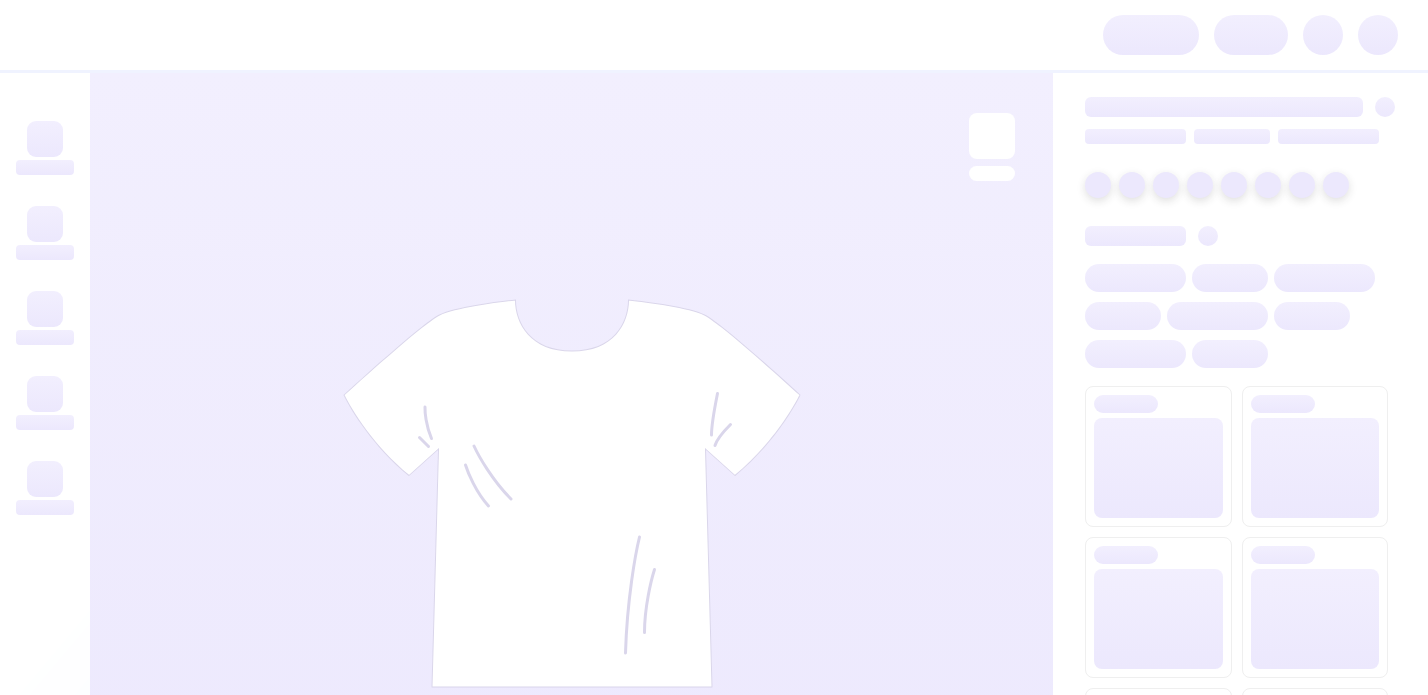 scroll, scrollTop: 0, scrollLeft: 0, axis: both 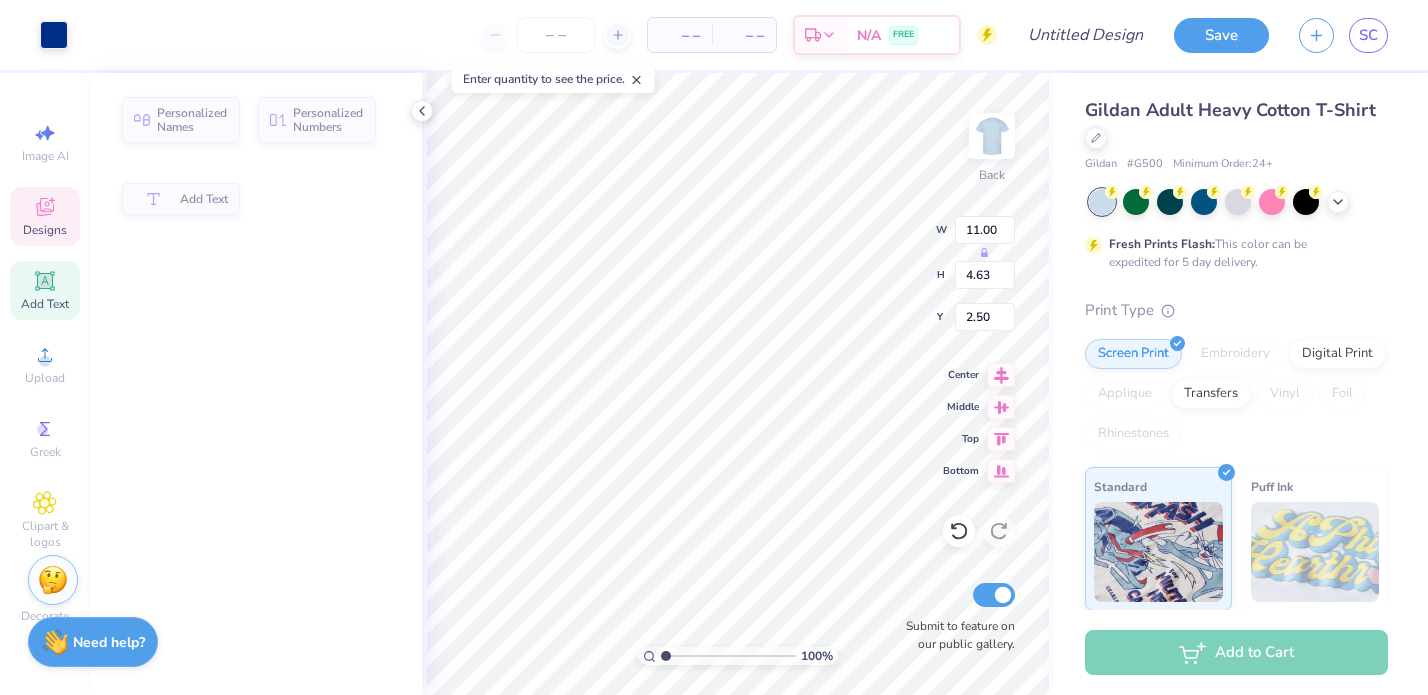 type on "4.63" 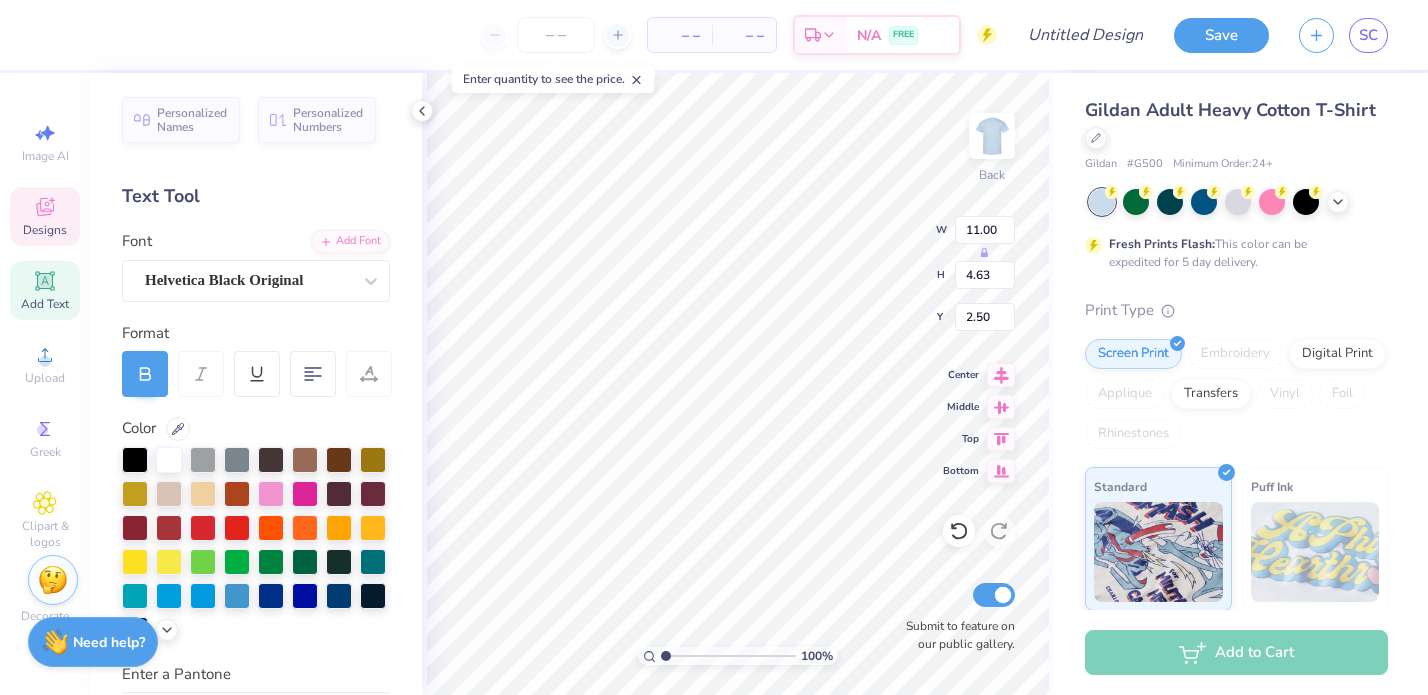 scroll, scrollTop: 0, scrollLeft: 1, axis: horizontal 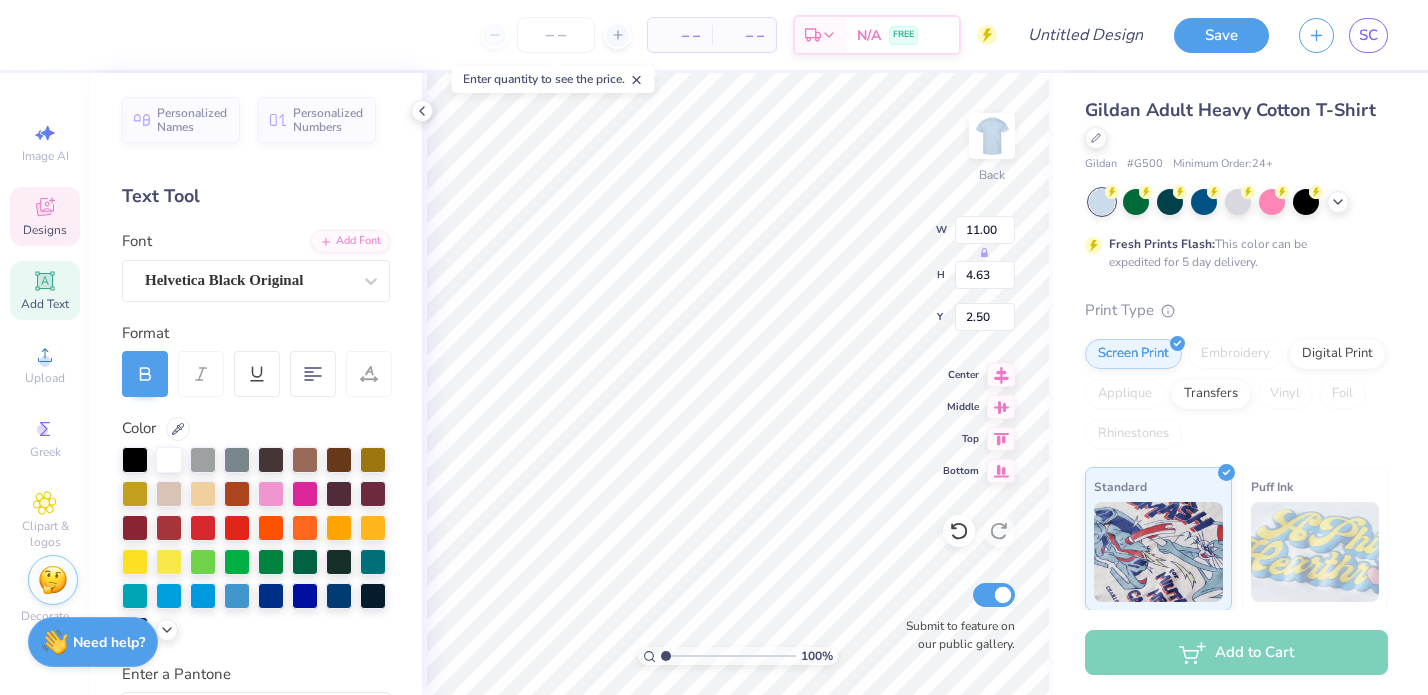 type on "UIUC" 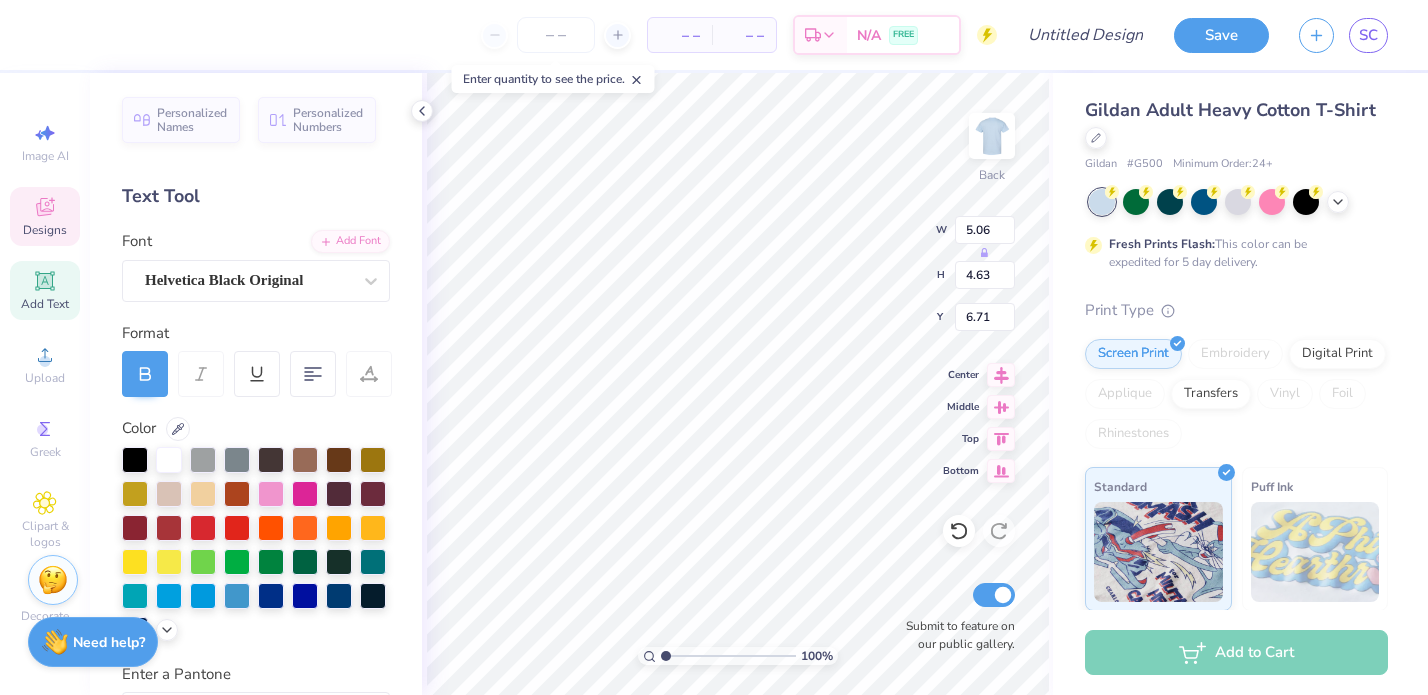 type on "5.06" 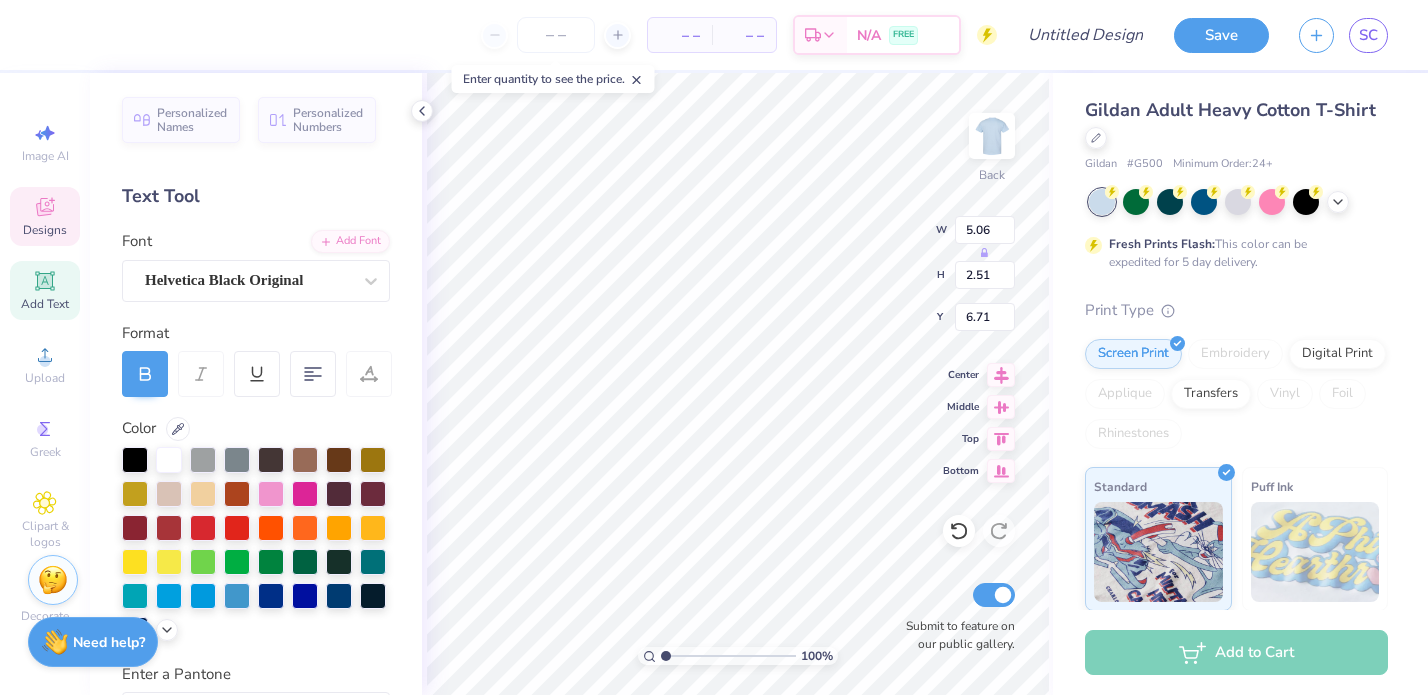 type on "C" 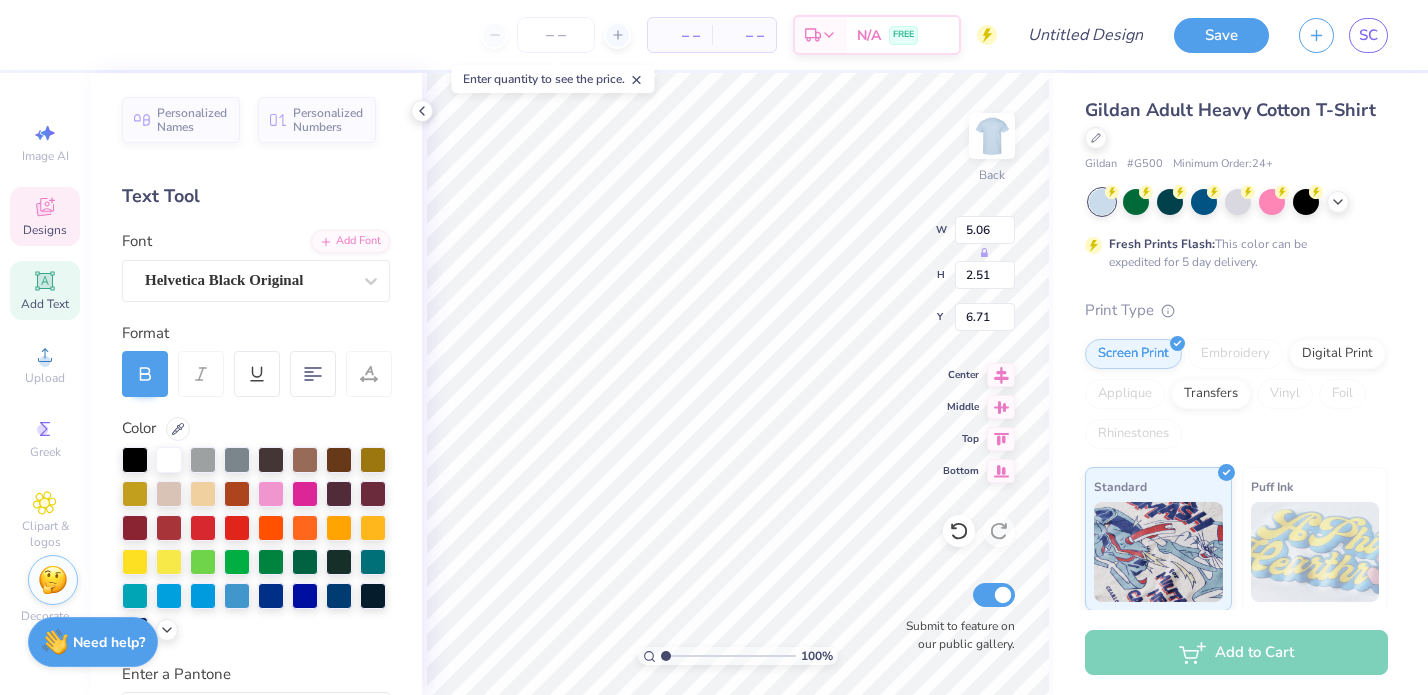 type on "11.09" 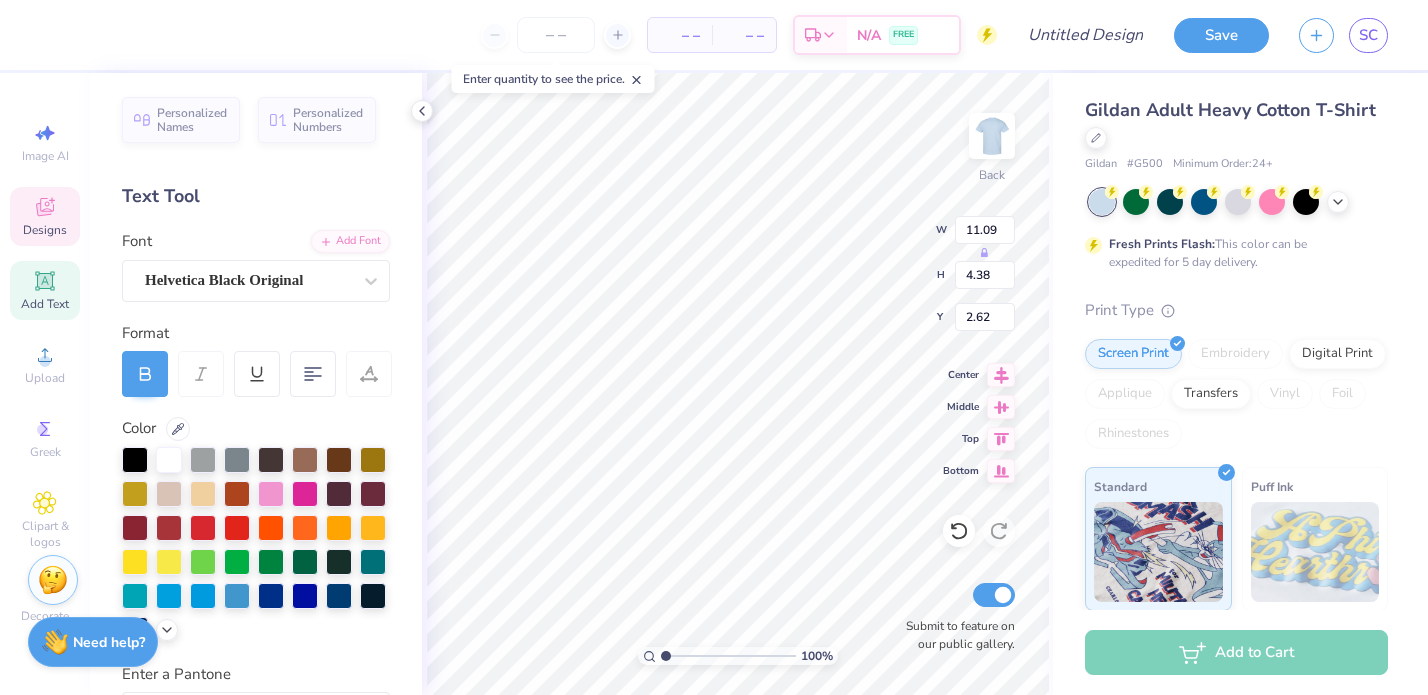 type on "U" 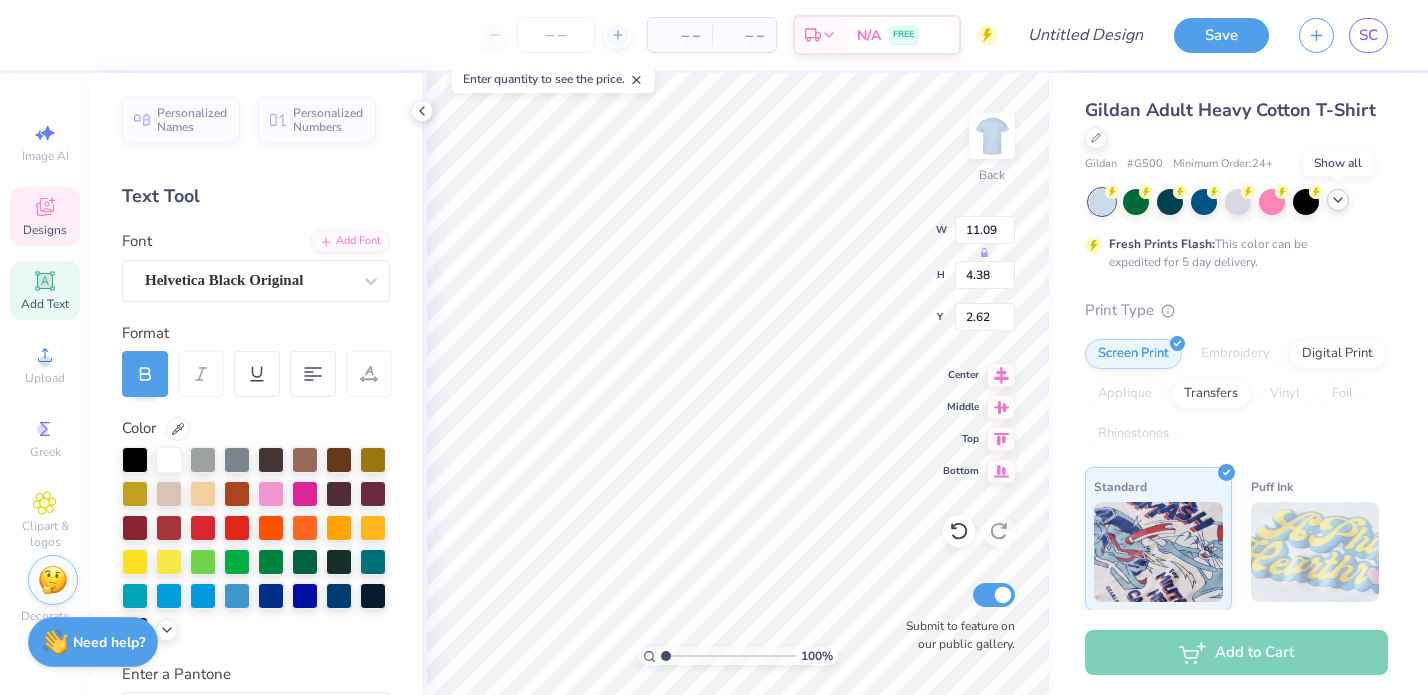 click at bounding box center (1338, 200) 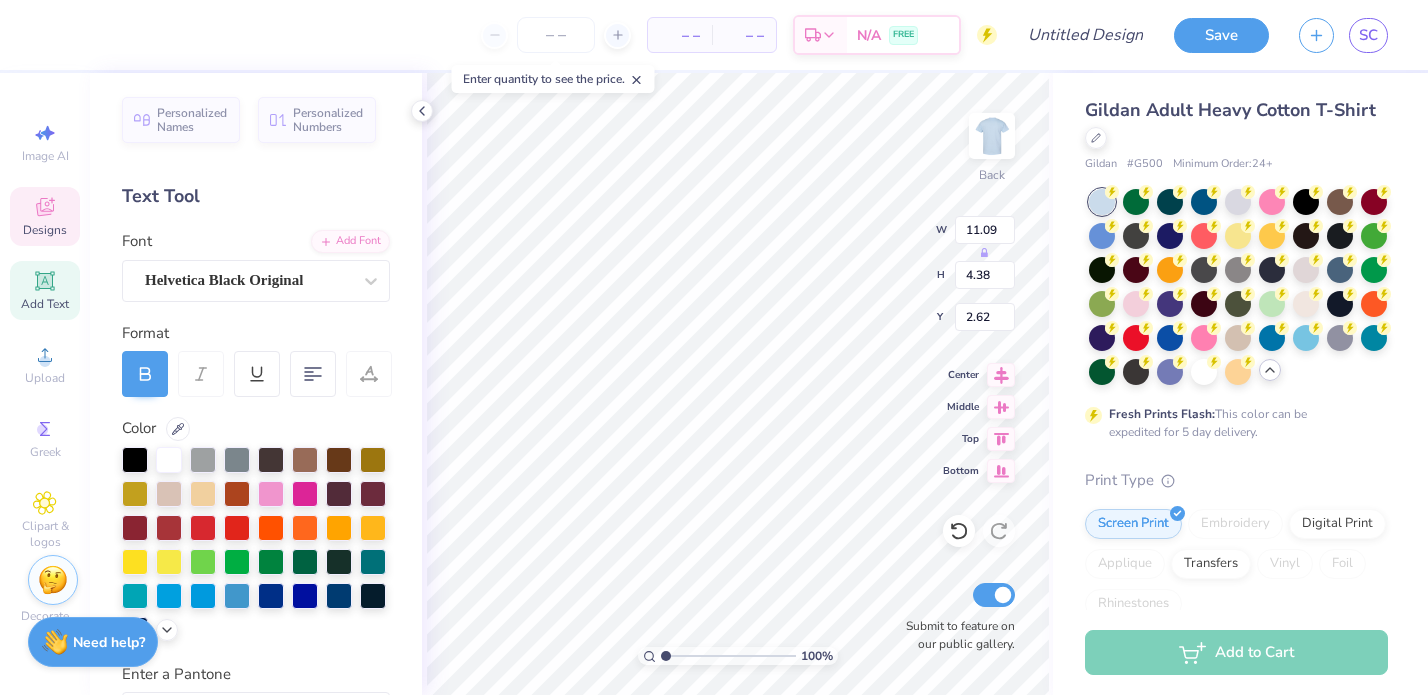 type on "11.11" 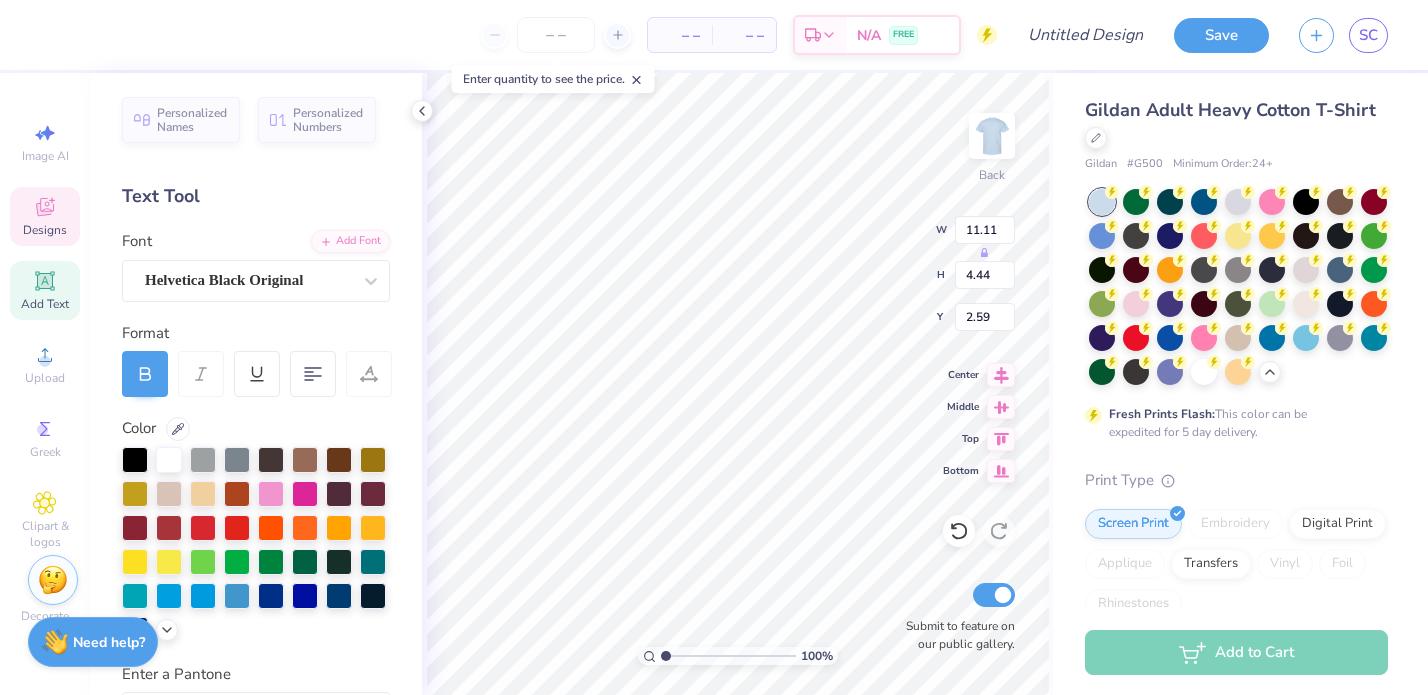 click at bounding box center [1238, 287] 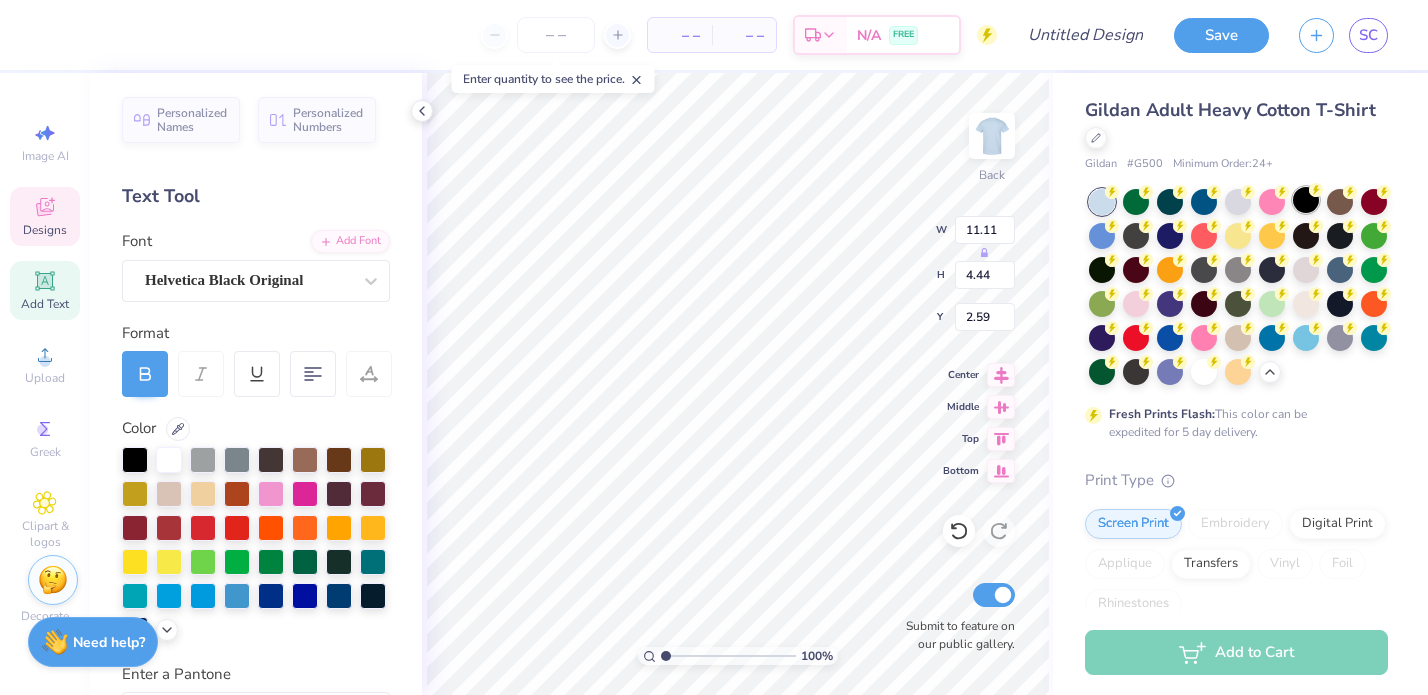 click at bounding box center [1306, 200] 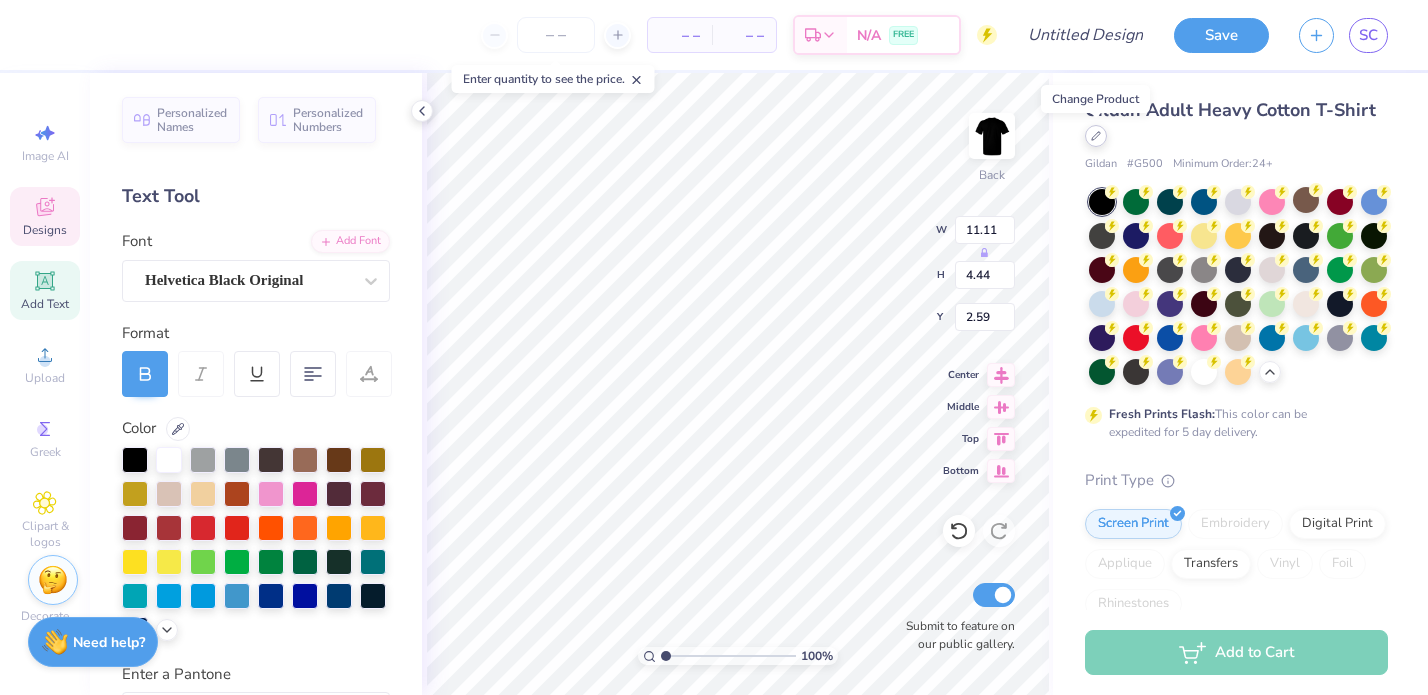 click 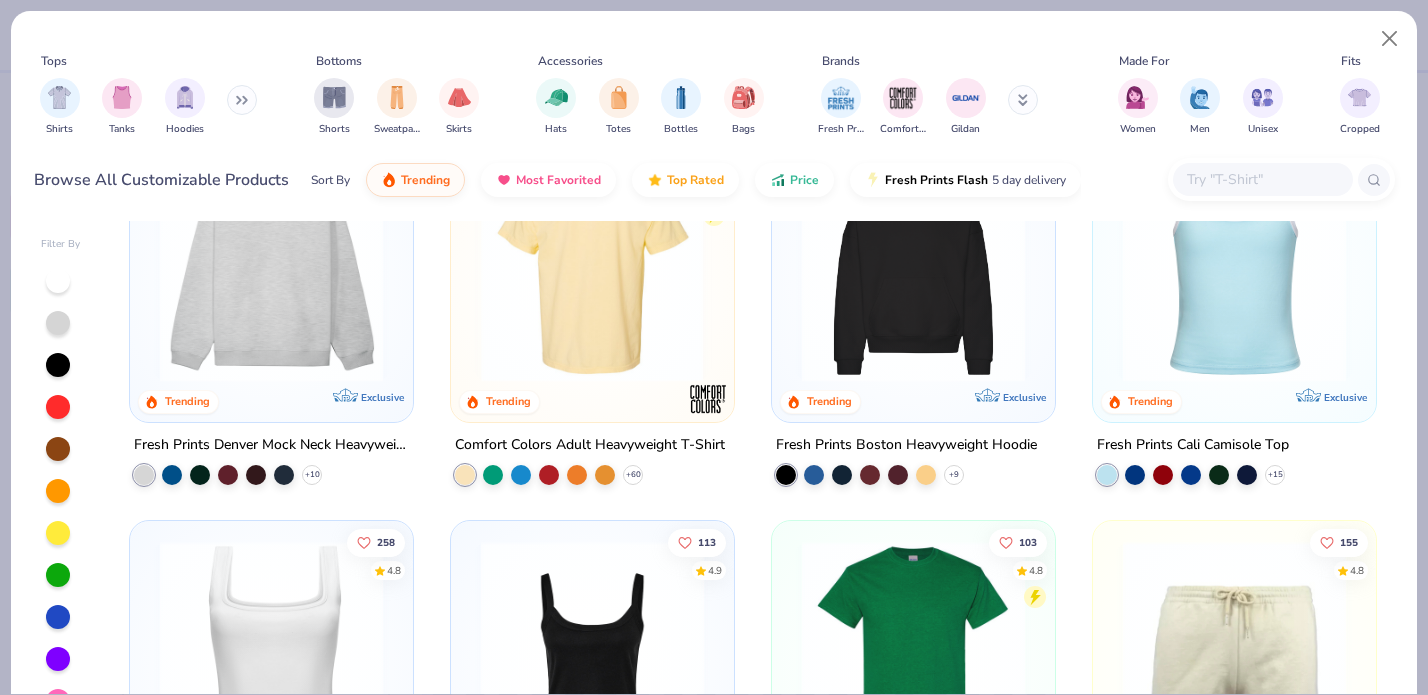 scroll, scrollTop: 44, scrollLeft: 0, axis: vertical 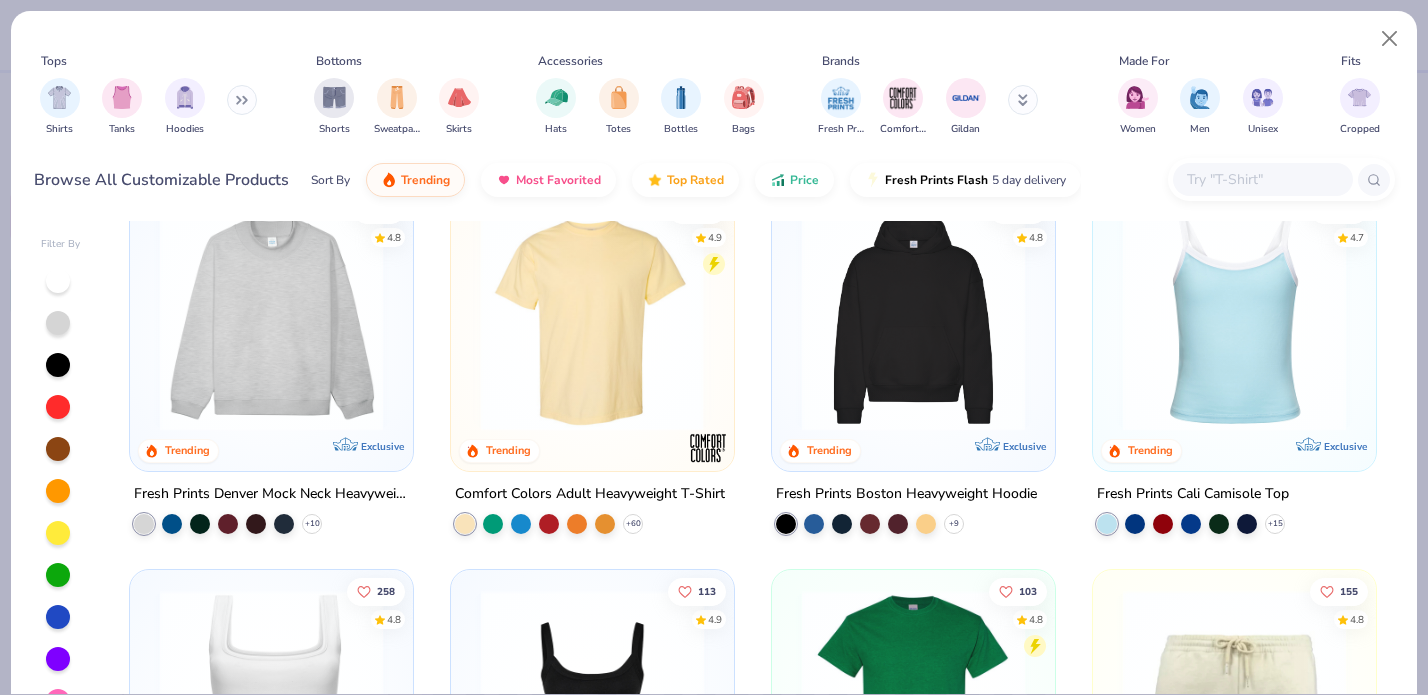 click at bounding box center (913, 319) 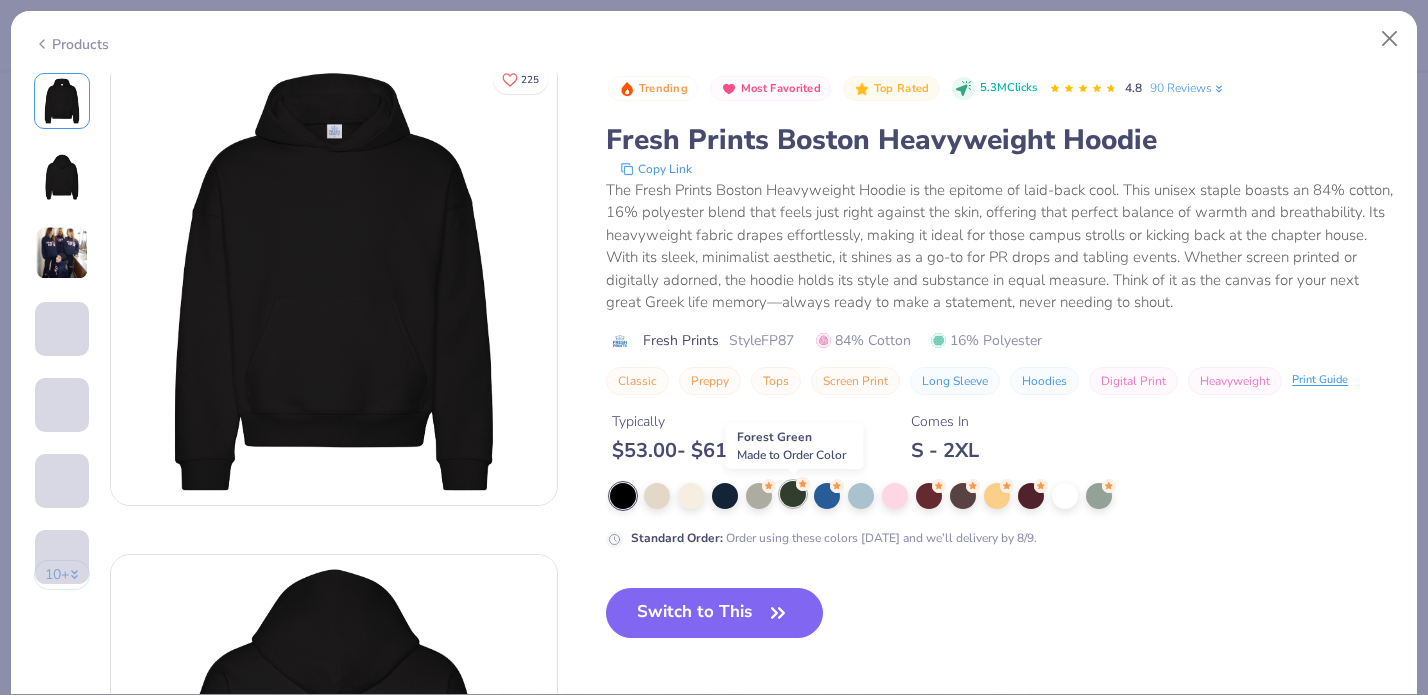 scroll, scrollTop: 24, scrollLeft: 0, axis: vertical 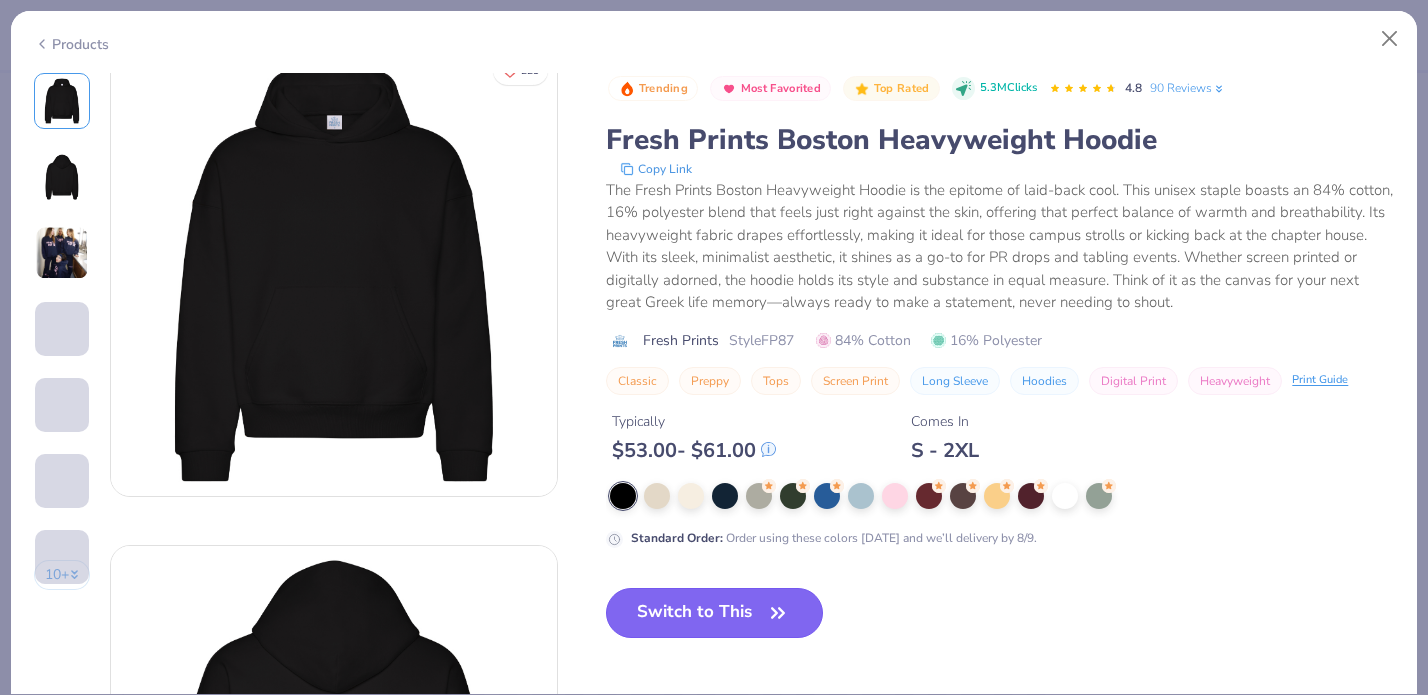 click on "Switch to This" at bounding box center (714, 613) 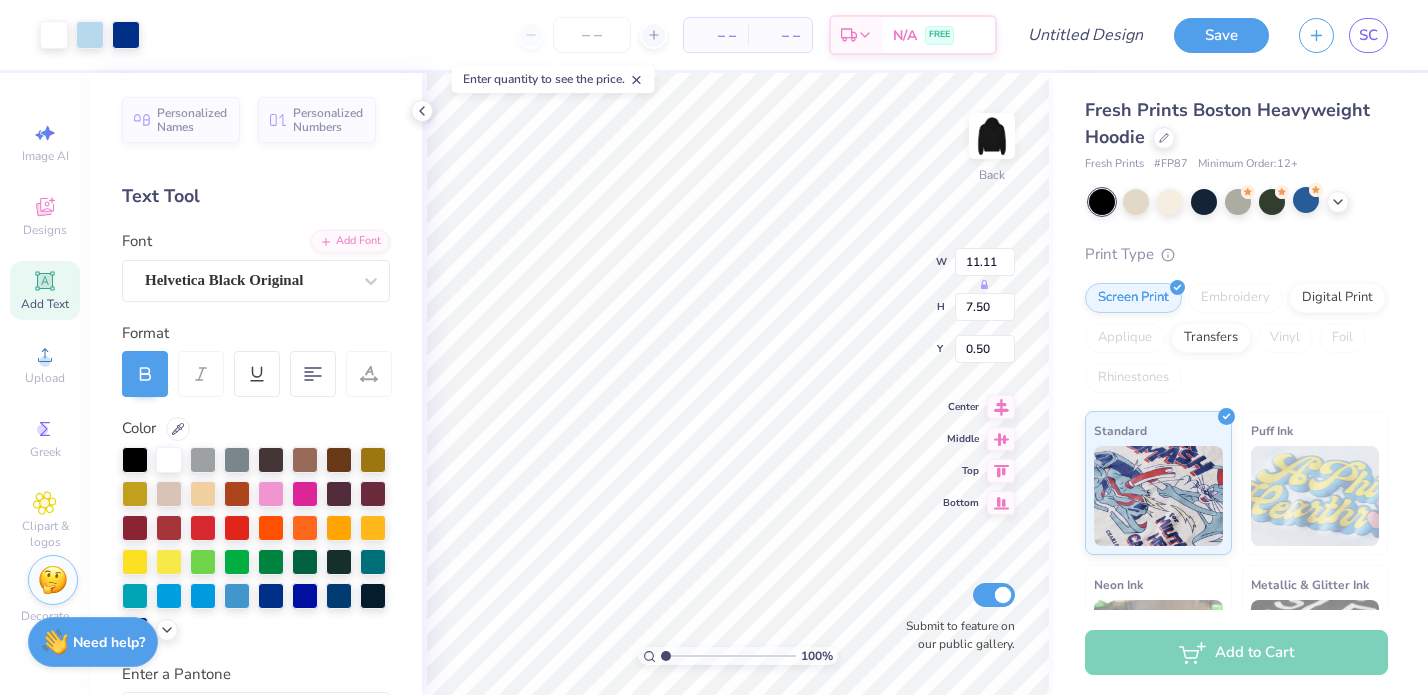 type on "3.82" 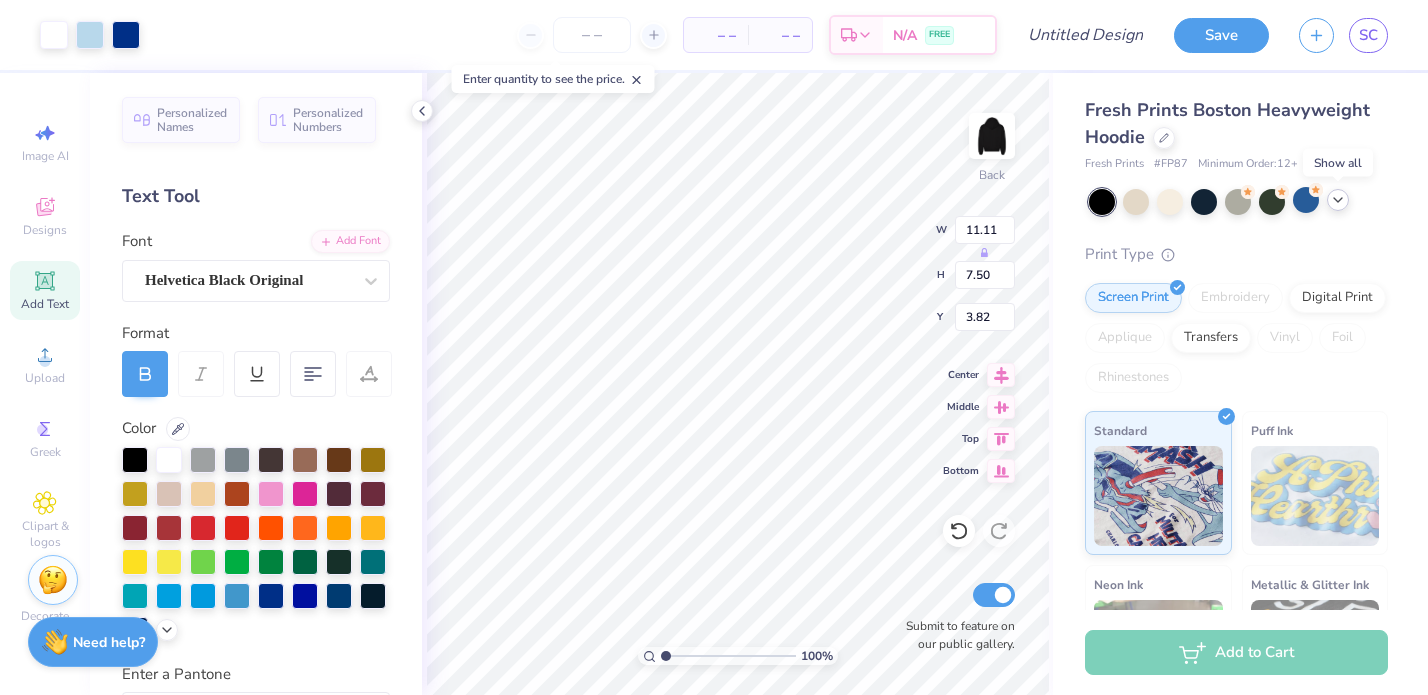 click at bounding box center (1338, 200) 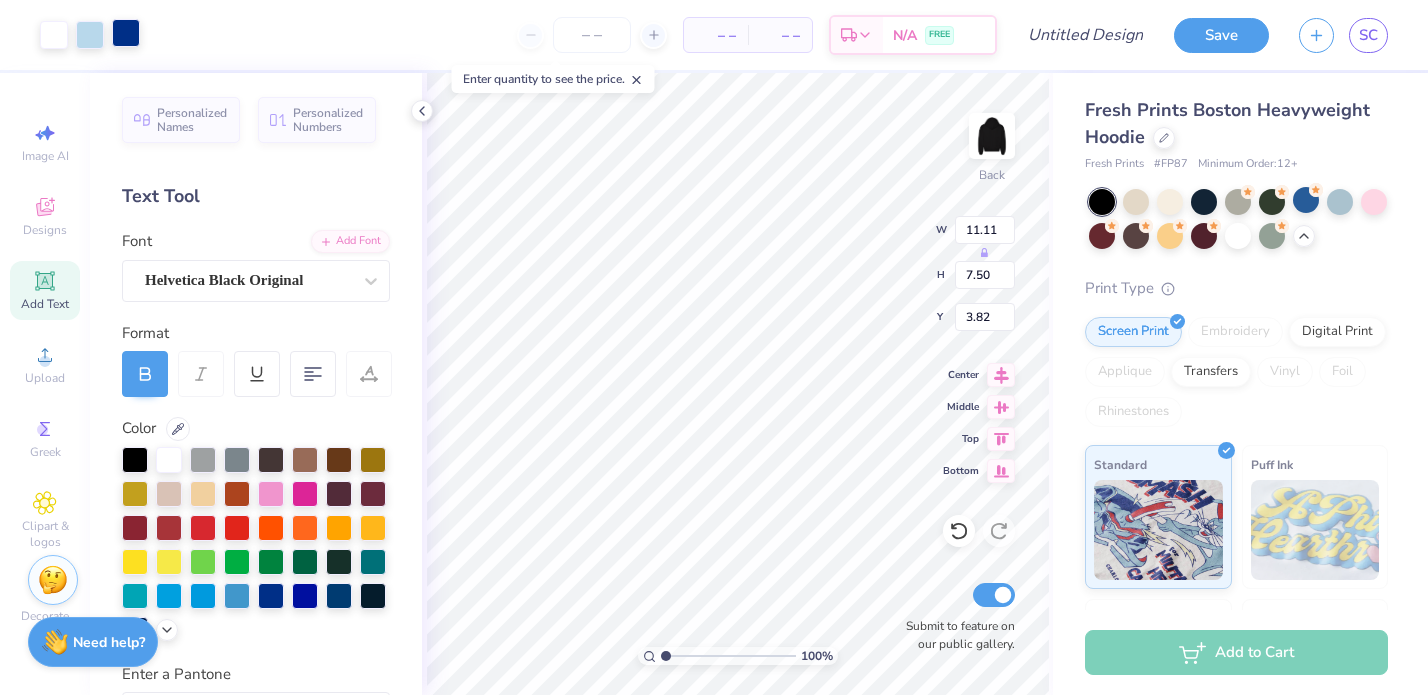 click at bounding box center [126, 33] 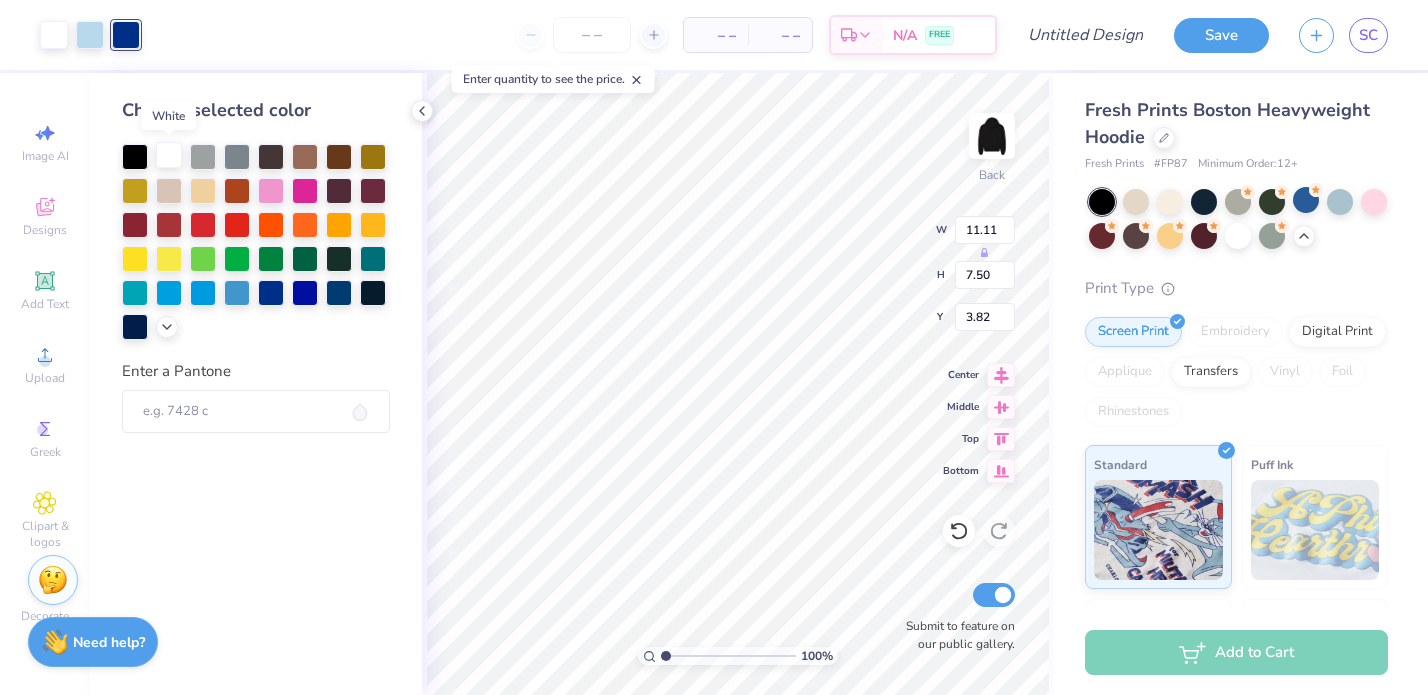 click at bounding box center (169, 155) 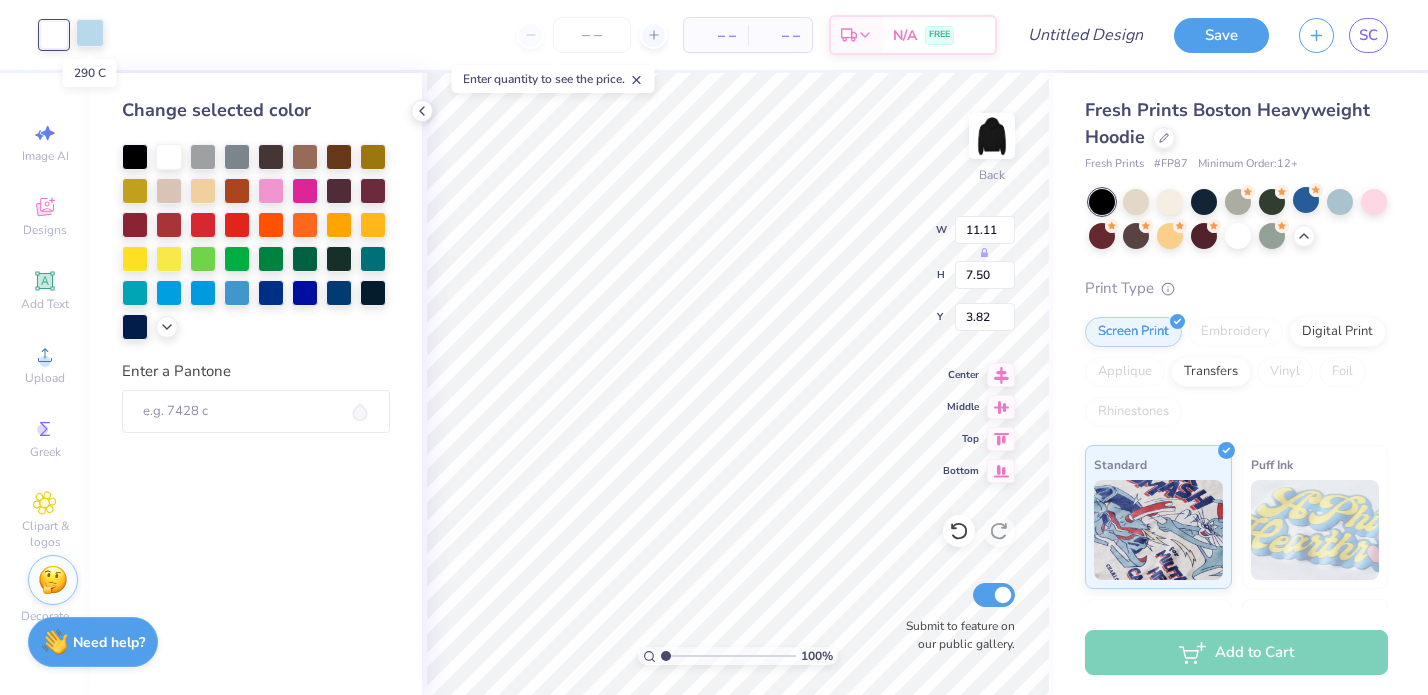 click at bounding box center [90, 33] 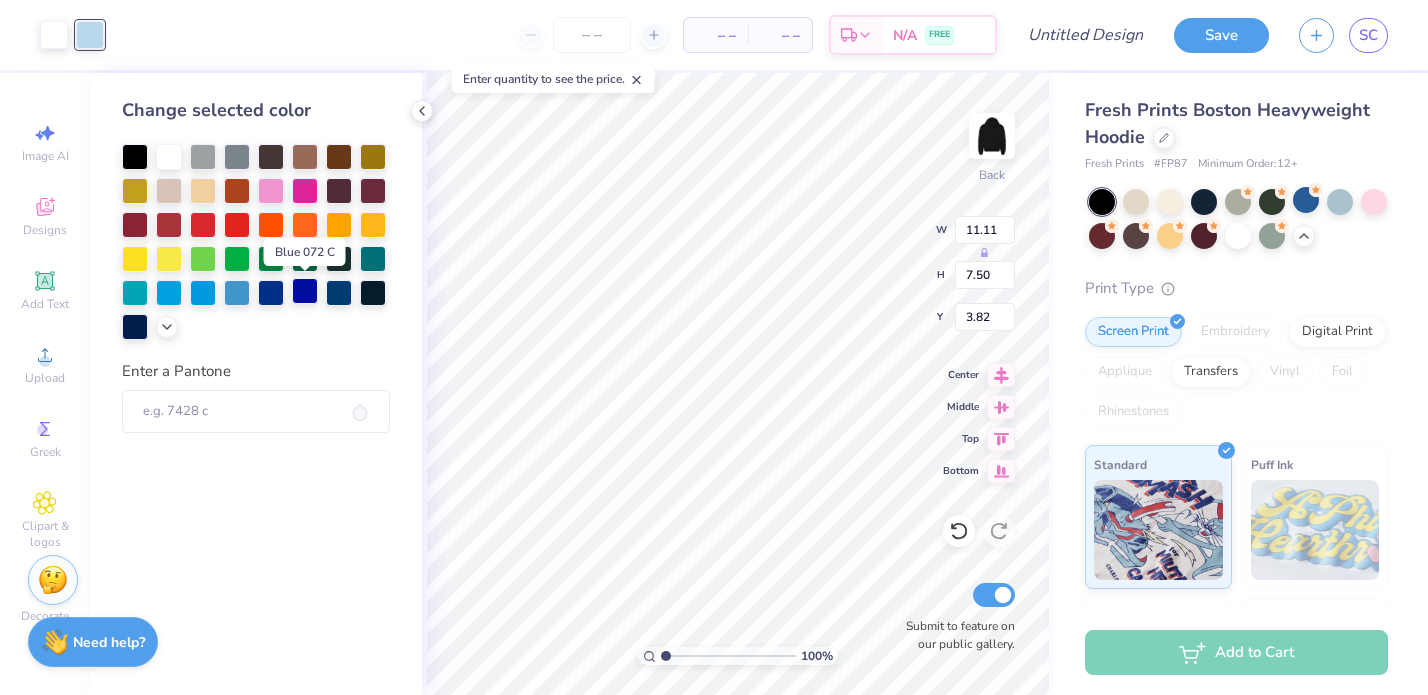click at bounding box center (305, 291) 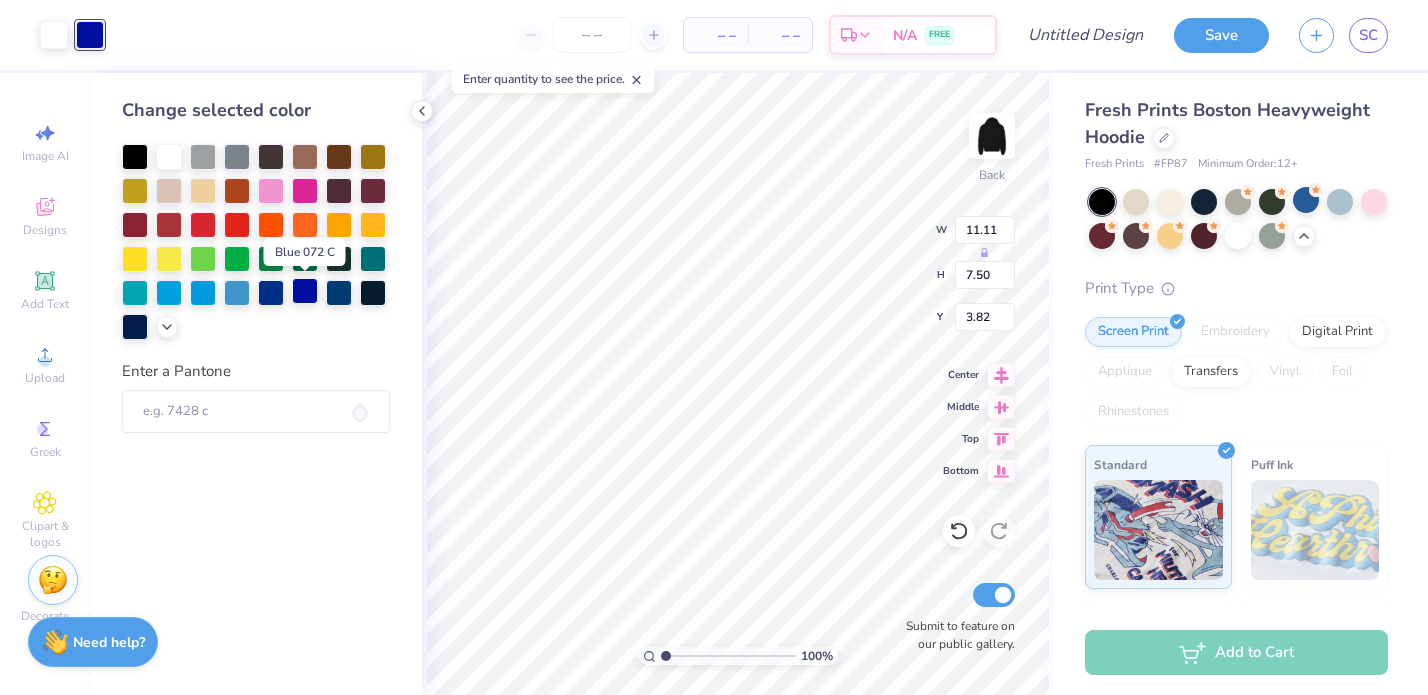 click at bounding box center (305, 291) 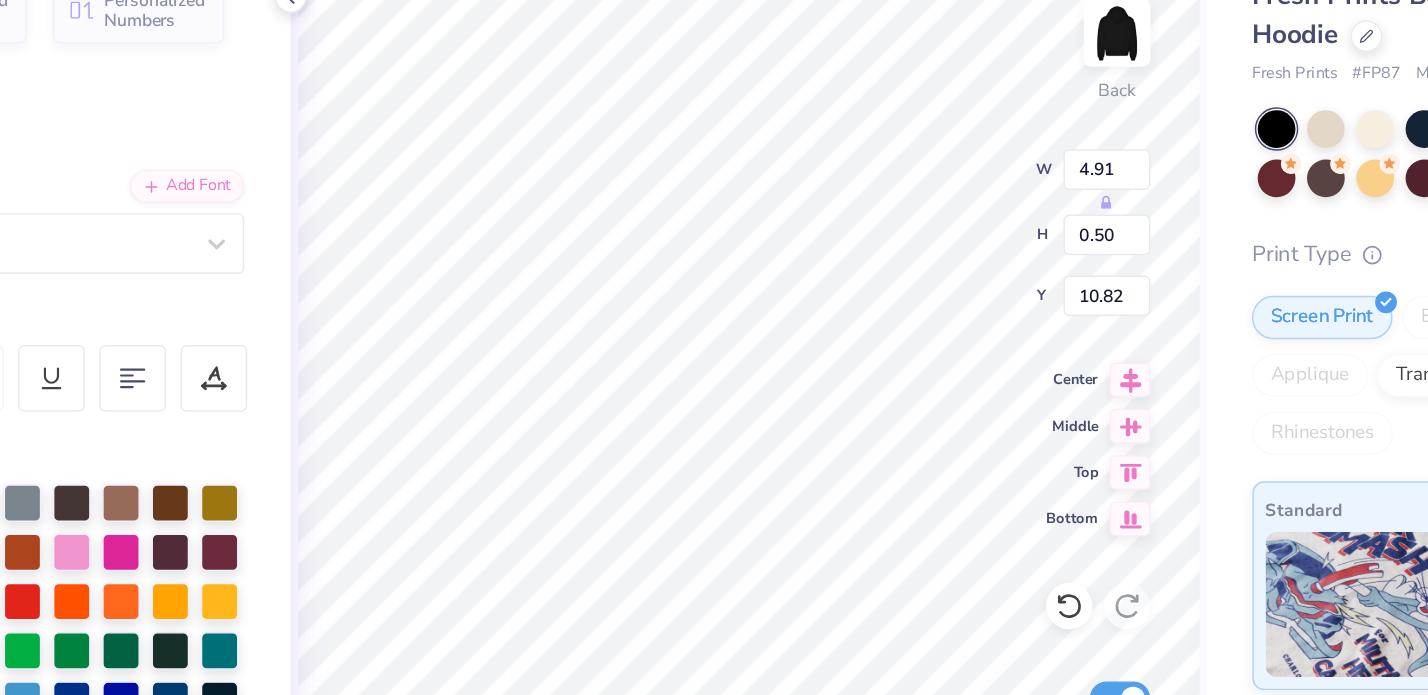 scroll, scrollTop: 0, scrollLeft: 0, axis: both 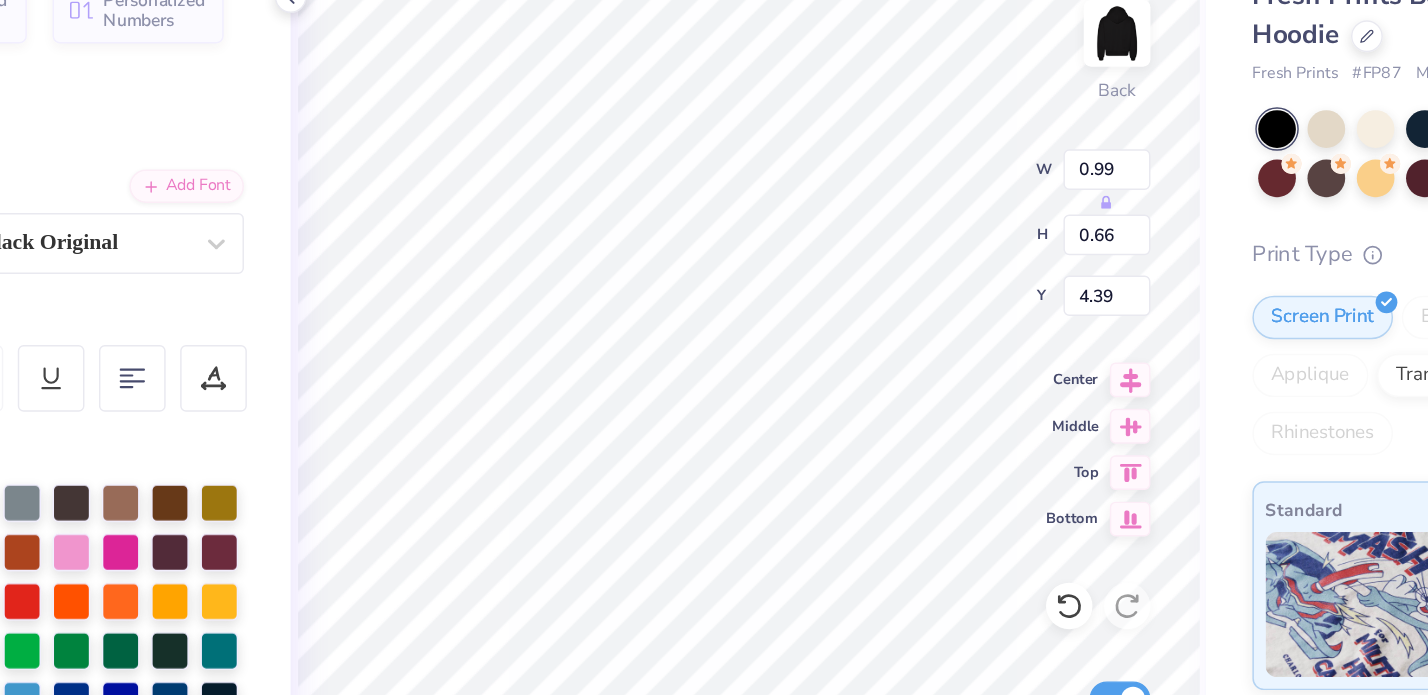 type on "0.99" 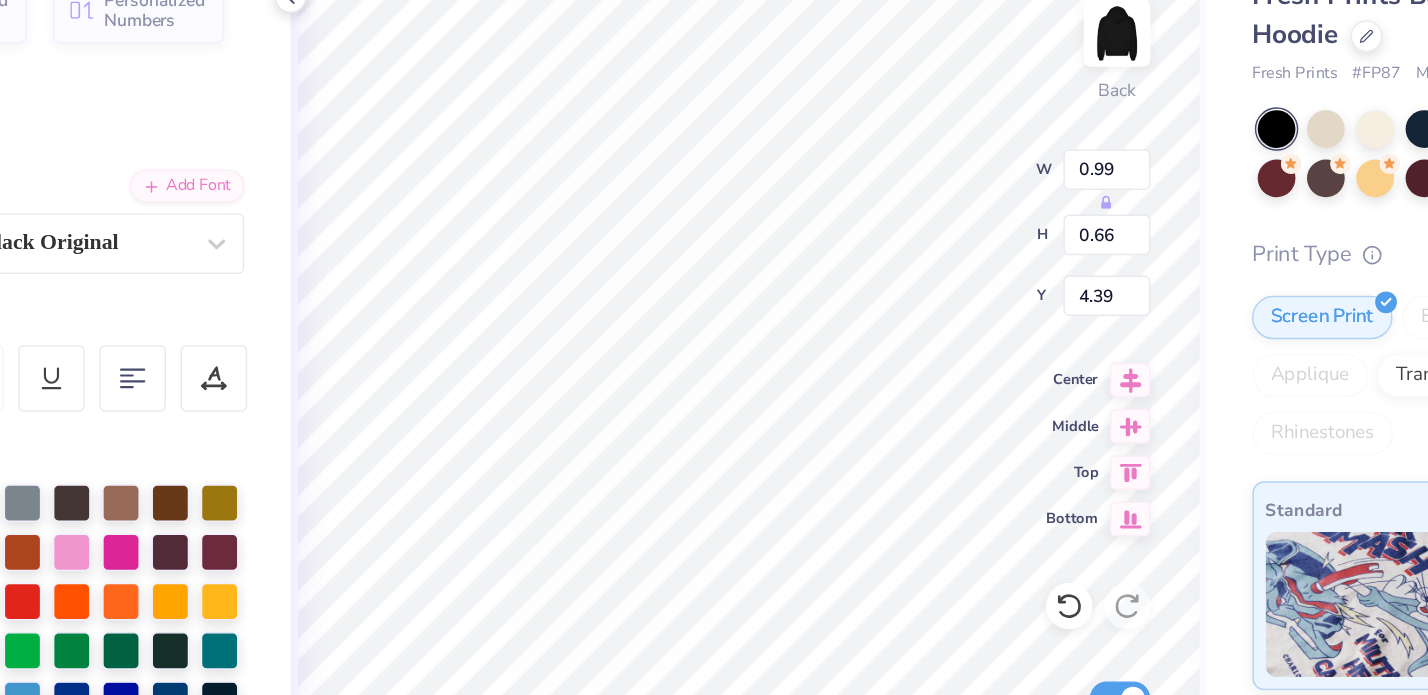type on "K" 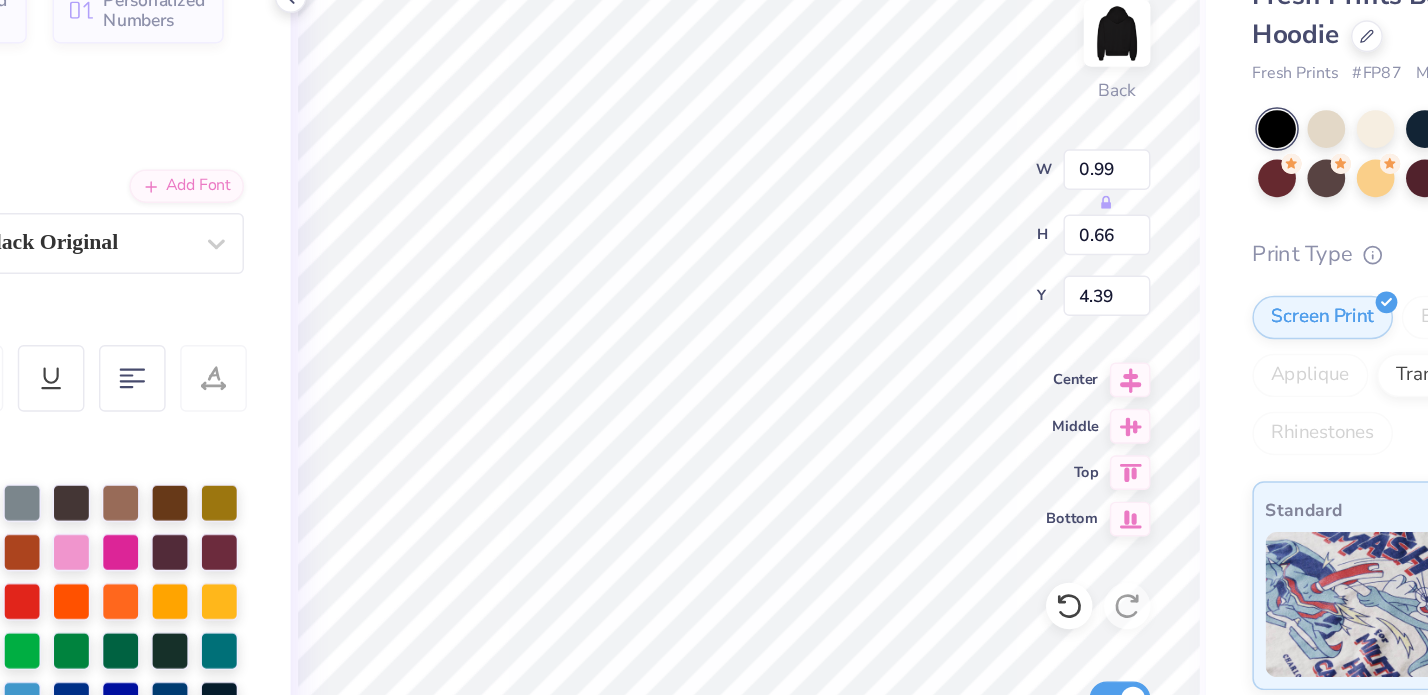 type on "11.11" 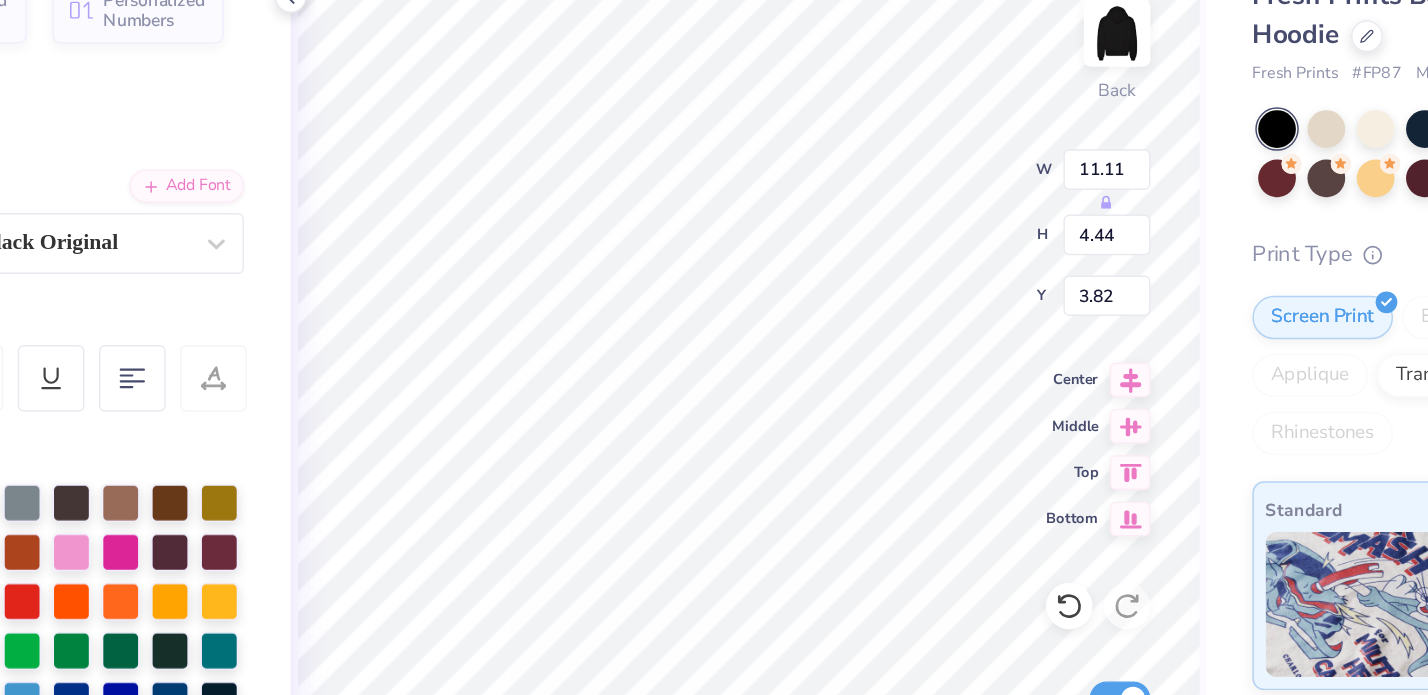 type on "11.04" 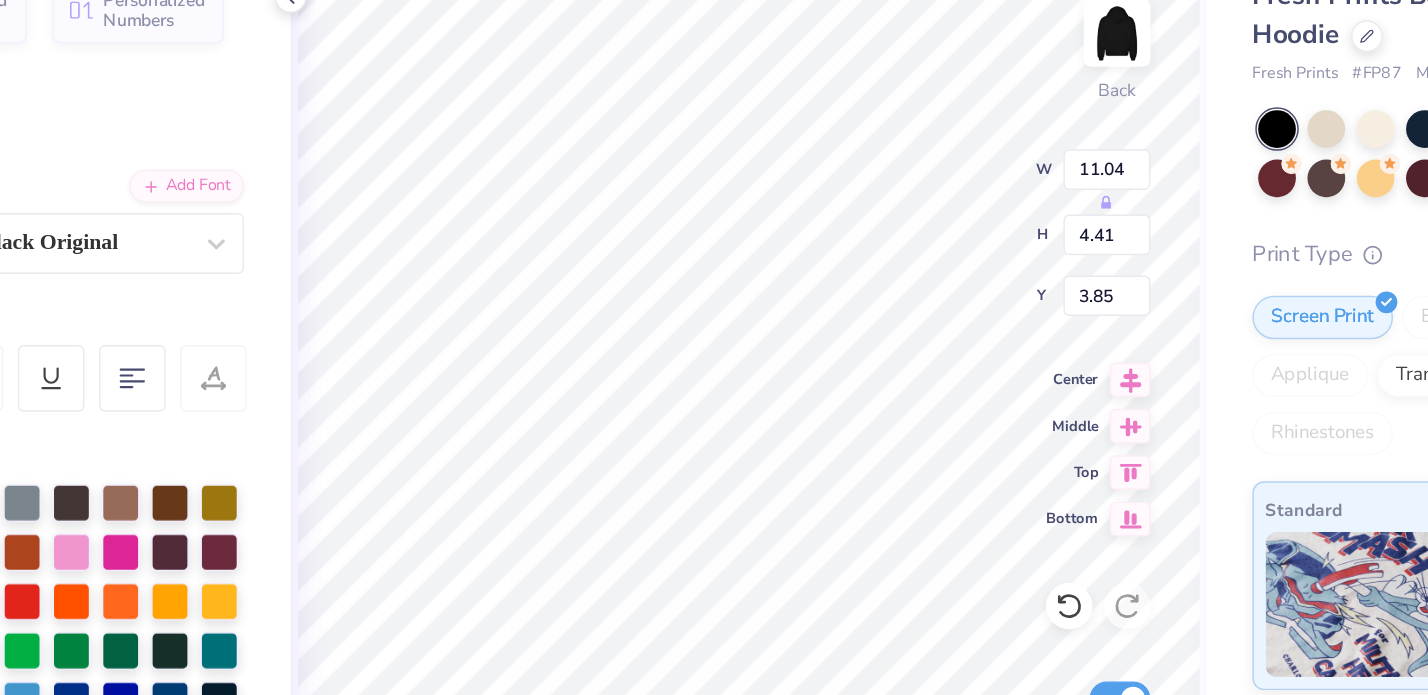 type on "1.67" 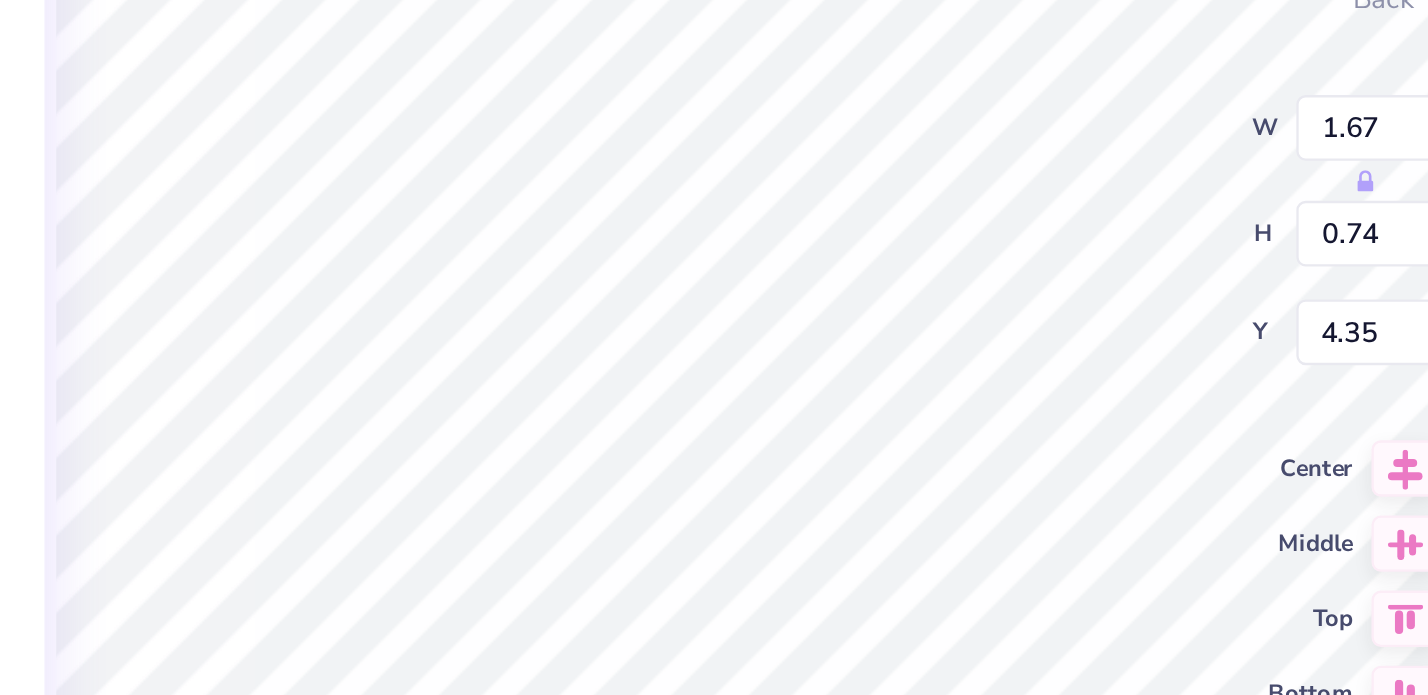 type on "11.04" 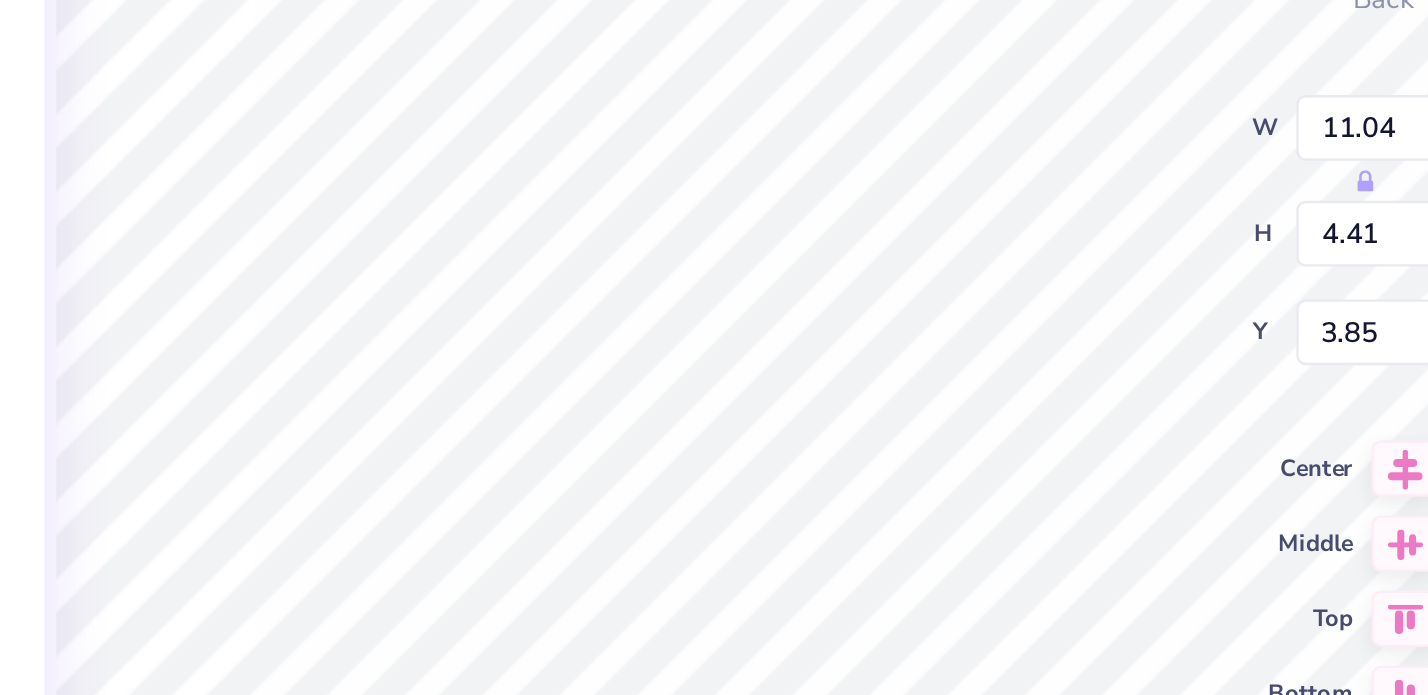 type on "1.67" 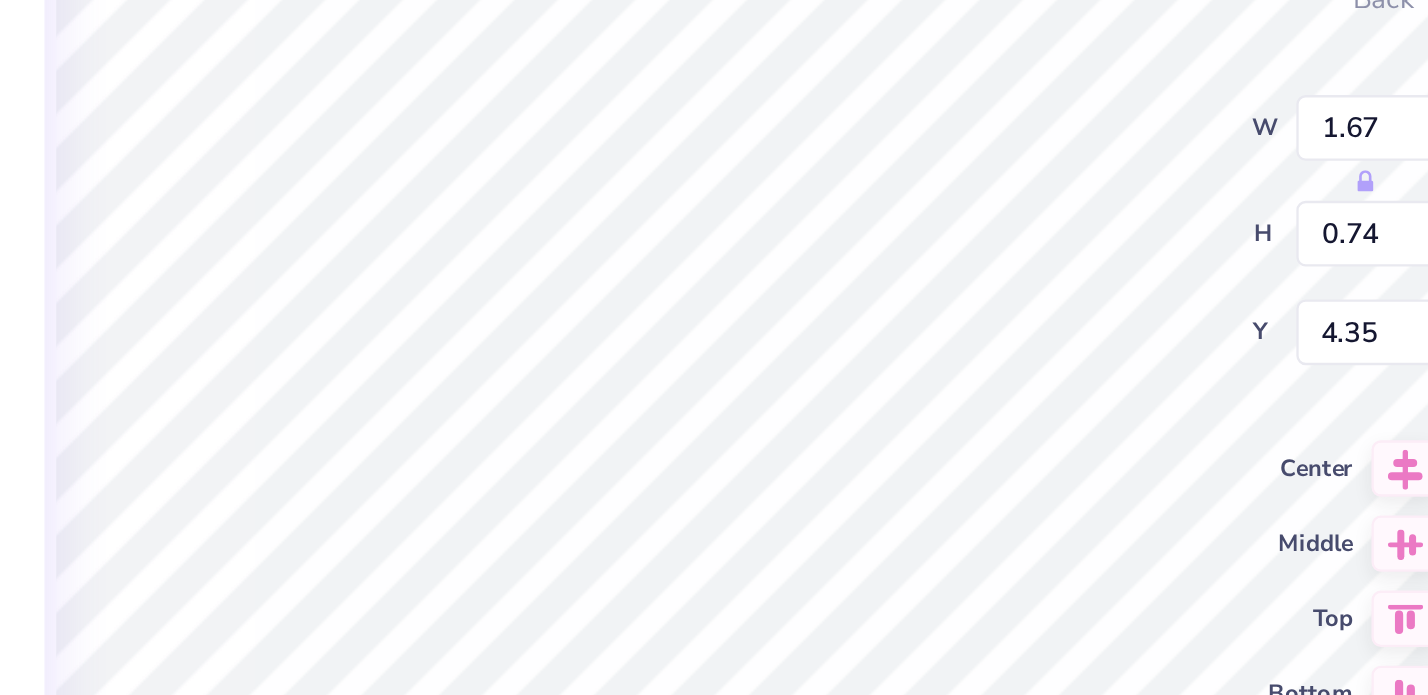 type on "3.00" 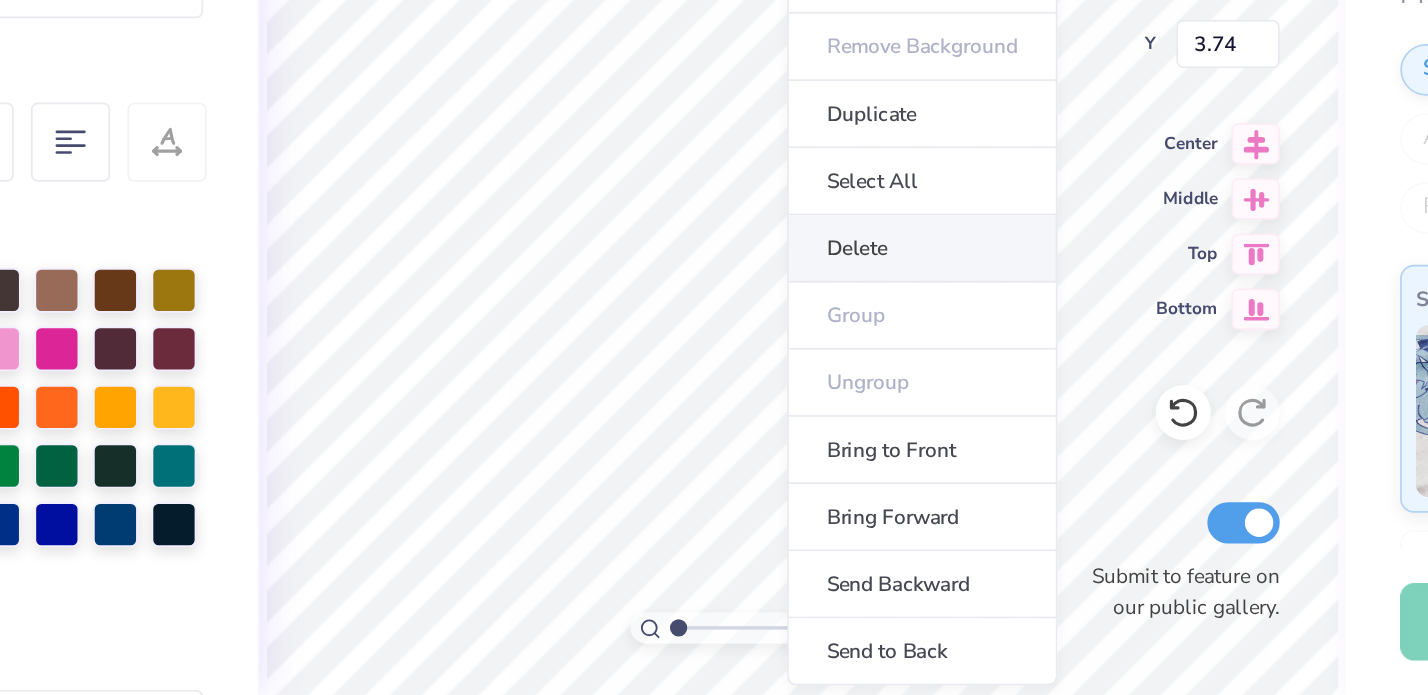scroll, scrollTop: 0, scrollLeft: 0, axis: both 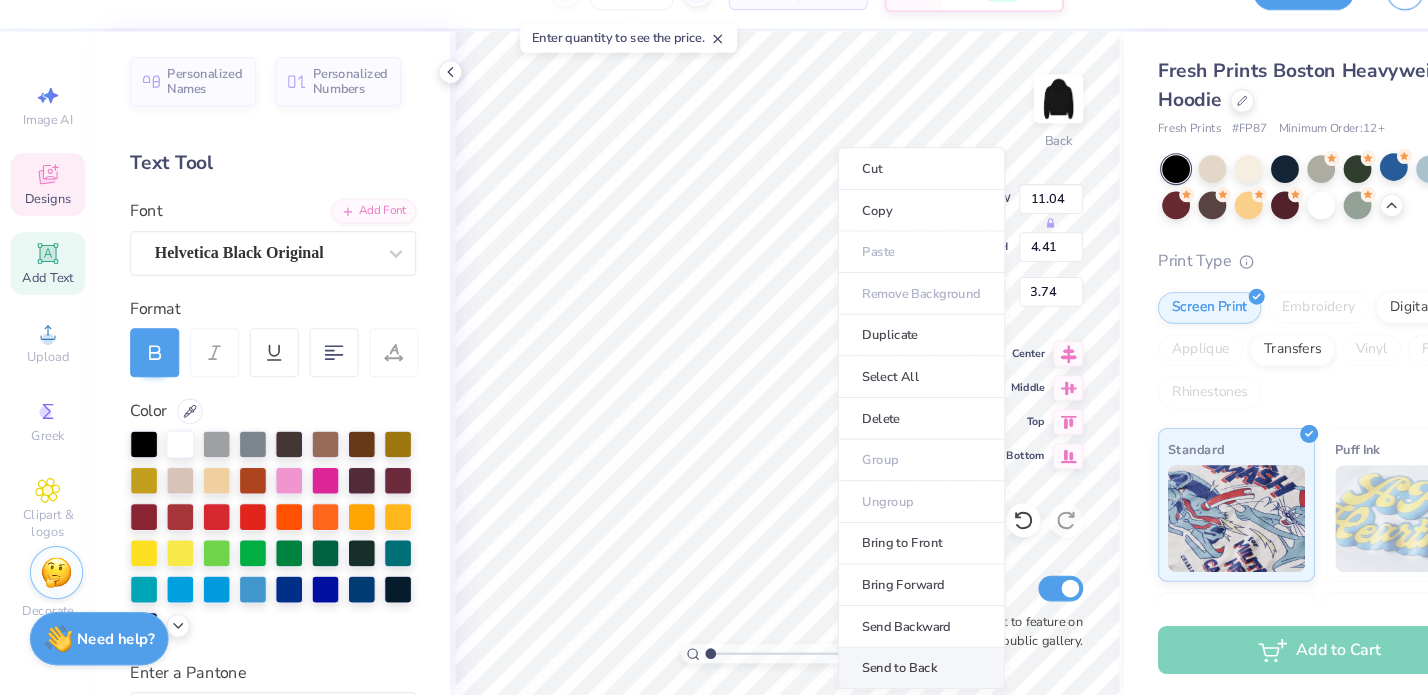 click on "Send to Back" at bounding box center [863, 670] 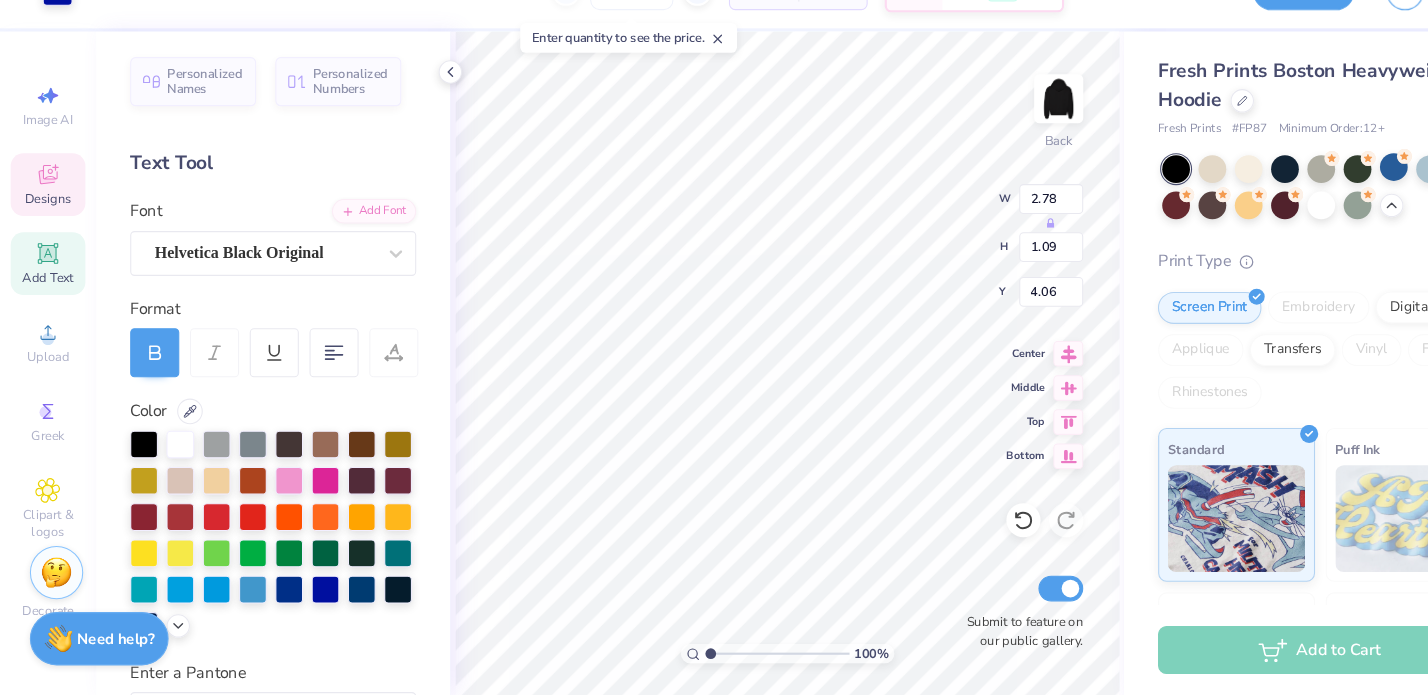 type on "2.78" 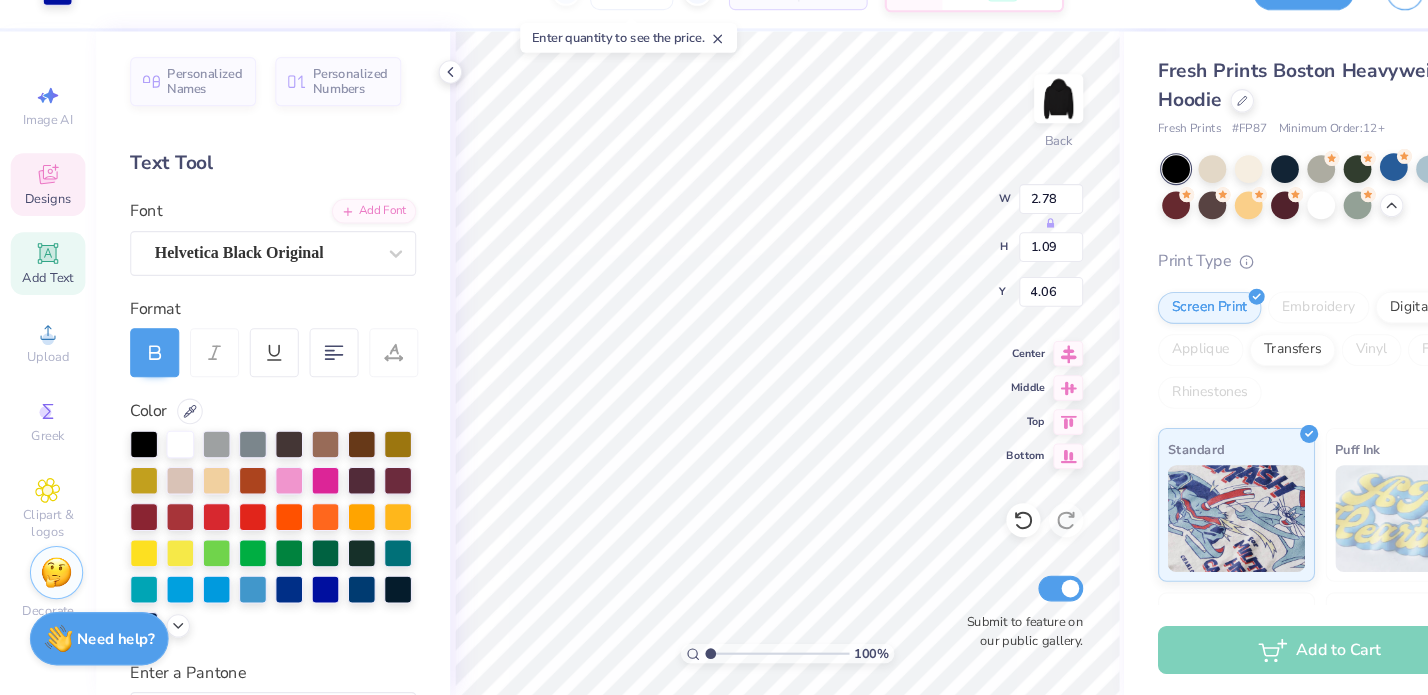 type on "1.09" 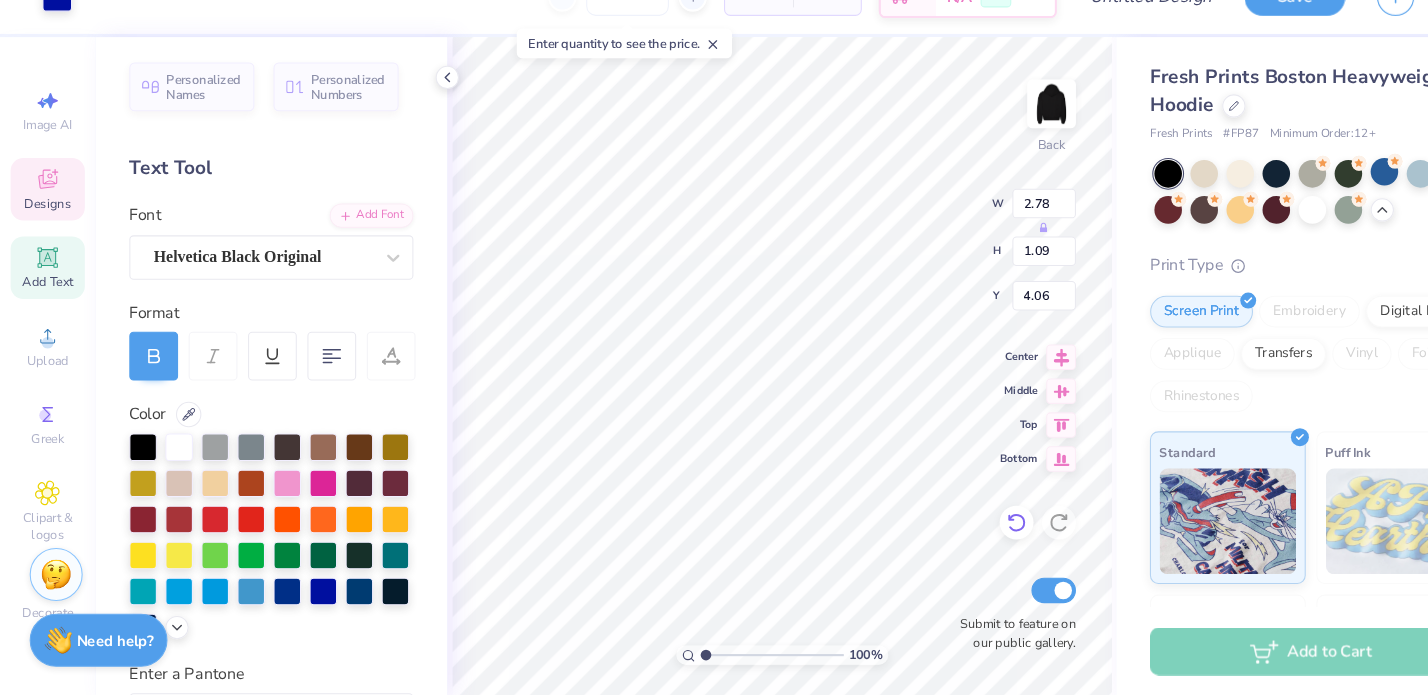 click 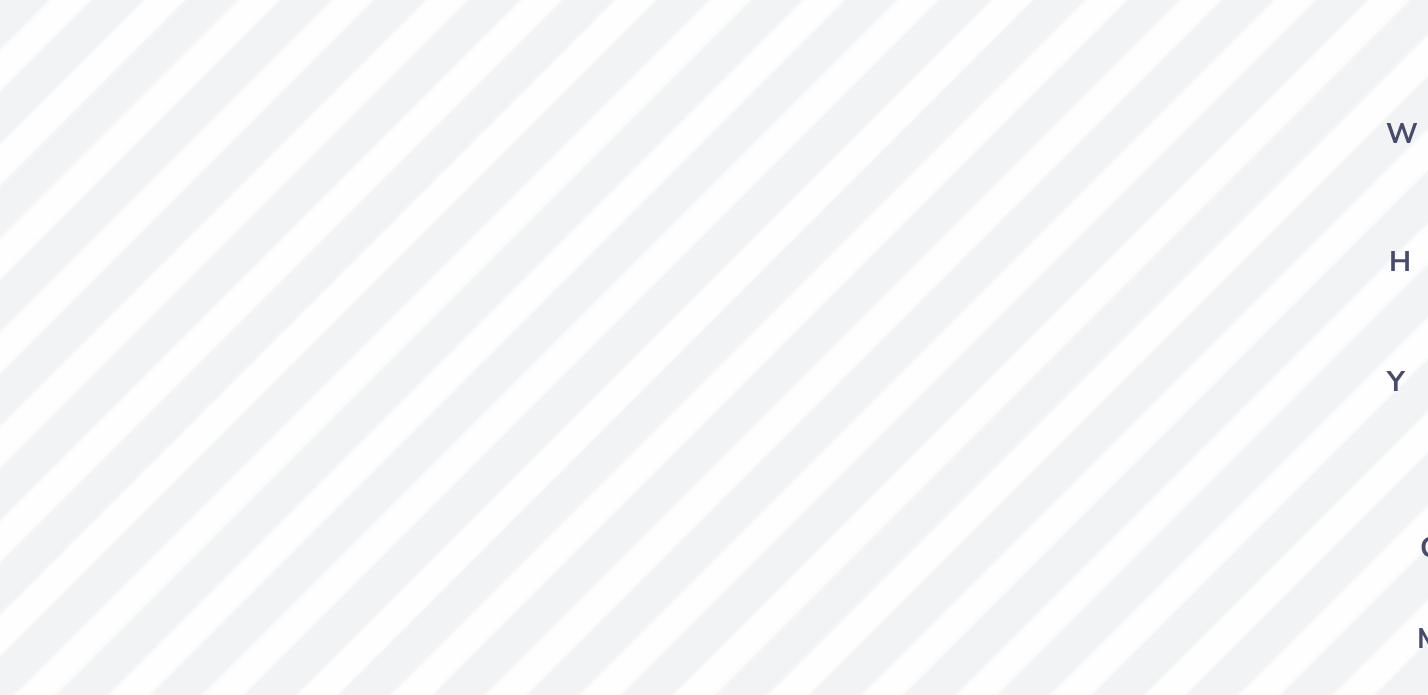 type on "2.27" 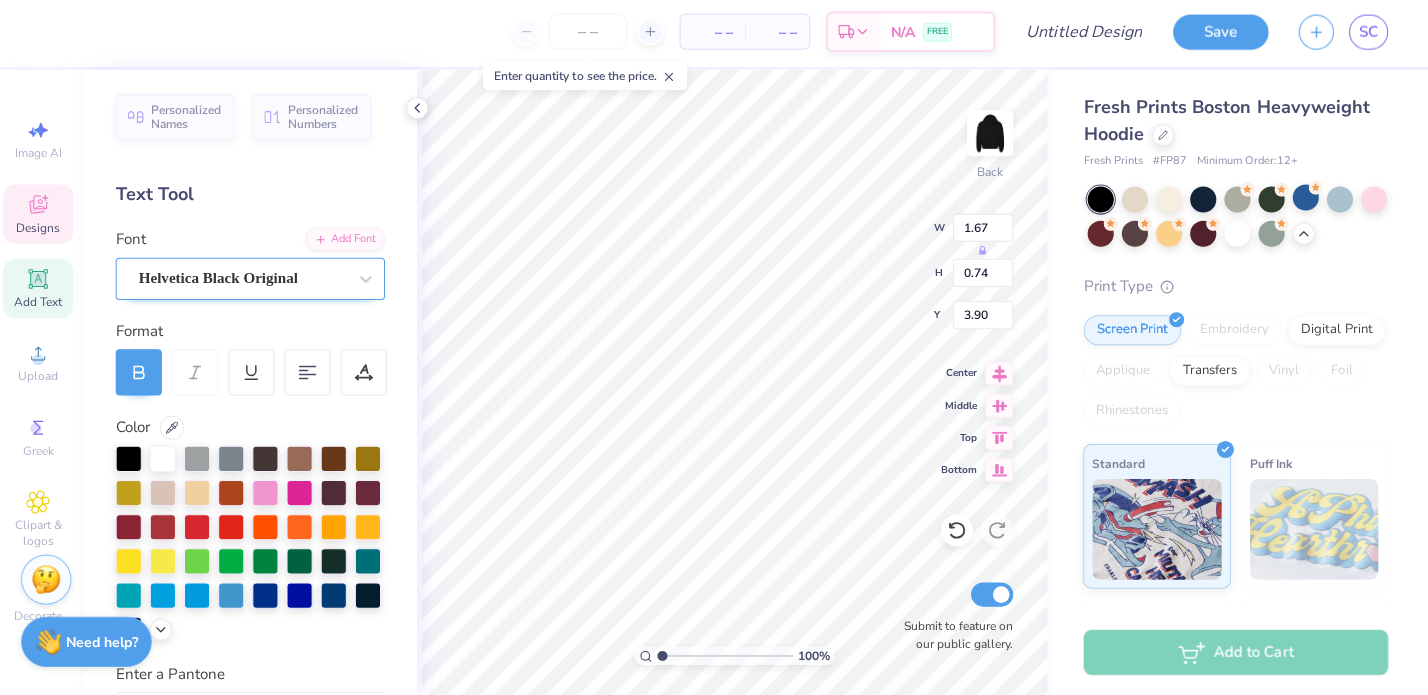 scroll, scrollTop: 0, scrollLeft: 0, axis: both 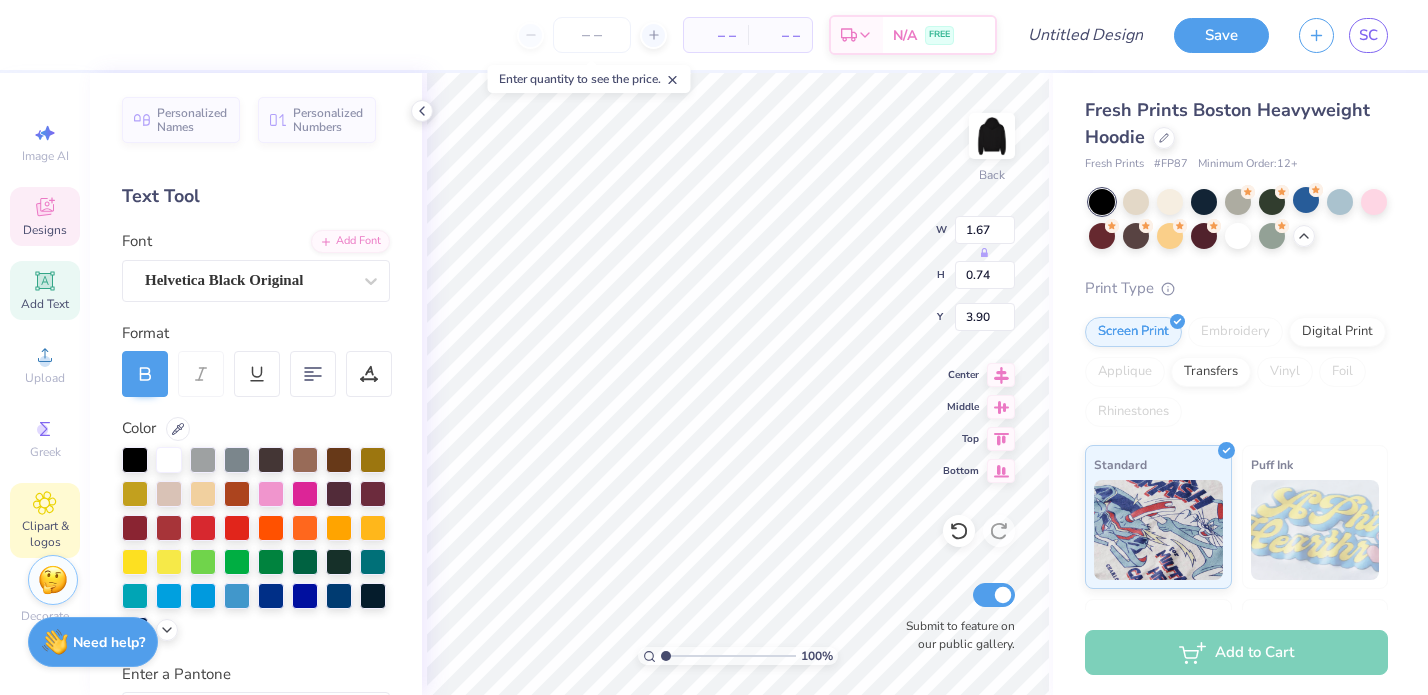 click 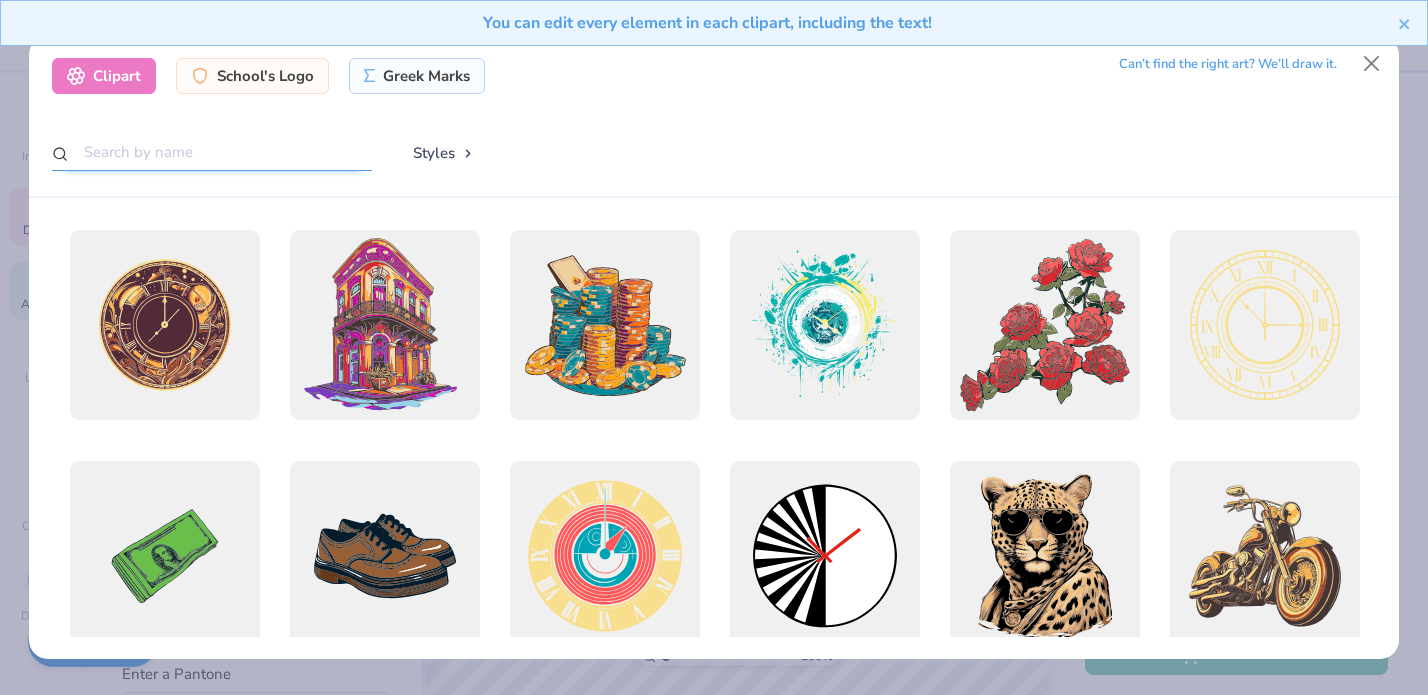 click at bounding box center (212, 152) 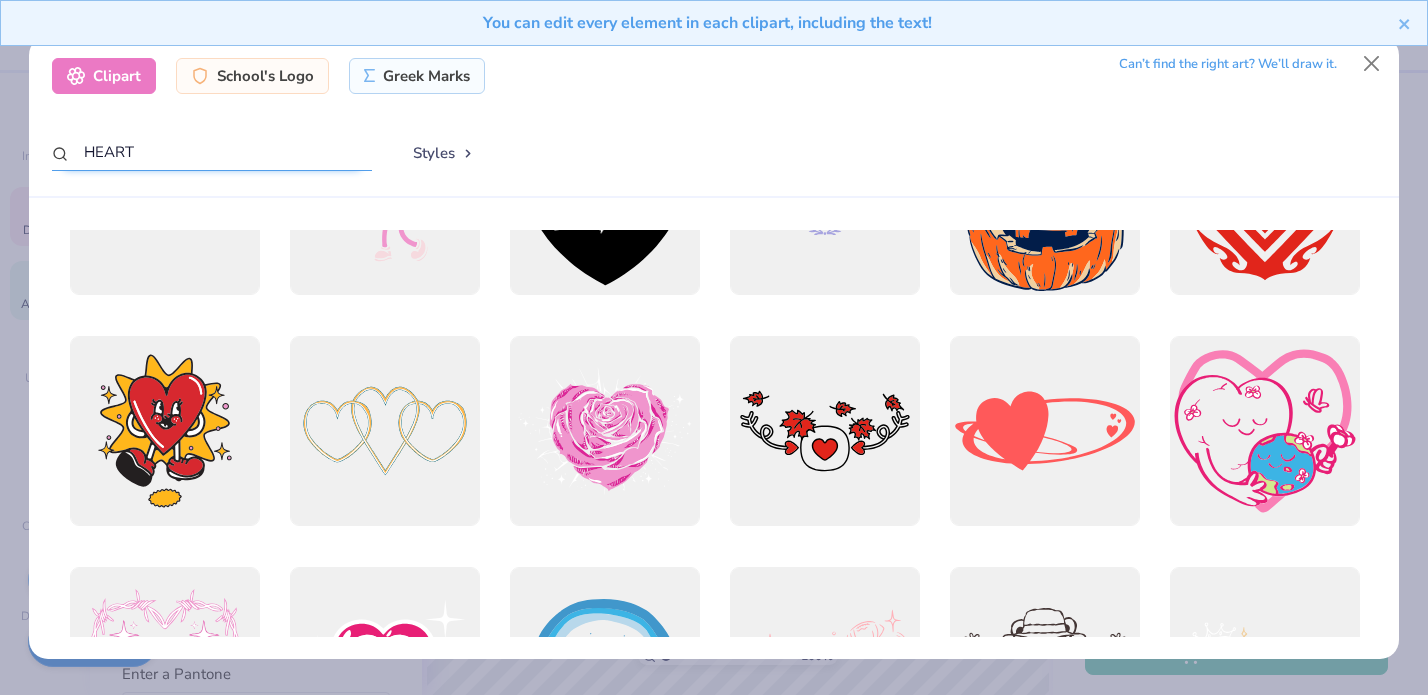 scroll, scrollTop: 3967, scrollLeft: 0, axis: vertical 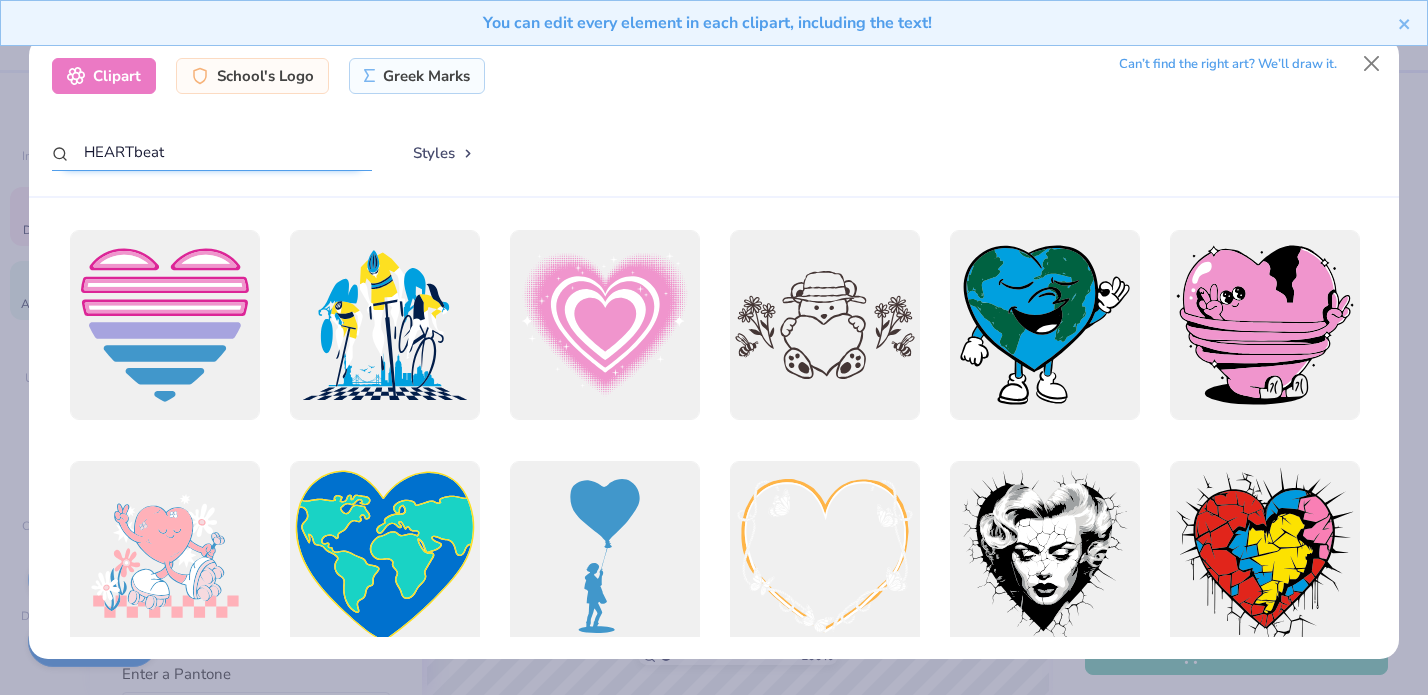 click on "HEARTbeat" at bounding box center [212, 152] 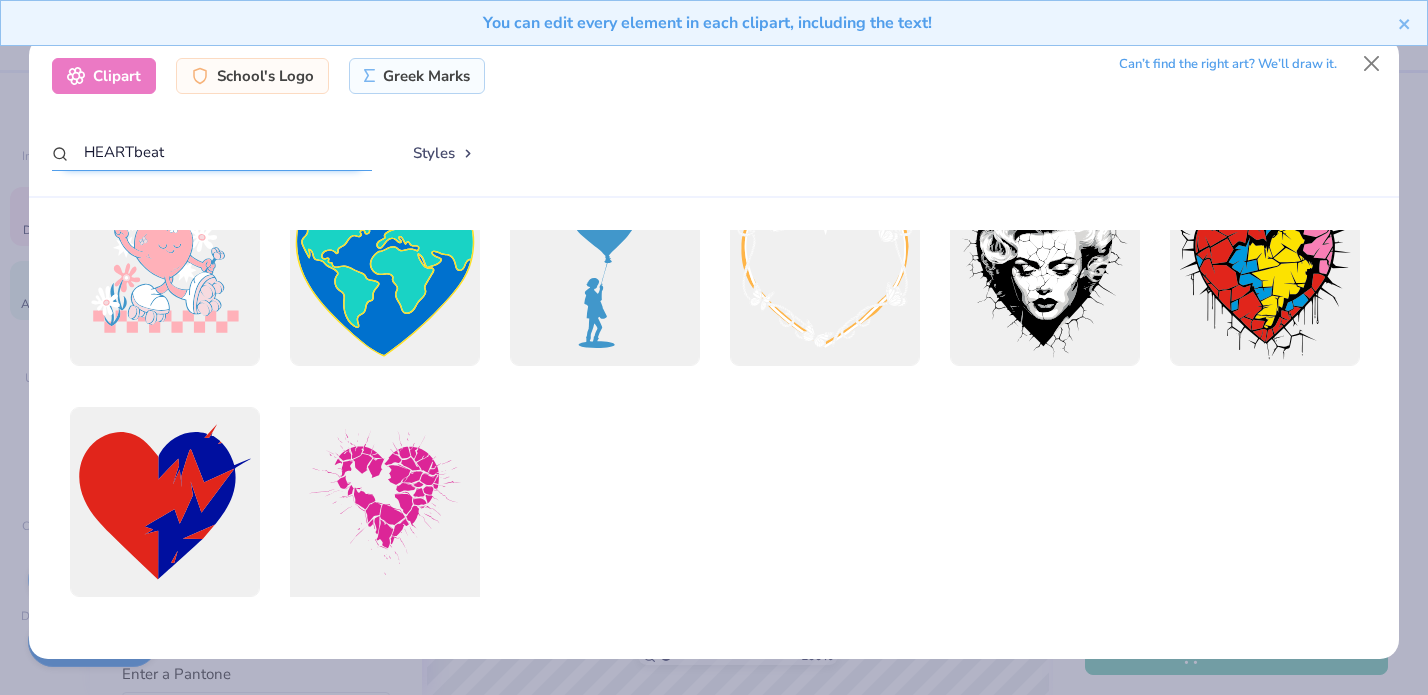 scroll, scrollTop: 0, scrollLeft: 0, axis: both 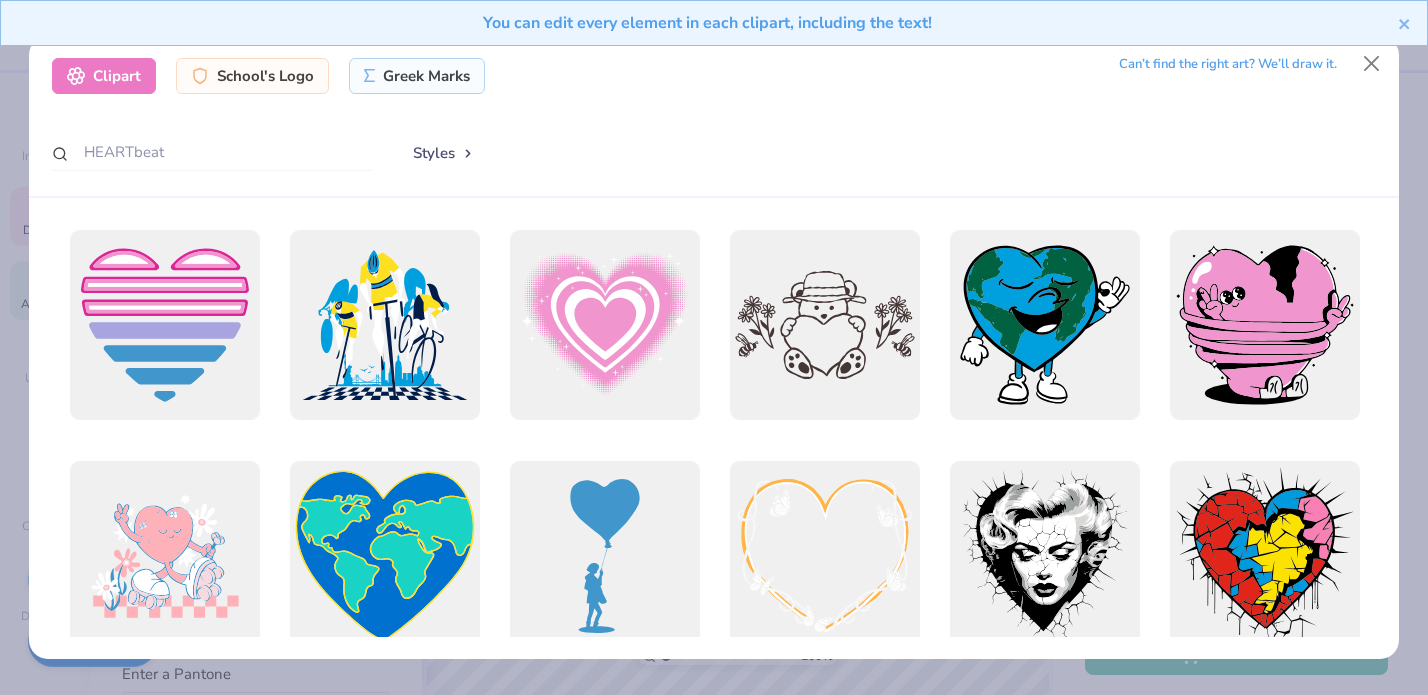 click on "Clipart School's Logo Greek Marks Can’t find the right art? We’ll draw it. HEARTbeat Styles" at bounding box center (714, 117) 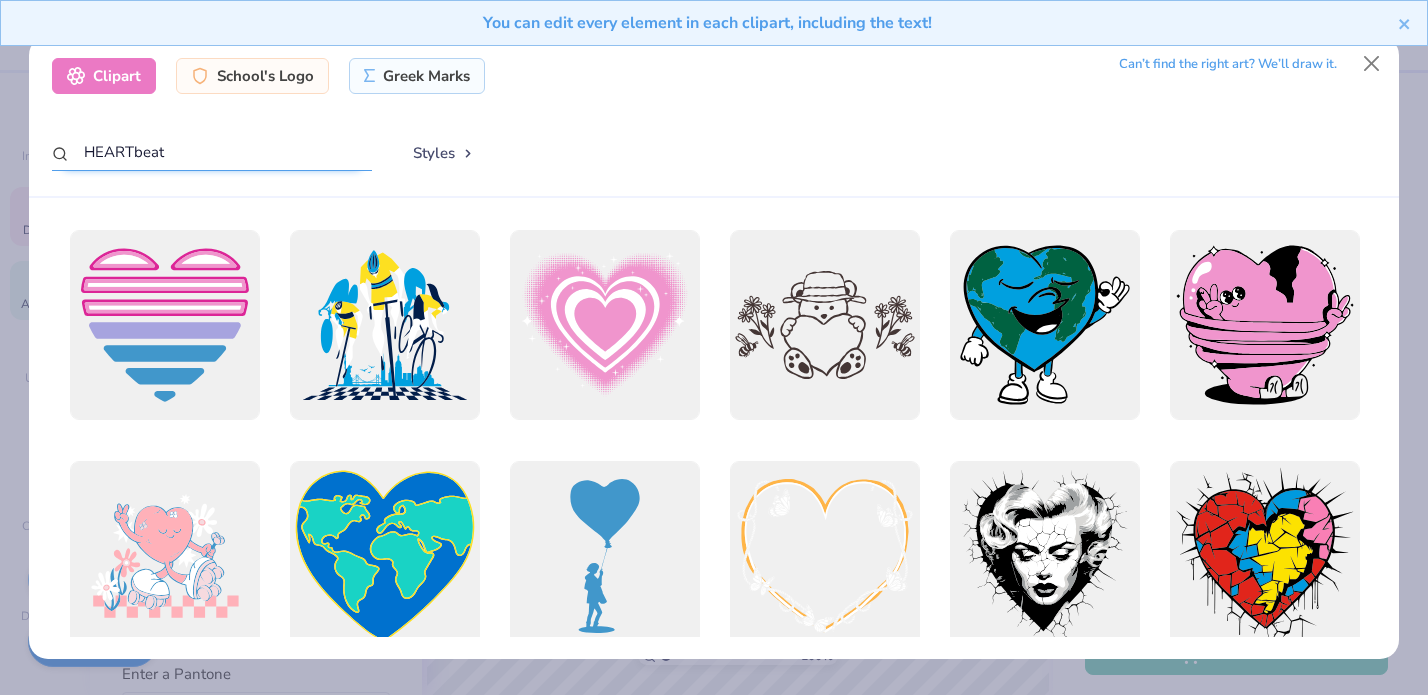click on "HEARTbeat" at bounding box center (212, 152) 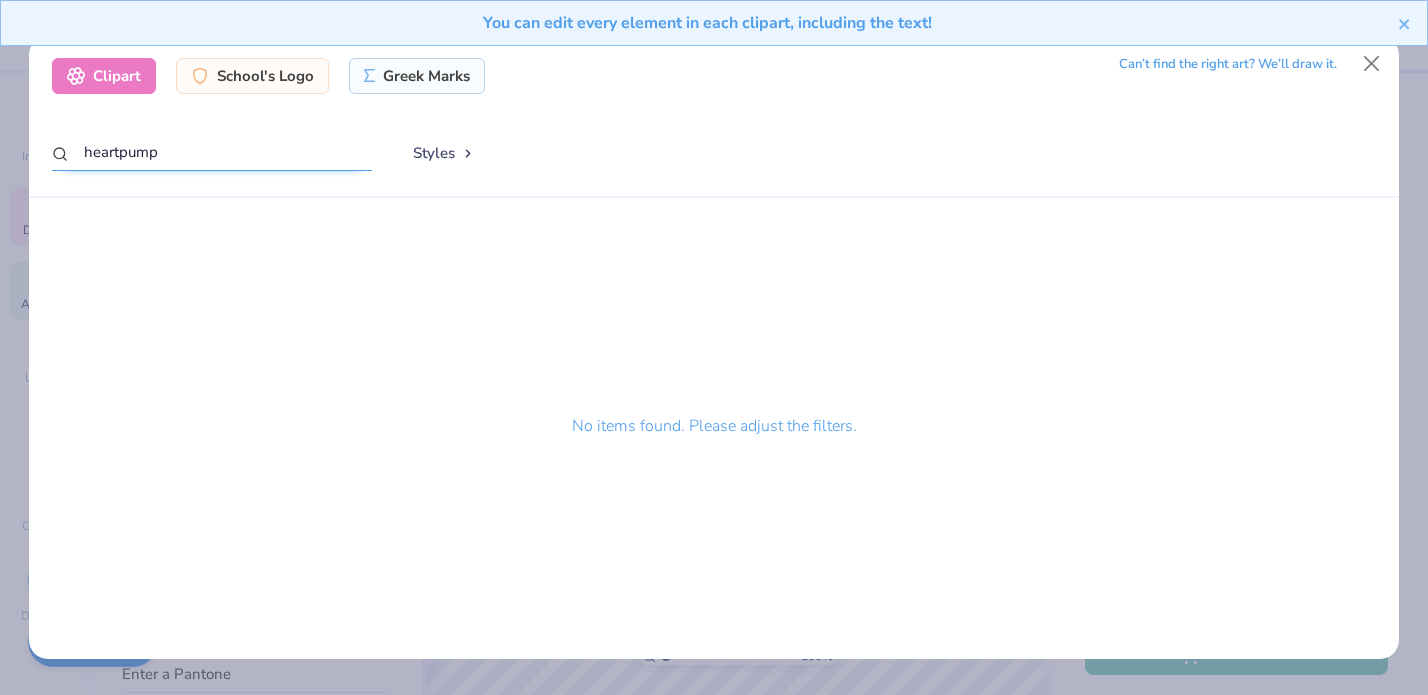 click on "heartpump" at bounding box center [212, 152] 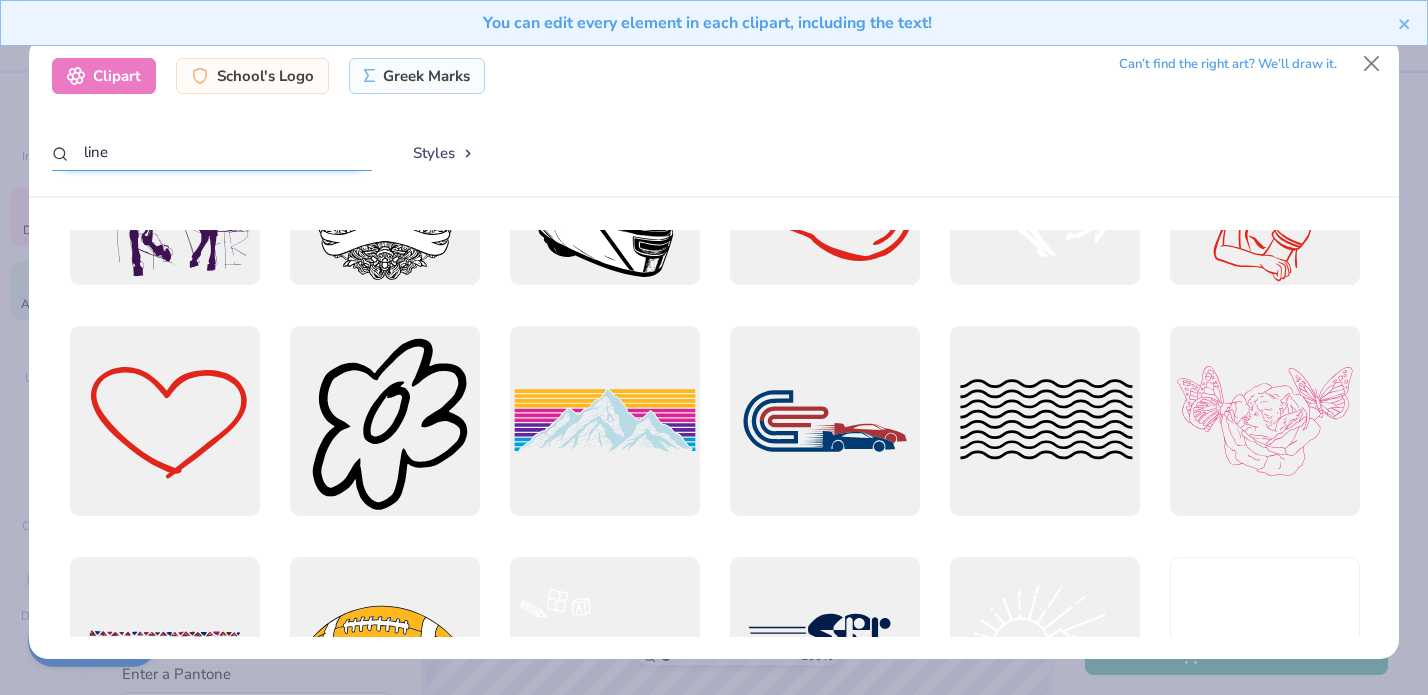 scroll, scrollTop: 1819, scrollLeft: 0, axis: vertical 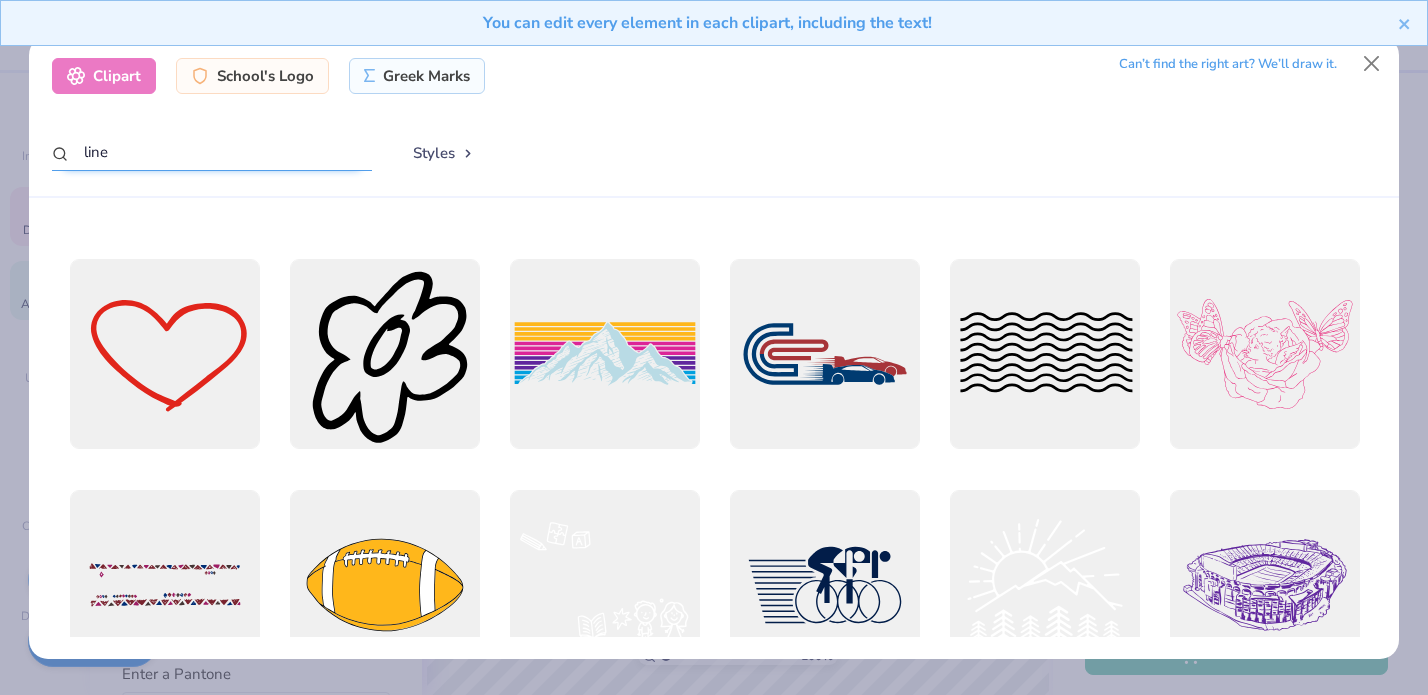 click on "line" at bounding box center [212, 152] 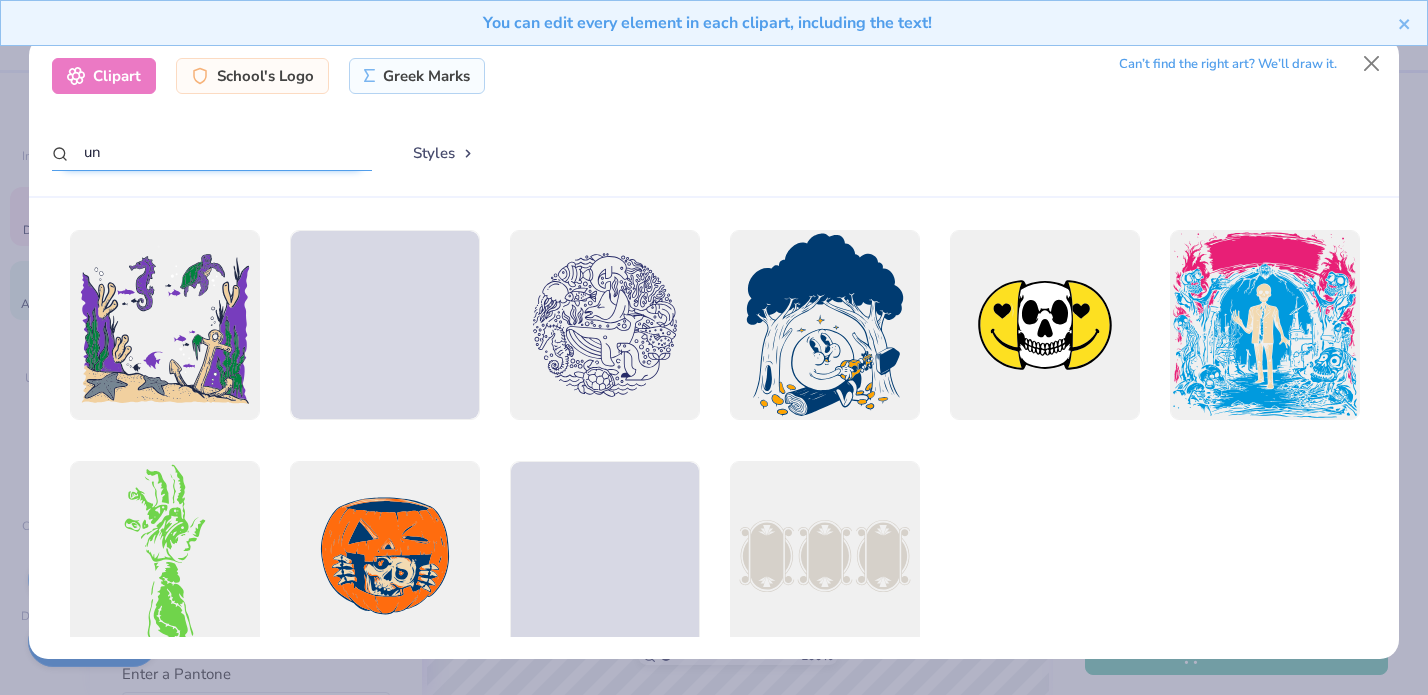 type on "u" 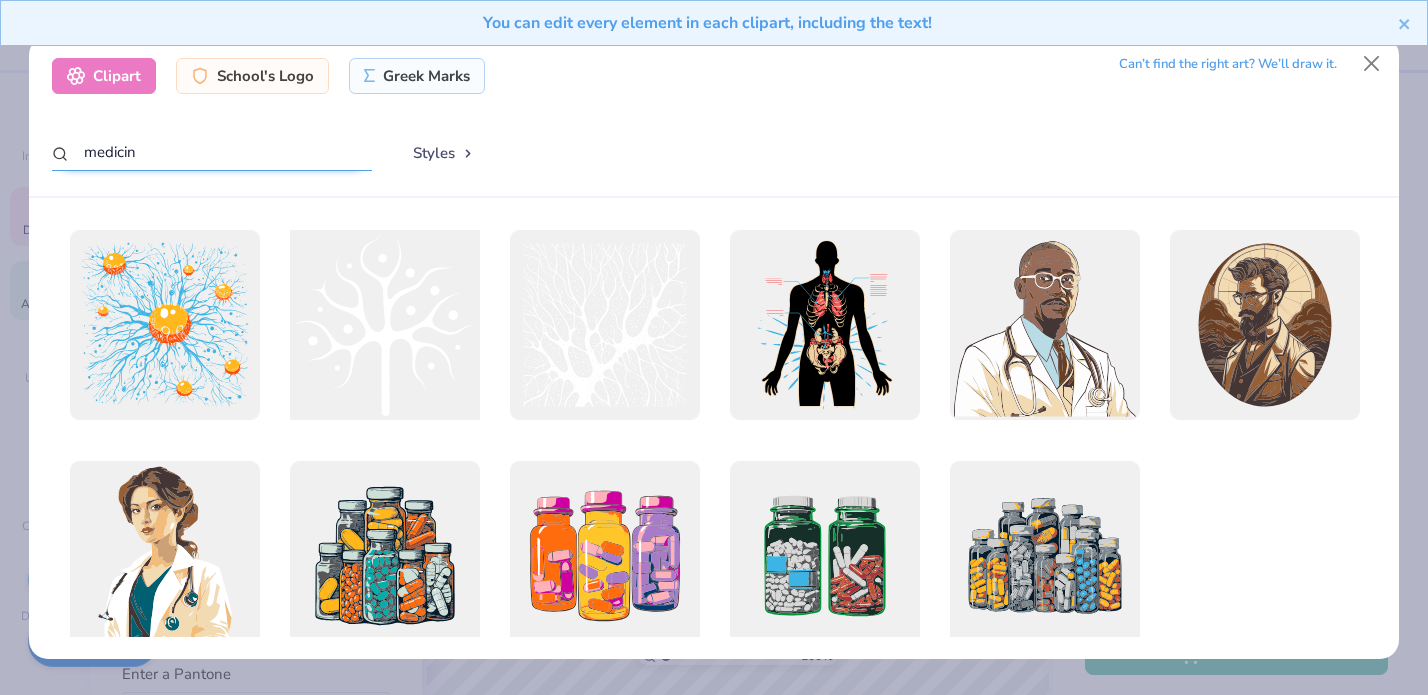 scroll, scrollTop: 54, scrollLeft: 0, axis: vertical 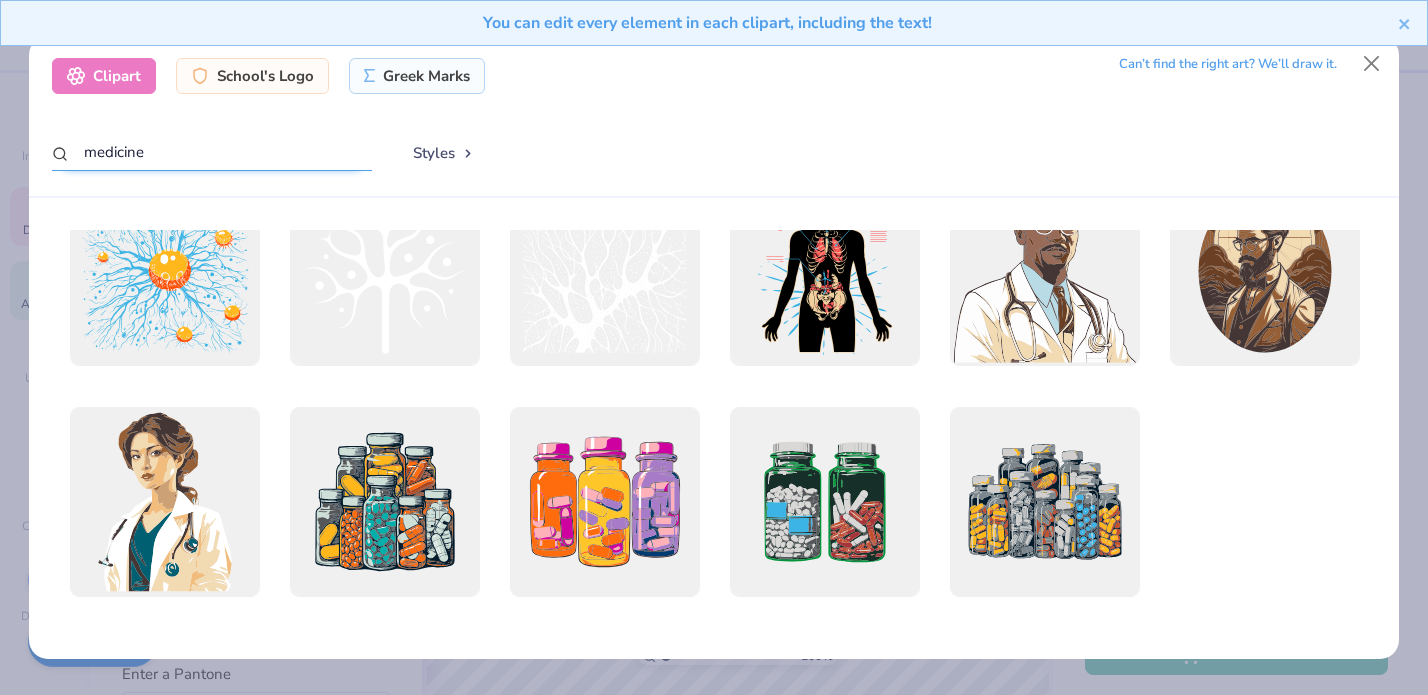 click on "medicine" at bounding box center [212, 152] 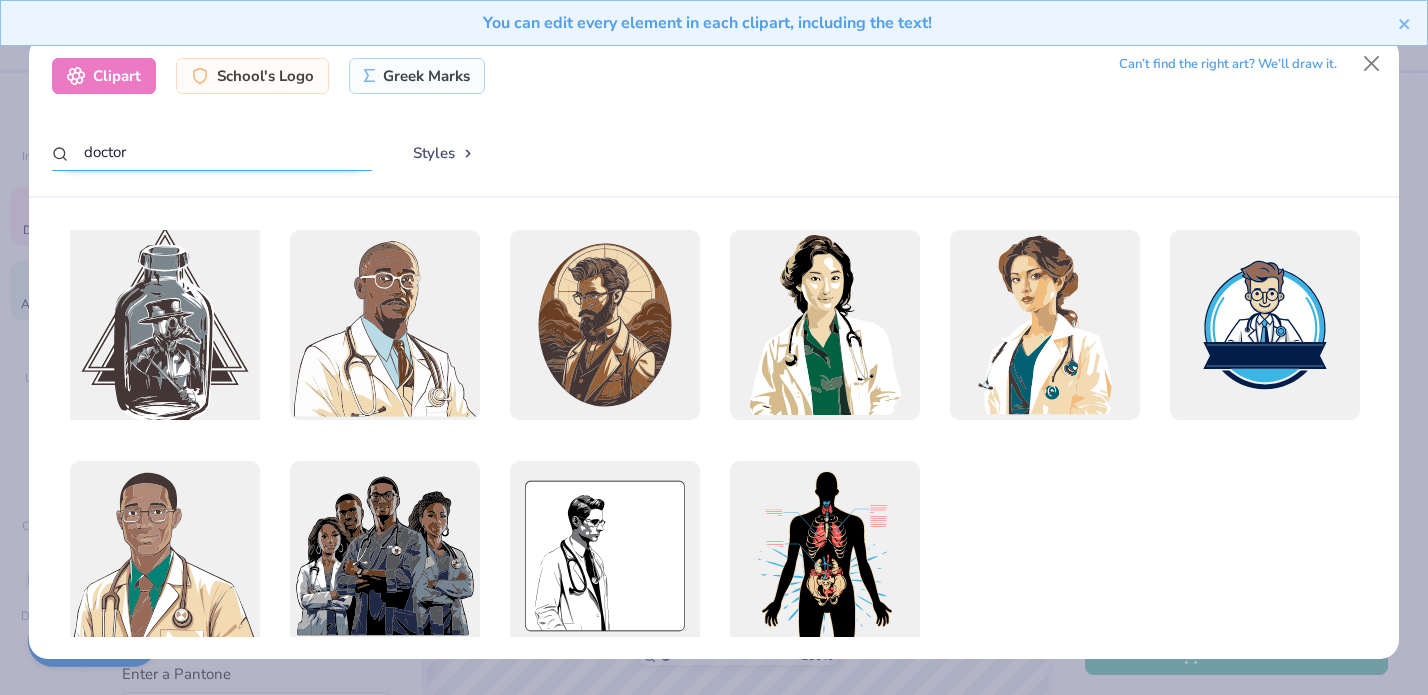 scroll, scrollTop: 54, scrollLeft: 0, axis: vertical 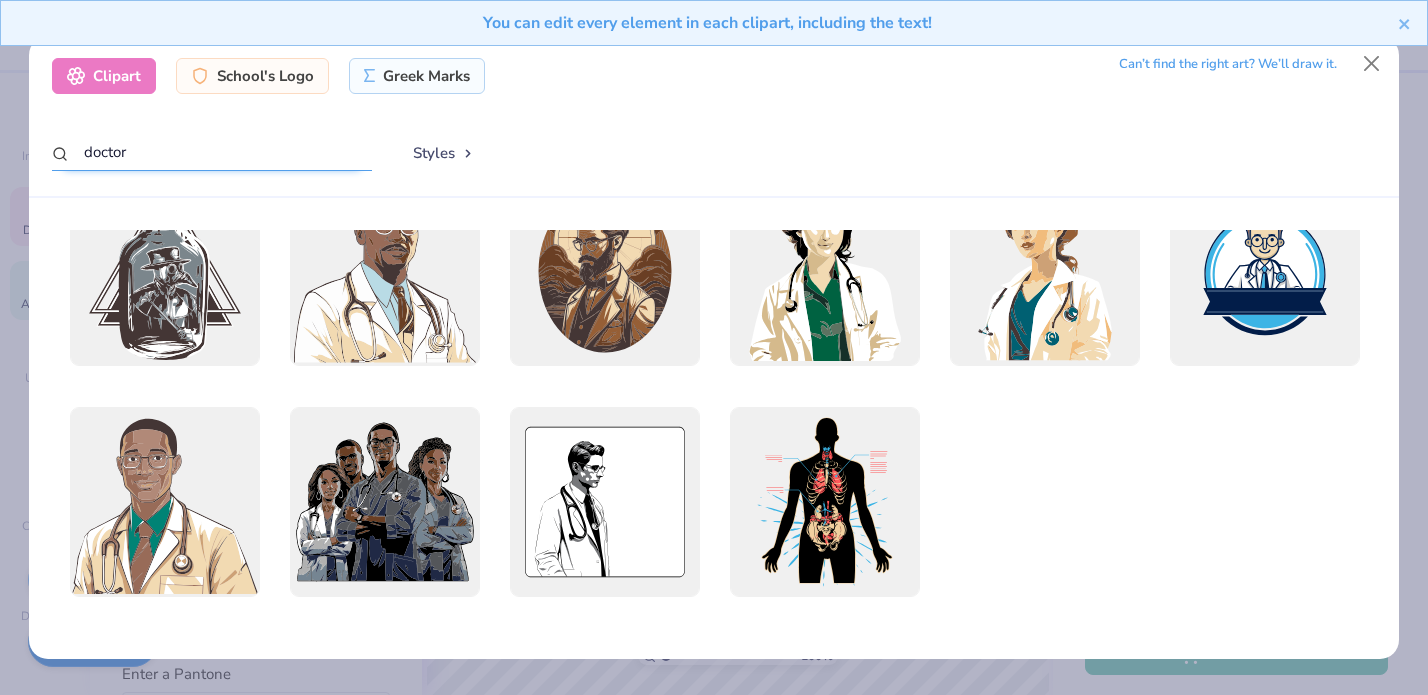 click on "doctor" at bounding box center [212, 152] 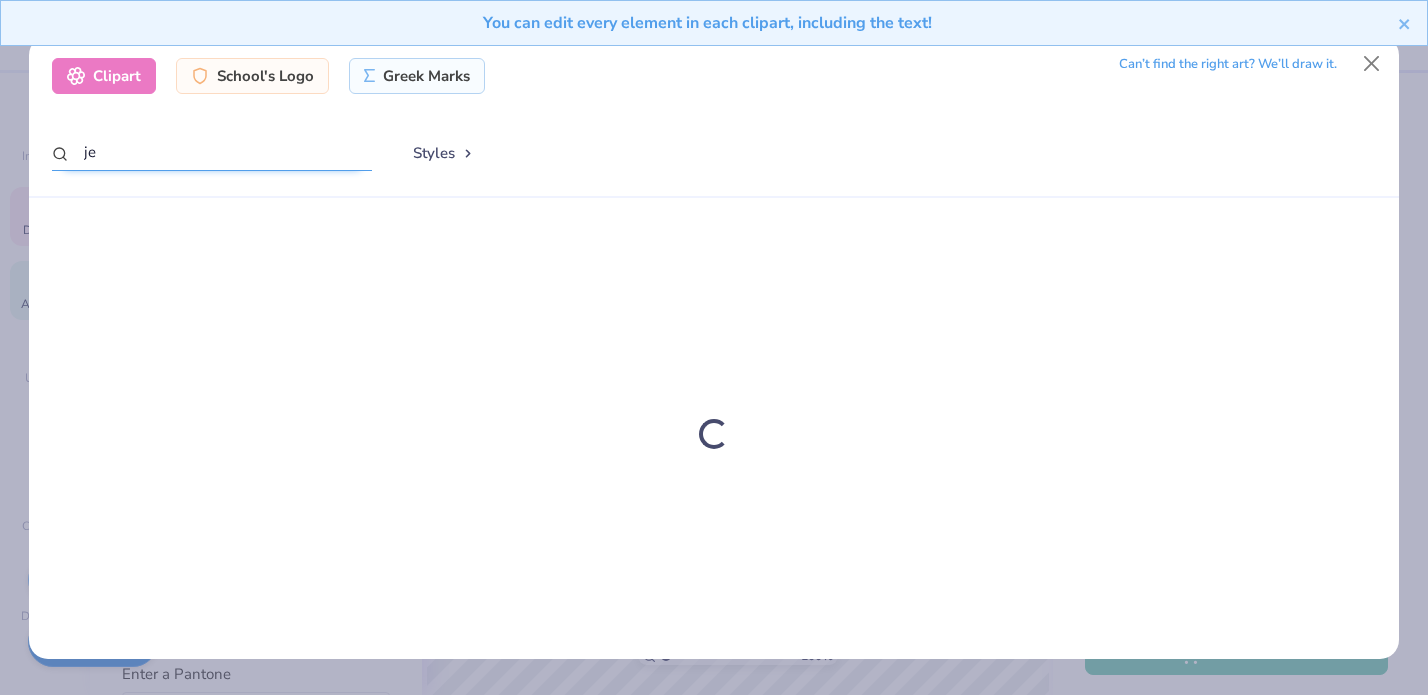 type on "j" 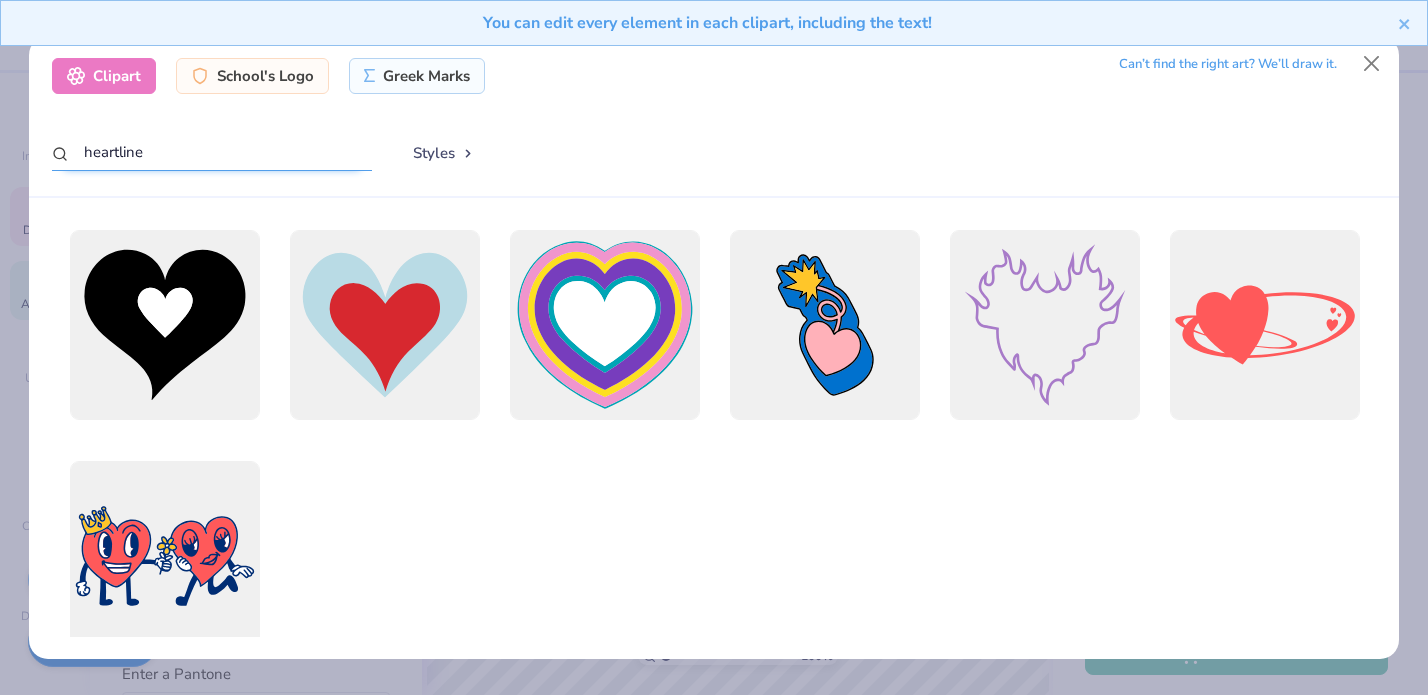 type on "heartline" 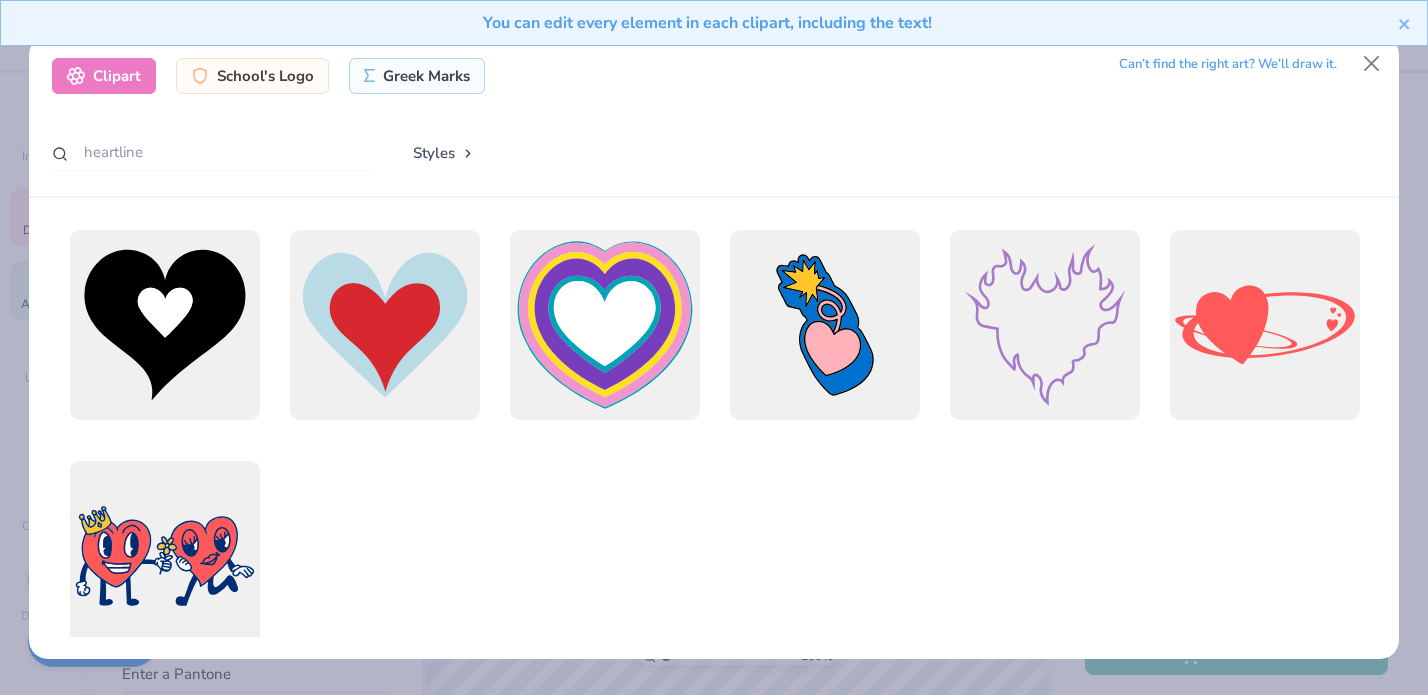click on "You can edit every element in each clipart, including the text!" at bounding box center [714, 30] 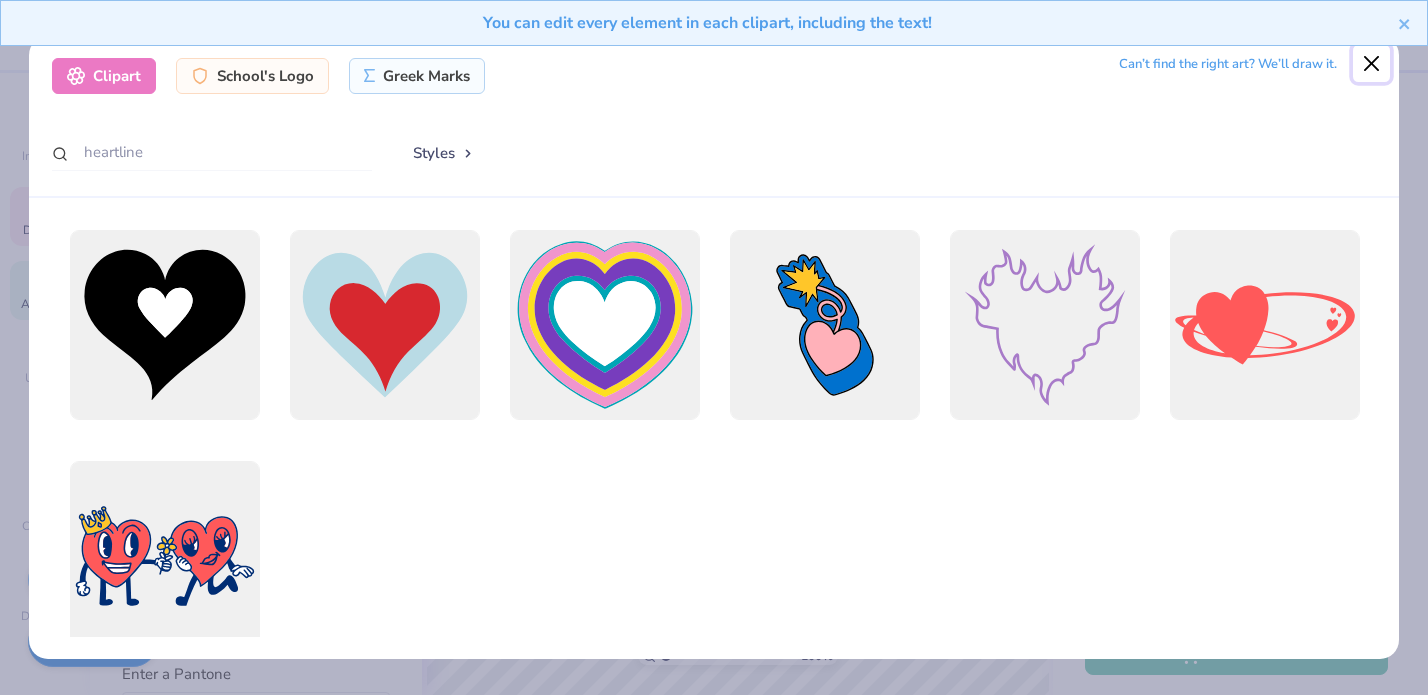click at bounding box center (1372, 64) 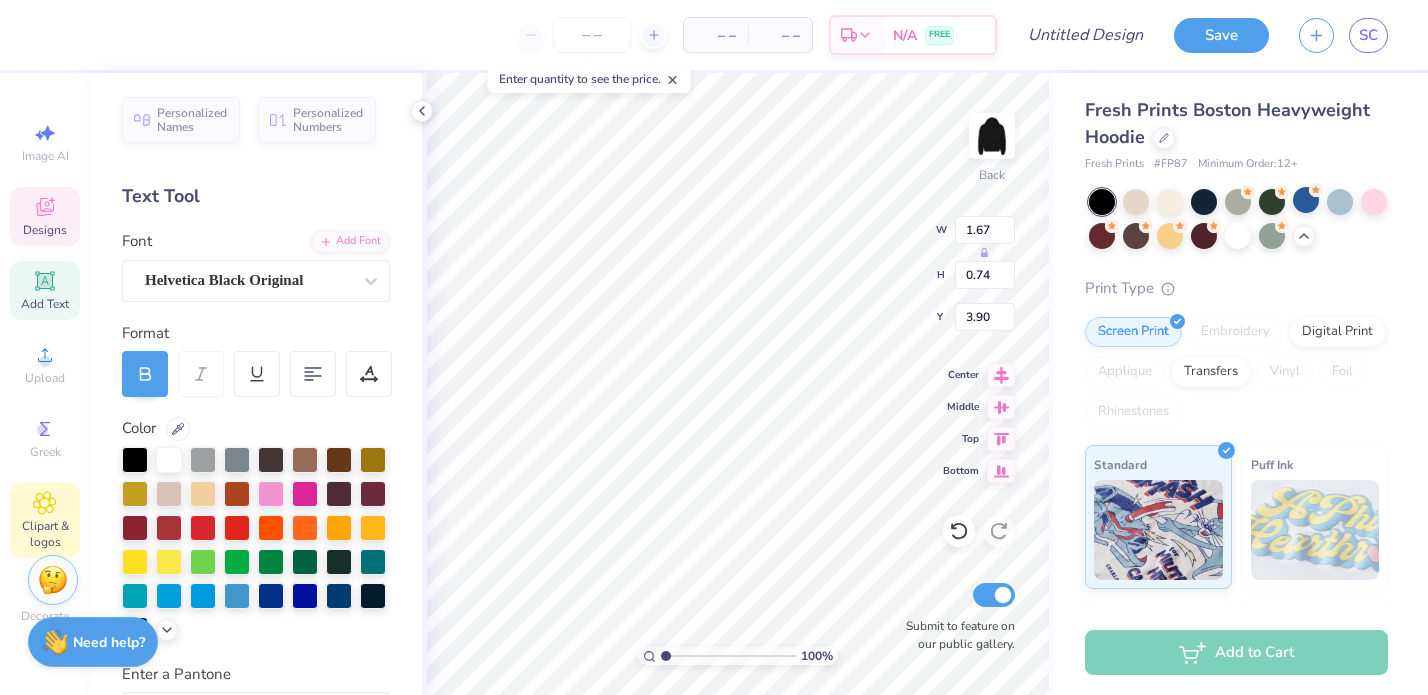 click 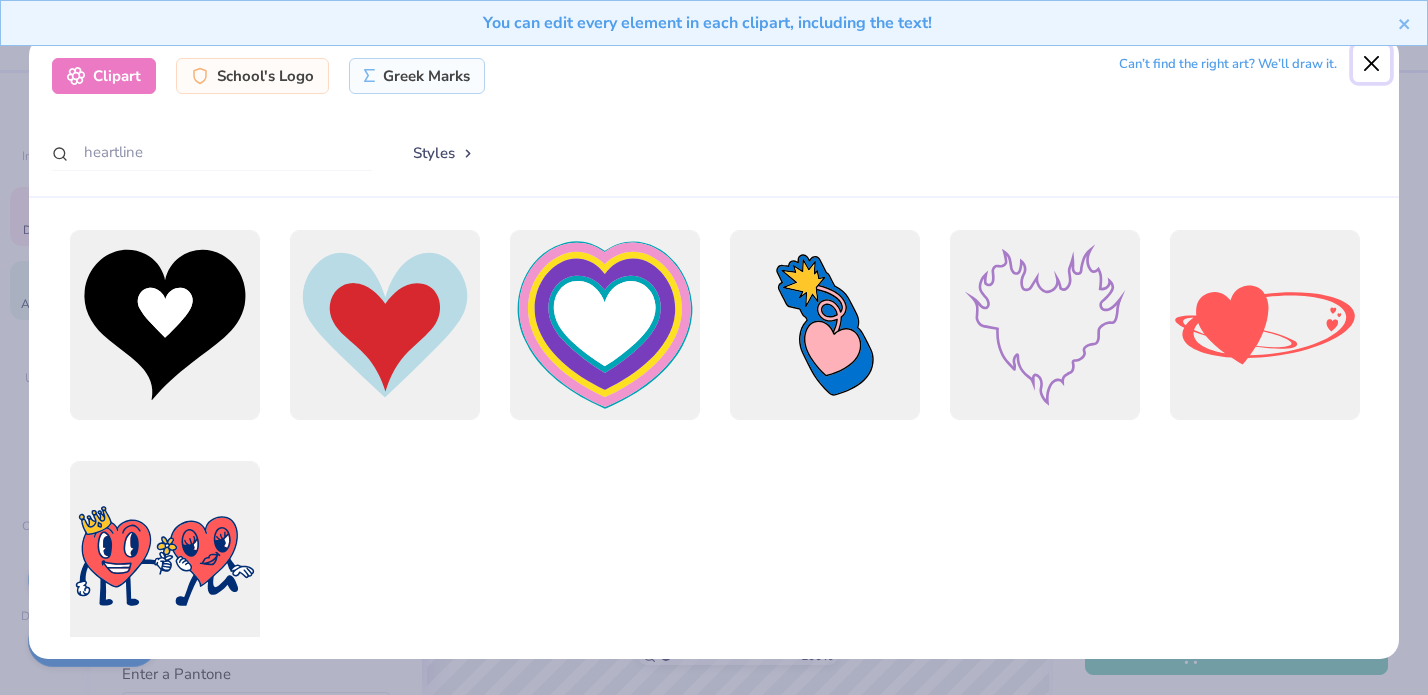 click at bounding box center [1372, 64] 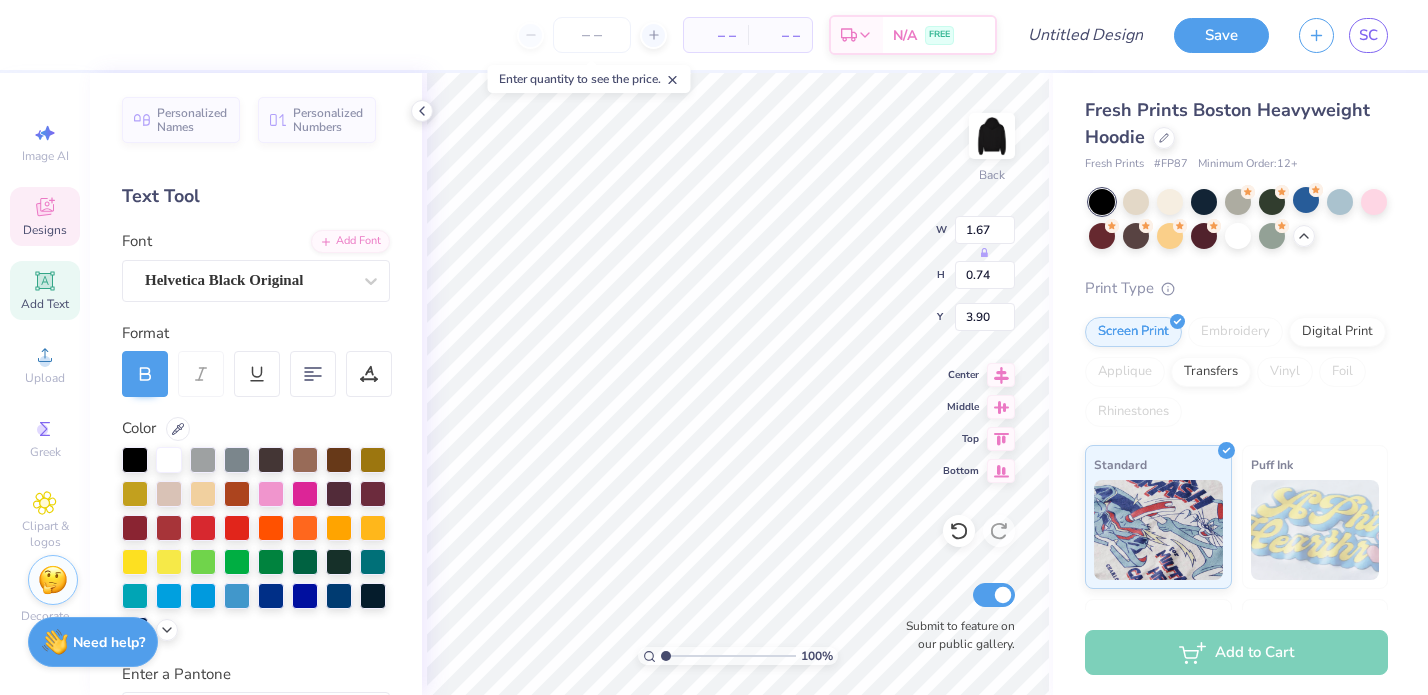 click 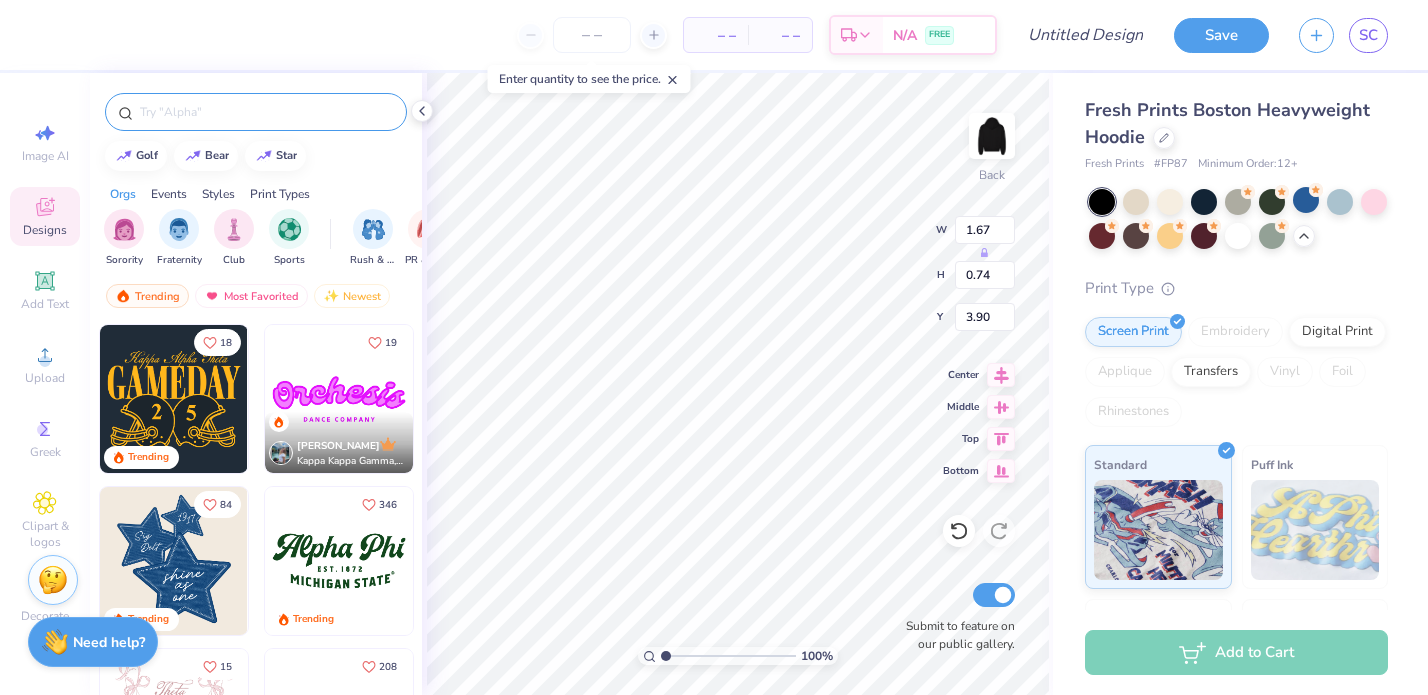 click at bounding box center [266, 112] 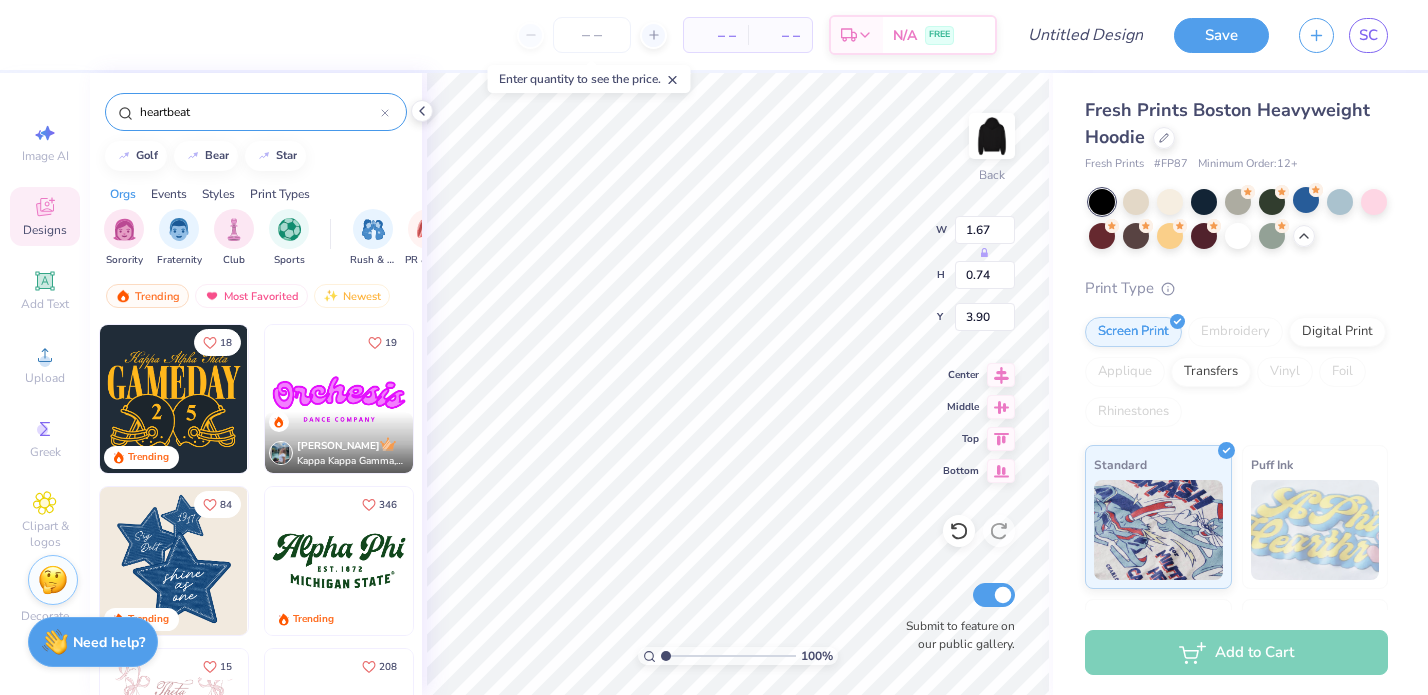 type on "heartbeat" 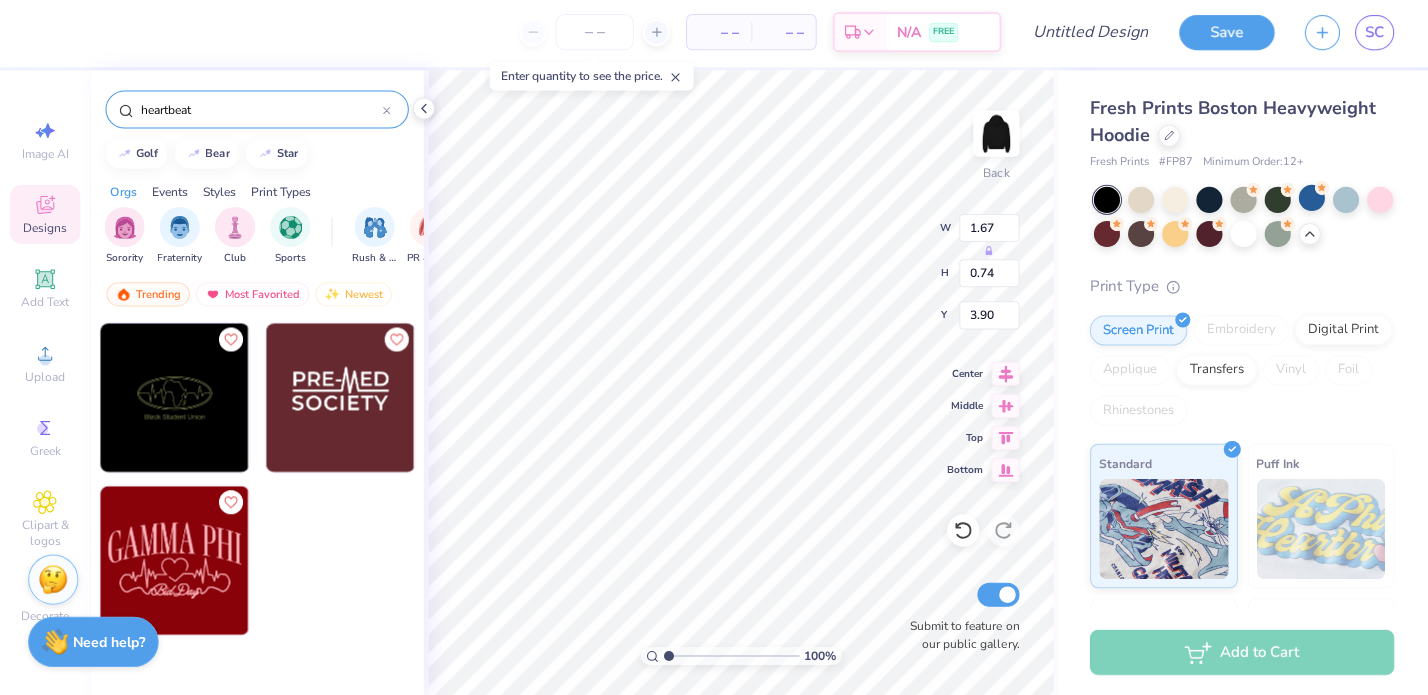 scroll, scrollTop: 0, scrollLeft: 0, axis: both 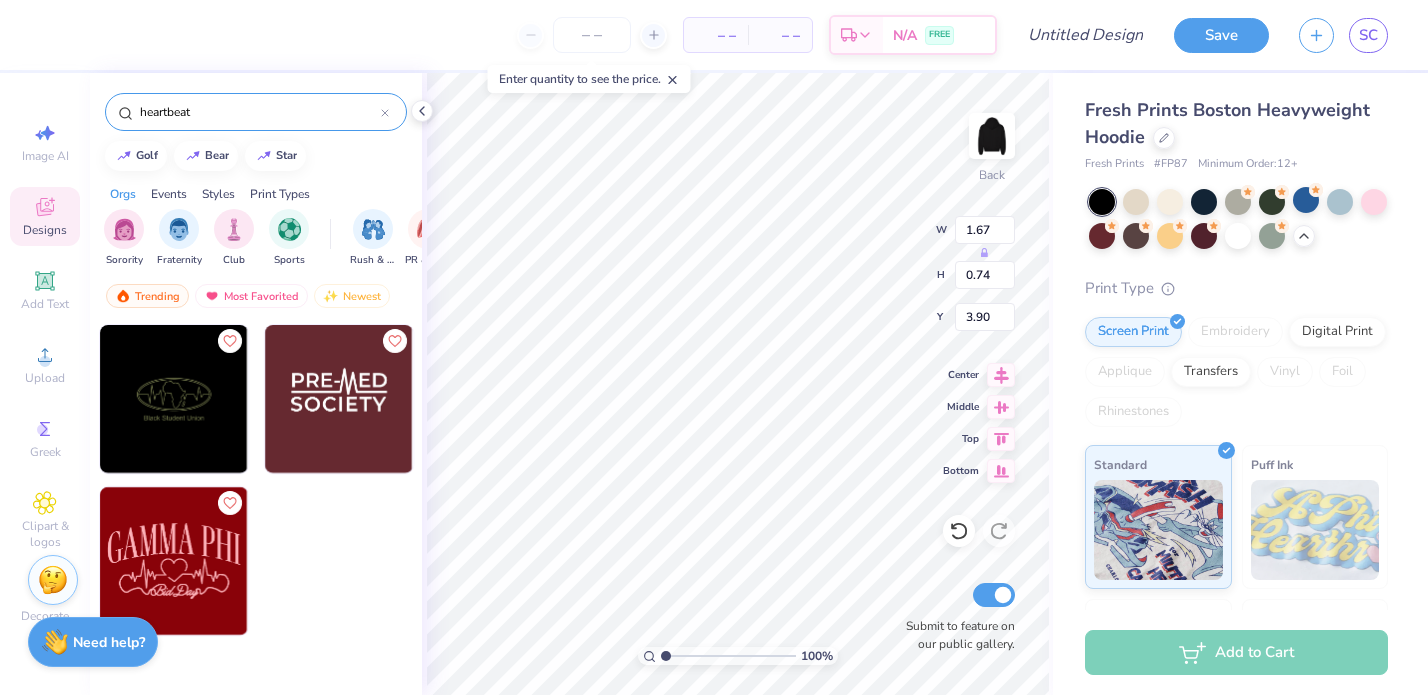 click on "heartbeat" at bounding box center (259, 112) 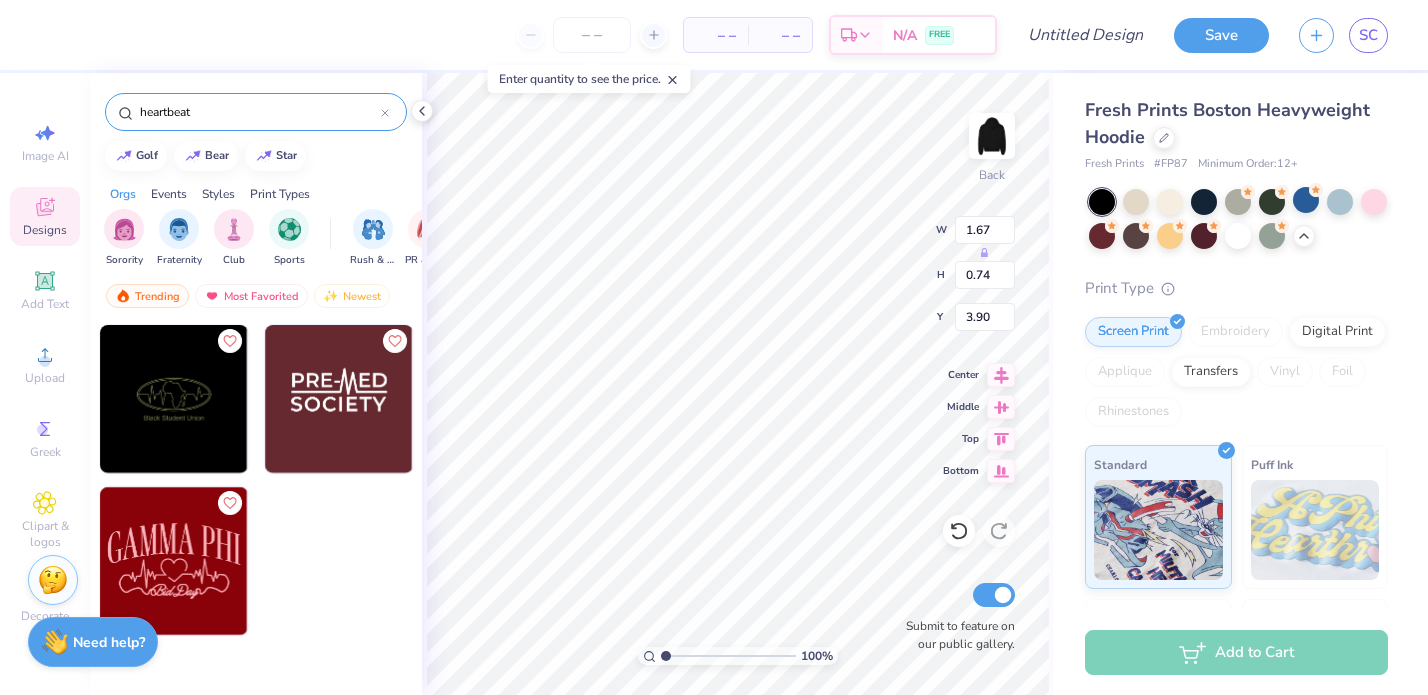 click on "heartbeat" at bounding box center [259, 112] 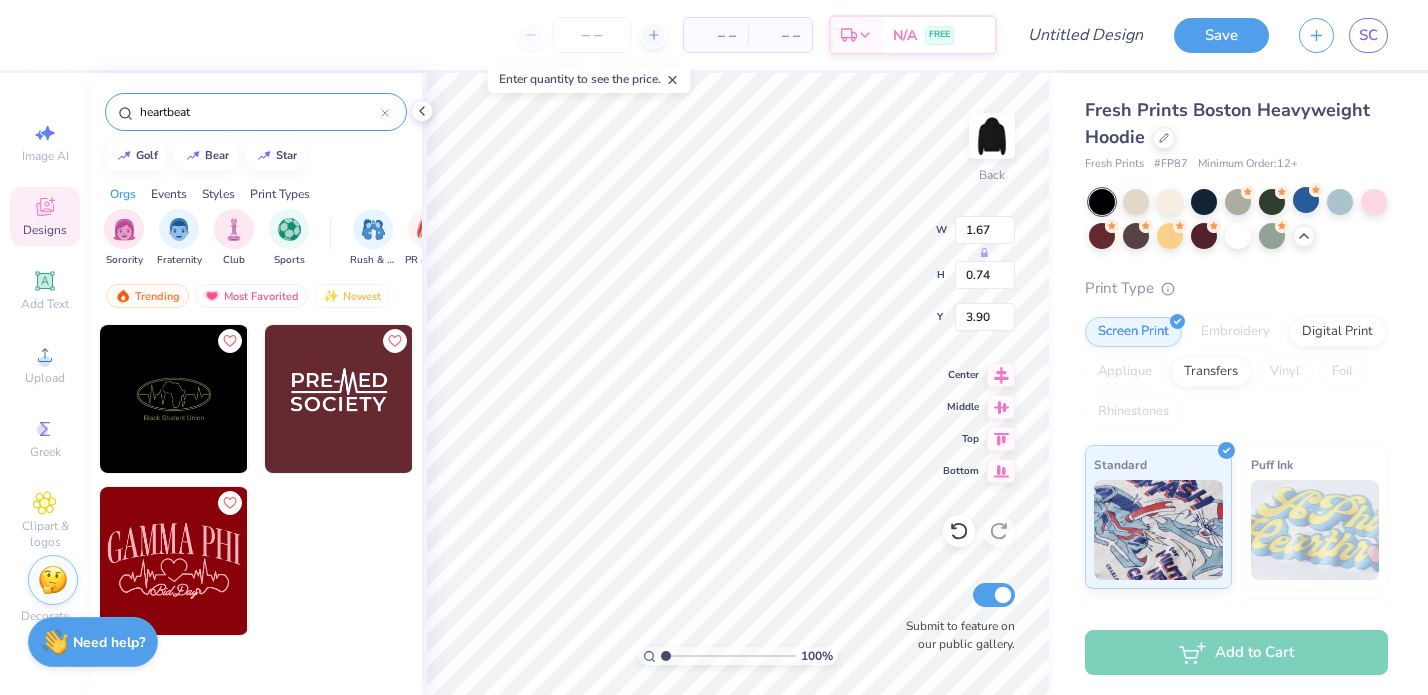 click at bounding box center [174, 399] 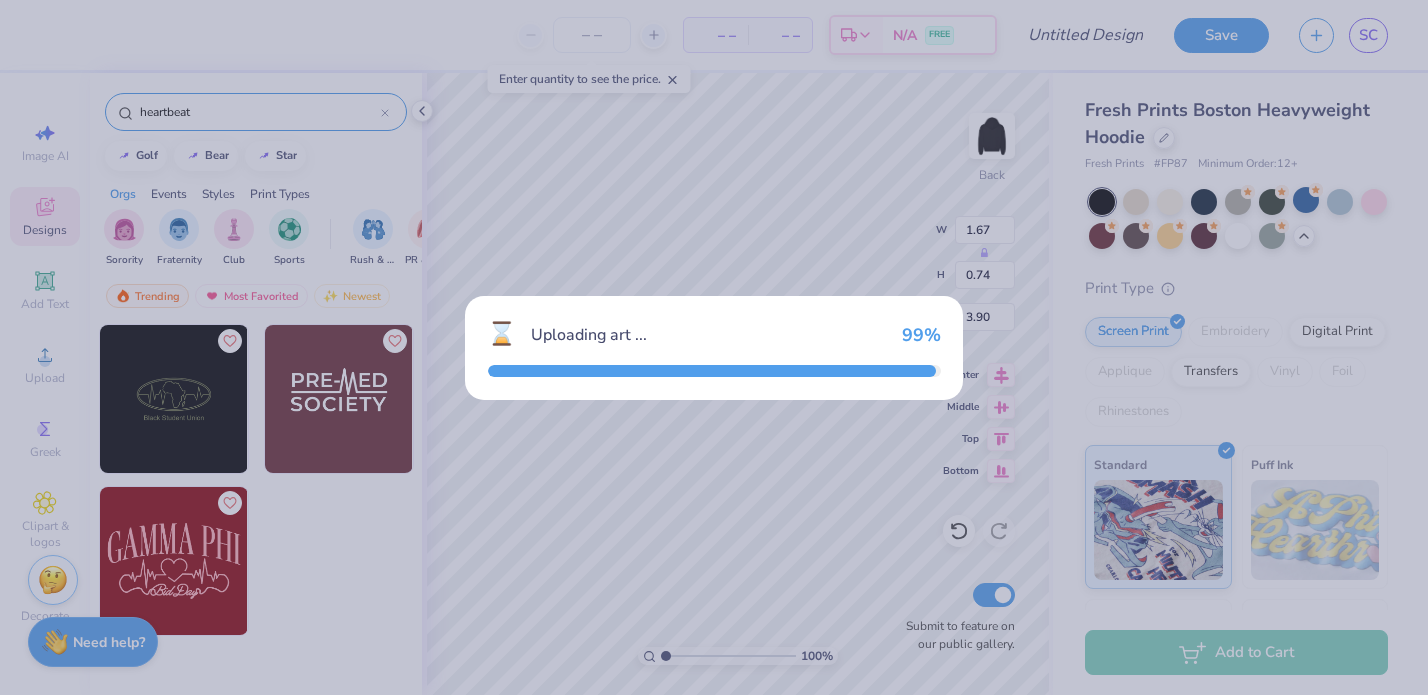 type on "4.50" 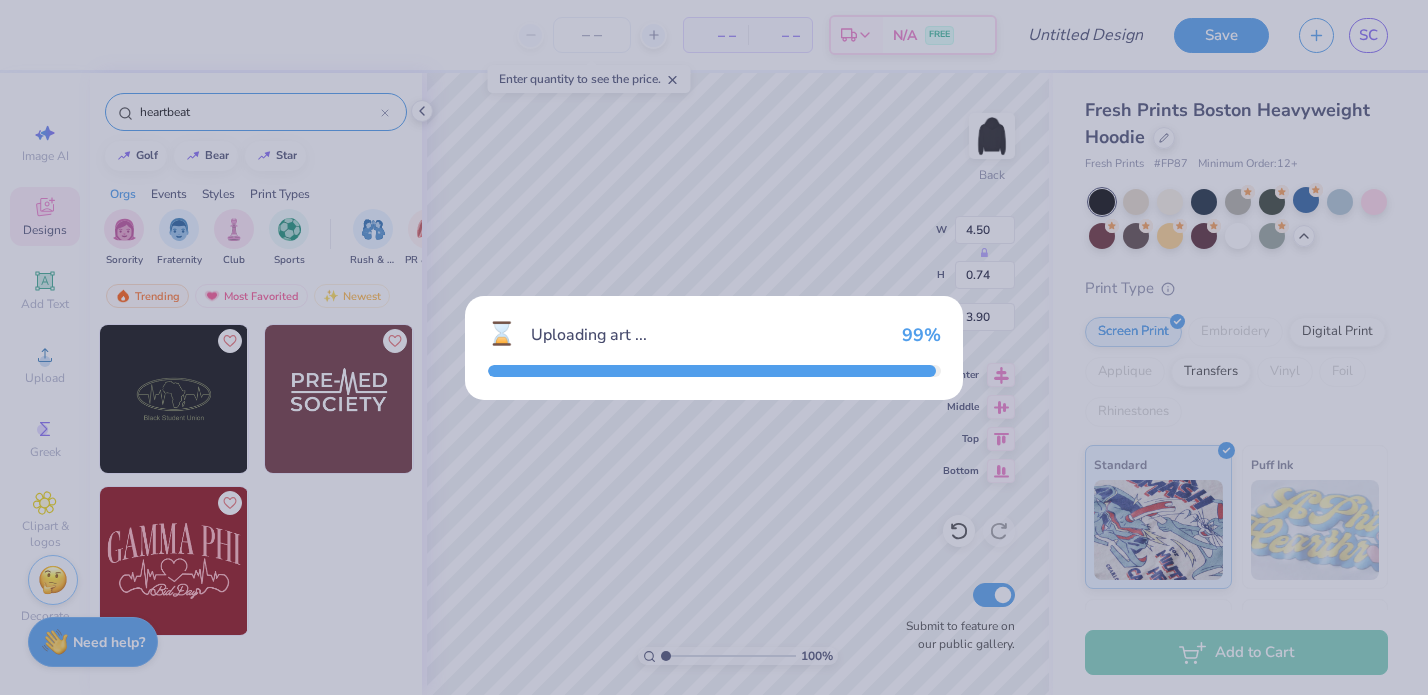type on "2.57" 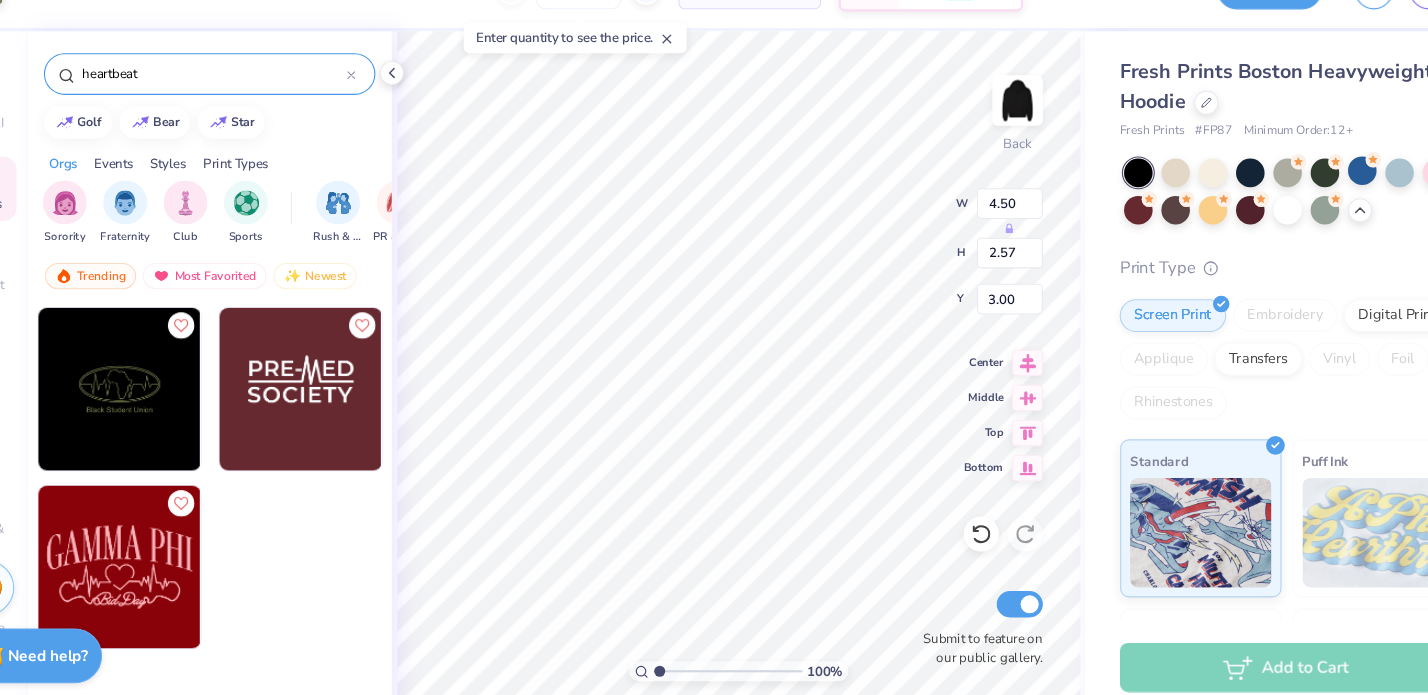 type on "1.71" 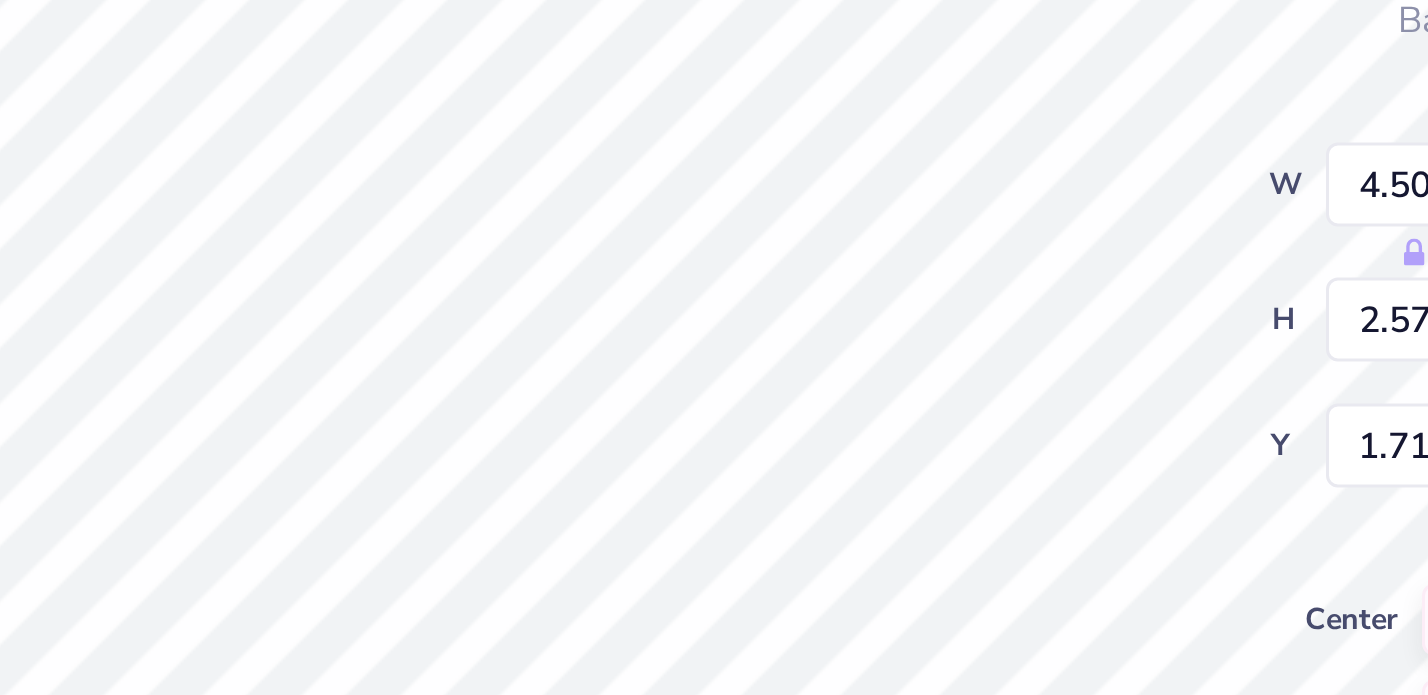 type on "11.04" 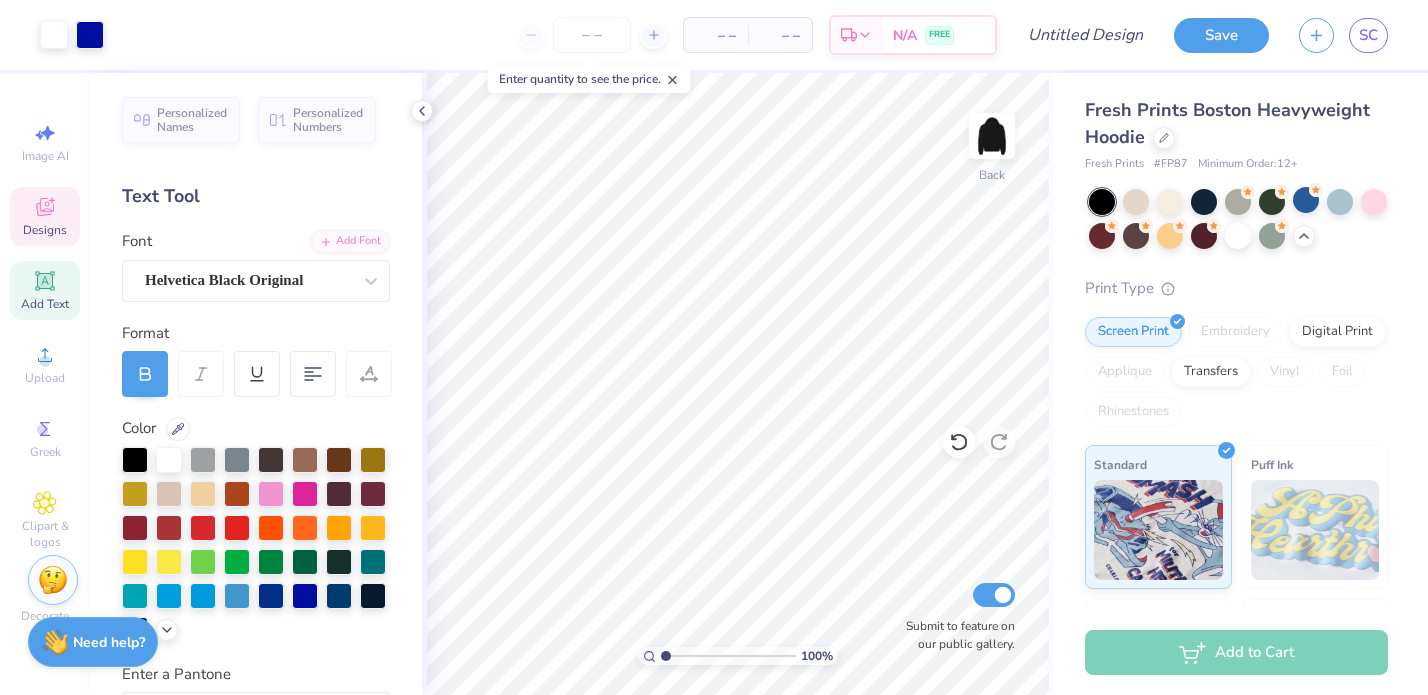 click 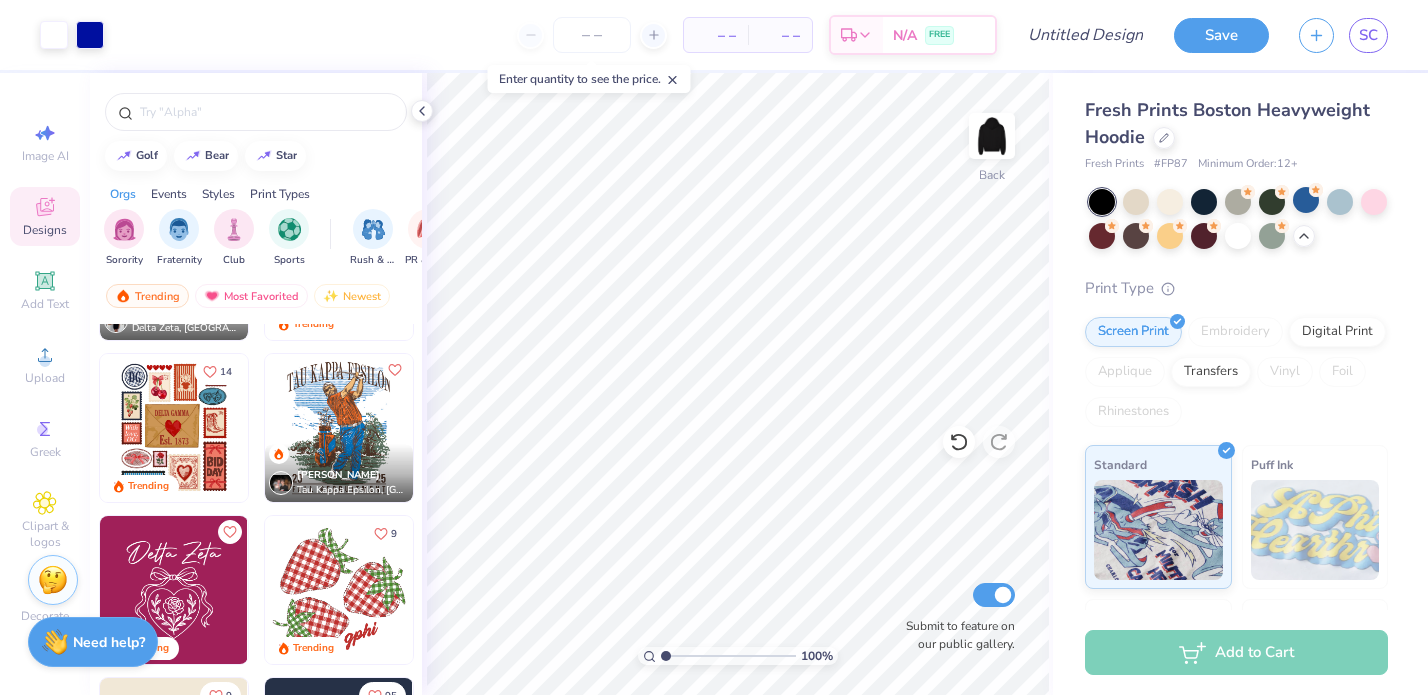 scroll, scrollTop: 1675, scrollLeft: 0, axis: vertical 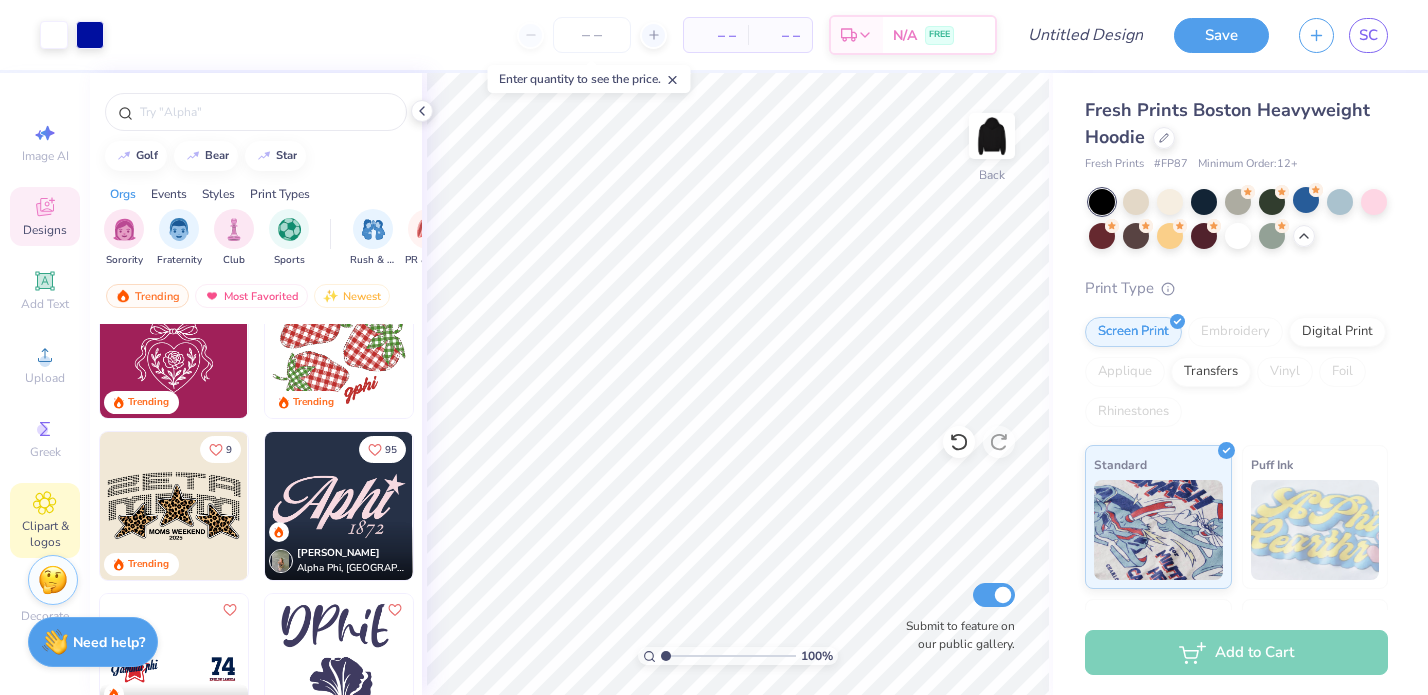 click on "Clipart & logos" at bounding box center (45, 534) 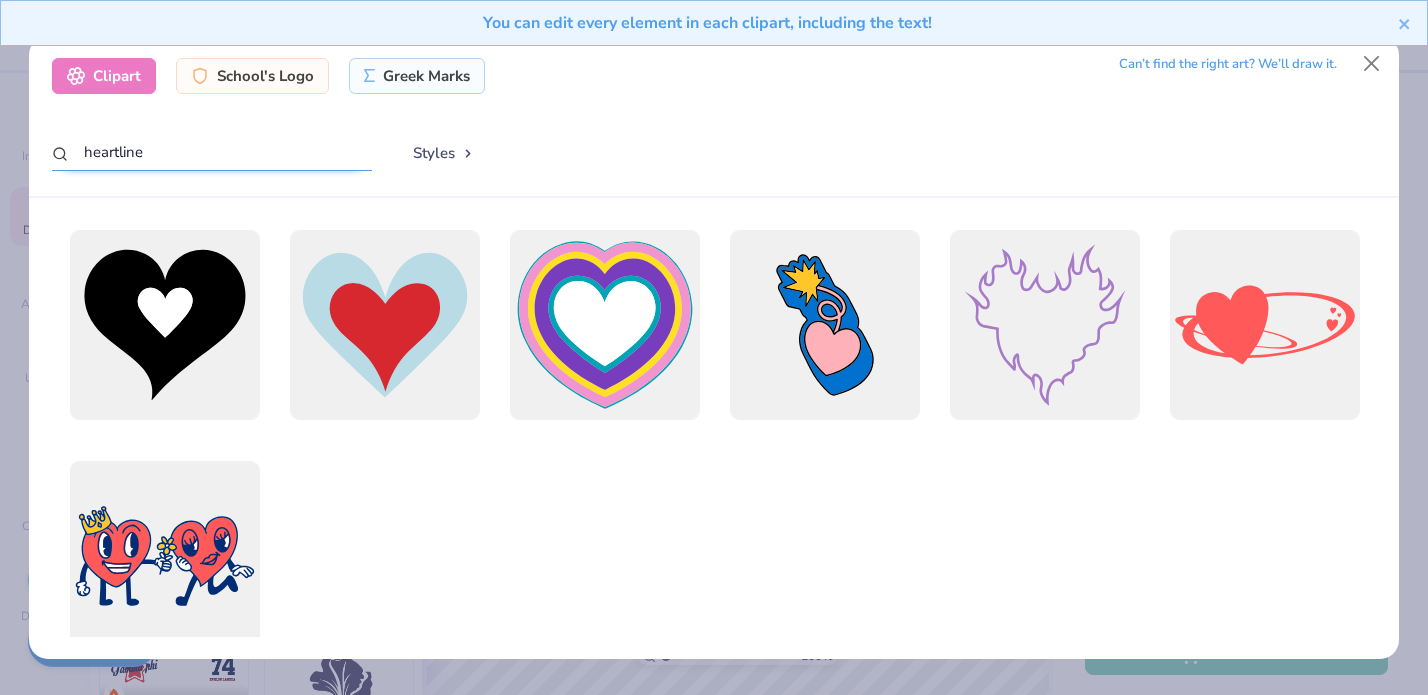 click on "heartline" at bounding box center (212, 152) 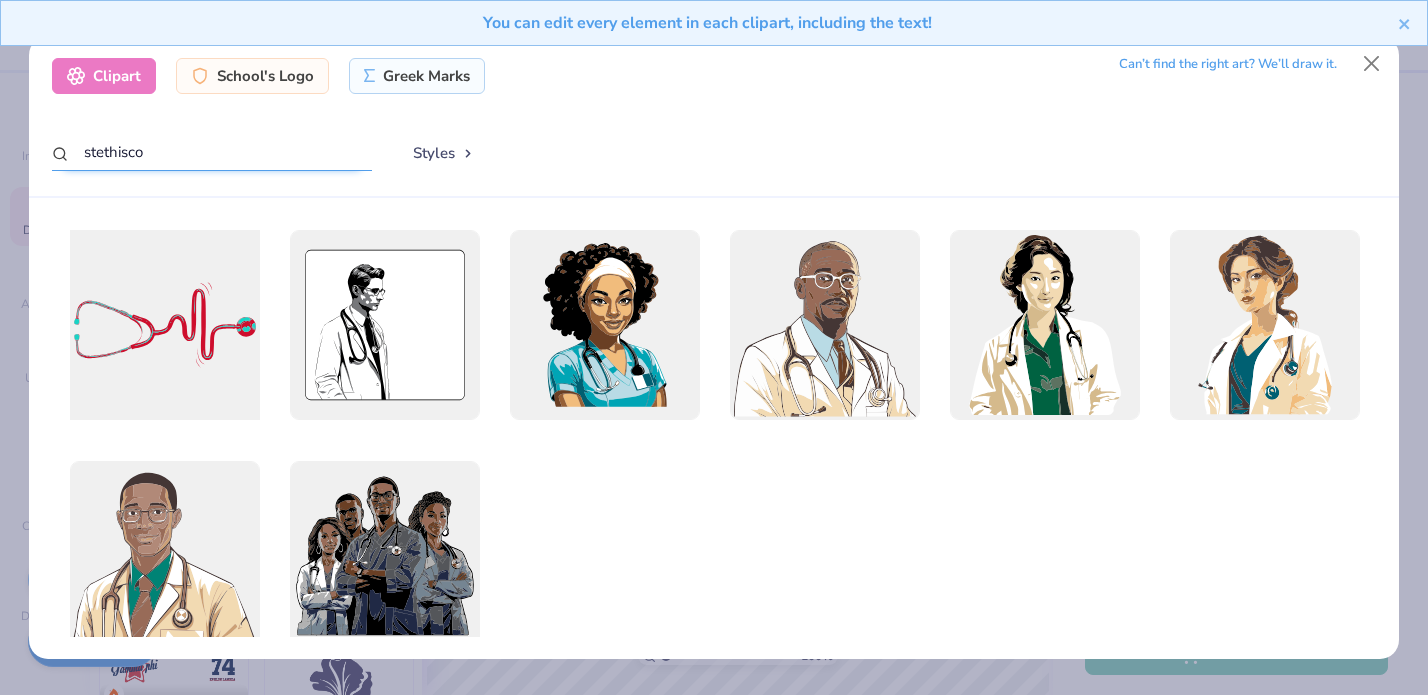 scroll, scrollTop: 54, scrollLeft: 0, axis: vertical 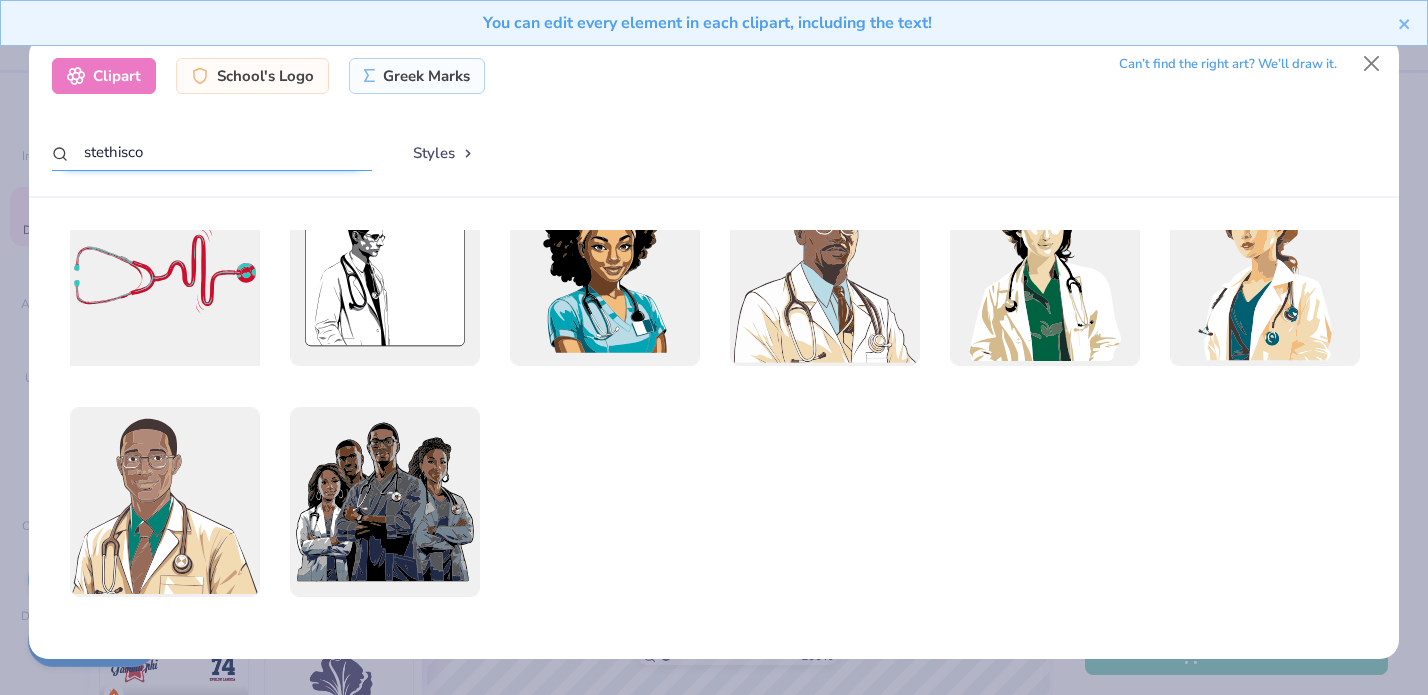 type on "stethisco" 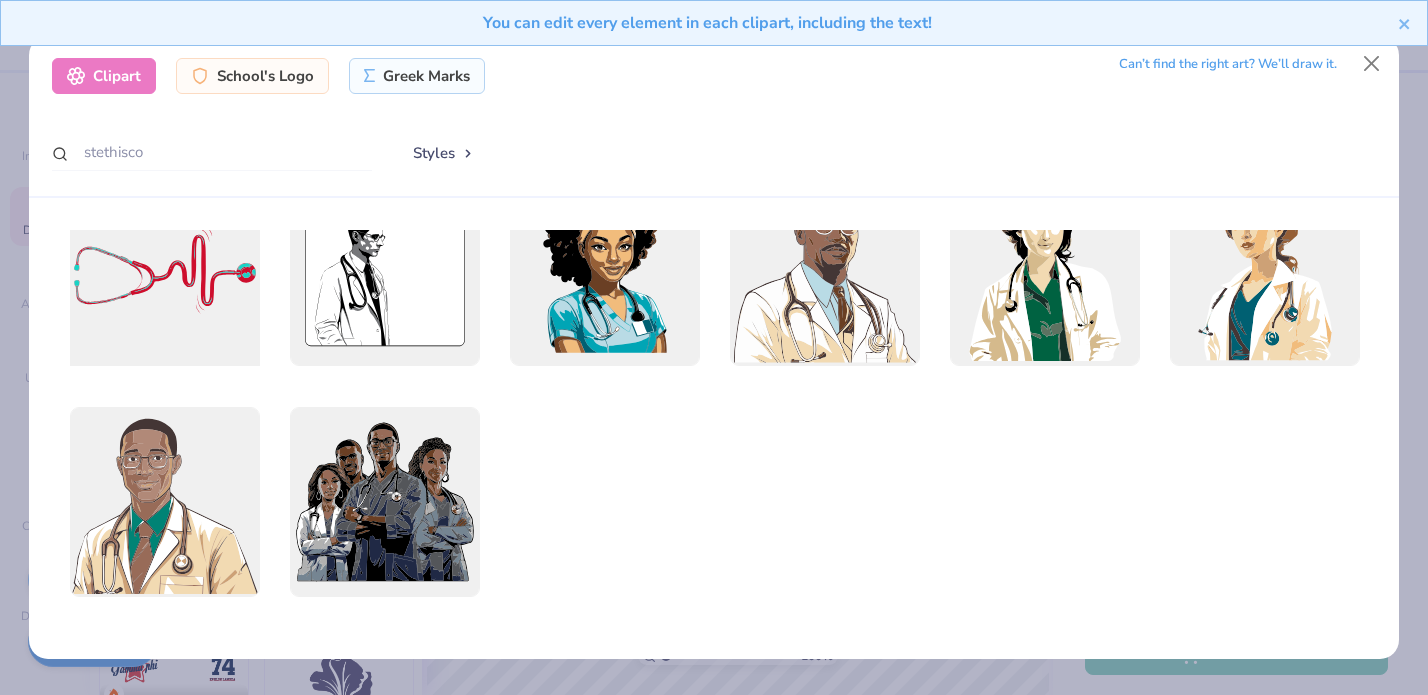 click at bounding box center (164, 271) 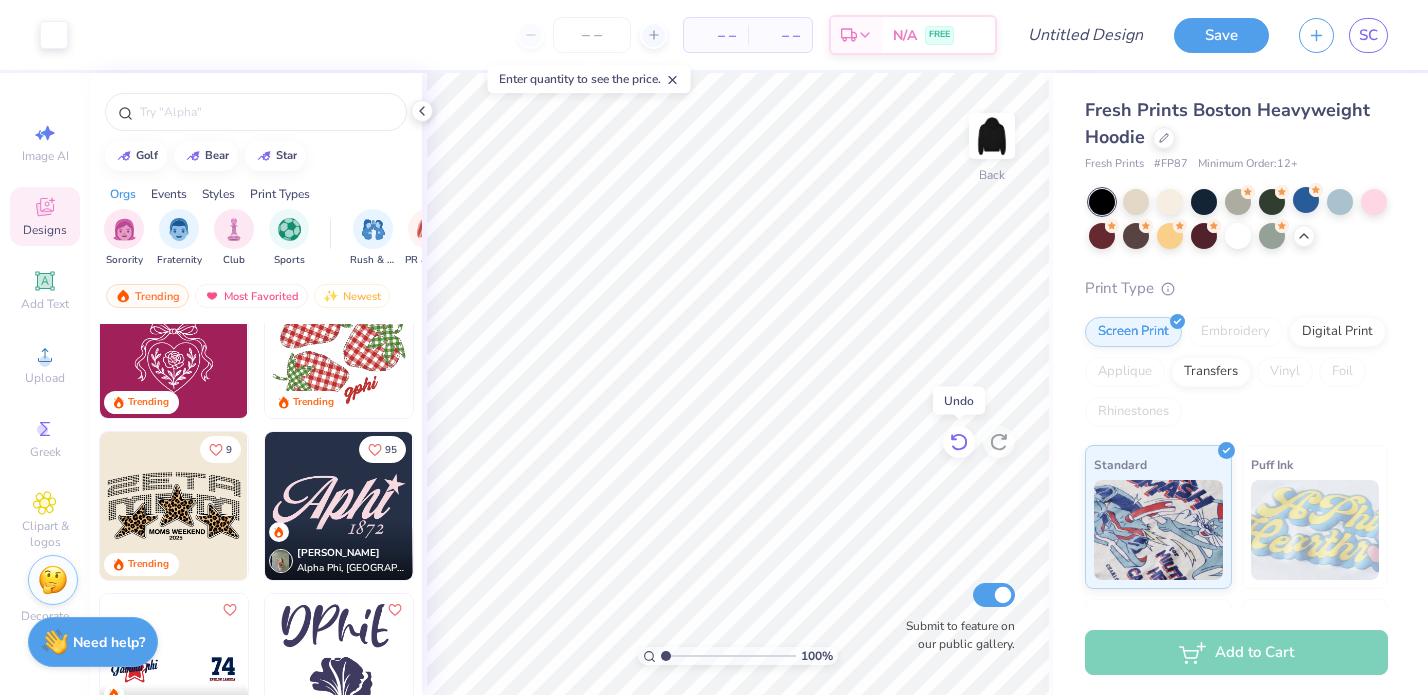 click 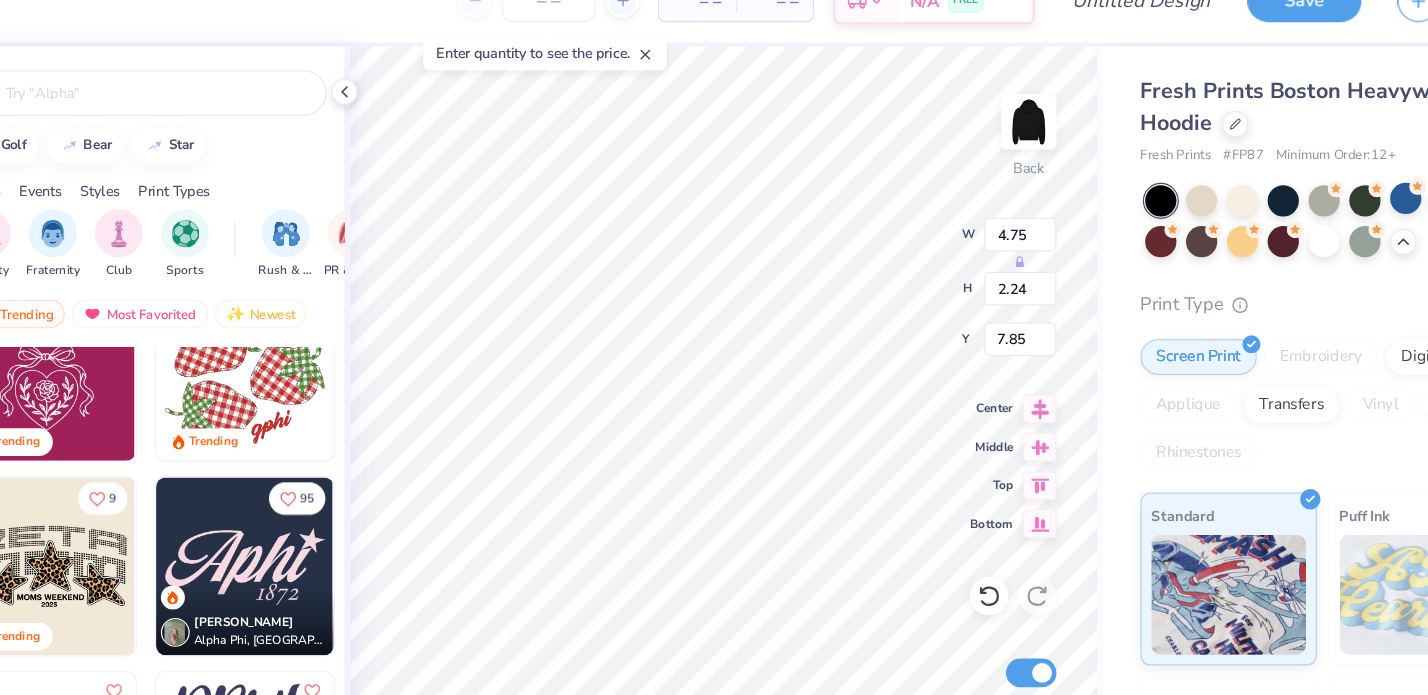 type on "4.75" 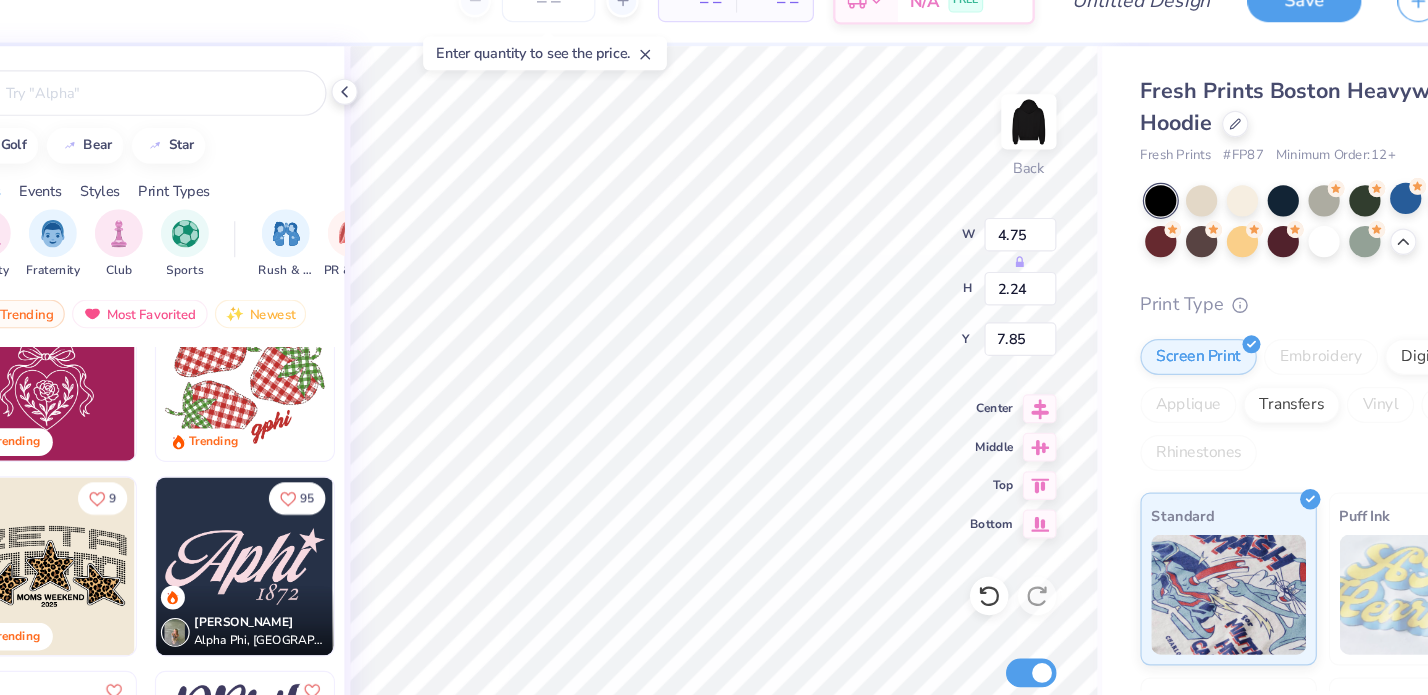 type on "2.24" 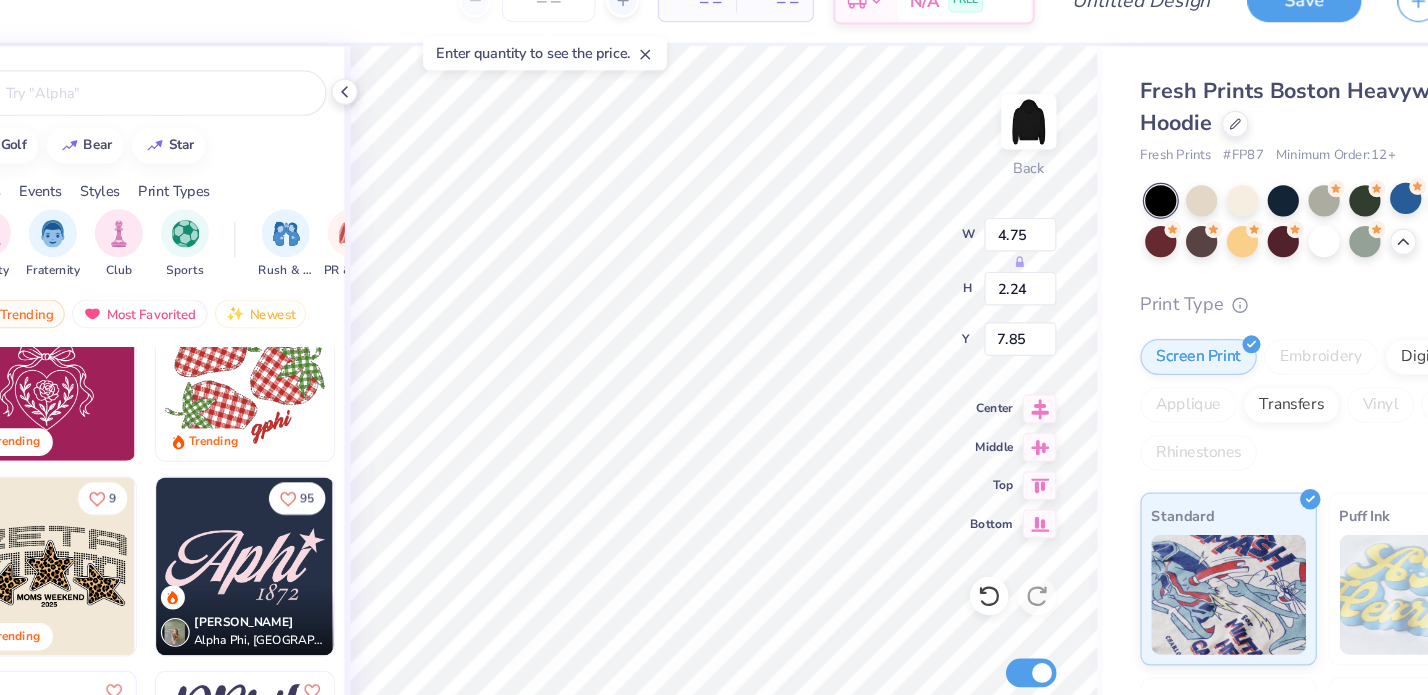 type on "3.00" 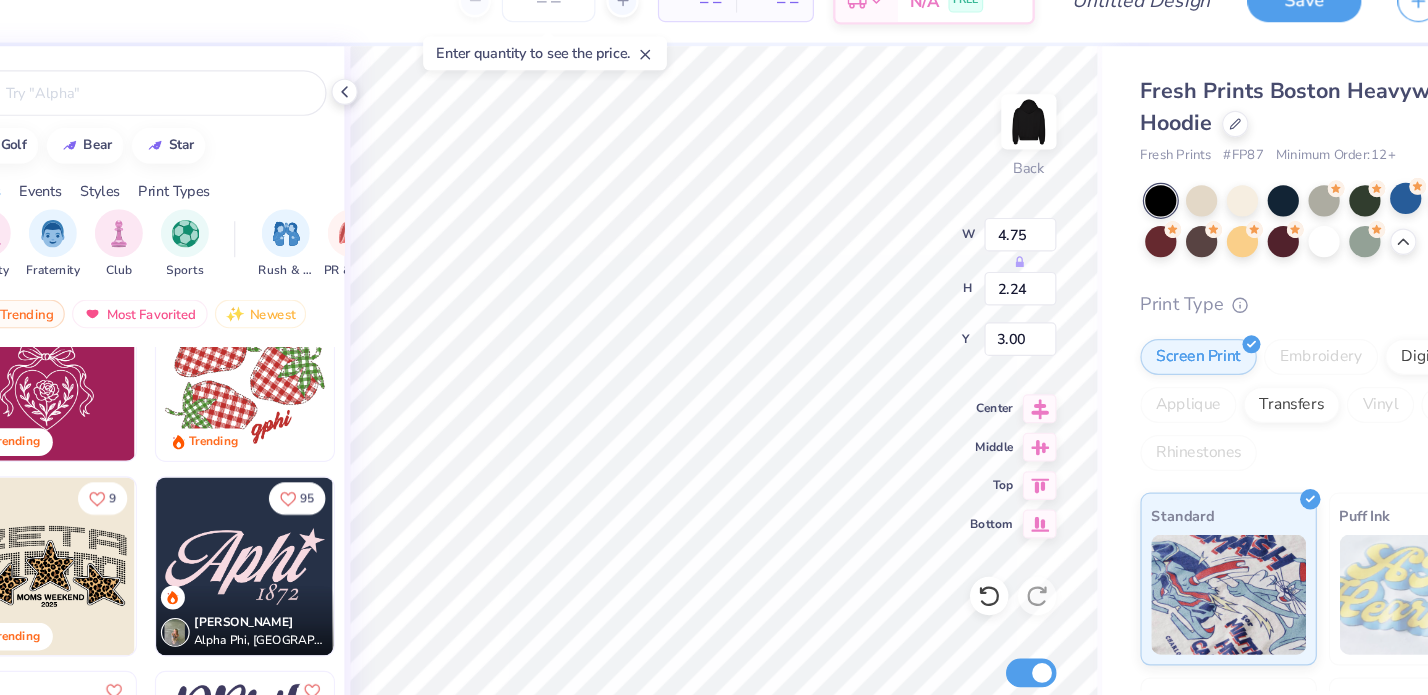 type on "1.67" 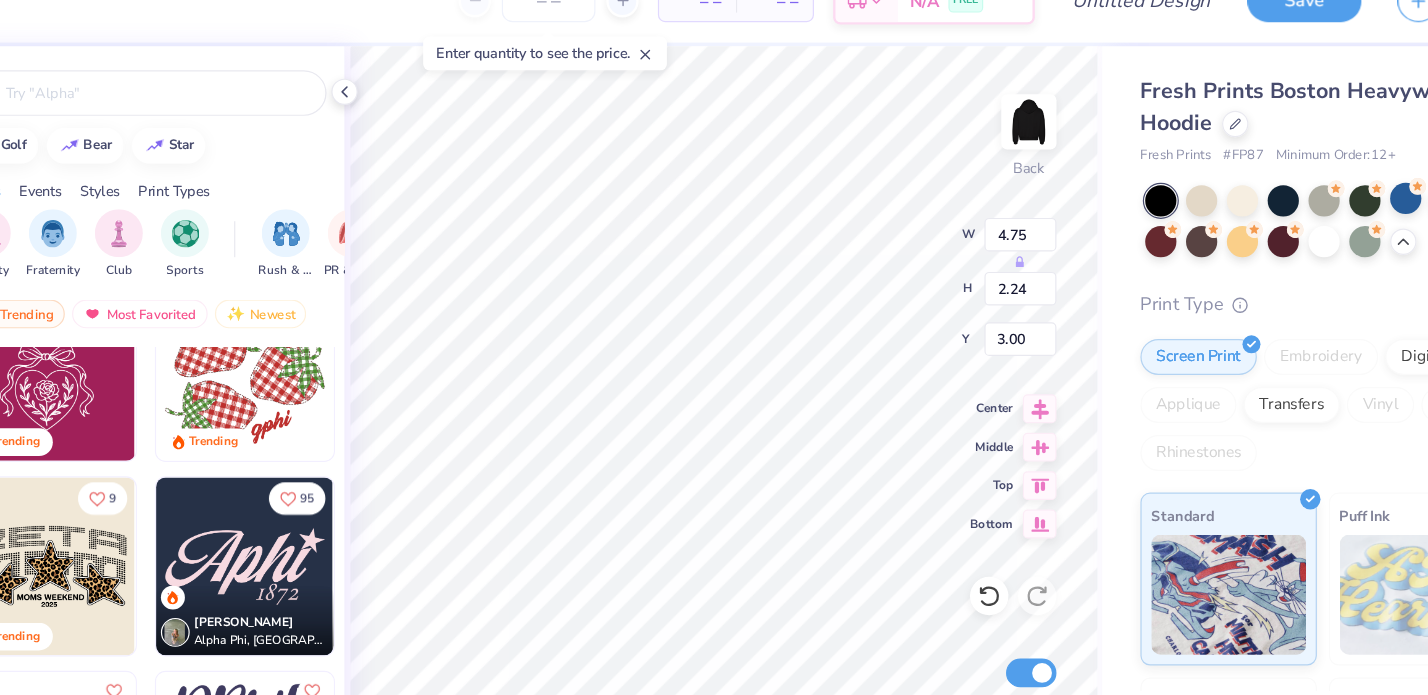 type on "0.74" 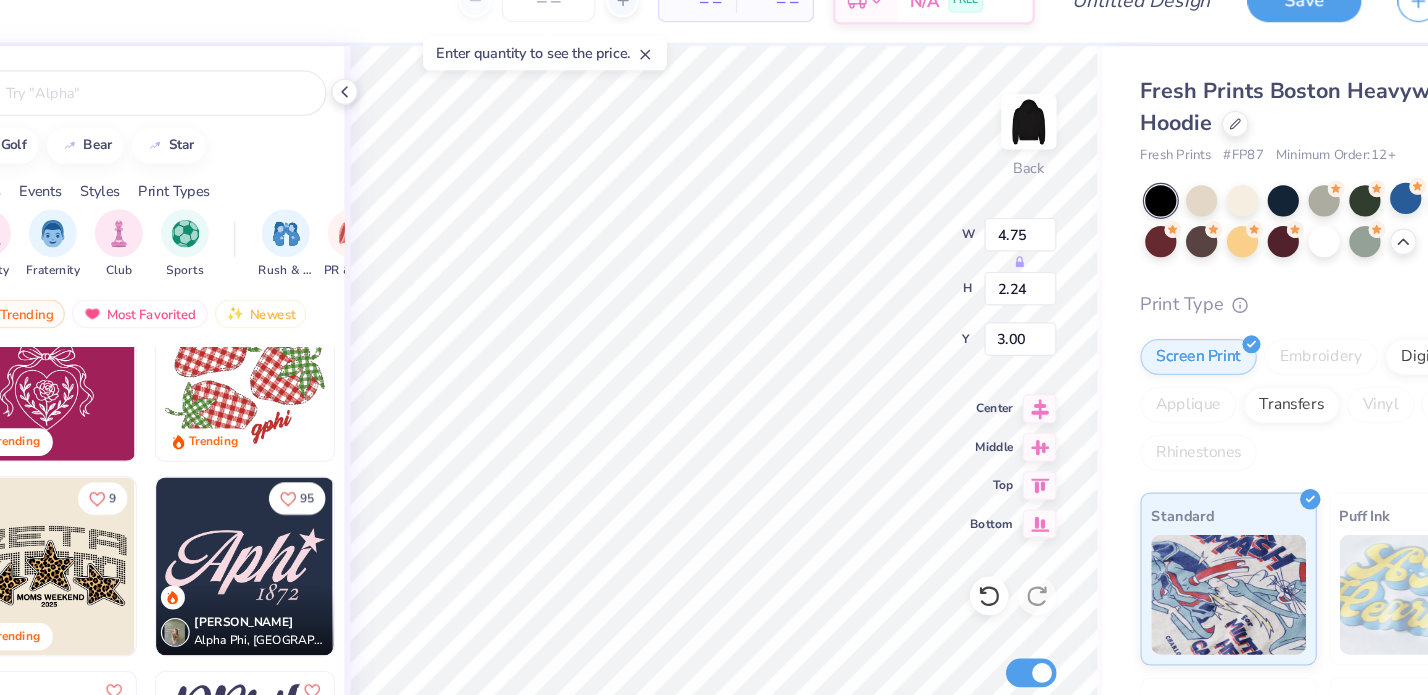 type on "3.90" 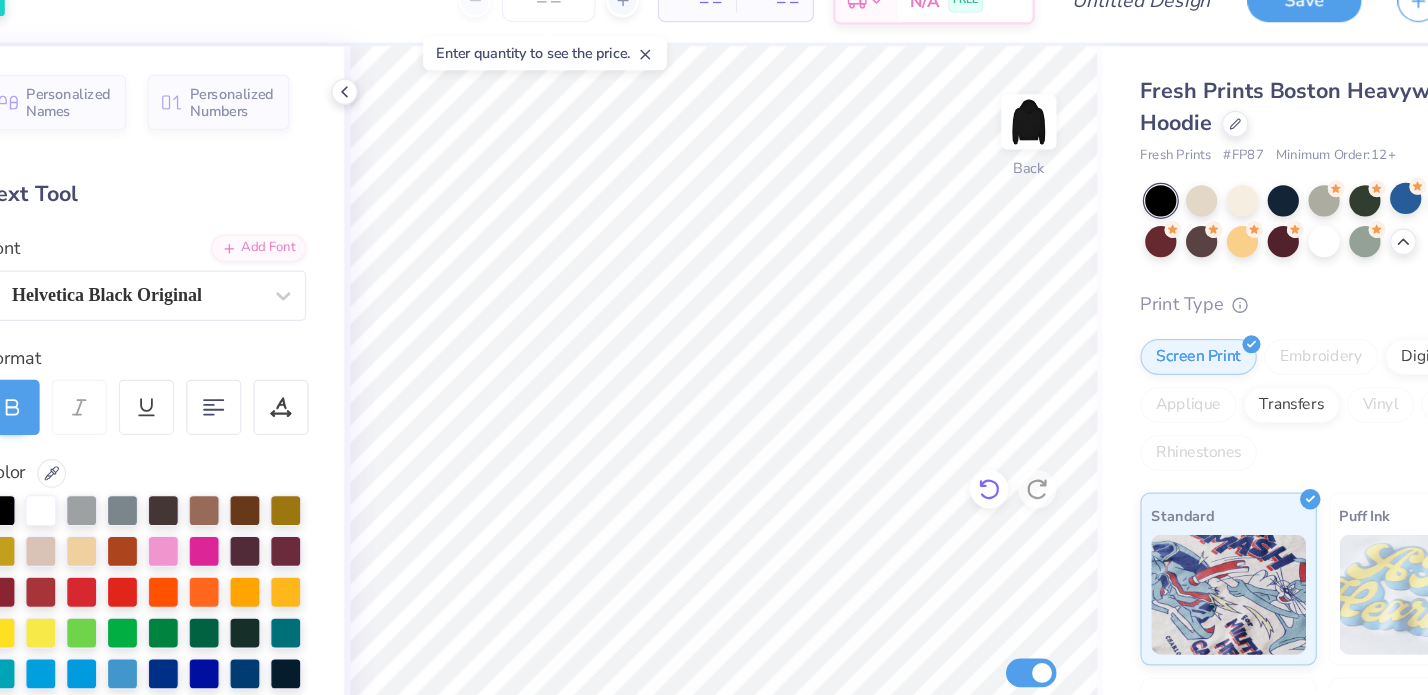 click 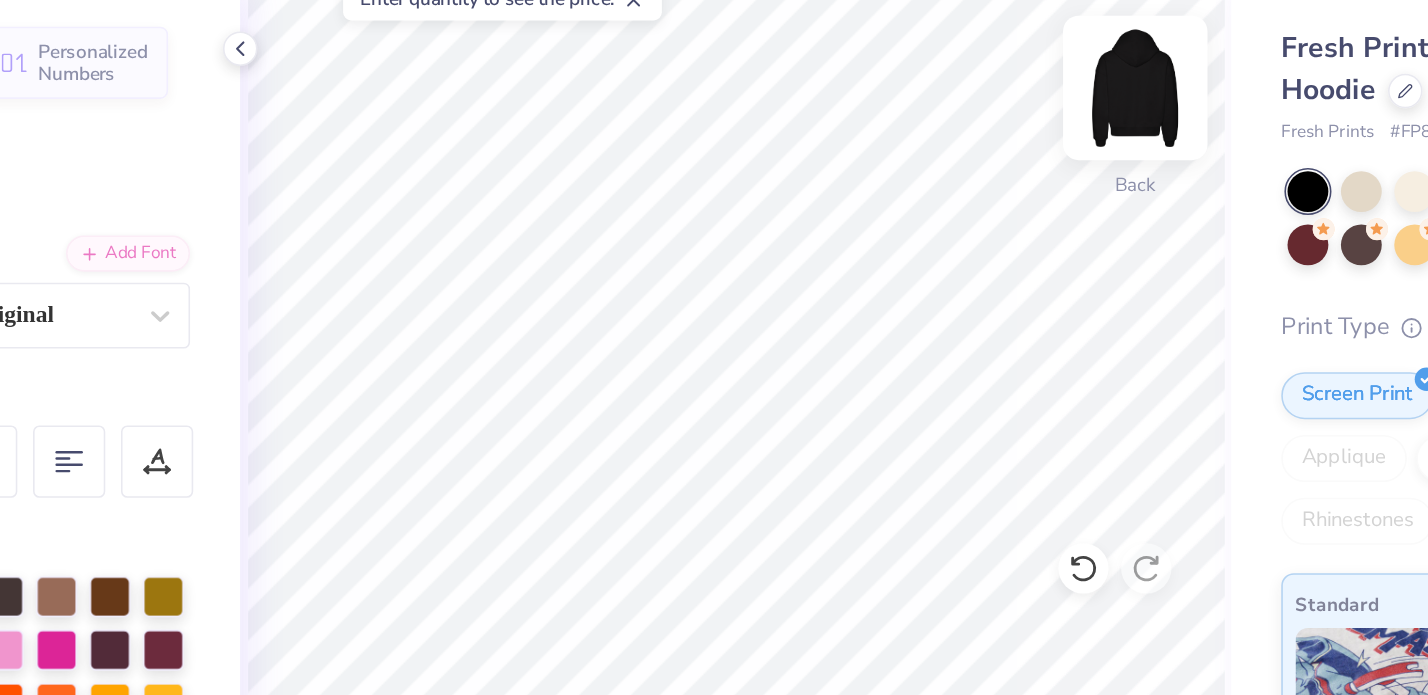 click at bounding box center [992, 136] 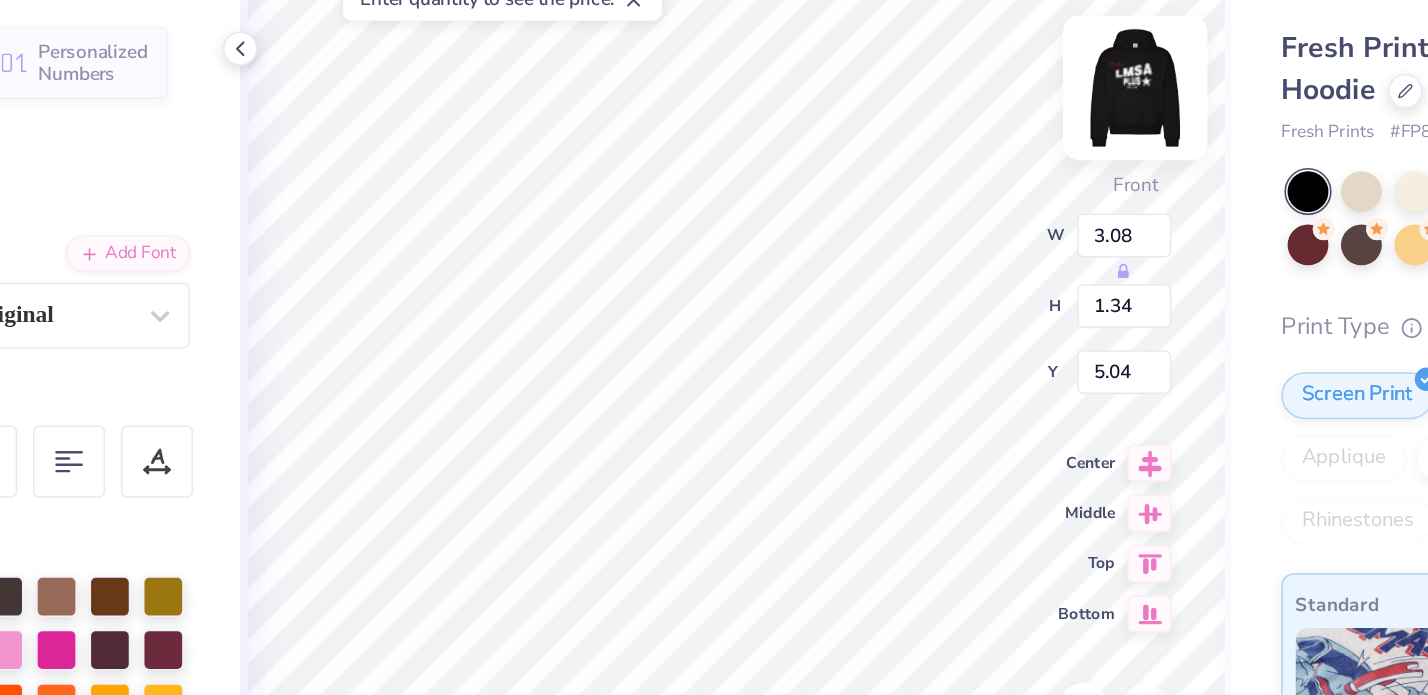 click at bounding box center (992, 136) 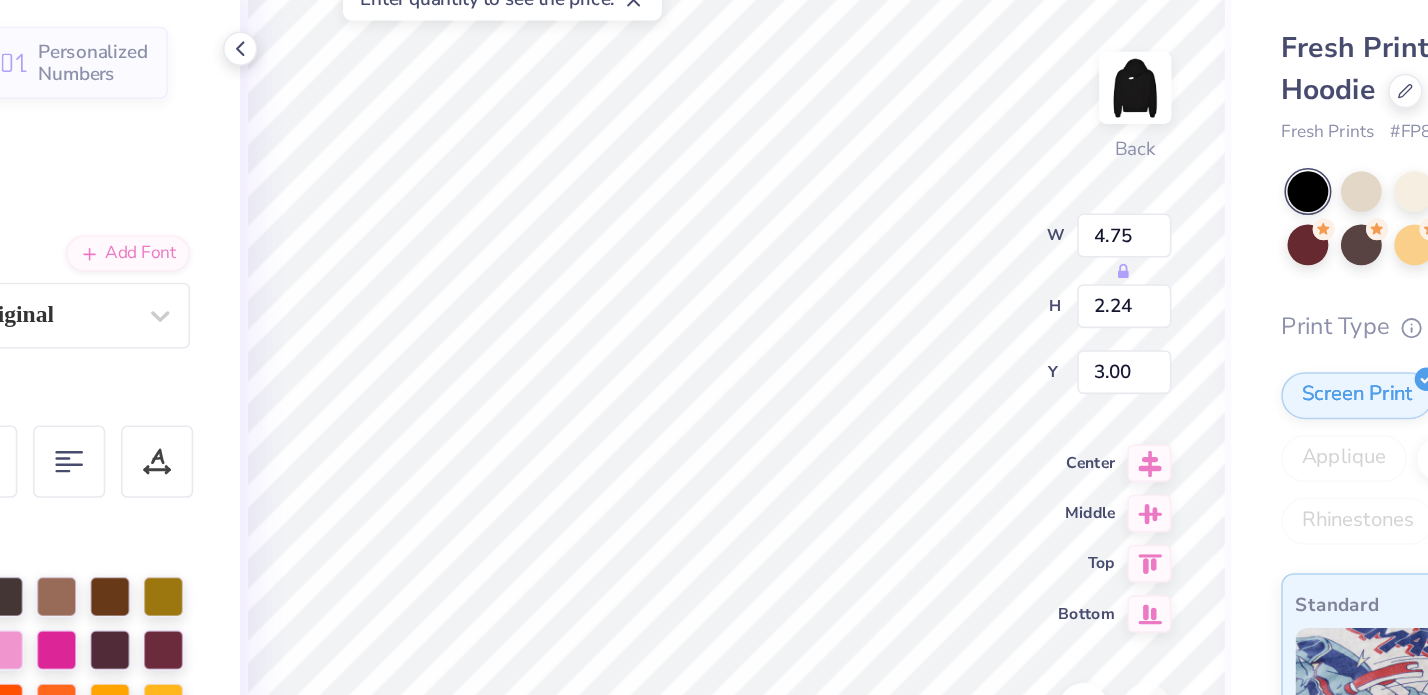type on "4.66" 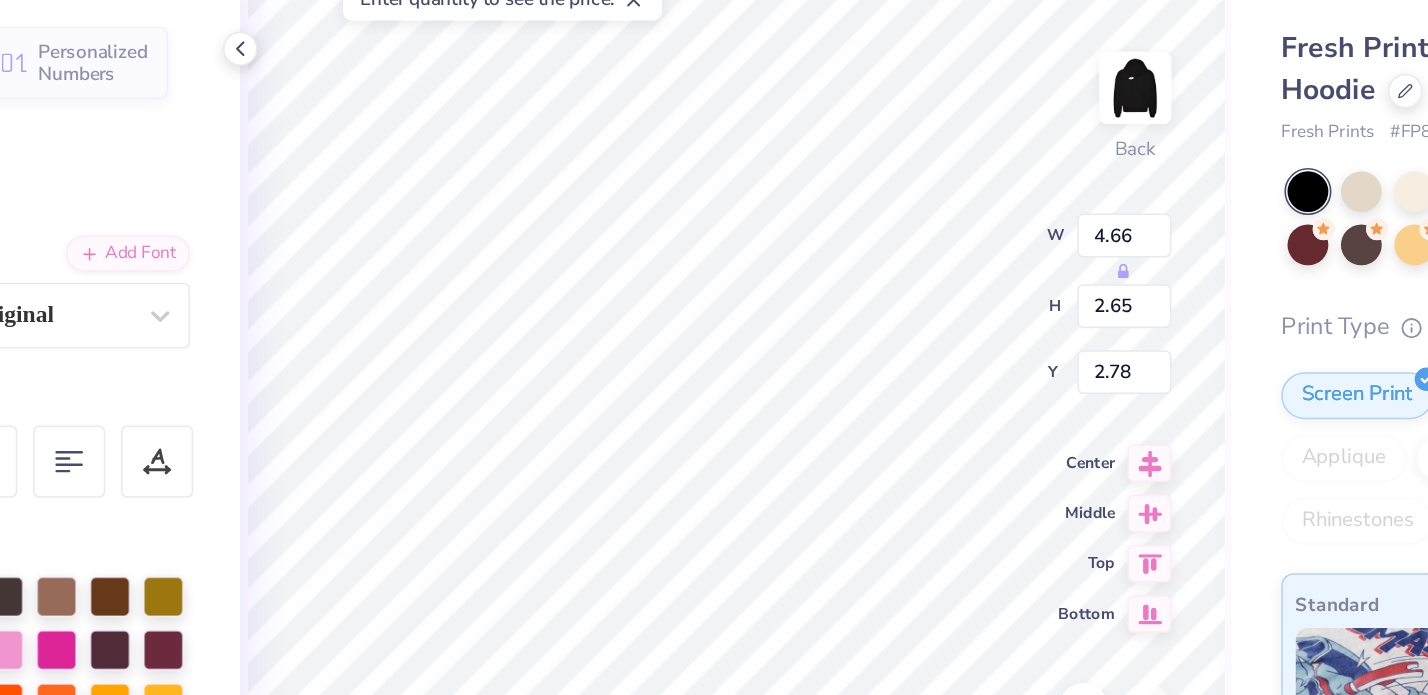 type on "3.84" 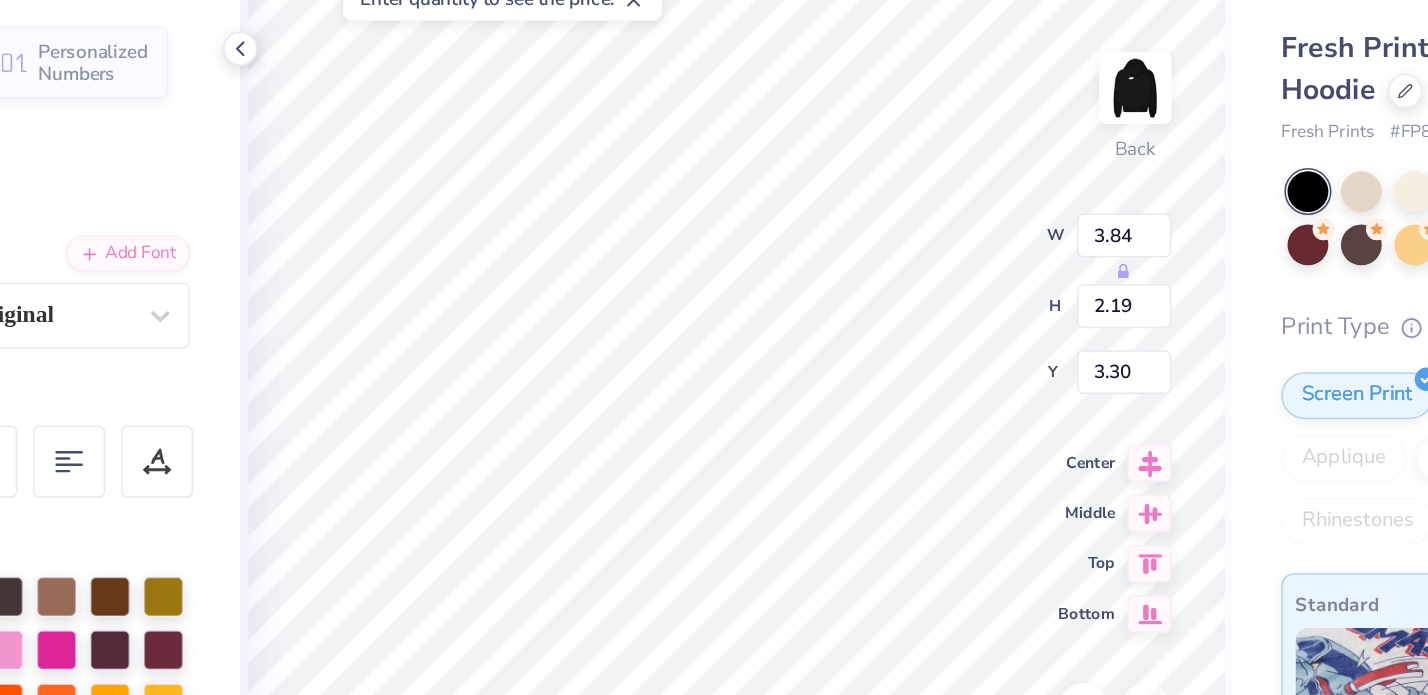 type on "3.00" 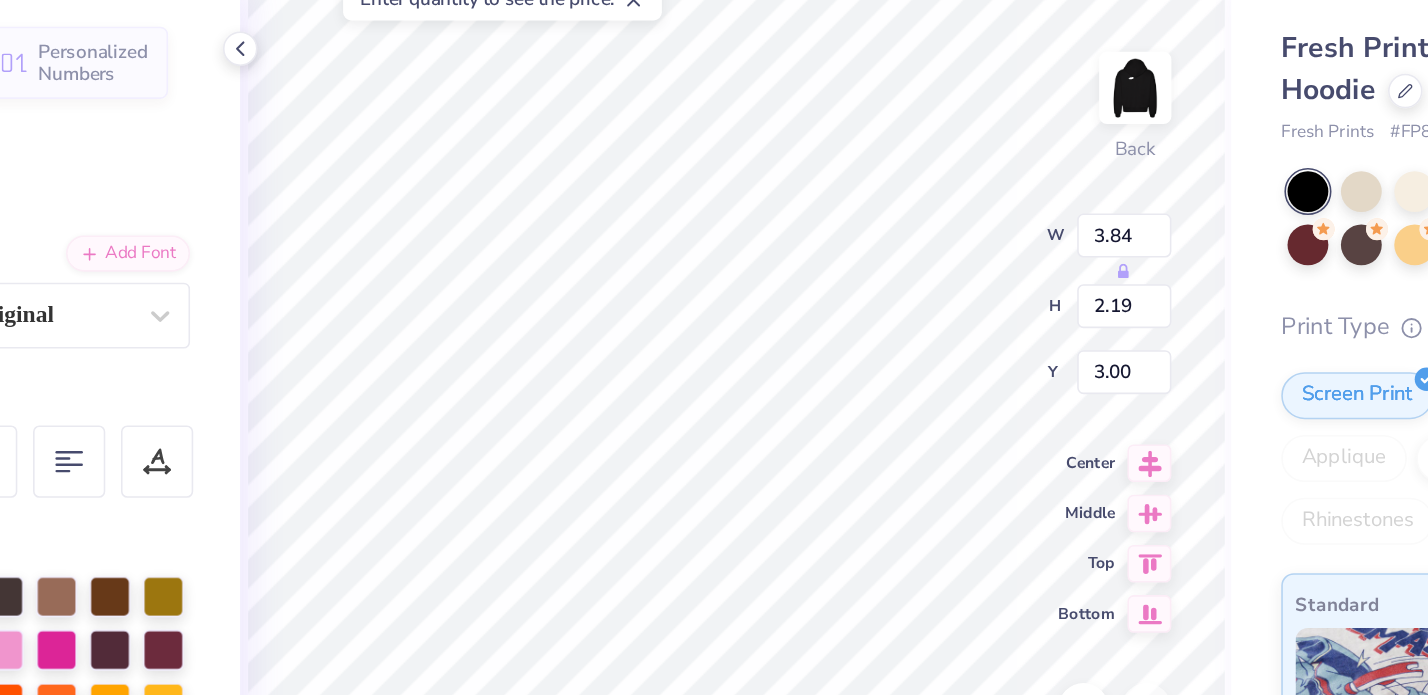 type on "3.90" 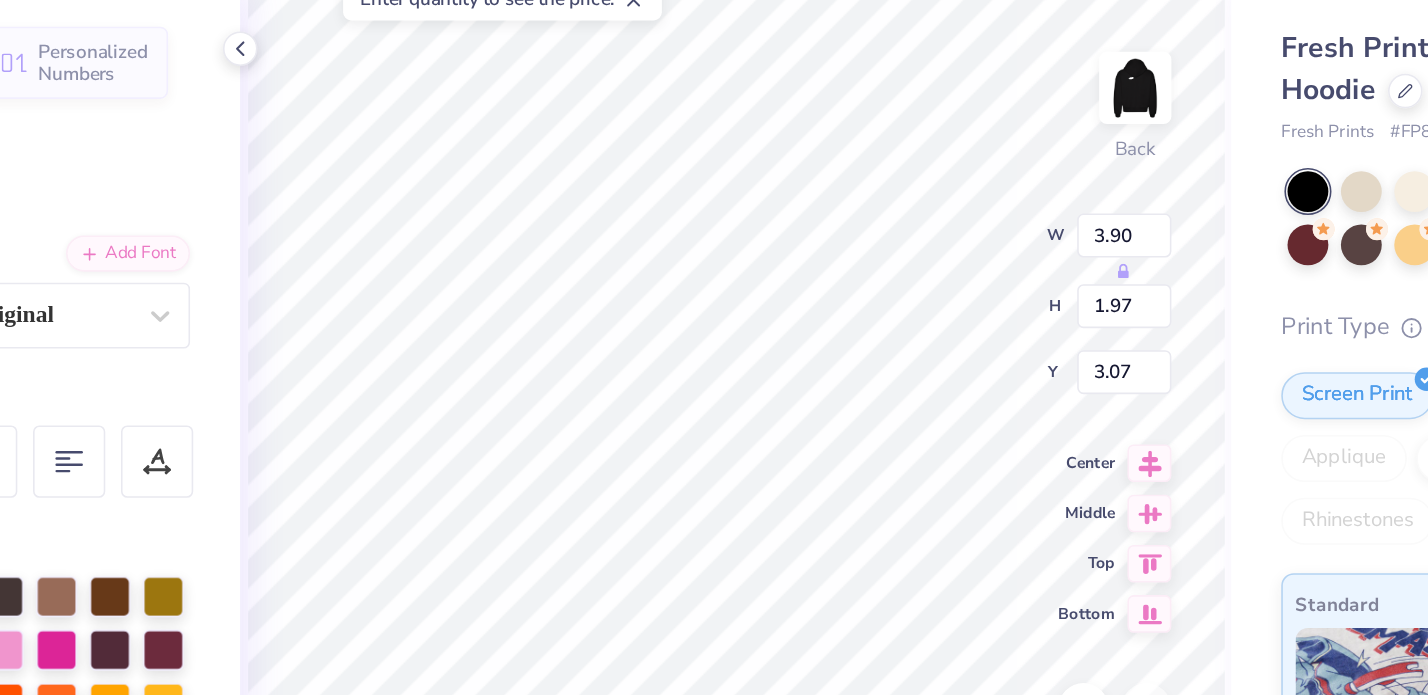 type on "3.33" 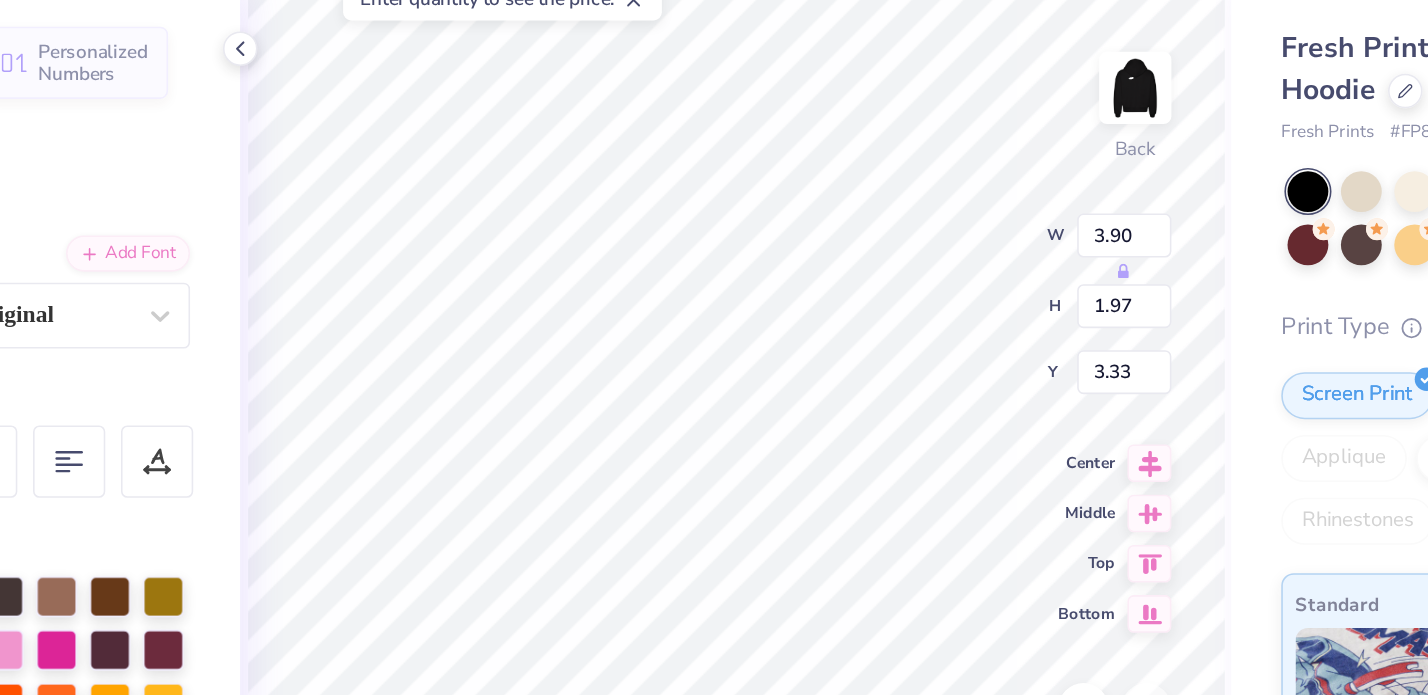 type on "3.91" 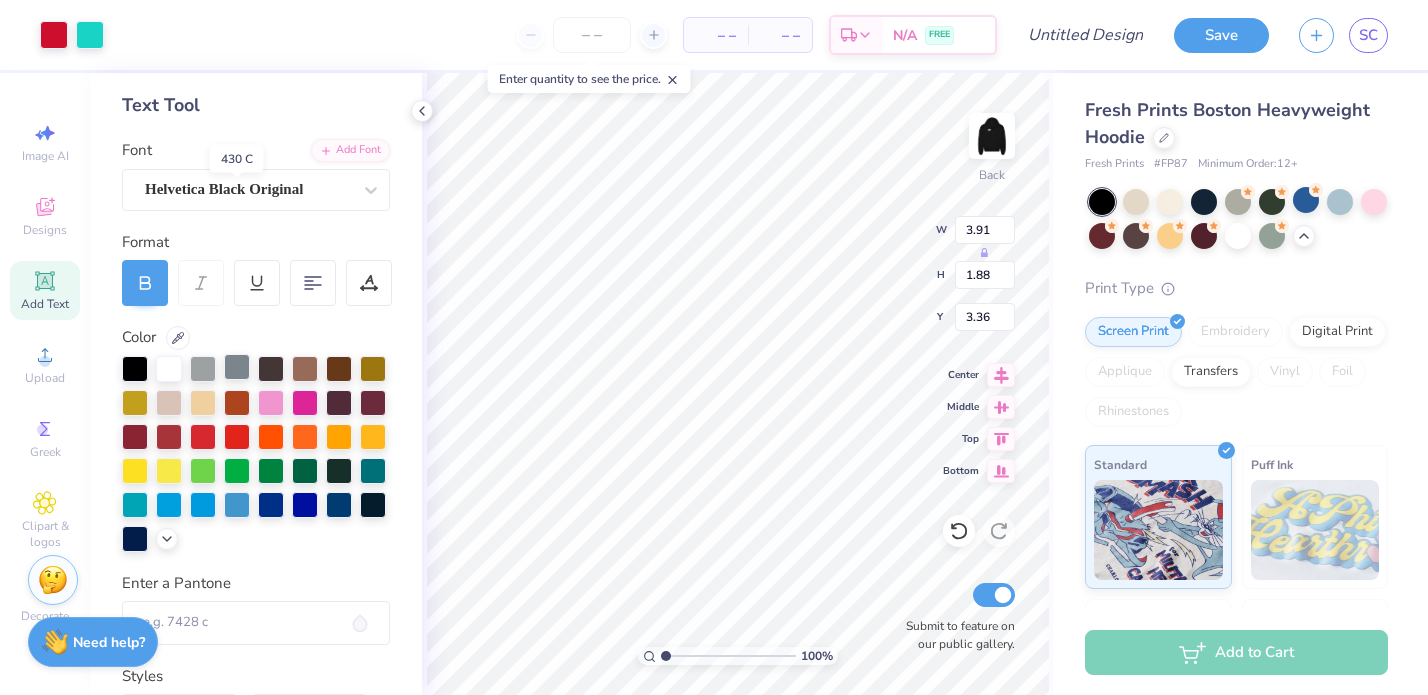 scroll, scrollTop: 294, scrollLeft: 0, axis: vertical 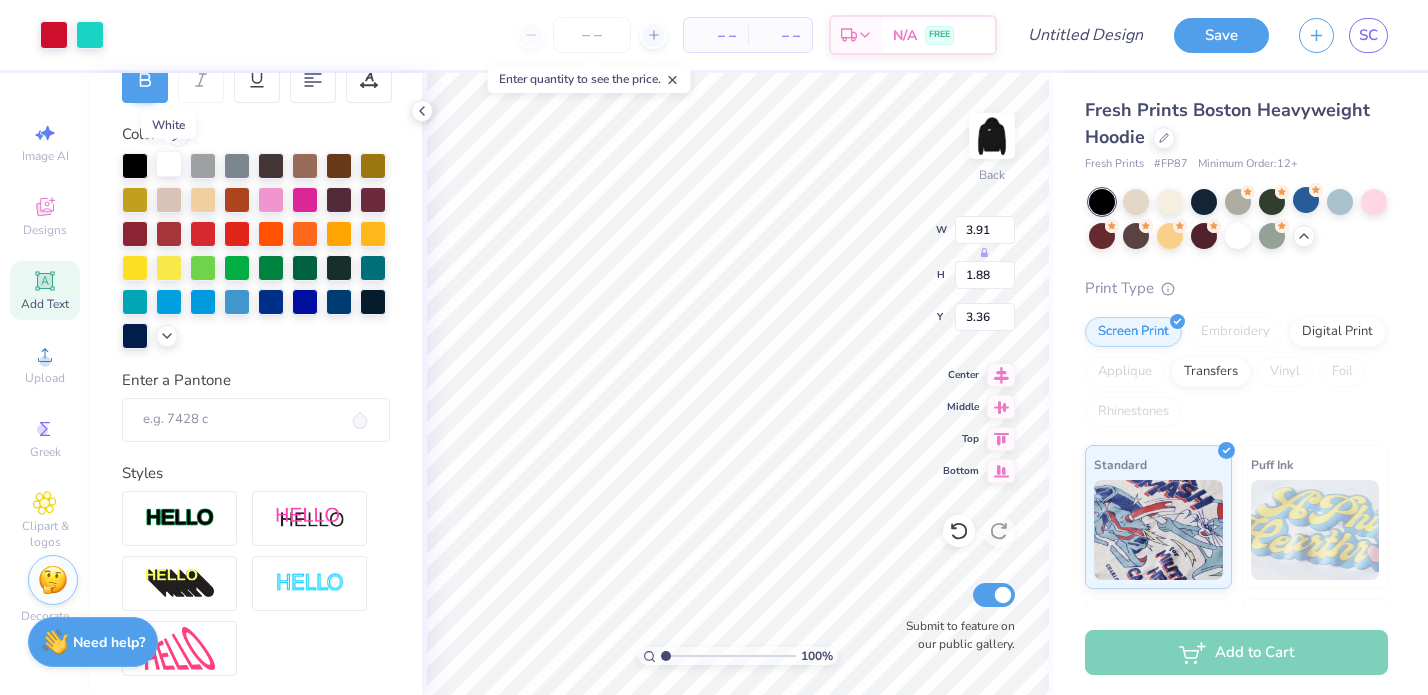 click at bounding box center [169, 164] 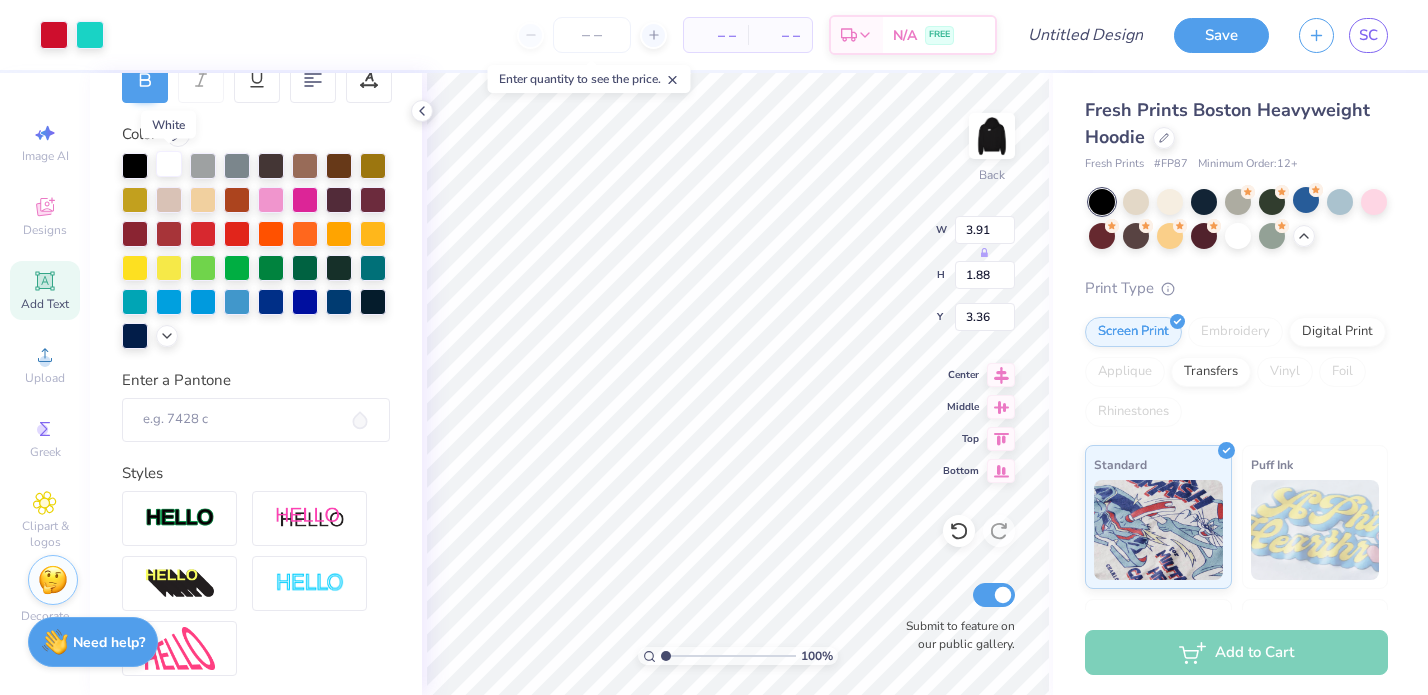 click at bounding box center (169, 164) 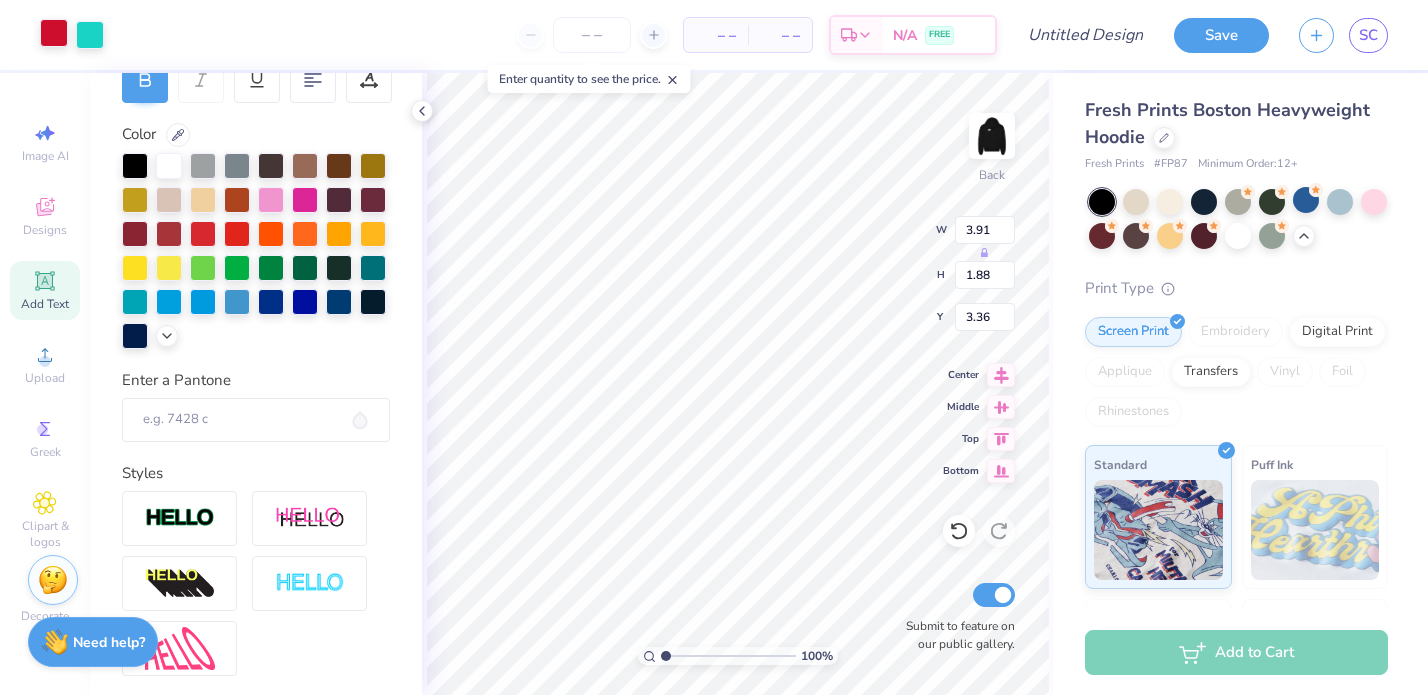 click at bounding box center [54, 33] 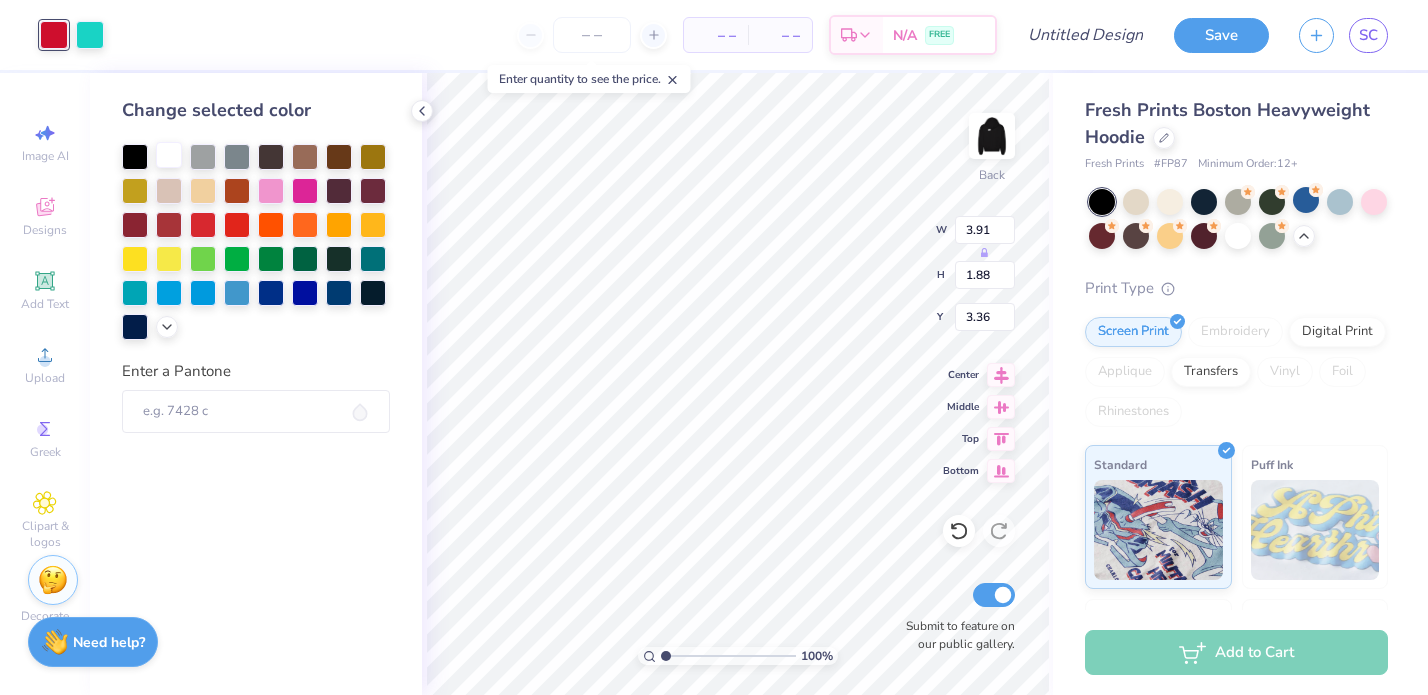 click at bounding box center (169, 155) 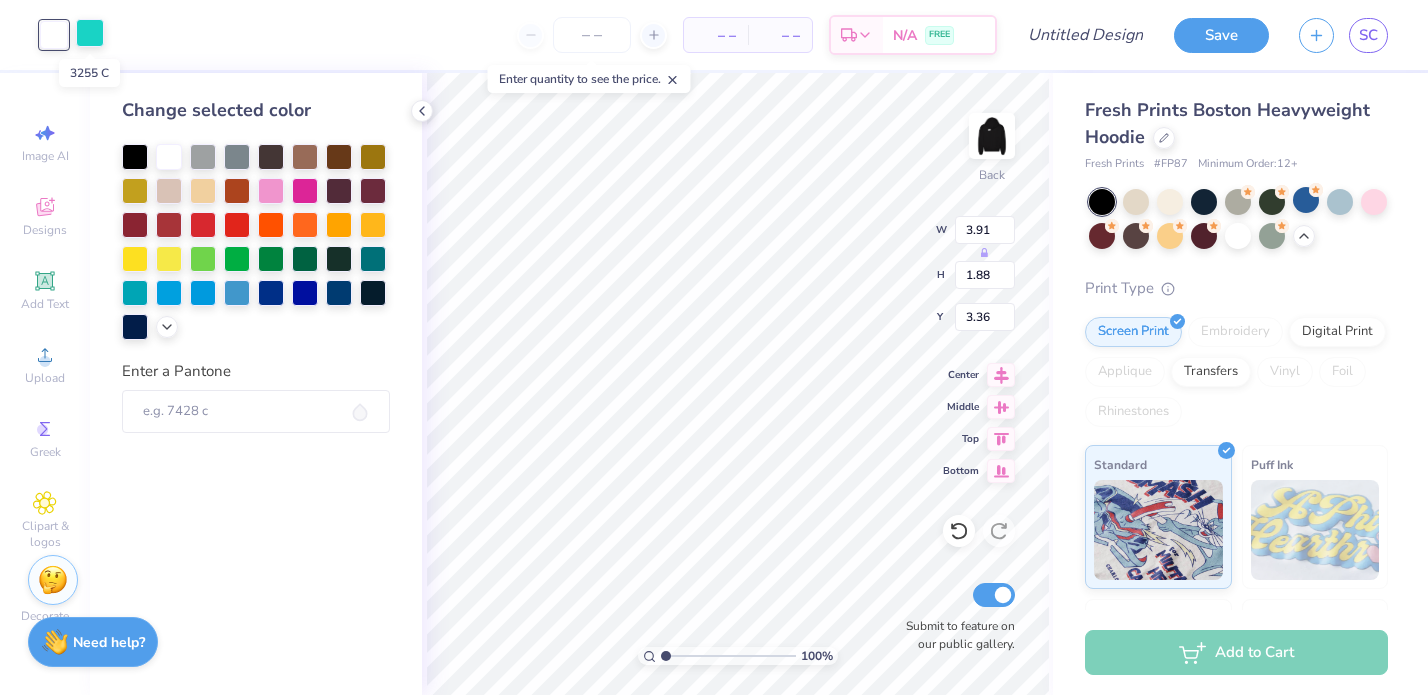 click at bounding box center [90, 33] 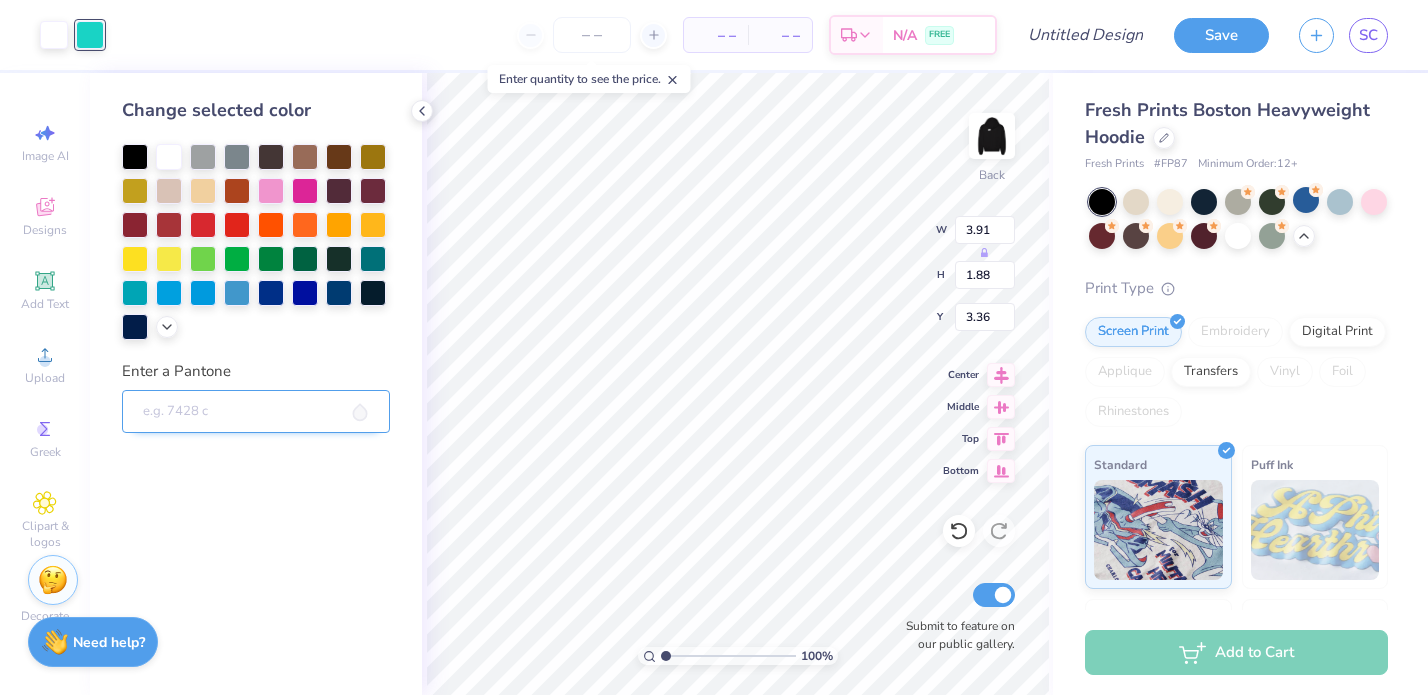 click on "Enter a Pantone" at bounding box center [256, 412] 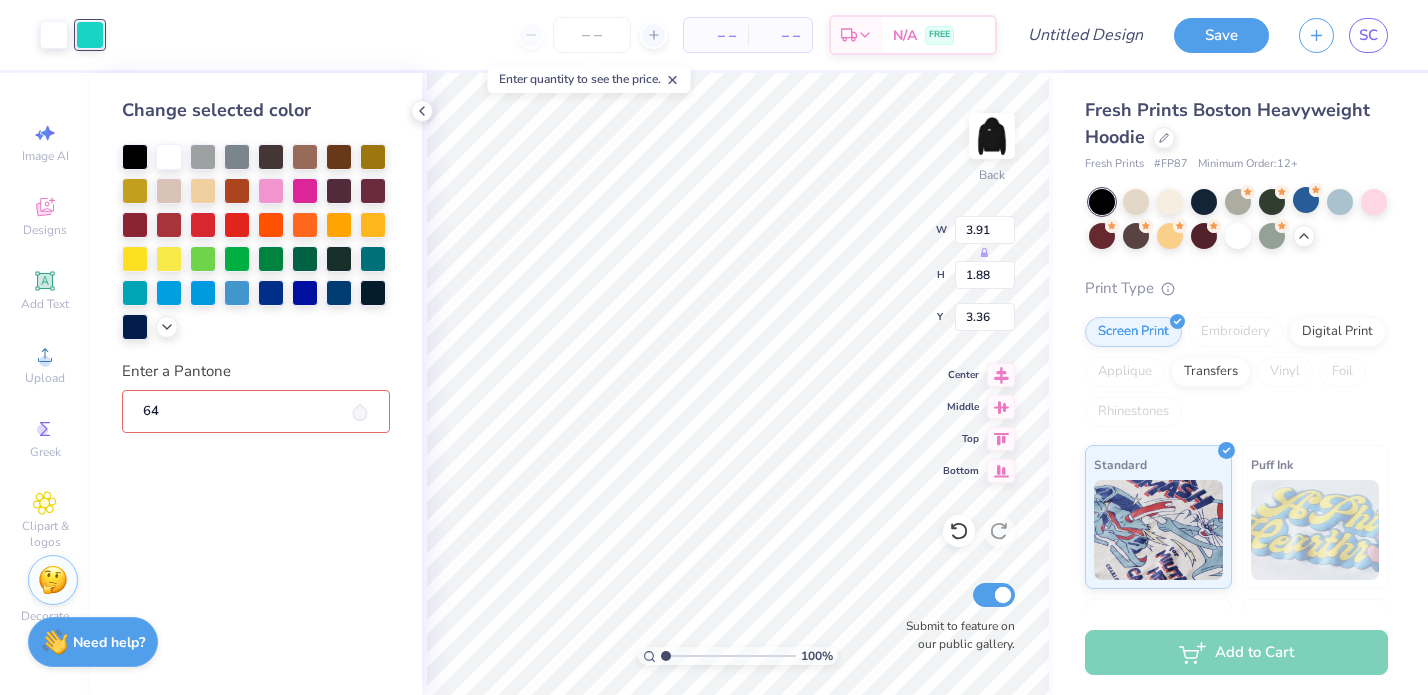 type on "644" 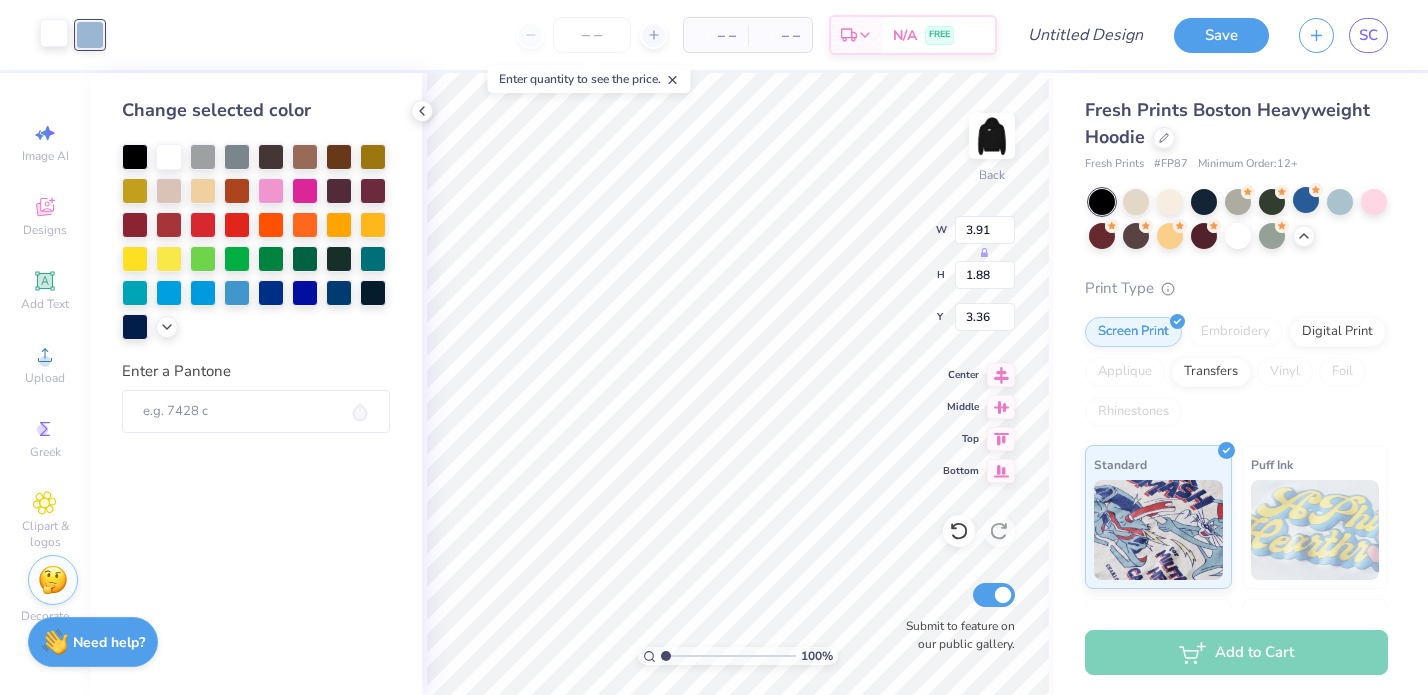click at bounding box center [54, 33] 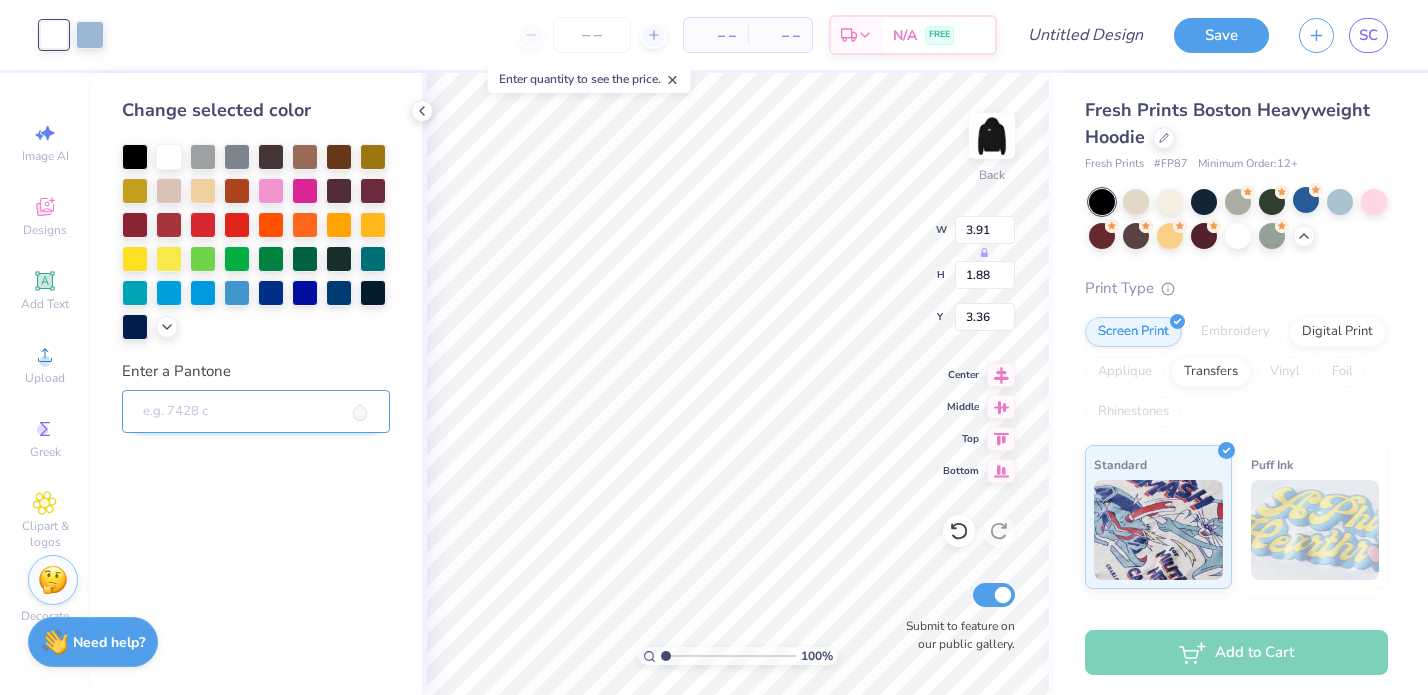 click on "Enter a Pantone" at bounding box center [256, 412] 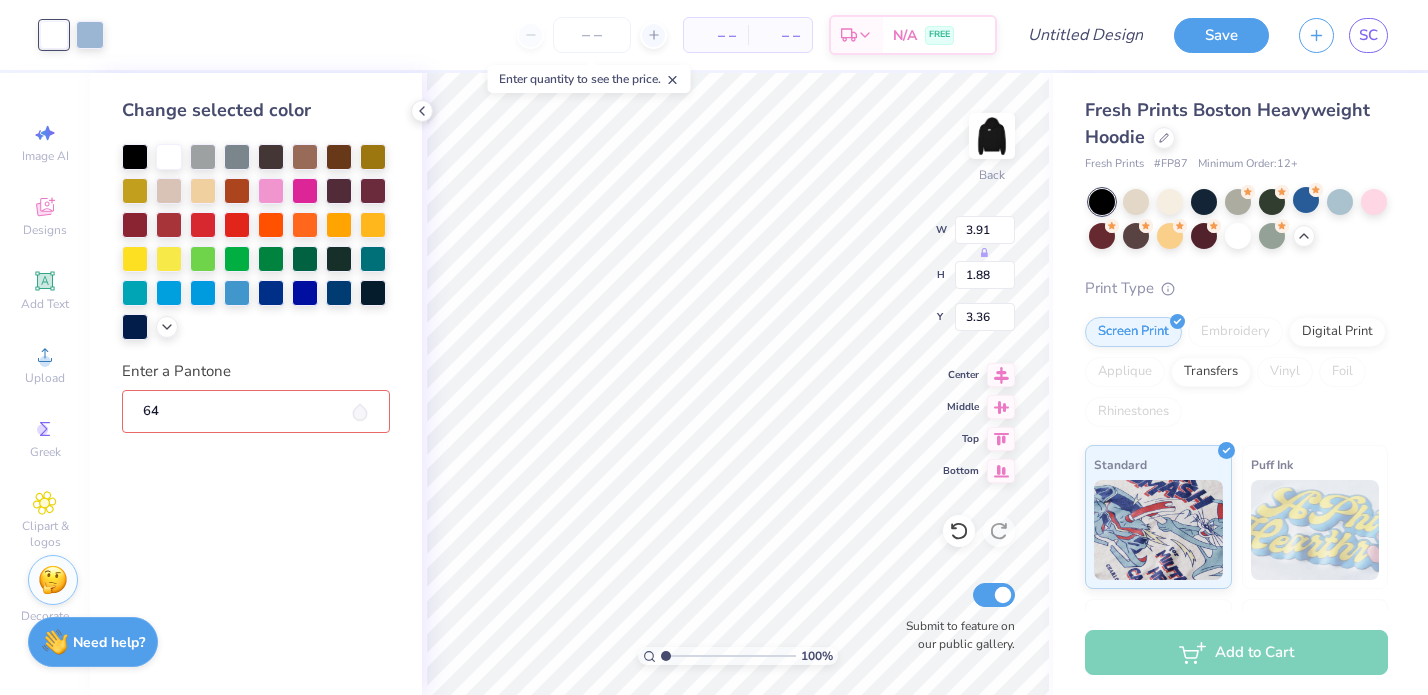 type on "644" 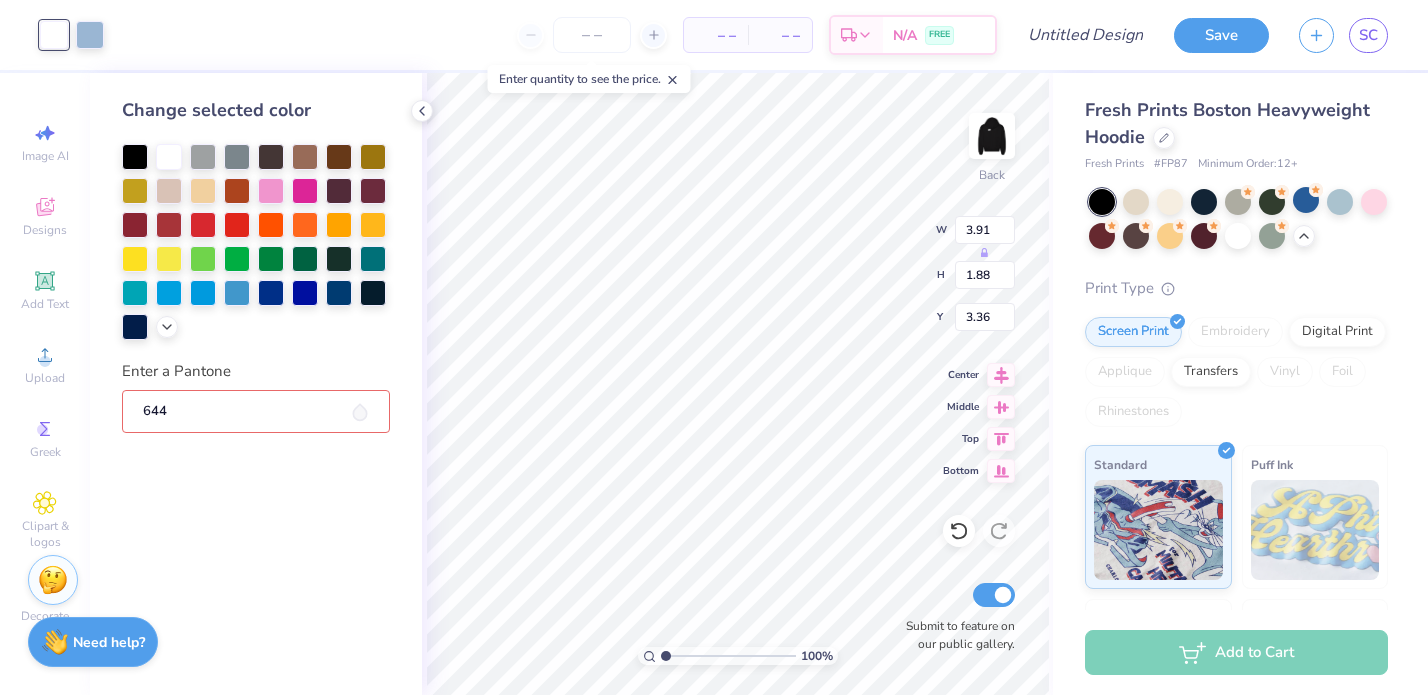 type 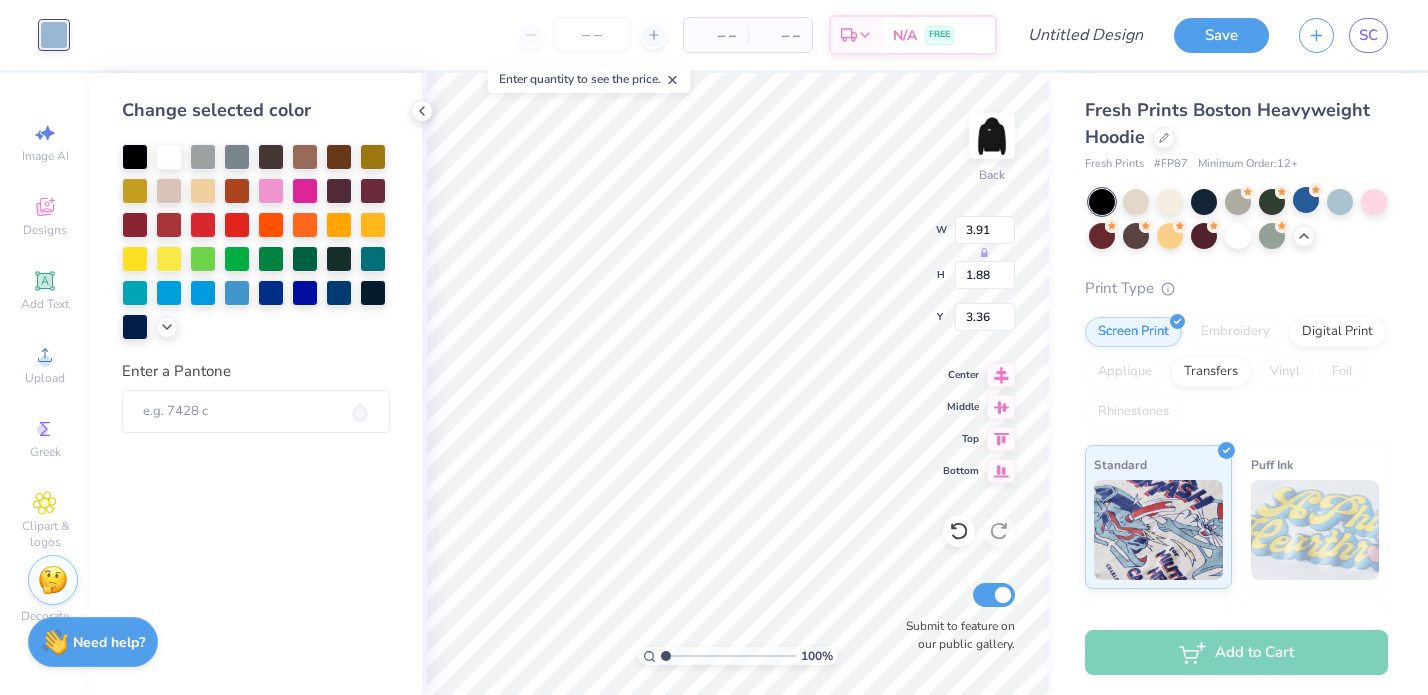 click on "– – Per Item – – Total Est. Delivery N/A FREE" at bounding box center [540, 35] 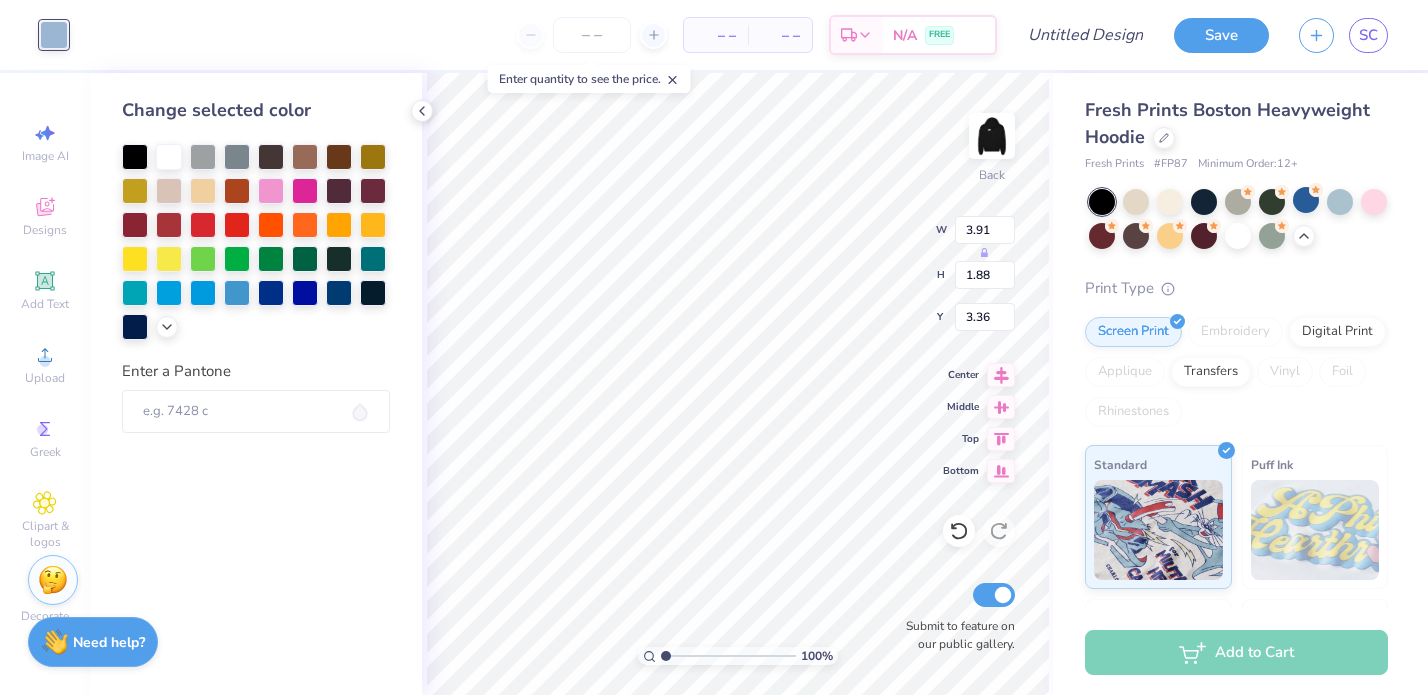 click on "– – Per Item – – Total Est. Delivery N/A FREE" at bounding box center [540, 35] 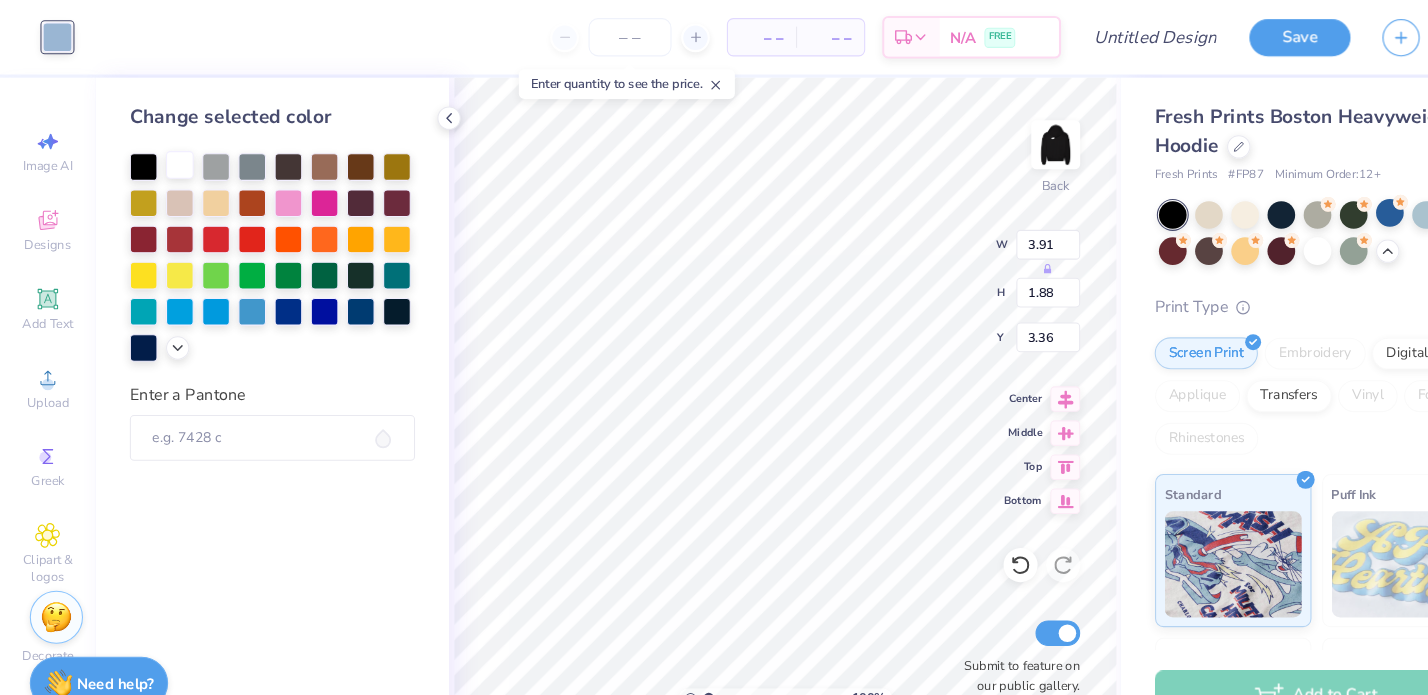 click at bounding box center (169, 155) 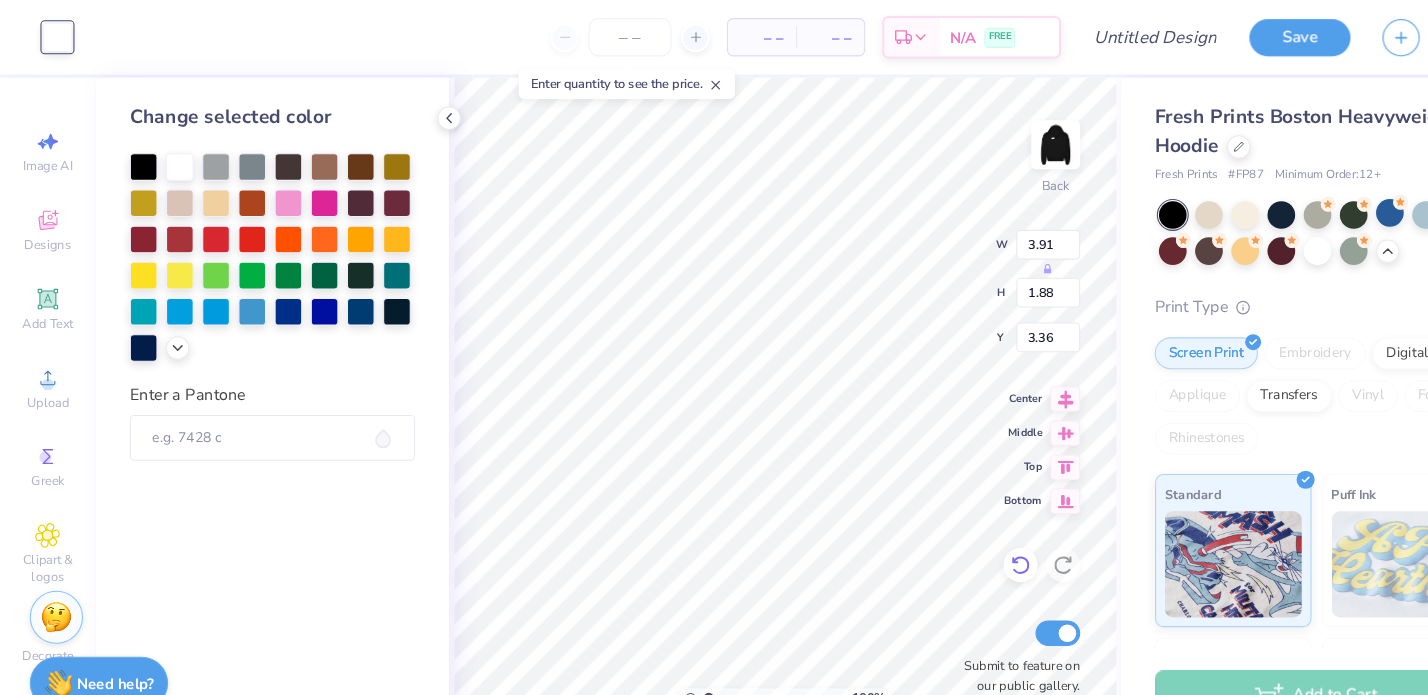 click 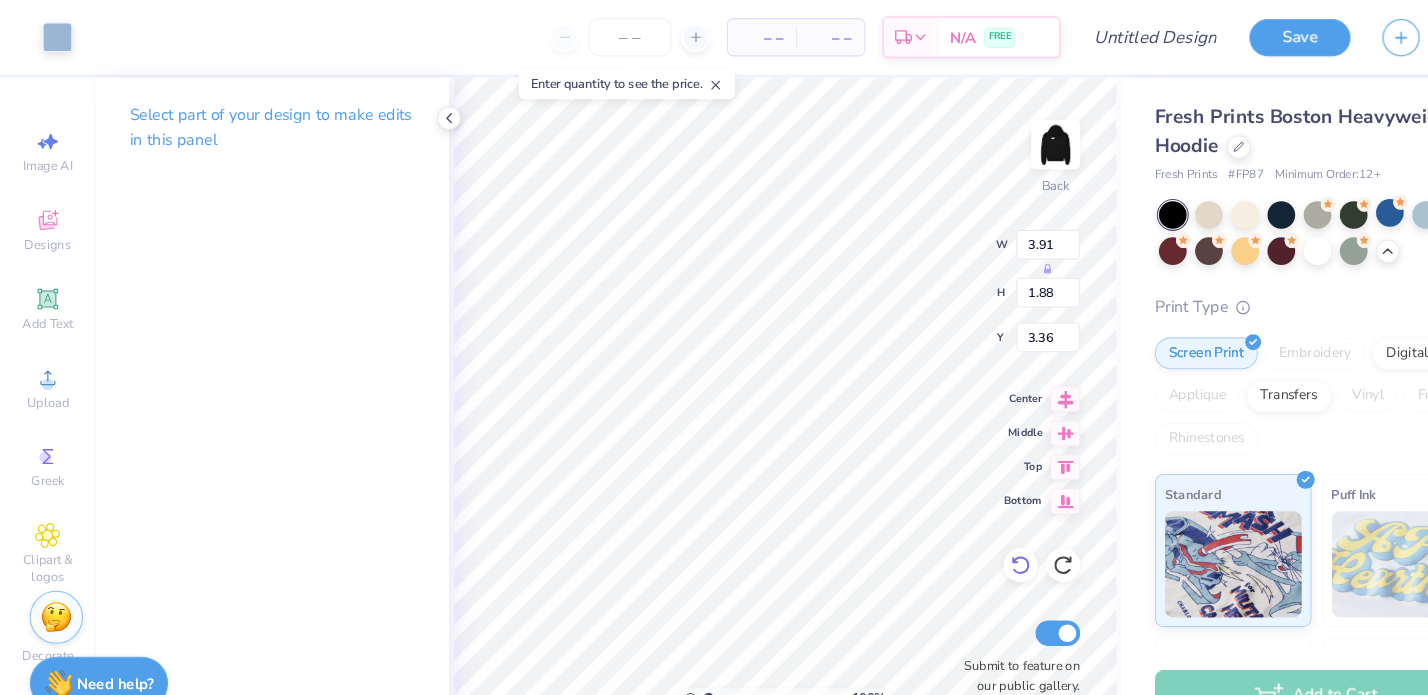 type on "3.40" 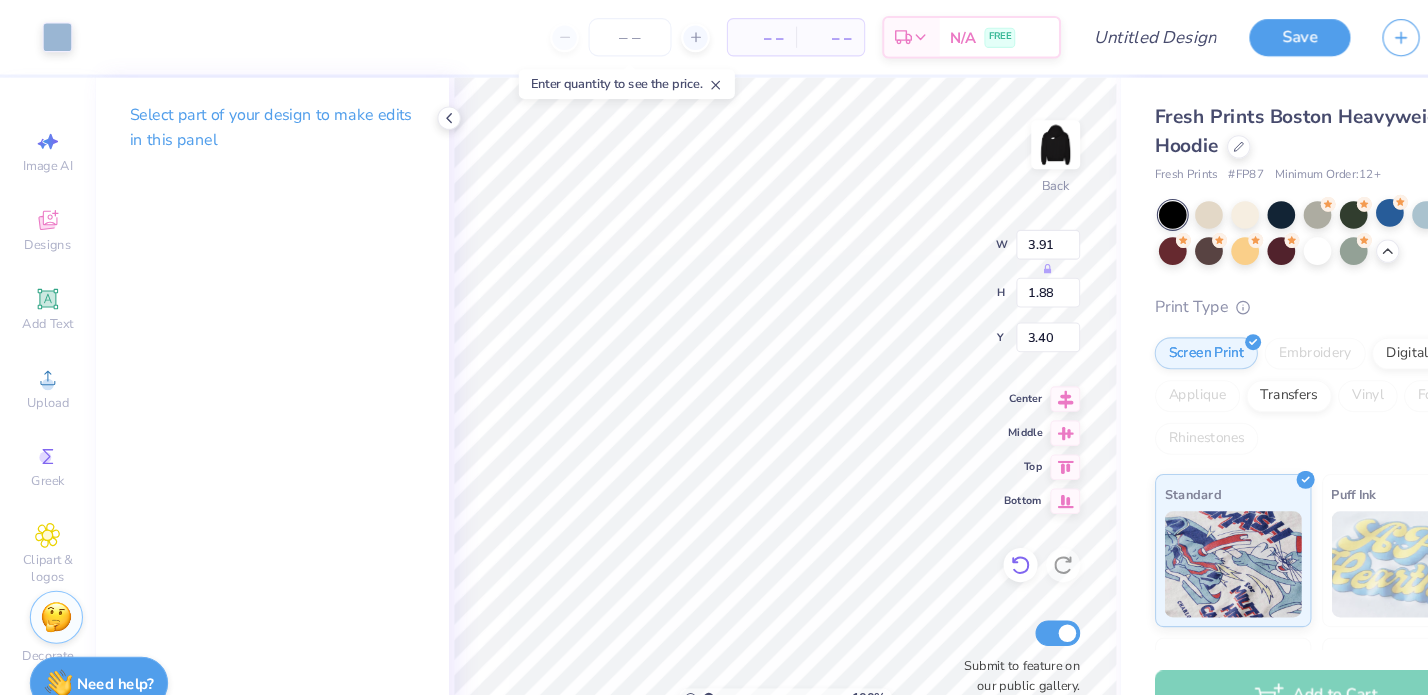 type on "3.09" 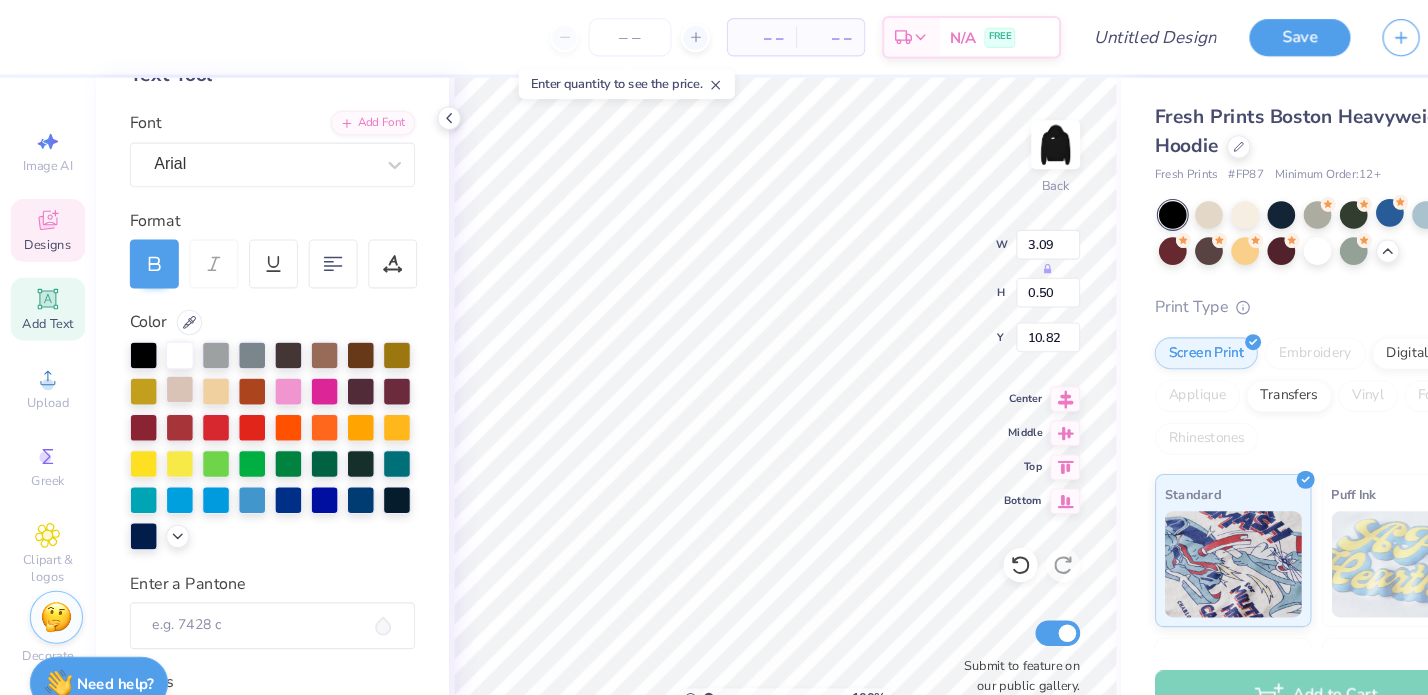 scroll, scrollTop: 260, scrollLeft: 0, axis: vertical 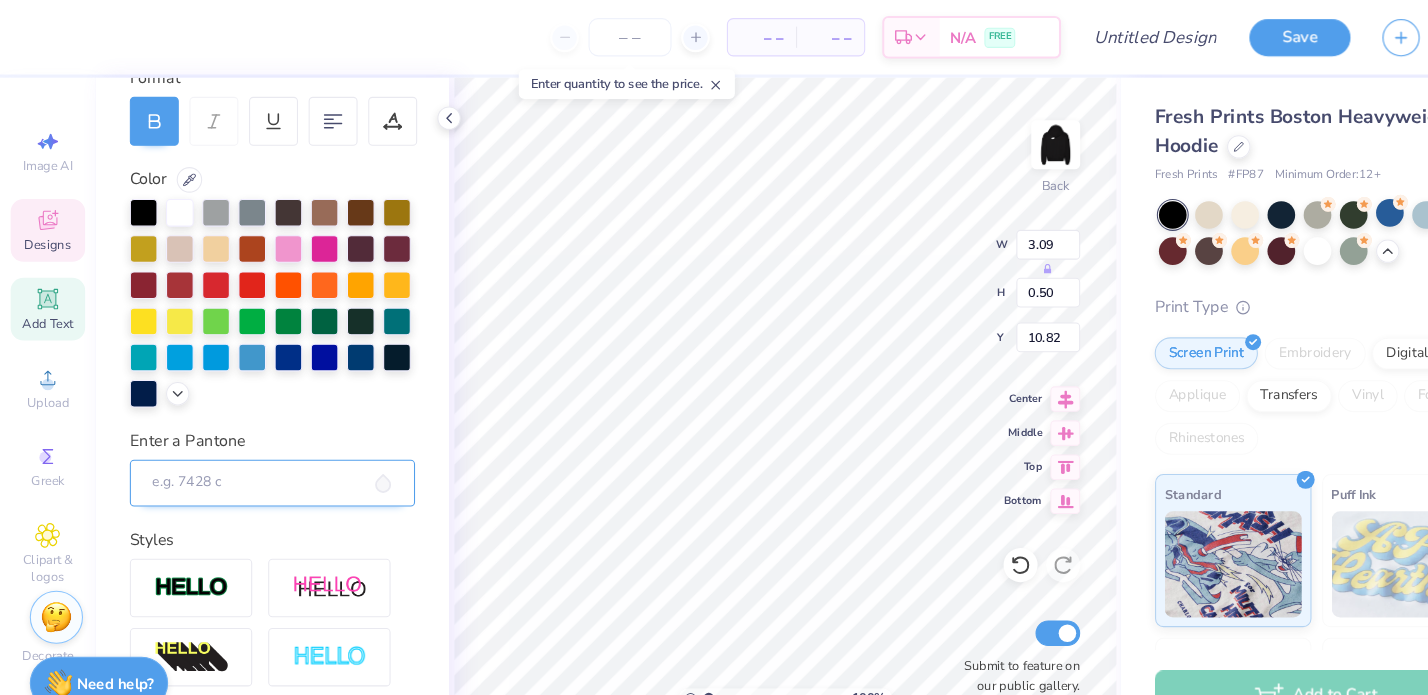 click on "Enter a Pantone" at bounding box center (256, 454) 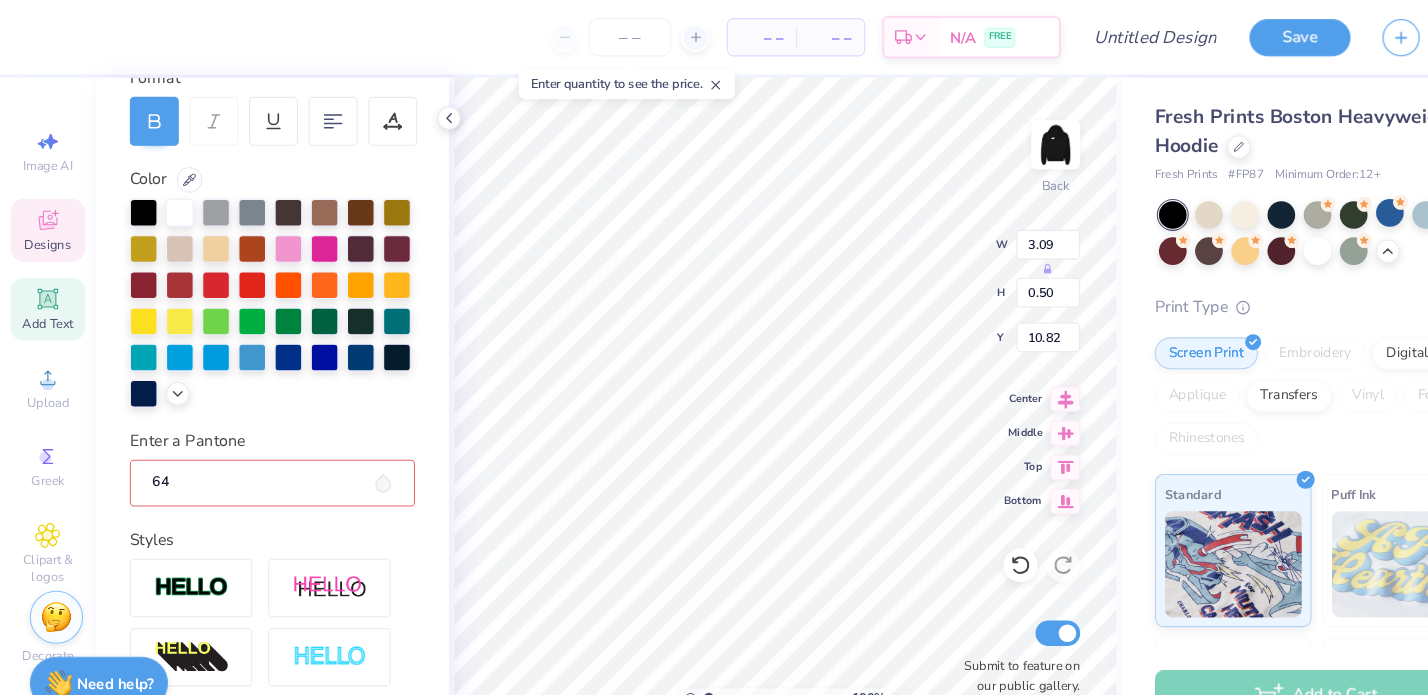 type on "644" 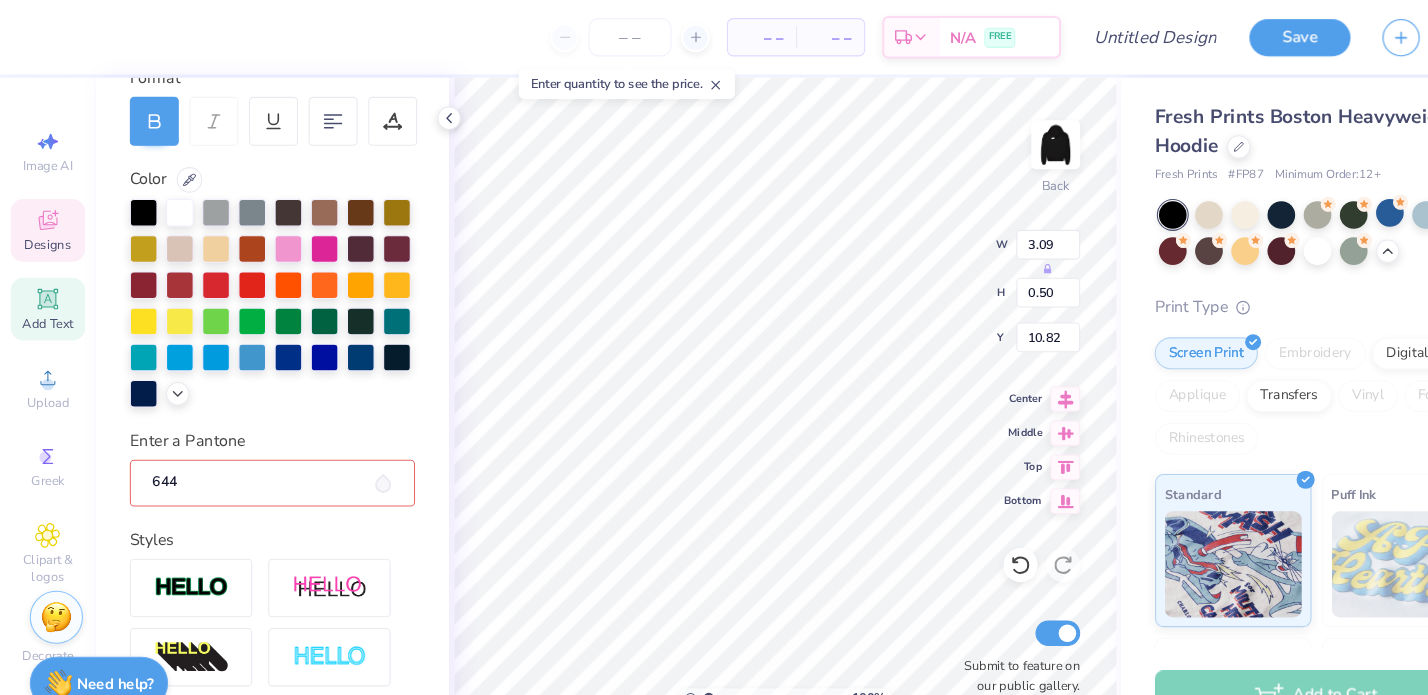 type 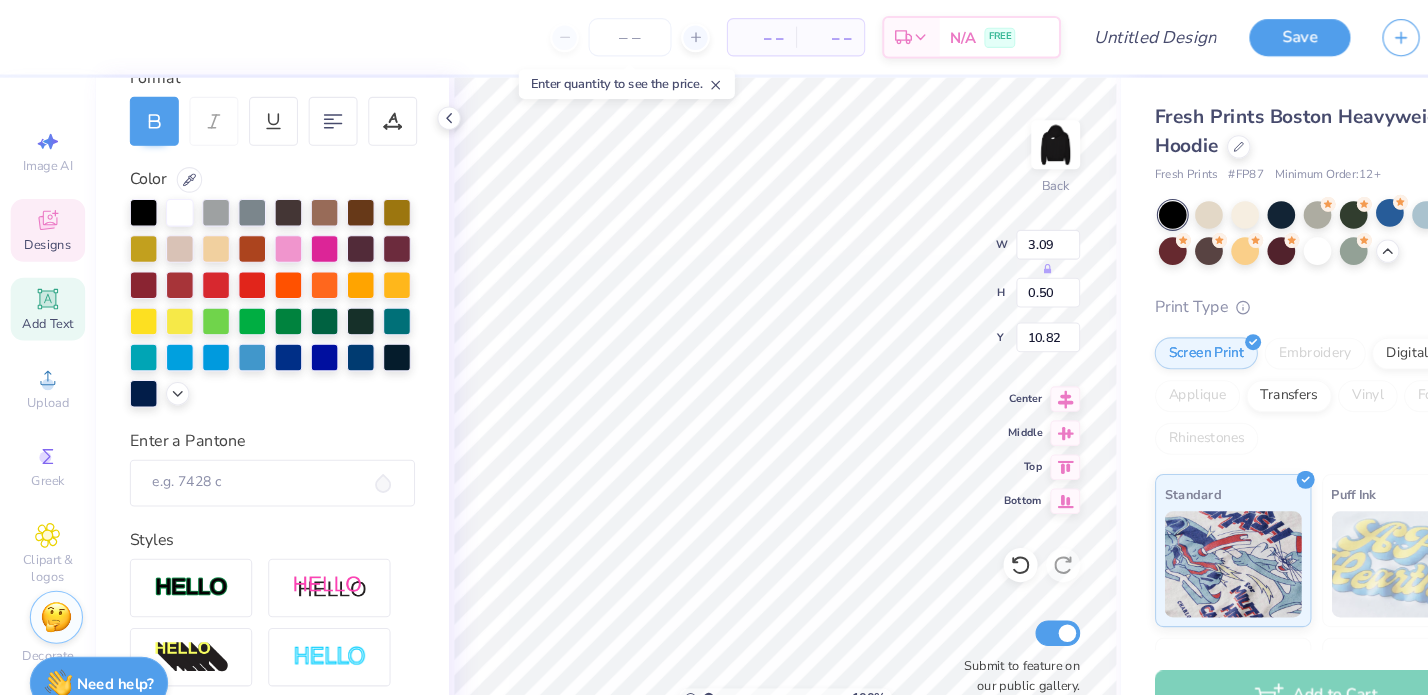 type on "5.04" 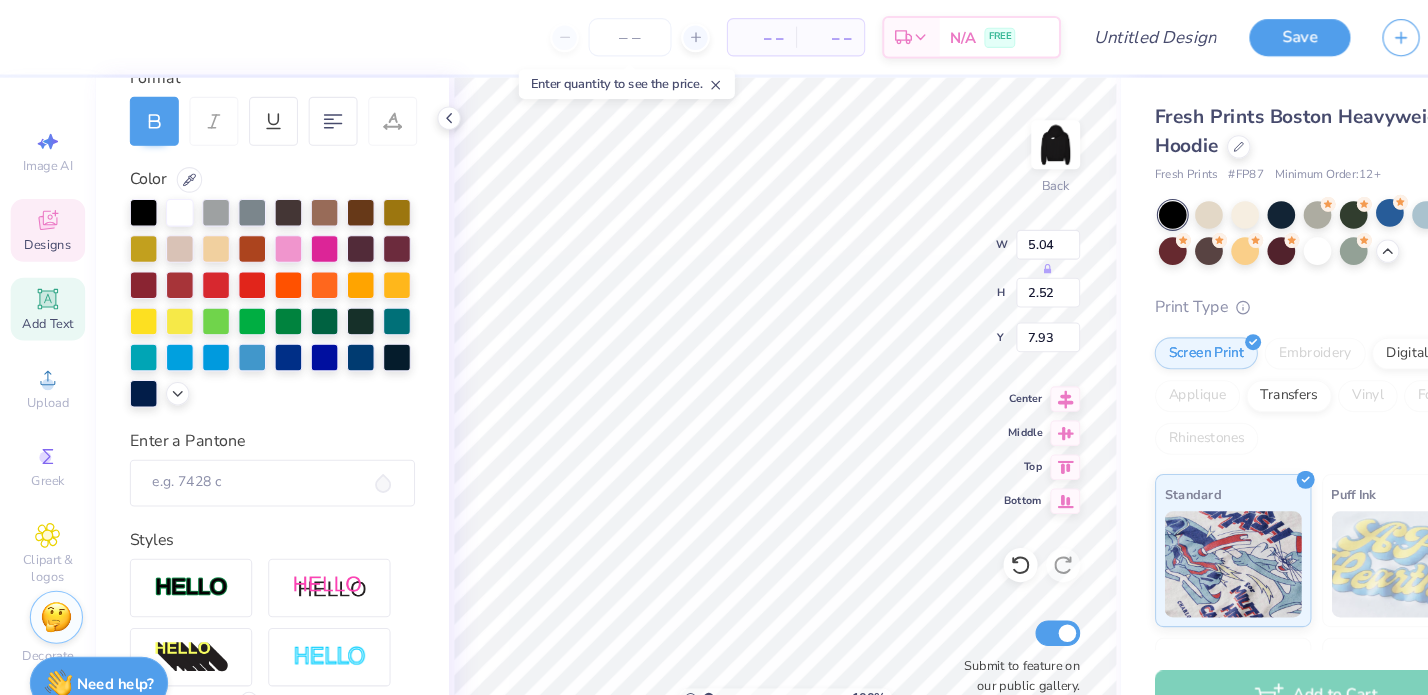 type on "8.01" 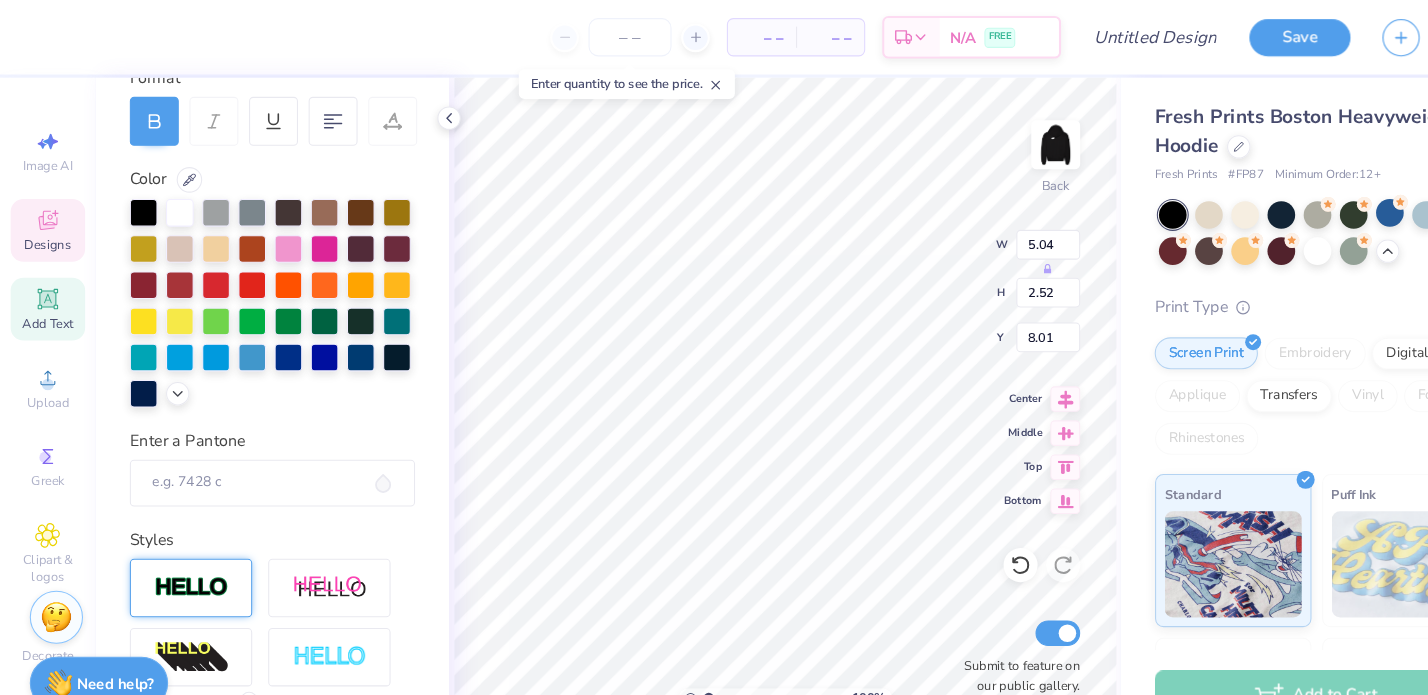 click at bounding box center [180, 552] 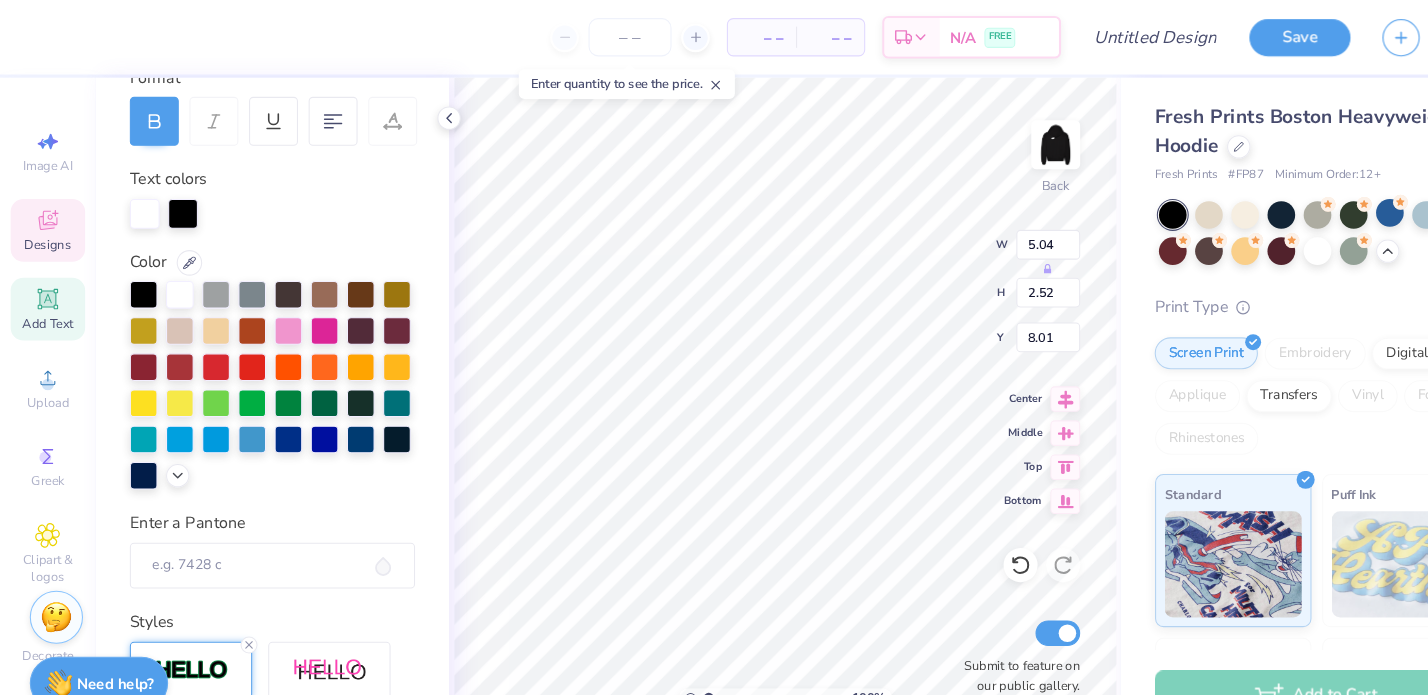 type on "5.08" 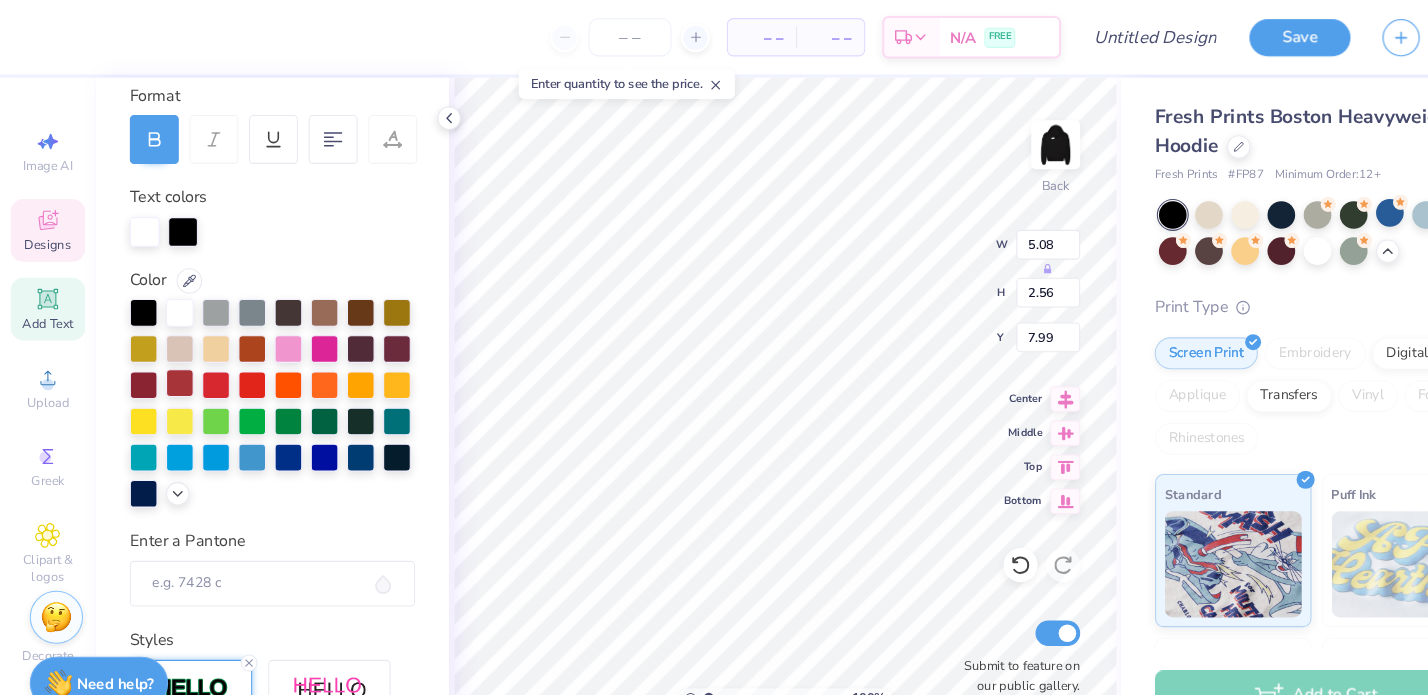 scroll, scrollTop: 202, scrollLeft: 0, axis: vertical 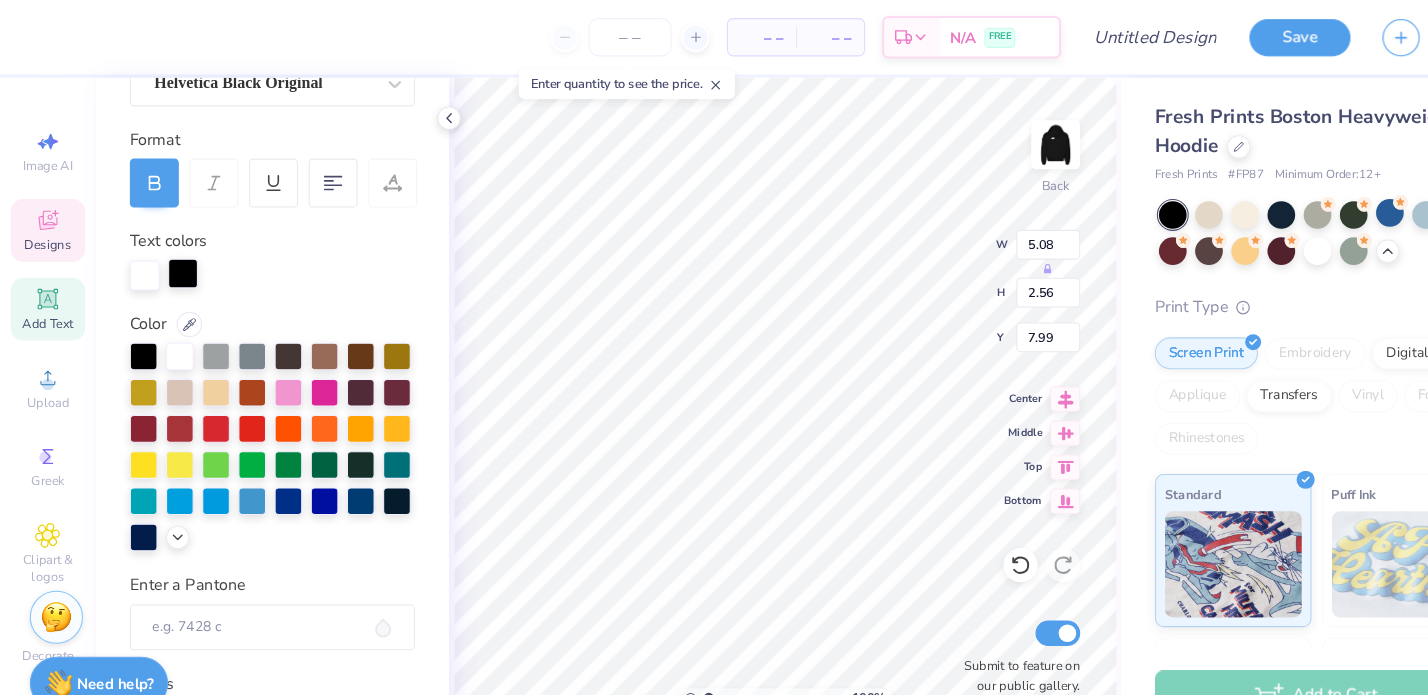 click at bounding box center (172, 257) 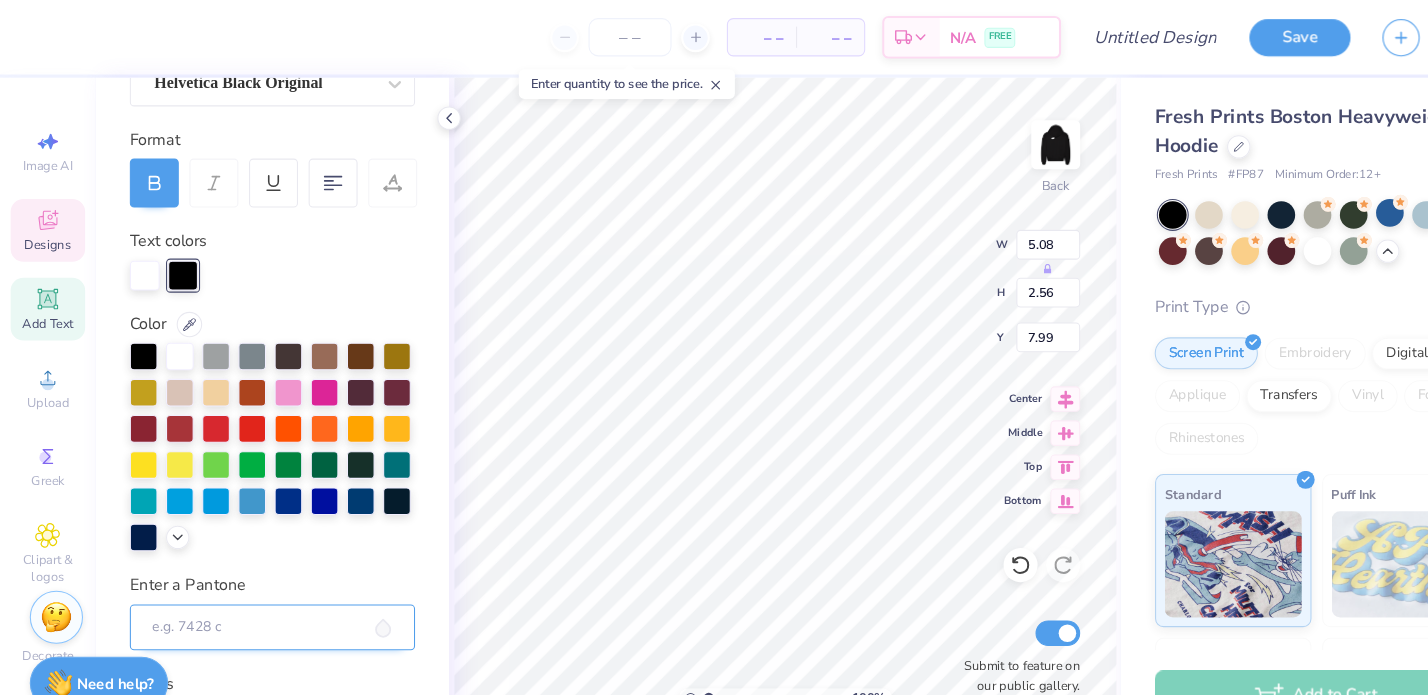 click on "Enter a Pantone" at bounding box center [256, 590] 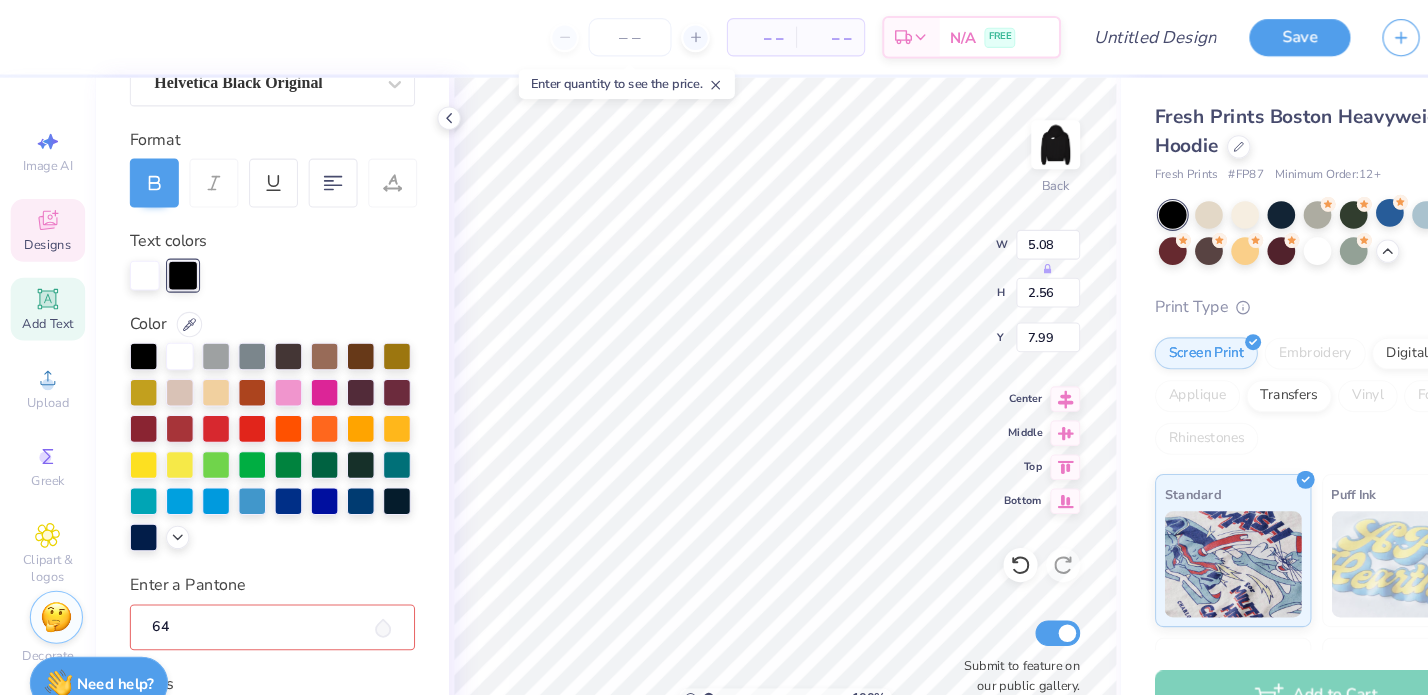 type on "644" 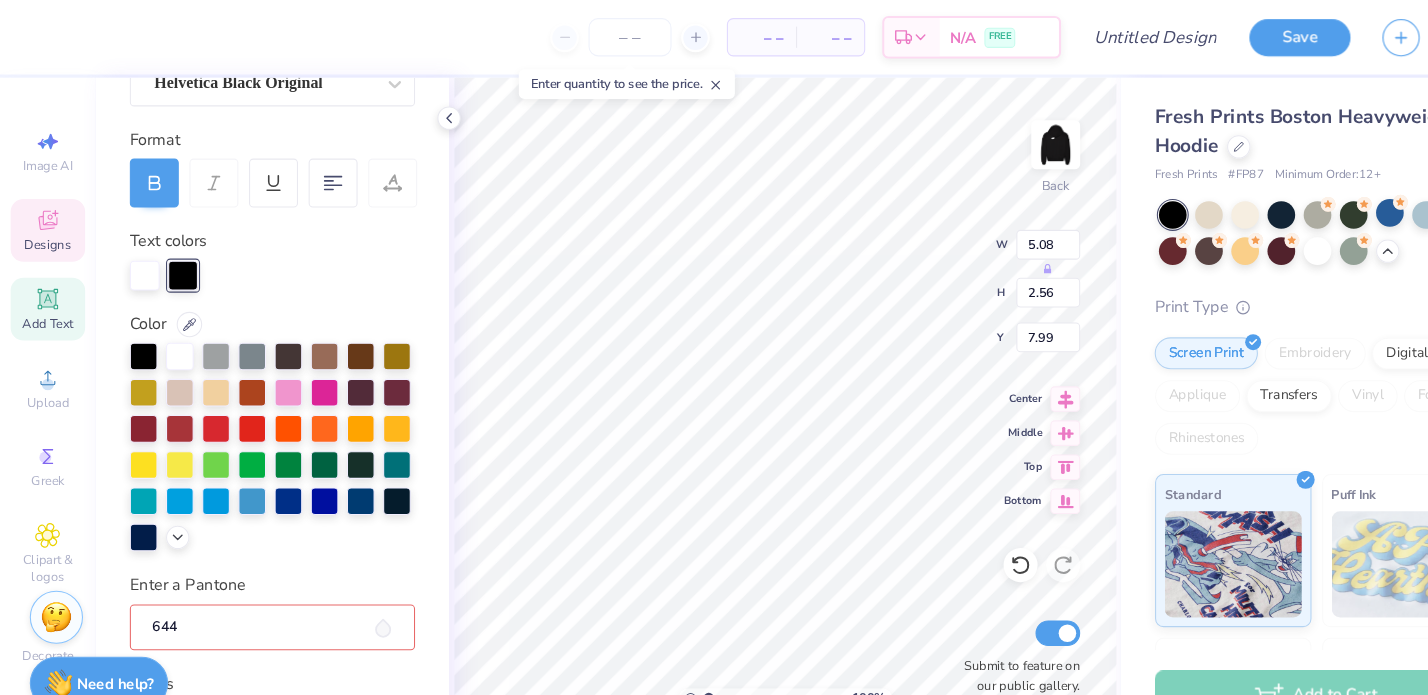 type 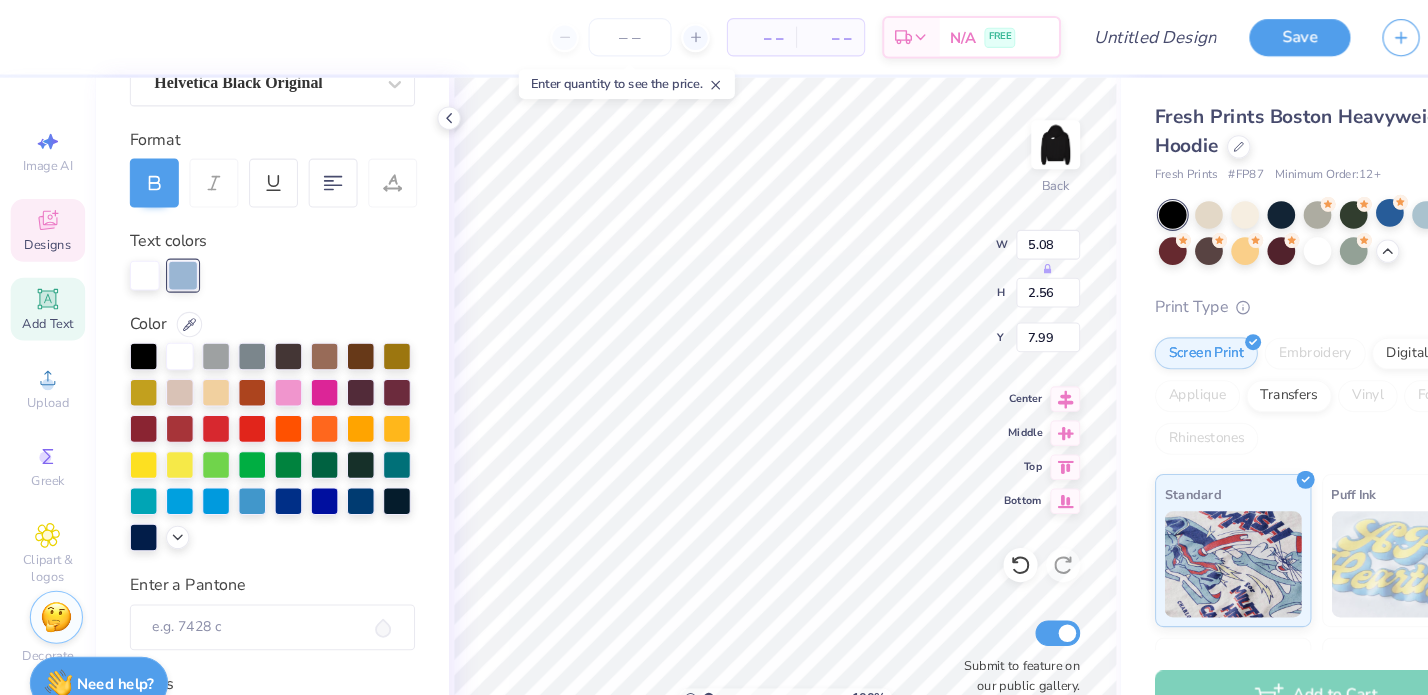 type on "11.04" 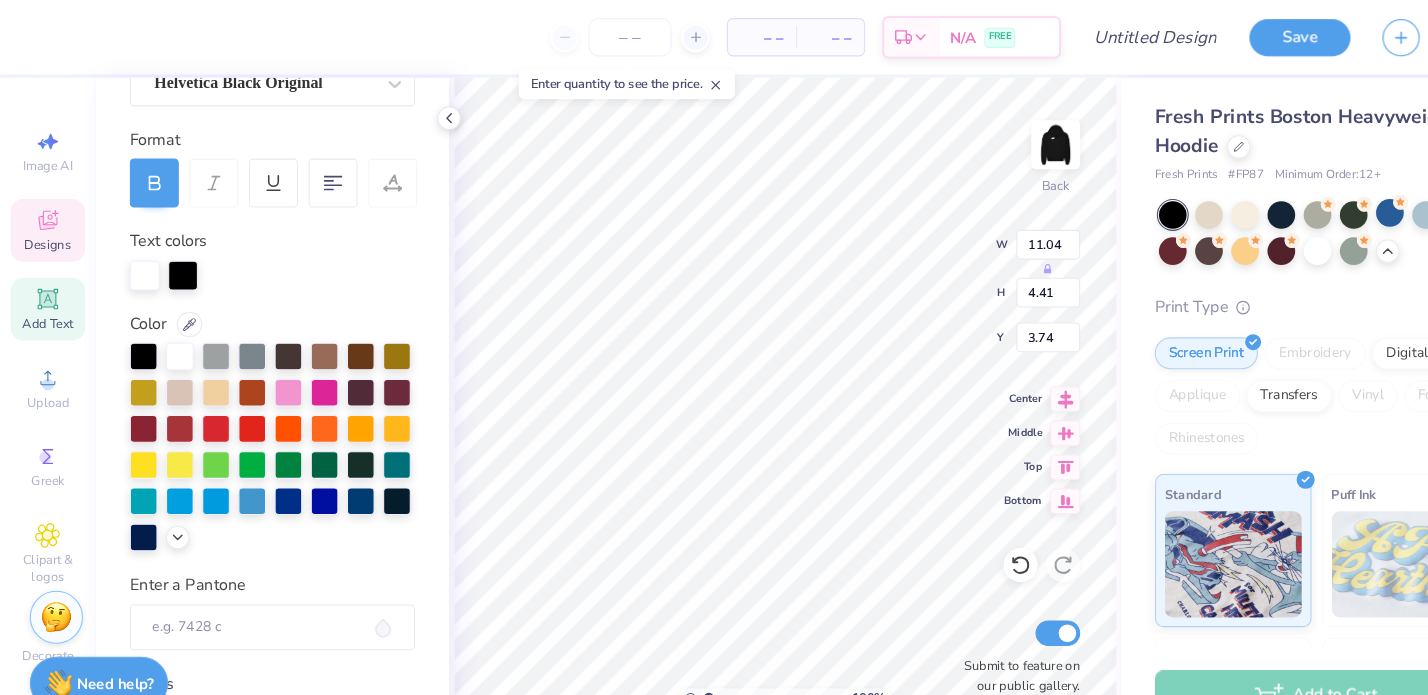 type on "11.08" 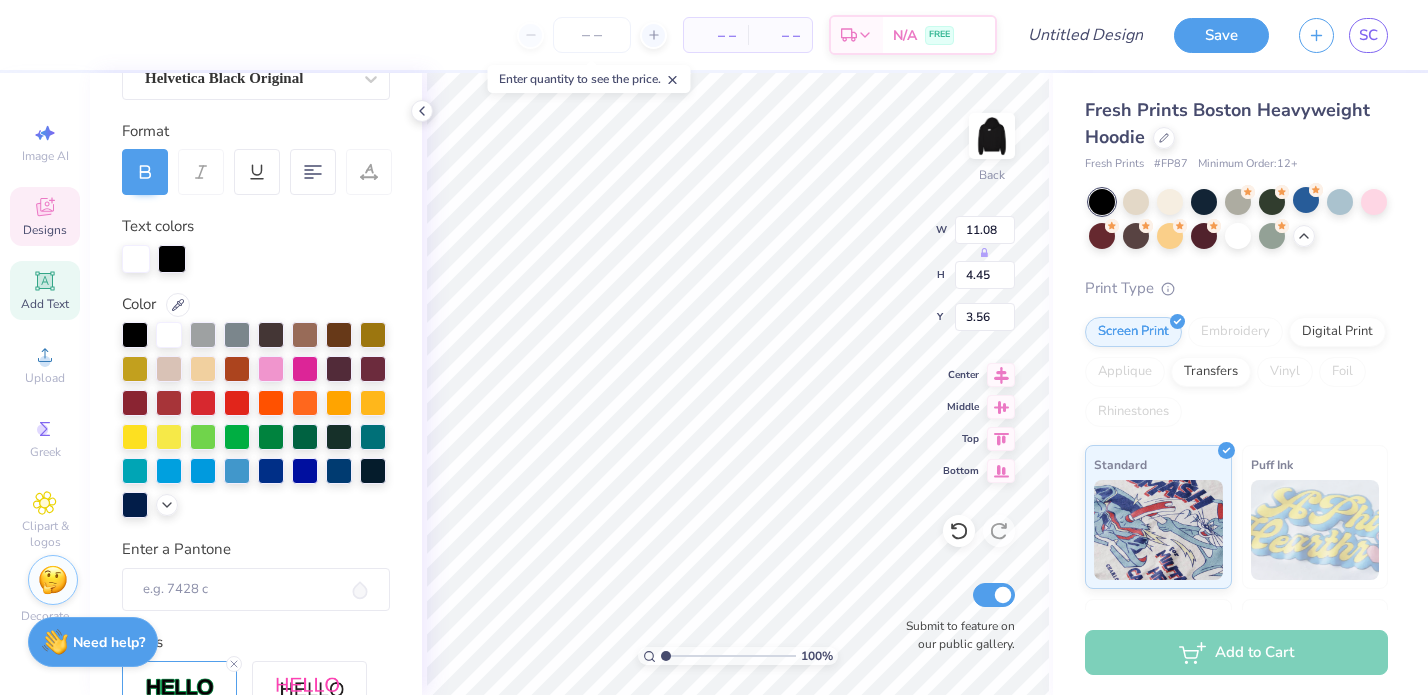 type on "5.08" 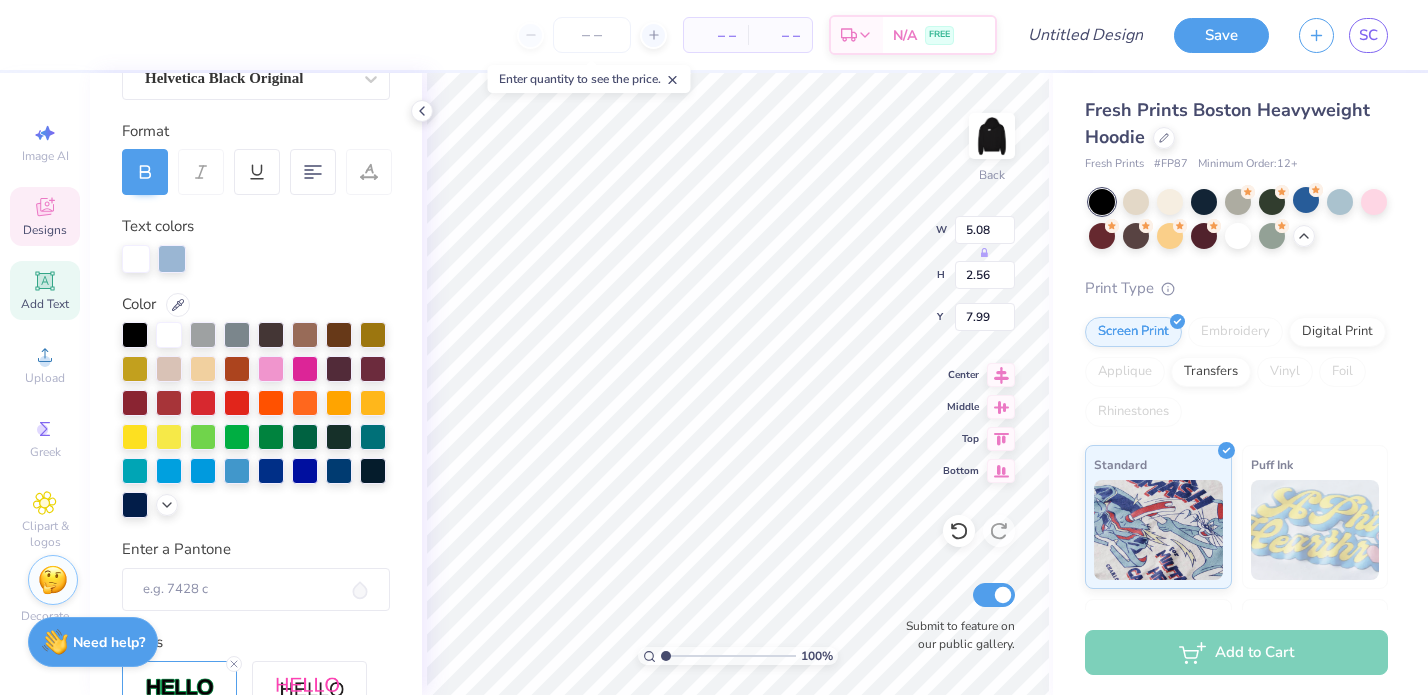 type on "8.26" 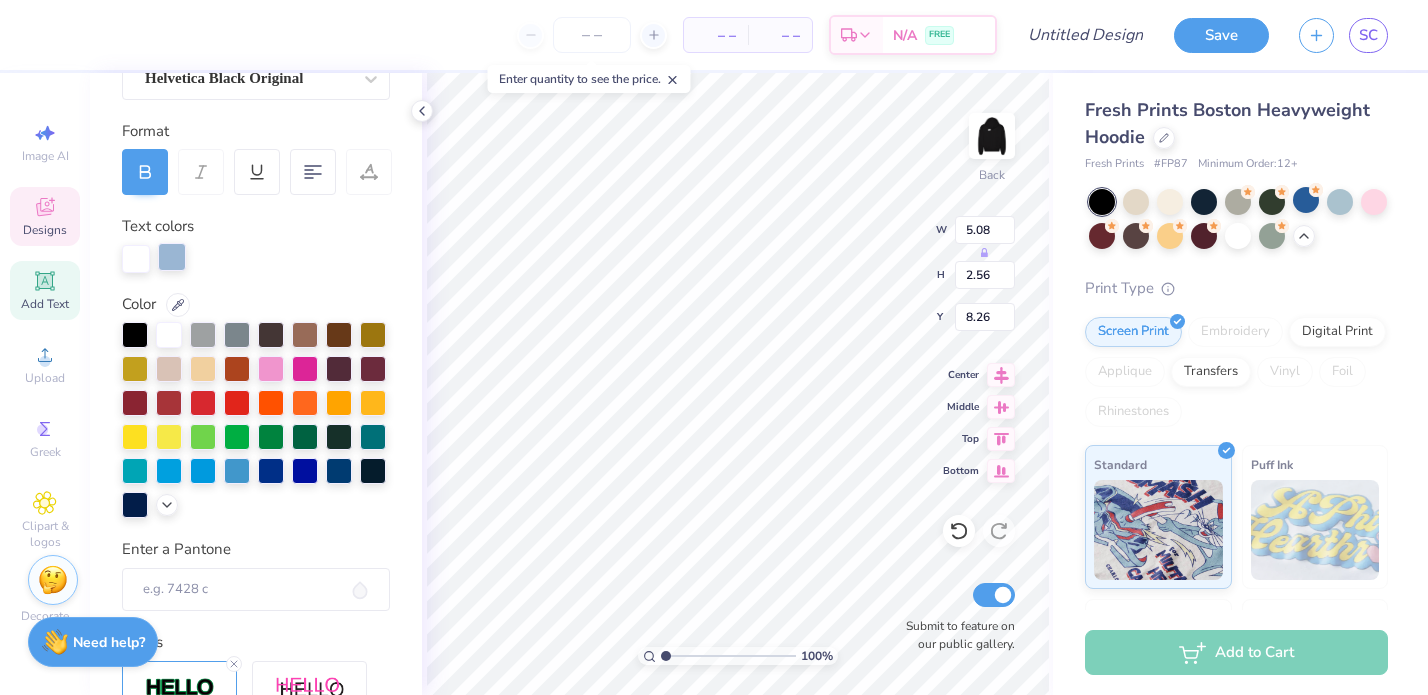 click at bounding box center (172, 257) 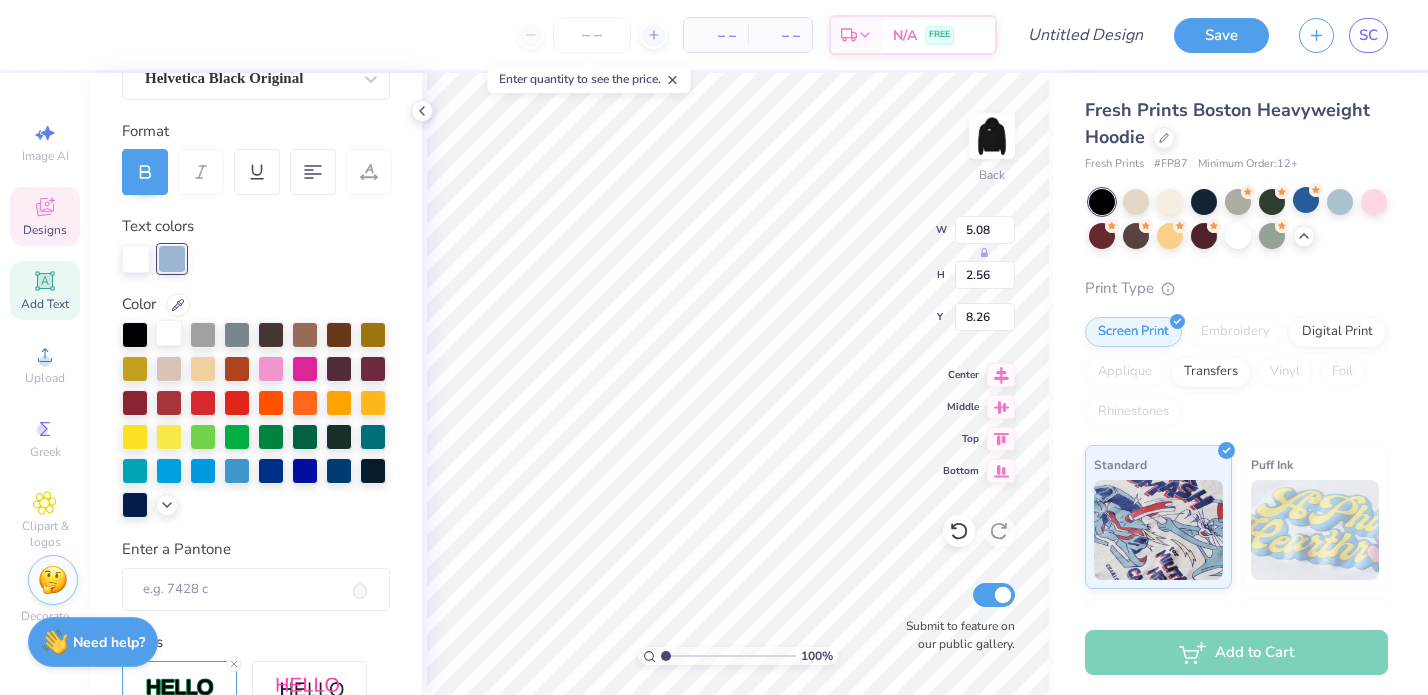 click at bounding box center [169, 333] 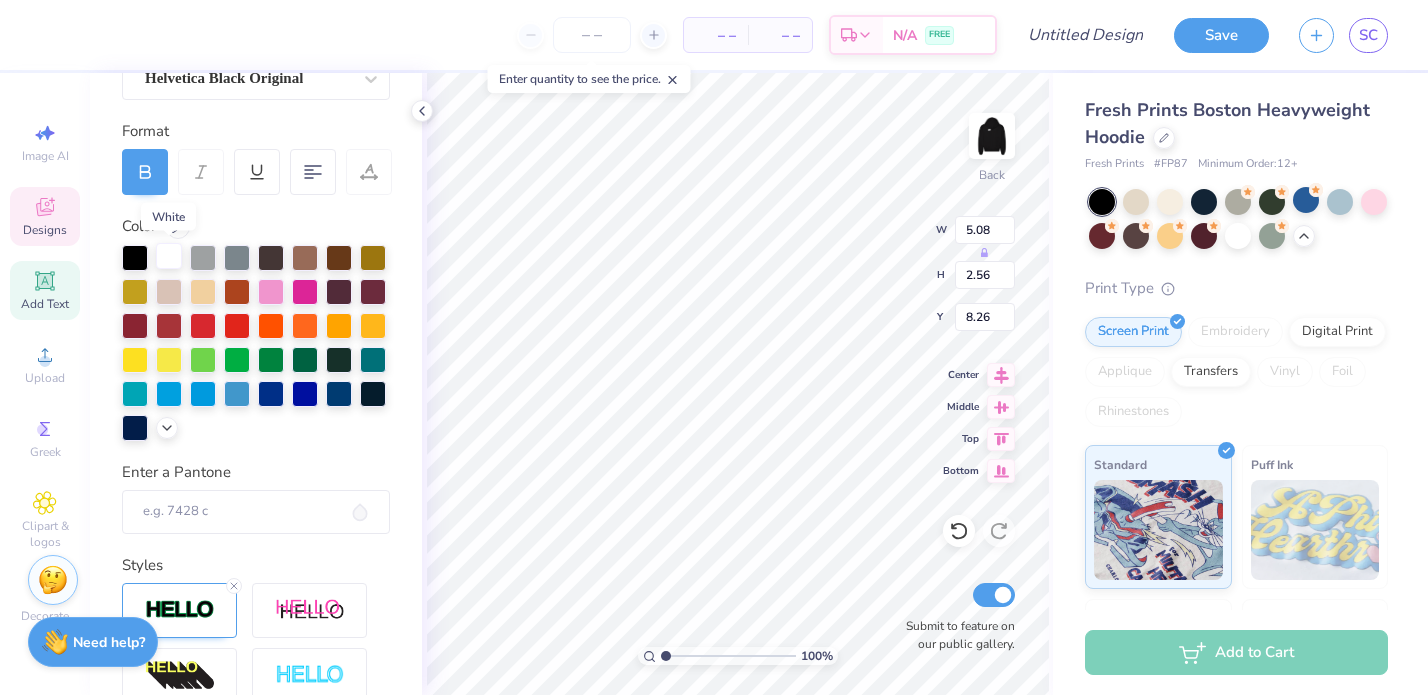 click at bounding box center [169, 256] 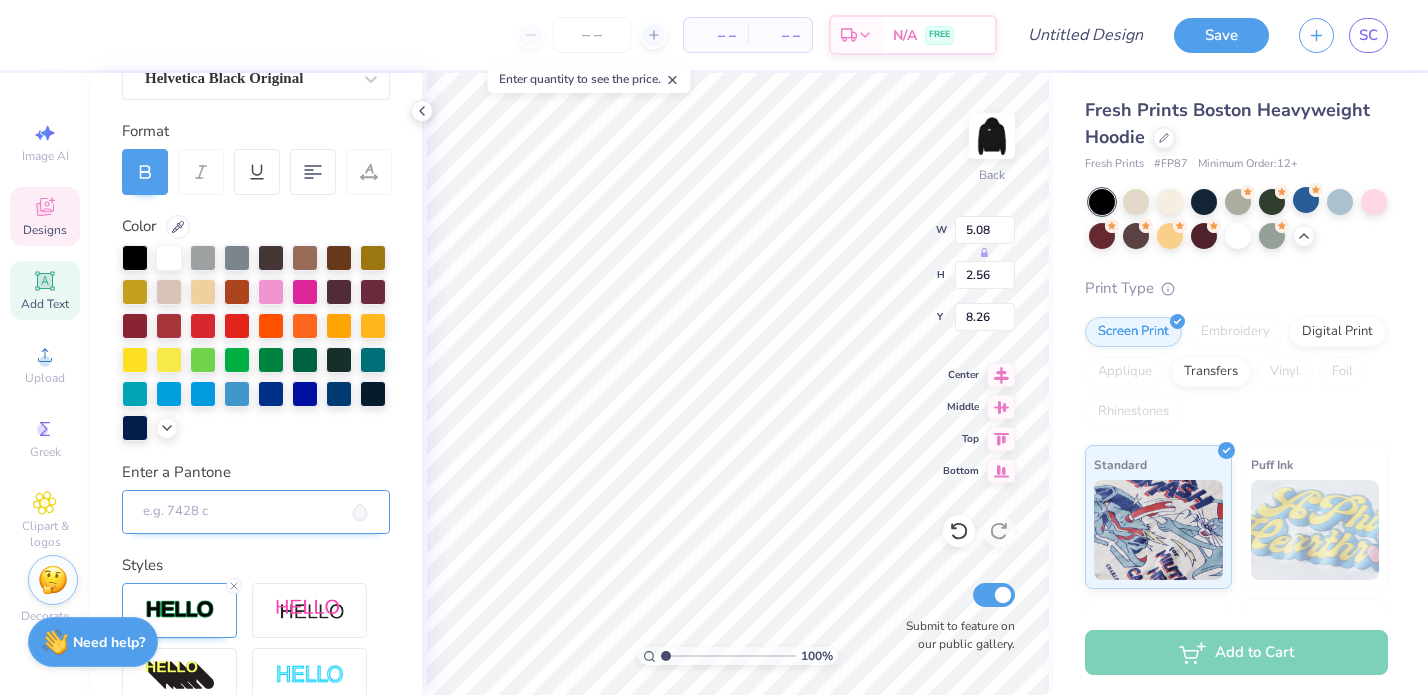 click on "Enter a Pantone" at bounding box center [256, 512] 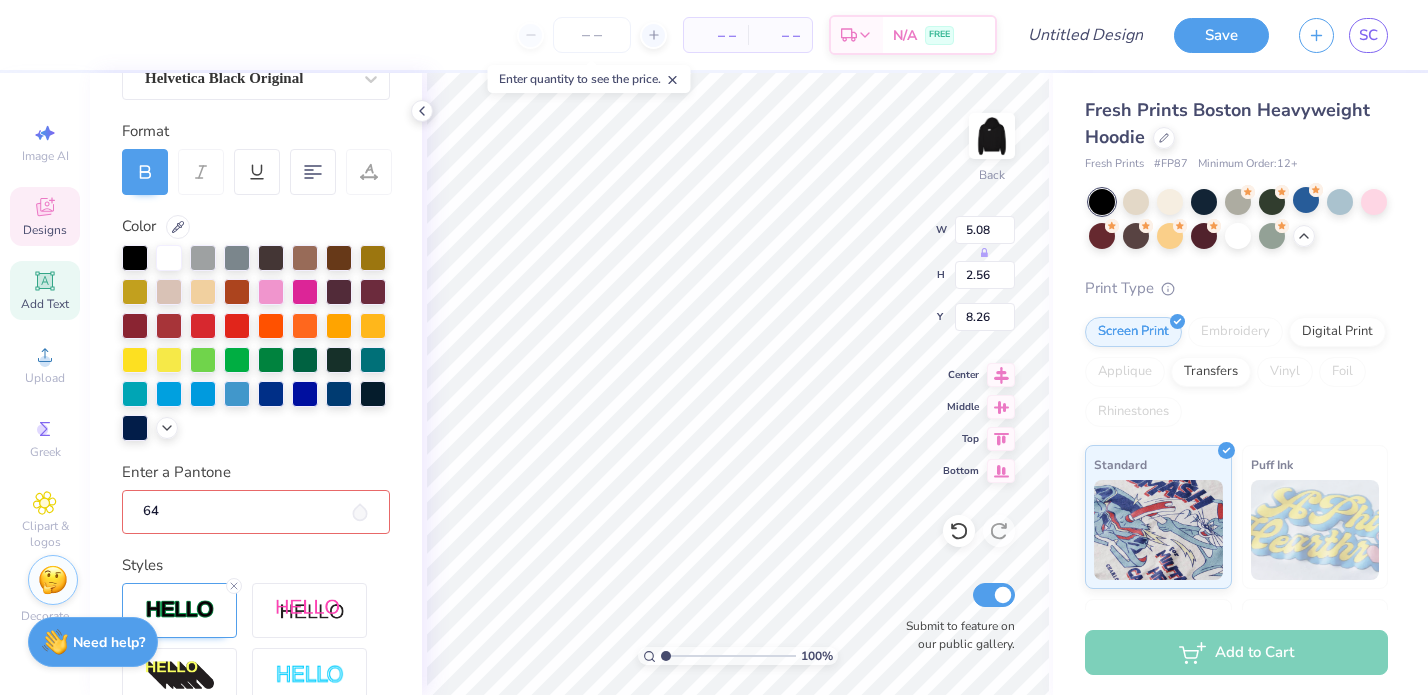 type on "644" 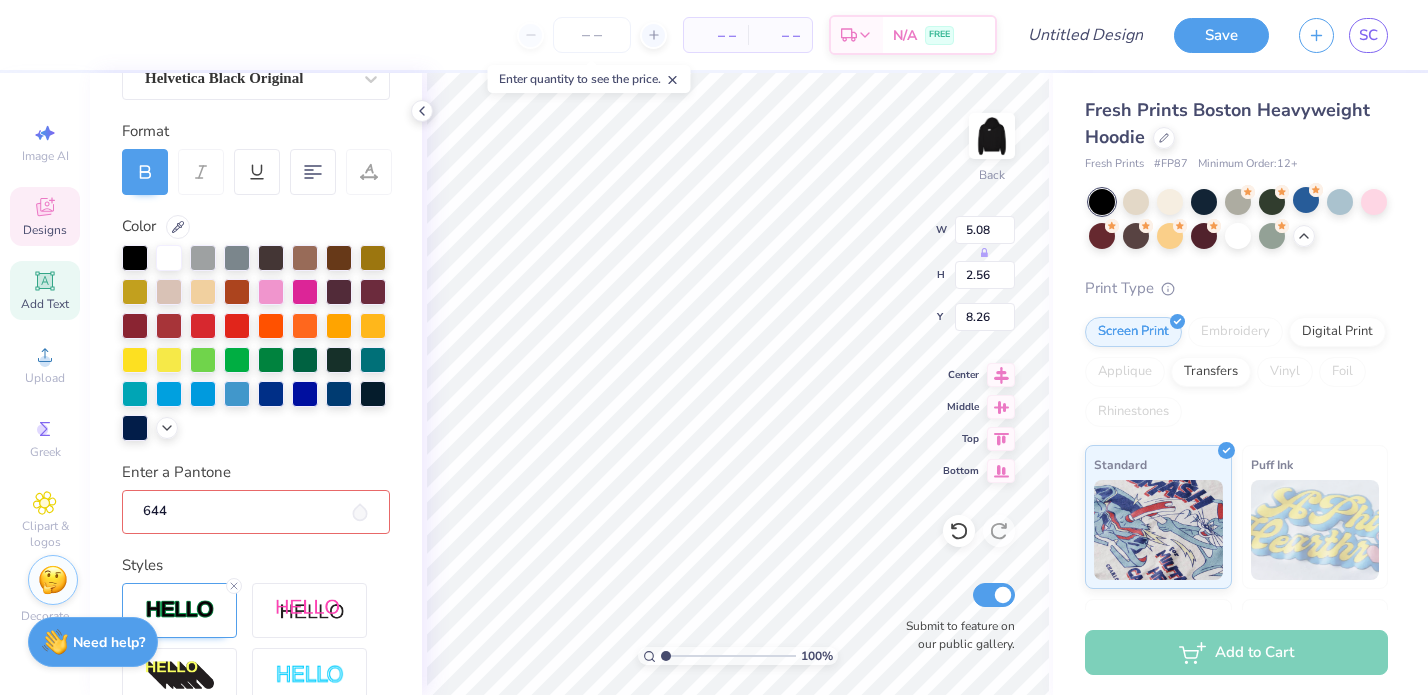 type 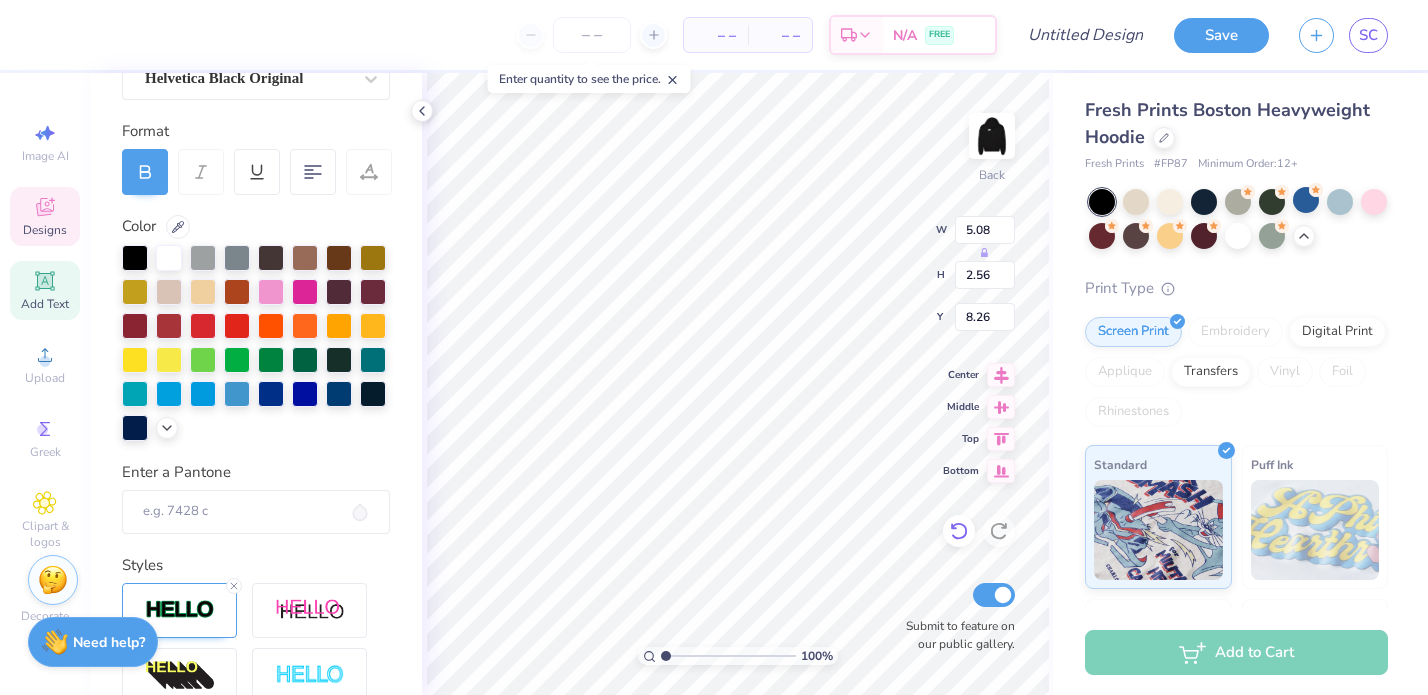 click 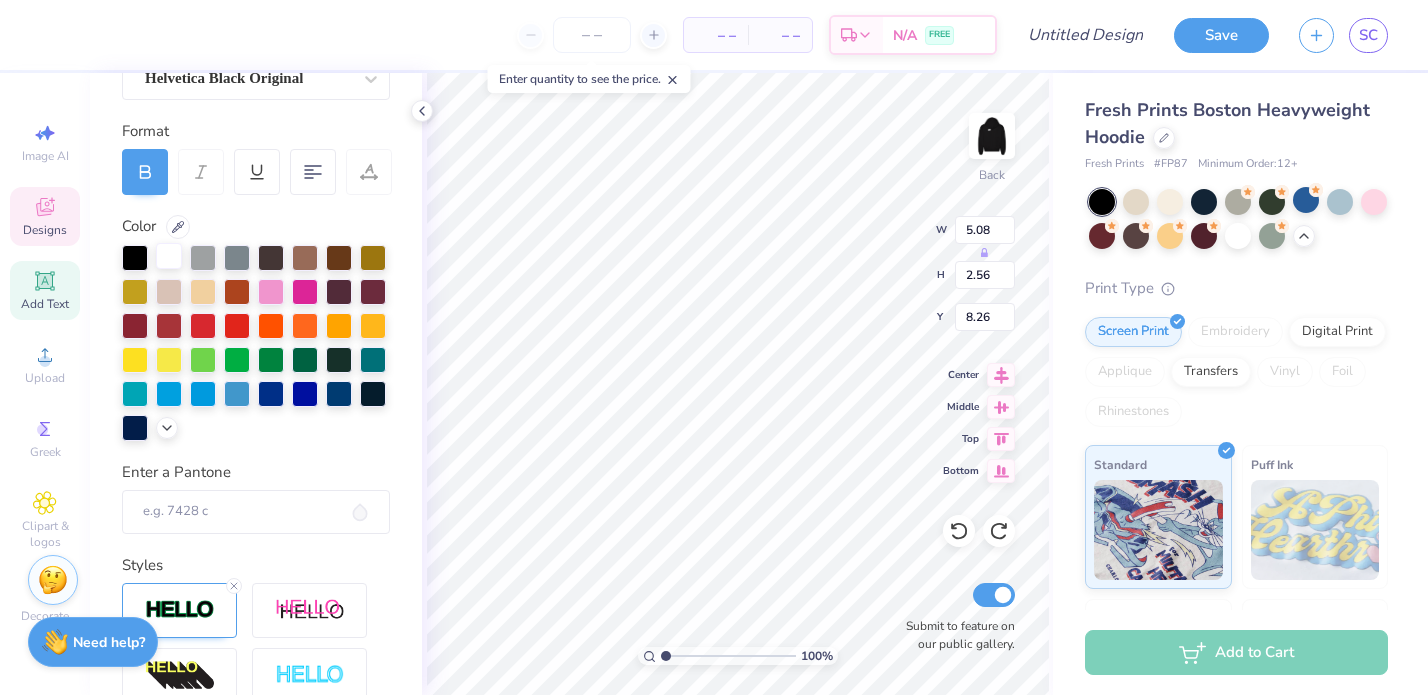click at bounding box center [169, 256] 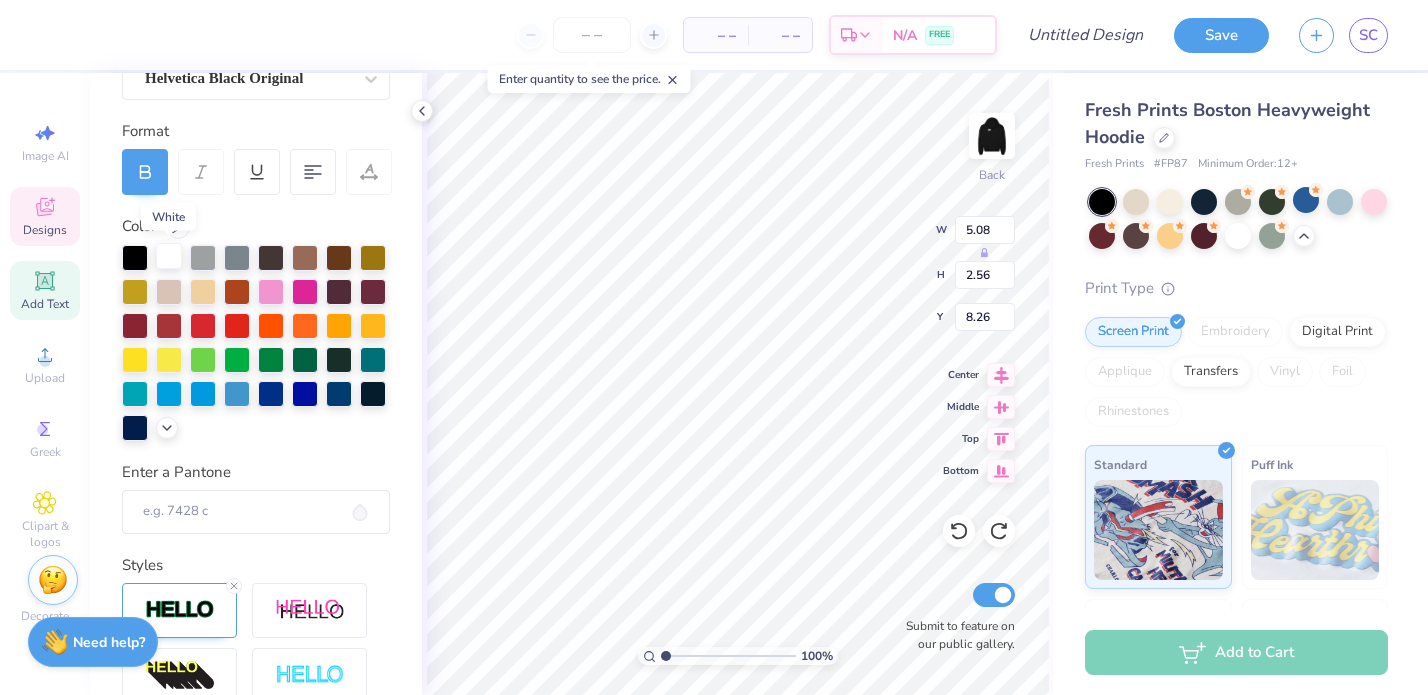 click at bounding box center (169, 256) 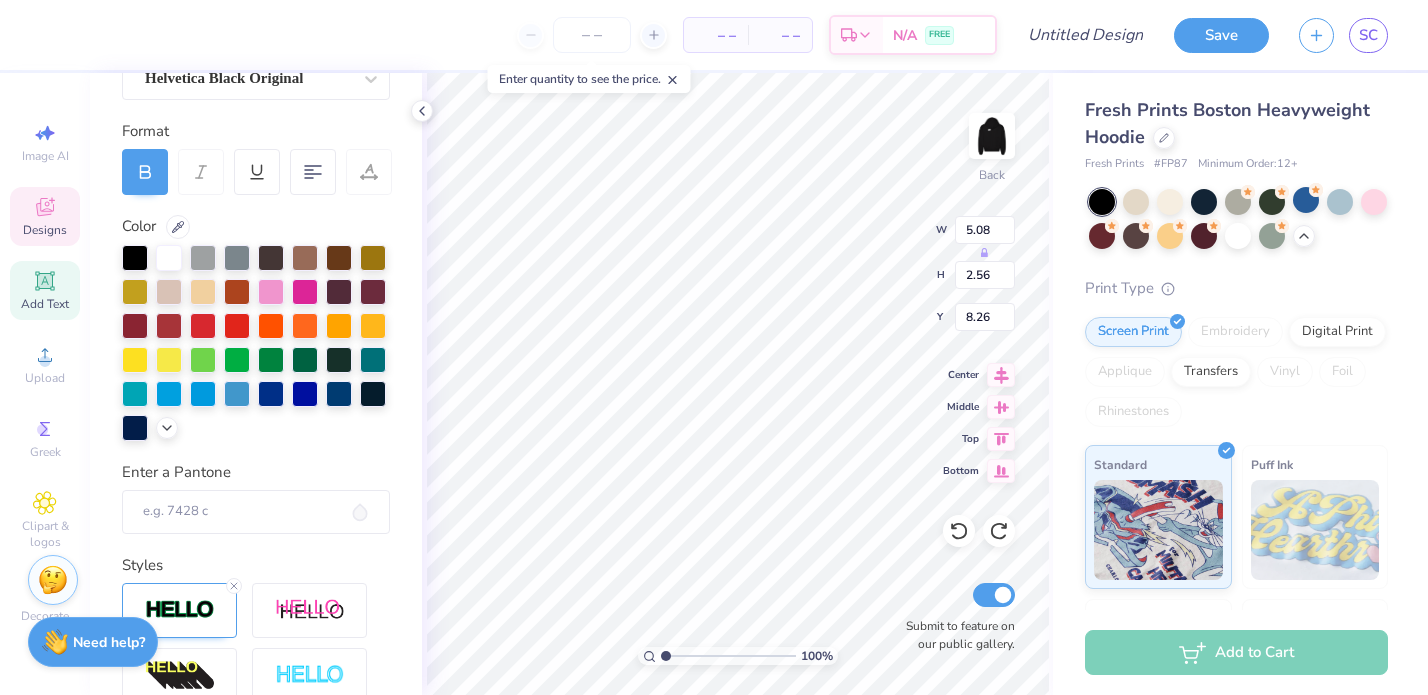 click on "100  % Back W 5.08 H 2.56 Y 8.26 Center Middle Top Bottom Submit to feature on our public gallery." at bounding box center [737, 384] 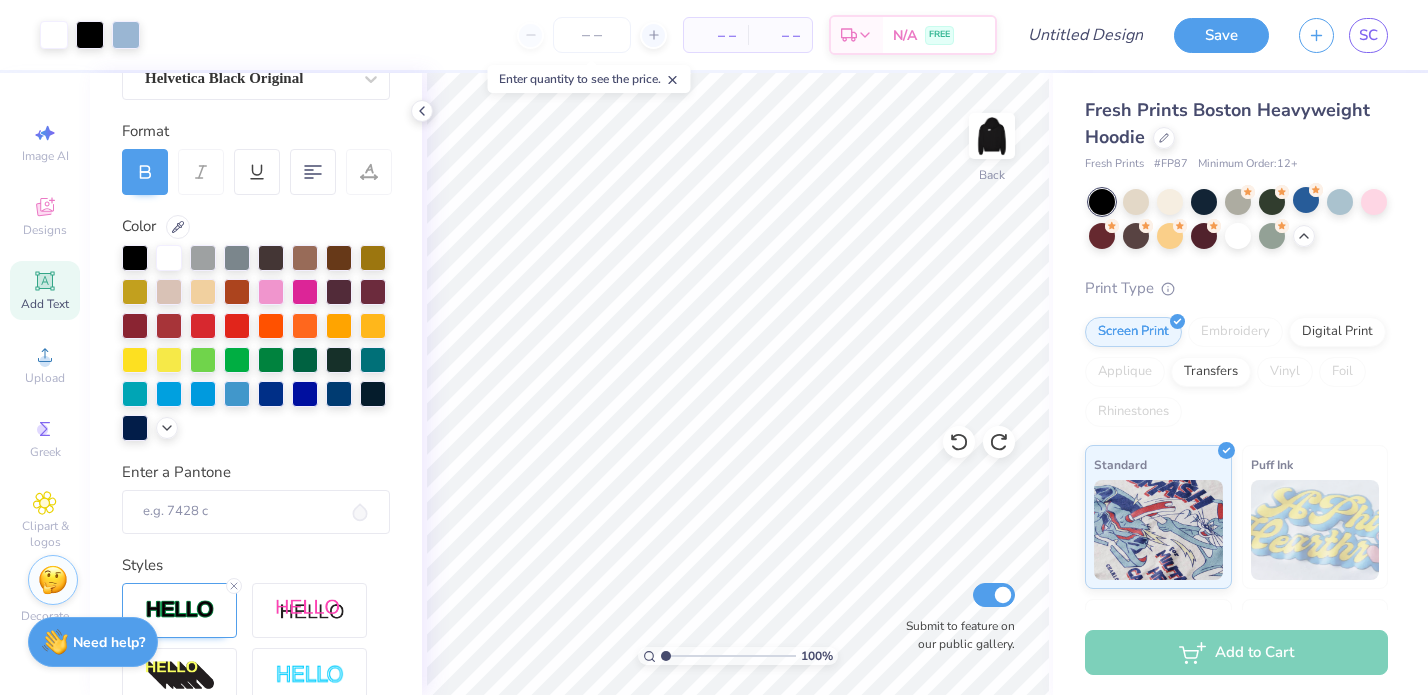 click at bounding box center [256, 343] 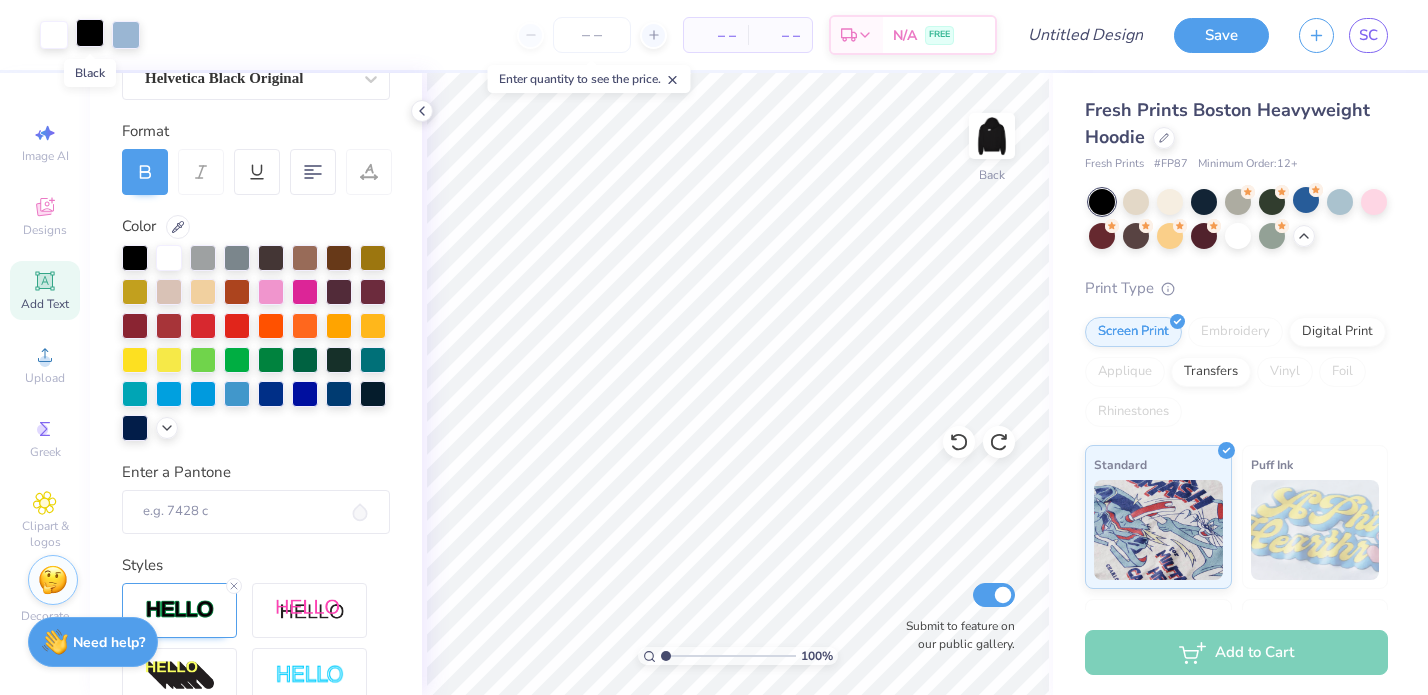 click at bounding box center [90, 33] 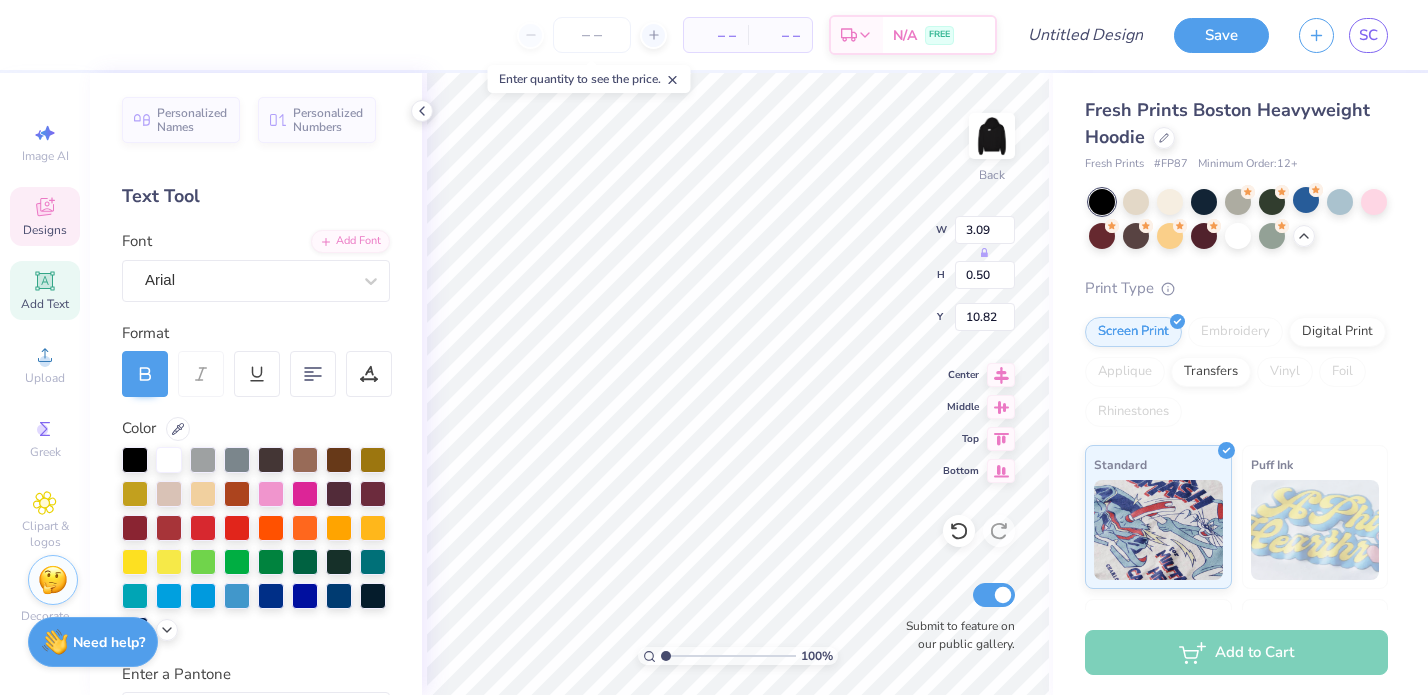 type on "5.08" 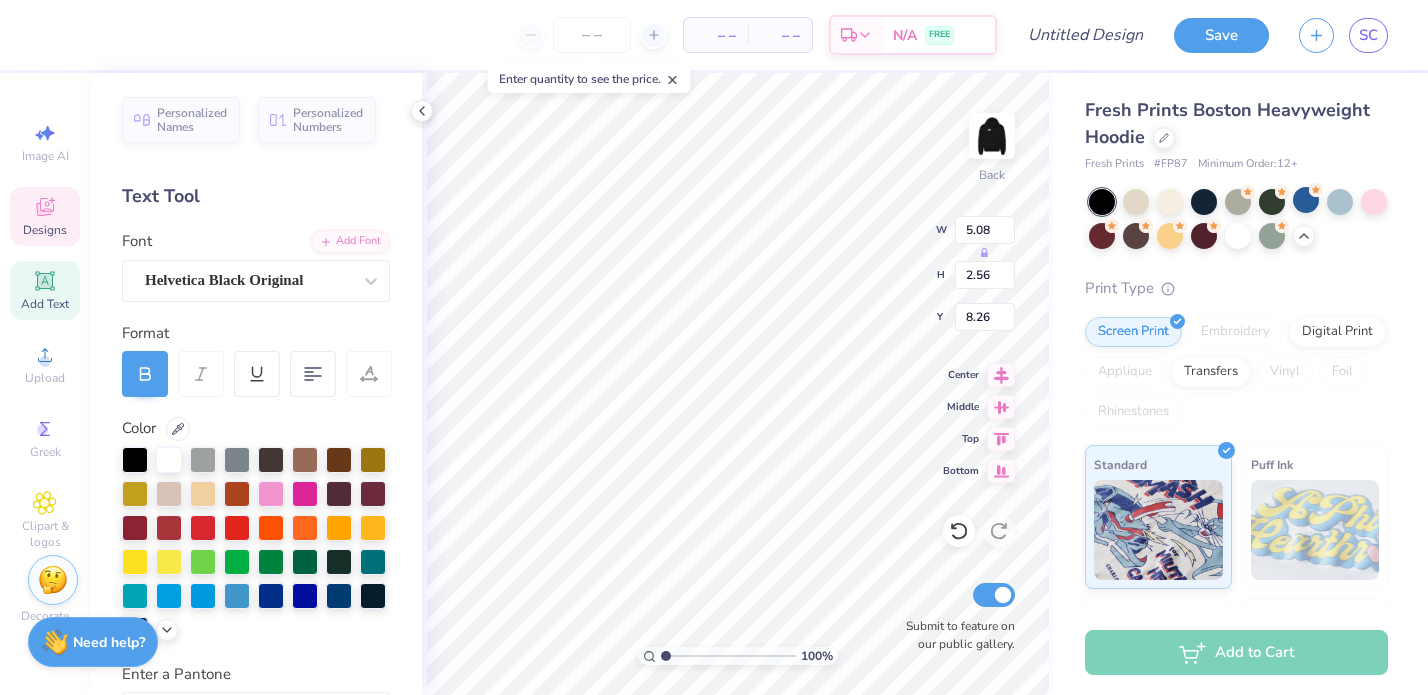 type on "7.72" 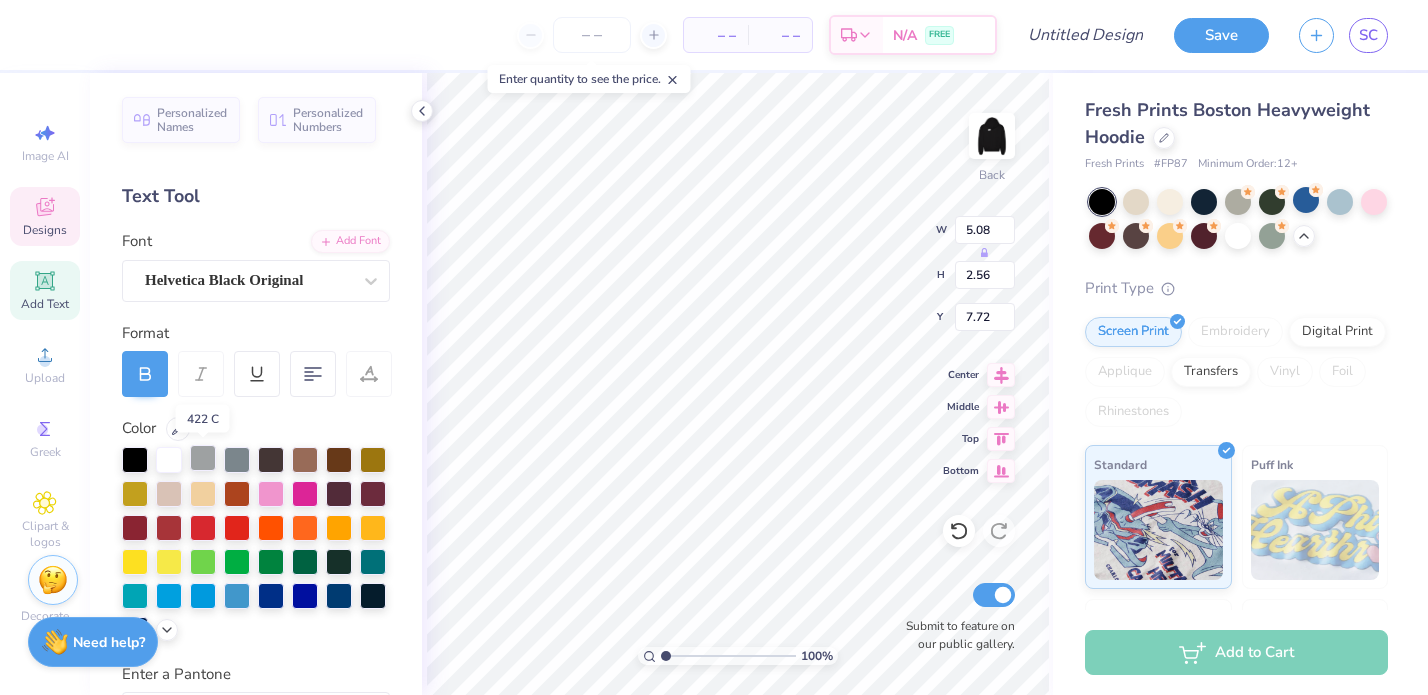 click at bounding box center [203, 458] 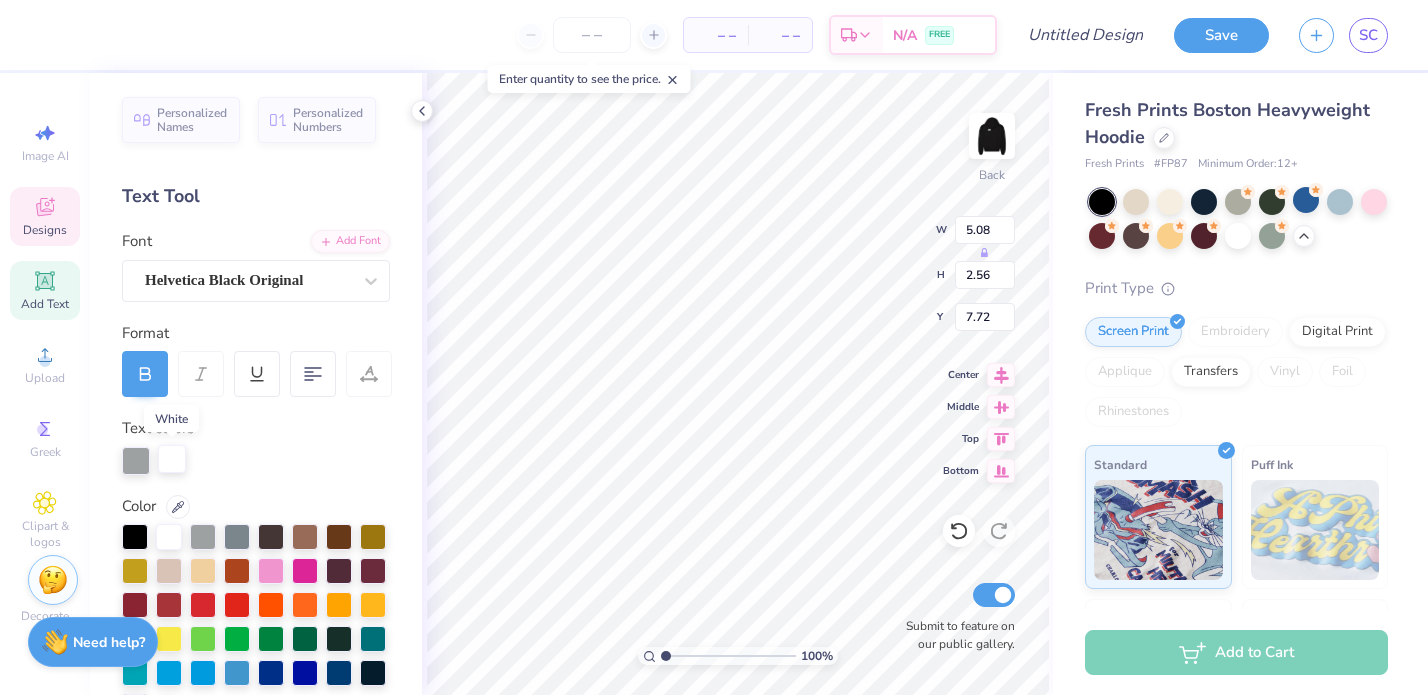 click at bounding box center (172, 459) 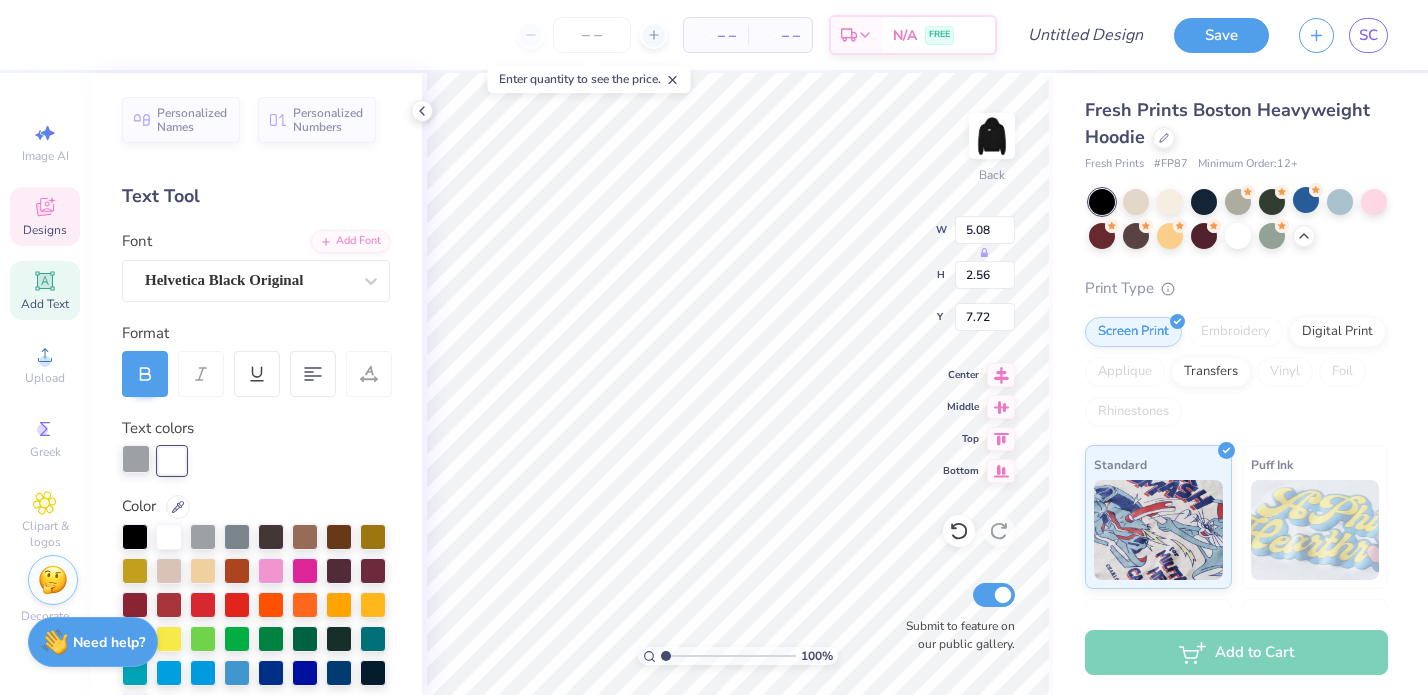 click at bounding box center [136, 459] 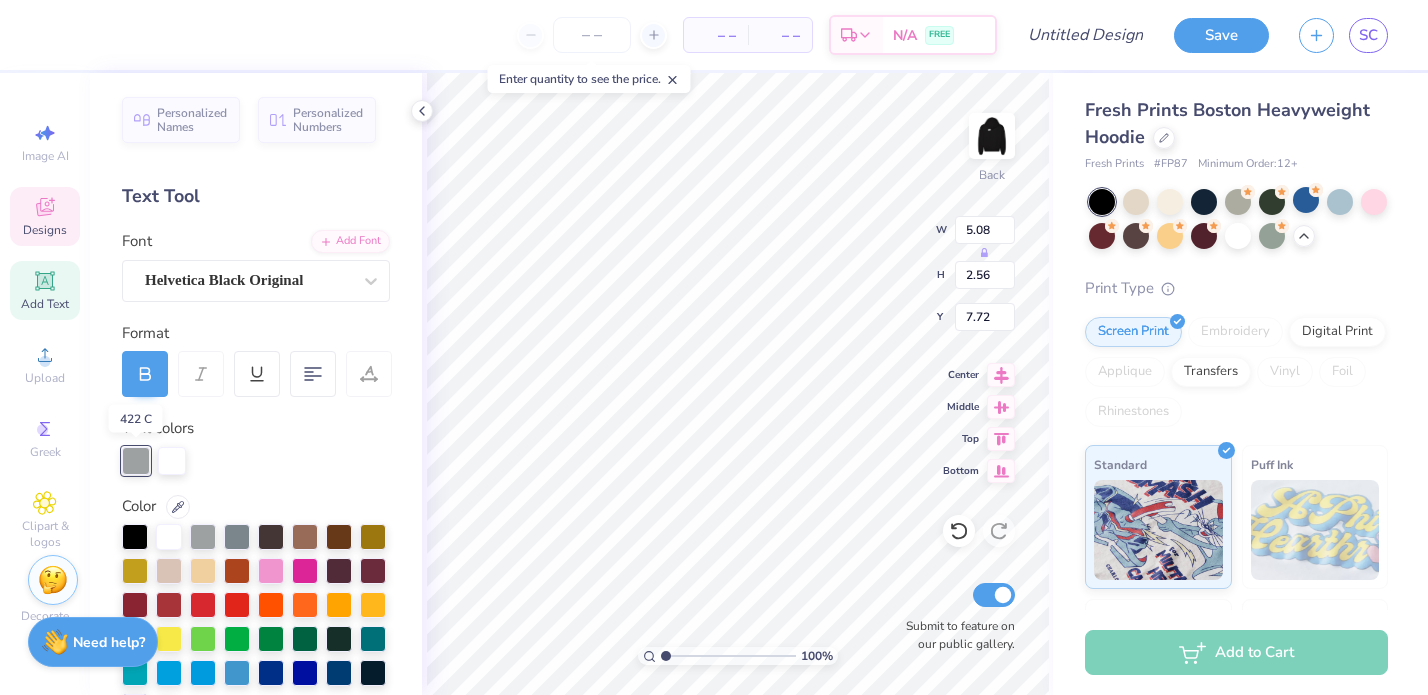 scroll, scrollTop: 484, scrollLeft: 0, axis: vertical 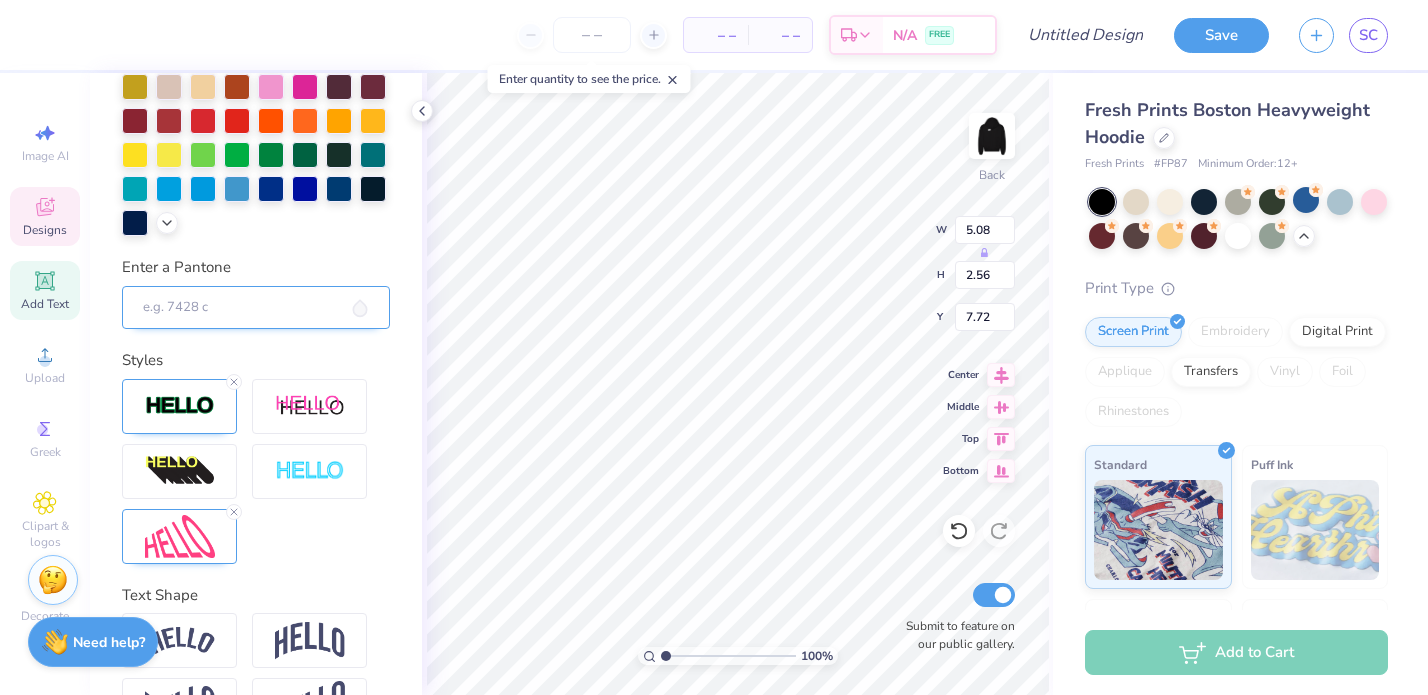click on "Enter a Pantone" at bounding box center (256, 308) 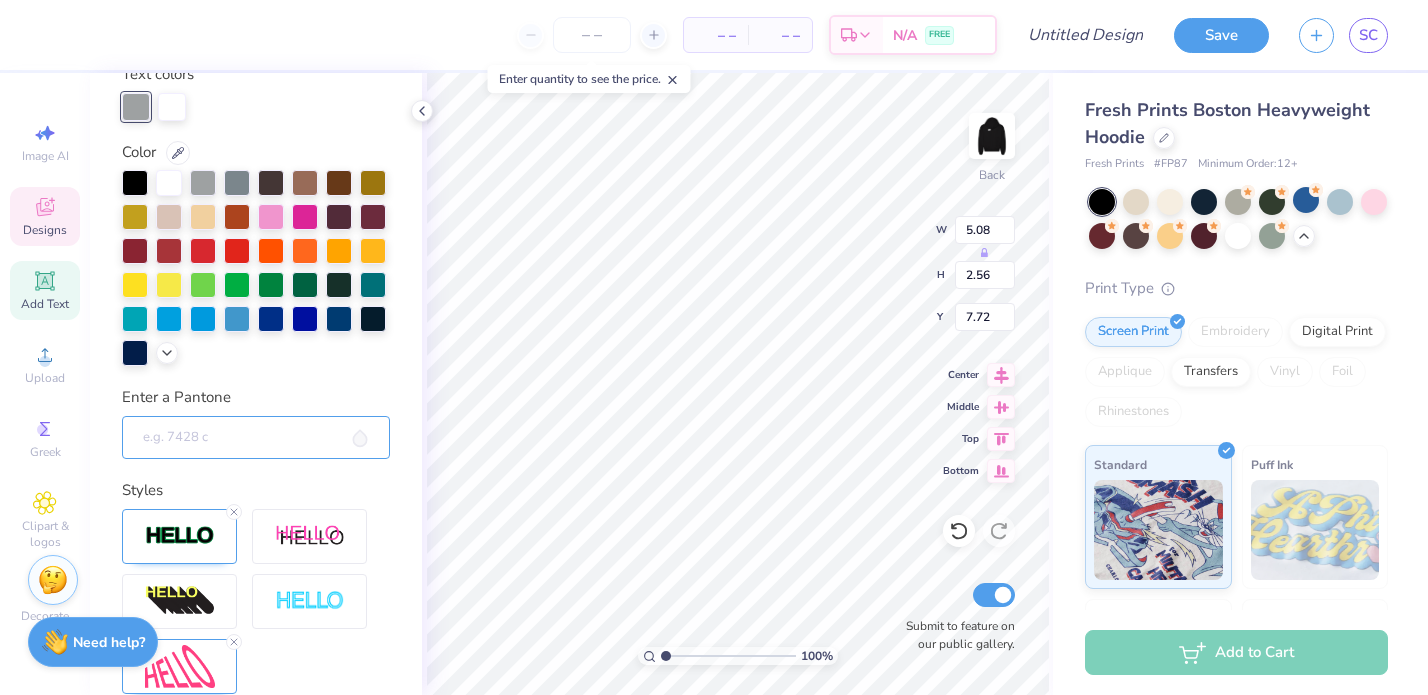 scroll, scrollTop: 6, scrollLeft: 0, axis: vertical 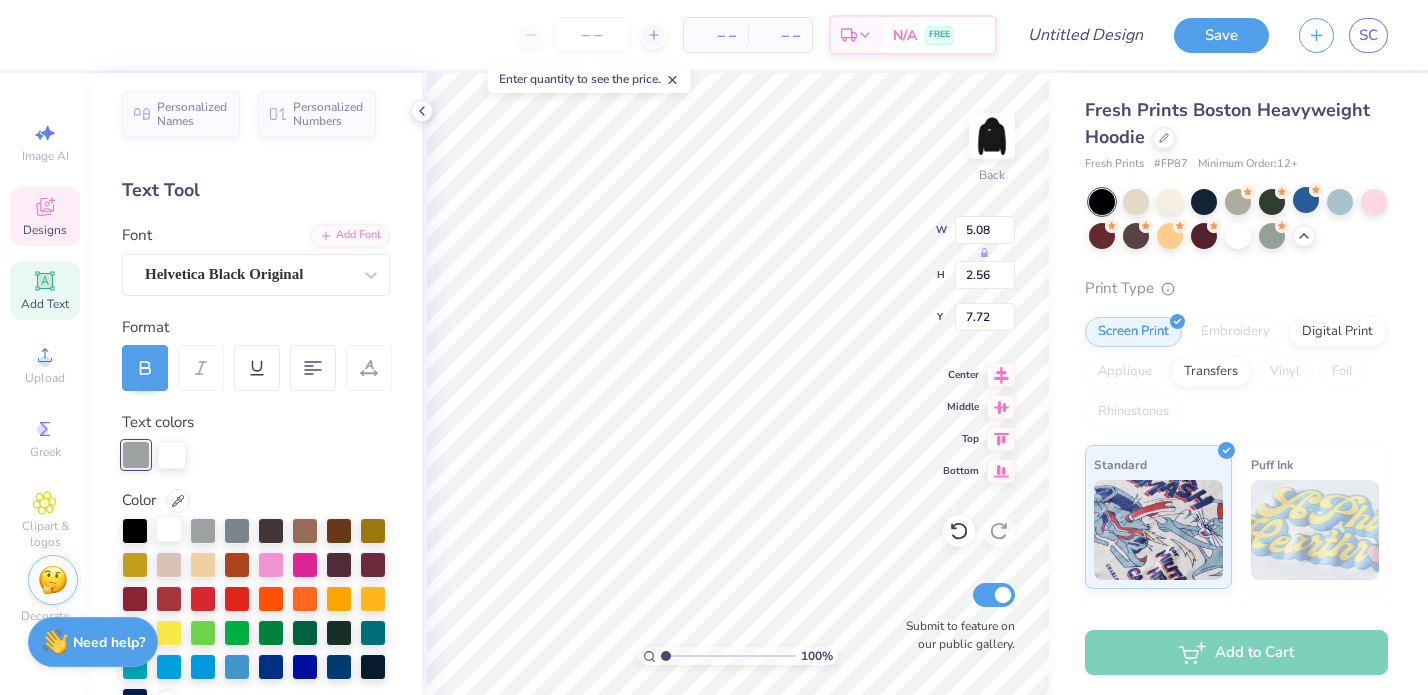 click at bounding box center (169, 529) 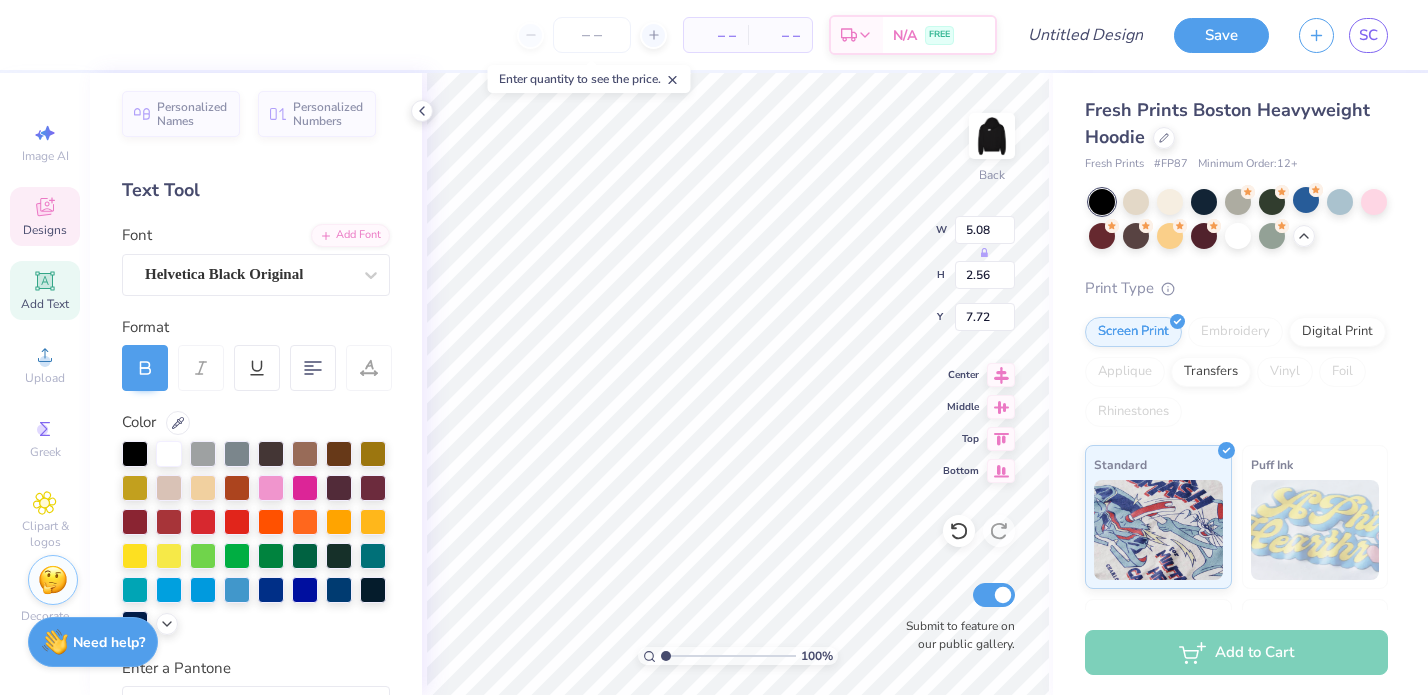 click on "Color" at bounding box center (256, 426) 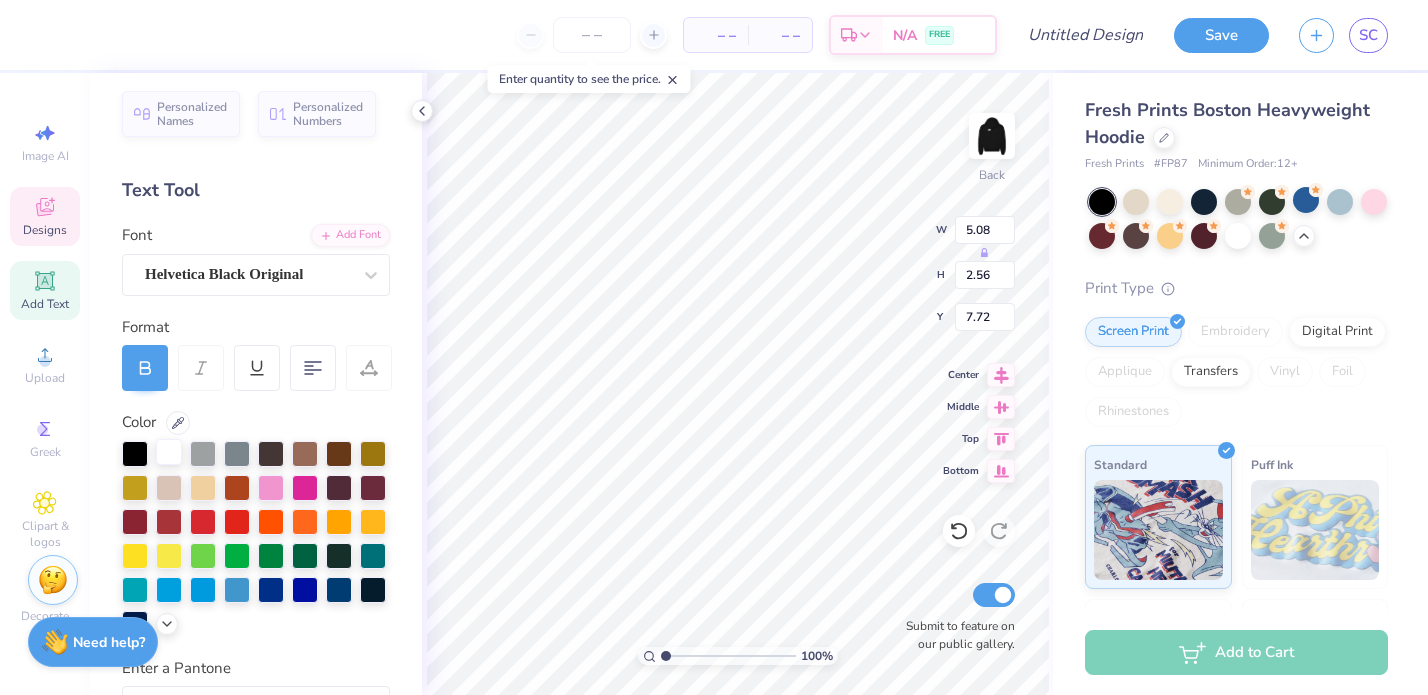 click at bounding box center (169, 452) 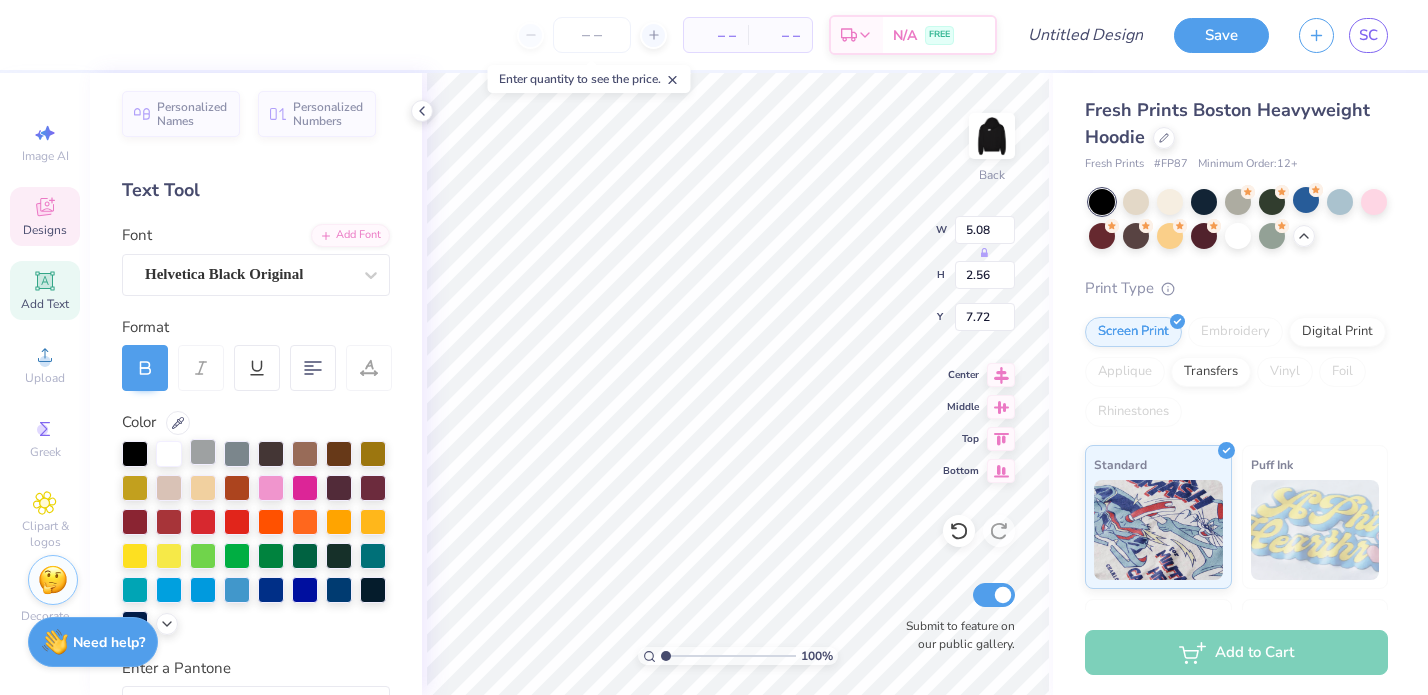 click at bounding box center [203, 452] 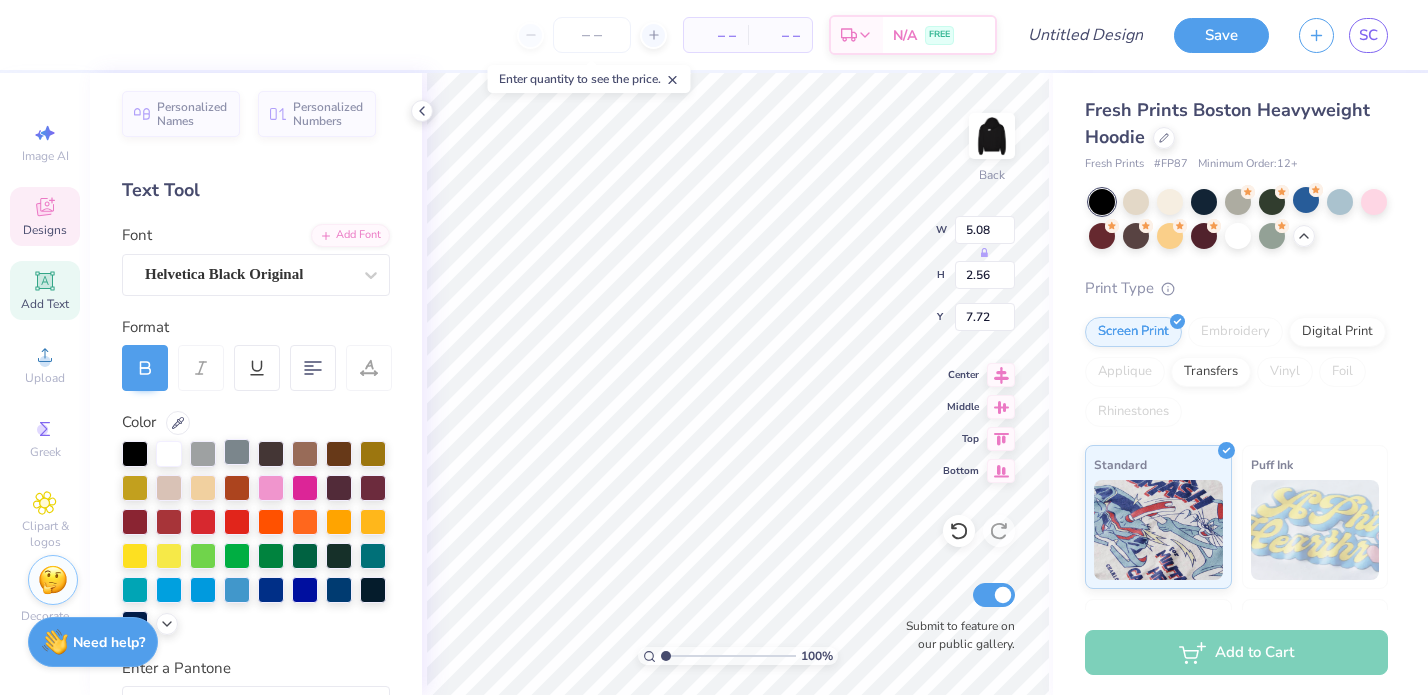 click at bounding box center [237, 452] 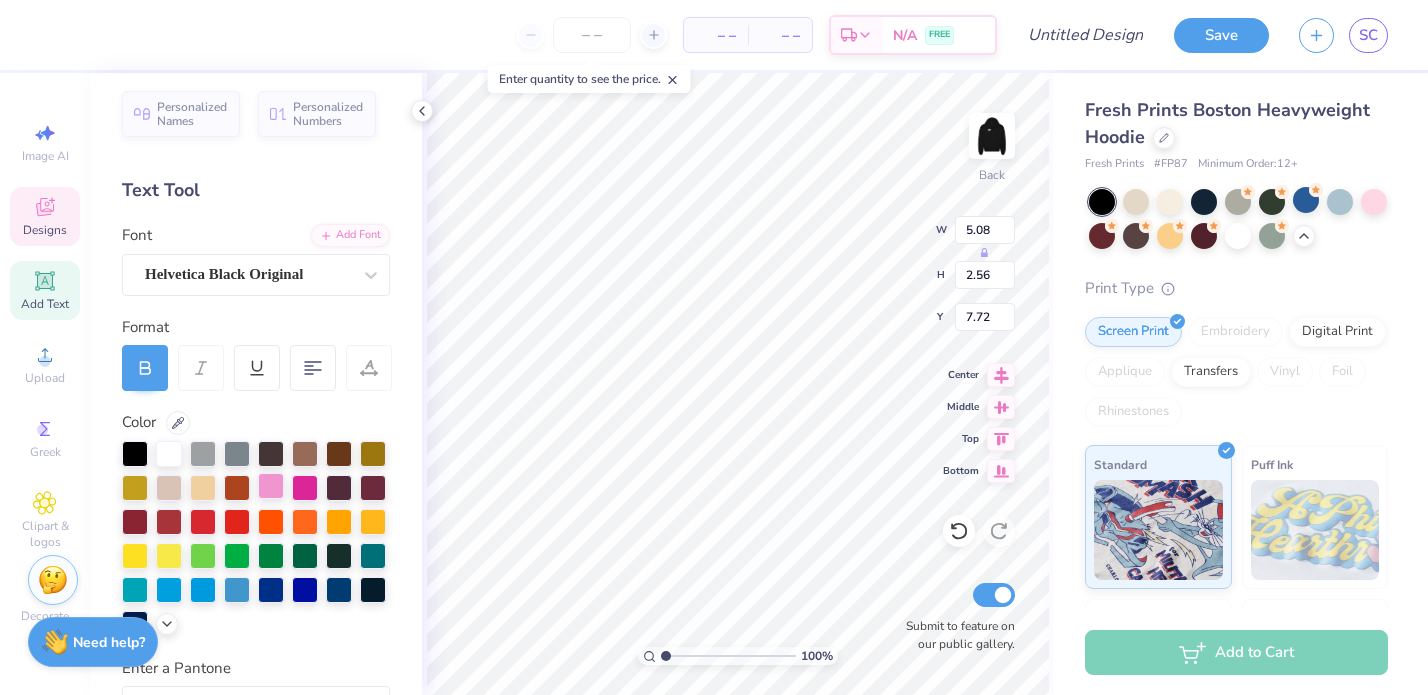 click at bounding box center [271, 486] 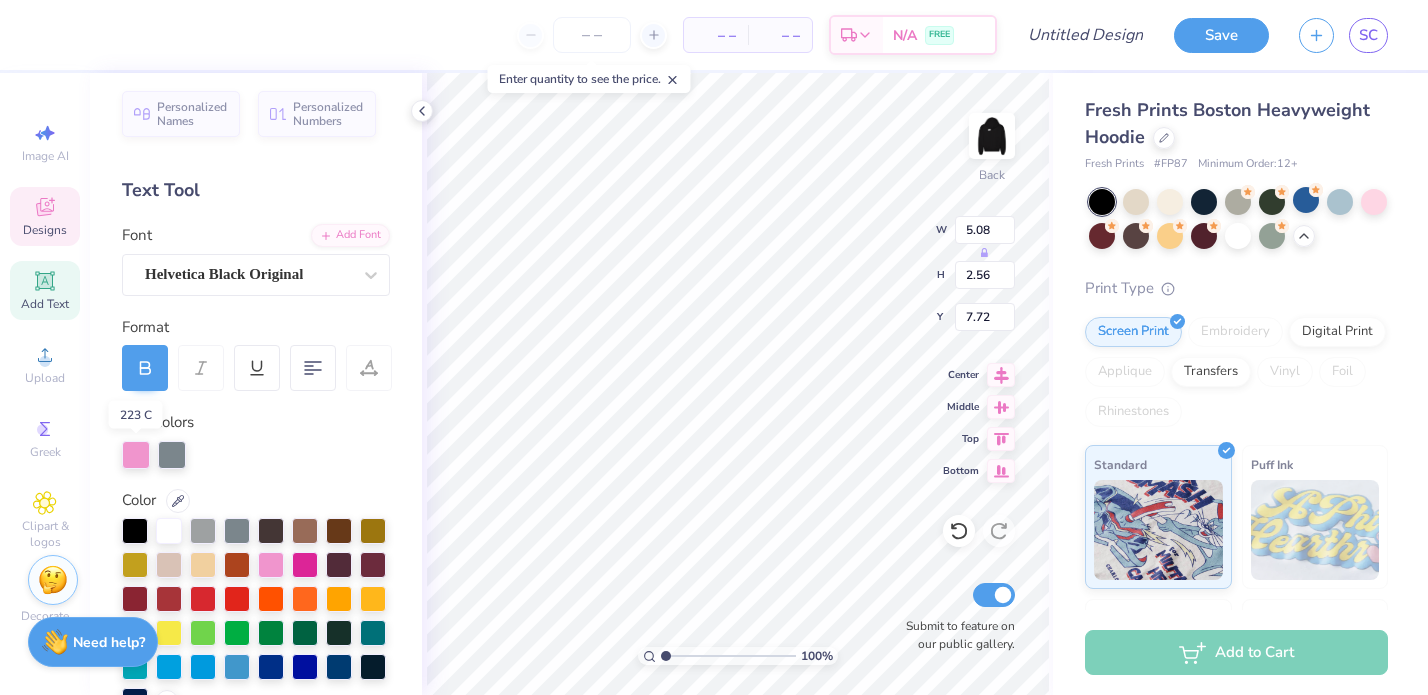 click at bounding box center (136, 455) 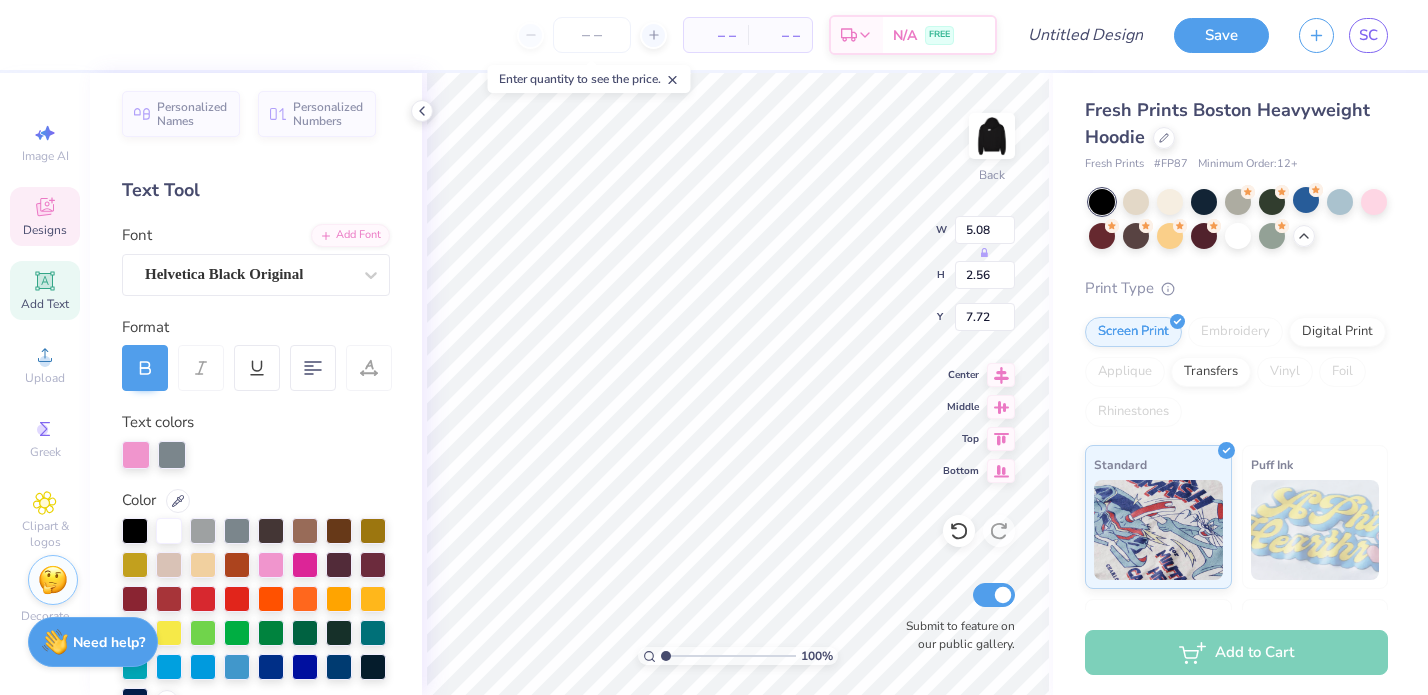 click at bounding box center [172, 455] 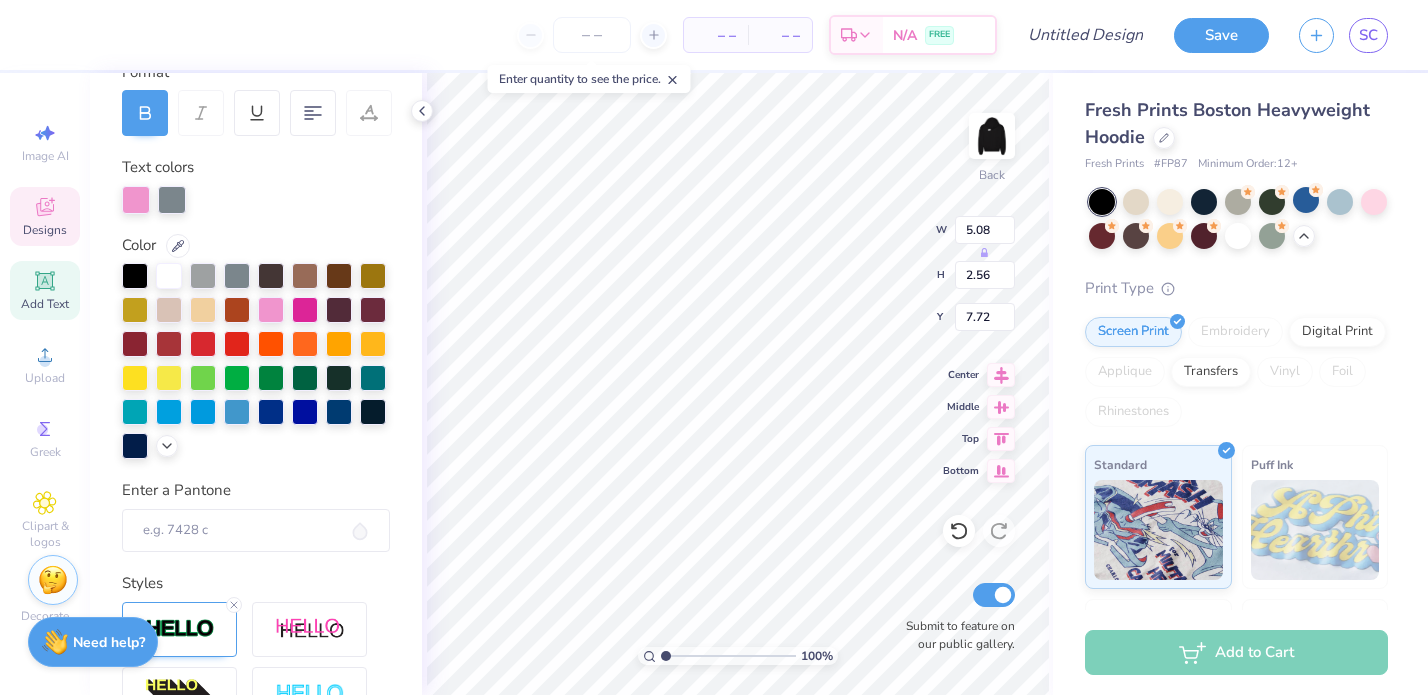 scroll, scrollTop: 364, scrollLeft: 0, axis: vertical 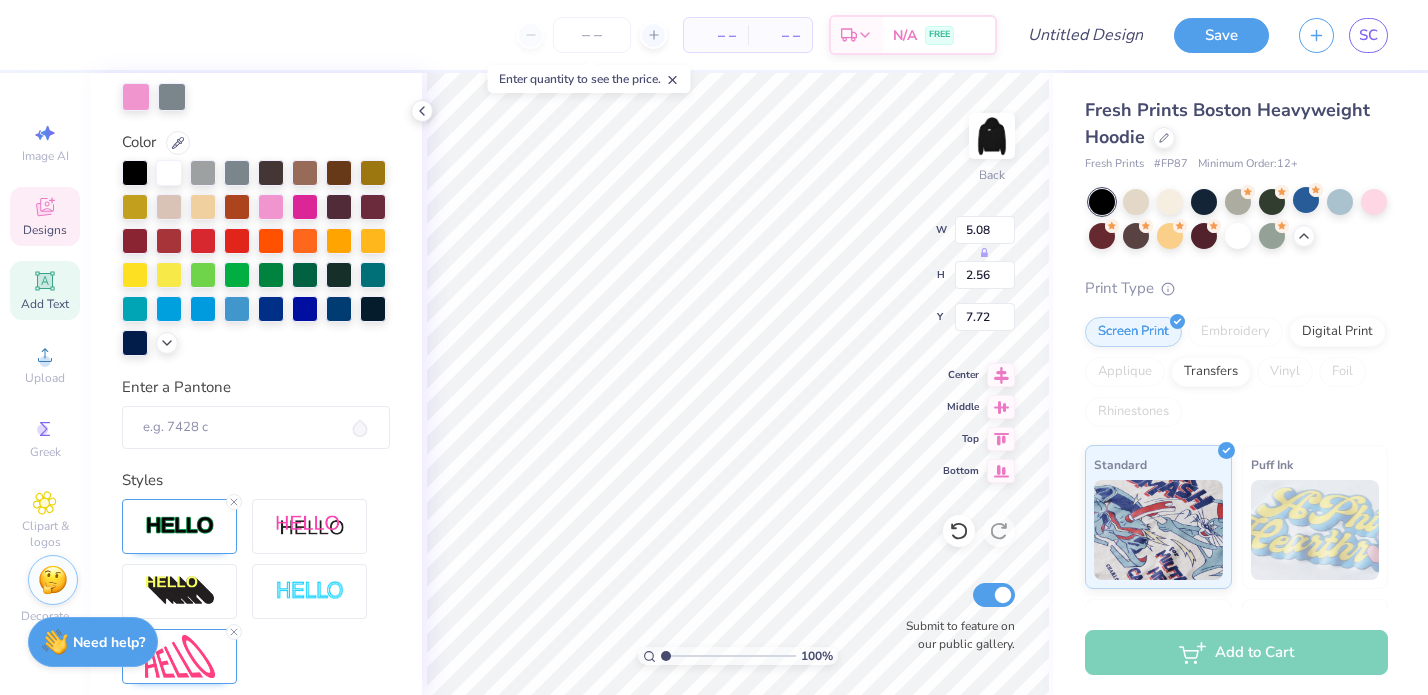 click at bounding box center [172, 97] 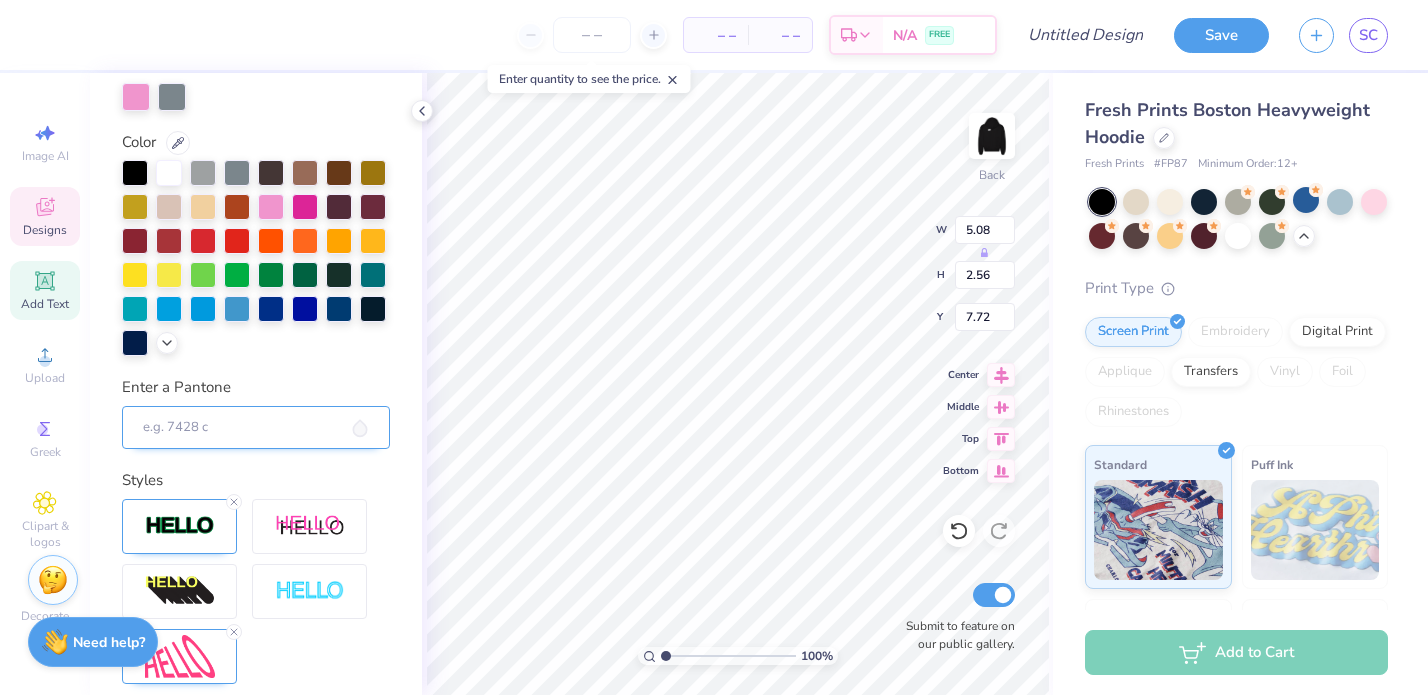 click on "Enter a Pantone" at bounding box center [256, 428] 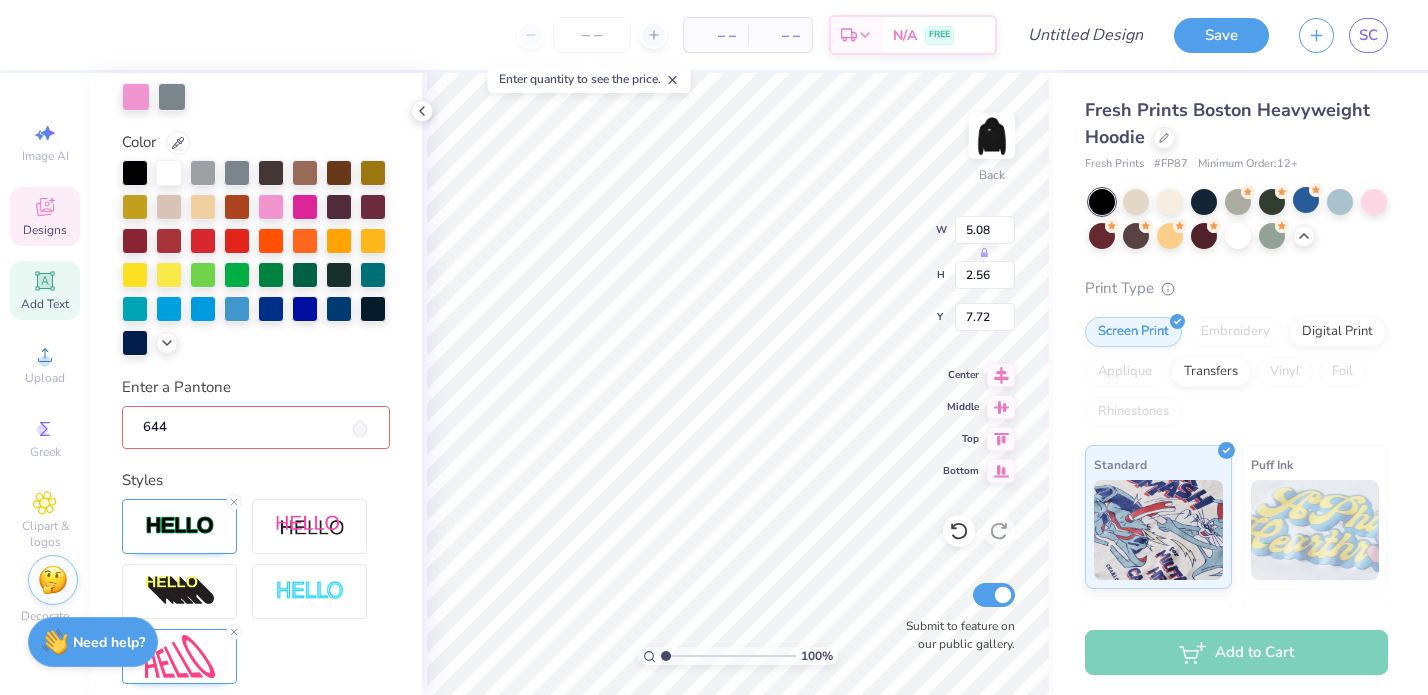 type on "644c" 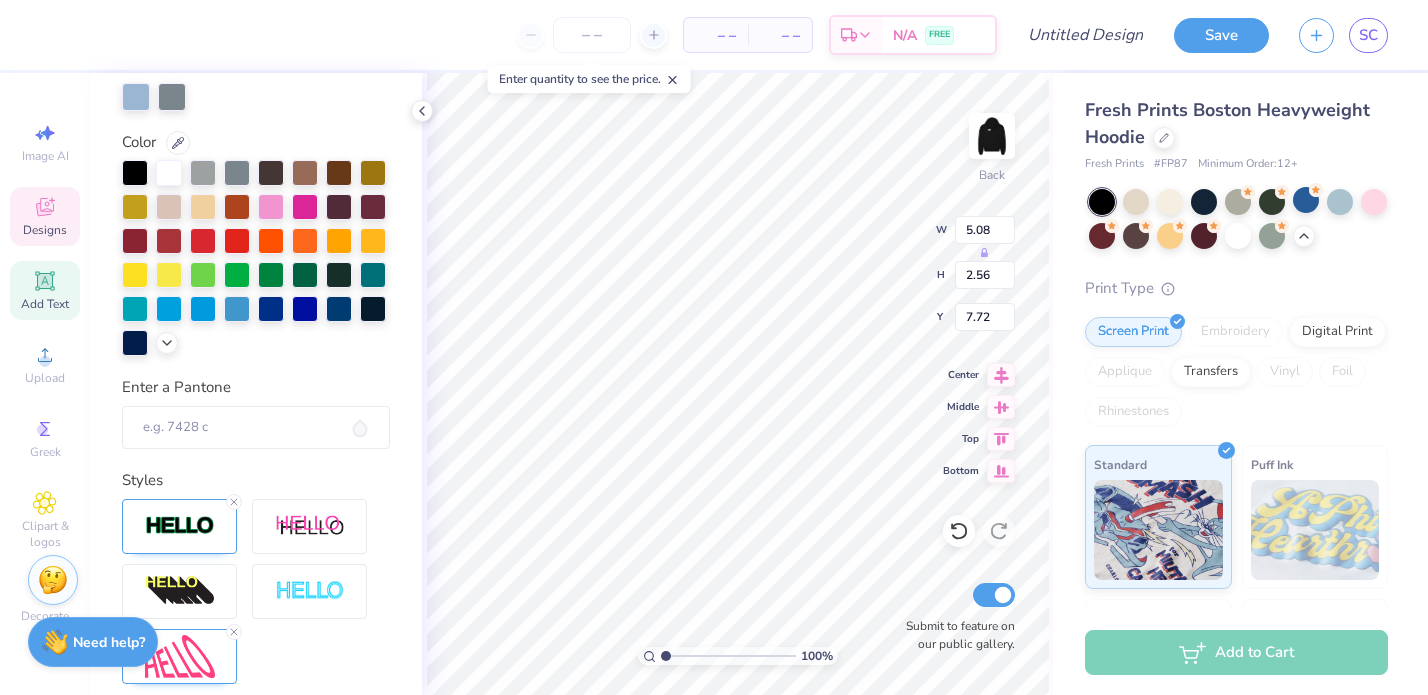 click at bounding box center [172, 97] 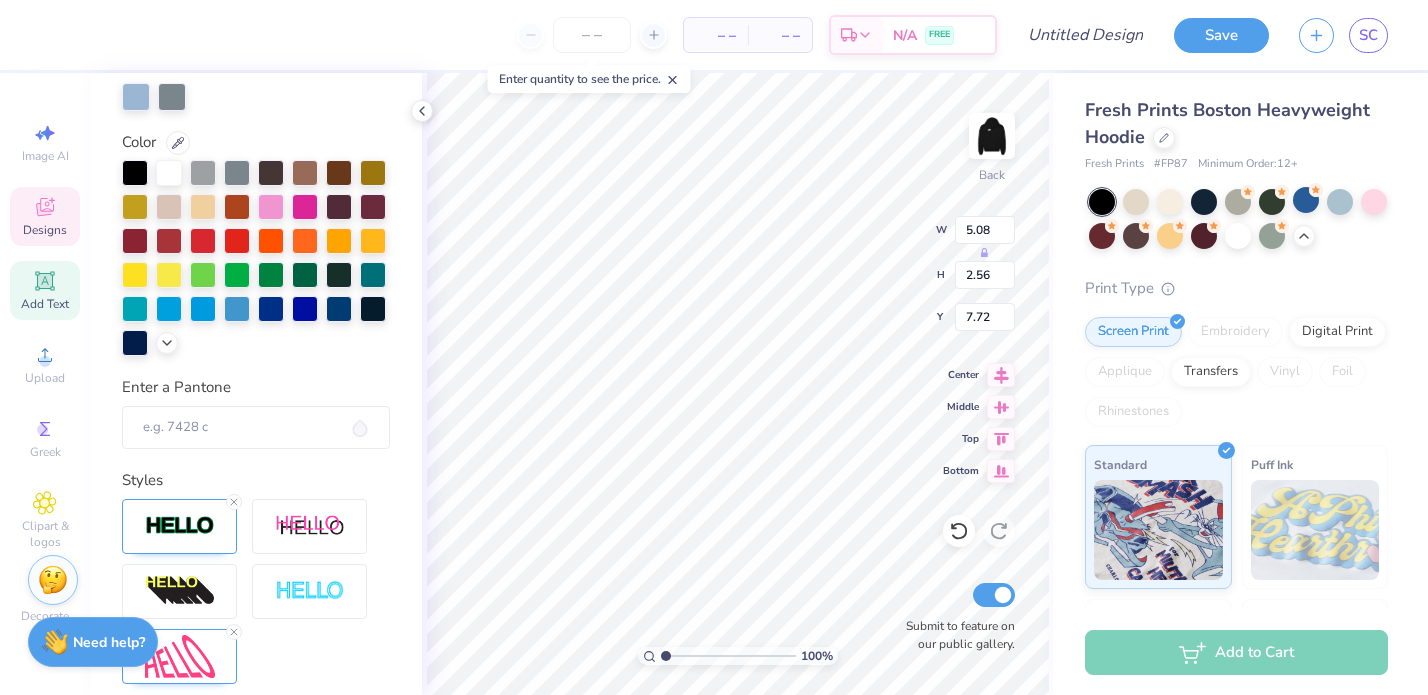 click at bounding box center (136, 97) 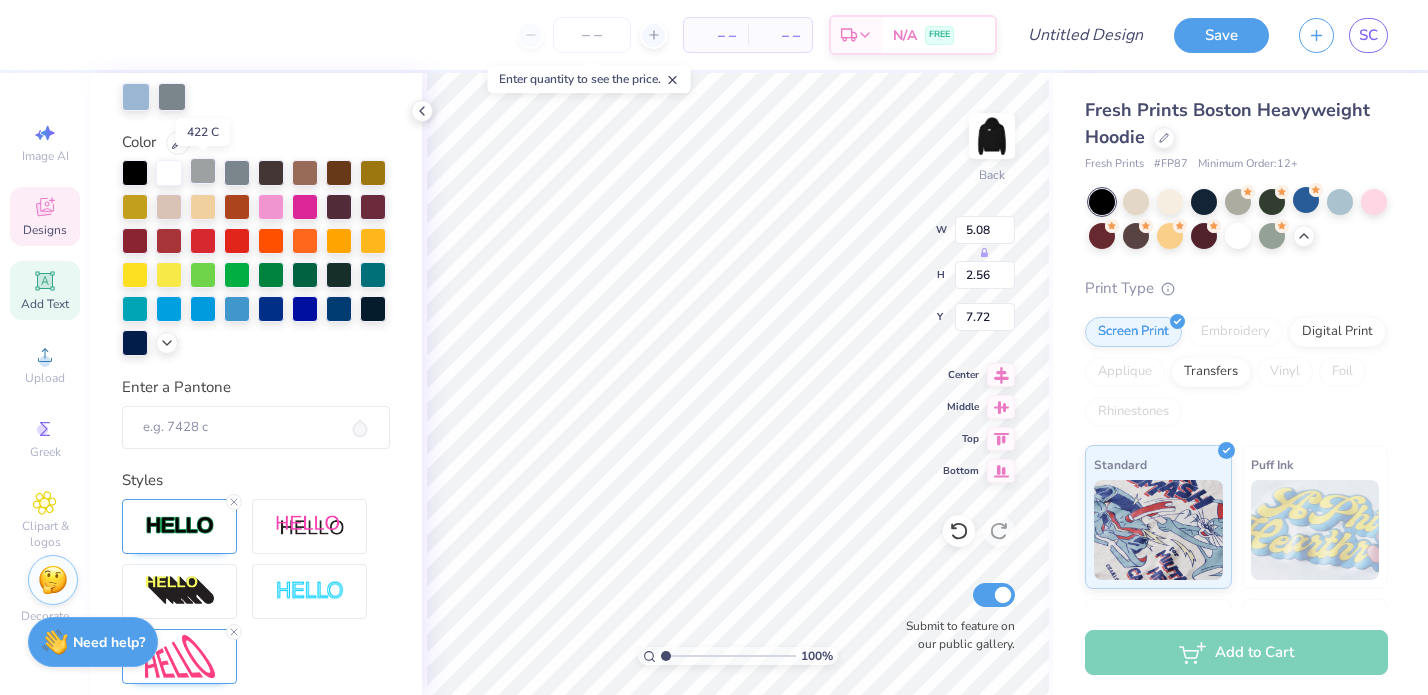 click at bounding box center [203, 171] 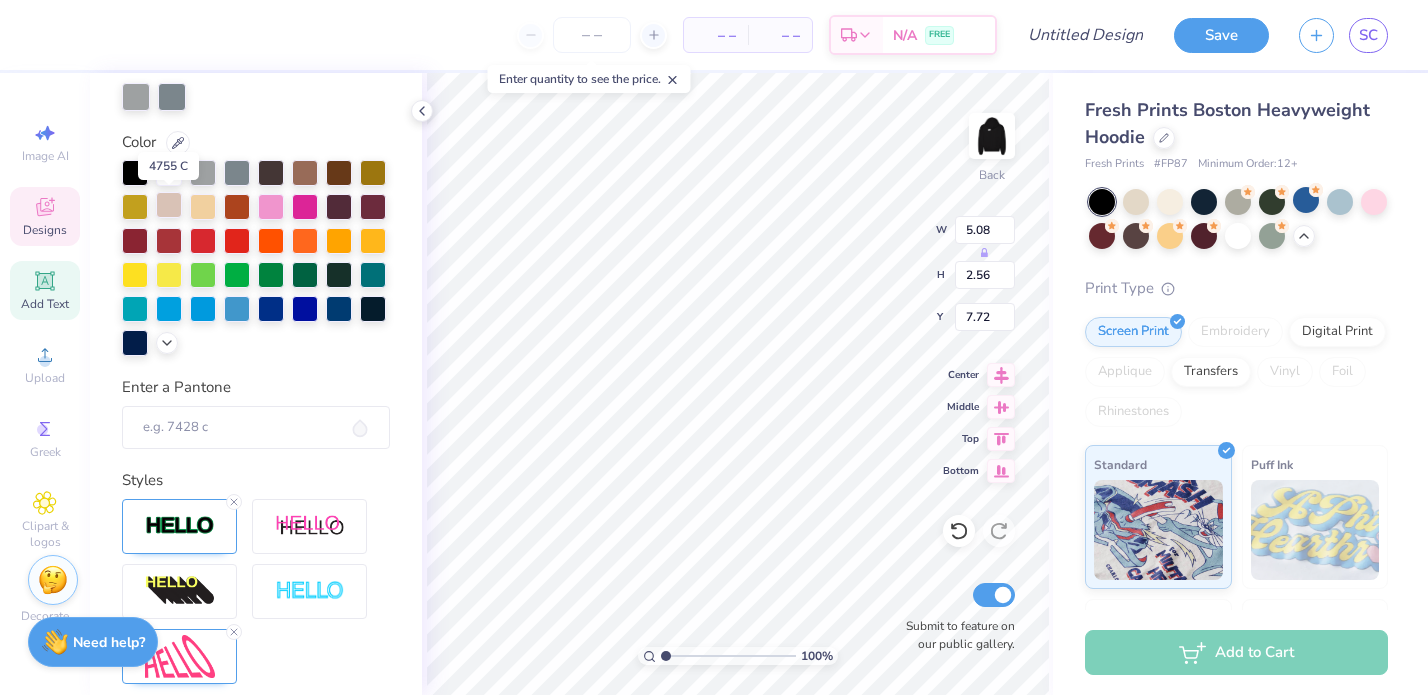 click at bounding box center [169, 205] 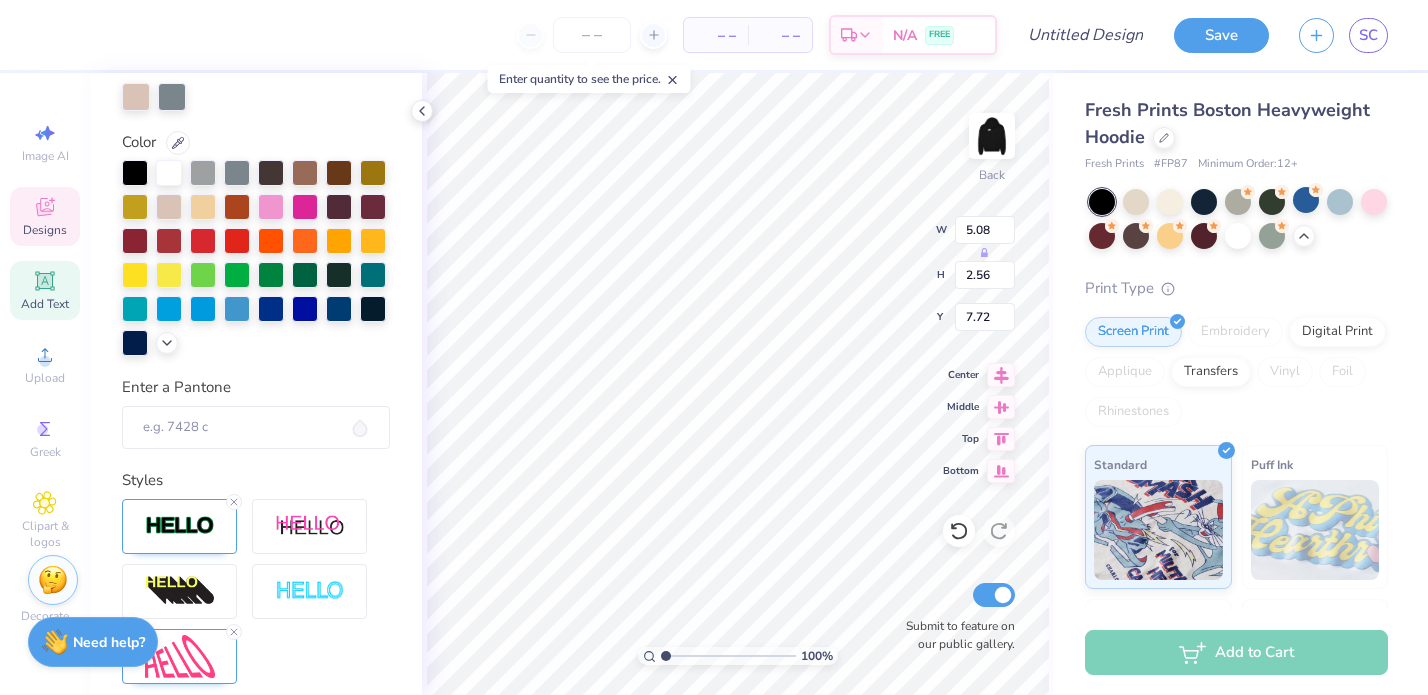 click at bounding box center (172, 97) 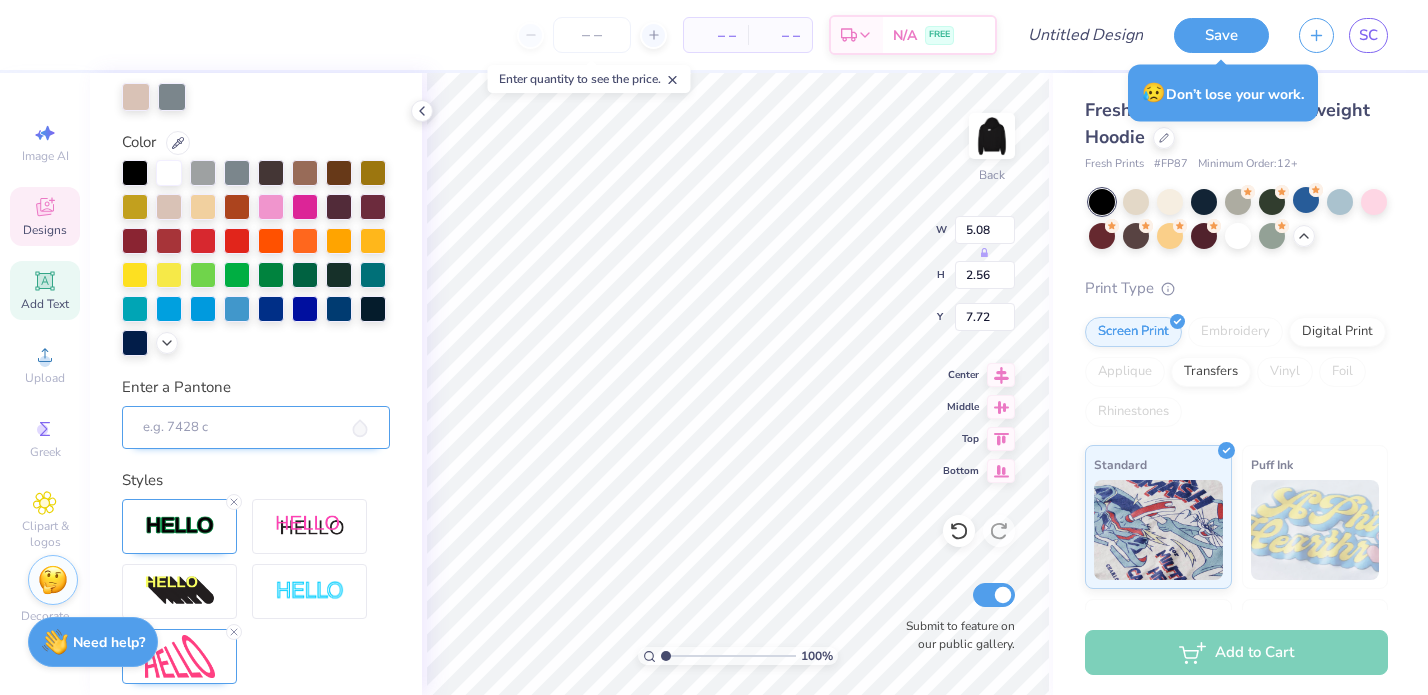 click on "Enter a Pantone" at bounding box center (256, 428) 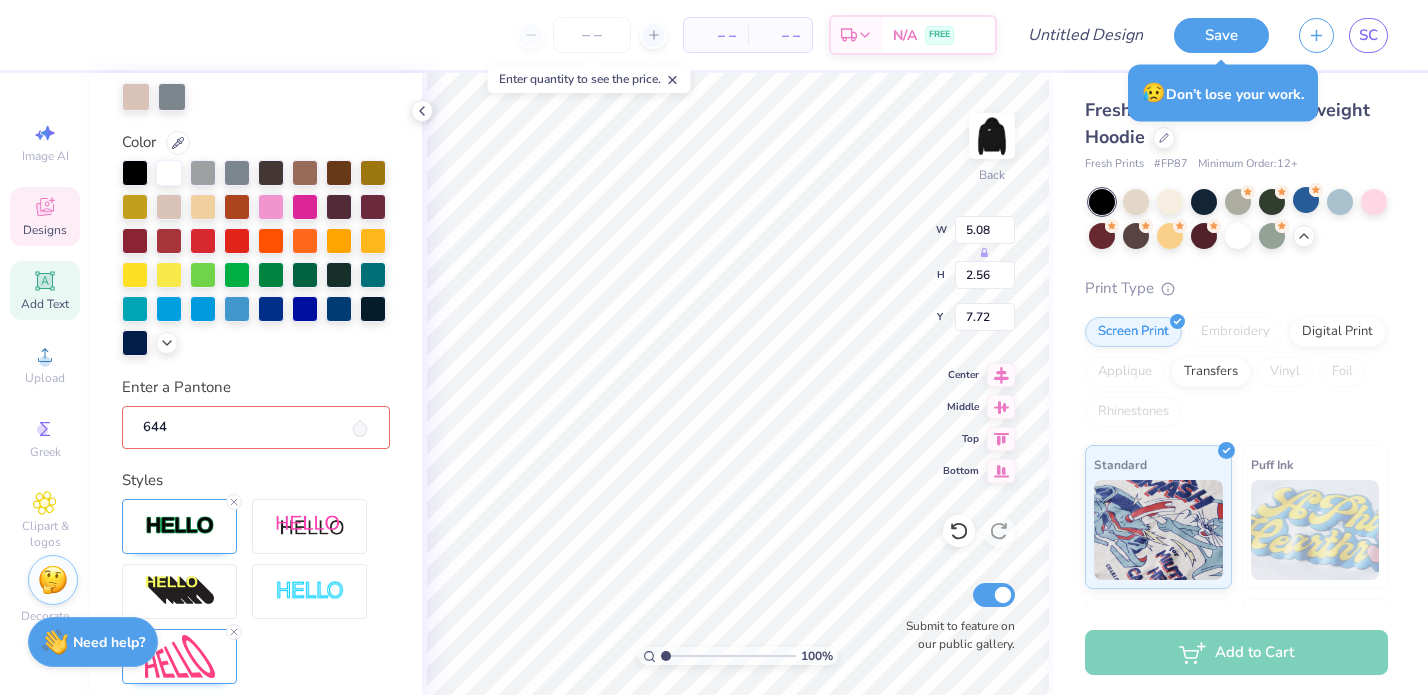 type on "644c" 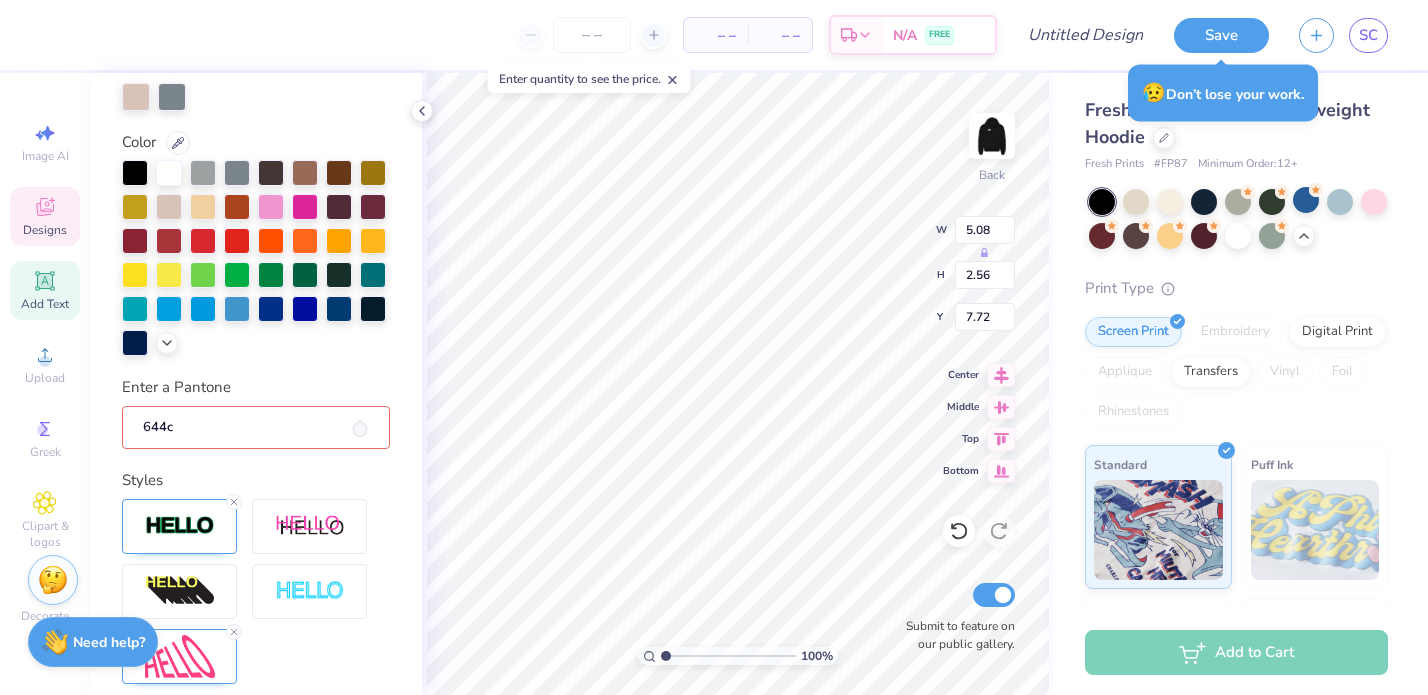 type 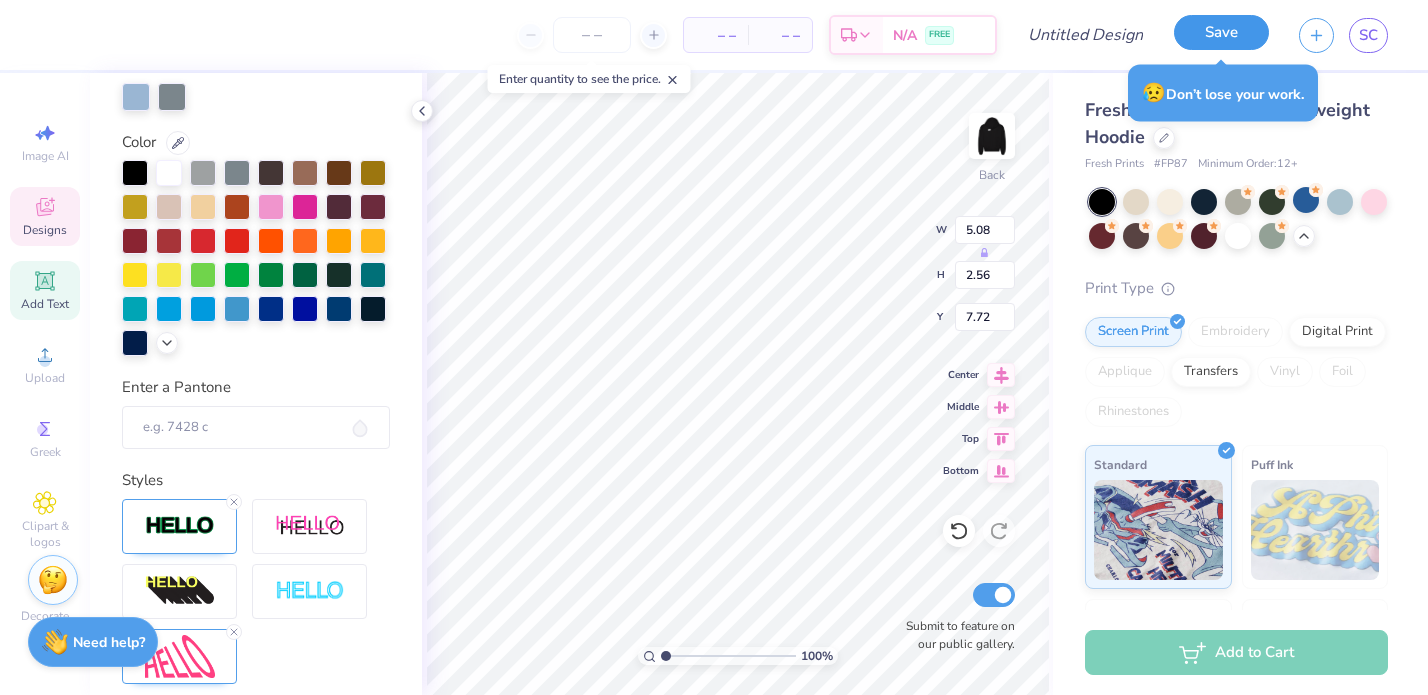 click on "Save" at bounding box center [1221, 32] 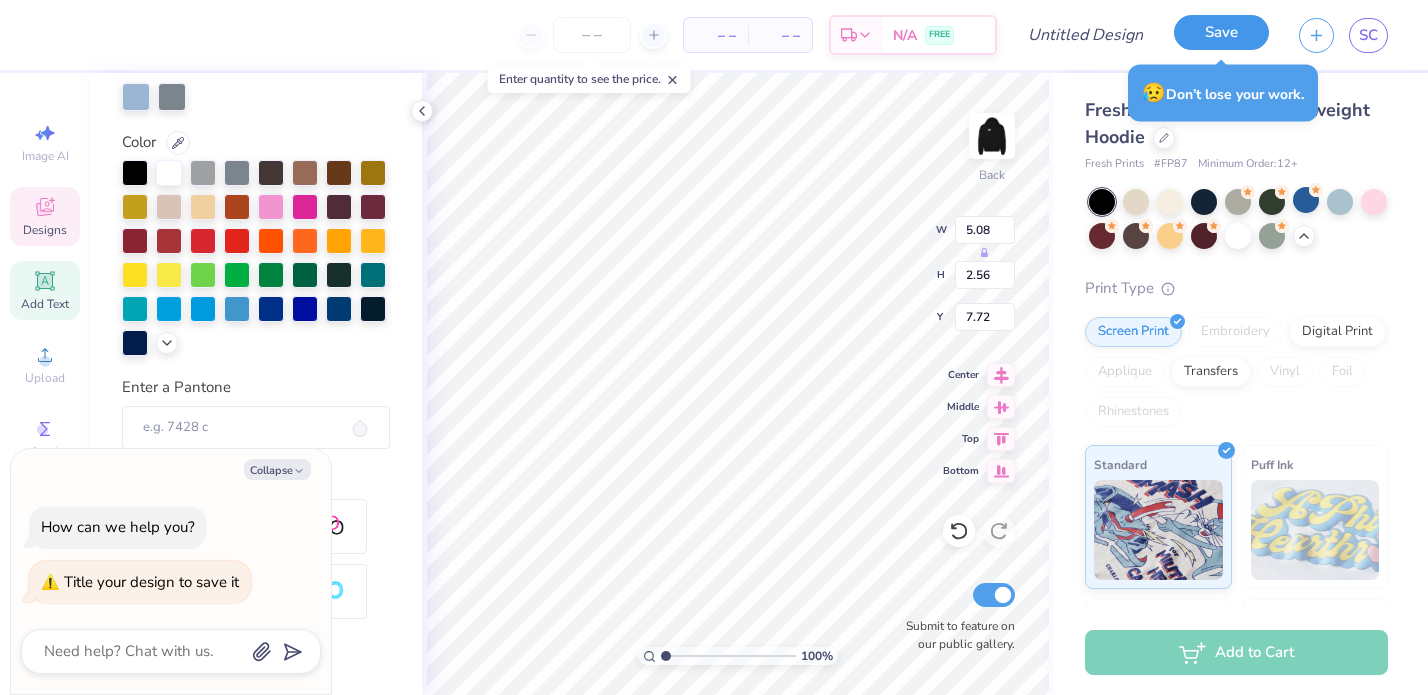click on "Save" at bounding box center (1221, 32) 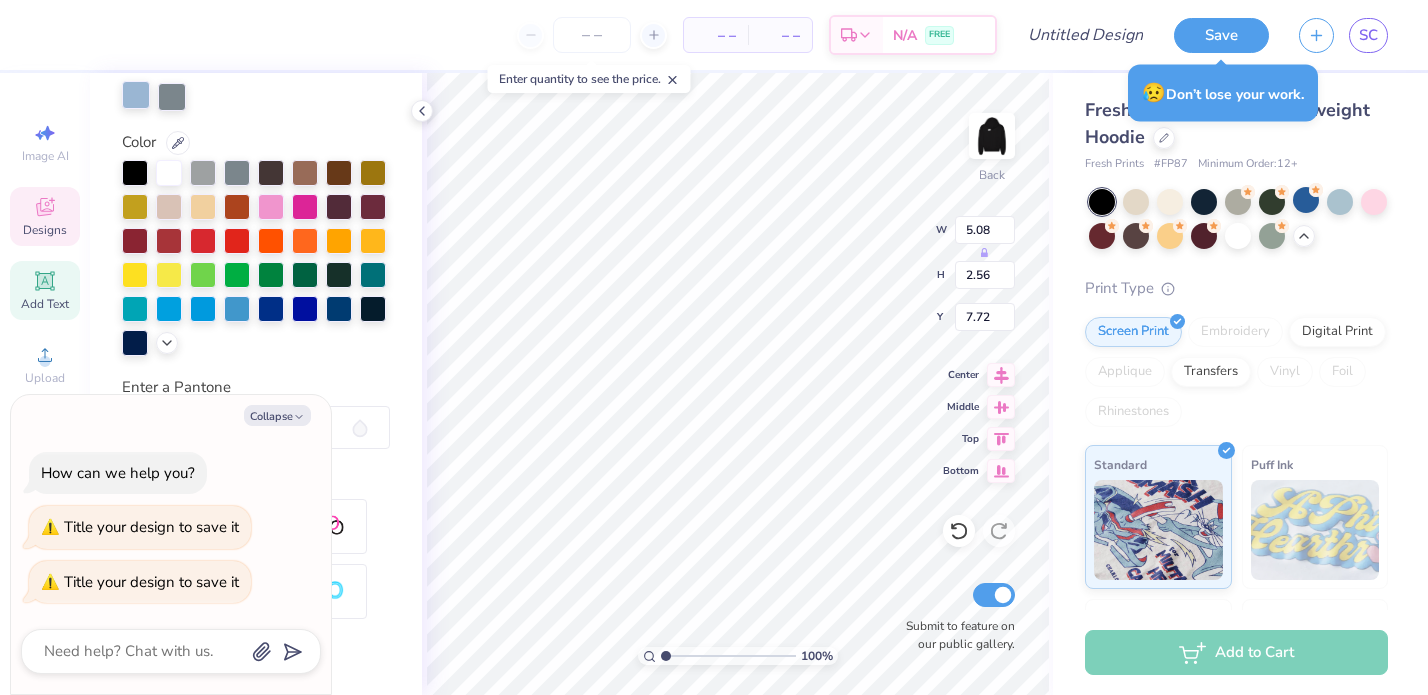 click at bounding box center (136, 95) 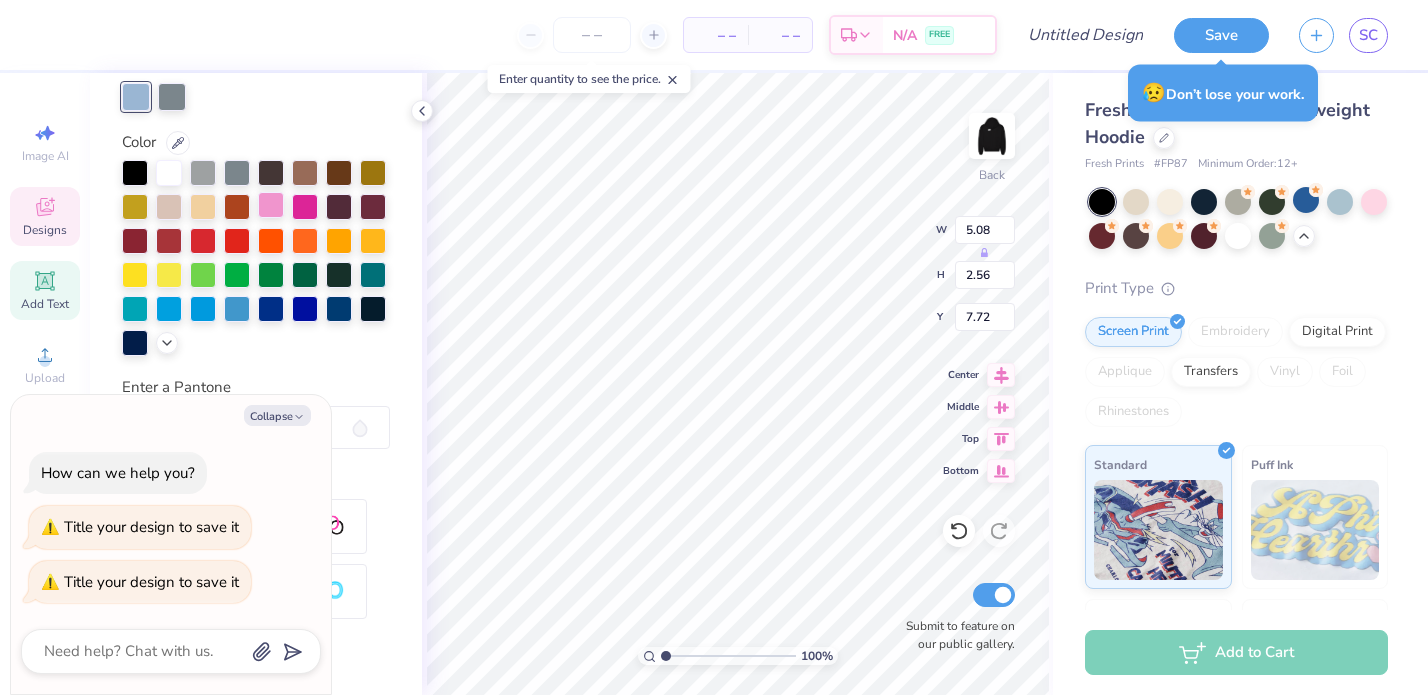 click at bounding box center [271, 205] 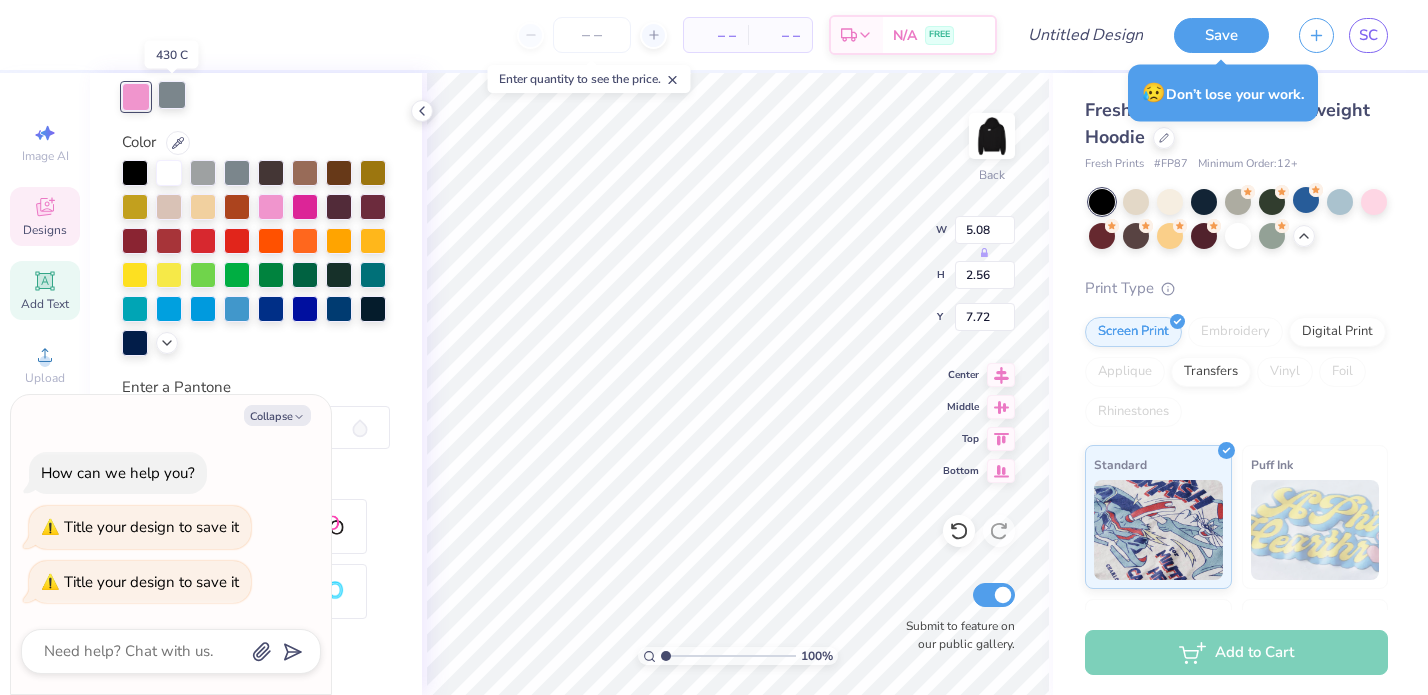 click at bounding box center (172, 95) 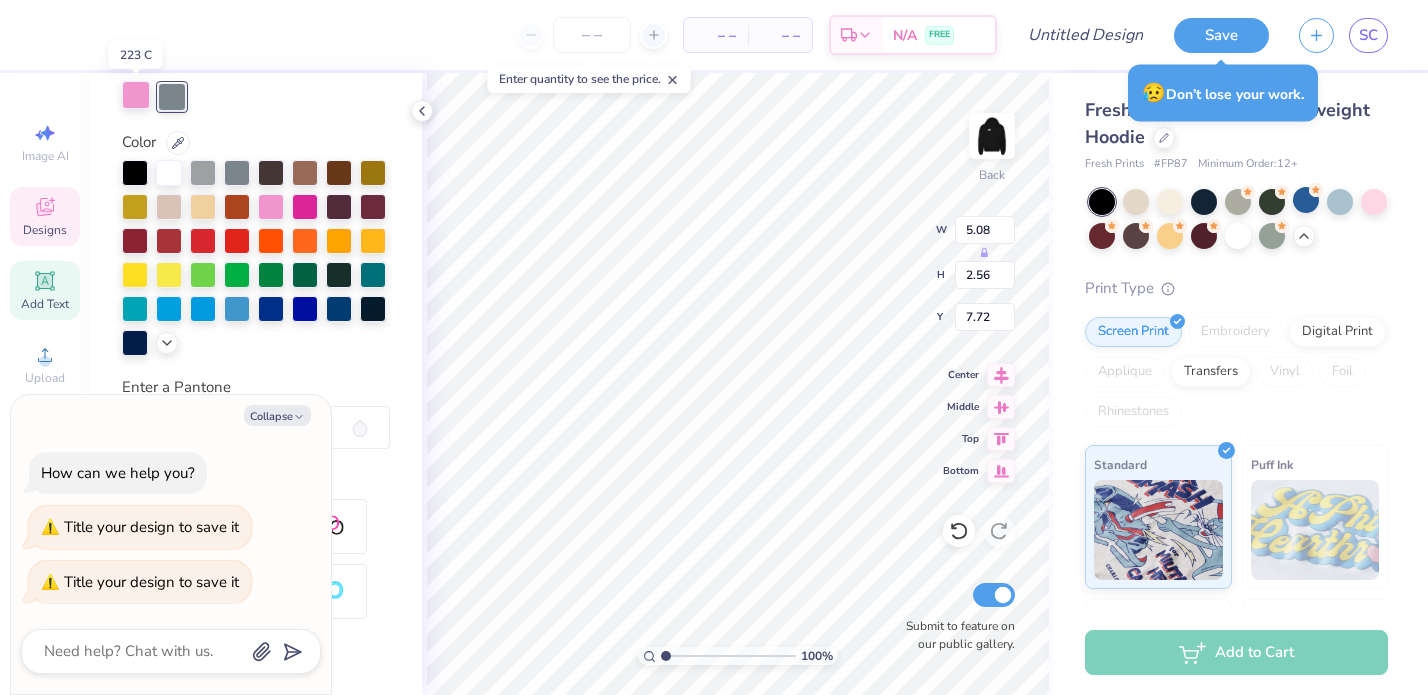 click at bounding box center [136, 95] 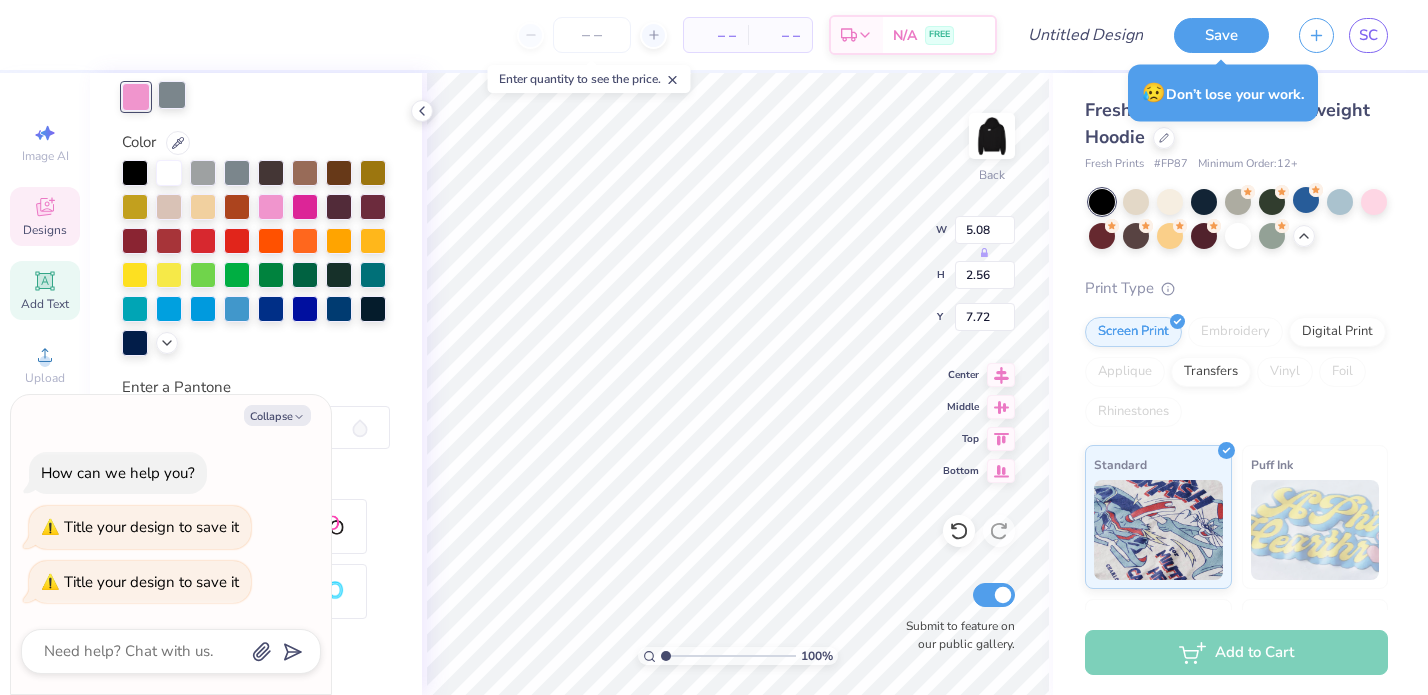 click at bounding box center (172, 95) 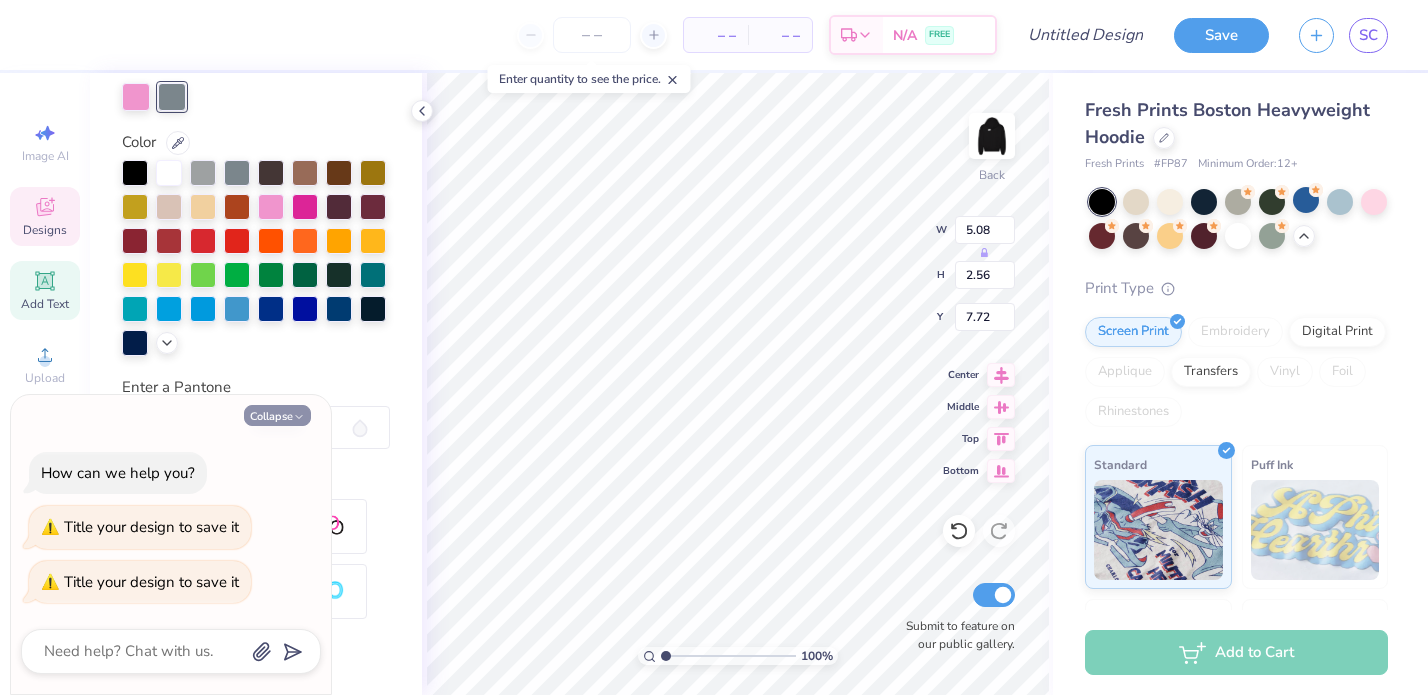 click on "Collapse" at bounding box center [277, 415] 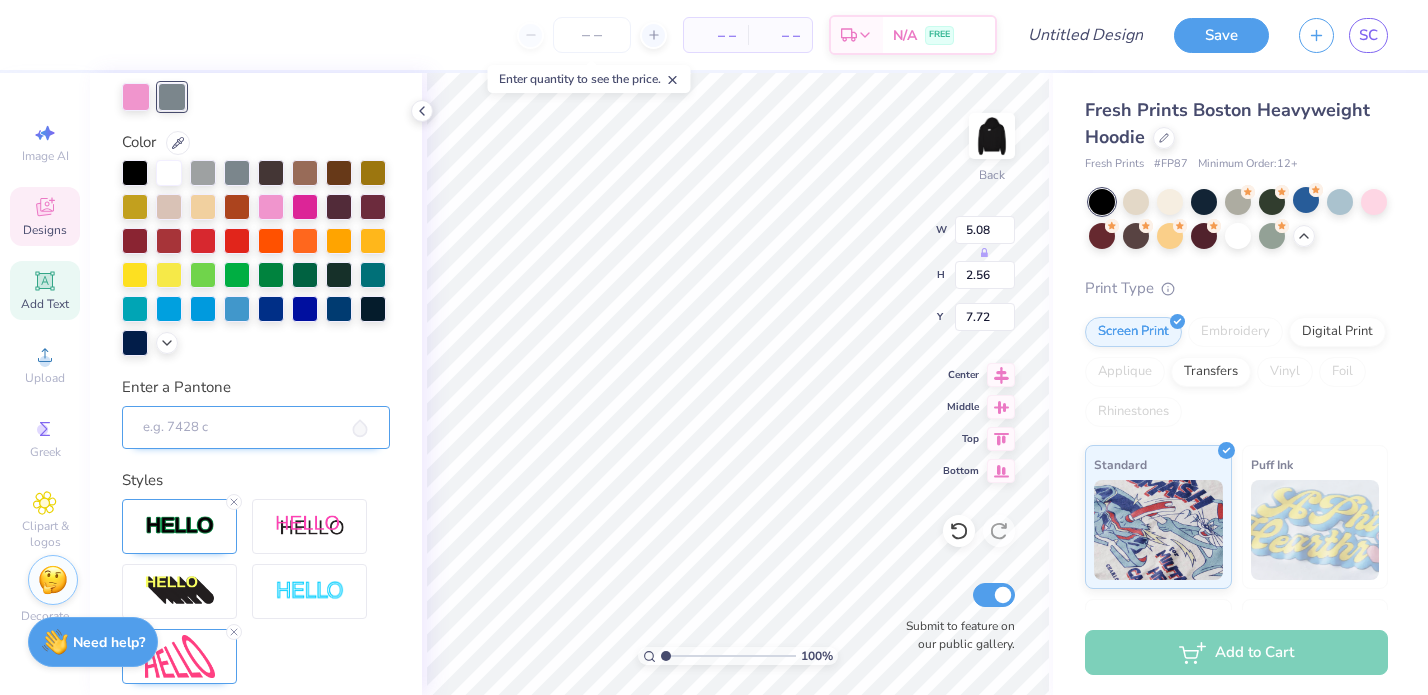 click on "Enter a Pantone" at bounding box center [256, 428] 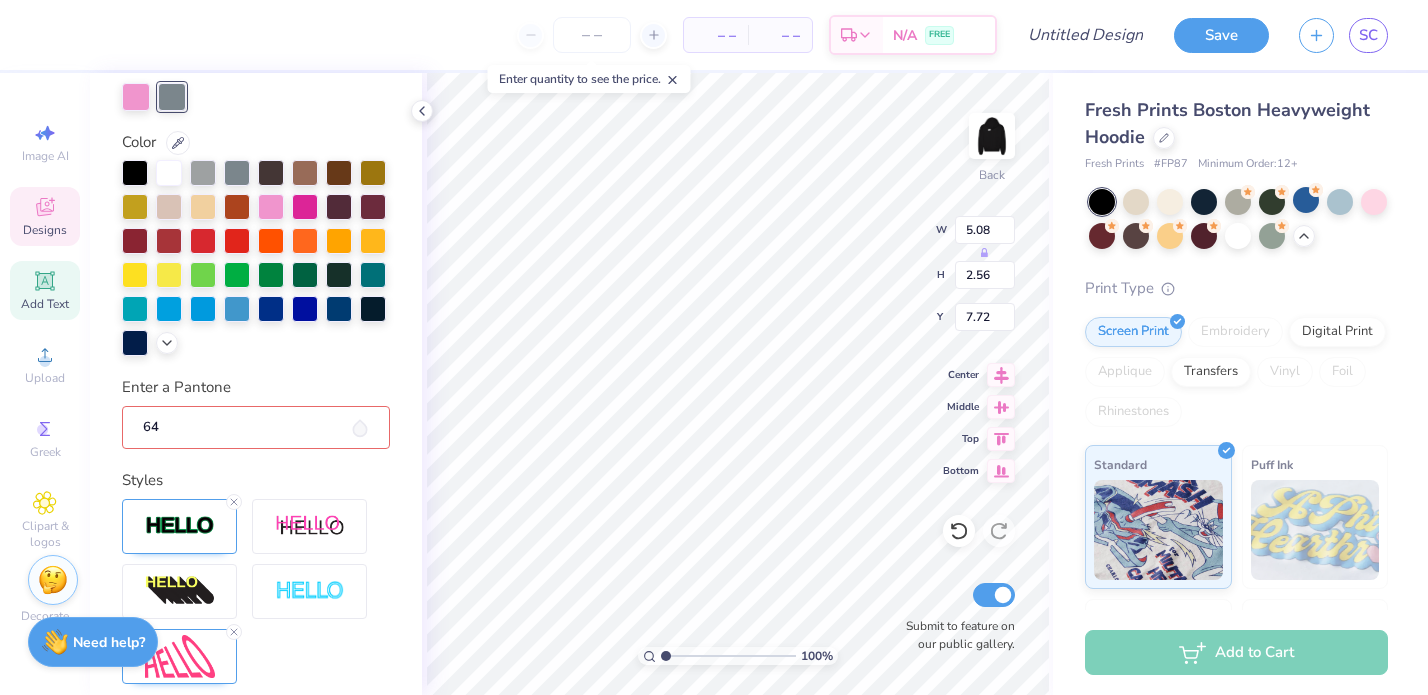 type on "644" 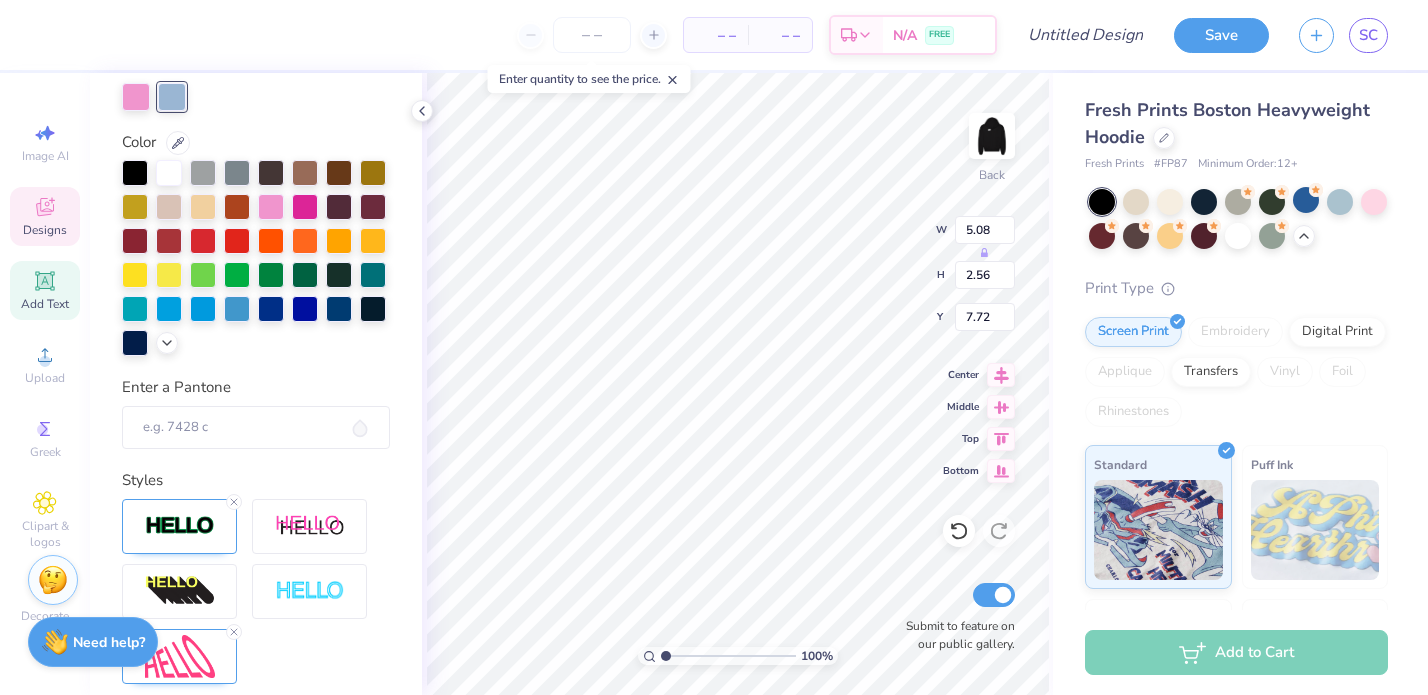 click on "Text colors" at bounding box center (256, 82) 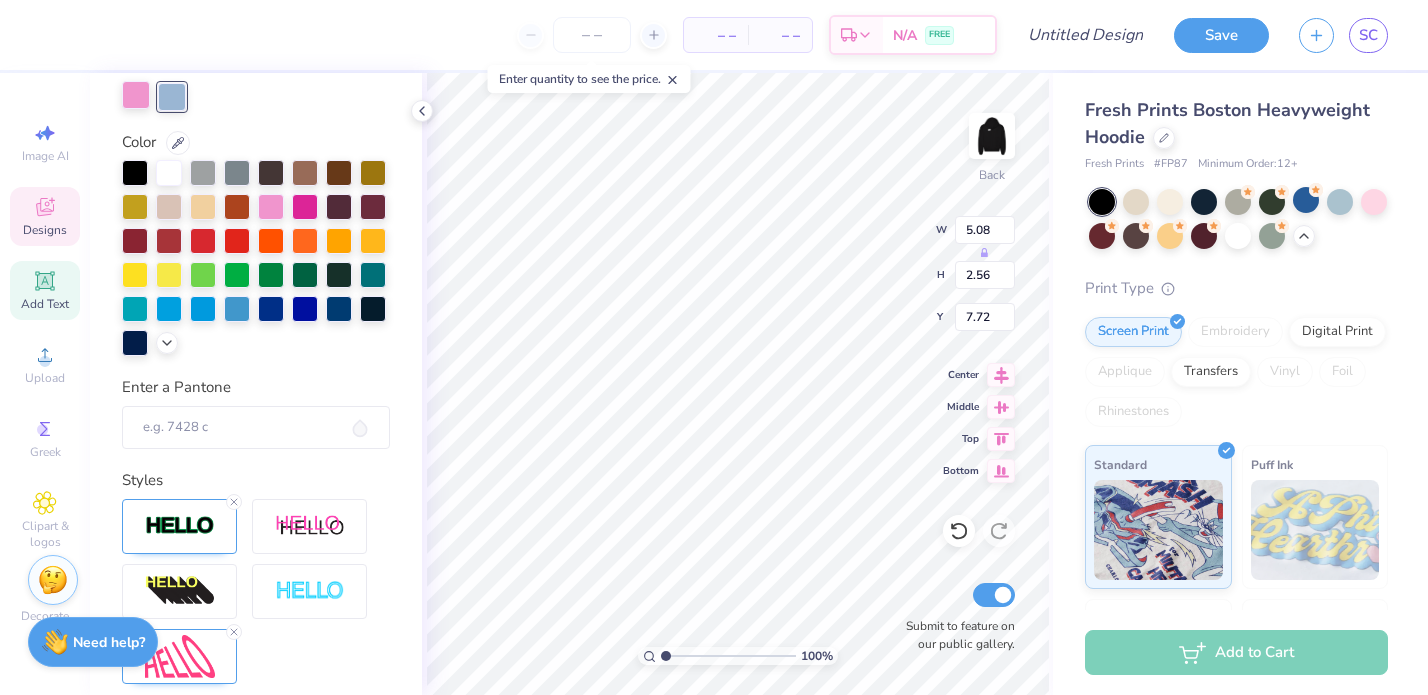 click at bounding box center (136, 95) 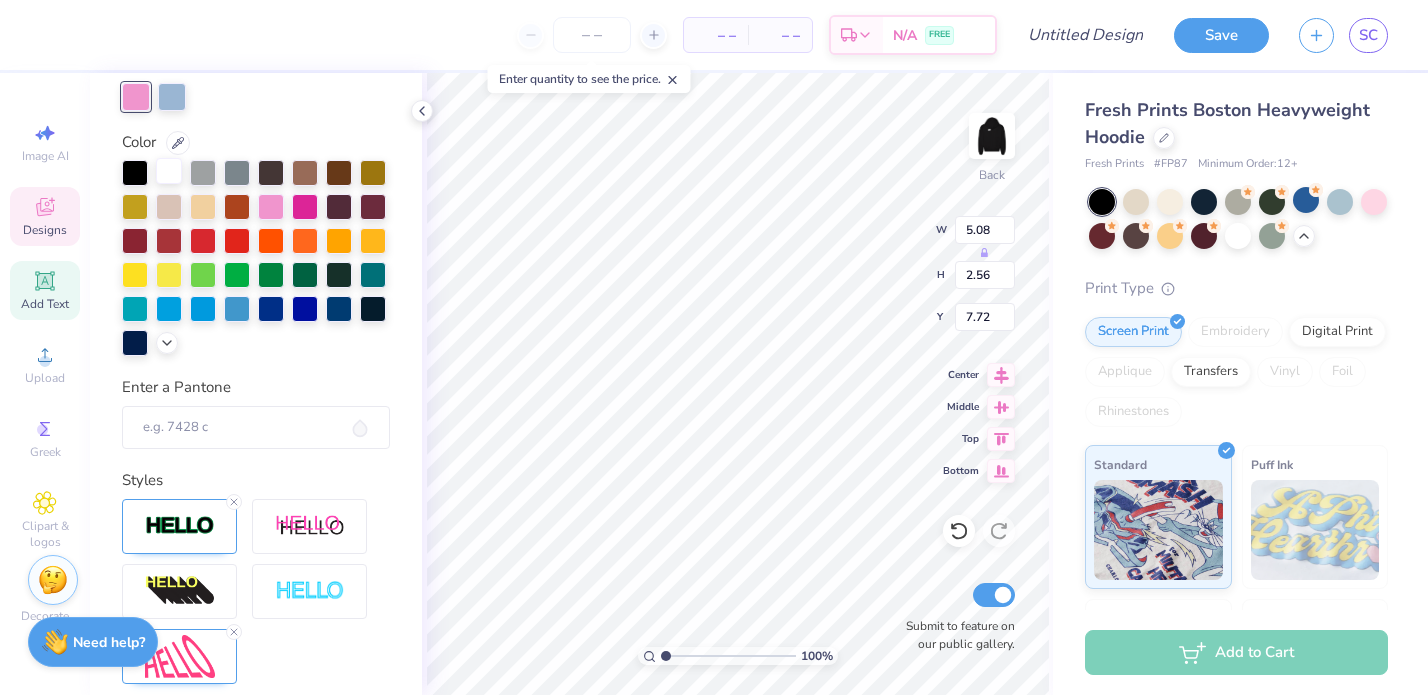 click at bounding box center [169, 171] 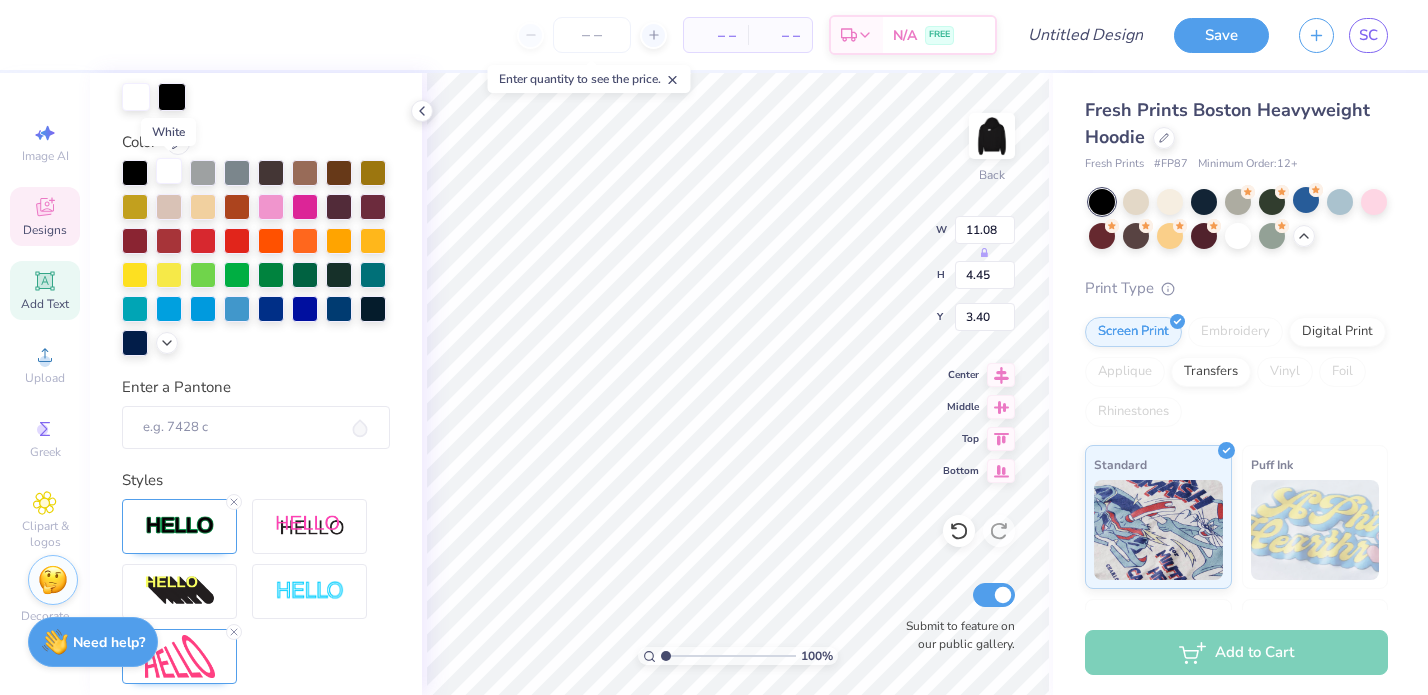 click at bounding box center [169, 171] 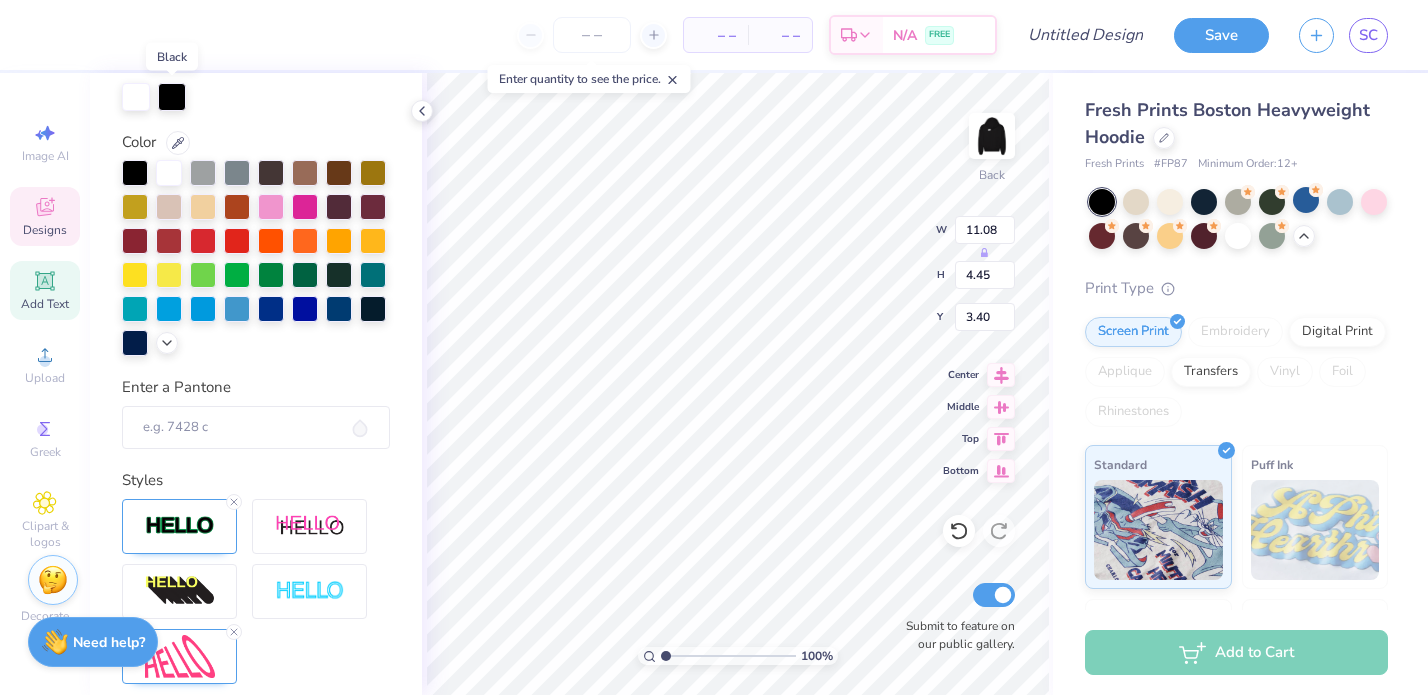 click at bounding box center (172, 97) 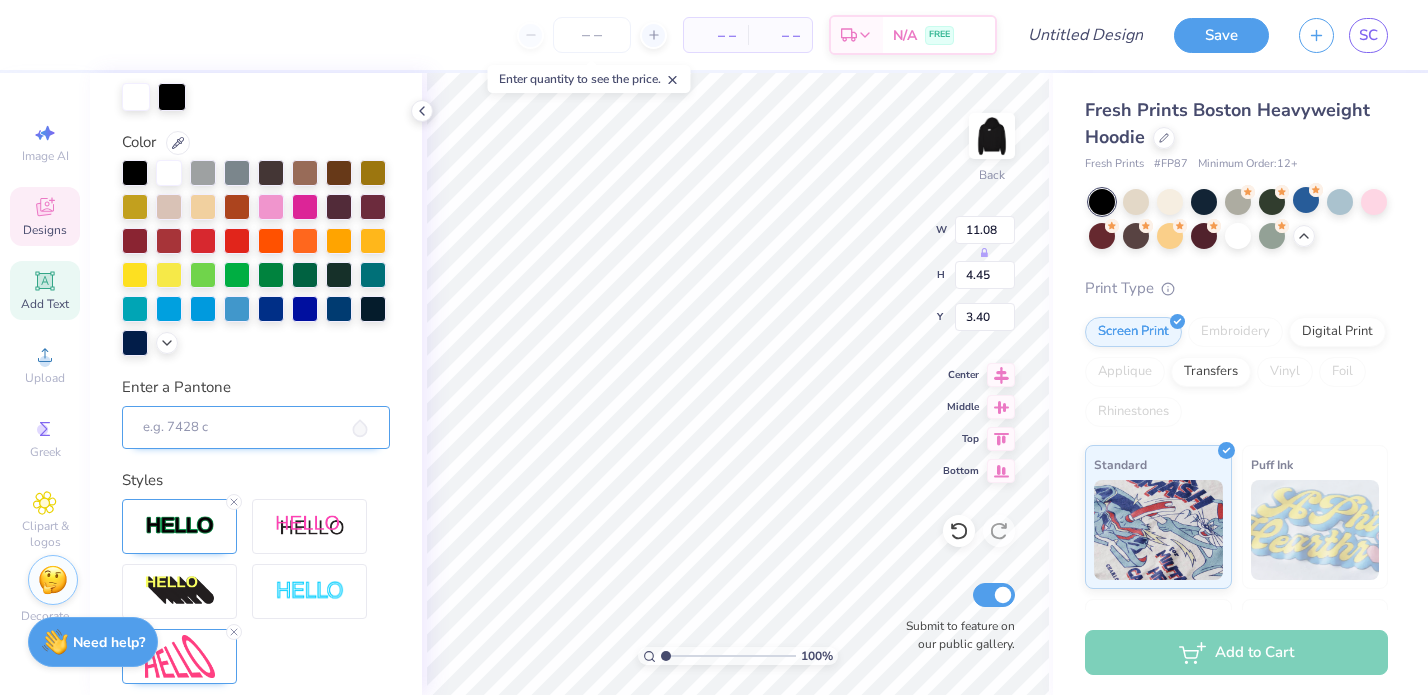 click on "Enter a Pantone" at bounding box center [256, 428] 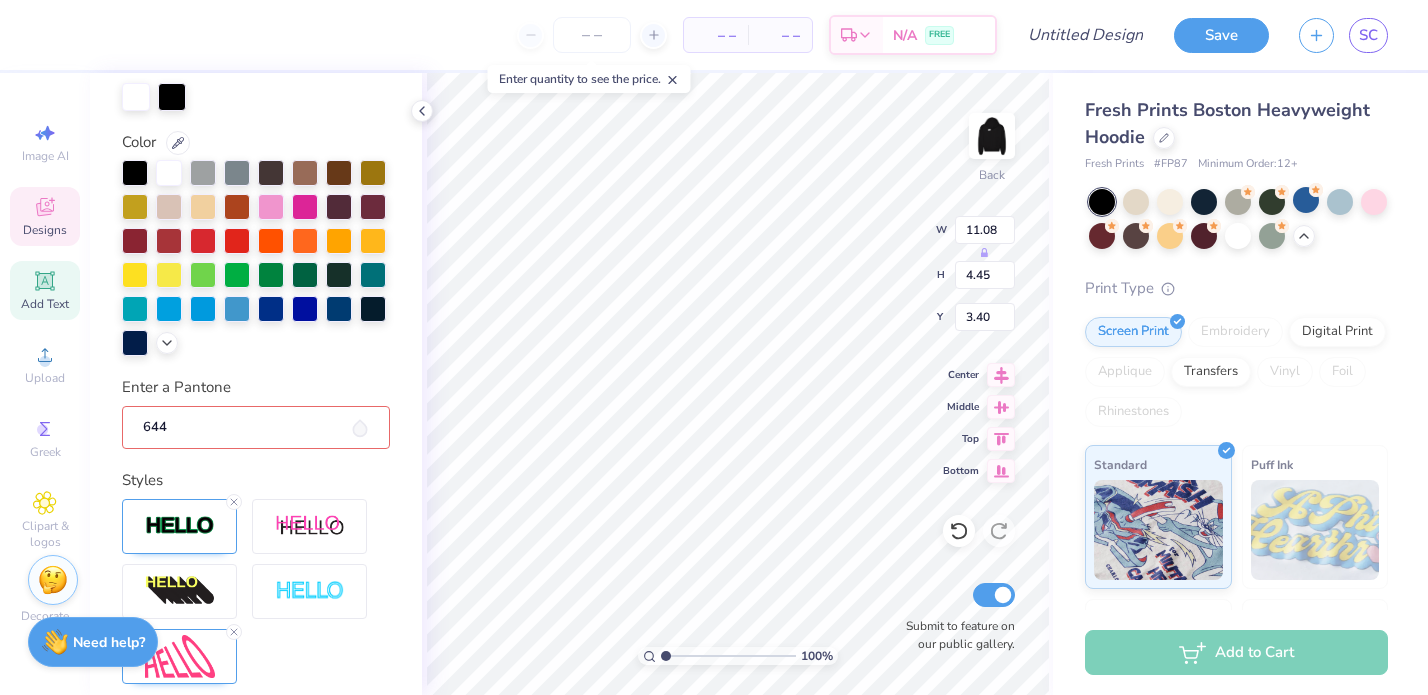 type on "644c" 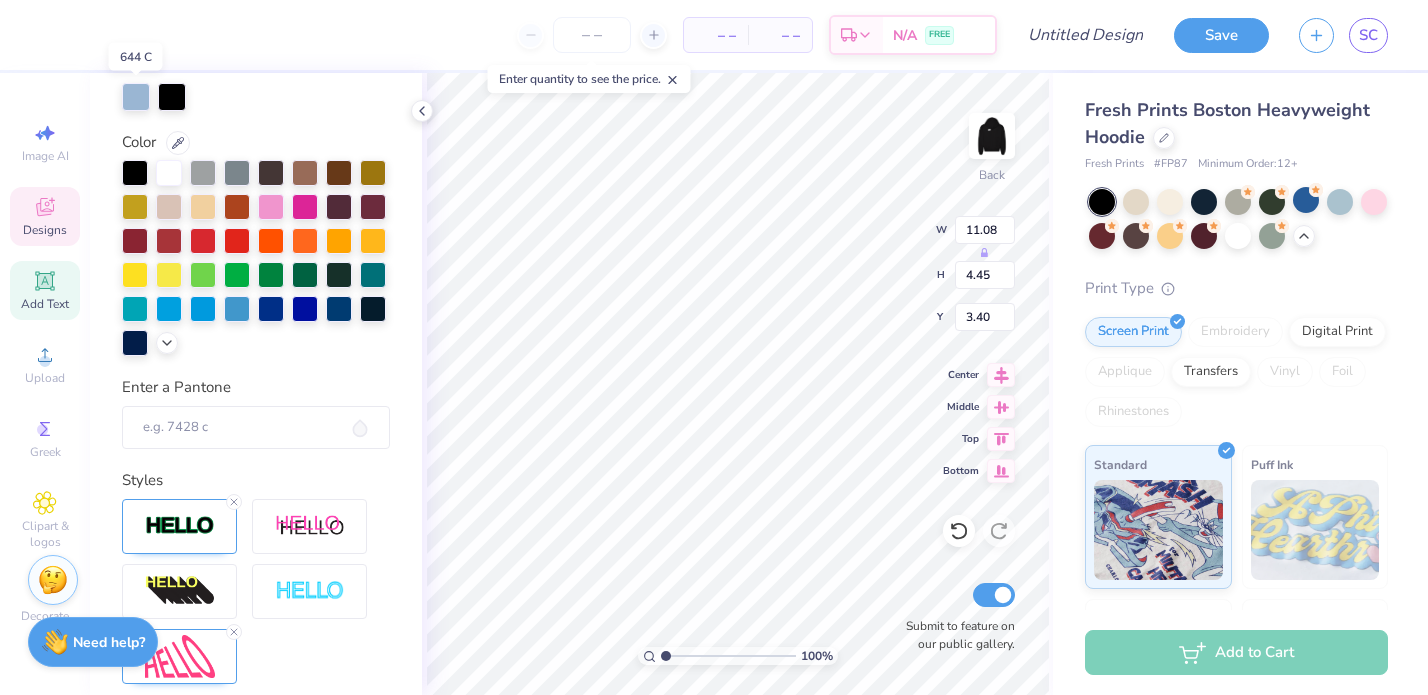 click at bounding box center (136, 97) 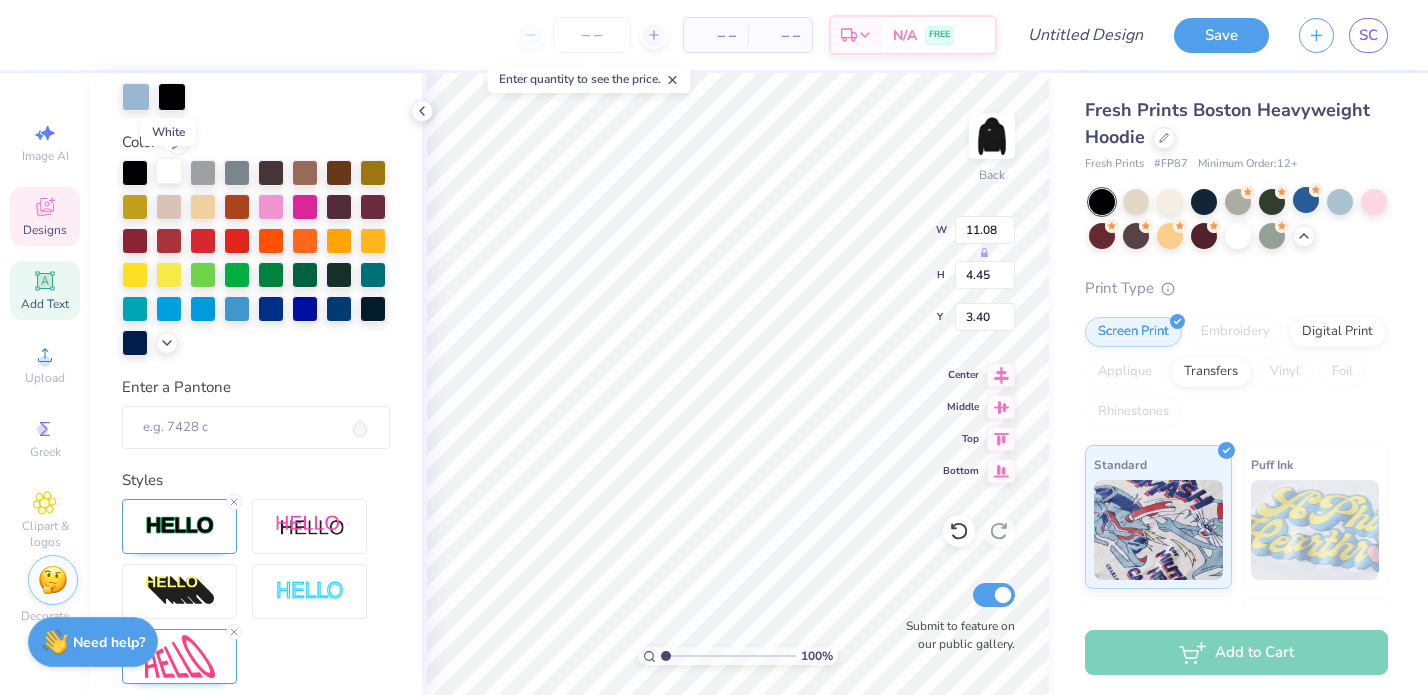 click at bounding box center [169, 171] 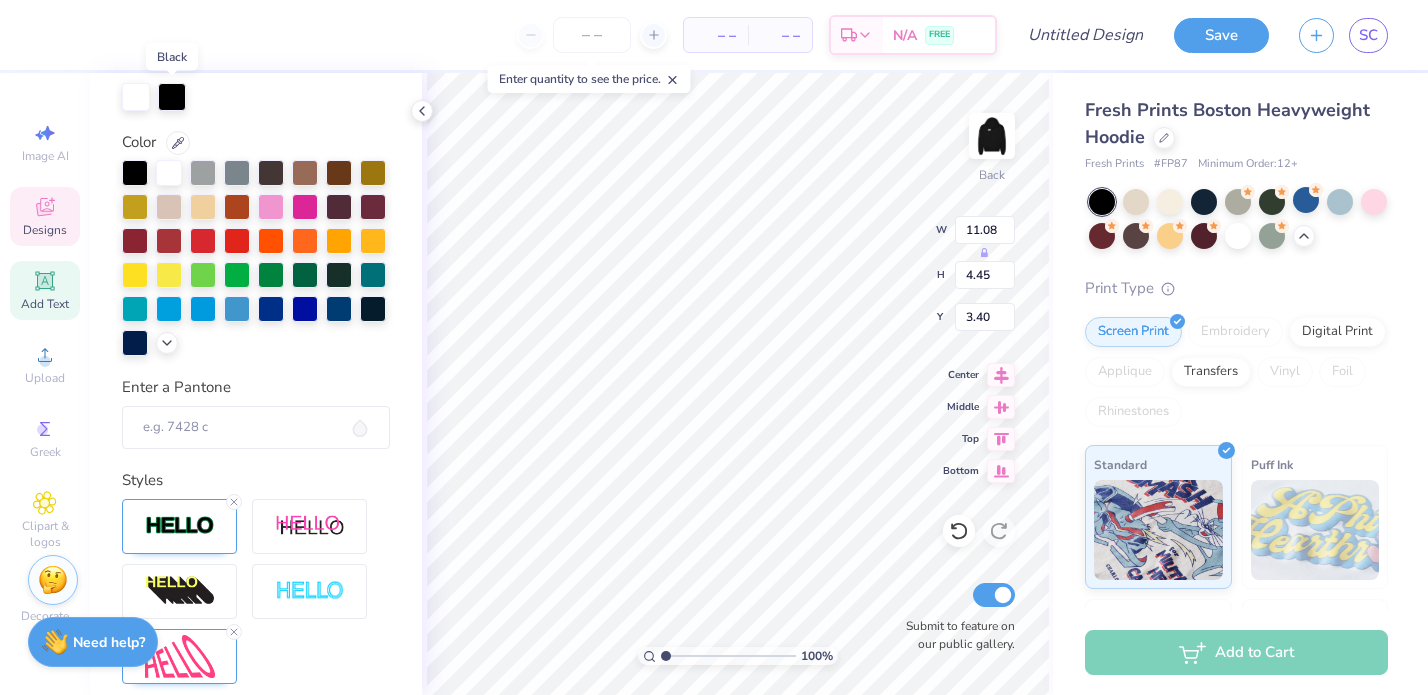 click at bounding box center [172, 97] 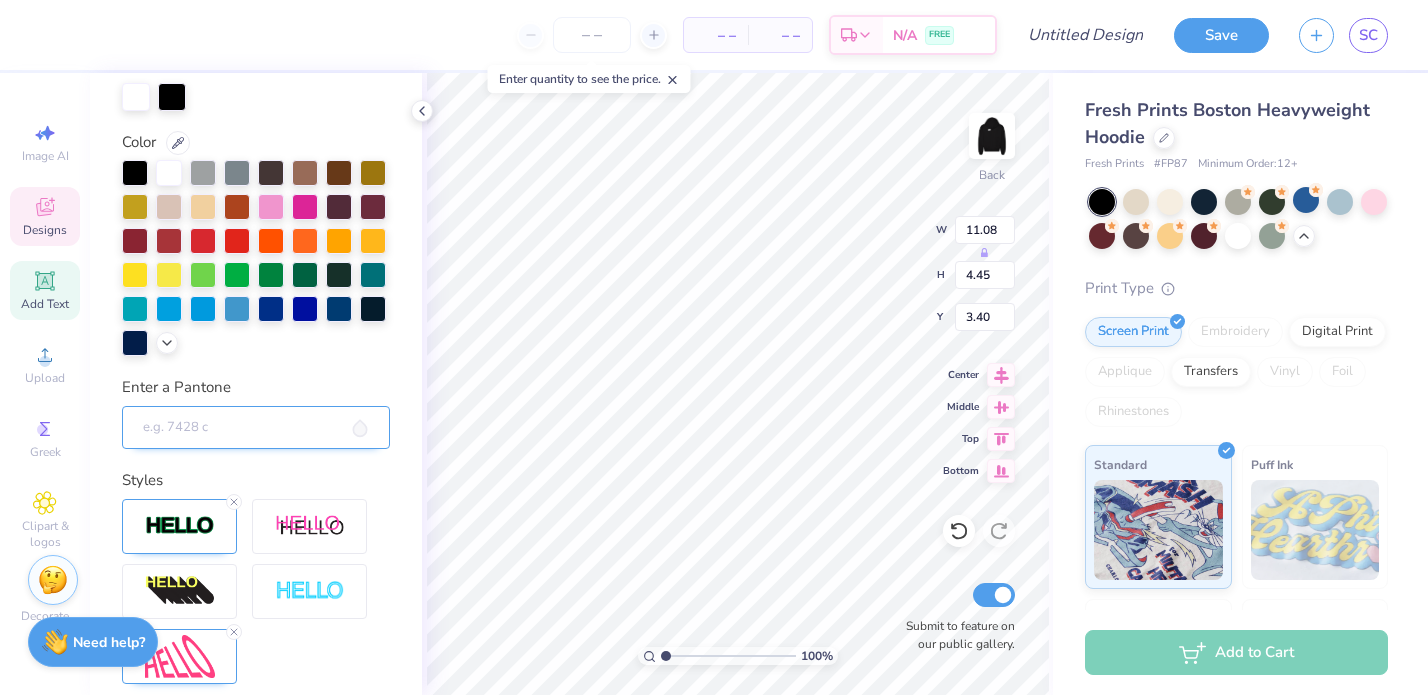 click on "Enter a Pantone" at bounding box center [256, 428] 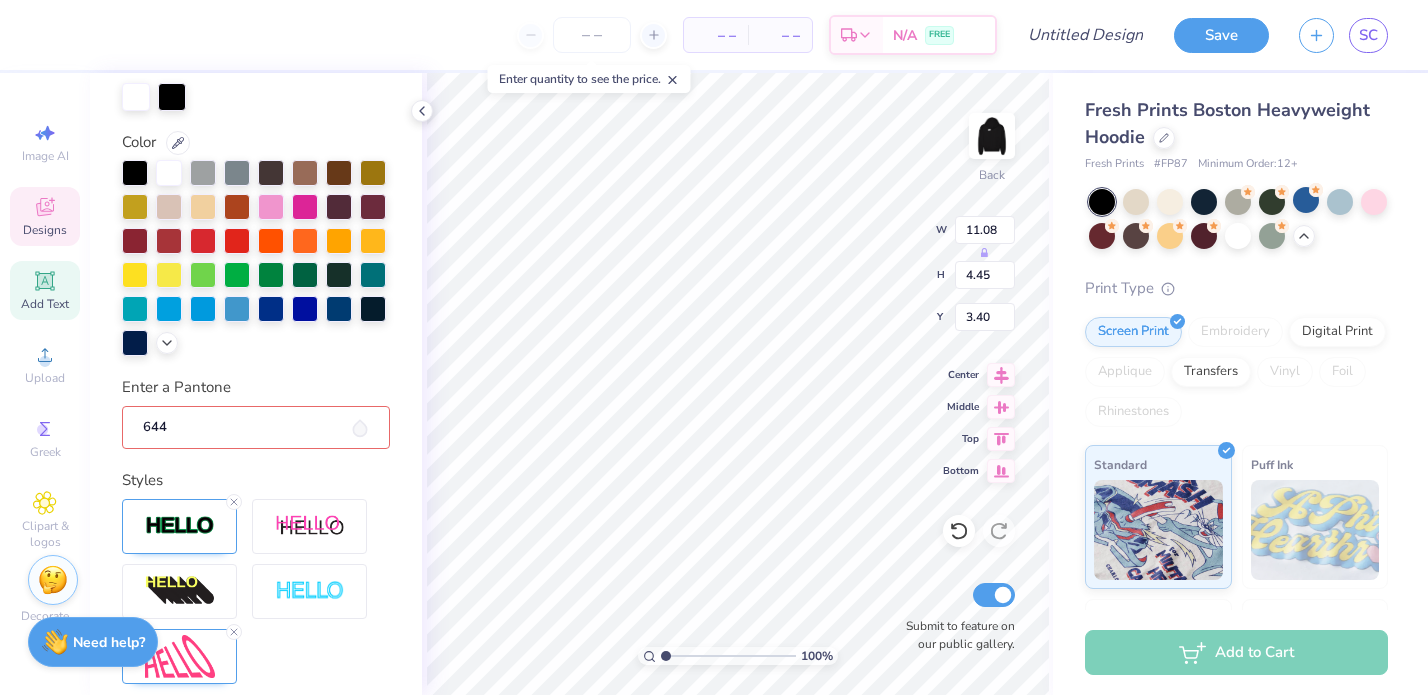 type on "644c" 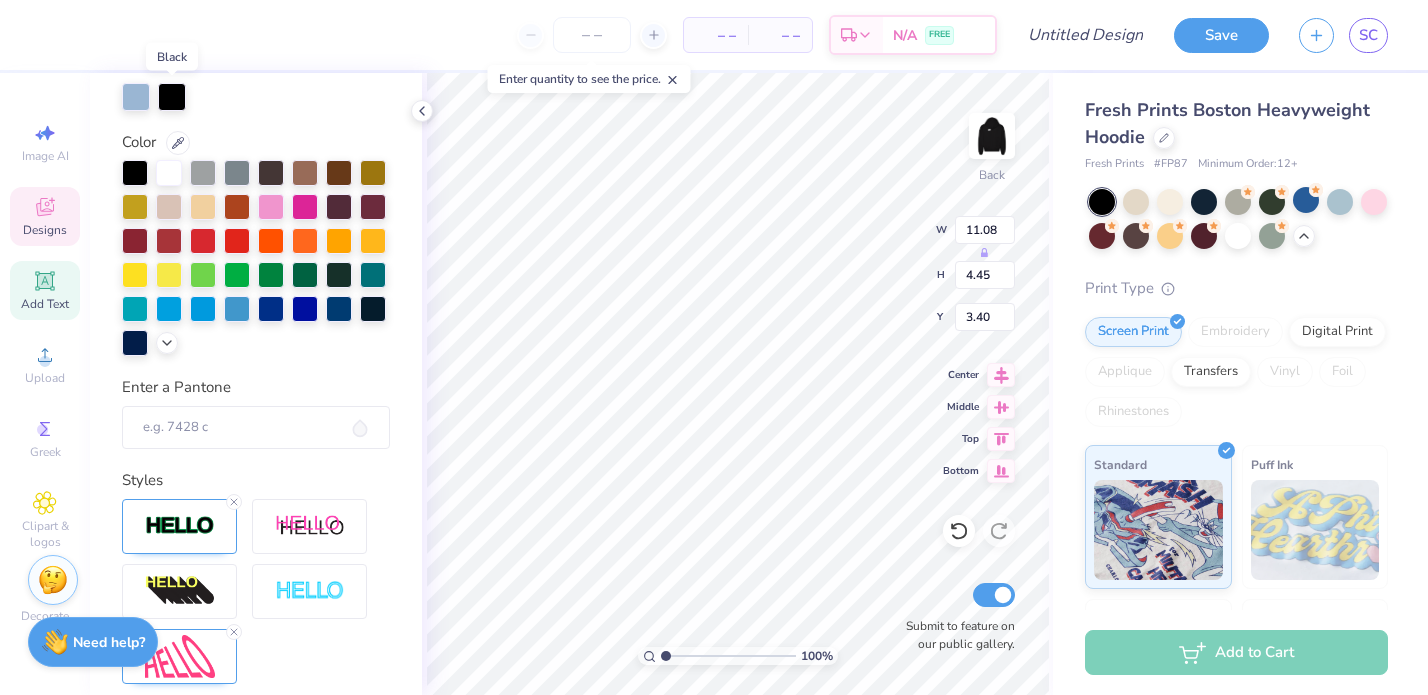 click at bounding box center (172, 97) 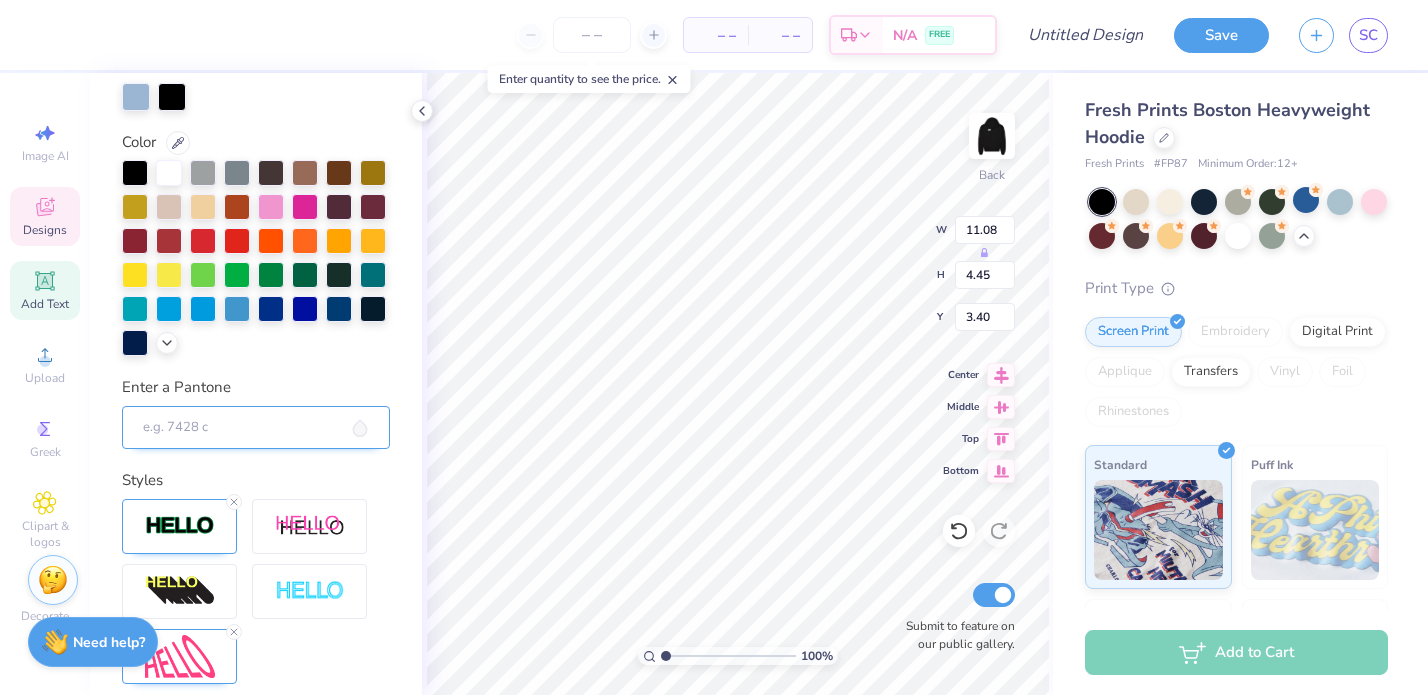 click on "Enter a Pantone" at bounding box center [256, 428] 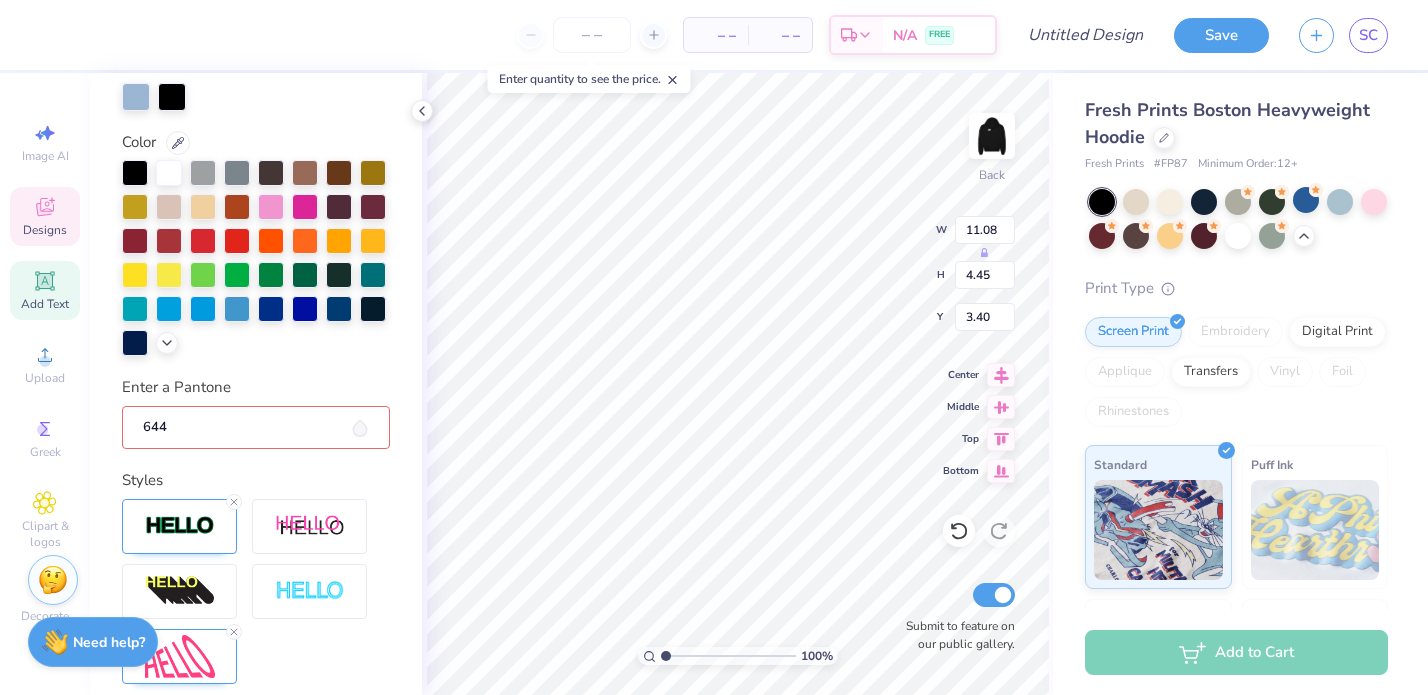 type on "644c" 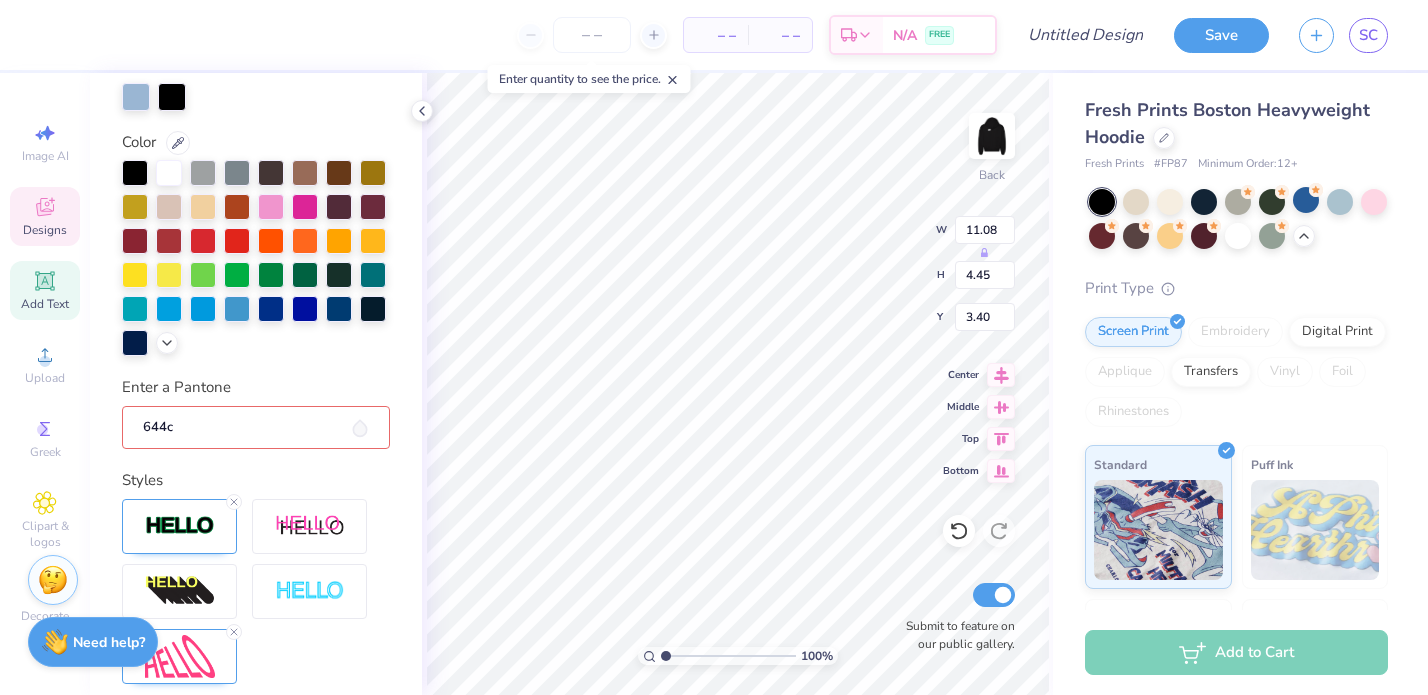 type 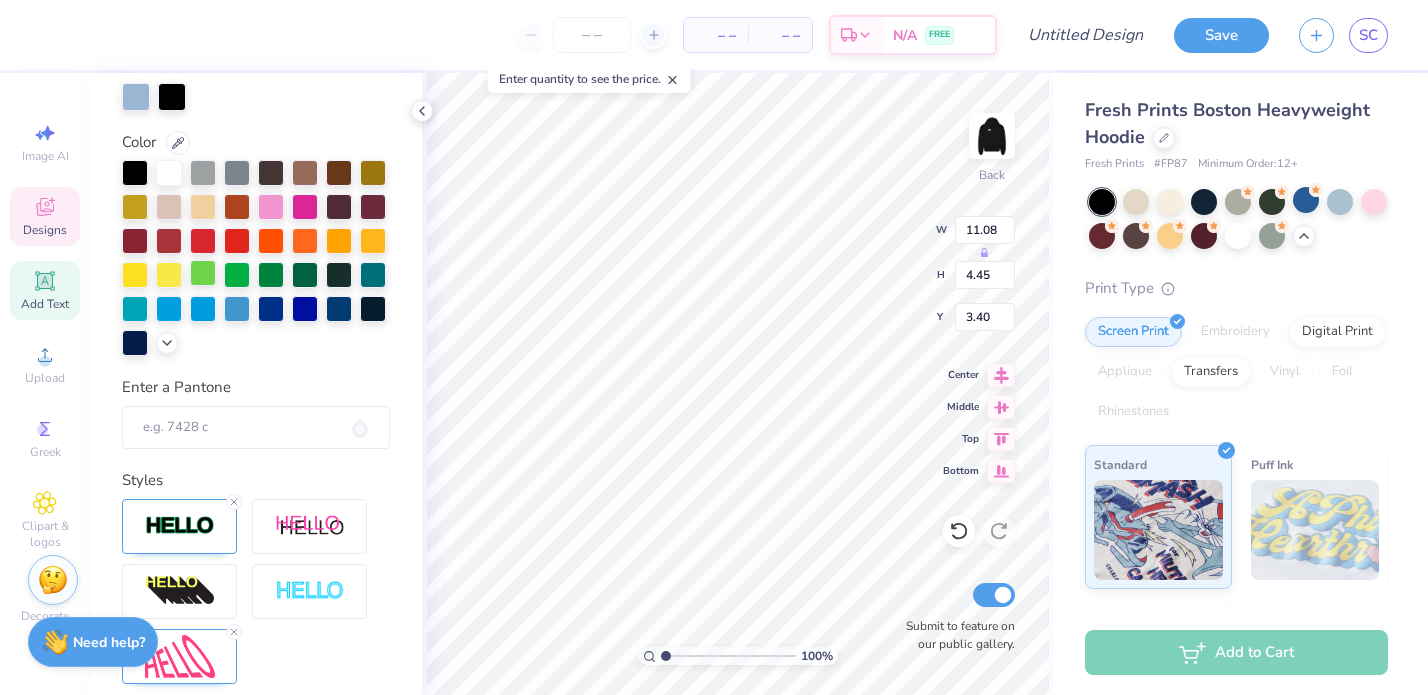 click at bounding box center (256, 258) 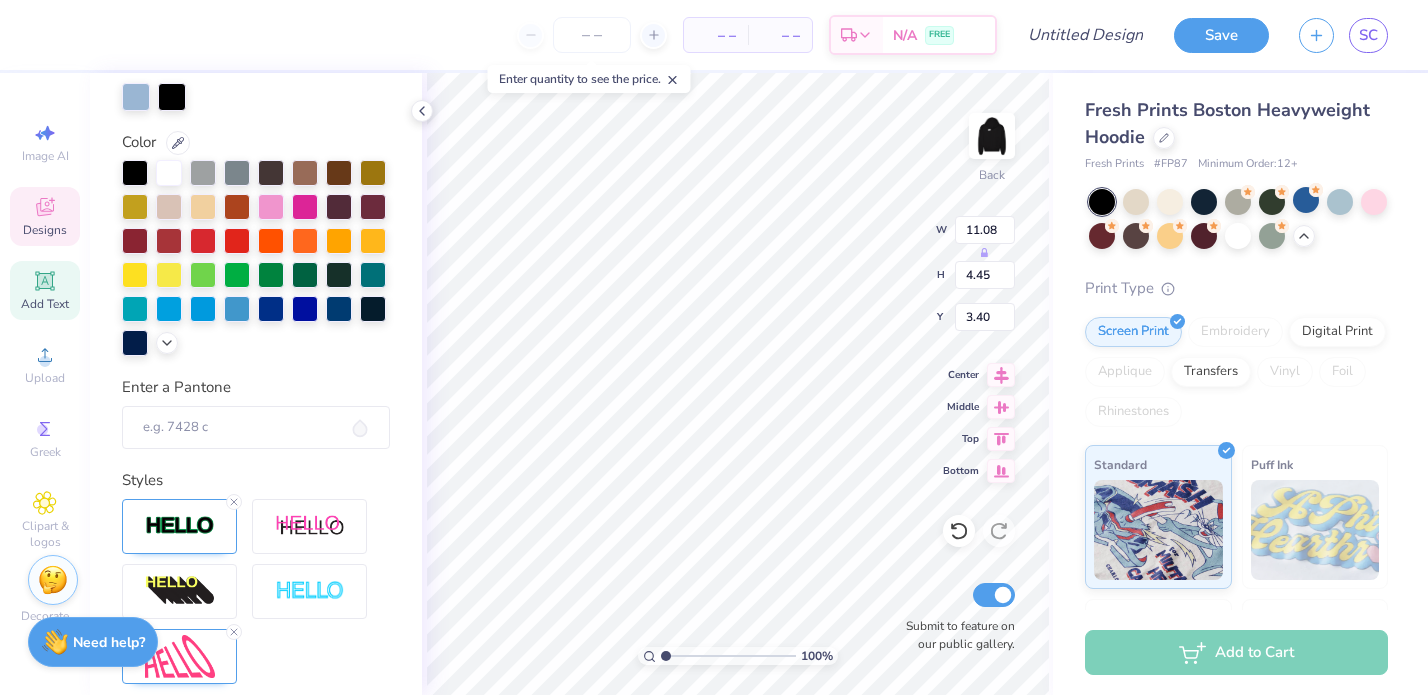 click at bounding box center [172, 97] 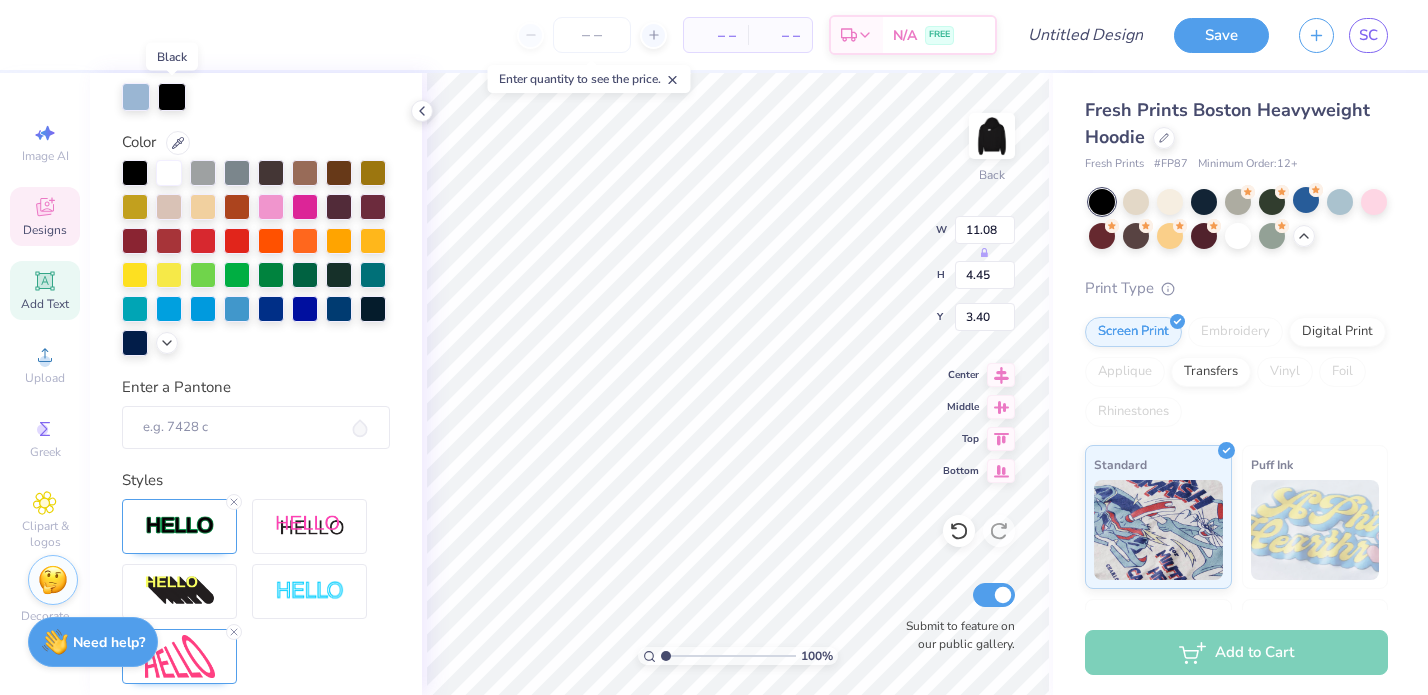click at bounding box center (172, 97) 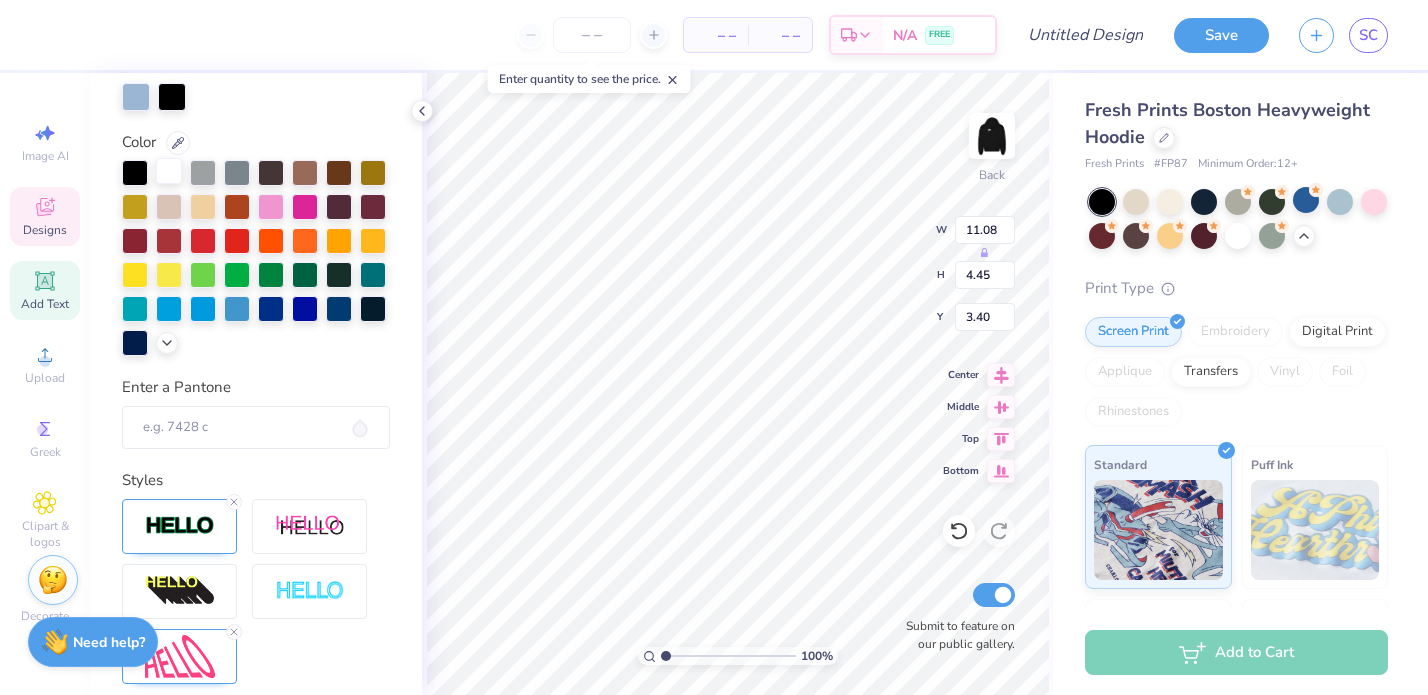 click at bounding box center [169, 171] 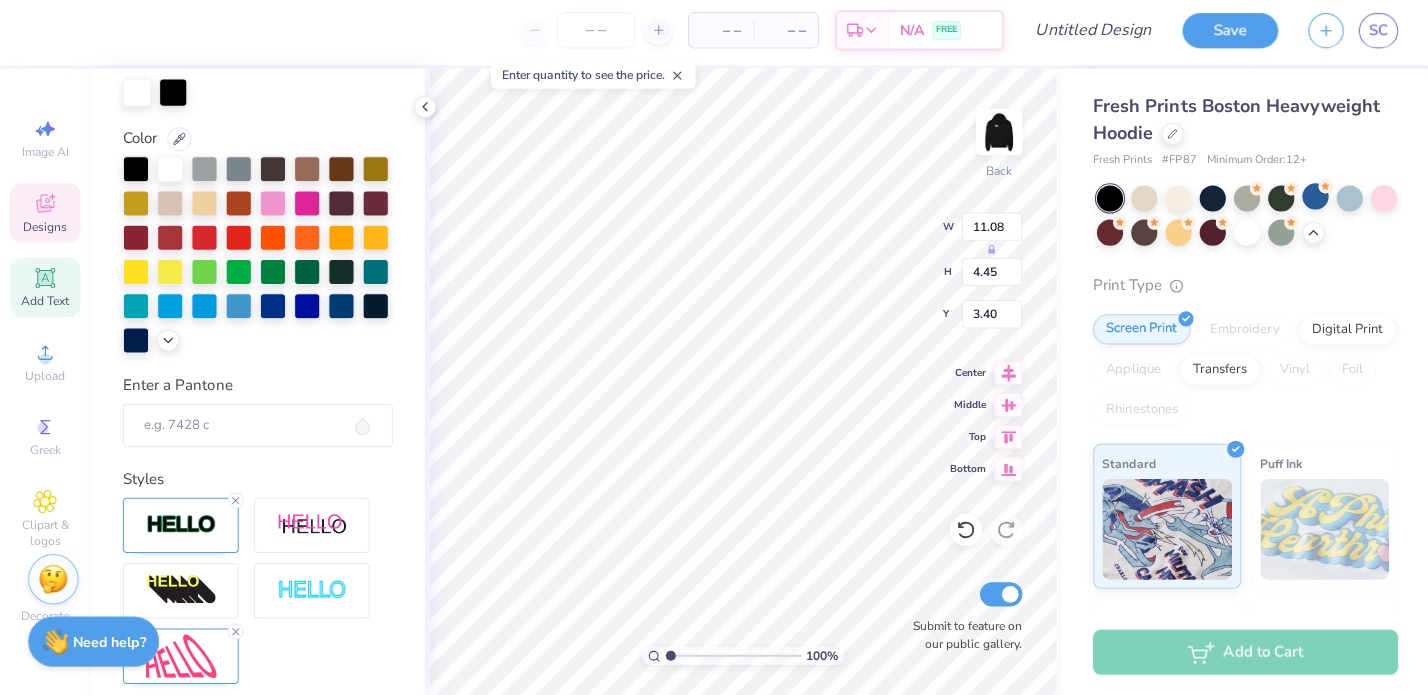 scroll, scrollTop: 0, scrollLeft: 0, axis: both 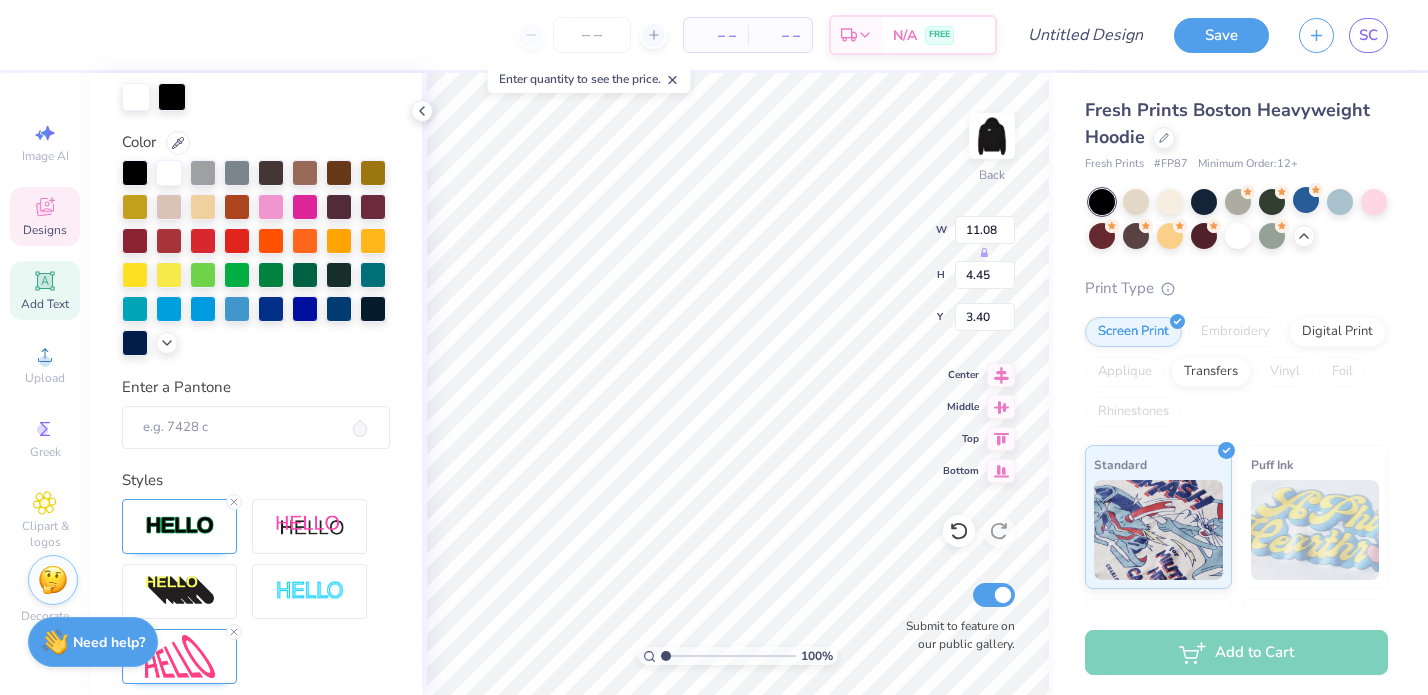 type on "5.08" 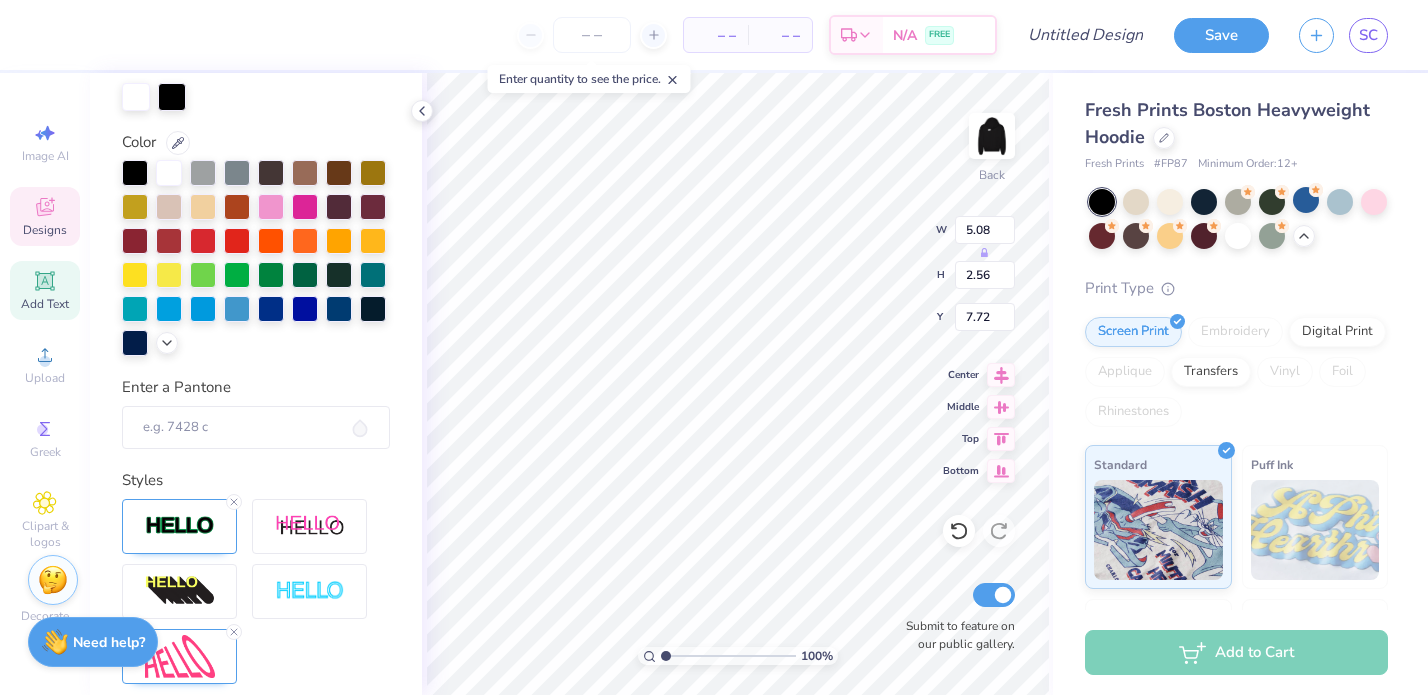 type on "11.08" 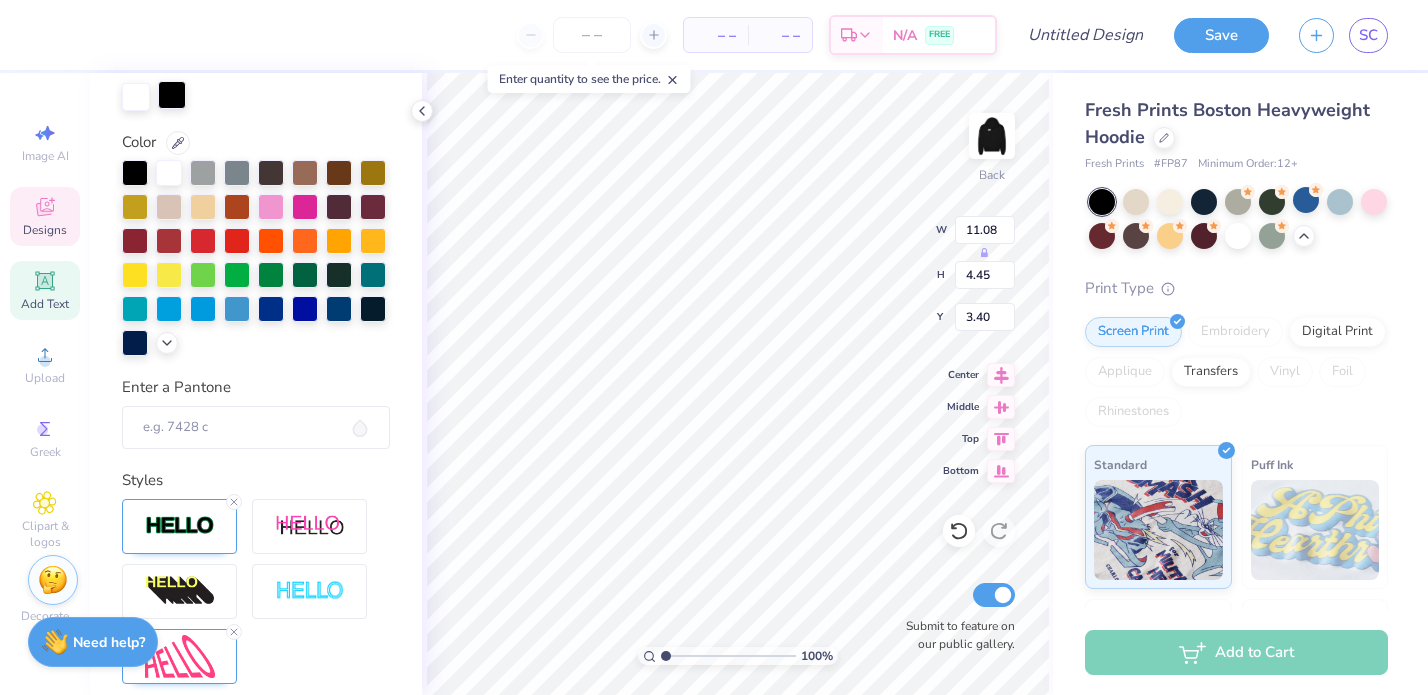 click at bounding box center (172, 95) 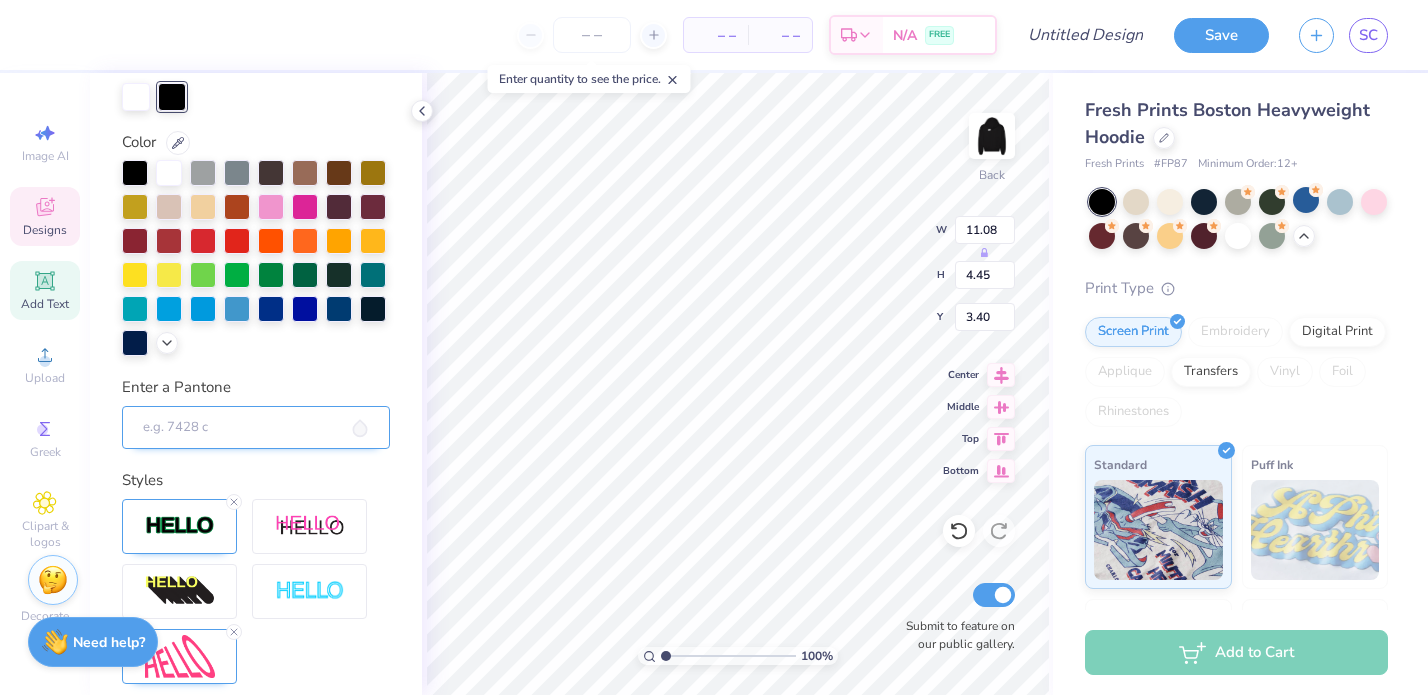 click on "Enter a Pantone" at bounding box center [256, 428] 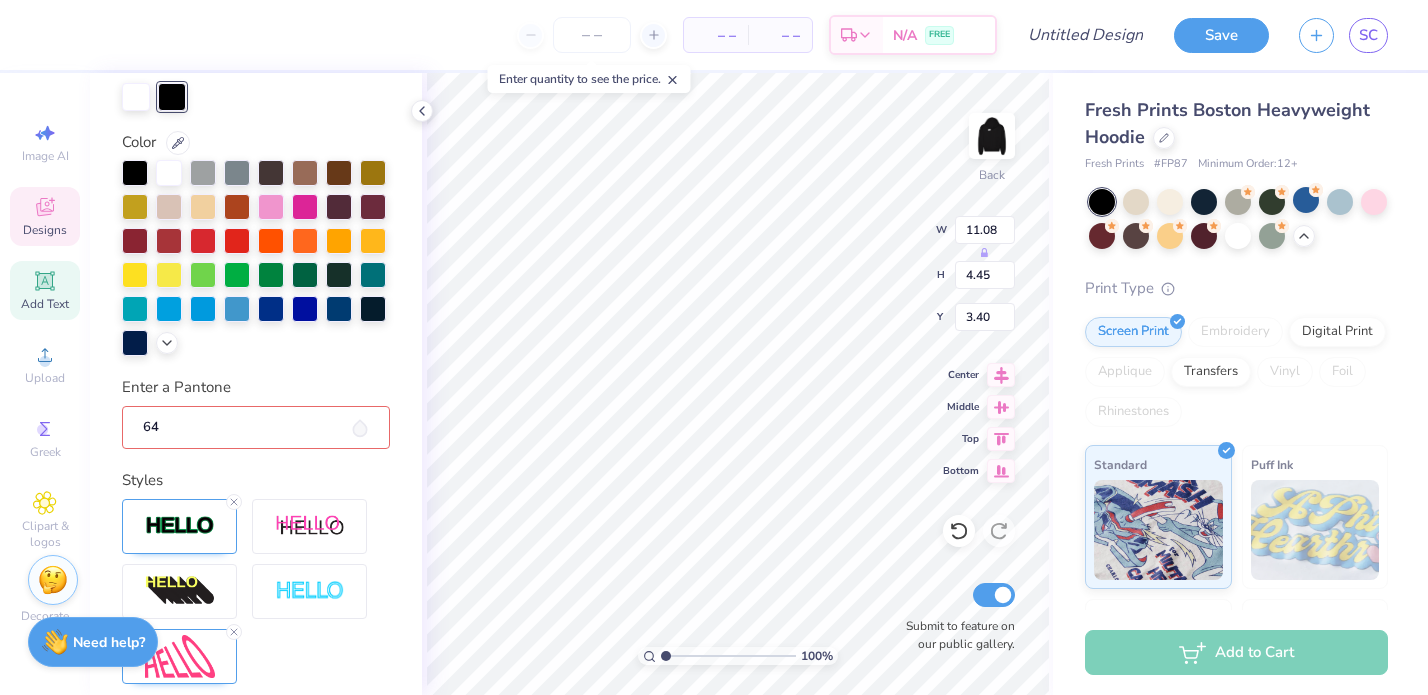 type on "644" 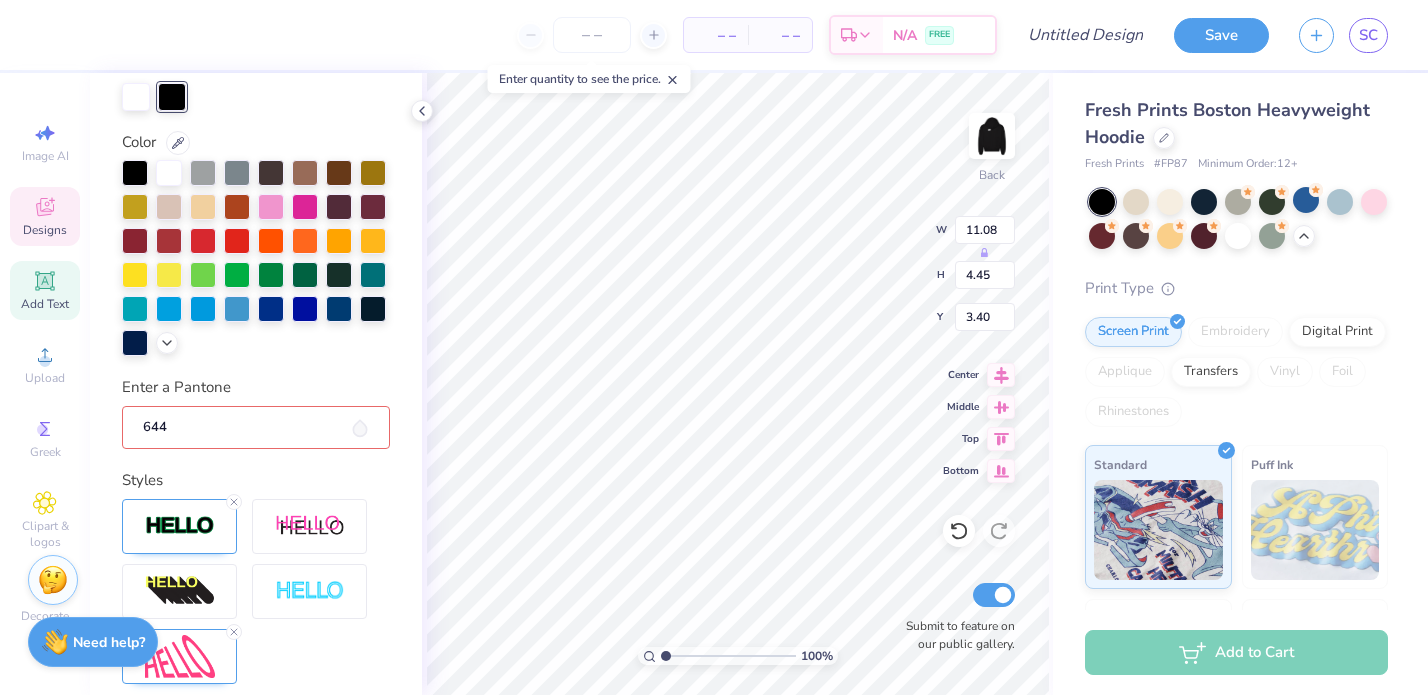 type 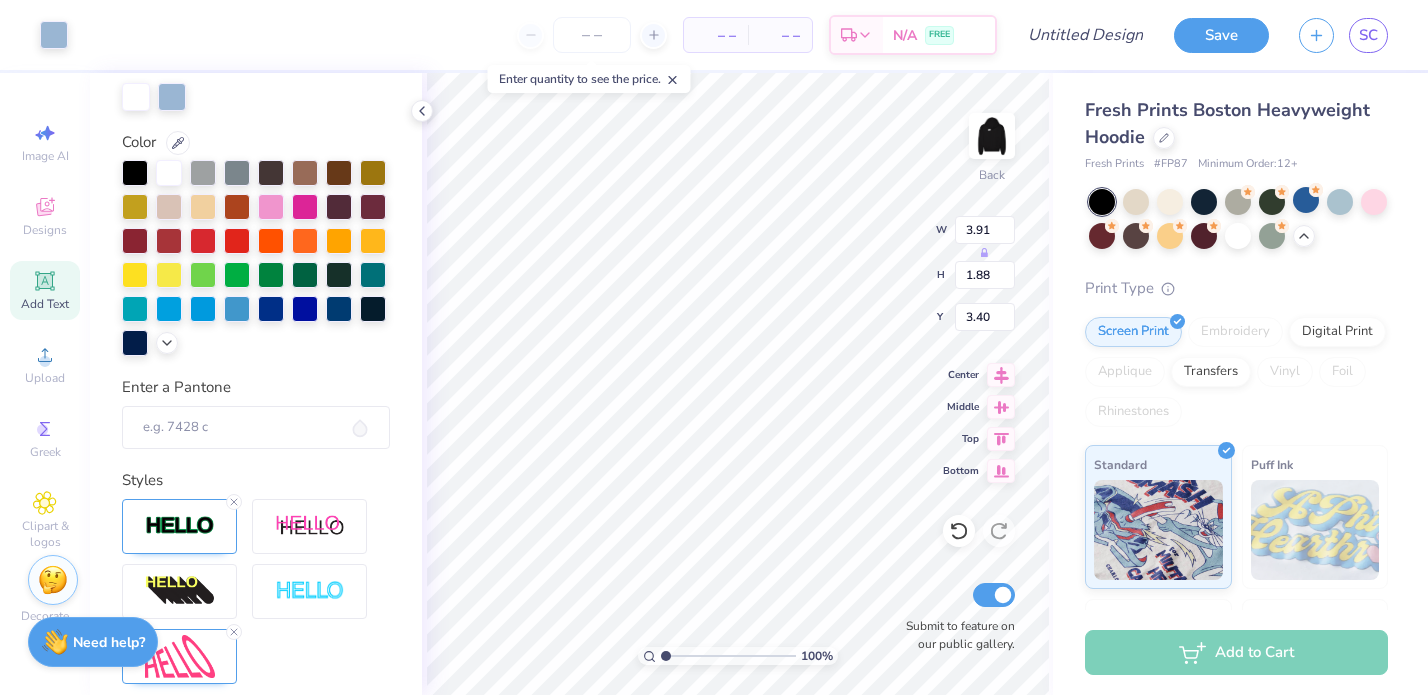 type on "3.00" 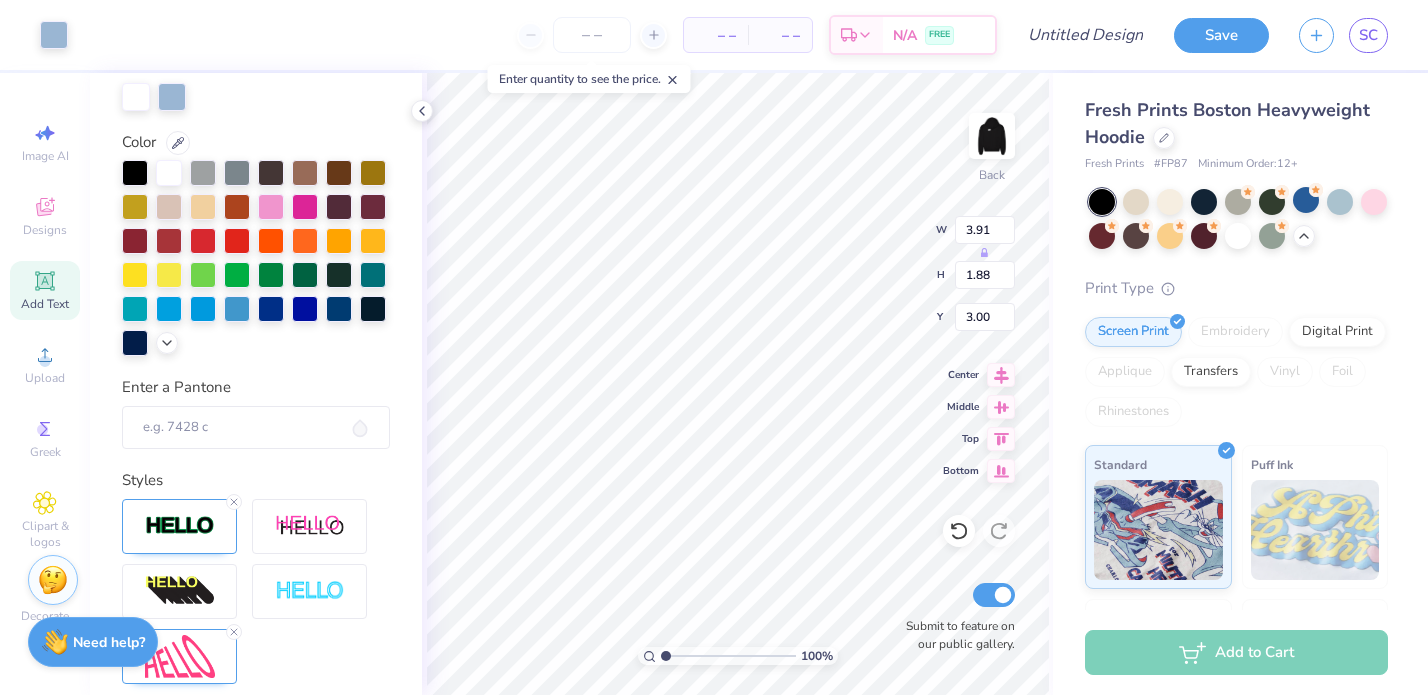 type on "4.25" 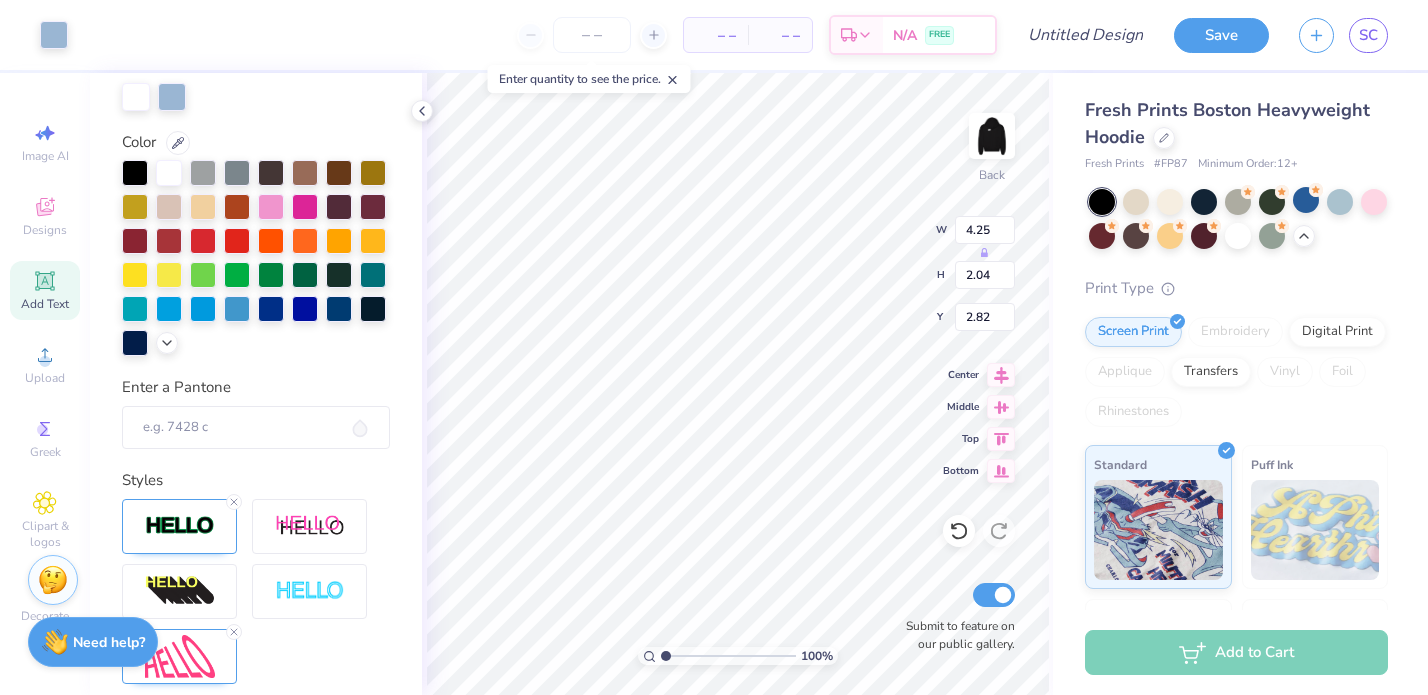 type on "3.25" 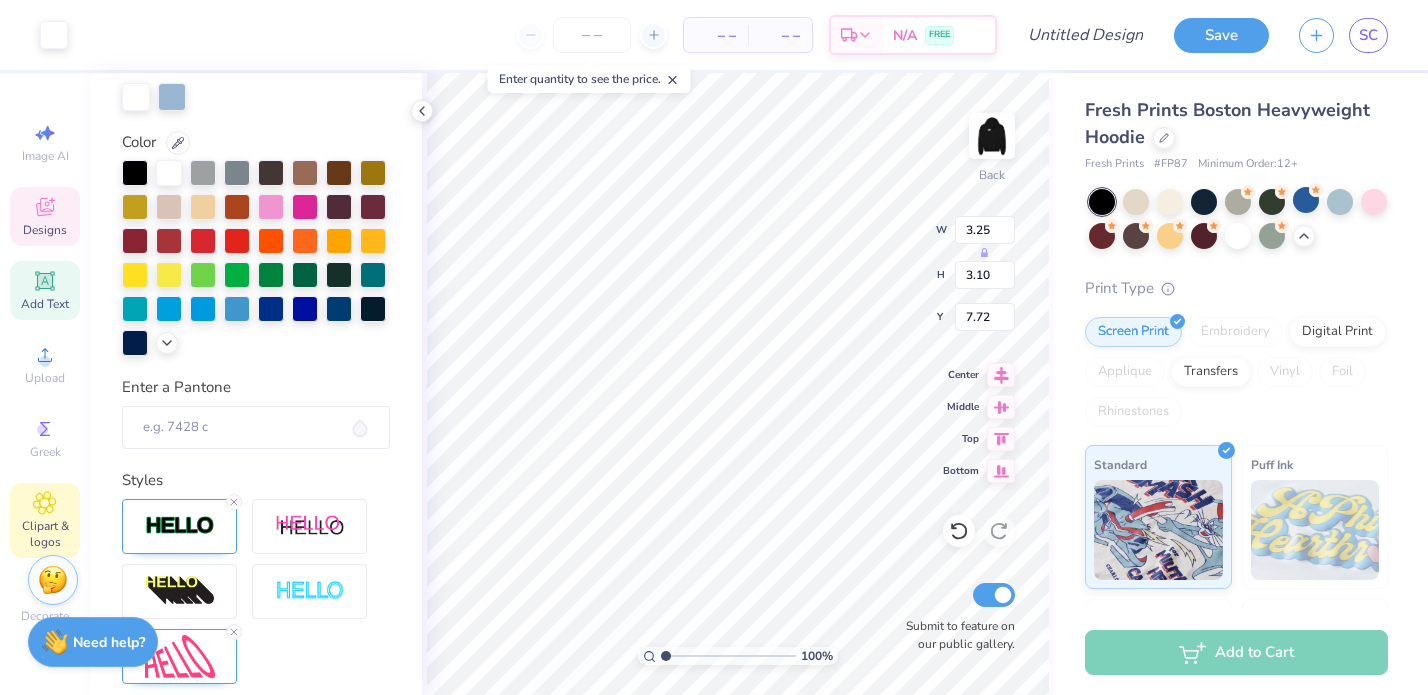 click 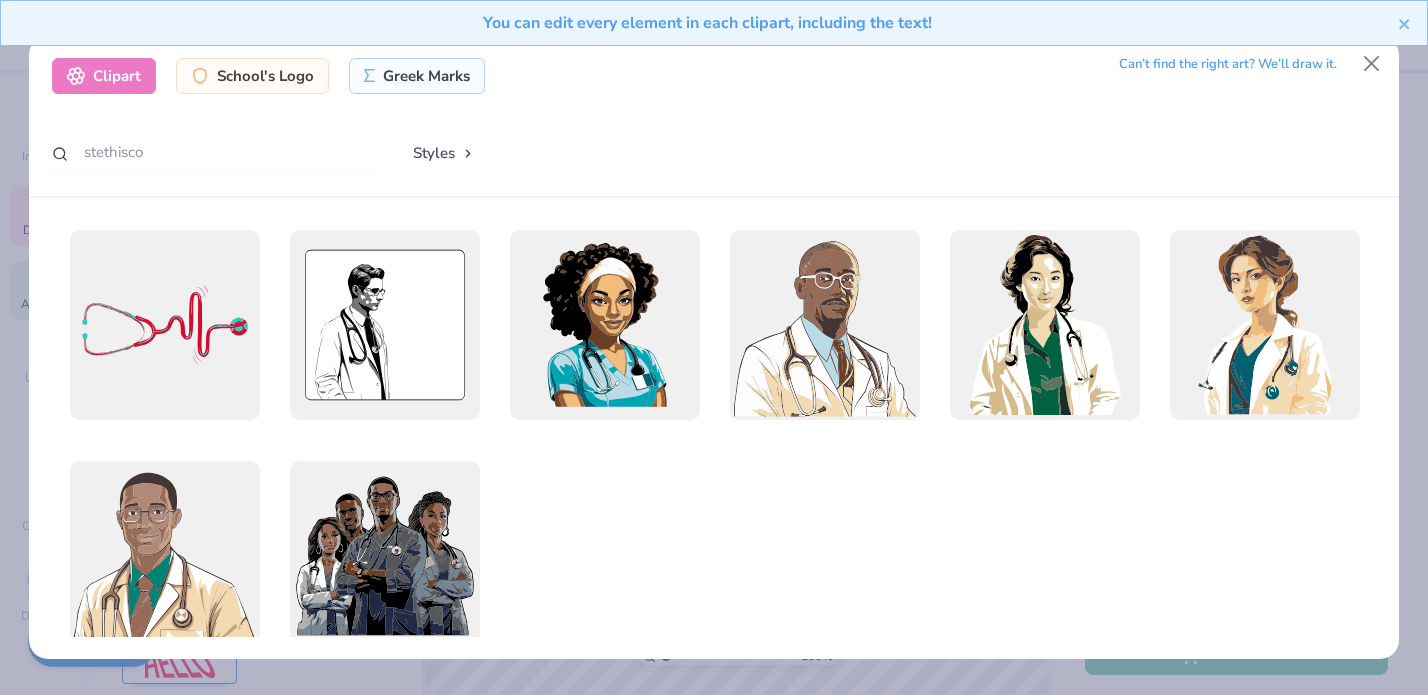 click on "Clipart School's Logo Greek Marks Can’t find the right art? We’ll draw it. stethisco Styles" at bounding box center (714, 117) 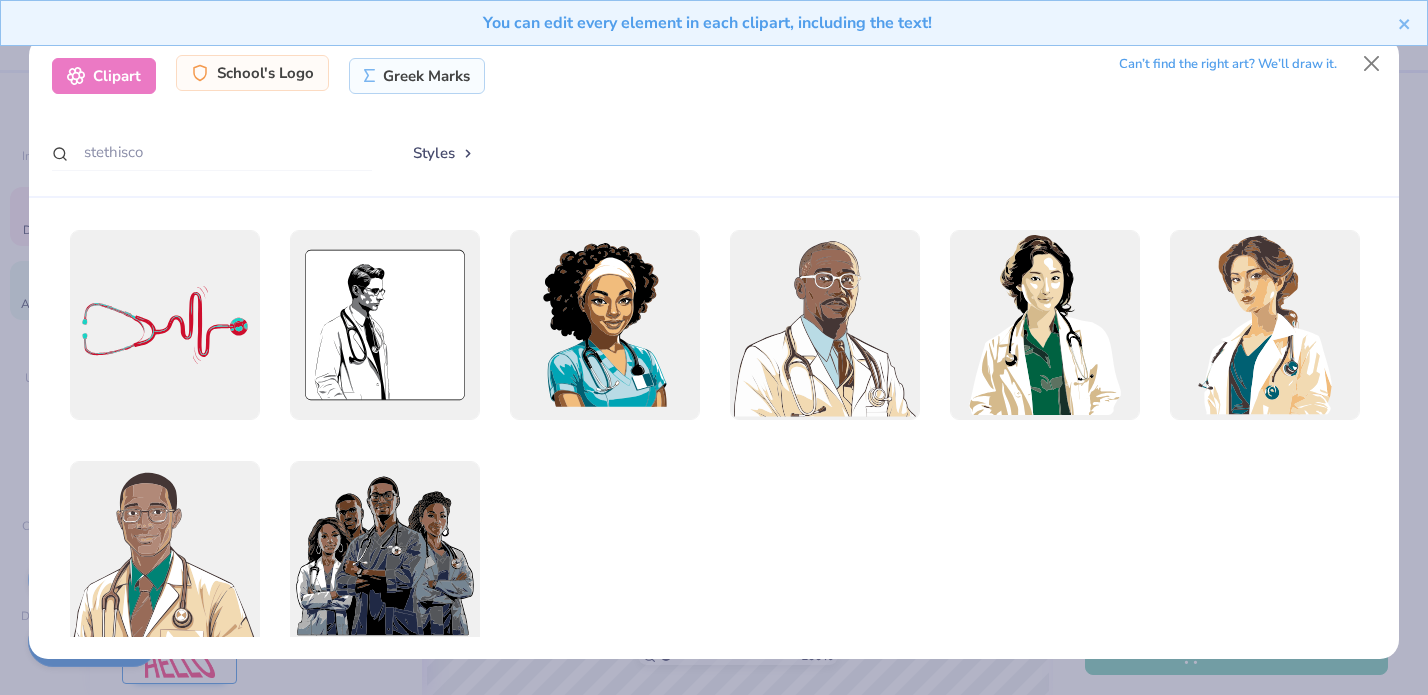 click on "School's Logo" at bounding box center [252, 73] 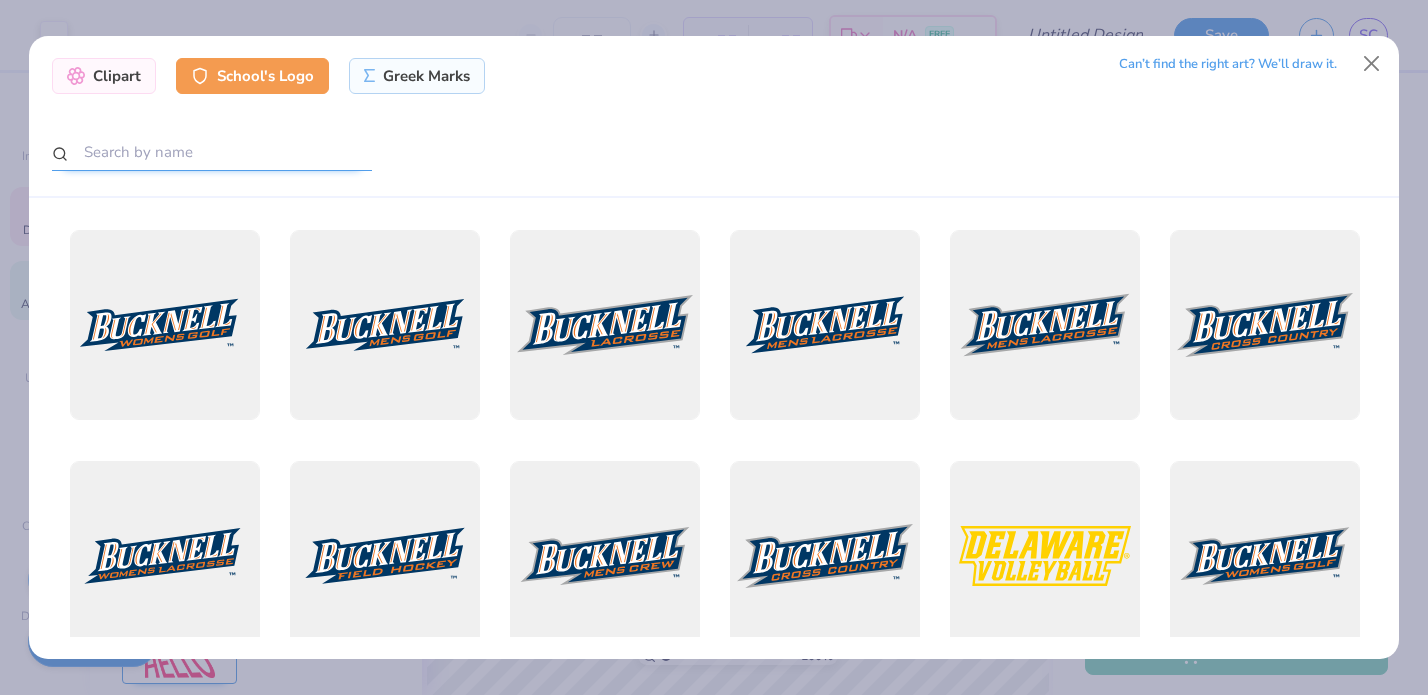 click at bounding box center (212, 152) 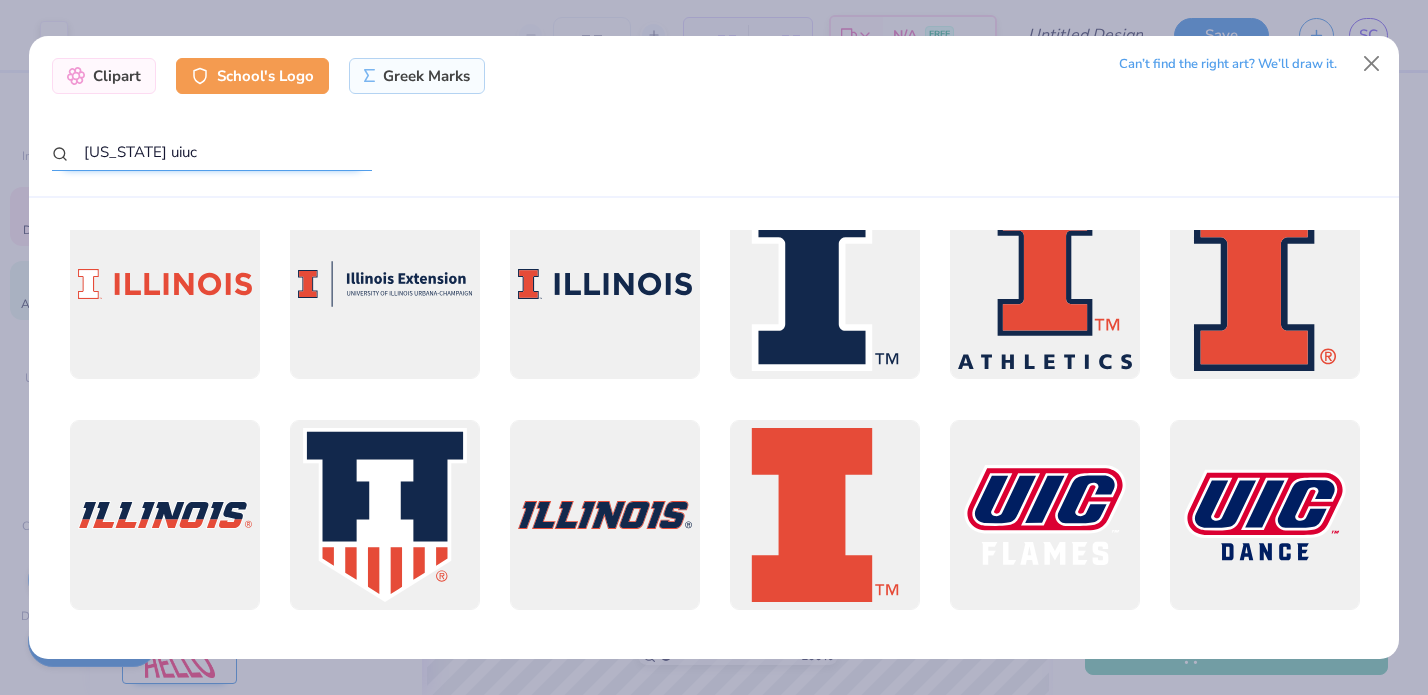 scroll, scrollTop: 0, scrollLeft: 0, axis: both 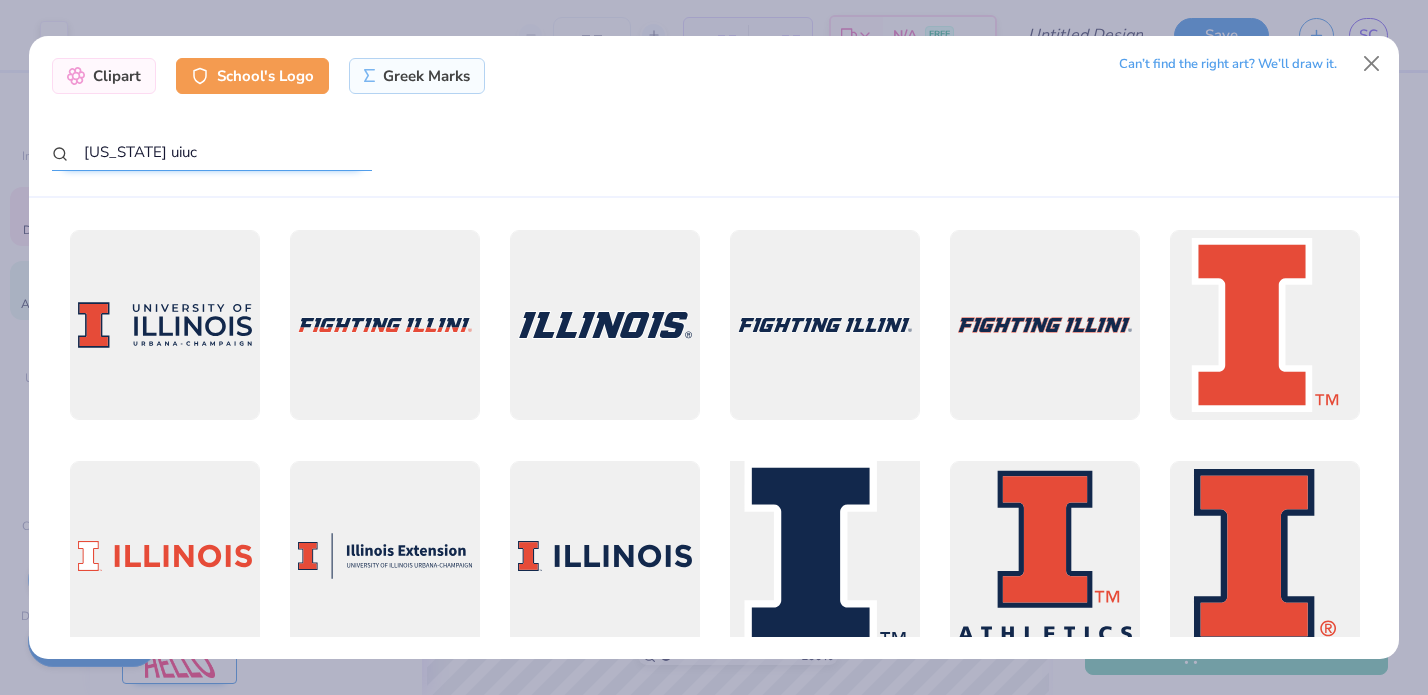 type on "illinois uiuc" 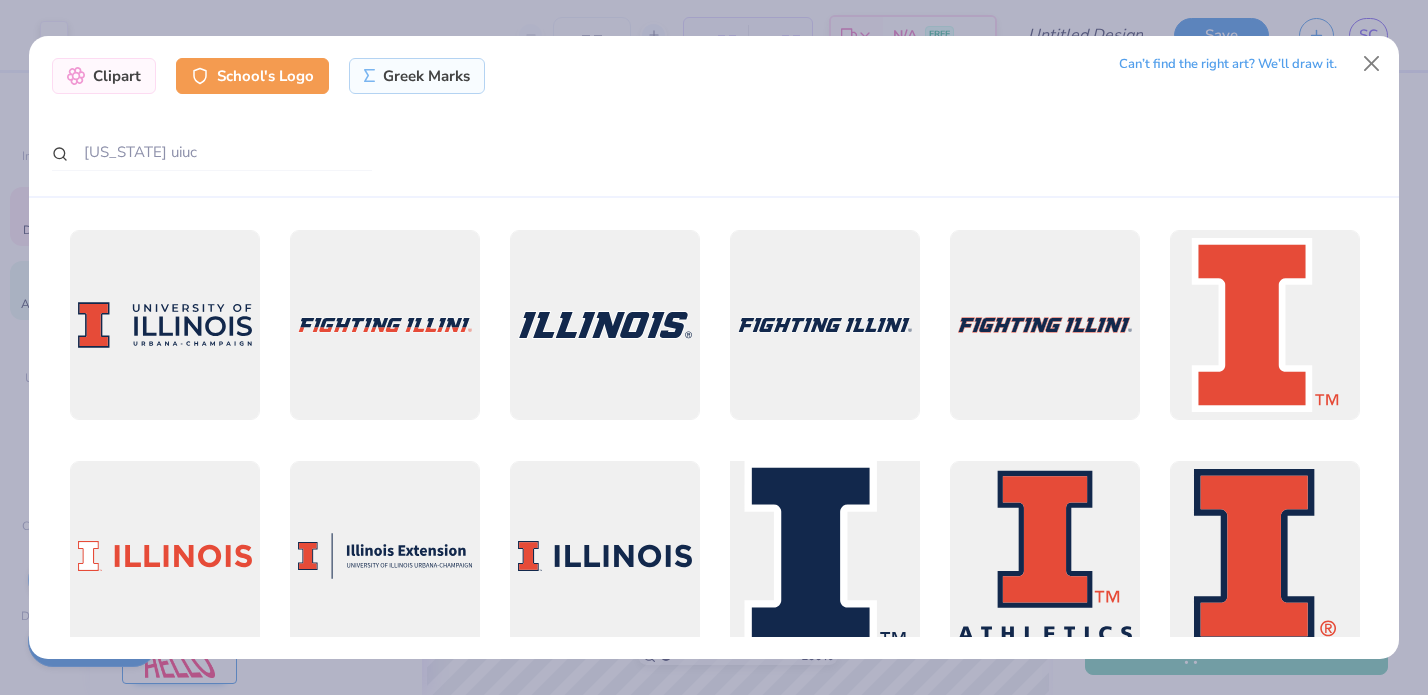 click at bounding box center (824, 556) 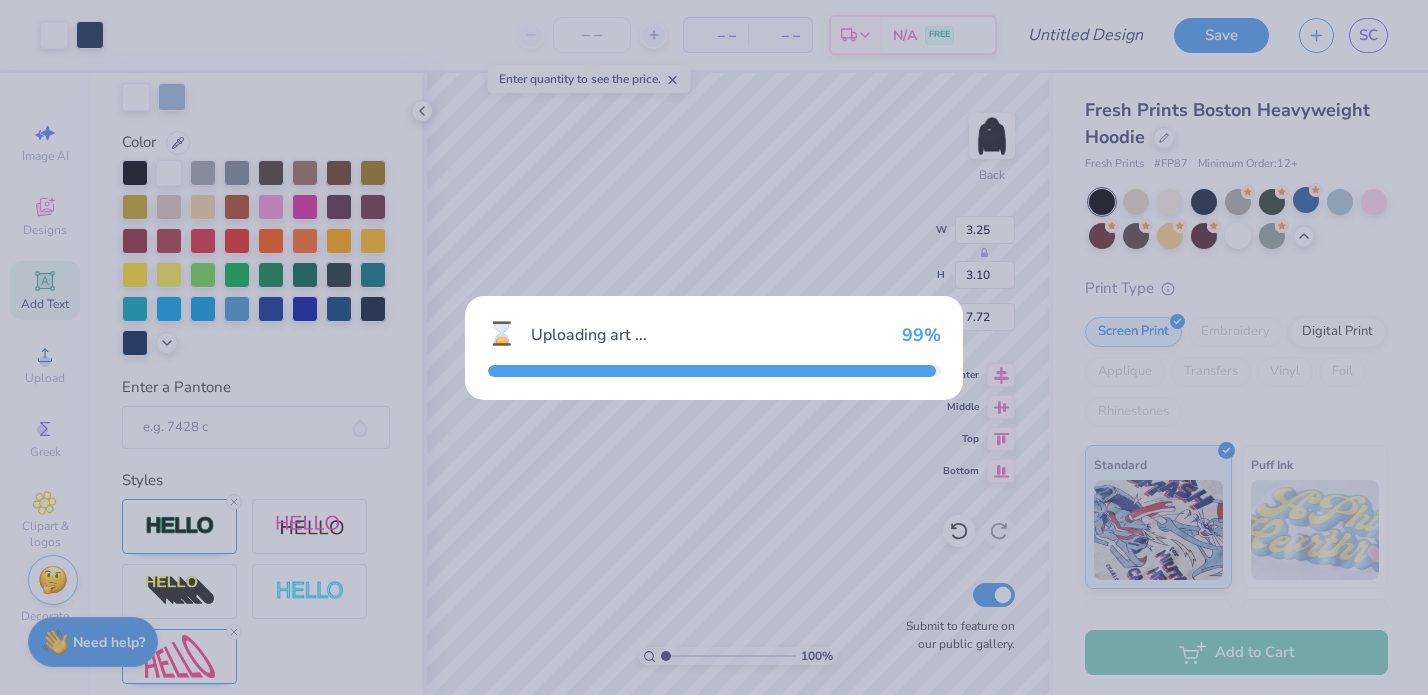 type on "8.38" 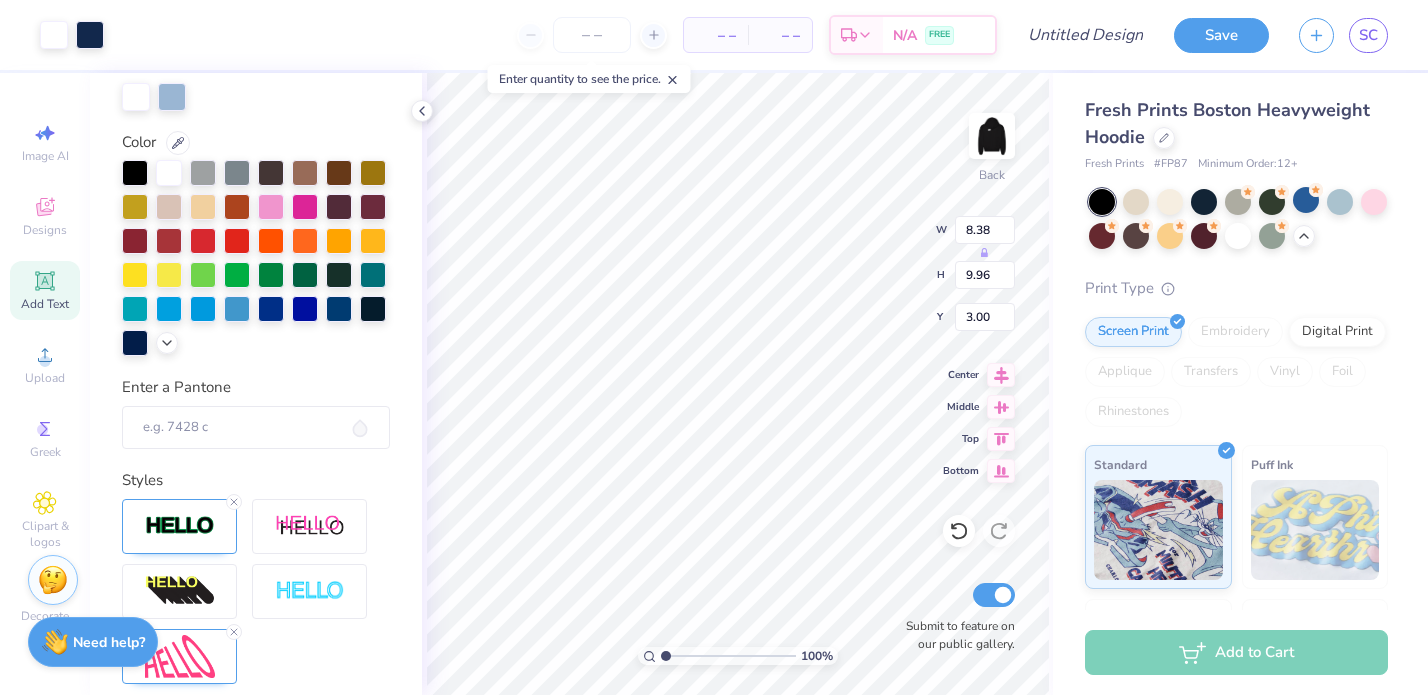 type on "2.56" 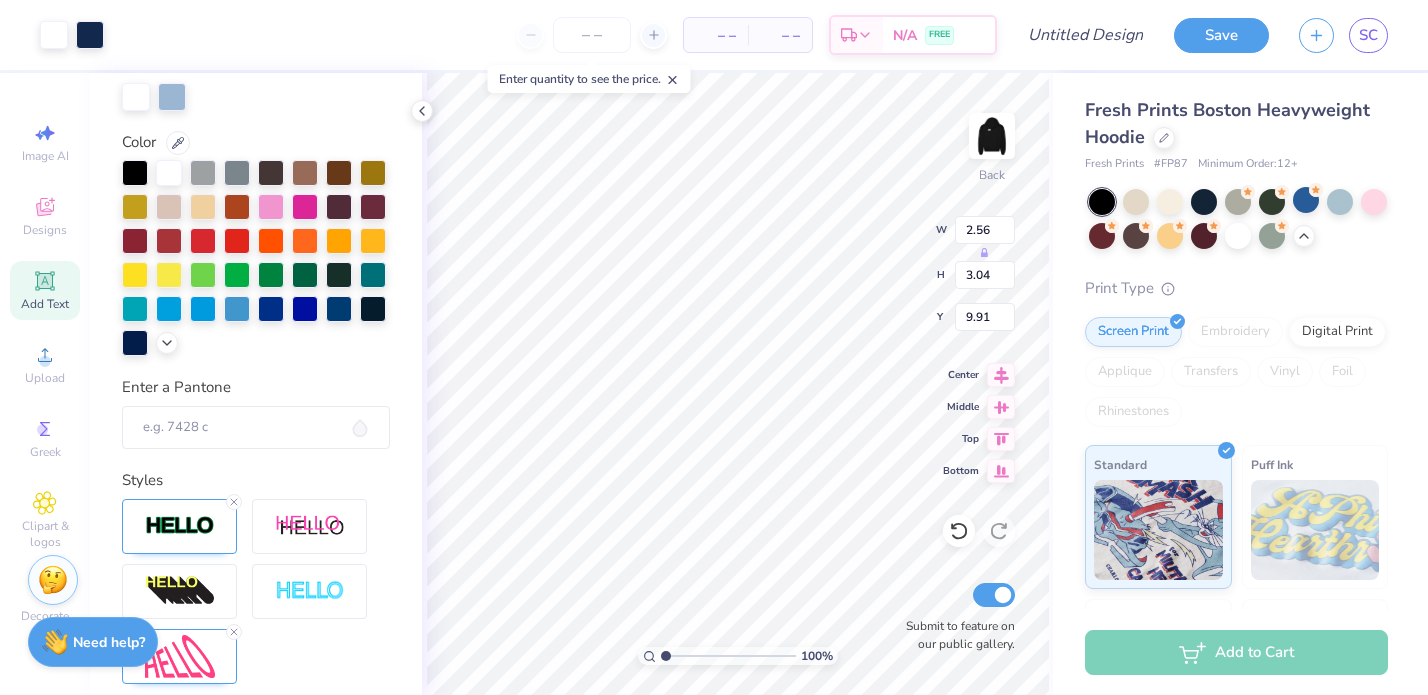 type on "3.25" 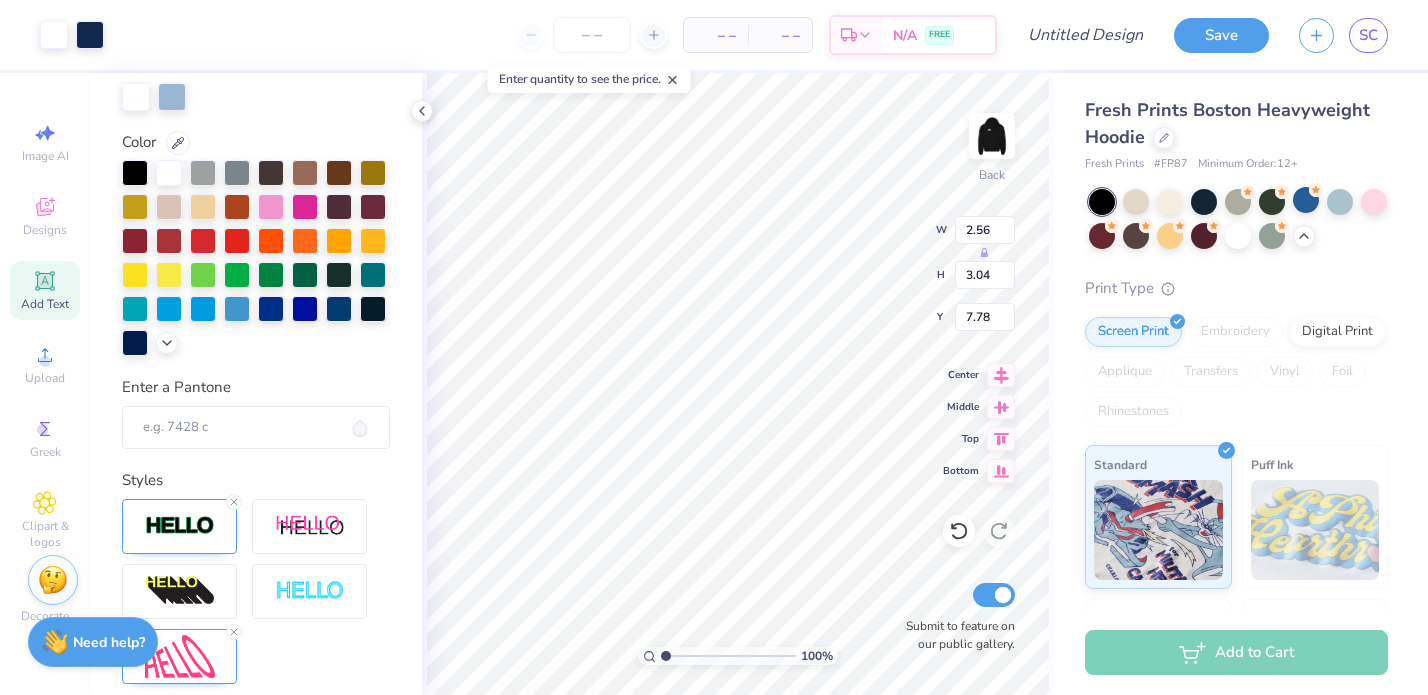 type on "3.18" 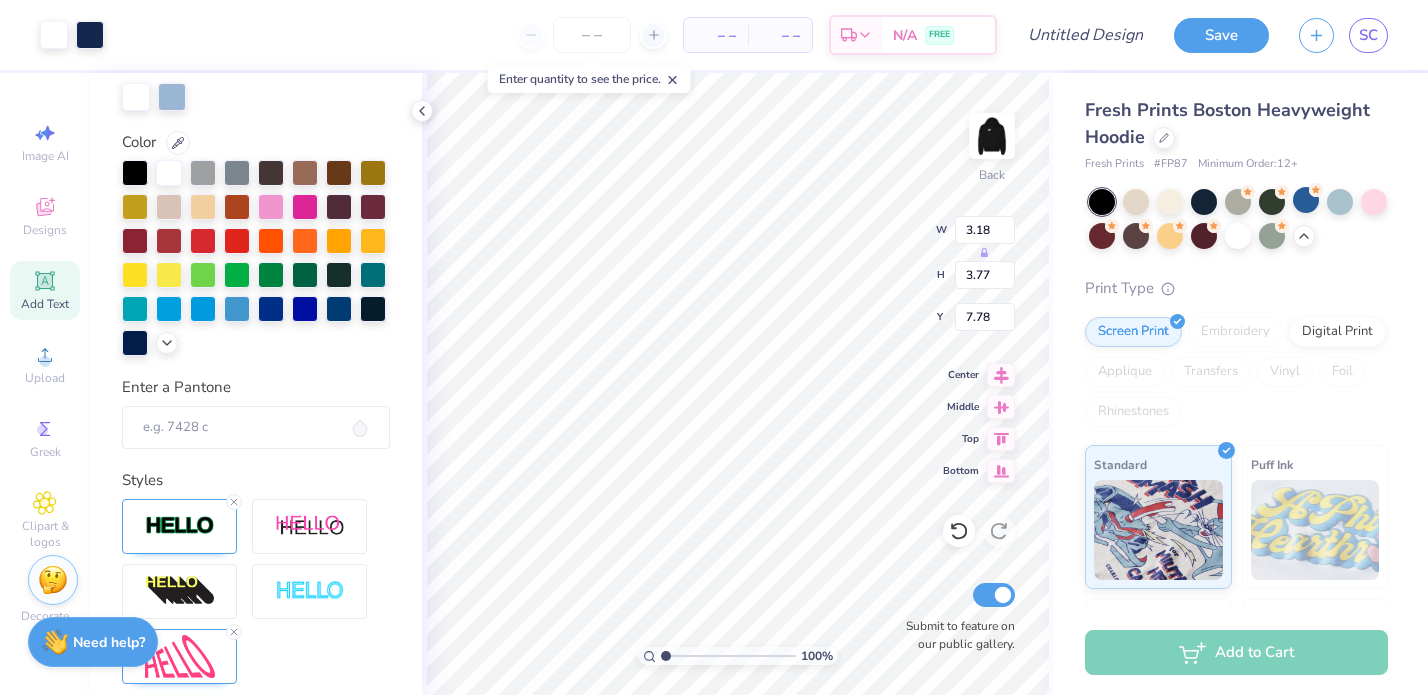 type on "7.54" 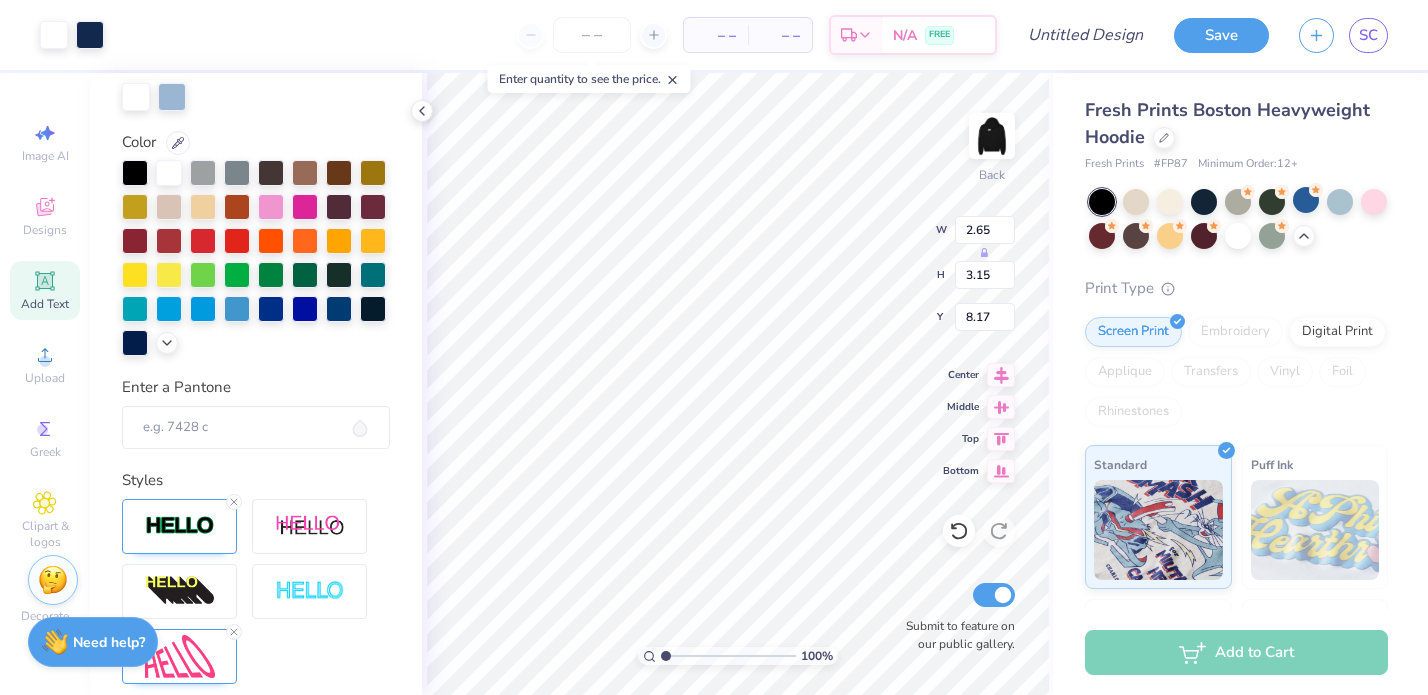 type on "2.65" 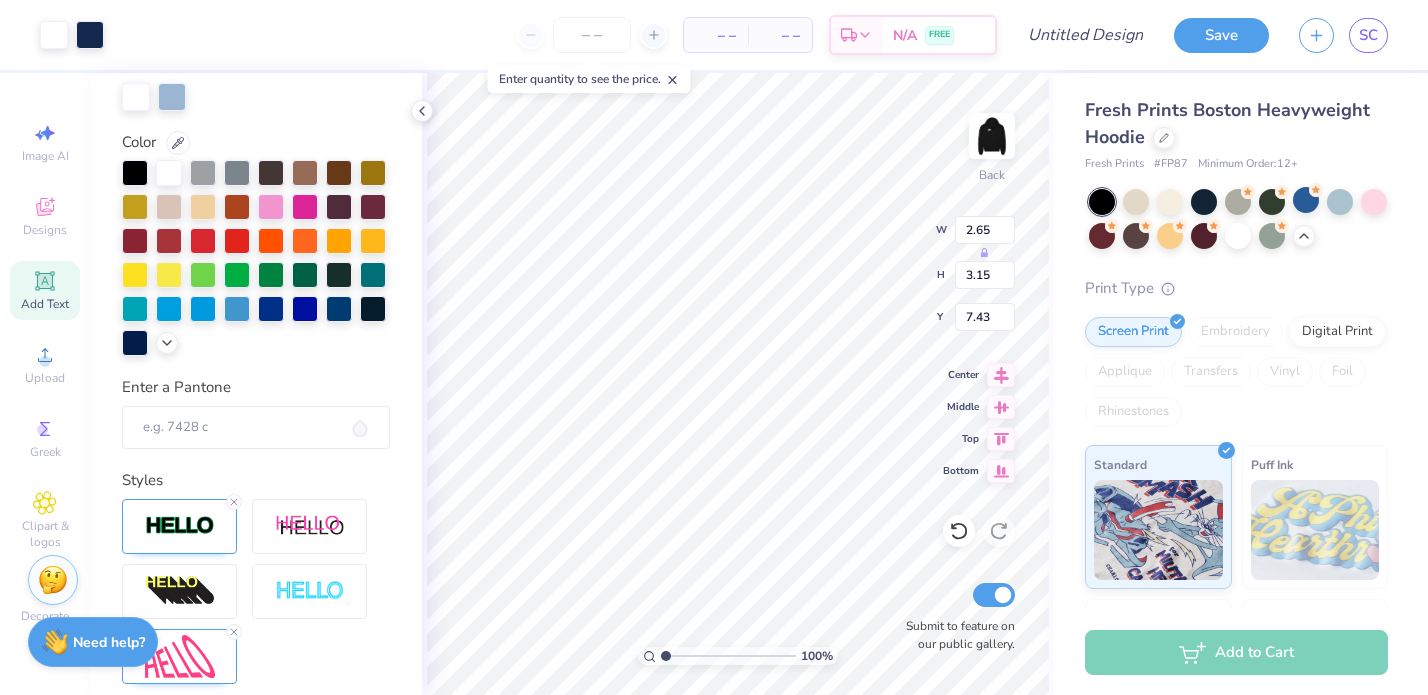 type on "3.14" 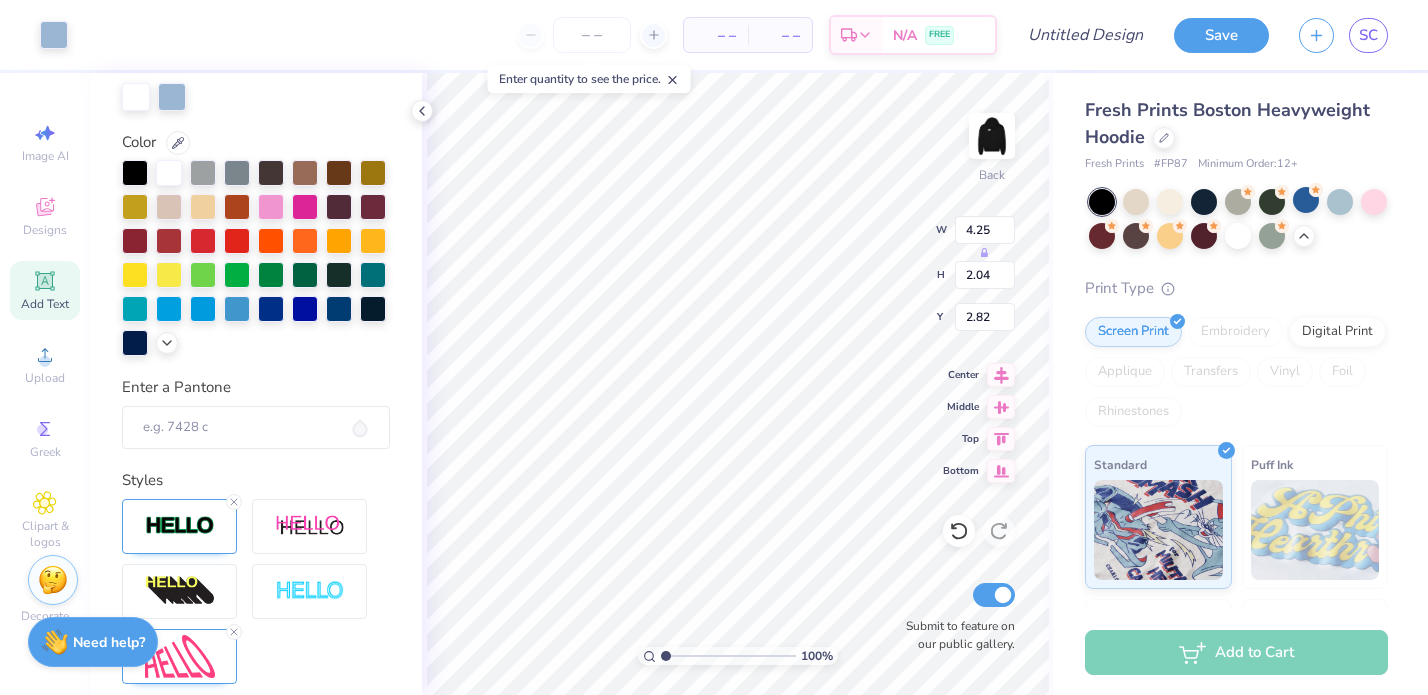 type on "3.00" 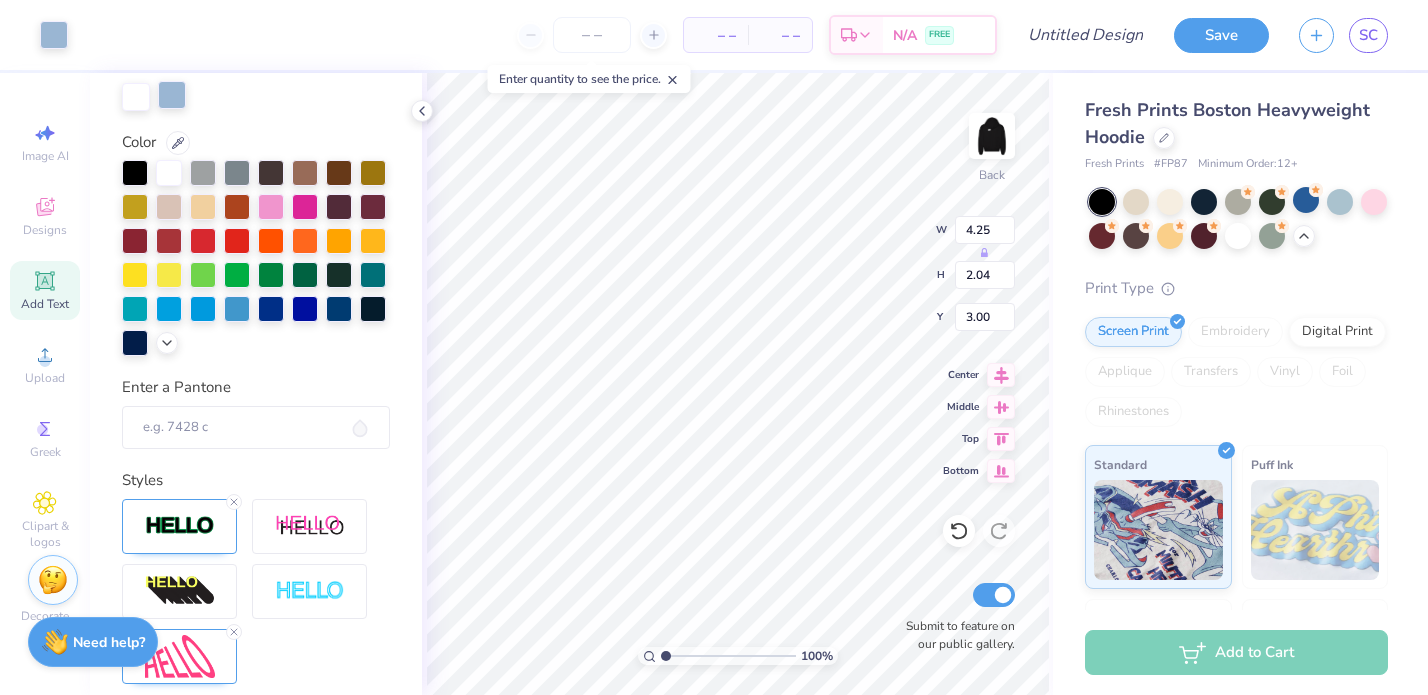 click at bounding box center (172, 95) 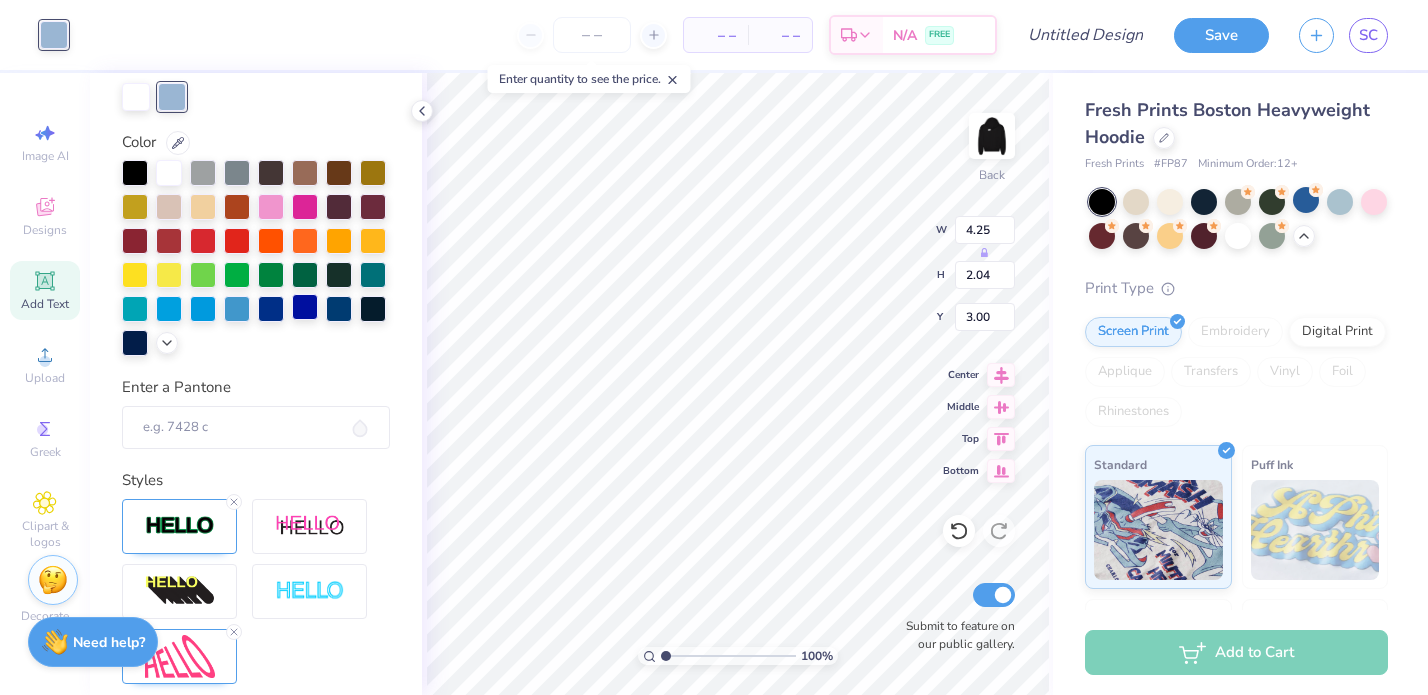 click at bounding box center [305, 307] 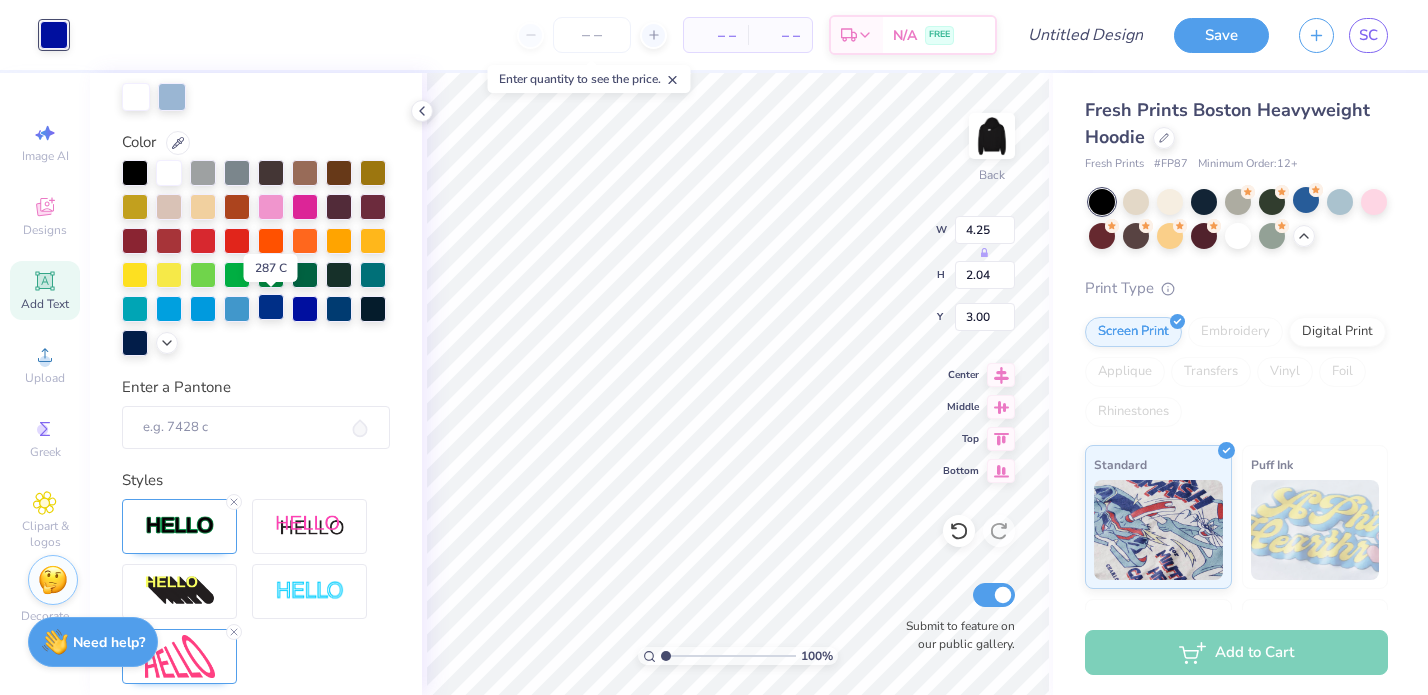 click at bounding box center [271, 307] 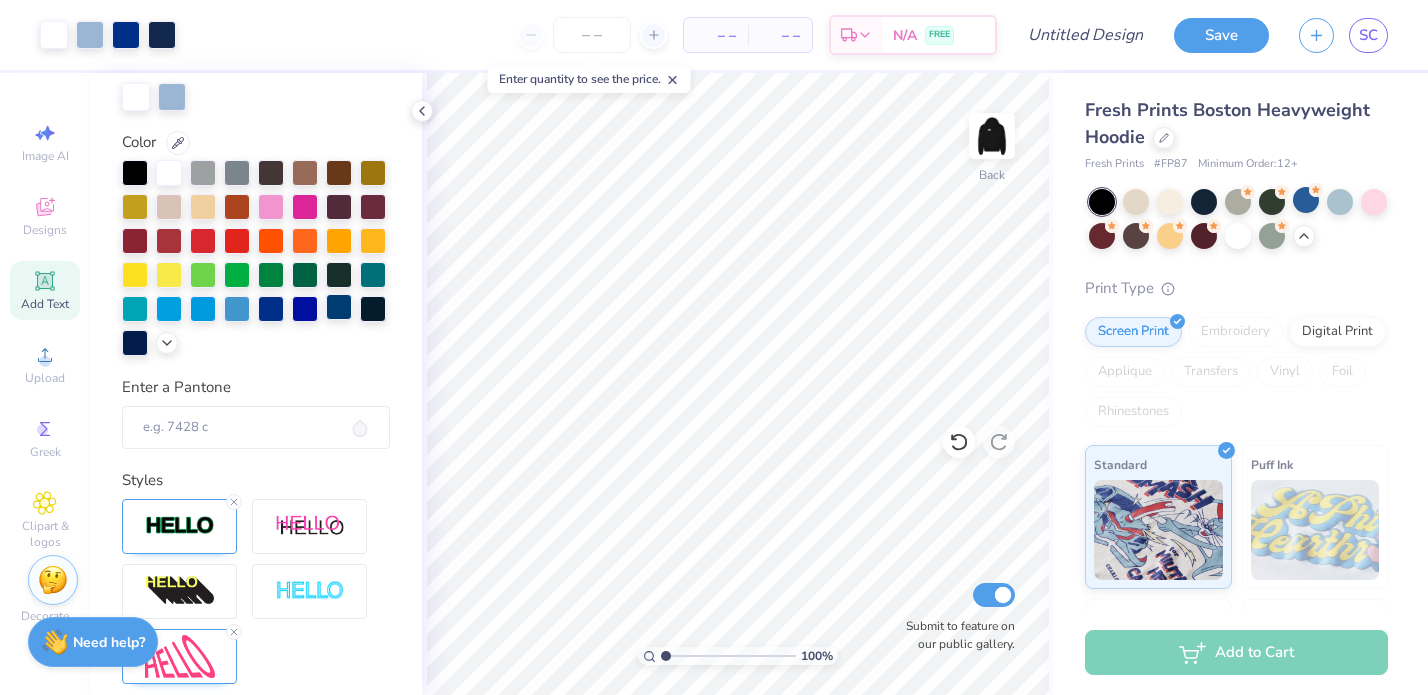 scroll, scrollTop: 286, scrollLeft: 0, axis: vertical 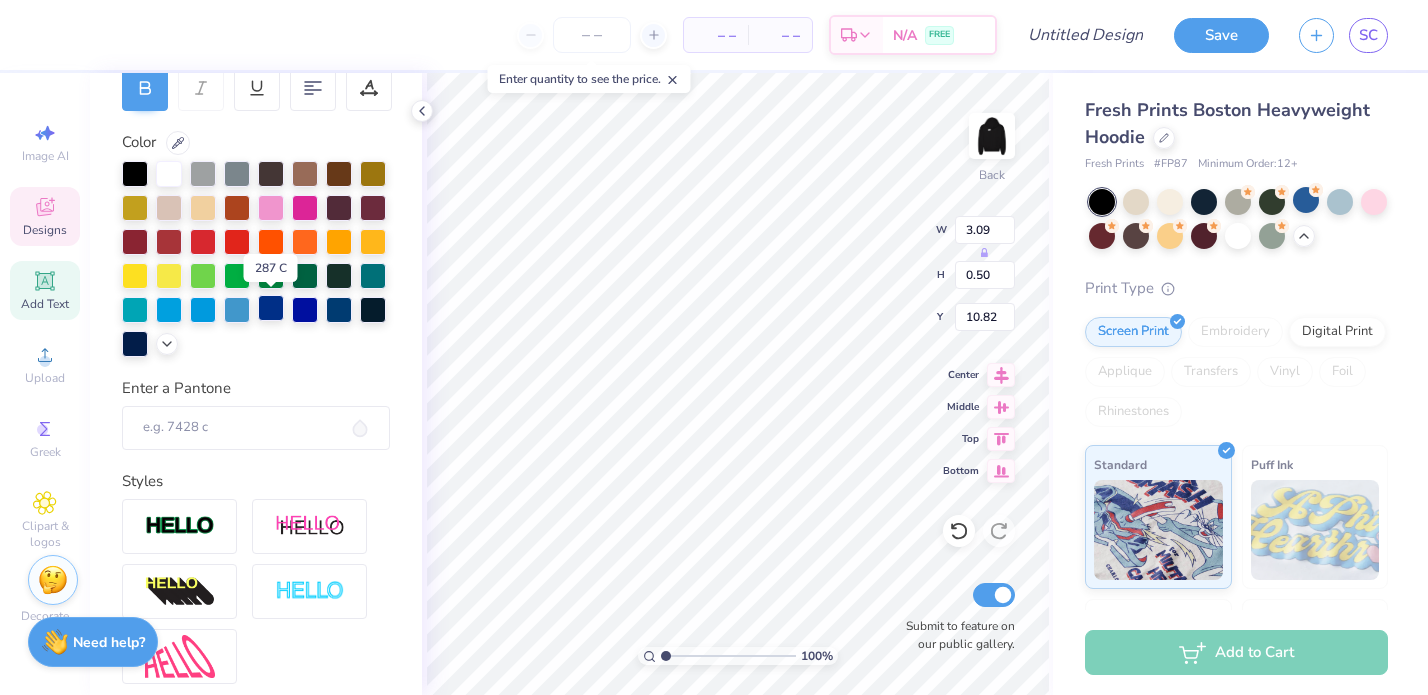 click at bounding box center [271, 308] 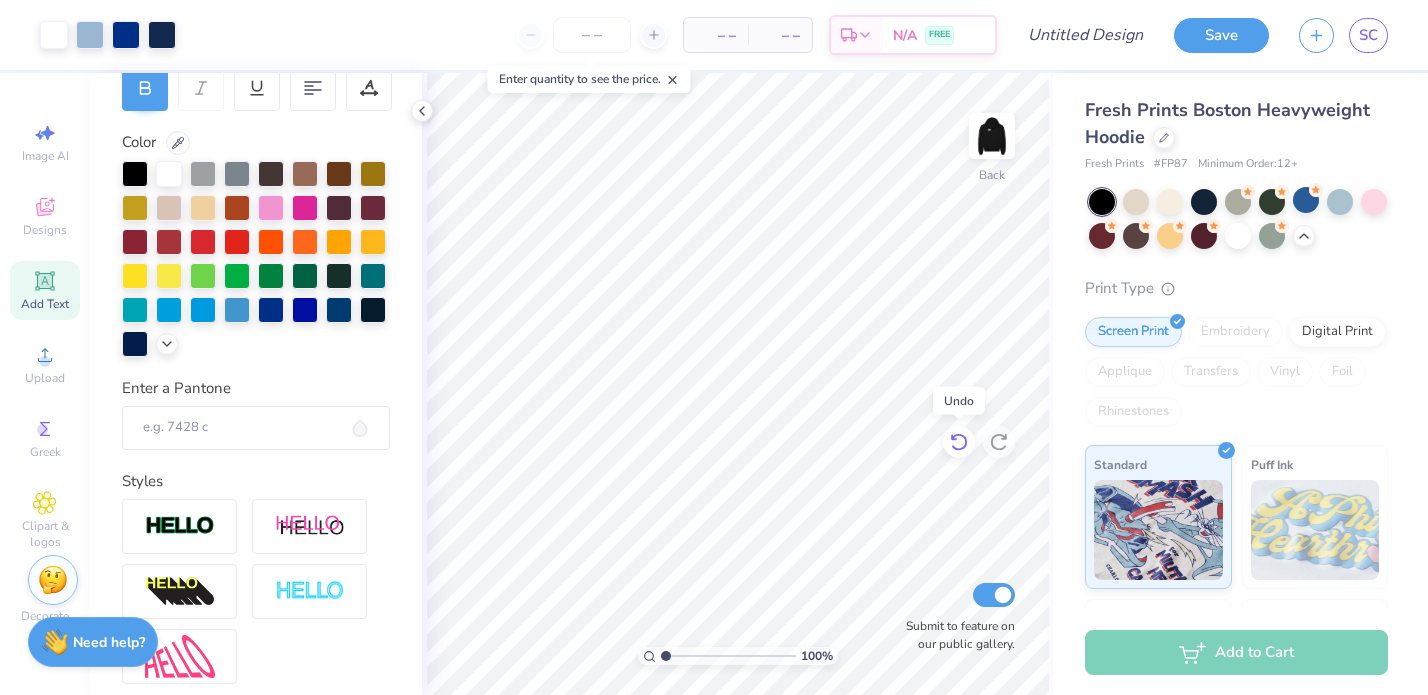 click 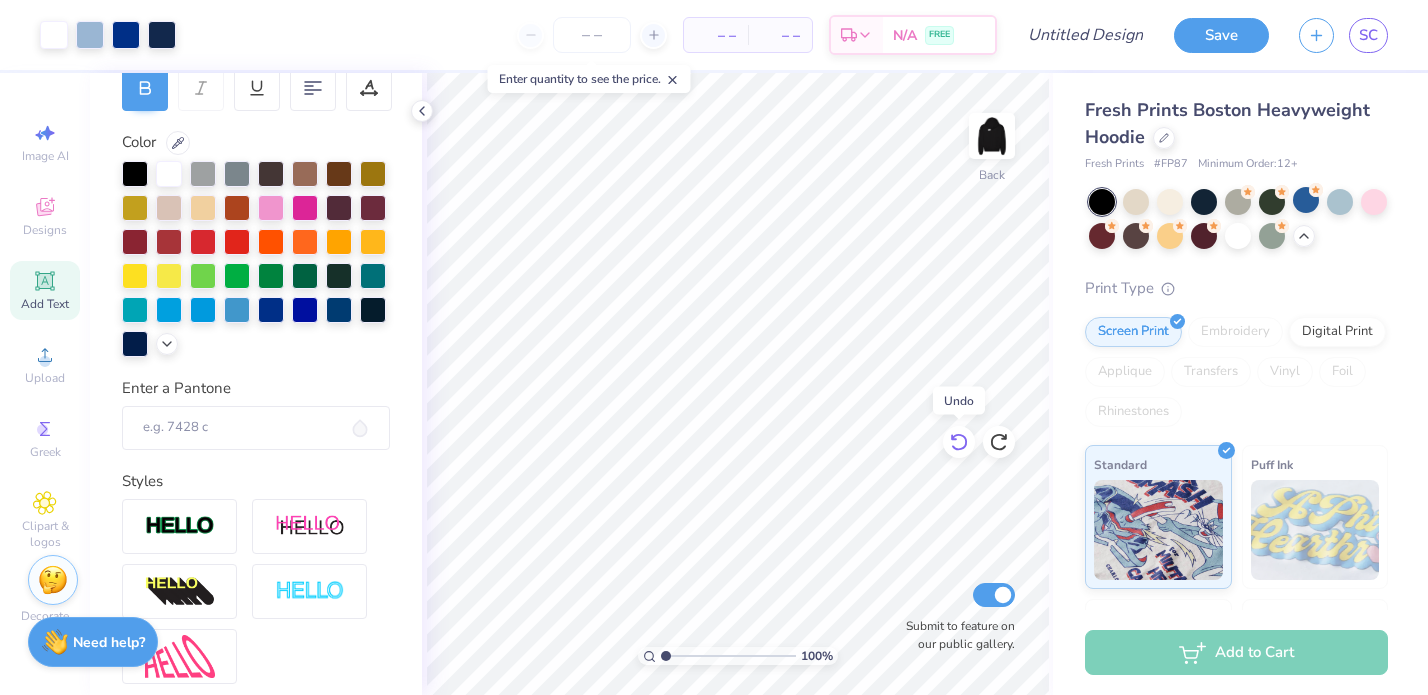 click 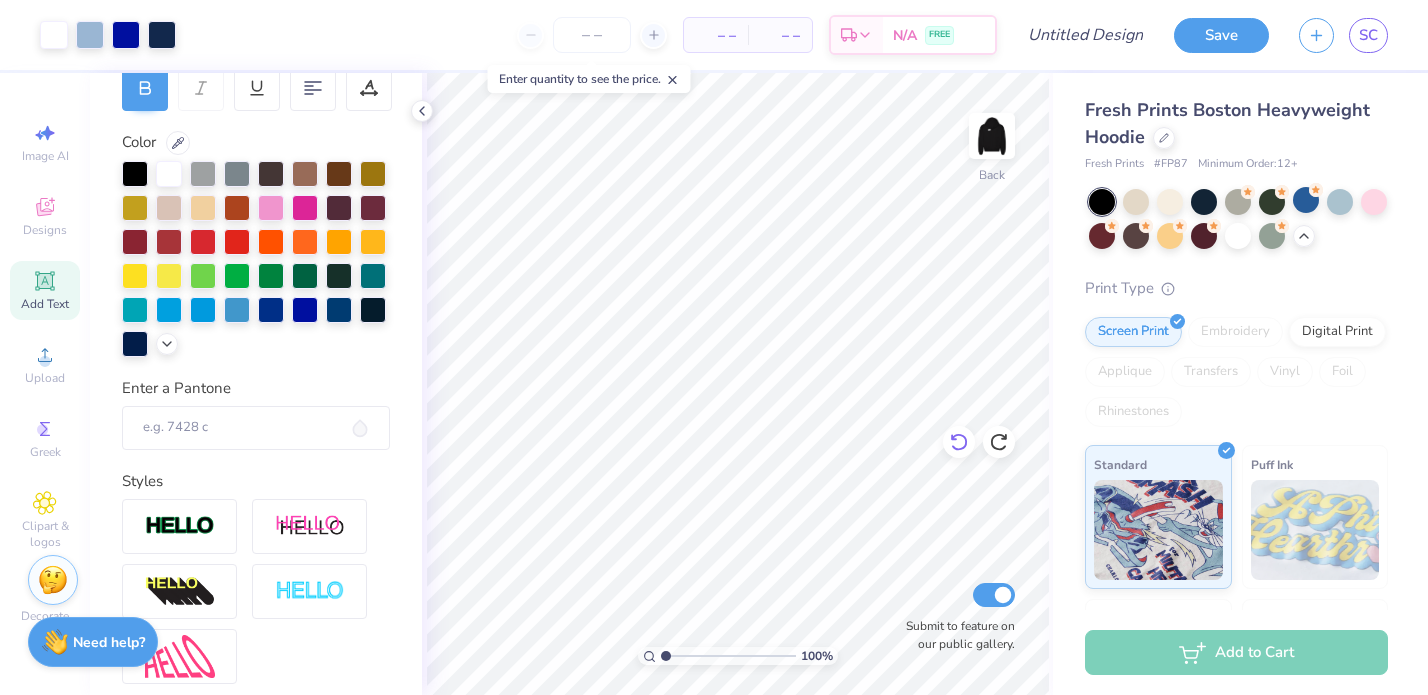 click 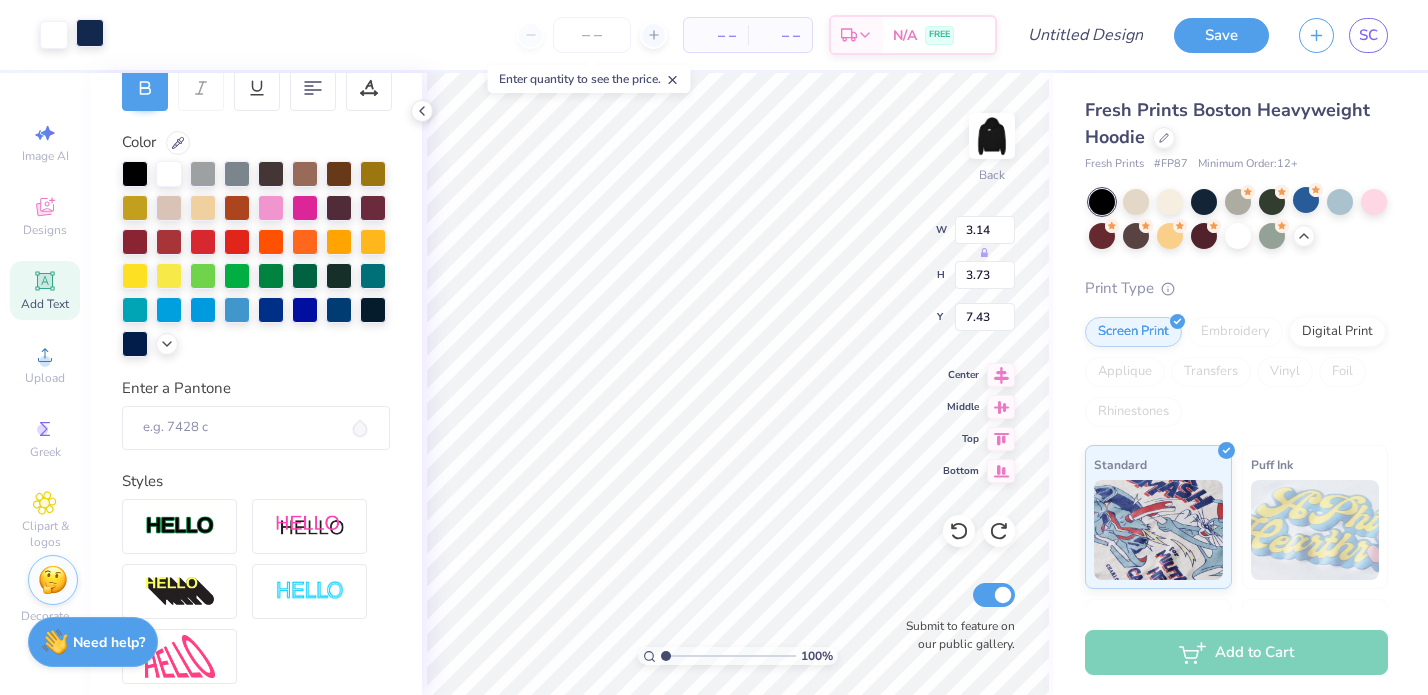 click at bounding box center [90, 33] 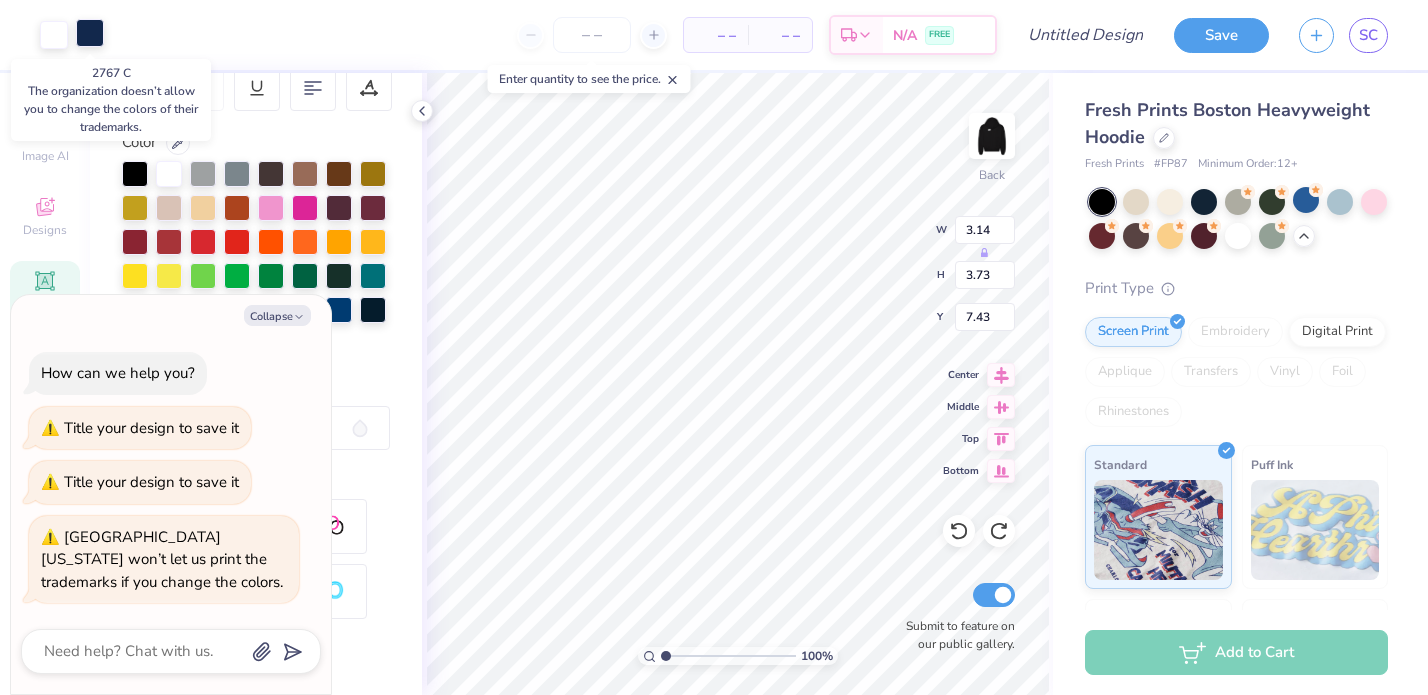click at bounding box center (90, 33) 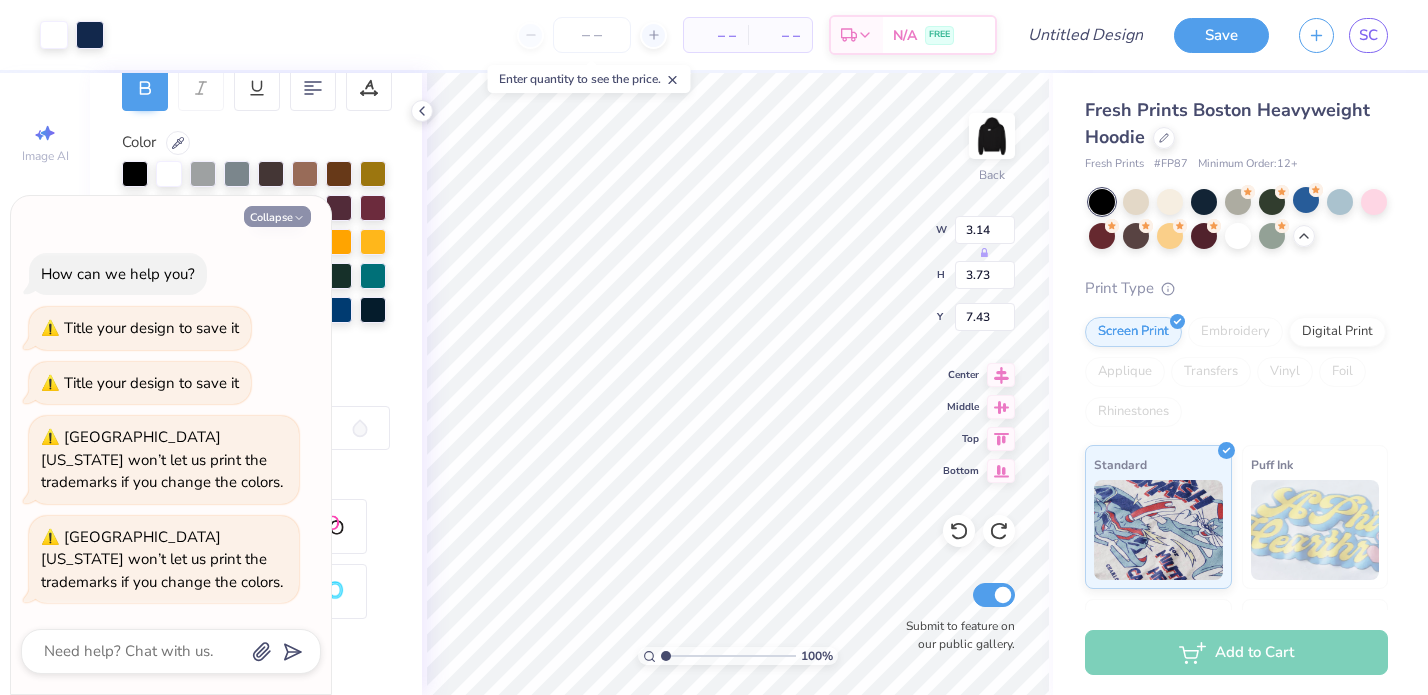 click on "Collapse" at bounding box center (277, 216) 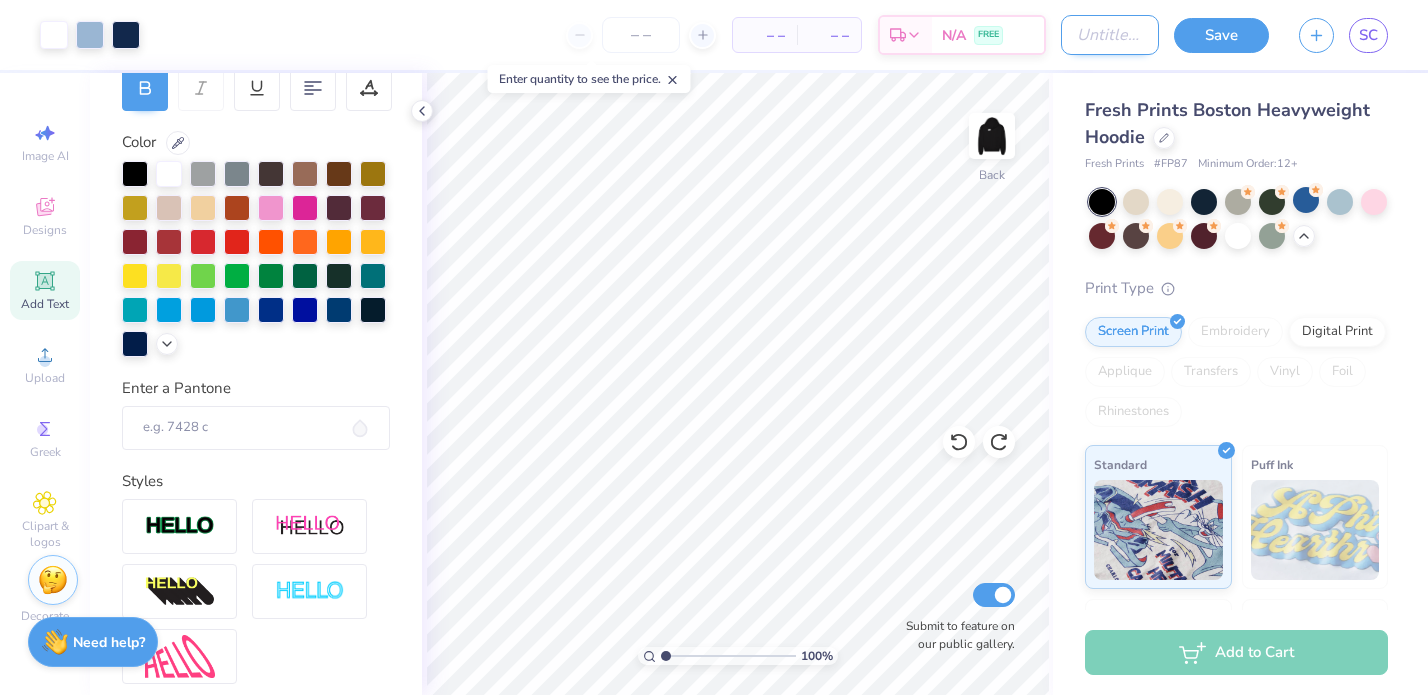 click on "Design Title" at bounding box center [1110, 35] 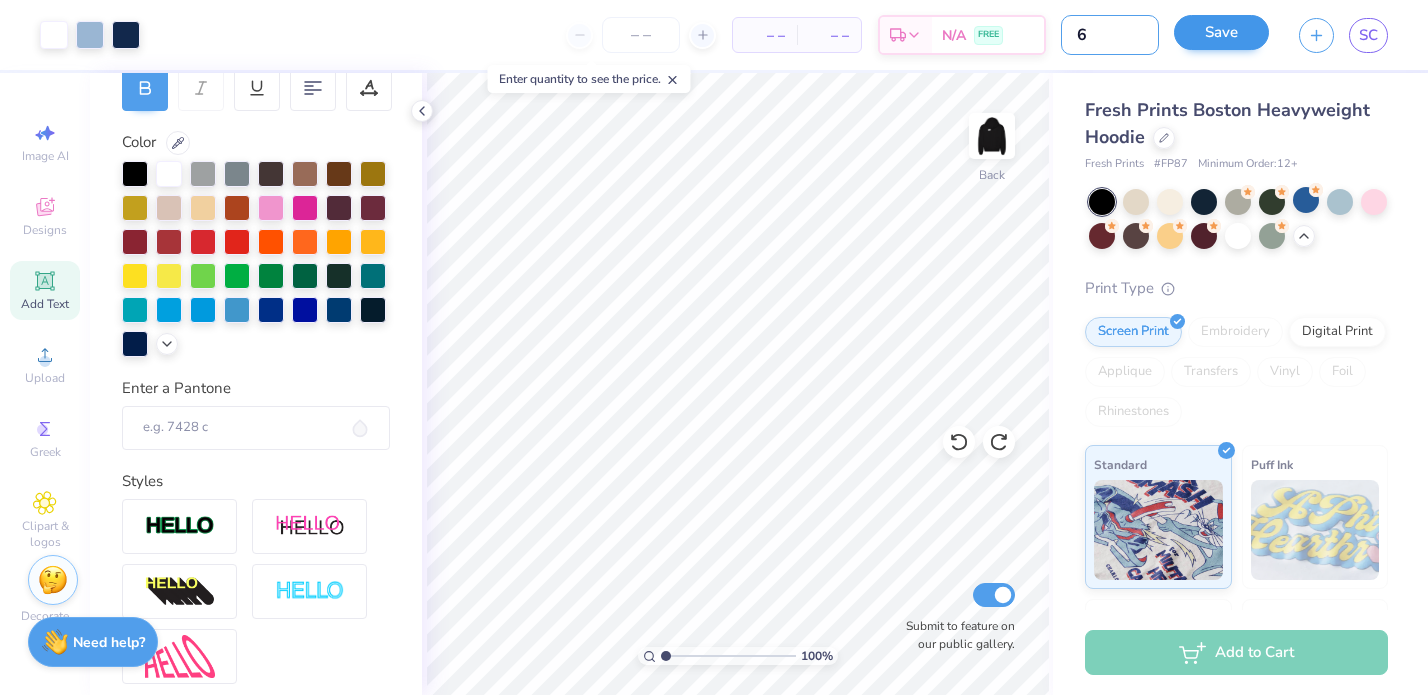 type on "6" 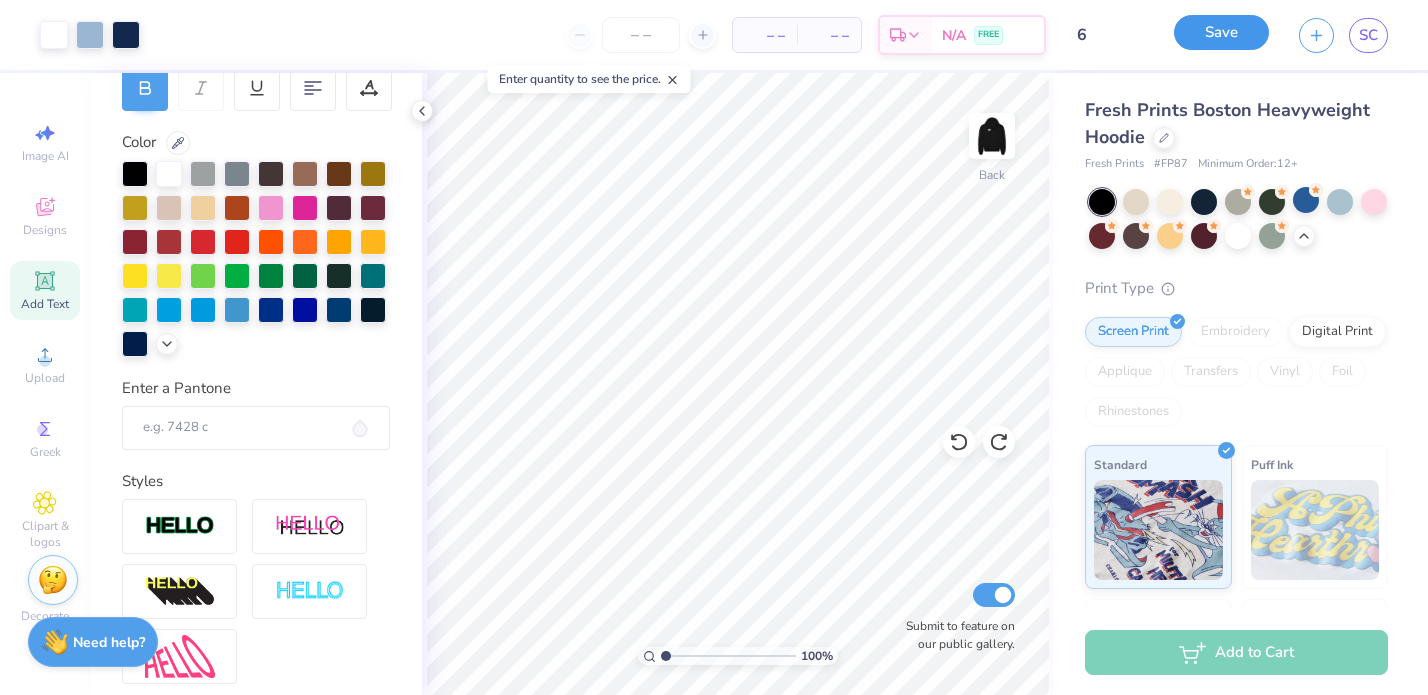 click on "Save" at bounding box center [1221, 32] 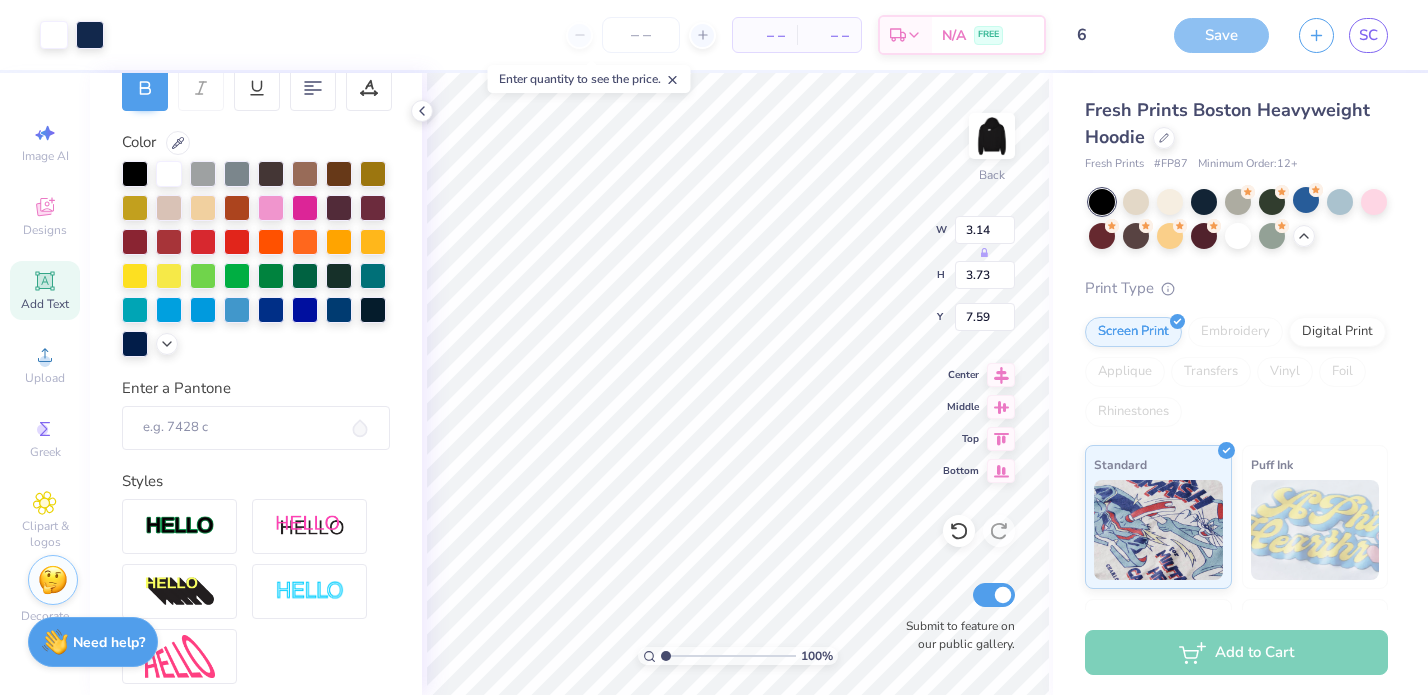 type on "3.00" 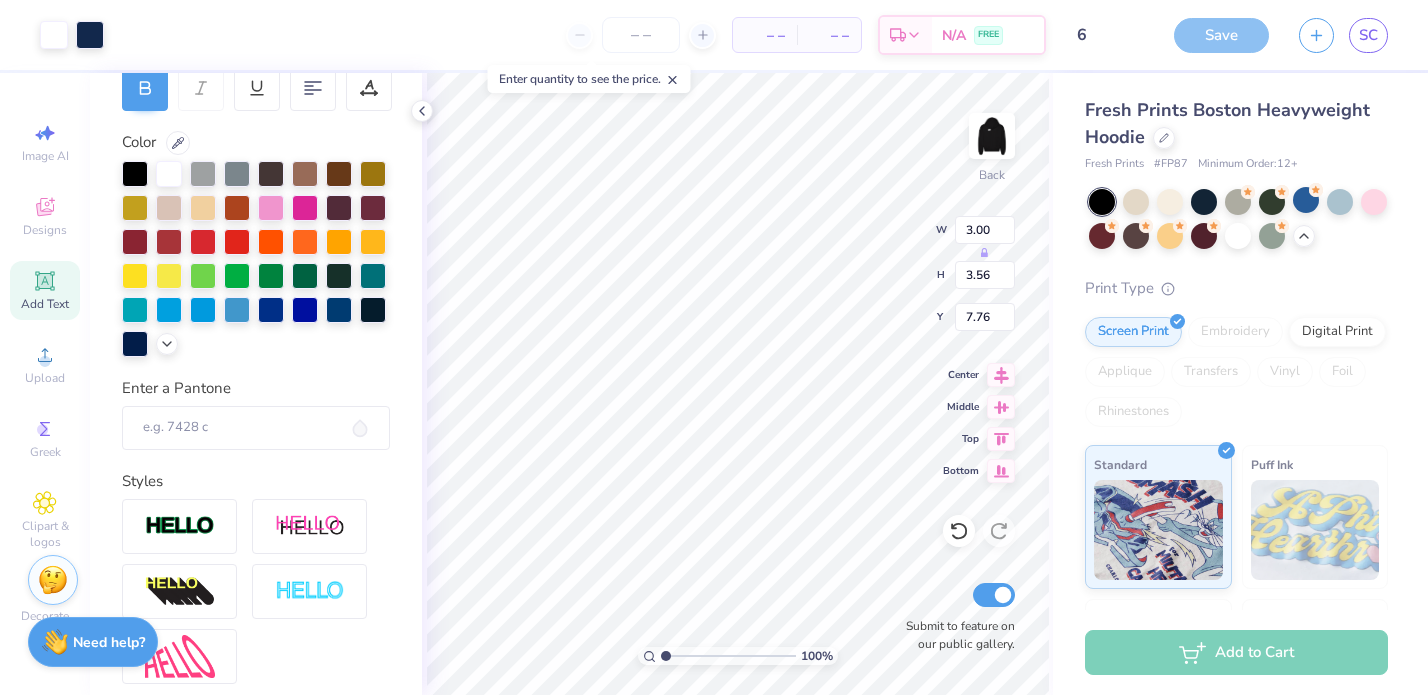 type on "7.76" 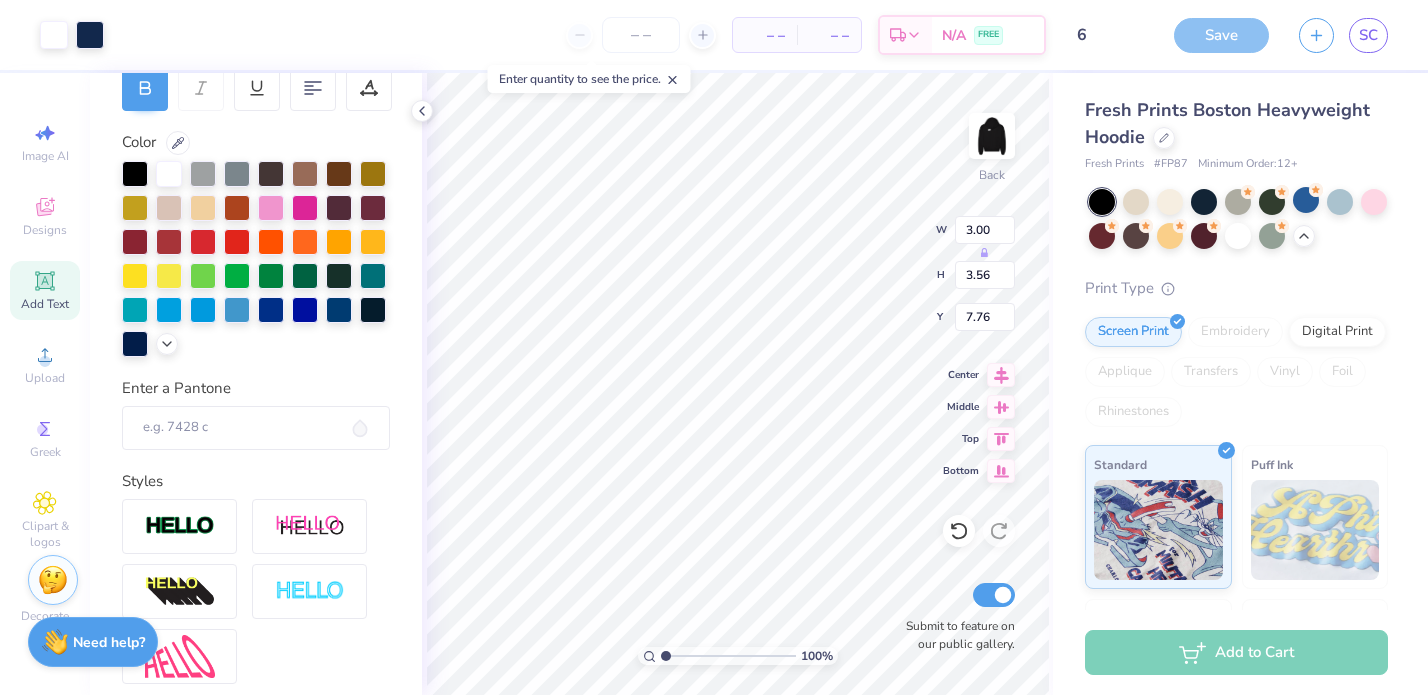 type on "3.28" 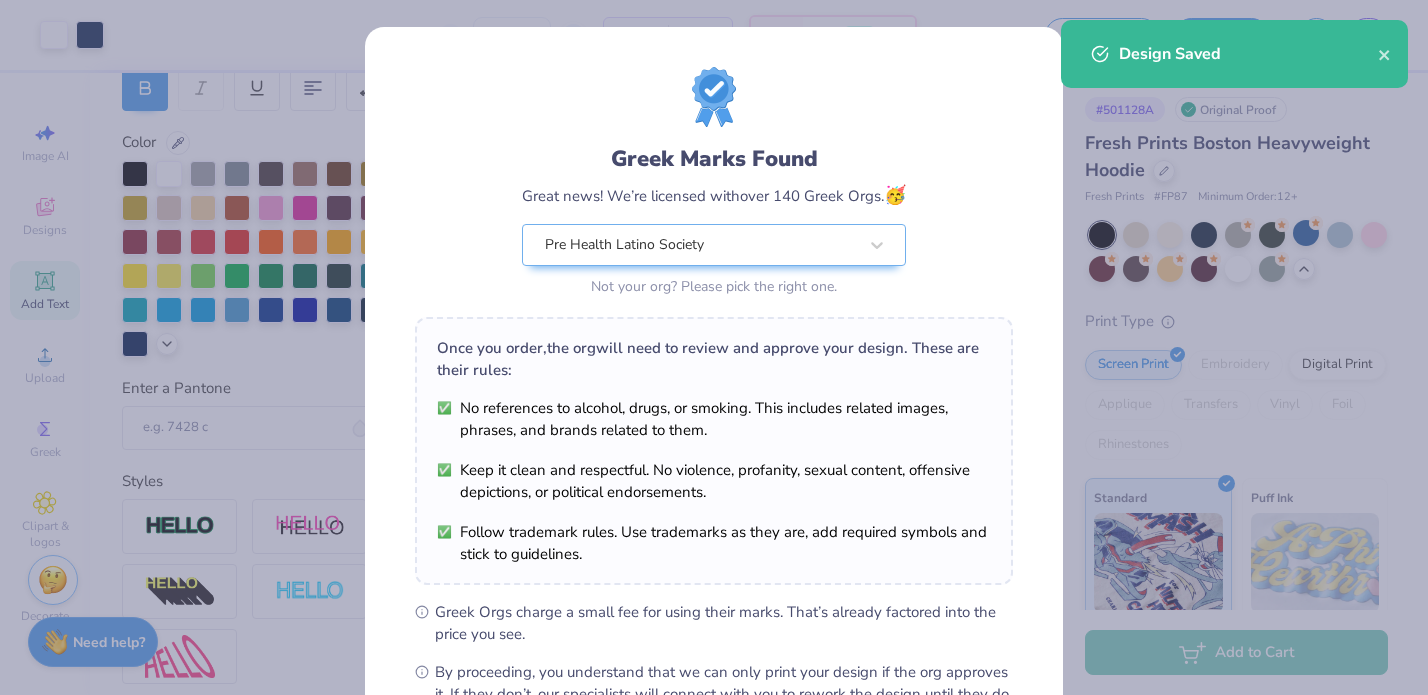 click on "Art colors – – Per Item – – Total Est. Delivery N/A FREE Design Title 6 Save as Save SC Image AI Designs Add Text Upload Greek Clipart & logos Decorate Personalized Names Personalized Numbers Text Tool  Add Font Font Arial Format Color Enter a Pantone Styles Text Shape 100  % Back W 3.28 H 3.89 Y 7.43 Center Middle Top Bottom Submit to feature on our public gallery. # 501128A Original Proof Fresh Prints Boston Heavyweight Hoodie Fresh Prints # FP87 Minimum Order:  12 +   Print Type Screen Print Embroidery Digital Print Applique Transfers Vinyl Foil Rhinestones Standard Puff Ink Neon Ink Metallic & Glitter Ink Glow in the Dark Ink Water based Ink Add to Cart Stuck?  Our Art team will finish your design for free. Need help?  Chat with us. Design Saved
Enter quantity to see the price. x
Greek Marks Found Great news! We’re licensed with  over 140 Greek Orgs. 🥳 Pre Health Latino Society Not your org? Please pick the right one. Once you order,  the org" at bounding box center (714, 347) 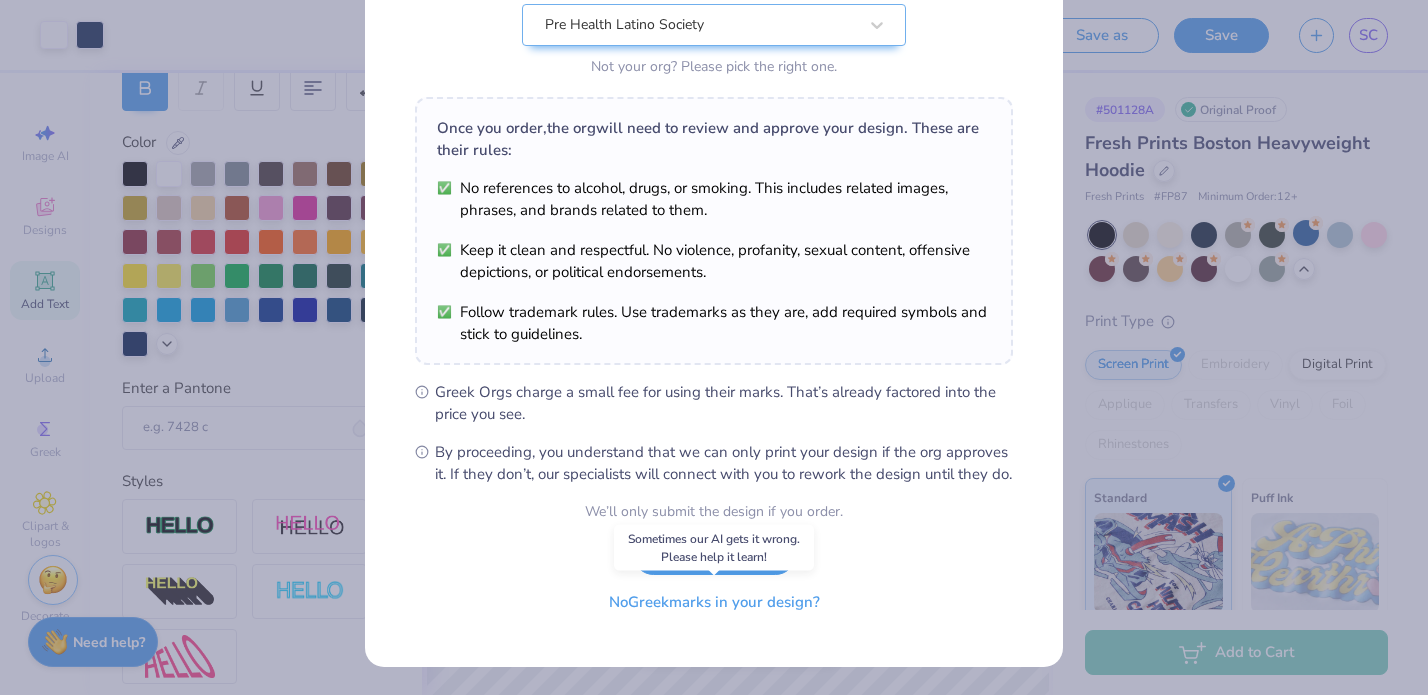 click on "No  Greek  marks in your design?" at bounding box center [714, 602] 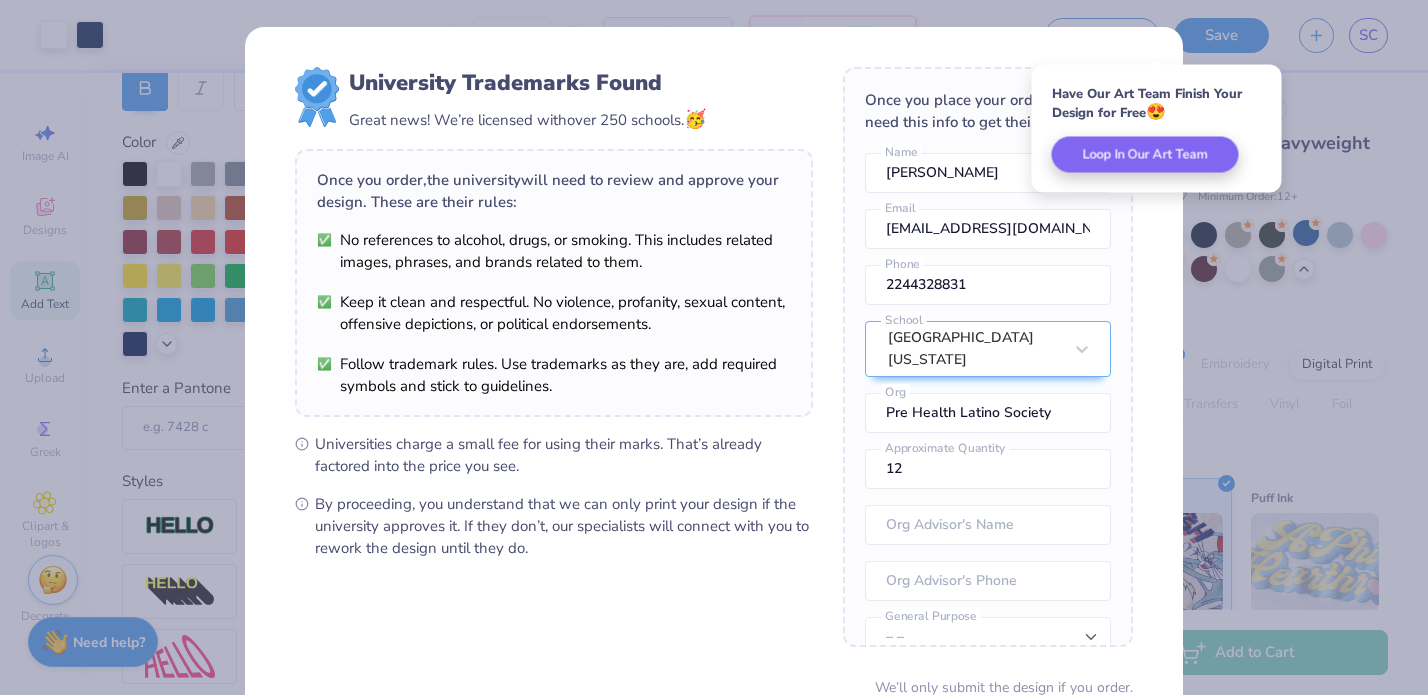 scroll, scrollTop: 88, scrollLeft: 0, axis: vertical 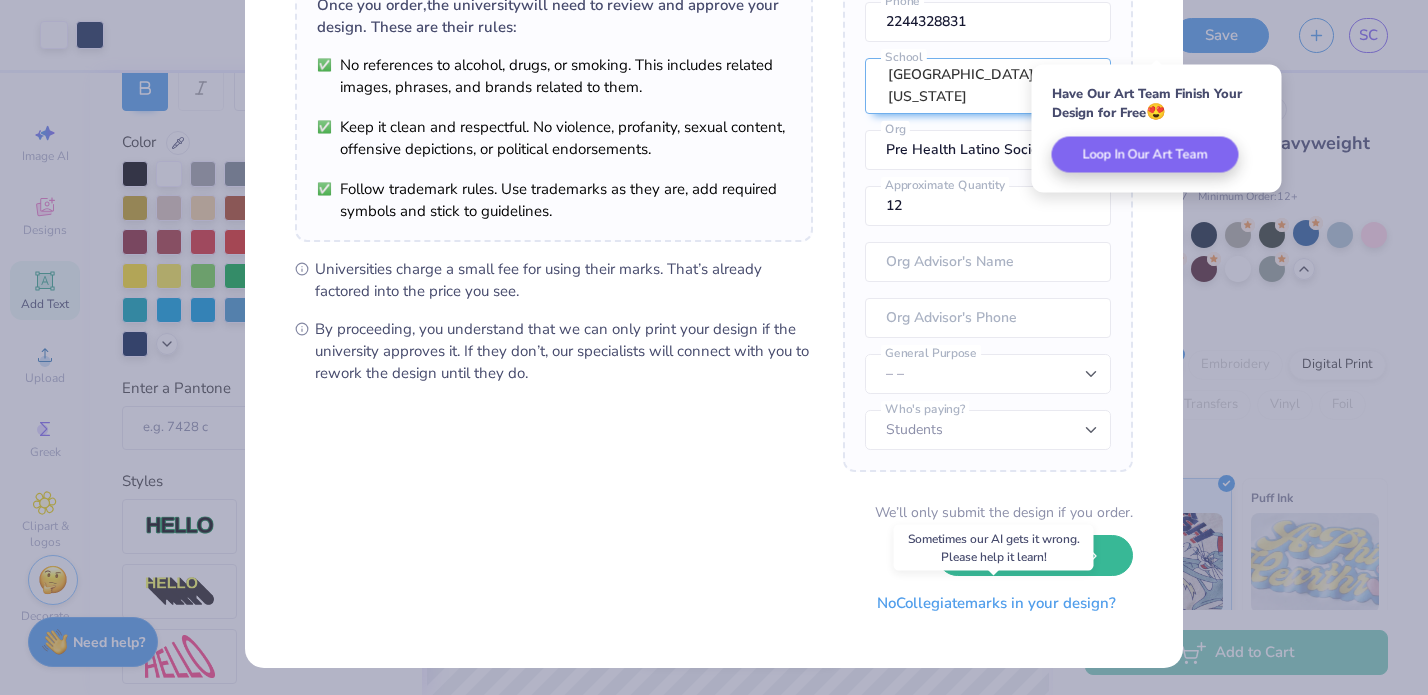 click on "No  Collegiate  marks in your design?" at bounding box center (996, 603) 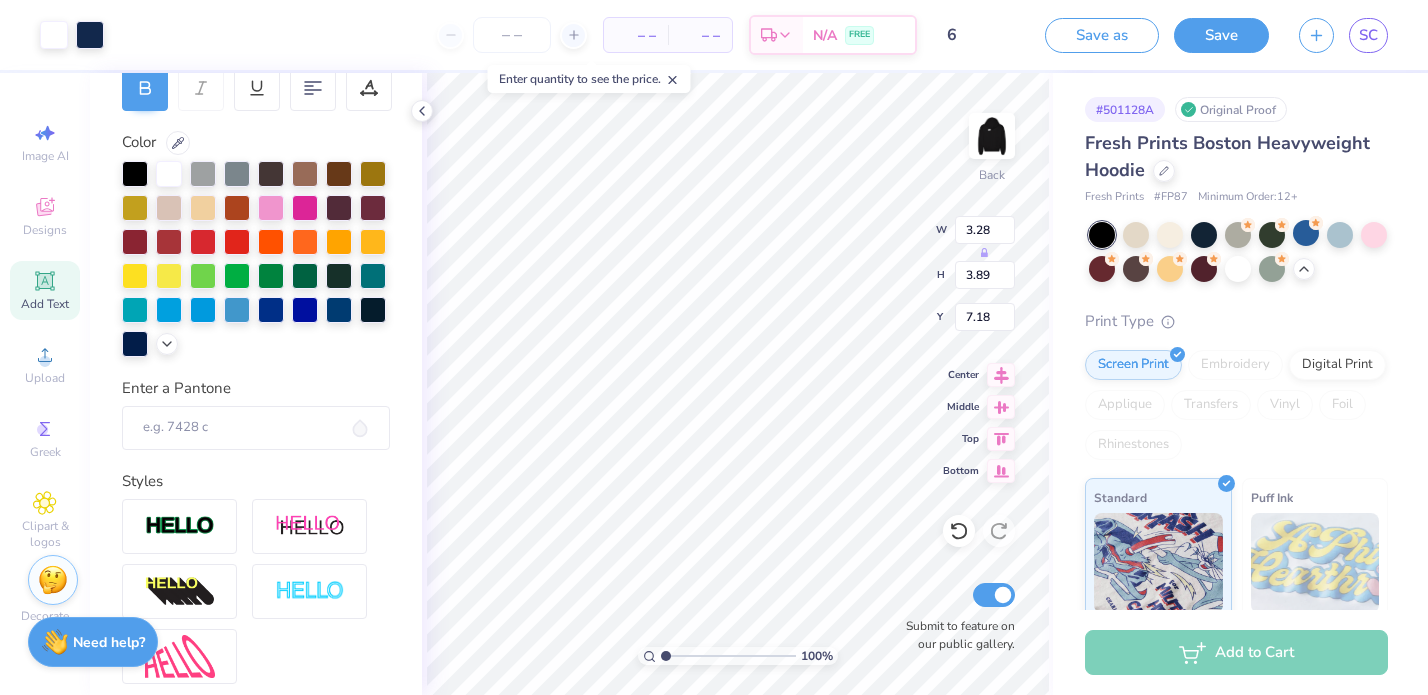 type on "11.08" 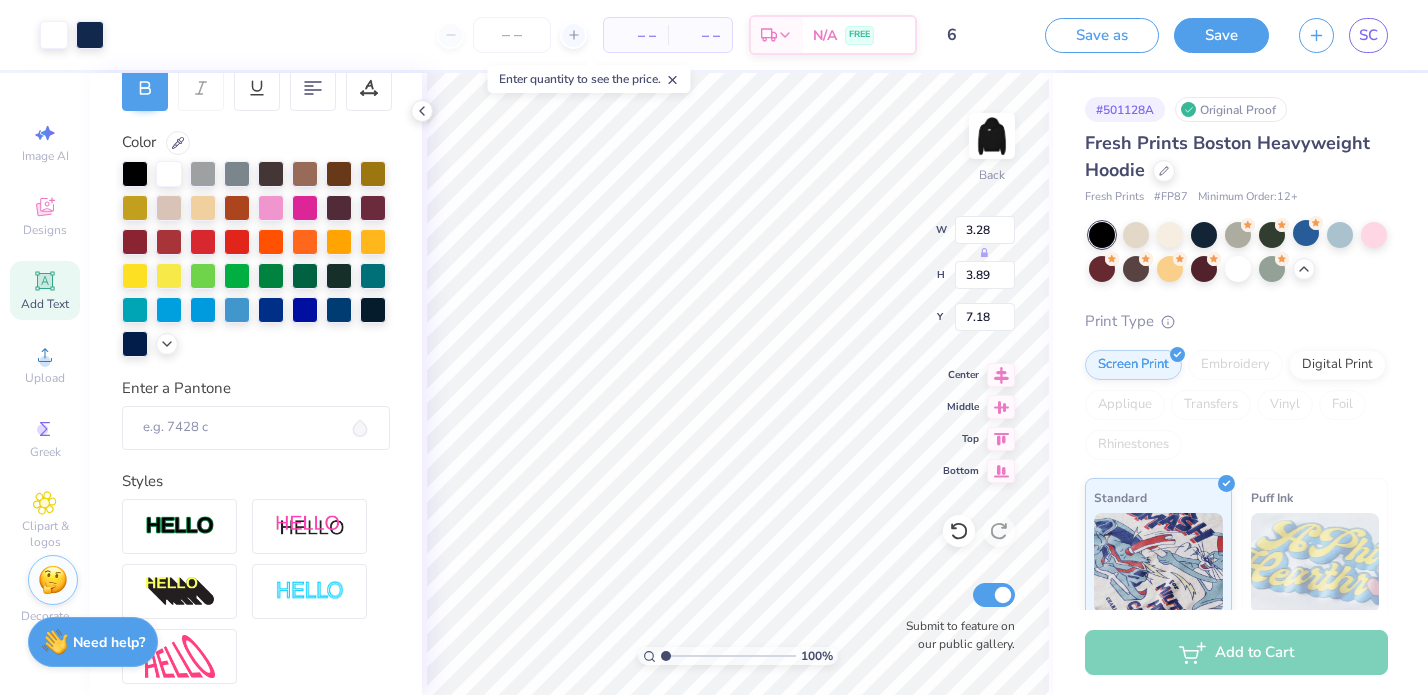 type on "4.45" 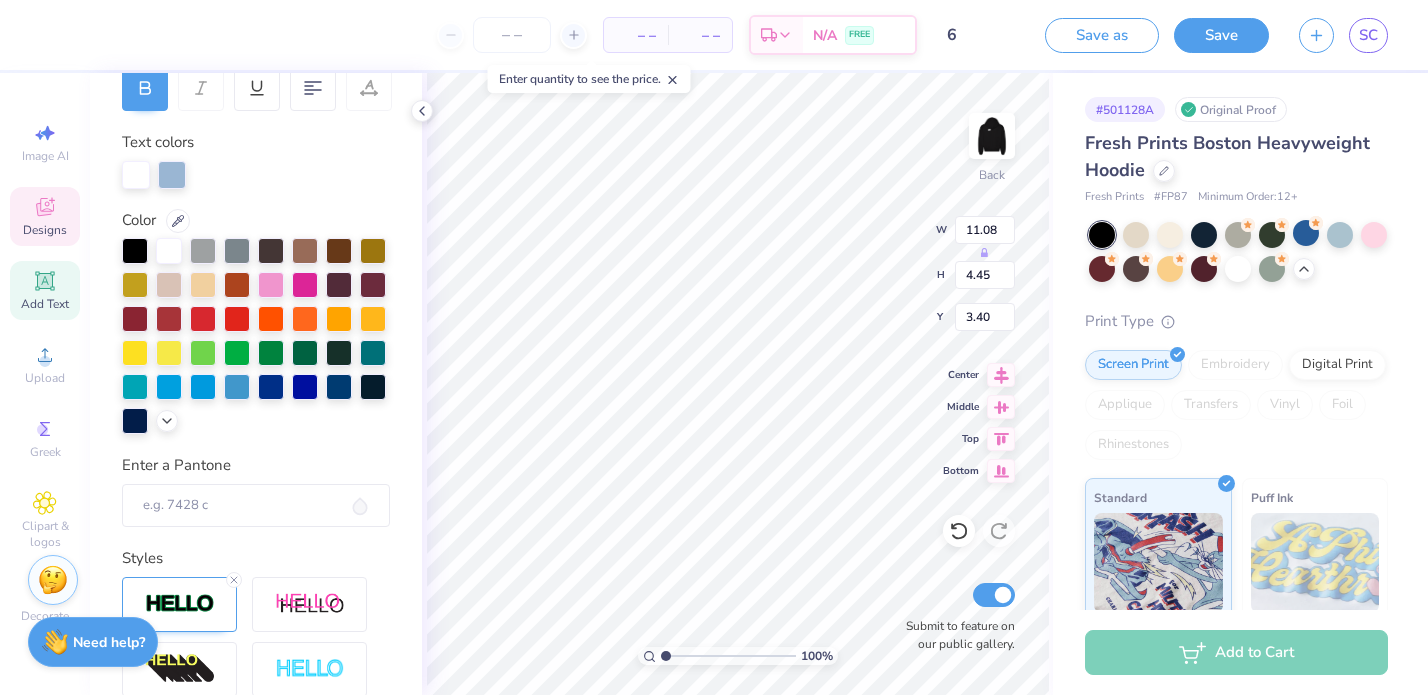 type on "3.00" 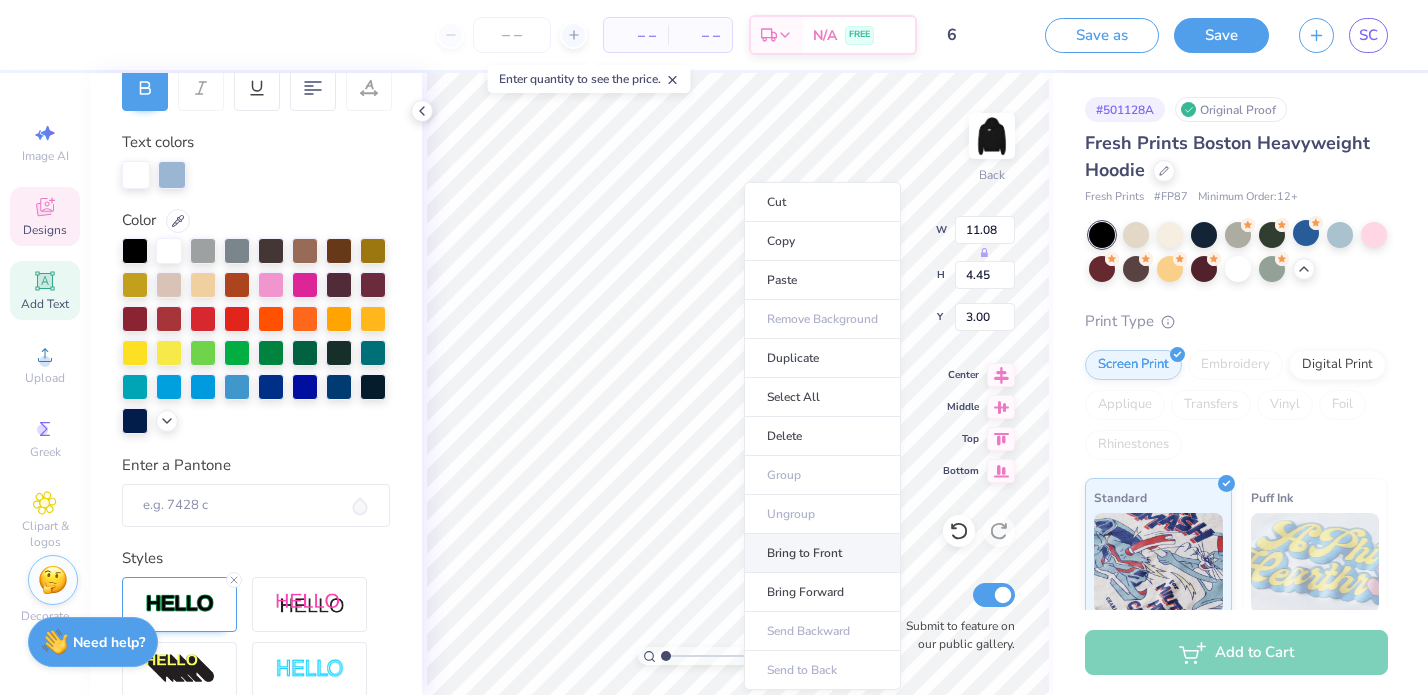 click on "Bring to Front" at bounding box center (822, 553) 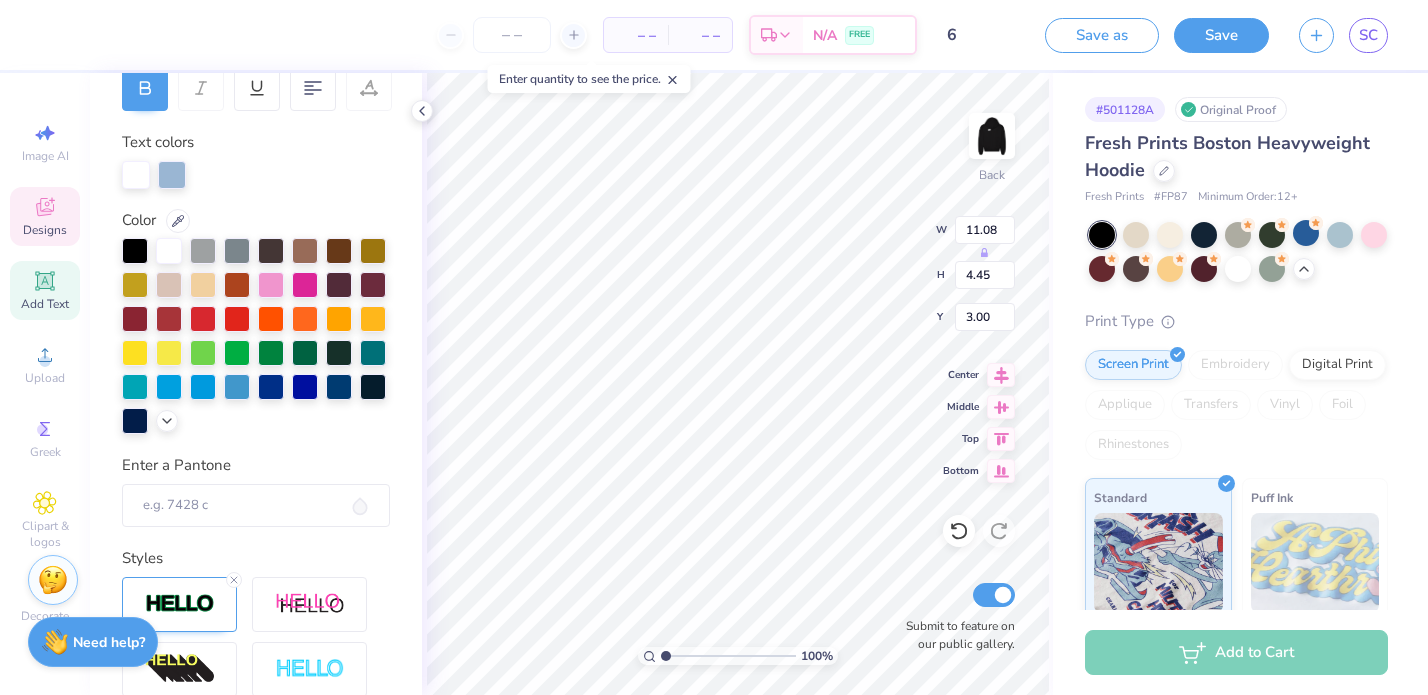 type on "3.28" 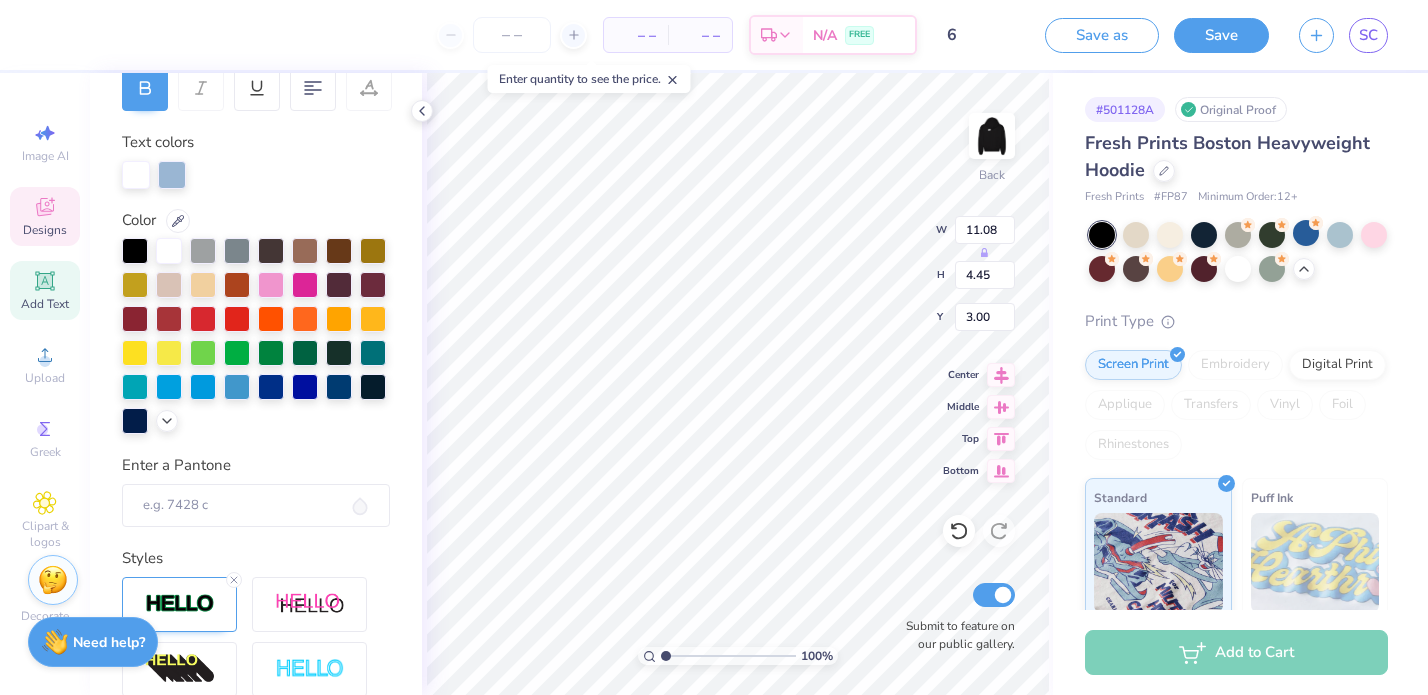 type on "3.89" 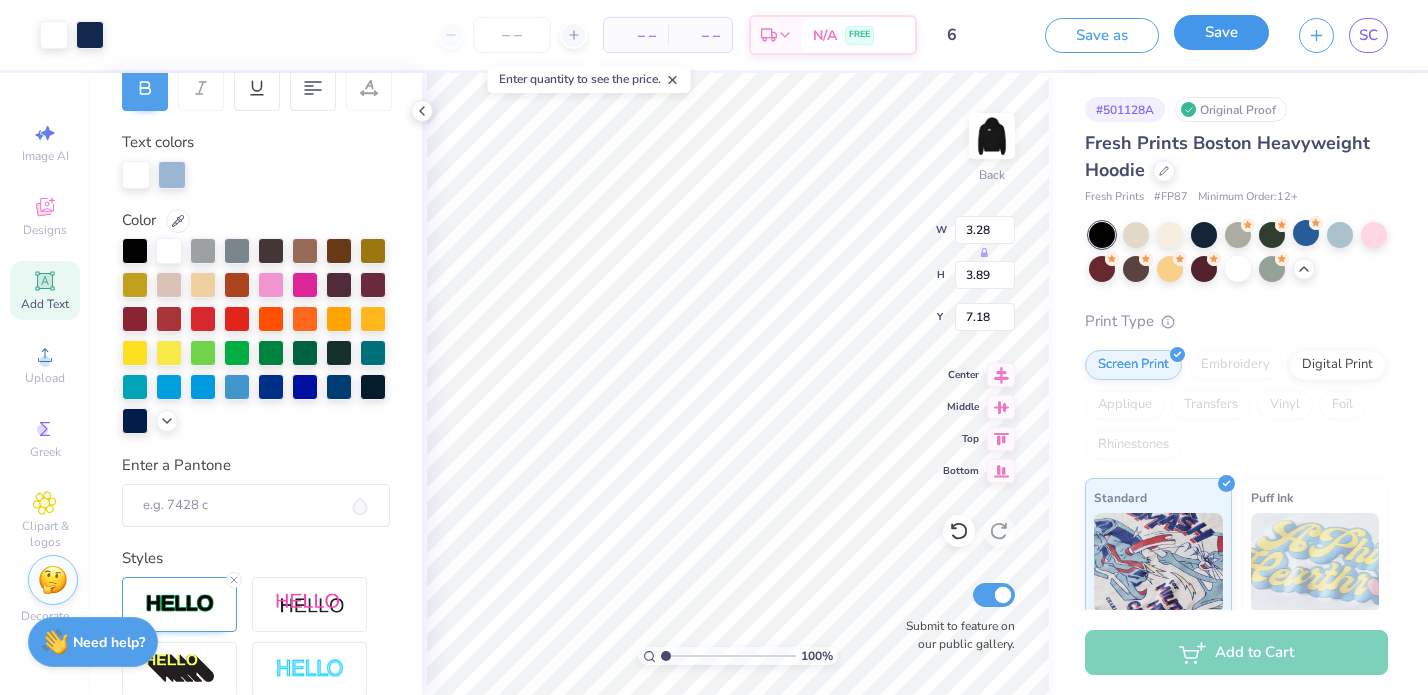 click on "Save" at bounding box center [1221, 32] 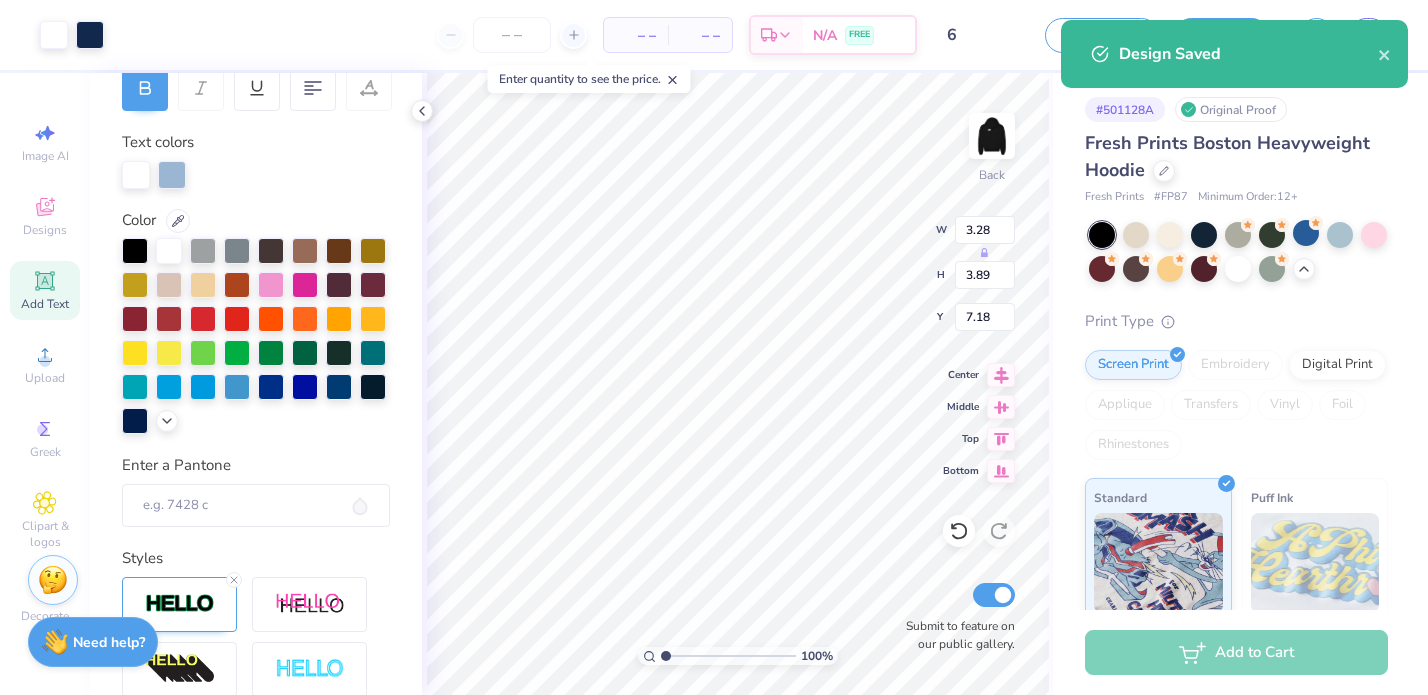 click on "Design Saved" at bounding box center (1248, 54) 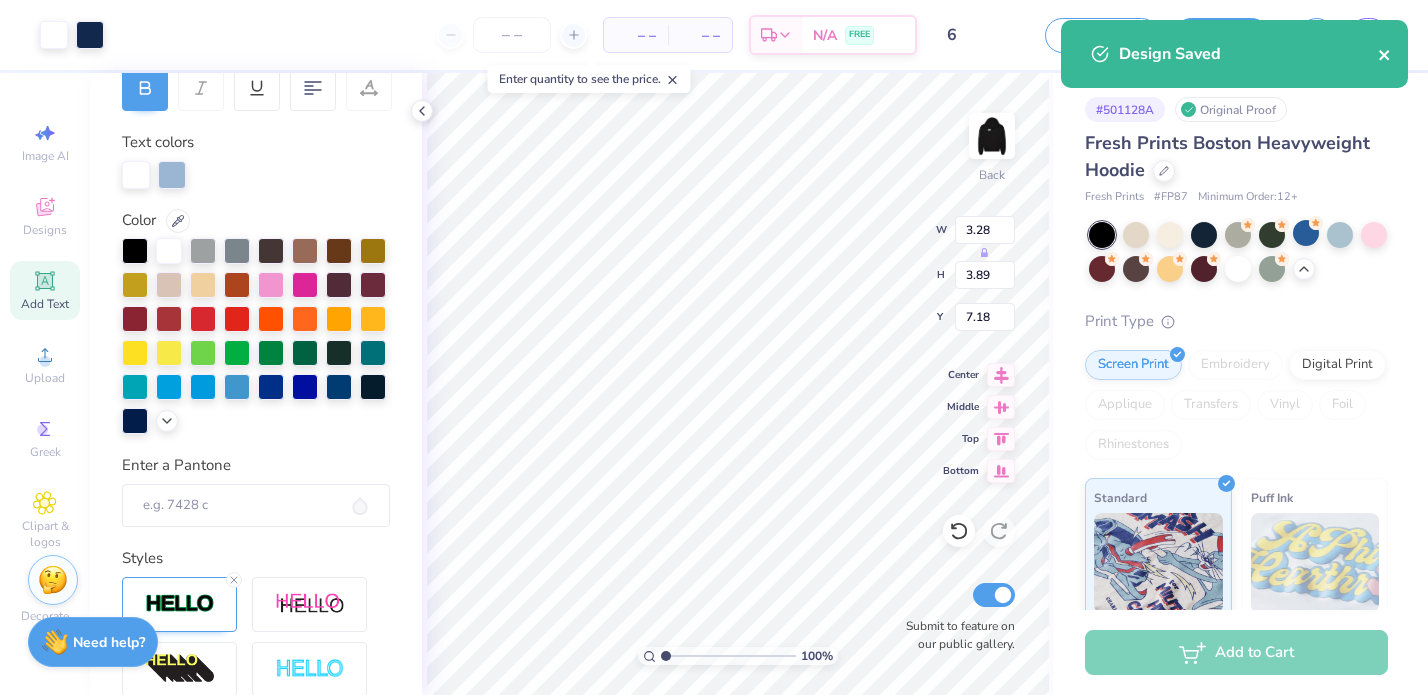 click 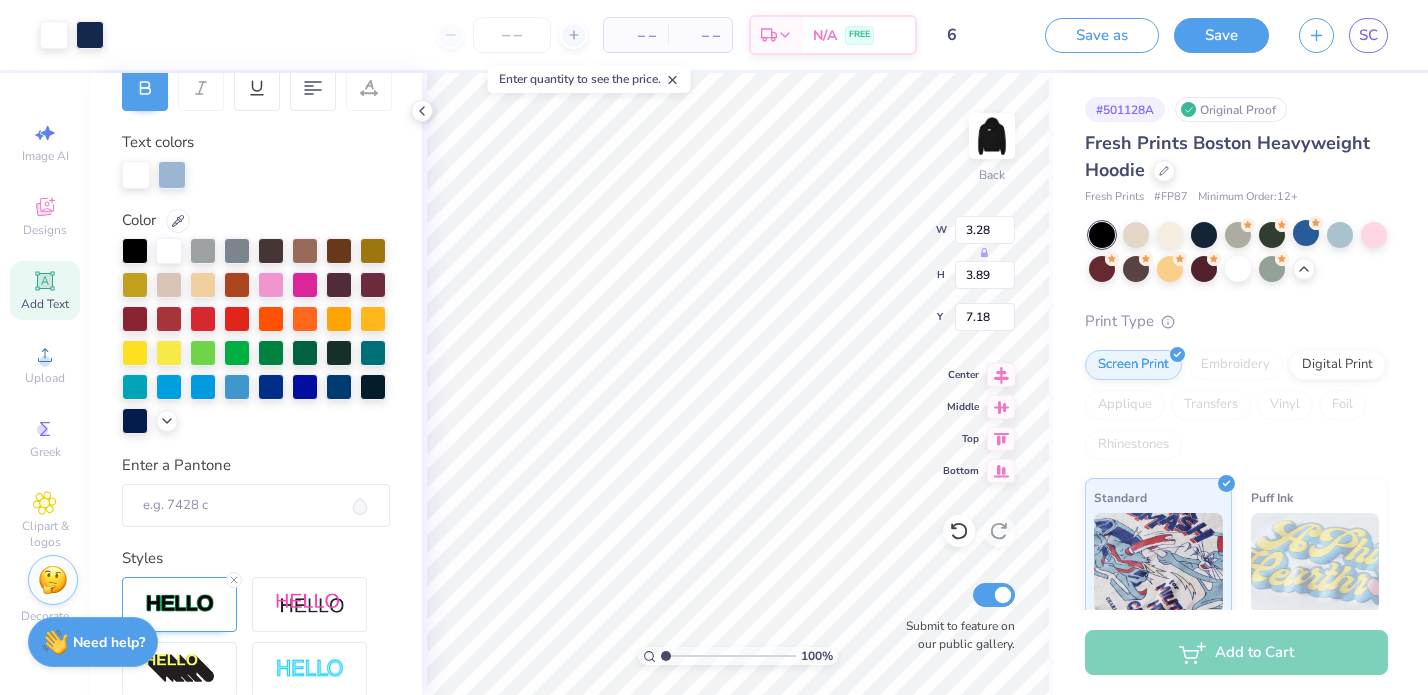 click on "Art colors – – Per Item – – Total Est. Delivery N/A FREE Design Title 6 Save as Save SC Image AI Designs Add Text Upload Greek Clipart & logos Decorate Personalized Names Personalized Numbers Text Tool  Add Font Font Helvetica Black Original Format Text colors Color Enter a Pantone Styles Text Shape 100  % Back W 3.28 H 3.89 Y 7.18 Center Middle Top Bottom Submit to feature on our public gallery. # 501128A Original Proof Fresh Prints Boston Heavyweight Hoodie Fresh Prints # FP87 Minimum Order:  12 +   Print Type Screen Print Embroidery Digital Print Applique Transfers Vinyl Foil Rhinestones Standard Puff Ink Neon Ink Metallic & Glitter Ink Glow in the Dark Ink Water based Ink Add to Cart Stuck?  Our Art team will finish your design for free. Need help?  Chat with us. Design Saved" at bounding box center [714, 347] 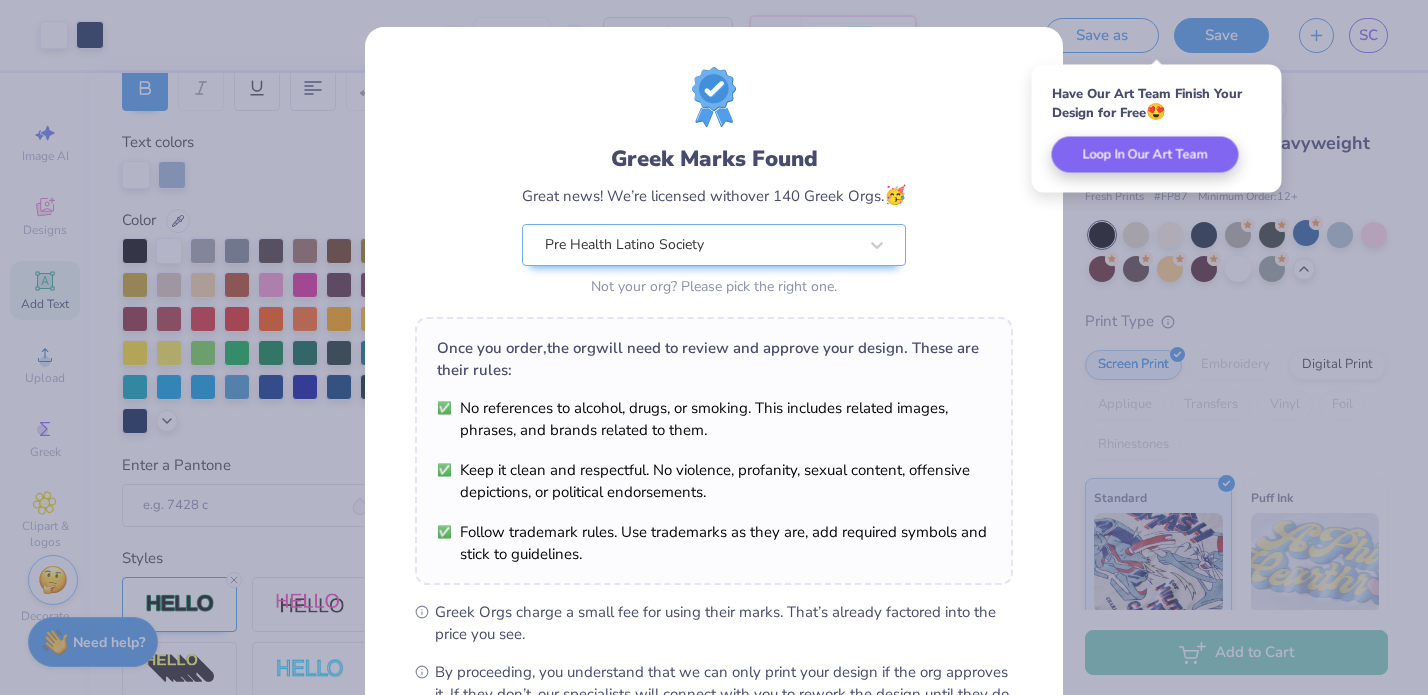 scroll, scrollTop: 241, scrollLeft: 0, axis: vertical 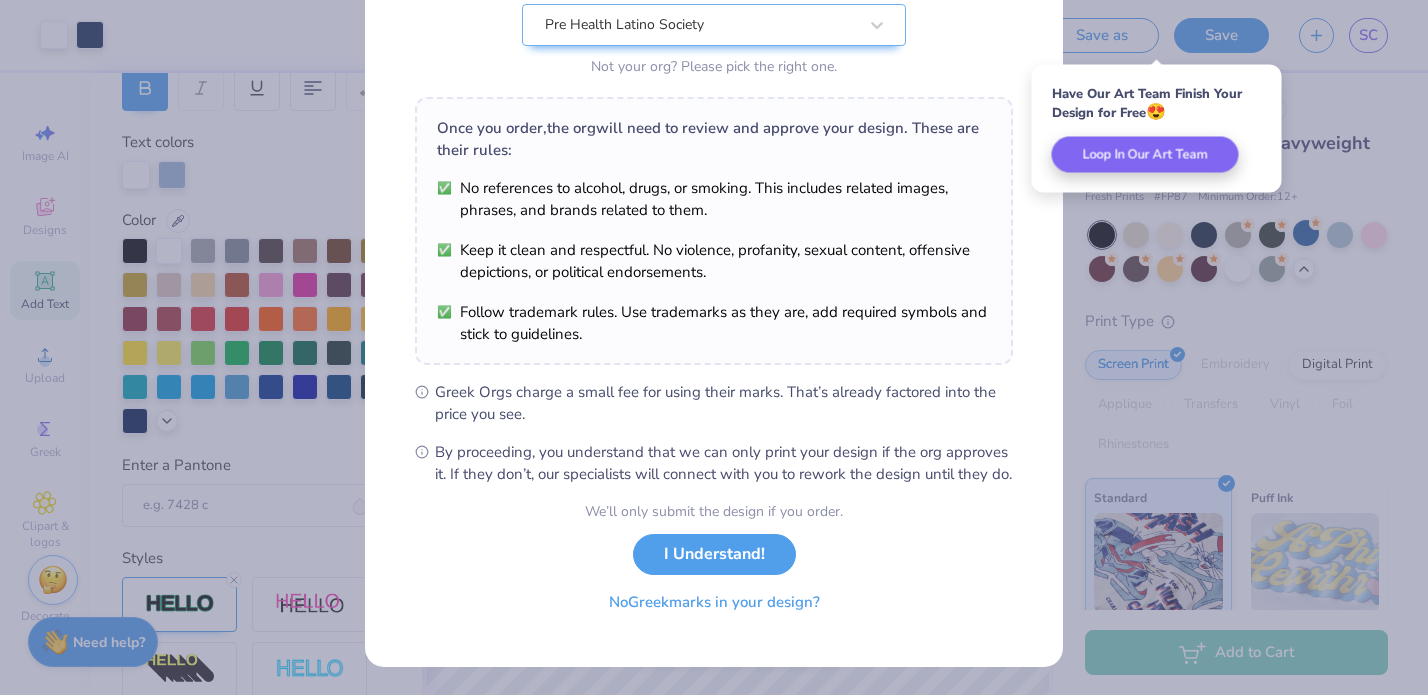 click on "No  Greek  marks in your design?" at bounding box center [714, 602] 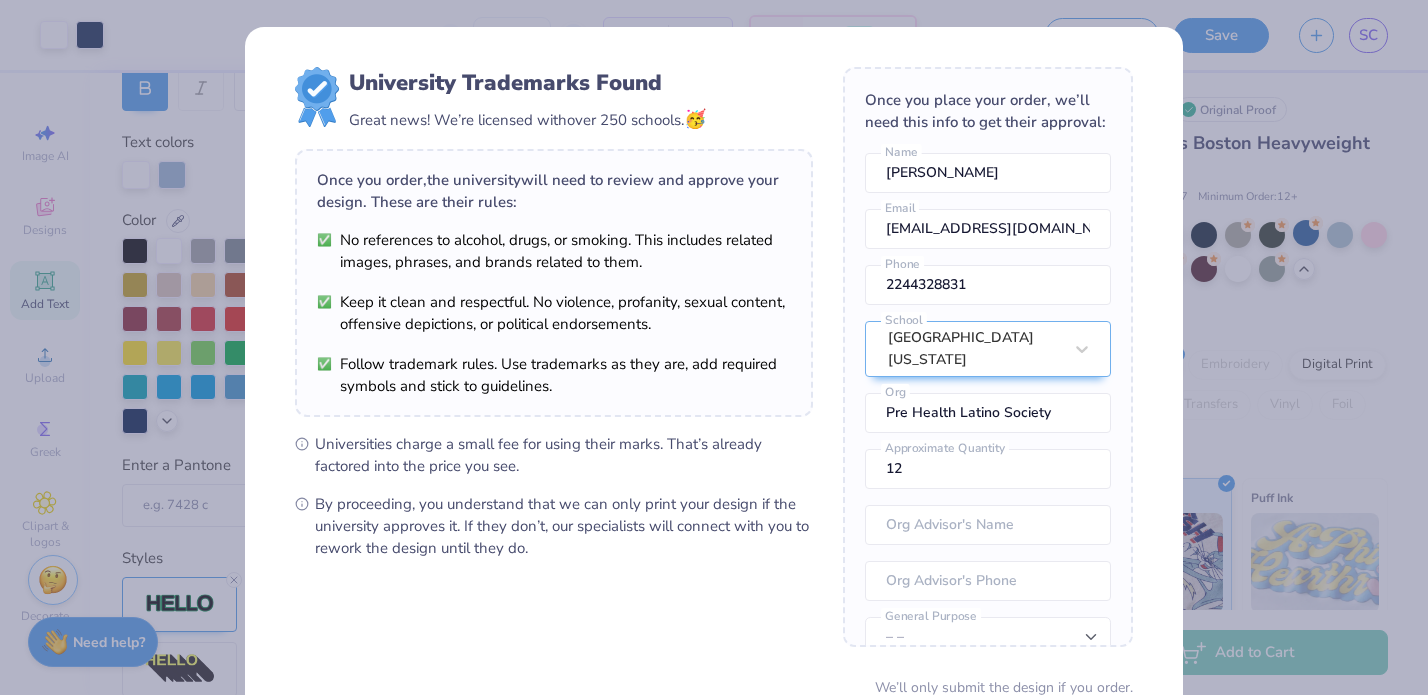 scroll, scrollTop: 88, scrollLeft: 0, axis: vertical 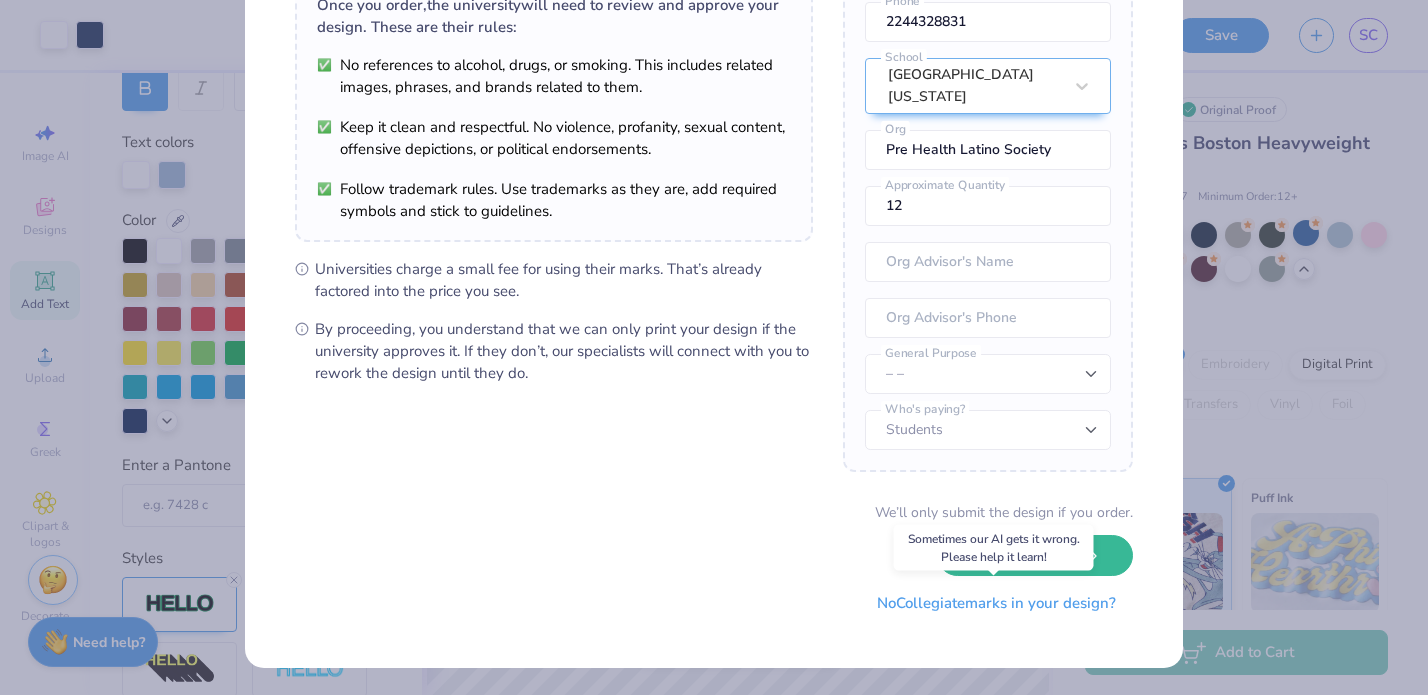 click on "No  Collegiate  marks in your design?" at bounding box center (996, 603) 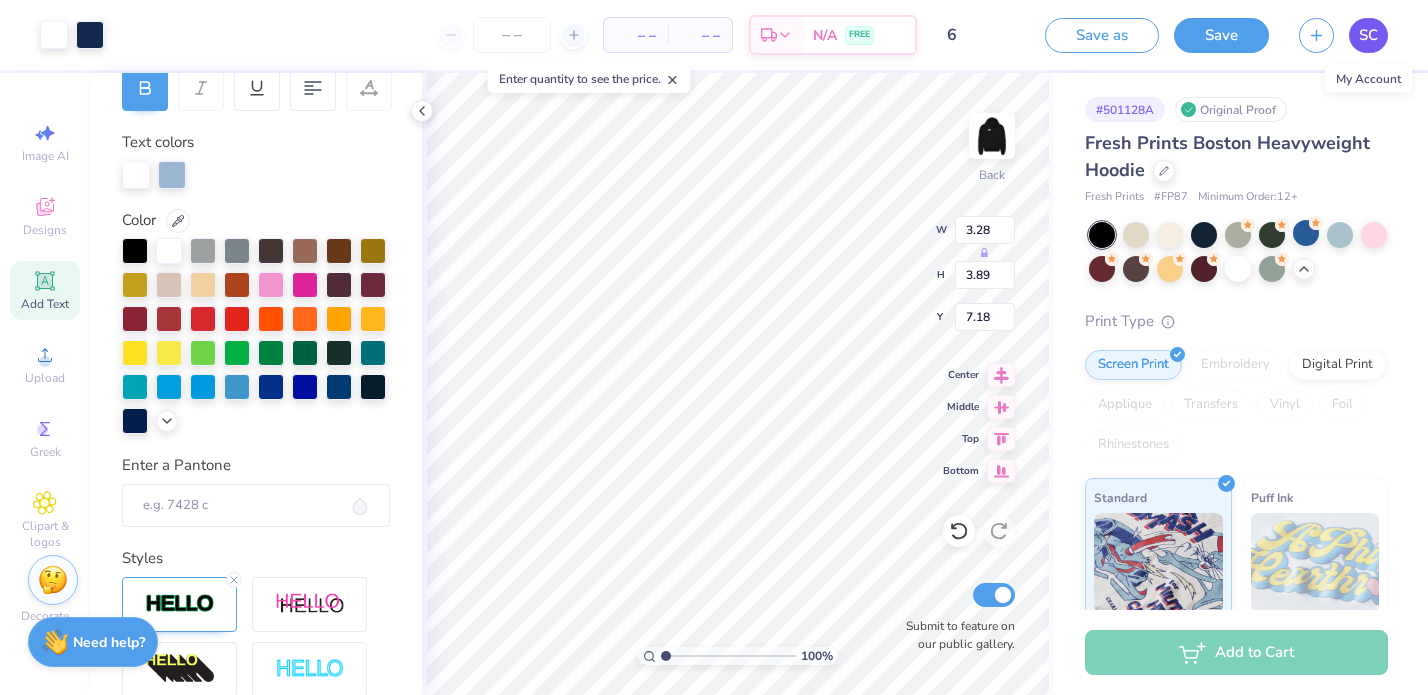 click on "SC" at bounding box center [1368, 35] 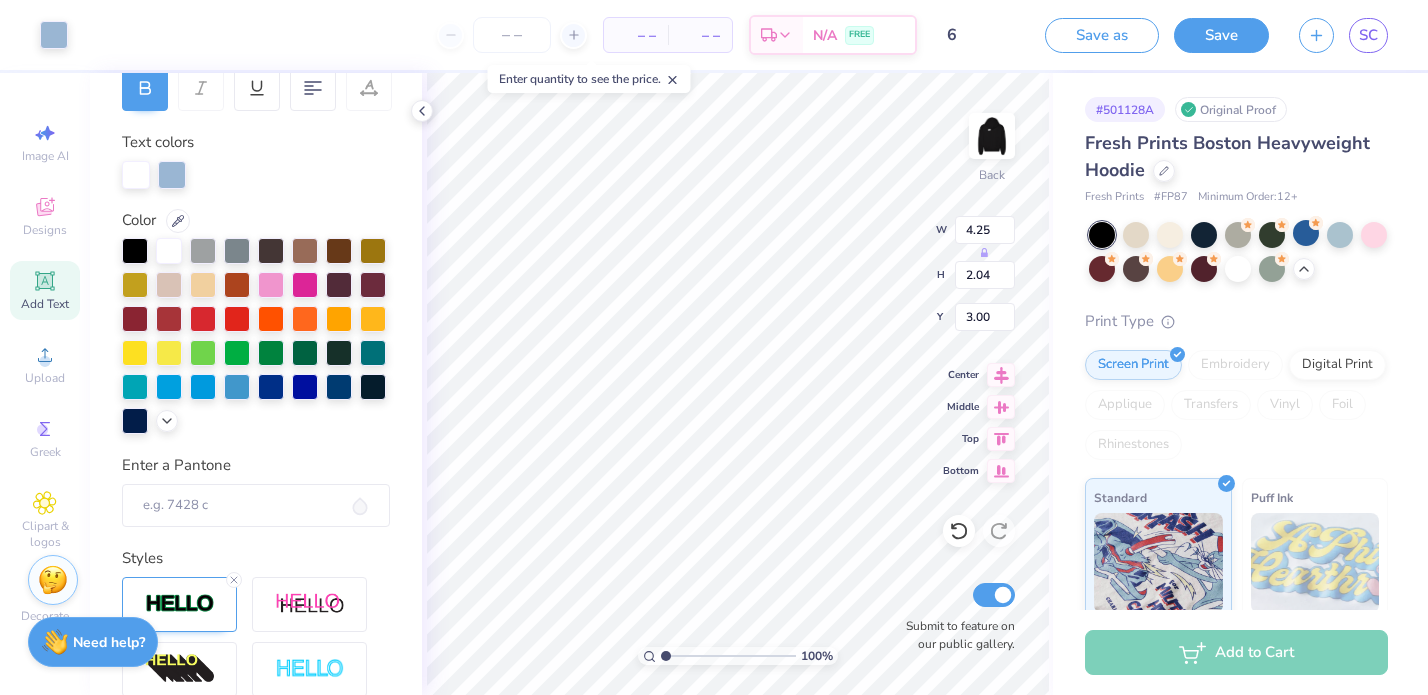 type on "4.25" 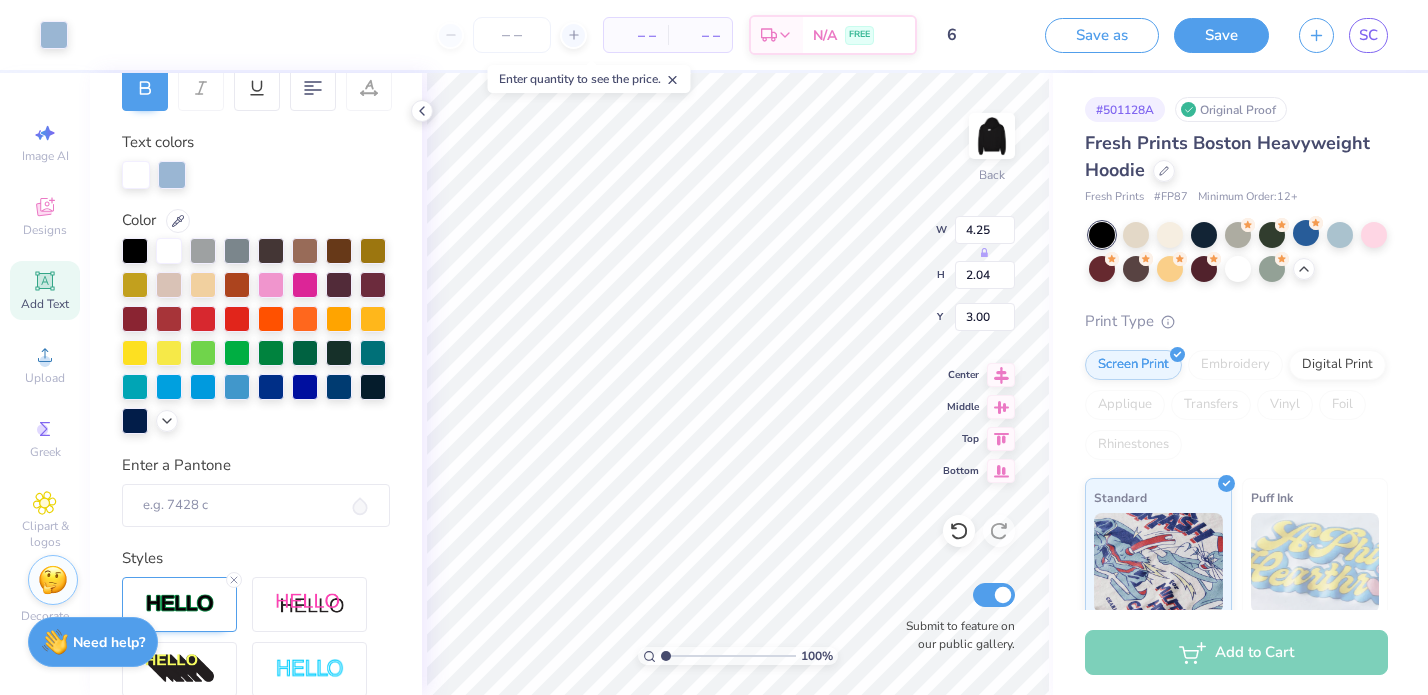 type on "2.04" 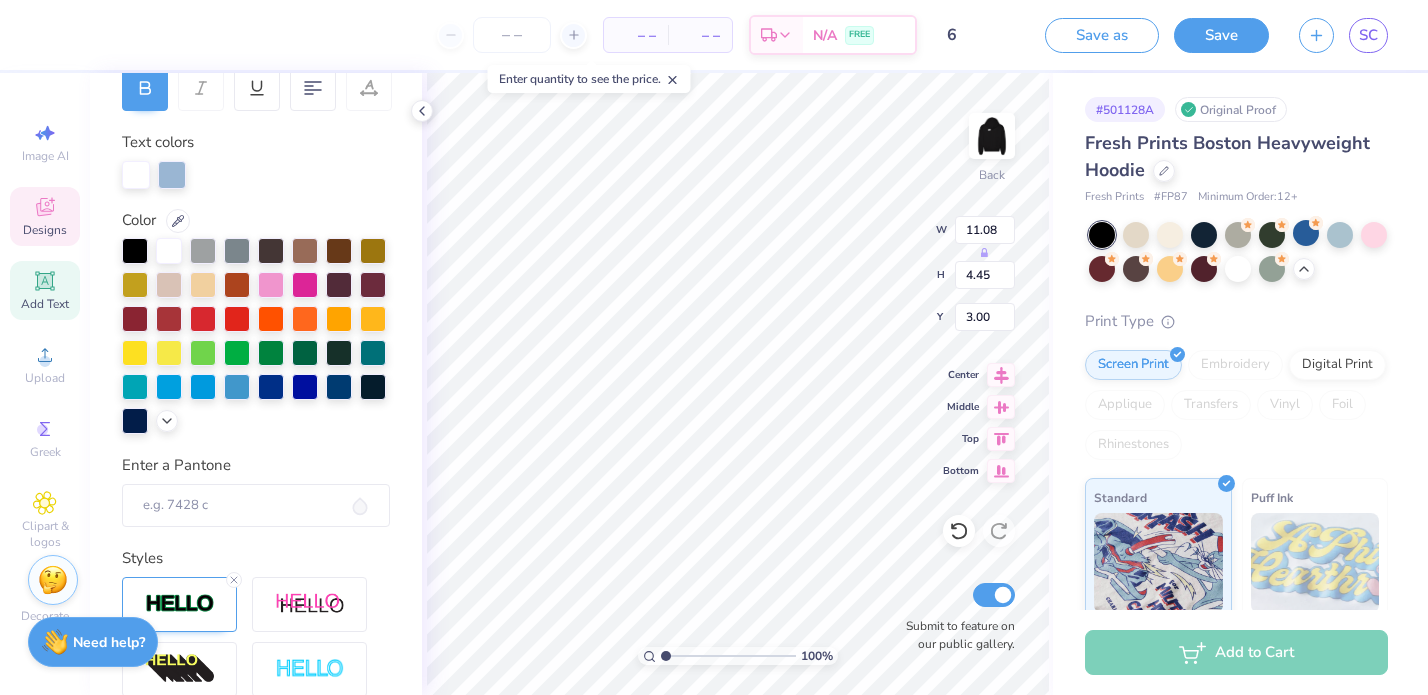 type on "4.25" 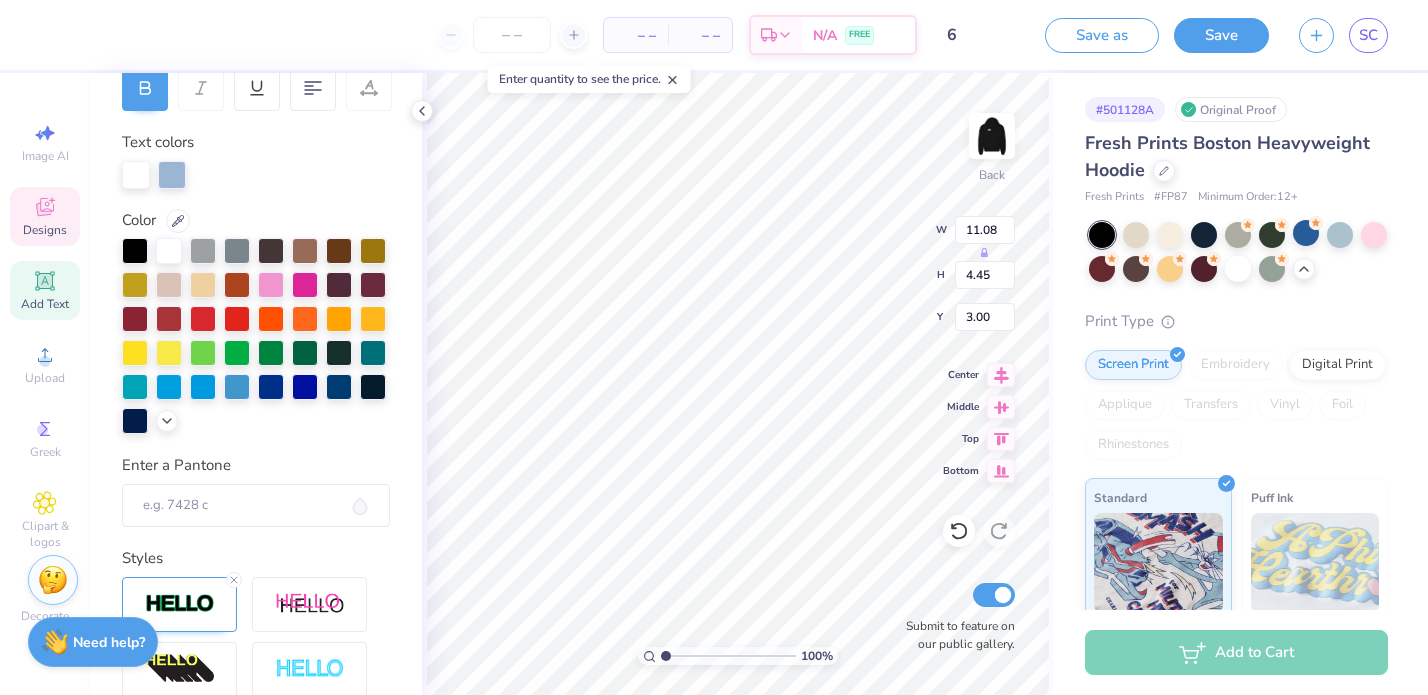 type on "2.04" 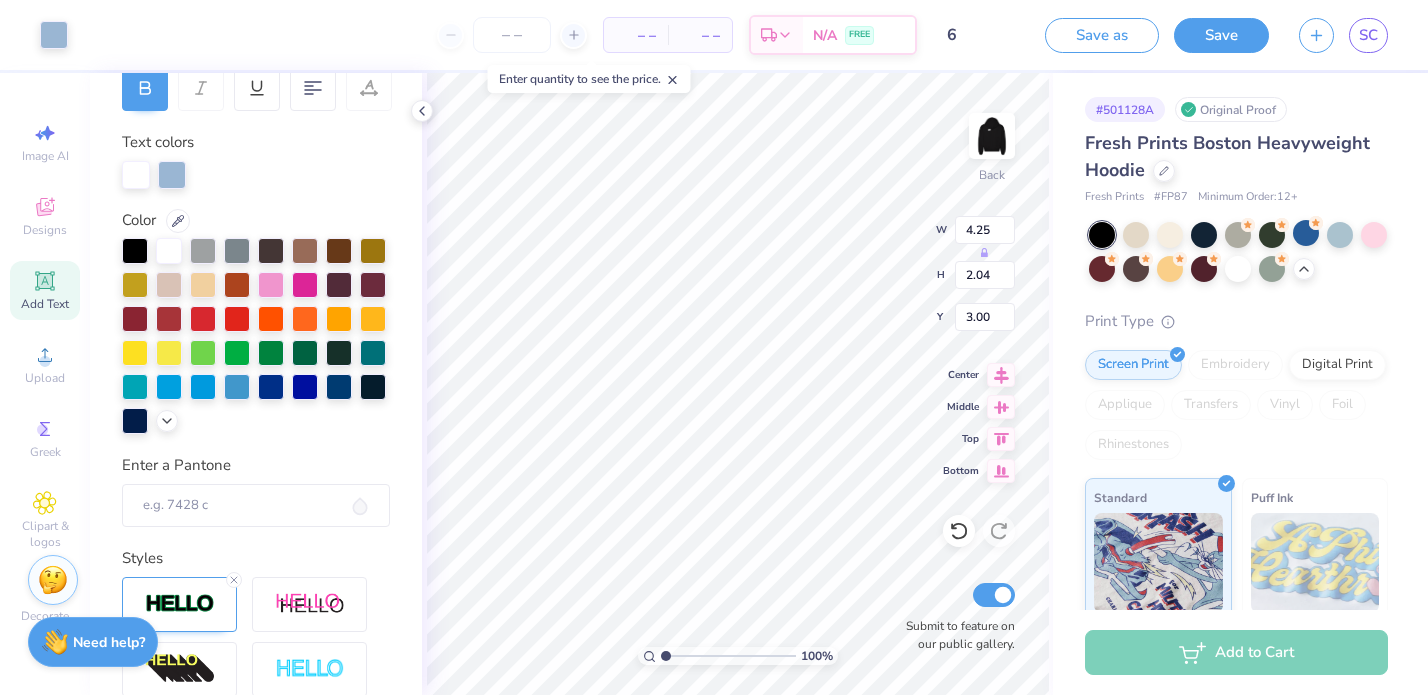 type on "2.60" 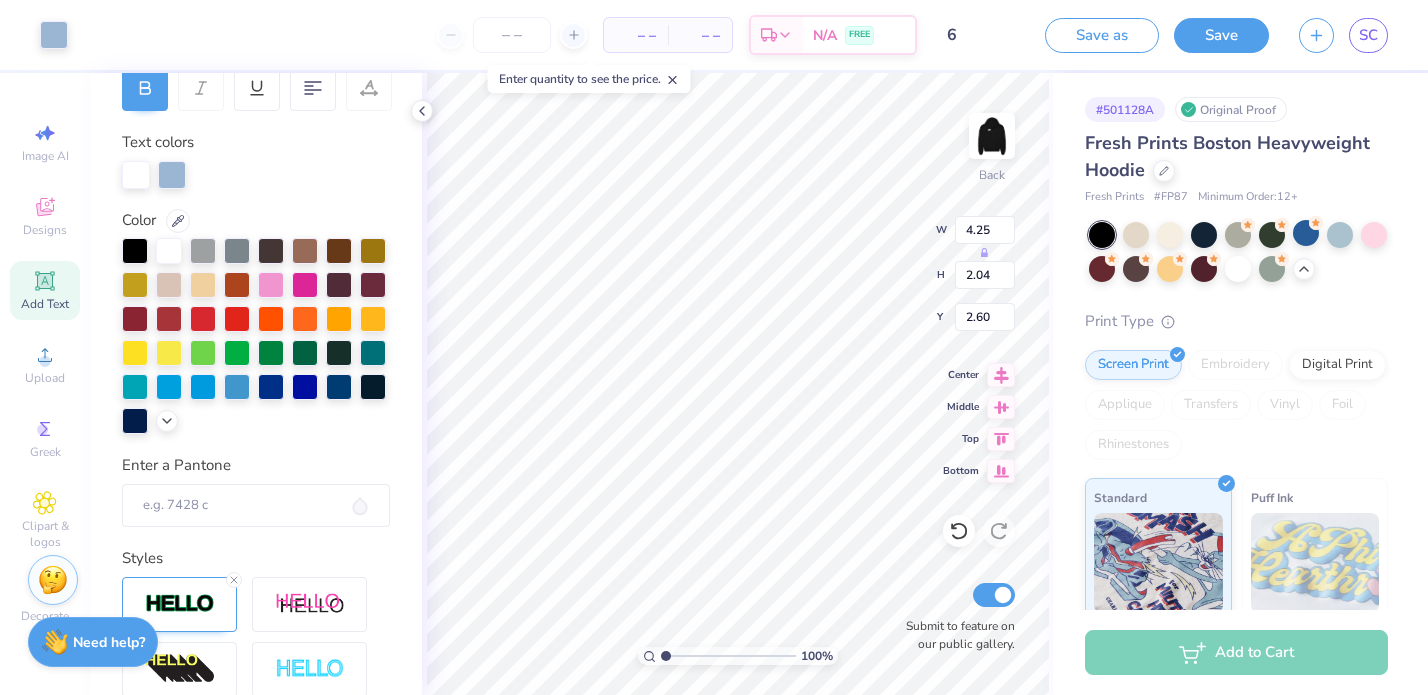 type on "4.71" 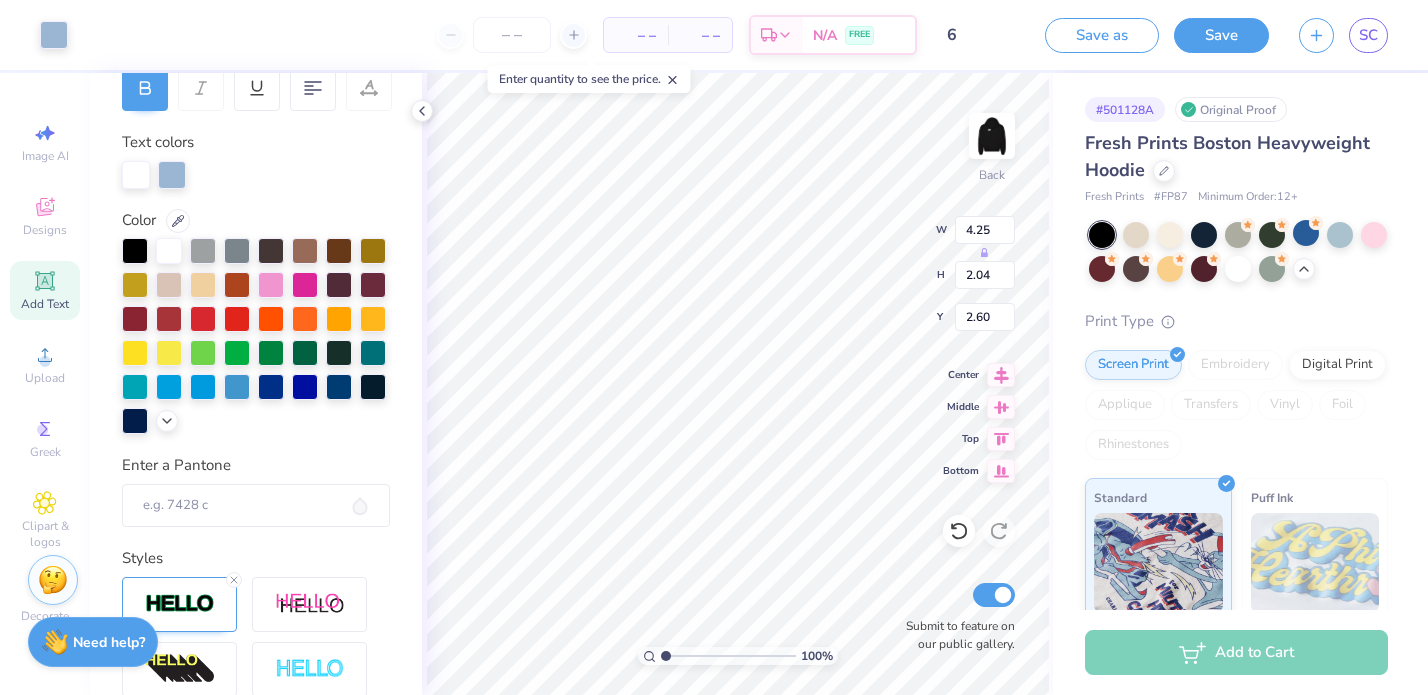 type on "2.26" 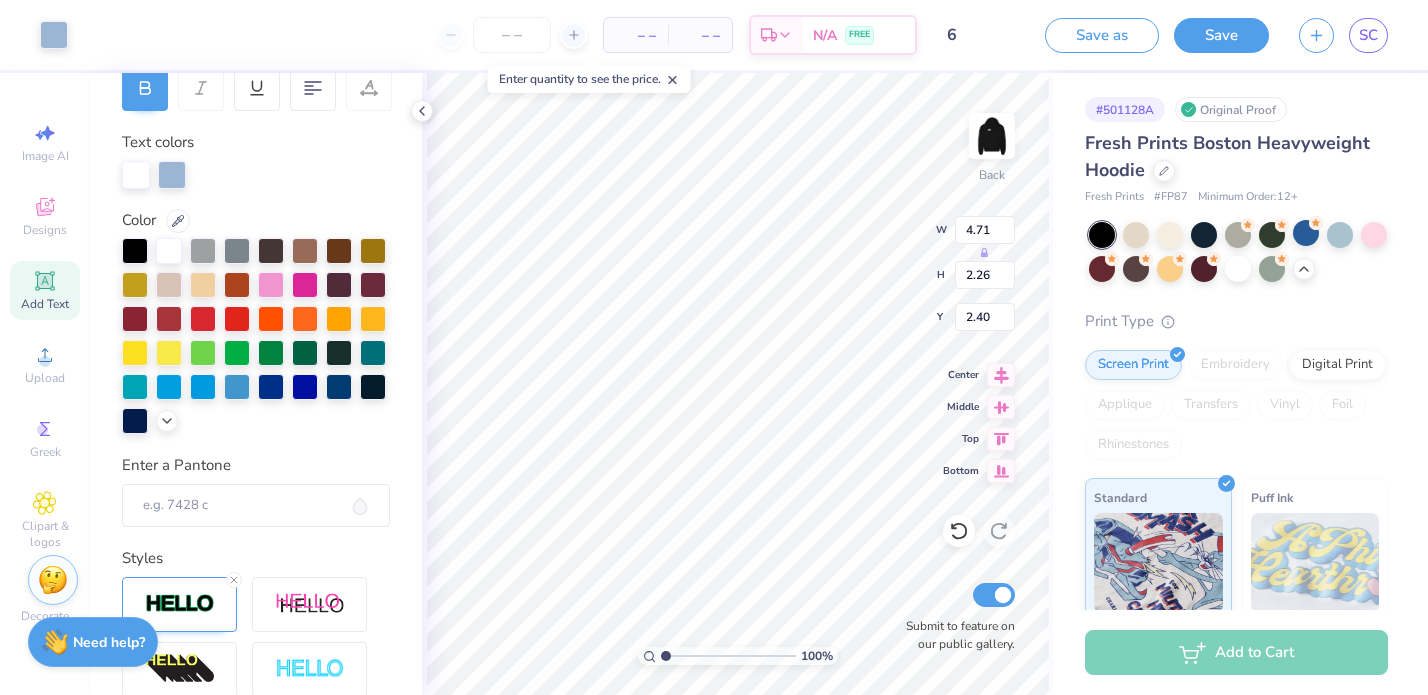 type on "11.08" 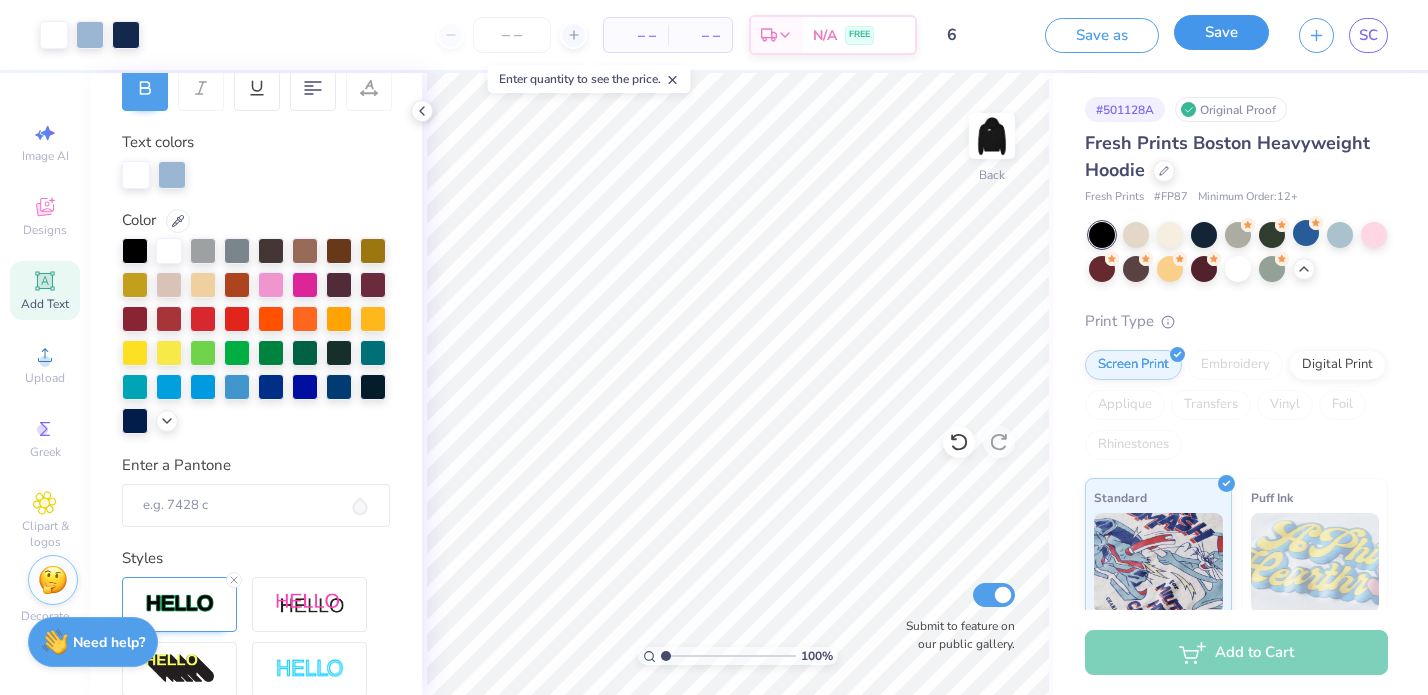 click on "Save" at bounding box center [1221, 32] 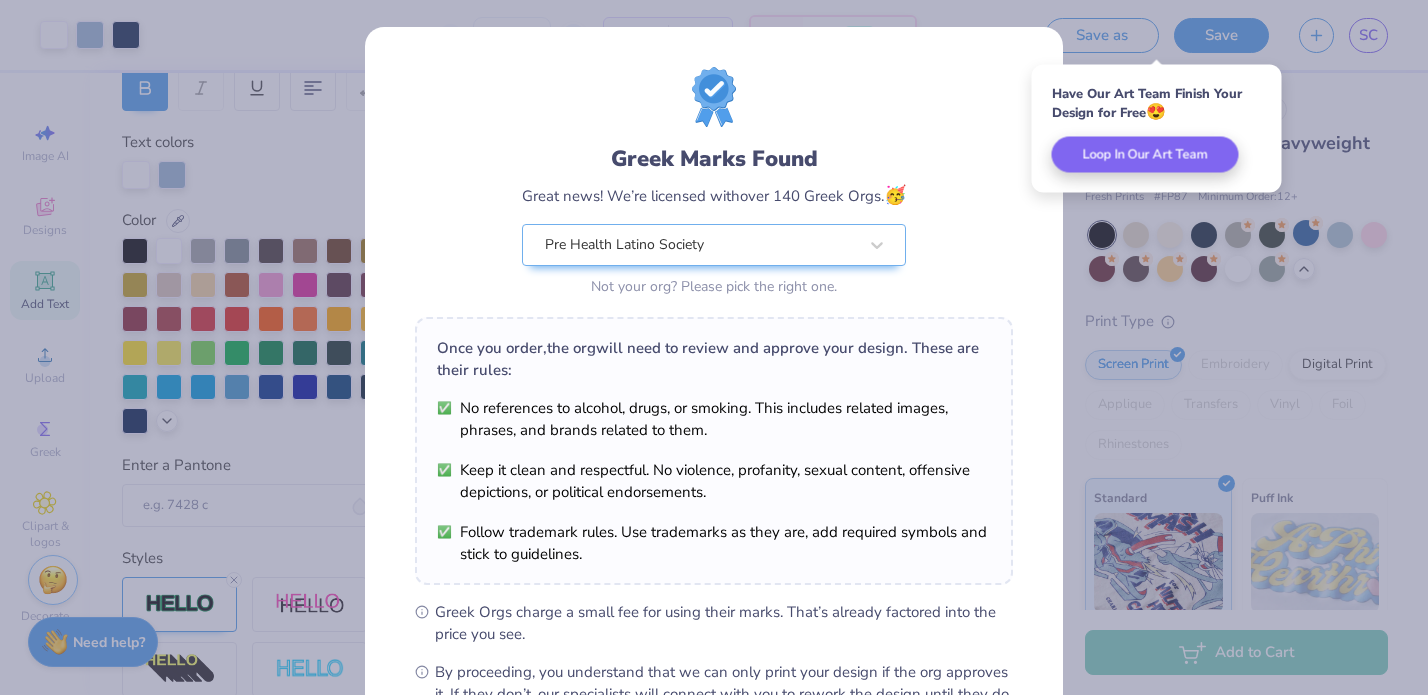 click on "Greek Marks Found Great news! We’re licensed with  over 140 Greek Orgs. 🥳 Pre Health Latino Society Not your org? Please pick the right one. Once you order,  the org  will need to review and approve your design. These are their rules: No references to alcohol, drugs, or smoking. This includes related images, phrases, and brands related to them. Keep it clean and respectful. No violence, profanity, sexual content, offensive depictions, or political endorsements. Follow trademark rules. Use trademarks as they are, add required symbols and stick to guidelines. Greek Orgs charge a small fee for using their marks. That’s already factored into the price you see. By proceeding, you understand that we can only print your design if the org approves it. If they don’t, our specialists will connect with you to rework the design until they do. We’ll only submit the design if you order. I Understand! No  Greek  marks in your design?" at bounding box center (714, 457) 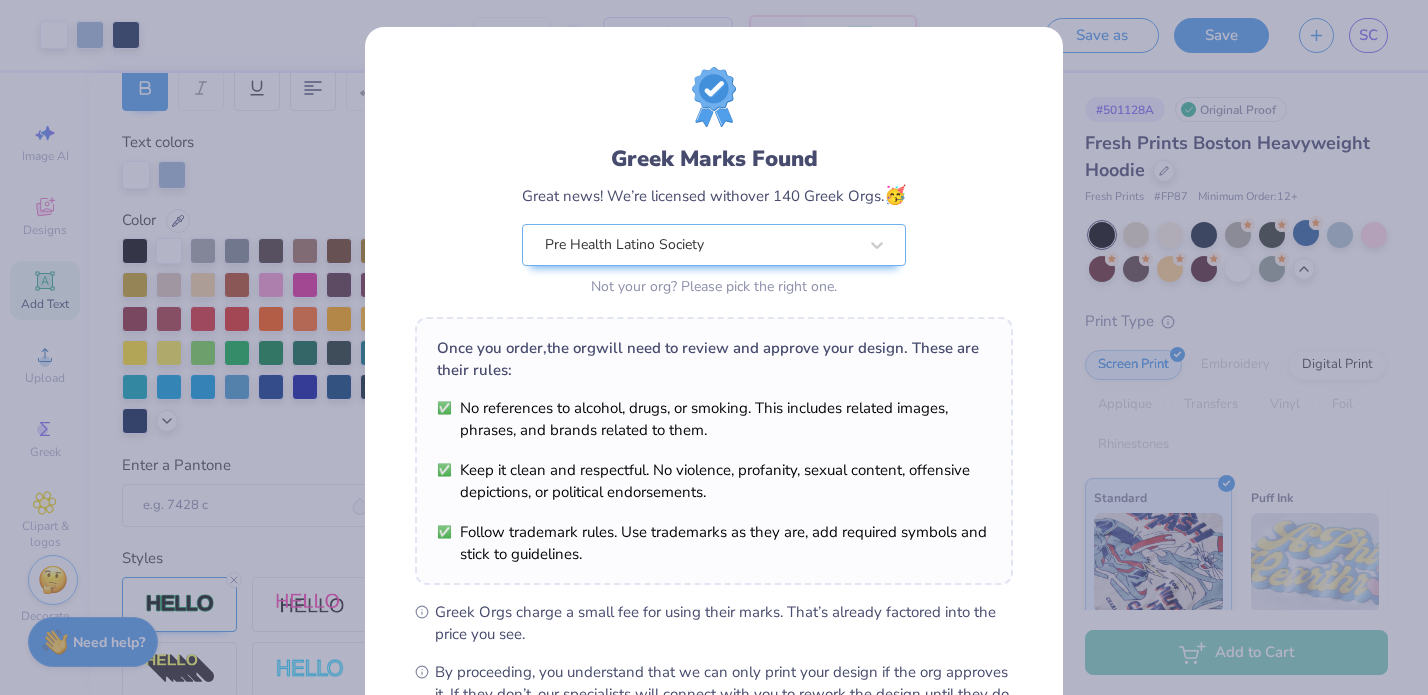 scroll, scrollTop: 241, scrollLeft: 0, axis: vertical 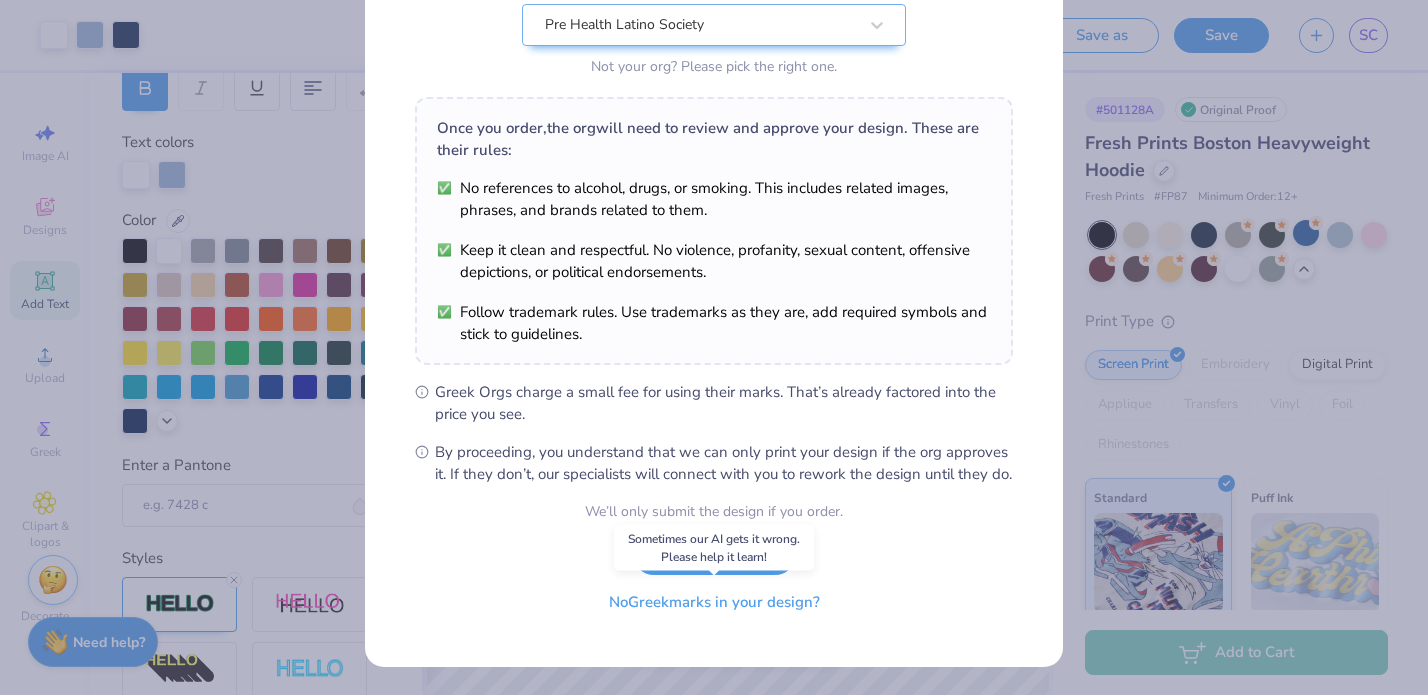 click on "No  Greek  marks in your design?" at bounding box center [714, 602] 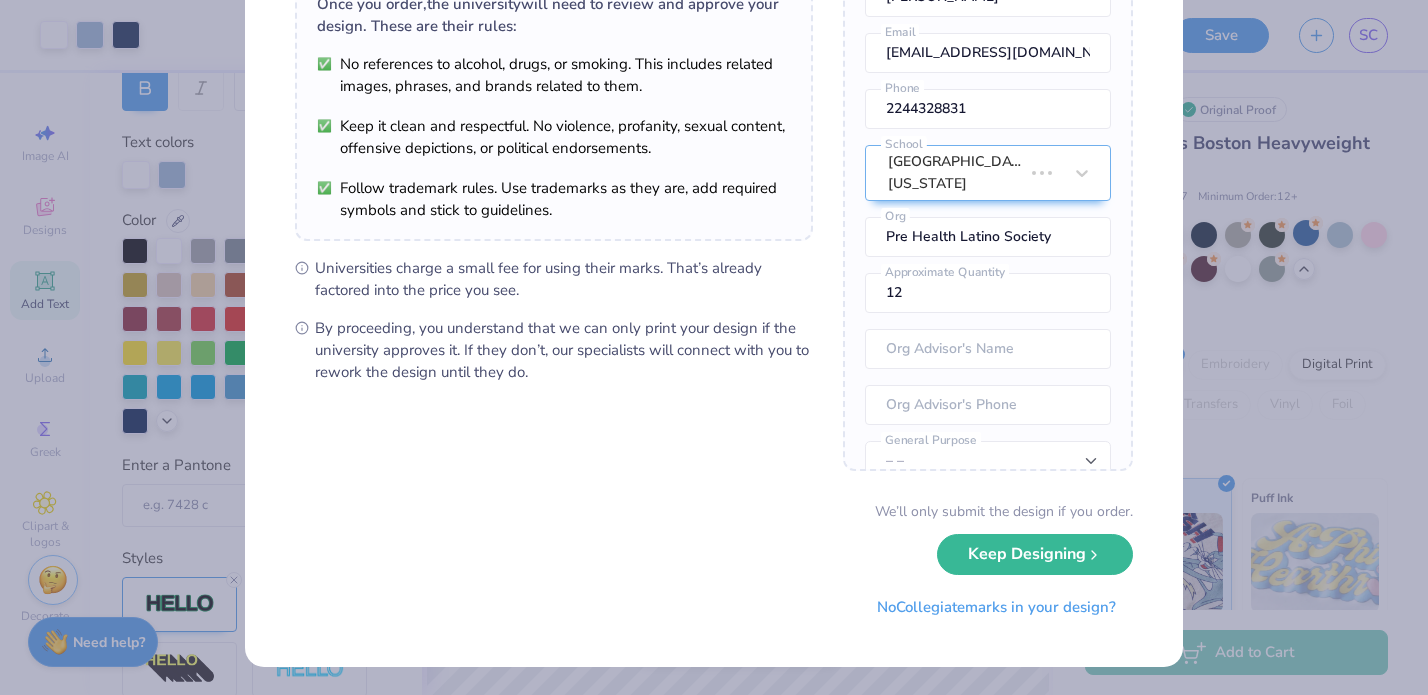 scroll, scrollTop: 0, scrollLeft: 0, axis: both 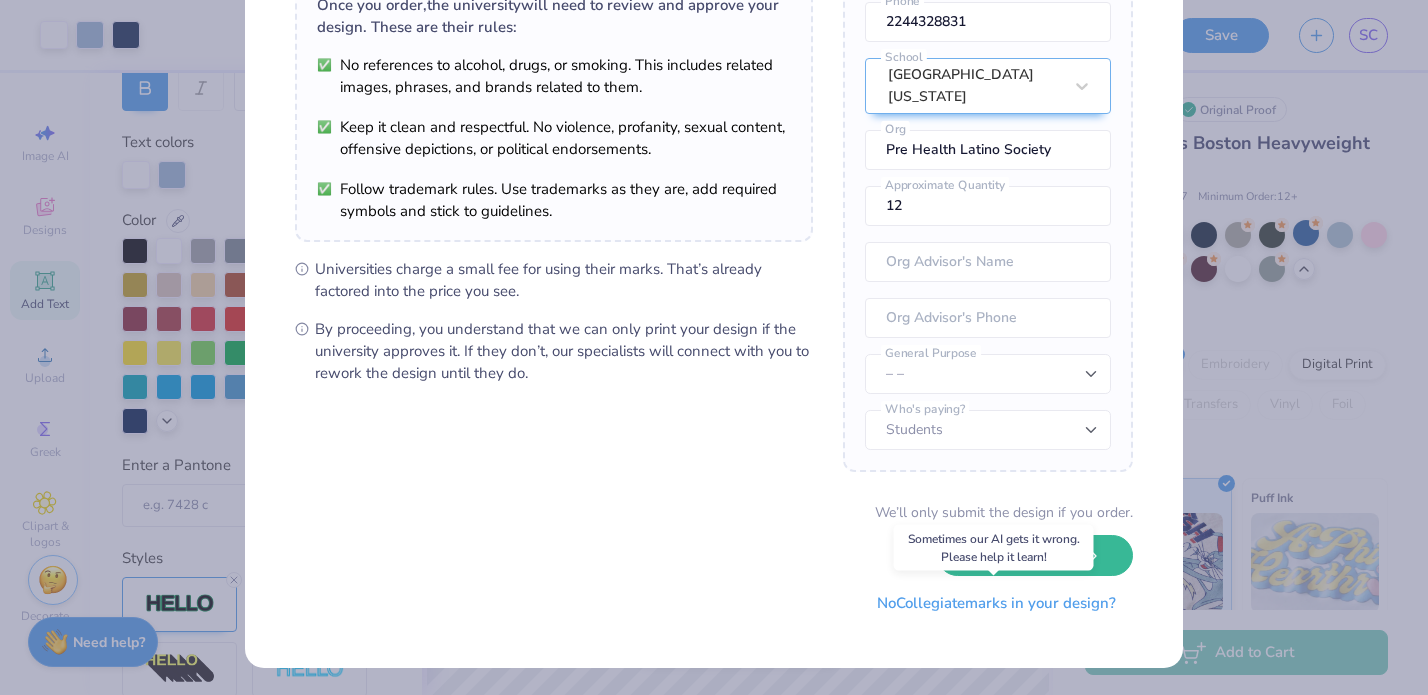 click on "No  Collegiate  marks in your design?" at bounding box center (996, 603) 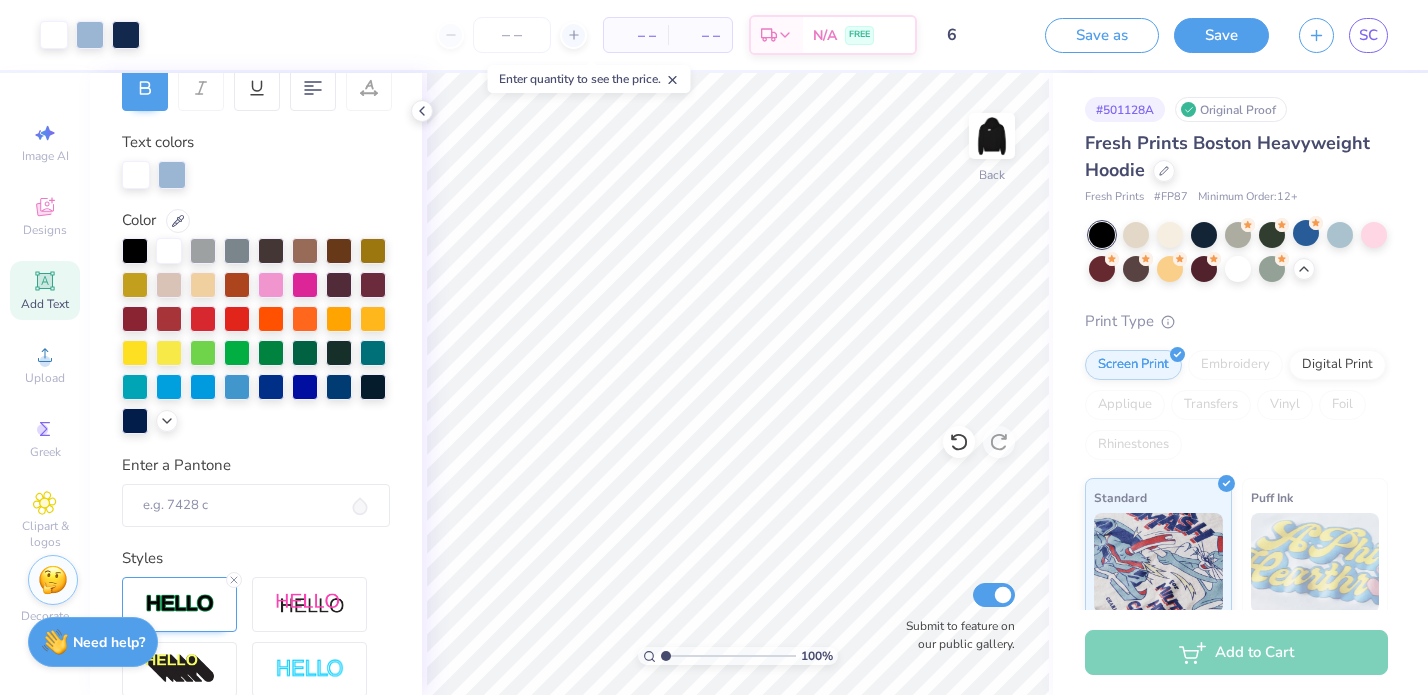 scroll, scrollTop: 0, scrollLeft: 0, axis: both 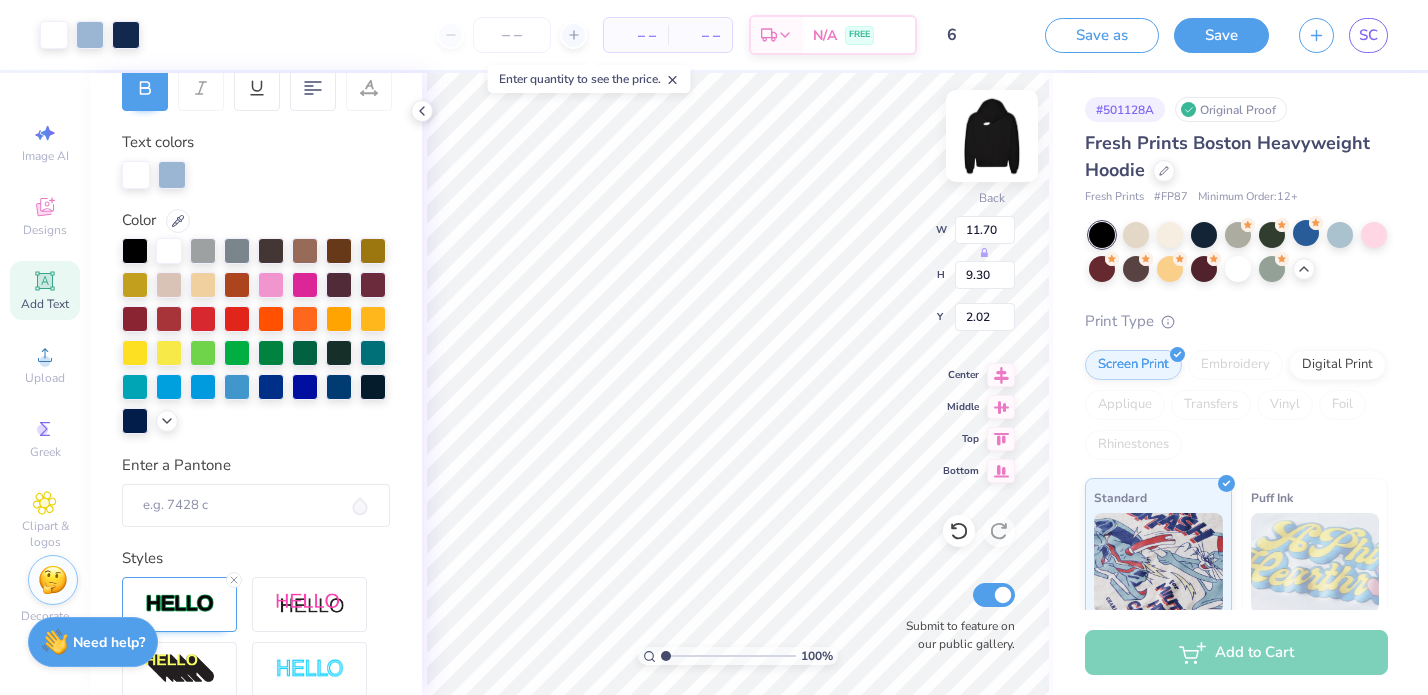 click at bounding box center [992, 136] 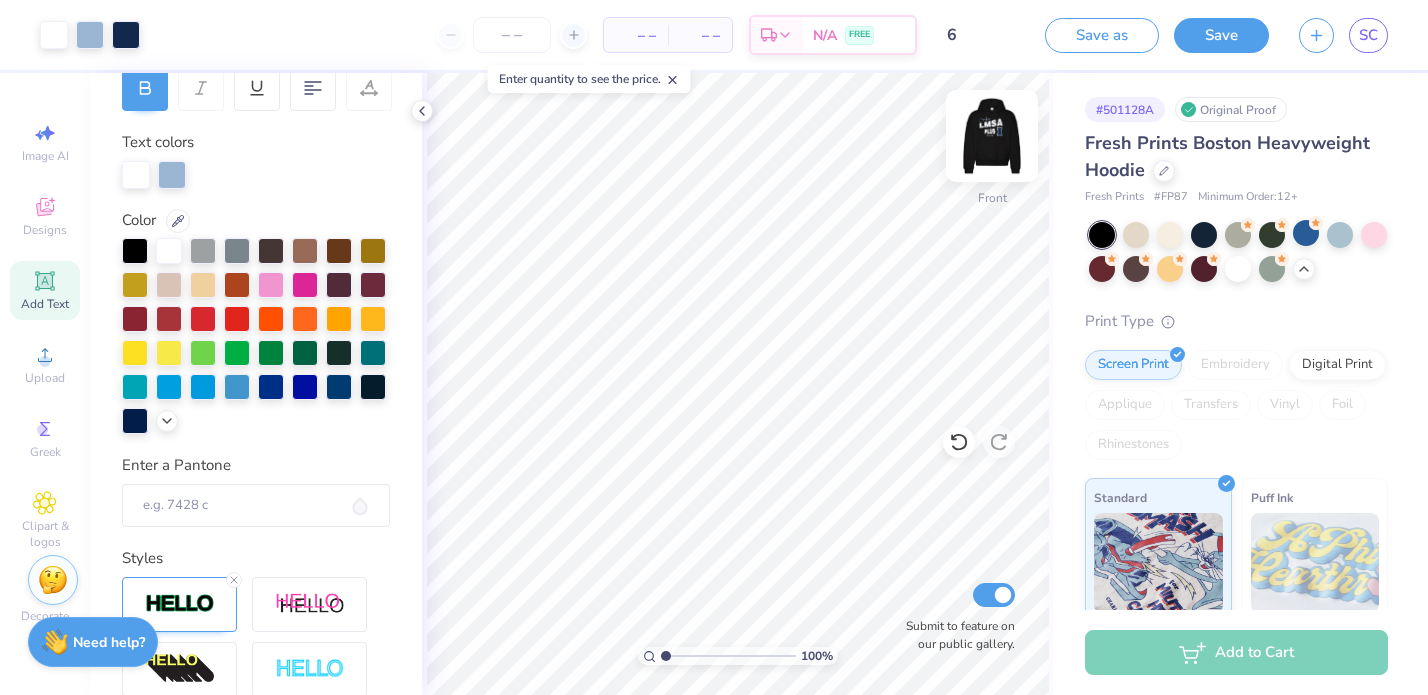 click at bounding box center [992, 136] 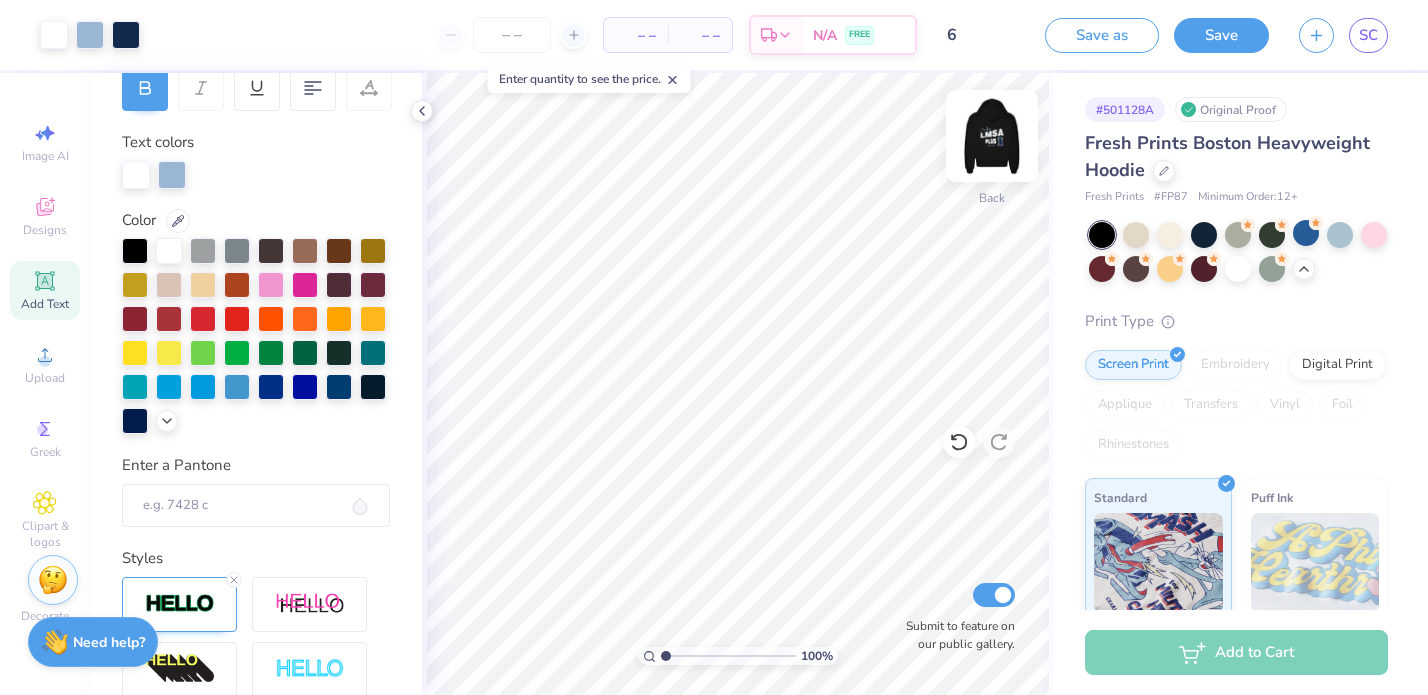 click at bounding box center (992, 136) 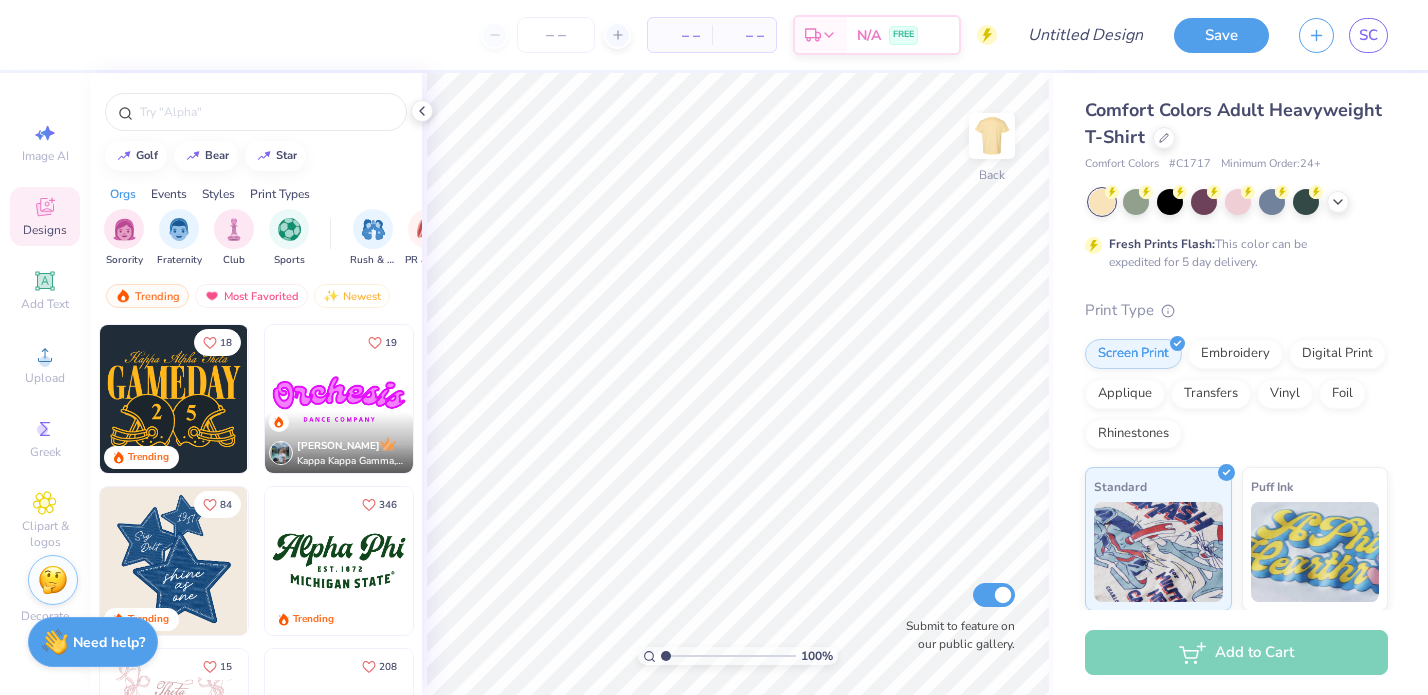scroll, scrollTop: 0, scrollLeft: 0, axis: both 